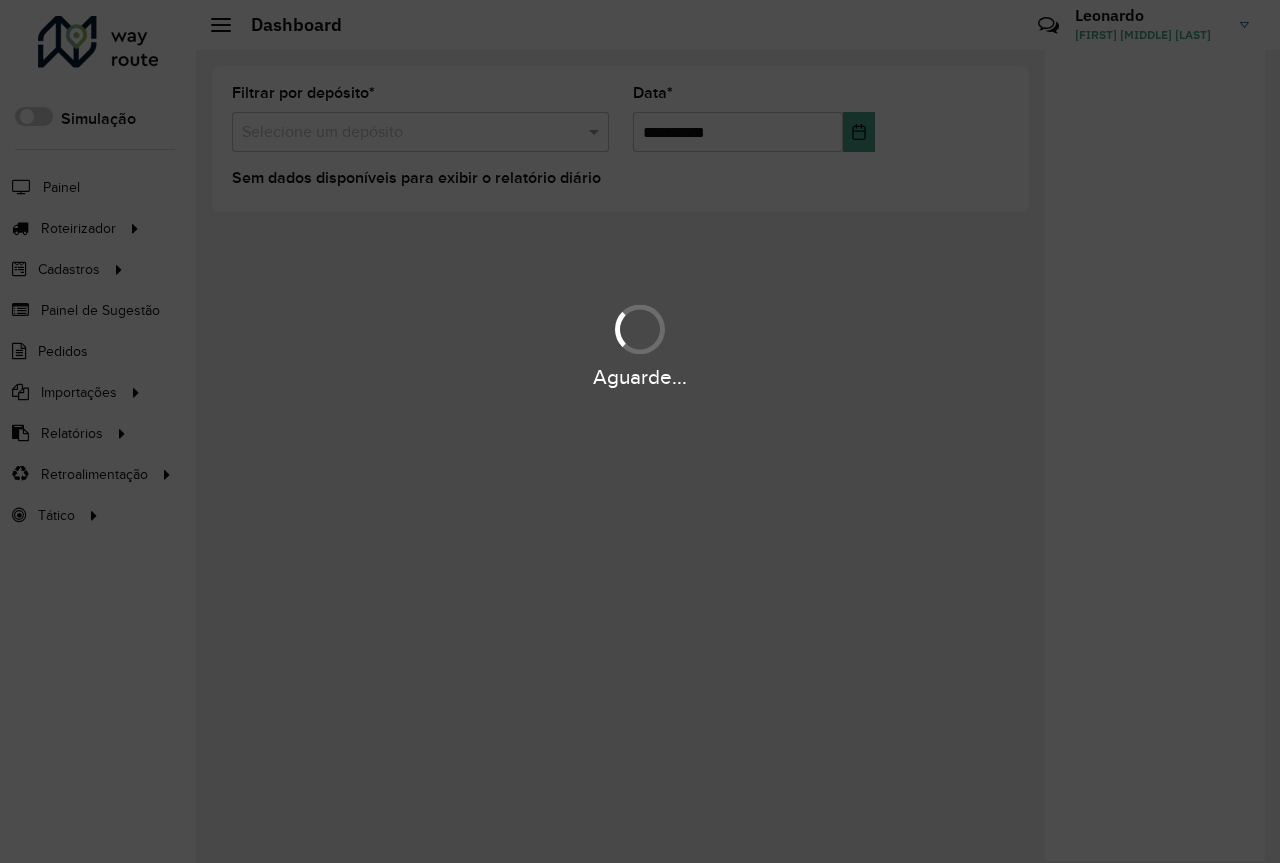 scroll, scrollTop: 0, scrollLeft: 0, axis: both 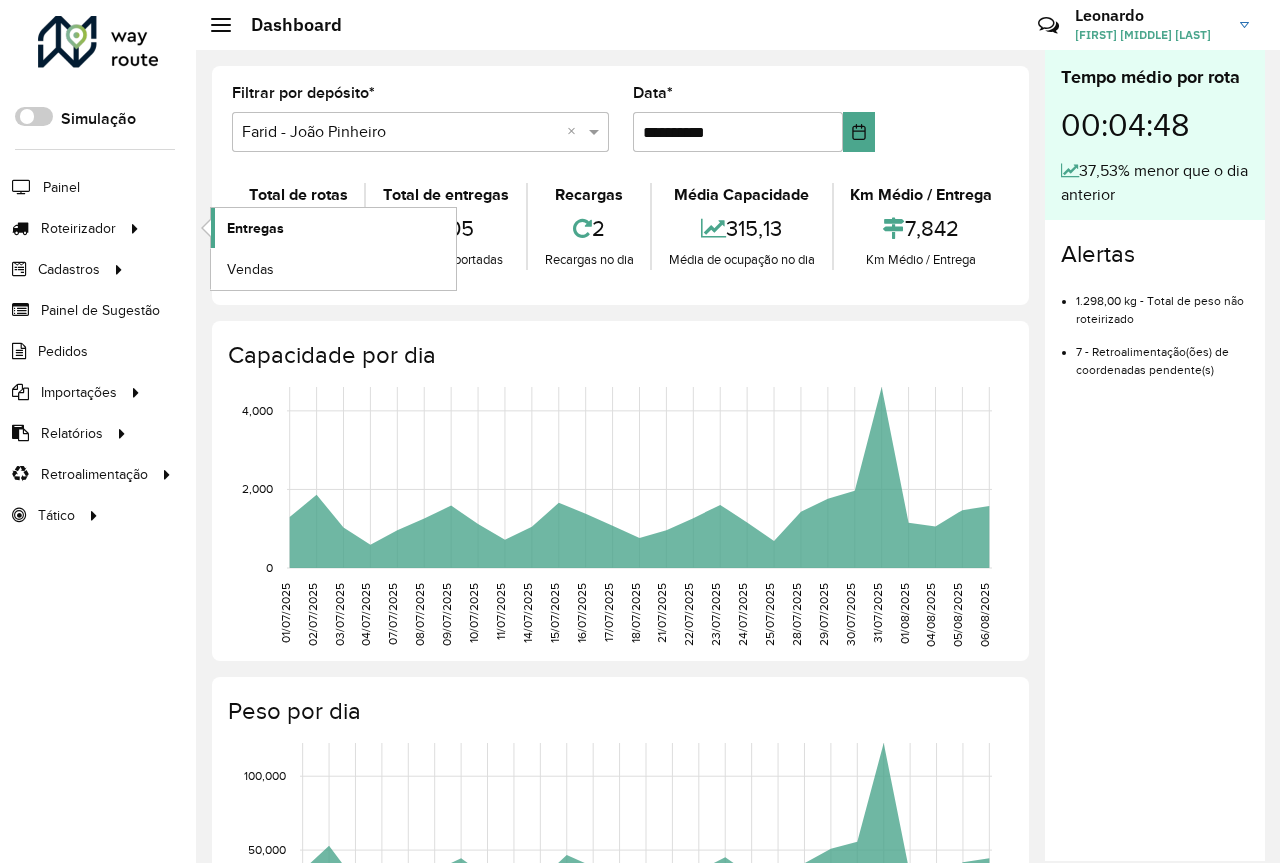 click on "Entregas" 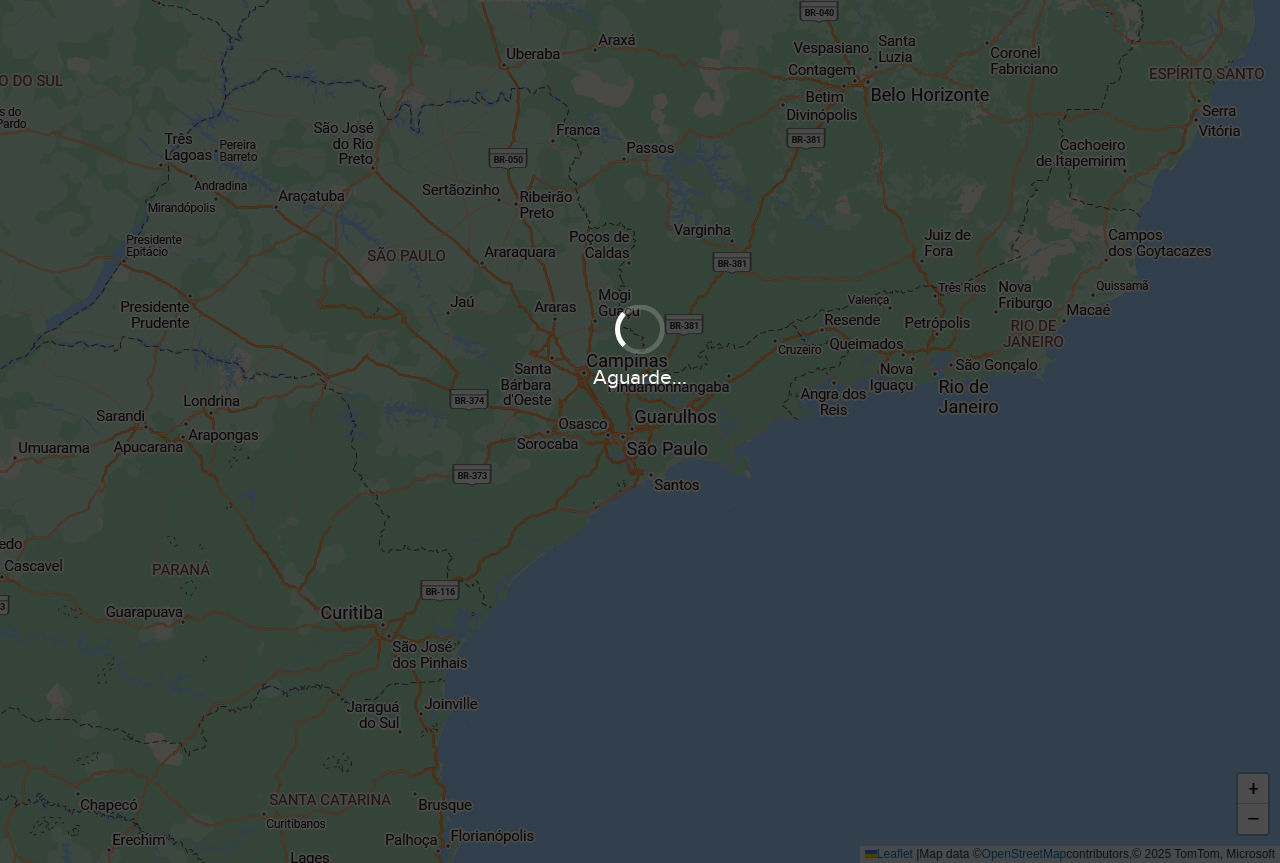 scroll, scrollTop: 0, scrollLeft: 0, axis: both 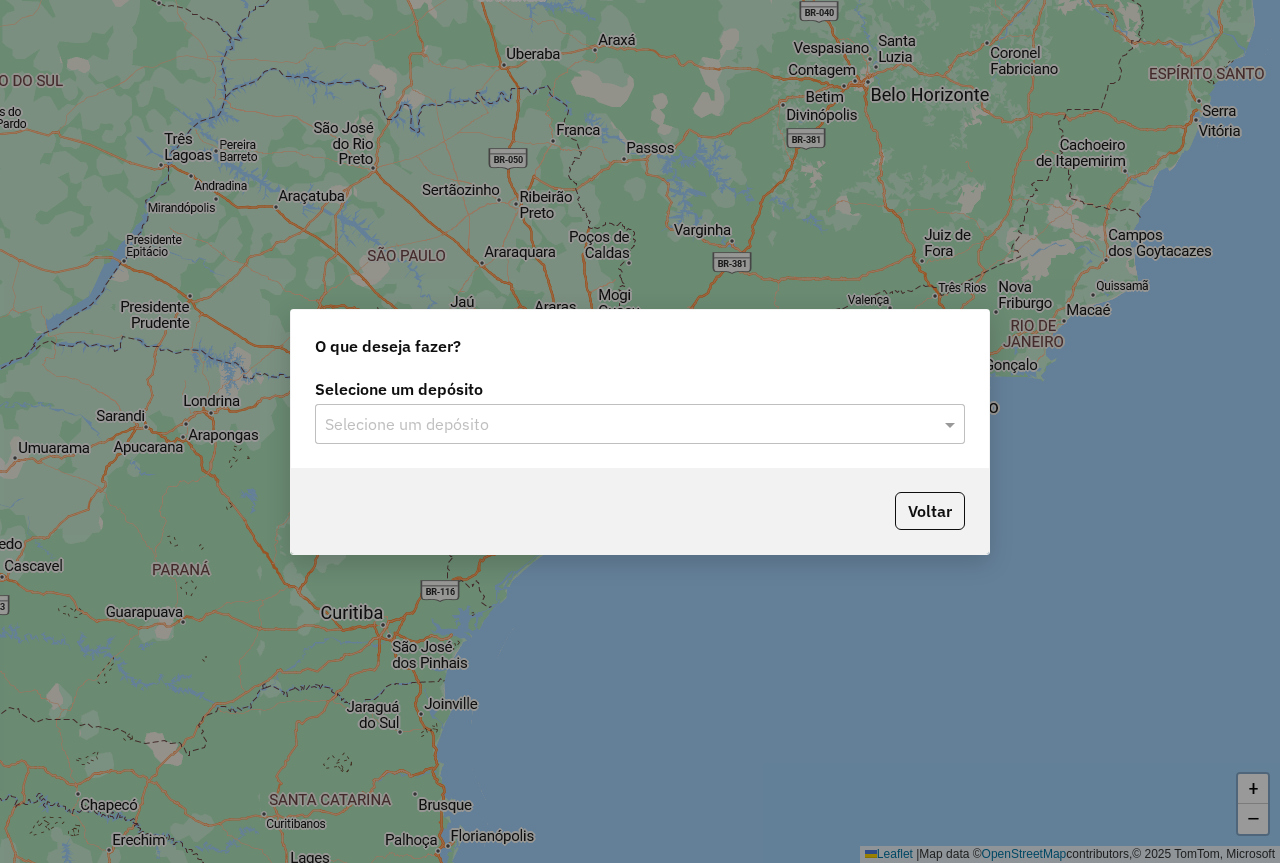 click 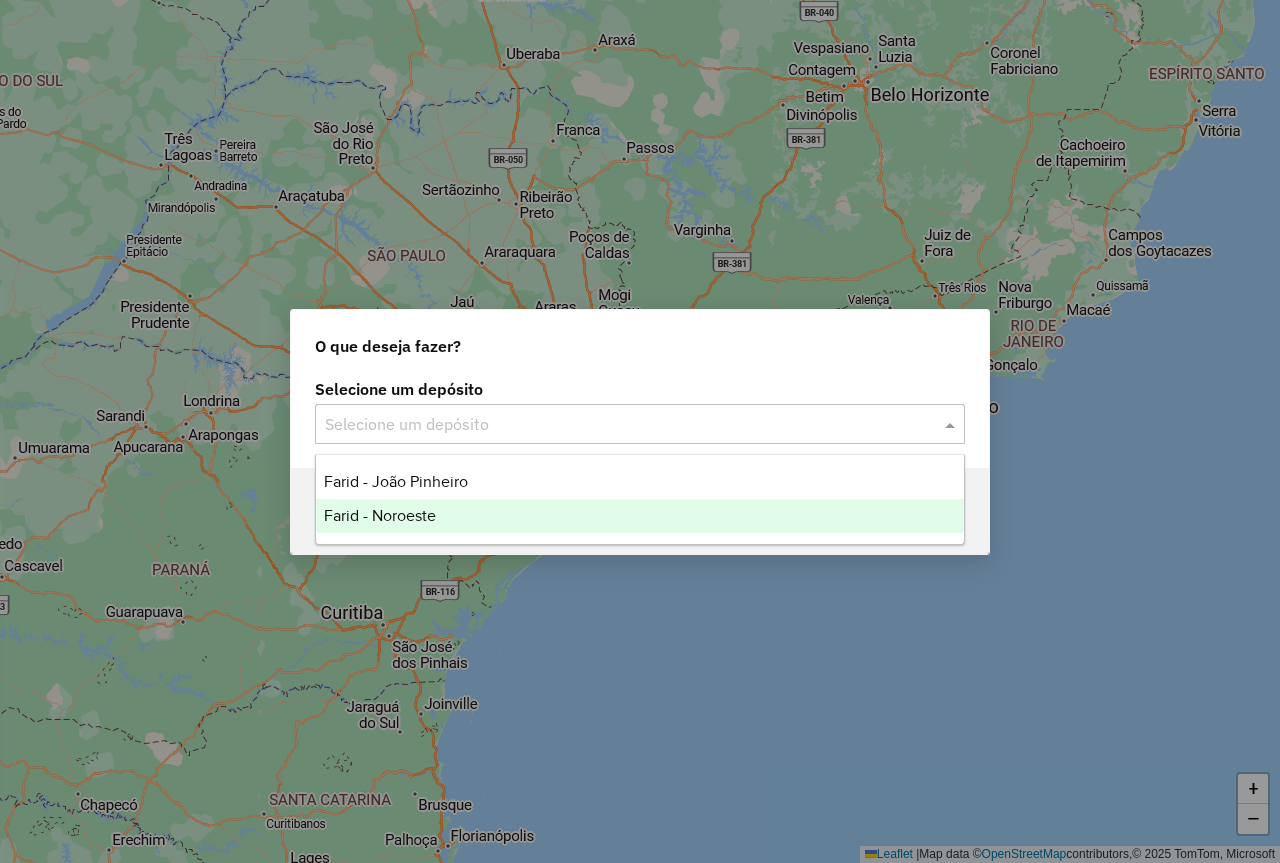 click on "Farid - Noroeste" at bounding box center (380, 515) 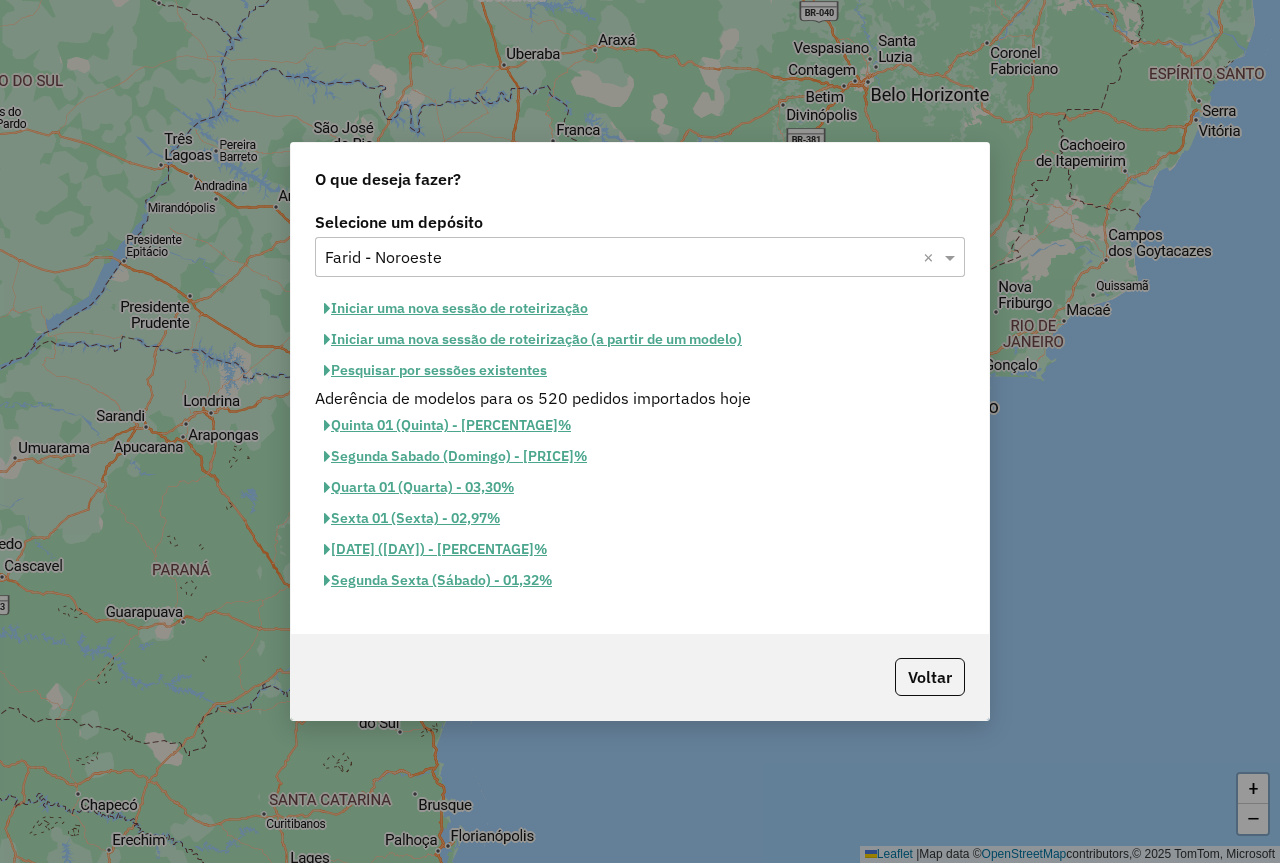 click on "Iniciar uma nova sessão de roteirização" 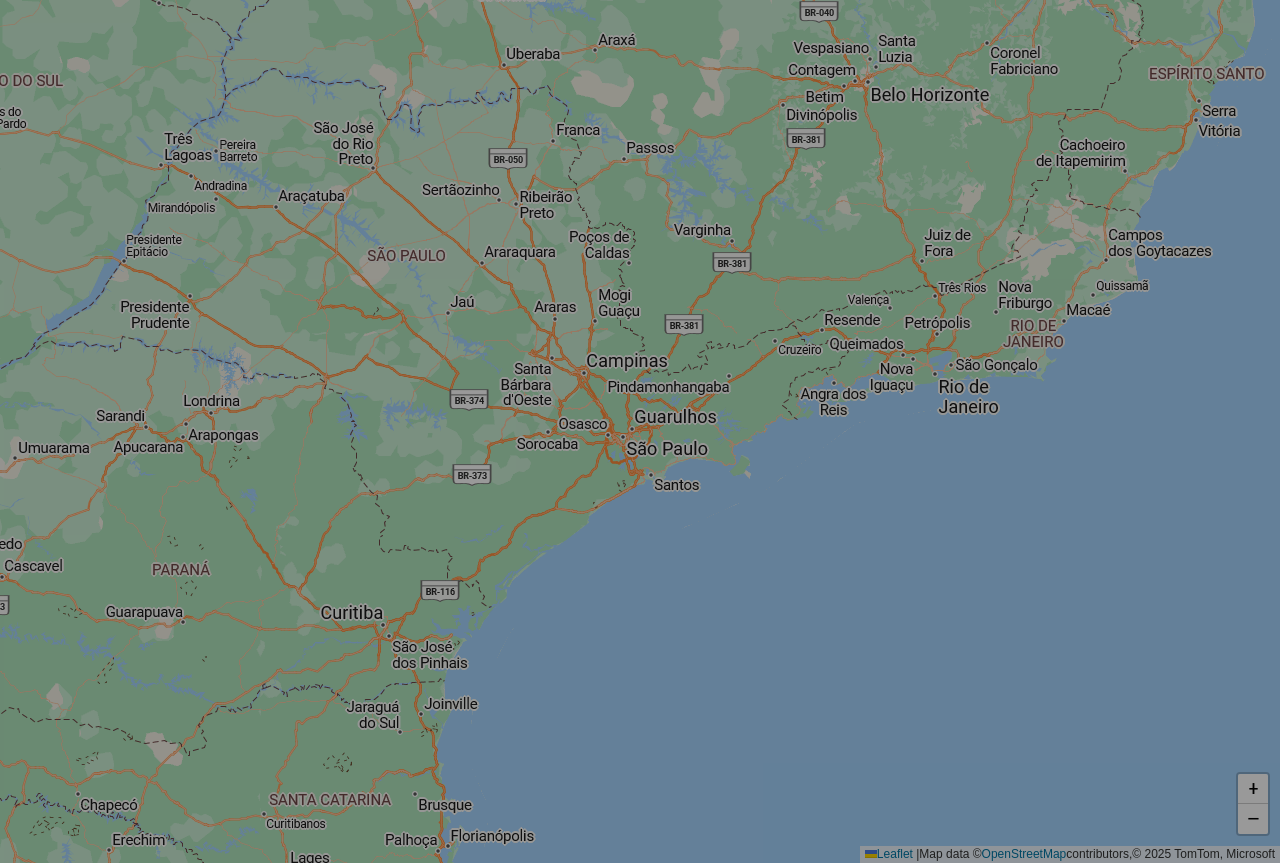 select on "*" 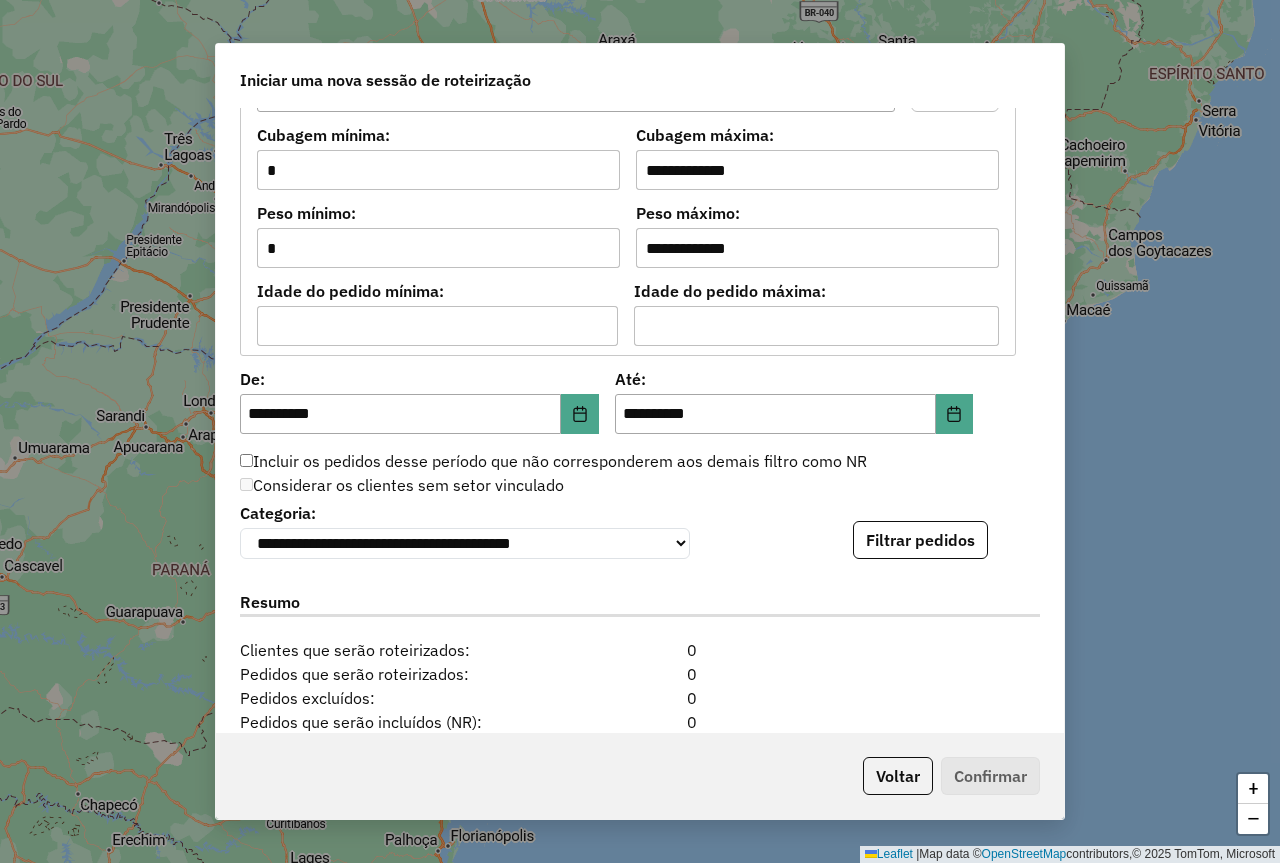 scroll, scrollTop: 1800, scrollLeft: 0, axis: vertical 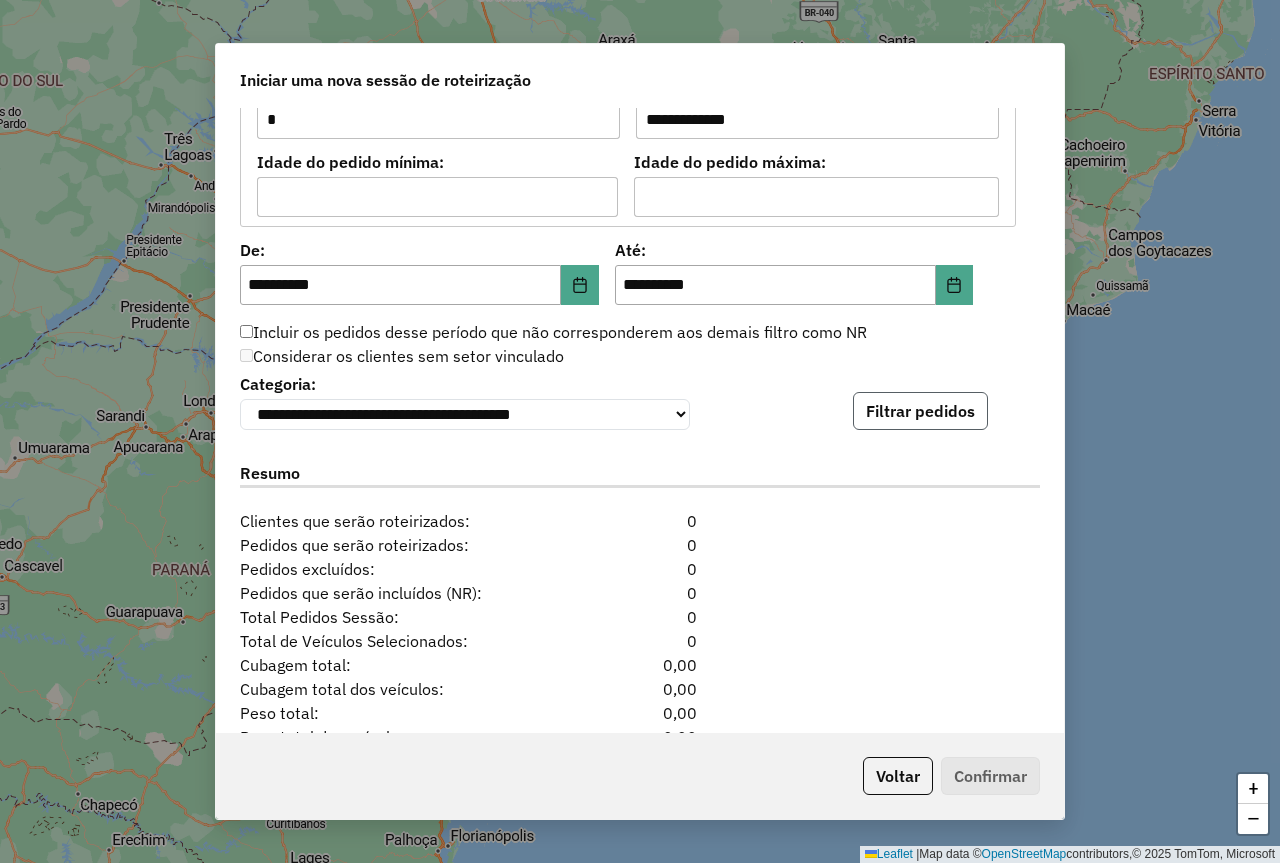 click on "Filtrar pedidos" 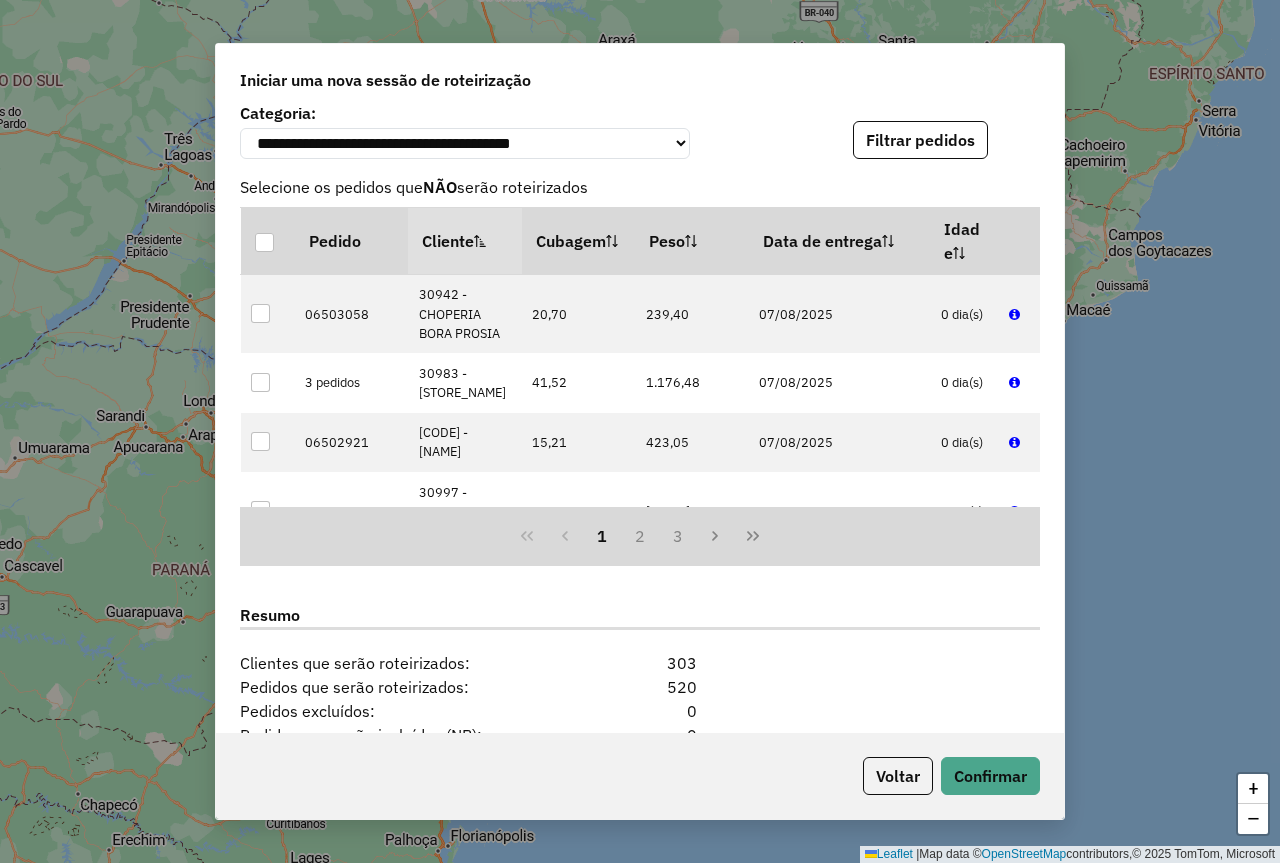 scroll, scrollTop: 2324, scrollLeft: 0, axis: vertical 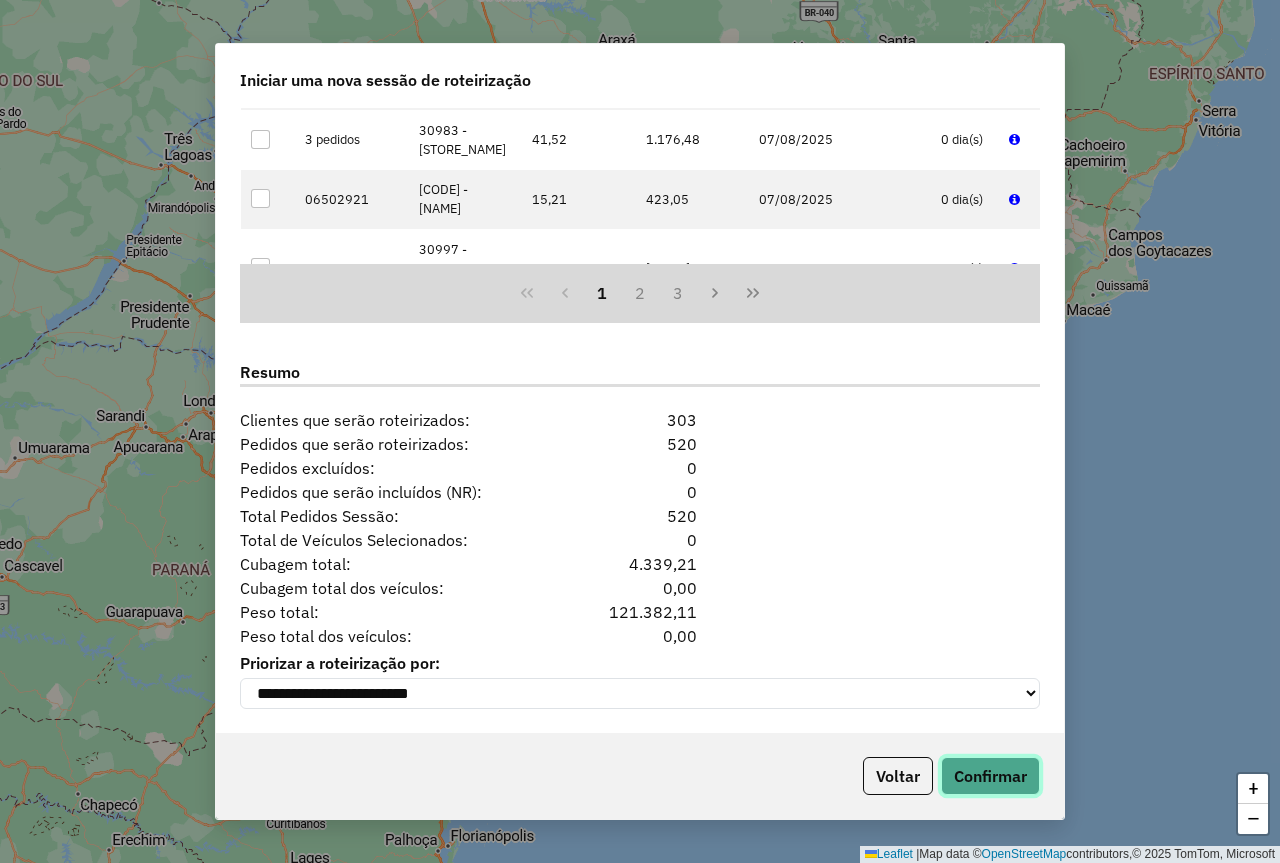 click on "Confirmar" 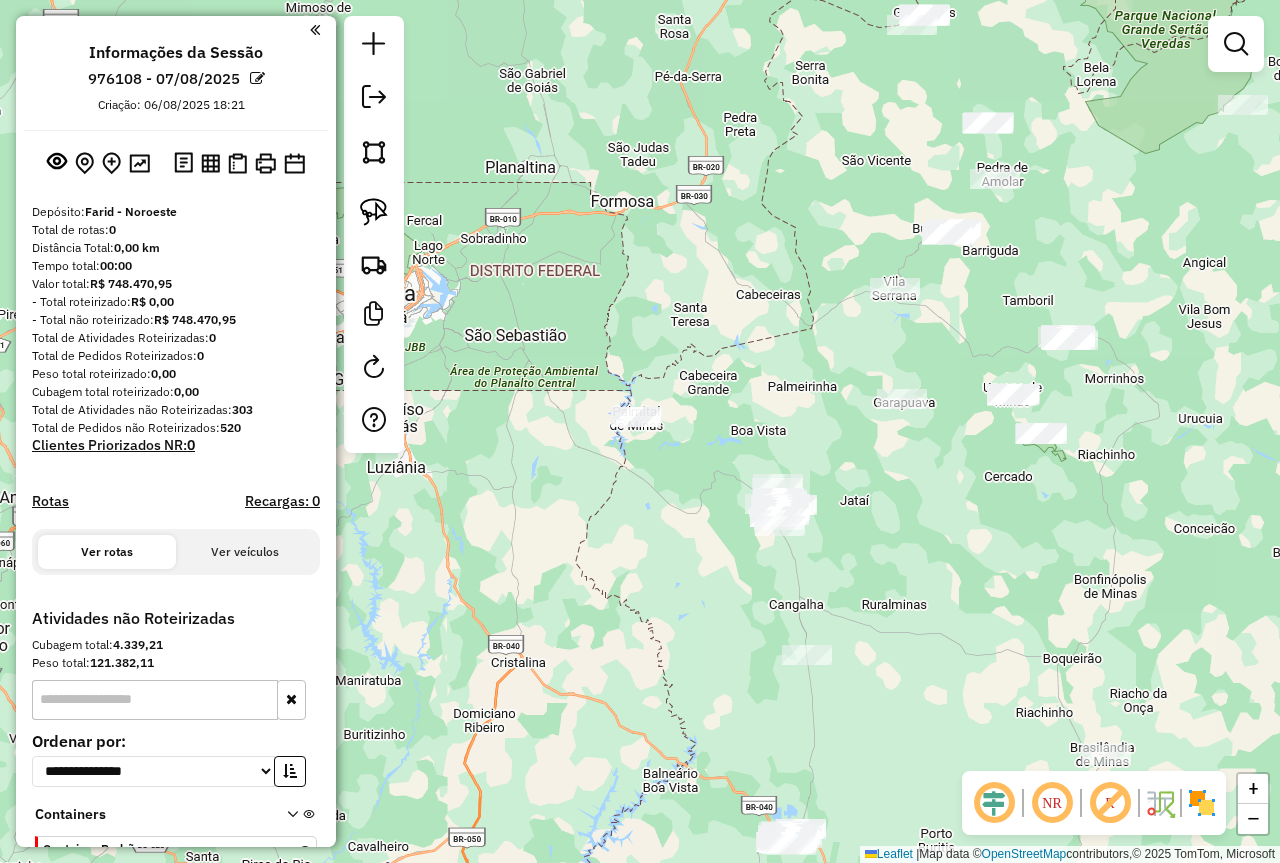 drag, startPoint x: 1014, startPoint y: 561, endPoint x: 786, endPoint y: 577, distance: 228.56071 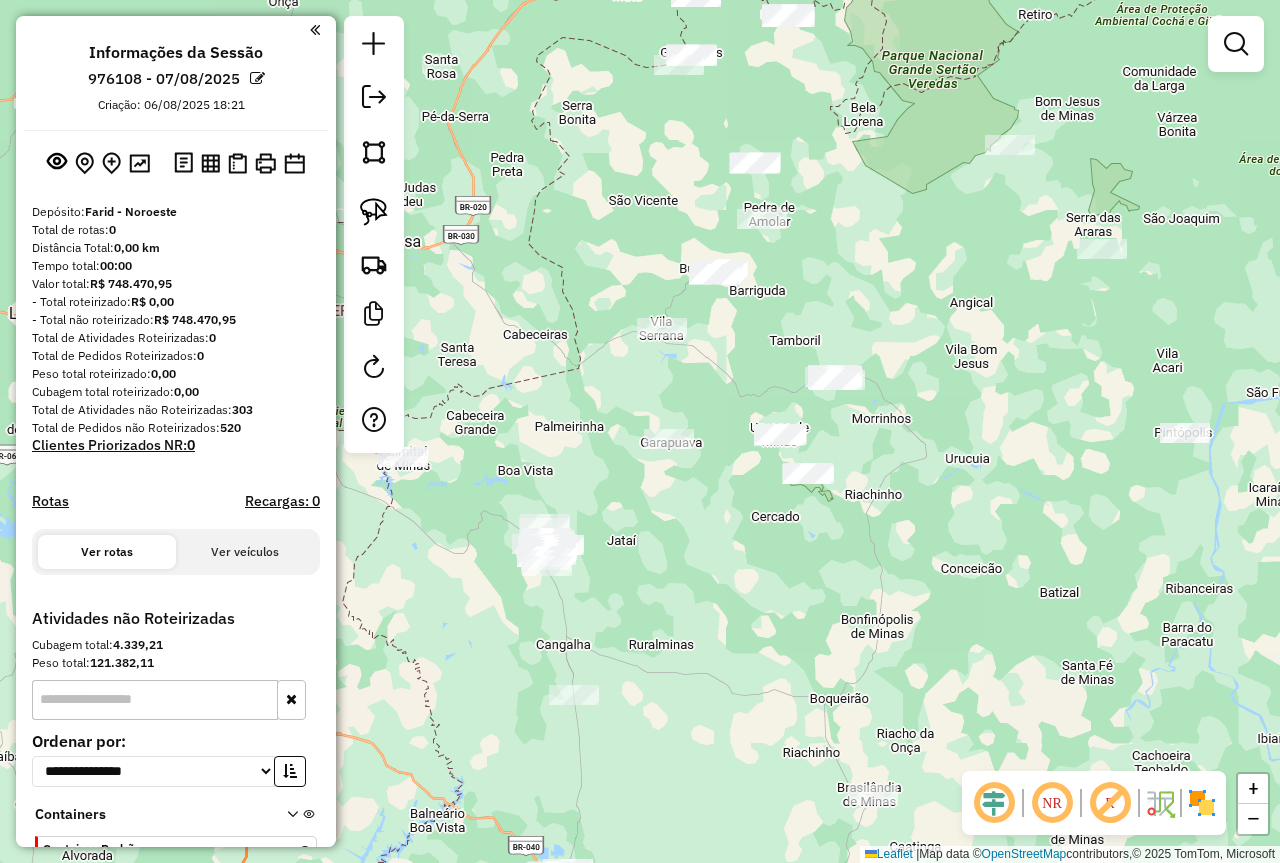 drag, startPoint x: 656, startPoint y: 114, endPoint x: 658, endPoint y: 235, distance: 121.016525 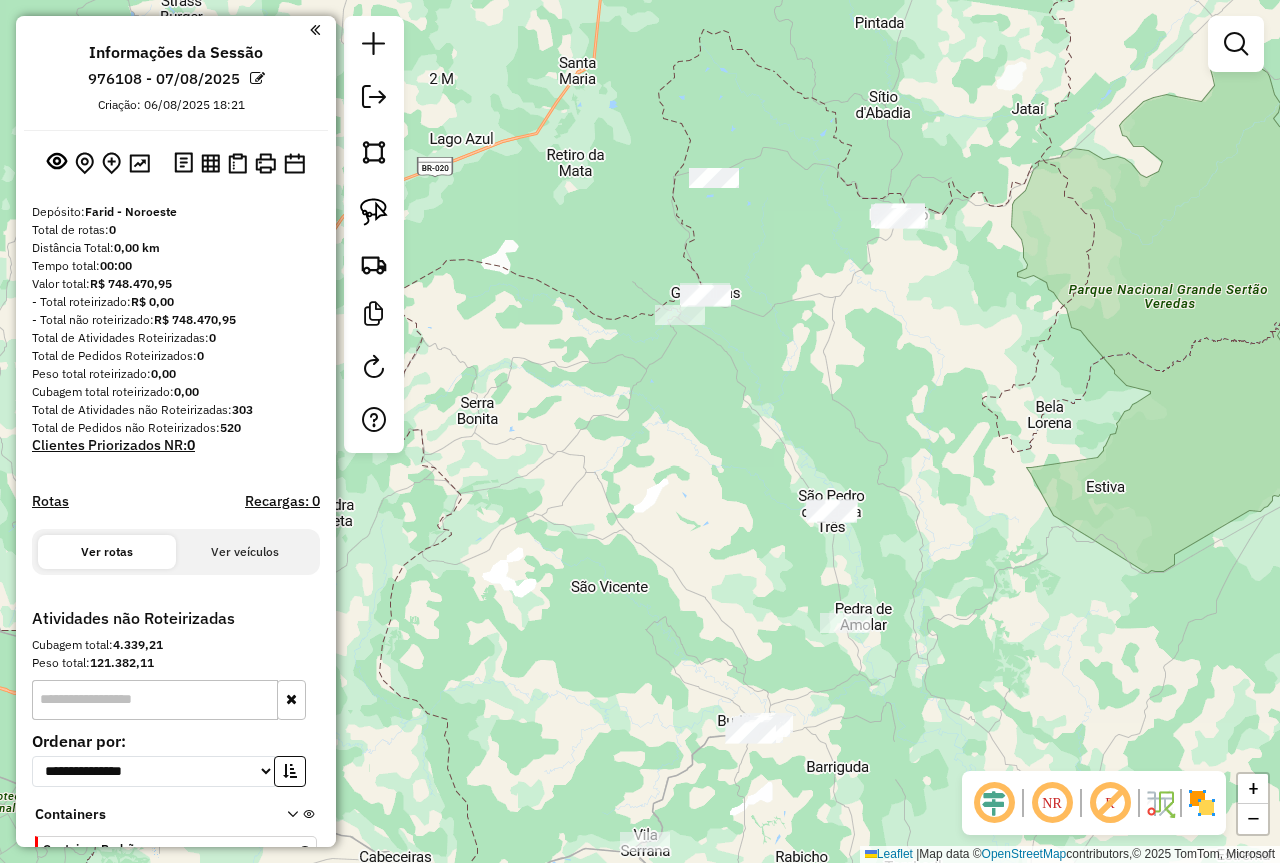 drag, startPoint x: 870, startPoint y: 292, endPoint x: 816, endPoint y: 386, distance: 108.40664 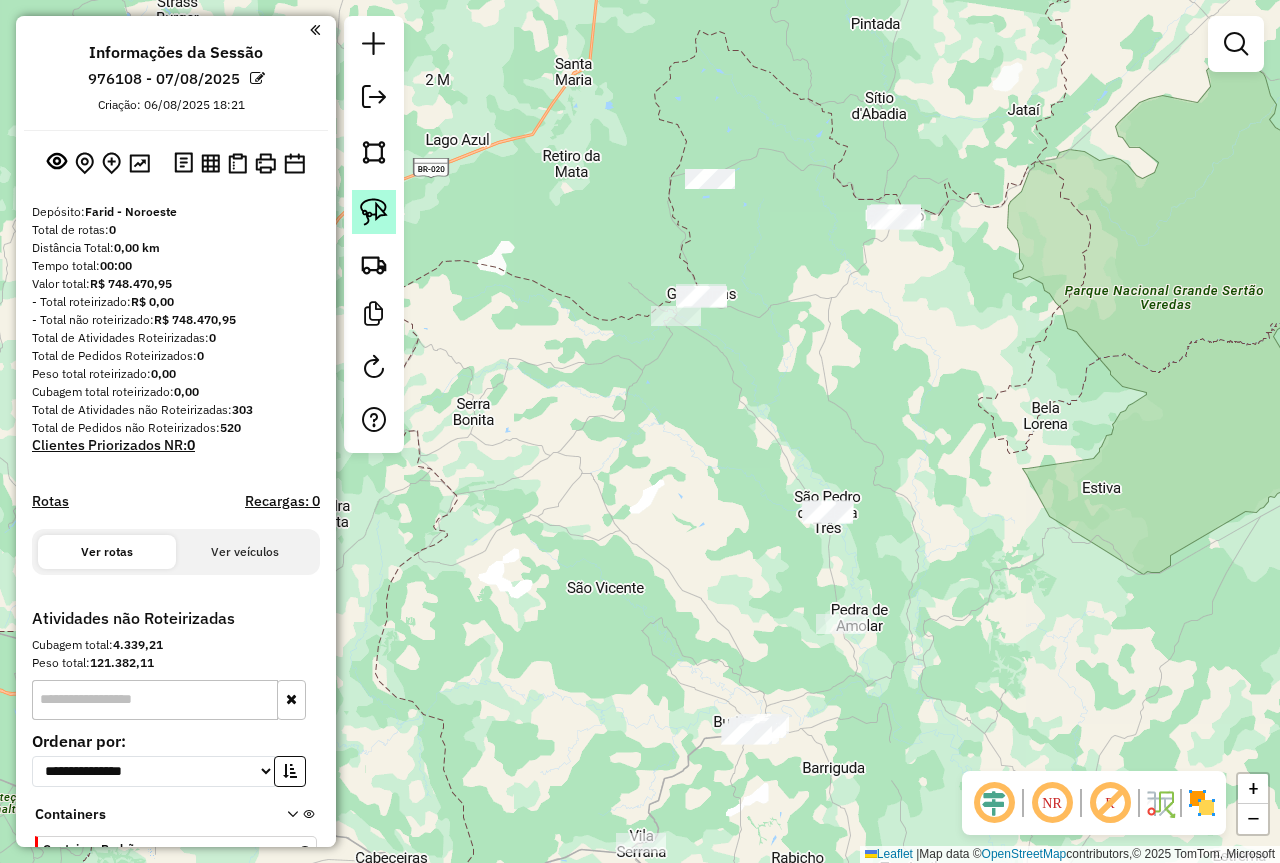 click 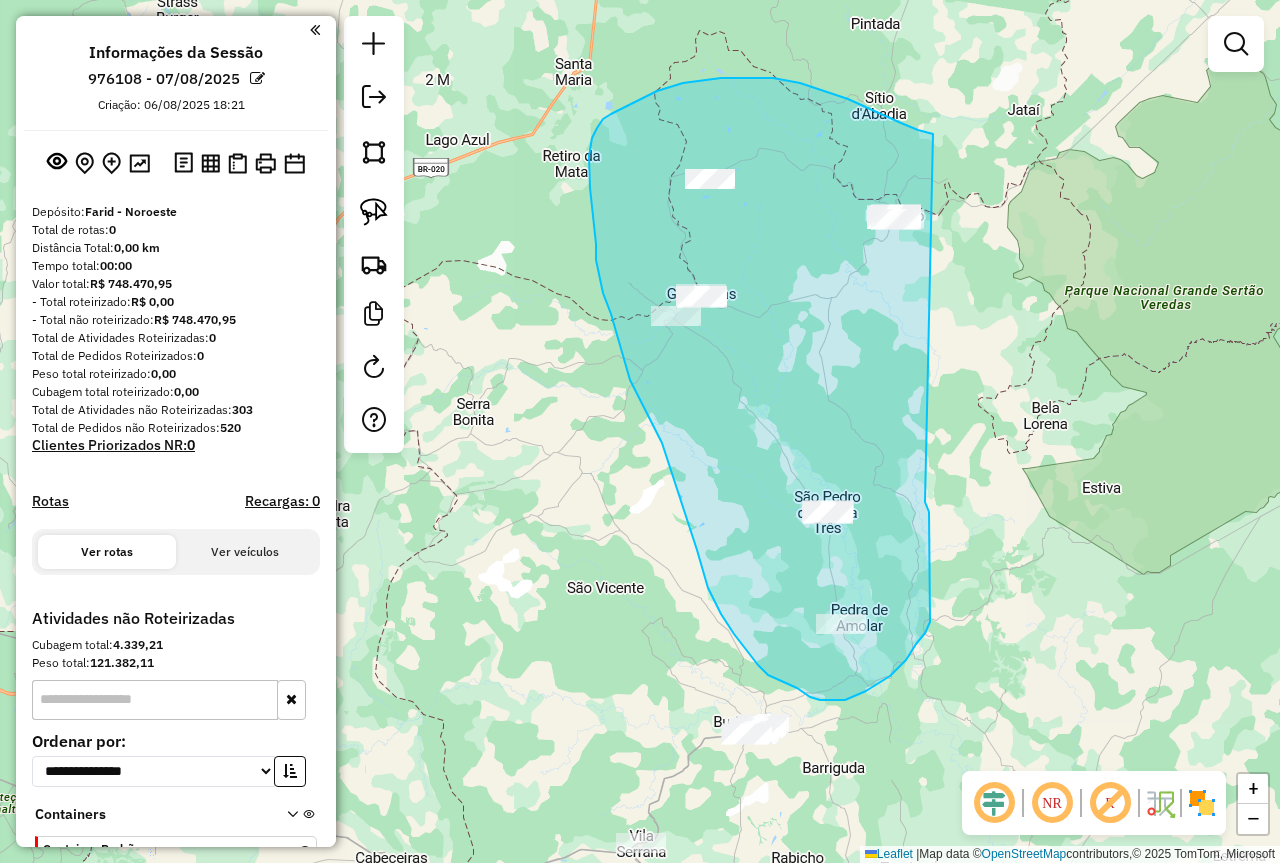 drag, startPoint x: 925, startPoint y: 502, endPoint x: 983, endPoint y: 173, distance: 334.07333 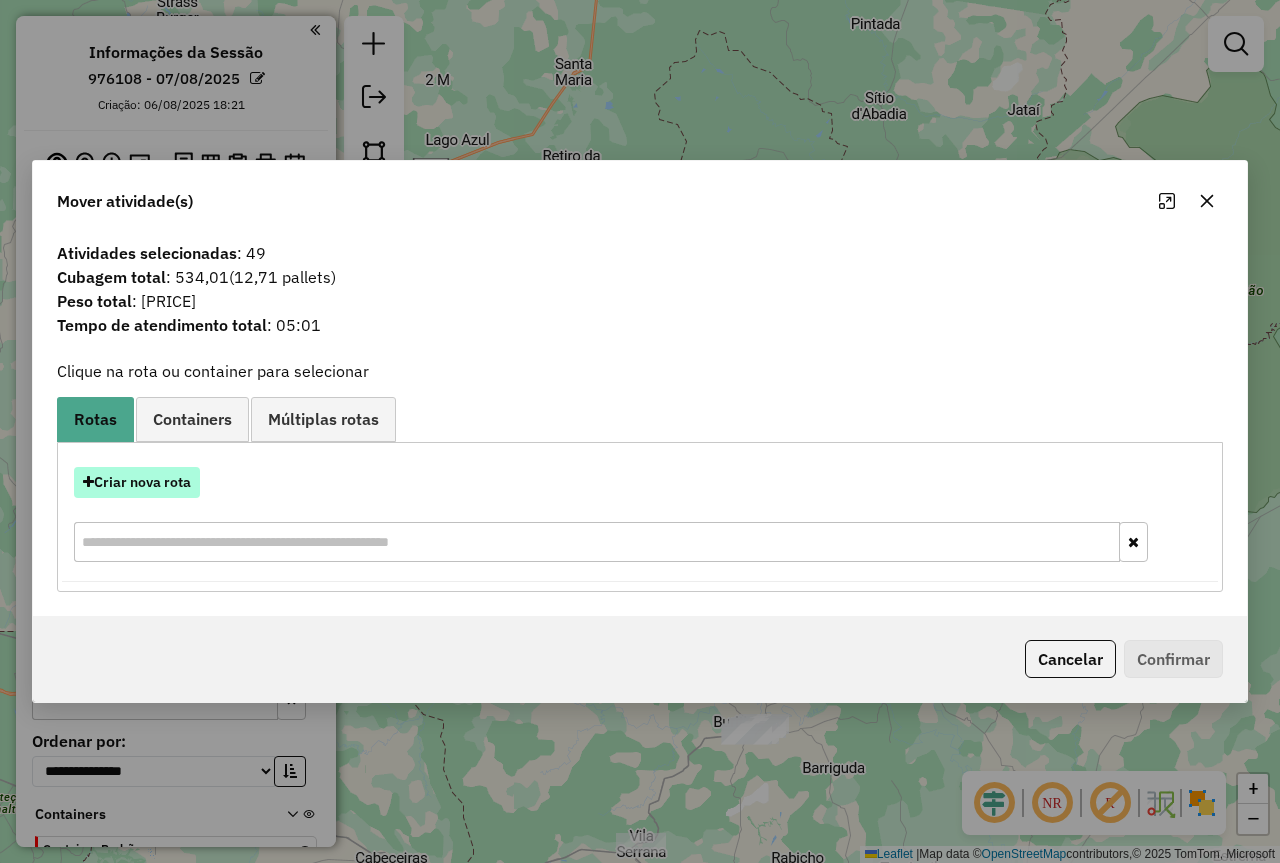 click on "Criar nova rota" at bounding box center (137, 482) 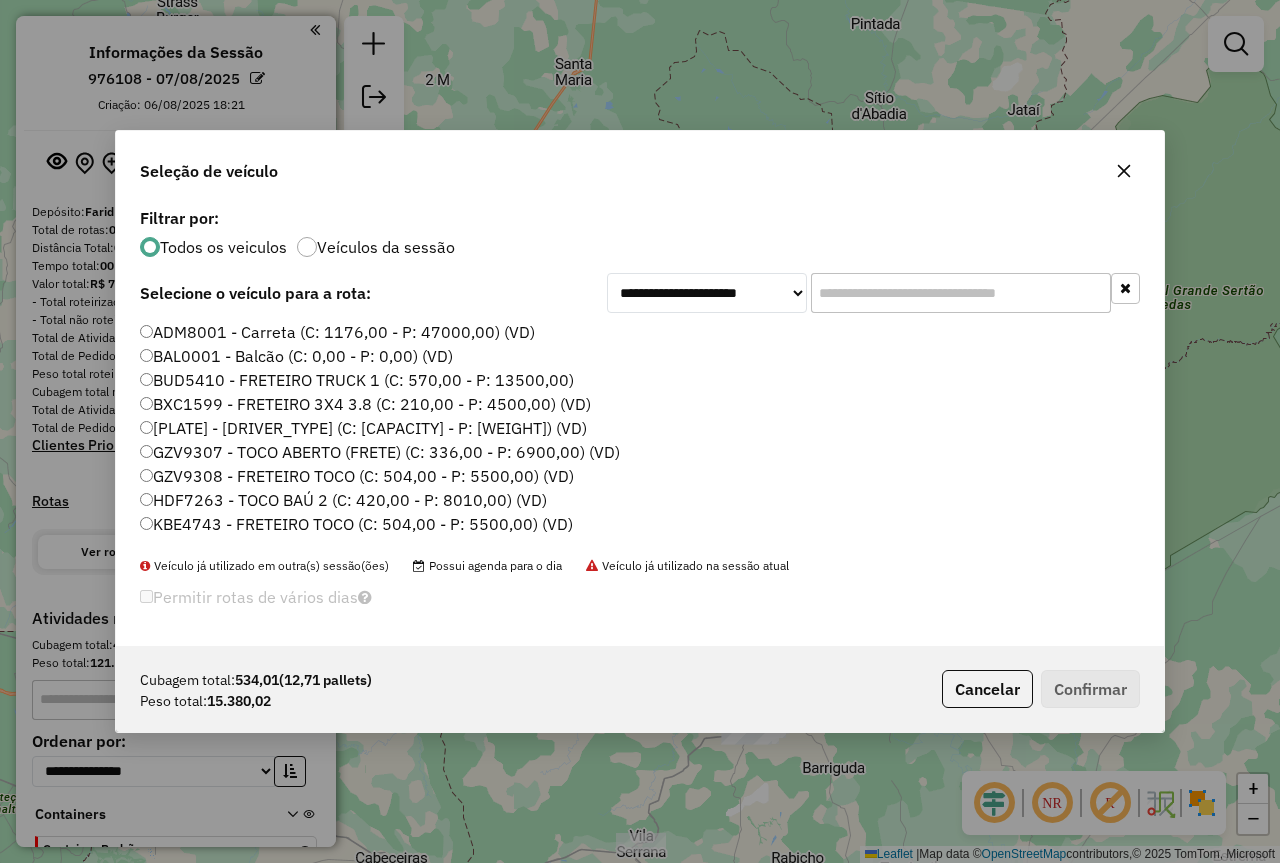 scroll, scrollTop: 11, scrollLeft: 6, axis: both 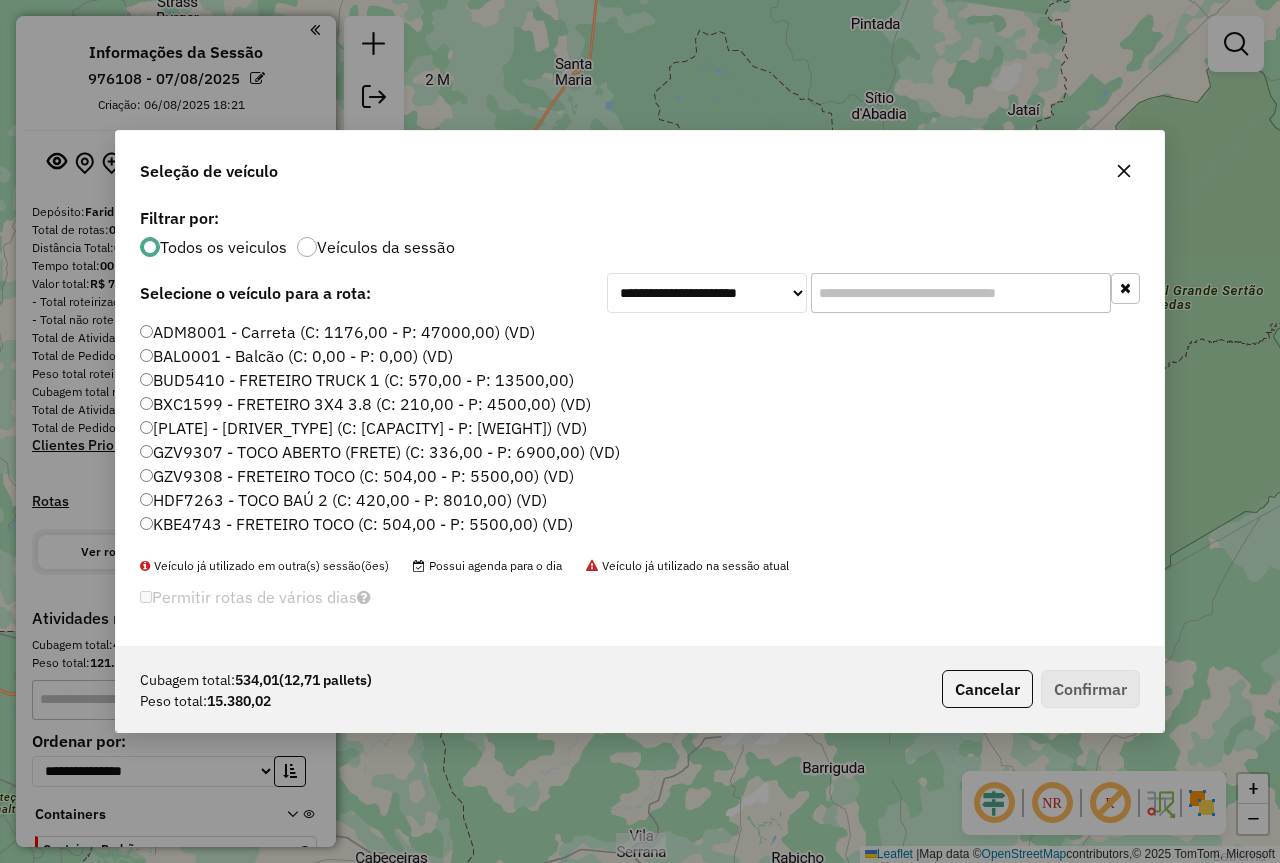 click 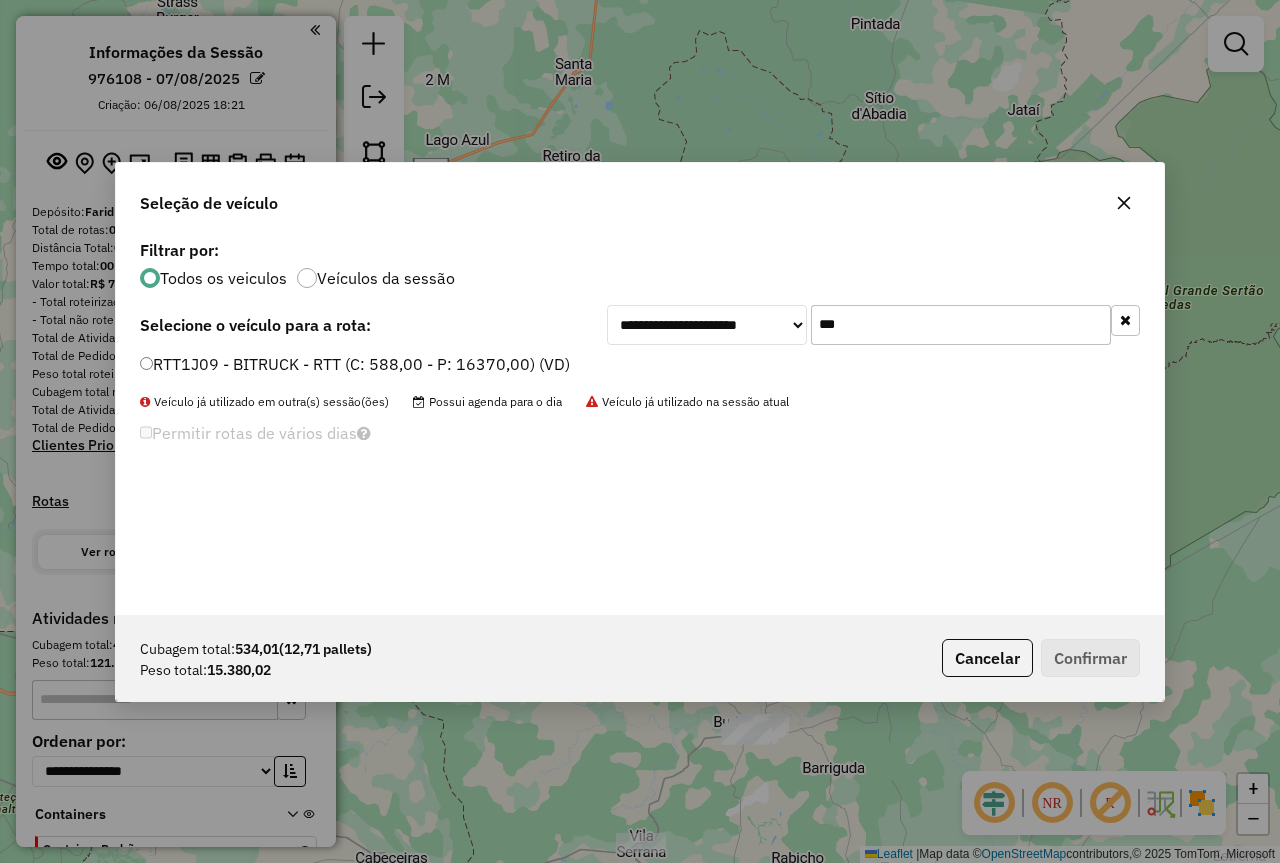 type on "***" 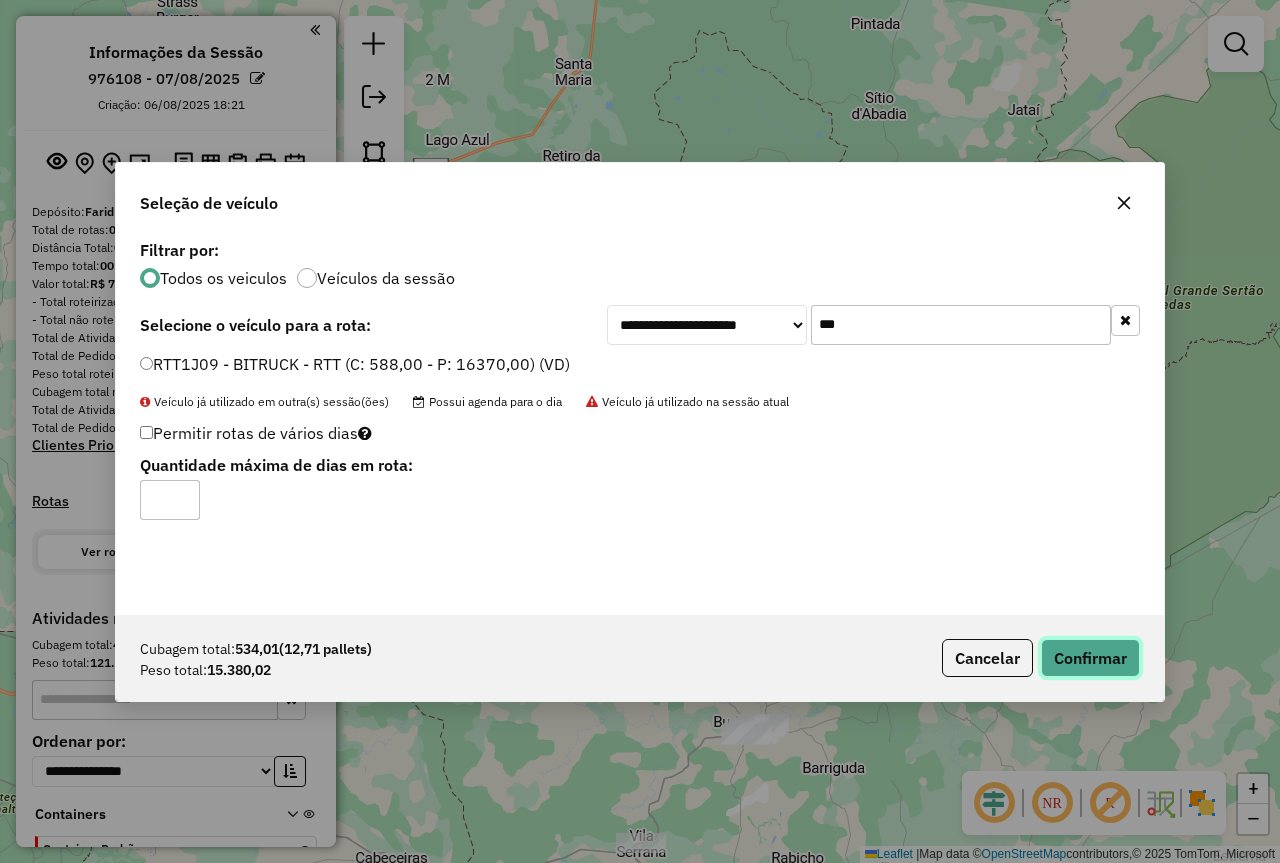 click on "Confirmar" 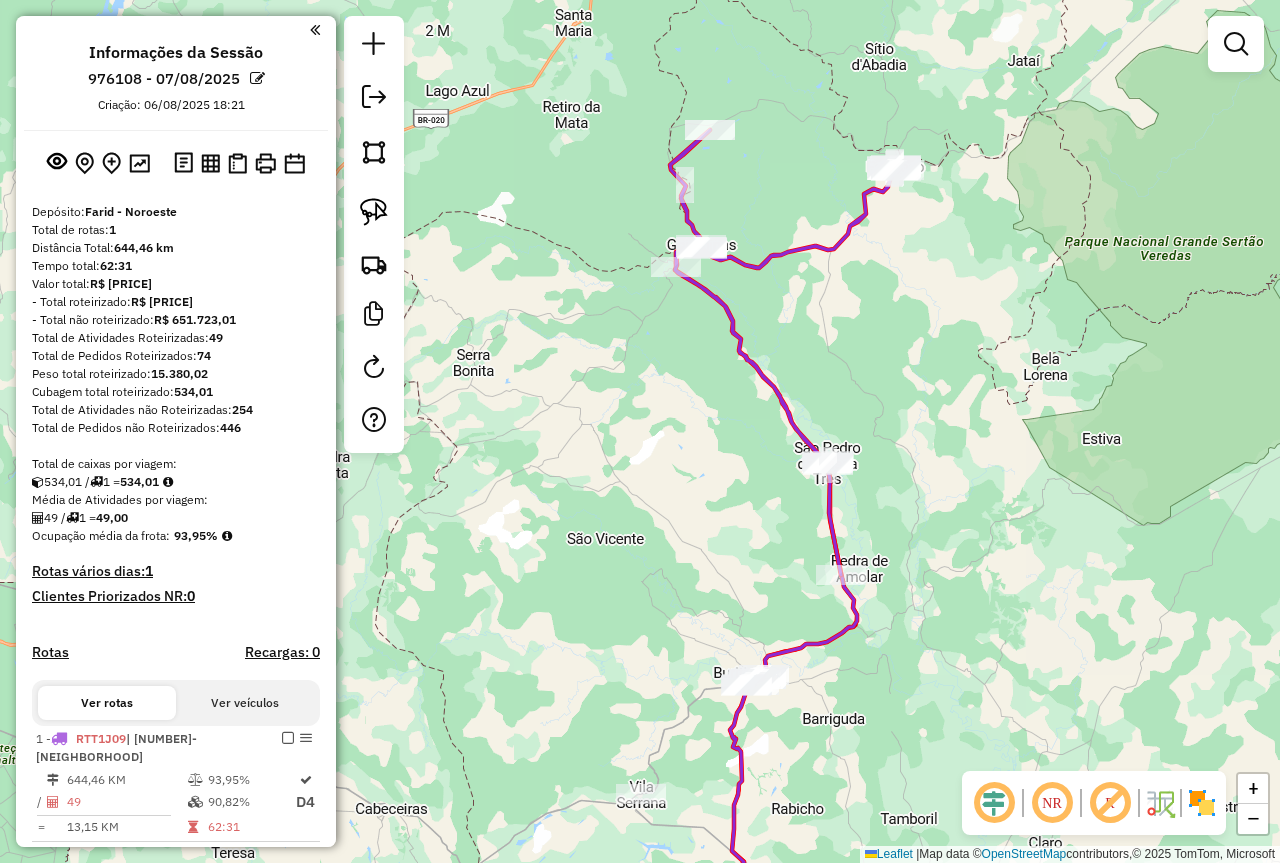 drag, startPoint x: 927, startPoint y: 722, endPoint x: 951, endPoint y: 475, distance: 248.16325 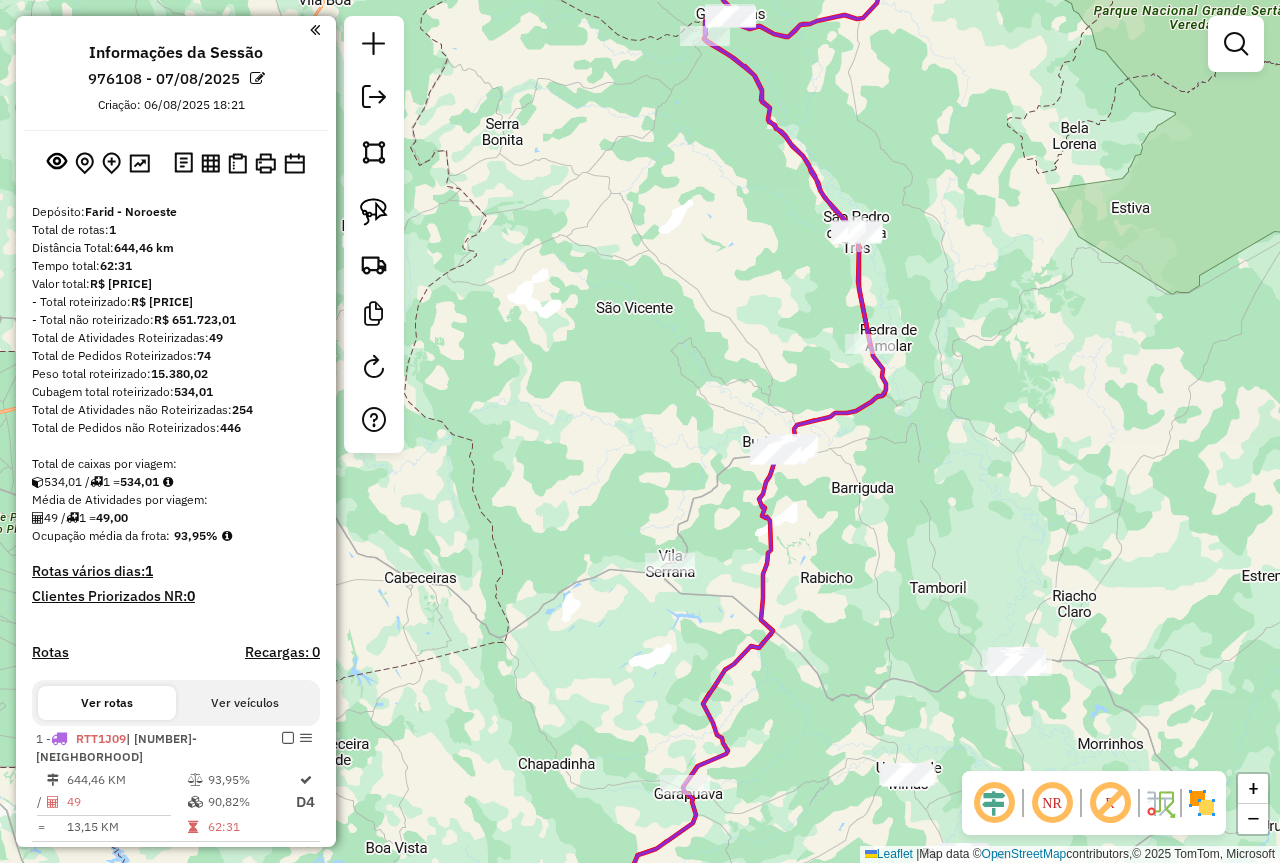 drag, startPoint x: 889, startPoint y: 538, endPoint x: 813, endPoint y: 455, distance: 112.53888 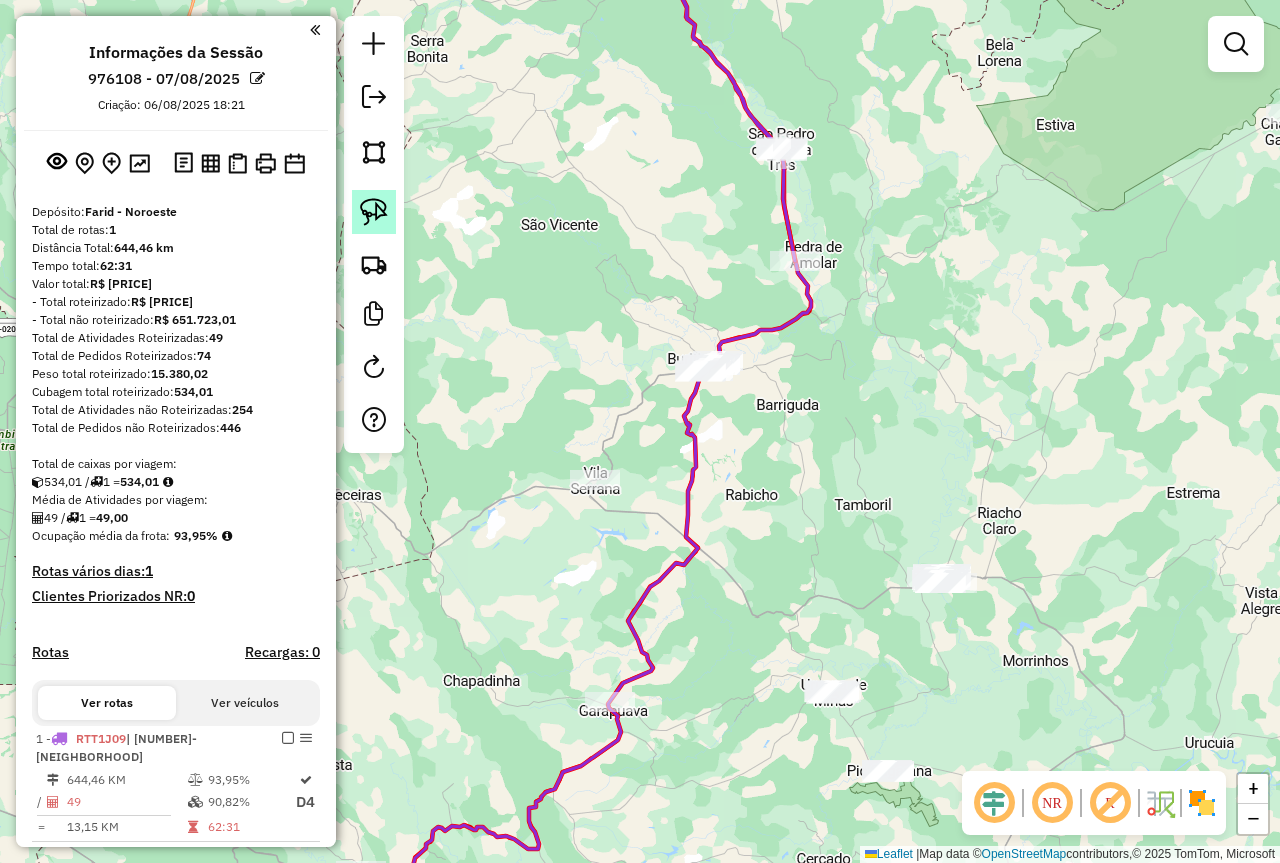 click 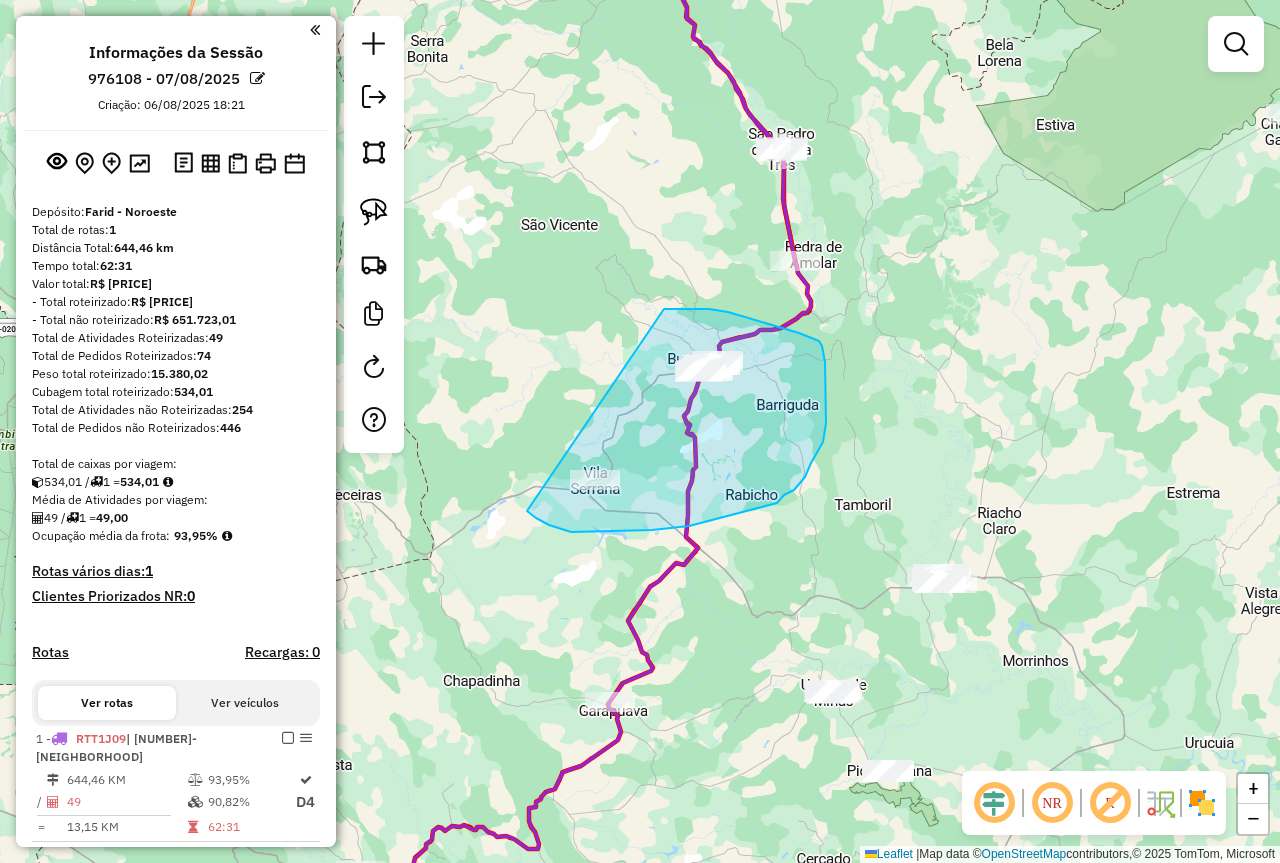 drag, startPoint x: 664, startPoint y: 309, endPoint x: 527, endPoint y: 511, distance: 244.0758 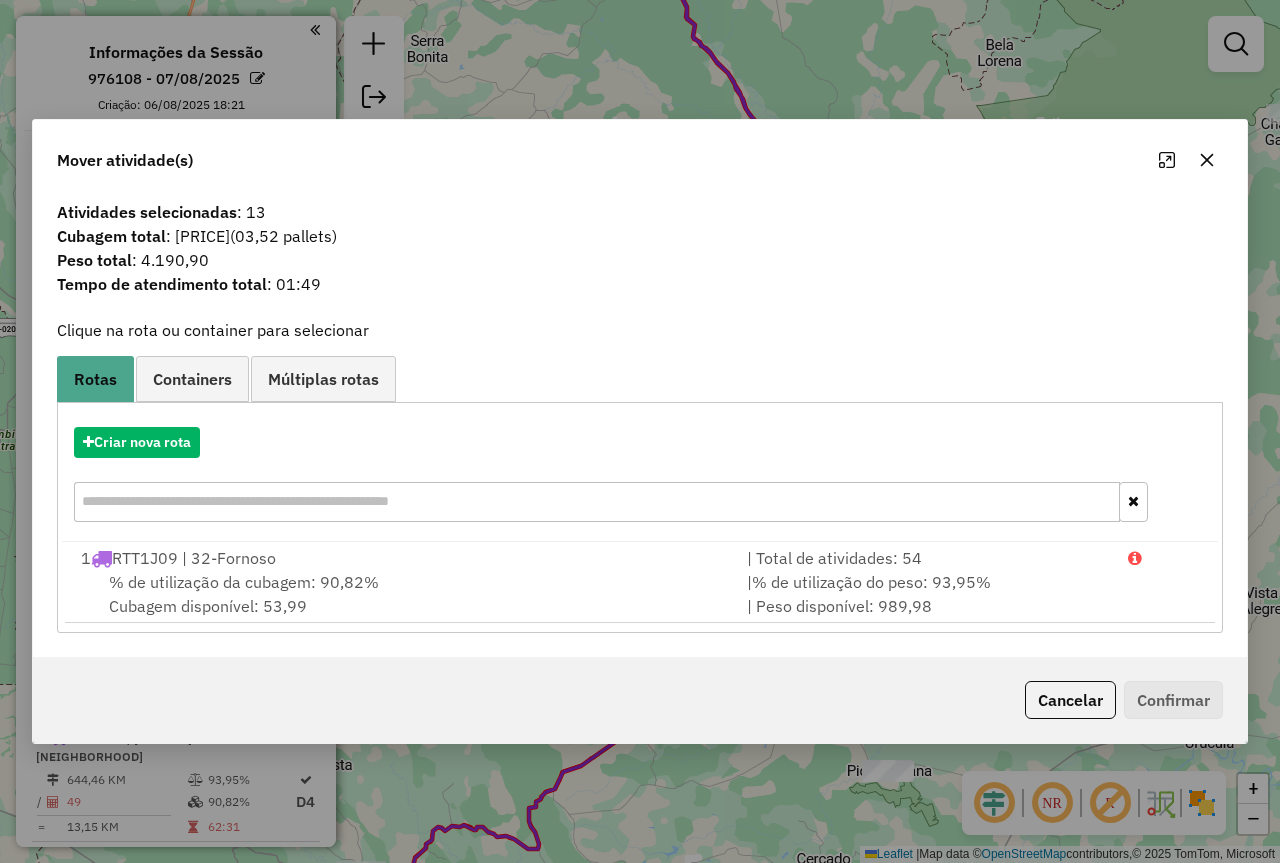 click on "Cancelar" 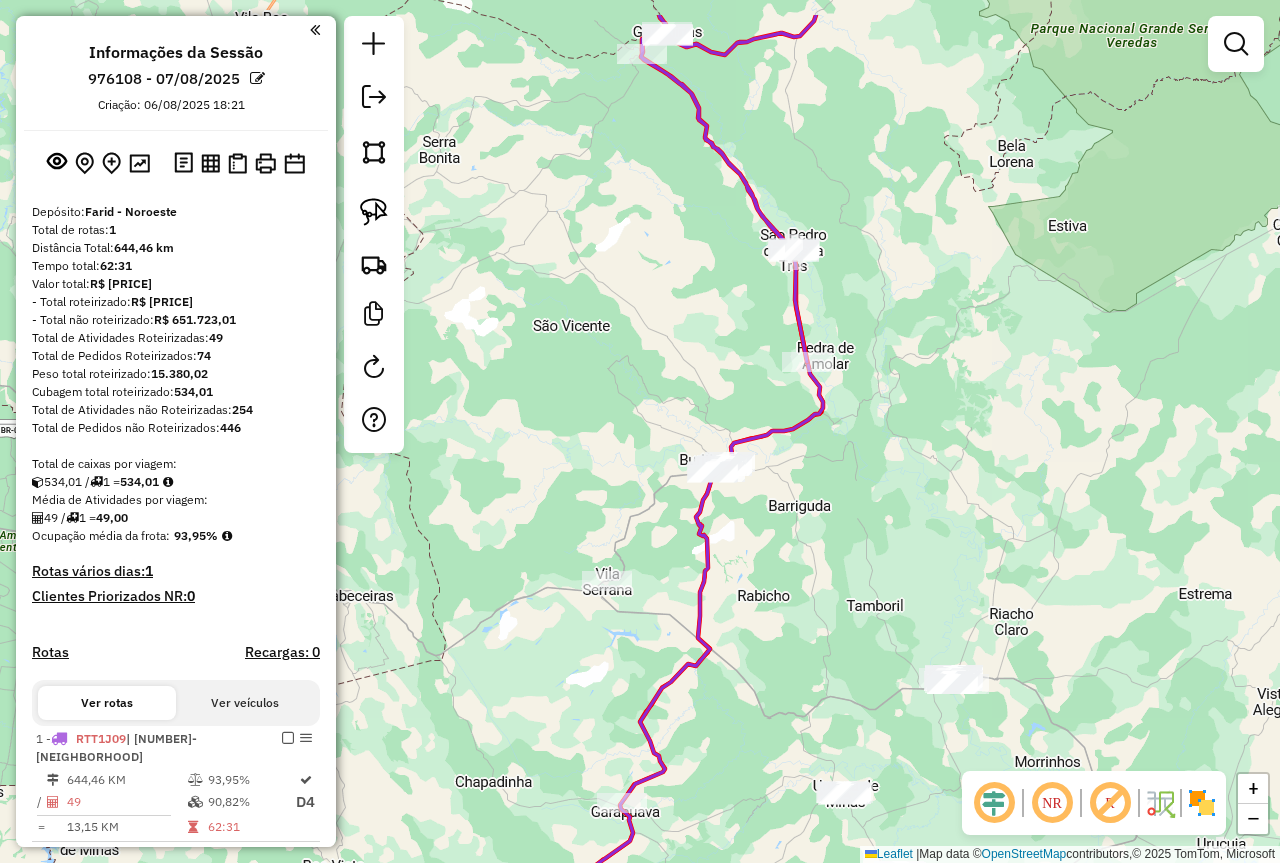 drag, startPoint x: 841, startPoint y: 348, endPoint x: 836, endPoint y: 436, distance: 88.14193 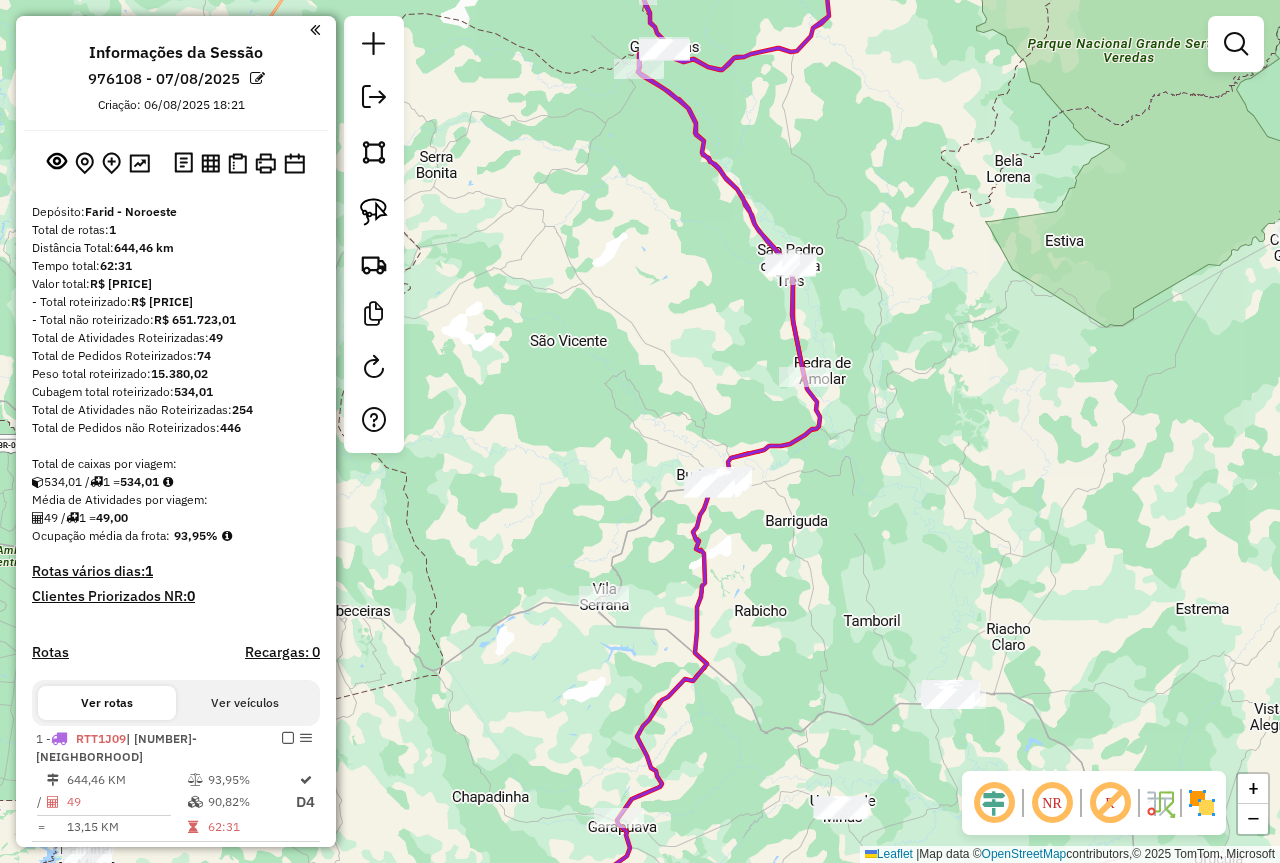 click 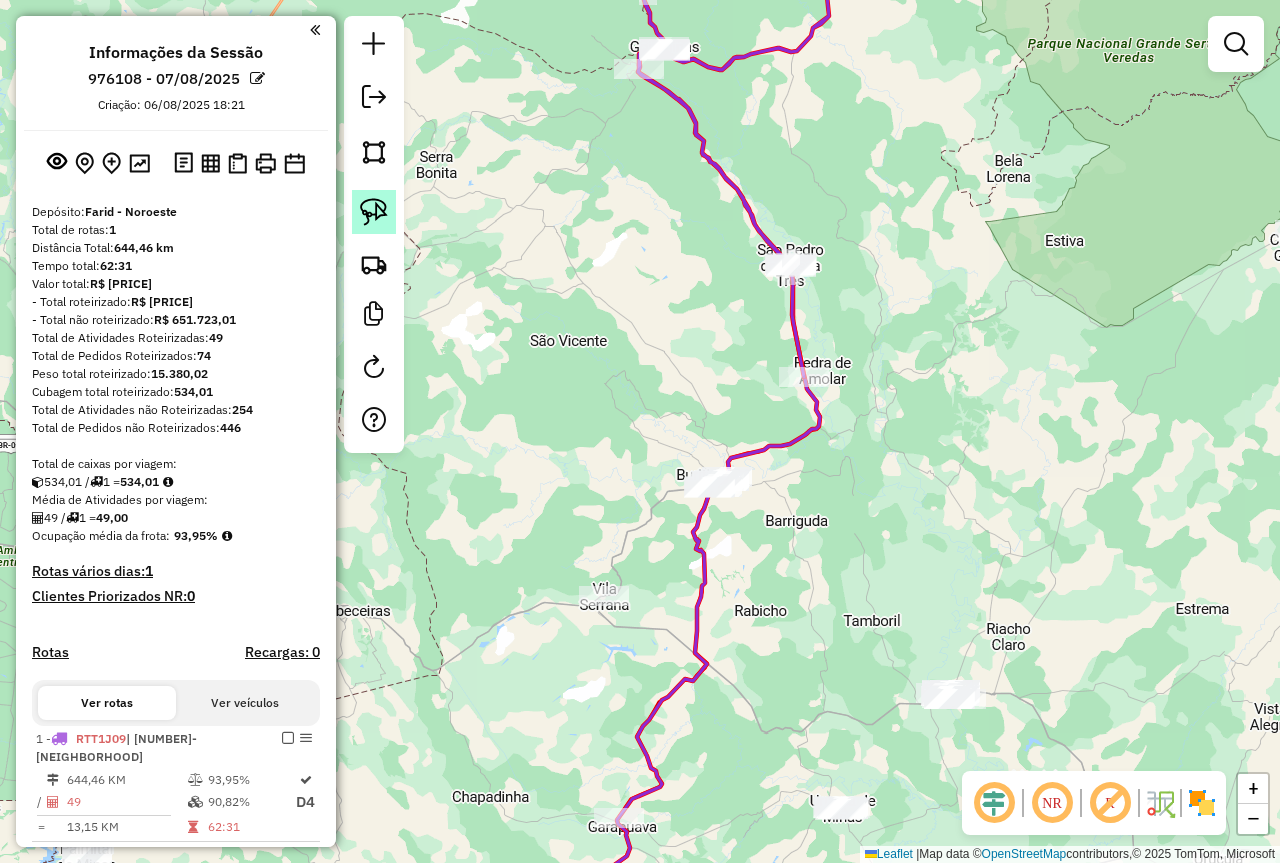 click 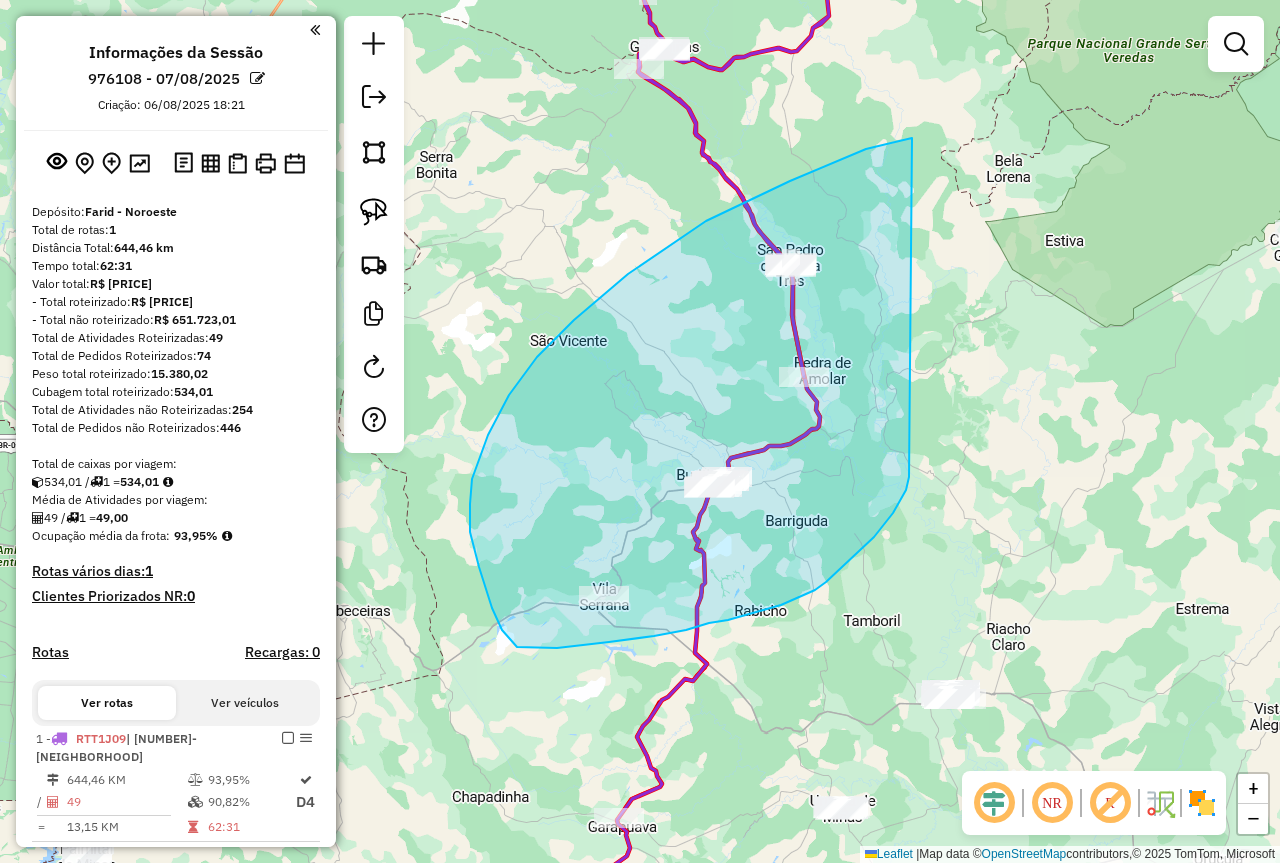 drag, startPoint x: 909, startPoint y: 477, endPoint x: 985, endPoint y: 138, distance: 347.41473 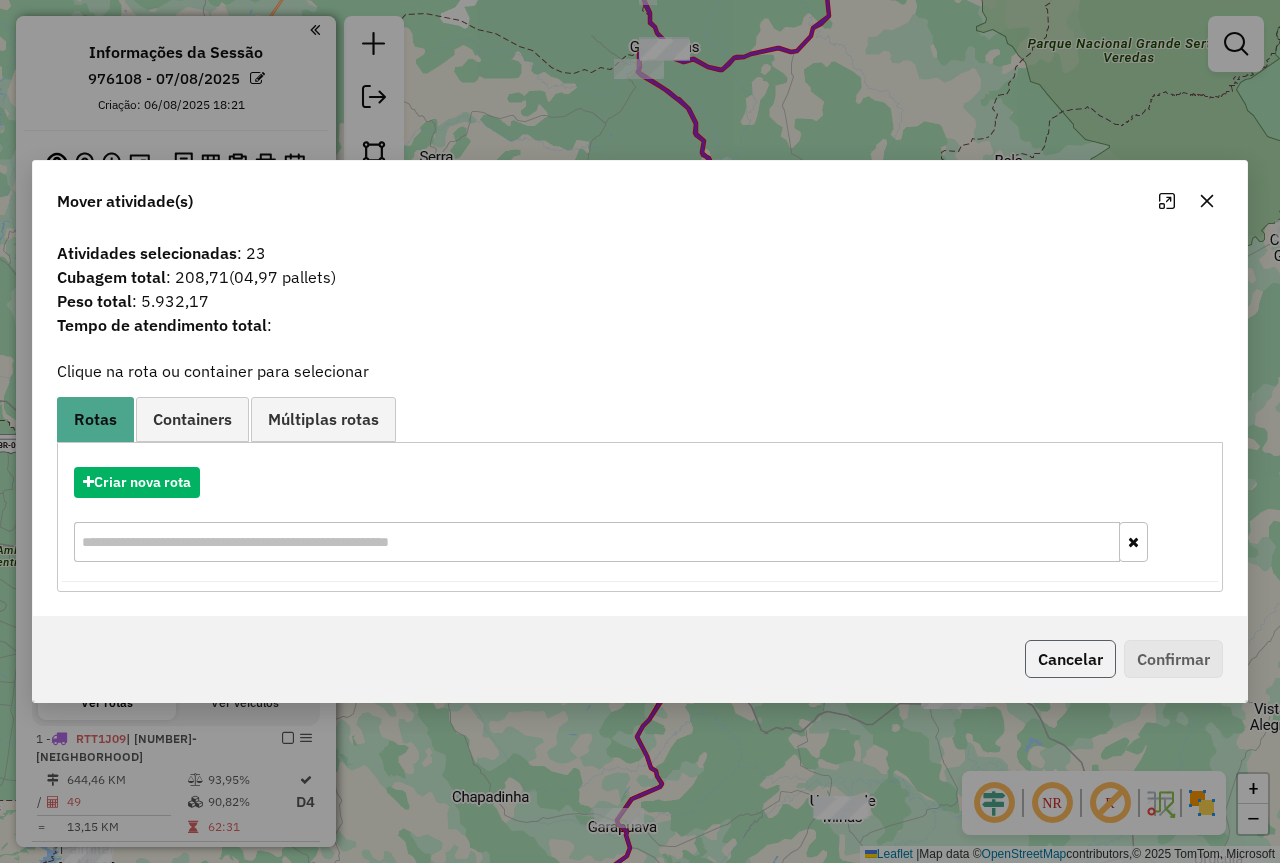 click on "Cancelar" 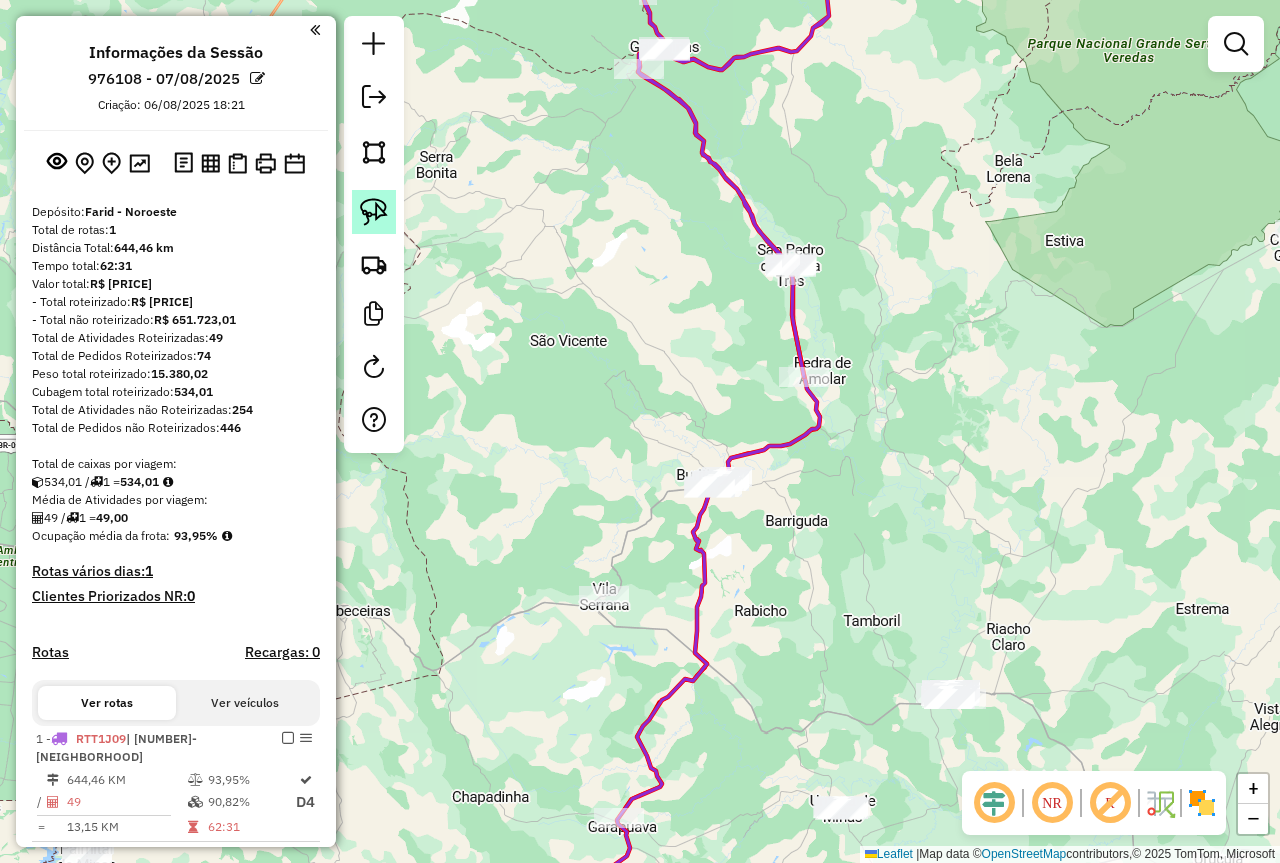 click 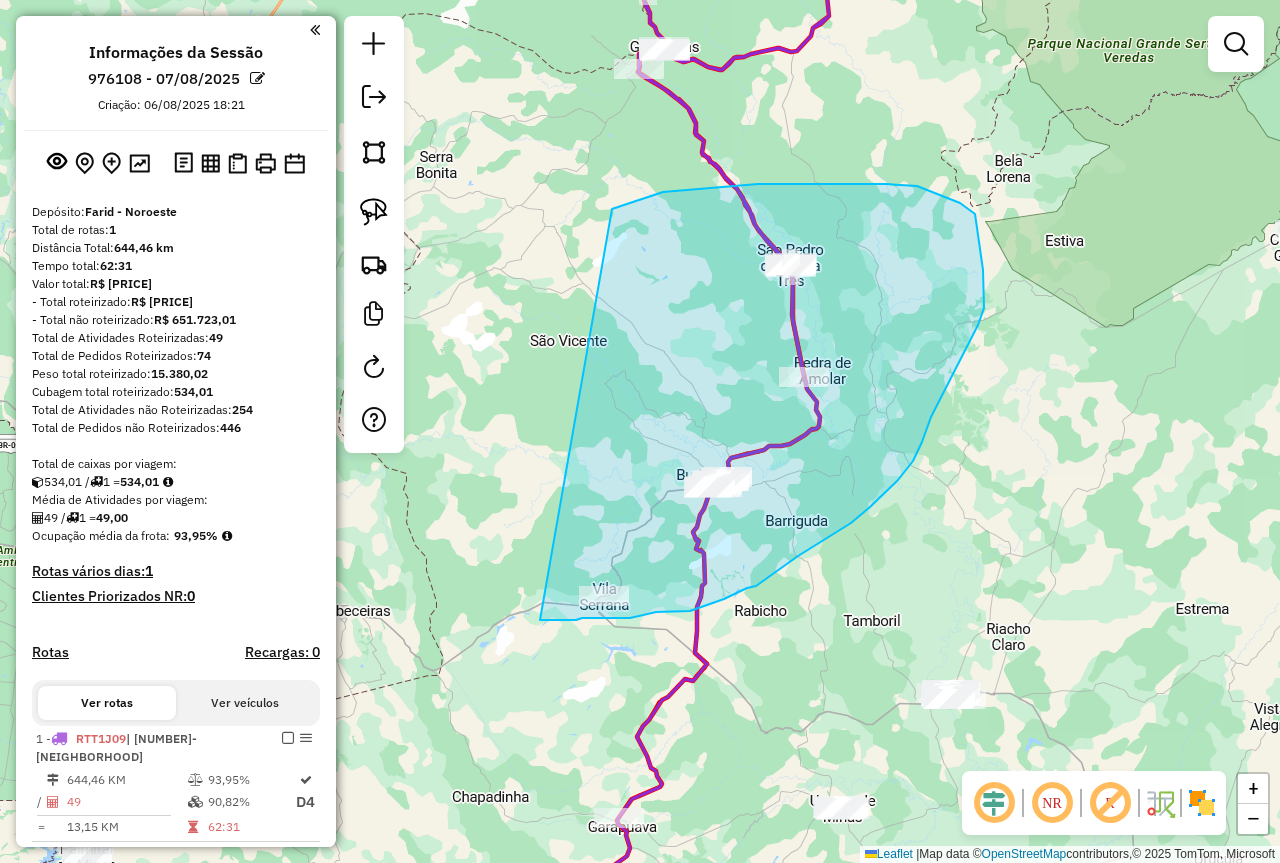 drag, startPoint x: 612, startPoint y: 209, endPoint x: 540, endPoint y: 620, distance: 417.2589 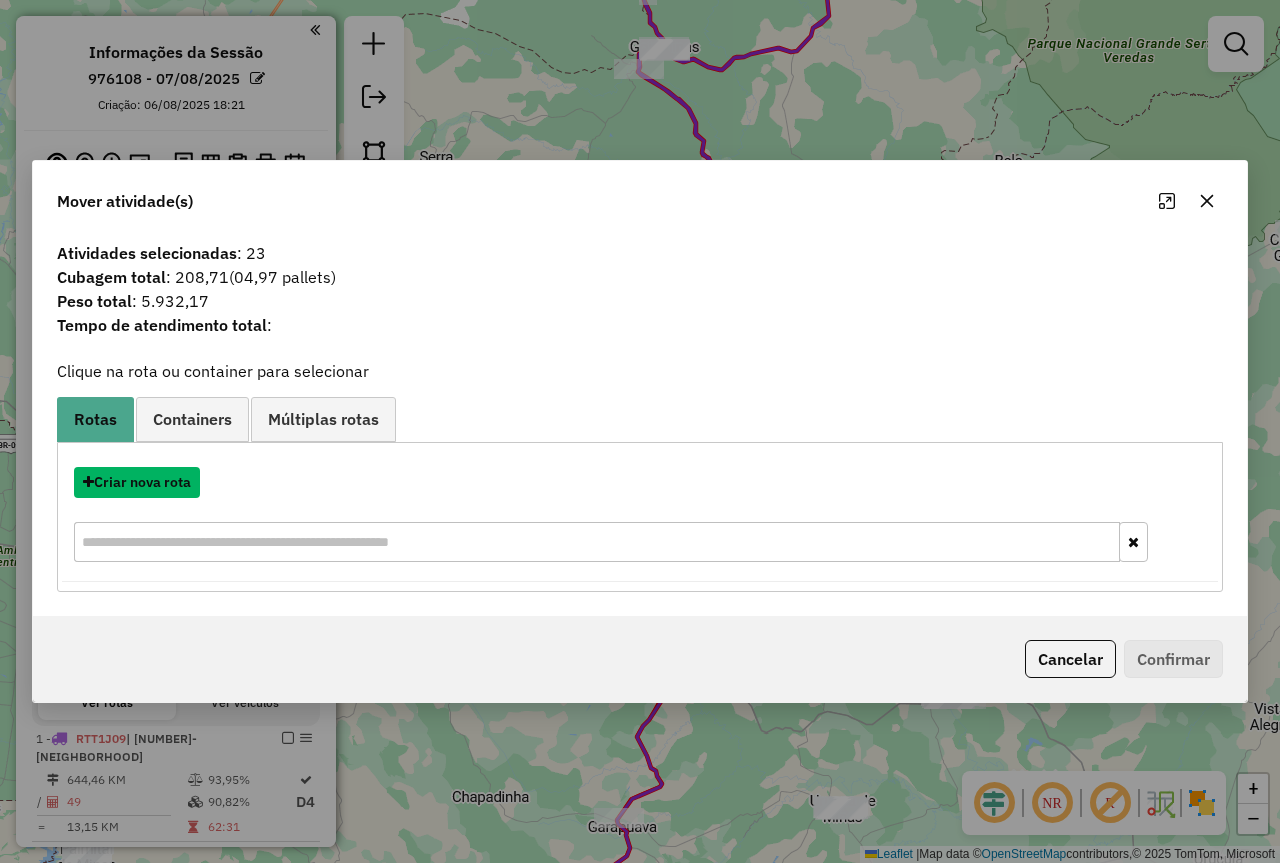 click on "Criar nova rota" at bounding box center [137, 482] 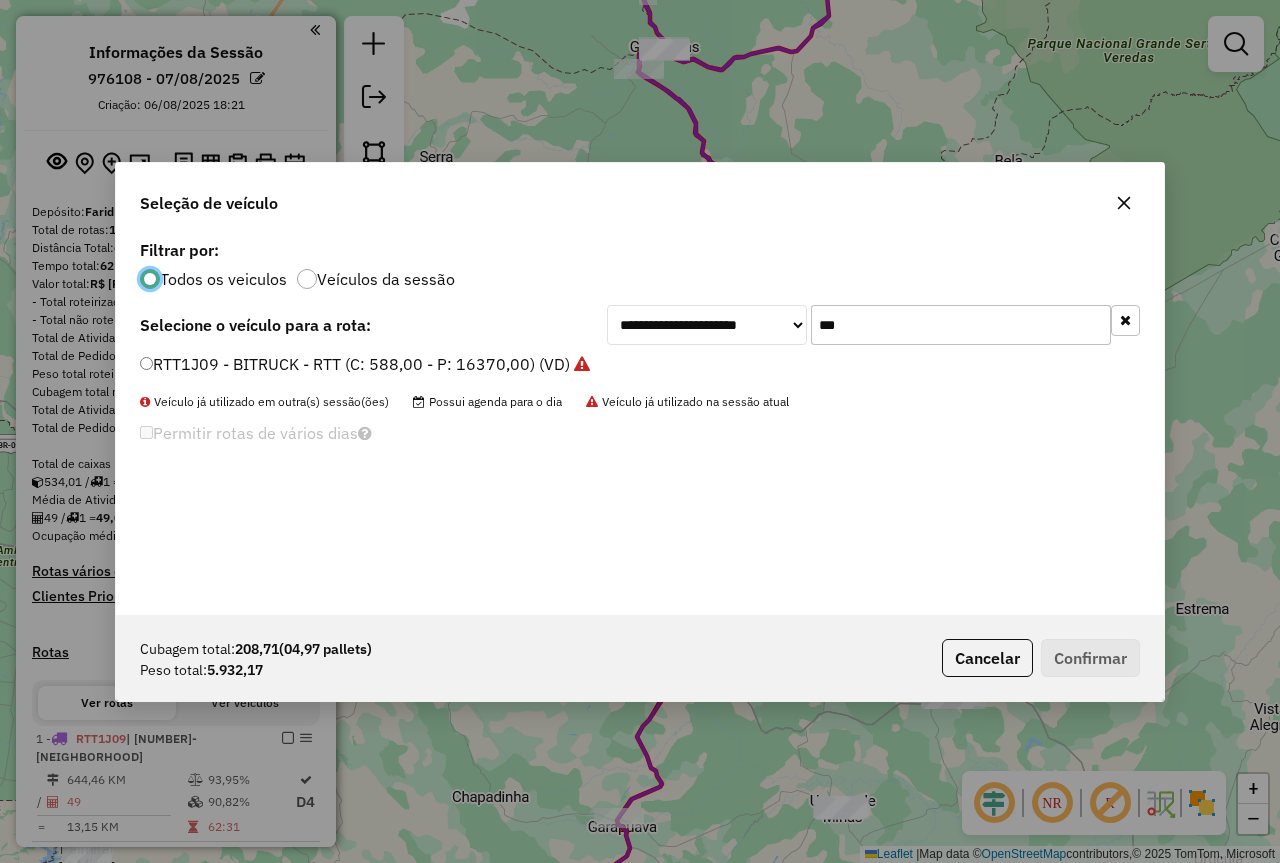 scroll, scrollTop: 11, scrollLeft: 6, axis: both 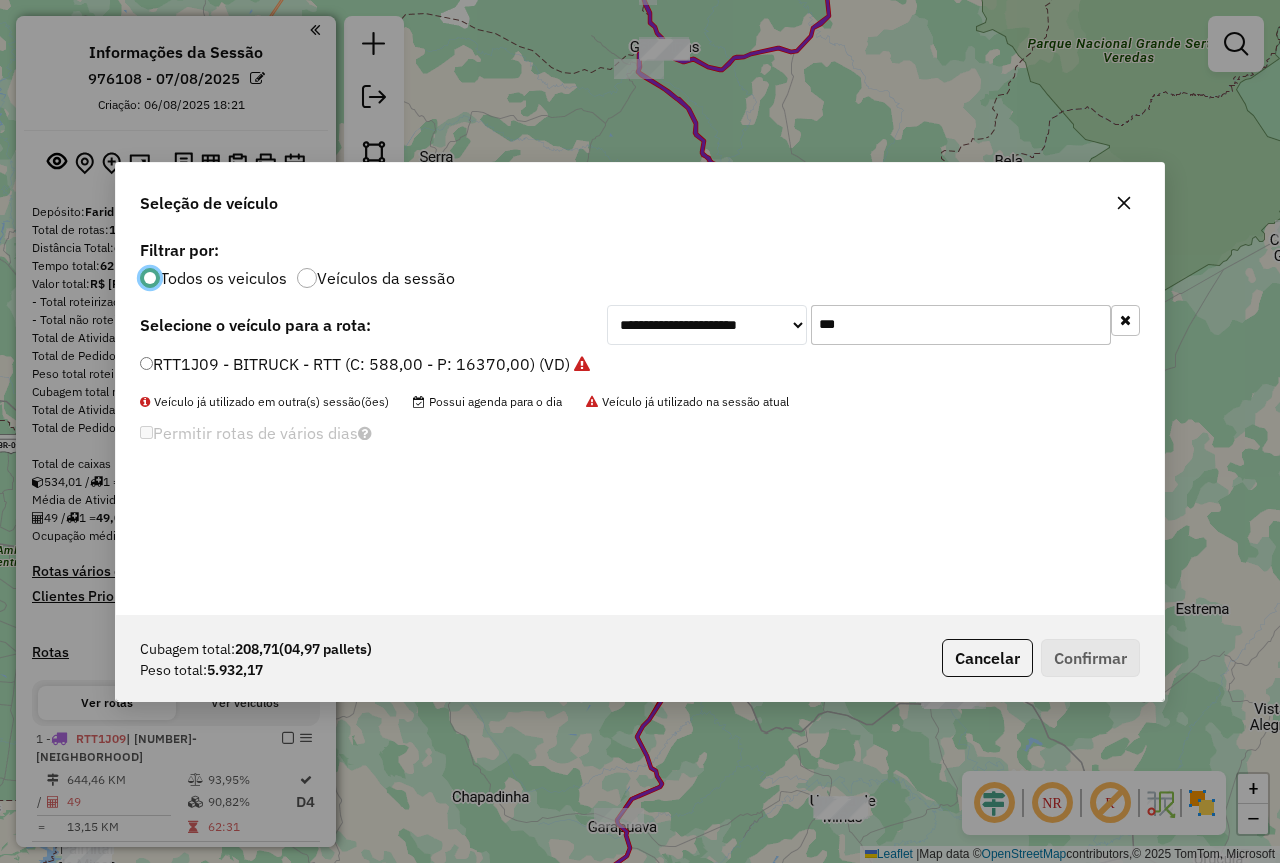 click on "***" 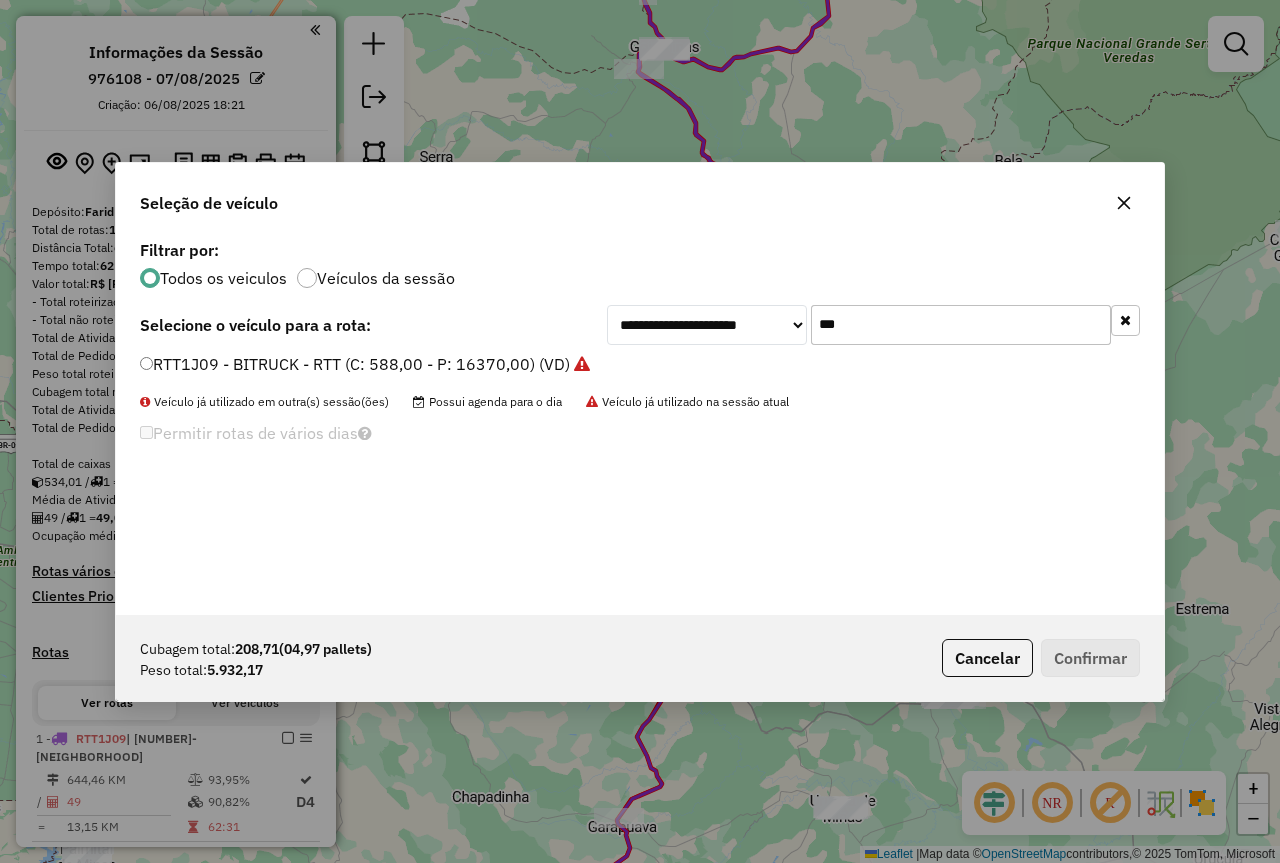 click on "***" 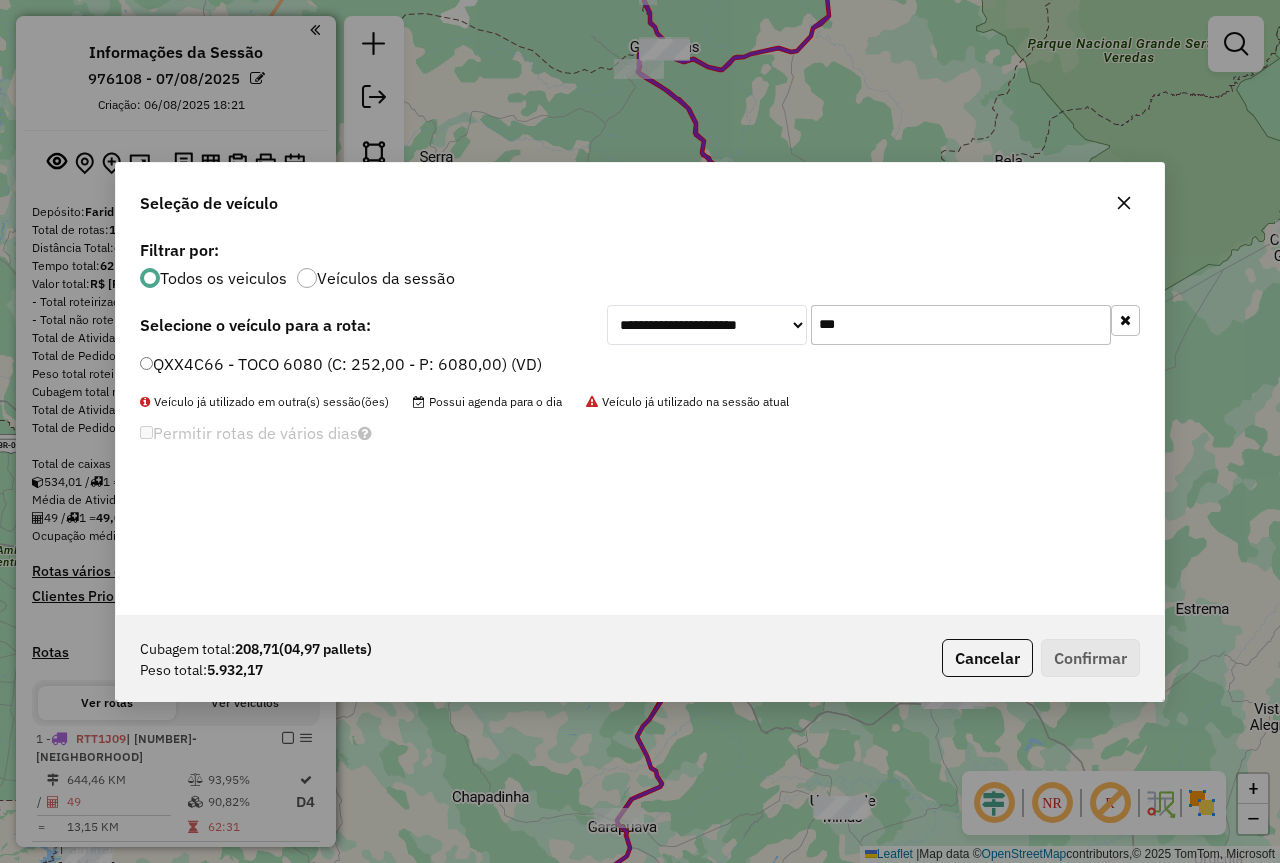 type on "***" 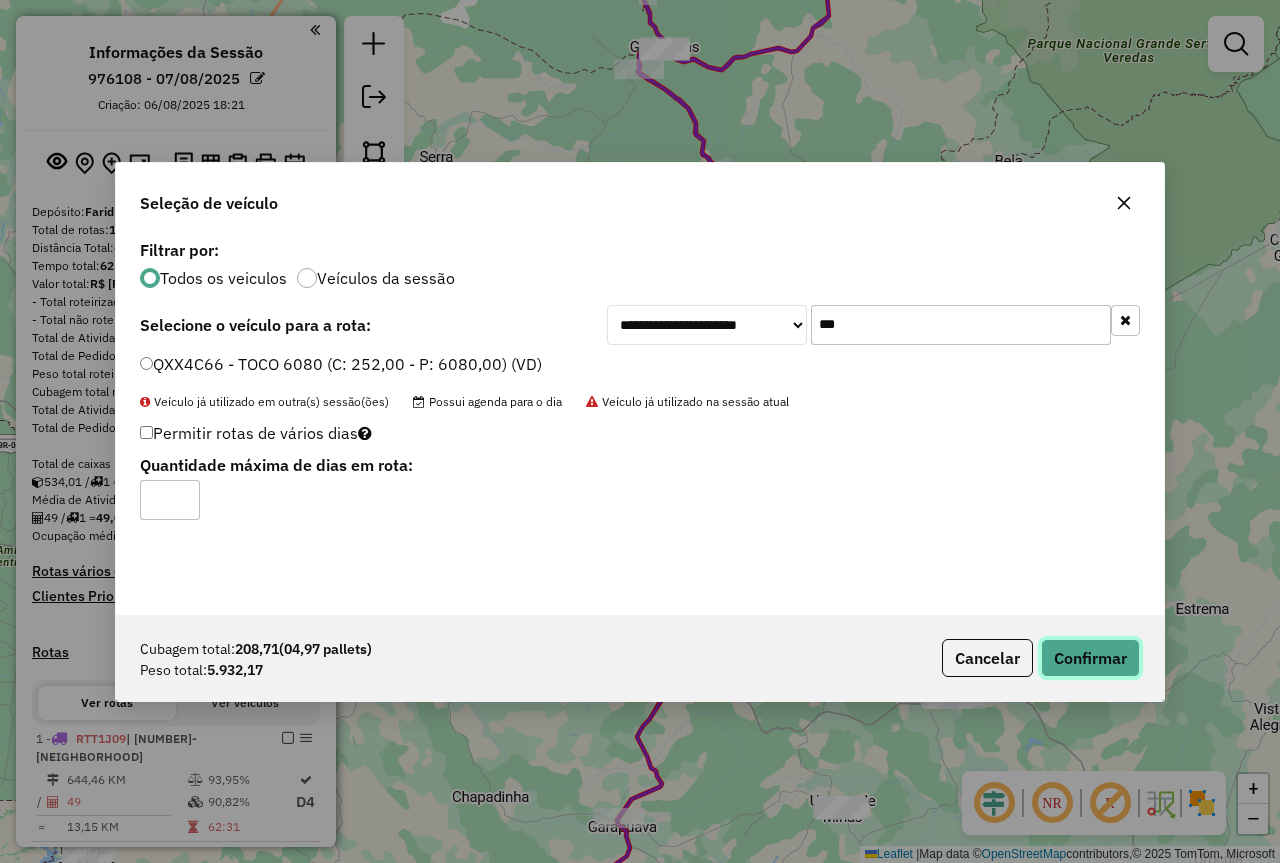 click on "Confirmar" 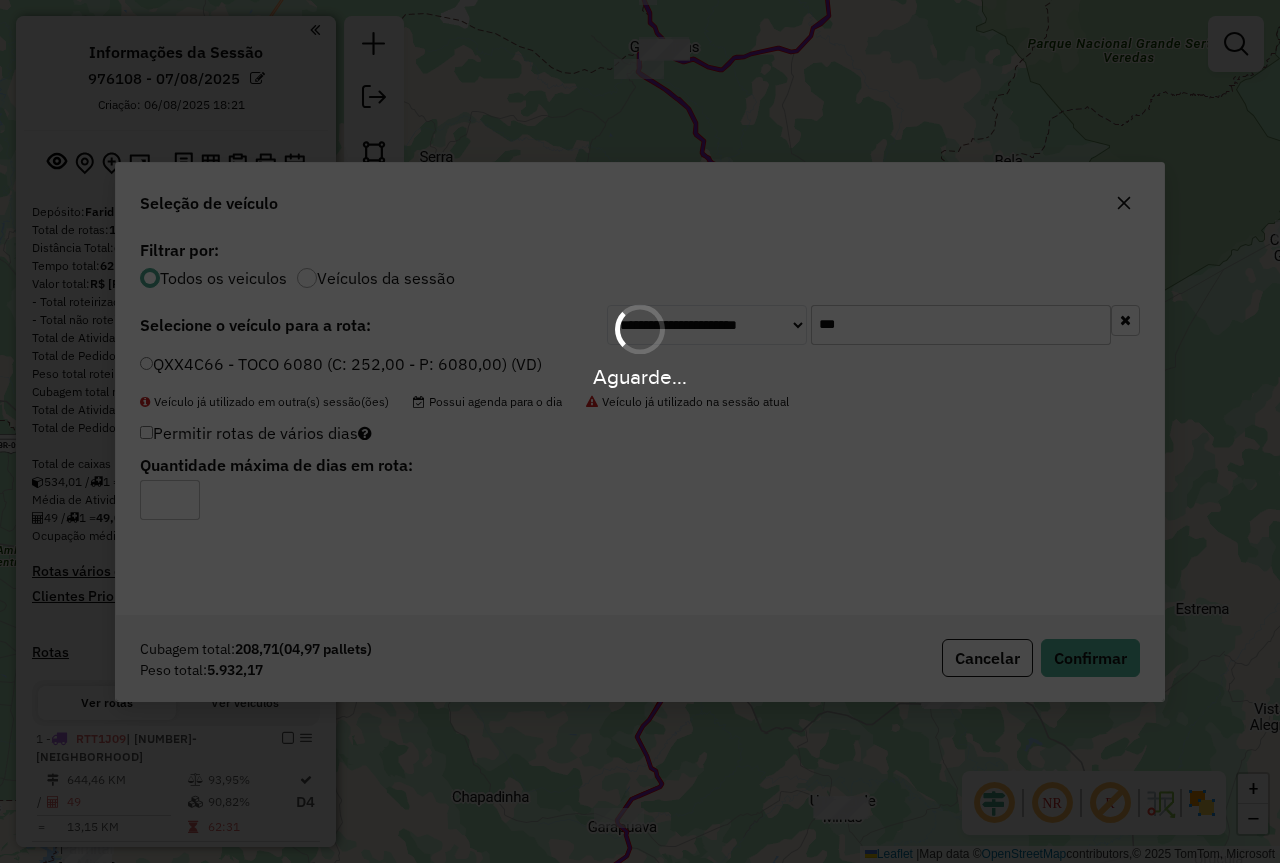 click on "Aguarde..." at bounding box center [640, 431] 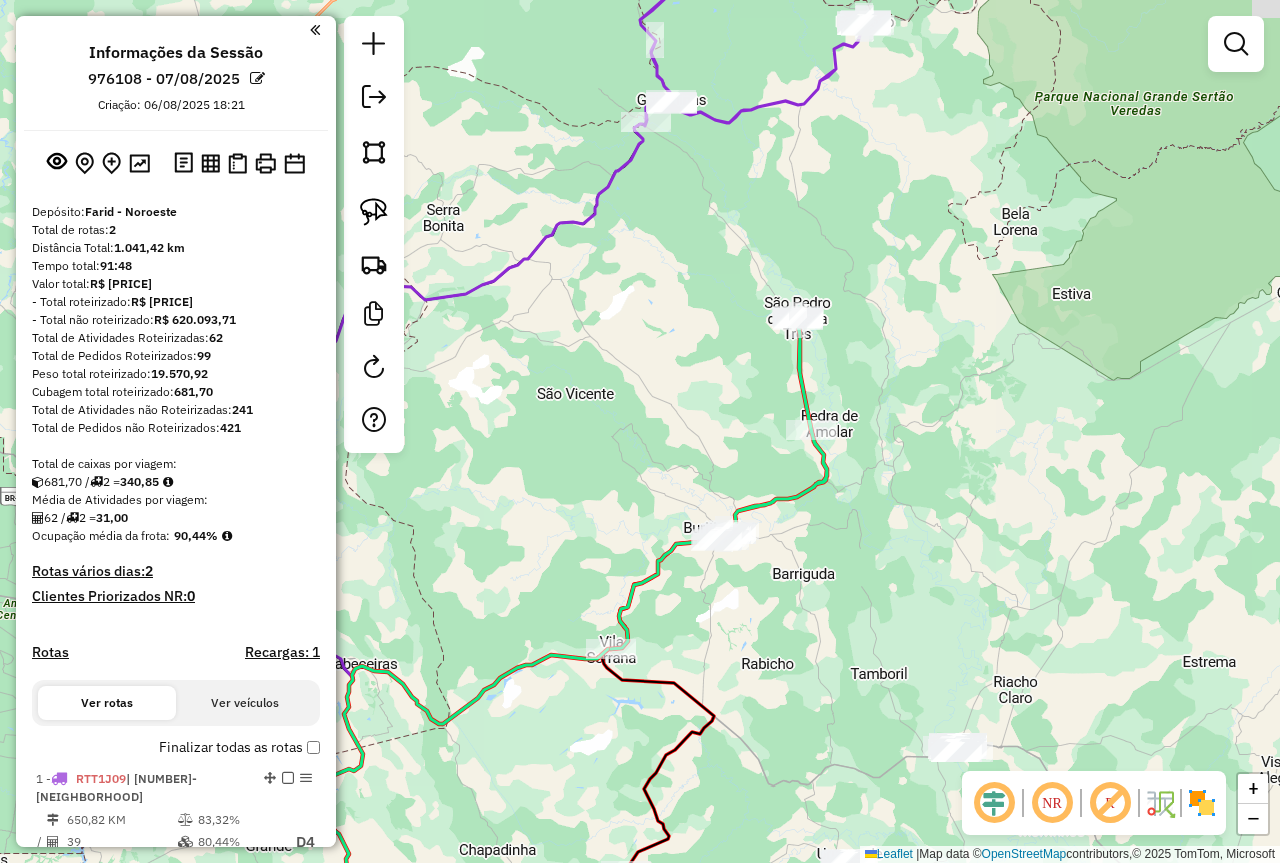 drag, startPoint x: 688, startPoint y: 254, endPoint x: 711, endPoint y: 353, distance: 101.636604 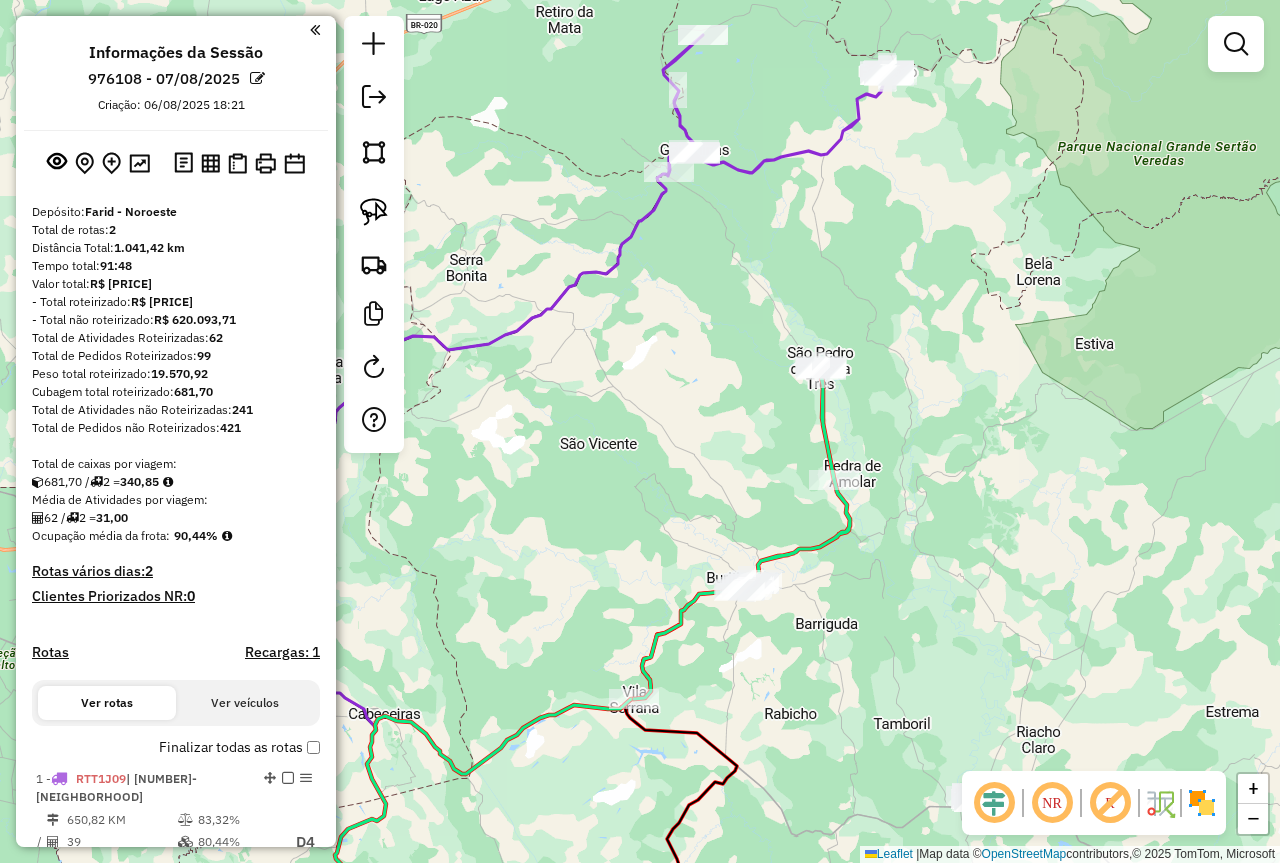 click 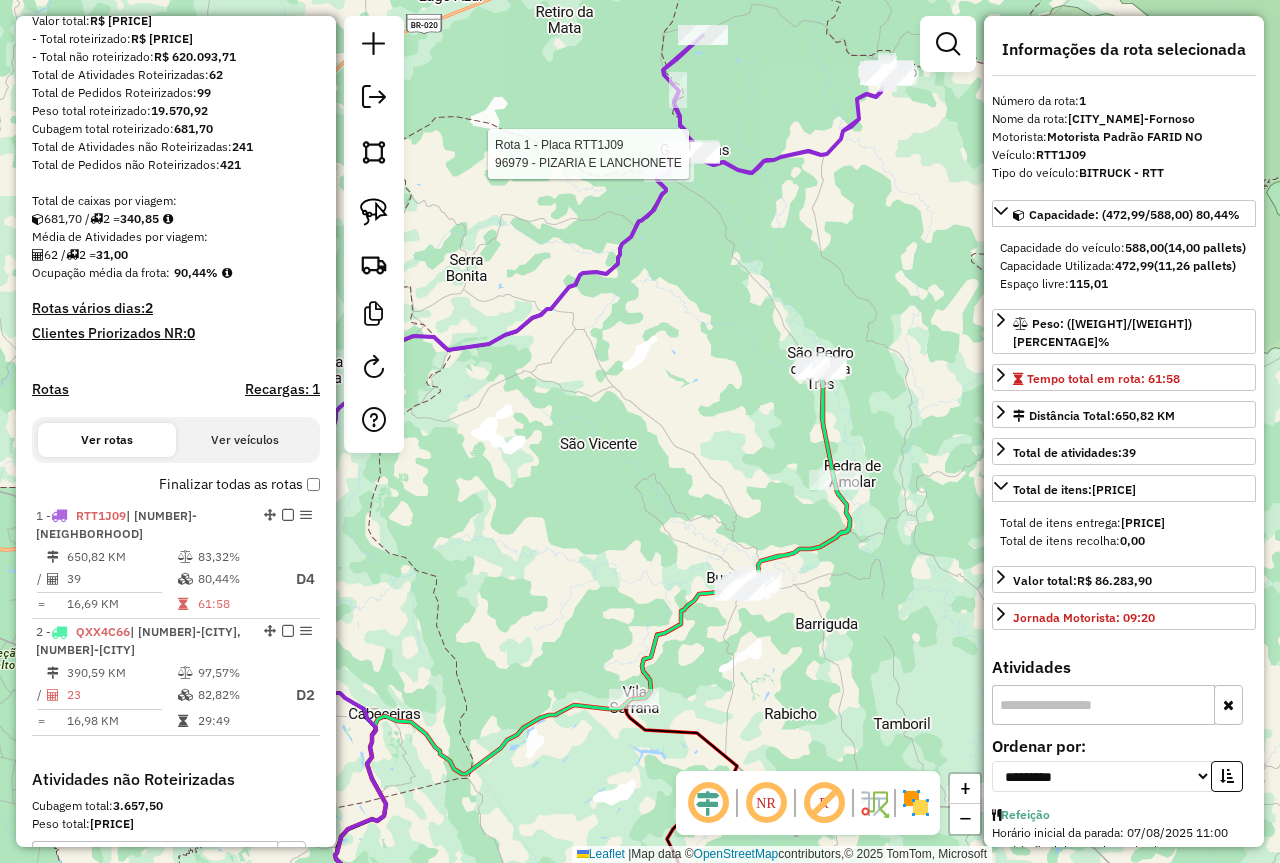 scroll, scrollTop: 527, scrollLeft: 0, axis: vertical 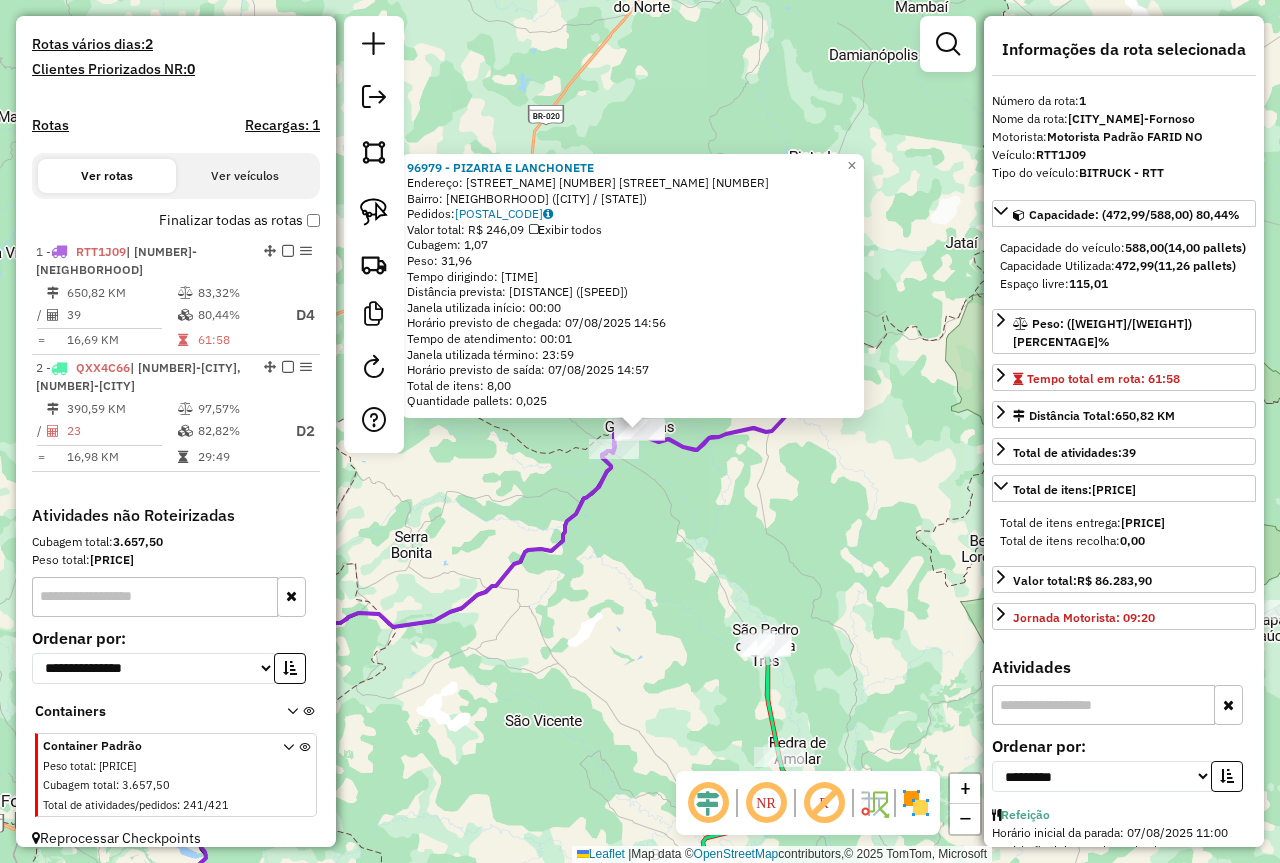click on "[NUMBER] - [NAME]  Endereço:  [NUMBER] [STREET] [NUMBER]   Bairro: [NEIGHBORHOOD] ([CITY] / [STATE])   Pedidos:  [ORDER_ID]   Valor total: R$ 246,09   Exibir todos   Cubagem: 1,07  Peso: 31,96  Tempo dirigindo: 06:56   Distância prevista: 222,50 km (32,09 km/h)   Janela utilizada início: 00:00   Horário previsto de chegada: 07/08/2025 14:56   Tempo de atendimento: 00:01   Janela utilizada término: 23:59   Horário previsto de saída: 07/08/2025 14:57   Total de itens: 8,00   Quantidade pallets: 0,025  × Janela de atendimento Grade de atendimento Capacidade Transportadoras Veículos Cliente Pedidos  Rotas Selecione os dias de semana para filtrar as janelas de atendimento  Seg   Ter   Qua   Qui   Sex   Sáb   Dom  Informe o período da janela de atendimento: De: Até:  Filtrar exatamente a janela do cliente  Considerar janela de atendimento padrão  Selecione os dias de semana para filtrar as grades de atendimento  Seg   Ter   Qua   Qui   Sex   Sáb   Dom   Peso mínimo:   Peso máximo:   De:   Até:" 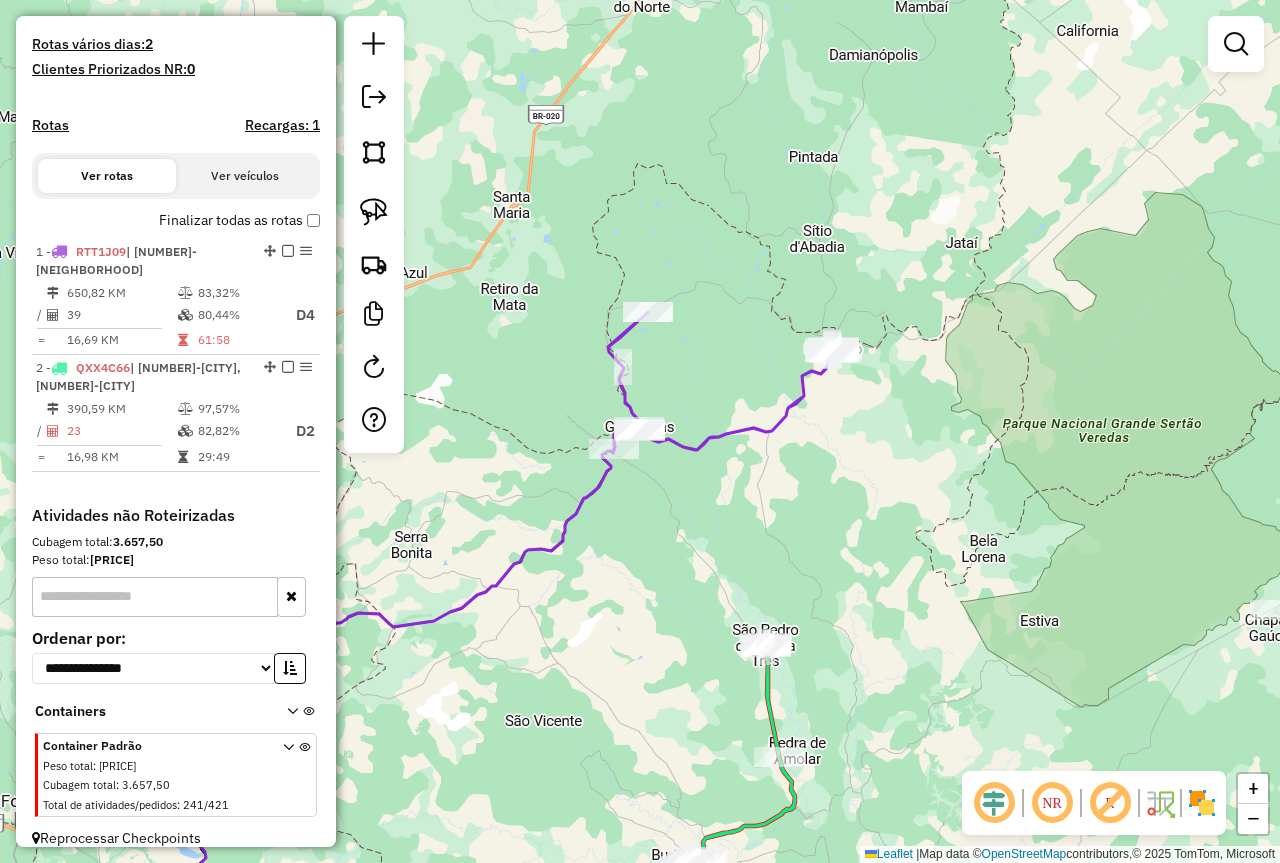 drag, startPoint x: 692, startPoint y: 656, endPoint x: 726, endPoint y: 315, distance: 342.69083 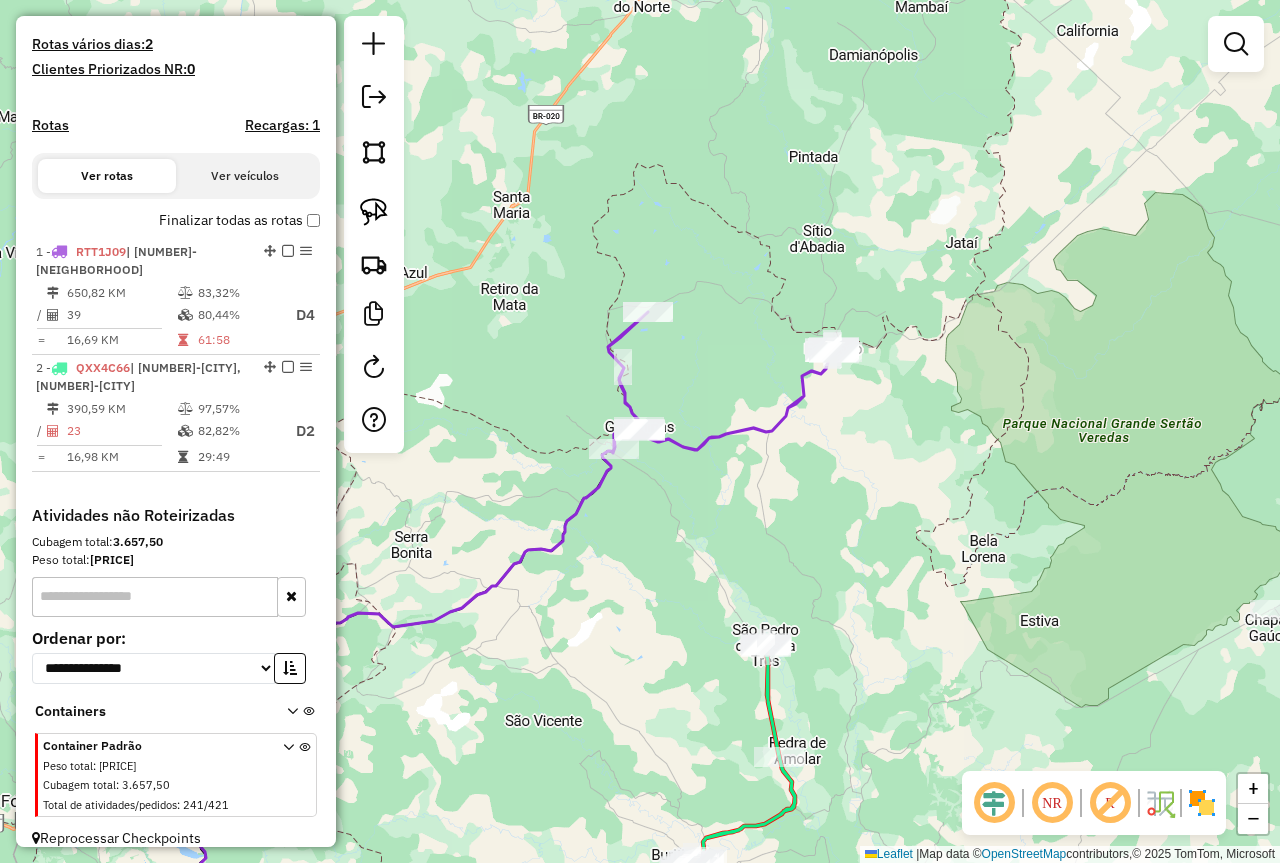 click on "Janela de atendimento Grade de atendimento Capacidade Transportadoras Veículos Cliente Pedidos  Rotas Selecione os dias de semana para filtrar as janelas de atendimento  Seg   Ter   Qua   Qui   Sex   Sáb   Dom  Informe o período da janela de atendimento: De: Até:  Filtrar exatamente a janela do cliente  Considerar janela de atendimento padrão  Selecione os dias de semana para filtrar as grades de atendimento  Seg   Ter   Qua   Qui   Sex   Sáb   Dom   Considerar clientes sem dia de atendimento cadastrado  Clientes fora do dia de atendimento selecionado Filtrar as atividades entre os valores definidos abaixo:  Peso mínimo:   Peso máximo:   Cubagem mínima:   Cubagem máxima:   De:   Até:  Filtrar as atividades entre o tempo de atendimento definido abaixo:  De:   Até:   Considerar capacidade total dos clientes não roteirizados Transportadora: Selecione um ou mais itens Tipo de veículo: Selecione um ou mais itens Veículo: Selecione um ou mais itens Motorista: Selecione um ou mais itens Nome: Rótulo:" 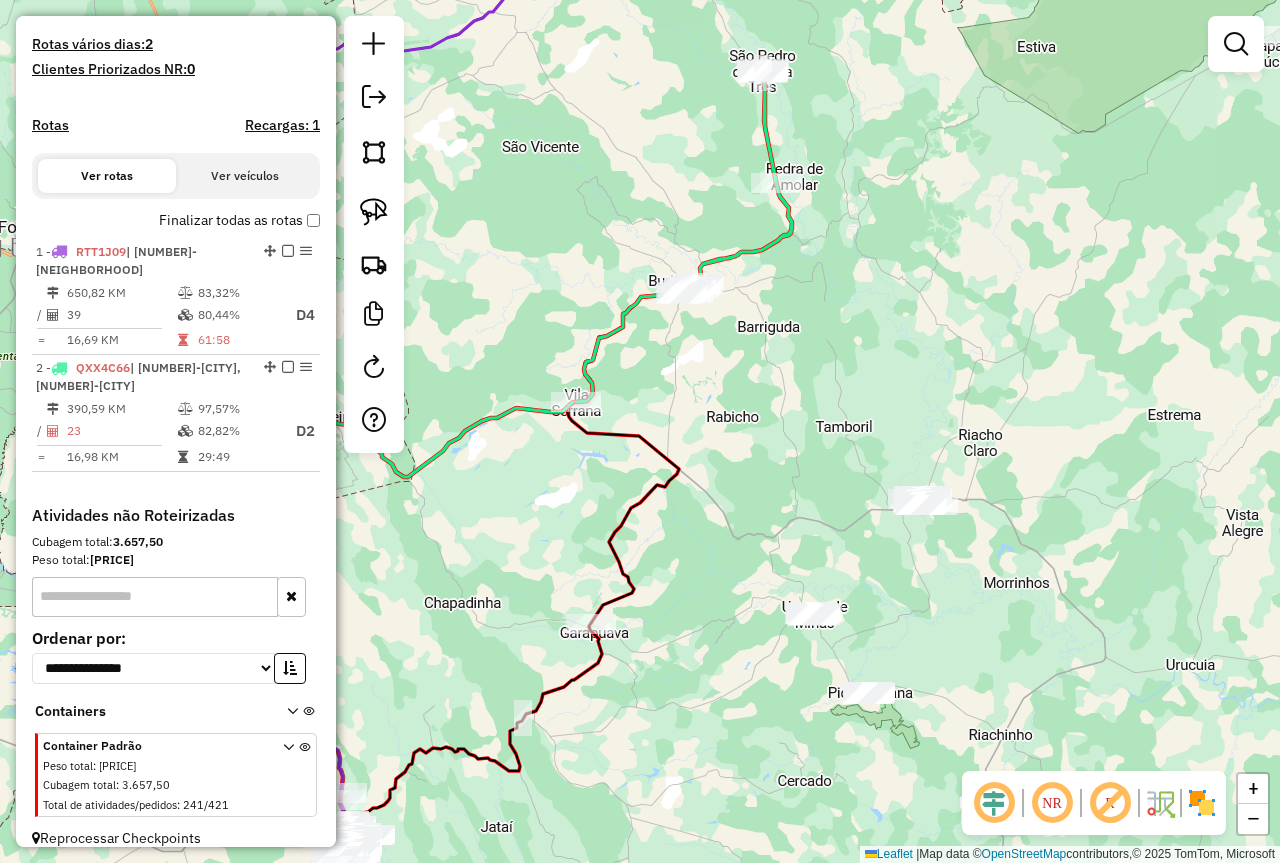 drag, startPoint x: 673, startPoint y: 502, endPoint x: 622, endPoint y: 359, distance: 151.82227 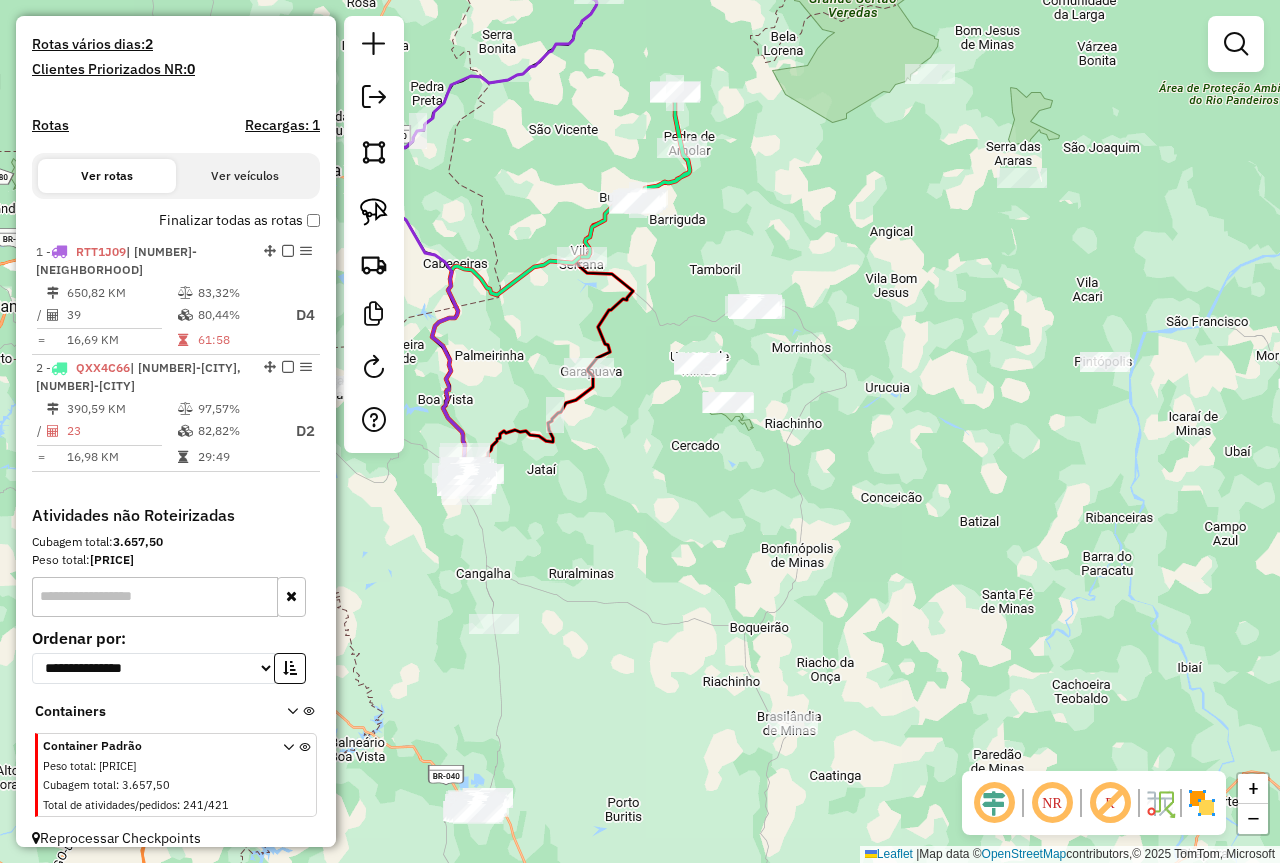 drag, startPoint x: 874, startPoint y: 294, endPoint x: 792, endPoint y: 390, distance: 126.253716 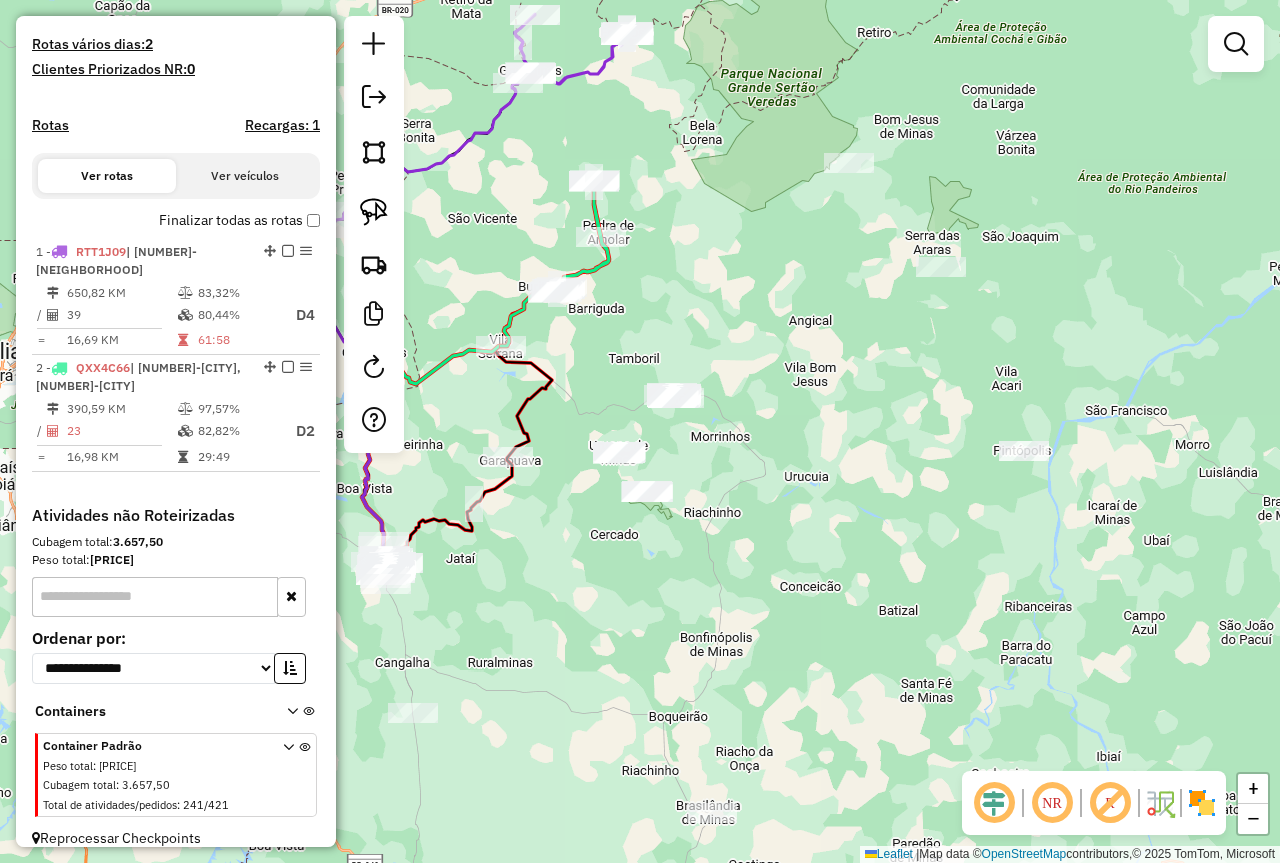 drag, startPoint x: 818, startPoint y: 456, endPoint x: 942, endPoint y: 341, distance: 169.1183 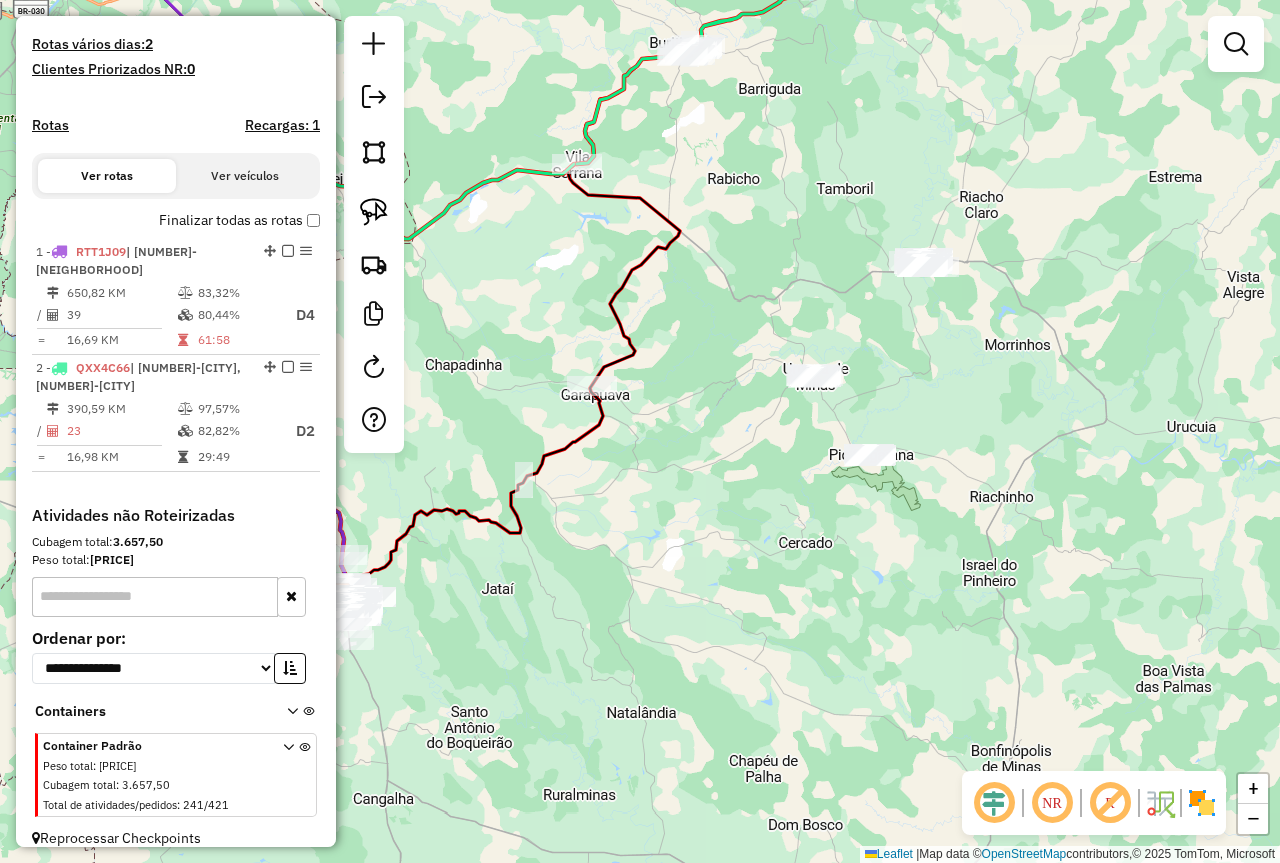 click on "Janela de atendimento Grade de atendimento Capacidade Transportadoras Veículos Cliente Pedidos  Rotas Selecione os dias de semana para filtrar as janelas de atendimento  Seg   Ter   Qua   Qui   Sex   Sáb   Dom  Informe o período da janela de atendimento: De: Até:  Filtrar exatamente a janela do cliente  Considerar janela de atendimento padrão  Selecione os dias de semana para filtrar as grades de atendimento  Seg   Ter   Qua   Qui   Sex   Sáb   Dom   Considerar clientes sem dia de atendimento cadastrado  Clientes fora do dia de atendimento selecionado Filtrar as atividades entre os valores definidos abaixo:  Peso mínimo:   Peso máximo:   Cubagem mínima:   Cubagem máxima:   De:   Até:  Filtrar as atividades entre o tempo de atendimento definido abaixo:  De:   Até:   Considerar capacidade total dos clientes não roteirizados Transportadora: Selecione um ou mais itens Tipo de veículo: Selecione um ou mais itens Veículo: Selecione um ou mais itens Motorista: Selecione um ou mais itens Nome: Rótulo:" 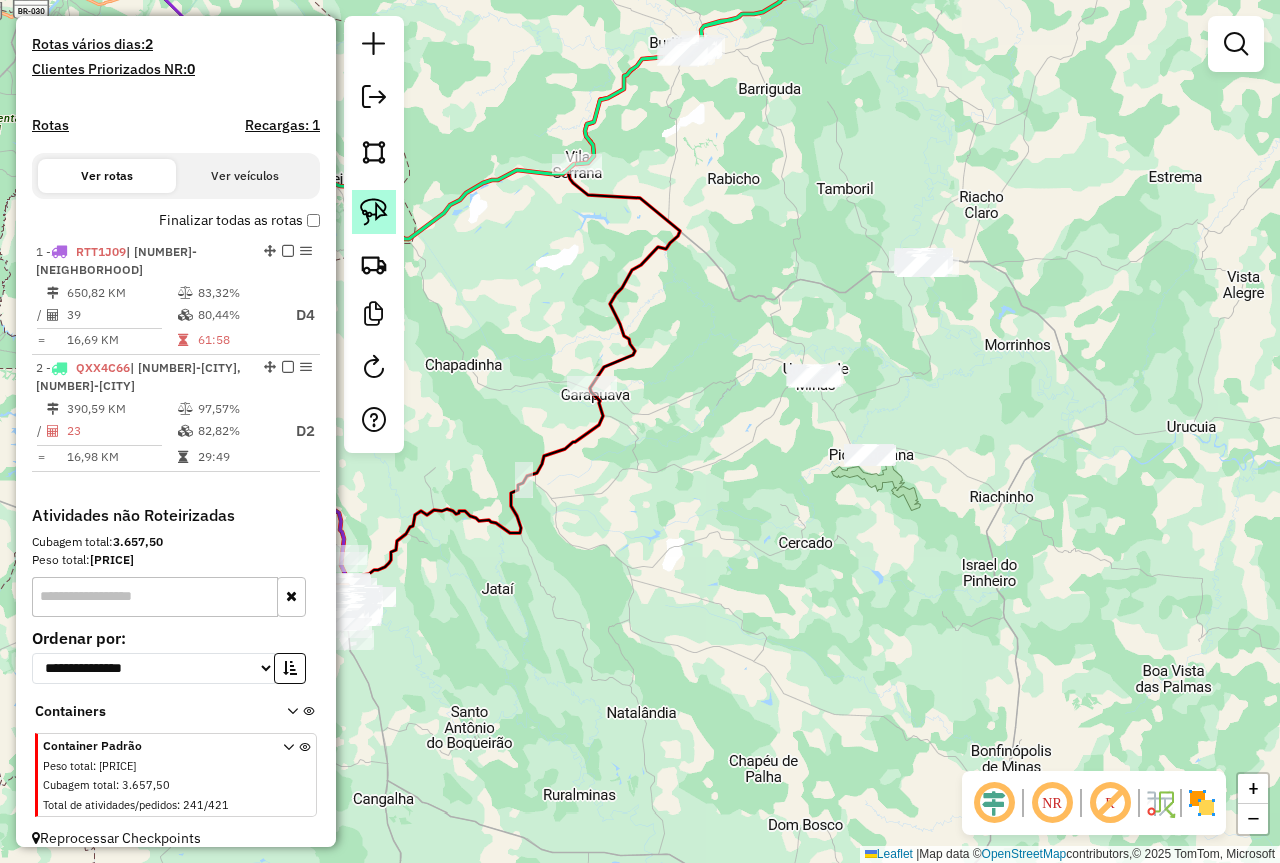 click 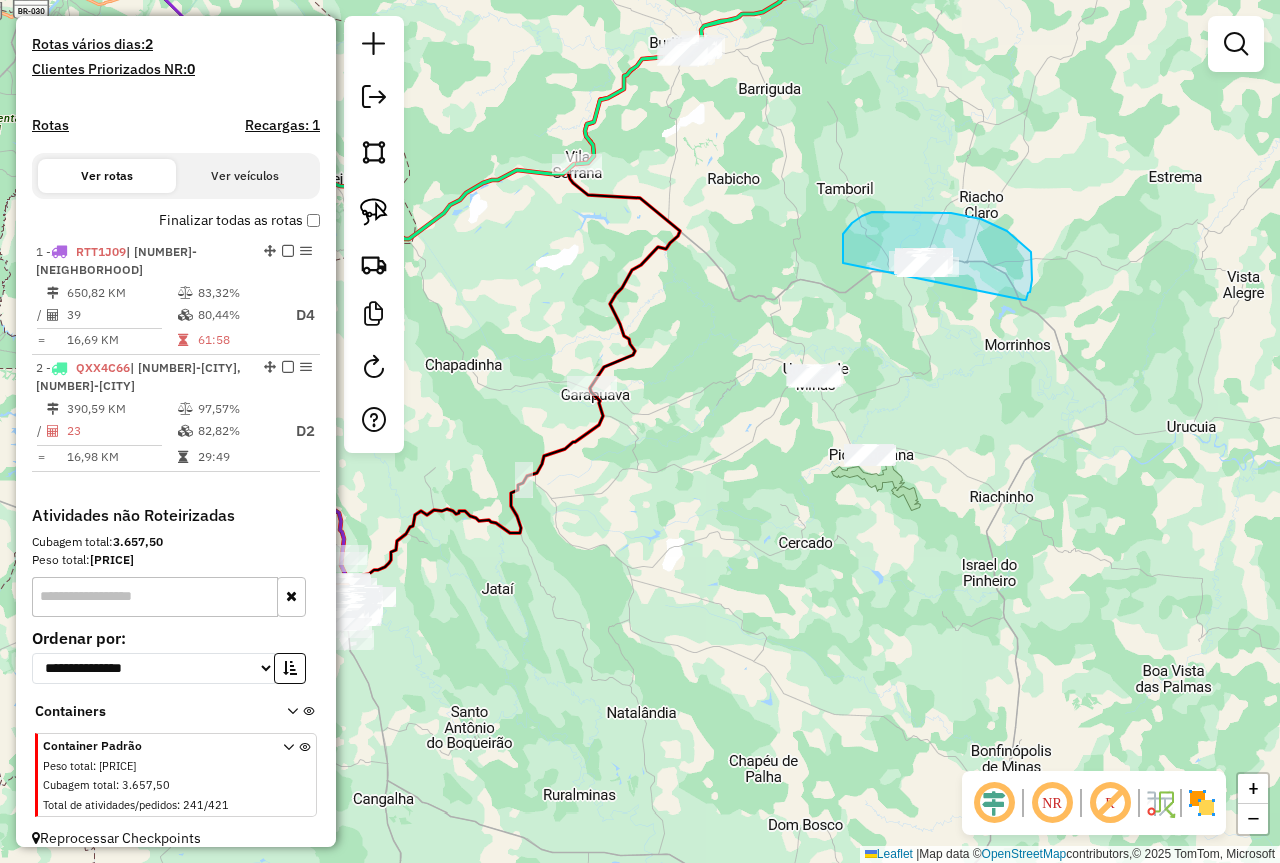 drag, startPoint x: 1024, startPoint y: 300, endPoint x: 864, endPoint y: 325, distance: 161.94135 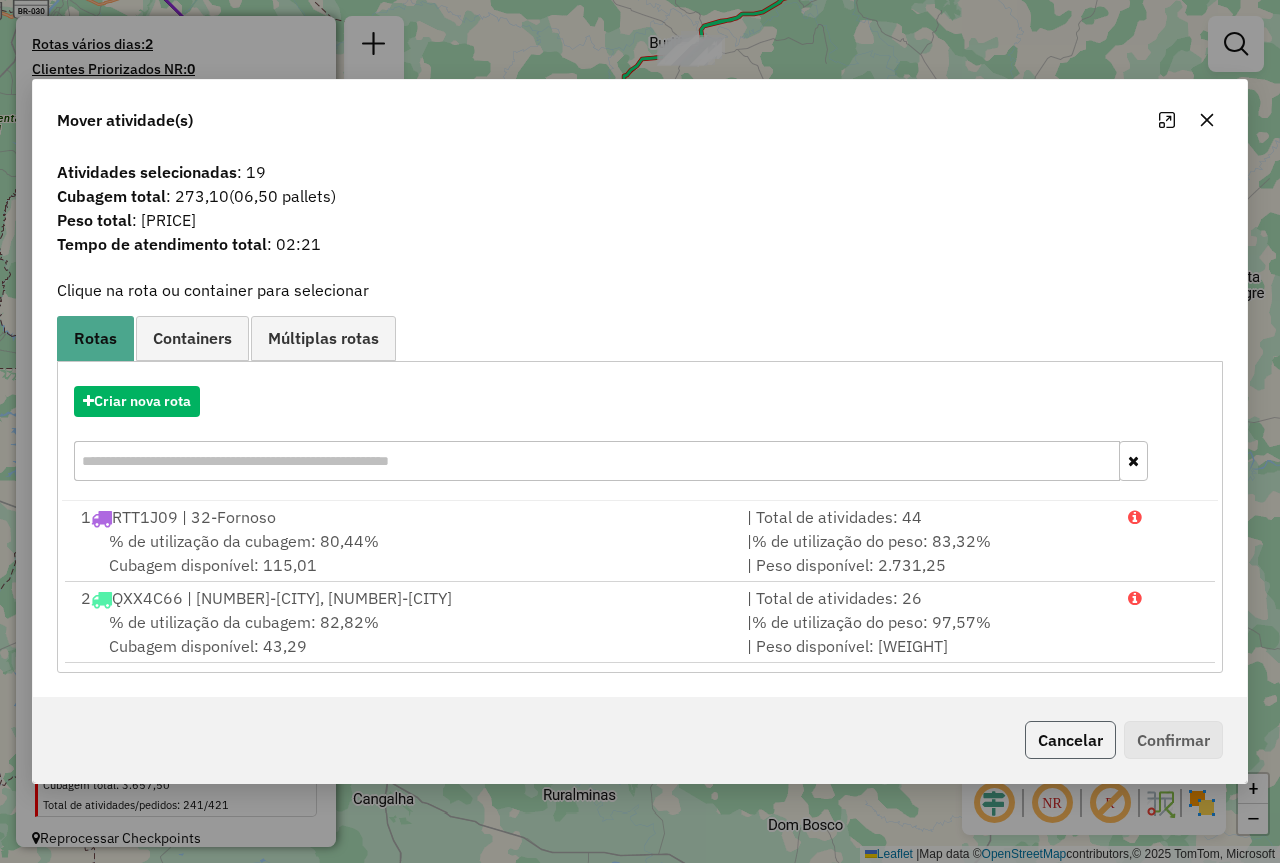 click on "Cancelar" 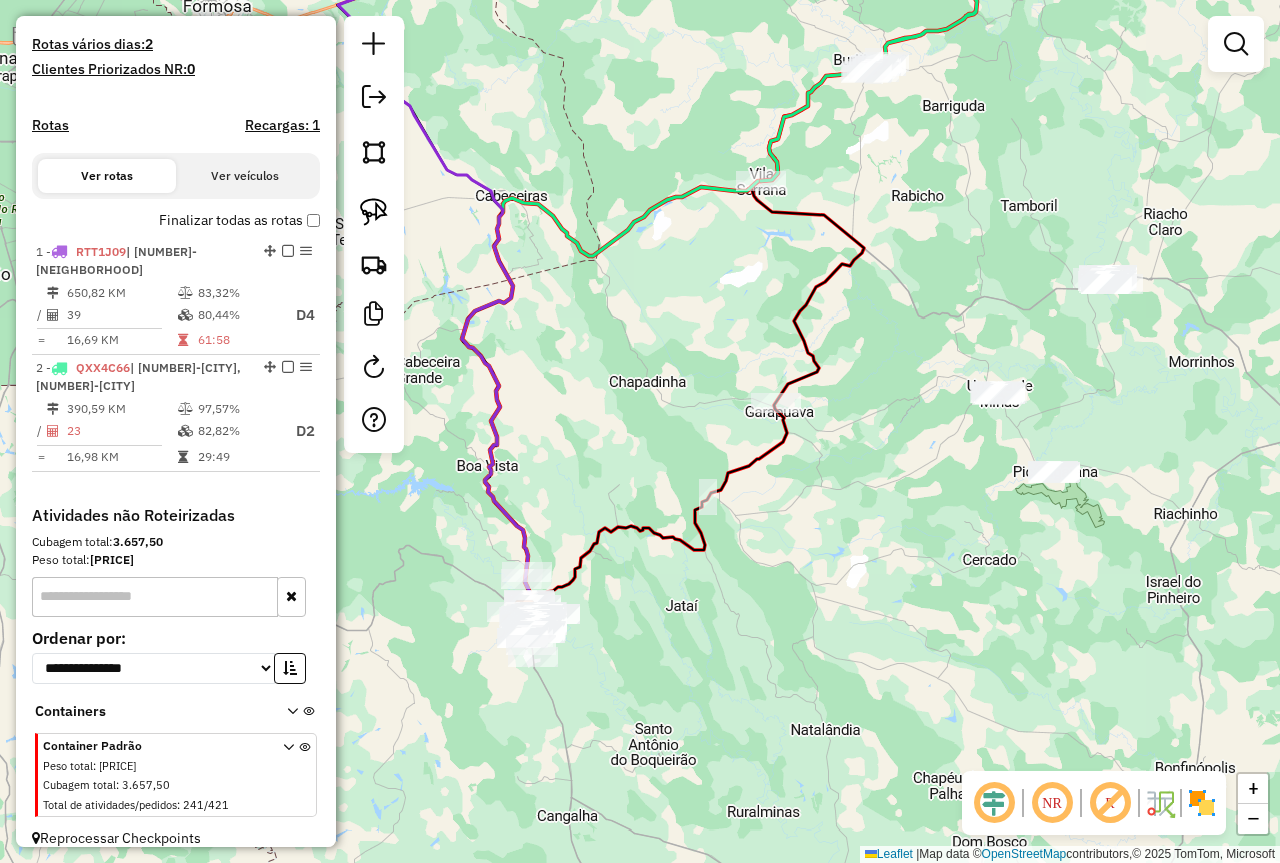 drag, startPoint x: 602, startPoint y: 518, endPoint x: 808, endPoint y: 561, distance: 210.44002 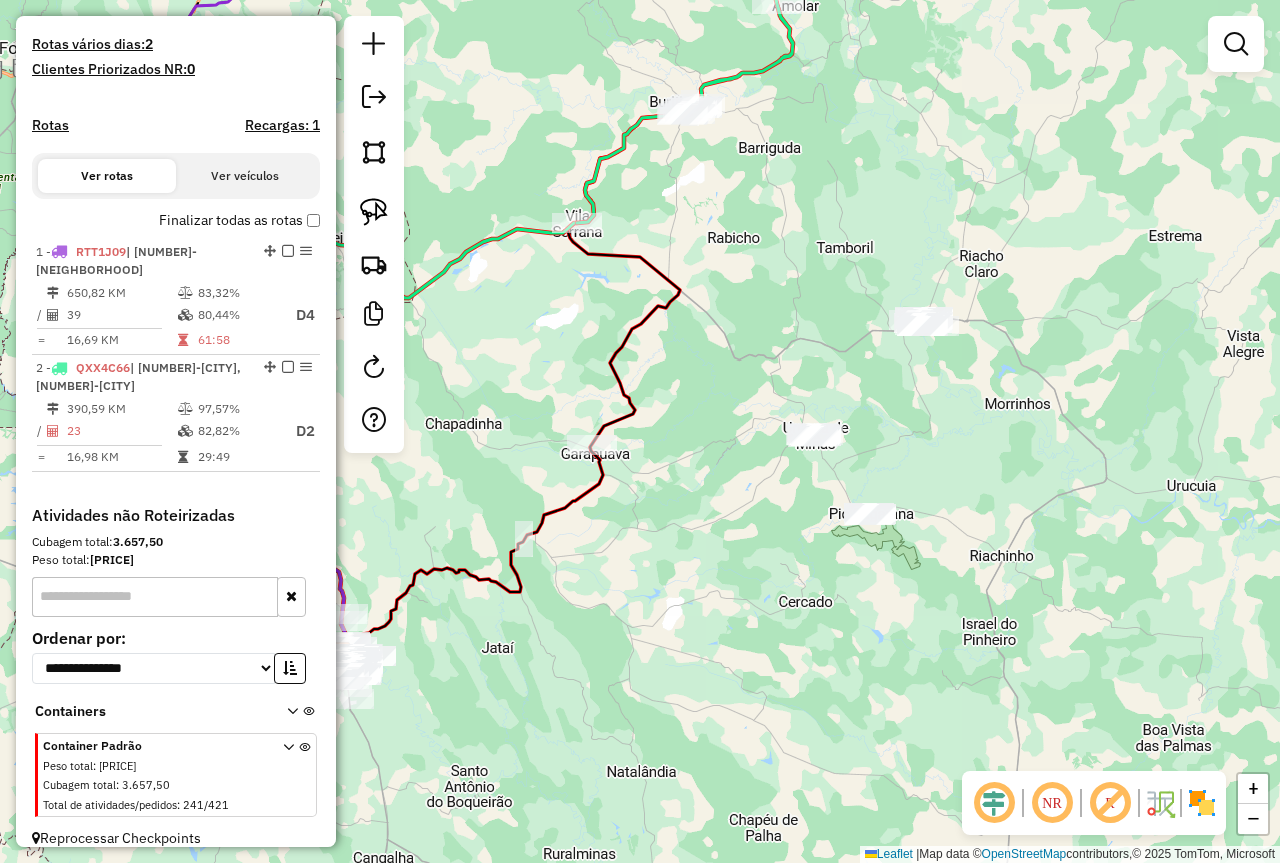 drag, startPoint x: 914, startPoint y: 633, endPoint x: 866, endPoint y: 619, distance: 50 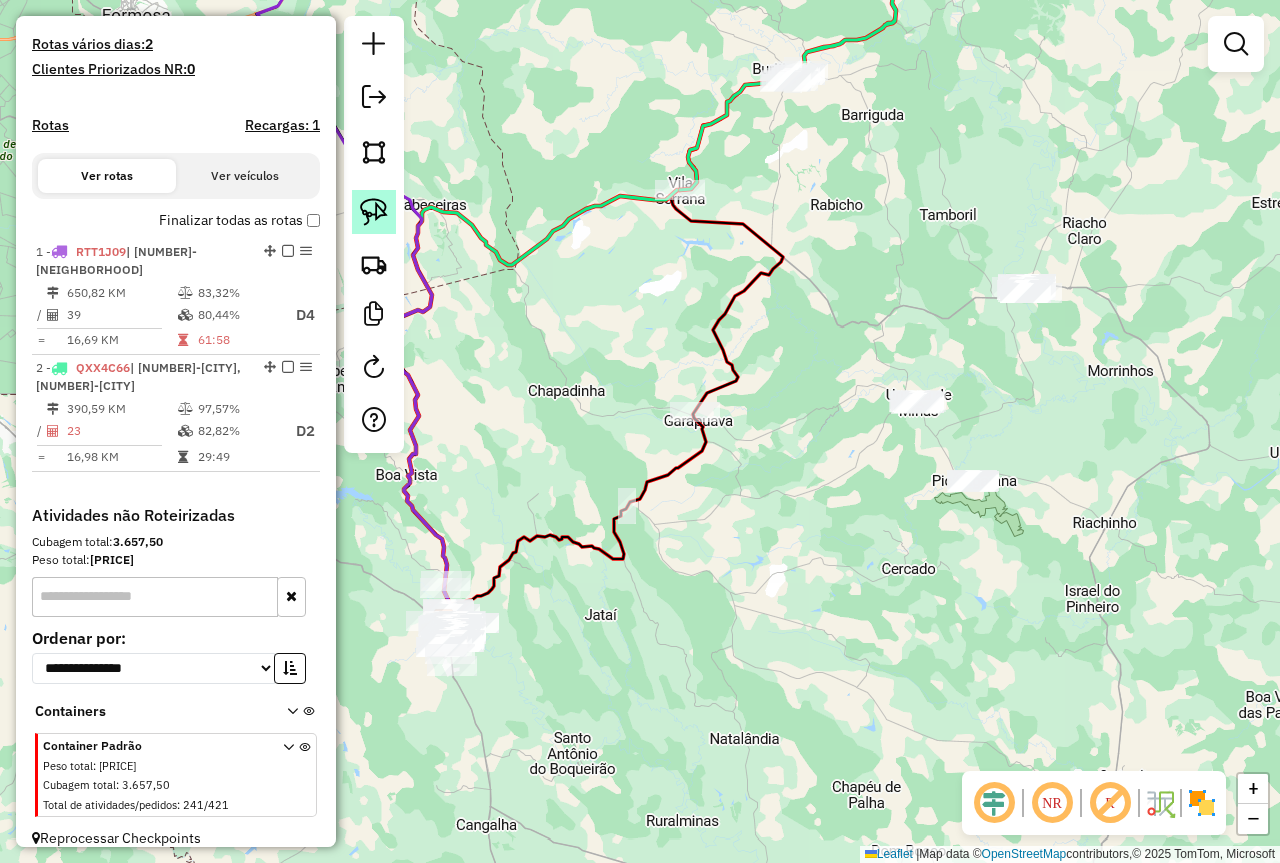 click 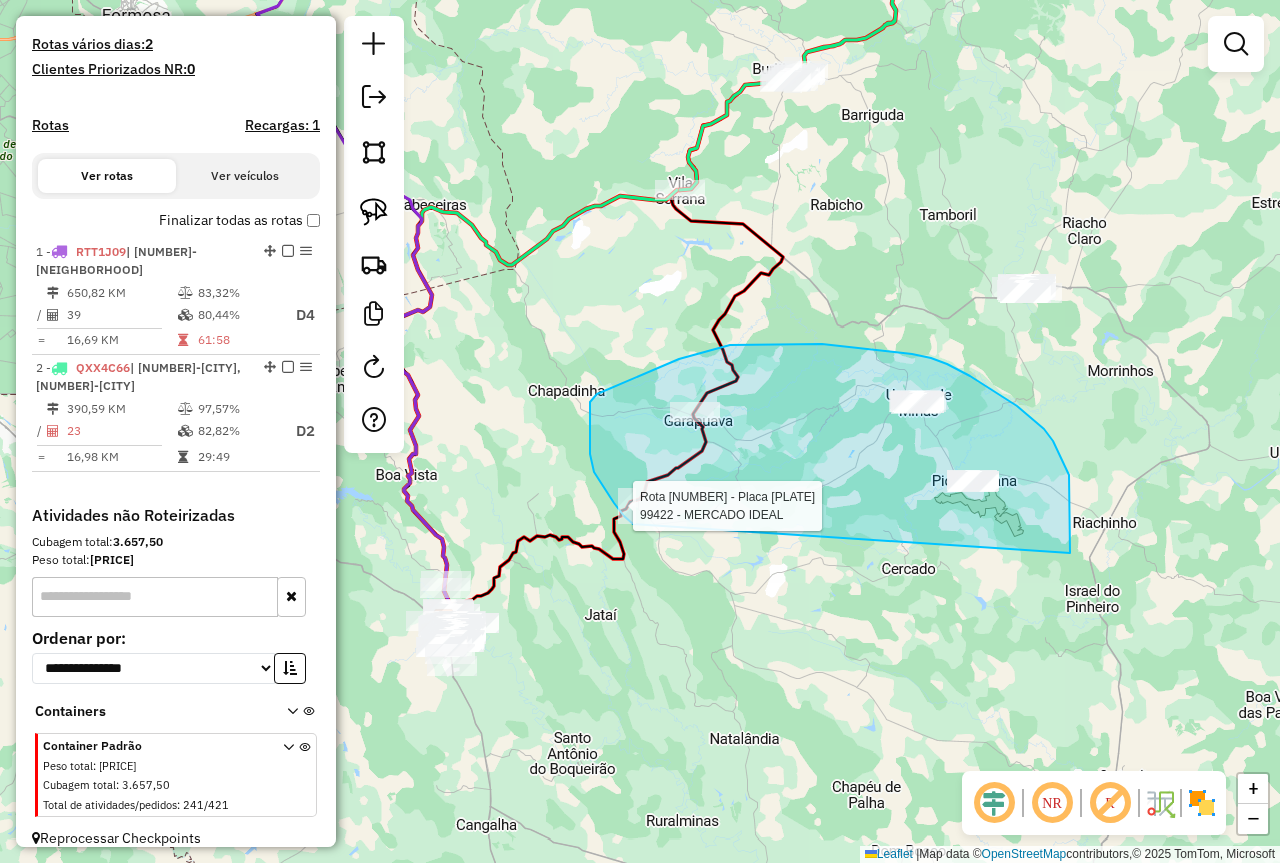 drag, startPoint x: 1070, startPoint y: 553, endPoint x: 633, endPoint y: 524, distance: 437.96118 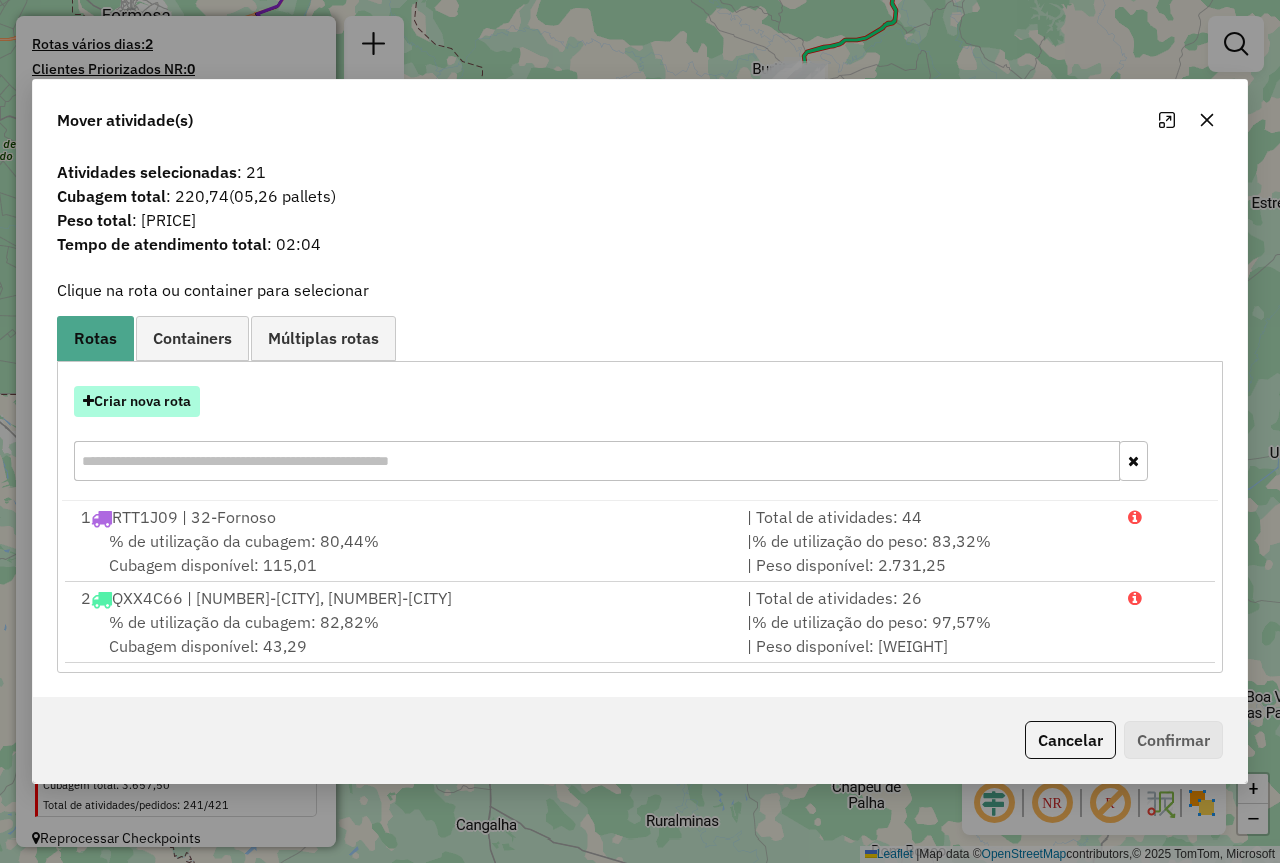 click on "Criar nova rota" at bounding box center (137, 401) 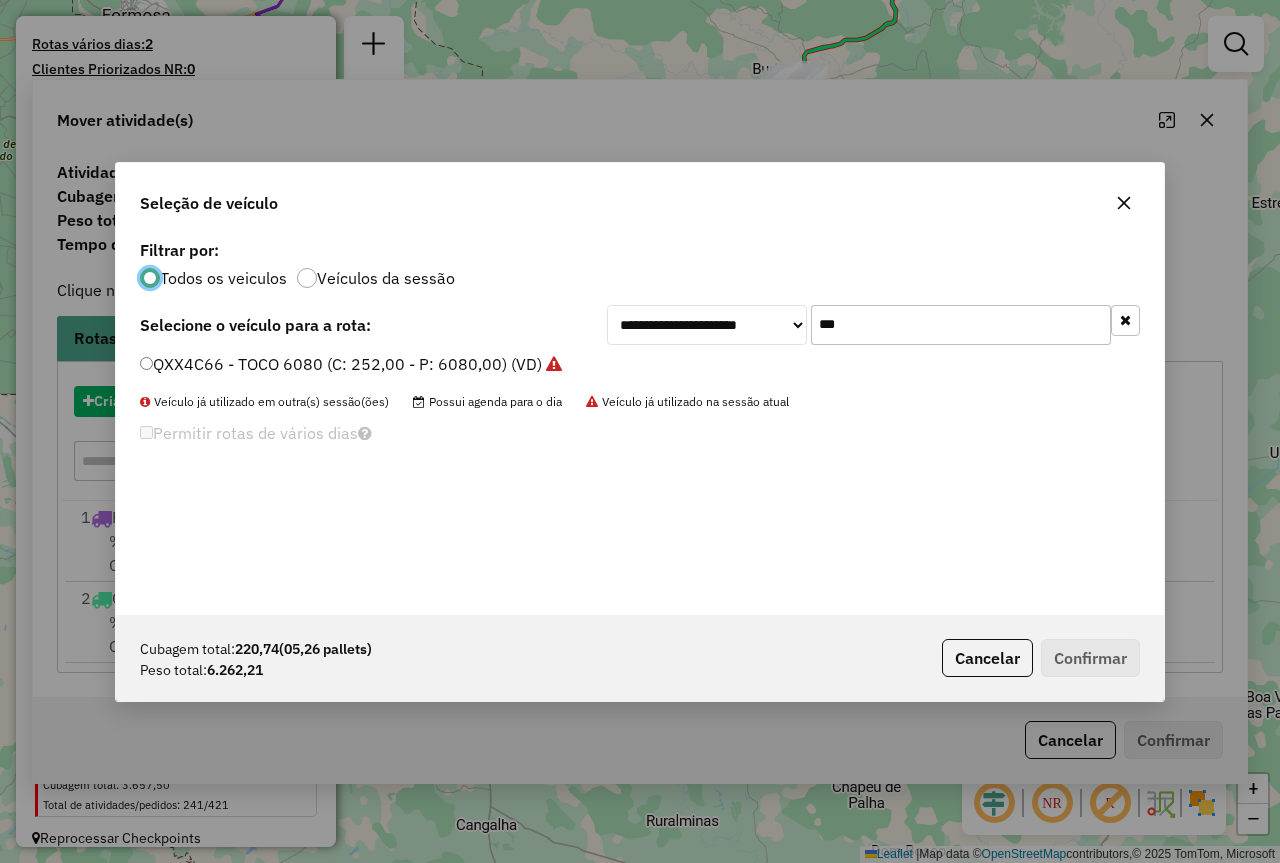 scroll, scrollTop: 11, scrollLeft: 6, axis: both 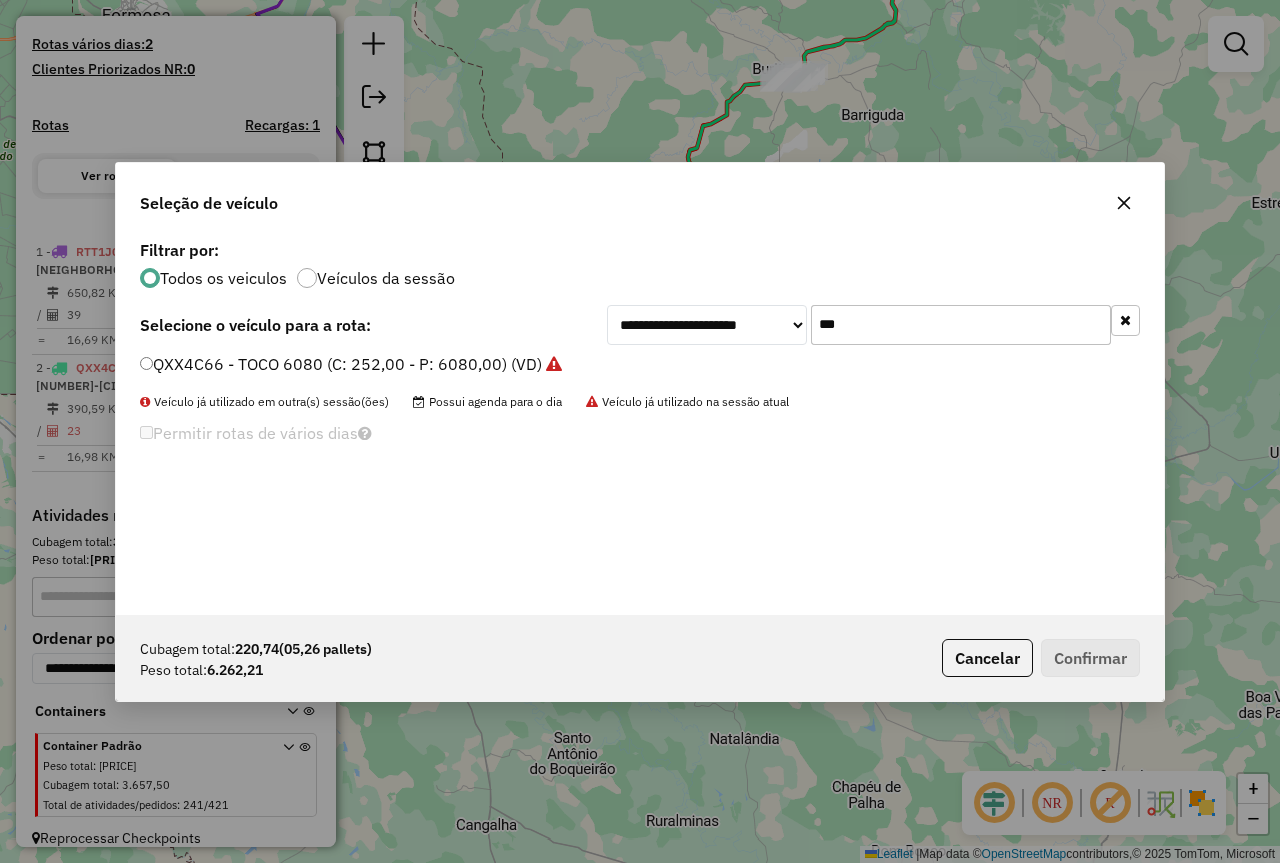 click 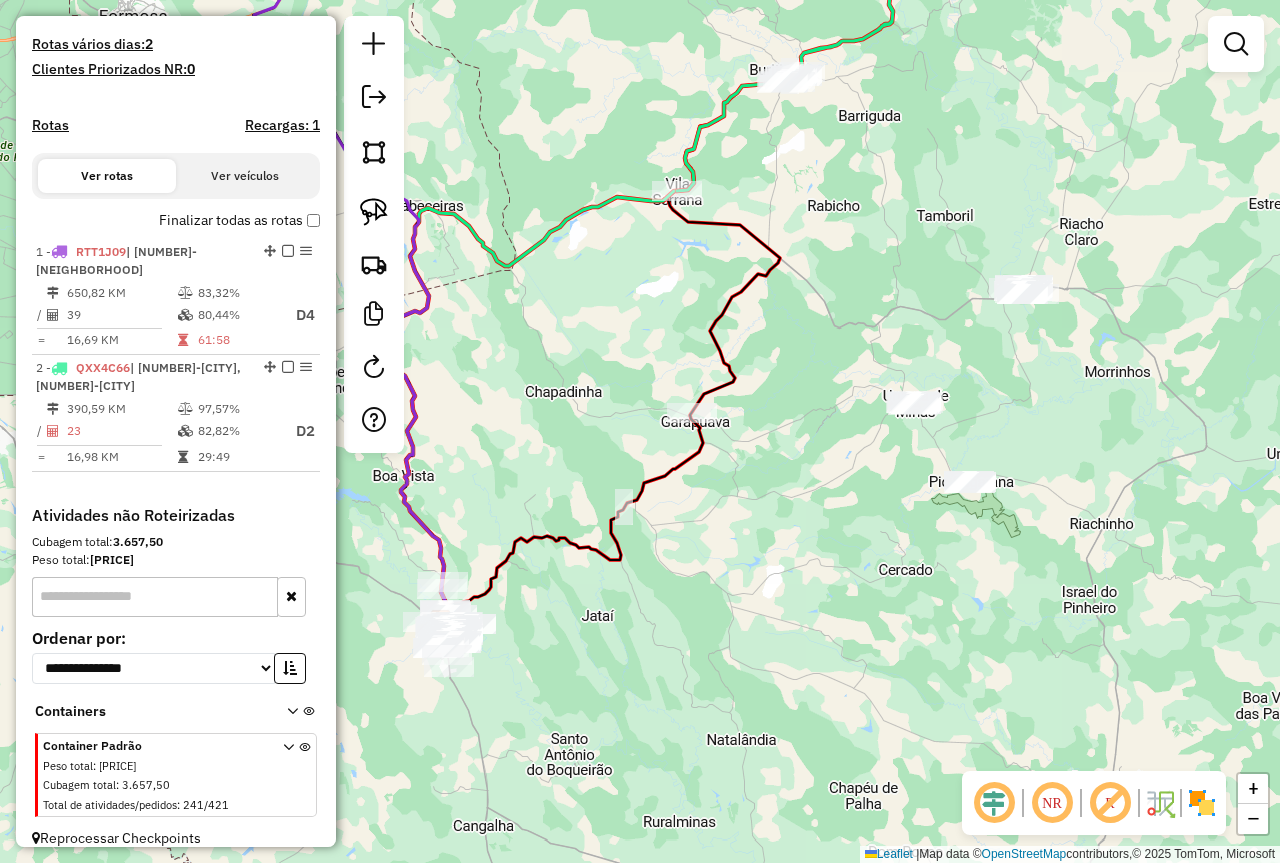 drag, startPoint x: 911, startPoint y: 174, endPoint x: 825, endPoint y: 417, distance: 257.7693 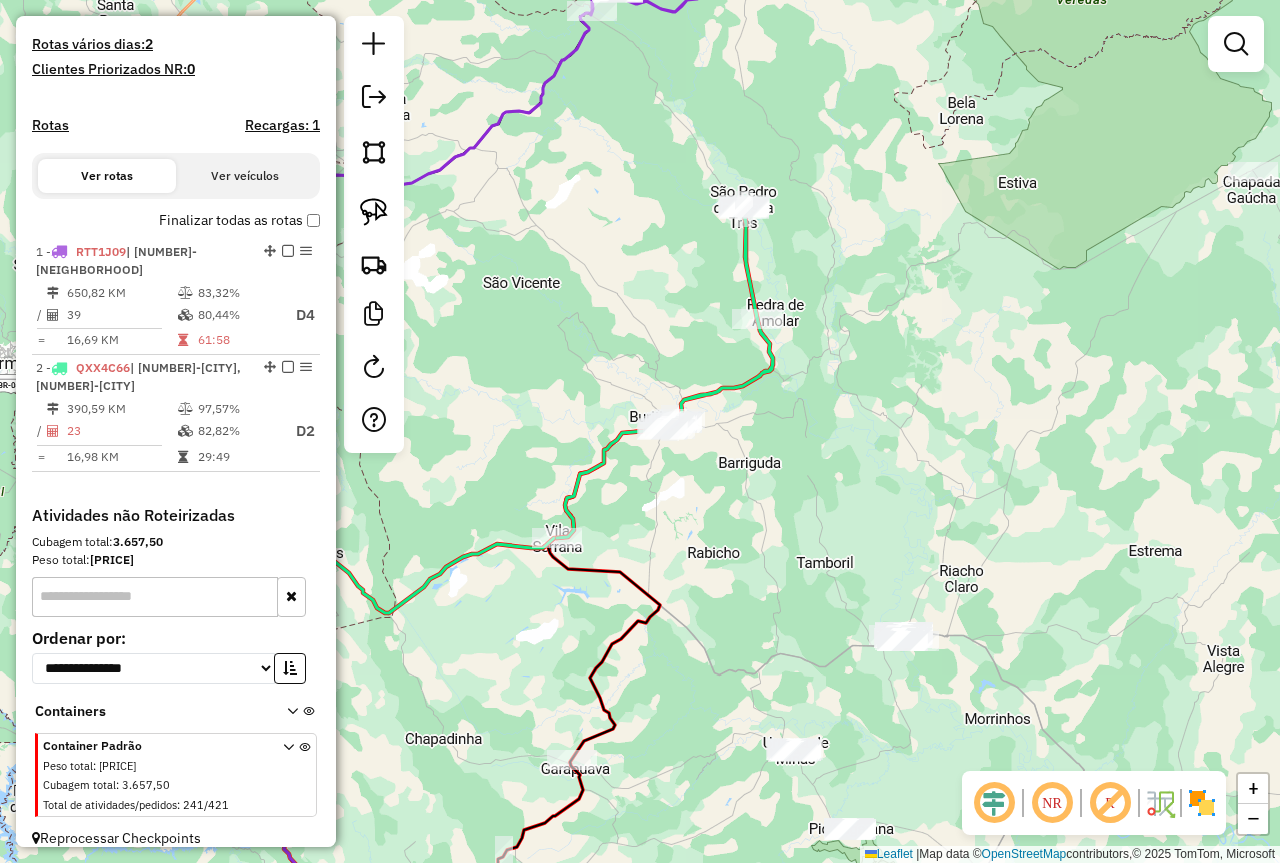 drag, startPoint x: 818, startPoint y: 374, endPoint x: 879, endPoint y: 346, distance: 67.11929 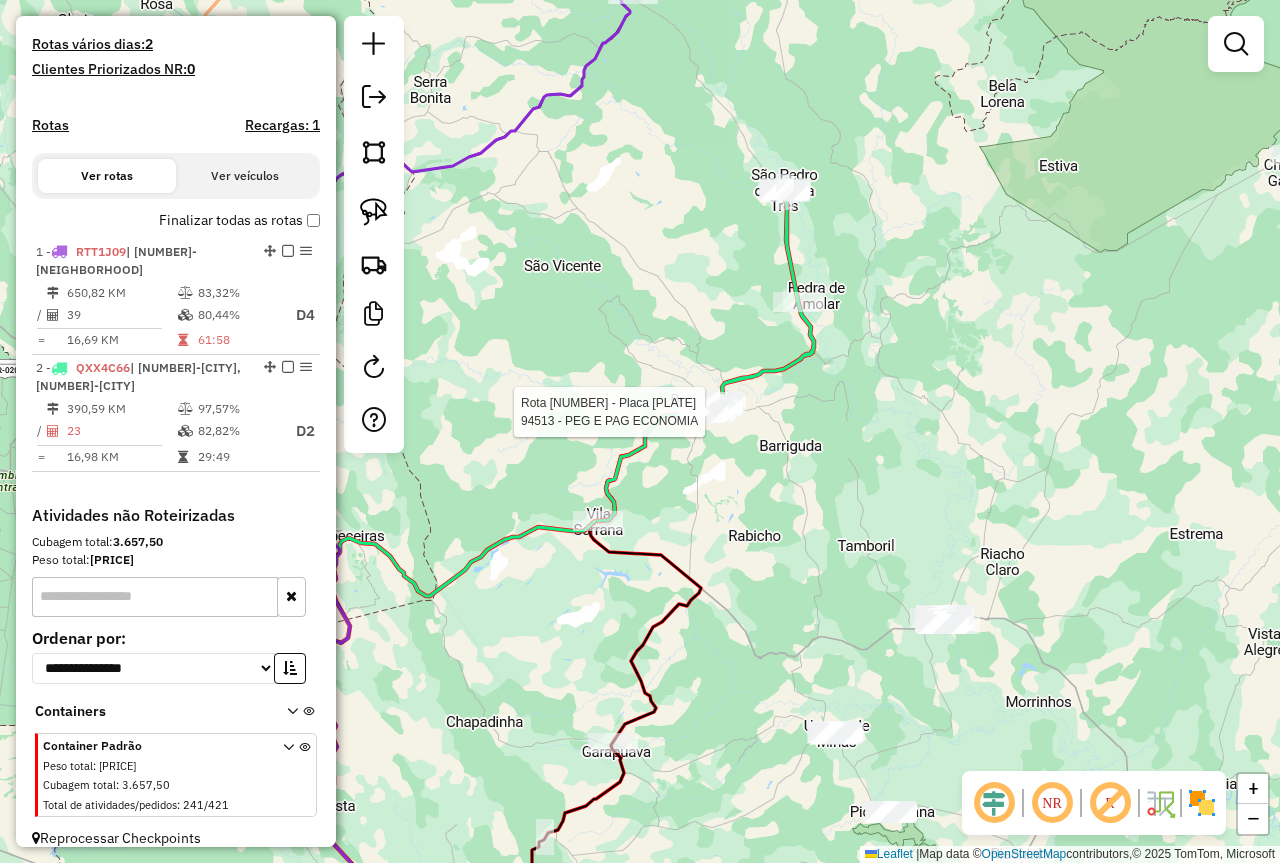 select on "**********" 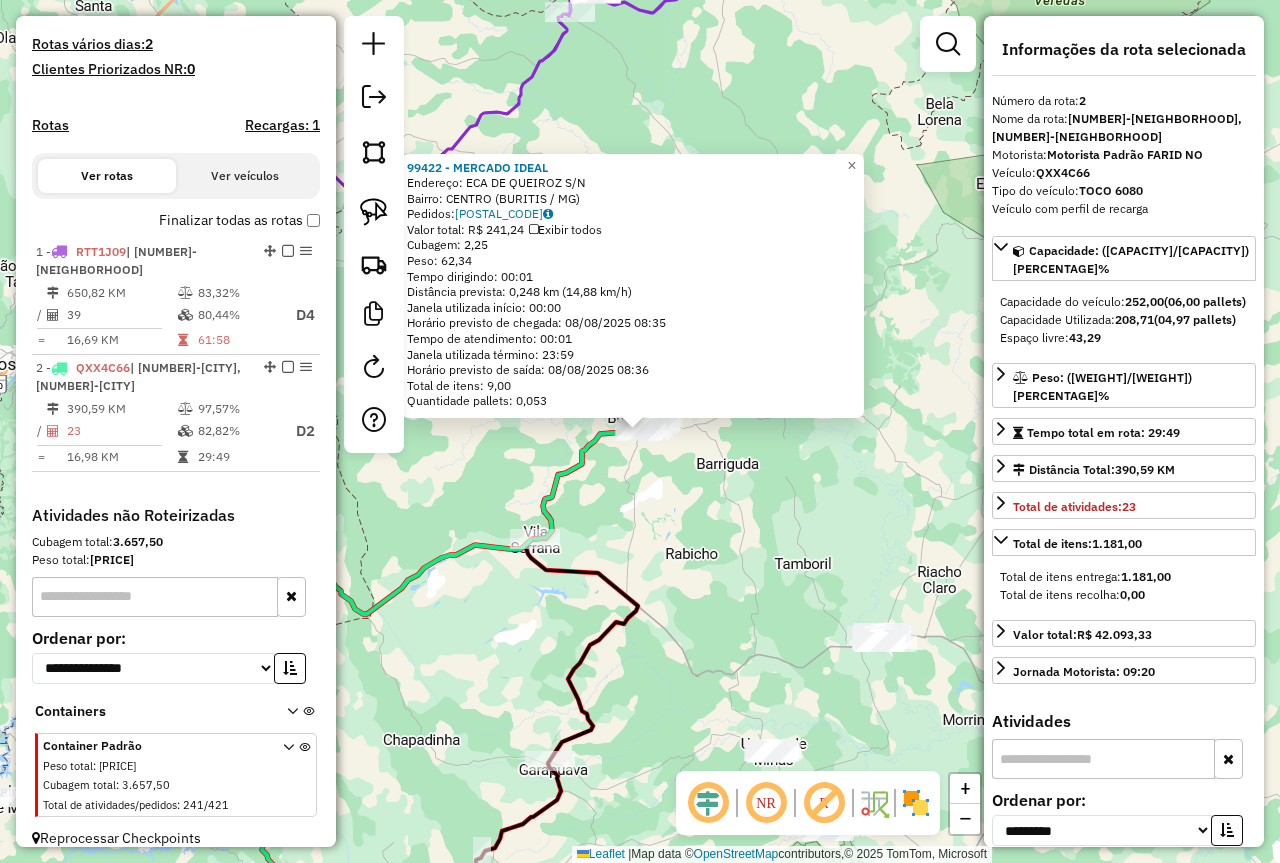 click on "99422 - MERCADO IDEAL Endereço: ECA DE QUEIROZ S/N Bairro: CENTRO ([CITY] / [STATE]) Pedidos: 06503022 Valor total: R$ 241,24 Exibir todos Cubagem: 2,25 Peso: 62,34 Tempo dirigindo: 00:01 Distância prevista: 0,248 km (14,88 km/h) Janela utilizada início: 00:00 Horário previsto de chegada: [DATE] [TIME] Tempo de atendimento: 00:01 Janela utilizada término: 23:59 Horário previsto de saída: [DATE] [TIME] Total de itens: 9,00 Quantidade pallets: 0,053 × Janela de atendimento Grade de atendimento Capacidade Transportadoras Veículos Cliente Pedidos Rotas Selecione os dias de semana para filtrar as janelas de atendimento Seg Ter Qua Qui Sex Sáb Dom Informe o período da janela de atendimento: De: Até: Filtrar exatamente a janela do cliente Considerar janela de atendimento padrão Selecione os dias de semana para filtrar as grades de atendimento Seg Ter Qua Qui Sex Sáb Dom Considerar clientes sem dia de atendimento cadastrado De: Até:" 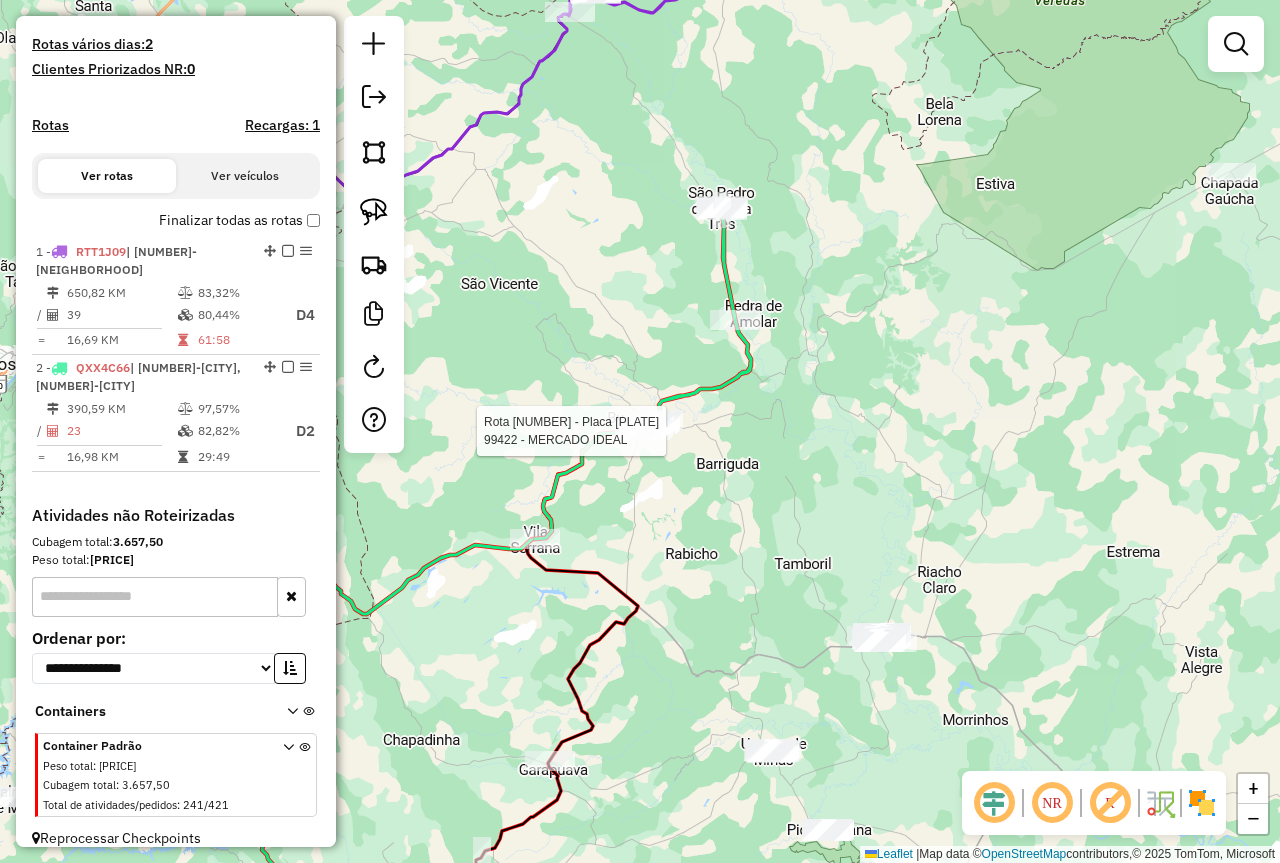 select on "**********" 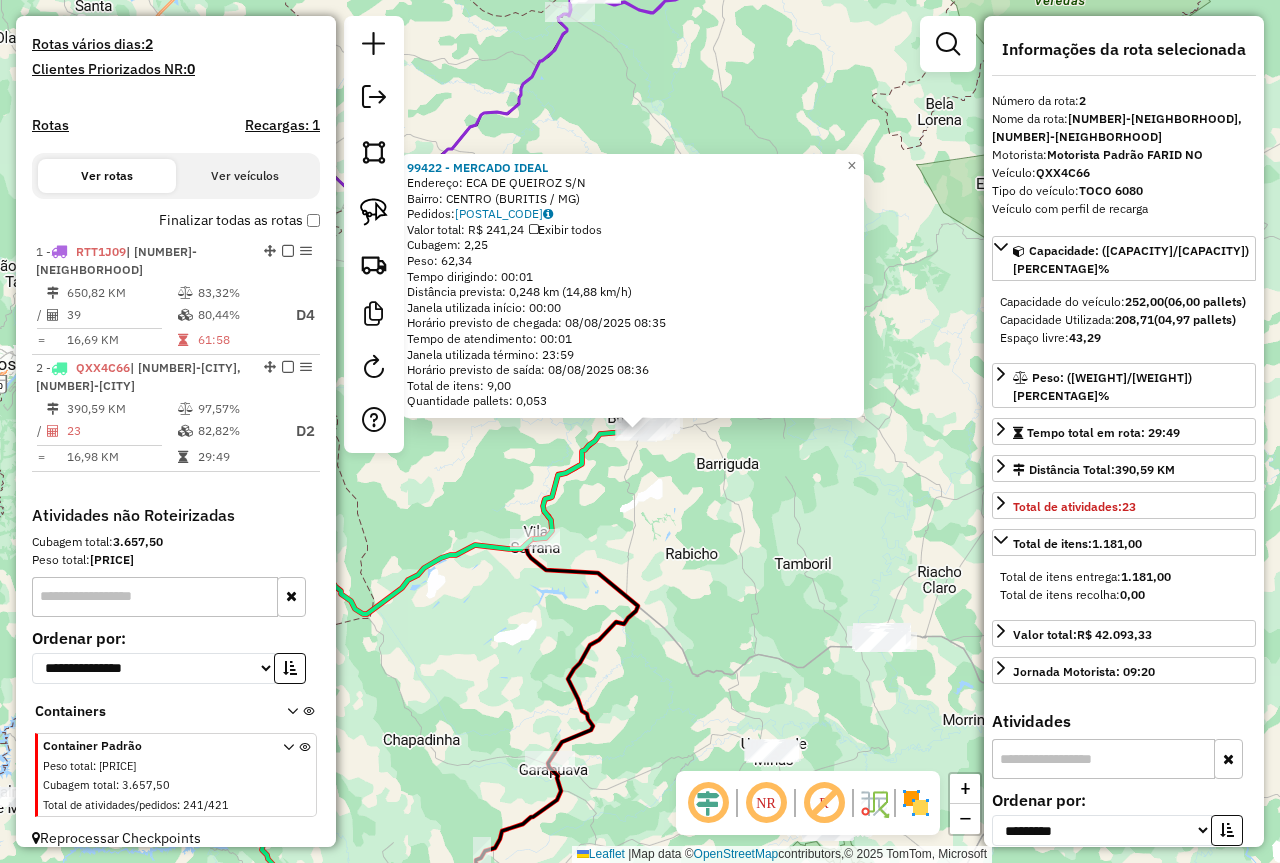 click on "99422 - MERCADO IDEAL Endereço: ECA DE QUEIROZ S/N Bairro: CENTRO ([CITY] / [STATE]) Pedidos: 06503022 Valor total: R$ 241,24 Exibir todos Cubagem: 2,25 Peso: 62,34 Tempo dirigindo: 00:01 Distância prevista: 0,248 km (14,88 km/h) Janela utilizada início: 00:00 Horário previsto de chegada: [DATE] [TIME] Tempo de atendimento: 00:01 Janela utilizada término: 23:59 Horário previsto de saída: [DATE] [TIME] Total de itens: 9,00 Quantidade pallets: 0,053 × Janela de atendimento Grade de atendimento Capacidade Transportadoras Veículos Cliente Pedidos Rotas Selecione os dias de semana para filtrar as janelas de atendimento Seg Ter Qua Qui Sex Sáb Dom Informe o período da janela de atendimento: De: Até: Filtrar exatamente a janela do cliente Considerar janela de atendimento padrão Selecione os dias de semana para filtrar as grades de atendimento Seg Ter Qua Qui Sex Sáb Dom Considerar clientes sem dia de atendimento cadastrado De: Até:" 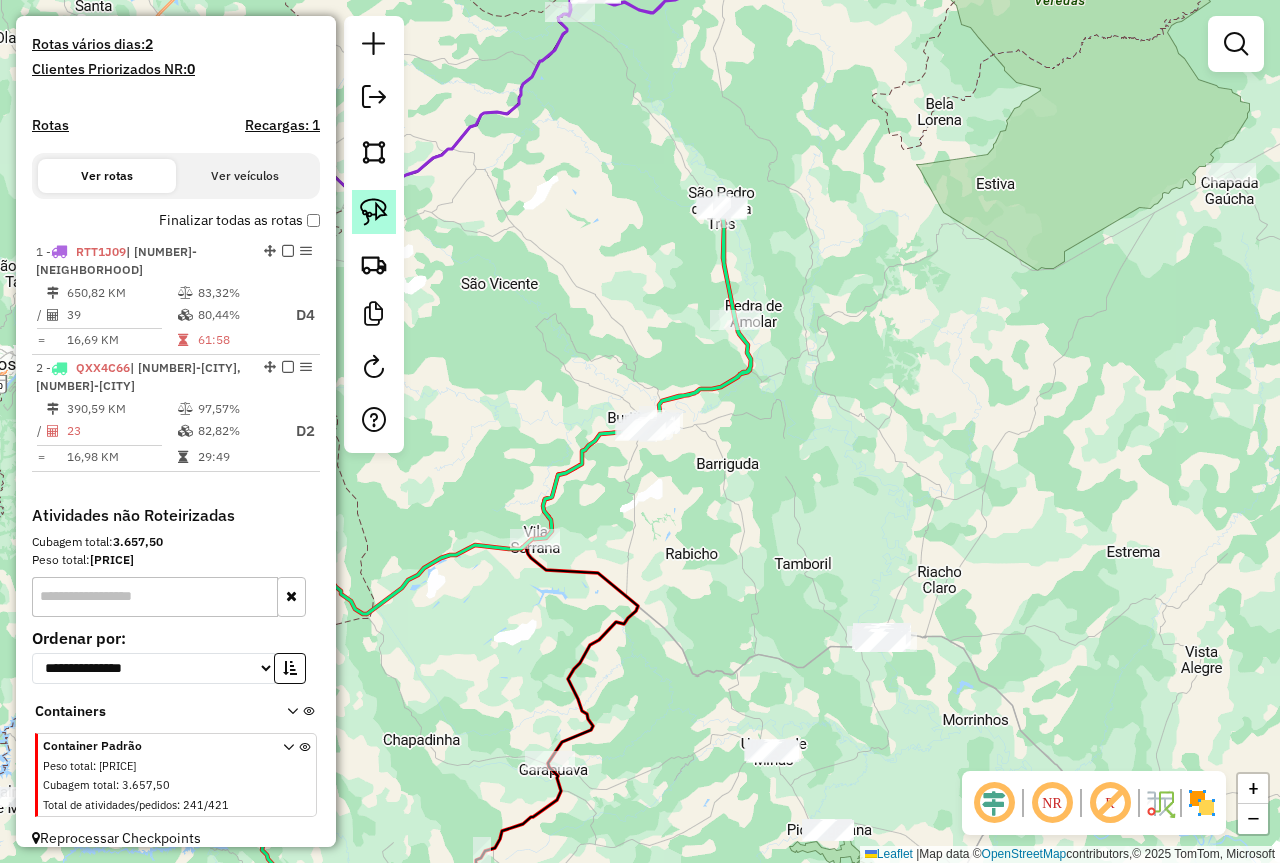 click 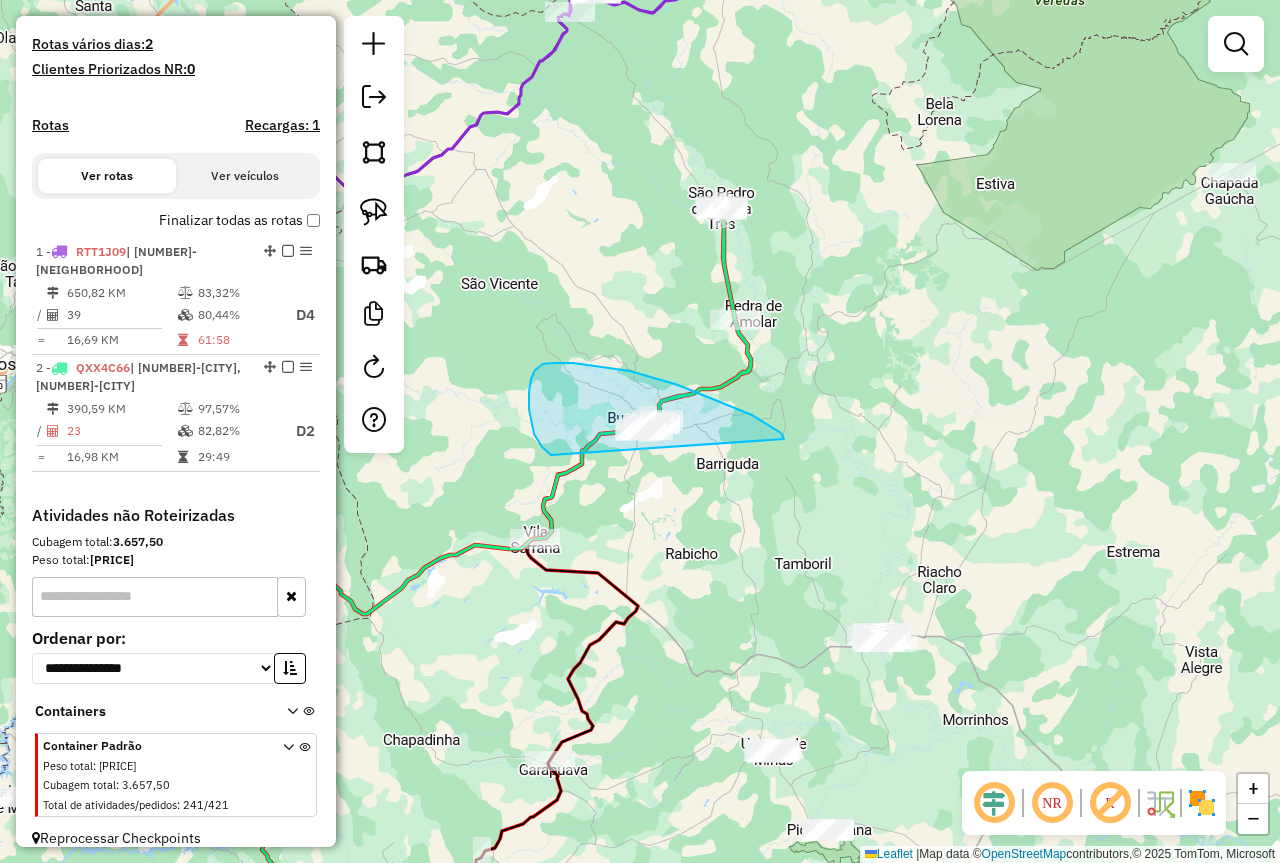 drag, startPoint x: 784, startPoint y: 439, endPoint x: 582, endPoint y: 486, distance: 207.39575 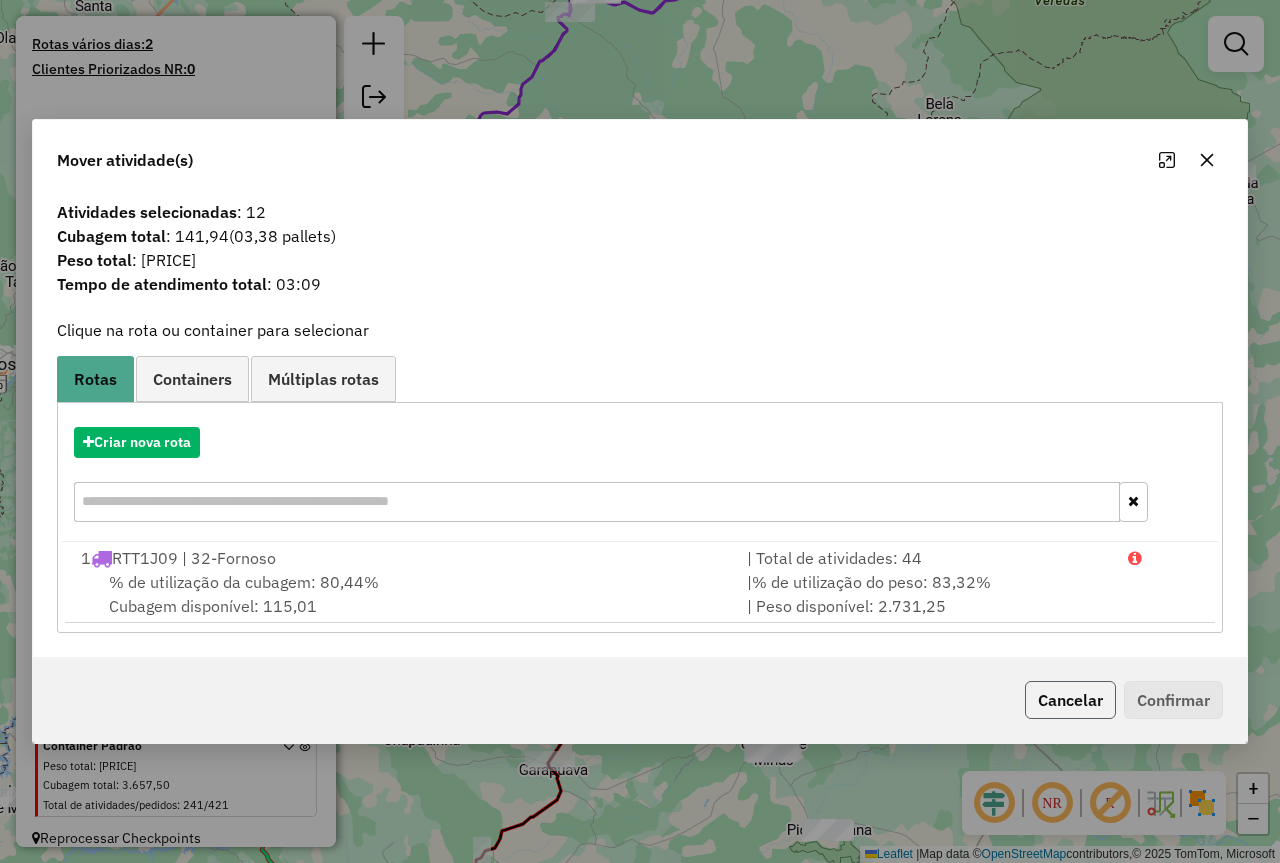 click on "Cancelar" 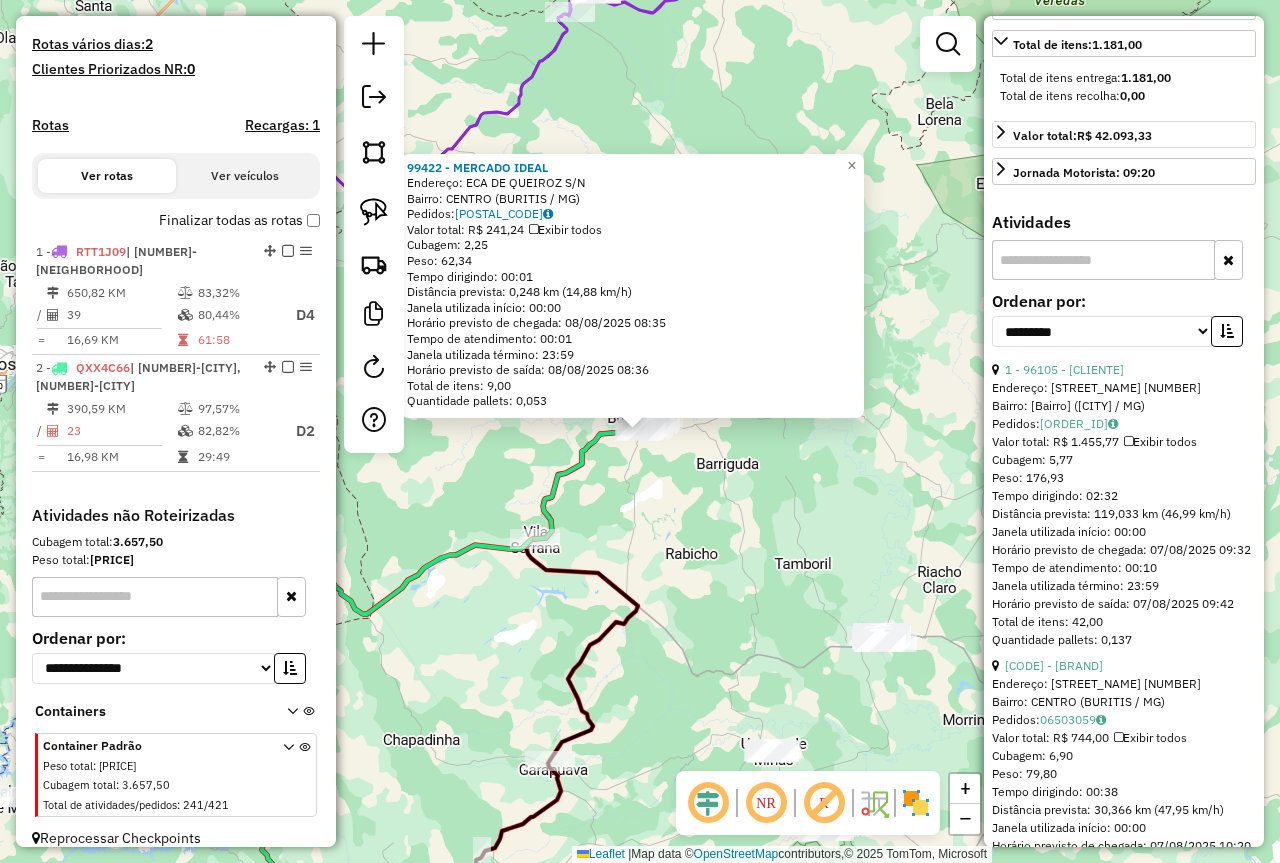 scroll, scrollTop: 500, scrollLeft: 0, axis: vertical 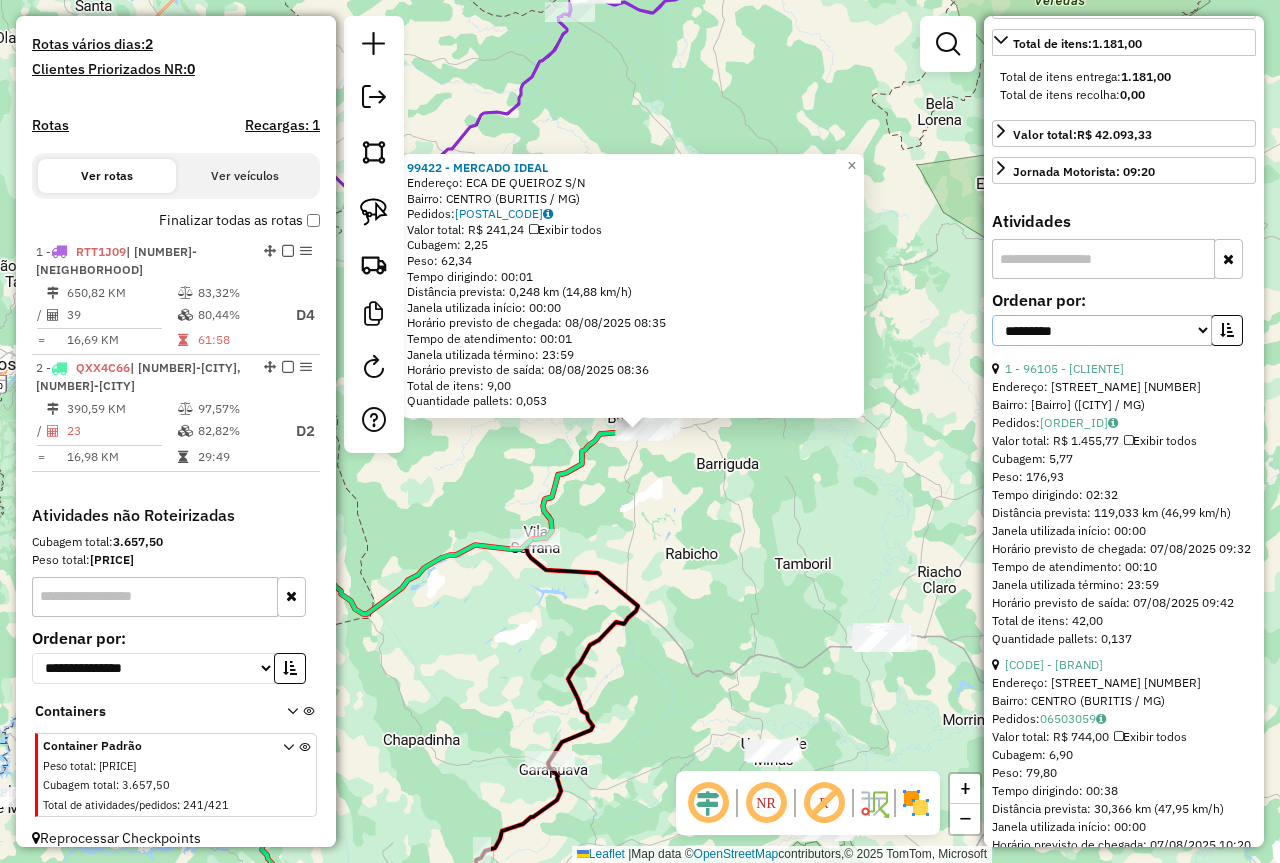 drag, startPoint x: 1133, startPoint y: 299, endPoint x: 1121, endPoint y: 310, distance: 16.27882 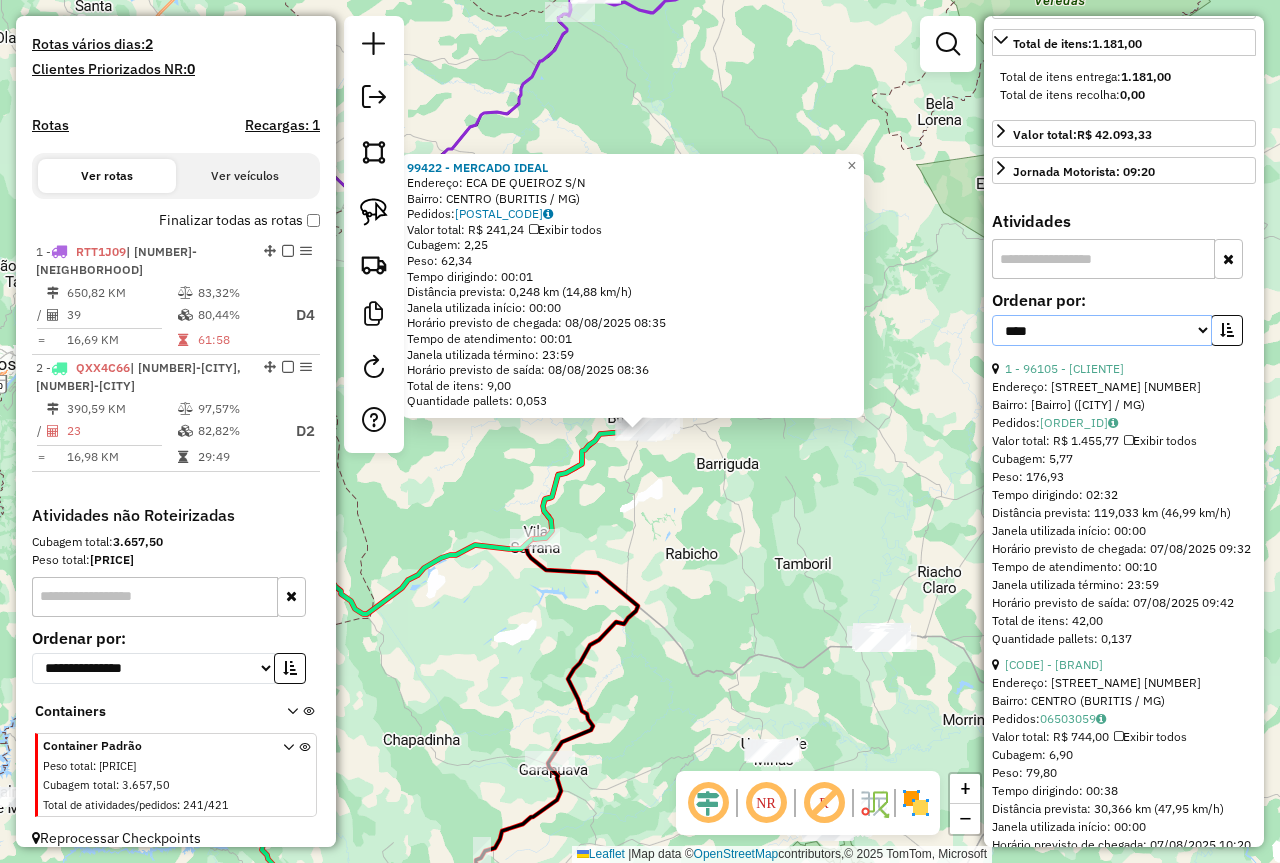 click on "**********" at bounding box center [1102, 330] 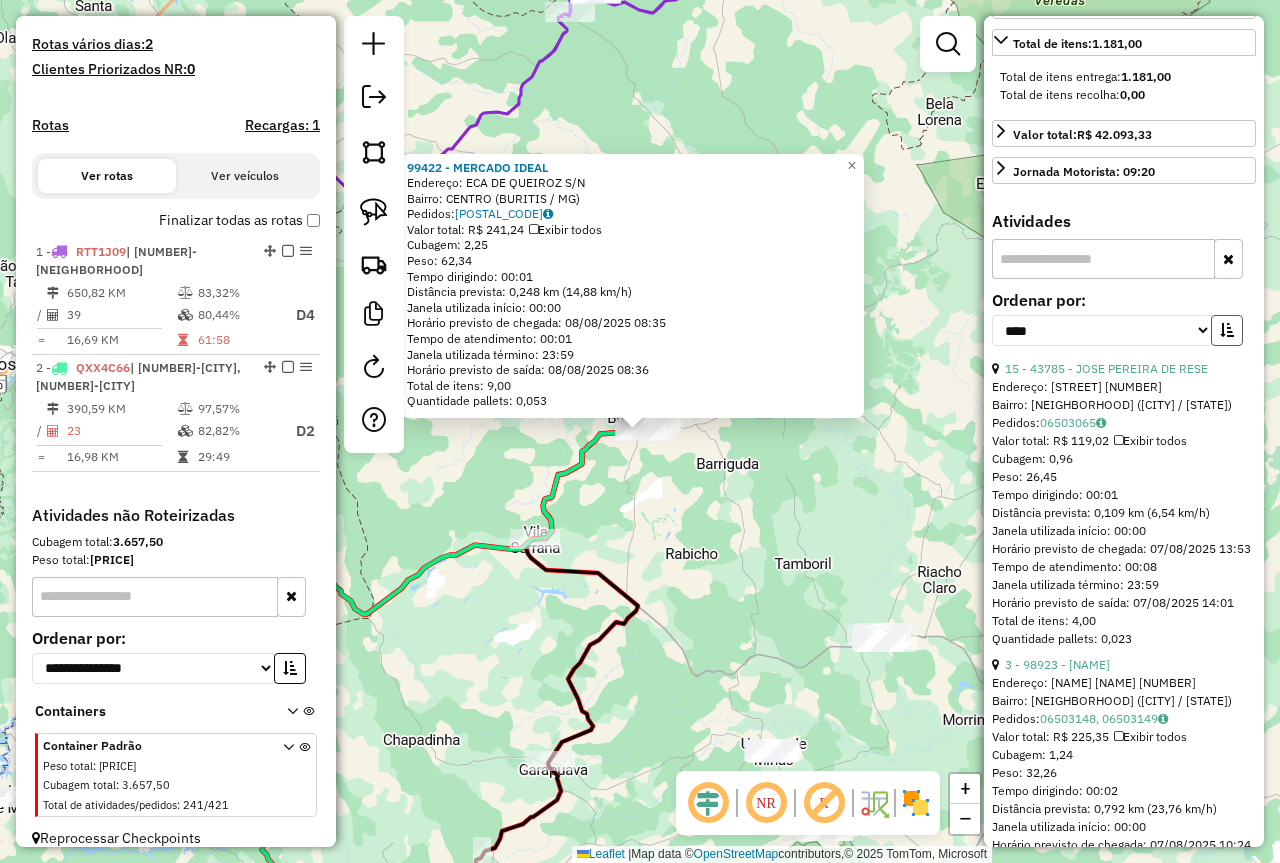 click at bounding box center [1227, 330] 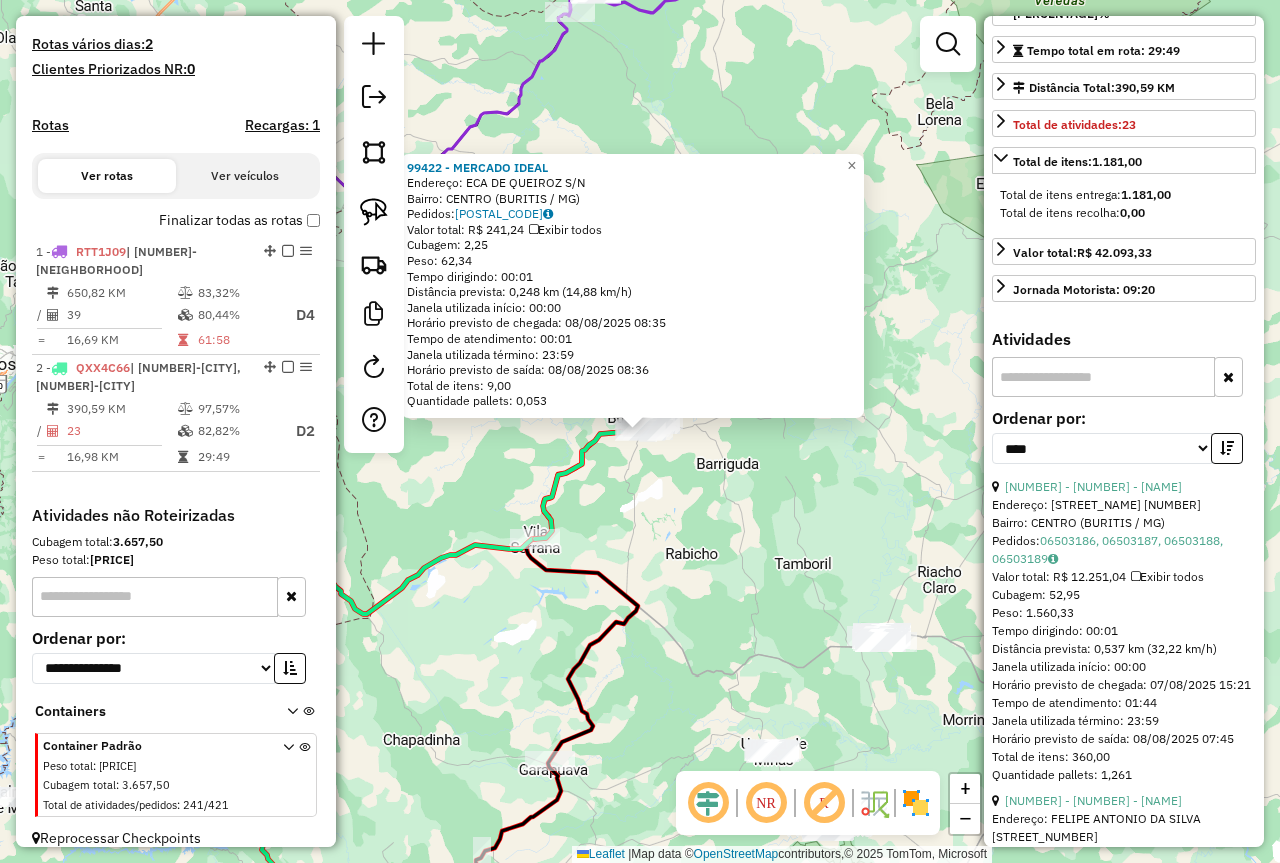 scroll, scrollTop: 300, scrollLeft: 0, axis: vertical 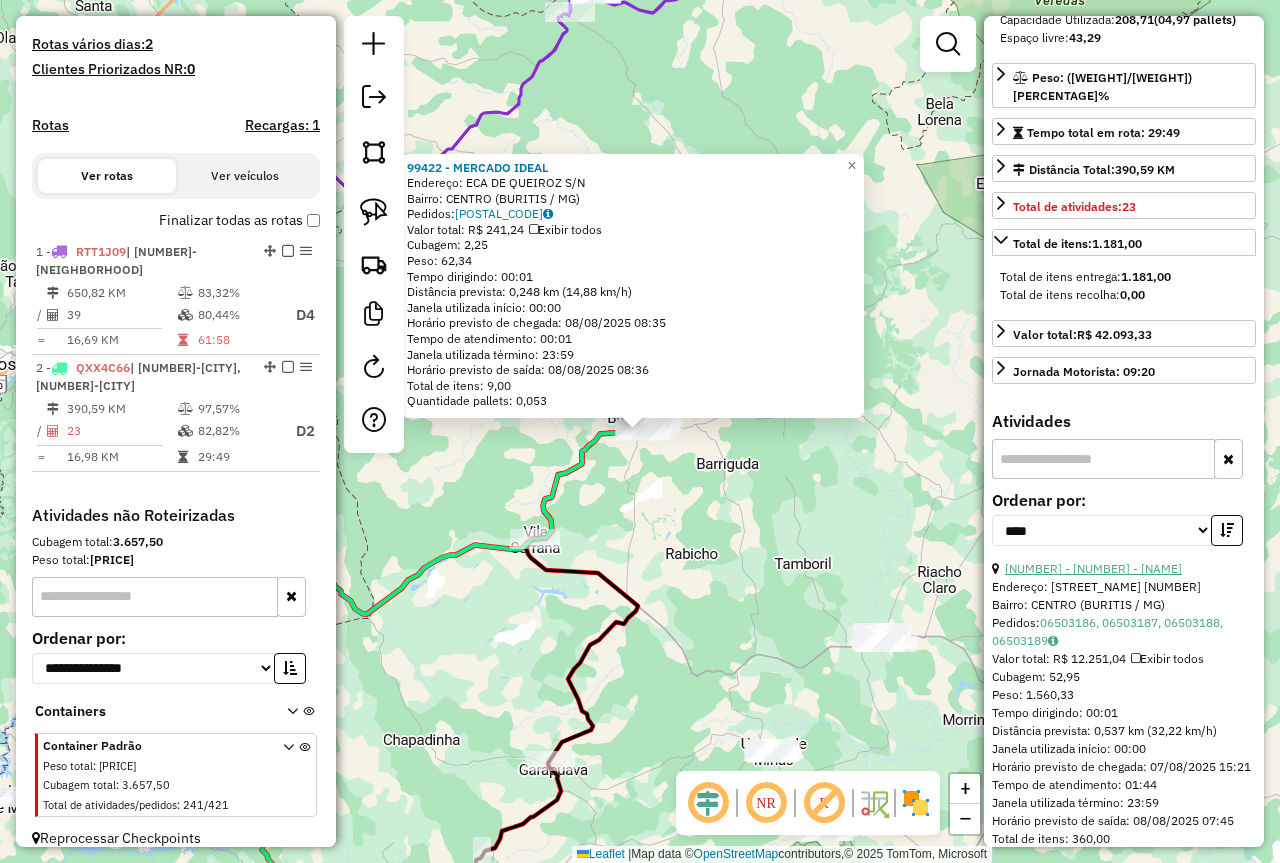 click on "[NUMBER] - [NUMBER] - [NAME]" at bounding box center (1093, 568) 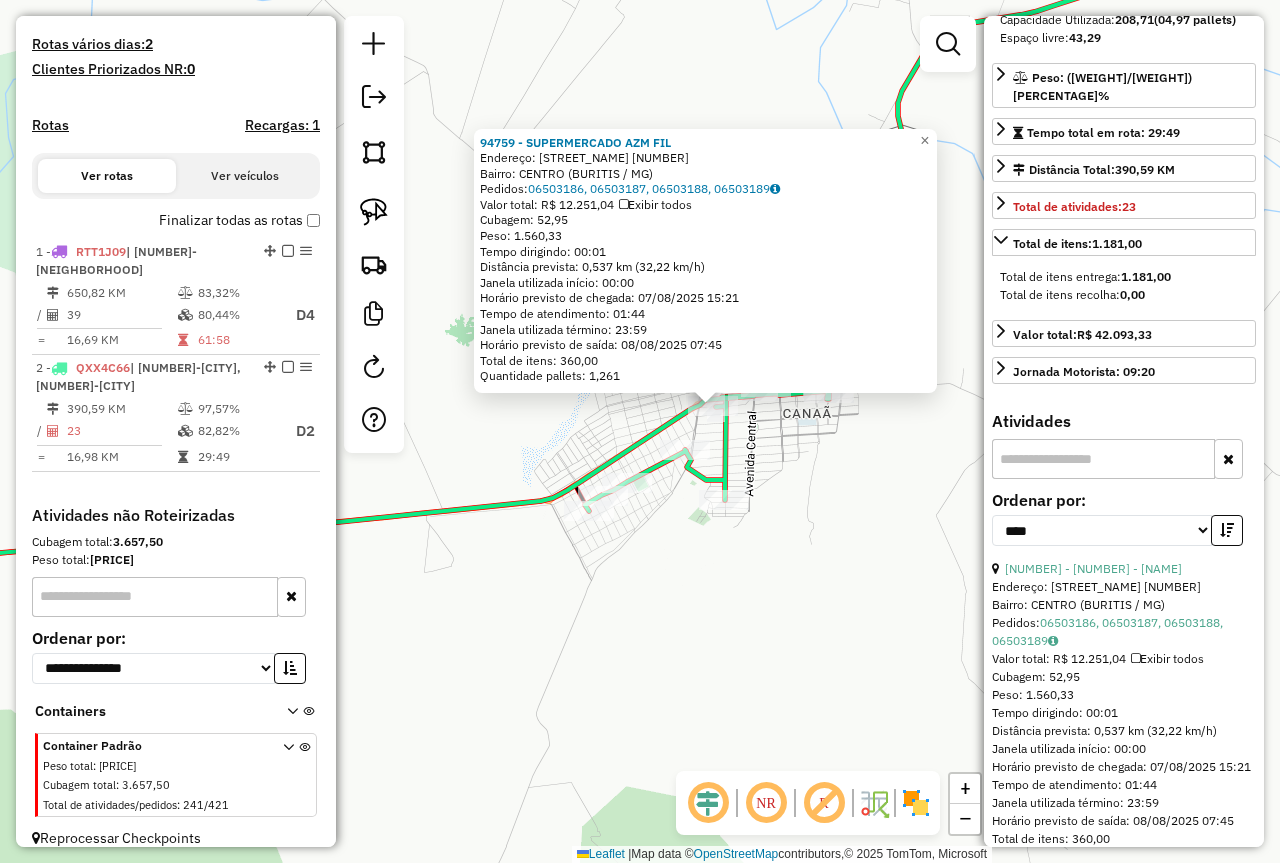 click on "[POSTAL CODE] - [BRAND] FIL Endereço: [STREET] [NUMBER] Bairro: [NEIGHBORHOOD] ([CITY] / [STATE]) Pedidos: [ORDER_ID], [ORDER_ID], [ORDER_ID], [ORDER_ID] Valor total: R$ [PRICE] Exibir todos Cubagem: [CUBAGE] Peso: [WEIGHT] Tempo dirigindo: [TIME] Distância prevista: [DISTANCE] km ([SPEED] km/h) Janela utilizada início: [TIME] Horário previsto de chegada: [DATE] [TIME] Tempo de atendimento: [TIME] Janela utilizada término: [TIME] Horário previsto de saída: [DATE] [TIME] Total de itens: [ITEMS] Quantidade pallets: [PALLETS] × Janela de atendimento Grade de atendimento Capacidade Transportadoras Veículos Cliente Pedidos Rotas Selecione os dias de semana para filtrar as janelas de atendimento Seg Ter Qua Qui Sex Sáb Dom Informe o período da janela de atendimento: De: Até: Filtrar exatamente a janela do cliente Considerar janela de atendimento padrão Selecione os dias de semana para filtrar as grades de atendimento Seg Ter Qua Qui Sex Sáb Dom De: De:" 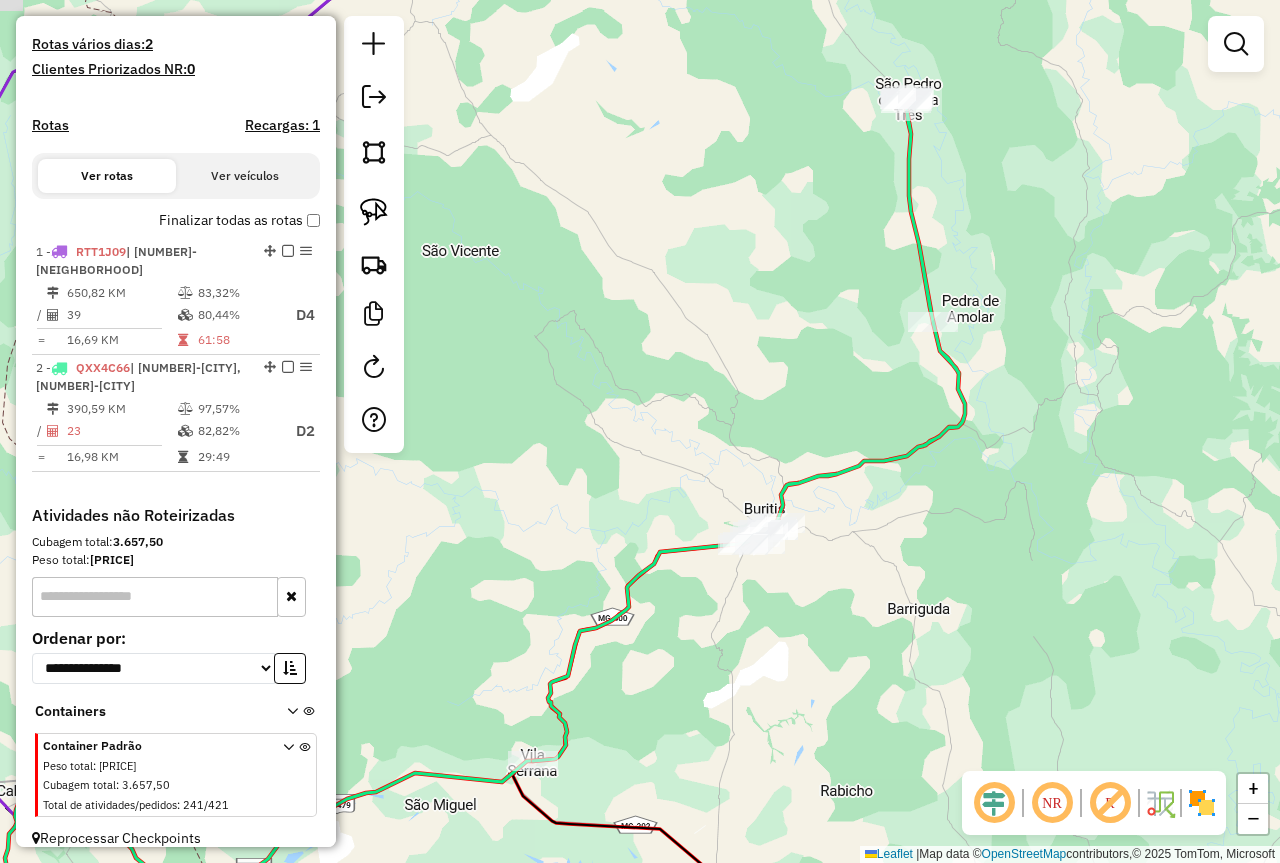 drag, startPoint x: 715, startPoint y: 646, endPoint x: 768, endPoint y: 570, distance: 92.65527 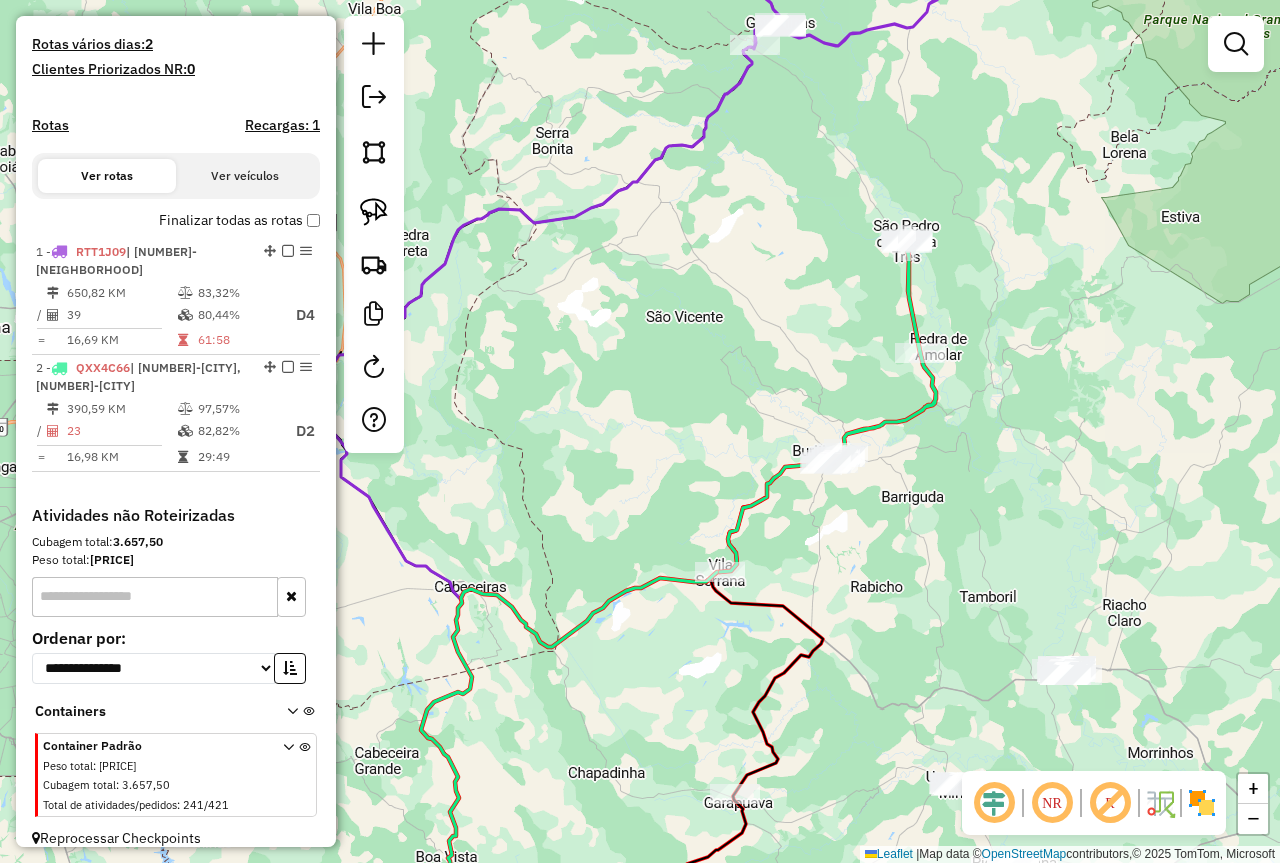 drag, startPoint x: 772, startPoint y: 621, endPoint x: 831, endPoint y: 543, distance: 97.80082 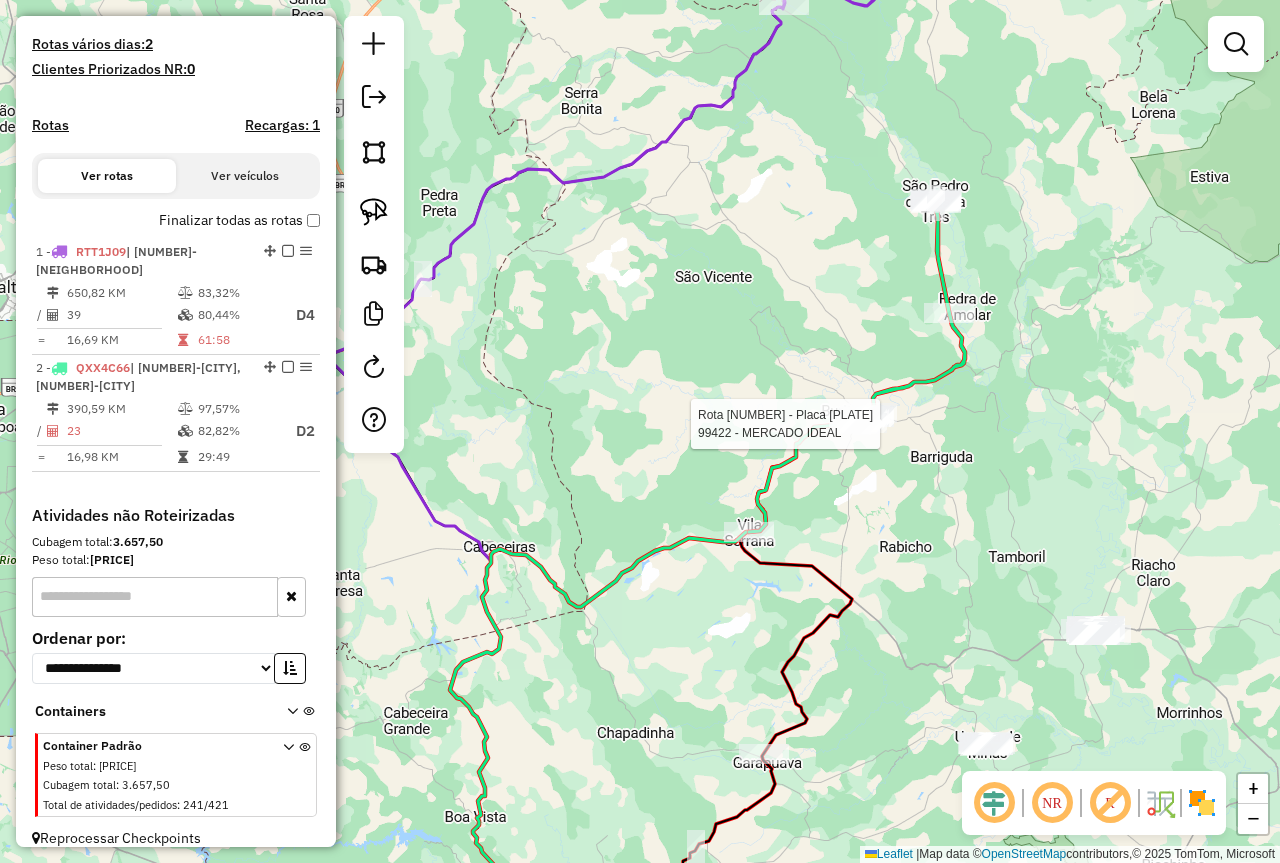 select on "*********" 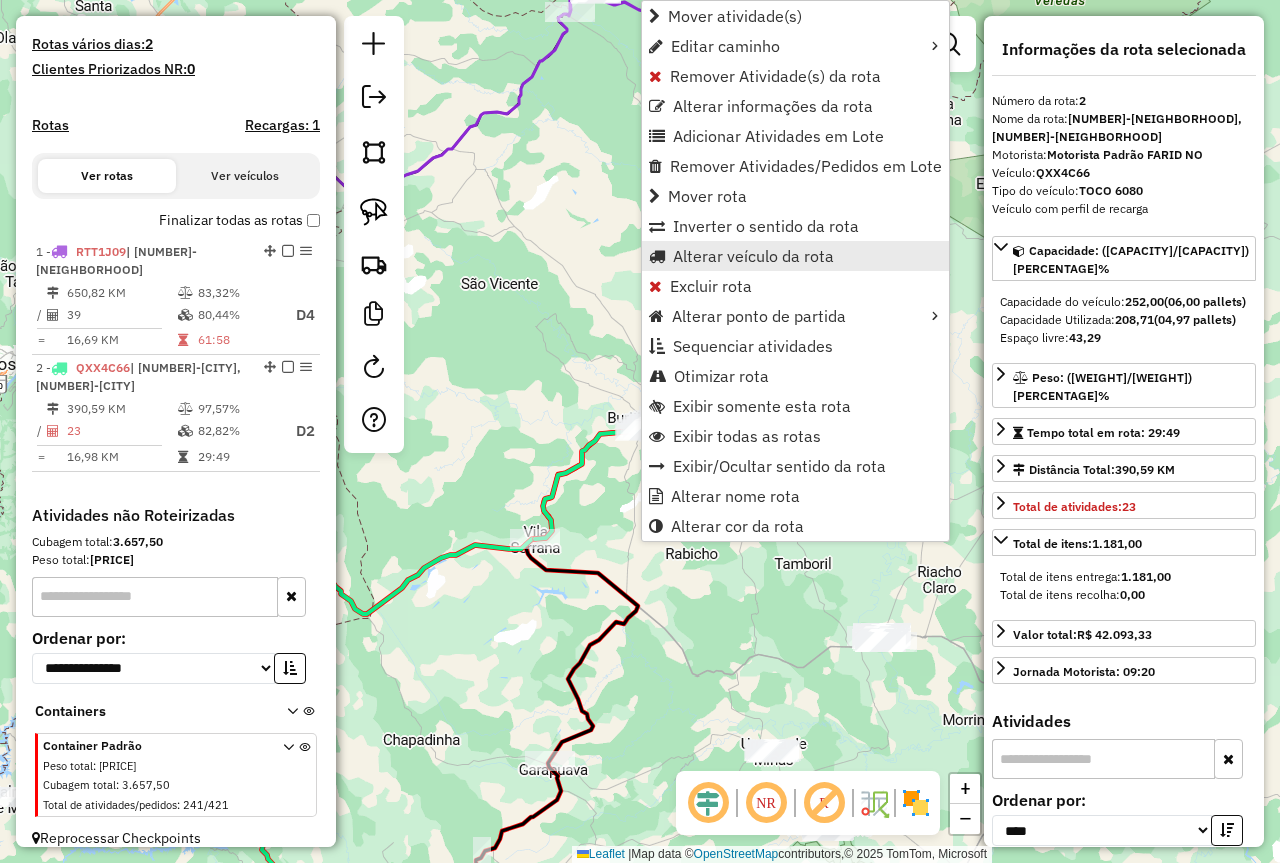 click on "Alterar veículo da rota" at bounding box center (753, 256) 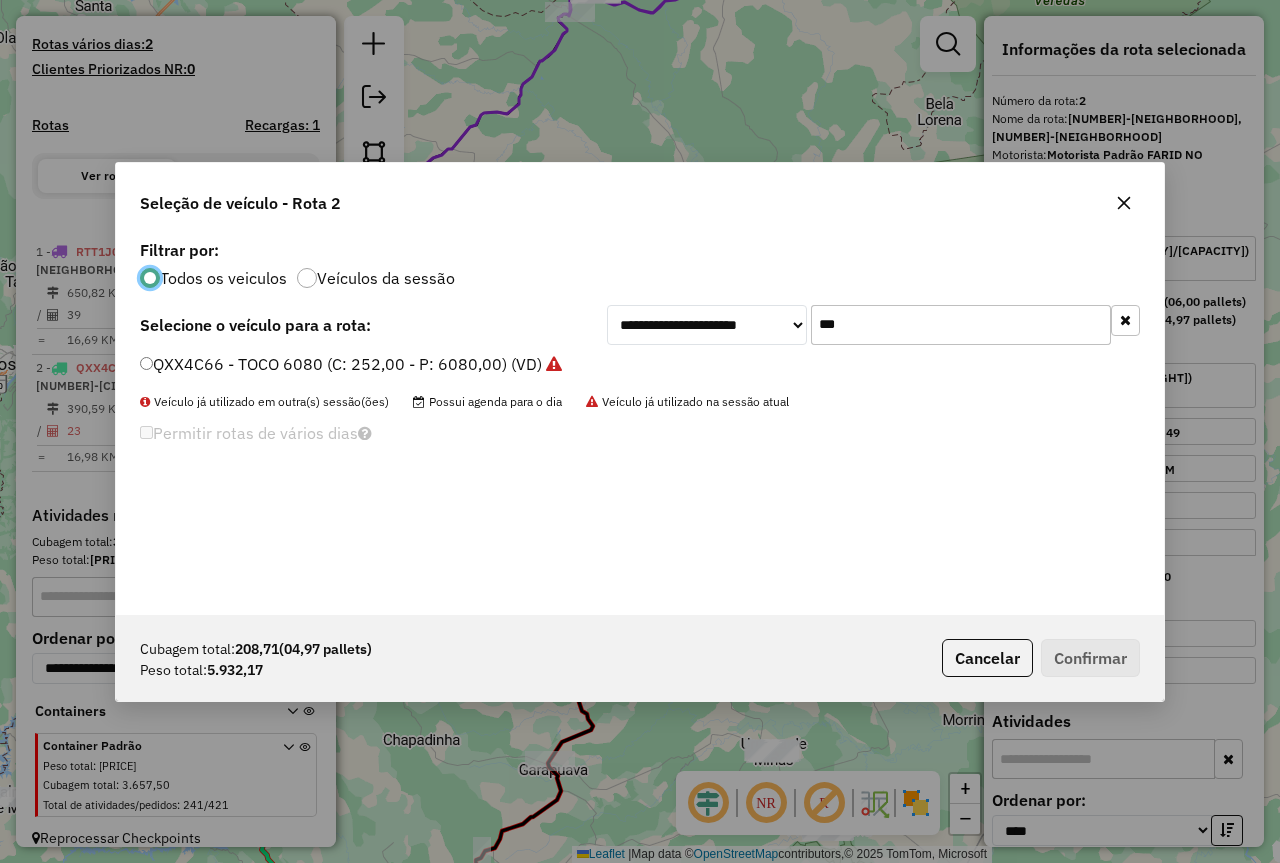 scroll, scrollTop: 11, scrollLeft: 6, axis: both 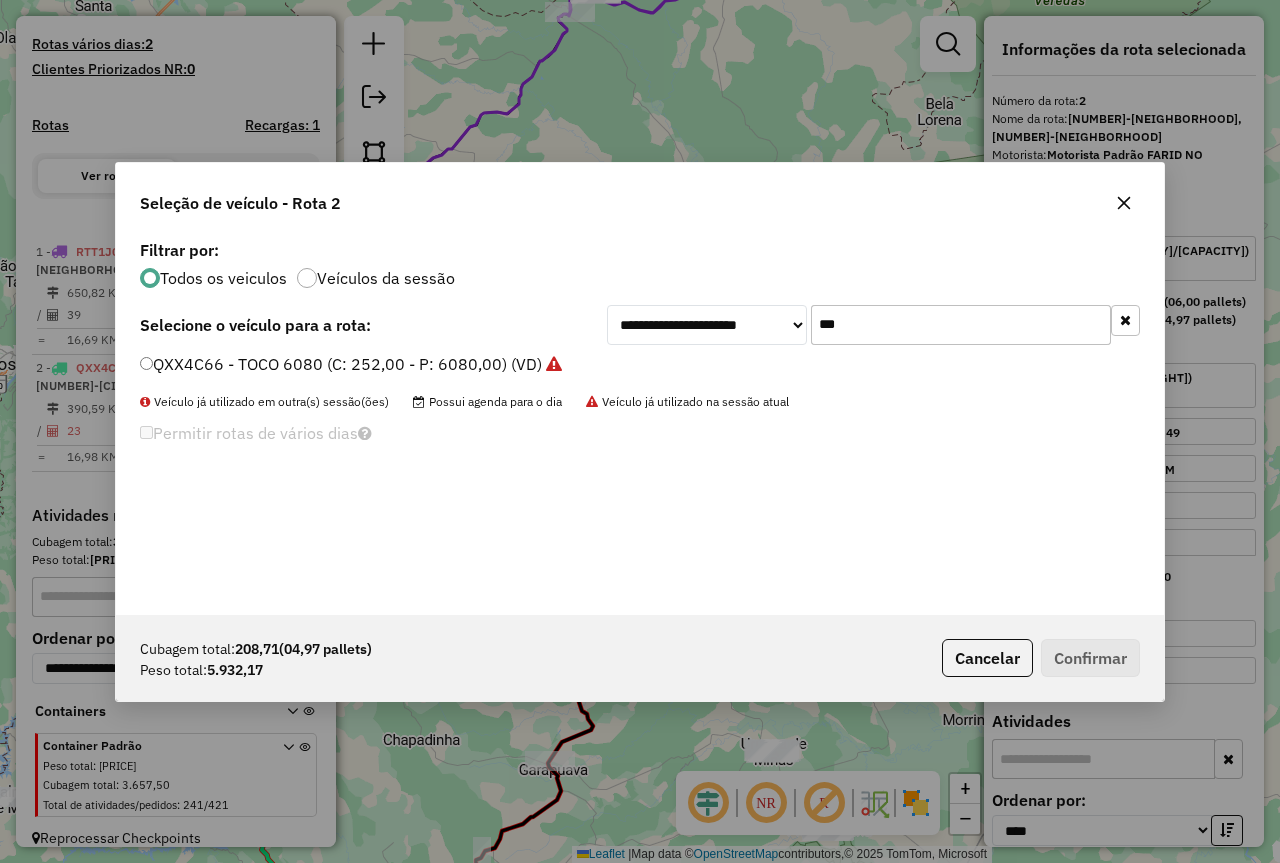 click on "***" 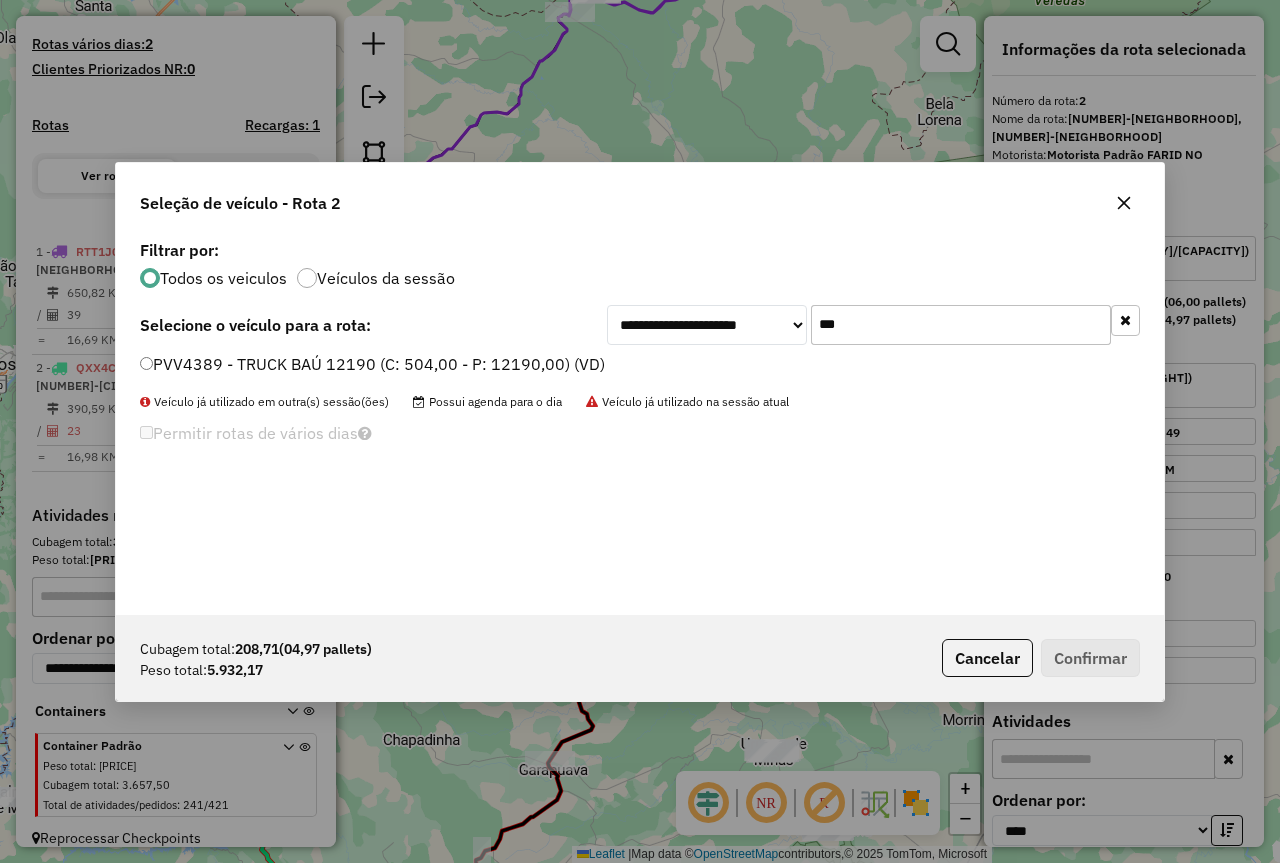 type on "***" 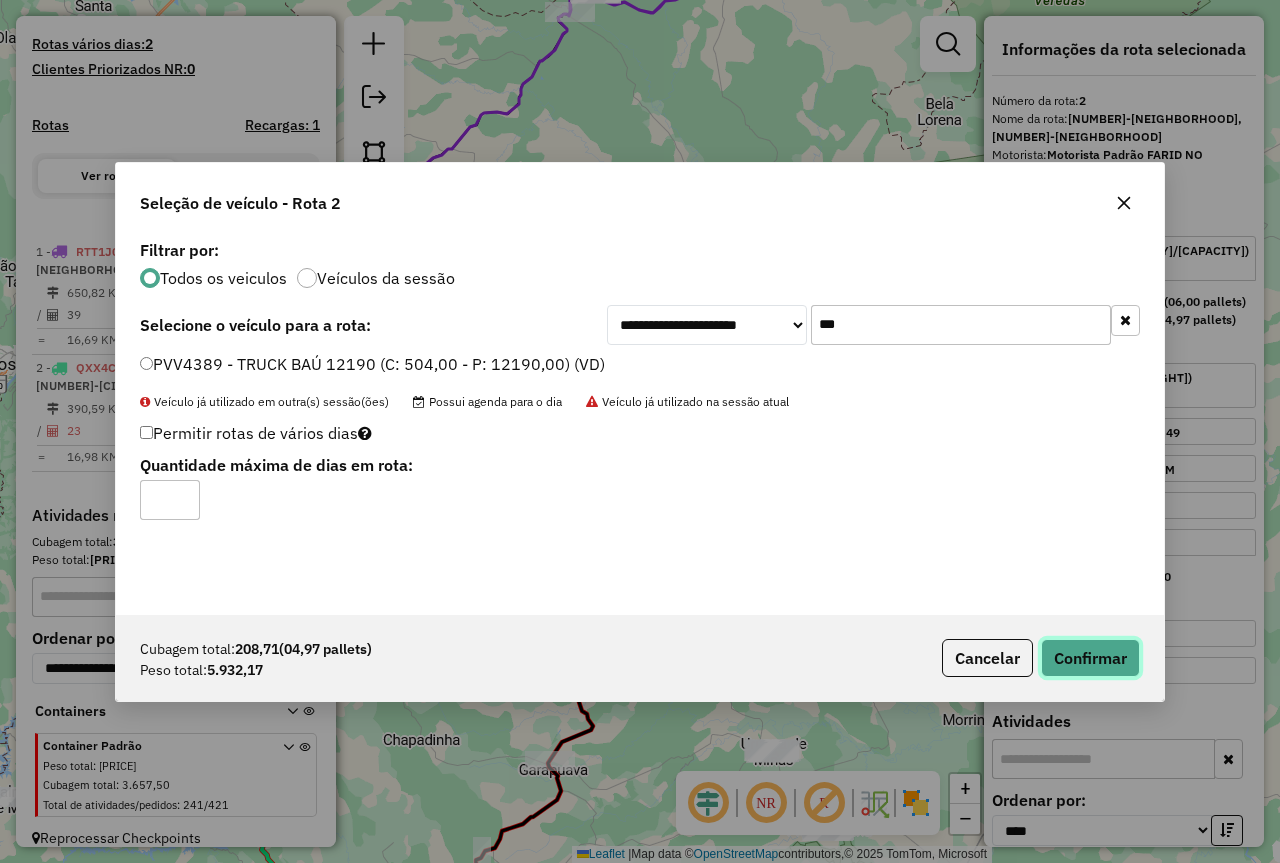 click on "Confirmar" 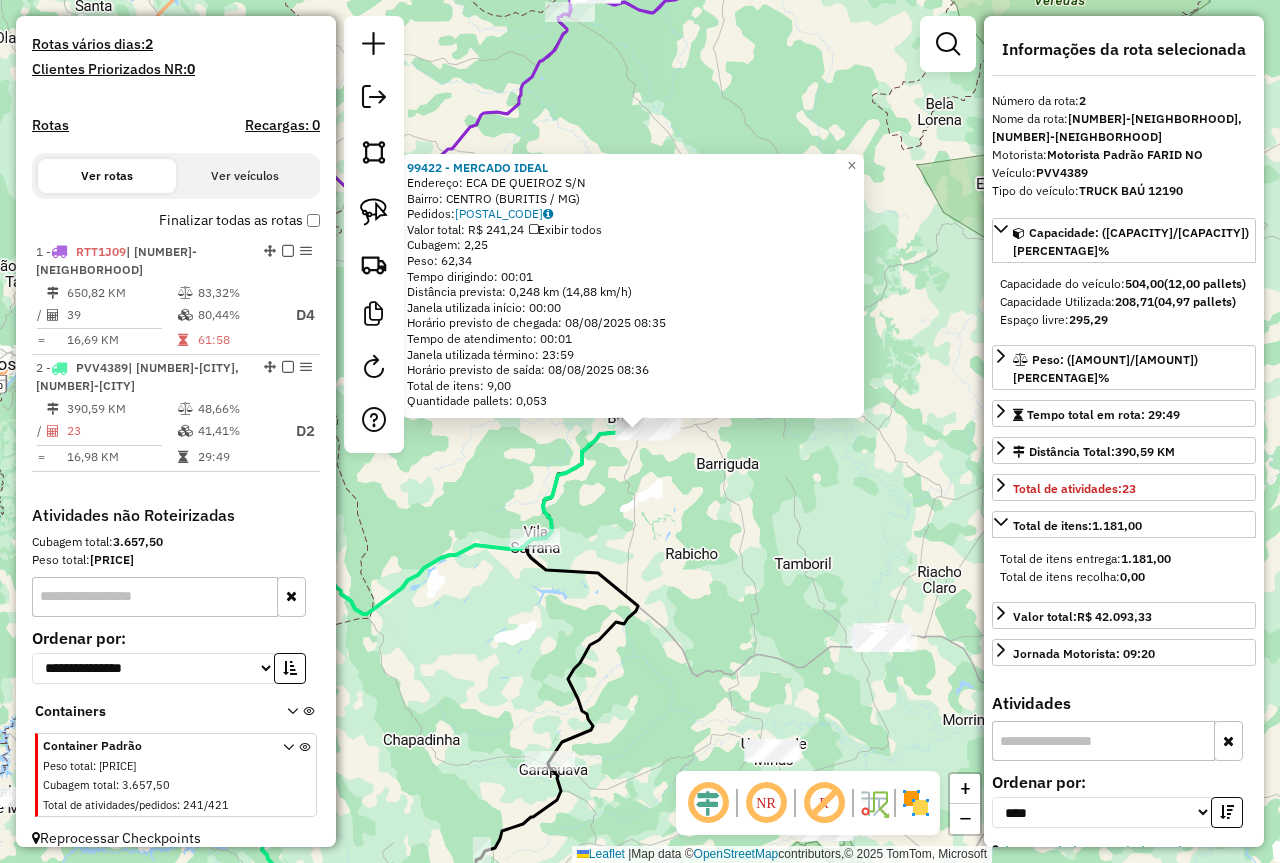 click on "Rota [NUMBER] - Placa [PLATE]  99422 - [COMPANY] 99422 - [COMPANY]  Endereço:  [STREET_NAME] [NUMBER]   Bairro: [NEIGHBORHOOD] ([CITY] / [STATE])   Pedidos:  [POSTAL_CODE]   Valor total: [PRICE]   Exibir todos   Cubagem: [PRICE]  Peso: [PRICE]  Tempo dirigindo: [TIME]   Distância prevista: [DISTANCE] ([SPEED])   Janela utilizada início: [TIME]   Horário previsto de chegada: [DATE] [TIME]   Tempo de atendimento: [TIME]   Janela utilizada término: [TIME]   Horário previsto de saída: [DATE] [TIME]   Total de itens: [NUMBER]   Quantidade pallets: [PRICE]  × Janela de atendimento Grade de atendimento Capacidade Transportadoras Veículos Cliente Pedidos  Rotas Selecione os dias de semana para filtrar as janelas de atendimento  Seg   Ter   Qua   Qui   Sex   Sáb   Dom  Informe o período da janela de atendimento: De: Até:  Filtrar exatamente a janela do cliente  Considerar janela de atendimento padrão  Selecione os dias de semana para filtrar as grades de atendimento  Seg   Ter   Qua   Qui   Sex   Sáb   Dom   Peso mínimo:   De:" 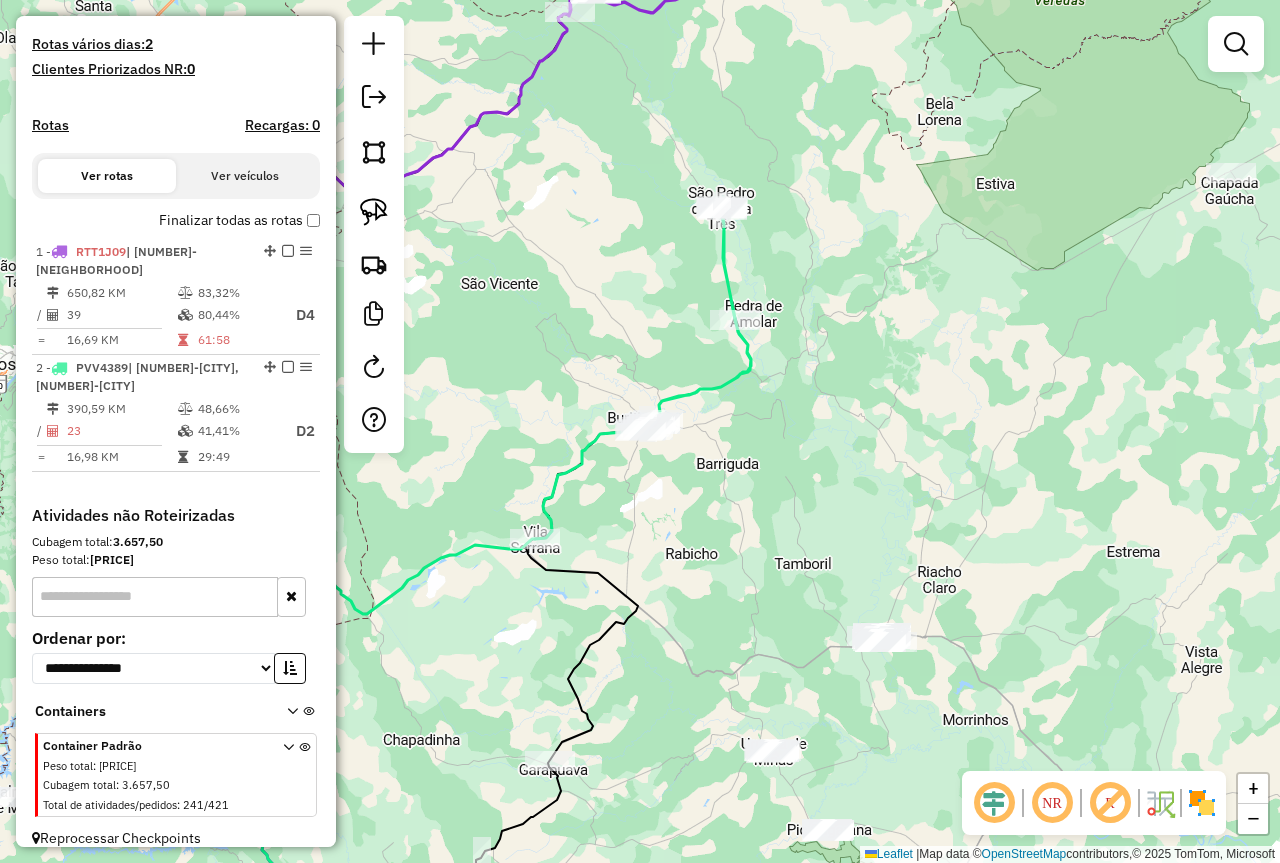 drag, startPoint x: 651, startPoint y: 557, endPoint x: 616, endPoint y: 356, distance: 204.0245 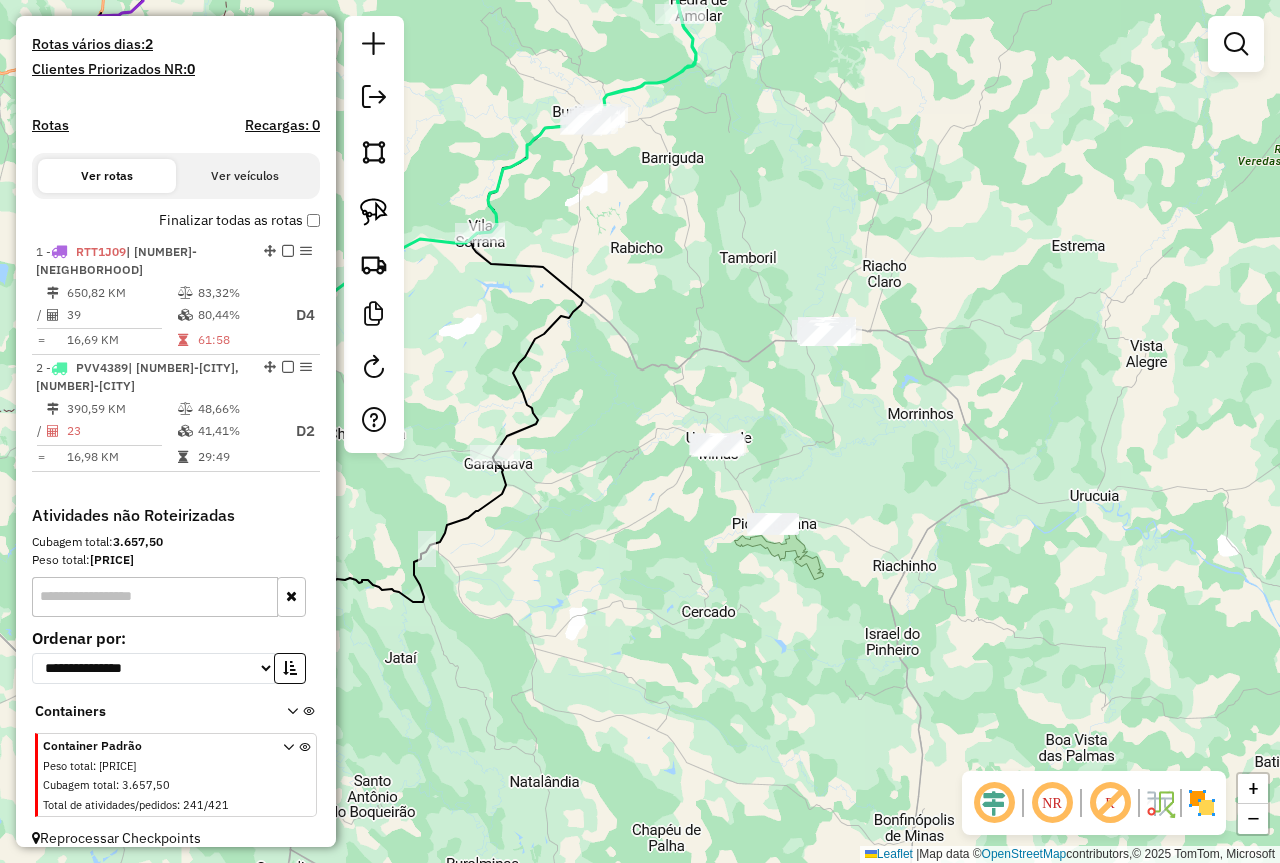 drag, startPoint x: 792, startPoint y: 486, endPoint x: 831, endPoint y: 439, distance: 61.073727 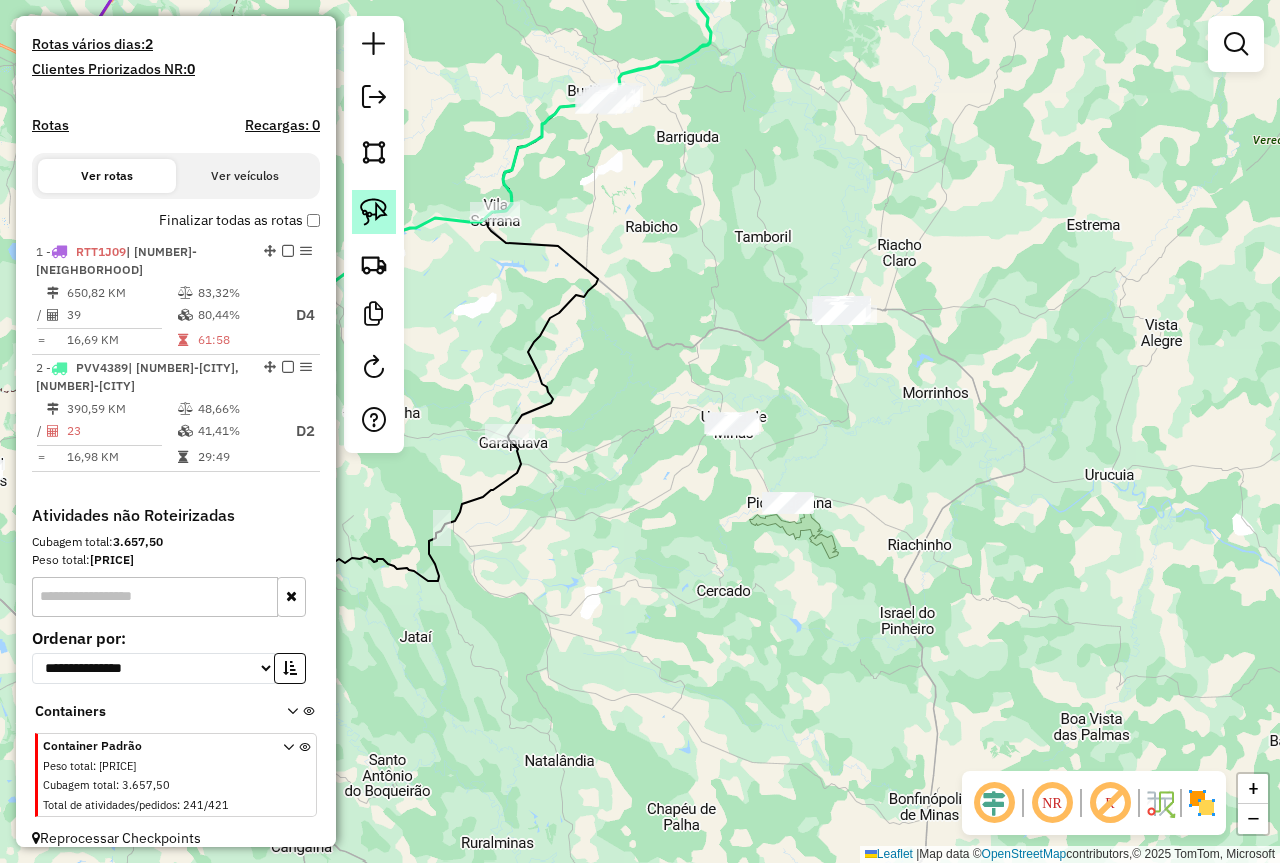 click 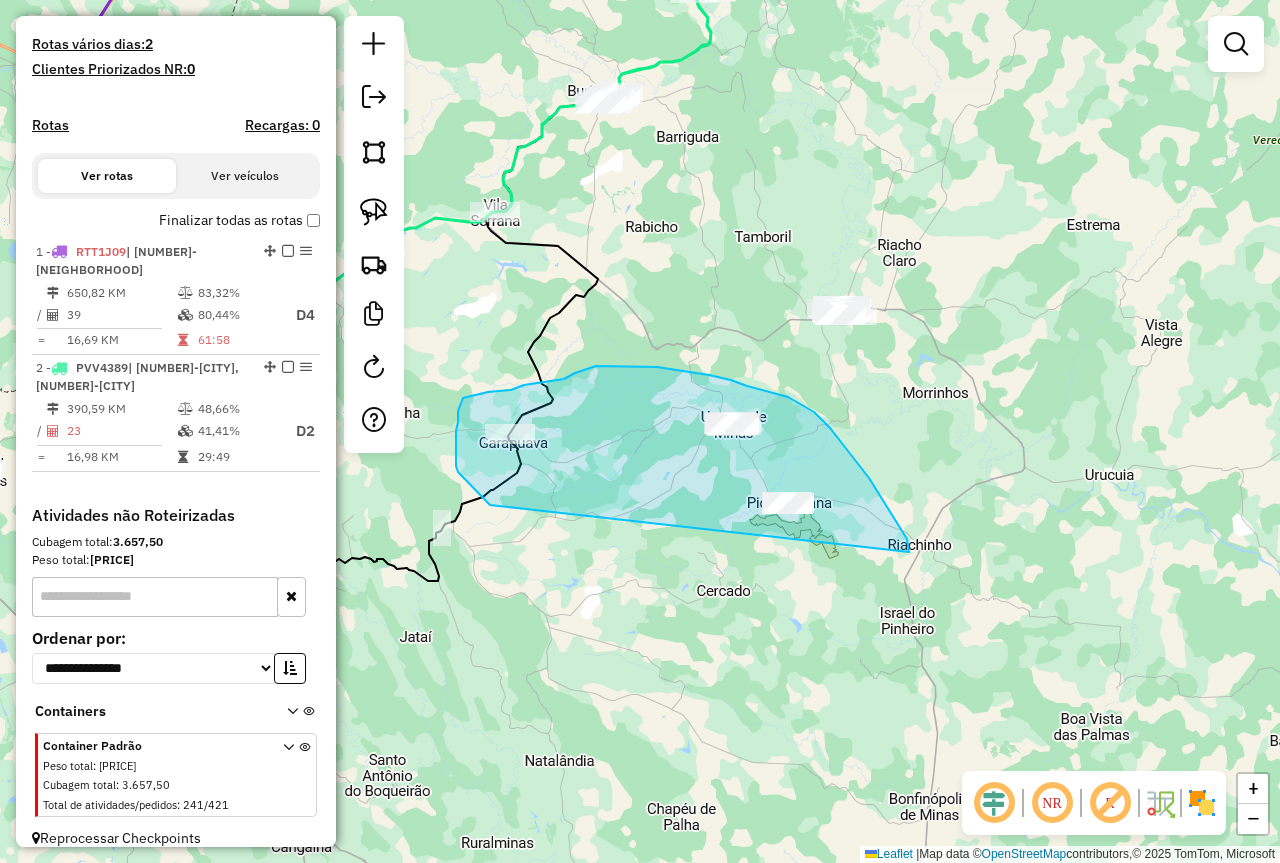 drag, startPoint x: 909, startPoint y: 552, endPoint x: 490, endPoint y: 505, distance: 421.6278 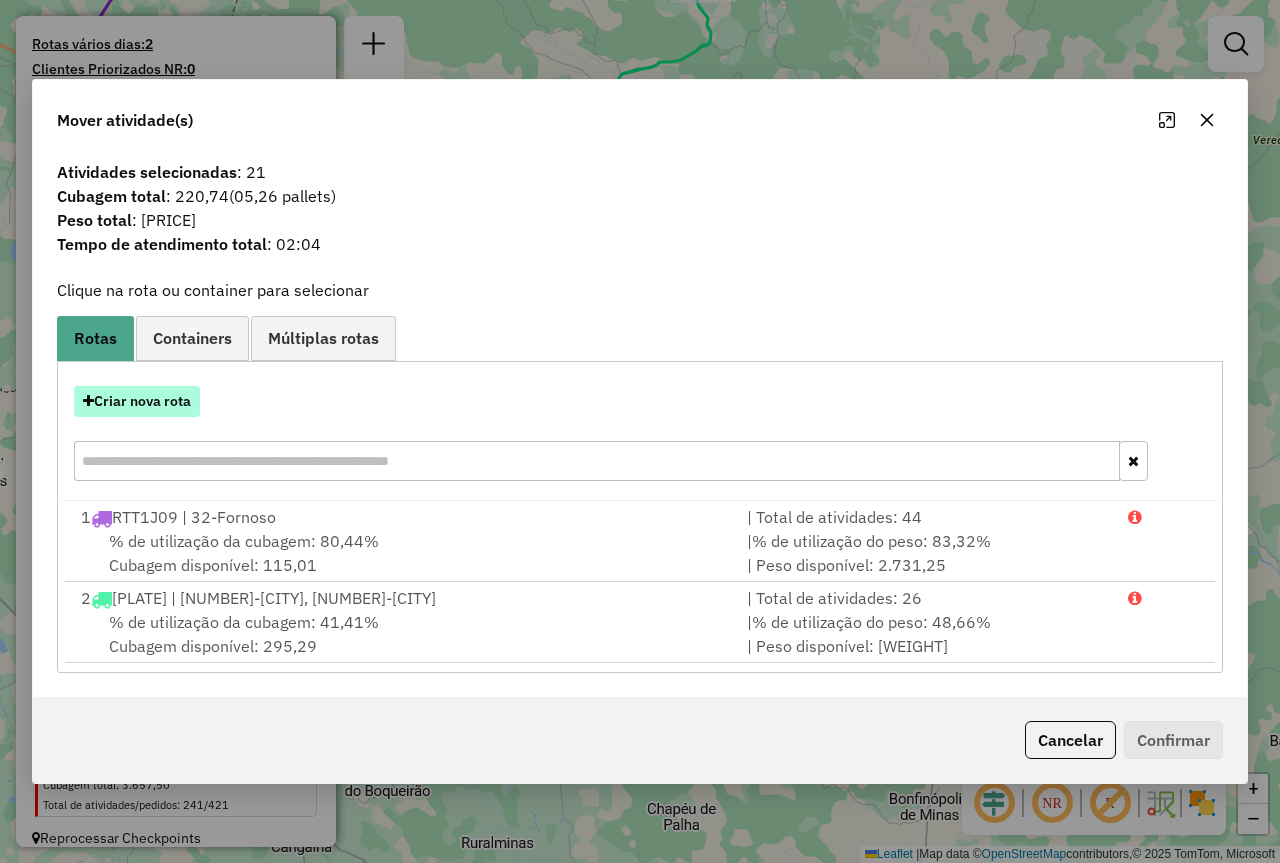 click on "Criar nova rota" at bounding box center (137, 401) 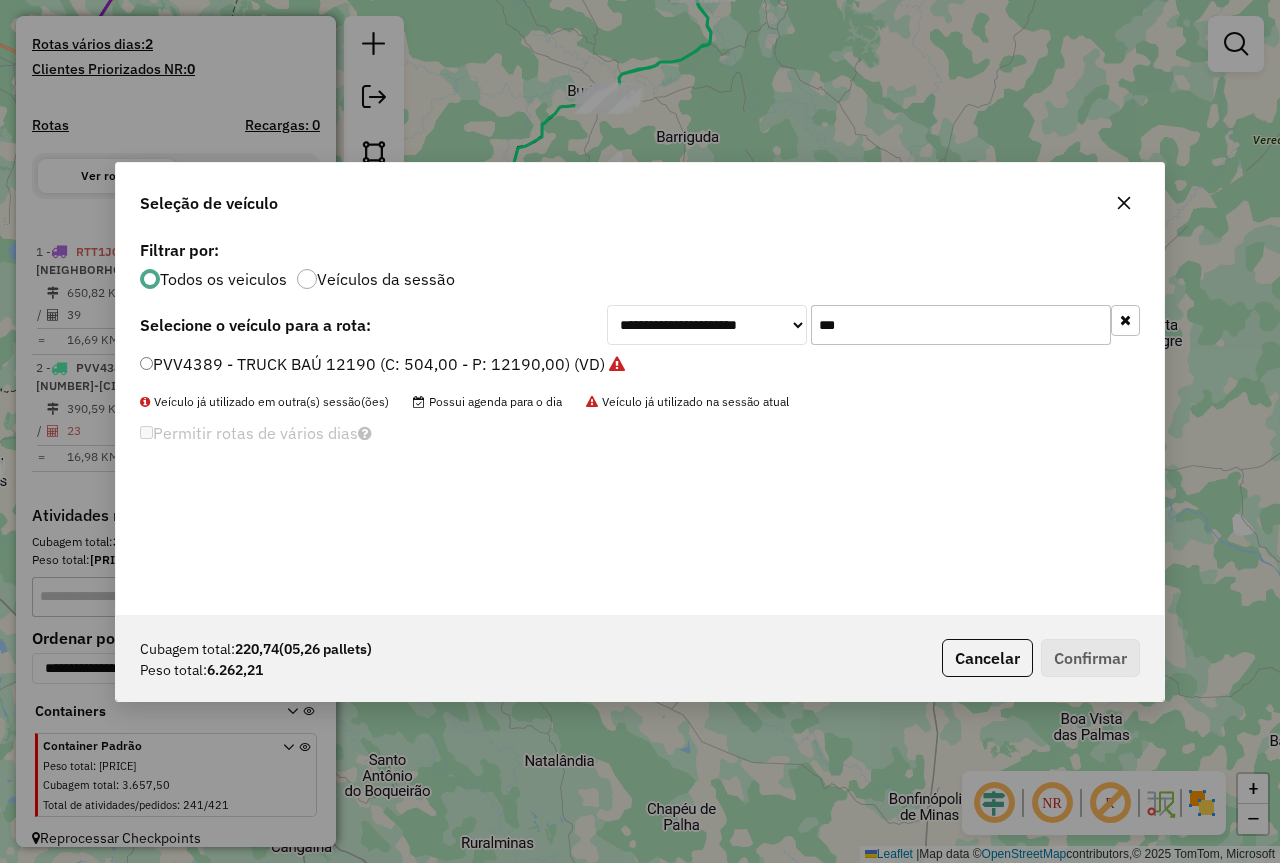 scroll, scrollTop: 11, scrollLeft: 6, axis: both 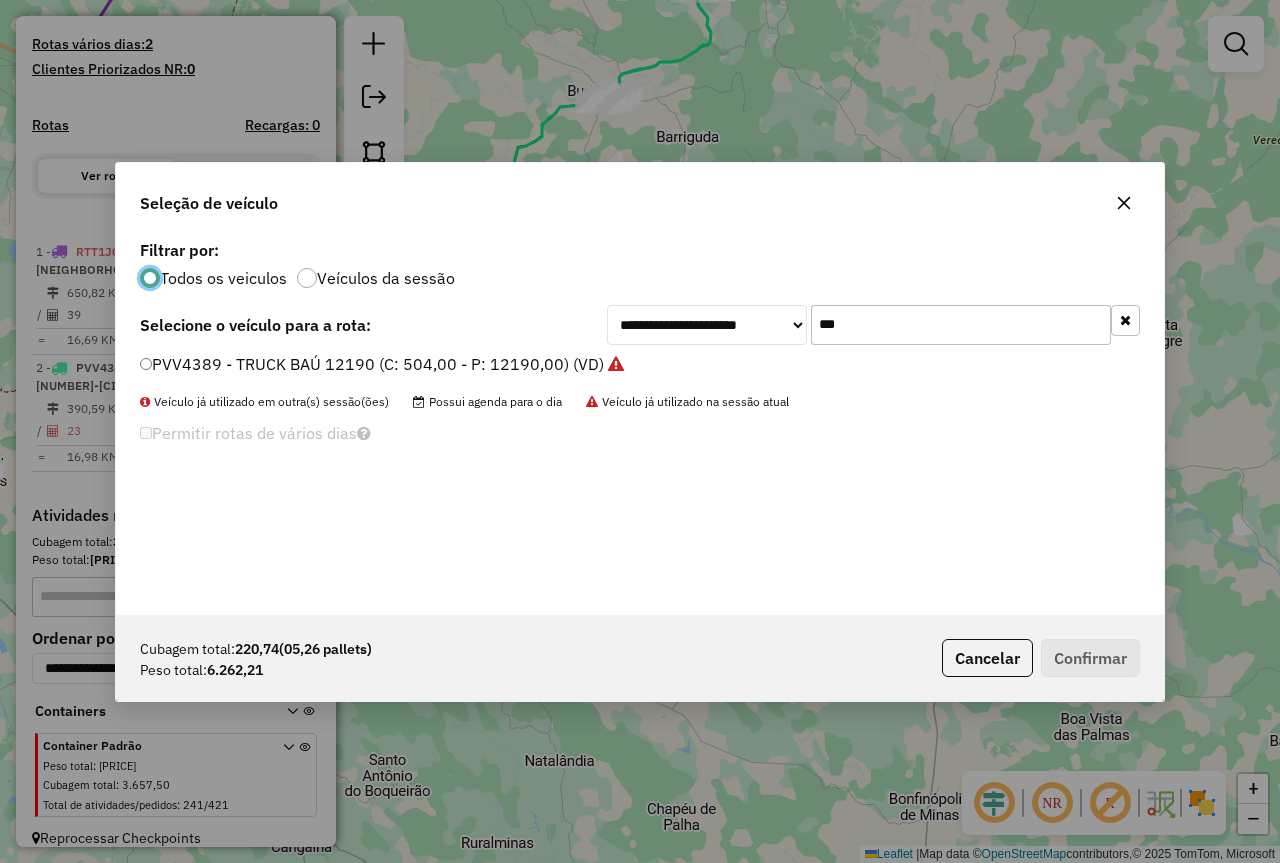 click on "***" 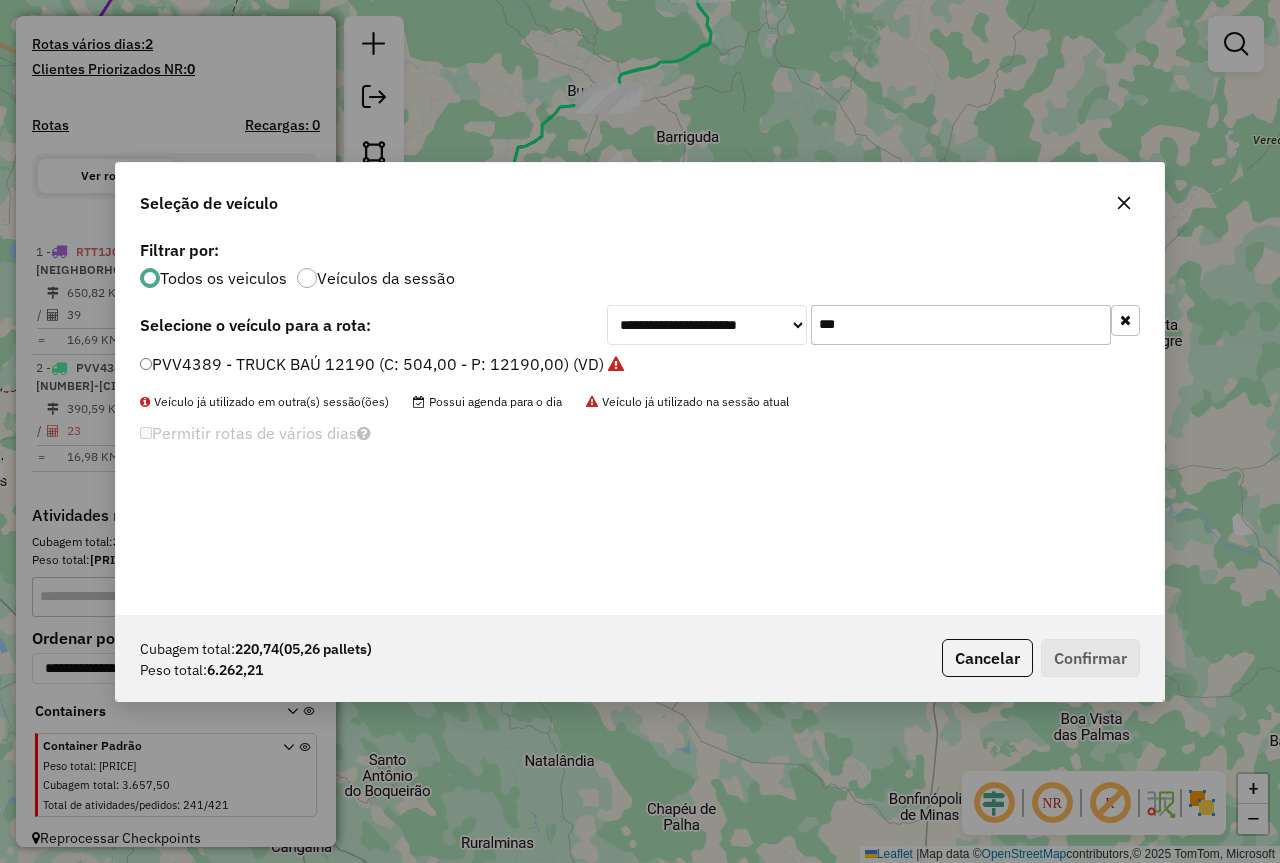 click on "***" 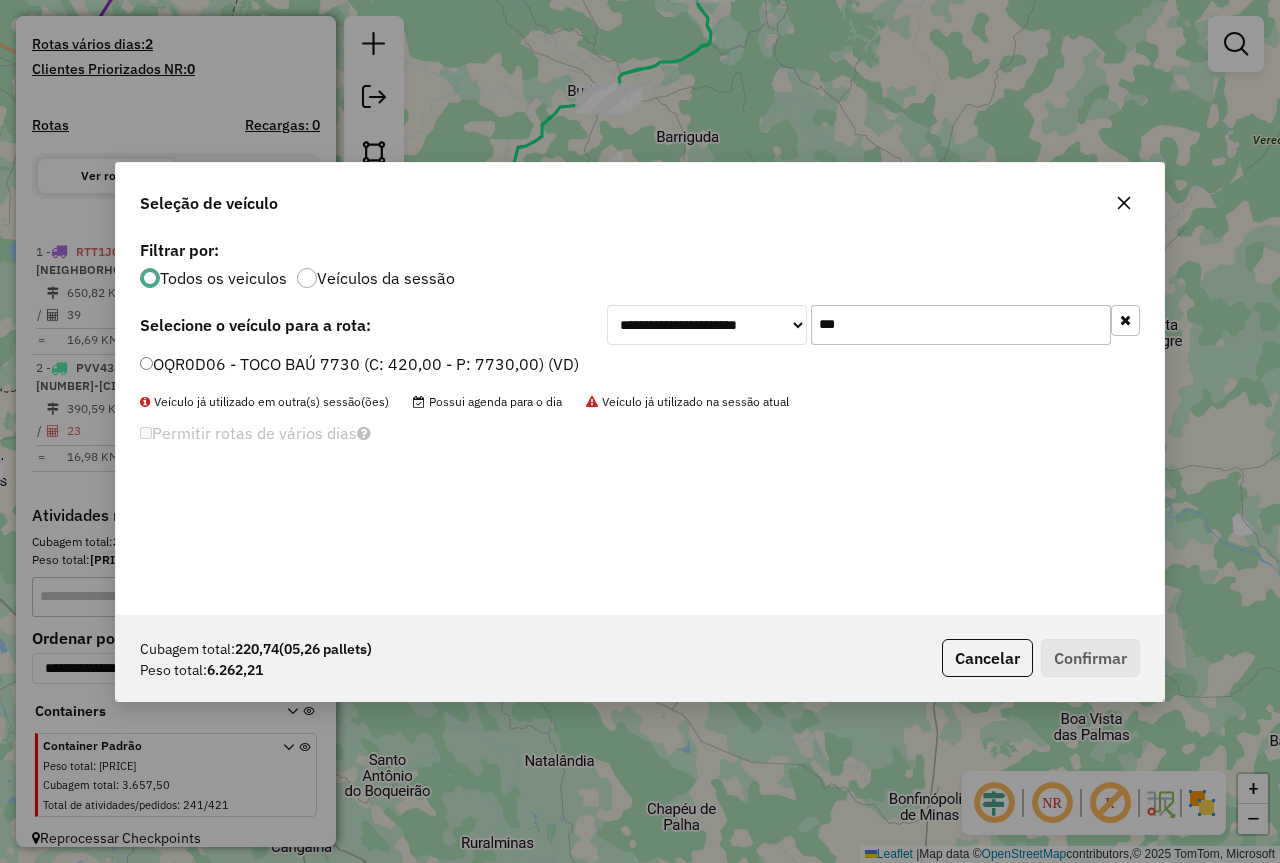 type on "***" 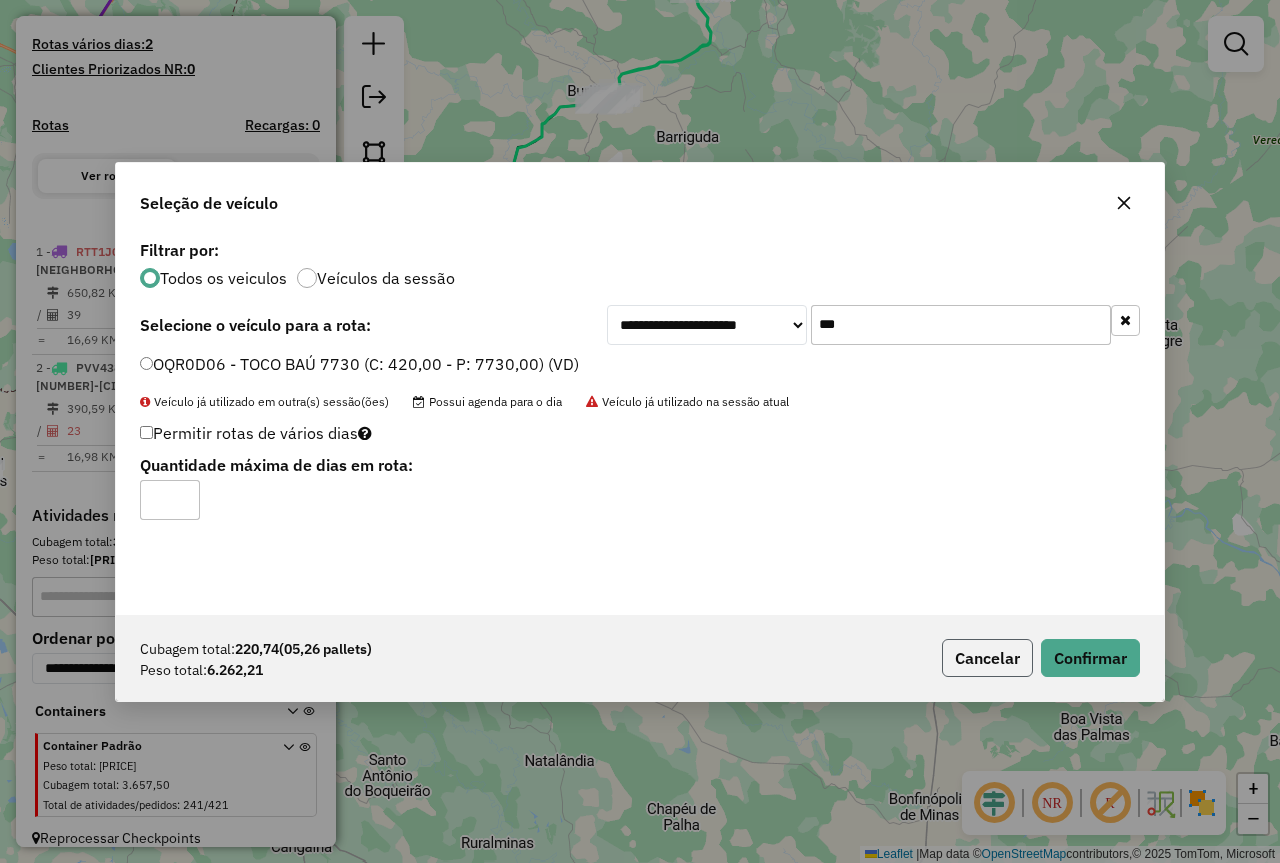 click on "Cancelar" 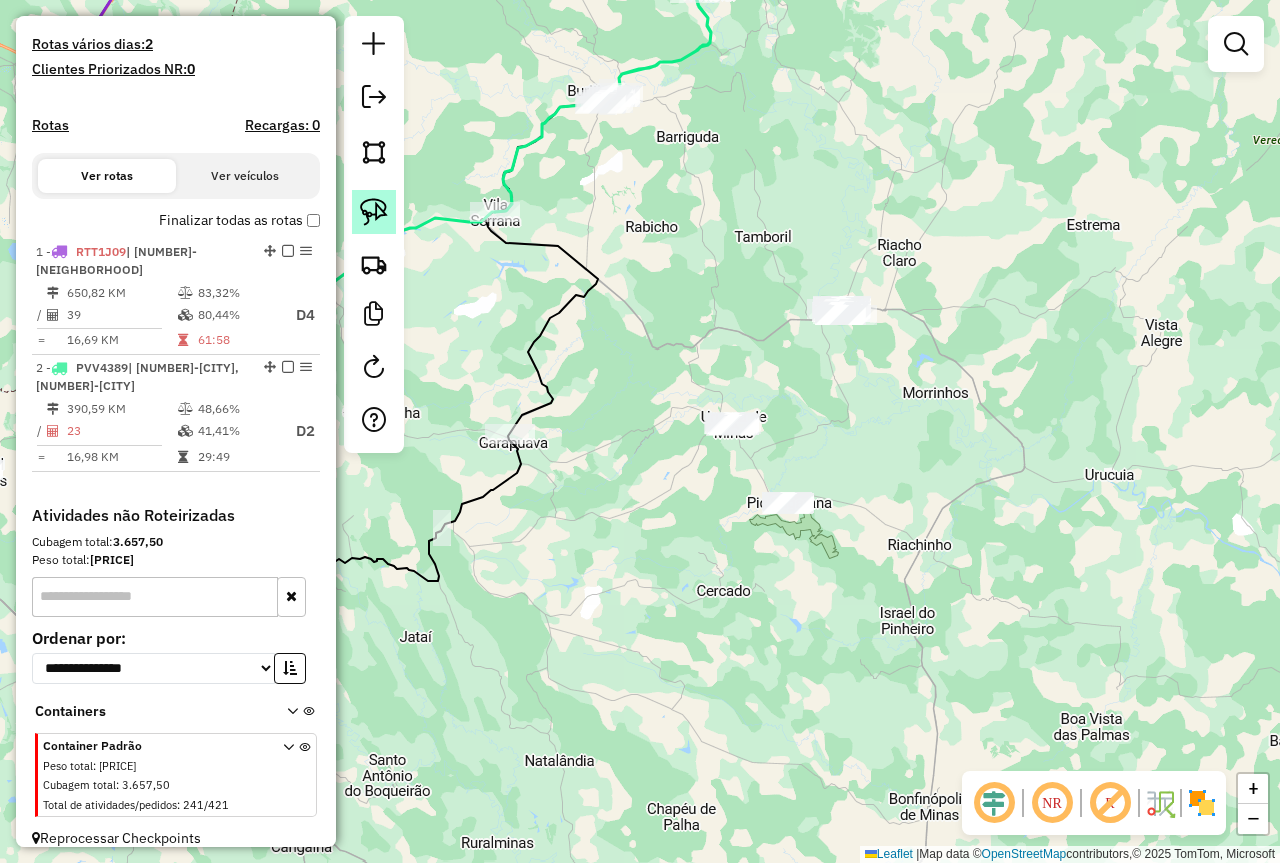 click 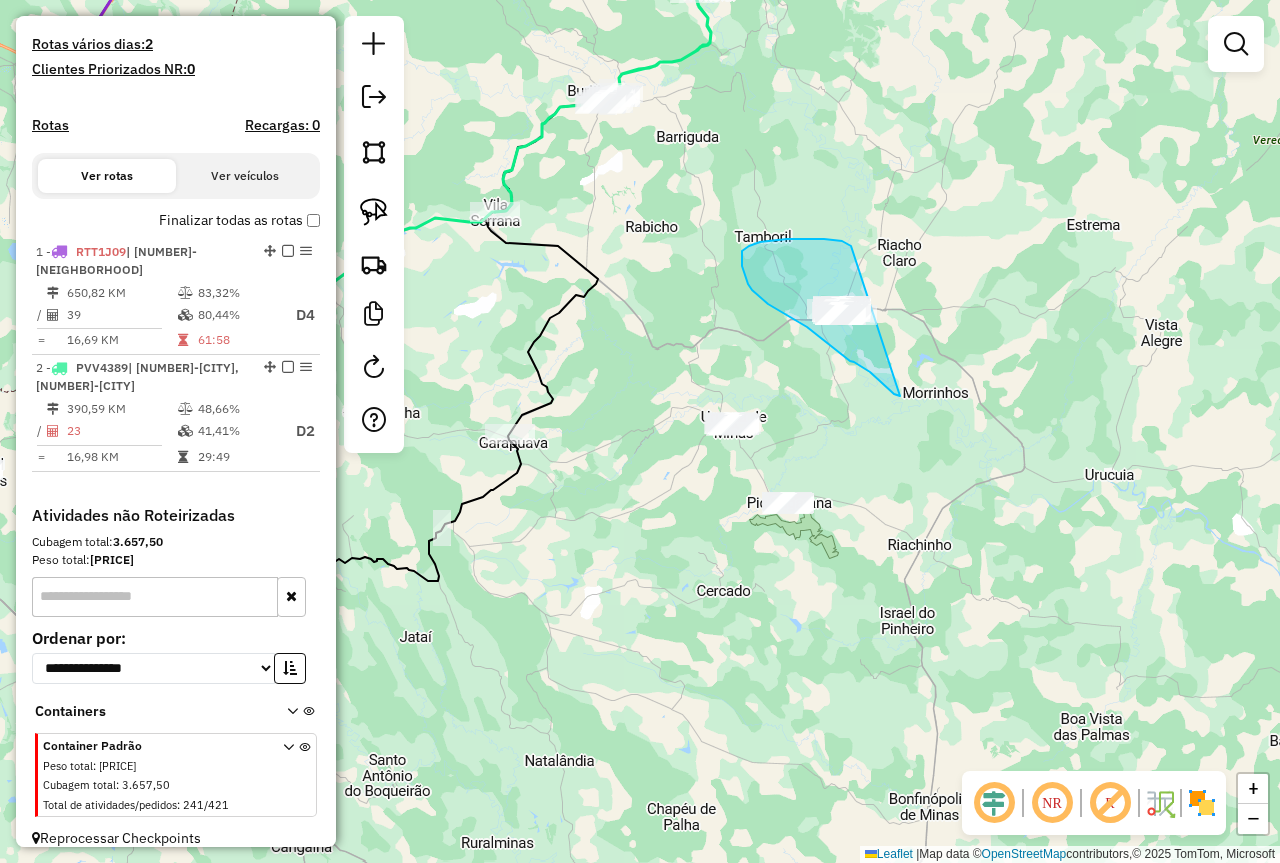 drag, startPoint x: 854, startPoint y: 362, endPoint x: 887, endPoint y: 261, distance: 106.25441 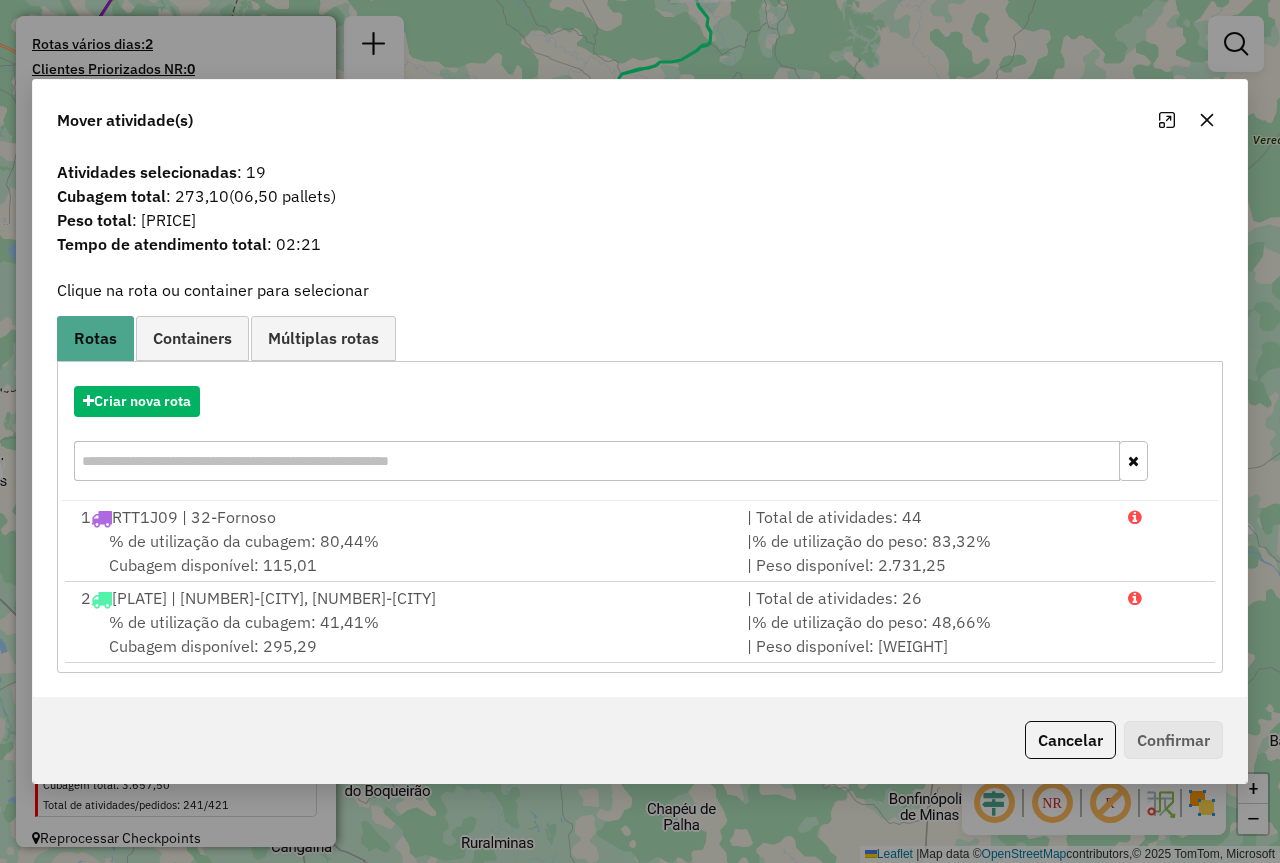click on "Cancelar" 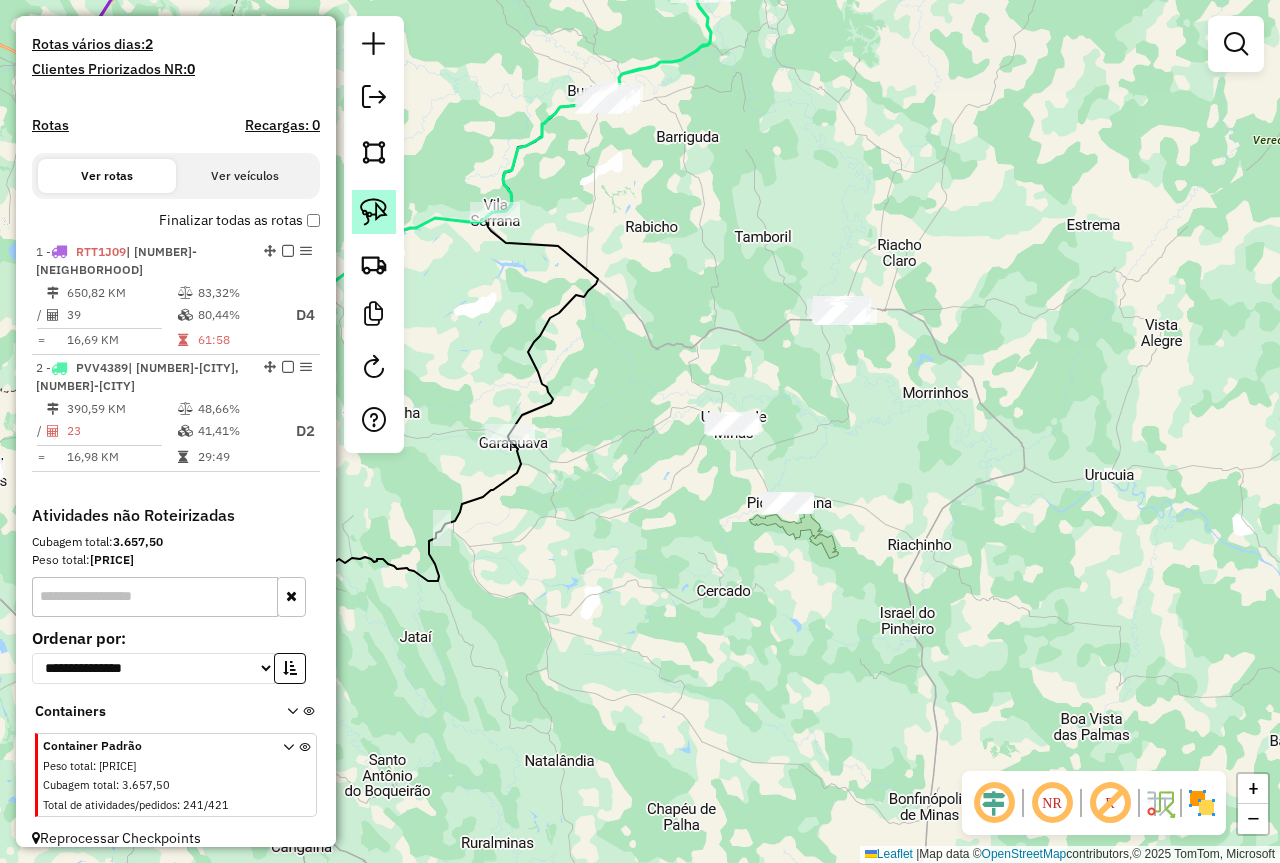 click 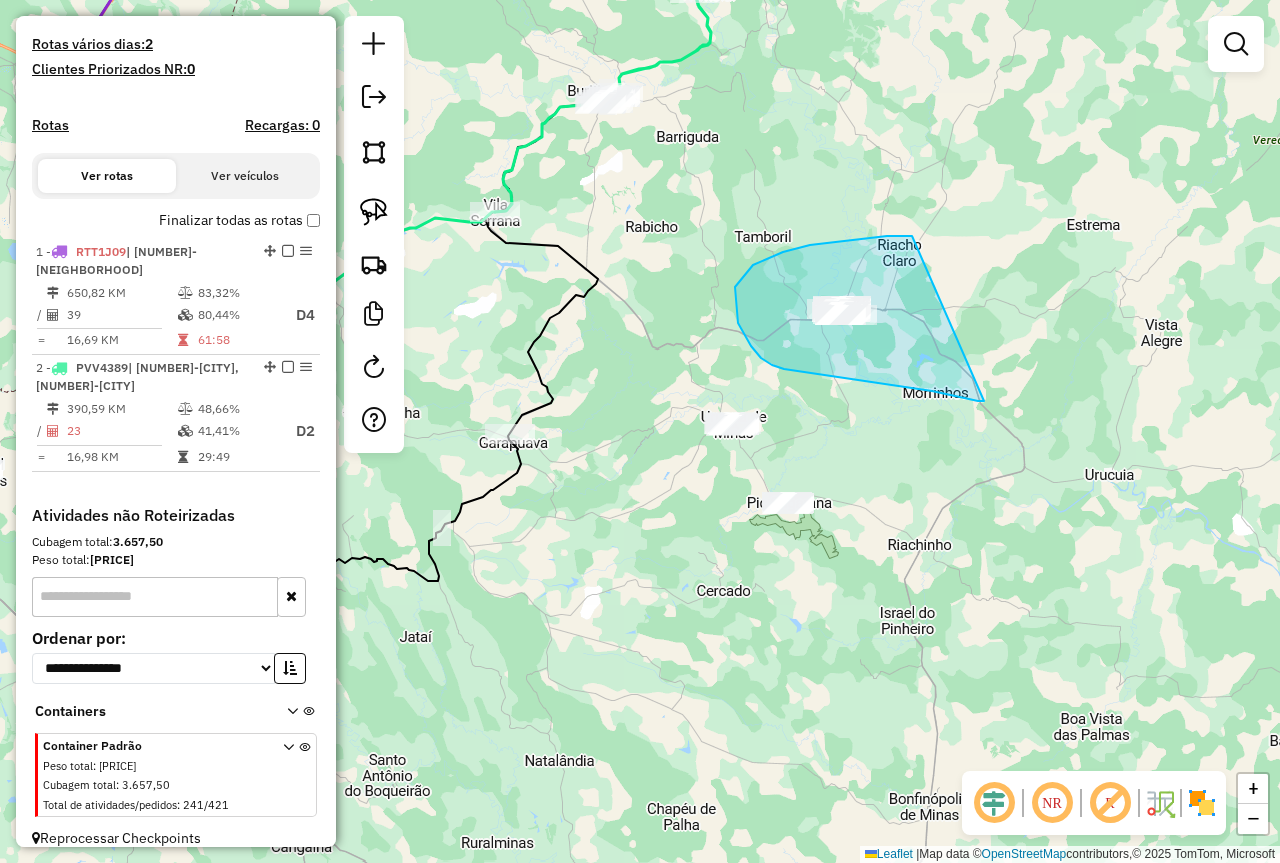 drag, startPoint x: 984, startPoint y: 401, endPoint x: 914, endPoint y: 236, distance: 179.23448 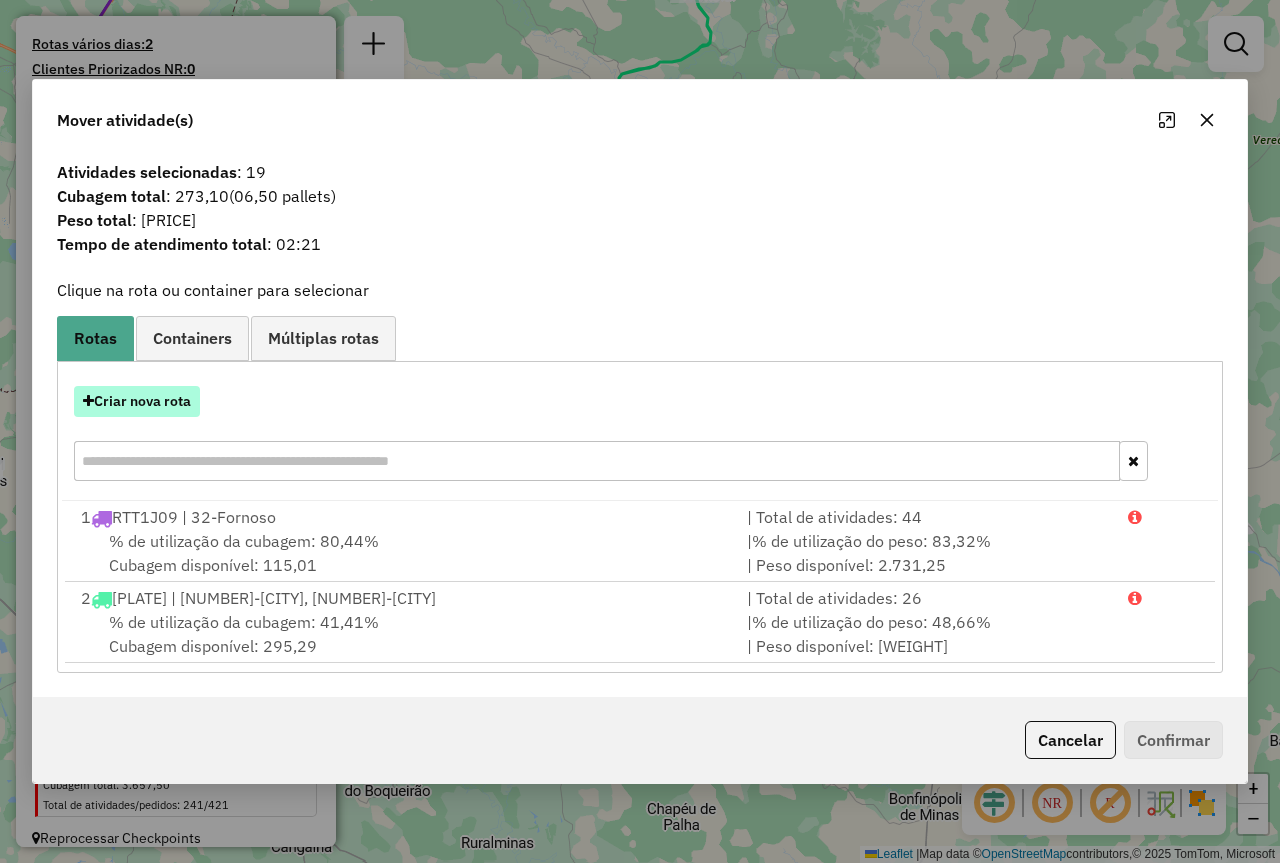 click on "Criar nova rota" at bounding box center (137, 401) 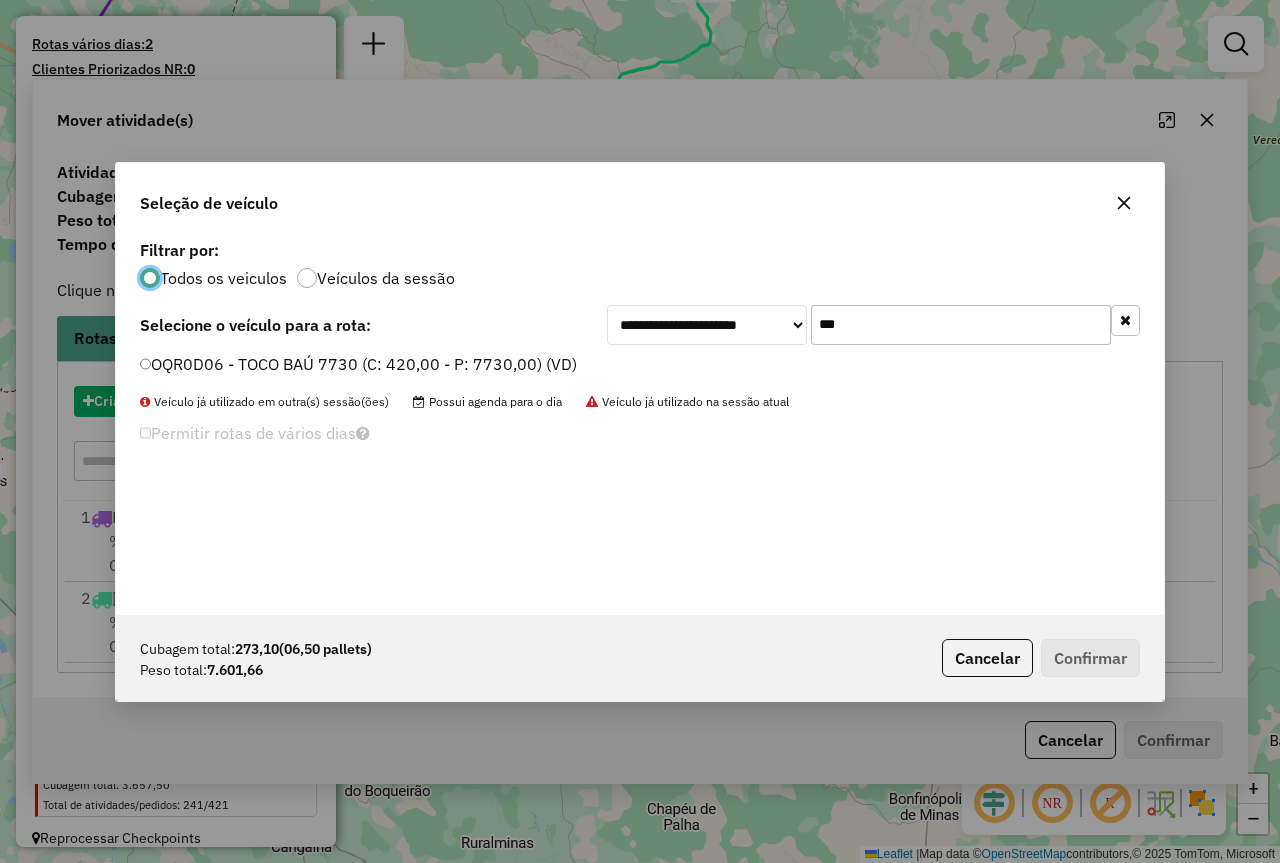 scroll, scrollTop: 11, scrollLeft: 6, axis: both 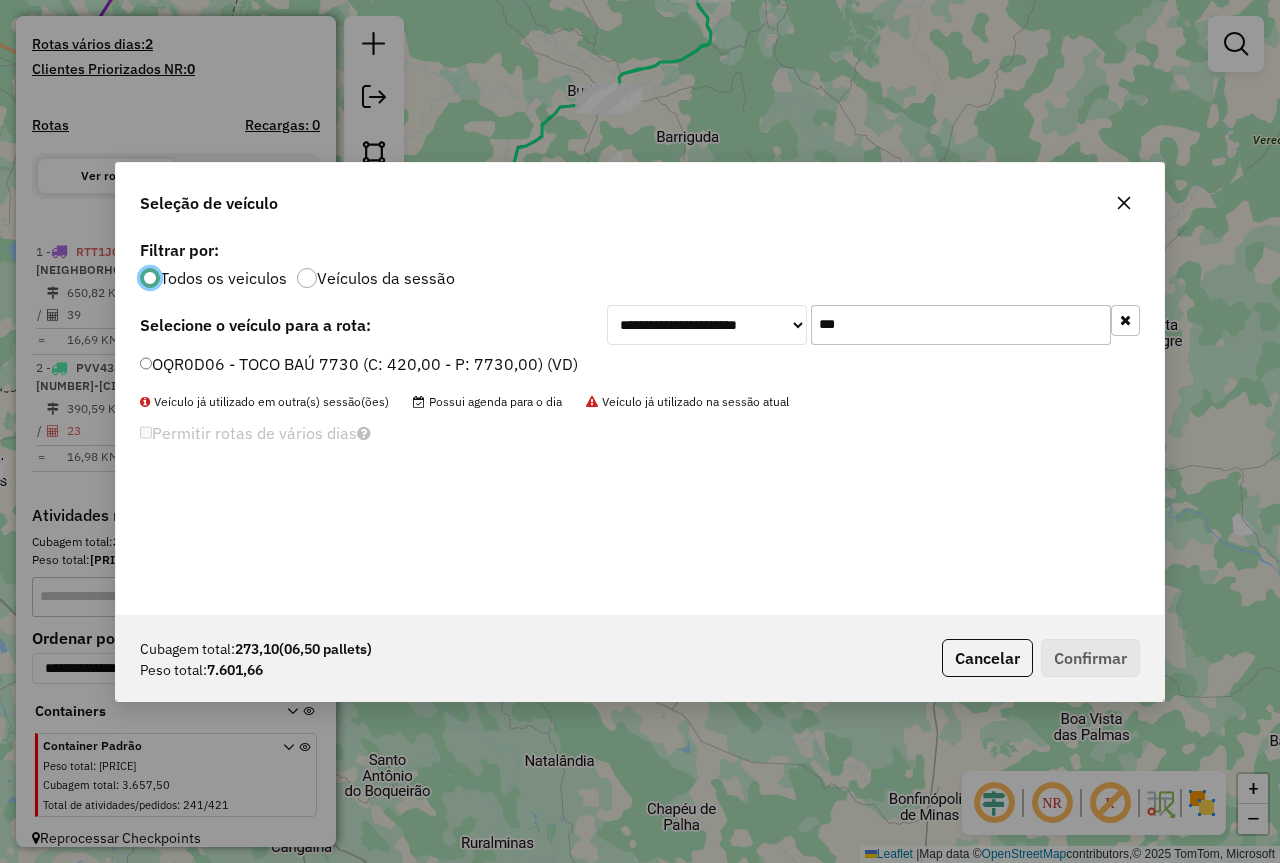 click on "OQR0D06 - TOCO BAÚ 7730 (C: 420,00 - P: 7730,00) (VD)" 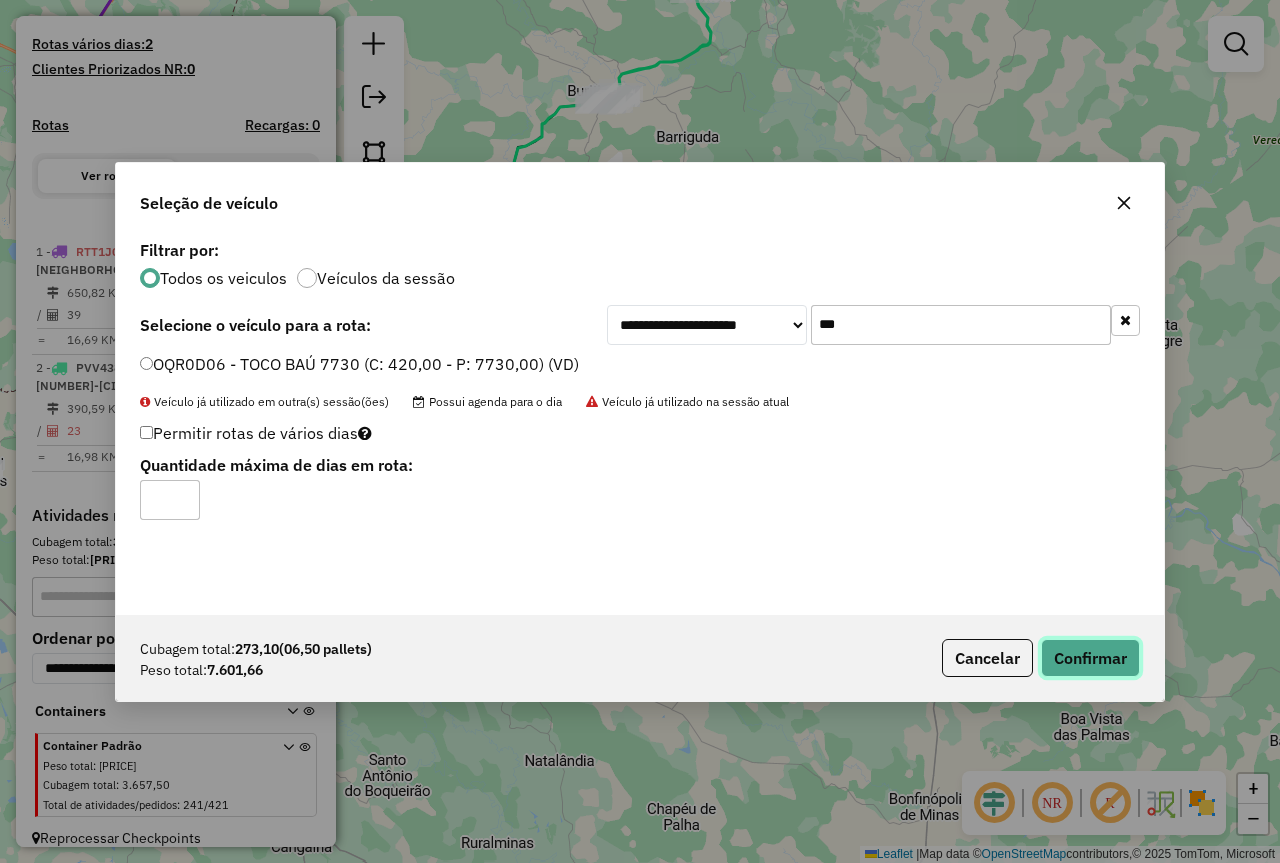 click on "Confirmar" 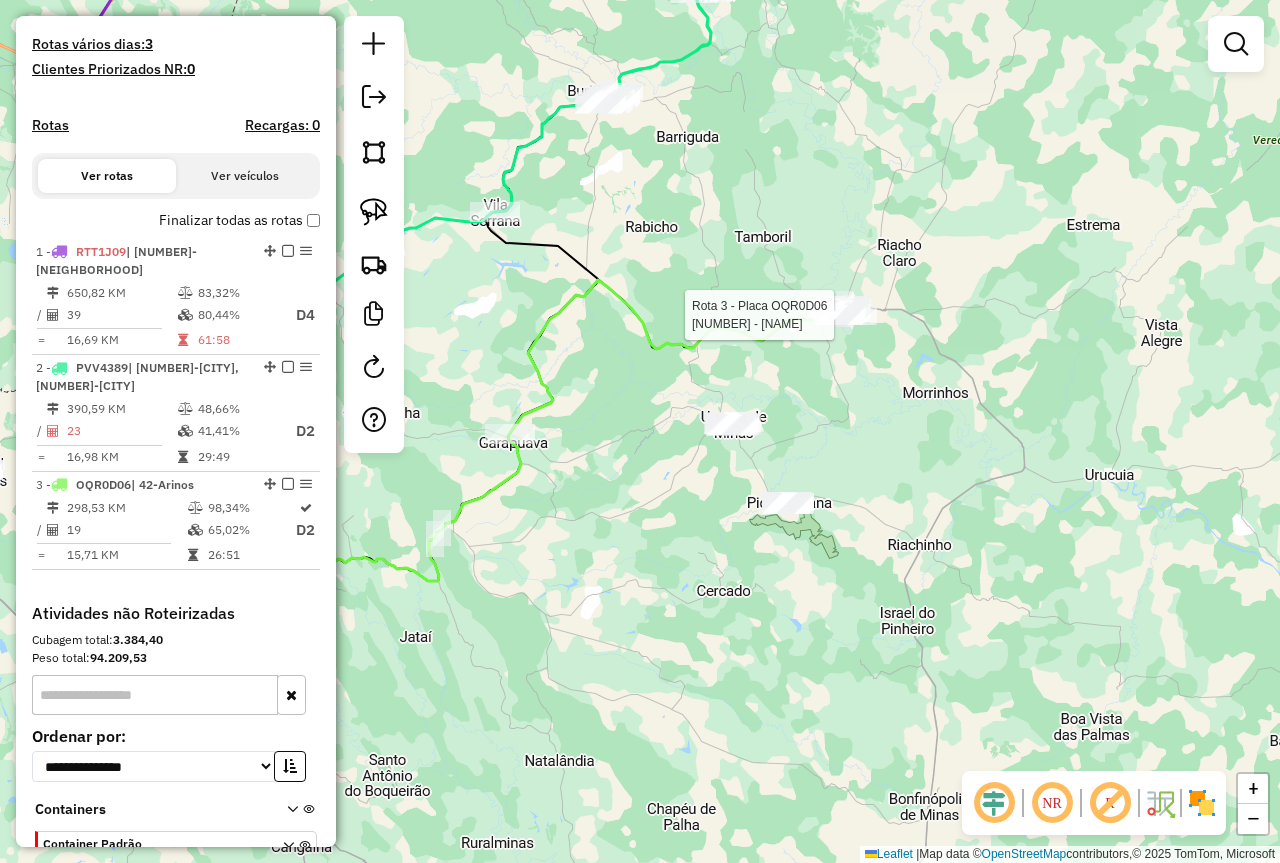 select on "*********" 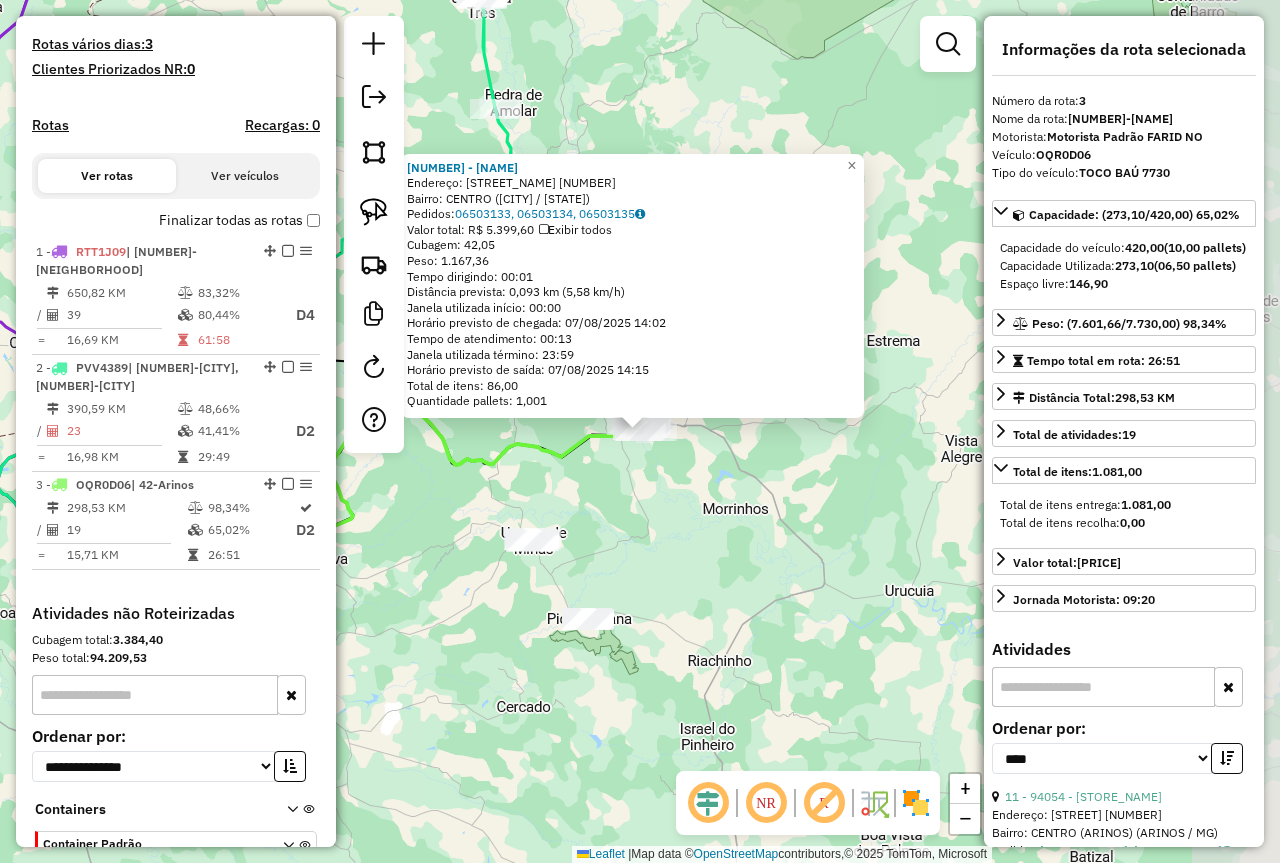 scroll, scrollTop: 626, scrollLeft: 0, axis: vertical 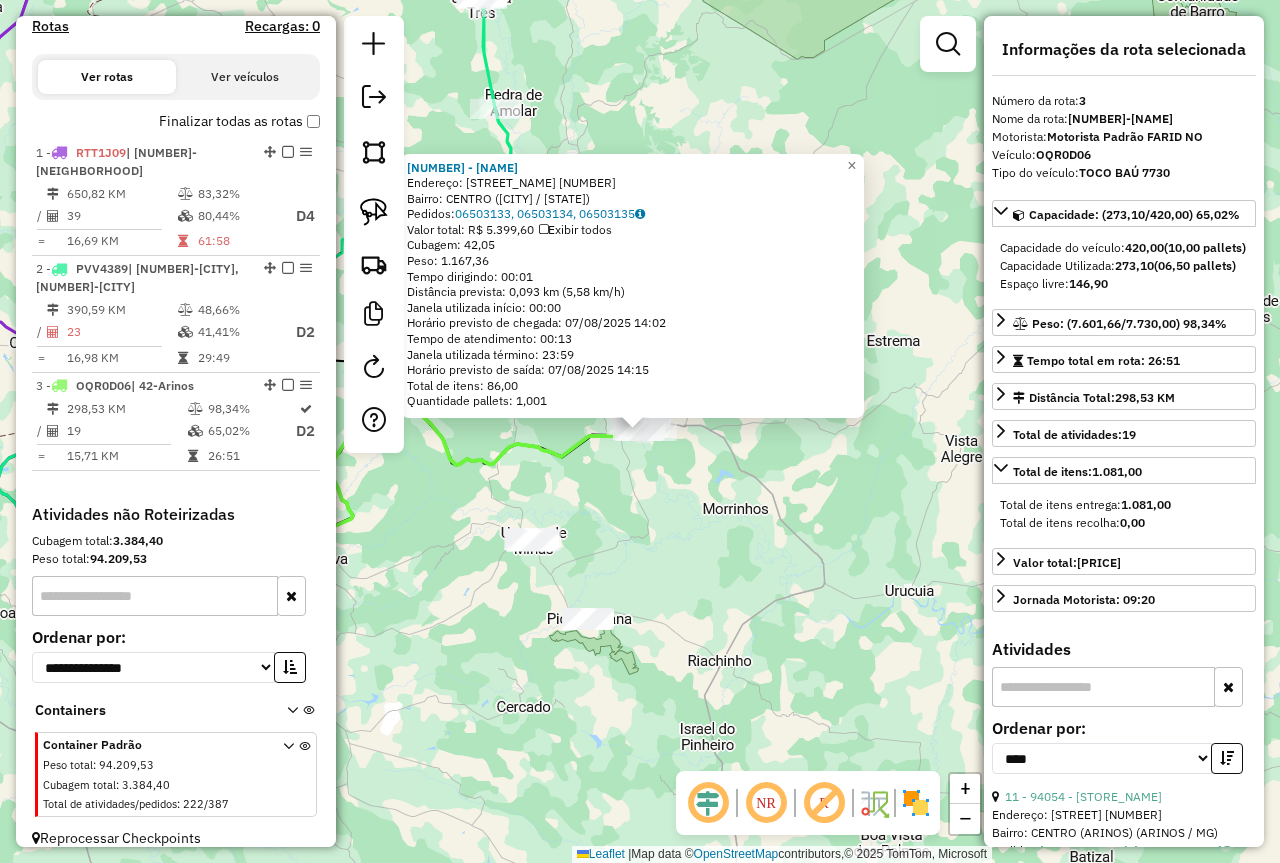 click on "[BUSINESS_NAME] Endereço: [STREET_NAME] [NUMBER] Bairro: [NEIGHBORHOOD] ([CITY] / [STATE]) Pedidos: [NUMBER], [NUMBER], [NUMBER] Valor total: R$ [PRICE] Exibir todos Cubagem: [VOLUME] Peso: [WEIGHT] Tempo dirigindo: [TIME] Distância prevista: [DISTANCE] km ([SPEED] km/h) Janela utilizada início: [TIME] Horário previsto de chegada: [DATE] [TIME] Tempo de atendimento: [TIME] Janela utilizada término: [TIME] Horário previsto de saída: [DATE] [TIME] Total de itens: [QUANTITY] Quantidade pallets: [QUANTITY] × Janela de atendimento Grade de atendimento Capacidade Transportadoras Veículos Cliente Pedidos Rotas Selecione os dias de semana para filtrar as janelas de atendimento Seg Ter Qua Qui Sex Sáb Dom Informe o período da janela de atendimento: De: Até: Filtrar exatamente a janela do cliente Considerar janela de atendimento padrão Selecione os dias de semana para filtrar as grades de atendimento Seg Ter Qua Qui Sex Sáb Dom Peso mínimo: Peso máximo: De: [WEIGHT] De: [WEIGHT]" 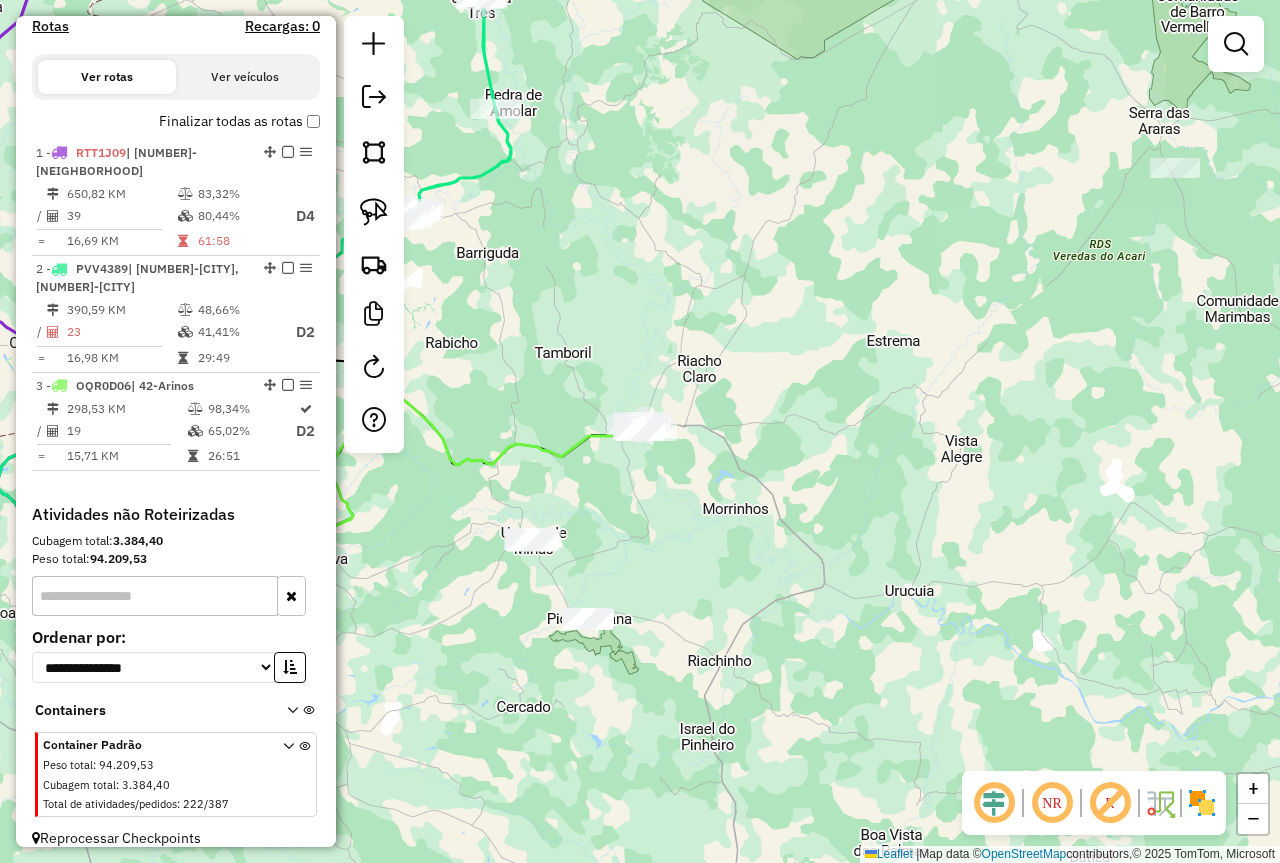 drag, startPoint x: 805, startPoint y: 607, endPoint x: 918, endPoint y: 441, distance: 200.81085 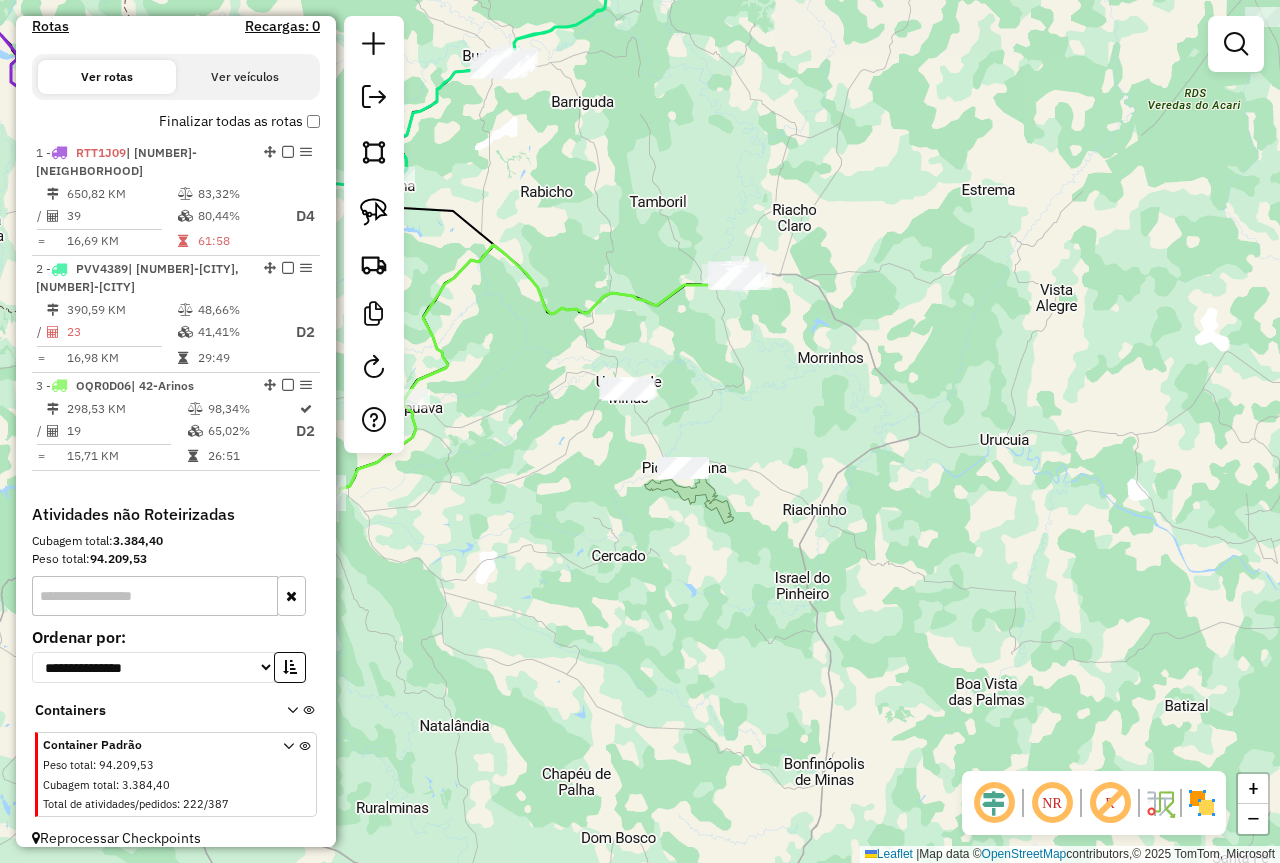 drag, startPoint x: 593, startPoint y: 601, endPoint x: 682, endPoint y: 589, distance: 89.80534 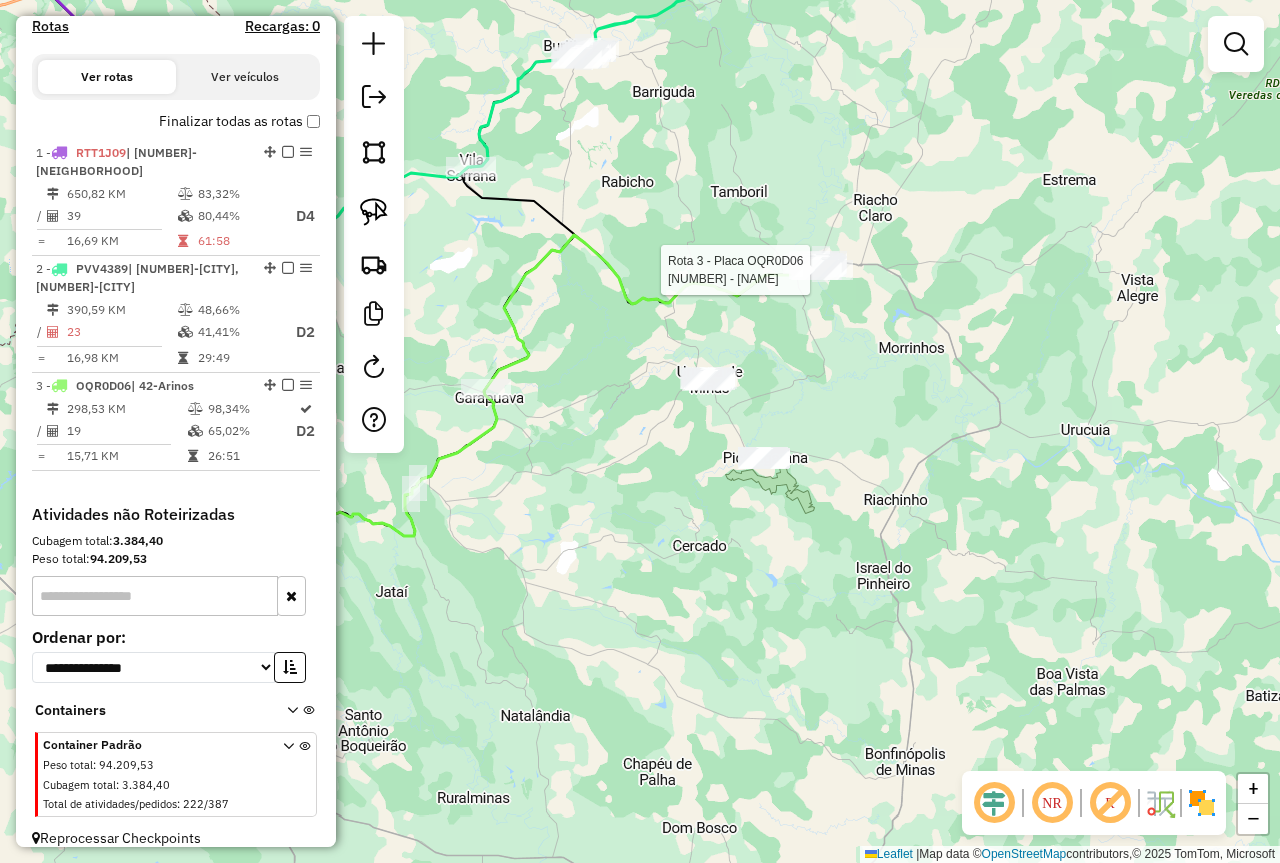 select on "*********" 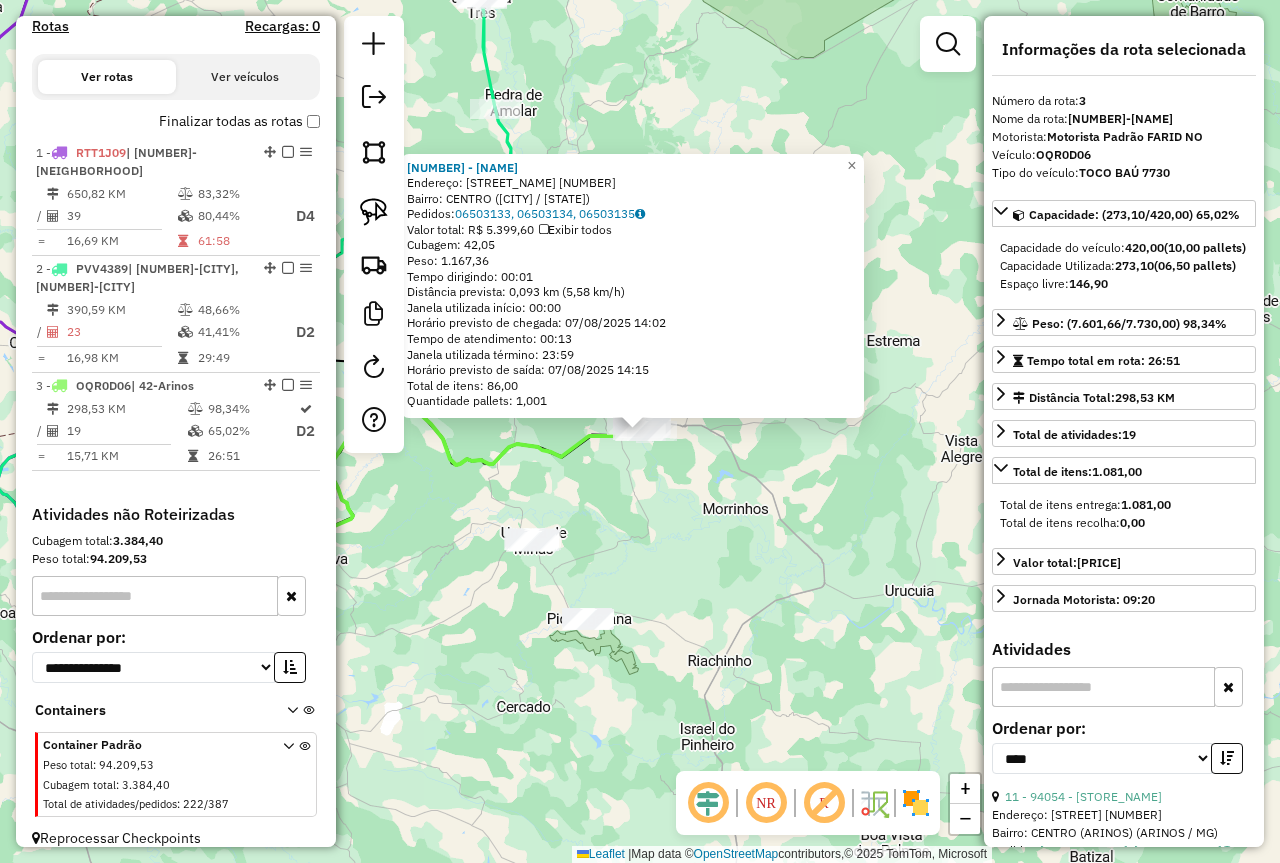 click on "[BUSINESS_NAME] Endereço: [STREET_NAME] [NUMBER] Bairro: [NEIGHBORHOOD] ([CITY] / [STATE]) Pedidos: [NUMBER], [NUMBER], [NUMBER] Valor total: R$ [PRICE] Exibir todos Cubagem: [VOLUME] Peso: [WEIGHT] Tempo dirigindo: [TIME] Distância prevista: [DISTANCE] km ([SPEED] km/h) Janela utilizada início: [TIME] Horário previsto de chegada: [DATE] [TIME] Tempo de atendimento: [TIME] Janela utilizada término: [TIME] Horário previsto de saída: [DATE] [TIME] Total de itens: [QUANTITY] Quantidade pallets: [QUANTITY] × Janela de atendimento Grade de atendimento Capacidade Transportadoras Veículos Cliente Pedidos Rotas Selecione os dias de semana para filtrar as janelas de atendimento Seg Ter Qua Qui Sex Sáb Dom Informe o período da janela de atendimento: De: Até: Filtrar exatamente a janela do cliente Considerar janela de atendimento padrão Selecione os dias de semana para filtrar as grades de atendimento Seg Ter Qua Qui Sex Sáb Dom Peso mínimo: Peso máximo: De: [WEIGHT] De: [WEIGHT]" 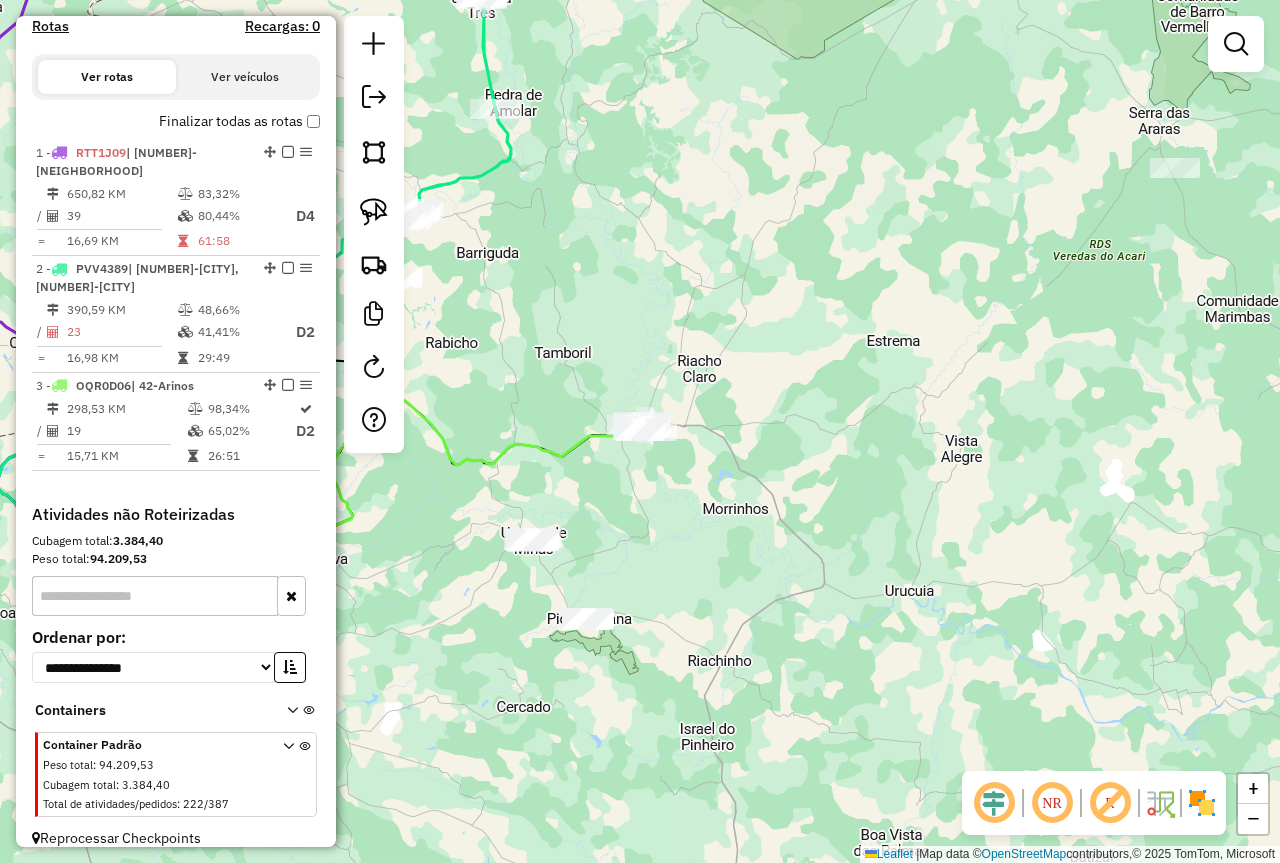 drag, startPoint x: 664, startPoint y: 685, endPoint x: 843, endPoint y: 556, distance: 220.63998 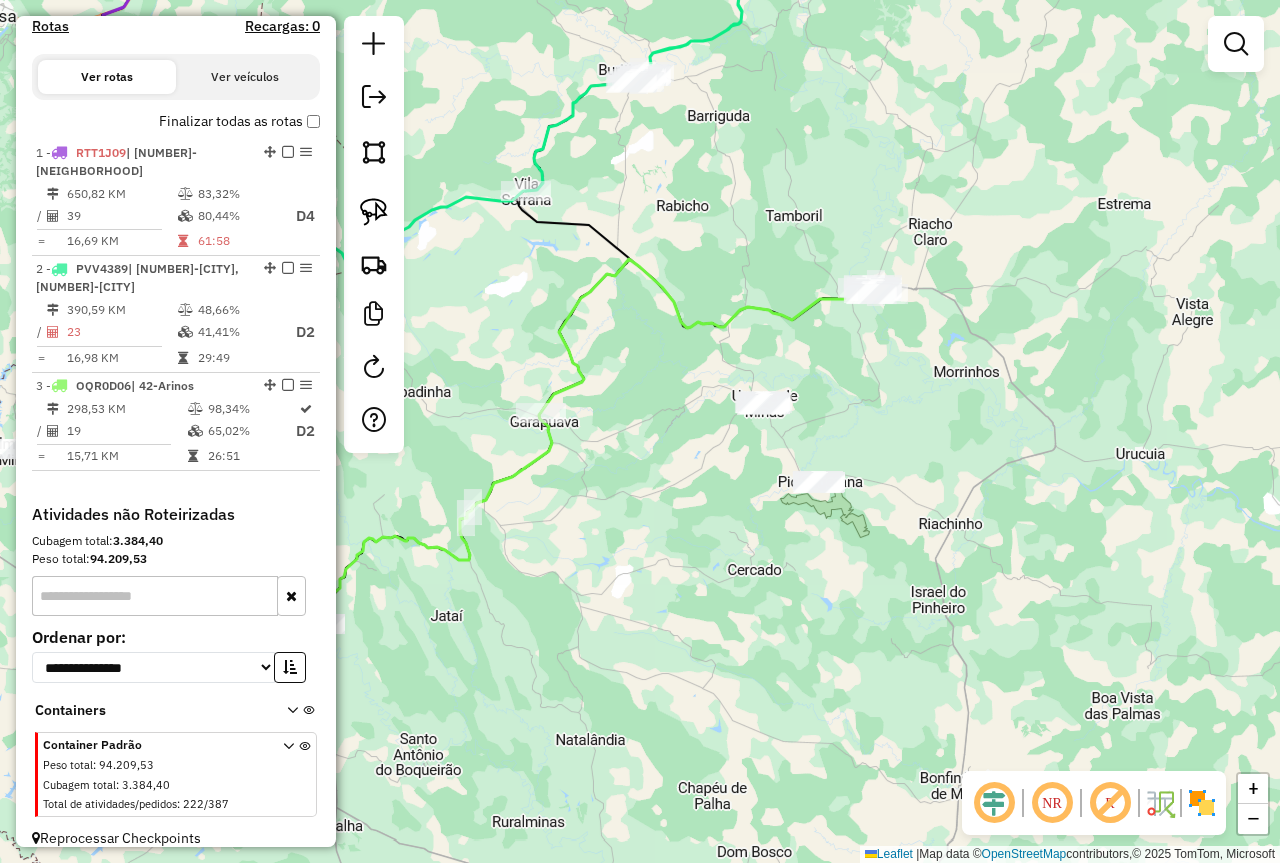 drag, startPoint x: 685, startPoint y: 566, endPoint x: 722, endPoint y: 556, distance: 38.327538 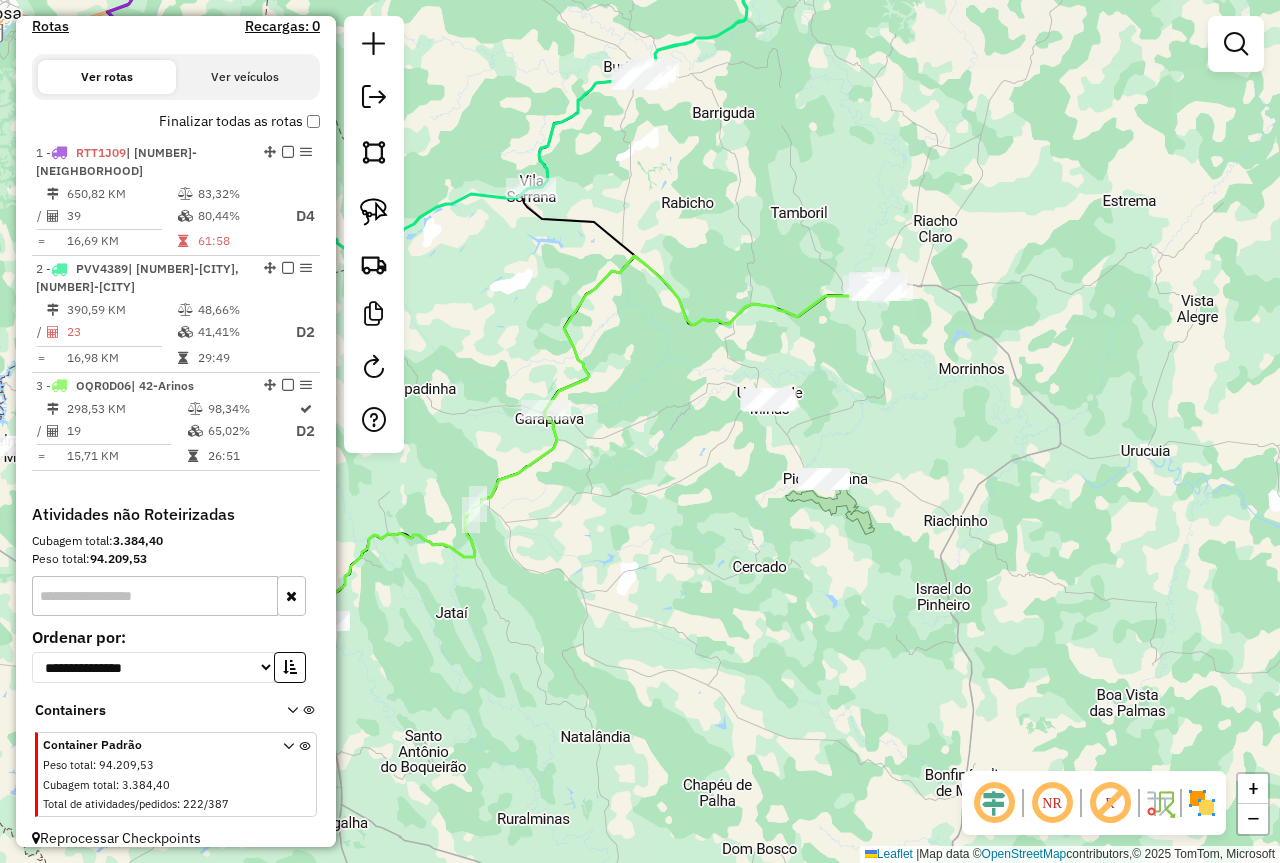 drag, startPoint x: 373, startPoint y: 216, endPoint x: 468, endPoint y: 351, distance: 165.07574 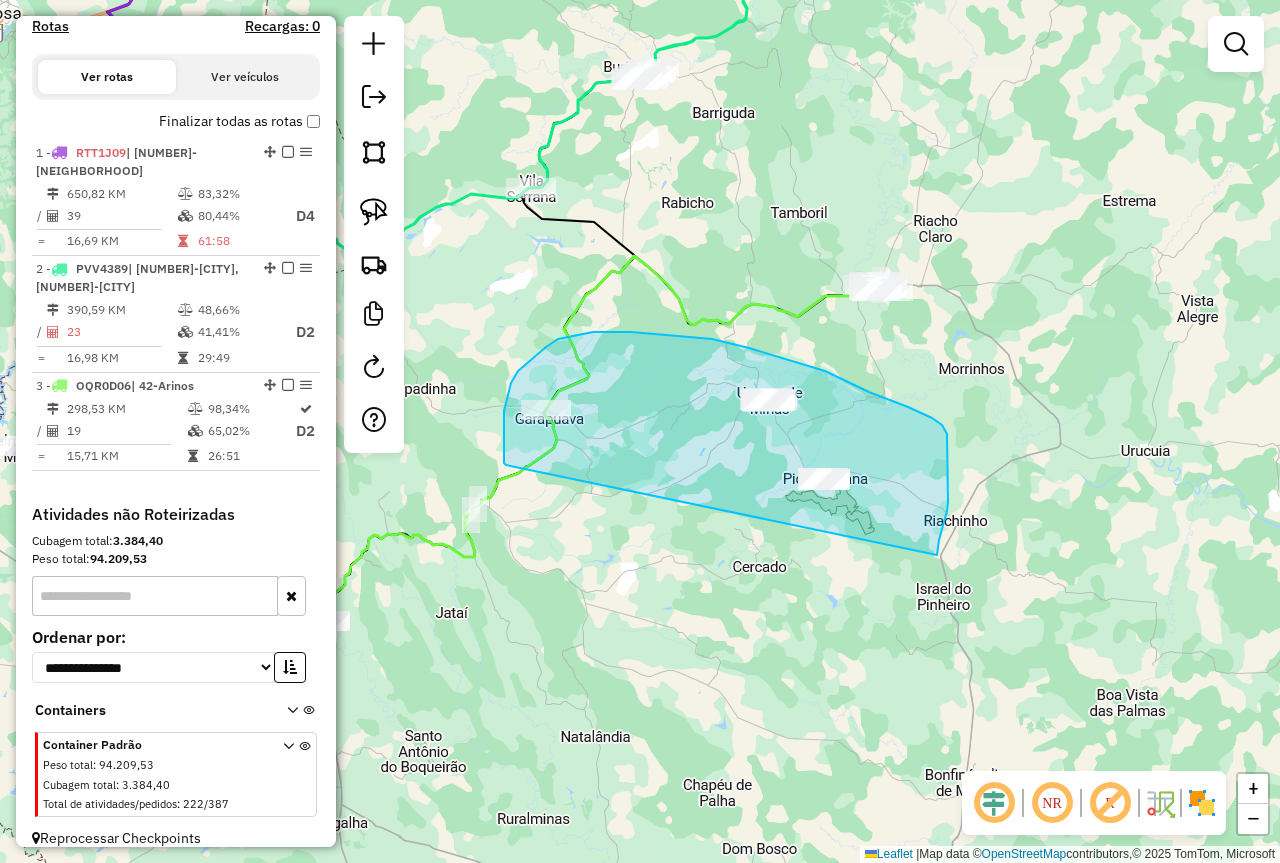 drag, startPoint x: 506, startPoint y: 465, endPoint x: 934, endPoint y: 562, distance: 438.8542 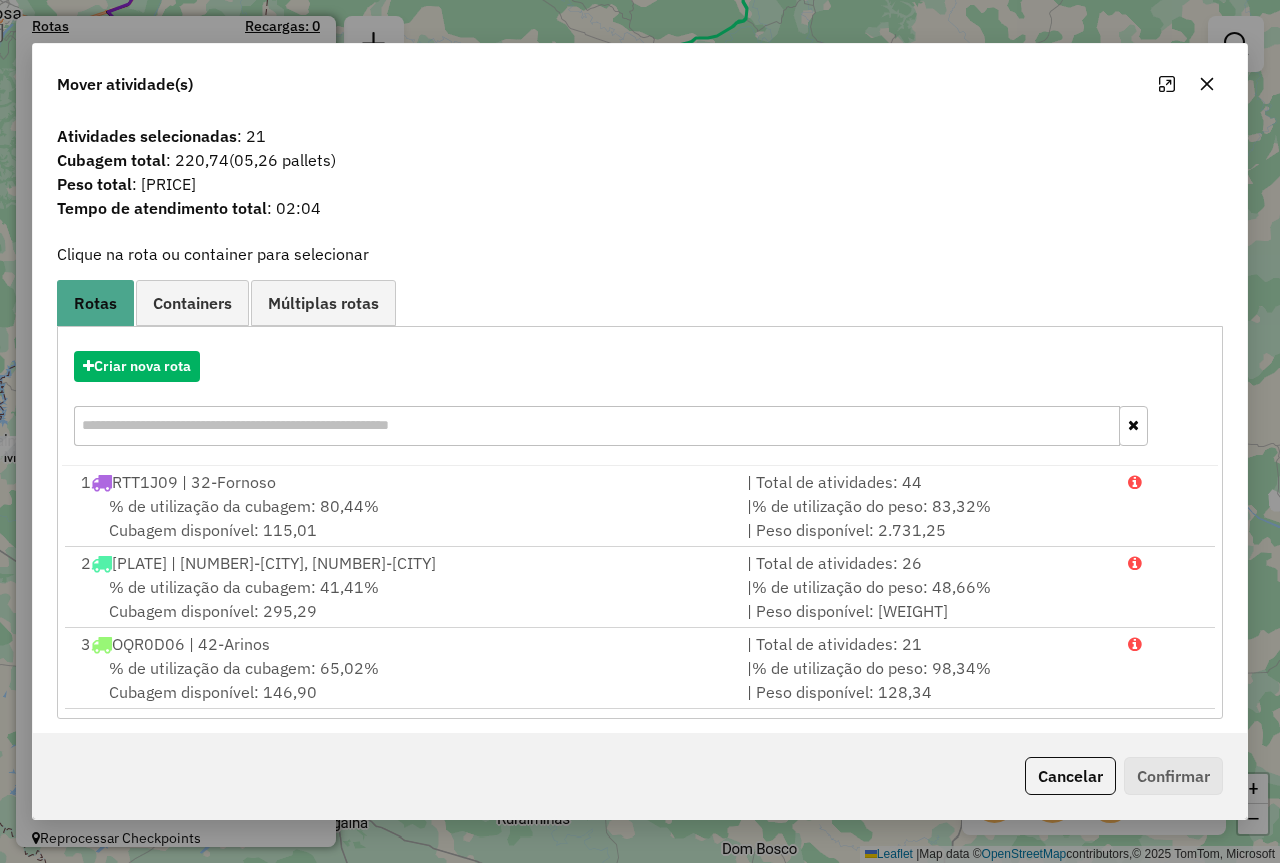 click 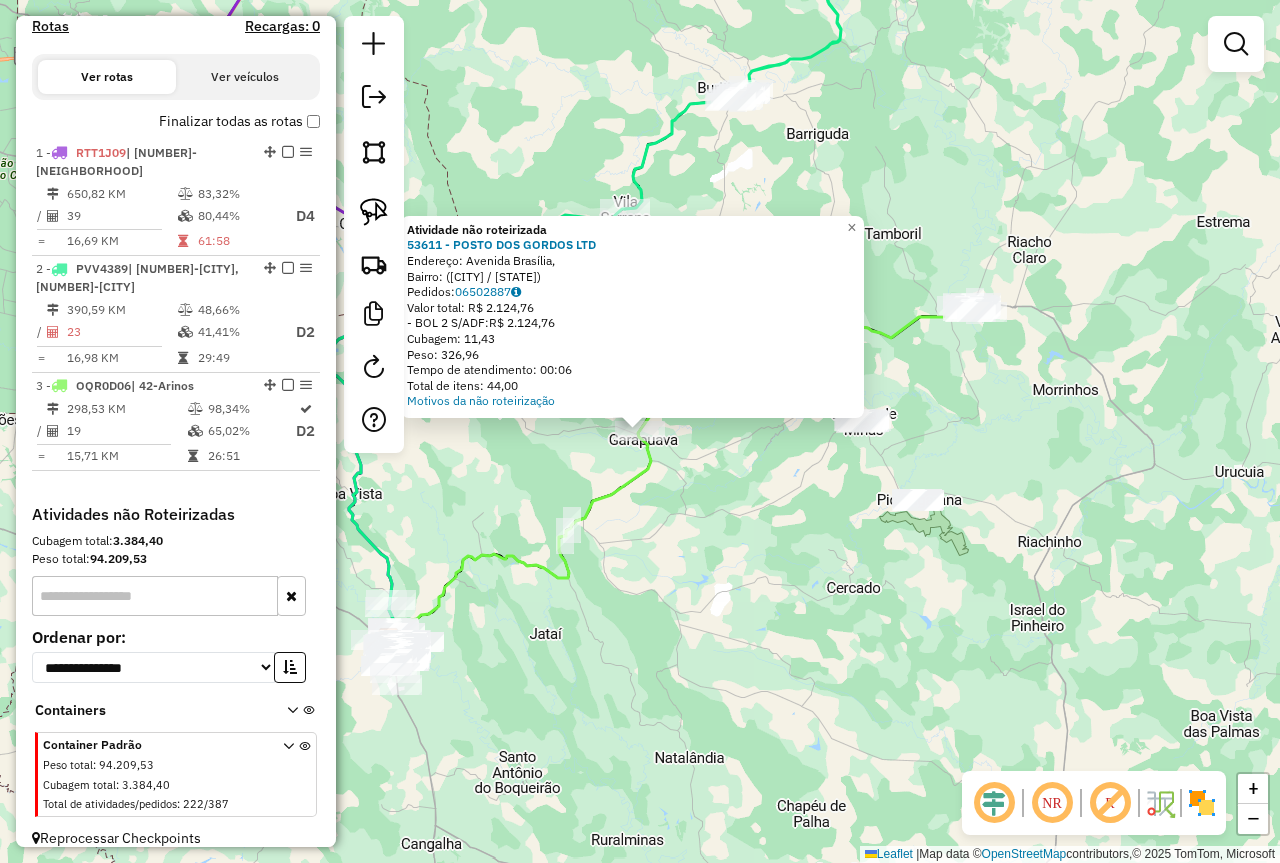 click on "Atividade não roteirizada [NUMBER] - [NAME]  Endereço: [STREET],    Bairro:  ([CITY] / [STATE])   Pedidos:  [ORDER_ID]   Valor total: R$ 2.124,76   -BOL 2 S/ADF:  R$ 2.124,76   Cubagem: 11,43   Peso: 326,96   Tempo de atendimento: 00:06   Total de itens: 44,00  Motivos da não roteirização × Janela de atendimento Grade de atendimento Capacidade Transportadoras Veículos Cliente Pedidos  Rotas Selecione os dias de semana para filtrar as janelas de atendimento  Seg   Ter   Qua   Qui   Sex   Sáb   Dom  Informe o período da janela de atendimento: De: Até:  Filtrar exatamente a janela do cliente  Considerar janela de atendimento padrão  Selecione os dias de semana para filtrar as grades de atendimento  Seg   Ter   Qua   Qui   Sex   Sáb   Dom   Considerar clientes sem dia de atendimento cadastrado  Clientes fora do dia de atendimento selecionado Filtrar as atividades entre os valores definidos abaixo:  Peso mínimo:   Peso máximo:   Cubagem mínima:   Cubagem máxima:   De:   Até:  De:  +" 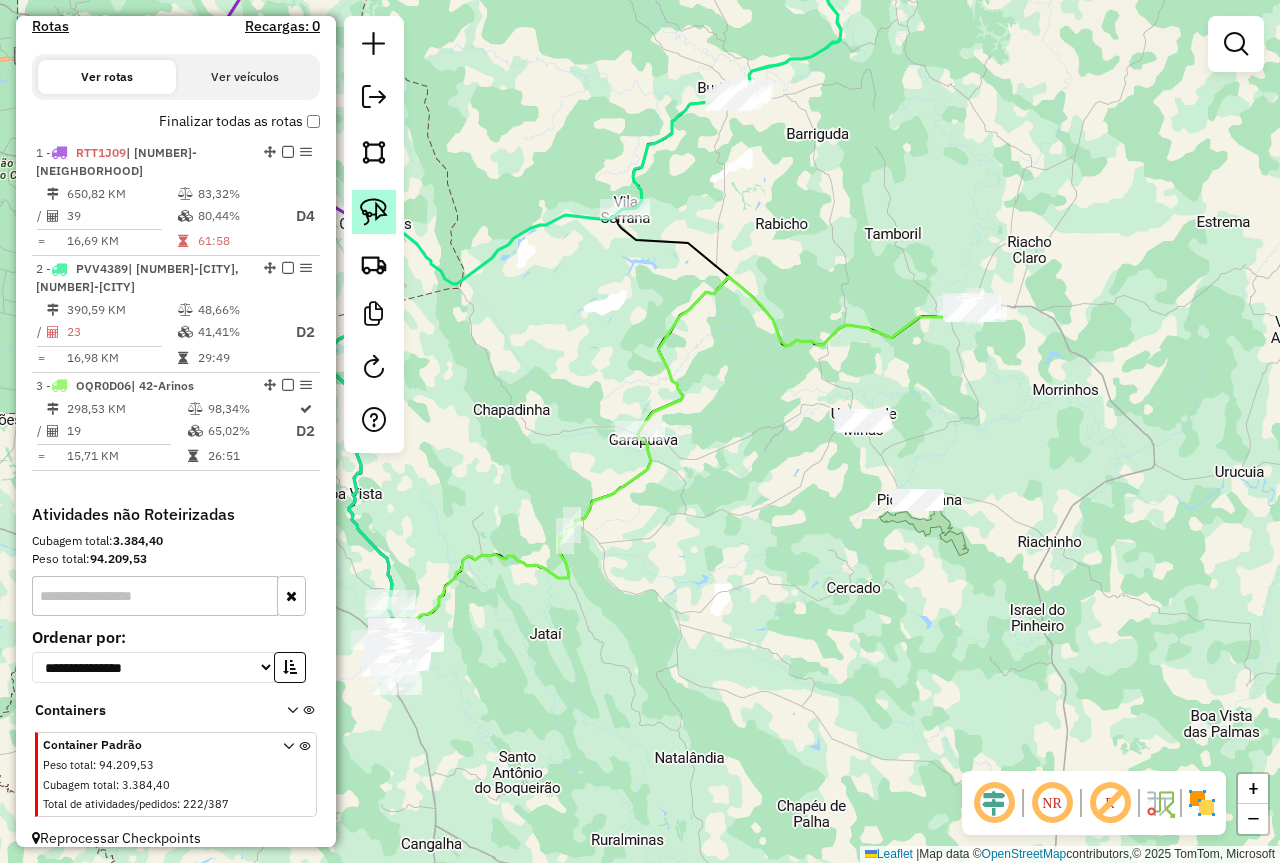 click 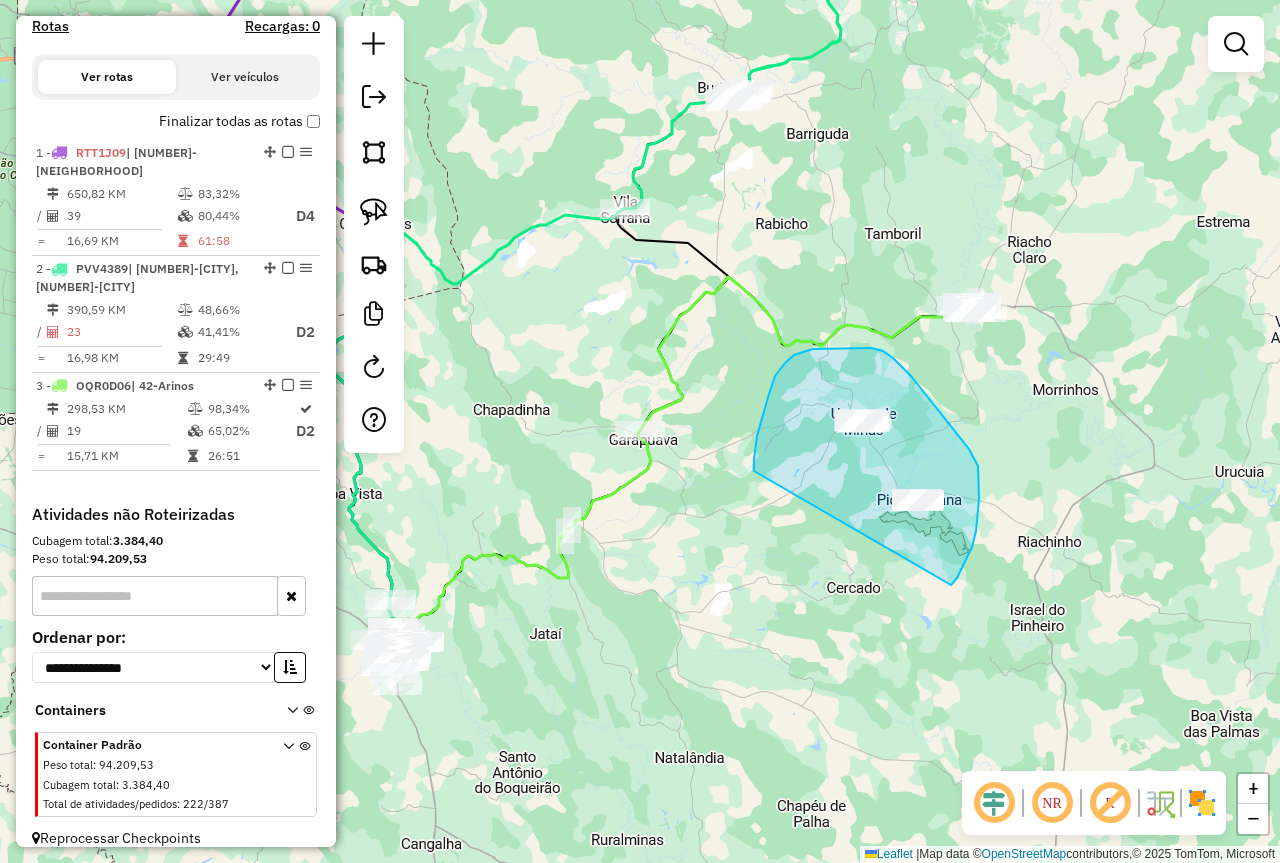 drag, startPoint x: 754, startPoint y: 471, endPoint x: 950, endPoint y: 587, distance: 227.75426 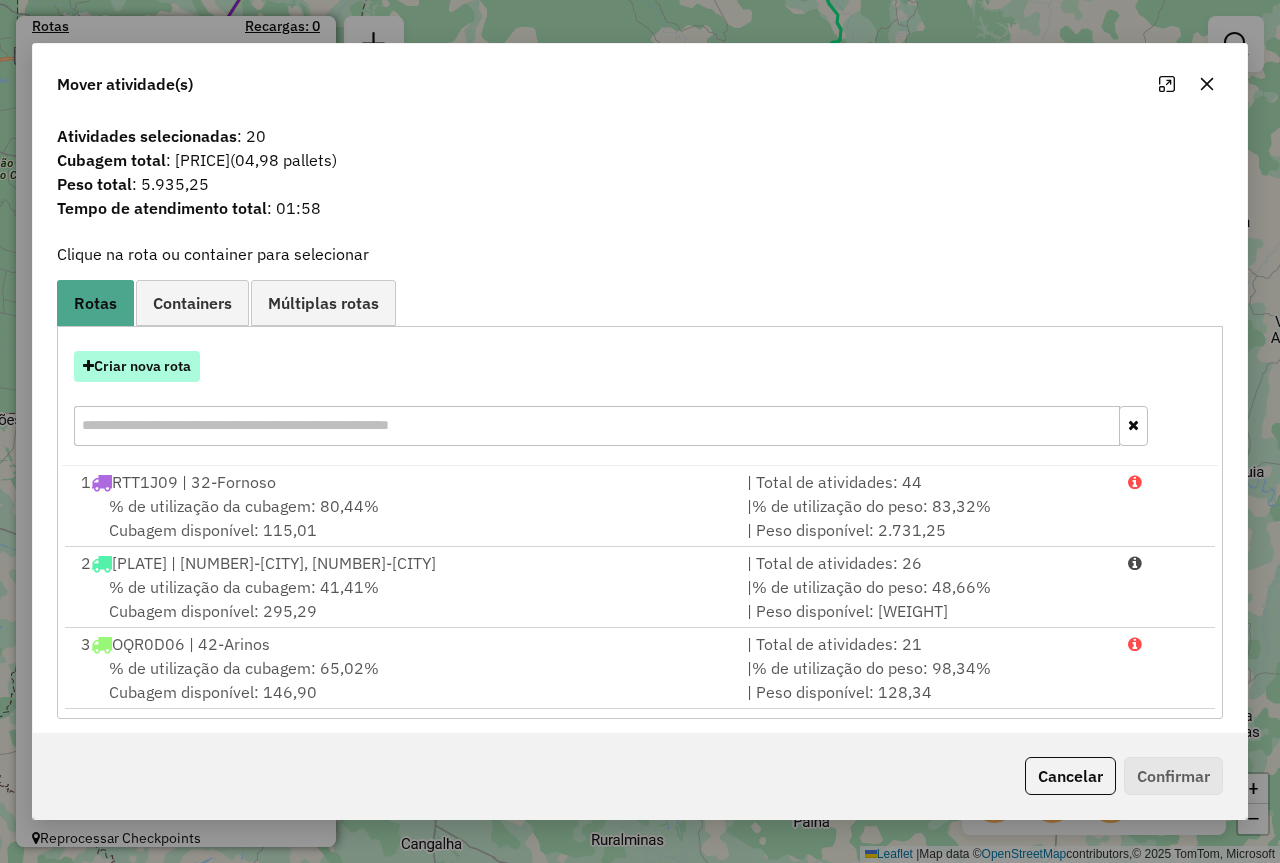 click on "Criar nova rota" at bounding box center [137, 366] 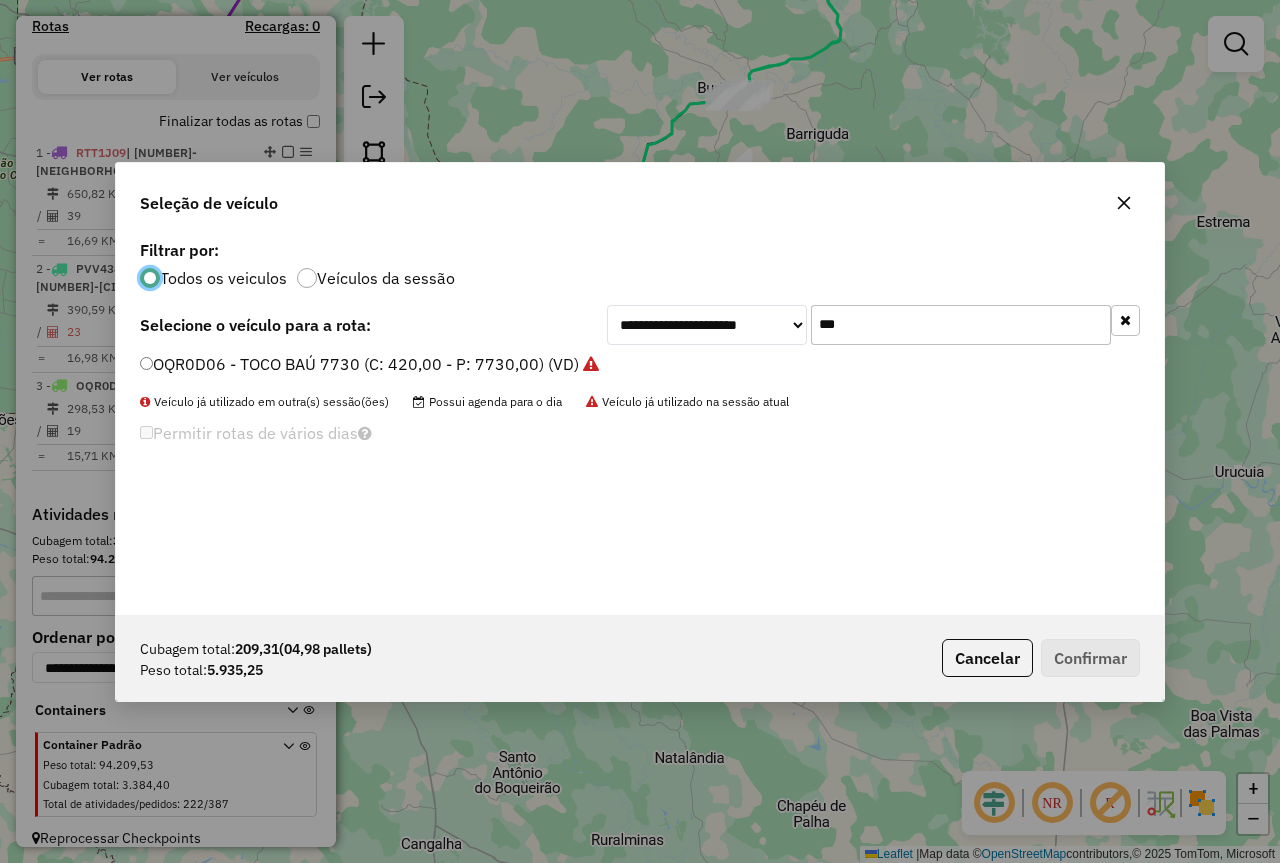 scroll, scrollTop: 11, scrollLeft: 6, axis: both 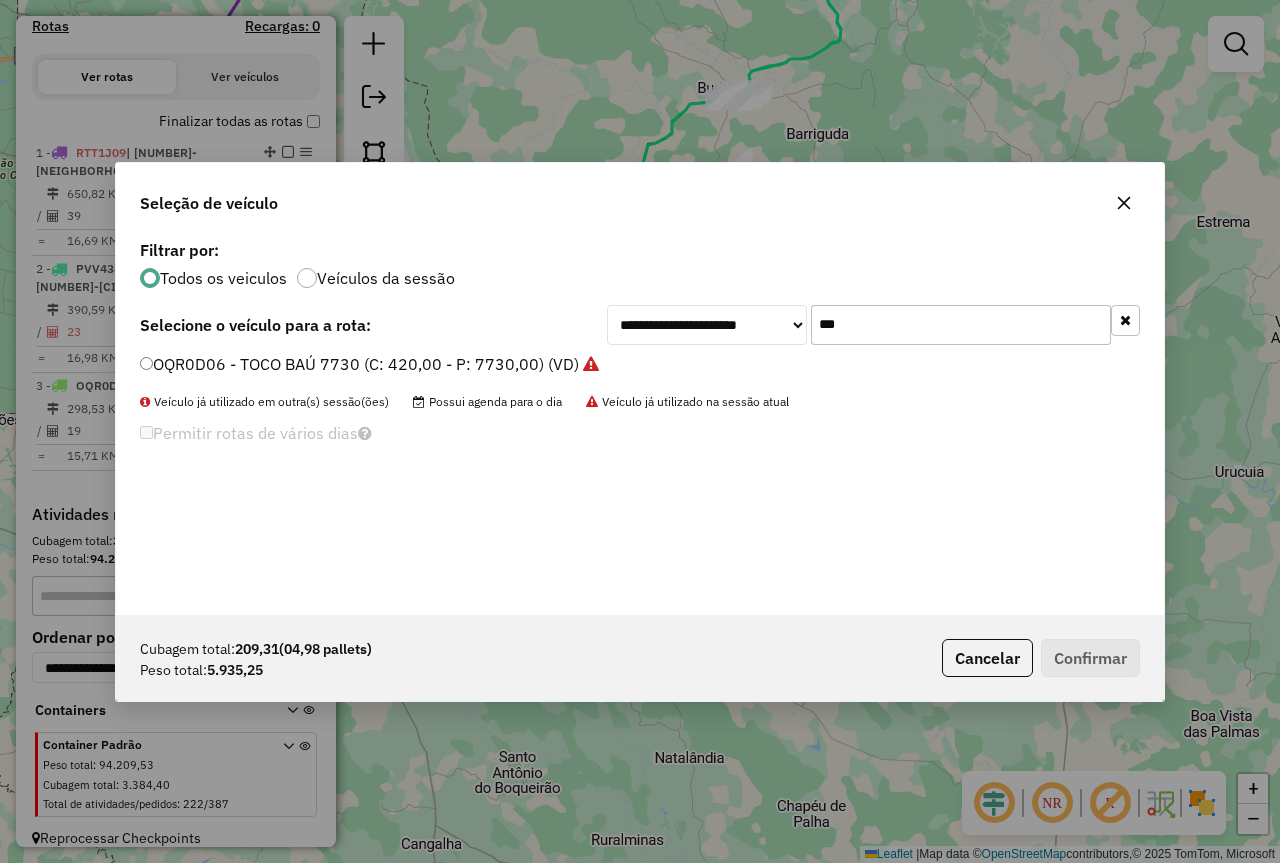 click on "***" 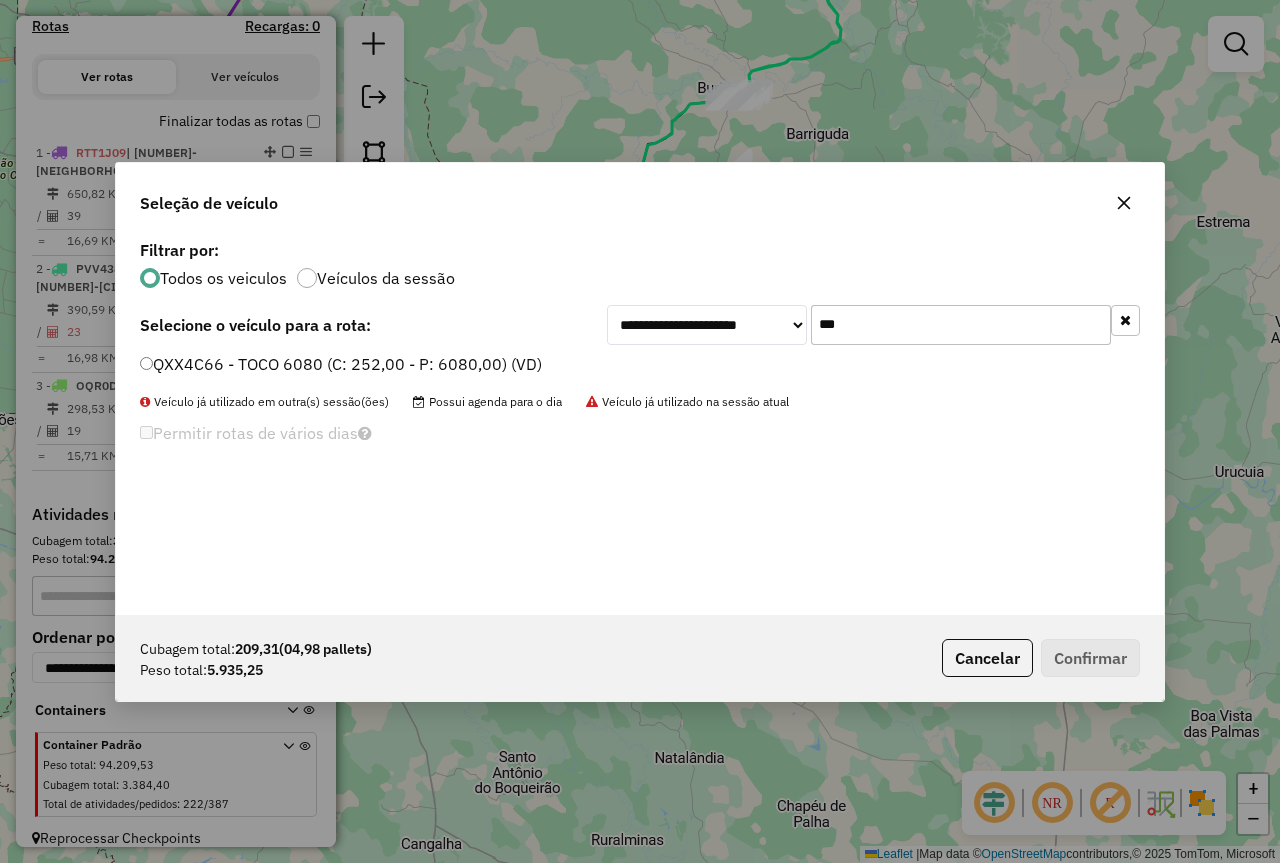 type on "***" 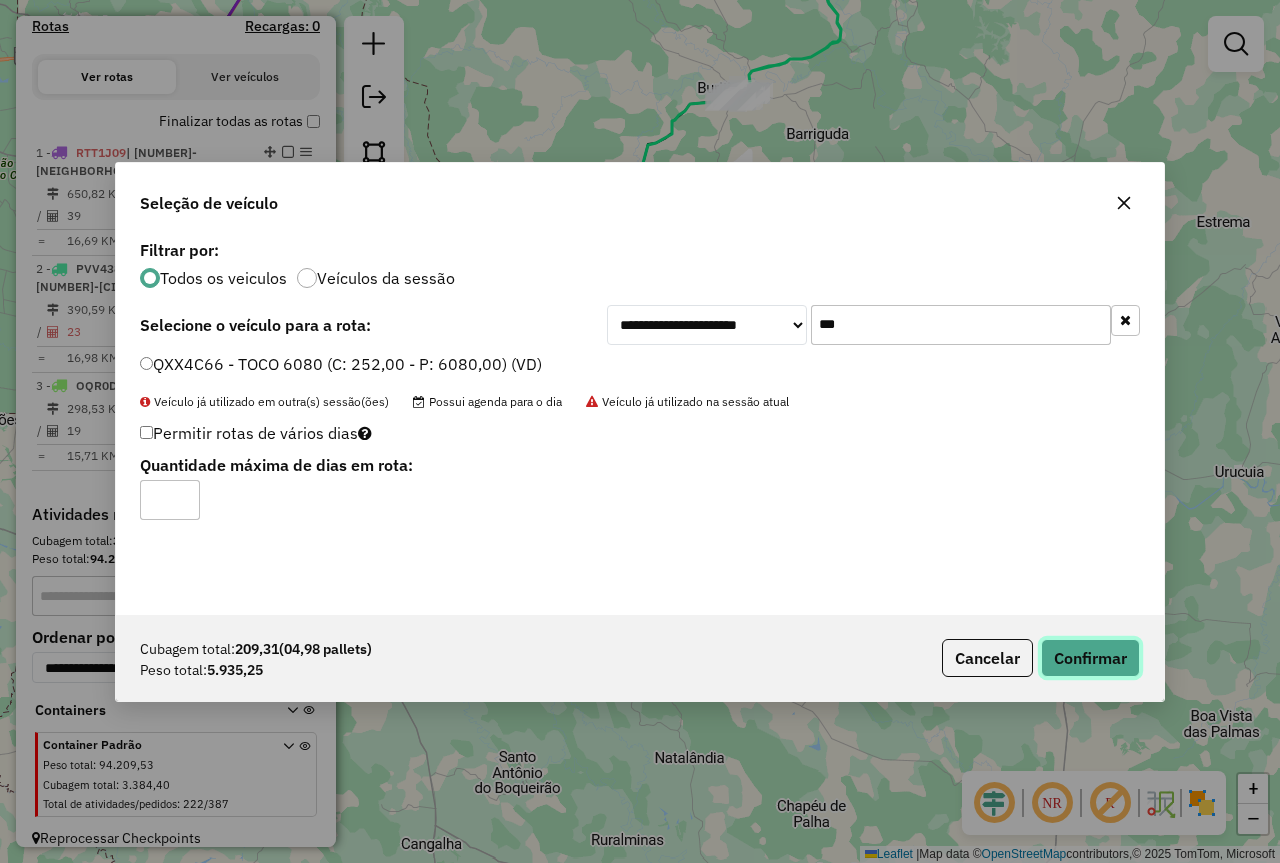 click on "Confirmar" 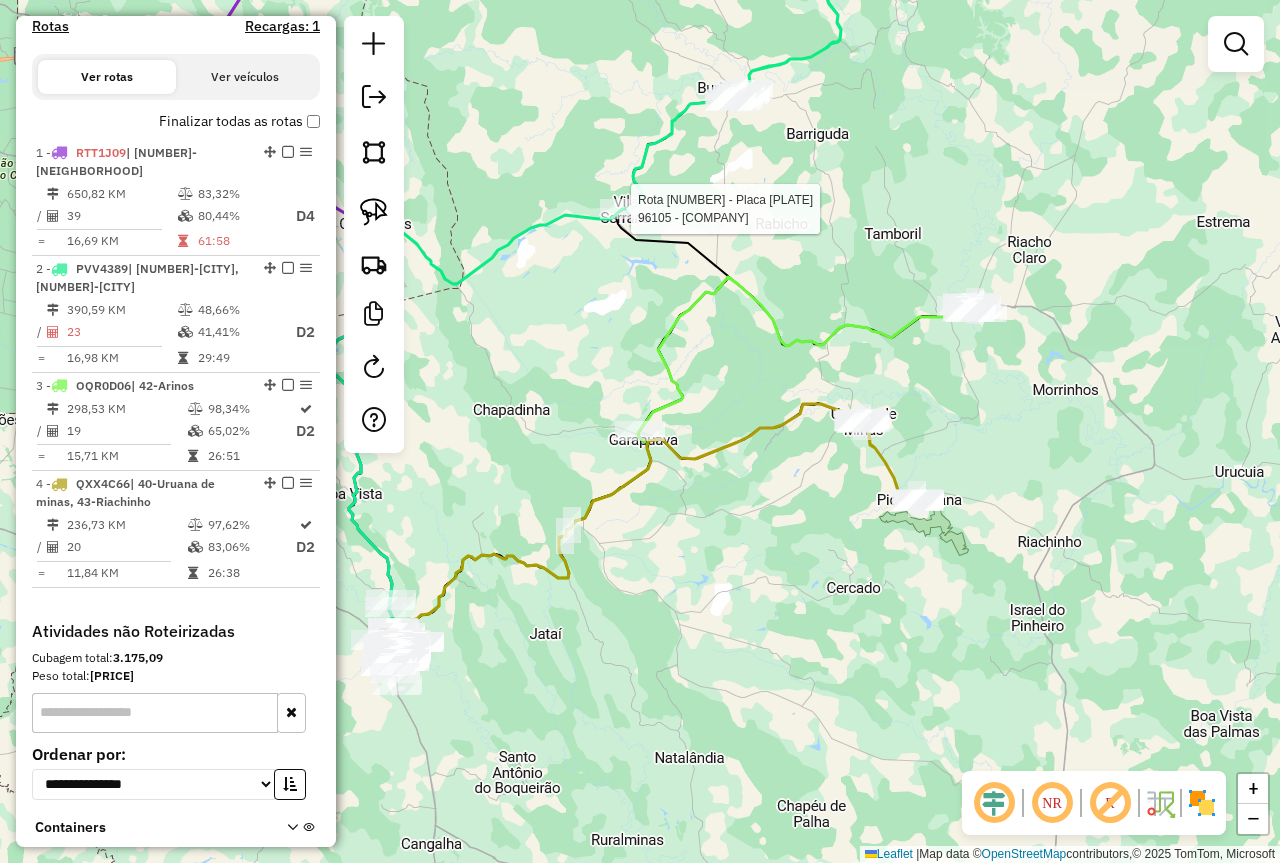 select on "*********" 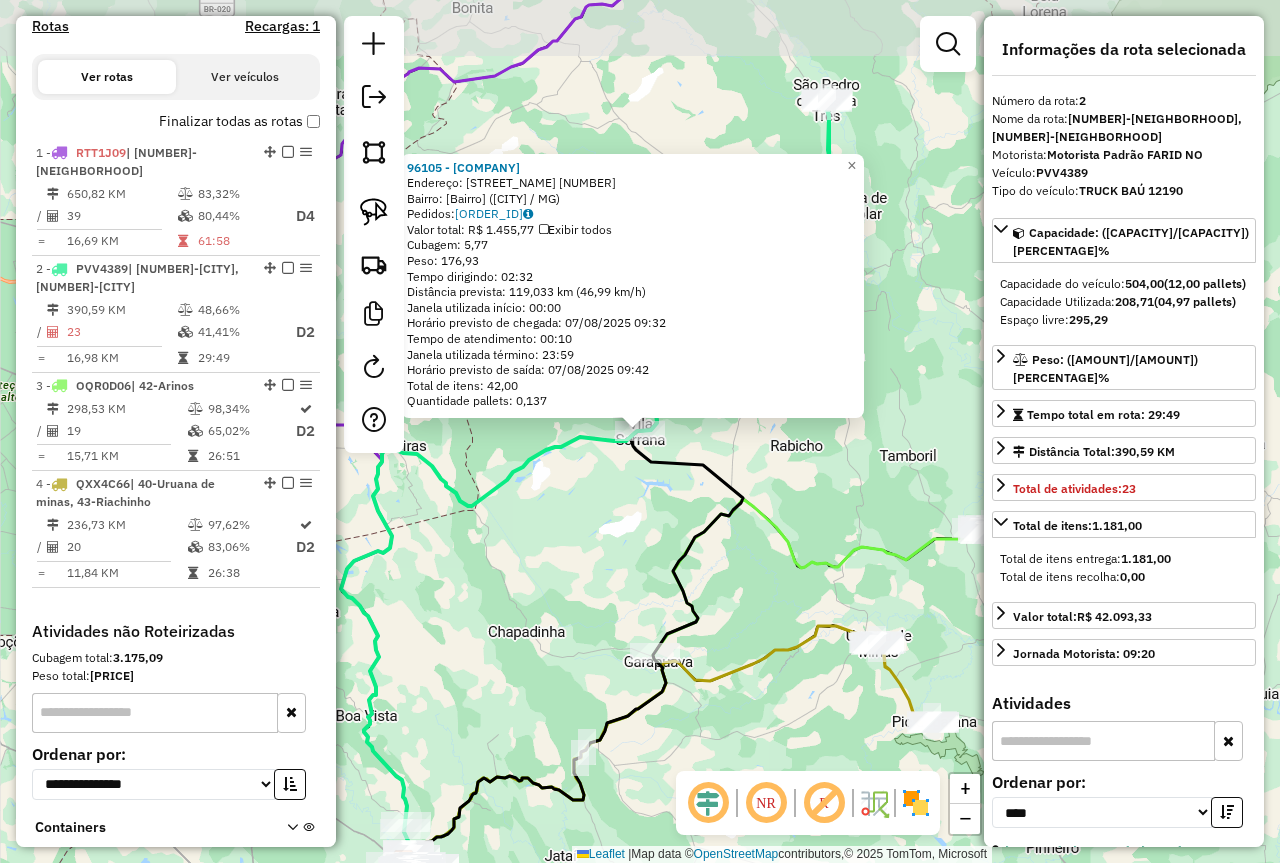 scroll, scrollTop: 742, scrollLeft: 0, axis: vertical 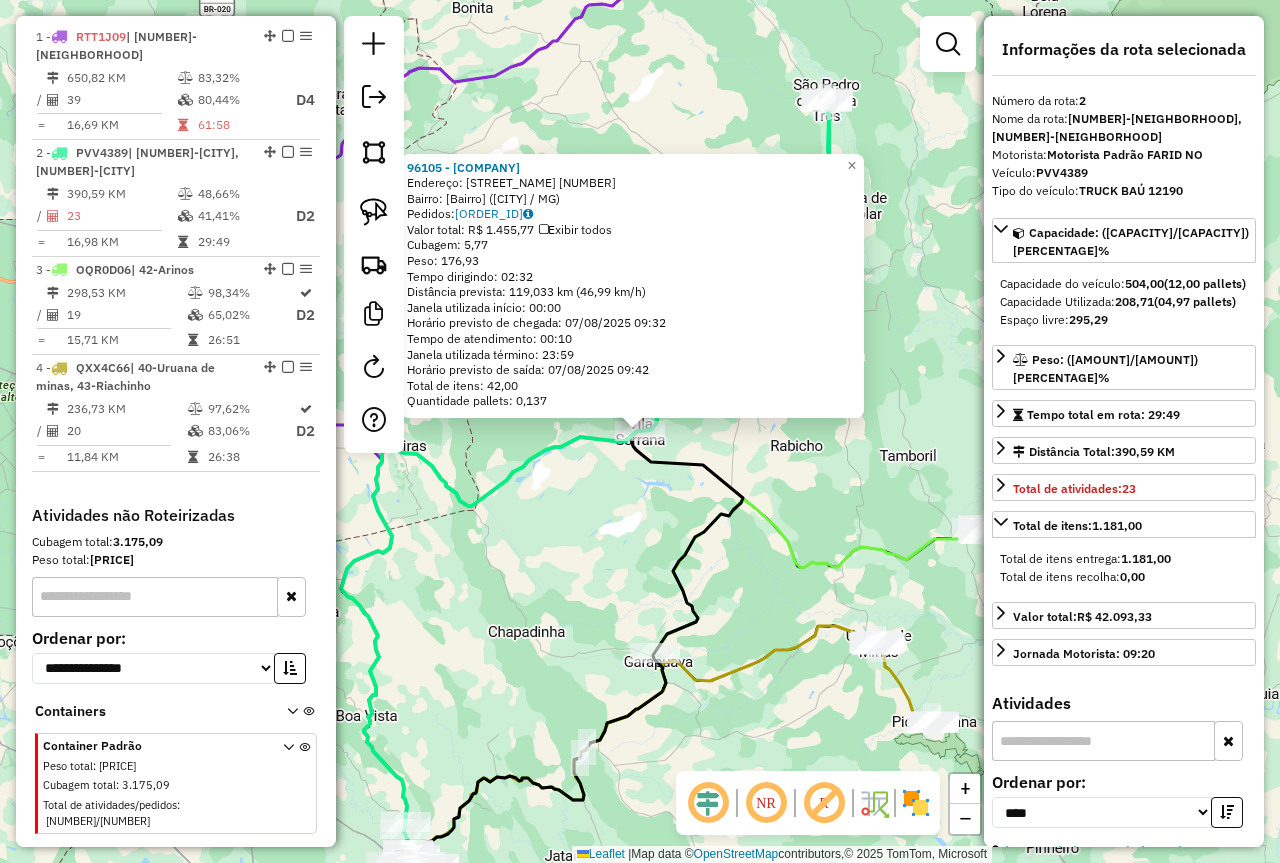 click on "[NUMBER] - [BUSINESS_NAME]  Endereço: [STREET_NAME] [NUMBER]   Bairro: [CITY] ([CITY] / [STATE])   Pedidos:  [ORDER_ID]   Valor total: [PRICE]   Exibir todos   Cubagem: [CUBAGE]  Peso: [WEIGHT]  Tempo dirigindo: [TIME]   Distância prevista: [DISTANCE] ([SPEED])   Janela utilizada início: [TIME]   Horário previsto de chegada: [DATE] [TIME]   Tempo de atendimento: [TIME]   Janela utilizada término: [TIME]   Horário previsto de saída: [DATE] [TIME]   Total de itens: [NUMBER]   Quantidade pallets: [NUMBER]  × Janela de atendimento Grade de atendimento Capacidade Transportadoras Veículos Cliente Pedidos  Rotas Selecione os dias de semana para filtrar as janelas de atendimento  Seg   Ter   Qua   Qui   Sex   Sáb   Dom  Informe o período da janela de atendimento: De: Até:  Filtrar exatamente a janela do cliente  Considerar janela de atendimento padrão  Selecione os dias de semana para filtrar as grades de atendimento  Seg   Ter   Qua   Qui   Sex   Sáb   Dom   Peso mínimo:   Peso máximo:   De:   De:" 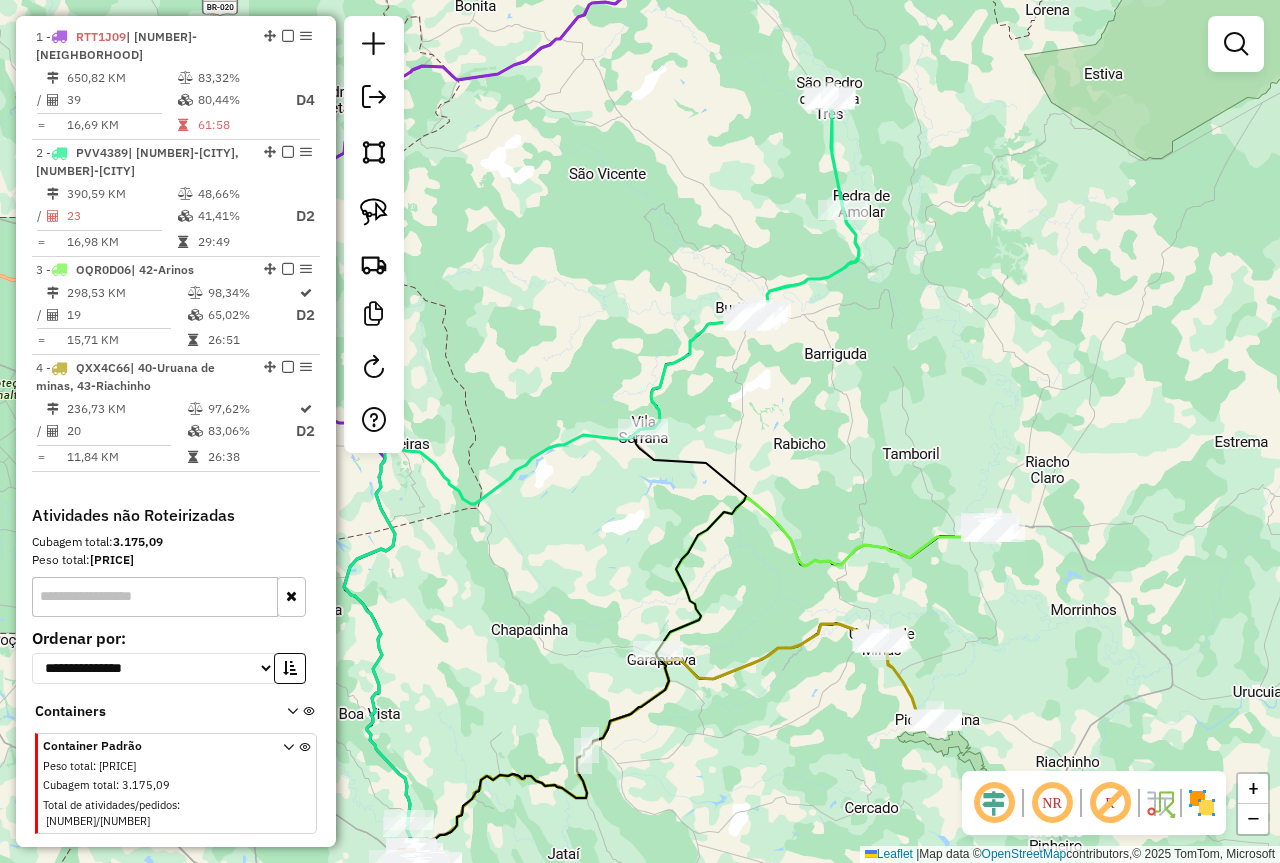 drag, startPoint x: 768, startPoint y: 727, endPoint x: 840, endPoint y: 547, distance: 193.86594 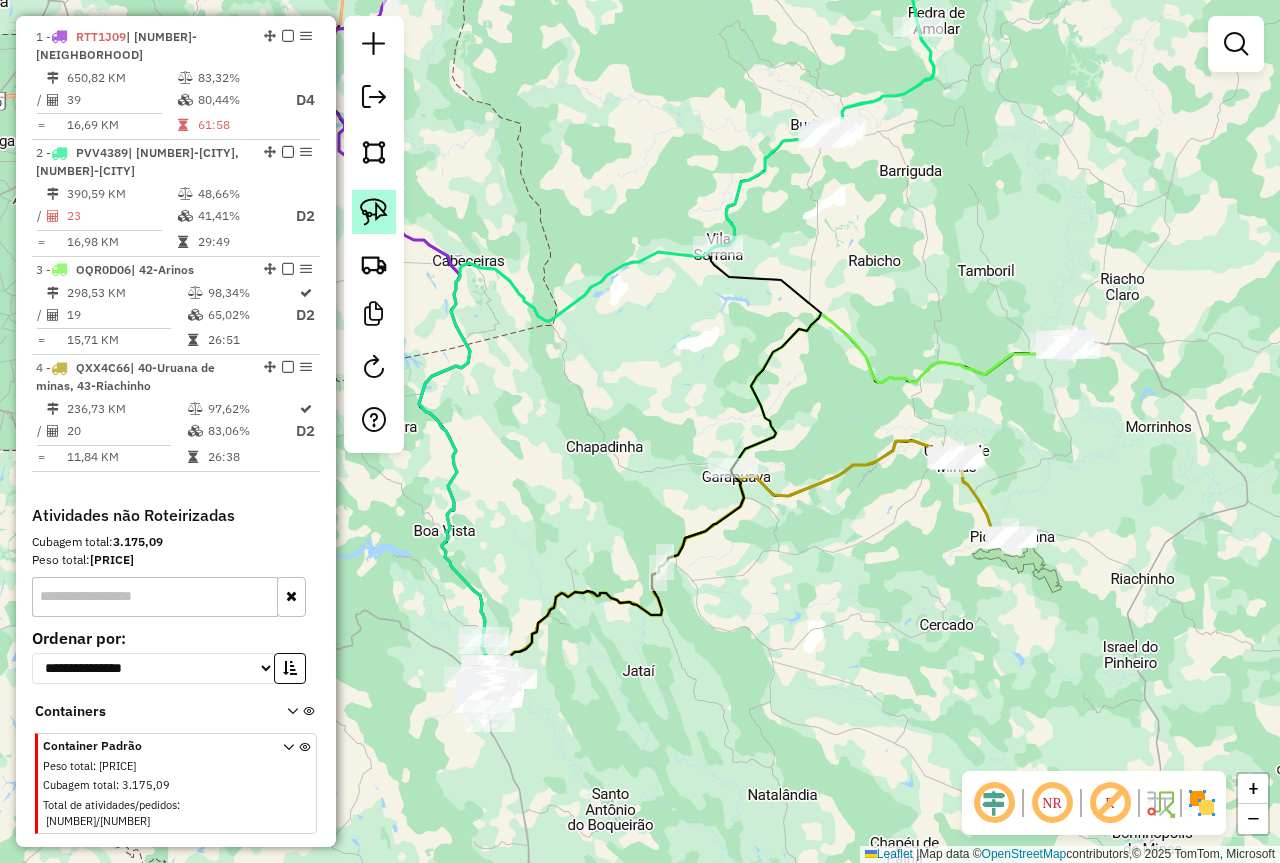 click 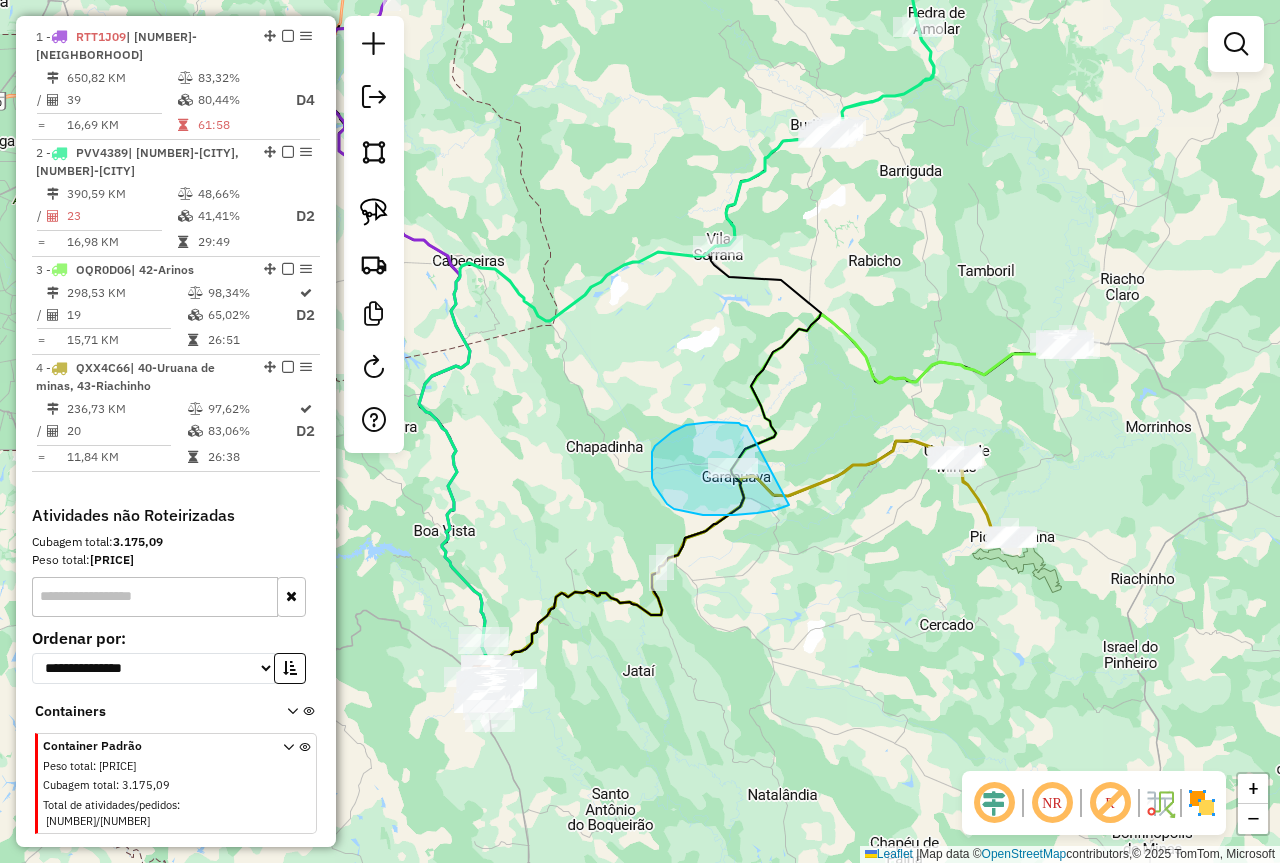 drag, startPoint x: 747, startPoint y: 426, endPoint x: 789, endPoint y: 505, distance: 89.470665 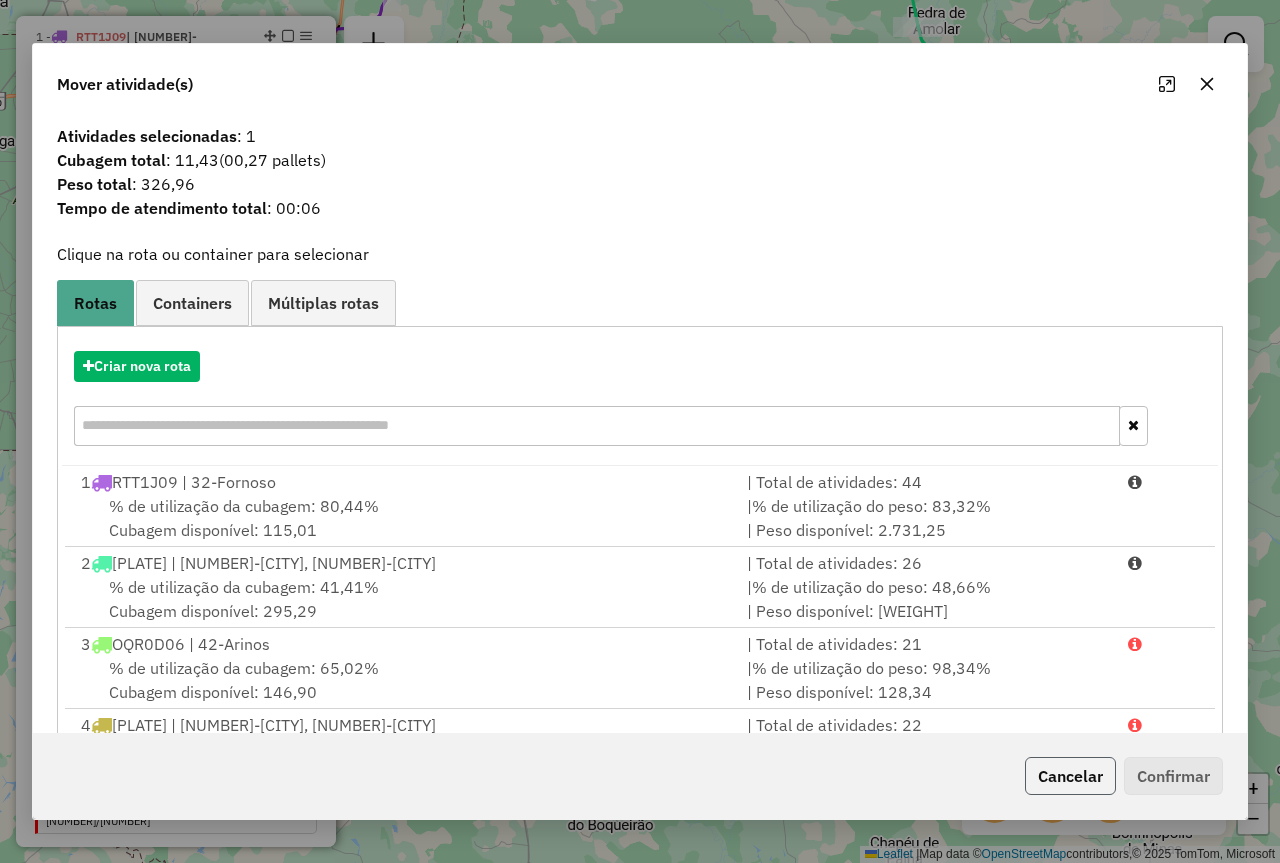 click on "Cancelar" 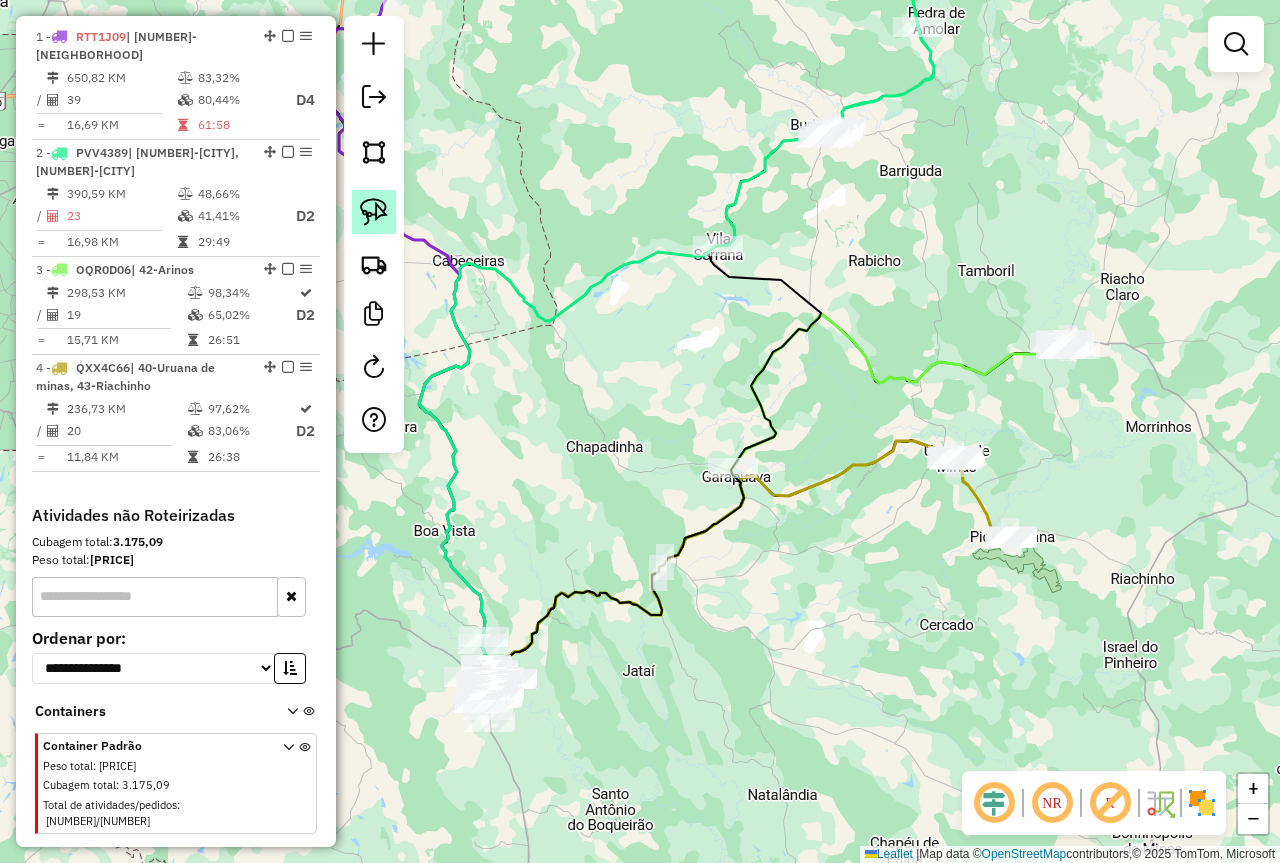 click 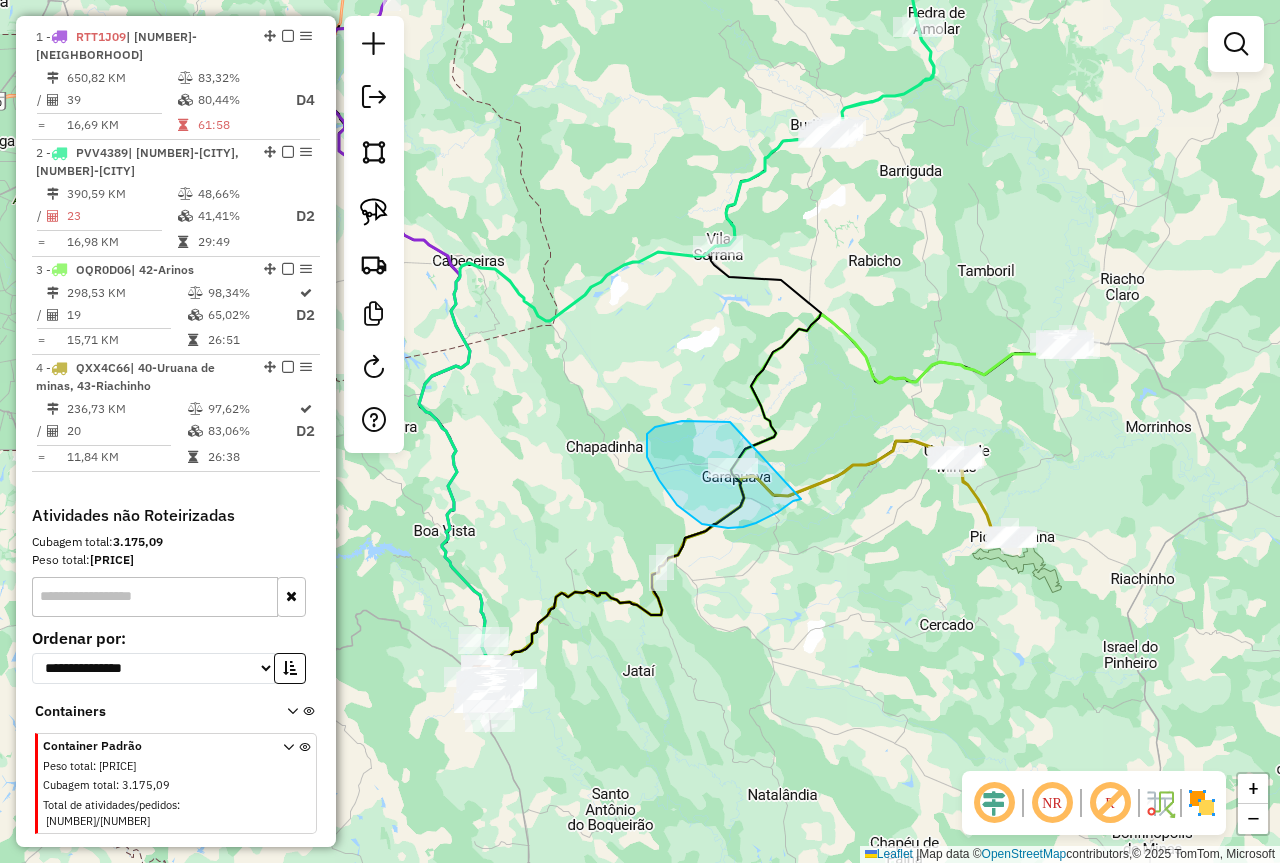 drag, startPoint x: 801, startPoint y: 499, endPoint x: 731, endPoint y: 422, distance: 104.062485 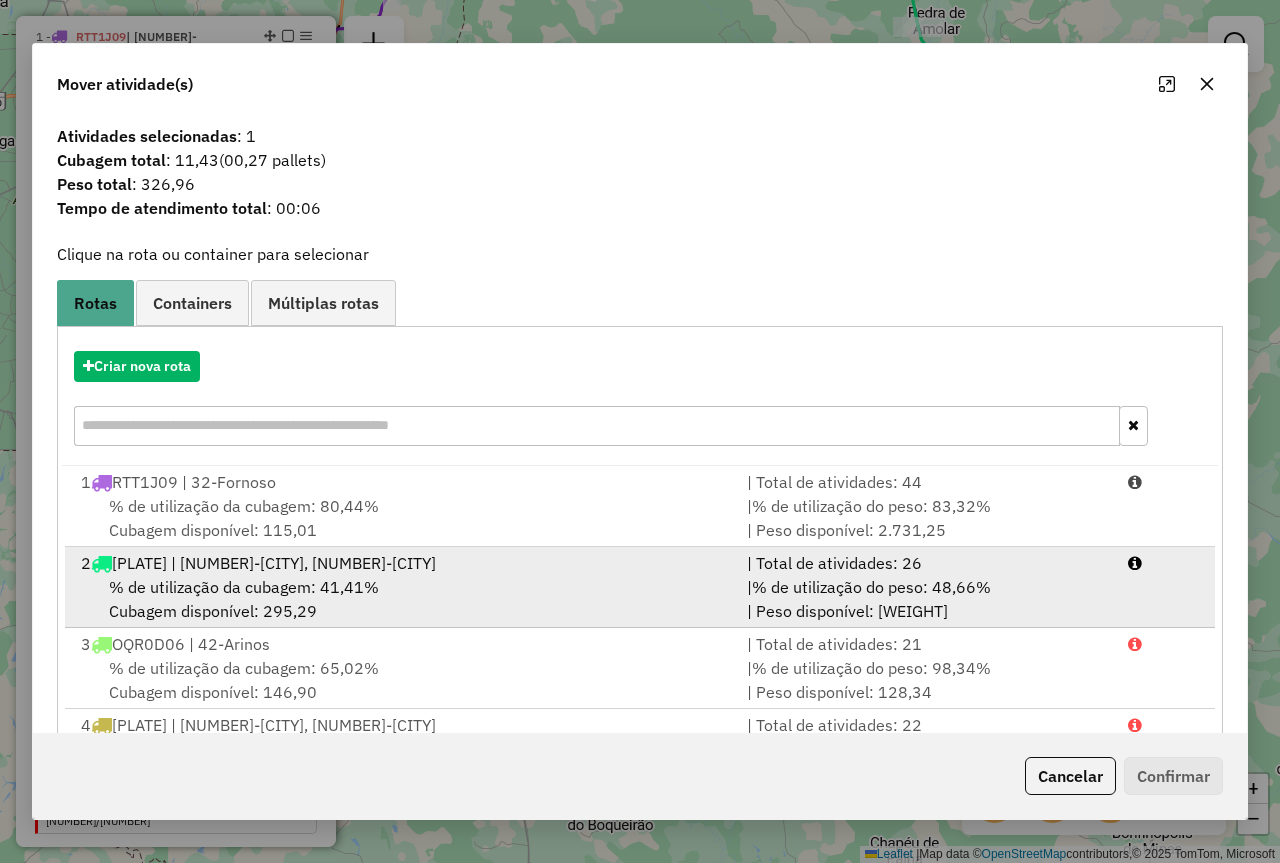 click on "% de utilização da cubagem: [PERCENTAGE]%  Cubagem disponível: [AMOUNT]" at bounding box center [402, 599] 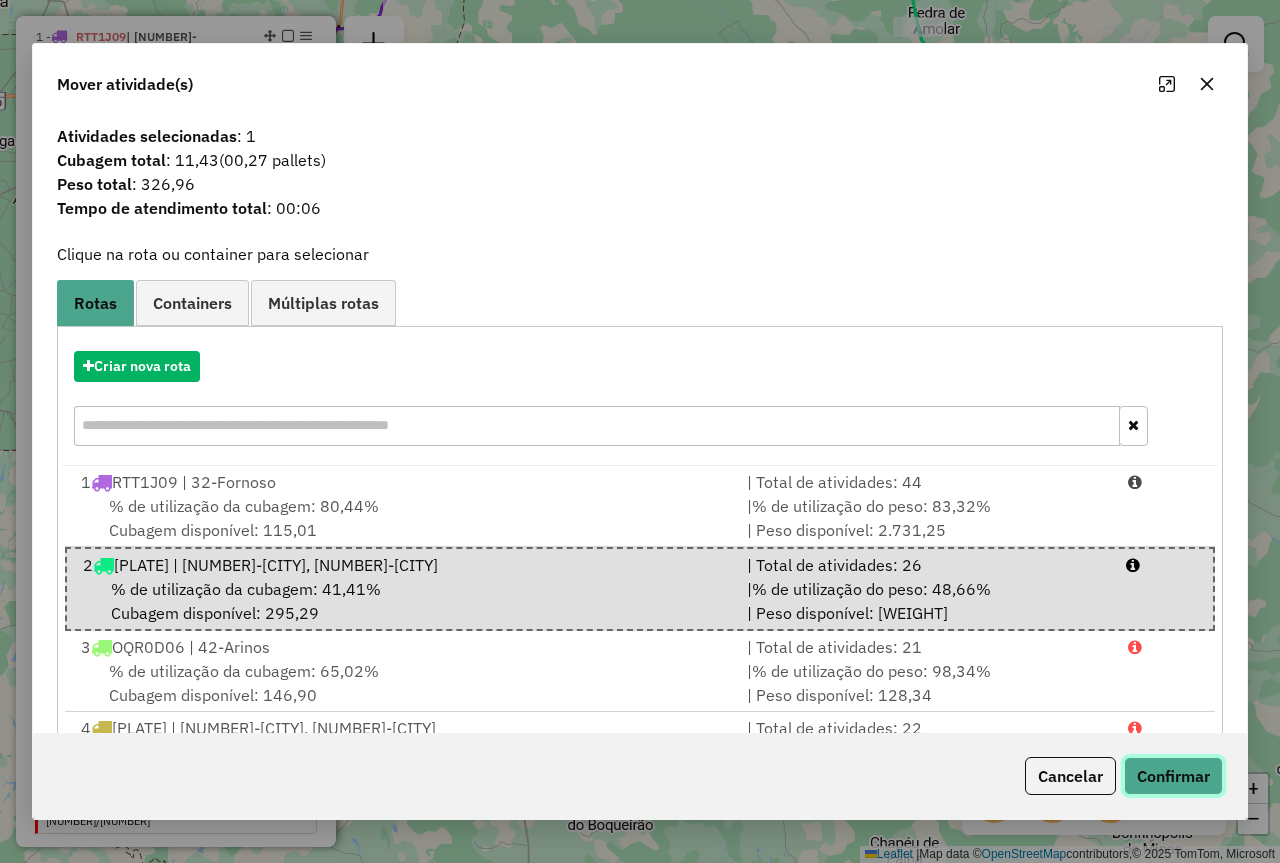 click on "Confirmar" 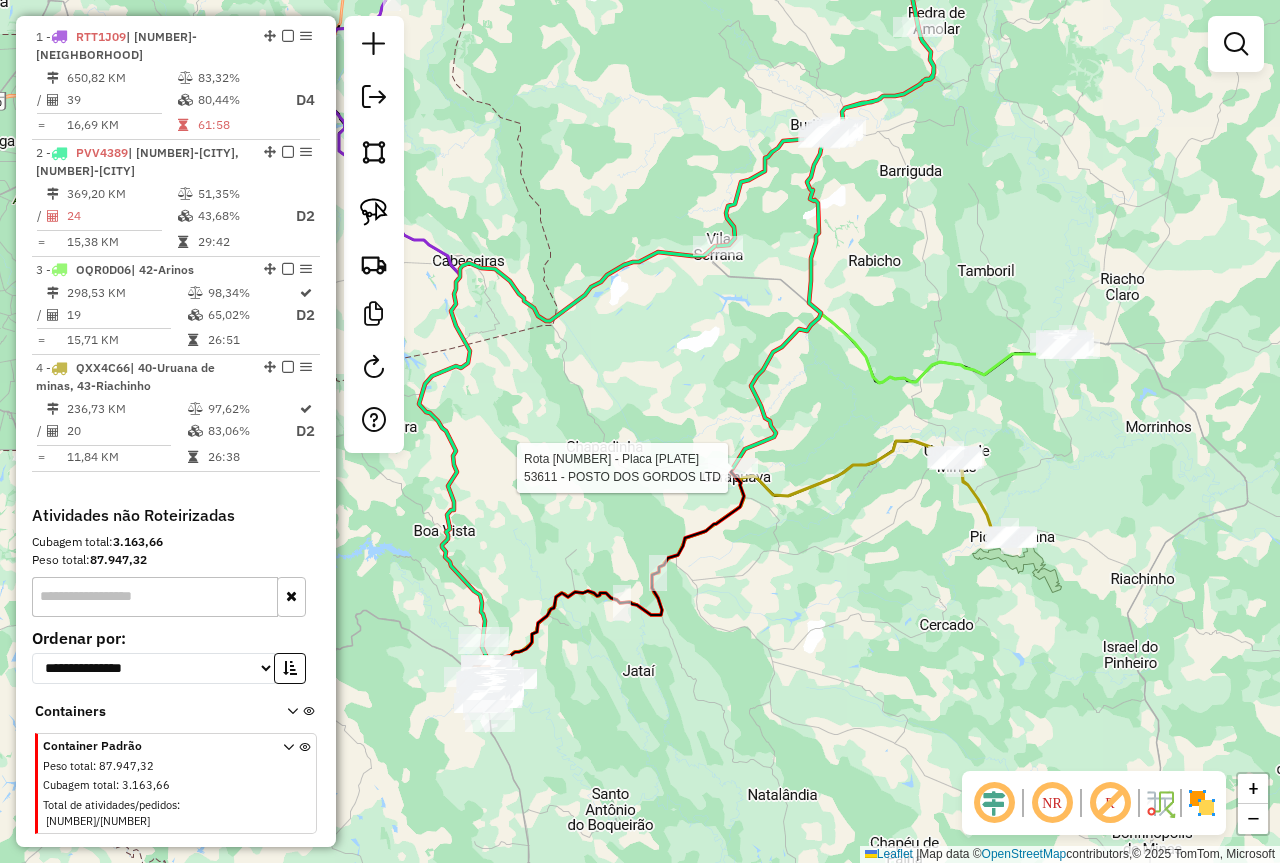 select on "*********" 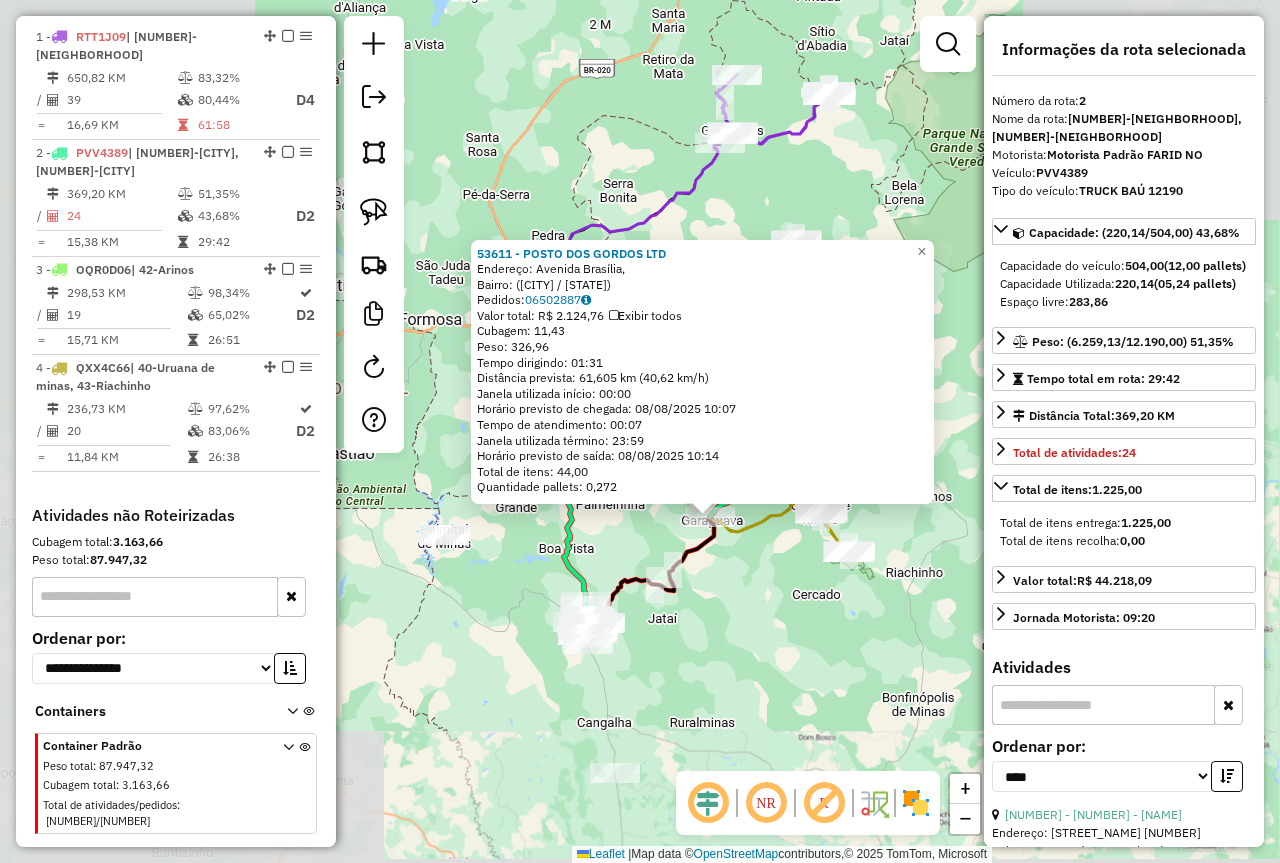 click on "53611 - [COMPANY]  Endereço: [STREET_NAME],   Bairro:  ([CITY] / [STATE])   Pedidos:  [POSTAL_CODE]   Valor total: [PRICE]   Exibir todos   Cubagem: [PRICE]  Peso: [PRICE]  Tempo dirigindo: [TIME]   Distância prevista: [DISTANCE] ([SPEED])   Janela utilizada início: [TIME]   Horário previsto de chegada: [DATE] [TIME]   Tempo de atendimento: [TIME]   Janela utilizada término: [TIME]   Horário previsto de saída: [DATE] [TIME]   Total de itens: [NUMBER]   Quantidade pallets: [PRICE]  × Janela de atendimento Grade de atendimento Capacidade Transportadoras Veículos Cliente Pedidos  Rotas Selecione os dias de semana para filtrar as janelas de atendimento  Seg   Ter   Qua   Qui   Sex   Sáb   Dom  Informe o período da janela de atendimento: De: Até:  Filtrar exatamente a janela do cliente  Considerar janela de atendimento padrão  Selecione os dias de semana para filtrar as grades de atendimento  Seg   Ter   Qua   Qui   Sex   Sáb   Dom   Considerar clientes sem dia de atendimento cadastrado  De:  +" 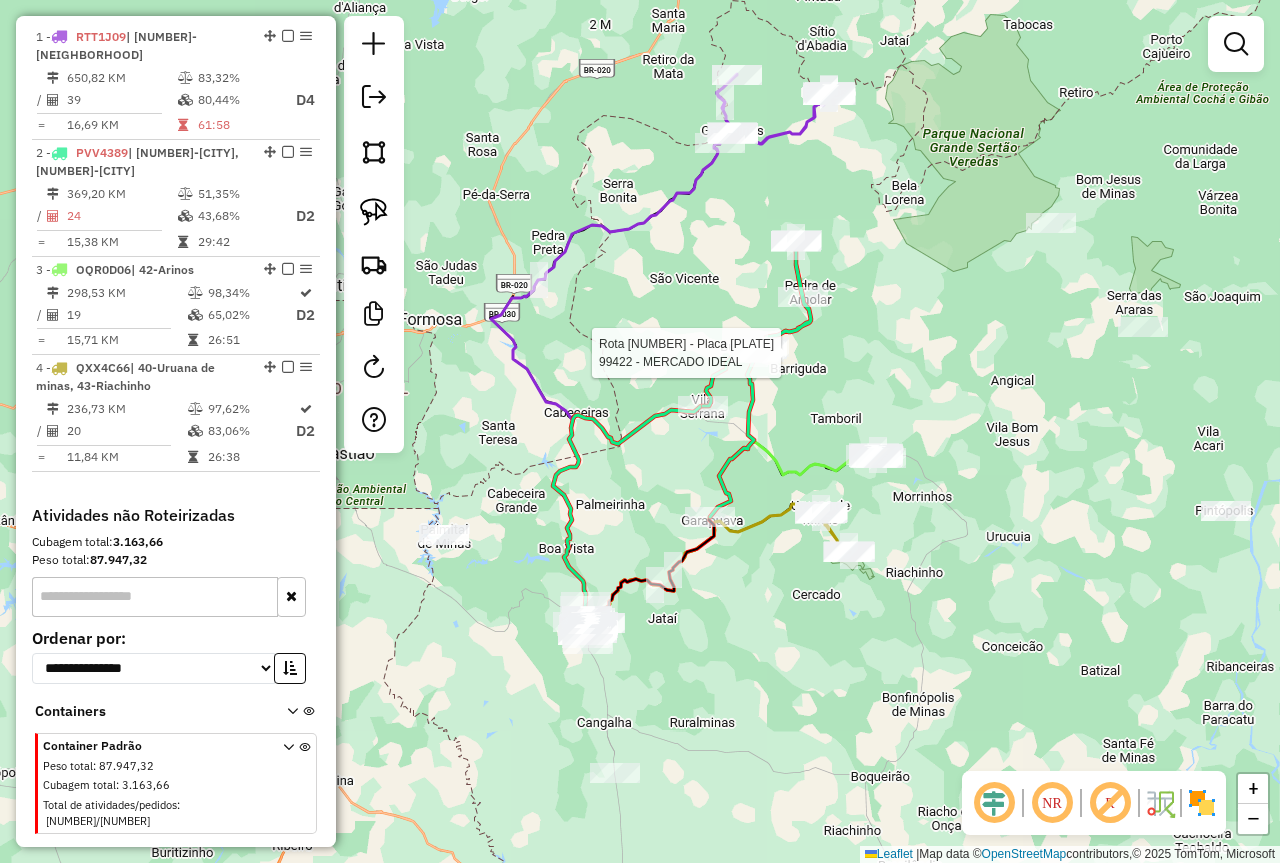 select on "*********" 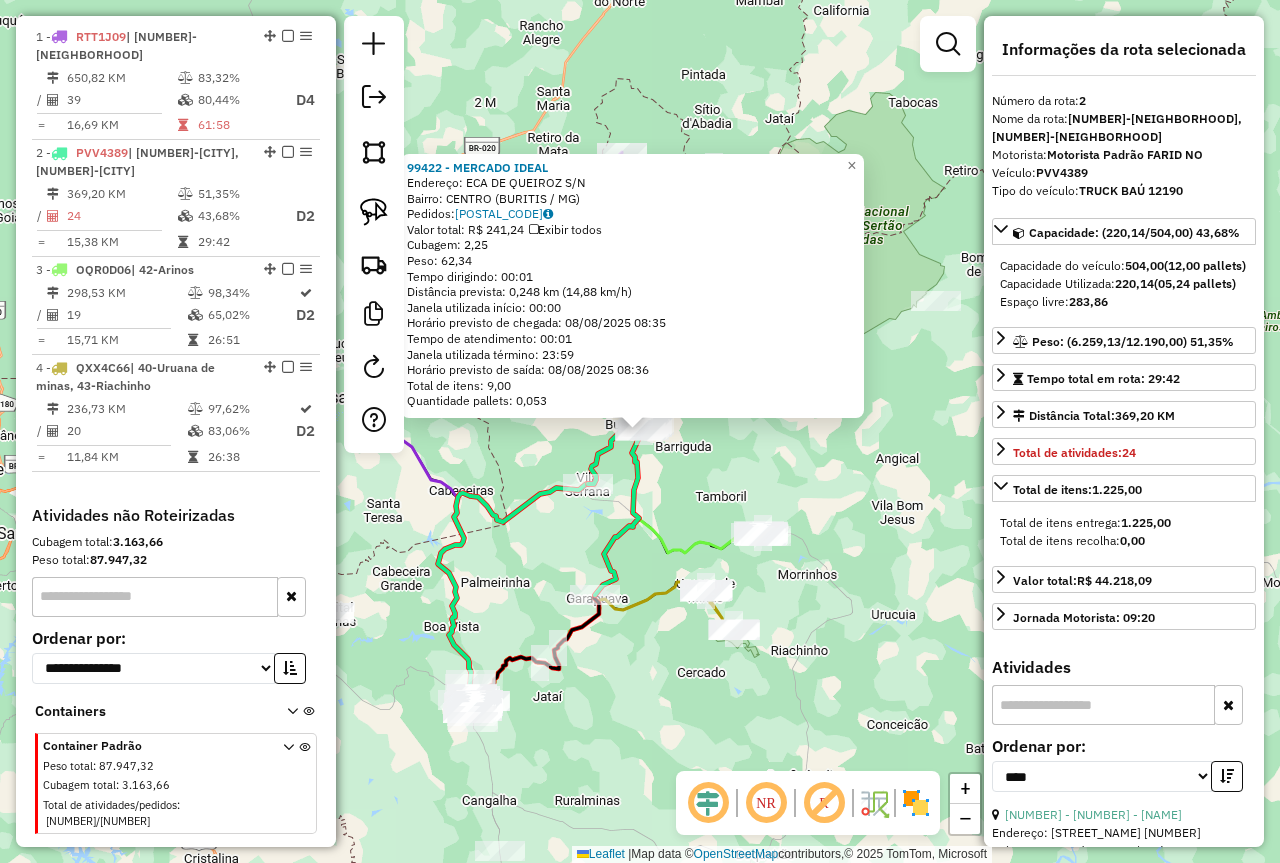 click on "99422 - MERCADO IDEAL Endereço: ECA DE QUEIROZ S/N Bairro: CENTRO ([CITY] / [STATE]) Pedidos: 06503022 Valor total: R$ 241,24 Exibir todos Cubagem: 2,25 Peso: 62,34 Tempo dirigindo: 00:01 Distância prevista: 0,248 km (14,88 km/h) Janela utilizada início: 00:00 Horário previsto de chegada: [DATE] [TIME] Tempo de atendimento: 00:01 Janela utilizada término: 23:59 Horário previsto de saída: [DATE] [TIME] Total de itens: 9,00 Quantidade pallets: 0,053 × Janela de atendimento Grade de atendimento Capacidade Transportadoras Veículos Cliente Pedidos Rotas Selecione os dias de semana para filtrar as janelas de atendimento Seg Ter Qua Qui Sex Sáb Dom Informe o período da janela de atendimento: De: Até: Filtrar exatamente a janela do cliente Considerar janela de atendimento padrão Selecione os dias de semana para filtrar as grades de atendimento Seg Ter Qua Qui Sex Sáb Dom Considerar clientes sem dia de atendimento cadastrado De: Até:" 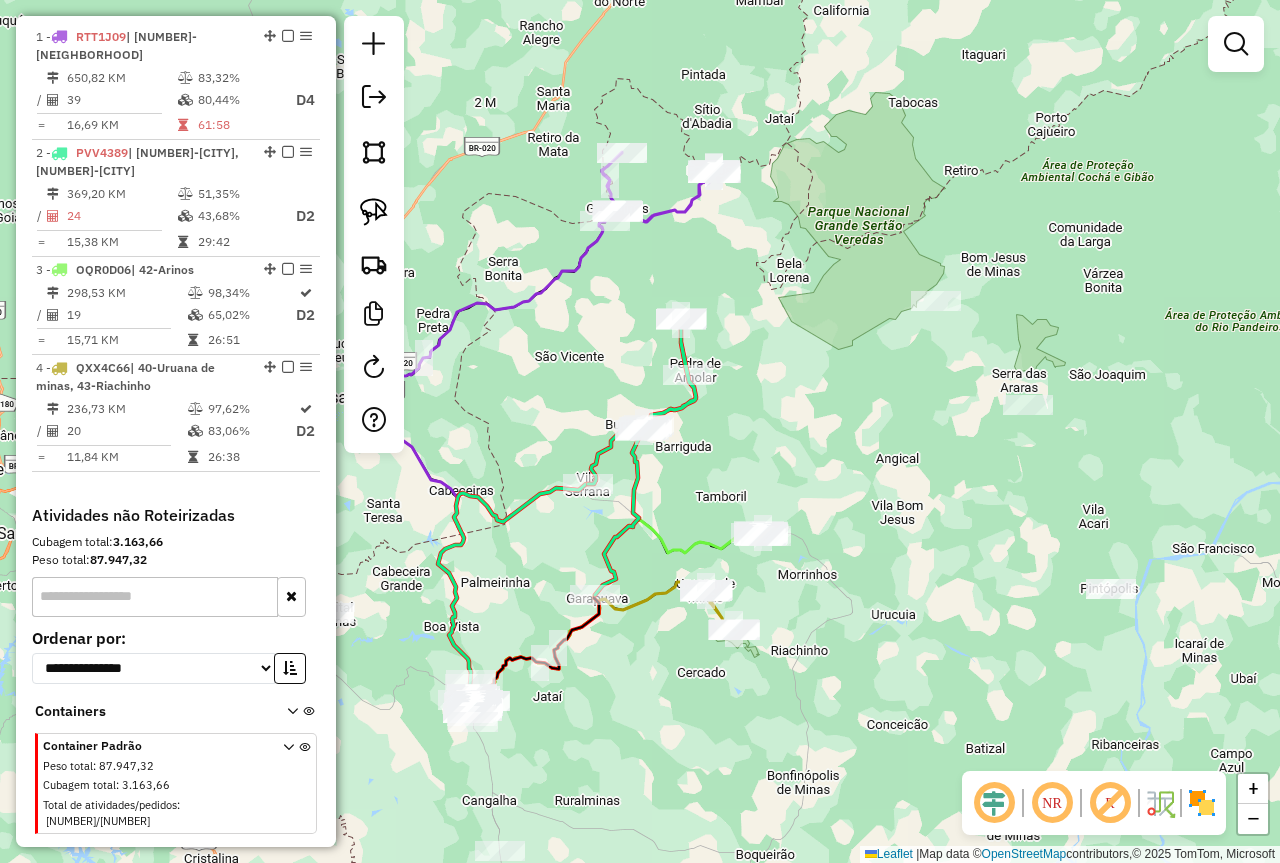drag, startPoint x: 834, startPoint y: 647, endPoint x: 873, endPoint y: 530, distance: 123.32883 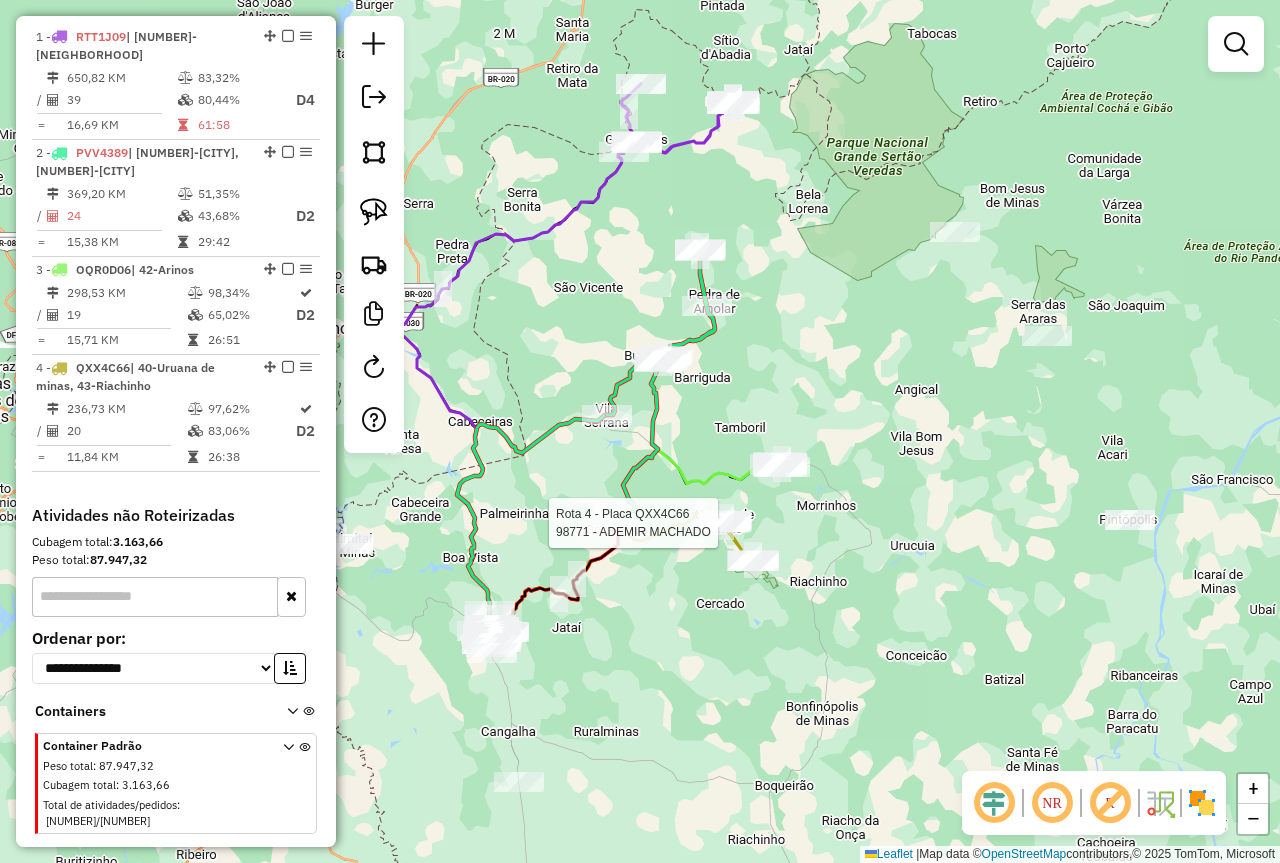select on "*********" 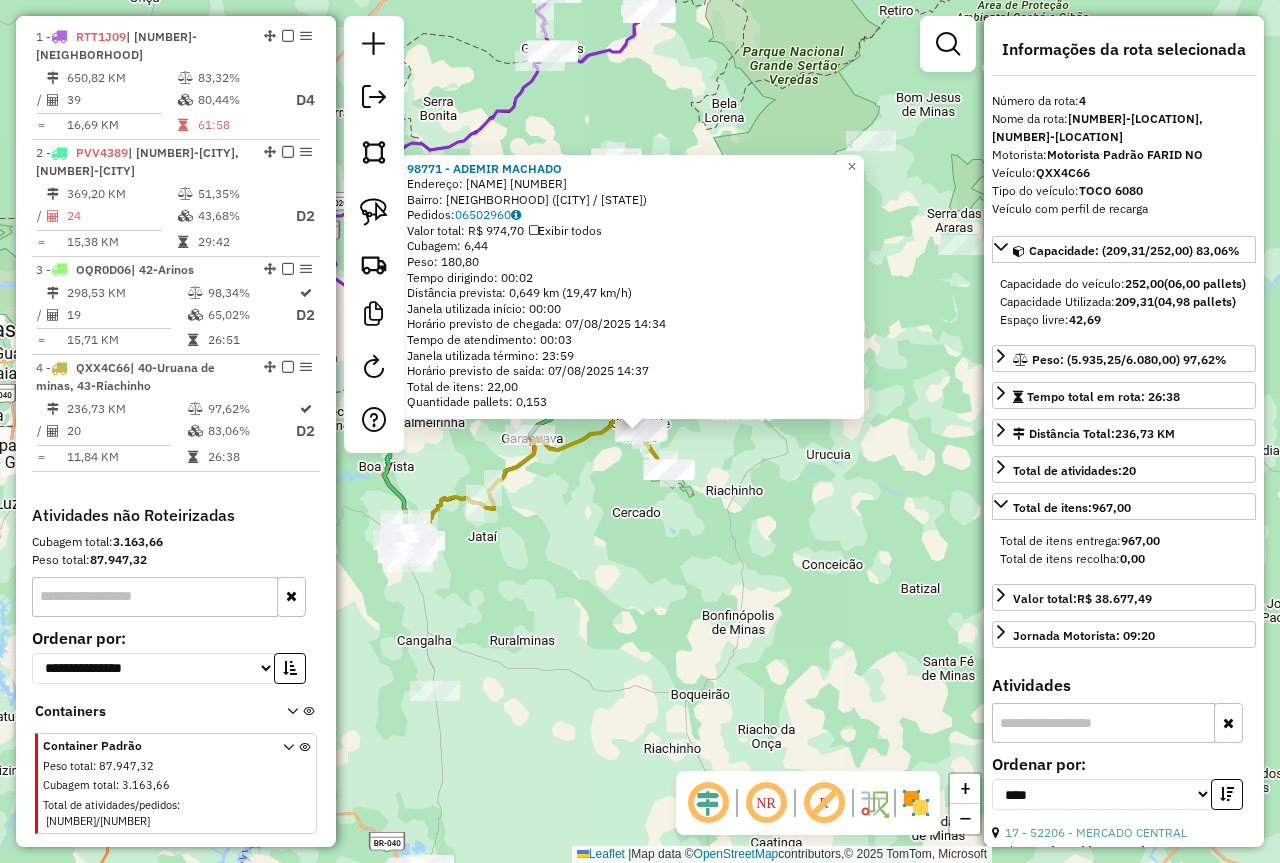 drag, startPoint x: 653, startPoint y: 612, endPoint x: 742, endPoint y: 575, distance: 96.38464 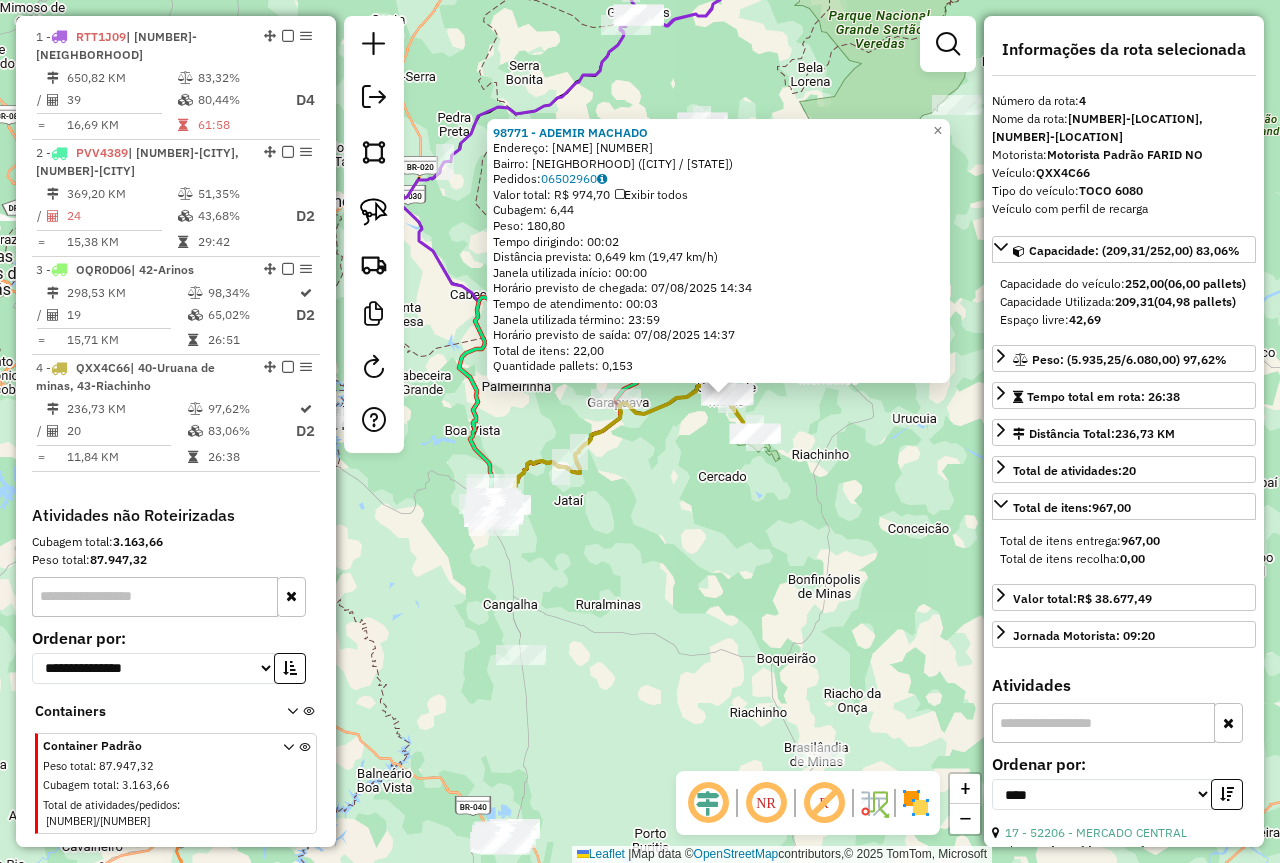 click on "[NUMBER] - [NAME]  Endereço:  [STREET] [NUMBER]   Bairro: [NEIGHBORHOOD] ([CITY] / [STATE])   Pedidos:  [ORDER_ID]   Valor total: R$ 974,70   Exibir todos   Cubagem: 6,44  Peso: 180,80  Tempo dirigindo: 00:02   Distância prevista: 0,649 km (19,47 km/h)   Janela utilizada início: 00:00   Horário previsto de chegada: 07/08/2025 14:34   Tempo de atendimento: 00:03   Janela utilizada término: 23:59   Horário previsto de saída: 07/08/2025 14:37   Total de itens: 22,00   Quantidade pallets: 0,153  × Janela de atendimento Grade de atendimento Capacidade Transportadoras Veículos Cliente Pedidos  Rotas Selecione os dias de semana para filtrar as janelas de atendimento  Seg   Ter   Qua   Qui   Sex   Sáb   Dom  Informe o período da janela de atendimento: De: Até:  Filtrar exatamente a janela do cliente  Considerar janela de atendimento padrão  Selecione os dias de semana para filtrar as grades de atendimento  Seg   Ter   Qua   Qui   Sex   Sáb   Dom   Considerar clientes sem dia de atendimento cadastrado  De:  +" 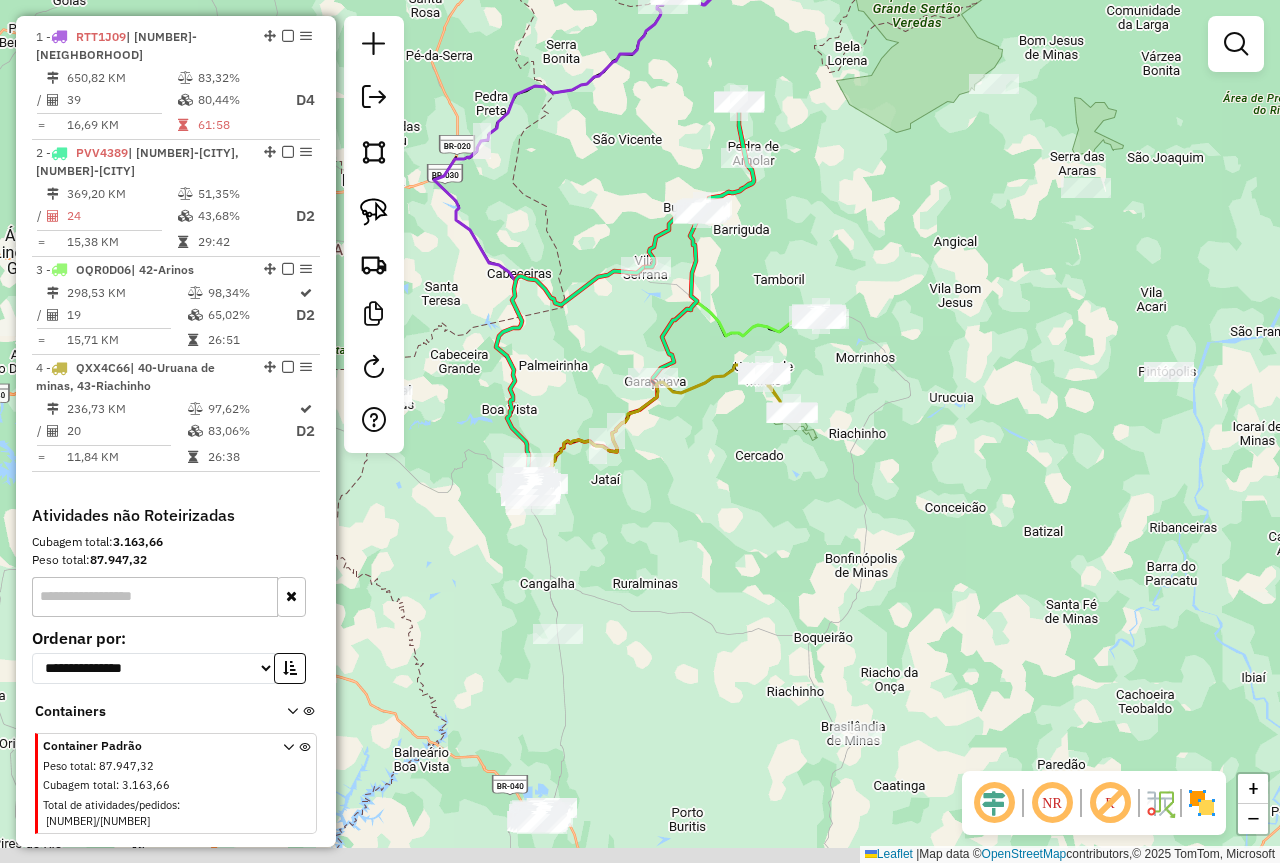 drag, startPoint x: 703, startPoint y: 563, endPoint x: 856, endPoint y: 467, distance: 180.62392 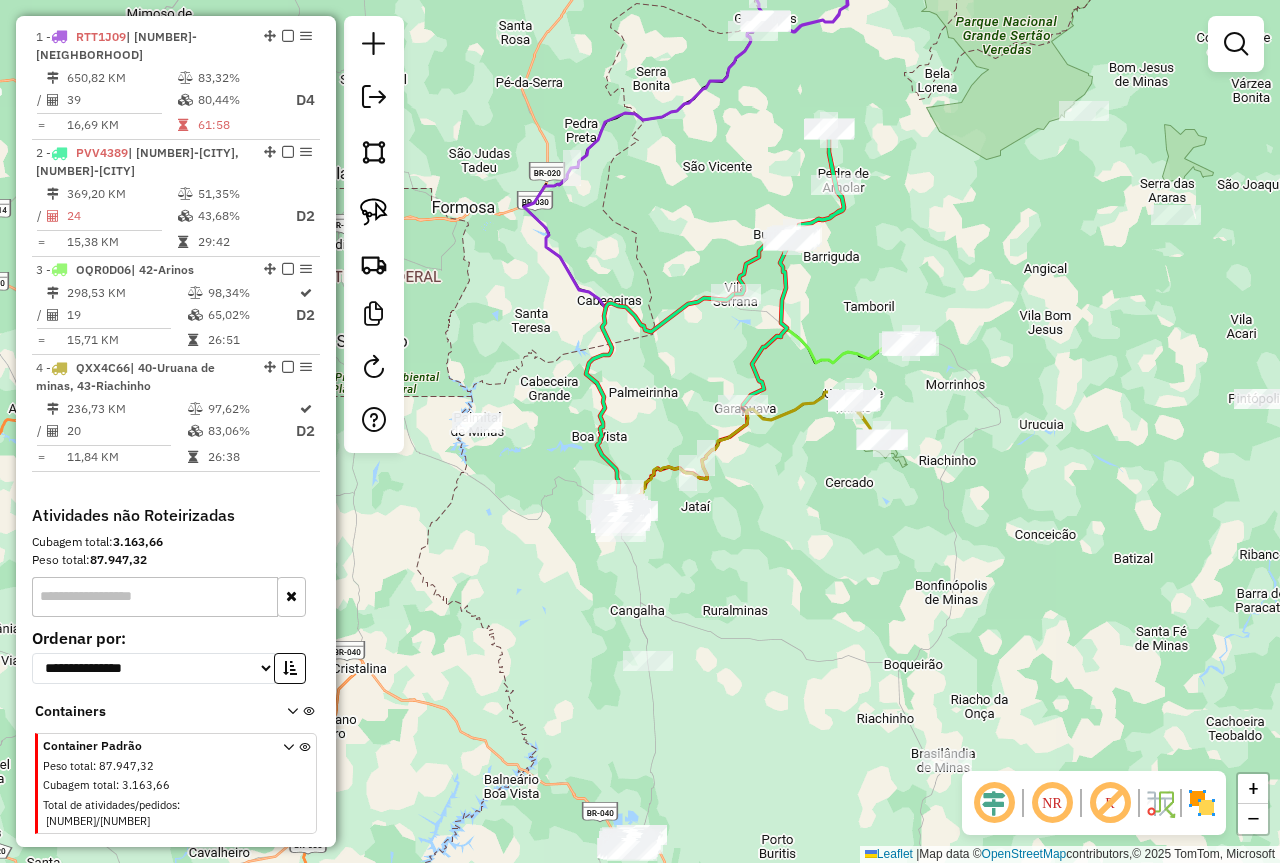 drag, startPoint x: 824, startPoint y: 596, endPoint x: 836, endPoint y: 561, distance: 37 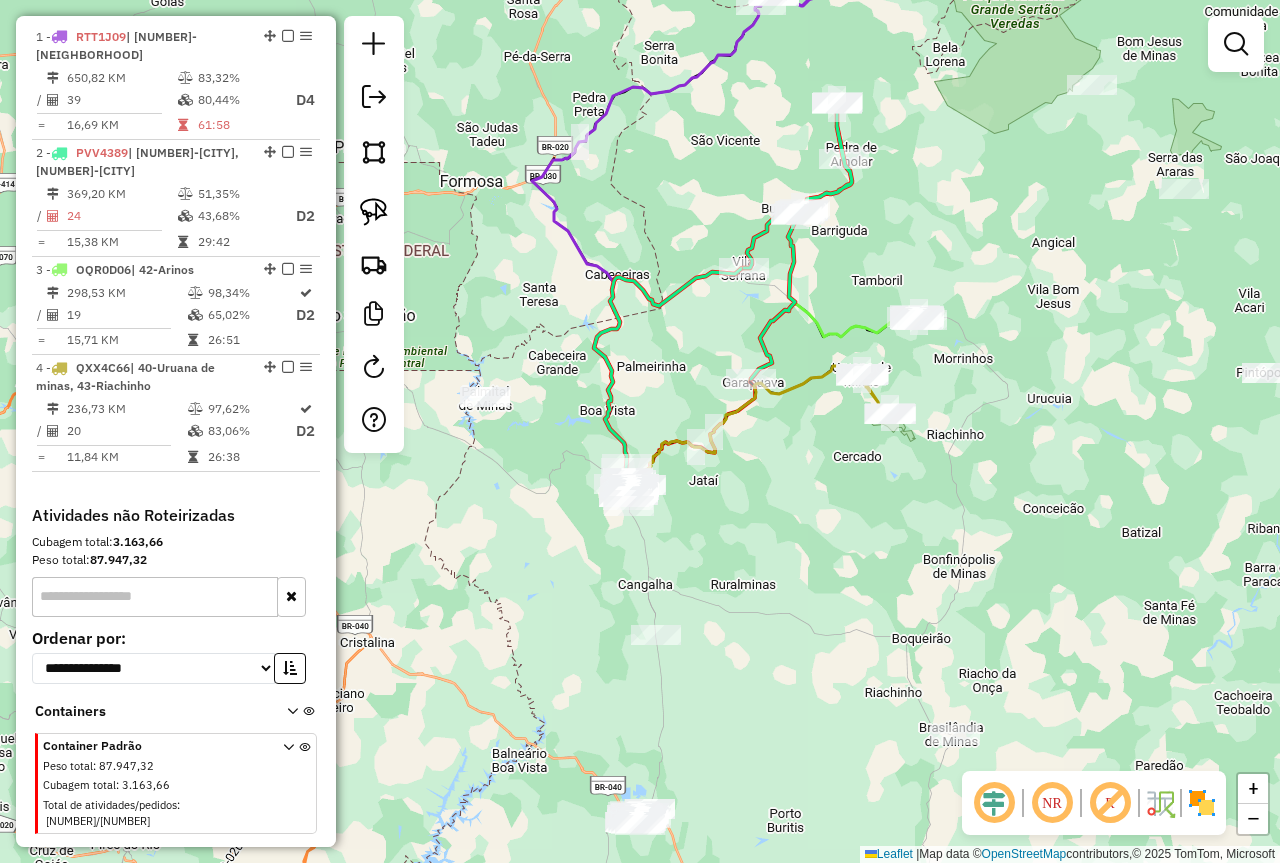 click on "Rota 4 - Placa [PLATE]  [NUMBER] - [NAME] Rota 4 - Placa [PLATE]  [NUMBER] - [NAME] Janela de atendimento Grade de atendimento Capacidade Transportadoras Veículos Cliente Pedidos  Rotas Selecione os dias de semana para filtrar as janelas de atendimento  Seg   Ter   Qua   Qui   Sex   Sáb   Dom  Informe o período da janela de atendimento: De: Até:  Filtrar exatamente a janela do cliente  Considerar janela de atendimento padrão  Selecione os dias de semana para filtrar as grades de atendimento  Seg   Ter   Qua   Qui   Sex   Sáb   Dom   Considerar clientes sem dia de atendimento cadastrado  Clientes fora do dia de atendimento selecionado Filtrar as atividades entre os valores definidos abaixo:  Peso mínimo:   Peso máximo:   Cubagem mínima:   Cubagem máxima:   De:   Até:  Filtrar as atividades entre o tempo de atendimento definido abaixo:  De:   Até:   Considerar capacidade total dos clientes não roteirizados Transportadora: Selecione um ou mais itens Tipo de veículo: Veículo: Nome:" 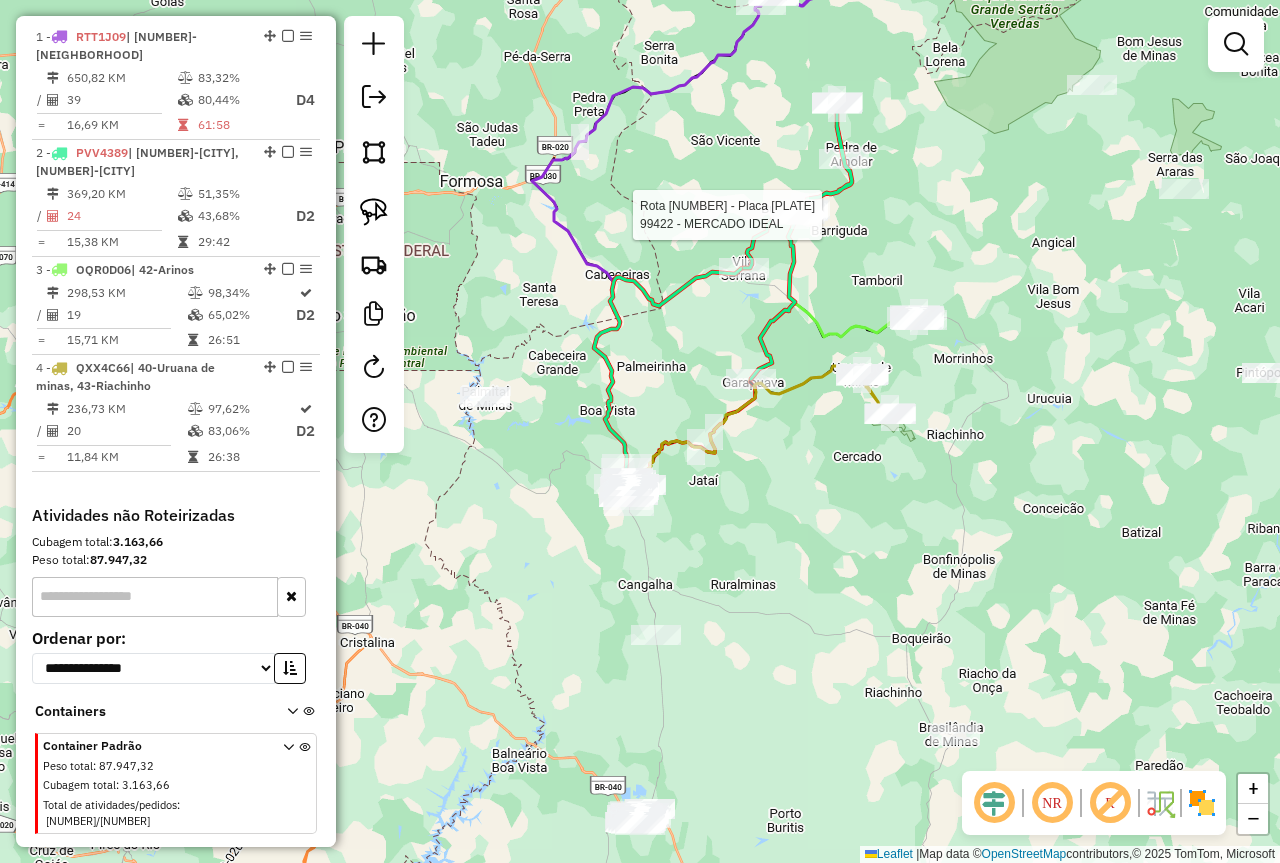select on "*********" 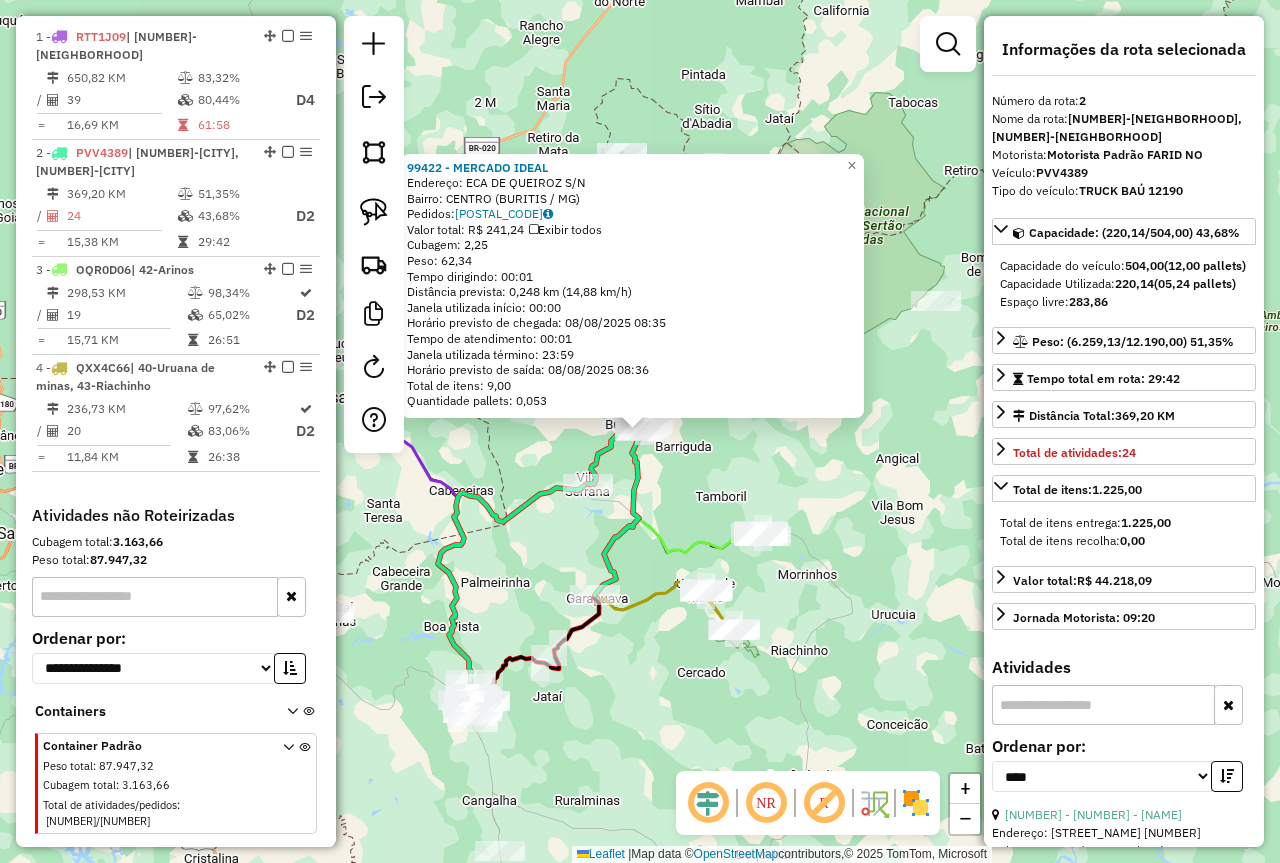 click on "99422 - MERCADO IDEAL Endereço: ECA DE QUEIROZ S/N Bairro: CENTRO ([CITY] / [STATE]) Pedidos: 06503022 Valor total: R$ 241,24 Exibir todos Cubagem: 2,25 Peso: 62,34 Tempo dirigindo: 00:01 Distância prevista: 0,248 km (14,88 km/h) Janela utilizada início: 00:00 Horário previsto de chegada: [DATE] [TIME] Tempo de atendimento: 00:01 Janela utilizada término: 23:59 Horário previsto de saída: [DATE] [TIME] Total de itens: 9,00 Quantidade pallets: 0,053 × Janela de atendimento Grade de atendimento Capacidade Transportadoras Veículos Cliente Pedidos Rotas Selecione os dias de semana para filtrar as janelas de atendimento Seg Ter Qua Qui Sex Sáb Dom Informe o período da janela de atendimento: De: Até: Filtrar exatamente a janela do cliente Considerar janela de atendimento padrão Selecione os dias de semana para filtrar as grades de atendimento Seg Ter Qua Qui Sex Sáb Dom Considerar clientes sem dia de atendimento cadastrado De: Até:" 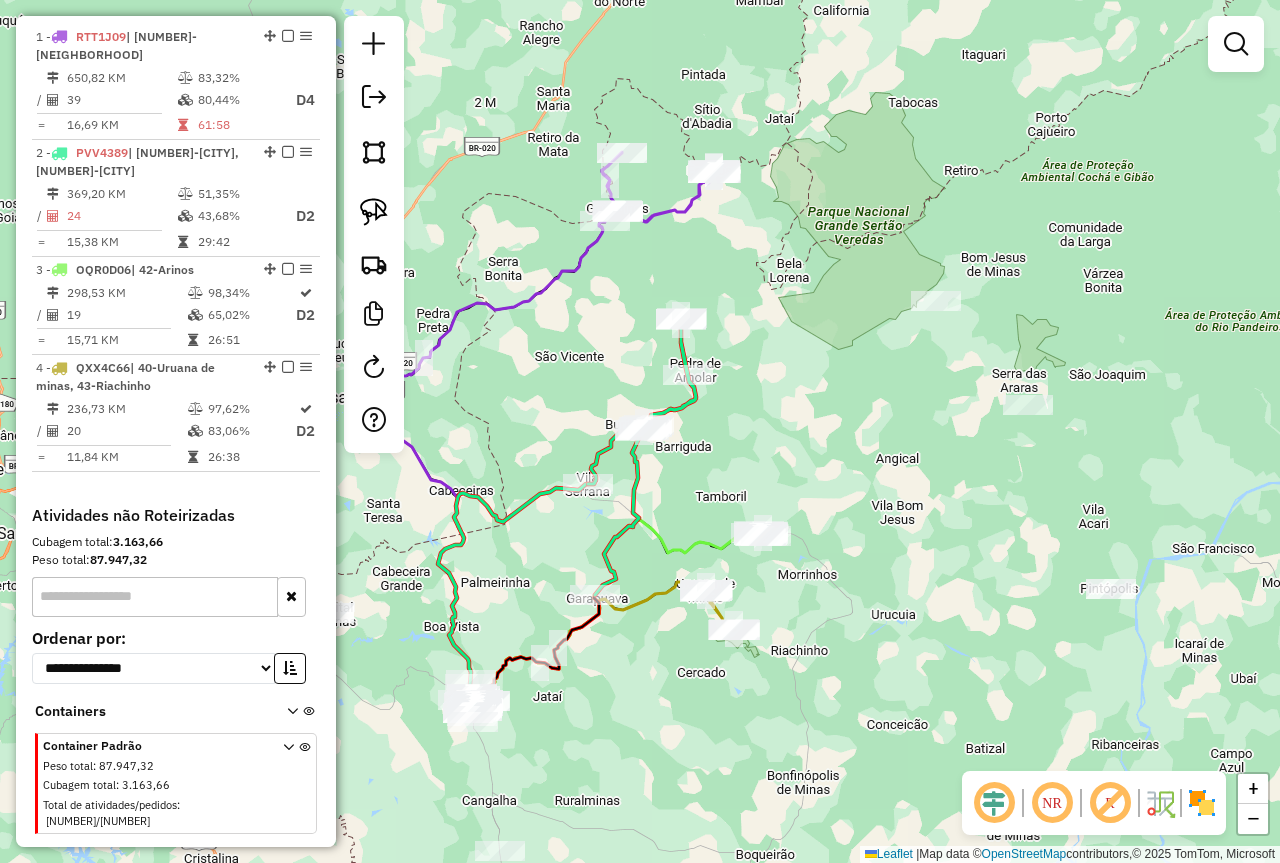 drag, startPoint x: 937, startPoint y: 432, endPoint x: 949, endPoint y: 410, distance: 25.059929 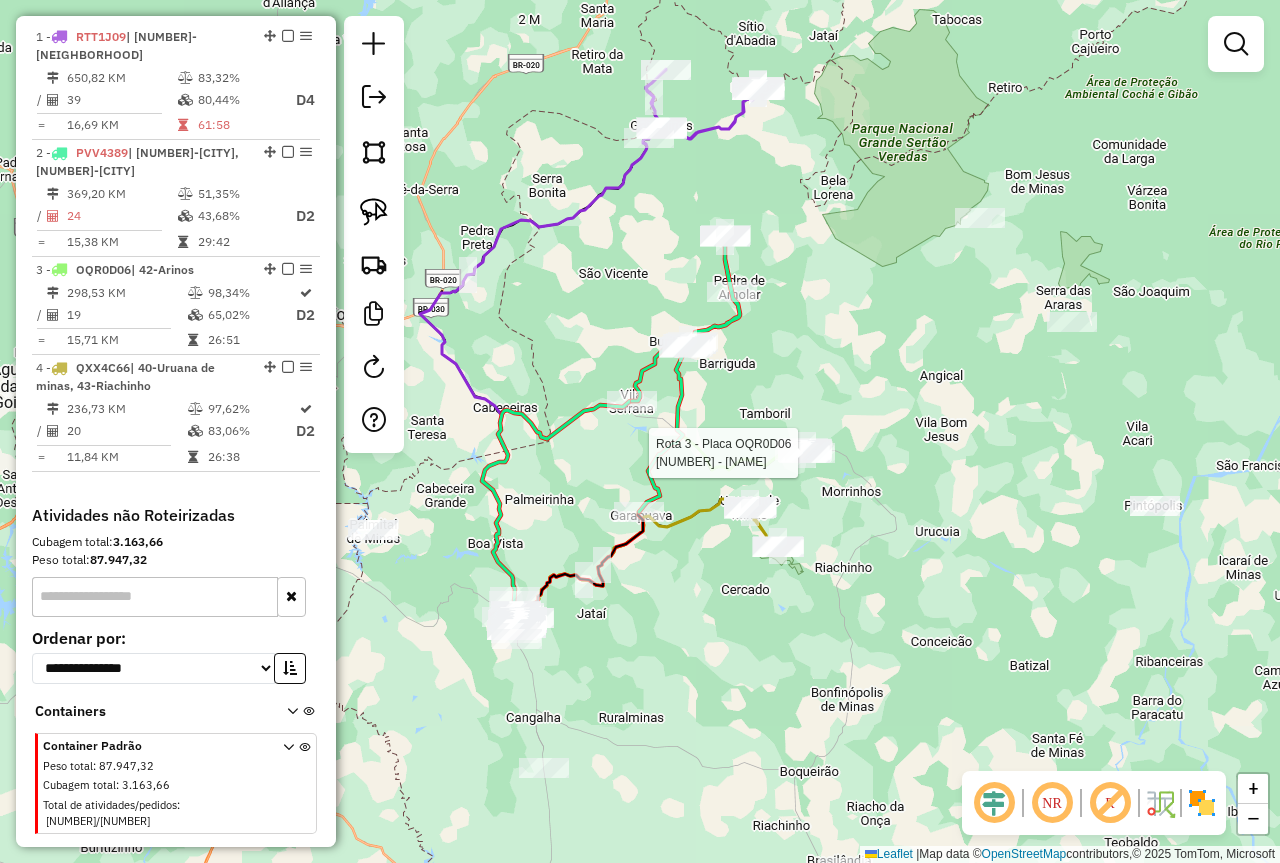 select on "*********" 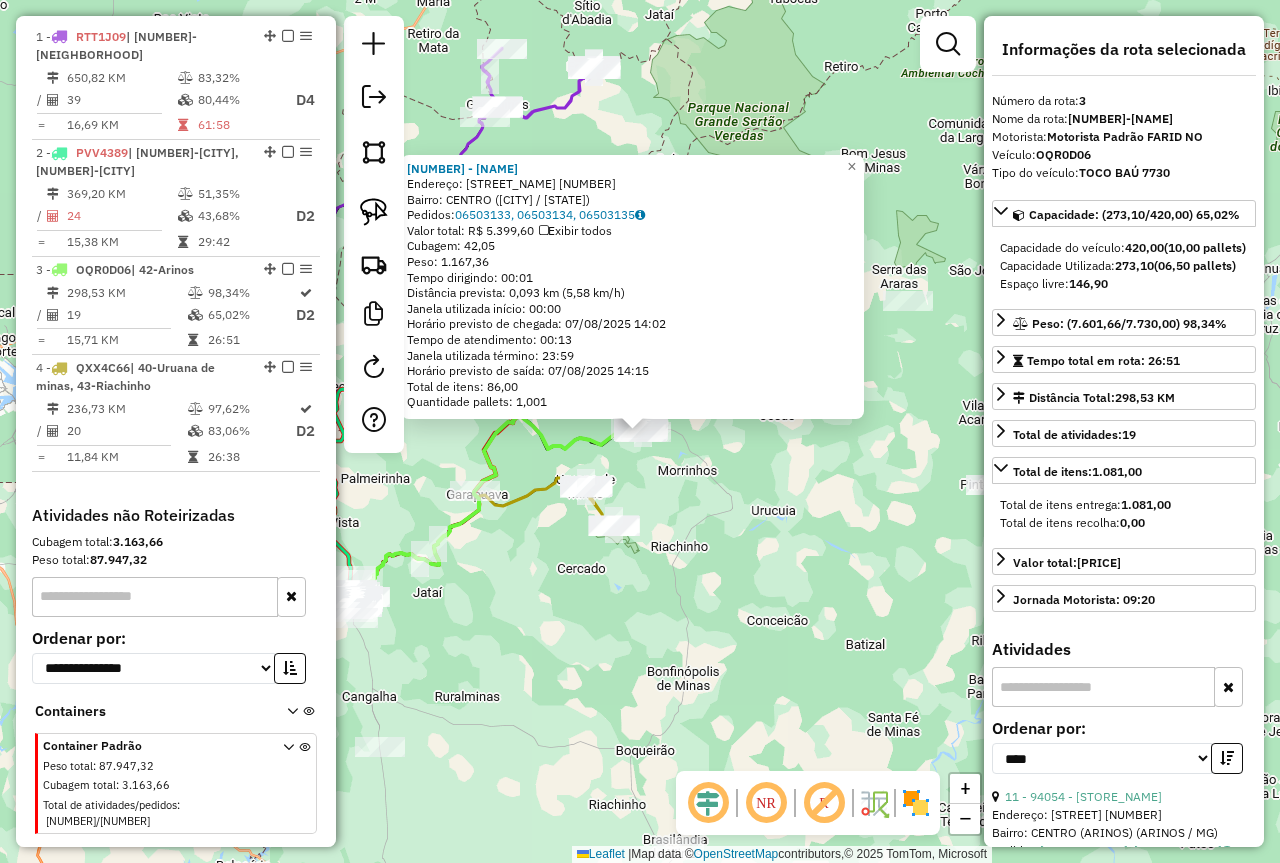 click on "[BUSINESS_NAME] Endereço: [STREET_NAME] [NUMBER] Bairro: [NEIGHBORHOOD] ([CITY] / [STATE]) Pedidos: [NUMBER], [NUMBER], [NUMBER] Valor total: R$ [PRICE] Exibir todos Cubagem: [VOLUME] Peso: [WEIGHT] Tempo dirigindo: [TIME] Distância prevista: [DISTANCE] km ([SPEED] km/h) Janela utilizada início: [TIME] Horário previsto de chegada: [DATE] [TIME] Tempo de atendimento: [TIME] Janela utilizada término: [TIME] Horário previsto de saída: [DATE] [TIME] Total de itens: [QUANTITY] Quantidade pallets: [QUANTITY] × Janela de atendimento Grade de atendimento Capacidade Transportadoras Veículos Cliente Pedidos Rotas Selecione os dias de semana para filtrar as janelas de atendimento Seg Ter Qua Qui Sex Sáb Dom Informe o período da janela de atendimento: De: Até: Filtrar exatamente a janela do cliente Considerar janela de atendimento padrão Selecione os dias de semana para filtrar as grades de atendimento Seg Ter Qua Qui Sex Sáb Dom Peso mínimo: Peso máximo: De: [WEIGHT] De: [WEIGHT]" 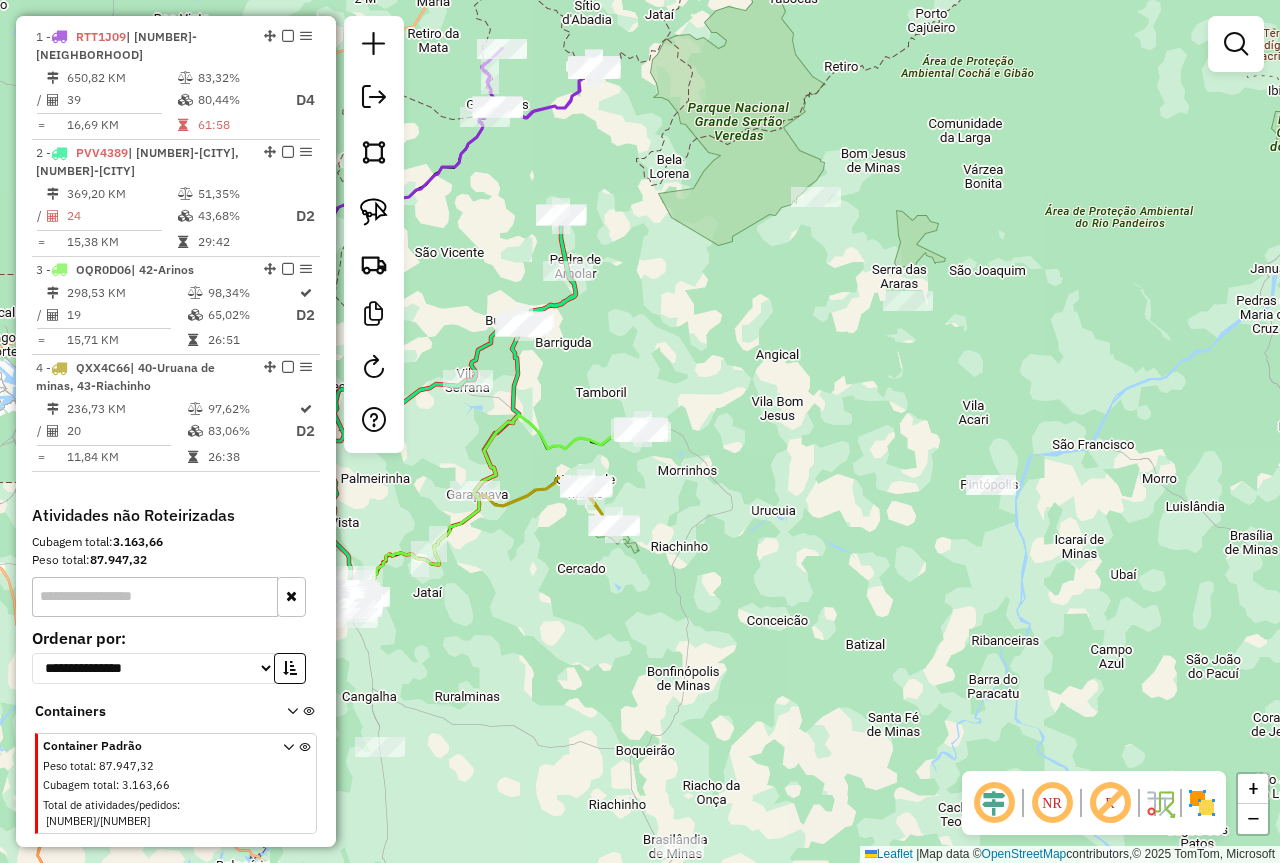 drag, startPoint x: 562, startPoint y: 649, endPoint x: 830, endPoint y: 490, distance: 311.61676 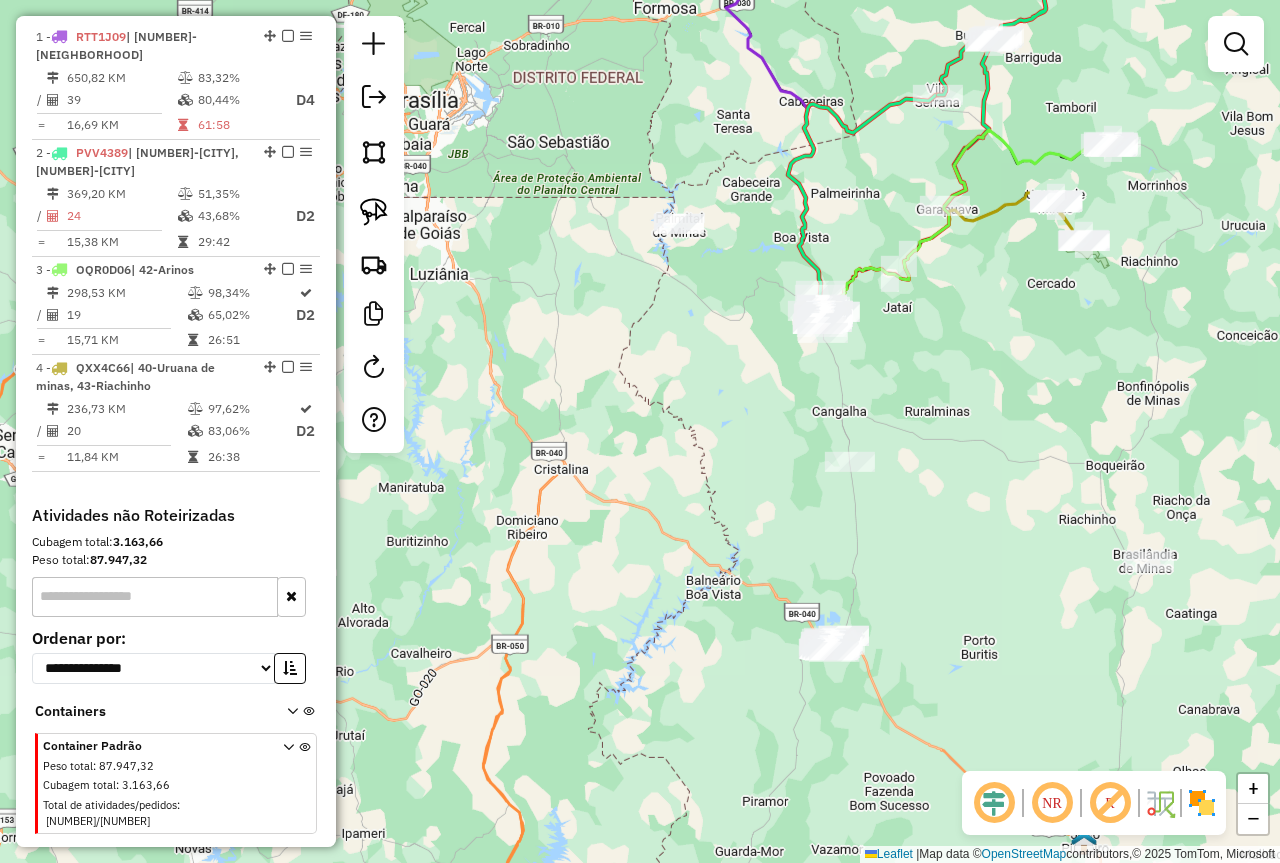 drag, startPoint x: 913, startPoint y: 516, endPoint x: 885, endPoint y: 421, distance: 99.0404 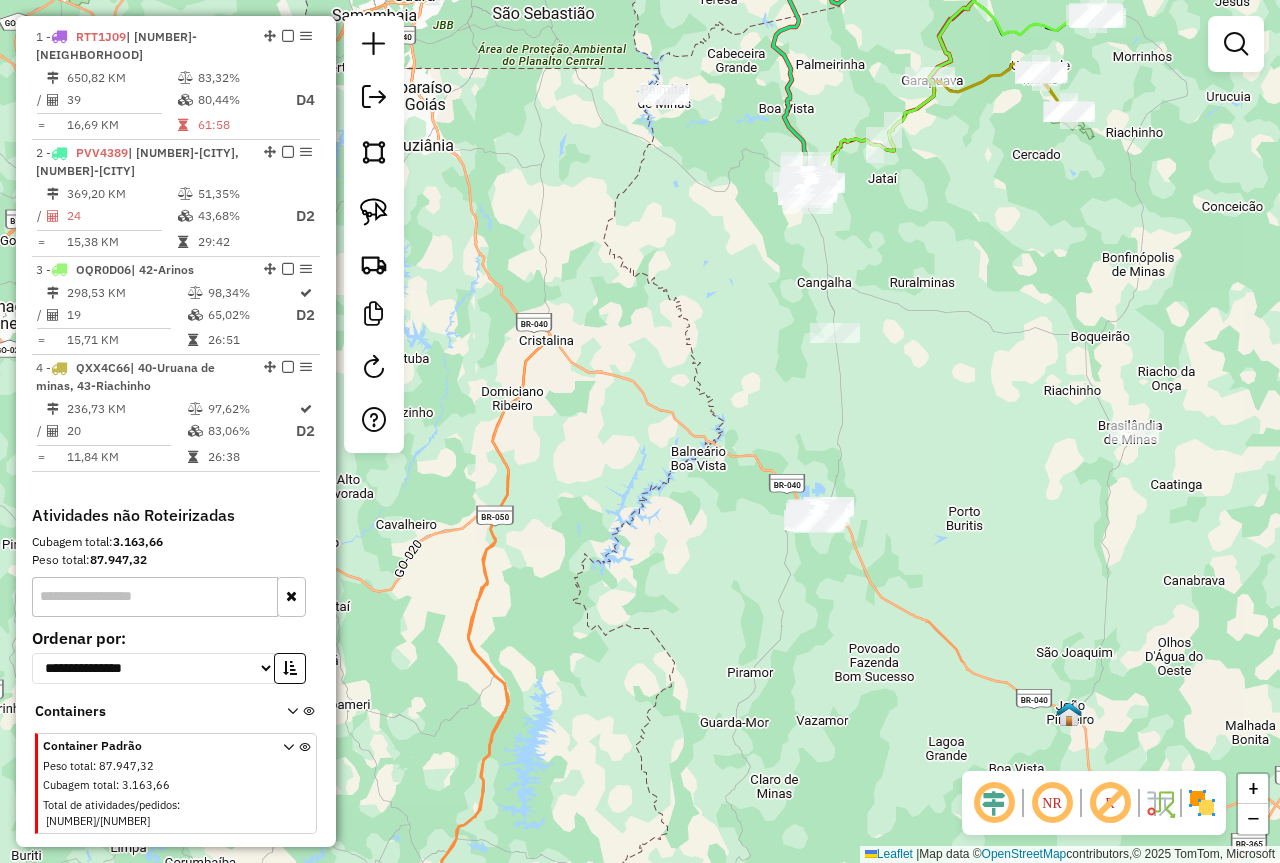 drag, startPoint x: 926, startPoint y: 568, endPoint x: 914, endPoint y: 475, distance: 93.770996 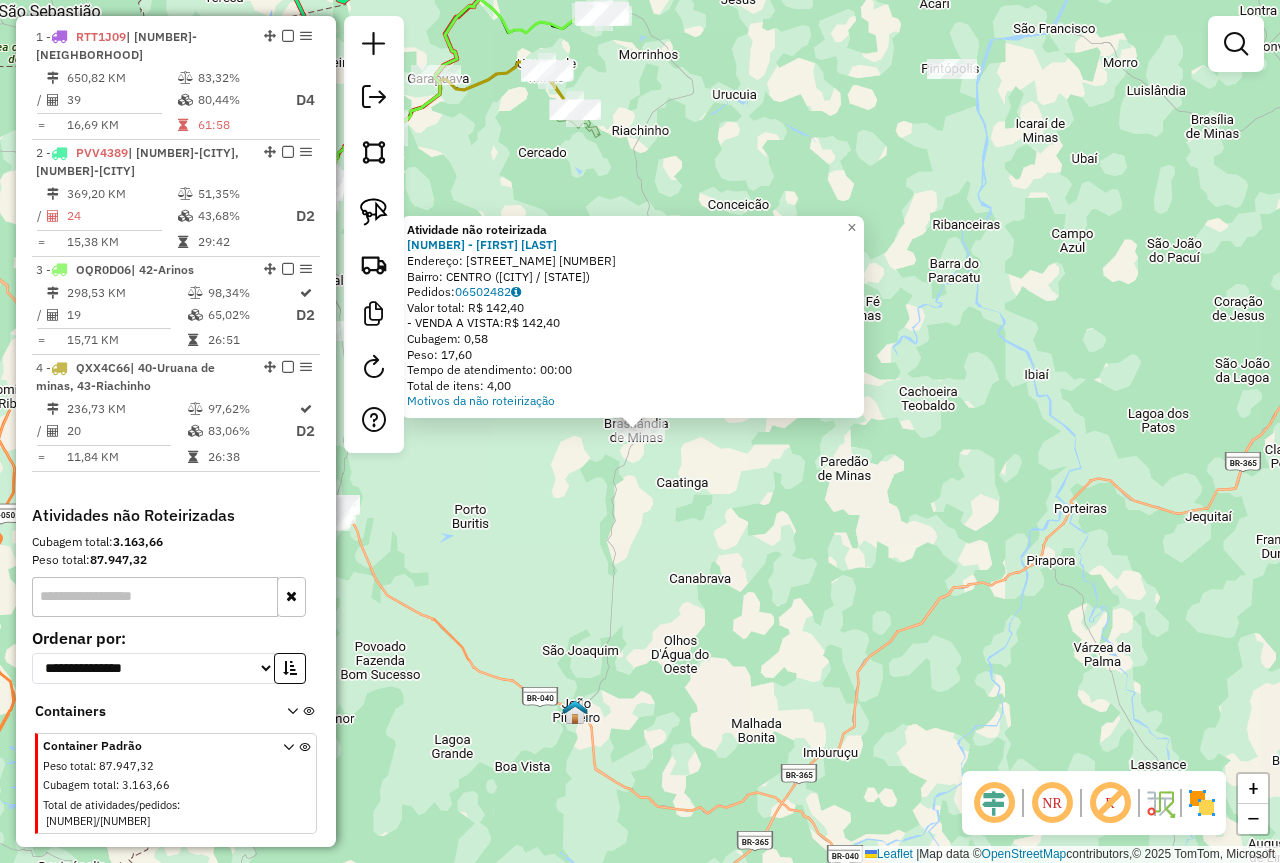 click on "Atividade não roteirizada [NUMBER] - [NAME] [NAME]  Endereço: Rua [NAME] [NUMBER]   Bairro: [NAME] ([NAME] / [STATE])   Pedidos:  [POSTAL_CODE]   Valor total: [CURRENCY] [AMOUNT]   -VENDA A VISTA:  [CURRENCY] [AMOUNT]   Cubagem: [AMOUNT]   Peso: [AMOUNT]   Tempo de atendimento: [TIME]   Total de itens: [AMOUNT]  Motivos da não roteirização × Janela de atendimento Grade de atendimento Capacidade Transportadoras Veículos Cliente Pedidos  Rotas Selecione os dias de semana para filtrar as janelas de atendimento  Seg   Ter   Qua   Qui   Sex   Sáb   Dom  Informe o período da janela de atendimento: De: Até:  Filtrar exatamente a janela do cliente  Considerar janela de atendimento padrão  Selecione os dias de semana para filtrar as grades de atendimento  Seg   Ter   Qua   Qui   Sex   Sáb   Dom   Considerar clientes sem dia de atendimento cadastrado  Clientes fora do dia de atendimento selecionado Filtrar as atividades entre os valores definidos abaixo:  Peso mínimo:   Peso máximo:   Cubagem mínima:   Cubagem máxima:  +" 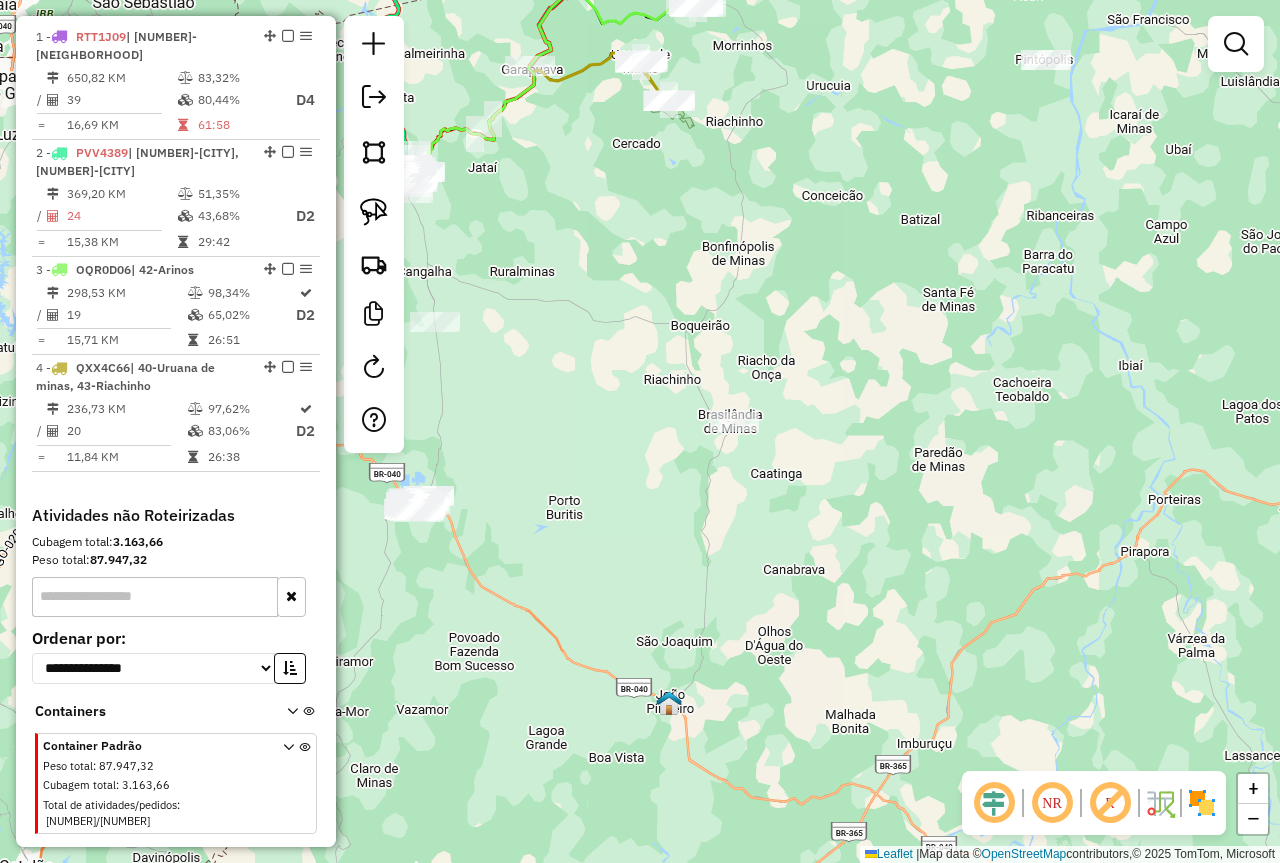 drag, startPoint x: 591, startPoint y: 557, endPoint x: 870, endPoint y: 516, distance: 281.99646 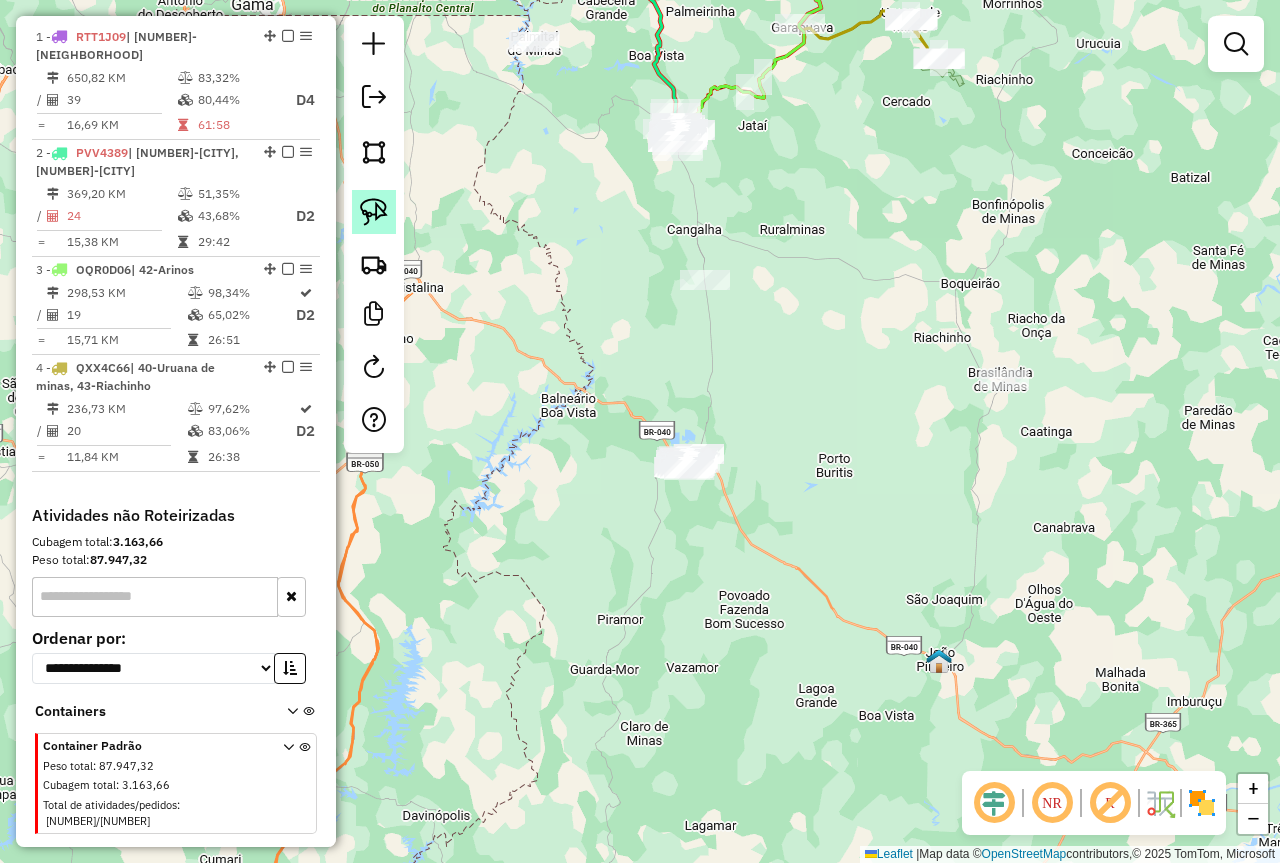 click 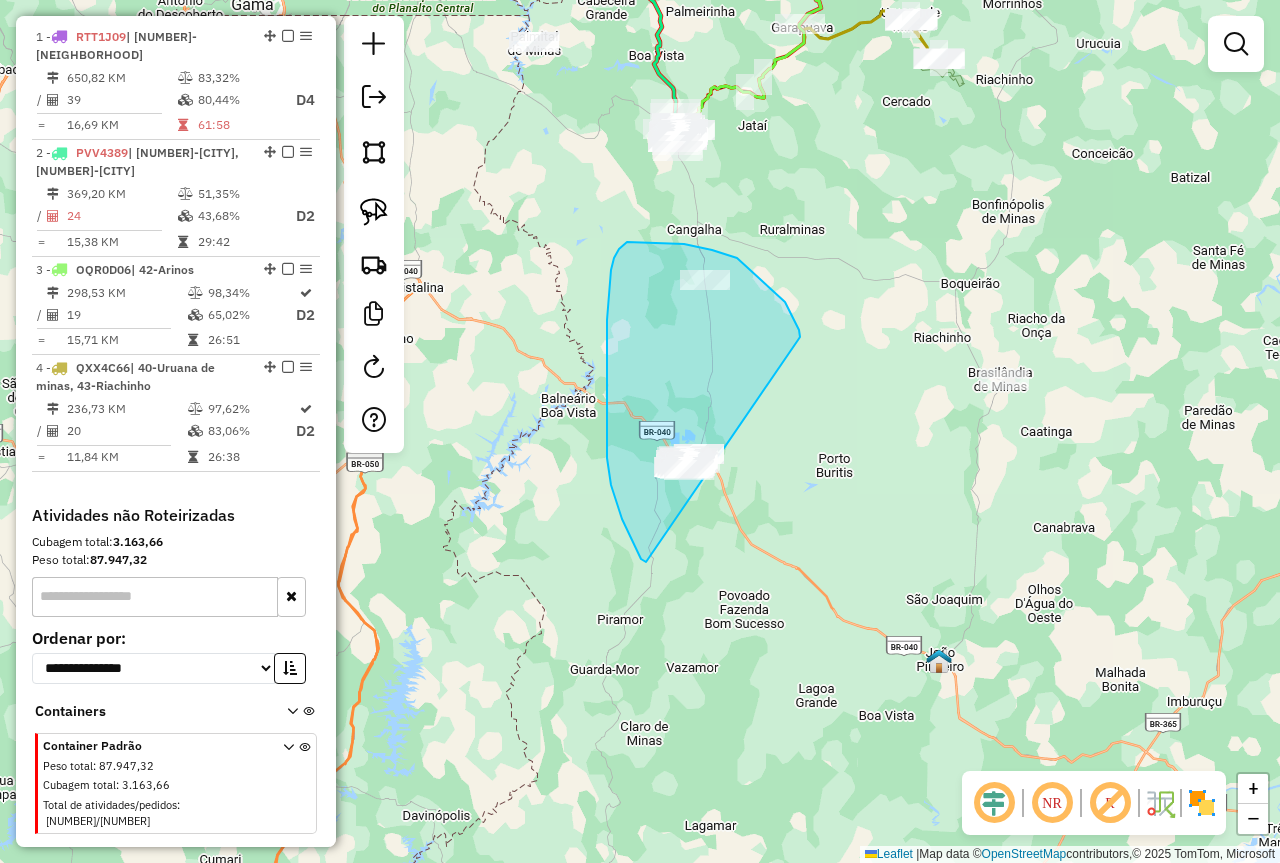 drag, startPoint x: 798, startPoint y: 340, endPoint x: 761, endPoint y: 571, distance: 233.94444 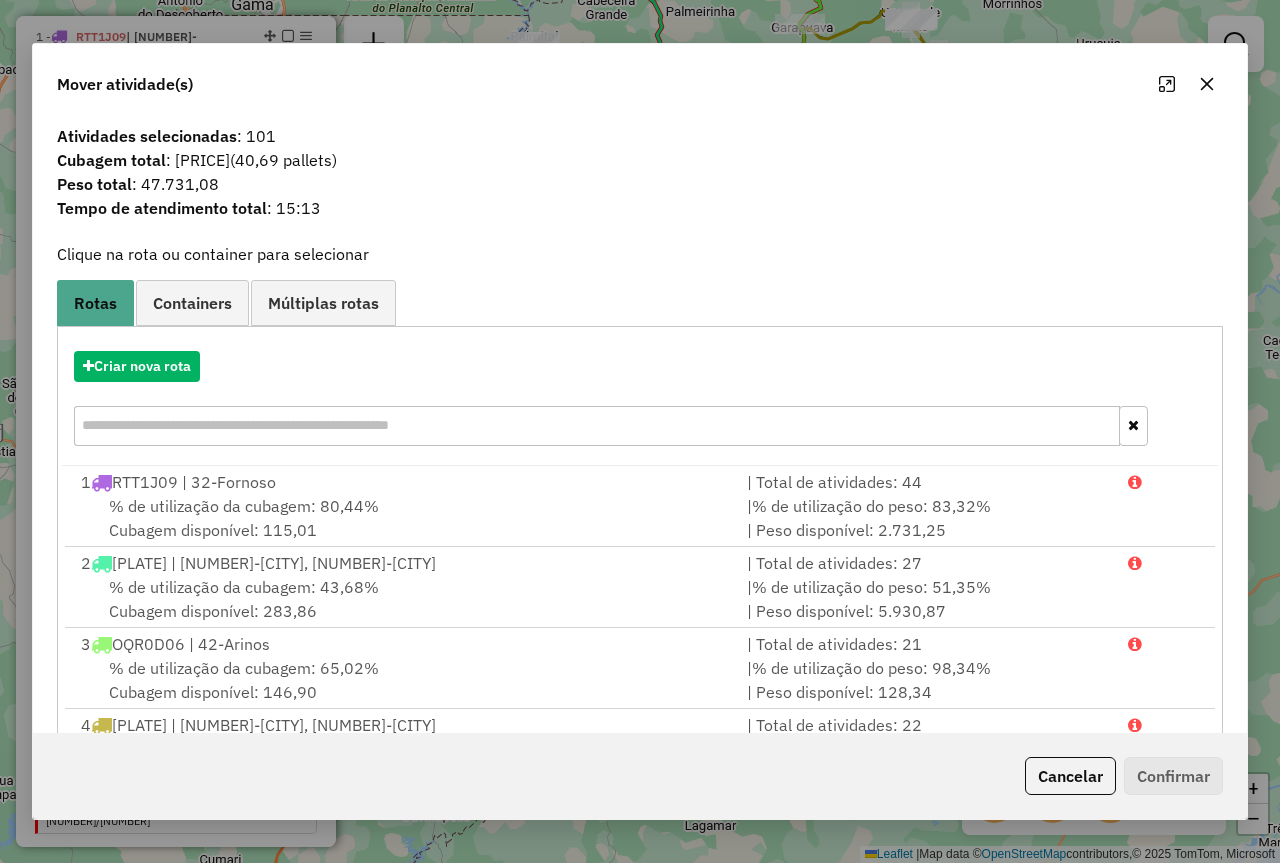 click on "Criar nova rota" at bounding box center [640, 366] 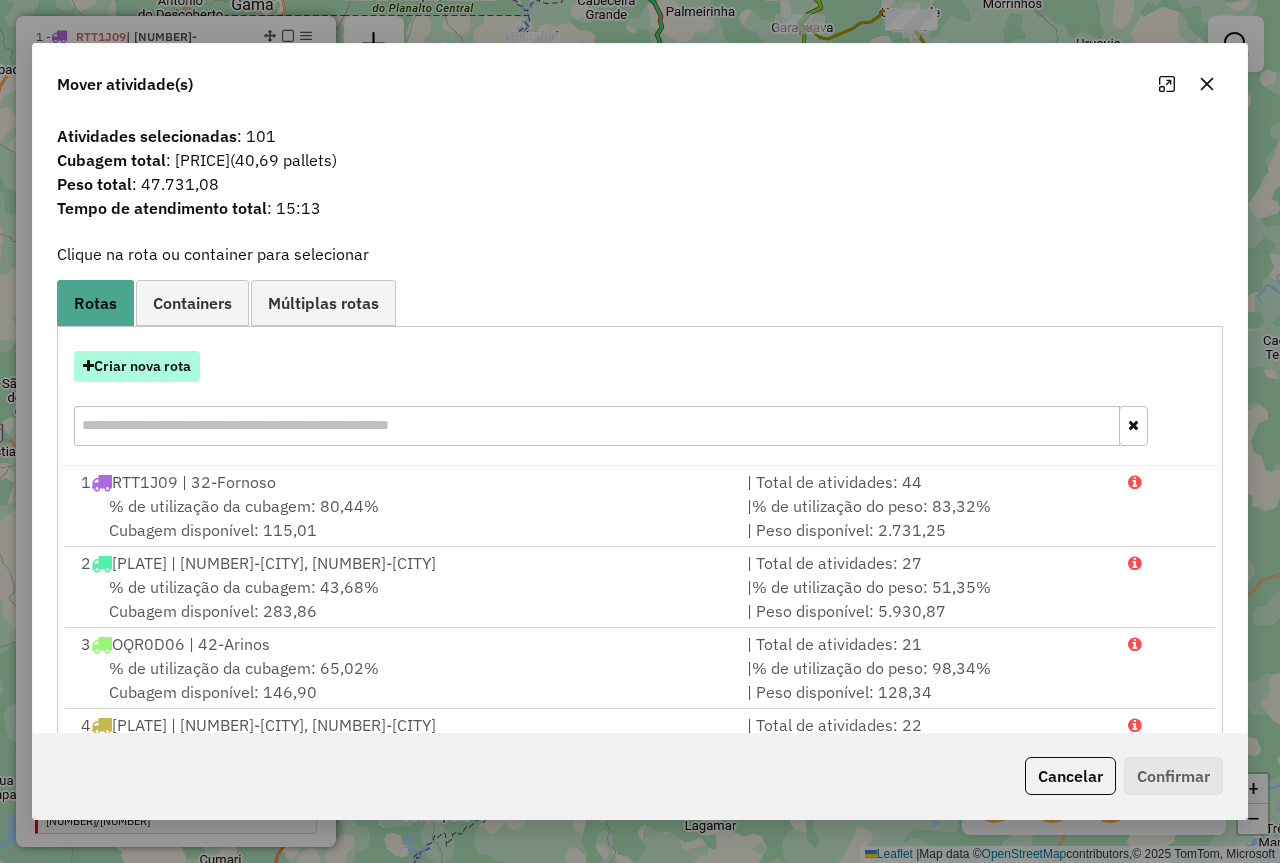 click on "Criar nova rota" at bounding box center [137, 366] 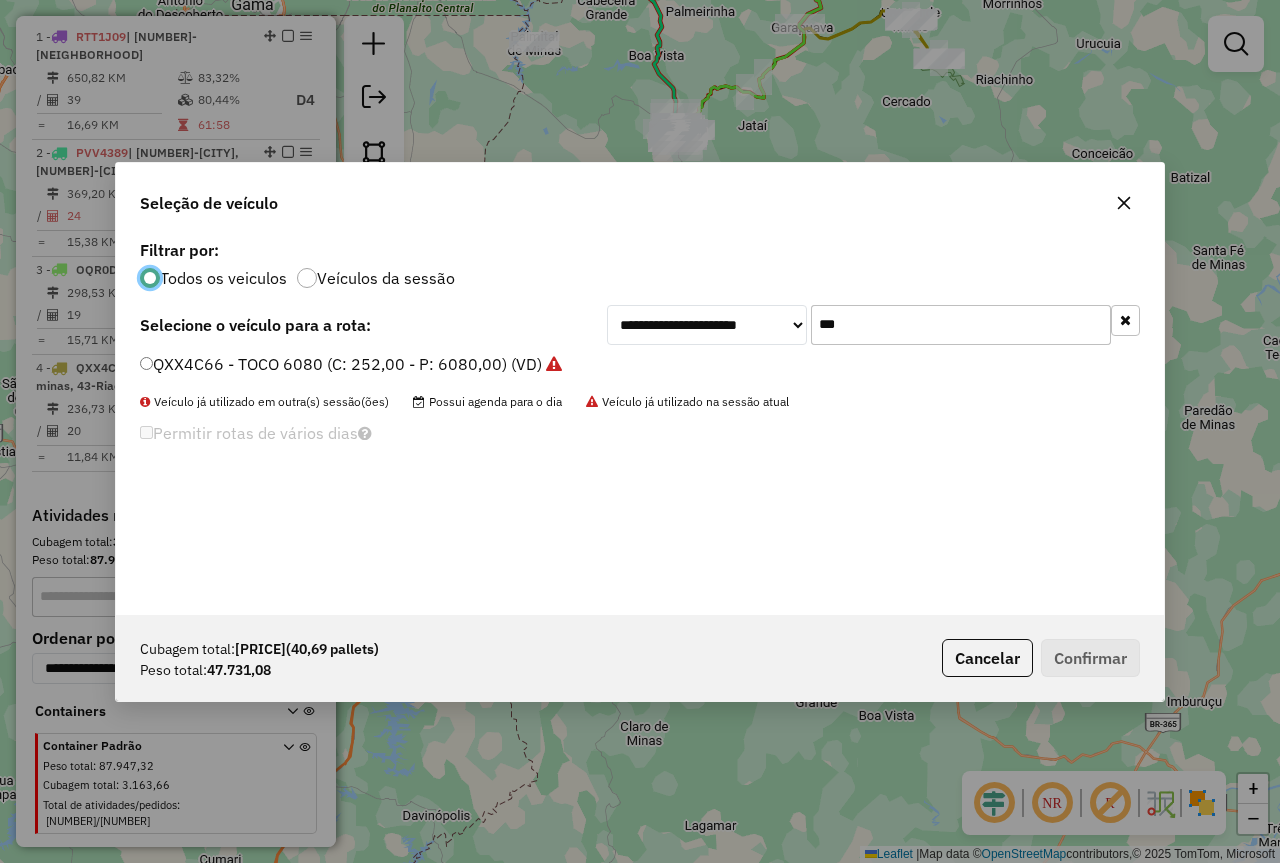 scroll, scrollTop: 11, scrollLeft: 6, axis: both 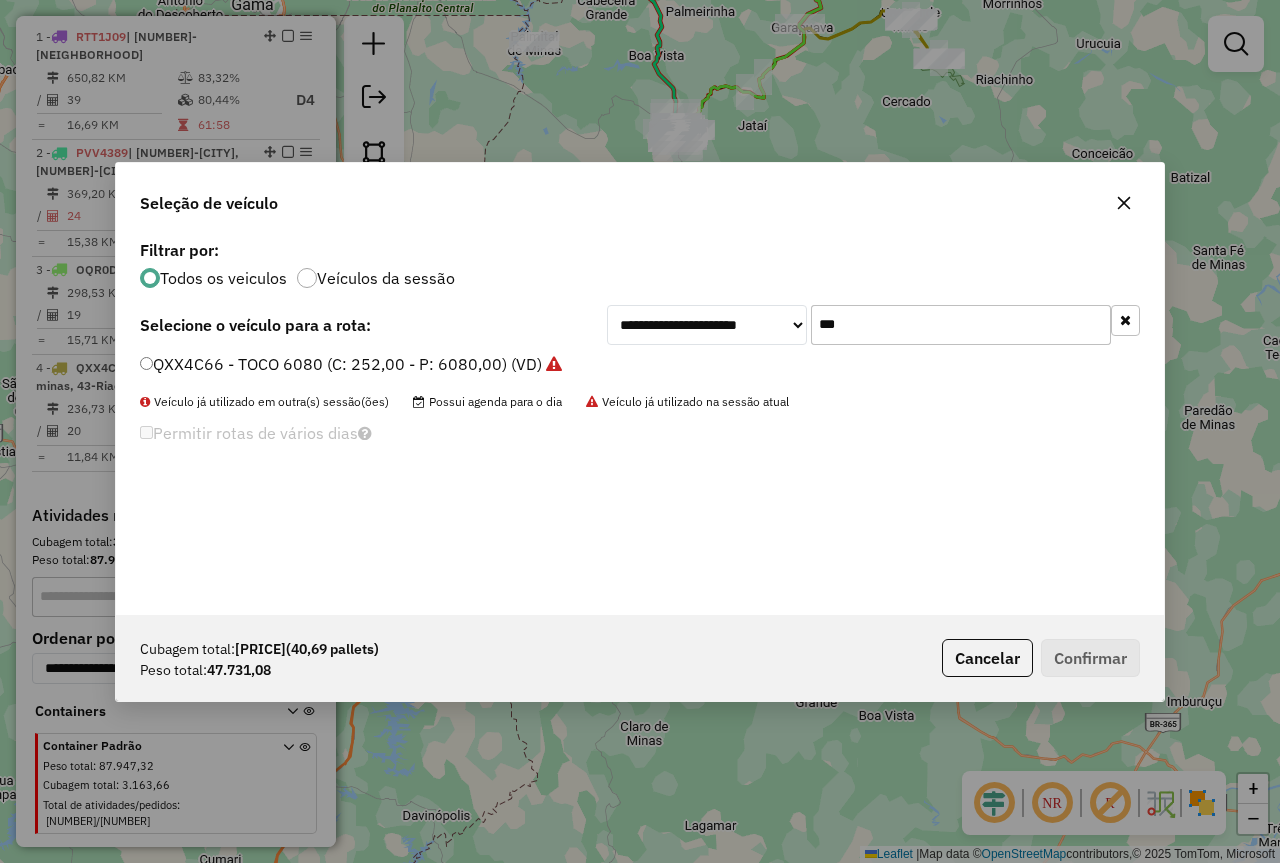 click on "***" 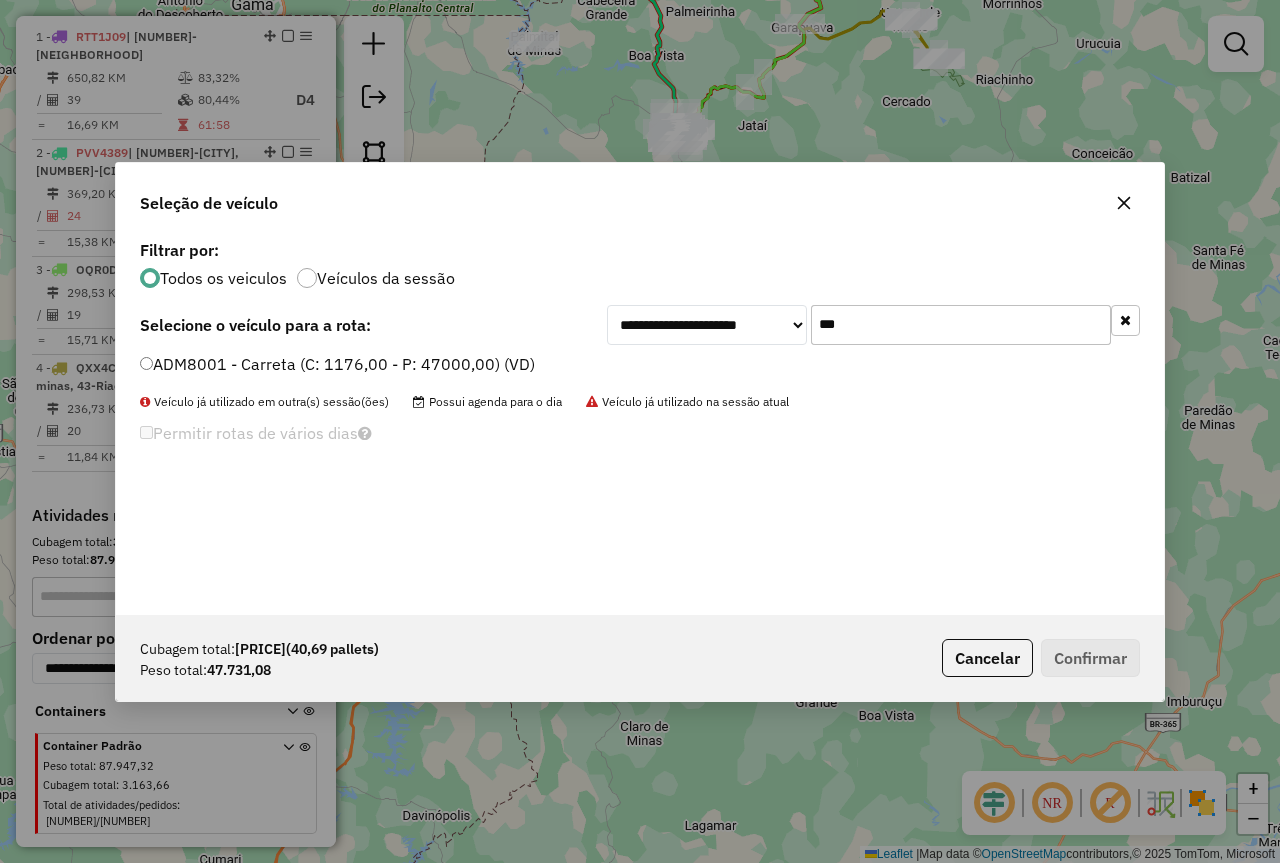 type on "***" 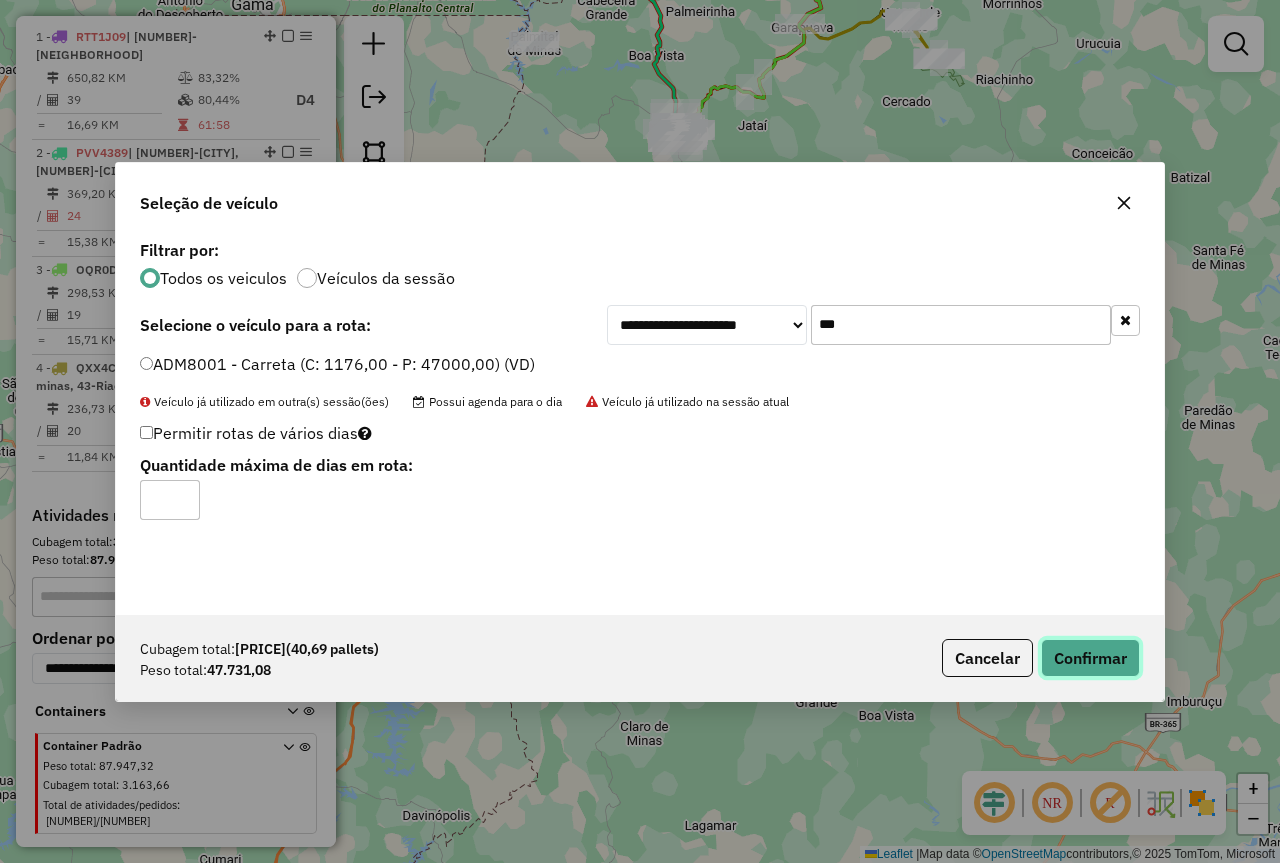click on "Confirmar" 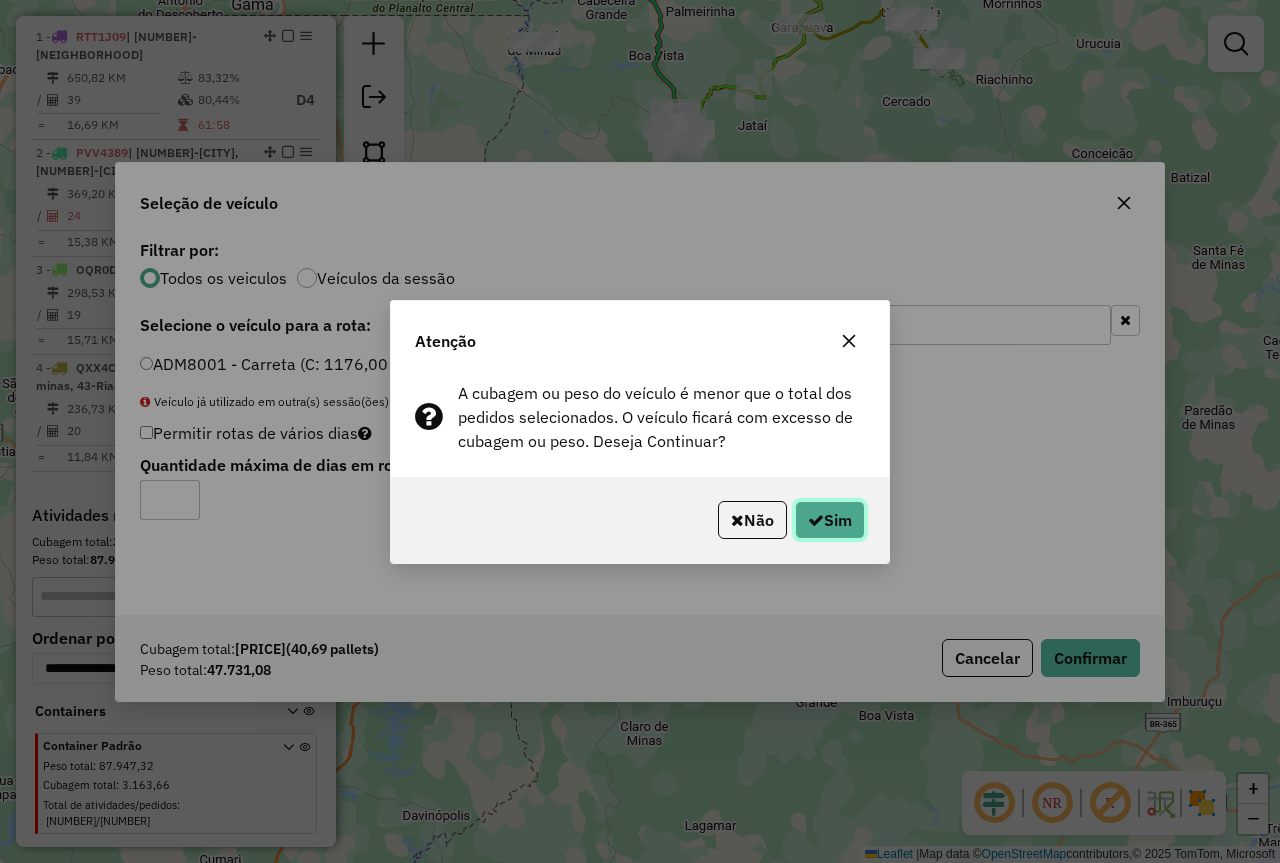 click 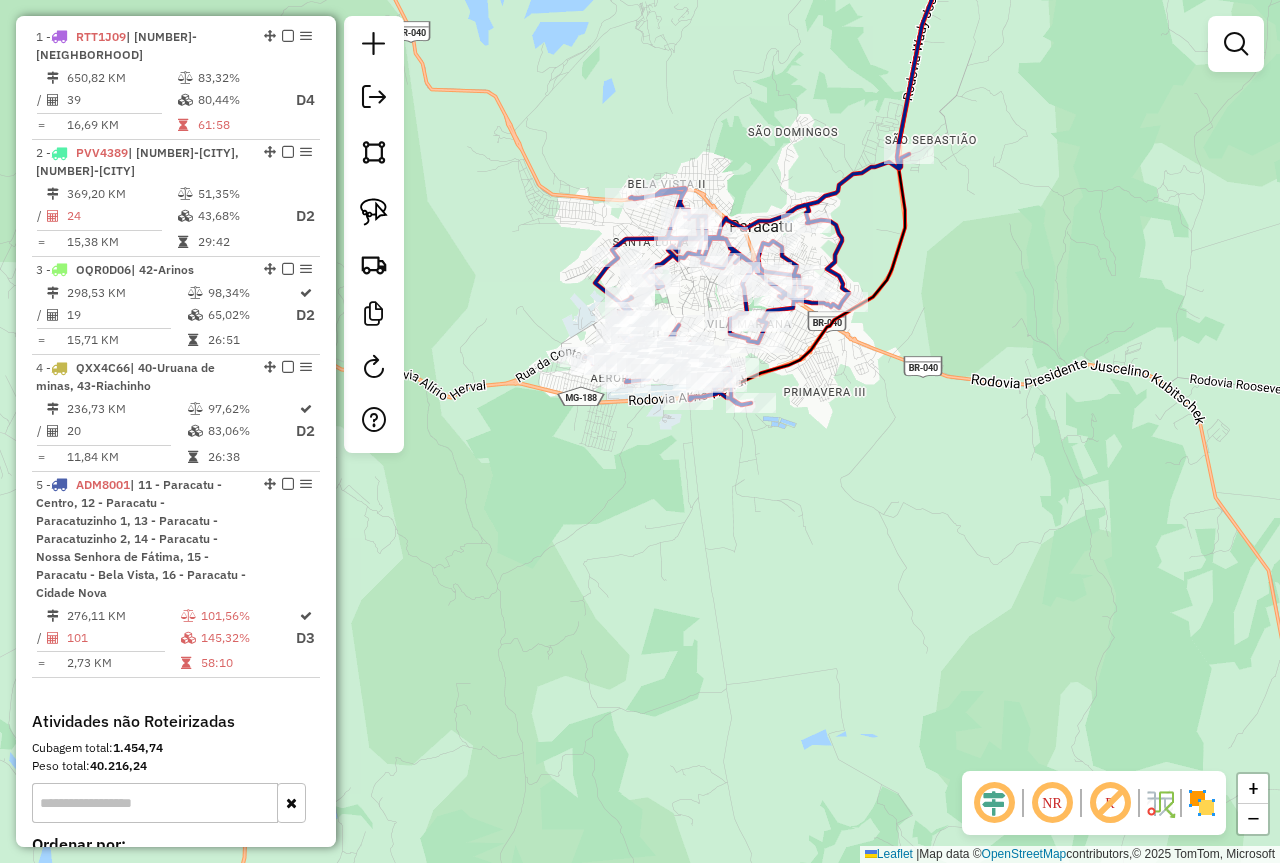 drag, startPoint x: 763, startPoint y: 561, endPoint x: 770, endPoint y: 575, distance: 15.652476 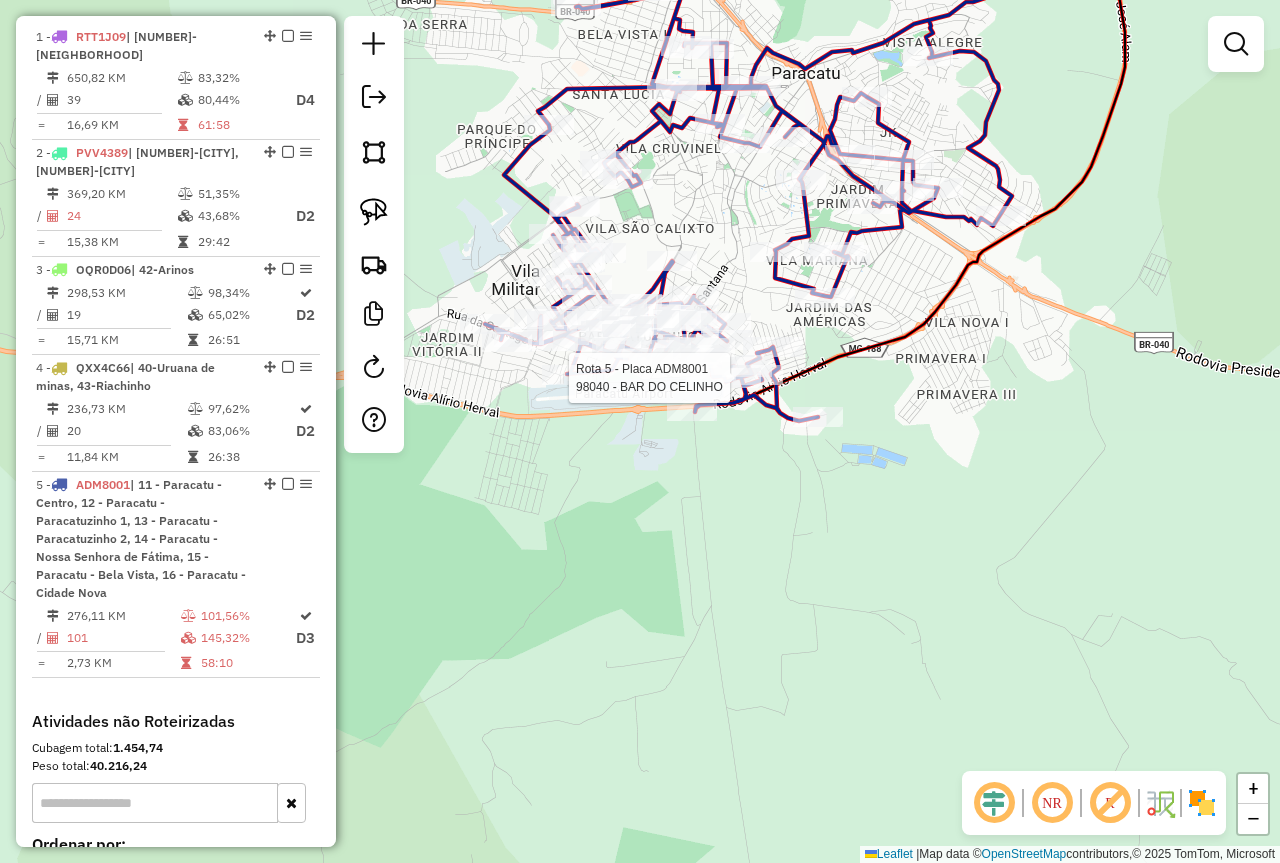 select on "*********" 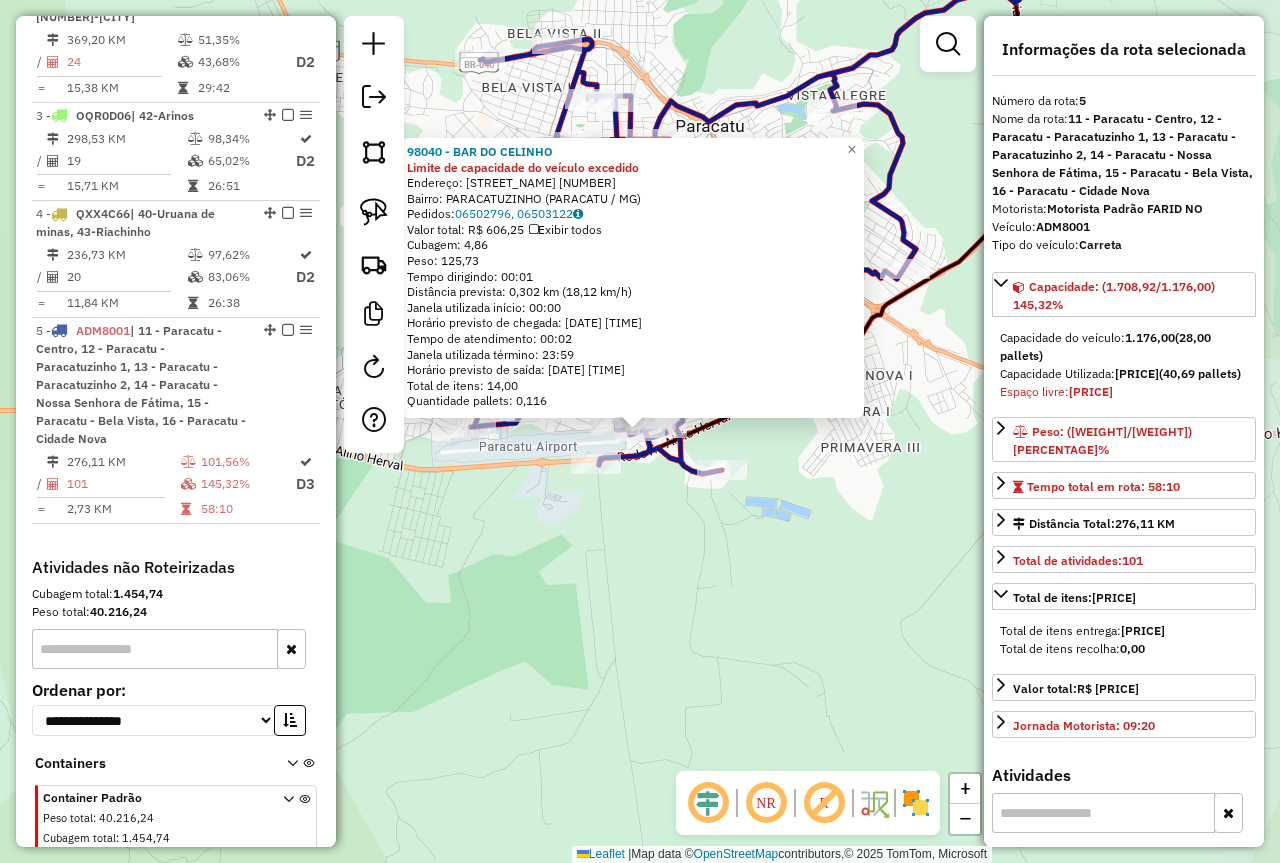 scroll, scrollTop: 949, scrollLeft: 0, axis: vertical 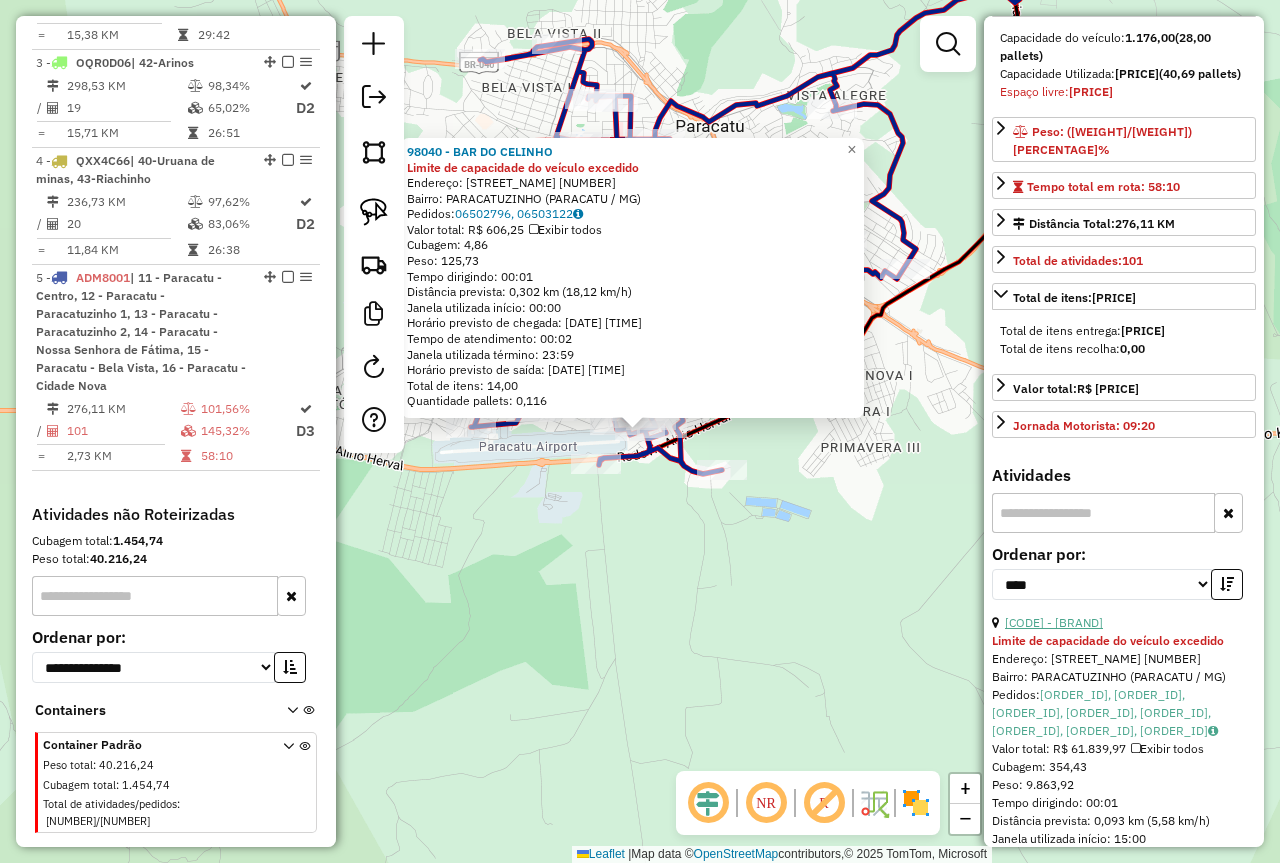 click on "[CODE] - [BRAND]" at bounding box center [1054, 622] 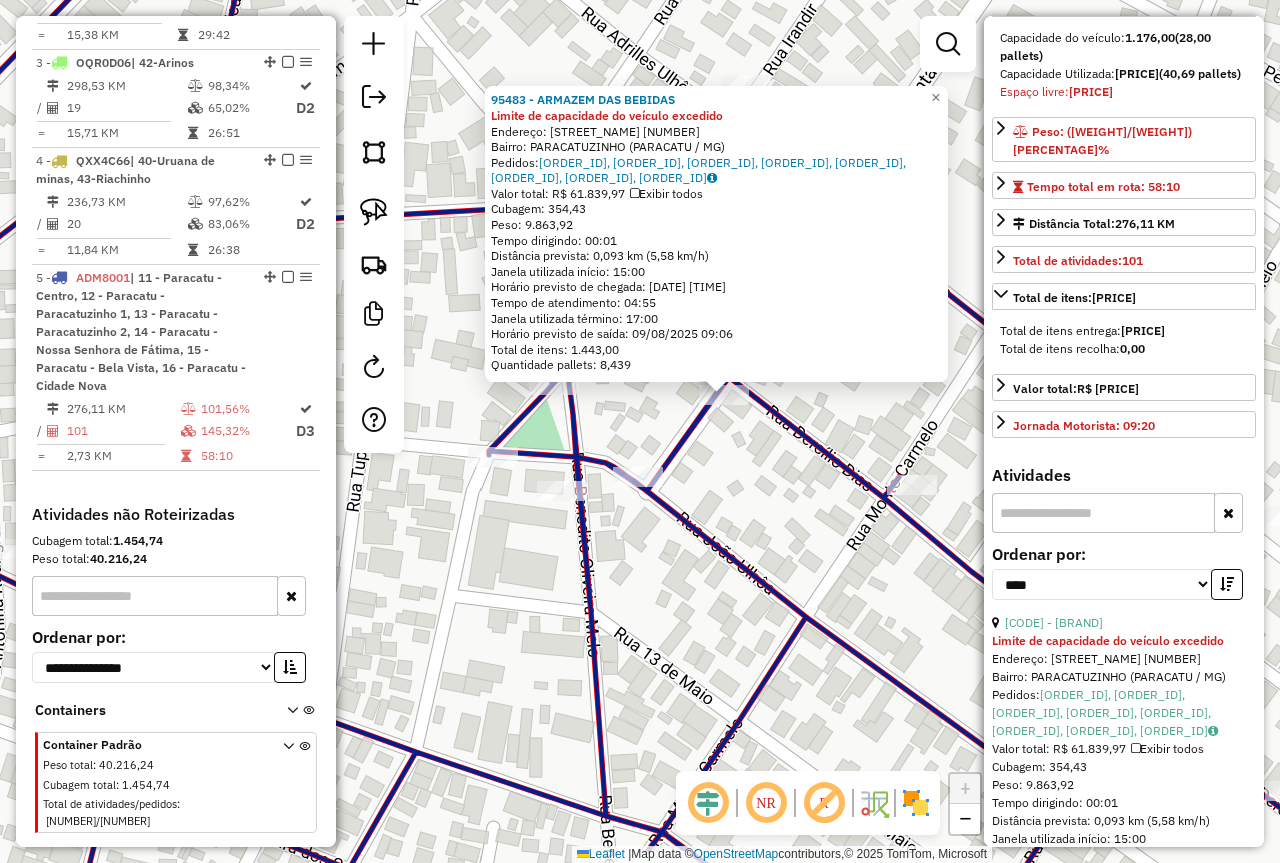 click on "95483 - ARMAZEM DAS BEBIDAS Limite de capacidade do veículo excedido Endereço: DERCILIO DIAS [STREET_NUMBER] Bairro: PARACATUZINHO ([CITY] / [STATE]) Pedidos: 06502916, 06503052, 06503068, 06503069, 06503070, 06503117, 06503118, 06503119 Valor total: R$ 61.839,97 Exibir todos Cubagem: 354,43 Peso: 9.863,92 Tempo dirigindo: 00:01 Distância prevista: 0,093 km (5,58 km/h) Janela utilizada início: 15:00 Horário previsto de chegada: [DATE] [TIME] Tempo de atendimento: 04:55 Janela utilizada término: 17:00 Horário previsto de saída: [DATE] [TIME] Total de itens: 1.443,00 Quantidade pallets: 8,439 × Janela de atendimento Grade de atendimento Capacidade Transportadoras Veículos Cliente Pedidos Rotas Selecione os dias de semana para filtrar as janelas de atendimento Seg Ter Qua Qui Sex Sáb Dom Informe o período da janela de atendimento: De: Até: Filtrar exatamente a janela do cliente Considerar janela de atendimento padrão Seg Ter Qua Qui Sex Sáb De:" 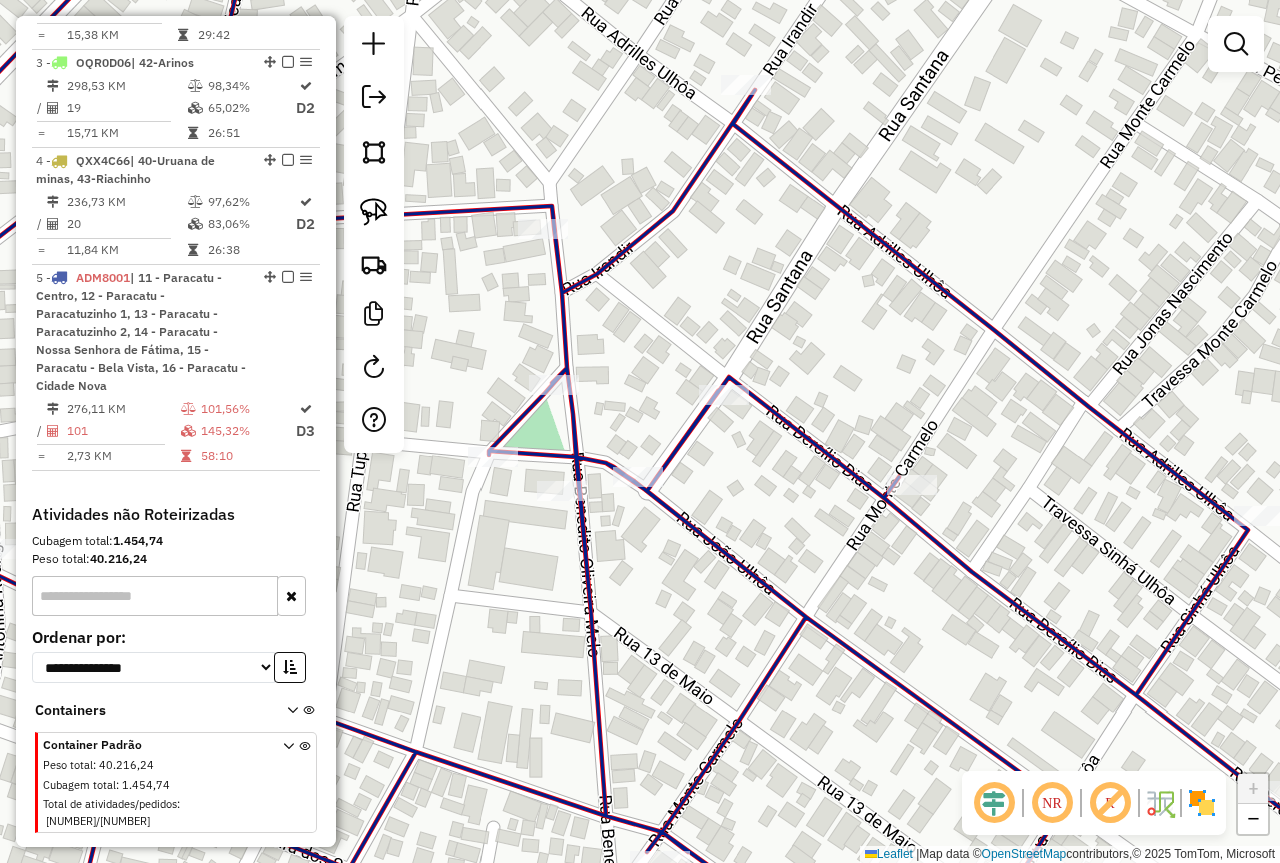 click 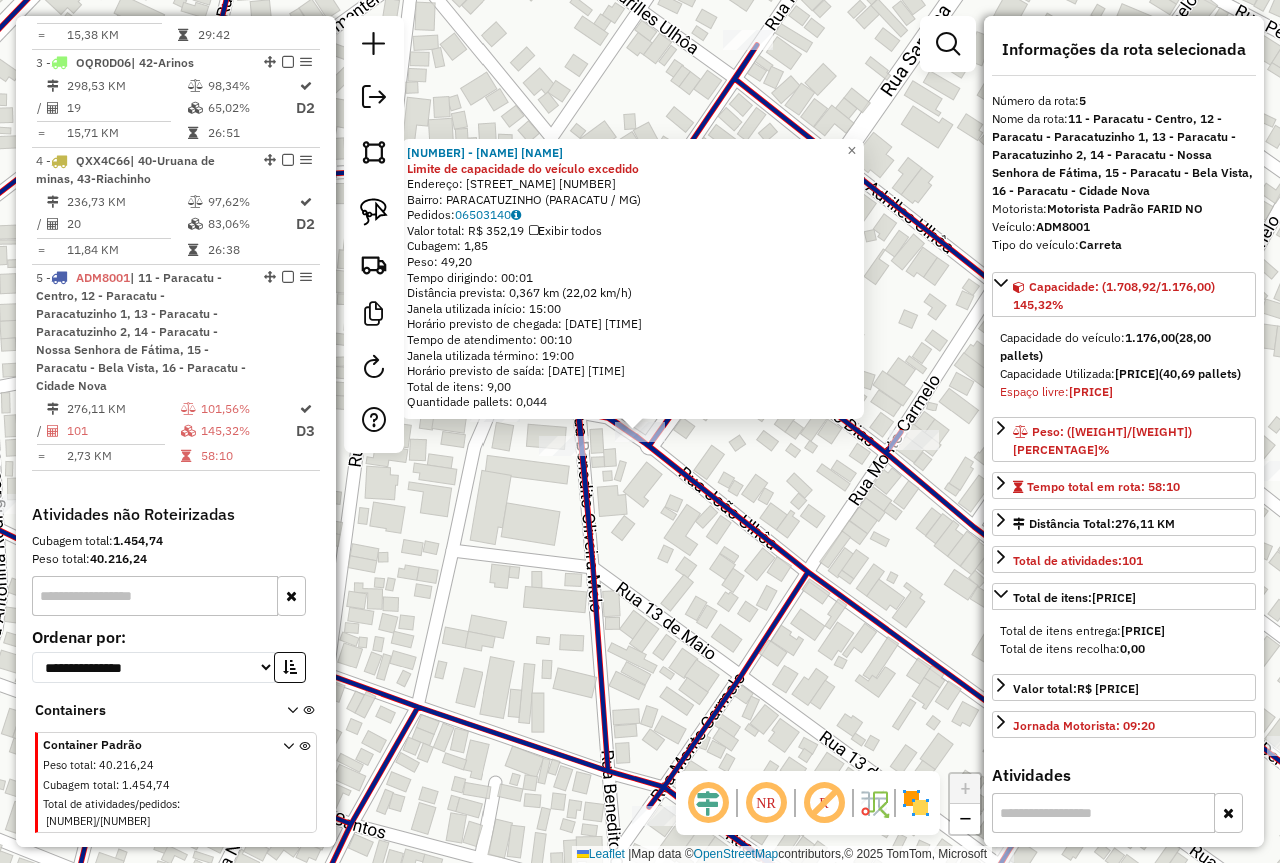 click on "[NUMBER] - [NAME] [NAME] Limite de capacidade do veículo excedido  Endereço: R   [NAME]                    [NUMBER]   Bairro: [NAME] ([NAME] / [STATE])   Pedidos:  [POSTAL_CODE]   Valor total: [CURRENCY] [AMOUNT]   Exibir todos   Cubagem: [AMOUNT]  Peso: [AMOUNT]  Tempo dirigindo: [TIME]   Distância prevista: [AMOUNT] km ([AMOUNT] km/h)   Janela utilizada início: [TIME]   Horário previsto de chegada: [DATE] [TIME]   Tempo de atendimento: [TIME]   Janela utilizada término: [TIME]   Horário previsto de saída: [DATE] [TIME]   Total de itens: [AMOUNT]   Quantidade pallets: [AMOUNT]  × Janela de atendimento Grade de atendimento Capacidade Transportadoras Veículos Cliente Pedidos  Rotas Selecione os dias de semana para filtrar as janelas de atendimento  Seg   Ter   Qua   Qui   Sex   Sáb   Dom  Informe o período da janela de atendimento: De: Até:  Filtrar exatamente a janela do cliente  Considerar janela de atendimento padrão  Selecione os dias de semana para filtrar as grades de atendimento  Seg   Ter   Qua   Qui   Sex  De:" 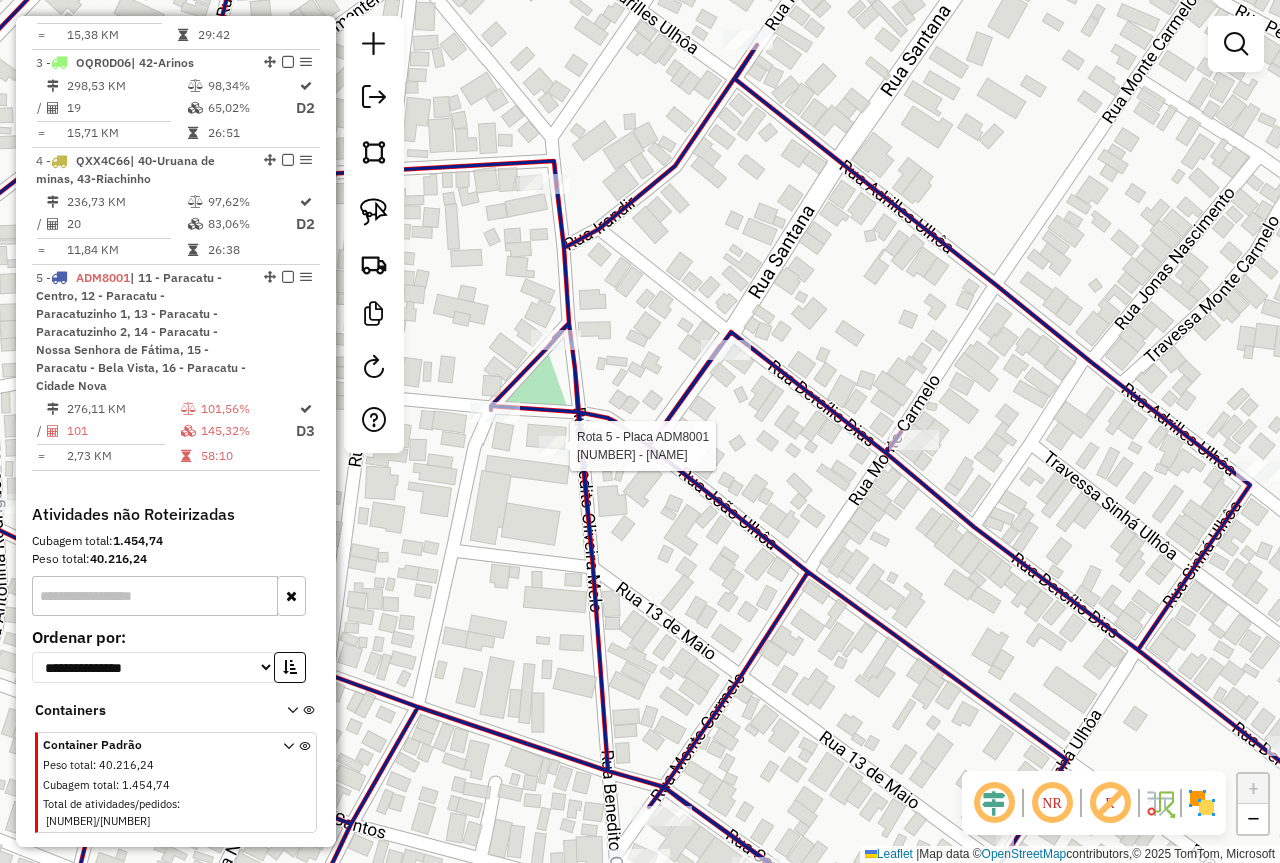 click 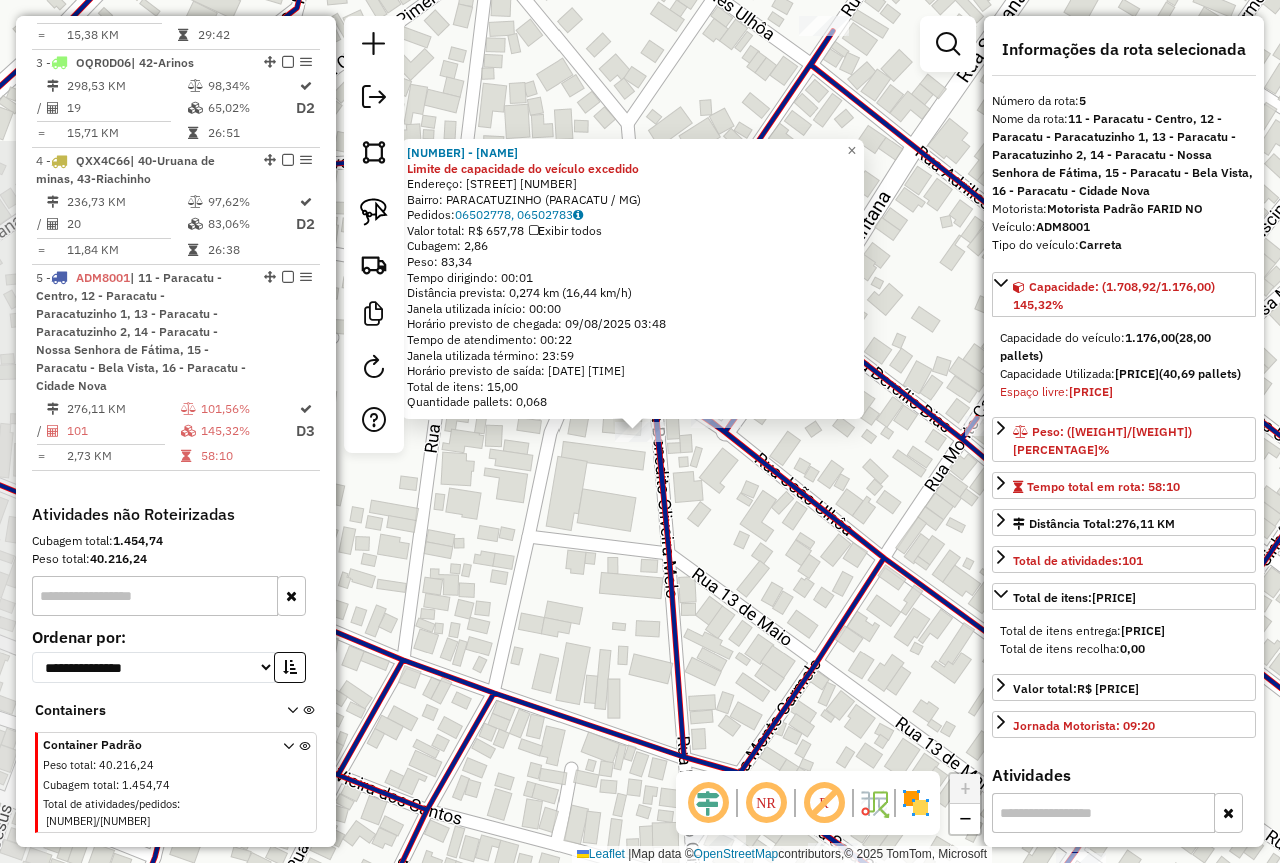 click on "[BUSINESS_NAME] Limite de capacidade do veículo excedido  Endereço: [STREET_NAME] [NUMBER]  Bairro: [CITY] ([CITY] / [STATE])  Pedidos:  [ORDER_ID], [ORDER_ID]   Valor total: [PRICE]   Exibir todos   Cubagem: [CUBAGE]  Peso: [WEIGHT]  Tempo dirigindo: [TIME]   Distância prevista: [DISTANCE] ([SPEED])   Janela utilizada início: [TIME]   Horário previsto de chegada: [DATE] [TIME]   Tempo de atendimento: [TIME]   Janela utilizada término: [TIME]   Horário previsto de saída: [DATE] [TIME]   Total de itens: [NUMBER]   Quantidade pallets: [NUMBER]  × Janela de atendimento Grade de atendimento Capacidade Transportadoras Veículos Cliente Pedidos  Rotas Selecione os dias de semana para filtrar as janelas de atendimento  Seg   Ter   Qua   Qui   Sex   Sáb   Dom  Informe o período da janela de atendimento: De: Até:  Filtrar exatamente a janela do cliente  Considerar janela de atendimento padrão  Selecione os dias de semana para filtrar as grades de atendimento  Seg   Ter   Qua   Qui   Sex   Sáb   Dom   Peso mínimo:   Peso máximo:   De:   De:" 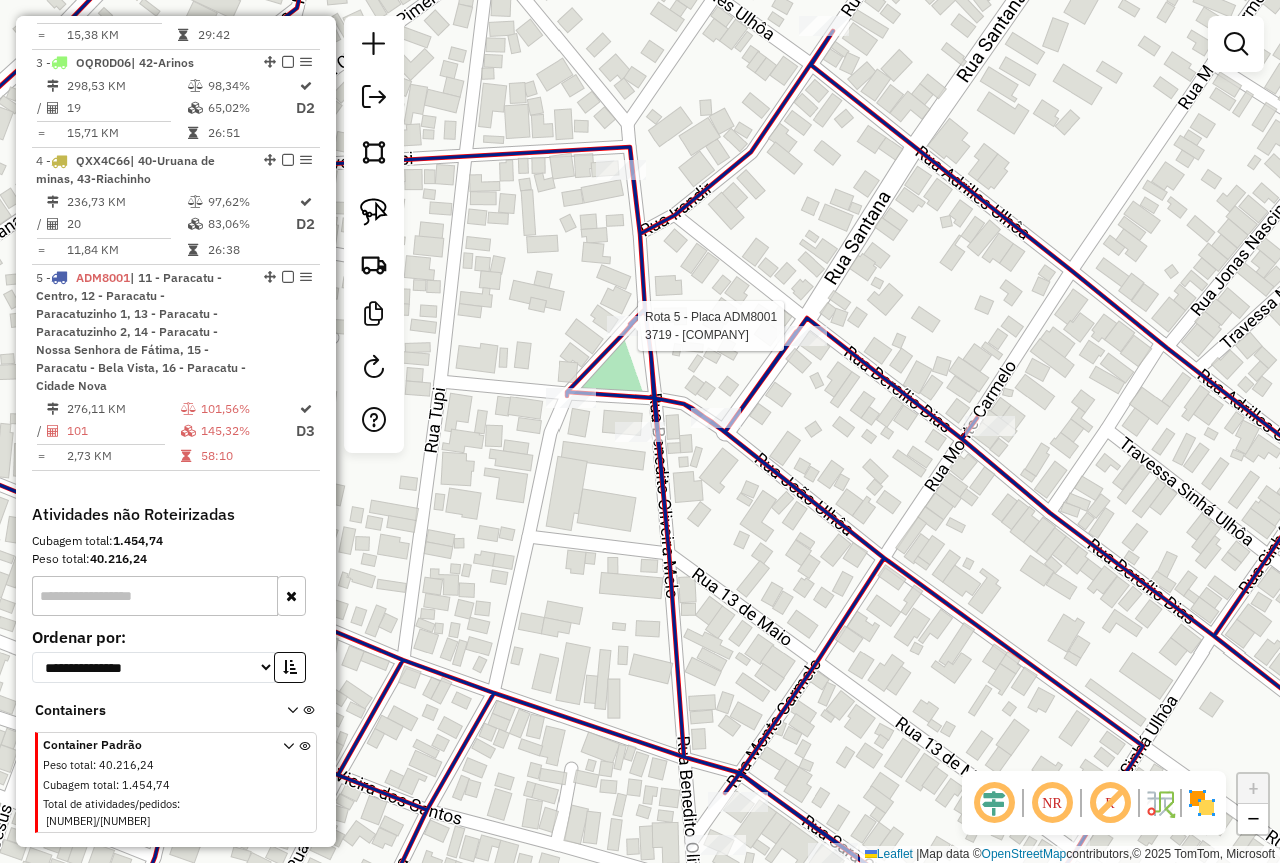 select on "*********" 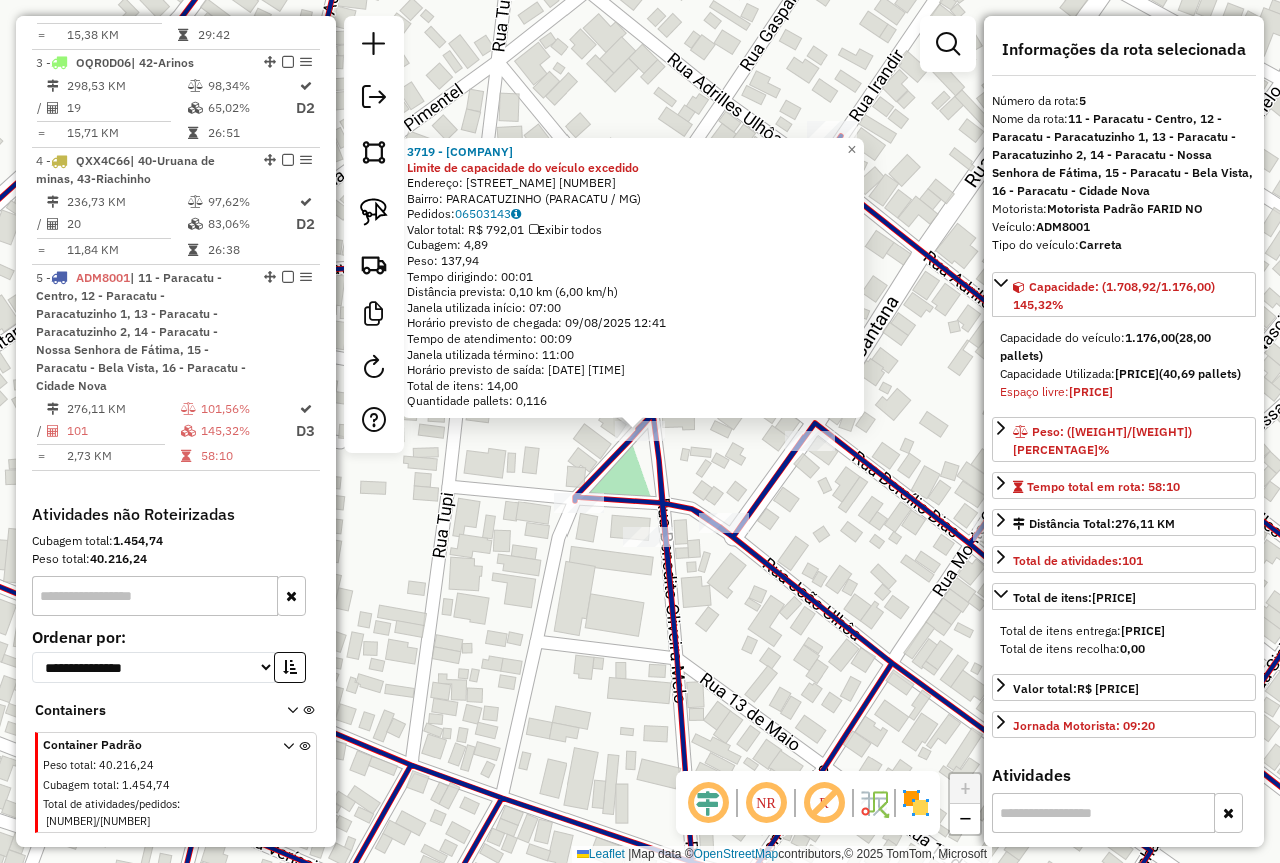 click on "[NUMBER] - [NAME] Lj82 Limite de capacidade do veículo excedido  Endereço:  [STREET] [NUMBER]   Bairro: [NEIGHBORHOOD] ([CITY] / [STATE])   Pedidos:  [ORDER_ID]   Valor total: R$ 792,01   Exibir todos   Cubagem: 4,89  Peso: 137,94  Tempo dirigindo: 00:01   Distância prevista: 0,10 km (6,00 km/h)   Janela utilizada início: 07:00   Horário previsto de chegada: 09/08/2025 12:41   Tempo de atendimento: 00:09   Janela utilizada término: 11:00   Horário previsto de saída: 09/08/2025 12:50   Total de itens: 14,00   Quantidade pallets: 0,116  × Janela de atendimento Grade de atendimento Capacidade Transportadoras Veículos Cliente Pedidos  Rotas Selecione os dias de semana para filtrar as janelas de atendimento  Seg   Ter   Qua   Qui   Sex   Sáb   Dom  Informe o período da janela de atendimento: De: Até:  Filtrar exatamente a janela do cliente  Considerar janela de atendimento padrão  Selecione os dias de semana para filtrar as grades de atendimento  Seg   Ter   Qua   Qui   Sex   Sáb   Dom   De:   Até:" 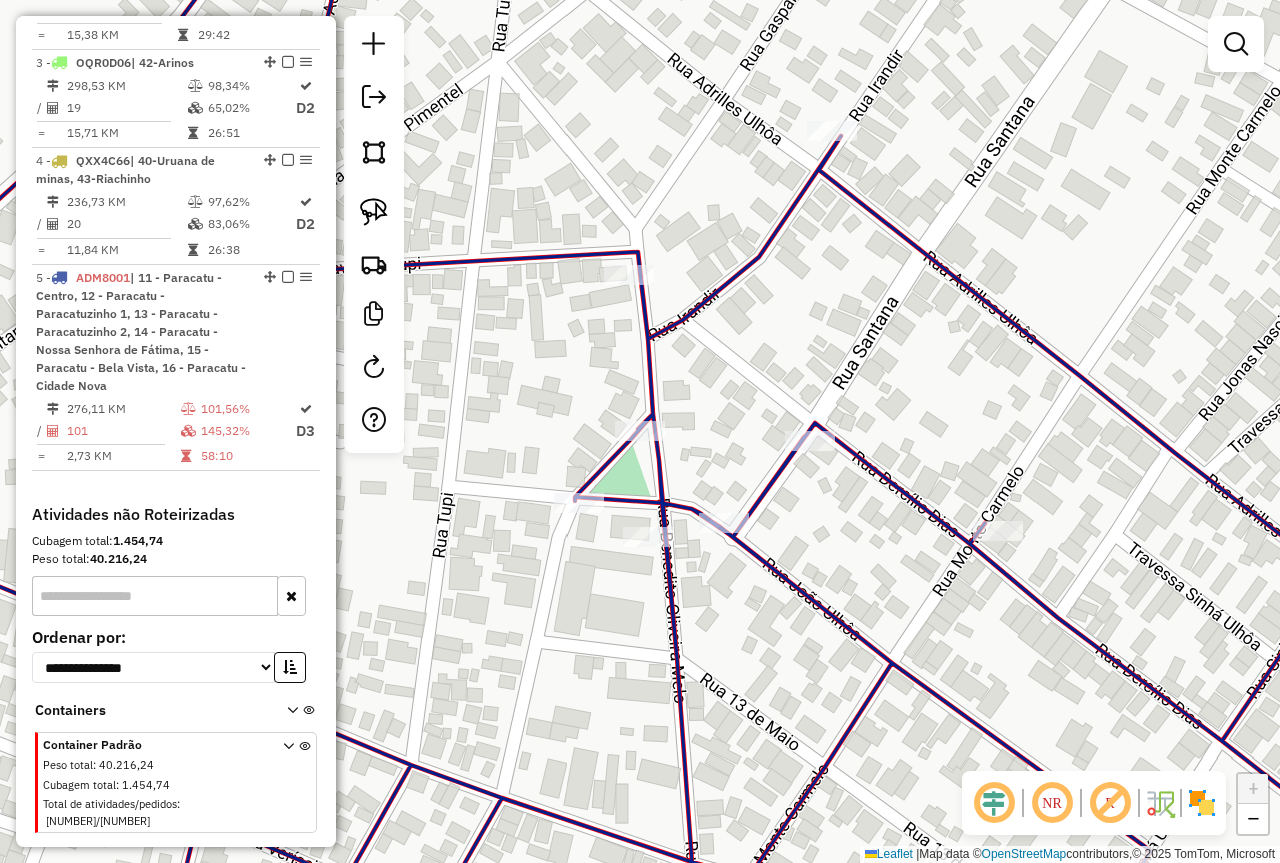 select on "*********" 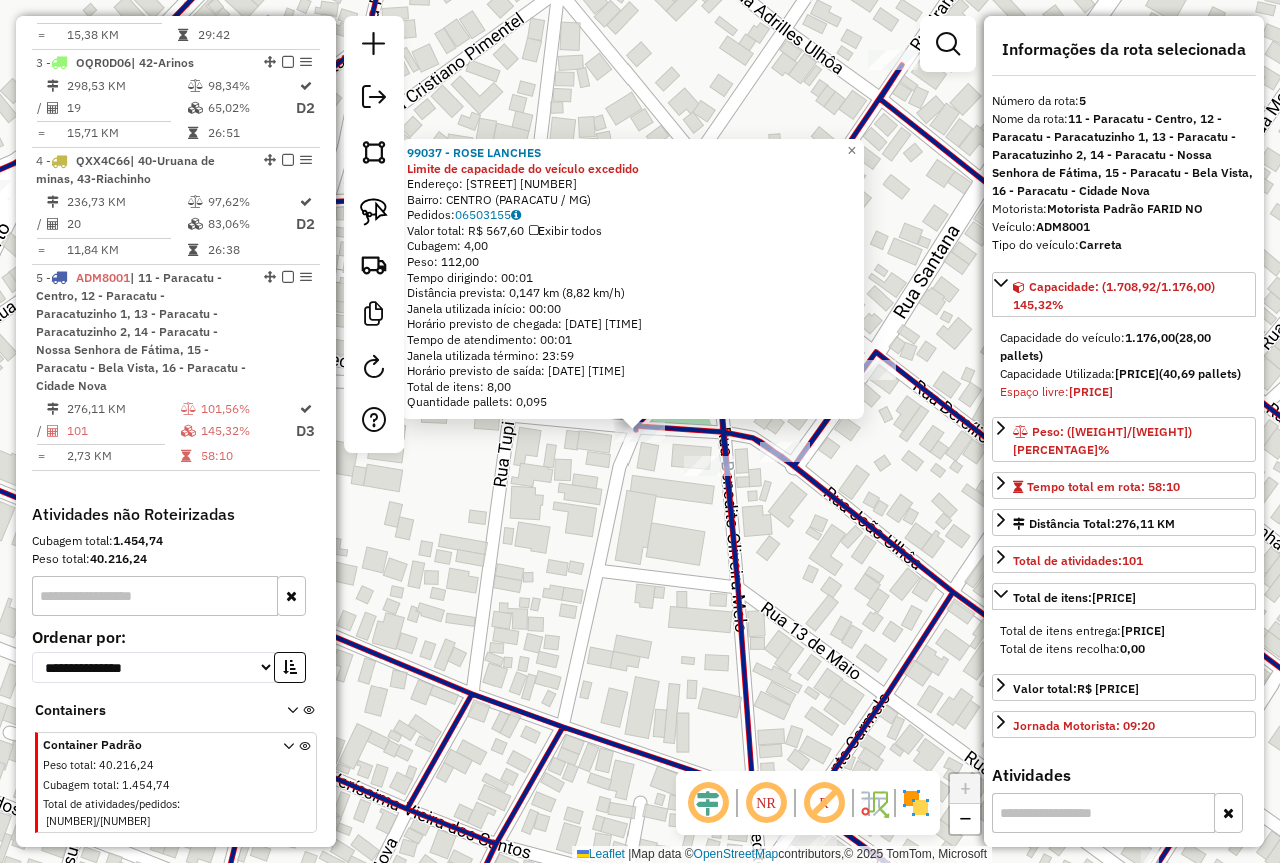 click on "[NUMBER] - [NAME] Limite de capacidade do veículo excedido  Endereço:  [STREET] [NUMBER]   Bairro: [NEIGHBORHOOD] ([CITY] / [STATE])   Pedidos:  [ORDER_ID]   Valor total: R$ 567,60   Exibir todos   Cubagem: 4,00  Peso: 112,00  Tempo dirigindo: 00:01   Distância prevista: 0,147 km (8,82 km/h)   Janela utilizada início: 00:00   Horário previsto de chegada: 09/08/2025 13:09   Tempo de atendimento: 00:01   Janela utilizada término: 23:59   Horário previsto de saída: 09/08/2025 13:10   Total de itens: 8,00   Quantidade pallets: 0,095  × Janela de atendimento Grade de atendimento Capacidade Transportadoras Veículos Cliente Pedidos  Rotas Selecione os dias de semana para filtrar as janelas de atendimento  Seg   Ter   Qua   Qui   Sex   Sáb   Dom  Informe o período da janela de atendimento: De: Até:  Filtrar exatamente a janela do cliente  Considerar janela de atendimento padrão  Selecione os dias de semana para filtrar as grades de atendimento  Seg   Ter   Qua   Qui   Sex   Sáb   Dom   Peso mínimo:   De:" 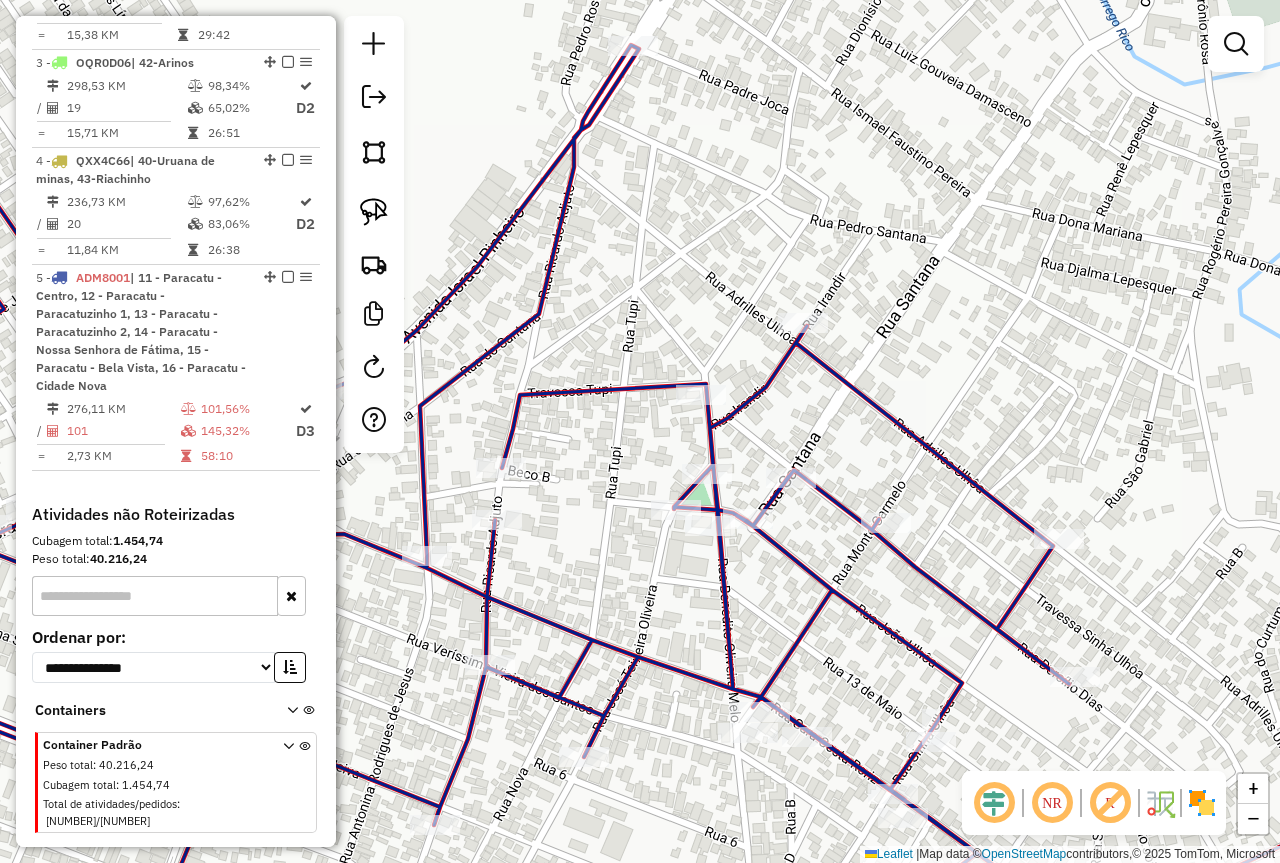 drag, startPoint x: 794, startPoint y: 639, endPoint x: 785, endPoint y: 497, distance: 142.28493 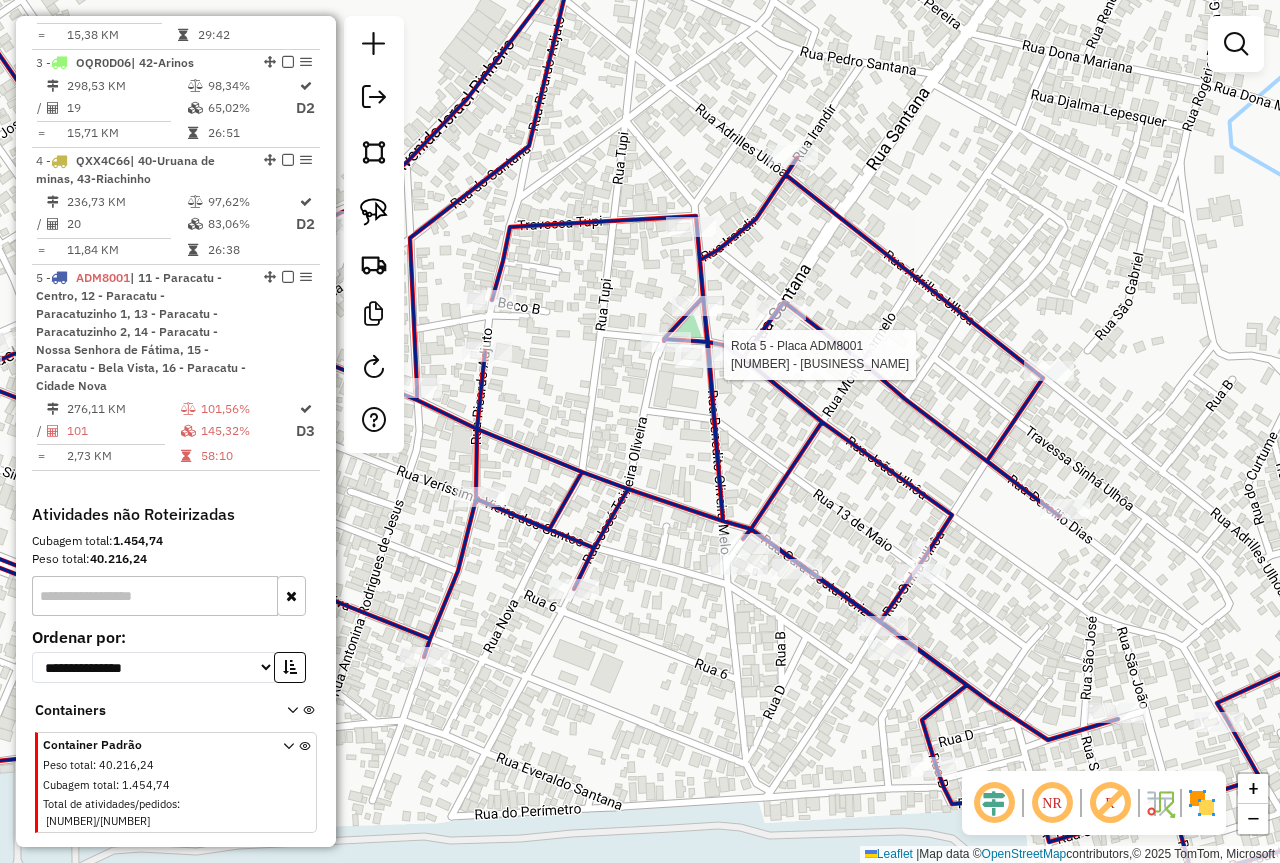 select on "*********" 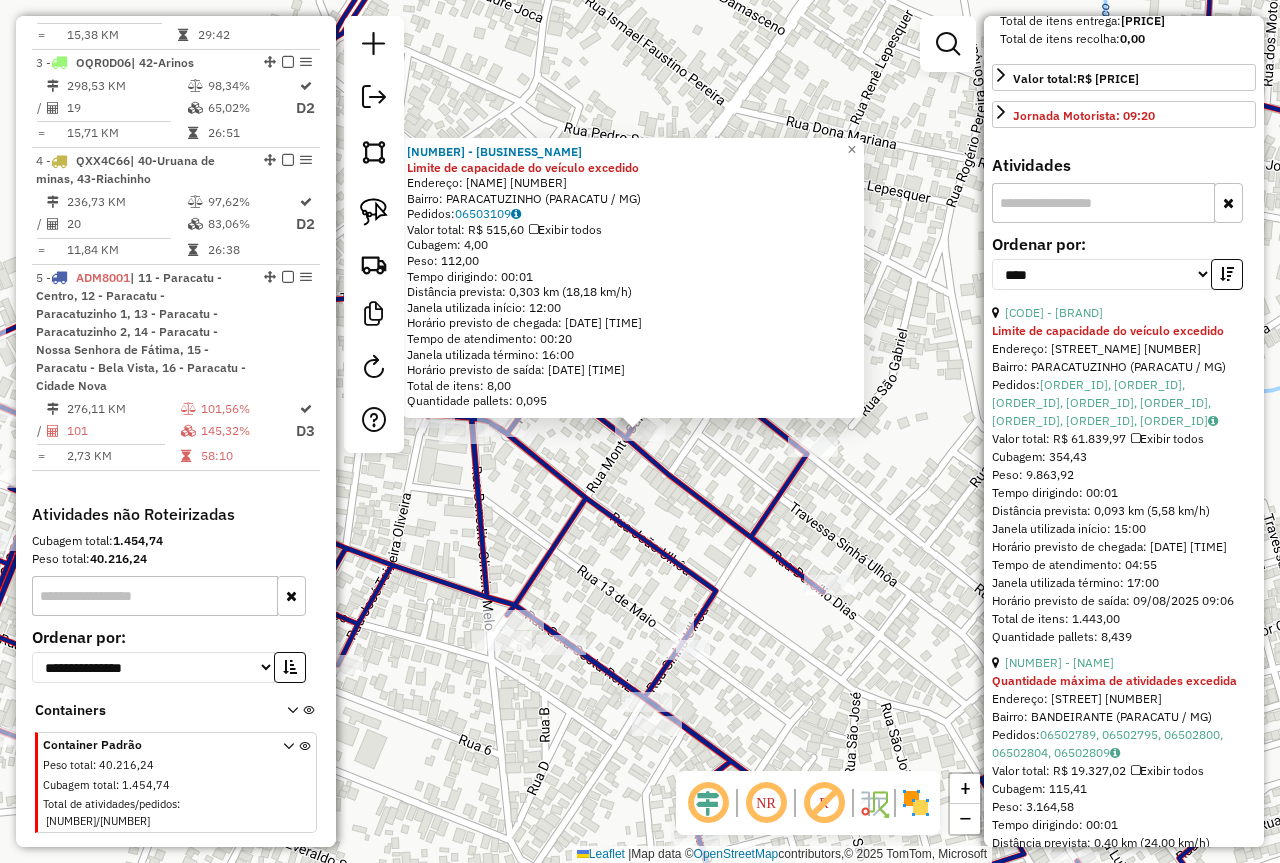 scroll, scrollTop: 700, scrollLeft: 0, axis: vertical 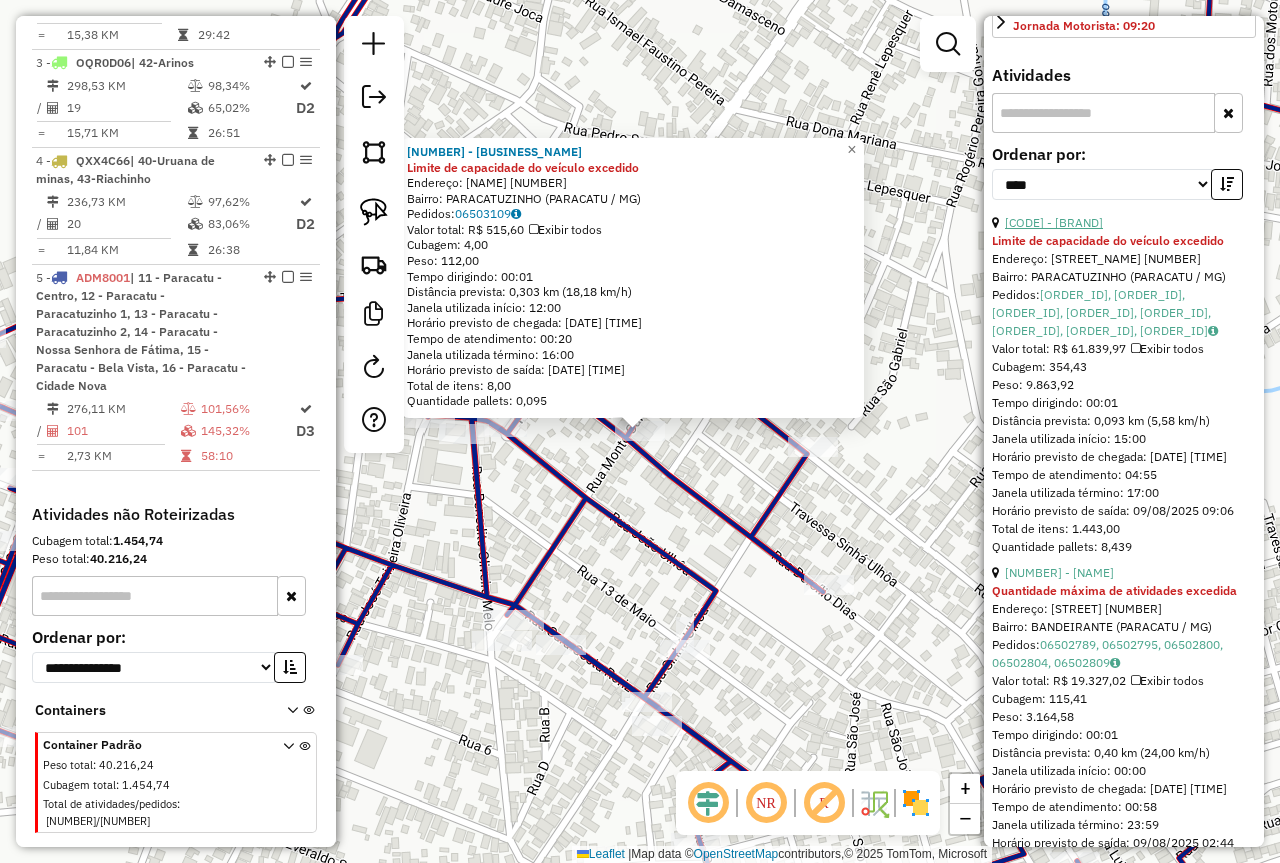 click on "[CODE] - [BRAND]" at bounding box center (1054, 222) 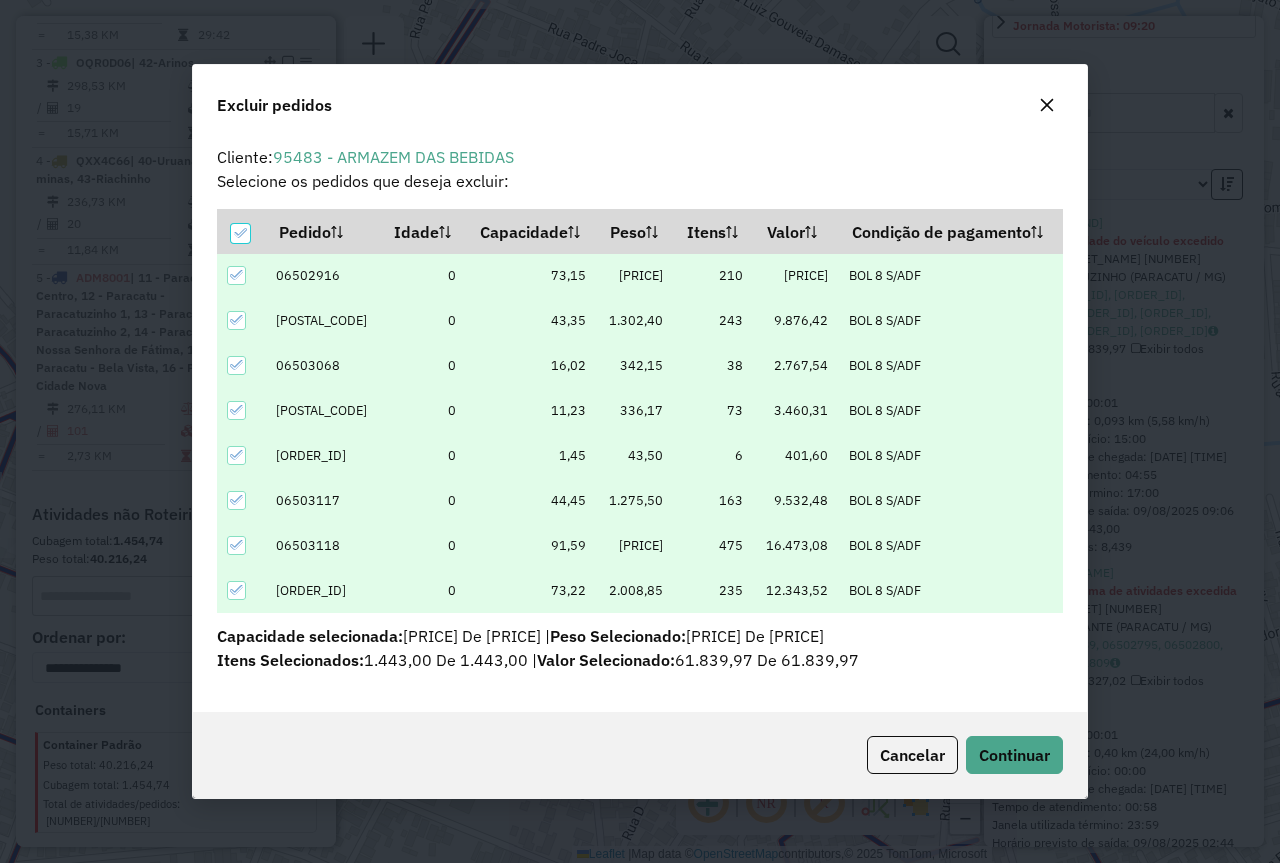 scroll, scrollTop: 0, scrollLeft: 0, axis: both 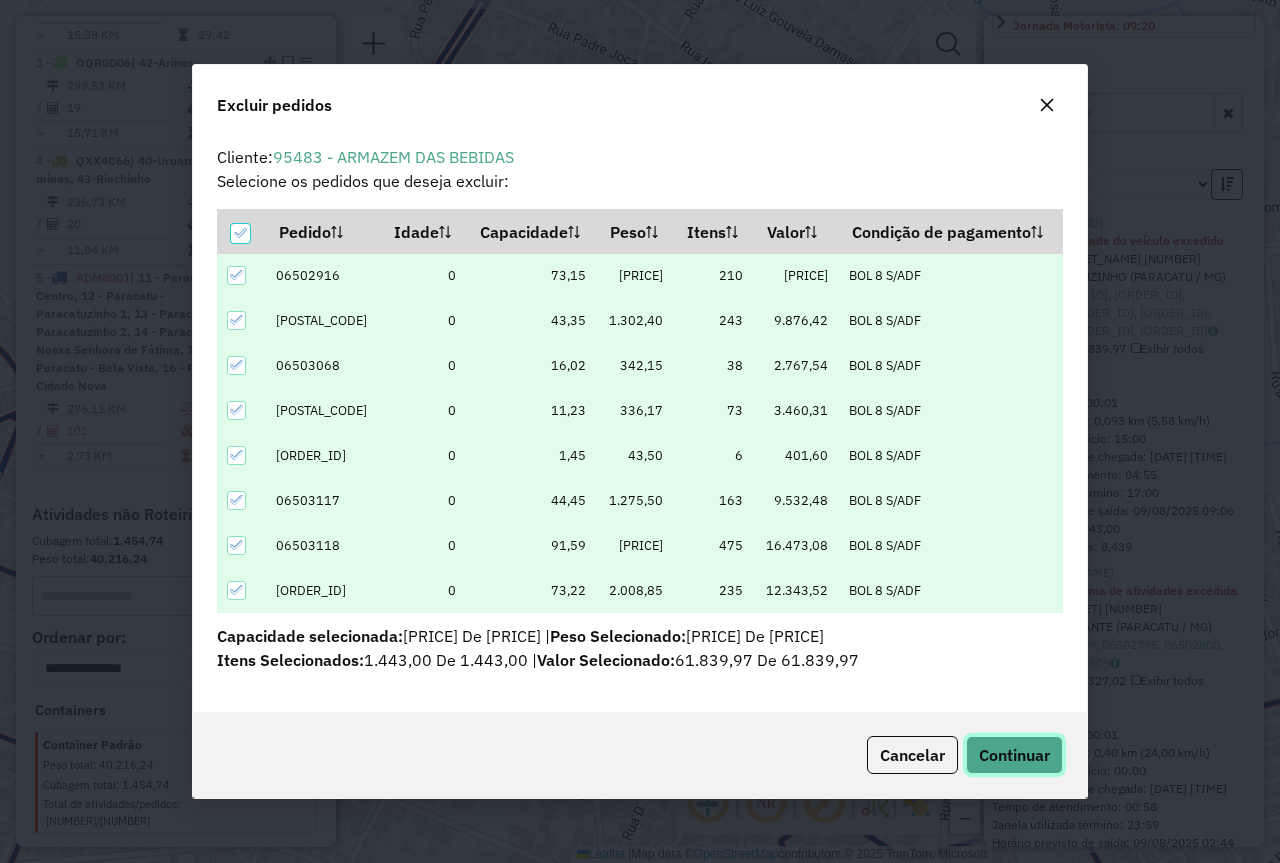 click on "Continuar" 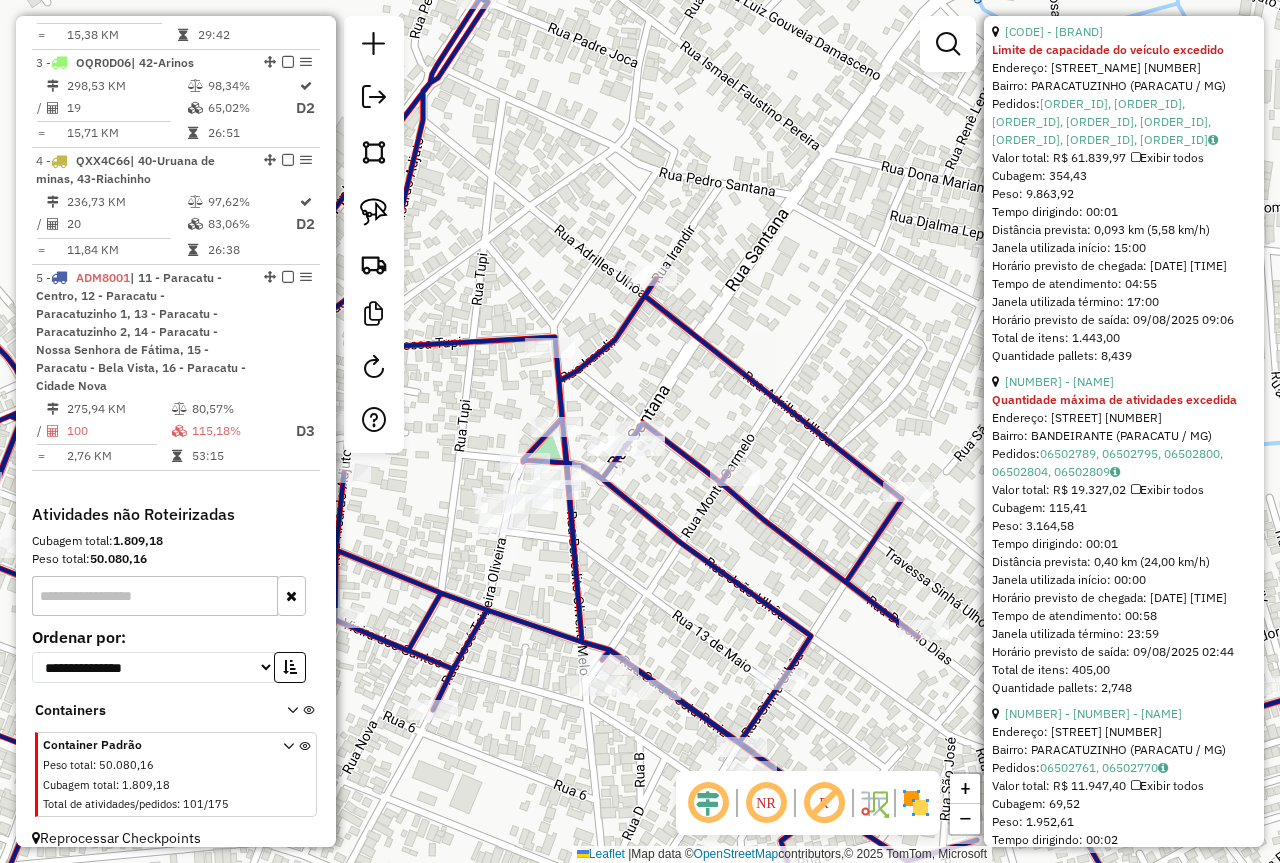 scroll, scrollTop: 882, scrollLeft: 0, axis: vertical 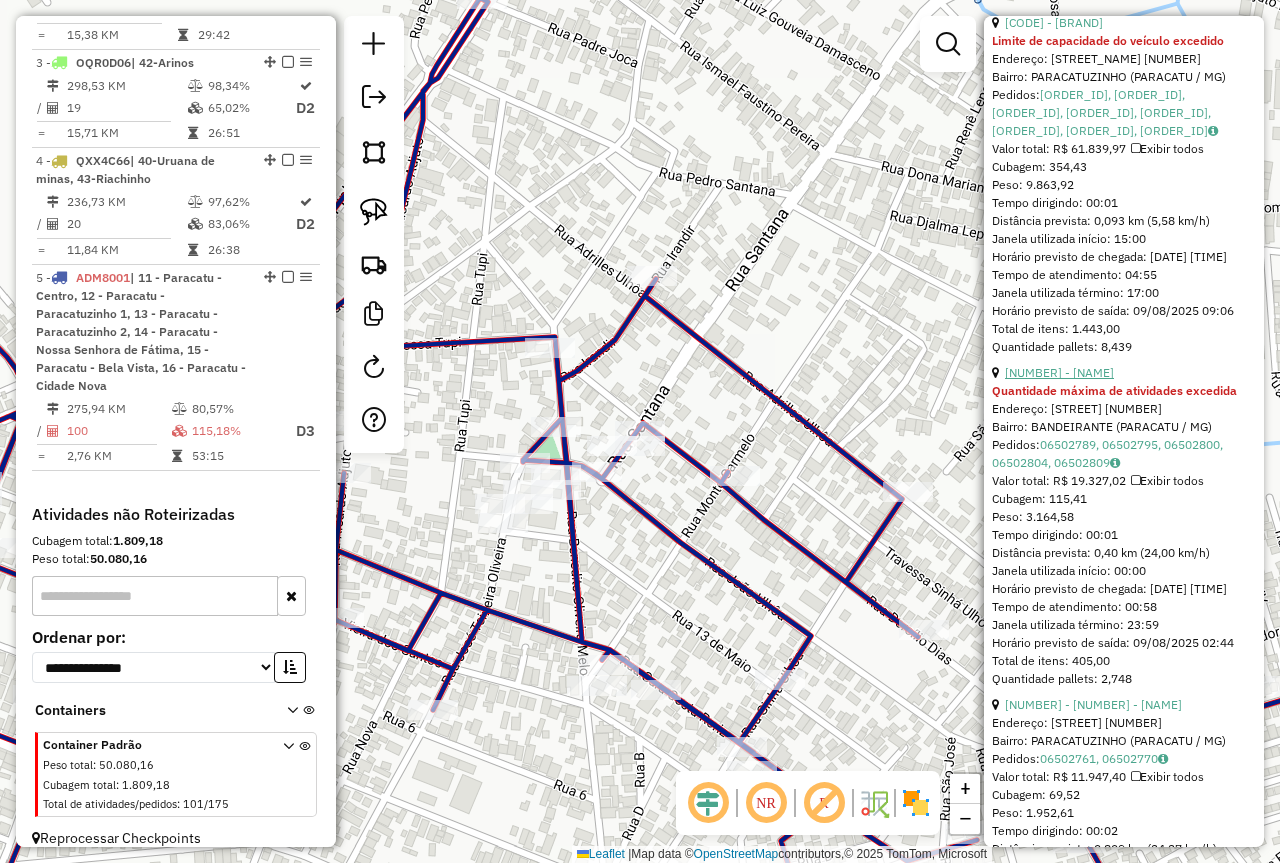 click on "[NUMBER] - [NAME]" at bounding box center (1059, 372) 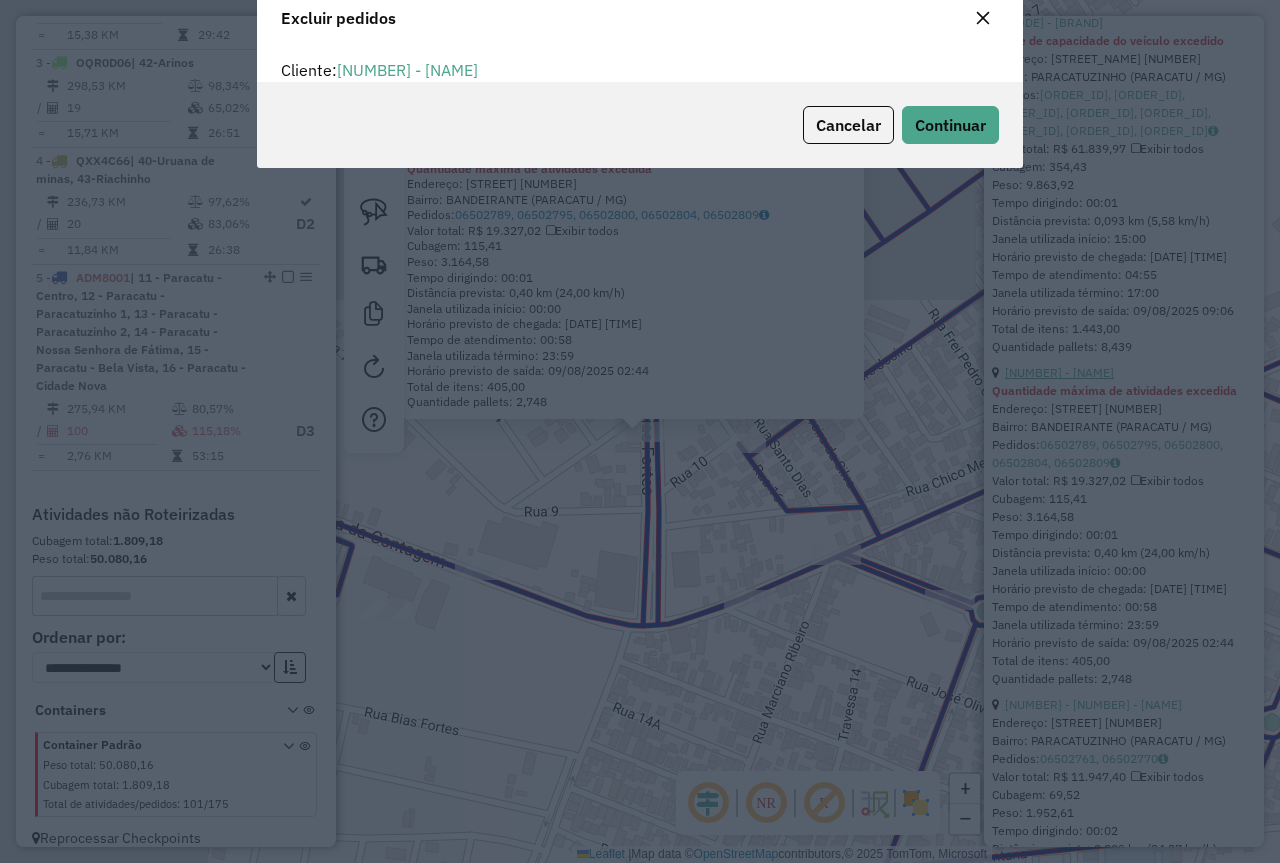 scroll, scrollTop: 12, scrollLeft: 6, axis: both 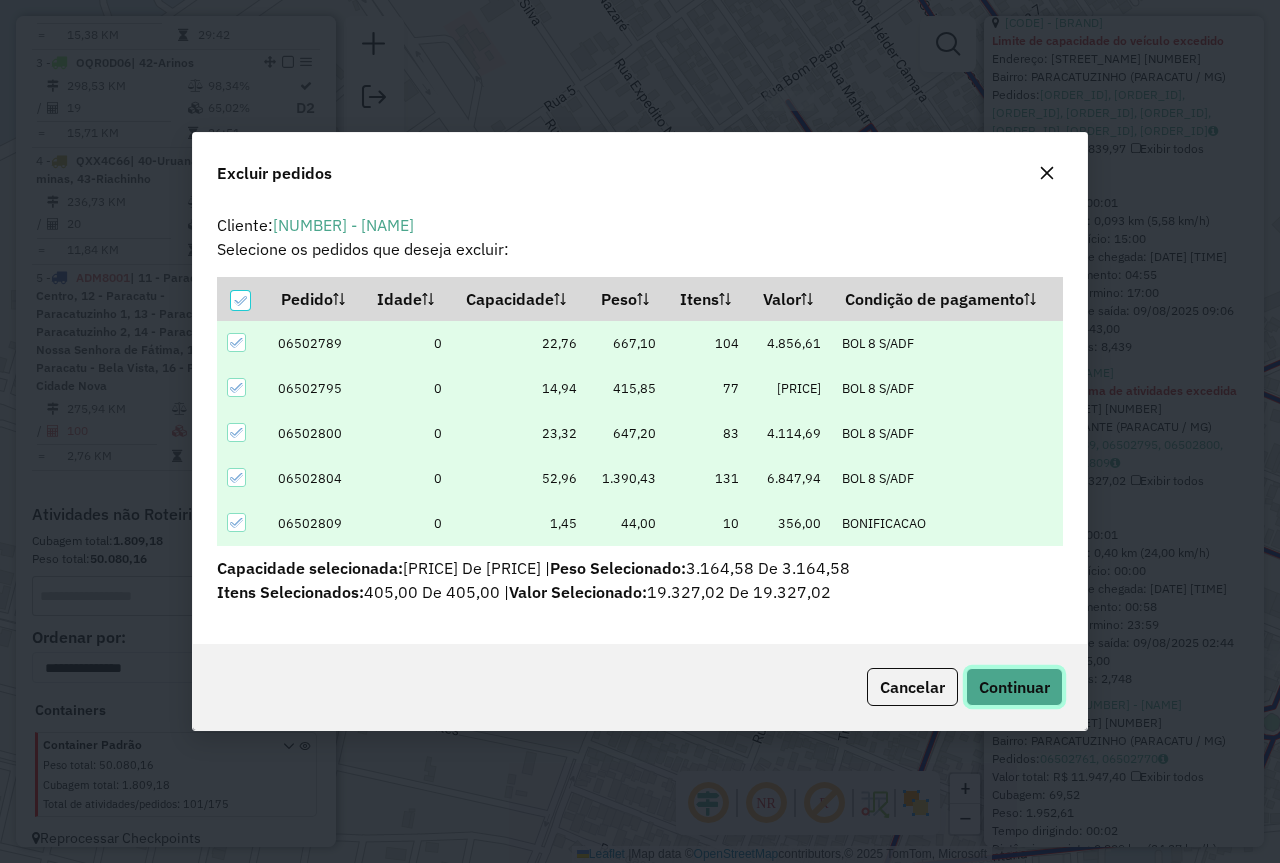 click on "Continuar" 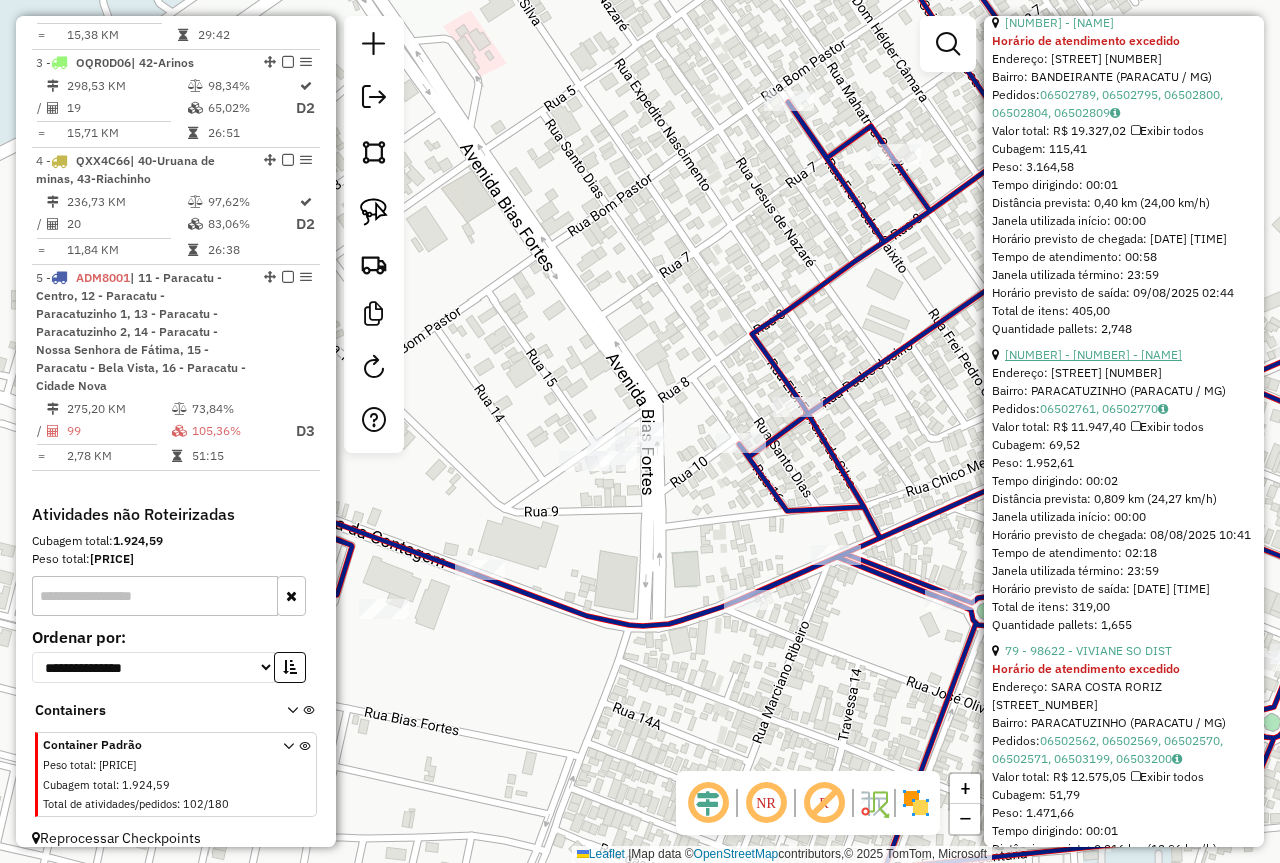 click on "[NUMBER] - [NUMBER] - [NAME]" at bounding box center (1093, 354) 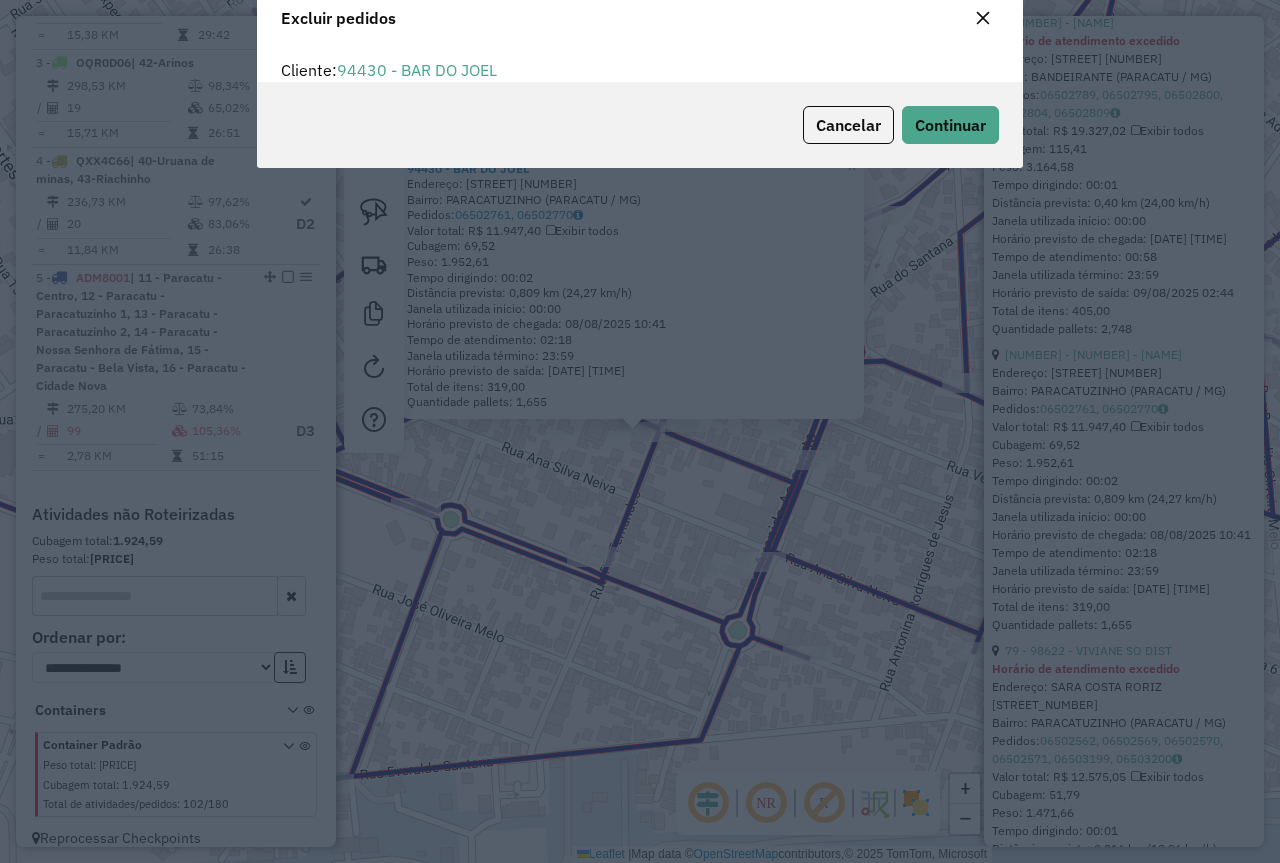 scroll, scrollTop: 82, scrollLeft: 0, axis: vertical 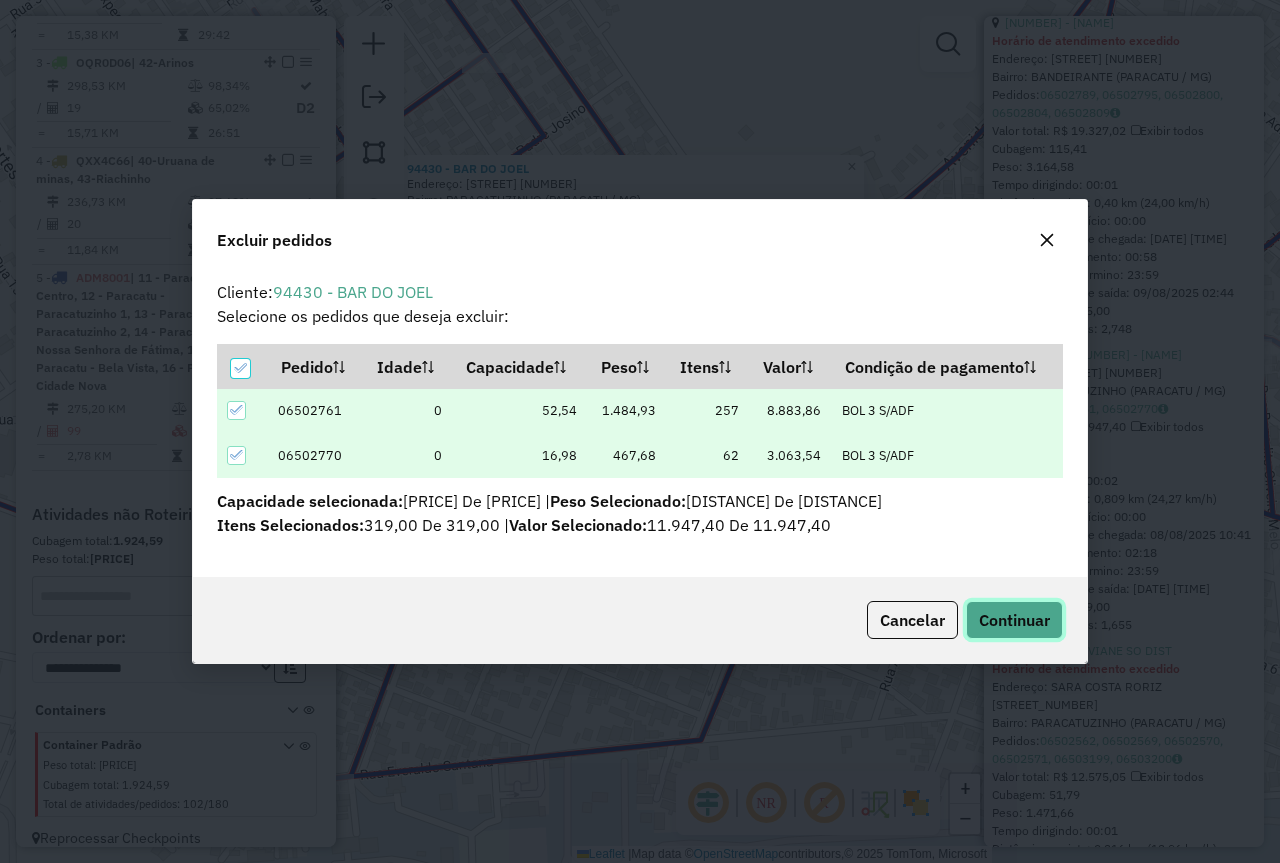 click on "Continuar" 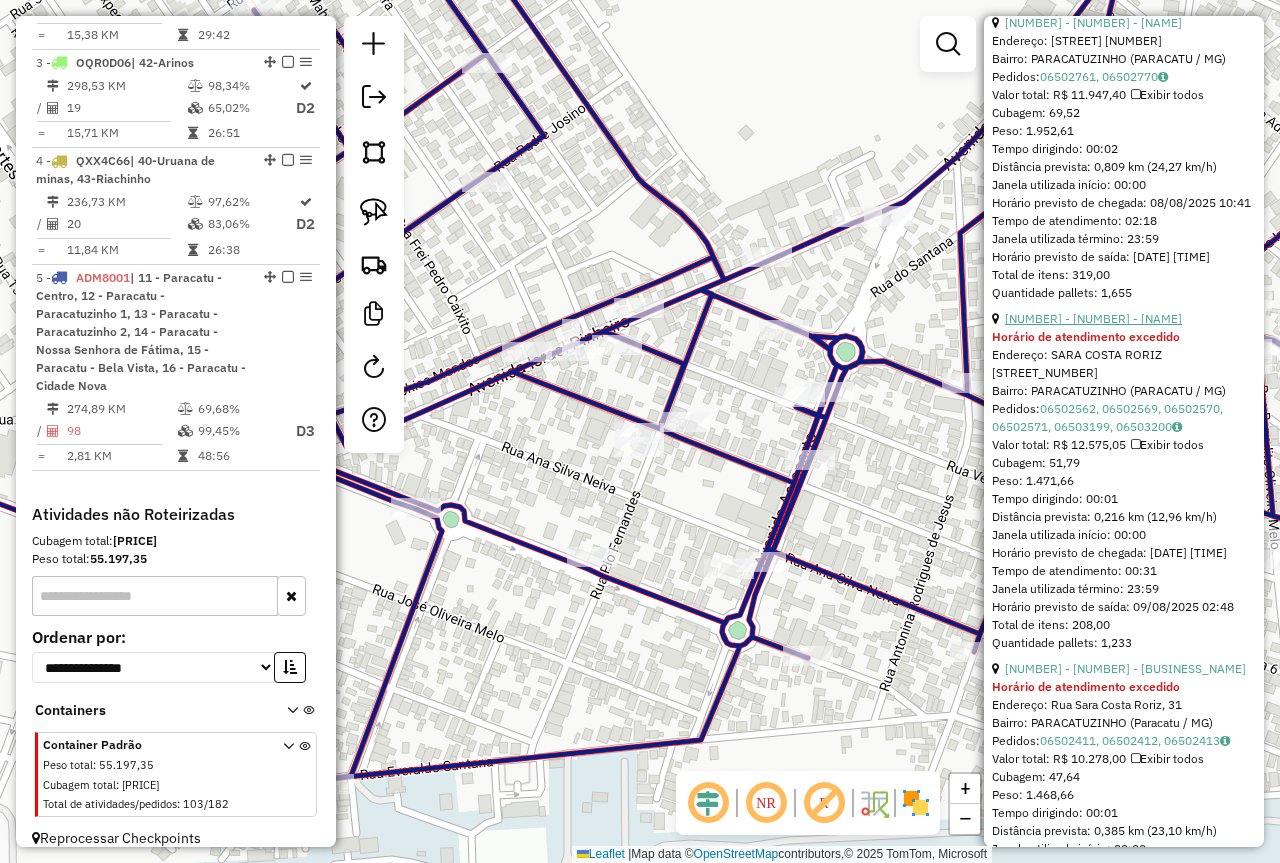 click on "[NUMBER] - [NUMBER] - [NAME]" at bounding box center (1093, 318) 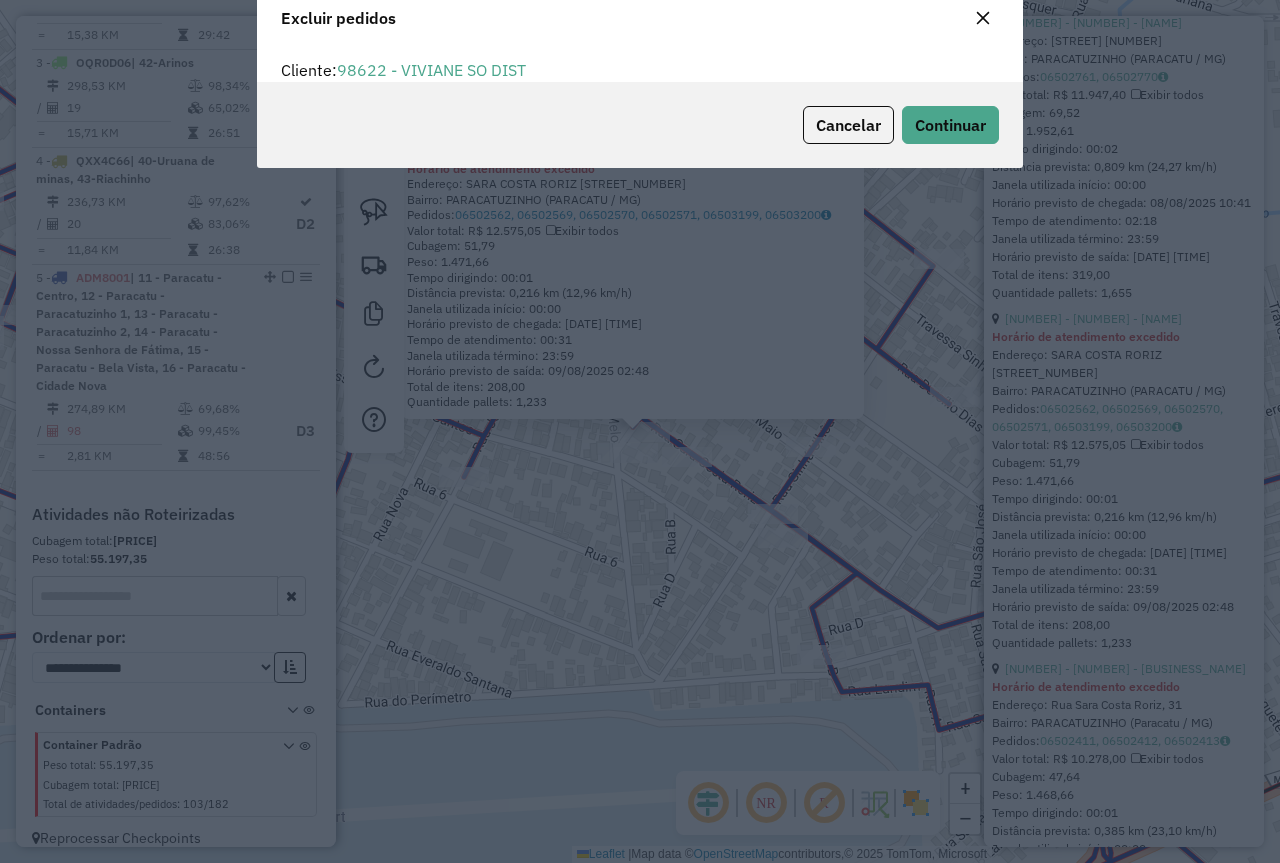 scroll, scrollTop: 82, scrollLeft: 0, axis: vertical 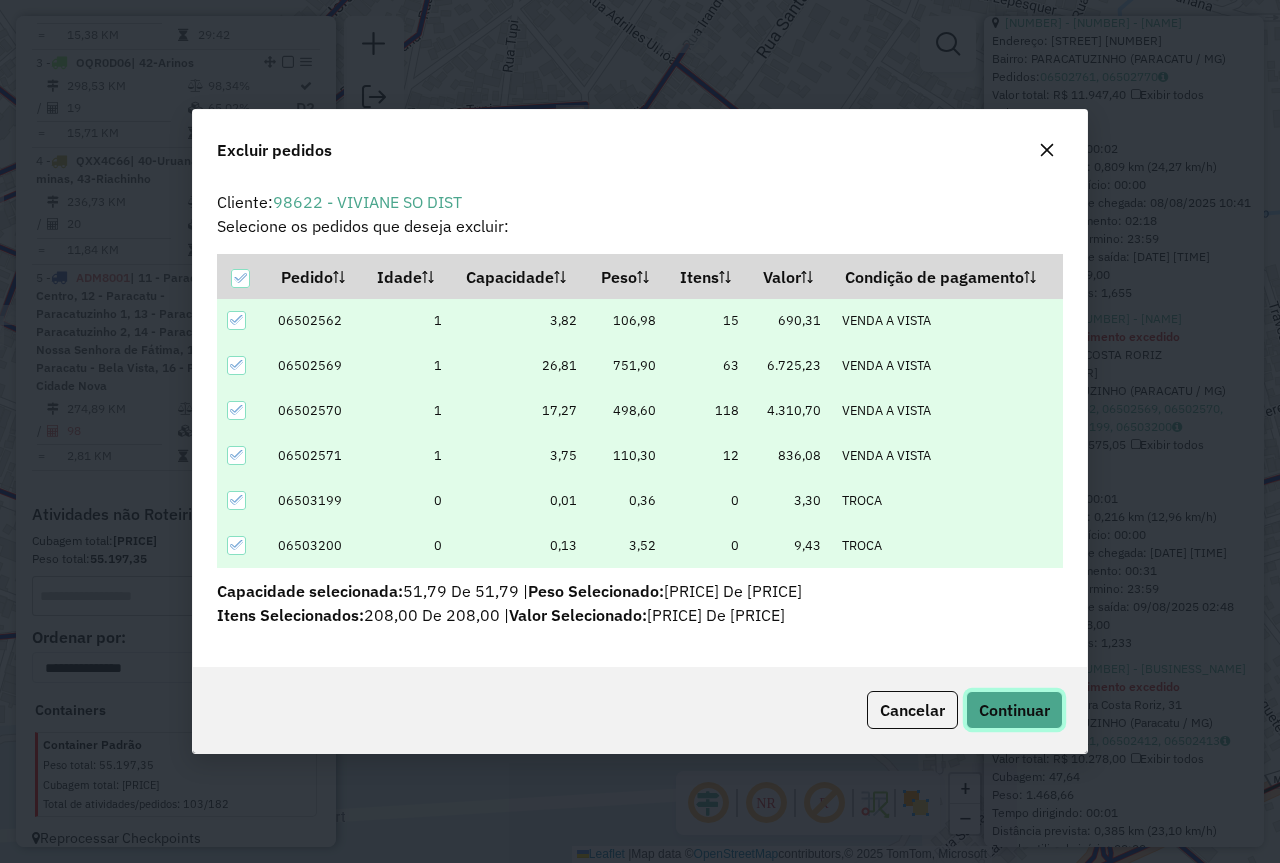 click on "Continuar" 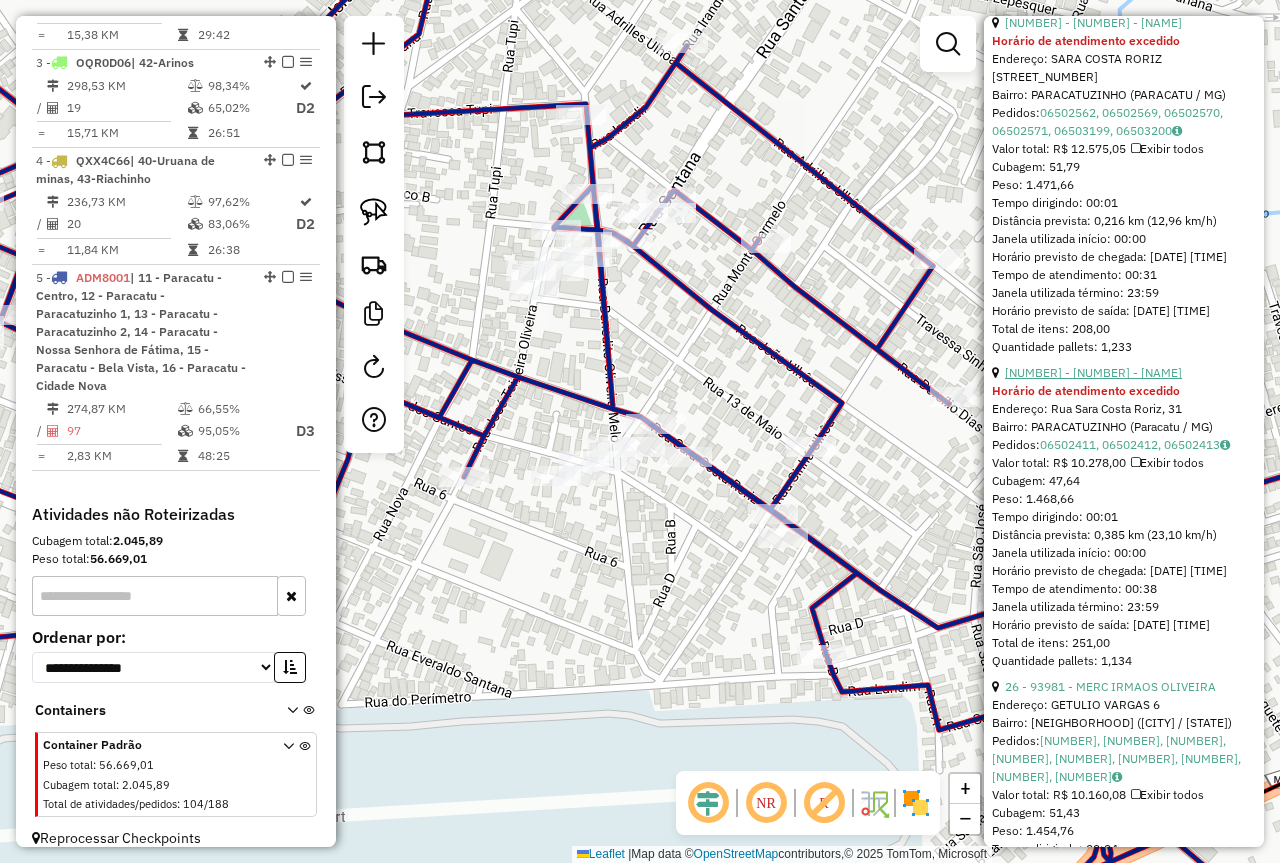 click on "[NUMBER] - [NUMBER] - [NAME]" at bounding box center (1093, 372) 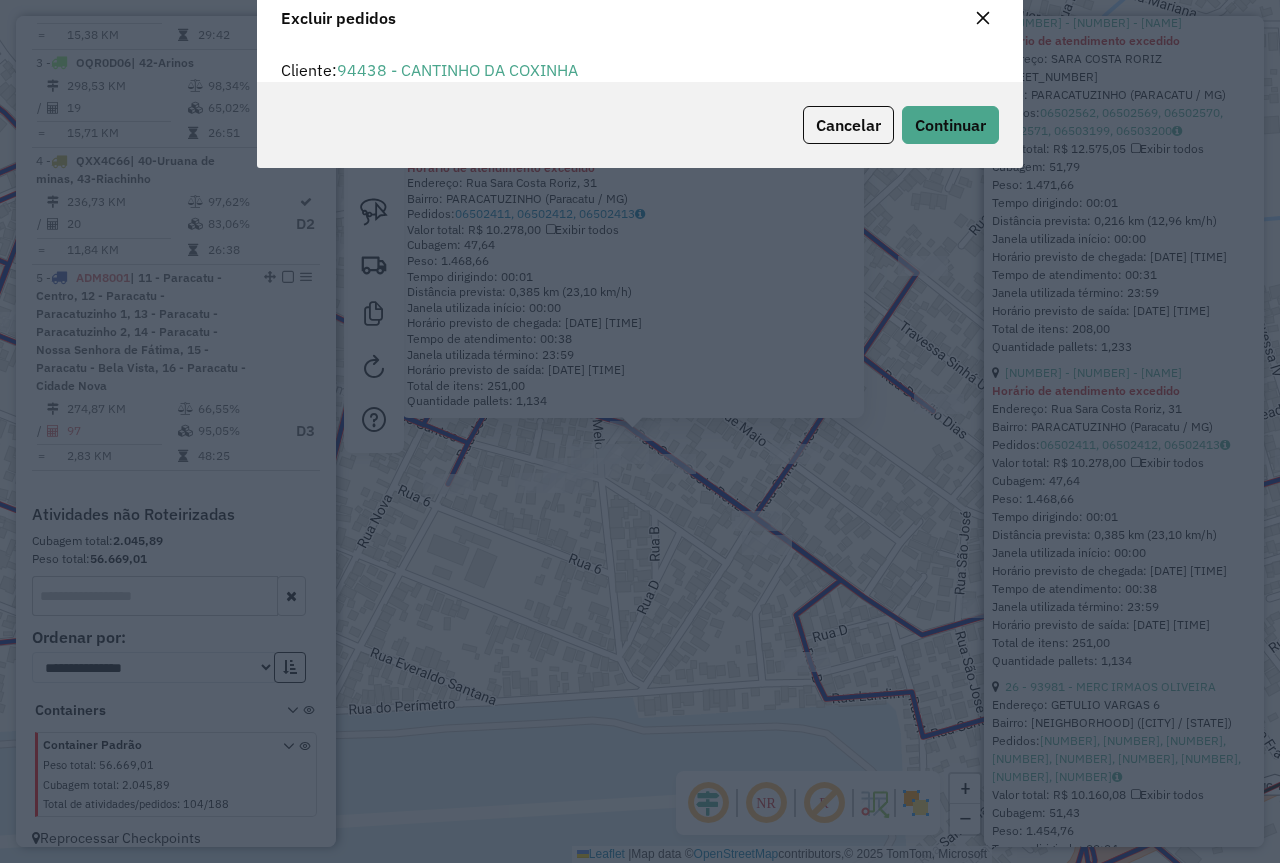 scroll, scrollTop: 82, scrollLeft: 0, axis: vertical 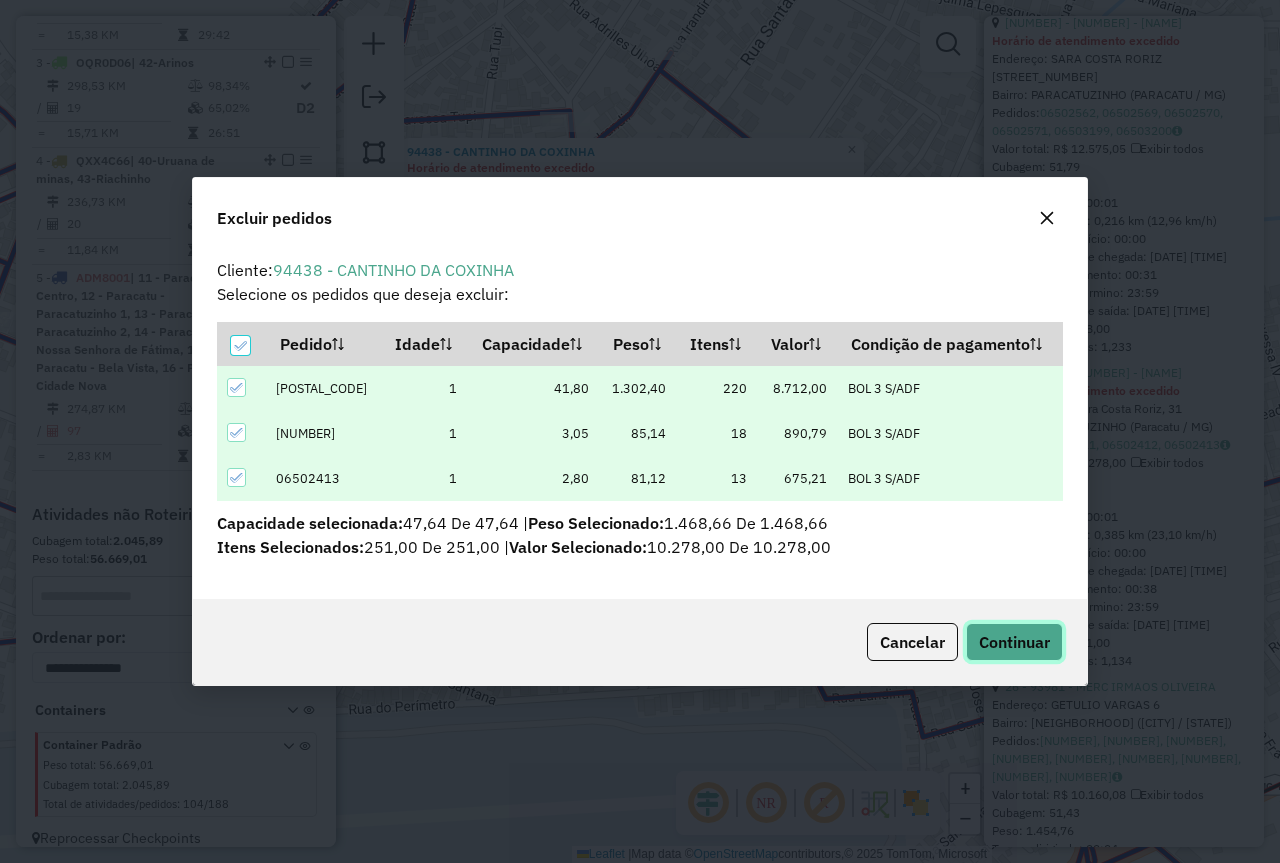 click on "Continuar" 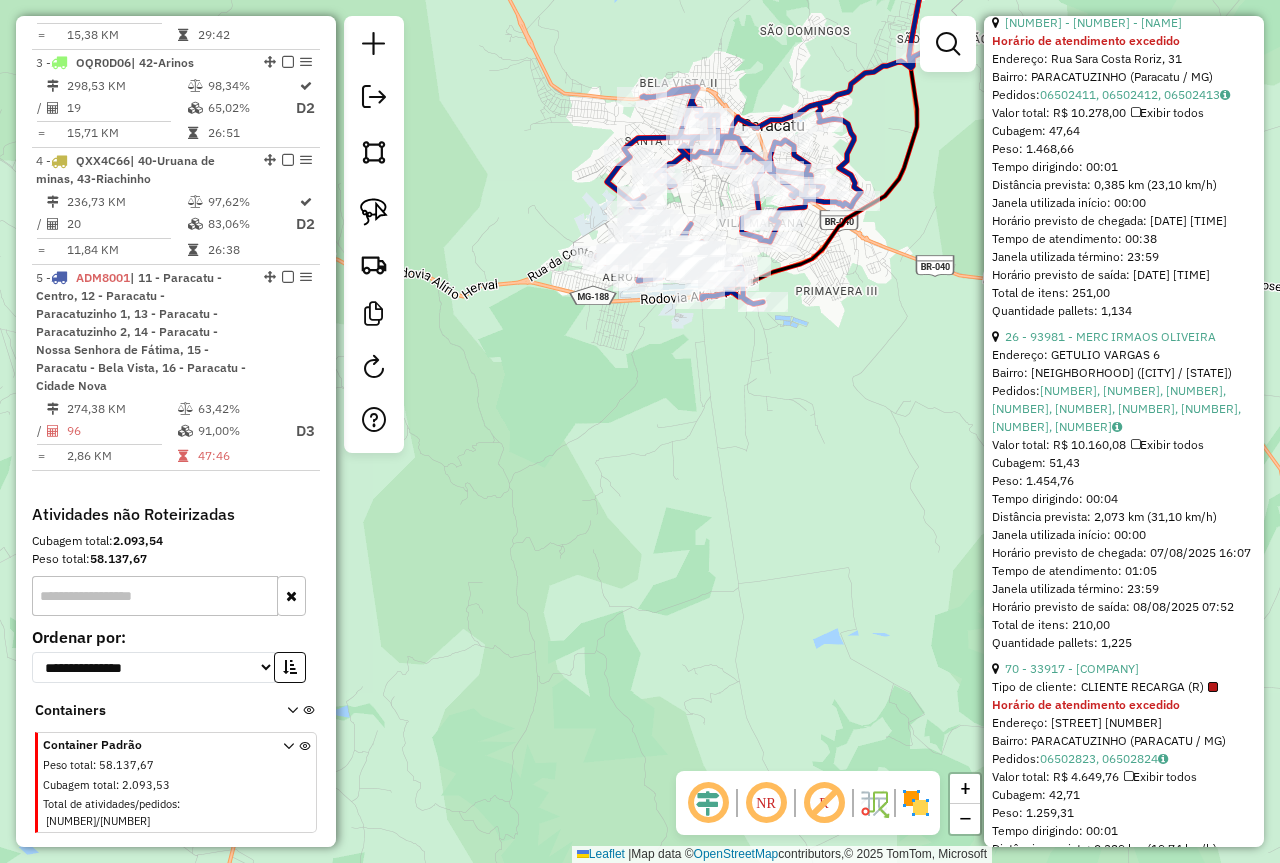 drag, startPoint x: 767, startPoint y: 103, endPoint x: 693, endPoint y: 398, distance: 304.13977 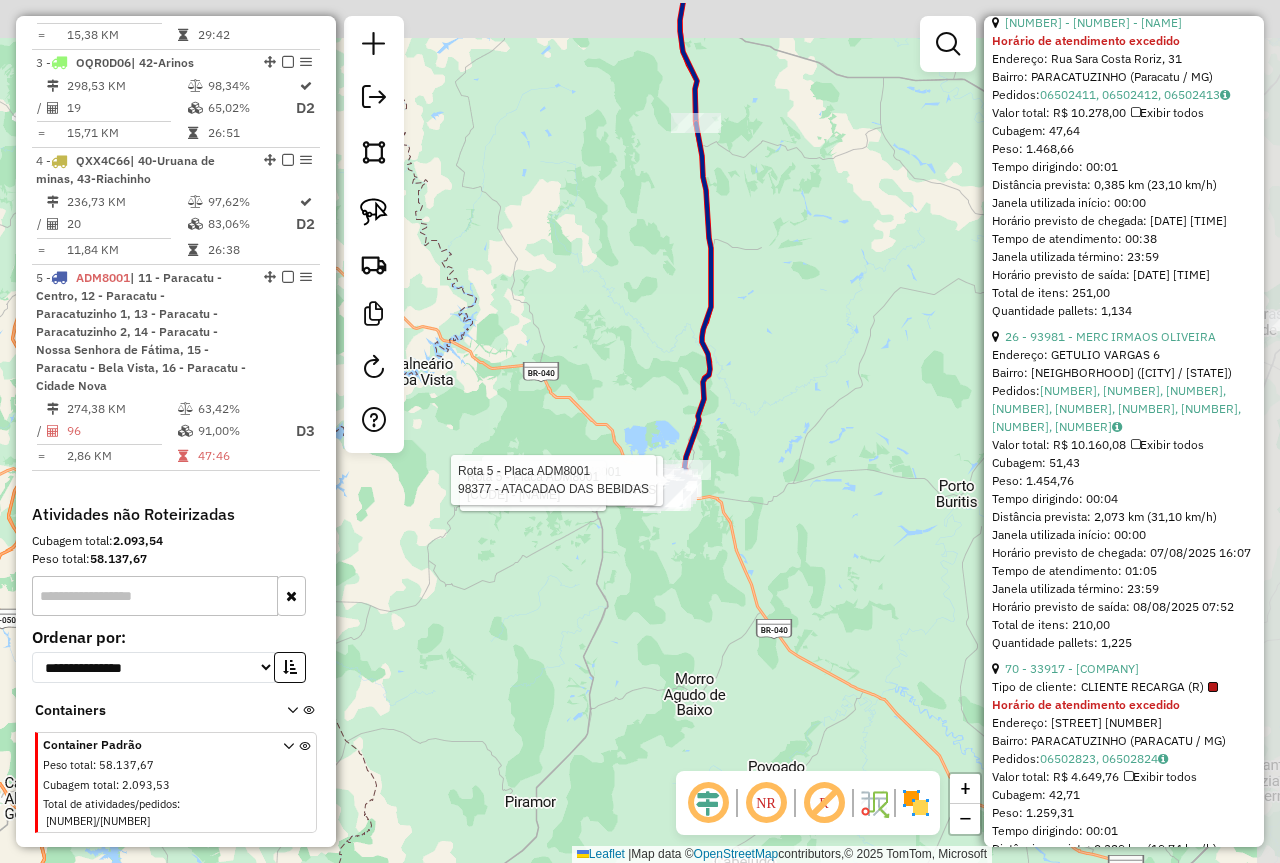 drag, startPoint x: 742, startPoint y: 327, endPoint x: 712, endPoint y: 459, distance: 135.36617 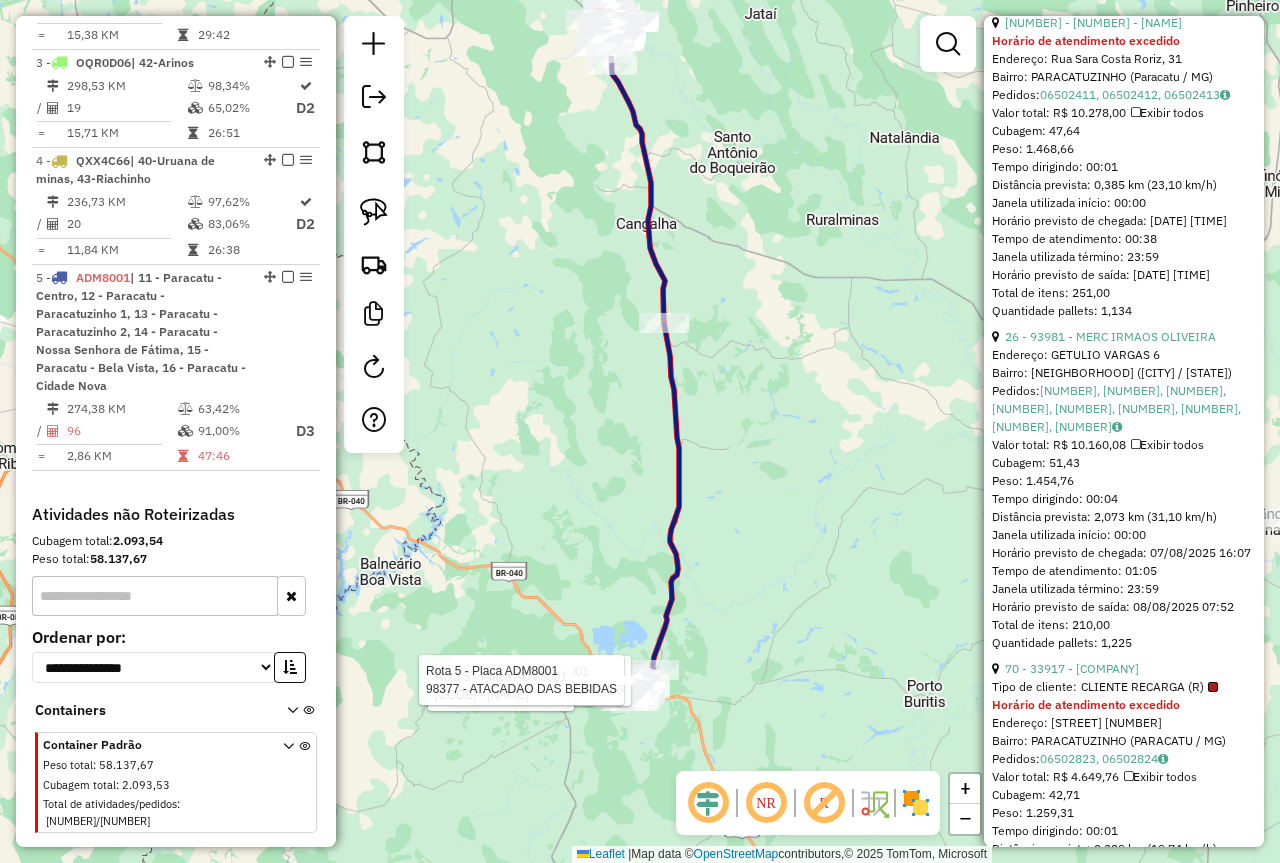 drag, startPoint x: 702, startPoint y: 300, endPoint x: 702, endPoint y: 517, distance: 217 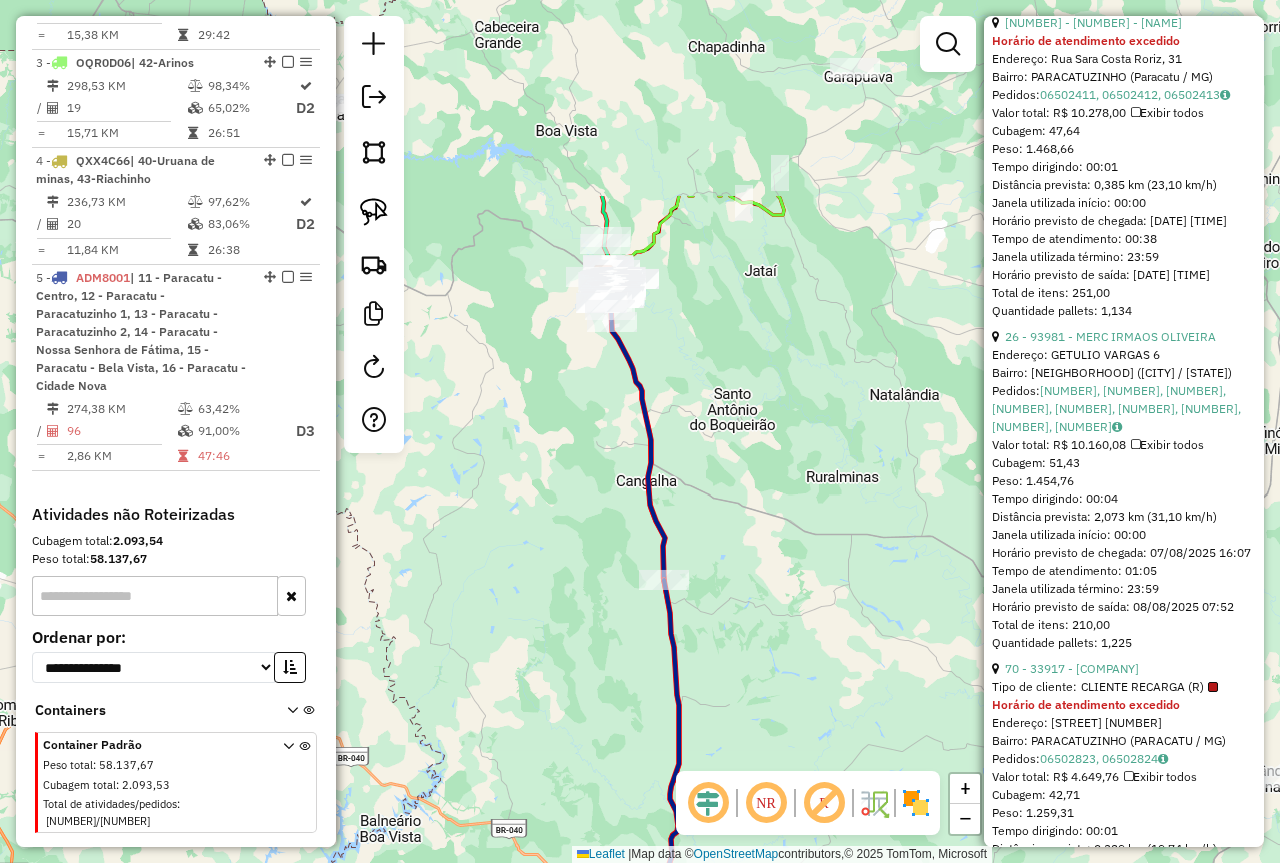 drag, startPoint x: 687, startPoint y: 305, endPoint x: 643, endPoint y: 514, distance: 213.58136 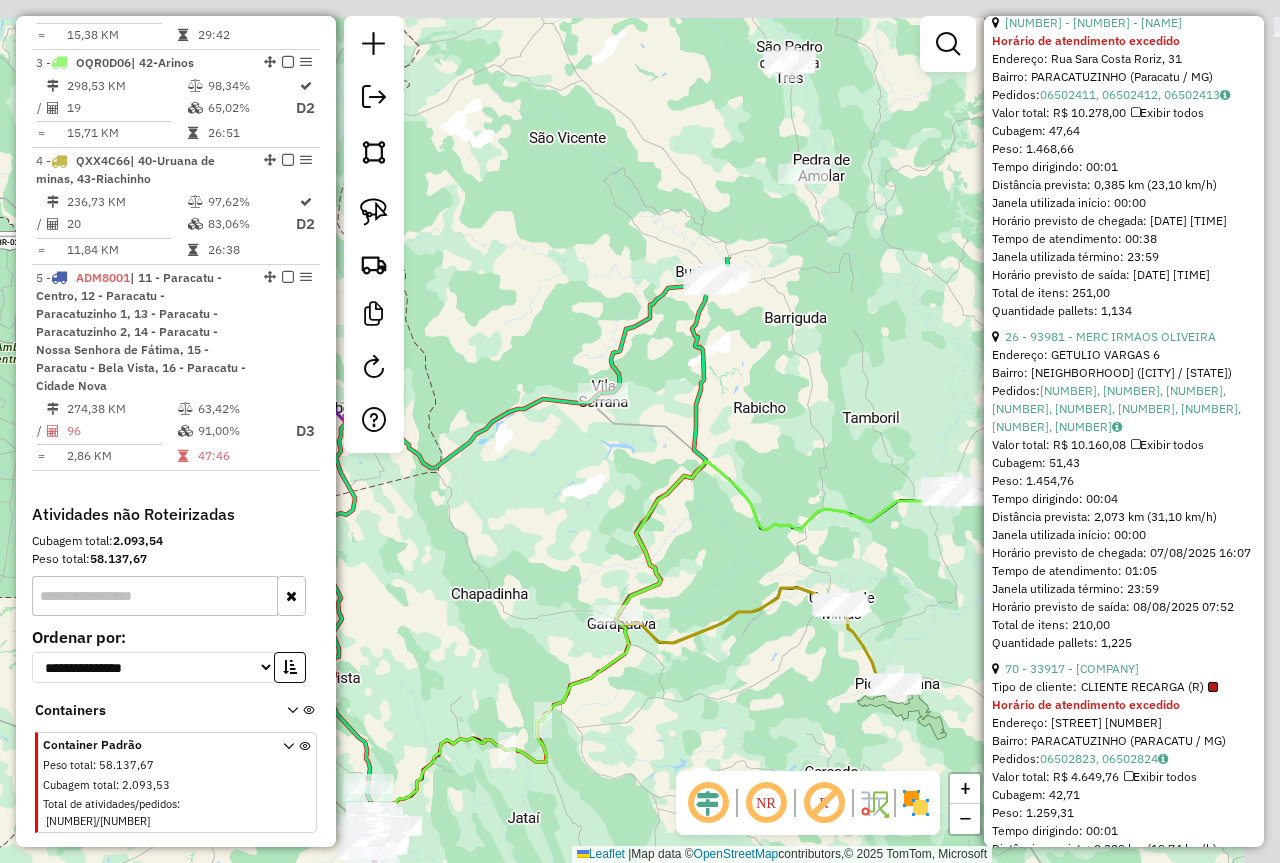drag, startPoint x: 850, startPoint y: 151, endPoint x: 626, endPoint y: 514, distance: 426.5501 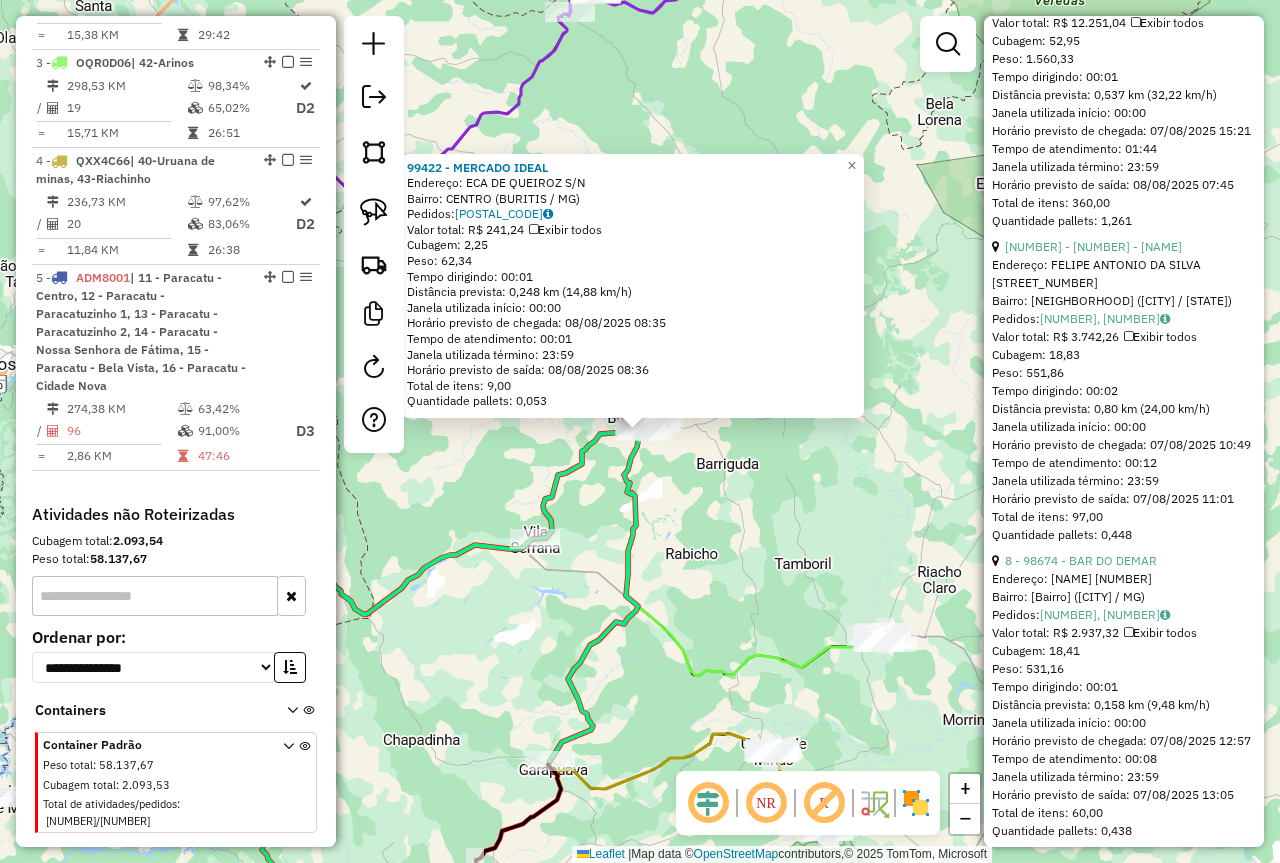 scroll, scrollTop: 792, scrollLeft: 0, axis: vertical 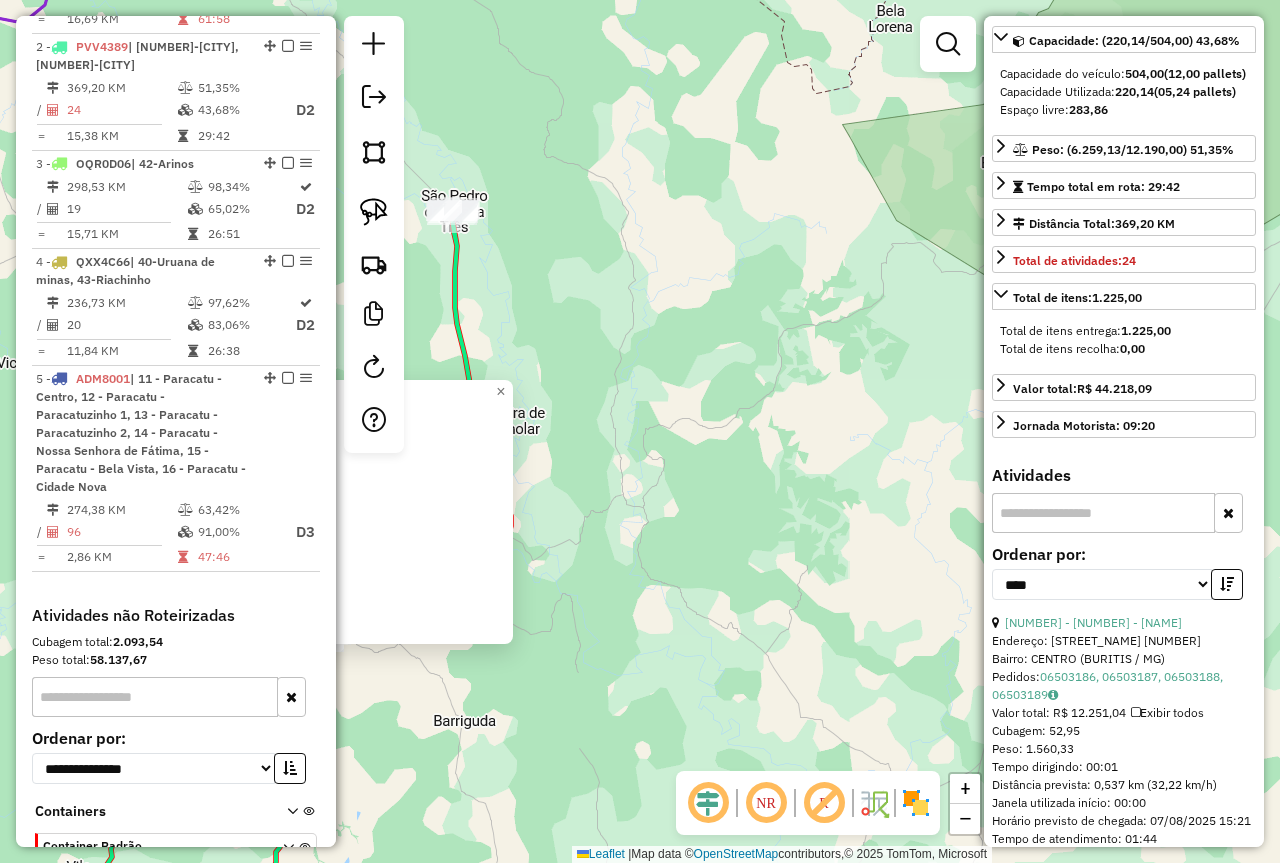 click on "99422 - MERCADO IDEAL Endereço: ECA DE QUEIROZ S/N Bairro: CENTRO ([CITY] / [STATE]) Pedidos: 06503022 Valor total: R$ 241,24 Exibir todos Cubagem: 2,25 Peso: 62,34 Tempo dirigindo: 00:01 Distância prevista: 0,248 km (14,88 km/h) Janela utilizada início: 00:00 Horário previsto de chegada: [DATE] [TIME] Tempo de atendimento: 00:01 Janela utilizada término: 23:59 Horário previsto de saída: [DATE] [TIME] Total de itens: 9,00 Quantidade pallets: 0,053 × Janela de atendimento Grade de atendimento Capacidade Transportadoras Veículos Cliente Pedidos Rotas Selecione os dias de semana para filtrar as janelas de atendimento Seg Ter Qua Qui Sex Sáb Dom Informe o período da janela de atendimento: De: Até: Filtrar exatamente a janela do cliente Considerar janela de atendimento padrão Selecione os dias de semana para filtrar as grades de atendimento Seg Ter Qua Qui Sex Sáb Dom Considerar clientes sem dia de atendimento cadastrado De: Até:" 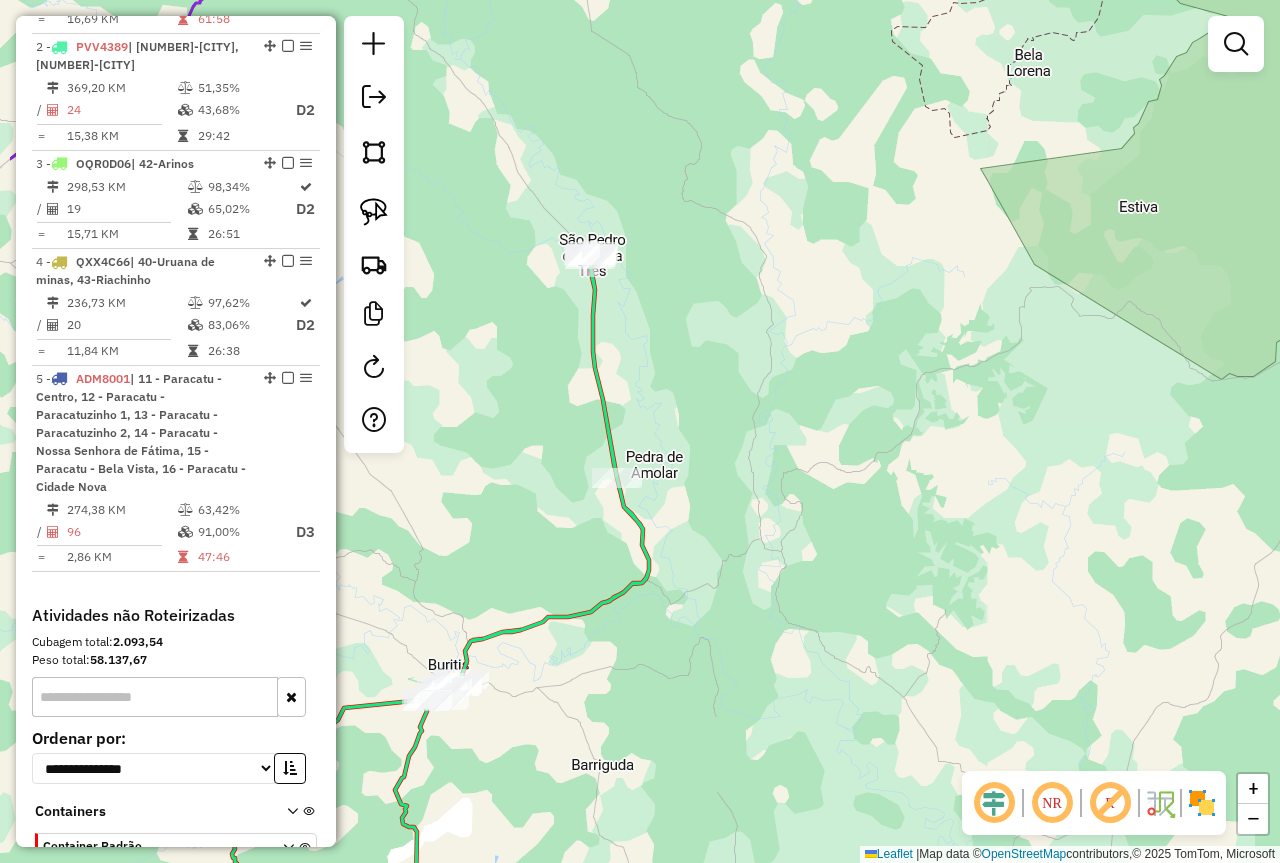 drag, startPoint x: 554, startPoint y: 333, endPoint x: 824, endPoint y: 382, distance: 274.41028 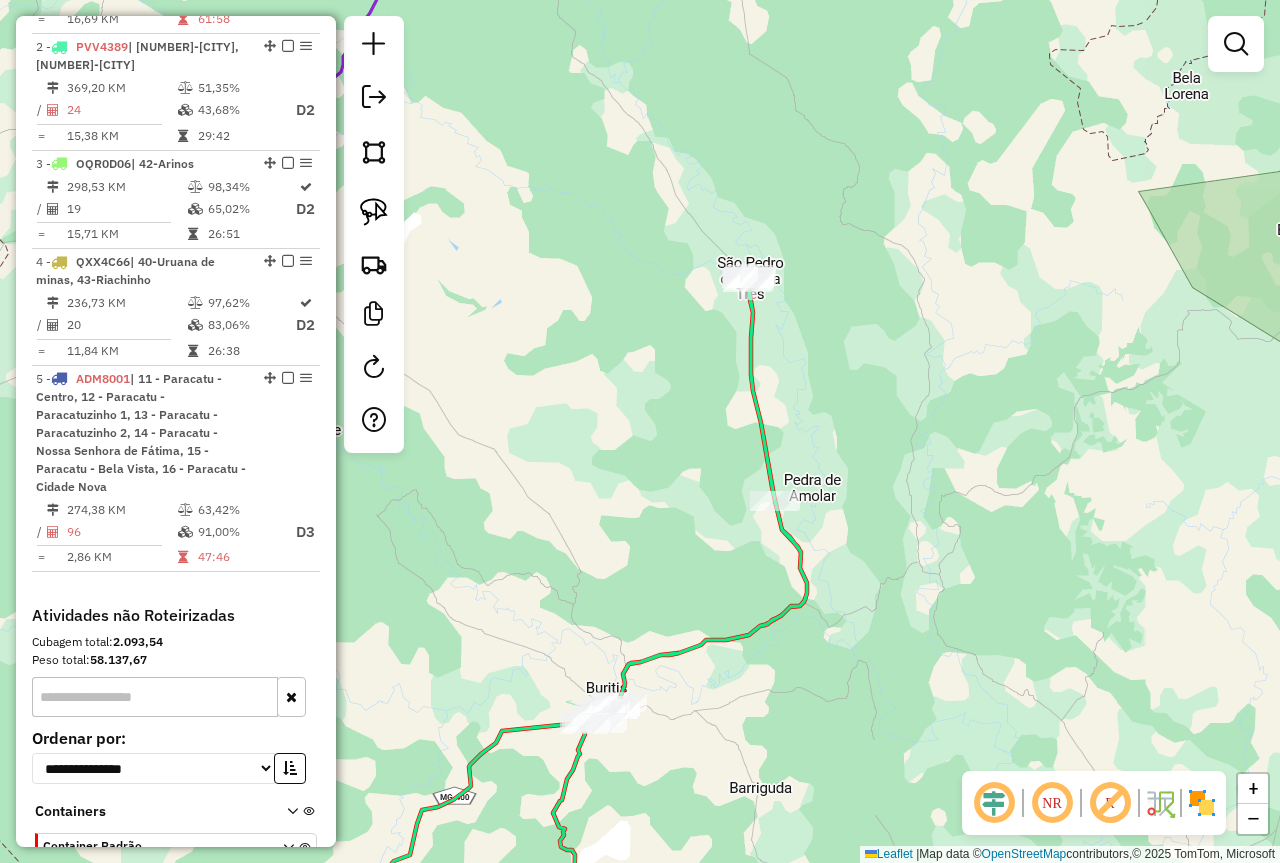 drag, startPoint x: 823, startPoint y: 420, endPoint x: 891, endPoint y: 275, distance: 160.15305 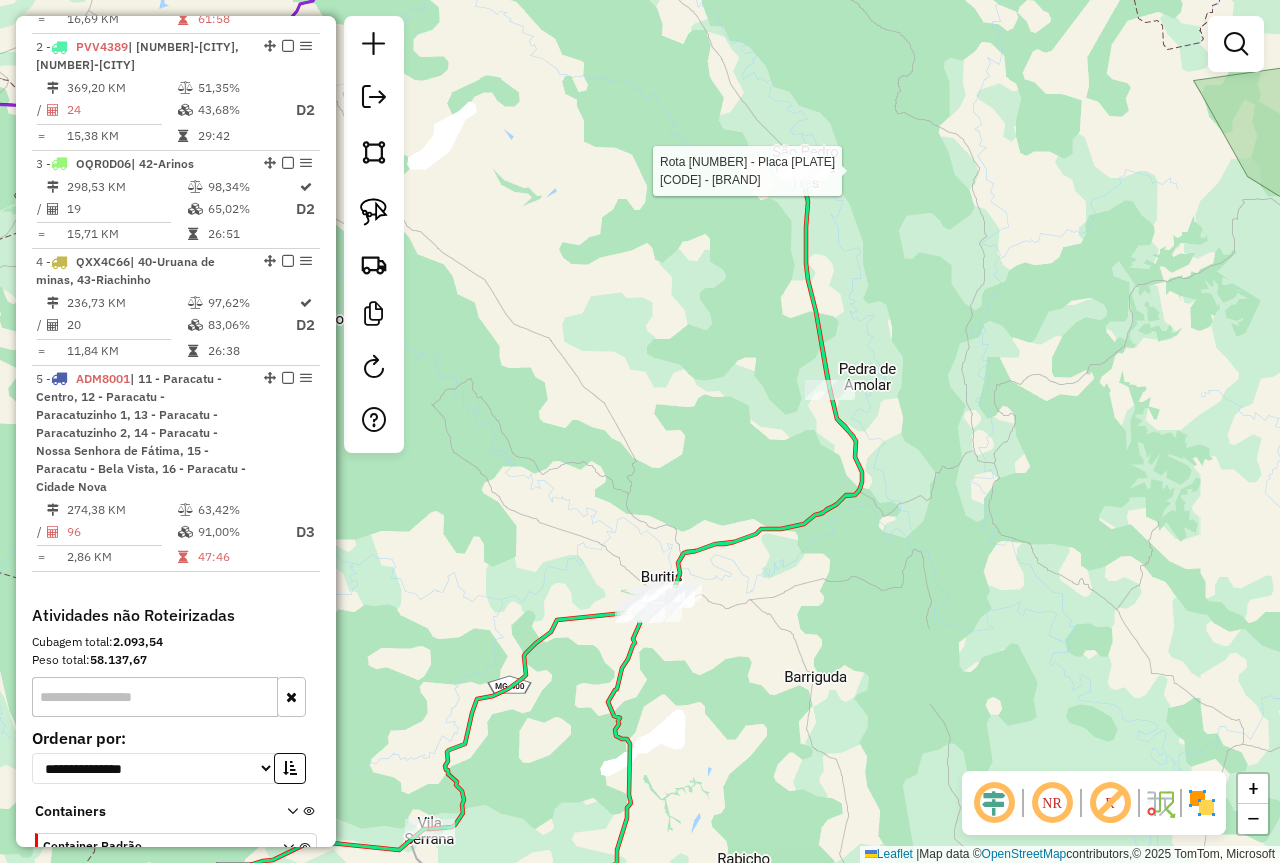 select on "*********" 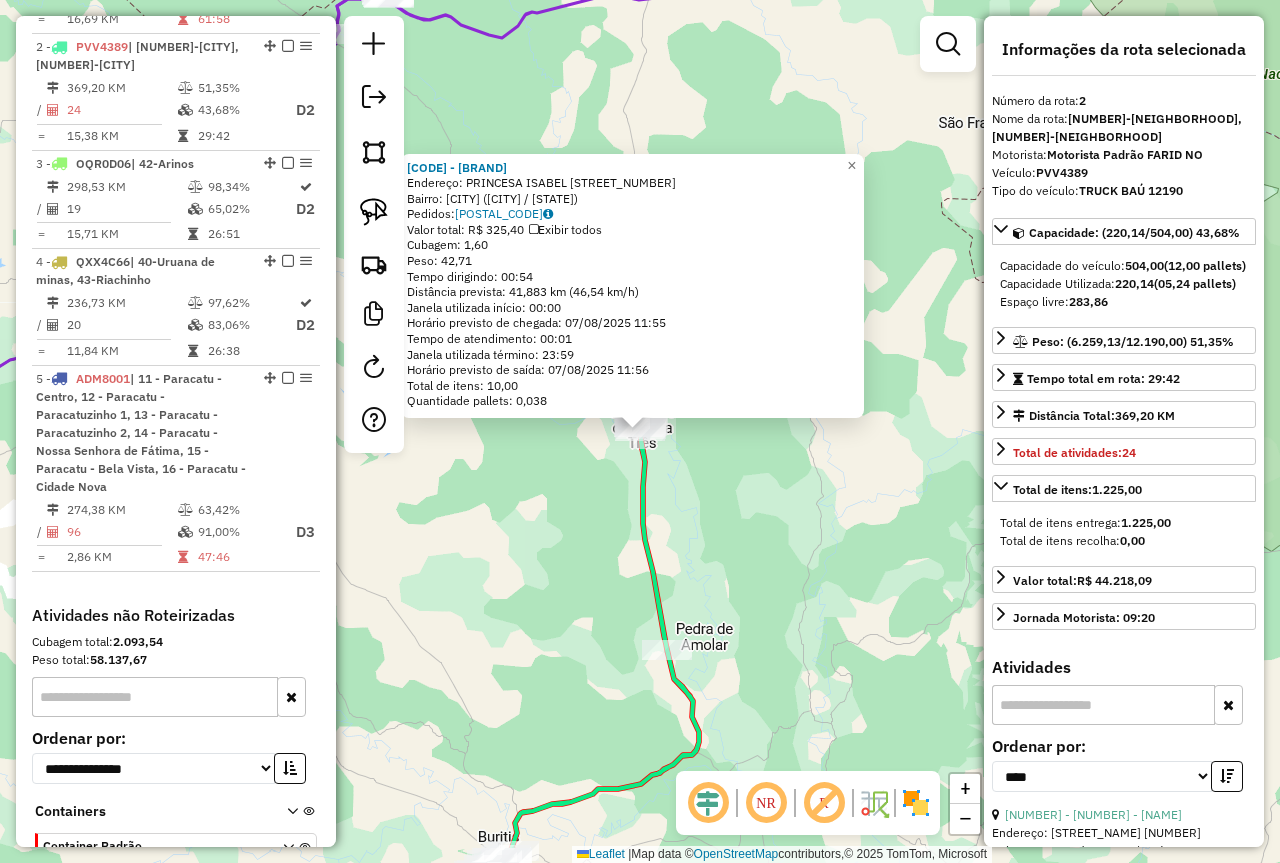 click on "[BUSINESS_NAME] Endereço: [STREET_NAME] [NUMBER] Bairro: [NEIGHBORHOOD] ([CITY] / [STATE]) Pedidos: [NUMBER] Valor total: R$ [PRICE] Exibir todos Cubagem: [VOLUME] Peso: [WEIGHT] Tempo dirigindo: [TIME] Distância prevista: [DISTANCE] km ([SPEED] km/h) Janela utilizada início: [TIME] Horário previsto de chegada: [DATE] [TIME] Tempo de atendimento: [TIME] Janela utilizada término: [TIME] Horário previsto de saída: [DATE] [TIME] Total de itens: [QUANTITY] Quantidade pallets: [QUANTITY] × Janela de atendimento Grade de atendimento Capacidade Transportadoras Veículos Cliente Pedidos Rotas Selecione os dias de semana para filtrar as janelas de atendimento Seg Ter Qua Qui Sex Sáb Dom Informe o período da janela de atendimento: De: Até: Filtrar exatamente a janela do cliente Considerar janela de atendimento padrão Selecione os dias de semana para filtrar as grades de atendimento Seg Ter Qua Qui Sex Sáb Dom Peso mínimo: Peso máximo: De: [WEIGHT] Até: [WEIGHT] +" 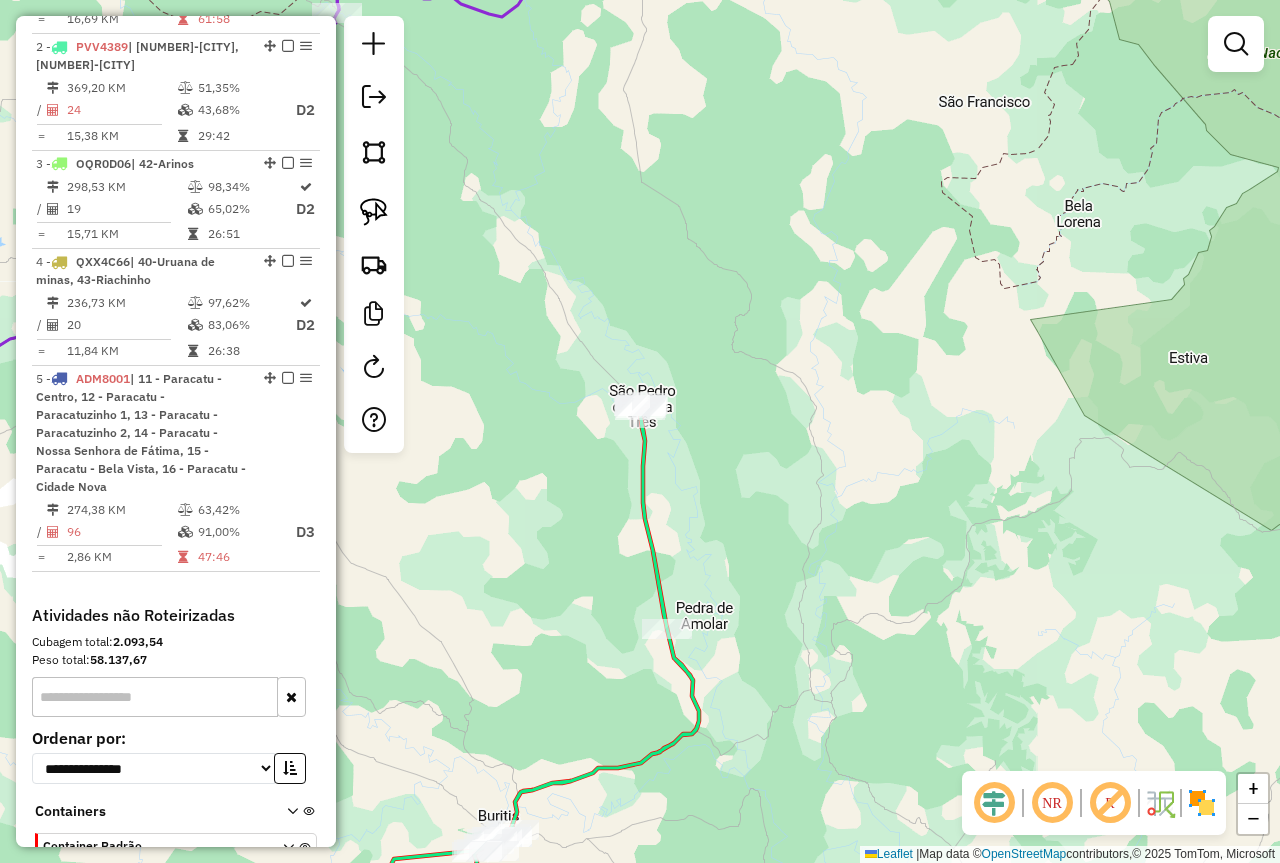 drag, startPoint x: 849, startPoint y: 609, endPoint x: 868, endPoint y: 456, distance: 154.17523 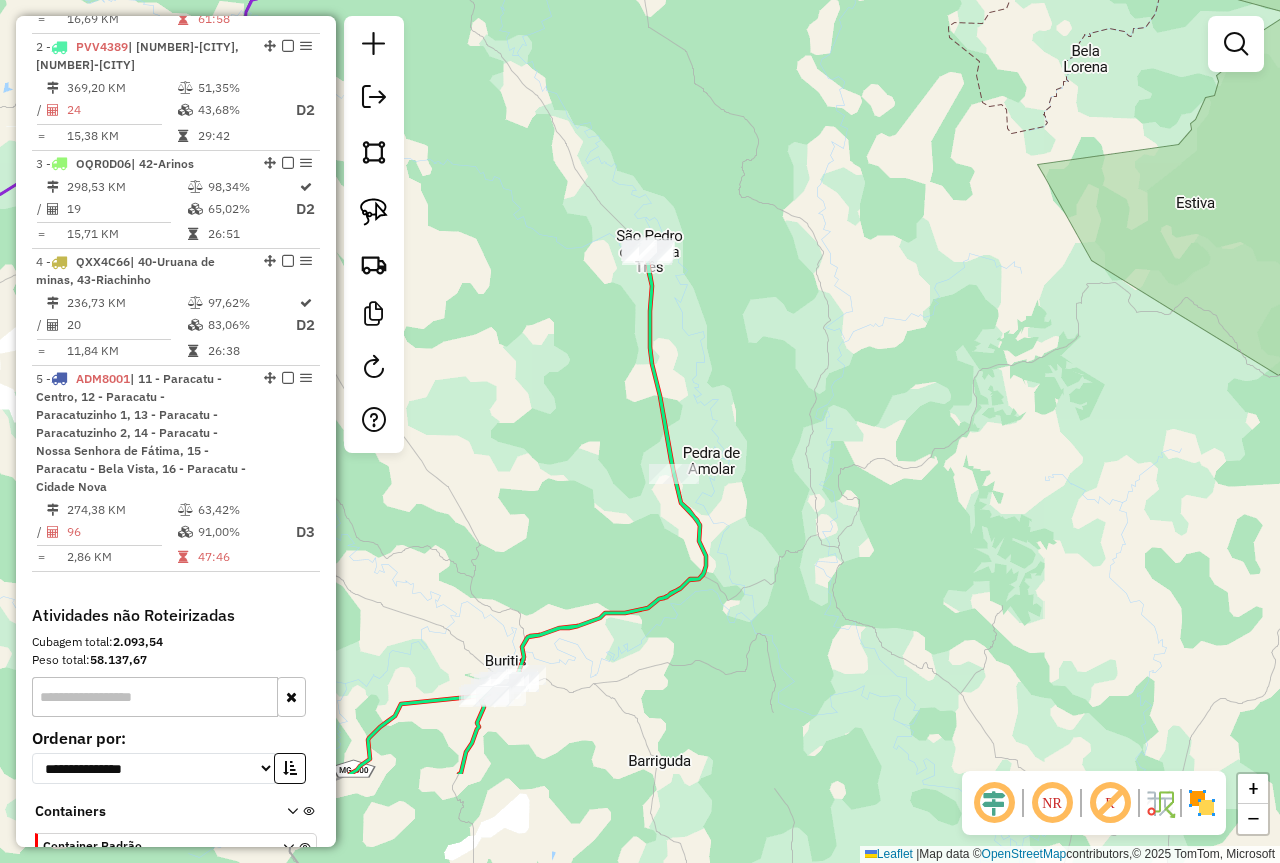 drag, startPoint x: 750, startPoint y: 561, endPoint x: 848, endPoint y: 419, distance: 172.53406 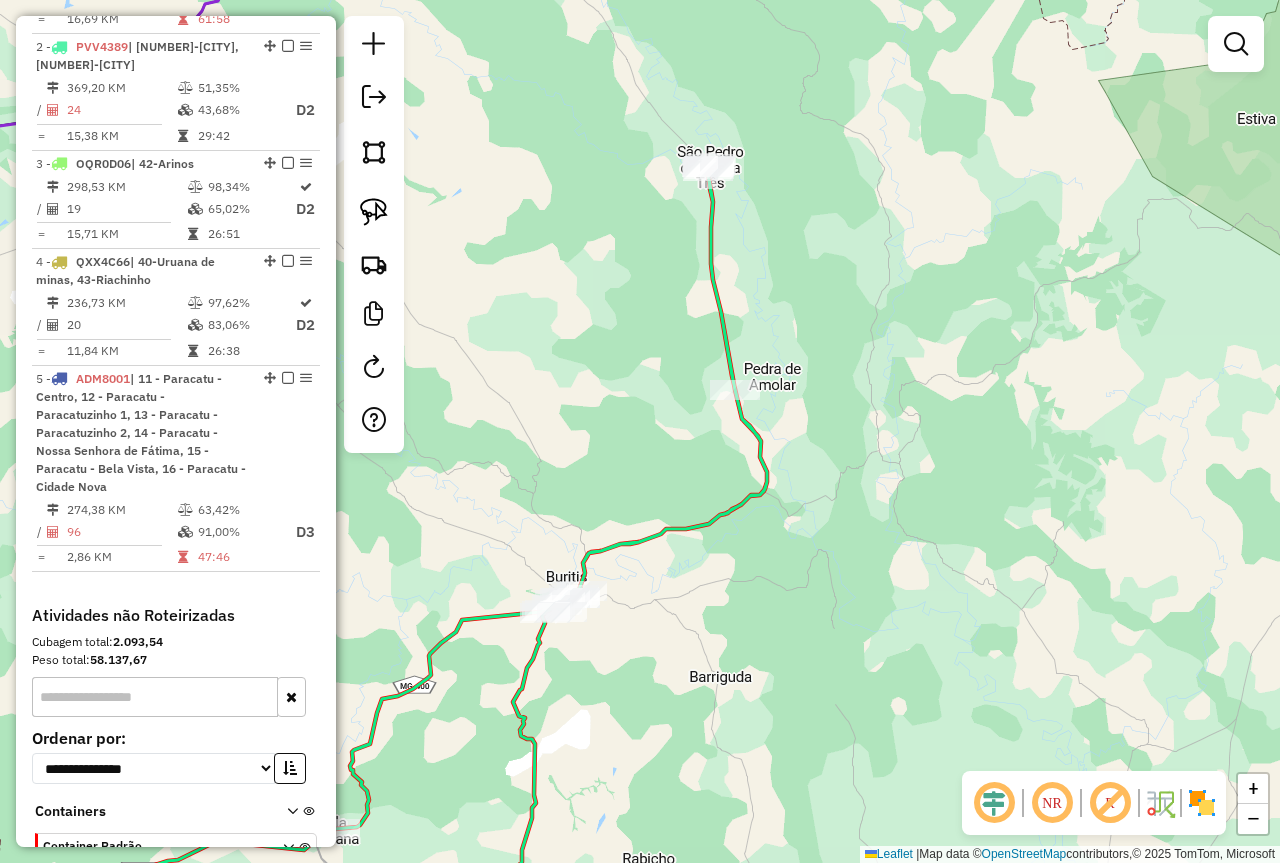 drag, startPoint x: 633, startPoint y: 584, endPoint x: 740, endPoint y: 473, distance: 154.17523 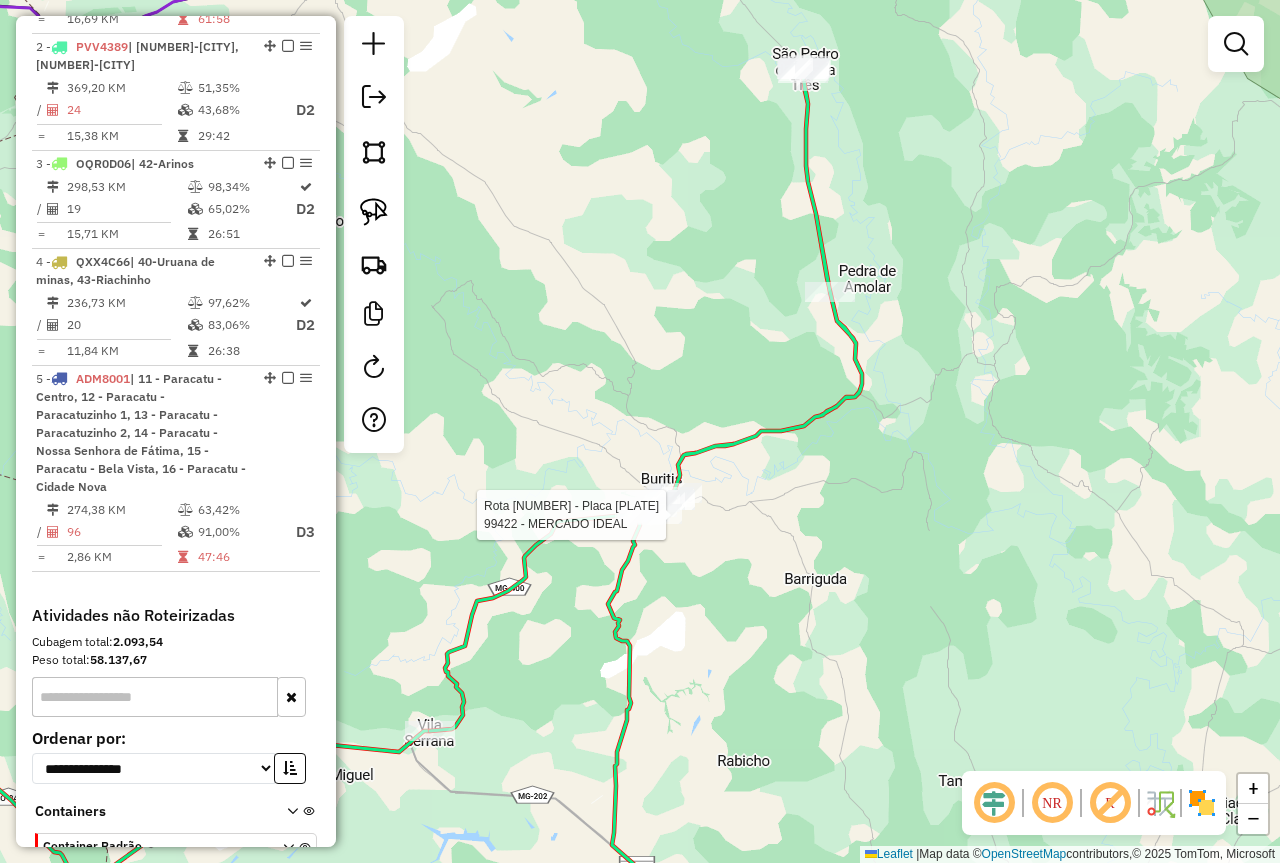 select on "*********" 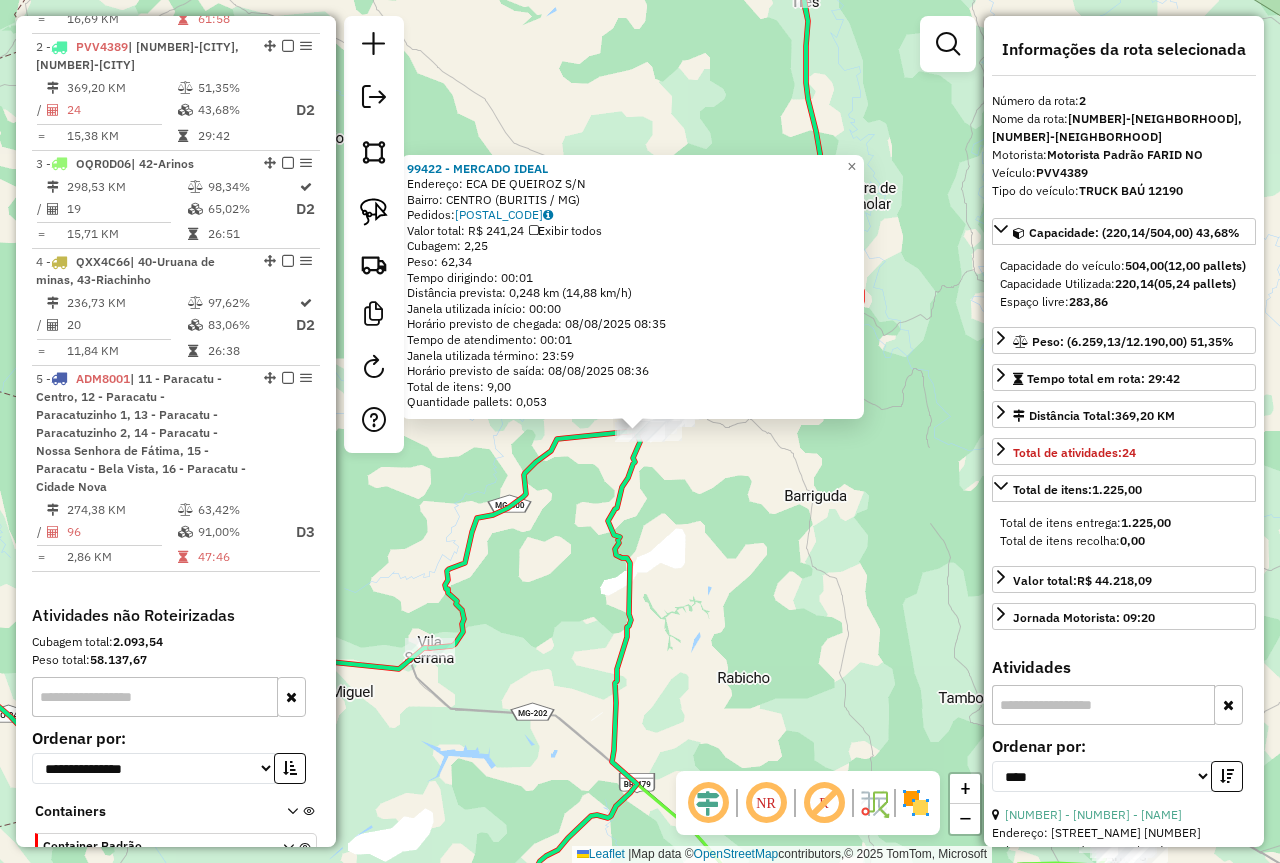 click on "99422 - MERCADO IDEAL Endereço: ECA DE QUEIROZ S/N Bairro: CENTRO ([CITY] / [STATE]) Pedidos: 06503022 Valor total: R$ 241,24 Exibir todos Cubagem: 2,25 Peso: 62,34 Tempo dirigindo: 00:01 Distância prevista: 0,248 km (14,88 km/h) Janela utilizada início: 00:00 Horário previsto de chegada: [DATE] [TIME] Tempo de atendimento: 00:01 Janela utilizada término: 23:59 Horário previsto de saída: [DATE] [TIME] Total de itens: 9,00 Quantidade pallets: 0,053 × Janela de atendimento Grade de atendimento Capacidade Transportadoras Veículos Cliente Pedidos Rotas Selecione os dias de semana para filtrar as janelas de atendimento Seg Ter Qua Qui Sex Sáb Dom Informe o período da janela de atendimento: De: Até: Filtrar exatamente a janela do cliente Considerar janela de atendimento padrão Selecione os dias de semana para filtrar as grades de atendimento Seg Ter Qua Qui Sex Sáb Dom Considerar clientes sem dia de atendimento cadastrado De: Até:" 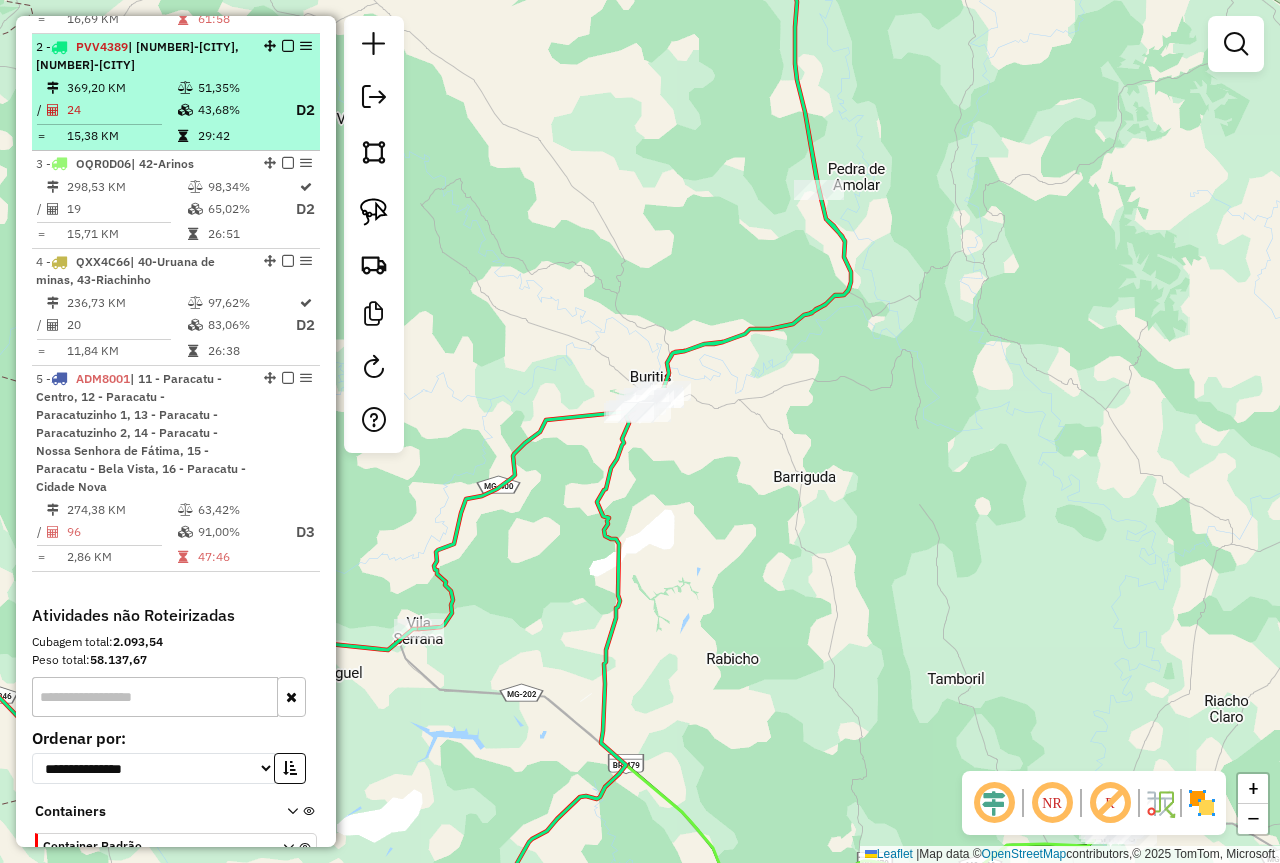 select on "*********" 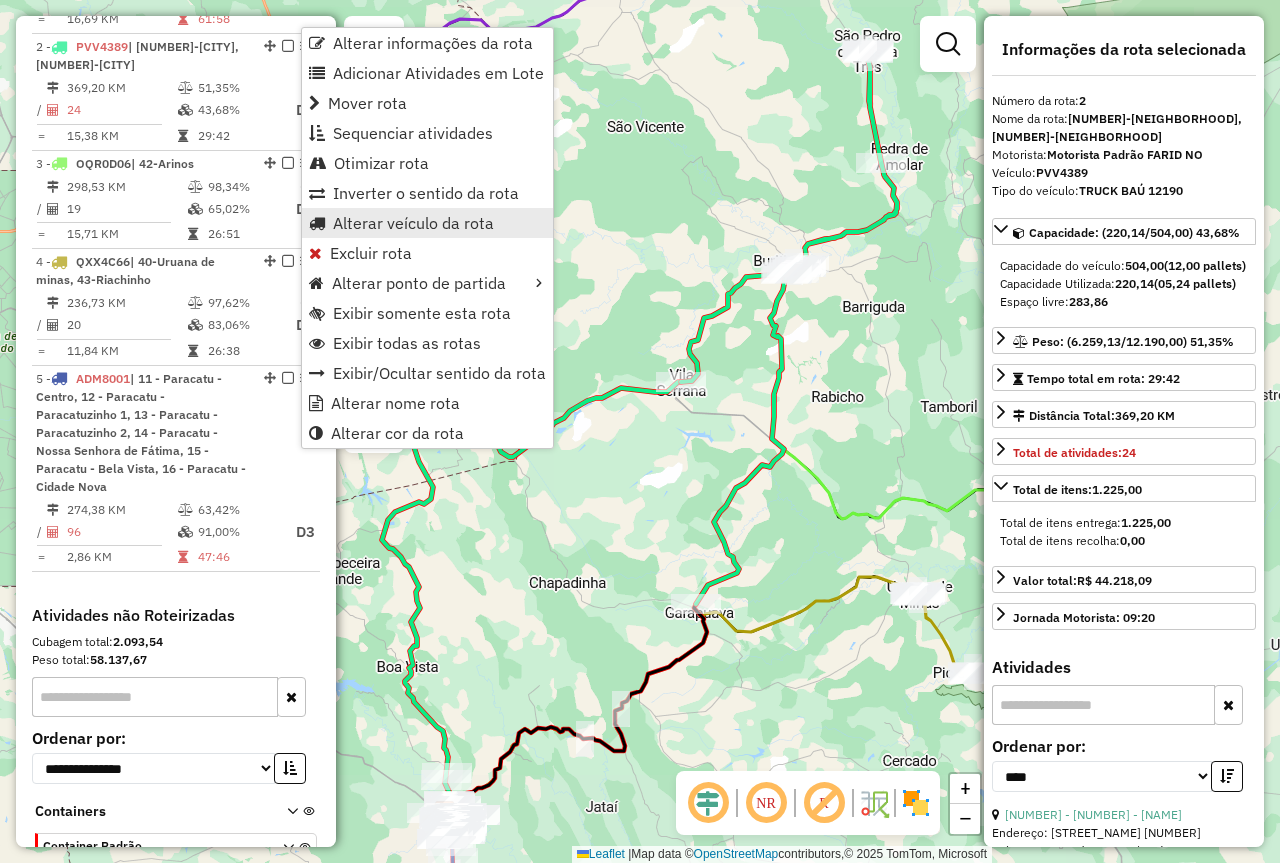 click on "Alterar veículo da rota" at bounding box center (413, 223) 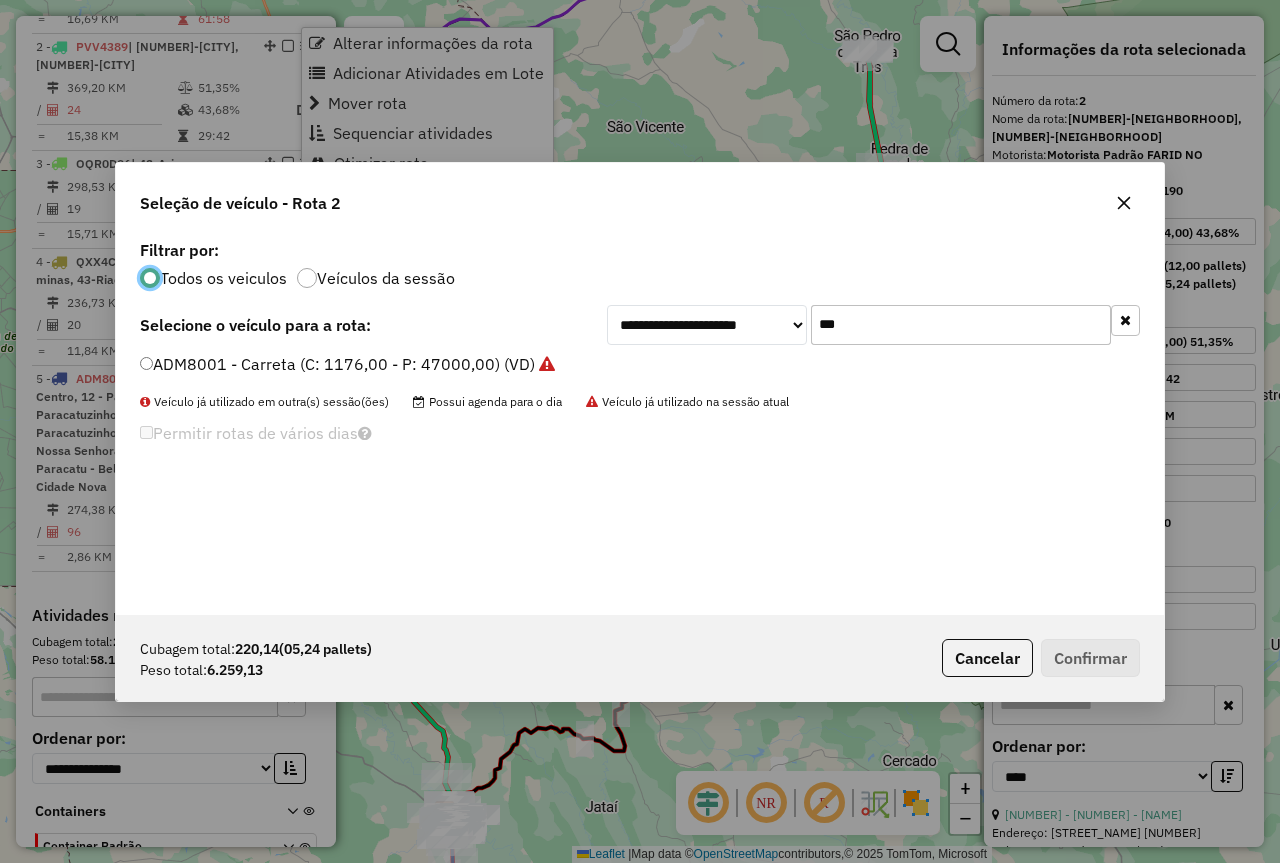 scroll, scrollTop: 11, scrollLeft: 6, axis: both 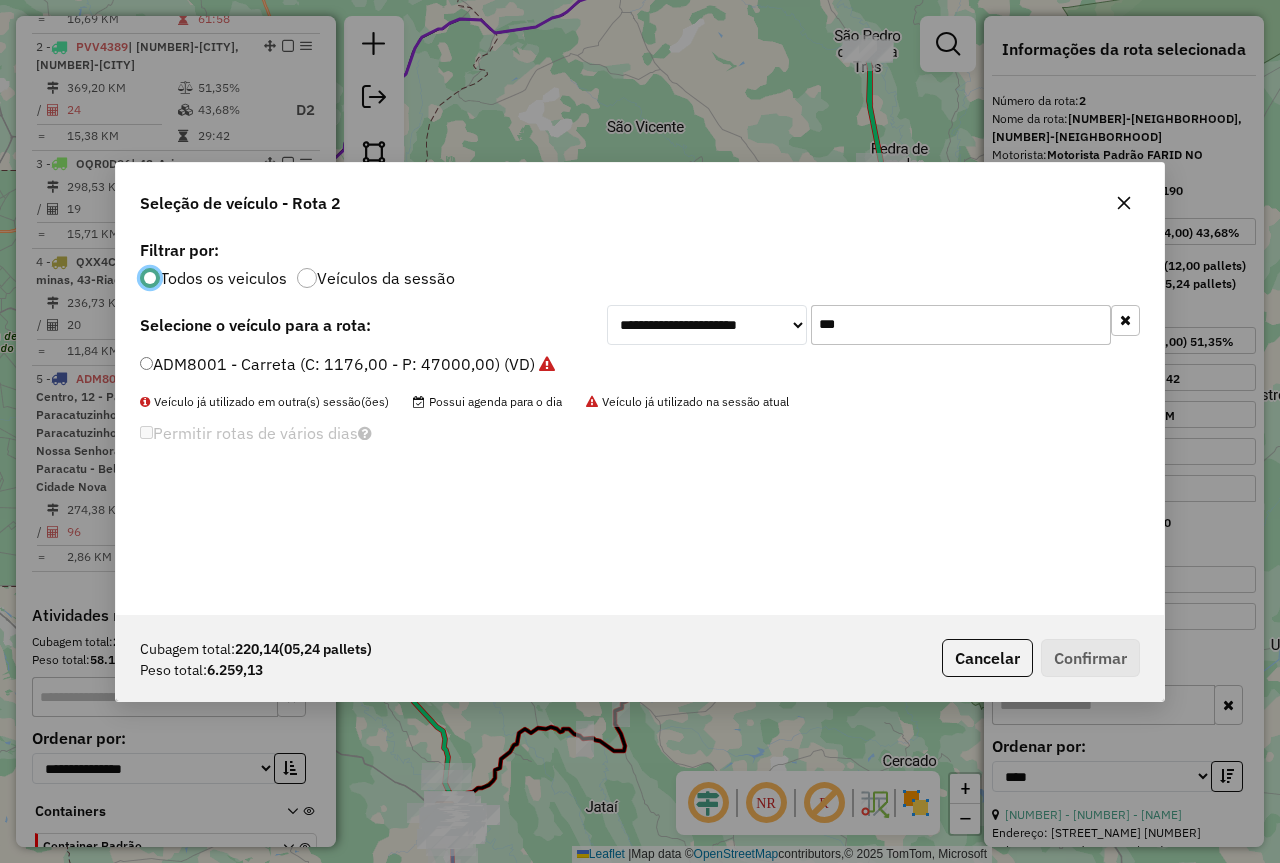click on "***" 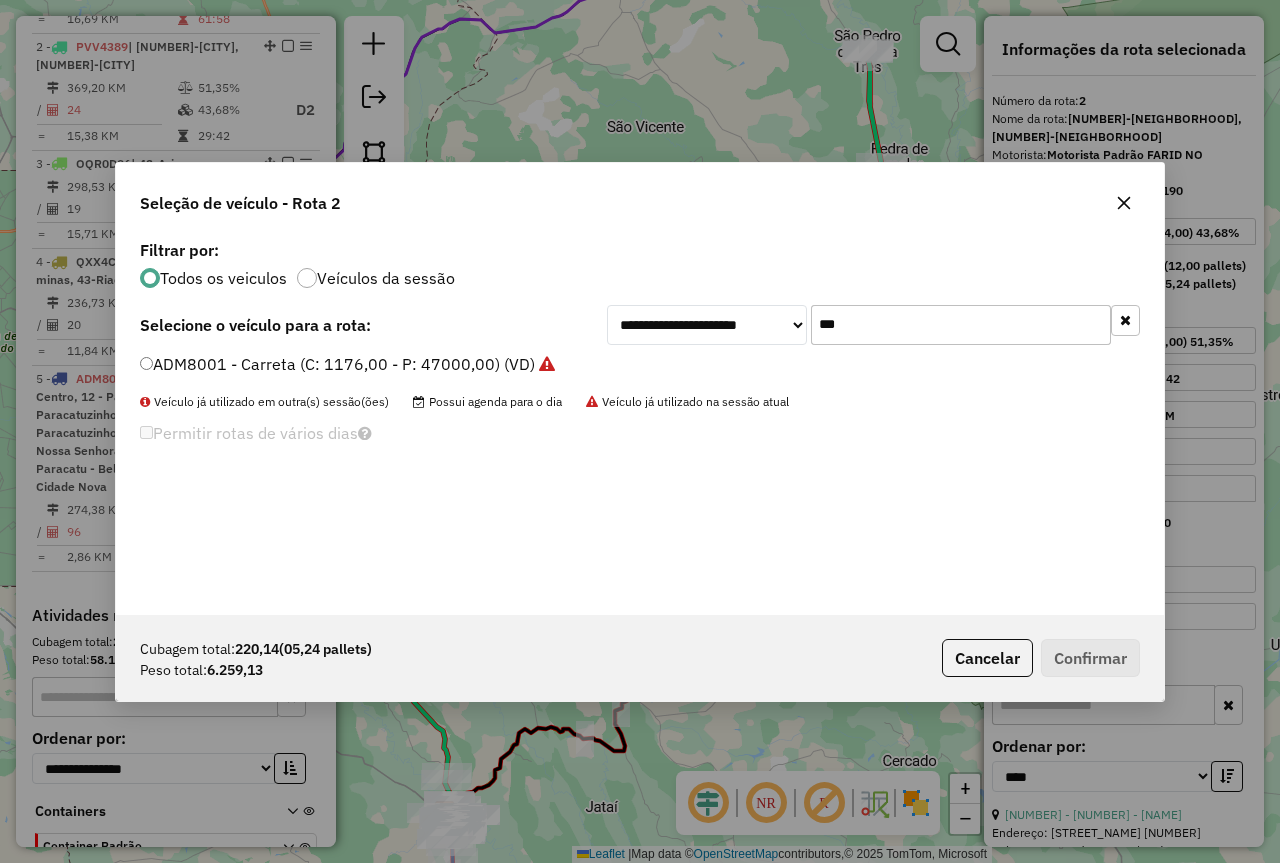 click on "***" 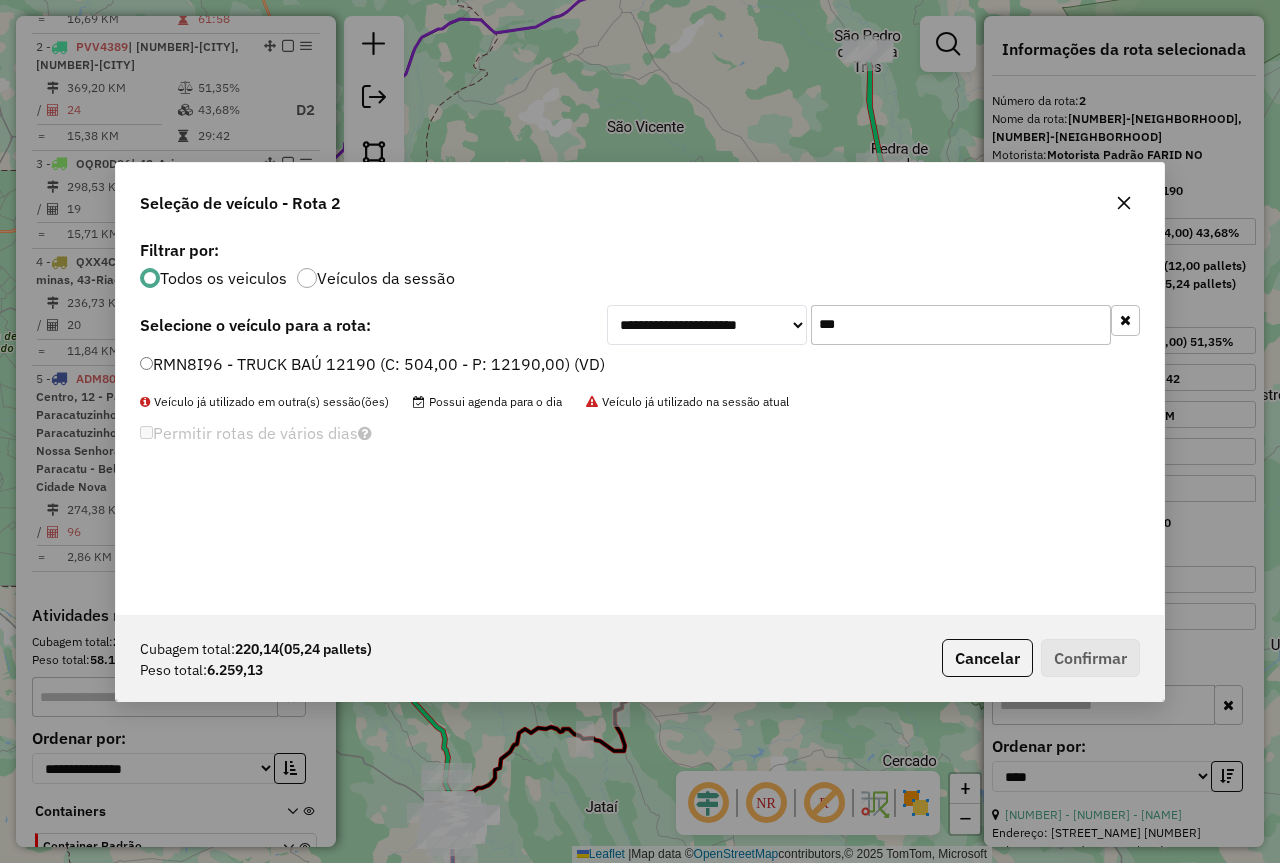 type on "***" 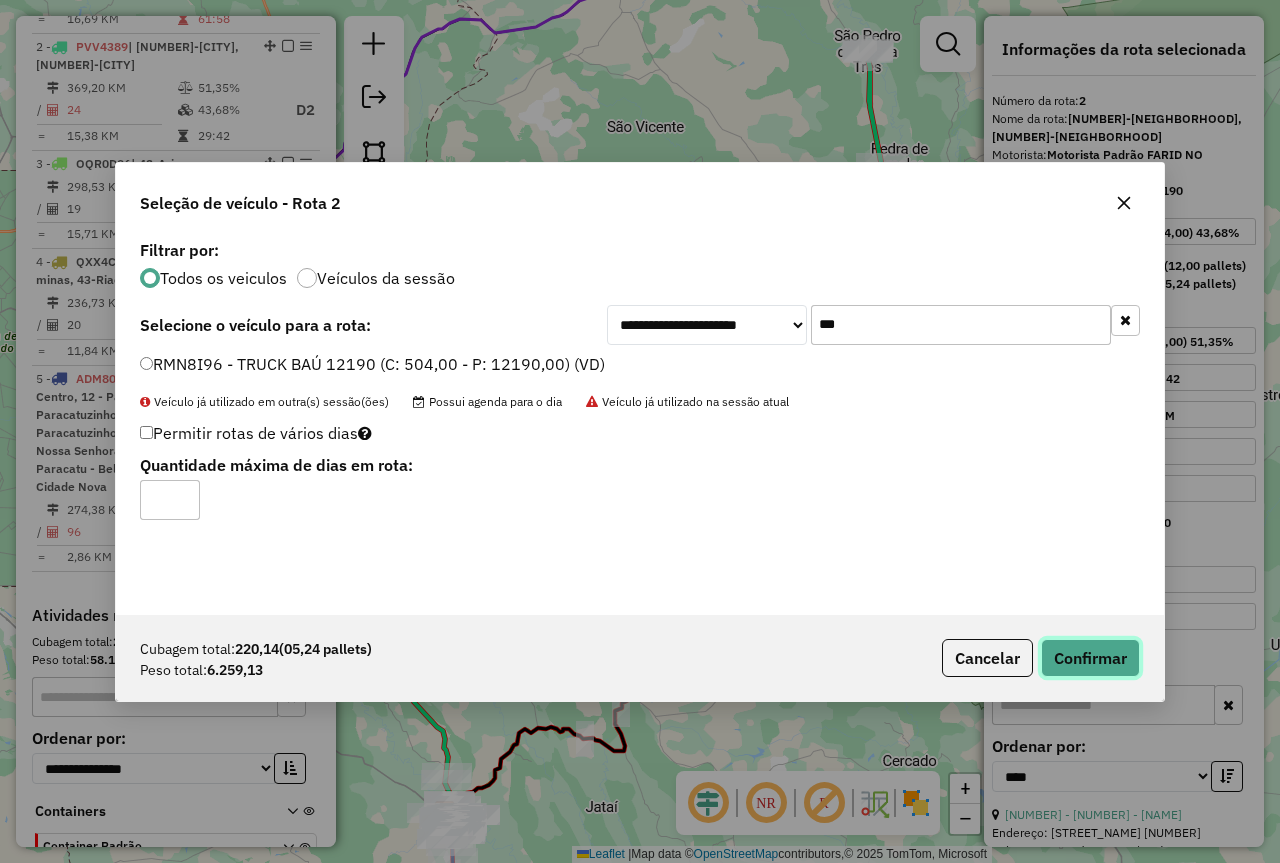 click on "Confirmar" 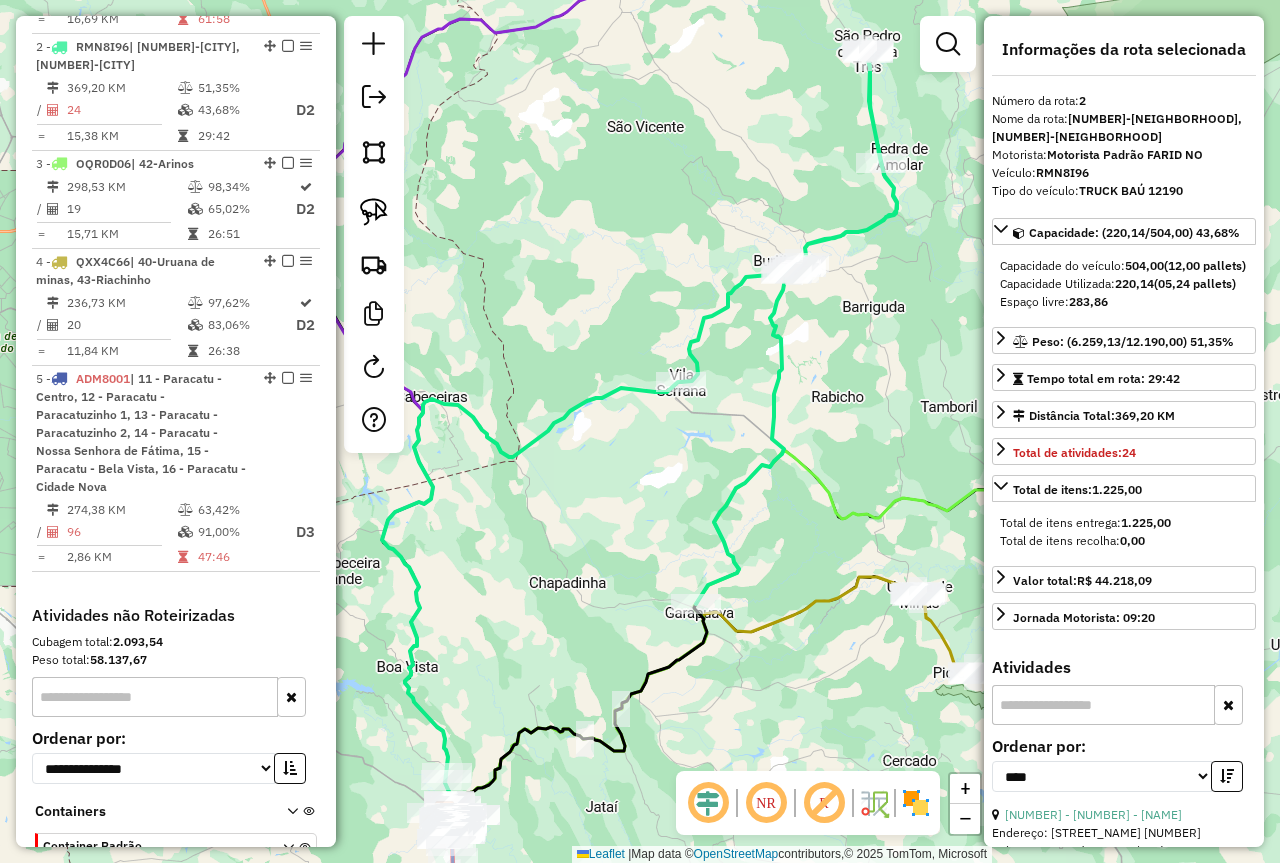 drag, startPoint x: 775, startPoint y: 528, endPoint x: 741, endPoint y: 443, distance: 91.5478 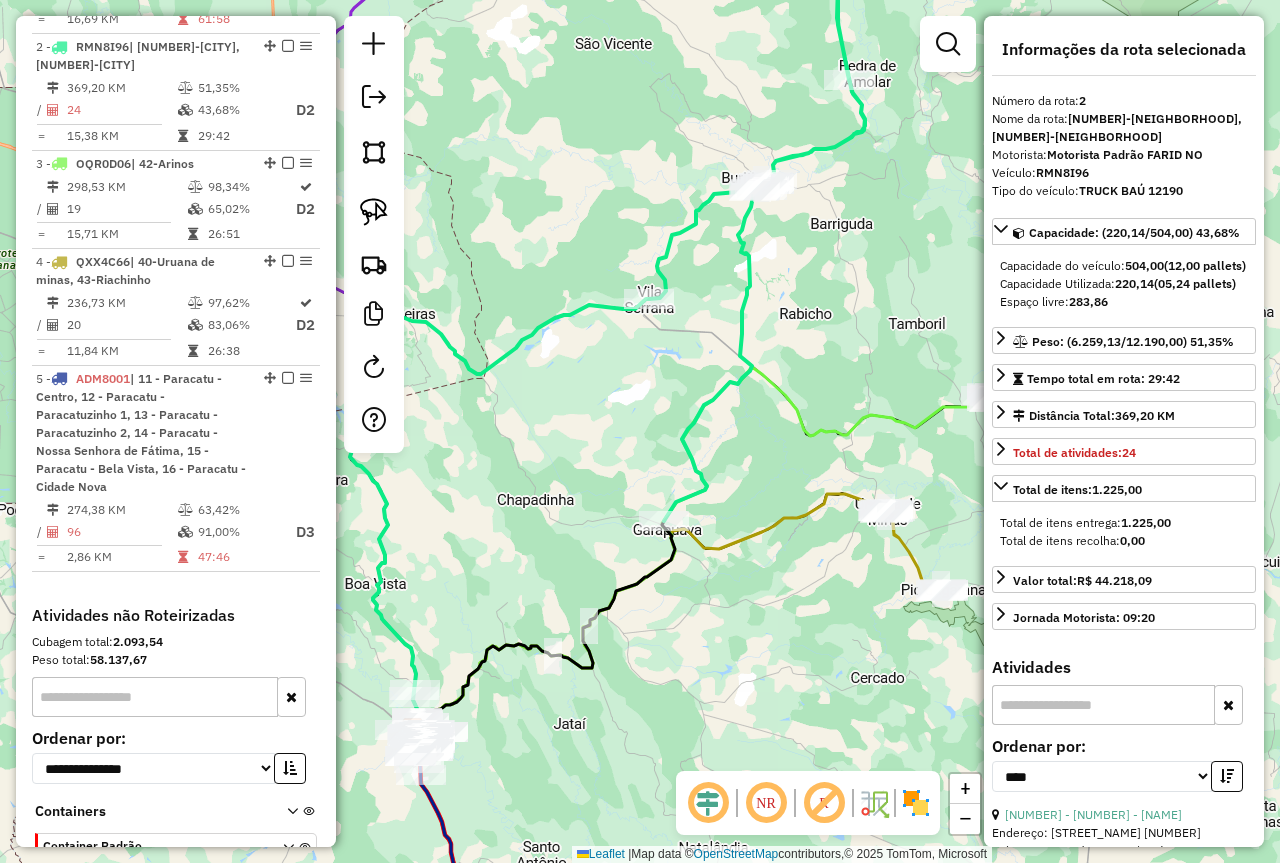 click on "Janela de atendimento Grade de atendimento Capacidade Transportadoras Veículos Cliente Pedidos  Rotas Selecione os dias de semana para filtrar as janelas de atendimento  Seg   Ter   Qua   Qui   Sex   Sáb   Dom  Informe o período da janela de atendimento: De: Até:  Filtrar exatamente a janela do cliente  Considerar janela de atendimento padrão  Selecione os dias de semana para filtrar as grades de atendimento  Seg   Ter   Qua   Qui   Sex   Sáb   Dom   Considerar clientes sem dia de atendimento cadastrado  Clientes fora do dia de atendimento selecionado Filtrar as atividades entre os valores definidos abaixo:  Peso mínimo:   Peso máximo:   Cubagem mínima:   Cubagem máxima:   De:   Até:  Filtrar as atividades entre o tempo de atendimento definido abaixo:  De:   Até:   Considerar capacidade total dos clientes não roteirizados Transportadora: Selecione um ou mais itens Tipo de veículo: Selecione um ou mais itens Veículo: Selecione um ou mais itens Motorista: Selecione um ou mais itens Nome: Rótulo:" 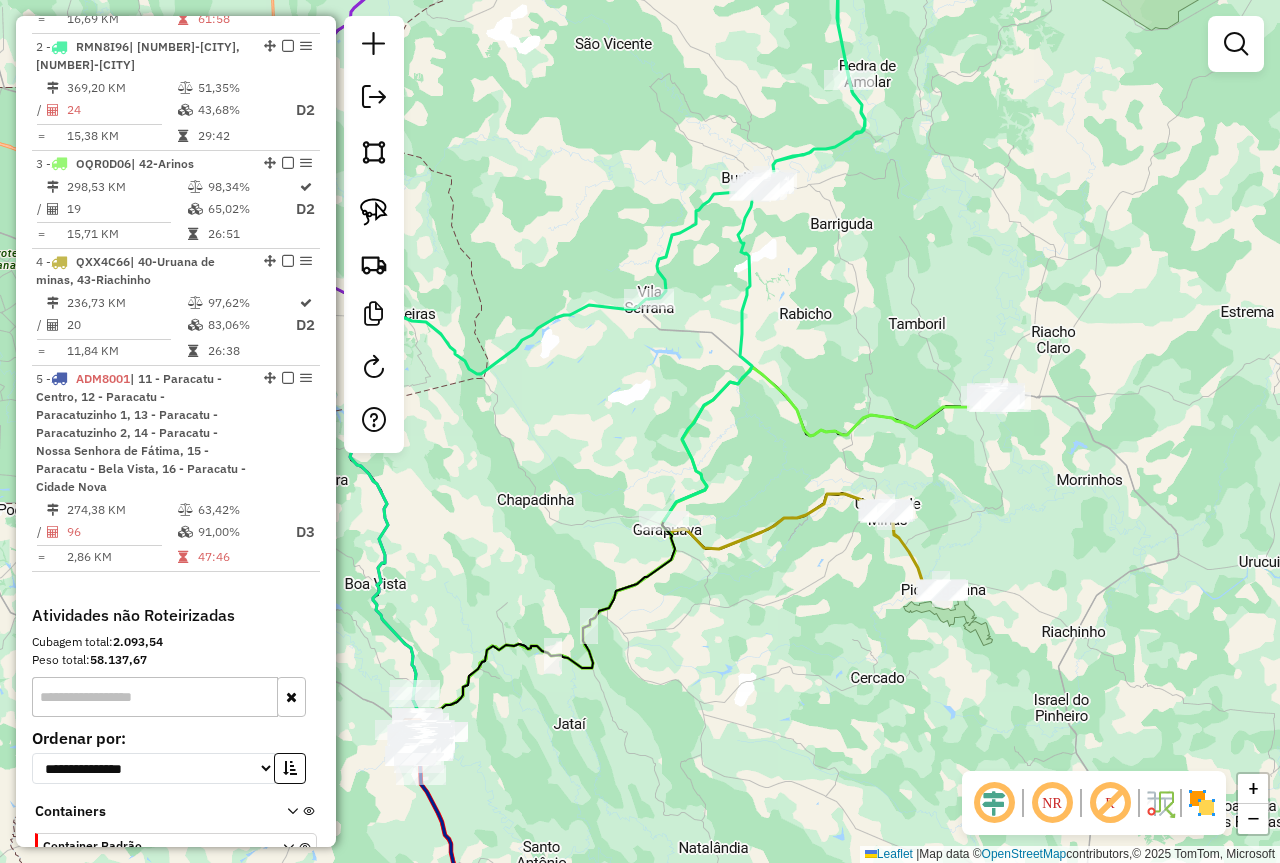 drag, startPoint x: 768, startPoint y: 547, endPoint x: 681, endPoint y: 413, distance: 159.76546 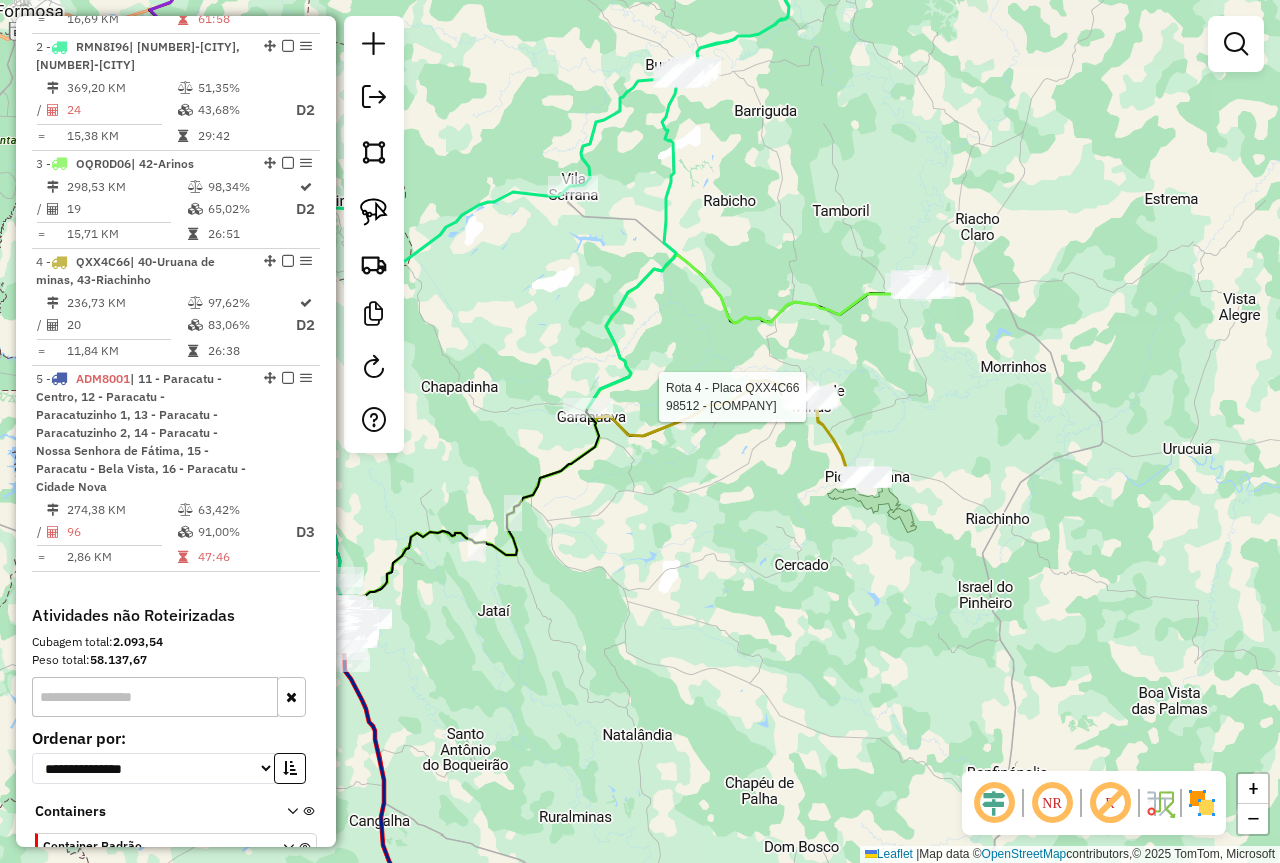select on "*********" 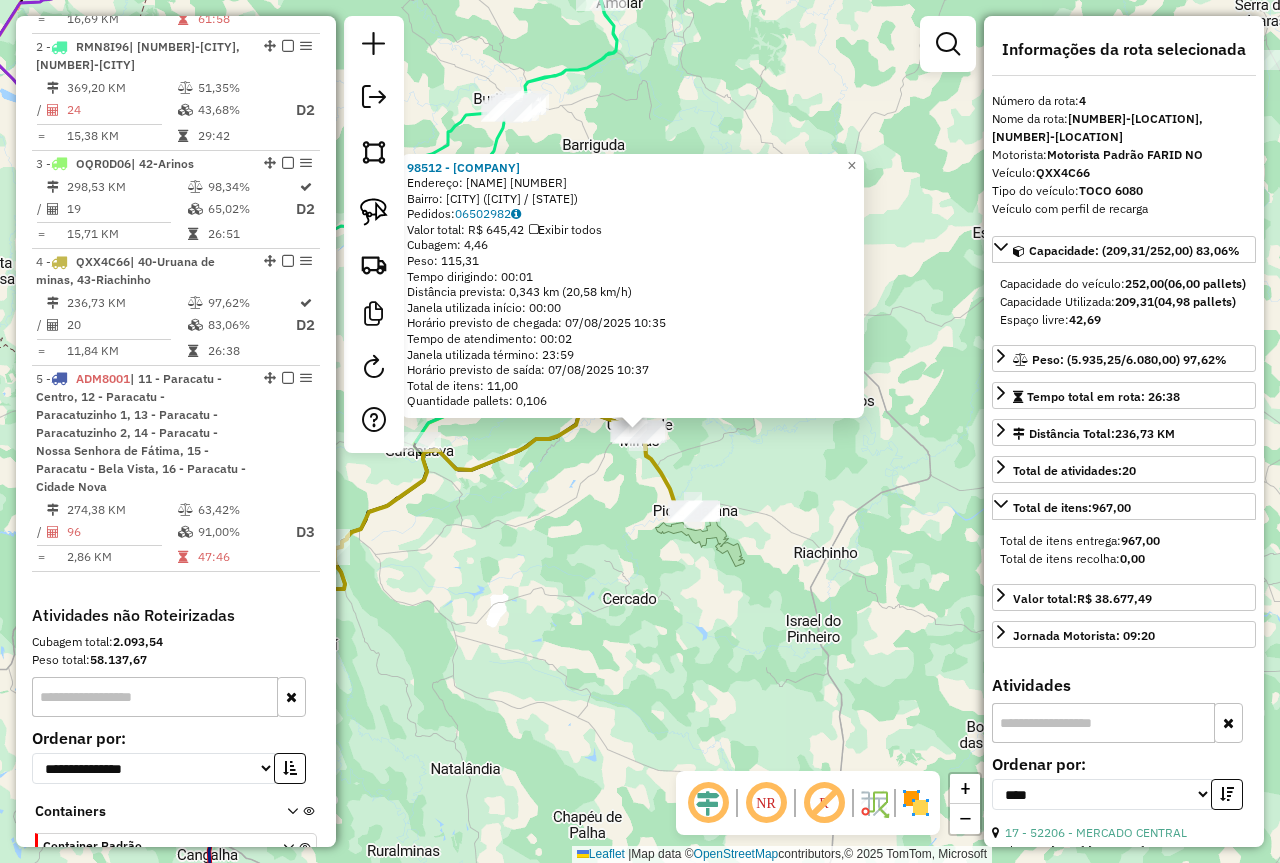 scroll, scrollTop: 949, scrollLeft: 0, axis: vertical 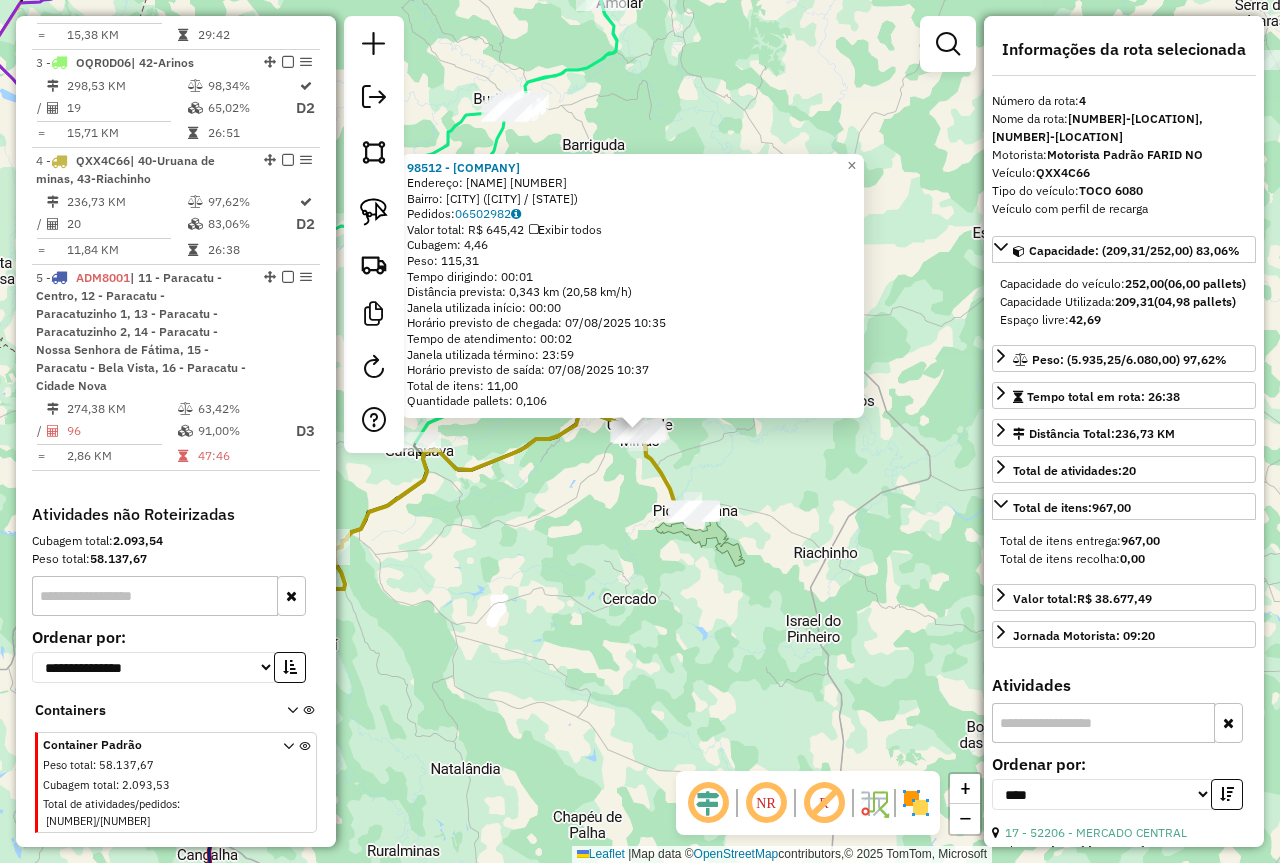 click on "98512 - [STORE_NAME] Endereço: [STREET] [NUMBER] Bairro: [NEIGHBORHOOD] ([CITY] / [STATE]) Pedidos: 06502982 Valor total: R$ 645,42 Exibir todos Cubagem: 4,46 Peso: 115,31 Tempo dirigindo: 00:01 Distância prevista: 0,343 km (20,58 km/h) Janela utilizada início: 00:00 Horário previsto de chegada: 07/08/2025 10:35 Tempo de atendimento: 00:02 Janela utilizada término: 23:59 Horário previsto de saída: 07/08/2025 10:37 Total de itens: 11,00 Quantidade pallets: 0,106 × Janela de atendimento Grade de atendimento Capacidade Transportadoras Veículos Cliente Pedidos Rotas Selecione os dias de semana para filtrar as janelas de atendimento Seg Ter Qua Qui Sex Sáb Dom Informe o período da janela de atendimento: De: Até: Filtrar exatamente a janela do cliente Considerar janela de atendimento padrão Selecione os dias de semana para filtrar as grades de atendimento Seg Ter Qua Qui Sex Sáb Dom Considerar clientes sem dia de atendimento cadastrado" 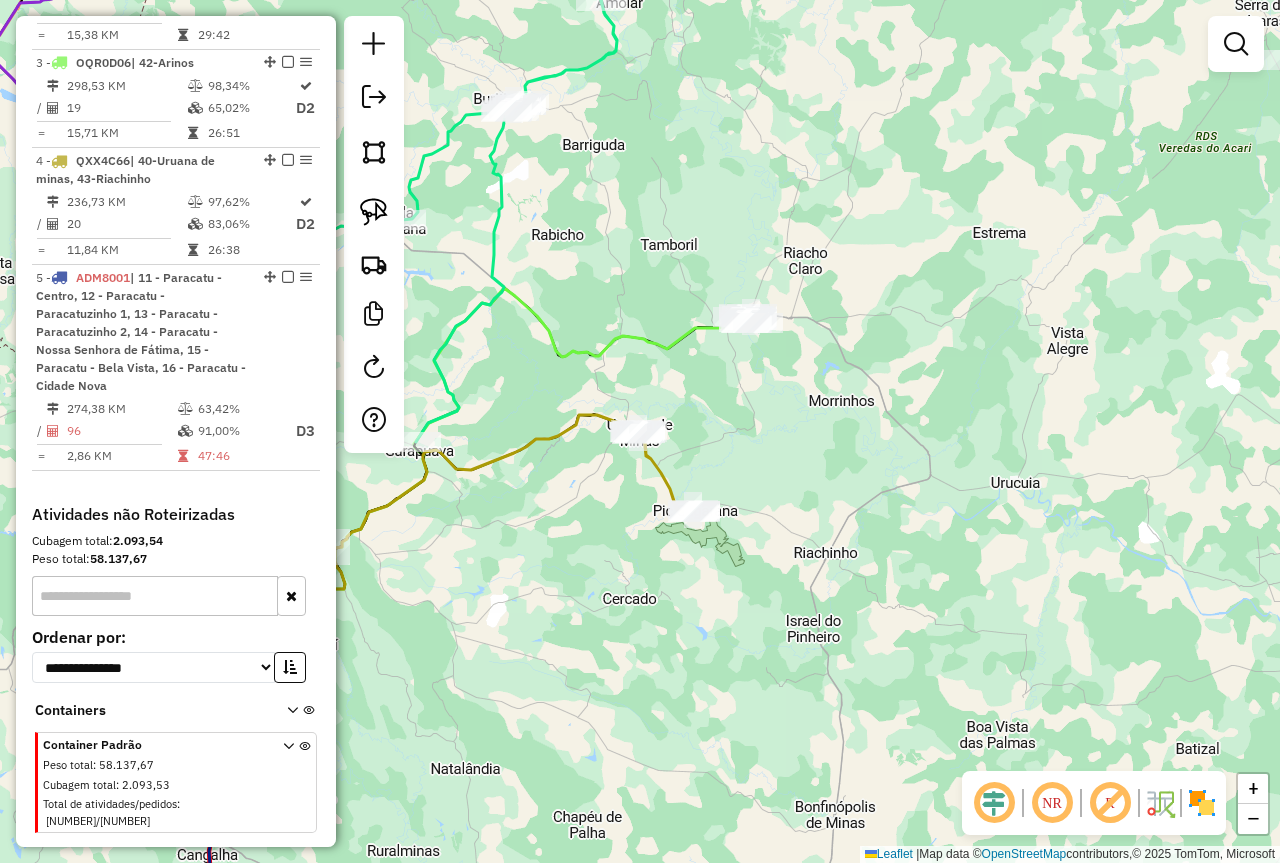 drag, startPoint x: 560, startPoint y: 577, endPoint x: 789, endPoint y: 482, distance: 247.92337 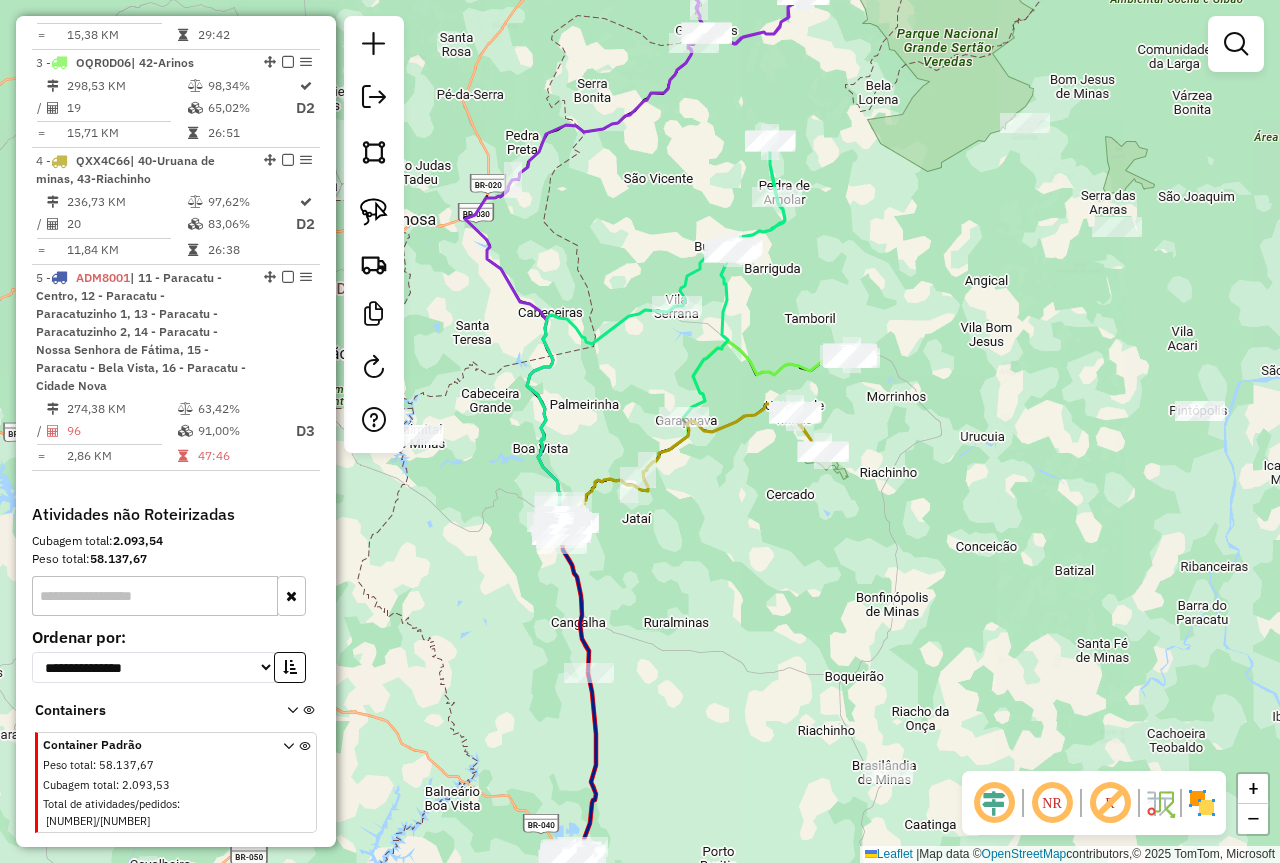 drag, startPoint x: 660, startPoint y: 596, endPoint x: 732, endPoint y: 310, distance: 294.9237 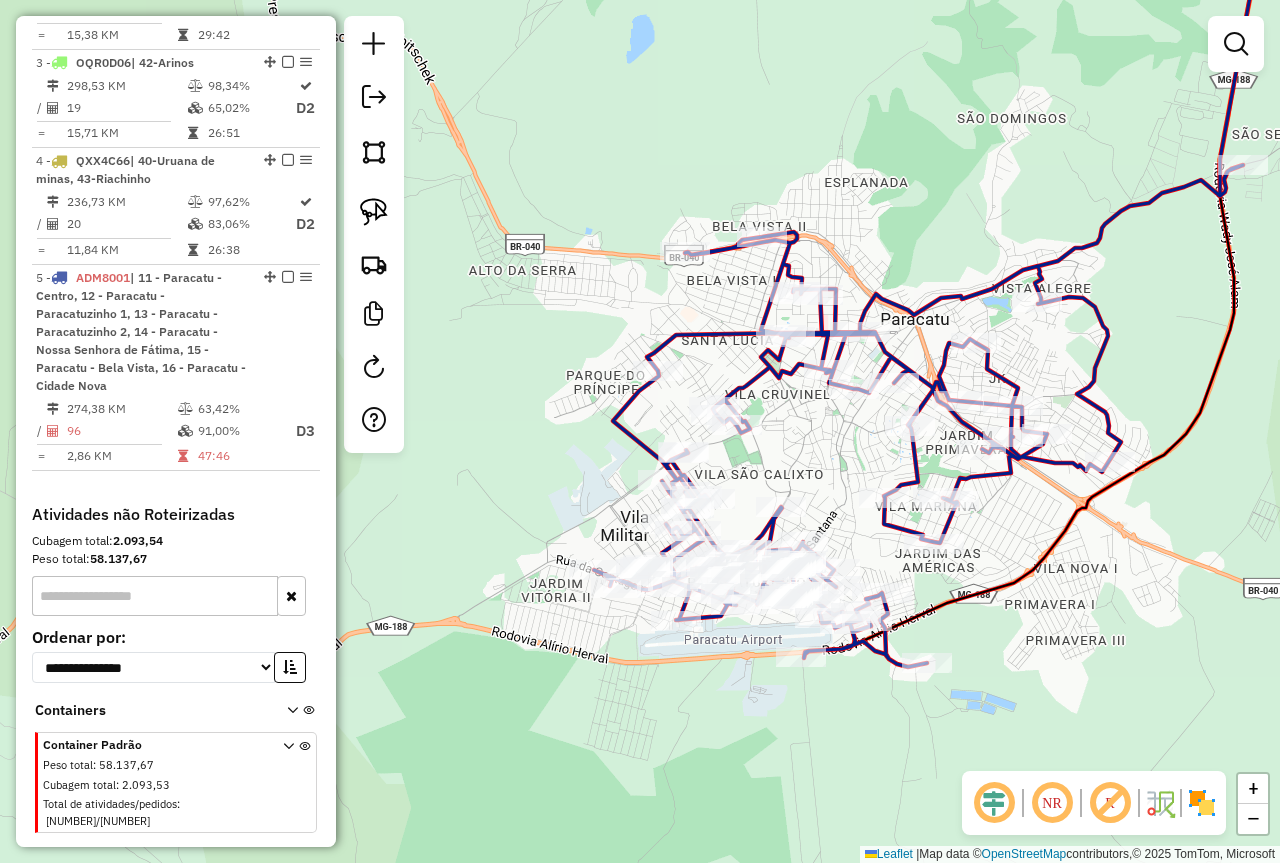 drag, startPoint x: 839, startPoint y: 462, endPoint x: 848, endPoint y: 361, distance: 101.4002 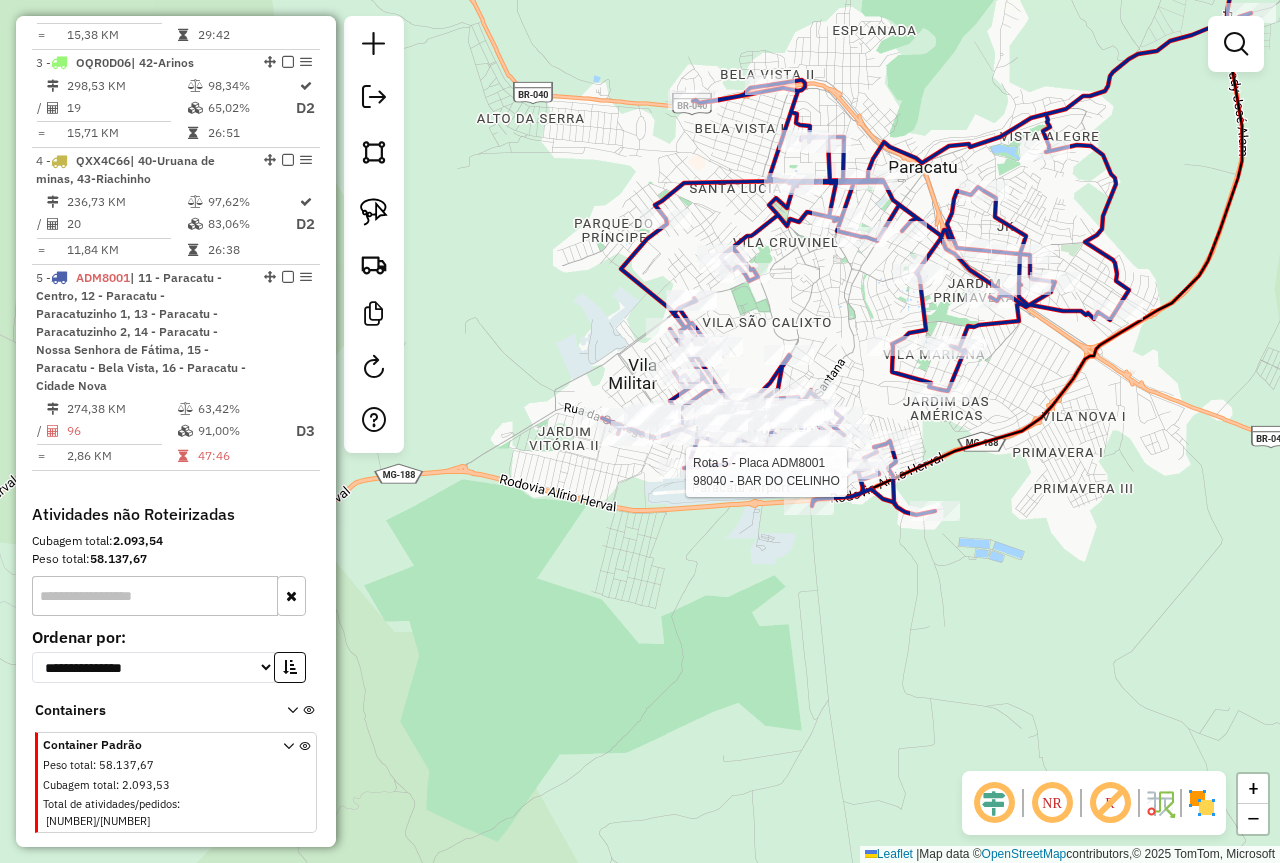 select on "*********" 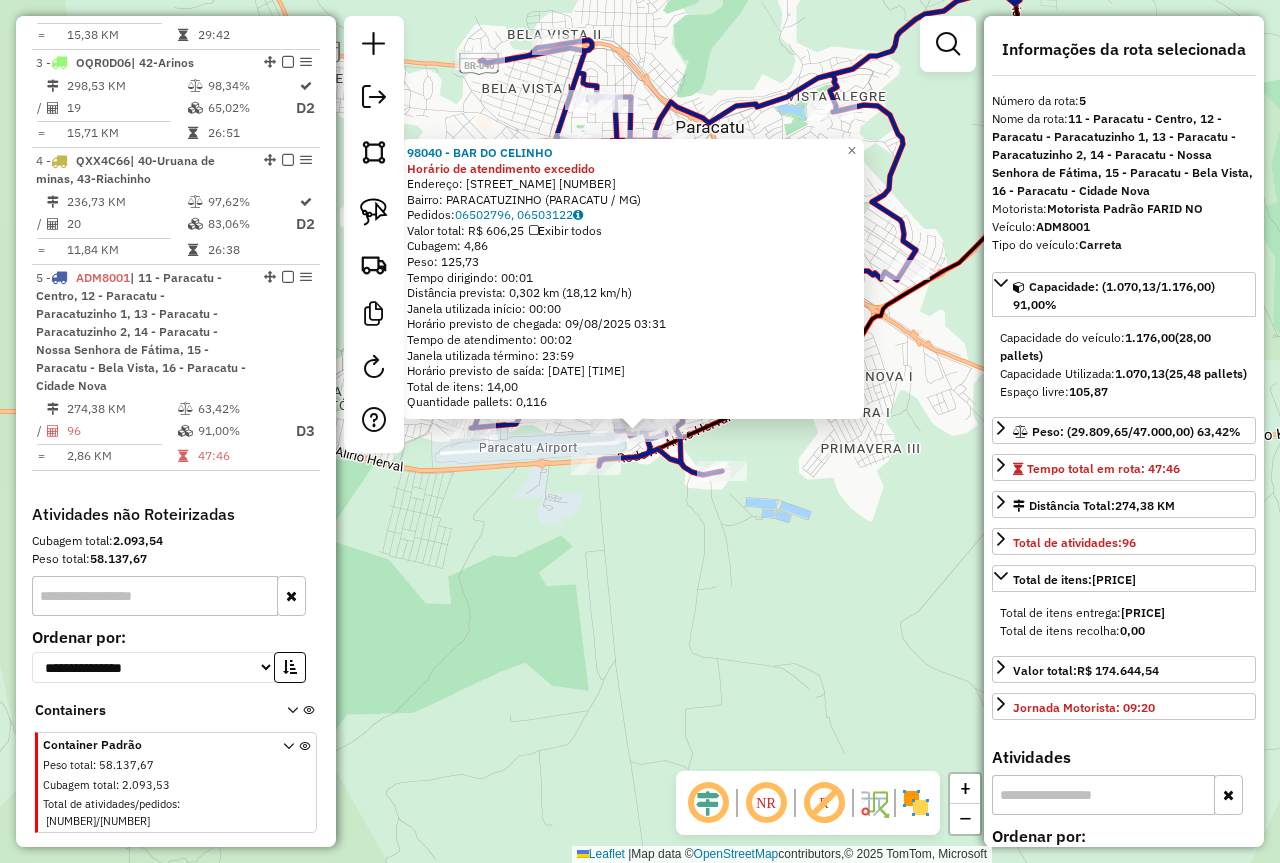 click on "[NAME] Horário de atendimento excedido  Endereço:  [NAME] [NUMBER]   Bairro: [NAME] ([CITY] / [STATE])   Pedidos:  [NUMBER], [NUMBER]   Valor total: R$ [PRICE]   Exibir todos   Cubagem: [NUMBER]  Peso: [NUMBER]  Tempo dirigindo: [TIME]   Distância prevista: [NUMBER] km ([NUMBER] km/h)   Janela utilizada início: [TIME]   Horário previsto de chegada: [DATE] [TIME]   Tempo de atendimento: [TIME]   Janela utilizada término: [TIME]   Horário previsto de saída: [DATE] [TIME]   Total de itens: [NUMBER], [NUMBER]   Quantidade pallets: [NUMBER]  × Janela de atendimento Grade de atendimento Capacidade Transportadoras Veículos Cliente Pedidos  Rotas Selecione os dias de semana para filtrar as janelas de atendimento  Seg   Ter   Qua   Qui   Sex   Sáb   Dom  Informe o período da janela de atendimento: De: Até:  Filtrar exatamente a janela do cliente  Considerar janela de atendimento padrão  Selecione os dias de semana para filtrar as grades de atendimento  Seg   Ter   Qua   Qui   Sex   Sáb   Dom   De:   De:" 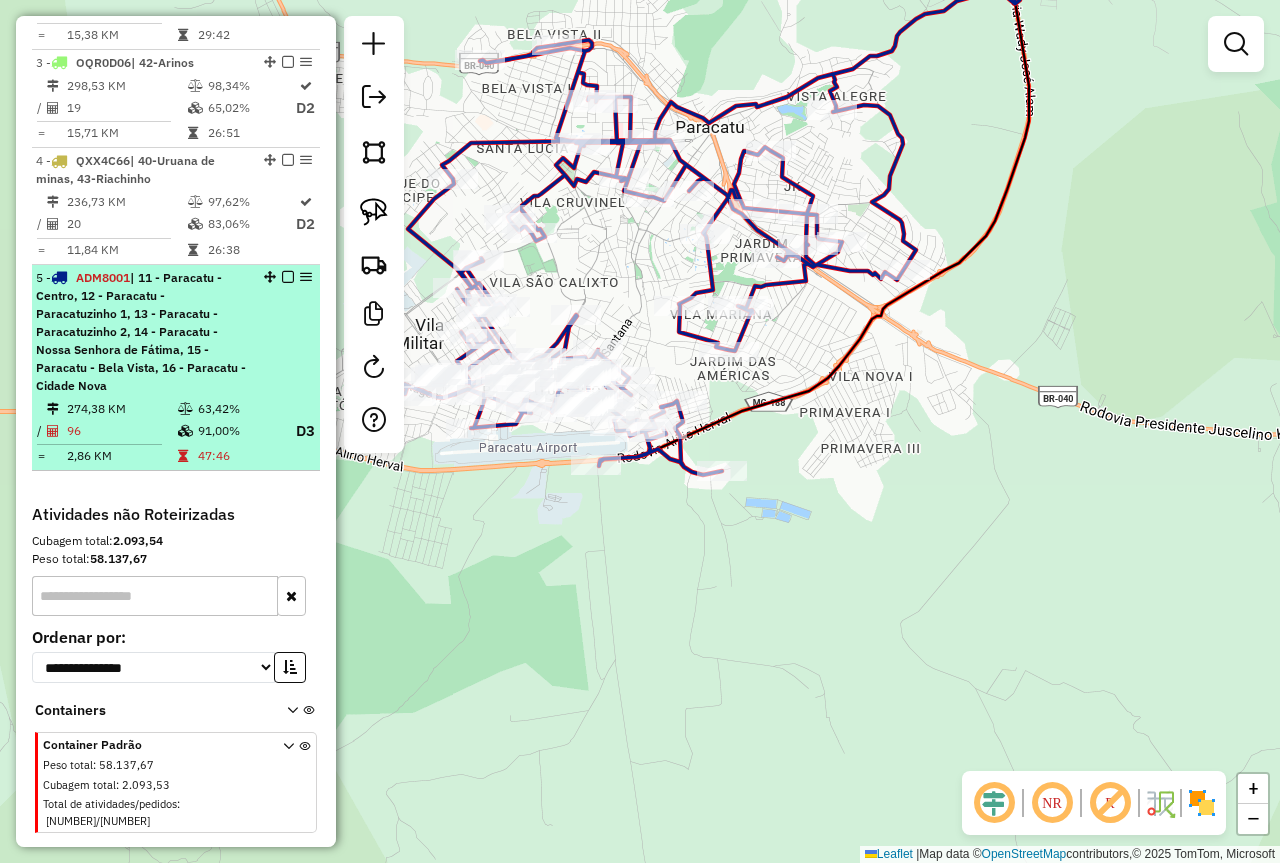 click at bounding box center [288, 277] 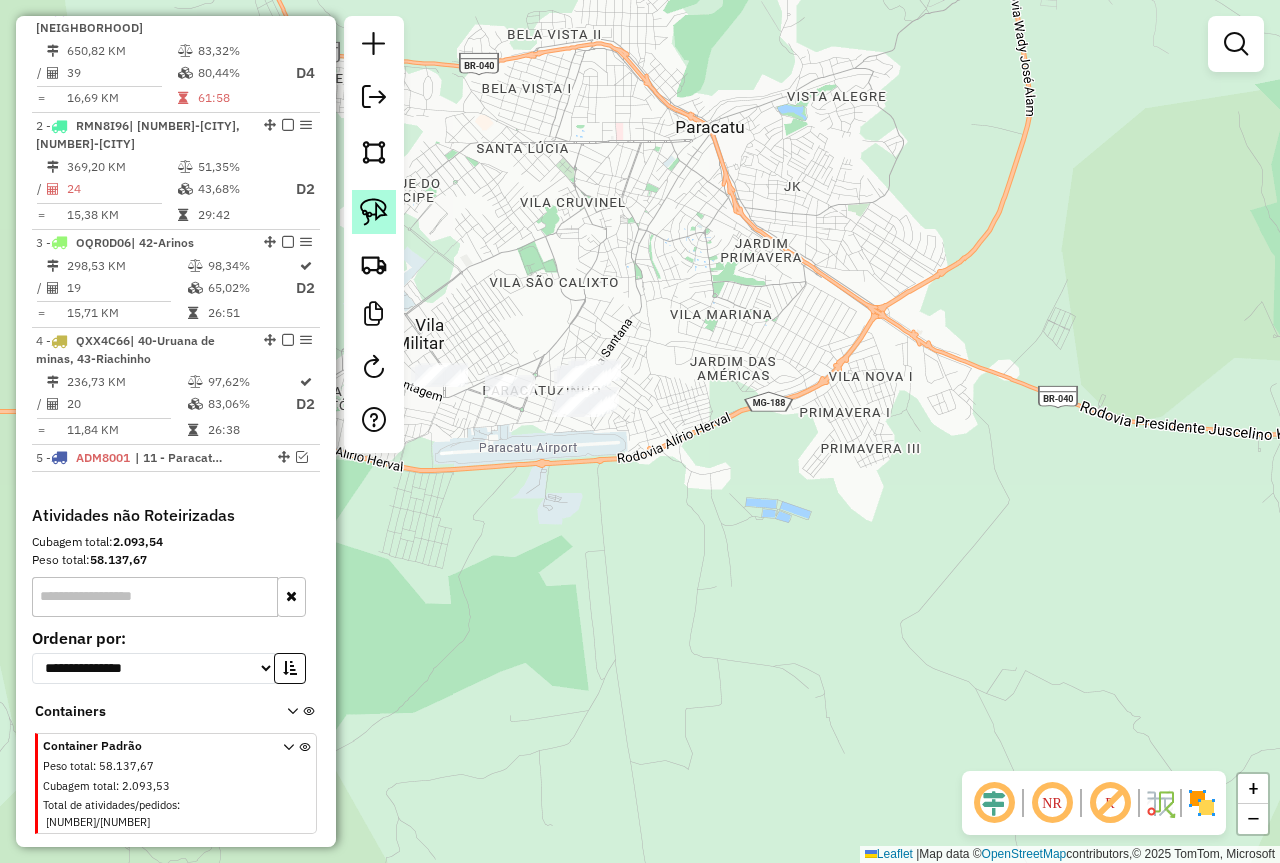 click 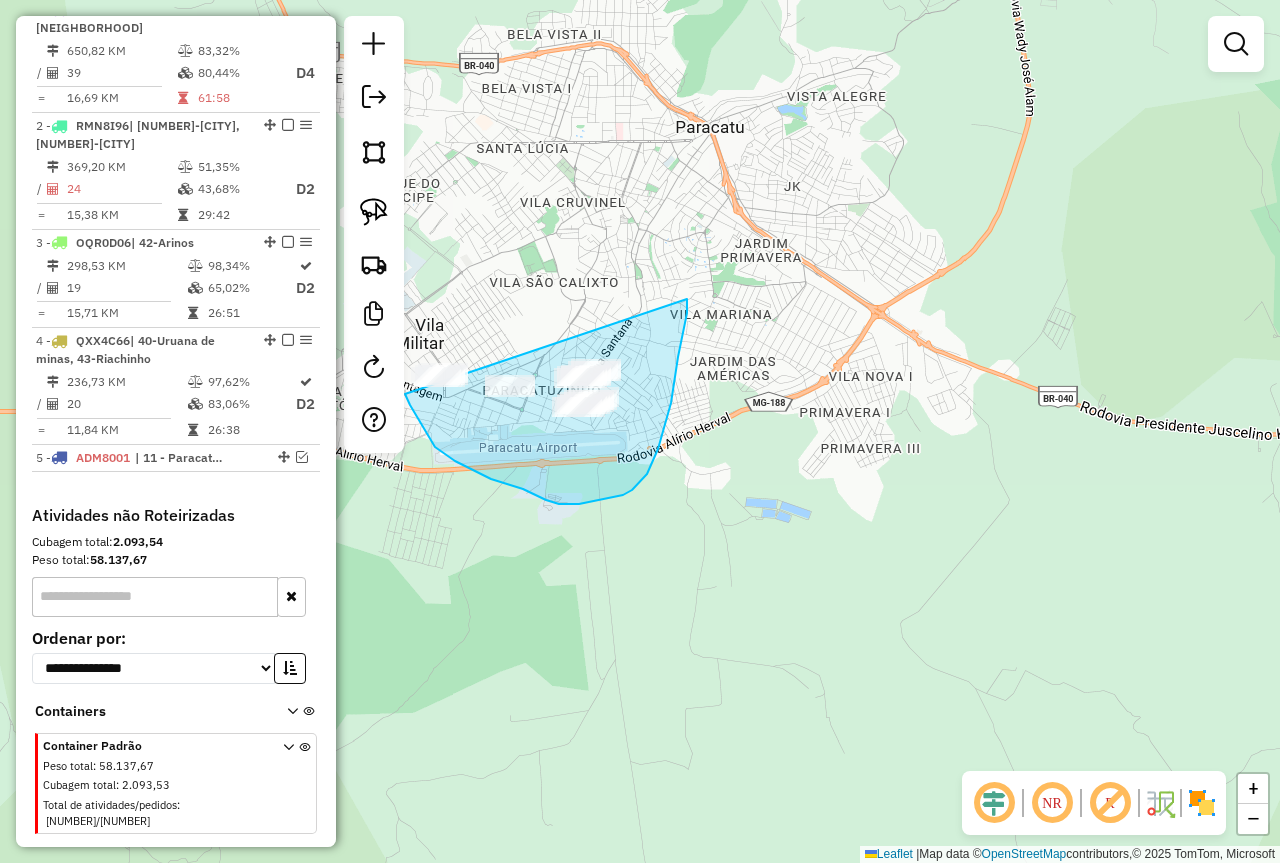 drag, startPoint x: 687, startPoint y: 299, endPoint x: 416, endPoint y: 275, distance: 272.06067 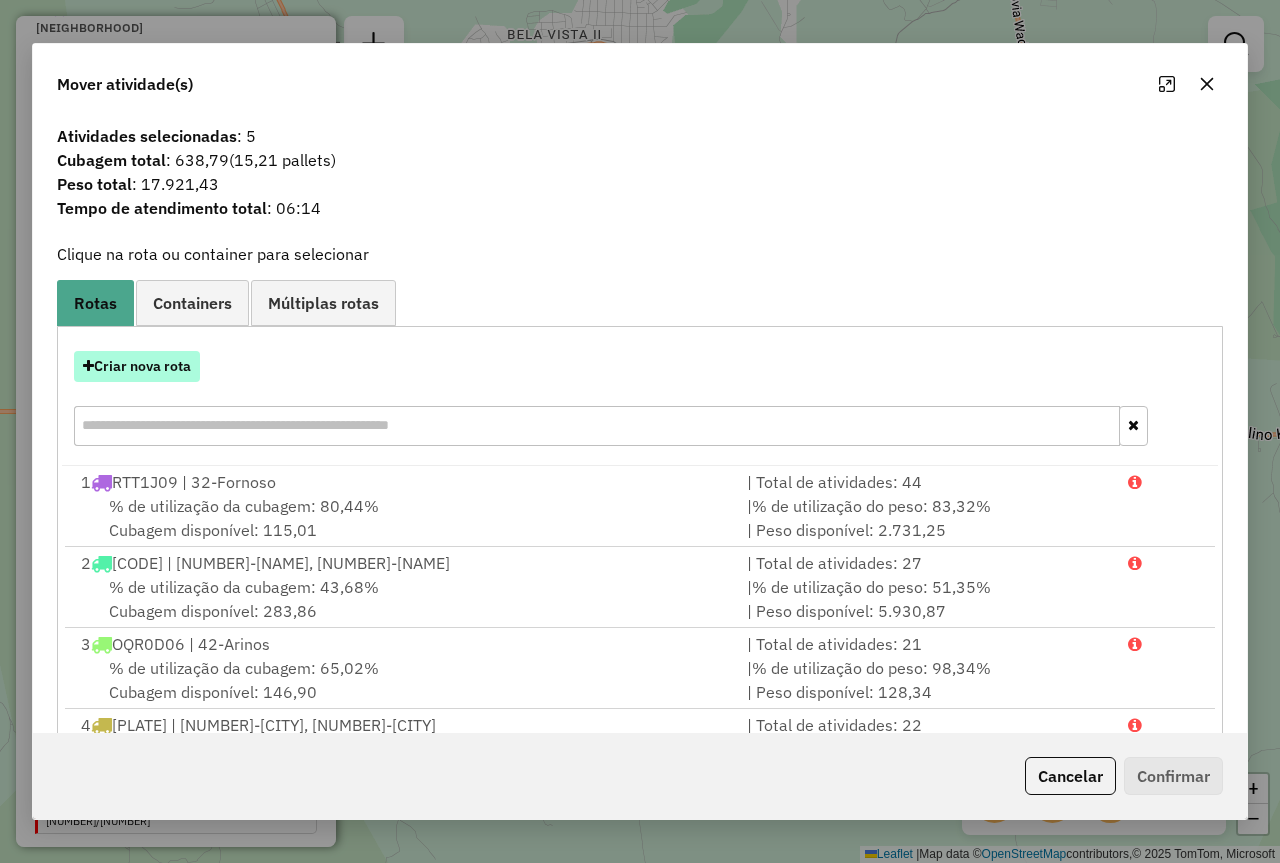 click on "Criar nova rota" at bounding box center [137, 366] 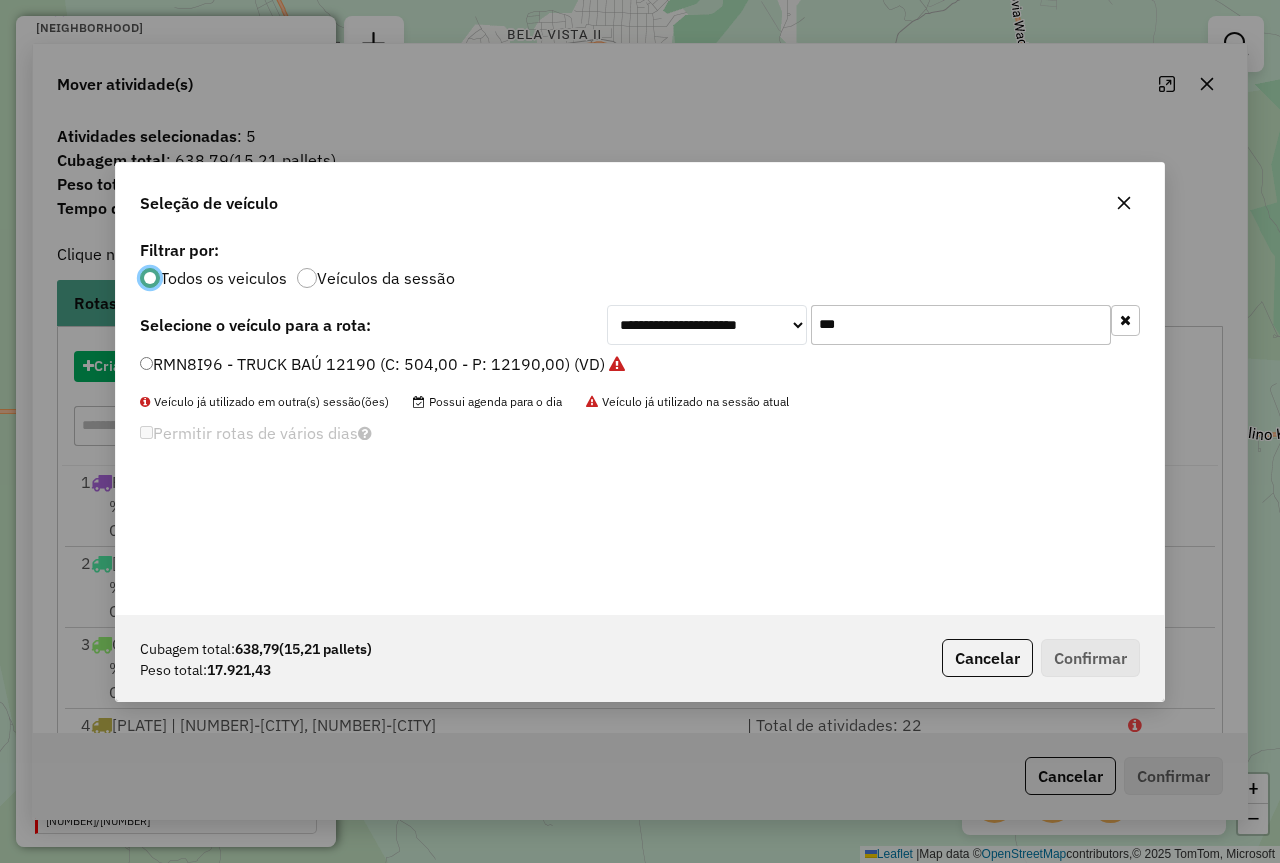 scroll, scrollTop: 11, scrollLeft: 6, axis: both 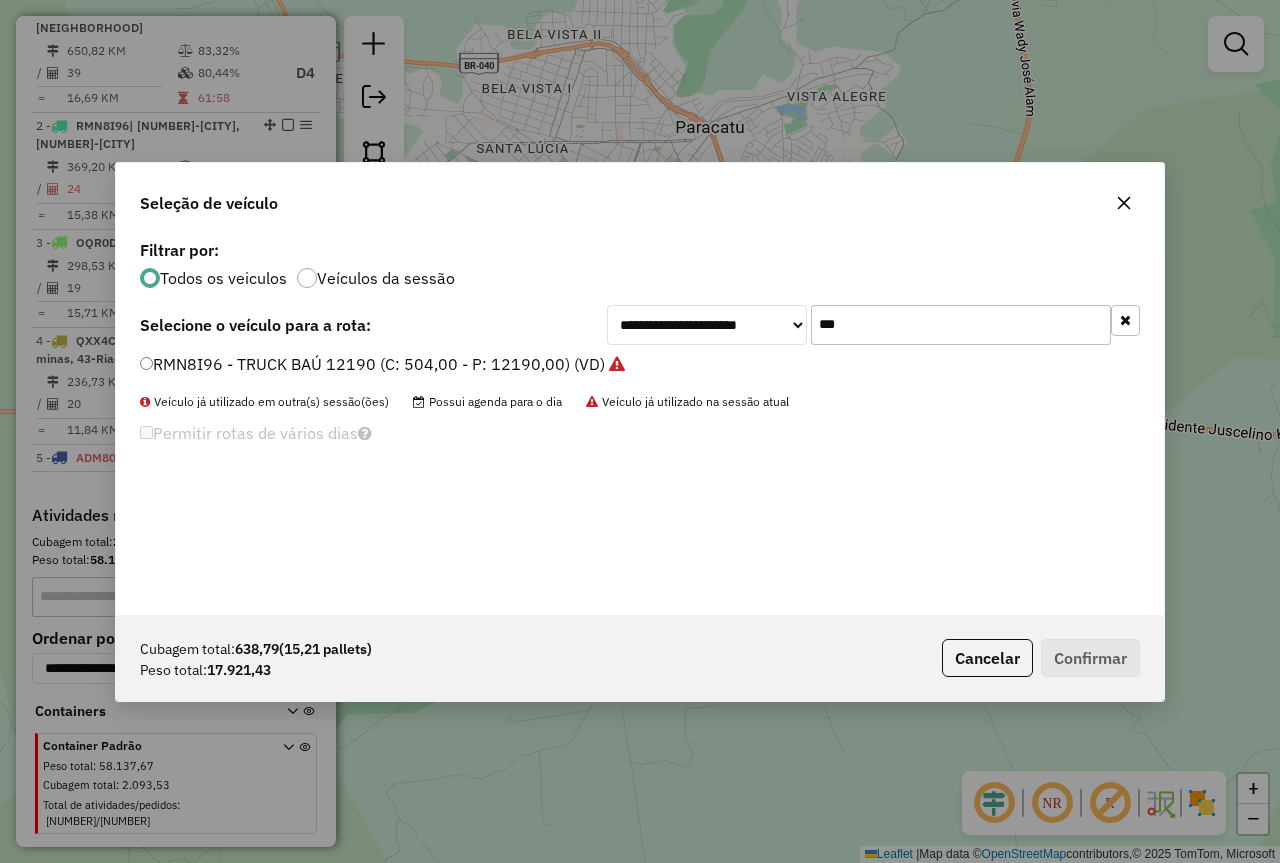 click on "***" 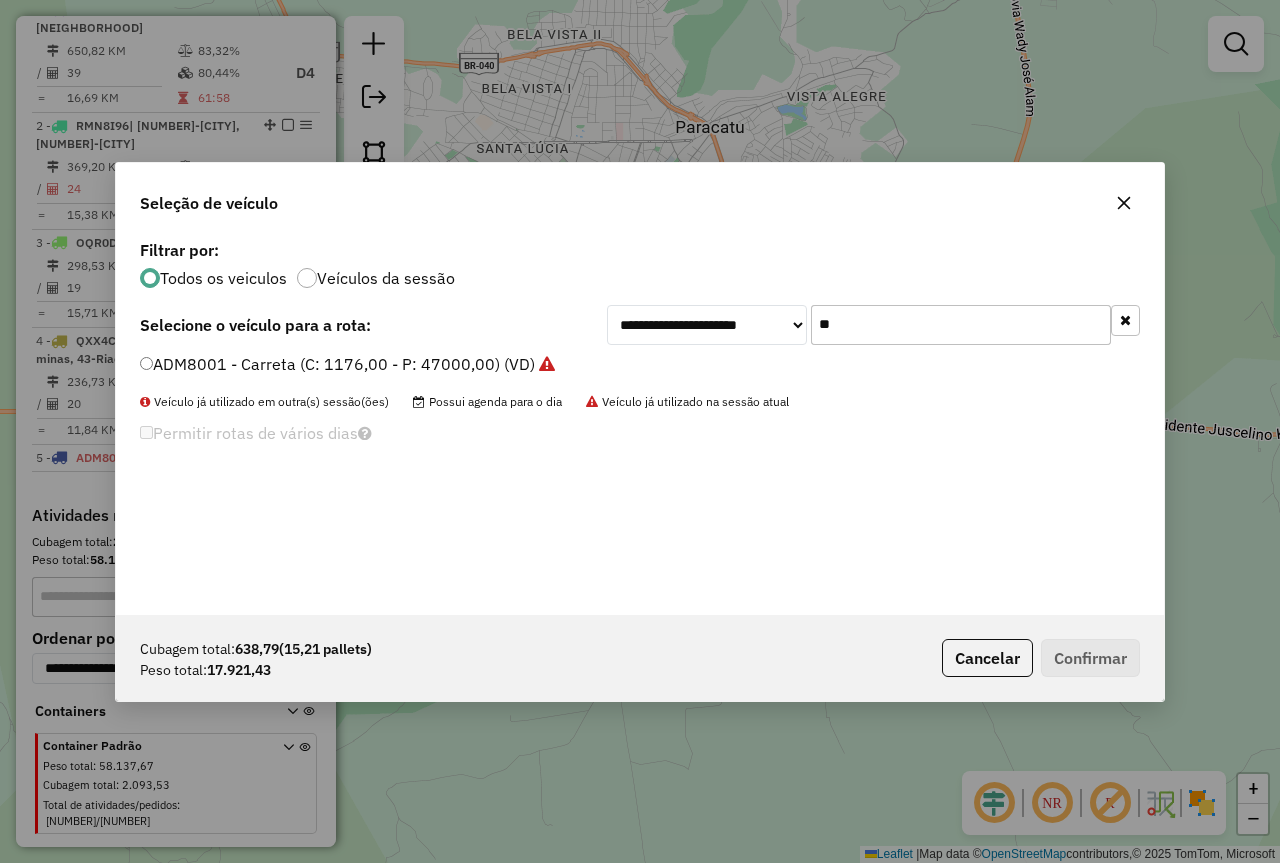 type on "**" 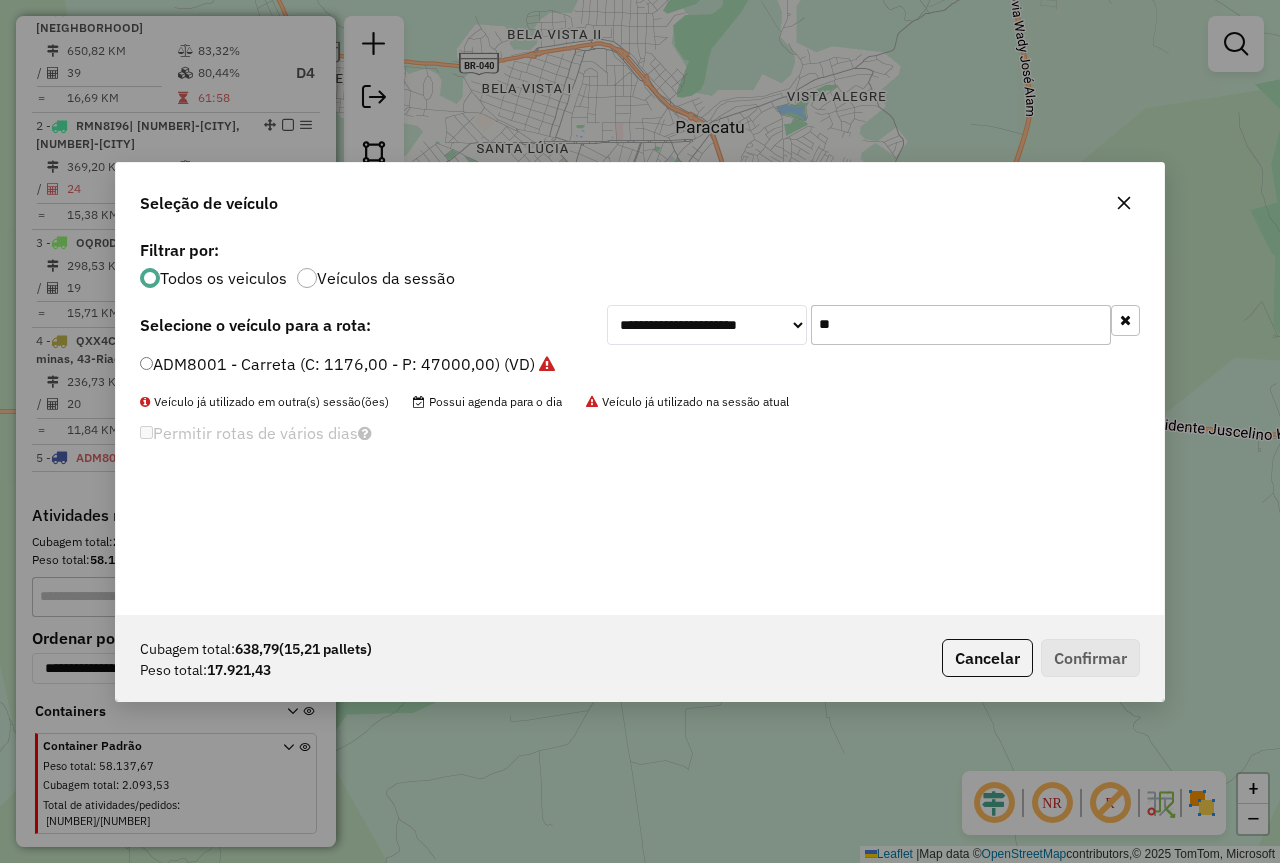 click on "ADM8001 - Carreta (C: 1176,00 - P: 47000,00) (VD)" 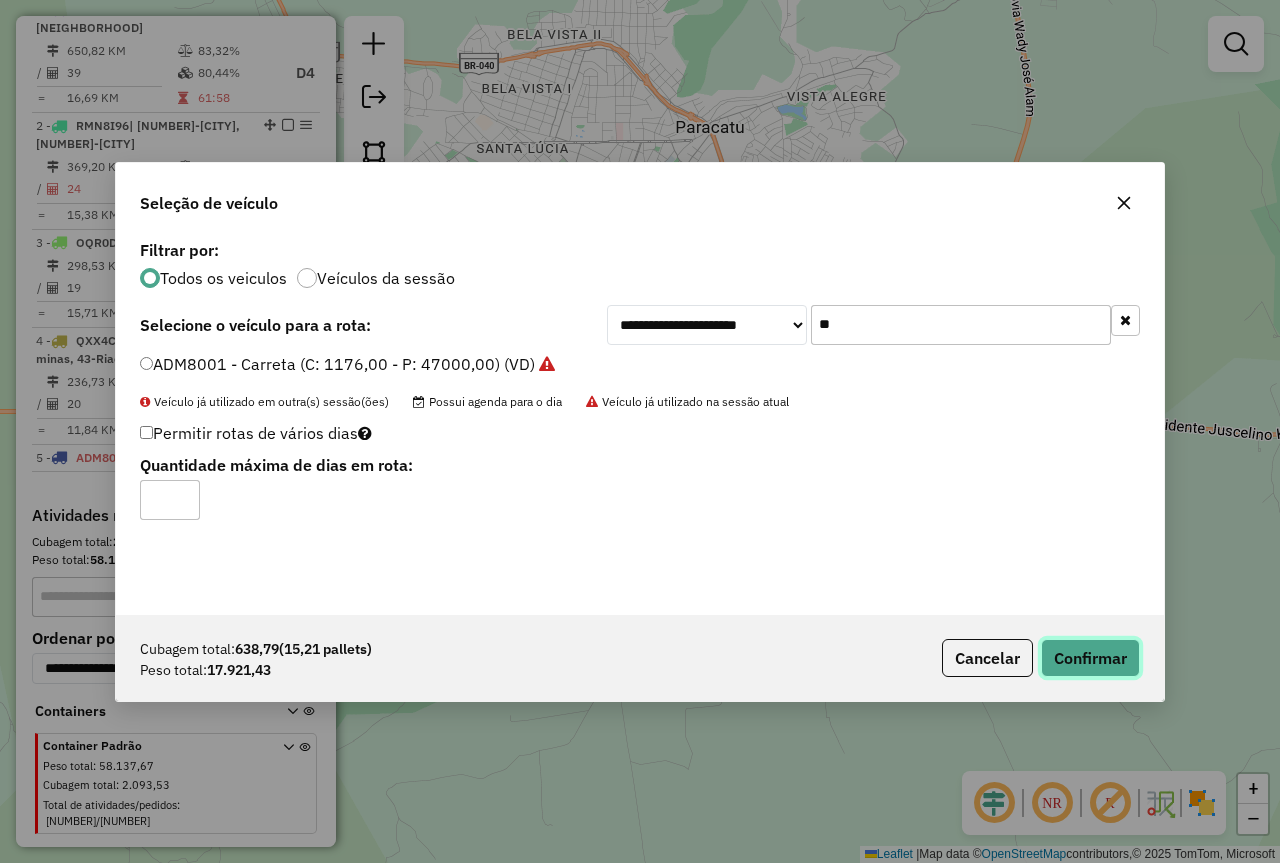 click on "Confirmar" 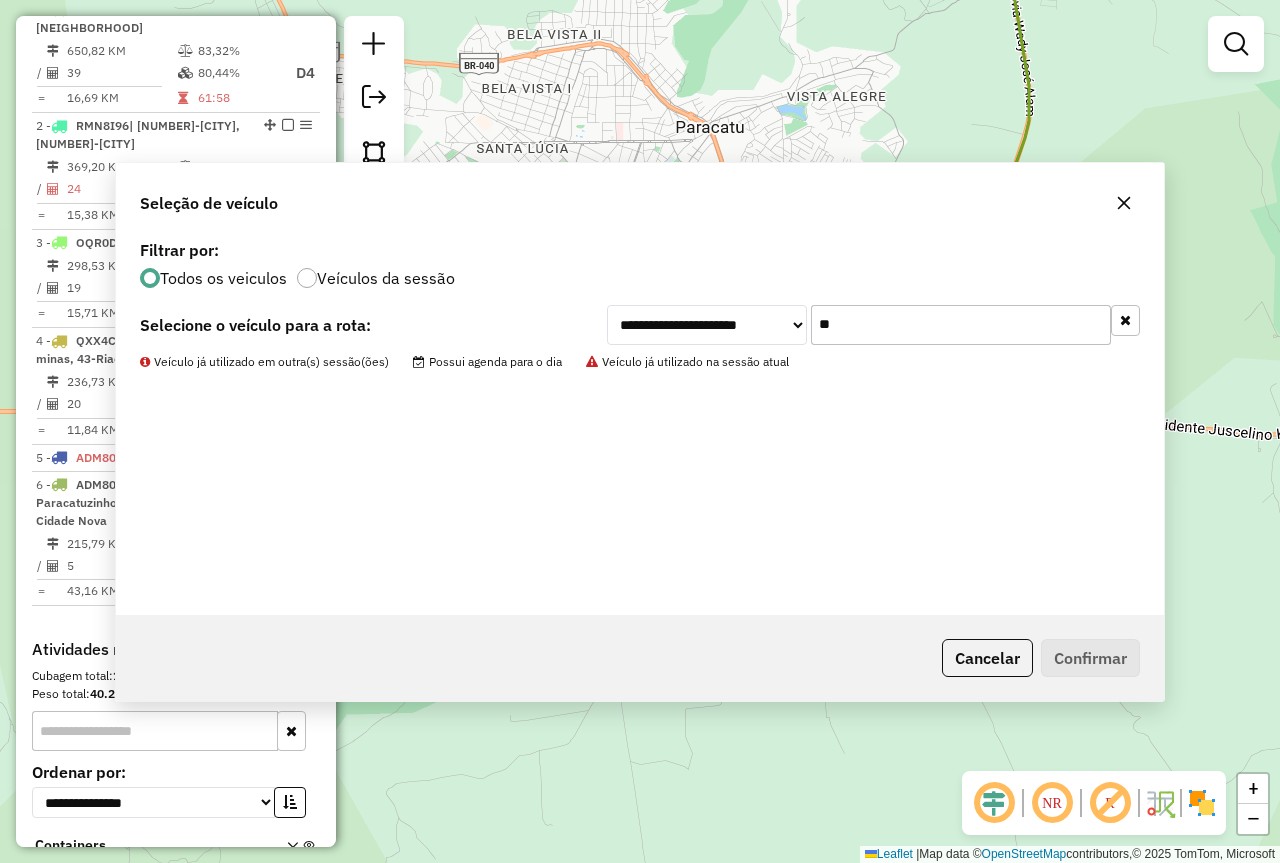 scroll, scrollTop: 904, scrollLeft: 0, axis: vertical 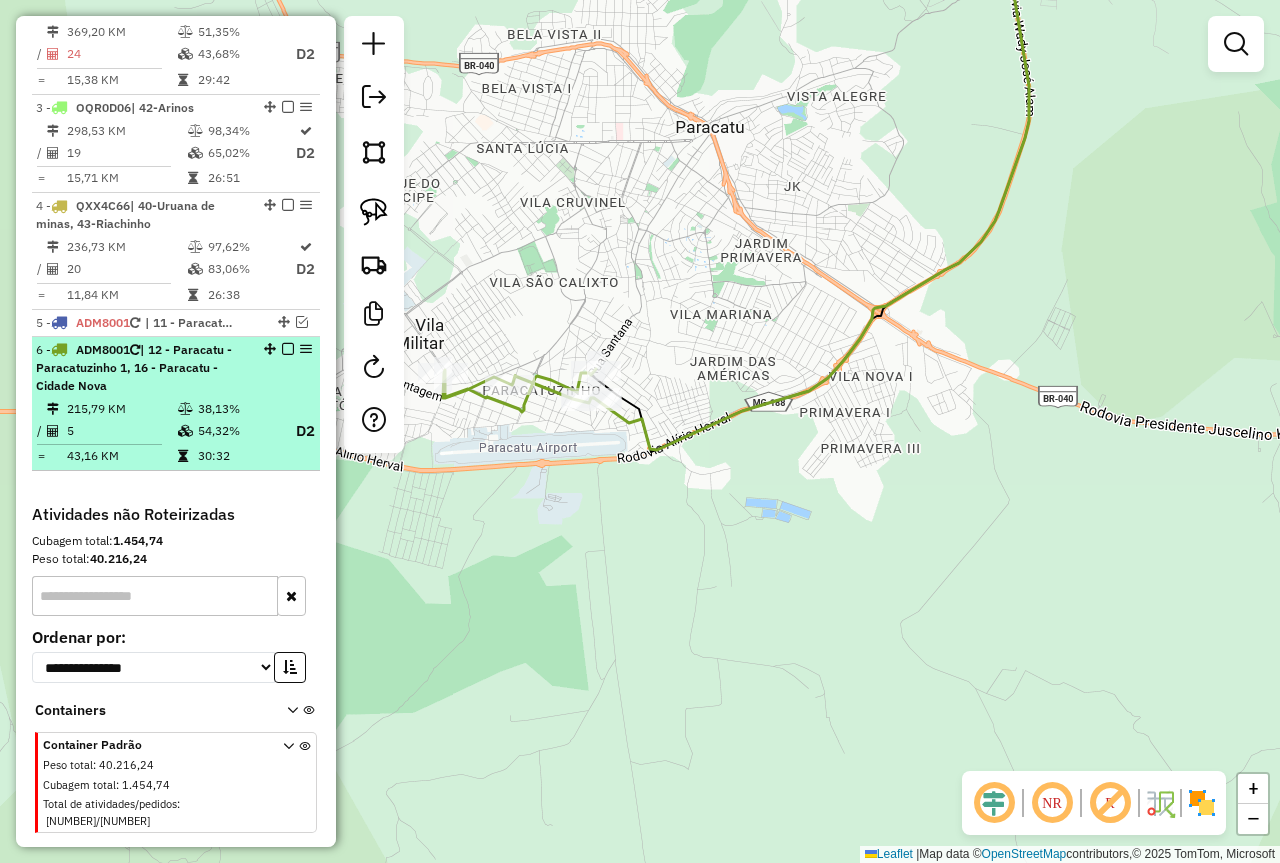 click at bounding box center [288, 349] 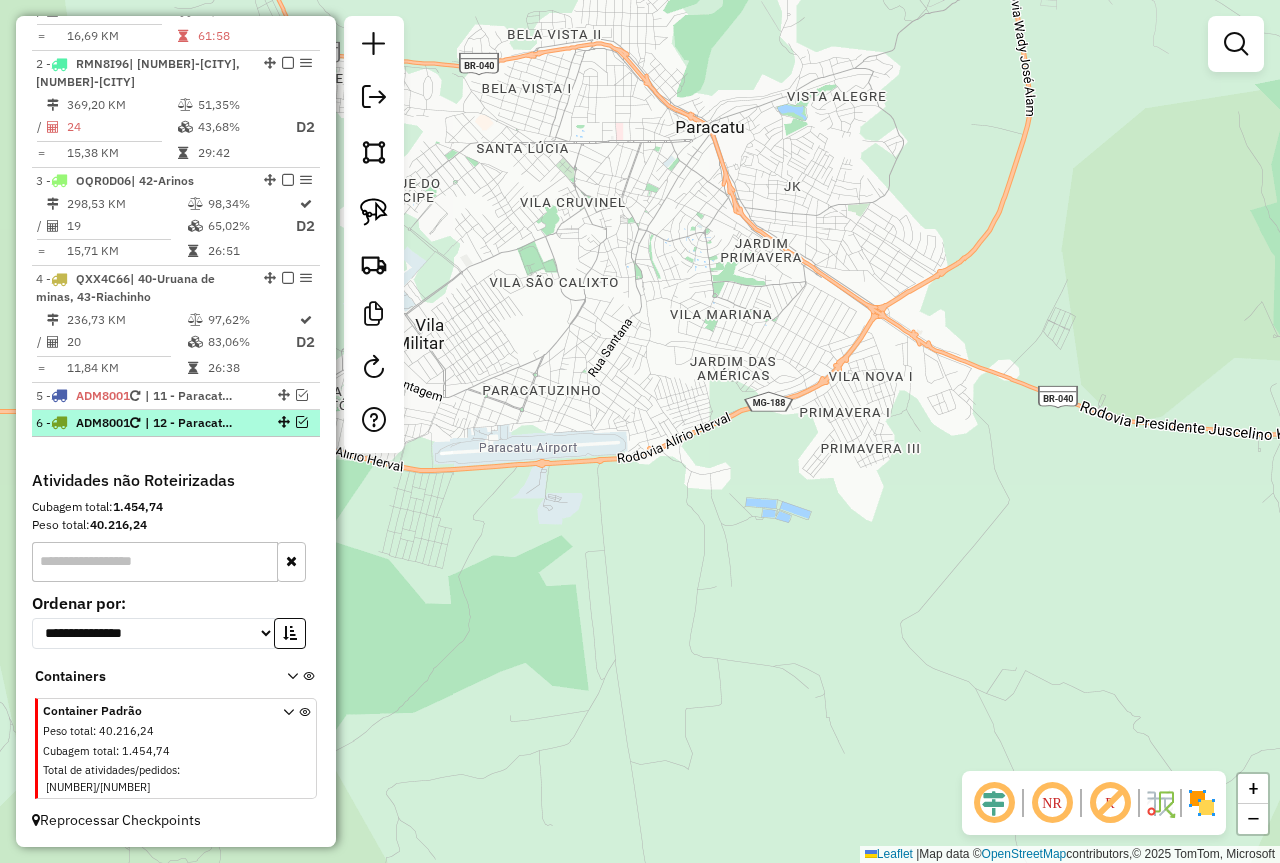 scroll, scrollTop: 796, scrollLeft: 0, axis: vertical 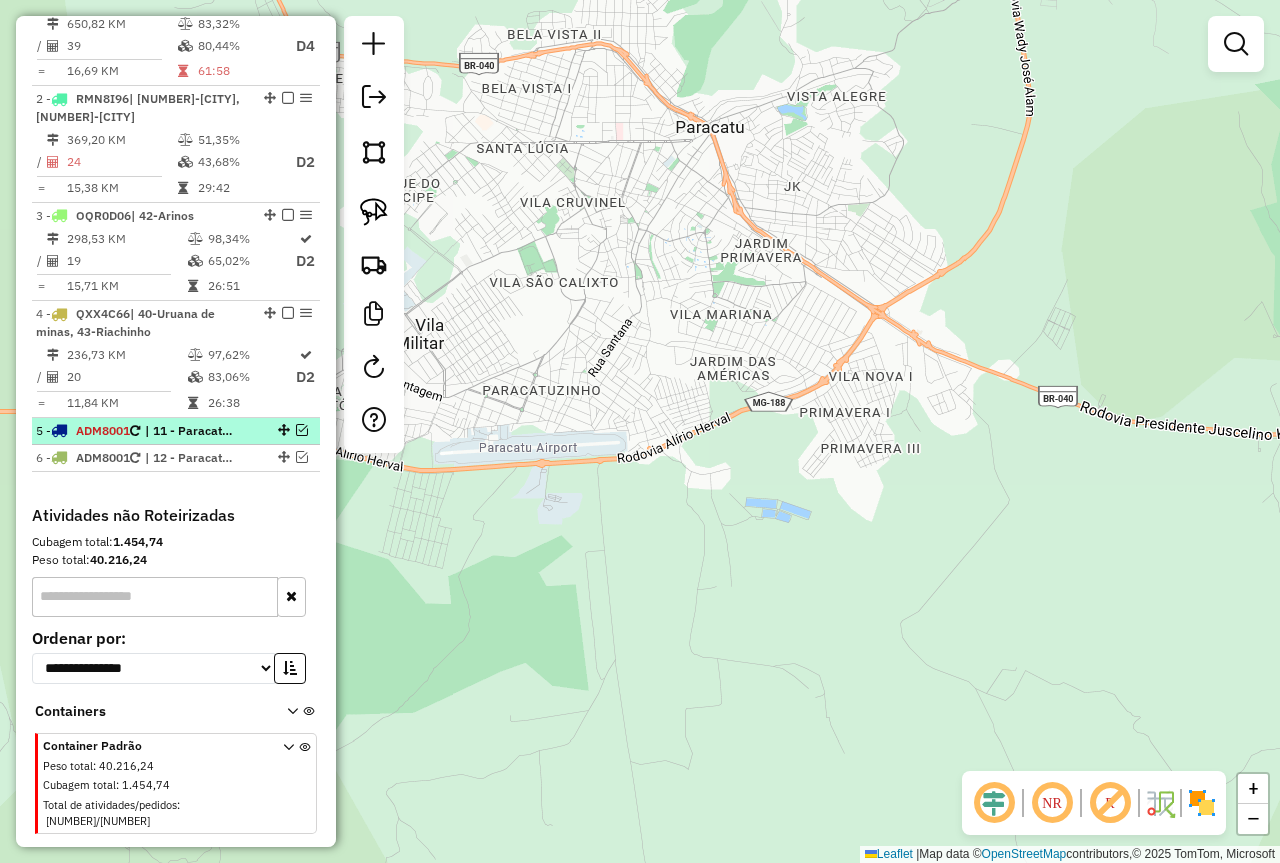 click at bounding box center [302, 430] 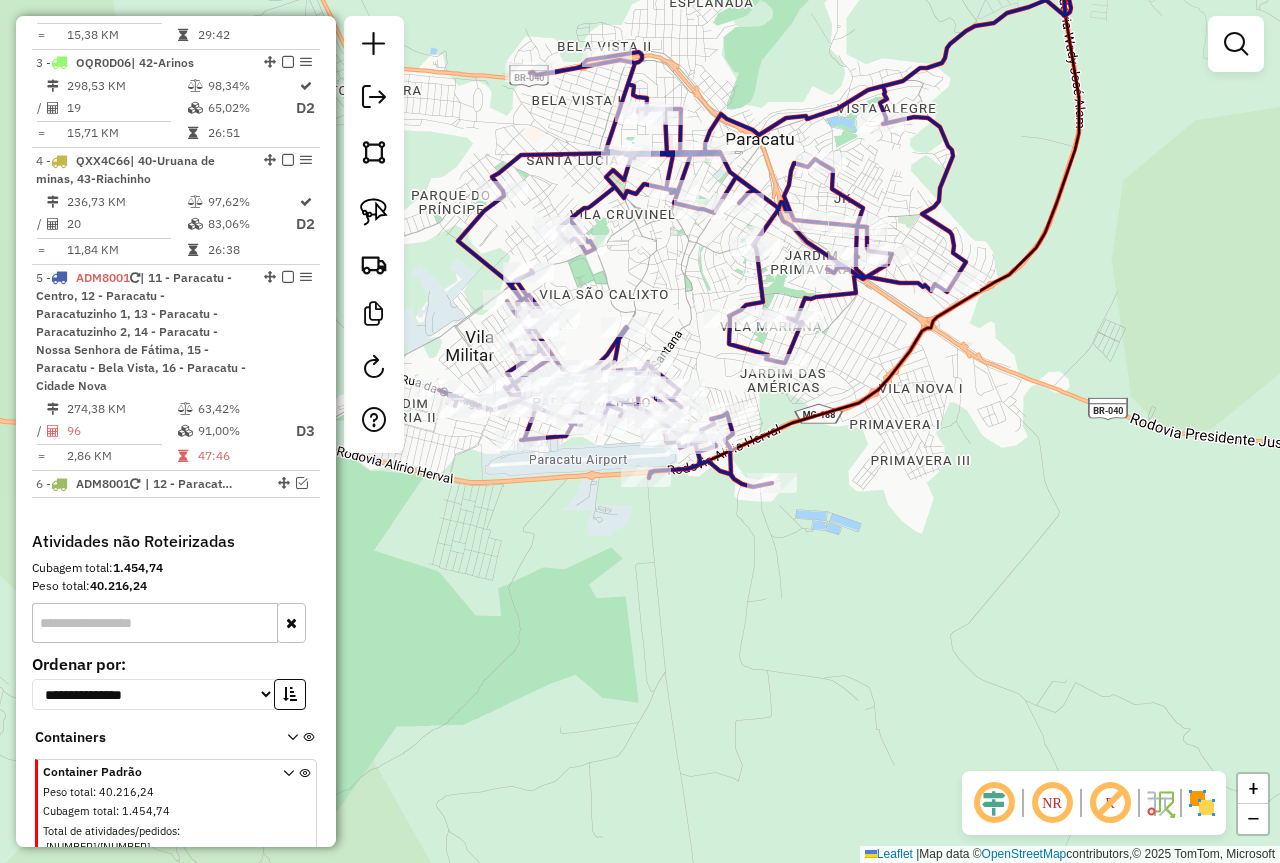 drag, startPoint x: 511, startPoint y: 500, endPoint x: 617, endPoint y: 518, distance: 107.51744 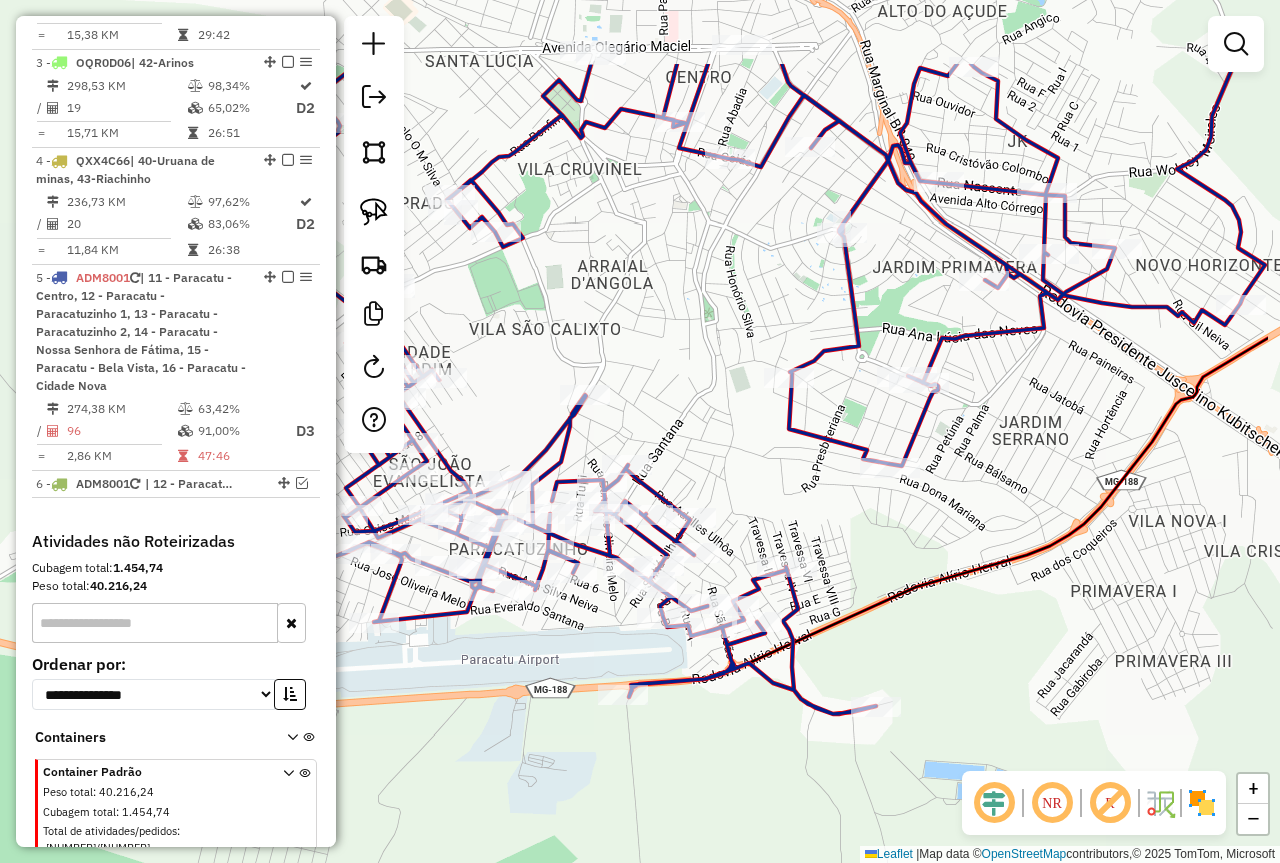 drag, startPoint x: 1150, startPoint y: 400, endPoint x: 1010, endPoint y: 552, distance: 206.64946 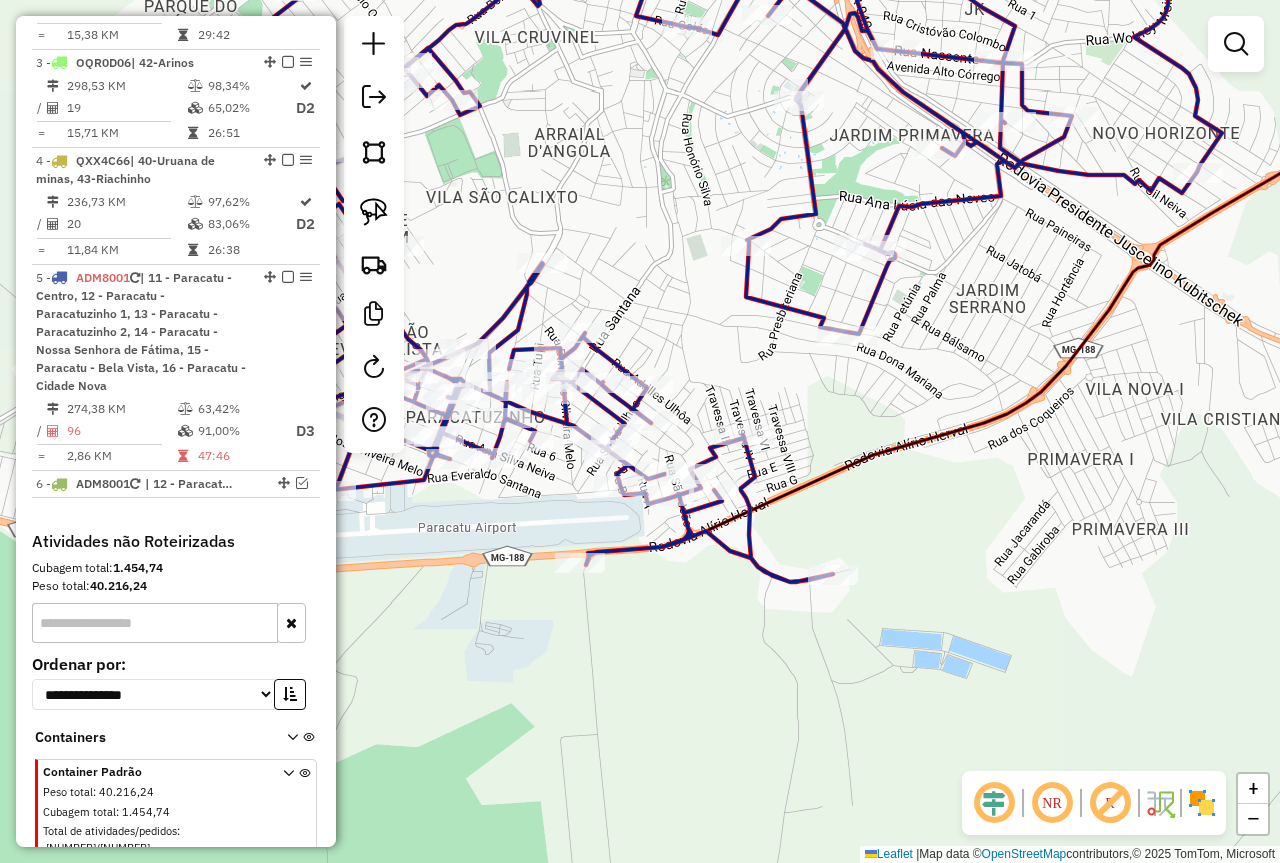 drag, startPoint x: 1149, startPoint y: 390, endPoint x: 1115, endPoint y: 260, distance: 134.37262 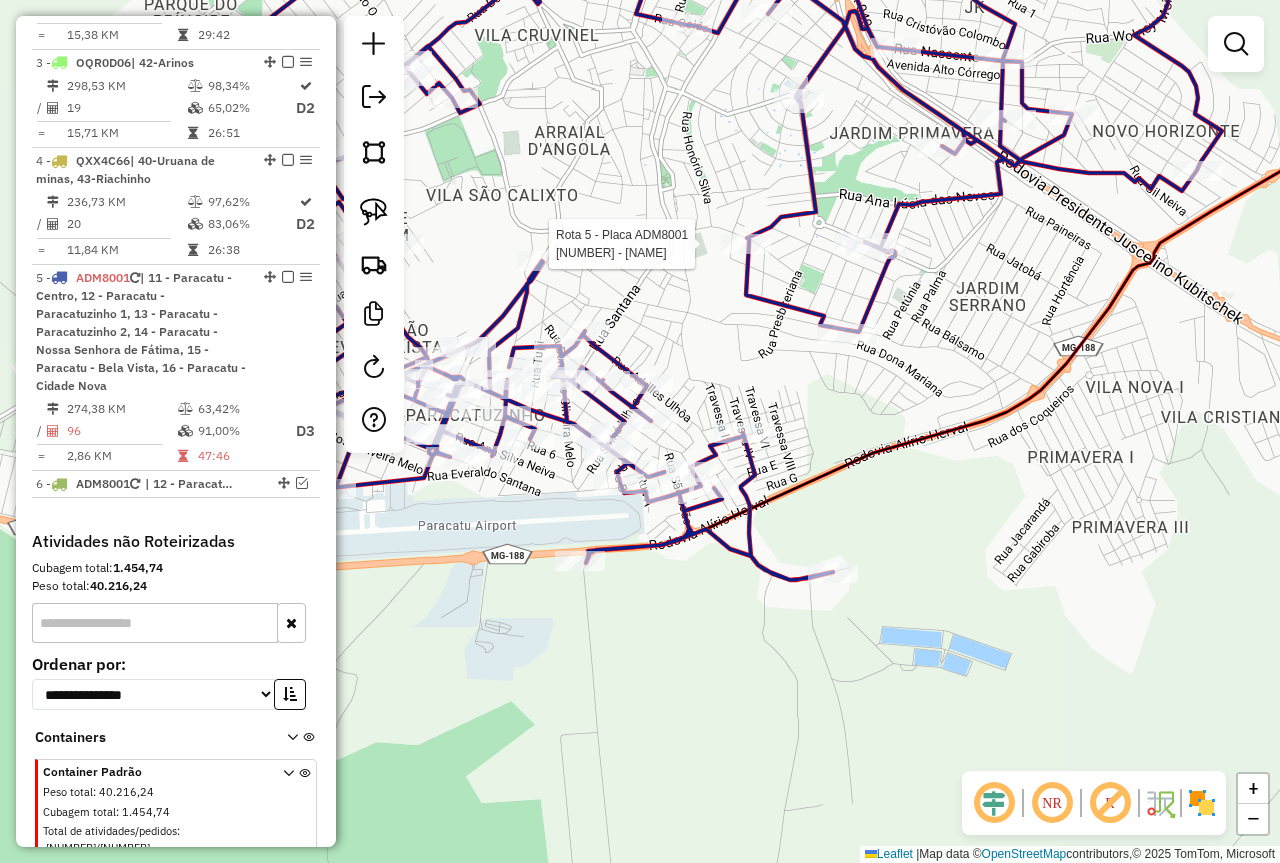 select on "*********" 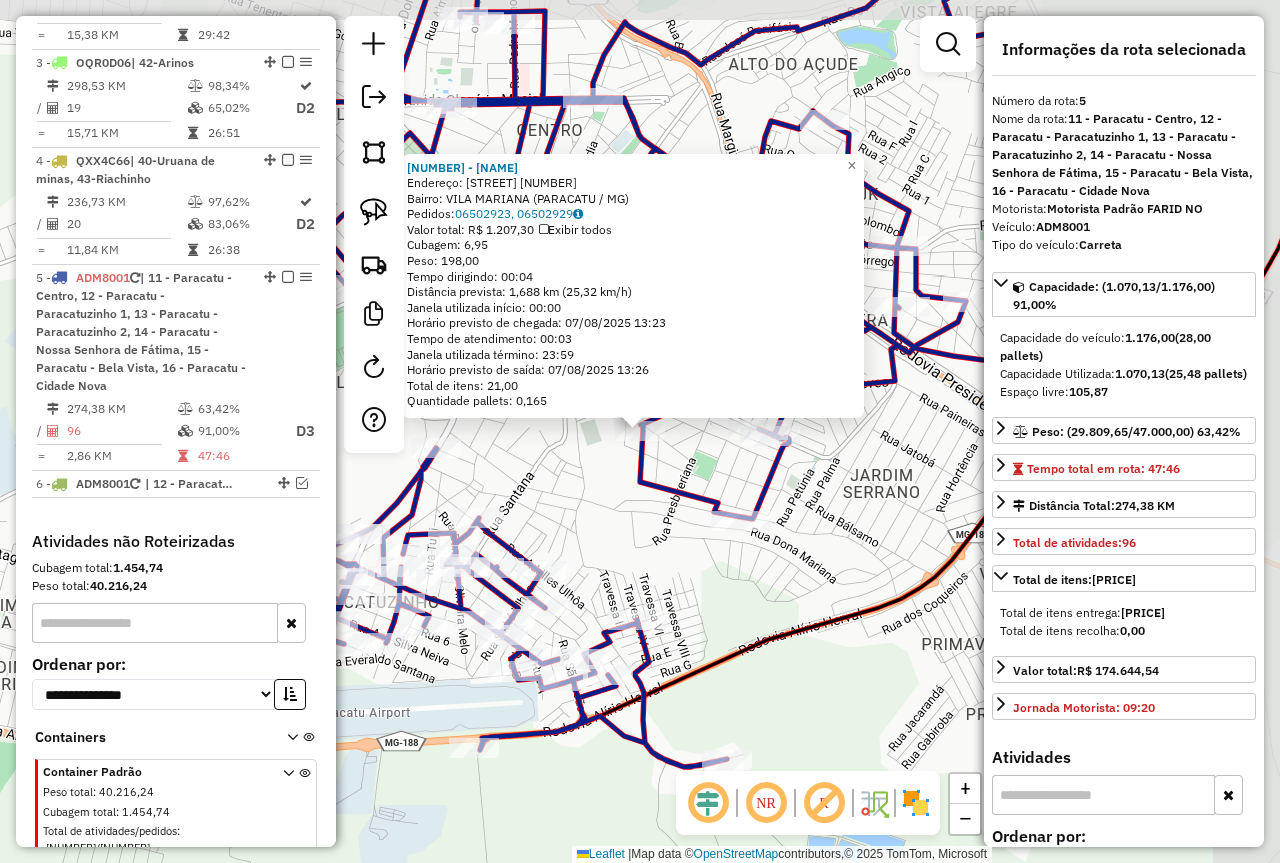 scroll, scrollTop: 976, scrollLeft: 0, axis: vertical 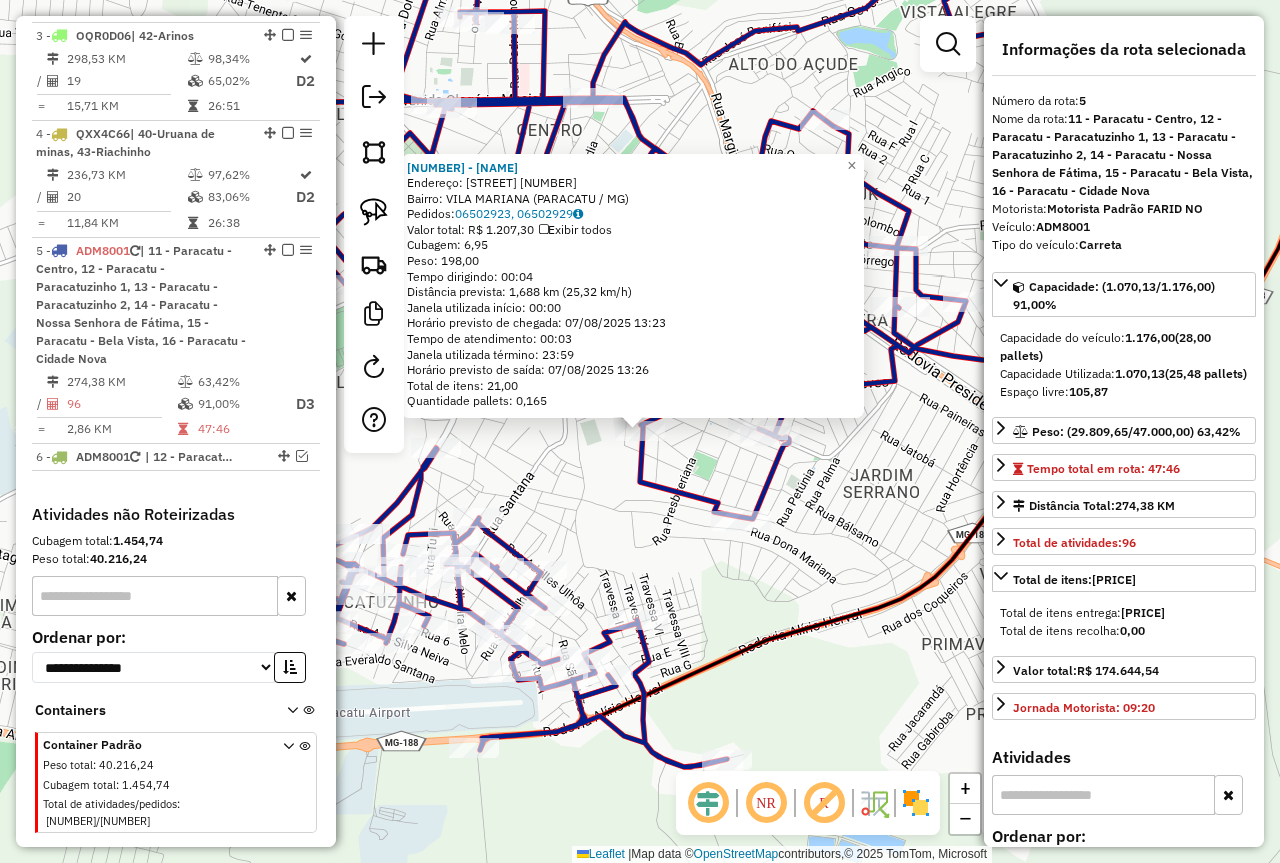 click on "[NUMBER] - [COMPANY]  Endereço:  [STREET_NAME] [NUMBER]   Bairro: [NEIGHBORHOOD] ([CITY] / [STATE])   Pedidos:  [POSTAL_CODE], [POSTAL_CODE]   Valor total: [PRICE]   Exibir todos   Cubagem: [PRICE]  Peso: [PRICE]  Tempo dirigindo: [TIME]   Distância prevista: [DISTANCE] ([SPEED])   Janela utilizada início: [TIME]   Horário previsto de chegada: [DATE] [TIME]   Tempo de atendimento: [TIME]   Janela utilizada término: [TIME]   Horário previsto de saída: [DATE] [TIME]   Total de itens: [NUMBER]   Quantidade pallets: [PRICE]  × Janela de atendimento Grade de atendimento Capacidade Transportadoras Veículos Cliente Pedidos  Rotas Selecione os dias de semana para filtrar as janelas de atendimento  Seg   Ter   Qua   Qui   Sex   Sáb   Dom  Informe o período da janela de atendimento: De: Até:  Filtrar exatamente a janela do cliente  Considerar janela de atendimento padrão  Selecione os dias de semana para filtrar as grades de atendimento  Seg   Ter   Qua   Qui   Sex   Sáb   Dom   Peso mínimo:   Peso máximo:  De:" 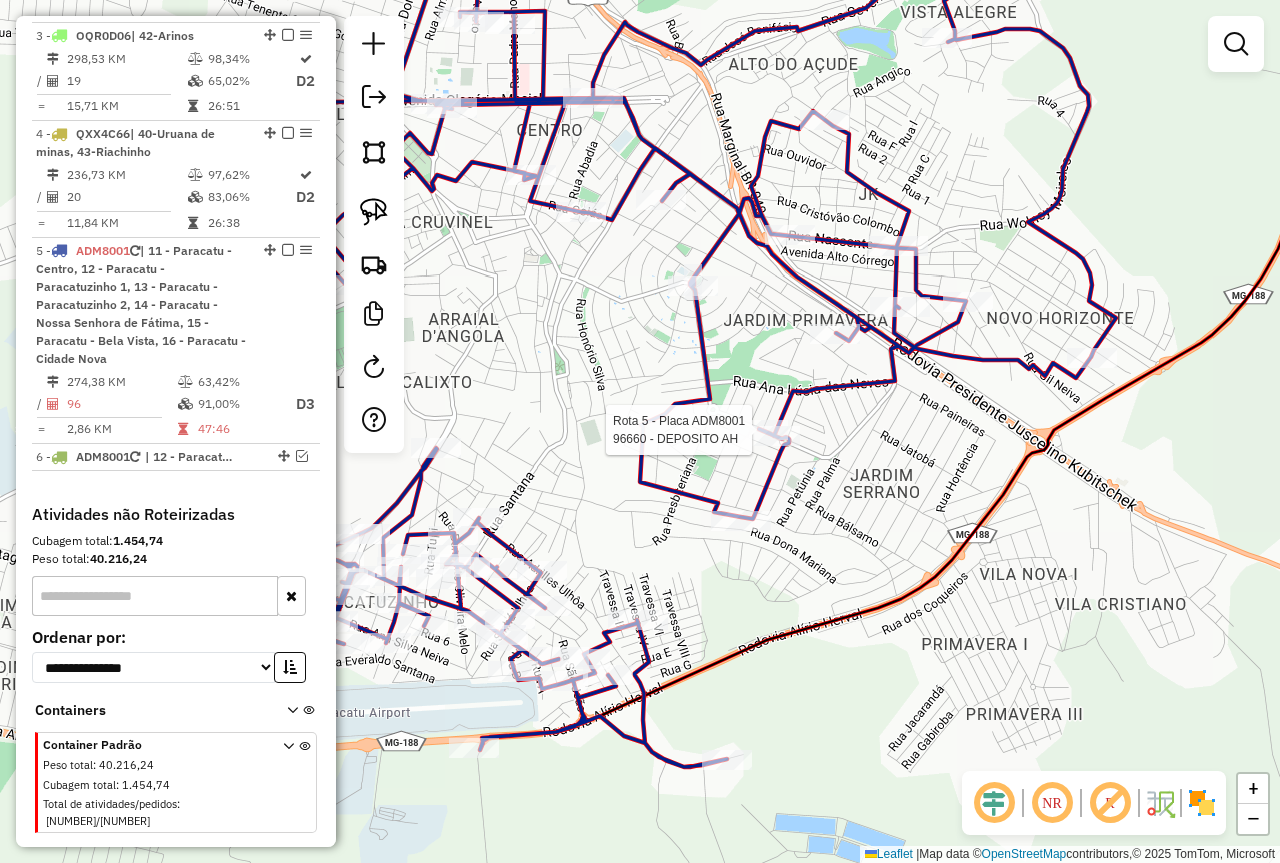 select on "*********" 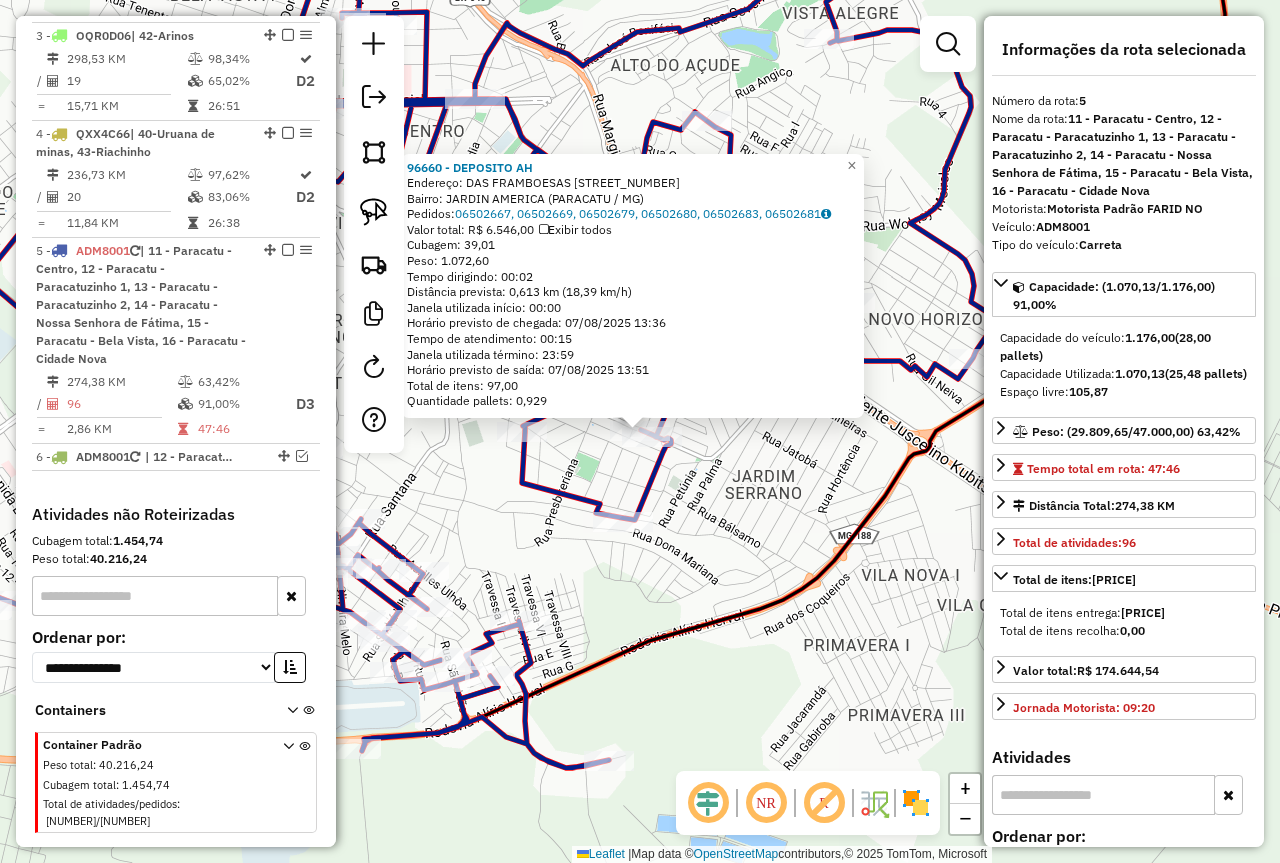 click on "Endereço: DAS FRAMBOESAS [STREET_NUMBER] Bairro: JARDIN AMERICA ([CITY] / [STATE]) Pedidos: 06502667, 06502669, 06502679, 06502680, 06502683, 06502681 Valor total: R$ 6.546,00 Exibir todos Cubagem: 39,01 Peso: 1.072,60 Tempo dirigindo: 00:02 Distância prevista: 0,613 km (18,39 km/h) Janela utilizada início: 00:00 Horário previsto de chegada: [DATE] [TIME] Tempo de atendimento: 00:15 Janela utilizada término: 23:59 Horário previsto de saída: [DATE] [TIME] Total de itens: 97,00 Quantidade pallets: 0,929 × Janela de atendimento Grade de atendimento Capacidade Transportadoras Veículos Cliente Pedidos Rotas Selecione os dias de semana para filtrar as janelas de atendimento Seg Ter Qua Qui Sex Sáb Dom Informe o período da janela de atendimento: De: Até: Filtrar exatamente a janela do cliente Considerar janela de atendimento padrão Selecione os dias de semana para filtrar as grades de atendimento Seg Ter Qua Qui Sex Sáb Dom De:" 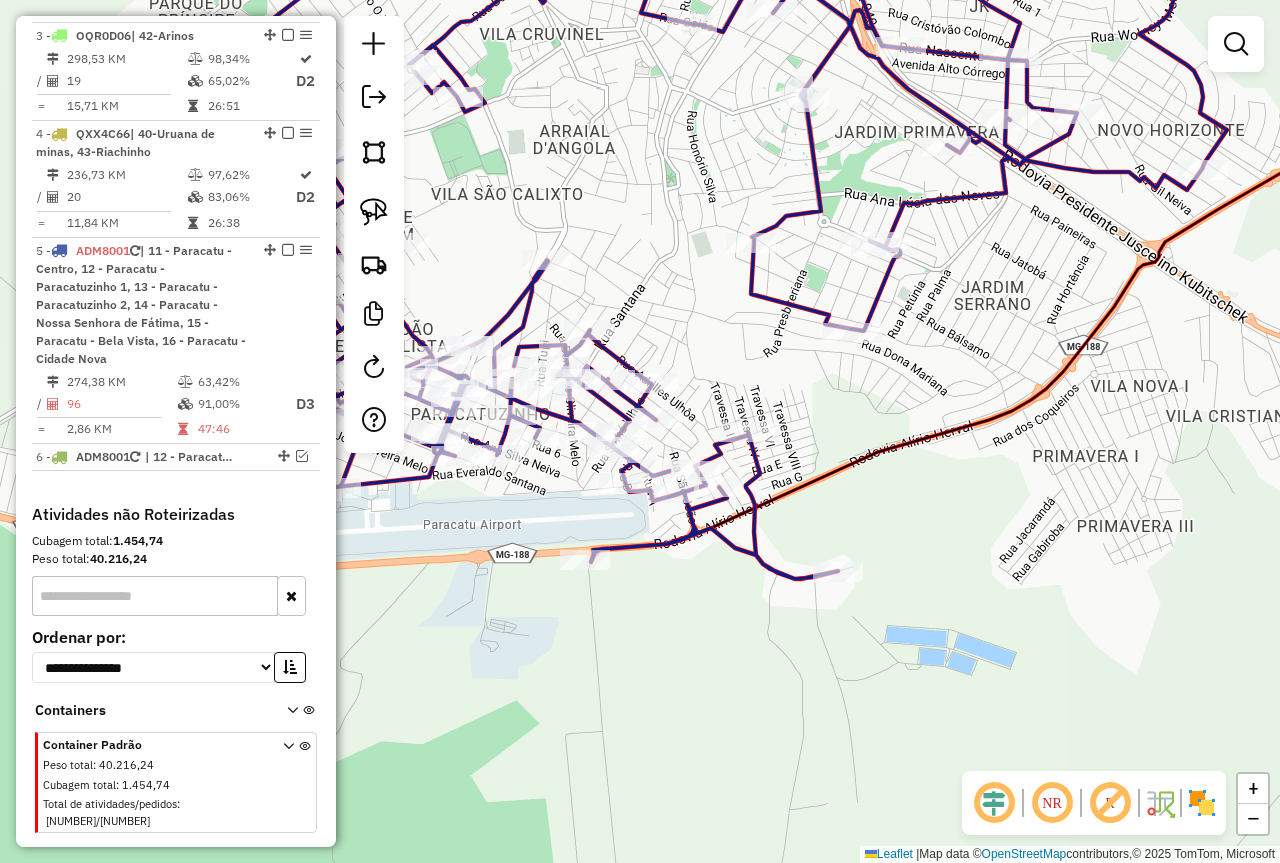 drag, startPoint x: 799, startPoint y: 531, endPoint x: 1042, endPoint y: 342, distance: 307.84735 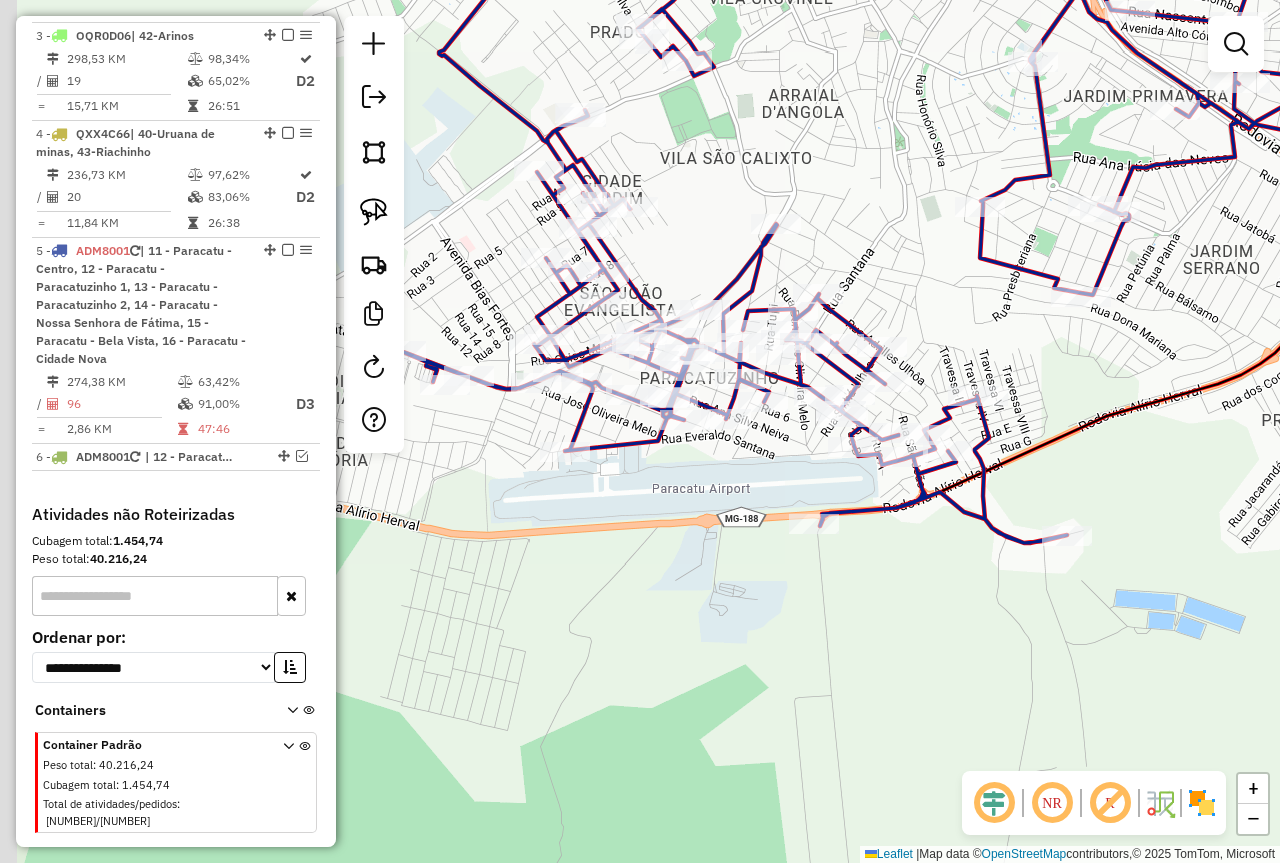 drag, startPoint x: 926, startPoint y: 456, endPoint x: 1154, endPoint y: 417, distance: 231.31148 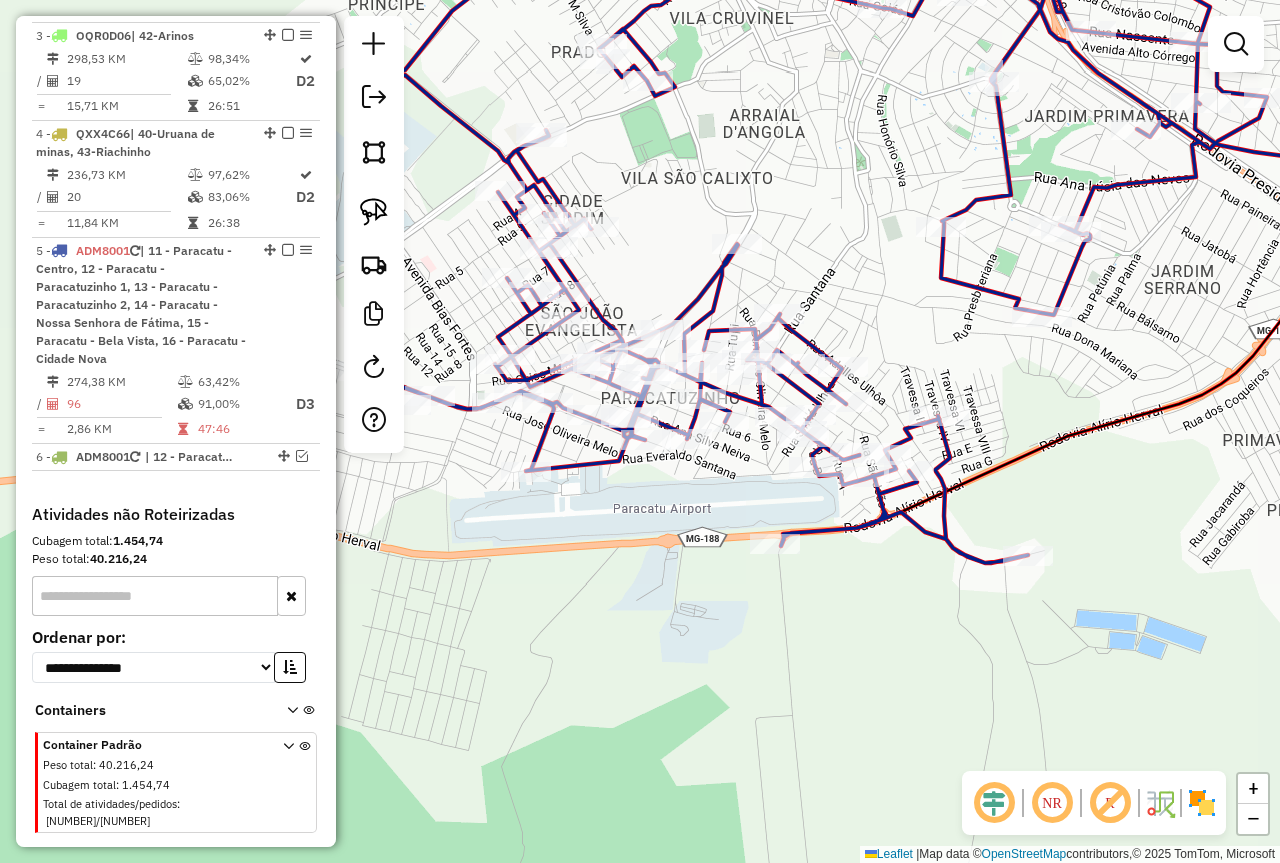 drag, startPoint x: 1162, startPoint y: 330, endPoint x: 1076, endPoint y: 358, distance: 90.44335 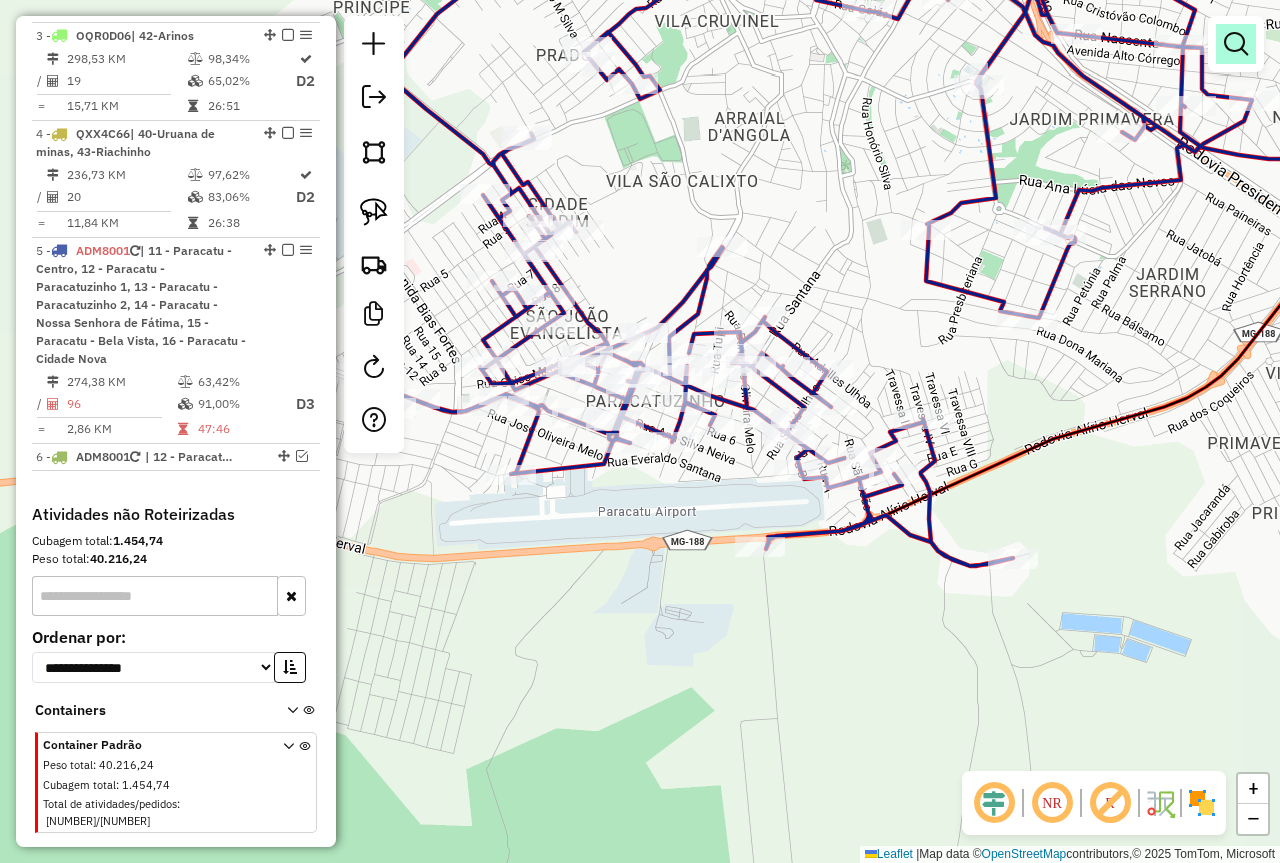 click at bounding box center [1236, 44] 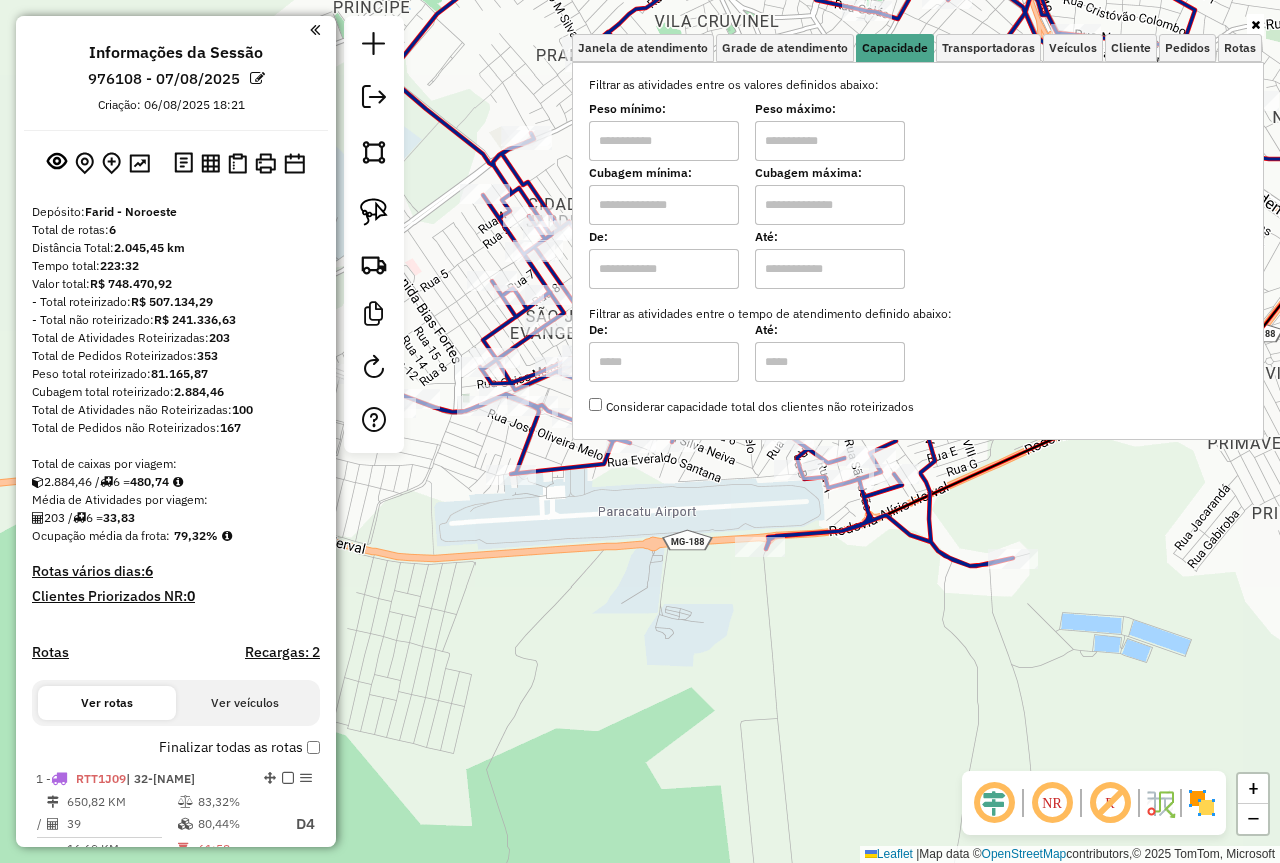 scroll, scrollTop: 0, scrollLeft: 0, axis: both 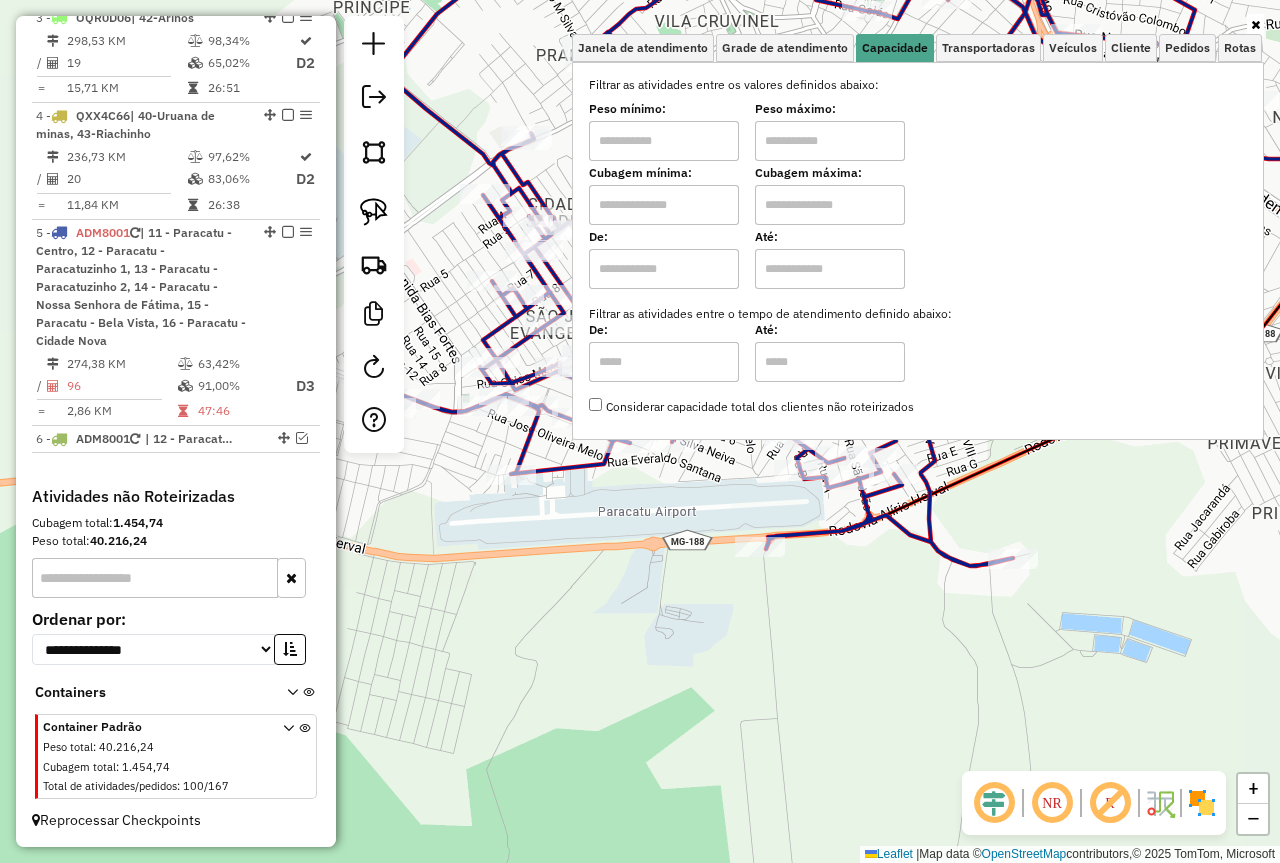 click at bounding box center [664, 141] 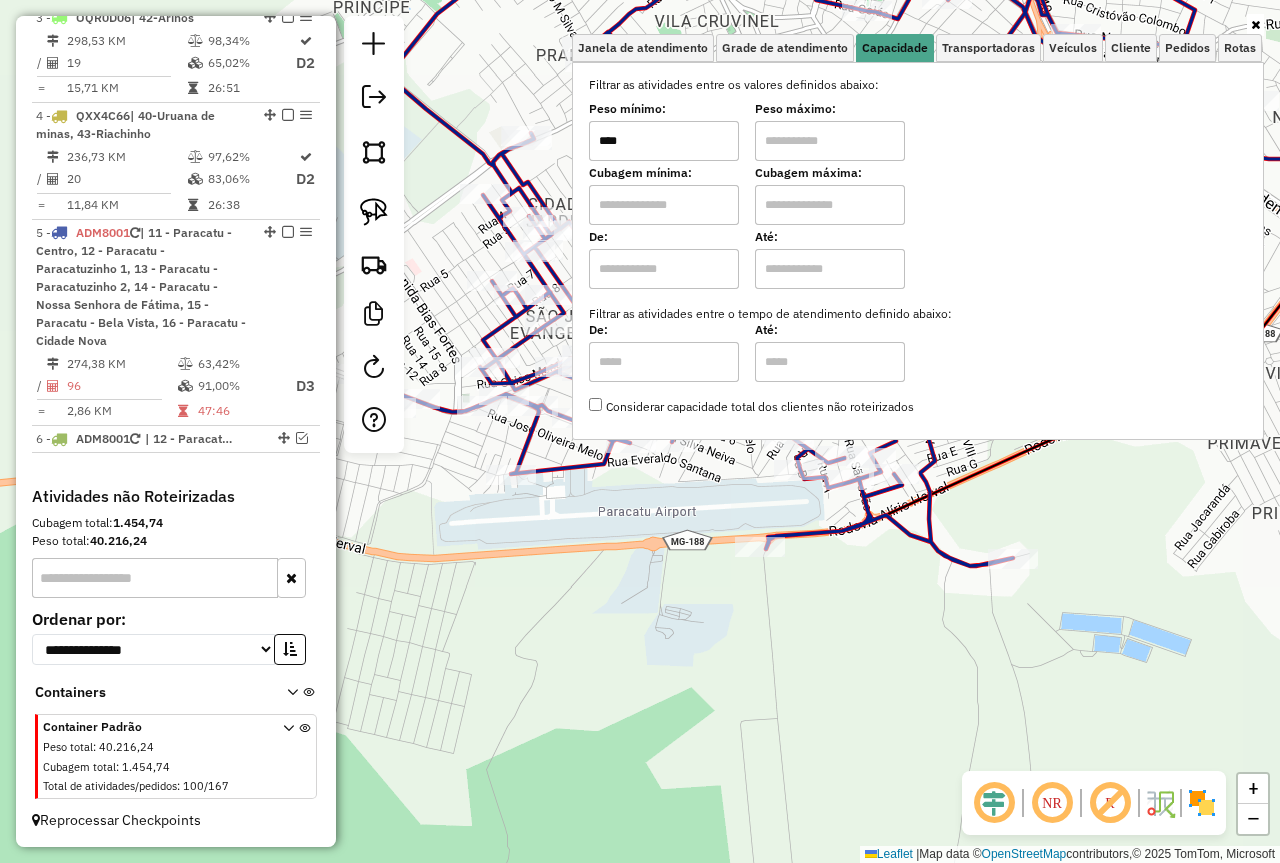 click at bounding box center [830, 141] 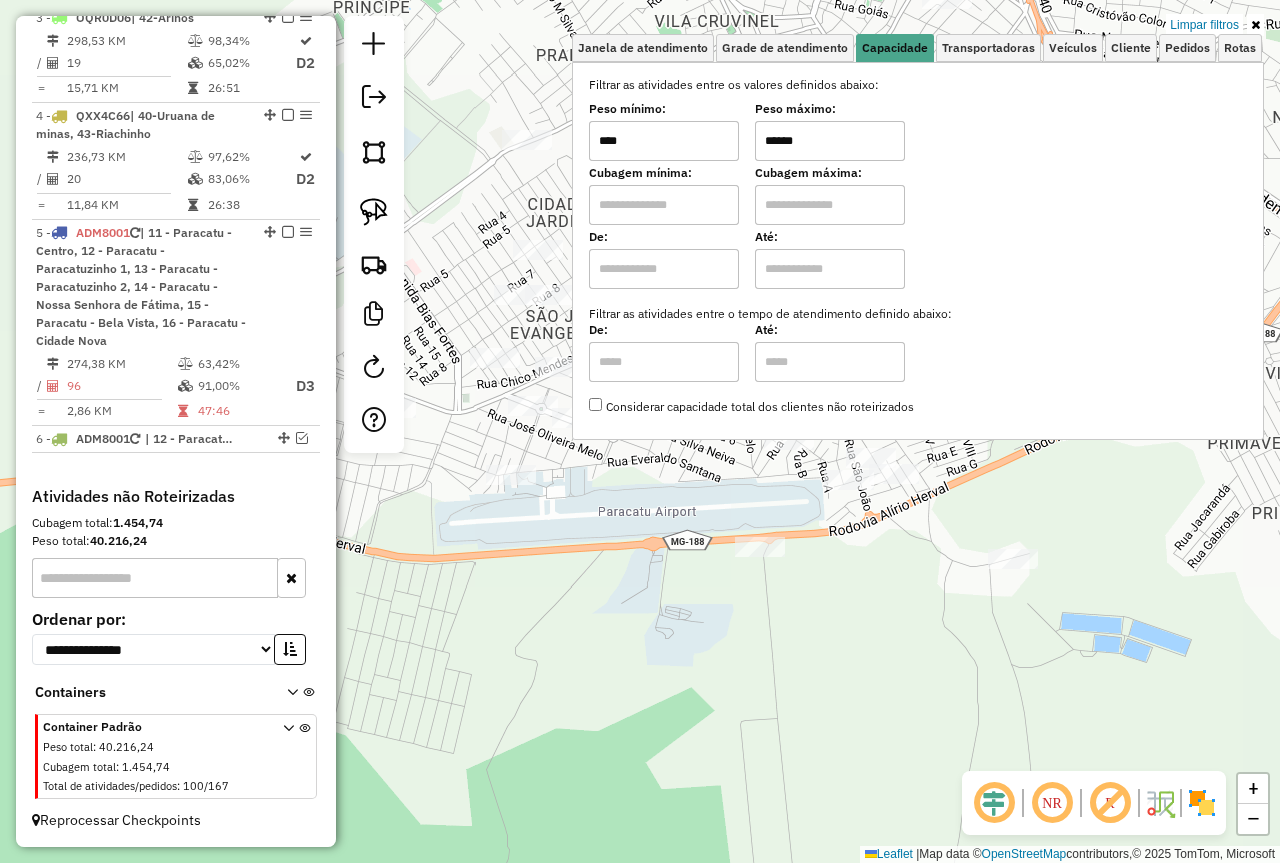 click on "Limpar filtros Janela de atendimento Grade de atendimento Capacidade Transportadoras Veículos Cliente Pedidos  Rotas Selecione os dias de semana para filtrar as janelas de atendimento  Seg   Ter   Qua   Qui   Sex   Sáb   Dom  Informe o período da janela de atendimento: De: Até:  Filtrar exatamente a janela do cliente  Considerar janela de atendimento padrão  Selecione os dias de semana para filtrar as grades de atendimento  Seg   Ter   Qua   Qui   Sex   Sáb   Dom   Considerar clientes sem dia de atendimento cadastrado  Clientes fora do dia de atendimento selecionado Filtrar as atividades entre os valores definidos abaixo:  Peso mínimo:  ****  Peso máximo:  ******  Cubagem mínima:   Cubagem máxima:   De:   Até:  Filtrar as atividades entre o tempo de atendimento definido abaixo:  De:   Até:   Considerar capacidade total dos clientes não roteirizados Transportadora: Selecione um ou mais itens Tipo de veículo: Selecione um ou mais itens Veículo: Selecione um ou mais itens Motorista: Nome: Rótulo:" 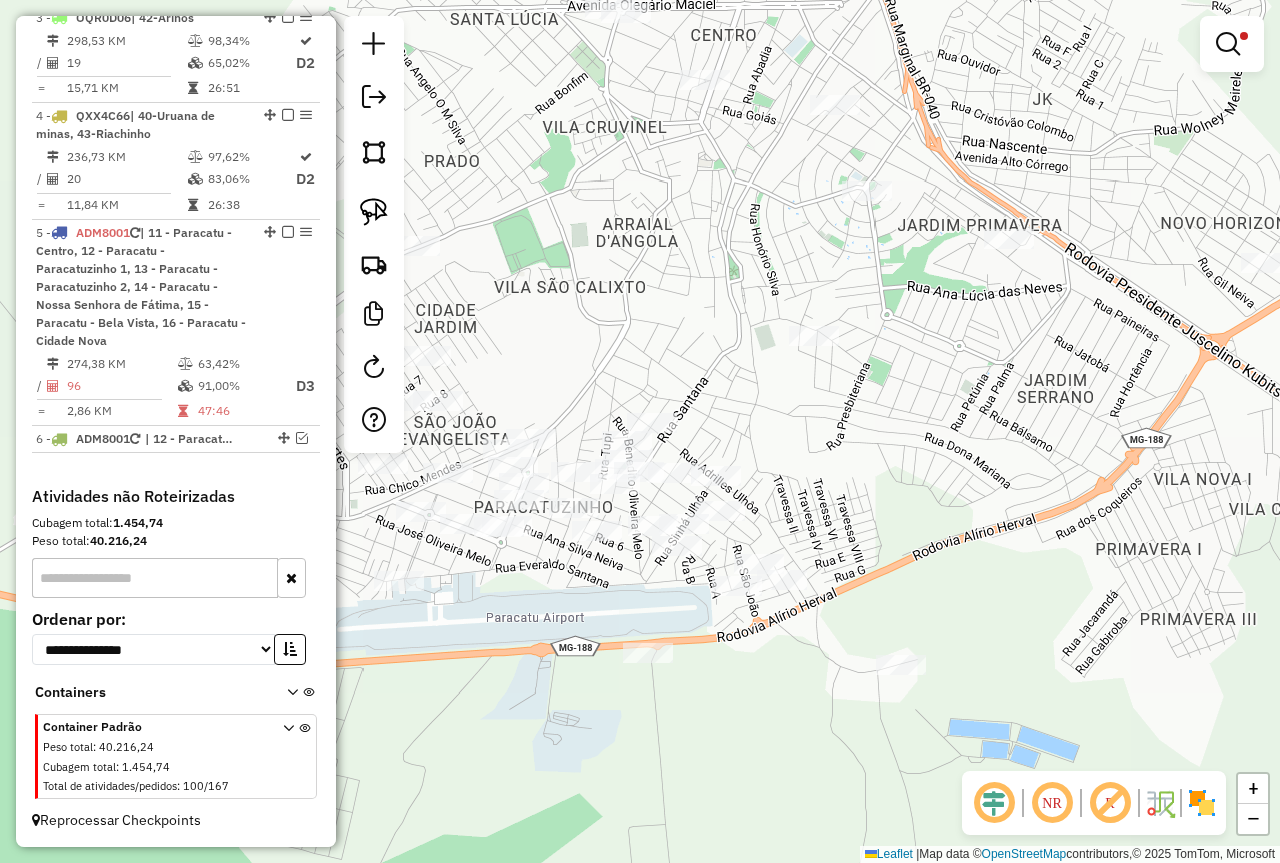 drag, startPoint x: 1000, startPoint y: 438, endPoint x: 800, endPoint y: 403, distance: 203.0394 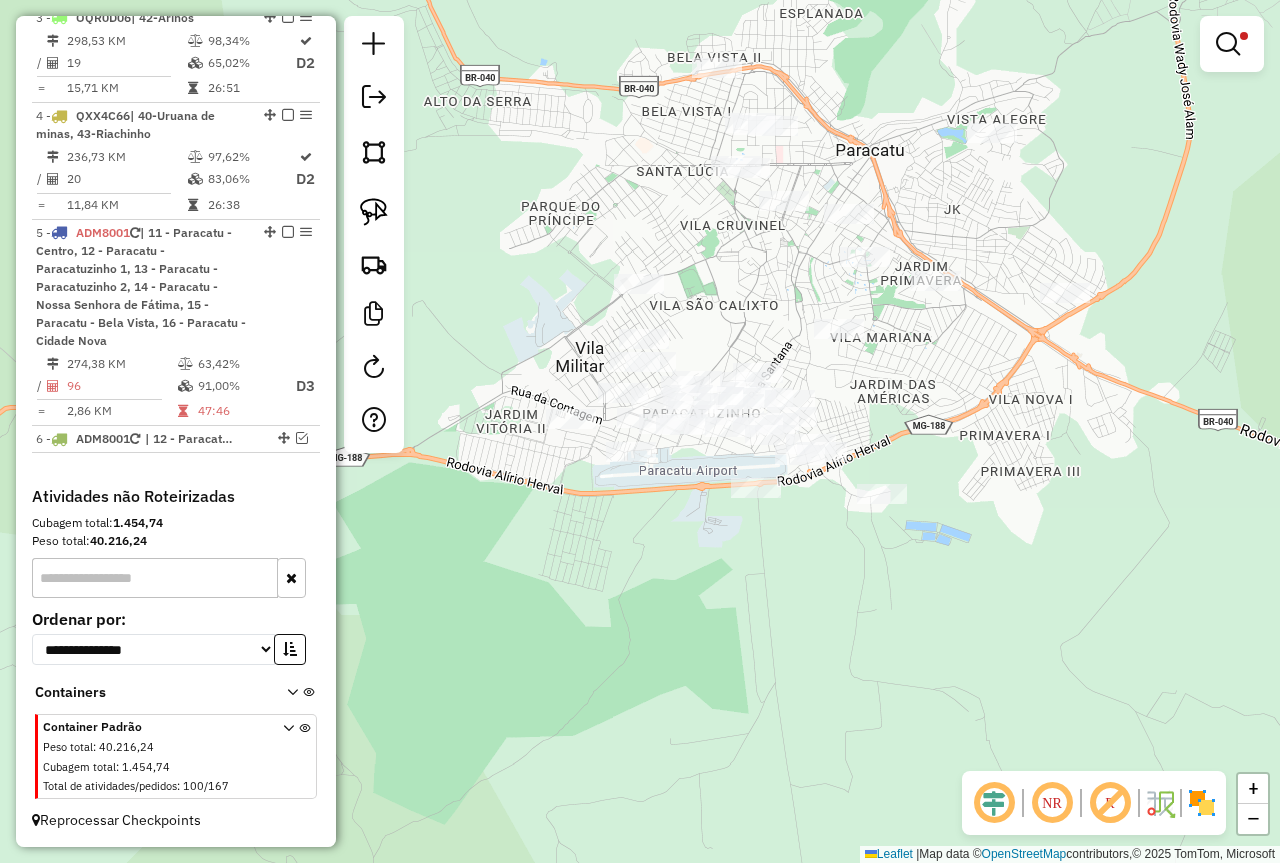 drag, startPoint x: 801, startPoint y: 398, endPoint x: 892, endPoint y: 378, distance: 93.17188 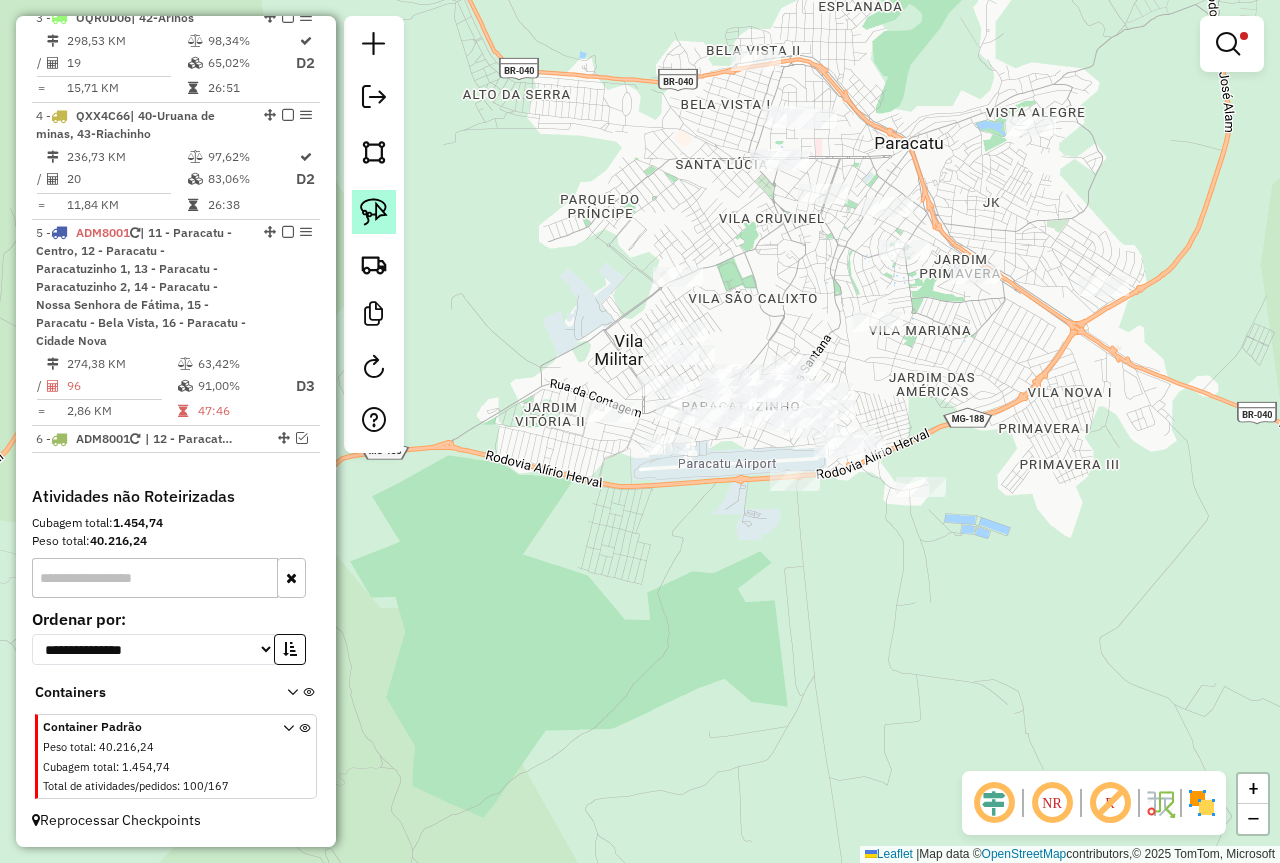 click 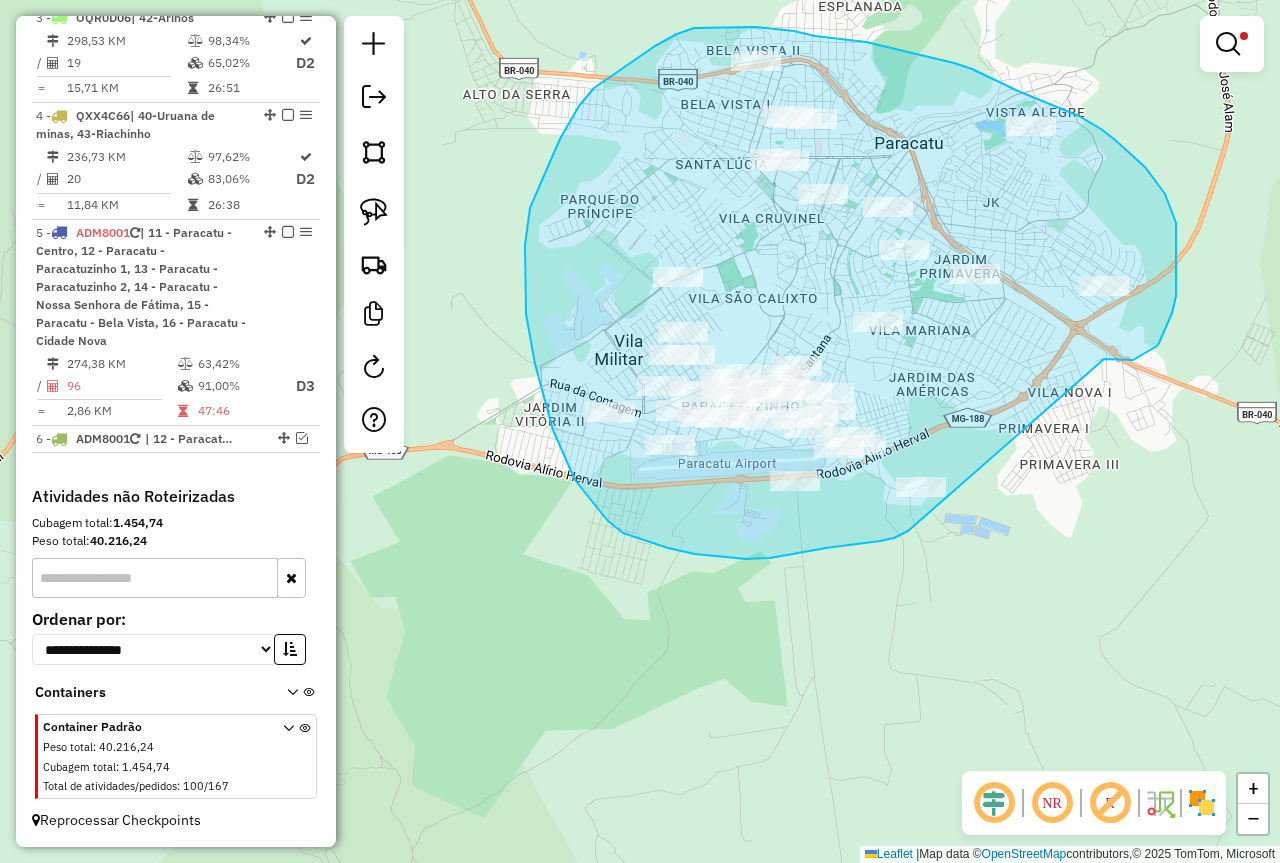 drag, startPoint x: 1115, startPoint y: 360, endPoint x: 908, endPoint y: 531, distance: 268.49582 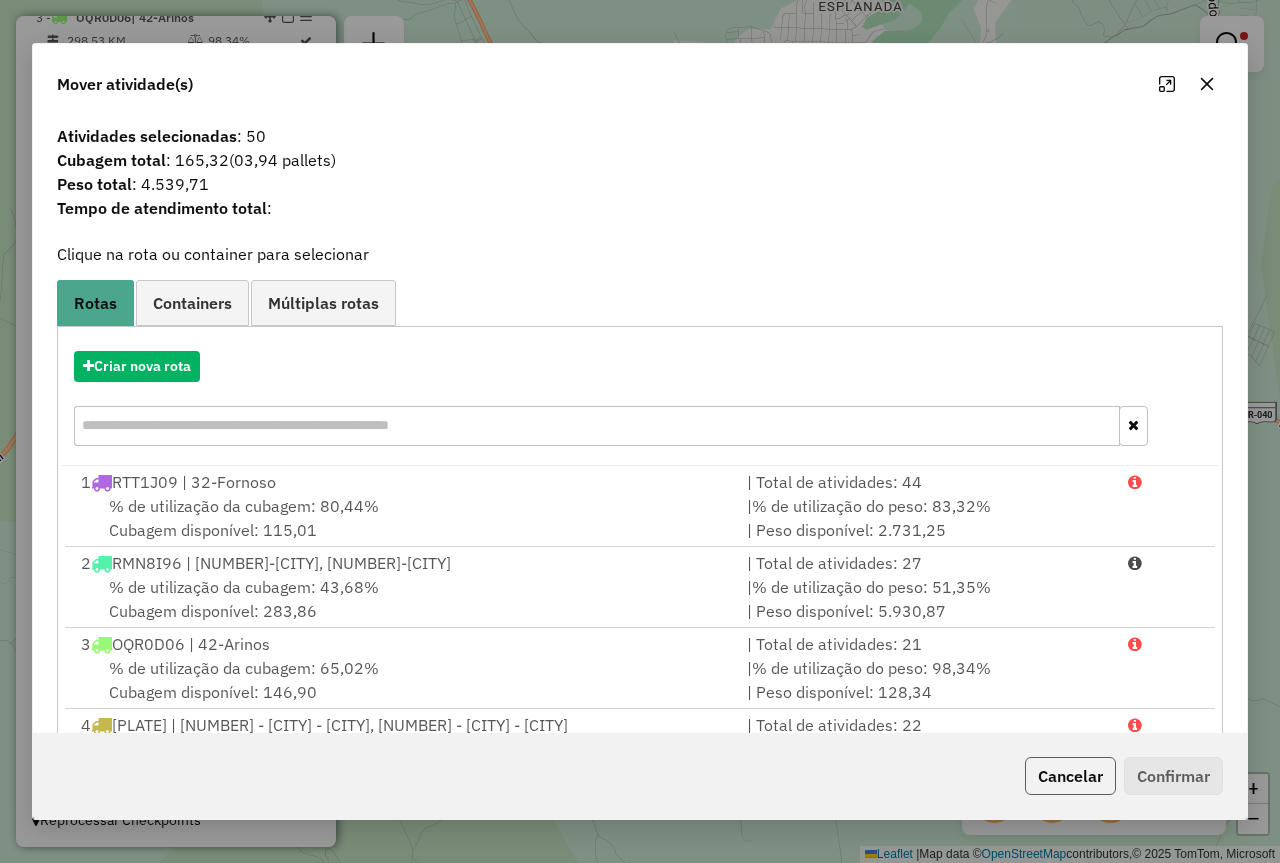 click on "Cancelar" 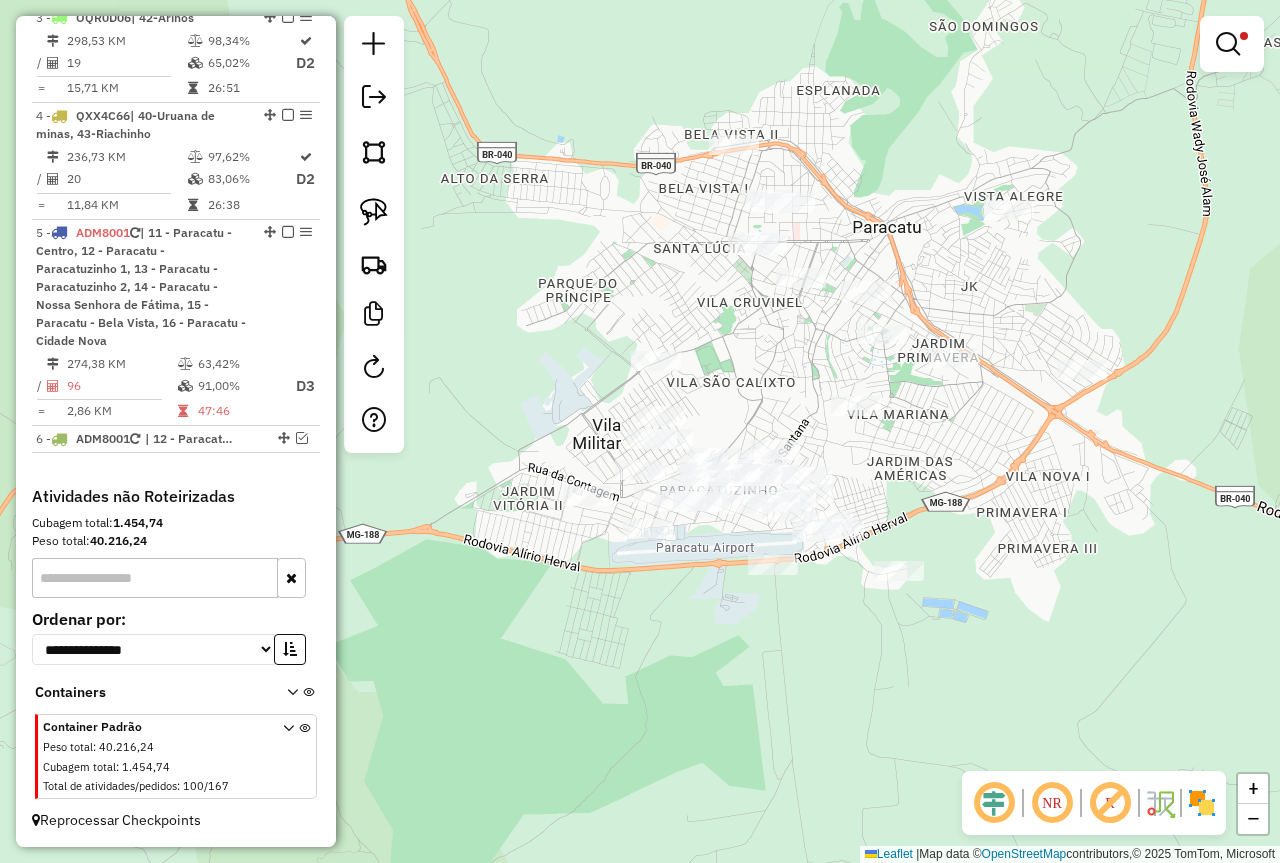 drag, startPoint x: 997, startPoint y: 522, endPoint x: 975, endPoint y: 606, distance: 86.833176 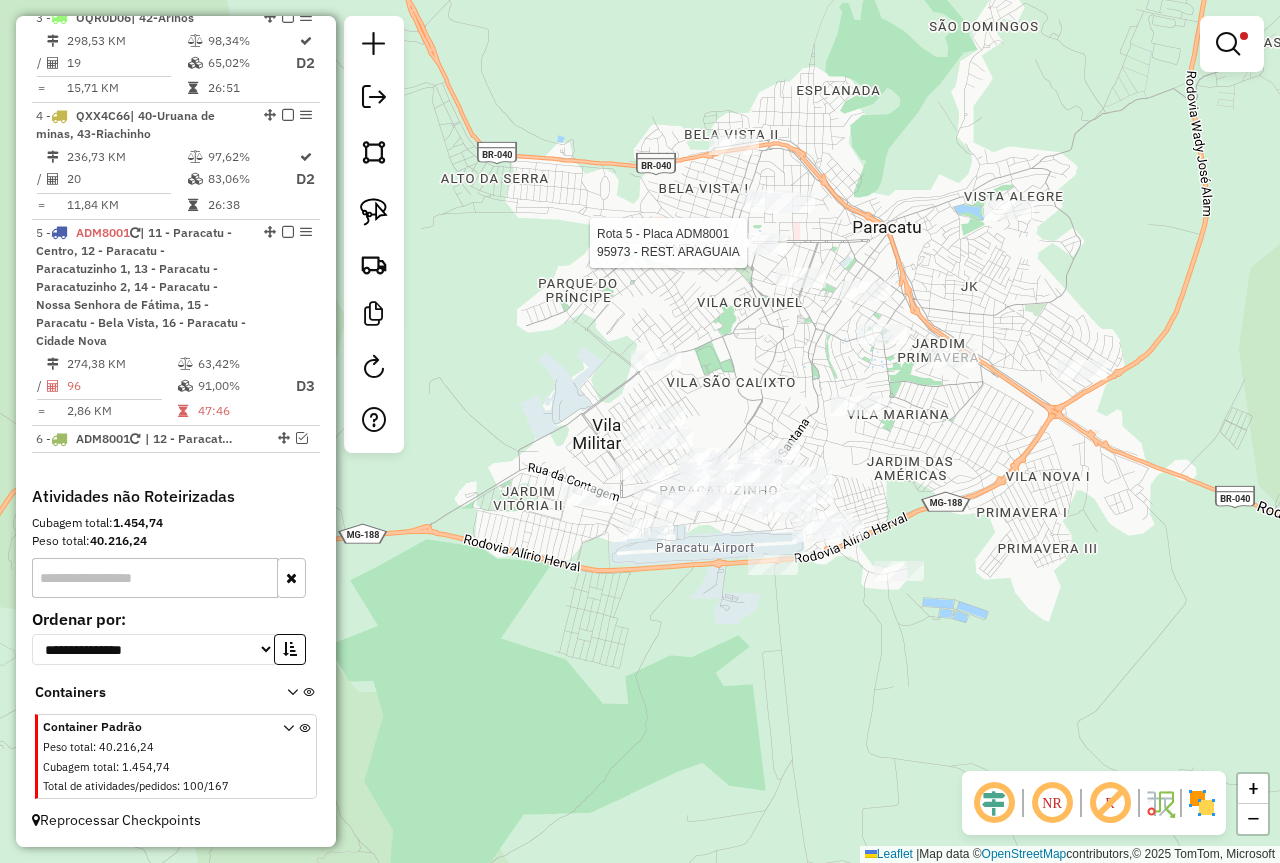 select on "*********" 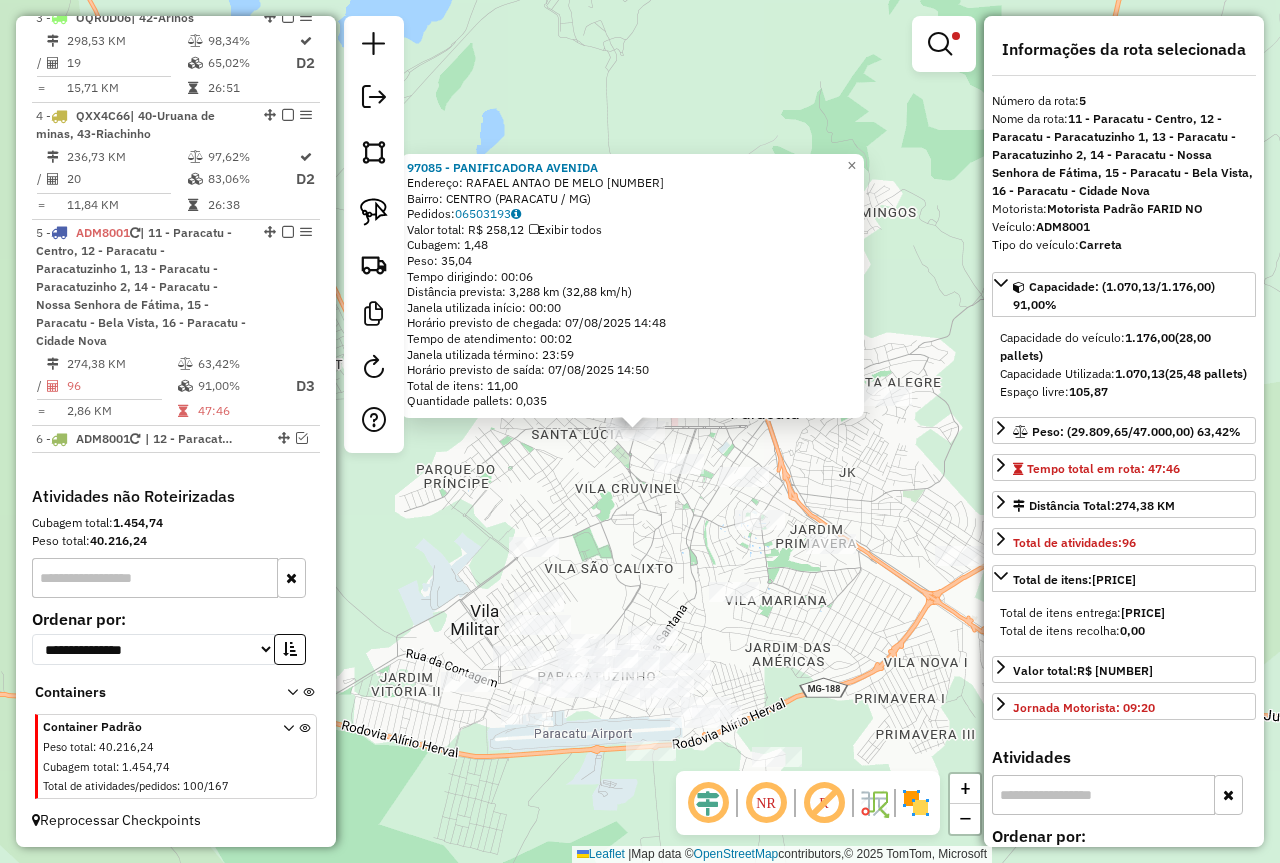 click on "97085 - PANIFICADORA AVENIDA  Endereço:  RAFAEL ANTAO DE MELO 211   Bairro: CENTRO (PARACATU / MG)   Pedidos:  06503193   Valor total: R$ 258,12   Exibir todos   Cubagem: 1,48  Peso: 35,04  Tempo dirigindo: 00:06   Distância prevista: 3,288 km (32,88 km/h)   Janela utilizada início: 00:00   Horário previsto de chegada: 07/08/2025 14:48   Tempo de atendimento: 00:02   Janela utilizada término: 23:59   Horário previsto de saída: 07/08/2025 14:50   Total de itens: 11,00   Quantidade pallets: 0,035  × Limpar filtros Janela de atendimento Grade de atendimento Capacidade Transportadoras Veículos Cliente Pedidos  Rotas Selecione os dias de semana para filtrar as janelas de atendimento  Seg   Ter   Qua   Qui   Sex   Sáb   Dom  Informe o período da janela de atendimento: De: Até:  Filtrar exatamente a janela do cliente  Considerar janela de atendimento padrão  Selecione os dias de semana para filtrar as grades de atendimento  Seg   Ter   Qua   Qui   Sex   Sáb   Dom   Peso mínimo:  ****  Peso máximo:  +" 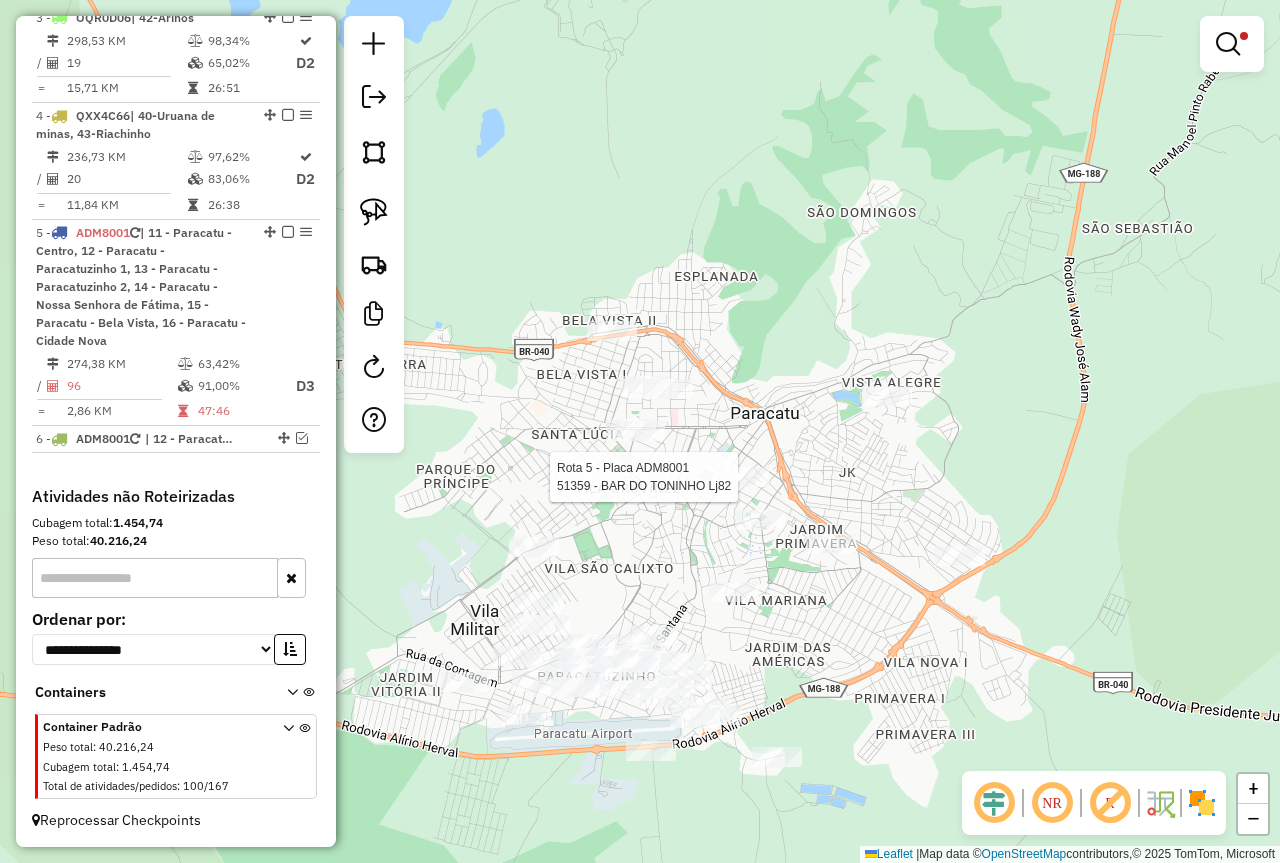select on "*********" 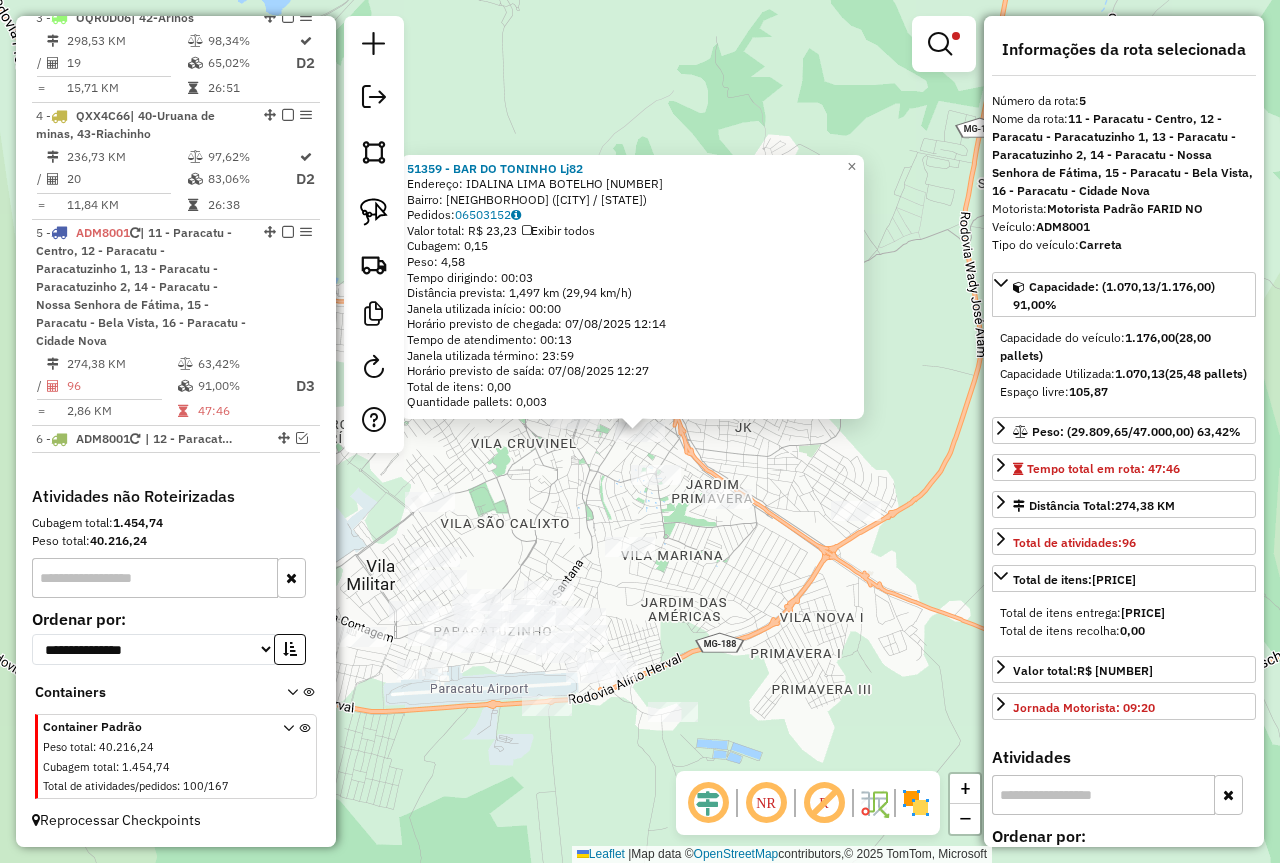 click on "51359 - BAR DO TONINHO Lj82  Endereço:  IDALINA LIMA BOTELHO 113   Bairro: ALTO DO CORREGO (PARACATU / MG)   Pedidos:  06503152   Valor total: R$ 23,23   Exibir todos   Cubagem: 0,15  Peso: 4,58  Tempo dirigindo: 00:03   Distância prevista: 1,497 km (29,94 km/h)   Janela utilizada início: 00:00   Horário previsto de chegada: 07/08/2025 12:14   Tempo de atendimento: 00:13   Janela utilizada término: 23:59   Horário previsto de saída: 07/08/2025 12:27   Total de itens: 0,00   Quantidade pallets: 0,003  × Limpar filtros Janela de atendimento Grade de atendimento Capacidade Transportadoras Veículos Cliente Pedidos  Rotas Selecione os dias de semana para filtrar as janelas de atendimento  Seg   Ter   Qua   Qui   Sex   Sáb   Dom  Informe o período da janela de atendimento: De: Até:  Filtrar exatamente a janela do cliente  Considerar janela de atendimento padrão  Selecione os dias de semana para filtrar as grades de atendimento  Seg   Ter   Qua   Qui   Sex   Sáb   Dom   Peso mínimo:  **** ******  De:" 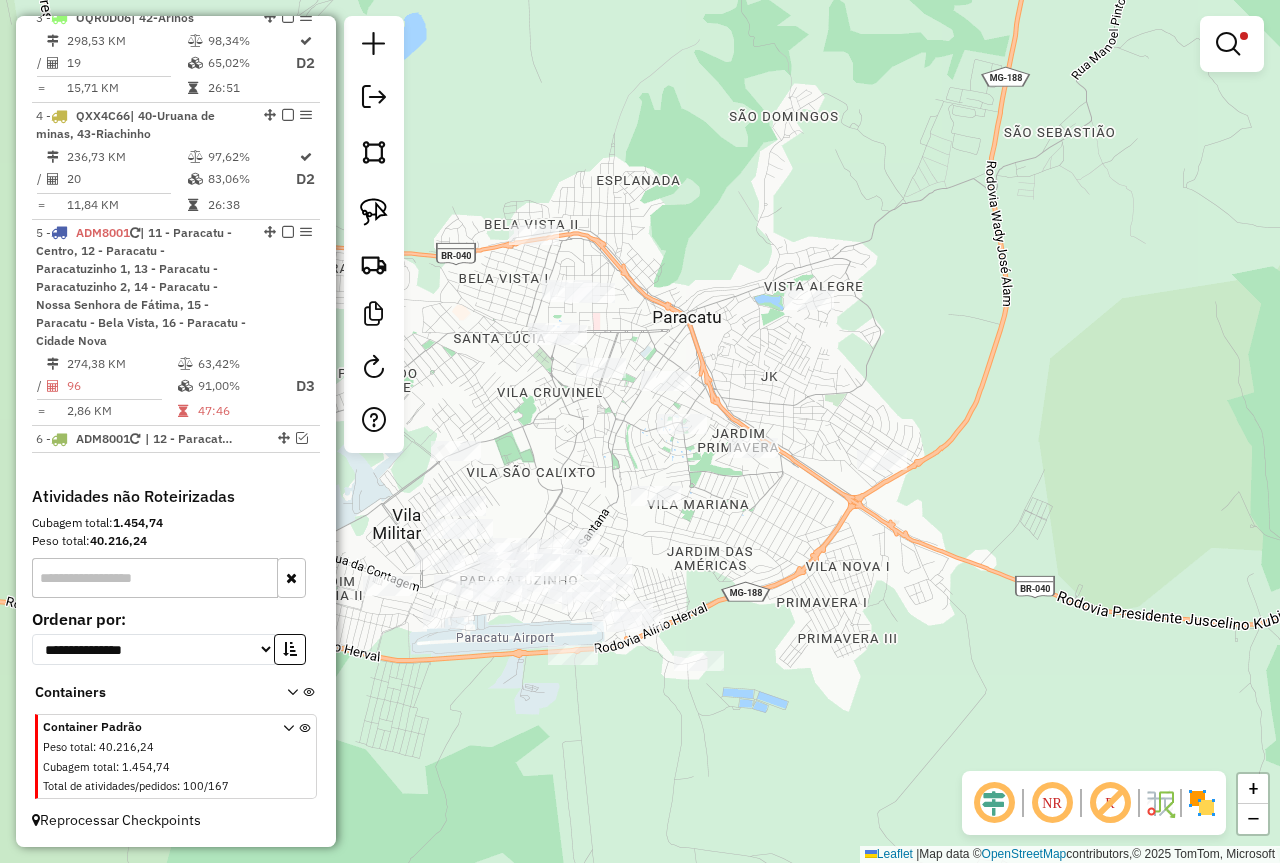 drag, startPoint x: 763, startPoint y: 551, endPoint x: 868, endPoint y: 403, distance: 181.4635 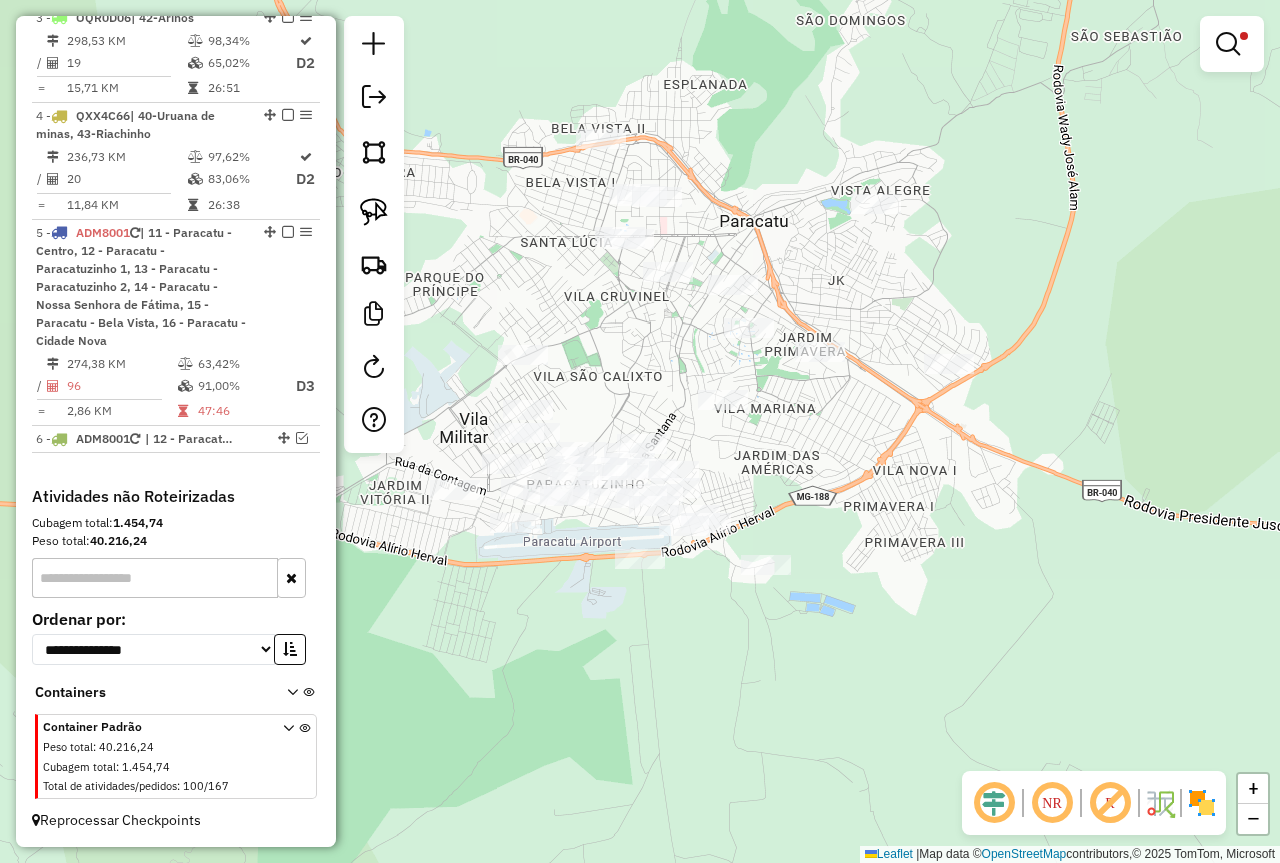 drag, startPoint x: 798, startPoint y: 466, endPoint x: 873, endPoint y: 415, distance: 90.697296 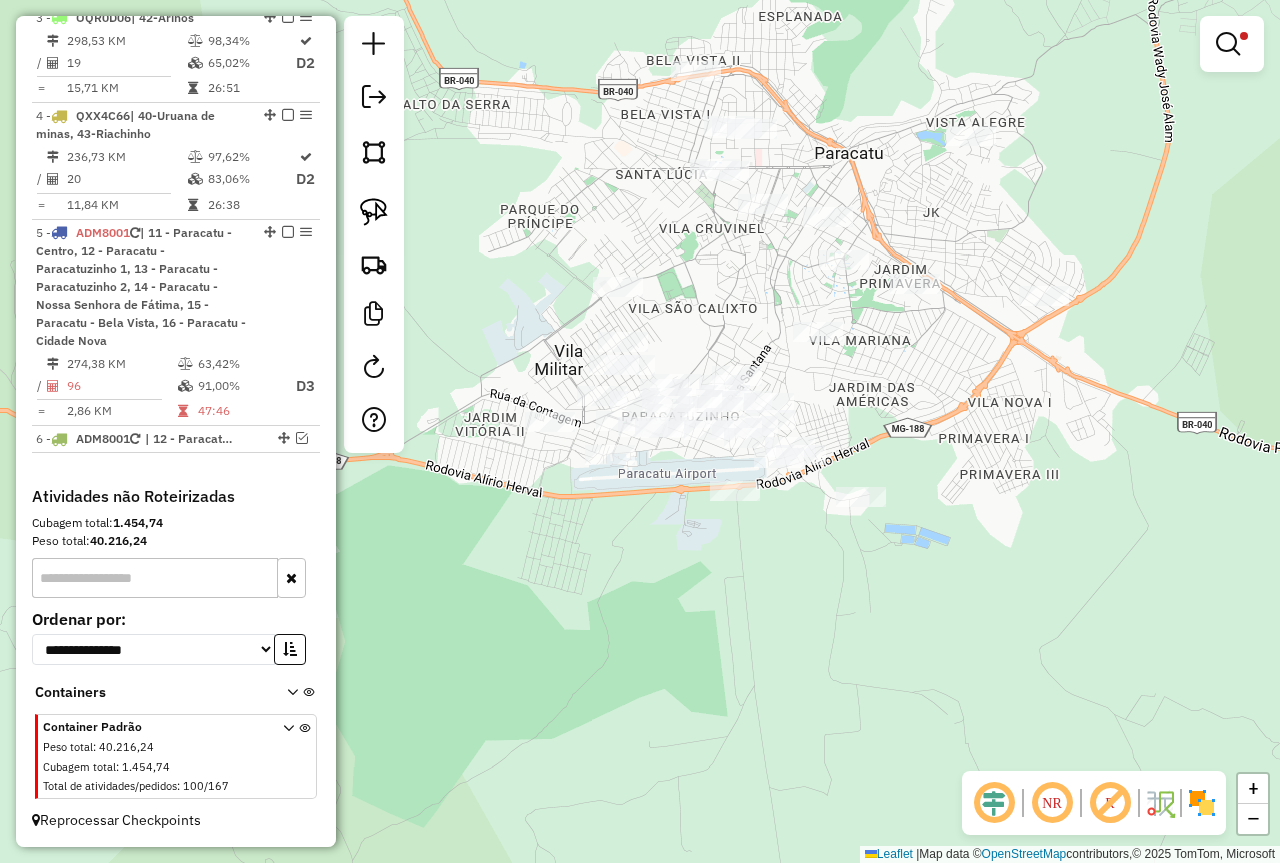 drag, startPoint x: 874, startPoint y: 414, endPoint x: 856, endPoint y: 483, distance: 71.30919 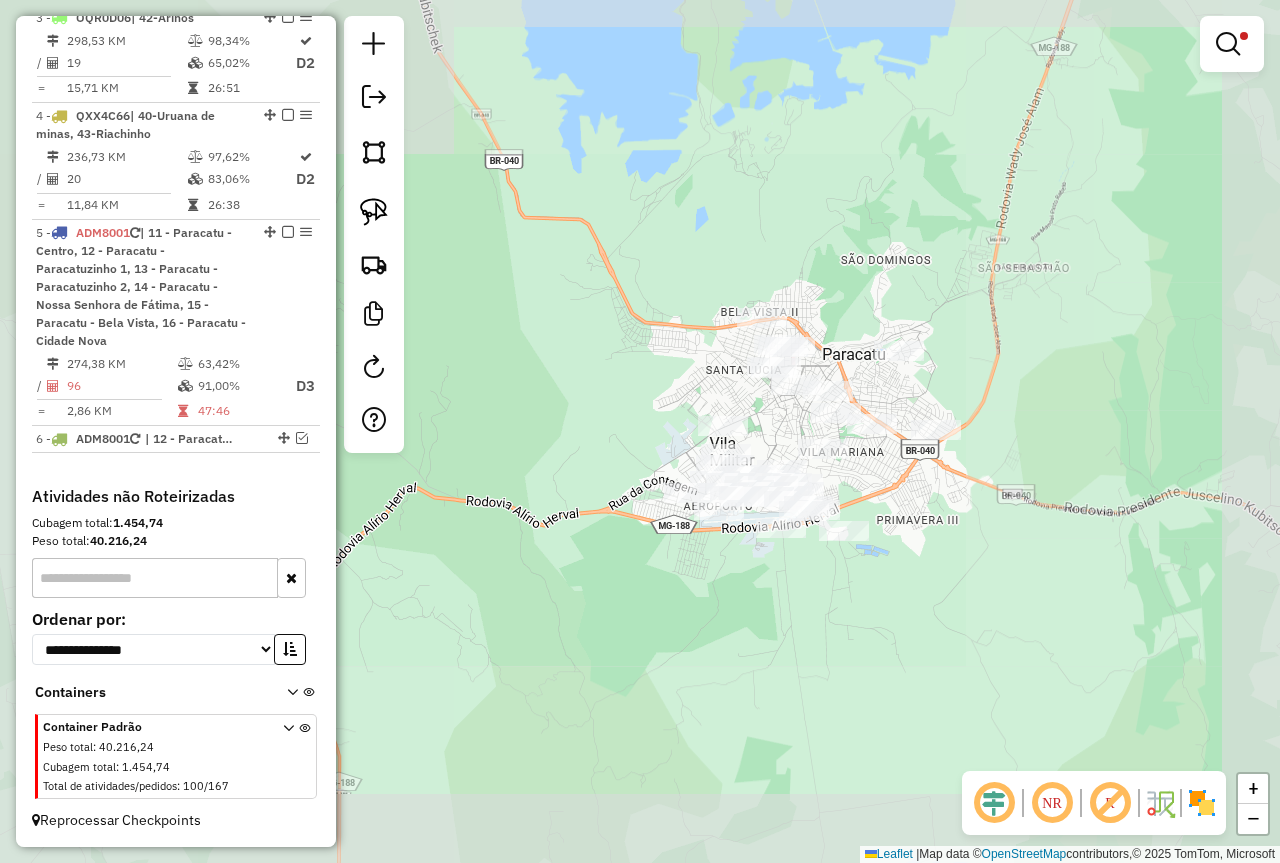 drag, startPoint x: 858, startPoint y: 477, endPoint x: 869, endPoint y: 524, distance: 48.270073 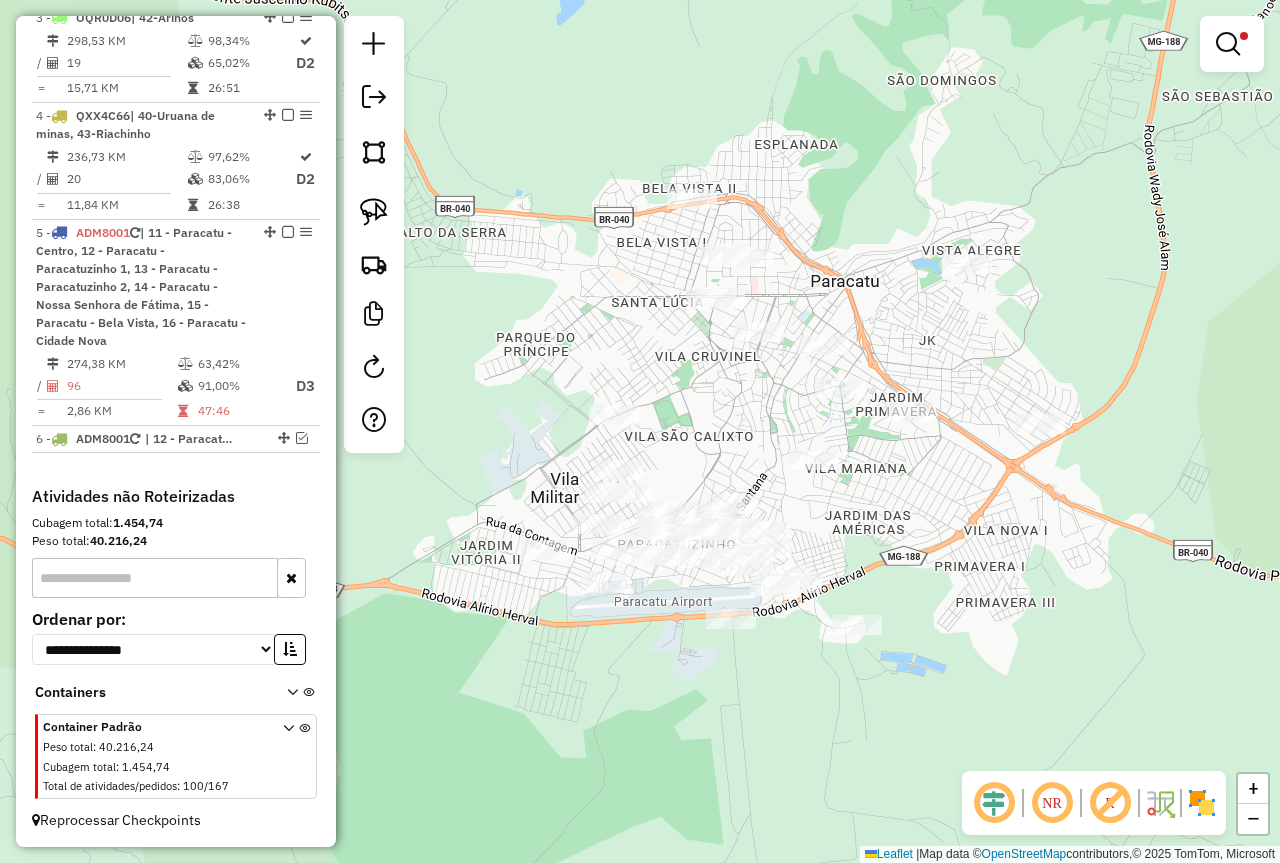 drag, startPoint x: 914, startPoint y: 545, endPoint x: 949, endPoint y: 509, distance: 50.20956 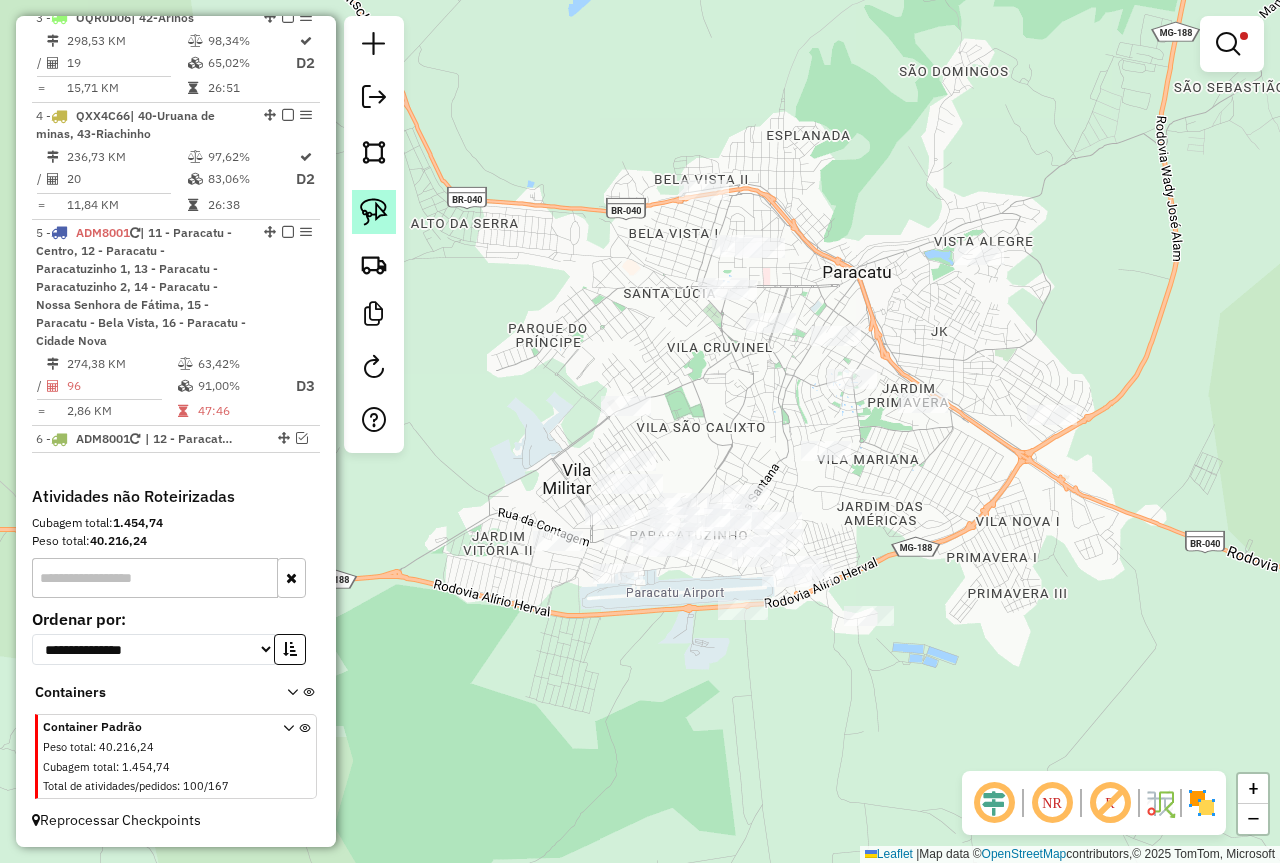 click 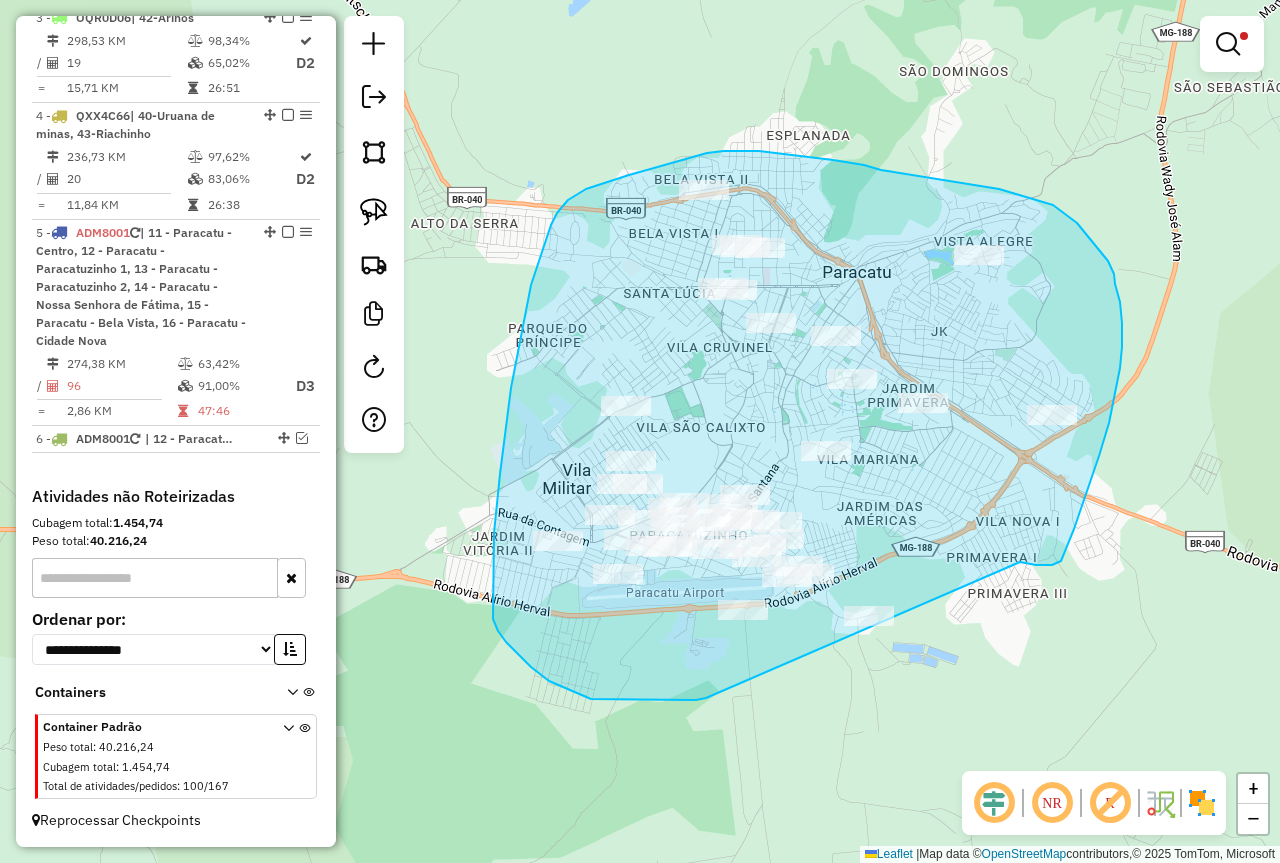 drag, startPoint x: 1052, startPoint y: 565, endPoint x: 749, endPoint y: 695, distance: 329.71048 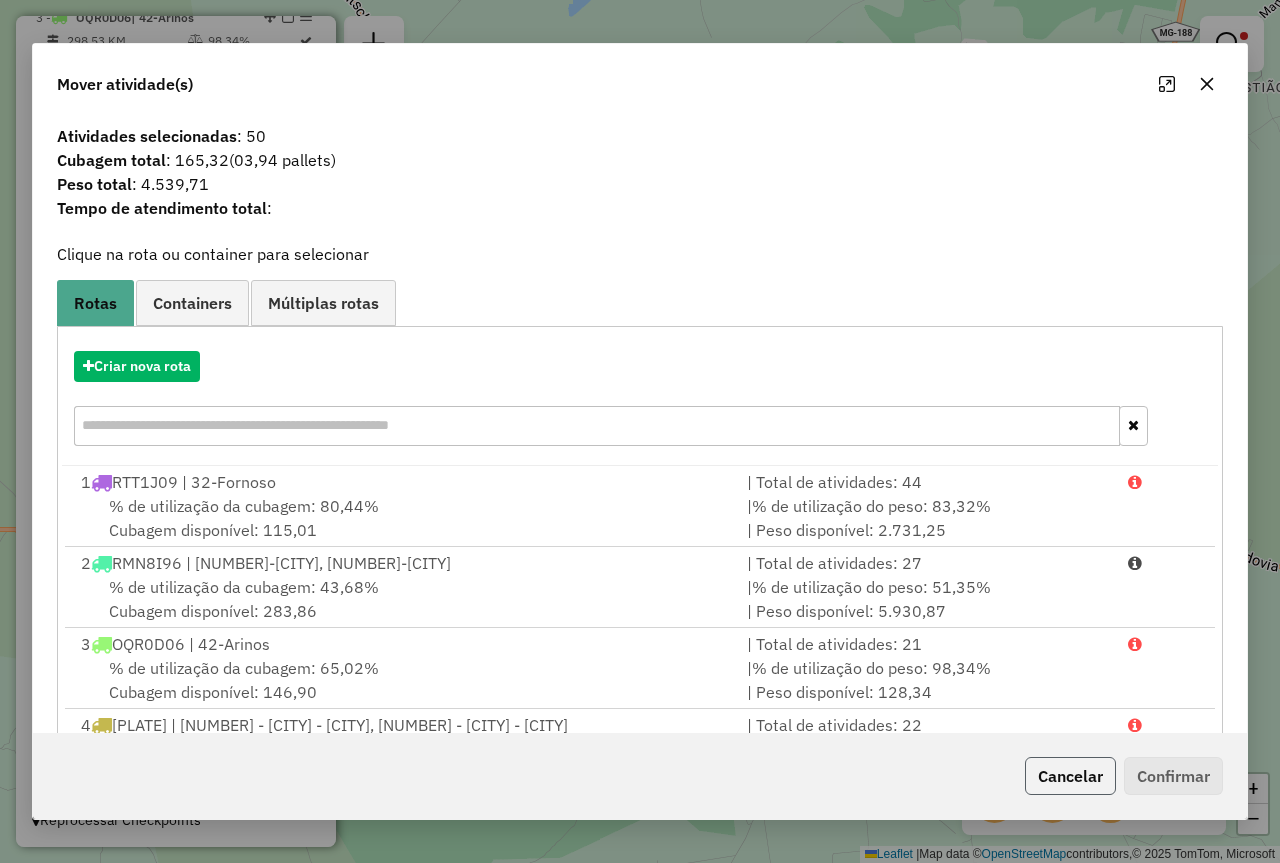 click on "Cancelar" 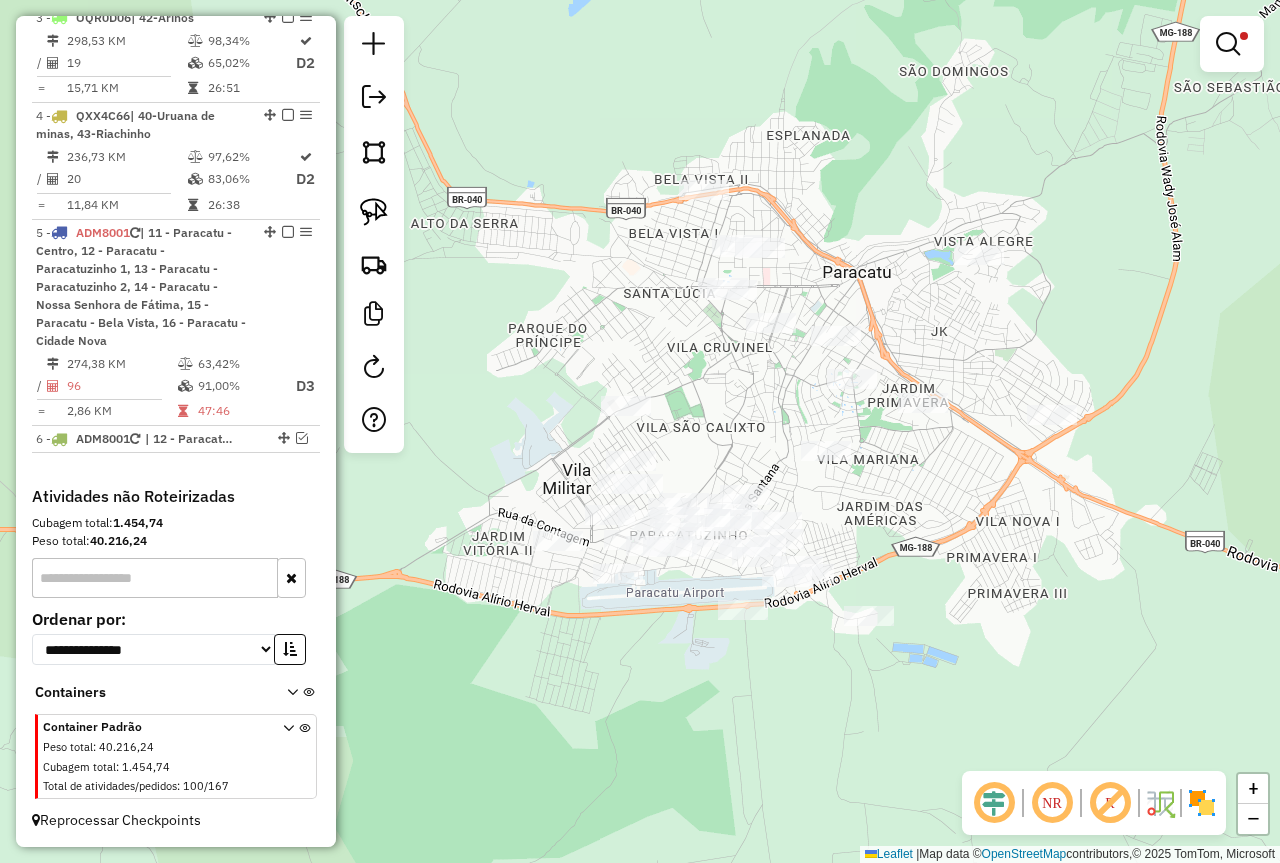 click on "Limpar filtros Janela de atendimento Grade de atendimento Capacidade Transportadoras Veículos Cliente Pedidos  Rotas Selecione os dias de semana para filtrar as janelas de atendimento  Seg   Ter   Qua   Qui   Sex   Sáb   Dom  Informe o período da janela de atendimento: De: Até:  Filtrar exatamente a janela do cliente  Considerar janela de atendimento padrão  Selecione os dias de semana para filtrar as grades de atendimento  Seg   Ter   Qua   Qui   Sex   Sáb   Dom   Considerar clientes sem dia de atendimento cadastrado  Clientes fora do dia de atendimento selecionado Filtrar as atividades entre os valores definidos abaixo:  Peso mínimo:  ****  Peso máximo:  ******  Cubagem mínima:   Cubagem máxima:   De:   Até:  Filtrar as atividades entre o tempo de atendimento definido abaixo:  De:   Até:   Considerar capacidade total dos clientes não roteirizados Transportadora: Selecione um ou mais itens Tipo de veículo: Selecione um ou mais itens Veículo: Selecione um ou mais itens Motorista: Nome: Rótulo:" at bounding box center (1232, 53) 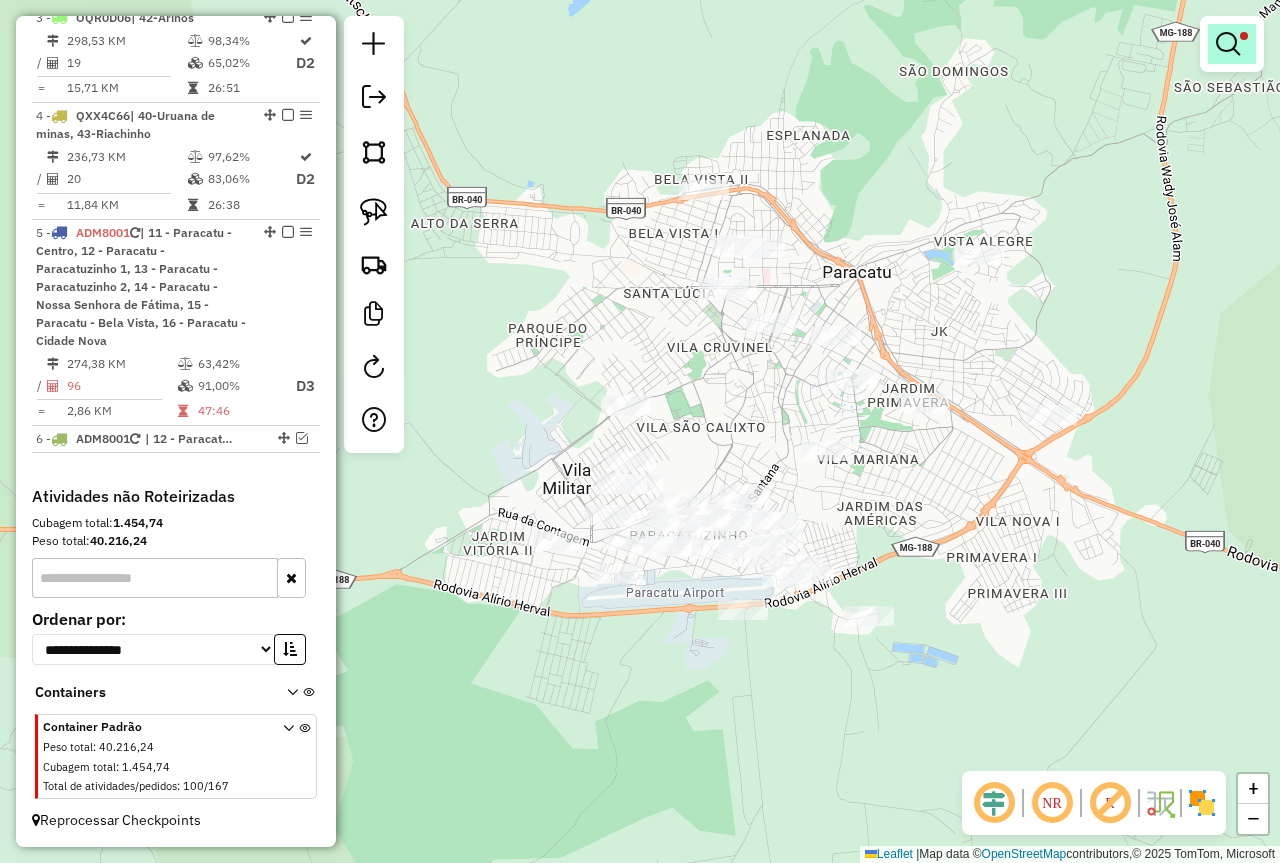 click at bounding box center (1228, 44) 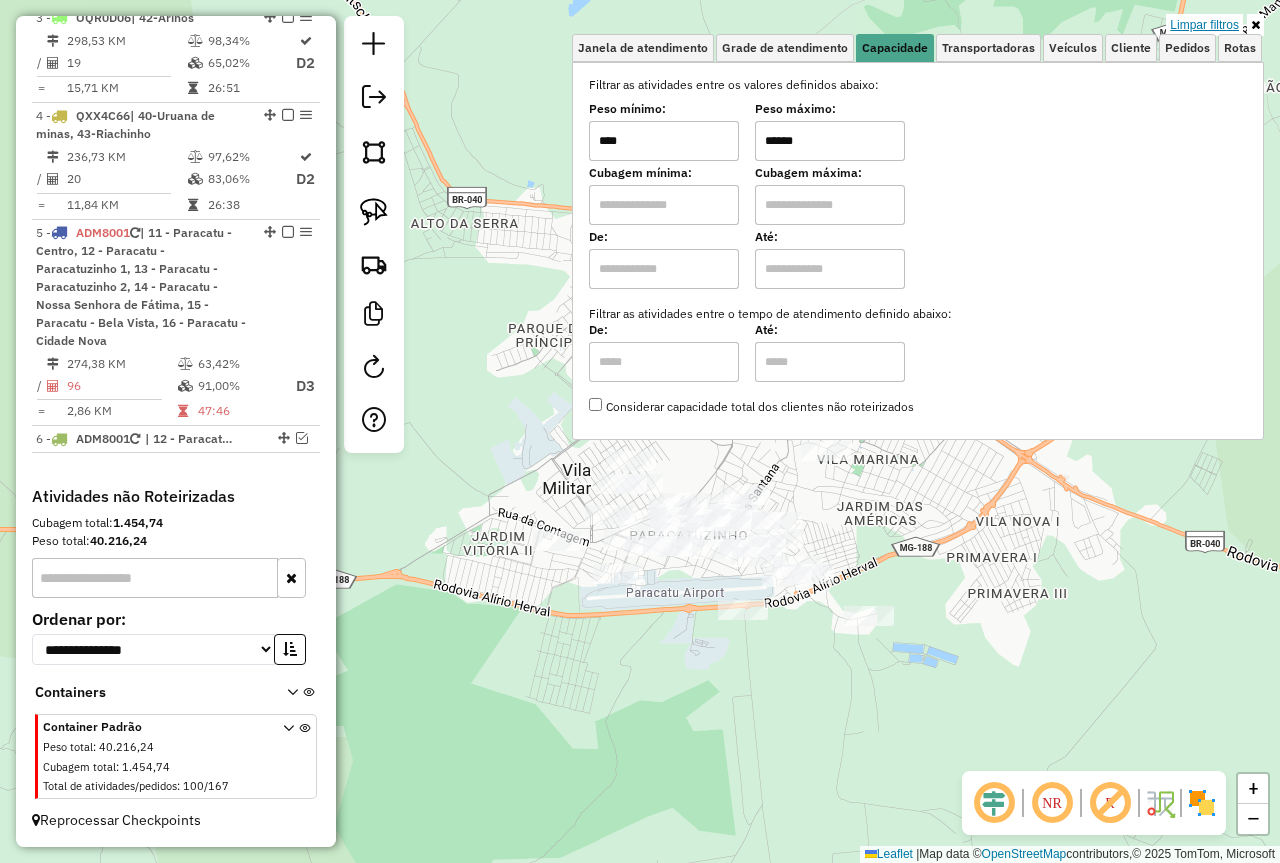 click on "Limpar filtros" at bounding box center [1204, 25] 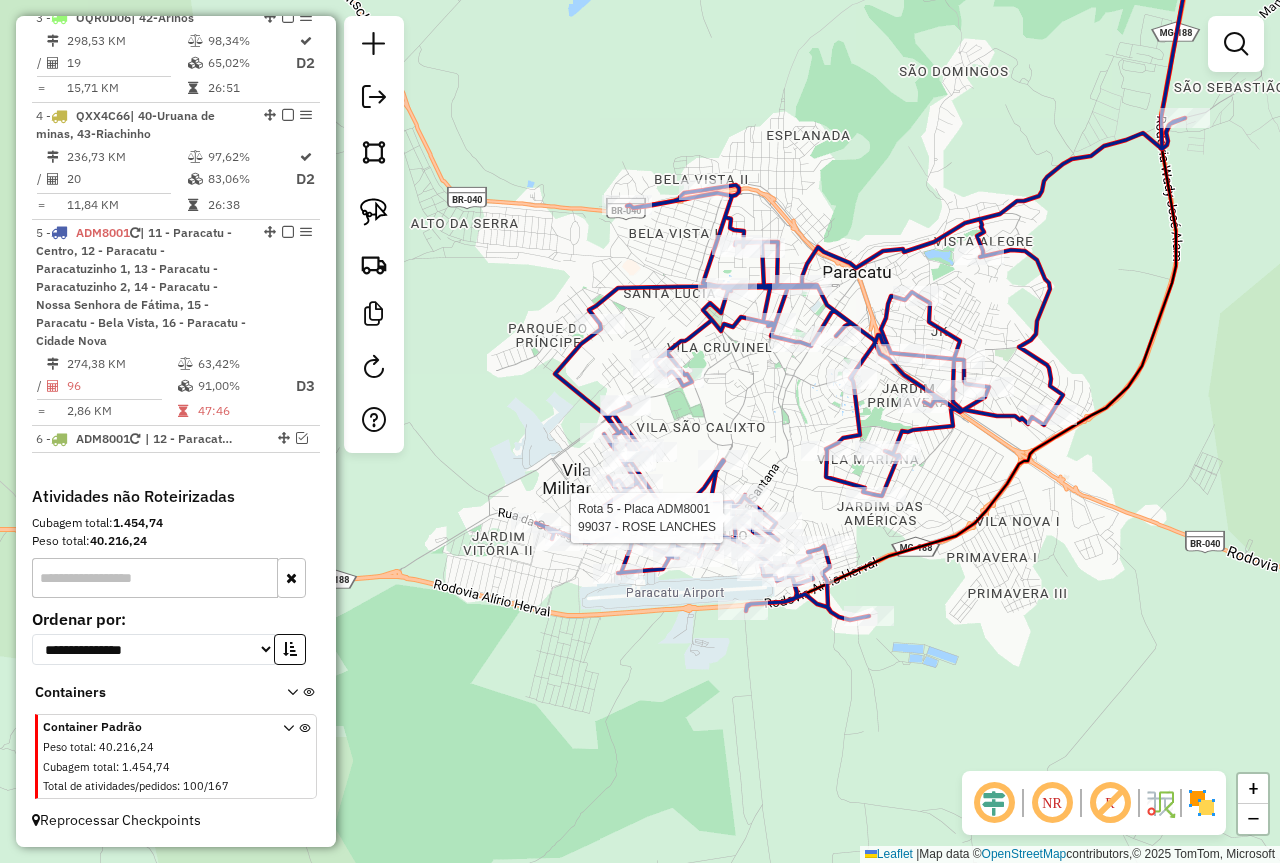 select on "*********" 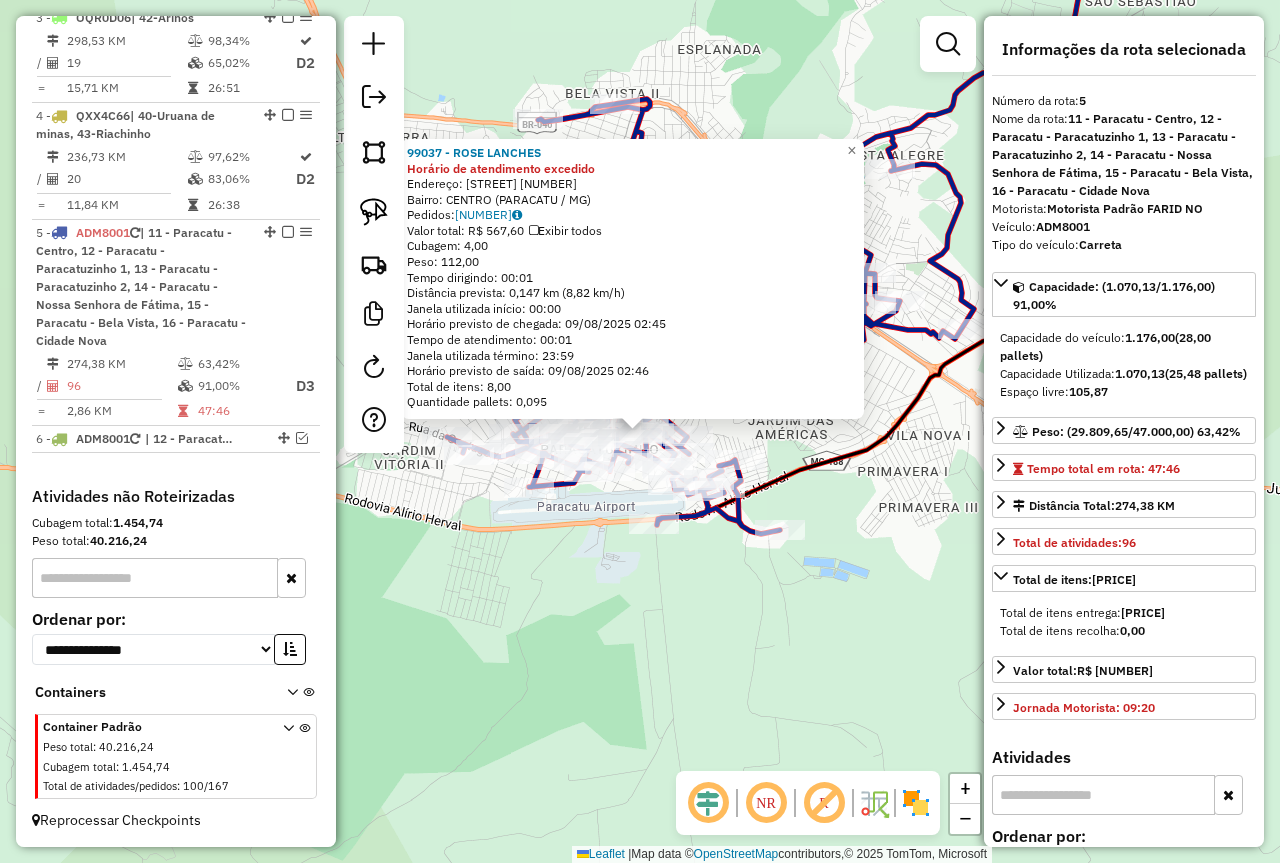 click on "99037 - ROSE LANCHES Horário de atendimento excedido  Endereço:  NAIR CUNHA CARDOSO 145   Bairro: CENTRO (PARACATU / MG)   Pedidos:  06503155   Valor total: R$ 567,60   Exibir todos   Cubagem: 4,00  Peso: 112,00  Tempo dirigindo: 00:01   Distância prevista: 0,147 km (8,82 km/h)   Janela utilizada início: 00:00   Horário previsto de chegada: 09/08/2025 02:45   Tempo de atendimento: 00:01   Janela utilizada término: 23:59   Horário previsto de saída: 09/08/2025 02:46   Total de itens: 8,00   Quantidade pallets: 0,095  × Janela de atendimento Grade de atendimento Capacidade Transportadoras Veículos Cliente Pedidos  Rotas Selecione os dias de semana para filtrar as janelas de atendimento  Seg   Ter   Qua   Qui   Sex   Sáb   Dom  Informe o período da janela de atendimento: De: Até:  Filtrar exatamente a janela do cliente  Considerar janela de atendimento padrão  Selecione os dias de semana para filtrar as grades de atendimento  Seg   Ter   Qua   Qui   Sex   Sáb   Dom   Peso mínimo:   Peso máximo:" 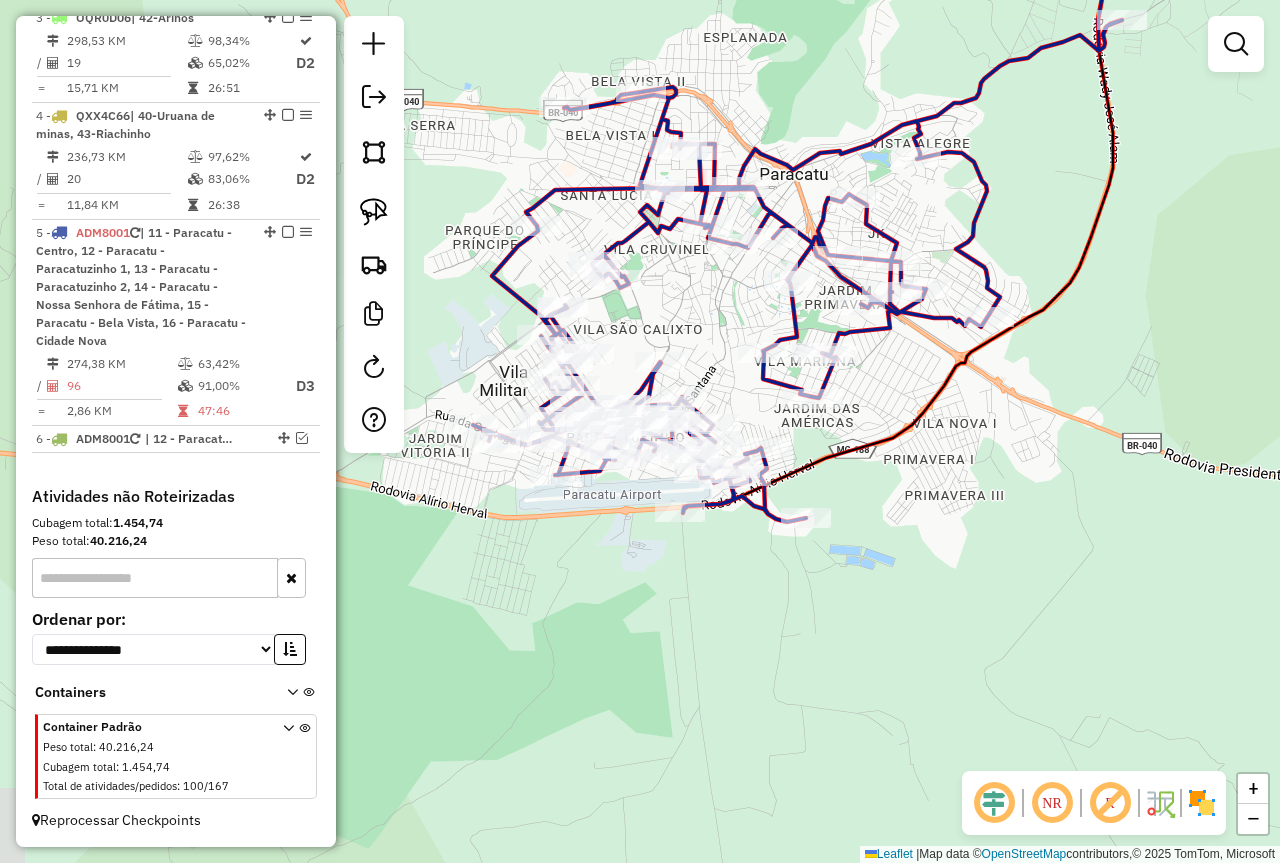drag, startPoint x: 869, startPoint y: 478, endPoint x: 982, endPoint y: 434, distance: 121.264175 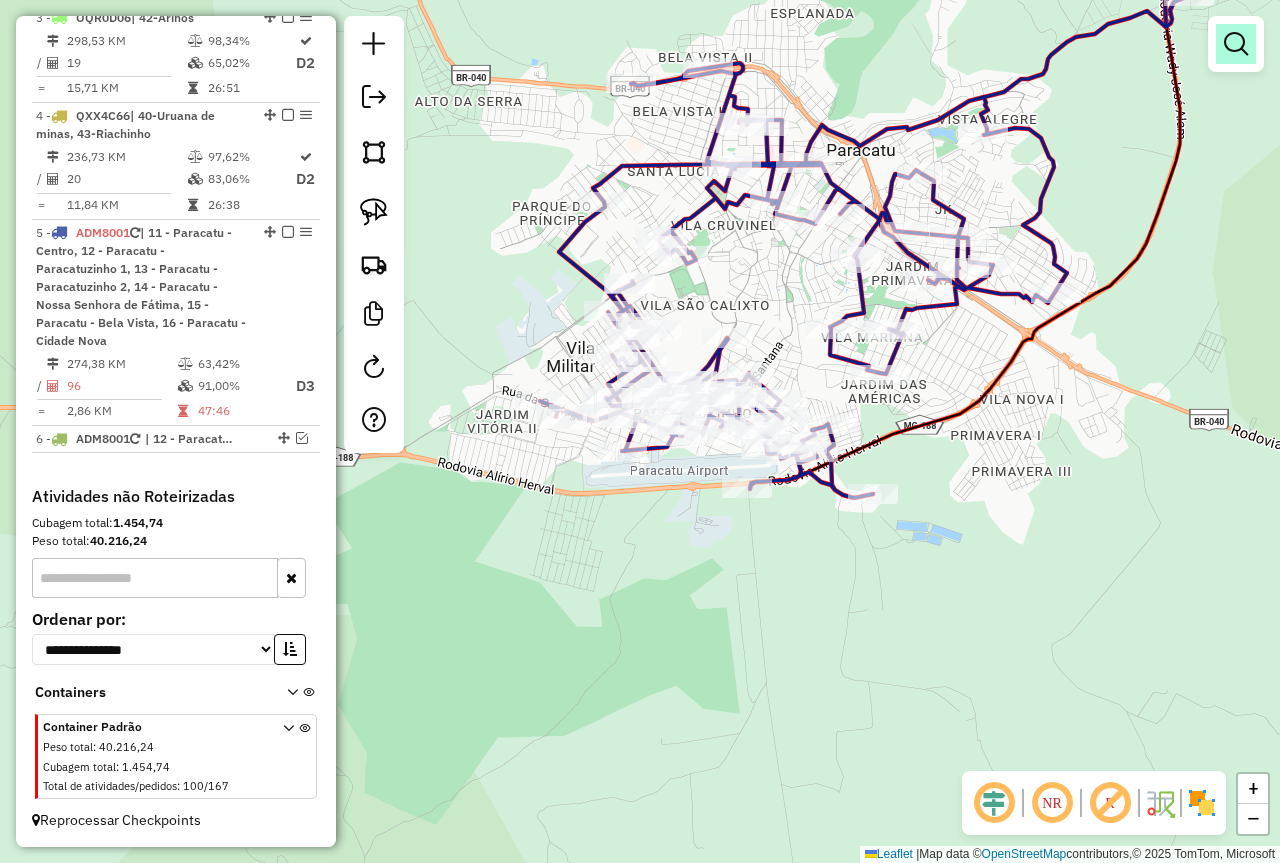 click at bounding box center (1236, 44) 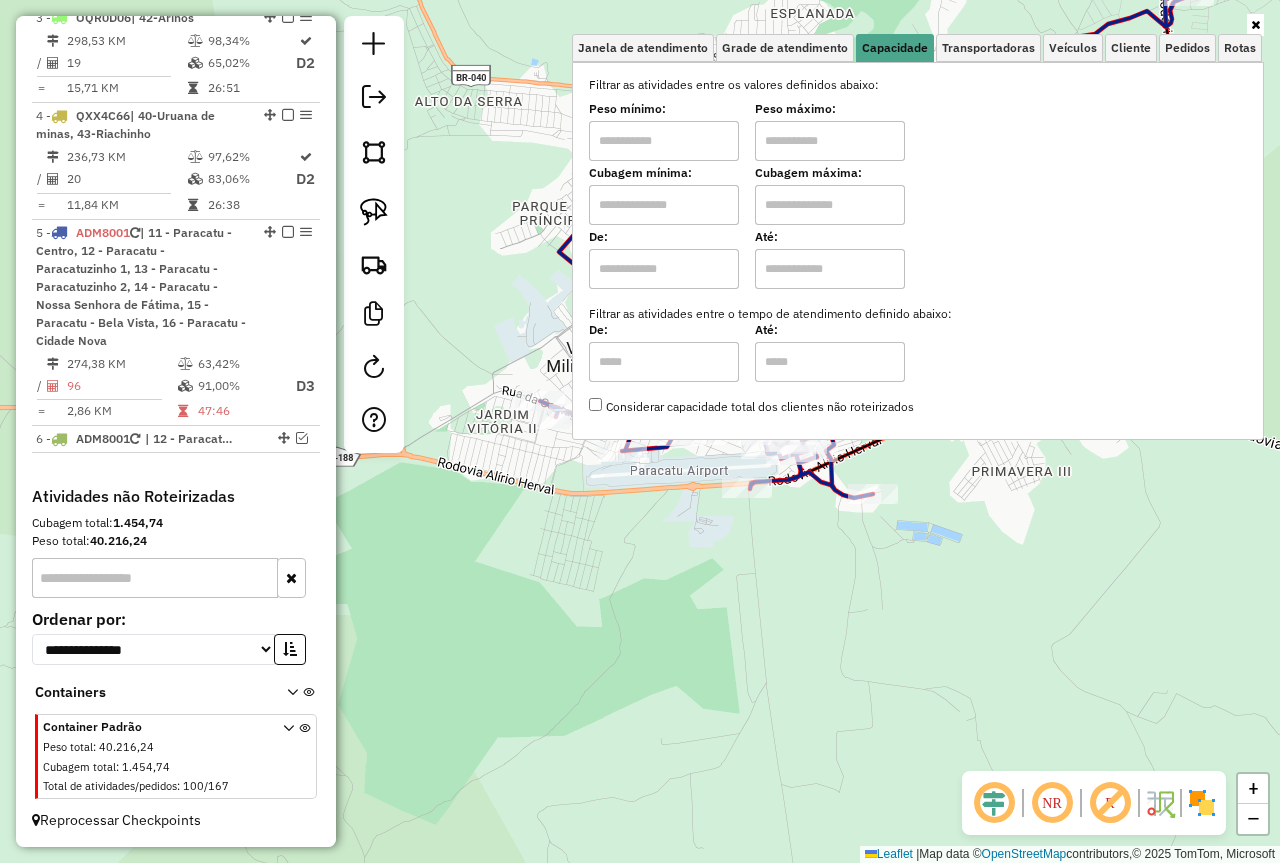click at bounding box center [664, 141] 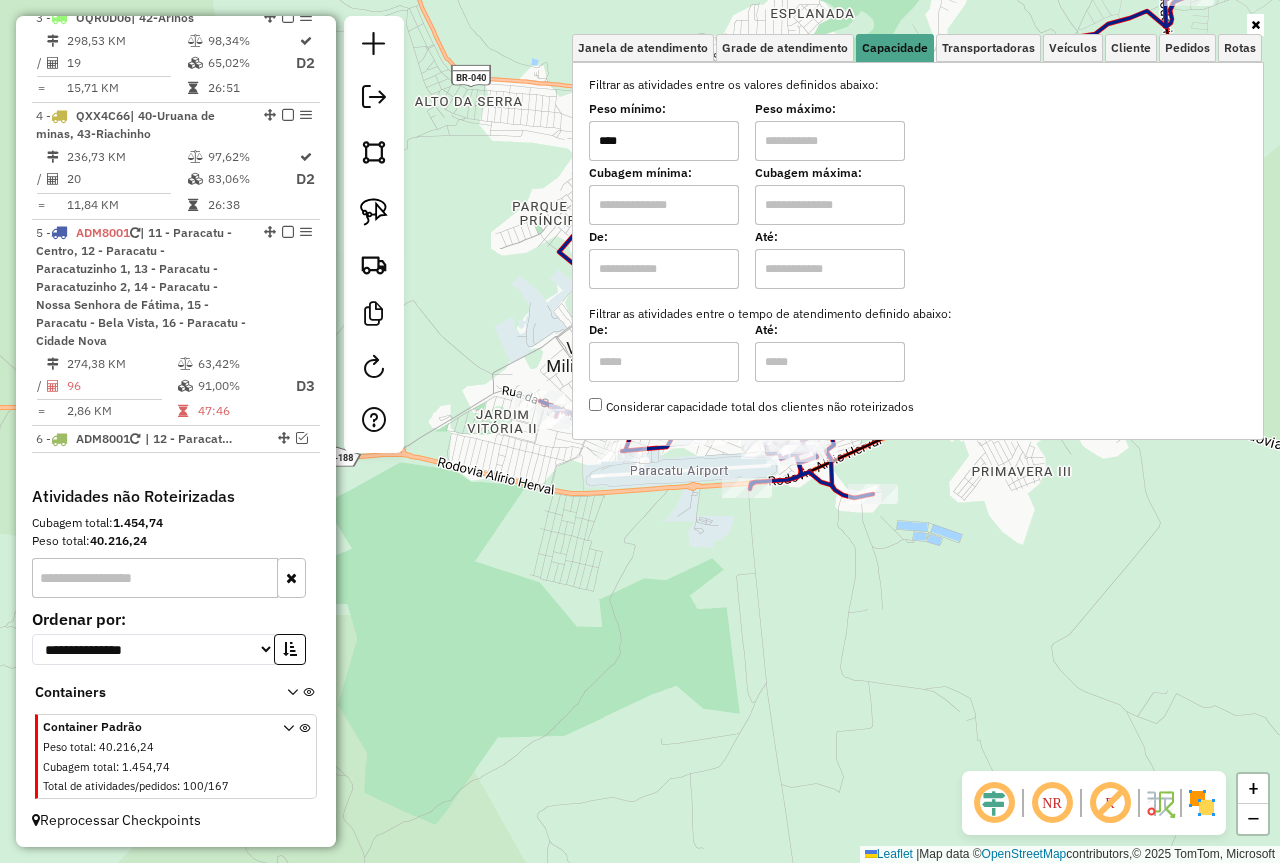 click at bounding box center (830, 141) 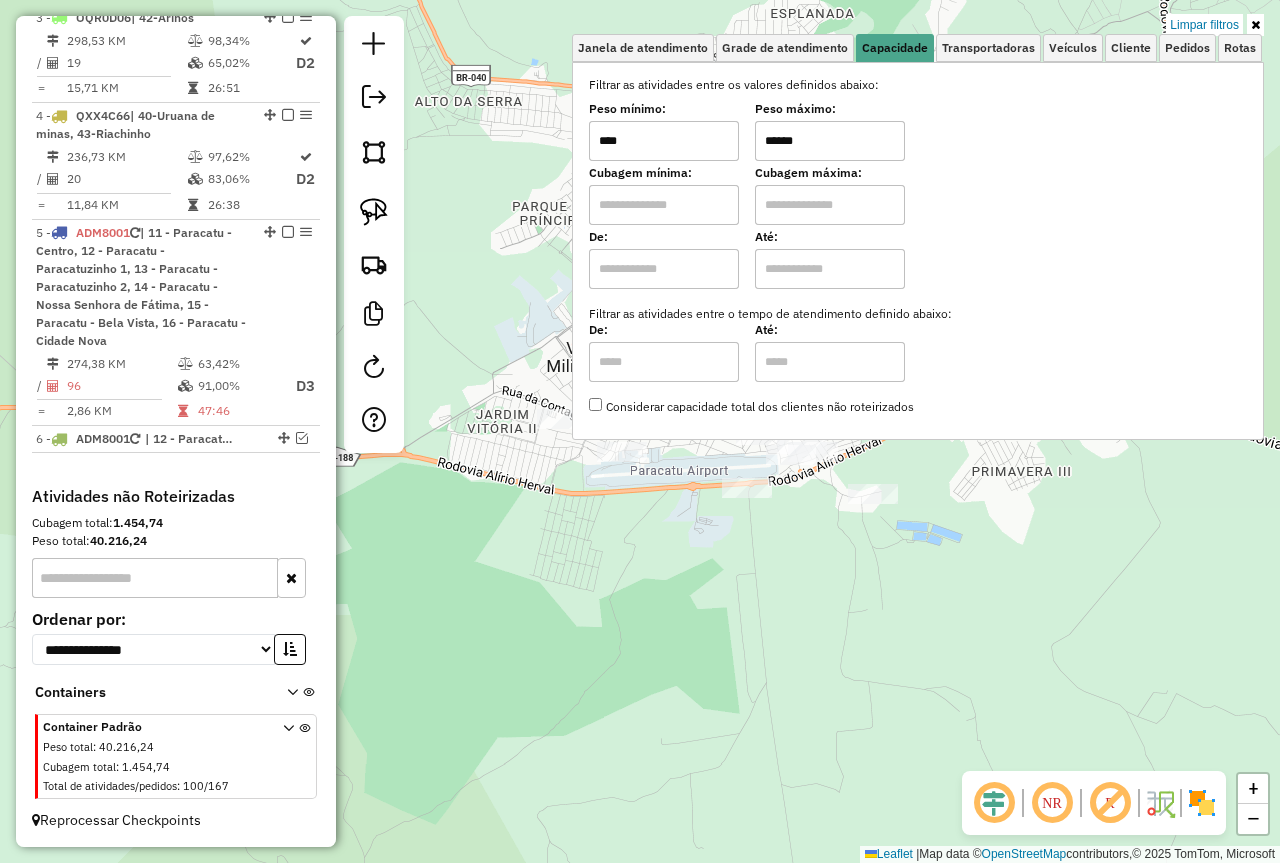 click on "Limpar filtros Janela de atendimento Grade de atendimento Capacidade Transportadoras Veículos Cliente Pedidos  Rotas Selecione os dias de semana para filtrar as janelas de atendimento  Seg   Ter   Qua   Qui   Sex   Sáb   Dom  Informe o período da janela de atendimento: De: Até:  Filtrar exatamente a janela do cliente  Considerar janela de atendimento padrão  Selecione os dias de semana para filtrar as grades de atendimento  Seg   Ter   Qua   Qui   Sex   Sáb   Dom   Considerar clientes sem dia de atendimento cadastrado  Clientes fora do dia de atendimento selecionado Filtrar as atividades entre os valores definidos abaixo:  Peso mínimo:  ****  Peso máximo:  ******  Cubagem mínima:   Cubagem máxima:   De:   Até:  Filtrar as atividades entre o tempo de atendimento definido abaixo:  De:   Até:   Considerar capacidade total dos clientes não roteirizados Transportadora: Selecione um ou mais itens Tipo de veículo: Selecione um ou mais itens Veículo: Selecione um ou mais itens Motorista: Nome: Rótulo:" 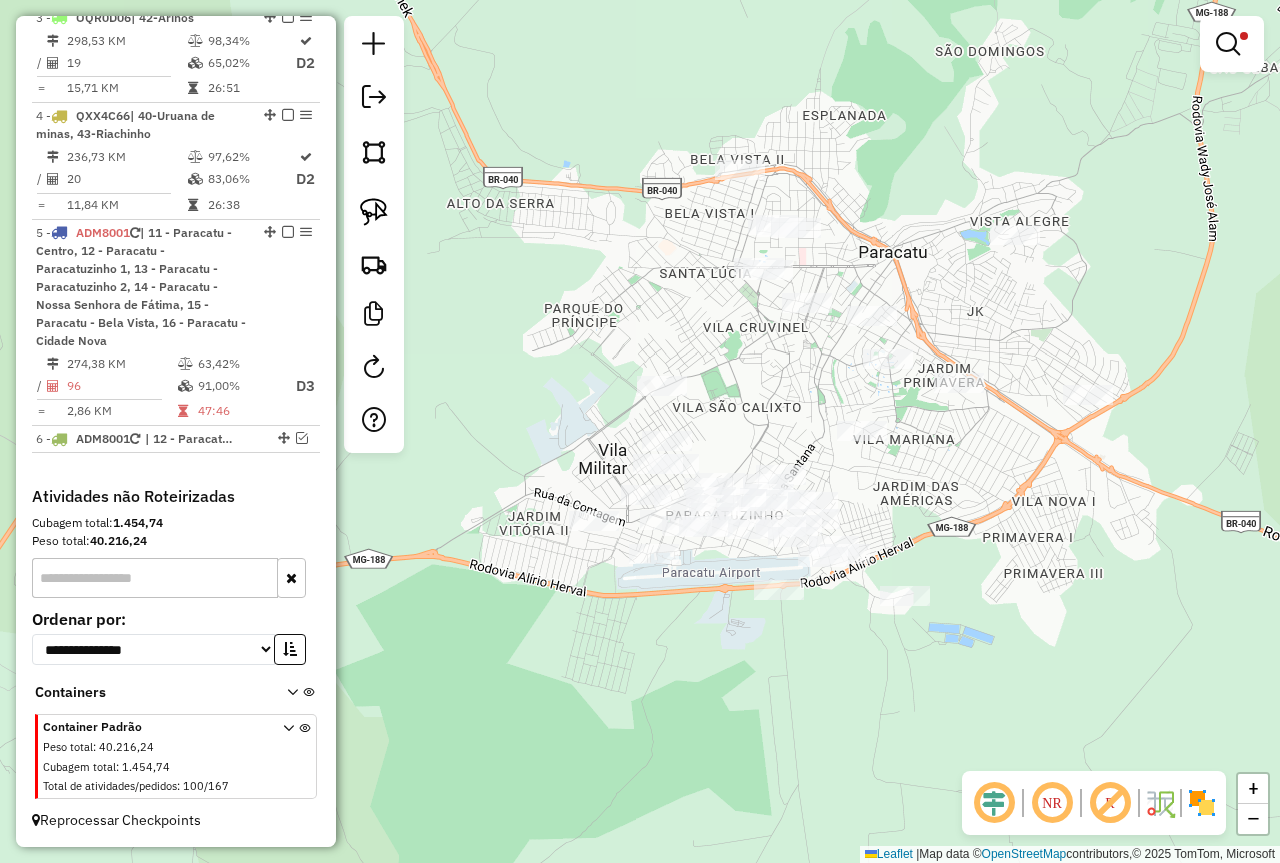 drag, startPoint x: 979, startPoint y: 577, endPoint x: 1007, endPoint y: 650, distance: 78.18568 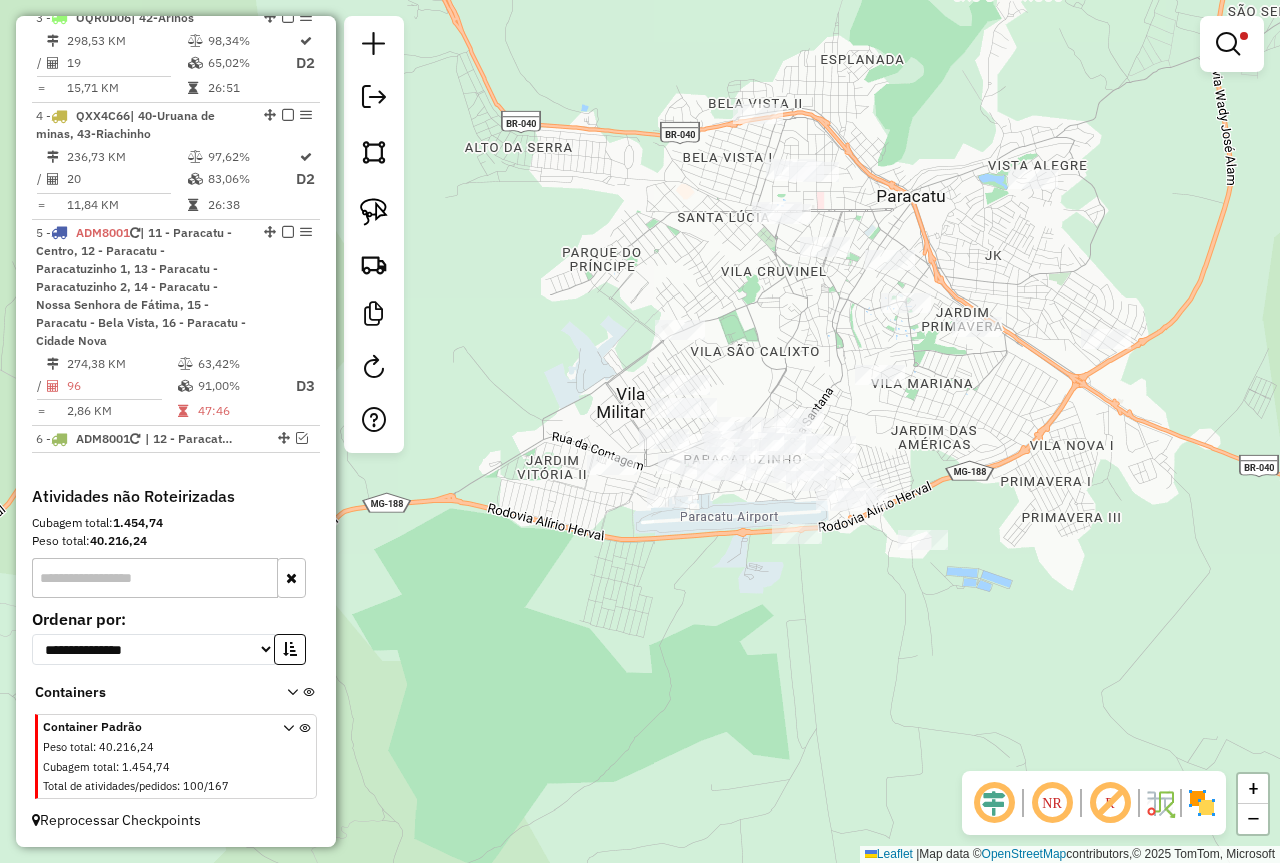 drag, startPoint x: 1113, startPoint y: 504, endPoint x: 1132, endPoint y: 441, distance: 65.802734 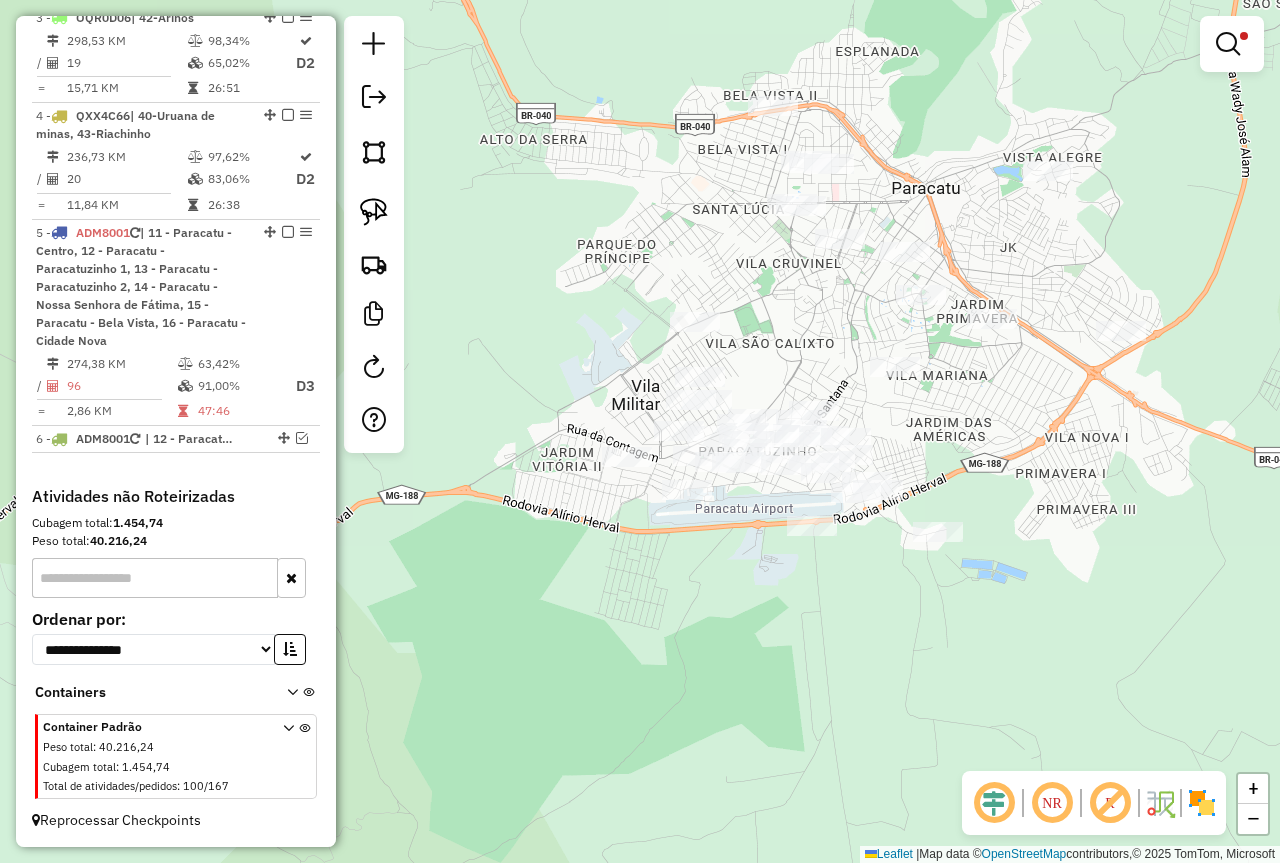 drag, startPoint x: 1122, startPoint y: 445, endPoint x: 1122, endPoint y: 470, distance: 25 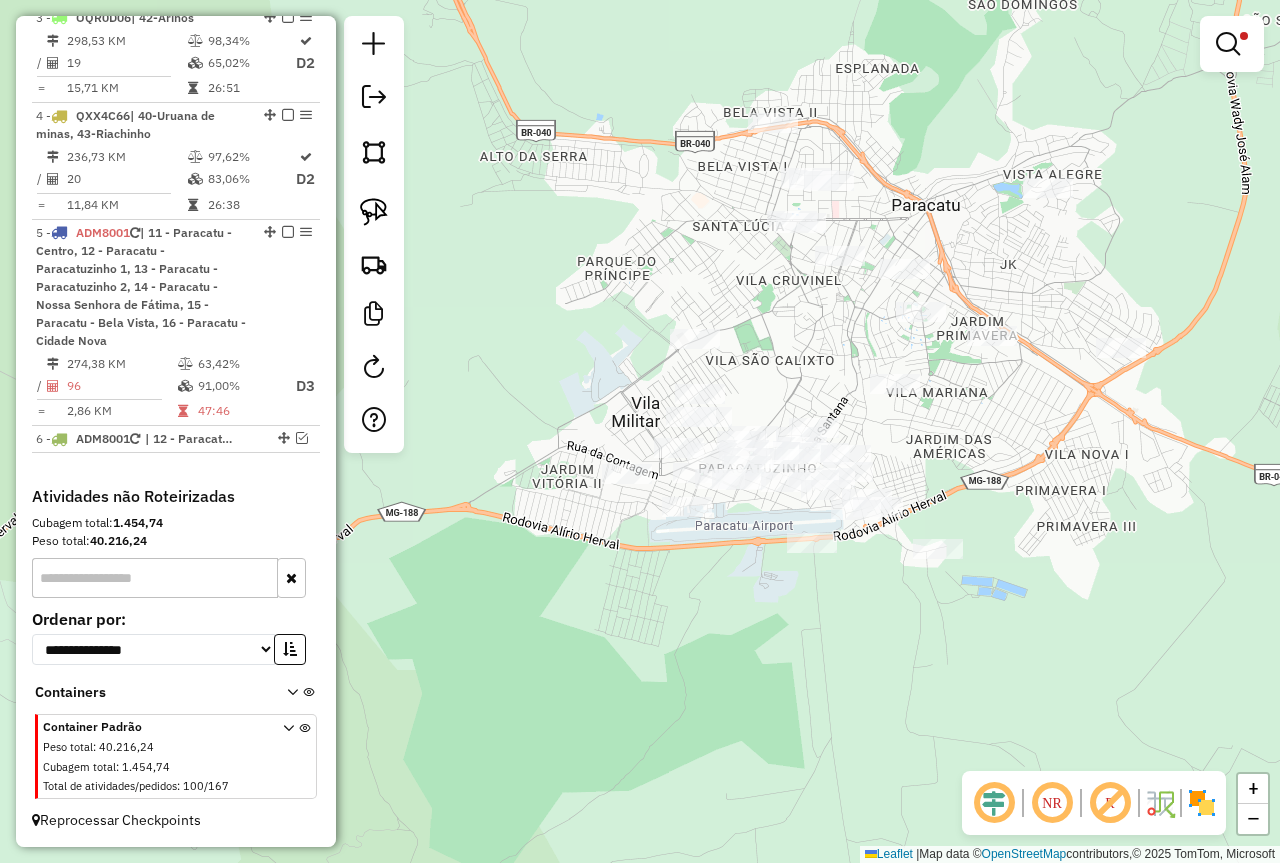 click 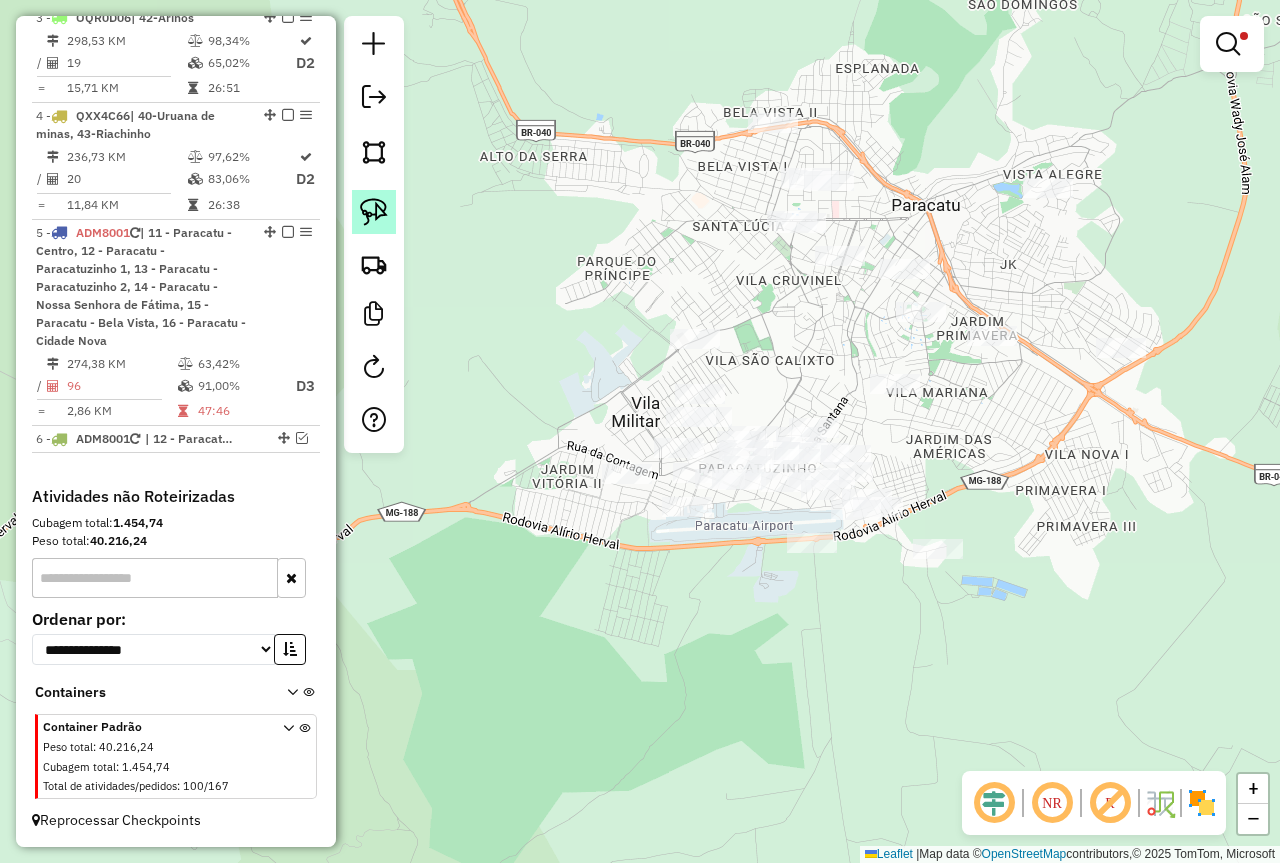 click 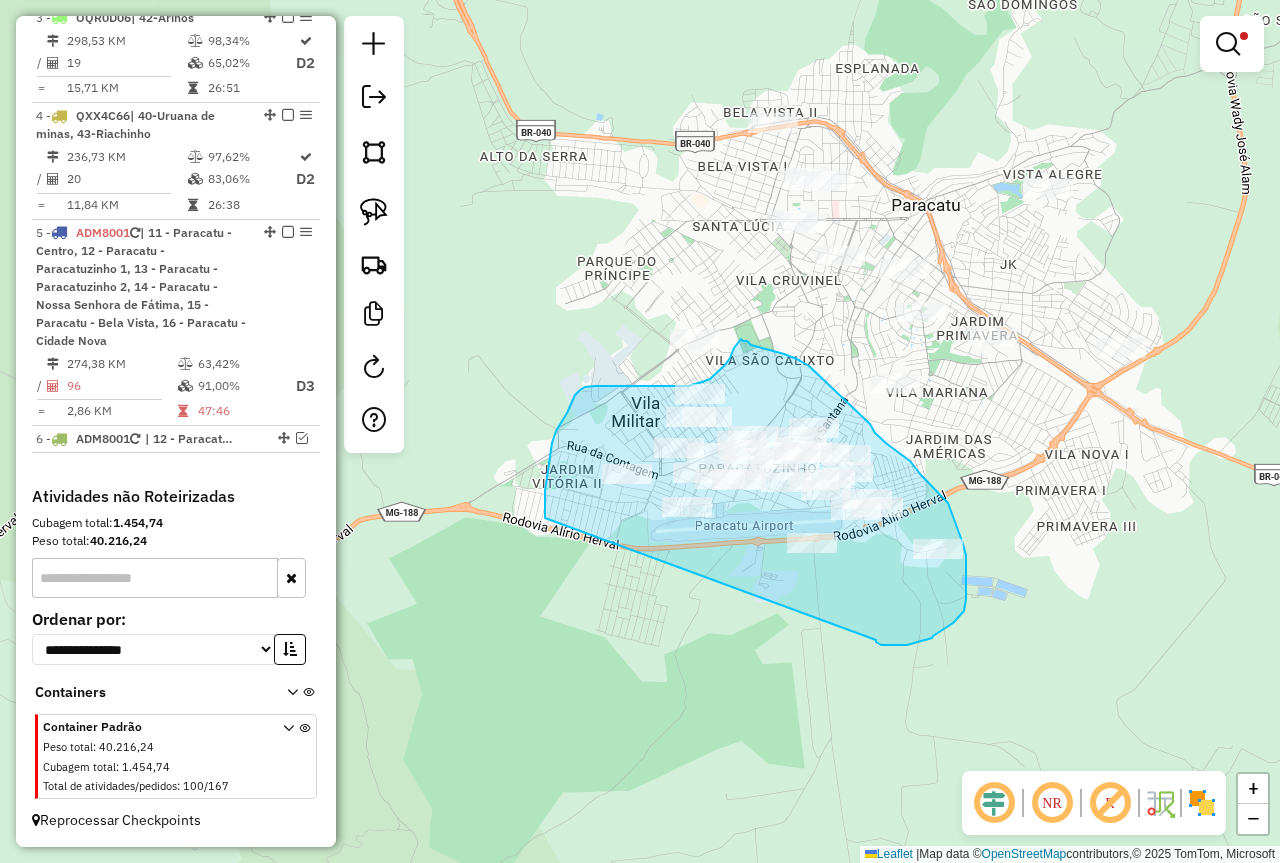 drag, startPoint x: 876, startPoint y: 640, endPoint x: 572, endPoint y: 575, distance: 310.87137 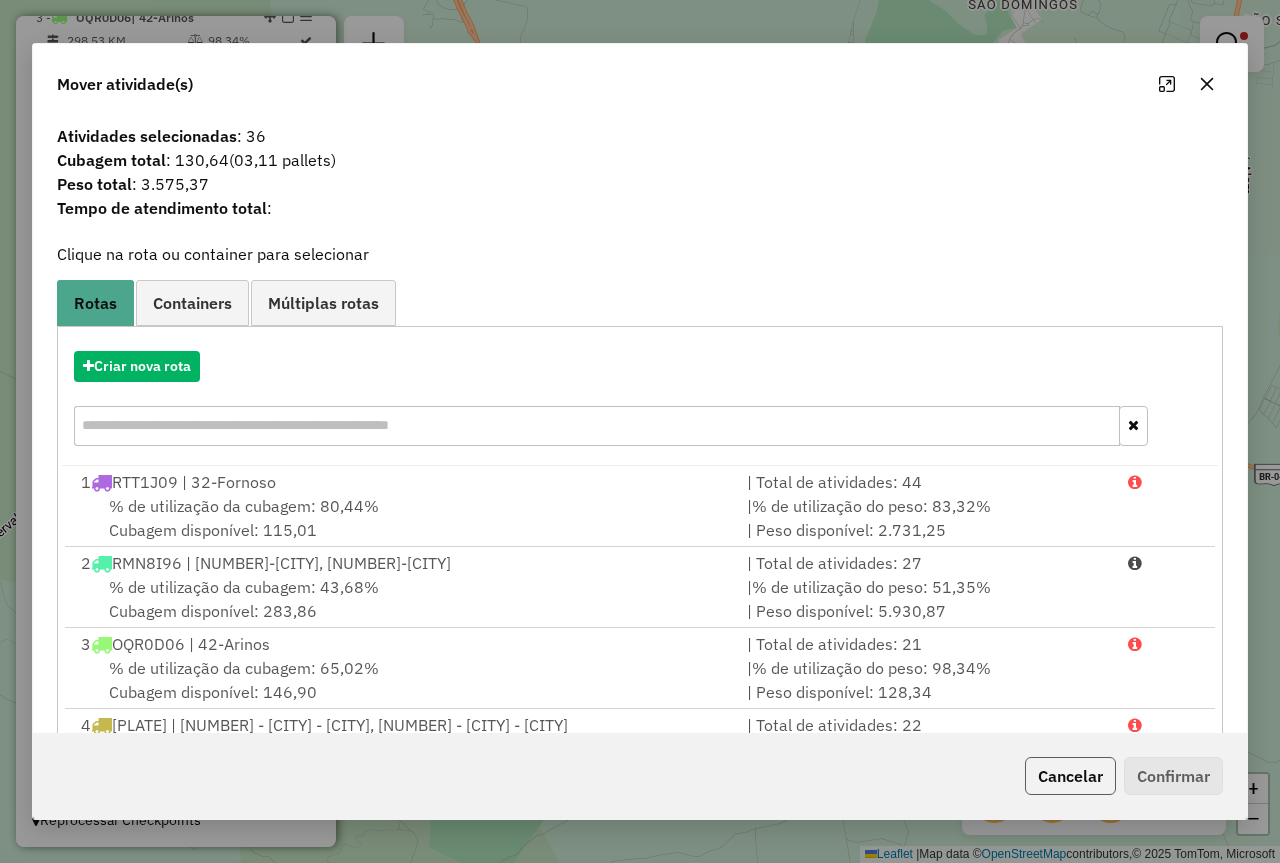click on "Cancelar" 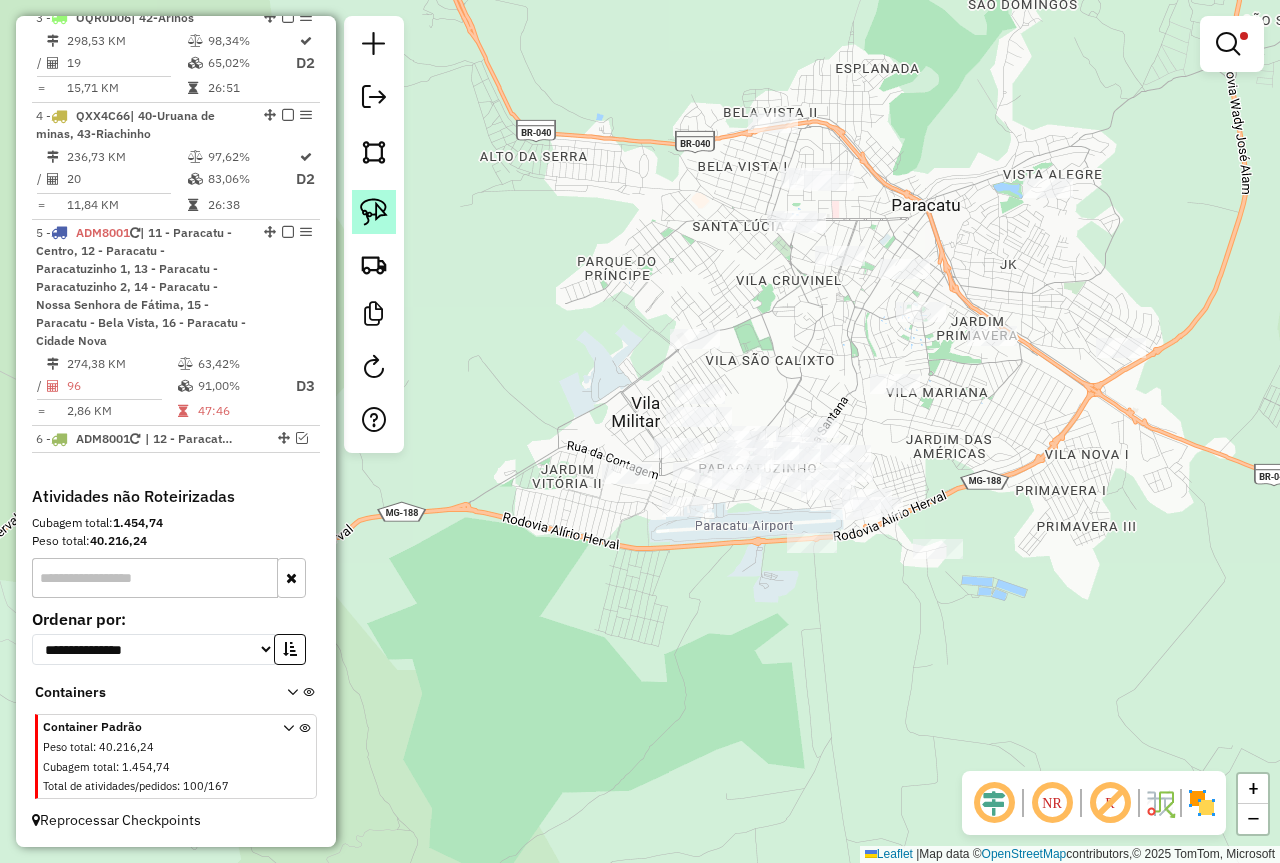click 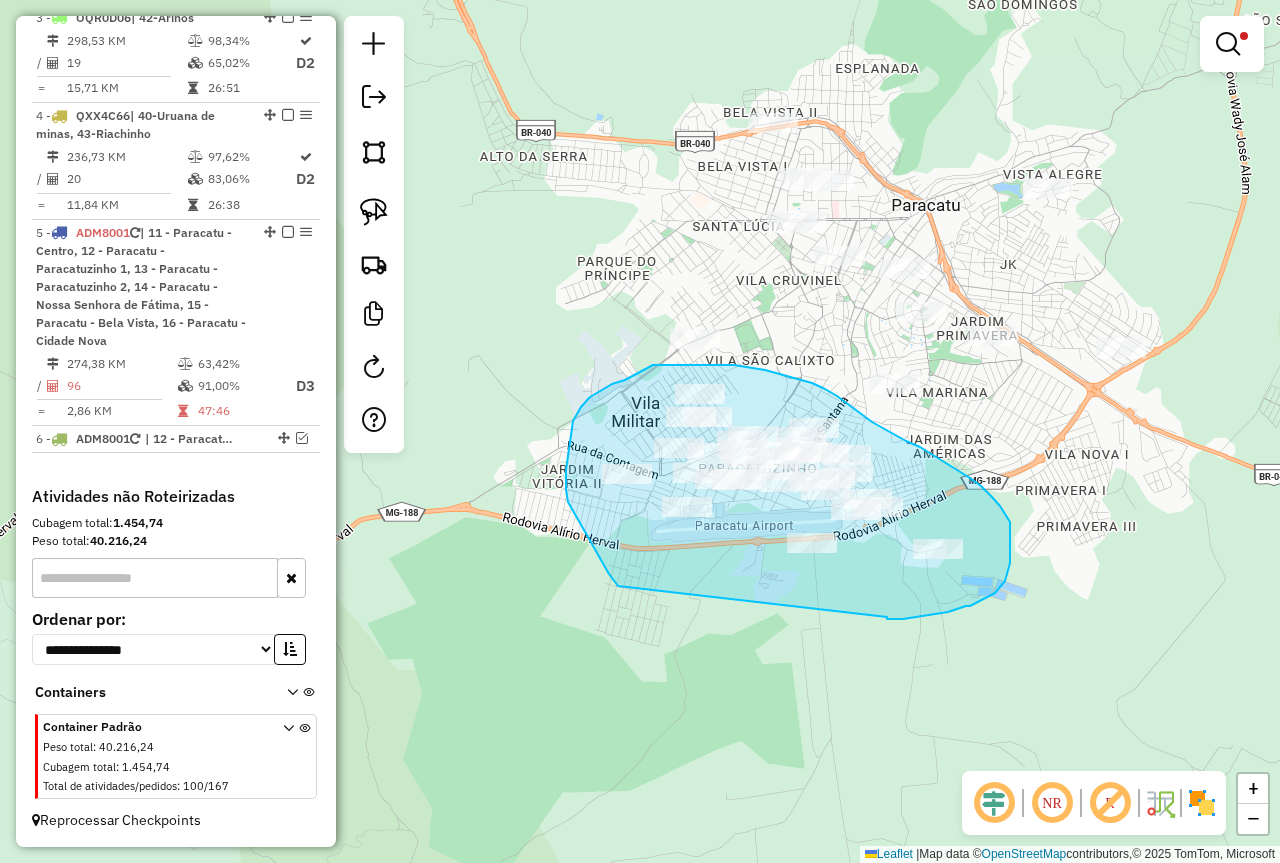 drag, startPoint x: 887, startPoint y: 617, endPoint x: 618, endPoint y: 586, distance: 270.78036 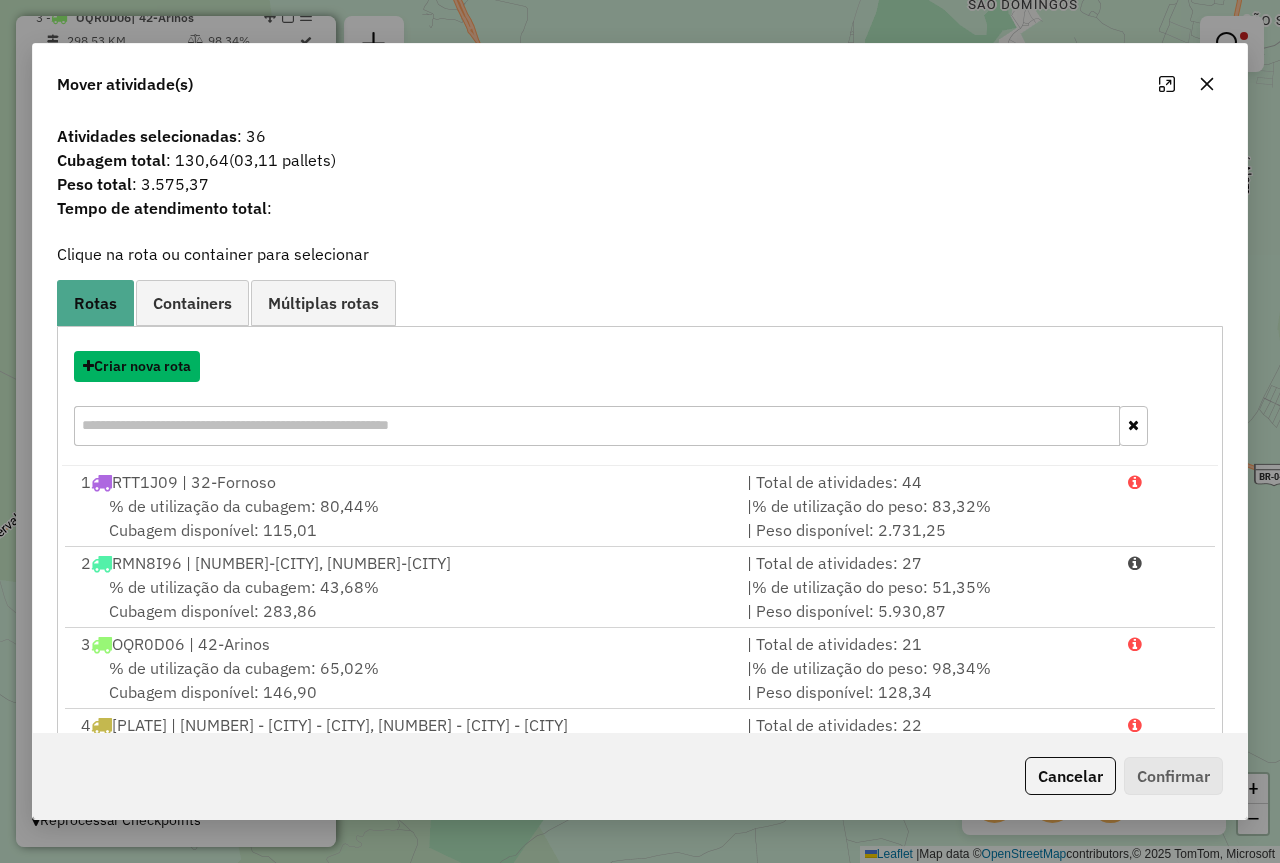 click on "Criar nova rota" at bounding box center (137, 366) 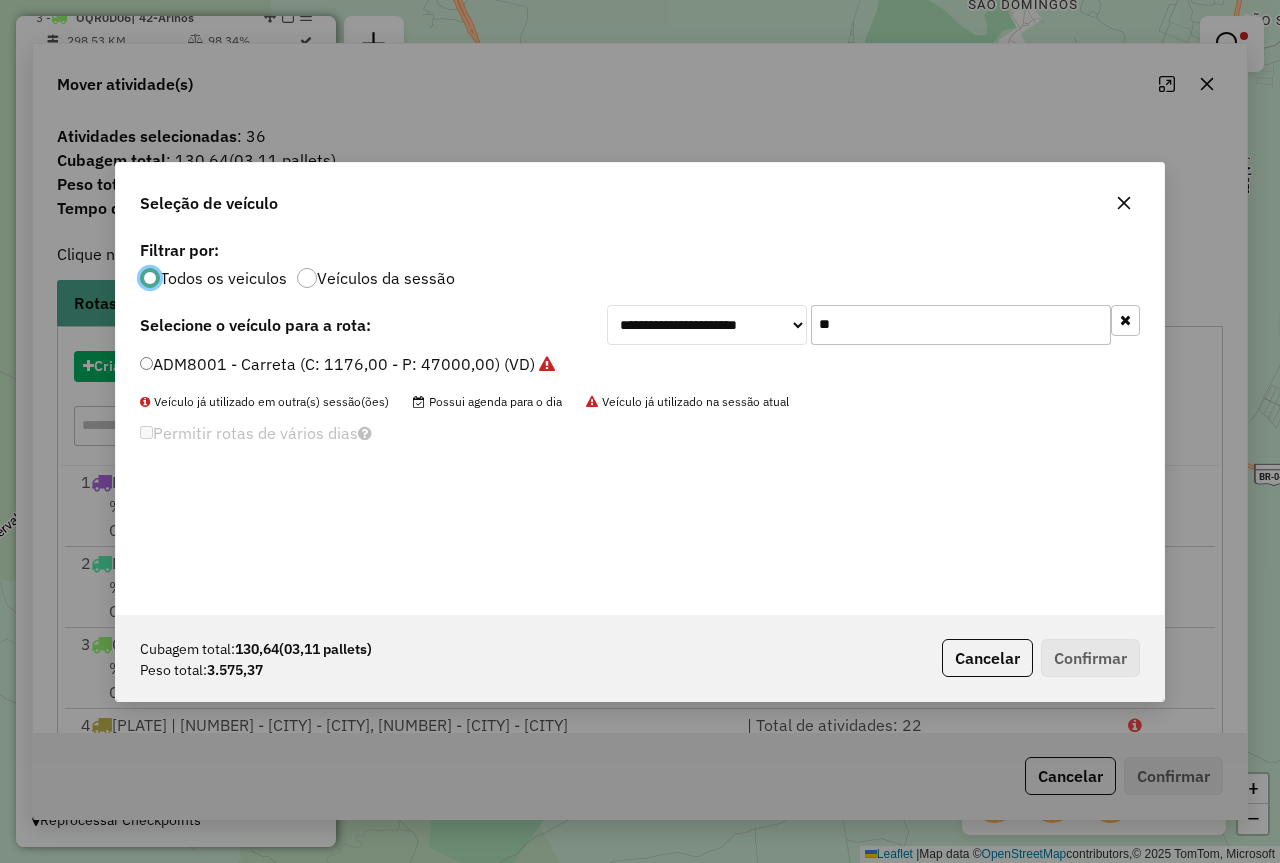 scroll, scrollTop: 11, scrollLeft: 6, axis: both 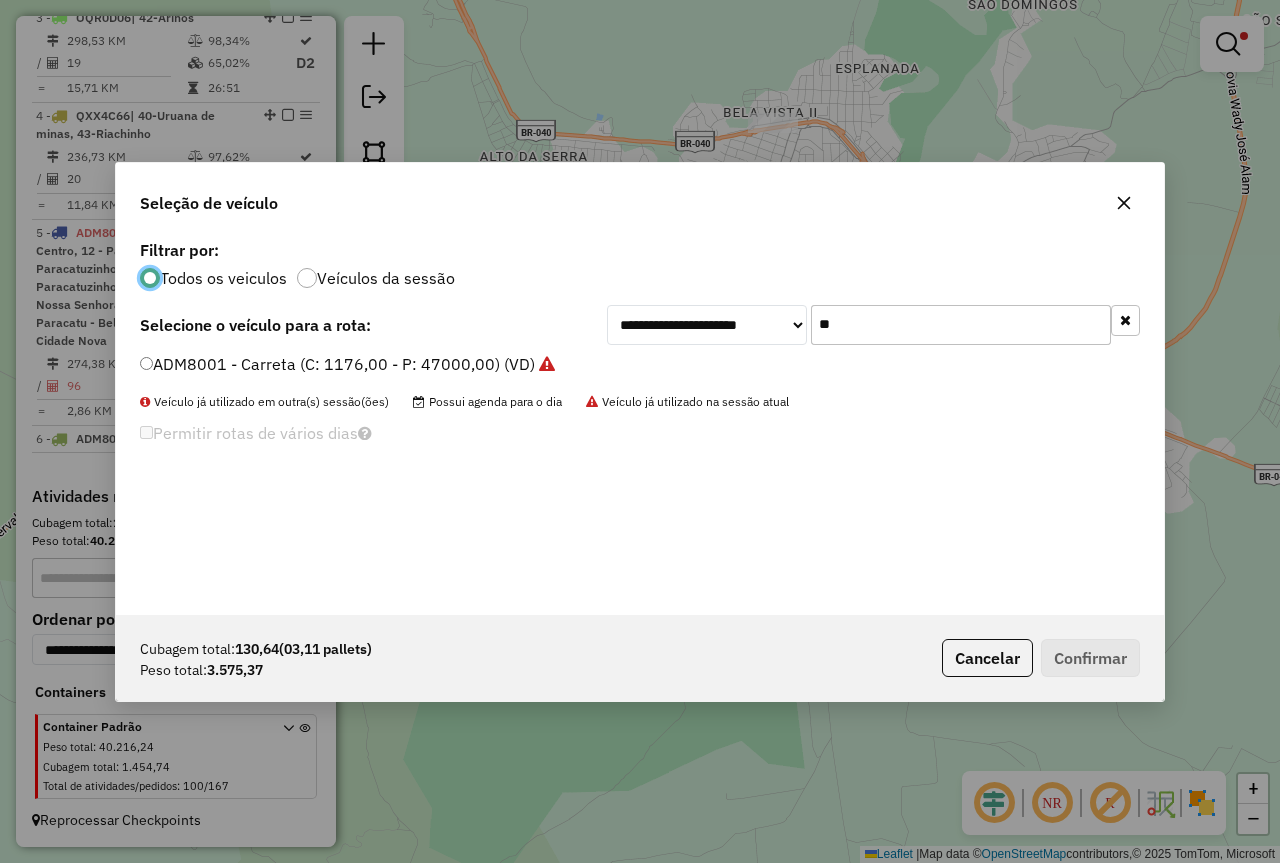 click on "**********" 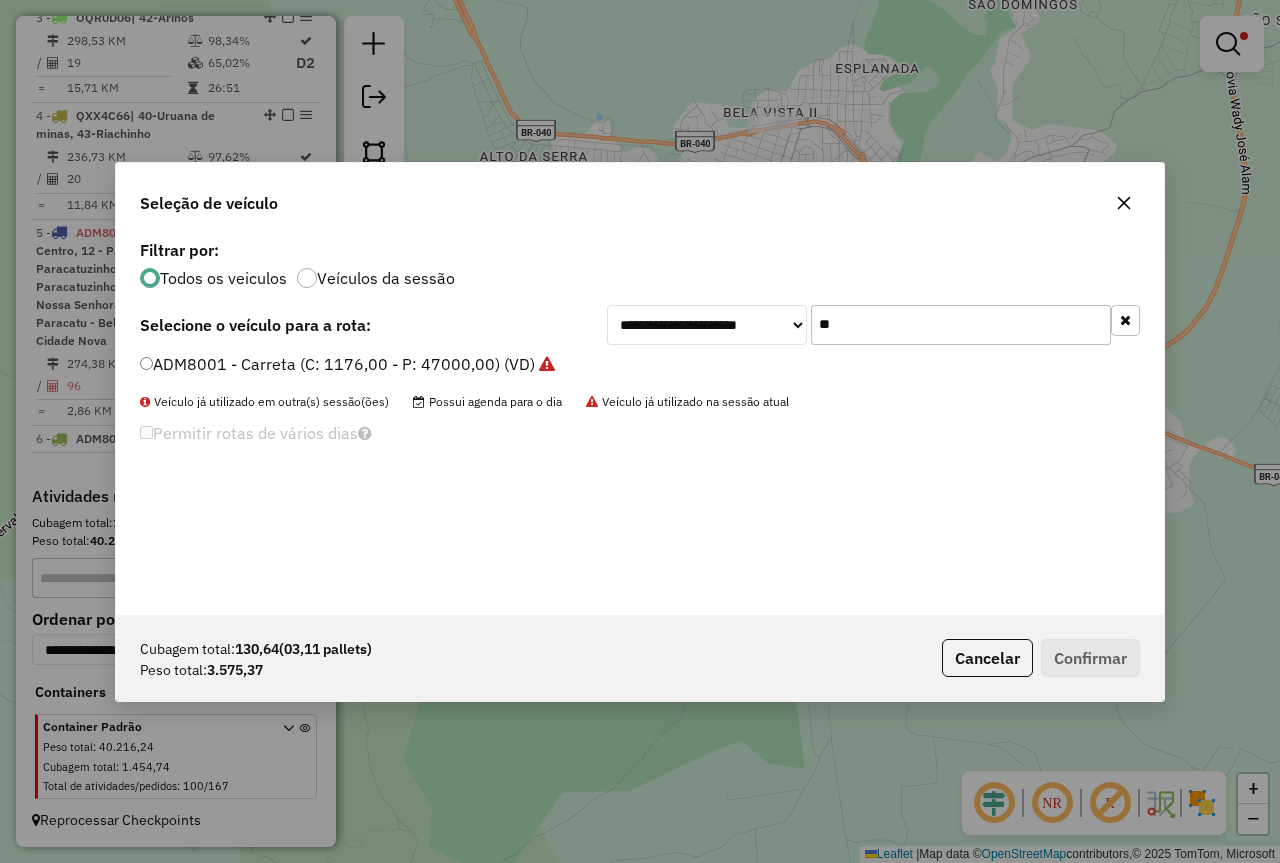 click on "**" 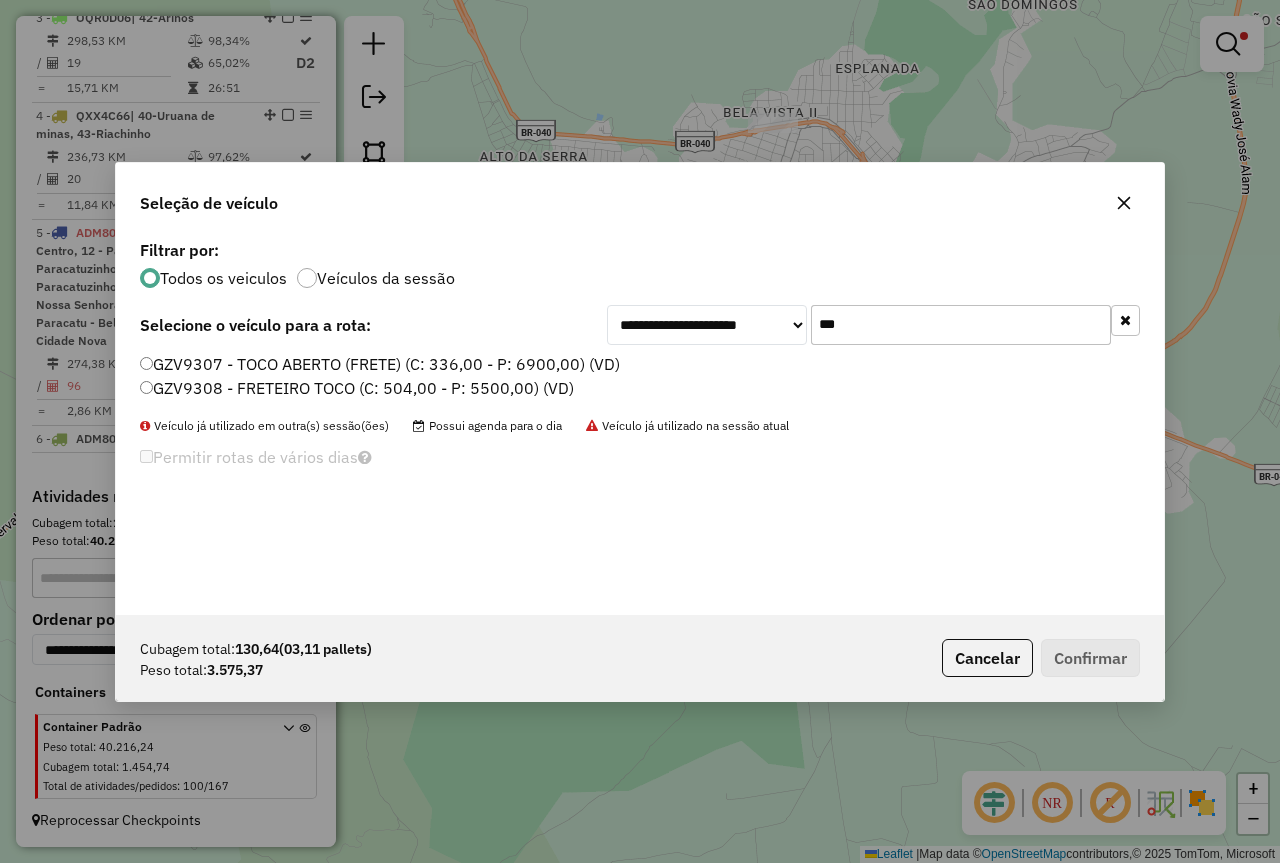 type on "***" 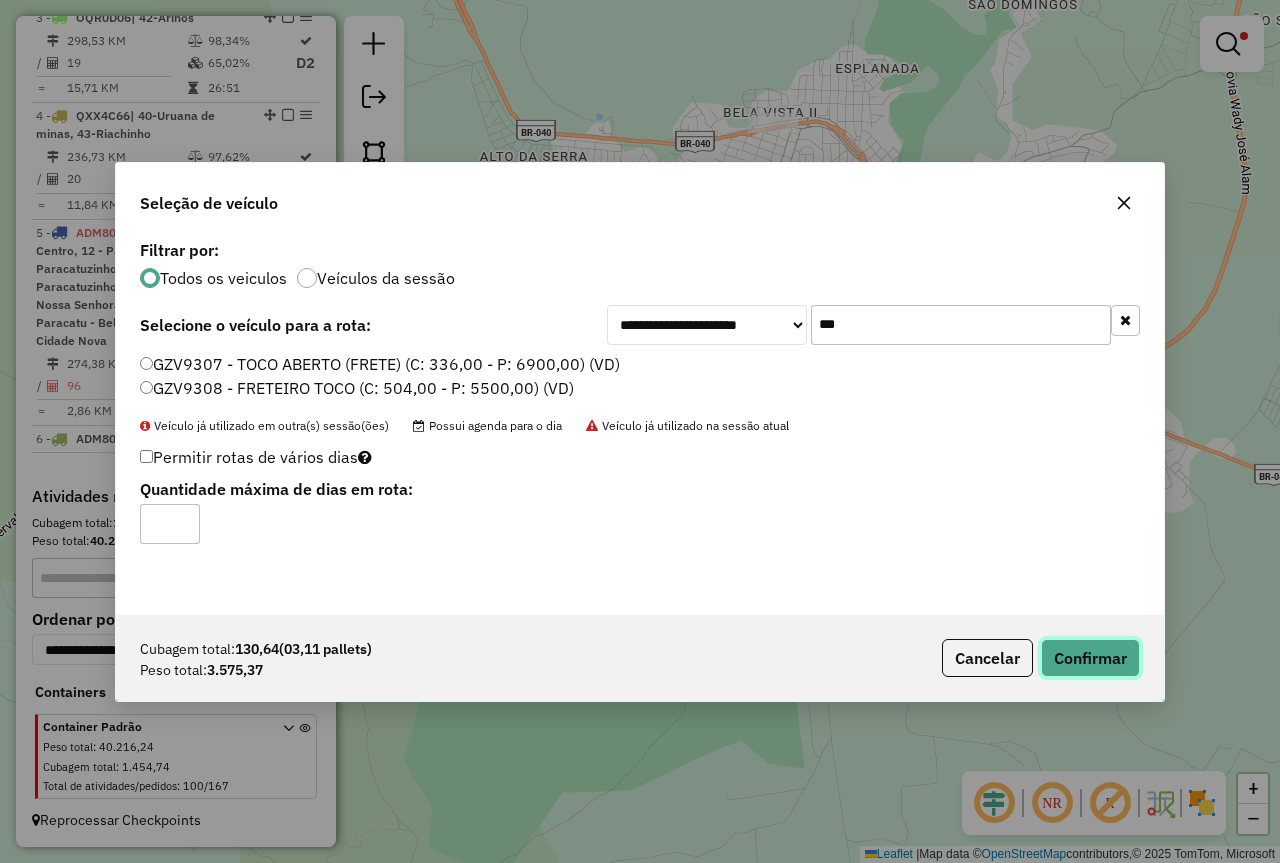 click on "Confirmar" 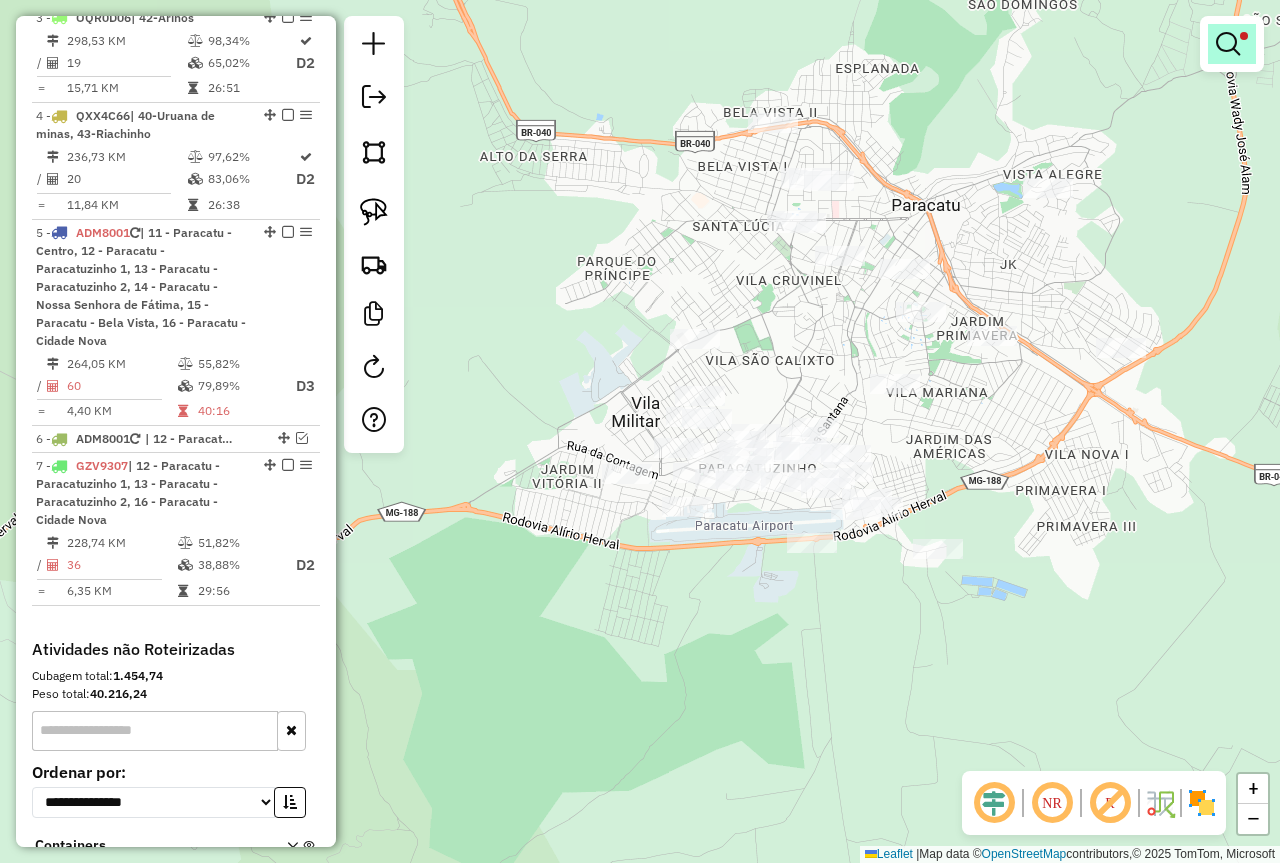 click at bounding box center [1244, 36] 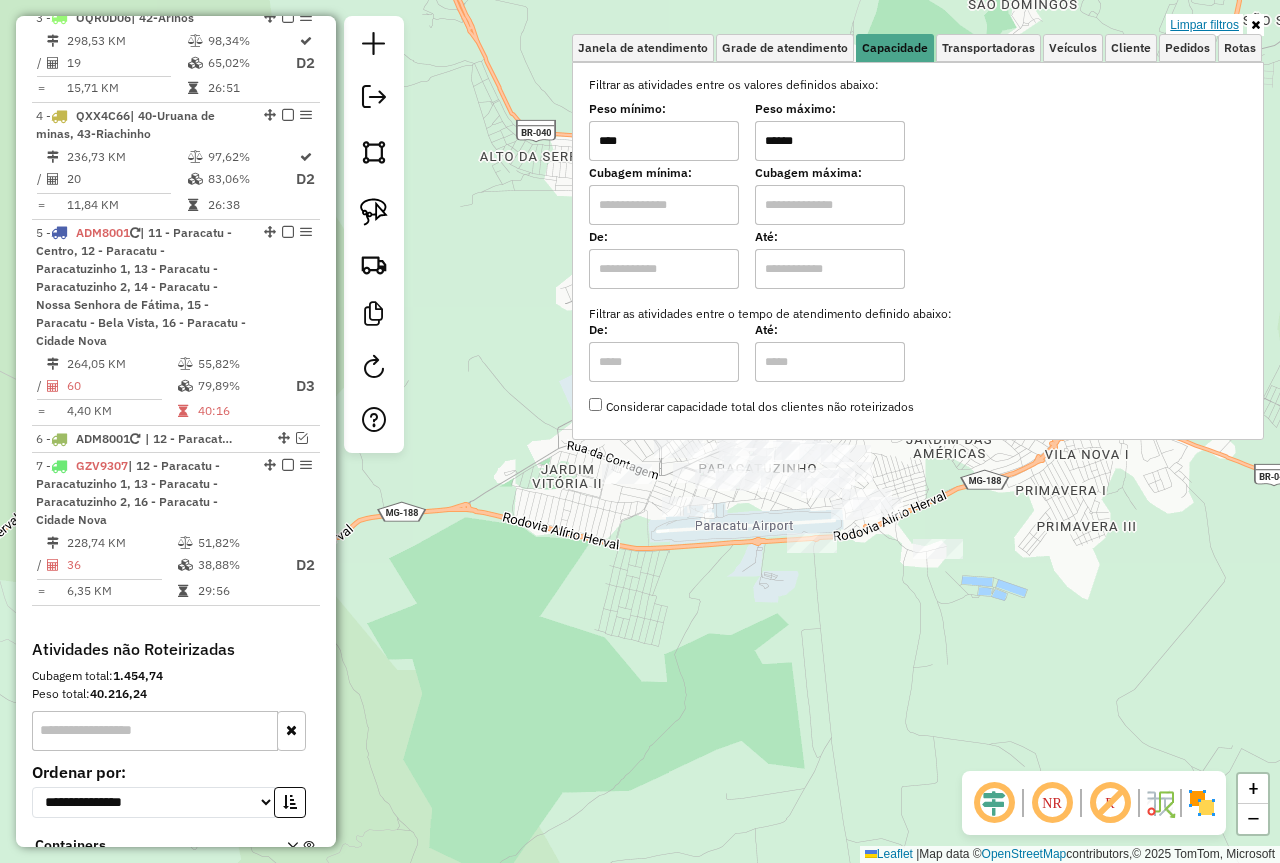 click on "Limpar filtros" at bounding box center (1204, 25) 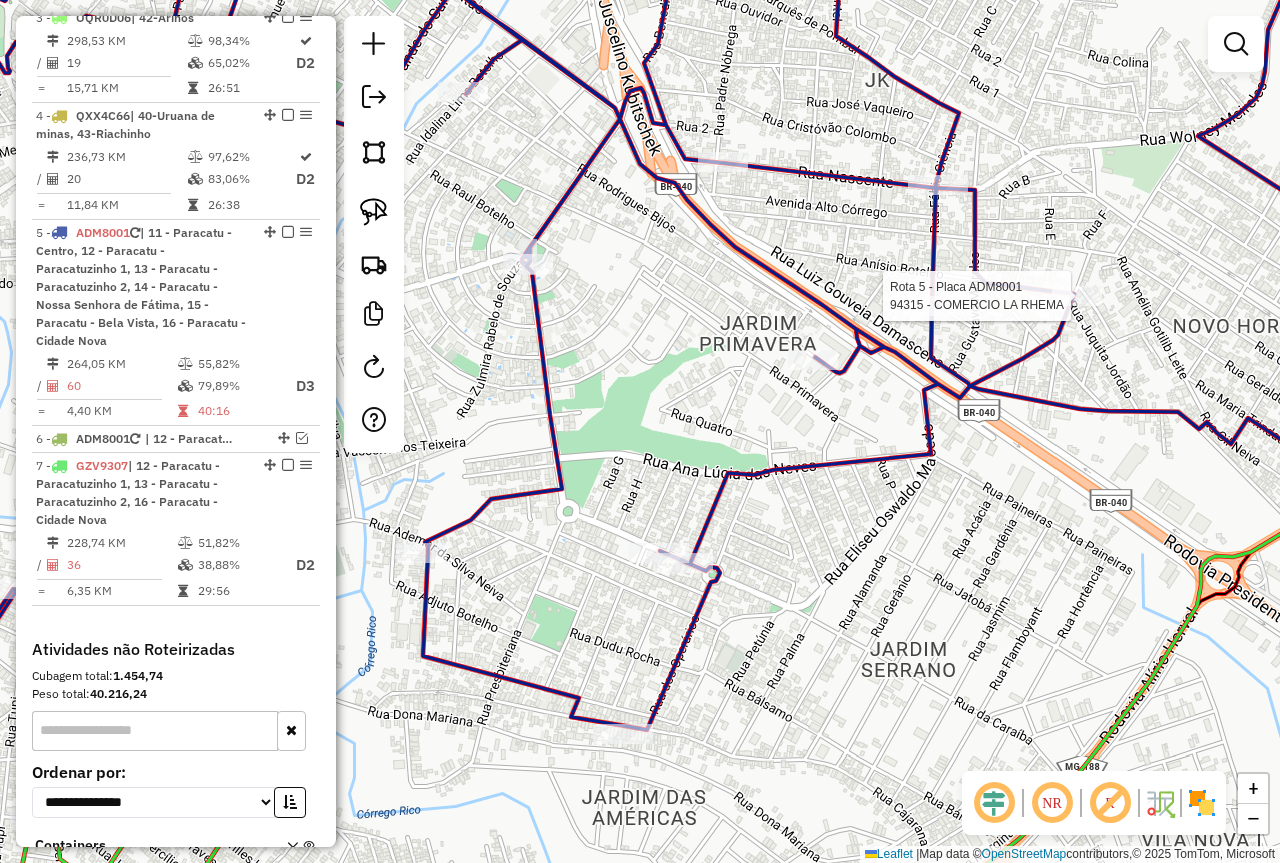 select on "*********" 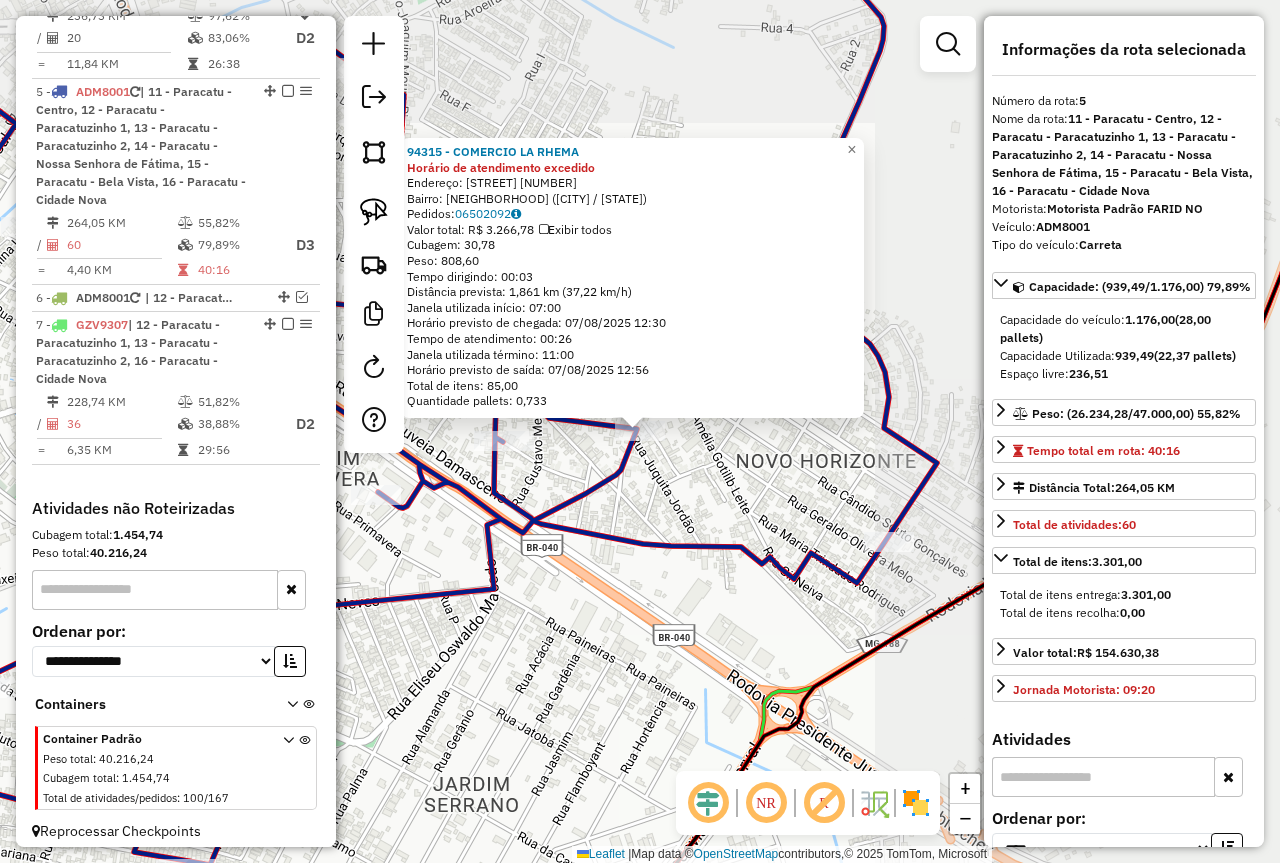 scroll, scrollTop: 1128, scrollLeft: 0, axis: vertical 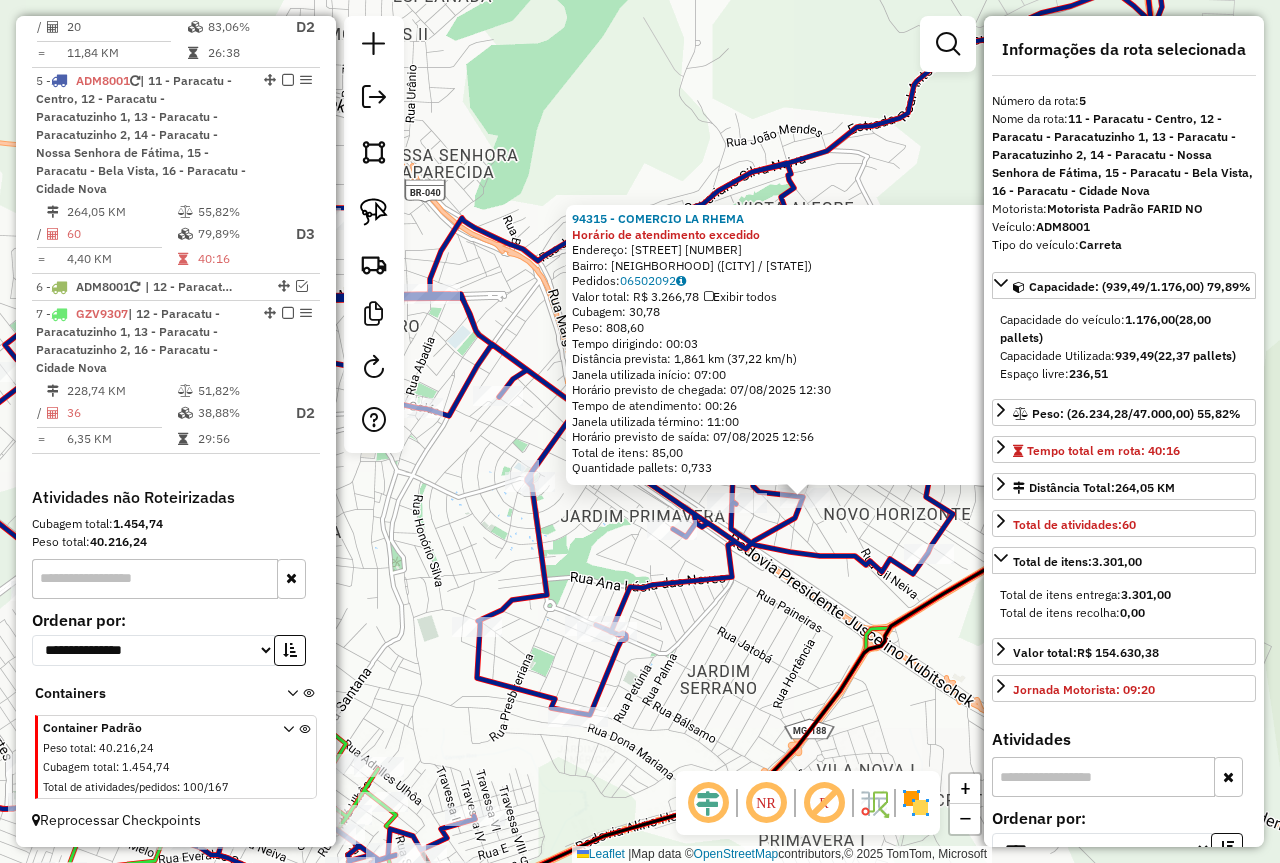 click on "94315 - COMERCIO LA RHEMA Horário de atendimento excedido  Endereço:  JUQUITA JORDAO 280   Bairro: NOSSA SENHORA DE FATIMA (PARACATU / MG)   Pedidos:  06502092   Valor total: R$ 3.266,78   Exibir todos   Cubagem: 30,78  Peso: 808,60  Tempo dirigindo: 00:03   Distância prevista: 1,861 km (37,22 km/h)   Janela utilizada início: 07:00   Horário previsto de chegada: 07/08/2025 12:30   Tempo de atendimento: 00:26   Janela utilizada término: 11:00   Horário previsto de saída: 07/08/2025 12:56   Total de itens: 85,00   Quantidade pallets: 0,733  × Janela de atendimento Grade de atendimento Capacidade Transportadoras Veículos Cliente Pedidos  Rotas Selecione os dias de semana para filtrar as janelas de atendimento  Seg   Ter   Qua   Qui   Sex   Sáb   Dom  Informe o período da janela de atendimento: De: Até:  Filtrar exatamente a janela do cliente  Considerar janela de atendimento padrão  Selecione os dias de semana para filtrar as grades de atendimento  Seg   Ter   Qua   Qui   Sex   Sáb   Dom   De:  +" 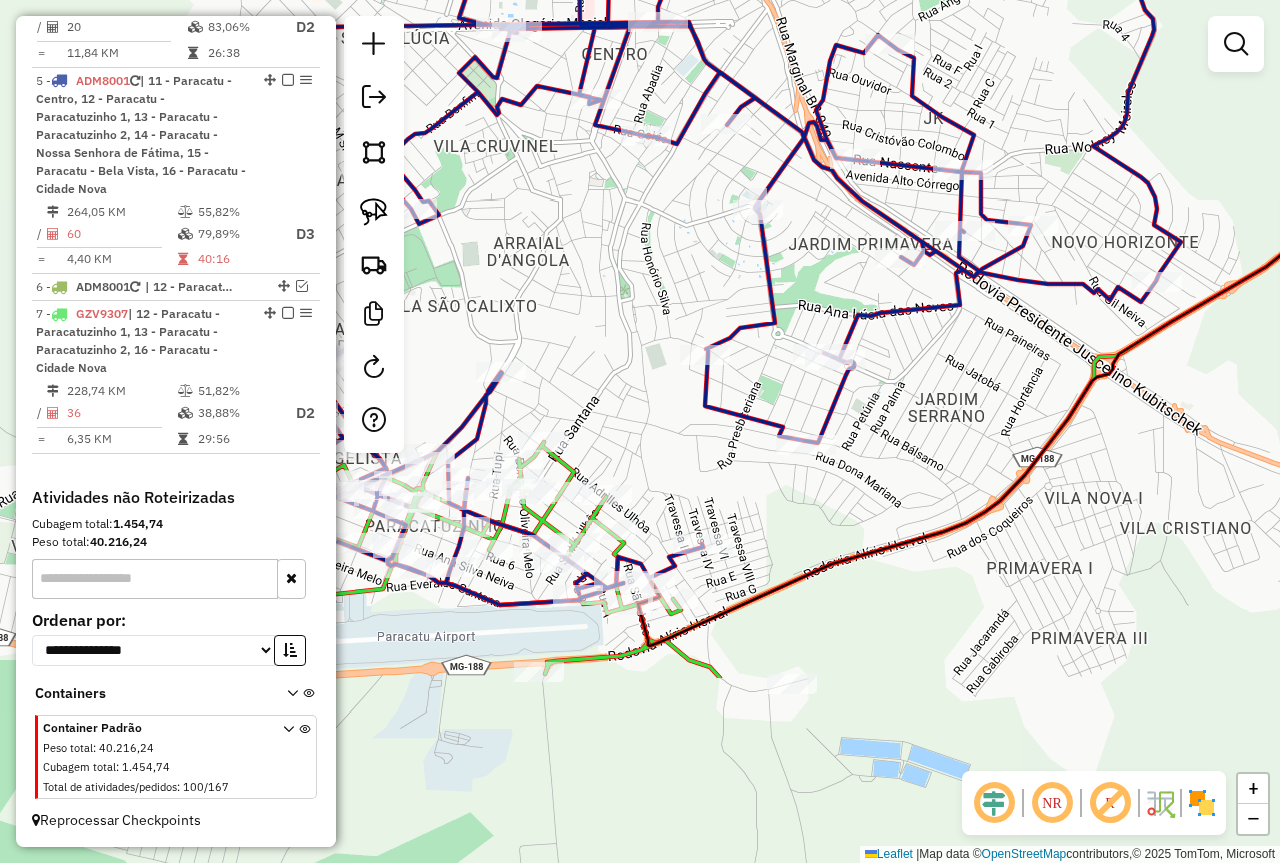 drag, startPoint x: 795, startPoint y: 621, endPoint x: 1074, endPoint y: 335, distance: 399.546 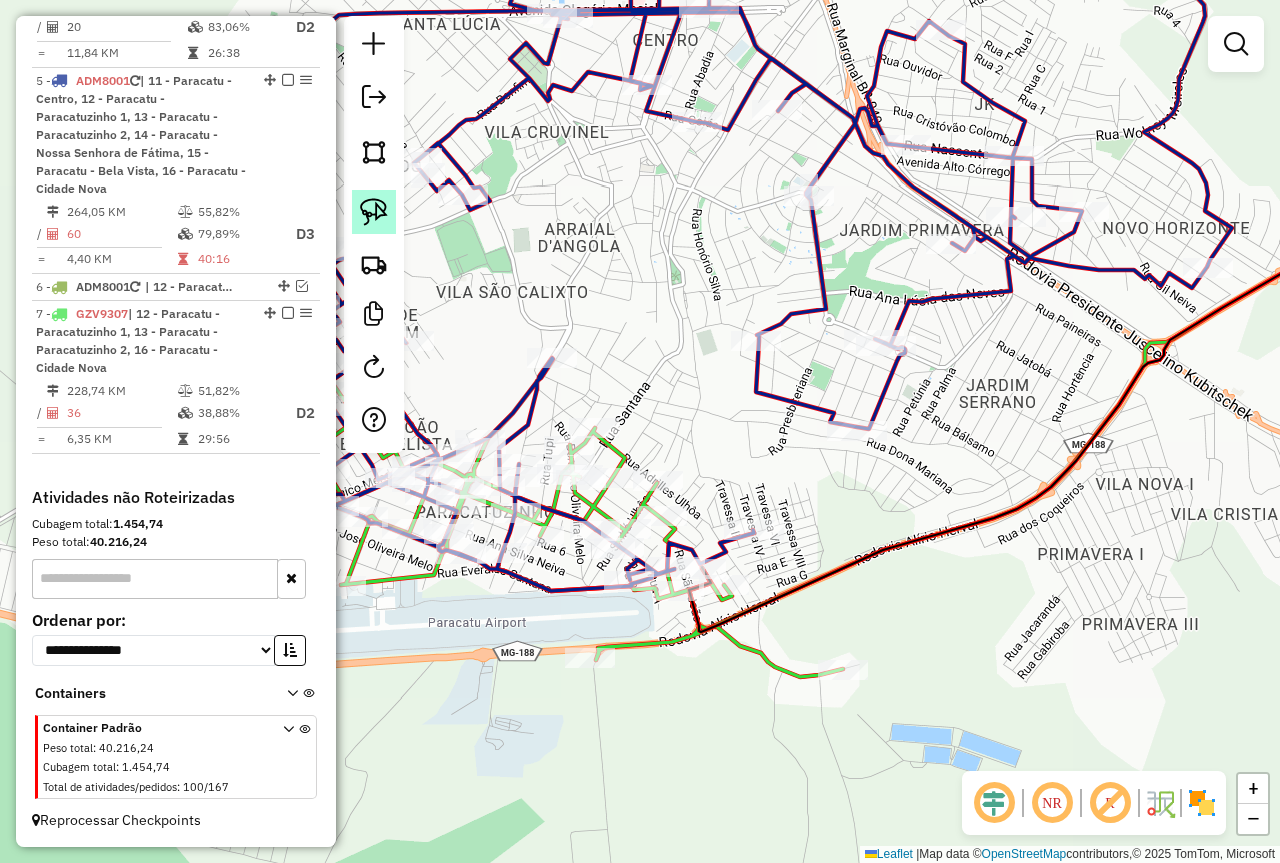 click 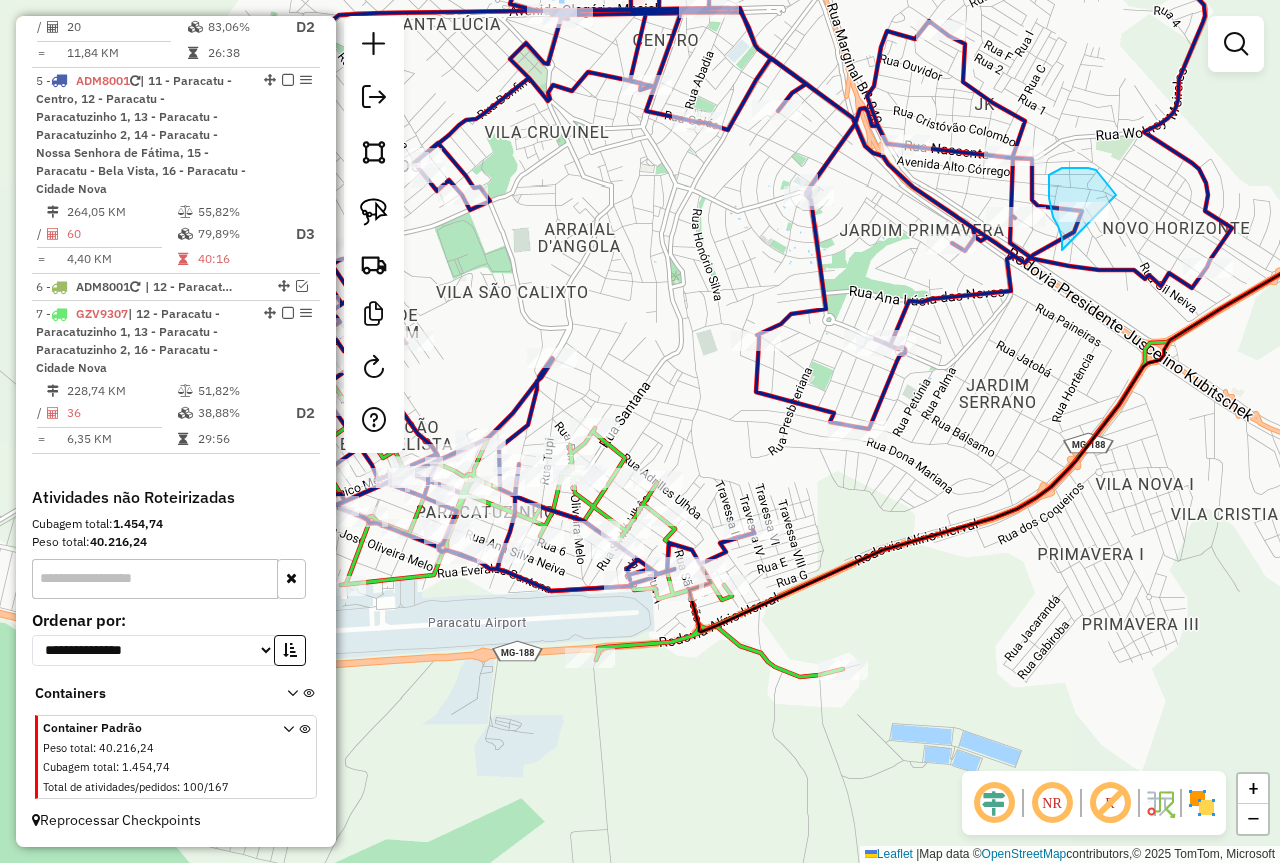 drag, startPoint x: 1062, startPoint y: 250, endPoint x: 1128, endPoint y: 217, distance: 73.790245 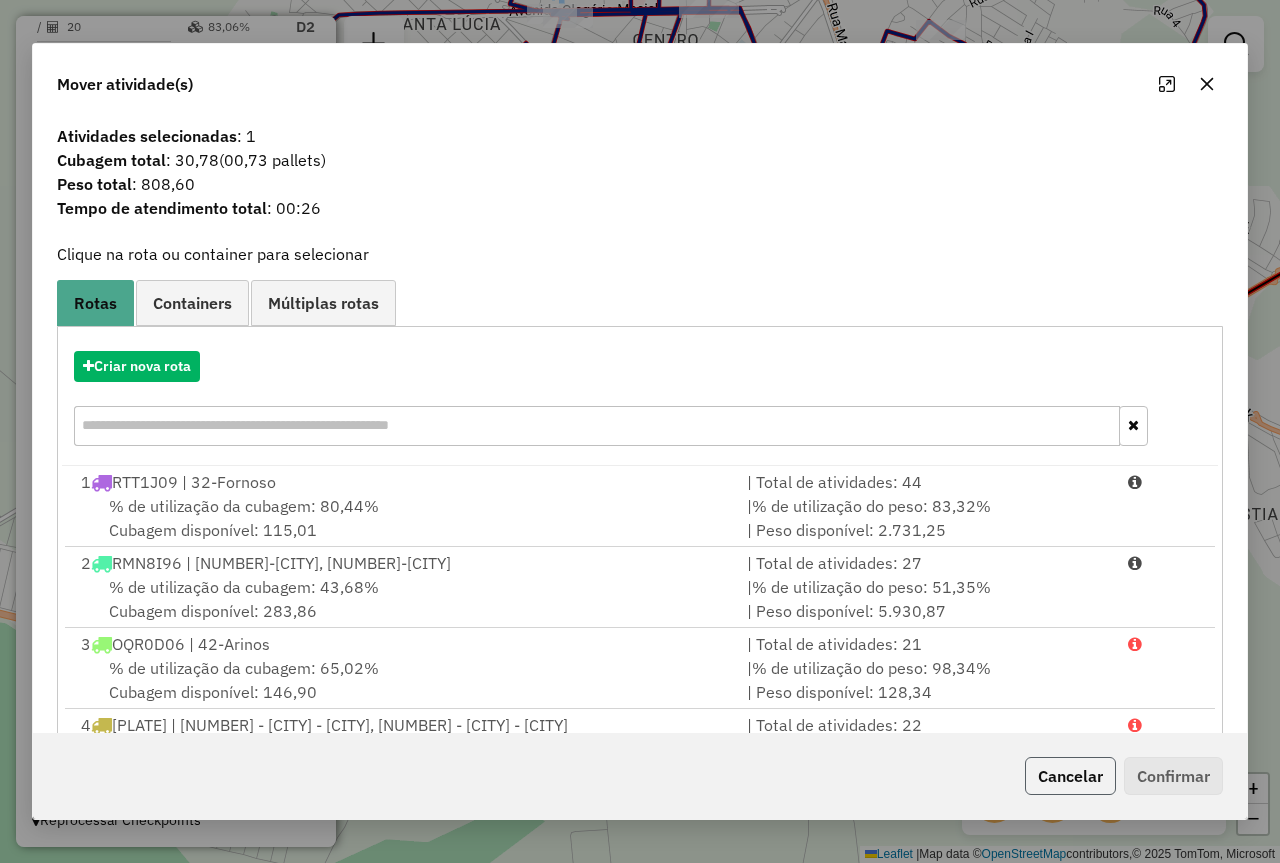 click on "Cancelar" 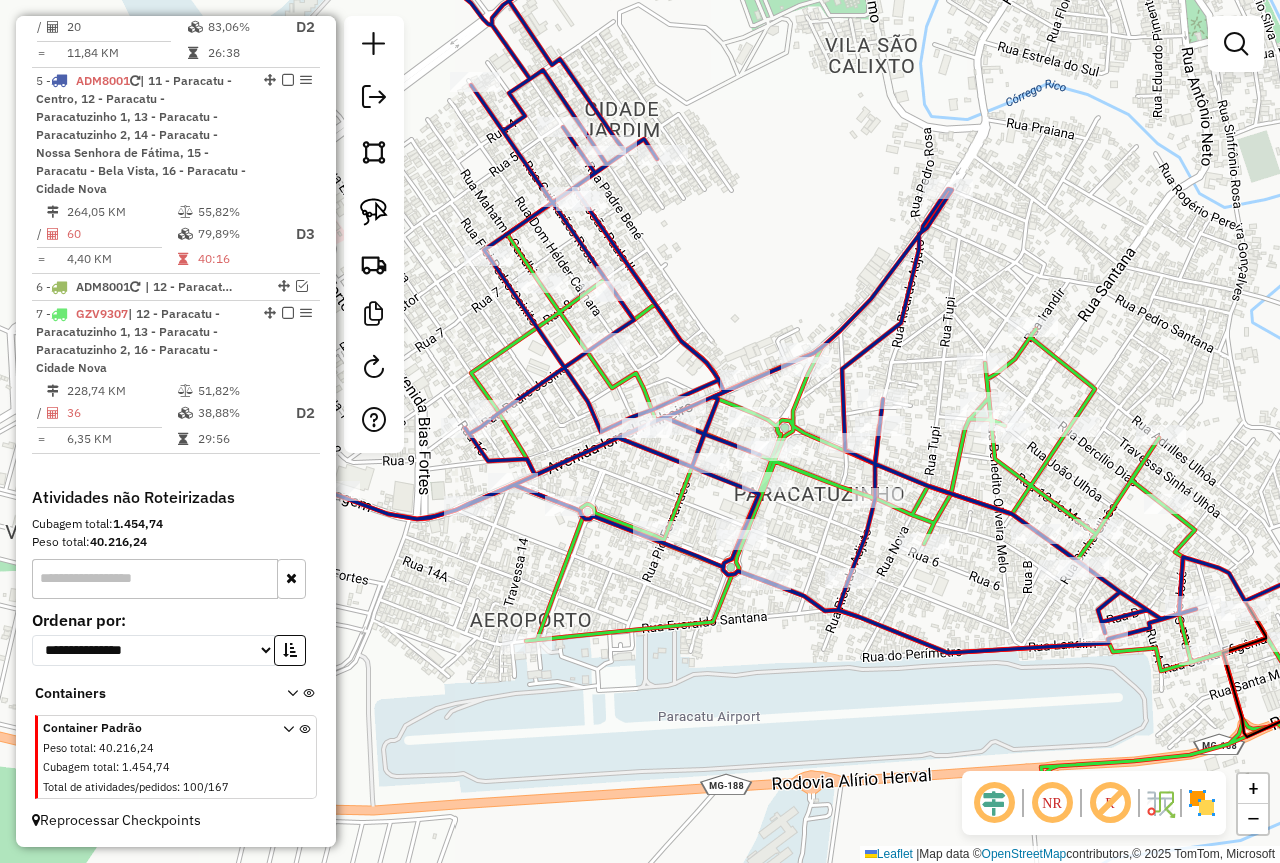 drag, startPoint x: 762, startPoint y: 686, endPoint x: 887, endPoint y: 611, distance: 145.7738 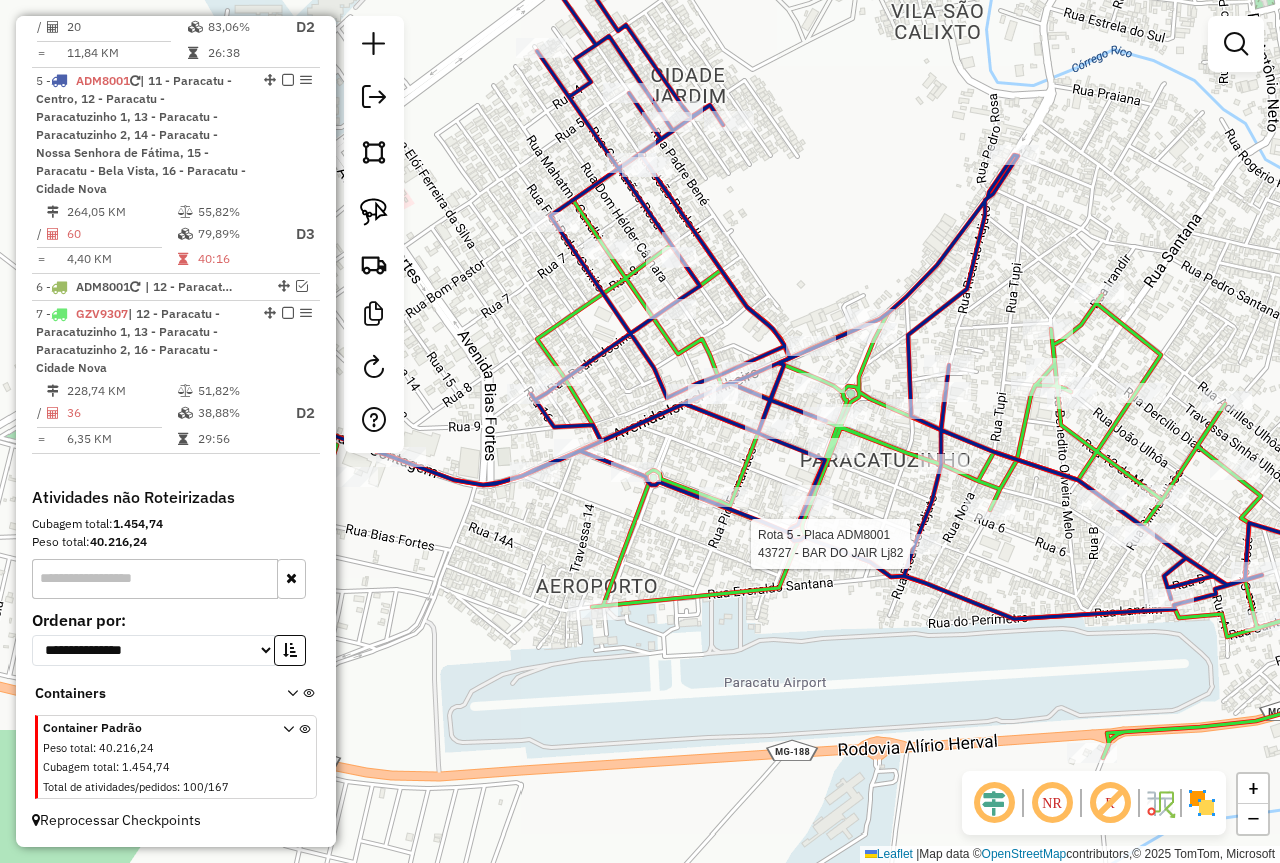 select on "*********" 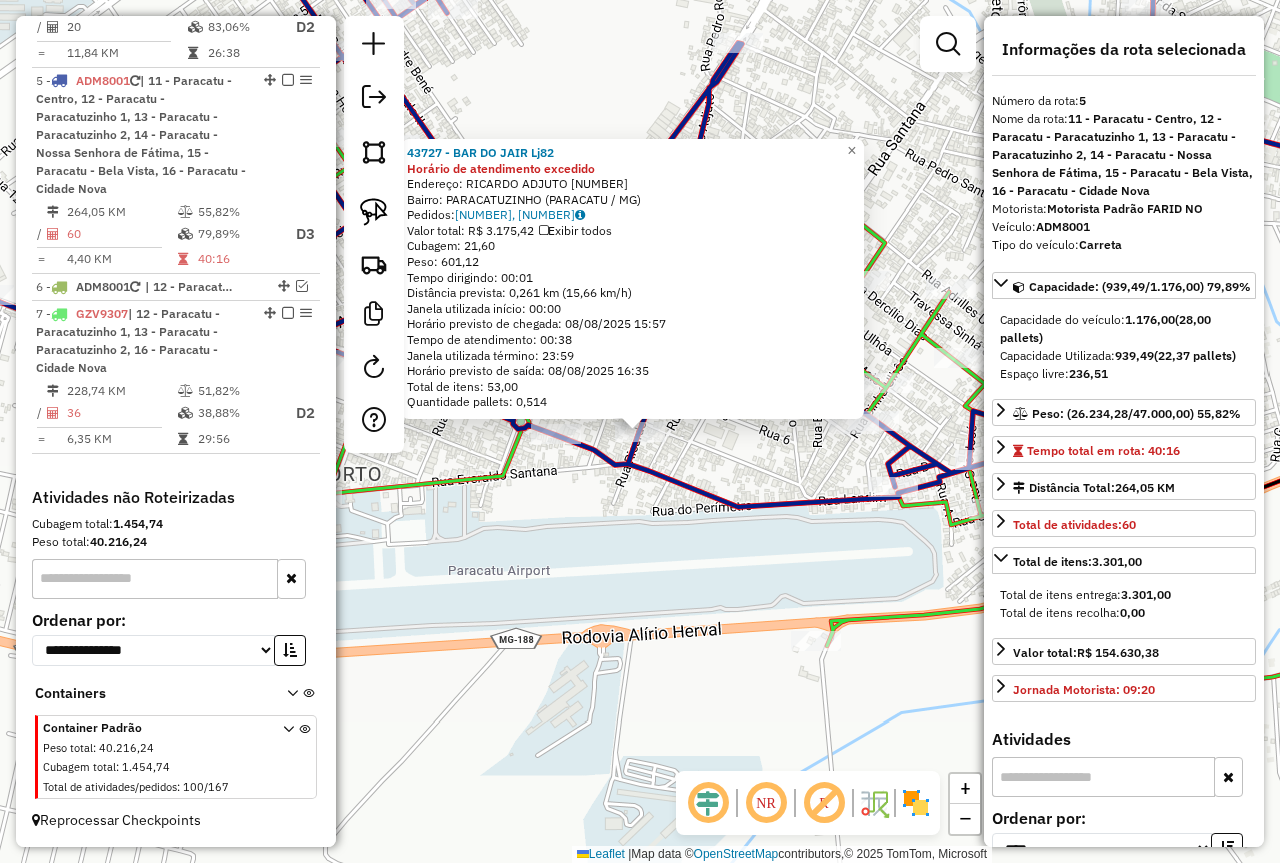 click on "43727 - BAR DO JAIR Lj82 Horário de atendimento excedido  Endereço:  RICARDO ADJUTO 000548   Bairro: PARACATUZINHO (PARACATU / MG)   Pedidos:  06502976, 06502992   Valor total: R$ 3.175,42   Exibir todos   Cubagem: 21,60  Peso: 601,12  Tempo dirigindo: 00:01   Distância prevista: 0,261 km (15,66 km/h)   Janela utilizada início: 00:00   Horário previsto de chegada: 08/08/2025 15:57   Tempo de atendimento: 00:38   Janela utilizada término: 23:59   Horário previsto de saída: 08/08/2025 16:35   Total de itens: 53,00   Quantidade pallets: 0,514  × Janela de atendimento Grade de atendimento Capacidade Transportadoras Veículos Cliente Pedidos  Rotas Selecione os dias de semana para filtrar as janelas de atendimento  Seg   Ter   Qua   Qui   Sex   Sáb   Dom  Informe o período da janela de atendimento: De: Até:  Filtrar exatamente a janela do cliente  Considerar janela de atendimento padrão  Selecione os dias de semana para filtrar as grades de atendimento  Seg   Ter   Qua   Qui   Sex   Sáb   Dom   De:" 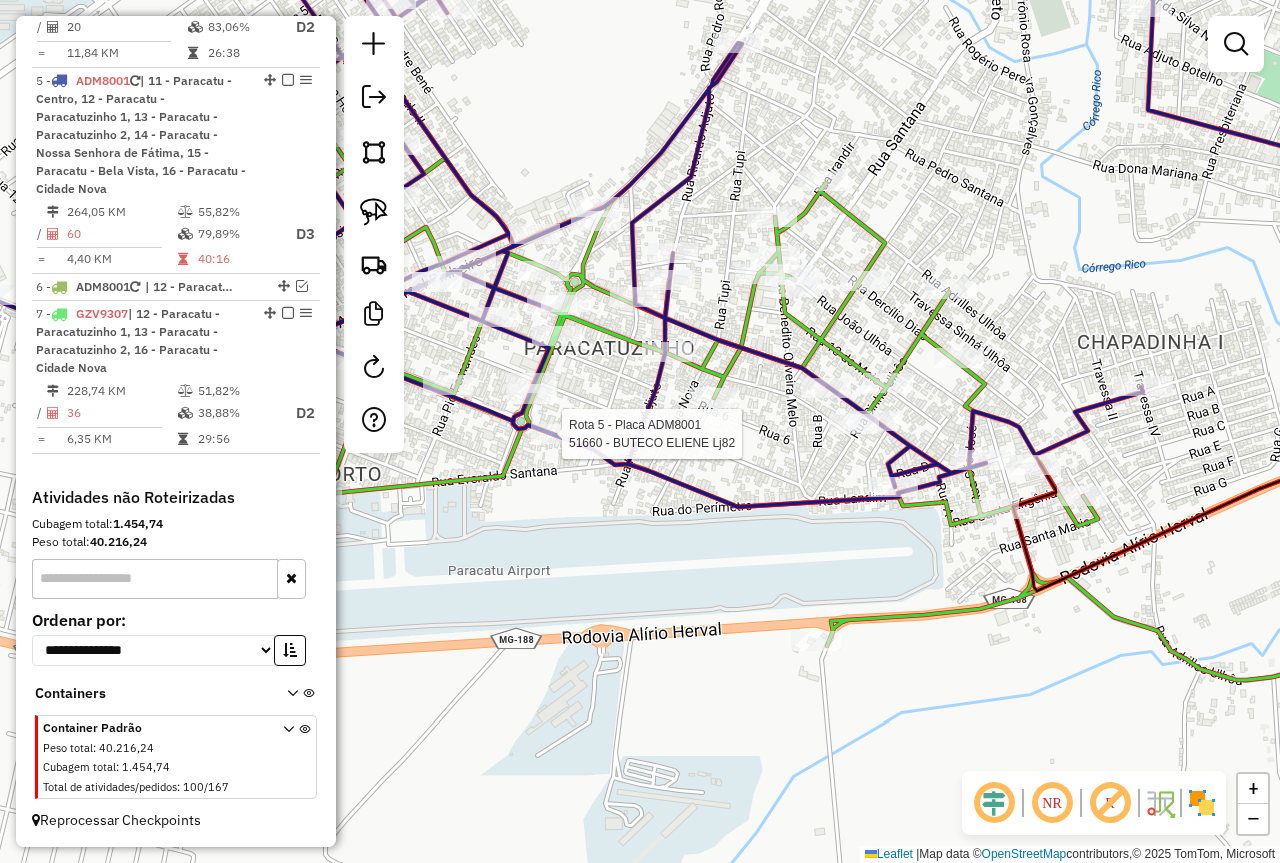 select on "*********" 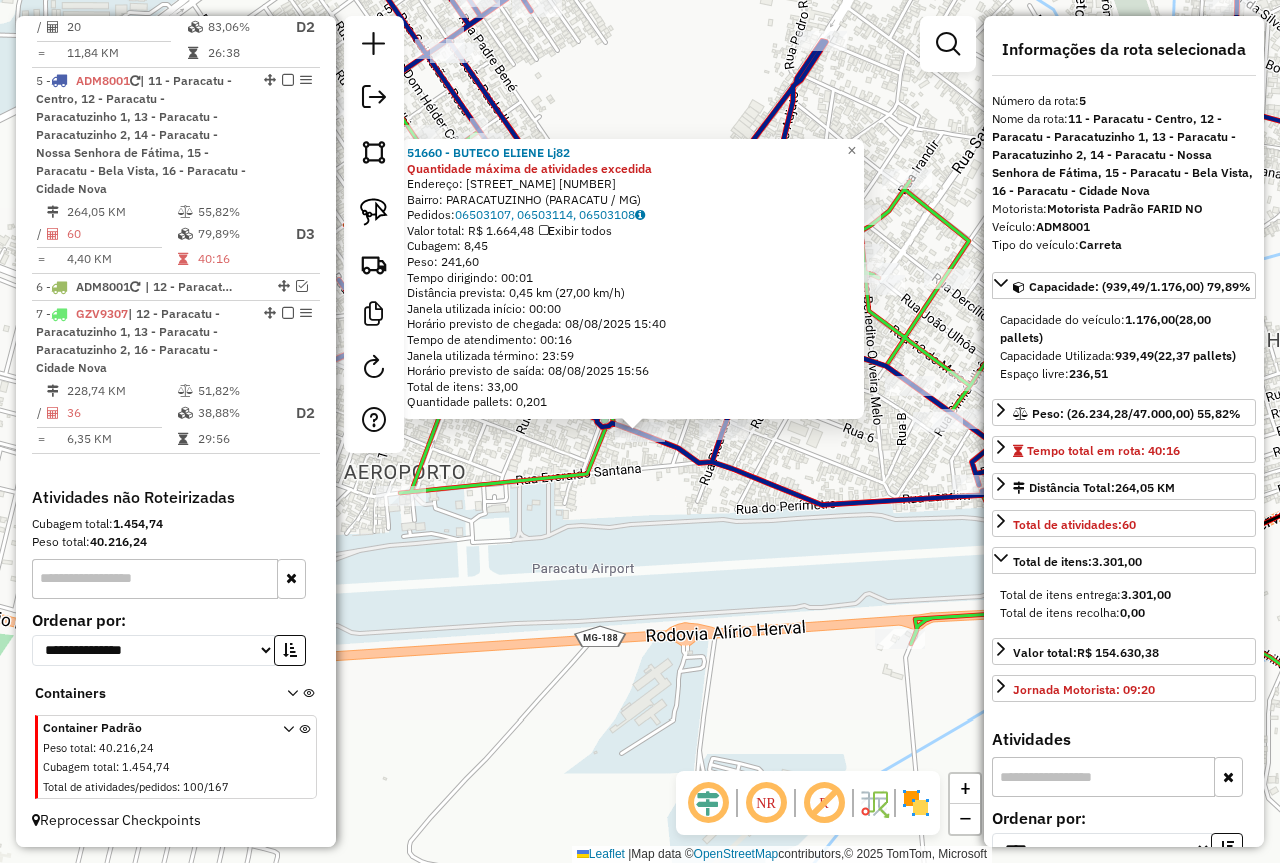 click on "51660 - BUTECO ELIENE  Lj82 Quantidade máxima de atividades excedida  Endereço:  BENEDITO ANSELMO 568   Bairro: PARACATUZINHO (PARACATU / MG)   Pedidos:  06503107, 06503114, 06503108   Valor total: R$ 1.664,48   Exibir todos   Cubagem: 8,45  Peso: 241,60  Tempo dirigindo: 00:01   Distância prevista: 0,45 km (27,00 km/h)   Janela utilizada início: 00:00   Horário previsto de chegada: 08/08/2025 15:40   Tempo de atendimento: 00:16   Janela utilizada término: 23:59   Horário previsto de saída: 08/08/2025 15:56   Total de itens: 33,00   Quantidade pallets: 0,201  × Janela de atendimento Grade de atendimento Capacidade Transportadoras Veículos Cliente Pedidos  Rotas Selecione os dias de semana para filtrar as janelas de atendimento  Seg   Ter   Qua   Qui   Sex   Sáb   Dom  Informe o período da janela de atendimento: De: Até:  Filtrar exatamente a janela do cliente  Considerar janela de atendimento padrão  Selecione os dias de semana para filtrar as grades de atendimento  Seg   Ter   Qua   Qui   Sex" 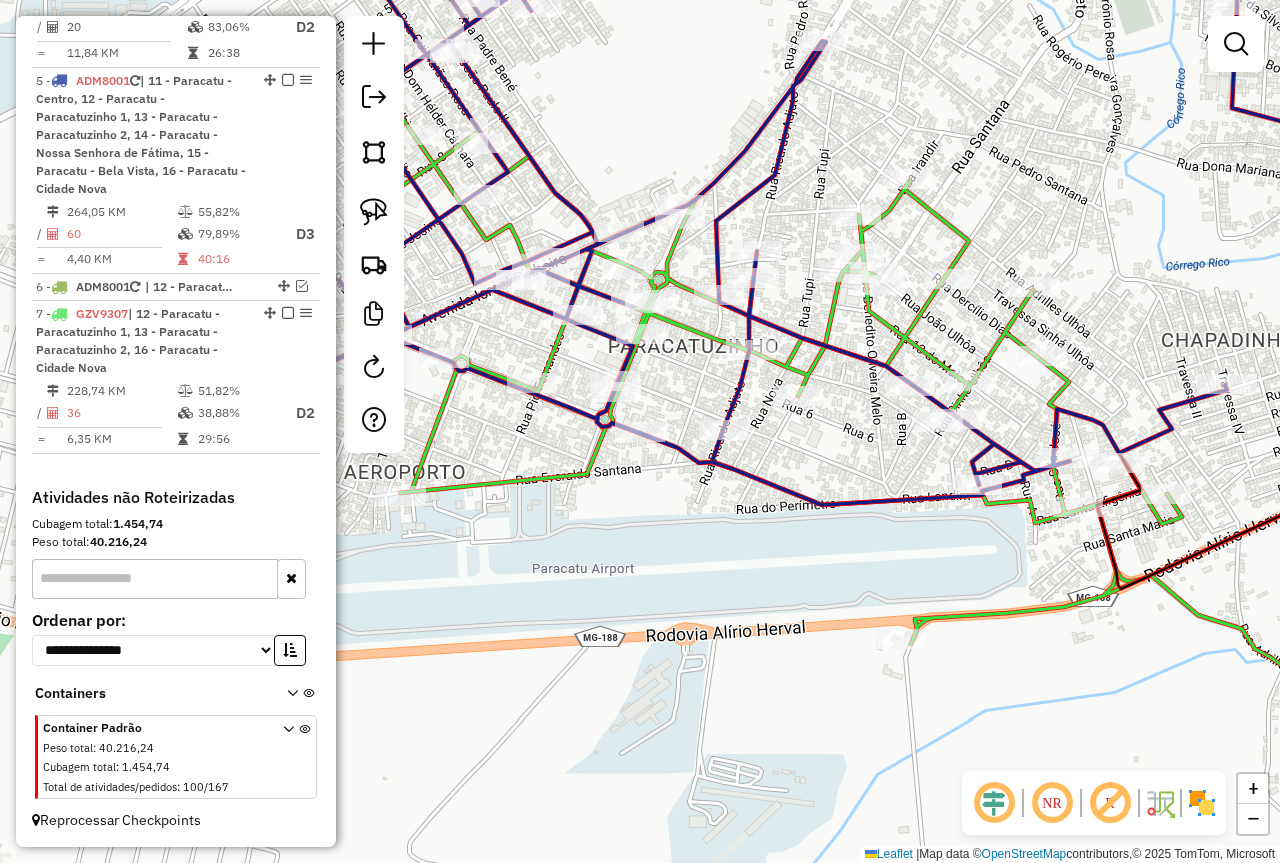 drag, startPoint x: 568, startPoint y: 495, endPoint x: 679, endPoint y: 577, distance: 138.00362 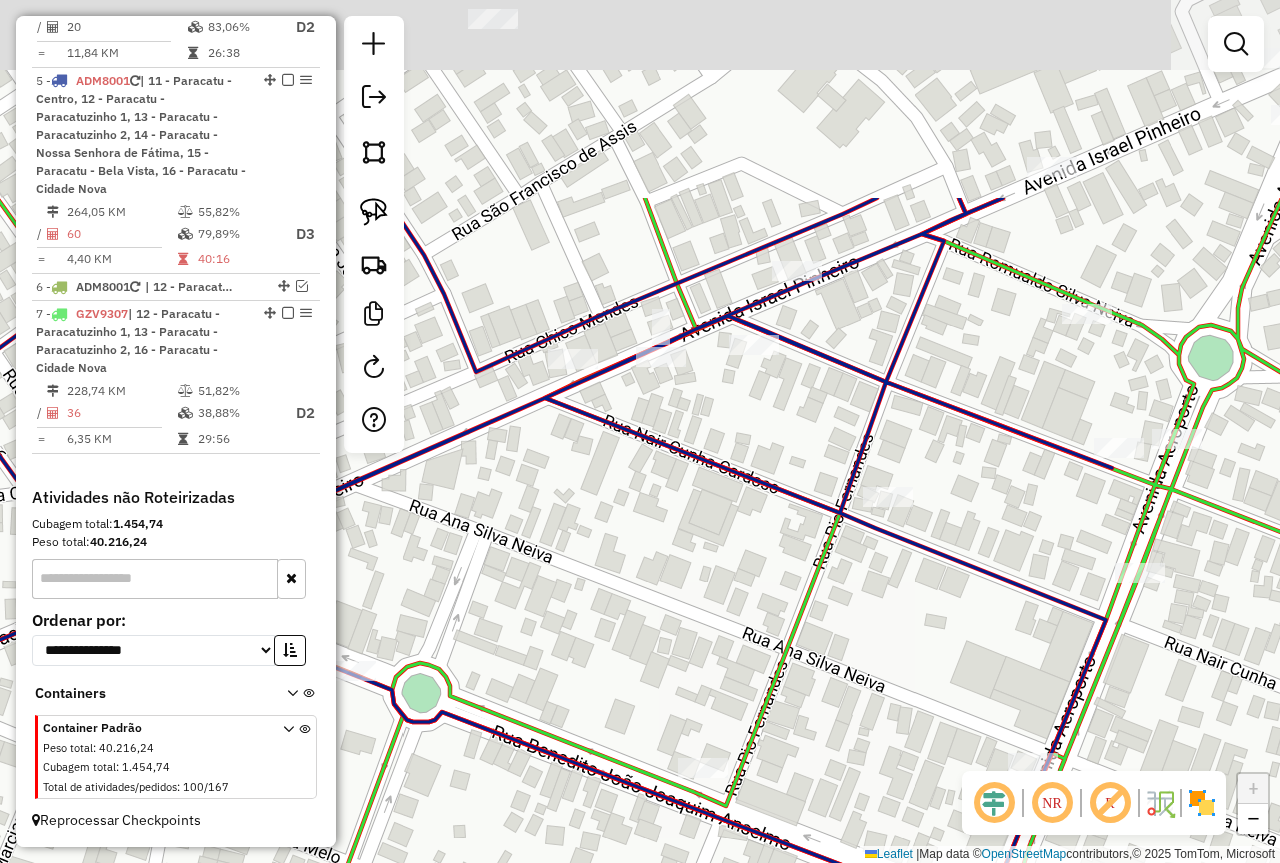 drag, startPoint x: 575, startPoint y: 219, endPoint x: 686, endPoint y: 478, distance: 281.7836 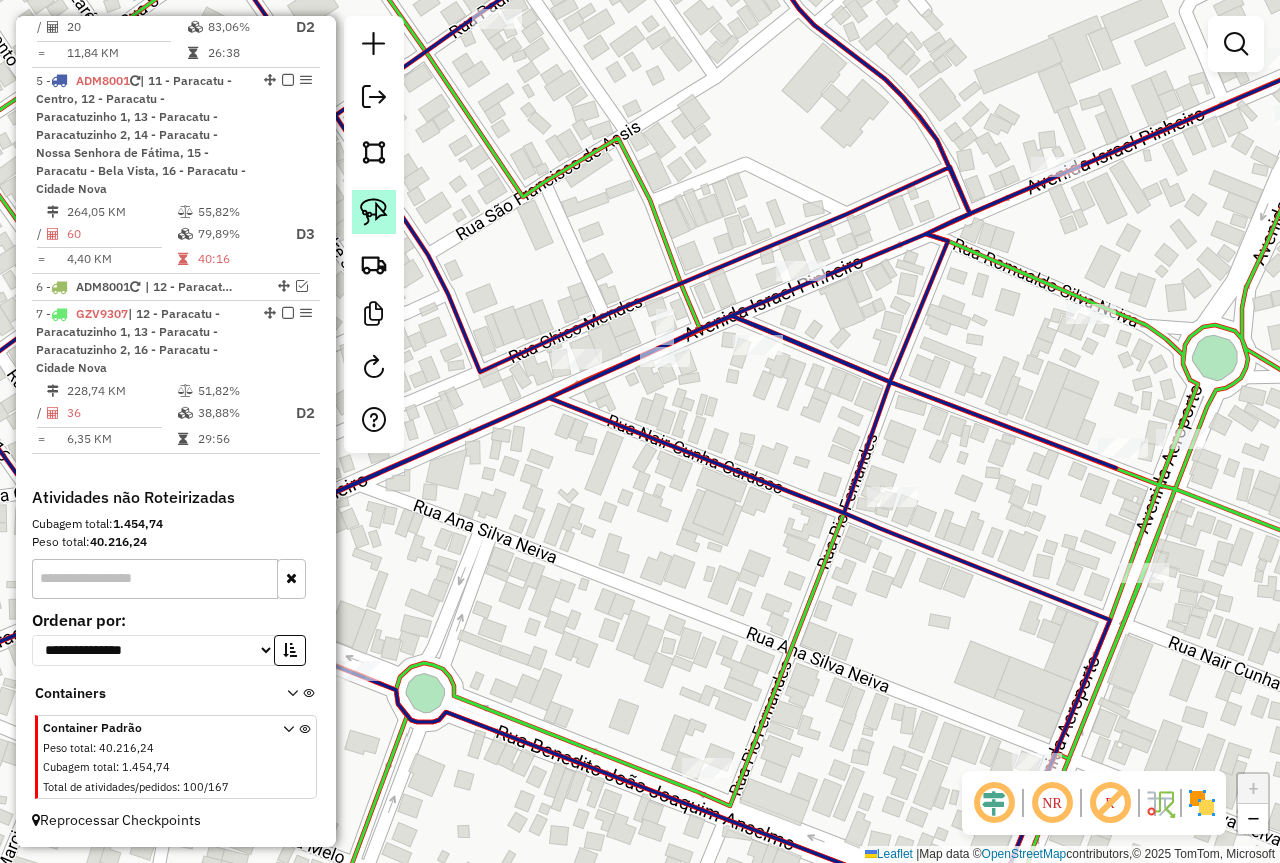 click 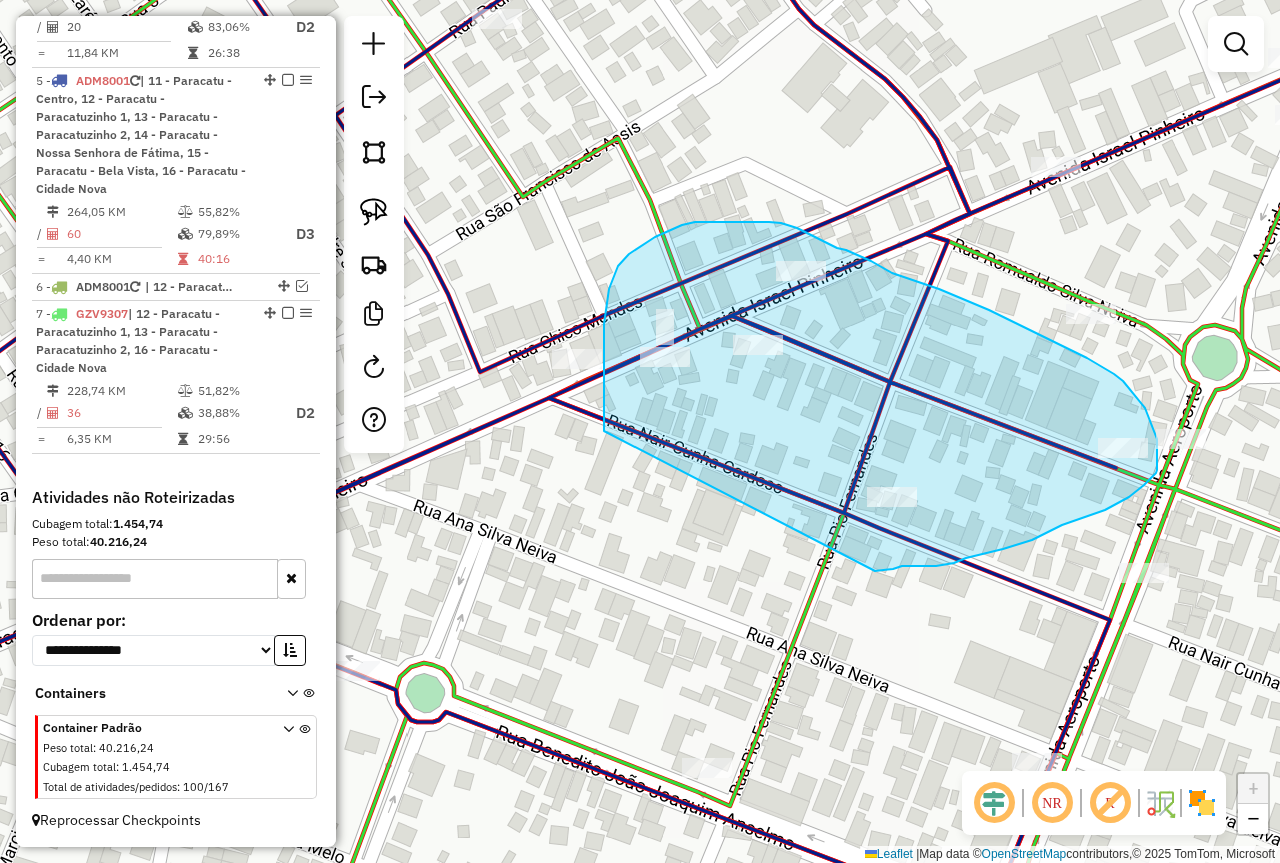 drag, startPoint x: 604, startPoint y: 431, endPoint x: 875, endPoint y: 571, distance: 305.0262 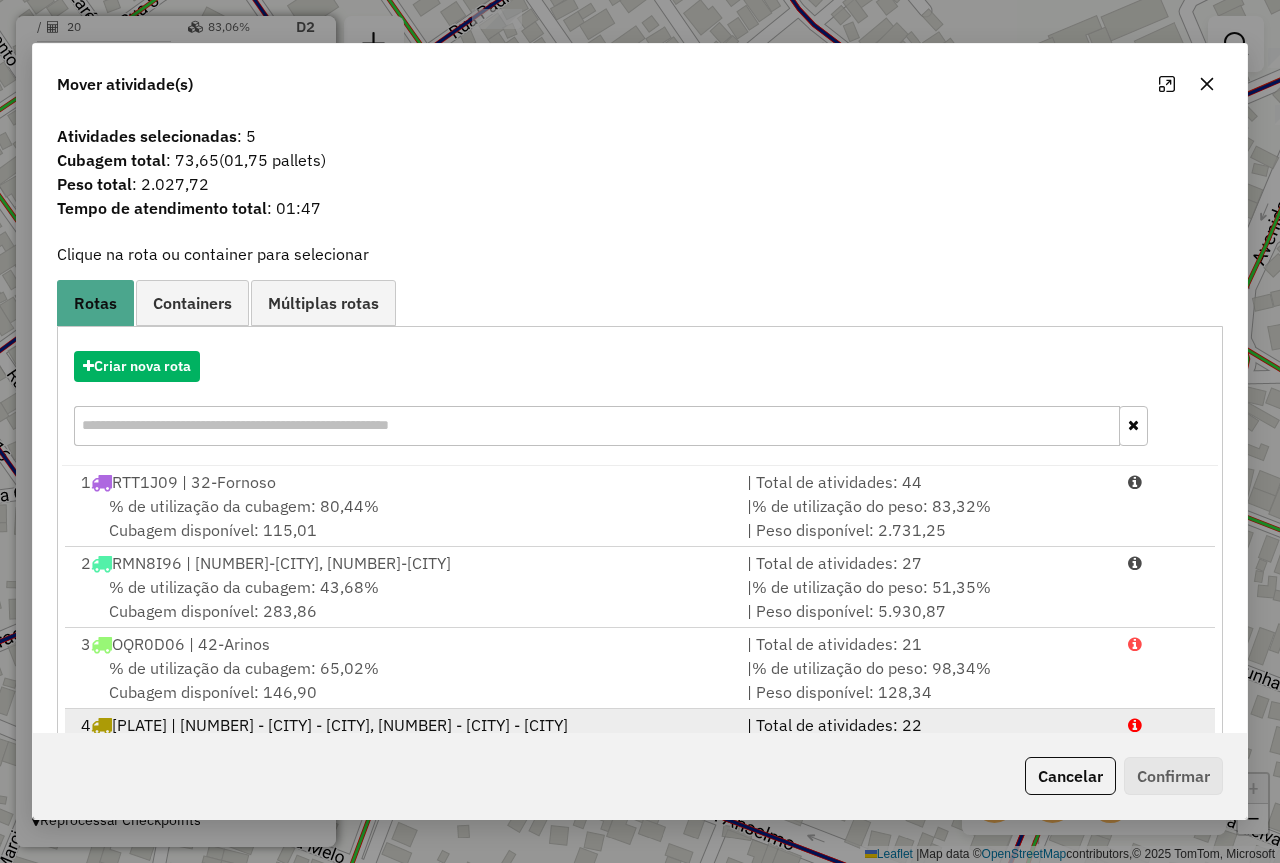 scroll, scrollTop: 29, scrollLeft: 0, axis: vertical 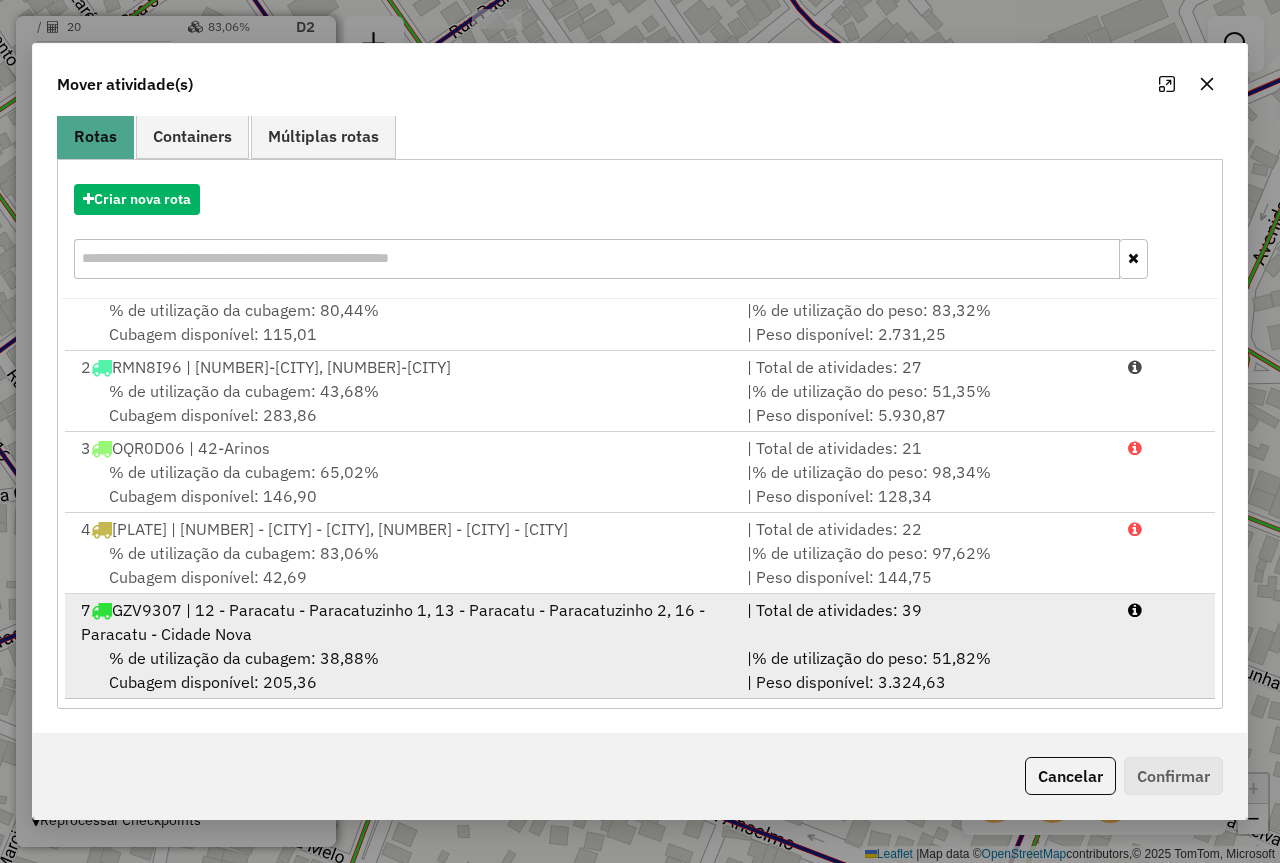 click on "% de utilização da cubagem: 38,88%  Cubagem disponível: 205,36" at bounding box center [402, 670] 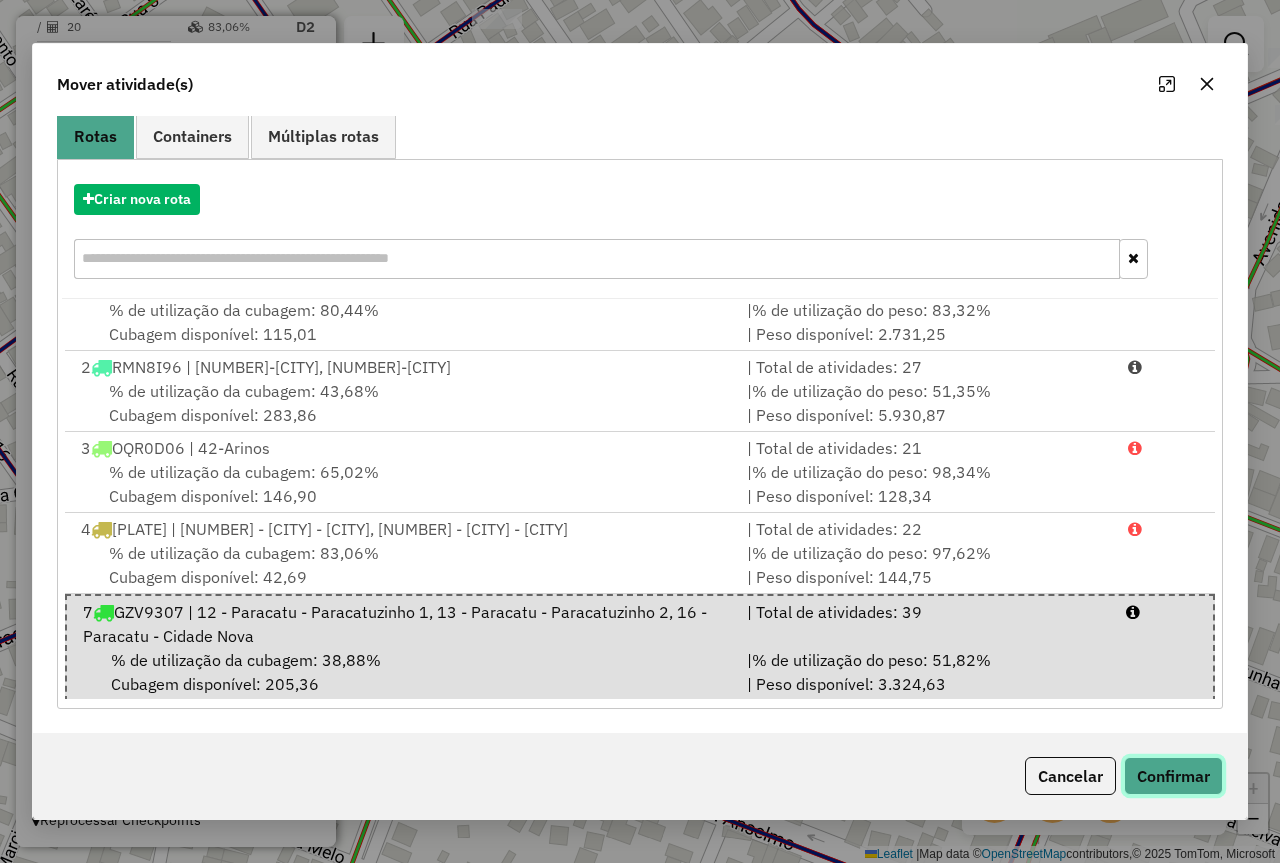 click on "Confirmar" 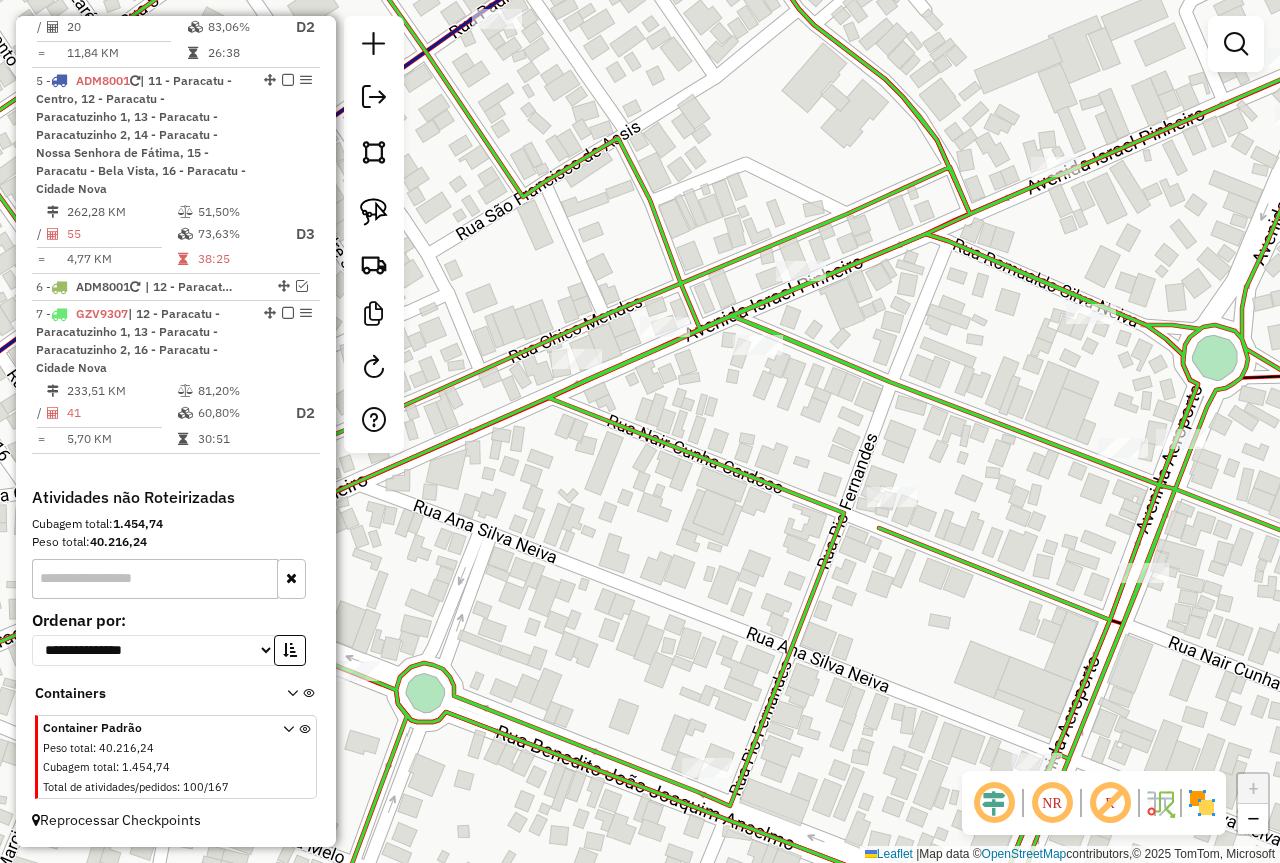 scroll, scrollTop: 0, scrollLeft: 0, axis: both 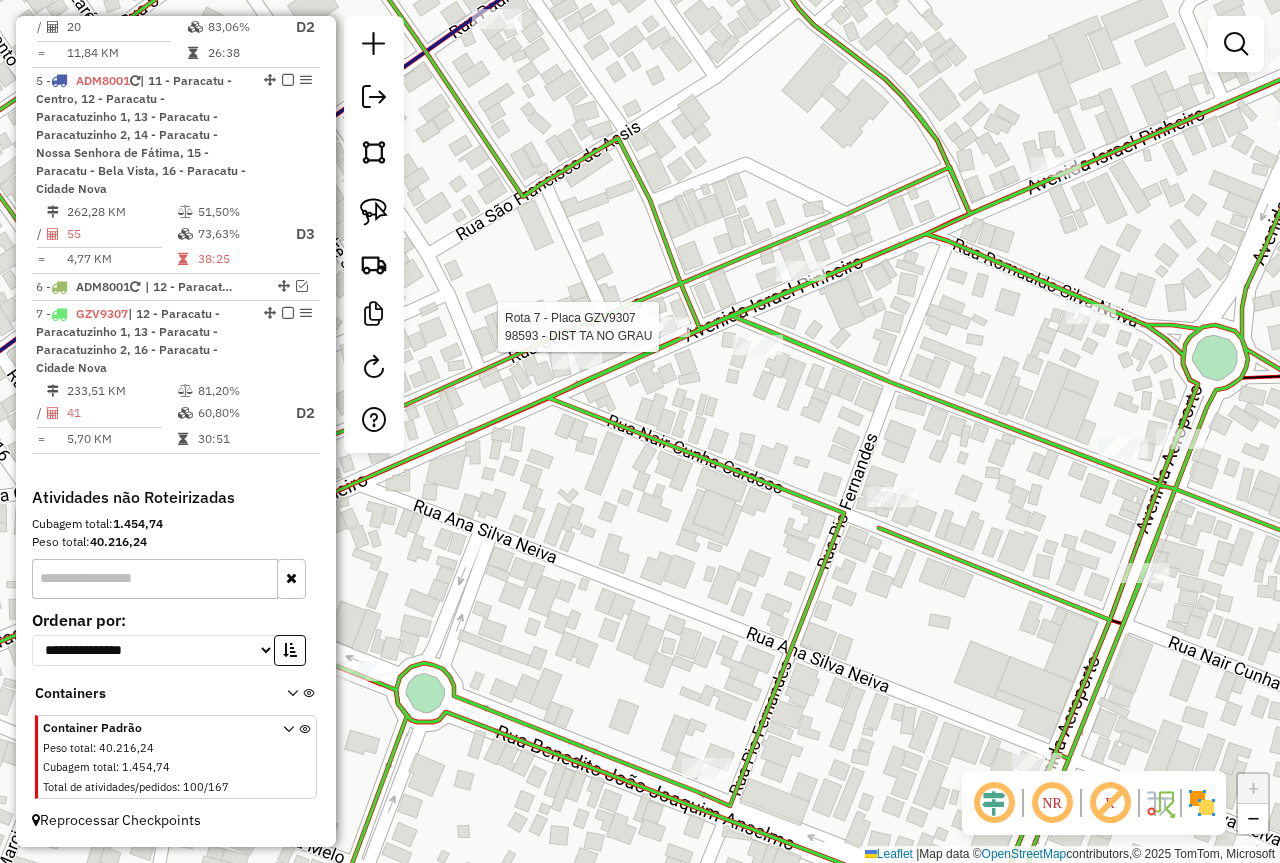 select on "*********" 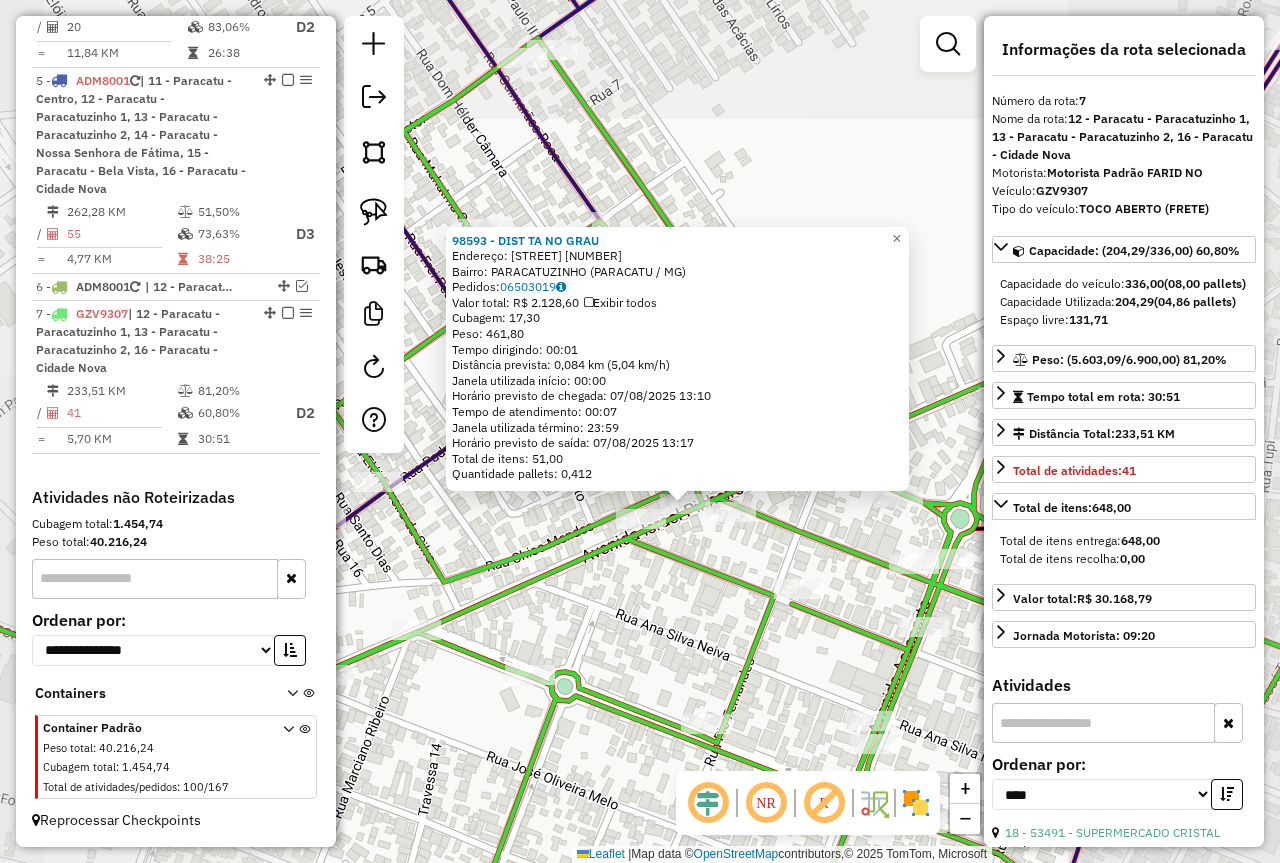 click 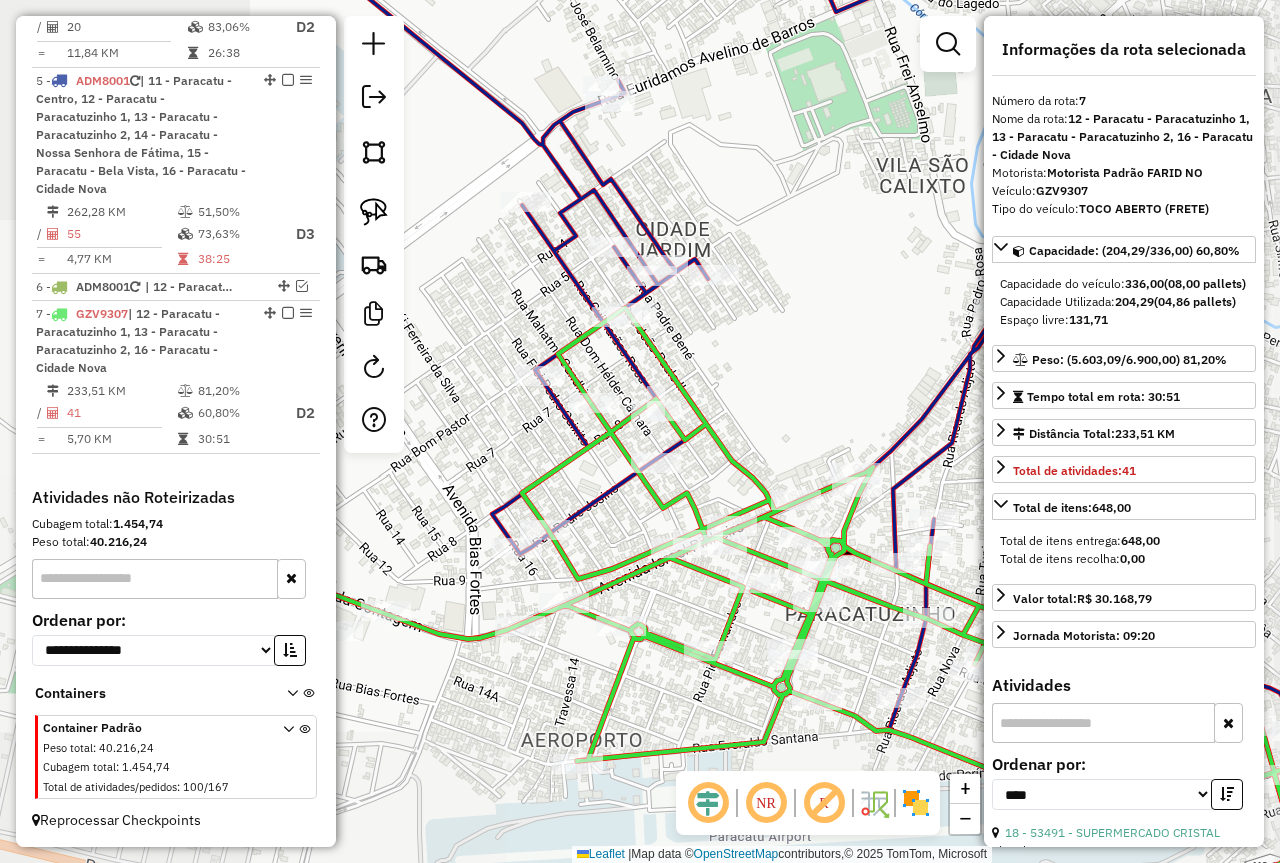 click on "Rota 7 - Placa GZV9307  53491 - SUPERMERCADO CRISTAL Janela de atendimento Grade de atendimento Capacidade Transportadoras Veículos Cliente Pedidos  Rotas Selecione os dias de semana para filtrar as janelas de atendimento  Seg   Ter   Qua   Qui   Sex   Sáb   Dom  Informe o período da janela de atendimento: De: Até:  Filtrar exatamente a janela do cliente  Considerar janela de atendimento padrão  Selecione os dias de semana para filtrar as grades de atendimento  Seg   Ter   Qua   Qui   Sex   Sáb   Dom   Considerar clientes sem dia de atendimento cadastrado  Clientes fora do dia de atendimento selecionado Filtrar as atividades entre os valores definidos abaixo:  Peso mínimo:   Peso máximo:   Cubagem mínima:   Cubagem máxima:   De:   Até:  Filtrar as atividades entre o tempo de atendimento definido abaixo:  De:   Até:   Considerar capacidade total dos clientes não roteirizados Transportadora: Selecione um ou mais itens Tipo de veículo: Selecione um ou mais itens Veículo: Selecione um ou mais itens" 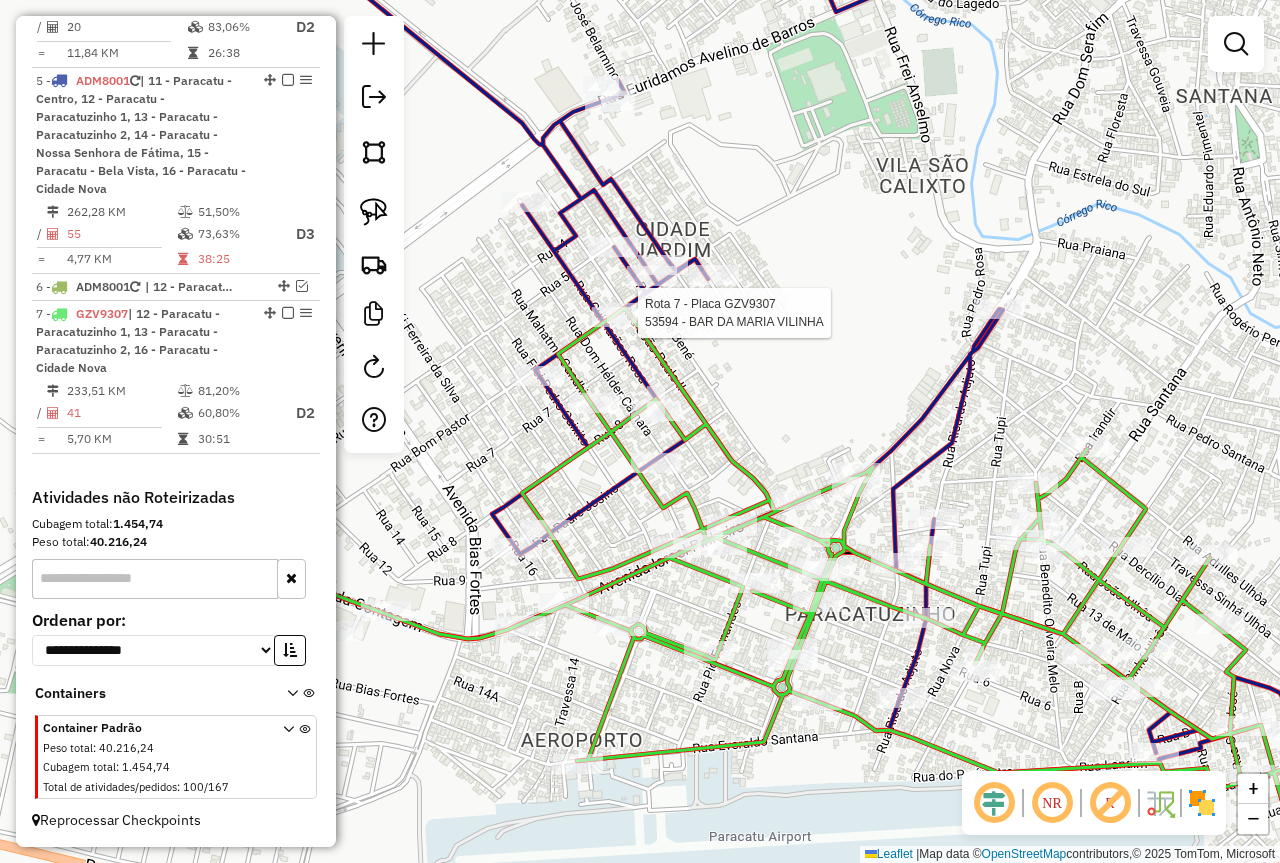 select on "*********" 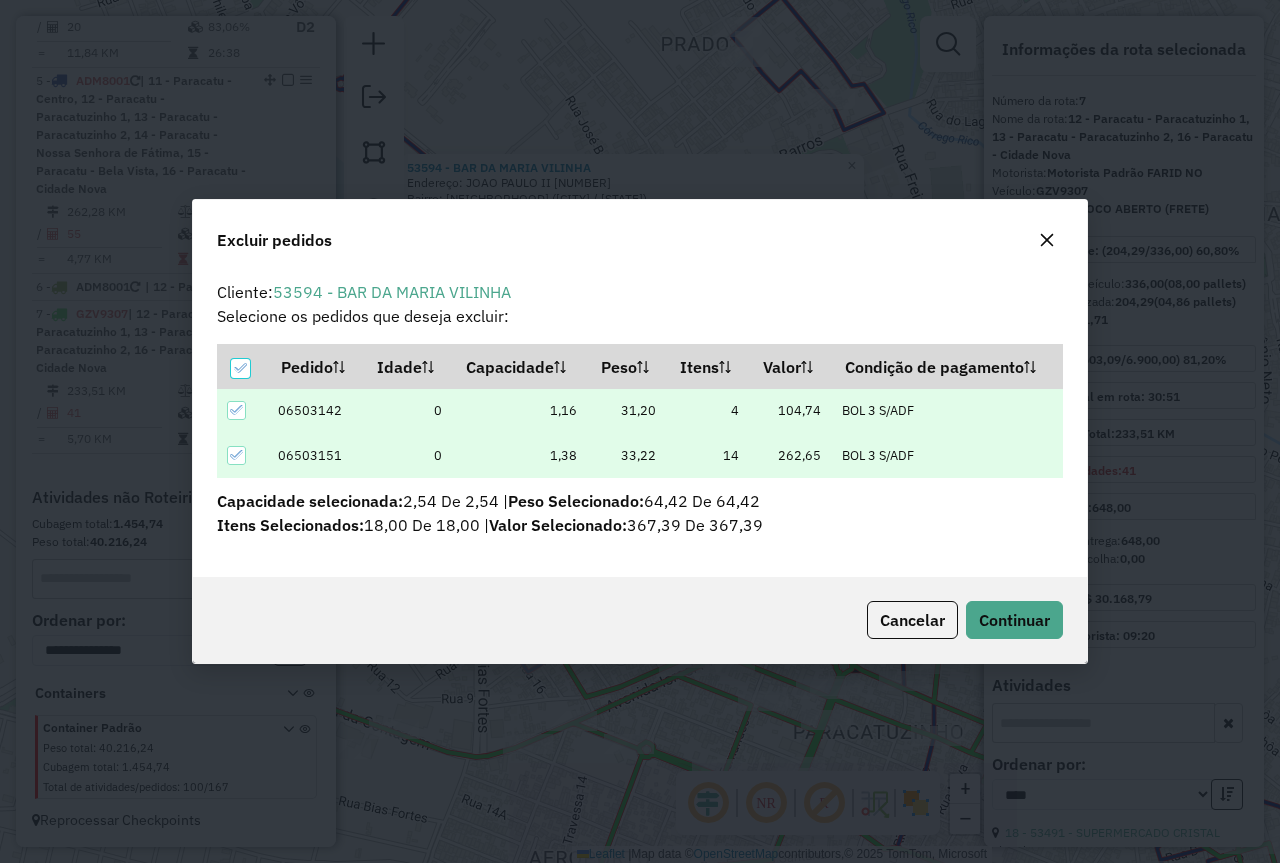 scroll, scrollTop: 0, scrollLeft: 0, axis: both 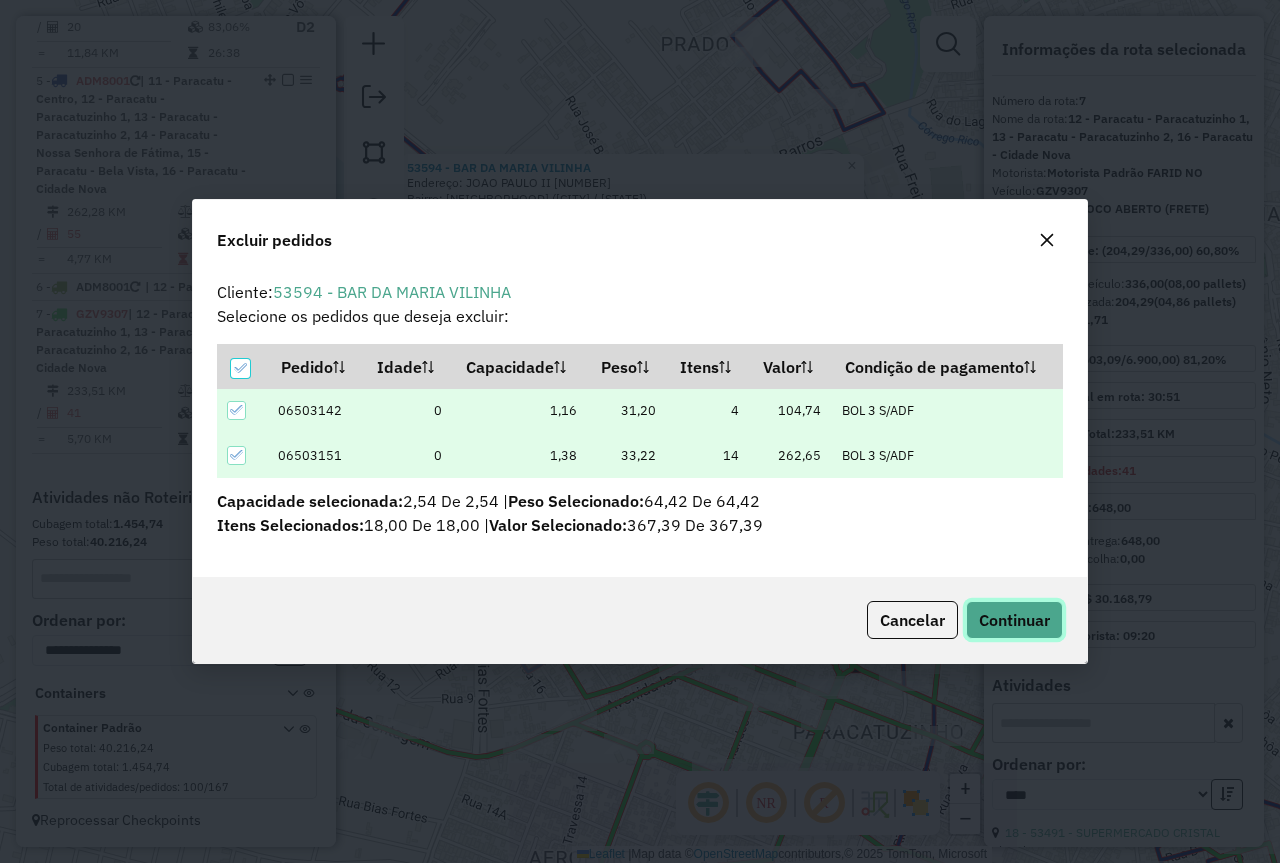 click on "Continuar" 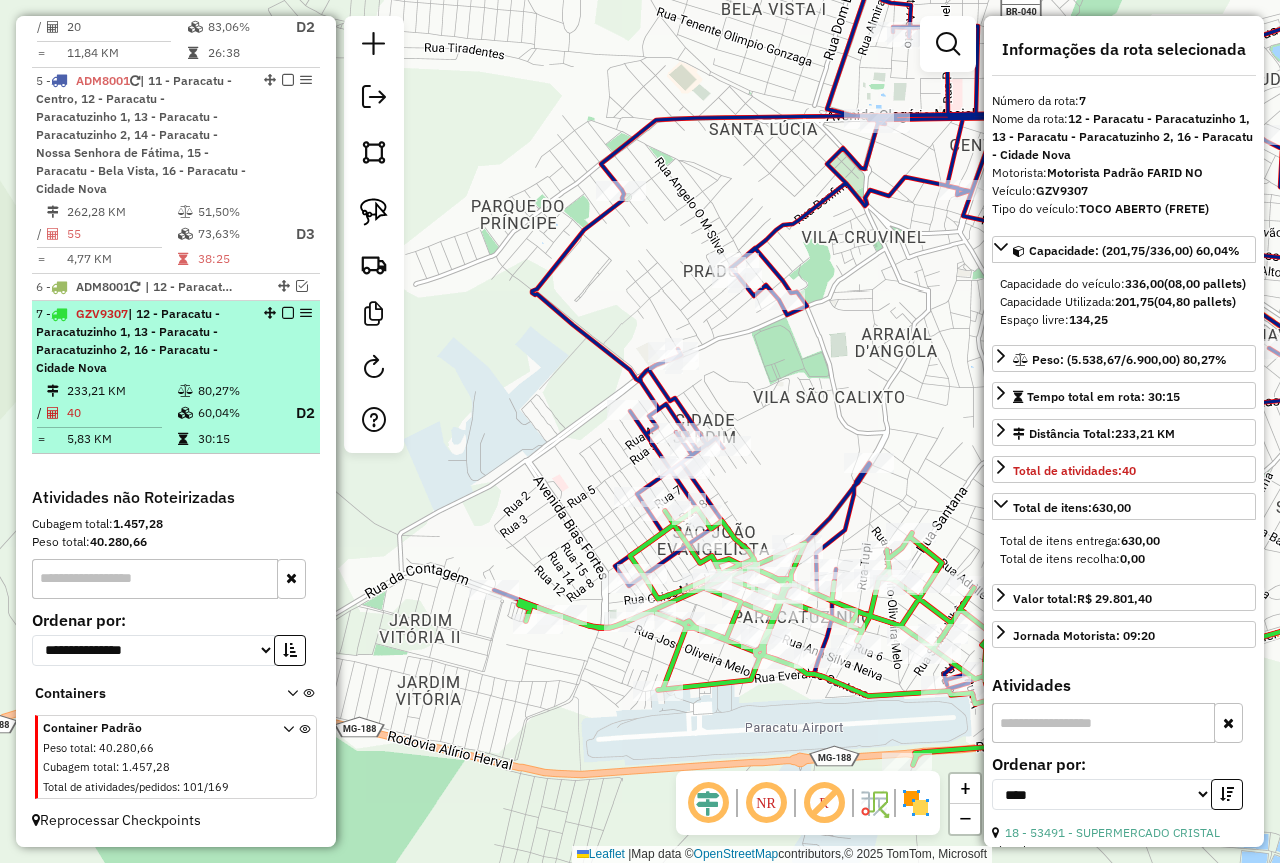 click at bounding box center (288, 313) 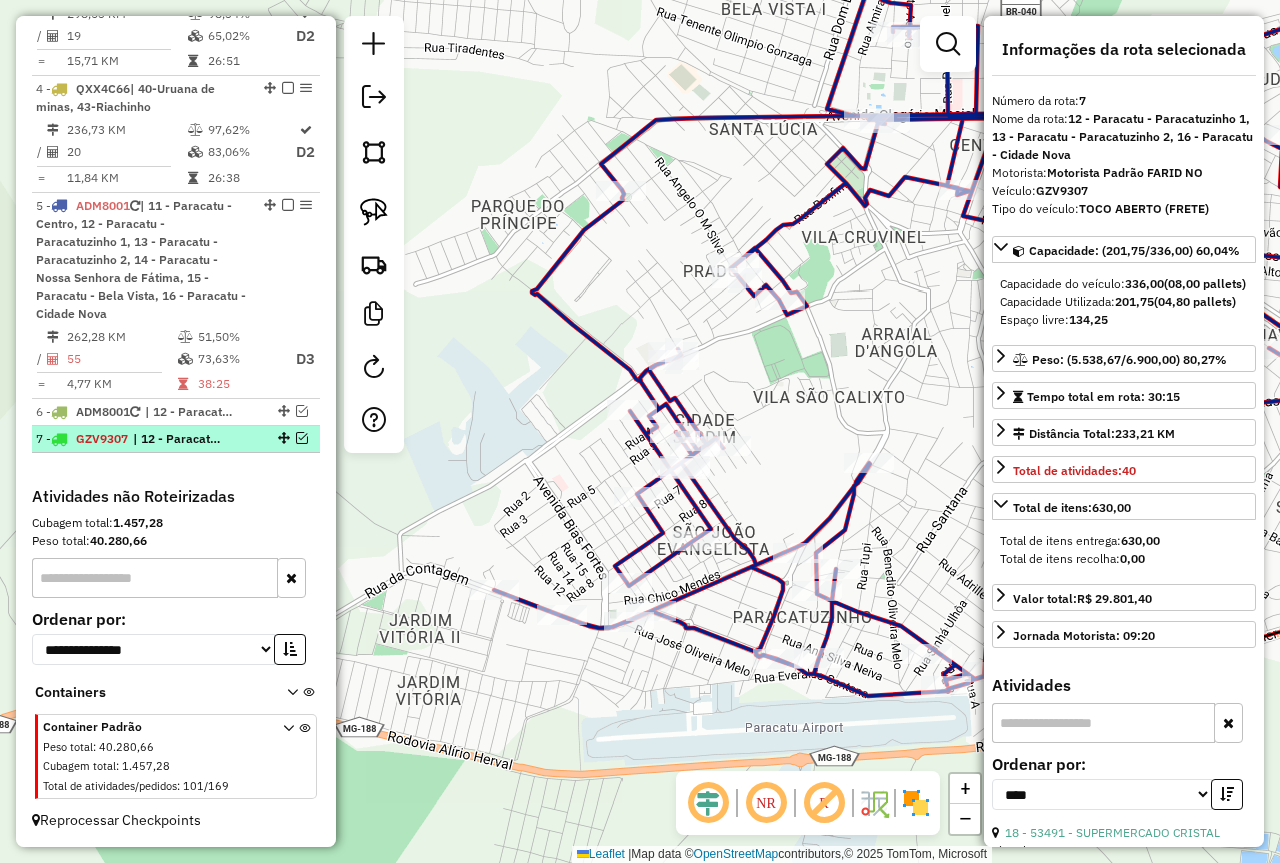 scroll, scrollTop: 1003, scrollLeft: 0, axis: vertical 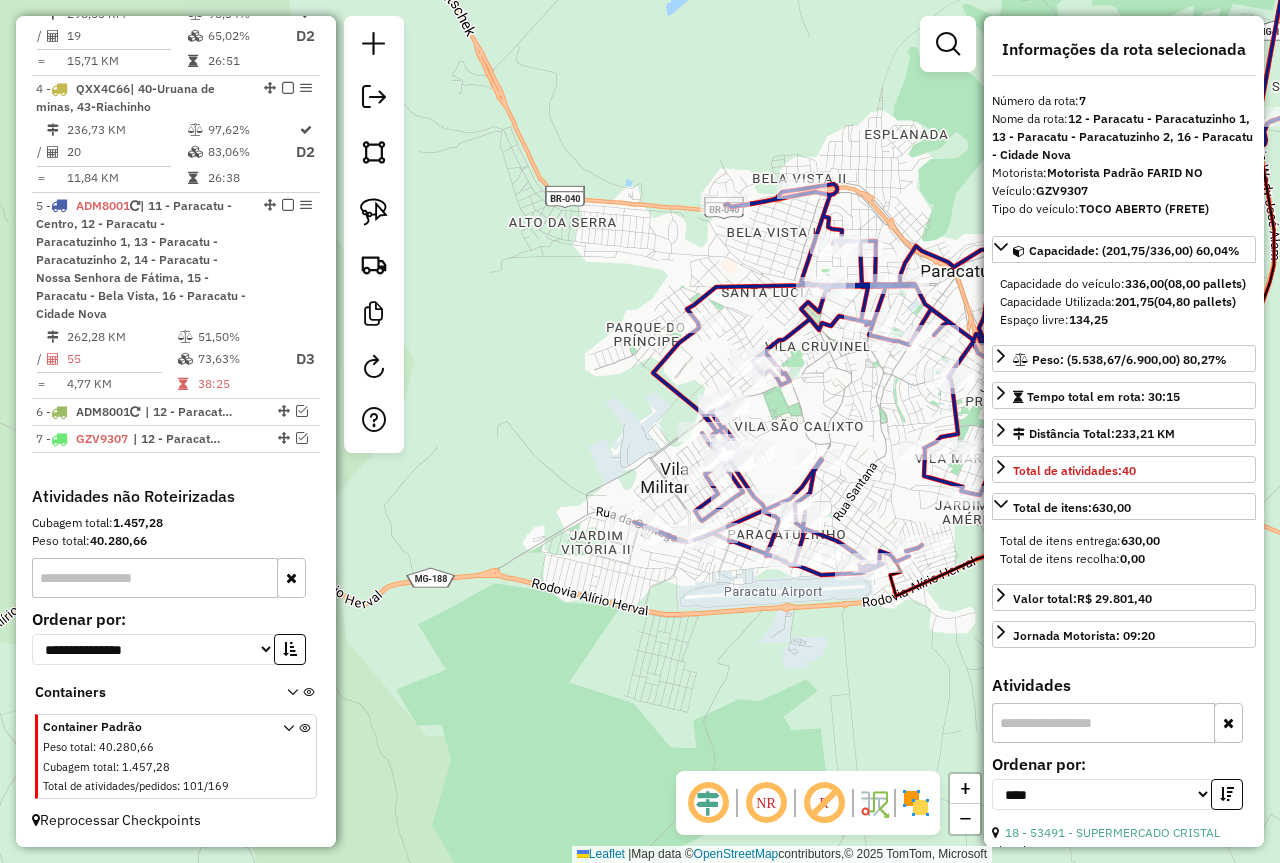 drag, startPoint x: 892, startPoint y: 456, endPoint x: 843, endPoint y: 411, distance: 66.52819 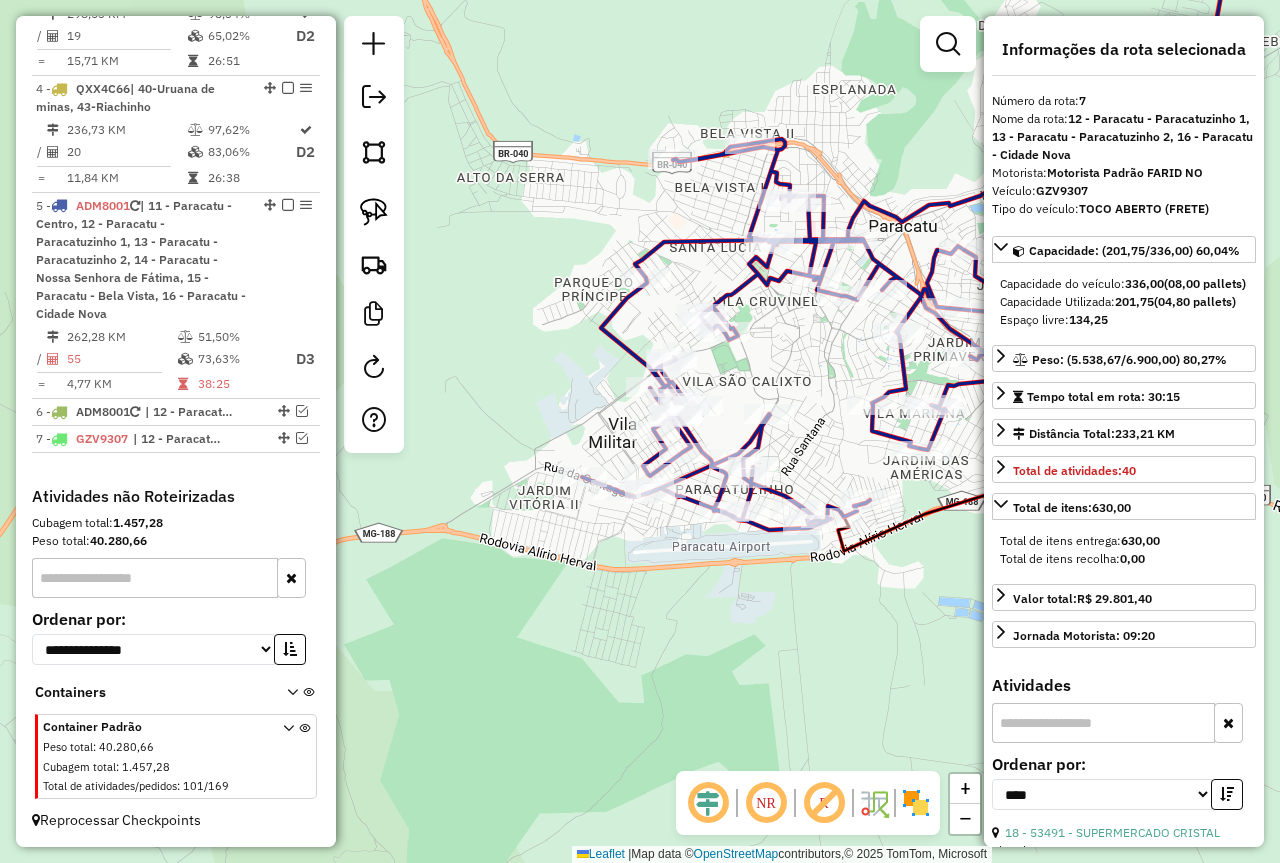 click on "Janela de atendimento Grade de atendimento Capacidade Transportadoras Veículos Cliente Pedidos  Rotas Selecione os dias de semana para filtrar as janelas de atendimento  Seg   Ter   Qua   Qui   Sex   Sáb   Dom  Informe o período da janela de atendimento: De: Até:  Filtrar exatamente a janela do cliente  Considerar janela de atendimento padrão  Selecione os dias de semana para filtrar as grades de atendimento  Seg   Ter   Qua   Qui   Sex   Sáb   Dom   Considerar clientes sem dia de atendimento cadastrado  Clientes fora do dia de atendimento selecionado Filtrar as atividades entre os valores definidos abaixo:  Peso mínimo:   Peso máximo:   Cubagem mínima:   Cubagem máxima:   De:   Até:  Filtrar as atividades entre o tempo de atendimento definido abaixo:  De:   Até:   Considerar capacidade total dos clientes não roteirizados Transportadora: Selecione um ou mais itens Tipo de veículo: Selecione um ou mais itens Veículo: Selecione um ou mais itens Motorista: Selecione um ou mais itens Nome: Rótulo:" 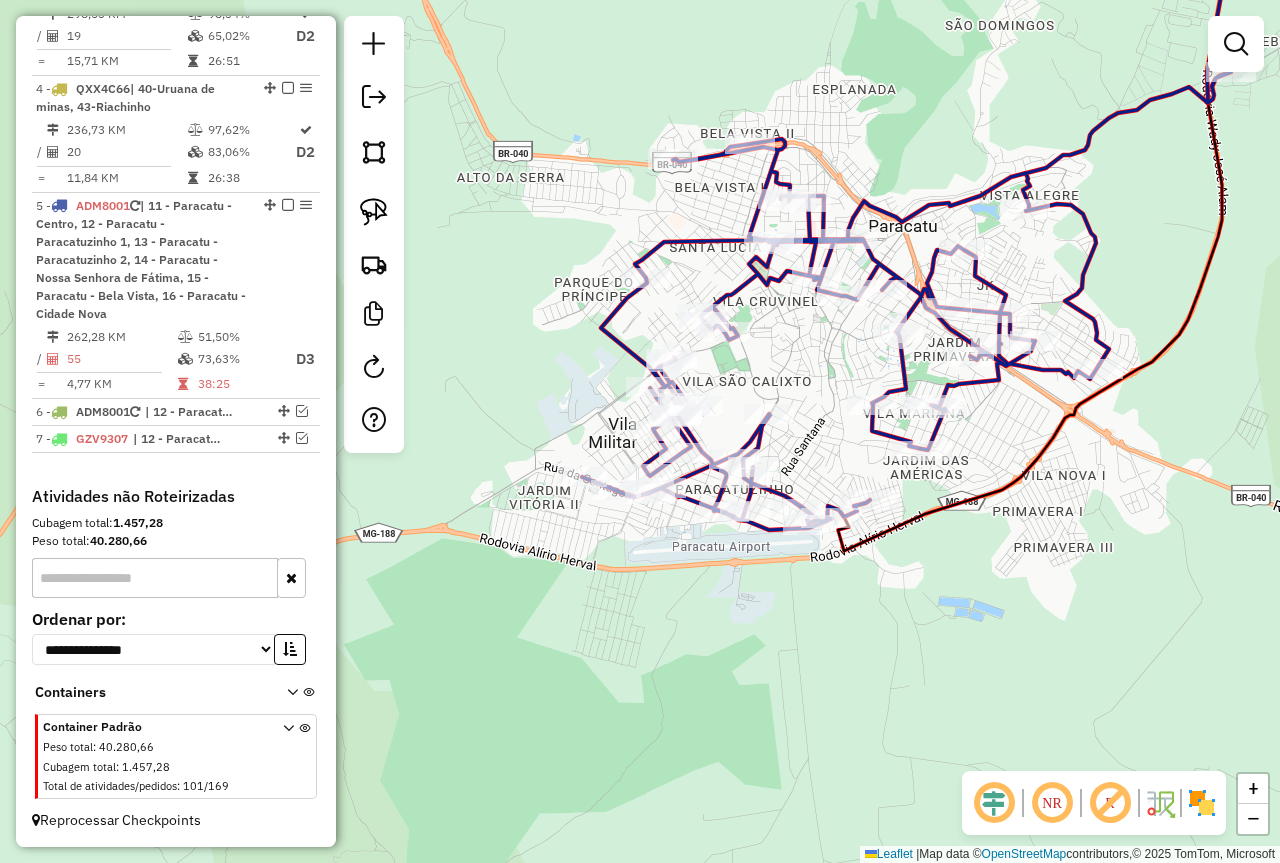 drag, startPoint x: 932, startPoint y: 569, endPoint x: 952, endPoint y: 564, distance: 20.615528 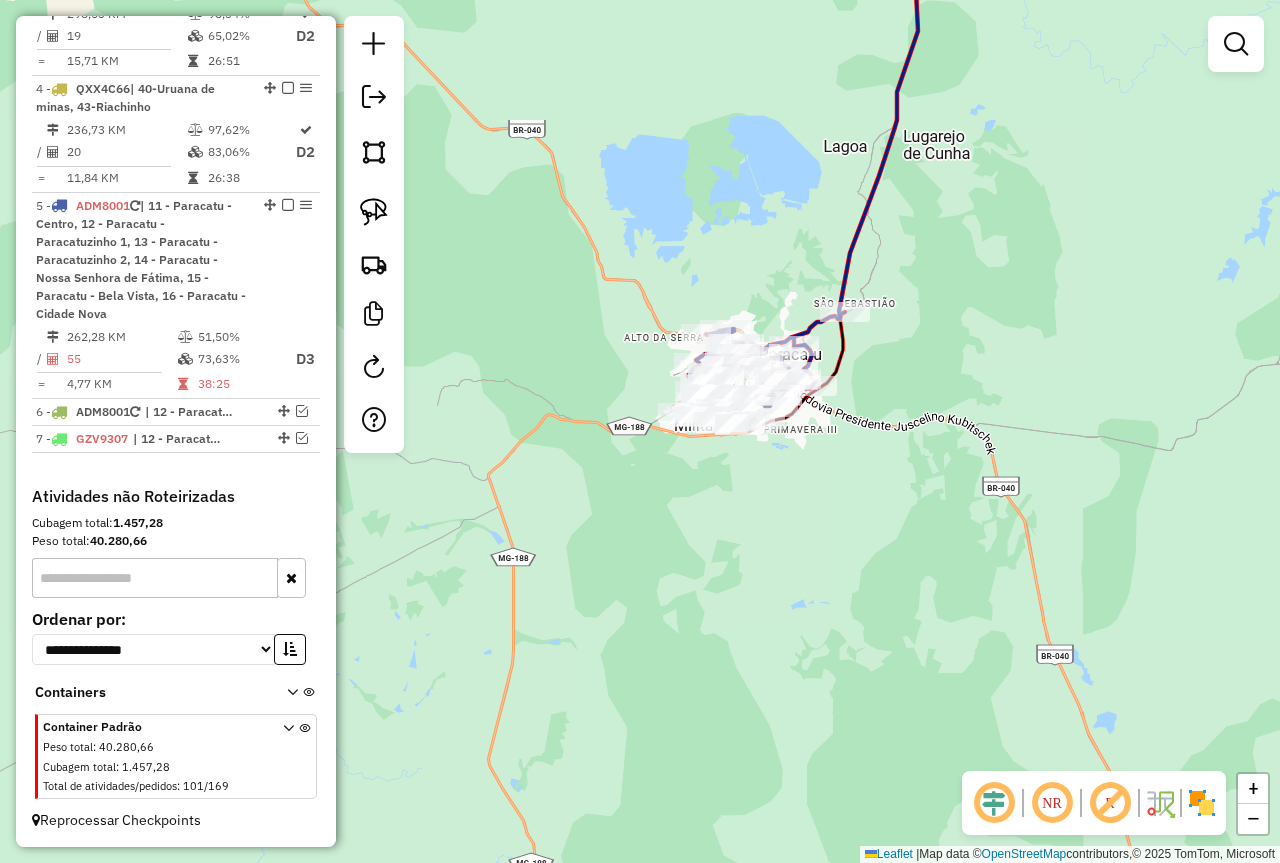 drag, startPoint x: 922, startPoint y: 260, endPoint x: 844, endPoint y: 497, distance: 249.50551 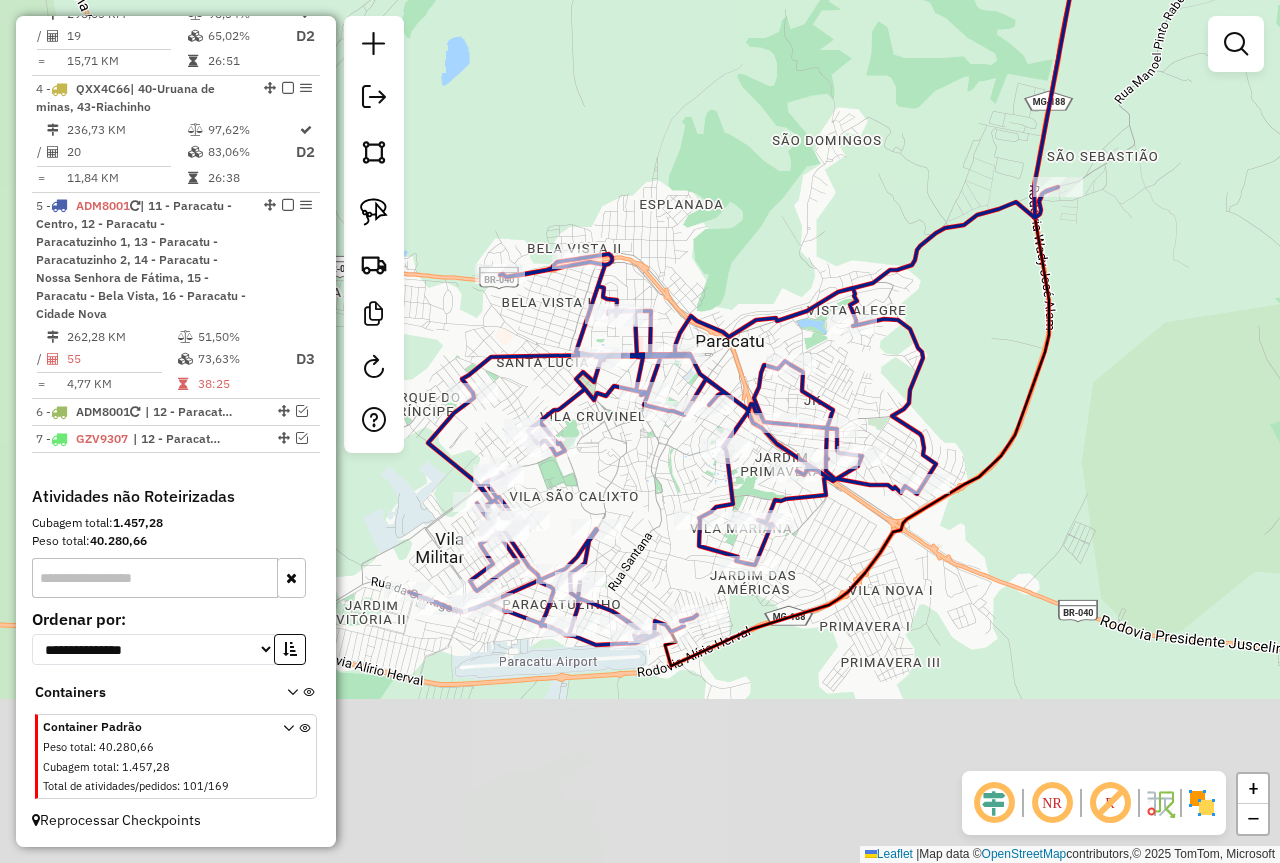 drag, startPoint x: 658, startPoint y: 673, endPoint x: 838, endPoint y: 489, distance: 257.4024 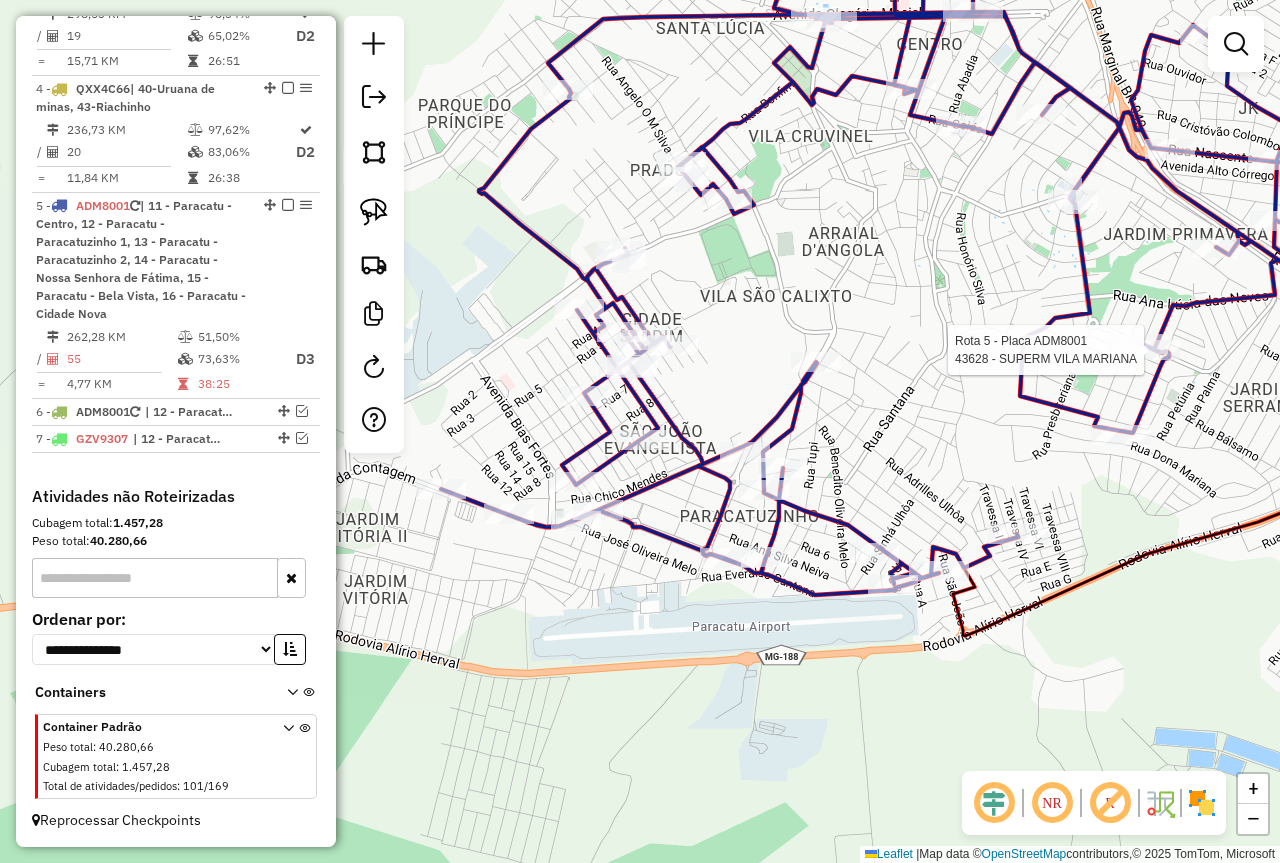 click on "Rota 5 - Placa ADM8001  43628 - SUPERM VILA MARIANA Janela de atendimento Grade de atendimento Capacidade Transportadoras Veículos Cliente Pedidos  Rotas Selecione os dias de semana para filtrar as janelas de atendimento  Seg   Ter   Qua   Qui   Sex   Sáb   Dom  Informe o período da janela de atendimento: De: Até:  Filtrar exatamente a janela do cliente  Considerar janela de atendimento padrão  Selecione os dias de semana para filtrar as grades de atendimento  Seg   Ter   Qua   Qui   Sex   Sáb   Dom   Considerar clientes sem dia de atendimento cadastrado  Clientes fora do dia de atendimento selecionado Filtrar as atividades entre os valores definidos abaixo:  Peso mínimo:   Peso máximo:   Cubagem mínima:   Cubagem máxima:   De:   Até:  Filtrar as atividades entre o tempo de atendimento definido abaixo:  De:   Até:   Considerar capacidade total dos clientes não roteirizados Transportadora: Selecione um ou mais itens Tipo de veículo: Selecione um ou mais itens Veículo: Selecione um ou mais itens" 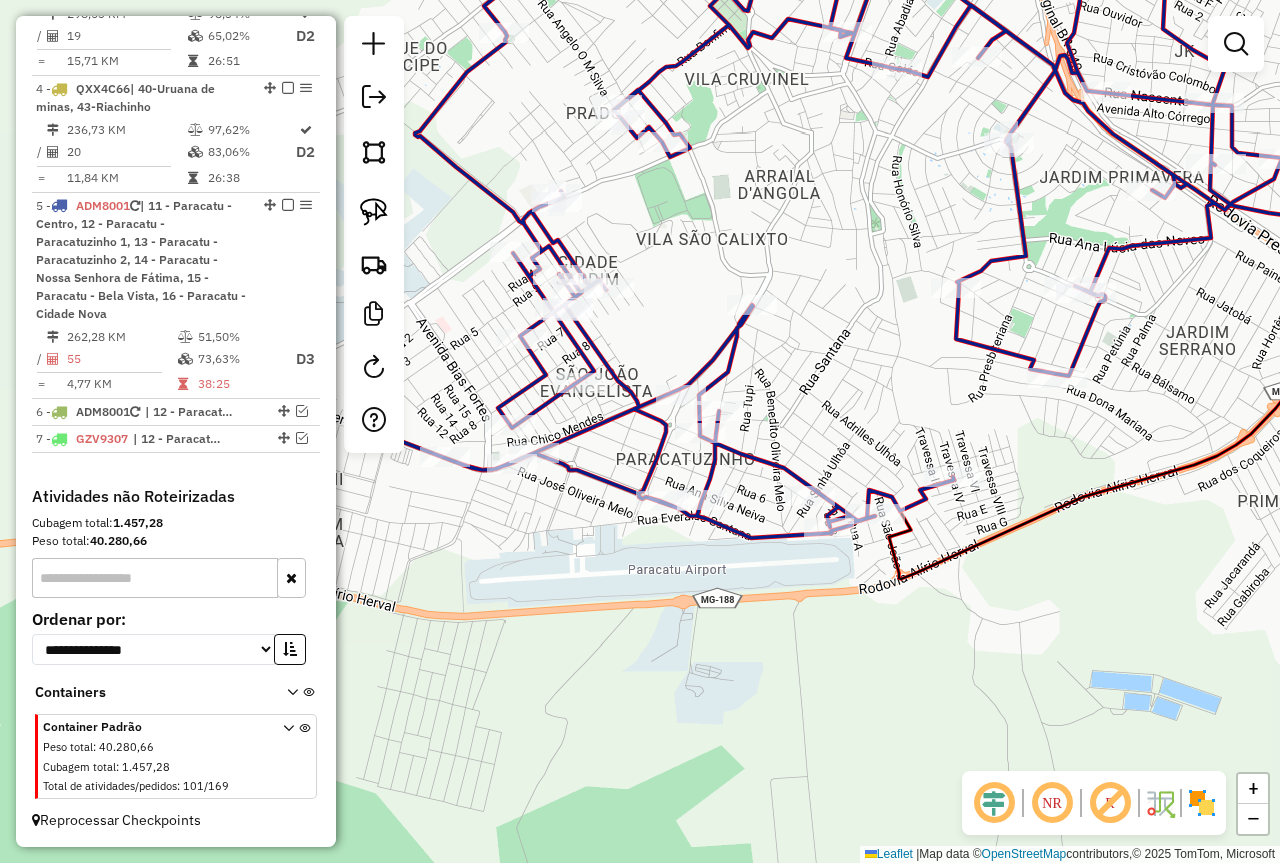 drag, startPoint x: 1032, startPoint y: 463, endPoint x: 1024, endPoint y: 364, distance: 99.32271 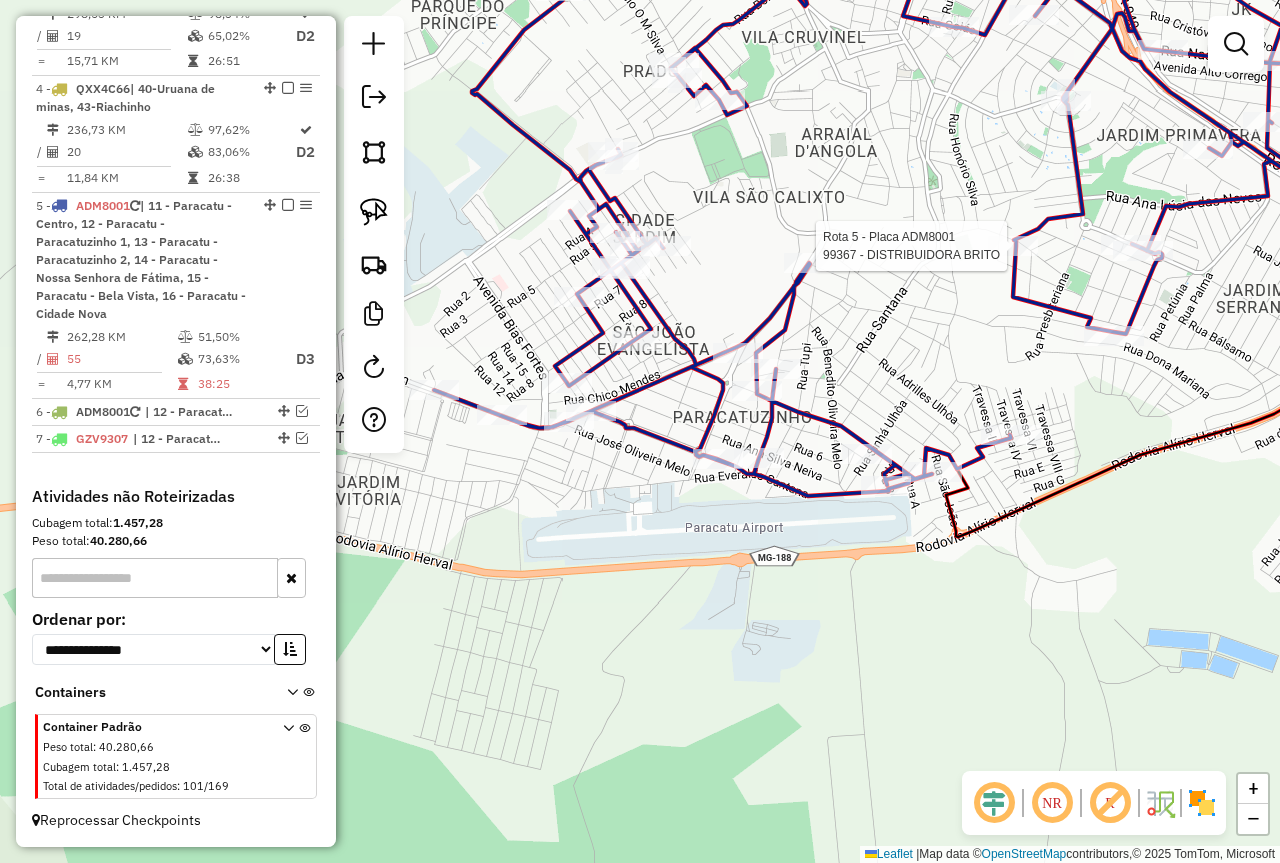 select on "*********" 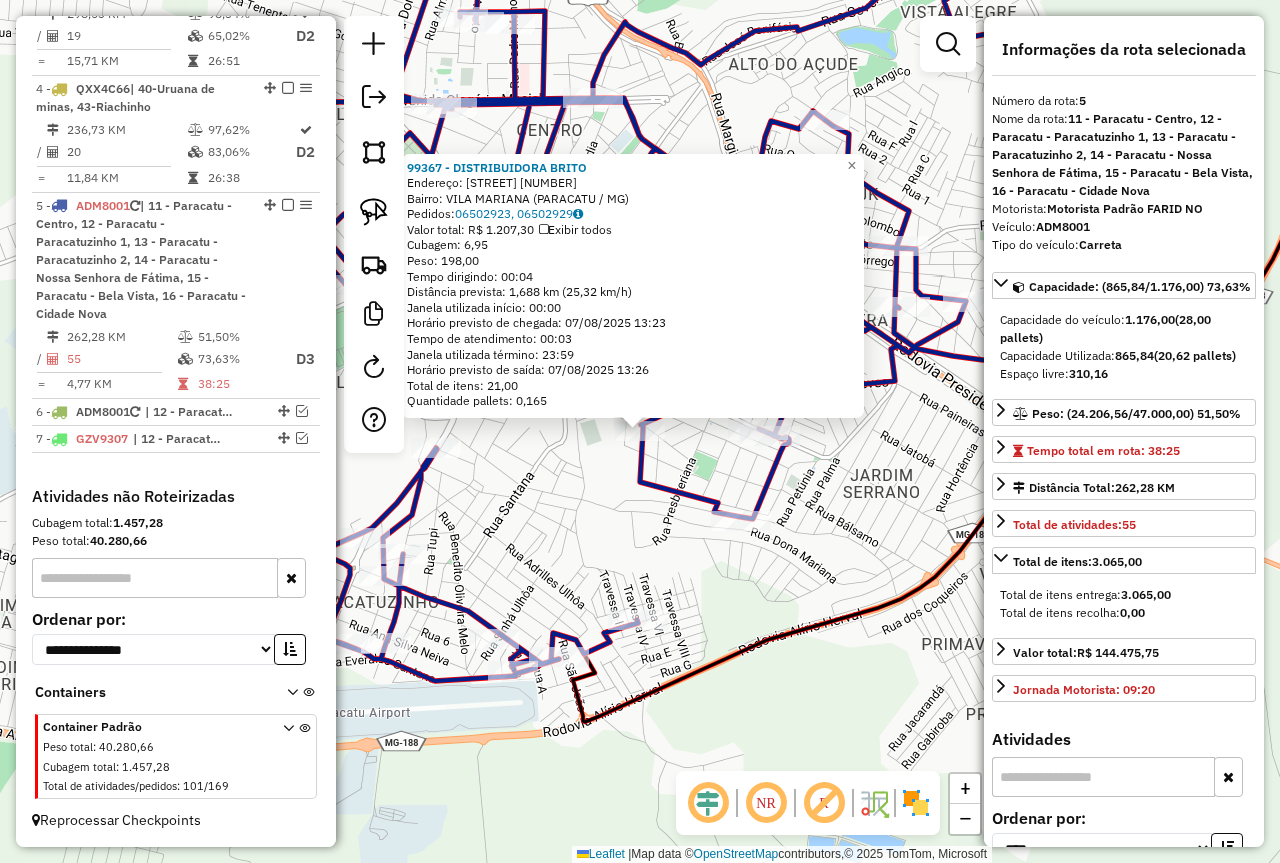 scroll, scrollTop: 200, scrollLeft: 0, axis: vertical 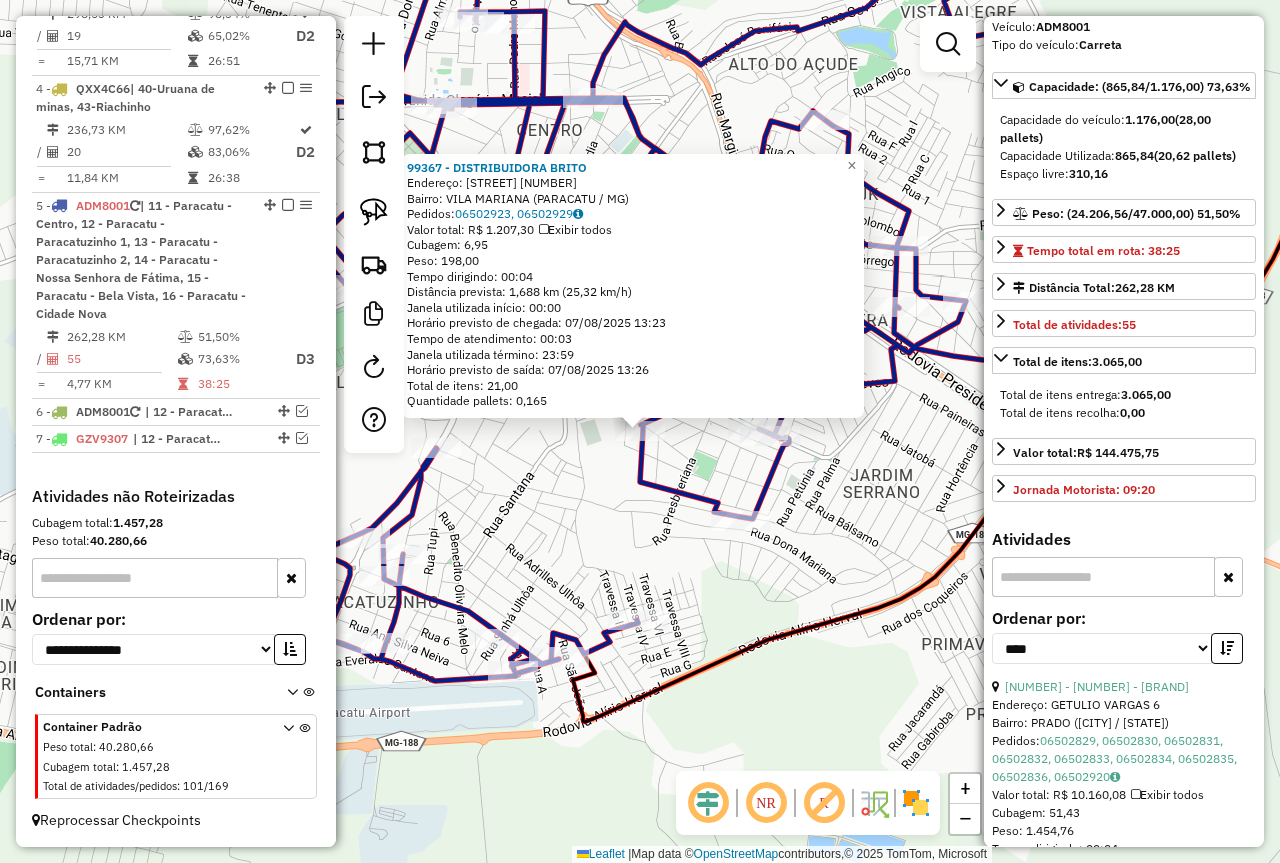 click on "[NUMBER] - [COMPANY]  Endereço:  [STREET_NAME] [NUMBER]   Bairro: [NEIGHBORHOOD] ([CITY] / [STATE])   Pedidos:  [POSTAL_CODE], [POSTAL_CODE]   Valor total: [PRICE]   Exibir todos   Cubagem: [PRICE]  Peso: [PRICE]  Tempo dirigindo: [TIME]   Distância prevista: [DISTANCE] ([SPEED])   Janela utilizada início: [TIME]   Horário previsto de chegada: [DATE] [TIME]   Tempo de atendimento: [TIME]   Janela utilizada término: [TIME]   Horário previsto de saída: [DATE] [TIME]   Total de itens: [NUMBER]   Quantidade pallets: [PRICE]  × Janela de atendimento Grade de atendimento Capacidade Transportadoras Veículos Cliente Pedidos  Rotas Selecione os dias de semana para filtrar as janelas de atendimento  Seg   Ter   Qua   Qui   Sex   Sáb   Dom  Informe o período da janela de atendimento: De: Até:  Filtrar exatamente a janela do cliente  Considerar janela de atendimento padrão  Selecione os dias de semana para filtrar as grades de atendimento  Seg   Ter   Qua   Qui   Sex   Sáb   Dom   Peso mínimo:   Peso máximo:  De:" 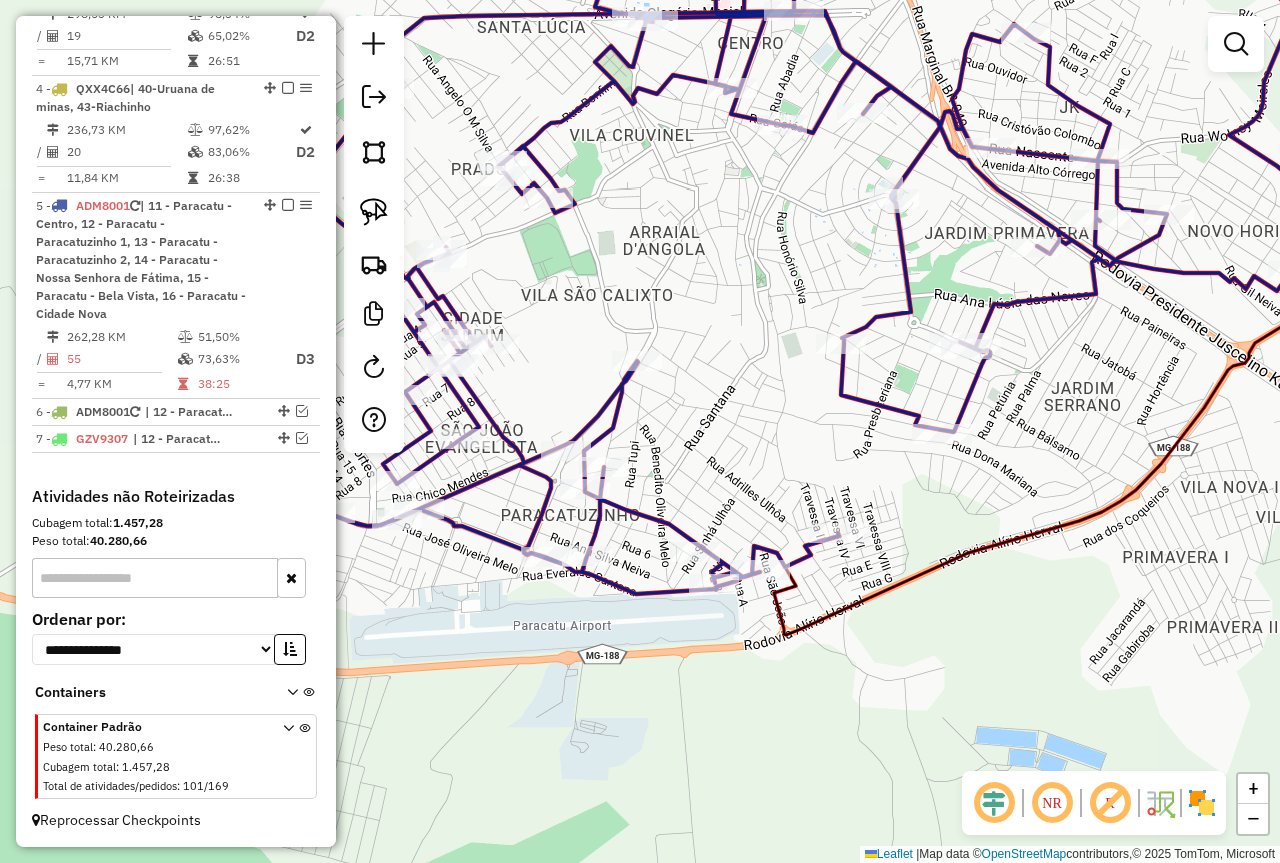 drag, startPoint x: 735, startPoint y: 586, endPoint x: 927, endPoint y: 493, distance: 213.33775 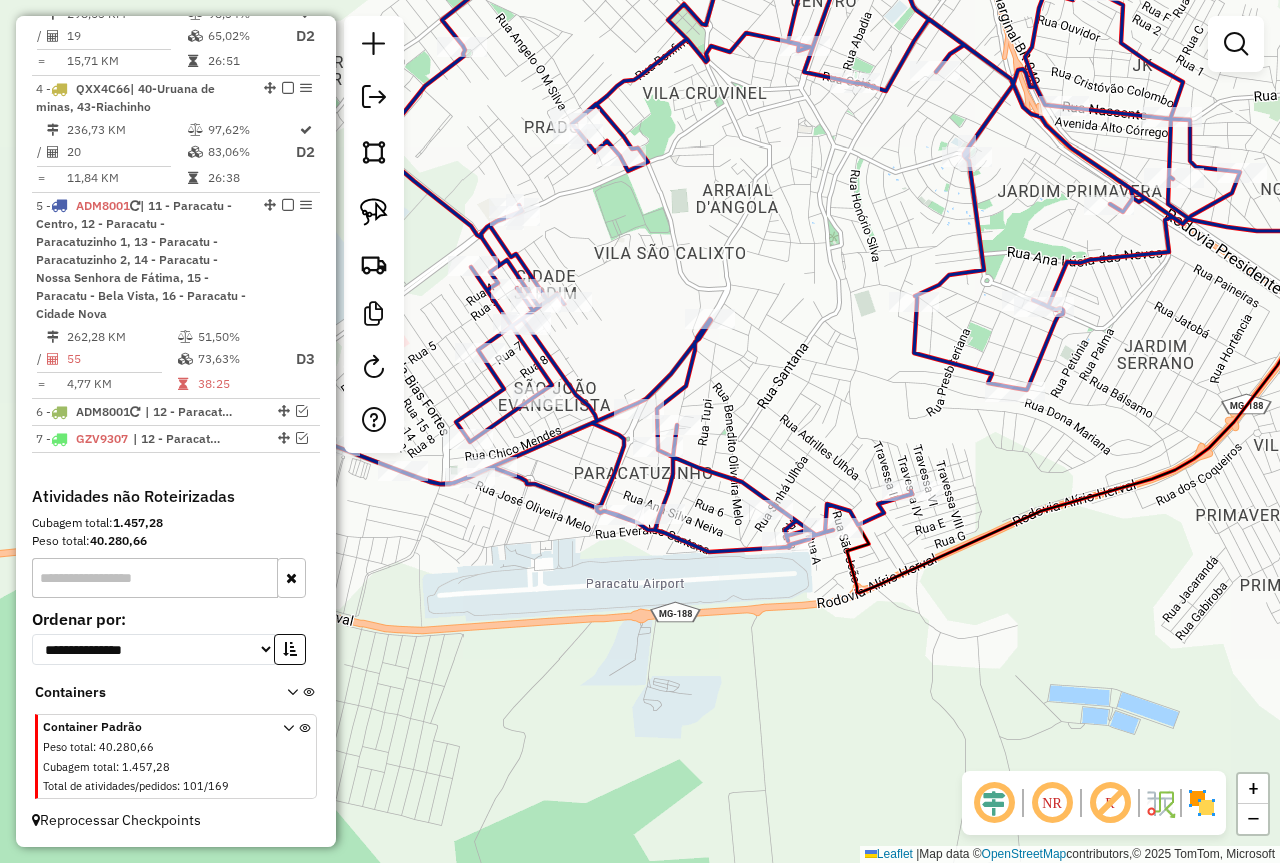 drag, startPoint x: 933, startPoint y: 490, endPoint x: 1017, endPoint y: 442, distance: 96.74709 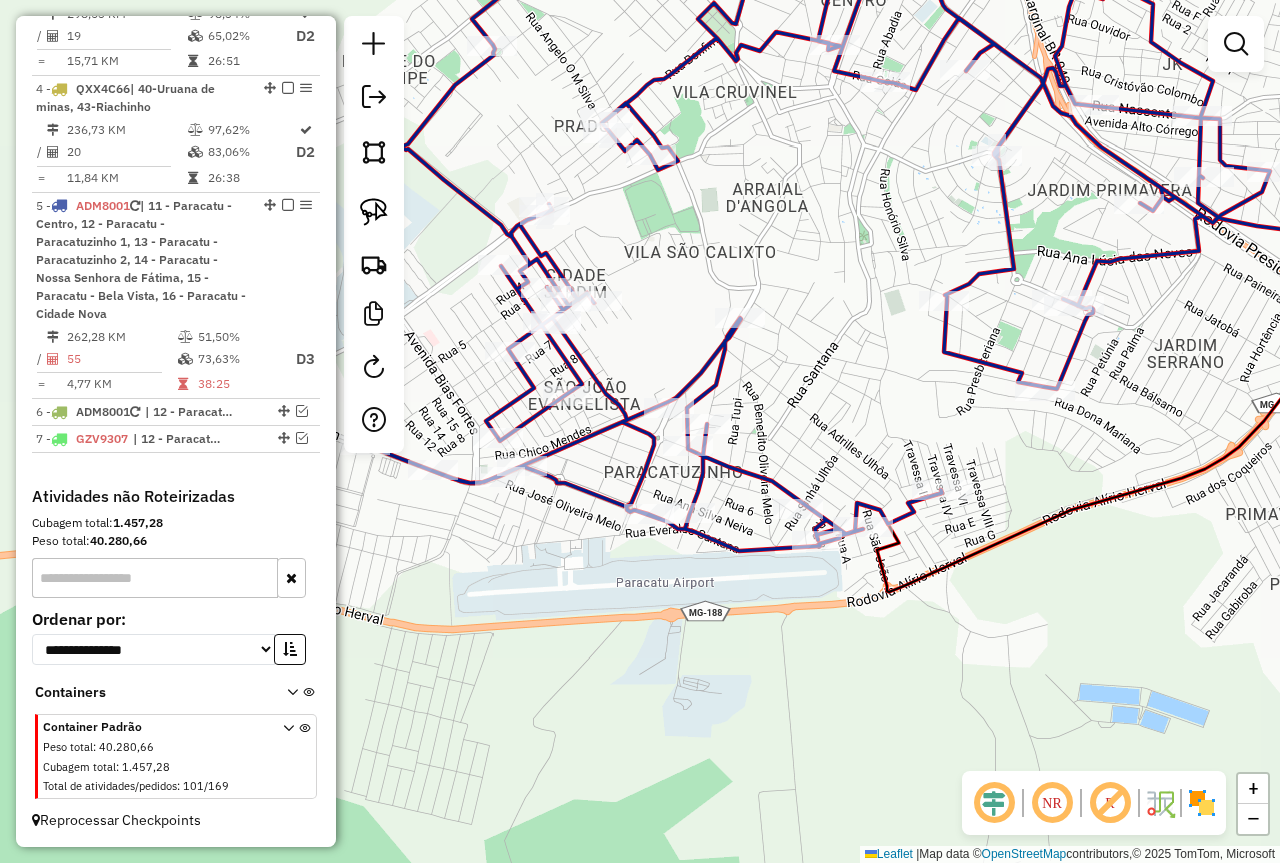 drag, startPoint x: 1021, startPoint y: 461, endPoint x: 1083, endPoint y: 476, distance: 63.788715 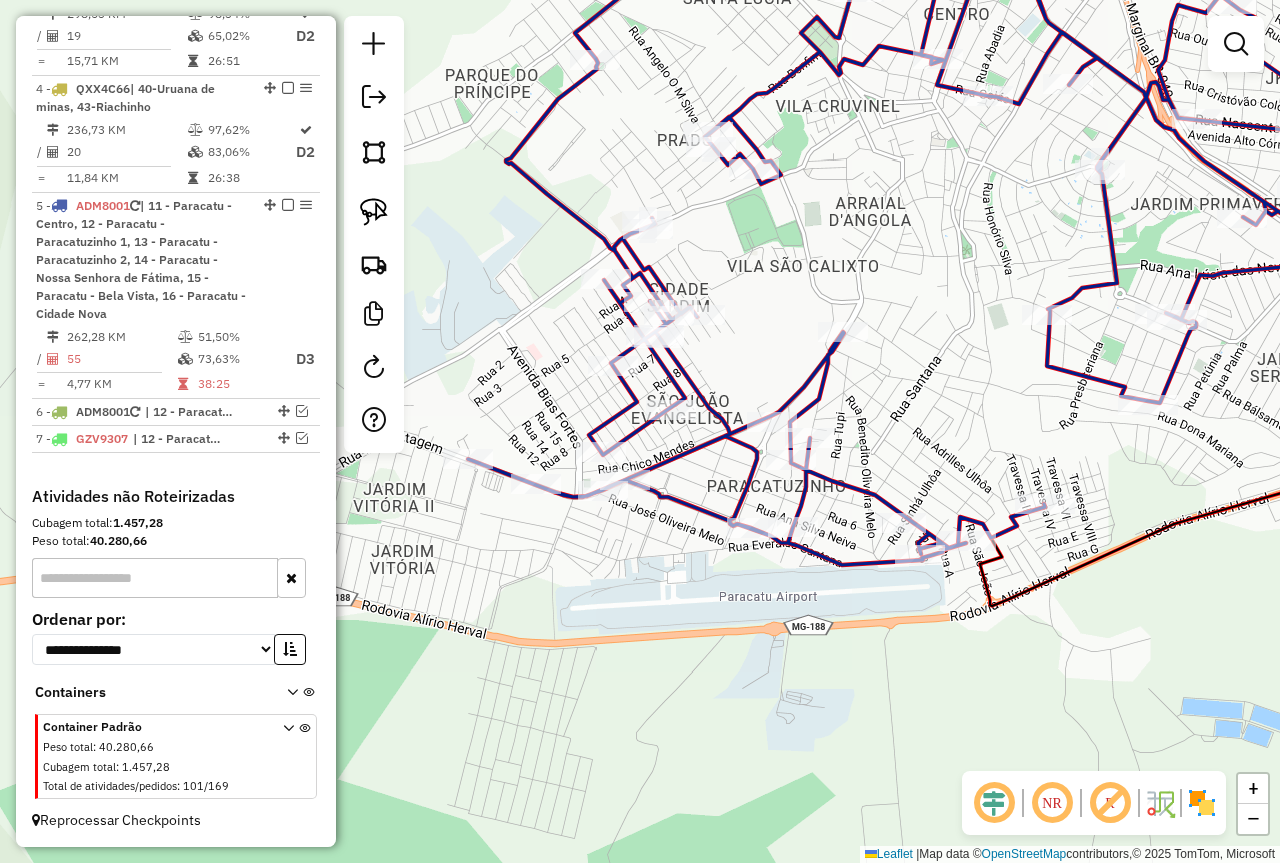 drag, startPoint x: 996, startPoint y: 442, endPoint x: 1041, endPoint y: 441, distance: 45.01111 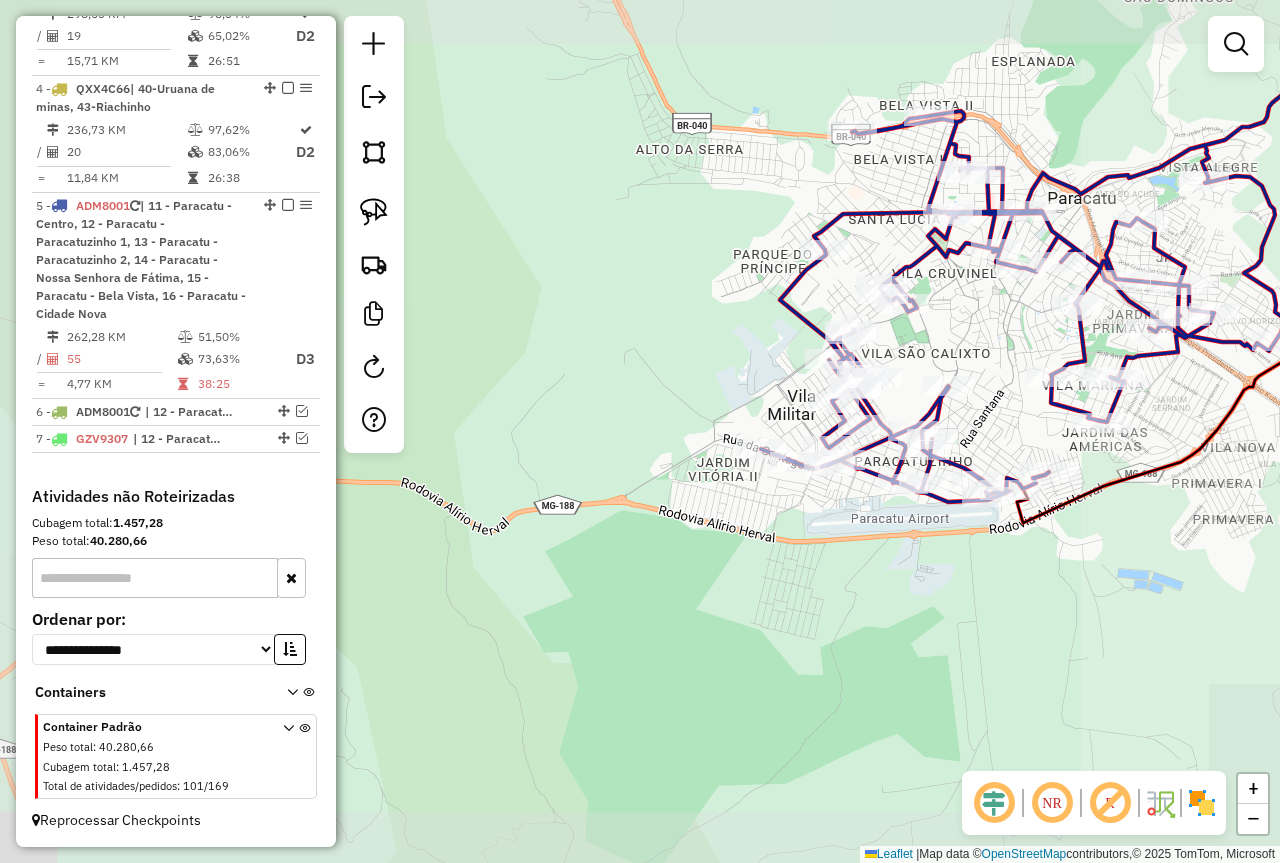 drag, startPoint x: 1013, startPoint y: 426, endPoint x: 970, endPoint y: 449, distance: 48.76474 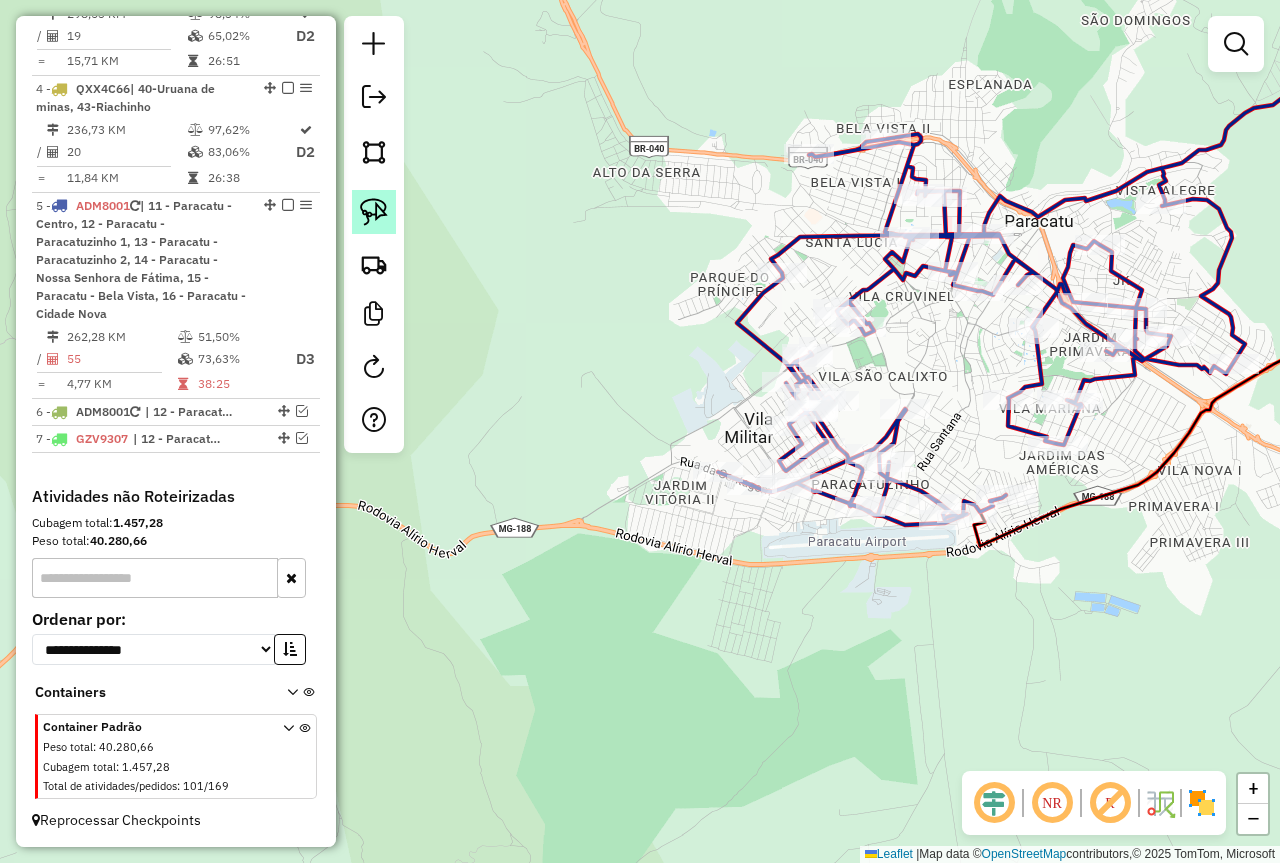 click 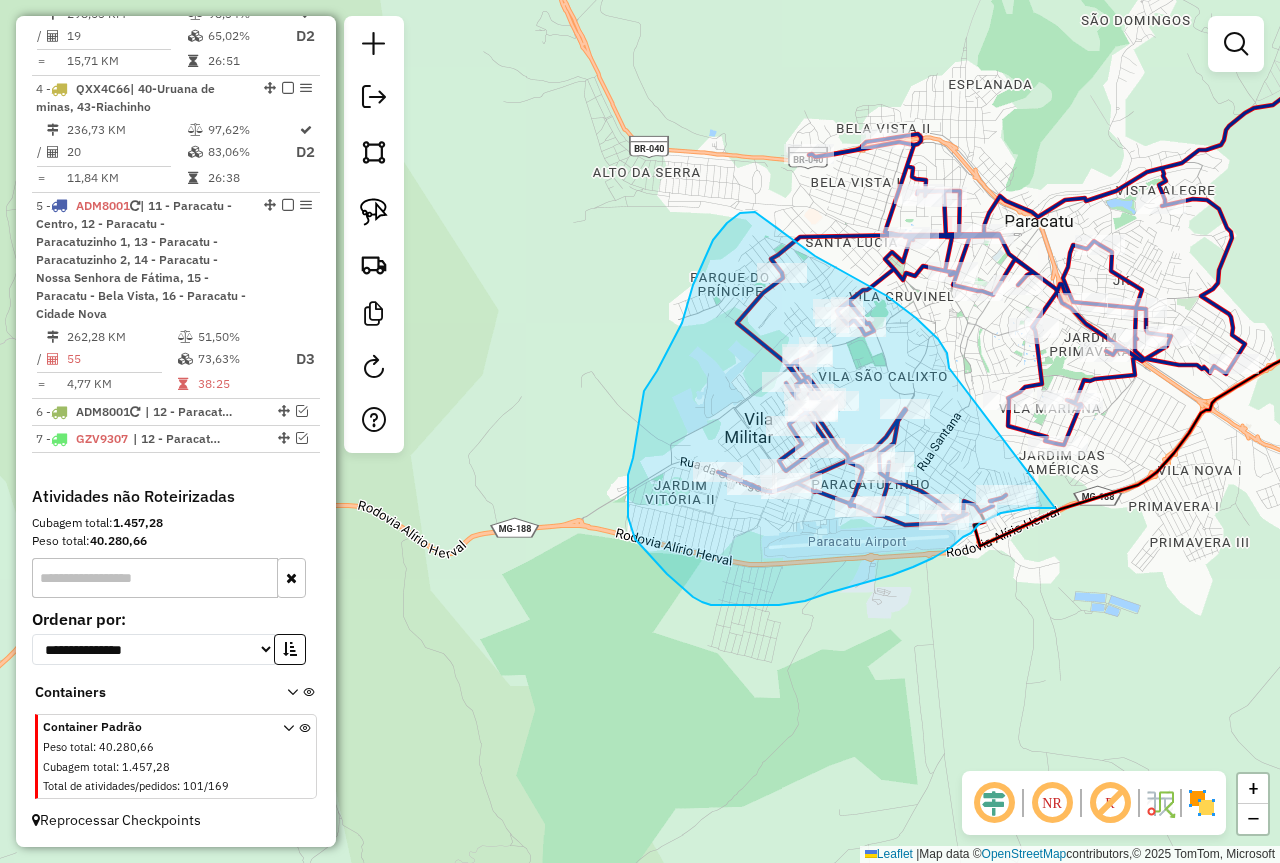 drag, startPoint x: 947, startPoint y: 353, endPoint x: 1055, endPoint y: 508, distance: 188.91533 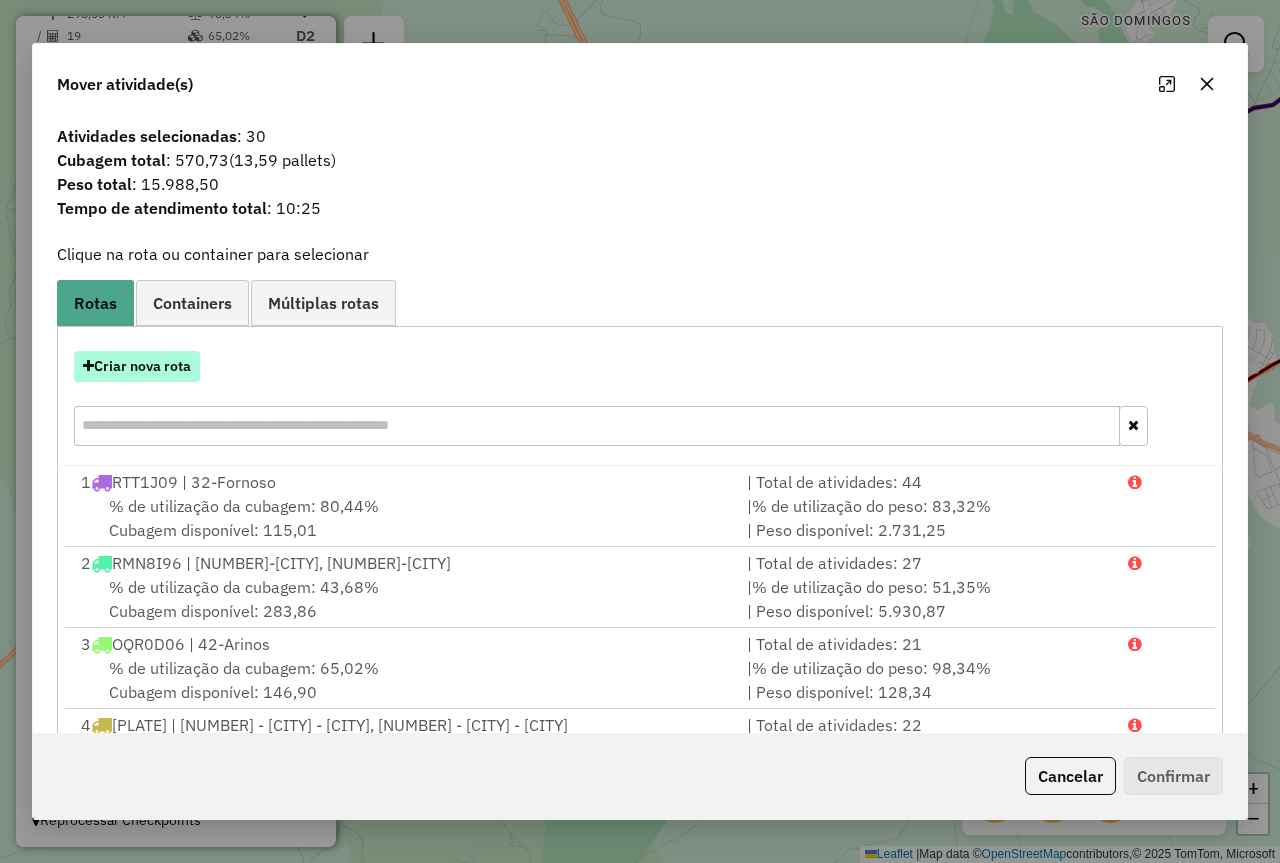 click on "Criar nova rota" at bounding box center (137, 366) 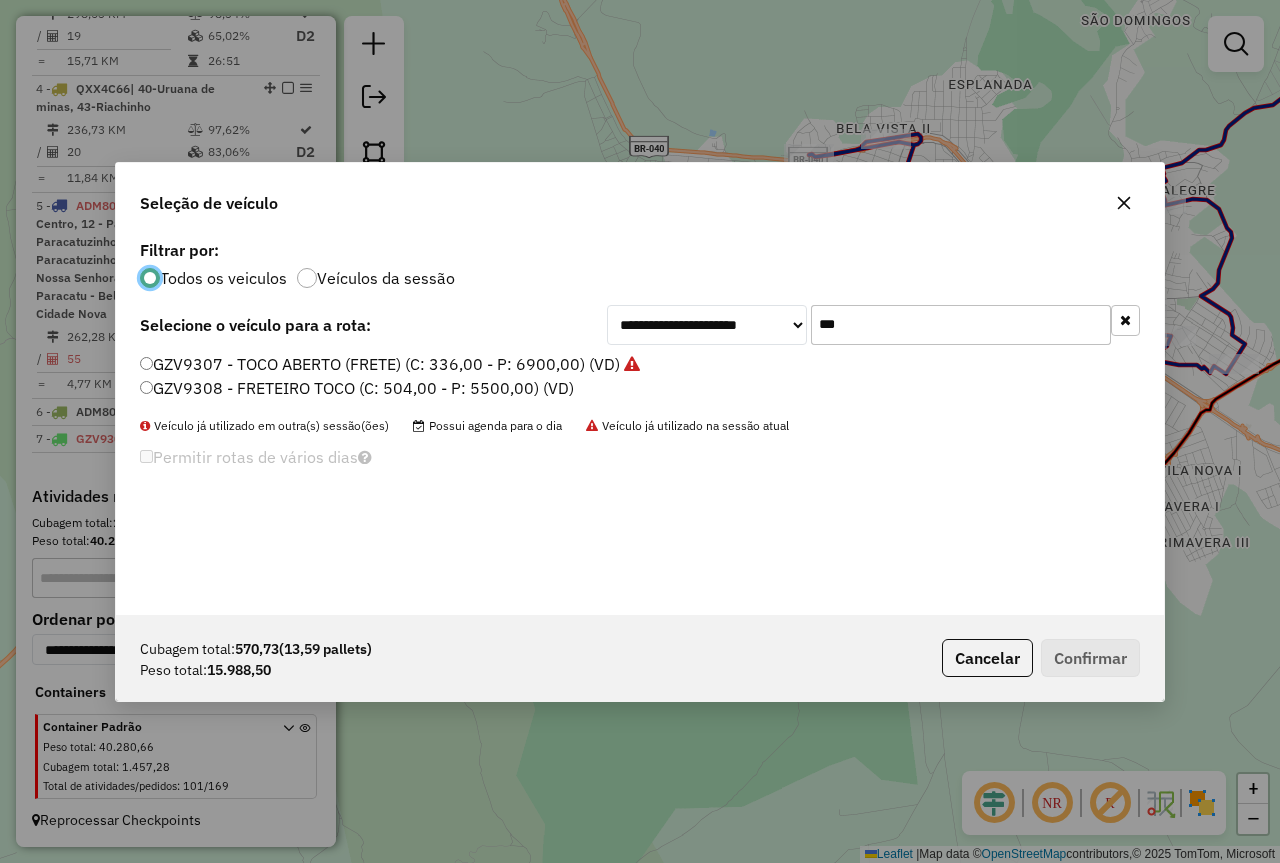 scroll, scrollTop: 11, scrollLeft: 6, axis: both 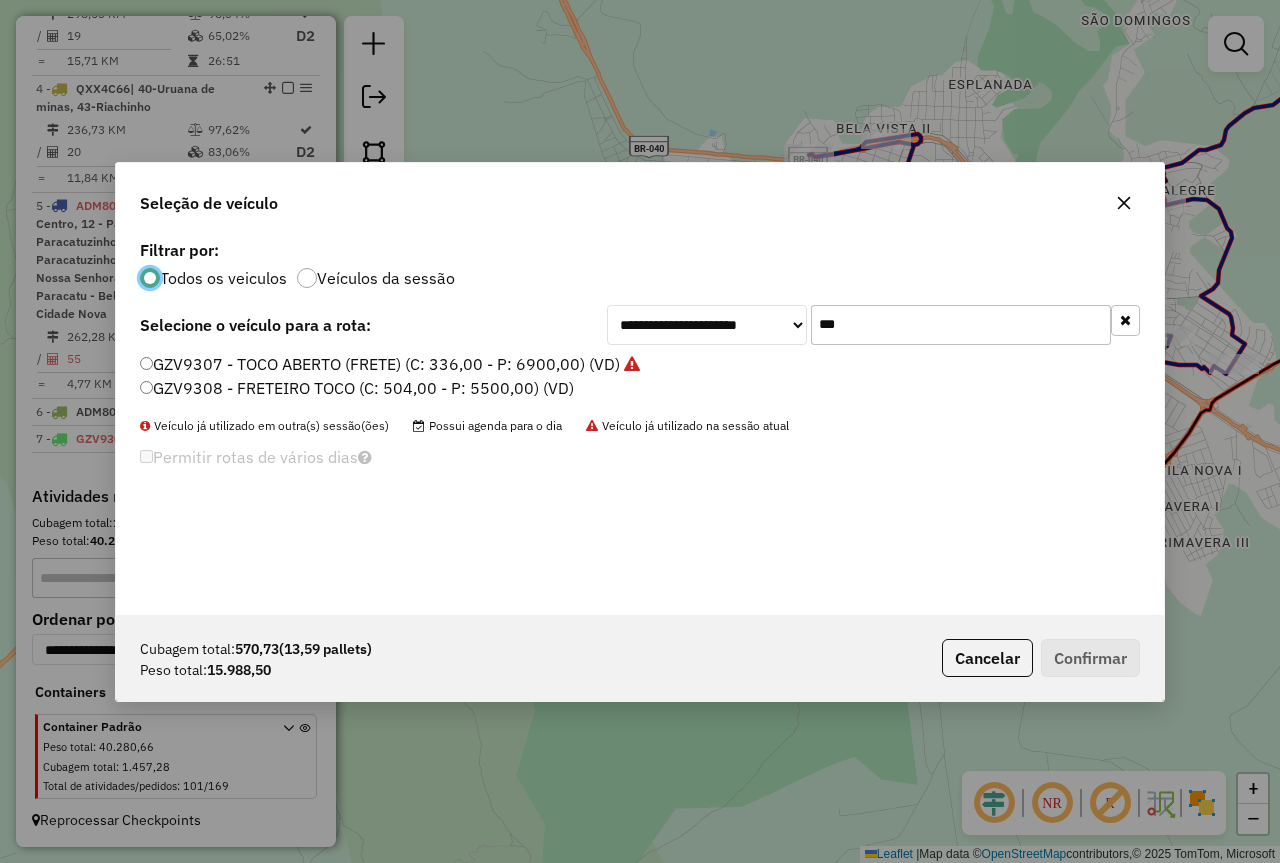 click on "***" 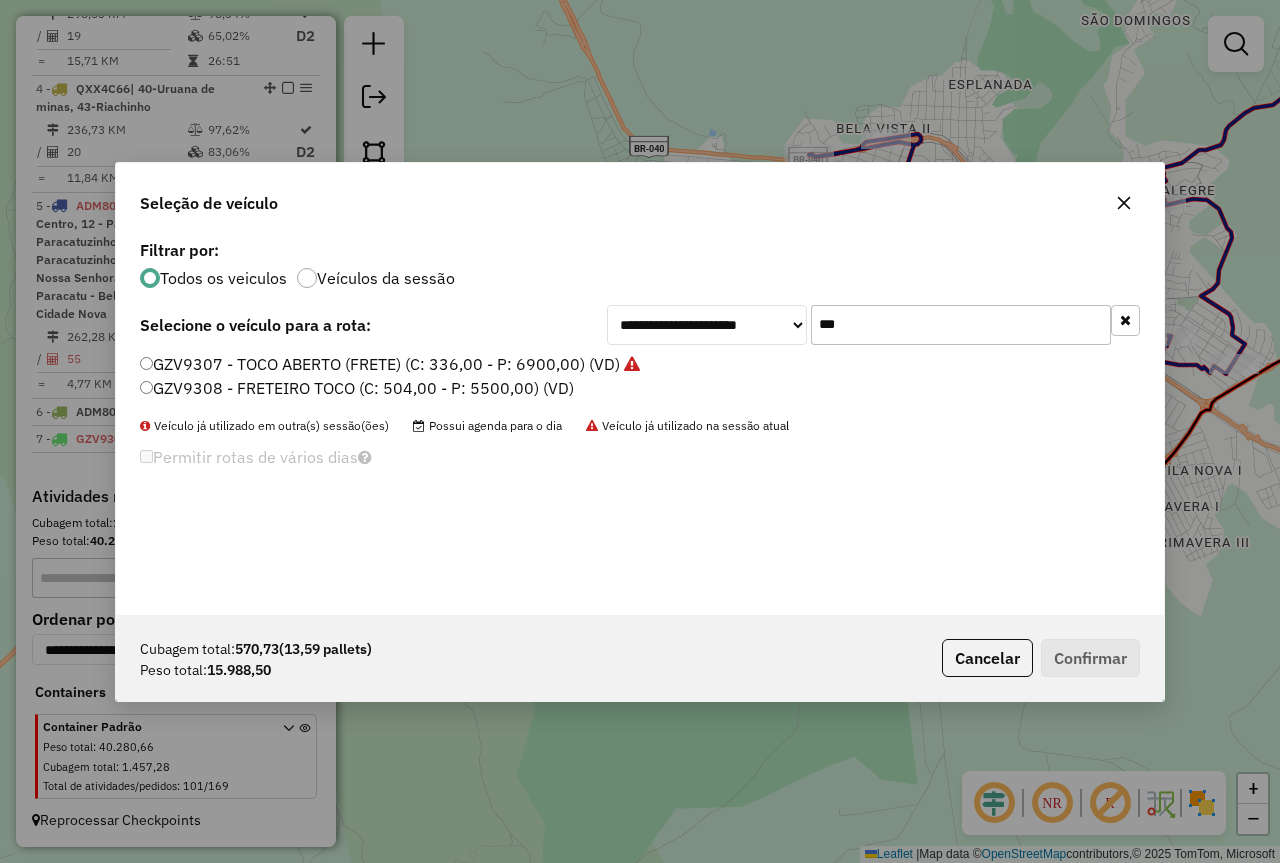 click on "***" 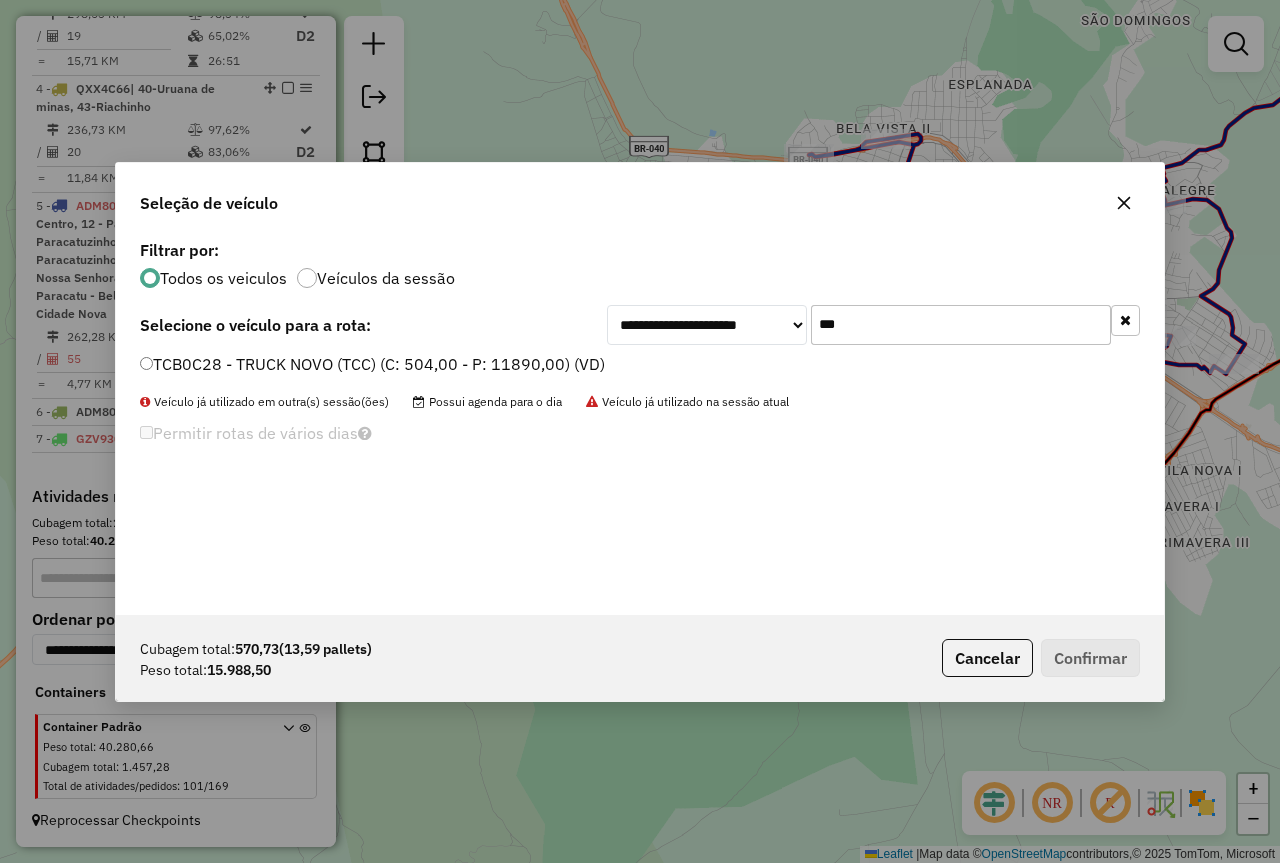 type on "***" 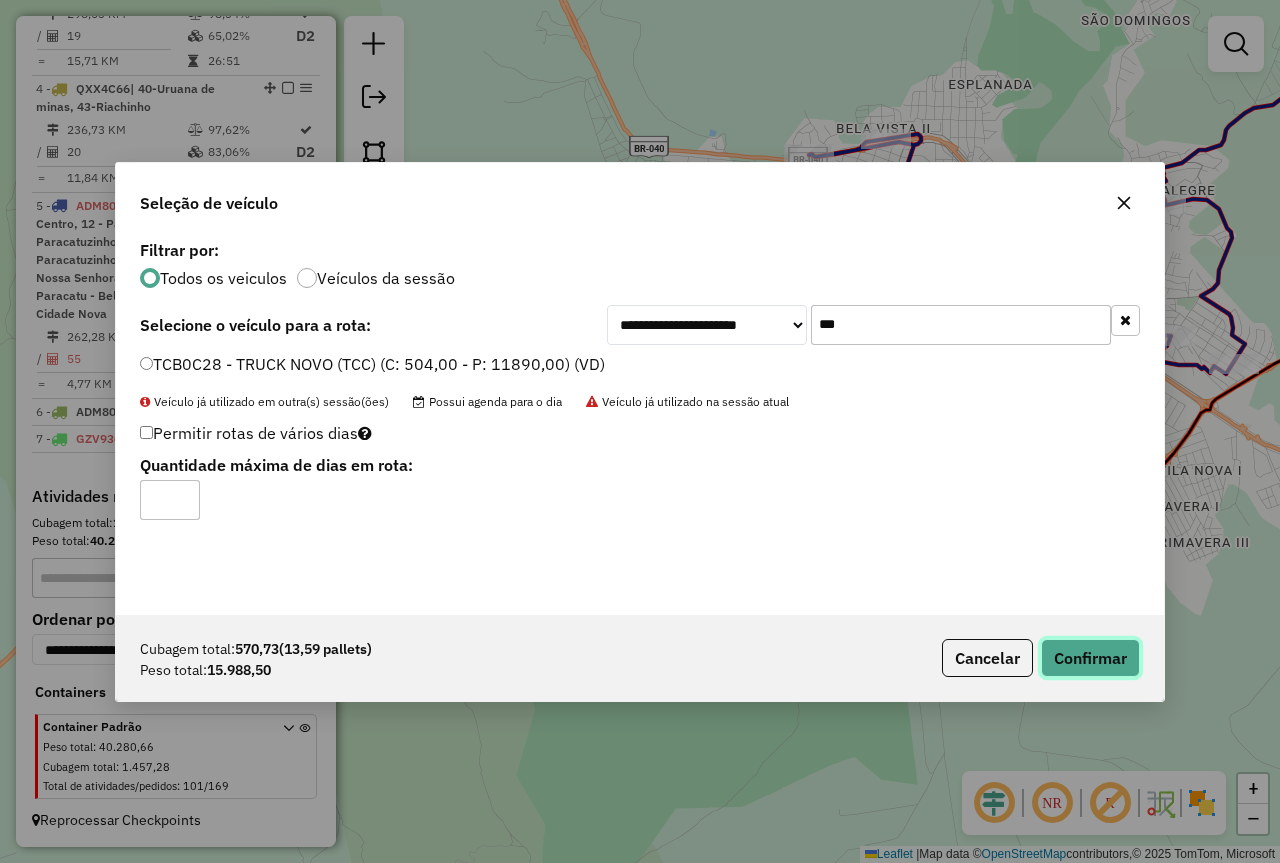 click on "Confirmar" 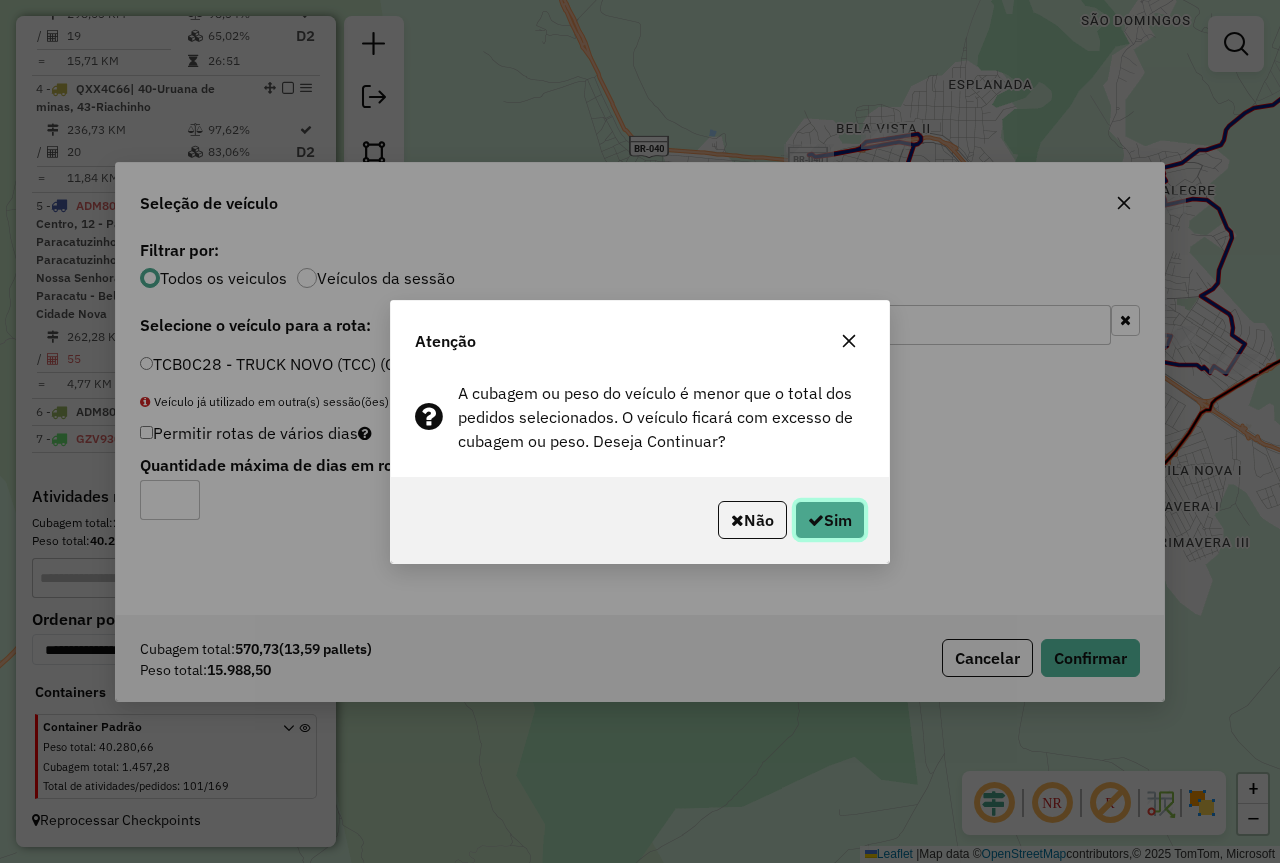 click on "Sim" 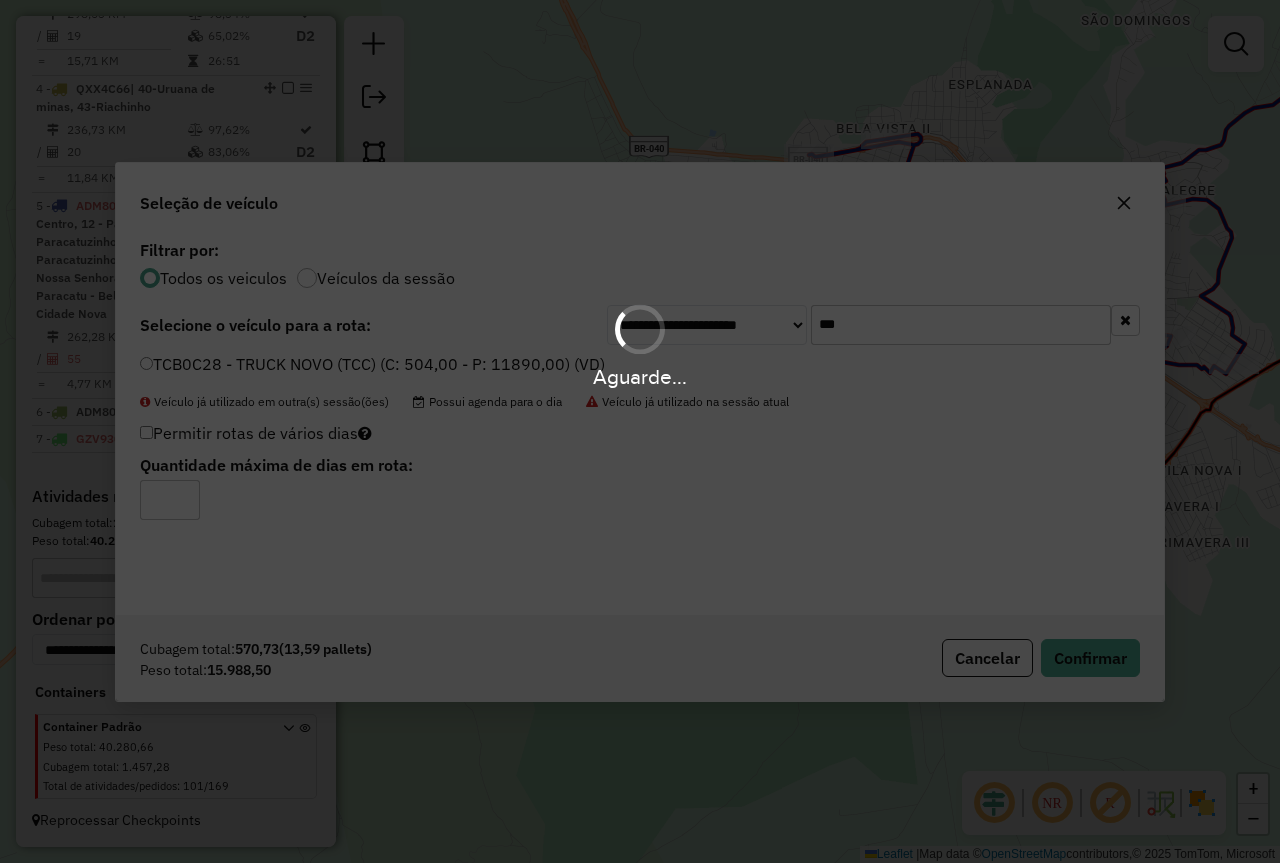 scroll, scrollTop: 1128, scrollLeft: 0, axis: vertical 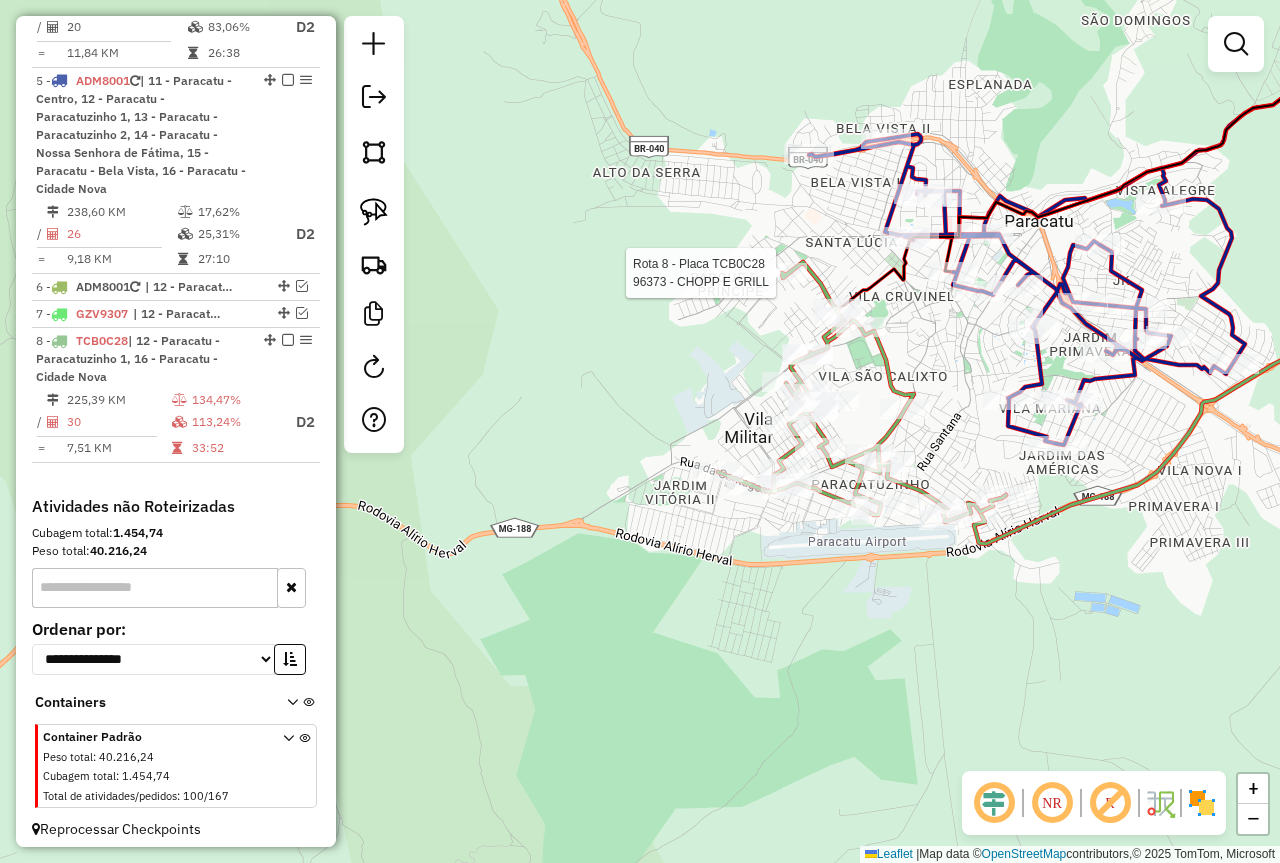 select on "*********" 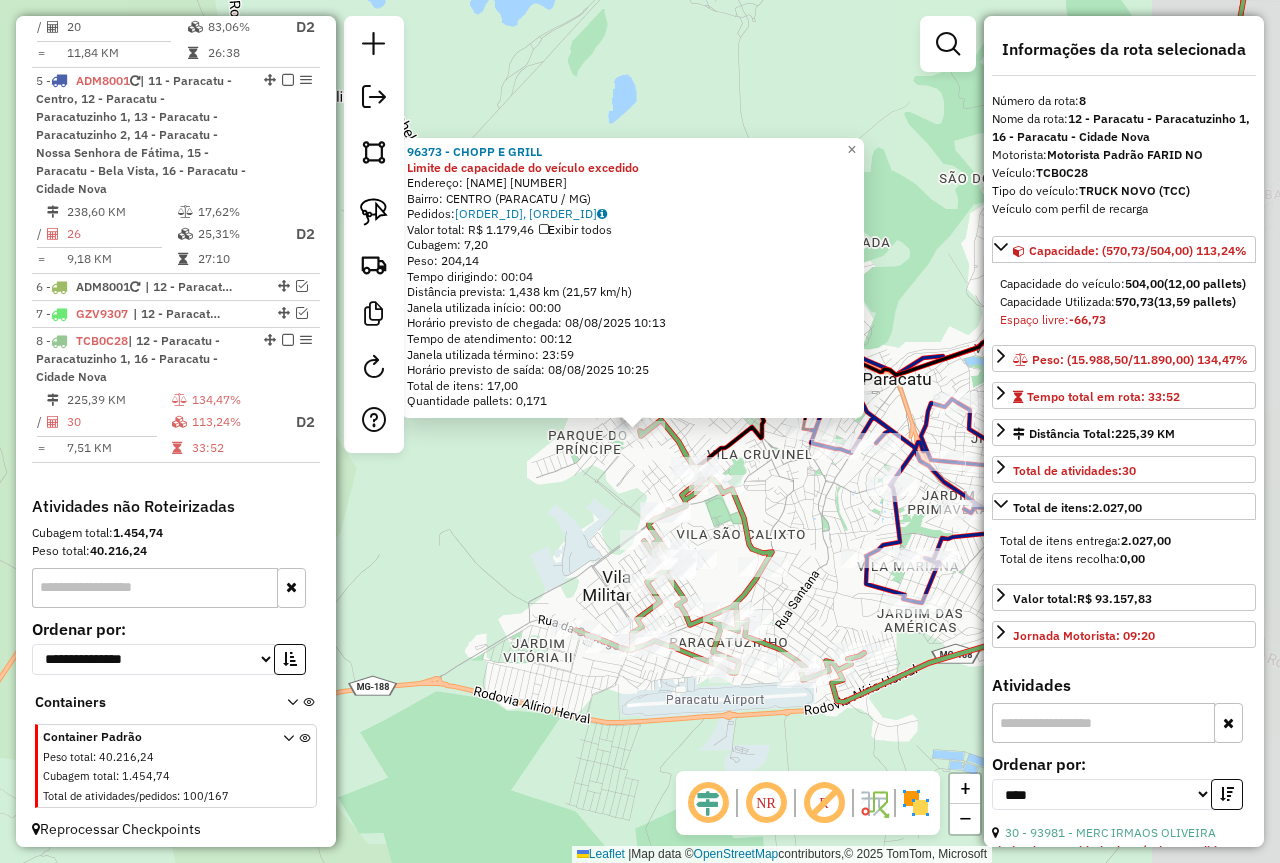 scroll, scrollTop: 1137, scrollLeft: 0, axis: vertical 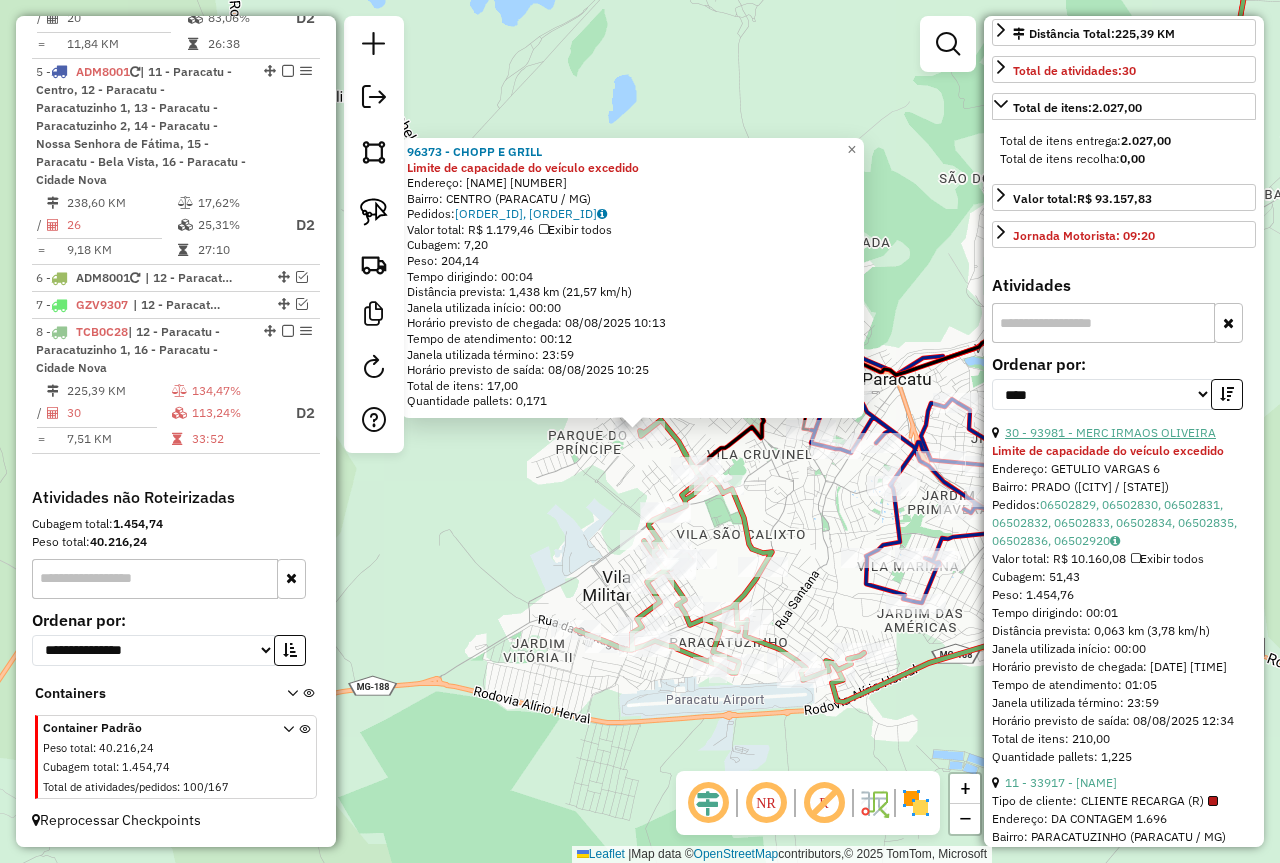 click on "30 - 93981 - MERC IRMAOS OLIVEIRA" at bounding box center (1110, 432) 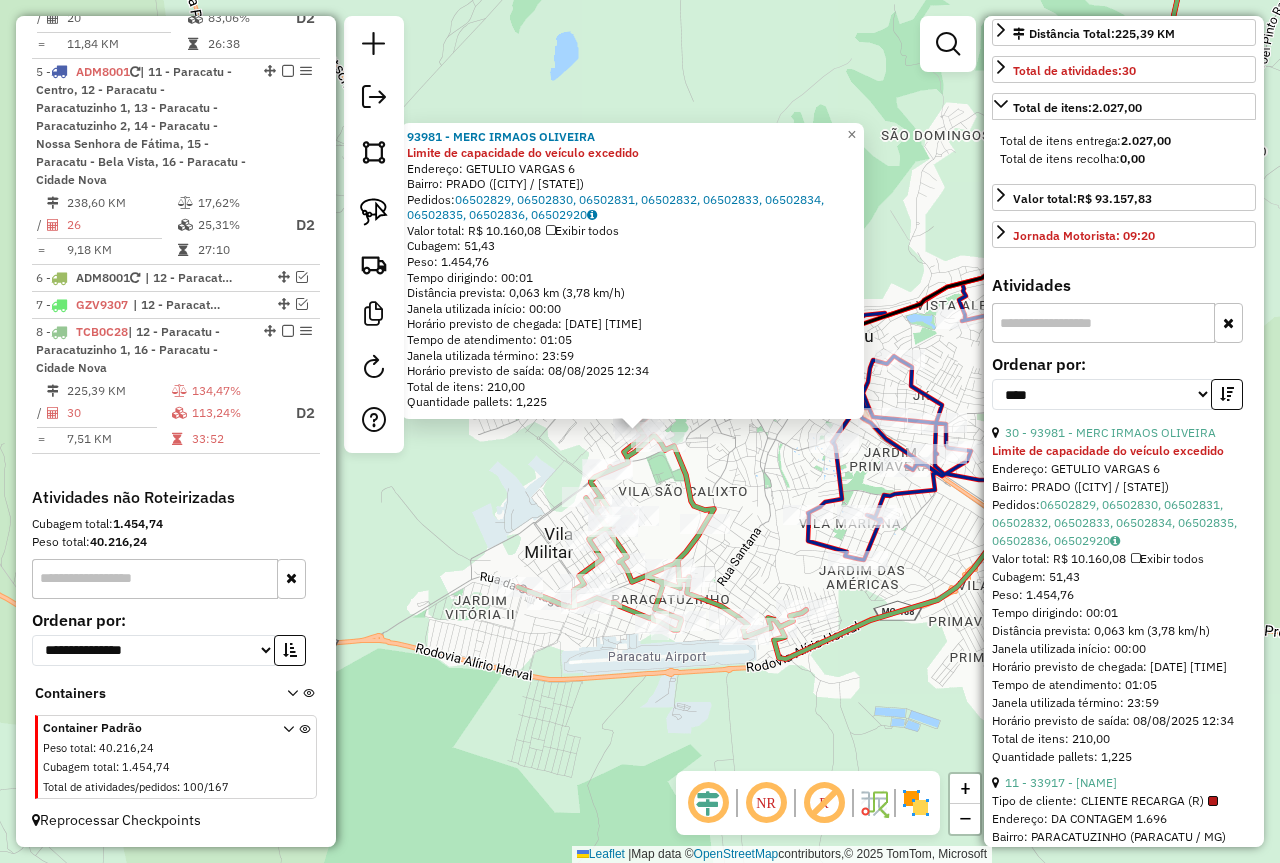 click on "93981 - MERC IRMAOS OLIVEIRA Limite de capacidade do veículo excedido  Endereço:  GETULIO VARGAS 6   Bairro: PRADO (PARACATU / MG)   Pedidos:  06502829, 06502830, 06502831, 06502832, 06502833, 06502834, 06502835, 06502836, 06502920   Valor total: R$ 10.160,08   Exibir todos   Cubagem: 51,43  Peso: 1.454,76  Tempo dirigindo: 00:01   Distância prevista: 0,063 km (3,78 km/h)   Janela utilizada início: 00:00   Horário previsto de chegada: 08/08/2025 11:29   Tempo de atendimento: 01:05   Janela utilizada término: 23:59   Horário previsto de saída: 08/08/2025 12:34   Total de itens: 210,00   Quantidade pallets: 1,225  × Janela de atendimento Grade de atendimento Capacidade Transportadoras Veículos Cliente Pedidos  Rotas Selecione os dias de semana para filtrar as janelas de atendimento  Seg   Ter   Qua   Qui   Sex   Sáb   Dom  Informe o período da janela de atendimento: De: Até:  Filtrar exatamente a janela do cliente  Considerar janela de atendimento padrão   Seg   Ter   Qua   Qui   Sex   Sáb   Dom" 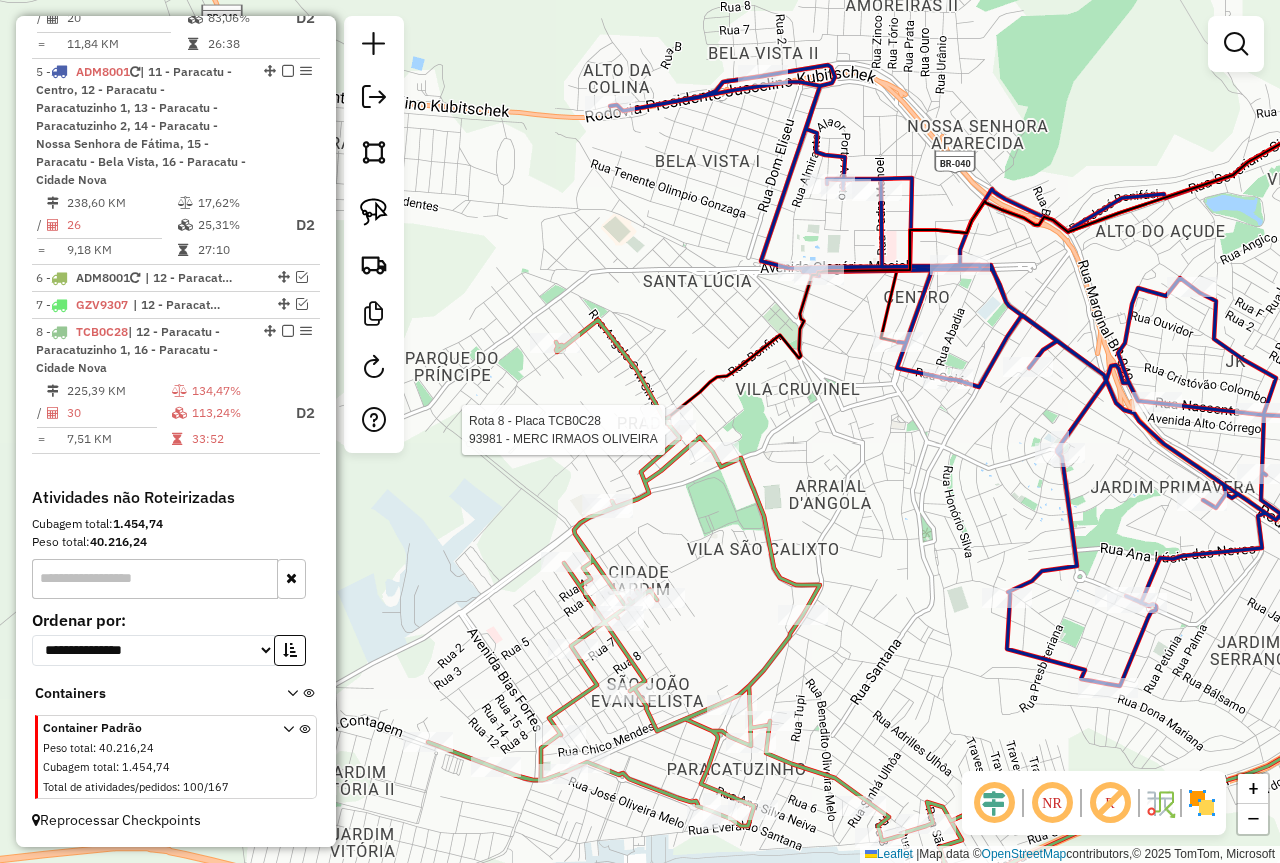 select on "*********" 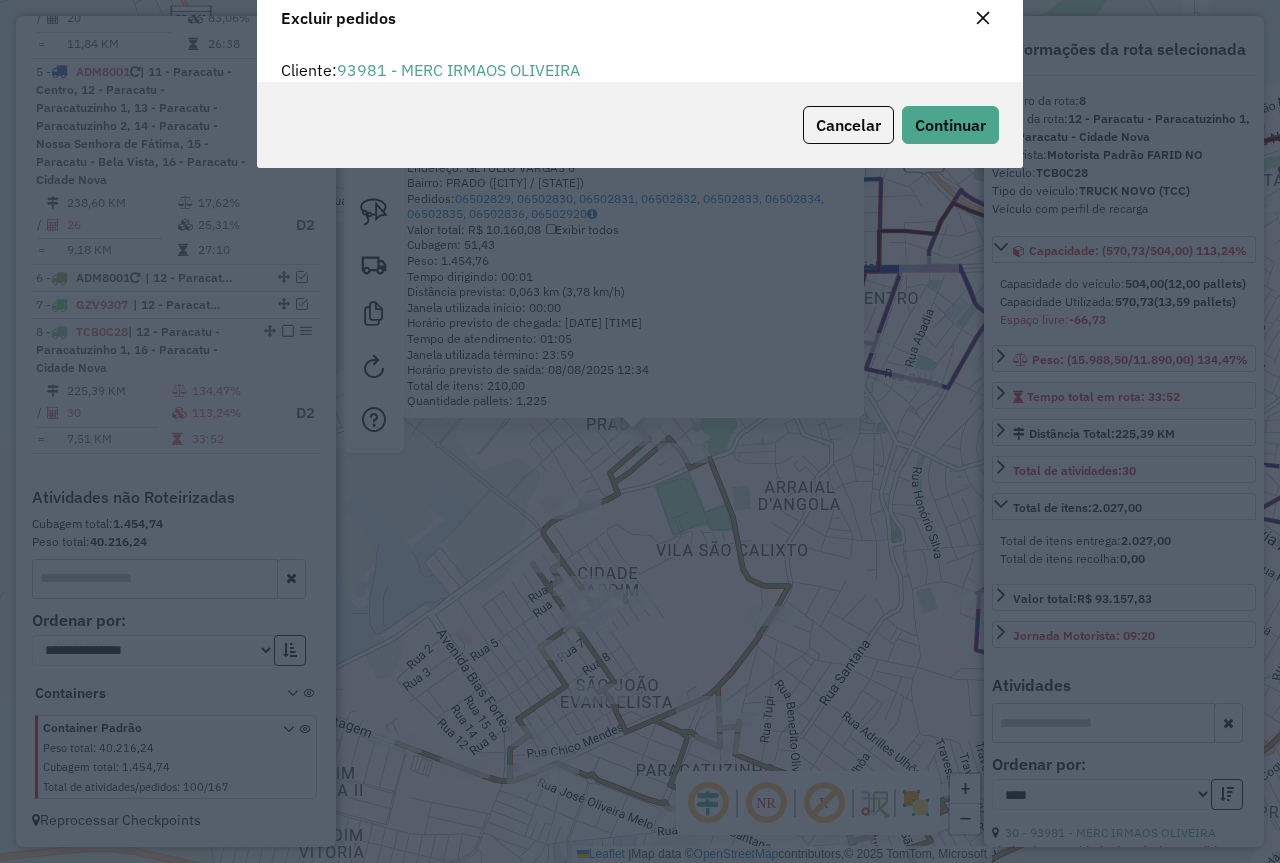 scroll, scrollTop: 82, scrollLeft: 0, axis: vertical 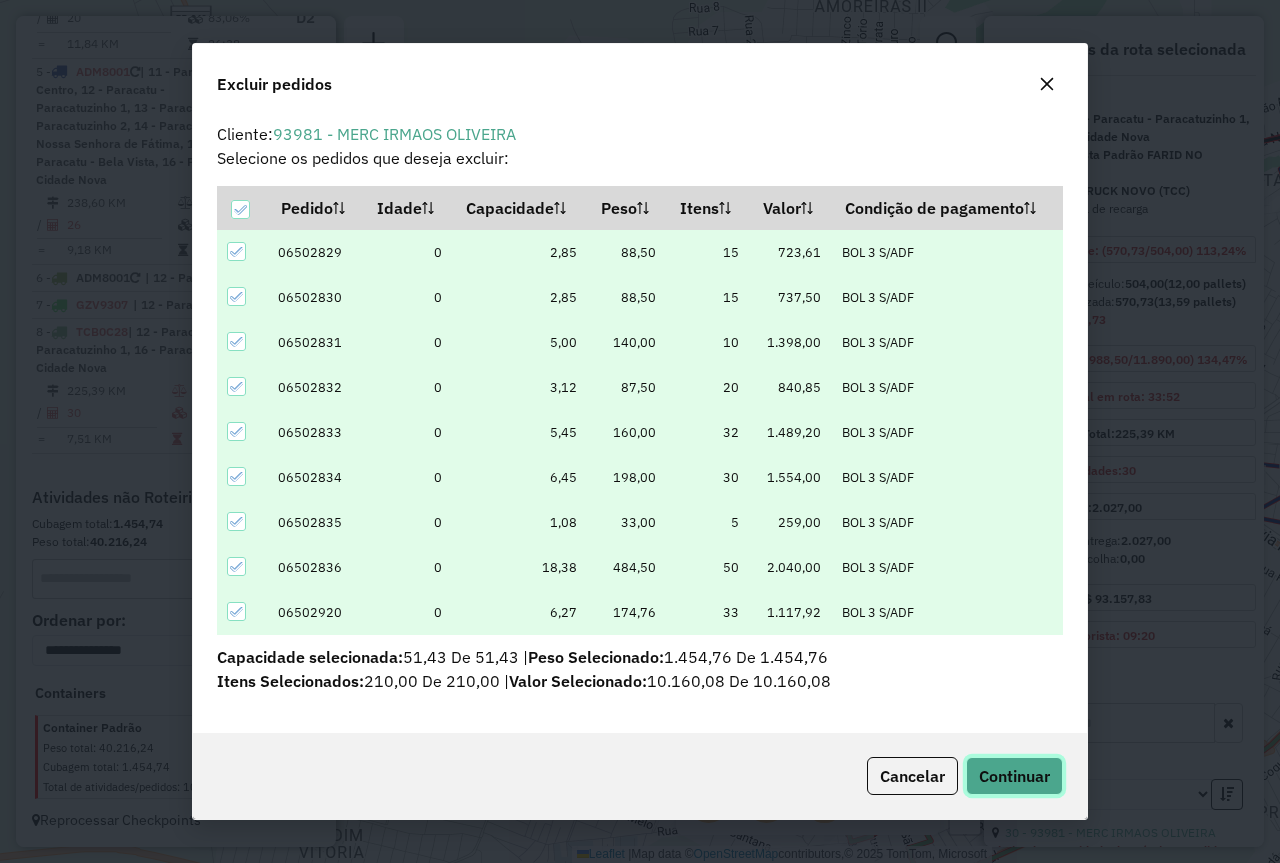click on "Continuar" 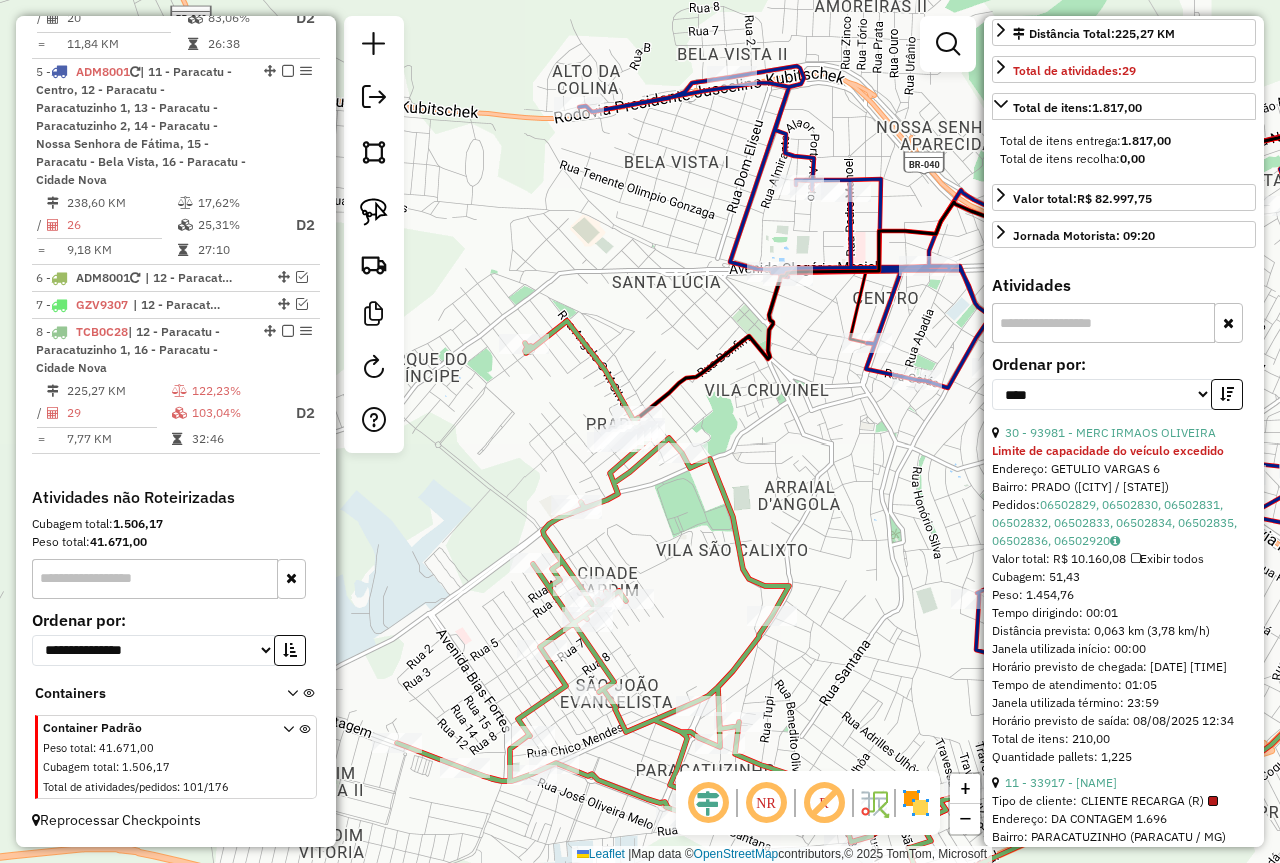 scroll, scrollTop: 700, scrollLeft: 0, axis: vertical 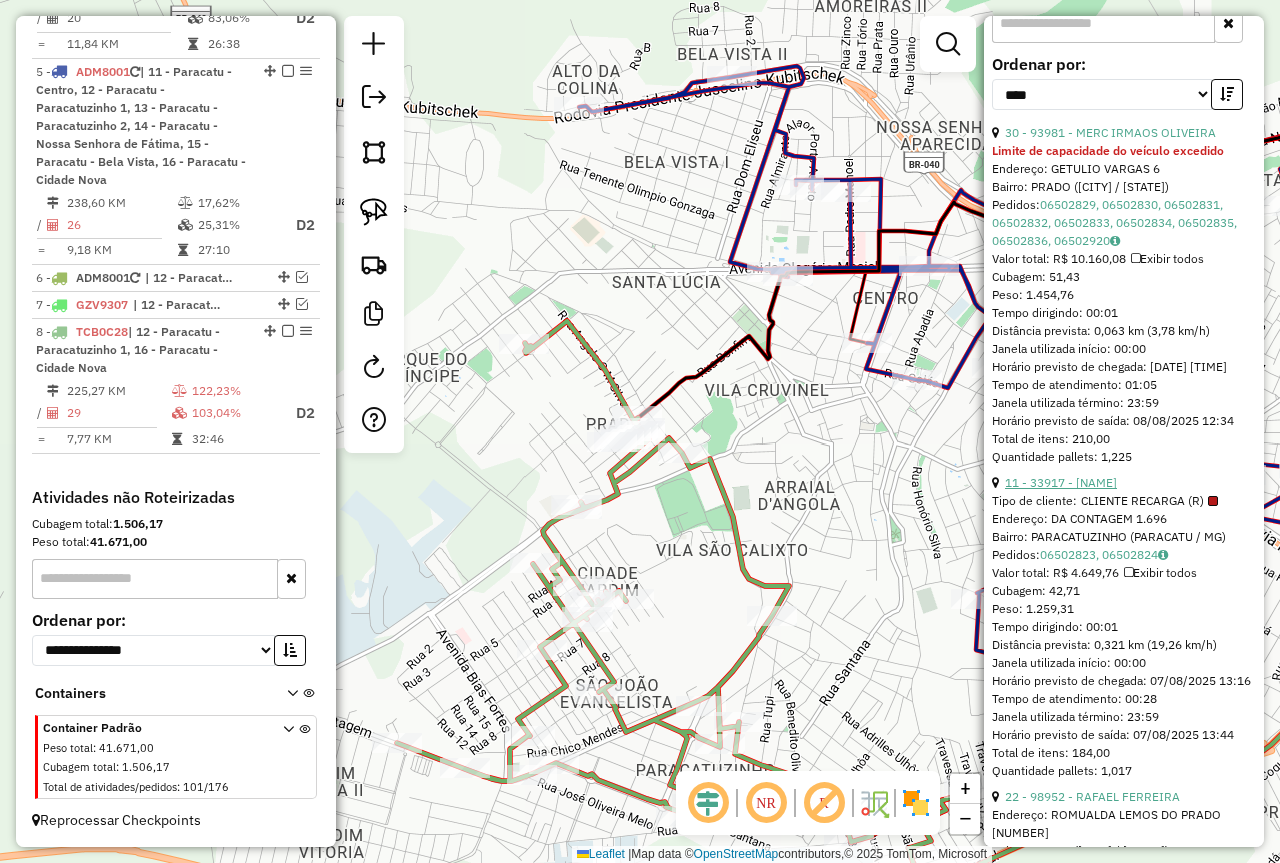 click on "11 - 33917 - DIST BRANQUINHO" at bounding box center [1061, 482] 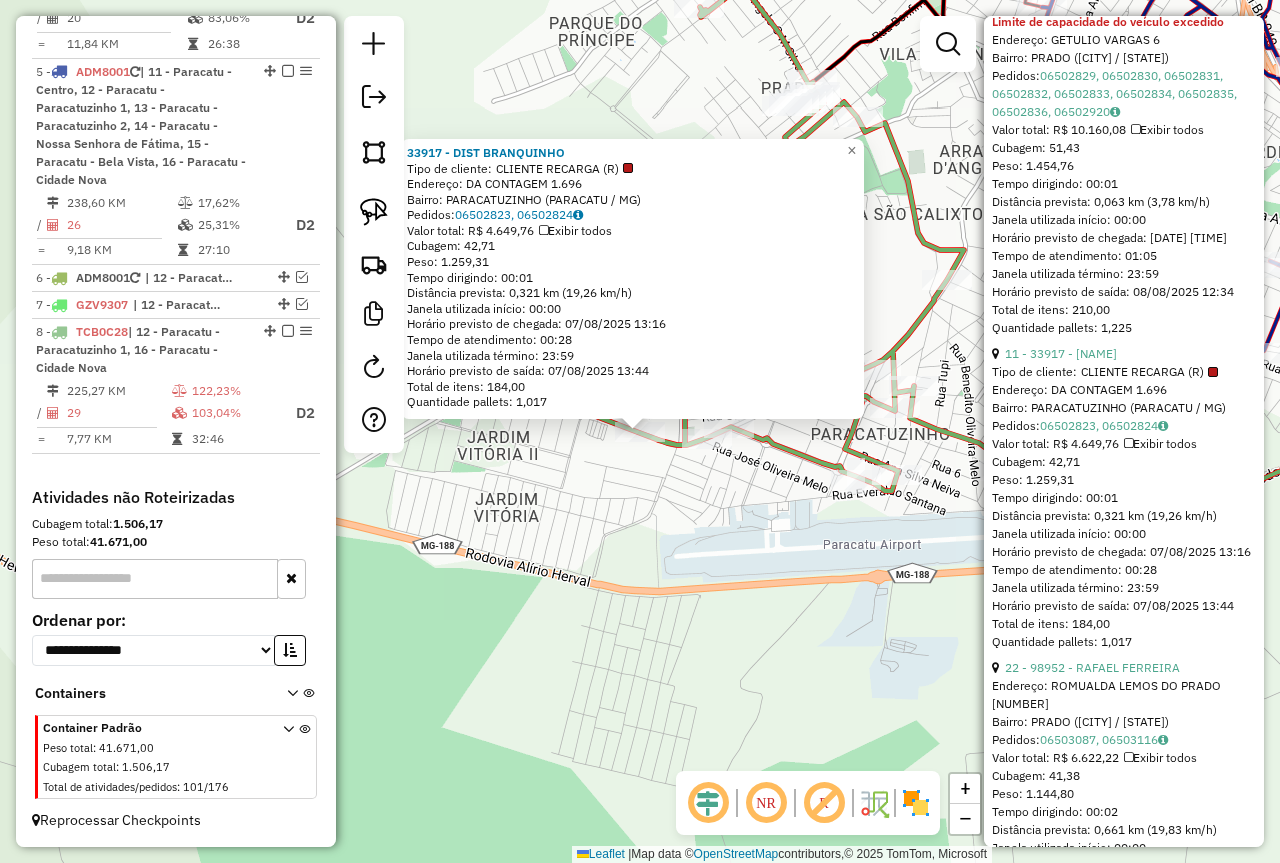 scroll, scrollTop: 1000, scrollLeft: 0, axis: vertical 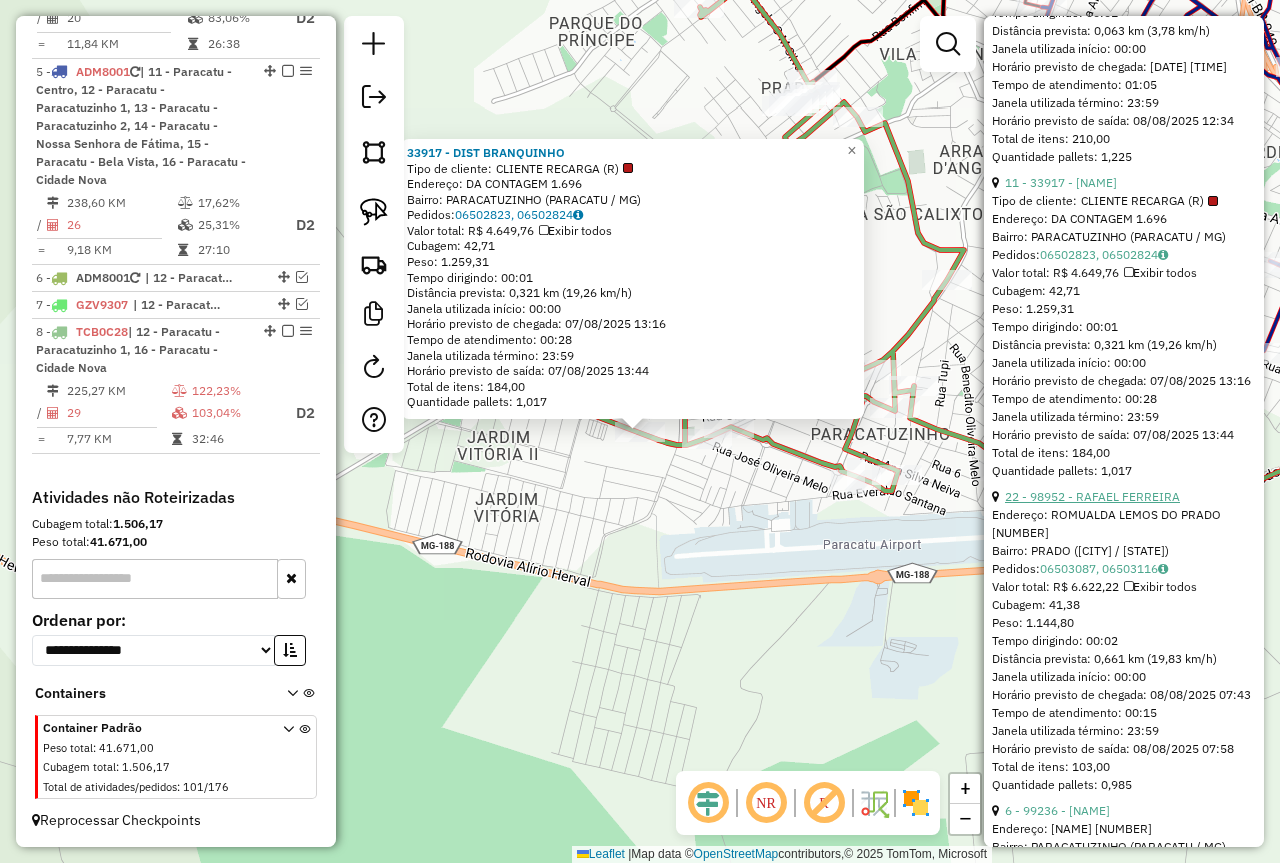 click on "22 - 98952 - RAFAEL FERREIRA" at bounding box center [1092, 496] 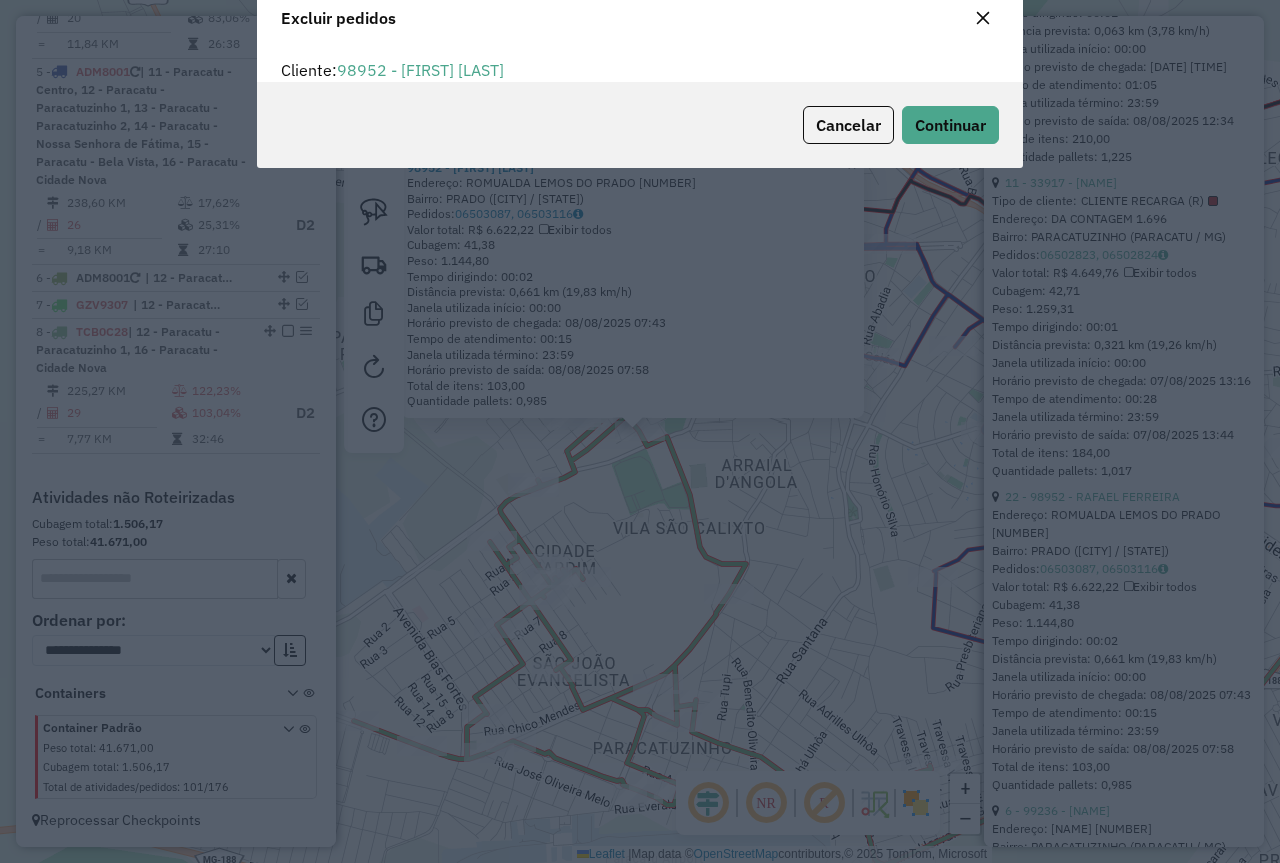 scroll, scrollTop: 82, scrollLeft: 0, axis: vertical 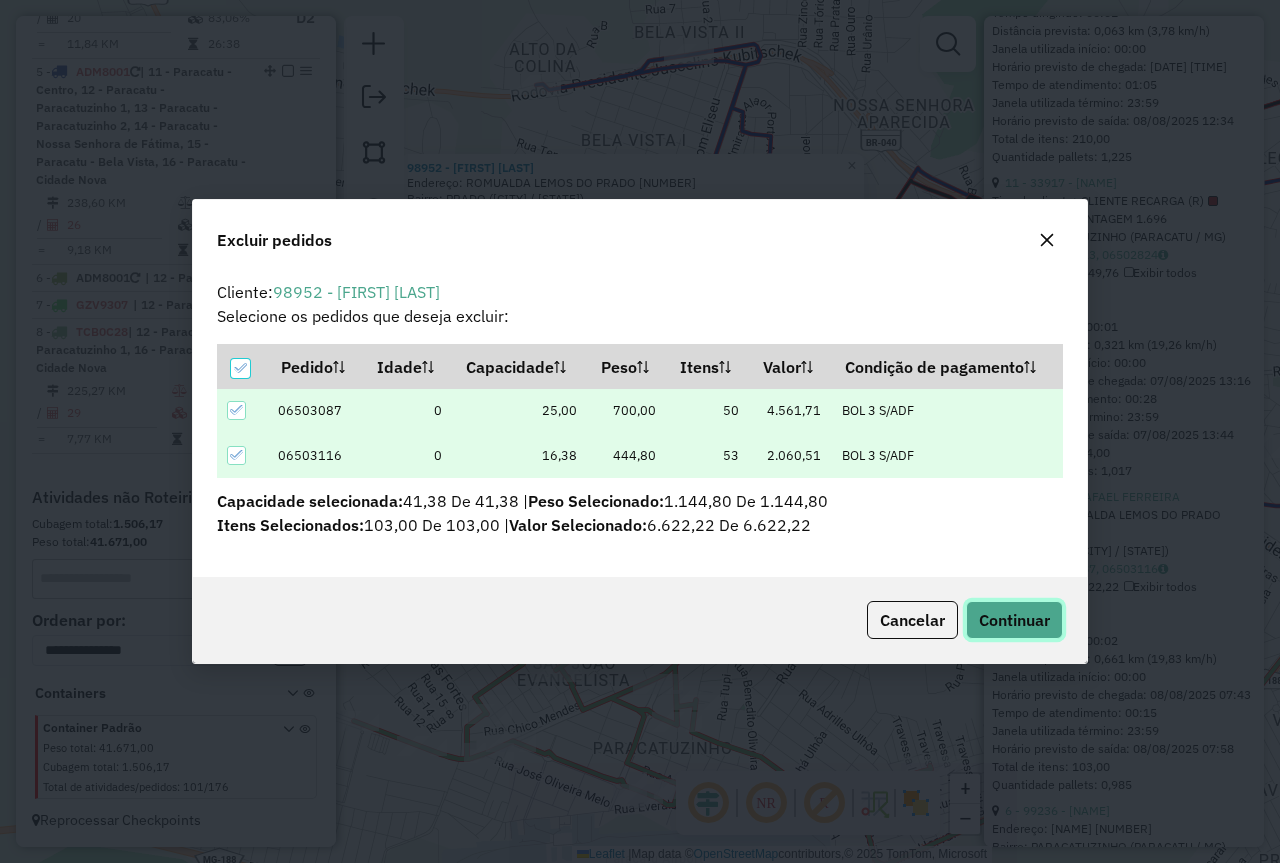 click on "Continuar" 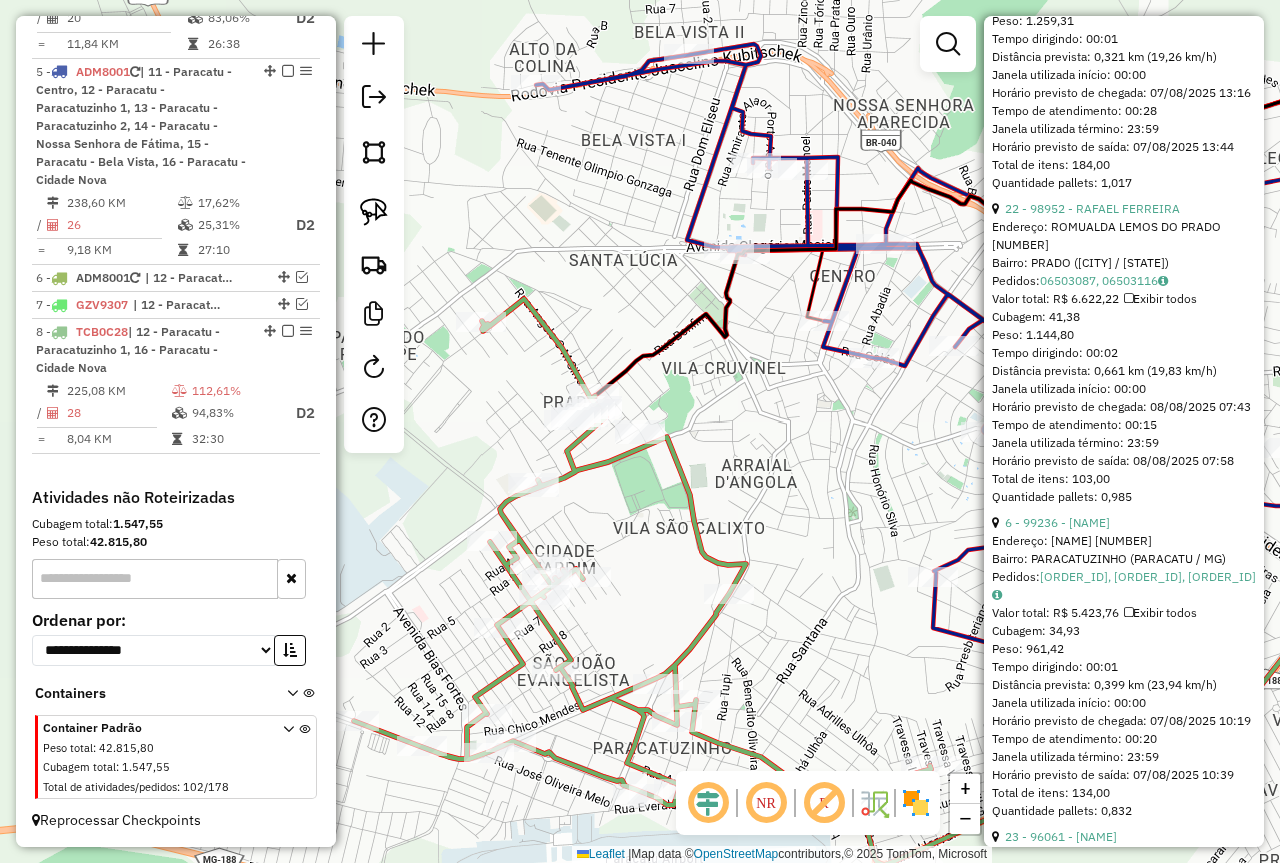 scroll, scrollTop: 1000, scrollLeft: 0, axis: vertical 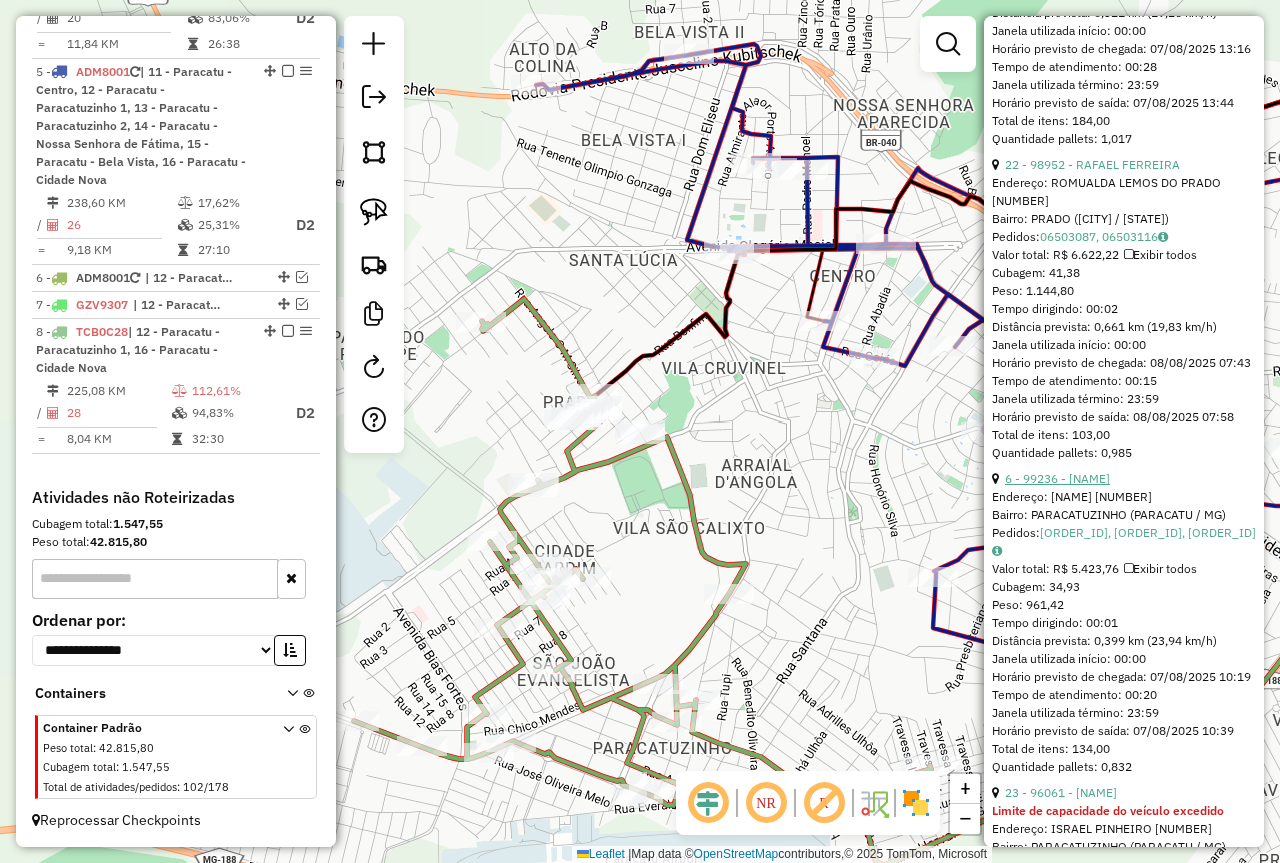 click on "6 - 99236 - BUSCA BUSCA COMERCIO" at bounding box center [1057, 478] 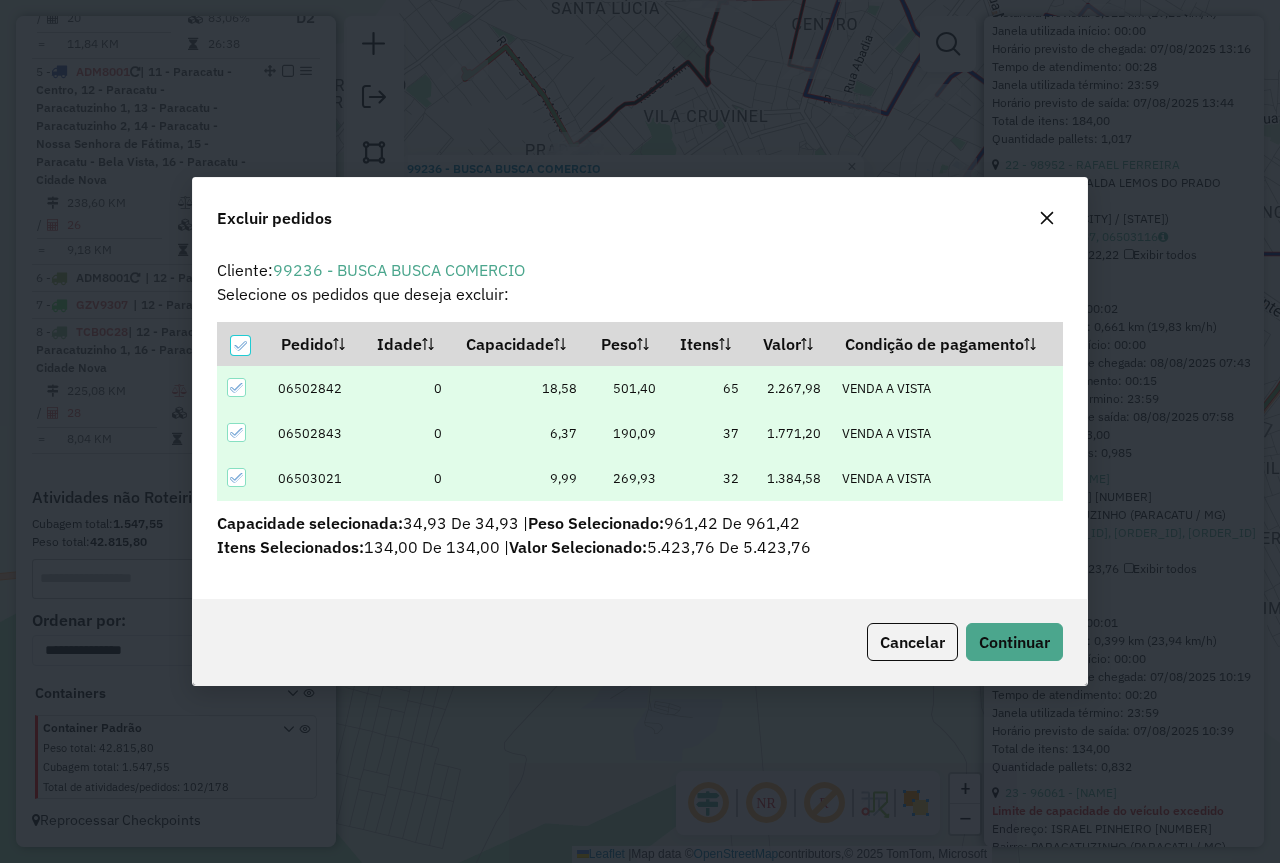 scroll, scrollTop: 0, scrollLeft: 0, axis: both 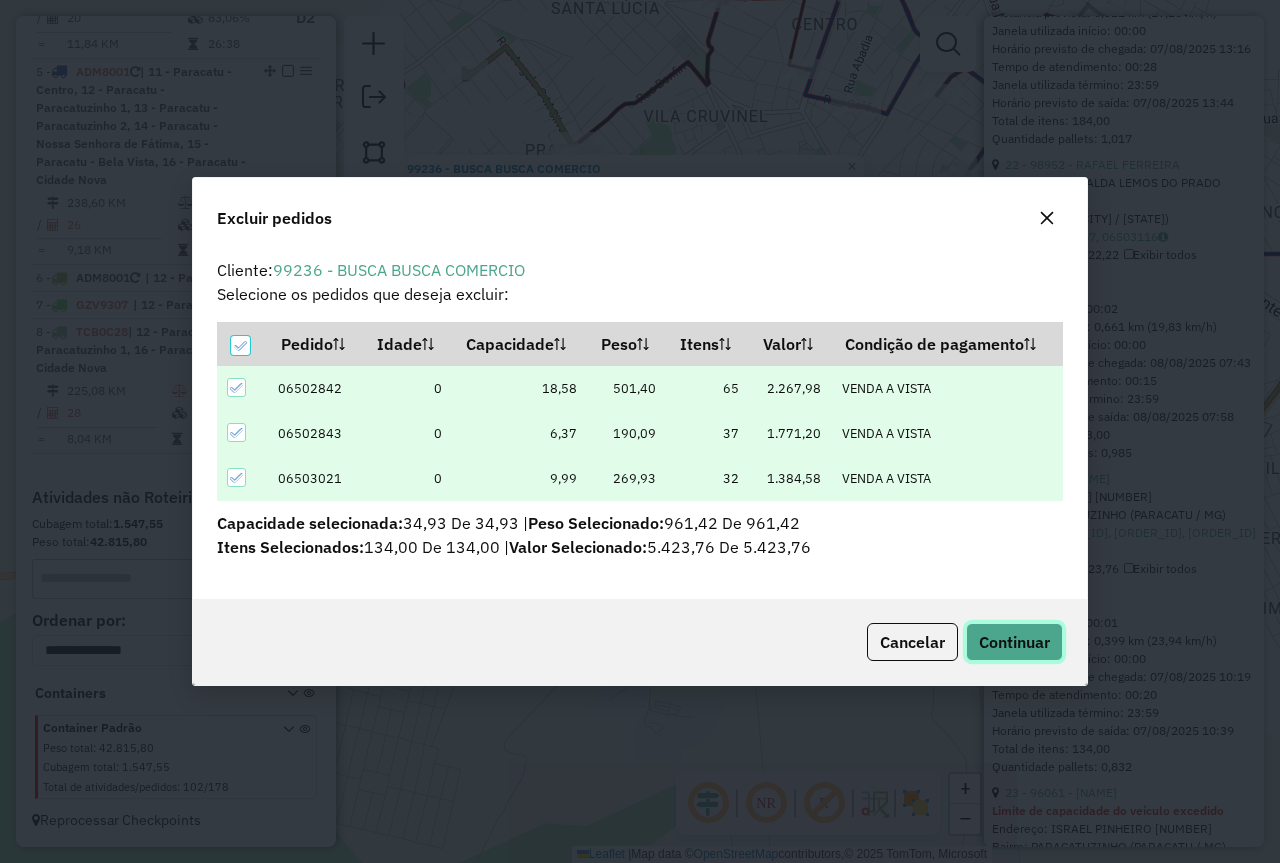 click on "Continuar" 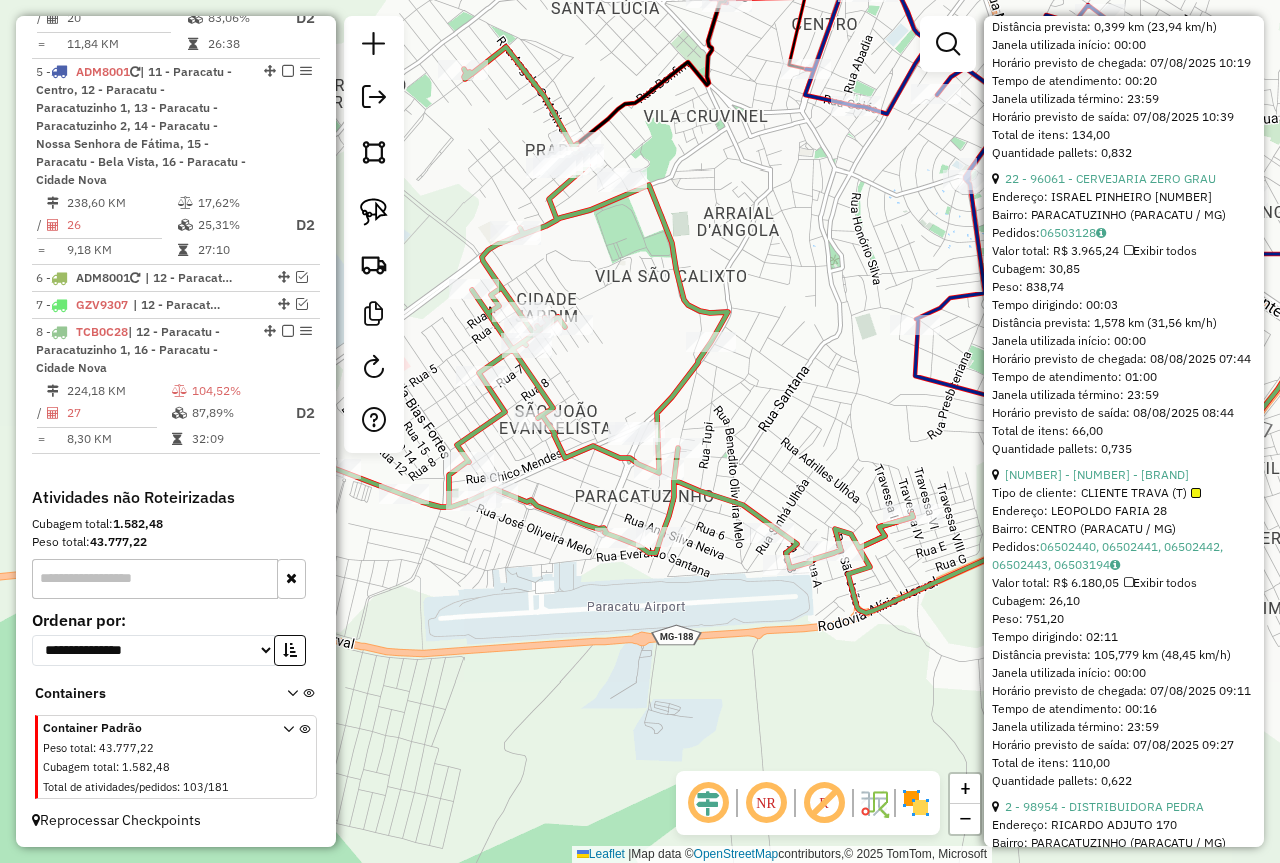 scroll, scrollTop: 1400, scrollLeft: 0, axis: vertical 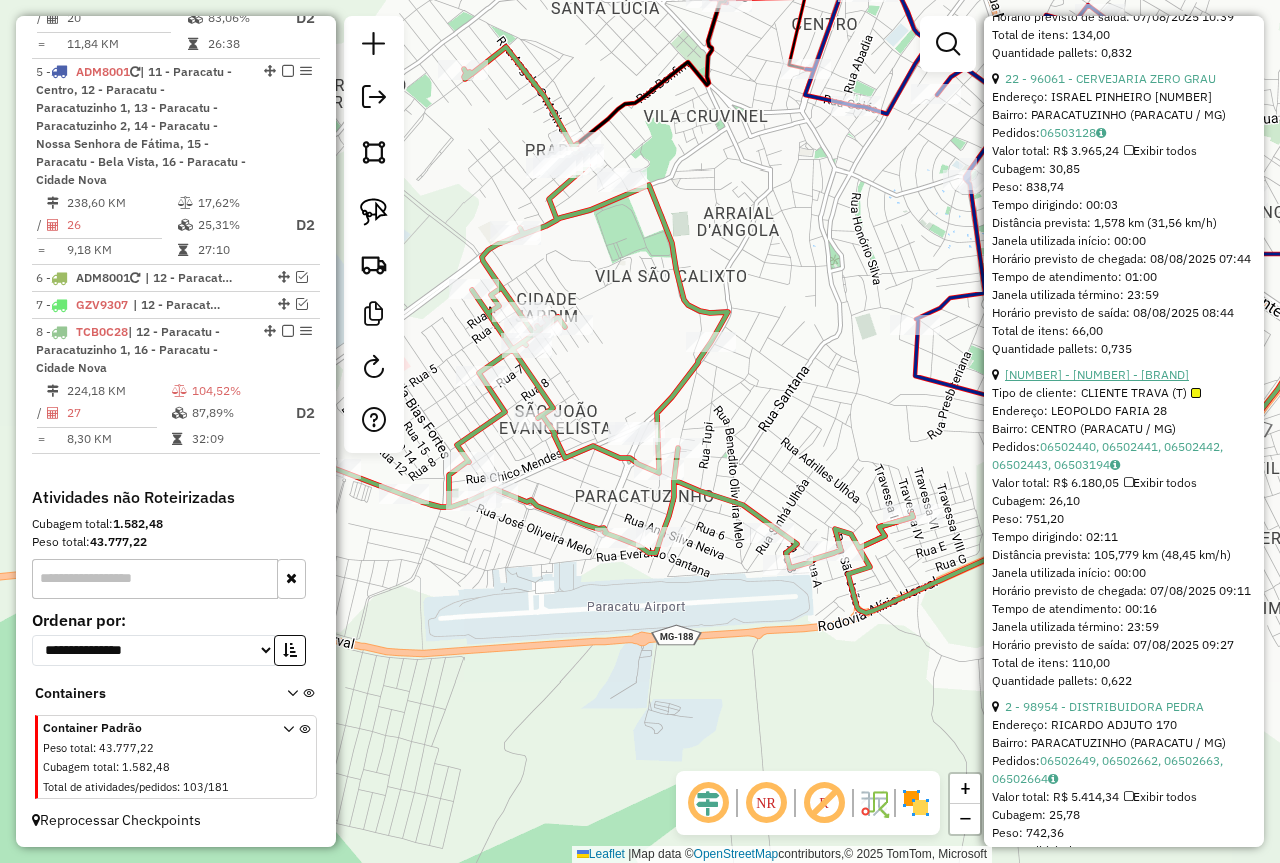 click on "1 - 35182 - DISTRIBUIDORA DE BEB" at bounding box center [1097, 374] 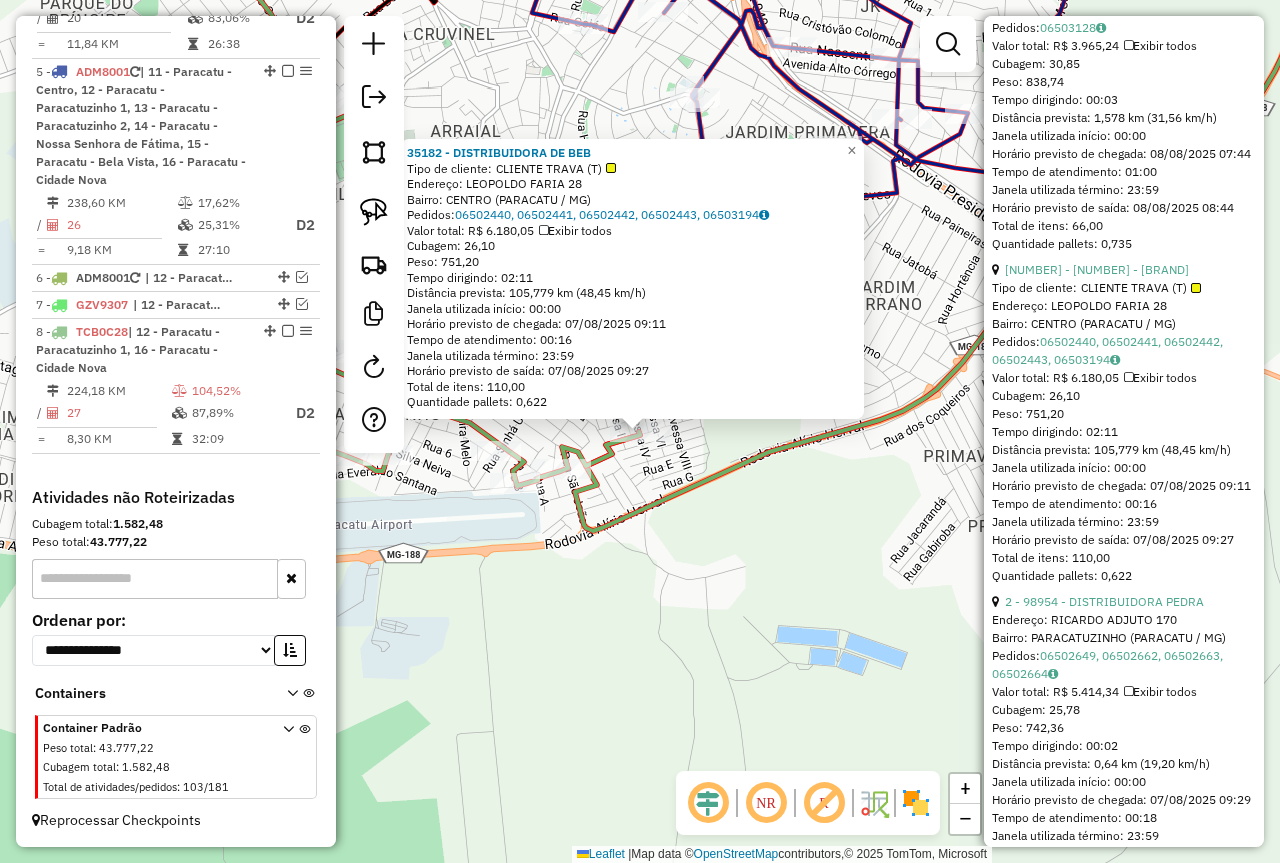 scroll, scrollTop: 1700, scrollLeft: 0, axis: vertical 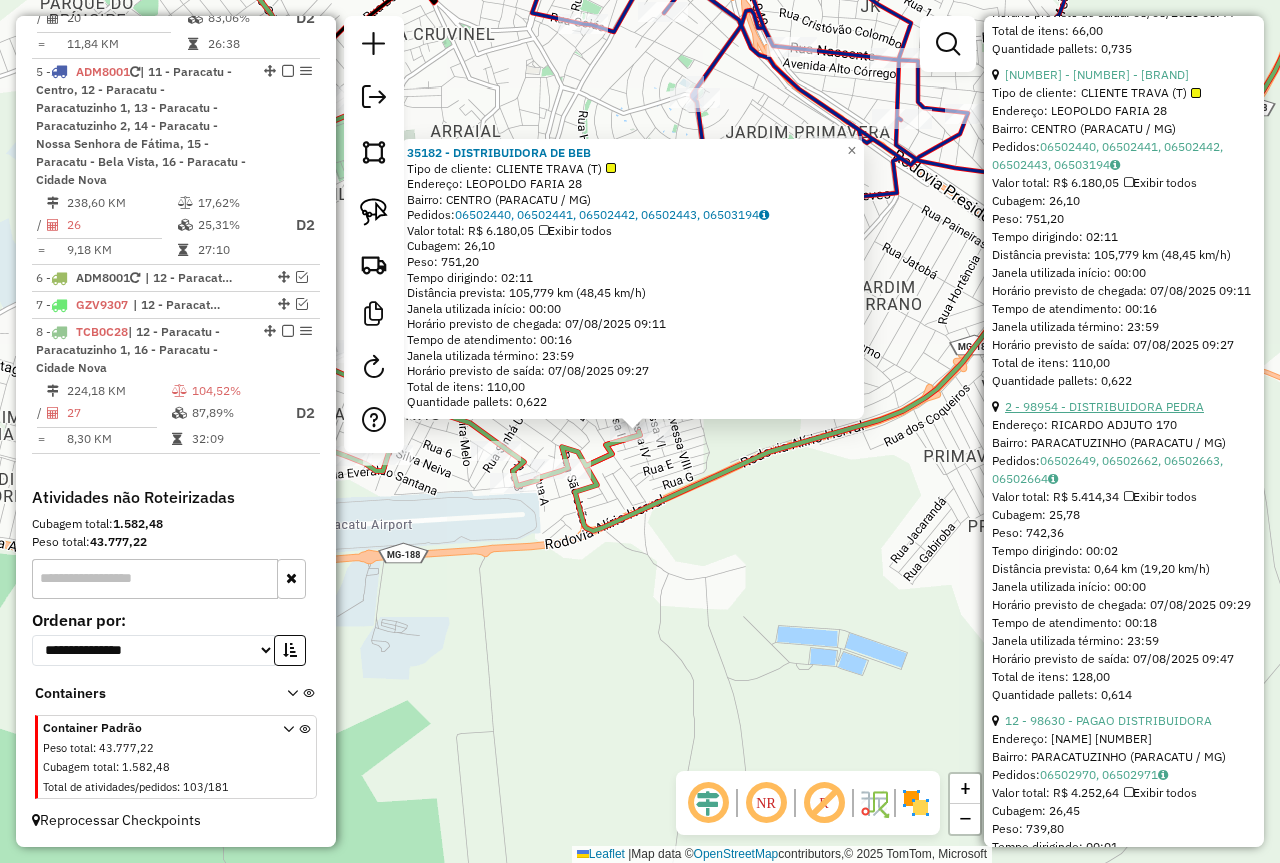 click on "2 - 98954 - DISTRIBUIDORA PEDRA" at bounding box center [1104, 406] 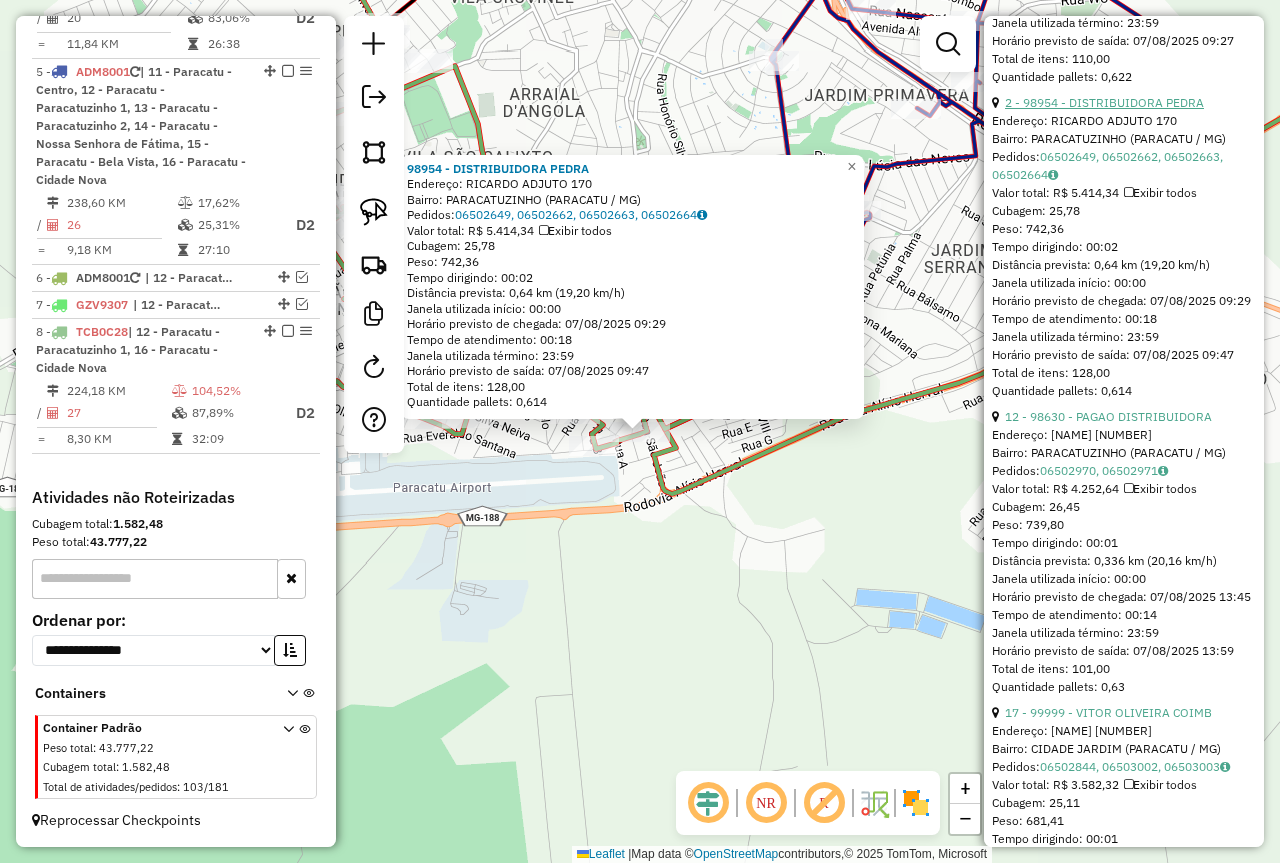 scroll, scrollTop: 2100, scrollLeft: 0, axis: vertical 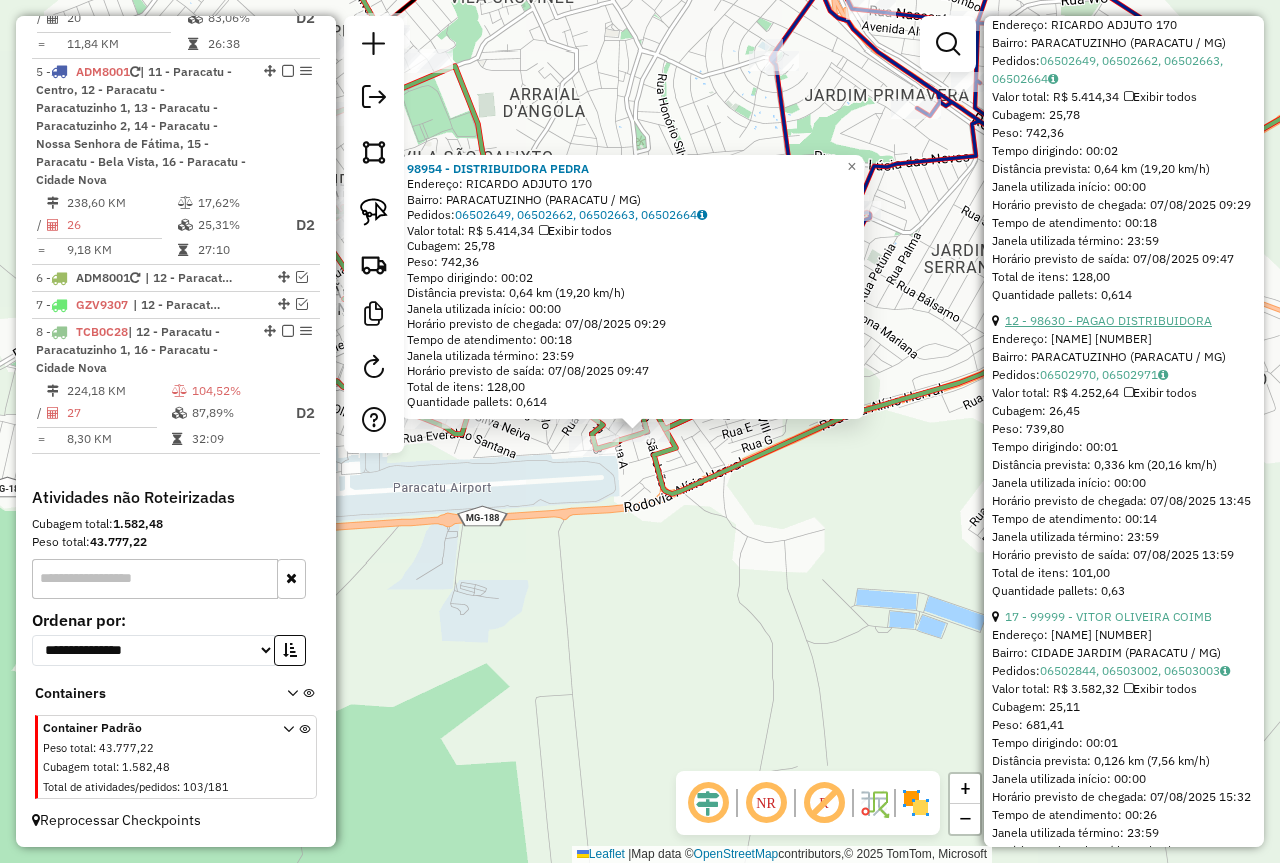 click on "12 - 98630 - PAGAO DISTRIBUIDORA" at bounding box center (1108, 320) 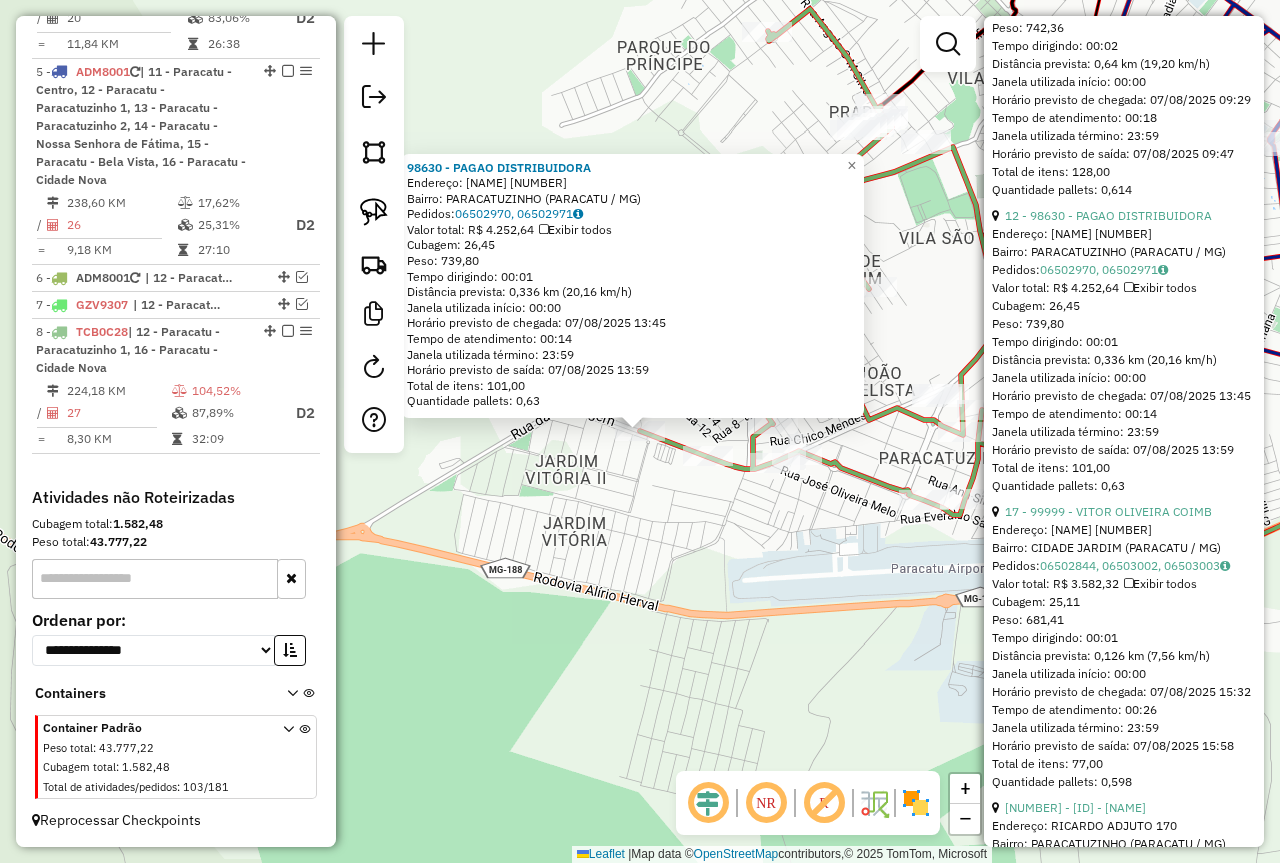 scroll, scrollTop: 2300, scrollLeft: 0, axis: vertical 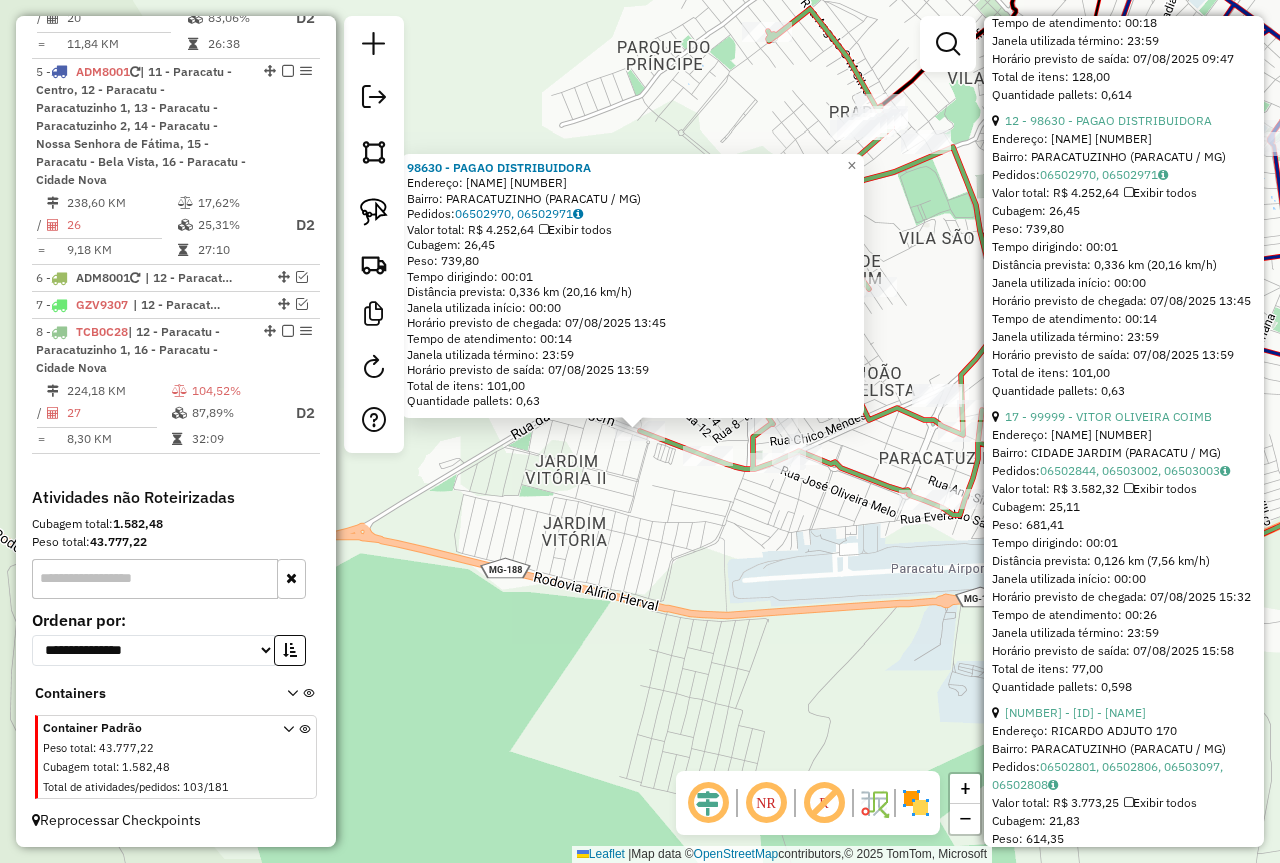 click on "11 - 33917 - DIST BRANQUINHO  Tipo de cliente:   CLIENTE RECARGA (R)   Endereço:  DA CONTAGEM 1.696   Bairro: PARACATUZINHO (PARACATU / MG)   Pedidos:  06502823, 06502824   Valor total: R$ 4.649,76   Exibir todos   Cubagem: 42,71  Peso: 1.259,31  Tempo dirigindo: 00:01   Distância prevista: 0,321 km (19,26 km/h)   Janela utilizada início: 00:00   Horário previsto de chegada: 07/08/2025 13:16   Tempo de atendimento: 00:28   Janela utilizada término: 23:59   Horário previsto de saída: 07/08/2025 13:44   Total de itens: 184,00   Quantidade pallets: 1,017     6 - 99236 - BUSCA BUSCA COMERCIO  Endereço:  DA CONTAGEM 81   Bairro: PARACATUZINHO (PARACATU / MG)   Pedidos:  06502842, 06502843, 06503021   Valor total: R$ 5.423,76   Exibir todos   Cubagem: 34,93  Peso: 961,42  Tempo dirigindo: 00:01   Distância prevista: 0,399 km (23,94 km/h)   Janela utilizada início: 00:00   Horário previsto de chegada: 07/08/2025 10:19   Tempo de atendimento: 00:20   Janela utilizada término: 23:59      Pedidos:" at bounding box center (1124, 2954) 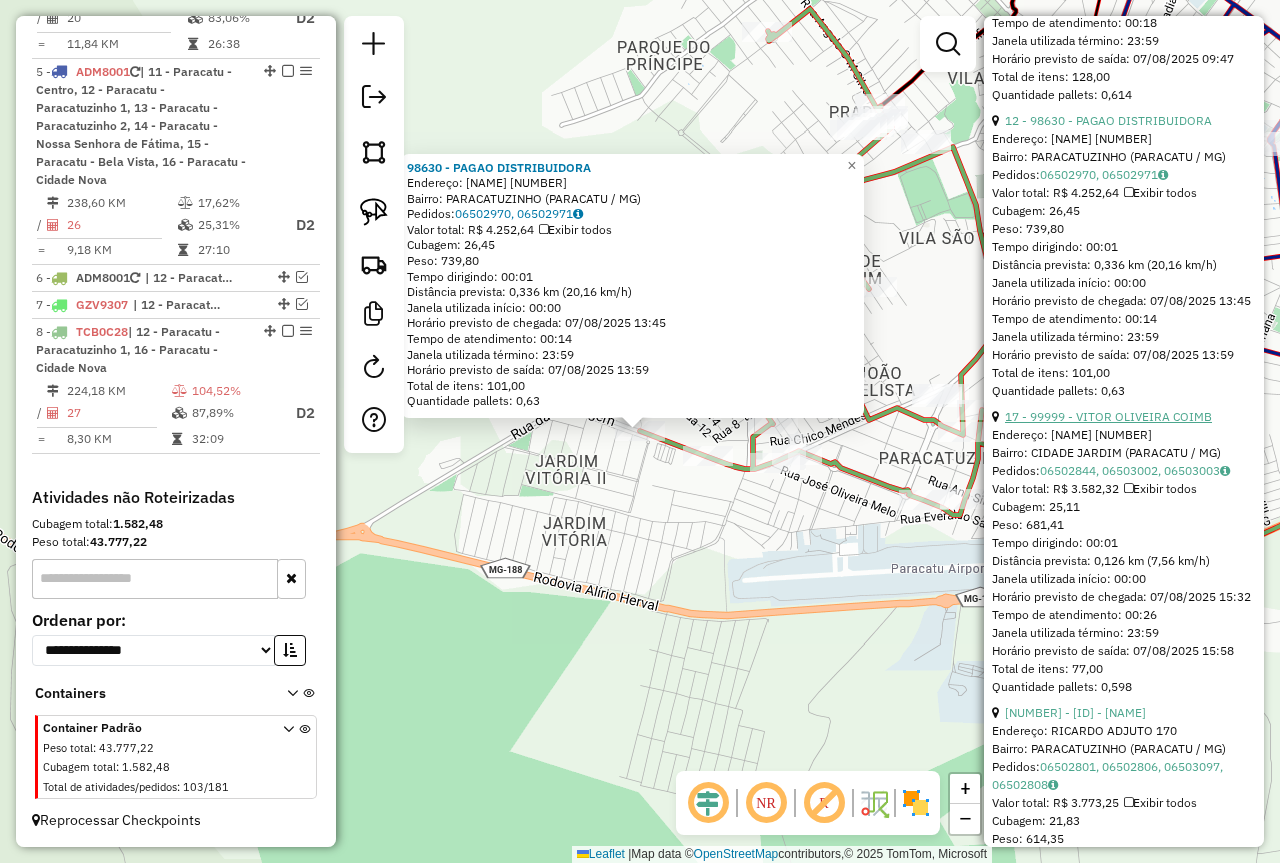 click on "17 - 99999 - VITOR OLIVEIRA COIMB" at bounding box center [1108, 416] 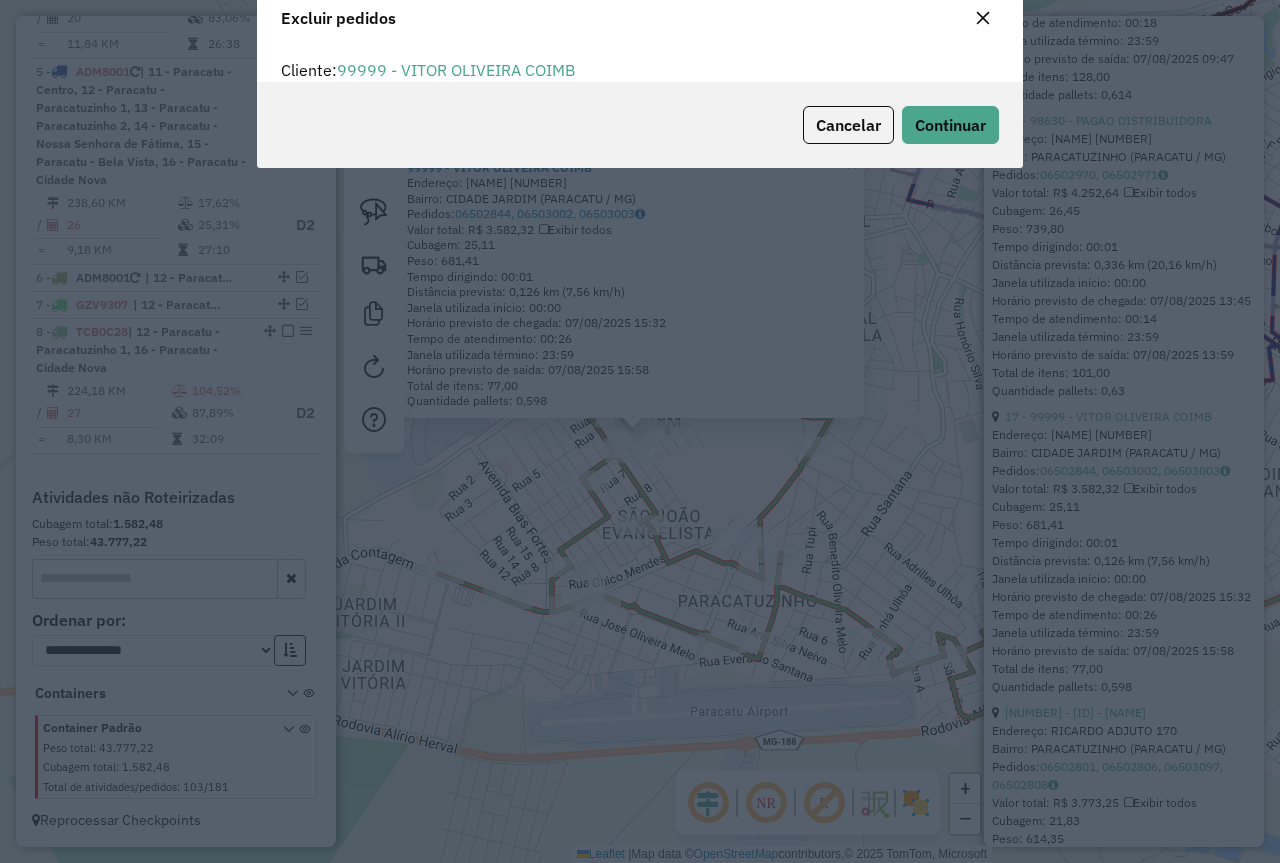scroll, scrollTop: 82, scrollLeft: 0, axis: vertical 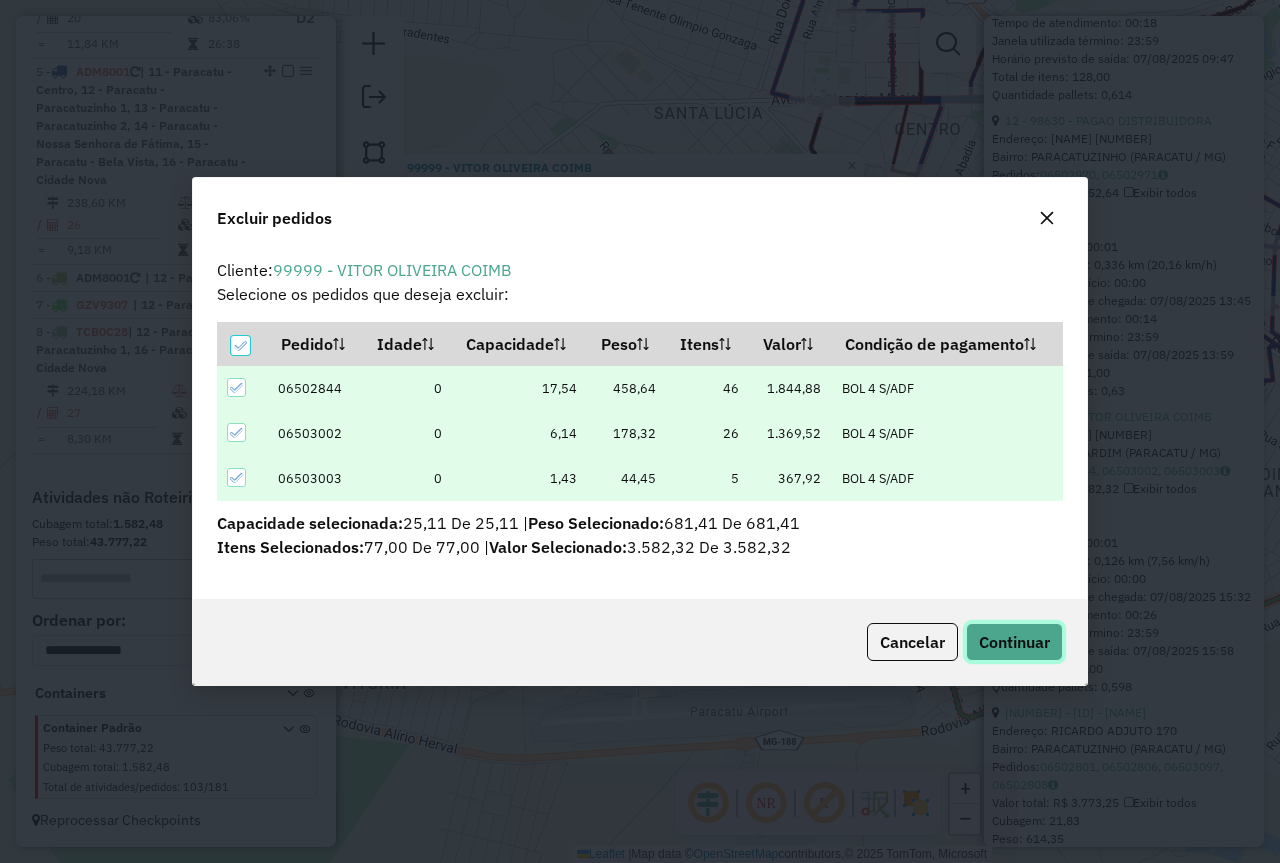 click on "Continuar" 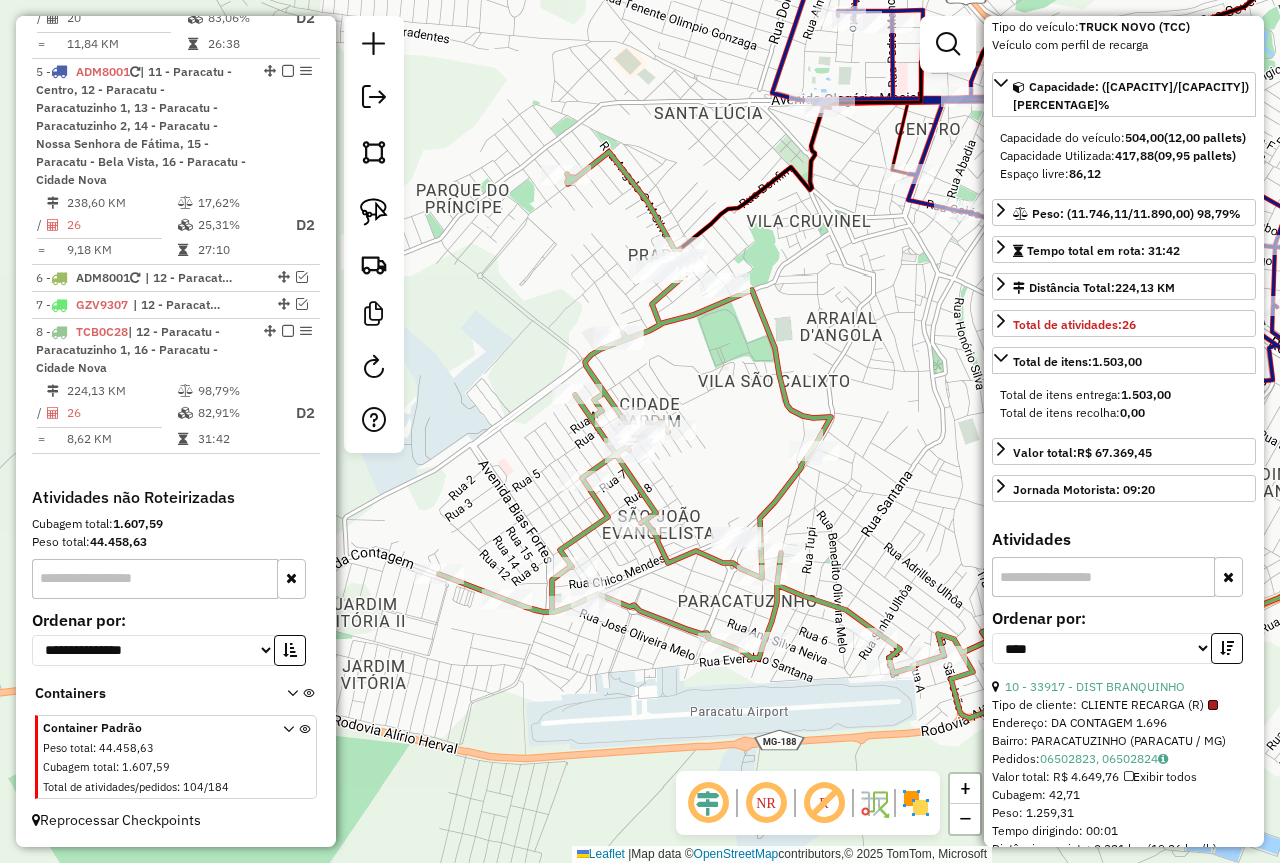 scroll, scrollTop: 26, scrollLeft: 0, axis: vertical 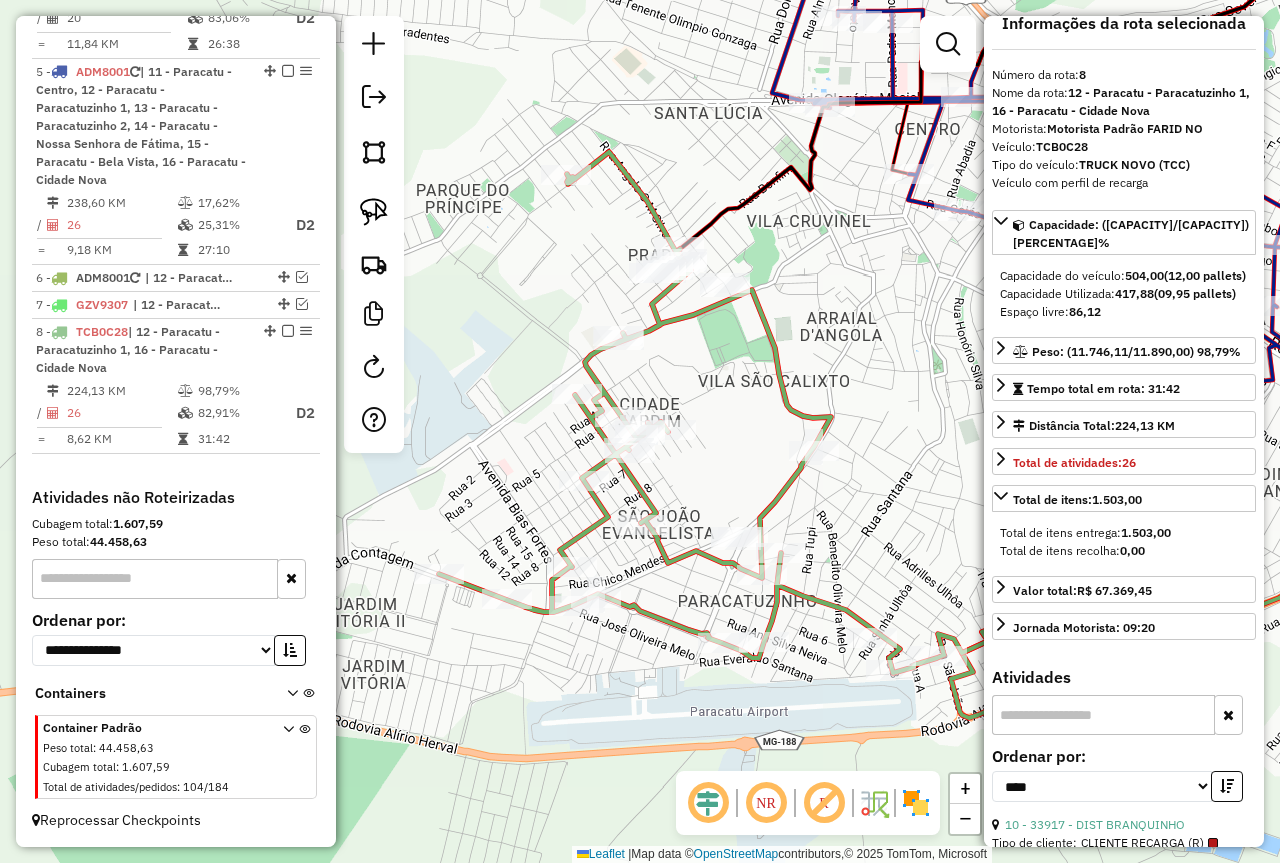 click on "Janela de atendimento Grade de atendimento Capacidade Transportadoras Veículos Cliente Pedidos  Rotas Selecione os dias de semana para filtrar as janelas de atendimento  Seg   Ter   Qua   Qui   Sex   Sáb   Dom  Informe o período da janela de atendimento: De: Até:  Filtrar exatamente a janela do cliente  Considerar janela de atendimento padrão  Selecione os dias de semana para filtrar as grades de atendimento  Seg   Ter   Qua   Qui   Sex   Sáb   Dom   Considerar clientes sem dia de atendimento cadastrado  Clientes fora do dia de atendimento selecionado Filtrar as atividades entre os valores definidos abaixo:  Peso mínimo:   Peso máximo:   Cubagem mínima:   Cubagem máxima:   De:   Até:  Filtrar as atividades entre o tempo de atendimento definido abaixo:  De:   Até:   Considerar capacidade total dos clientes não roteirizados Transportadora: Selecione um ou mais itens Tipo de veículo: Selecione um ou mais itens Veículo: Selecione um ou mais itens Motorista: Selecione um ou mais itens Nome: Rótulo:" 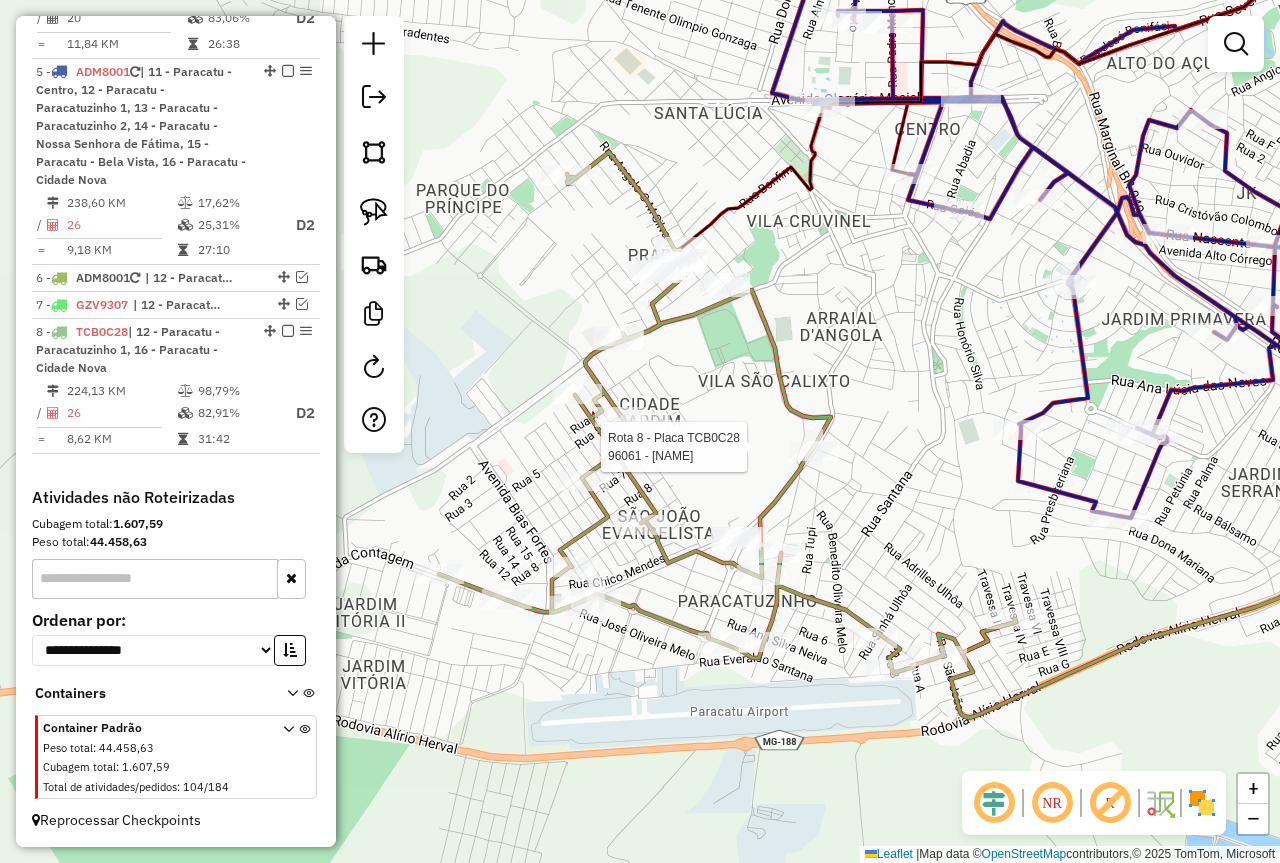 click 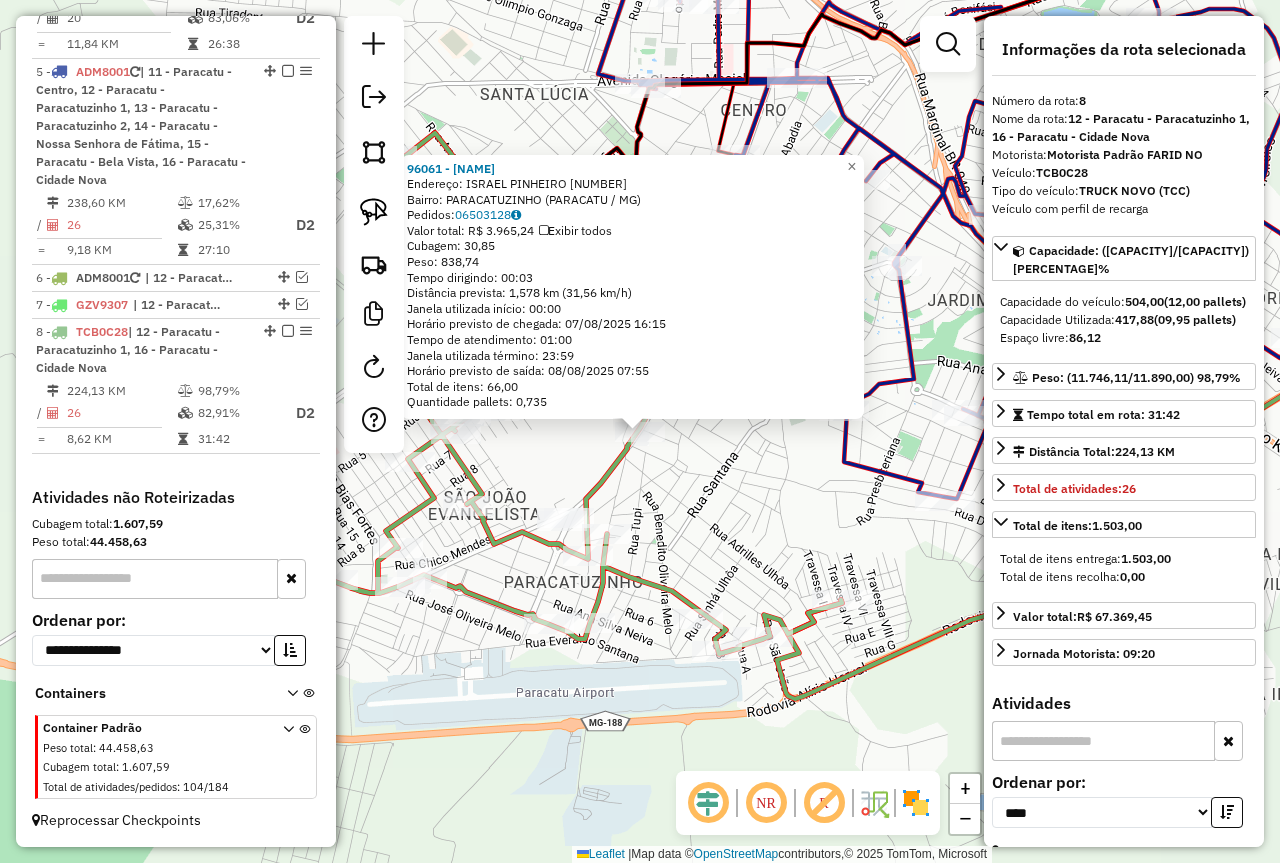 click on "96061 - CERVEJARIA ZERO GRAU  Endereço:  ISRAEL PINHEIRO 200   Bairro: PARACATUZINHO (PARACATU / MG)   Pedidos:  06503128   Valor total: R$ 3.965,24   Exibir todos   Cubagem: 30,85  Peso: 838,74  Tempo dirigindo: 00:03   Distância prevista: 1,578 km (31,56 km/h)   Janela utilizada início: 00:00   Horário previsto de chegada: 07/08/2025 16:15   Tempo de atendimento: 01:00   Janela utilizada término: 23:59   Horário previsto de saída: 08/08/2025 07:55   Total de itens: 66,00   Quantidade pallets: 0,735  × Janela de atendimento Grade de atendimento Capacidade Transportadoras Veículos Cliente Pedidos  Rotas Selecione os dias de semana para filtrar as janelas de atendimento  Seg   Ter   Qua   Qui   Sex   Sáb   Dom  Informe o período da janela de atendimento: De: Até:  Filtrar exatamente a janela do cliente  Considerar janela de atendimento padrão  Selecione os dias de semana para filtrar as grades de atendimento  Seg   Ter   Qua   Qui   Sex   Sáb   Dom   Peso mínimo:   Peso máximo:   De:   Até:  +" 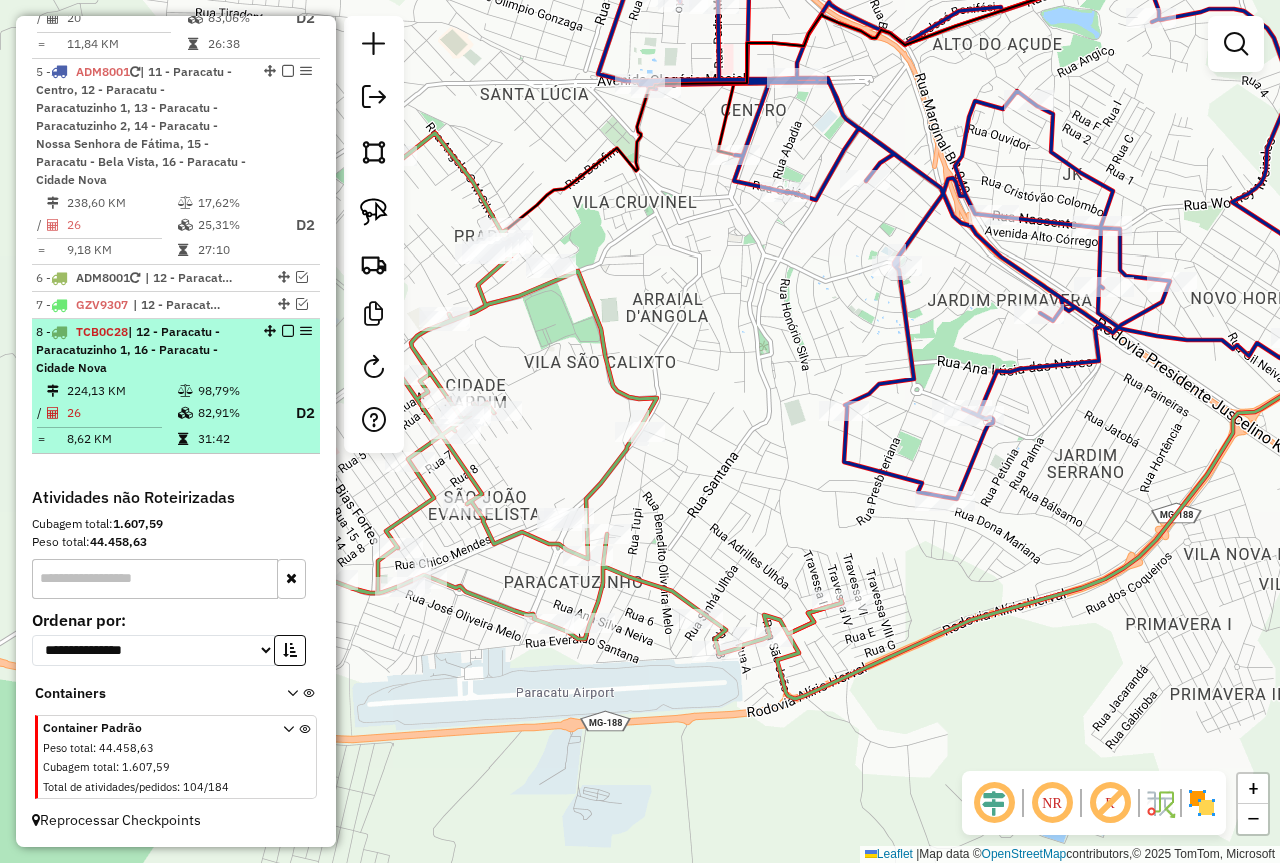 select on "*********" 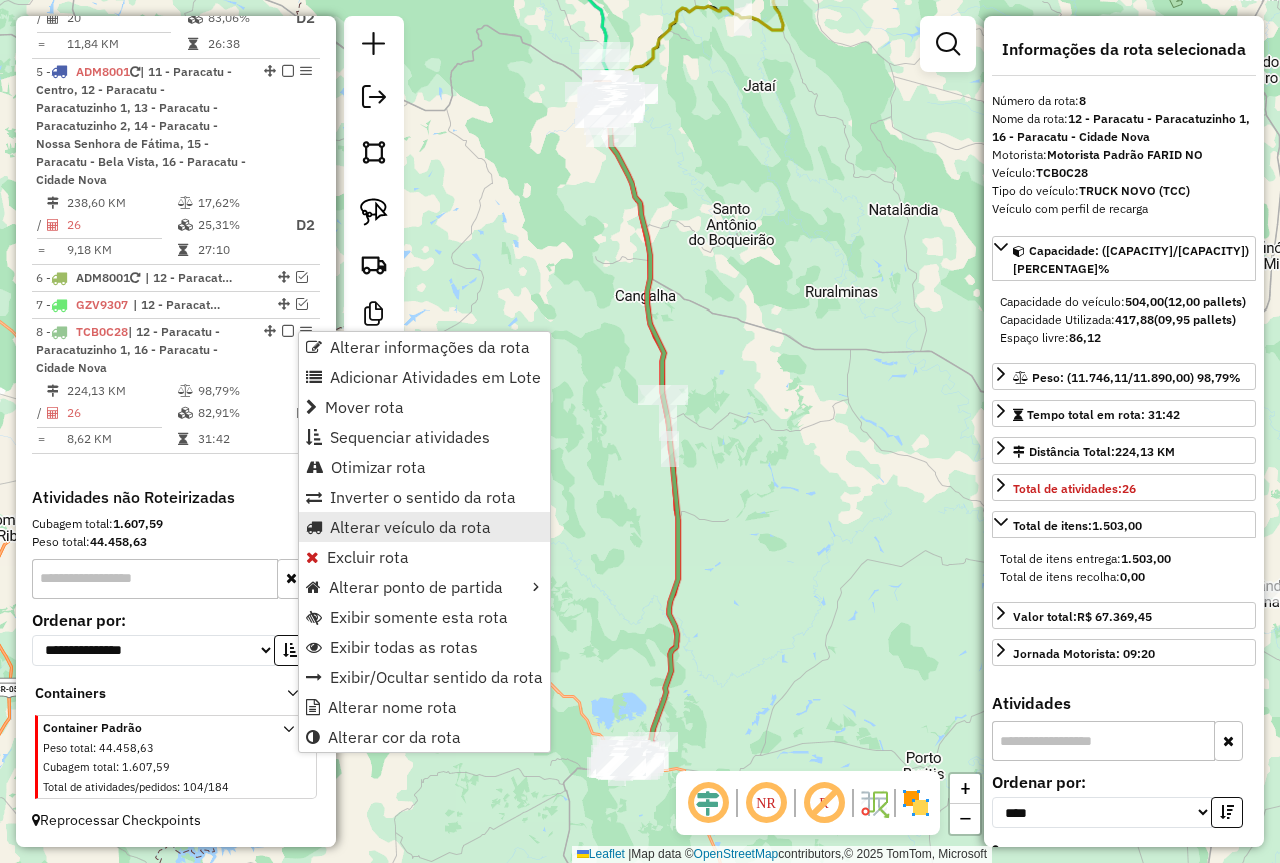 click on "Alterar veículo da rota" at bounding box center (410, 527) 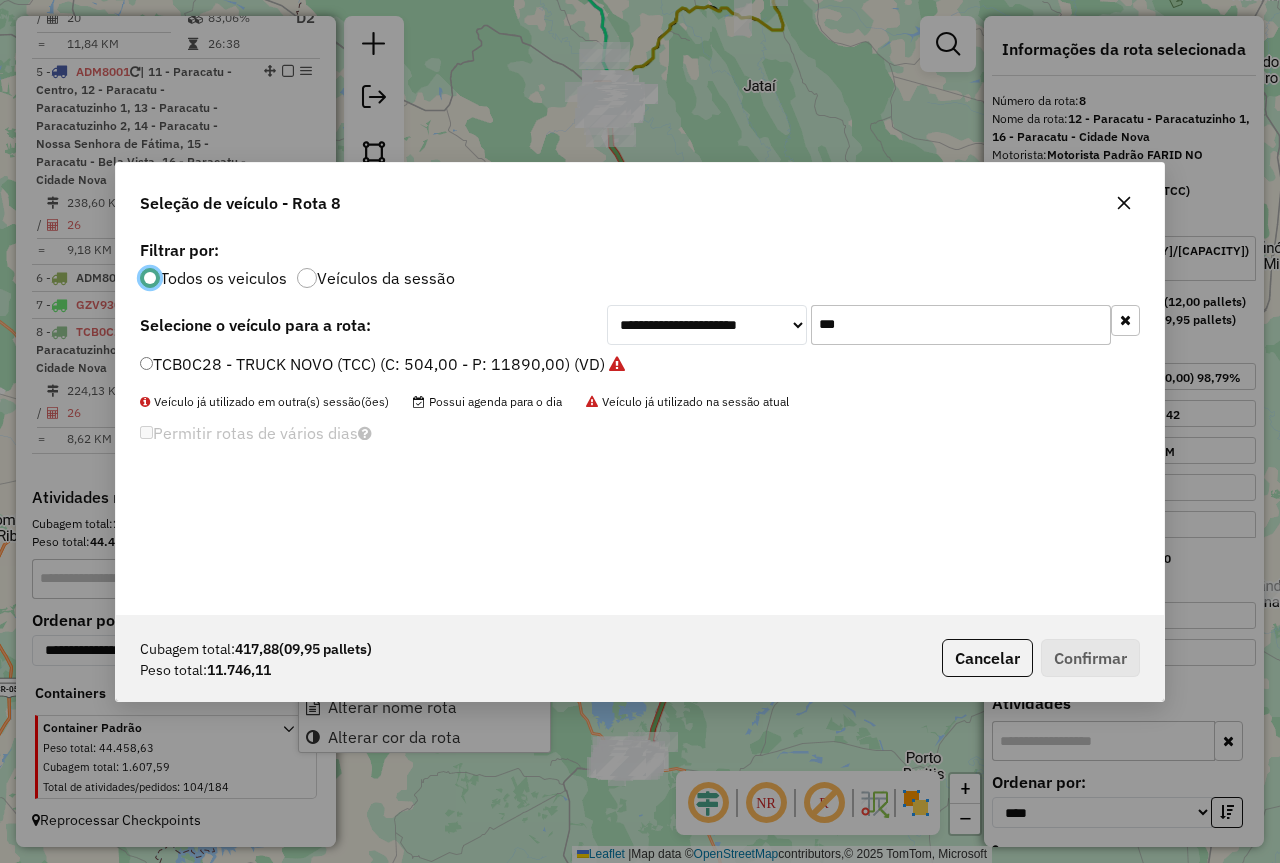 scroll, scrollTop: 11, scrollLeft: 6, axis: both 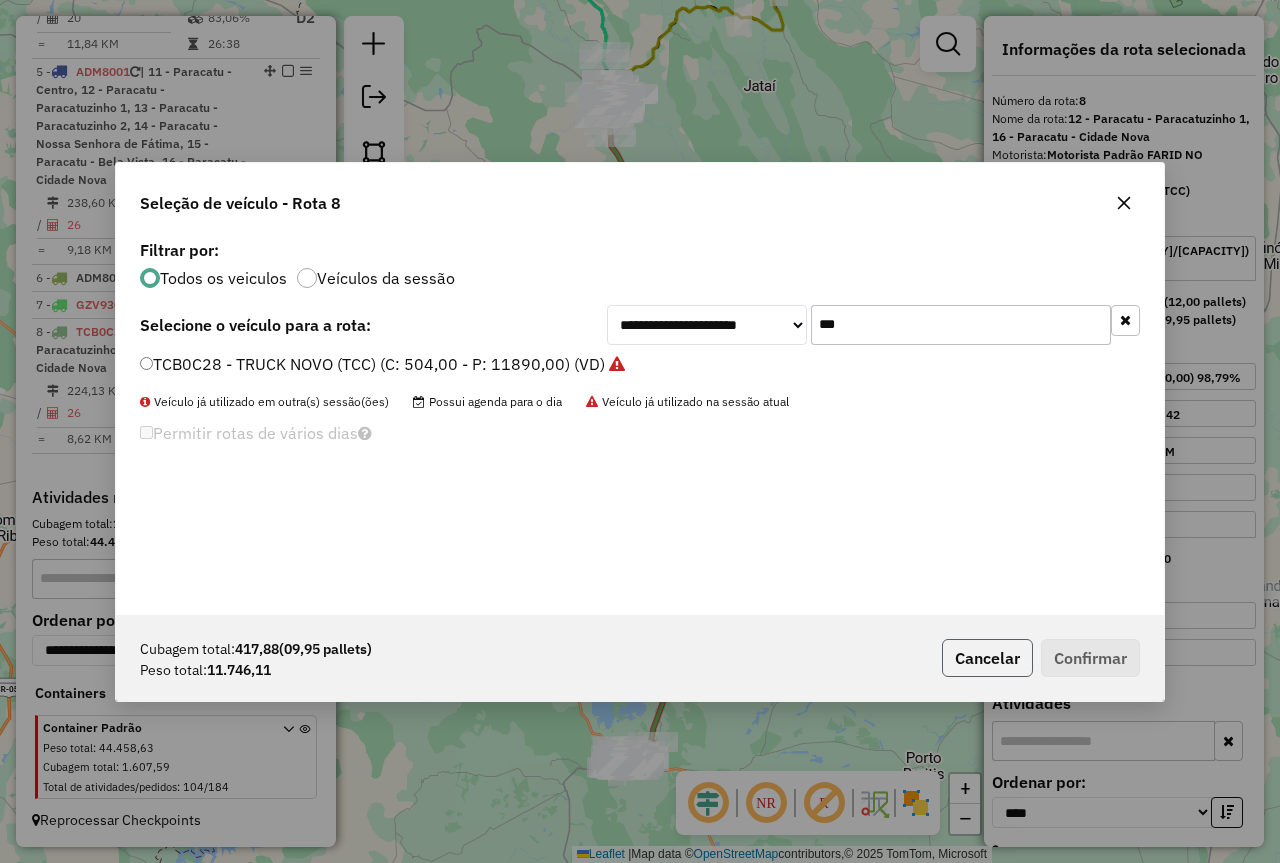 click on "Cancelar" 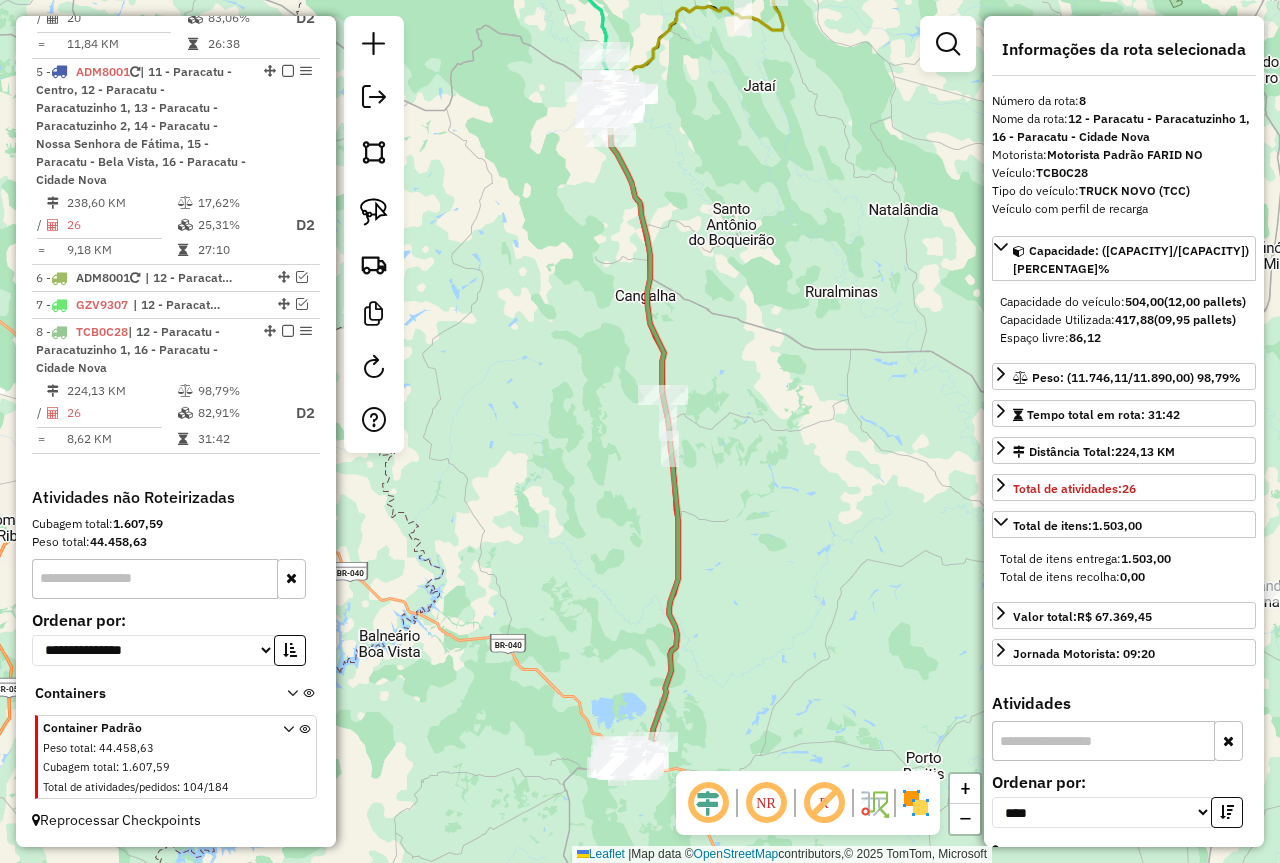 drag, startPoint x: 777, startPoint y: 719, endPoint x: 826, endPoint y: 541, distance: 184.62123 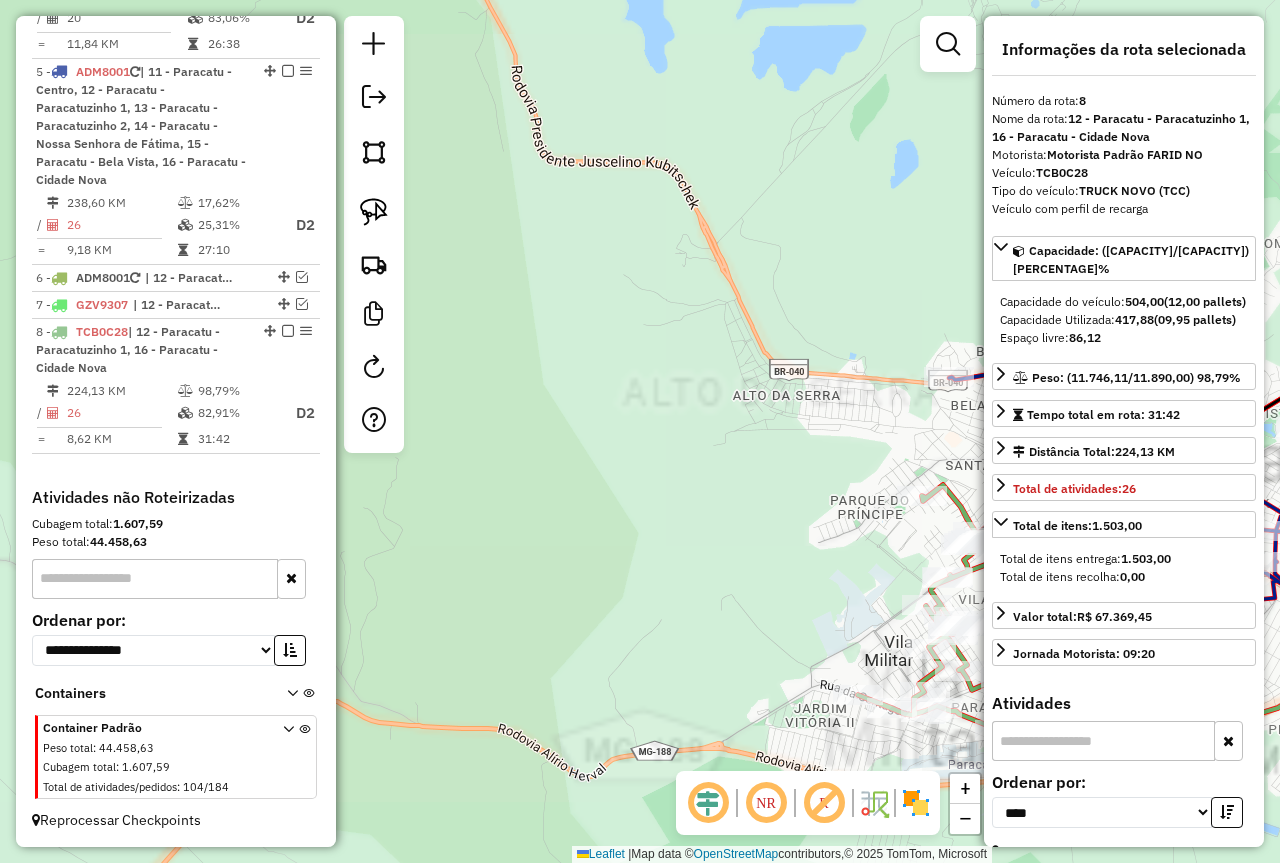 drag, startPoint x: 757, startPoint y: 615, endPoint x: 547, endPoint y: 414, distance: 290.69055 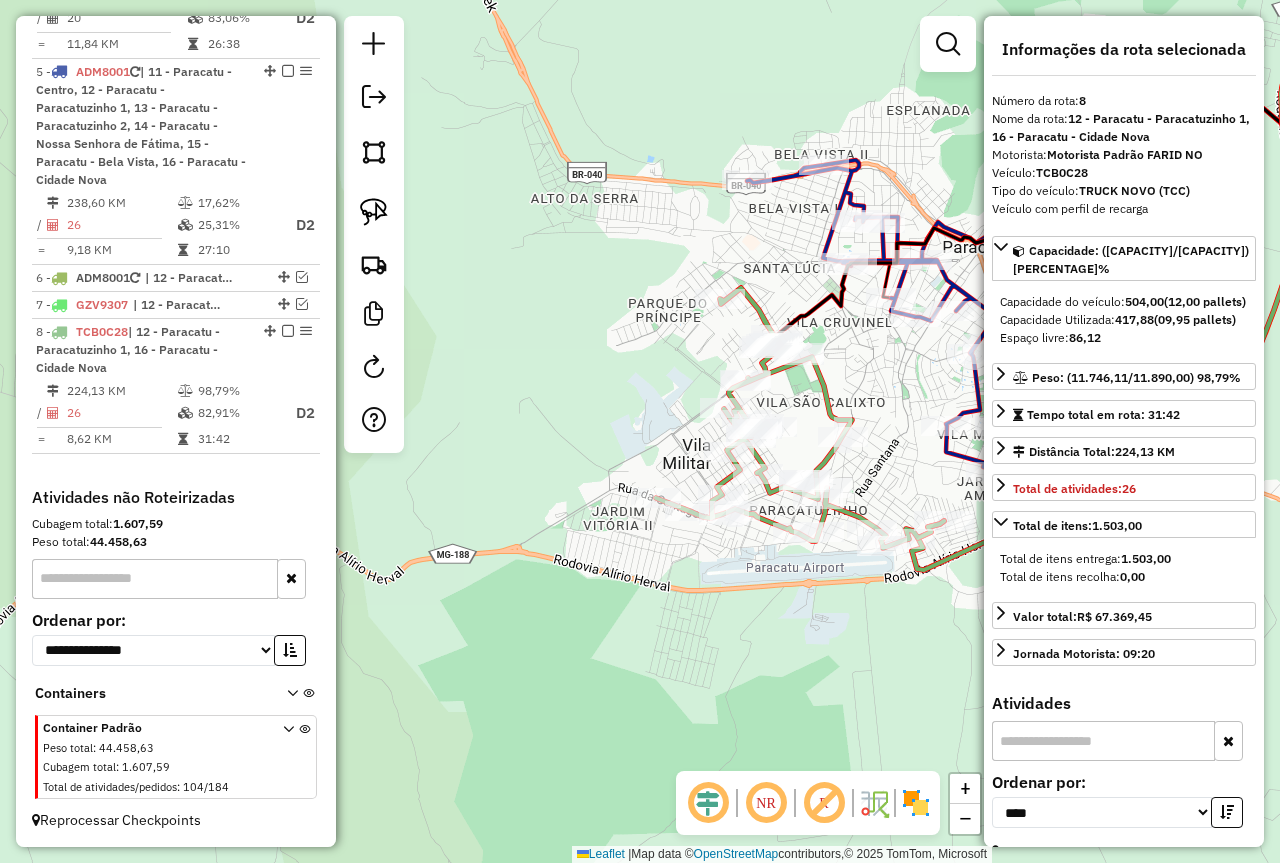 drag, startPoint x: 788, startPoint y: 630, endPoint x: 708, endPoint y: 565, distance: 103.077644 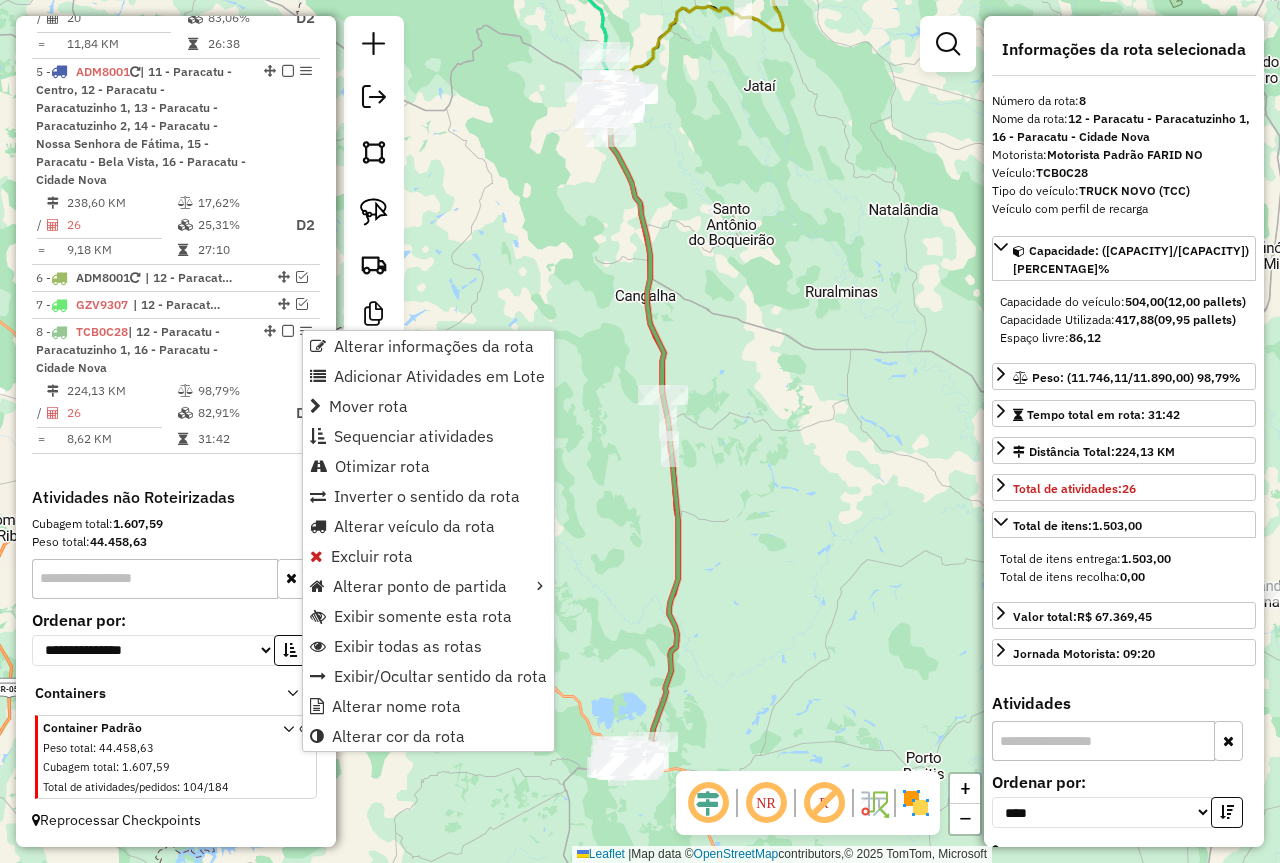 click on "Janela de atendimento Grade de atendimento Capacidade Transportadoras Veículos Cliente Pedidos  Rotas Selecione os dias de semana para filtrar as janelas de atendimento  Seg   Ter   Qua   Qui   Sex   Sáb   Dom  Informe o período da janela de atendimento: De: Até:  Filtrar exatamente a janela do cliente  Considerar janela de atendimento padrão  Selecione os dias de semana para filtrar as grades de atendimento  Seg   Ter   Qua   Qui   Sex   Sáb   Dom   Considerar clientes sem dia de atendimento cadastrado  Clientes fora do dia de atendimento selecionado Filtrar as atividades entre os valores definidos abaixo:  Peso mínimo:   Peso máximo:   Cubagem mínima:   Cubagem máxima:   De:   Até:  Filtrar as atividades entre o tempo de atendimento definido abaixo:  De:   Até:   Considerar capacidade total dos clientes não roteirizados Transportadora: Selecione um ou mais itens Tipo de veículo: Selecione um ou mais itens Veículo: Selecione um ou mais itens Motorista: Selecione um ou mais itens Nome: Rótulo:" 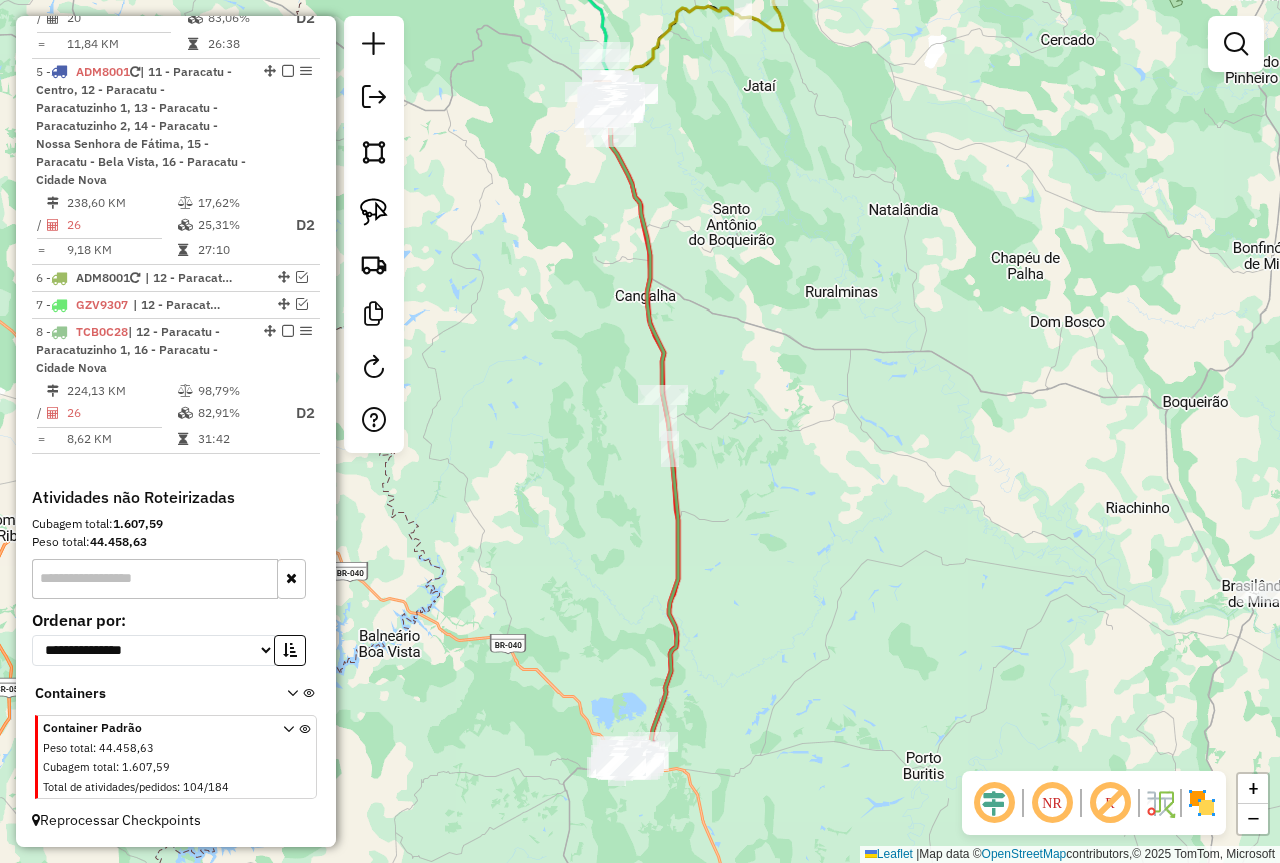 drag, startPoint x: 617, startPoint y: 586, endPoint x: 665, endPoint y: 272, distance: 317.6476 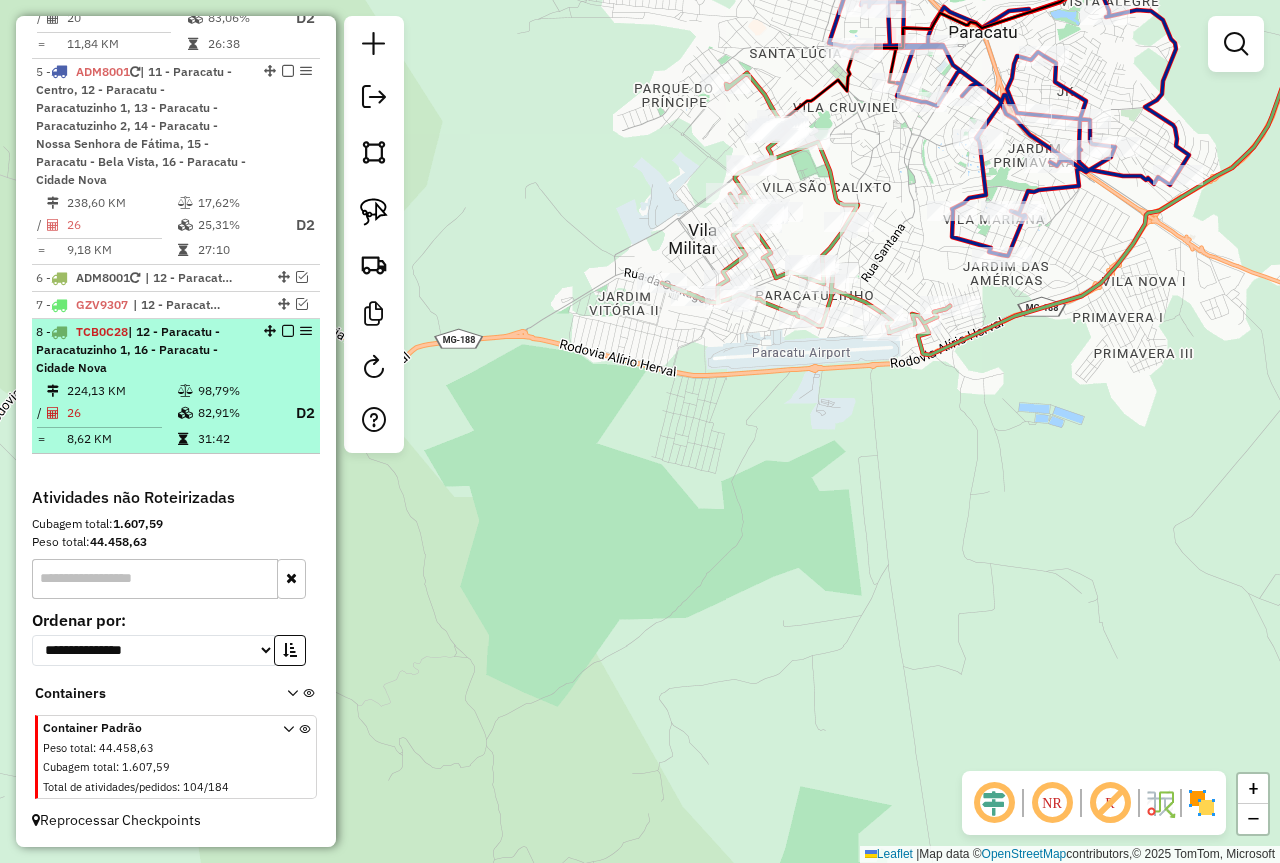 click at bounding box center (288, 331) 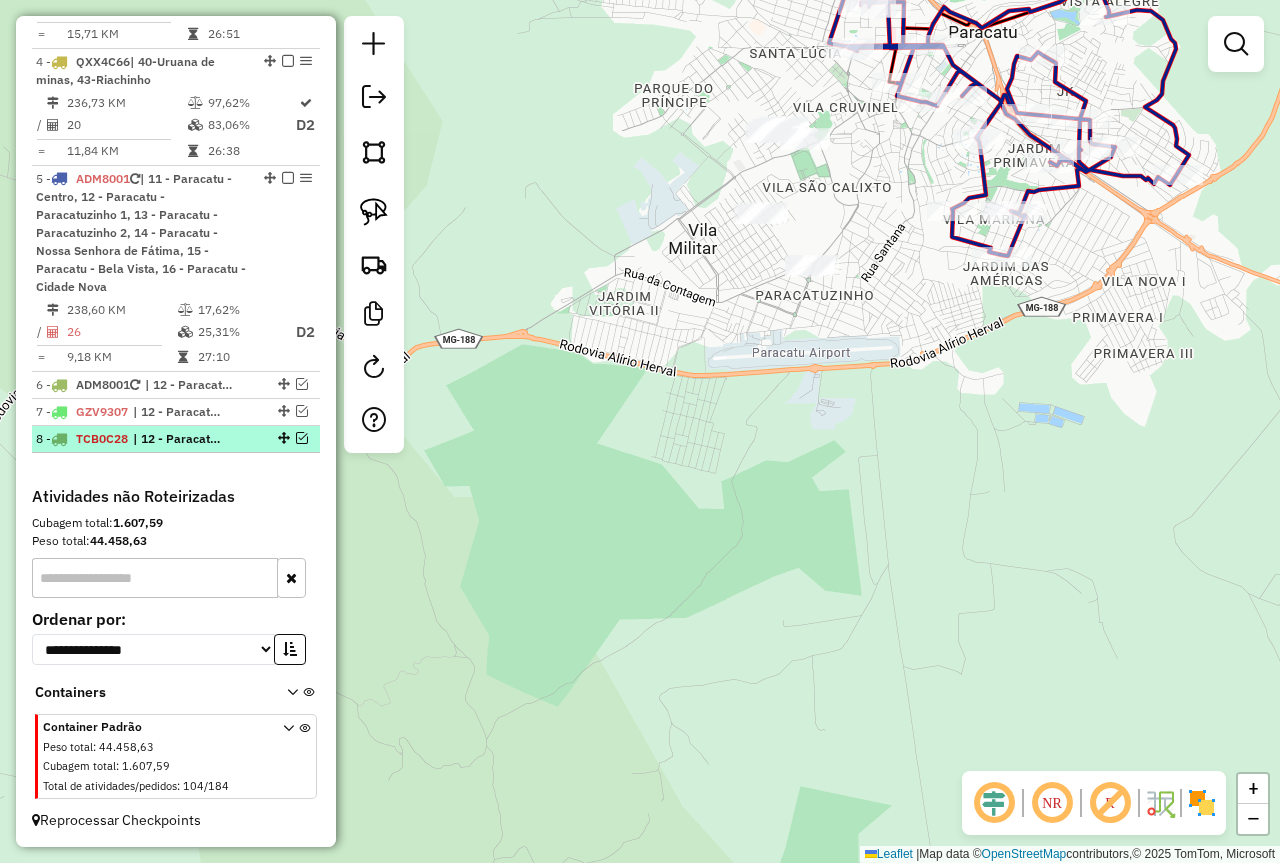scroll, scrollTop: 1030, scrollLeft: 0, axis: vertical 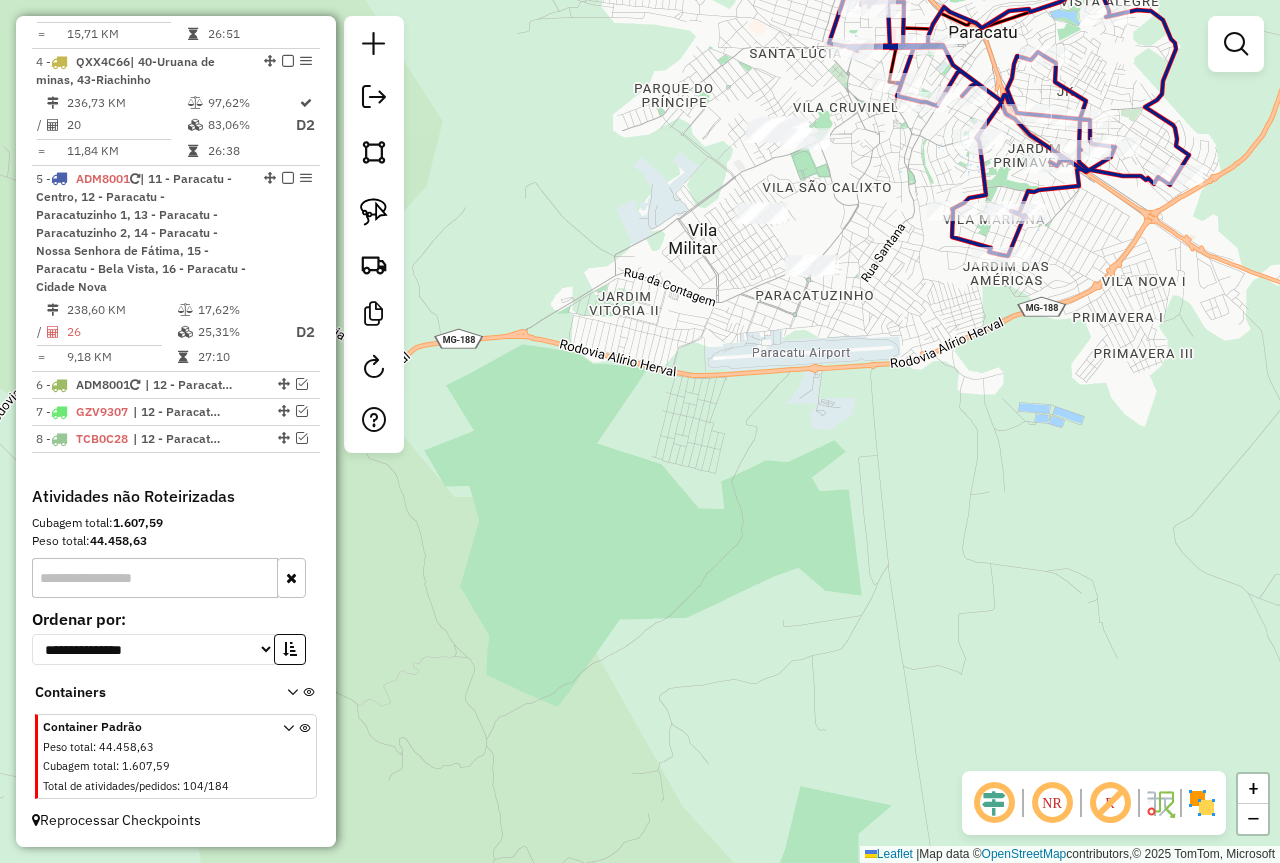 click on "Janela de atendimento Grade de atendimento Capacidade Transportadoras Veículos Cliente Pedidos  Rotas Selecione os dias de semana para filtrar as janelas de atendimento  Seg   Ter   Qua   Qui   Sex   Sáb   Dom  Informe o período da janela de atendimento: De: Até:  Filtrar exatamente a janela do cliente  Considerar janela de atendimento padrão  Selecione os dias de semana para filtrar as grades de atendimento  Seg   Ter   Qua   Qui   Sex   Sáb   Dom   Considerar clientes sem dia de atendimento cadastrado  Clientes fora do dia de atendimento selecionado Filtrar as atividades entre os valores definidos abaixo:  Peso mínimo:   Peso máximo:   Cubagem mínima:   Cubagem máxima:   De:   Até:  Filtrar as atividades entre o tempo de atendimento definido abaixo:  De:   Até:   Considerar capacidade total dos clientes não roteirizados Transportadora: Selecione um ou mais itens Tipo de veículo: Selecione um ou mais itens Veículo: Selecione um ou mais itens Motorista: Selecione um ou mais itens Nome: Rótulo:" 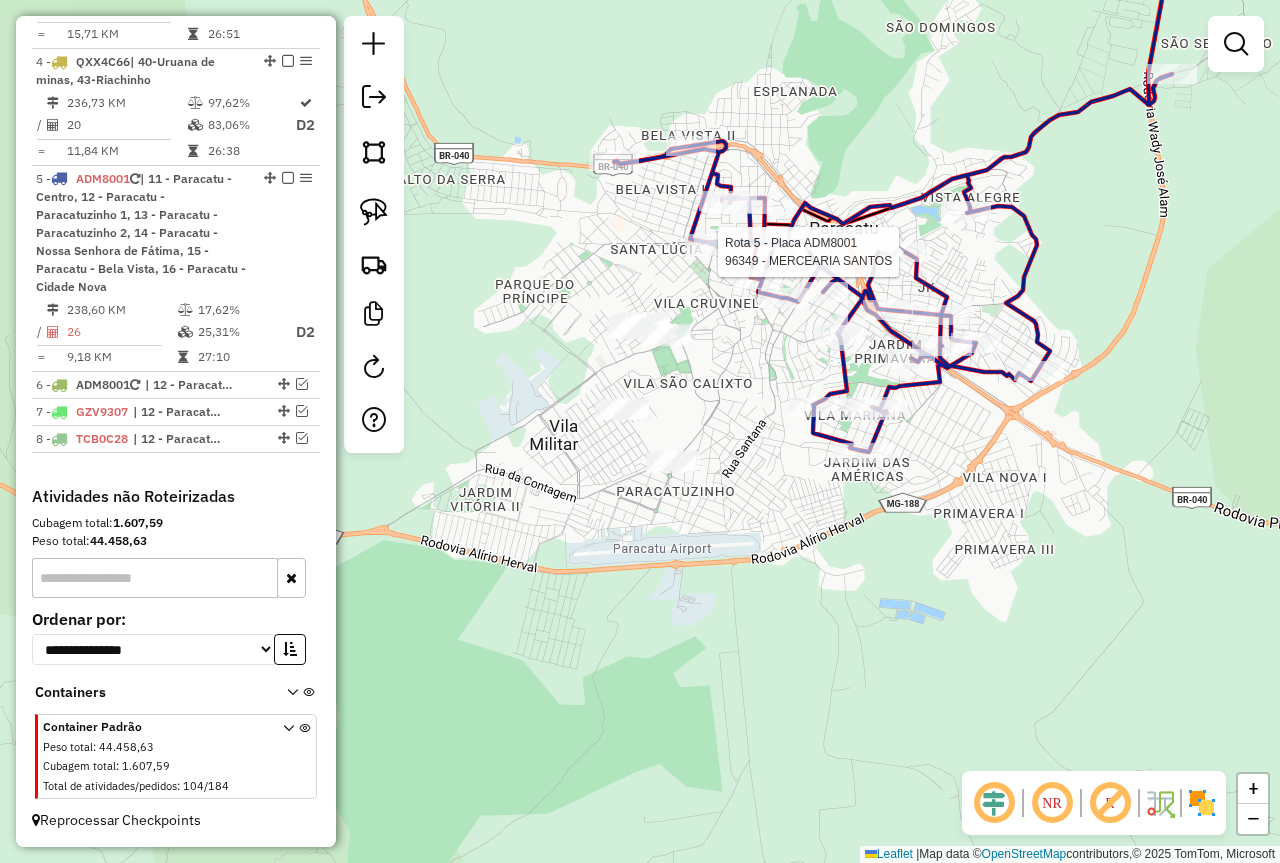 select on "*********" 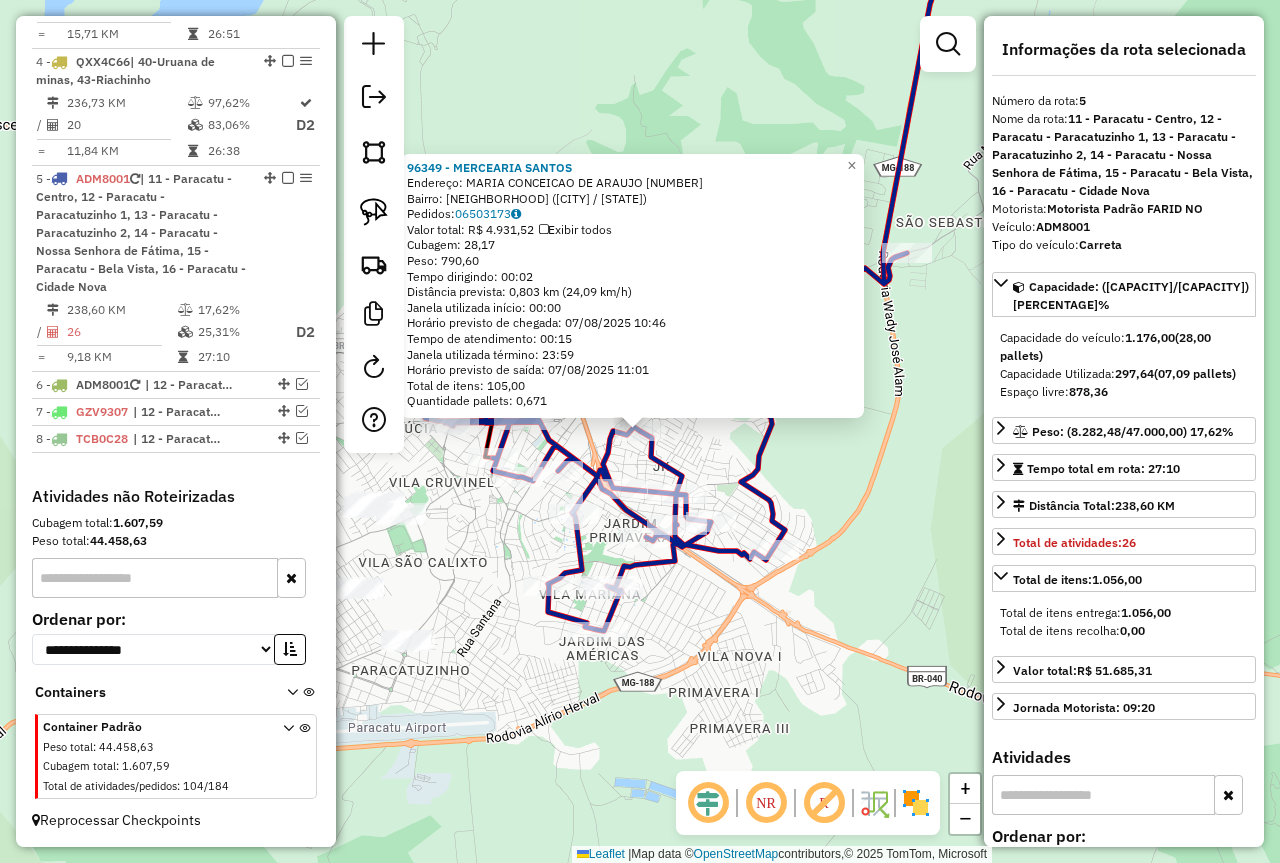 click on "96349 - MERCEARIA SANTOS  Endereço:  MARIA CONCEICAO DE ARAUJO 101   Bairro: JUCELINO KUBITSCHEK (PARACATU / MG)   Pedidos:  06503173   Valor total: R$ 4.931,52   Exibir todos   Cubagem: 28,17  Peso: 790,60  Tempo dirigindo: 00:02   Distância prevista: 0,803 km (24,09 km/h)   Janela utilizada início: 00:00   Horário previsto de chegada: 07/08/2025 10:46   Tempo de atendimento: 00:15   Janela utilizada término: 23:59   Horário previsto de saída: 07/08/2025 11:01   Total de itens: 105,00   Quantidade pallets: 0,671  × Janela de atendimento Grade de atendimento Capacidade Transportadoras Veículos Cliente Pedidos  Rotas Selecione os dias de semana para filtrar as janelas de atendimento  Seg   Ter   Qua   Qui   Sex   Sáb   Dom  Informe o período da janela de atendimento: De: Até:  Filtrar exatamente a janela do cliente  Considerar janela de atendimento padrão  Selecione os dias de semana para filtrar as grades de atendimento  Seg   Ter   Qua   Qui   Sex   Sáb   Dom   Peso mínimo:   Peso máximo:  +" 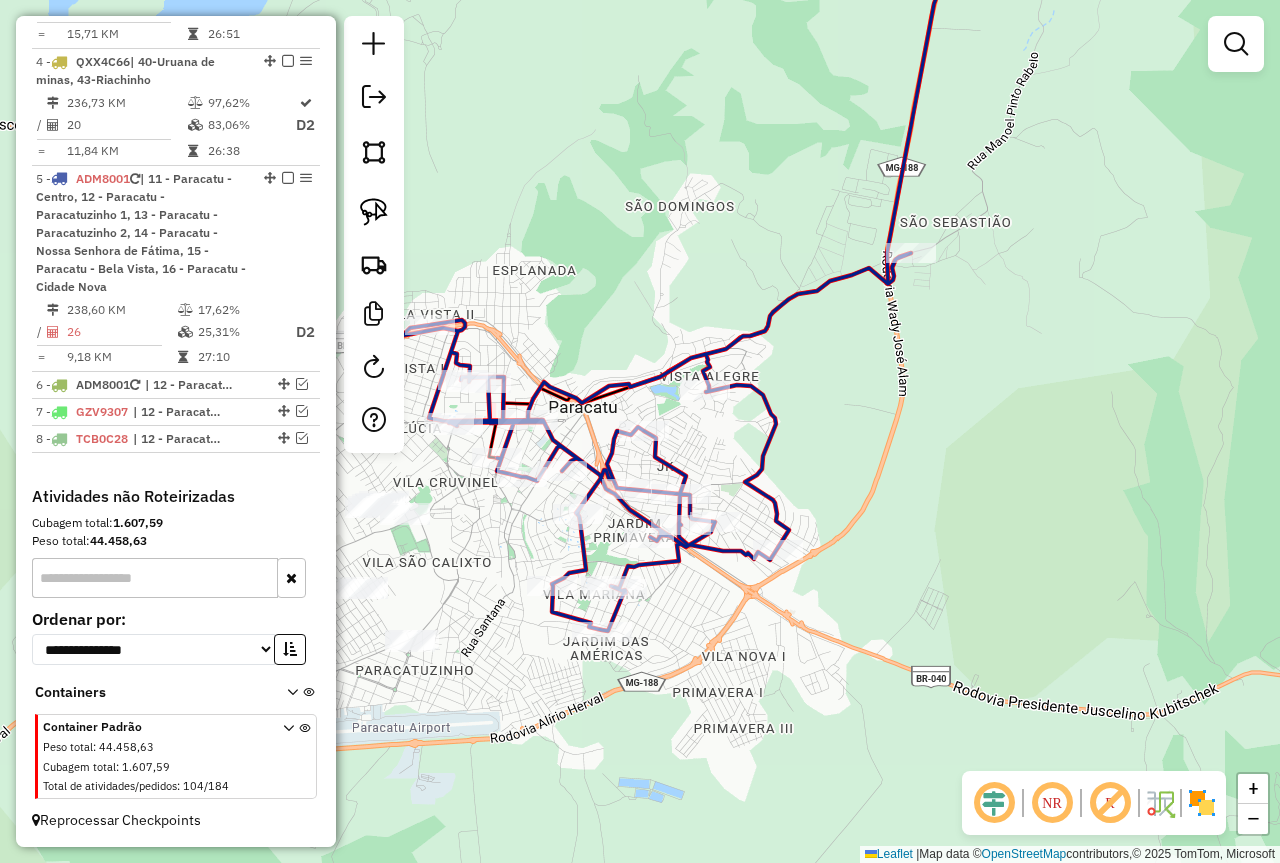 drag, startPoint x: 802, startPoint y: 644, endPoint x: 944, endPoint y: 600, distance: 148.66069 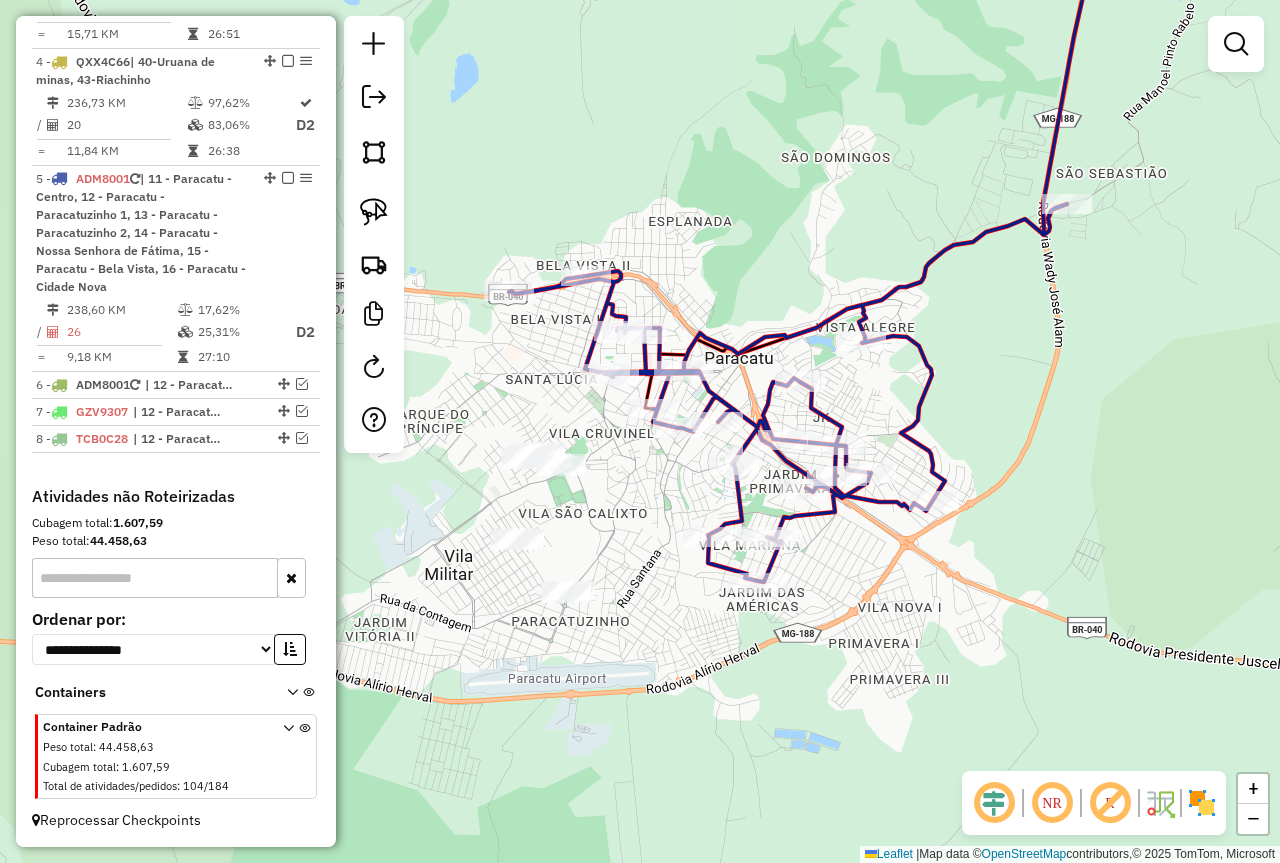 click 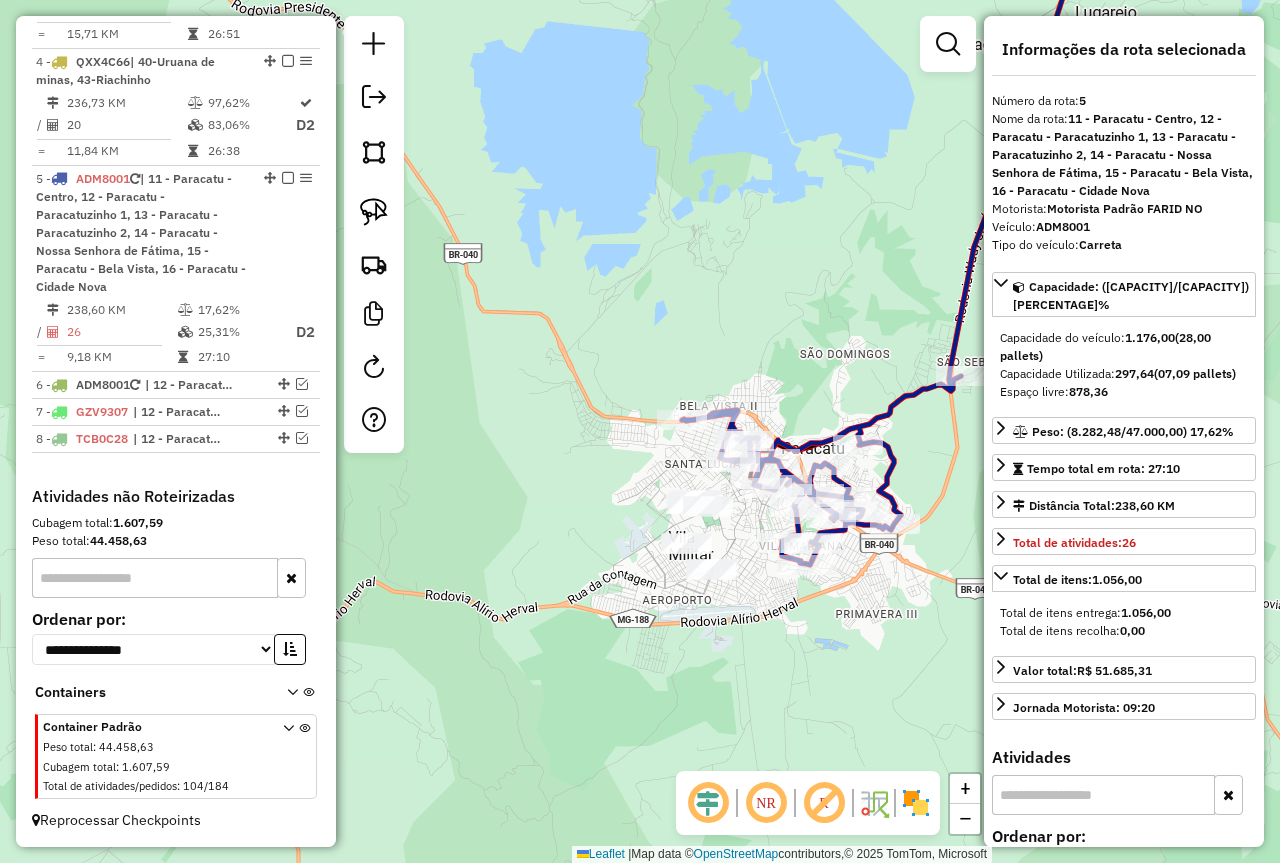 click on "Janela de atendimento Grade de atendimento Capacidade Transportadoras Veículos Cliente Pedidos  Rotas Selecione os dias de semana para filtrar as janelas de atendimento  Seg   Ter   Qua   Qui   Sex   Sáb   Dom  Informe o período da janela de atendimento: De: Até:  Filtrar exatamente a janela do cliente  Considerar janela de atendimento padrão  Selecione os dias de semana para filtrar as grades de atendimento  Seg   Ter   Qua   Qui   Sex   Sáb   Dom   Considerar clientes sem dia de atendimento cadastrado  Clientes fora do dia de atendimento selecionado Filtrar as atividades entre os valores definidos abaixo:  Peso mínimo:   Peso máximo:   Cubagem mínima:   Cubagem máxima:   De:   Até:  Filtrar as atividades entre o tempo de atendimento definido abaixo:  De:   Até:   Considerar capacidade total dos clientes não roteirizados Transportadora: Selecione um ou mais itens Tipo de veículo: Selecione um ou mais itens Veículo: Selecione um ou mais itens Motorista: Selecione um ou mais itens Nome: Rótulo:" 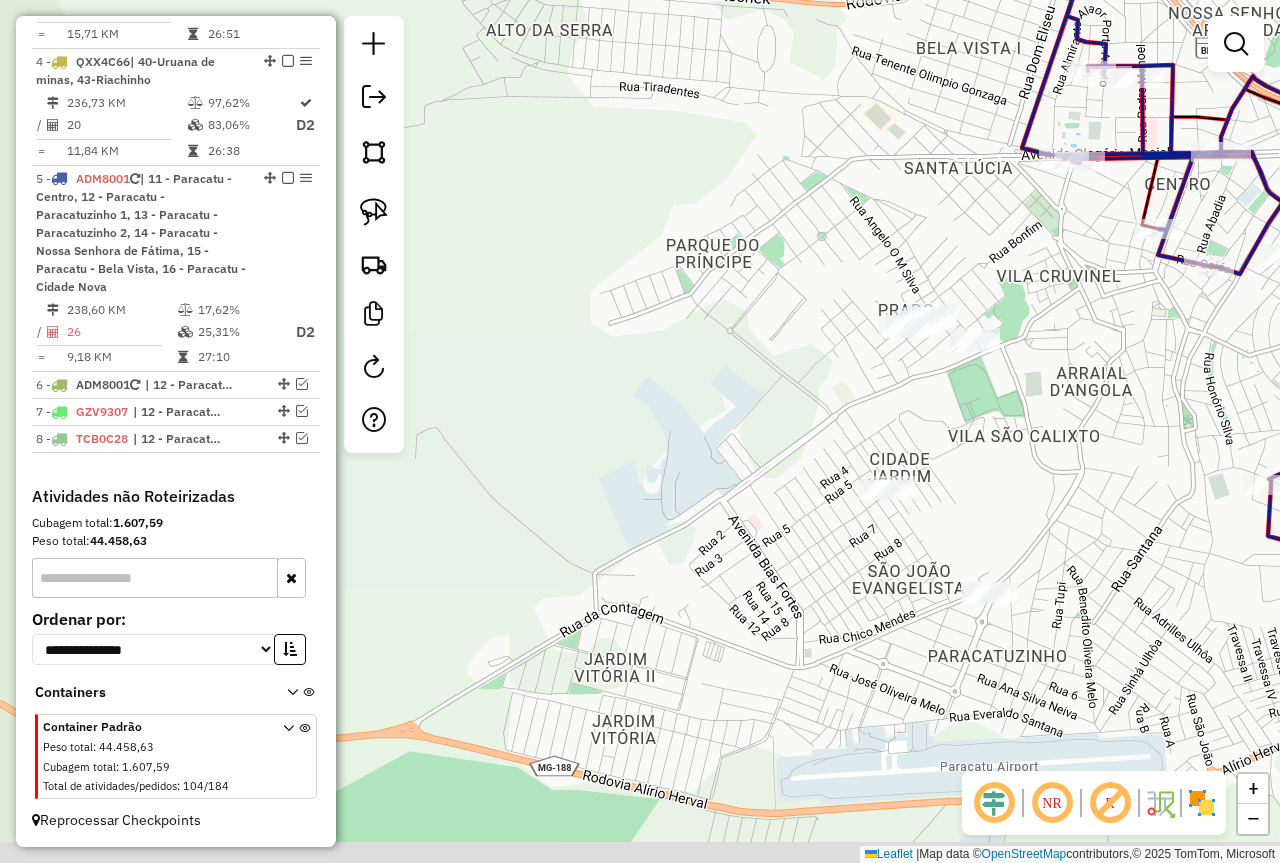 drag, startPoint x: 935, startPoint y: 592, endPoint x: 692, endPoint y: 431, distance: 291.49615 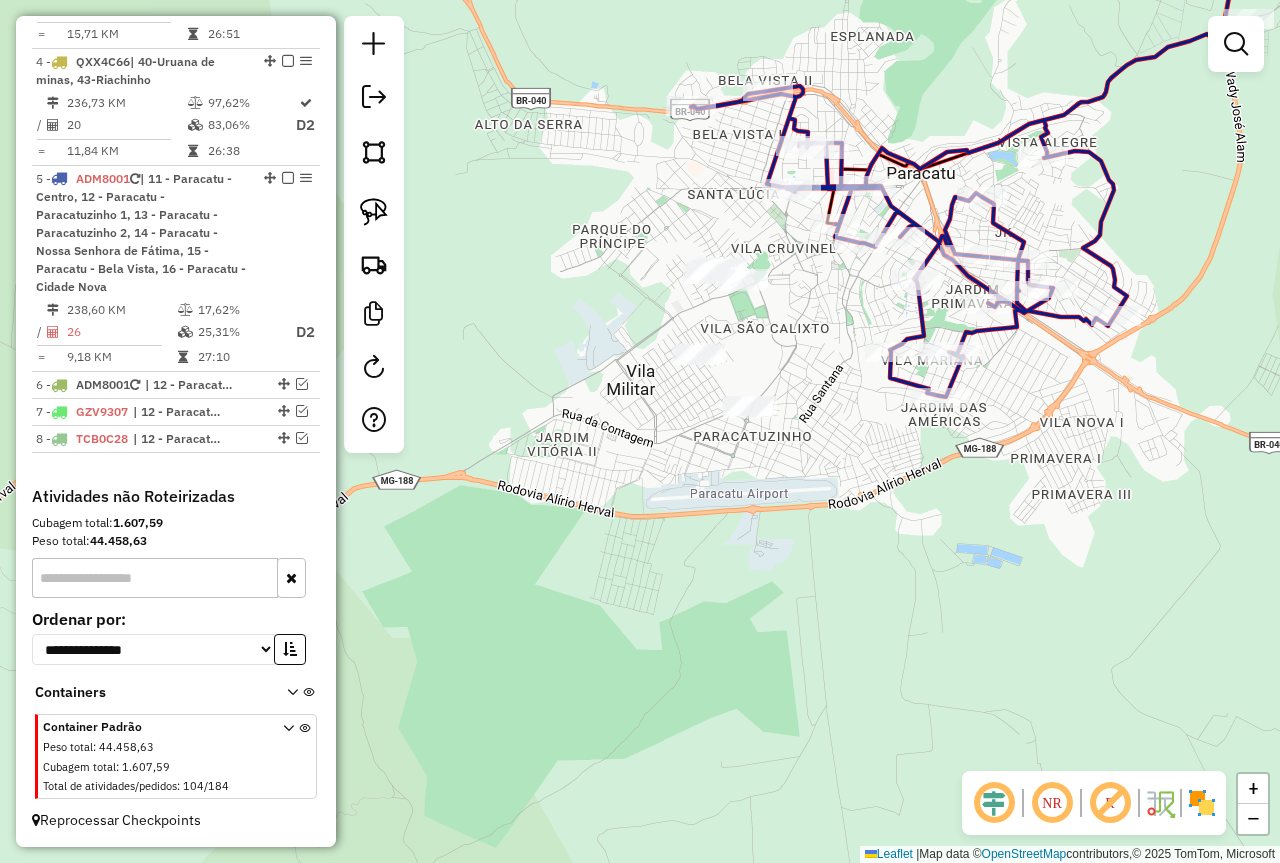 drag, startPoint x: 818, startPoint y: 403, endPoint x: 754, endPoint y: 474, distance: 95.587654 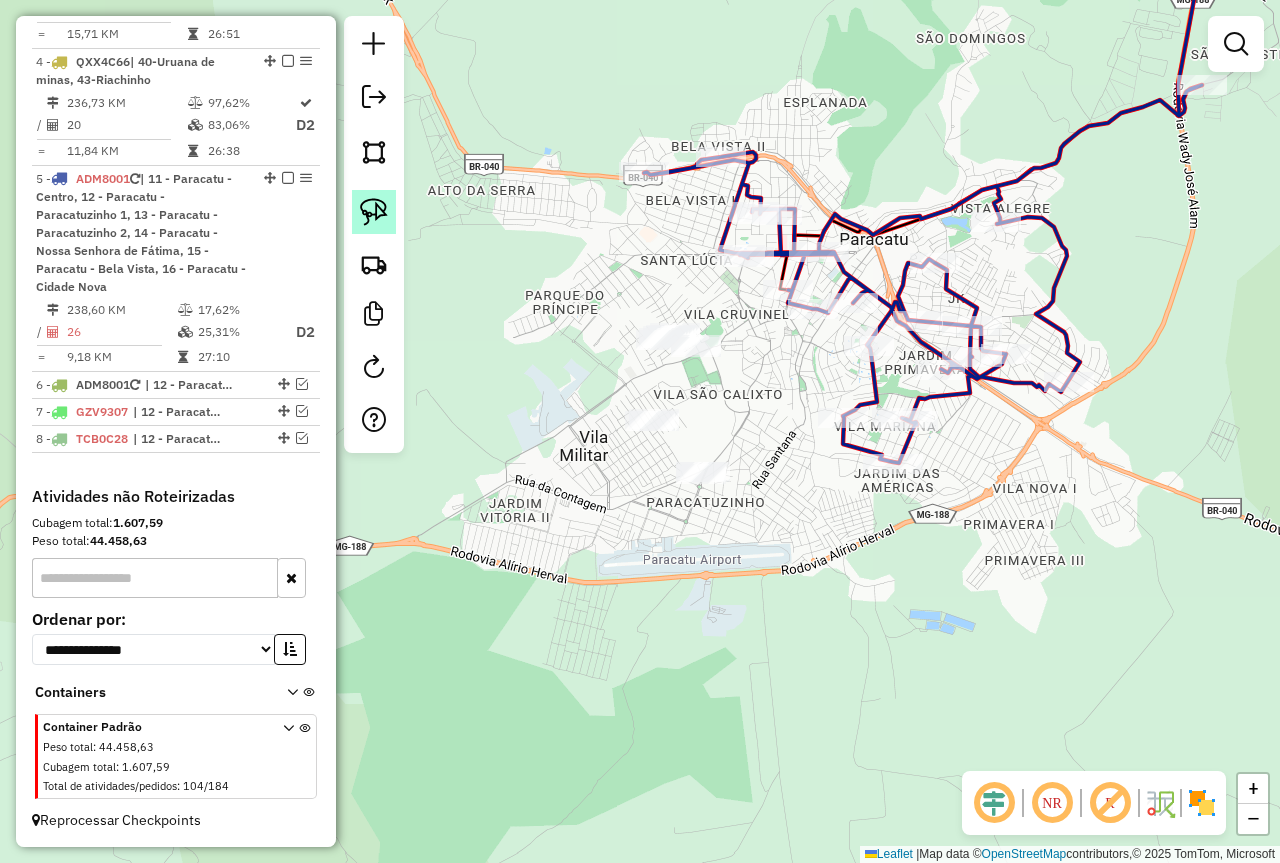 click 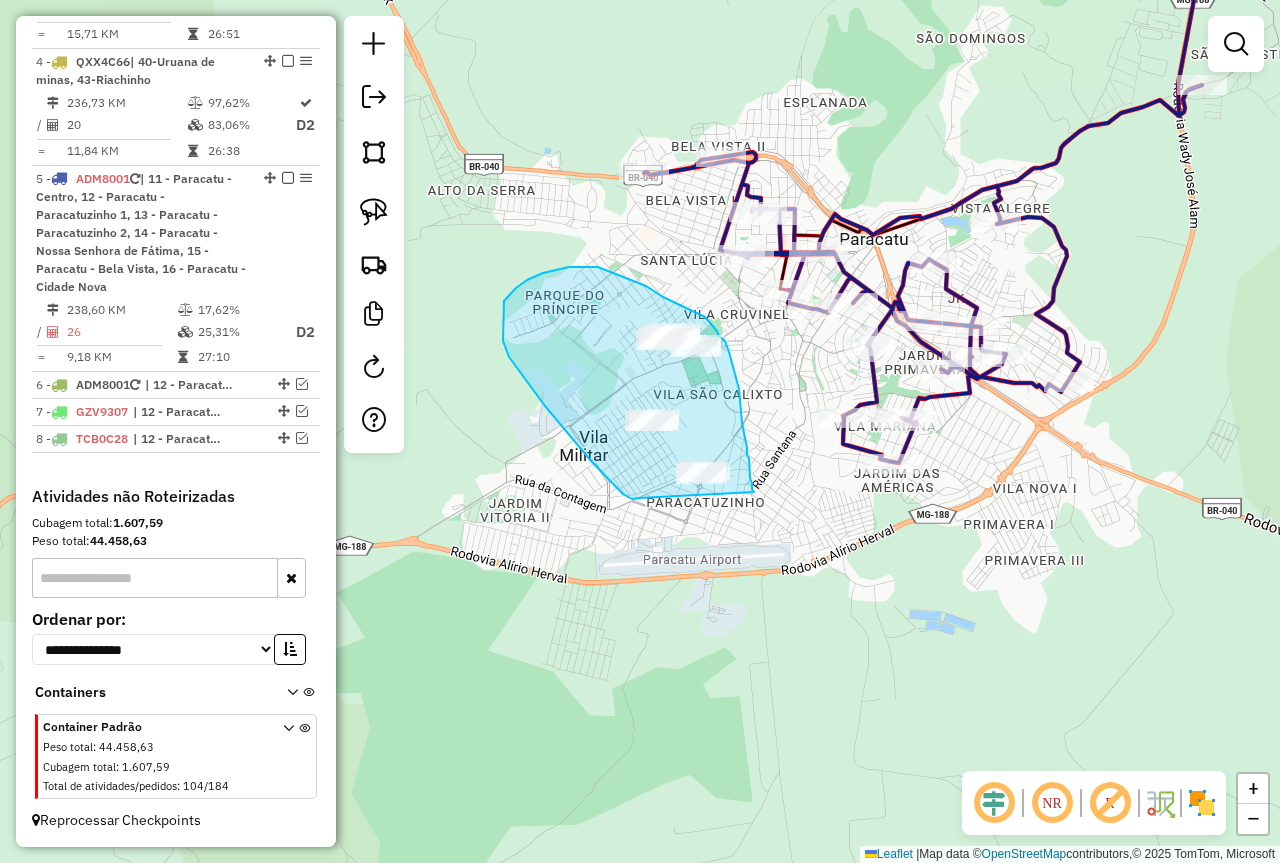 drag, startPoint x: 632, startPoint y: 499, endPoint x: 754, endPoint y: 499, distance: 122 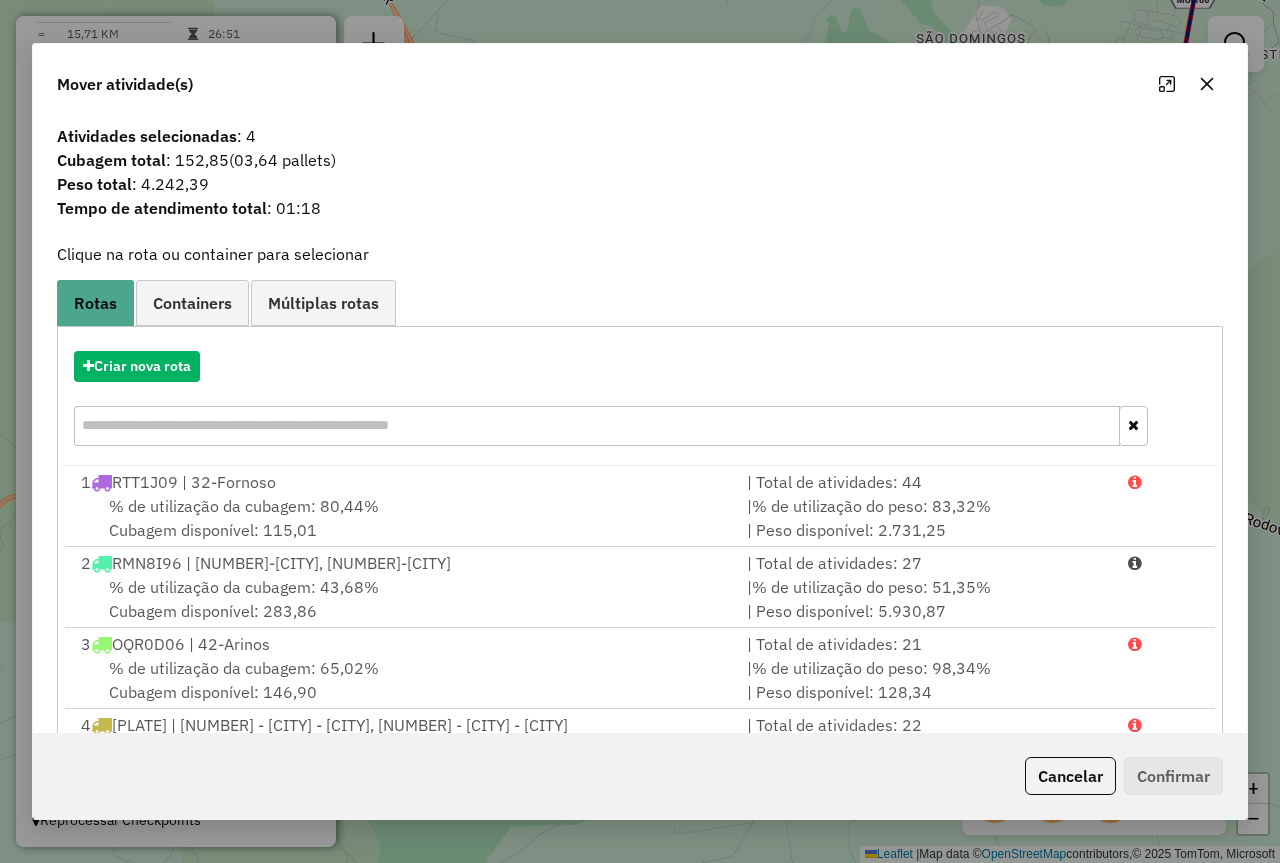 click on "Cancelar" 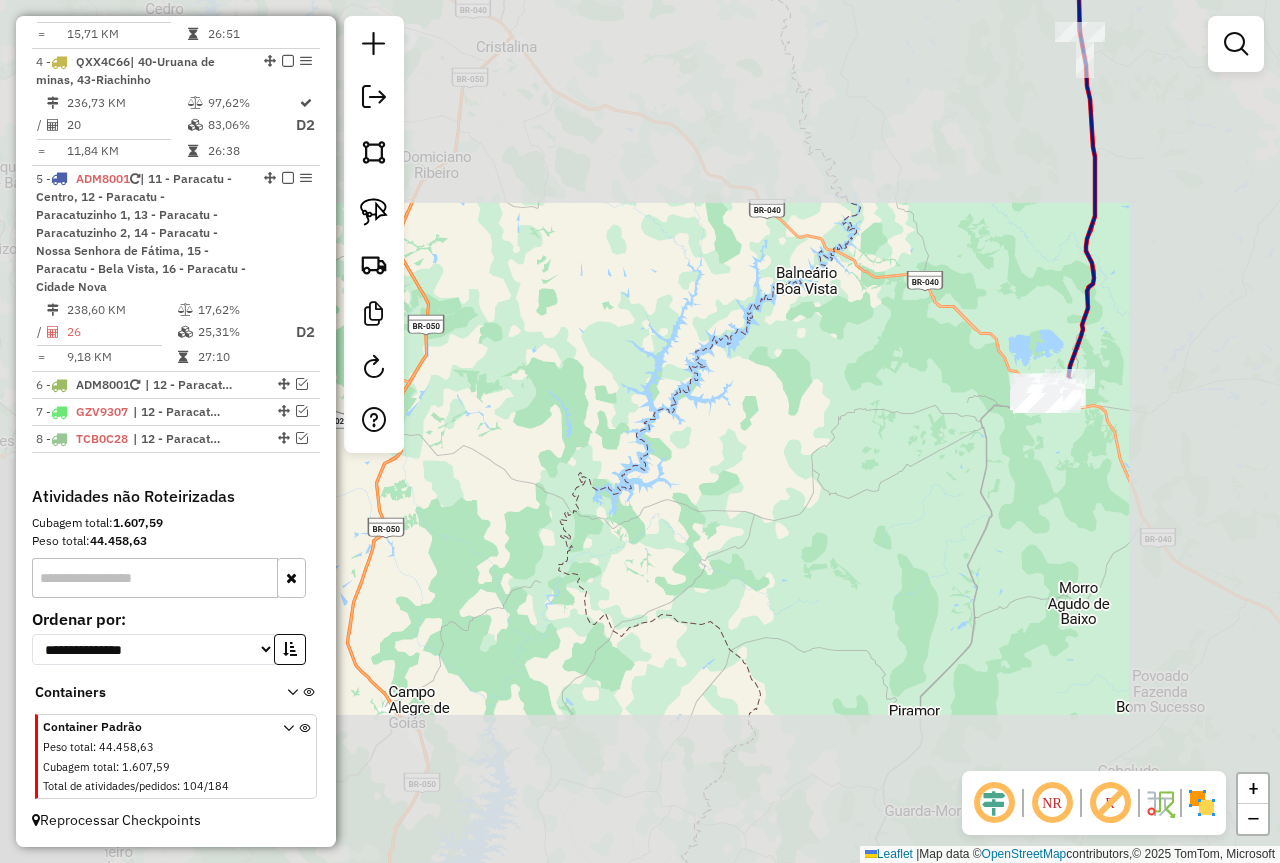 drag, startPoint x: 1071, startPoint y: 364, endPoint x: 973, endPoint y: 516, distance: 180.85353 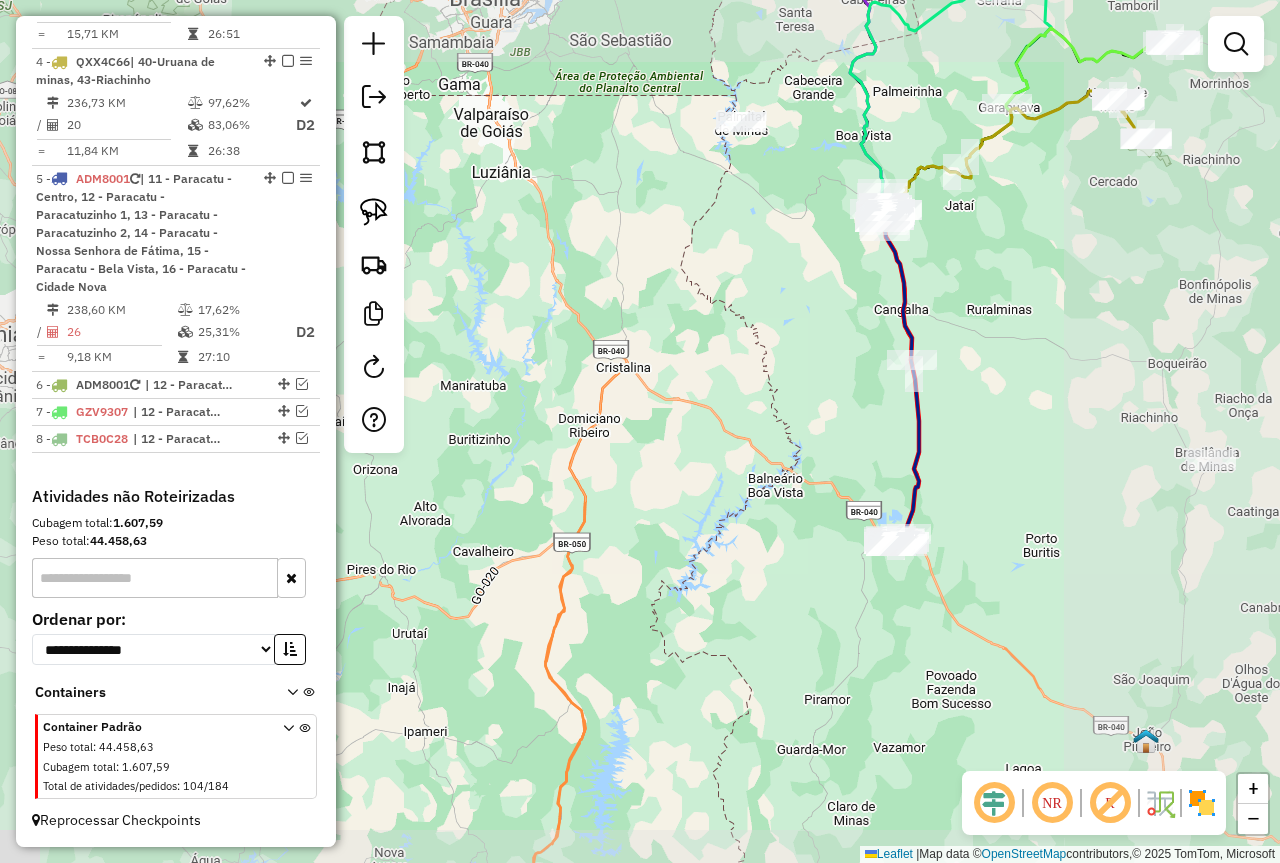 drag, startPoint x: 971, startPoint y: 283, endPoint x: 933, endPoint y: 462, distance: 182.98907 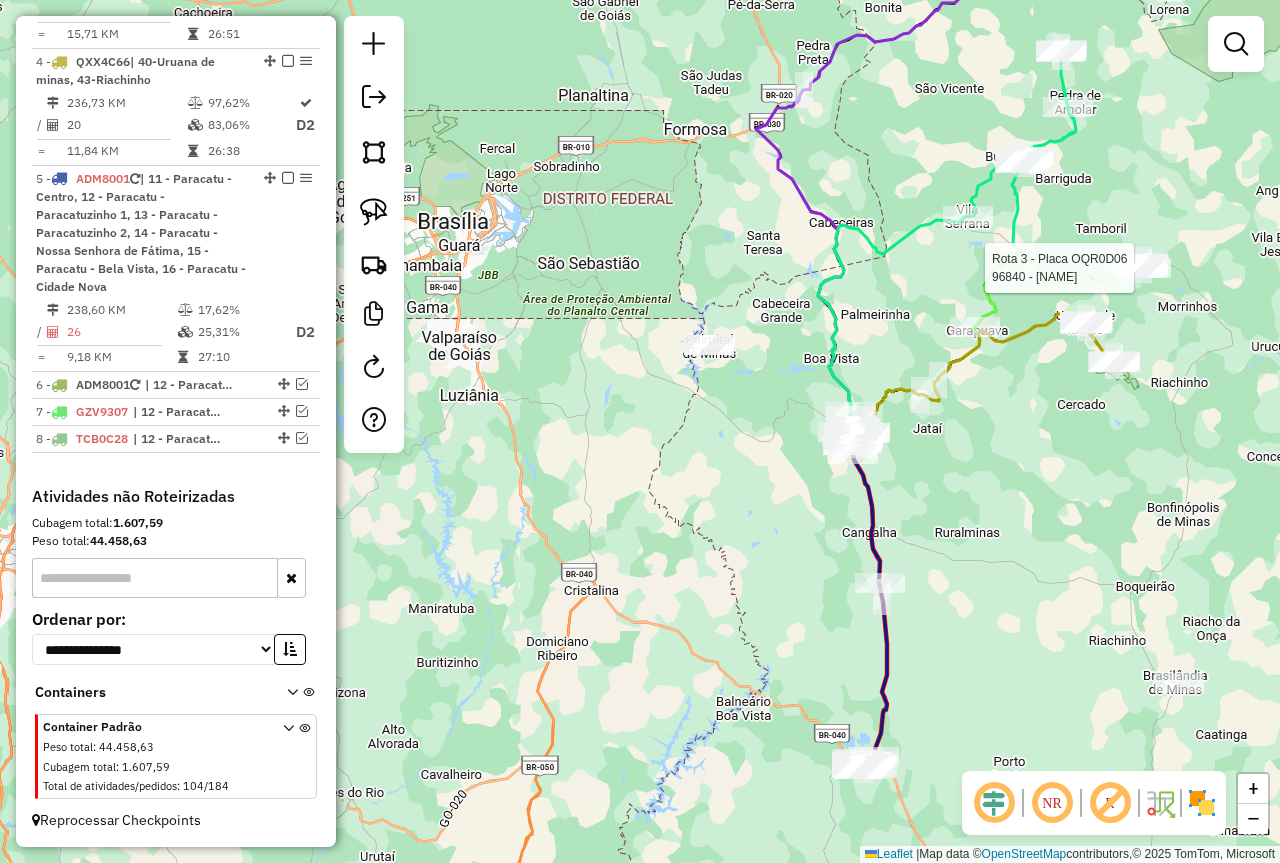select on "*********" 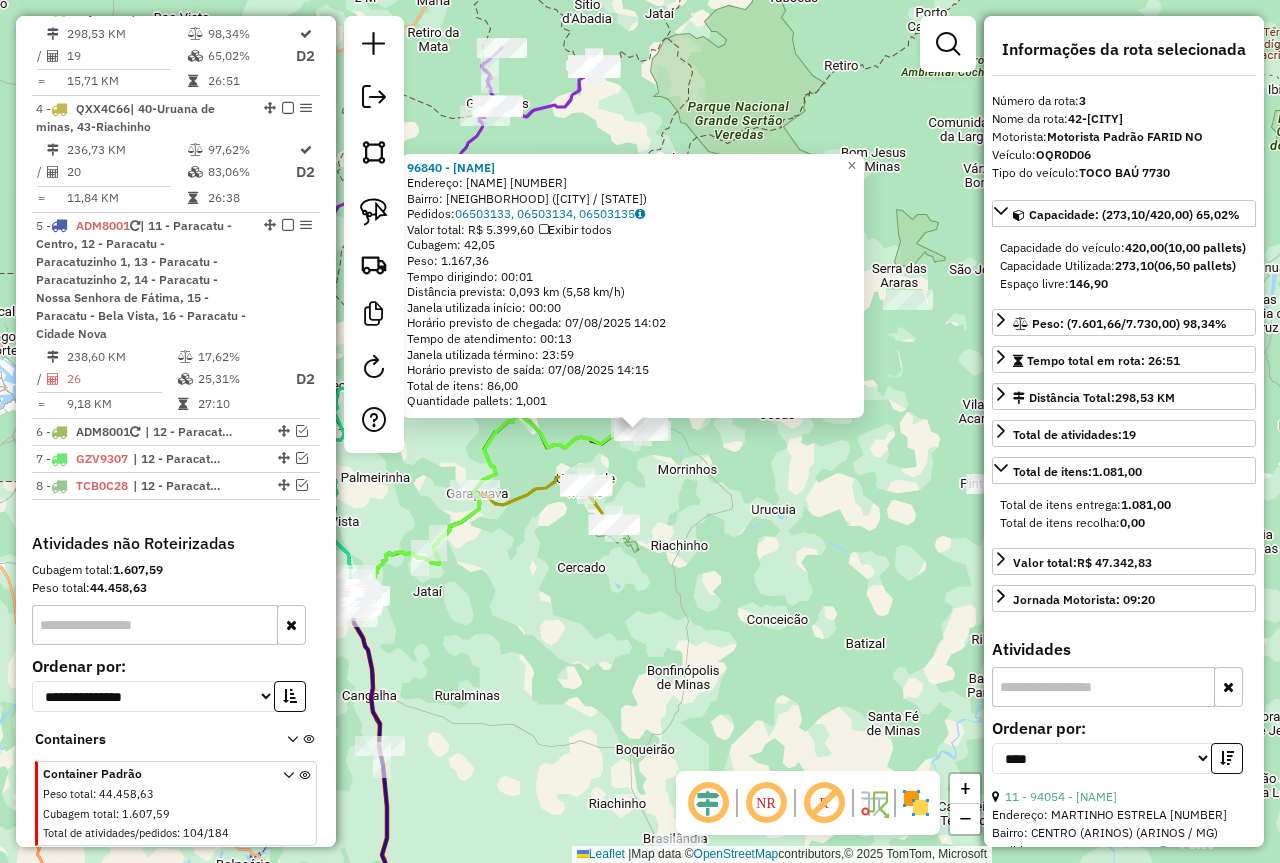 scroll, scrollTop: 965, scrollLeft: 0, axis: vertical 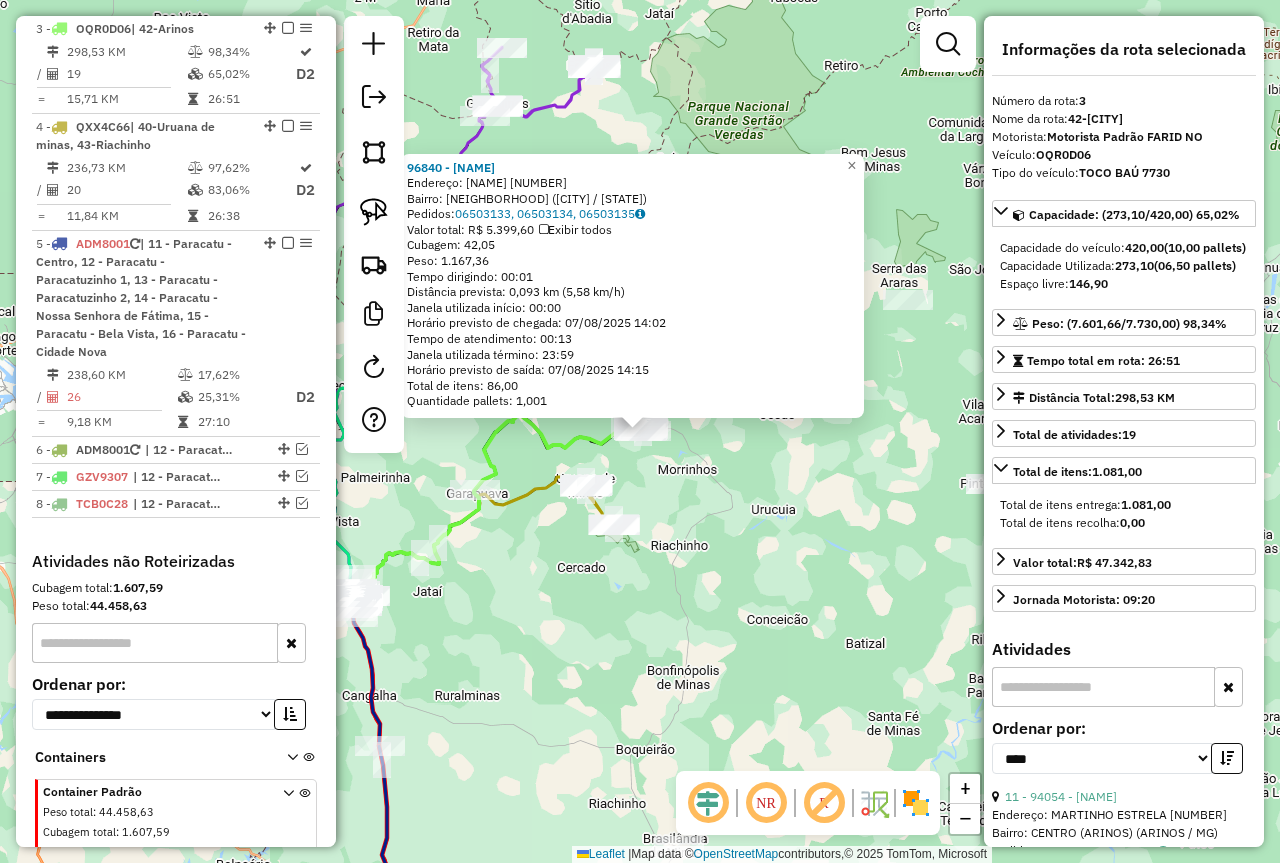 click on "[BUSINESS_NAME] Endereço: [STREET_NAME] [NUMBER] Bairro: [NEIGHBORHOOD] ([CITY] / [STATE]) Pedidos: [NUMBER], [NUMBER], [NUMBER] Valor total: R$ [PRICE] Exibir todos Cubagem: [VOLUME] Peso: [WEIGHT] Tempo dirigindo: [TIME] Distância prevista: [DISTANCE] km ([SPEED] km/h) Janela utilizada início: [TIME] Horário previsto de chegada: [DATE] [TIME] Tempo de atendimento: [TIME] Janela utilizada término: [TIME] Horário previsto de saída: [DATE] [TIME] Total de itens: [QUANTITY] Quantidade pallets: [QUANTITY] × Janela de atendimento Grade de atendimento Capacidade Transportadoras Veículos Cliente Pedidos Rotas Selecione os dias de semana para filtrar as janelas de atendimento Seg Ter Qua Qui Sex Sáb Dom Informe o período da janela de atendimento: De: Até: Filtrar exatamente a janela do cliente Considerar janela de atendimento padrão Selecione os dias de semana para filtrar as grades de atendimento Seg Ter Qua Qui Sex Sáb Dom Peso mínimo: Peso máximo: De: [WEIGHT] De: [WEIGHT]" 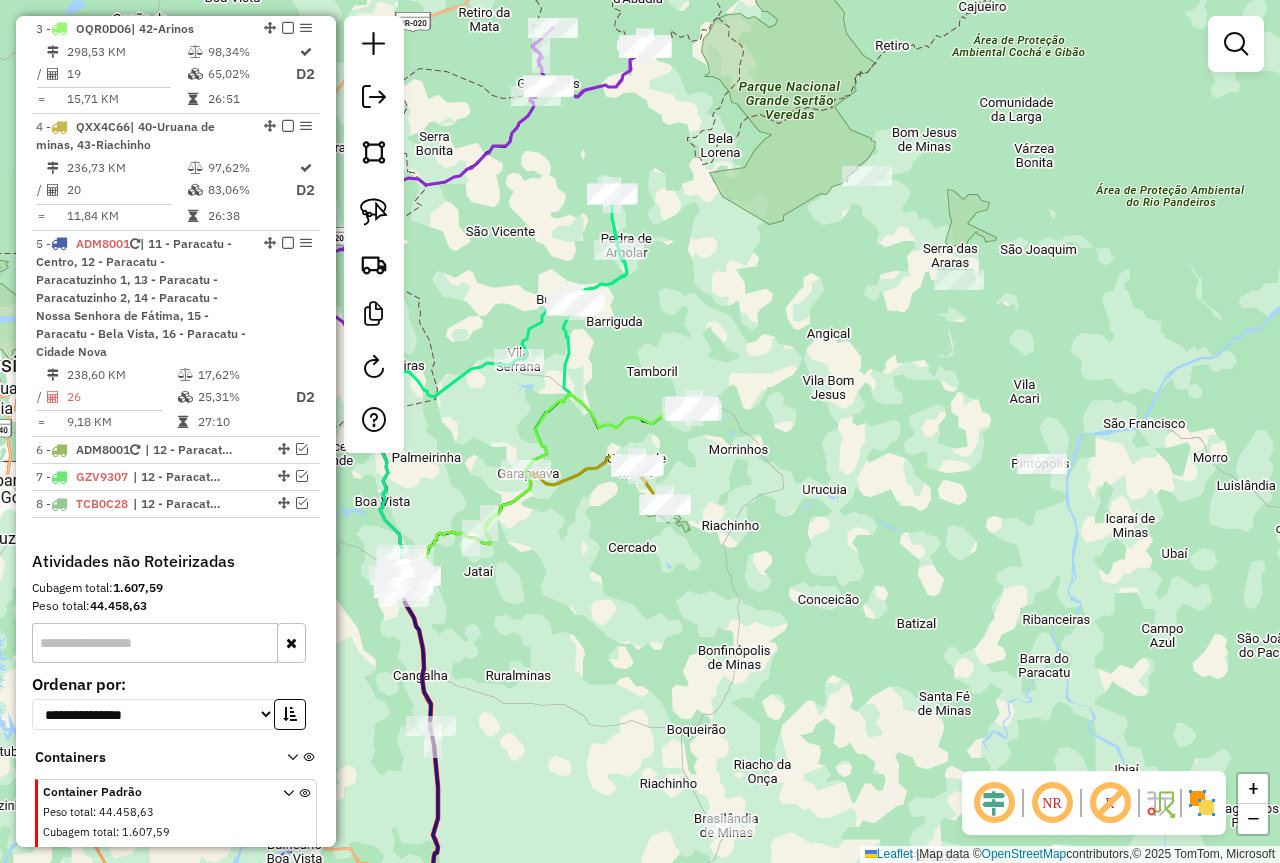 drag, startPoint x: 689, startPoint y: 476, endPoint x: 883, endPoint y: 373, distance: 219.64745 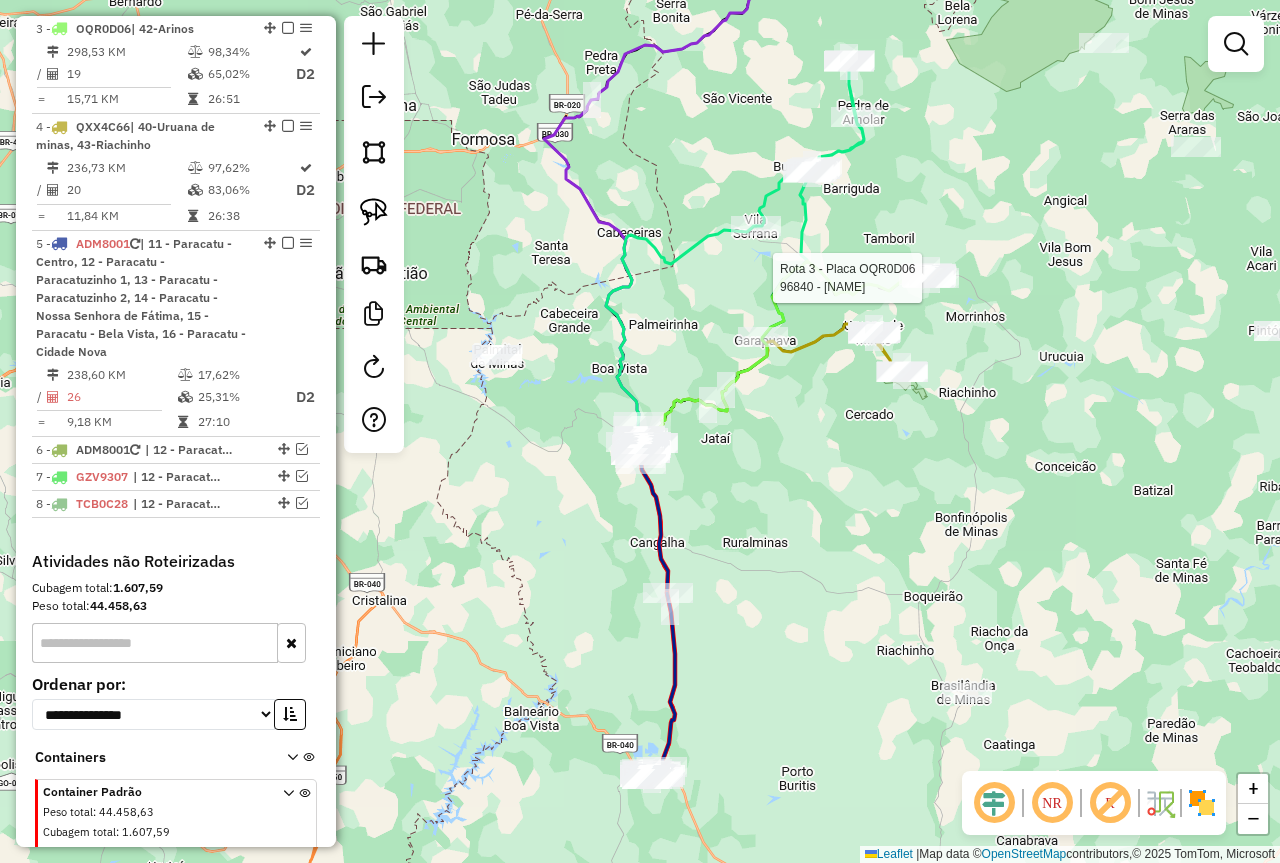 select on "*********" 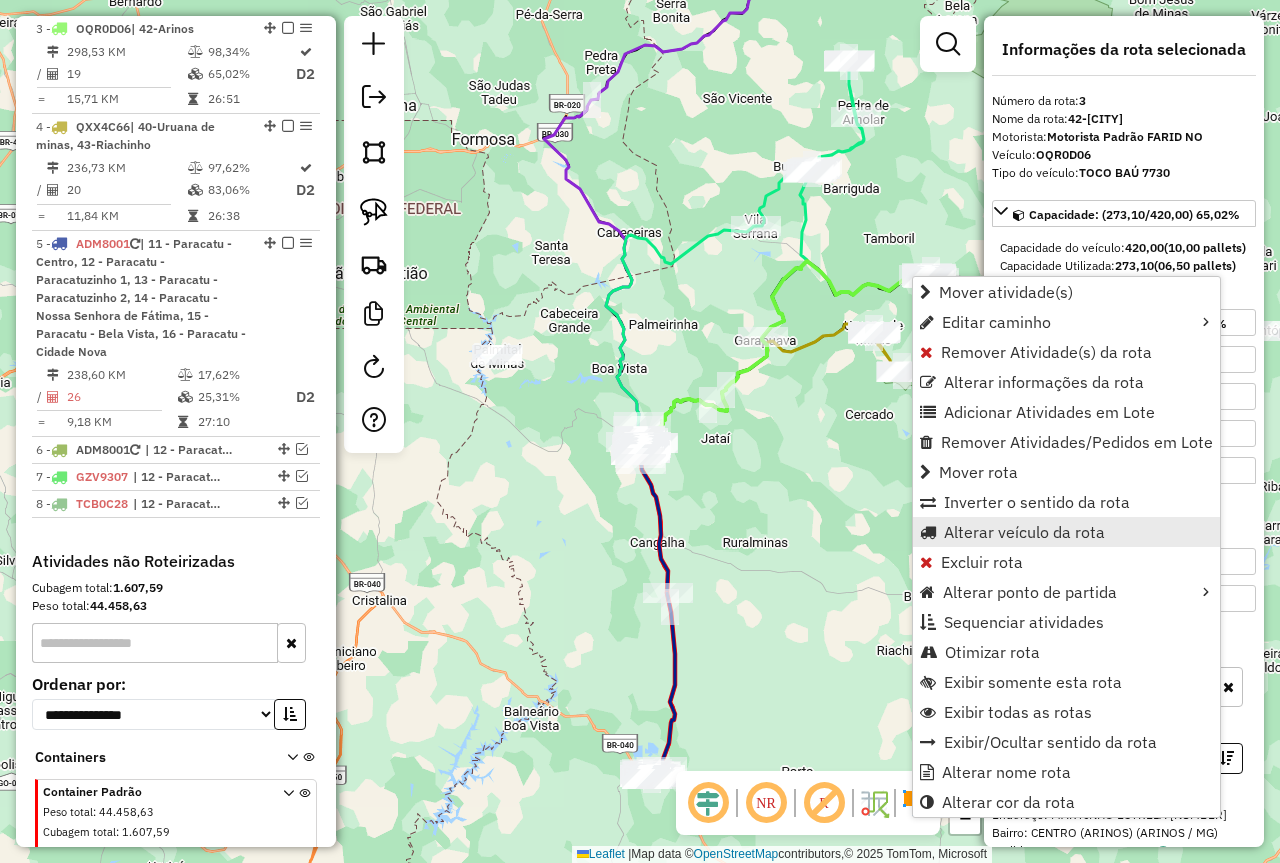 click on "Alterar veículo da rota" at bounding box center [1024, 532] 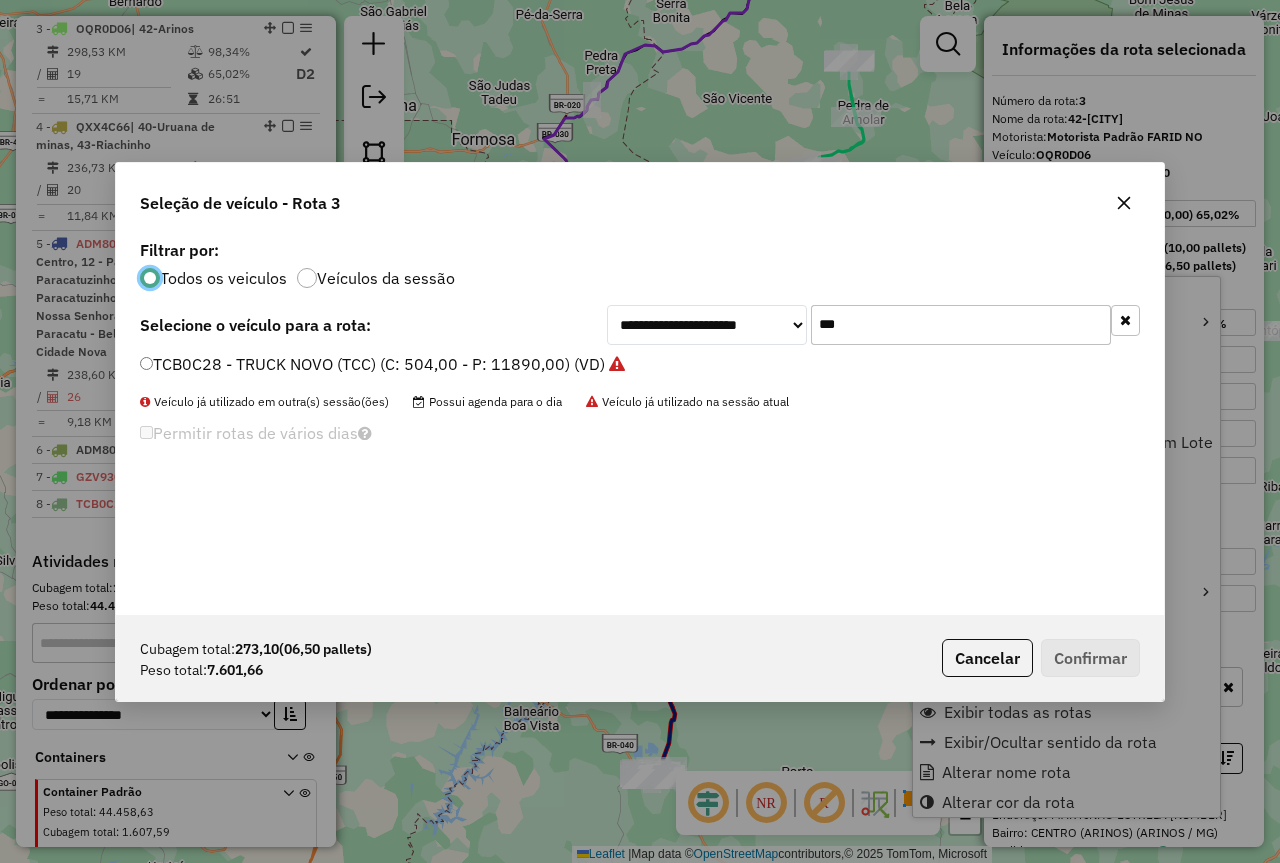 scroll, scrollTop: 11, scrollLeft: 6, axis: both 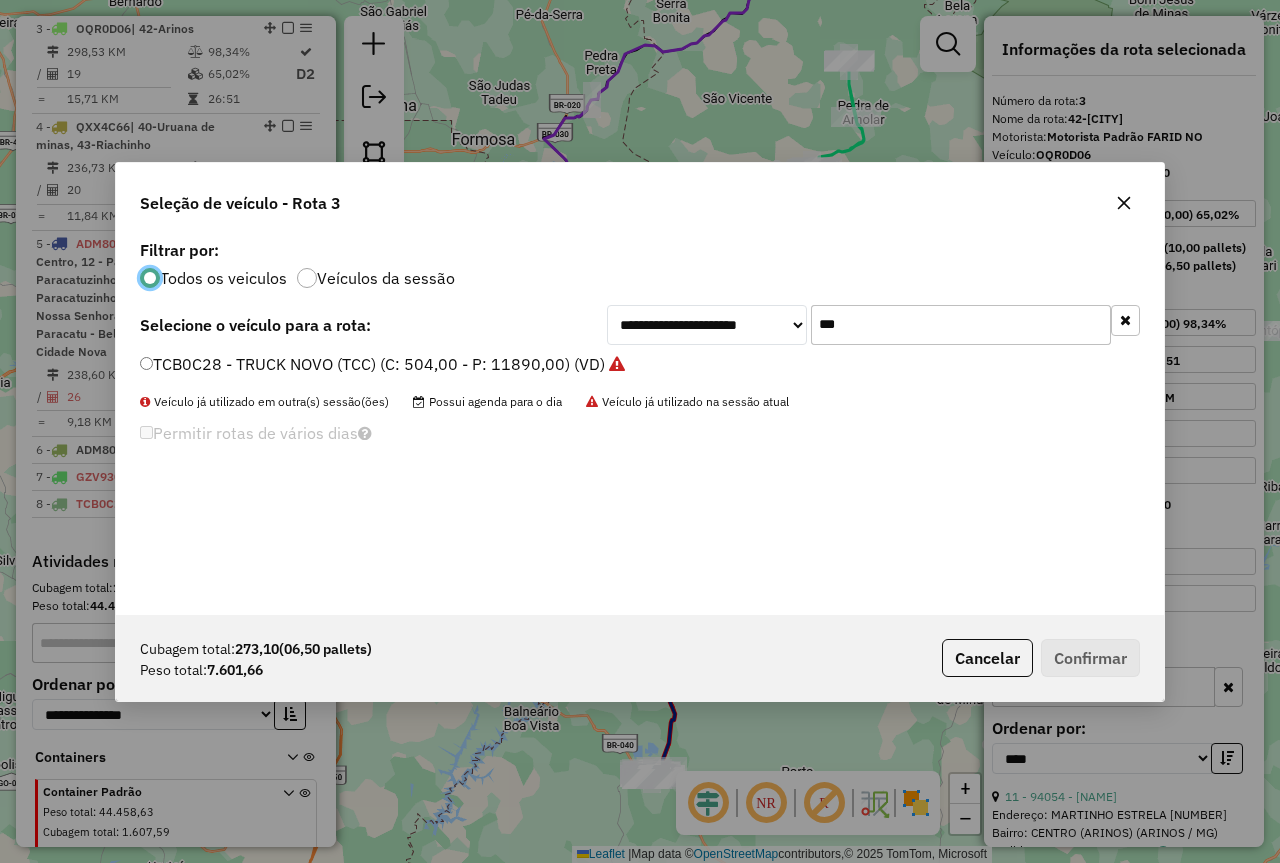 click on "***" 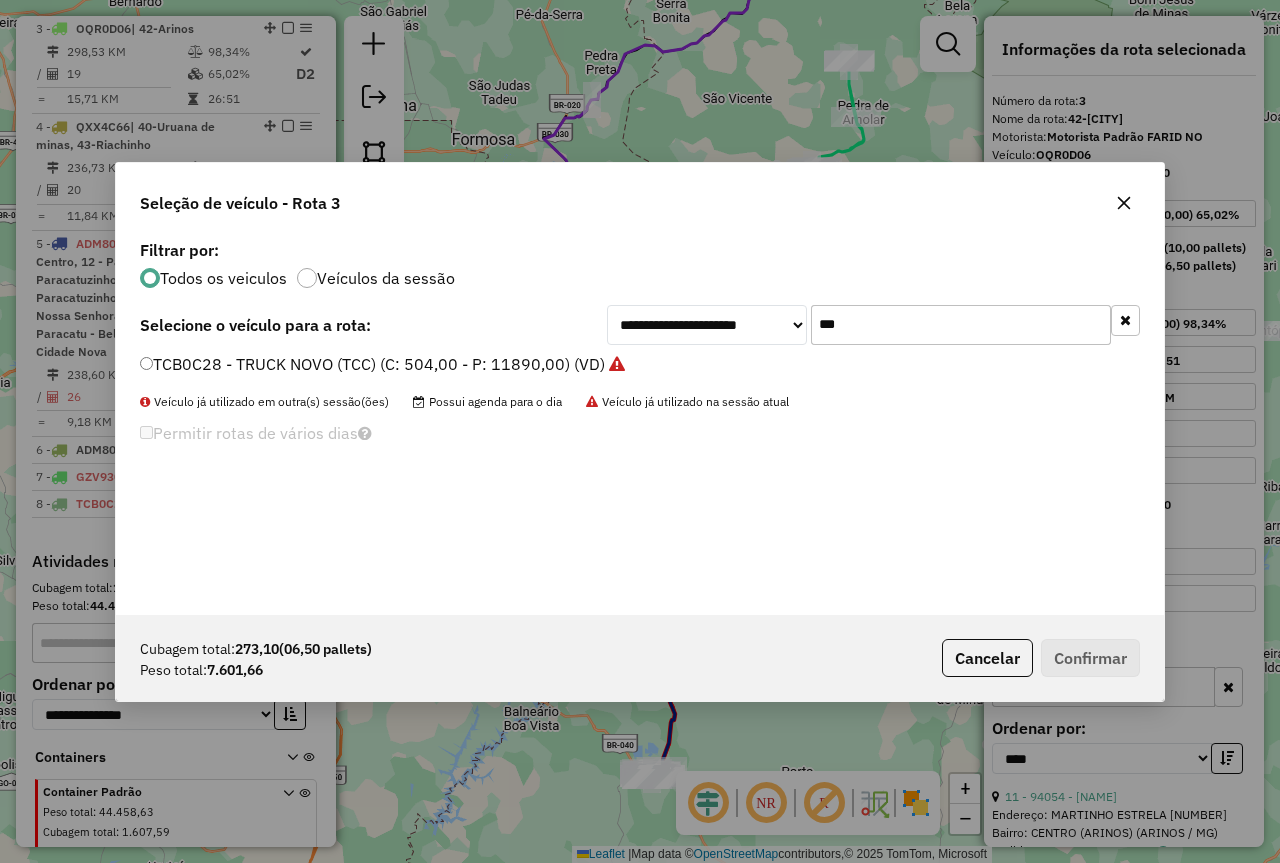 click on "***" 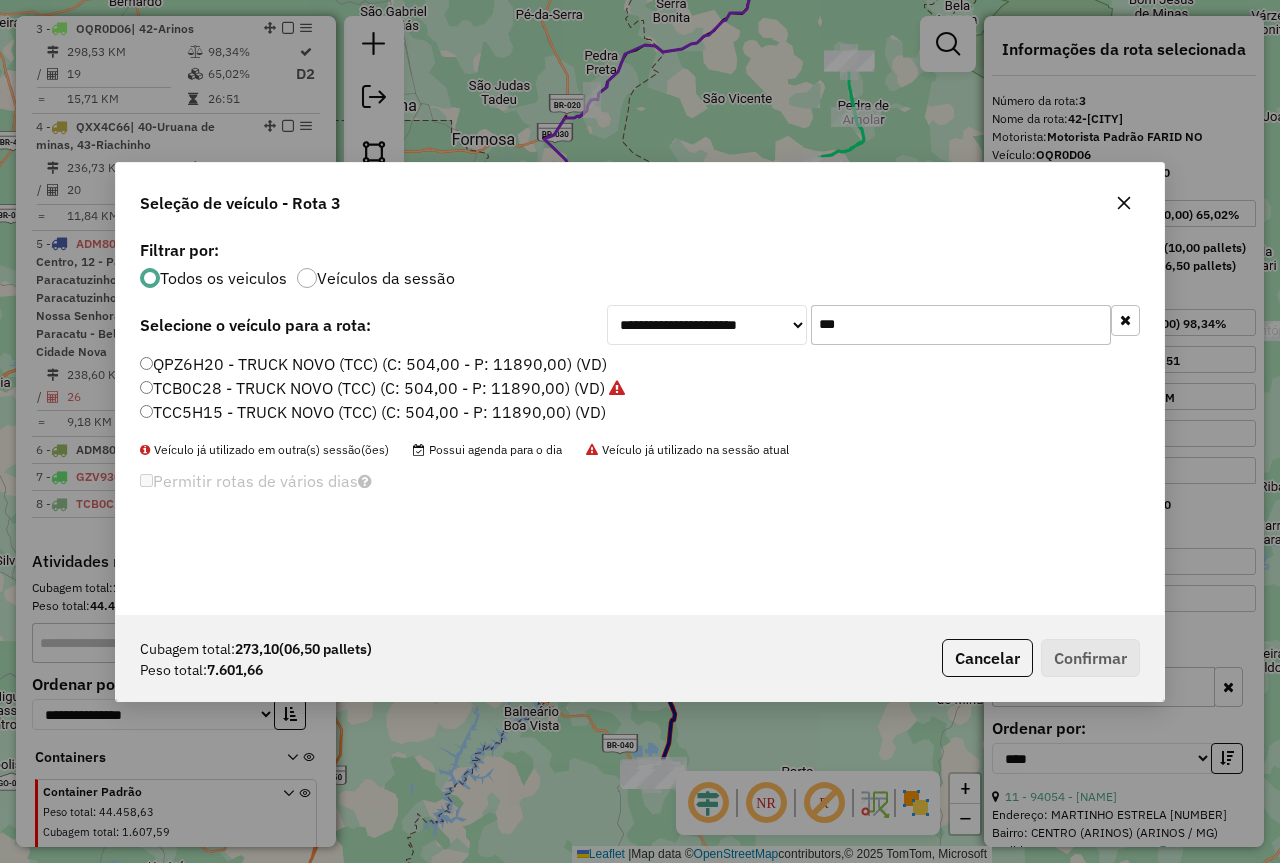 type on "***" 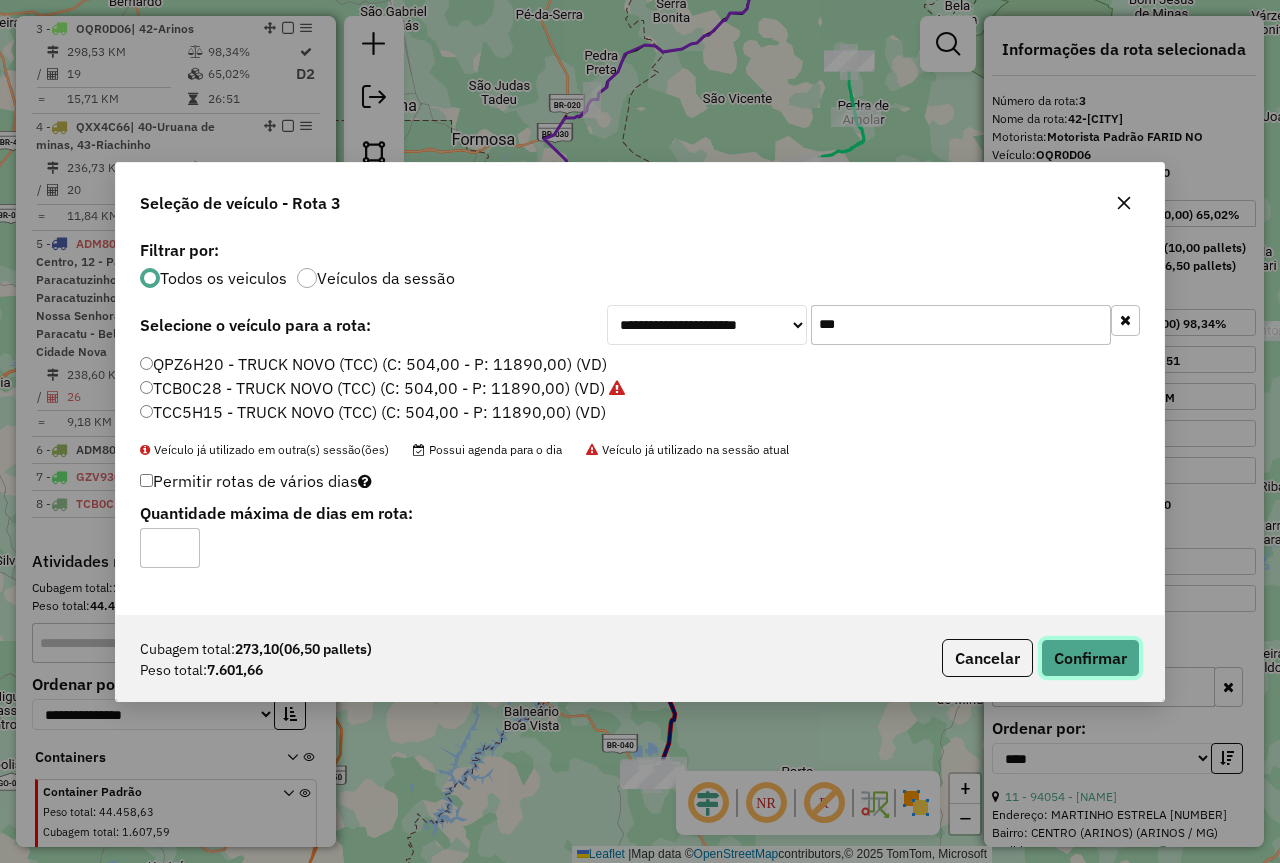 click on "Confirmar" 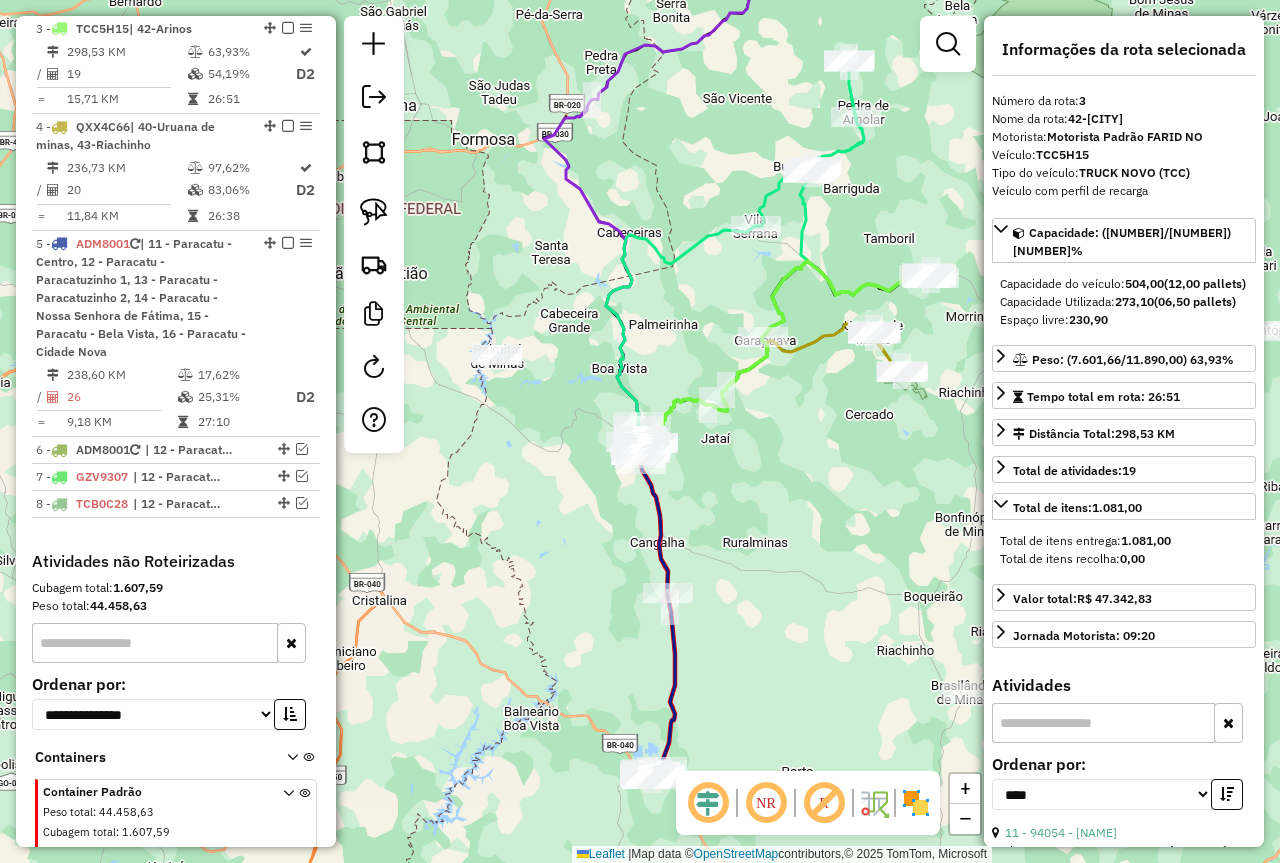 drag, startPoint x: 766, startPoint y: 688, endPoint x: 766, endPoint y: 564, distance: 124 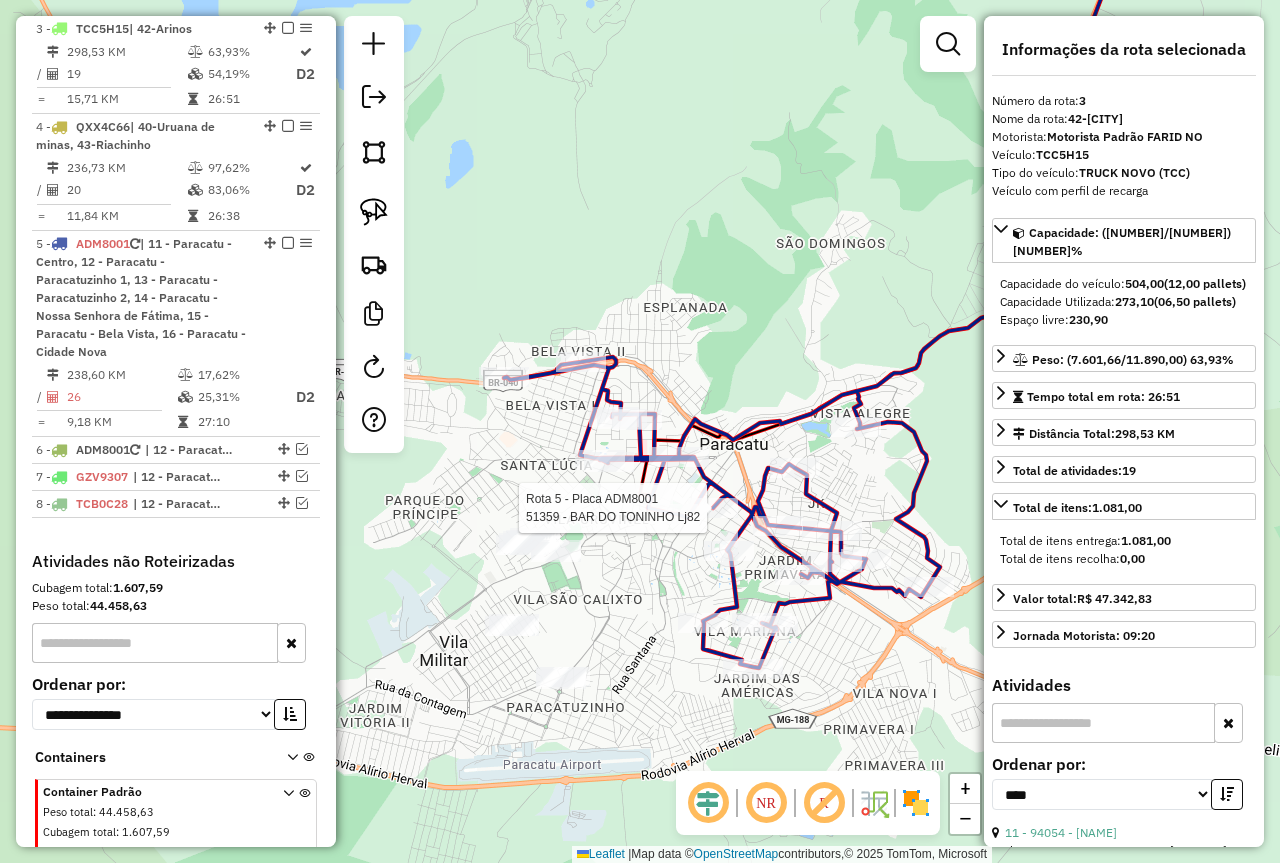 scroll, scrollTop: 1030, scrollLeft: 0, axis: vertical 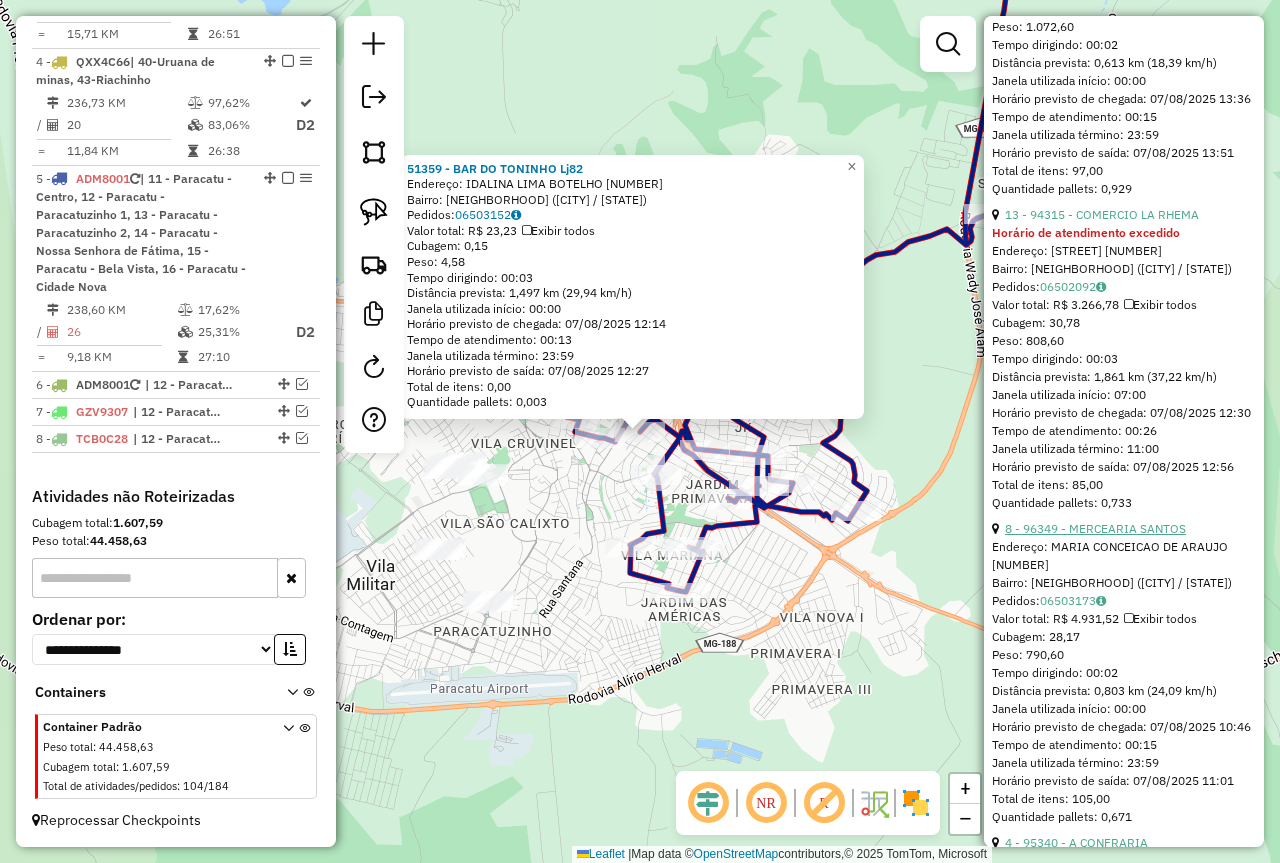 click on "8 - 96349 - MERCEARIA SANTOS" at bounding box center [1095, 528] 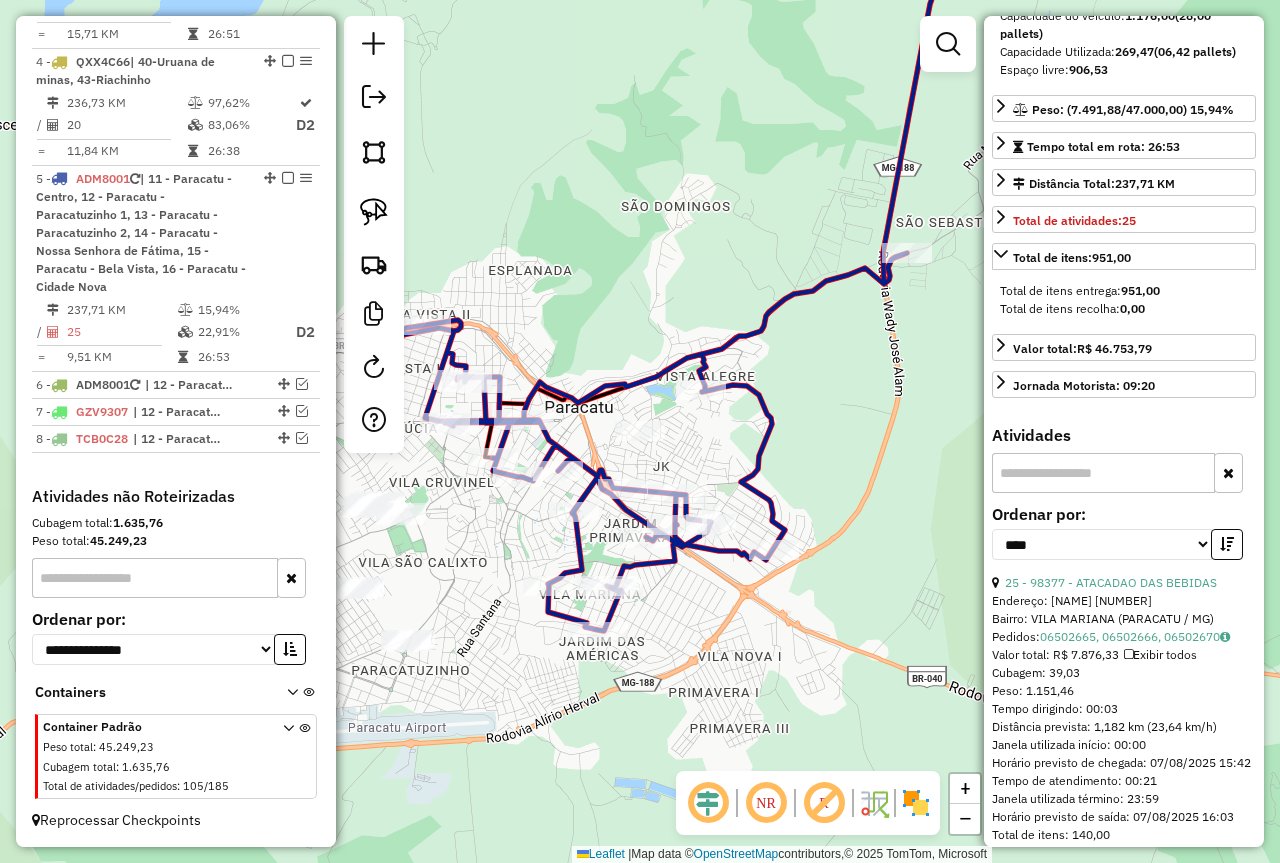 scroll, scrollTop: 0, scrollLeft: 0, axis: both 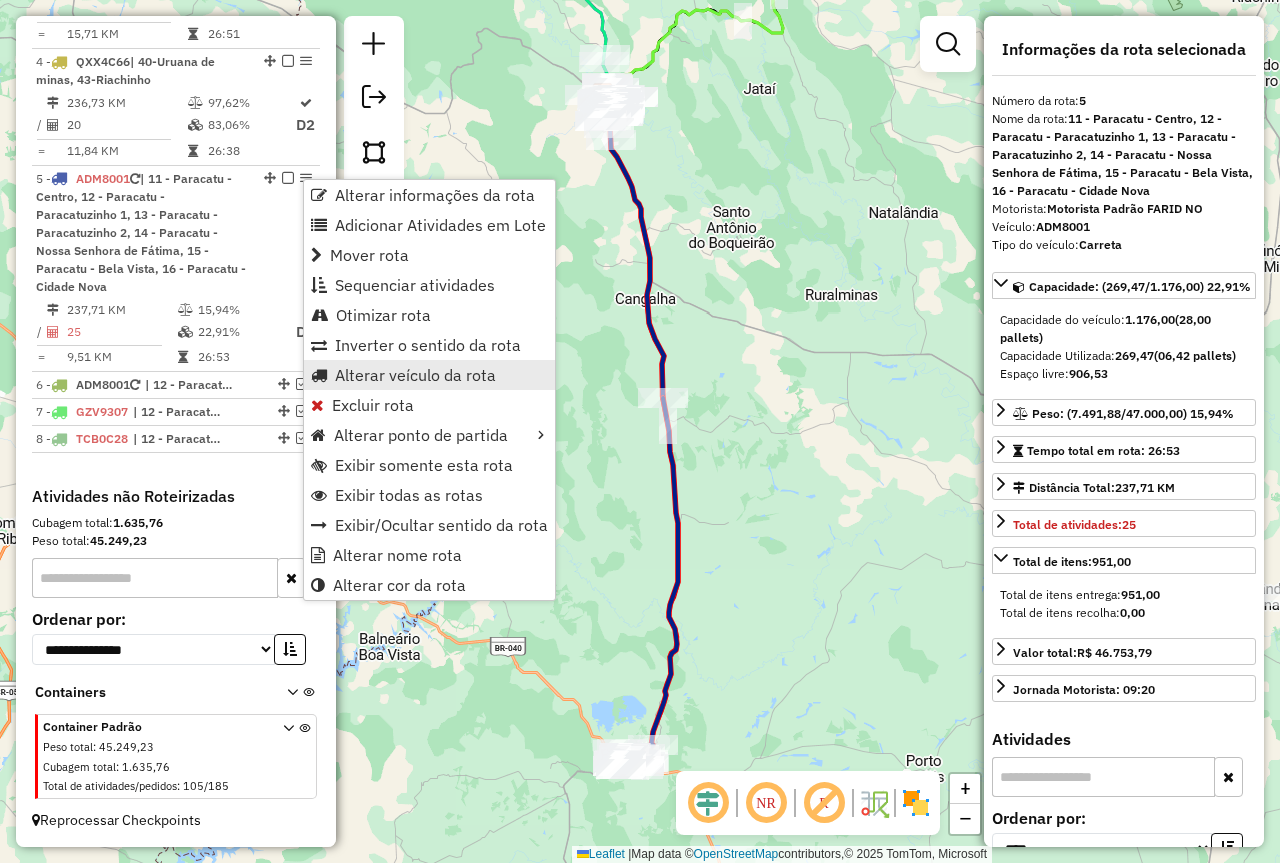 click on "Alterar veículo da rota" at bounding box center [429, 375] 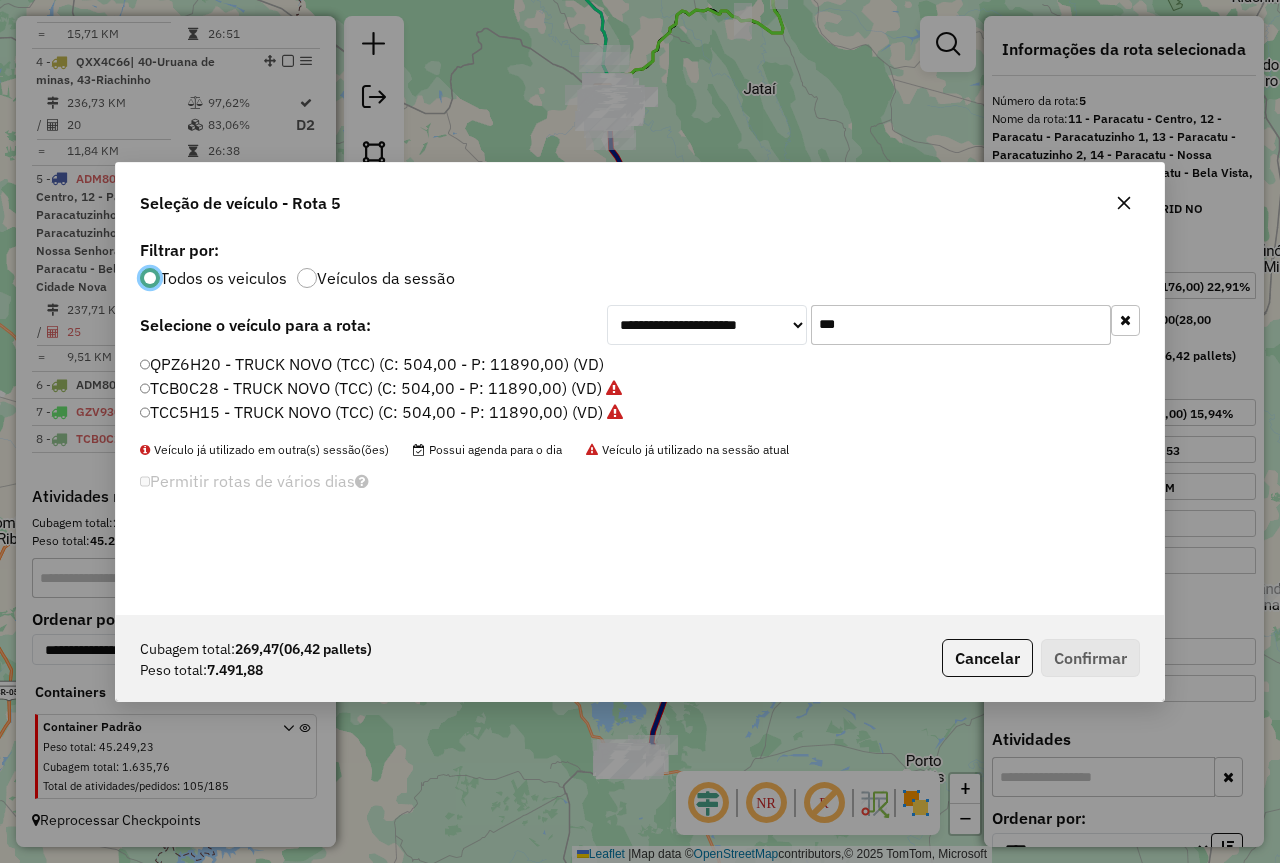 scroll, scrollTop: 11, scrollLeft: 6, axis: both 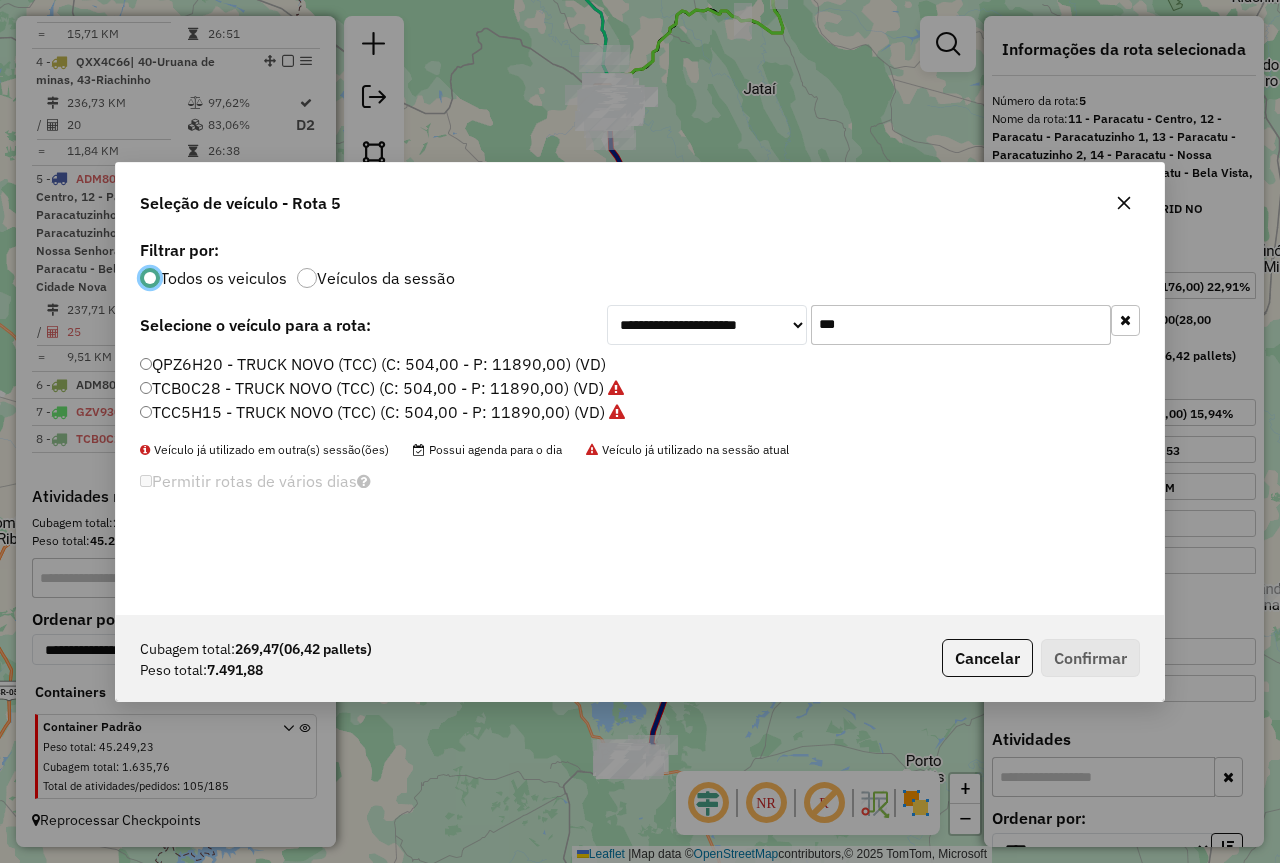 click on "***" 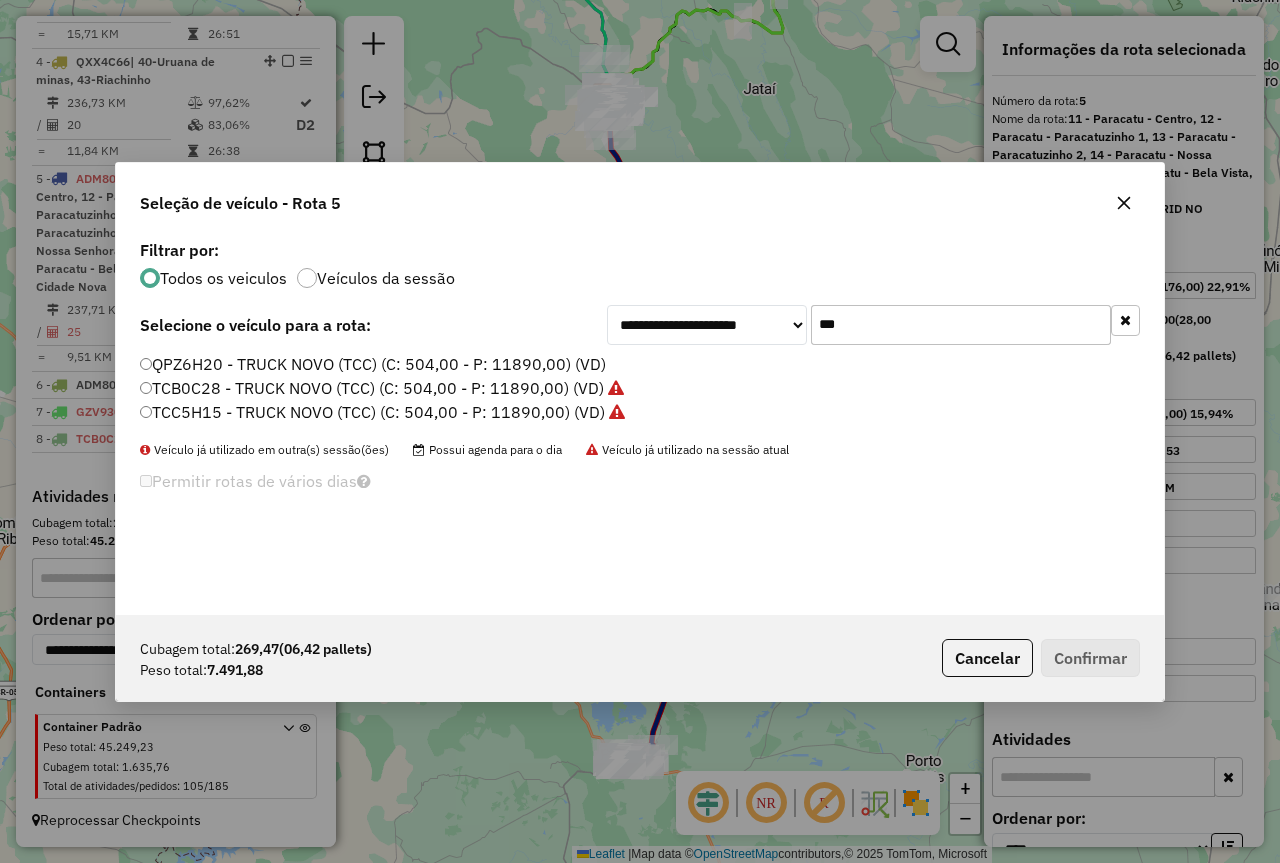 click on "***" 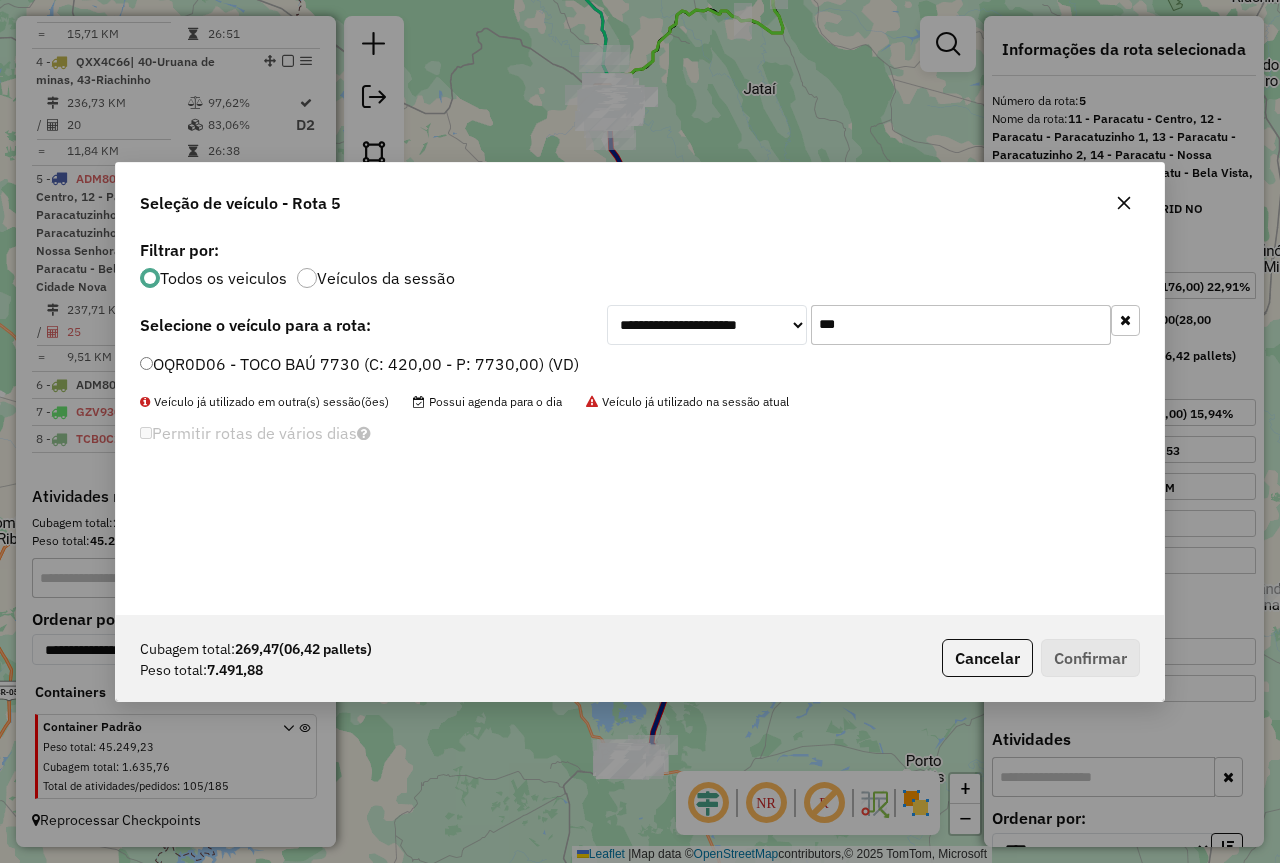 type on "***" 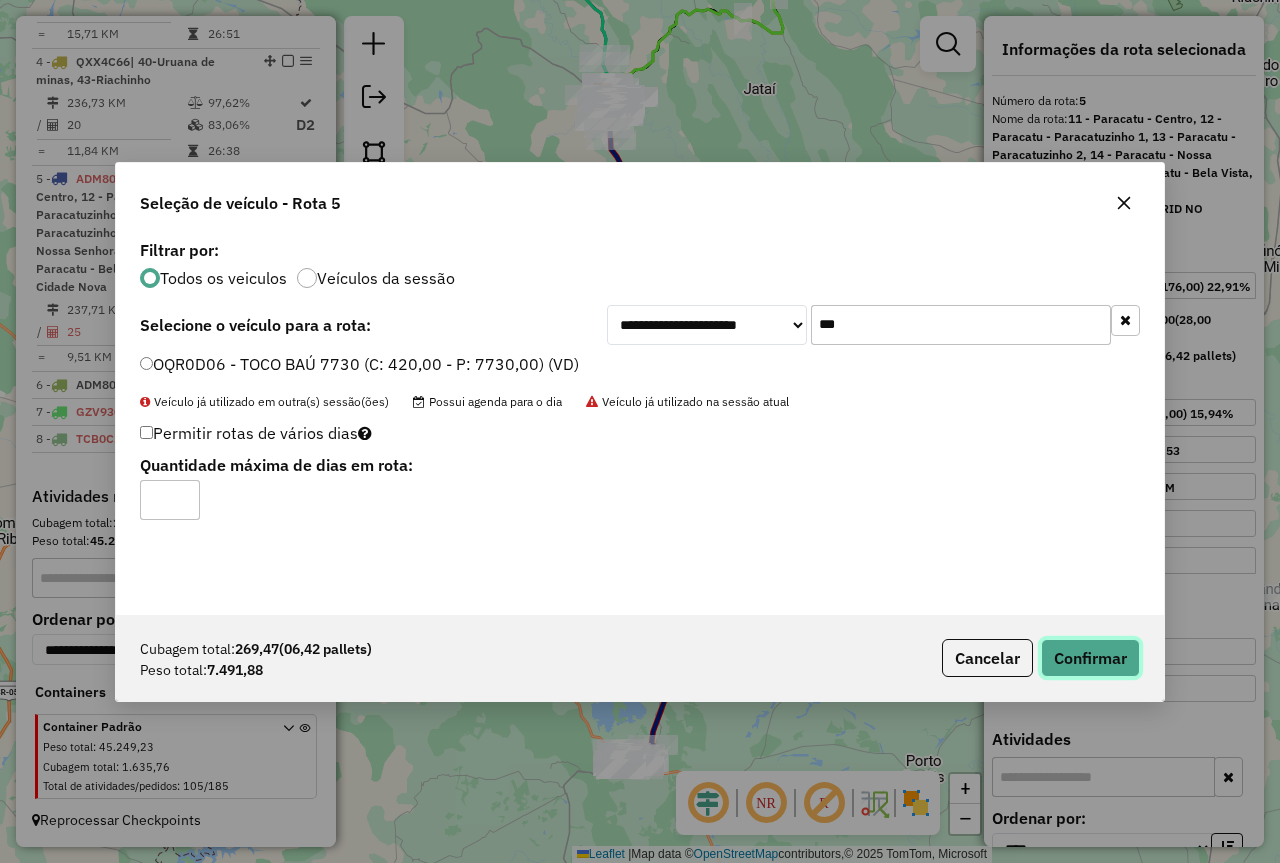 click on "Confirmar" 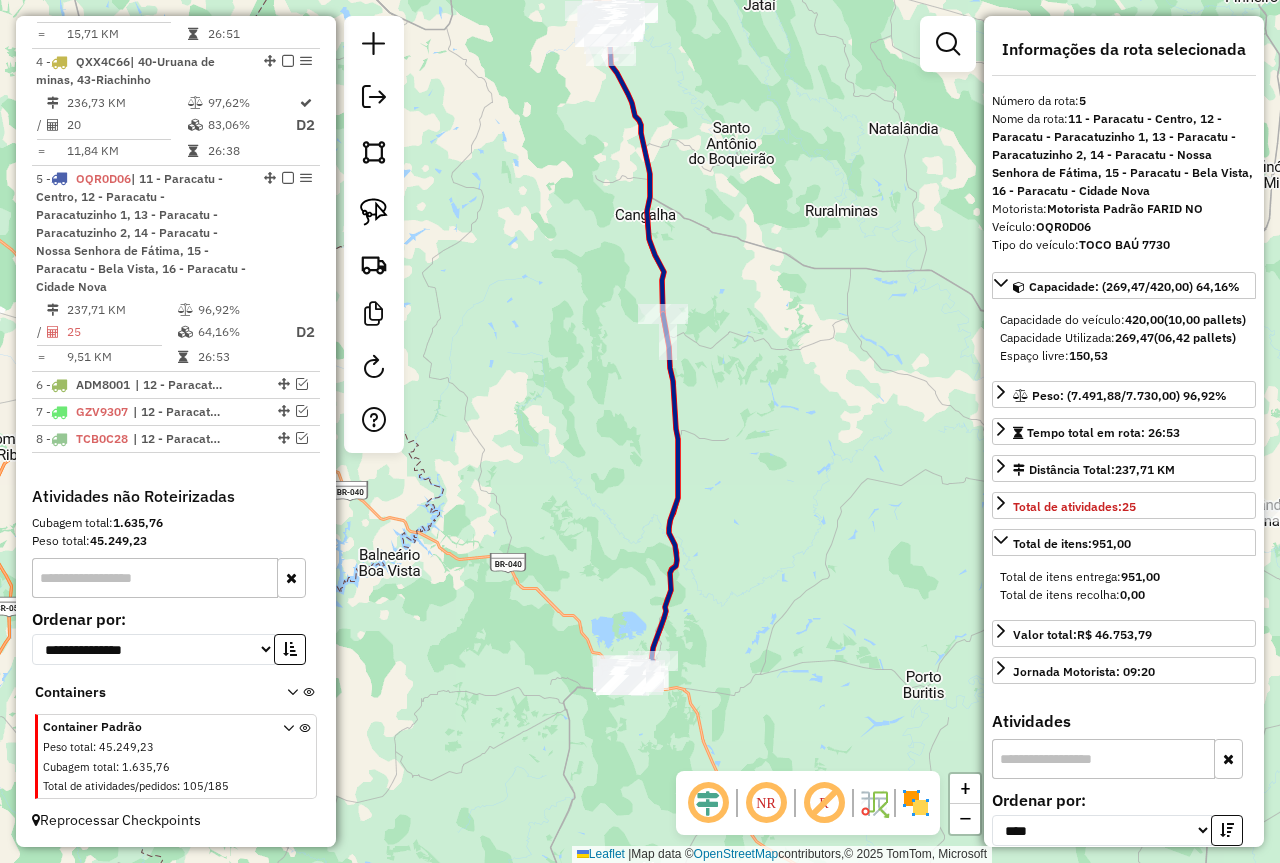 drag, startPoint x: 726, startPoint y: 601, endPoint x: 726, endPoint y: 446, distance: 155 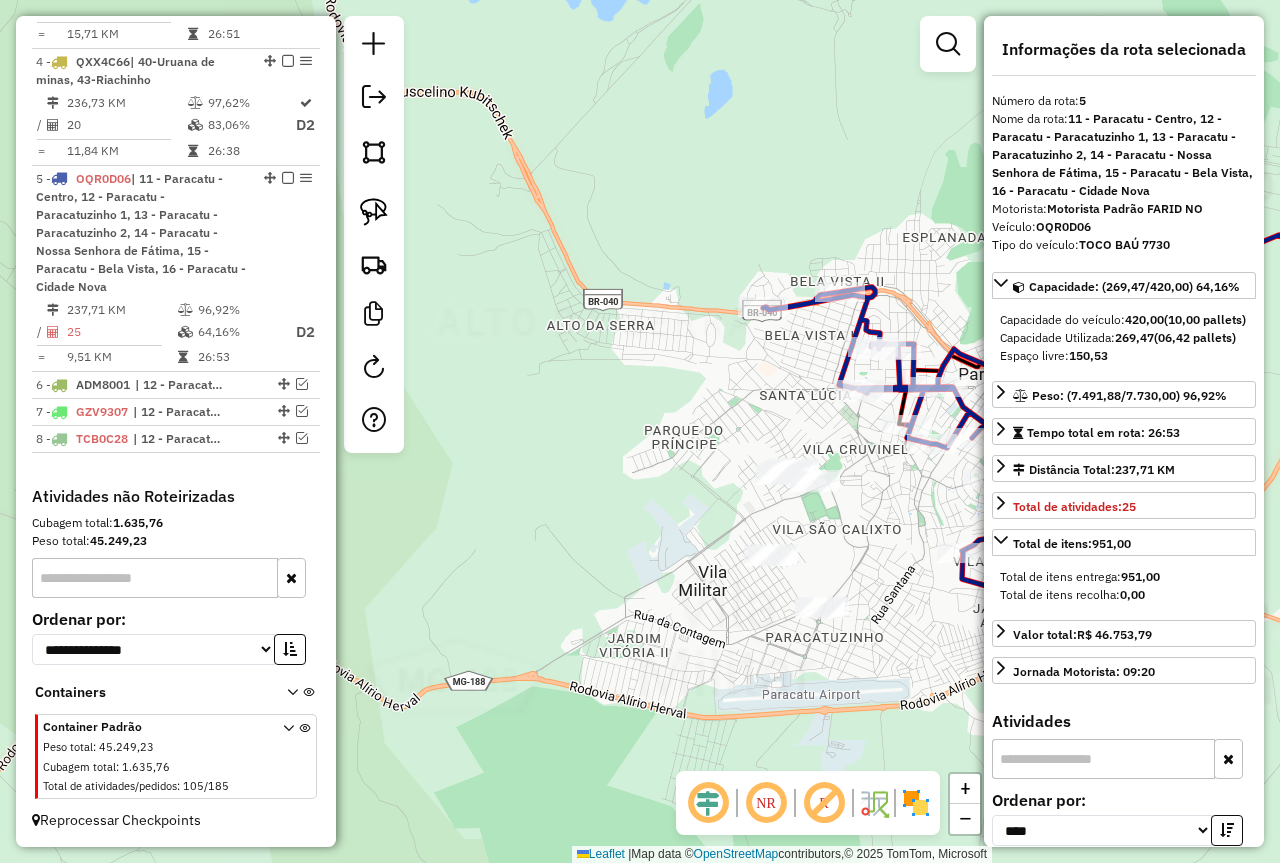 click on "Janela de atendimento Grade de atendimento Capacidade Transportadoras Veículos Cliente Pedidos  Rotas Selecione os dias de semana para filtrar as janelas de atendimento  Seg   Ter   Qua   Qui   Sex   Sáb   Dom  Informe o período da janela de atendimento: De: Até:  Filtrar exatamente a janela do cliente  Considerar janela de atendimento padrão  Selecione os dias de semana para filtrar as grades de atendimento  Seg   Ter   Qua   Qui   Sex   Sáb   Dom   Considerar clientes sem dia de atendimento cadastrado  Clientes fora do dia de atendimento selecionado Filtrar as atividades entre os valores definidos abaixo:  Peso mínimo:   Peso máximo:   Cubagem mínima:   Cubagem máxima:   De:   Até:  Filtrar as atividades entre o tempo de atendimento definido abaixo:  De:   Até:   Considerar capacidade total dos clientes não roteirizados Transportadora: Selecione um ou mais itens Tipo de veículo: Selecione um ou mais itens Veículo: Selecione um ou mais itens Motorista: Selecione um ou mais itens Nome: Rótulo:" 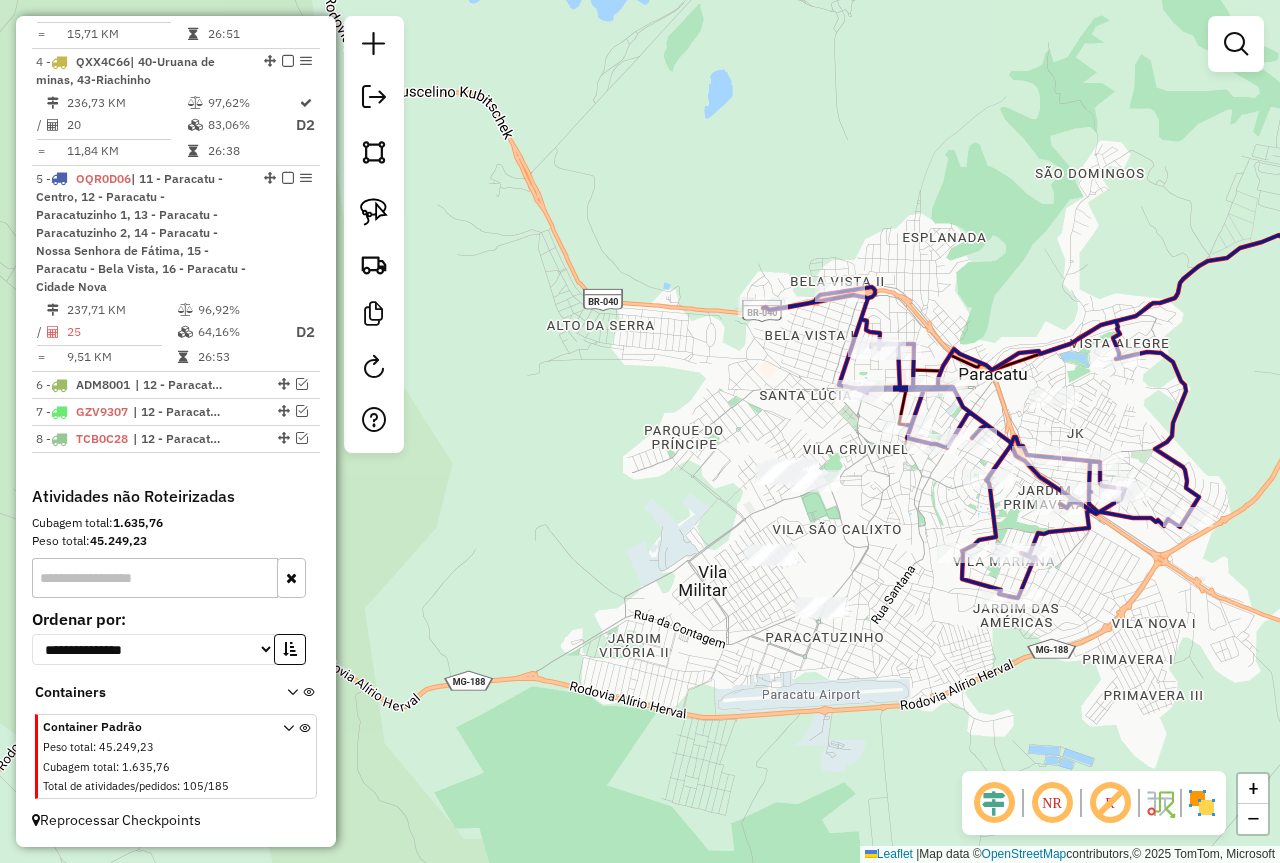drag, startPoint x: 893, startPoint y: 517, endPoint x: 820, endPoint y: 456, distance: 95.131485 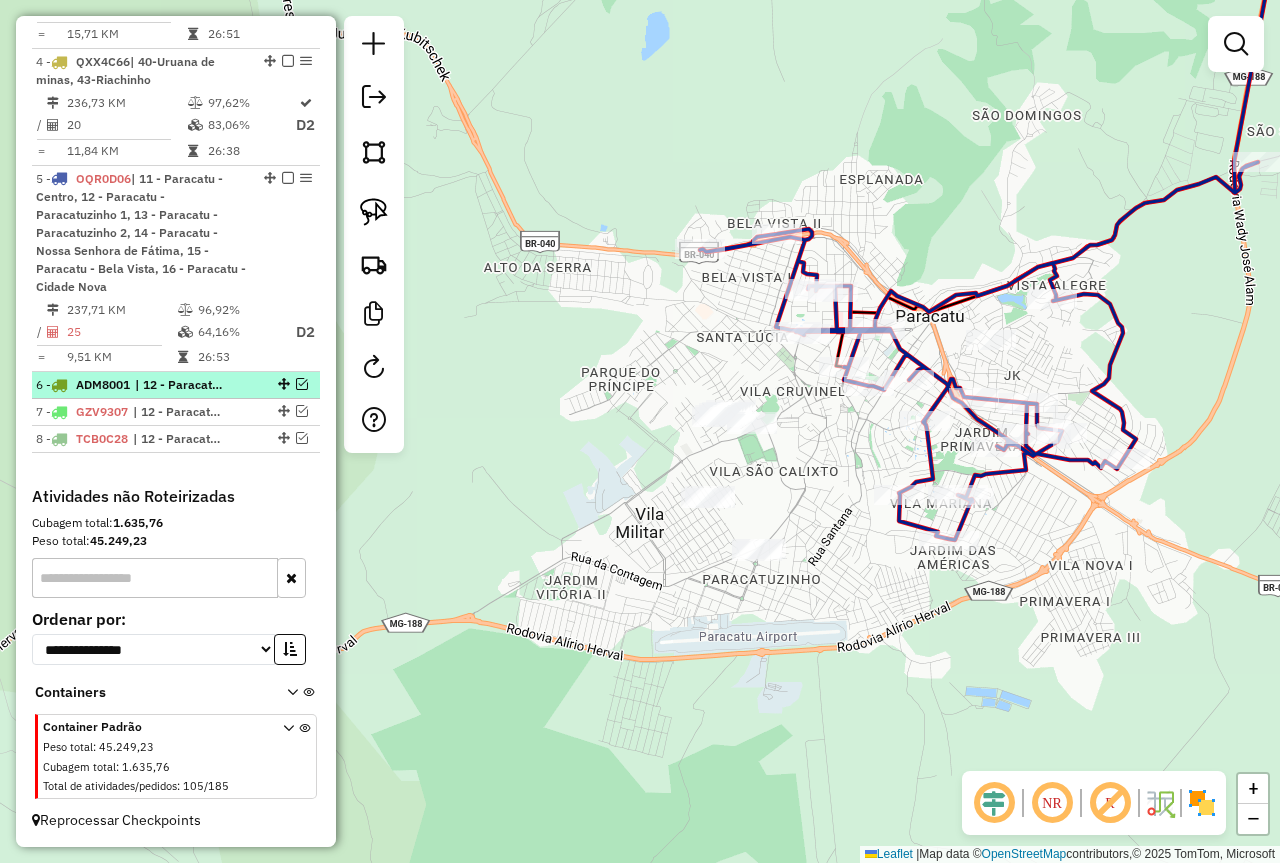 click at bounding box center [302, 384] 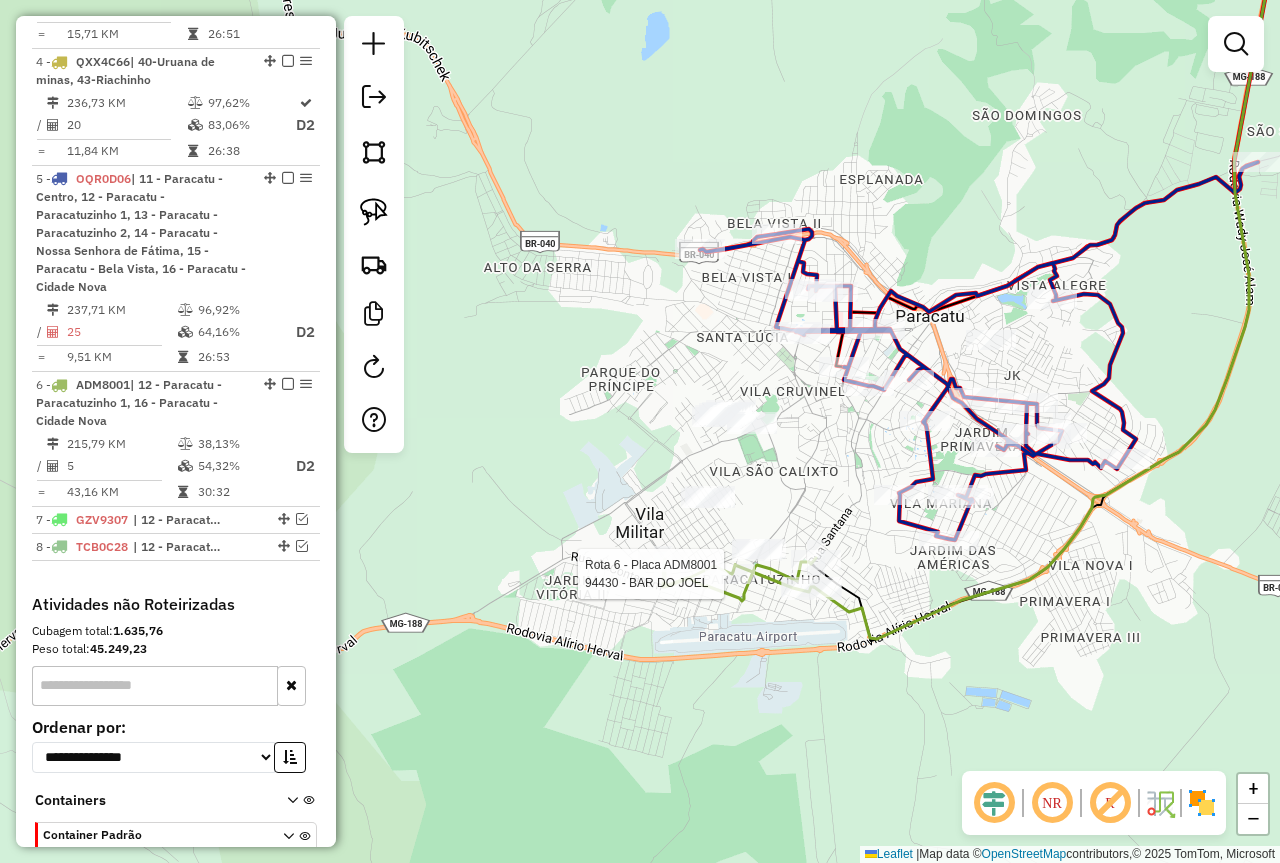 select on "*********" 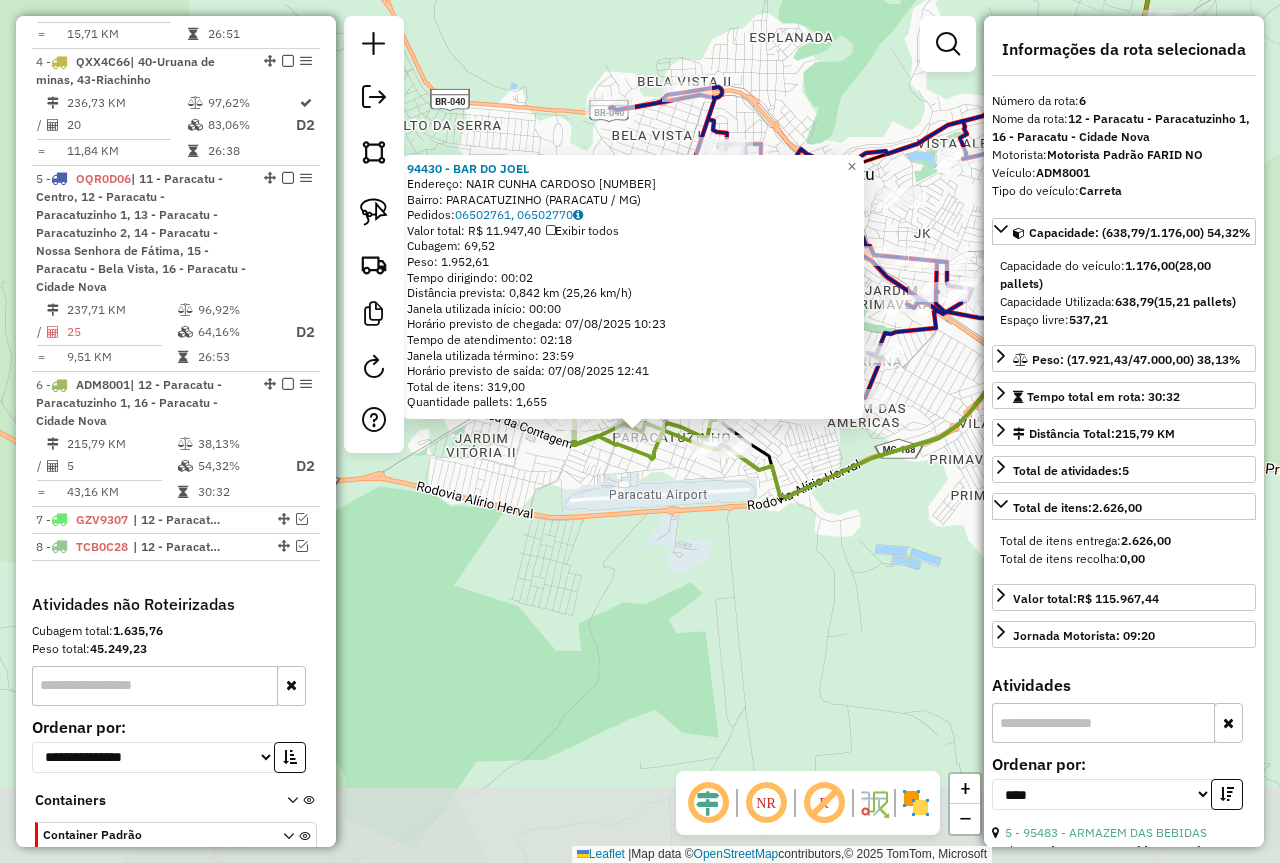 scroll, scrollTop: 1137, scrollLeft: 0, axis: vertical 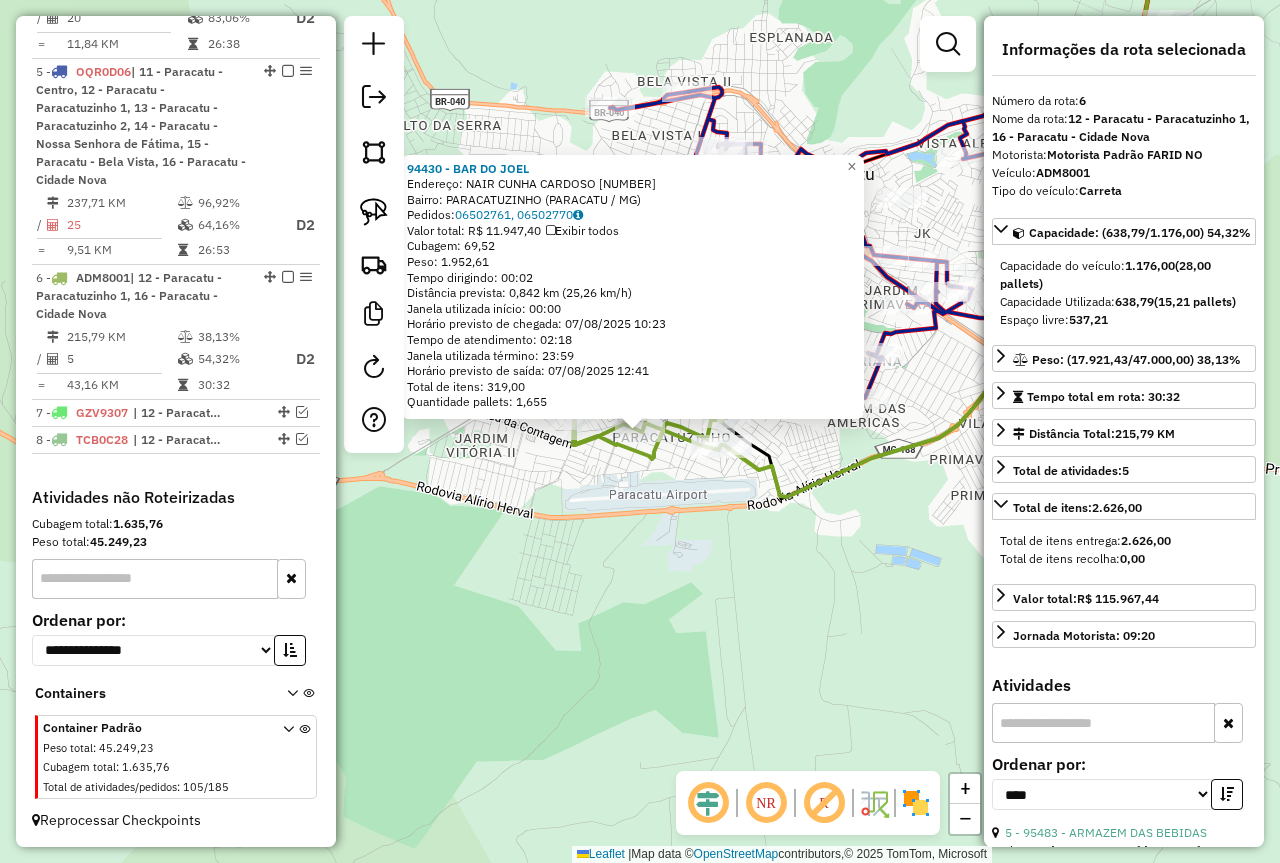 click on "94430 - BAR DO JOEL  Endereço:  NAIR CUNHA CARDOSO 201   Bairro: PARACATUZINHO (PARACATU / MG)   Pedidos:  06502761, 06502770   Valor total: R$ 11.947,40   Exibir todos   Cubagem: 69,52  Peso: 1.952,61  Tempo dirigindo: 00:02   Distância prevista: 0,842 km (25,26 km/h)   Janela utilizada início: 00:00   Horário previsto de chegada: 07/08/2025 10:23   Tempo de atendimento: 02:18   Janela utilizada término: 23:59   Horário previsto de saída: 07/08/2025 12:41   Total de itens: 319,00   Quantidade pallets: 1,655  × Janela de atendimento Grade de atendimento Capacidade Transportadoras Veículos Cliente Pedidos  Rotas Selecione os dias de semana para filtrar as janelas de atendimento  Seg   Ter   Qua   Qui   Sex   Sáb   Dom  Informe o período da janela de atendimento: De: Até:  Filtrar exatamente a janela do cliente  Considerar janela de atendimento padrão  Selecione os dias de semana para filtrar as grades de atendimento  Seg   Ter   Qua   Qui   Sex   Sáb   Dom   Peso mínimo:   Peso máximo:   De:  +" 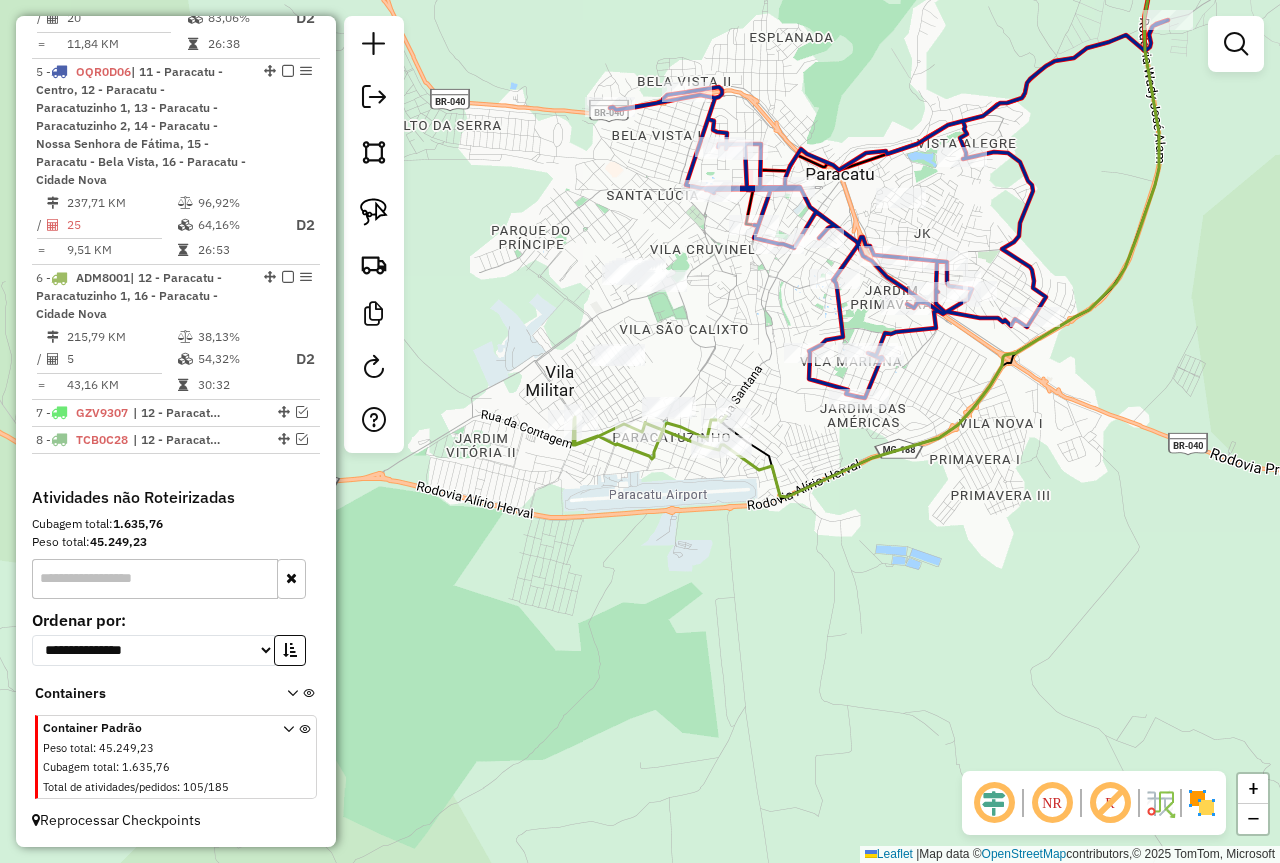 drag, startPoint x: 561, startPoint y: 505, endPoint x: 608, endPoint y: 566, distance: 77.00649 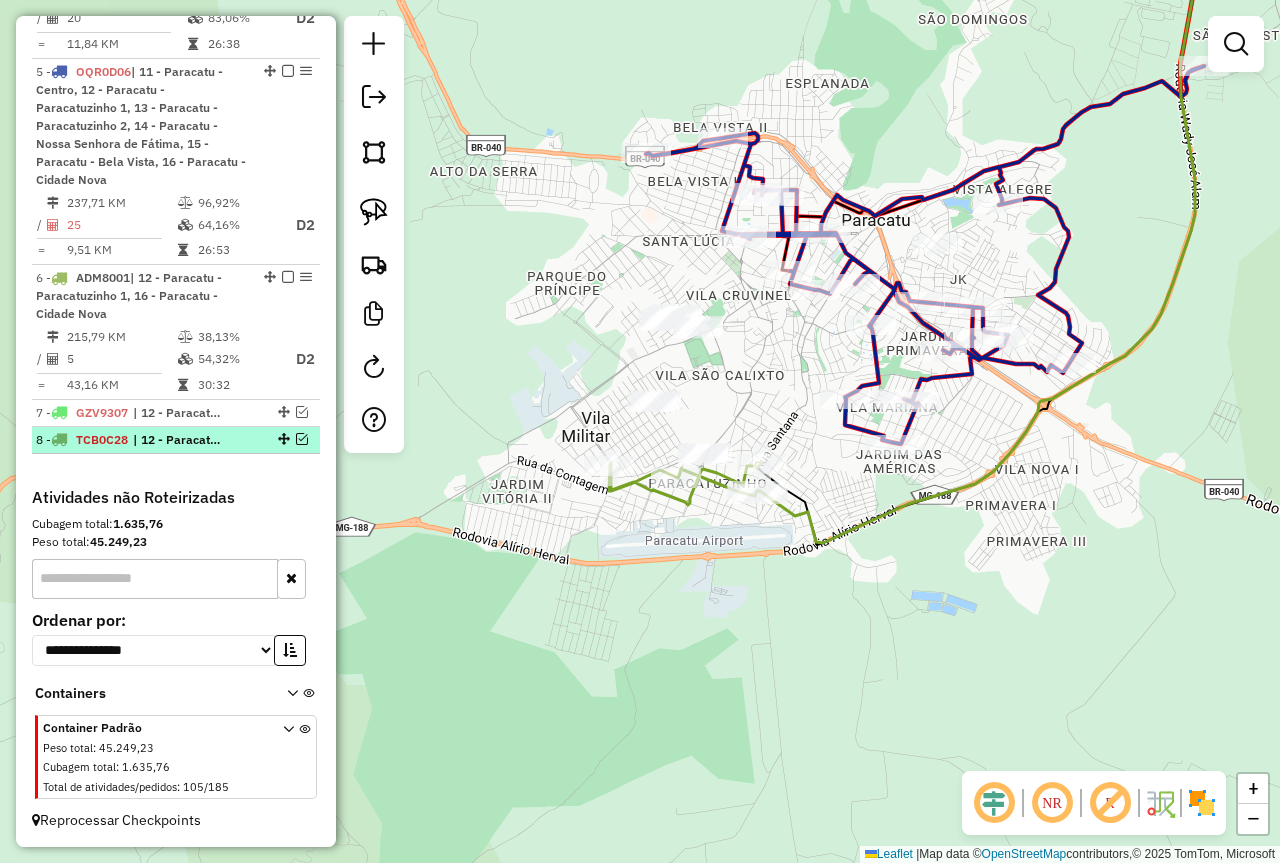click at bounding box center [302, 439] 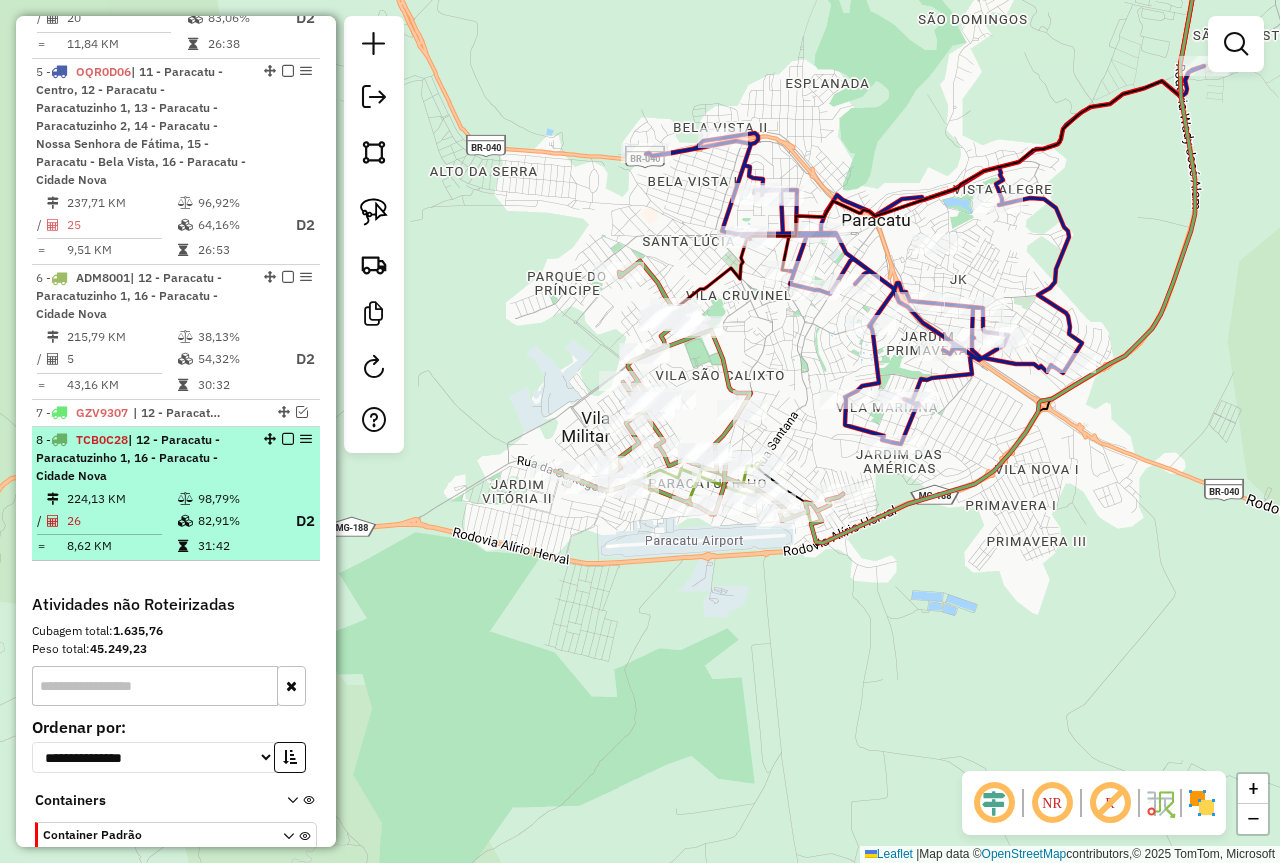 click at bounding box center [288, 439] 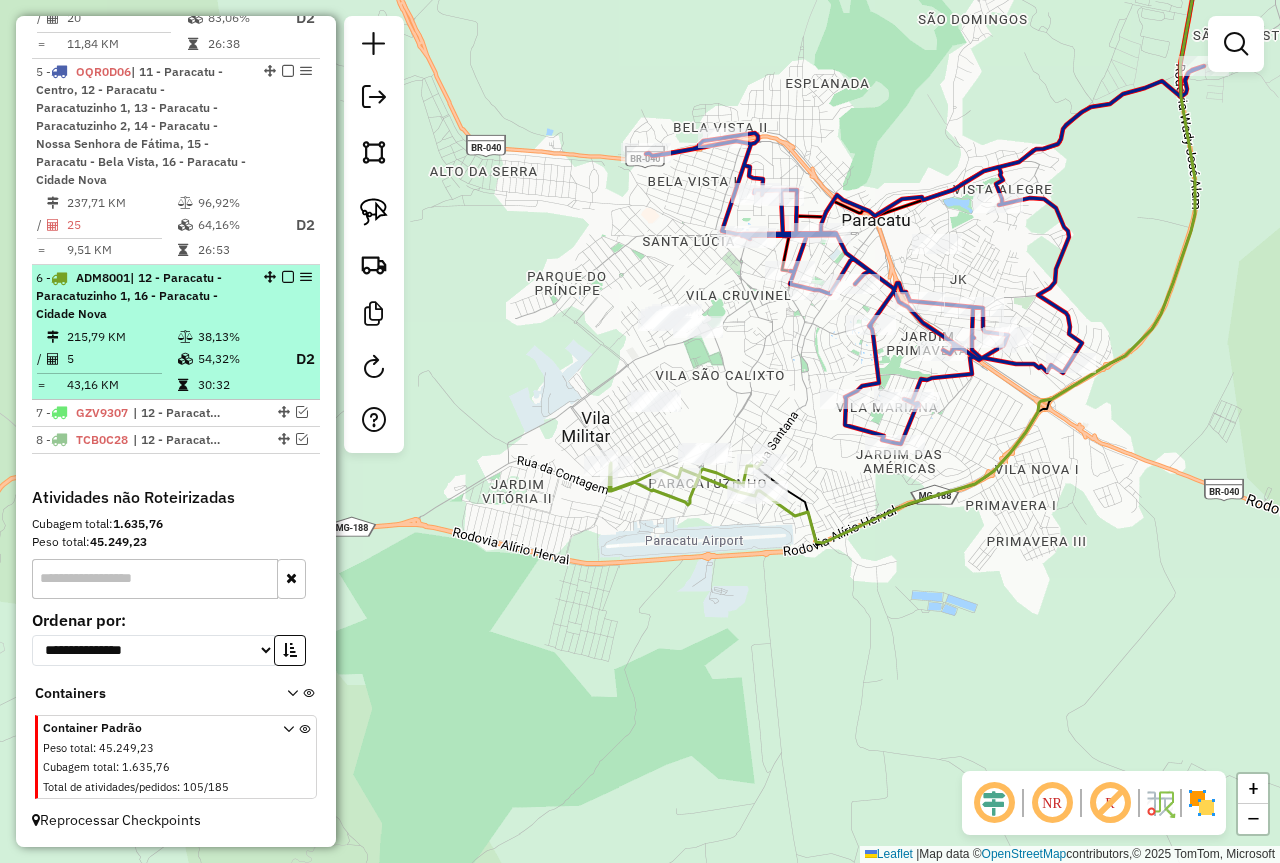 click at bounding box center (288, 277) 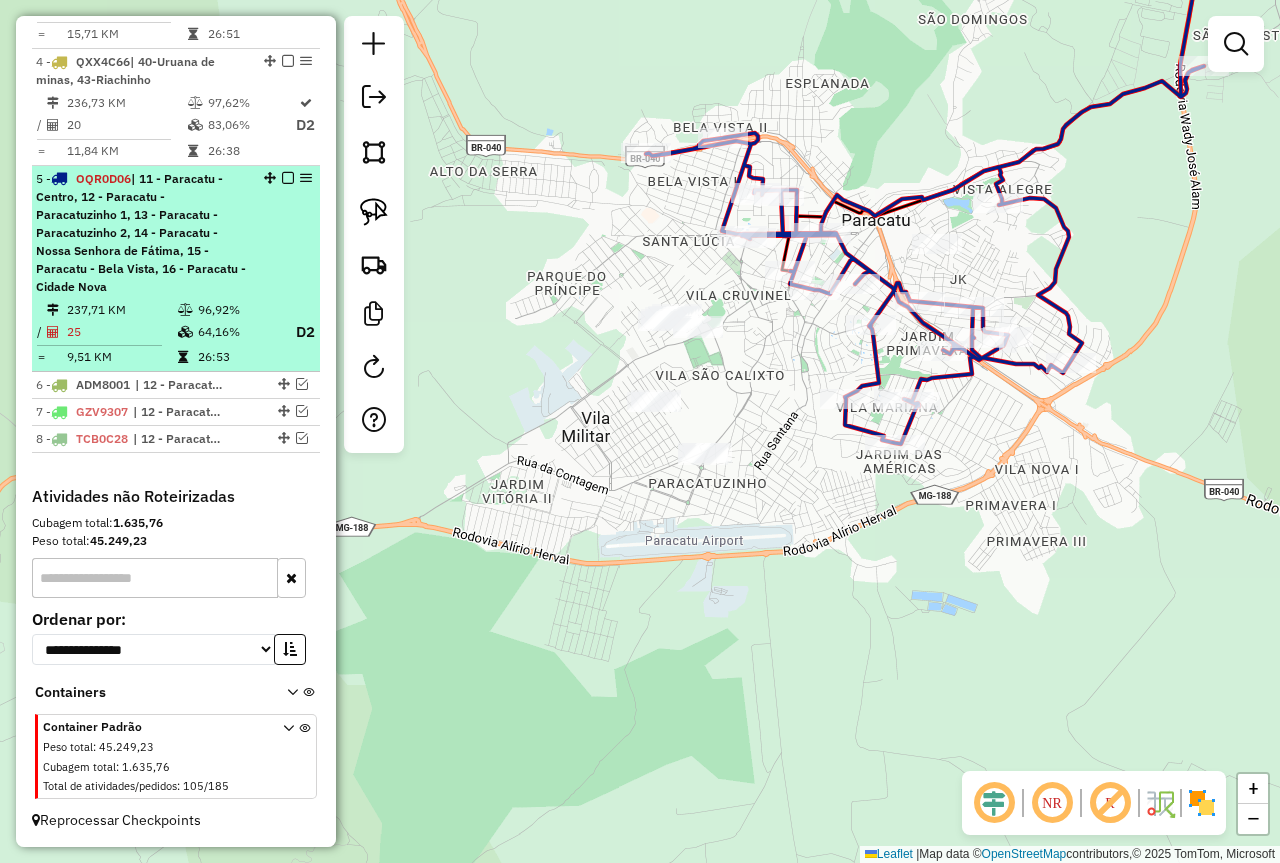 click at bounding box center [288, 178] 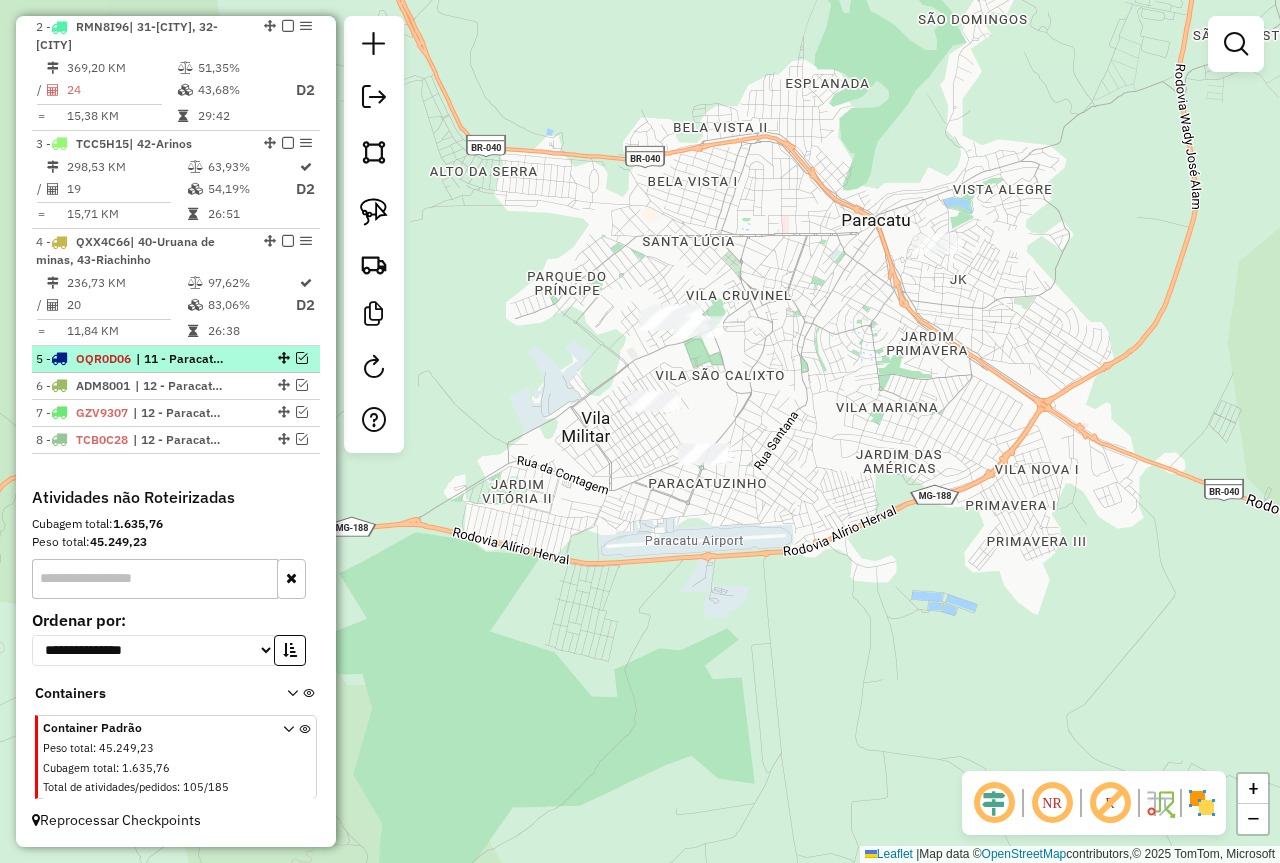 scroll, scrollTop: 850, scrollLeft: 0, axis: vertical 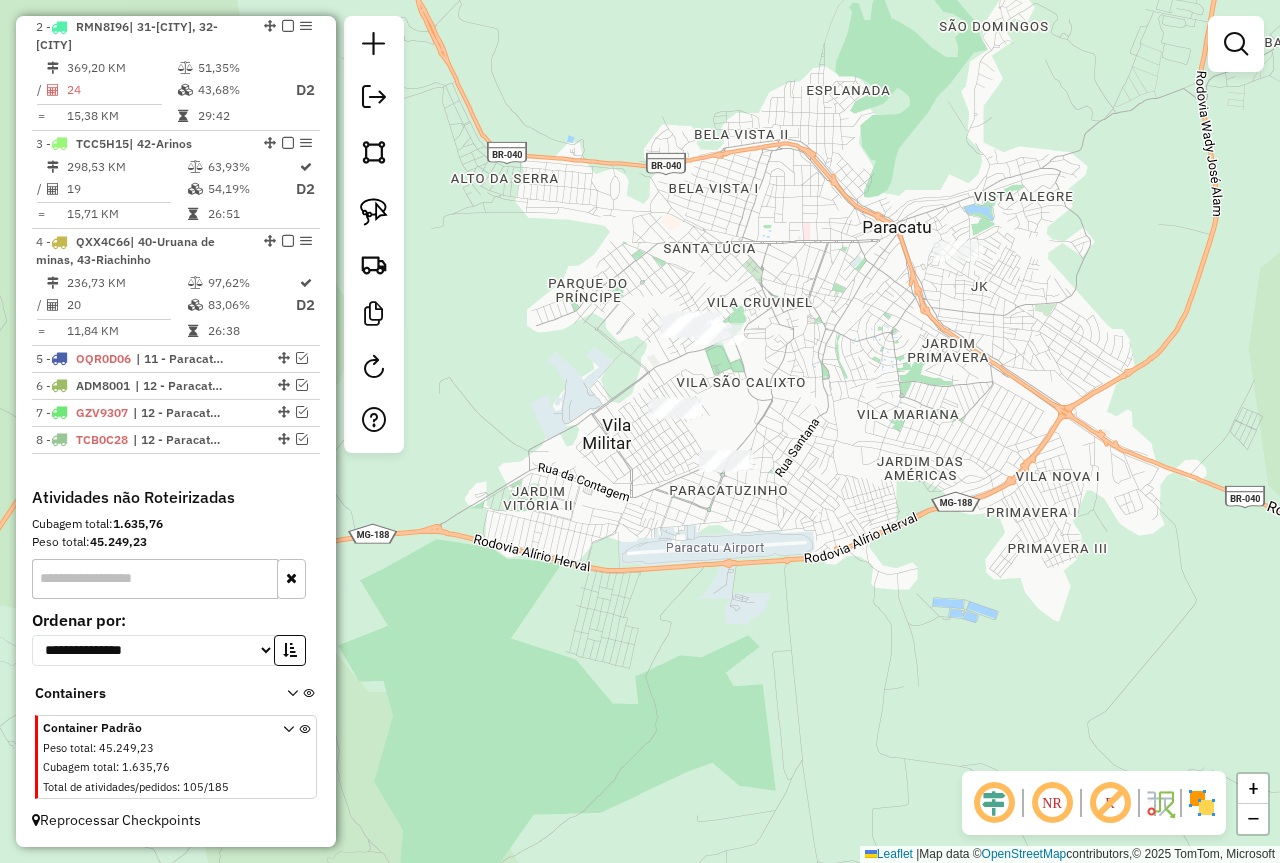 drag, startPoint x: 791, startPoint y: 350, endPoint x: 807, endPoint y: 404, distance: 56.32051 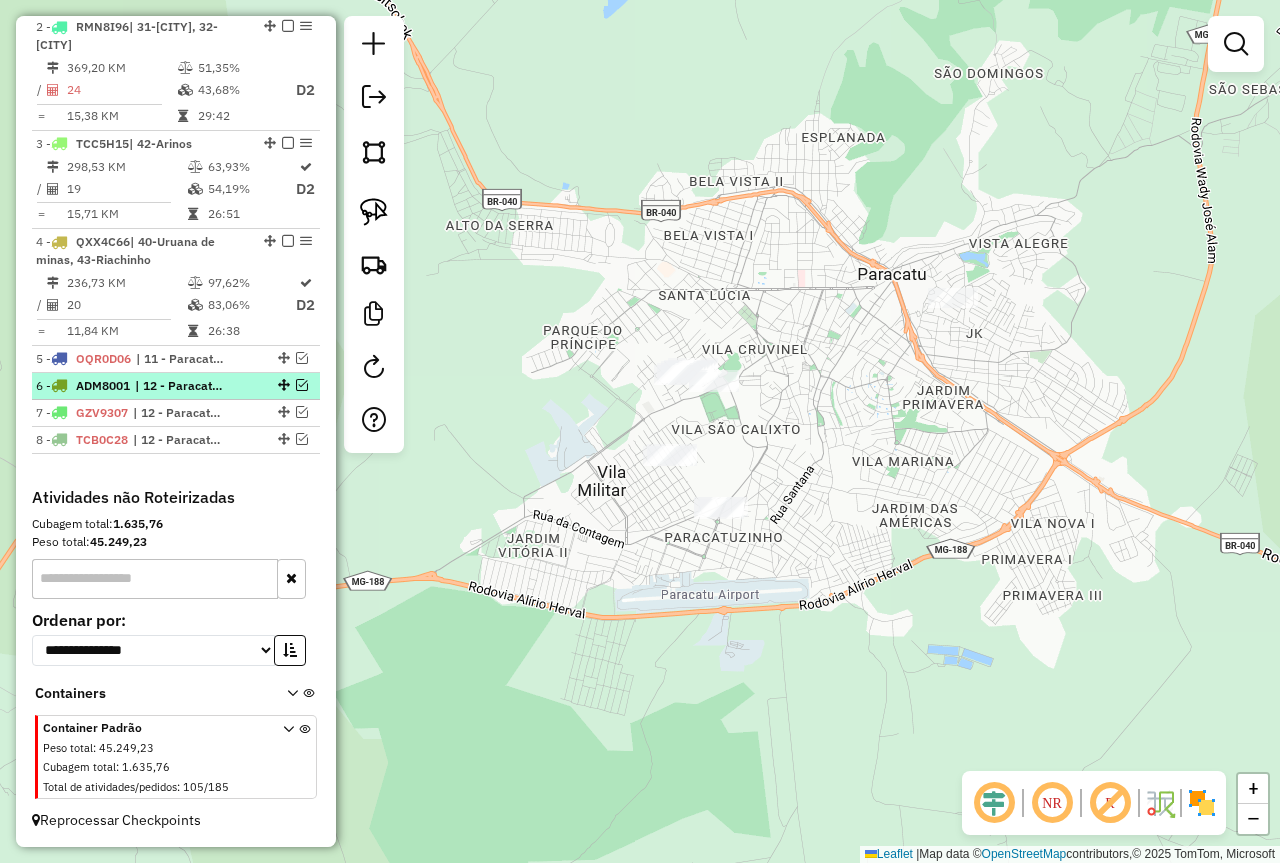 click at bounding box center [302, 385] 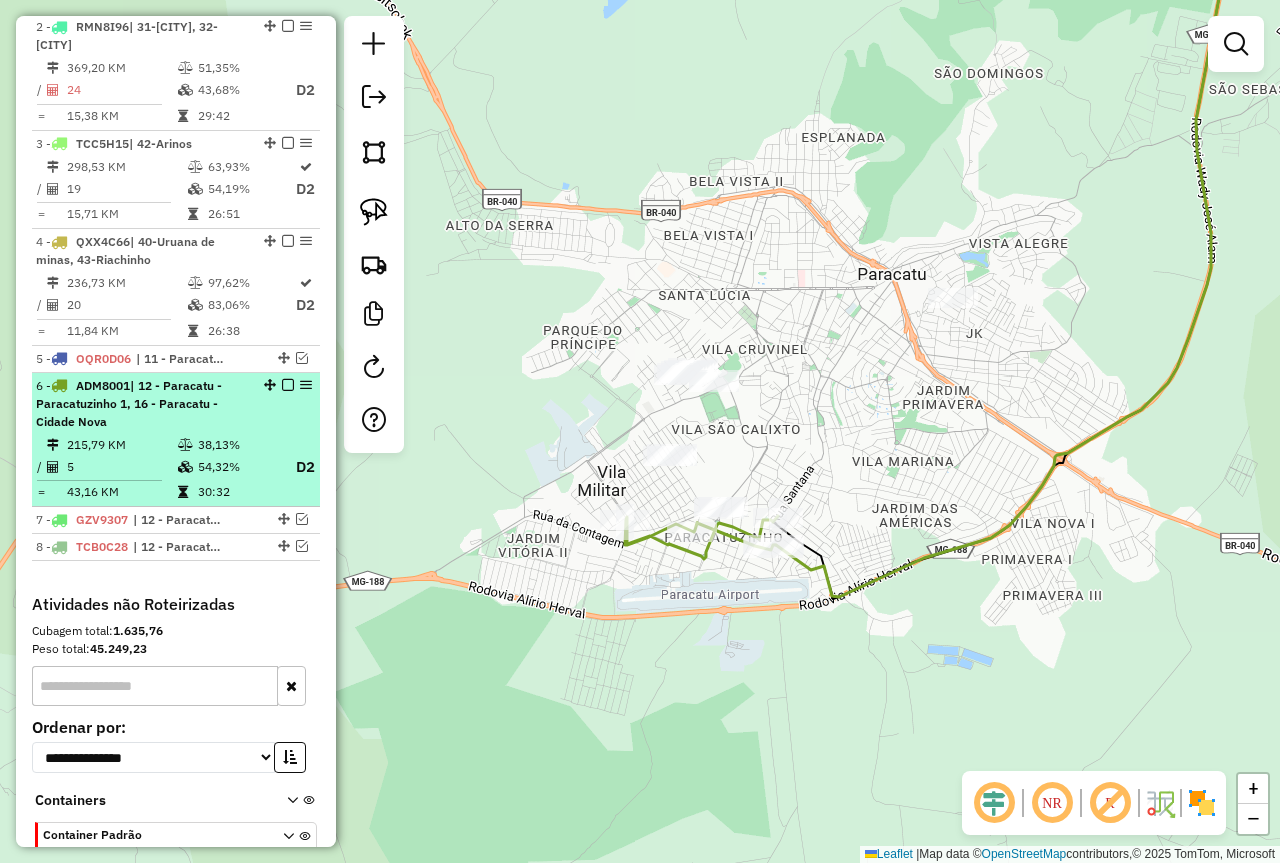 scroll, scrollTop: 958, scrollLeft: 0, axis: vertical 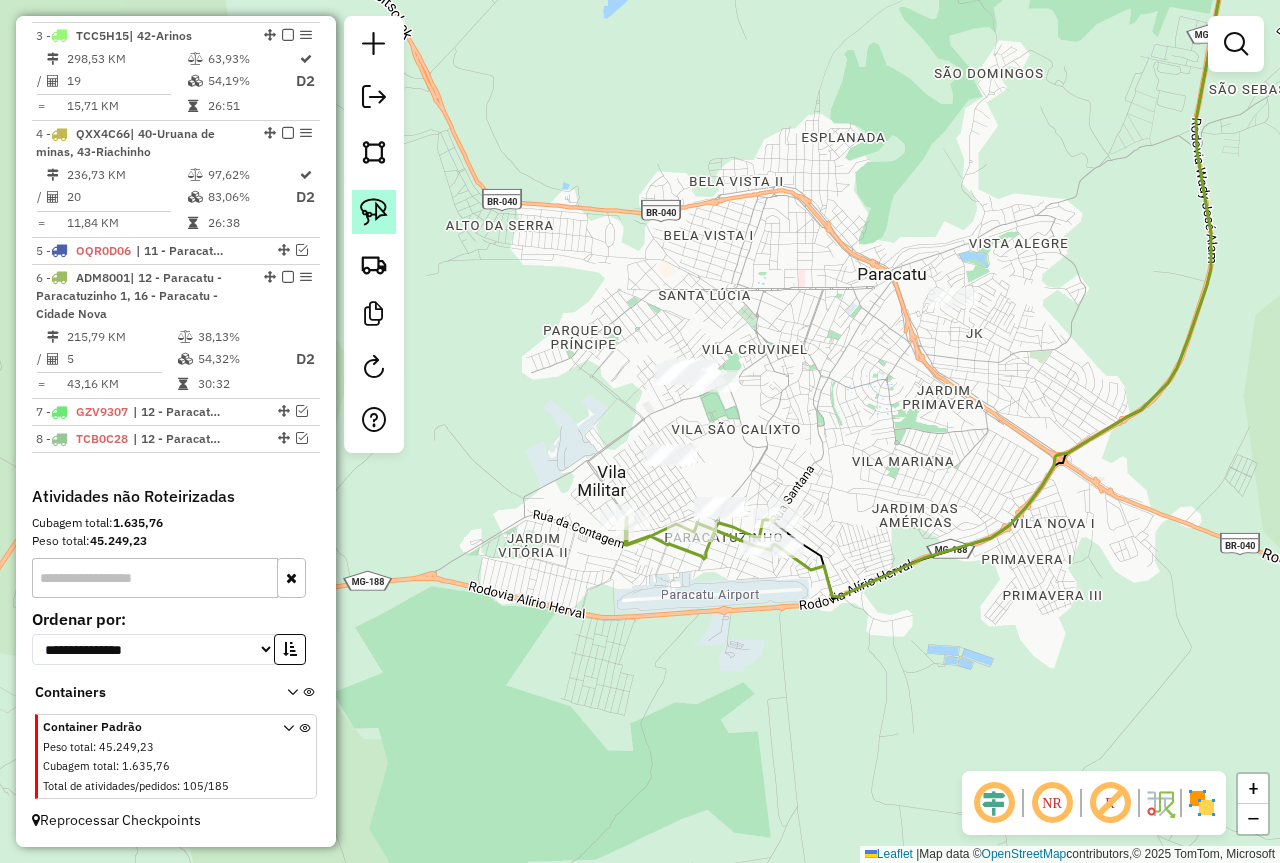 click 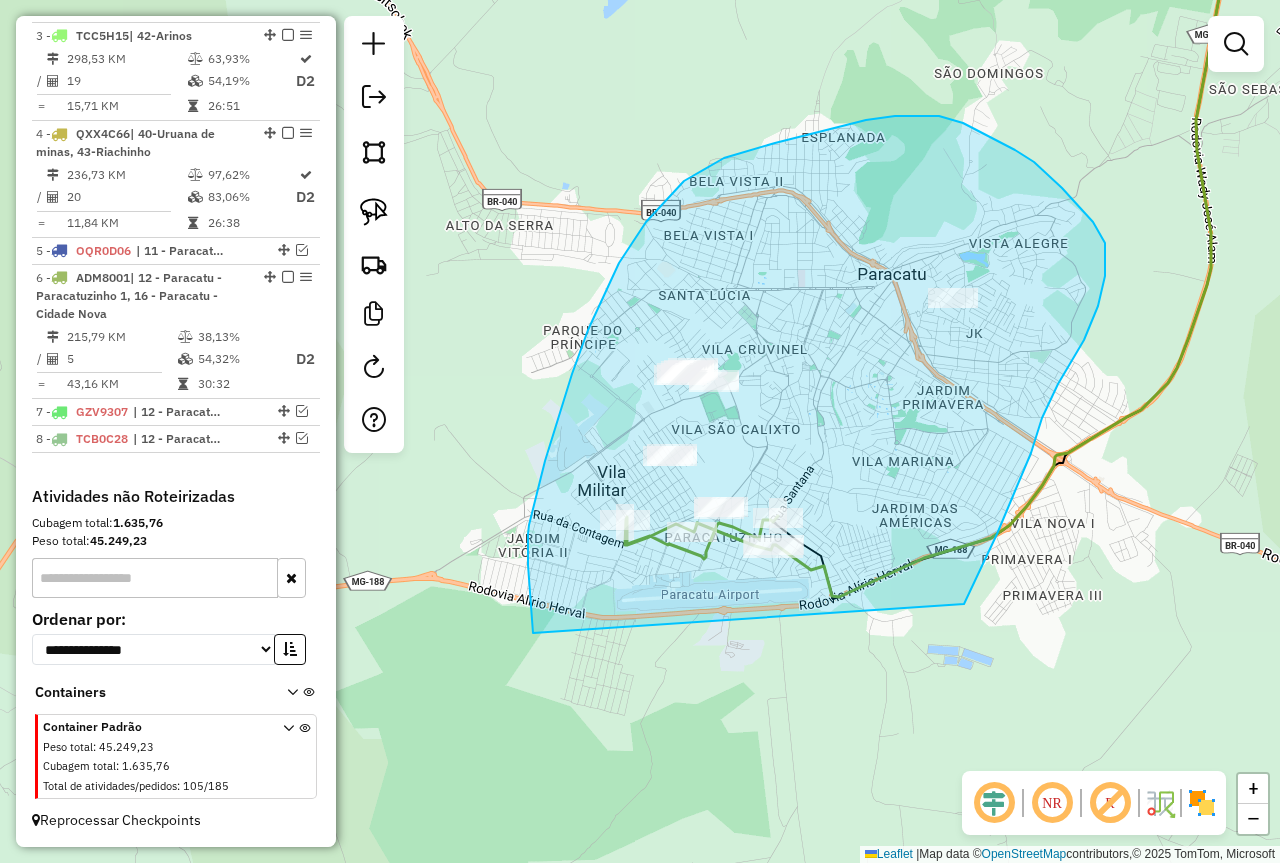 drag, startPoint x: 533, startPoint y: 633, endPoint x: 961, endPoint y: 608, distance: 428.72952 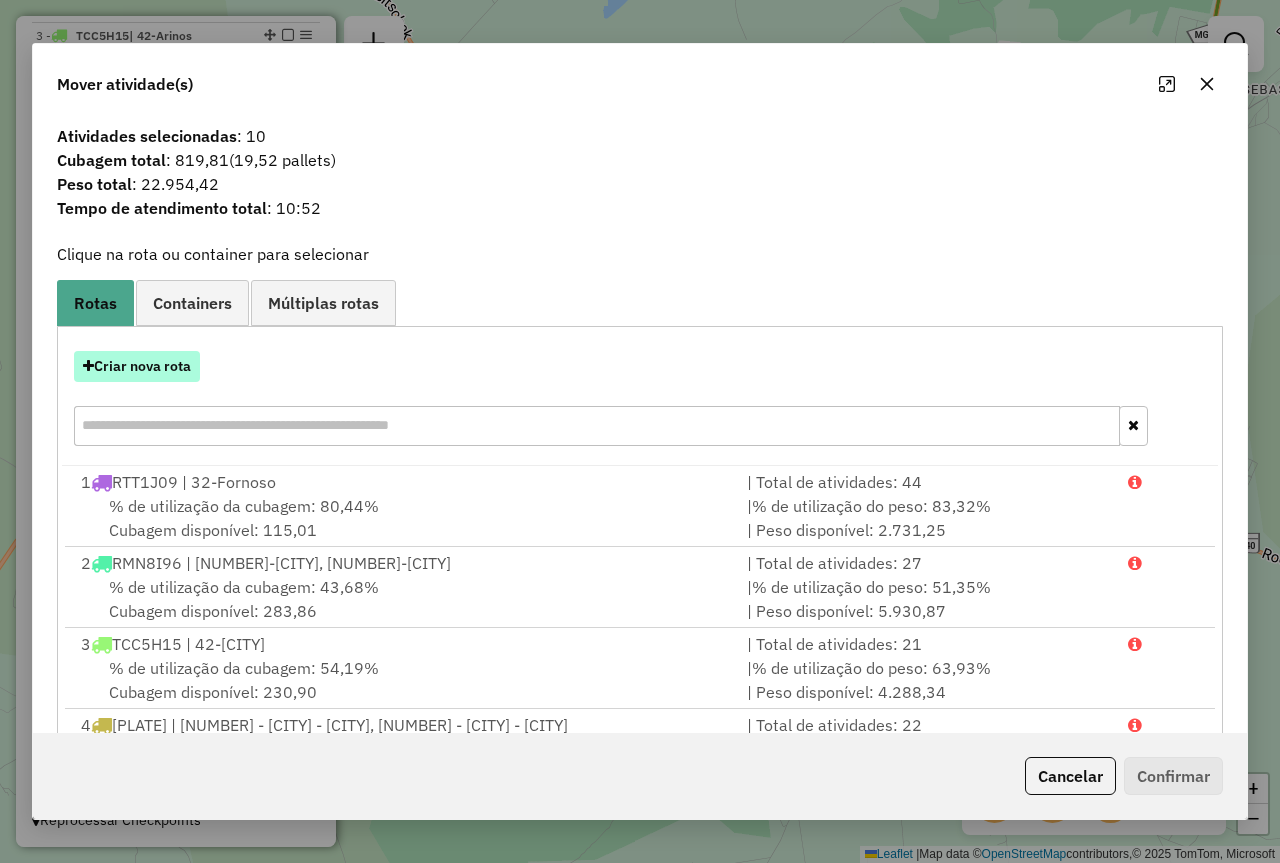 click on "Criar nova rota" at bounding box center [137, 366] 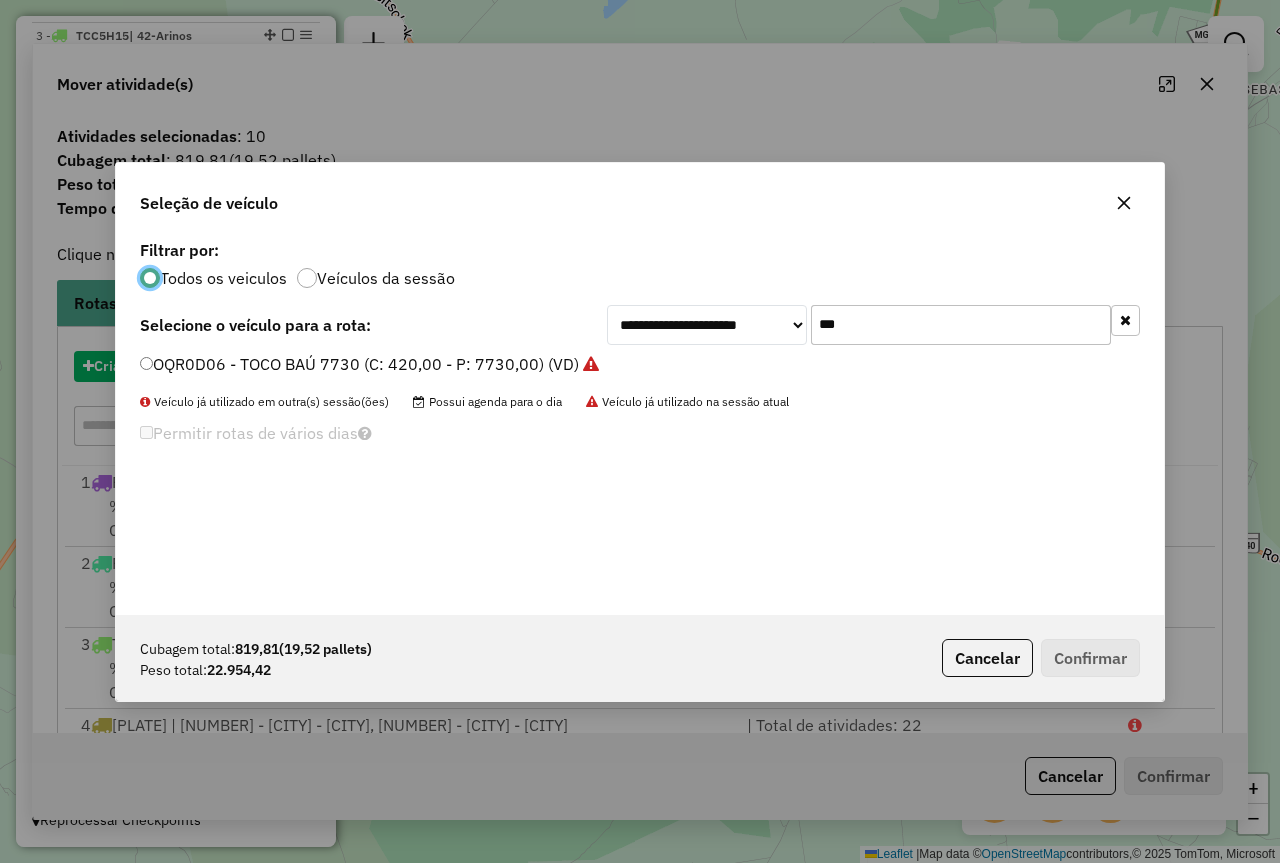 scroll, scrollTop: 11, scrollLeft: 6, axis: both 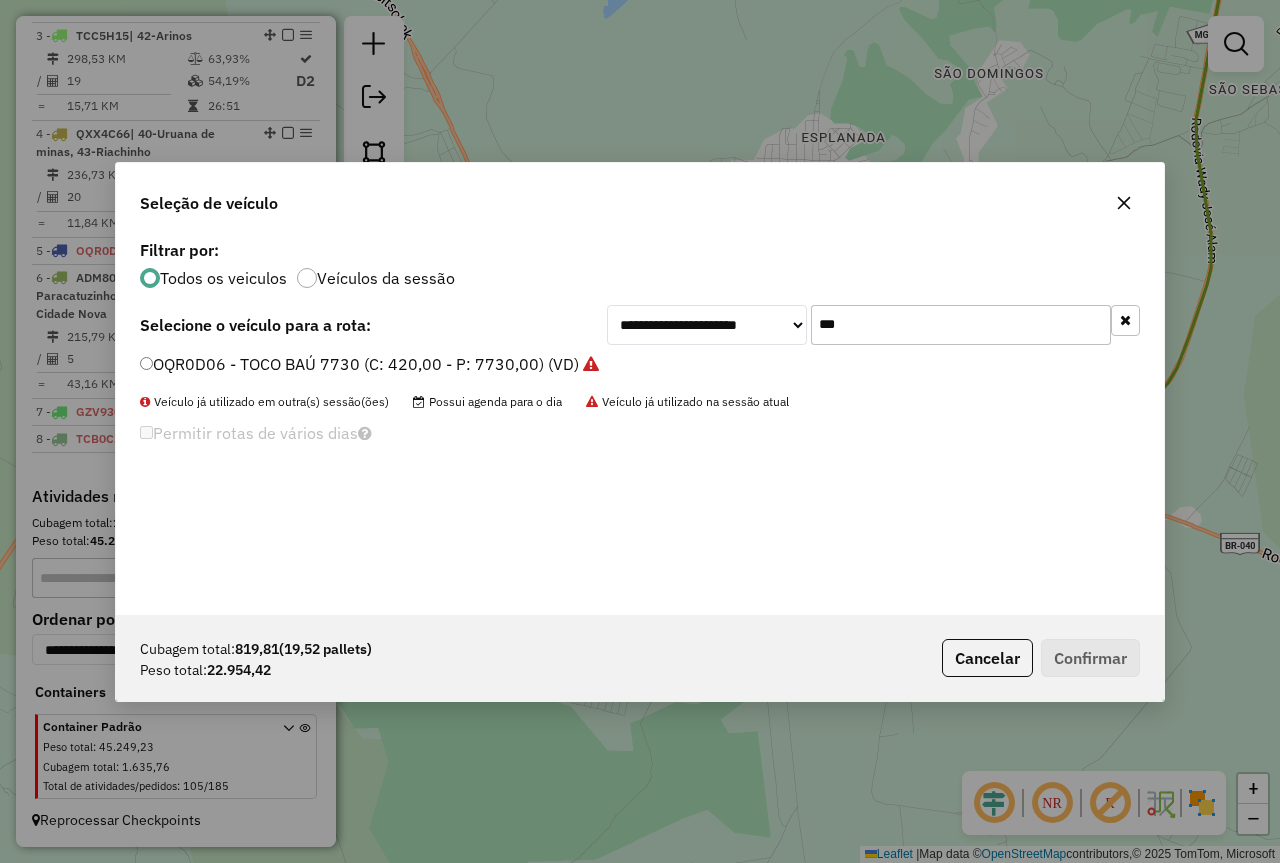 click on "***" 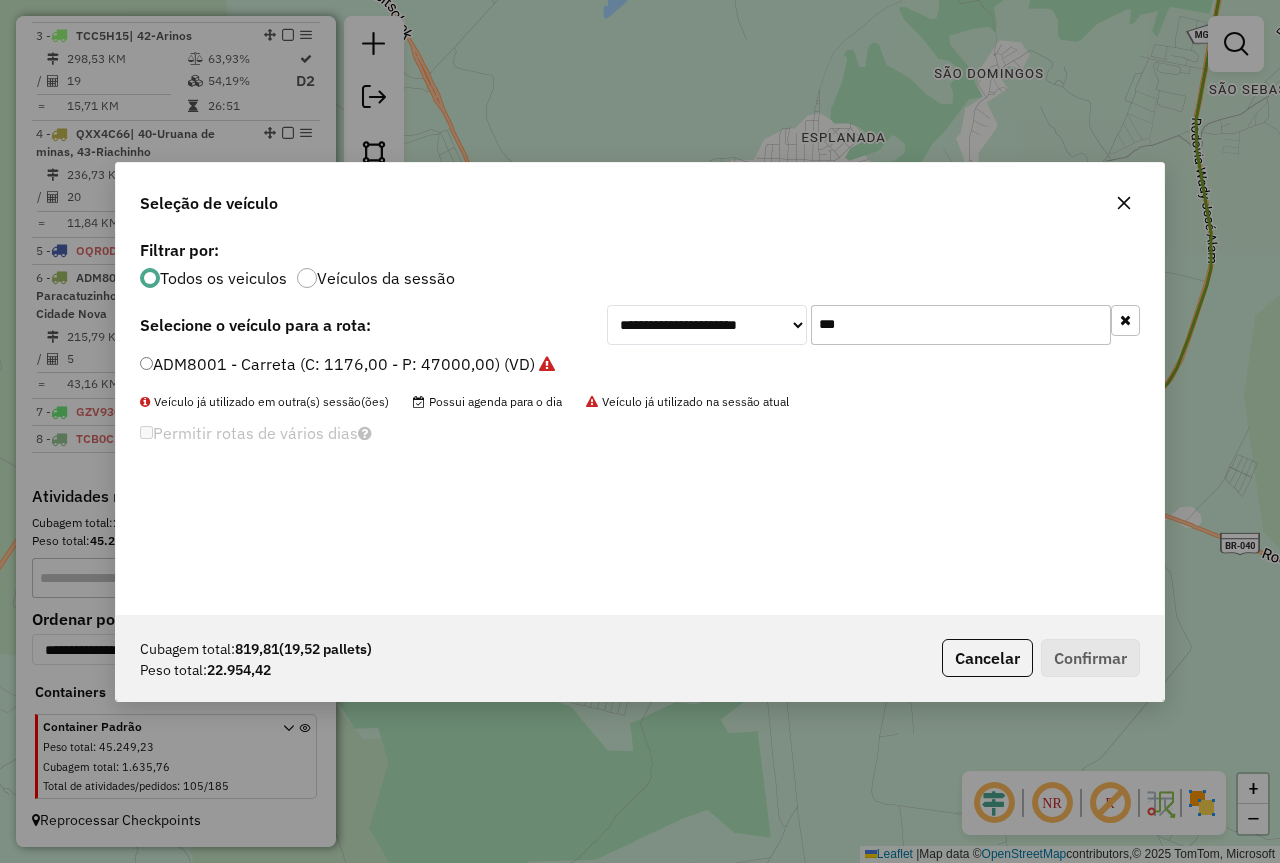 type on "***" 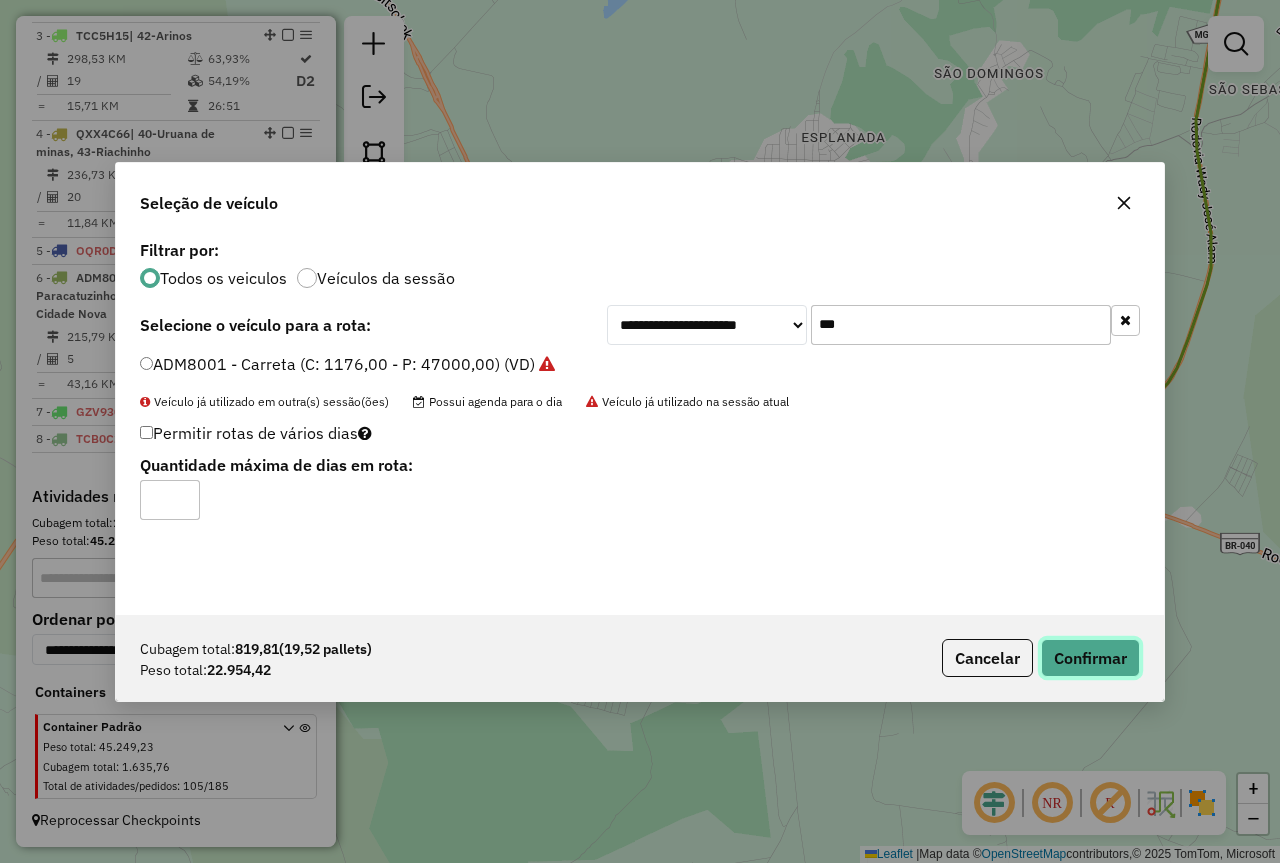 click on "Confirmar" 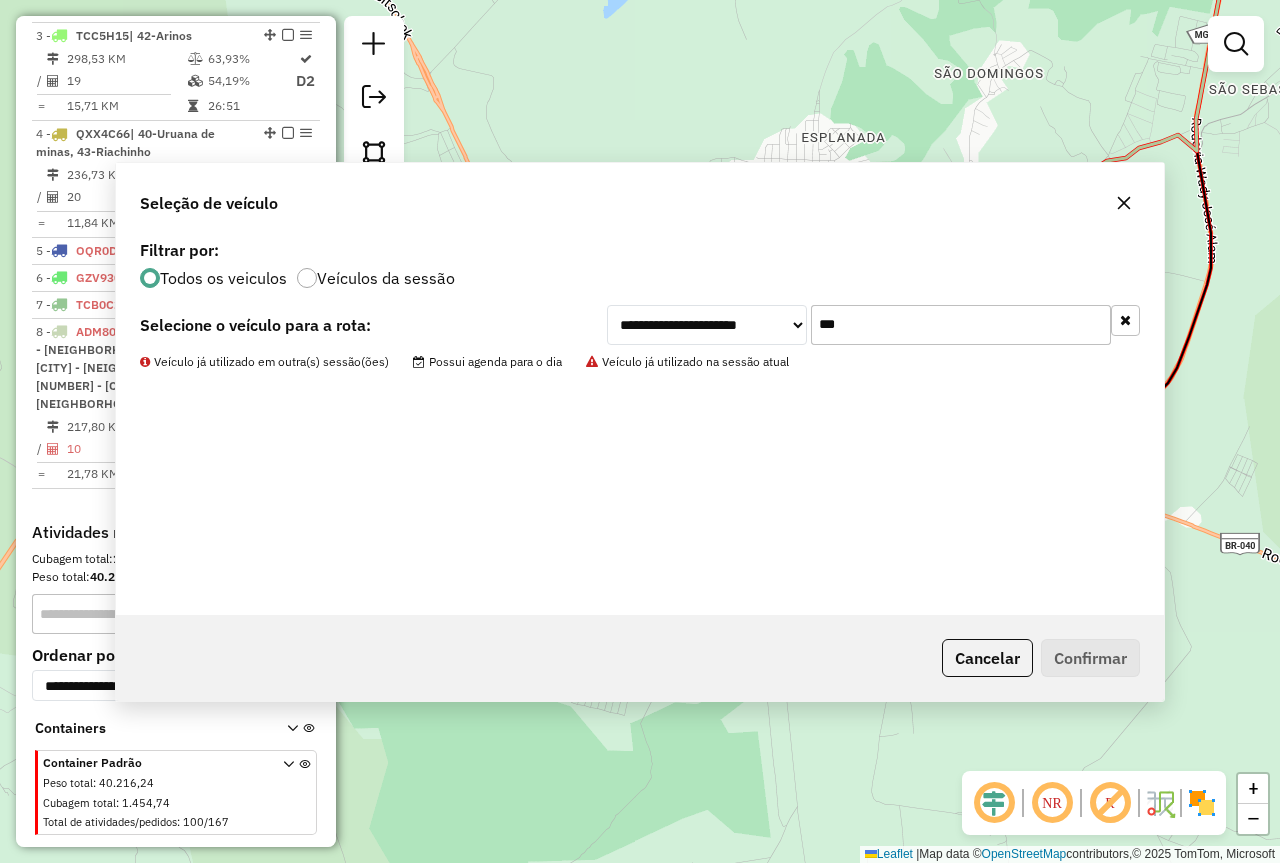 scroll, scrollTop: 976, scrollLeft: 0, axis: vertical 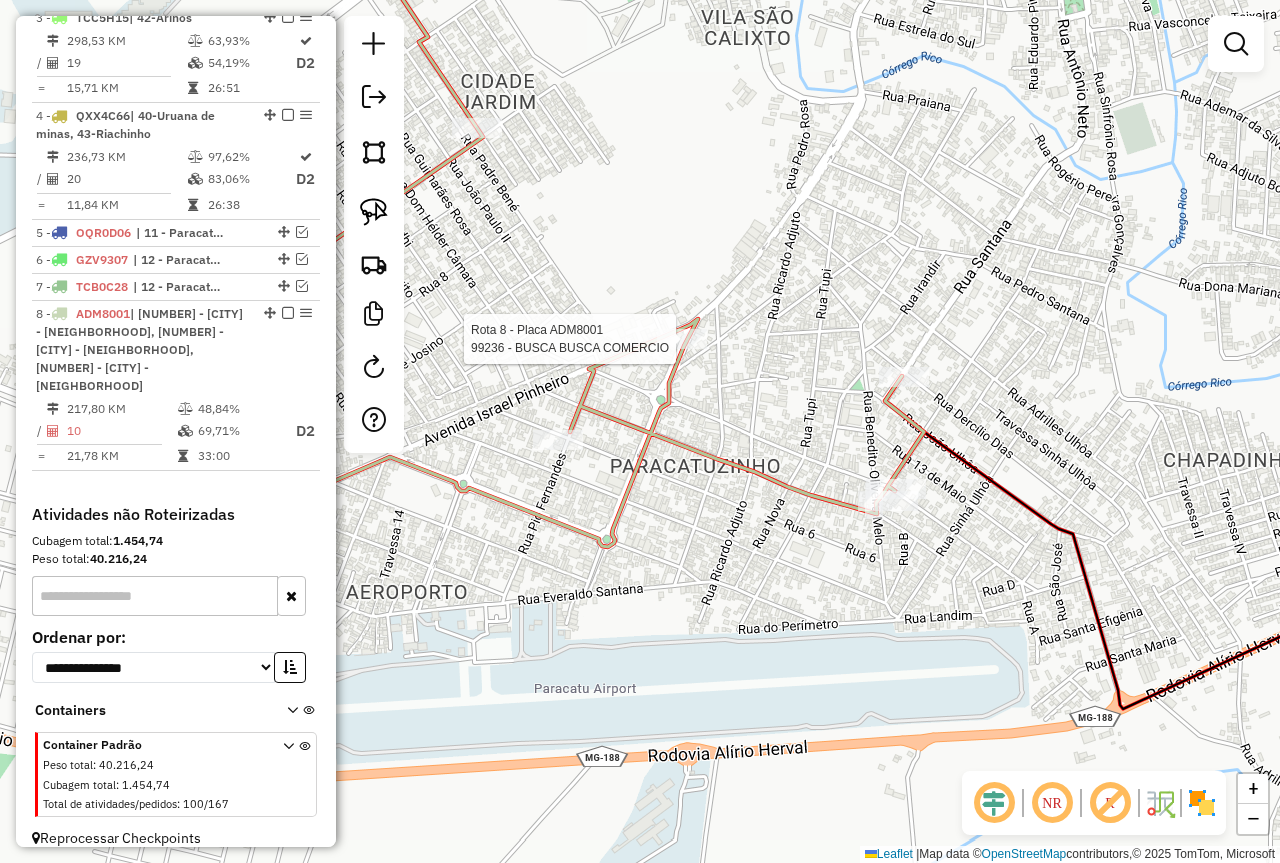 select on "*********" 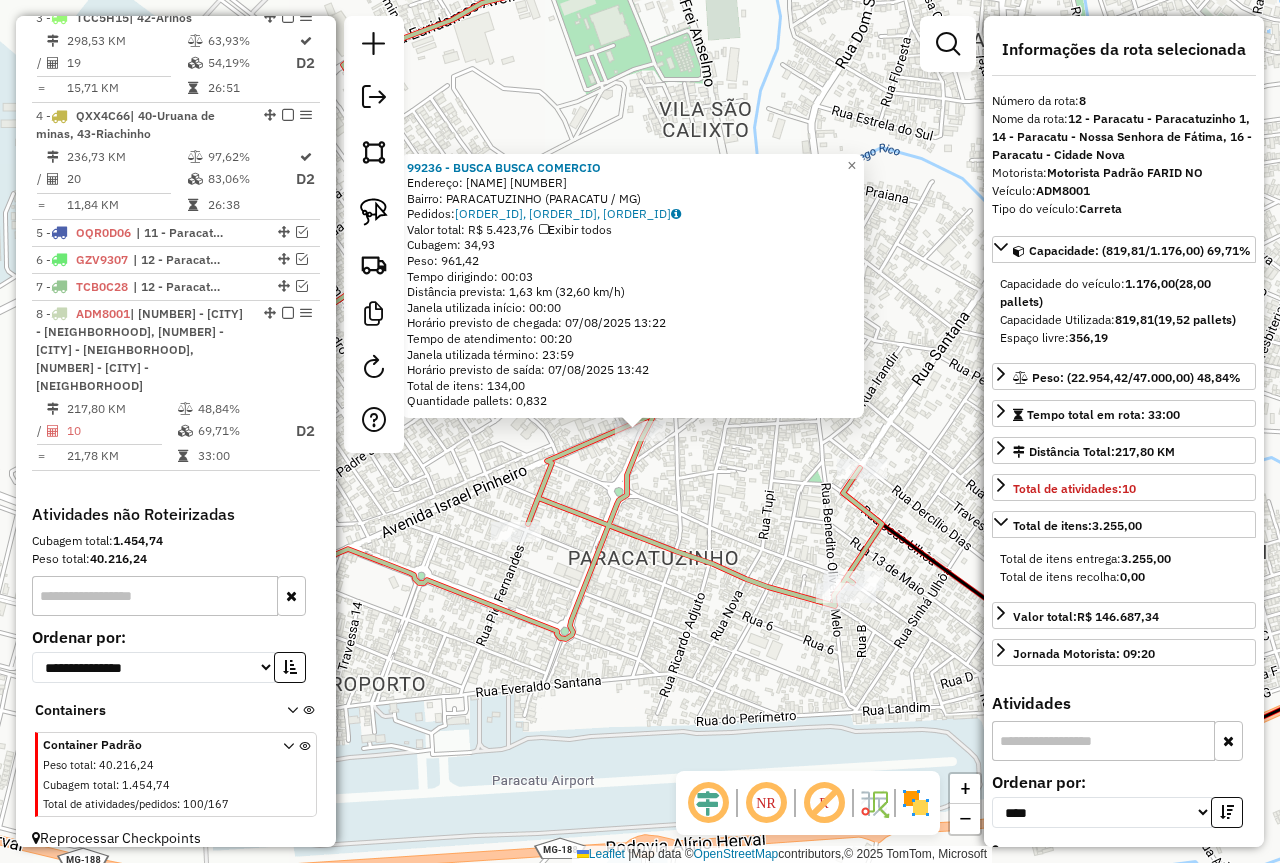 click on "99236 - BUSCA BUSCA COMERCIO  Endereço:  DA CONTAGEM 81   Bairro: PARACATUZINHO (PARACATU / MG)   Pedidos:  06502842, 06502843, 06503021   Valor total: R$ 5.423,76   Exibir todos   Cubagem: 34,93  Peso: 961,42  Tempo dirigindo: 00:03   Distância prevista: 1,63 km (32,60 km/h)   Janela utilizada início: 00:00   Horário previsto de chegada: 07/08/2025 13:22   Tempo de atendimento: 00:20   Janela utilizada término: 23:59   Horário previsto de saída: 07/08/2025 13:42   Total de itens: 134,00   Quantidade pallets: 0,832  × Janela de atendimento Grade de atendimento Capacidade Transportadoras Veículos Cliente Pedidos  Rotas Selecione os dias de semana para filtrar as janelas de atendimento  Seg   Ter   Qua   Qui   Sex   Sáb   Dom  Informe o período da janela de atendimento: De: Até:  Filtrar exatamente a janela do cliente  Considerar janela de atendimento padrão  Selecione os dias de semana para filtrar as grades de atendimento  Seg   Ter   Qua   Qui   Sex   Sáb   Dom   Peso mínimo:   Peso máximo:" 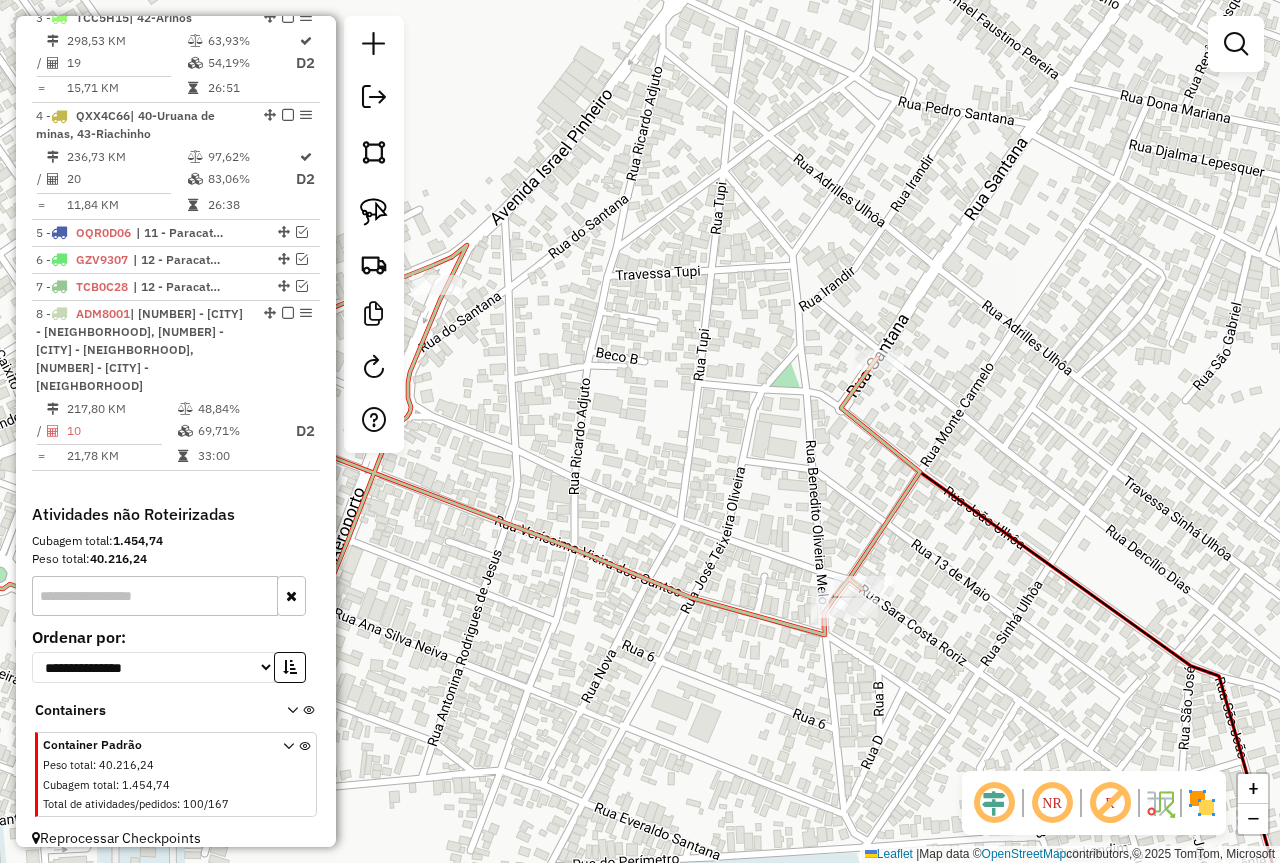 click on "Janela de atendimento Grade de atendimento Capacidade Transportadoras Veículos Cliente Pedidos  Rotas Selecione os dias de semana para filtrar as janelas de atendimento  Seg   Ter   Qua   Qui   Sex   Sáb   Dom  Informe o período da janela de atendimento: De: Até:  Filtrar exatamente a janela do cliente  Considerar janela de atendimento padrão  Selecione os dias de semana para filtrar as grades de atendimento  Seg   Ter   Qua   Qui   Sex   Sáb   Dom   Considerar clientes sem dia de atendimento cadastrado  Clientes fora do dia de atendimento selecionado Filtrar as atividades entre os valores definidos abaixo:  Peso mínimo:   Peso máximo:   Cubagem mínima:   Cubagem máxima:   De:   Até:  Filtrar as atividades entre o tempo de atendimento definido abaixo:  De:   Até:   Considerar capacidade total dos clientes não roteirizados Transportadora: Selecione um ou mais itens Tipo de veículo: Selecione um ou mais itens Veículo: Selecione um ou mais itens Motorista: Selecione um ou mais itens Nome: Rótulo:" 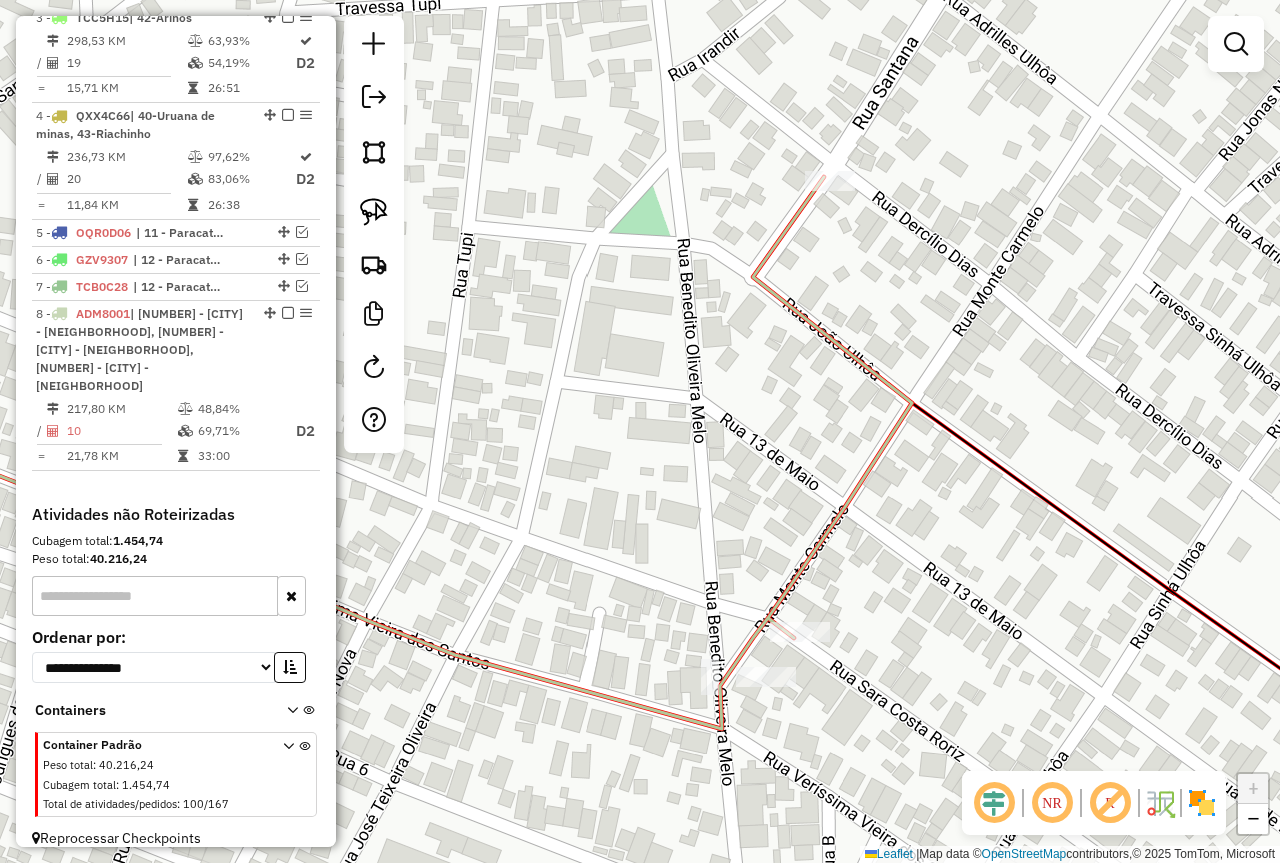 click on "Janela de atendimento Grade de atendimento Capacidade Transportadoras Veículos Cliente Pedidos  Rotas Selecione os dias de semana para filtrar as janelas de atendimento  Seg   Ter   Qua   Qui   Sex   Sáb   Dom  Informe o período da janela de atendimento: De: Até:  Filtrar exatamente a janela do cliente  Considerar janela de atendimento padrão  Selecione os dias de semana para filtrar as grades de atendimento  Seg   Ter   Qua   Qui   Sex   Sáb   Dom   Considerar clientes sem dia de atendimento cadastrado  Clientes fora do dia de atendimento selecionado Filtrar as atividades entre os valores definidos abaixo:  Peso mínimo:   Peso máximo:   Cubagem mínima:   Cubagem máxima:   De:   Até:  Filtrar as atividades entre o tempo de atendimento definido abaixo:  De:   Até:   Considerar capacidade total dos clientes não roteirizados Transportadora: Selecione um ou mais itens Tipo de veículo: Selecione um ou mais itens Veículo: Selecione um ou mais itens Motorista: Selecione um ou mais itens Nome: Rótulo:" 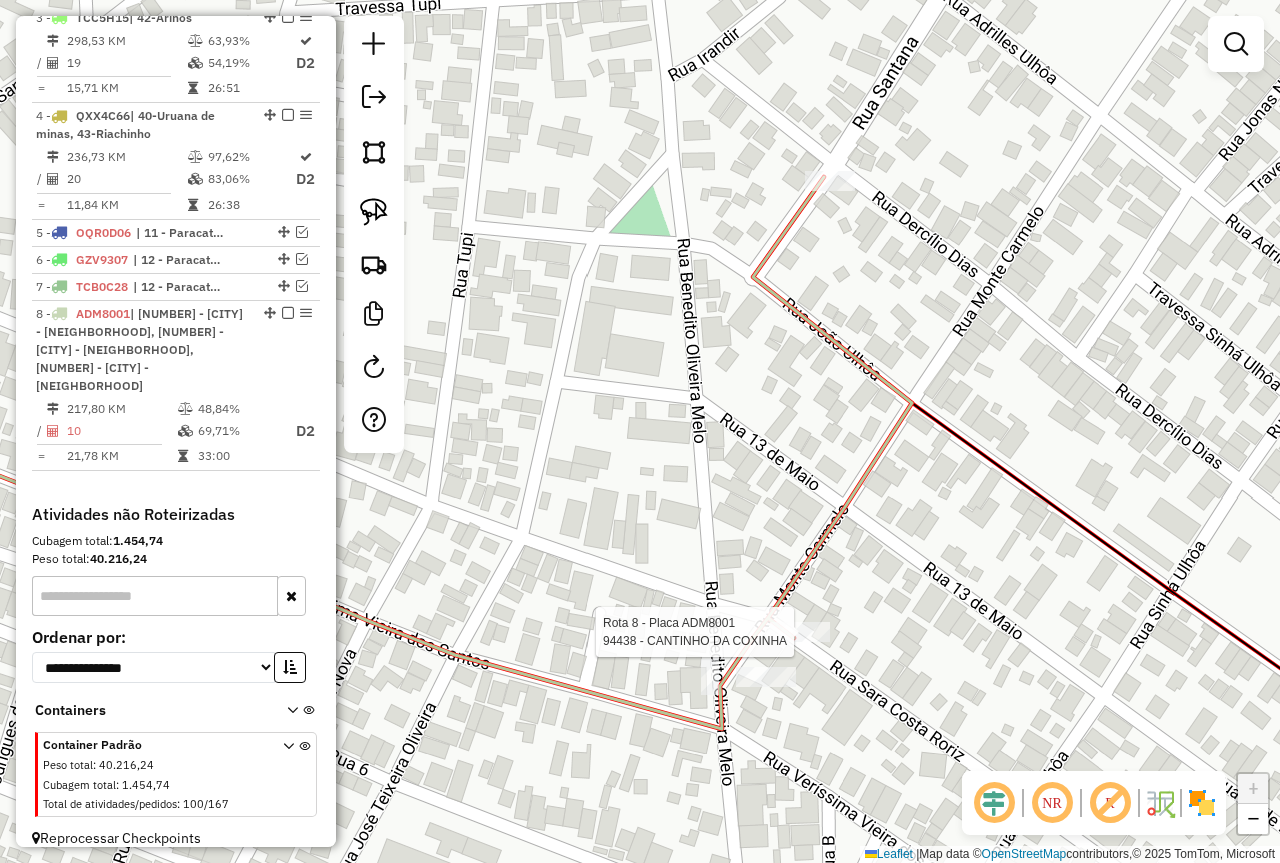 select on "*********" 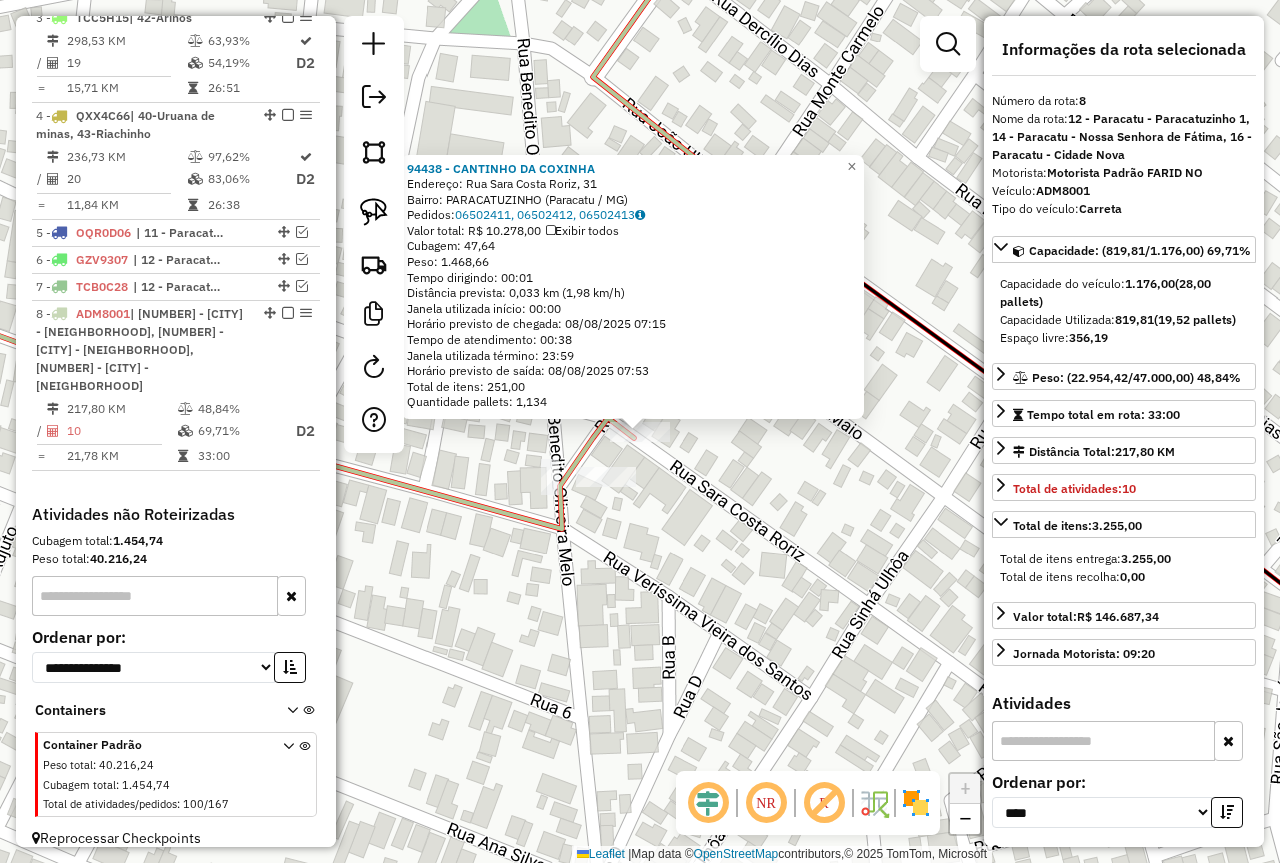 click on "94438 - CANTINHO DA COXINHA  Endereço: Rua Sara Costa Roriz, 31   Bairro: PARACATUZINHO (Paracatu / MG)   Pedidos:  06502411, 06502412, 06502413   Valor total: R$ 10.278,00   Exibir todos   Cubagem: 47,64  Peso: 1.468,66  Tempo dirigindo: 00:01   Distância prevista: 0,033 km (1,98 km/h)   Janela utilizada início: 00:00   Horário previsto de chegada: 08/08/2025 07:15   Tempo de atendimento: 00:38   Janela utilizada término: 23:59   Horário previsto de saída: 08/08/2025 07:53   Total de itens: 251,00   Quantidade pallets: 1,134  × Janela de atendimento Grade de atendimento Capacidade Transportadoras Veículos Cliente Pedidos  Rotas Selecione os dias de semana para filtrar as janelas de atendimento  Seg   Ter   Qua   Qui   Sex   Sáb   Dom  Informe o período da janela de atendimento: De: Até:  Filtrar exatamente a janela do cliente  Considerar janela de atendimento padrão  Selecione os dias de semana para filtrar as grades de atendimento  Seg   Ter   Qua   Qui   Sex   Sáb   Dom   Peso mínimo:   De:" 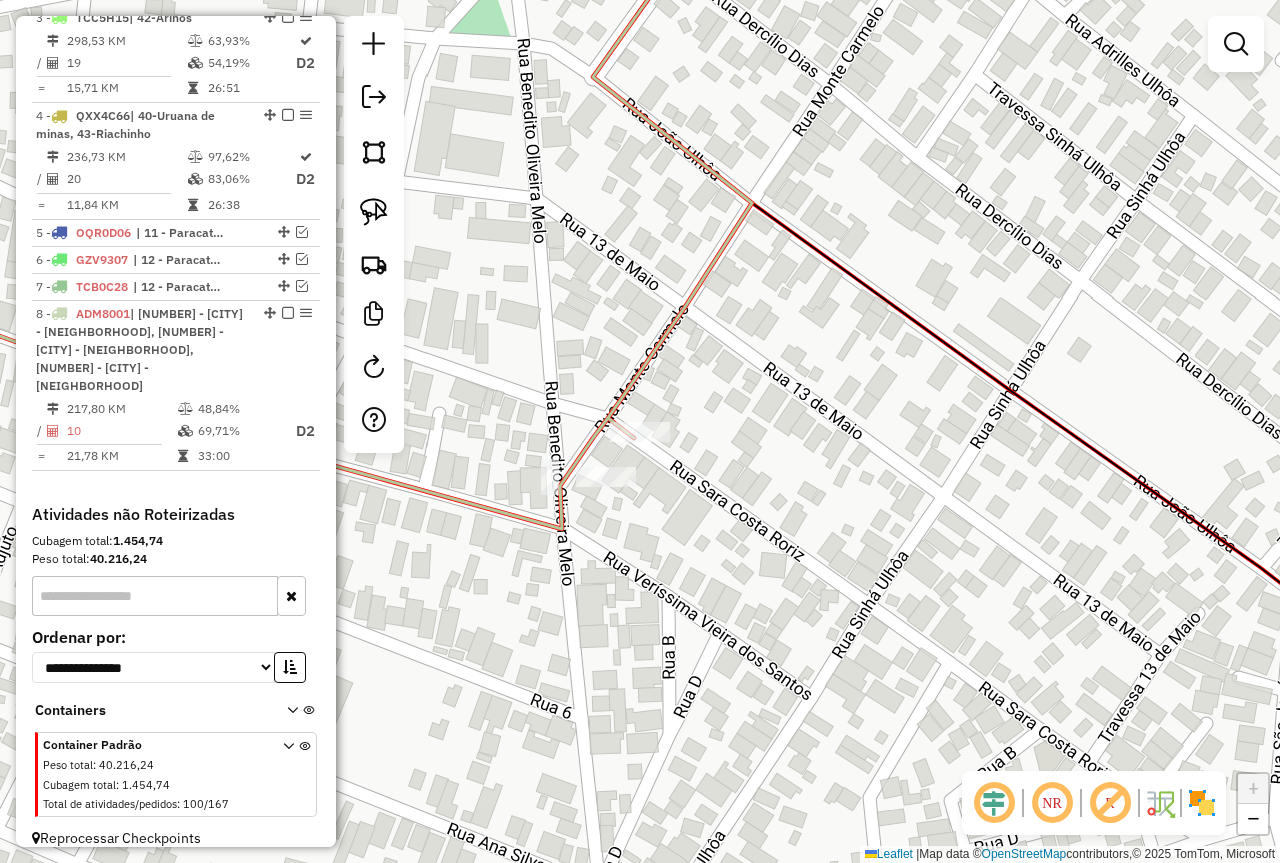 drag, startPoint x: 681, startPoint y: 529, endPoint x: 714, endPoint y: 572, distance: 54.20332 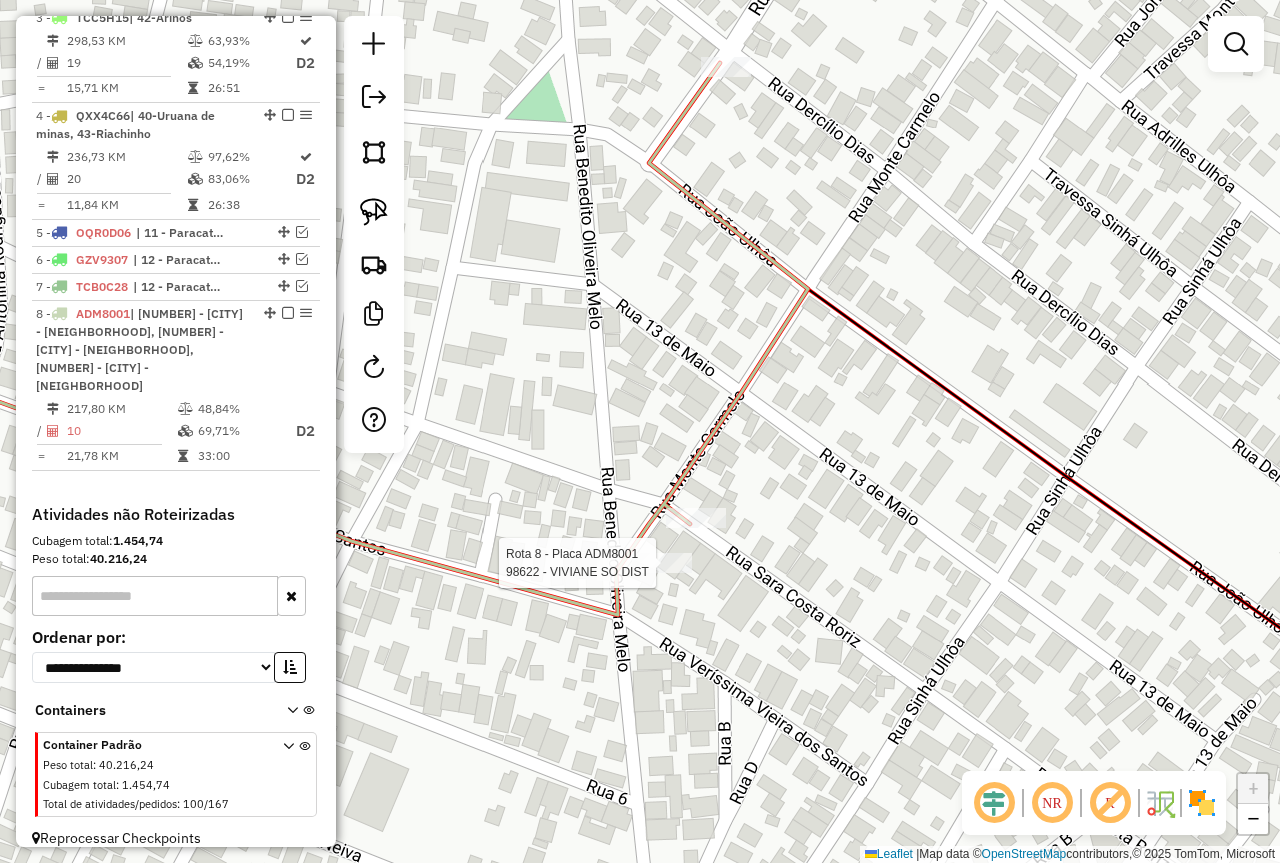 select on "*********" 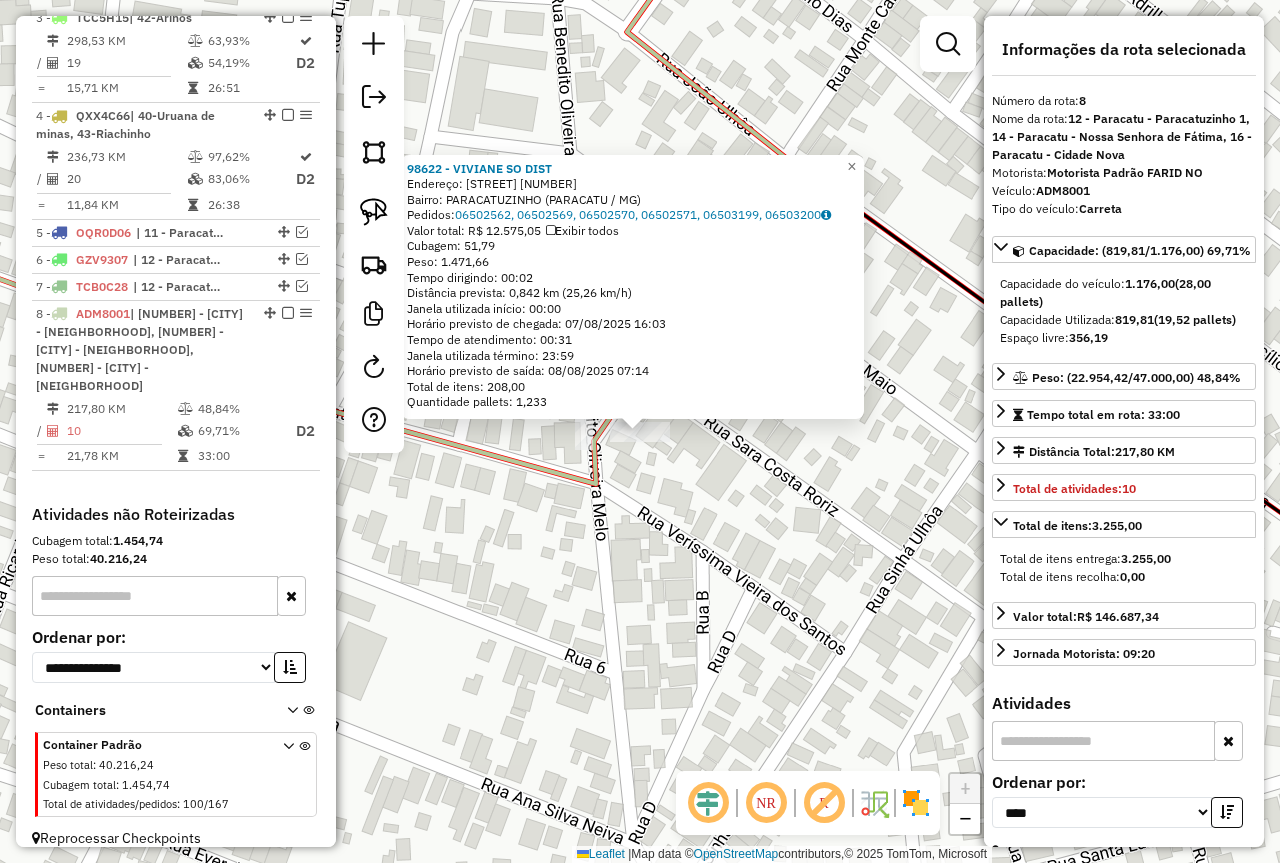 click on "98622 - VIVIANE SO DIST  Endereço:  SARA COSTA RORIZ 10   Bairro: PARACATUZINHO (PARACATU / MG)   Pedidos:  06502562, 06502569, 06502570, 06502571, 06503199, 06503200   Valor total: R$ 12.575,05   Exibir todos   Cubagem: 51,79  Peso: 1.471,66  Tempo dirigindo: 00:02   Distância prevista: 0,842 km (25,26 km/h)   Janela utilizada início: 00:00   Horário previsto de chegada: 07/08/2025 16:03   Tempo de atendimento: 00:31   Janela utilizada término: 23:59   Horário previsto de saída: 08/08/2025 07:14   Total de itens: 208,00   Quantidade pallets: 1,233  × Janela de atendimento Grade de atendimento Capacidade Transportadoras Veículos Cliente Pedidos  Rotas Selecione os dias de semana para filtrar as janelas de atendimento  Seg   Ter   Qua   Qui   Sex   Sáb   Dom  Informe o período da janela de atendimento: De: Até:  Filtrar exatamente a janela do cliente  Considerar janela de atendimento padrão  Selecione os dias de semana para filtrar as grades de atendimento  Seg   Ter   Qua   Qui   Sex   Sáb  De:" 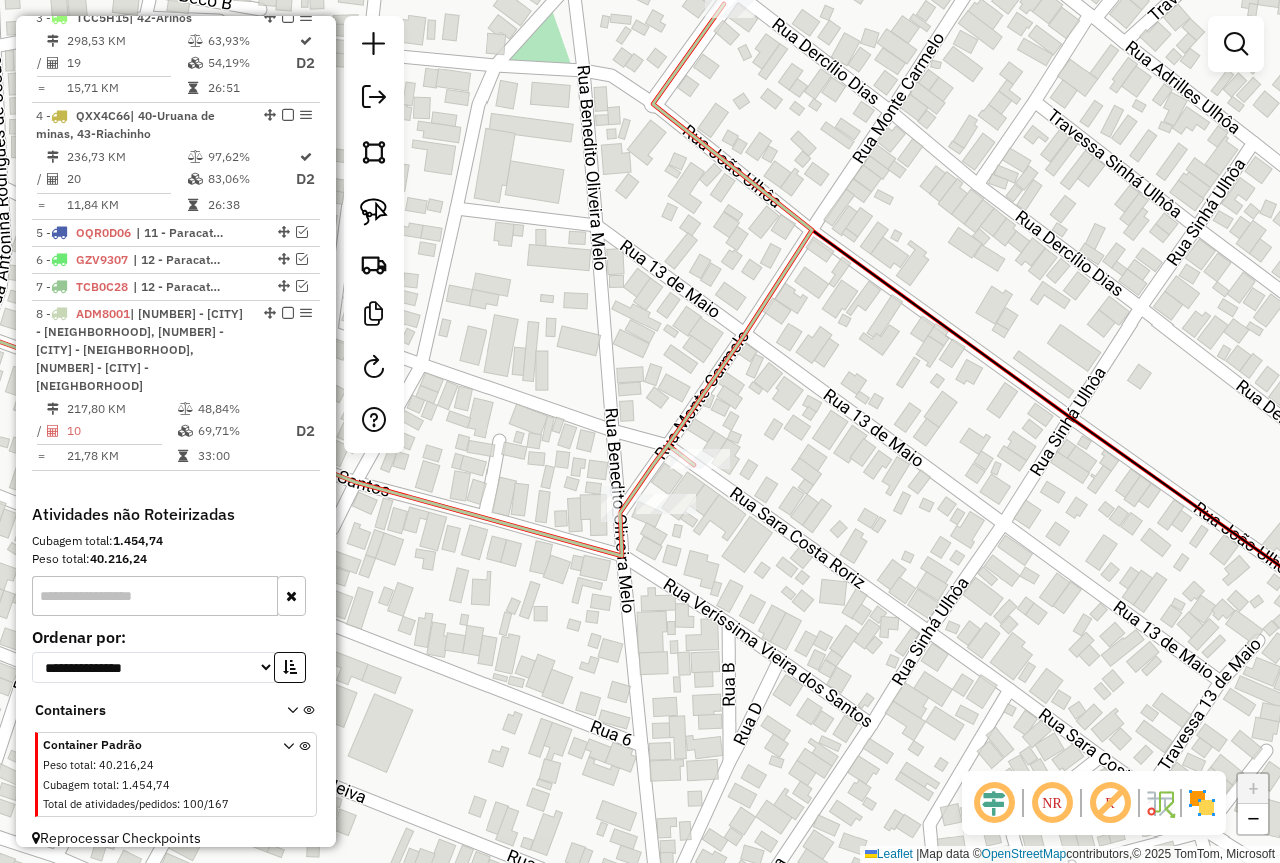 drag, startPoint x: 756, startPoint y: 418, endPoint x: 796, endPoint y: 549, distance: 136.9708 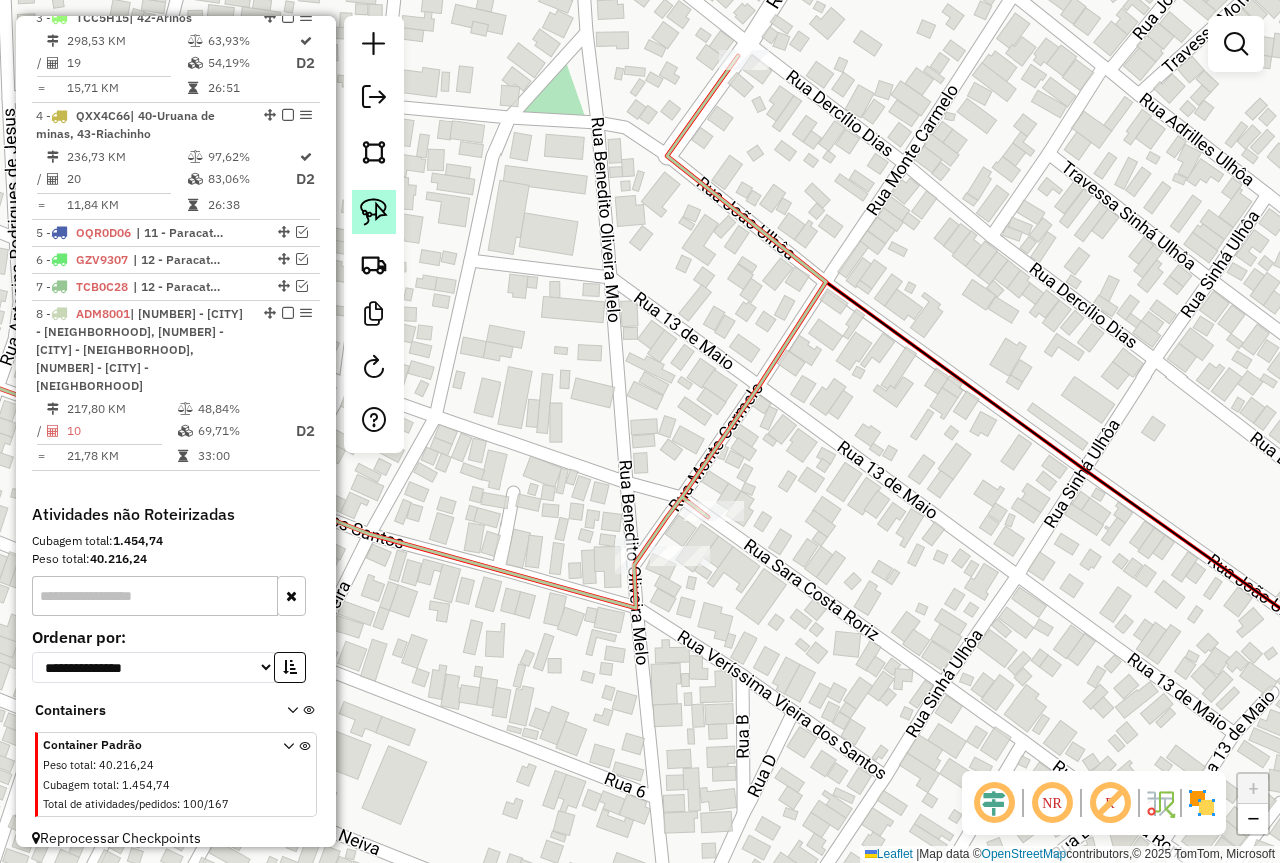 click 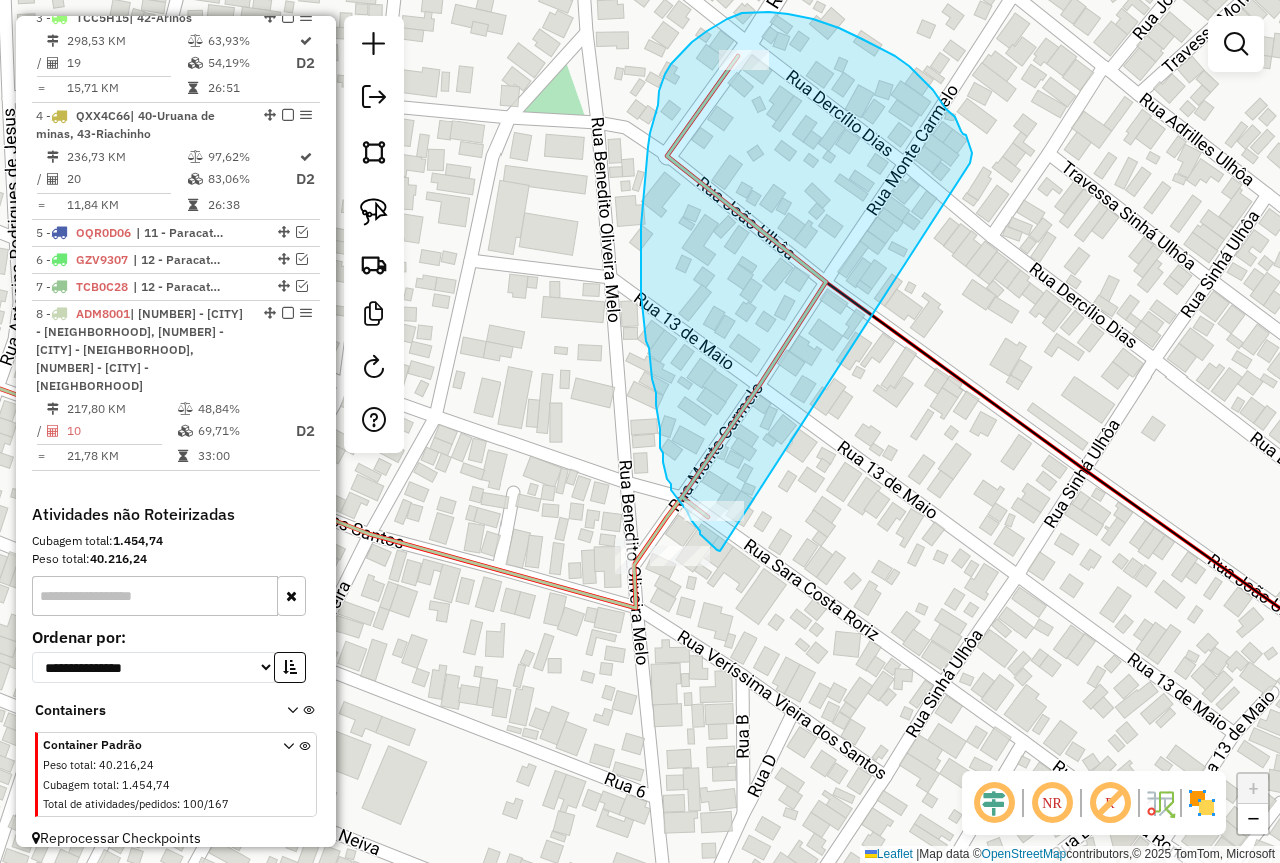 drag, startPoint x: 970, startPoint y: 163, endPoint x: 750, endPoint y: 574, distance: 466.177 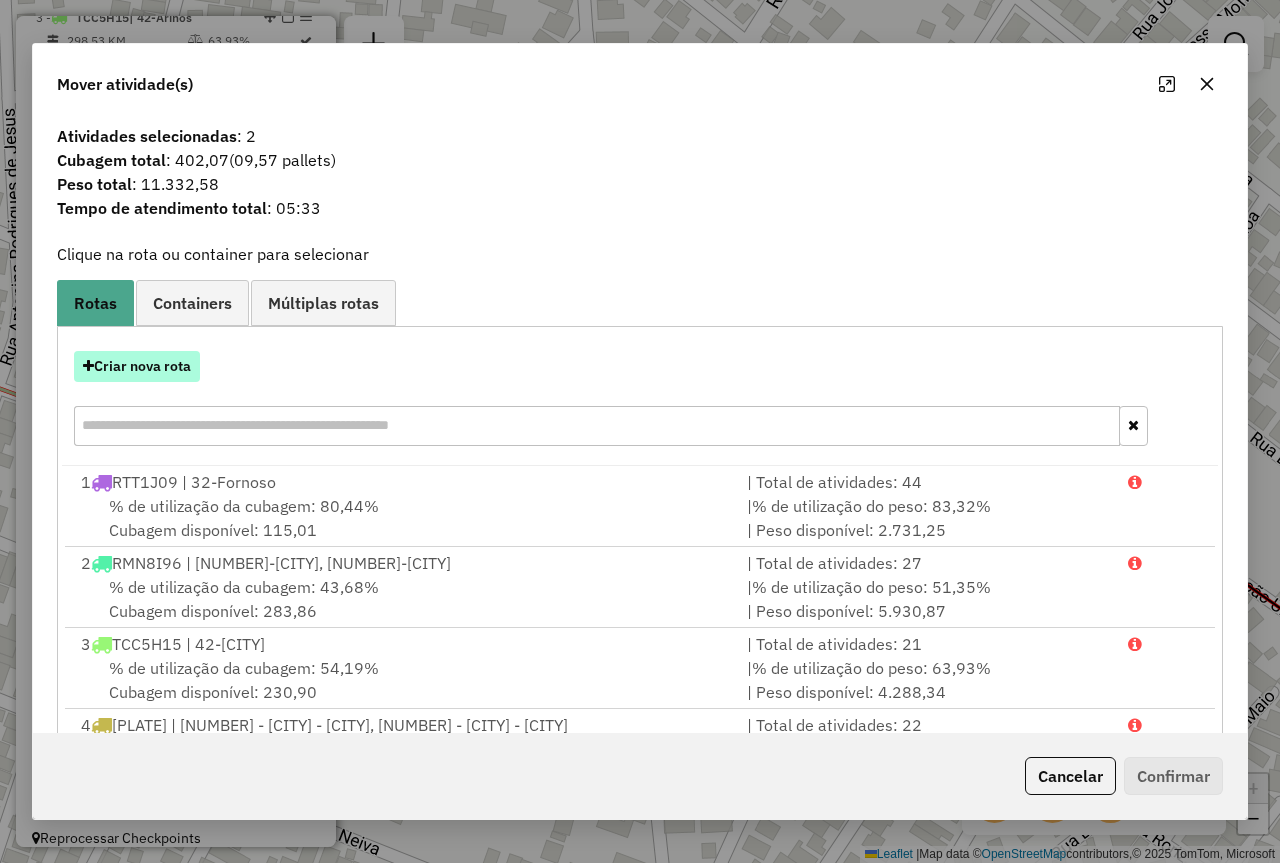 click on "Criar nova rota" at bounding box center (137, 366) 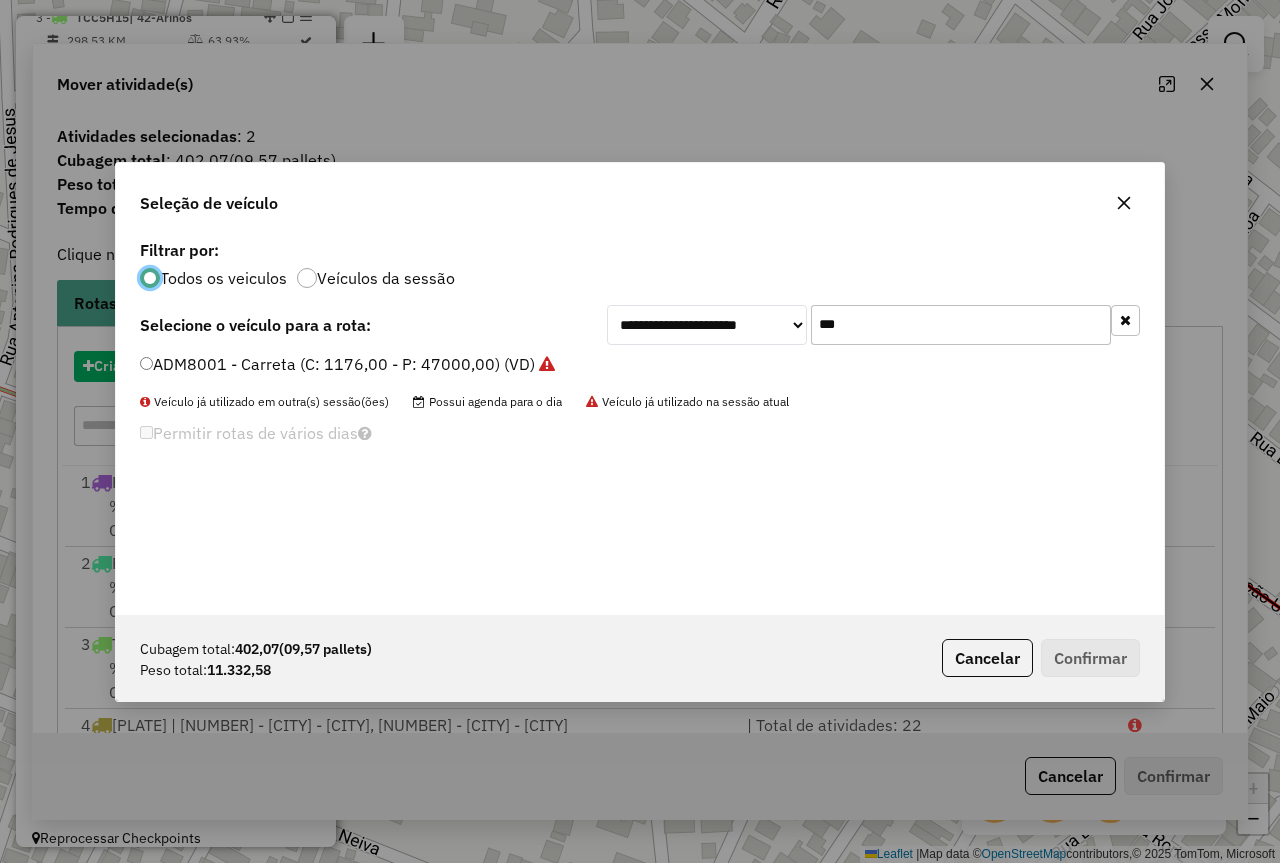 scroll, scrollTop: 11, scrollLeft: 6, axis: both 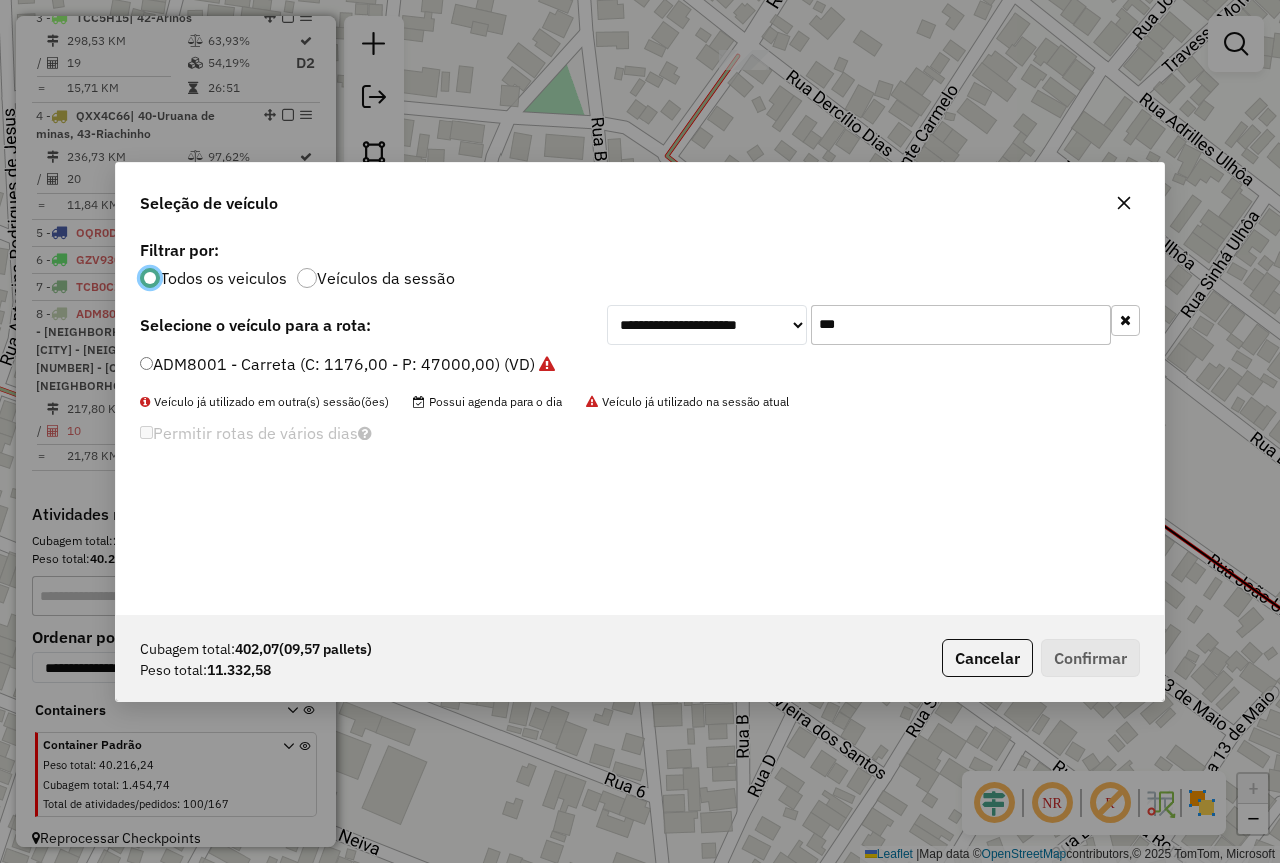 click on "***" 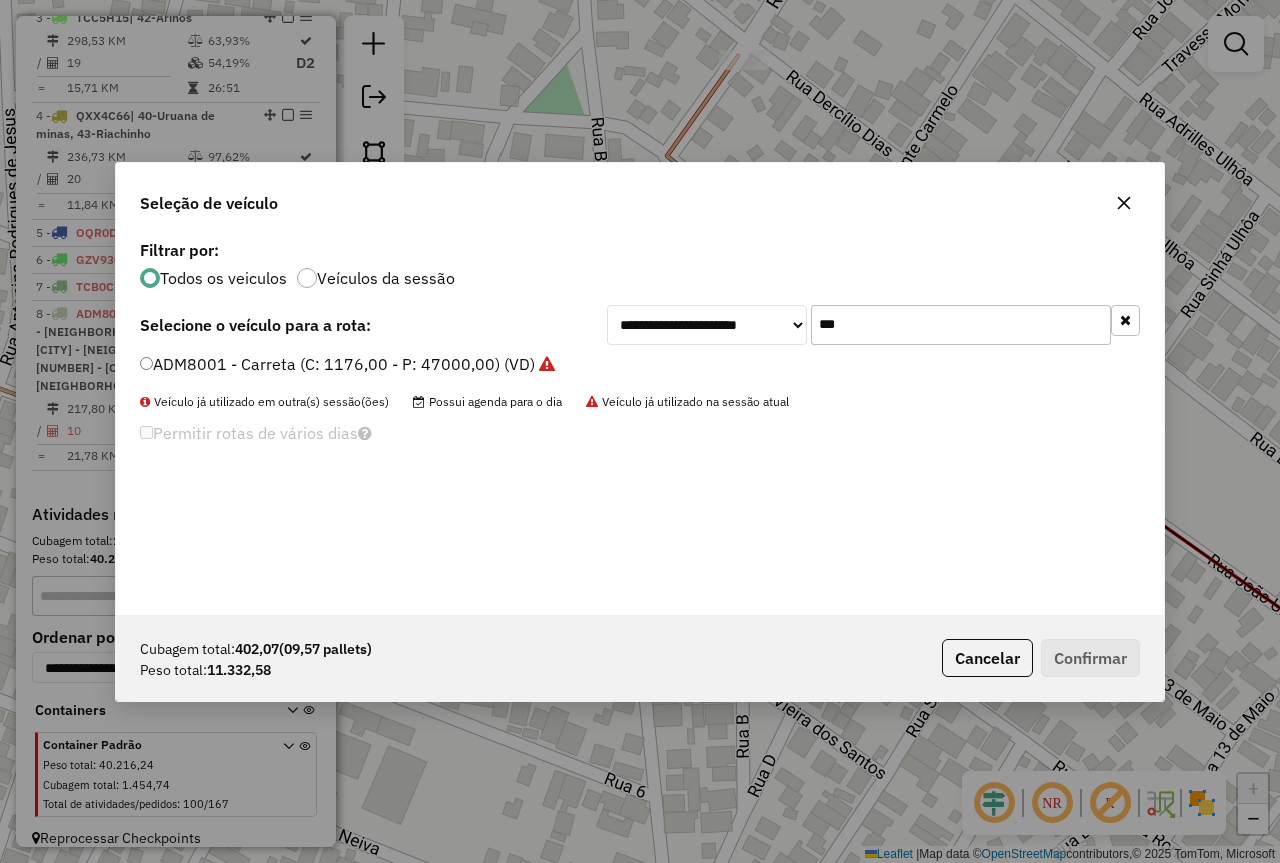 click on "***" 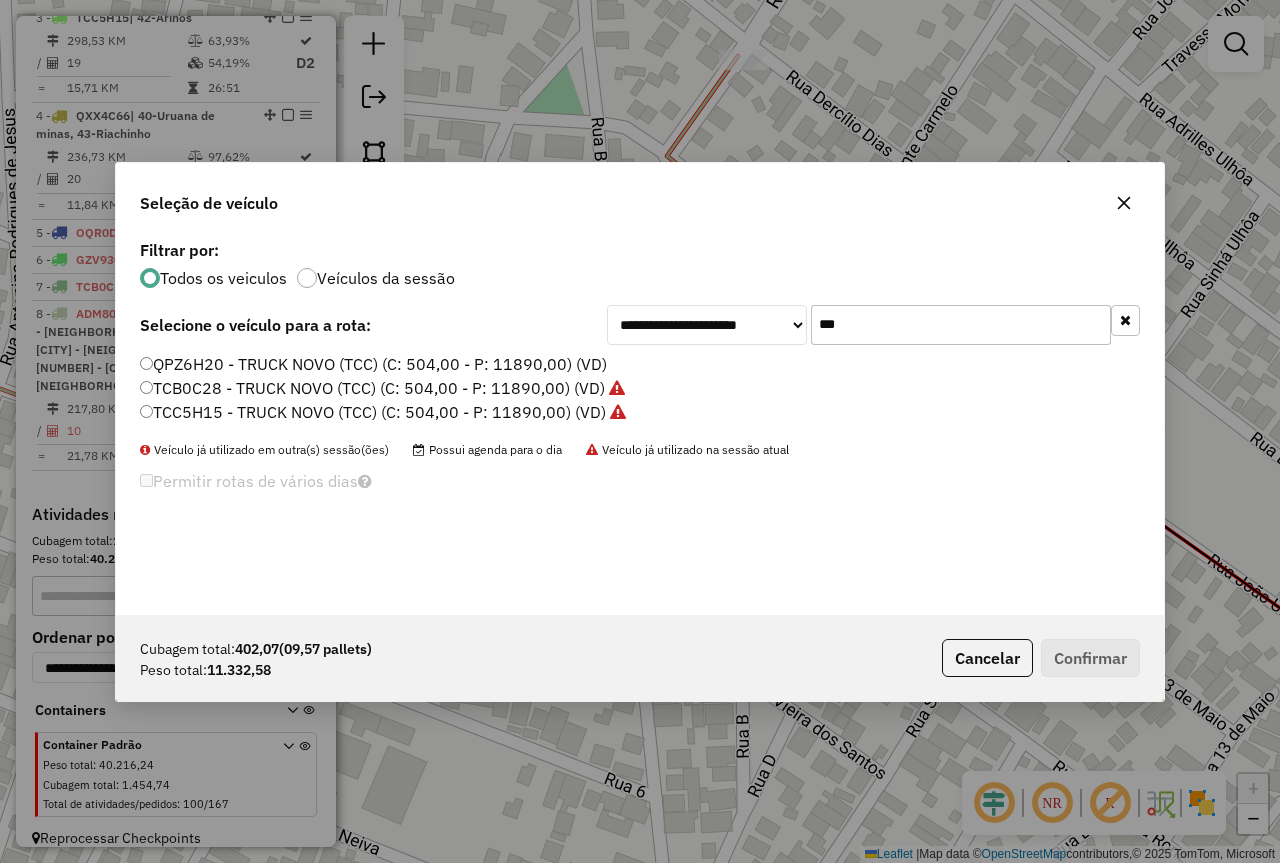 click on "***" 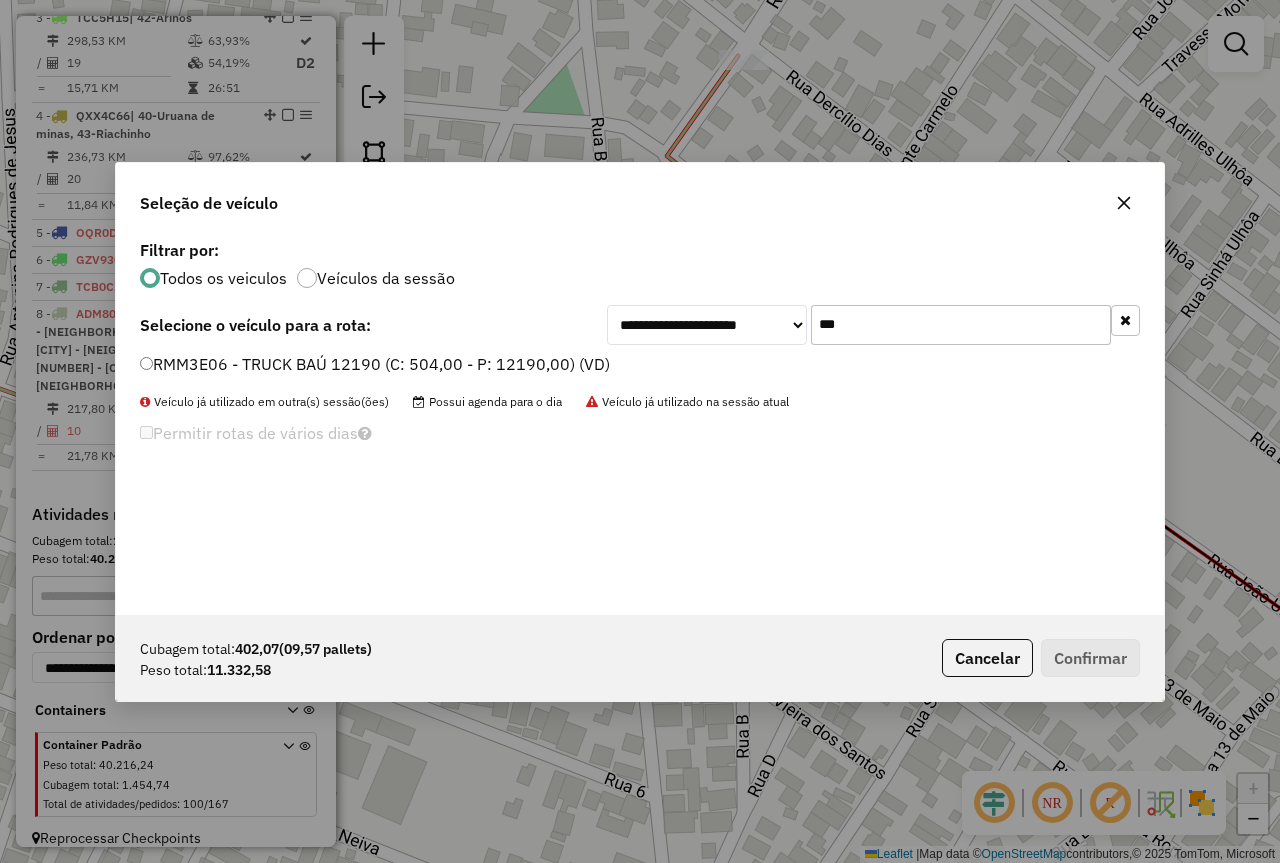 type on "***" 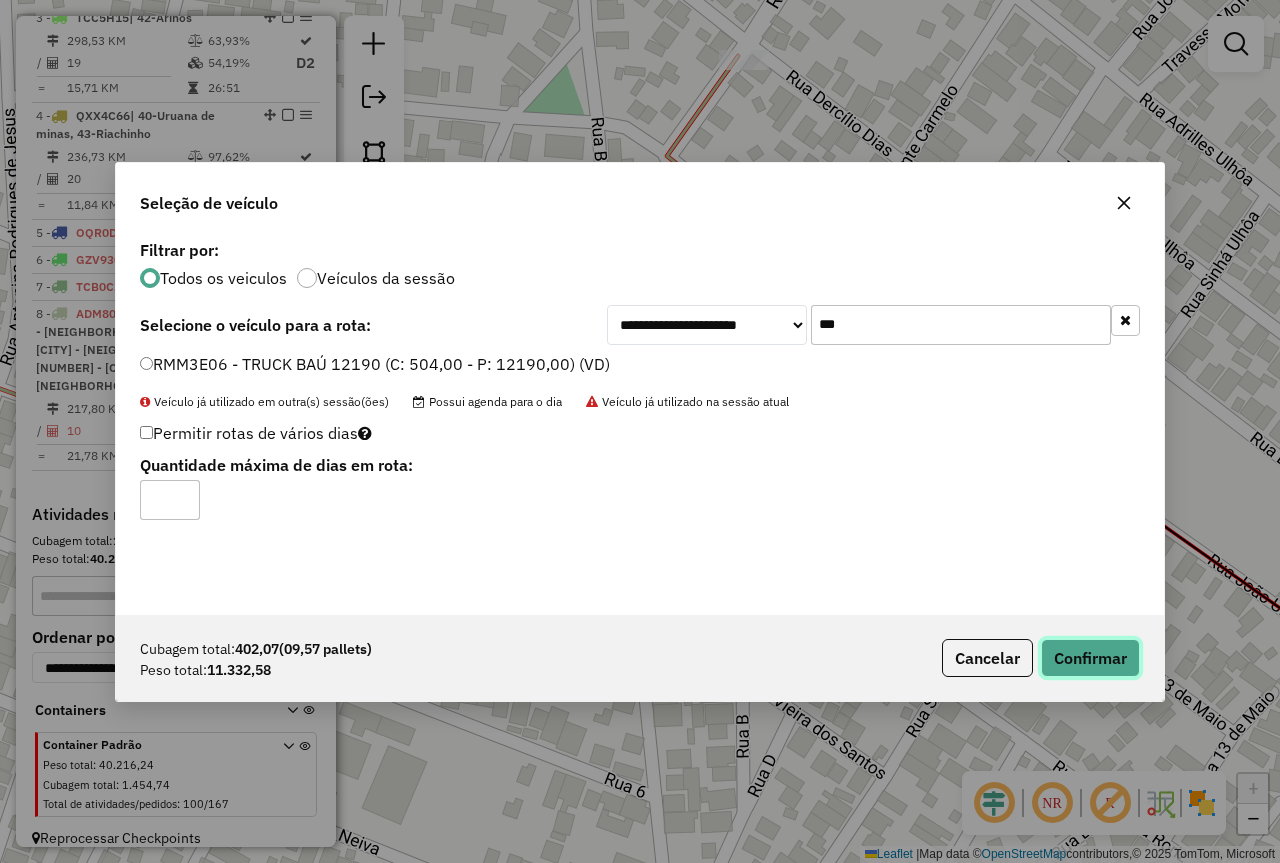 click on "Confirmar" 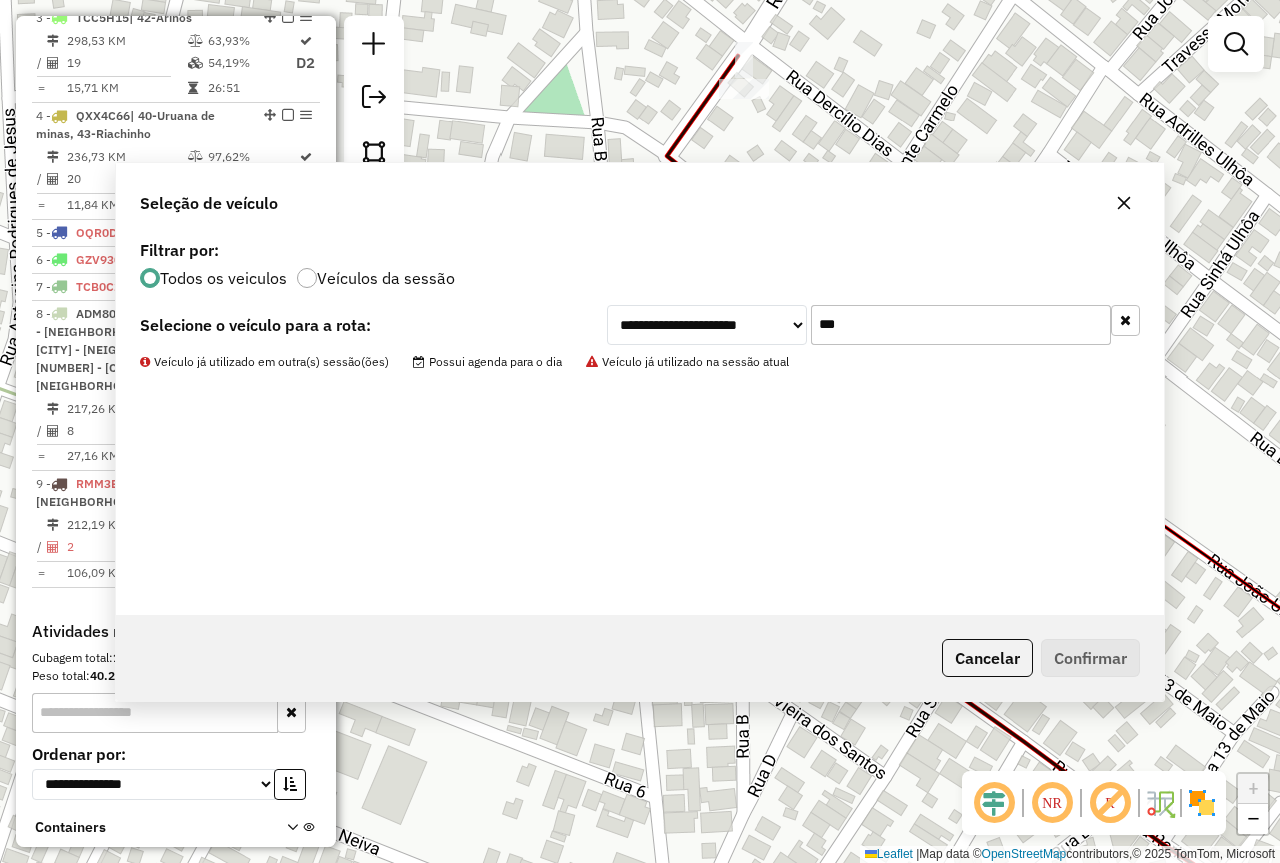 scroll, scrollTop: 1092, scrollLeft: 0, axis: vertical 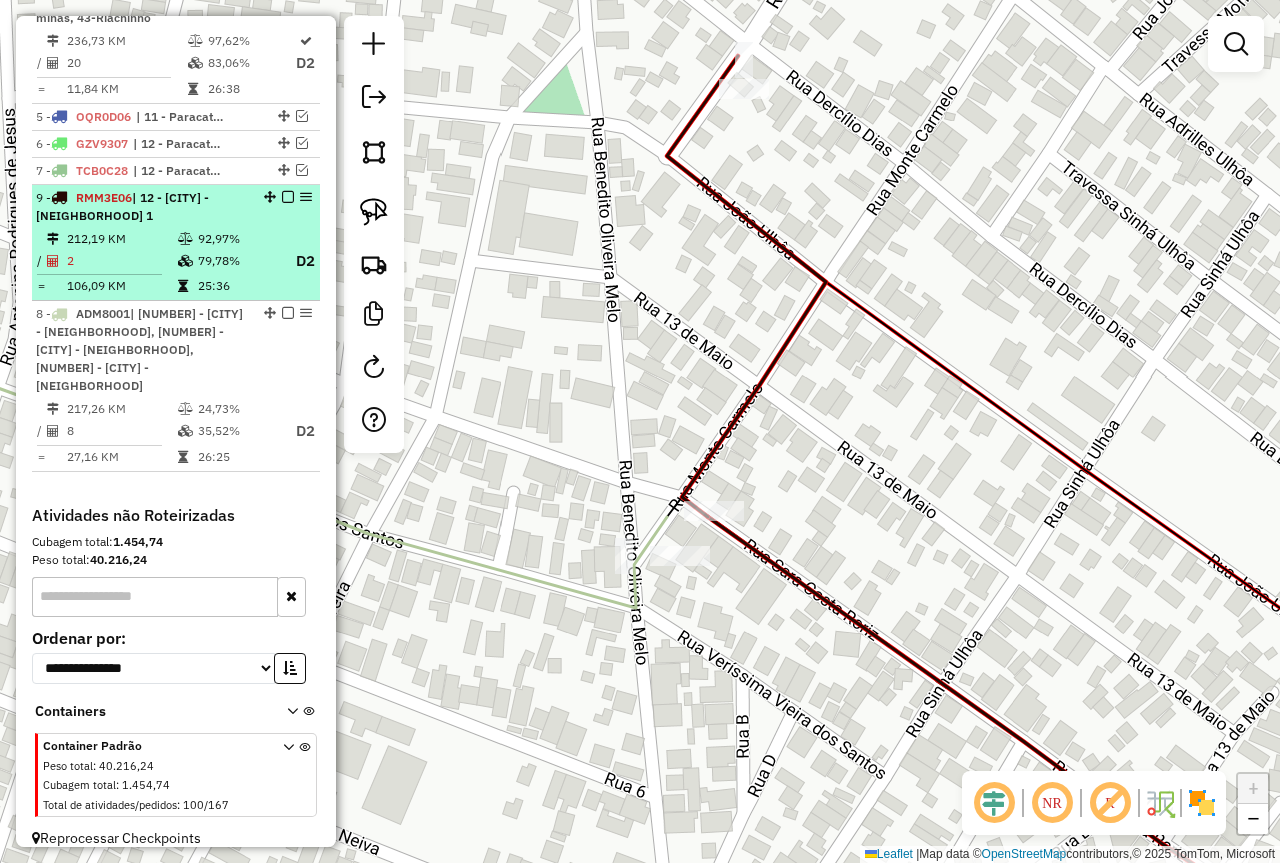 drag, startPoint x: 263, startPoint y: 349, endPoint x: 269, endPoint y: 228, distance: 121.14867 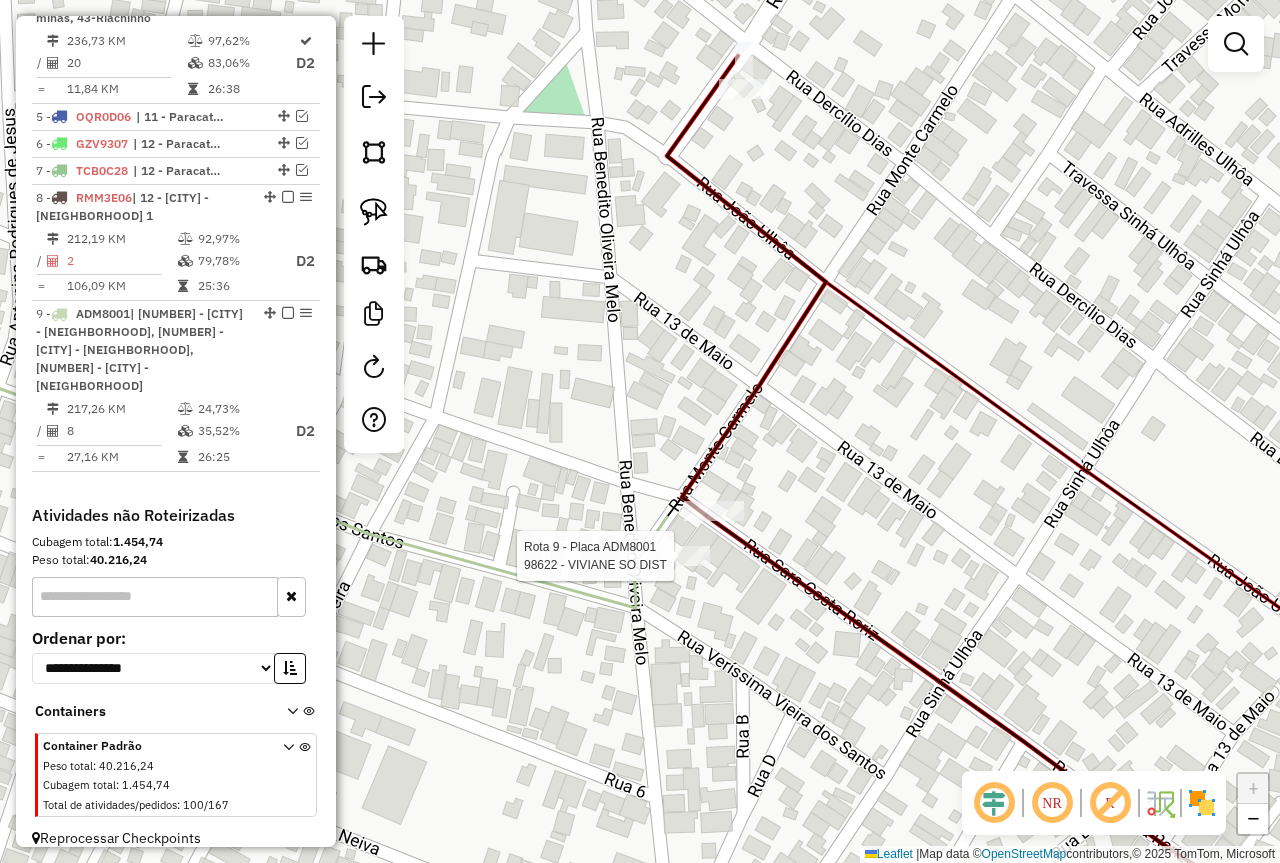 select on "*********" 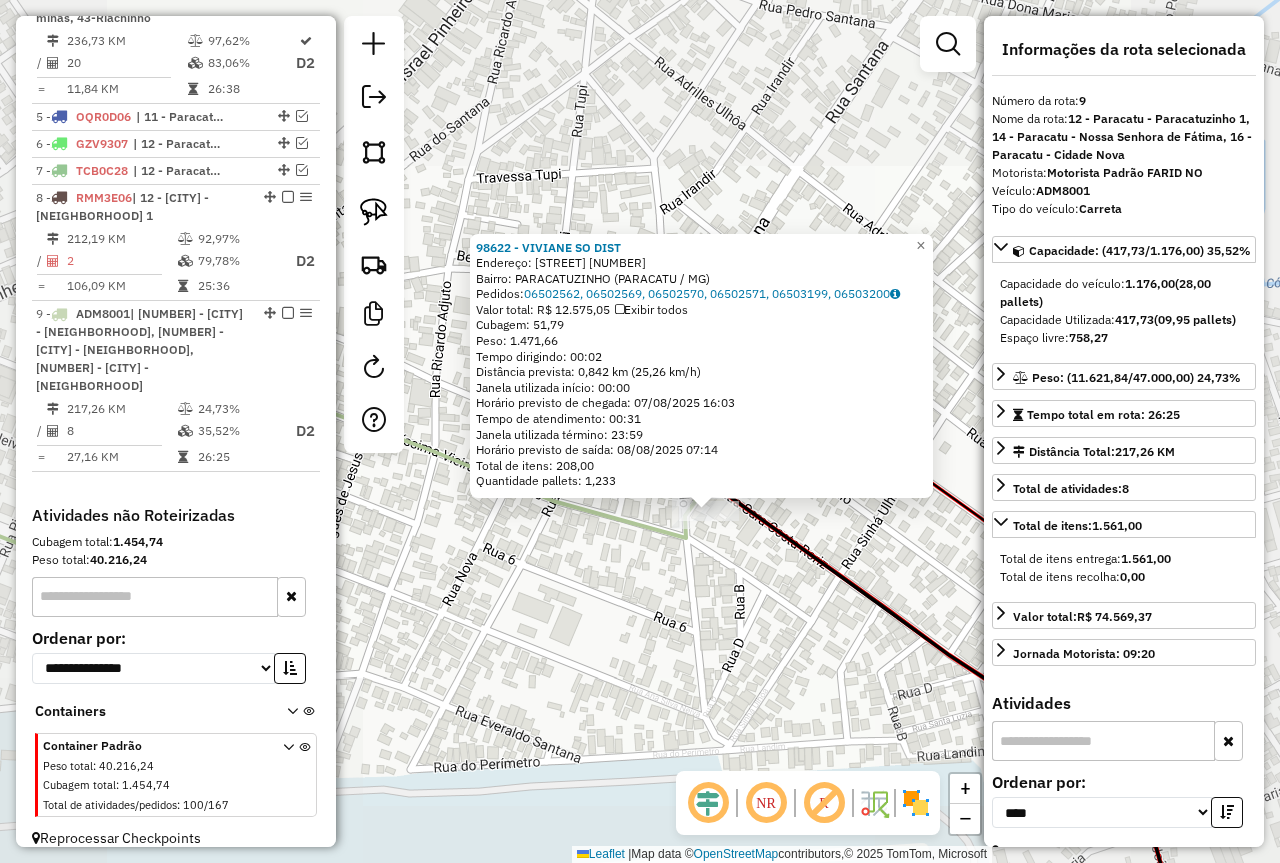 click on "98622 - VIVIANE SO DIST  Endereço:  SARA COSTA RORIZ 10   Bairro: PARACATUZINHO (PARACATU / MG)   Pedidos:  06502562, 06502569, 06502570, 06502571, 06503199, 06503200   Valor total: R$ 12.575,05   Exibir todos   Cubagem: 51,79  Peso: 1.471,66  Tempo dirigindo: 00:02   Distância prevista: 0,842 km (25,26 km/h)   Janela utilizada início: 00:00   Horário previsto de chegada: 07/08/2025 16:03   Tempo de atendimento: 00:31   Janela utilizada término: 23:59   Horário previsto de saída: 08/08/2025 07:14   Total de itens: 208,00   Quantidade pallets: 1,233  × Janela de atendimento Grade de atendimento Capacidade Transportadoras Veículos Cliente Pedidos  Rotas Selecione os dias de semana para filtrar as janelas de atendimento  Seg   Ter   Qua   Qui   Sex   Sáb   Dom  Informe o período da janela de atendimento: De: Até:  Filtrar exatamente a janela do cliente  Considerar janela de atendimento padrão  Selecione os dias de semana para filtrar as grades de atendimento  Seg   Ter   Qua   Qui   Sex   Sáb  De:" 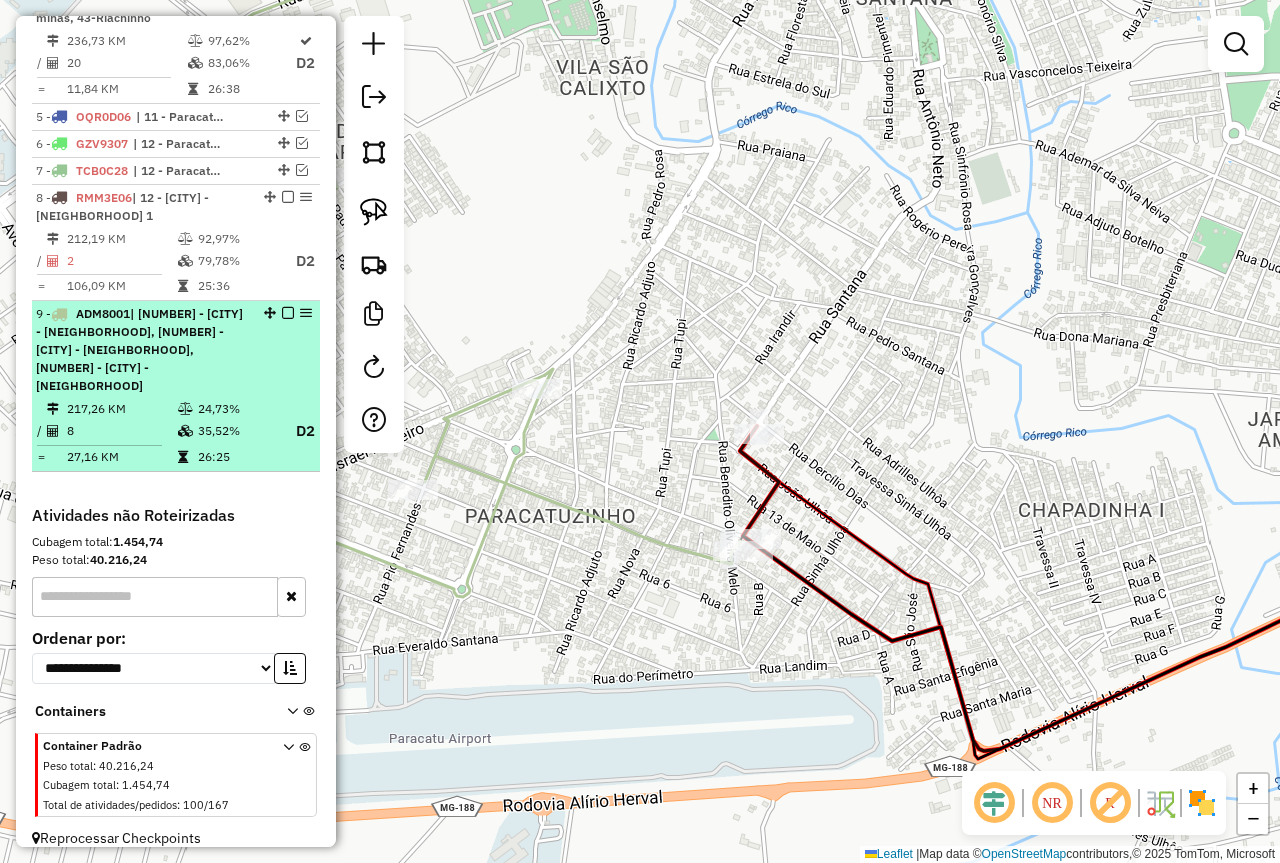 select on "*********" 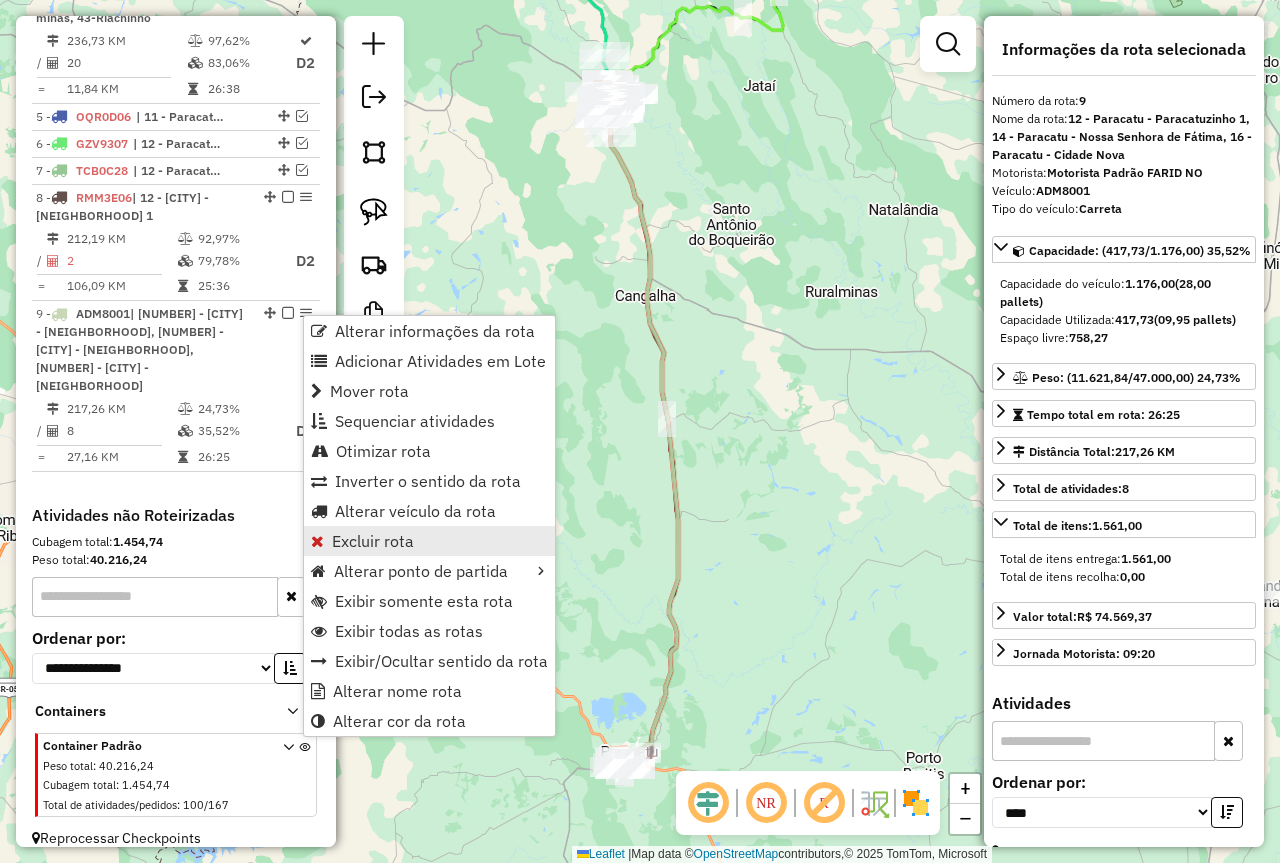 click on "Excluir rota" at bounding box center (373, 541) 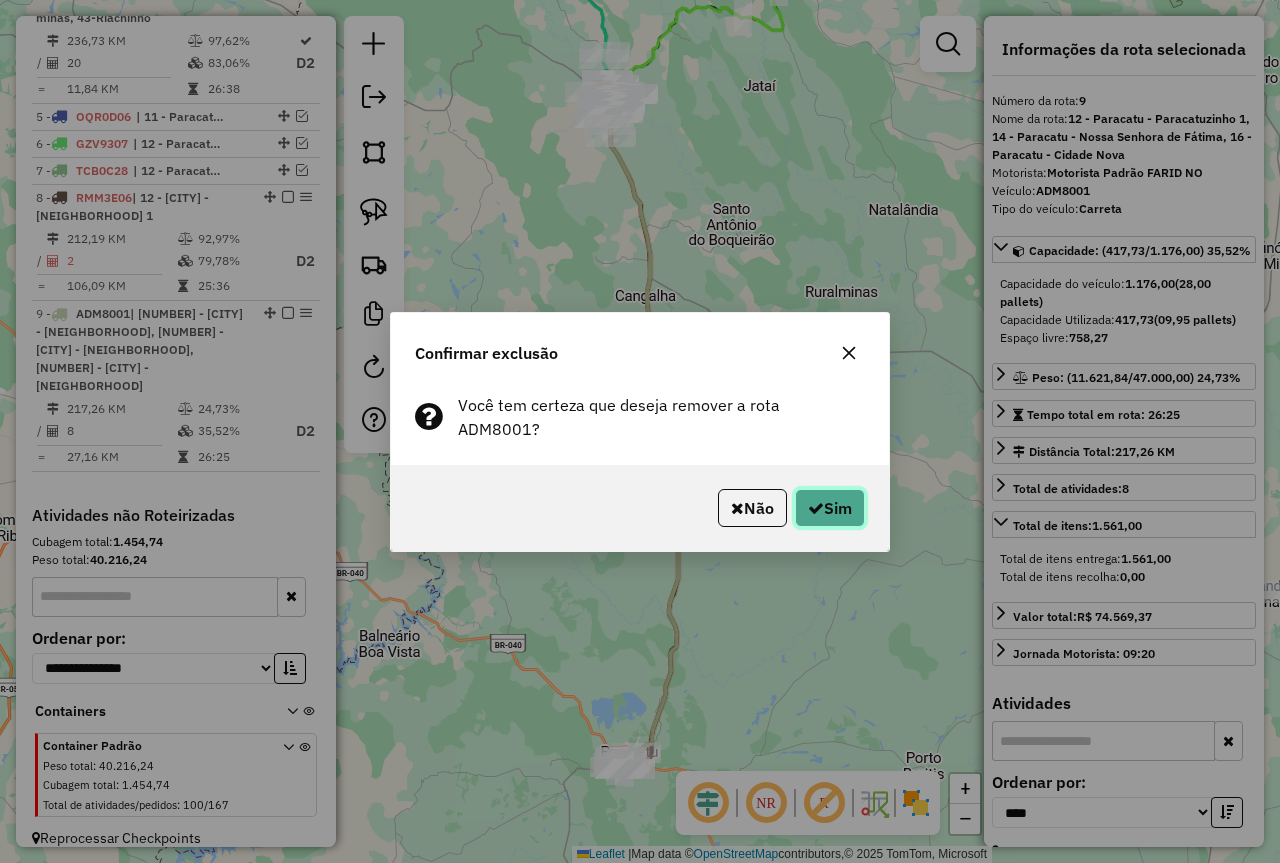 click on "Sim" 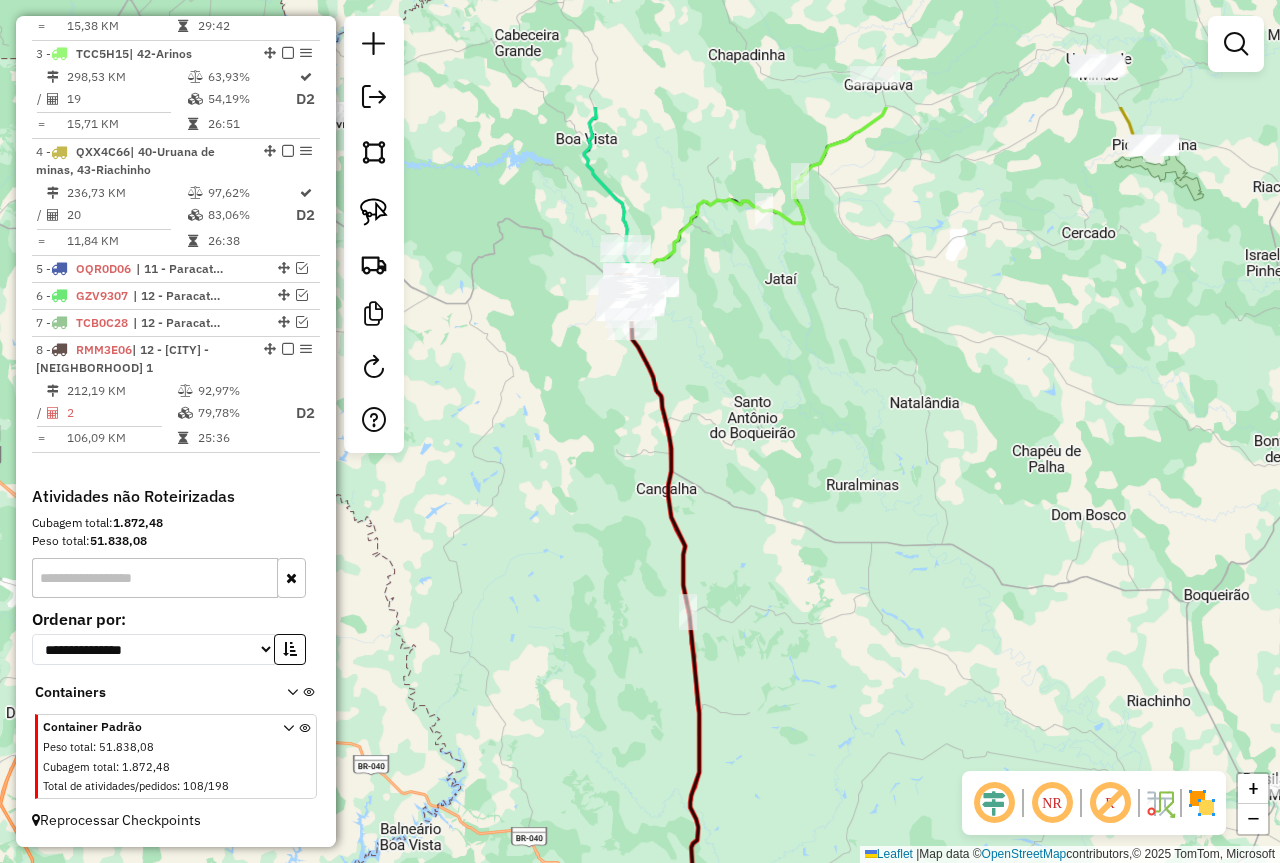 scroll, scrollTop: 940, scrollLeft: 0, axis: vertical 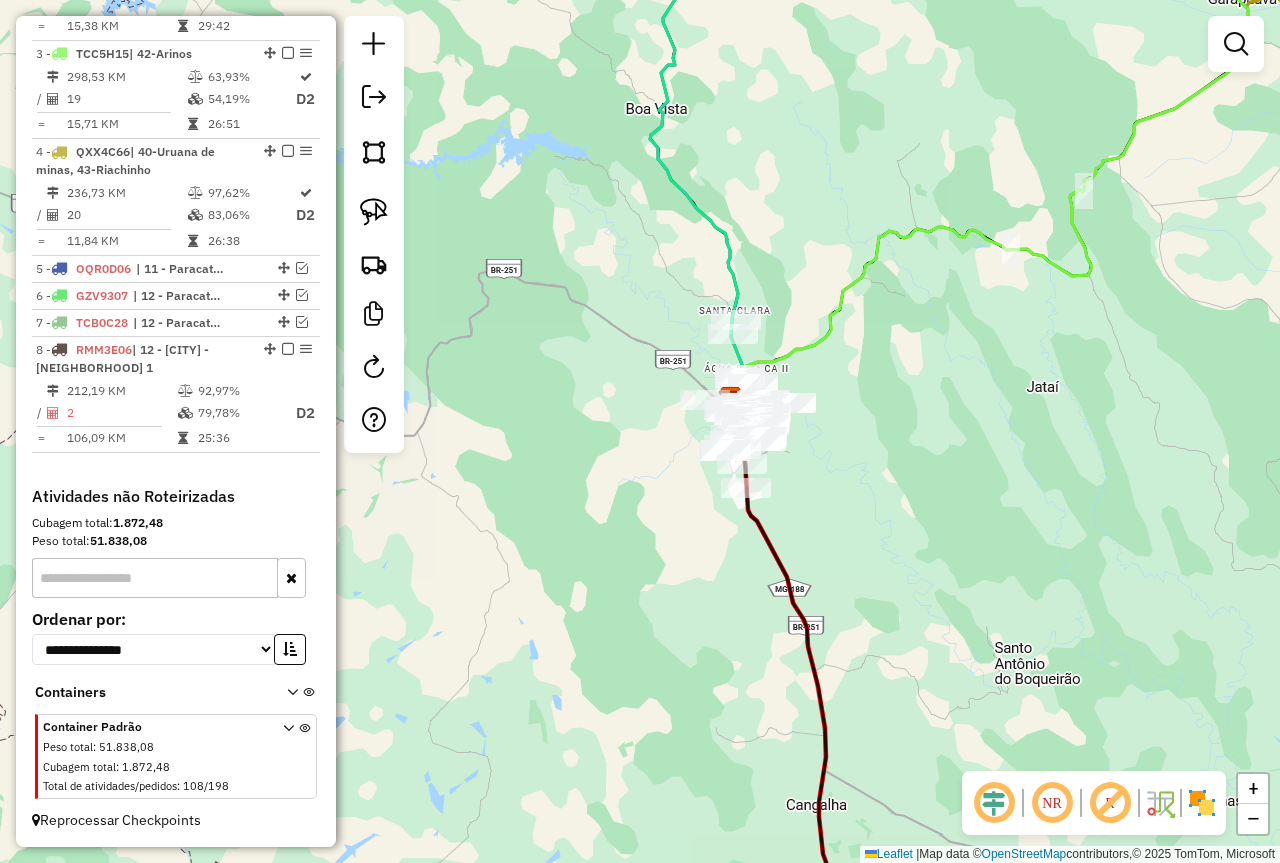 click 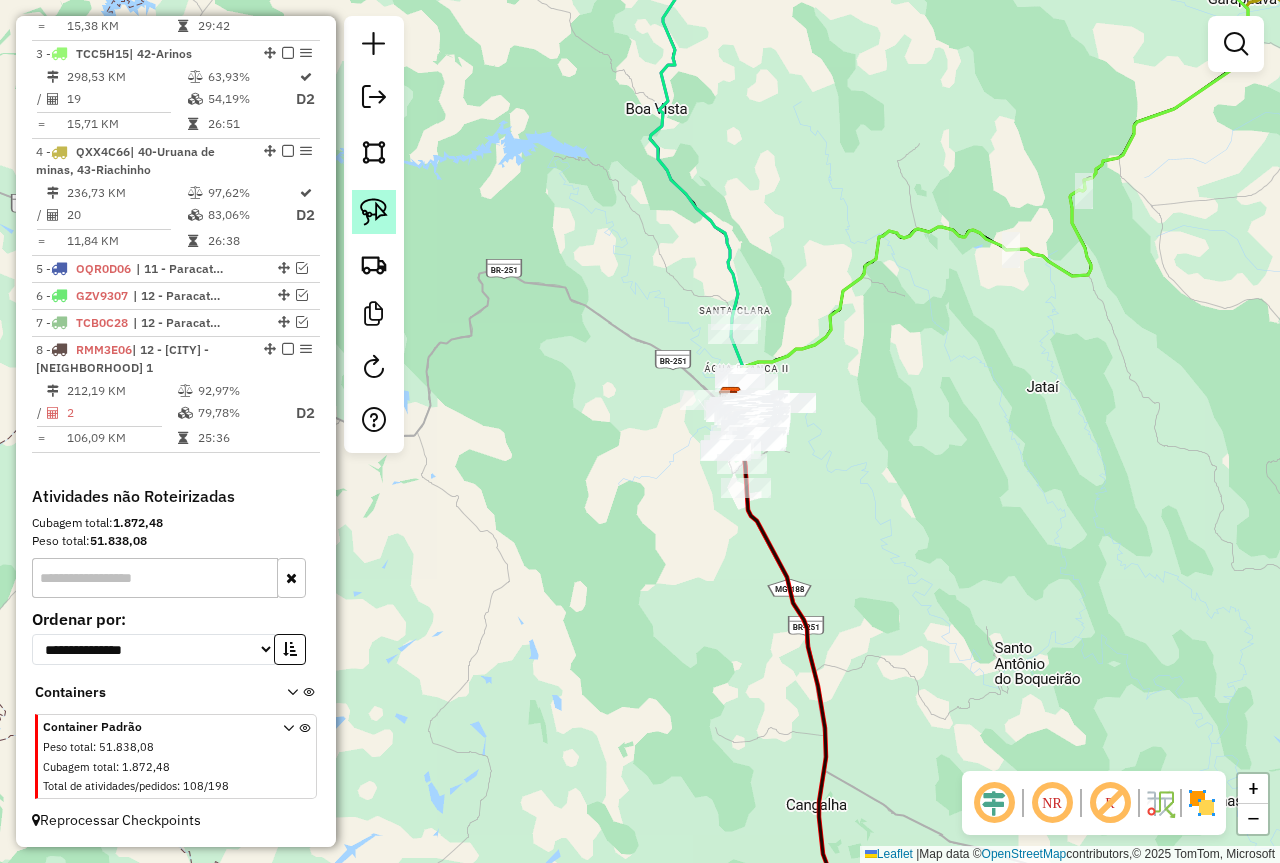 click 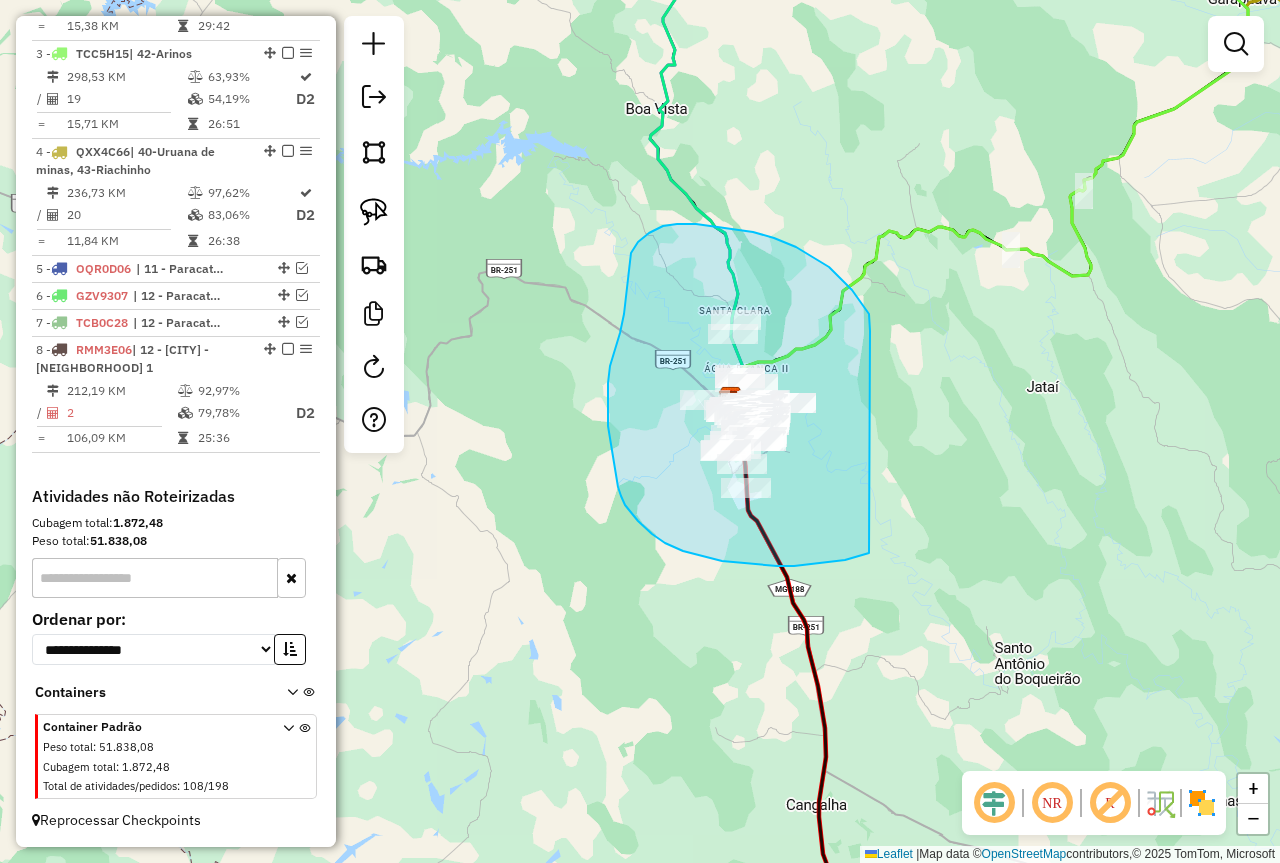 drag, startPoint x: 870, startPoint y: 331, endPoint x: 870, endPoint y: 553, distance: 222 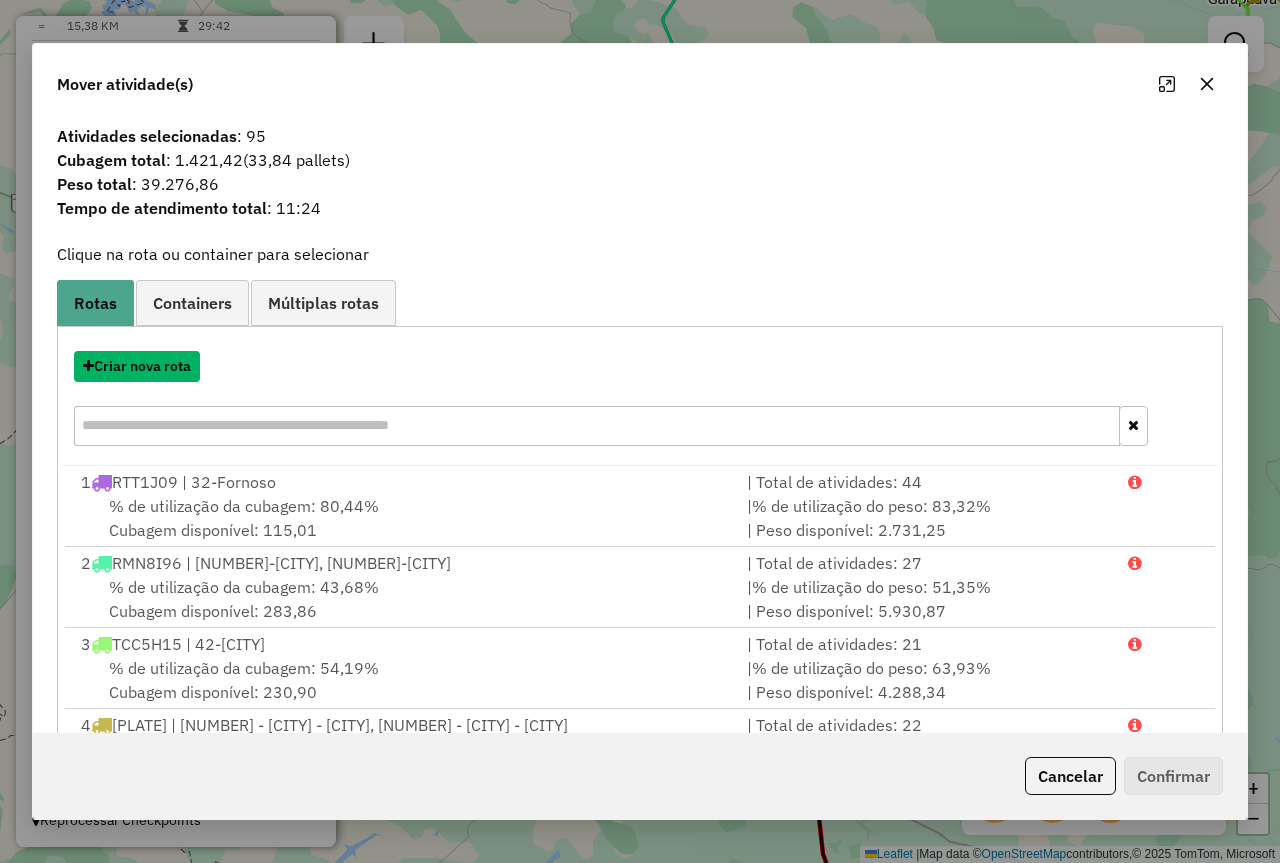 click on "Criar nova rota" at bounding box center (137, 366) 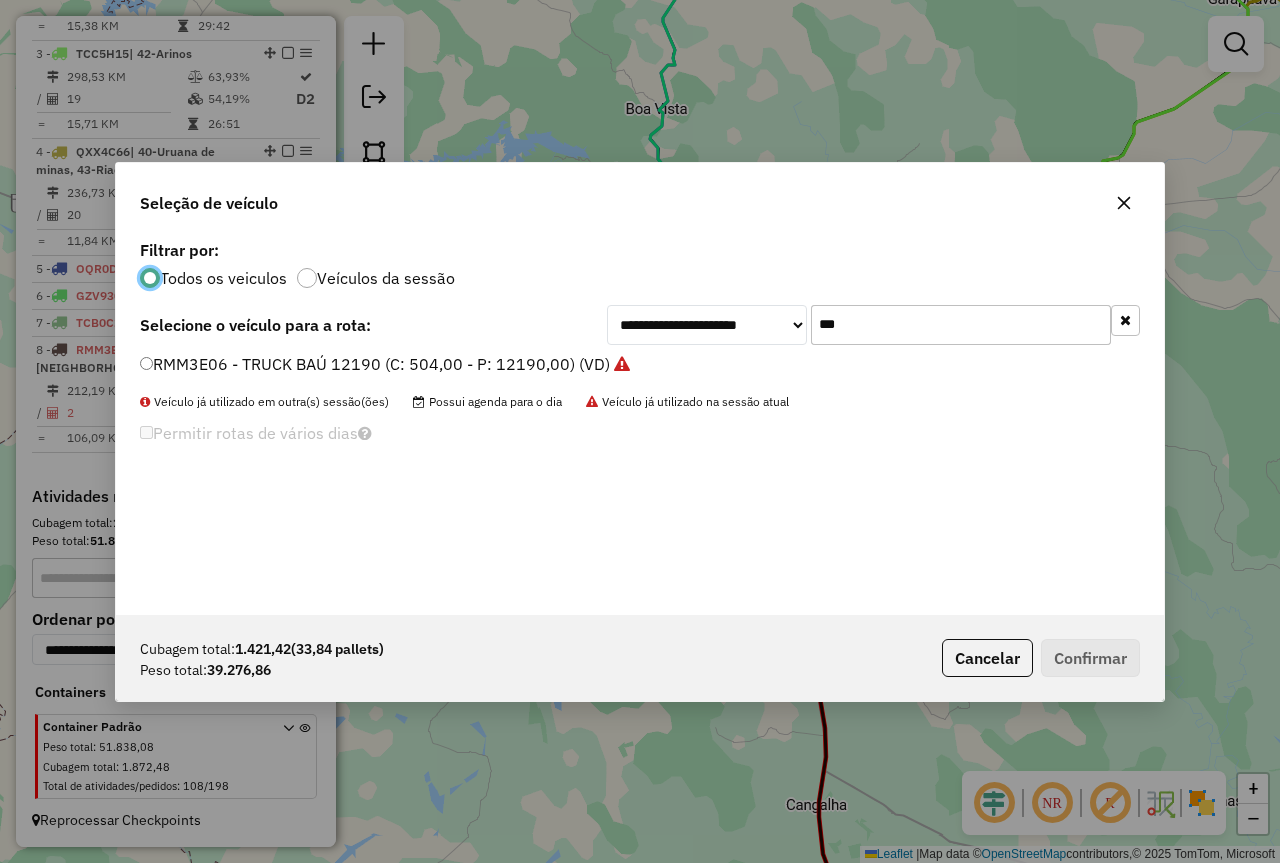 scroll, scrollTop: 11, scrollLeft: 6, axis: both 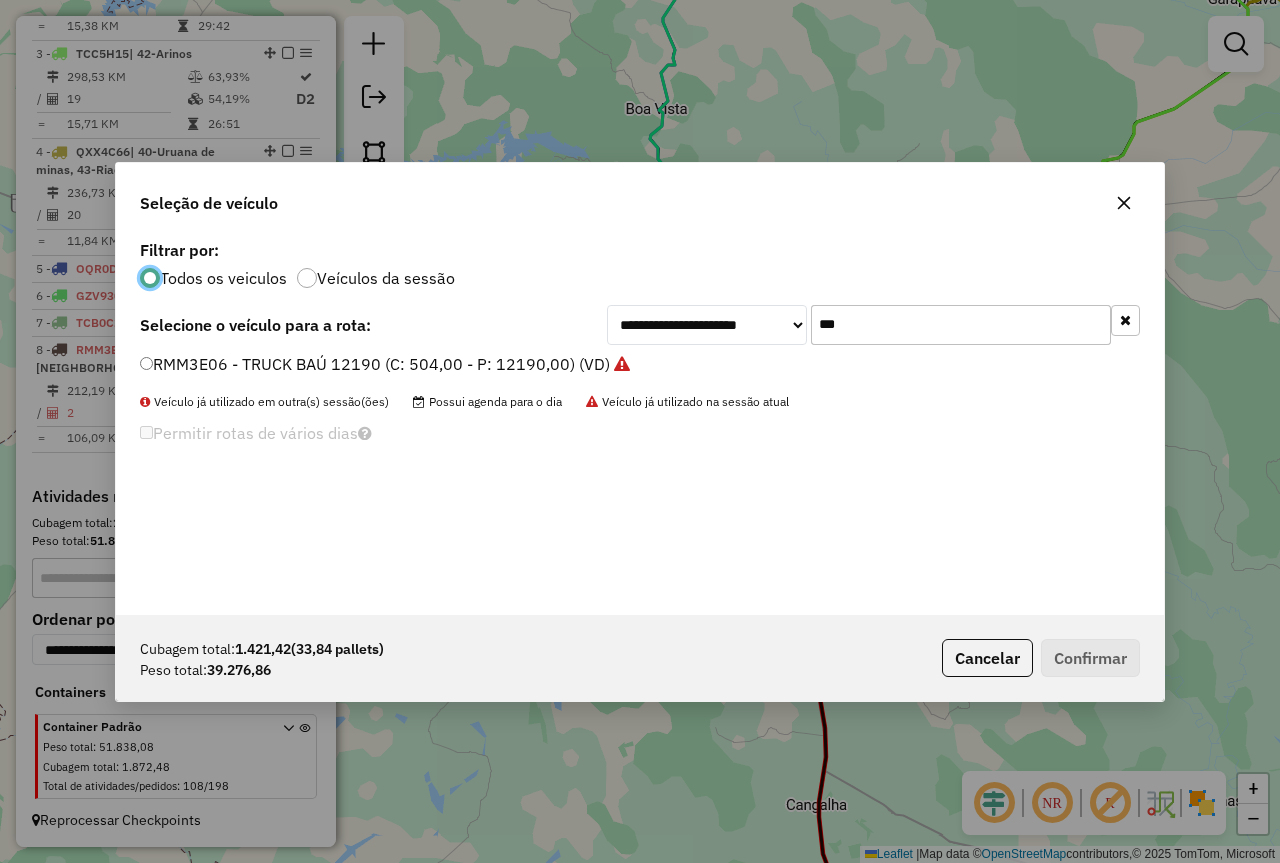 click on "***" 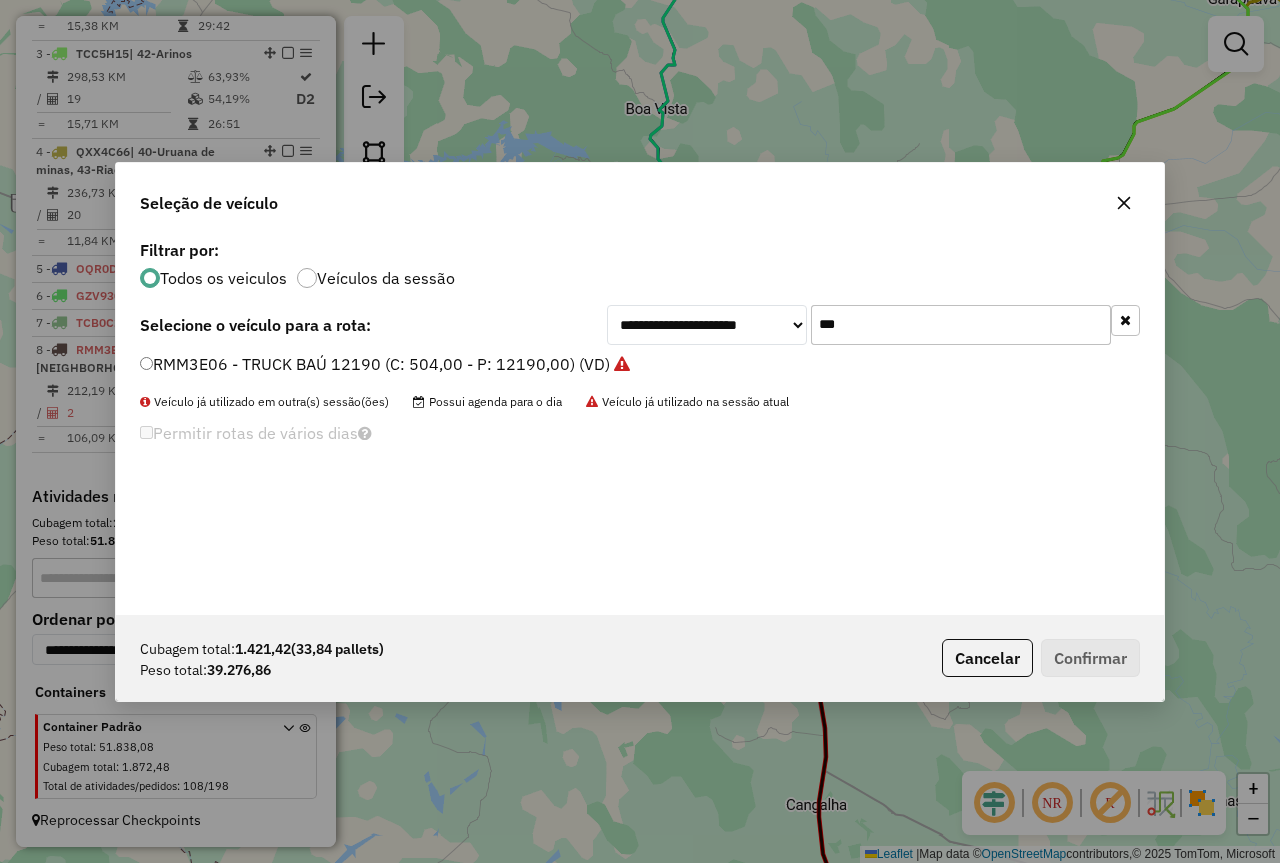 click on "***" 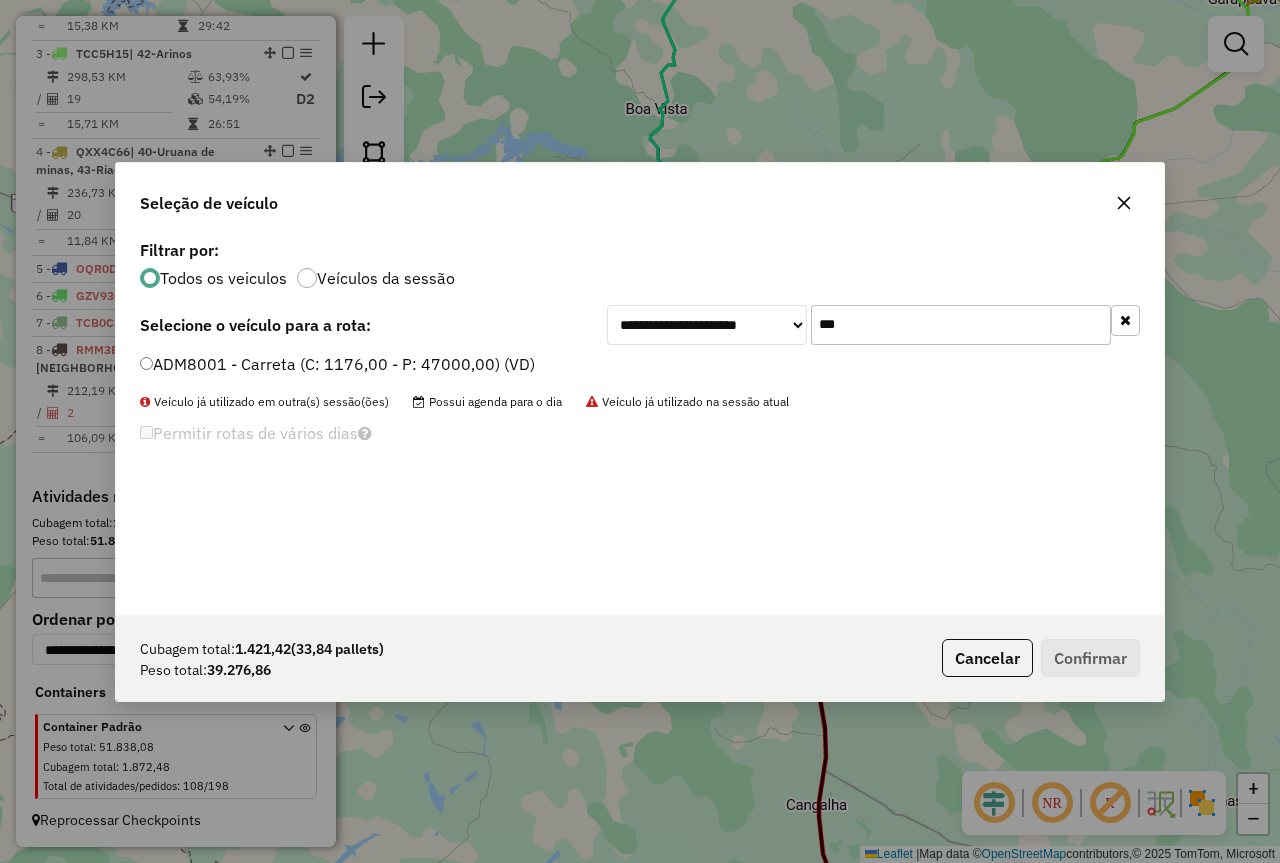 type on "***" 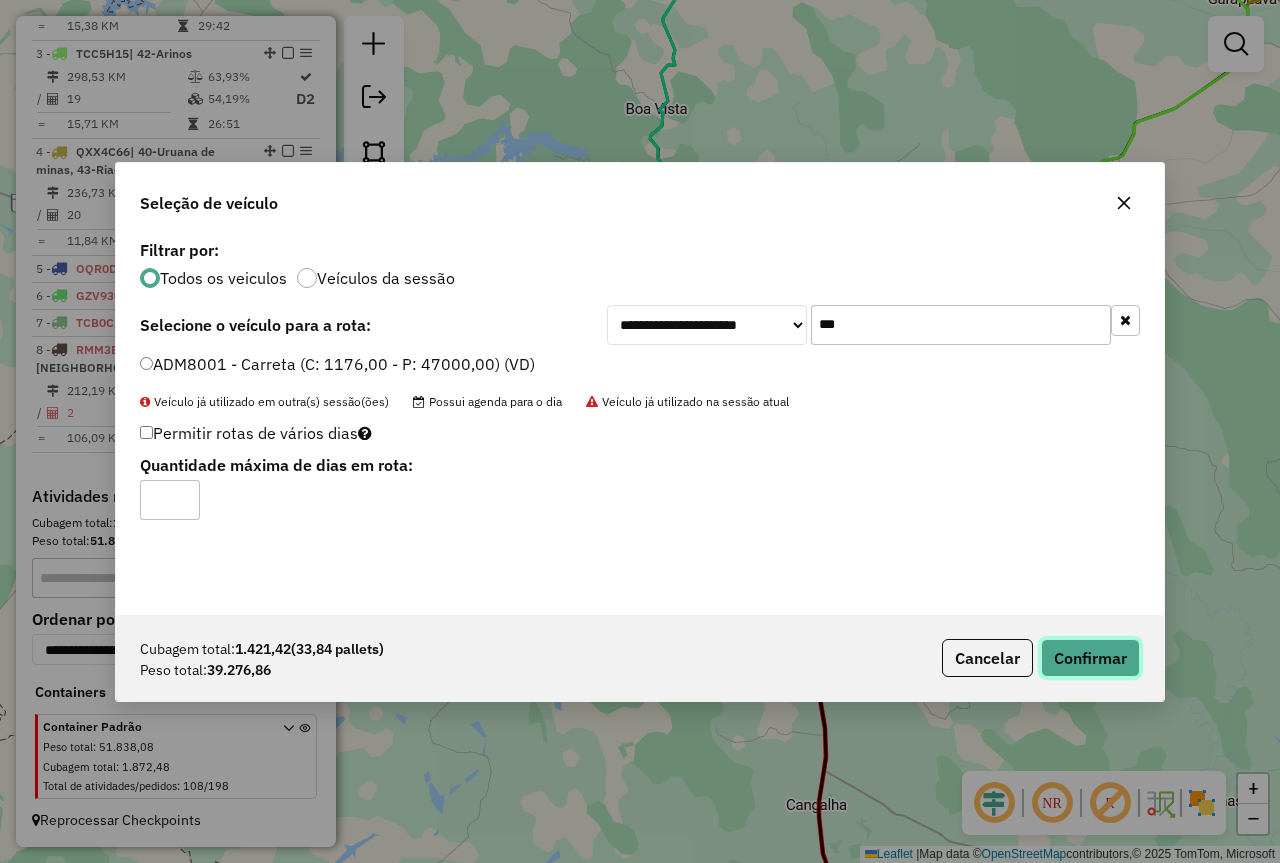 click on "Confirmar" 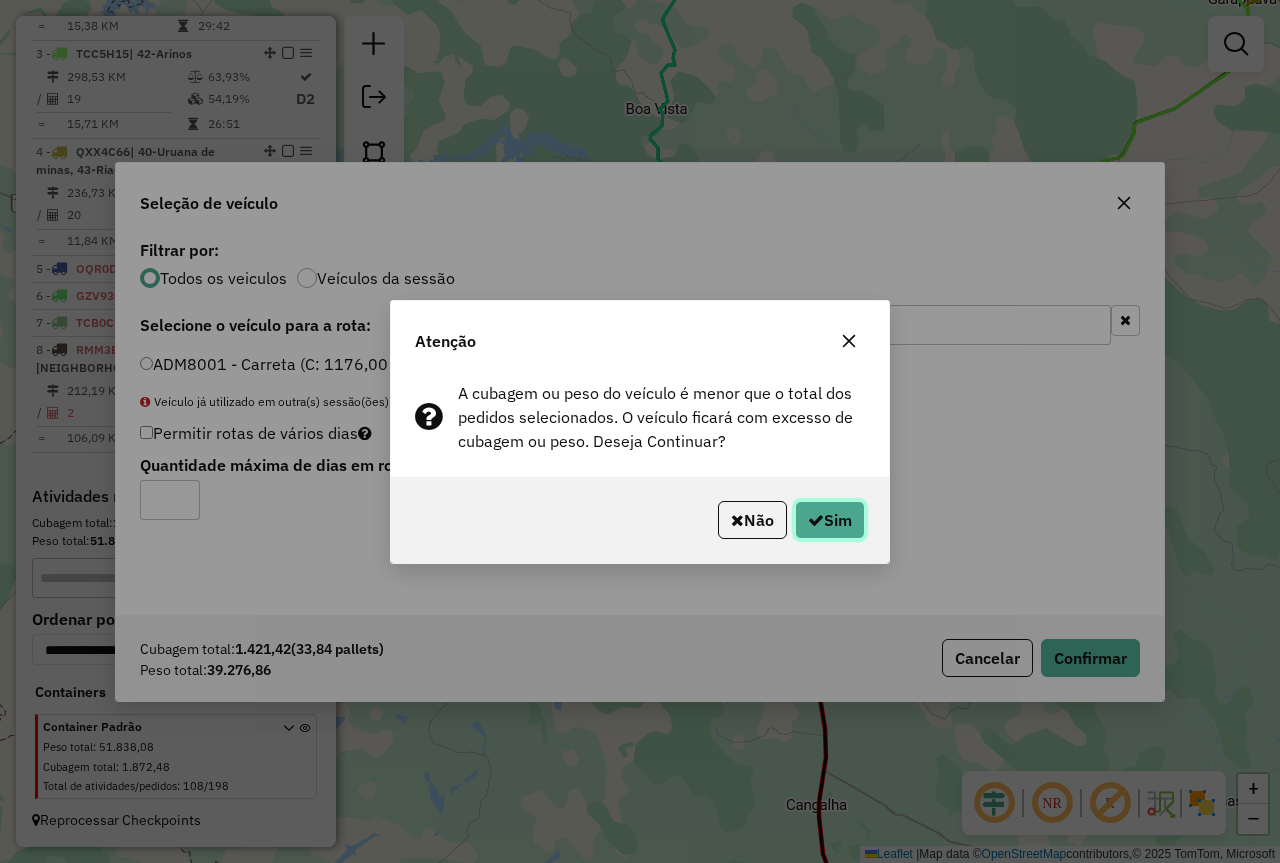 click 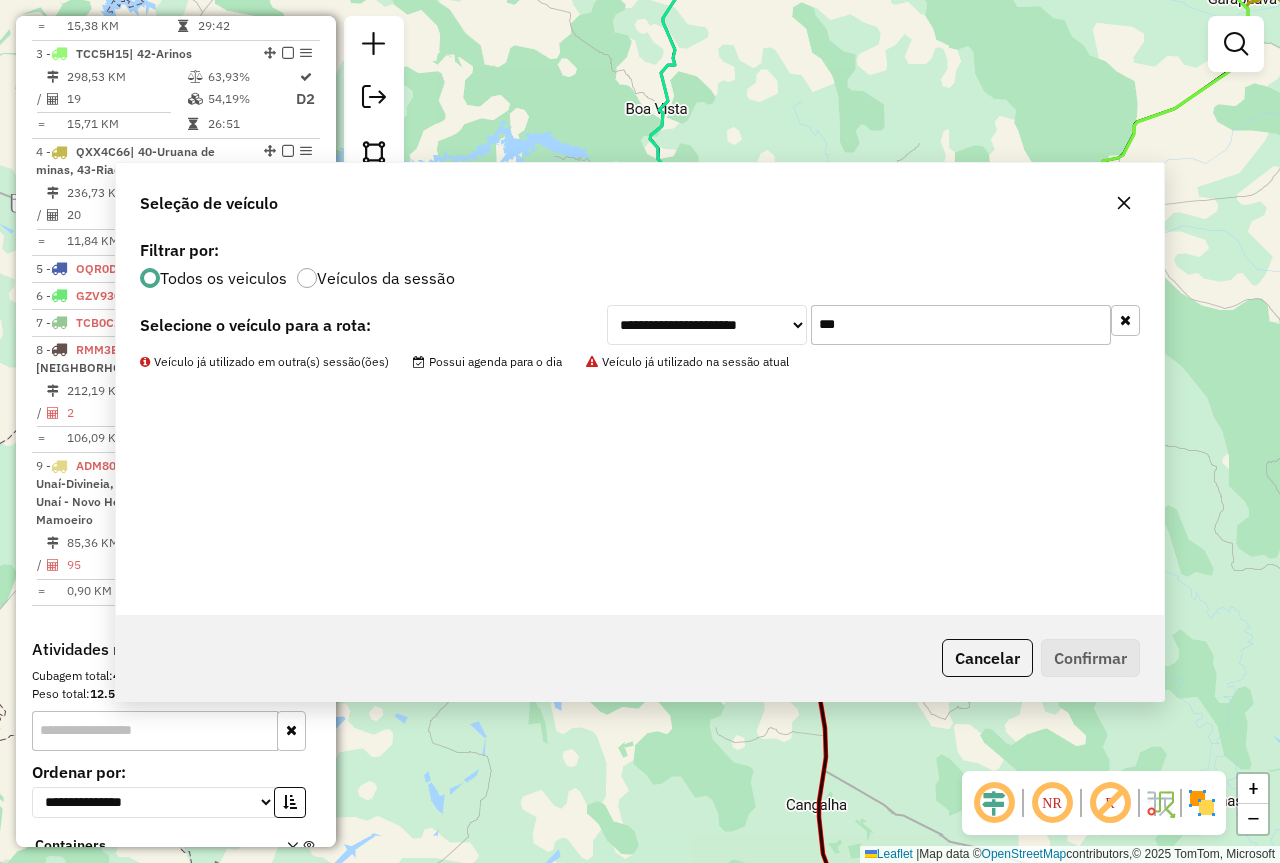 scroll, scrollTop: 1092, scrollLeft: 0, axis: vertical 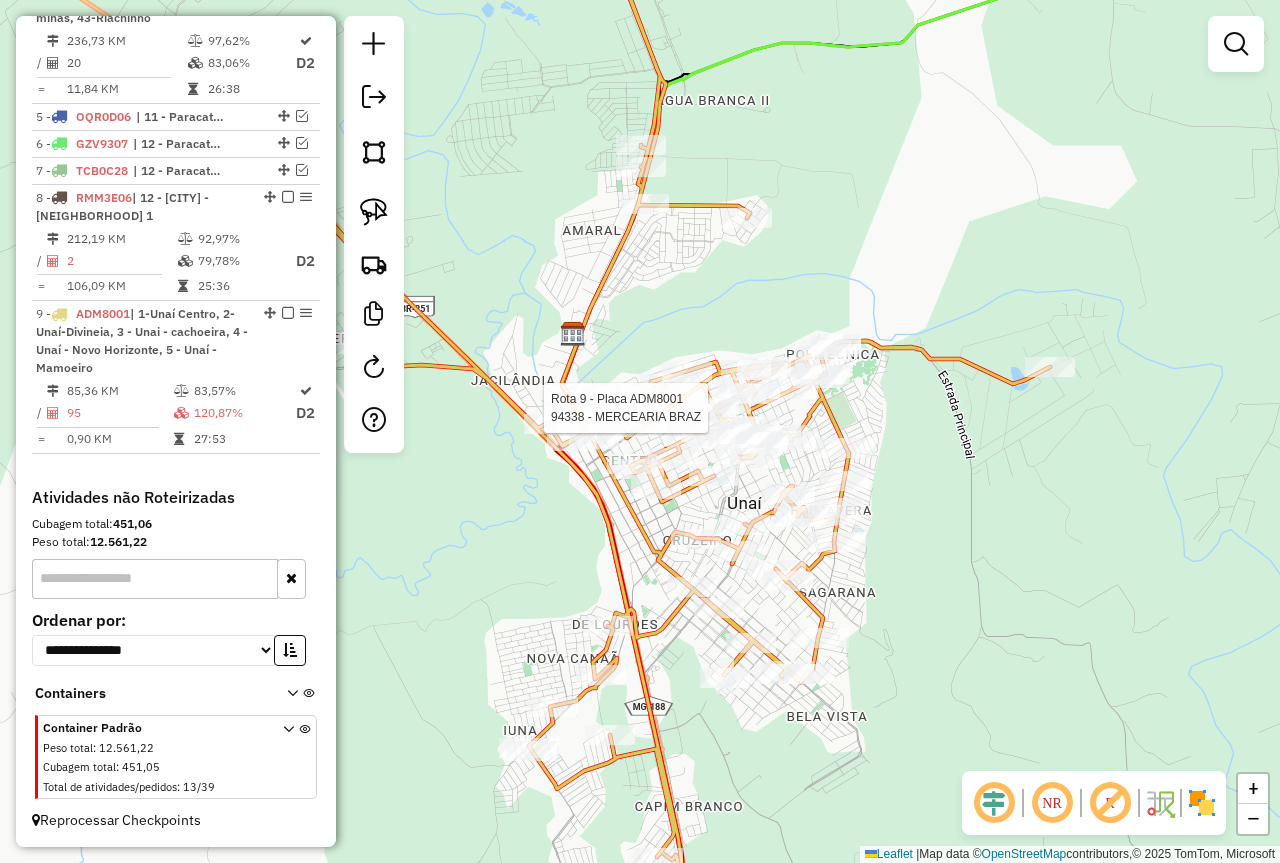 select on "*********" 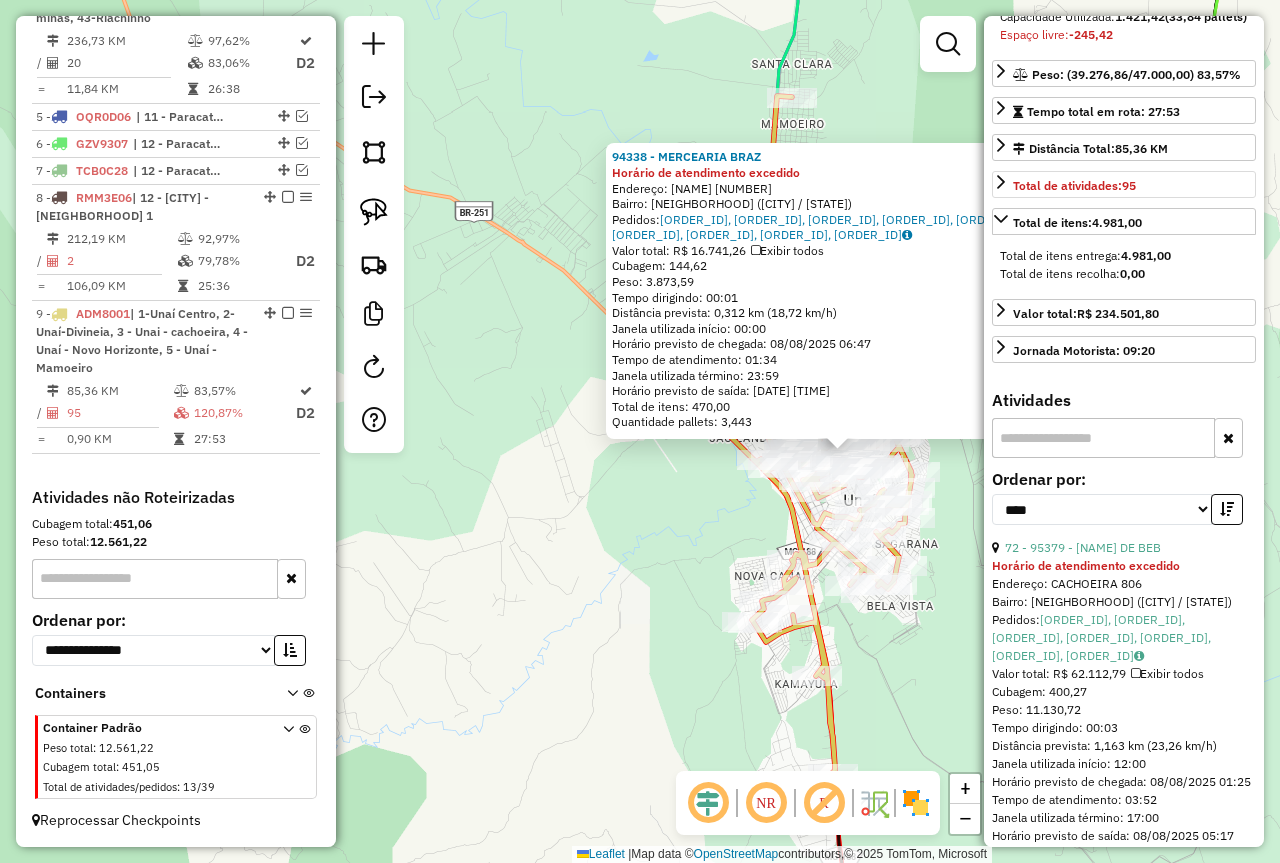 scroll, scrollTop: 400, scrollLeft: 0, axis: vertical 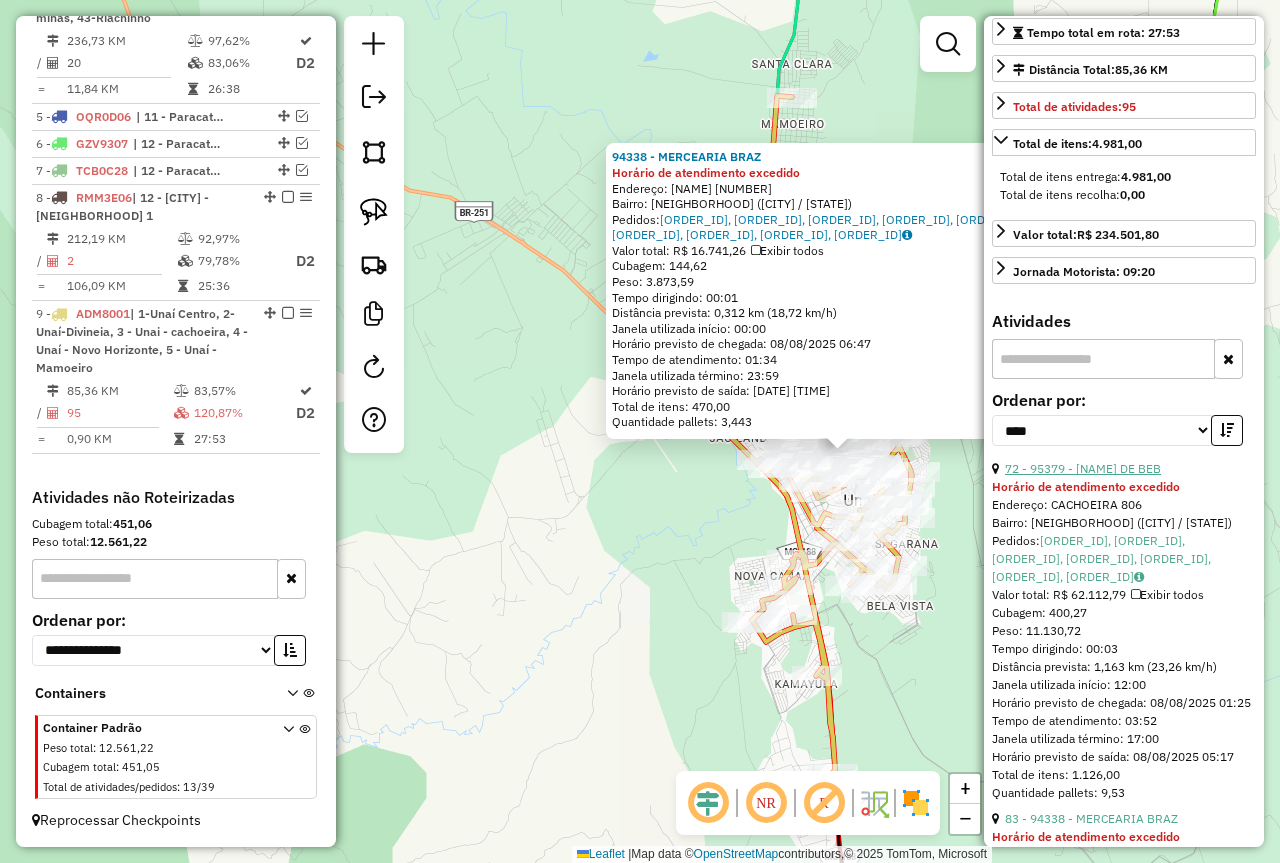click on "72 - 95379 - DISTRIBUIDORA DE BEB" at bounding box center [1083, 468] 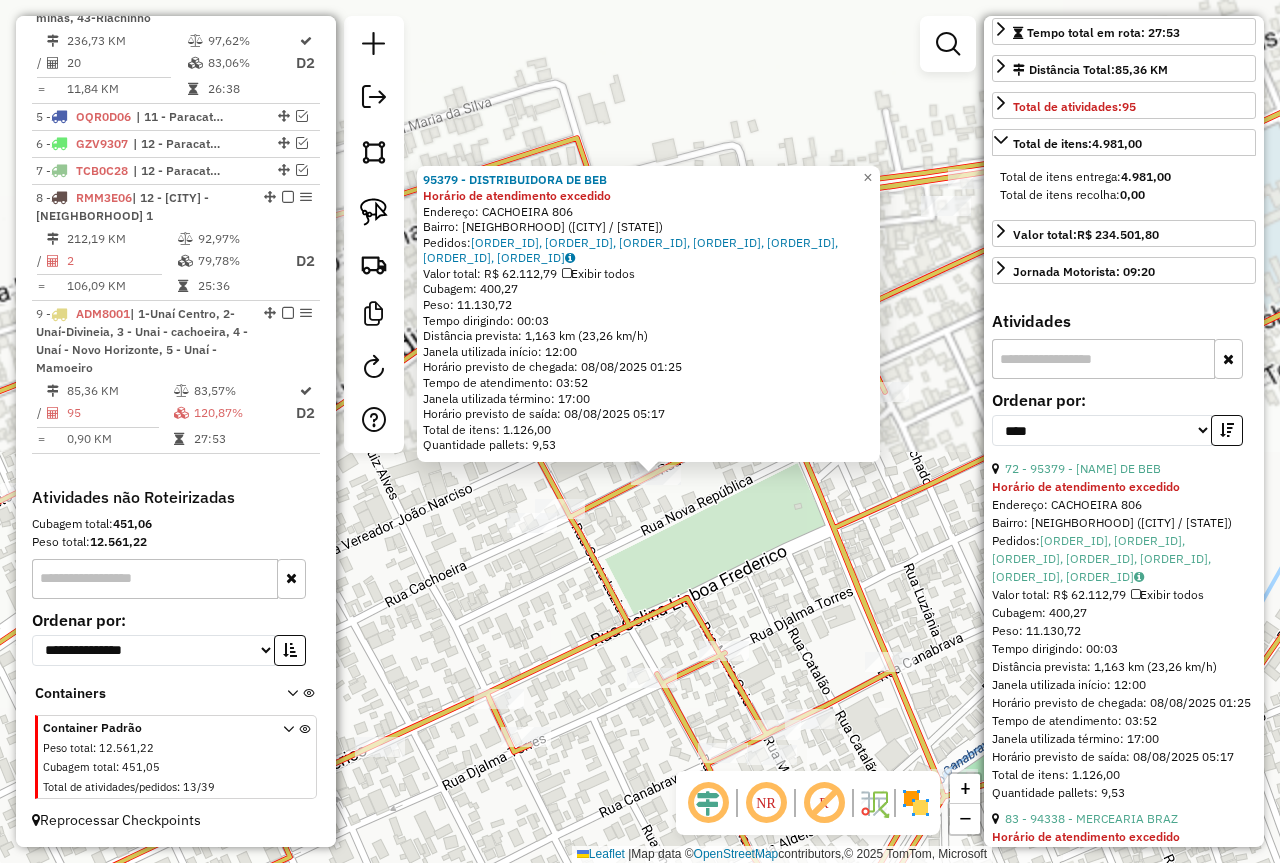 click on "95379 - DISTRIBUIDORA DE BEB Horário de atendimento excedido  Endereço:  CACHOEIRA 806   Bairro: CACHOEIRA (UNAI / MG)   Pedidos:  06502755, 06502763, 06502771, 06502776, 06502785   Valor total: R$ 62.112,79   Exibir todos   Cubagem: 400,27  Peso: 11.130,72  Tempo dirigindo: 00:03   Distância prevista: 1,163 km (23,26 km/h)   Janela utilizada início: 12:00   Horário previsto de chegada: 08/08/2025 01:25   Tempo de atendimento: 03:52   Janela utilizada término: 17:00   Horário previsto de saída: 08/08/2025 05:17   Total de itens: 1.126,00   Quantidade pallets: 9,53  × Janela de atendimento Grade de atendimento Capacidade Transportadoras Veículos Cliente Pedidos  Rotas Selecione os dias de semana para filtrar as janelas de atendimento  Seg   Ter   Qua   Qui   Sex   Sáb   Dom  Informe o período da janela de atendimento: De: Até:  Filtrar exatamente a janela do cliente  Considerar janela de atendimento padrão  Selecione os dias de semana para filtrar as grades de atendimento  Seg   Ter   Qua   Qui" 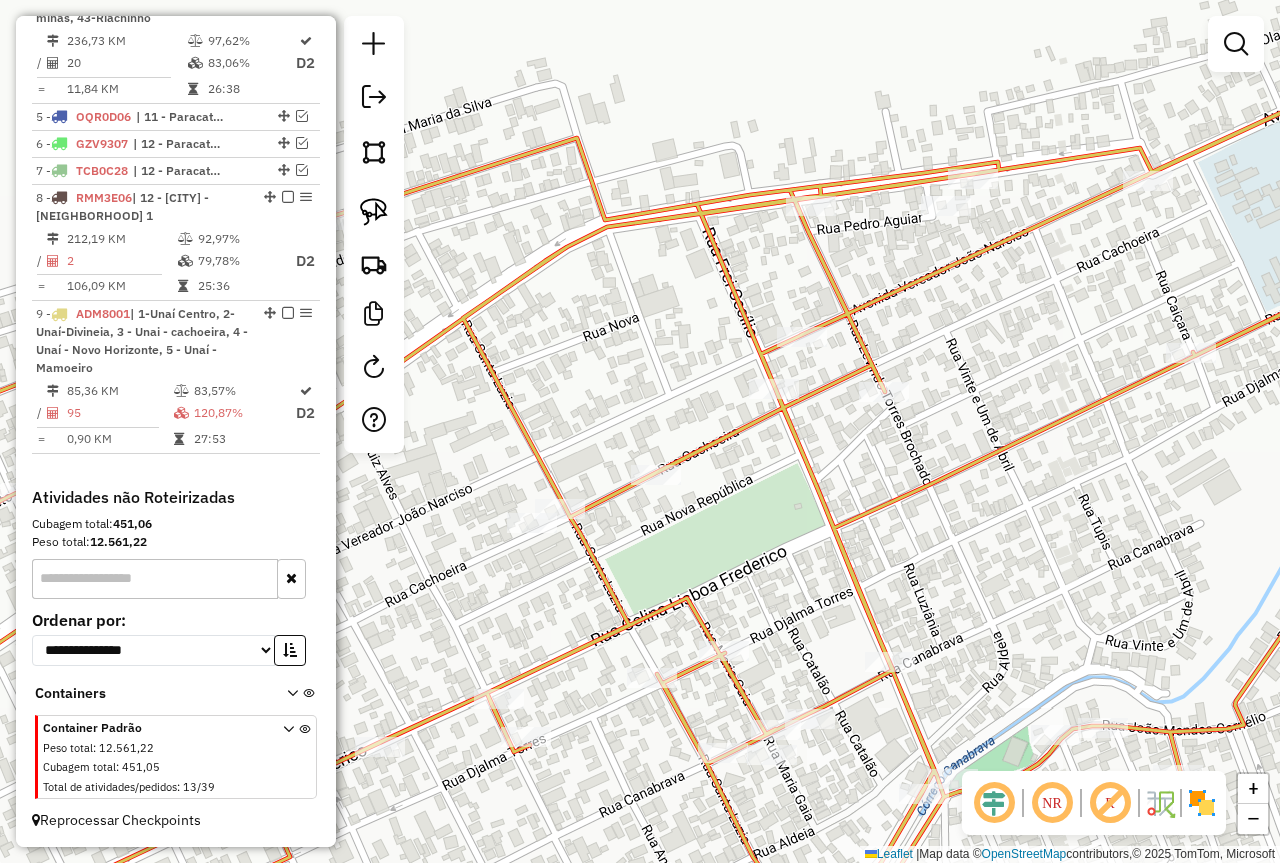 click on "Rota 9 - Placa ADM8001  43098 - VICENTE J. DE OLIVEI Janela de atendimento Grade de atendimento Capacidade Transportadoras Veículos Cliente Pedidos  Rotas Selecione os dias de semana para filtrar as janelas de atendimento  Seg   Ter   Qua   Qui   Sex   Sáb   Dom  Informe o período da janela de atendimento: De: Até:  Filtrar exatamente a janela do cliente  Considerar janela de atendimento padrão  Selecione os dias de semana para filtrar as grades de atendimento  Seg   Ter   Qua   Qui   Sex   Sáb   Dom   Considerar clientes sem dia de atendimento cadastrado  Clientes fora do dia de atendimento selecionado Filtrar as atividades entre os valores definidos abaixo:  Peso mínimo:   Peso máximo:   Cubagem mínima:   Cubagem máxima:   De:   Até:  Filtrar as atividades entre o tempo de atendimento definido abaixo:  De:   Até:   Considerar capacidade total dos clientes não roteirizados Transportadora: Selecione um ou mais itens Tipo de veículo: Selecione um ou mais itens Veículo: Selecione um ou mais itens" 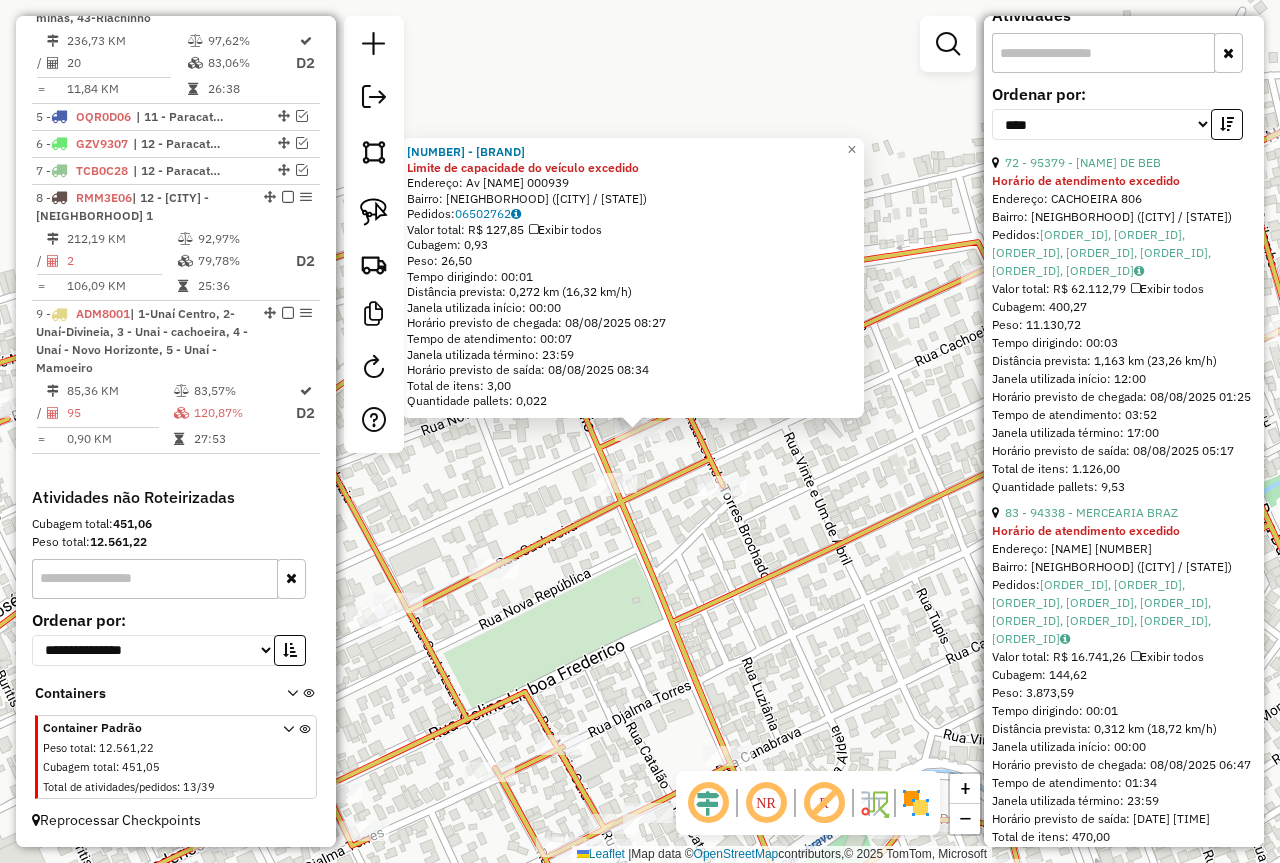 scroll, scrollTop: 700, scrollLeft: 0, axis: vertical 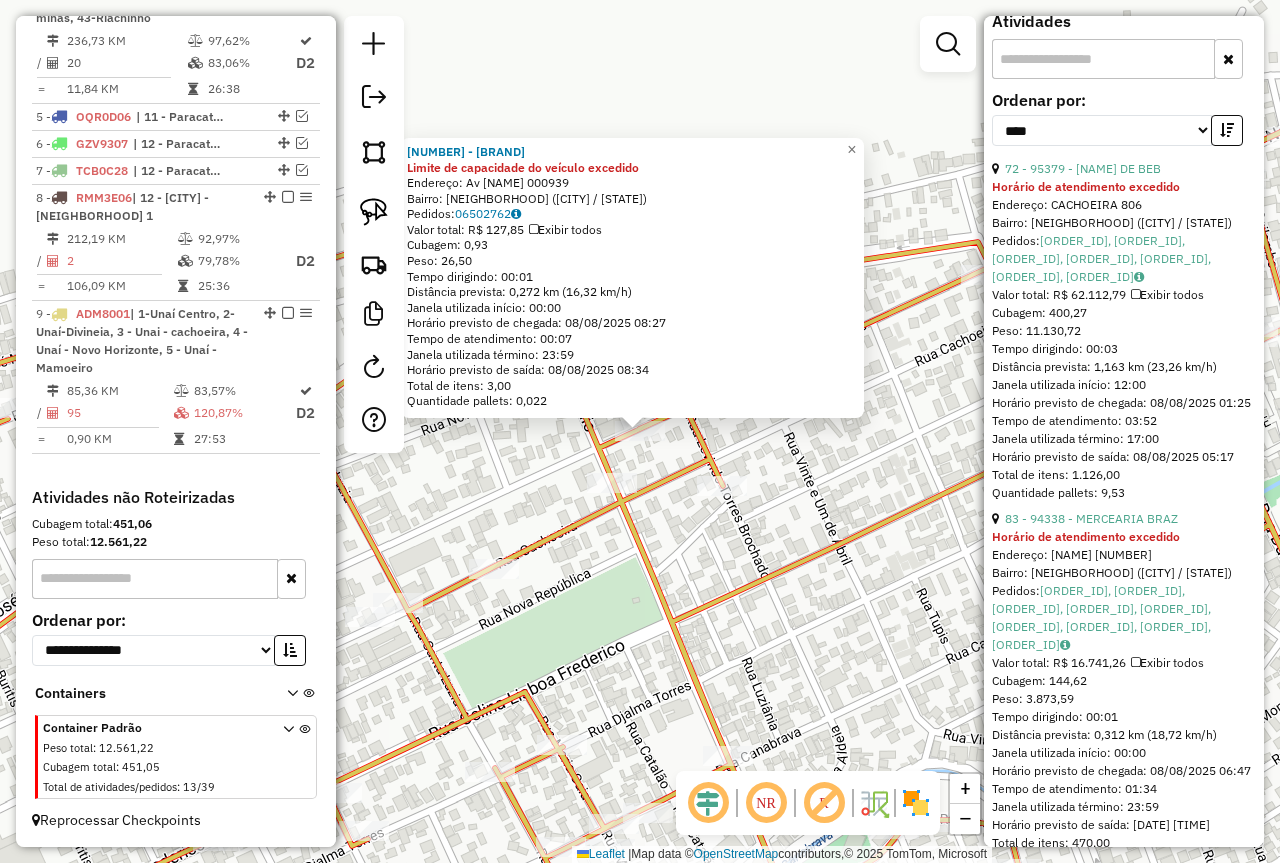 click on "43098 - VICENTE J. DE OLIVEI Limite de capacidade do veículo excedido  Endereço: Av  FORMOSA                       000939   Bairro: CACHOEIRA (UNAI / MG)   Pedidos:  06502762   Valor total: R$ 127,85   Exibir todos   Cubagem: 0,93  Peso: 26,50  Tempo dirigindo: 00:01   Distância prevista: 0,272 km (16,32 km/h)   Janela utilizada início: 00:00   Horário previsto de chegada: 08/08/2025 08:27   Tempo de atendimento: 00:07   Janela utilizada término: 23:59   Horário previsto de saída: 08/08/2025 08:34   Total de itens: 3,00   Quantidade pallets: 0,022  × Janela de atendimento Grade de atendimento Capacidade Transportadoras Veículos Cliente Pedidos  Rotas Selecione os dias de semana para filtrar as janelas de atendimento  Seg   Ter   Qua   Qui   Sex   Sáb   Dom  Informe o período da janela de atendimento: De: Até:  Filtrar exatamente a janela do cliente  Considerar janela de atendimento padrão  Selecione os dias de semana para filtrar as grades de atendimento  Seg   Ter   Qua   Qui   Sex   Sáb  De:" 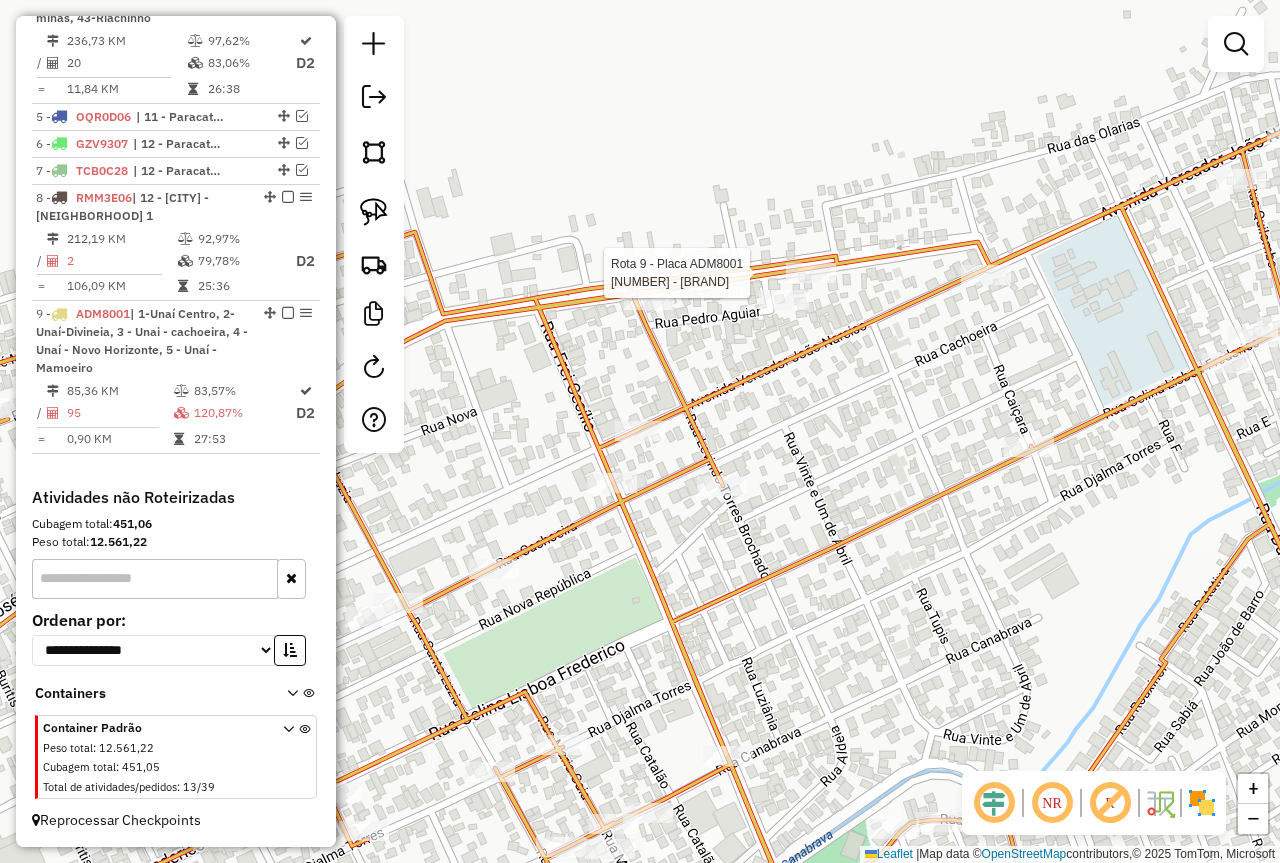 click 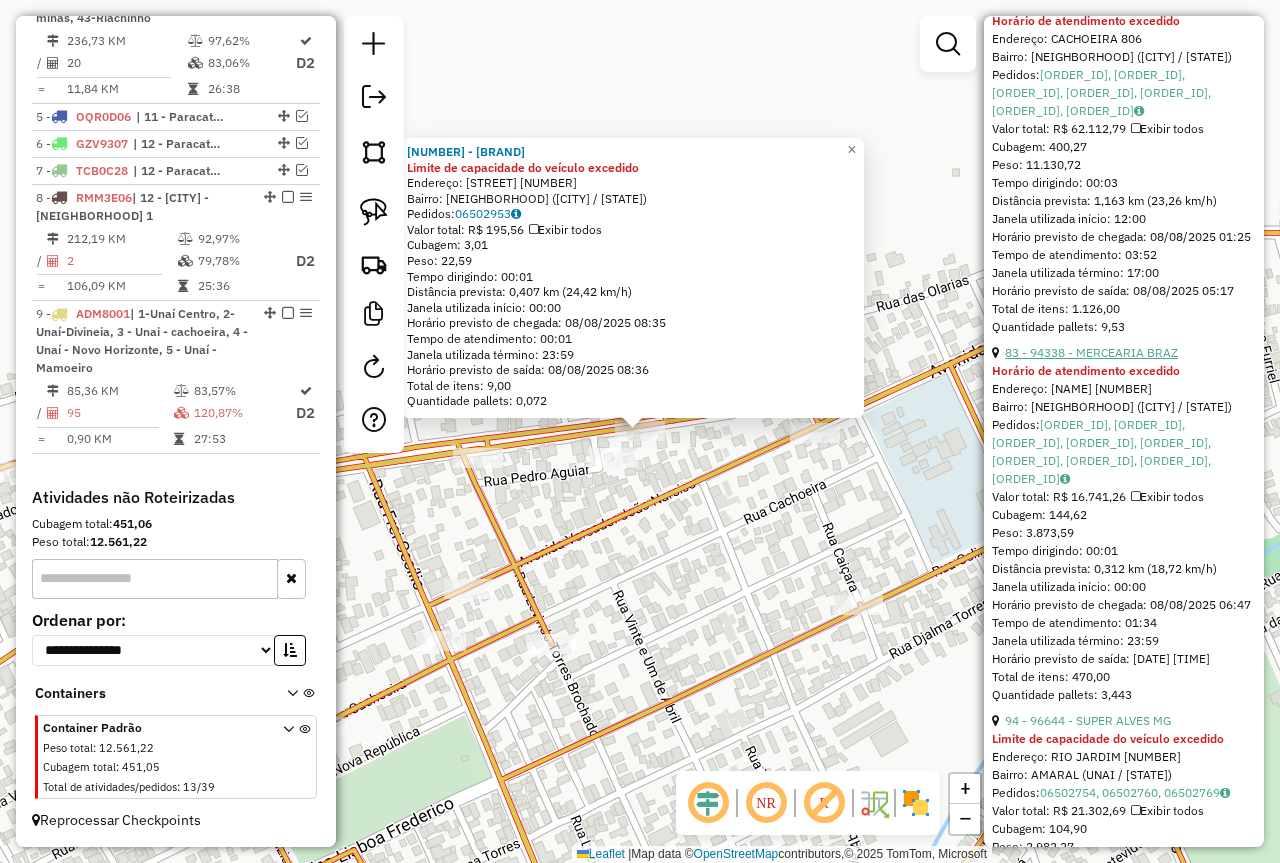 scroll, scrollTop: 900, scrollLeft: 0, axis: vertical 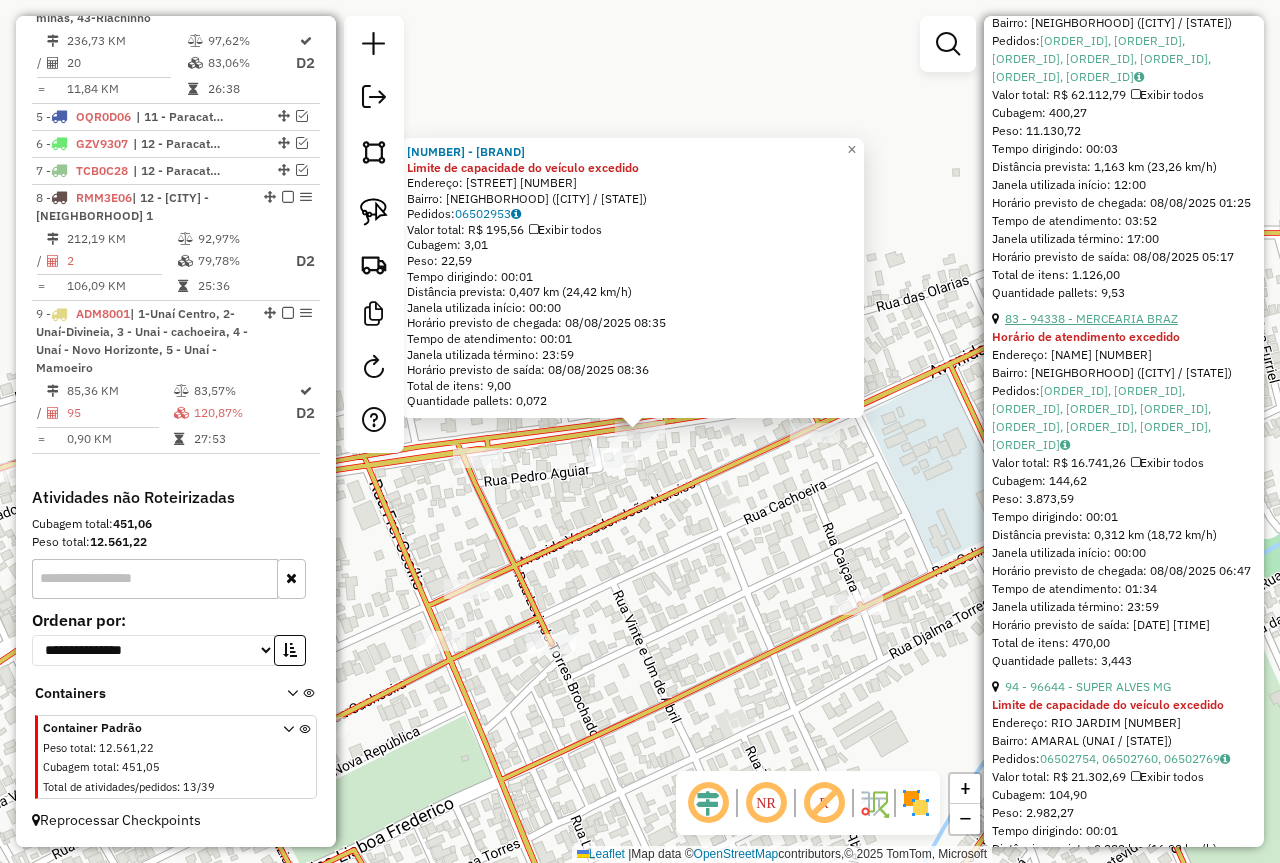 click on "83 - 94338 - MERCEARIA BRAZ" at bounding box center (1091, 318) 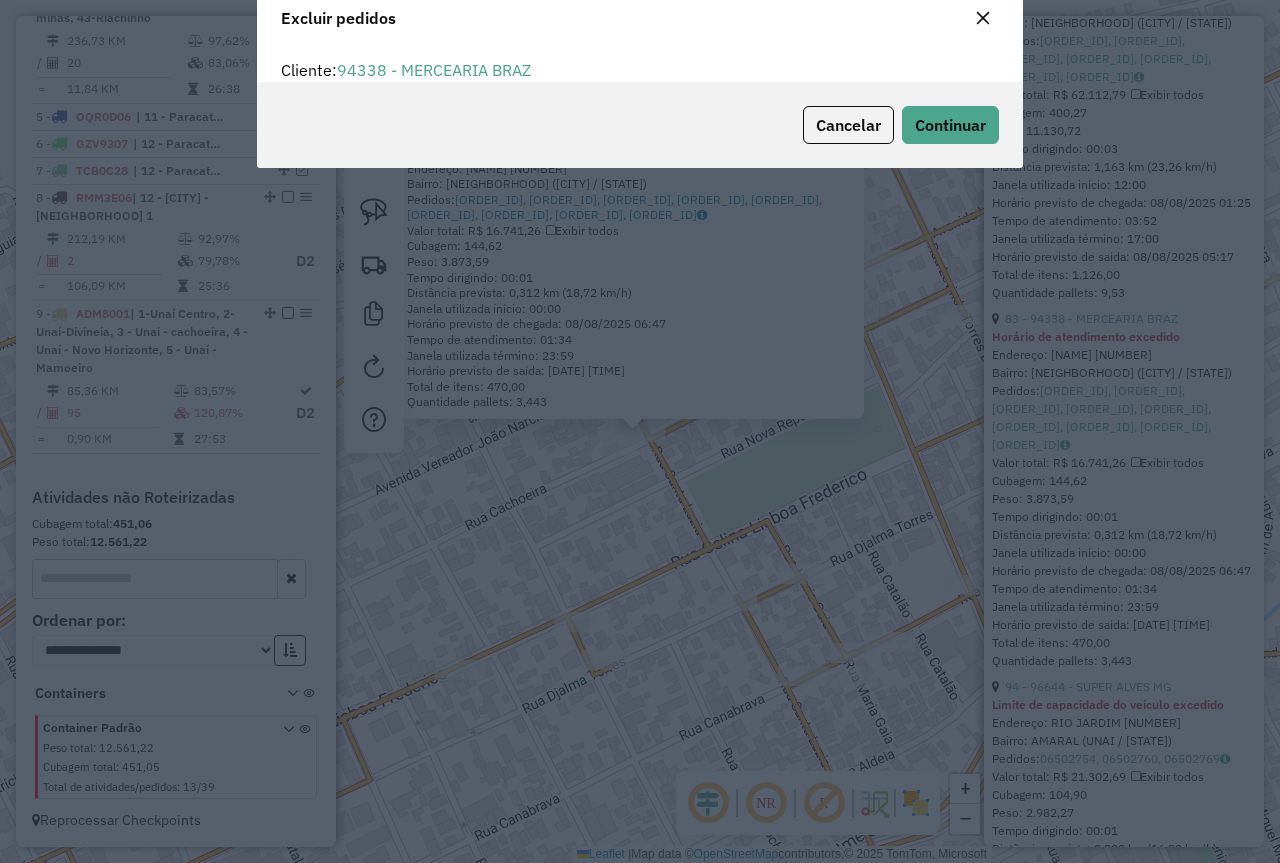 scroll, scrollTop: 82, scrollLeft: 0, axis: vertical 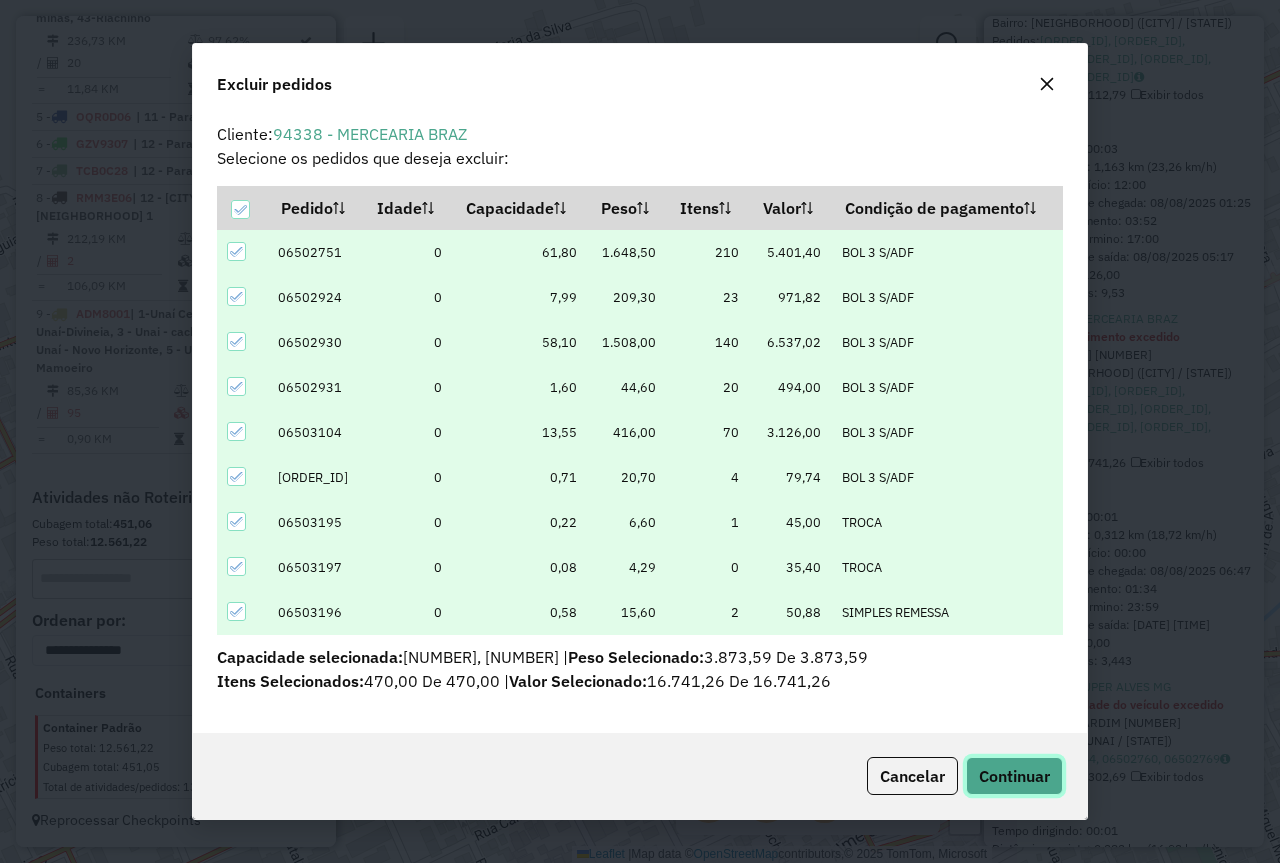 click on "Continuar" 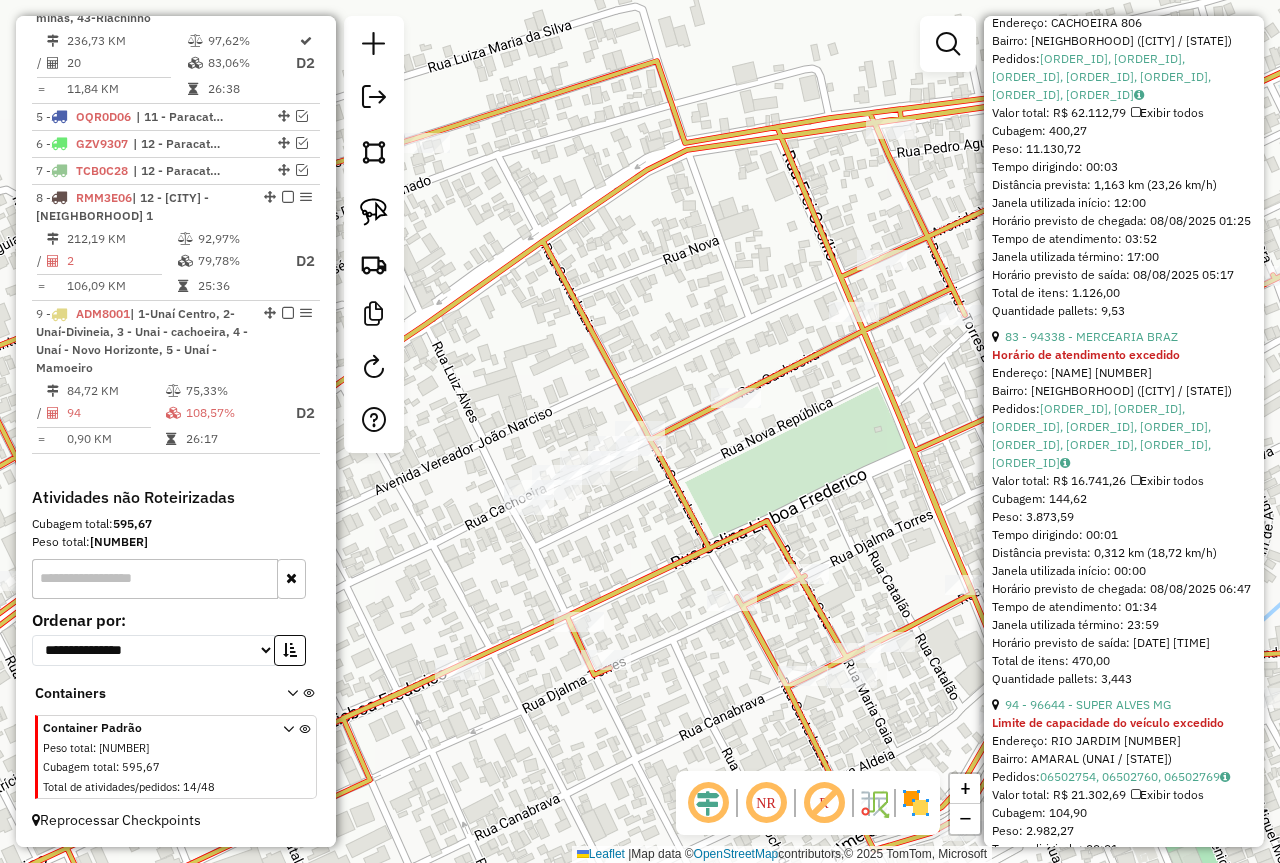 scroll, scrollTop: 550, scrollLeft: 0, axis: vertical 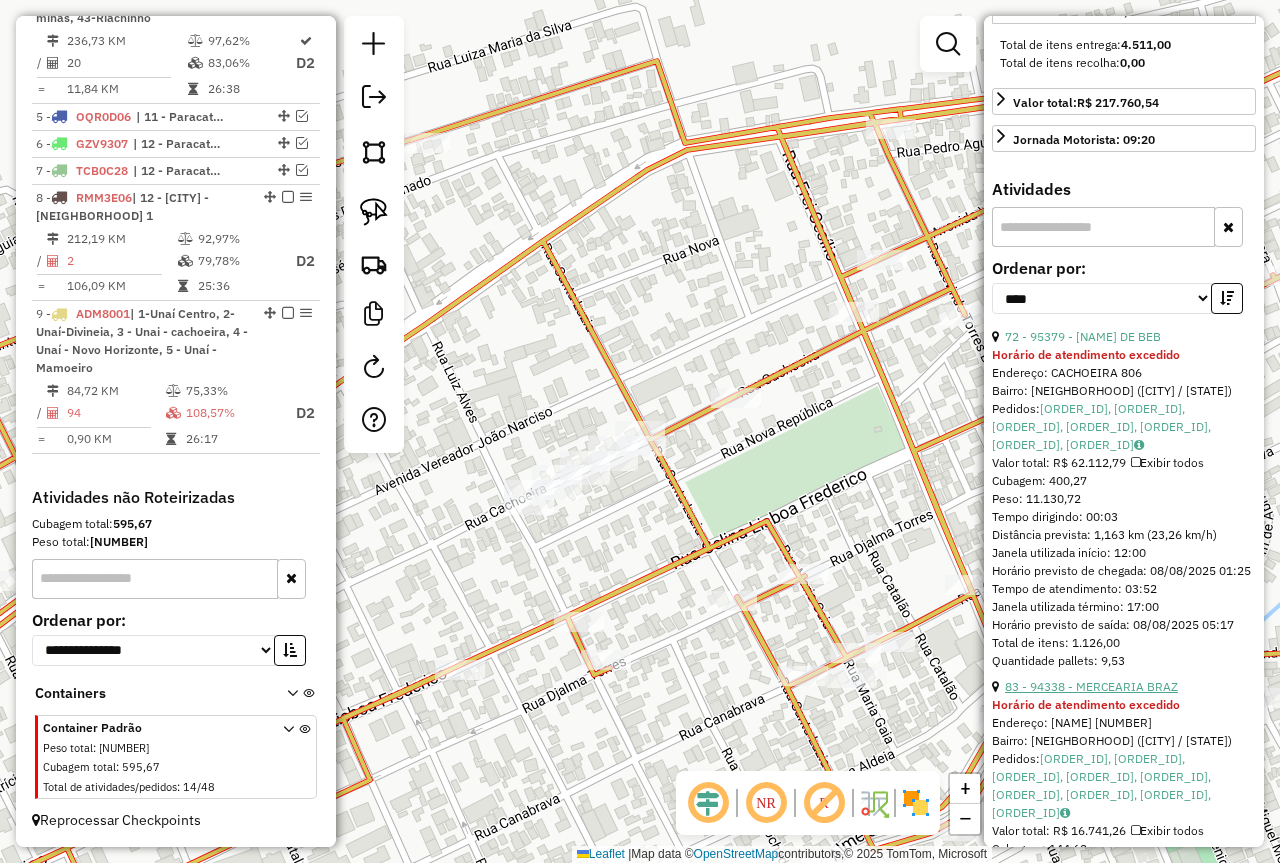 click on "83 - 94338 - MERCEARIA BRAZ" at bounding box center [1091, 686] 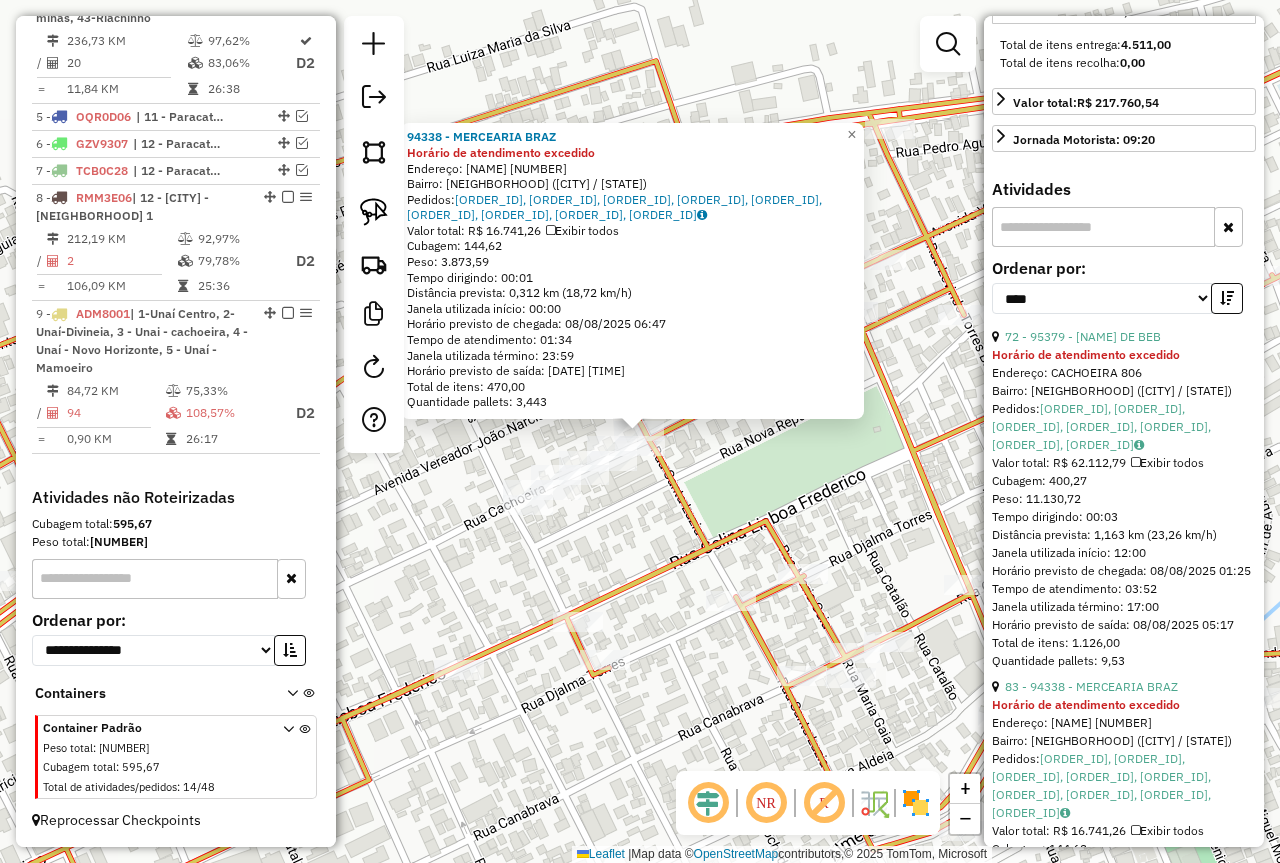 click on "94338 - MERCEARIA BRAZ Horário de atendimento excedido  Endereço:  SANTA LUZIA 380   Bairro: CACHOEIRA (UNAI / MG)   Pedidos:  06502751, 06502924, 06502930, 06502931, 06503104, 06503113, 06503195, 06503197, 06503196   Valor total: R$ 16.741,26   Exibir todos   Cubagem: 144,62  Peso: 3.873,59  Tempo dirigindo: 00:01   Distância prevista: 0,312 km (18,72 km/h)   Janela utilizada início: 00:00   Horário previsto de chegada: 08/08/2025 06:47   Tempo de atendimento: 01:34   Janela utilizada término: 23:59   Horário previsto de saída: 08/08/2025 08:21   Total de itens: 470,00   Quantidade pallets: 3,443  × Janela de atendimento Grade de atendimento Capacidade Transportadoras Veículos Cliente Pedidos  Rotas Selecione os dias de semana para filtrar as janelas de atendimento  Seg   Ter   Qua   Qui   Sex   Sáb   Dom  Informe o período da janela de atendimento: De: Até:  Filtrar exatamente a janela do cliente  Considerar janela de atendimento padrão   Seg   Ter   Qua   Qui   Sex   Sáb   Dom   De:   Até:" 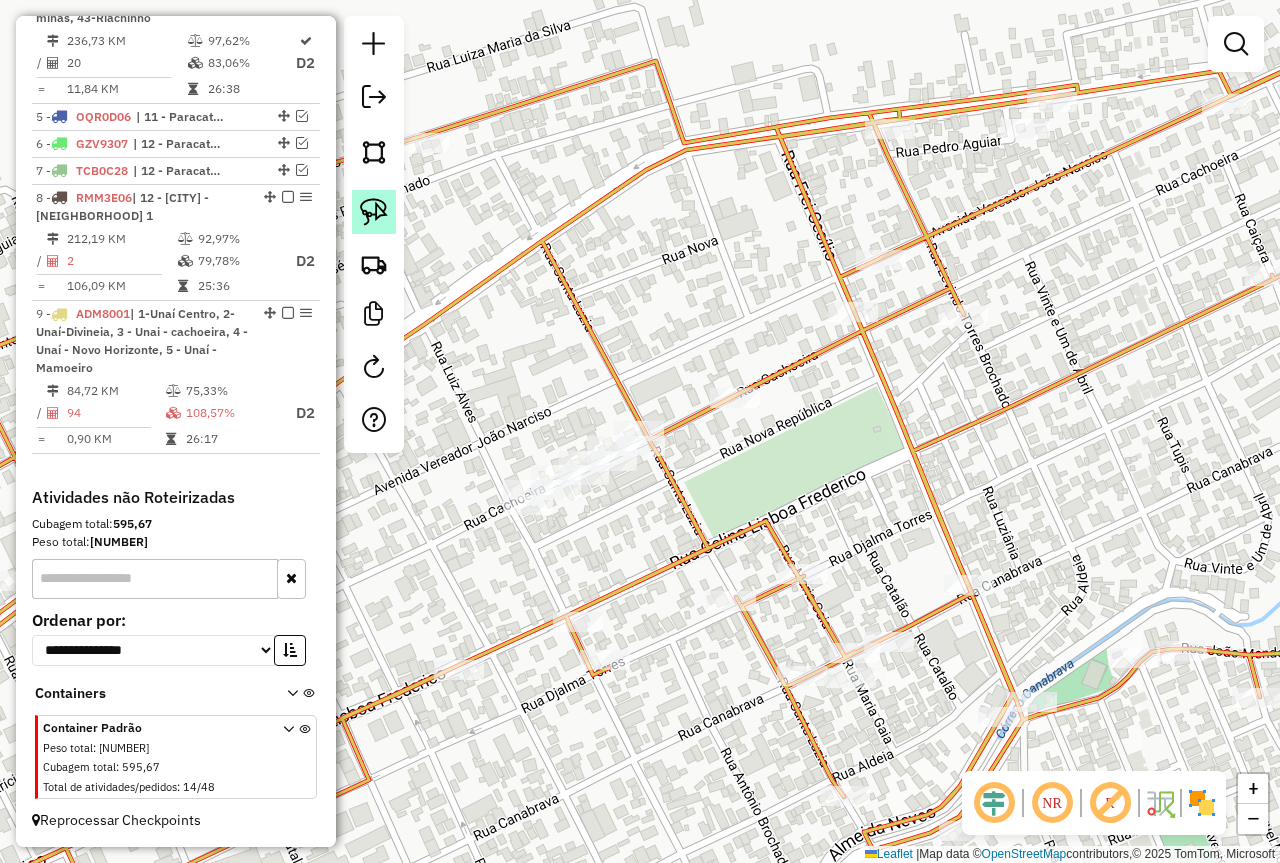 click 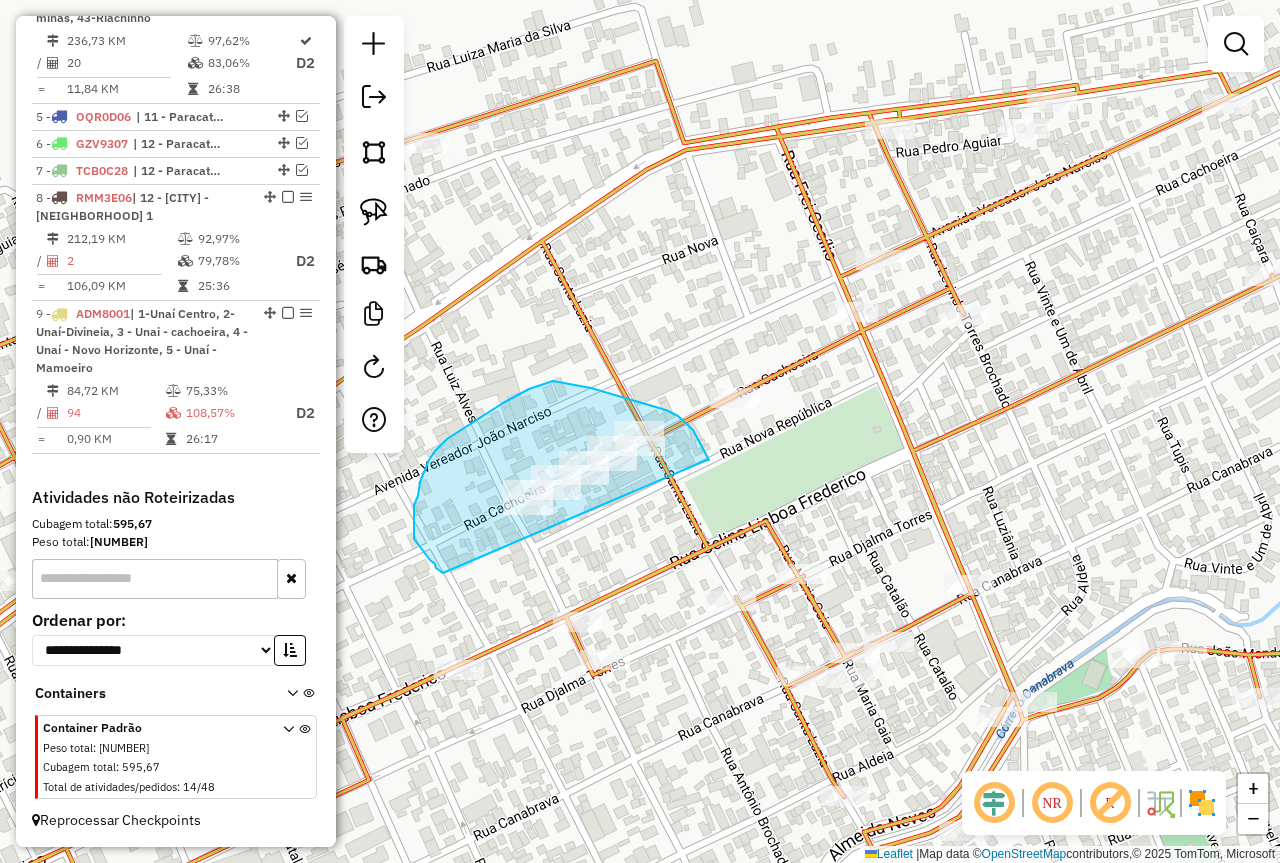 drag, startPoint x: 707, startPoint y: 460, endPoint x: 443, endPoint y: 573, distance: 287.1672 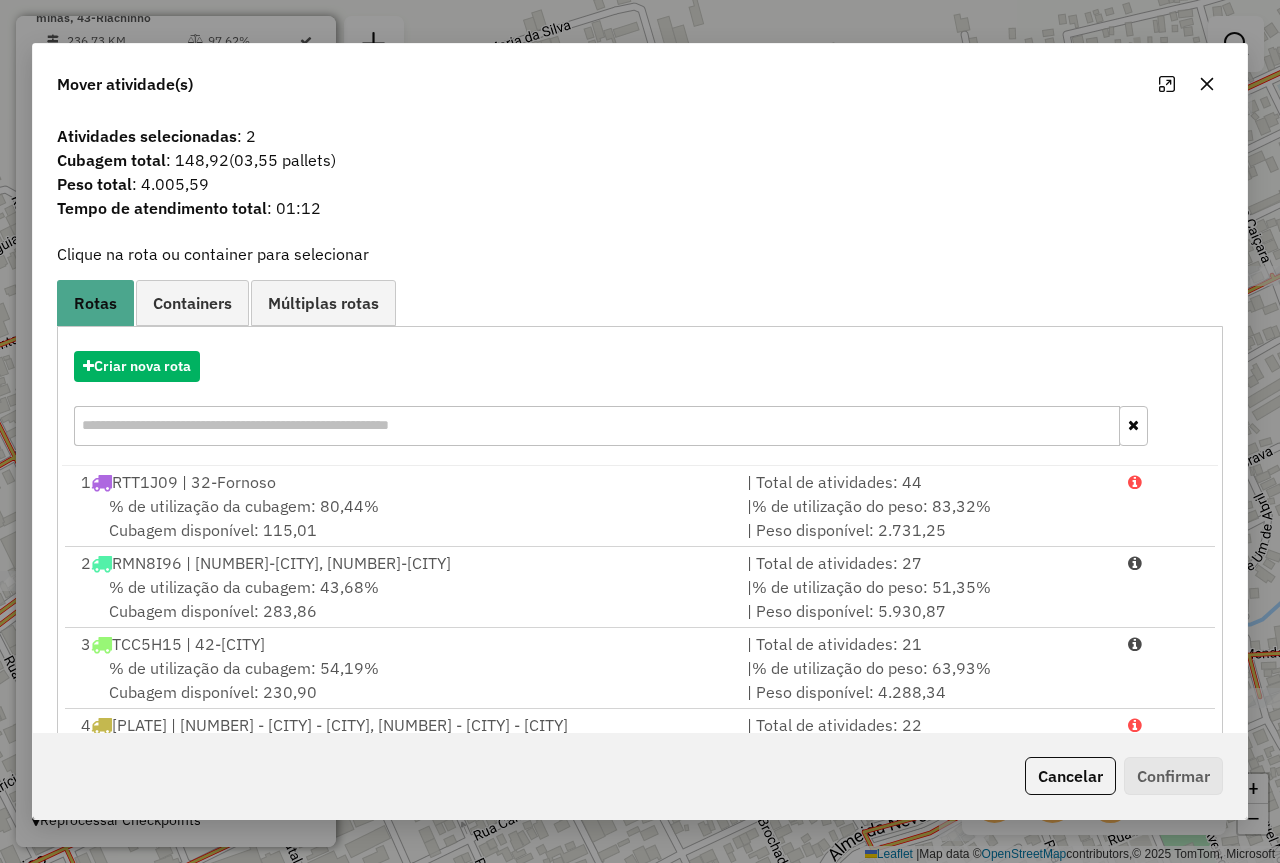 click on "Cancelar" 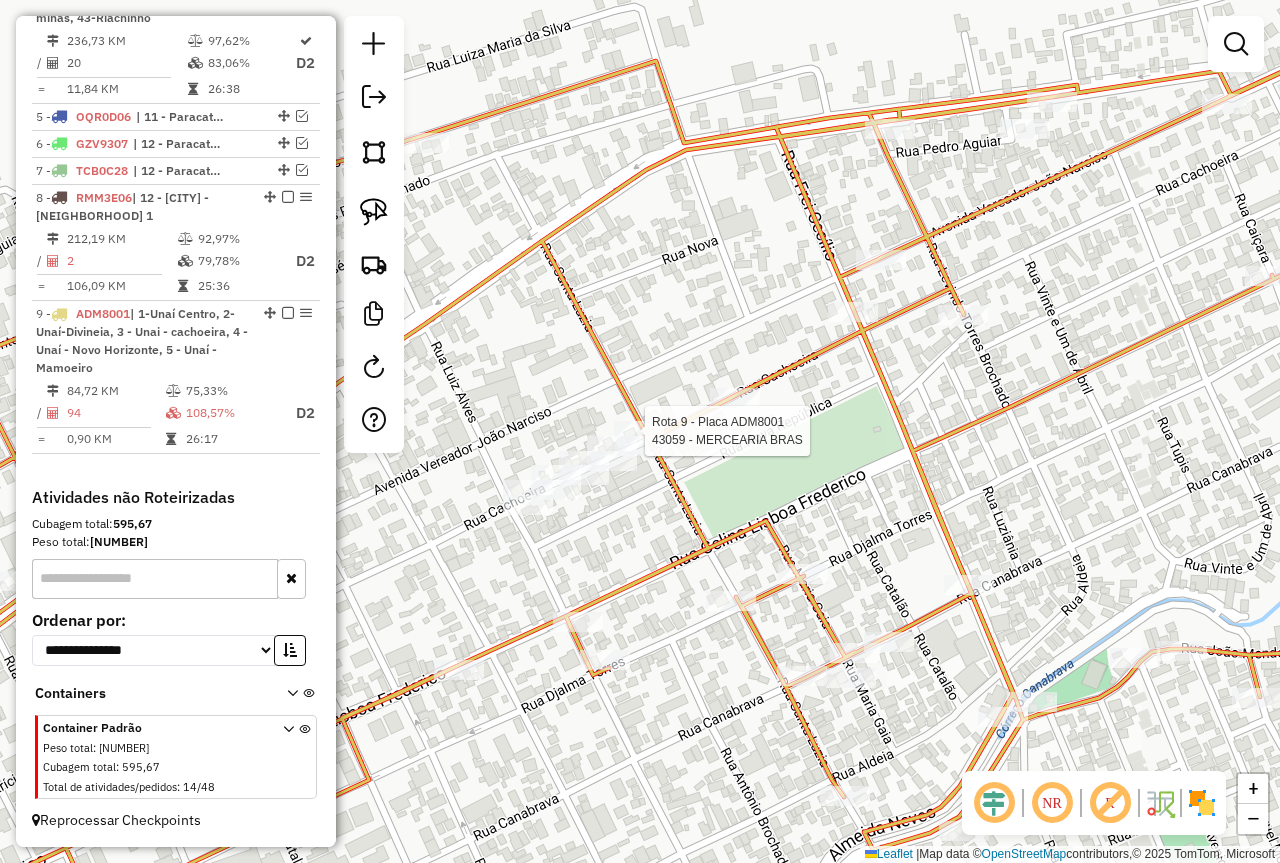 select on "*********" 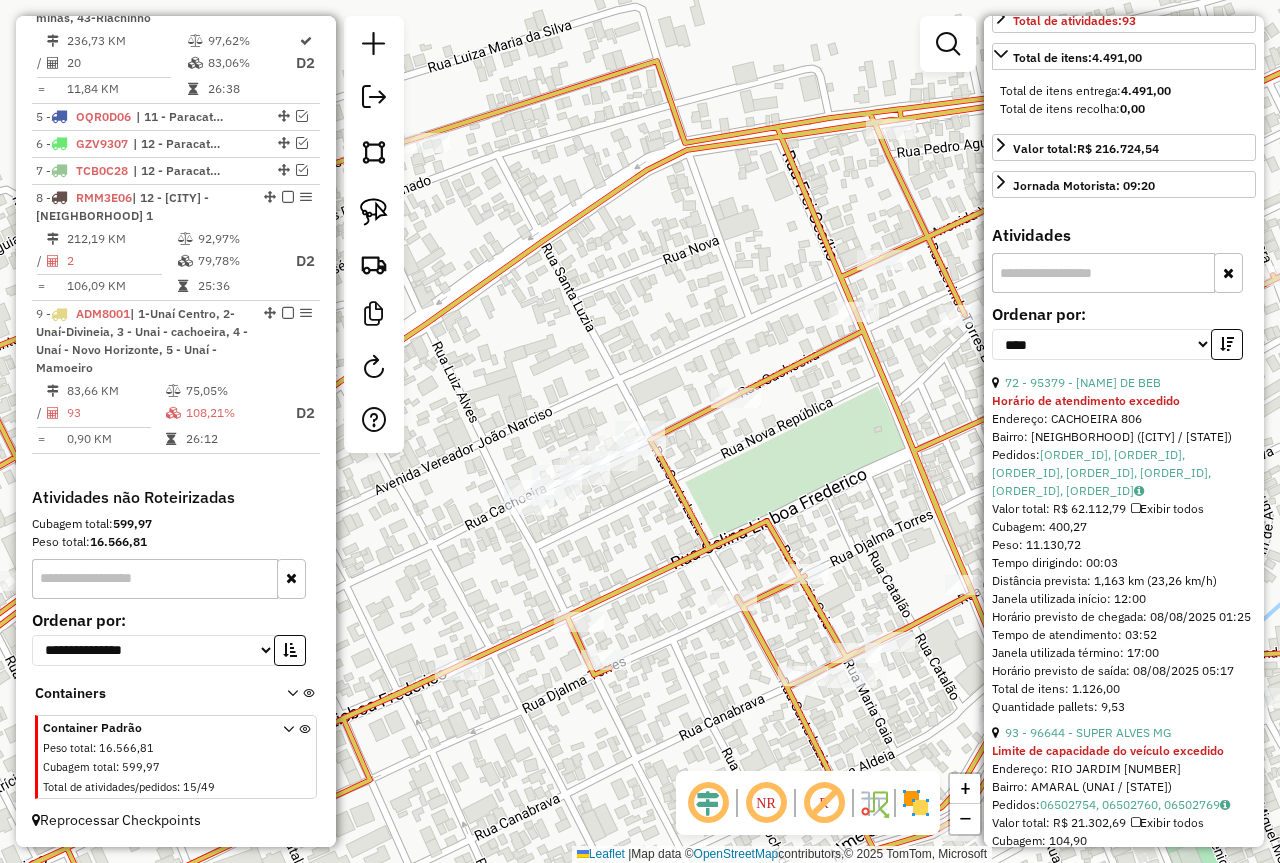 scroll, scrollTop: 600, scrollLeft: 0, axis: vertical 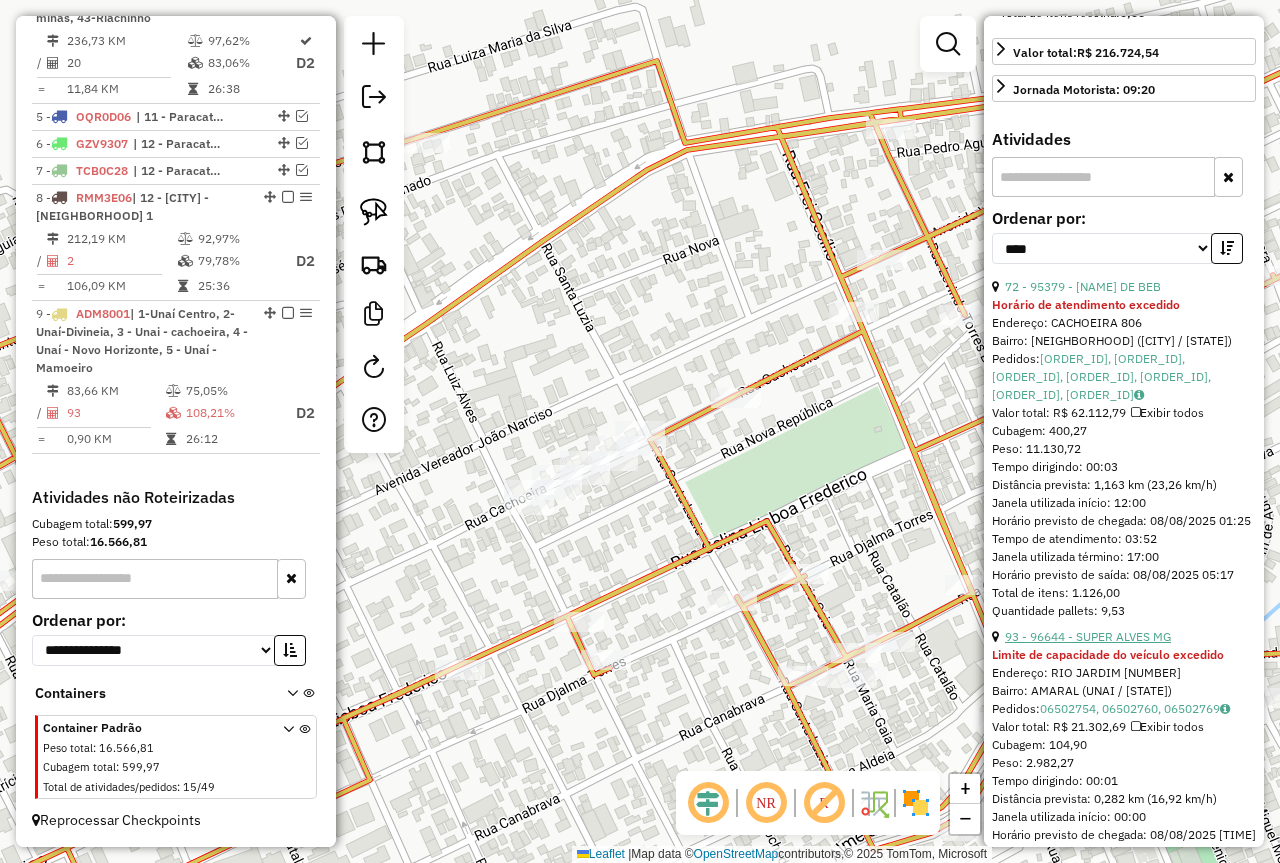 click on "93 - 96644 - SUPER ALVES MG" at bounding box center (1088, 636) 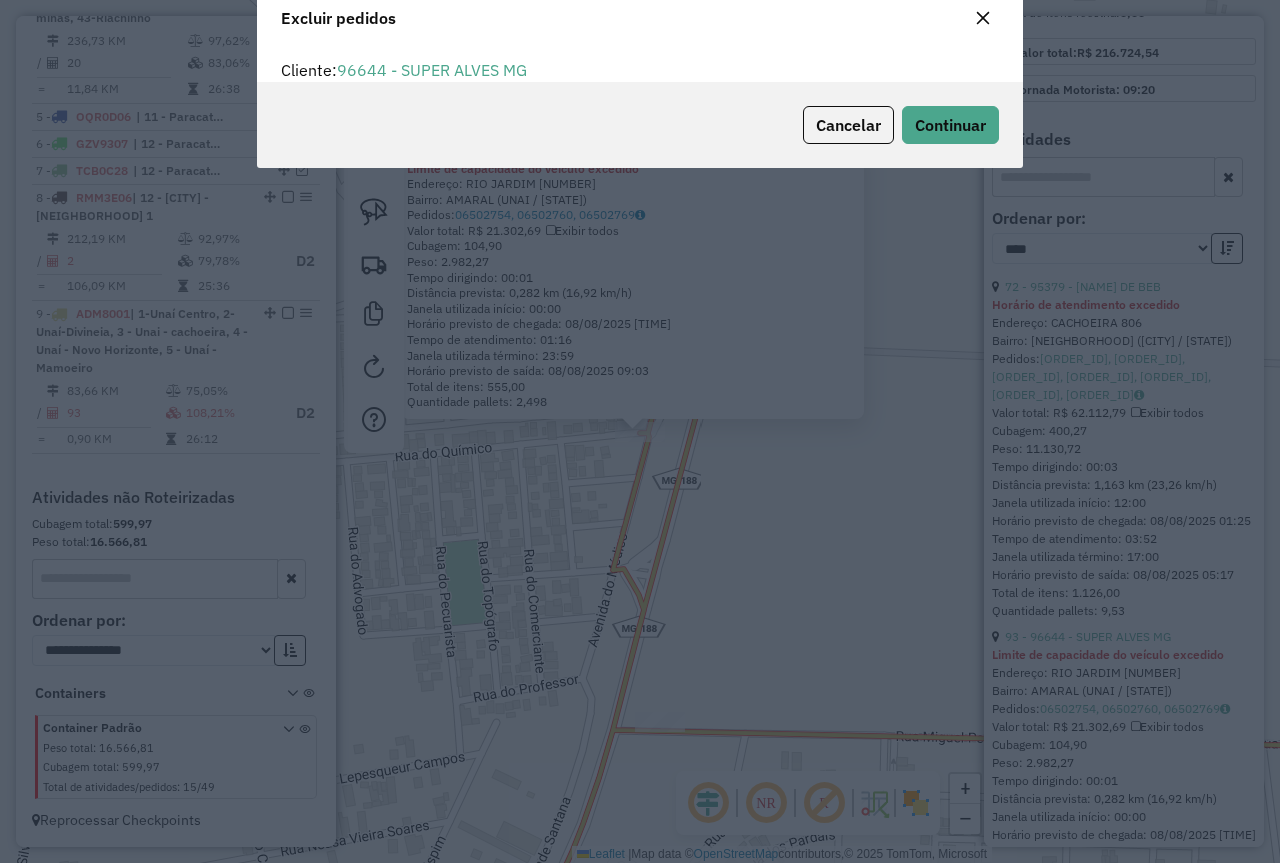 scroll, scrollTop: 82, scrollLeft: 0, axis: vertical 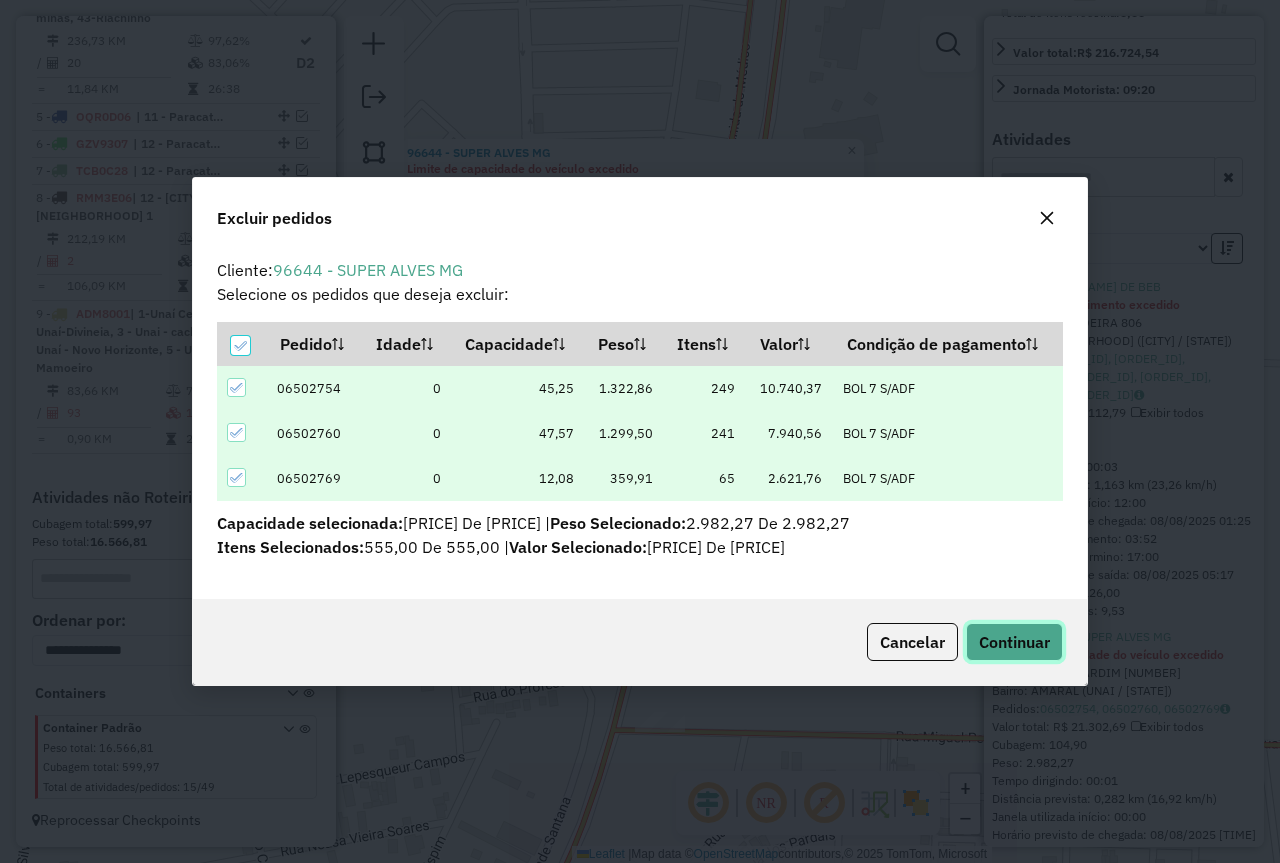click on "Continuar" 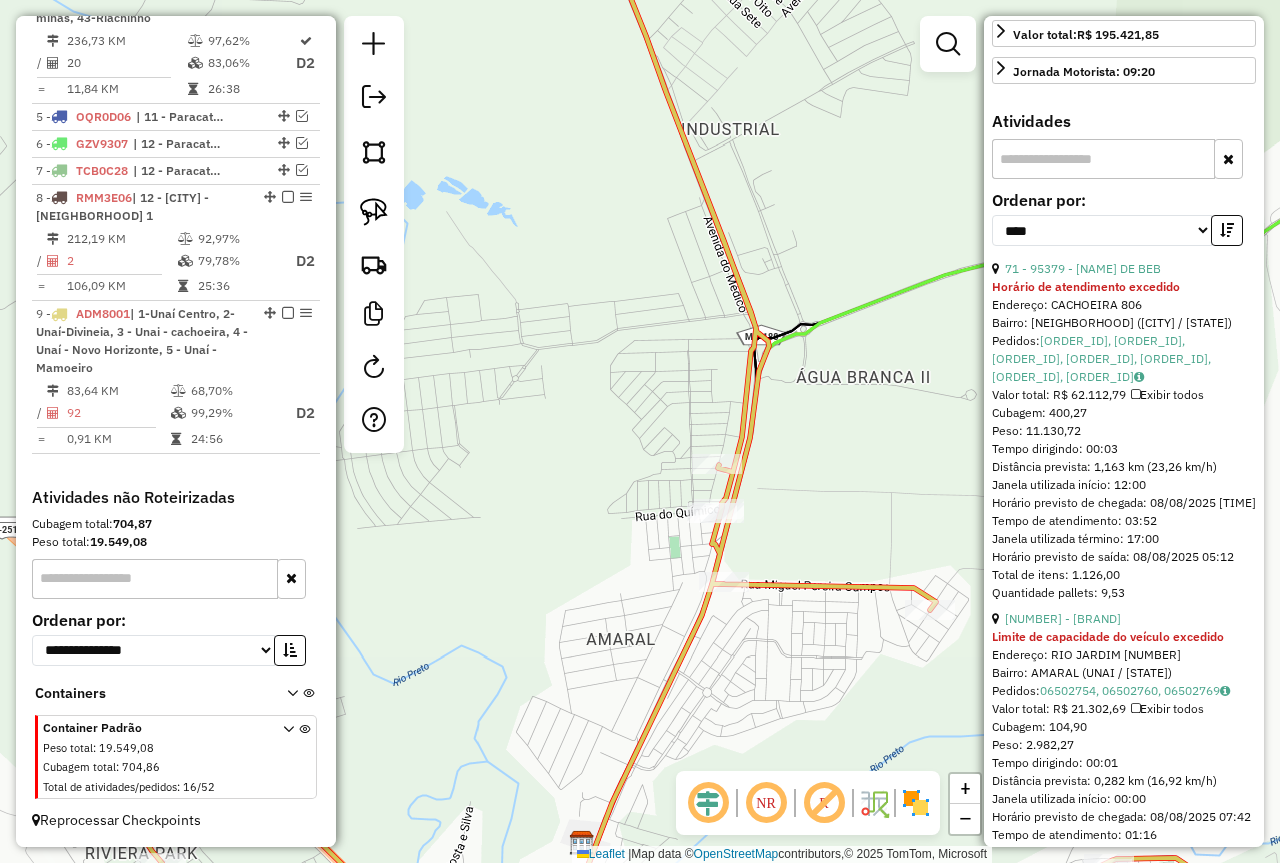 drag, startPoint x: 805, startPoint y: 561, endPoint x: 729, endPoint y: 463, distance: 124.01613 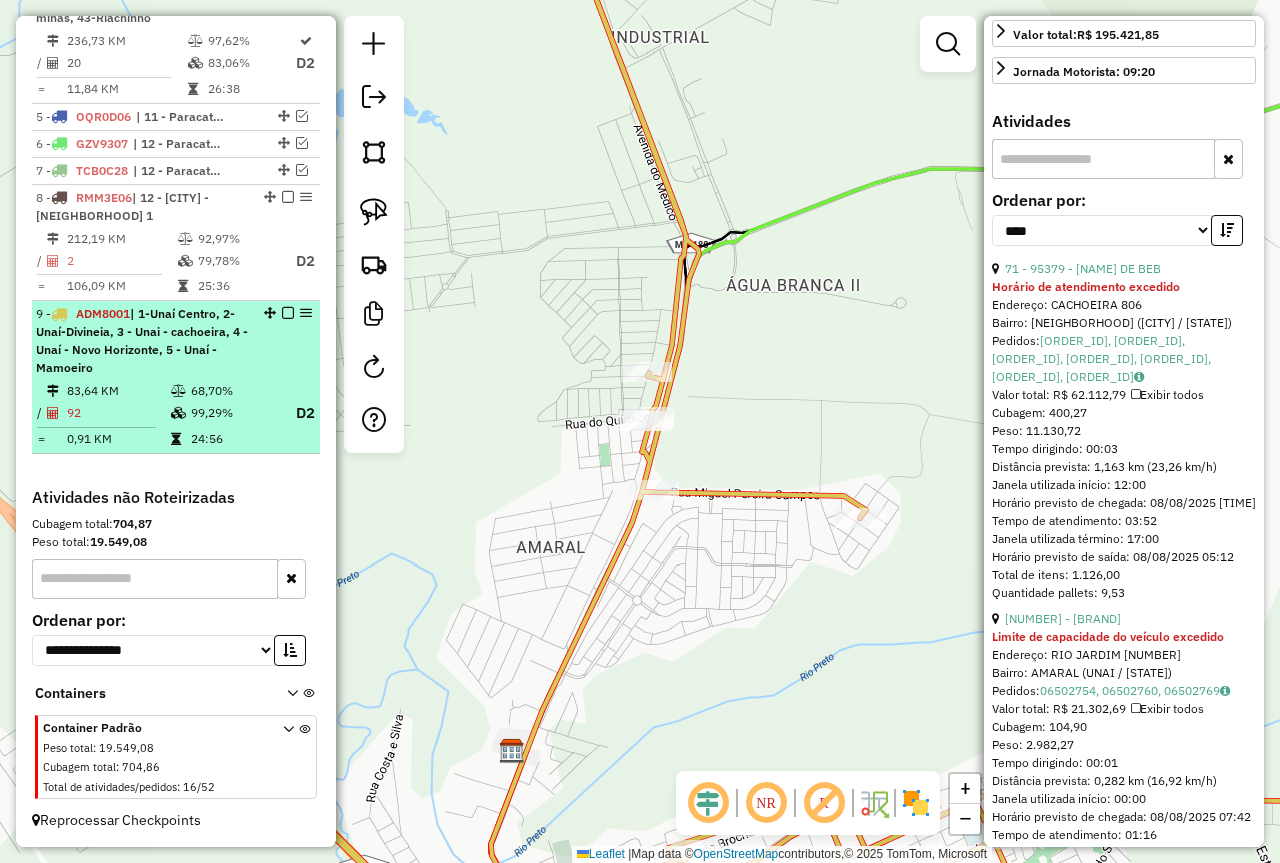 click at bounding box center [288, 313] 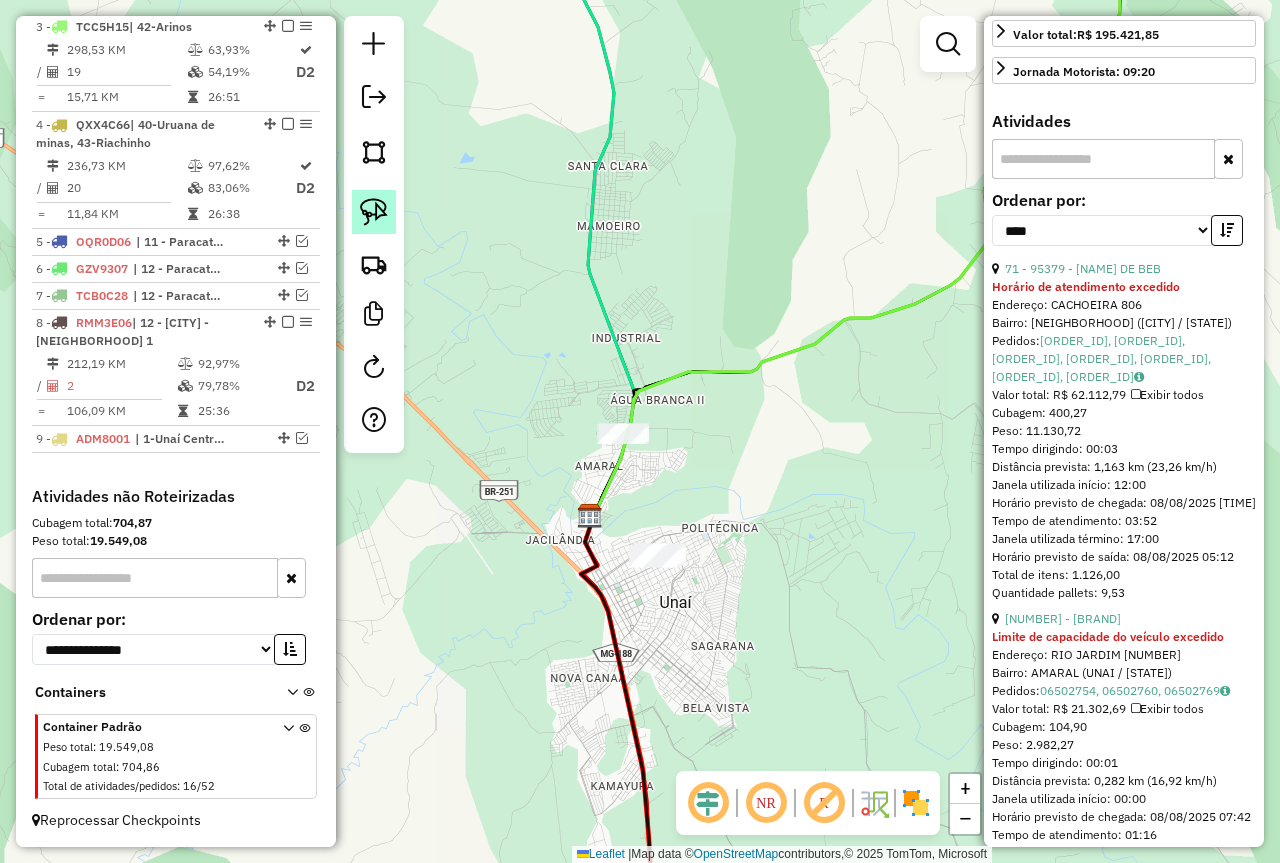 click 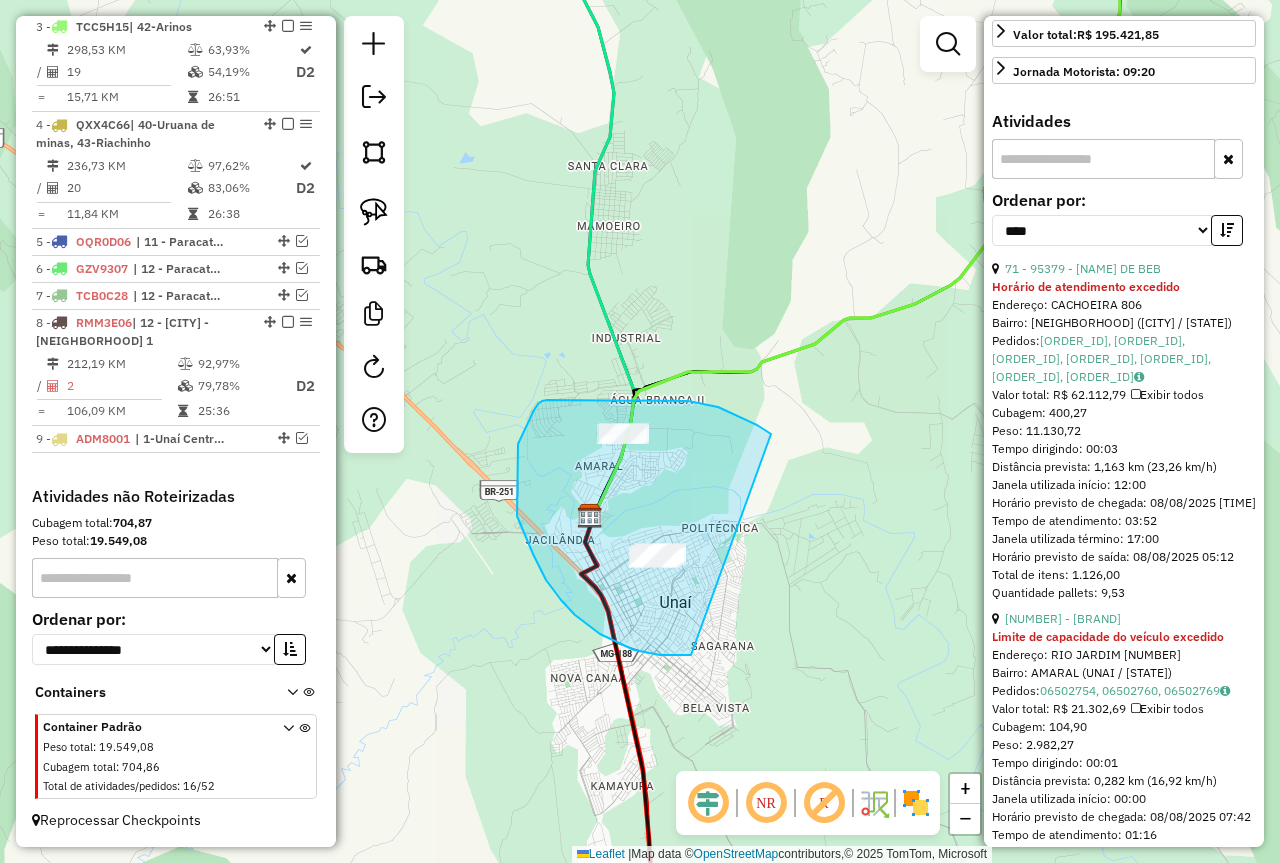 drag, startPoint x: 771, startPoint y: 434, endPoint x: 694, endPoint y: 654, distance: 233.08582 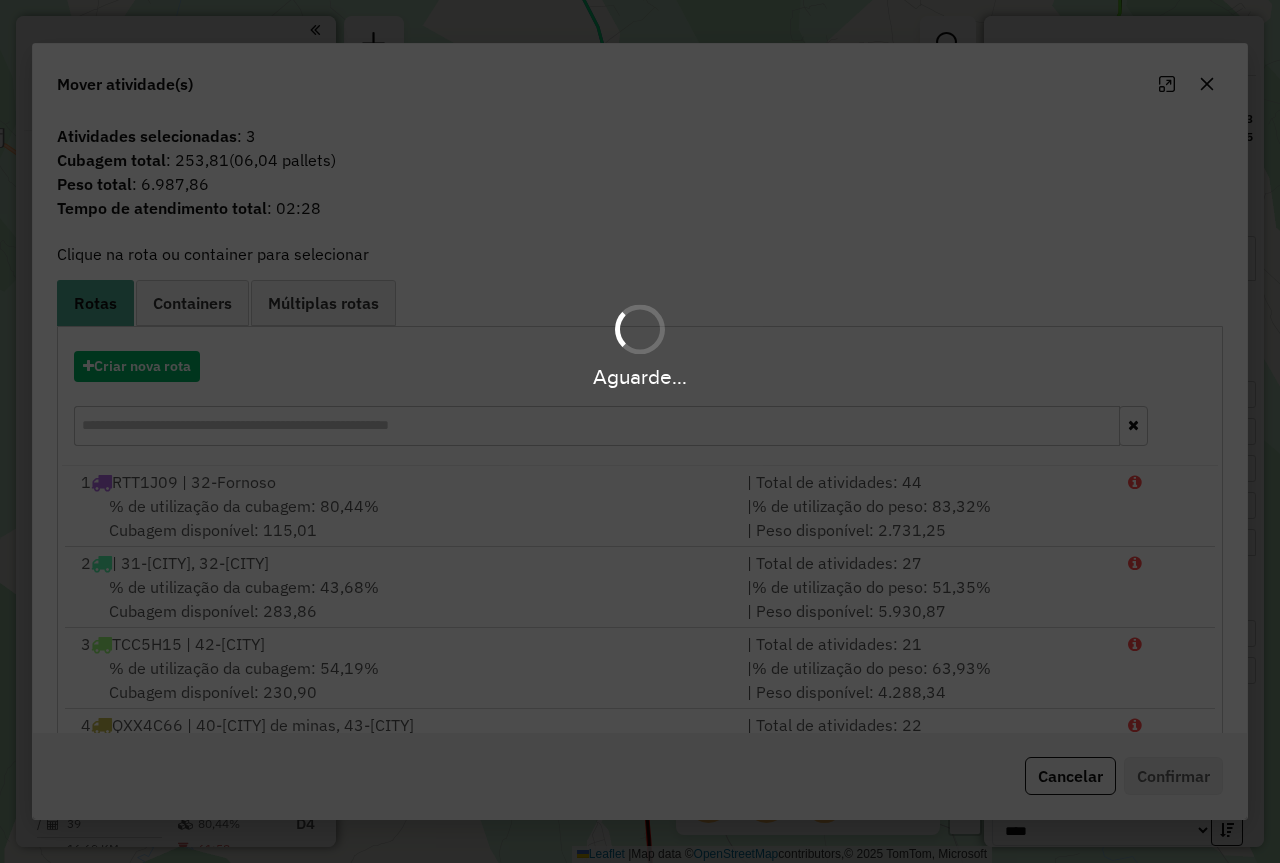 select on "*********" 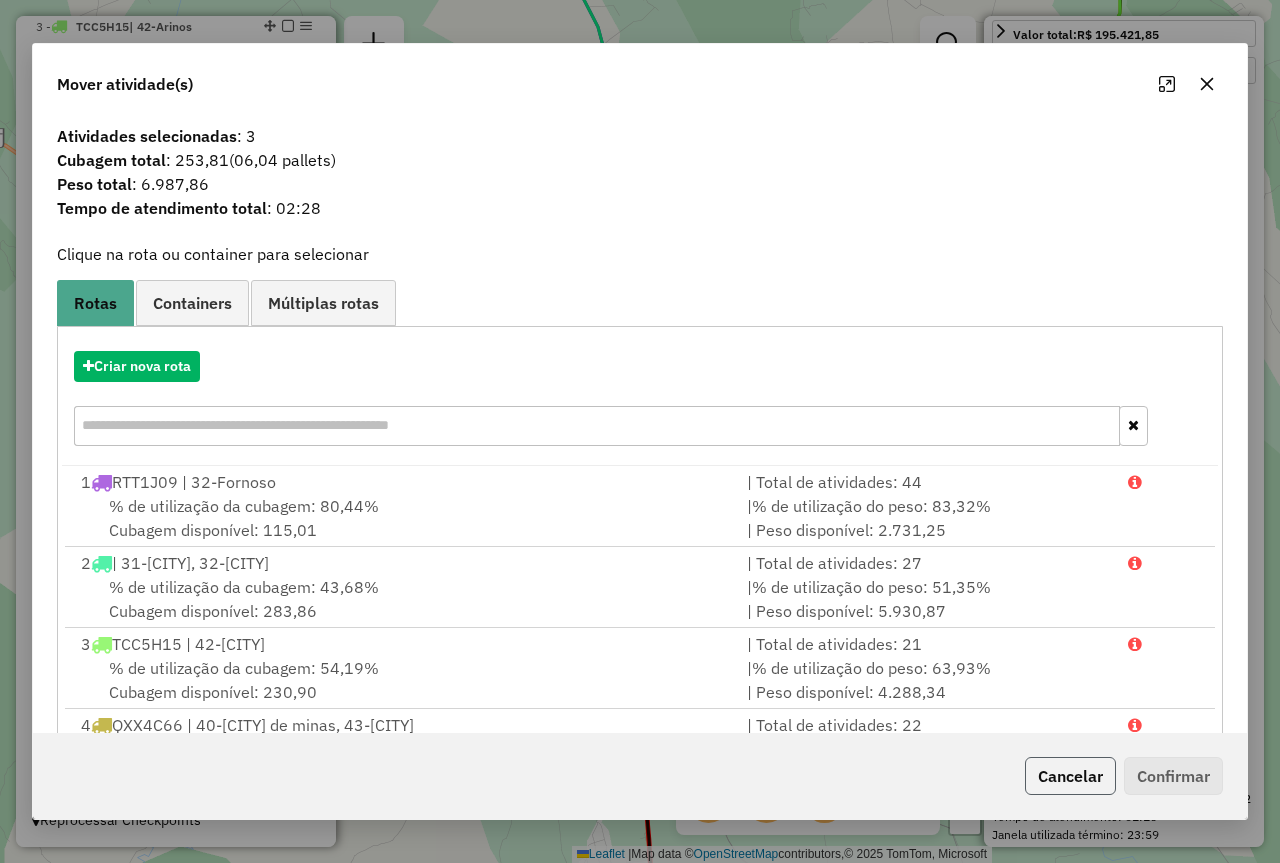 click on "Cancelar" 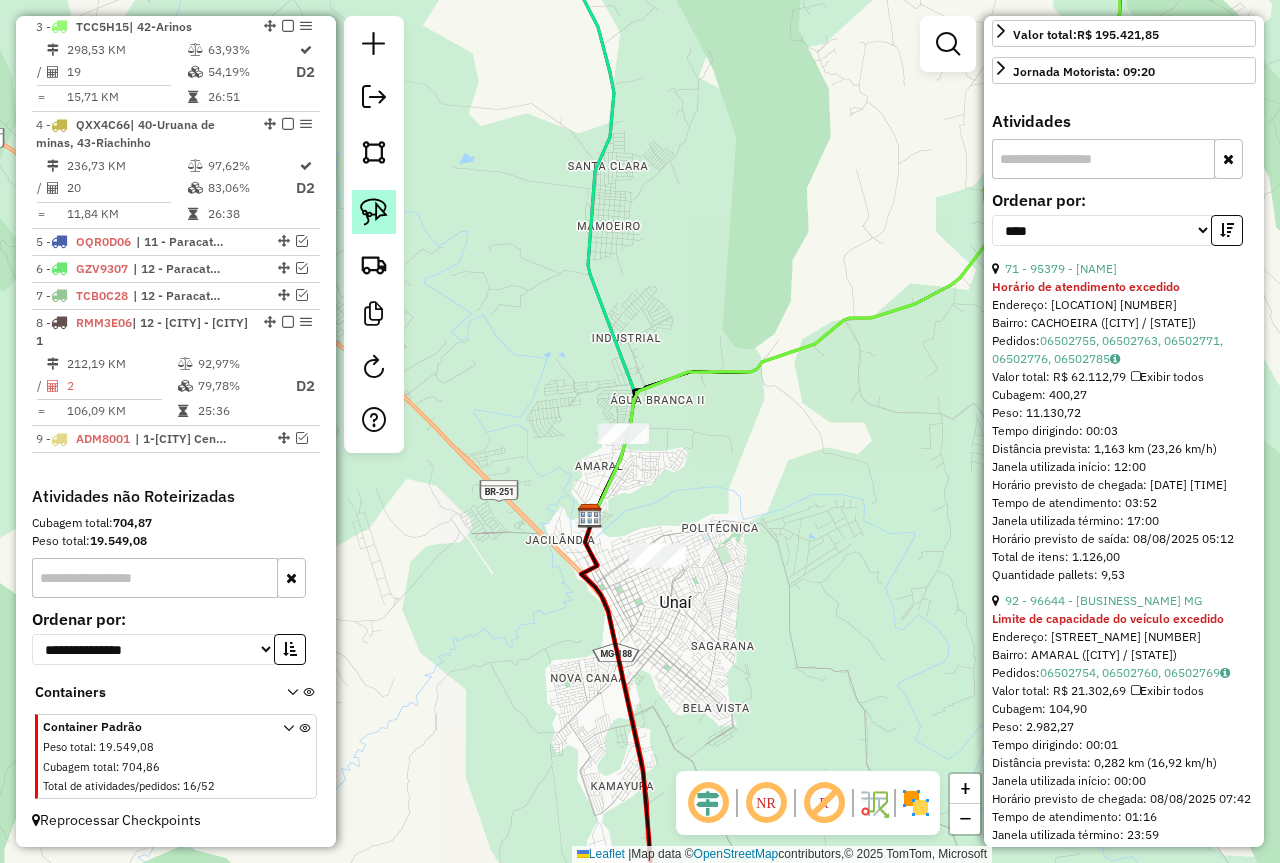 click 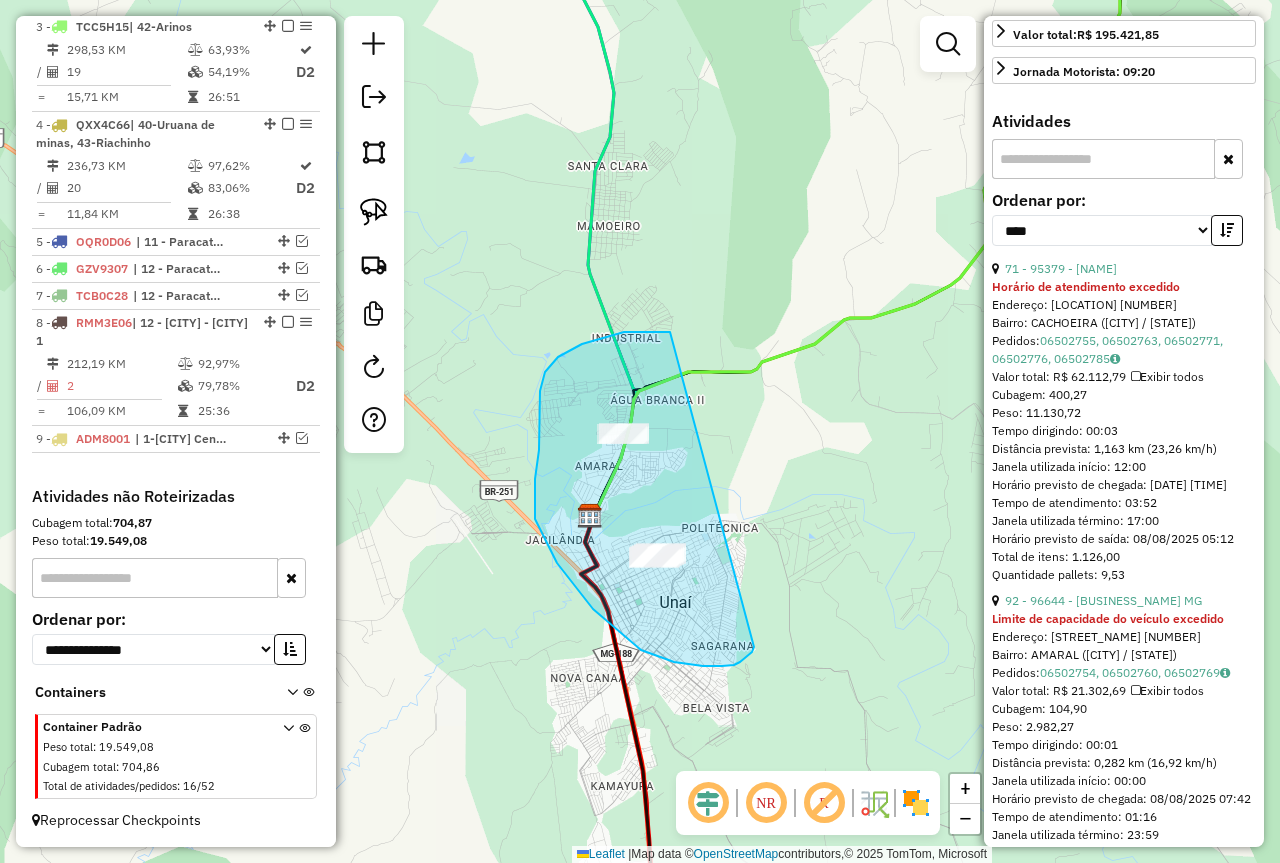 drag, startPoint x: 670, startPoint y: 332, endPoint x: 760, endPoint y: 645, distance: 325.68237 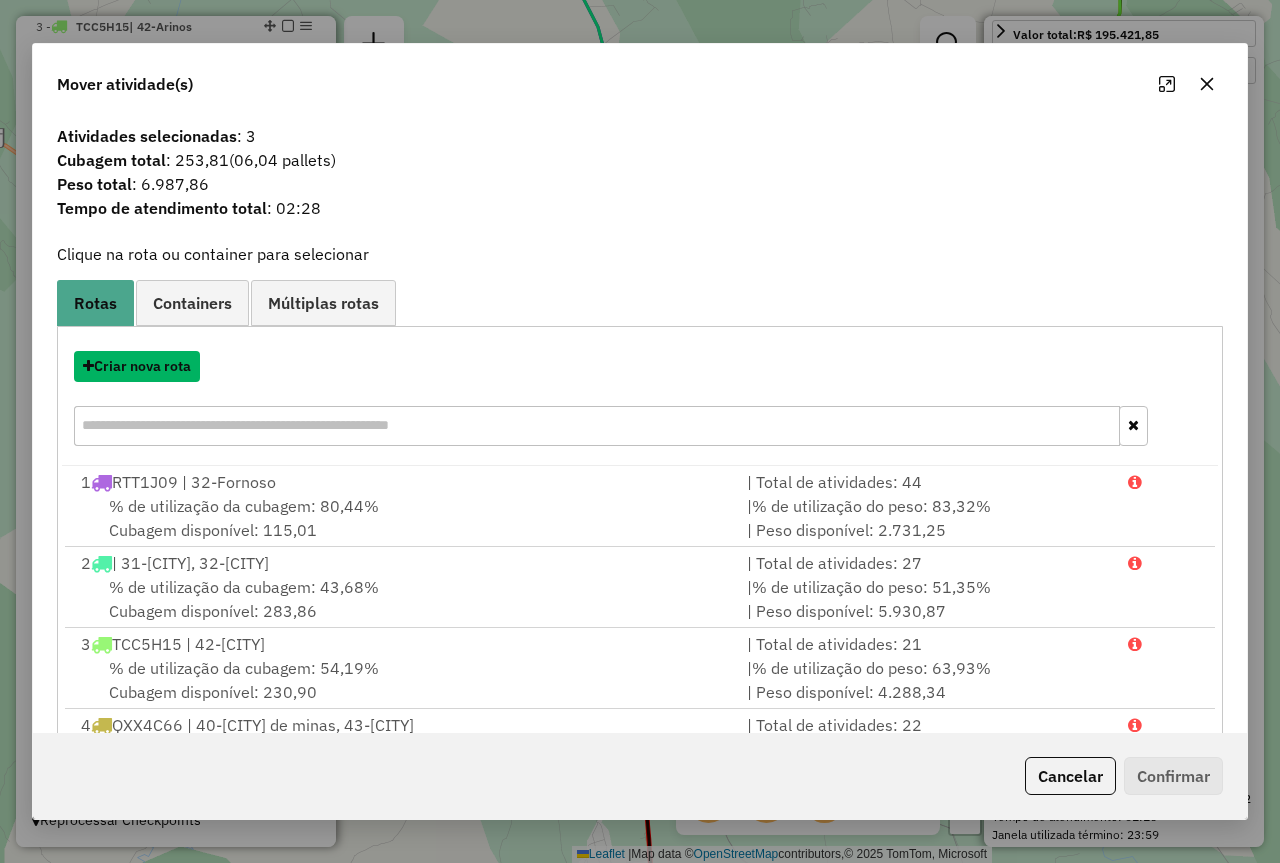 click on "Criar nova rota" at bounding box center [137, 366] 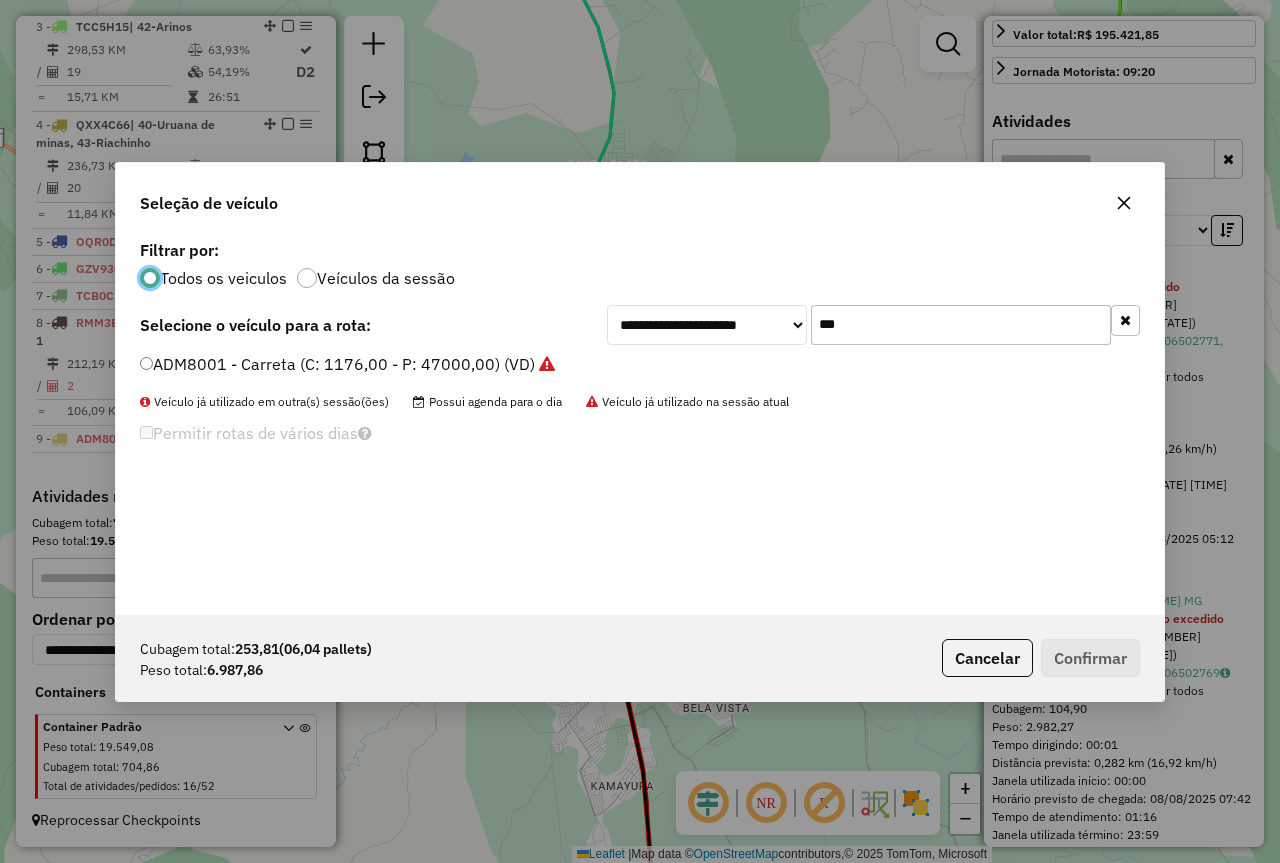 scroll, scrollTop: 11, scrollLeft: 6, axis: both 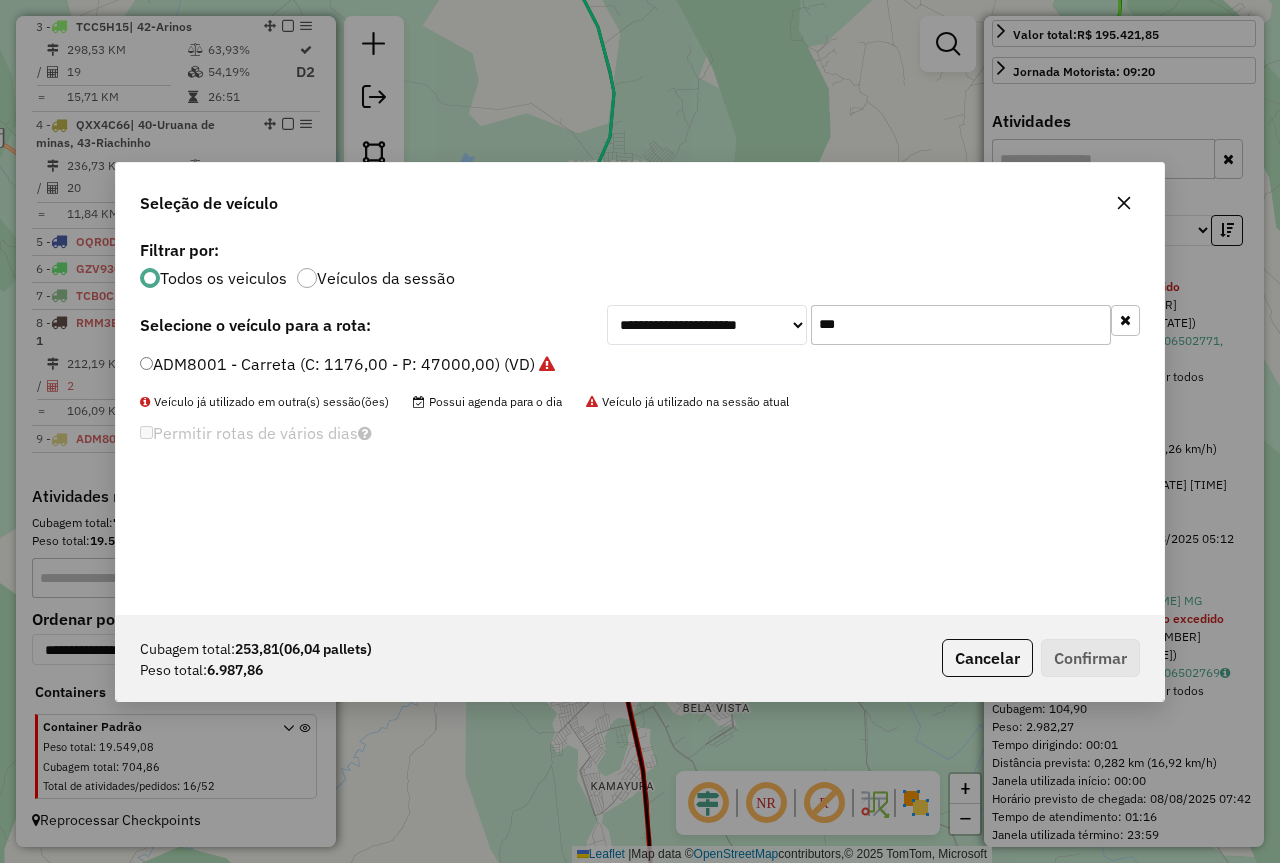 click on "***" 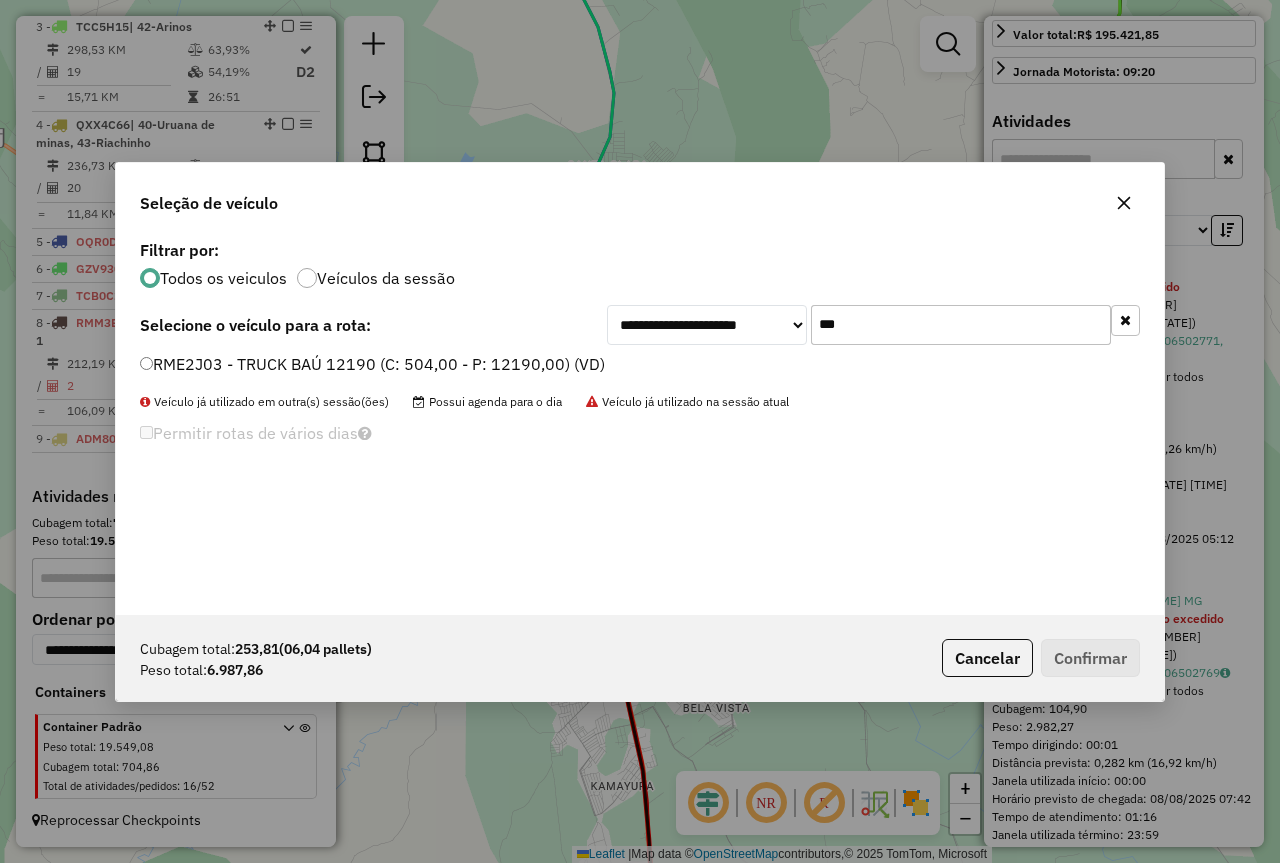 type on "***" 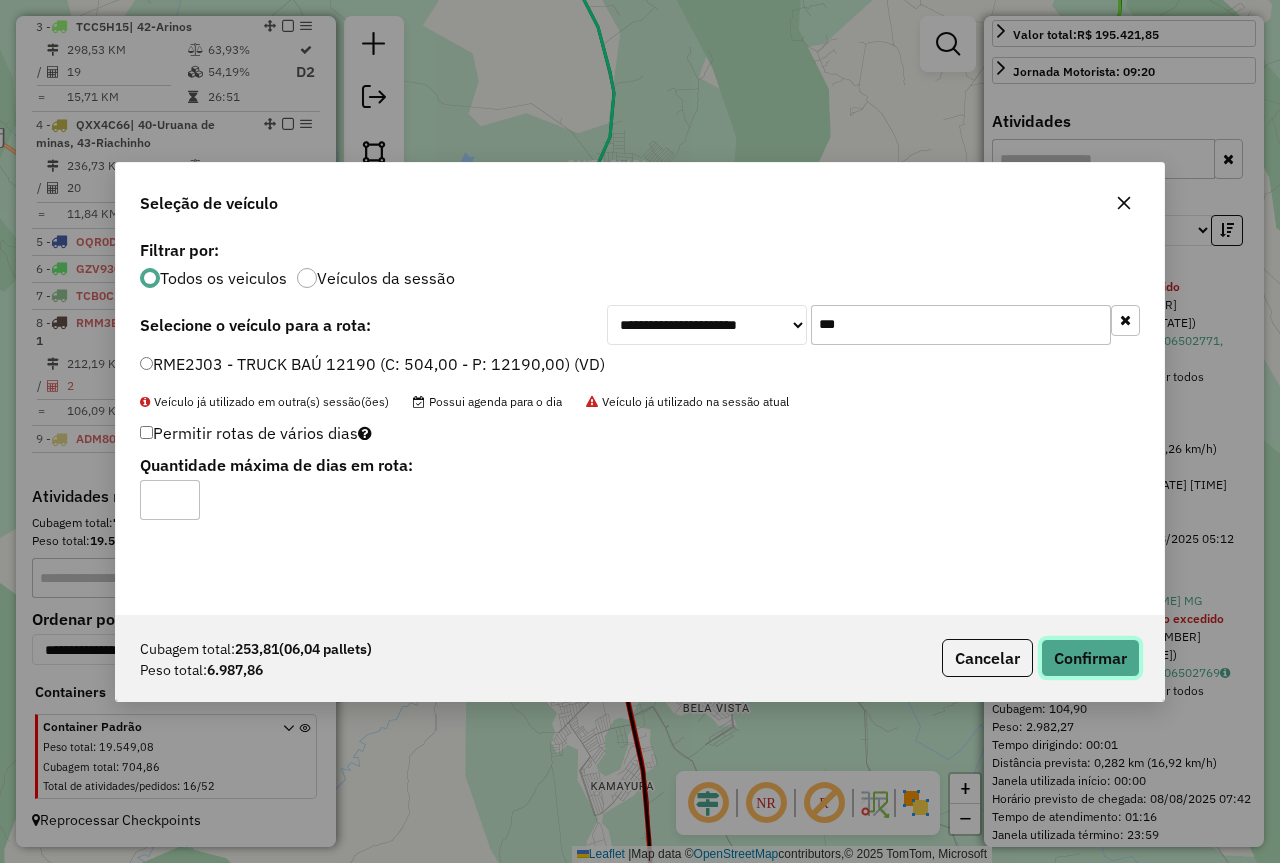click on "Confirmar" 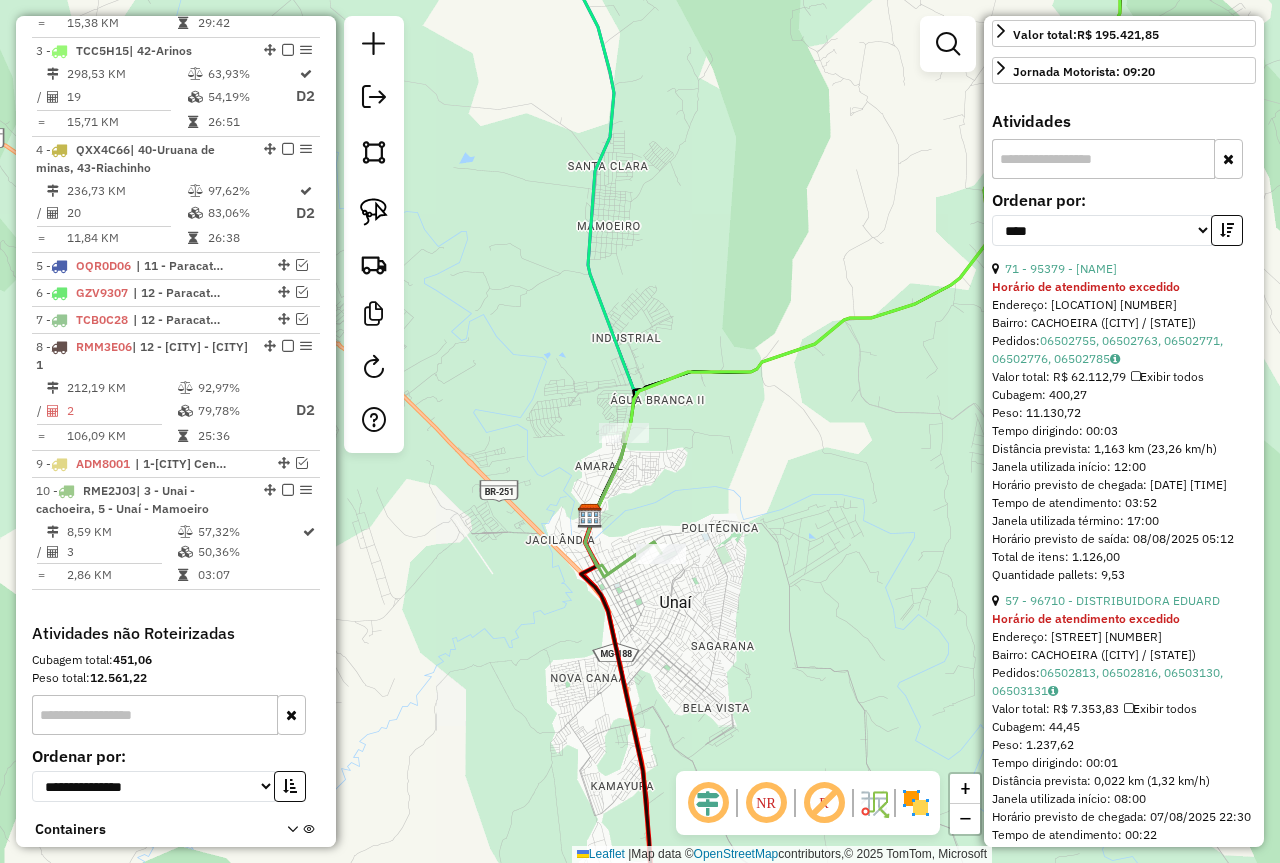 scroll, scrollTop: 1104, scrollLeft: 0, axis: vertical 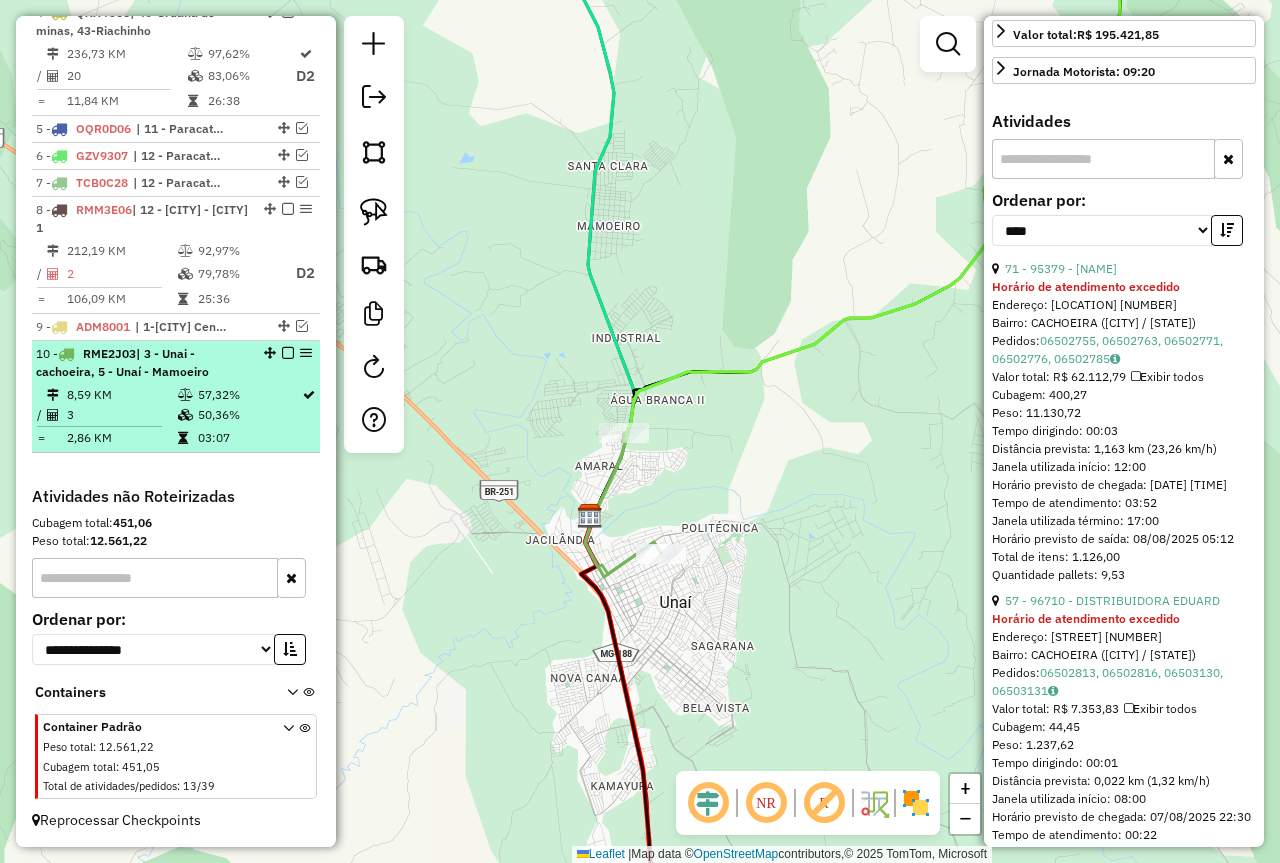 click at bounding box center (288, 353) 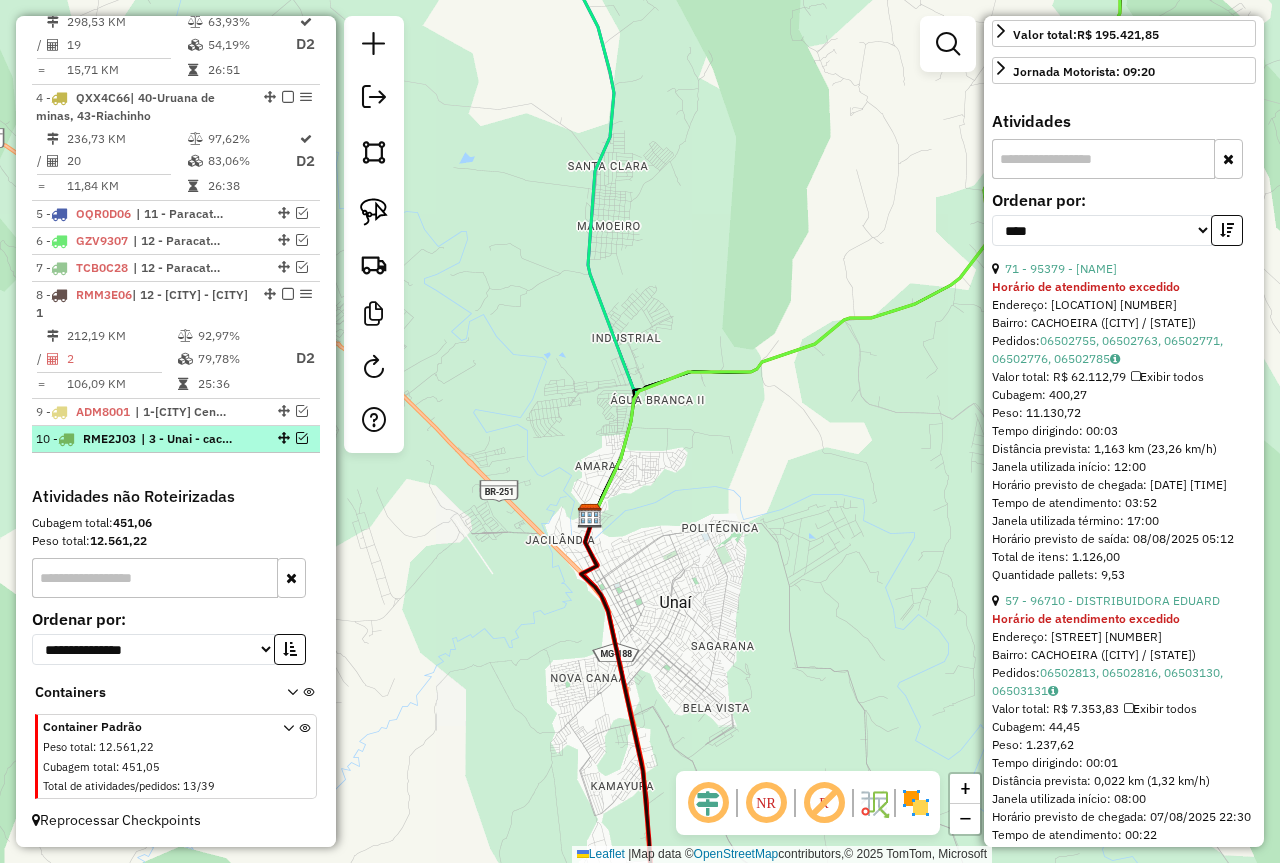 scroll, scrollTop: 1019, scrollLeft: 0, axis: vertical 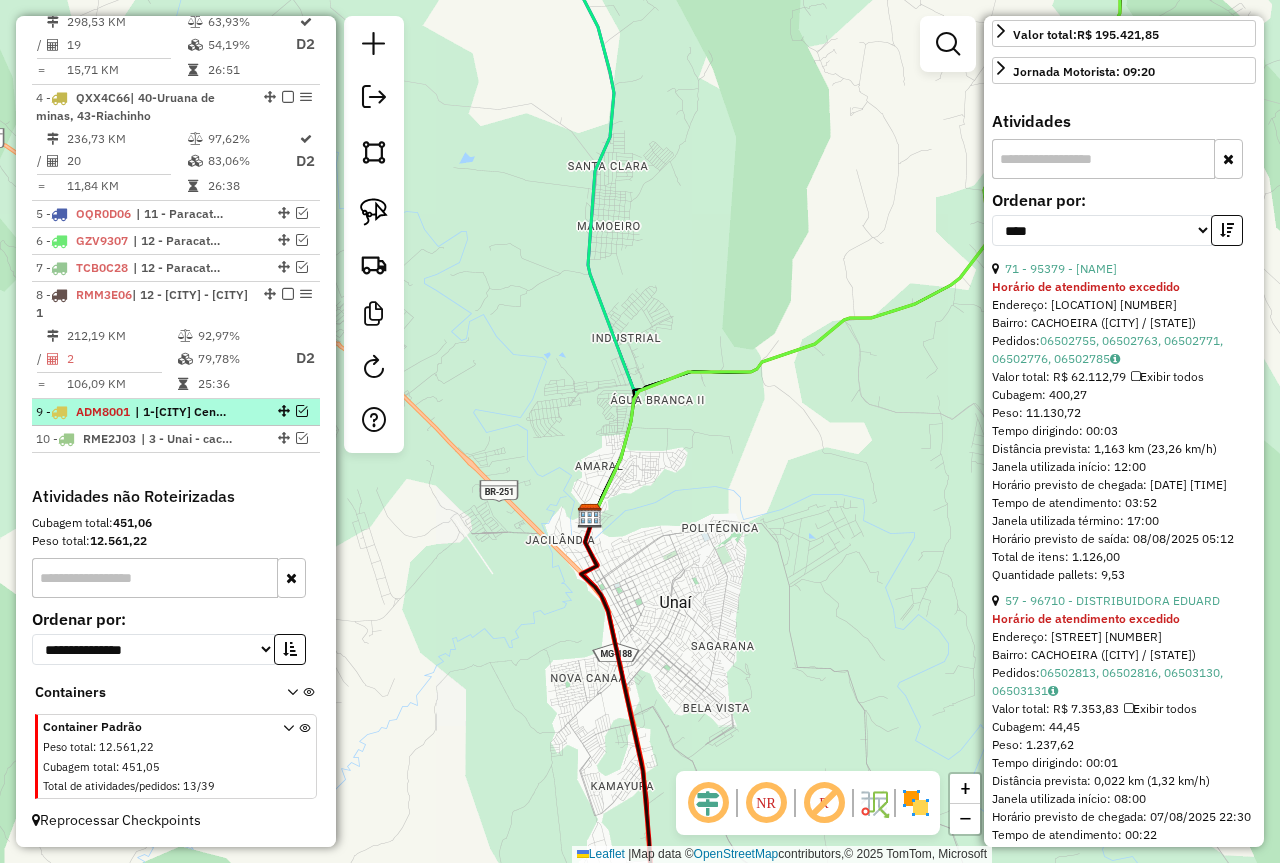 click at bounding box center [302, 411] 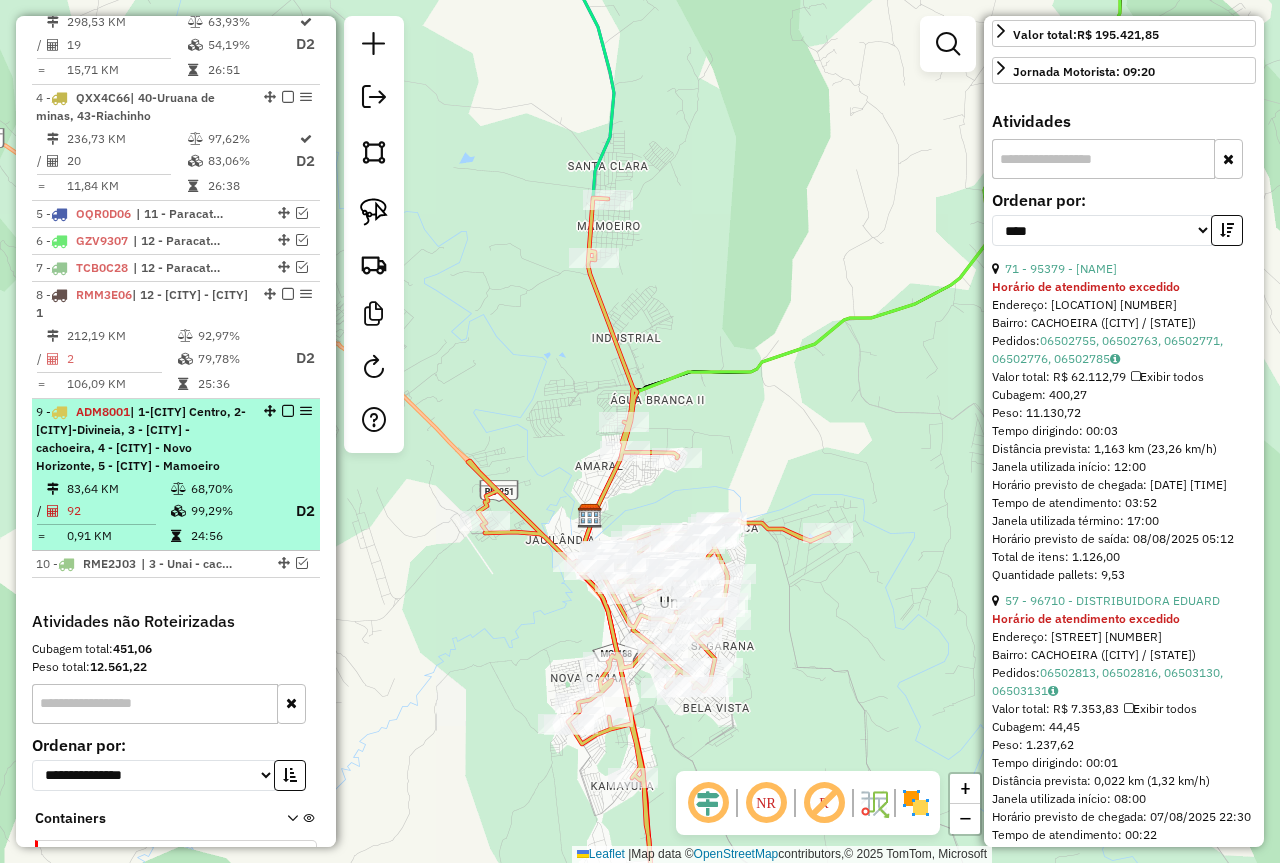 scroll, scrollTop: 1116, scrollLeft: 0, axis: vertical 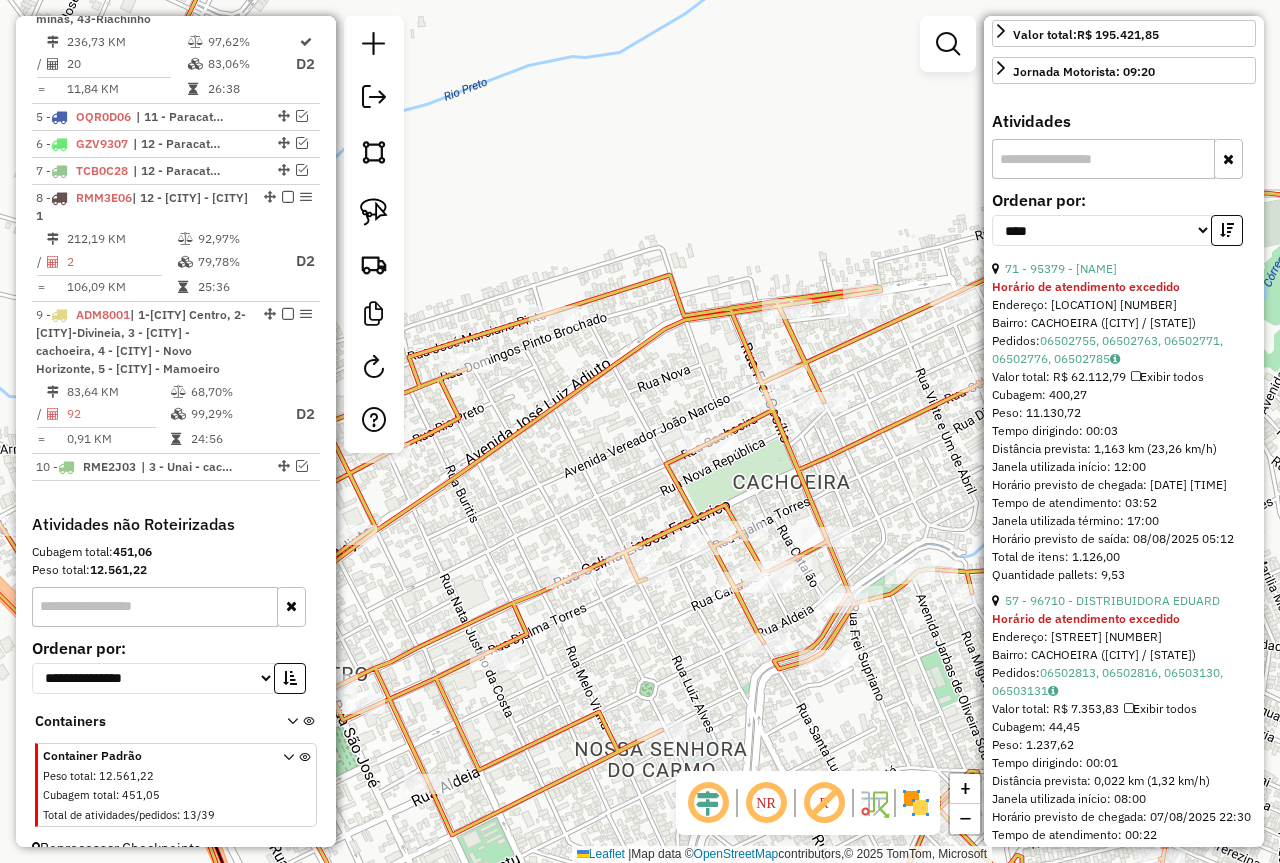 click on "Janela de atendimento Grade de atendimento Capacidade Transportadoras Veículos Cliente Pedidos  Rotas Selecione os dias de semana para filtrar as janelas de atendimento  Seg   Ter   Qua   Qui   Sex   Sáb   Dom  Informe o período da janela de atendimento: De: Até:  Filtrar exatamente a janela do cliente  Considerar janela de atendimento padrão  Selecione os dias de semana para filtrar as grades de atendimento  Seg   Ter   Qua   Qui   Sex   Sáb   Dom   Considerar clientes sem dia de atendimento cadastrado  Clientes fora do dia de atendimento selecionado Filtrar as atividades entre os valores definidos abaixo:  Peso mínimo:   Peso máximo:   Cubagem mínima:   Cubagem máxima:   De:   Até:  Filtrar as atividades entre o tempo de atendimento definido abaixo:  De:   Até:   Considerar capacidade total dos clientes não roteirizados Transportadora: Selecione um ou mais itens Tipo de veículo: Selecione um ou mais itens Veículo: Selecione um ou mais itens Motorista: Selecione um ou mais itens Nome: Rótulo:" 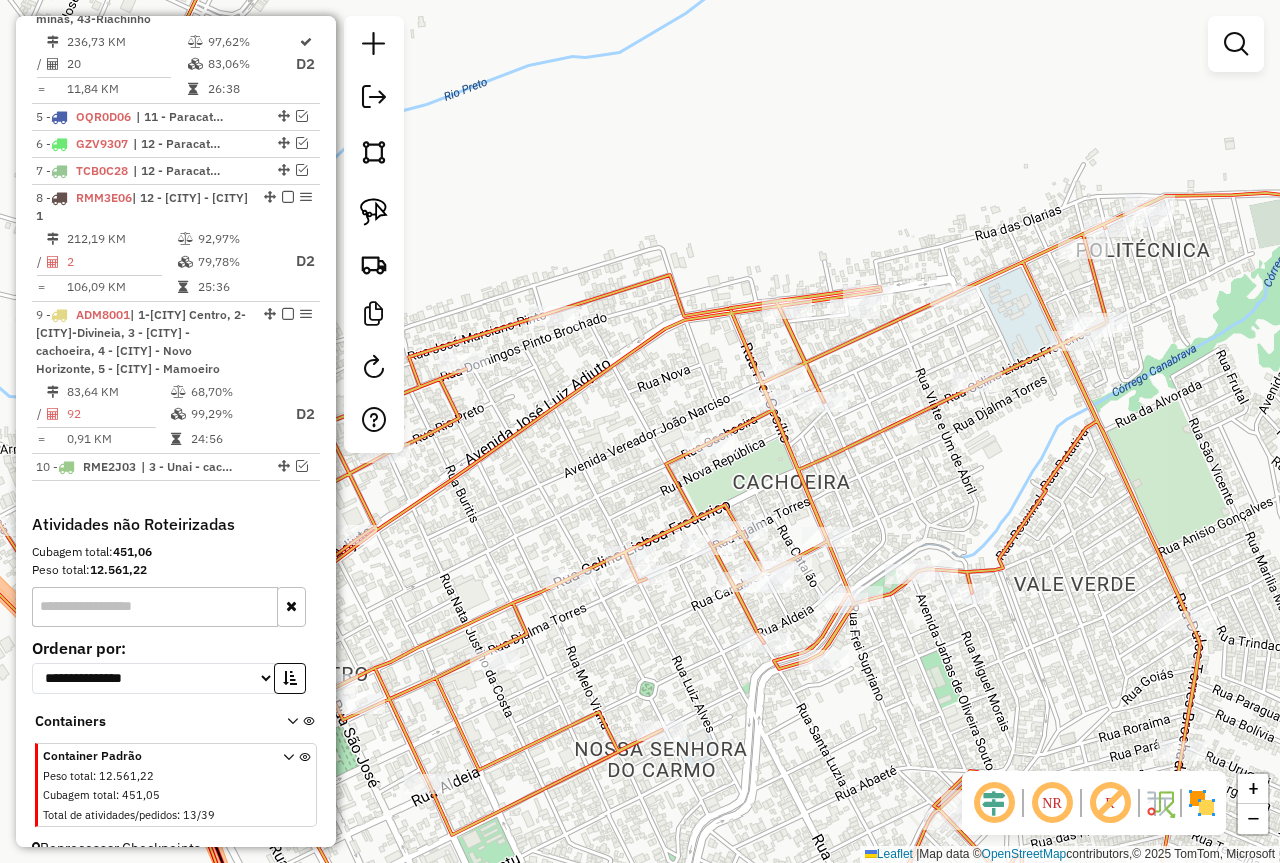 click on "Janela de atendimento Grade de atendimento Capacidade Transportadoras Veículos Cliente Pedidos  Rotas Selecione os dias de semana para filtrar as janelas de atendimento  Seg   Ter   Qua   Qui   Sex   Sáb   Dom  Informe o período da janela de atendimento: De: Até:  Filtrar exatamente a janela do cliente  Considerar janela de atendimento padrão  Selecione os dias de semana para filtrar as grades de atendimento  Seg   Ter   Qua   Qui   Sex   Sáb   Dom   Considerar clientes sem dia de atendimento cadastrado  Clientes fora do dia de atendimento selecionado Filtrar as atividades entre os valores definidos abaixo:  Peso mínimo:   Peso máximo:   Cubagem mínima:   Cubagem máxima:   De:   Até:  Filtrar as atividades entre o tempo de atendimento definido abaixo:  De:   Até:   Considerar capacidade total dos clientes não roteirizados Transportadora: Selecione um ou mais itens Tipo de veículo: Selecione um ou mais itens Veículo: Selecione um ou mais itens Motorista: Selecione um ou mais itens Nome: Rótulo:" 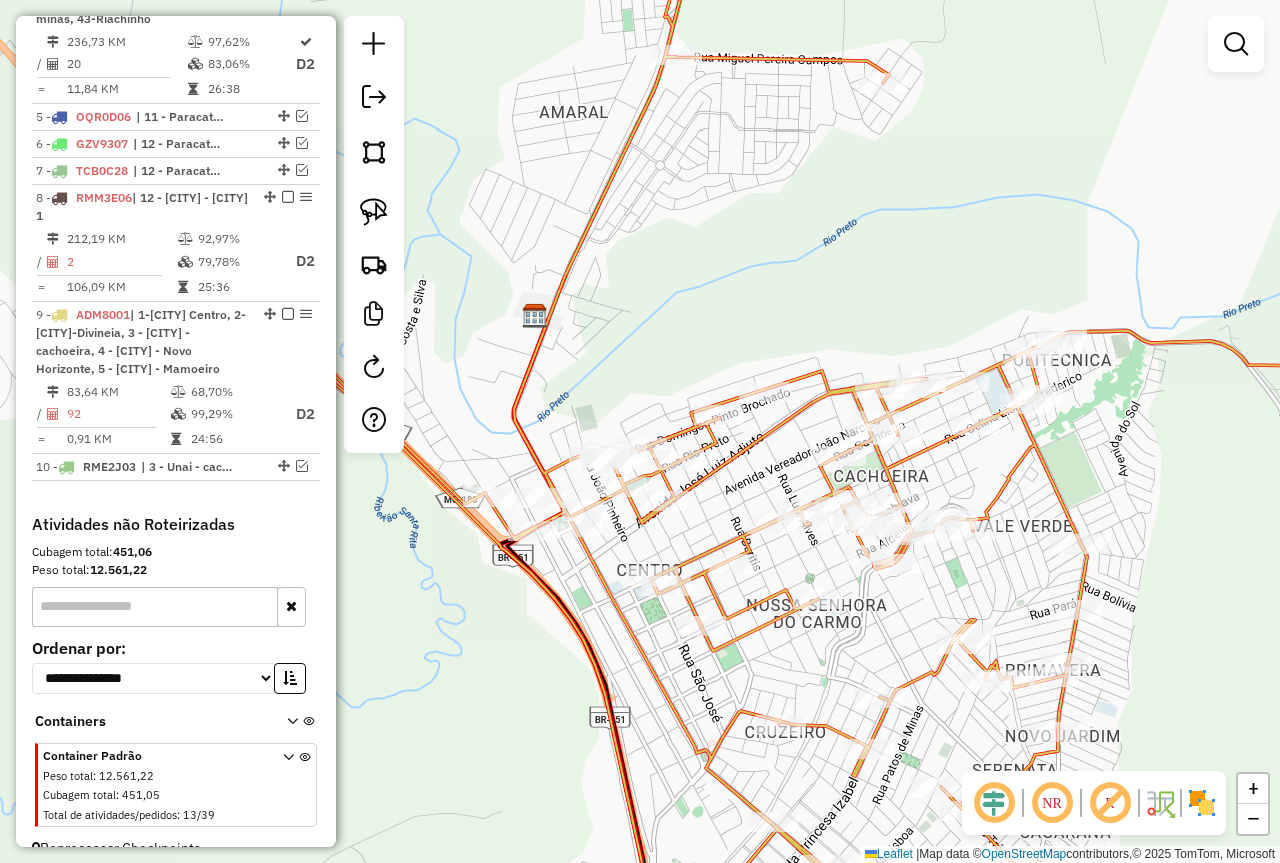 click at bounding box center [1236, 44] 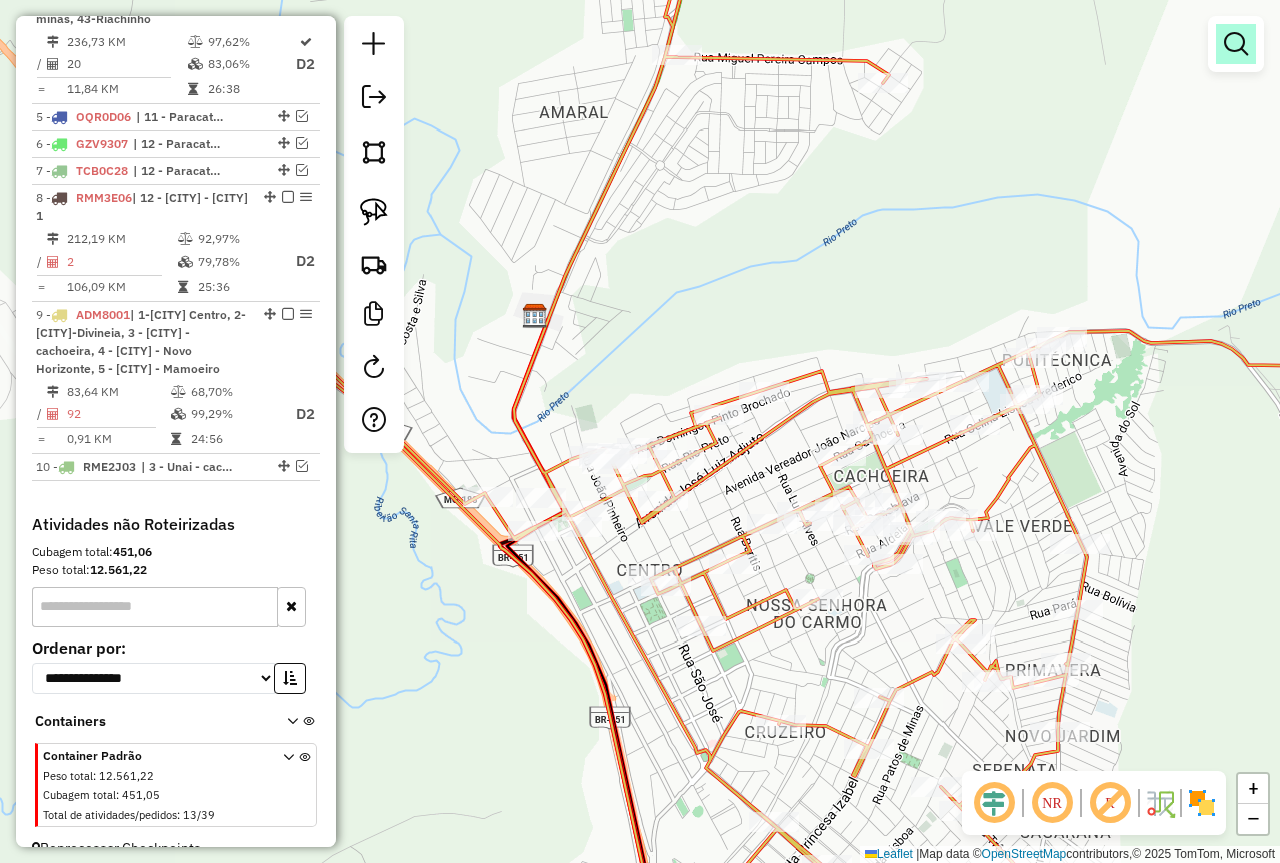click at bounding box center [1236, 44] 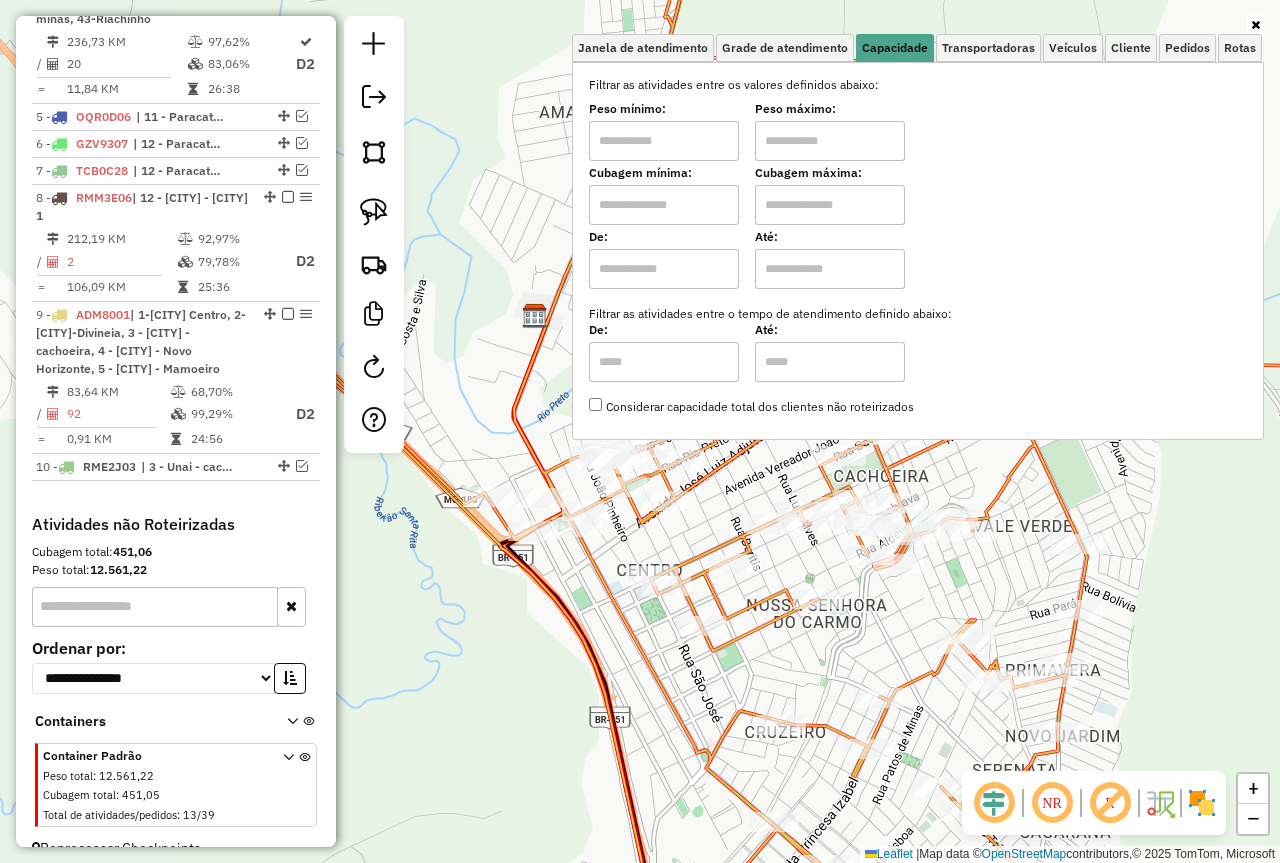 click at bounding box center [664, 141] 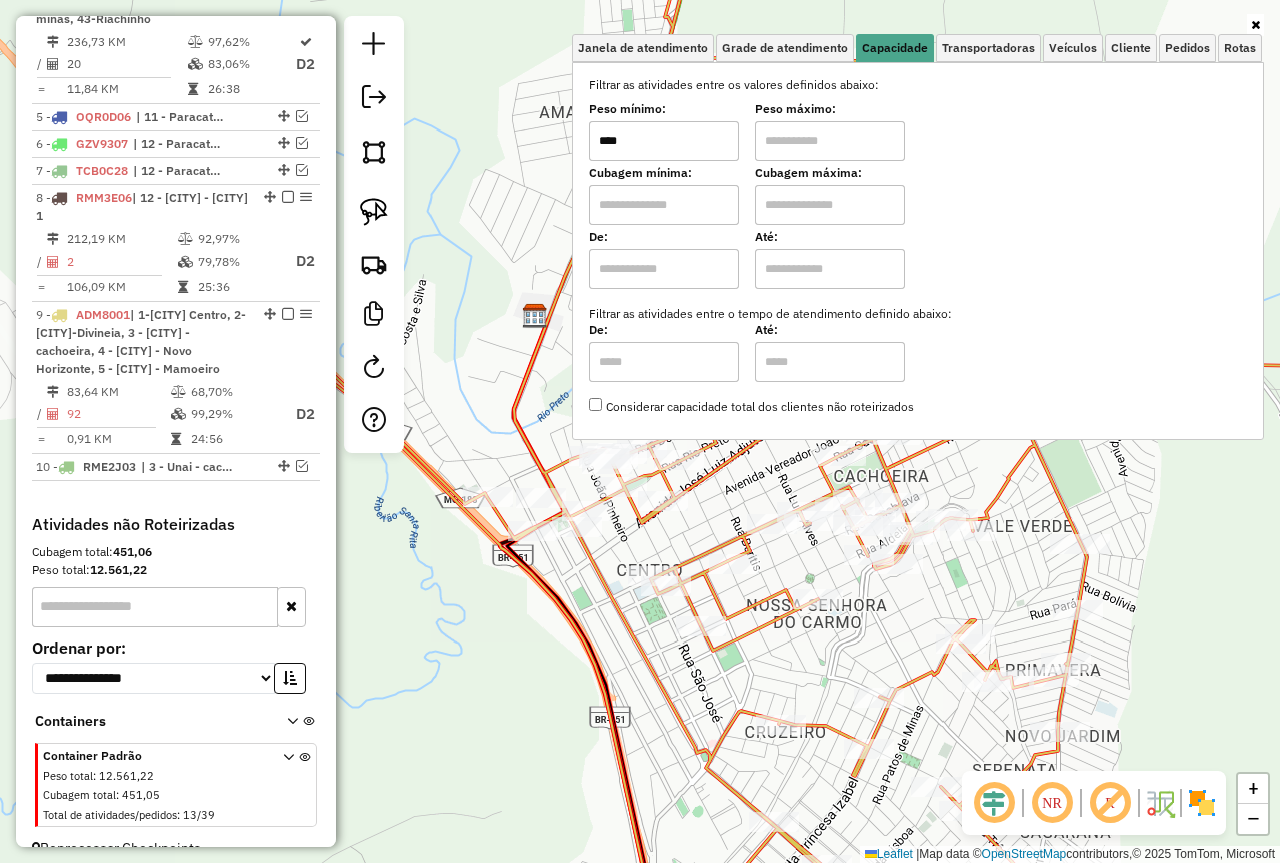 click at bounding box center (830, 141) 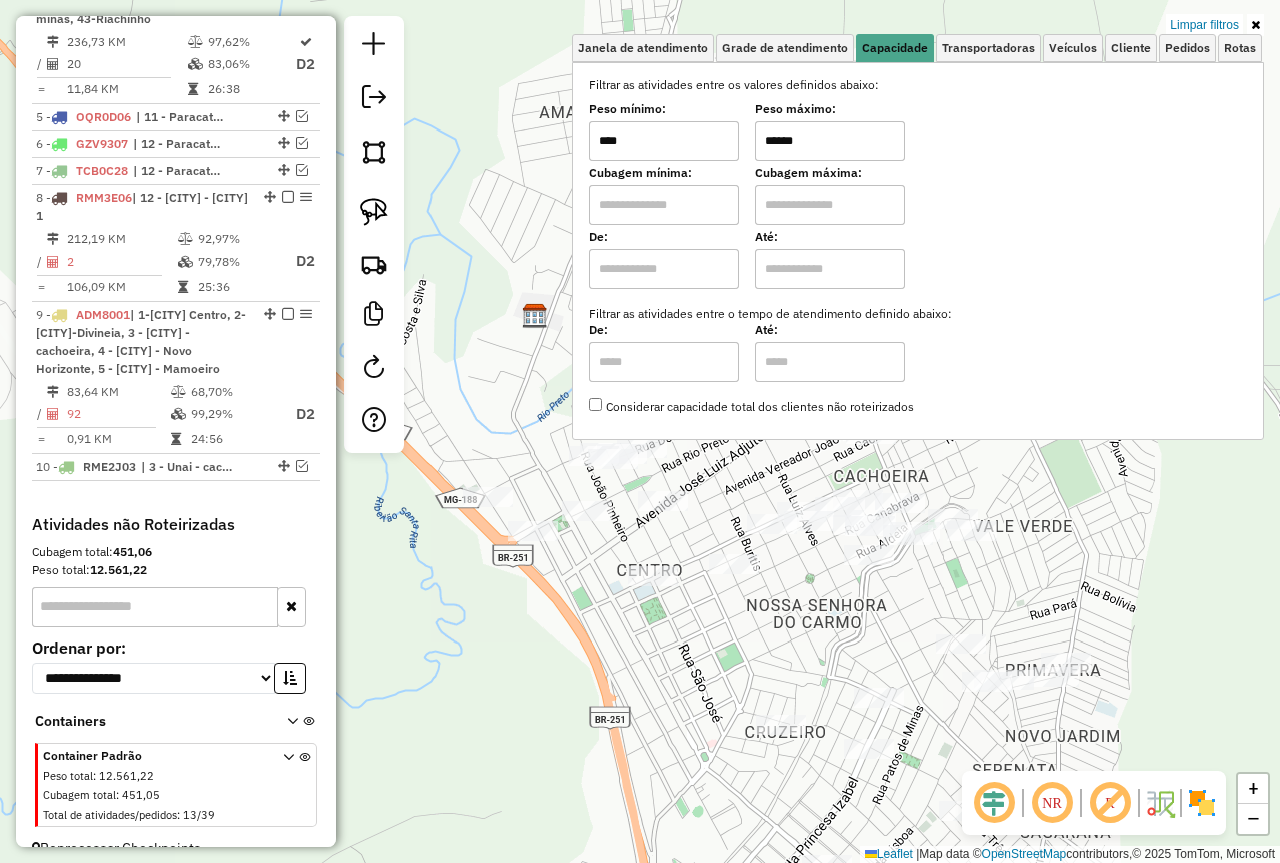 click on "Limpar filtros Janela de atendimento Grade de atendimento Capacidade Transportadoras Veículos Cliente Pedidos  Rotas Selecione os dias de semana para filtrar as janelas de atendimento  Seg   Ter   Qua   Qui   Sex   Sáb   Dom  Informe o período da janela de atendimento: De: Até:  Filtrar exatamente a janela do cliente  Considerar janela de atendimento padrão  Selecione os dias de semana para filtrar as grades de atendimento  Seg   Ter   Qua   Qui   Sex   Sáb   Dom   Considerar clientes sem dia de atendimento cadastrado  Clientes fora do dia de atendimento selecionado Filtrar as atividades entre os valores definidos abaixo:  Peso mínimo:  ****  Peso máximo:  ******  Cubagem mínima:   Cubagem máxima:   De:   Até:  Filtrar as atividades entre o tempo de atendimento definido abaixo:  De:   Até:   Considerar capacidade total dos clientes não roteirizados Transportadora: Selecione um ou mais itens Tipo de veículo: Selecione um ou mais itens Veículo: Selecione um ou mais itens Motorista: Nome: Rótulo:" at bounding box center (918, 237) 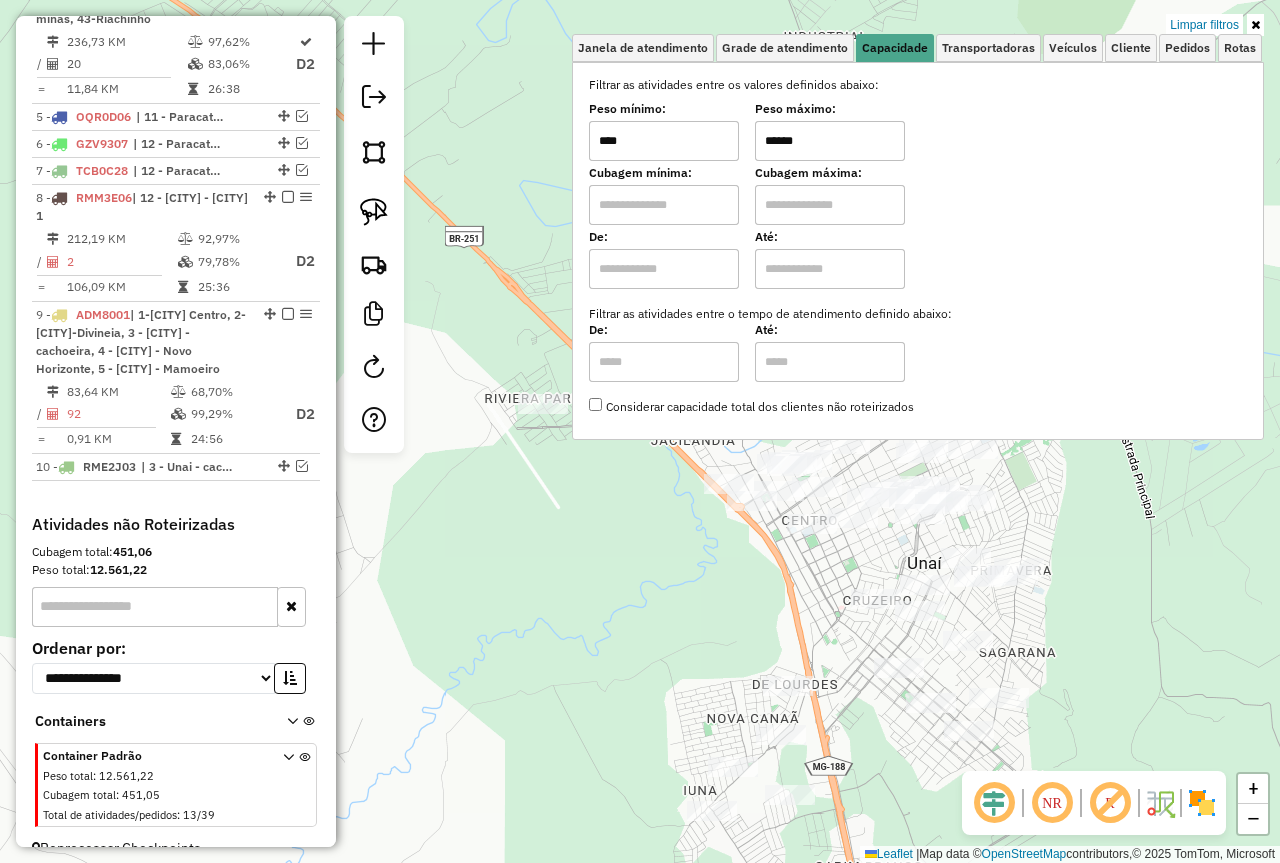 click on "Rota 9 - Placa ADM8001  94817 - MERCADAO CORUJAO Rota 9 - Placa ADM8001  52124 - PANiFICADORA UNIAO Limpar filtros Janela de atendimento Grade de atendimento Capacidade Transportadoras Veículos Cliente Pedidos  Rotas Selecione os dias de semana para filtrar as janelas de atendimento  Seg   Ter   Qua   Qui   Sex   Sáb   Dom  Informe o período da janela de atendimento: De: Até:  Filtrar exatamente a janela do cliente  Considerar janela de atendimento padrão  Selecione os dias de semana para filtrar as grades de atendimento  Seg   Ter   Qua   Qui   Sex   Sáb   Dom   Considerar clientes sem dia de atendimento cadastrado  Clientes fora do dia de atendimento selecionado Filtrar as atividades entre os valores definidos abaixo:  Peso mínimo:  ****  Peso máximo:  ******  Cubagem mínima:   Cubagem máxima:   De:   Até:  Filtrar as atividades entre o tempo de atendimento definido abaixo:  De:   Até:   Considerar capacidade total dos clientes não roteirizados Transportadora: Selecione um ou mais itens Nome: +" 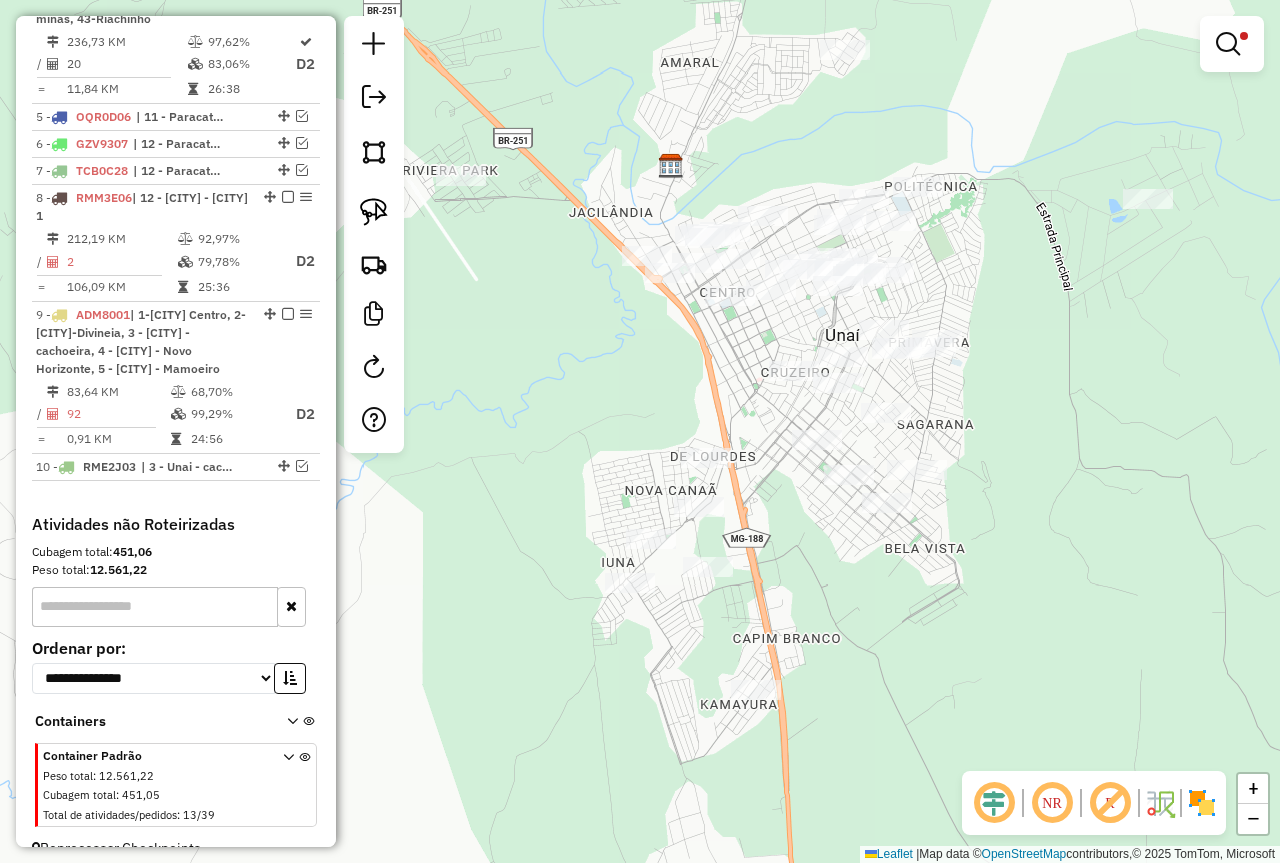 drag, startPoint x: 759, startPoint y: 605, endPoint x: 677, endPoint y: 379, distance: 240.4163 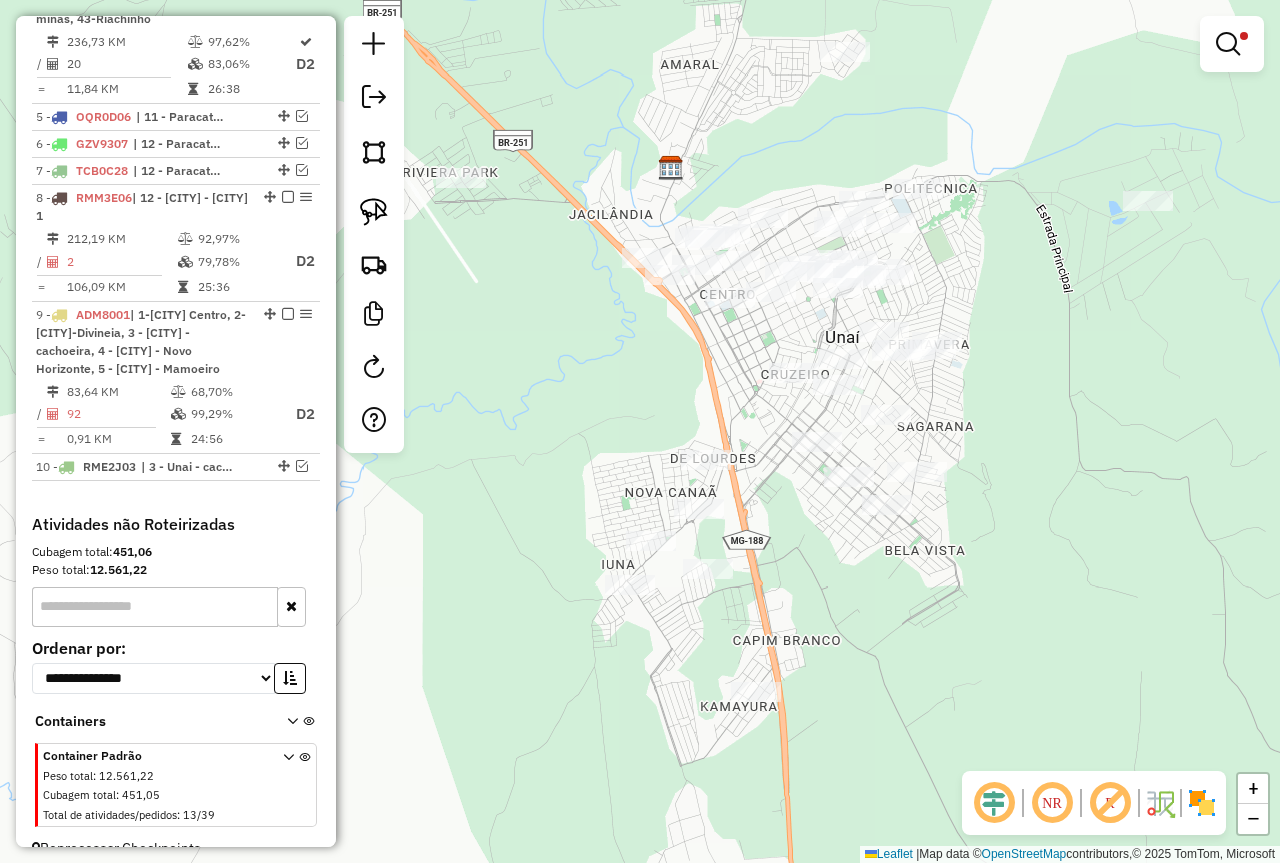 drag, startPoint x: 734, startPoint y: 371, endPoint x: 796, endPoint y: 428, distance: 84.21995 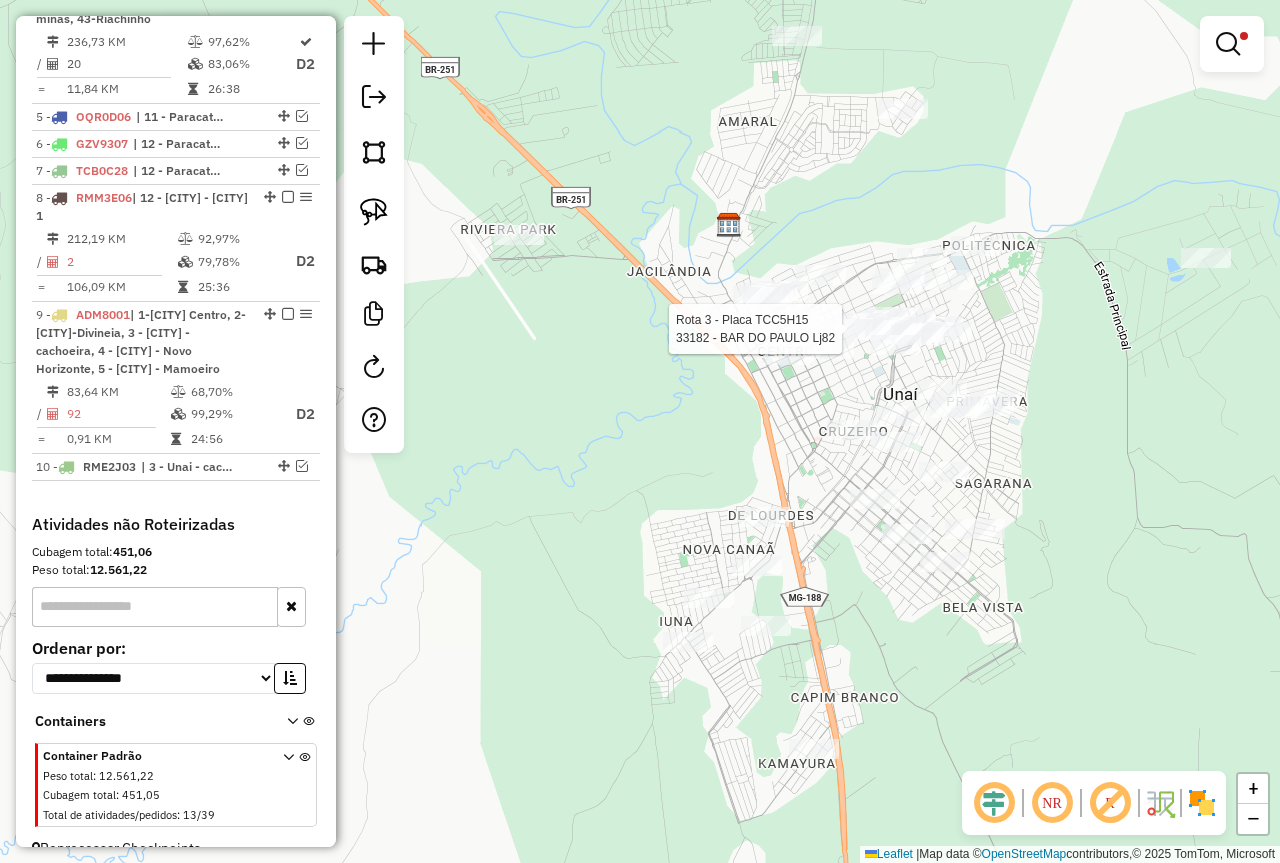 select on "*********" 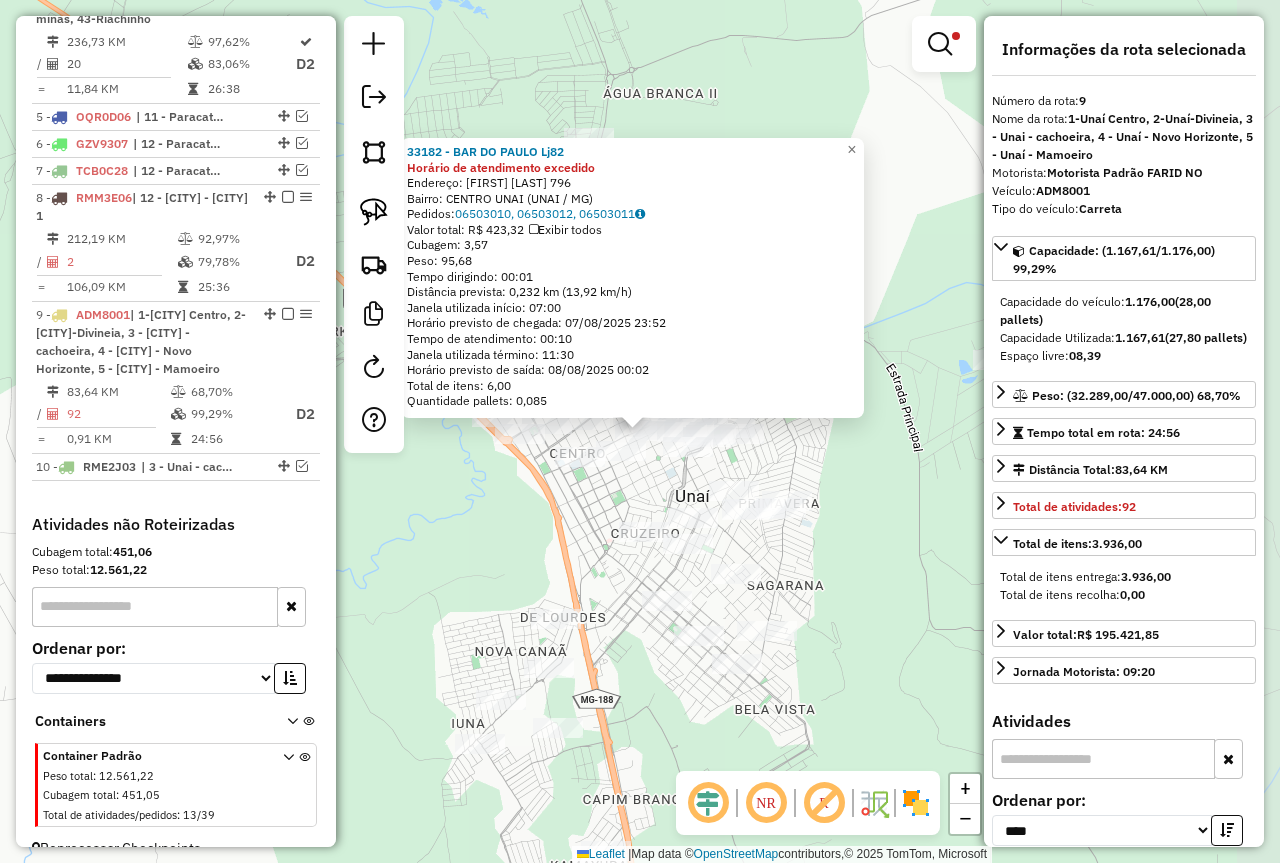 scroll, scrollTop: 1144, scrollLeft: 0, axis: vertical 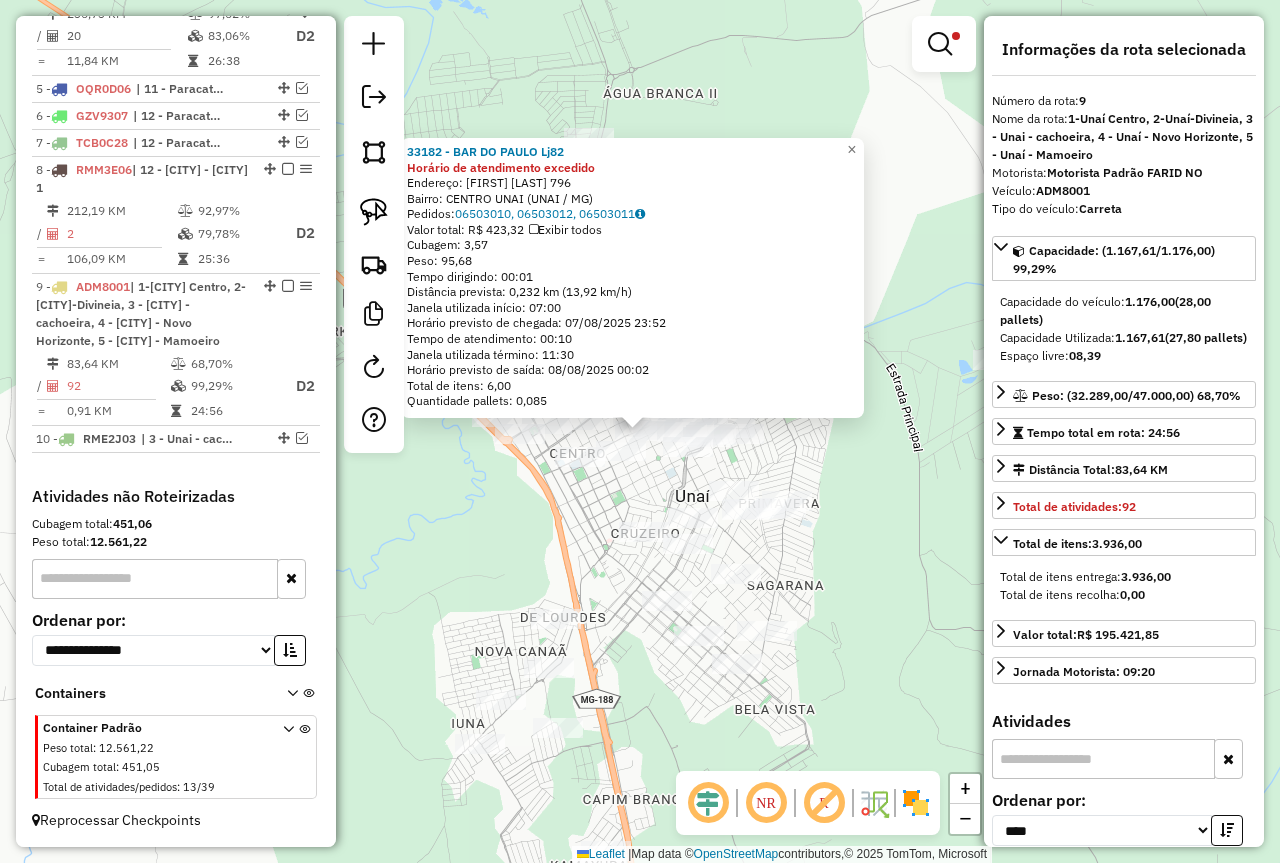 click on "33182 - BAR DO PAULO Lj82 Horário de atendimento excedido  Endereço:  CELINA LISBOA FREDERICO 796   Bairro: CENTRO UNAI (UNAI / MG)   Pedidos:  06503010, 06503012, 06503011   Valor total: R$ 423,32   Exibir todos   Cubagem: 3,57  Peso: 95,68  Tempo dirigindo: 00:01   Distância prevista: 0,232 km (13,92 km/h)   Janela utilizada início: 07:00   Horário previsto de chegada: 07/08/2025 23:52   Tempo de atendimento: 00:10   Janela utilizada término: 11:30   Horário previsto de saída: 08/08/2025 00:02   Total de itens: 6,00   Quantidade pallets: 0,085  × Limpar filtros Janela de atendimento Grade de atendimento Capacidade Transportadoras Veículos Cliente Pedidos  Rotas Selecione os dias de semana para filtrar as janelas de atendimento  Seg   Ter   Qua   Qui   Sex   Sáb   Dom  Informe o período da janela de atendimento: De: Até:  Filtrar exatamente a janela do cliente  Considerar janela de atendimento padrão  Selecione os dias de semana para filtrar as grades de atendimento  Seg   Ter   Qua   Qui  ****" 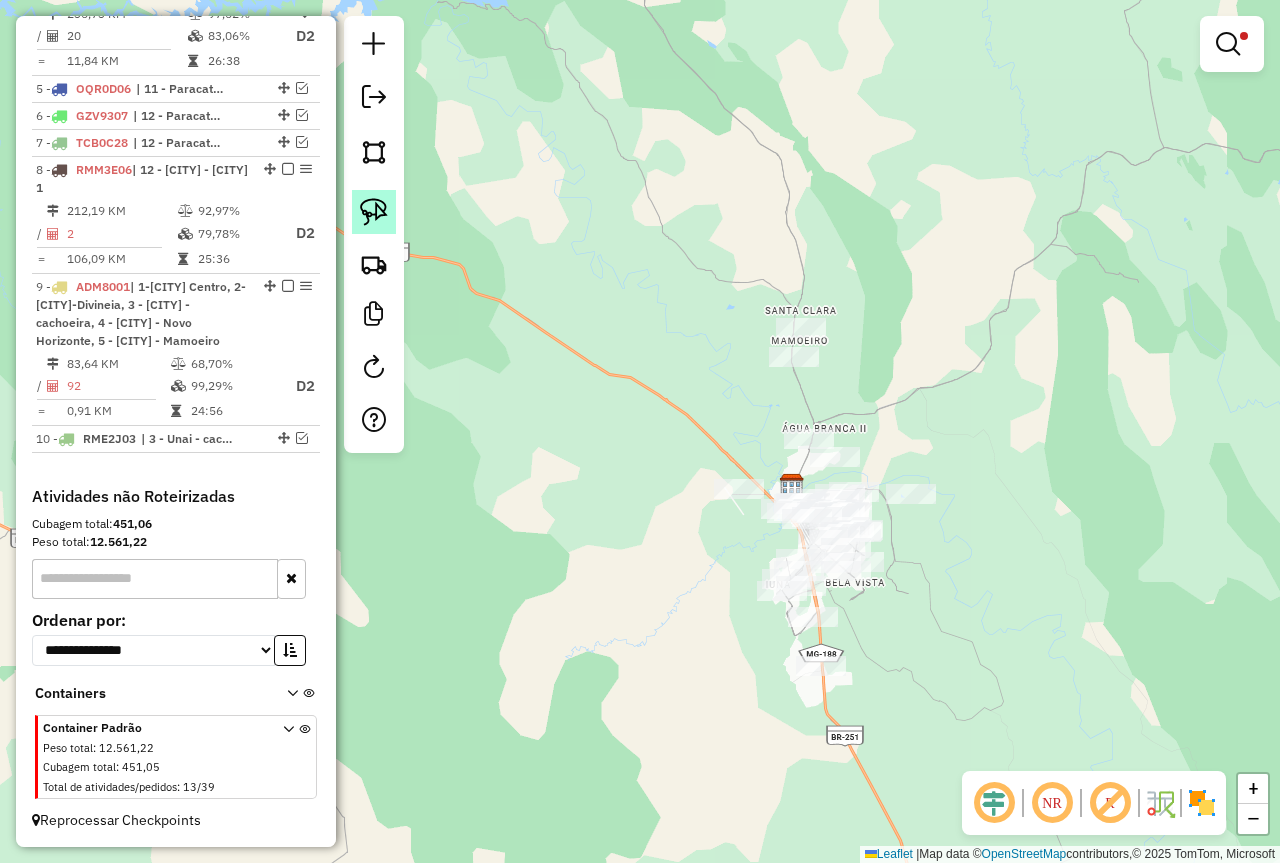 click 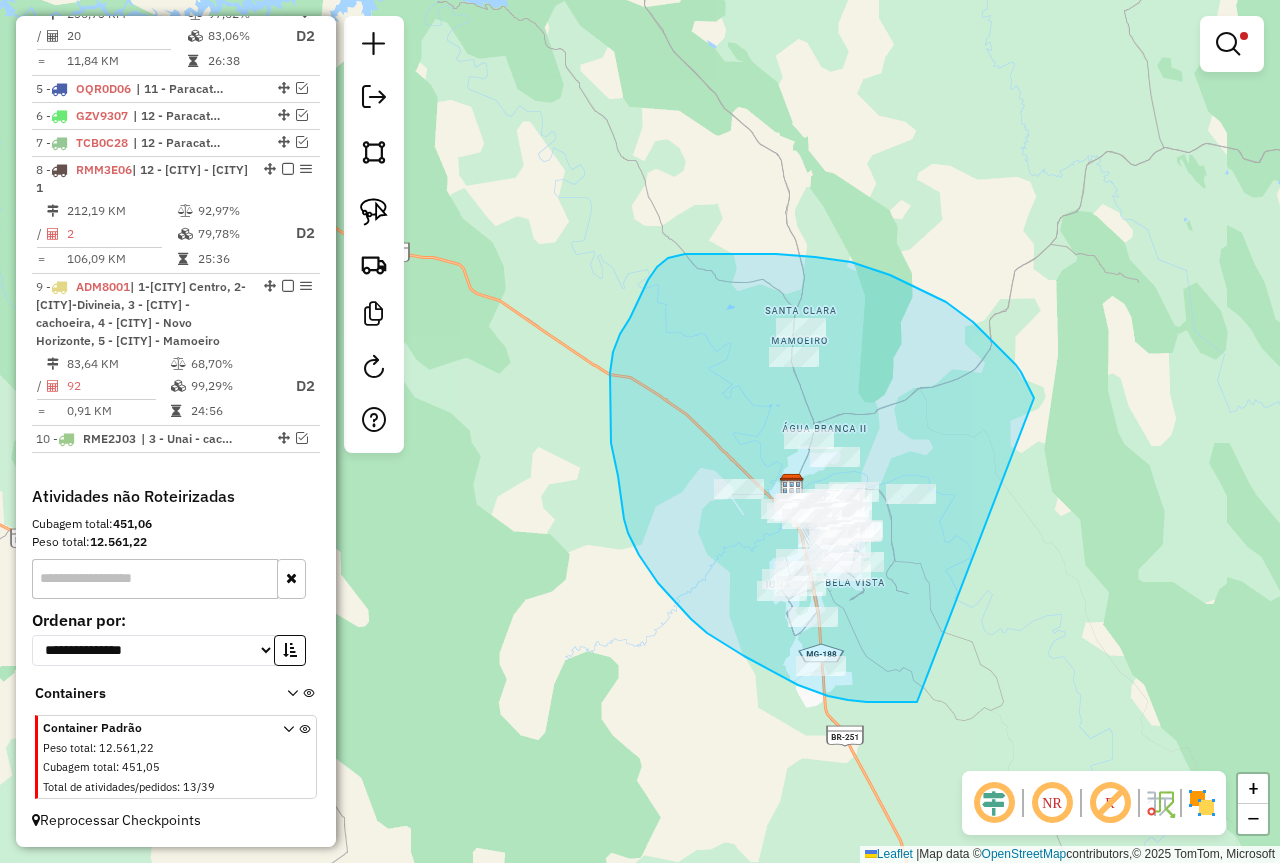 drag, startPoint x: 1034, startPoint y: 398, endPoint x: 940, endPoint y: 701, distance: 317.24597 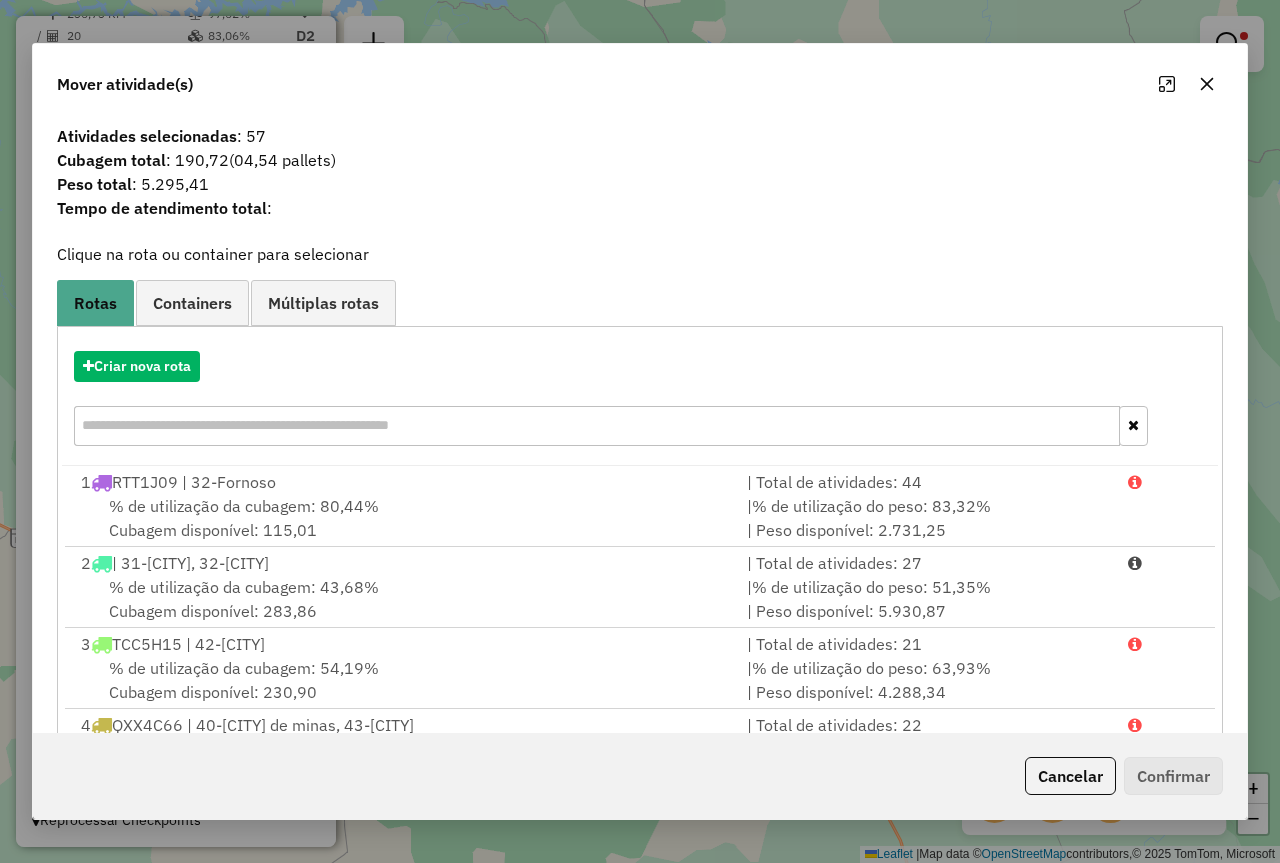 click 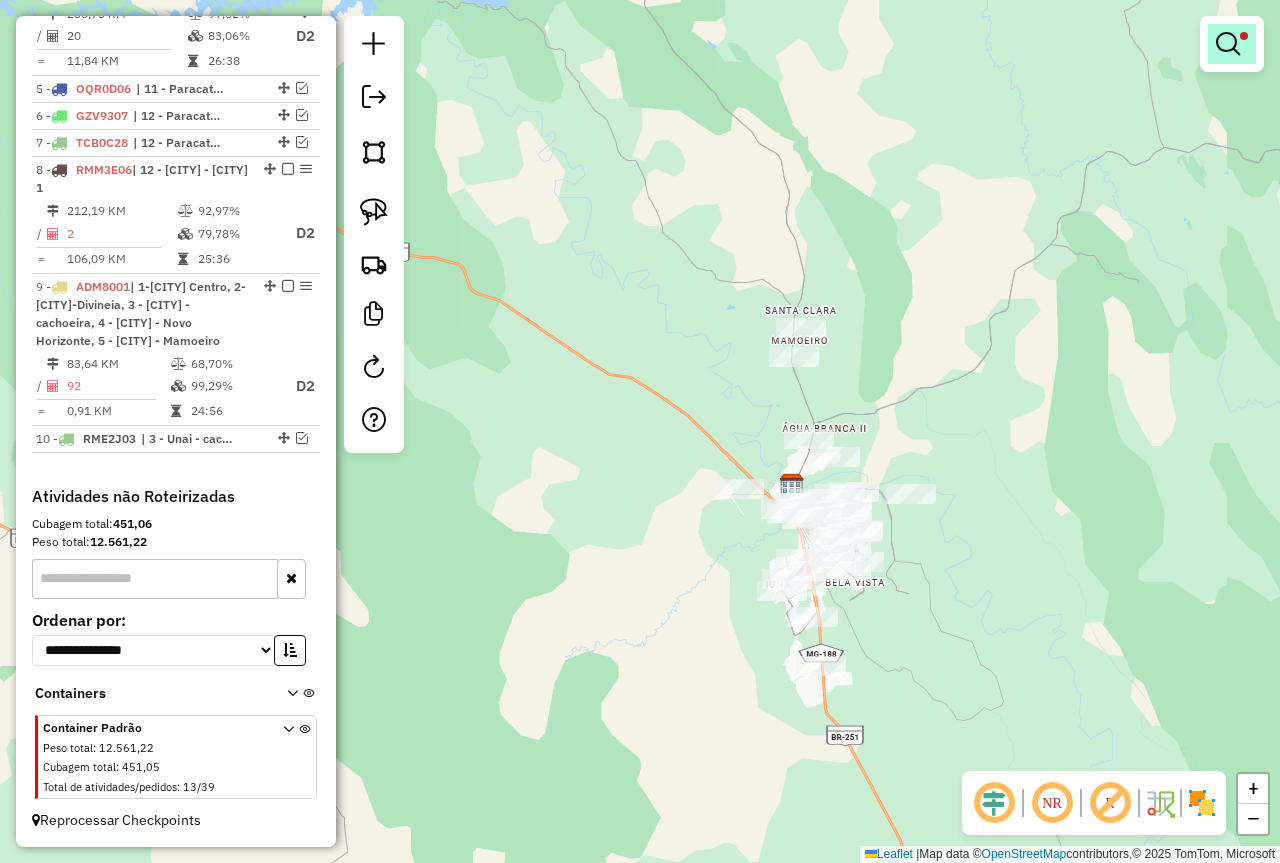 click at bounding box center [1232, 44] 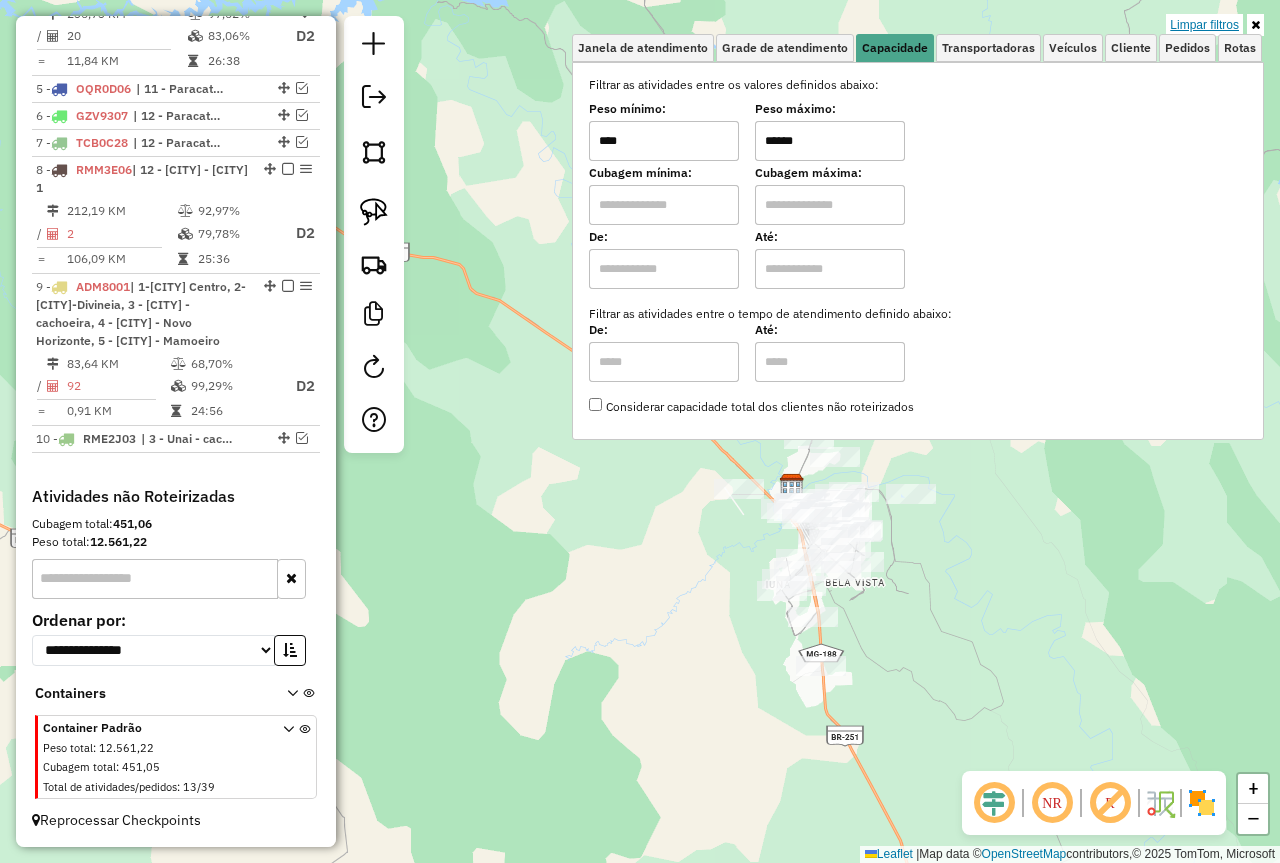 click on "Limpar filtros" at bounding box center [1204, 25] 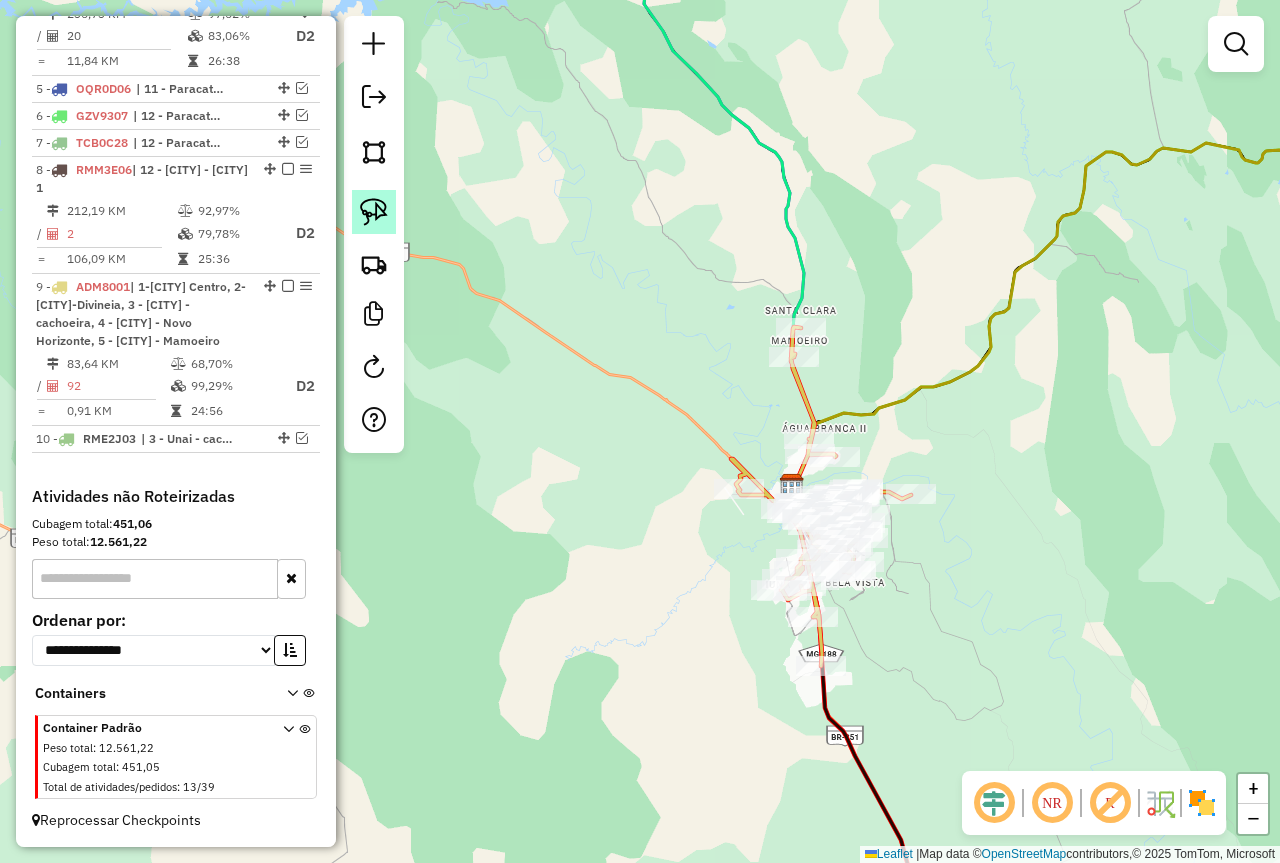 click 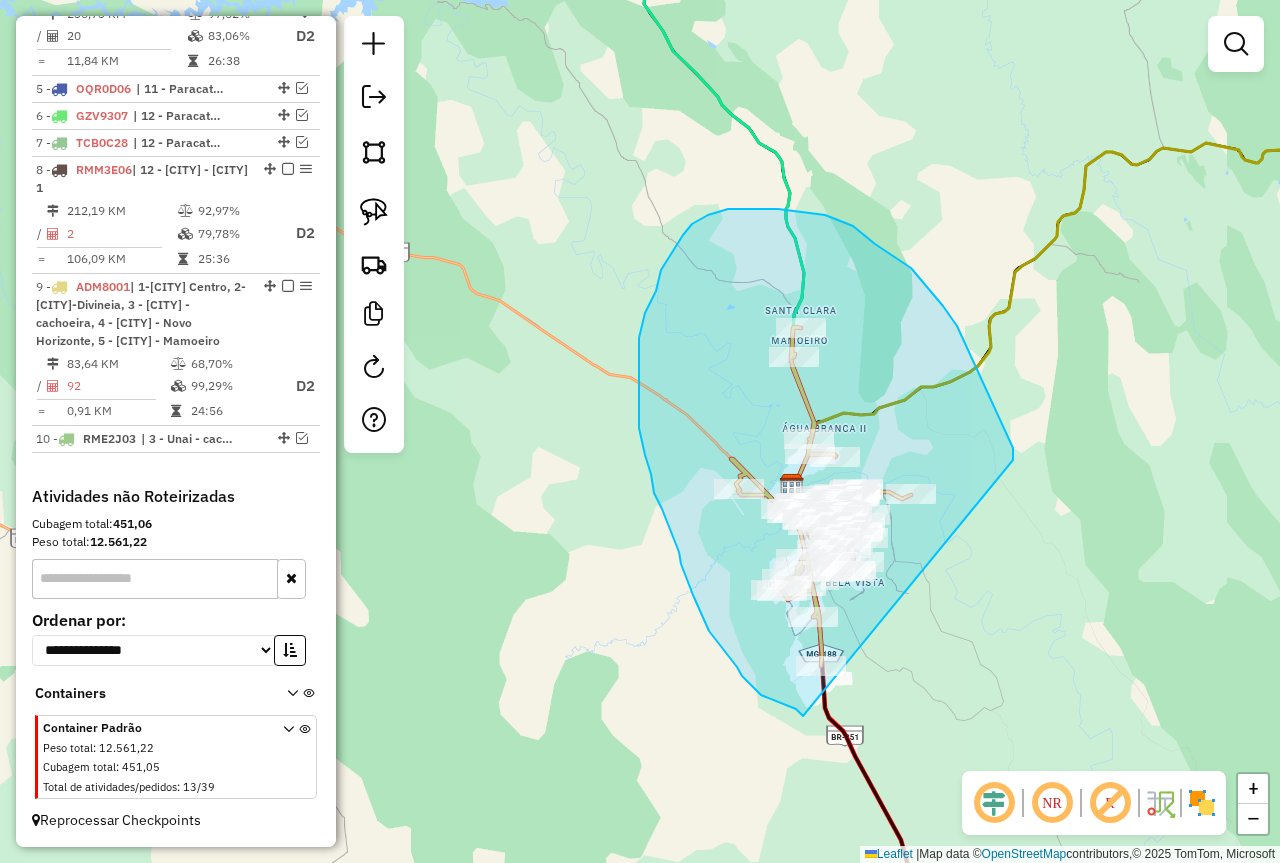 drag, startPoint x: 1013, startPoint y: 460, endPoint x: 878, endPoint y: 718, distance: 291.18552 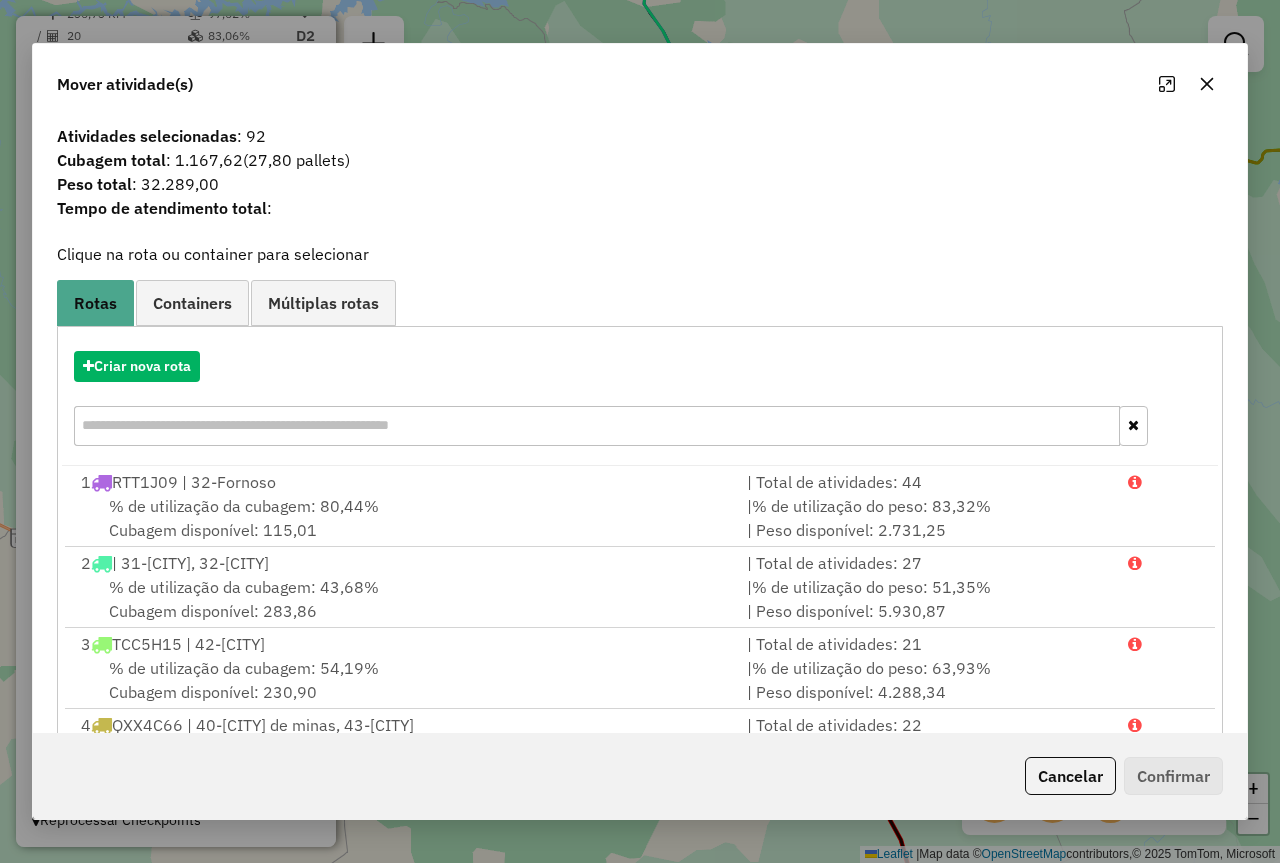 click on "Cancelar" 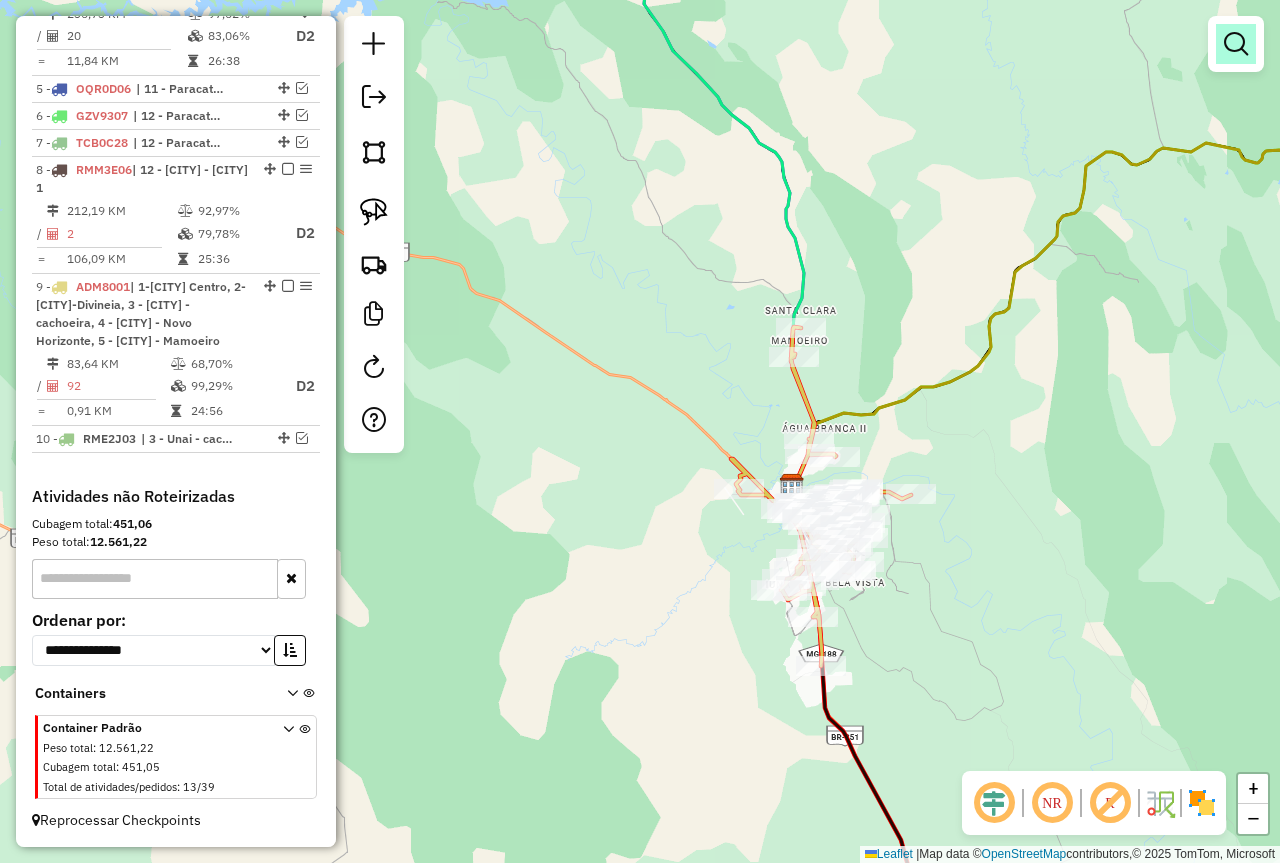 click at bounding box center (1236, 44) 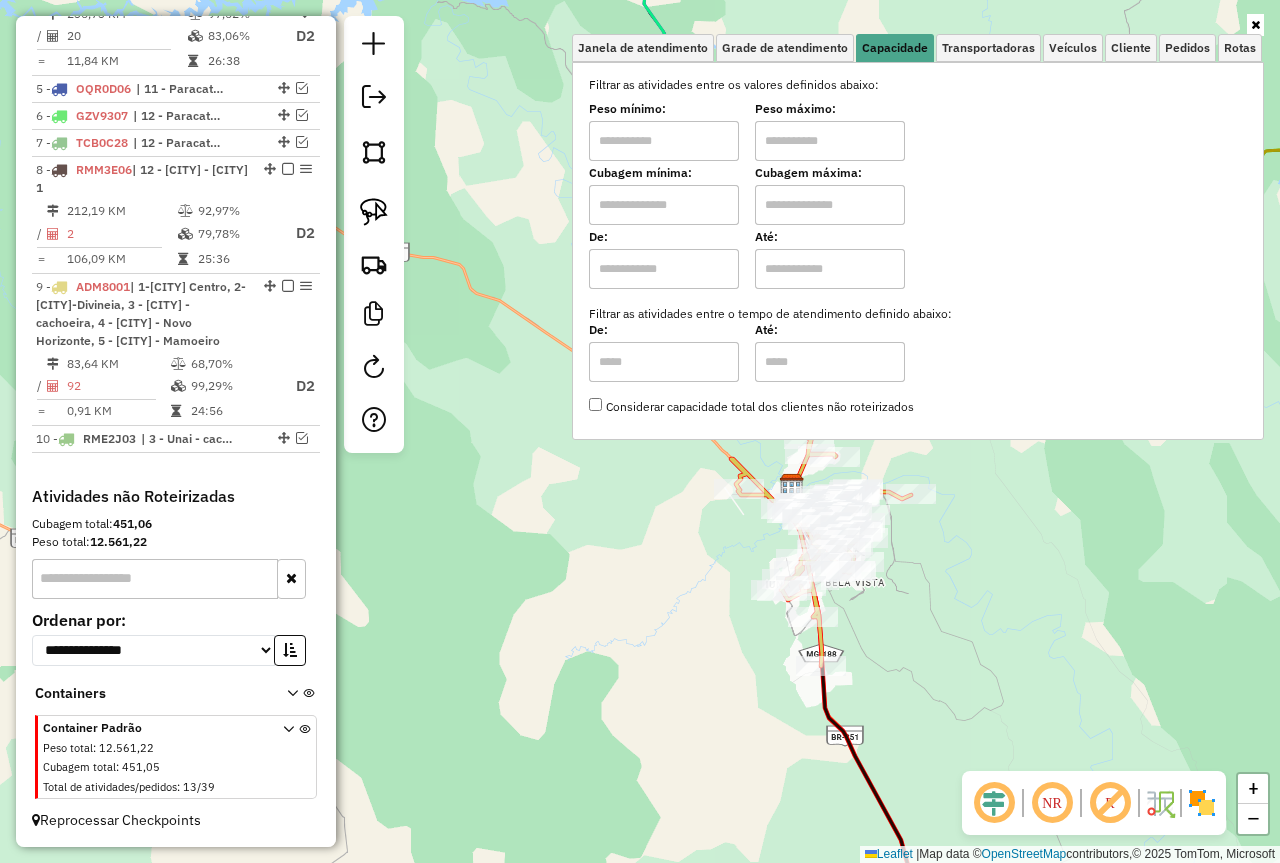 click at bounding box center [664, 141] 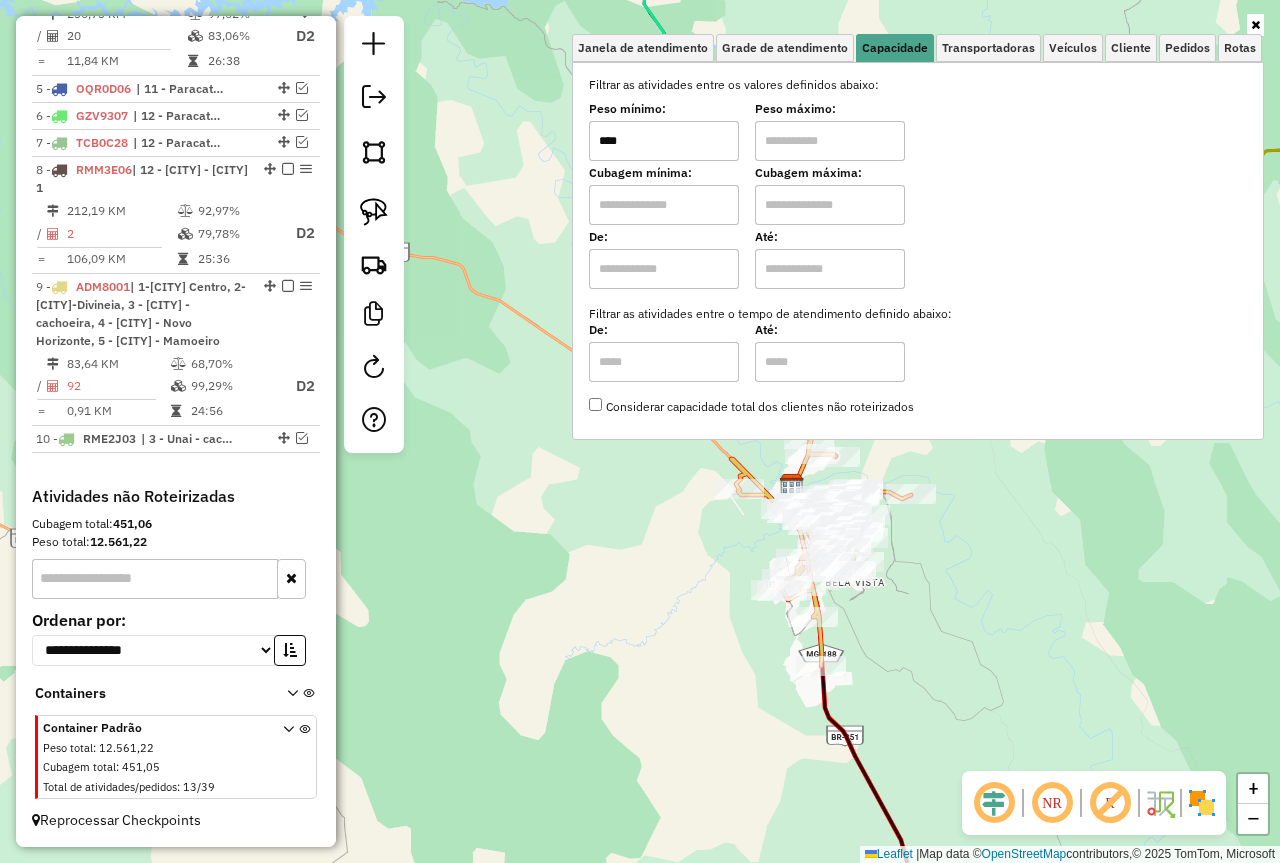 click at bounding box center (830, 141) 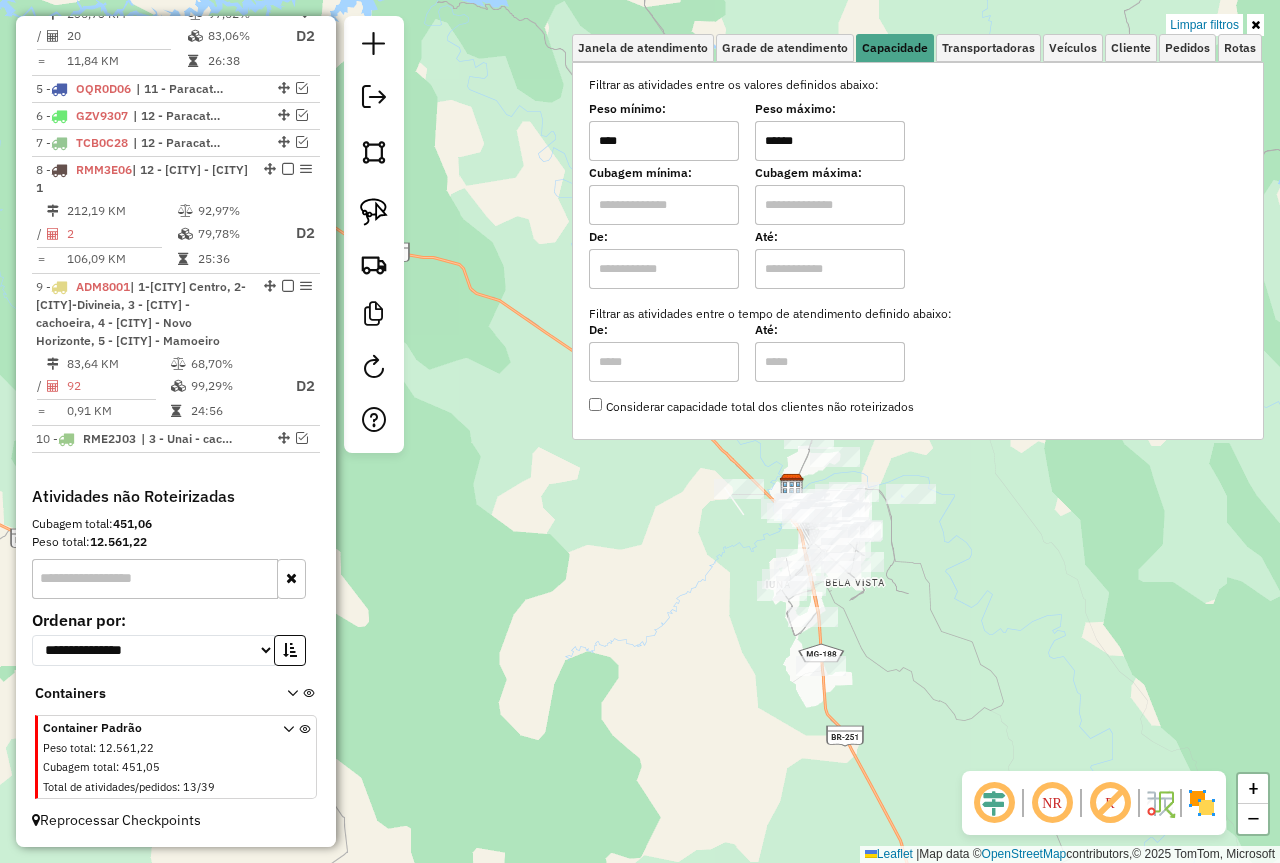 click on "Limpar filtros Janela de atendimento Grade de atendimento Capacidade Transportadoras Veículos Cliente Pedidos  Rotas Selecione os dias de semana para filtrar as janelas de atendimento  Seg   Ter   Qua   Qui   Sex   Sáb   Dom  Informe o período da janela de atendimento: De: Até:  Filtrar exatamente a janela do cliente  Considerar janela de atendimento padrão  Selecione os dias de semana para filtrar as grades de atendimento  Seg   Ter   Qua   Qui   Sex   Sáb   Dom   Considerar clientes sem dia de atendimento cadastrado  Clientes fora do dia de atendimento selecionado Filtrar as atividades entre os valores definidos abaixo:  Peso mínimo:  ****  Peso máximo:  ******  Cubagem mínima:   Cubagem máxima:   De:   Até:  Filtrar as atividades entre o tempo de atendimento definido abaixo:  De:   Até:   Considerar capacidade total dos clientes não roteirizados Transportadora: Selecione um ou mais itens Tipo de veículo: Selecione um ou mais itens Veículo: Selecione um ou mais itens Motorista: Nome: Rótulo:" 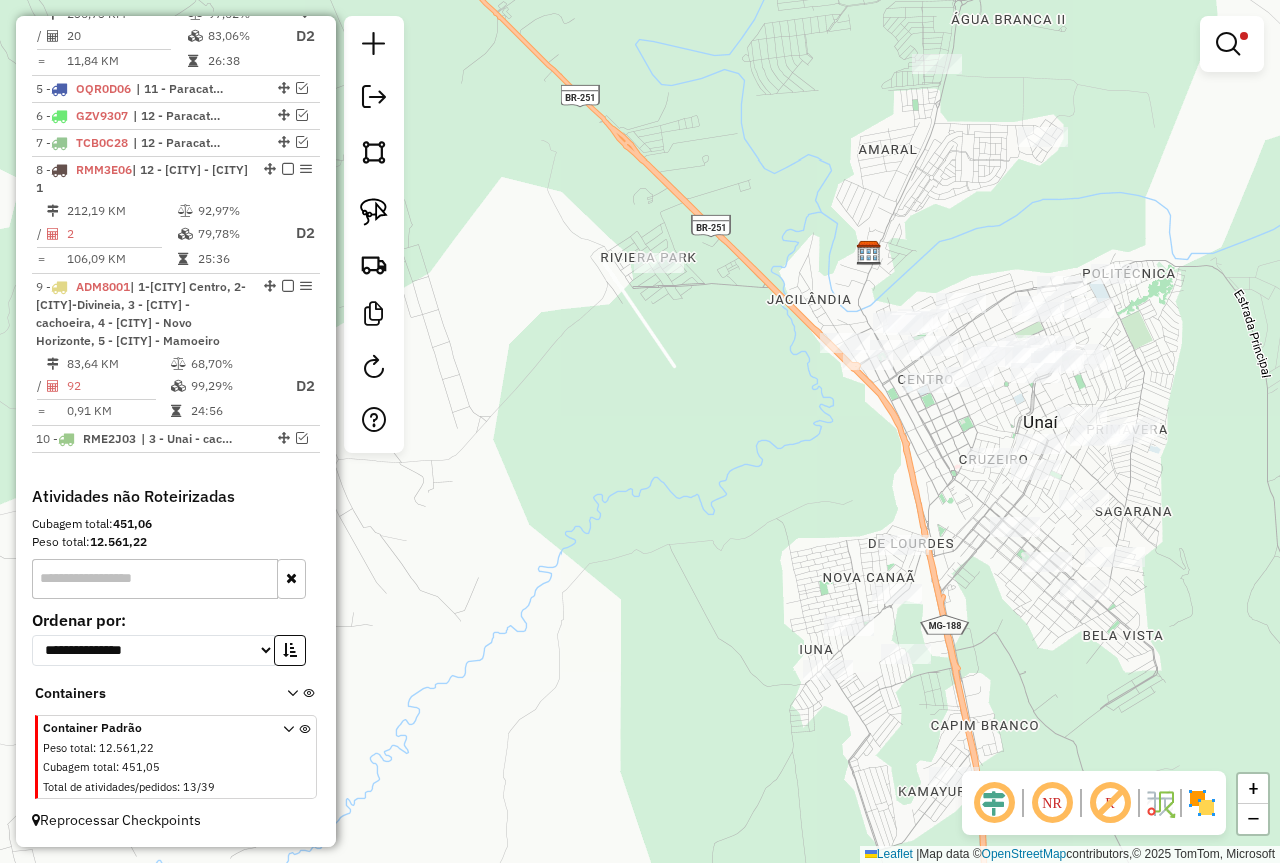 drag, startPoint x: 745, startPoint y: 544, endPoint x: 612, endPoint y: 496, distance: 141.3966 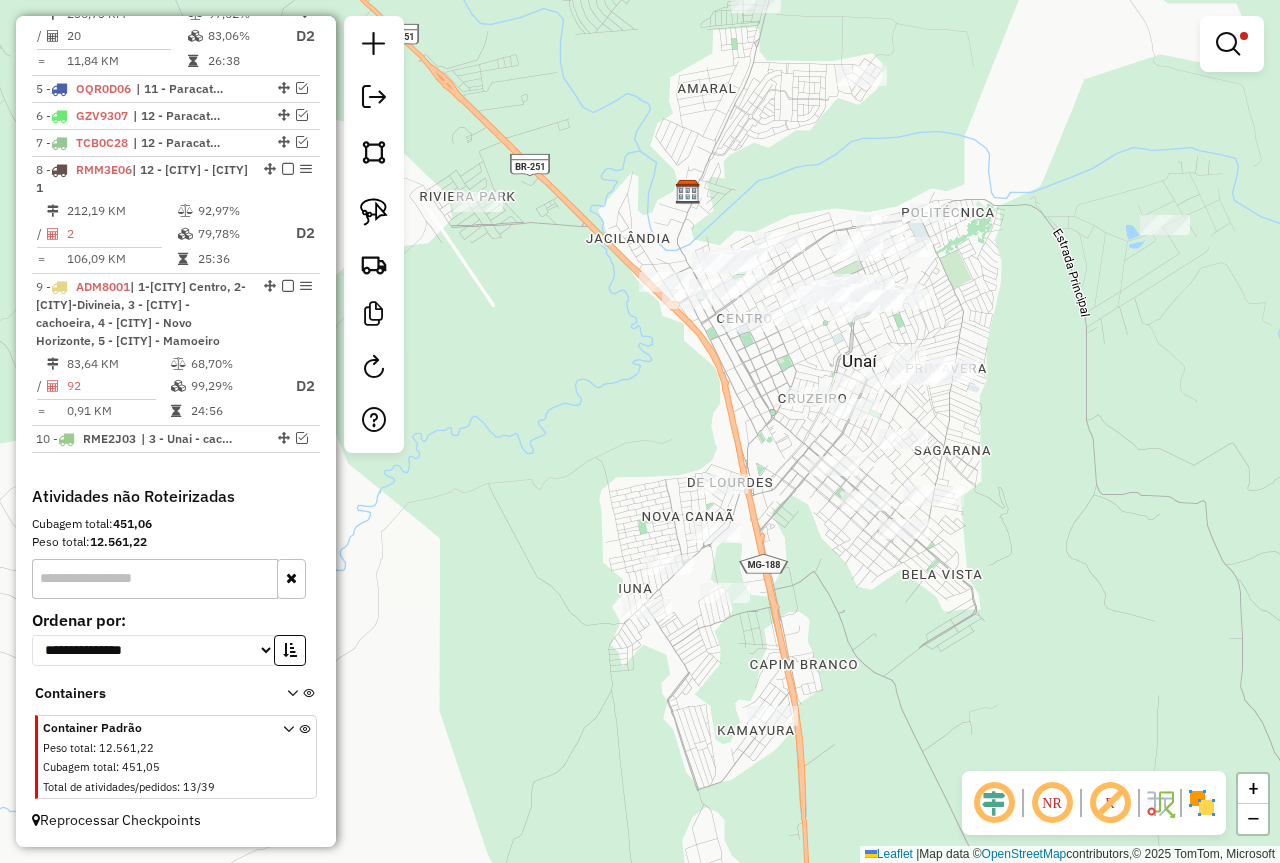 drag, startPoint x: 579, startPoint y: 399, endPoint x: 605, endPoint y: 449, distance: 56.35601 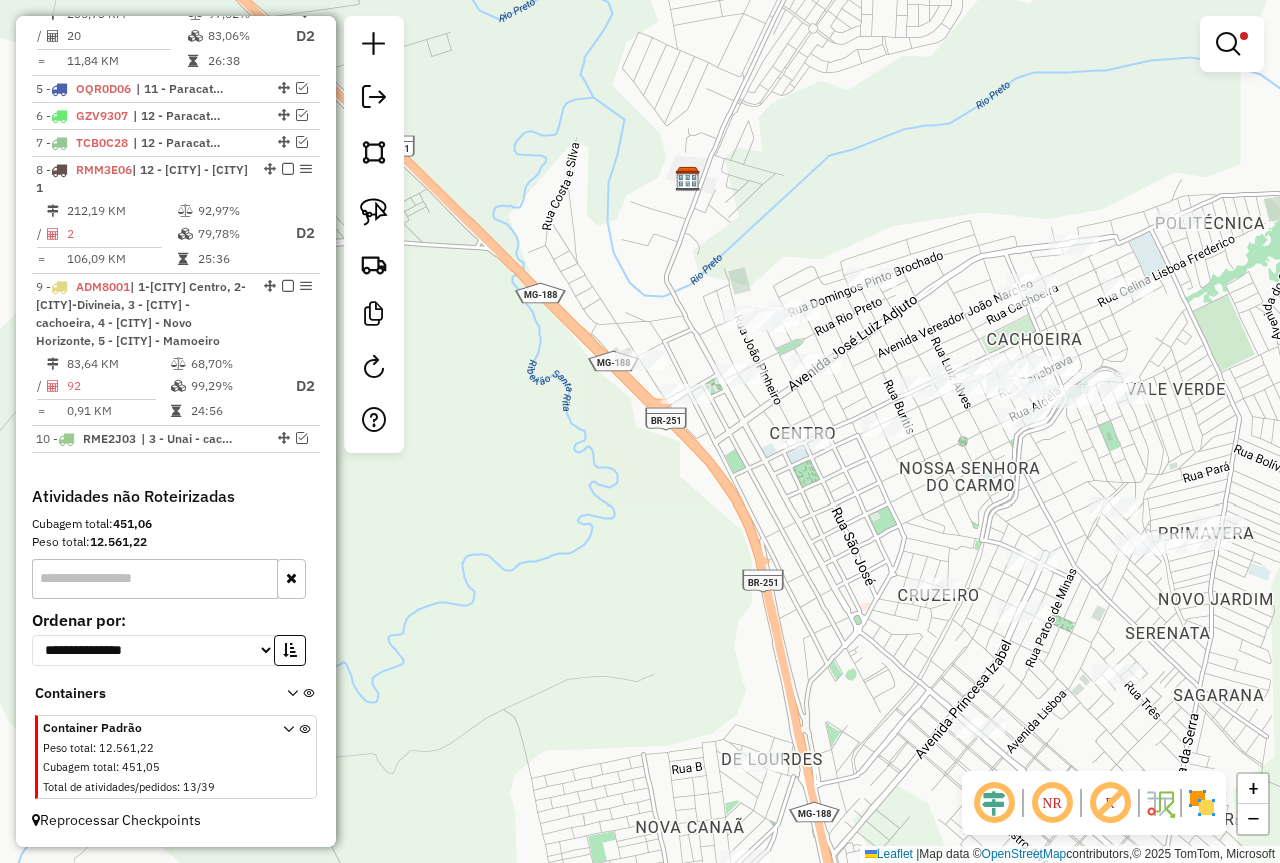 drag, startPoint x: 904, startPoint y: 407, endPoint x: 772, endPoint y: 531, distance: 181.1077 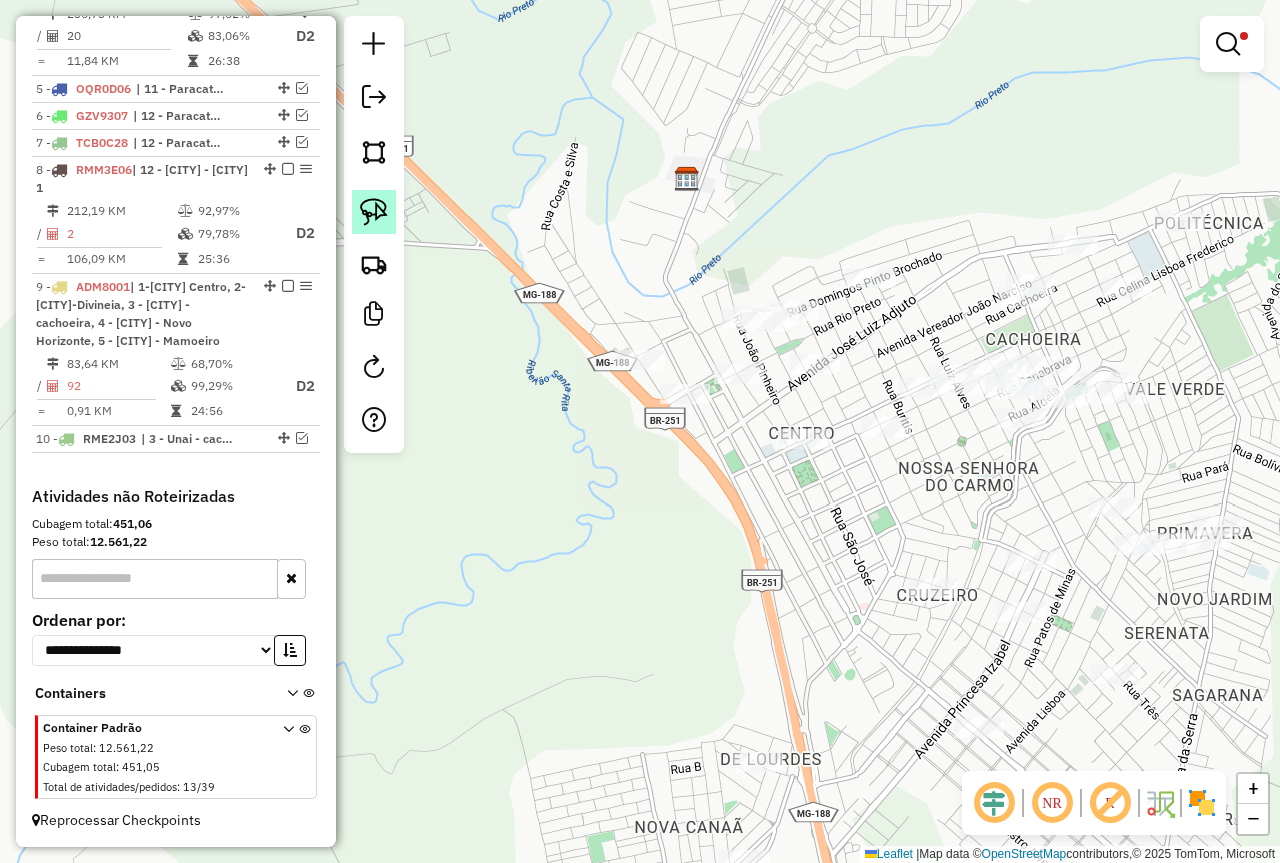 click 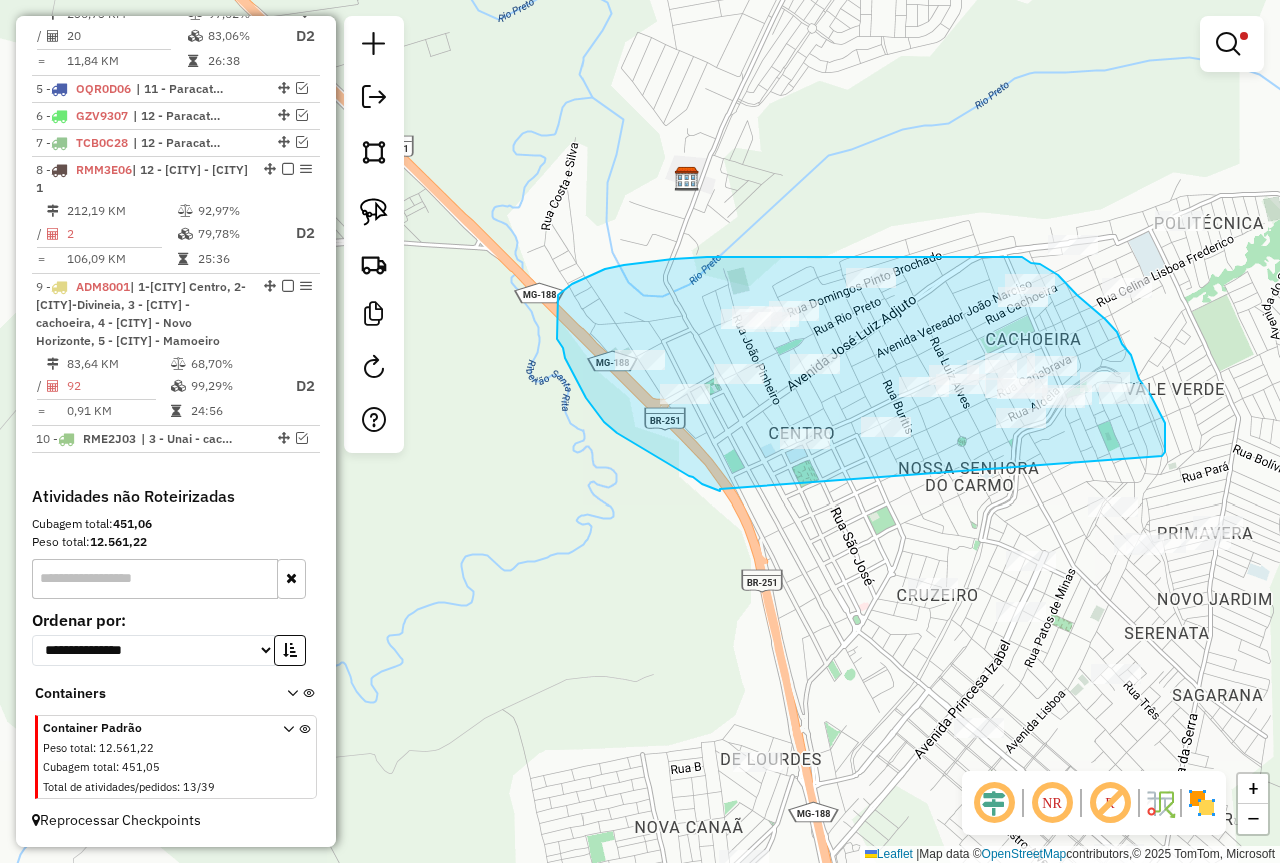 drag, startPoint x: 720, startPoint y: 491, endPoint x: 1162, endPoint y: 456, distance: 443.38358 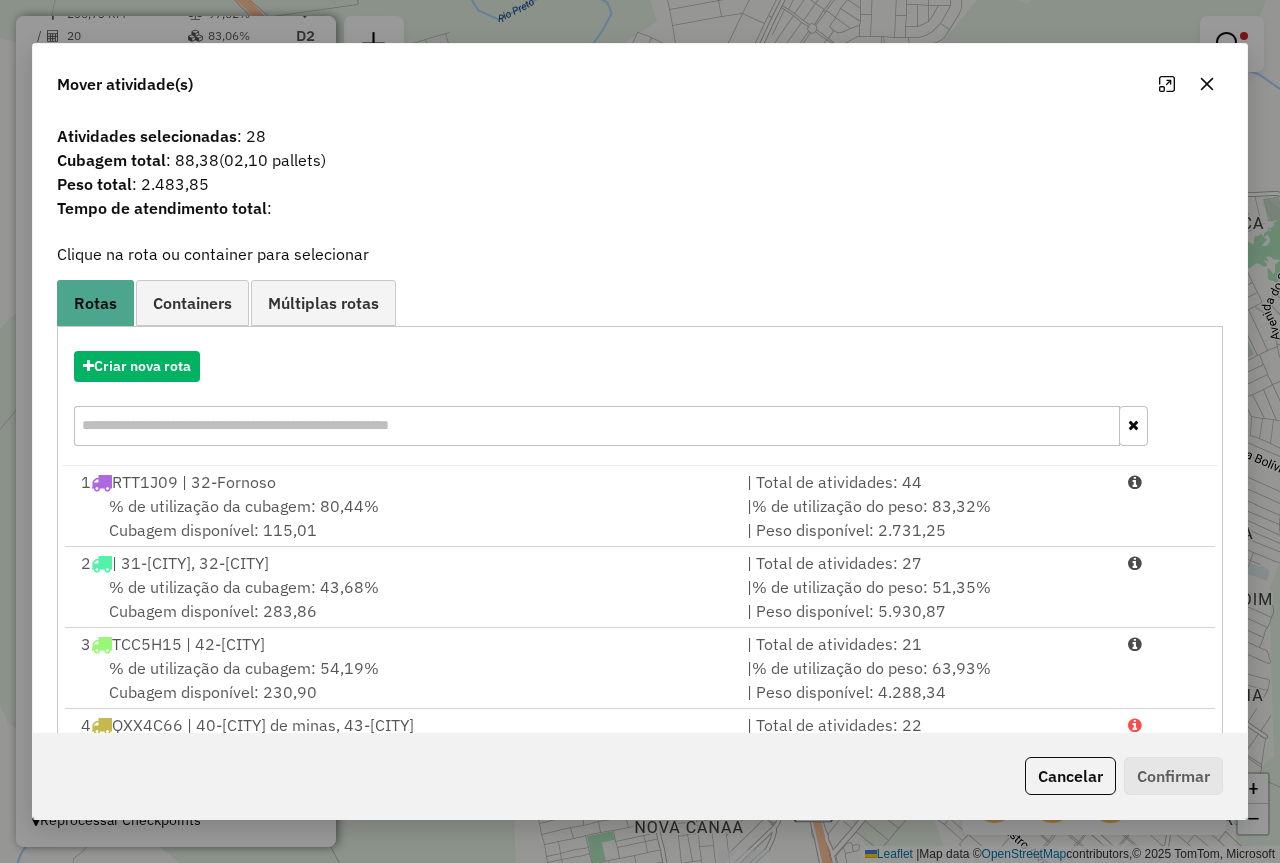 click on "Cancelar" 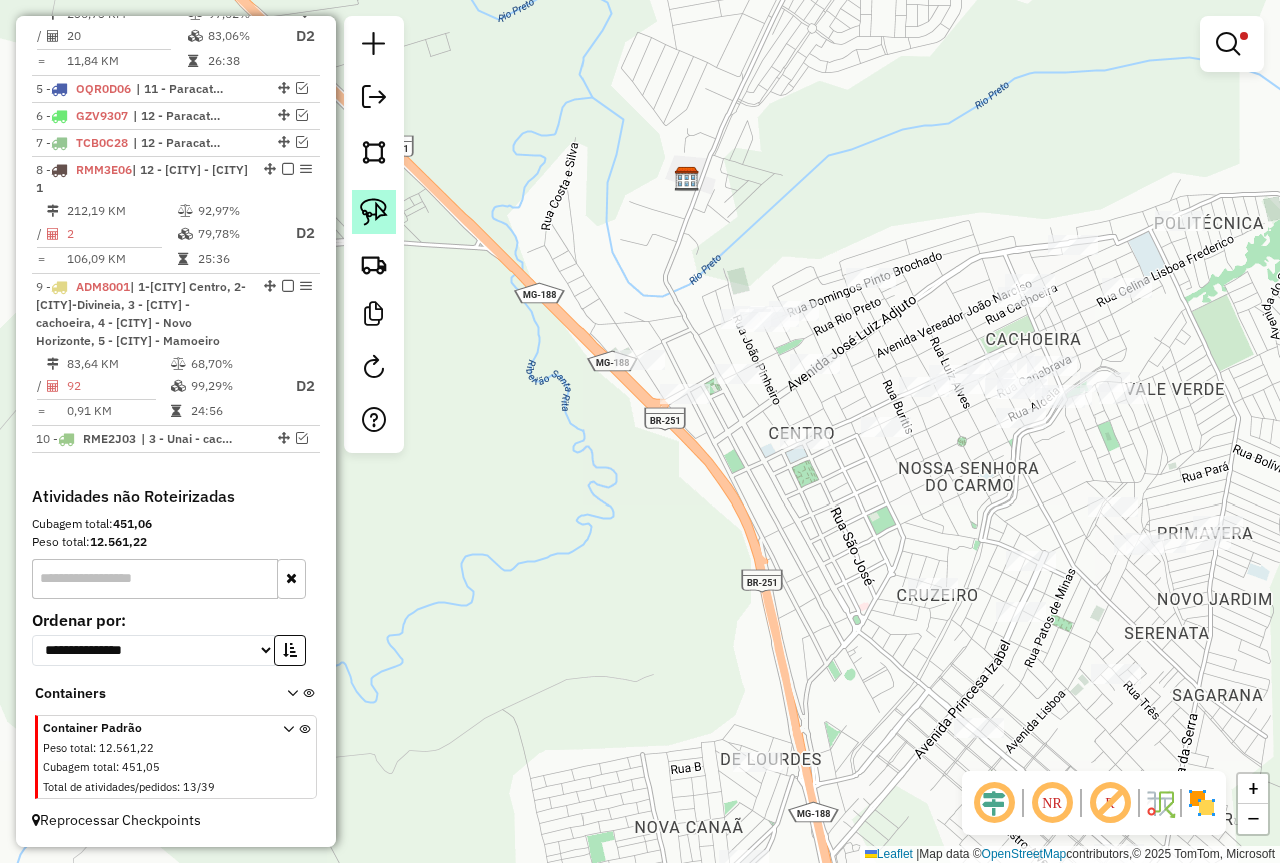 click 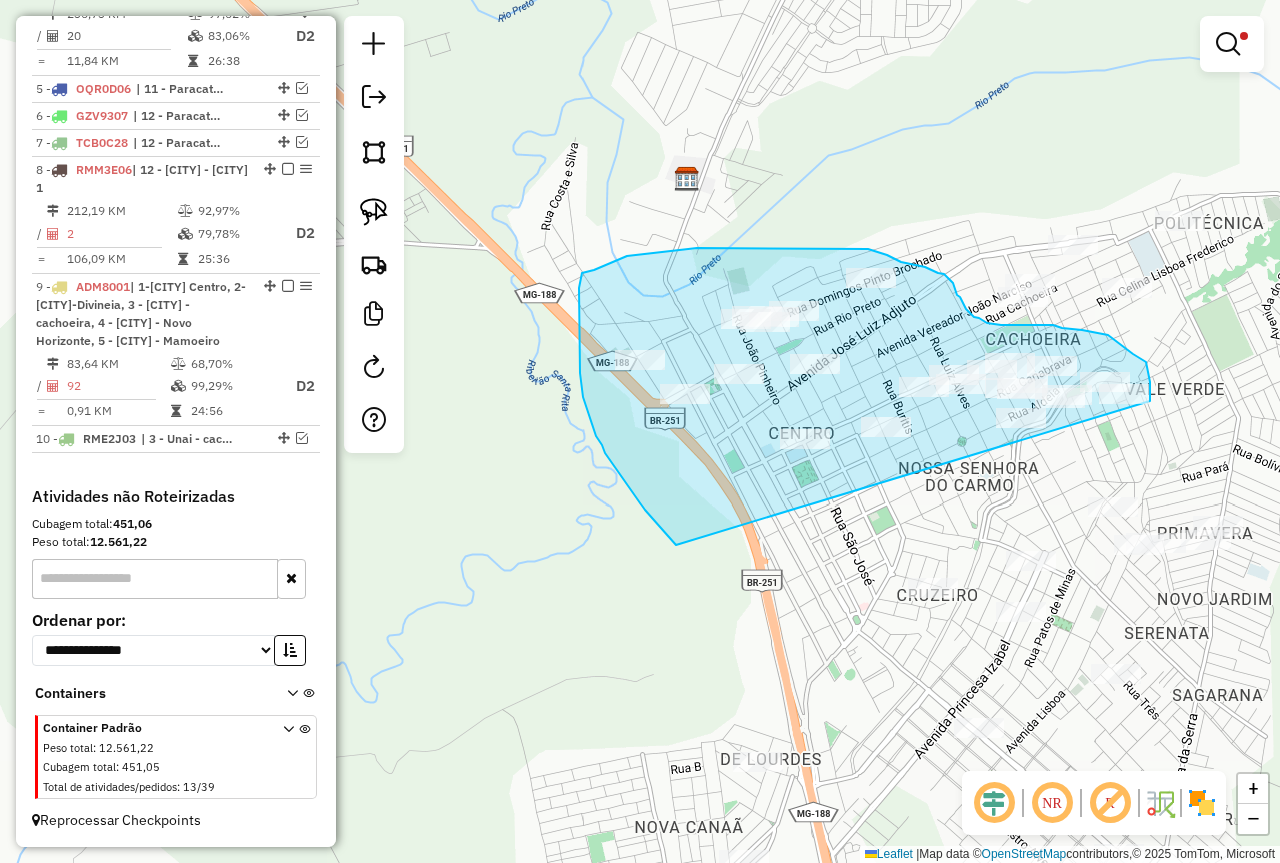 drag, startPoint x: 676, startPoint y: 545, endPoint x: 1150, endPoint y: 424, distance: 489.20038 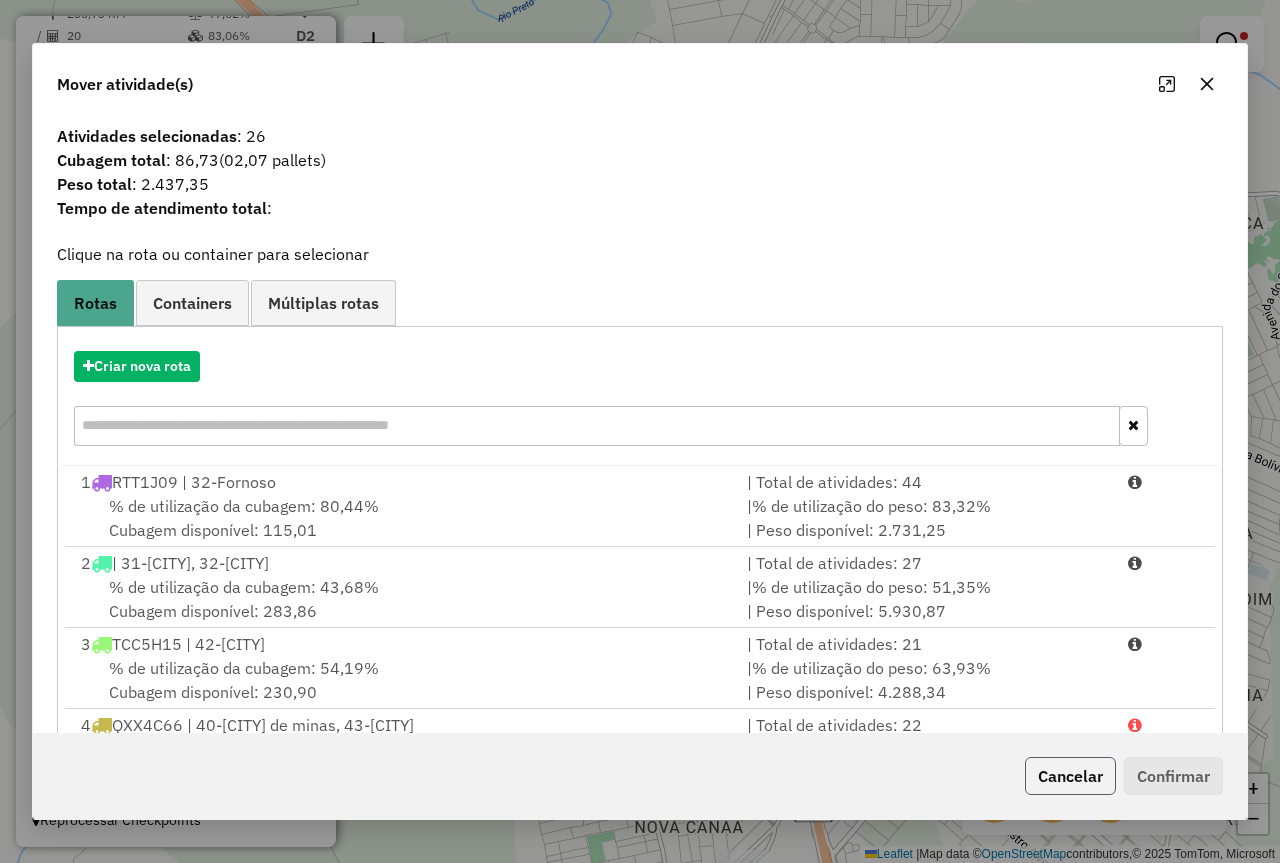 click on "Cancelar" 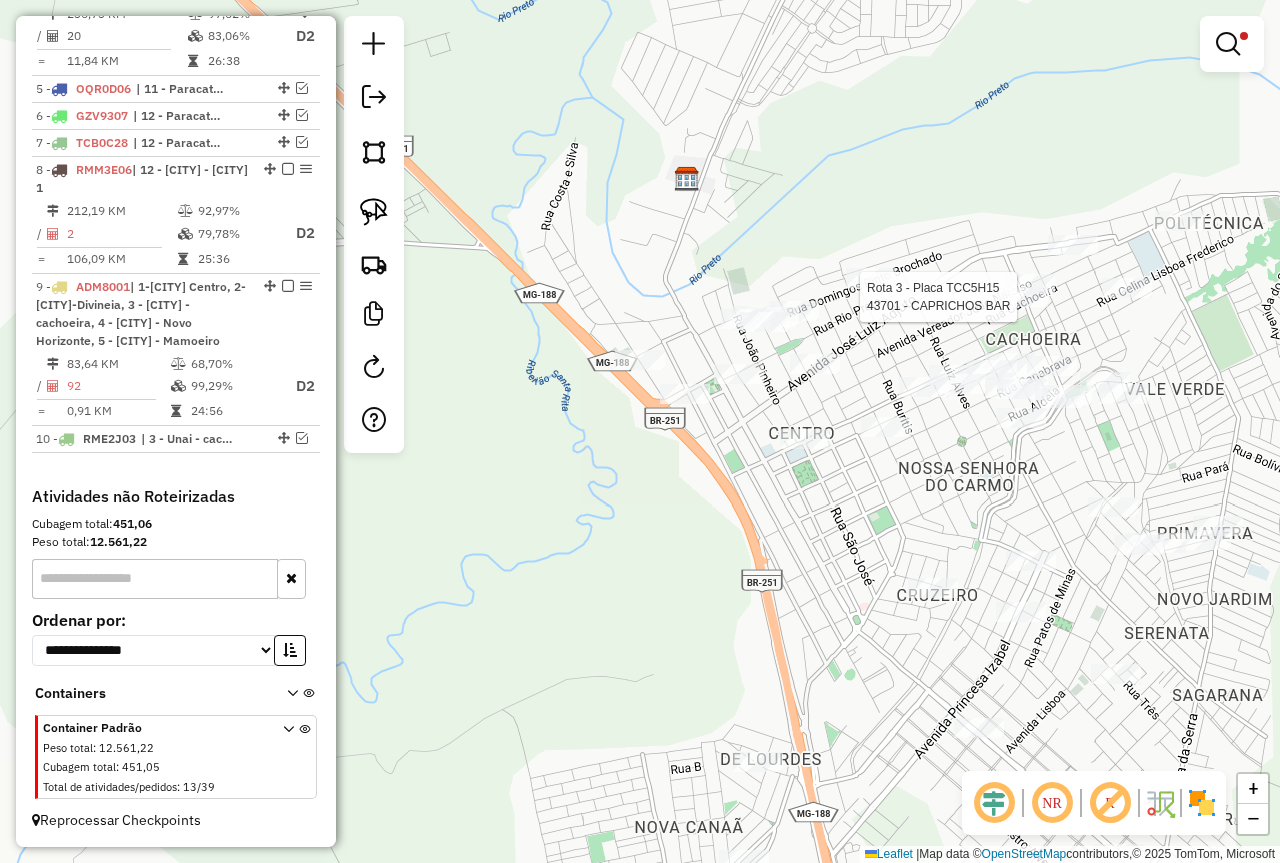 select on "*********" 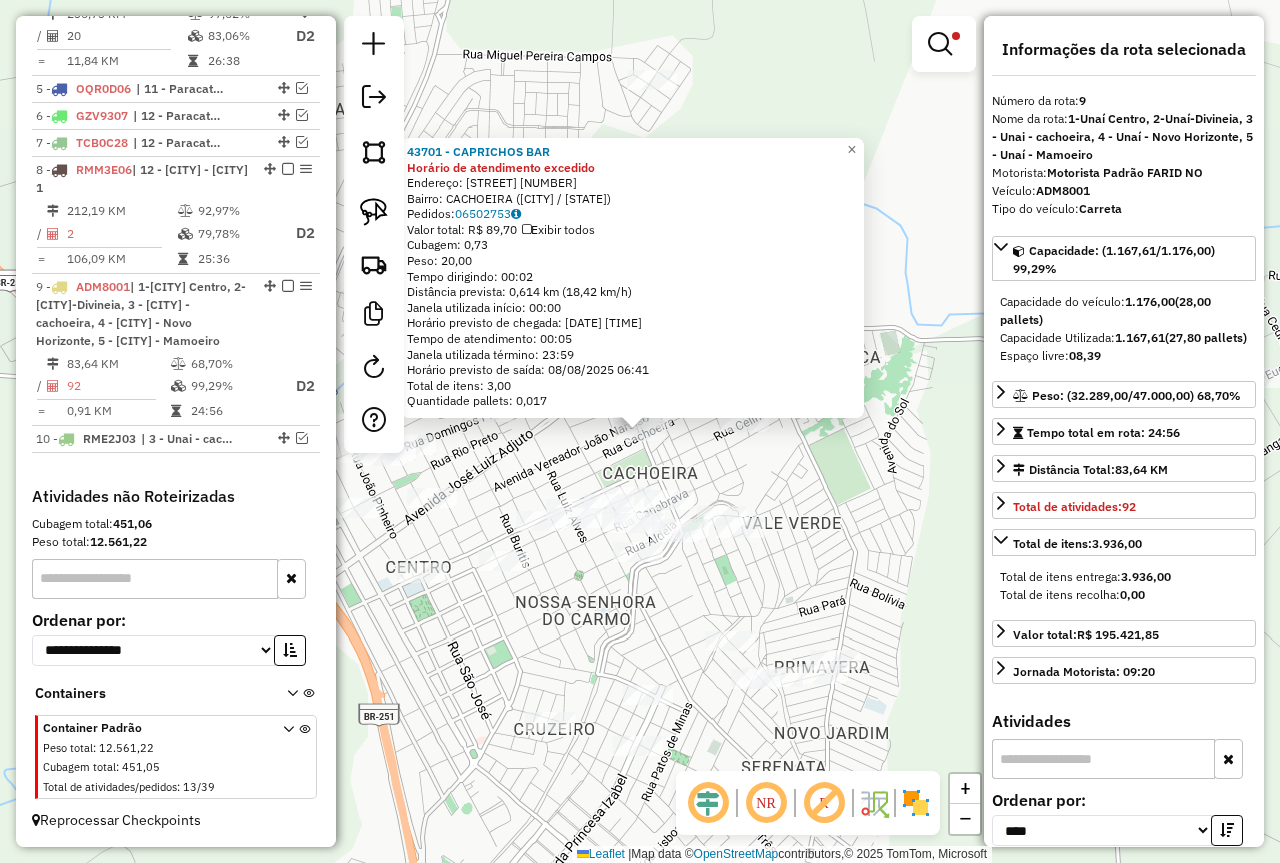 click on "43701 - CAPRICHOS BAR Horário de atendimento excedido  Endereço:  FREI CECILIO 195   Bairro: CACHOEIRA (UNAI / MG)   Pedidos:  06502753   Valor total: R$ 89,70   Exibir todos   Cubagem: 0,73  Peso: 20,00  Tempo dirigindo: 00:02   Distância prevista: 0,614 km (18,42 km/h)   Janela utilizada início: 00:00   Horário previsto de chegada: 08/08/2025 06:36   Tempo de atendimento: 00:05   Janela utilizada término: 23:59   Horário previsto de saída: 08/08/2025 06:41   Total de itens: 3,00   Quantidade pallets: 0,017  × Limpar filtros Janela de atendimento Grade de atendimento Capacidade Transportadoras Veículos Cliente Pedidos  Rotas Selecione os dias de semana para filtrar as janelas de atendimento  Seg   Ter   Qua   Qui   Sex   Sáb   Dom  Informe o período da janela de atendimento: De: Até:  Filtrar exatamente a janela do cliente  Considerar janela de atendimento padrão  Selecione os dias de semana para filtrar as grades de atendimento  Seg   Ter   Qua   Qui   Sex   Sáb   Dom   Peso mínimo:  **** +" 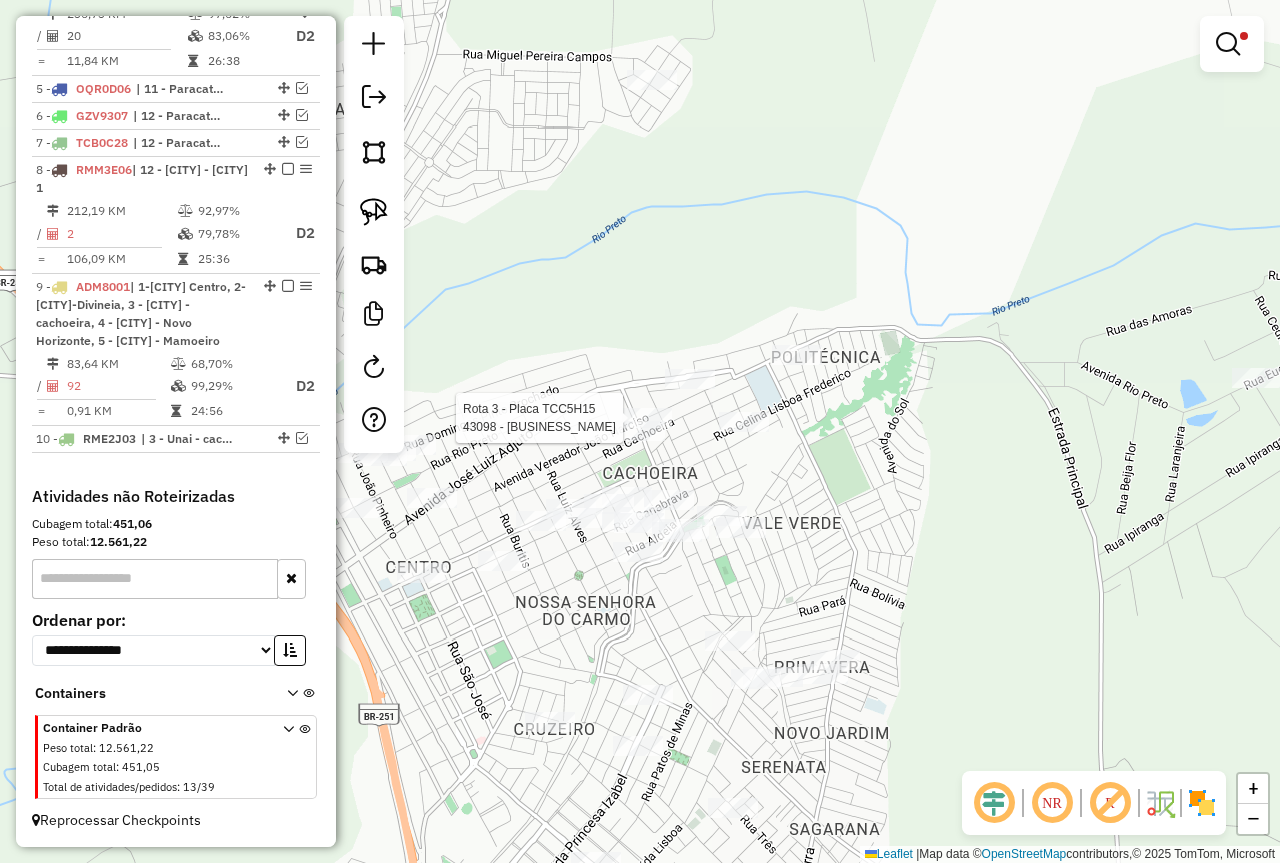 select on "*********" 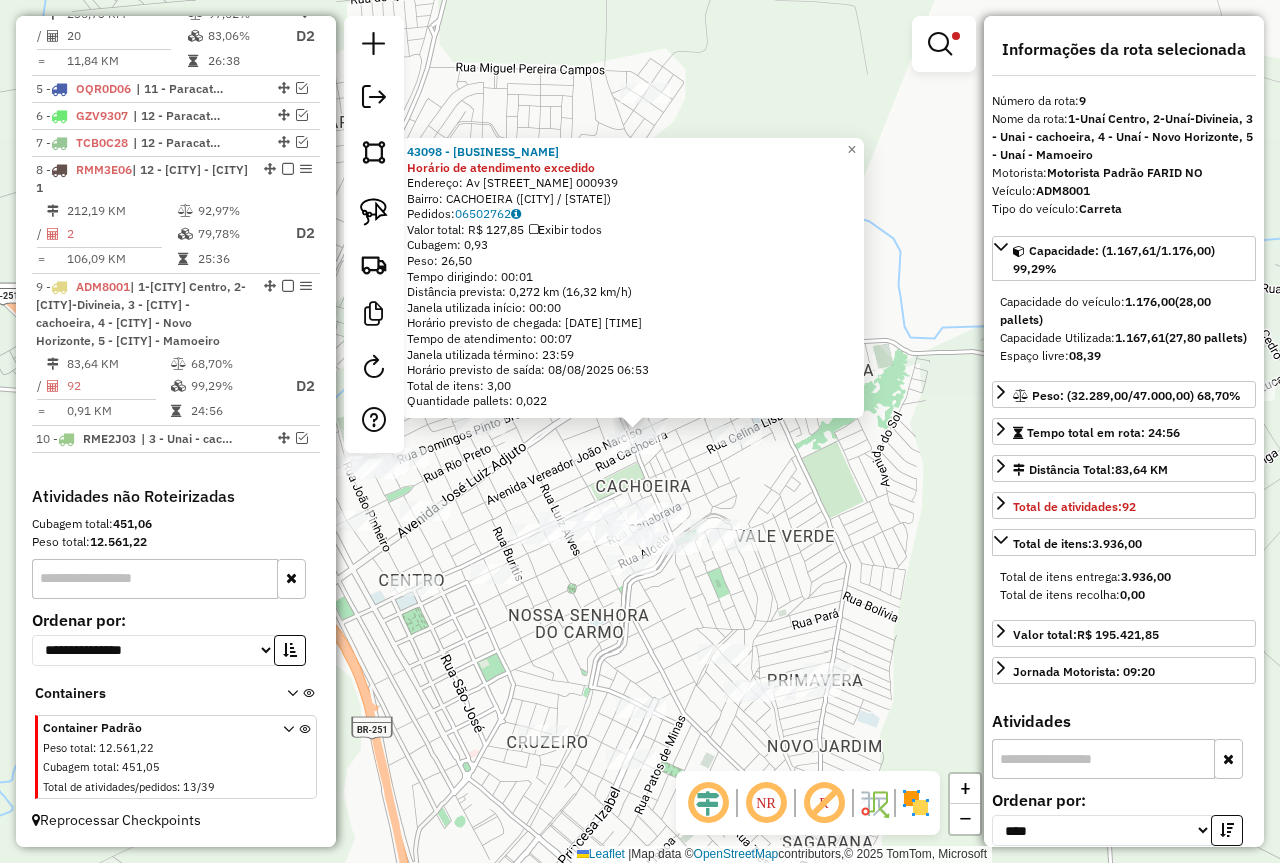 click on "43098 - VICENTE J. DE OLIVEI Horário de atendimento excedido  Endereço: Av  FORMOSA                       000939   Bairro: CACHOEIRA (UNAI / MG)   Pedidos:  06502762   Valor total: R$ 127,85   Exibir todos   Cubagem: 0,93  Peso: 26,50  Tempo dirigindo: 00:01   Distância prevista: 0,272 km (16,32 km/h)   Janela utilizada início: 00:00   Horário previsto de chegada: 08/08/2025 06:46   Tempo de atendimento: 00:07   Janela utilizada término: 23:59   Horário previsto de saída: 08/08/2025 06:53   Total de itens: 3,00   Quantidade pallets: 0,022  × Limpar filtros Janela de atendimento Grade de atendimento Capacidade Transportadoras Veículos Cliente Pedidos  Rotas Selecione os dias de semana para filtrar as janelas de atendimento  Seg   Ter   Qua   Qui   Sex   Sáb   Dom  Informe o período da janela de atendimento: De: Até:  Filtrar exatamente a janela do cliente  Considerar janela de atendimento padrão  Selecione os dias de semana para filtrar as grades de atendimento  Seg   Ter   Qua   Qui   Sex   Dom" 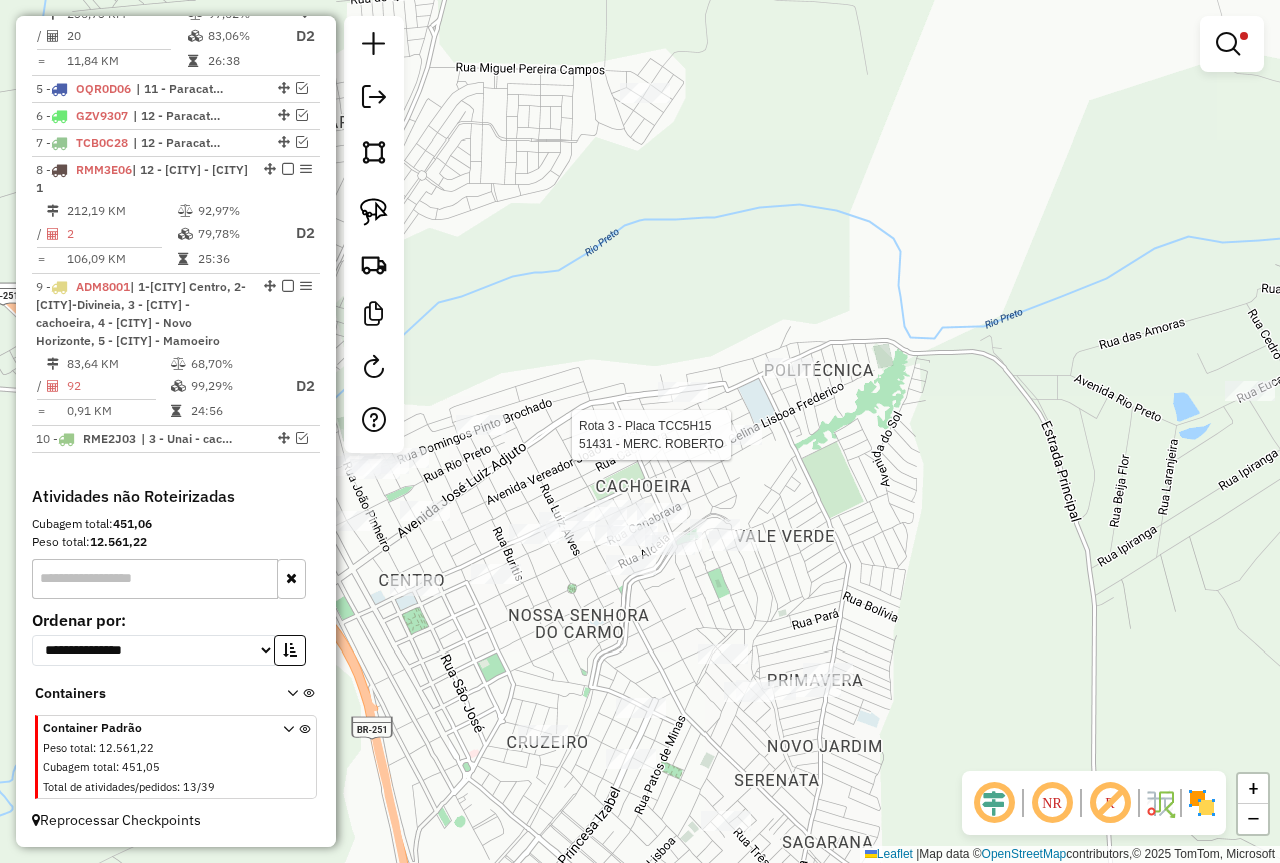 select on "*********" 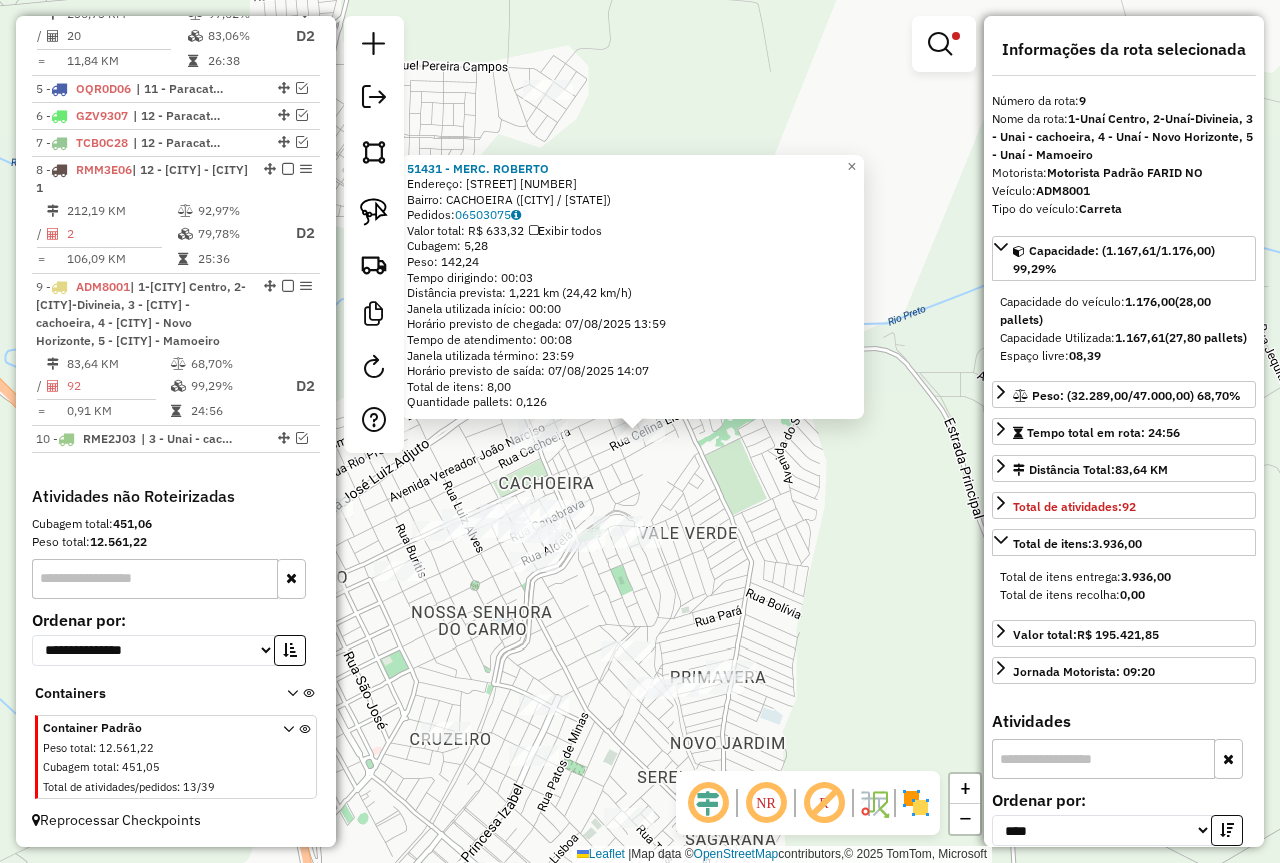 click on "51431 - MERC.  ROBERTO  Endereço:  CELINA LISBOA FREDERICO 1791   Bairro: CACHOEIRA (UNAI / MG)   Pedidos:  06503075   Valor total: R$ 633,32   Exibir todos   Cubagem: 5,28  Peso: 142,24  Tempo dirigindo: 00:03   Distância prevista: 1,221 km (24,42 km/h)   Janela utilizada início: 00:00   Horário previsto de chegada: 07/08/2025 13:59   Tempo de atendimento: 00:08   Janela utilizada término: 23:59   Horário previsto de saída: 07/08/2025 14:07   Total de itens: 8,00   Quantidade pallets: 0,126  × Limpar filtros Janela de atendimento Grade de atendimento Capacidade Transportadoras Veículos Cliente Pedidos  Rotas Selecione os dias de semana para filtrar as janelas de atendimento  Seg   Ter   Qua   Qui   Sex   Sáb   Dom  Informe o período da janela de atendimento: De: Até:  Filtrar exatamente a janela do cliente  Considerar janela de atendimento padrão  Selecione os dias de semana para filtrar as grades de atendimento  Seg   Ter   Qua   Qui   Sex   Sáb   Dom   Peso mínimo:  ****  Peso máximo:  De:" 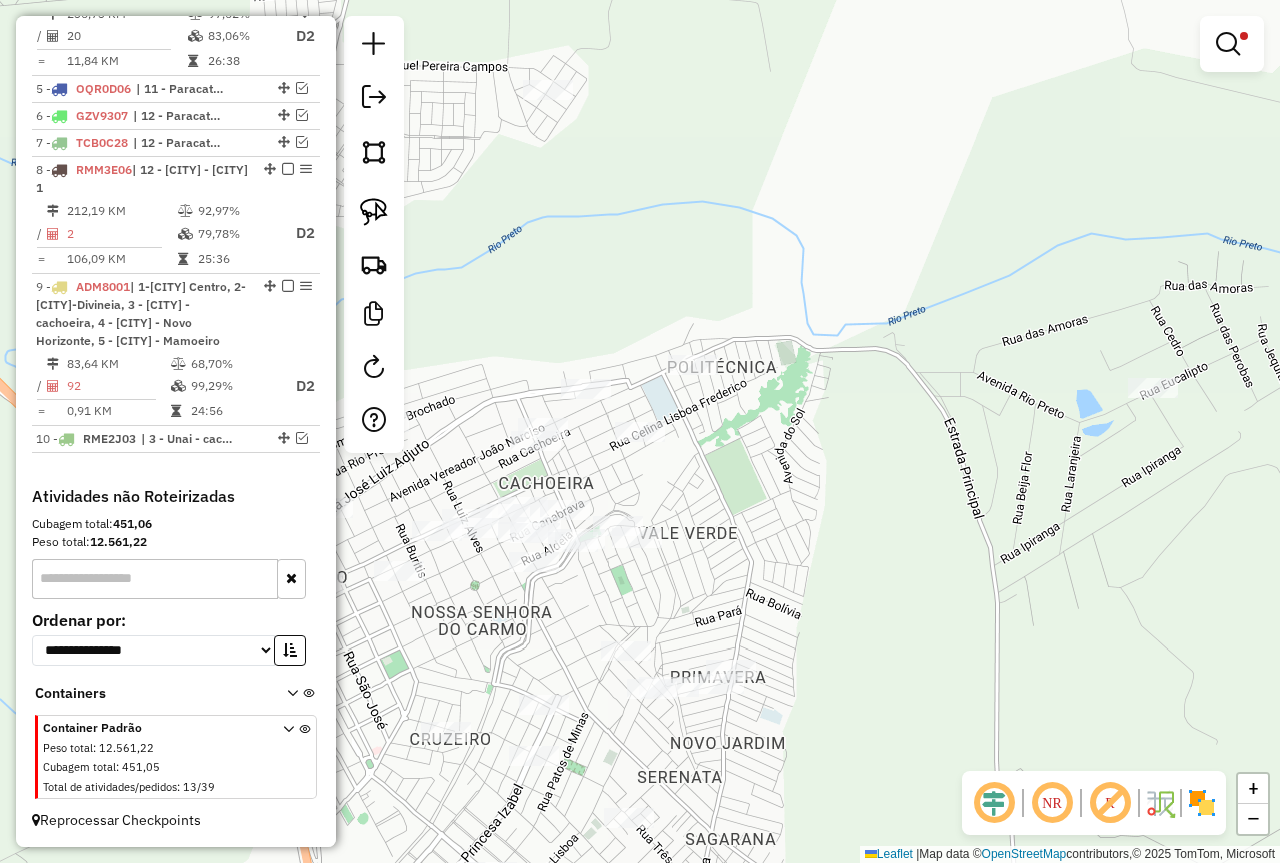 drag, startPoint x: 715, startPoint y: 483, endPoint x: 956, endPoint y: 346, distance: 277.21832 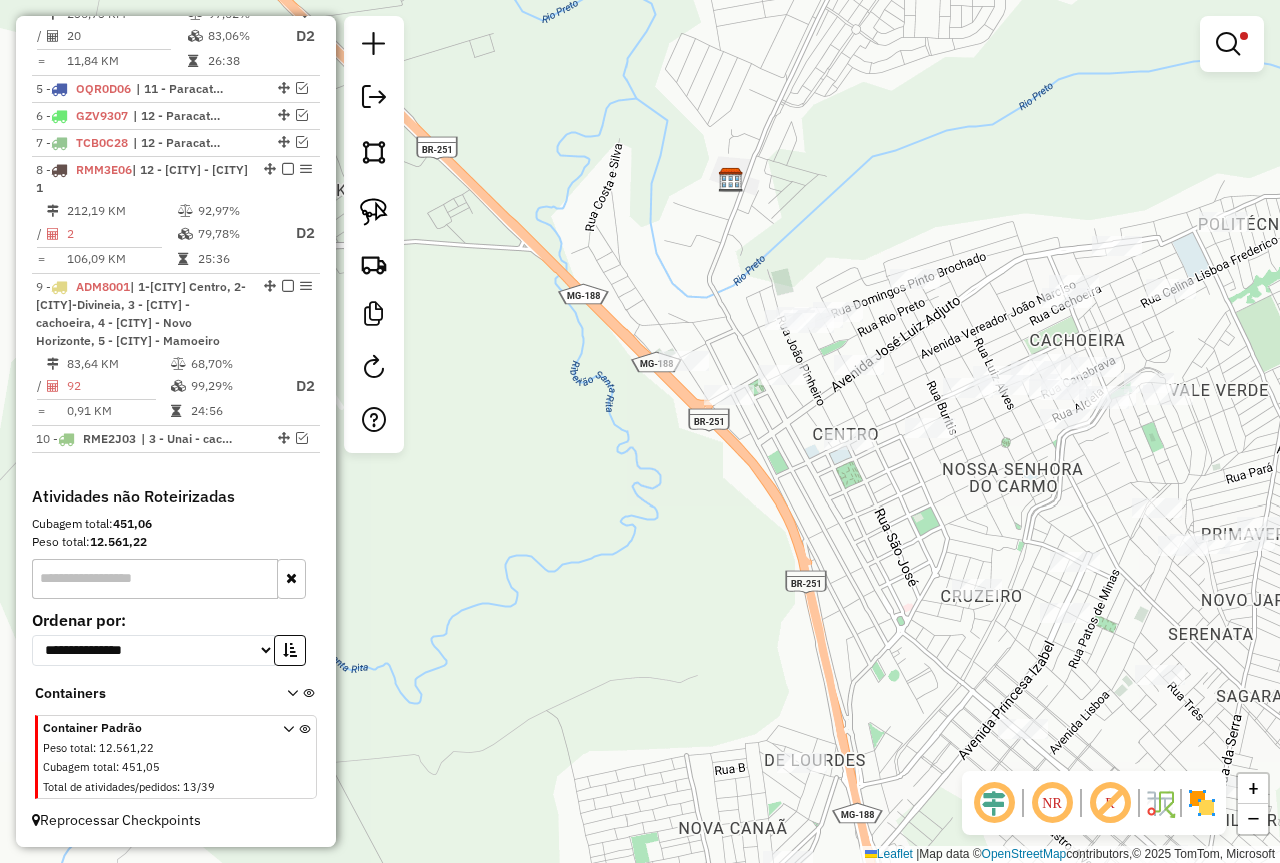 drag, startPoint x: 714, startPoint y: 500, endPoint x: 908, endPoint y: 493, distance: 194.12625 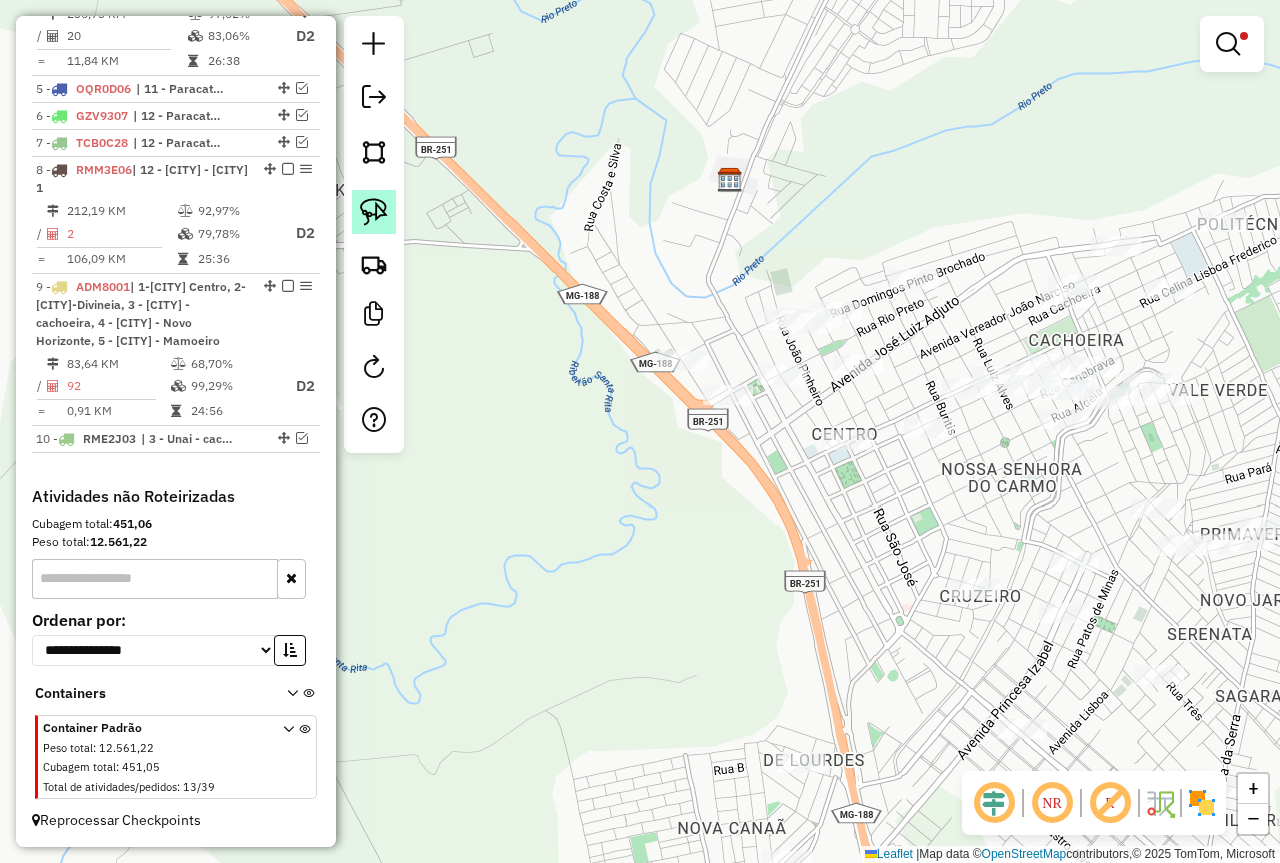 click 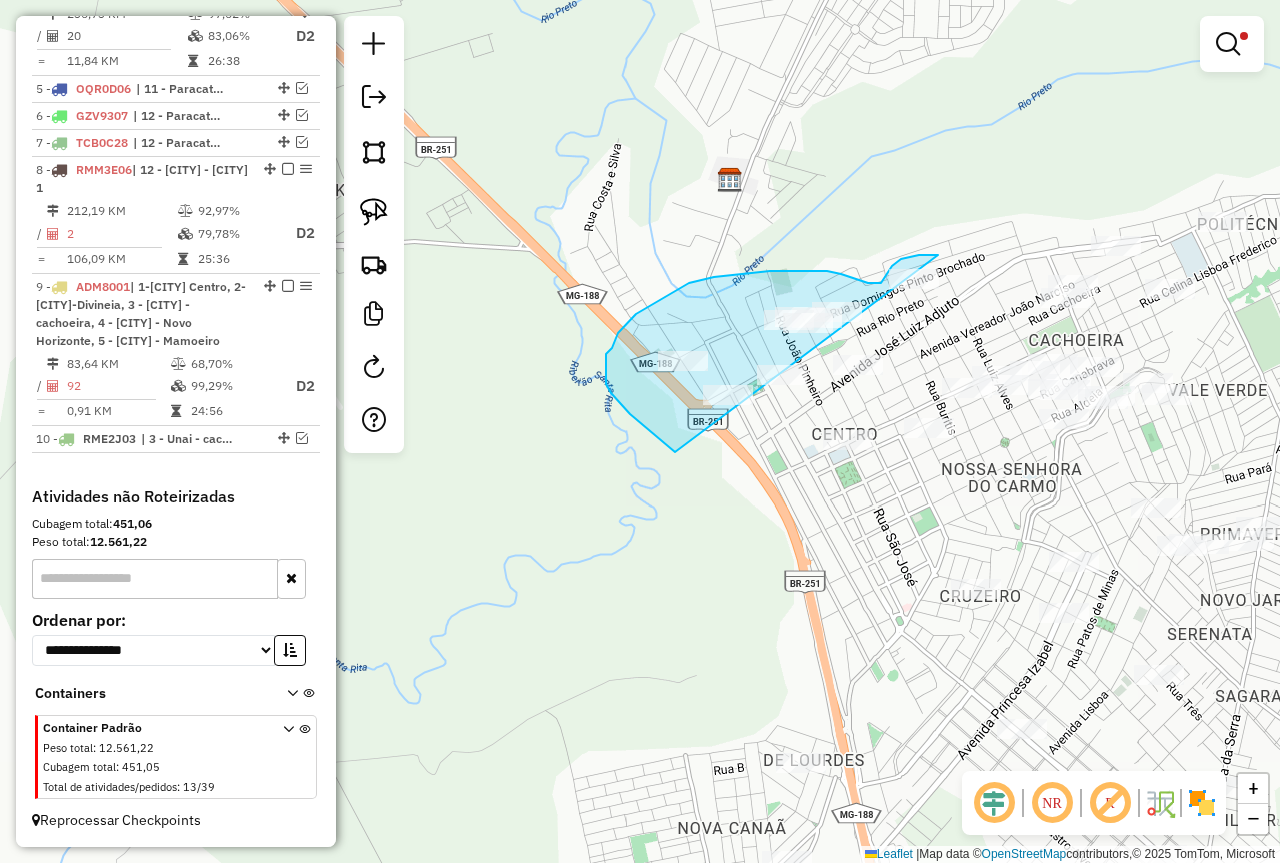 drag, startPoint x: 675, startPoint y: 452, endPoint x: 1006, endPoint y: 255, distance: 385.18826 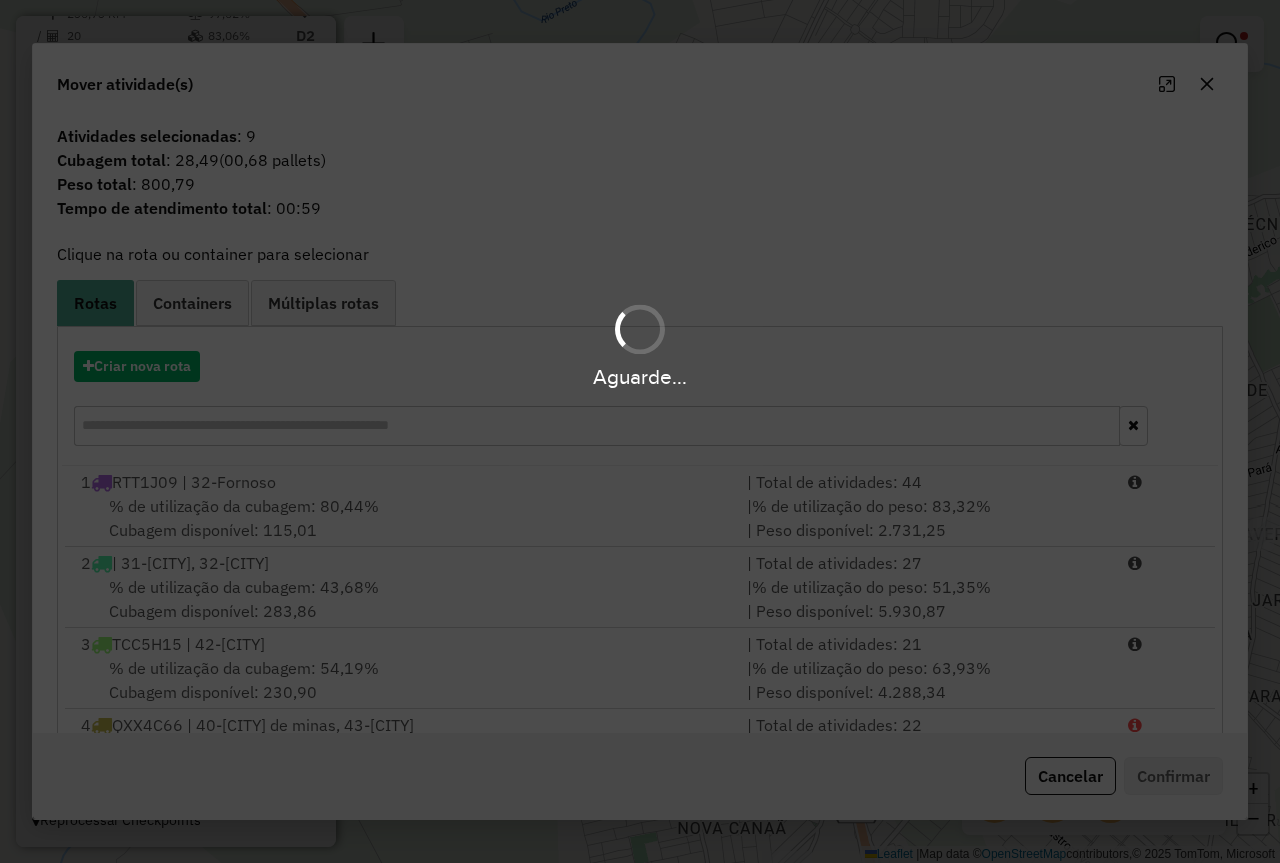 click on "Aguarde..." at bounding box center [640, 431] 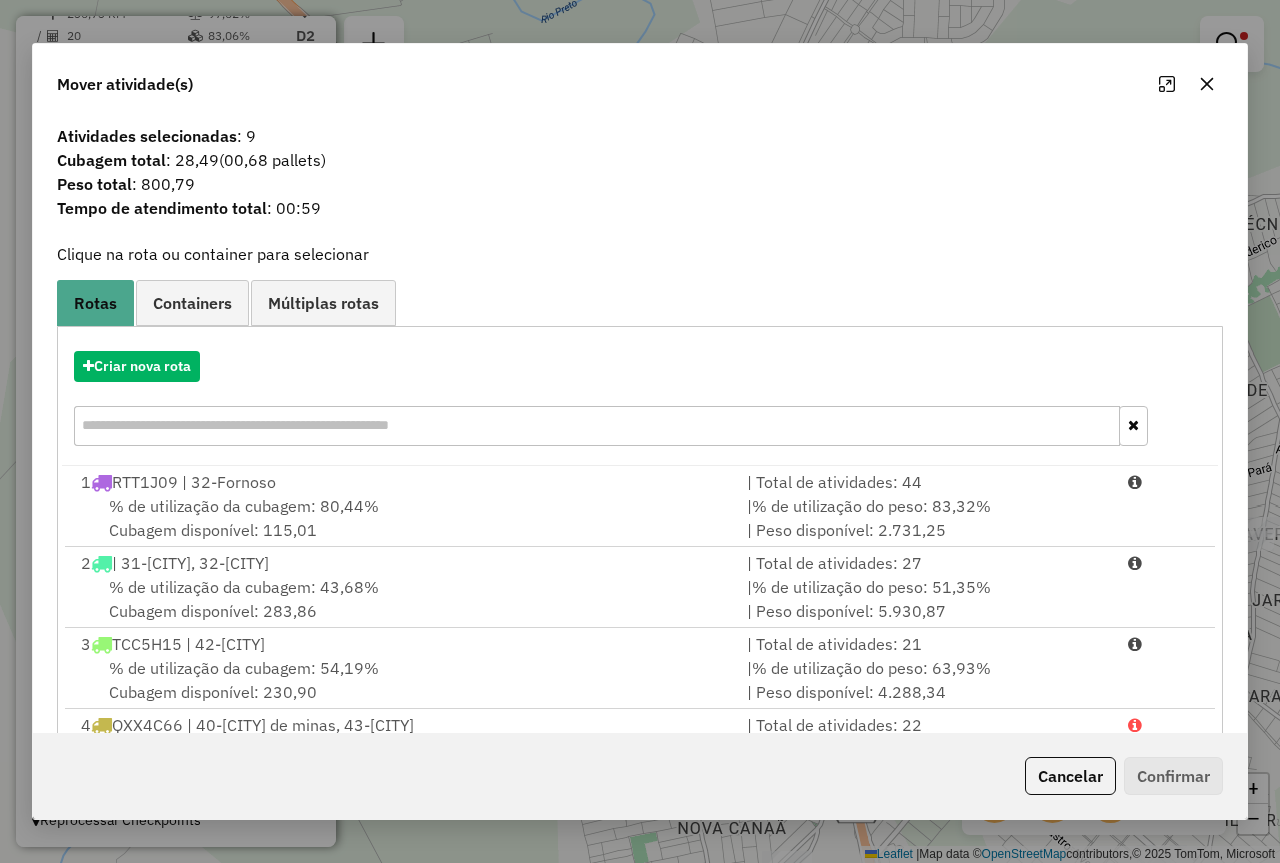 click 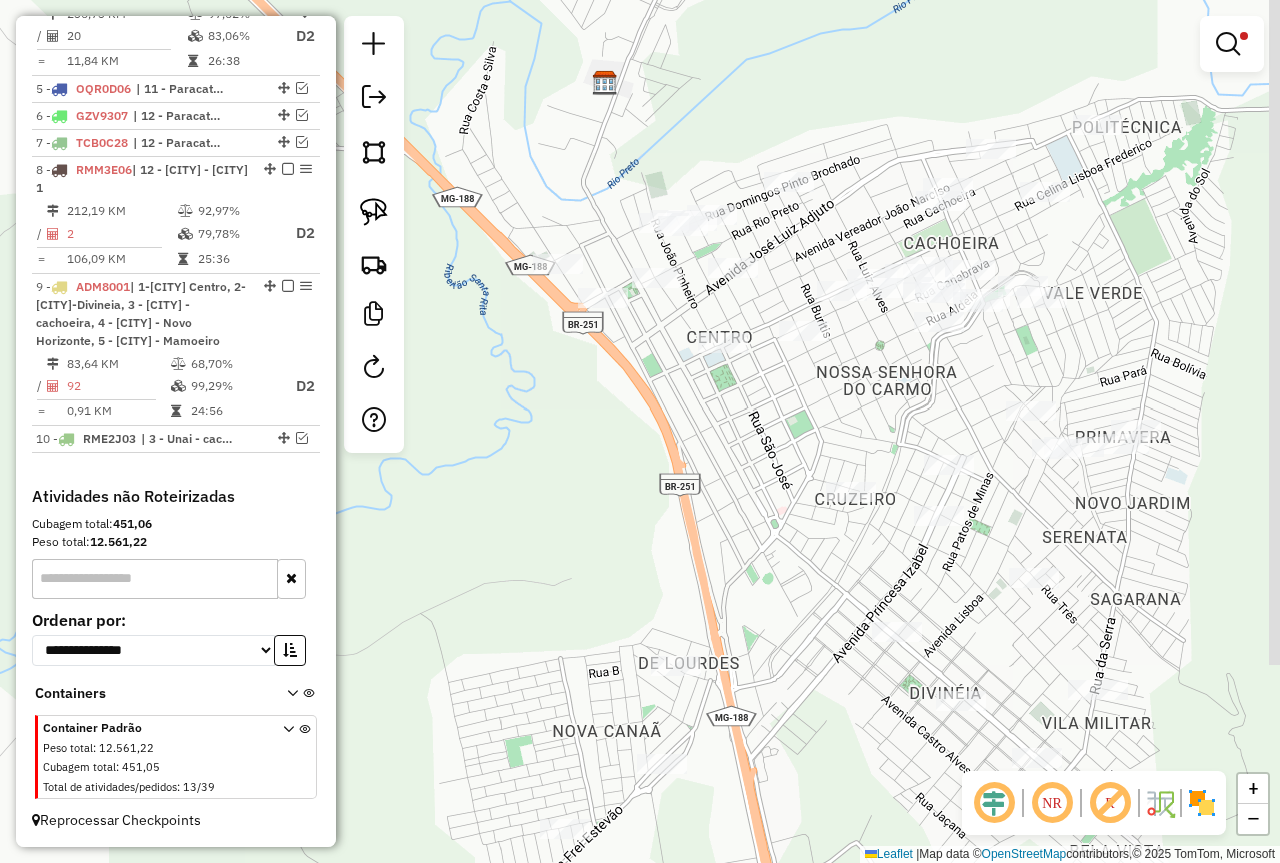 drag, startPoint x: 1121, startPoint y: 322, endPoint x: 967, endPoint y: 189, distance: 203.4822 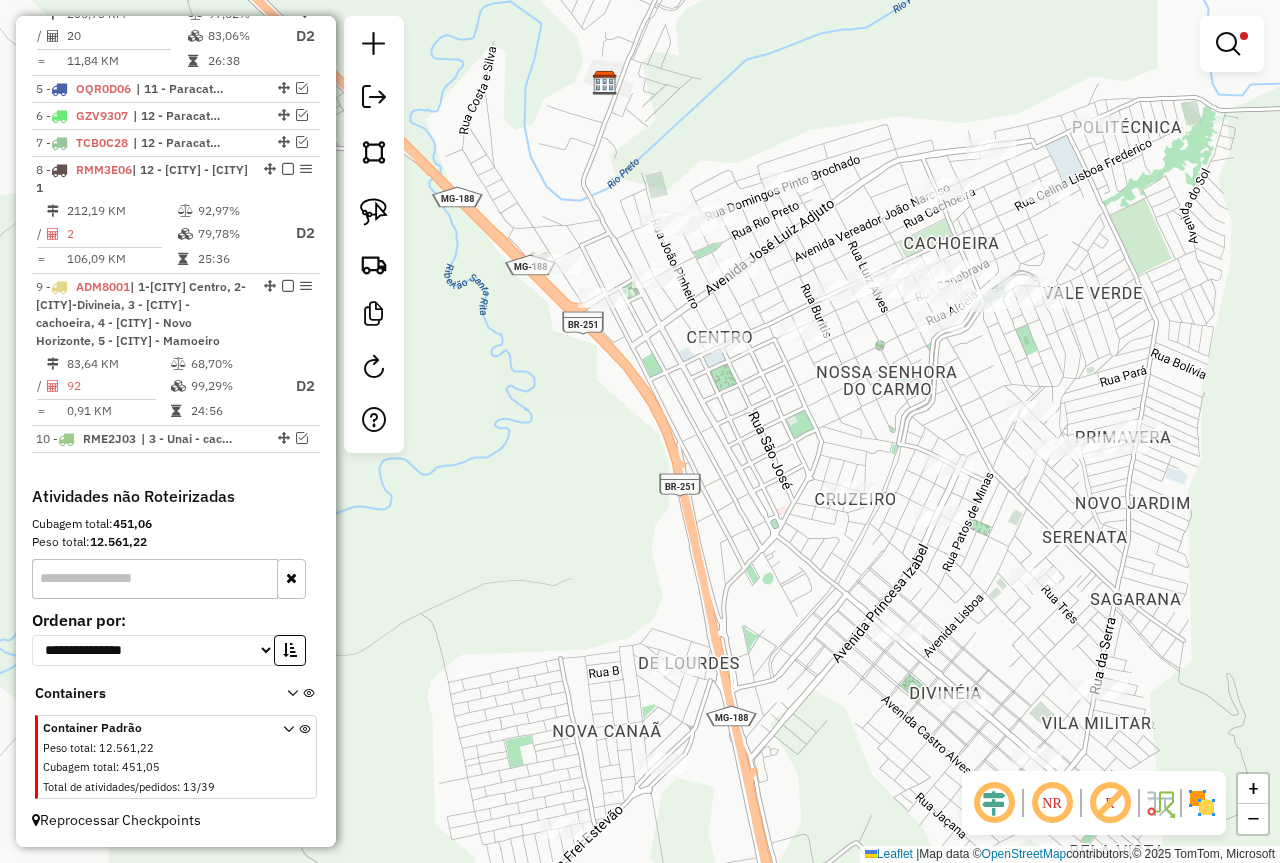click on "Limpar filtros Janela de atendimento Grade de atendimento Capacidade Transportadoras Veículos Cliente Pedidos  Rotas Selecione os dias de semana para filtrar as janelas de atendimento  Seg   Ter   Qua   Qui   Sex   Sáb   Dom  Informe o período da janela de atendimento: De: Até:  Filtrar exatamente a janela do cliente  Considerar janela de atendimento padrão  Selecione os dias de semana para filtrar as grades de atendimento  Seg   Ter   Qua   Qui   Sex   Sáb   Dom   Considerar clientes sem dia de atendimento cadastrado  Clientes fora do dia de atendimento selecionado Filtrar as atividades entre os valores definidos abaixo:  Peso mínimo:  ****  Peso máximo:  ******  Cubagem mínima:   Cubagem máxima:   De:   Até:  Filtrar as atividades entre o tempo de atendimento definido abaixo:  De:   Até:   Considerar capacidade total dos clientes não roteirizados Transportadora: Selecione um ou mais itens Tipo de veículo: Selecione um ou mais itens Veículo: Selecione um ou mais itens Motorista: Nome: Rótulo:" 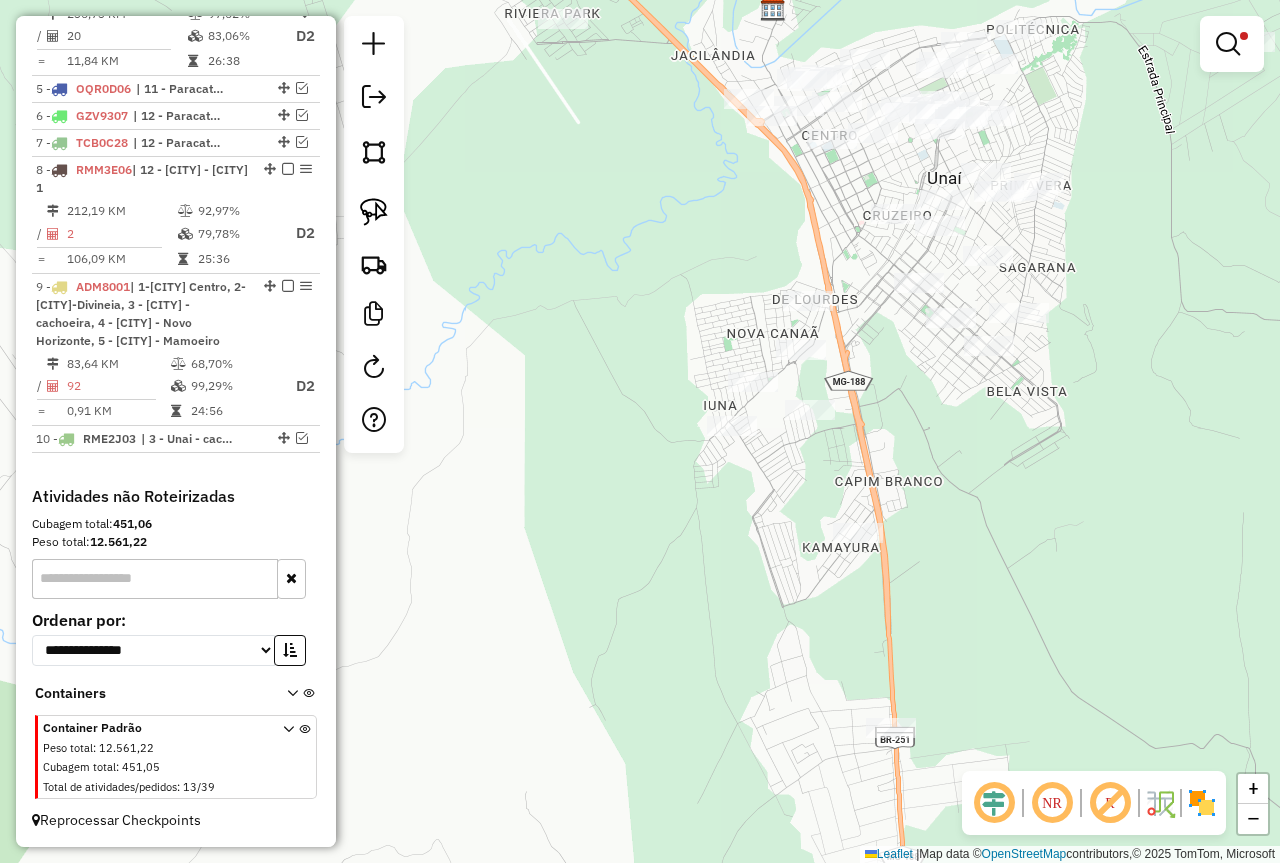 drag, startPoint x: 832, startPoint y: 283, endPoint x: 834, endPoint y: 316, distance: 33.06055 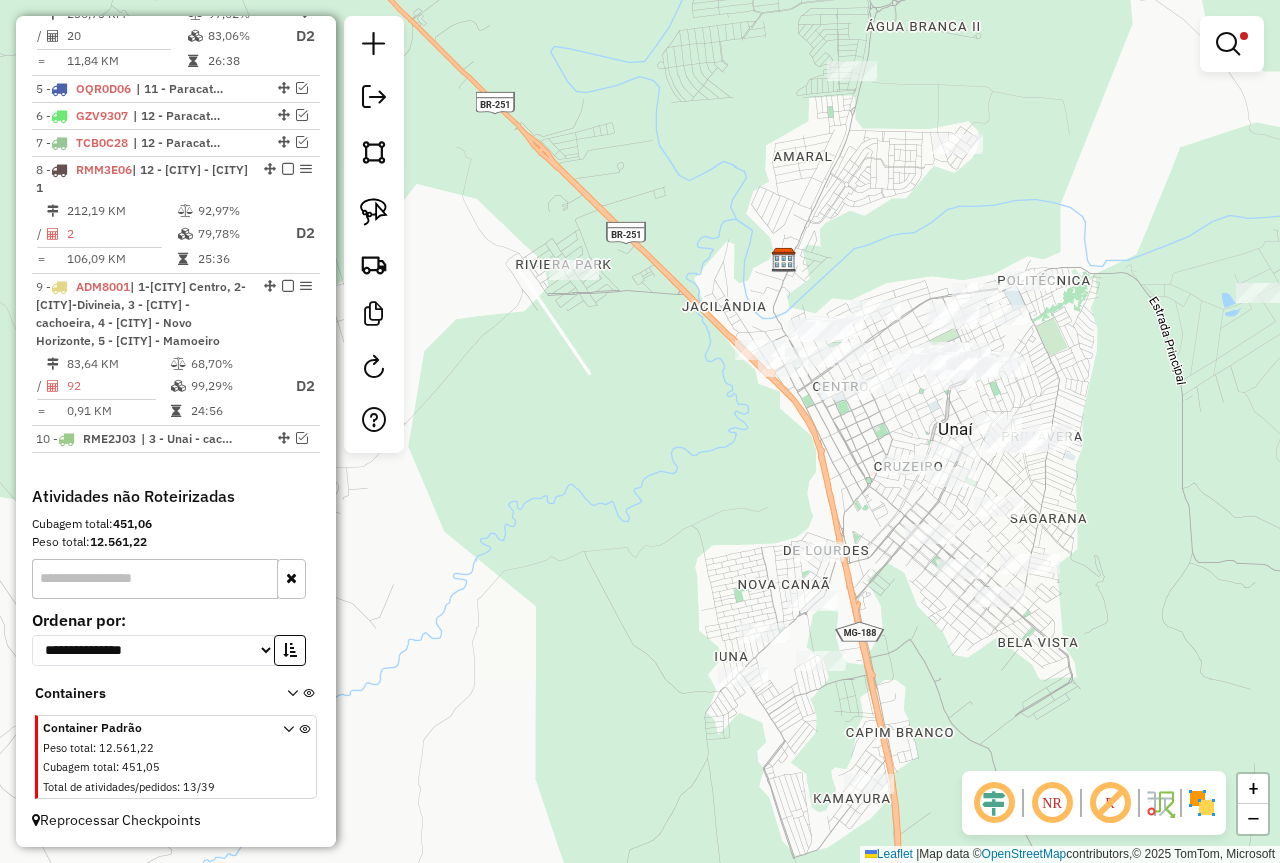 drag, startPoint x: 796, startPoint y: 326, endPoint x: 828, endPoint y: 494, distance: 171.02046 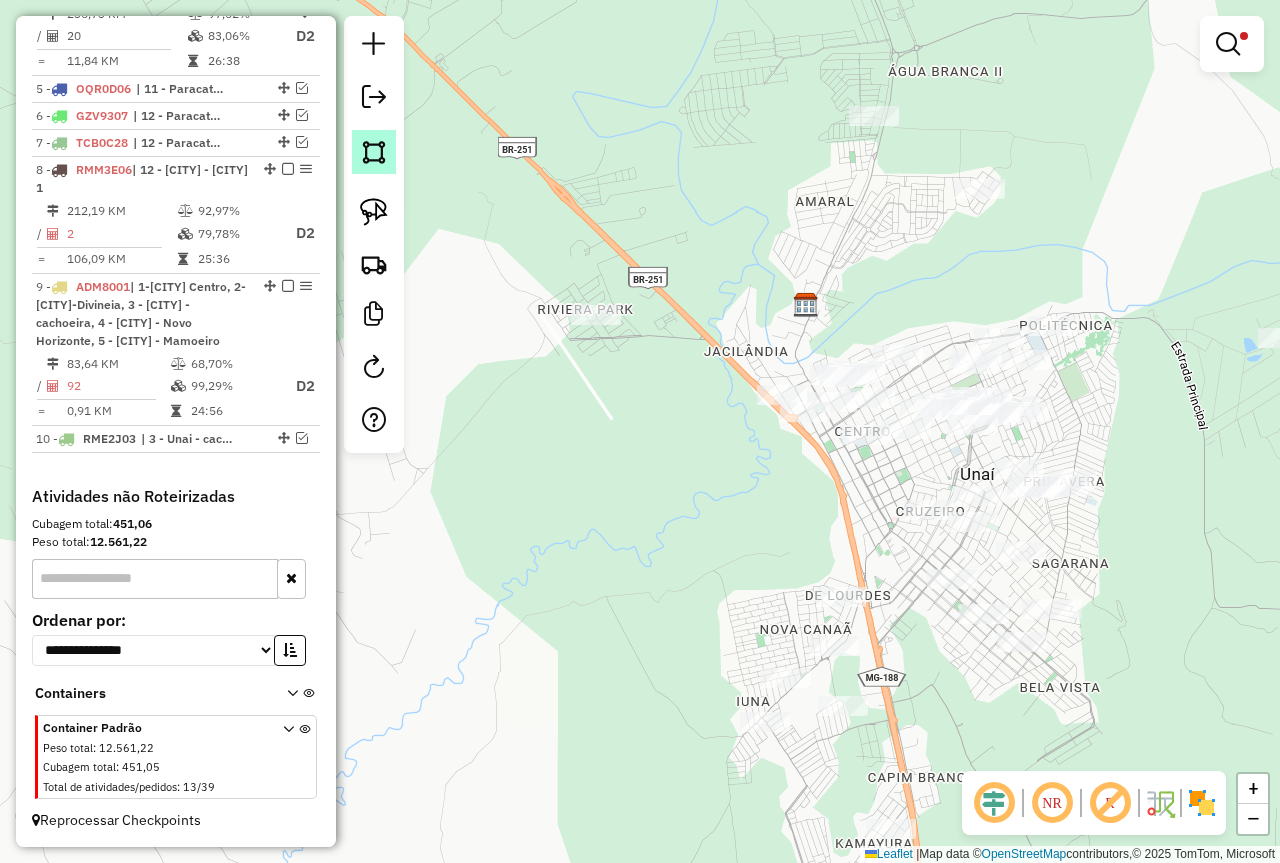 drag, startPoint x: 675, startPoint y: 400, endPoint x: 384, endPoint y: 169, distance: 371.54004 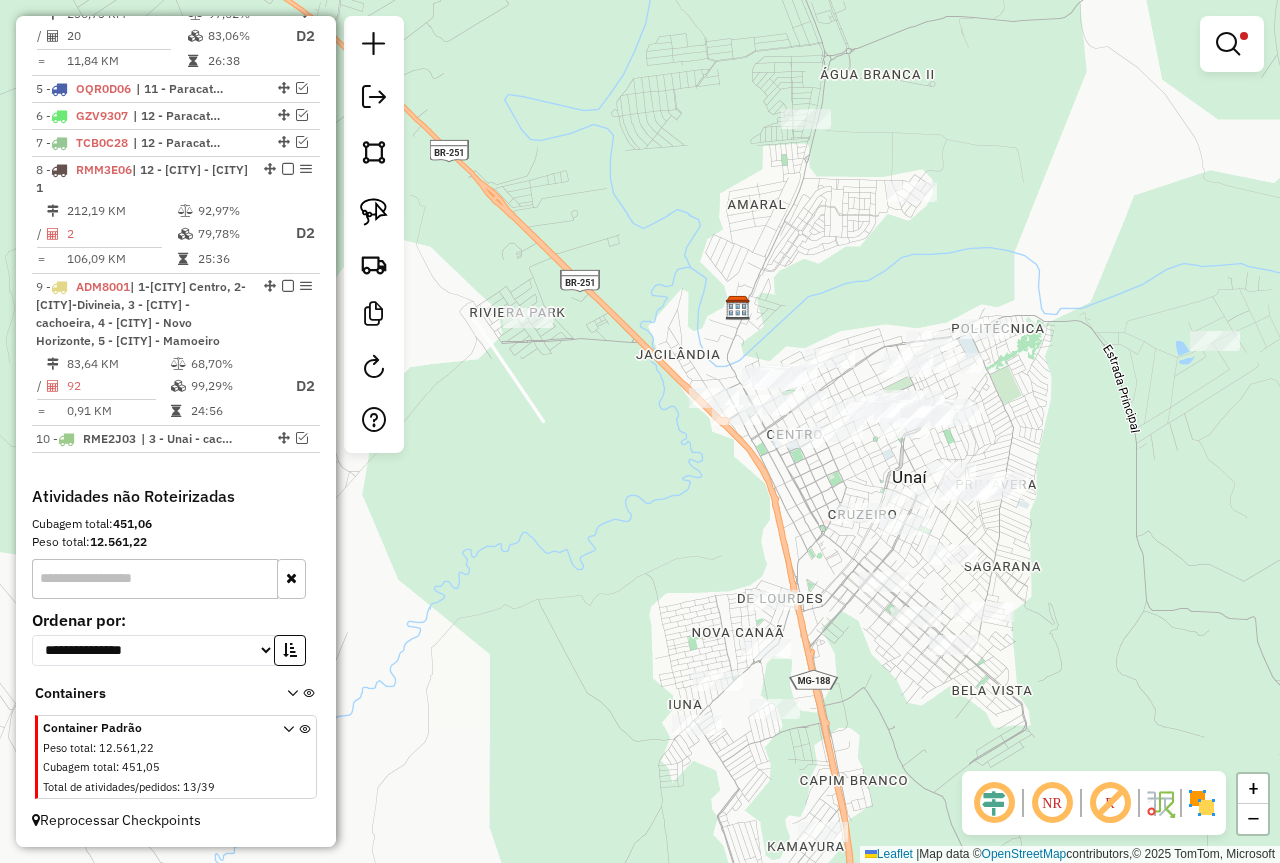 drag, startPoint x: 691, startPoint y: 485, endPoint x: 616, endPoint y: 422, distance: 97.94897 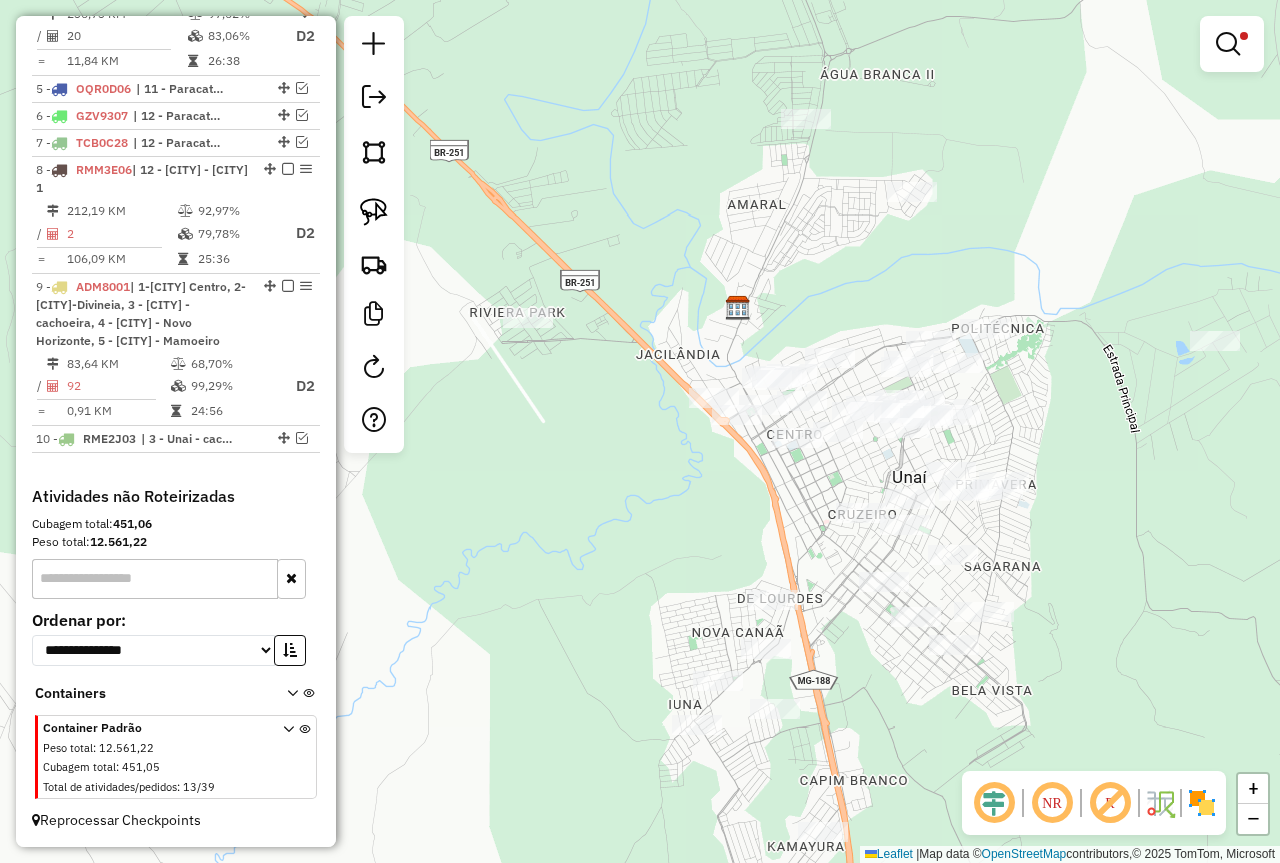 click on "Limpar filtros Janela de atendimento Grade de atendimento Capacidade Transportadoras Veículos Cliente Pedidos  Rotas Selecione os dias de semana para filtrar as janelas de atendimento  Seg   Ter   Qua   Qui   Sex   Sáb   Dom  Informe o período da janela de atendimento: De: Até:  Filtrar exatamente a janela do cliente  Considerar janela de atendimento padrão  Selecione os dias de semana para filtrar as grades de atendimento  Seg   Ter   Qua   Qui   Sex   Sáb   Dom   Considerar clientes sem dia de atendimento cadastrado  Clientes fora do dia de atendimento selecionado Filtrar as atividades entre os valores definidos abaixo:  Peso mínimo:  ****  Peso máximo:  ******  Cubagem mínima:   Cubagem máxima:   De:   Até:  Filtrar as atividades entre o tempo de atendimento definido abaixo:  De:   Até:   Considerar capacidade total dos clientes não roteirizados Transportadora: Selecione um ou mais itens Tipo de veículo: Selecione um ou mais itens Veículo: Selecione um ou mais itens Motorista: Nome: Rótulo:" 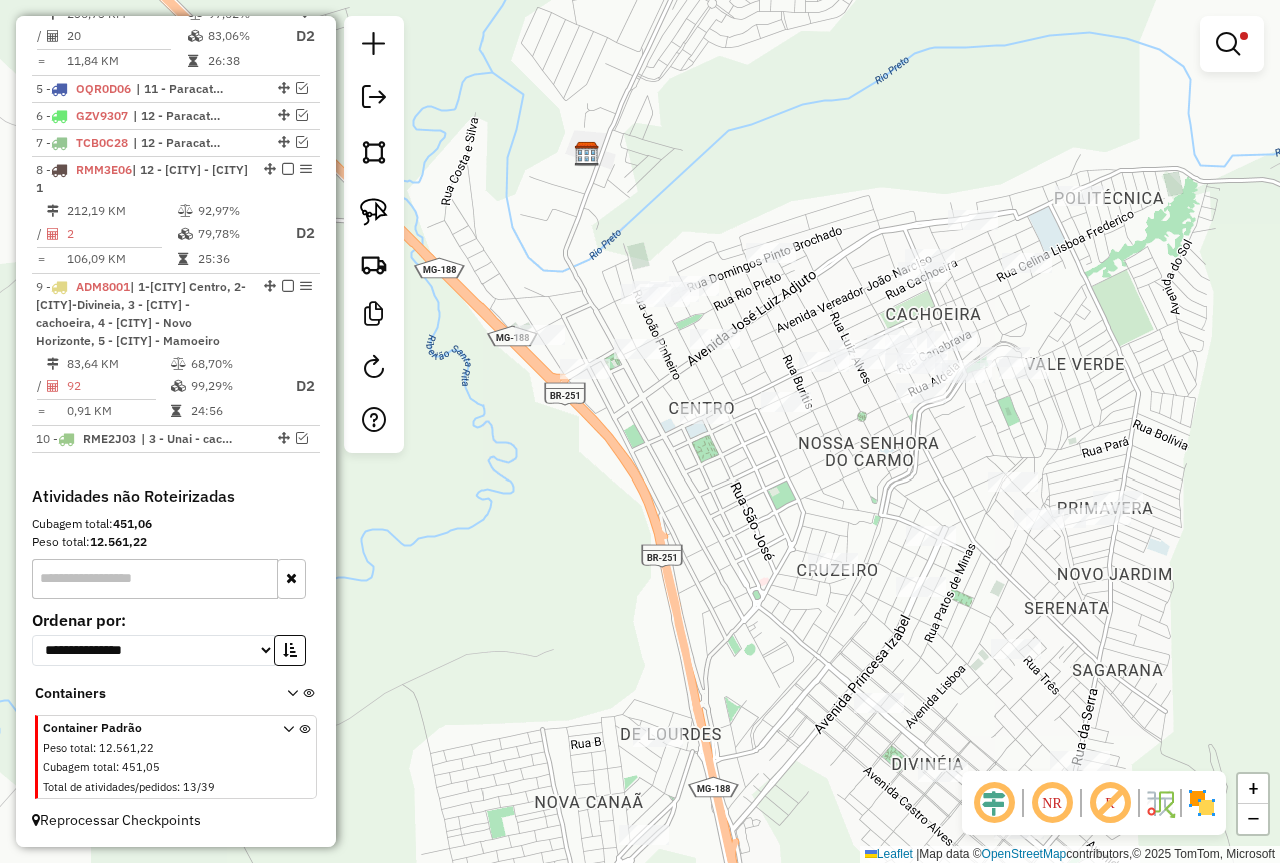 drag, startPoint x: 832, startPoint y: 513, endPoint x: 632, endPoint y: 455, distance: 208.24025 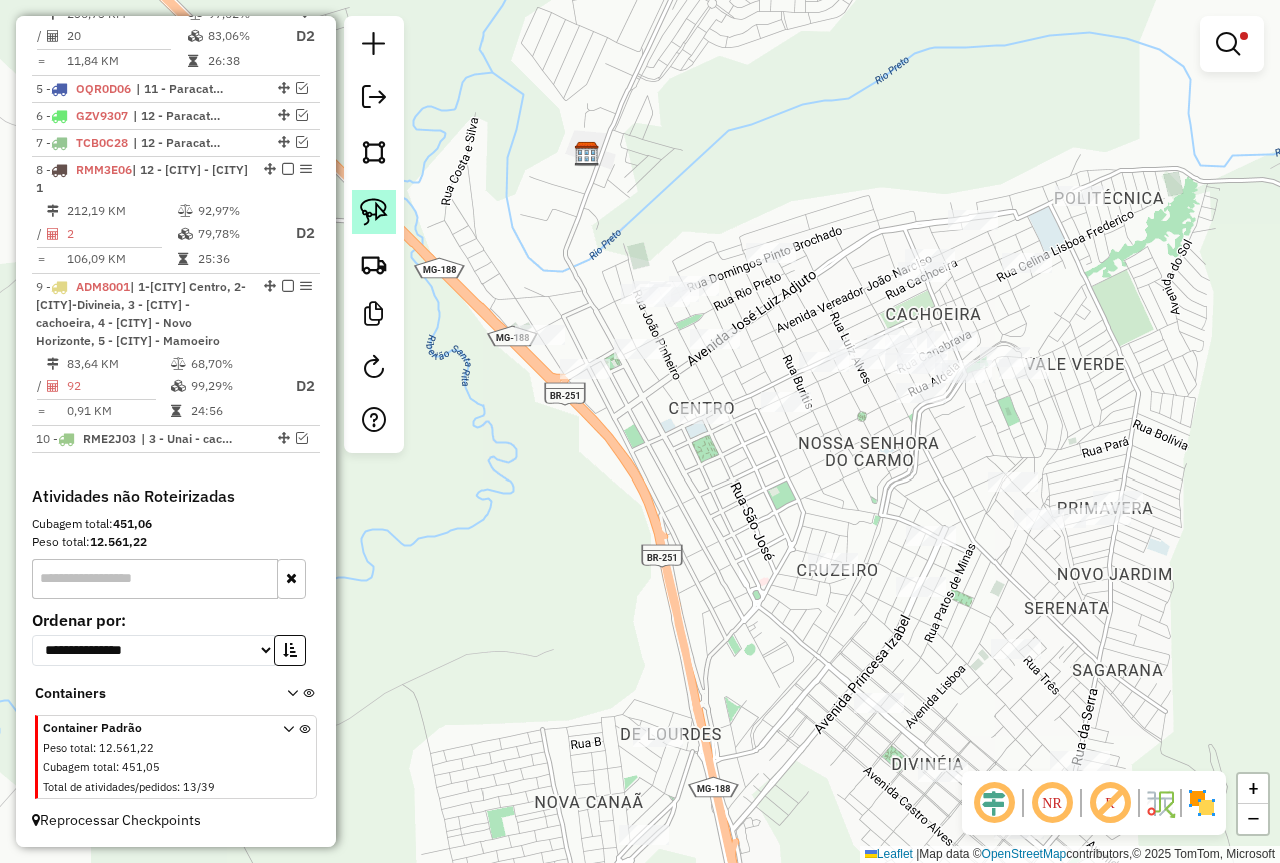 click 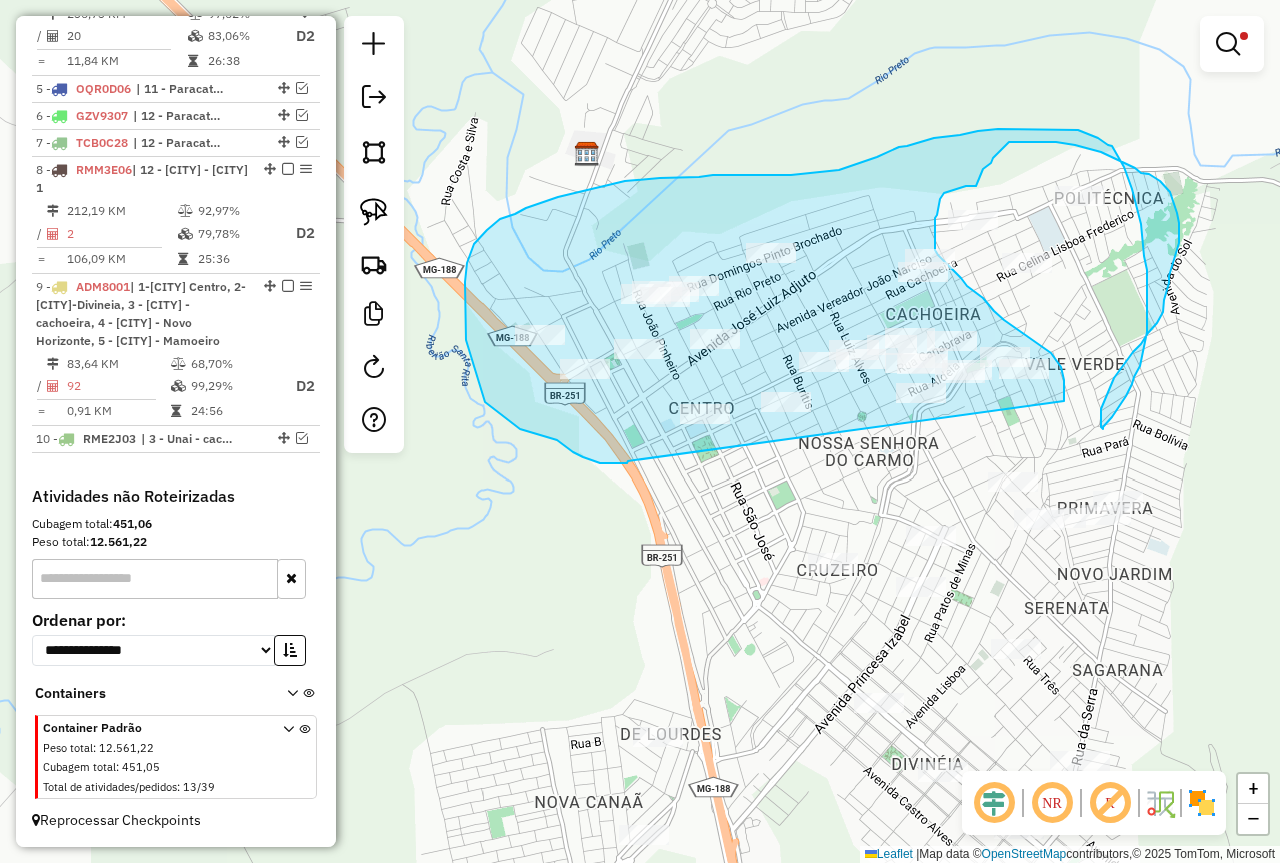 drag, startPoint x: 624, startPoint y: 463, endPoint x: 1064, endPoint y: 409, distance: 443.30124 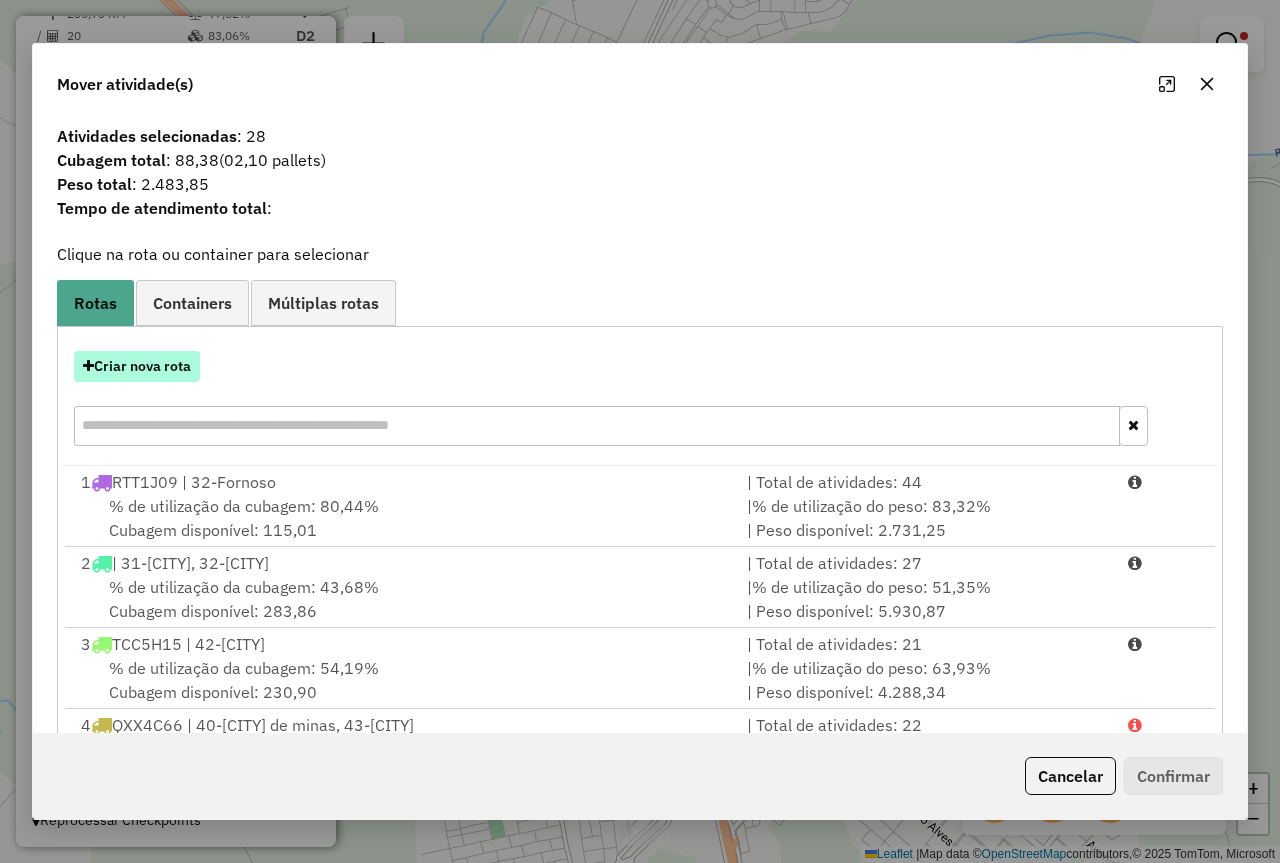 click on "Criar nova rota" at bounding box center (137, 366) 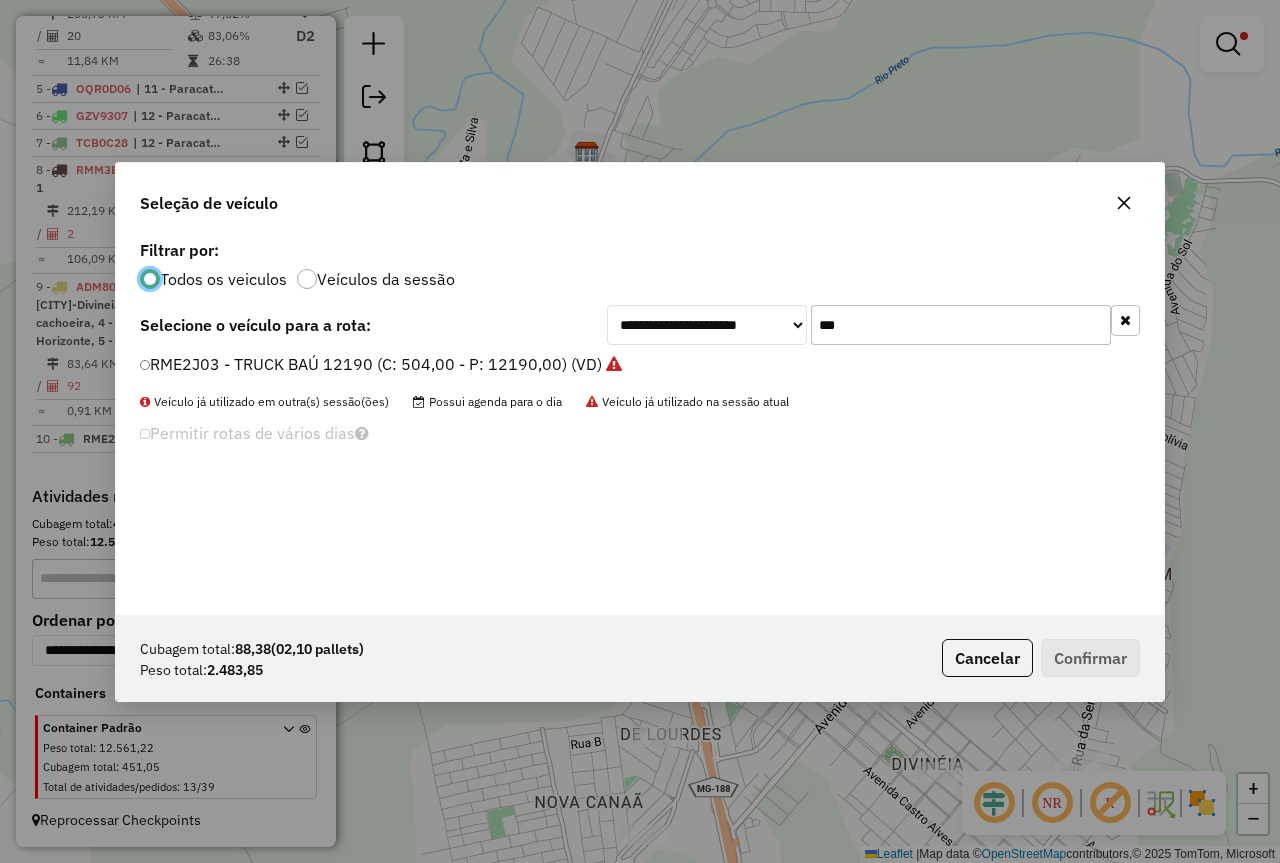 scroll, scrollTop: 11, scrollLeft: 6, axis: both 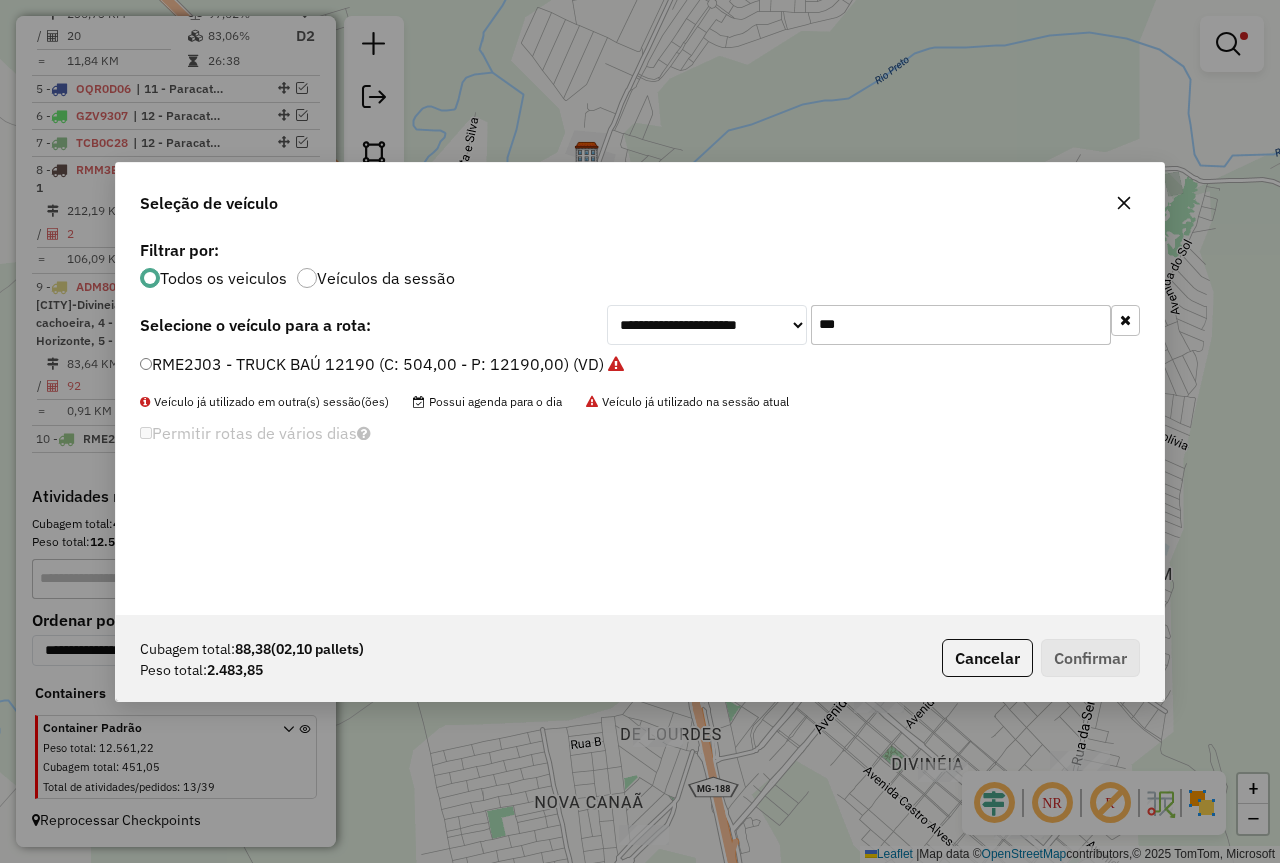 click on "***" 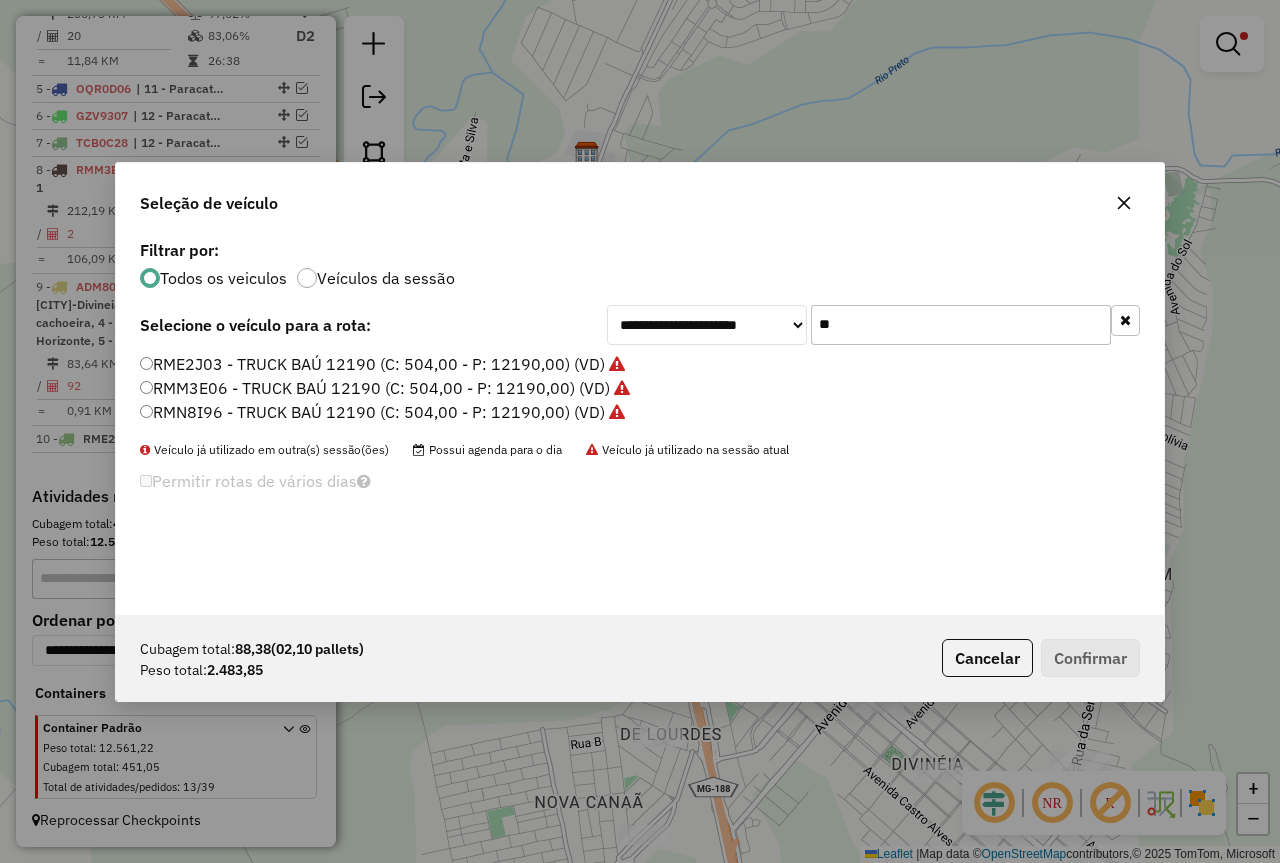 type on "*" 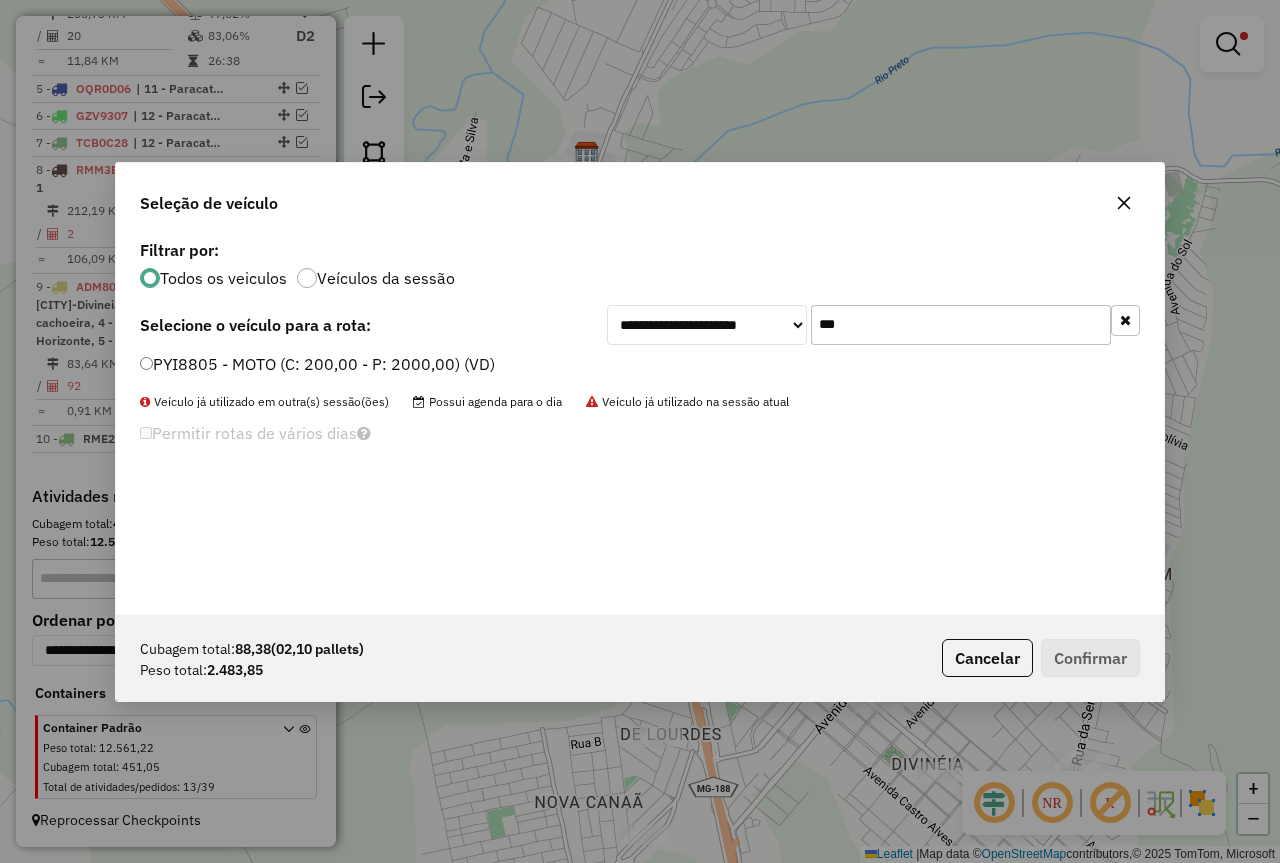 type on "***" 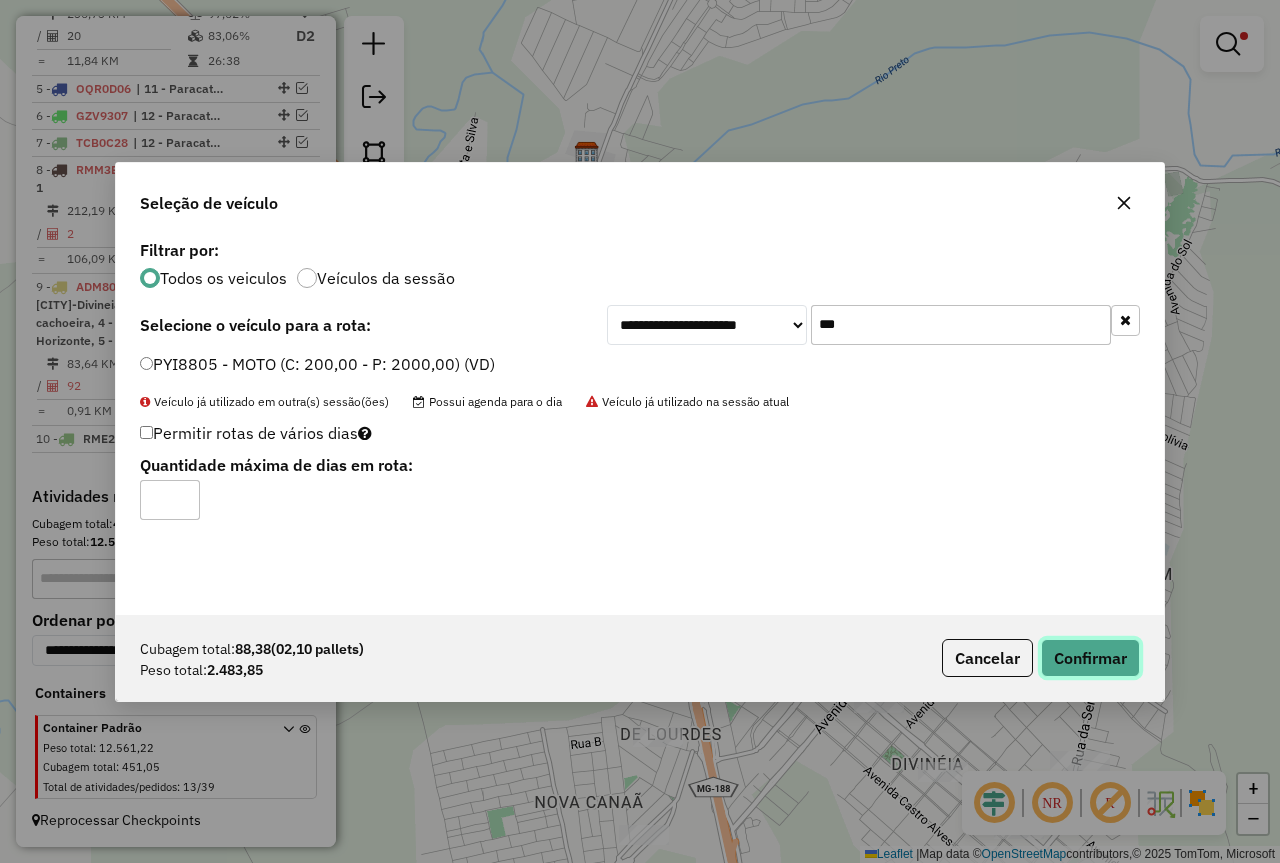 click on "Confirmar" 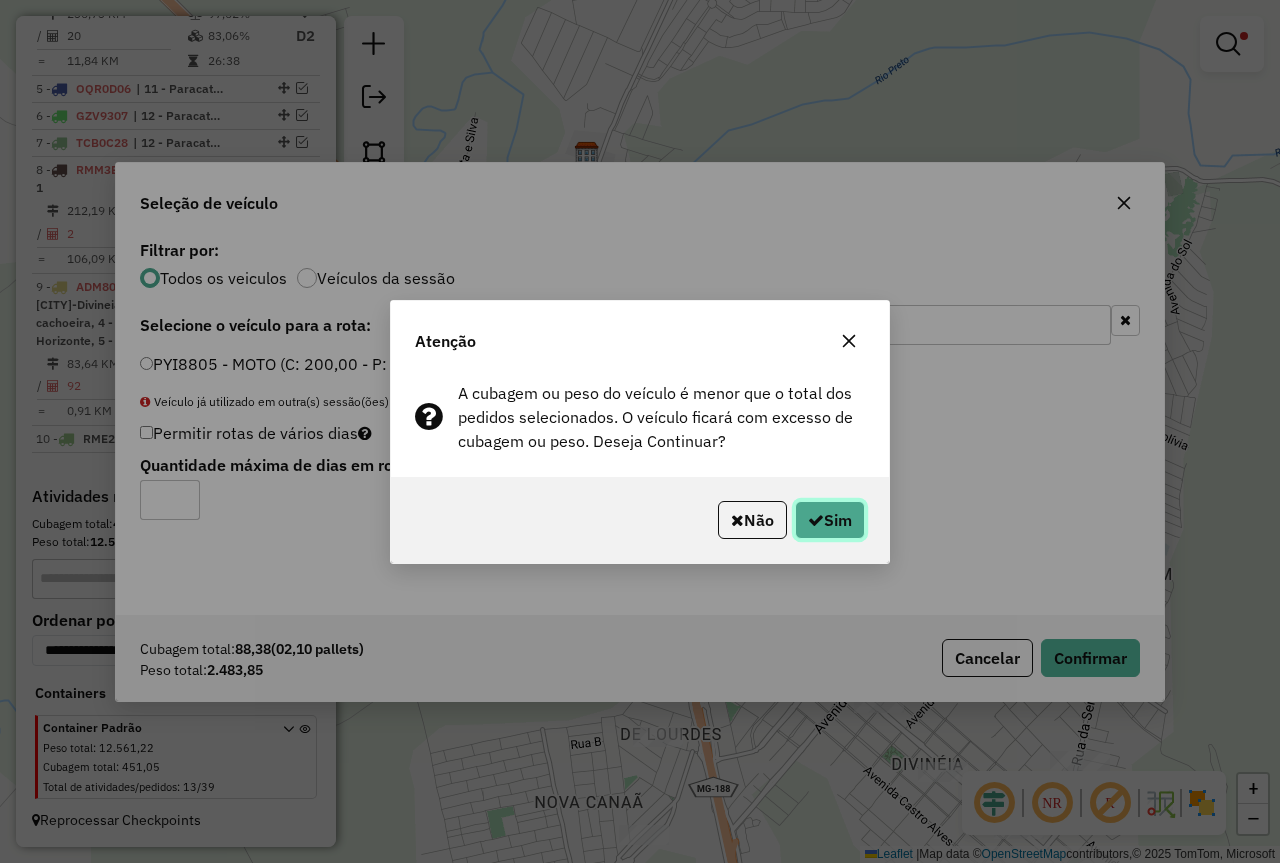 click on "Sim" 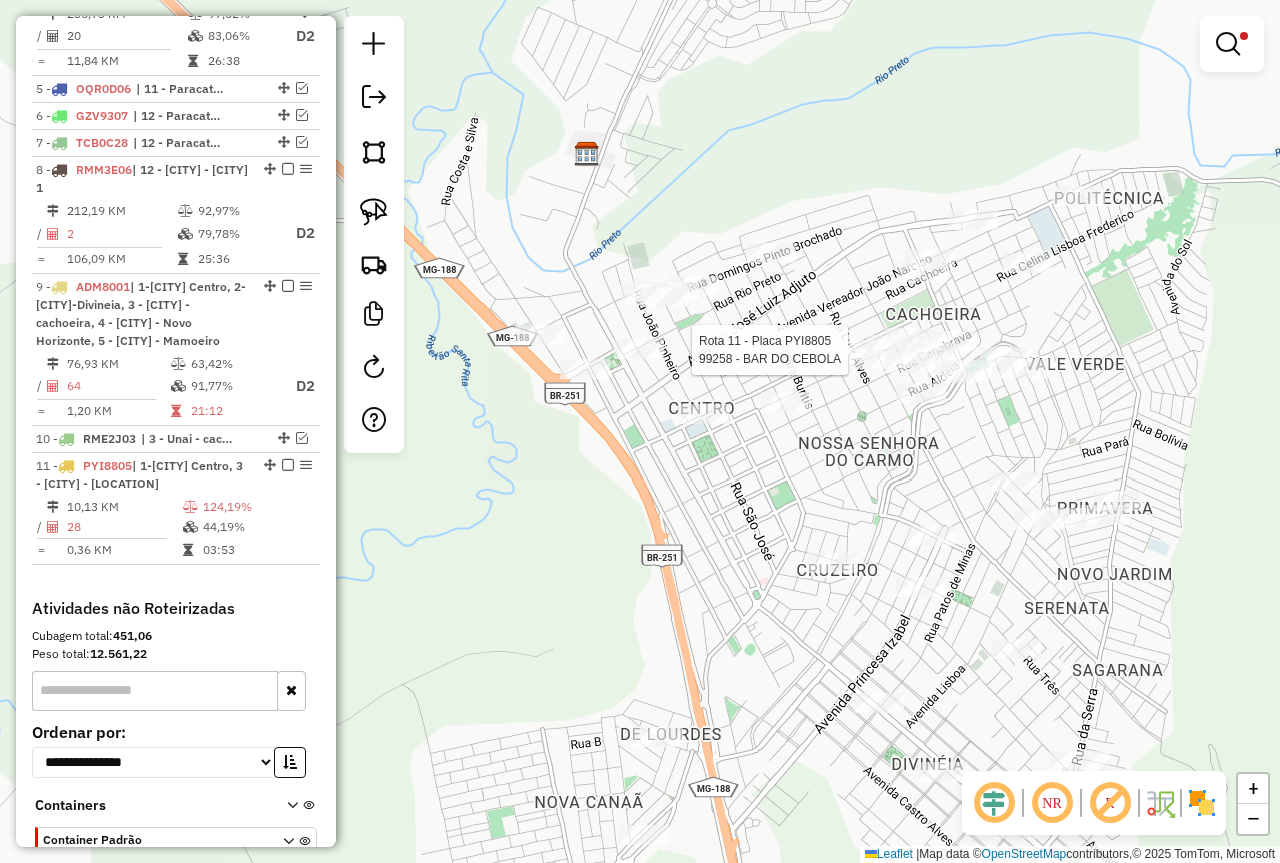 select on "*********" 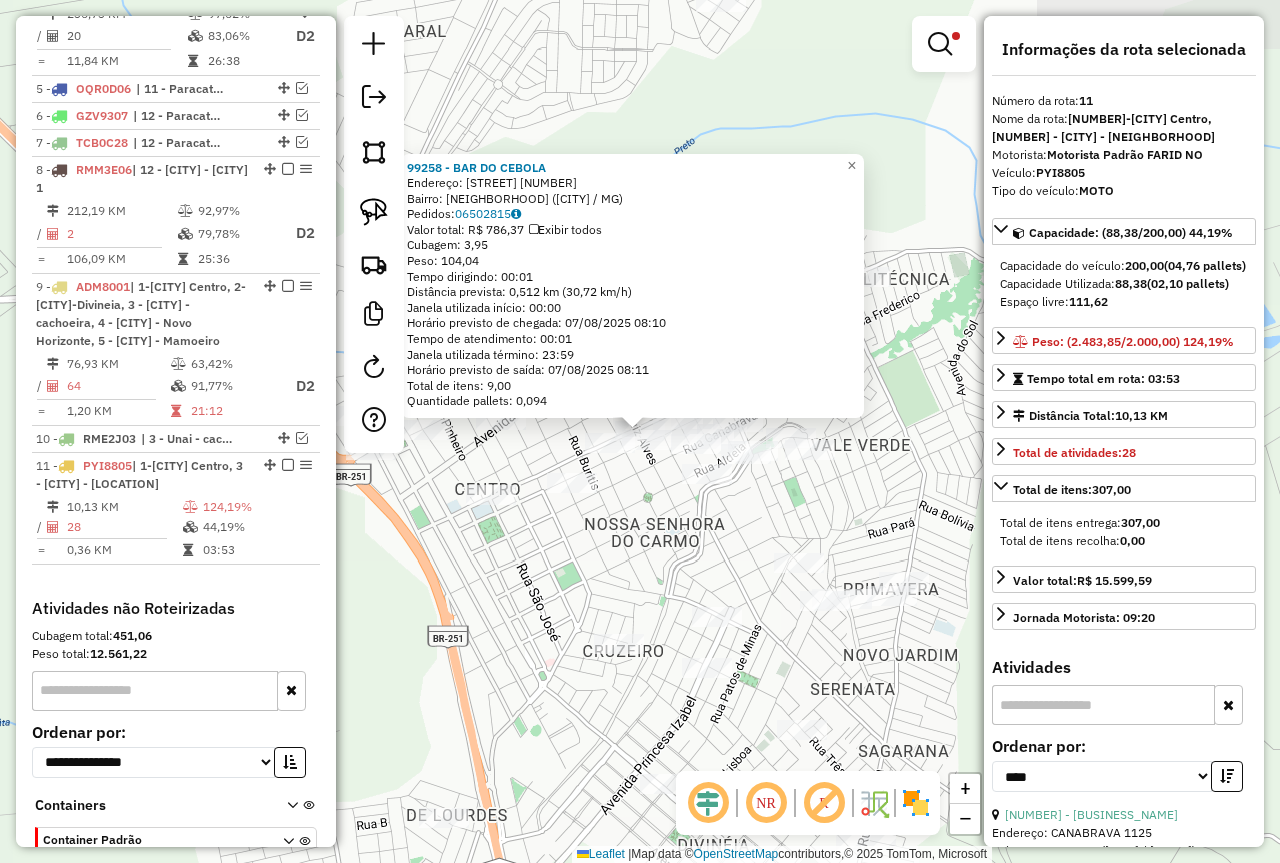 scroll, scrollTop: 1256, scrollLeft: 0, axis: vertical 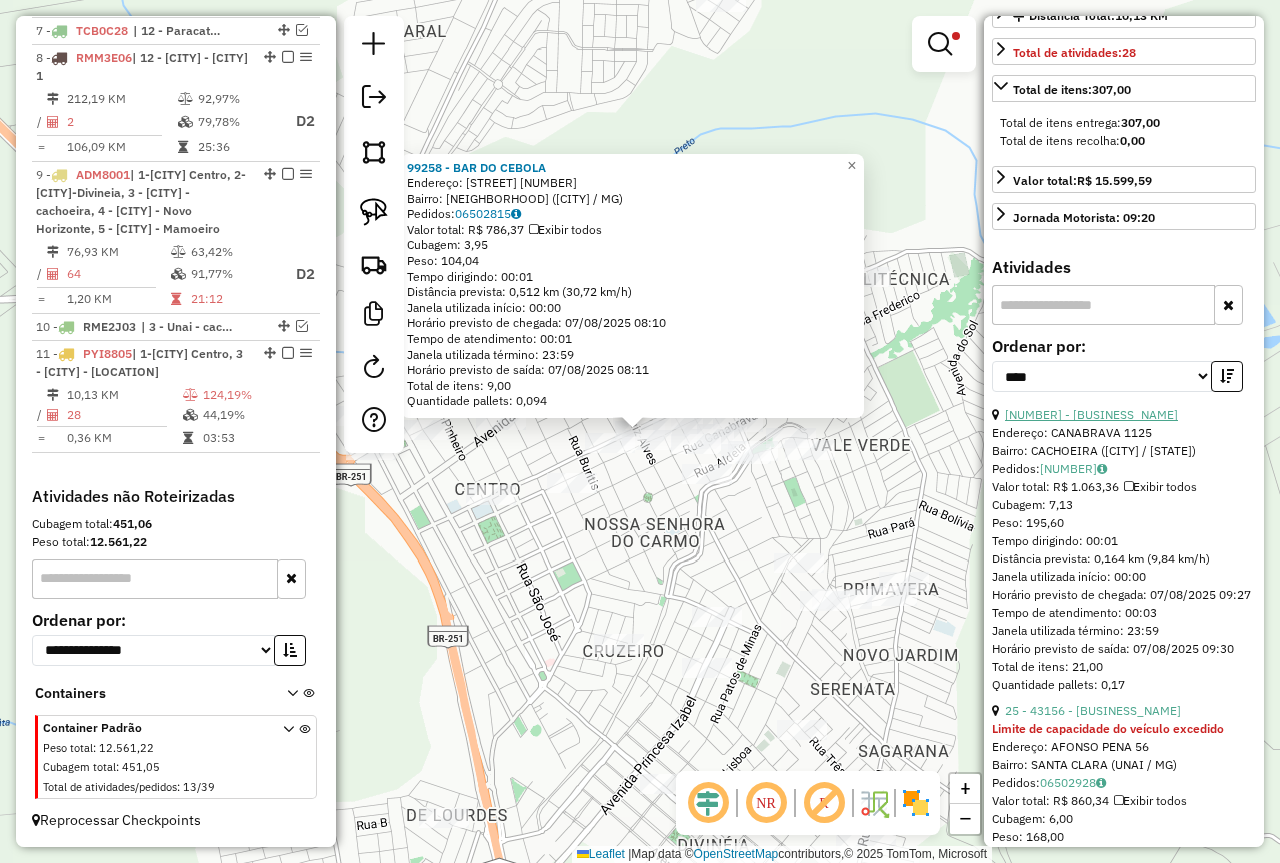 click on "17 - 98802 - BAR DO JAPAO" at bounding box center (1091, 414) 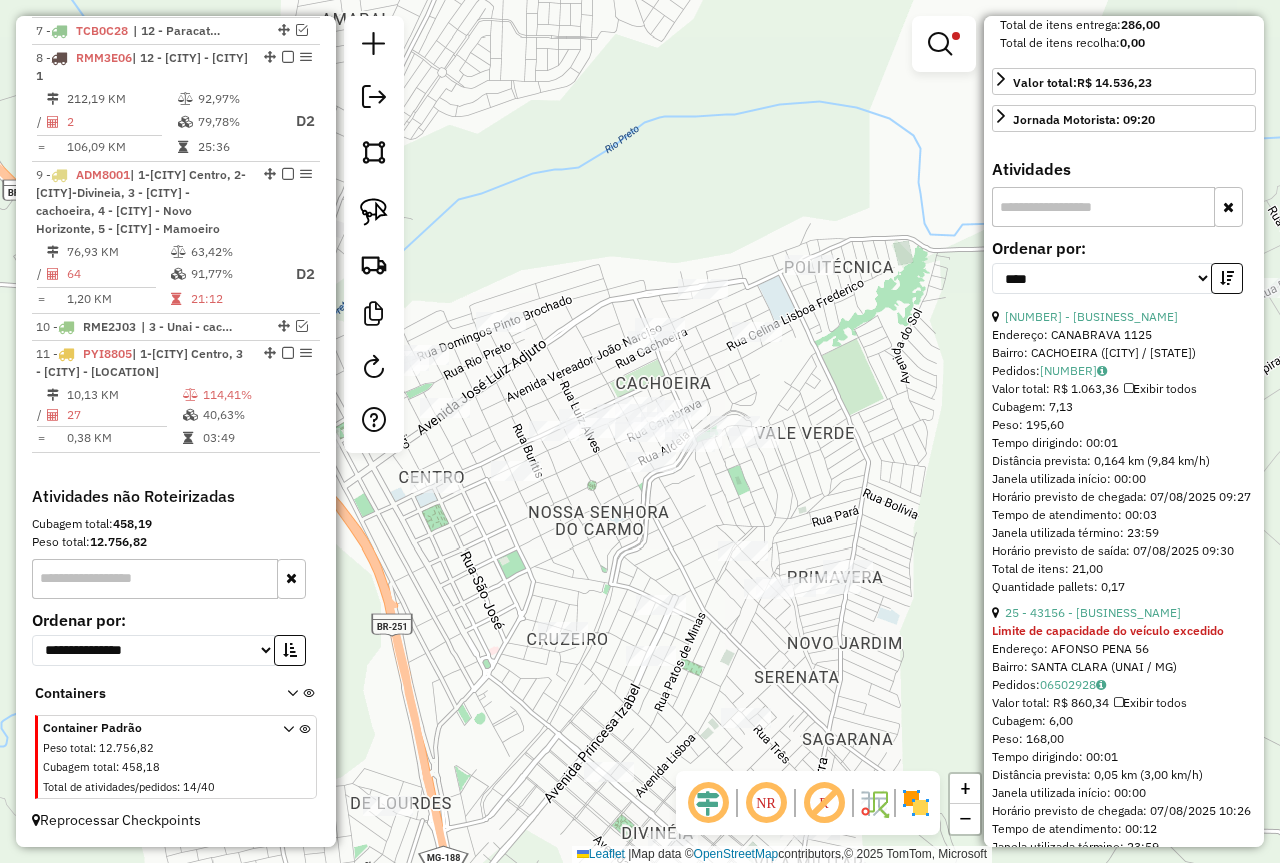 scroll, scrollTop: 500, scrollLeft: 0, axis: vertical 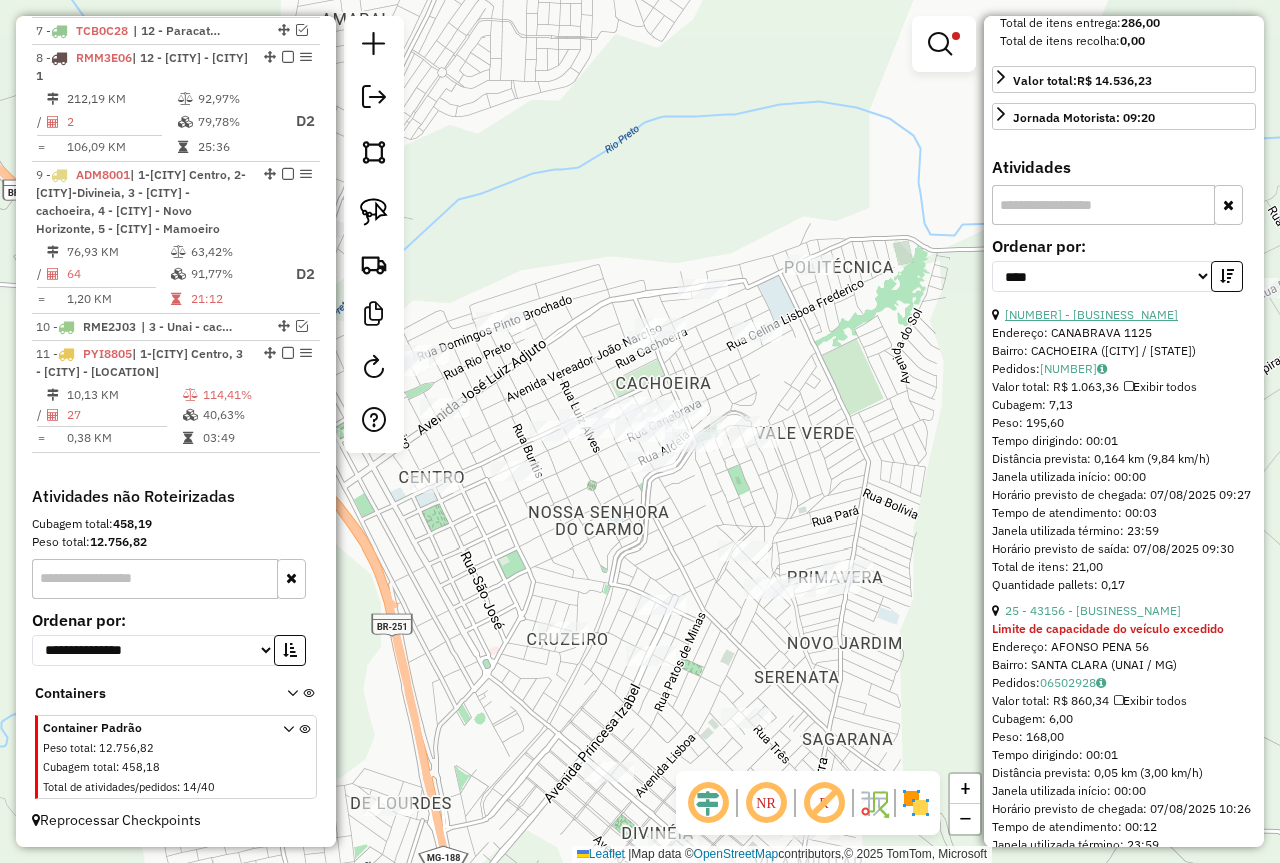 click on "17 - 98802 - BAR DO JAPAO" at bounding box center (1091, 314) 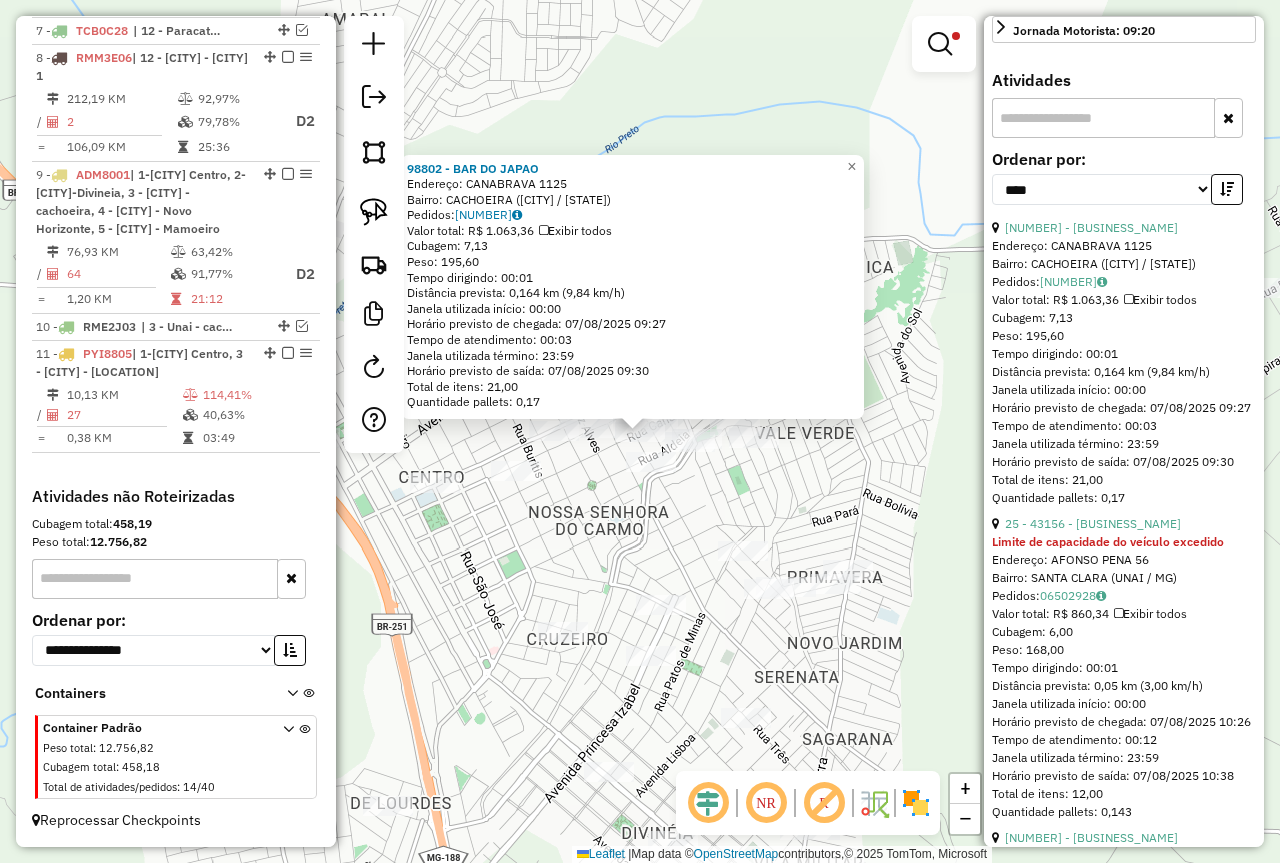 scroll, scrollTop: 700, scrollLeft: 0, axis: vertical 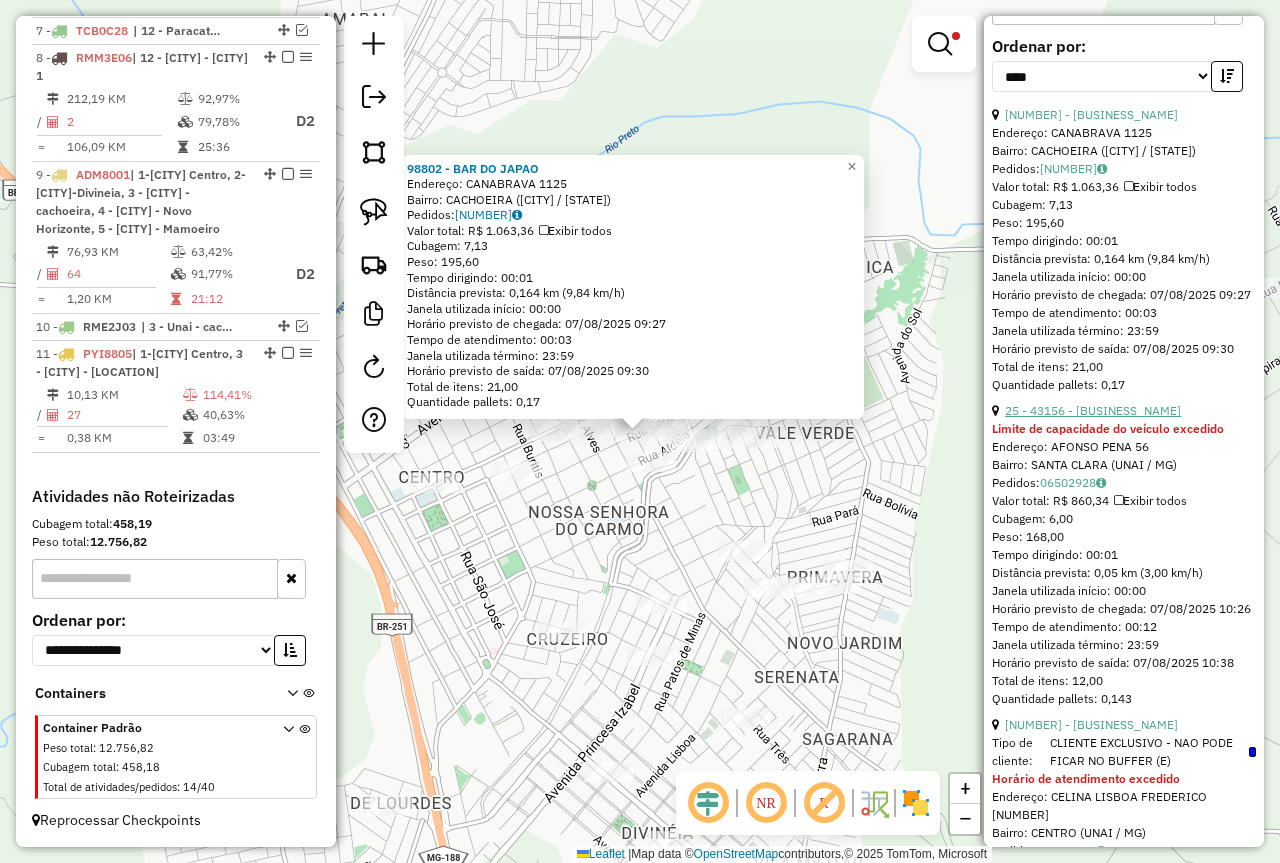 click on "25 - 43156 - BAR DO JACKSON" at bounding box center [1093, 410] 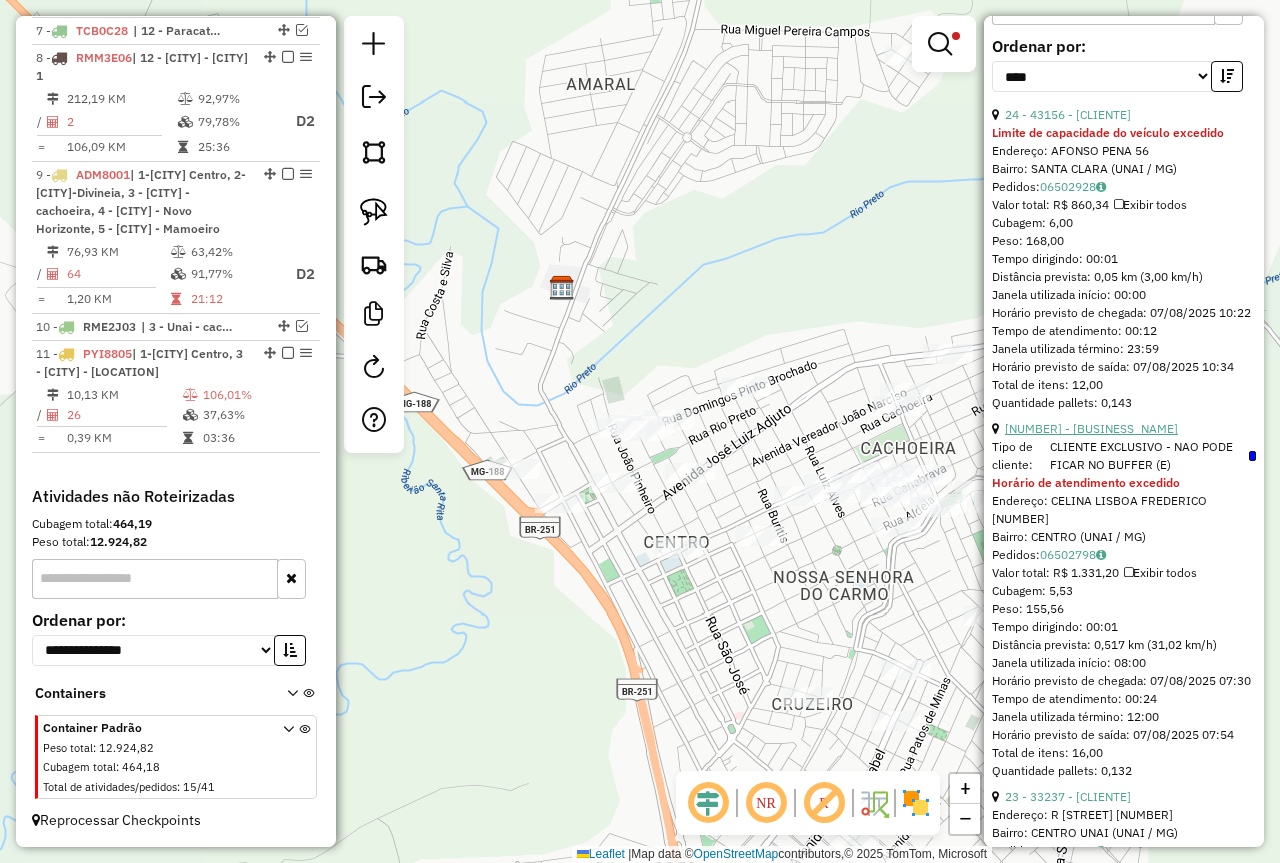 click on "4 - 95438 - PADOCA" at bounding box center [1091, 428] 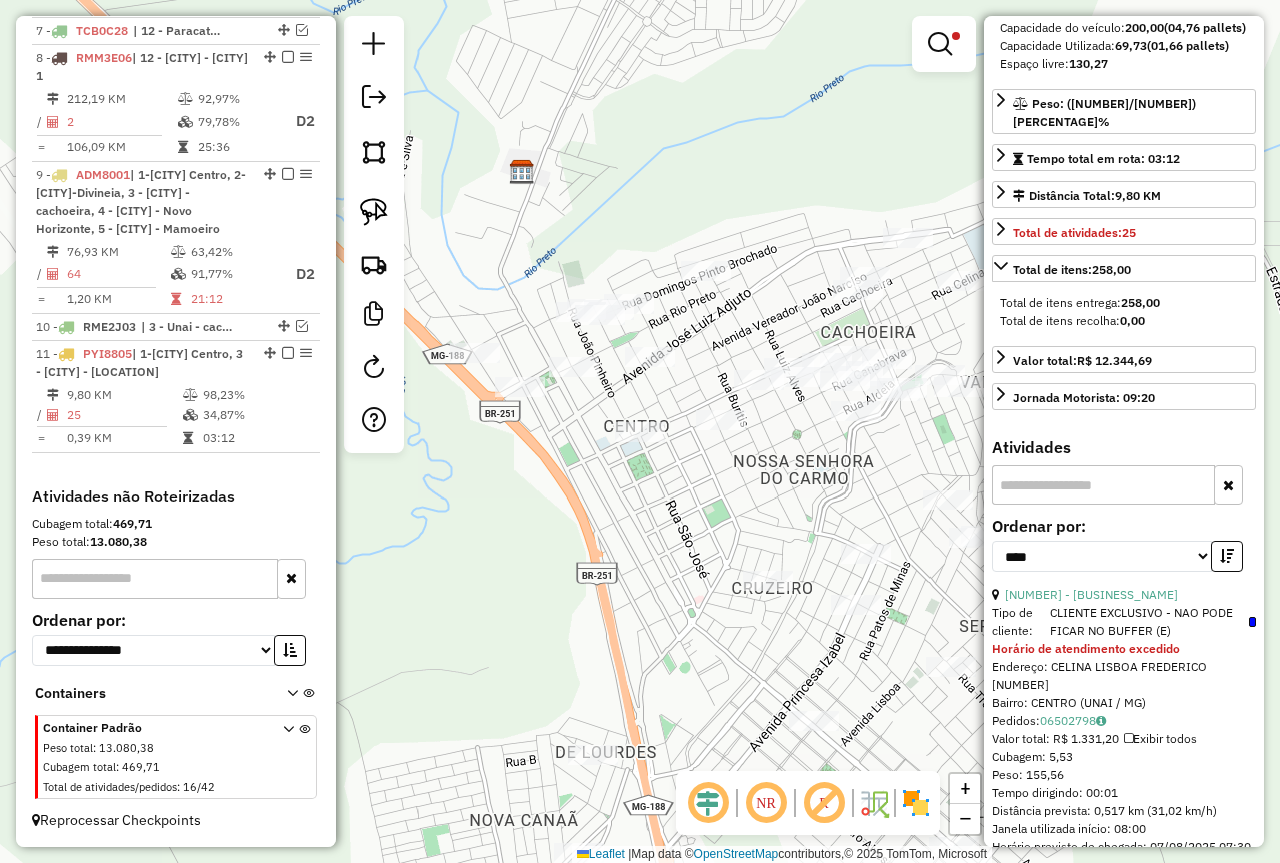 scroll, scrollTop: 200, scrollLeft: 0, axis: vertical 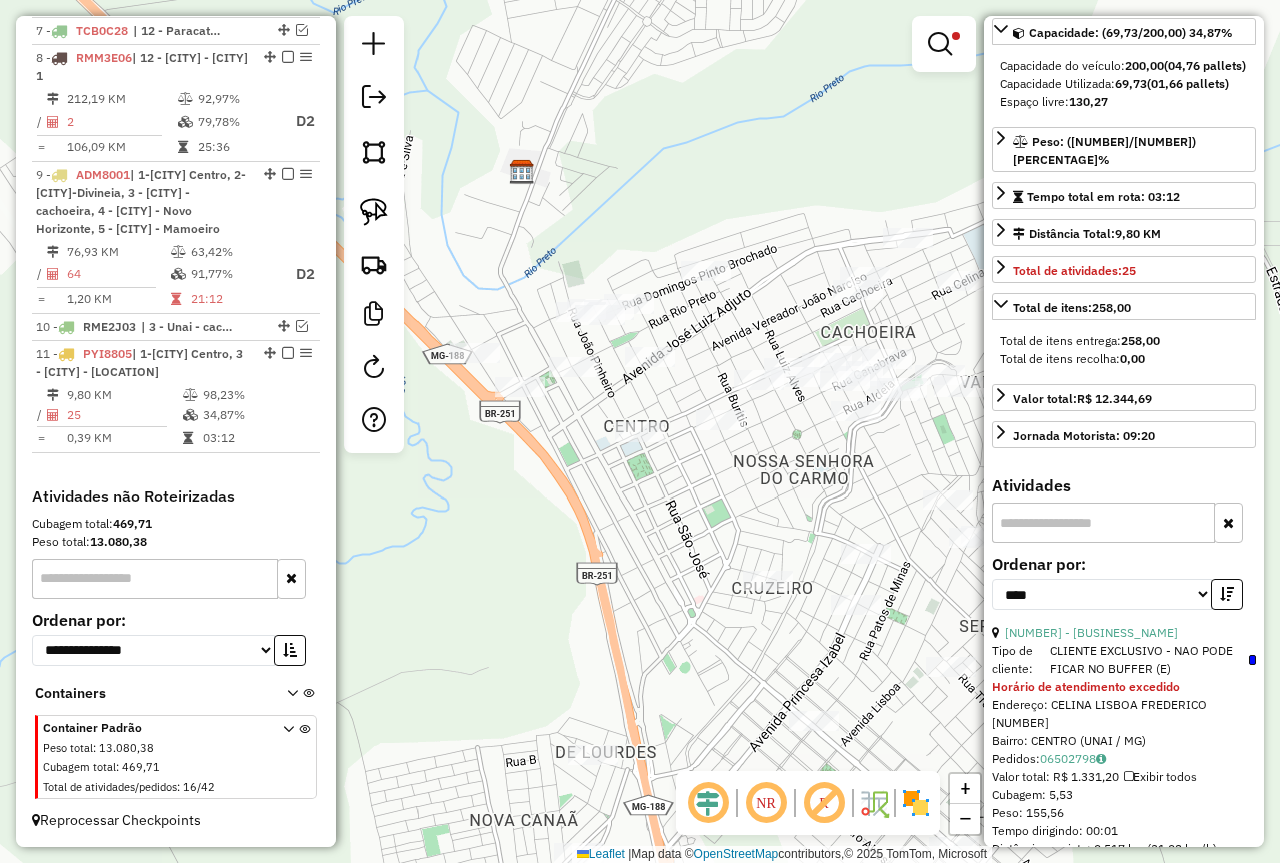 click on "Limpar filtros Janela de atendimento Grade de atendimento Capacidade Transportadoras Veículos Cliente Pedidos  Rotas Selecione os dias de semana para filtrar as janelas de atendimento  Seg   Ter   Qua   Qui   Sex   Sáb   Dom  Informe o período da janela de atendimento: De: Até:  Filtrar exatamente a janela do cliente  Considerar janela de atendimento padrão  Selecione os dias de semana para filtrar as grades de atendimento  Seg   Ter   Qua   Qui   Sex   Sáb   Dom   Considerar clientes sem dia de atendimento cadastrado  Clientes fora do dia de atendimento selecionado Filtrar as atividades entre os valores definidos abaixo:  Peso mínimo:  ****  Peso máximo:  ******  Cubagem mínima:   Cubagem máxima:   De:   Até:  Filtrar as atividades entre o tempo de atendimento definido abaixo:  De:   Até:   Considerar capacidade total dos clientes não roteirizados Transportadora: Selecione um ou mais itens Tipo de veículo: Selecione um ou mais itens Veículo: Selecione um ou mais itens Motorista: Nome: Rótulo:" 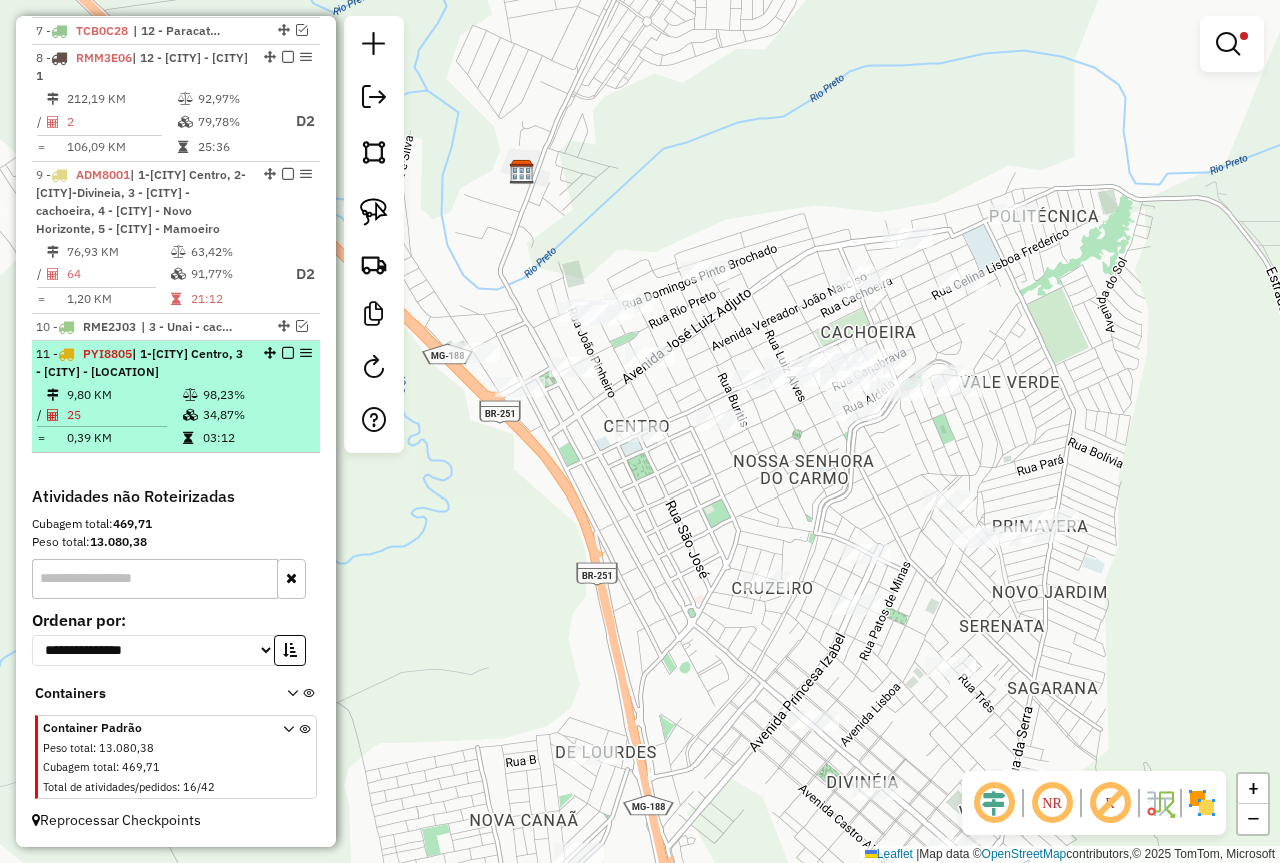 click at bounding box center (282, 353) 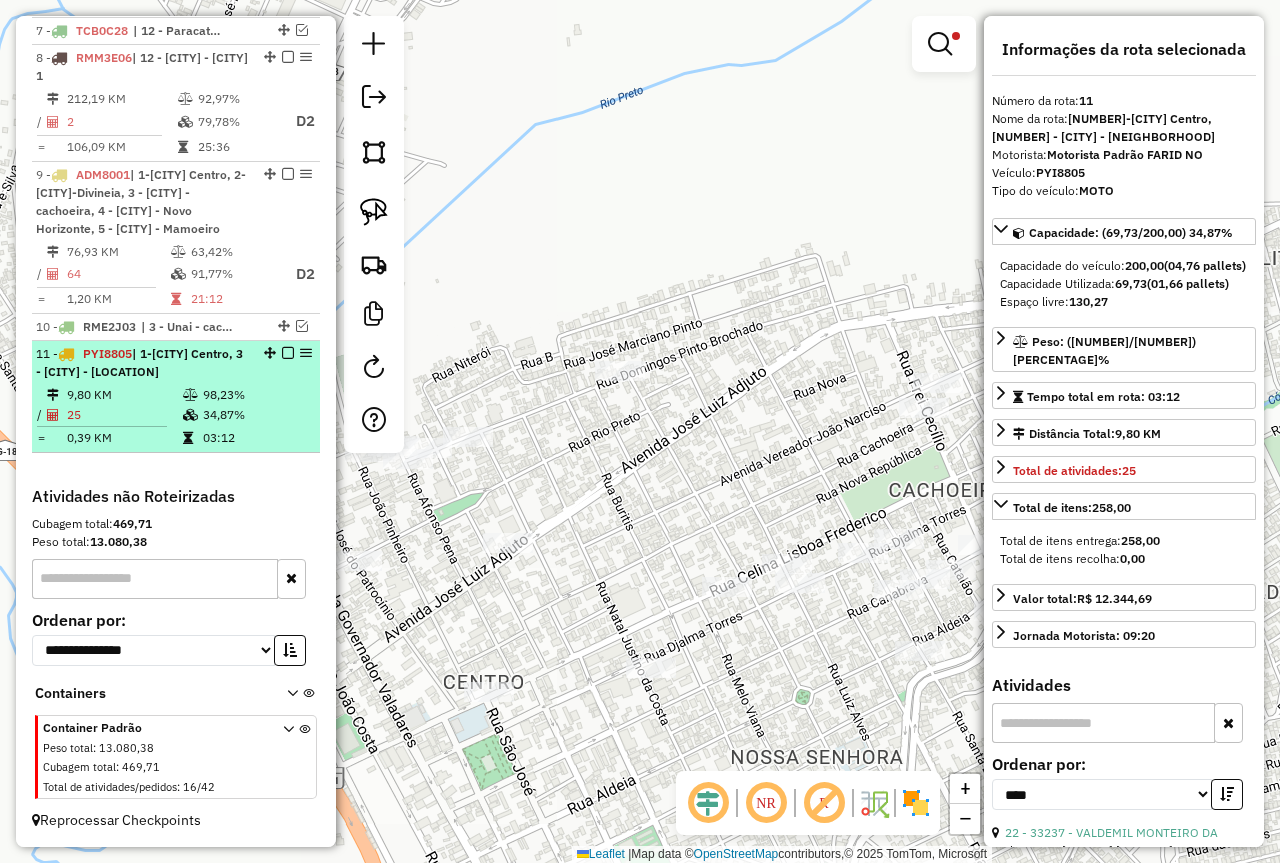 click at bounding box center (288, 353) 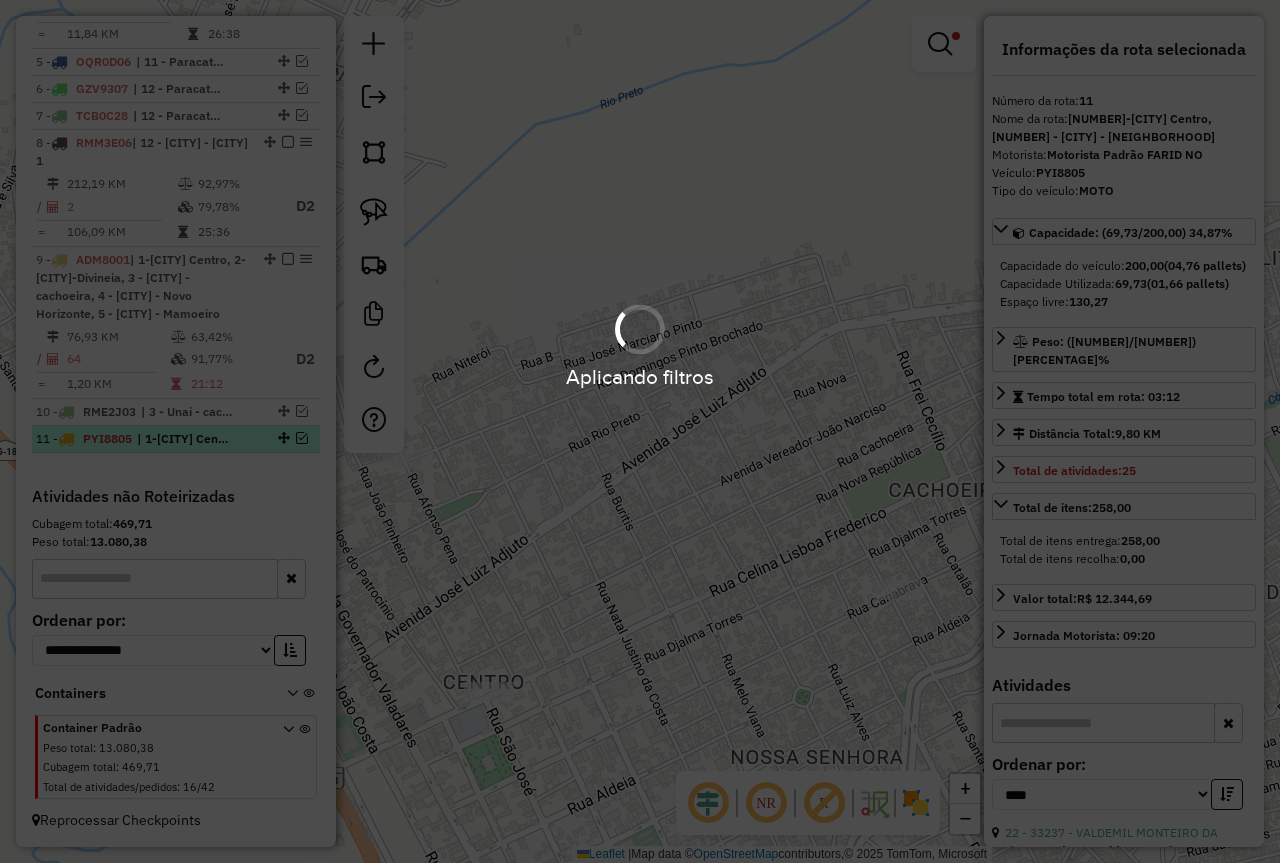 scroll, scrollTop: 1171, scrollLeft: 0, axis: vertical 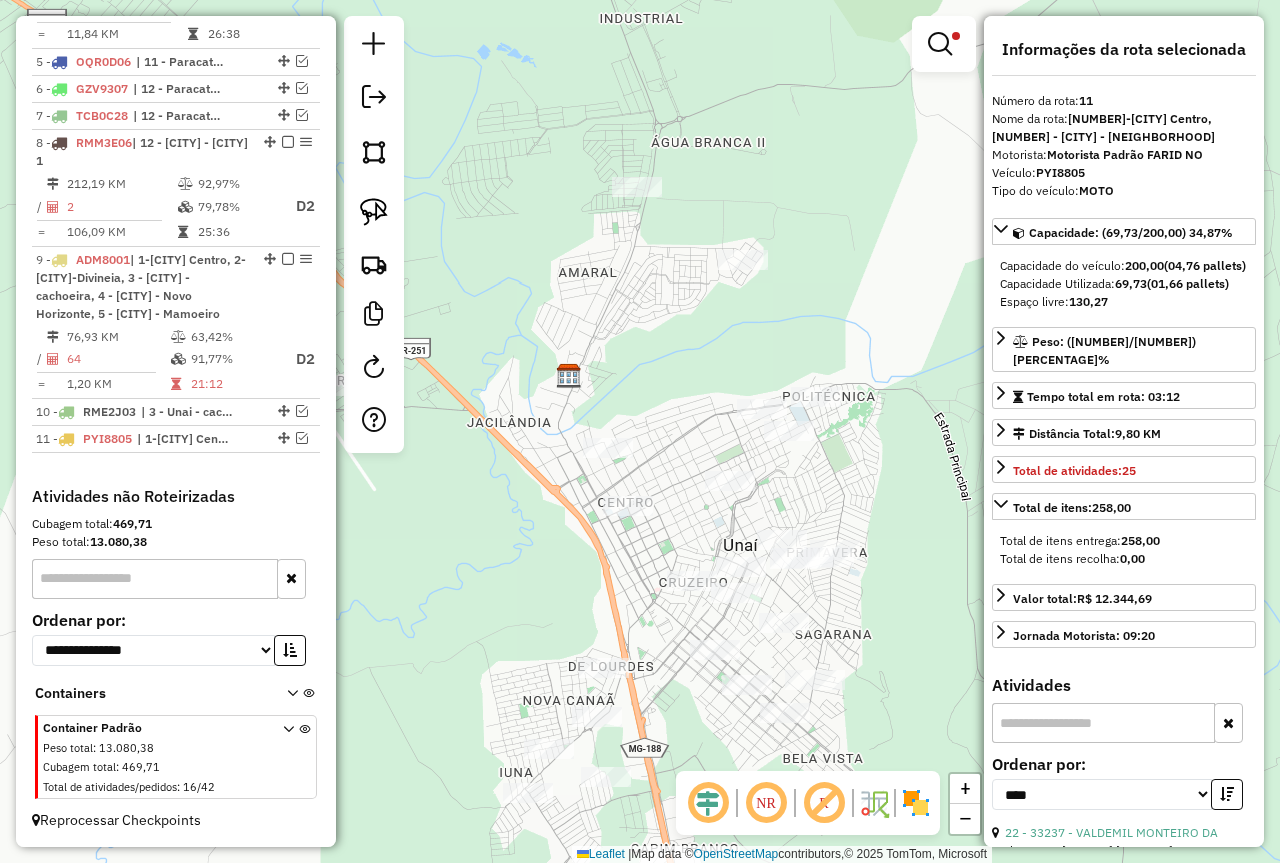 drag, startPoint x: 872, startPoint y: 587, endPoint x: 792, endPoint y: 471, distance: 140.91132 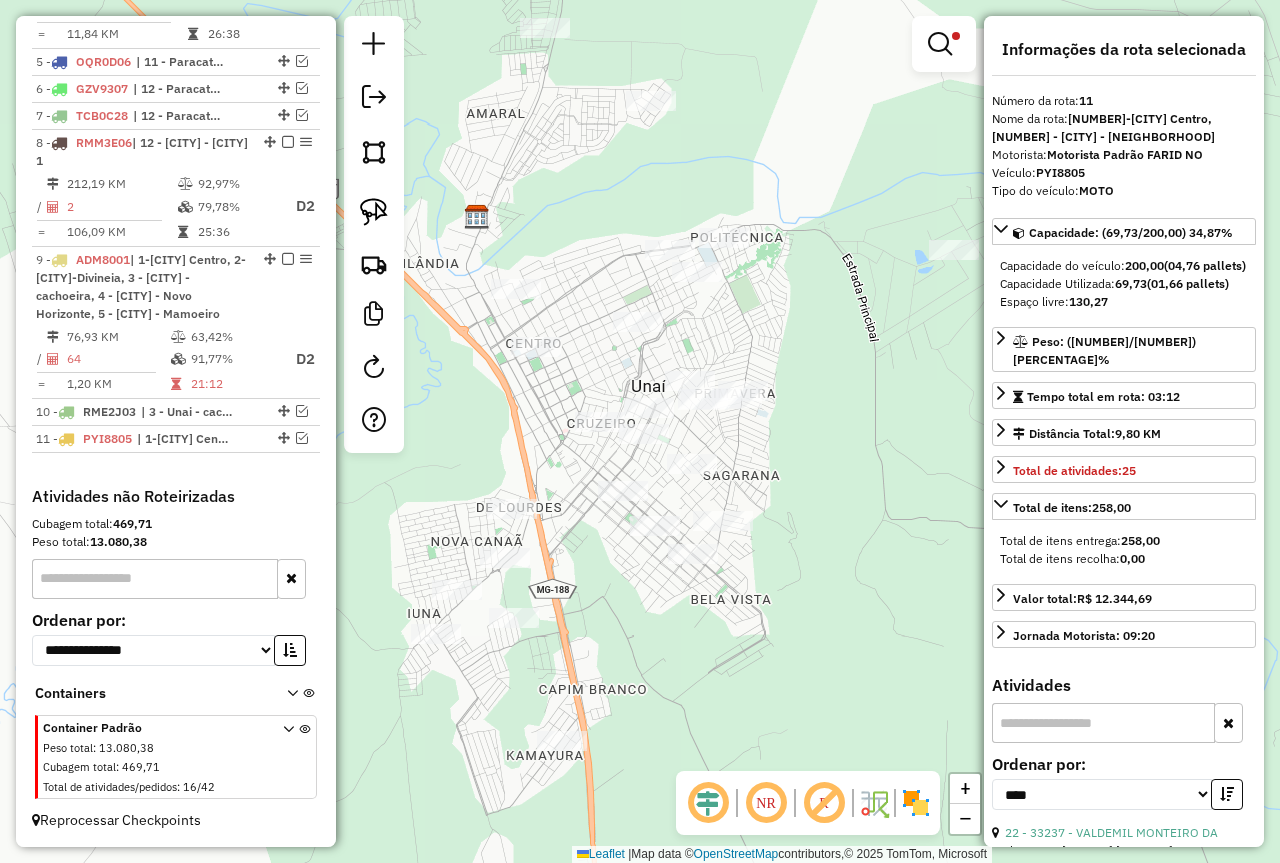 drag, startPoint x: 799, startPoint y: 545, endPoint x: 790, endPoint y: 507, distance: 39.051247 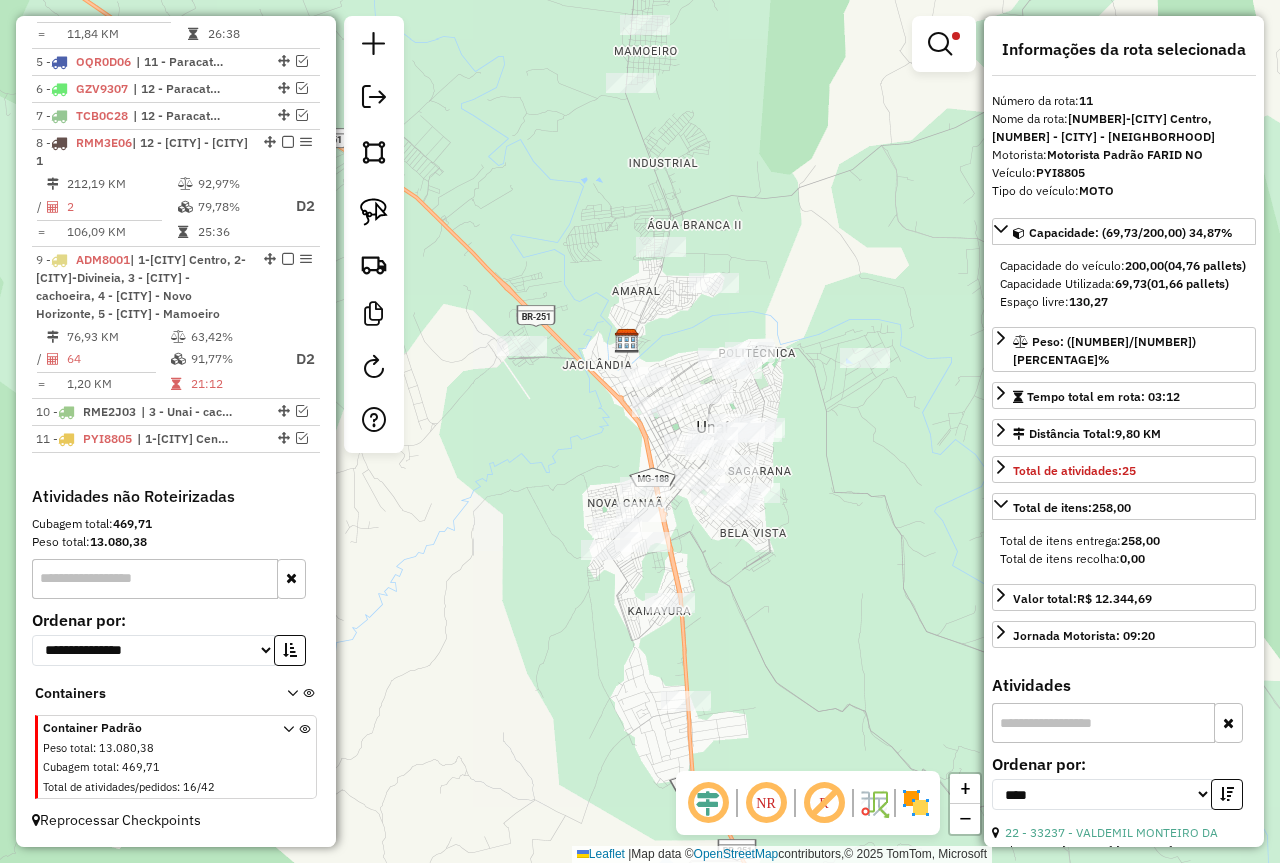 drag, startPoint x: 811, startPoint y: 537, endPoint x: 786, endPoint y: 450, distance: 90.52071 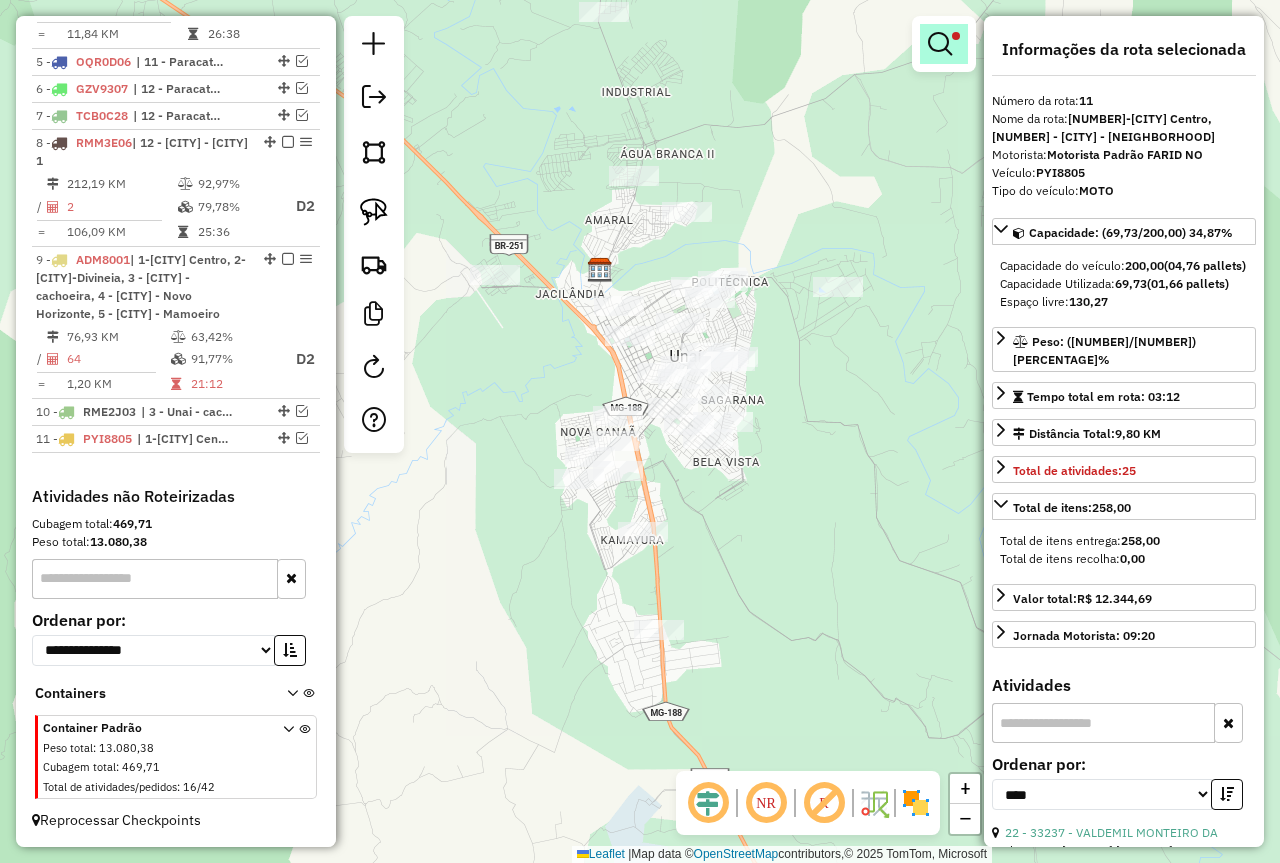 click at bounding box center [940, 44] 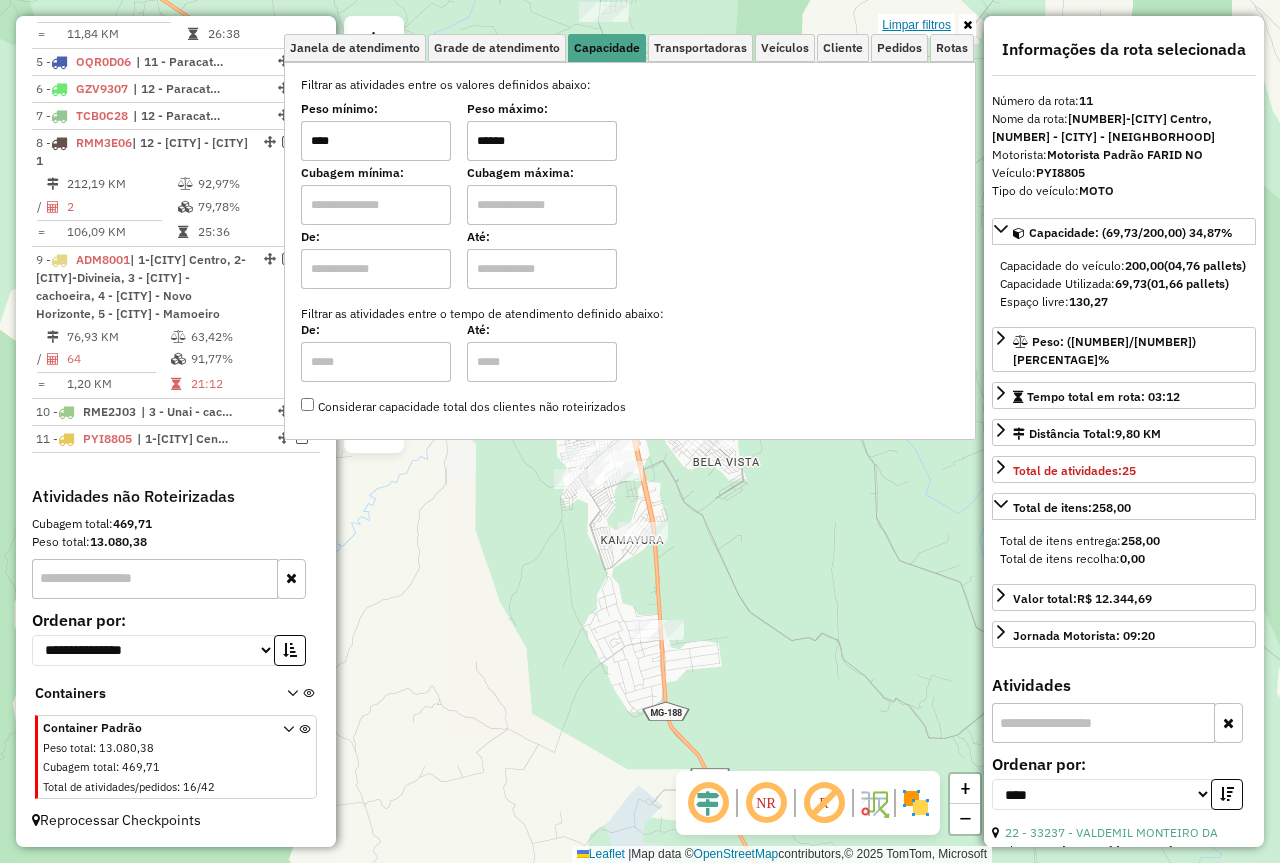 click on "Limpar filtros" at bounding box center (916, 25) 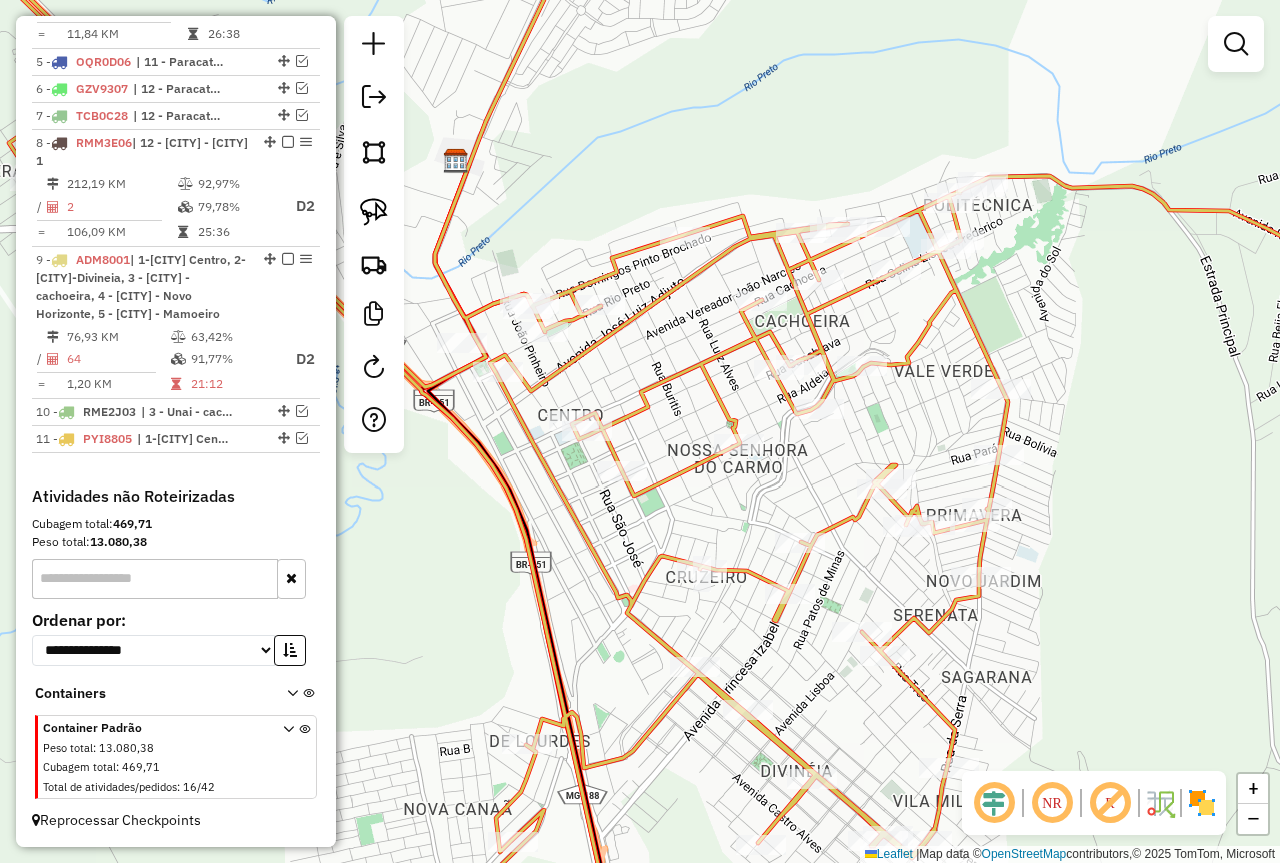 click on "Rota 9 - Placa ADM8001  33467 - AMADOR JOSE DE BARRO Janela de atendimento Grade de atendimento Capacidade Transportadoras Veículos Cliente Pedidos  Rotas Selecione os dias de semana para filtrar as janelas de atendimento  Seg   Ter   Qua   Qui   Sex   Sáb   Dom  Informe o período da janela de atendimento: De: Até:  Filtrar exatamente a janela do cliente  Considerar janela de atendimento padrão  Selecione os dias de semana para filtrar as grades de atendimento  Seg   Ter   Qua   Qui   Sex   Sáb   Dom   Considerar clientes sem dia de atendimento cadastrado  Clientes fora do dia de atendimento selecionado Filtrar as atividades entre os valores definidos abaixo:  Peso mínimo:   Peso máximo:   Cubagem mínima:   Cubagem máxima:   De:   Até:  Filtrar as atividades entre o tempo de atendimento definido abaixo:  De:   Até:   Considerar capacidade total dos clientes não roteirizados Transportadora: Selecione um ou mais itens Tipo de veículo: Selecione um ou mais itens Veículo: Selecione um ou mais itens" 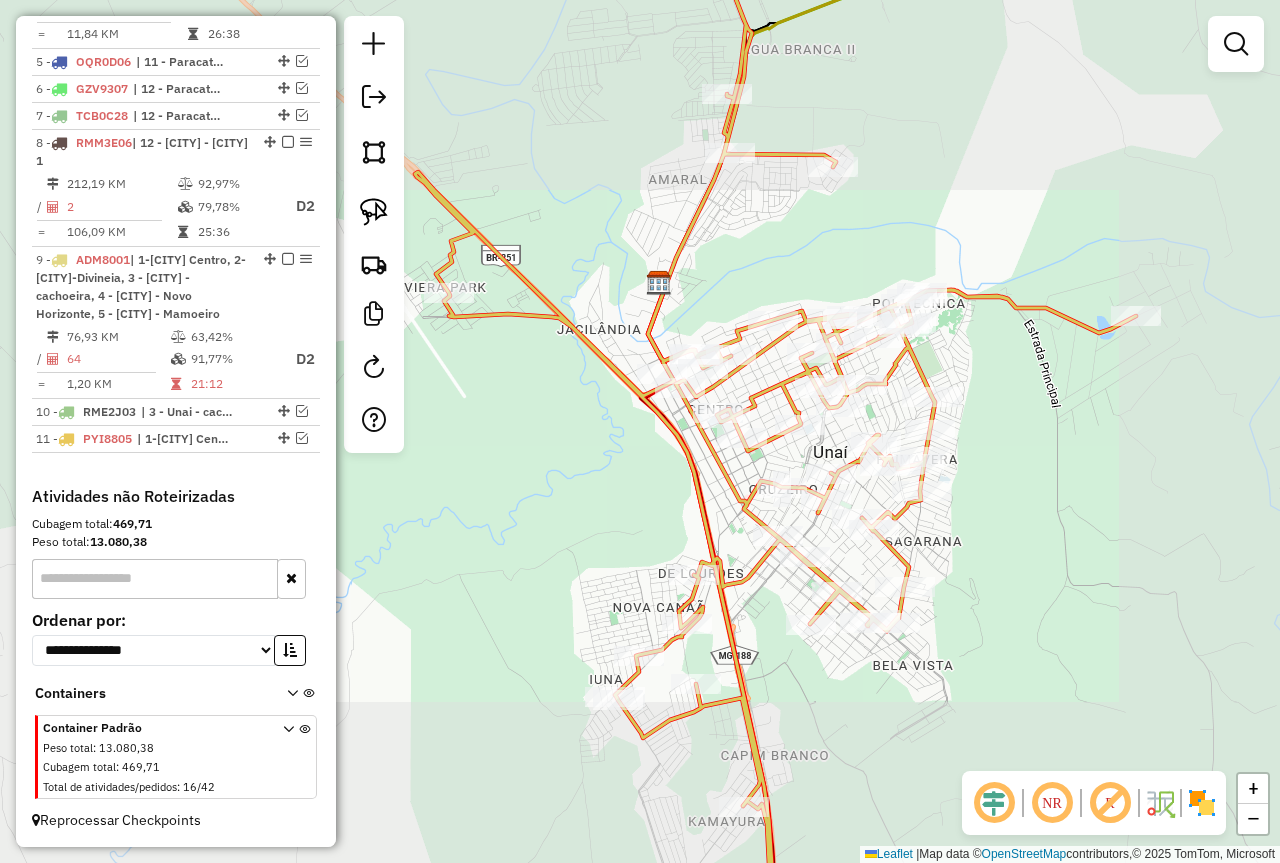 drag, startPoint x: 973, startPoint y: 362, endPoint x: 930, endPoint y: 424, distance: 75.45197 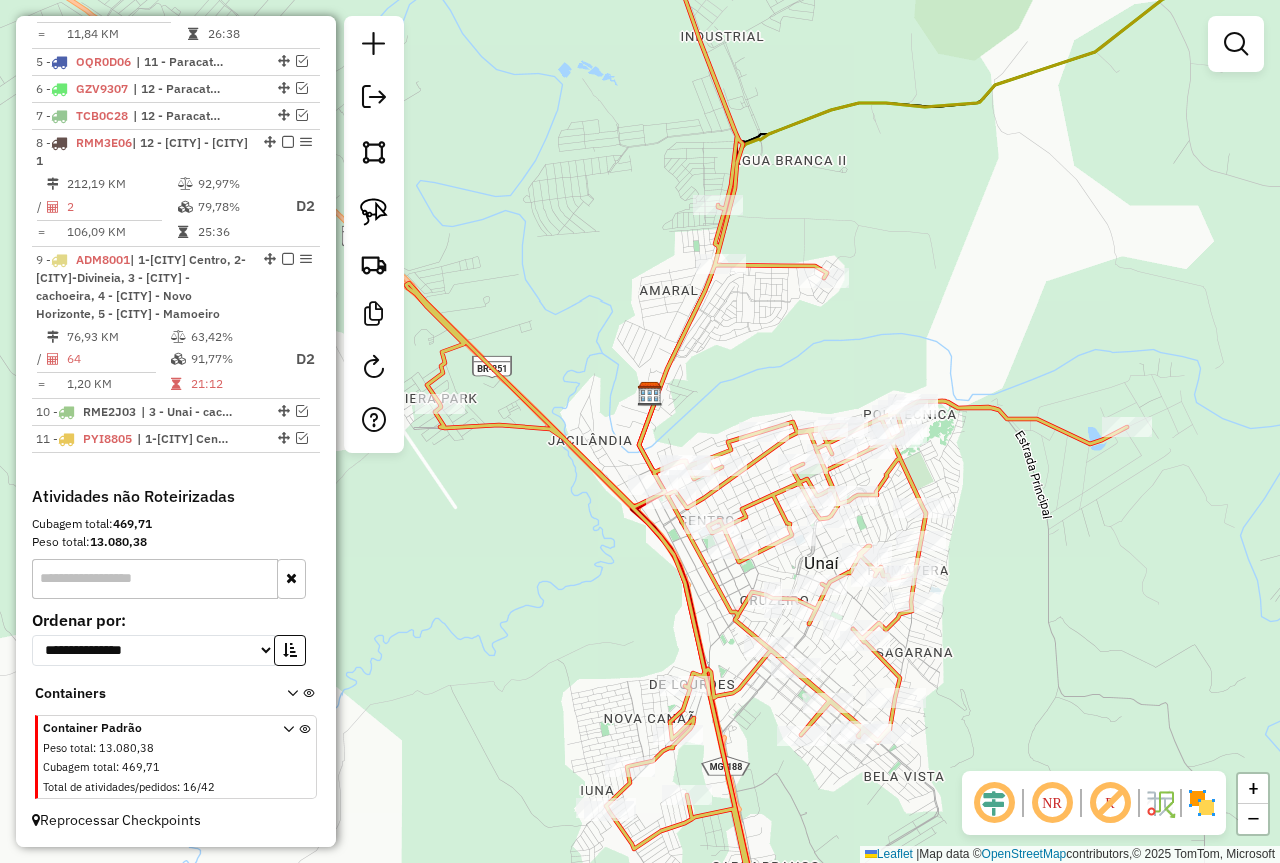 drag, startPoint x: 980, startPoint y: 407, endPoint x: 985, endPoint y: 488, distance: 81.154175 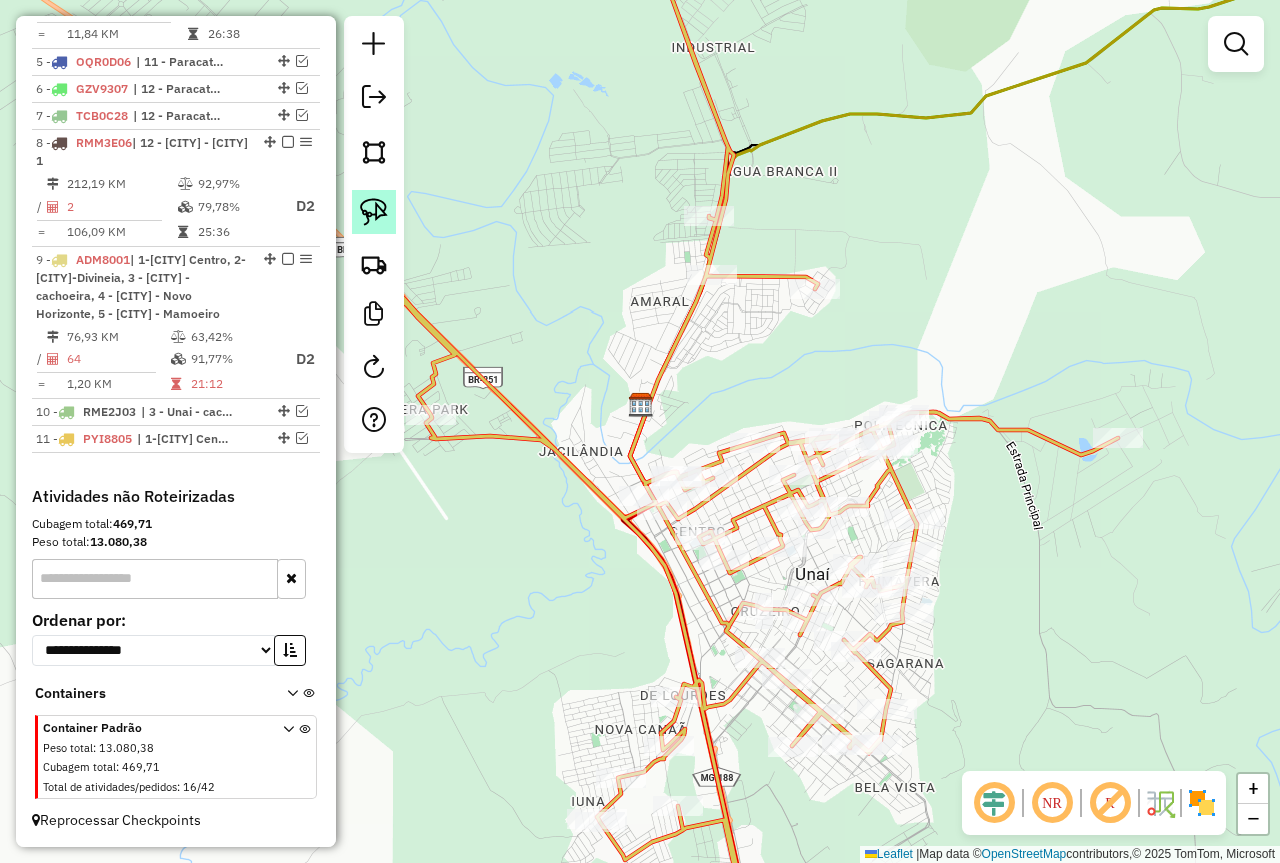 click 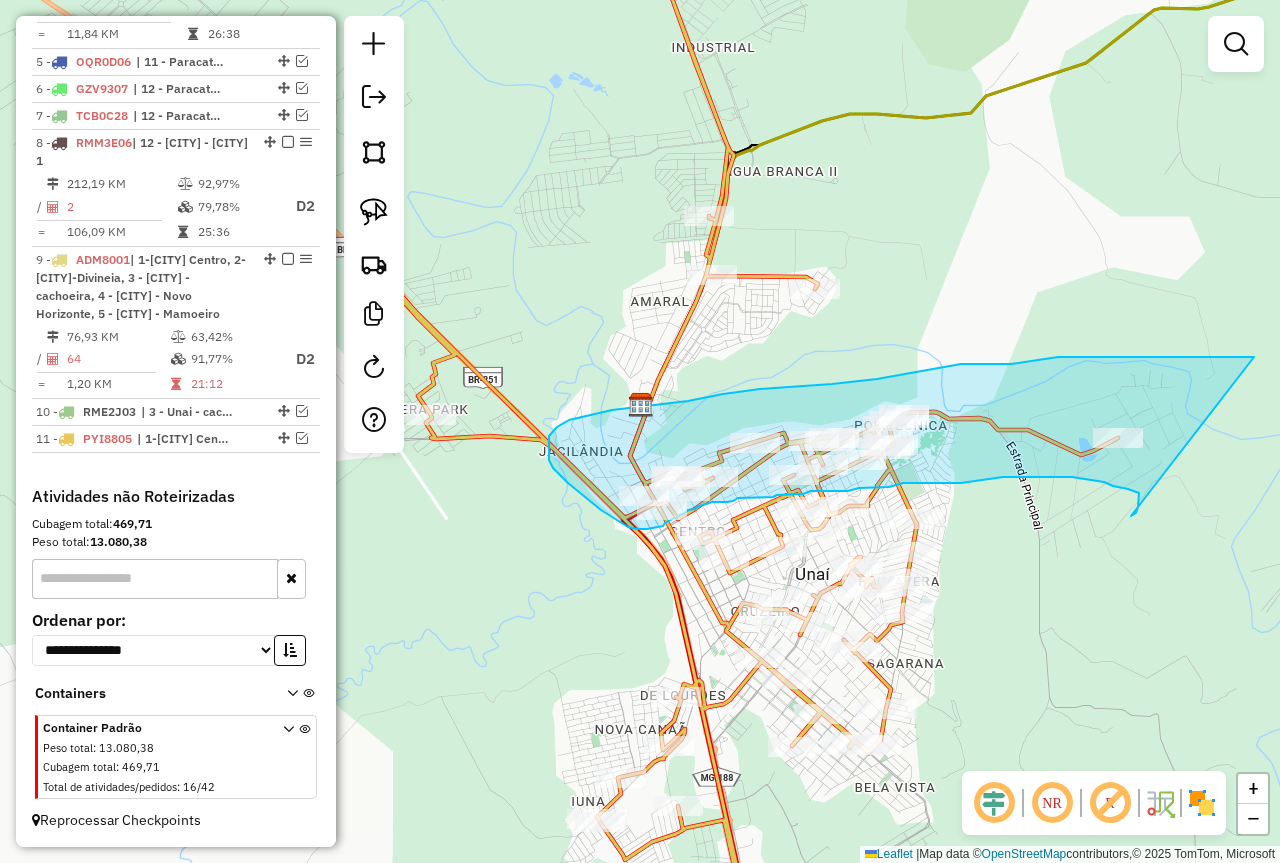 drag, startPoint x: 1131, startPoint y: 516, endPoint x: 1304, endPoint y: 365, distance: 229.63014 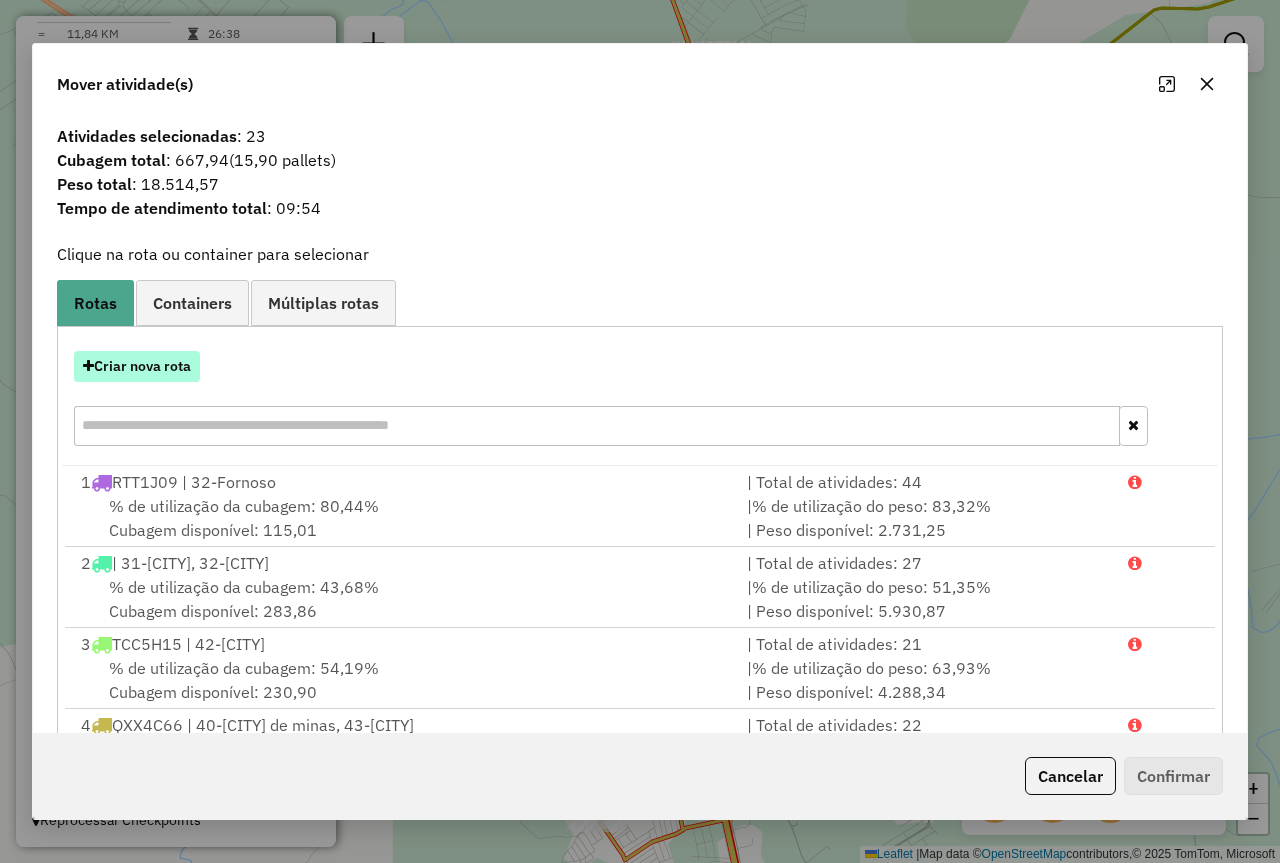 click on "Criar nova rota" at bounding box center [137, 366] 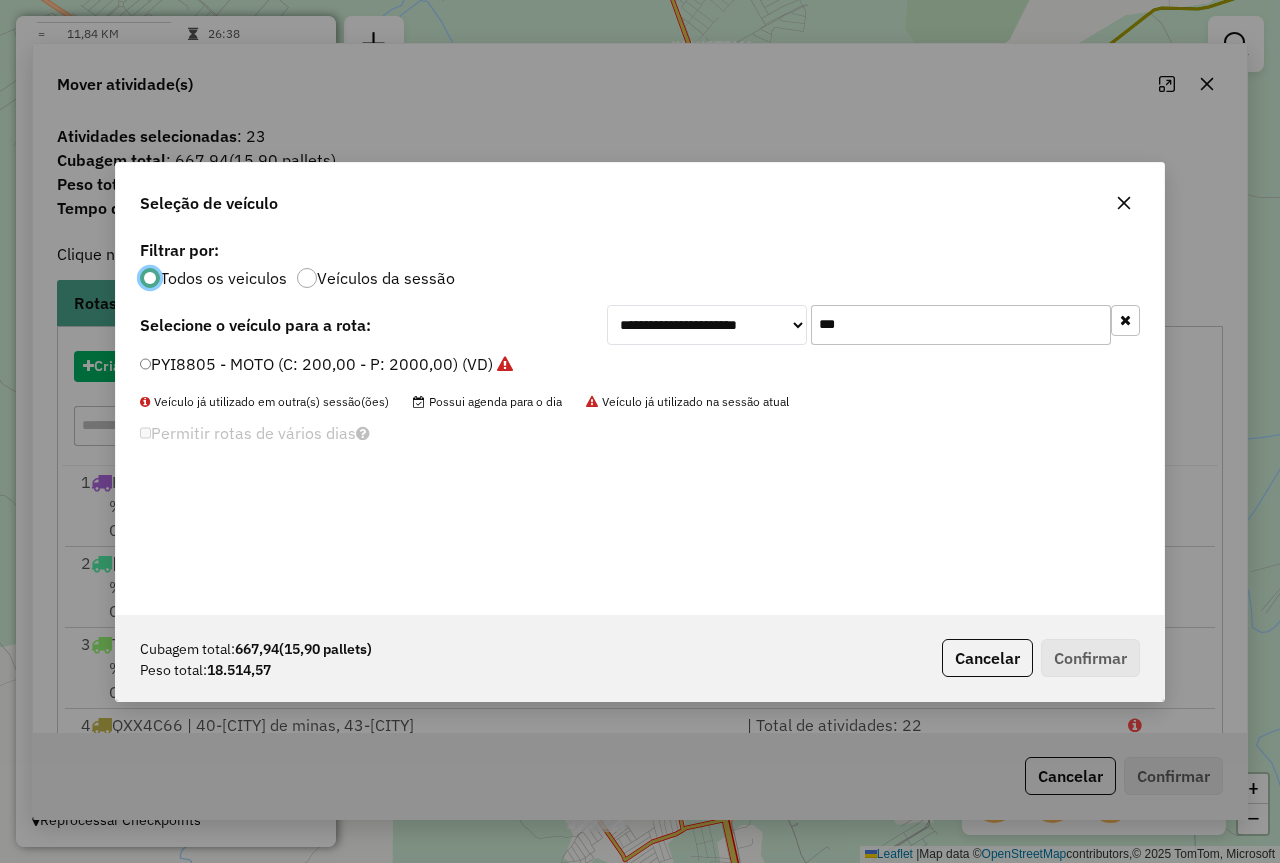 scroll, scrollTop: 11, scrollLeft: 6, axis: both 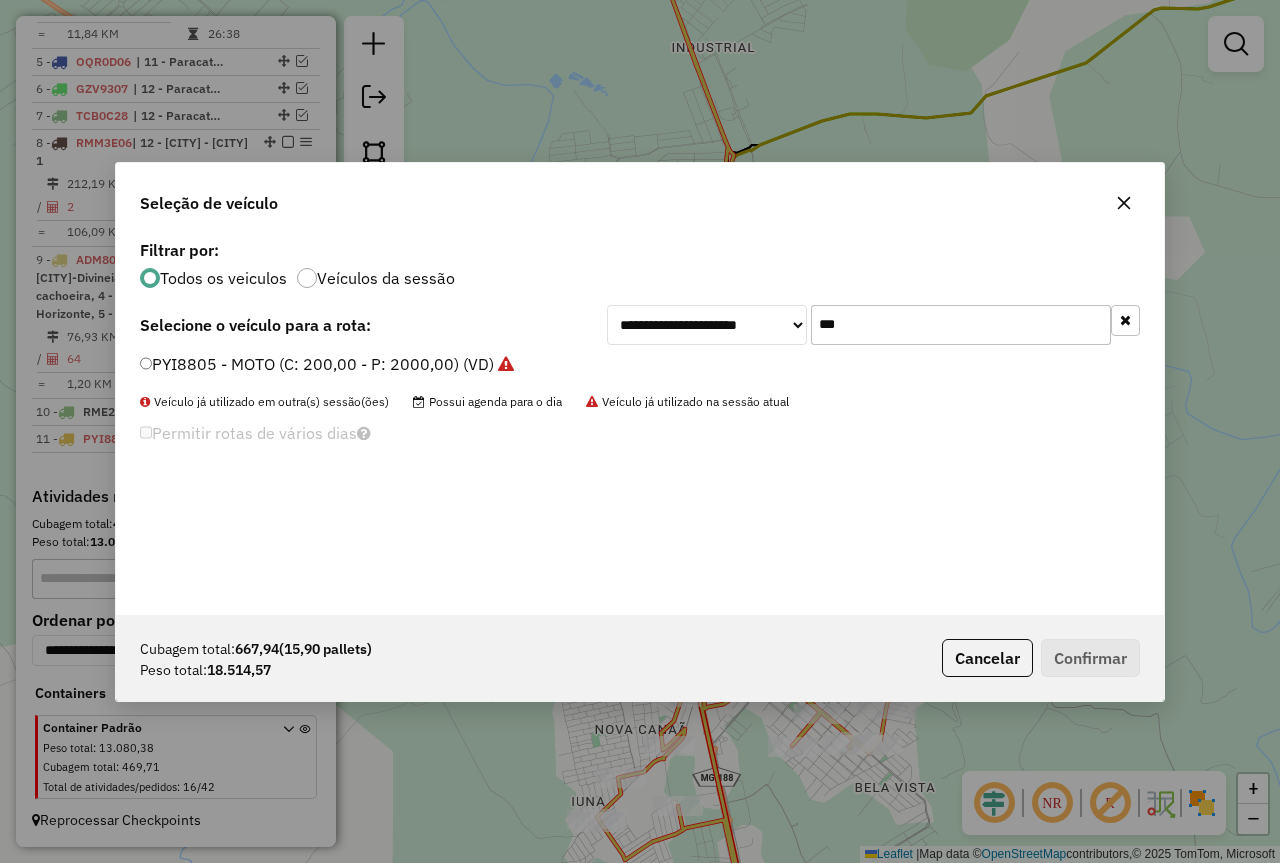 click on "***" 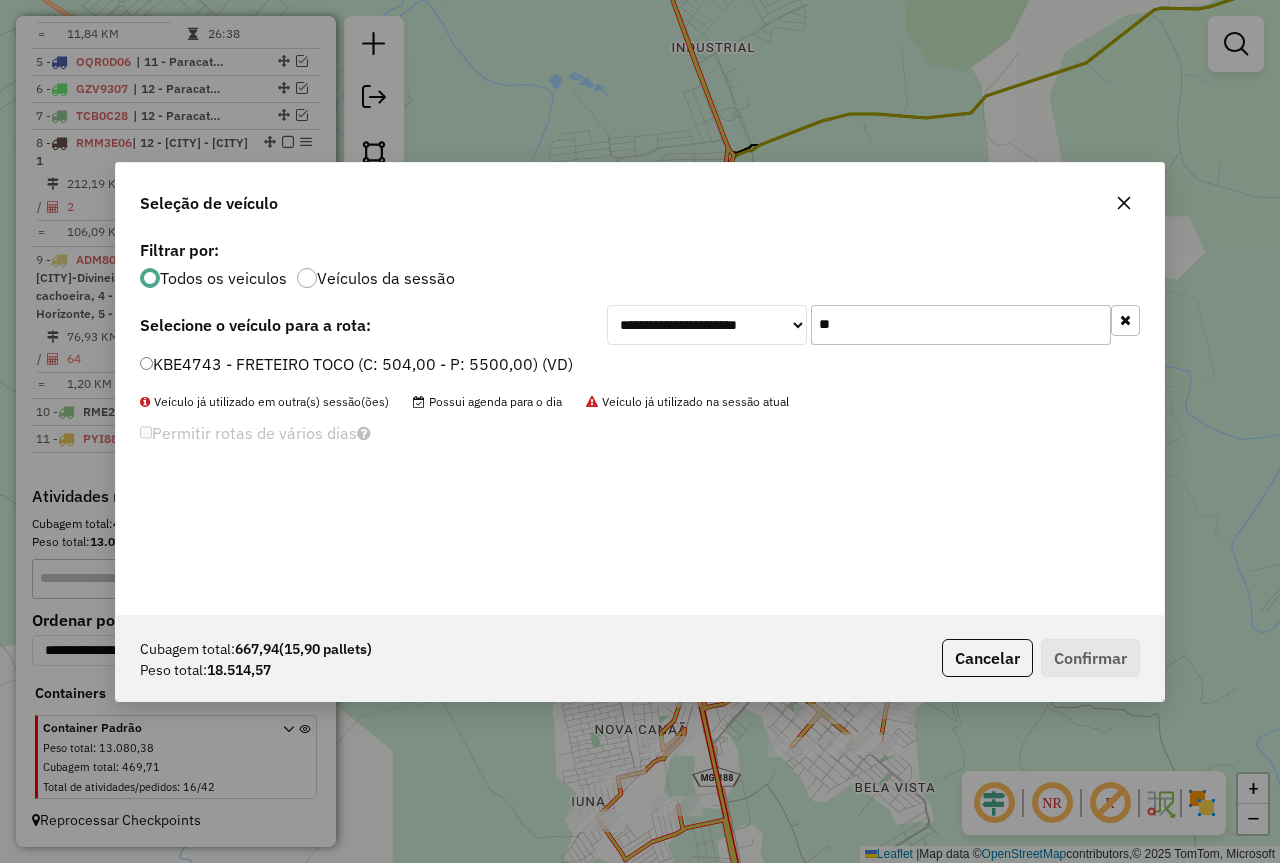 type on "*" 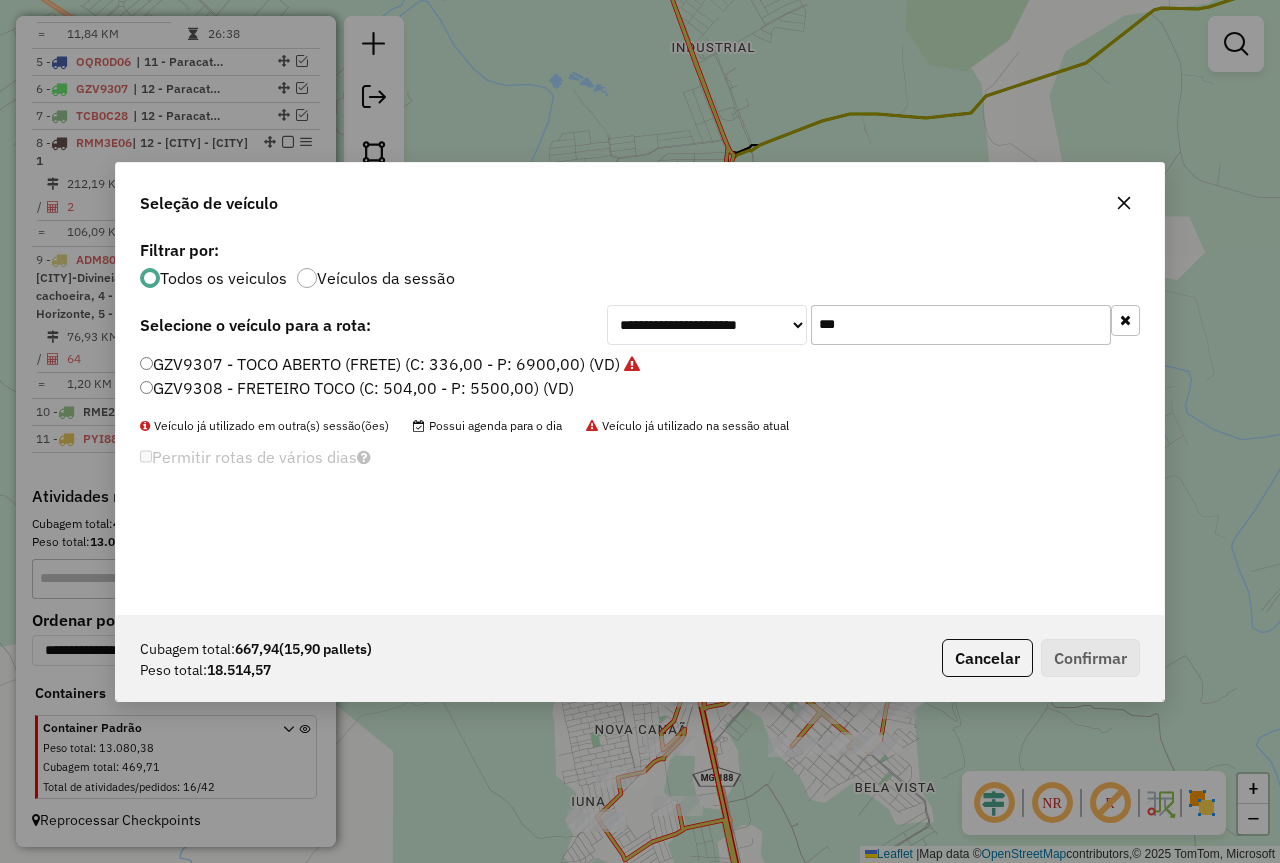 type on "***" 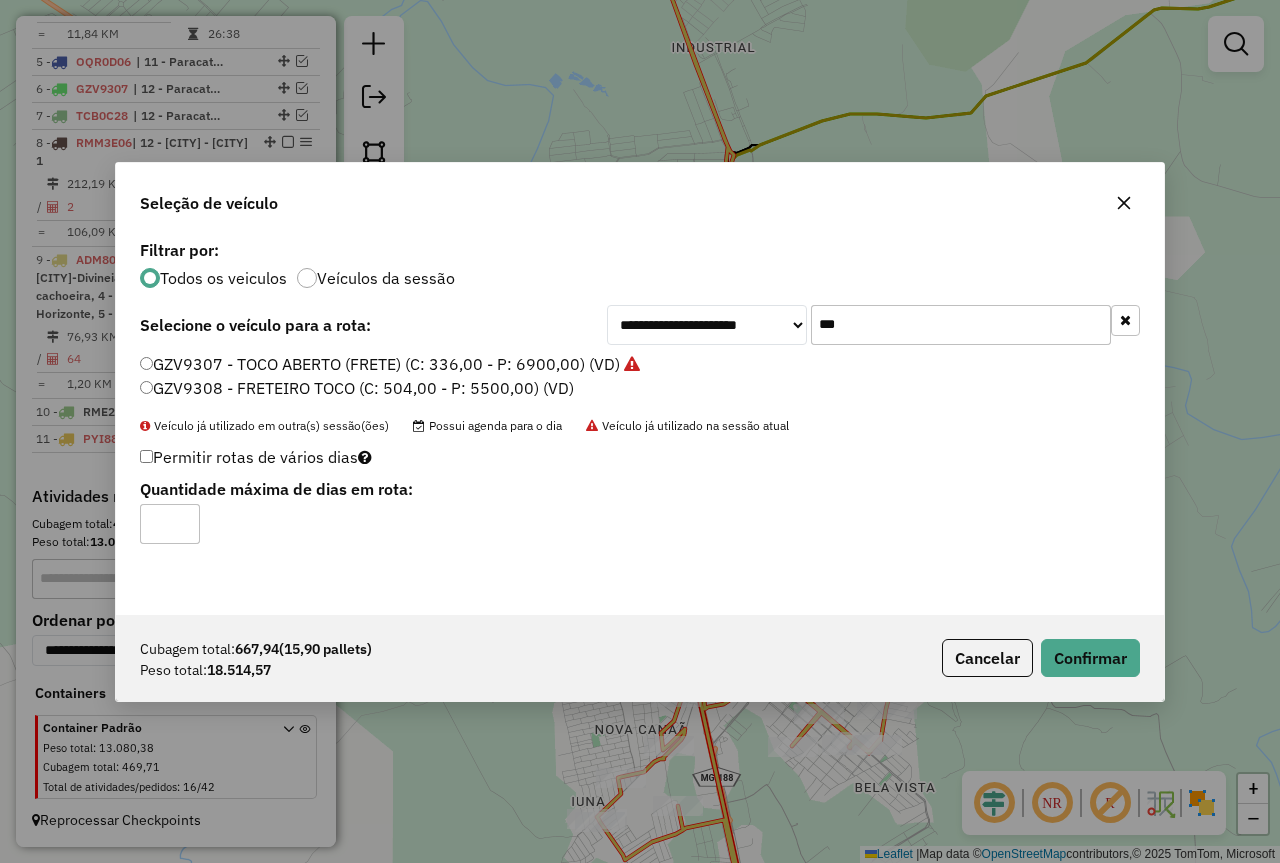 click on "GZV9308 - FRETEIRO TOCO (C: 504,00 - P: 5500,00) (VD)" 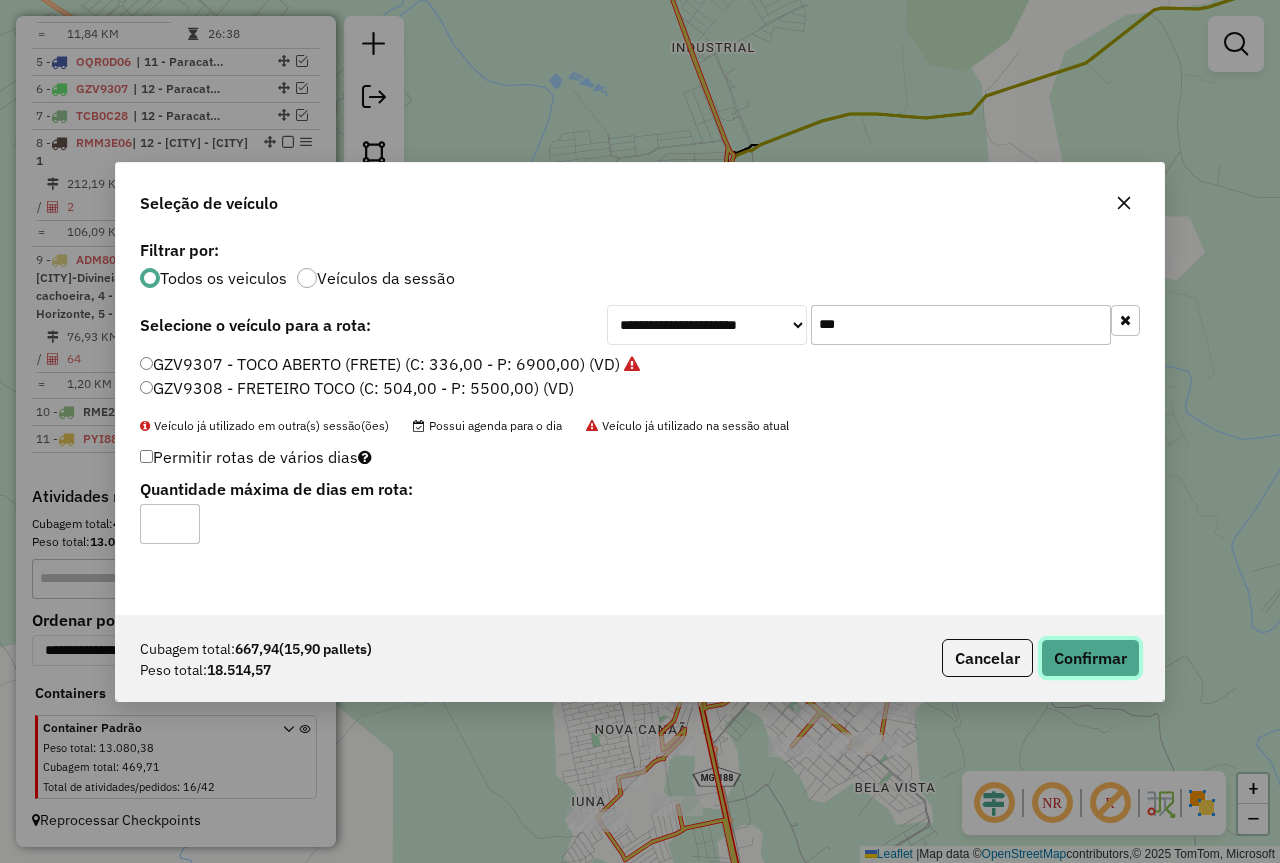 click on "Confirmar" 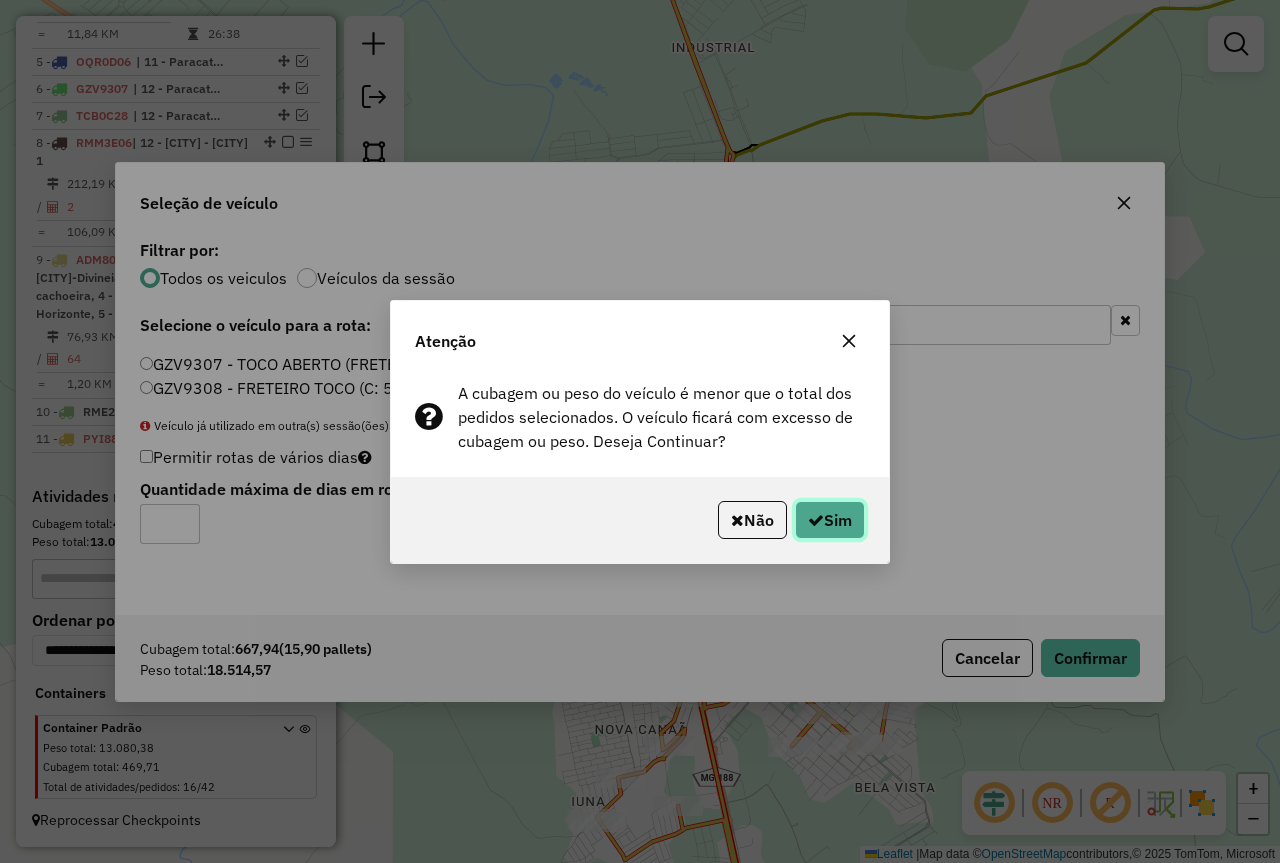 click on "Sim" 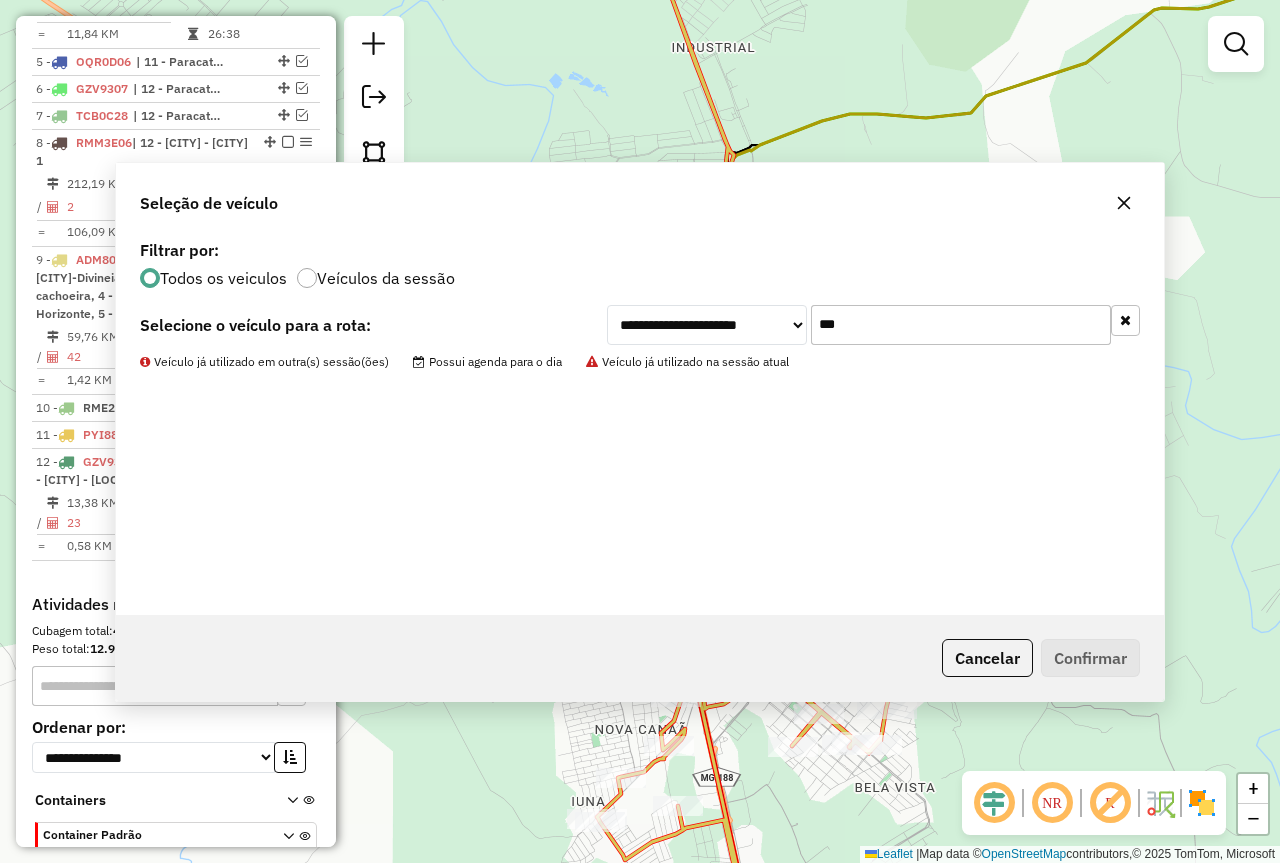 scroll, scrollTop: 1256, scrollLeft: 0, axis: vertical 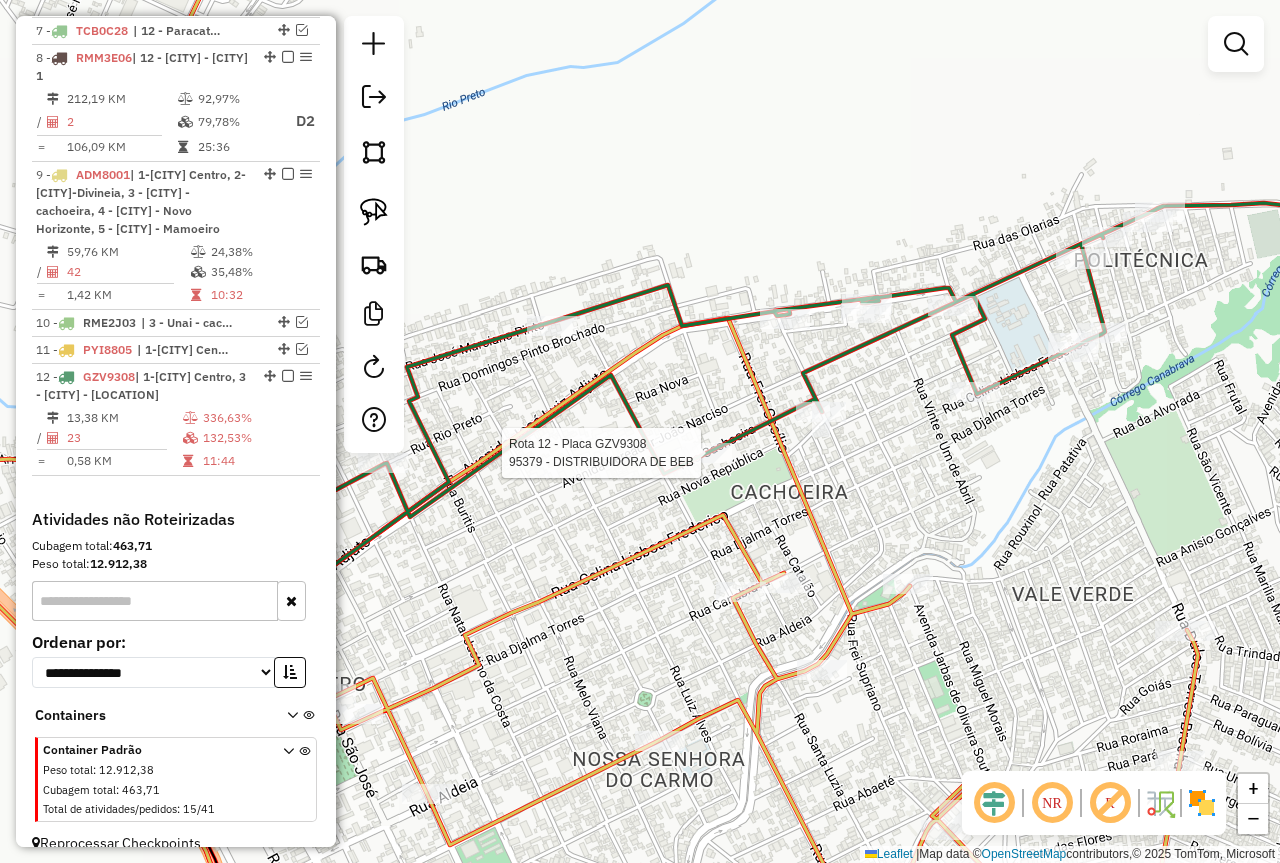 select on "*********" 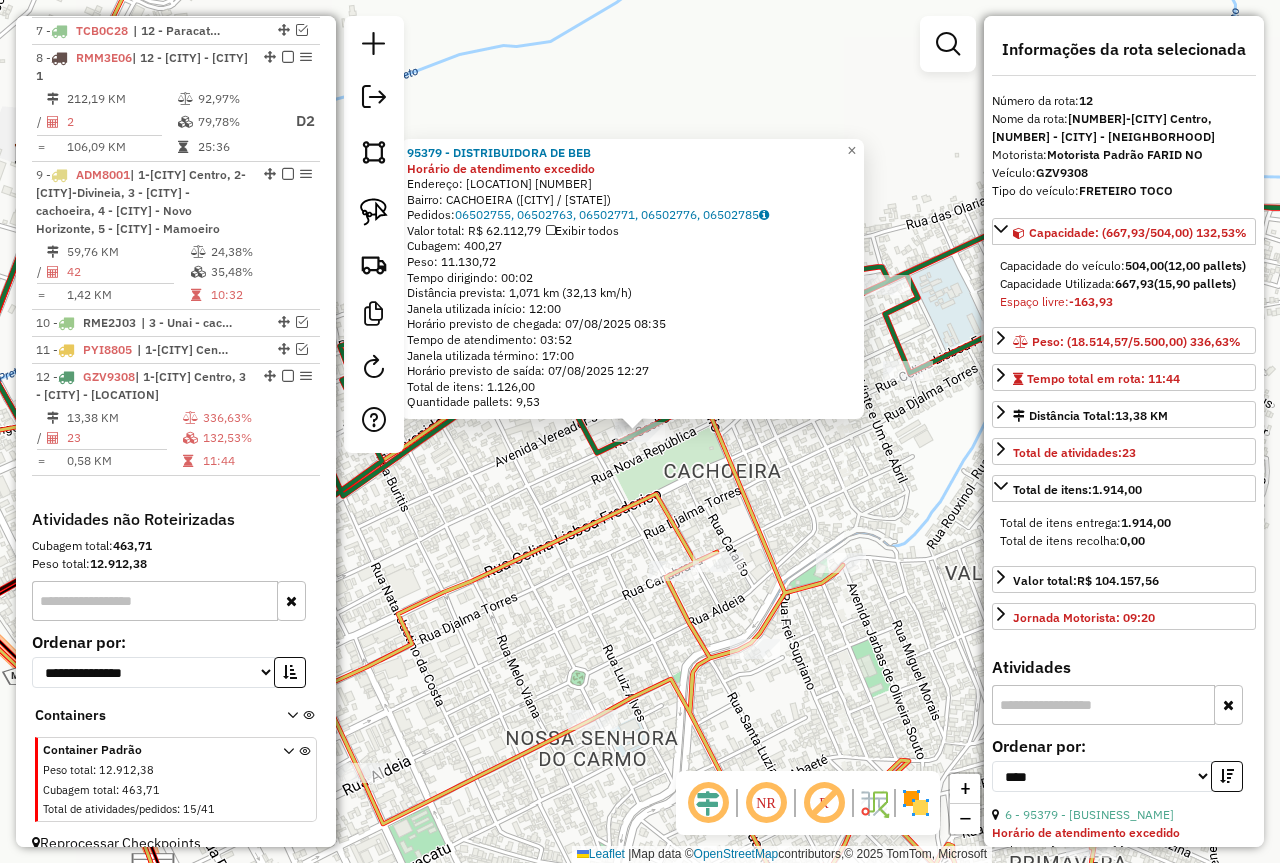 scroll, scrollTop: 1279, scrollLeft: 0, axis: vertical 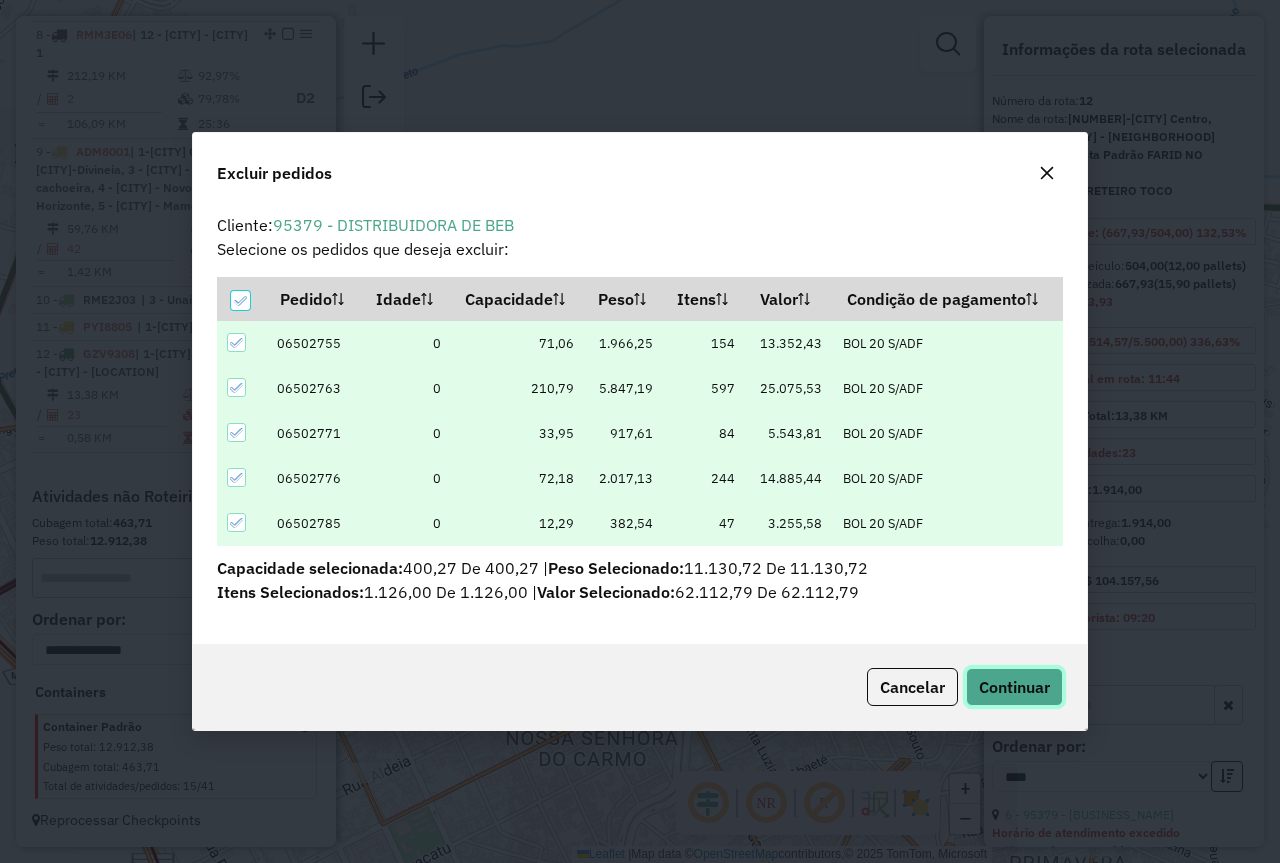click on "Continuar" 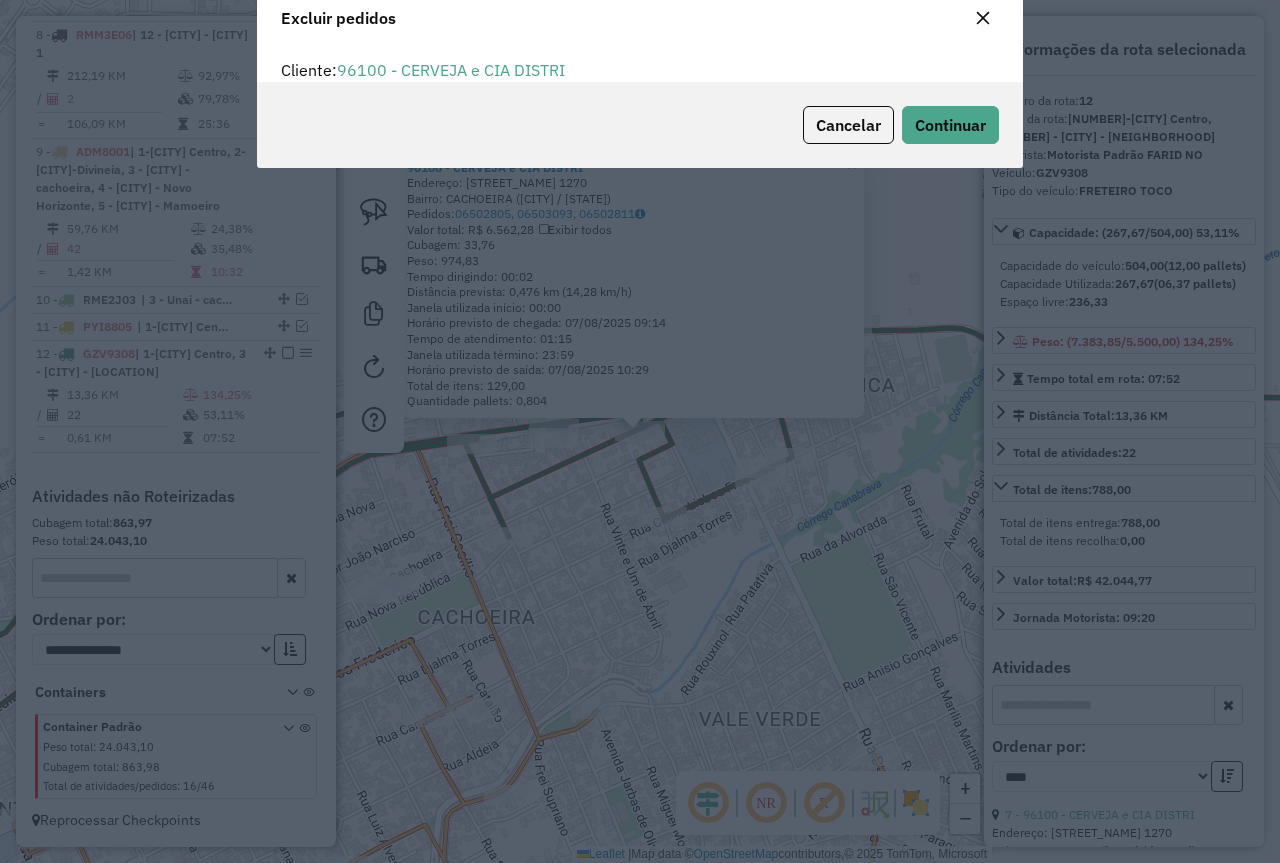 scroll, scrollTop: 12, scrollLeft: 6, axis: both 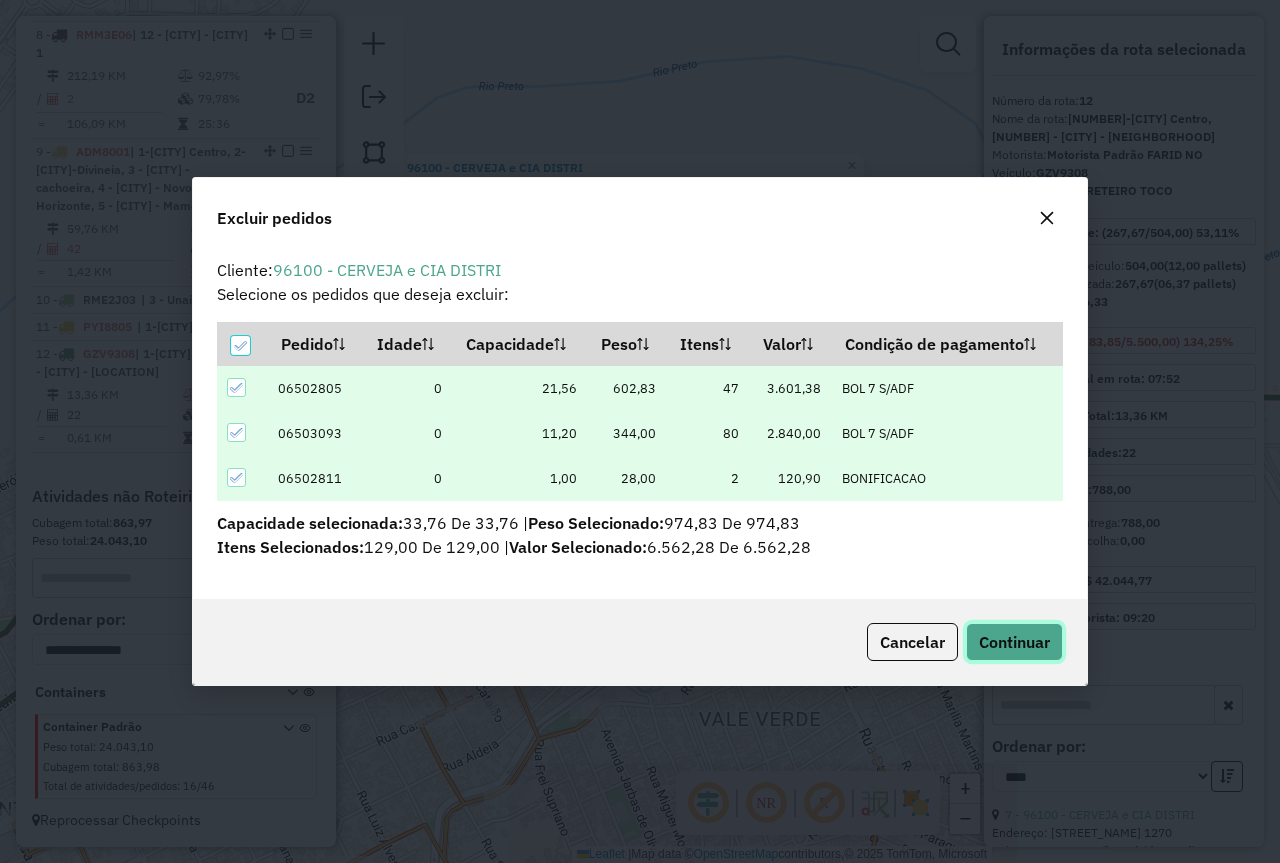 click on "Continuar" 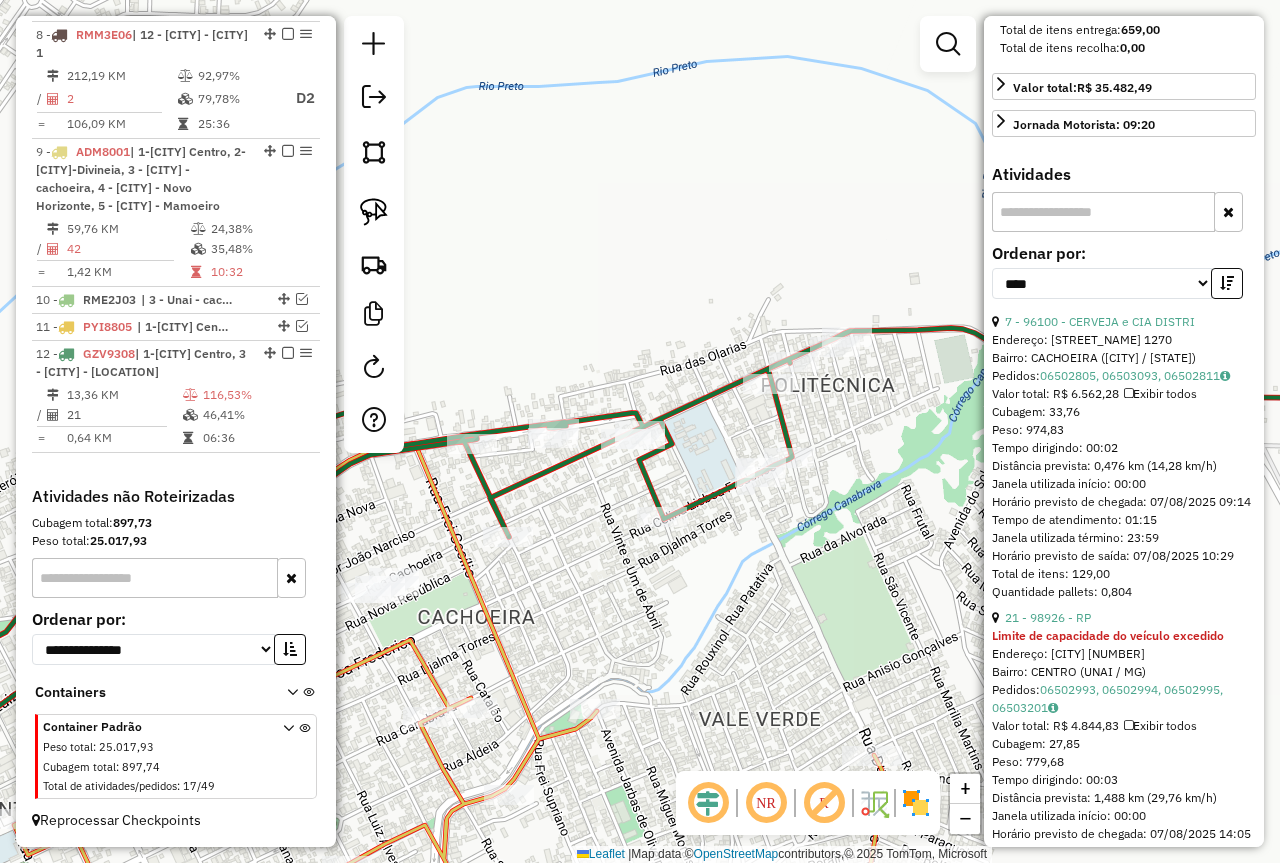 scroll, scrollTop: 600, scrollLeft: 0, axis: vertical 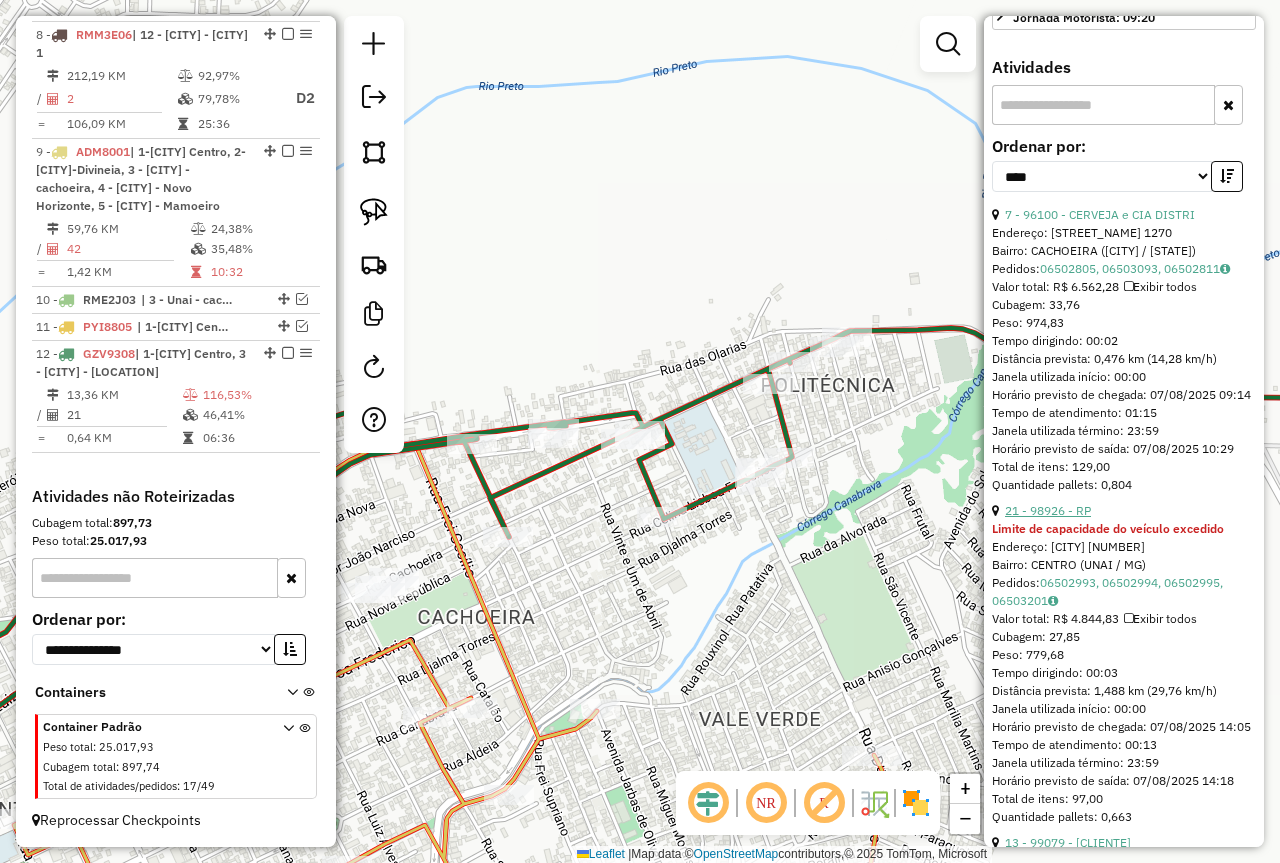 click on "21 - 98926 - RP" at bounding box center (1048, 510) 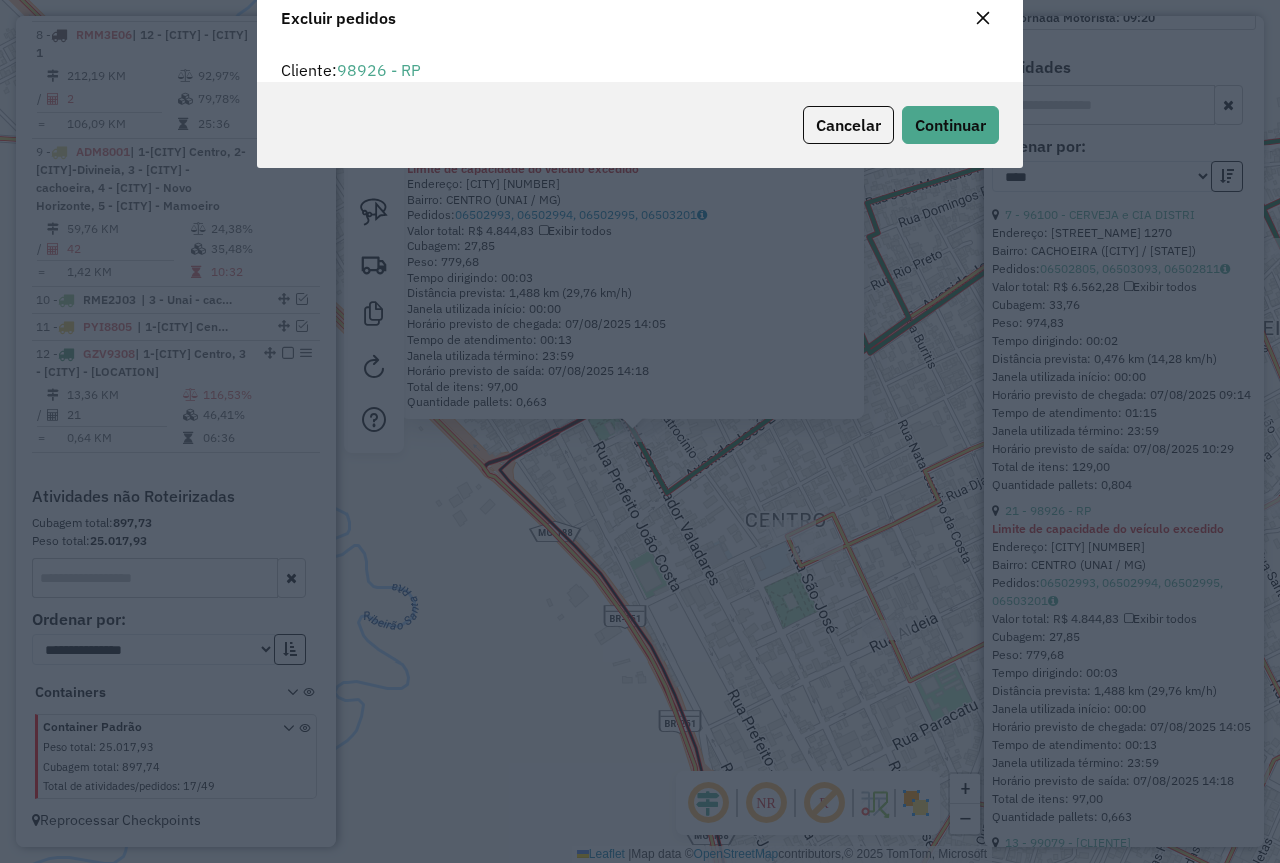 scroll, scrollTop: 82, scrollLeft: 0, axis: vertical 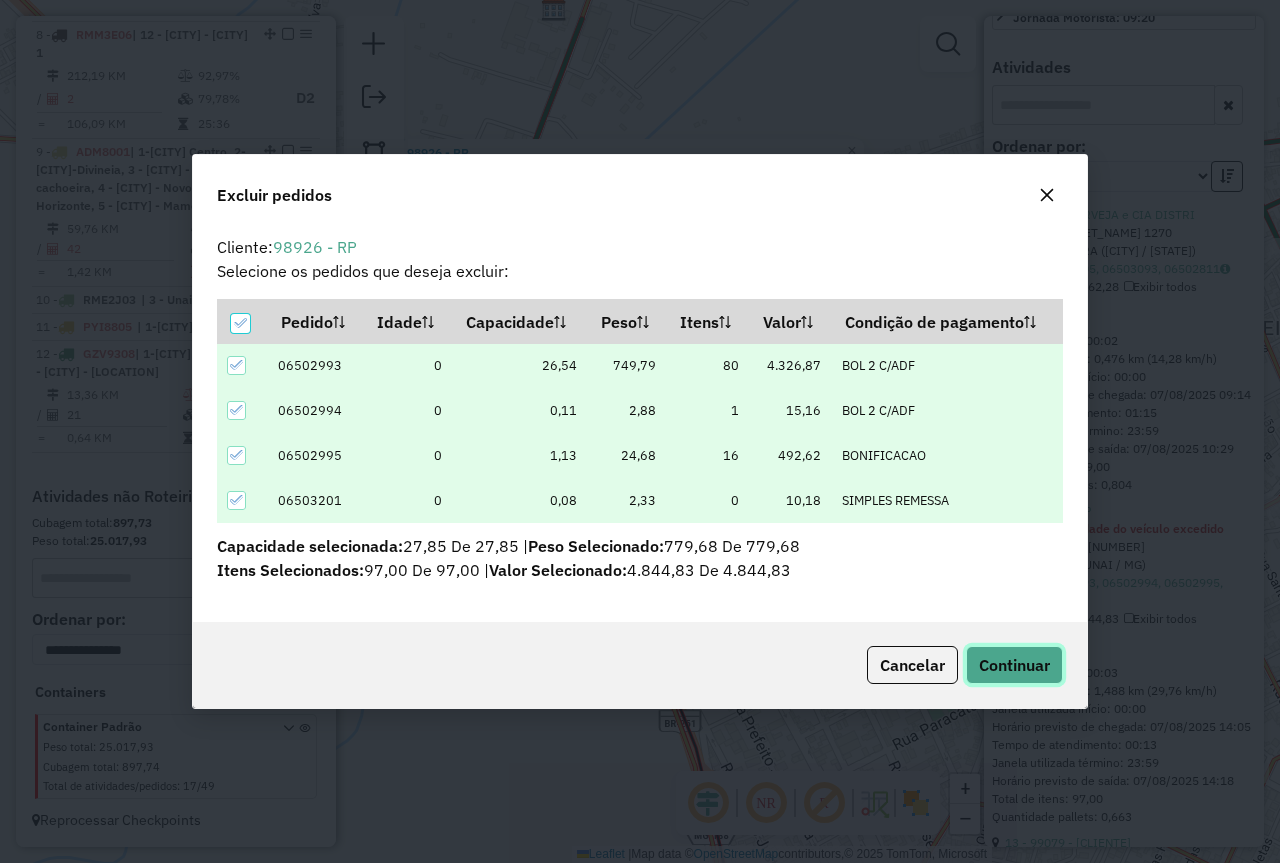 click on "Continuar" 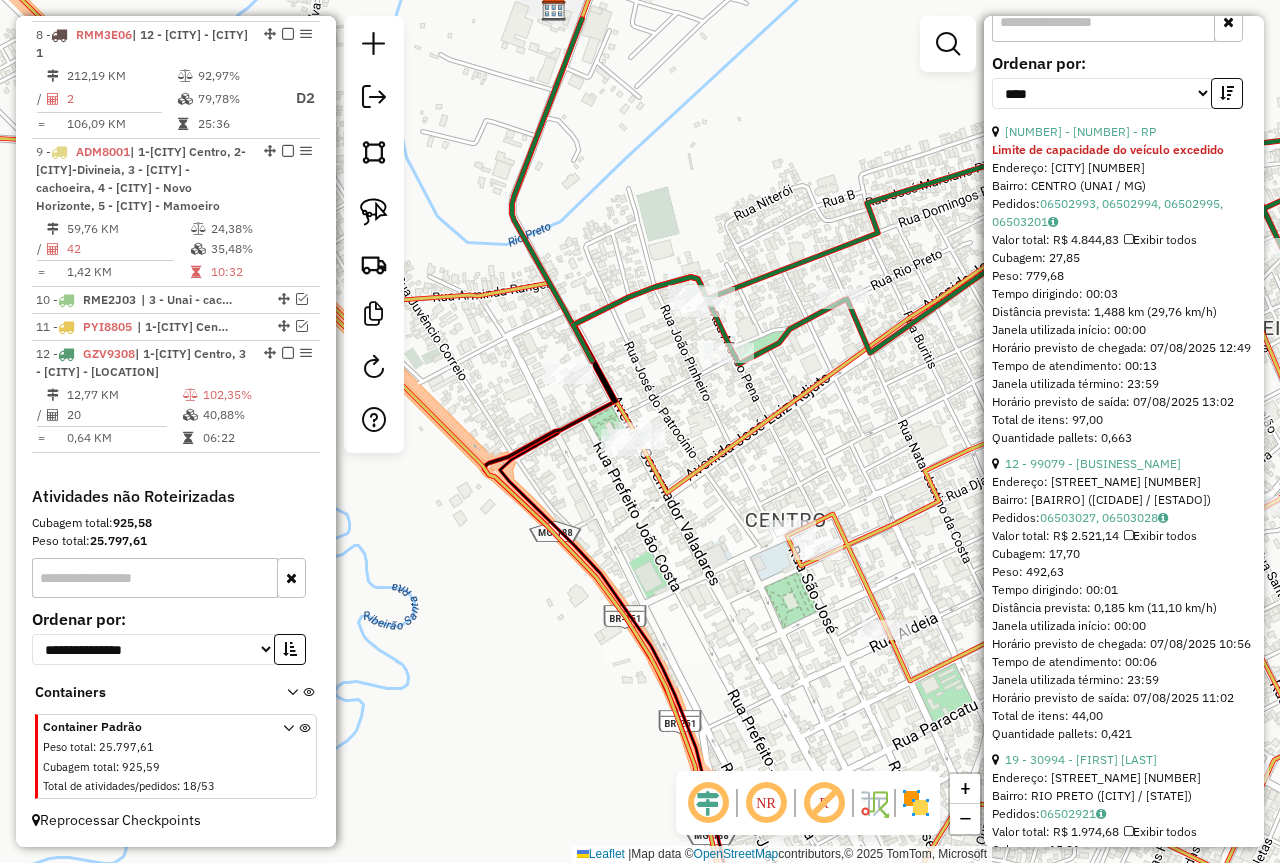 scroll, scrollTop: 800, scrollLeft: 0, axis: vertical 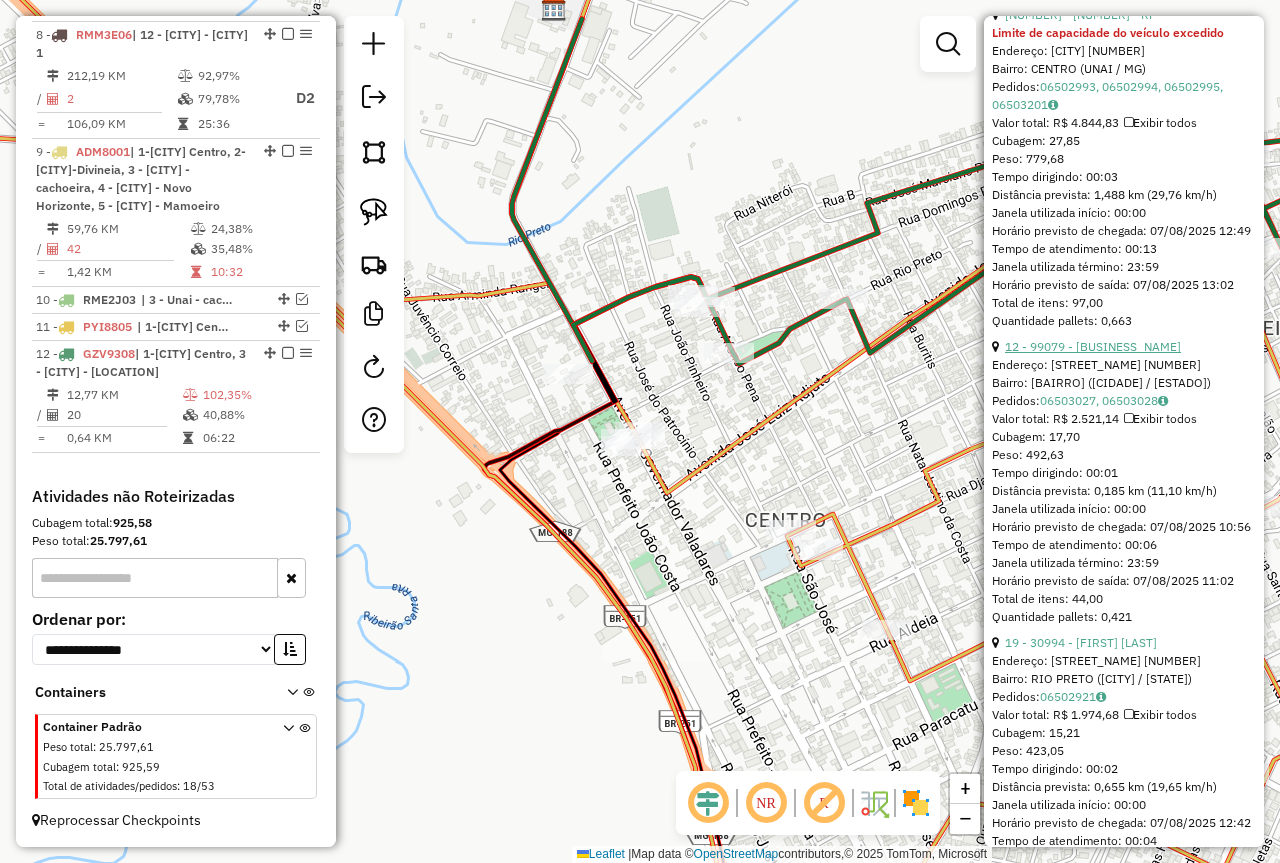 click on "12 - 99079 - BAR DO RAFAEL" at bounding box center (1093, 346) 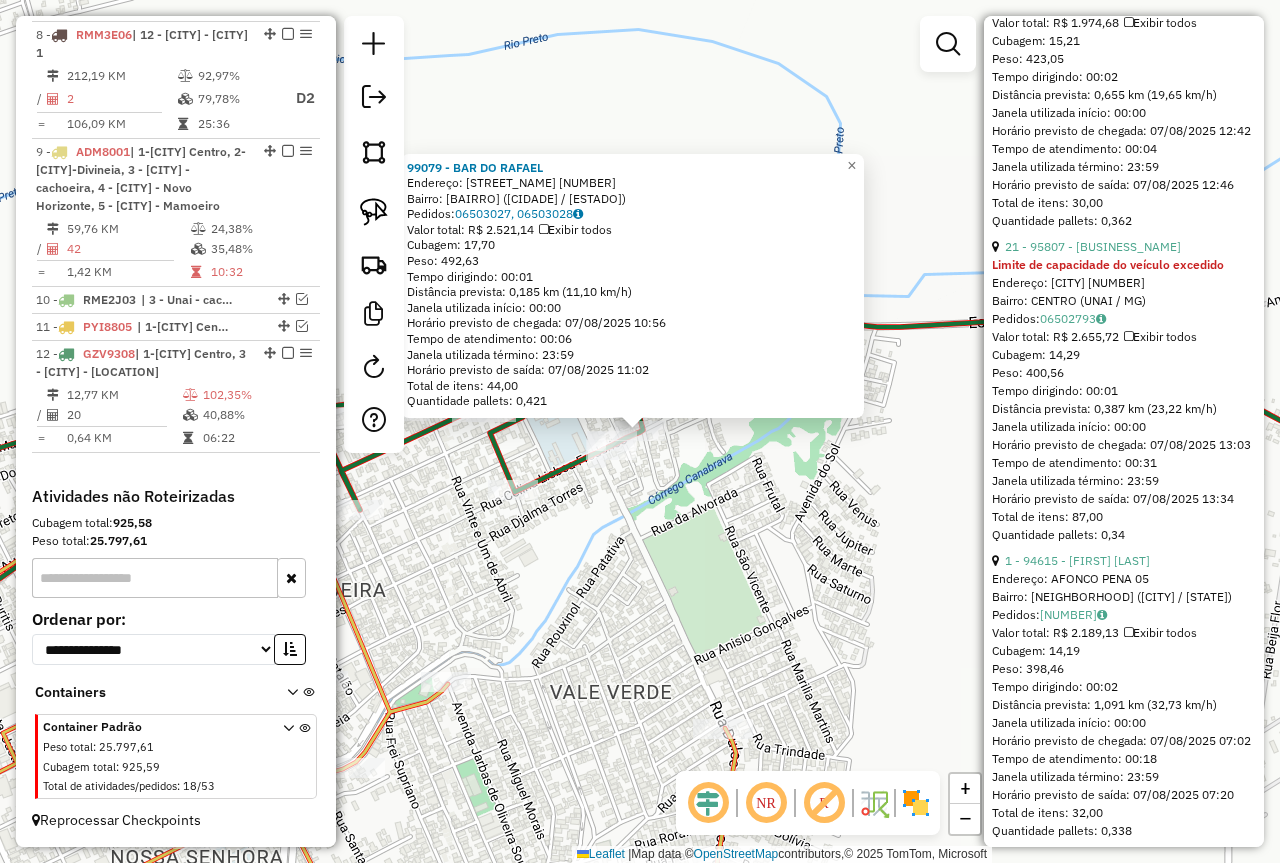 scroll, scrollTop: 1500, scrollLeft: 0, axis: vertical 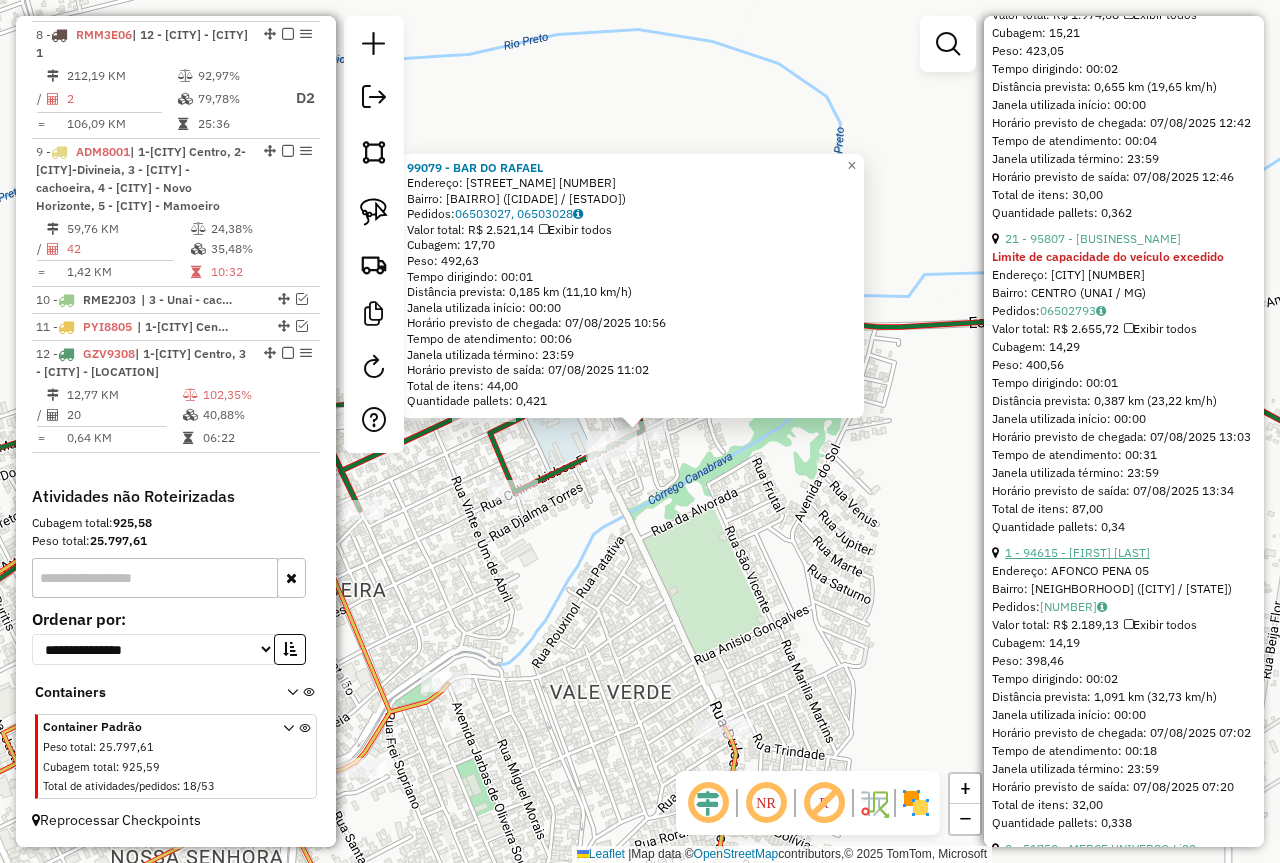 click on "1 - 94615 - BAR DO JUNIM" at bounding box center (1077, 552) 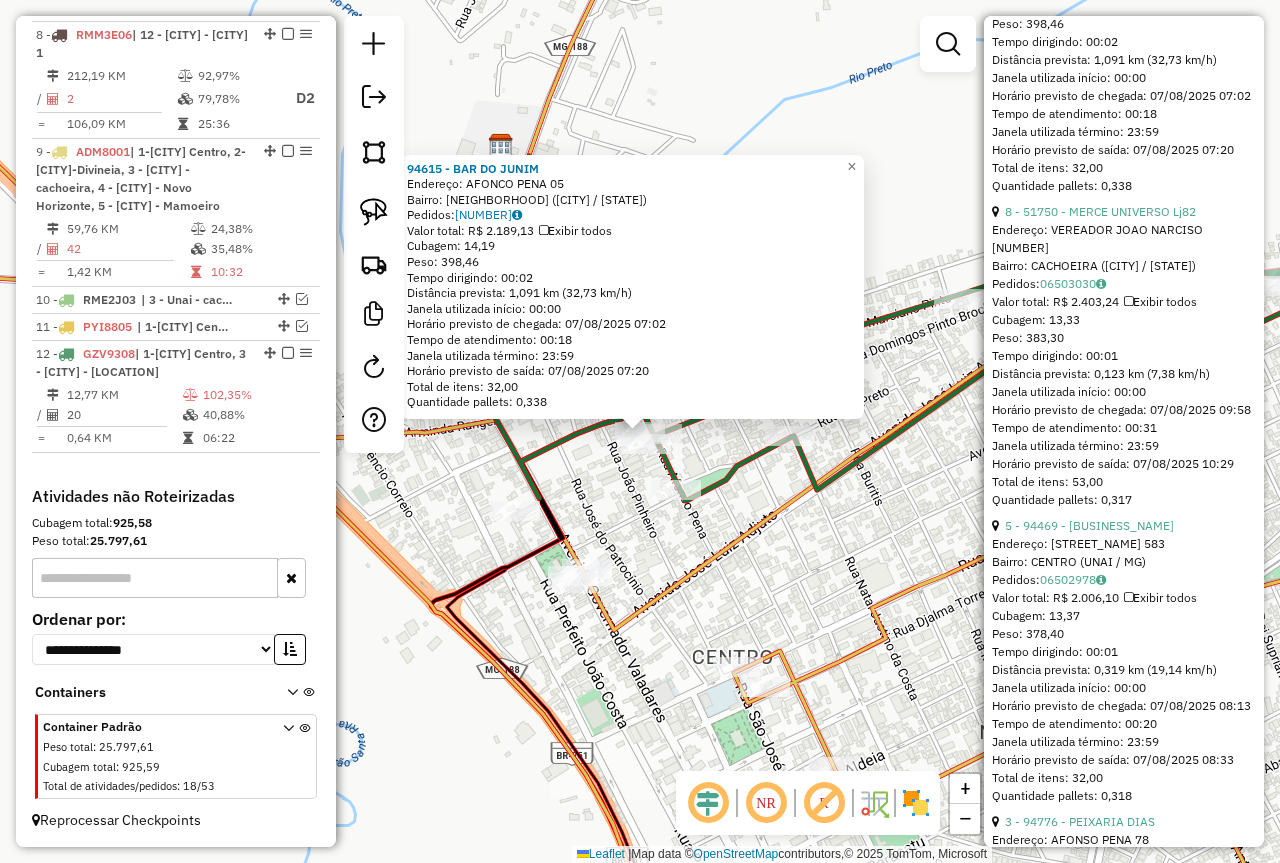 scroll, scrollTop: 2300, scrollLeft: 0, axis: vertical 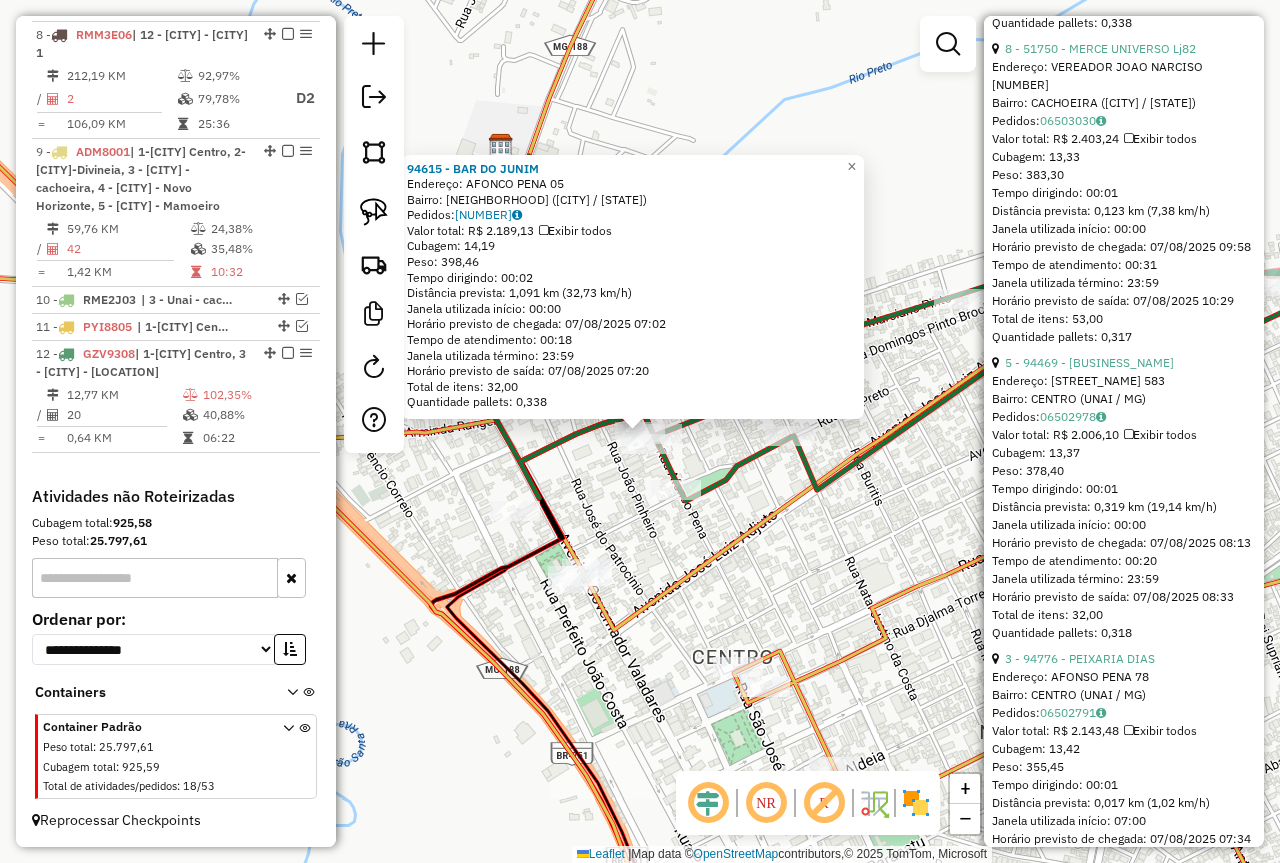 click on "5 - 94469 - MERCEARIA SOARES" at bounding box center [1124, 363] 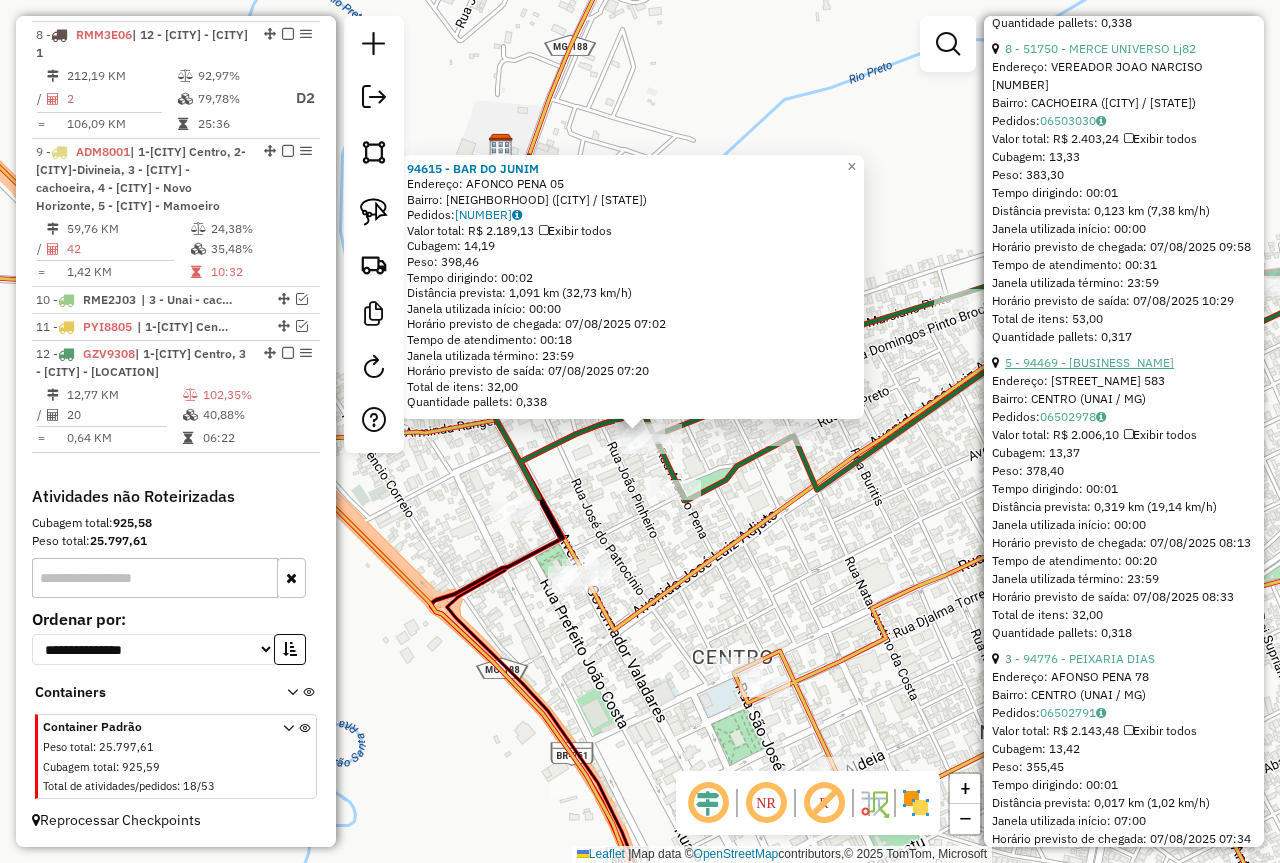 click on "5 - 94469 - MERCEARIA SOARES" at bounding box center [1089, 362] 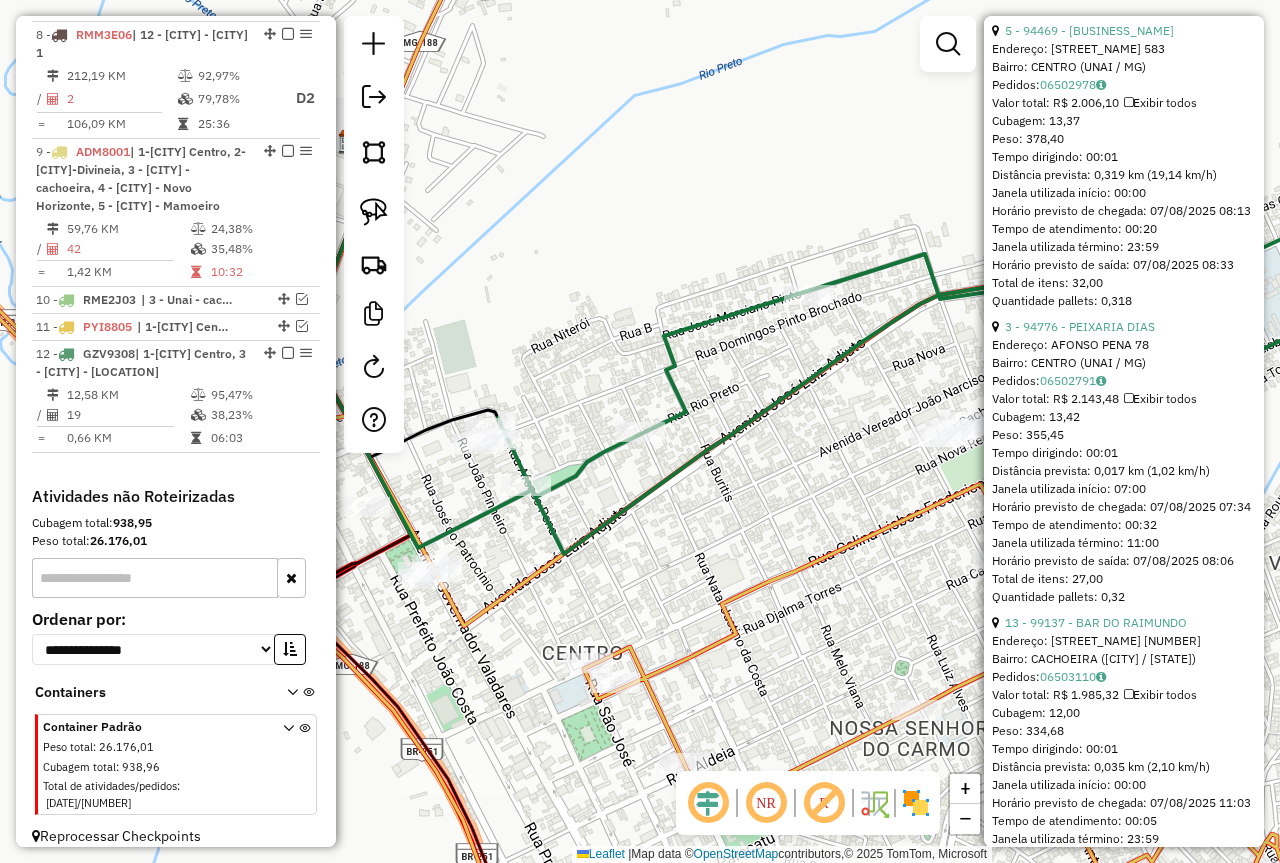 scroll, scrollTop: 362, scrollLeft: 0, axis: vertical 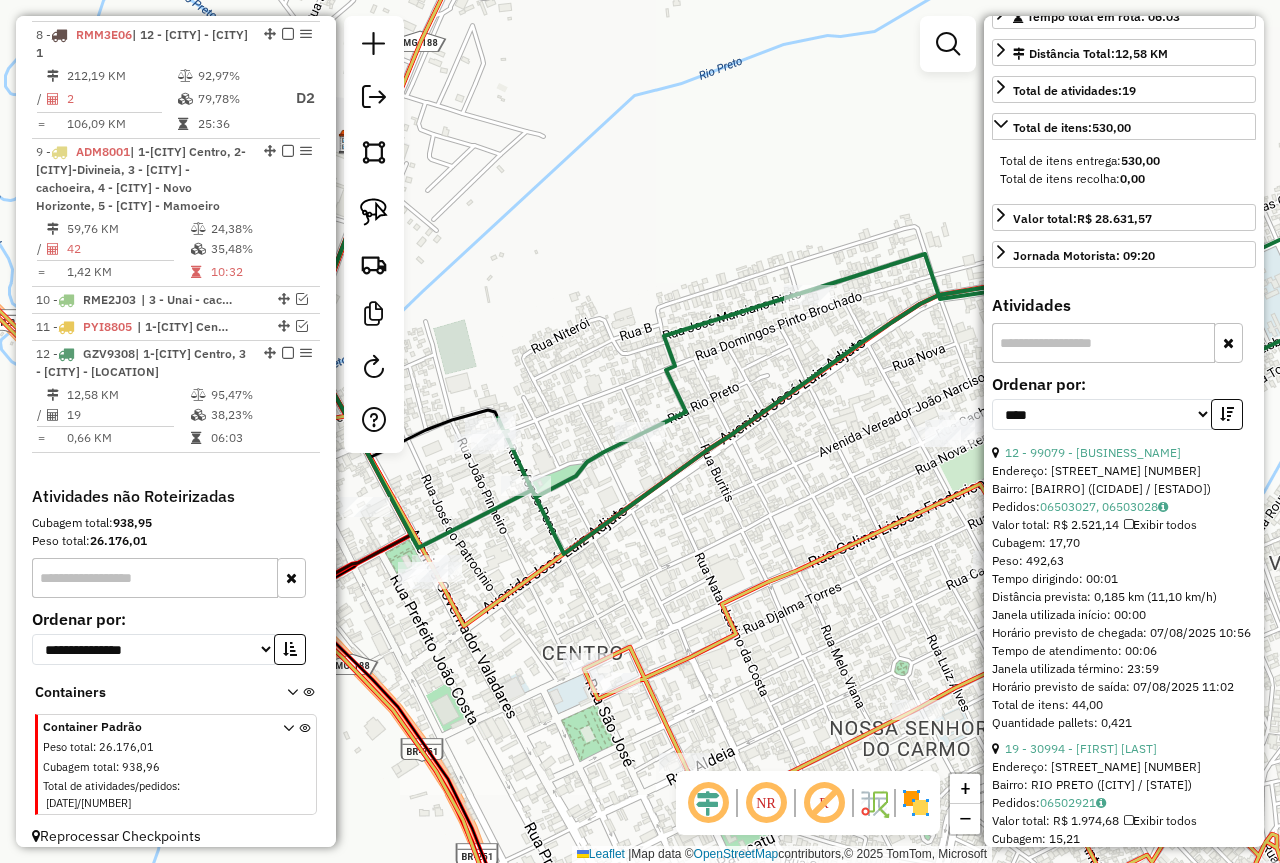 click on "Janela de atendimento Grade de atendimento Capacidade Transportadoras Veículos Cliente Pedidos  Rotas Selecione os dias de semana para filtrar as janelas de atendimento  Seg   Ter   Qua   Qui   Sex   Sáb   Dom  Informe o período da janela de atendimento: De: Até:  Filtrar exatamente a janela do cliente  Considerar janela de atendimento padrão  Selecione os dias de semana para filtrar as grades de atendimento  Seg   Ter   Qua   Qui   Sex   Sáb   Dom   Considerar clientes sem dia de atendimento cadastrado  Clientes fora do dia de atendimento selecionado Filtrar as atividades entre os valores definidos abaixo:  Peso mínimo:   Peso máximo:   Cubagem mínima:   Cubagem máxima:   De:   Até:  Filtrar as atividades entre o tempo de atendimento definido abaixo:  De:   Até:   Considerar capacidade total dos clientes não roteirizados Transportadora: Selecione um ou mais itens Tipo de veículo: Selecione um ou mais itens Veículo: Selecione um ou mais itens Motorista: Selecione um ou mais itens Nome: Rótulo:" 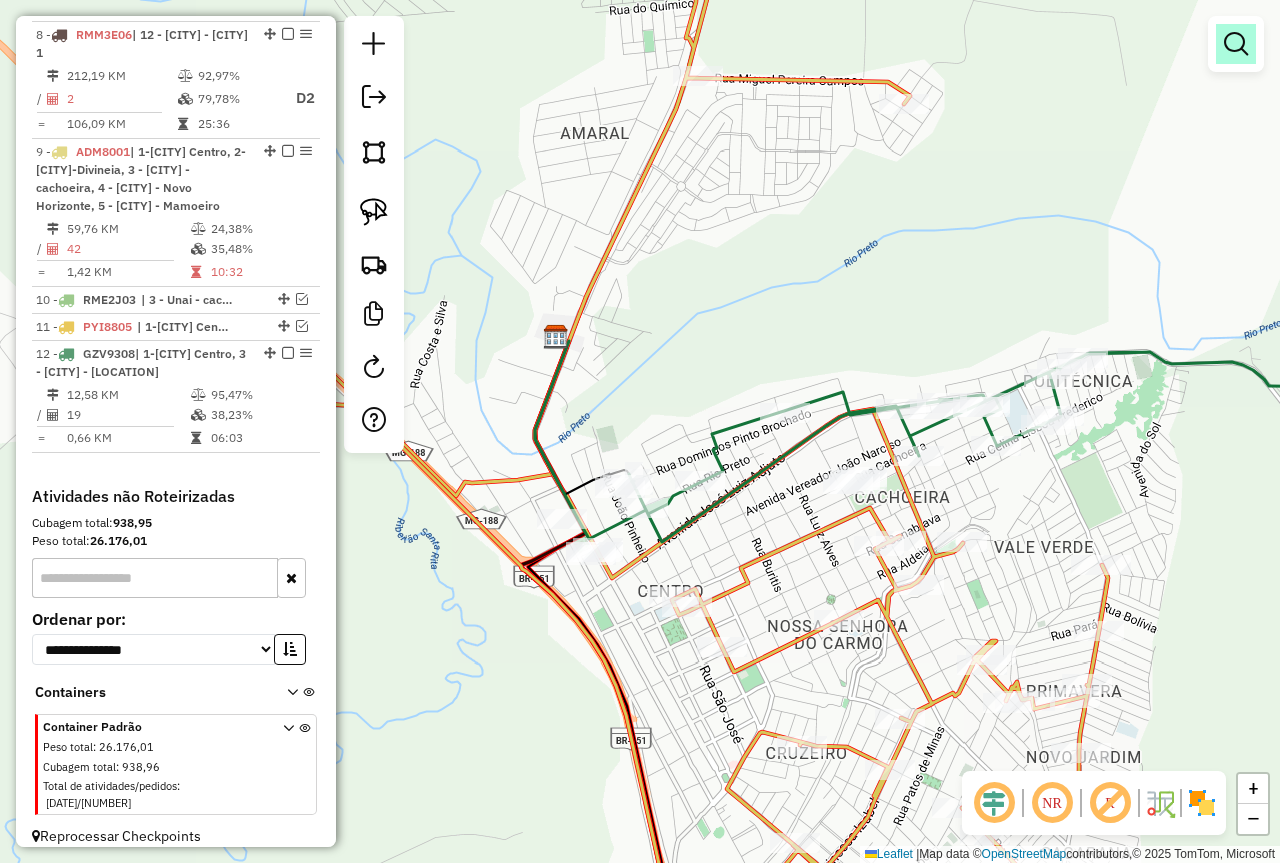 click at bounding box center (1236, 44) 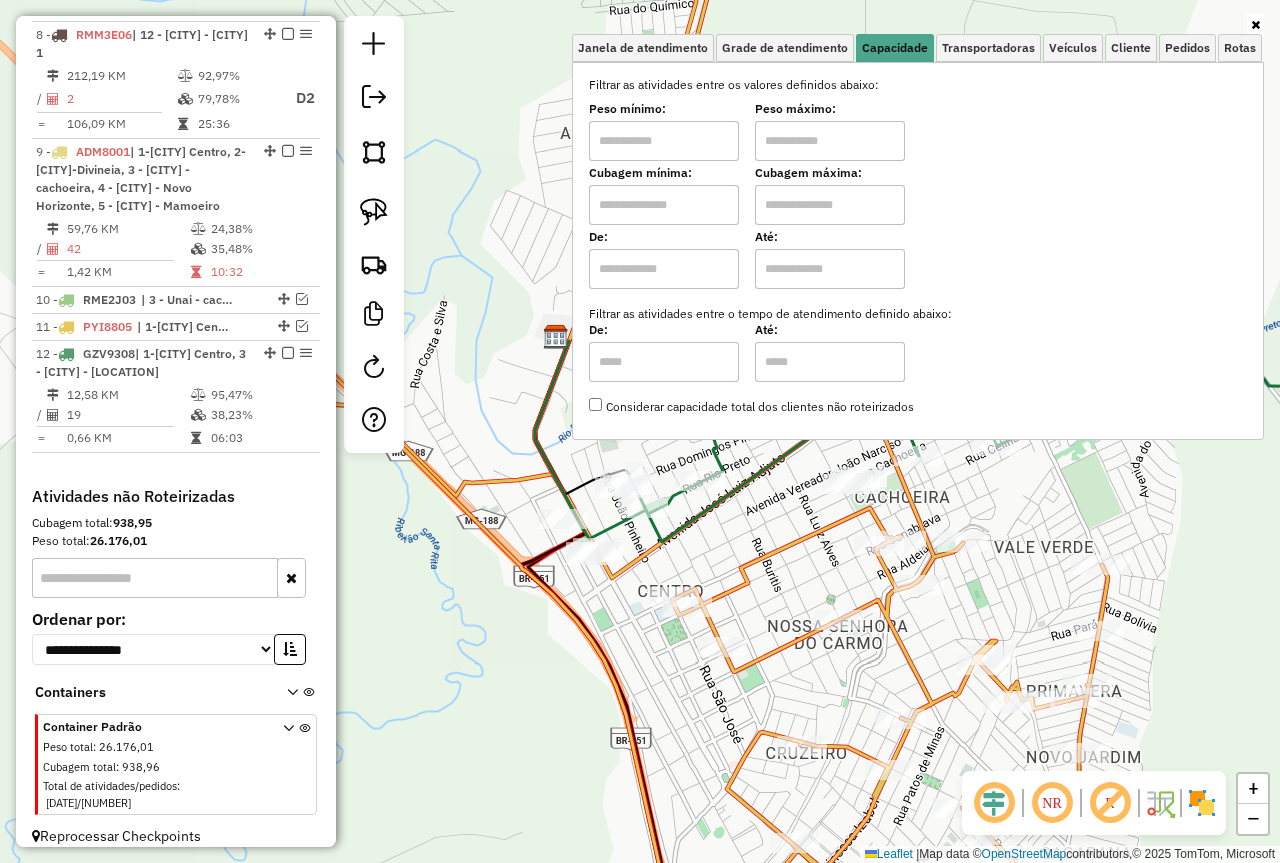 click at bounding box center (664, 141) 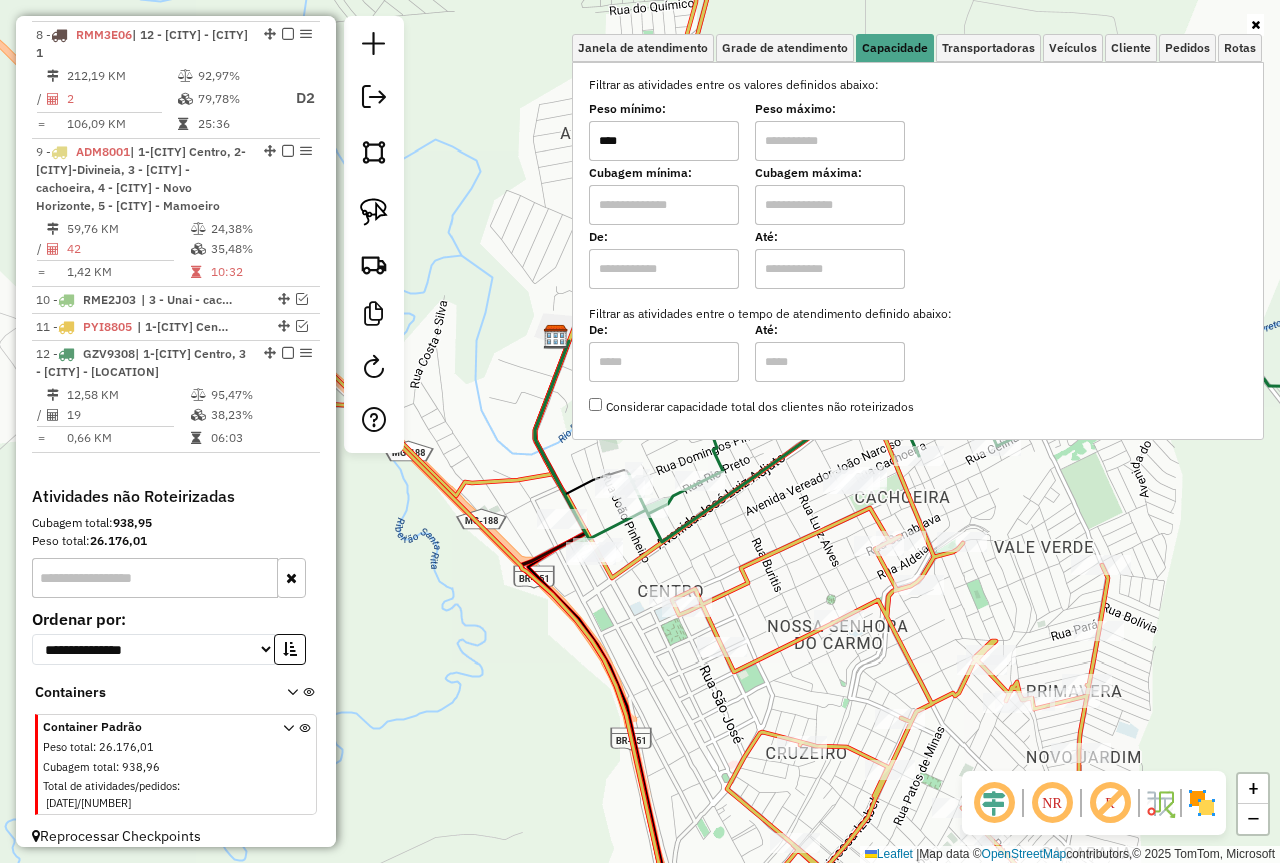 click at bounding box center (830, 141) 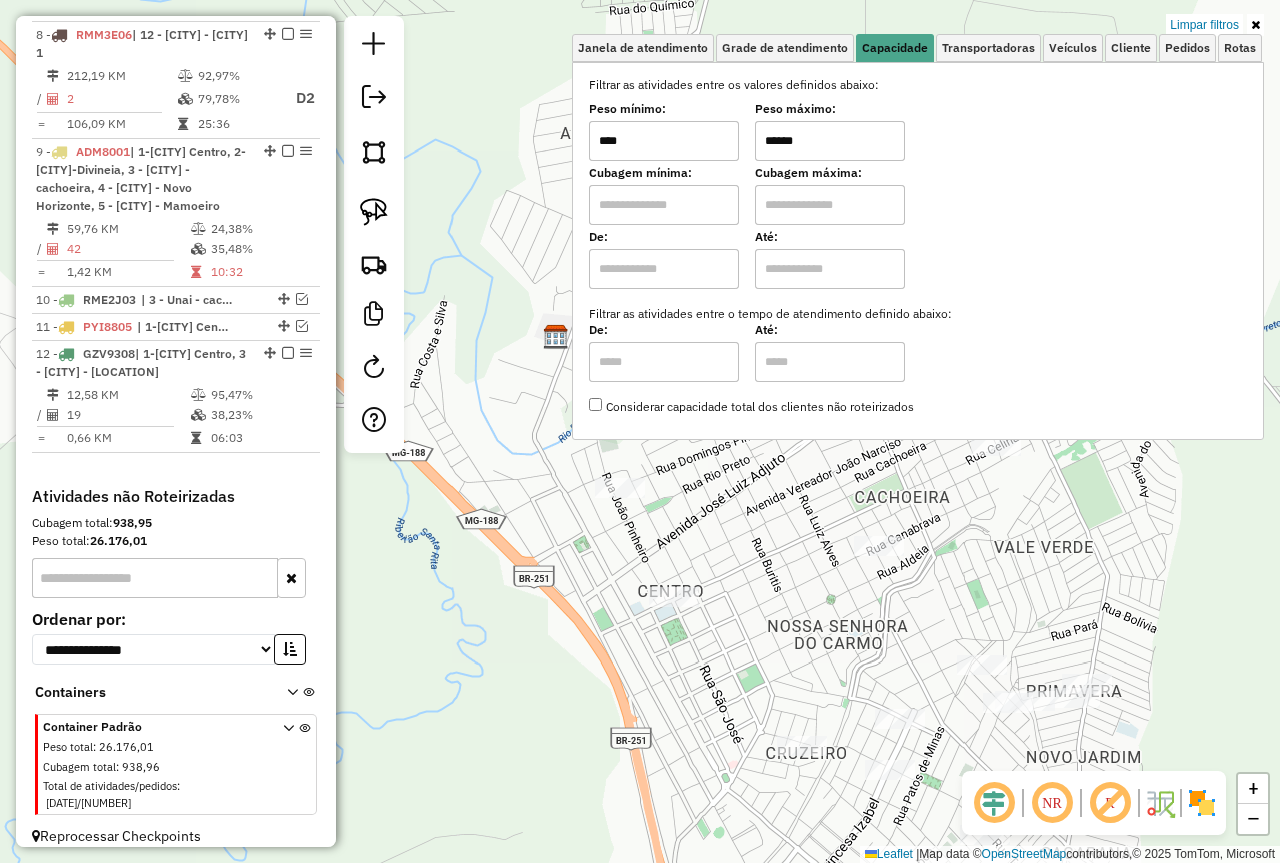 click on "Limpar filtros Janela de atendimento Grade de atendimento Capacidade Transportadoras Veículos Cliente Pedidos  Rotas Selecione os dias de semana para filtrar as janelas de atendimento  Seg   Ter   Qua   Qui   Sex   Sáb   Dom  Informe o período da janela de atendimento: De: Até:  Filtrar exatamente a janela do cliente  Considerar janela de atendimento padrão  Selecione os dias de semana para filtrar as grades de atendimento  Seg   Ter   Qua   Qui   Sex   Sáb   Dom   Considerar clientes sem dia de atendimento cadastrado  Clientes fora do dia de atendimento selecionado Filtrar as atividades entre os valores definidos abaixo:  Peso mínimo:  ****  Peso máximo:  ******  Cubagem mínima:   Cubagem máxima:   De:   Até:  Filtrar as atividades entre o tempo de atendimento definido abaixo:  De:   Até:   Considerar capacidade total dos clientes não roteirizados Transportadora: Selecione um ou mais itens Tipo de veículo: Selecione um ou mais itens Veículo: Selecione um ou mais itens Motorista: Nome: Rótulo:" 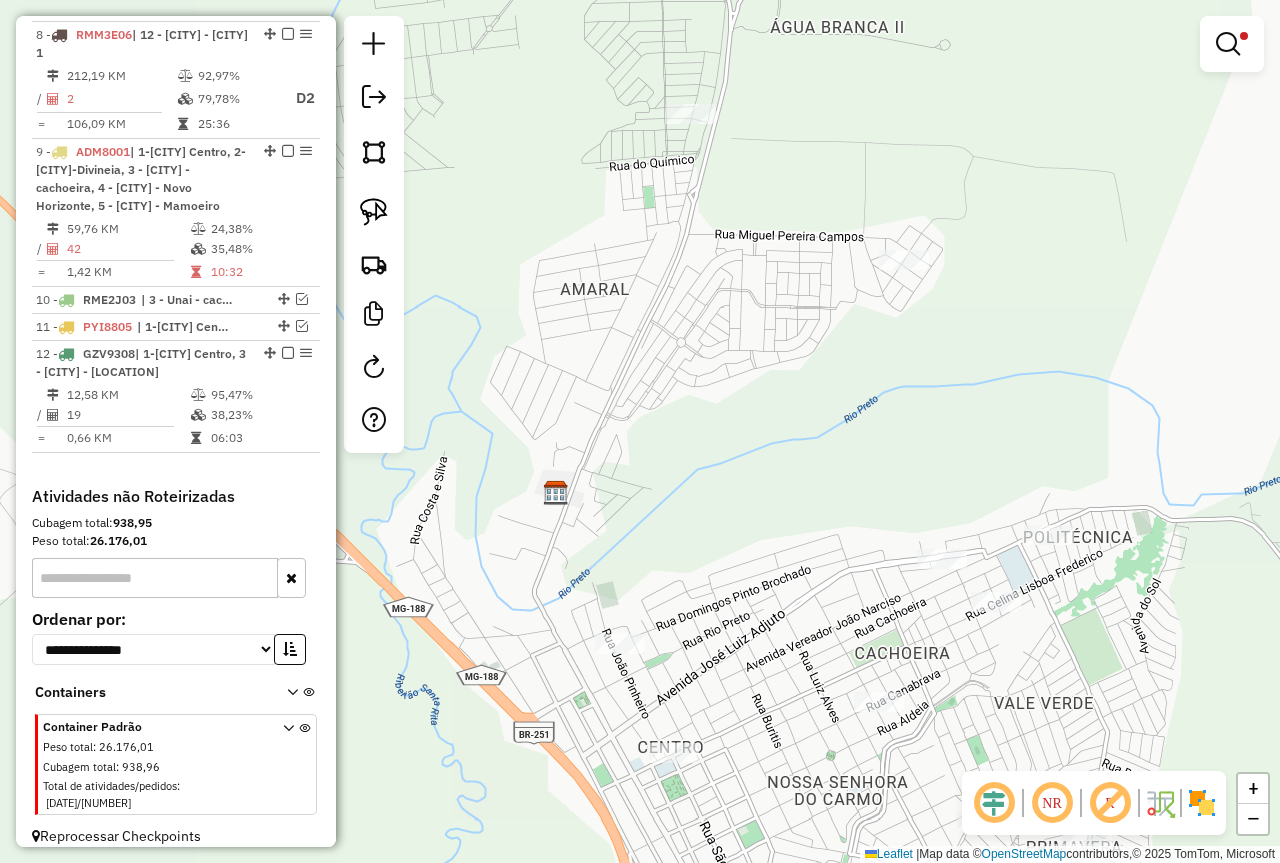 drag, startPoint x: 1000, startPoint y: 530, endPoint x: 1006, endPoint y: 640, distance: 110.16351 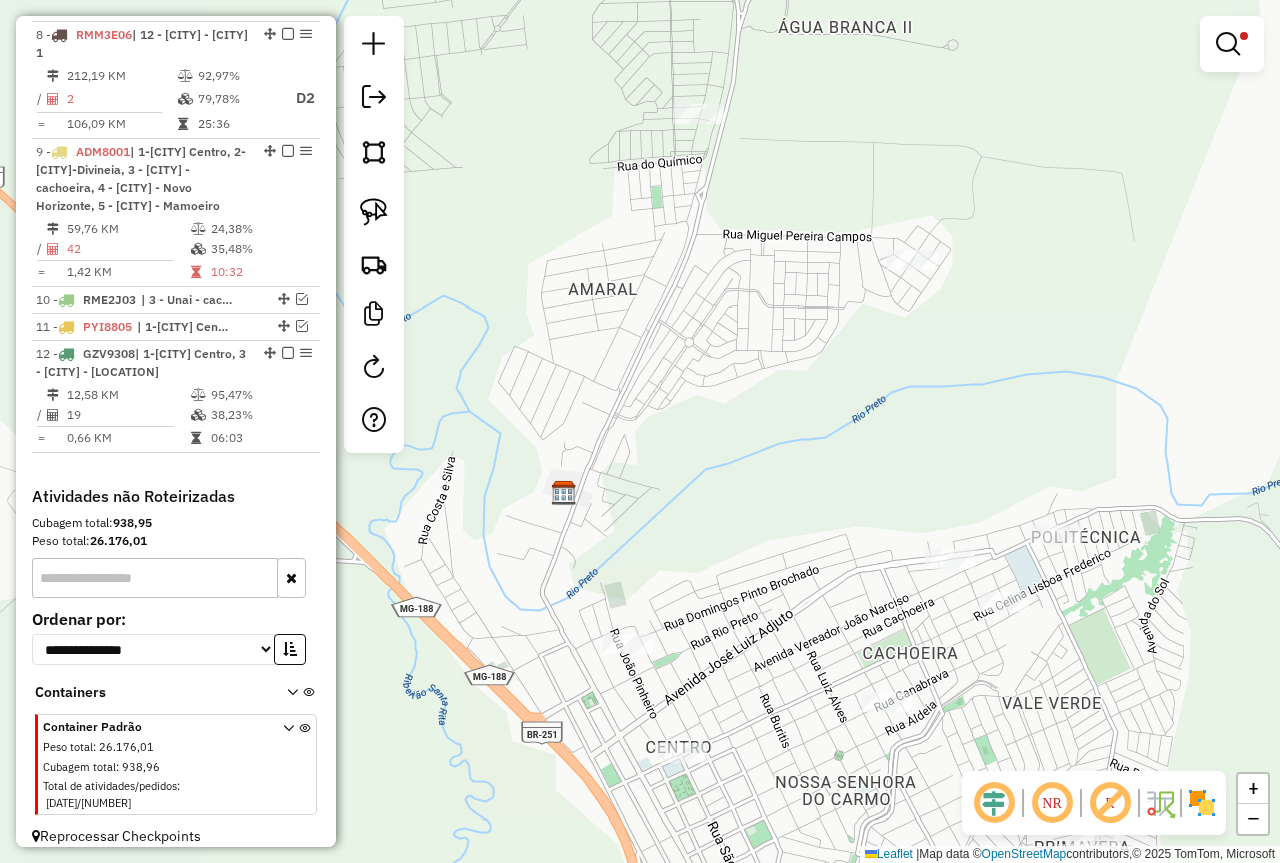 drag, startPoint x: 742, startPoint y: 573, endPoint x: 776, endPoint y: 266, distance: 308.87698 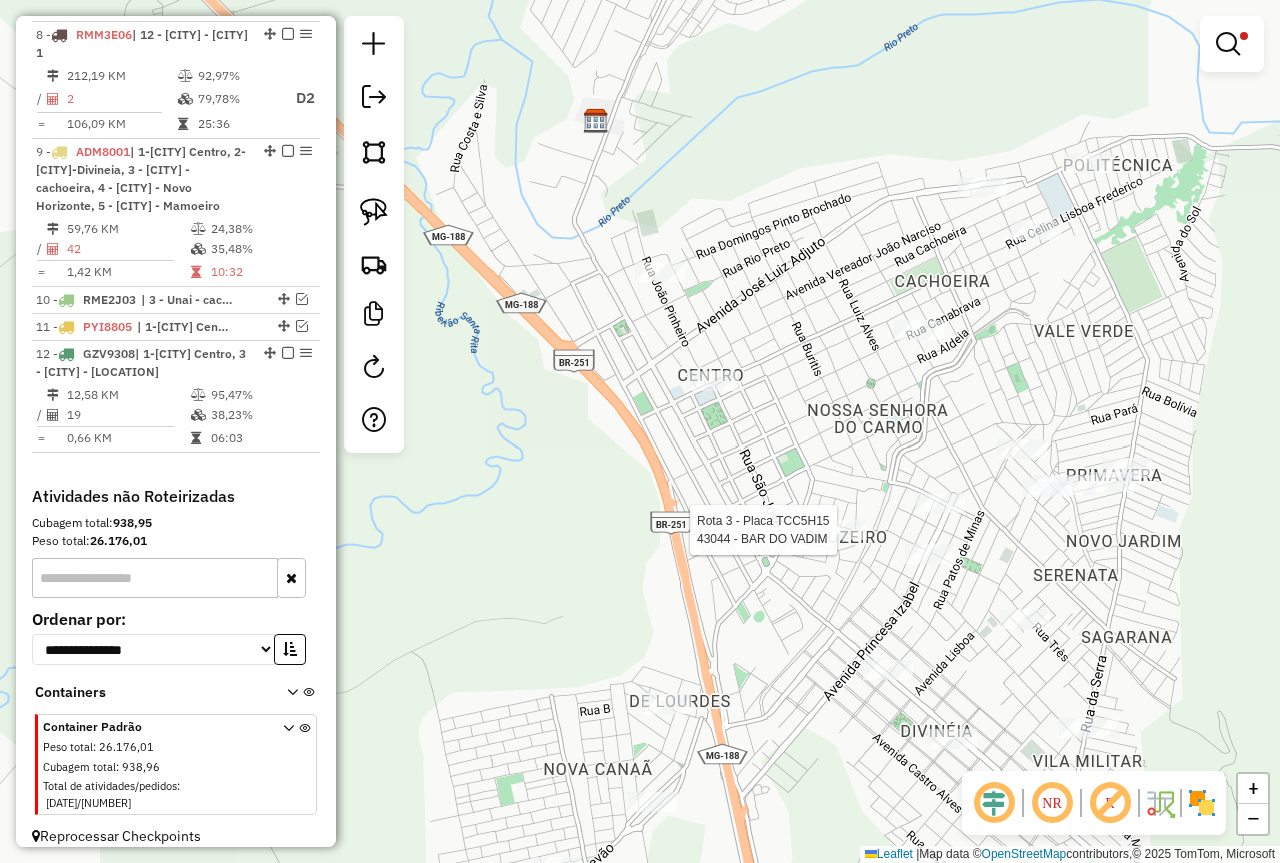 select on "*********" 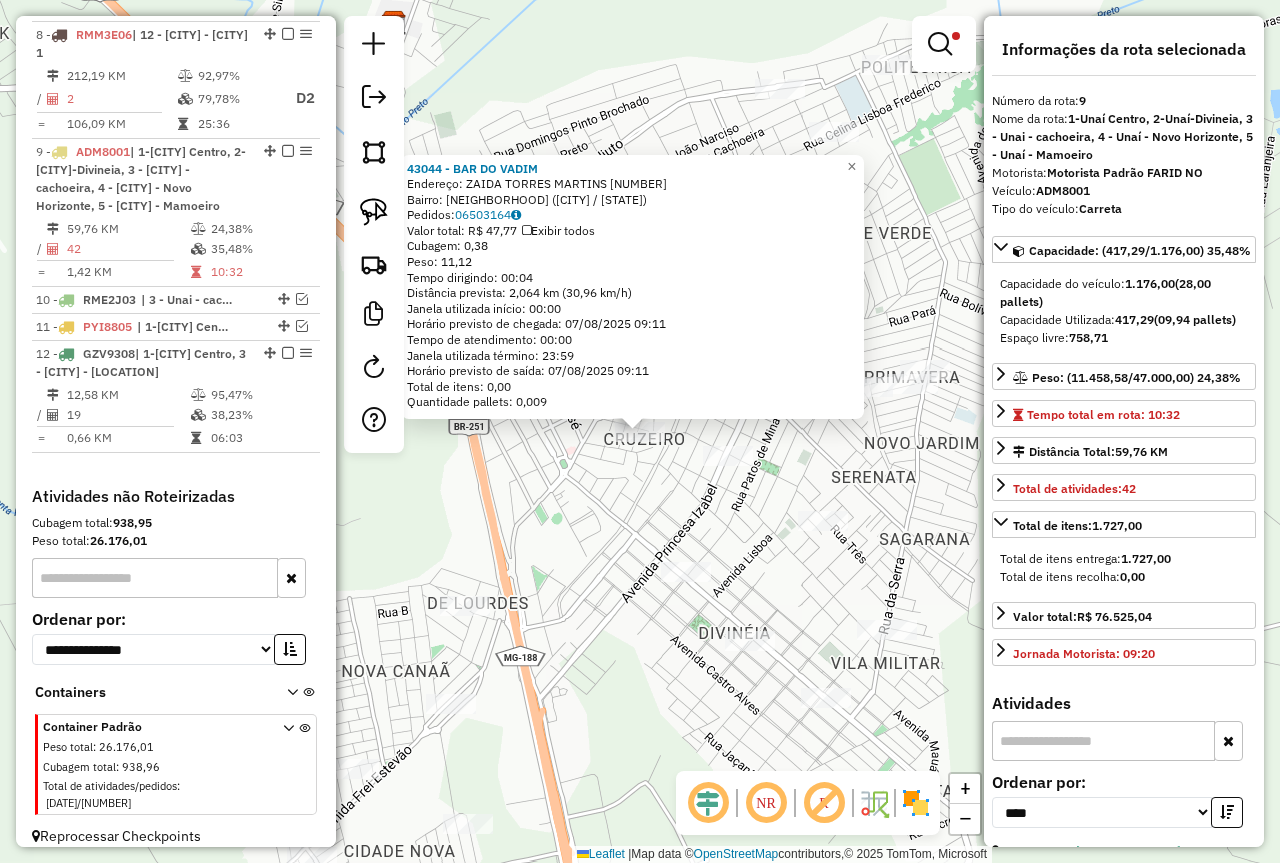 click on "43044 - BAR DO VADIM  Endereço:  ZAIDA TORRES MARTINS 190   Bairro: CRUZEIRO (UNAI / MG)   Pedidos:  06503164   Valor total: R$ 47,77   Exibir todos   Cubagem: 0,38  Peso: 11,12  Tempo dirigindo: 00:04   Distância prevista: 2,064 km (30,96 km/h)   Janela utilizada início: 00:00   Horário previsto de chegada: 07/08/2025 09:11   Tempo de atendimento: 00:00   Janela utilizada término: 23:59   Horário previsto de saída: 07/08/2025 09:11   Total de itens: 0,00   Quantidade pallets: 0,009  × Limpar filtros Janela de atendimento Grade de atendimento Capacidade Transportadoras Veículos Cliente Pedidos  Rotas Selecione os dias de semana para filtrar as janelas de atendimento  Seg   Ter   Qua   Qui   Sex   Sáb   Dom  Informe o período da janela de atendimento: De: Até:  Filtrar exatamente a janela do cliente  Considerar janela de atendimento padrão  Selecione os dias de semana para filtrar as grades de atendimento  Seg   Ter   Qua   Qui   Sex   Sáb   Dom   Clientes fora do dia de atendimento selecionado +" 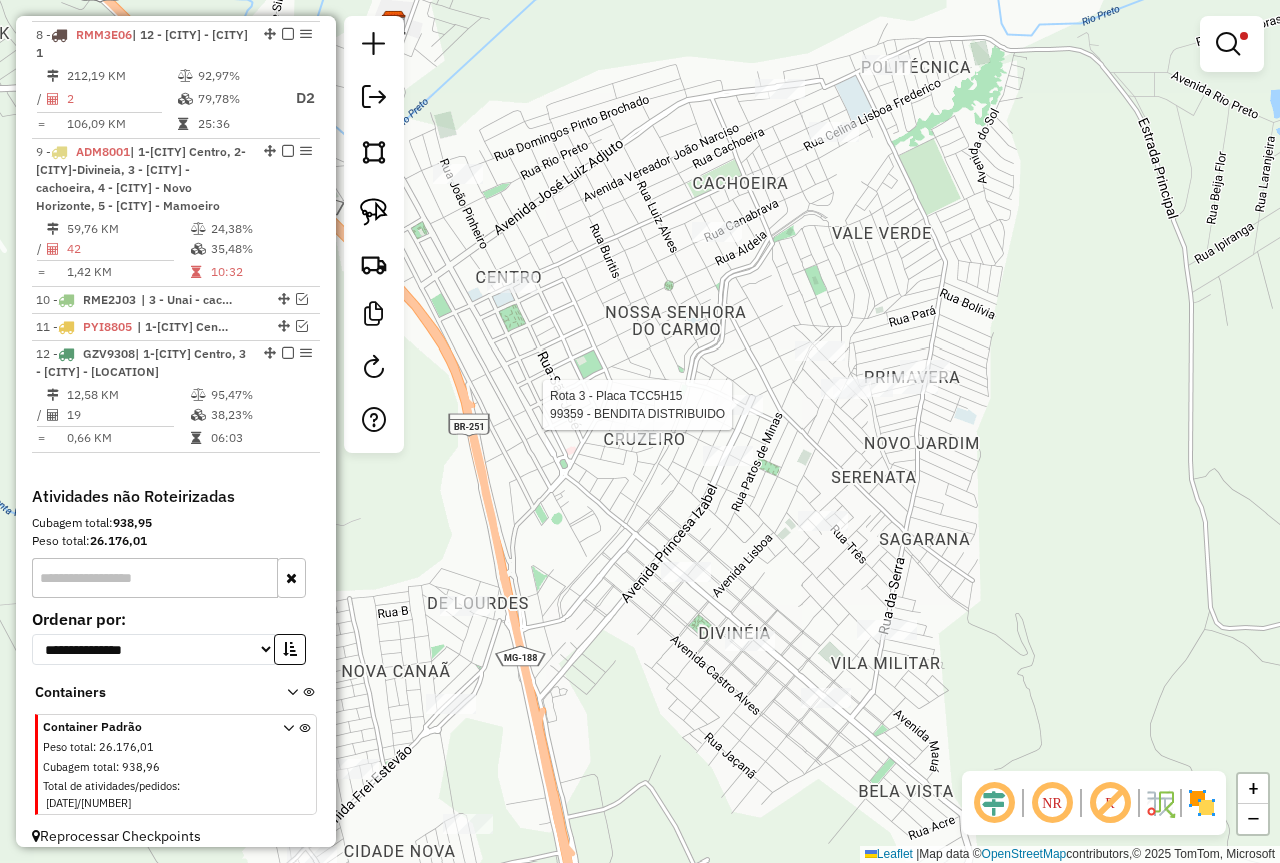 select on "*********" 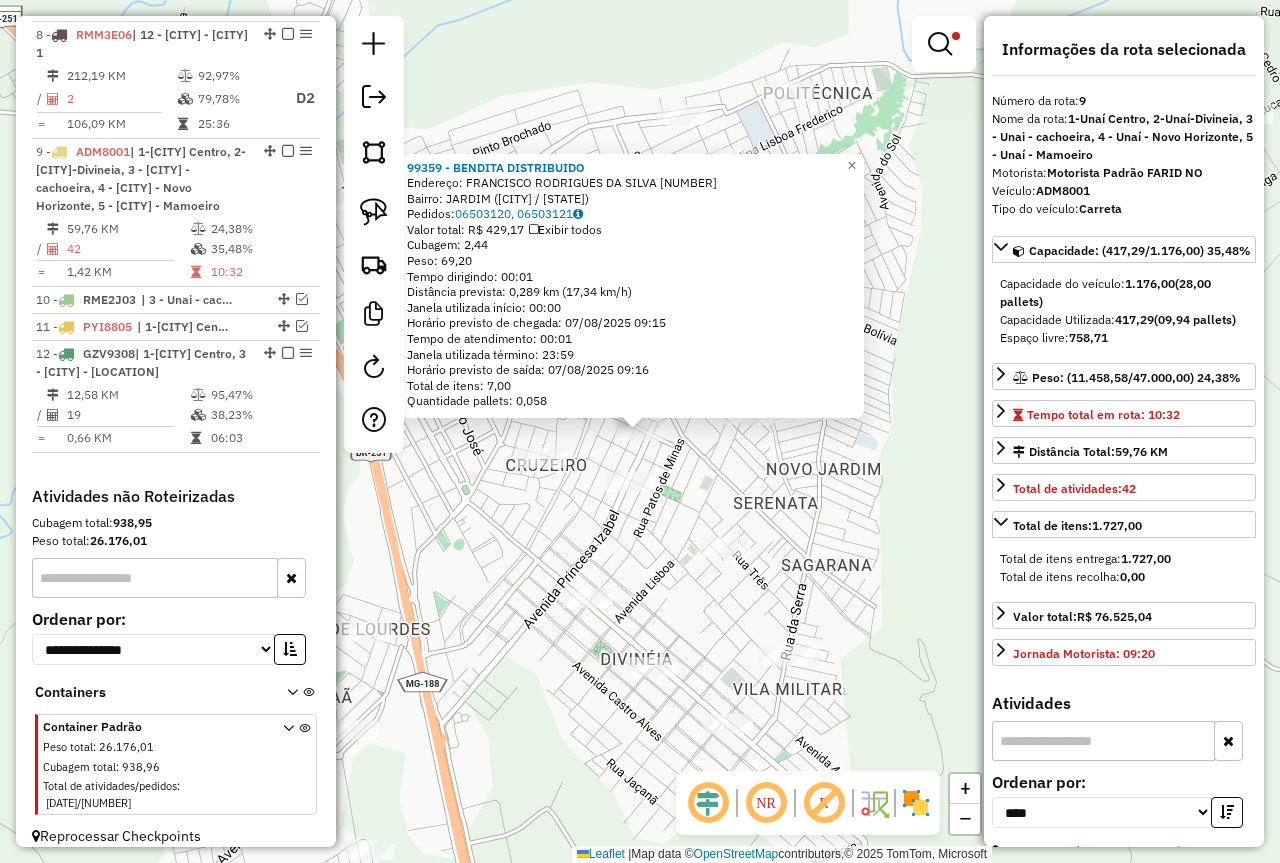 click on "99359 - BENDITA DISTRIBUIDO  Endereço:  FRANCISCO RODRIGUES DA SILVA 554   Bairro: JARDIM (UNAI / MG)   Pedidos:  06503120, 06503121   Valor total: R$ 429,17   Exibir todos   Cubagem: 2,44  Peso: 69,20  Tempo dirigindo: 00:01   Distância prevista: 0,289 km (17,34 km/h)   Janela utilizada início: 00:00   Horário previsto de chegada: 07/08/2025 09:15   Tempo de atendimento: 00:01   Janela utilizada término: 23:59   Horário previsto de saída: 07/08/2025 09:16   Total de itens: 7,00   Quantidade pallets: 0,058  × Limpar filtros Janela de atendimento Grade de atendimento Capacidade Transportadoras Veículos Cliente Pedidos  Rotas Selecione os dias de semana para filtrar as janelas de atendimento  Seg   Ter   Qua   Qui   Sex   Sáb   Dom  Informe o período da janela de atendimento: De: Até:  Filtrar exatamente a janela do cliente  Considerar janela de atendimento padrão  Selecione os dias de semana para filtrar as grades de atendimento  Seg   Ter   Qua   Qui   Sex   Sáb   Dom   Peso mínimo:  ****  De:" 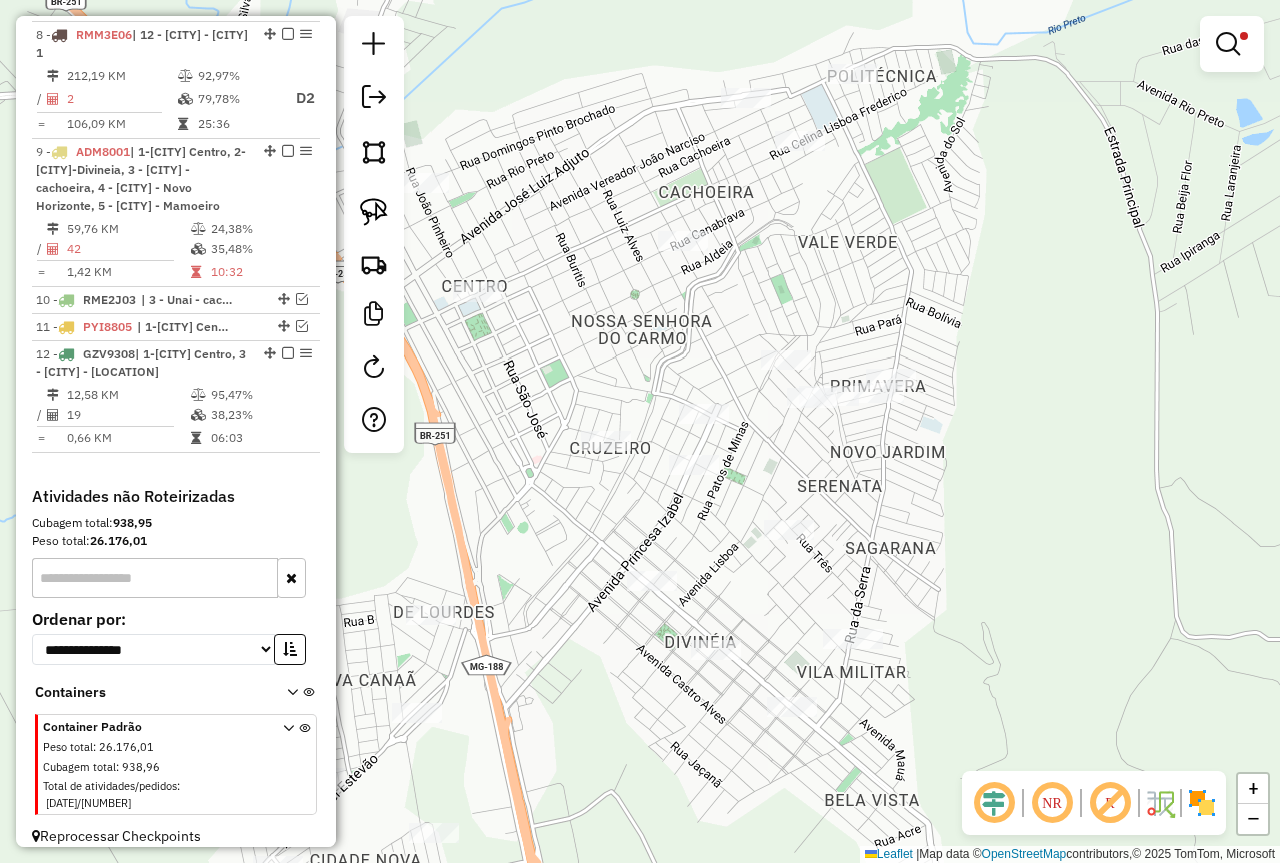 drag, startPoint x: 741, startPoint y: 510, endPoint x: 914, endPoint y: 466, distance: 178.5077 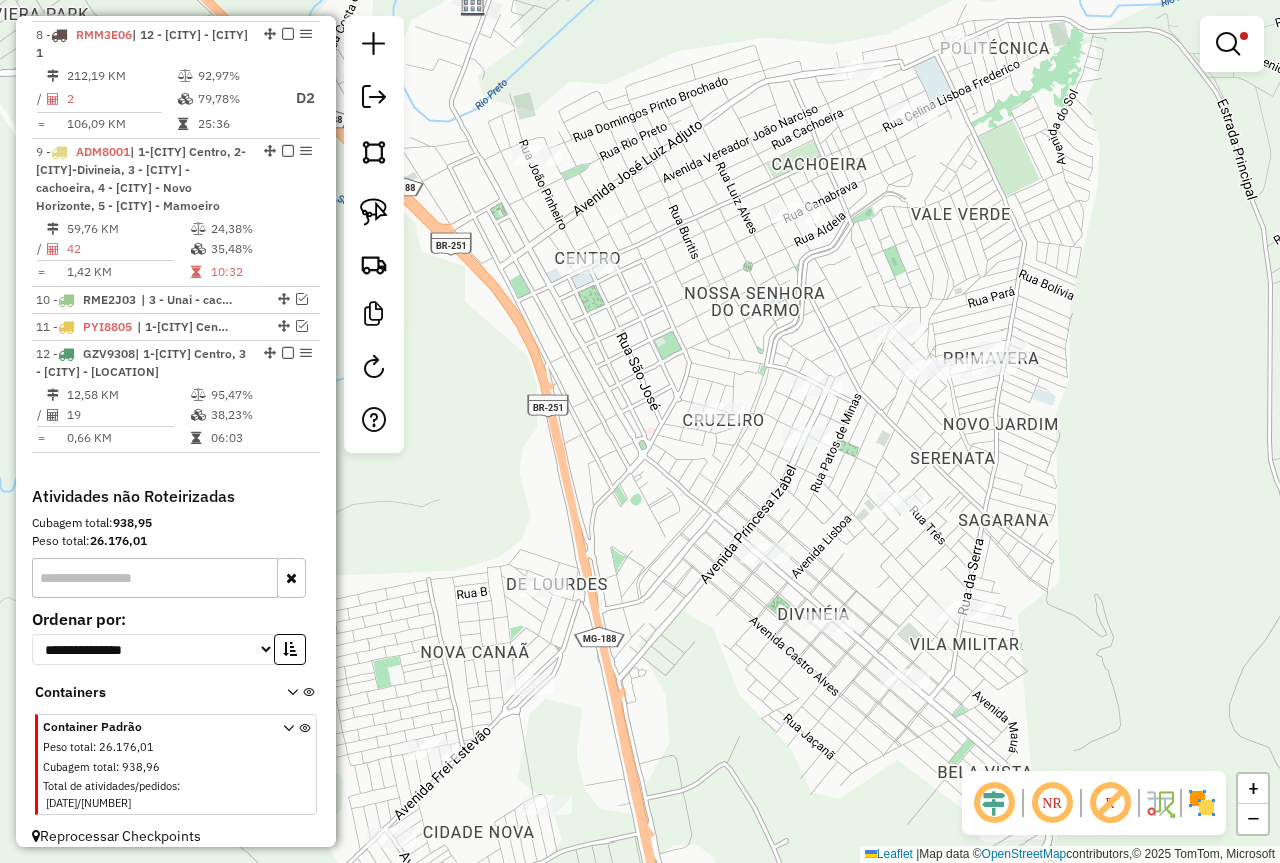 click 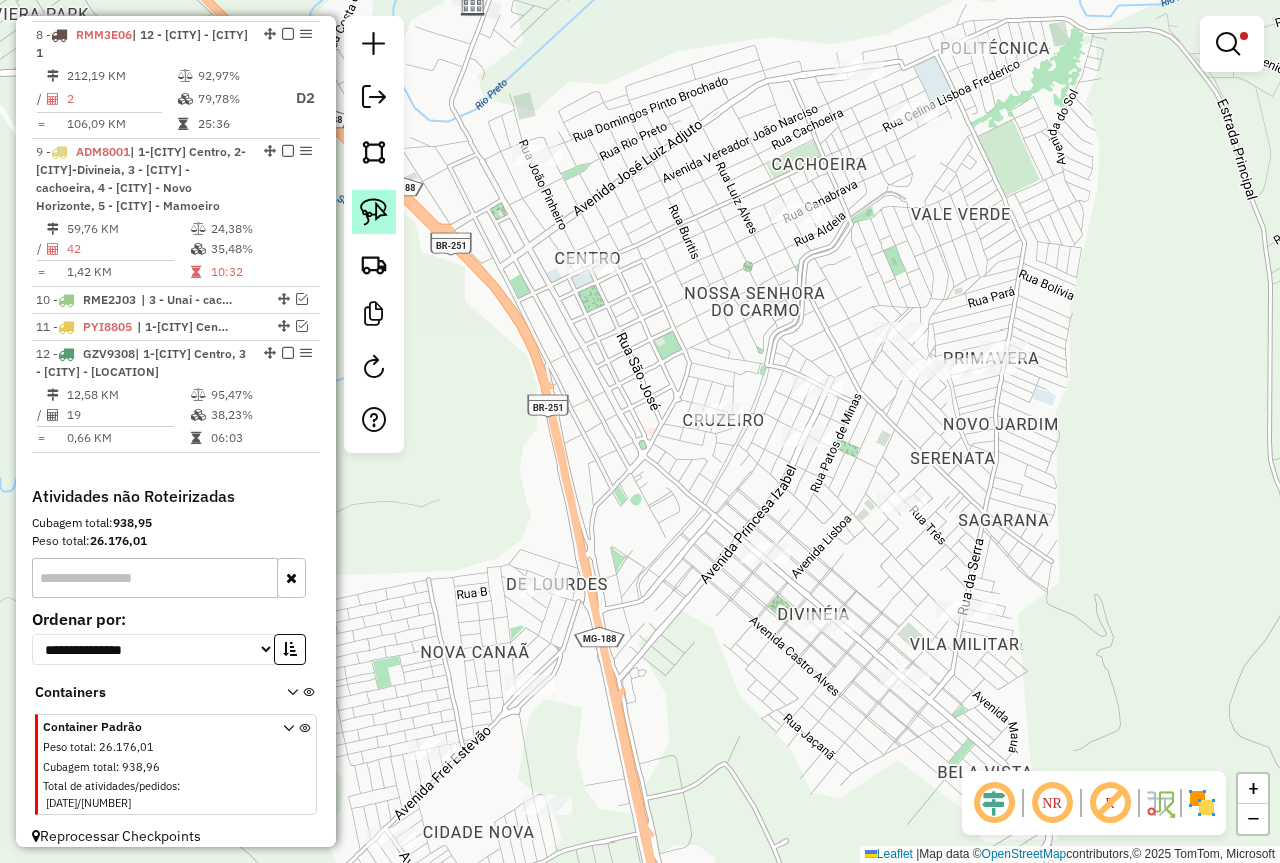 click 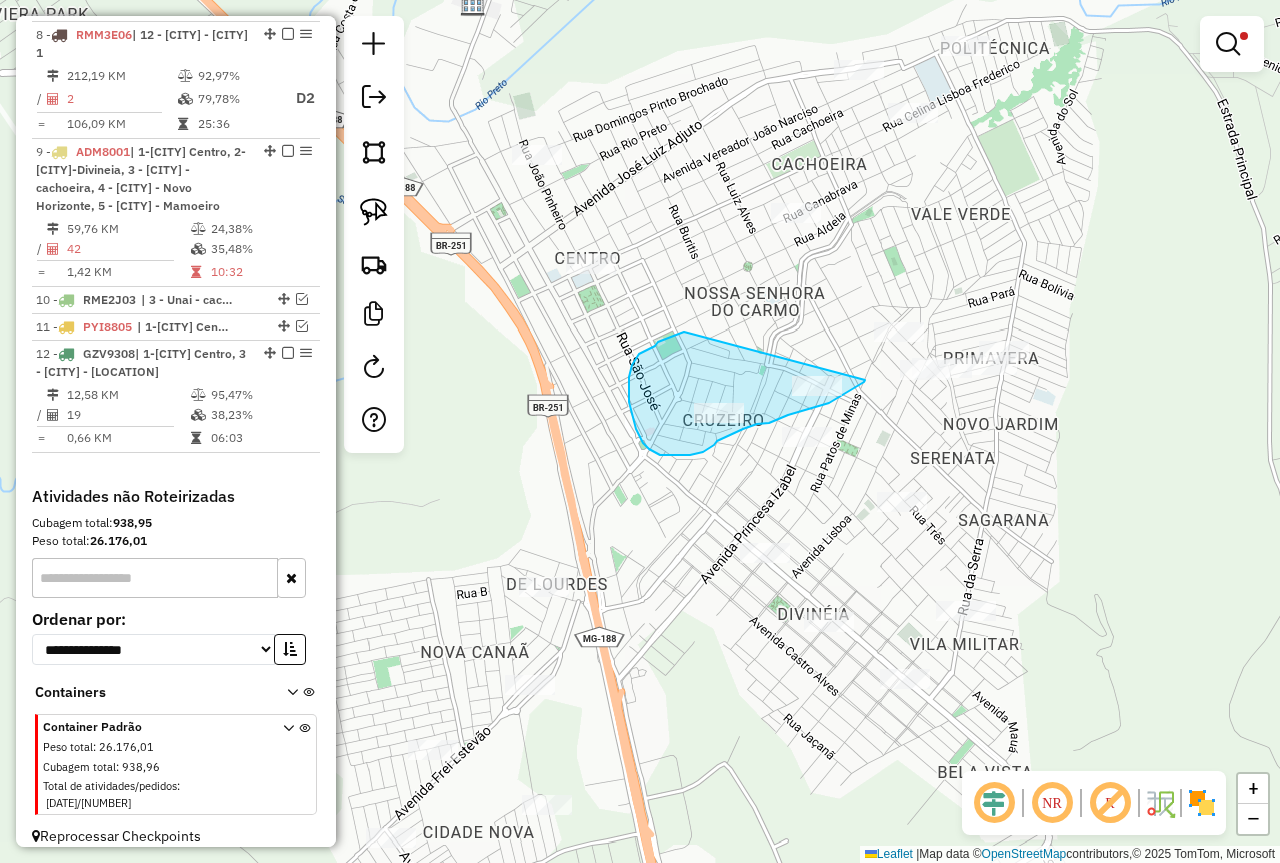 drag, startPoint x: 865, startPoint y: 380, endPoint x: 688, endPoint y: 329, distance: 184.20097 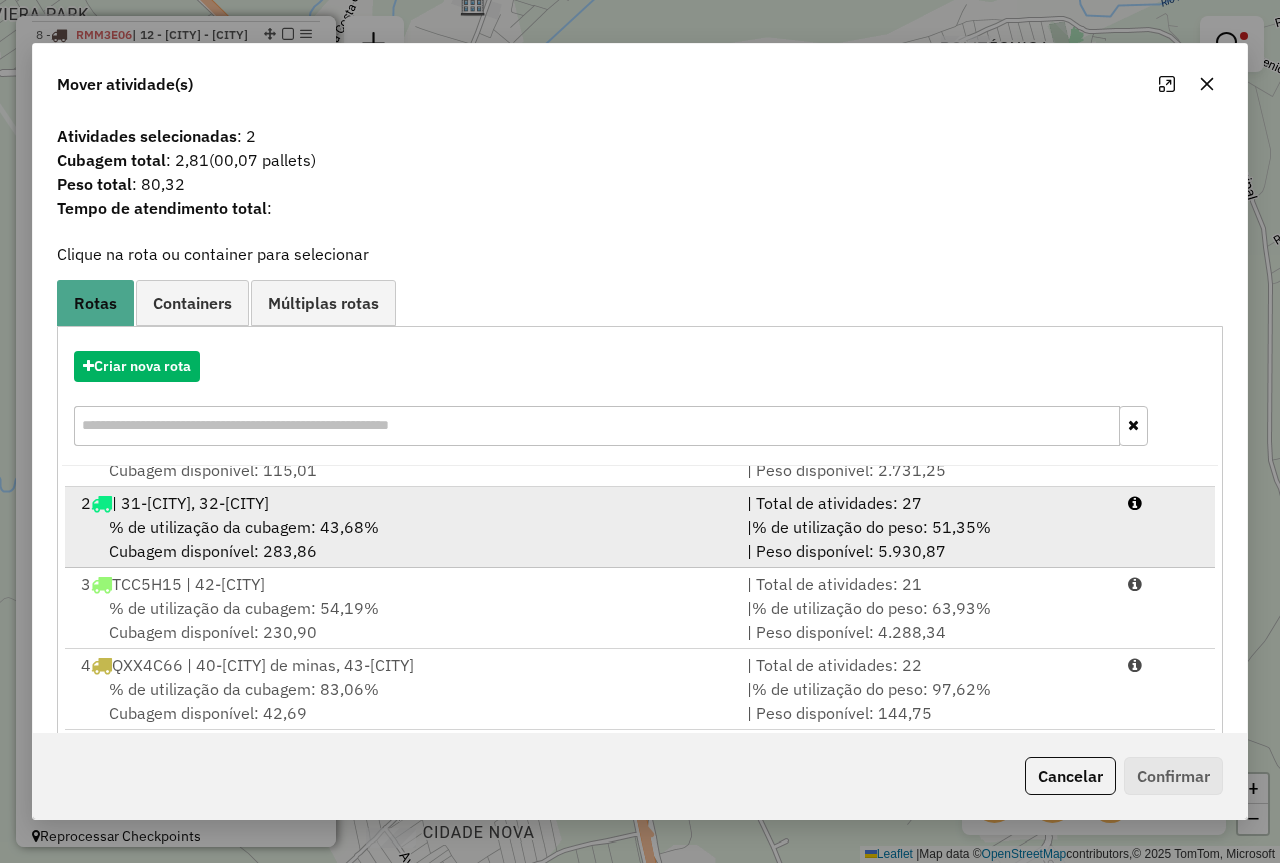 scroll, scrollTop: 86, scrollLeft: 0, axis: vertical 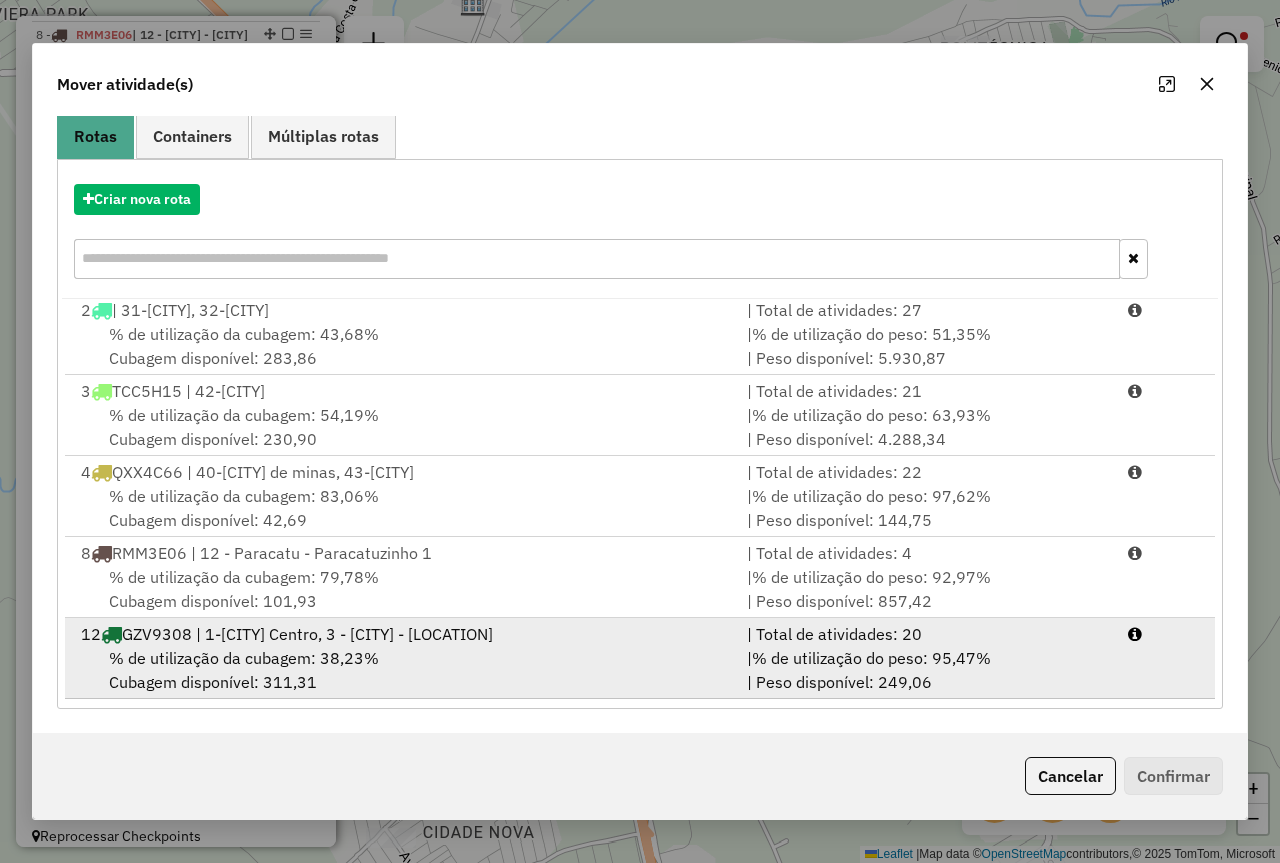click on "% de utilização do peso: 95,47%" at bounding box center (871, 658) 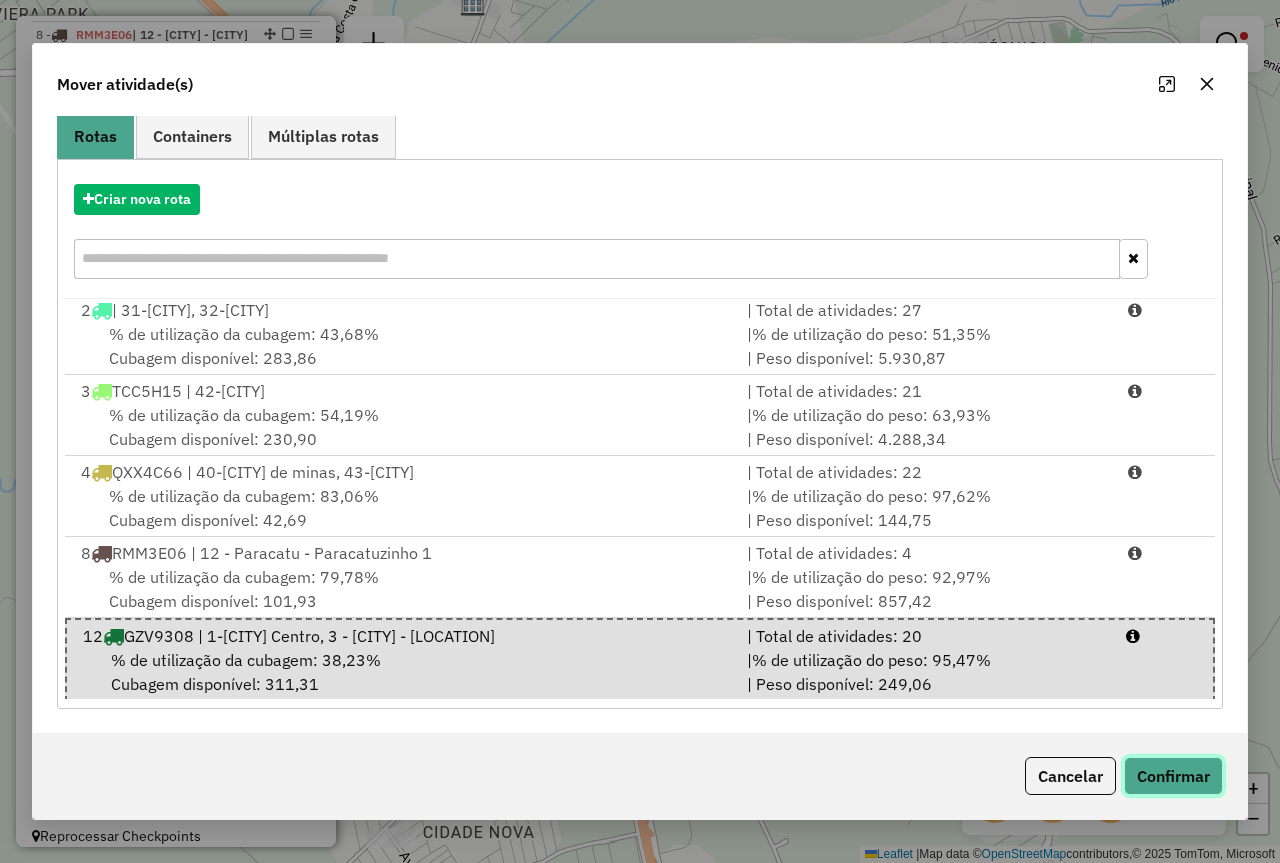click on "Confirmar" 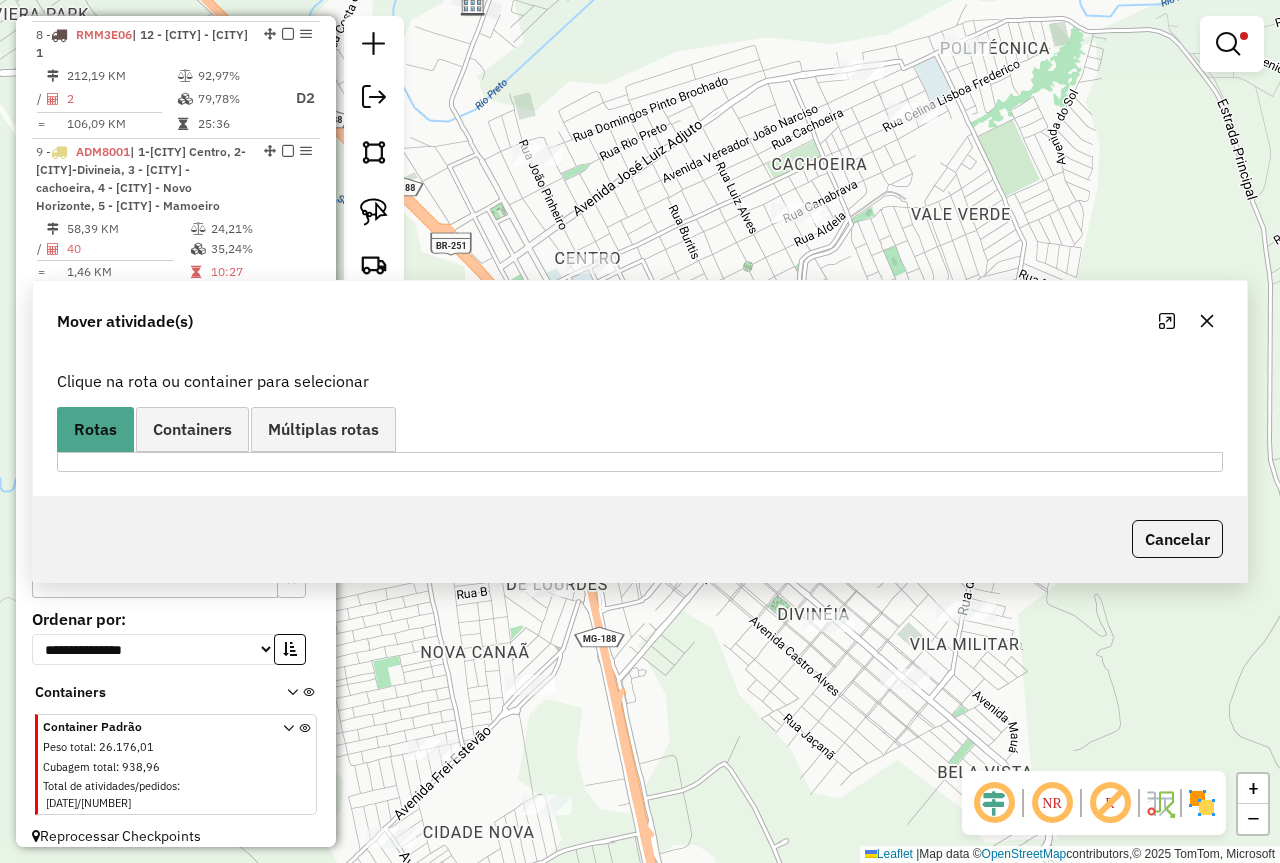 scroll, scrollTop: 0, scrollLeft: 0, axis: both 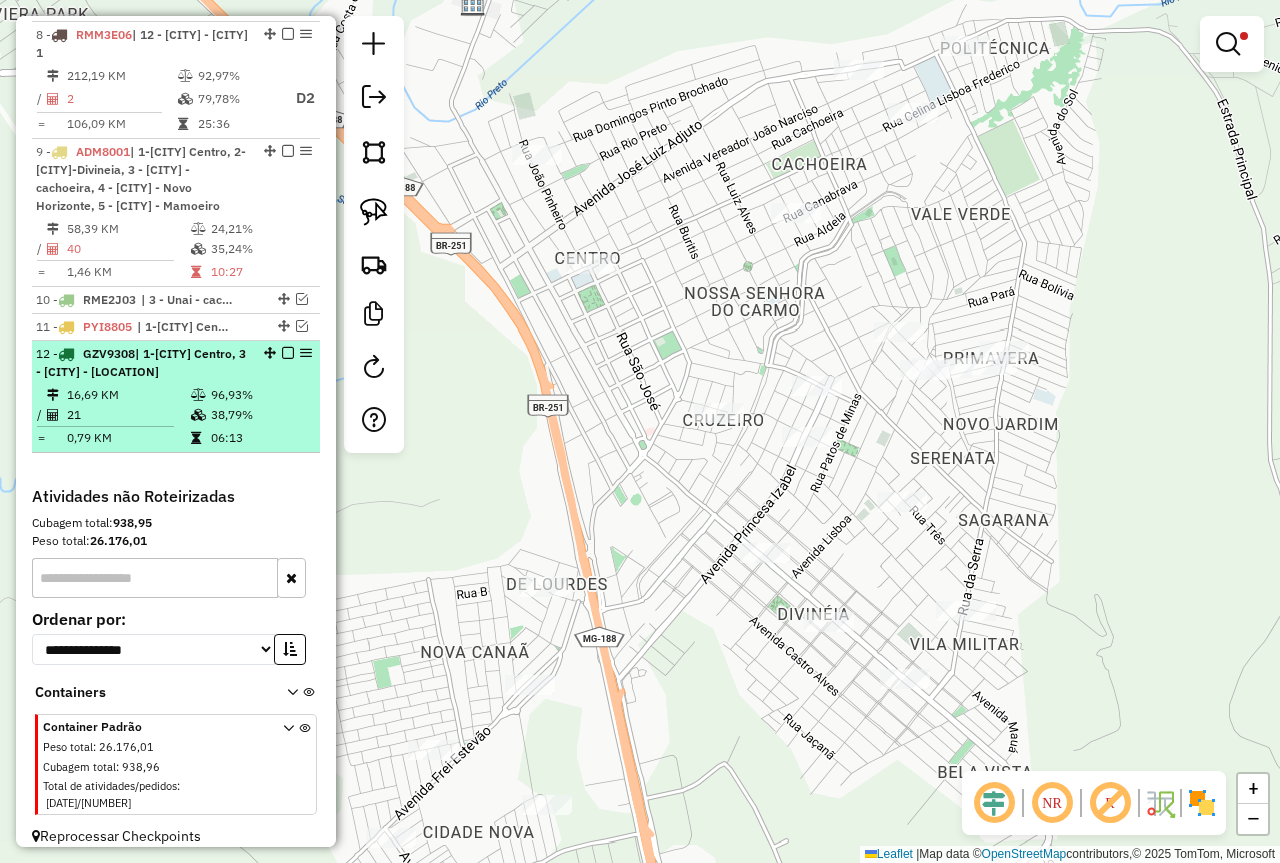 click at bounding box center [288, 353] 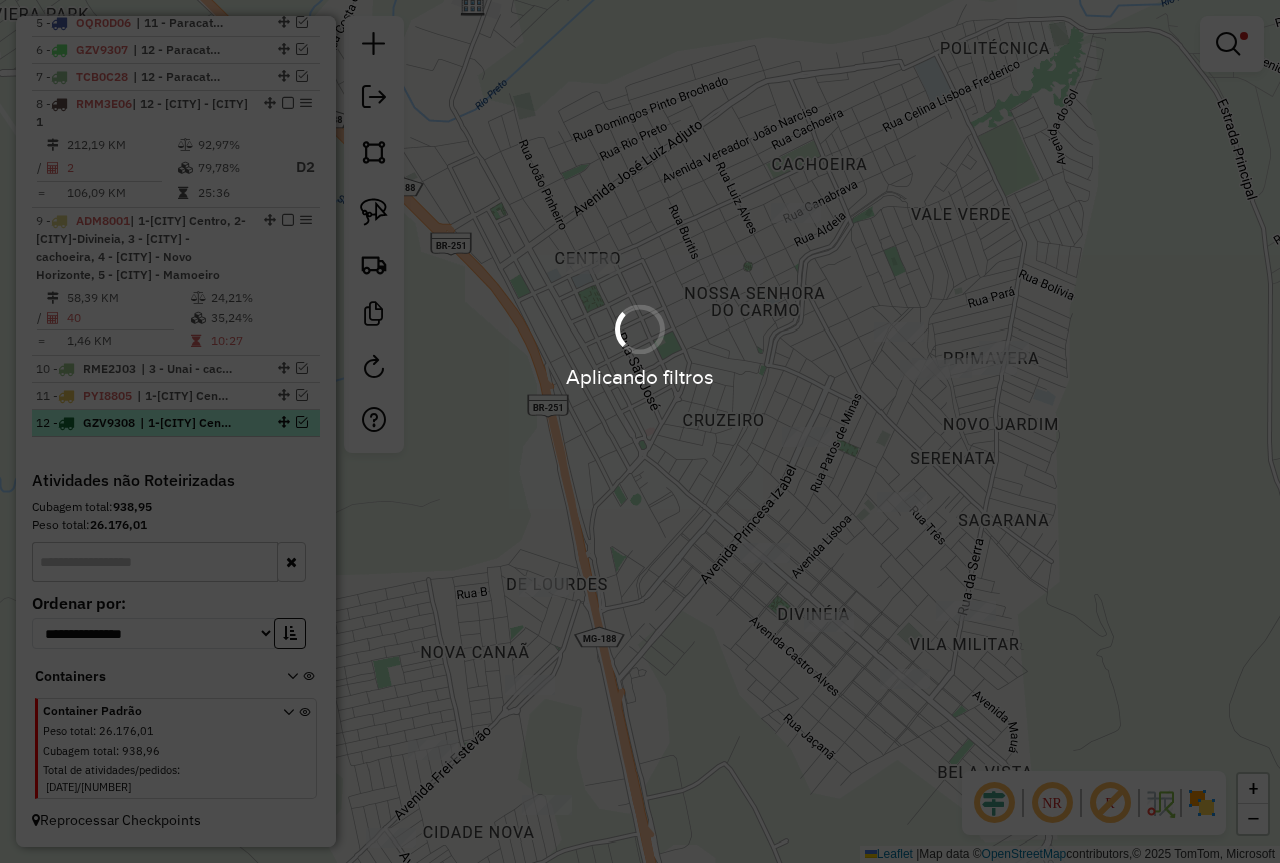 scroll, scrollTop: 1194, scrollLeft: 0, axis: vertical 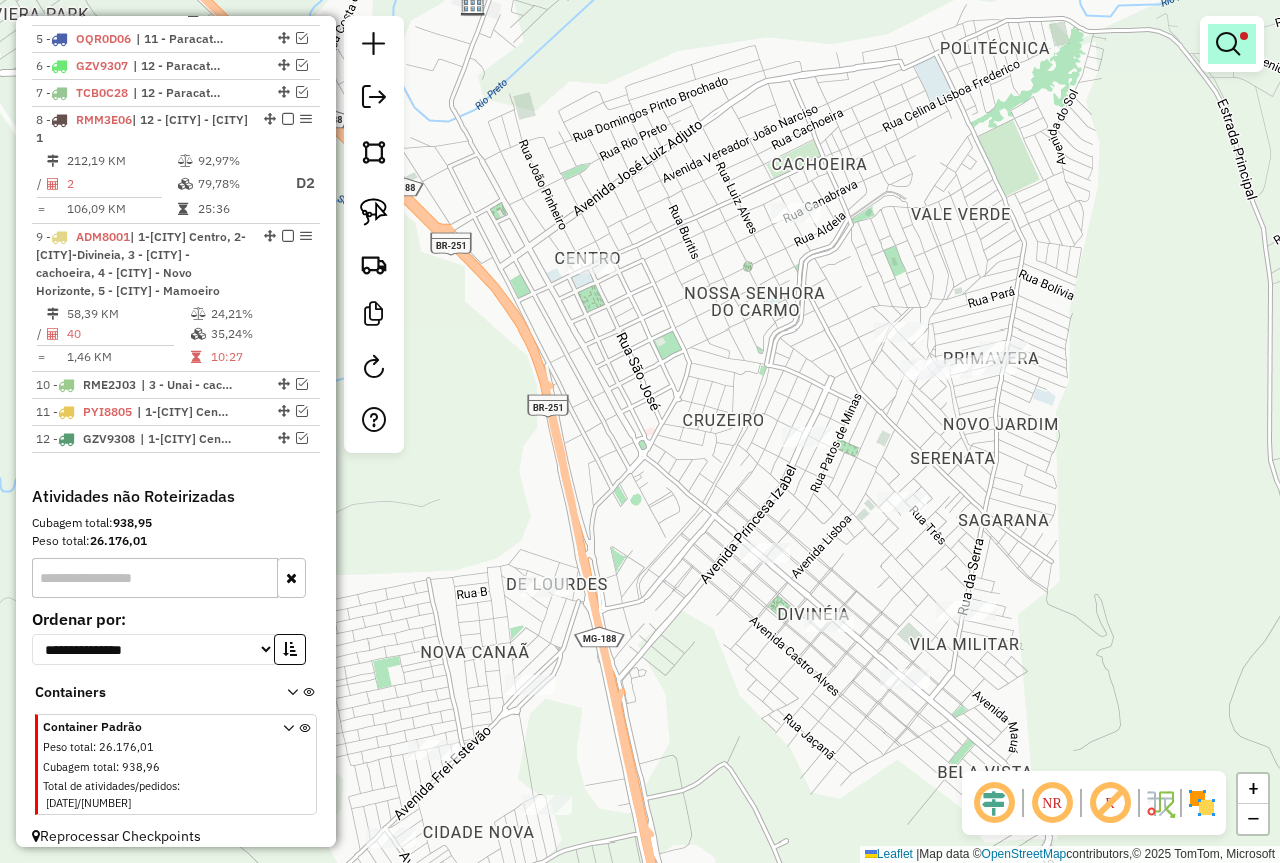 click at bounding box center [1232, 44] 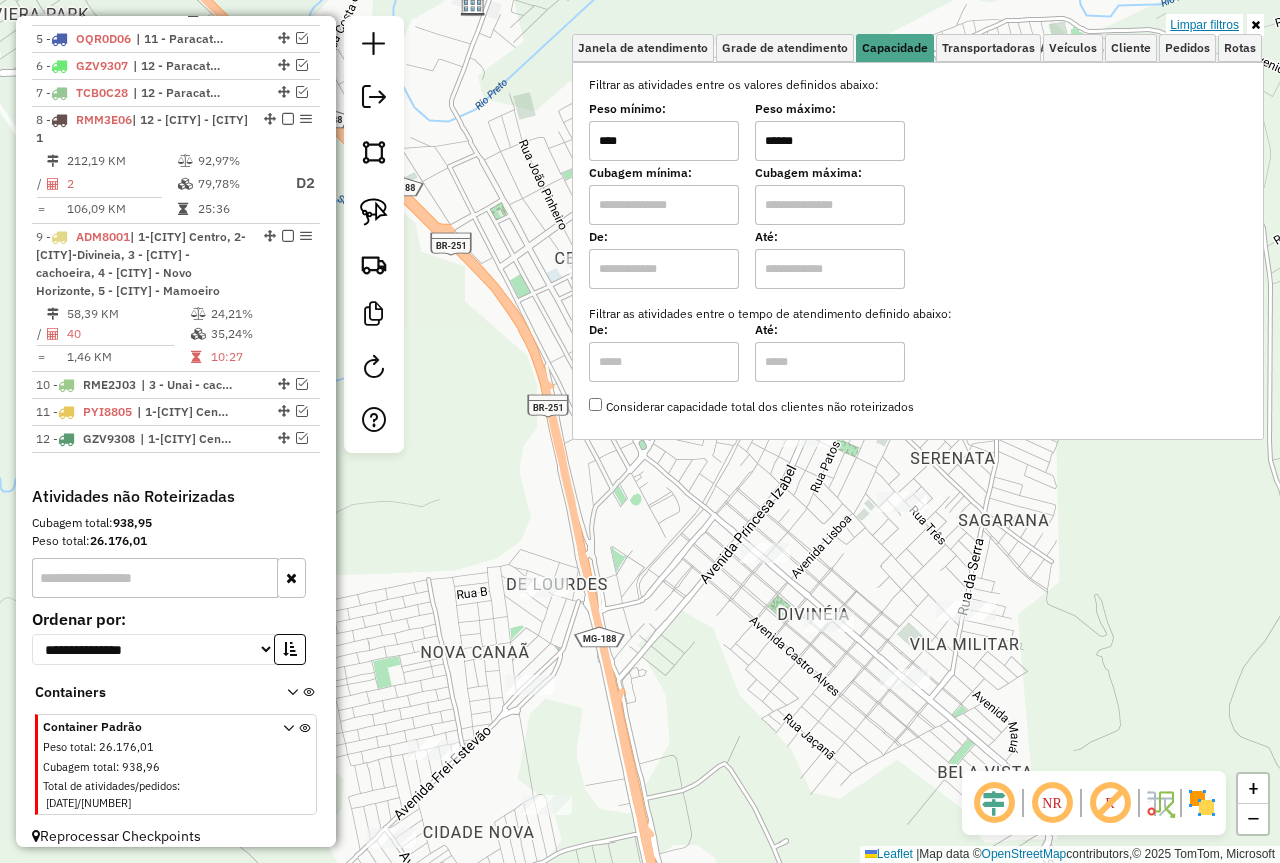 click on "Limpar filtros" at bounding box center [1204, 25] 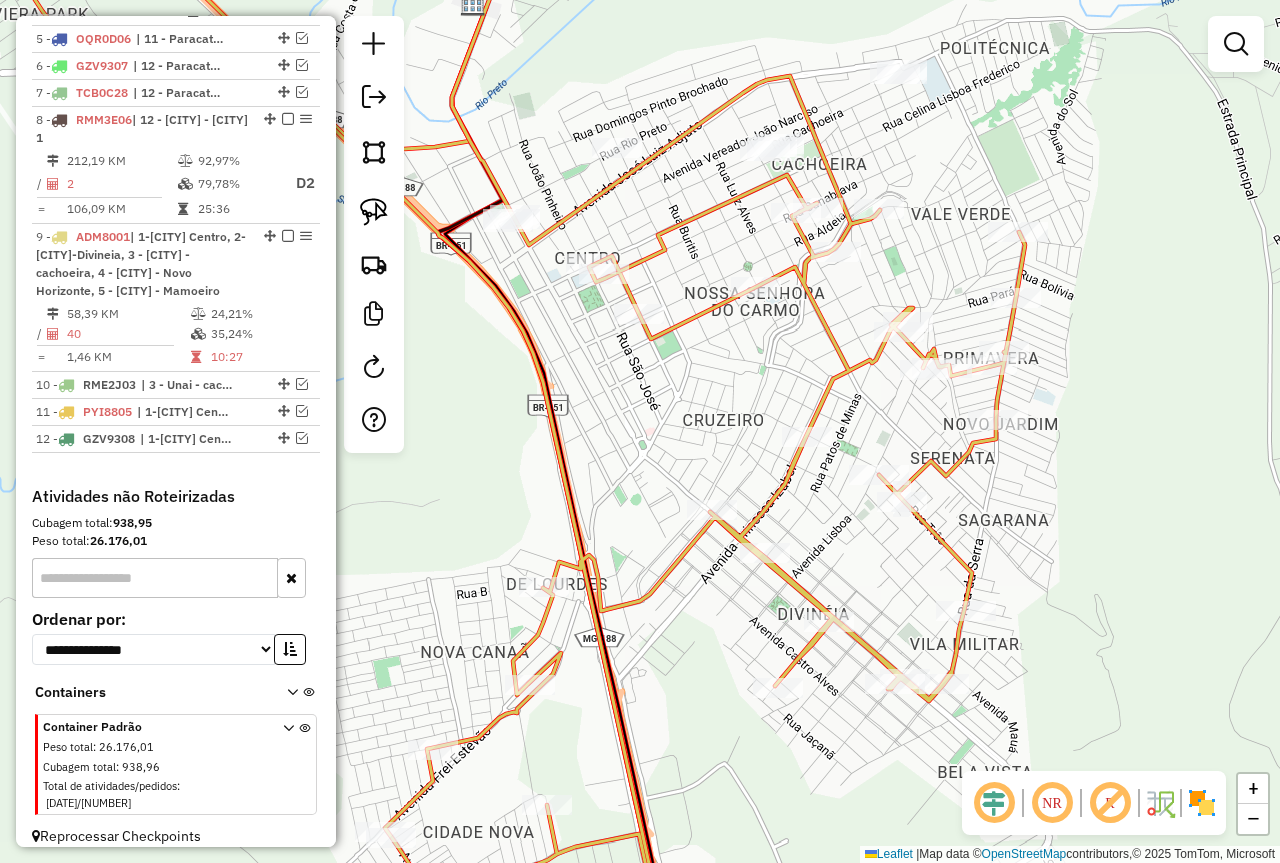 click on "Janela de atendimento Grade de atendimento Capacidade Transportadoras Veículos Cliente Pedidos  Rotas Selecione os dias de semana para filtrar as janelas de atendimento  Seg   Ter   Qua   Qui   Sex   Sáb   Dom  Informe o período da janela de atendimento: De: Até:  Filtrar exatamente a janela do cliente  Considerar janela de atendimento padrão  Selecione os dias de semana para filtrar as grades de atendimento  Seg   Ter   Qua   Qui   Sex   Sáb   Dom   Considerar clientes sem dia de atendimento cadastrado  Clientes fora do dia de atendimento selecionado Filtrar as atividades entre os valores definidos abaixo:  Peso mínimo:   Peso máximo:   Cubagem mínima:   Cubagem máxima:   De:   Até:  Filtrar as atividades entre o tempo de atendimento definido abaixo:  De:   Até:   Considerar capacidade total dos clientes não roteirizados Transportadora: Selecione um ou mais itens Tipo de veículo: Selecione um ou mais itens Veículo: Selecione um ou mais itens Motorista: Selecione um ou mais itens Nome: Rótulo:" 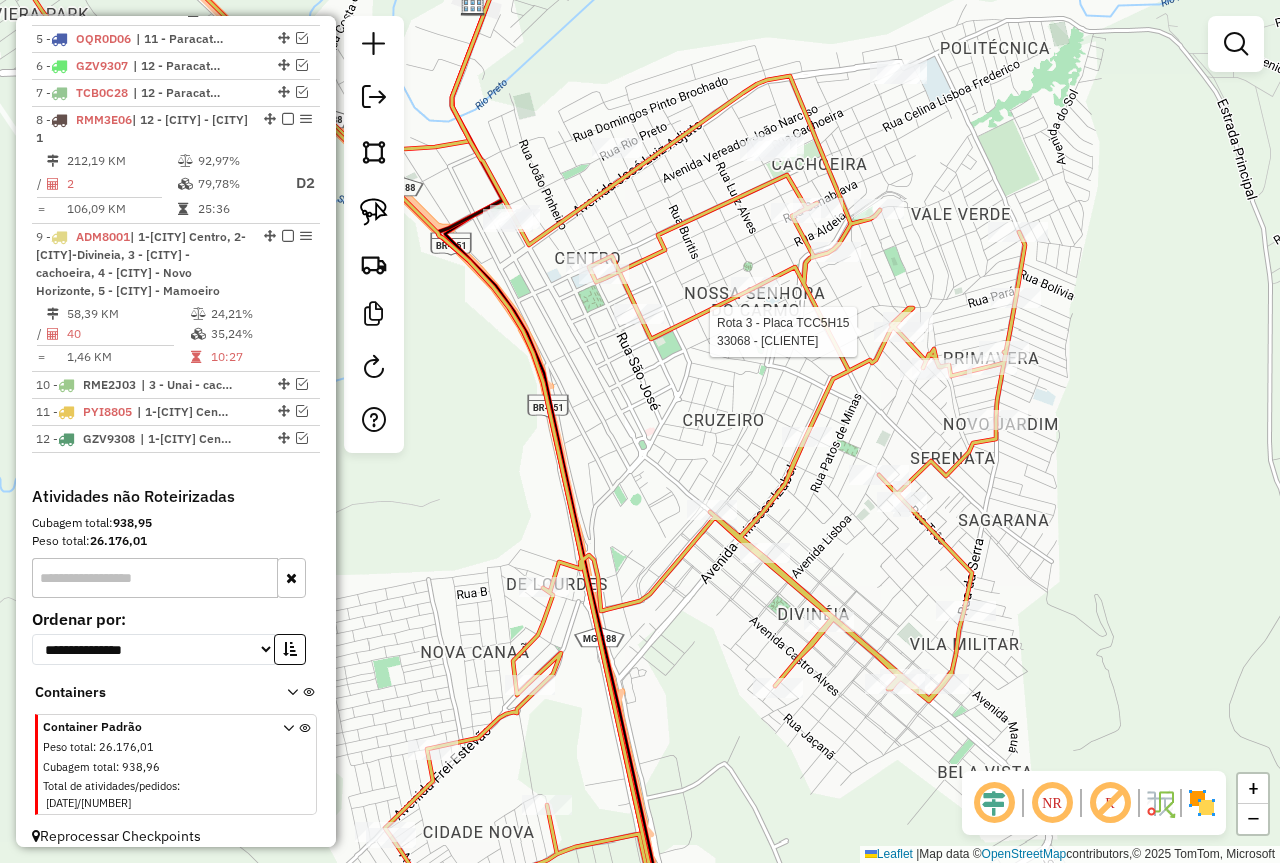 select on "*********" 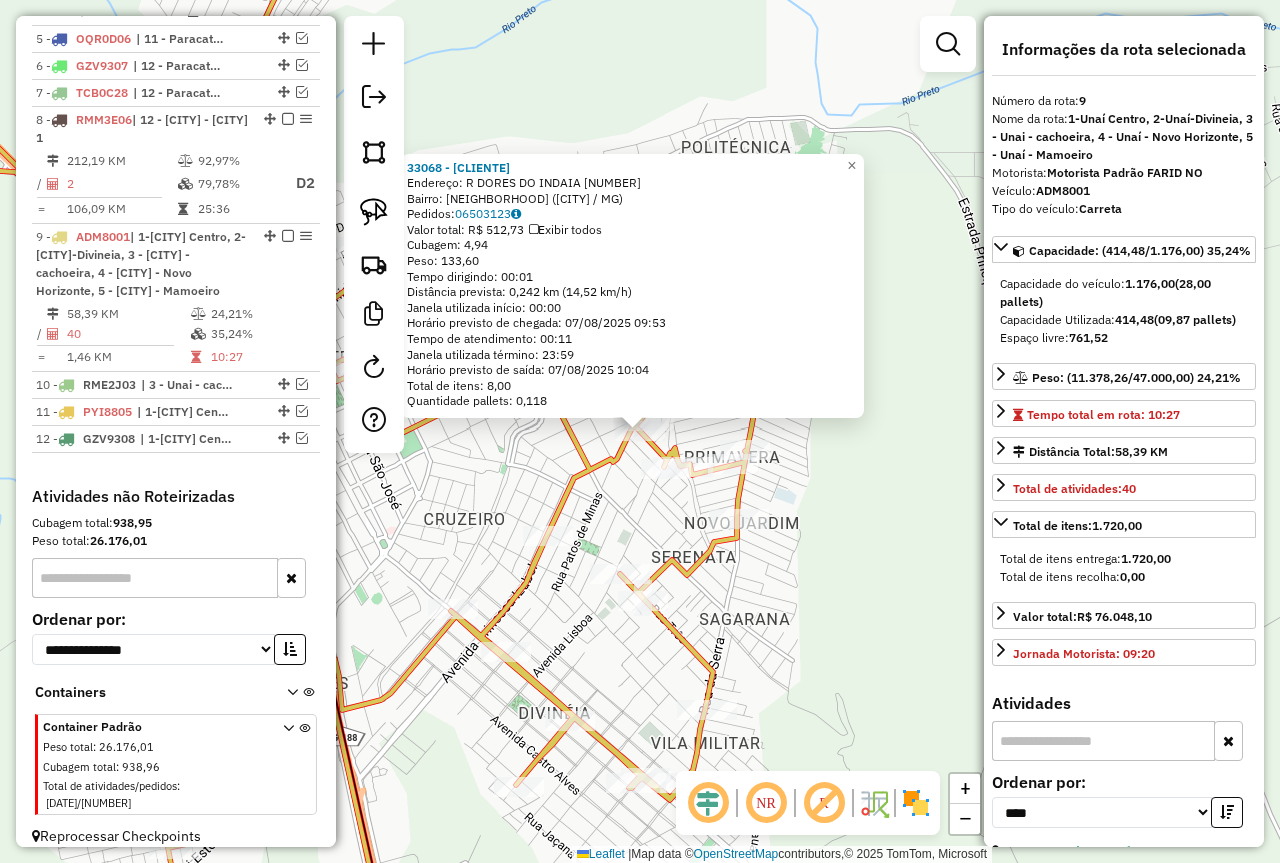 click on "33068 - SILVIA PEREIRA DA SI  Endereço: R    DORES DO INDAIA              186   Bairro: DOM BOSCO (UNAI / MG)   Pedidos:  06503123   Valor total: R$ 512,73   Exibir todos   Cubagem: 4,94  Peso: 133,60  Tempo dirigindo: 00:01   Distância prevista: 0,242 km (14,52 km/h)   Janela utilizada início: 00:00   Horário previsto de chegada: 07/08/2025 09:53   Tempo de atendimento: 00:11   Janela utilizada término: 23:59   Horário previsto de saída: 07/08/2025 10:04   Total de itens: 8,00   Quantidade pallets: 0,118  × Janela de atendimento Grade de atendimento Capacidade Transportadoras Veículos Cliente Pedidos  Rotas Selecione os dias de semana para filtrar as janelas de atendimento  Seg   Ter   Qua   Qui   Sex   Sáb   Dom  Informe o período da janela de atendimento: De: Até:  Filtrar exatamente a janela do cliente  Considerar janela de atendimento padrão  Selecione os dias de semana para filtrar as grades de atendimento  Seg   Ter   Qua   Qui   Sex   Sáb   Dom   Peso mínimo:   Peso máximo:   De:  De:" 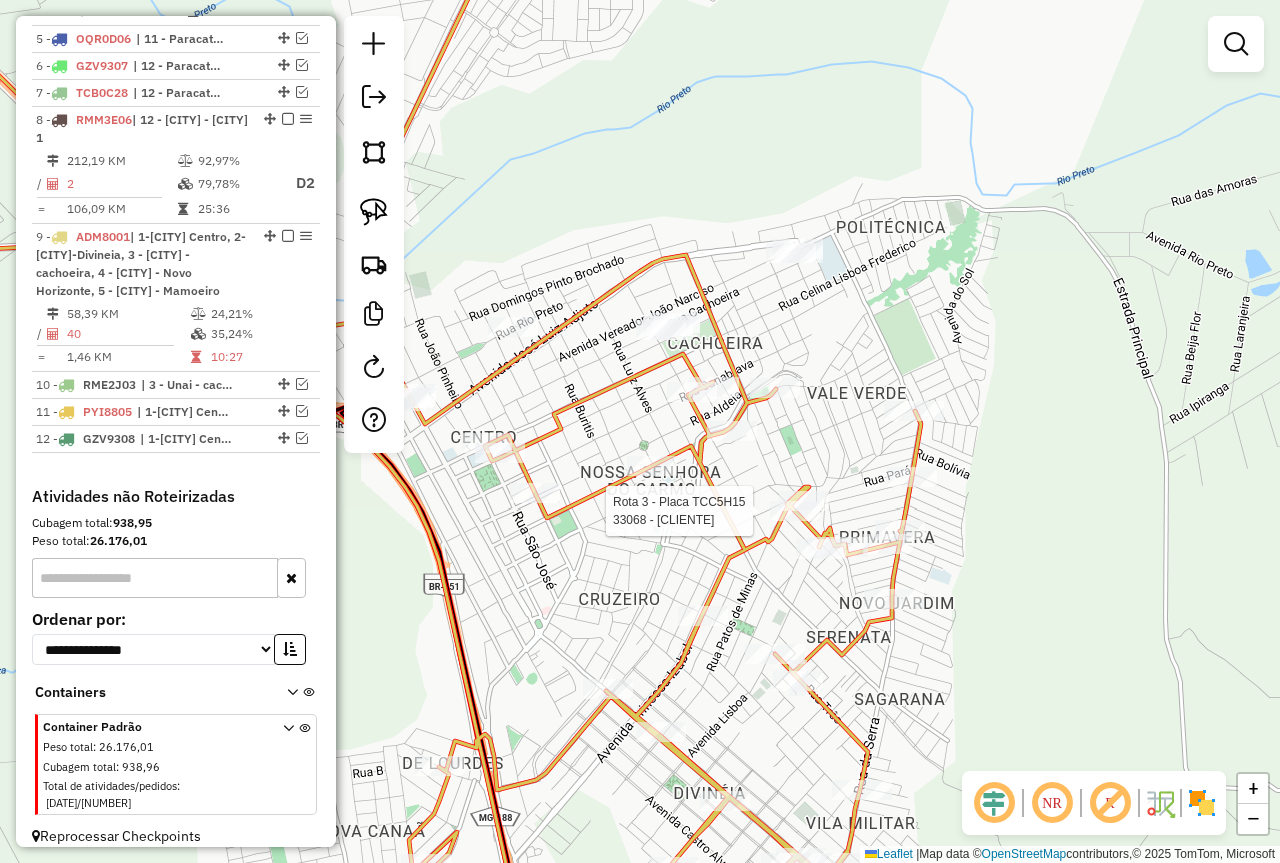 select on "*********" 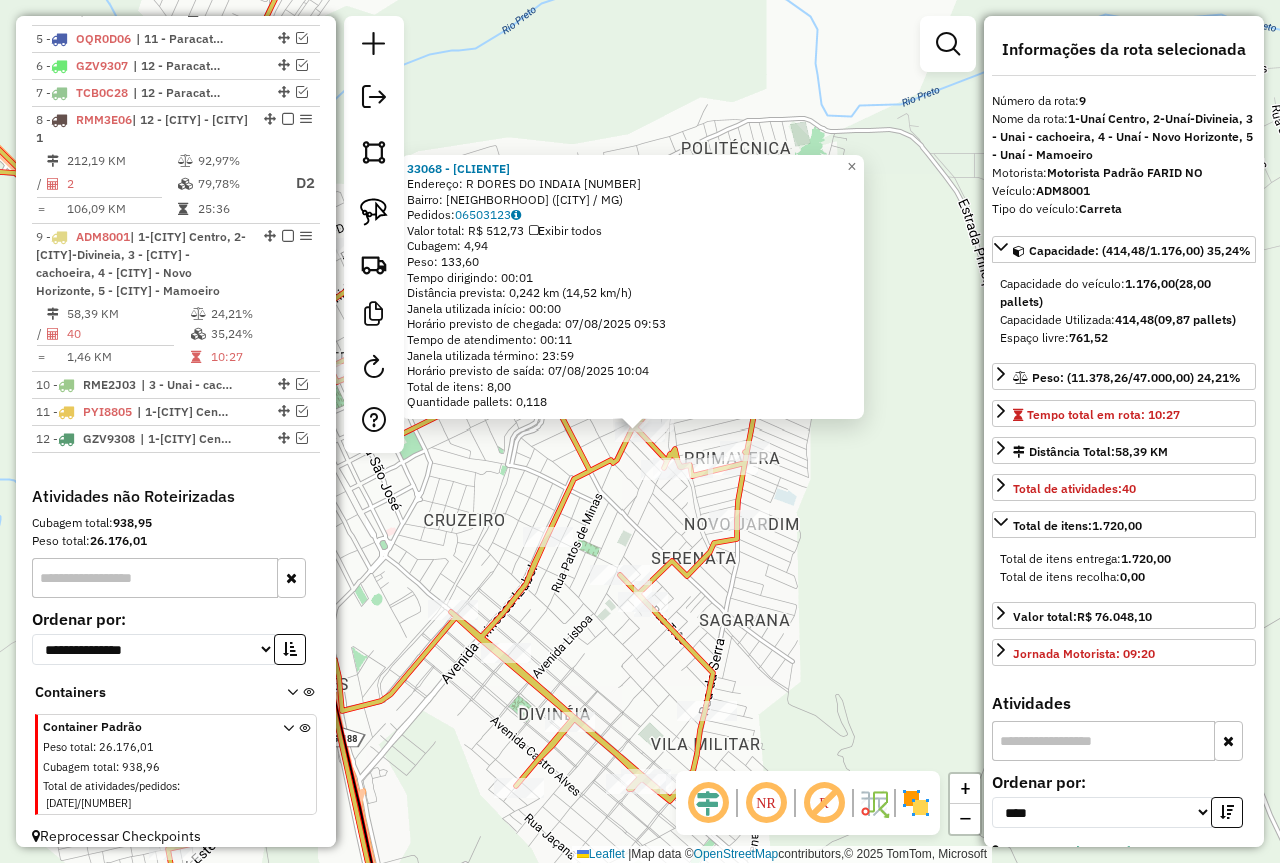 click on "33068 - SILVIA PEREIRA DA SI  Endereço: R    DORES DO INDAIA              186   Bairro: DOM BOSCO (UNAI / MG)   Pedidos:  06503123   Valor total: R$ 512,73   Exibir todos   Cubagem: 4,94  Peso: 133,60  Tempo dirigindo: 00:01   Distância prevista: 0,242 km (14,52 km/h)   Janela utilizada início: 00:00   Horário previsto de chegada: 07/08/2025 09:53   Tempo de atendimento: 00:11   Janela utilizada término: 23:59   Horário previsto de saída: 07/08/2025 10:04   Total de itens: 8,00   Quantidade pallets: 0,118  × Janela de atendimento Grade de atendimento Capacidade Transportadoras Veículos Cliente Pedidos  Rotas Selecione os dias de semana para filtrar as janelas de atendimento  Seg   Ter   Qua   Qui   Sex   Sáb   Dom  Informe o período da janela de atendimento: De: Até:  Filtrar exatamente a janela do cliente  Considerar janela de atendimento padrão  Selecione os dias de semana para filtrar as grades de atendimento  Seg   Ter   Qua   Qui   Sex   Sáb   Dom   Peso mínimo:   Peso máximo:   De:  De:" 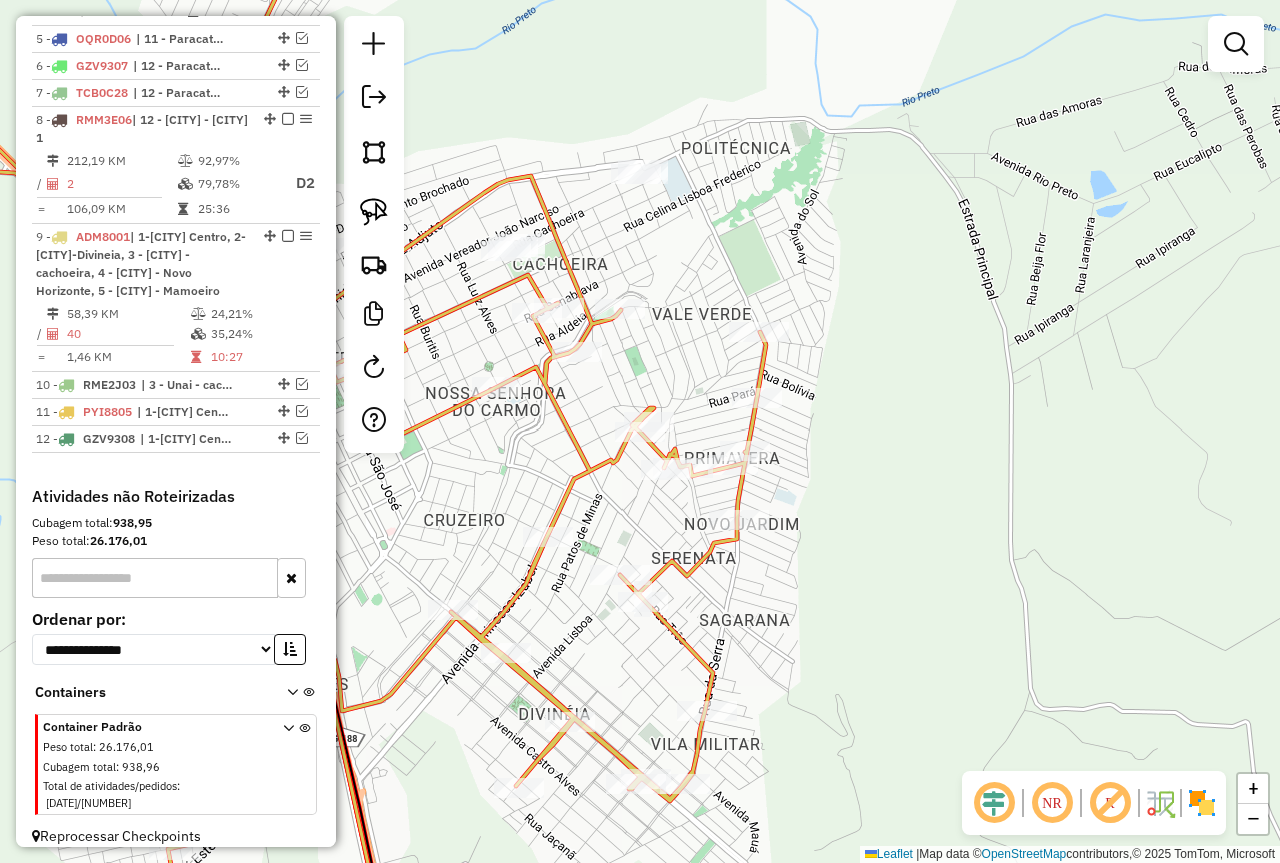 drag, startPoint x: 851, startPoint y: 566, endPoint x: 922, endPoint y: 477, distance: 113.85078 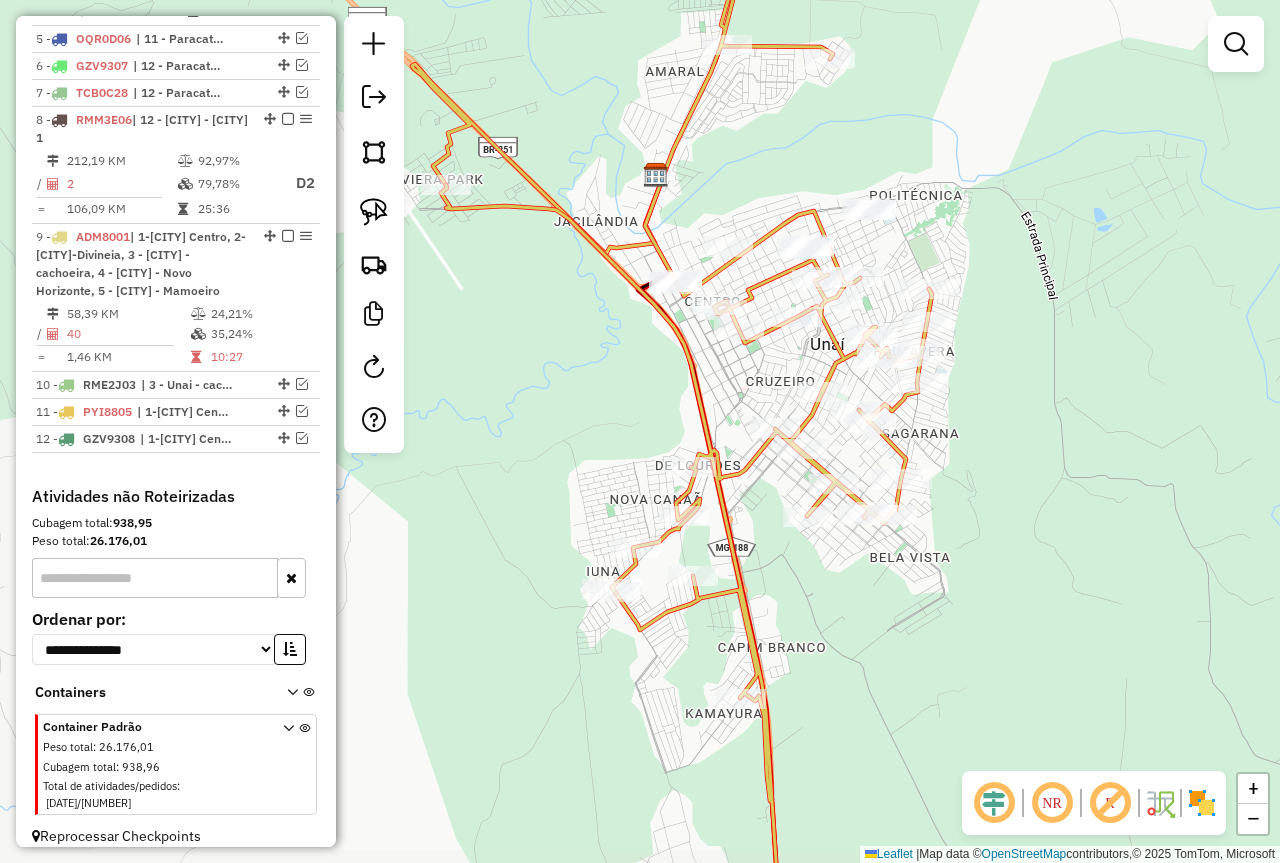 click on "Janela de atendimento Grade de atendimento Capacidade Transportadoras Veículos Cliente Pedidos  Rotas Selecione os dias de semana para filtrar as janelas de atendimento  Seg   Ter   Qua   Qui   Sex   Sáb   Dom  Informe o período da janela de atendimento: De: Até:  Filtrar exatamente a janela do cliente  Considerar janela de atendimento padrão  Selecione os dias de semana para filtrar as grades de atendimento  Seg   Ter   Qua   Qui   Sex   Sáb   Dom   Considerar clientes sem dia de atendimento cadastrado  Clientes fora do dia de atendimento selecionado Filtrar as atividades entre os valores definidos abaixo:  Peso mínimo:   Peso máximo:   Cubagem mínima:   Cubagem máxima:   De:   Até:  Filtrar as atividades entre o tempo de atendimento definido abaixo:  De:   Até:   Considerar capacidade total dos clientes não roteirizados Transportadora: Selecione um ou mais itens Tipo de veículo: Selecione um ou mais itens Veículo: Selecione um ou mais itens Motorista: Selecione um ou mais itens Nome: Rótulo:" 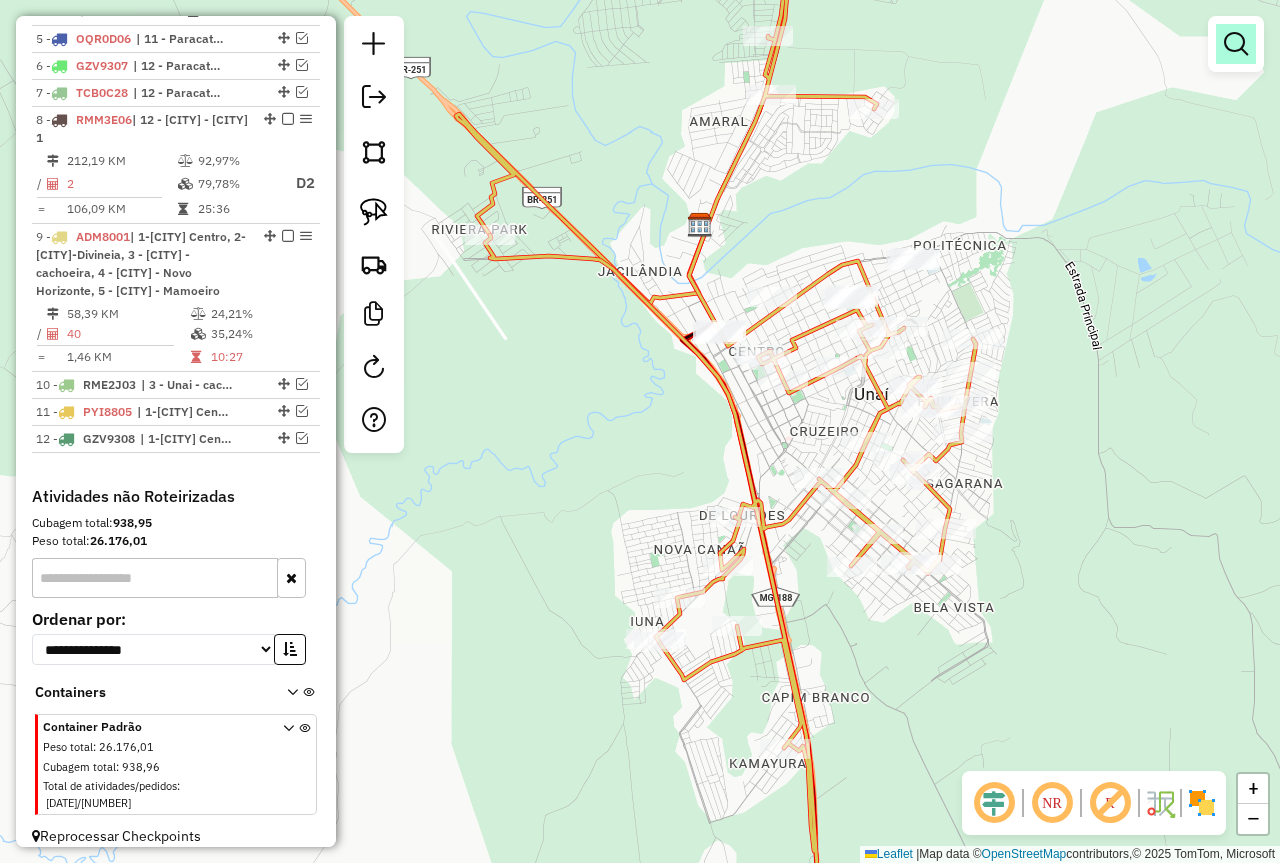 click at bounding box center (1236, 44) 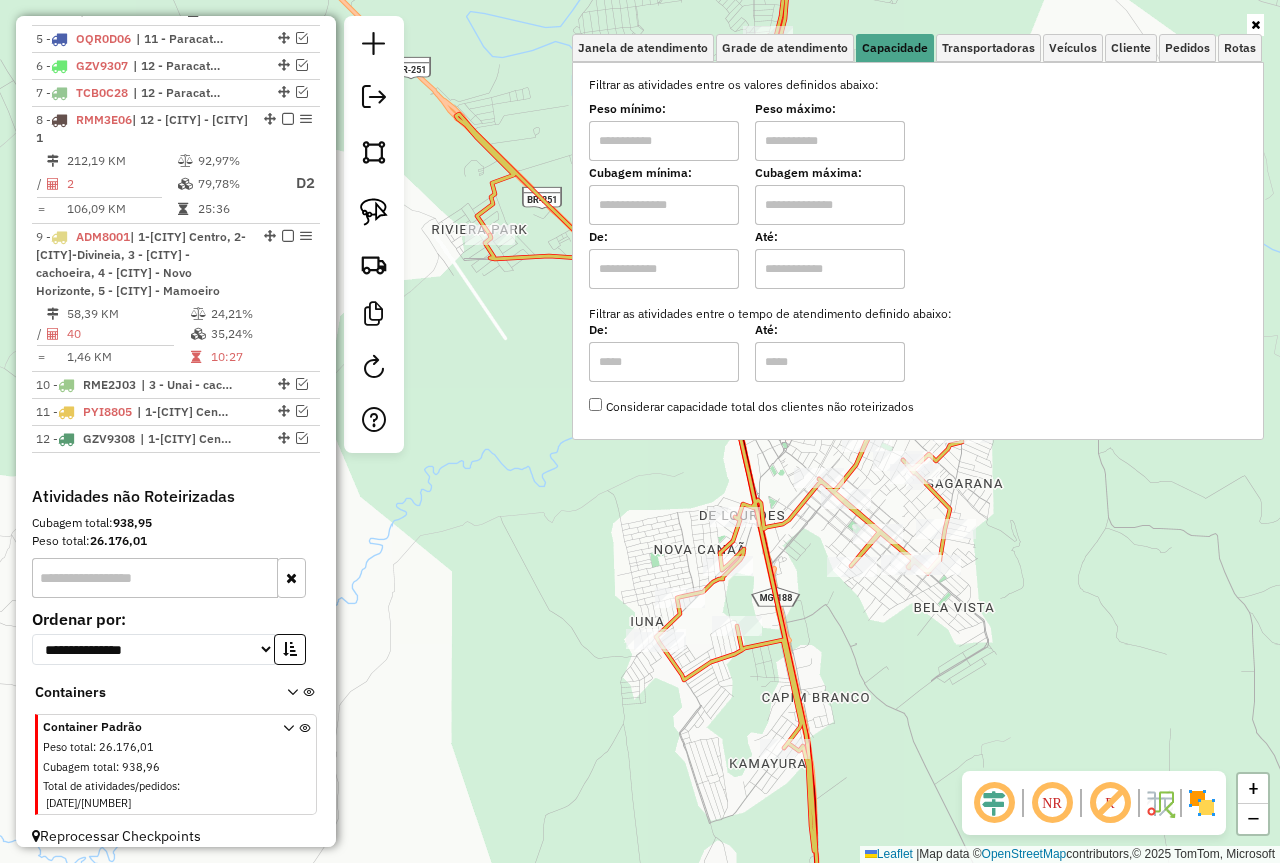click on "Janela de atendimento Grade de atendimento Capacidade Transportadoras Veículos Cliente Pedidos  Rotas Selecione os dias de semana para filtrar as janelas de atendimento  Seg   Ter   Qua   Qui   Sex   Sáb   Dom  Informe o período da janela de atendimento: De: Até:  Filtrar exatamente a janela do cliente  Considerar janela de atendimento padrão  Selecione os dias de semana para filtrar as grades de atendimento  Seg   Ter   Qua   Qui   Sex   Sáb   Dom   Considerar clientes sem dia de atendimento cadastrado  Clientes fora do dia de atendimento selecionado Filtrar as atividades entre os valores definidos abaixo:  Peso mínimo:   Peso máximo:   Cubagem mínima:   Cubagem máxima:   De:   Até:  Filtrar as atividades entre o tempo de atendimento definido abaixo:  De:   Até:   Considerar capacidade total dos clientes não roteirizados Transportadora: Selecione um ou mais itens Tipo de veículo: Selecione um ou mais itens Veículo: Selecione um ou mais itens Motorista: Selecione um ou mais itens Nome: Rótulo:" 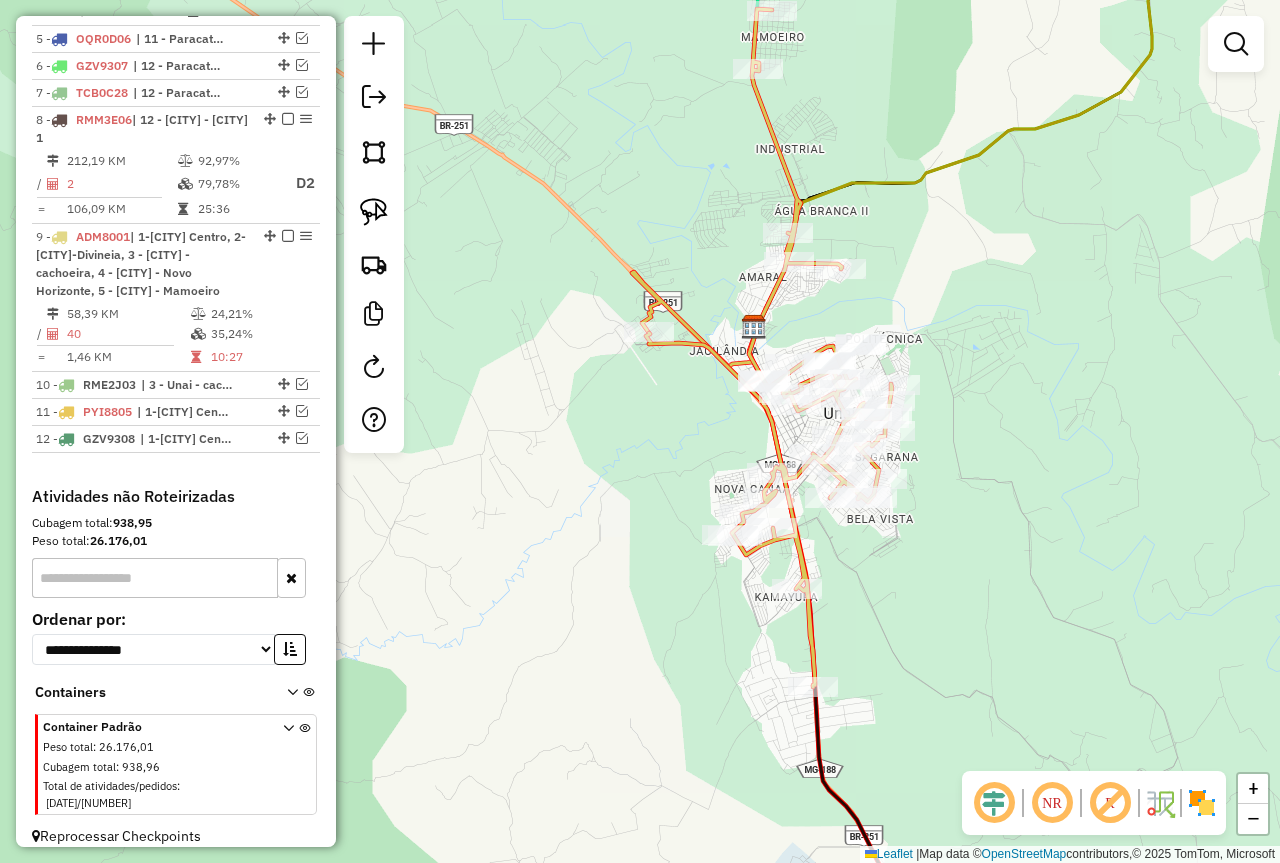 drag, startPoint x: 1104, startPoint y: 475, endPoint x: 937, endPoint y: 449, distance: 169.01184 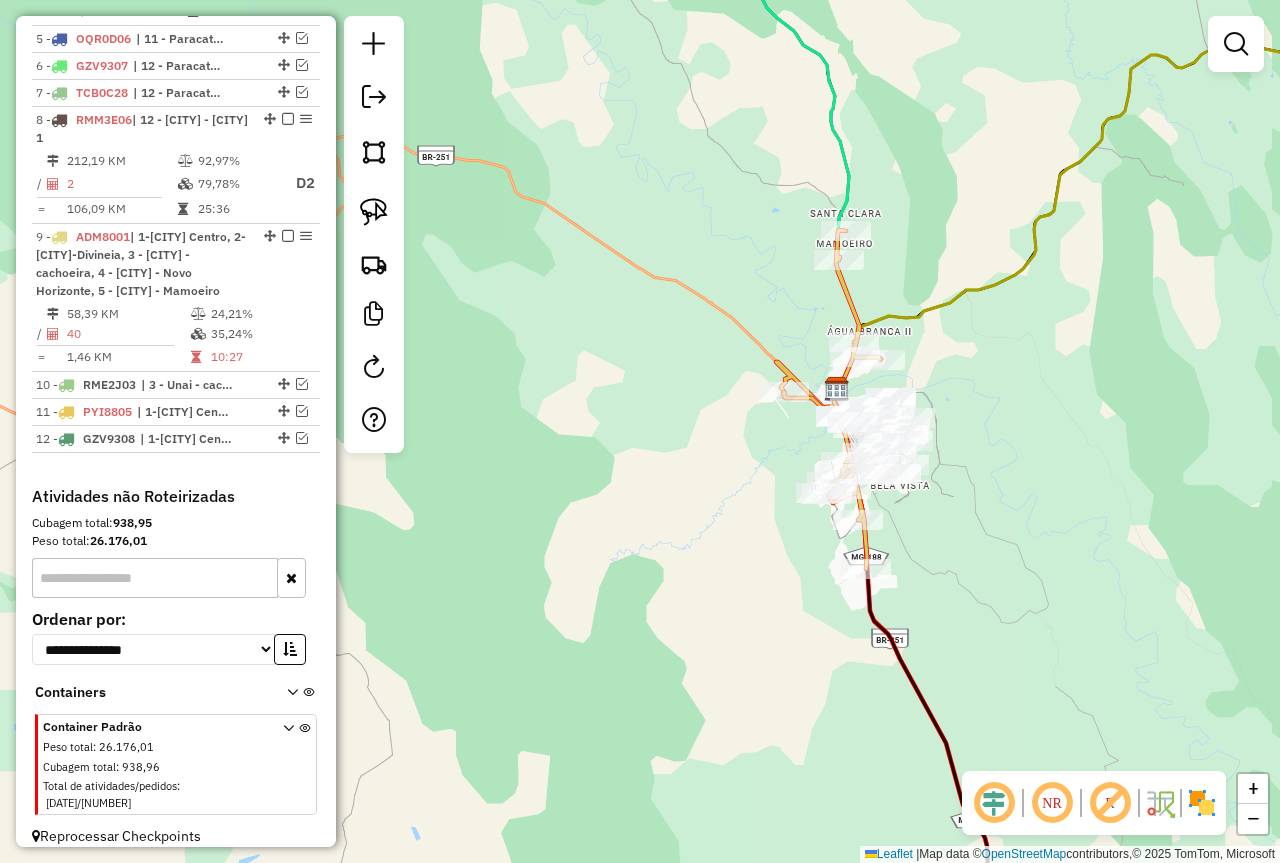 drag, startPoint x: 953, startPoint y: 450, endPoint x: 864, endPoint y: 474, distance: 92.17918 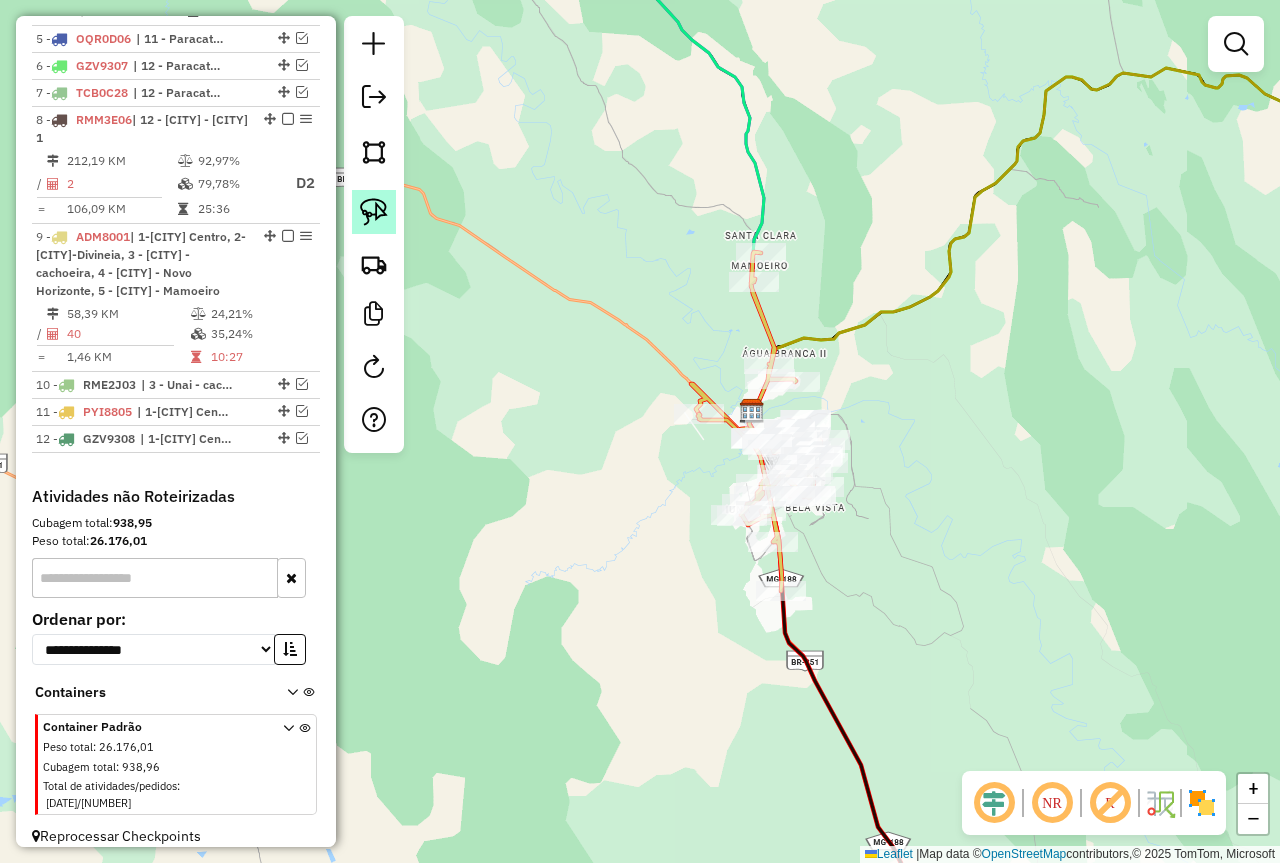 click 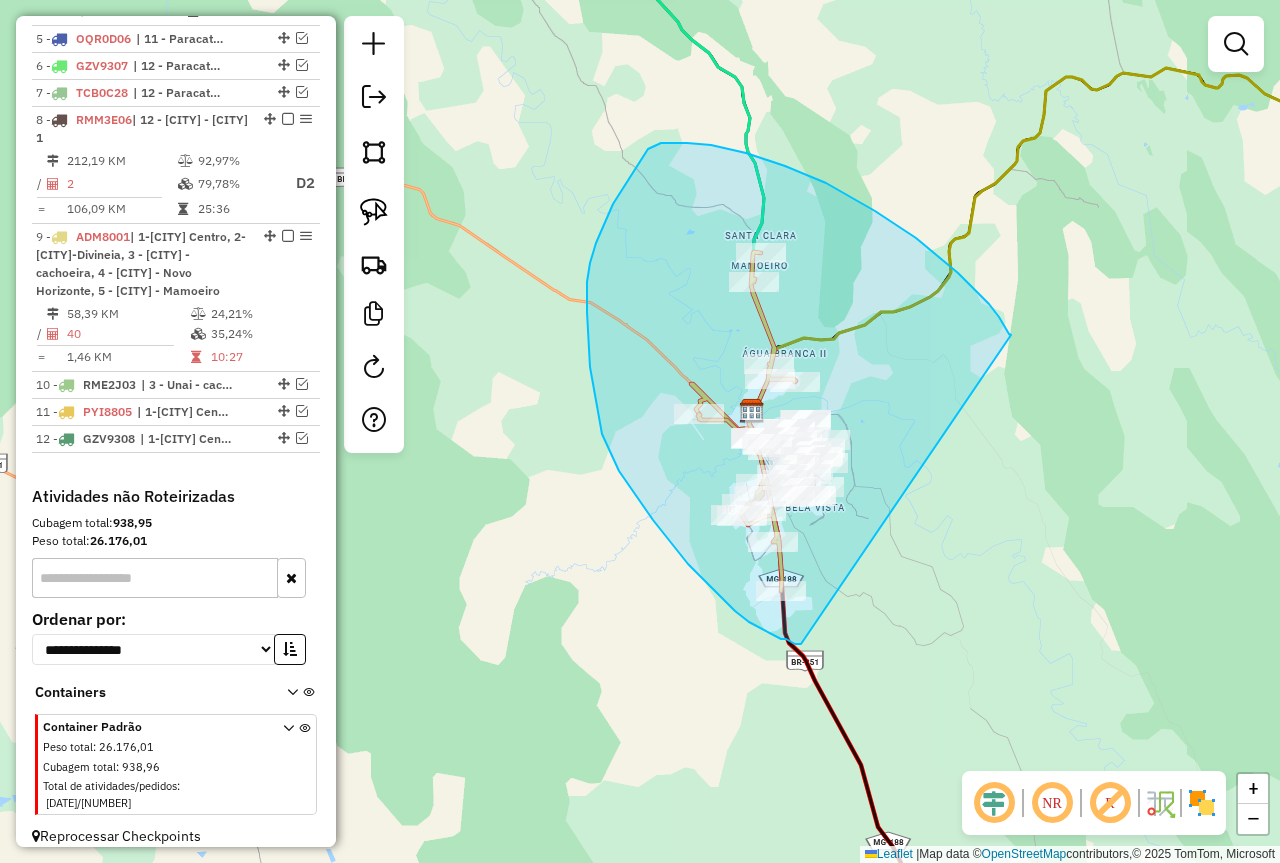 drag, startPoint x: 1009, startPoint y: 334, endPoint x: 811, endPoint y: 644, distance: 367.8369 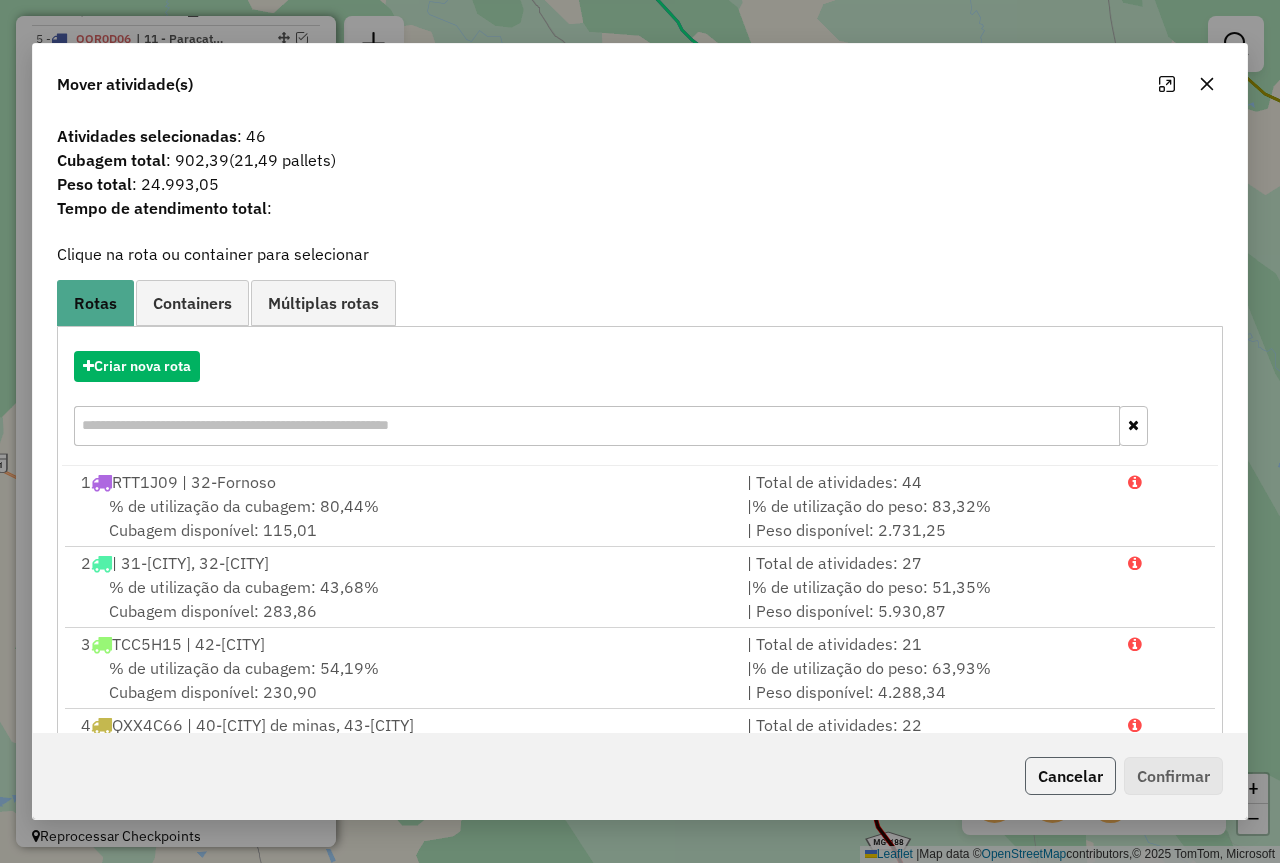 click on "Cancelar" 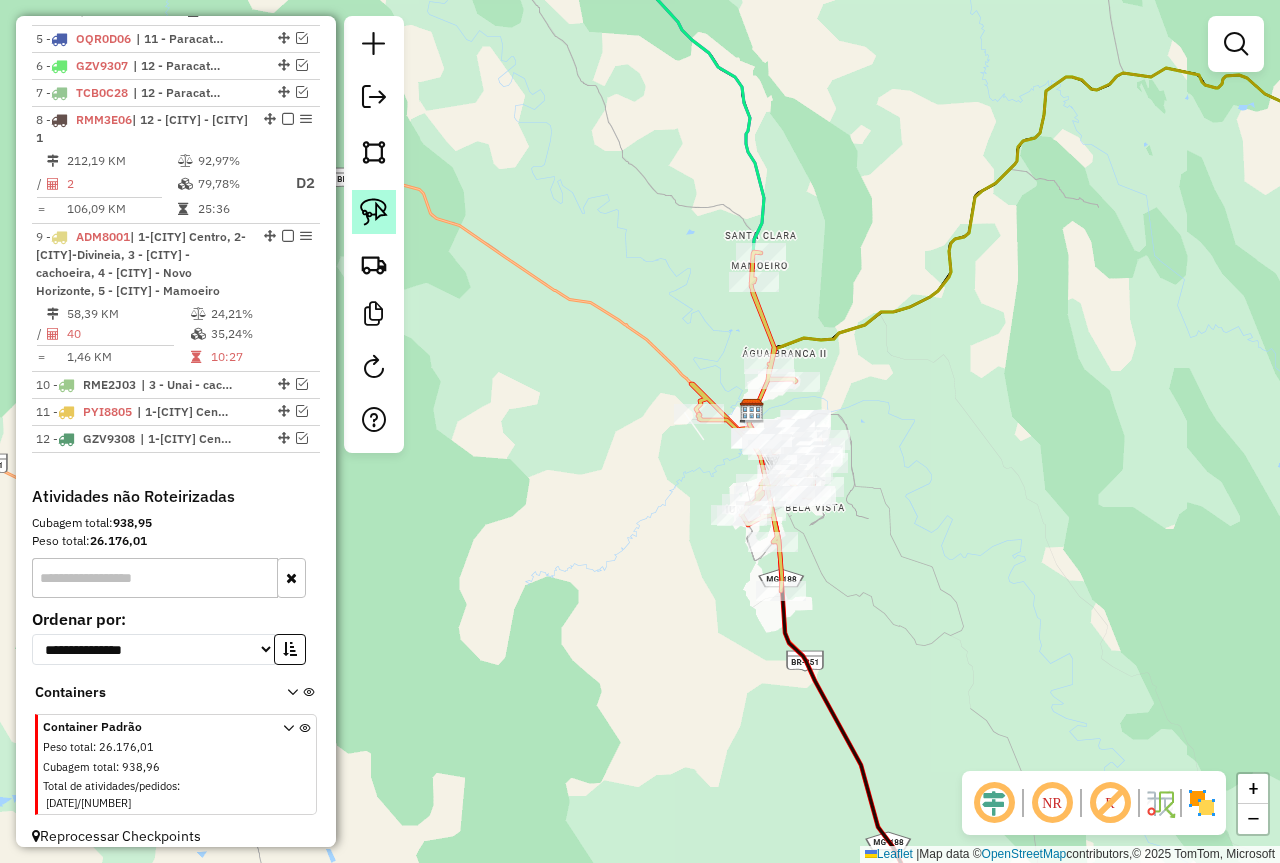 click 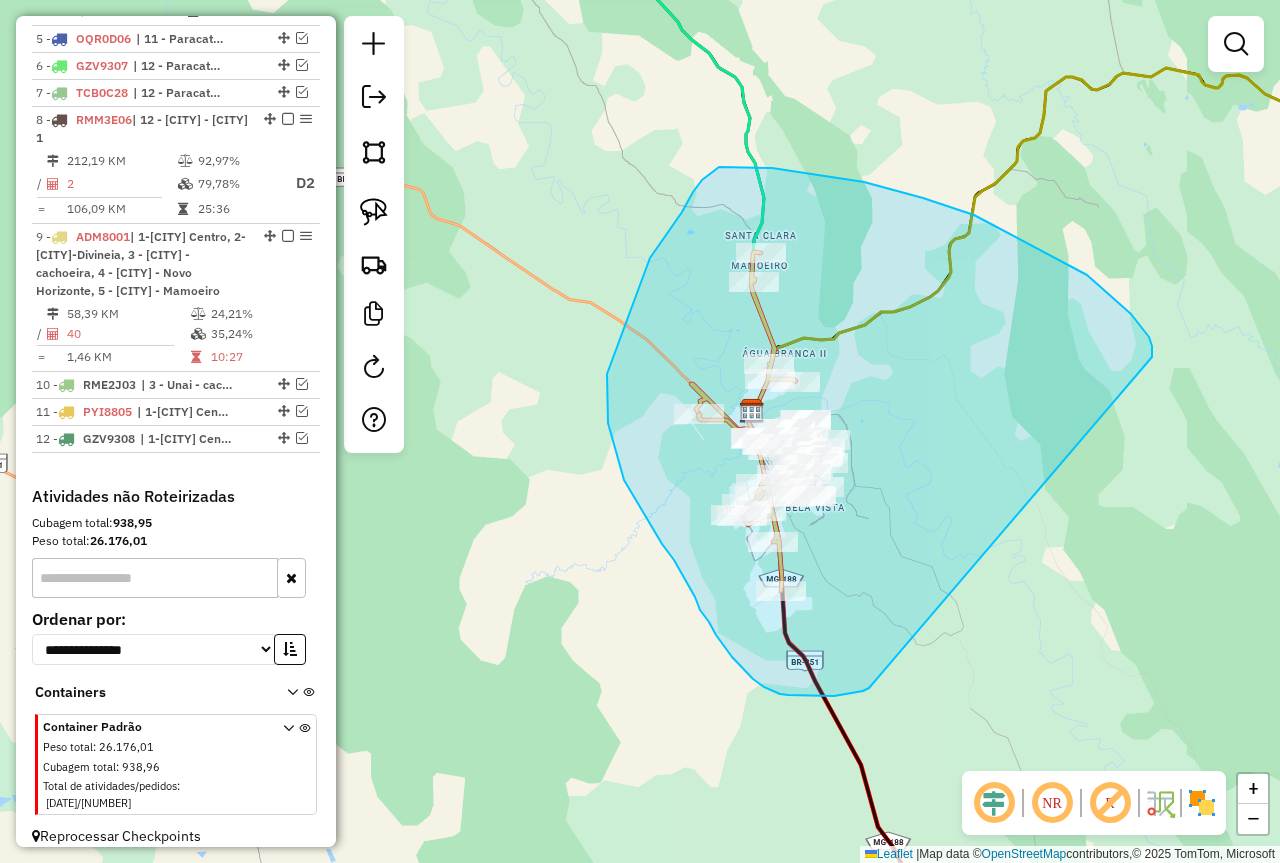 drag, startPoint x: 1152, startPoint y: 357, endPoint x: 869, endPoint y: 688, distance: 435.48822 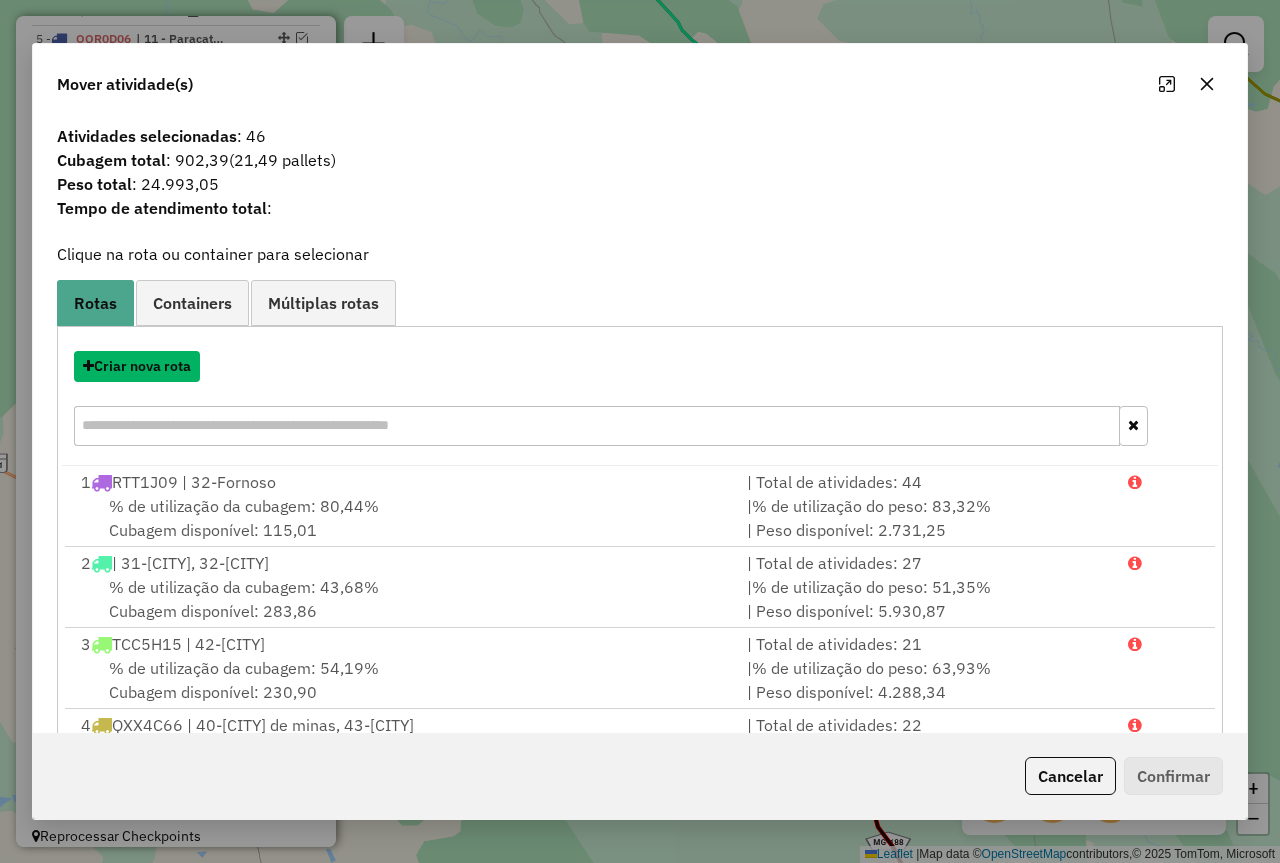 click on "Criar nova rota" at bounding box center [137, 366] 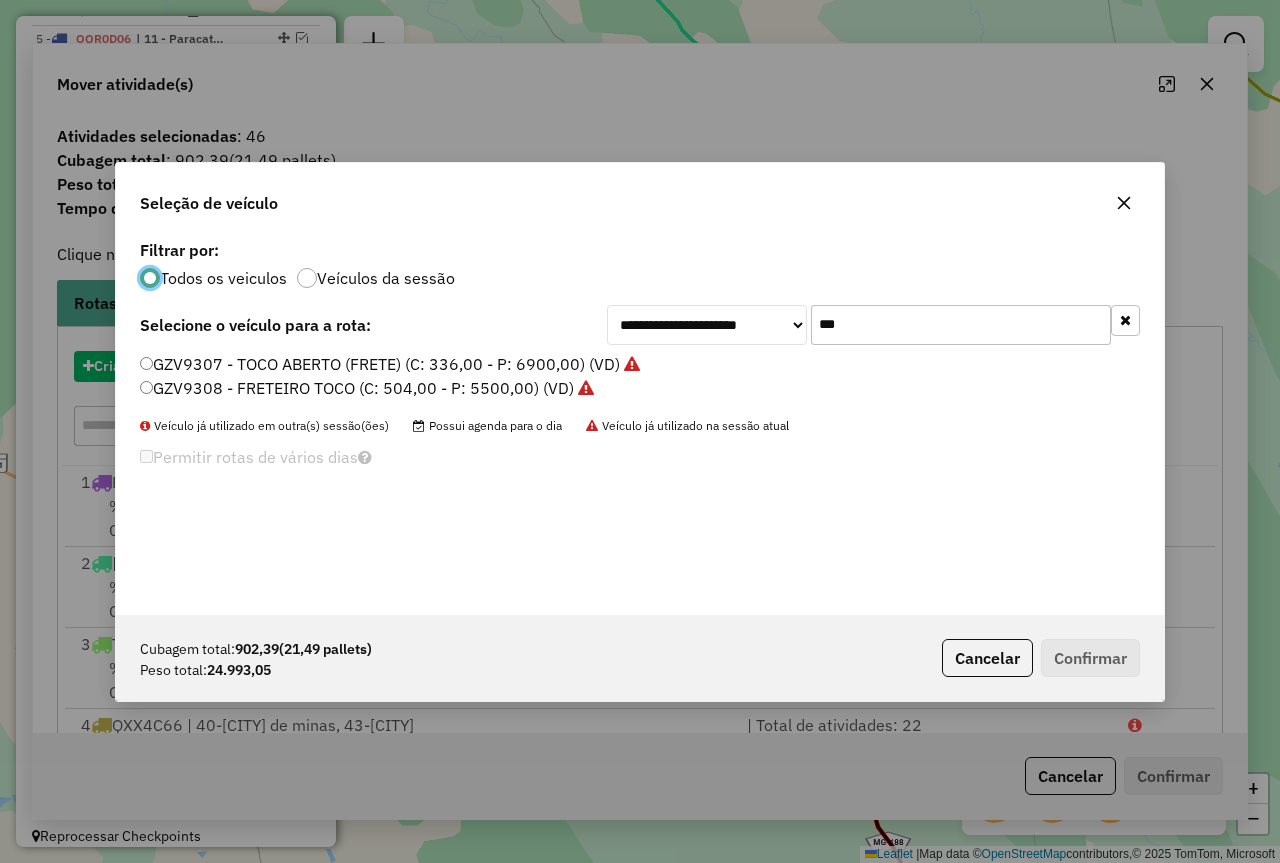 scroll, scrollTop: 11, scrollLeft: 6, axis: both 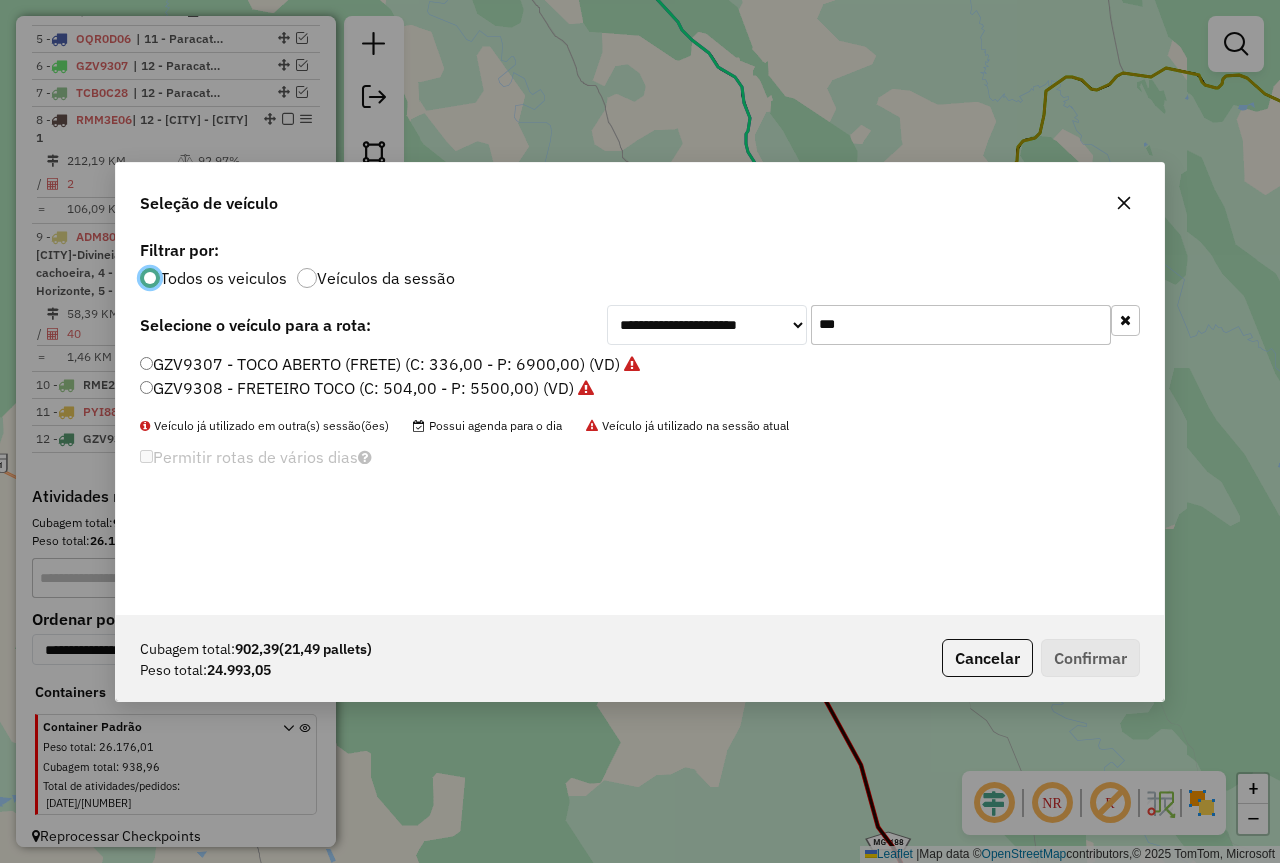 click on "***" 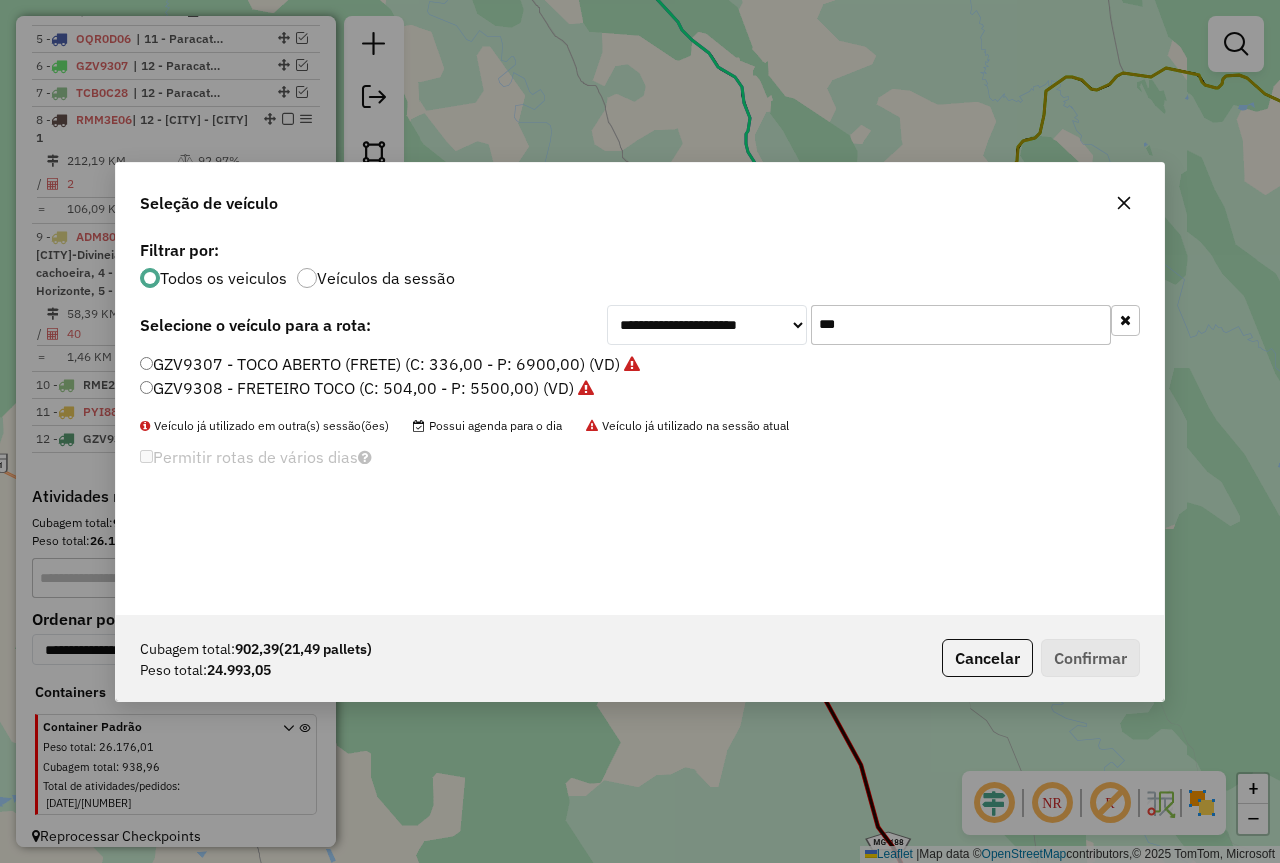 click on "***" 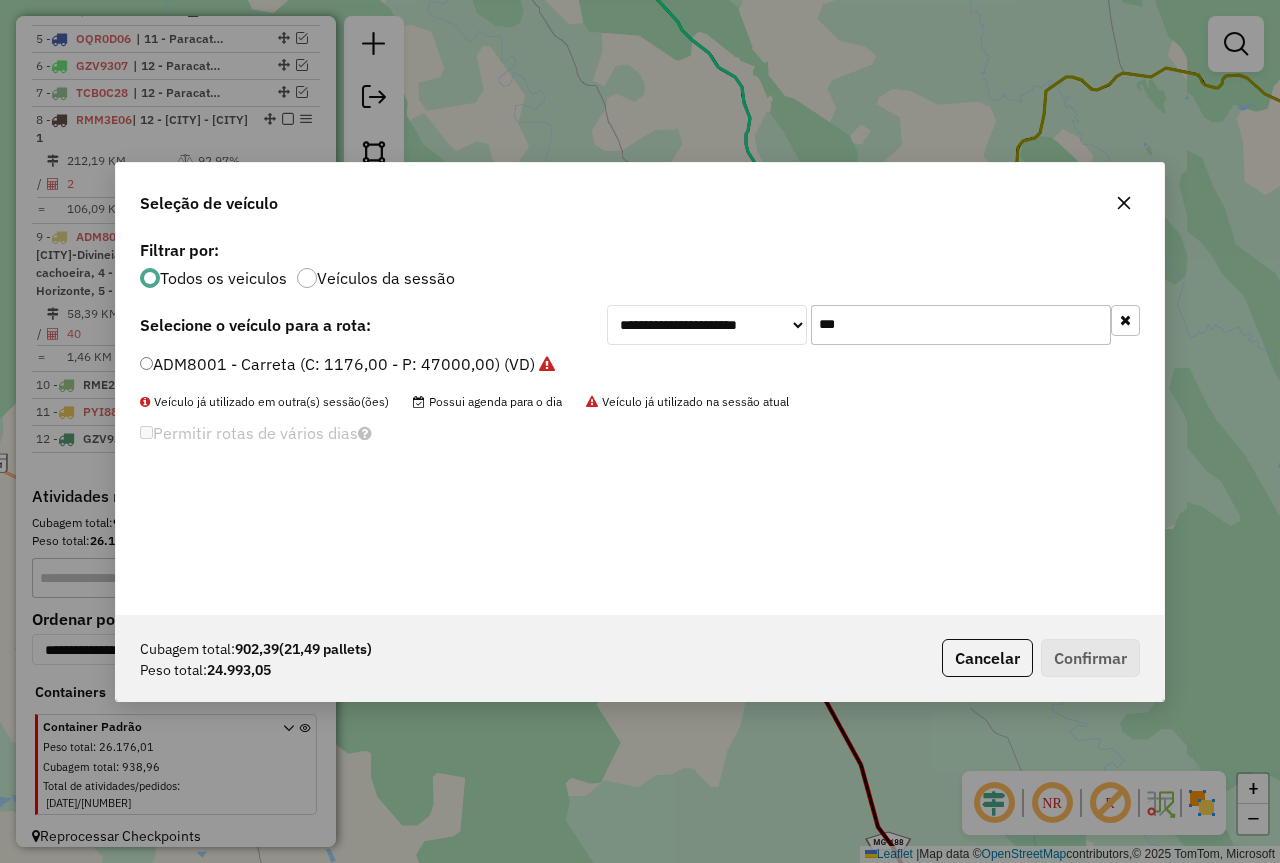 type on "***" 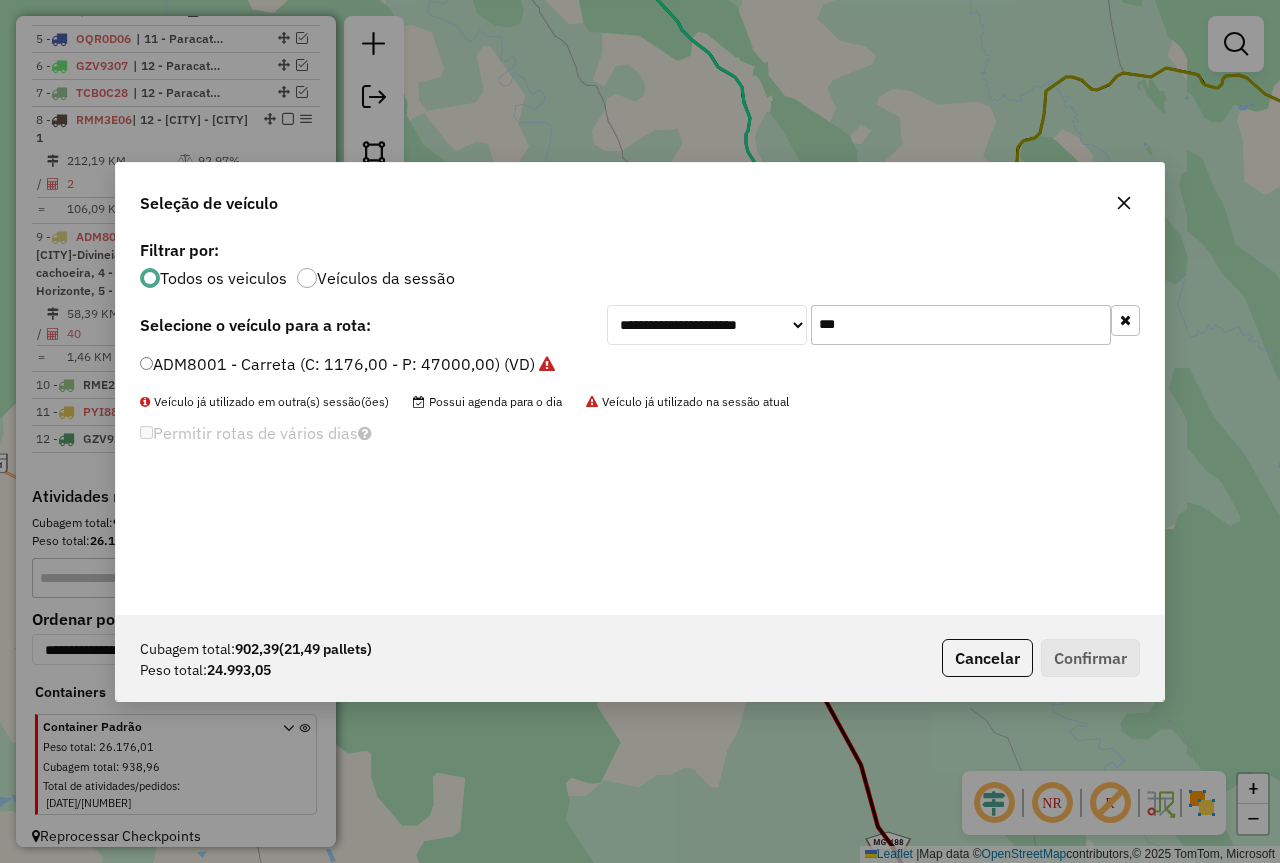 click on "ADM8001 - Carreta (C: 1176,00 - P: 47000,00) (VD)" 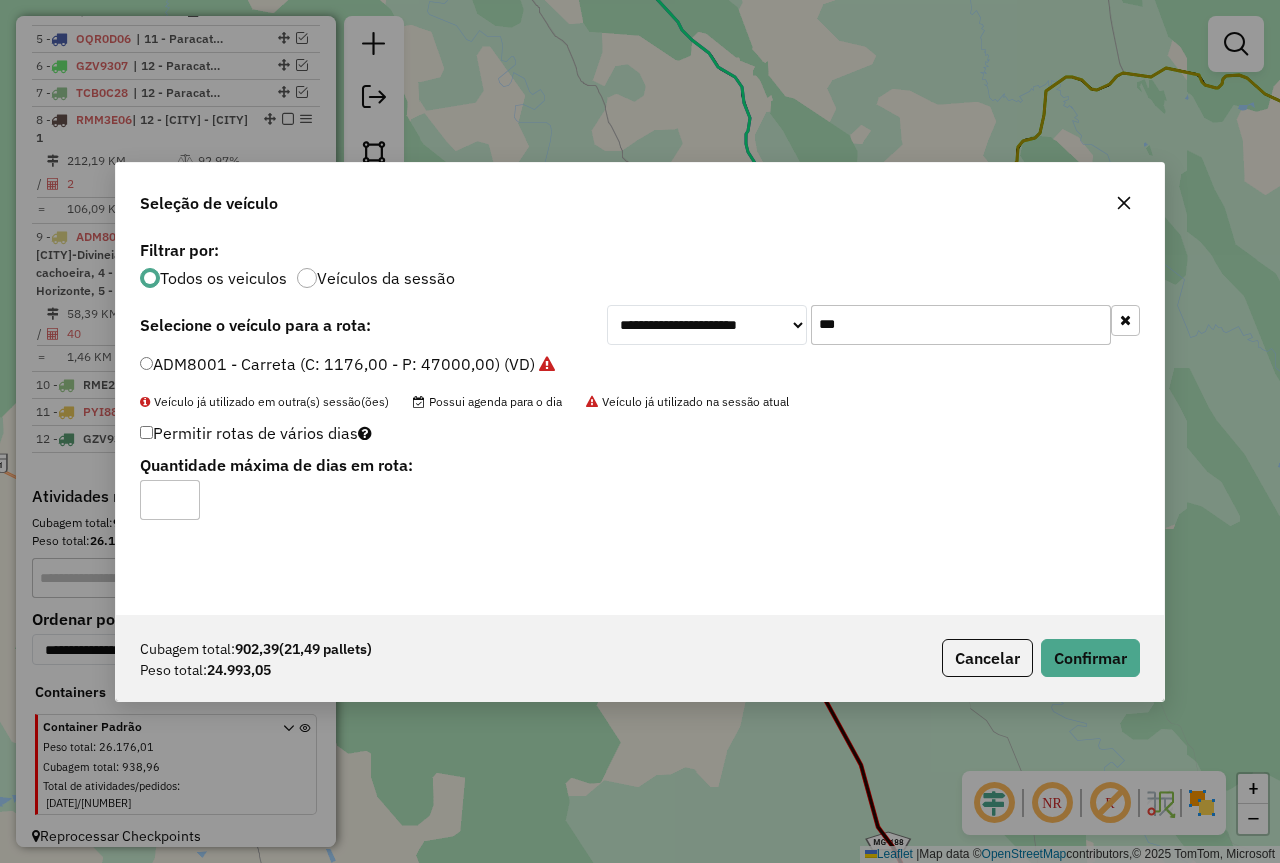 click on "Cubagem total:  902,39   (21,49 pallets)  Peso total: 24.993,05  Cancelar   Confirmar" 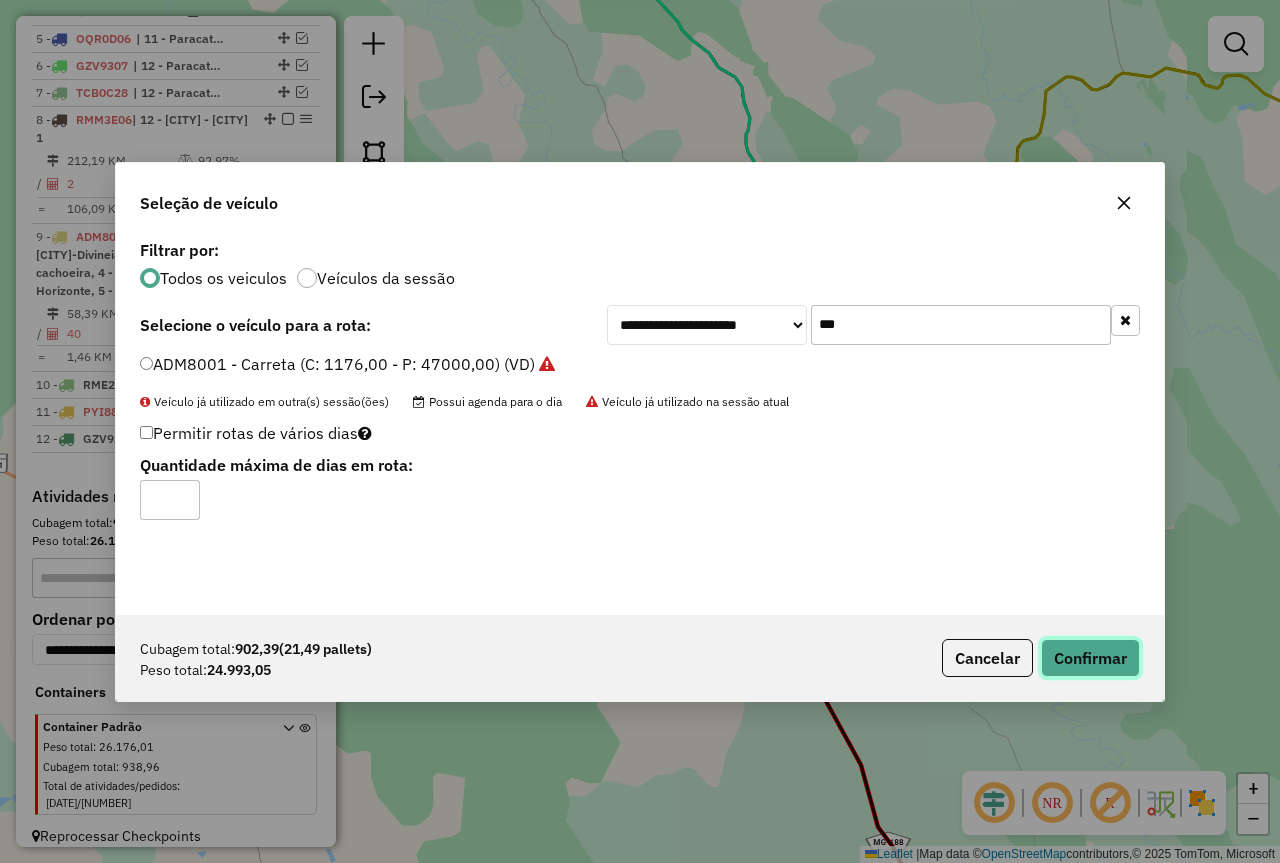 click on "Confirmar" 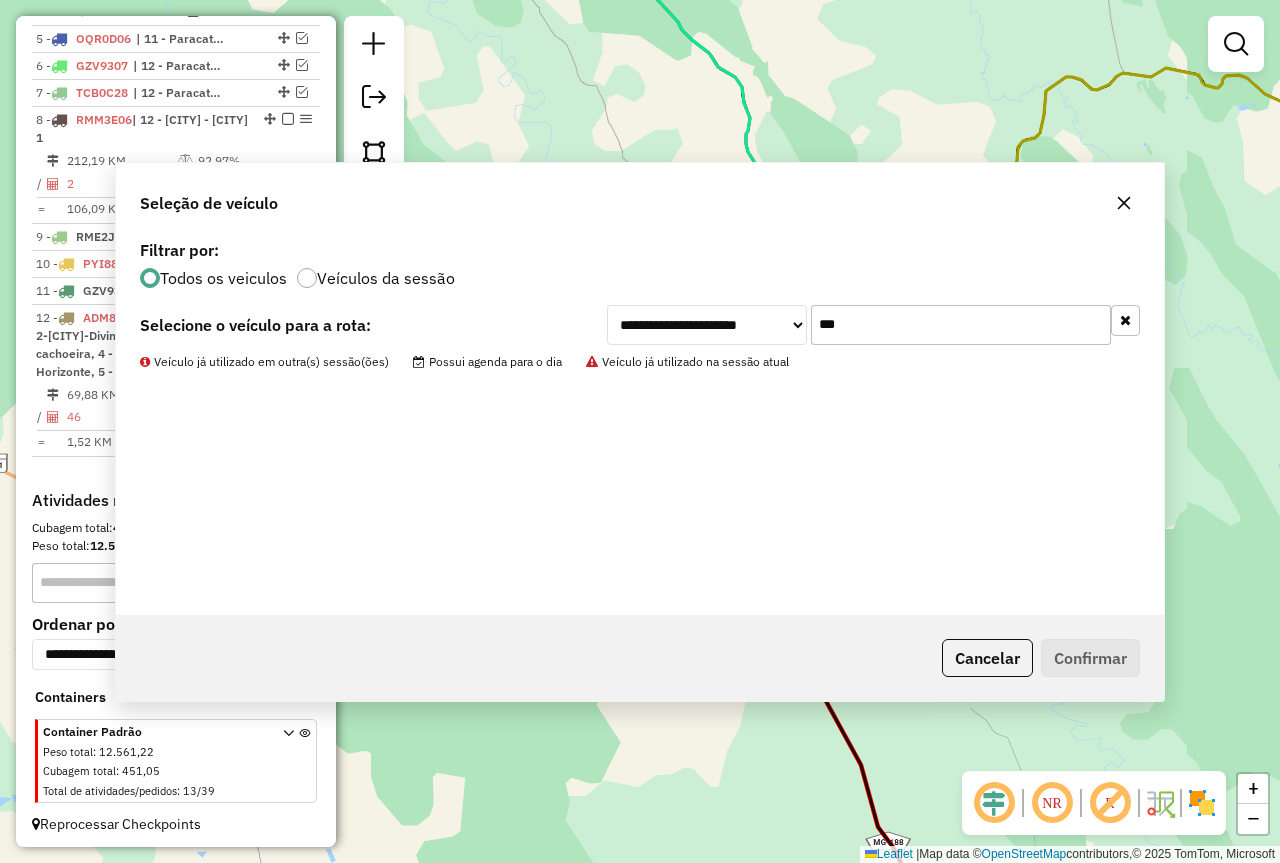 scroll, scrollTop: 1198, scrollLeft: 0, axis: vertical 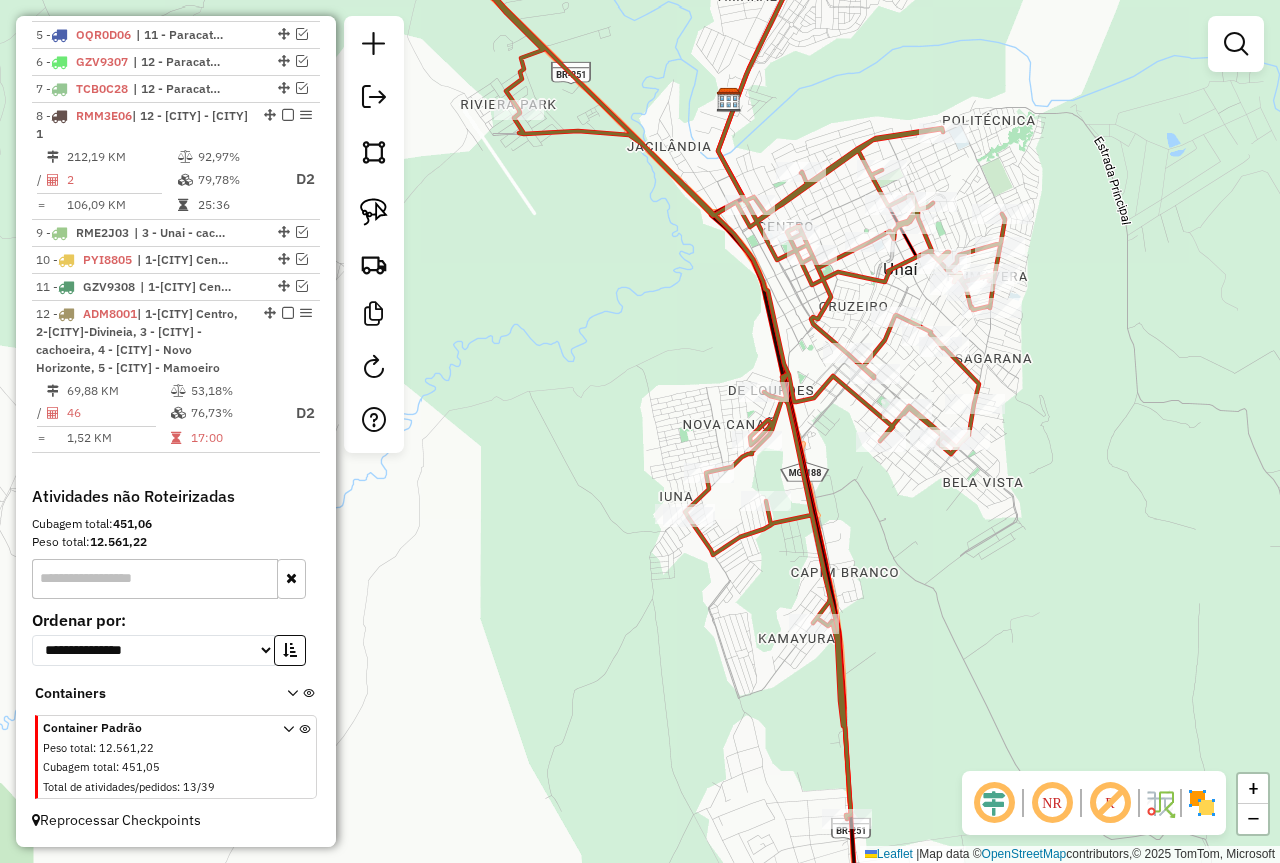 drag, startPoint x: 995, startPoint y: 614, endPoint x: 935, endPoint y: 495, distance: 133.2704 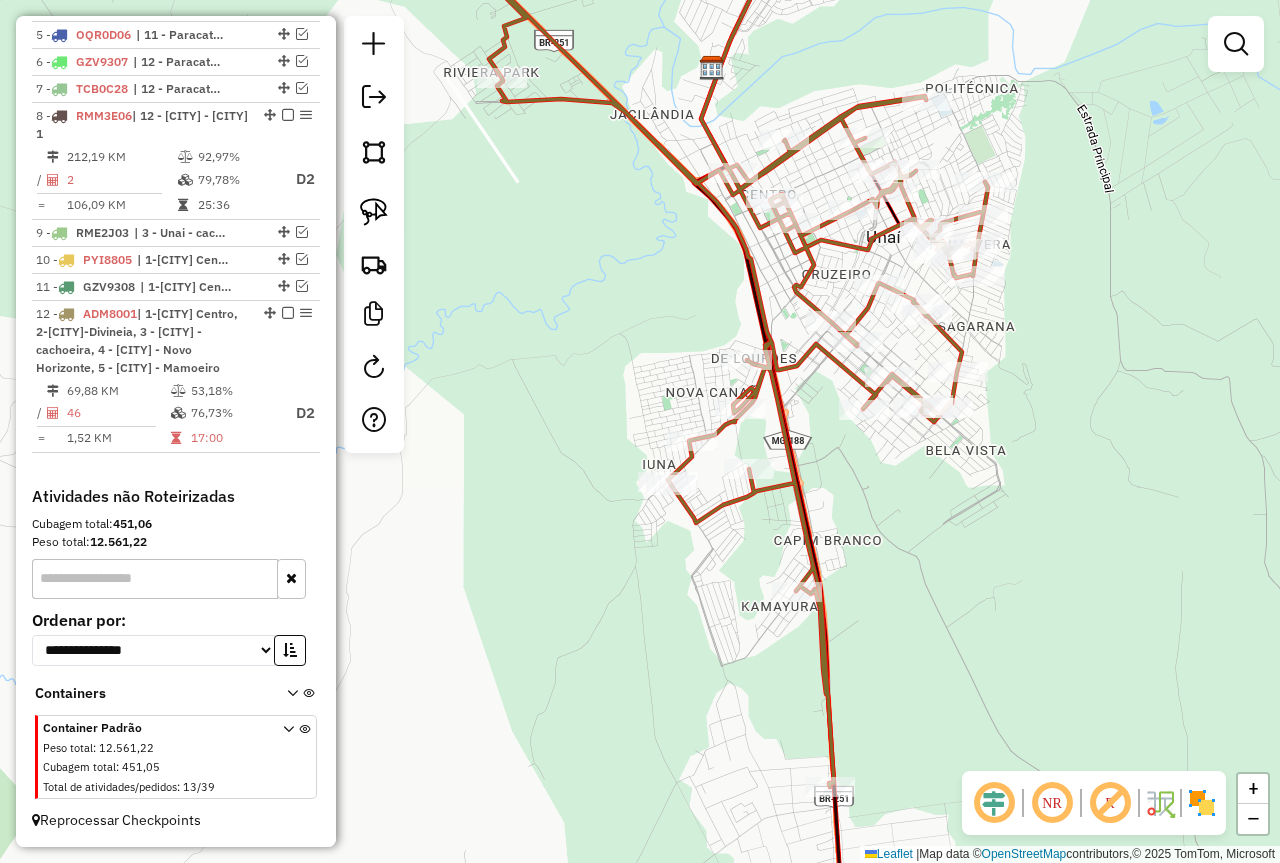 click at bounding box center [1236, 44] 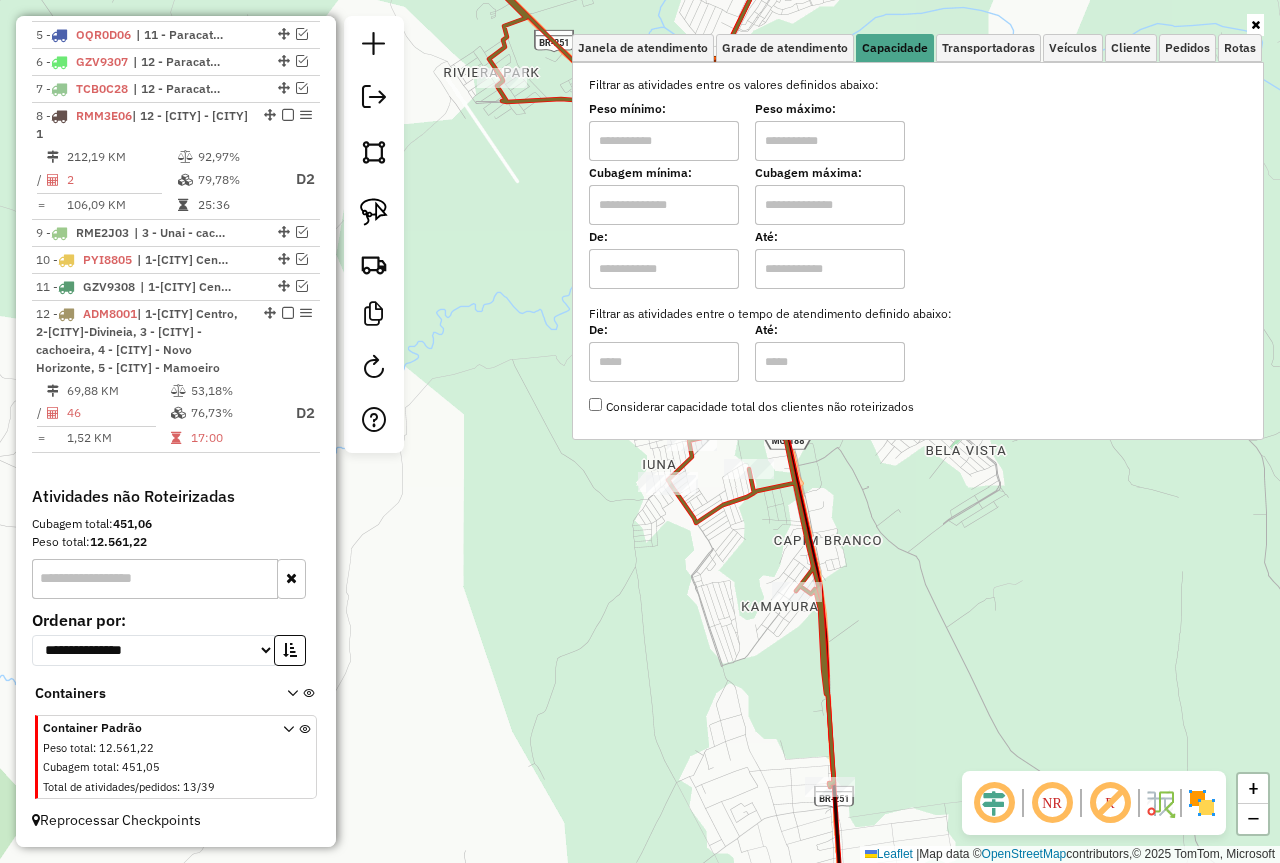 click at bounding box center [664, 141] 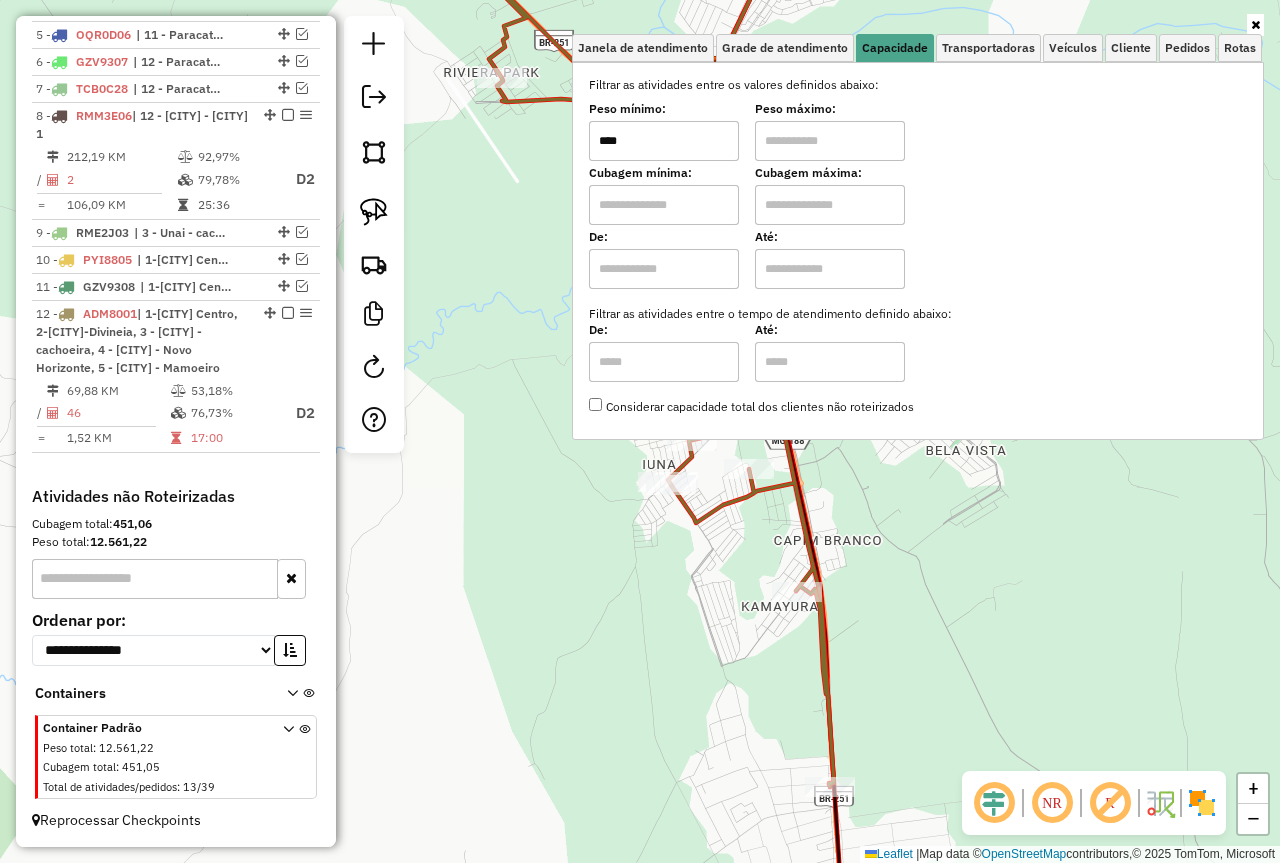 click at bounding box center [830, 141] 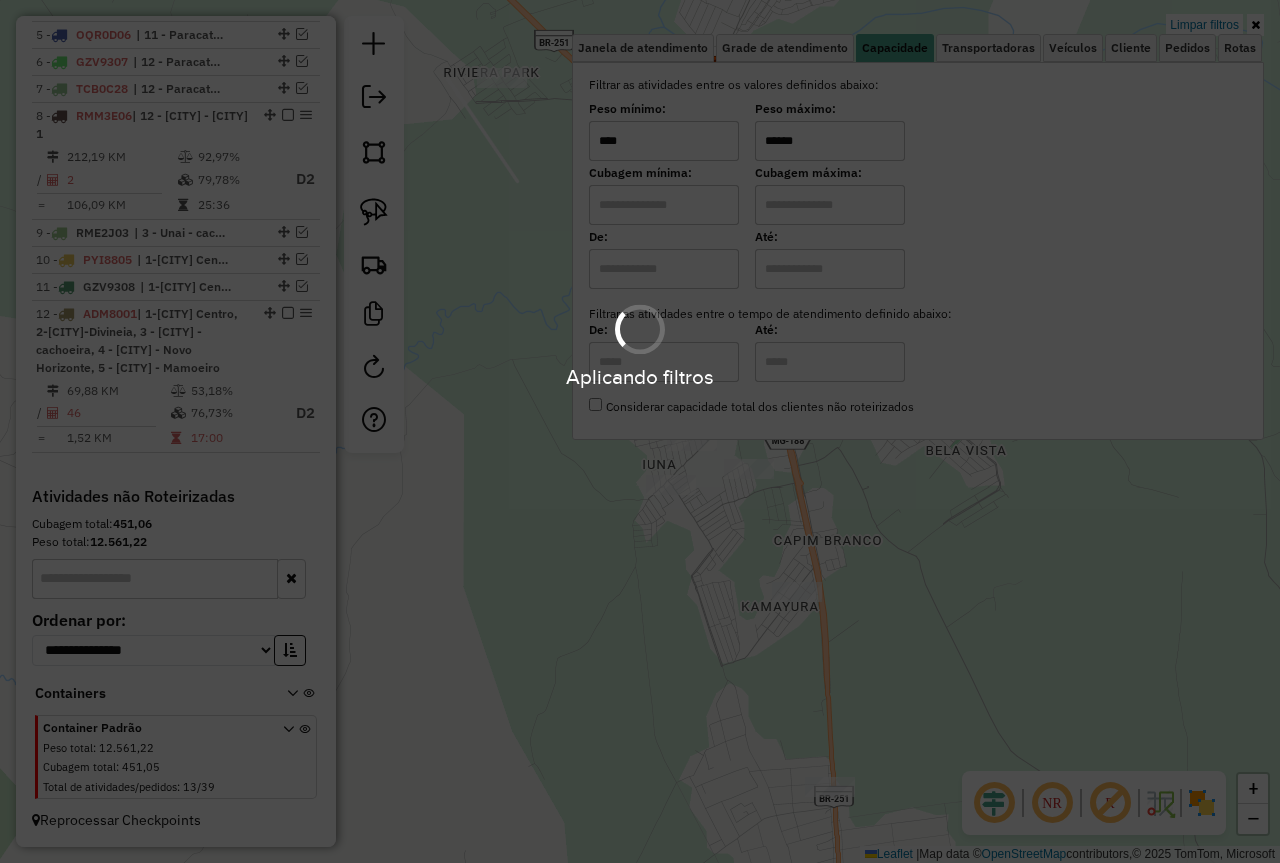 click on "Aplicando filtros" at bounding box center [640, 431] 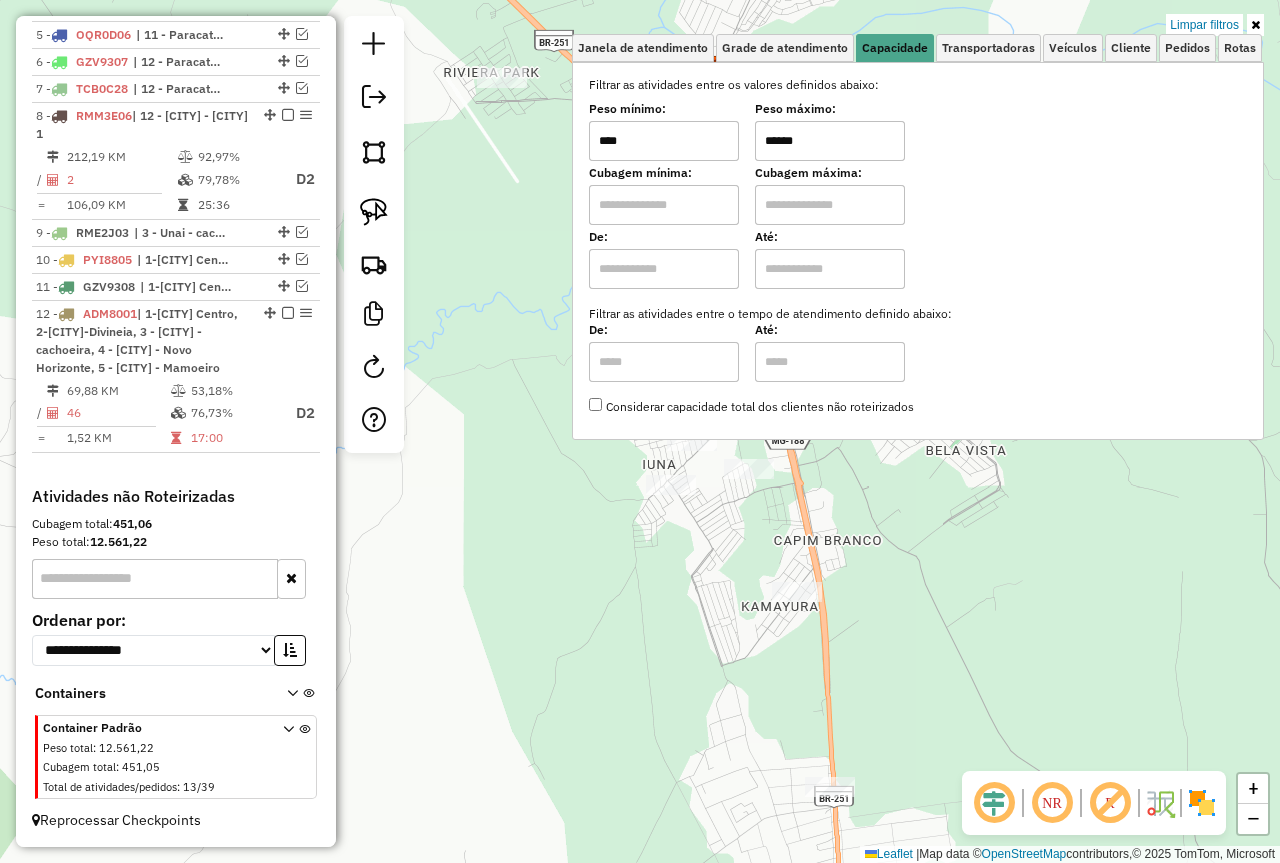 click on "Limpar filtros Janela de atendimento Grade de atendimento Capacidade Transportadoras Veículos Cliente Pedidos  Rotas Selecione os dias de semana para filtrar as janelas de atendimento  Seg   Ter   Qua   Qui   Sex   Sáb   Dom  Informe o período da janela de atendimento: De: Até:  Filtrar exatamente a janela do cliente  Considerar janela de atendimento padrão  Selecione os dias de semana para filtrar as grades de atendimento  Seg   Ter   Qua   Qui   Sex   Sáb   Dom   Considerar clientes sem dia de atendimento cadastrado  Clientes fora do dia de atendimento selecionado Filtrar as atividades entre os valores definidos abaixo:  Peso mínimo:  ****  Peso máximo:  ******  Cubagem mínima:   Cubagem máxima:   De:   Até:  Filtrar as atividades entre o tempo de atendimento definido abaixo:  De:   Até:   Considerar capacidade total dos clientes não roteirizados Transportadora: Selecione um ou mais itens Tipo de veículo: Selecione um ou mais itens Veículo: Selecione um ou mais itens Motorista: Nome: Rótulo:" 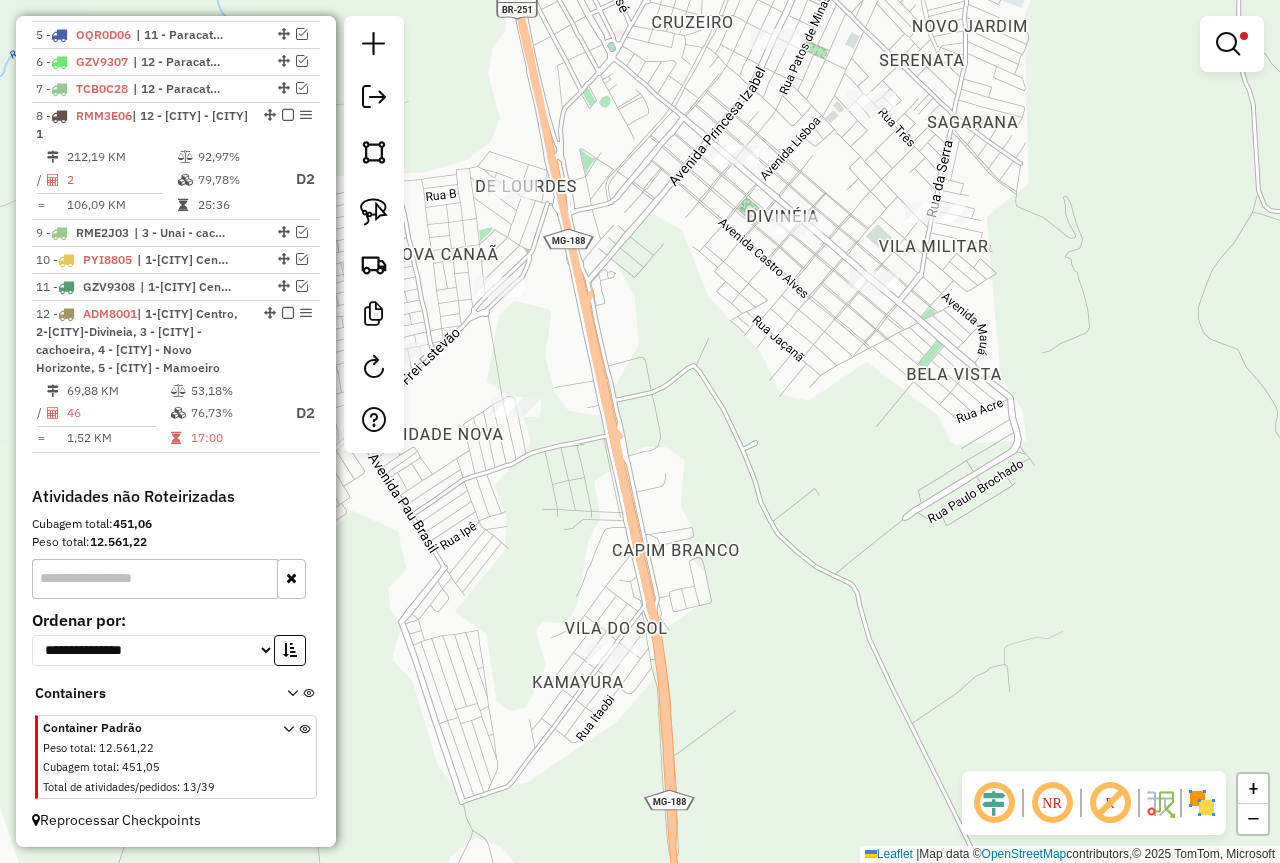 click on "Limpar filtros Janela de atendimento Grade de atendimento Capacidade Transportadoras Veículos Cliente Pedidos  Rotas Selecione os dias de semana para filtrar as janelas de atendimento  Seg   Ter   Qua   Qui   Sex   Sáb   Dom  Informe o período da janela de atendimento: De: Até:  Filtrar exatamente a janela do cliente  Considerar janela de atendimento padrão  Selecione os dias de semana para filtrar as grades de atendimento  Seg   Ter   Qua   Qui   Sex   Sáb   Dom   Considerar clientes sem dia de atendimento cadastrado  Clientes fora do dia de atendimento selecionado Filtrar as atividades entre os valores definidos abaixo:  Peso mínimo:  ****  Peso máximo:  ******  Cubagem mínima:   Cubagem máxima:   De:   Até:  Filtrar as atividades entre o tempo de atendimento definido abaixo:  De:   Até:   Considerar capacidade total dos clientes não roteirizados Transportadora: Selecione um ou mais itens Tipo de veículo: Selecione um ou mais itens Veículo: Selecione um ou mais itens Motorista: Nome: Rótulo:" 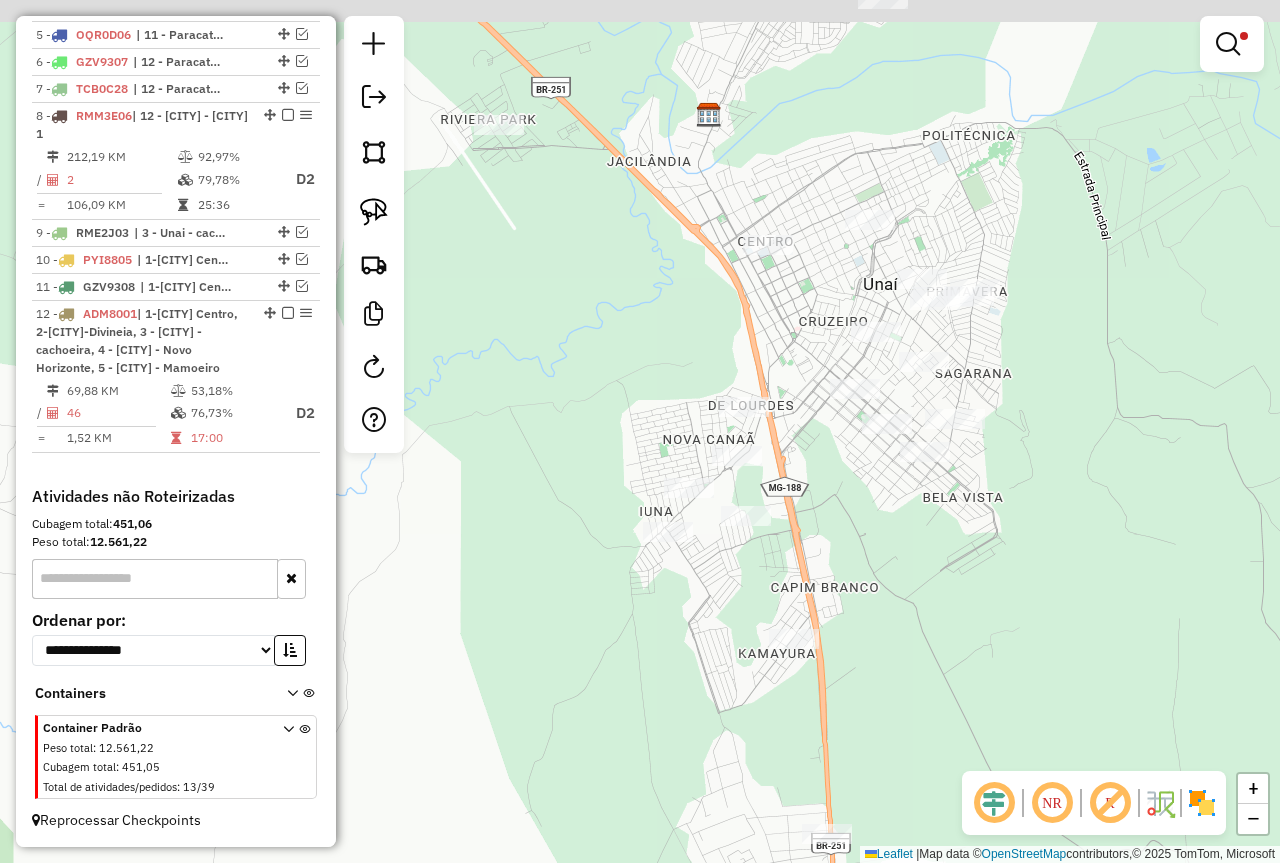 drag, startPoint x: 815, startPoint y: 448, endPoint x: 896, endPoint y: 539, distance: 121.82774 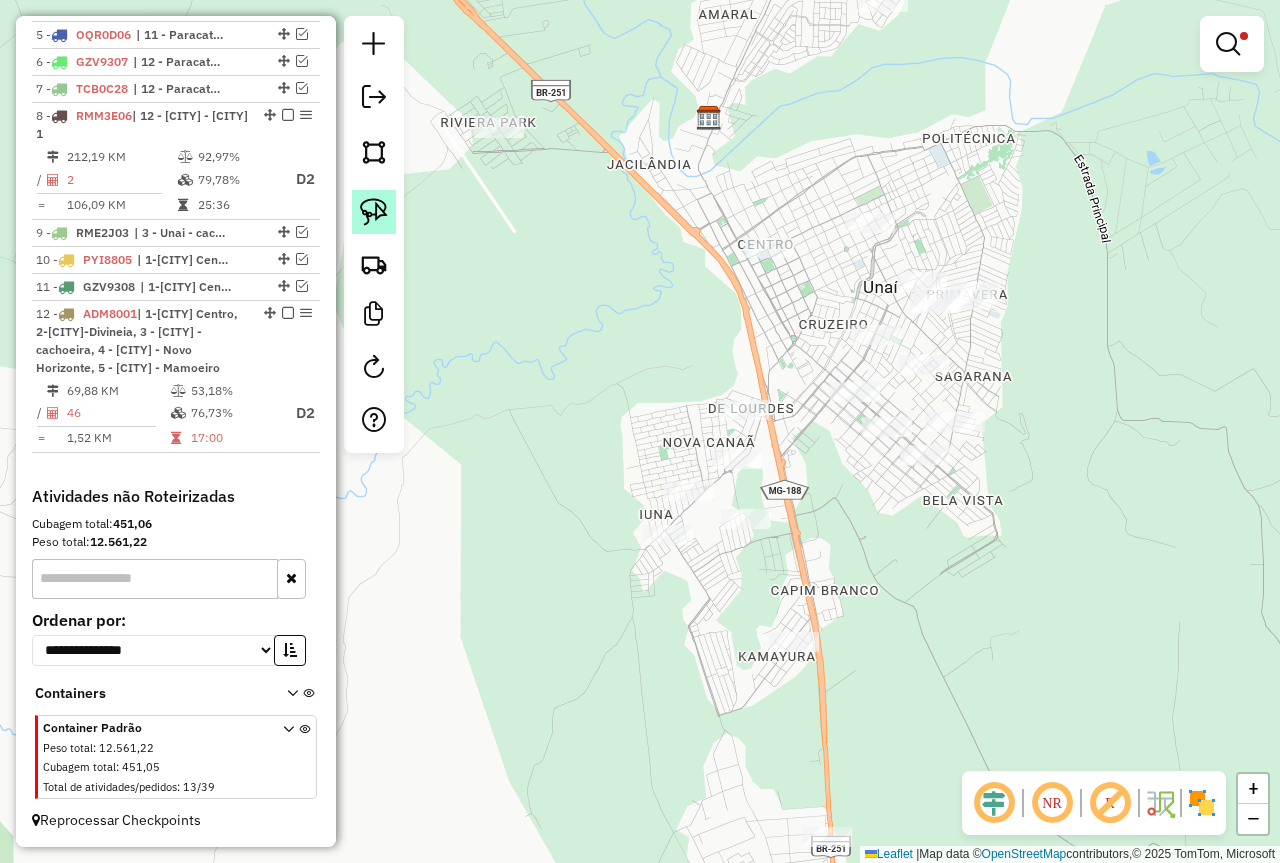 click 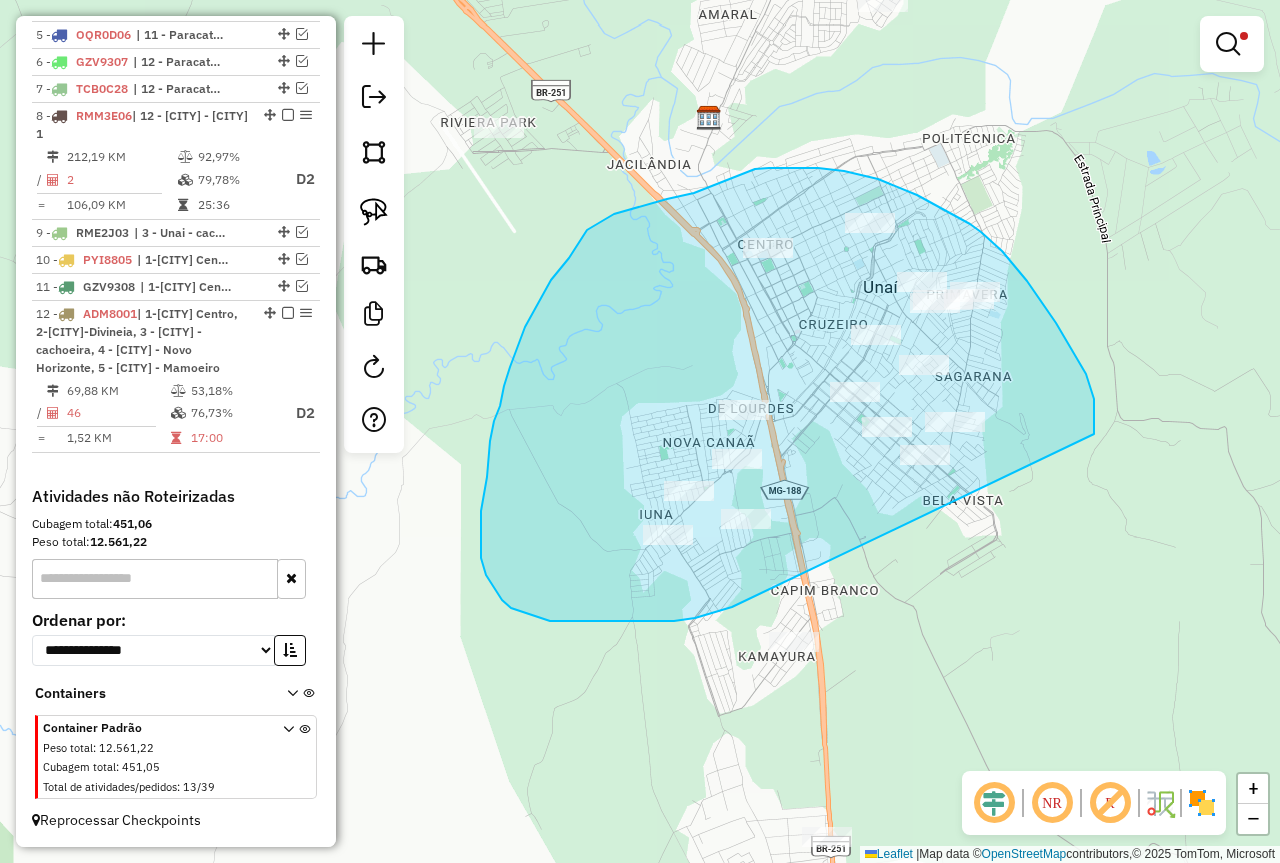 drag, startPoint x: 1094, startPoint y: 430, endPoint x: 776, endPoint y: 598, distance: 359.64984 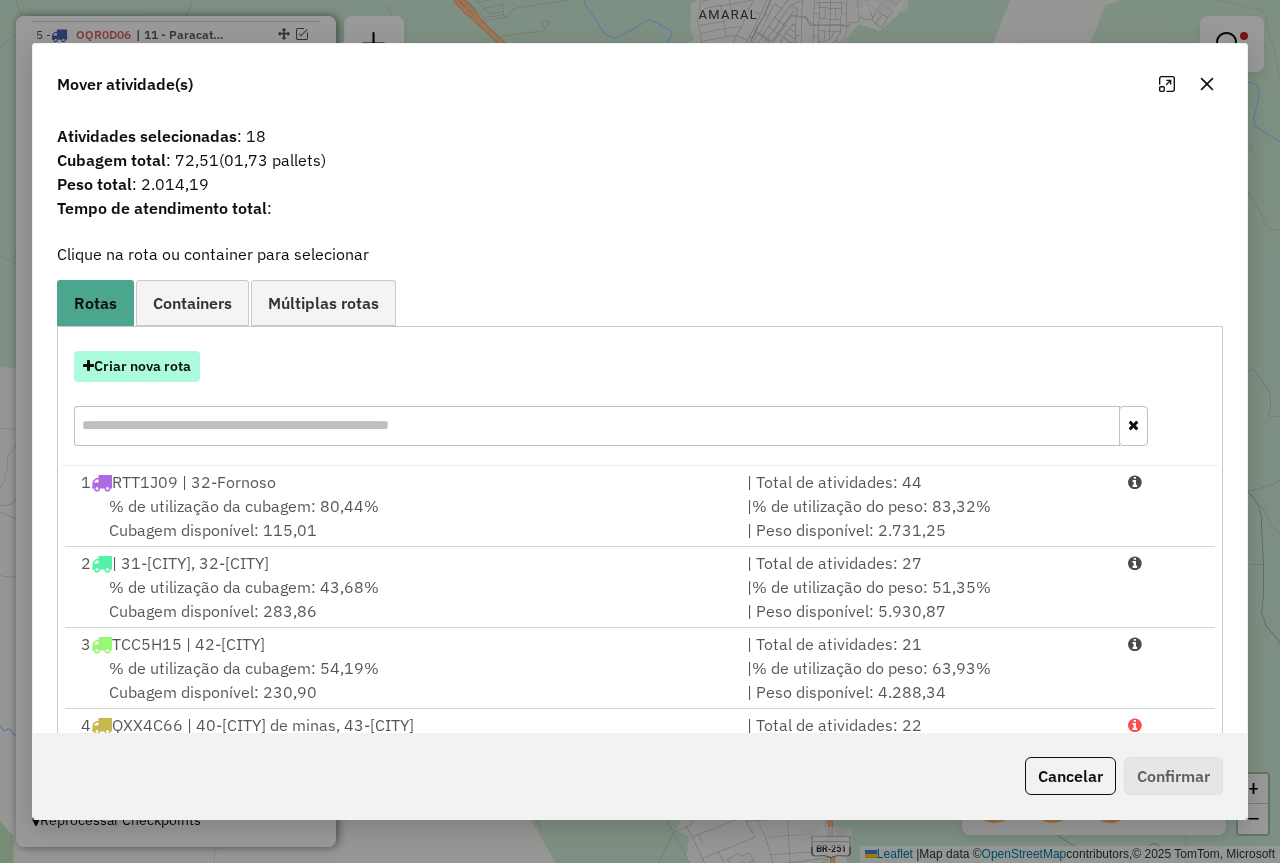 click on "Criar nova rota" at bounding box center [137, 366] 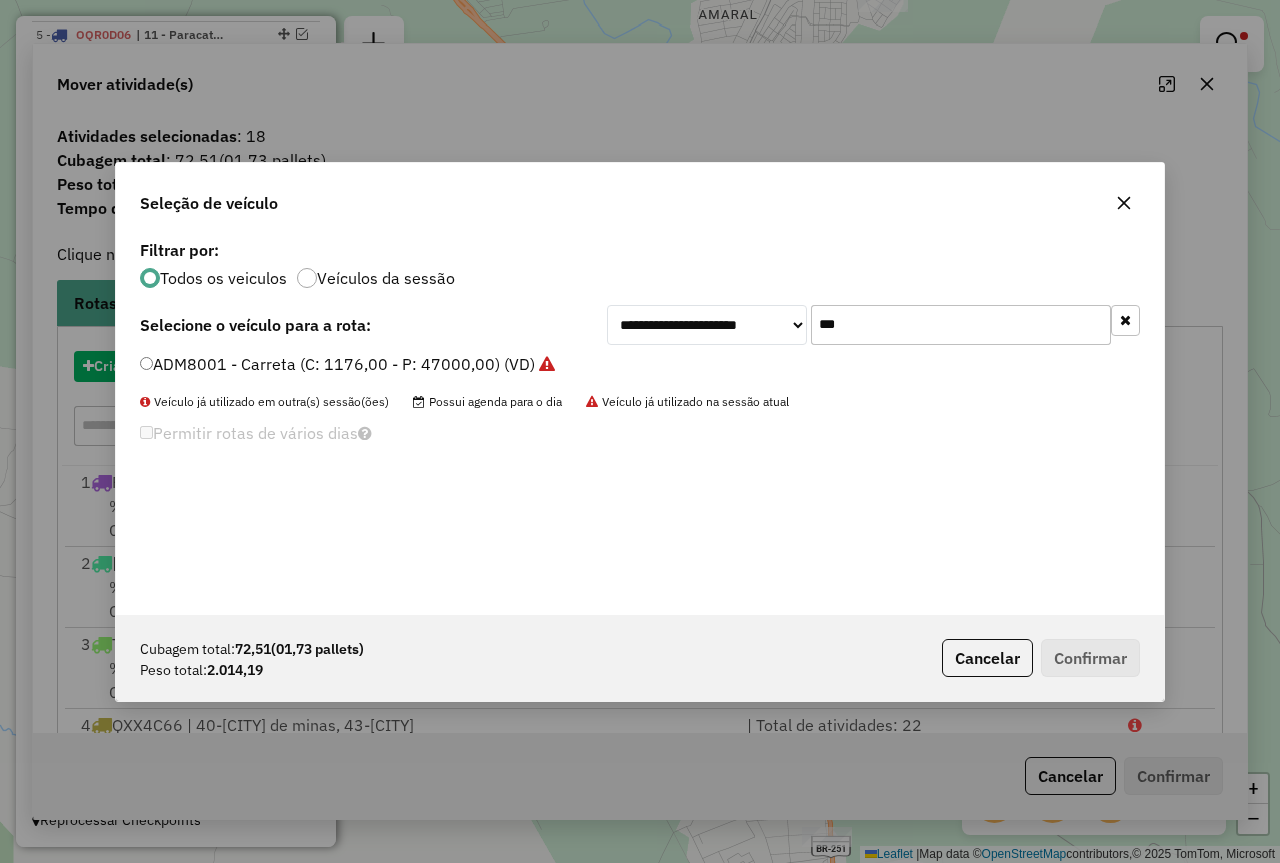 scroll, scrollTop: 11, scrollLeft: 6, axis: both 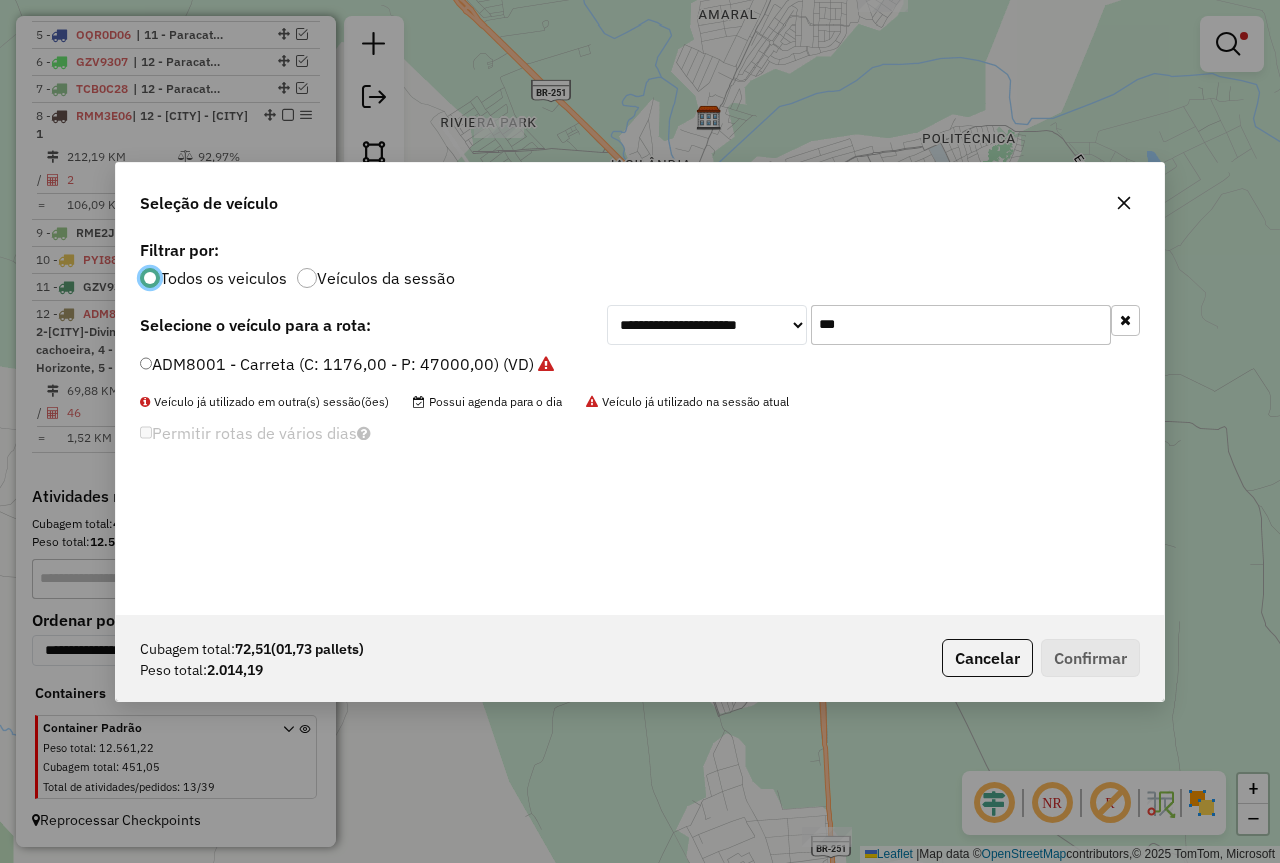 click on "***" 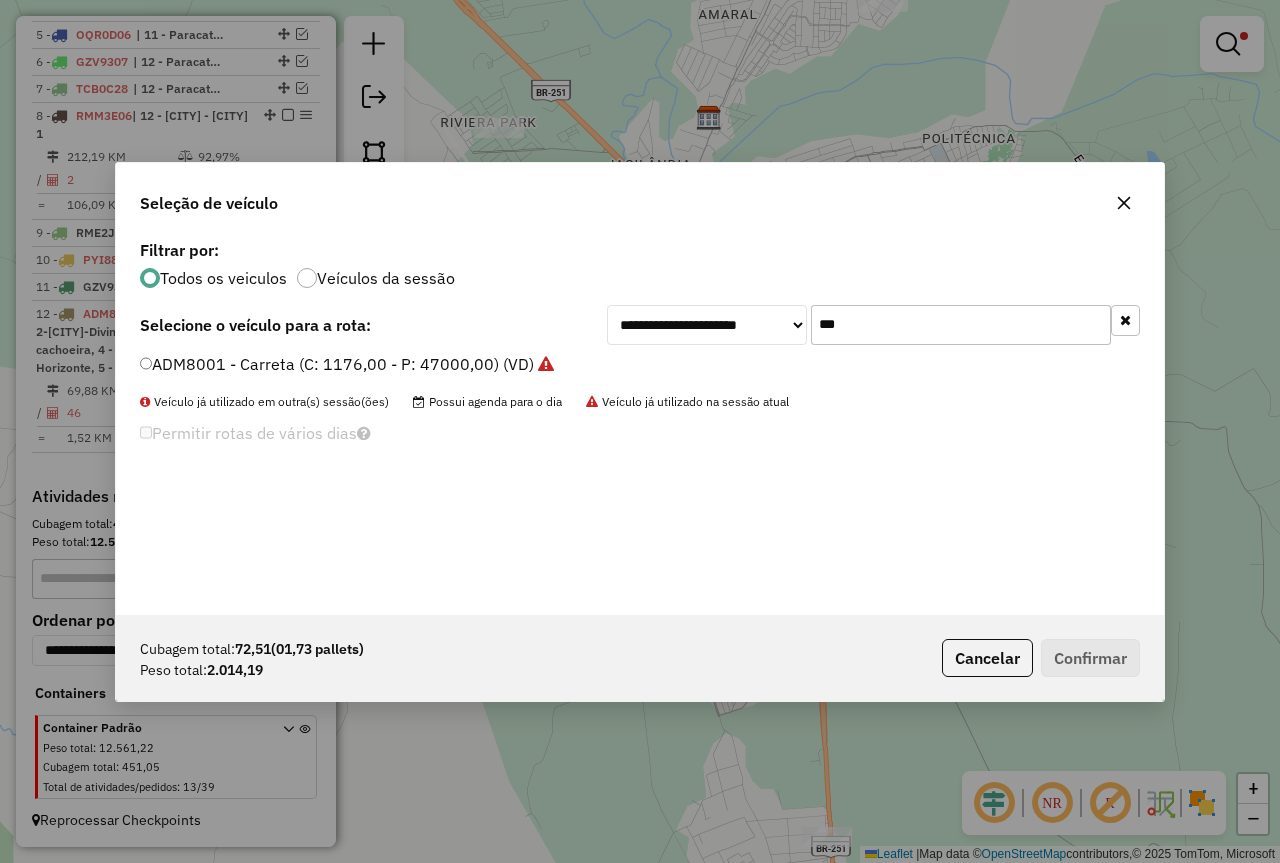 click on "***" 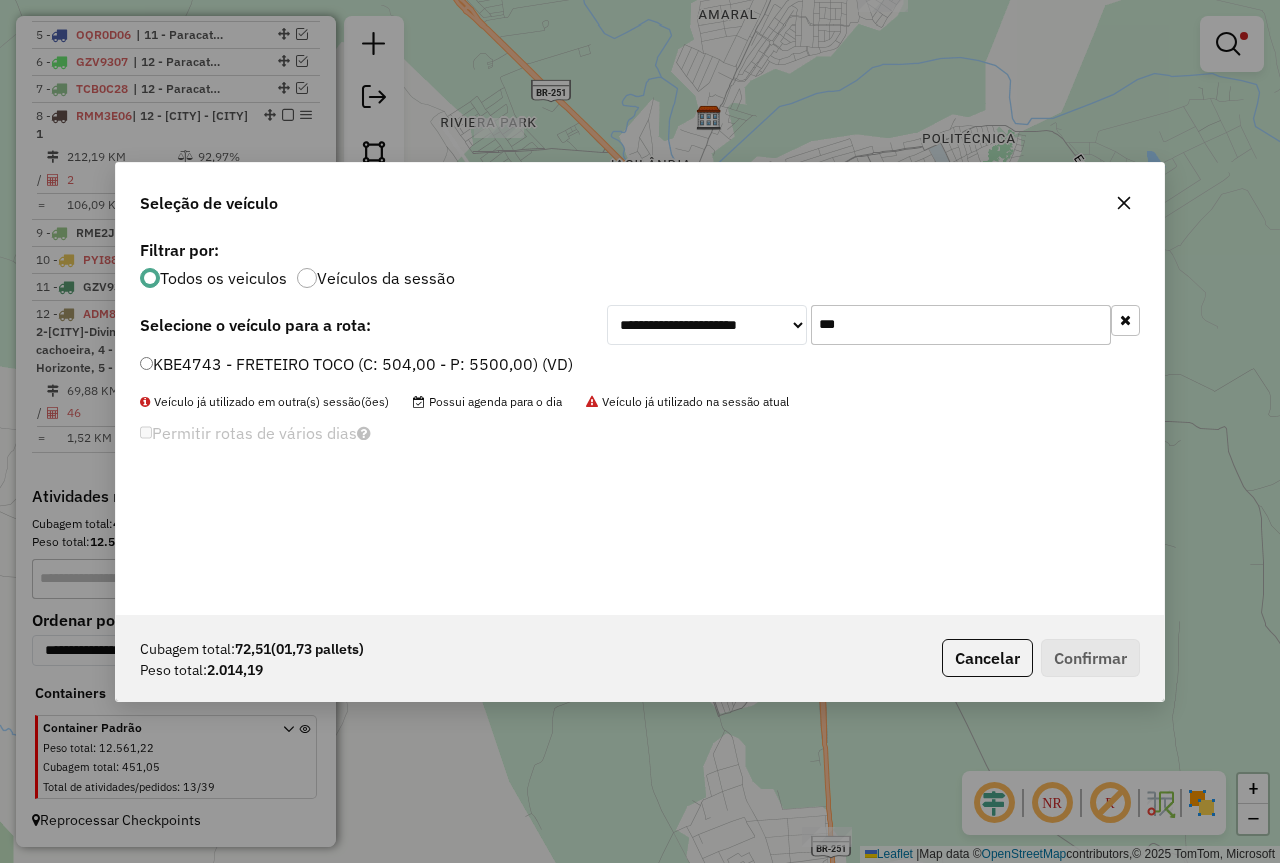 type on "***" 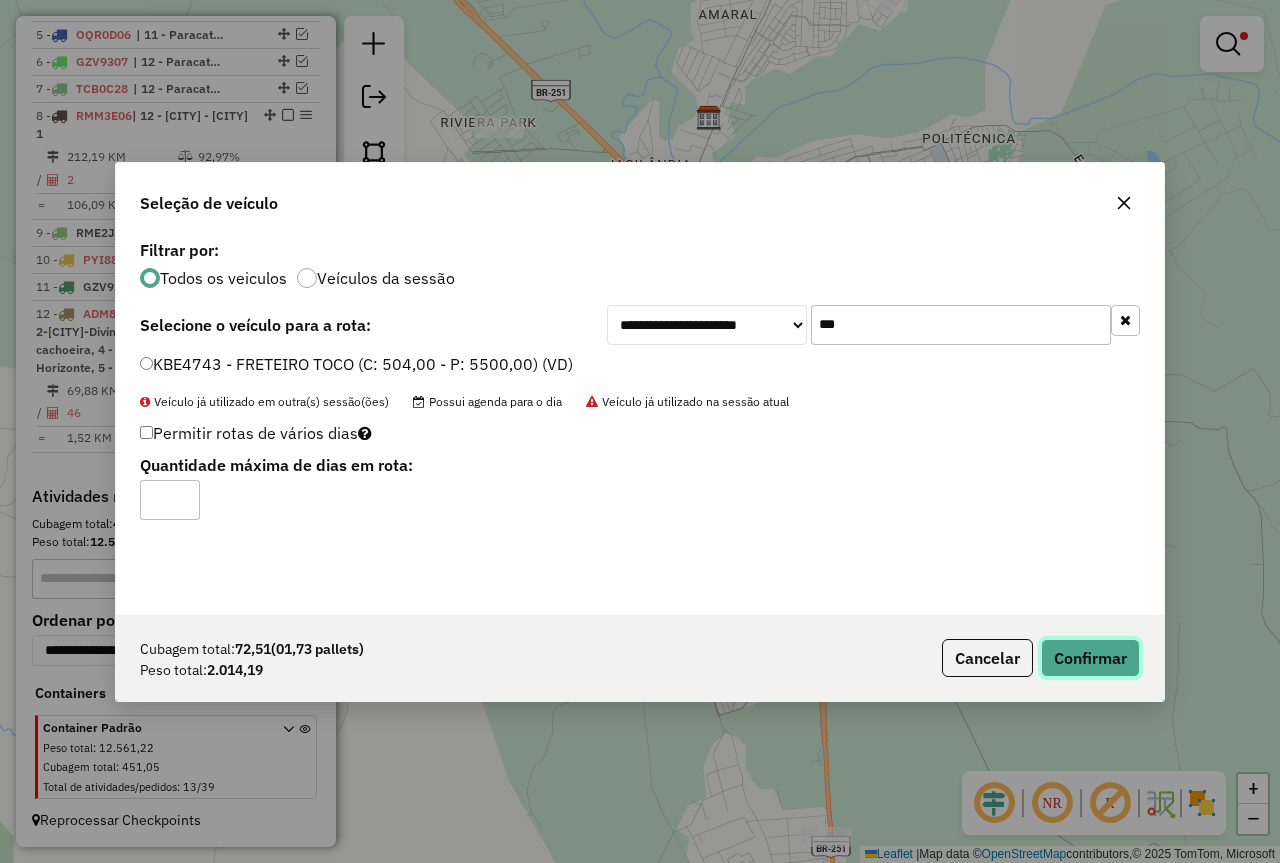 click on "Confirmar" 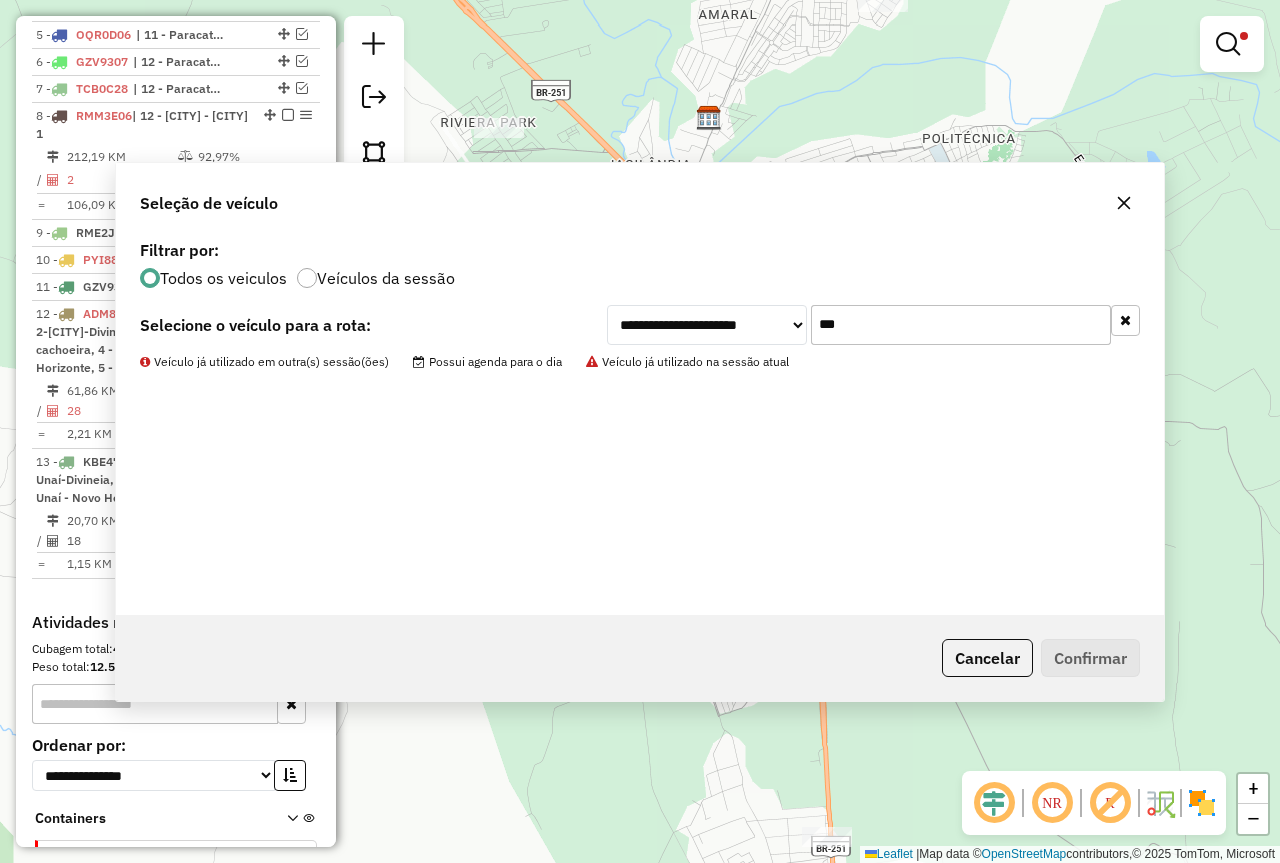 scroll, scrollTop: 1279, scrollLeft: 0, axis: vertical 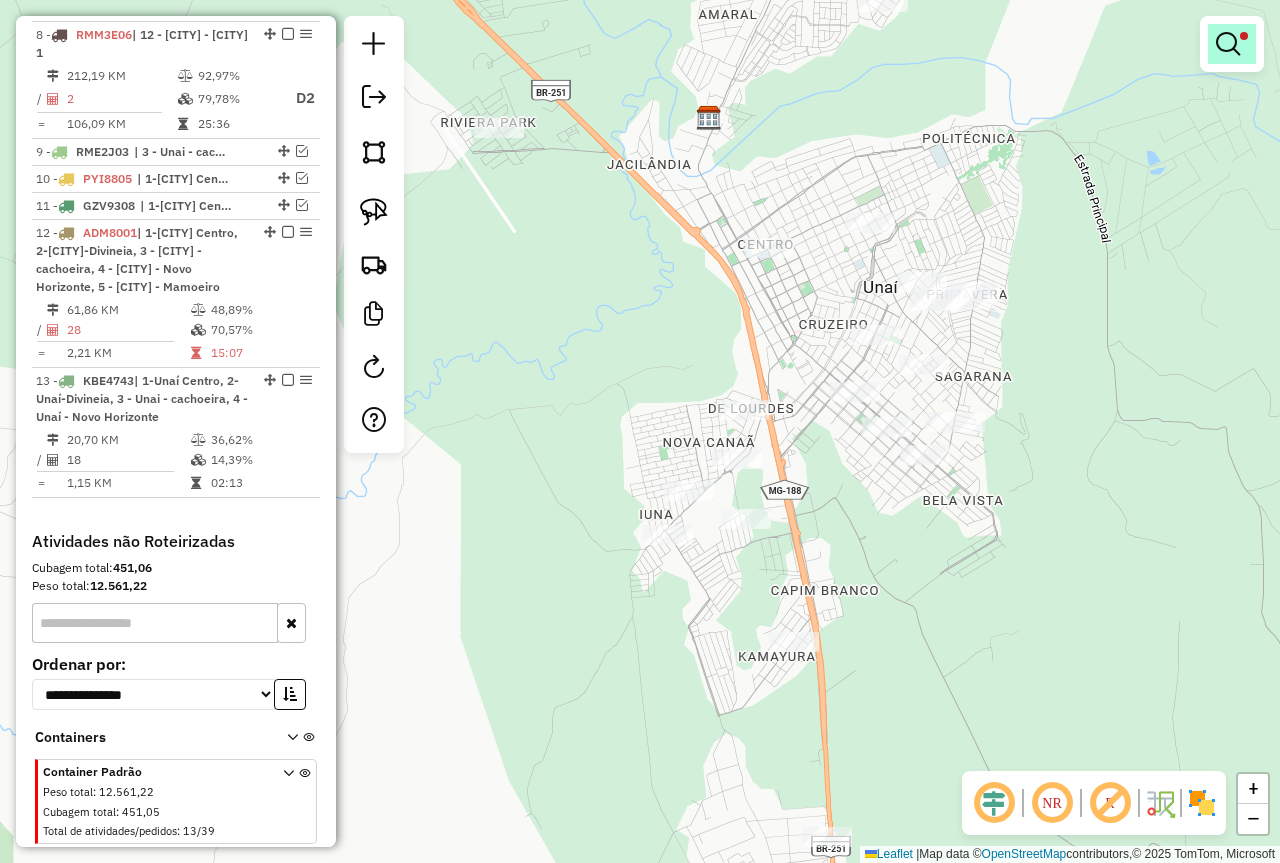 click at bounding box center [1228, 44] 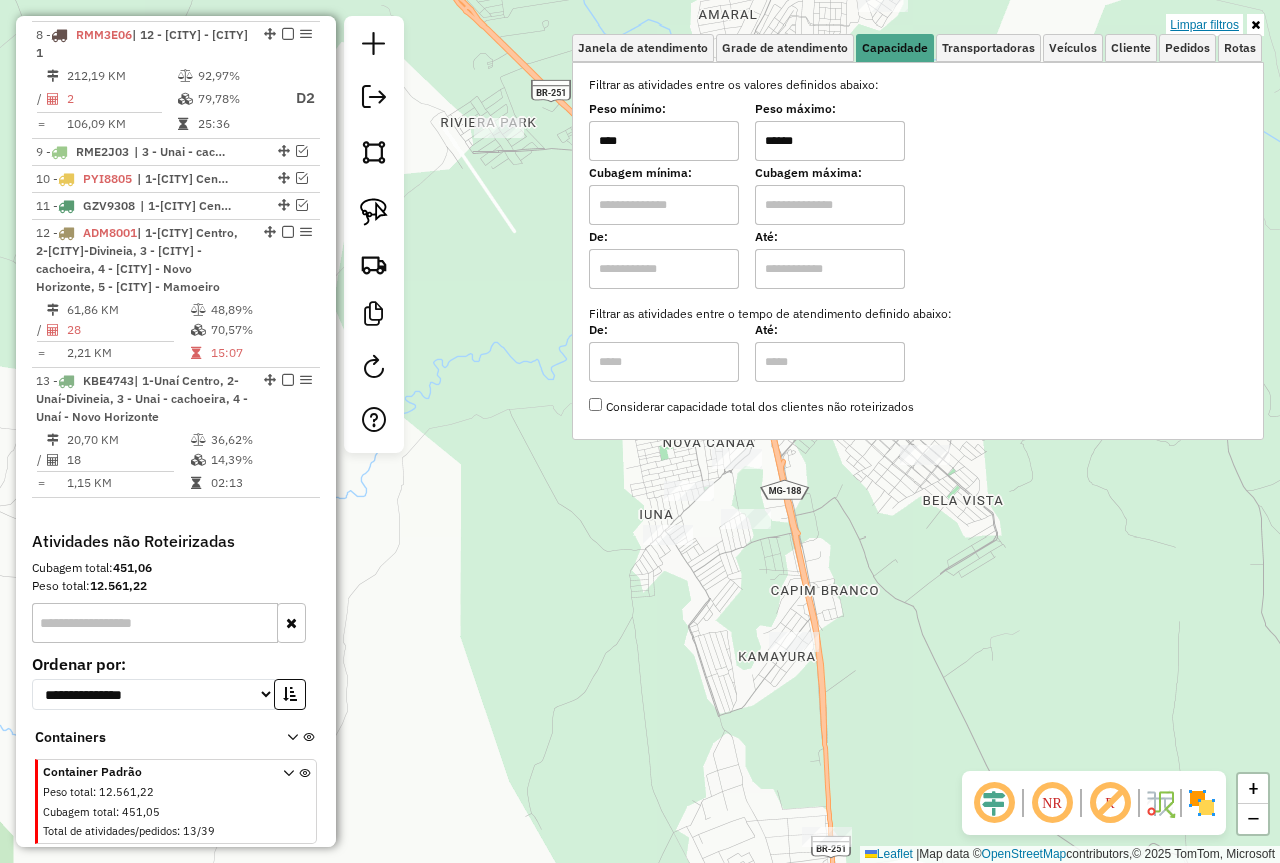click on "Limpar filtros" at bounding box center (1204, 25) 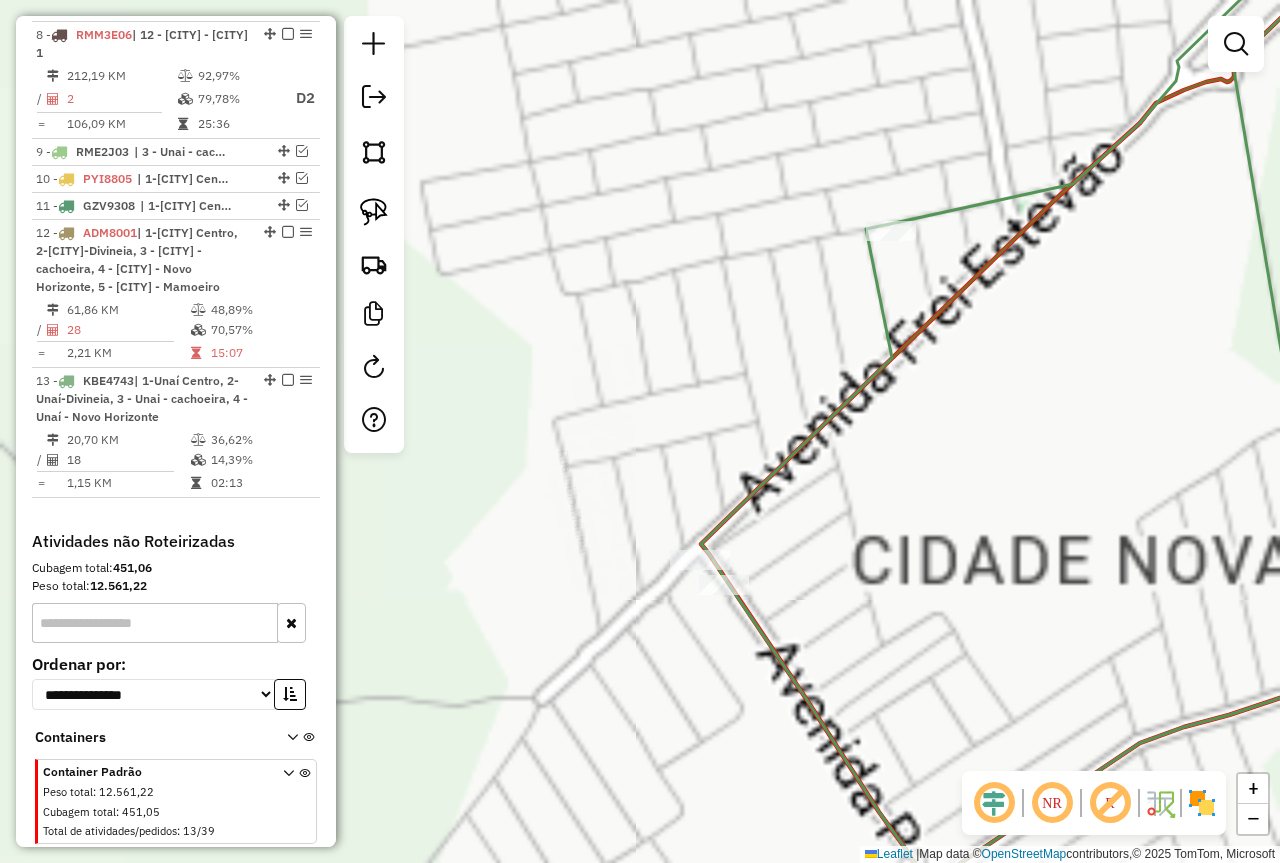 select on "*********" 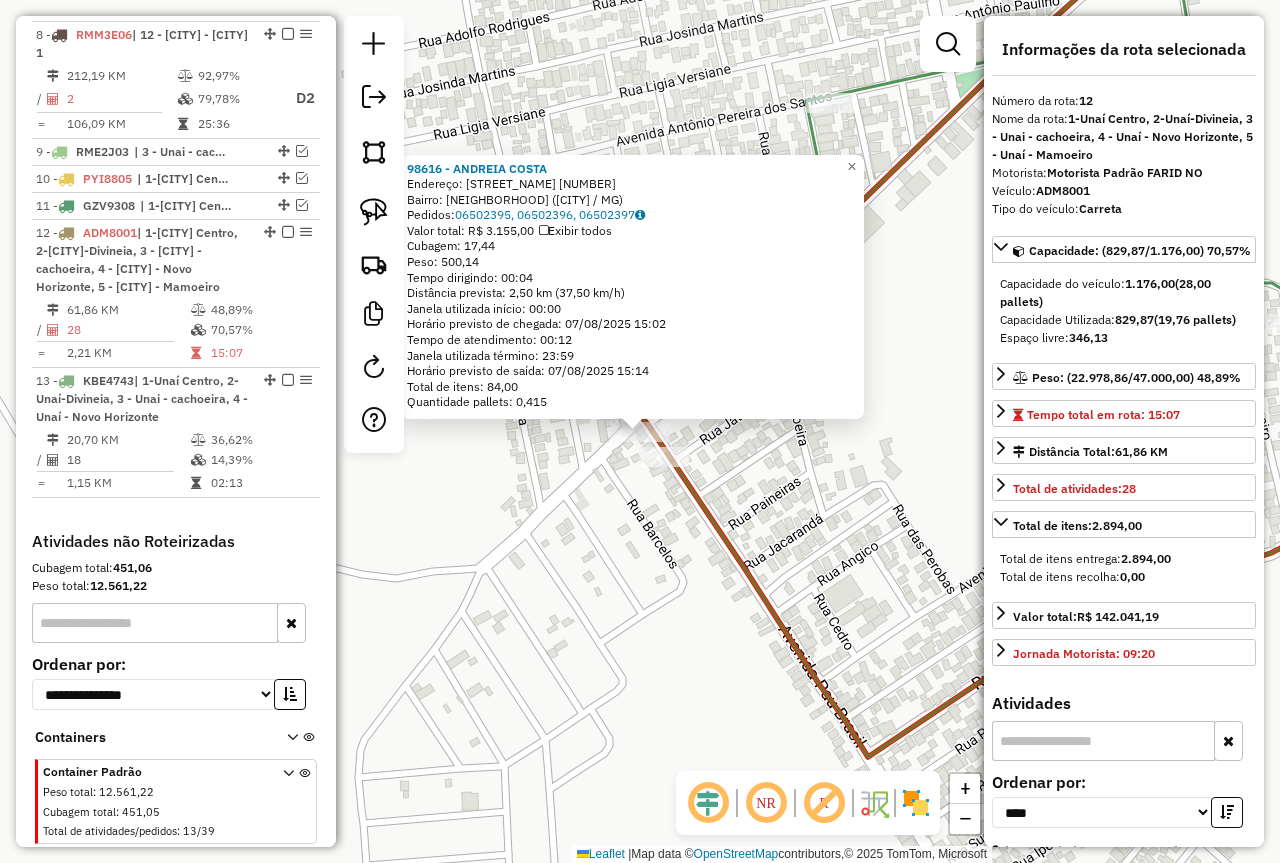 scroll, scrollTop: 1324, scrollLeft: 0, axis: vertical 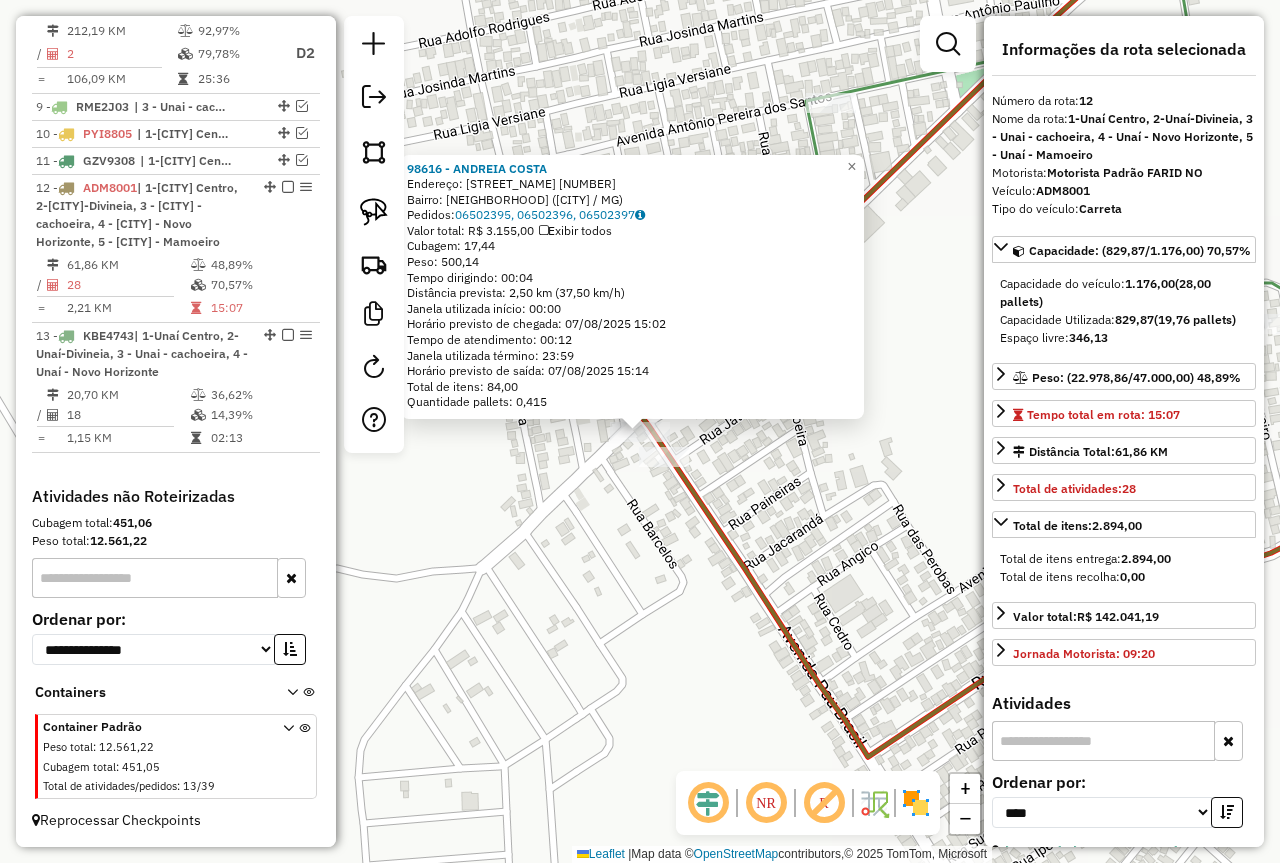 click on "98616 - ANDREIA COSTA  Endereço:  PAU-BRASIL 16   Bairro: SAGRADA FAMILIA (UNAI / MG)   Pedidos:  06502395, 06502396, 06502397   Valor total: R$ 3.155,00   Exibir todos   Cubagem: 17,44  Peso: 500,14  Tempo dirigindo: 00:04   Distância prevista: 2,50 km (37,50 km/h)   Janela utilizada início: 00:00   Horário previsto de chegada: 07/08/2025 15:02   Tempo de atendimento: 00:12   Janela utilizada término: 23:59   Horário previsto de saída: 07/08/2025 15:14   Total de itens: 84,00   Quantidade pallets: 0,415  × Janela de atendimento Grade de atendimento Capacidade Transportadoras Veículos Cliente Pedidos  Rotas Selecione os dias de semana para filtrar as janelas de atendimento  Seg   Ter   Qua   Qui   Sex   Sáb   Dom  Informe o período da janela de atendimento: De: Até:  Filtrar exatamente a janela do cliente  Considerar janela de atendimento padrão  Selecione os dias de semana para filtrar as grades de atendimento  Seg   Ter   Qua   Qui   Sex   Sáb   Dom   Peso mínimo:   Peso máximo:   De:   De:" 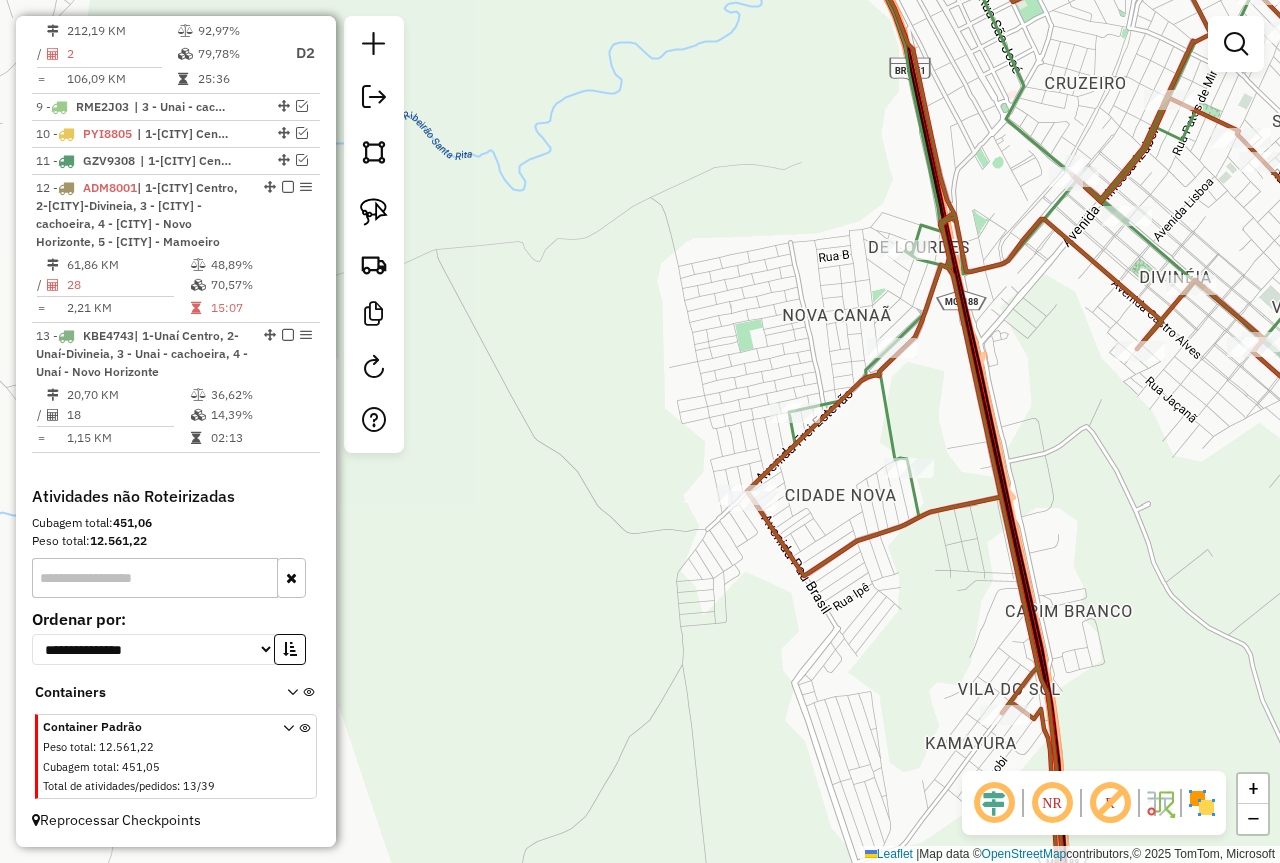 drag, startPoint x: 995, startPoint y: 399, endPoint x: 886, endPoint y: 488, distance: 140.71957 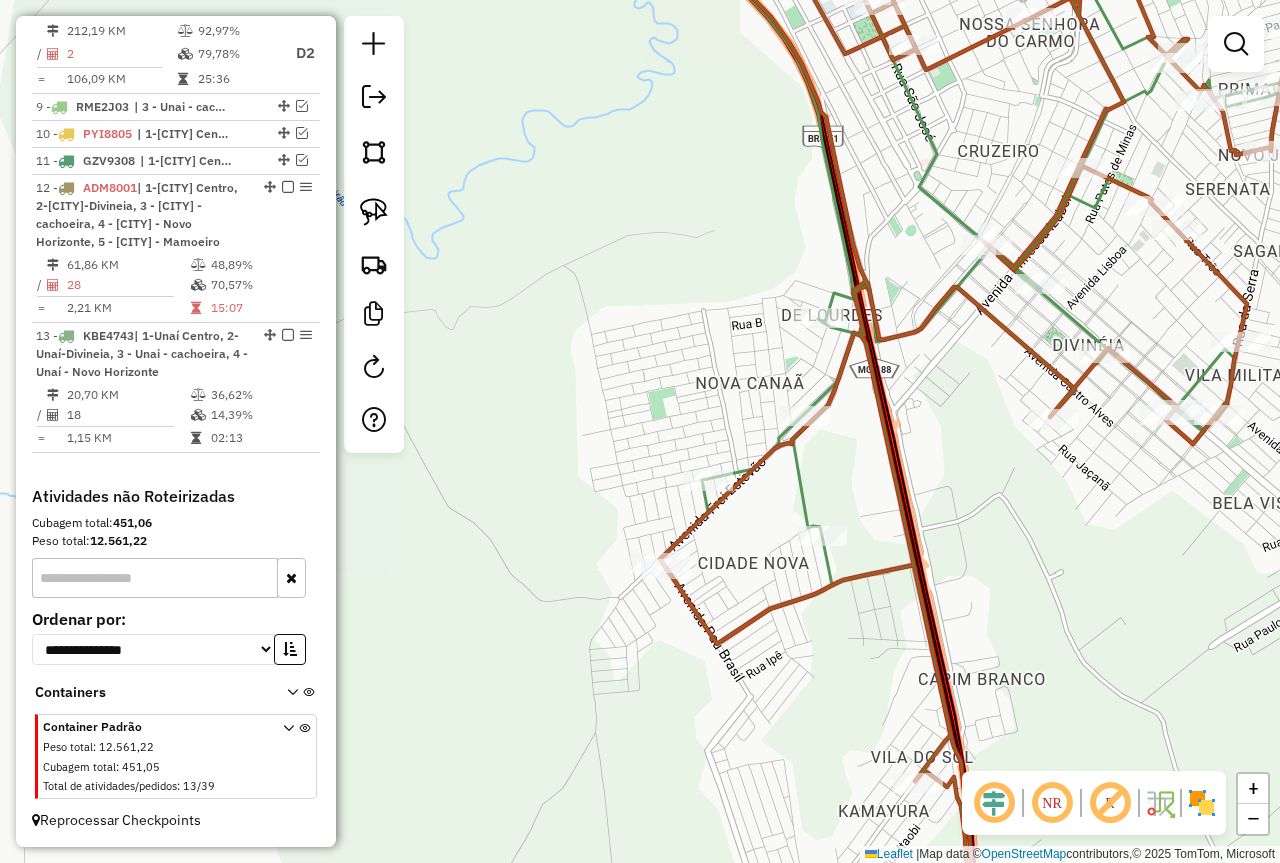 drag, startPoint x: 909, startPoint y: 463, endPoint x: 746, endPoint y: 510, distance: 169.6408 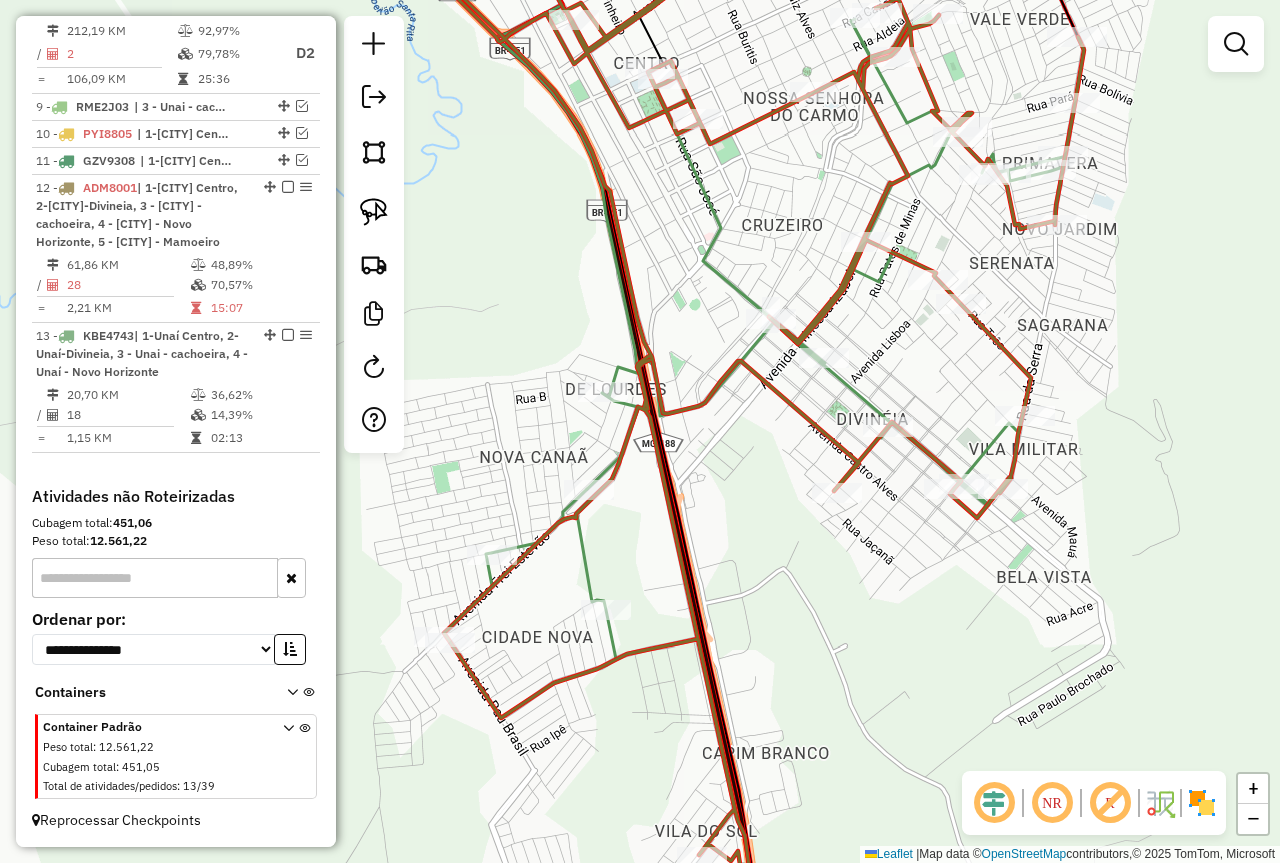 drag, startPoint x: 952, startPoint y: 603, endPoint x: 806, endPoint y: 631, distance: 148.66069 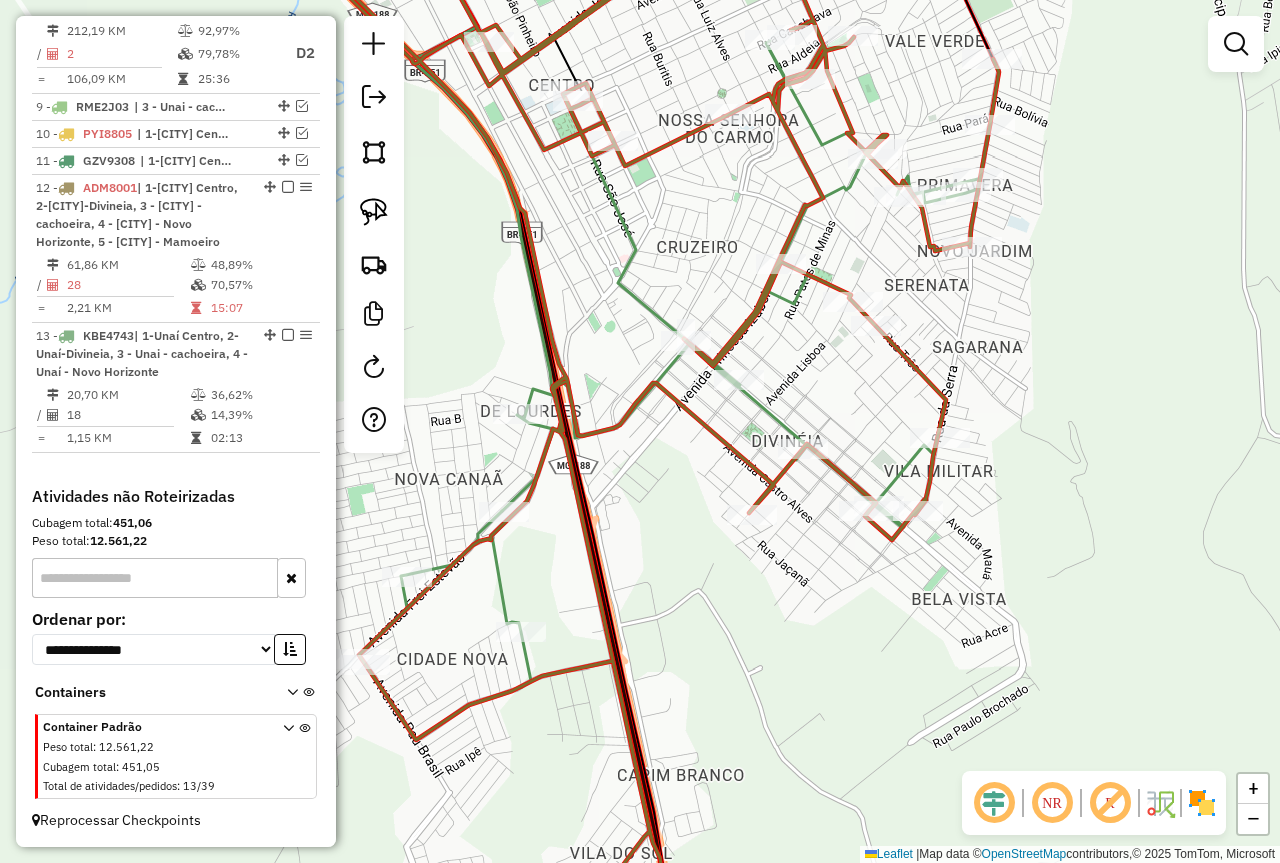 drag, startPoint x: 1034, startPoint y: 395, endPoint x: 1019, endPoint y: 532, distance: 137.81873 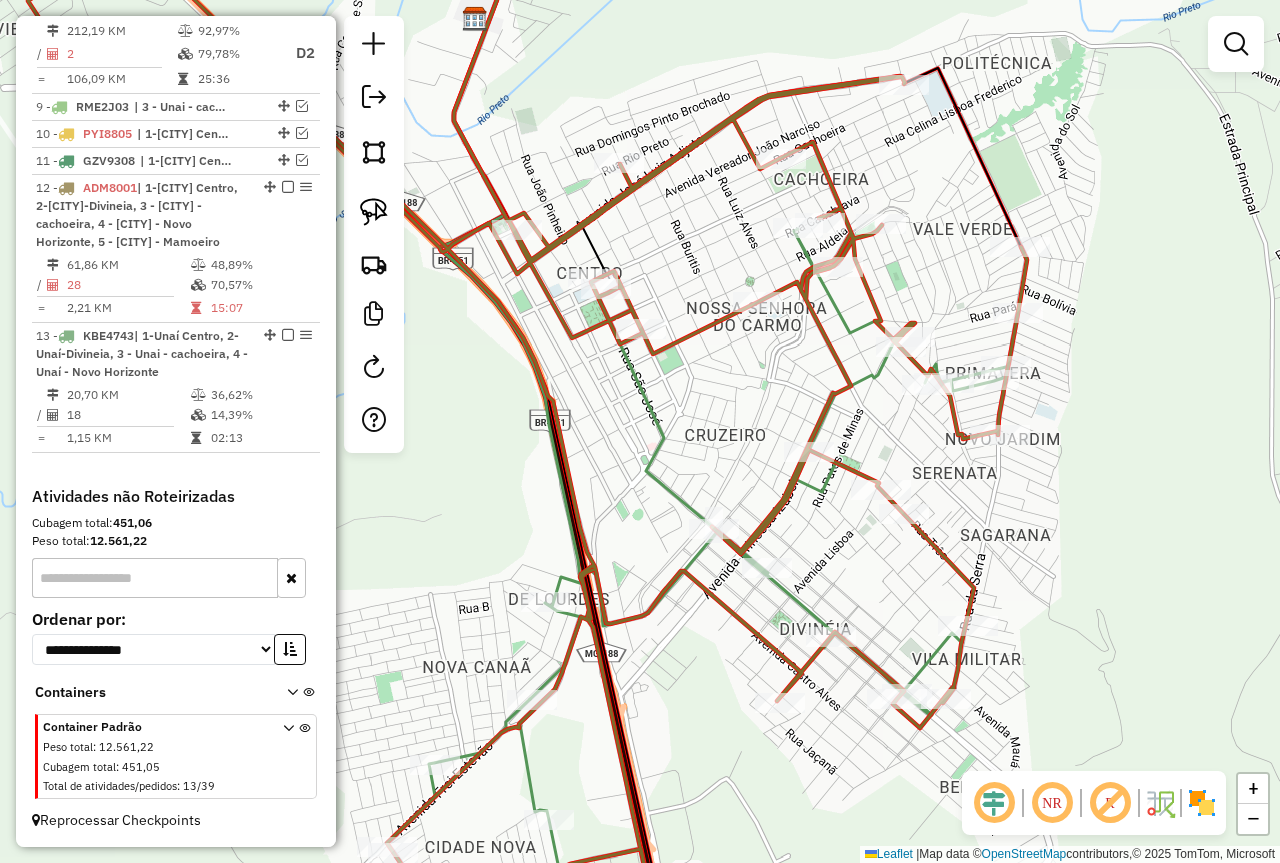 drag, startPoint x: 1010, startPoint y: 493, endPoint x: 1065, endPoint y: 548, distance: 77.781746 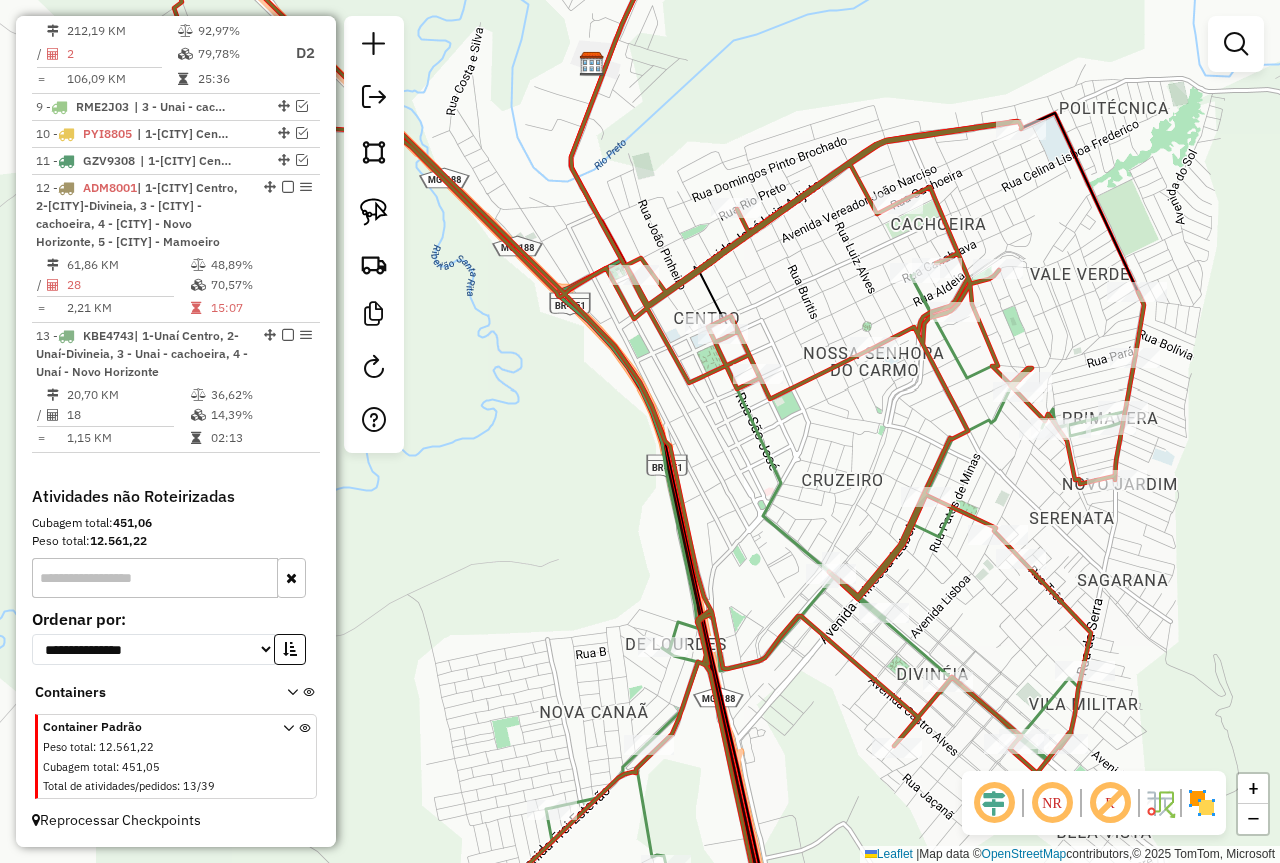 drag, startPoint x: 895, startPoint y: 458, endPoint x: 965, endPoint y: 470, distance: 71.021126 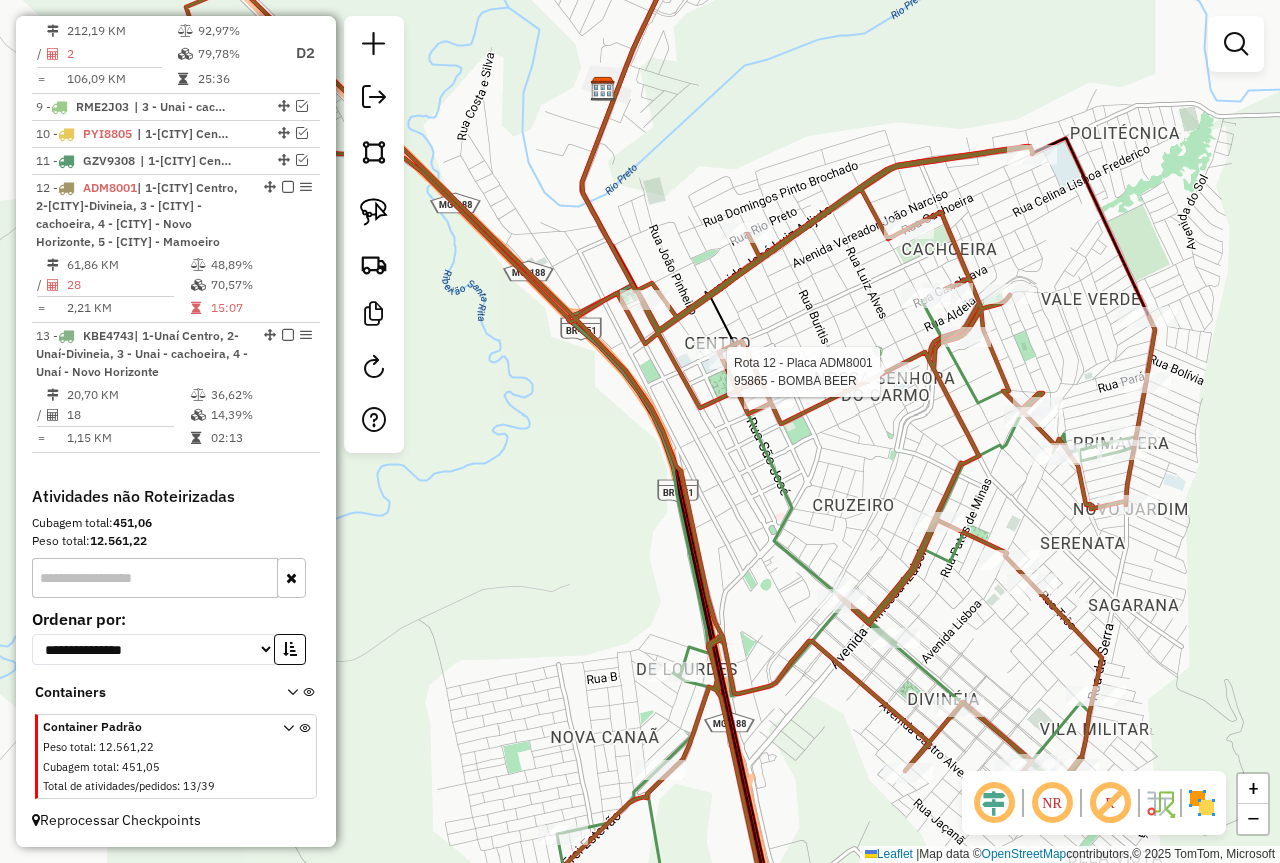 select on "*********" 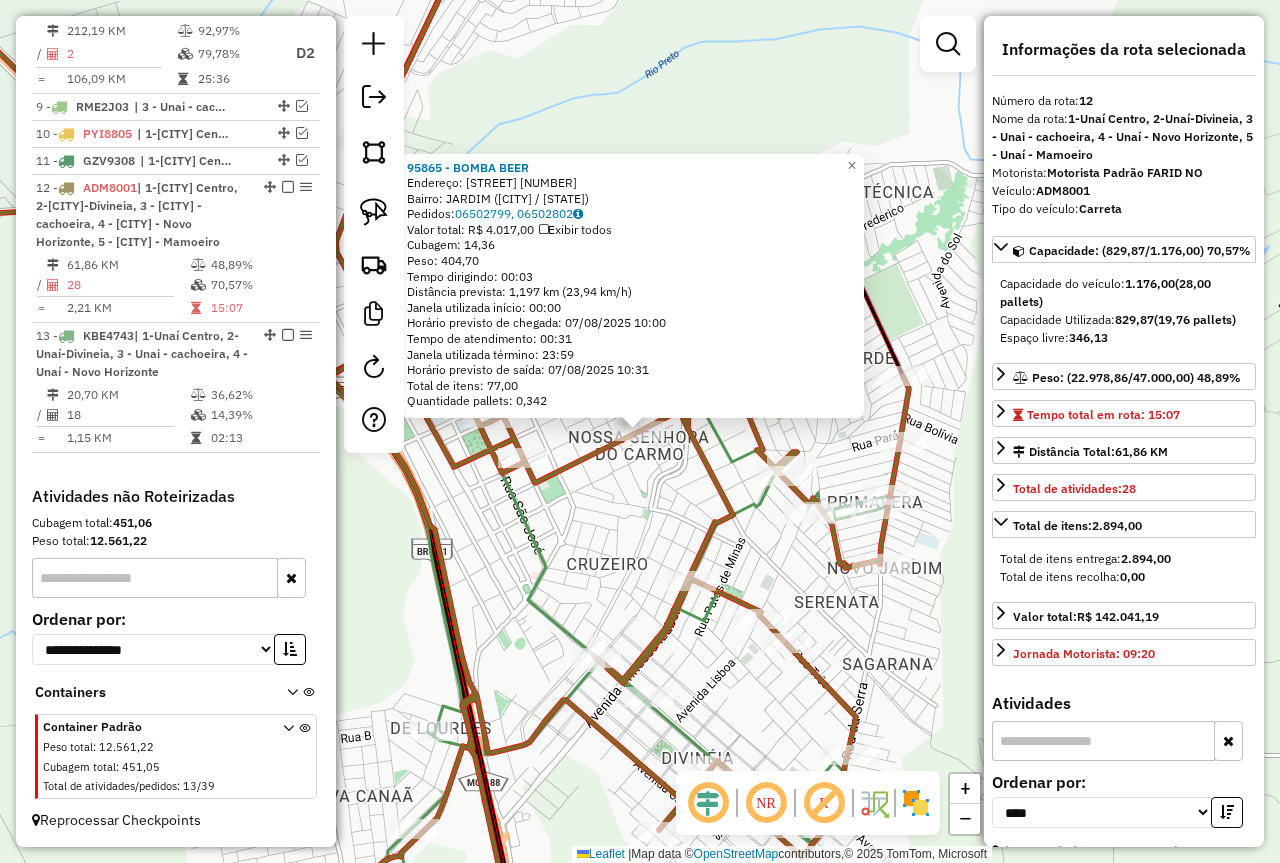 click on "95865 - BOMBA BEER  Endereço:  PRESIDENTE BERNADES 902   Bairro: JARDIM (UNAI / MG)   Pedidos:  06502799, 06502802   Valor total: R$ 4.017,00   Exibir todos   Cubagem: 14,36  Peso: 404,70  Tempo dirigindo: 00:03   Distância prevista: 1,197 km (23,94 km/h)   Janela utilizada início: 00:00   Horário previsto de chegada: 07/08/2025 10:00   Tempo de atendimento: 00:31   Janela utilizada término: 23:59   Horário previsto de saída: 07/08/2025 10:31   Total de itens: 77,00   Quantidade pallets: 0,342  × Janela de atendimento Grade de atendimento Capacidade Transportadoras Veículos Cliente Pedidos  Rotas Selecione os dias de semana para filtrar as janelas de atendimento  Seg   Ter   Qua   Qui   Sex   Sáb   Dom  Informe o período da janela de atendimento: De: Até:  Filtrar exatamente a janela do cliente  Considerar janela de atendimento padrão  Selecione os dias de semana para filtrar as grades de atendimento  Seg   Ter   Qua   Qui   Sex   Sáb   Dom   Considerar clientes sem dia de atendimento cadastrado" 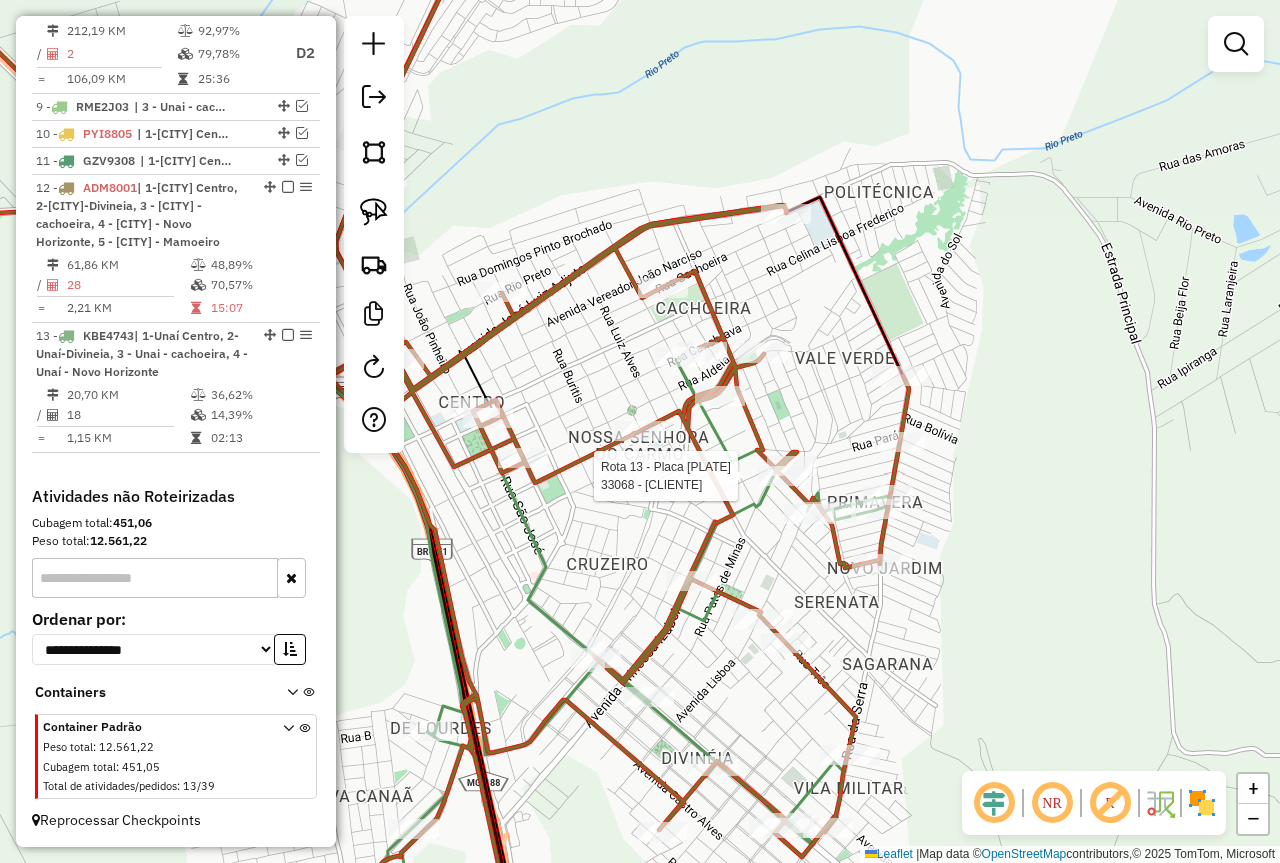 select on "*********" 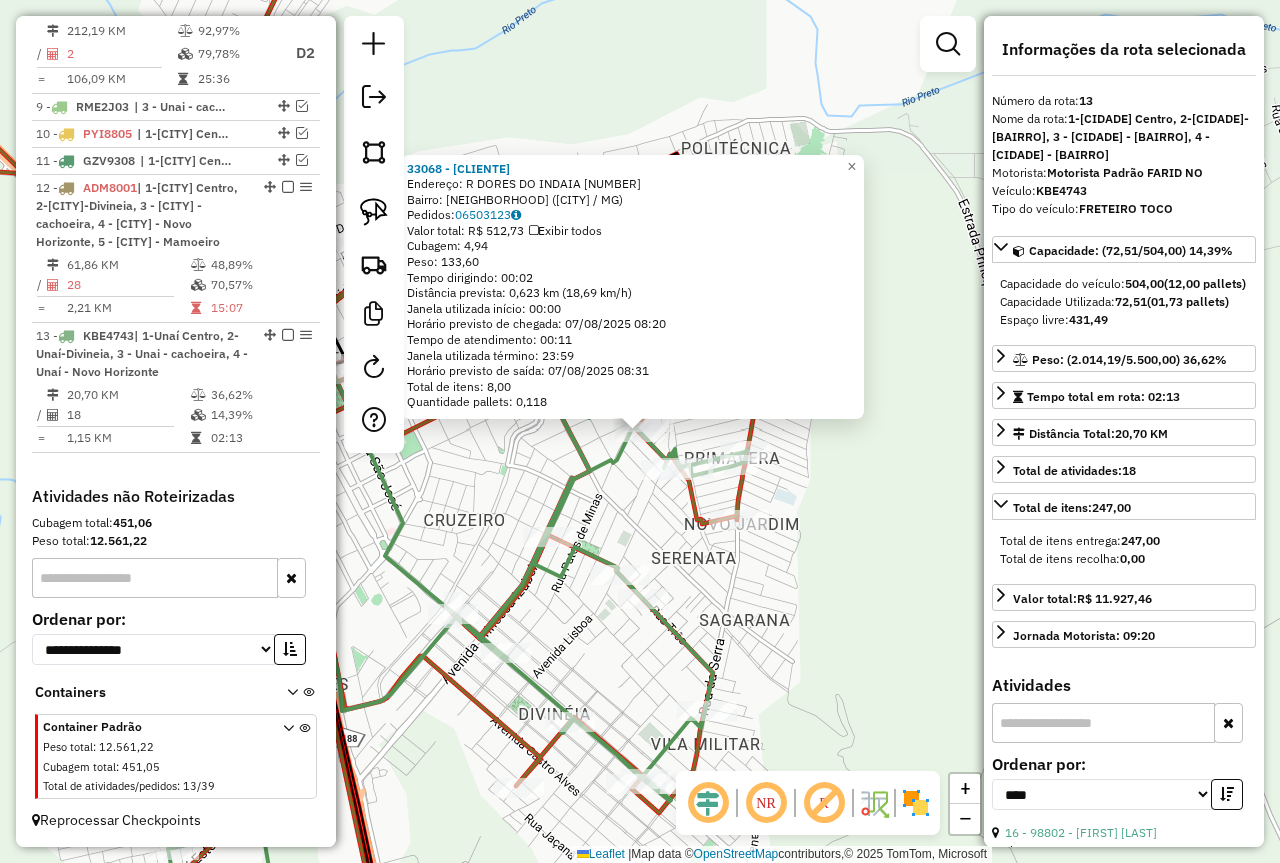 click on "33068 - SILVIA PEREIRA DA SI  Endereço: R    DORES DO INDAIA              186   Bairro: DOM BOSCO (UNAI / MG)   Pedidos:  06503123   Valor total: R$ 512,73   Exibir todos   Cubagem: 4,94  Peso: 133,60  Tempo dirigindo: 00:02   Distância prevista: 0,623 km (18,69 km/h)   Janela utilizada início: 00:00   Horário previsto de chegada: 07/08/2025 08:20   Tempo de atendimento: 00:11   Janela utilizada término: 23:59   Horário previsto de saída: 07/08/2025 08:31   Total de itens: 8,00   Quantidade pallets: 0,118  × Janela de atendimento Grade de atendimento Capacidade Transportadoras Veículos Cliente Pedidos  Rotas Selecione os dias de semana para filtrar as janelas de atendimento  Seg   Ter   Qua   Qui   Sex   Sáb   Dom  Informe o período da janela de atendimento: De: Até:  Filtrar exatamente a janela do cliente  Considerar janela de atendimento padrão  Selecione os dias de semana para filtrar as grades de atendimento  Seg   Ter   Qua   Qui   Sex   Sáb   Dom   Peso mínimo:   Peso máximo:   De:  De:" 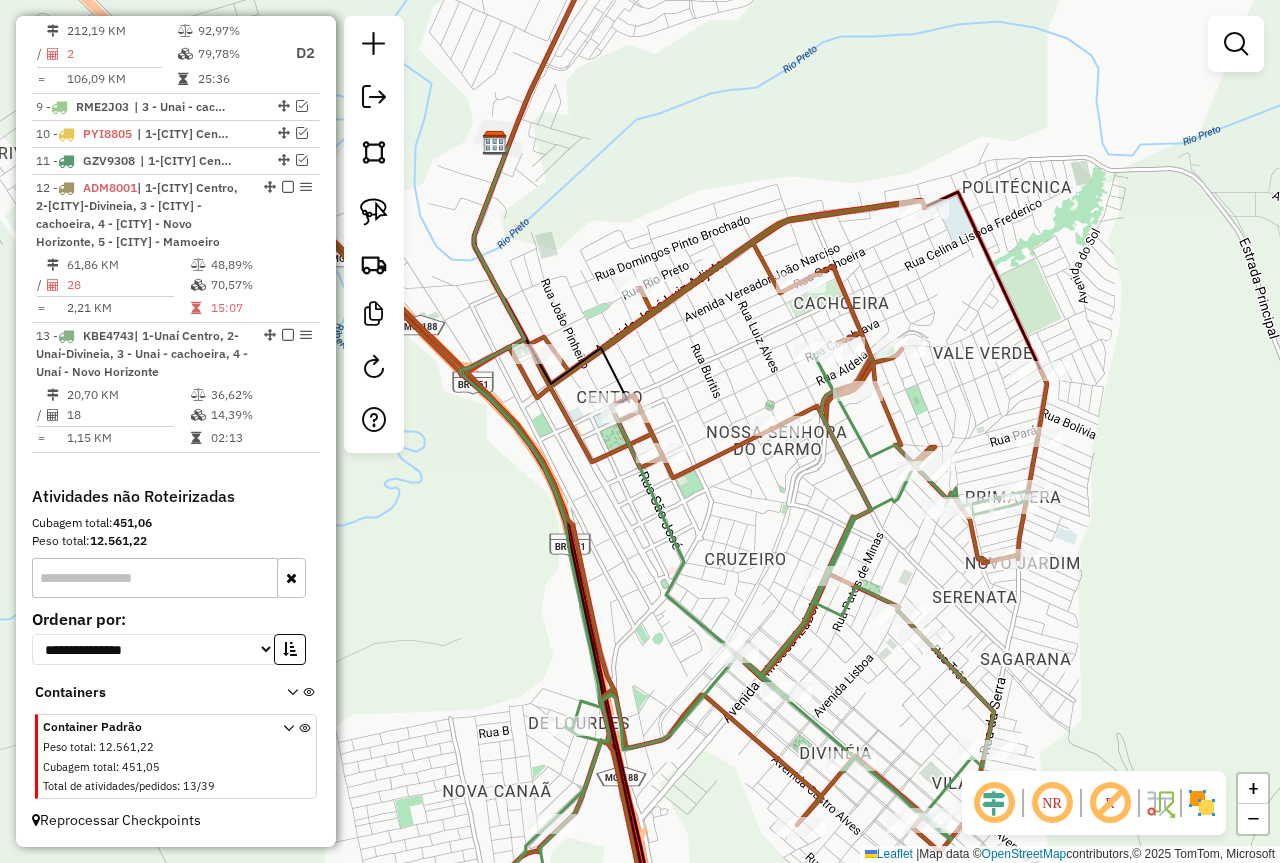 drag, startPoint x: 648, startPoint y: 514, endPoint x: 976, endPoint y: 565, distance: 331.94125 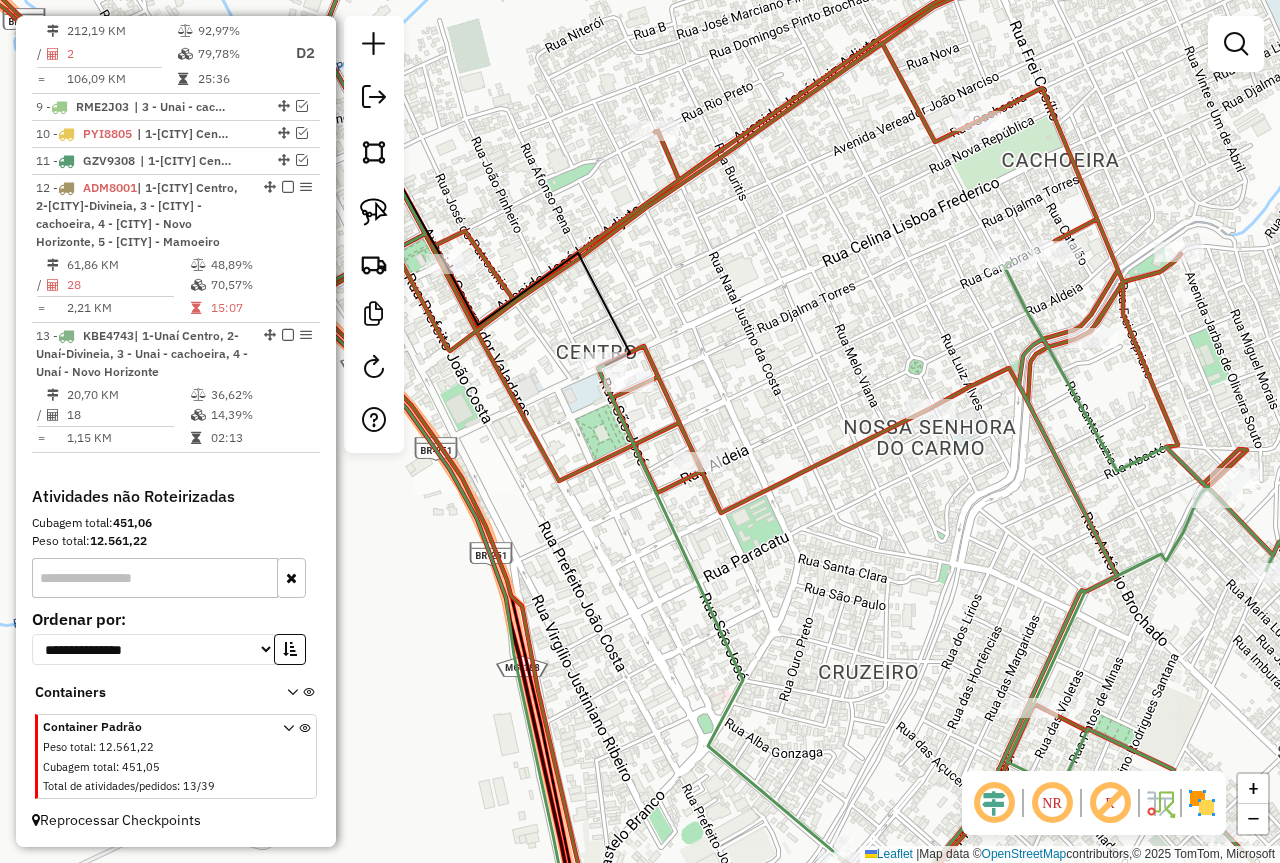 drag, startPoint x: 878, startPoint y: 451, endPoint x: 677, endPoint y: 311, distance: 244.95102 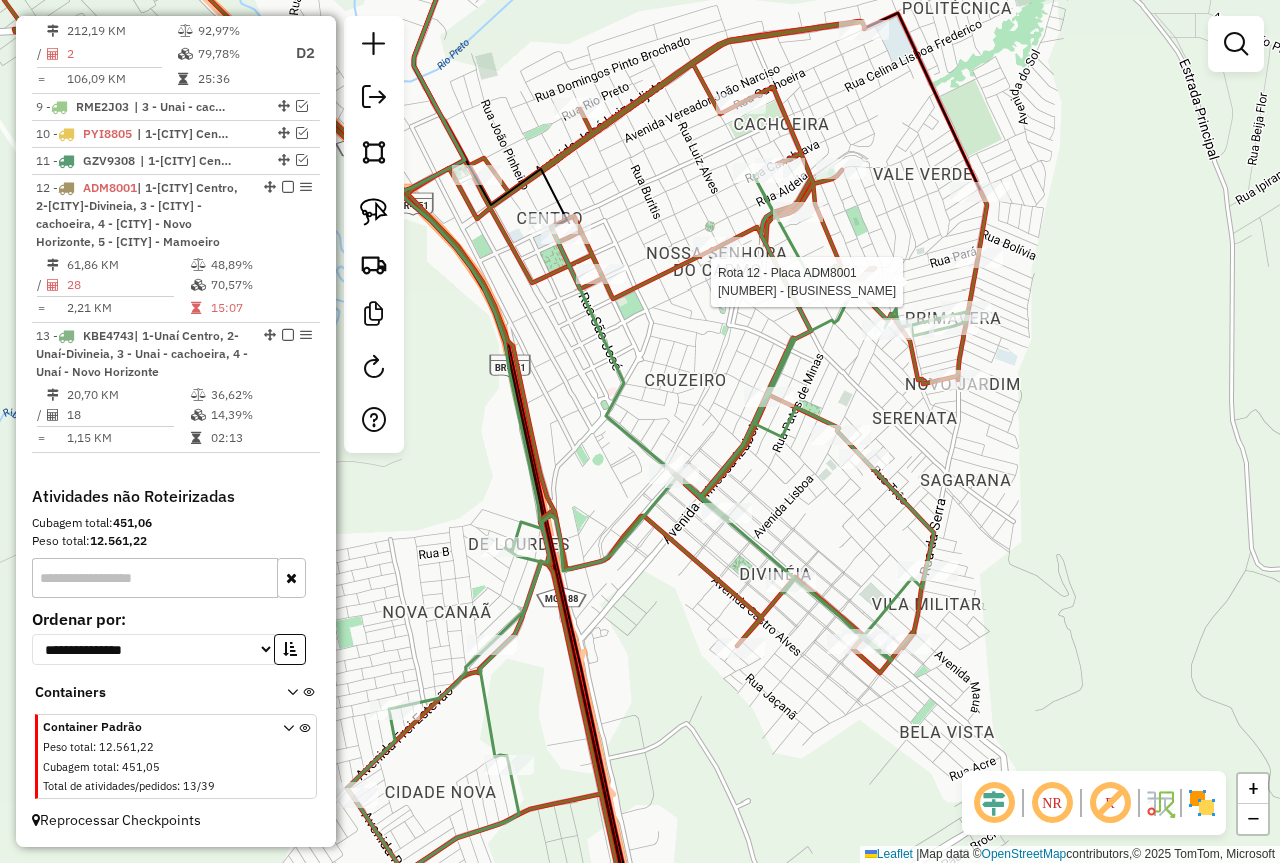 select on "*********" 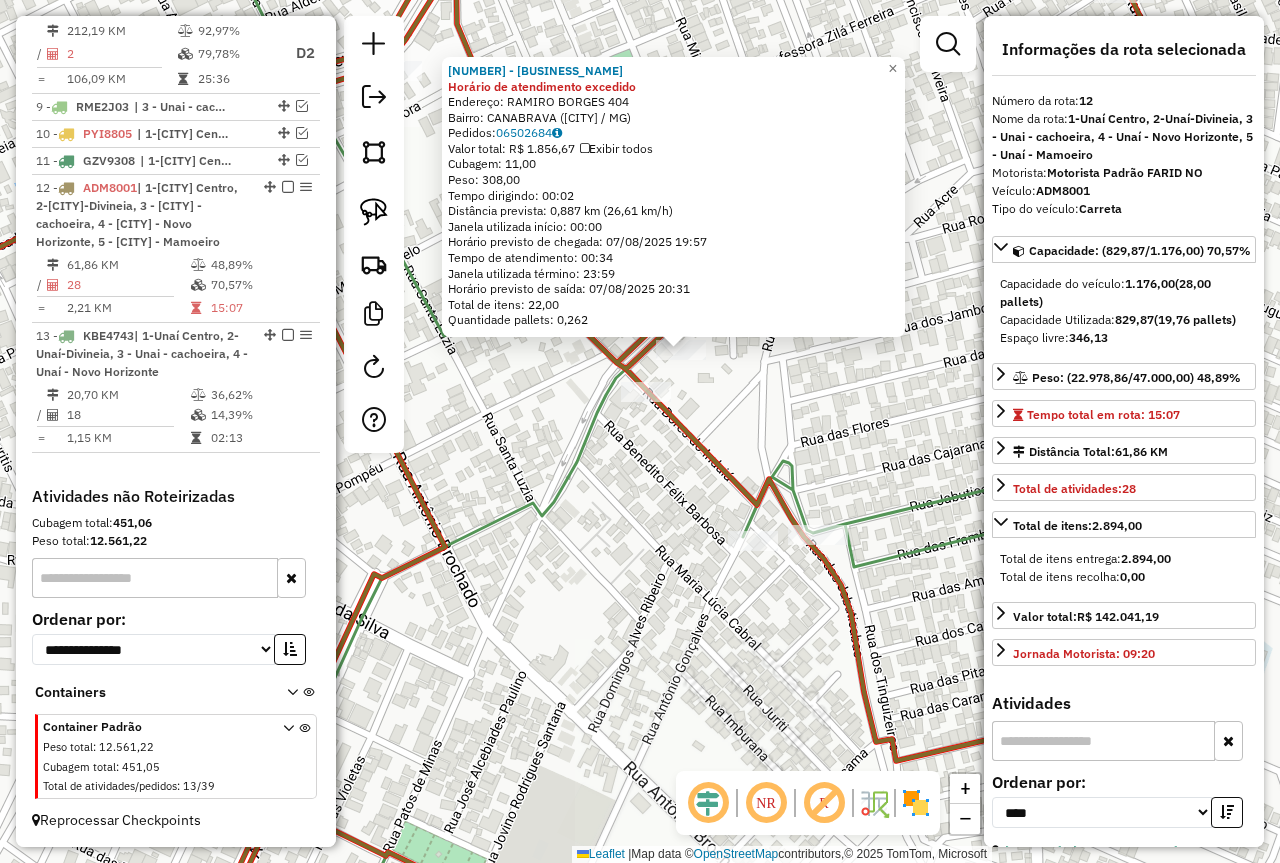 click on "94335 - BAR DO SIRONE Horário de atendimento excedido  Endereço:  RAMIRO BORGES 404   Bairro: CANABRAVA (UNAI / MG)   Pedidos:  06502684   Valor total: R$ 1.856,67   Exibir todos   Cubagem: 11,00  Peso: 308,00  Tempo dirigindo: 00:02   Distância prevista: 0,887 km (26,61 km/h)   Janela utilizada início: 00:00   Horário previsto de chegada: 07/08/2025 19:57   Tempo de atendimento: 00:34   Janela utilizada término: 23:59   Horário previsto de saída: 07/08/2025 20:31   Total de itens: 22,00   Quantidade pallets: 0,262  × Janela de atendimento Grade de atendimento Capacidade Transportadoras Veículos Cliente Pedidos  Rotas Selecione os dias de semana para filtrar as janelas de atendimento  Seg   Ter   Qua   Qui   Sex   Sáb   Dom  Informe o período da janela de atendimento: De: Até:  Filtrar exatamente a janela do cliente  Considerar janela de atendimento padrão  Selecione os dias de semana para filtrar as grades de atendimento  Seg   Ter   Qua   Qui   Sex   Sáb   Dom   Peso mínimo:   Peso máximo:" 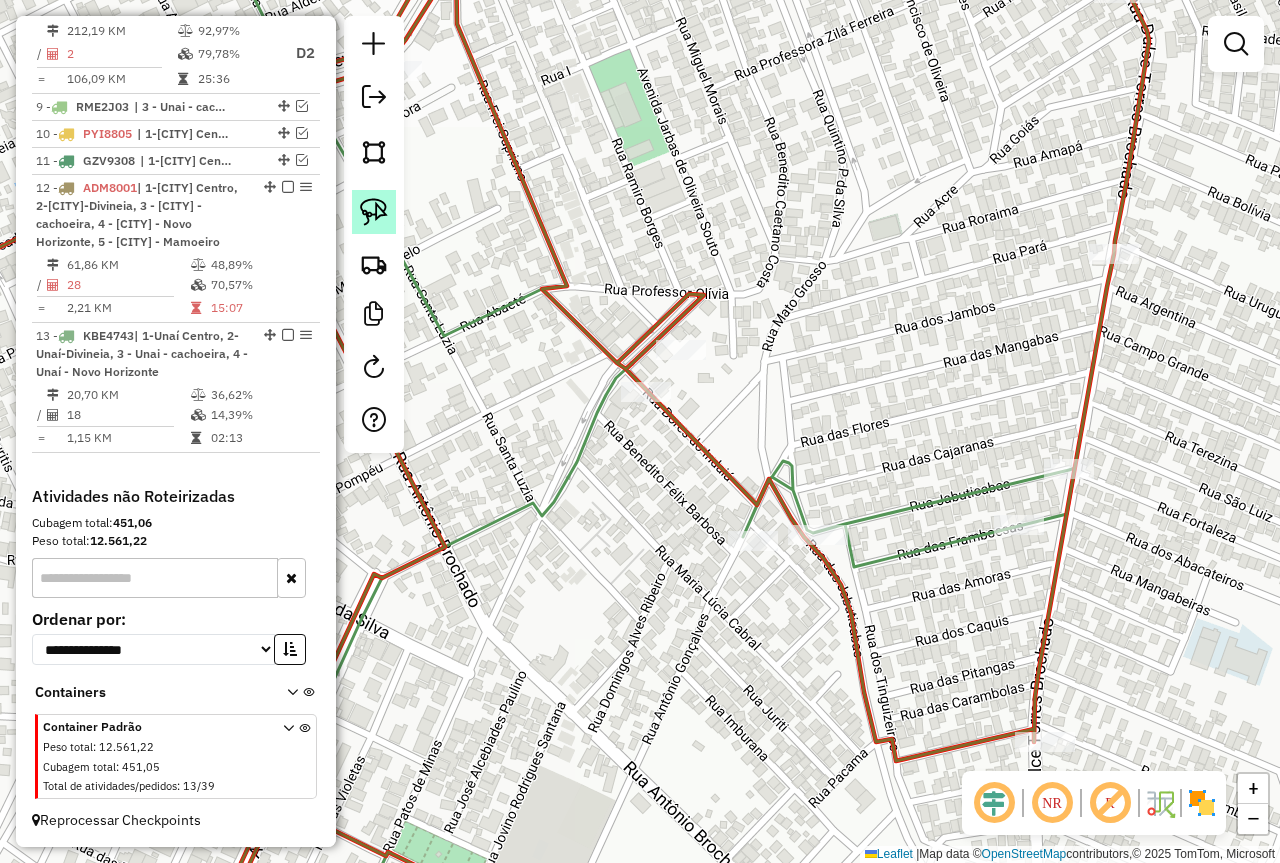 click 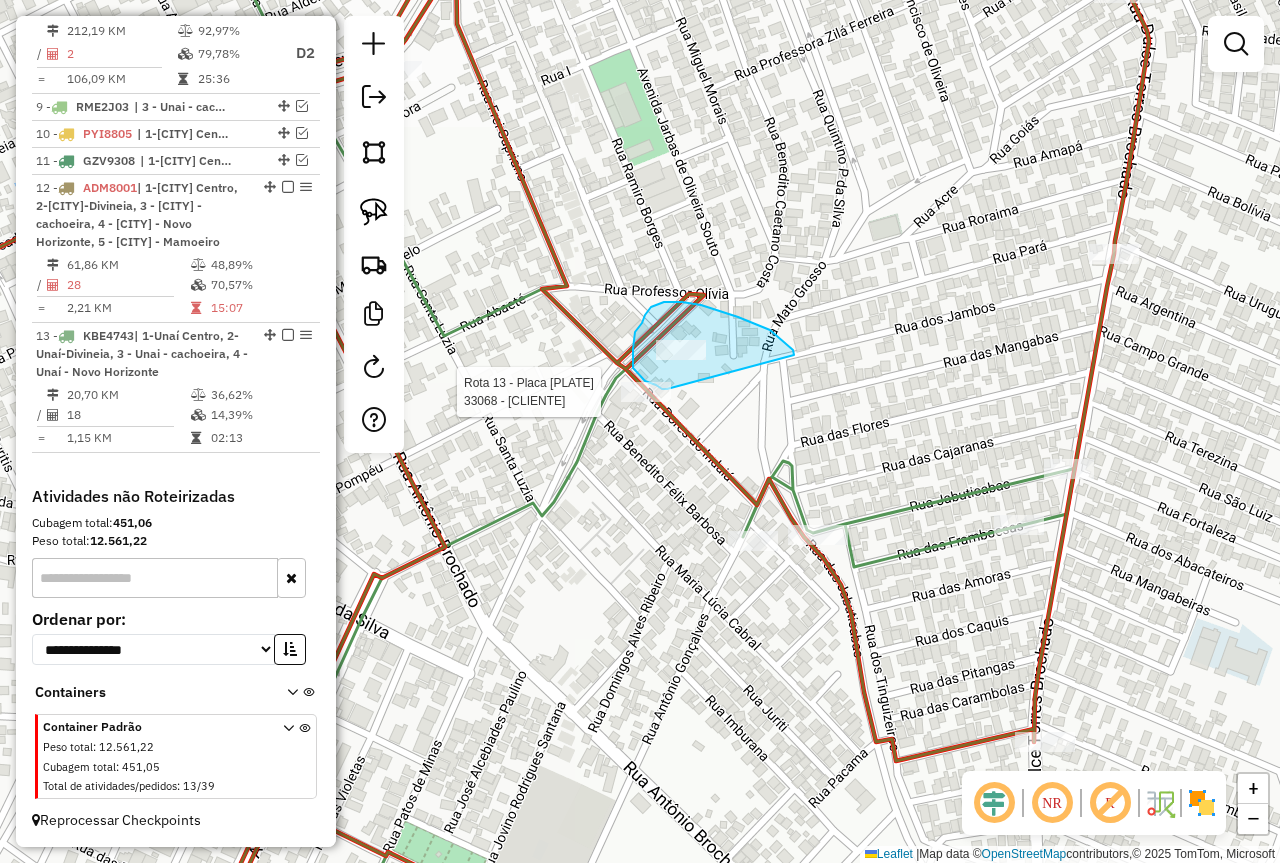 click on "Rota 13 - Placa KBE4743  33068 - SILVIA PEREIRA DA SI Janela de atendimento Grade de atendimento Capacidade Transportadoras Veículos Cliente Pedidos  Rotas Selecione os dias de semana para filtrar as janelas de atendimento  Seg   Ter   Qua   Qui   Sex   Sáb   Dom  Informe o período da janela de atendimento: De: Até:  Filtrar exatamente a janela do cliente  Considerar janela de atendimento padrão  Selecione os dias de semana para filtrar as grades de atendimento  Seg   Ter   Qua   Qui   Sex   Sáb   Dom   Considerar clientes sem dia de atendimento cadastrado  Clientes fora do dia de atendimento selecionado Filtrar as atividades entre os valores definidos abaixo:  Peso mínimo:   Peso máximo:   Cubagem mínima:   Cubagem máxima:   De:   Até:  Filtrar as atividades entre o tempo de atendimento definido abaixo:  De:   Até:   Considerar capacidade total dos clientes não roteirizados Transportadora: Selecione um ou mais itens Tipo de veículo: Selecione um ou mais itens Veículo: Motorista: Nome: Rótulo:" 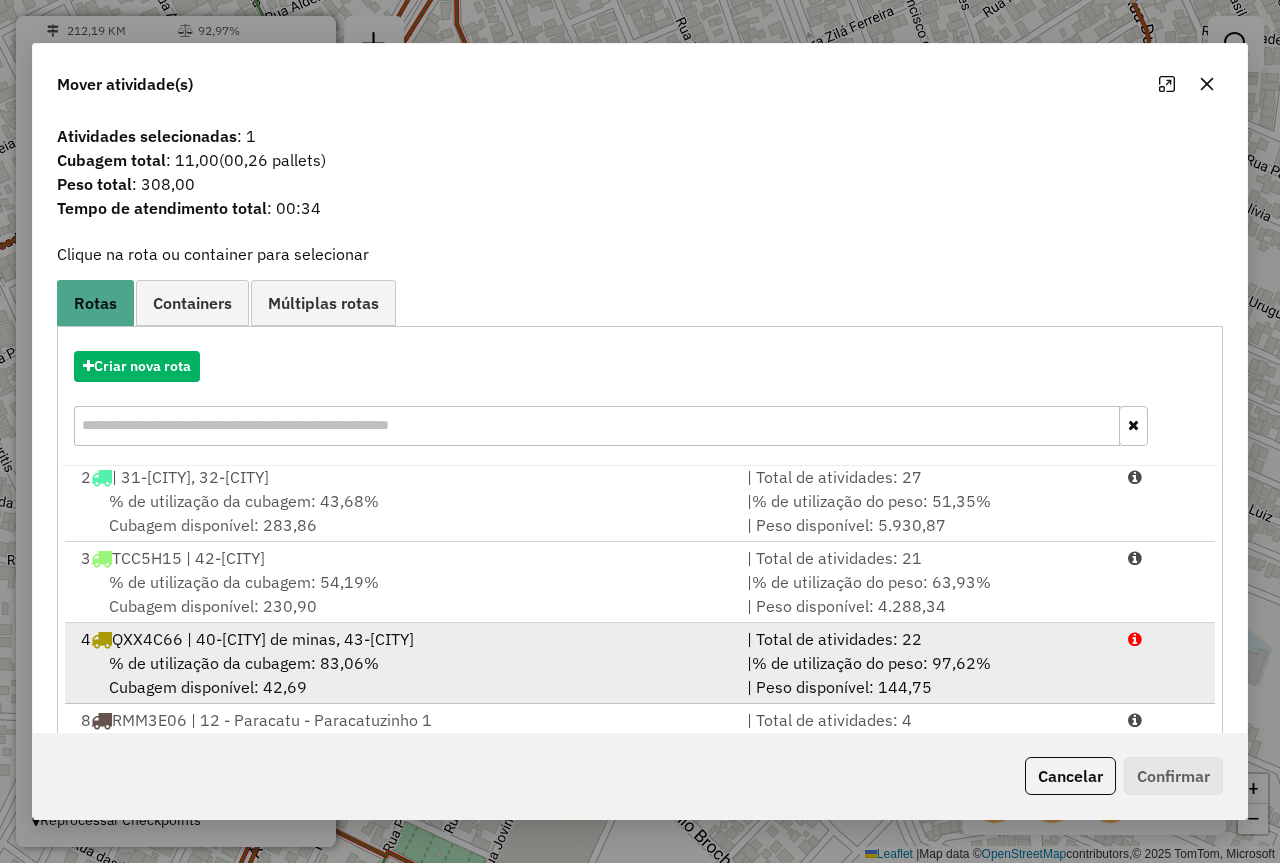 scroll, scrollTop: 110, scrollLeft: 0, axis: vertical 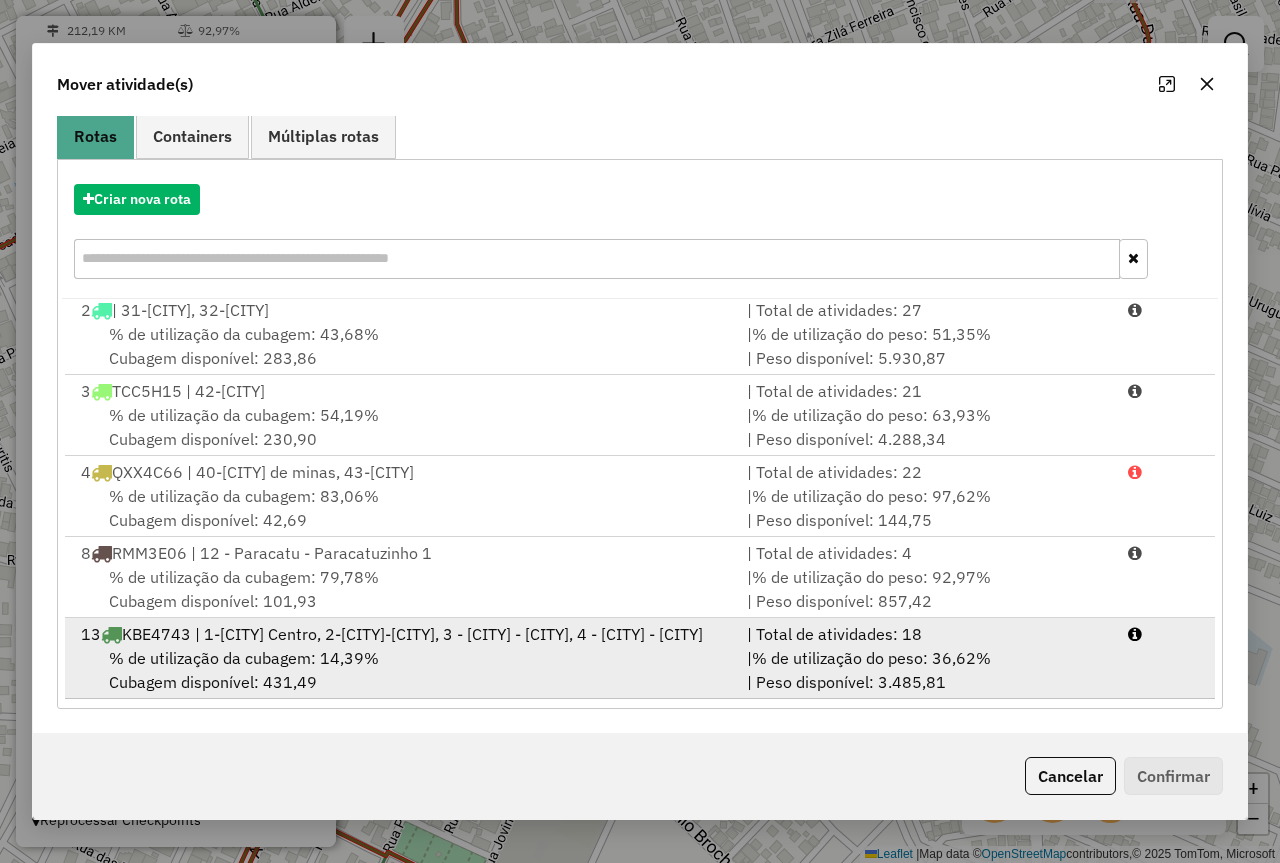 click on "13  KBE4743 | 1-Unaí Centro, 2-Unaí-Divineia, 3 - Unai - cachoeira, 4 - Unaí - Novo Horizonte" at bounding box center (402, 634) 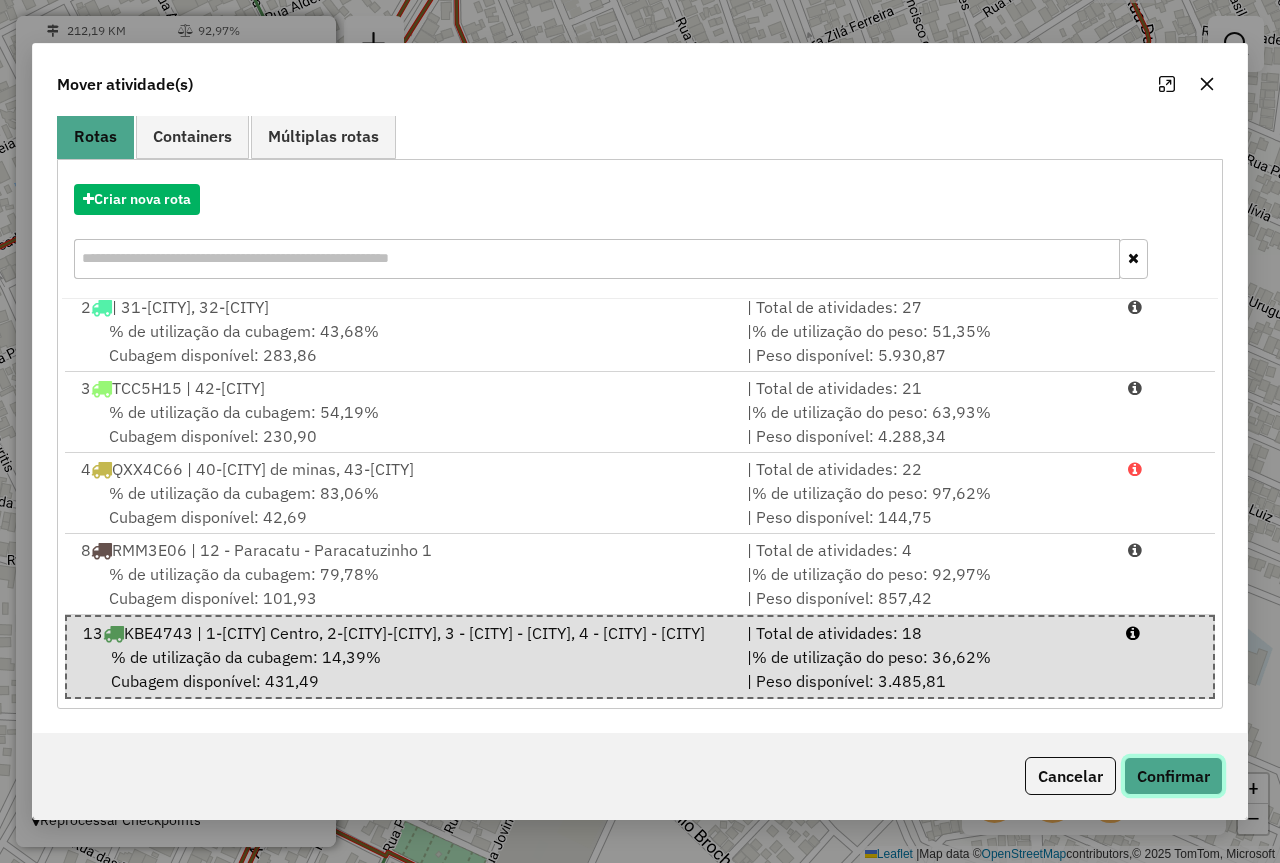 click on "Confirmar" 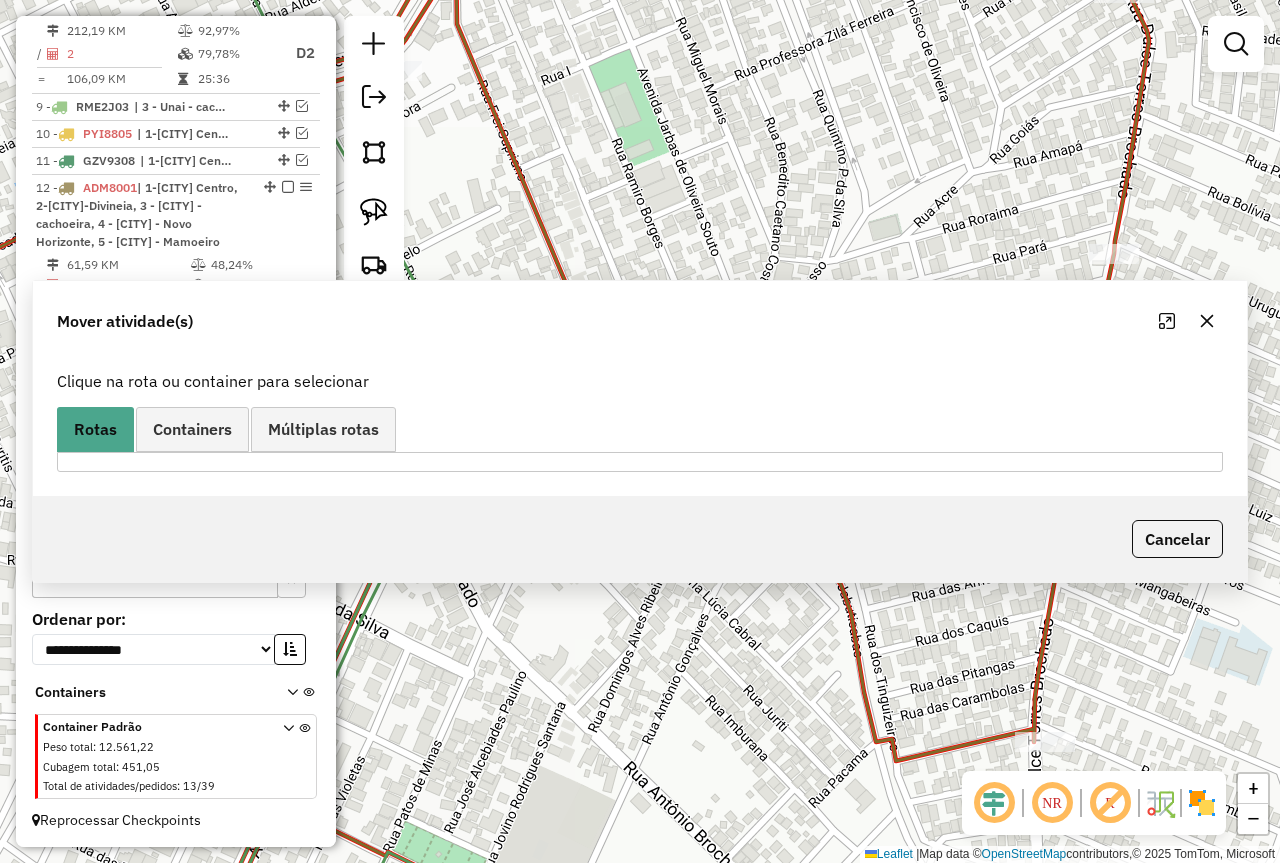 scroll, scrollTop: 0, scrollLeft: 0, axis: both 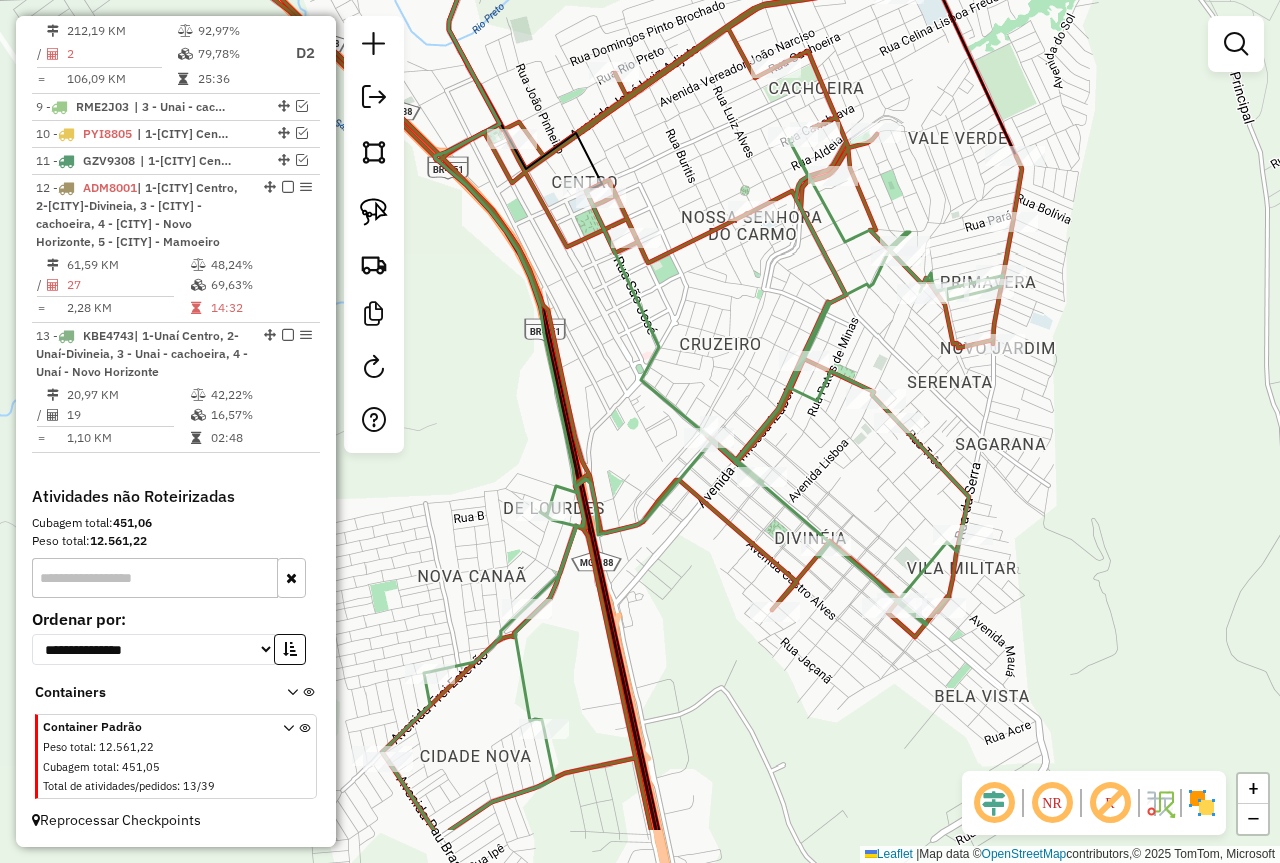 drag, startPoint x: 765, startPoint y: 529, endPoint x: 983, endPoint y: 410, distance: 248.36465 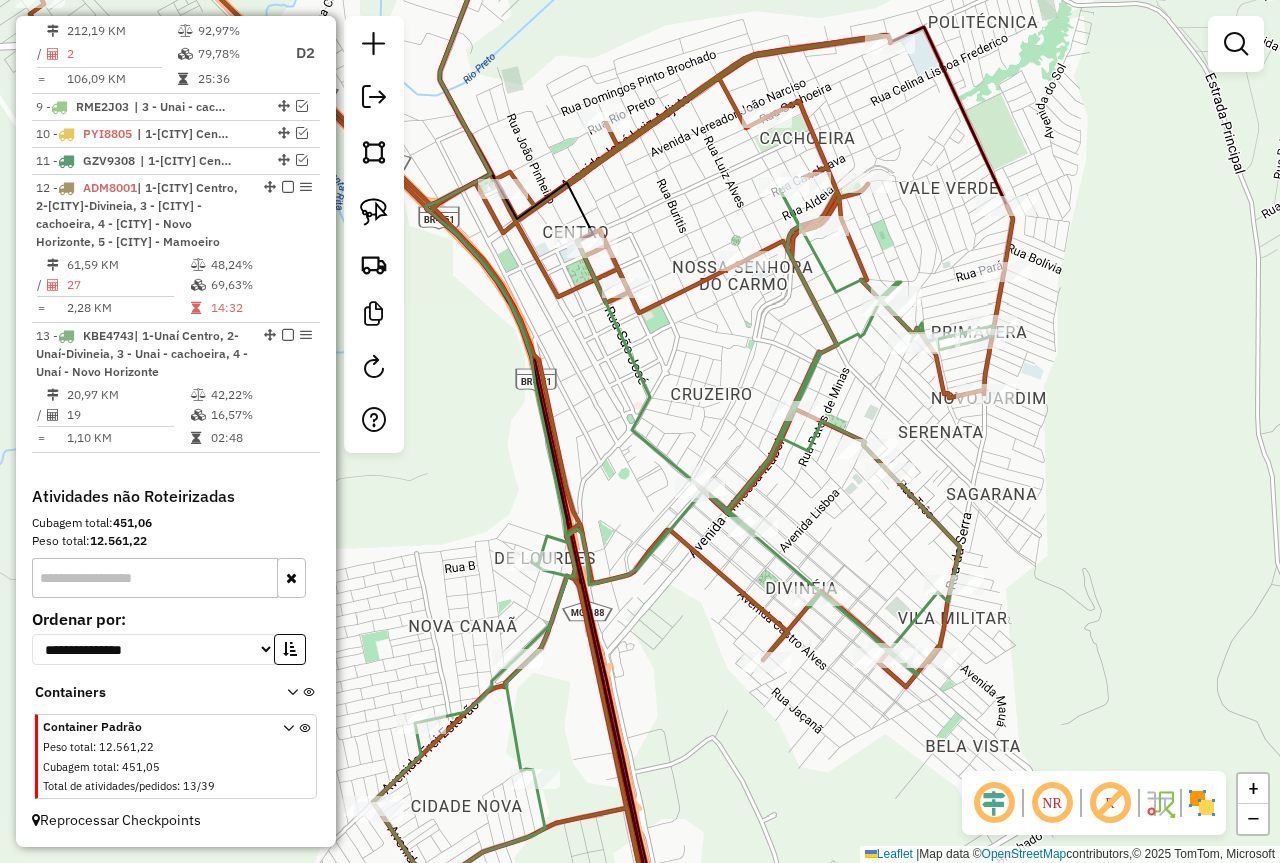 drag, startPoint x: 1077, startPoint y: 537, endPoint x: 1057, endPoint y: 535, distance: 20.09975 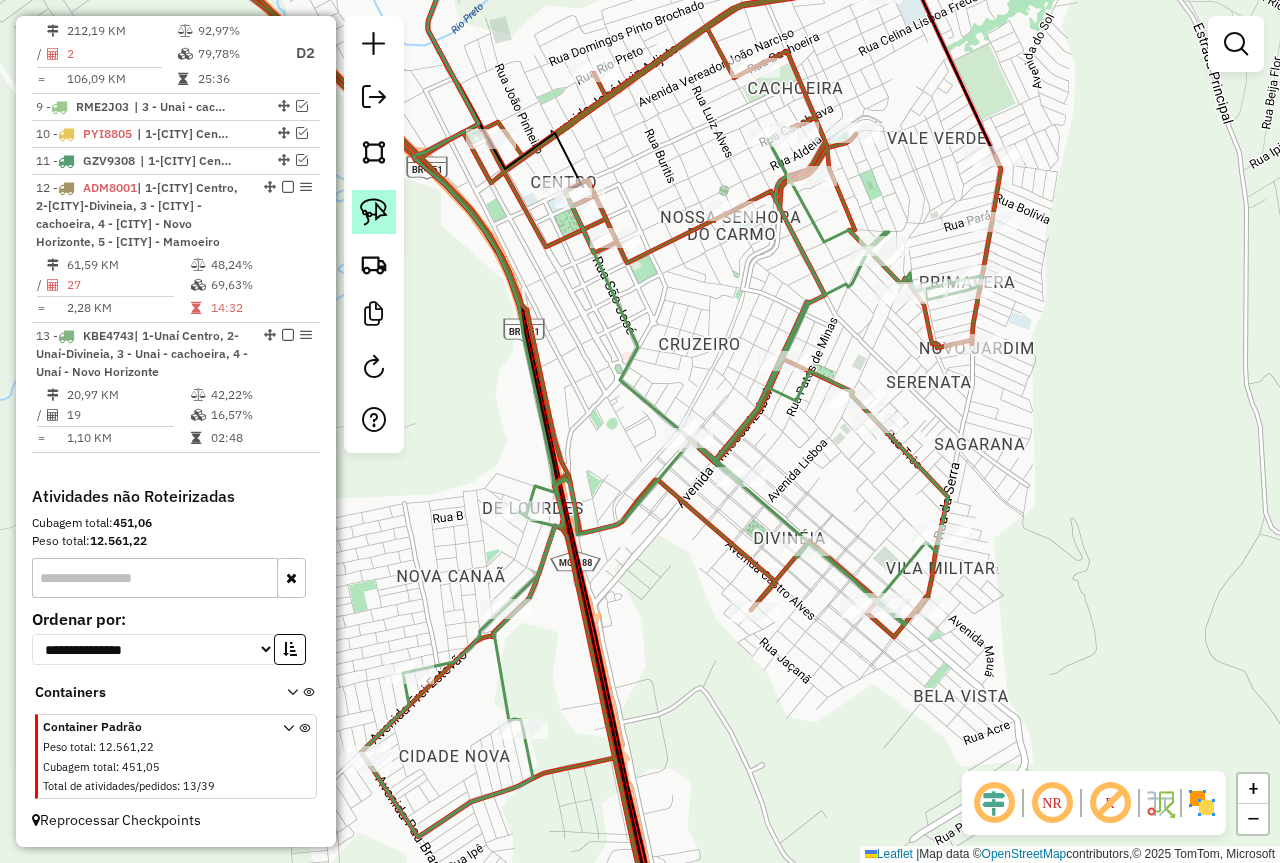 click 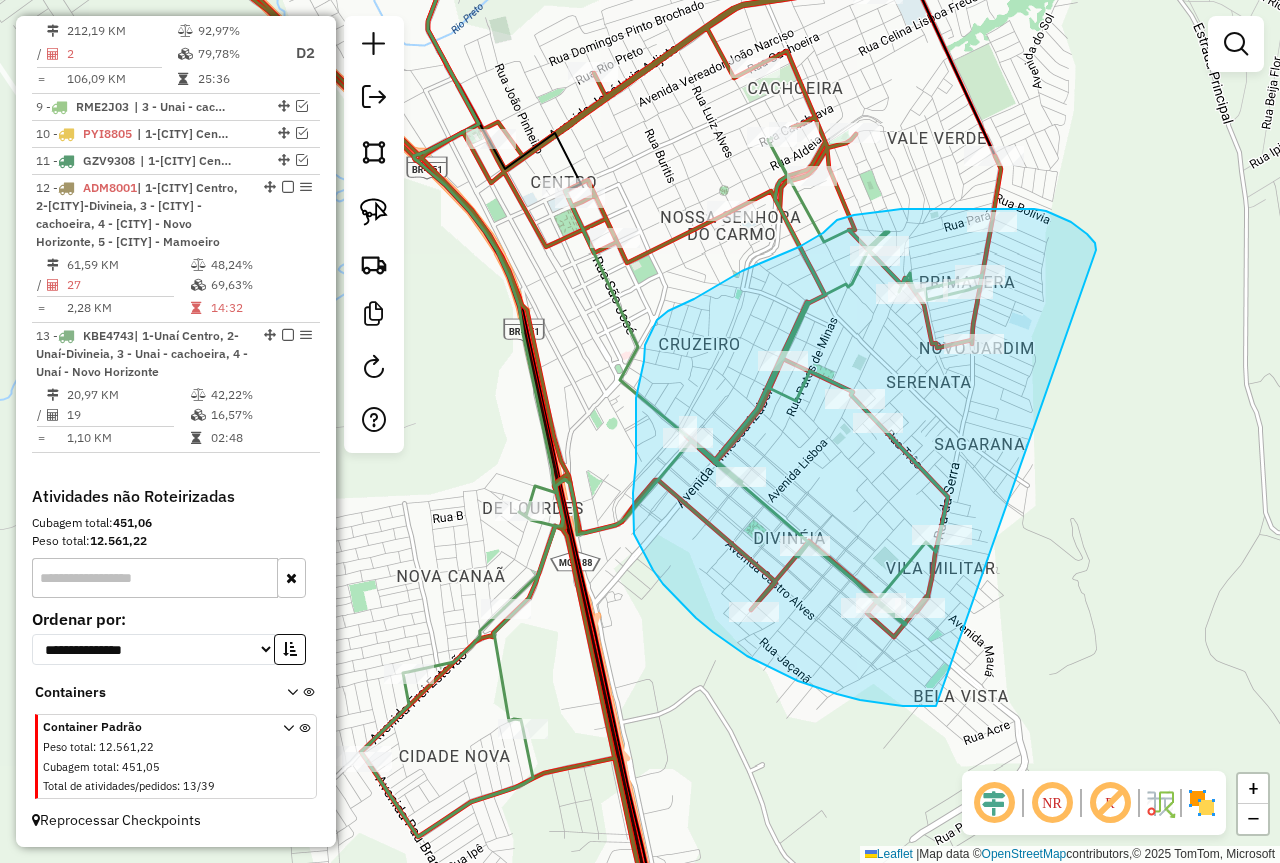 drag, startPoint x: 1096, startPoint y: 250, endPoint x: 999, endPoint y: 682, distance: 442.75613 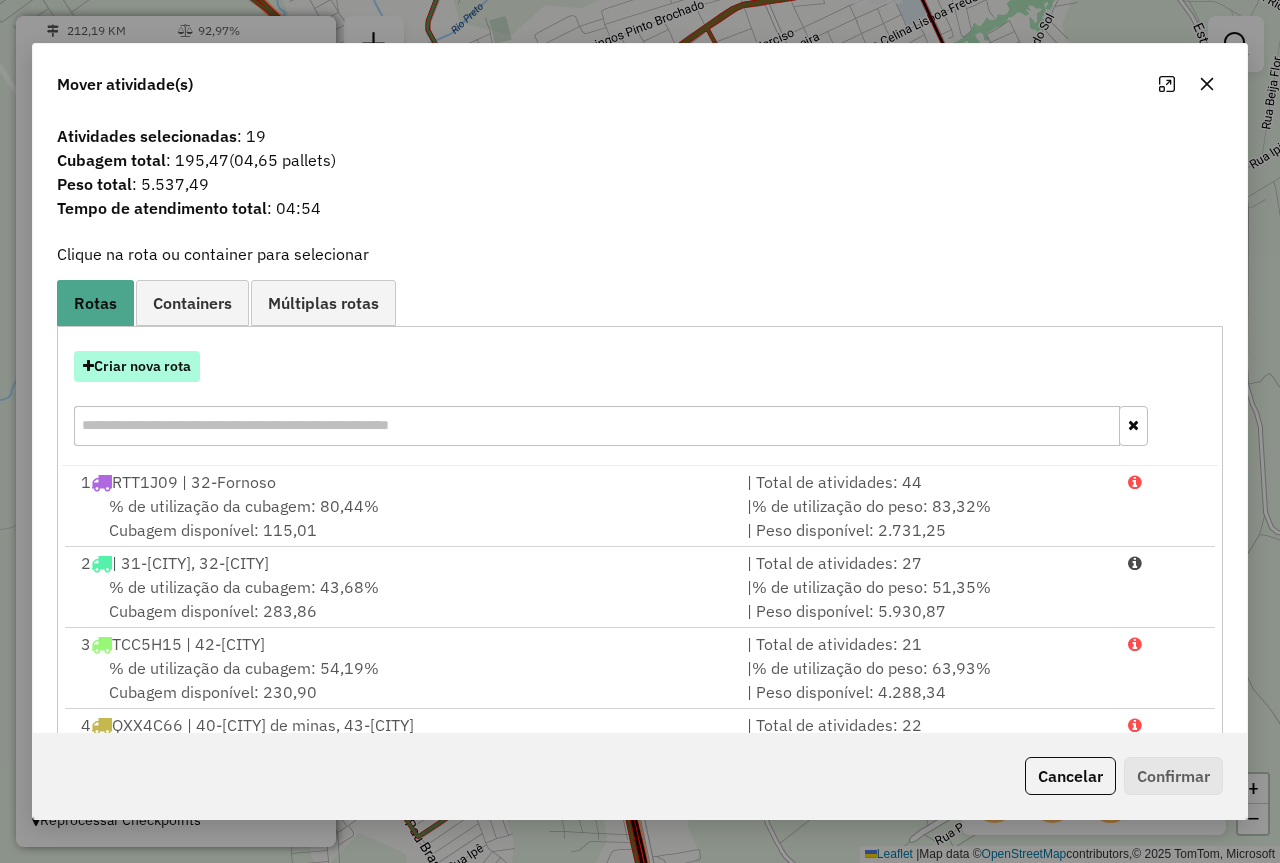 click on "Criar nova rota" at bounding box center (137, 366) 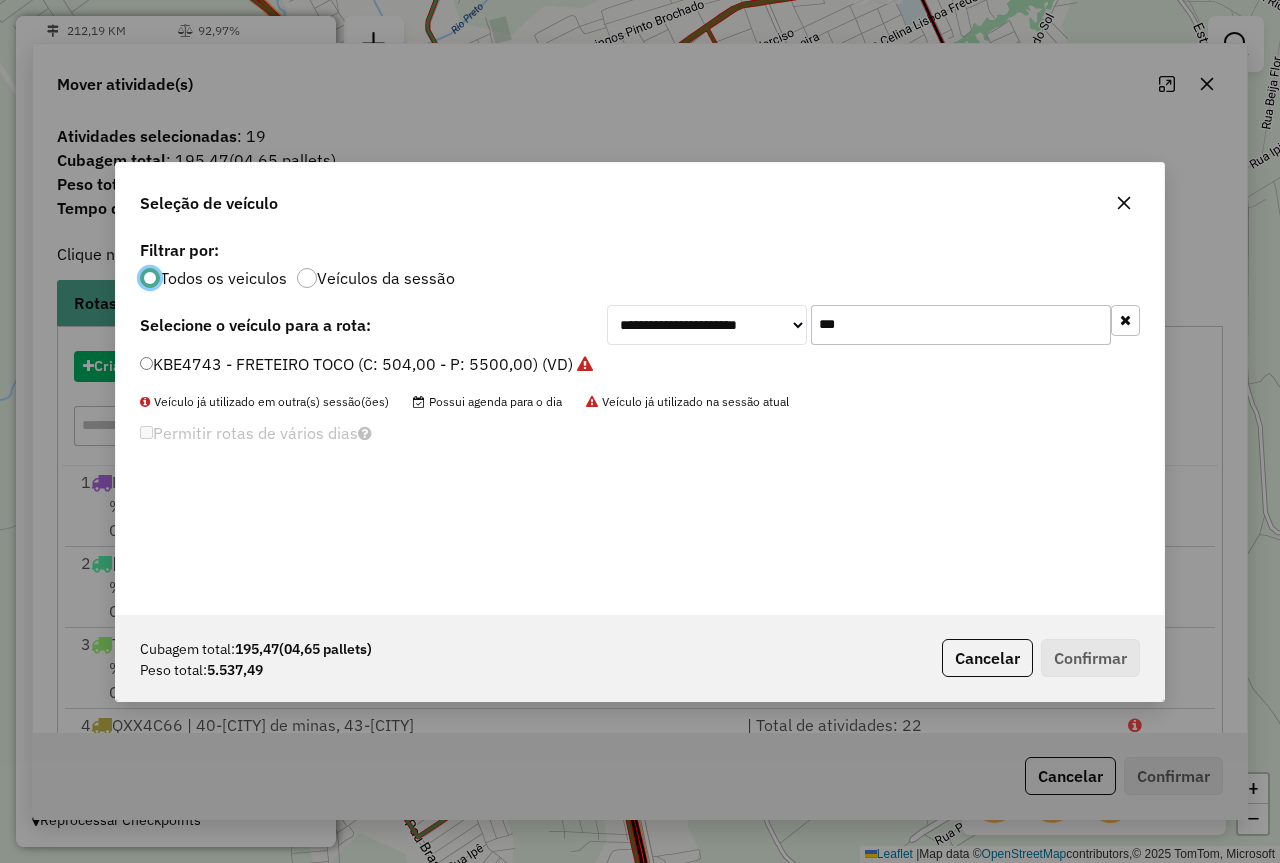 scroll, scrollTop: 11, scrollLeft: 6, axis: both 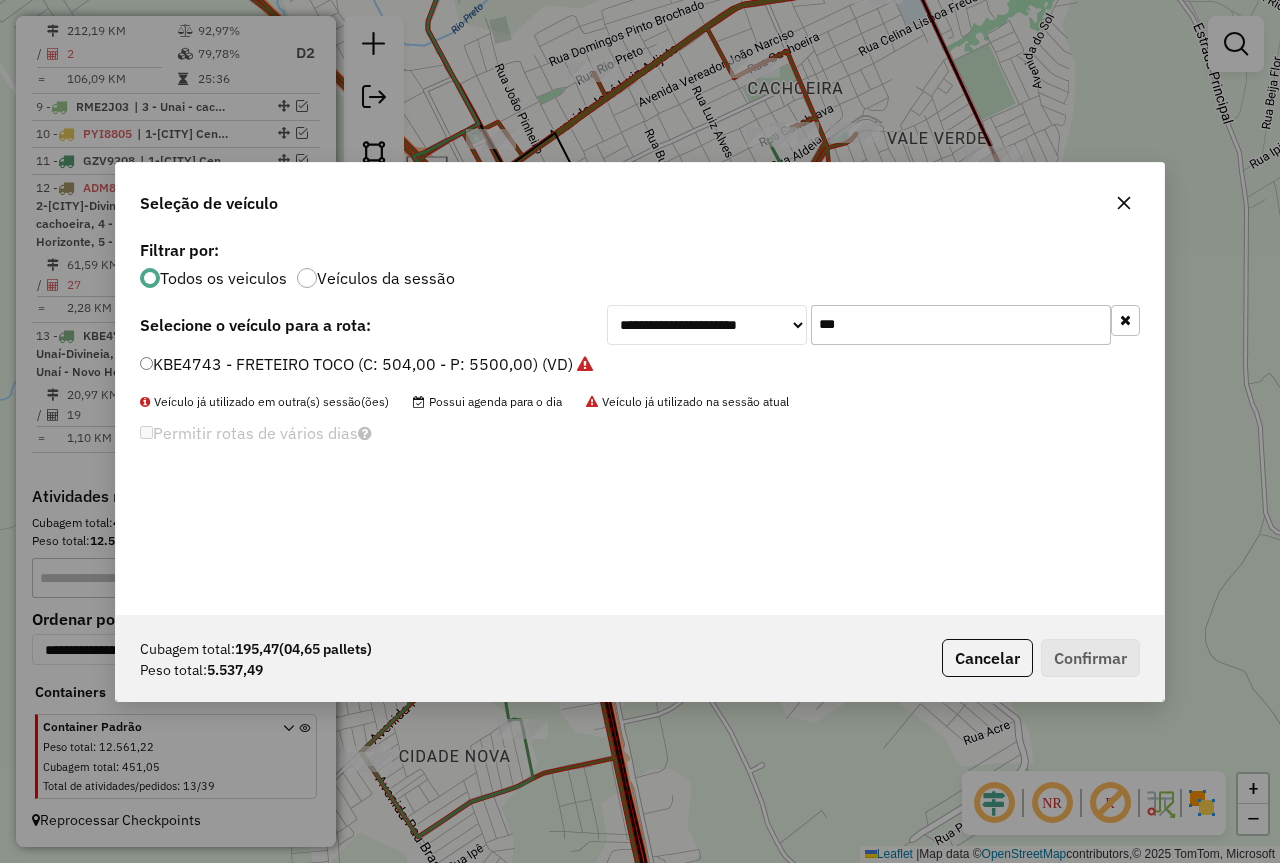 click on "KBE4743 - FRETEIRO TOCO (C: 504,00 - P: 5500,00) (VD)" 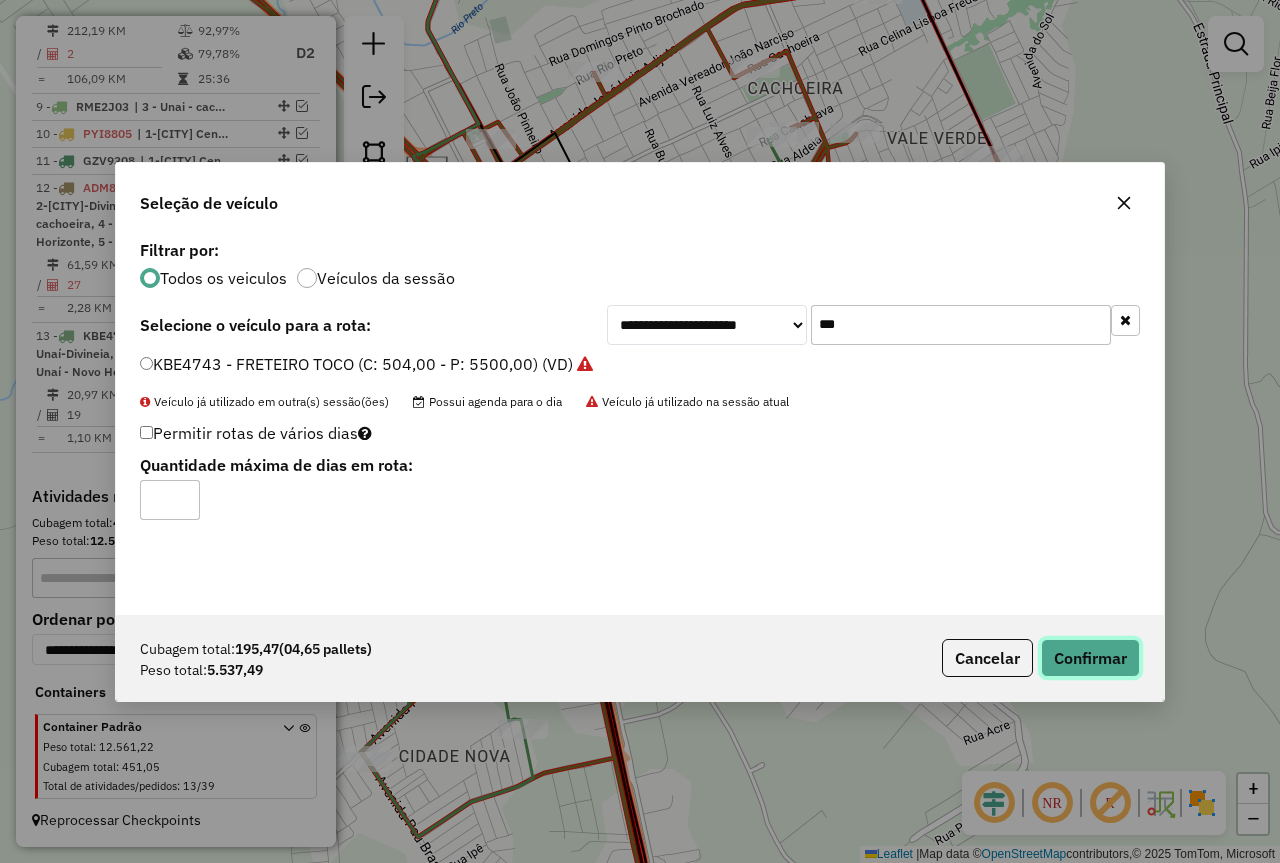 click on "Confirmar" 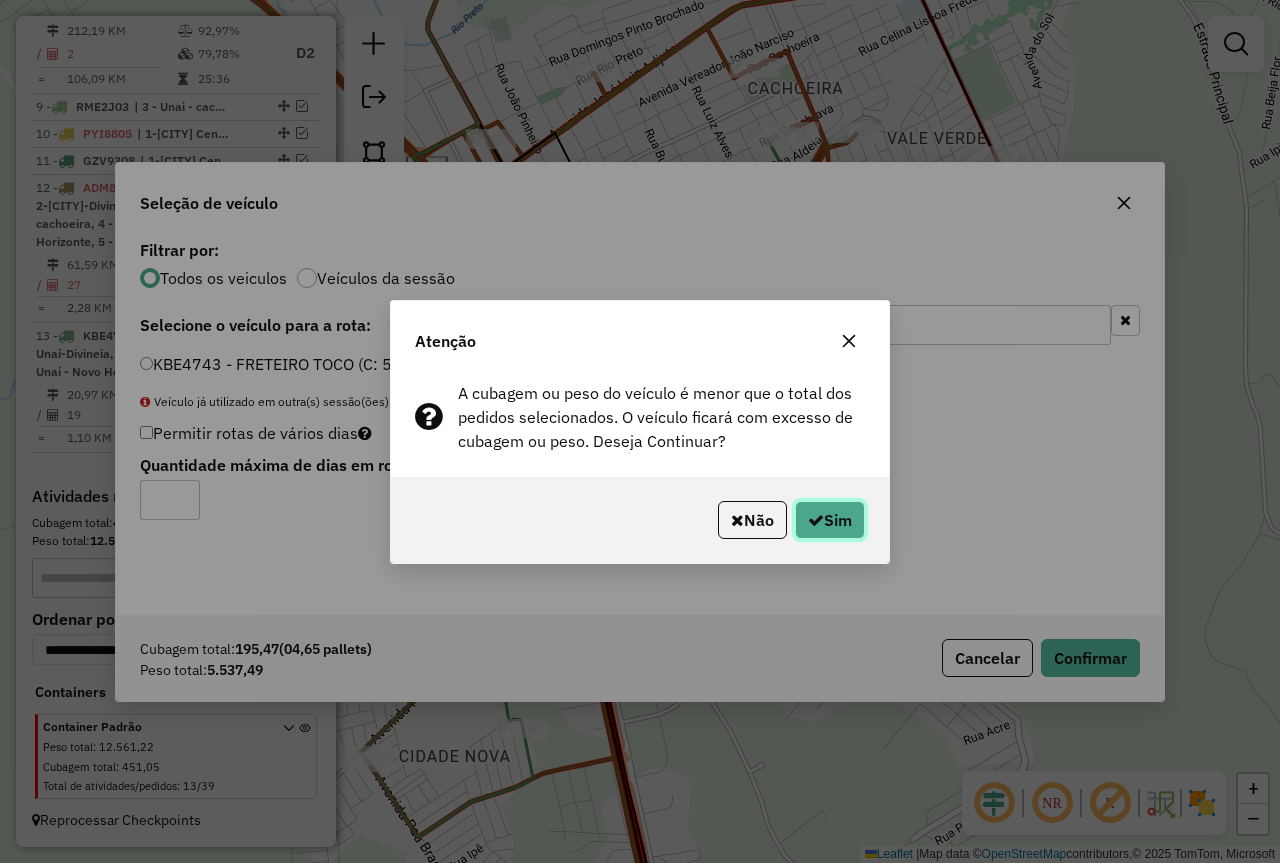 click on "Sim" 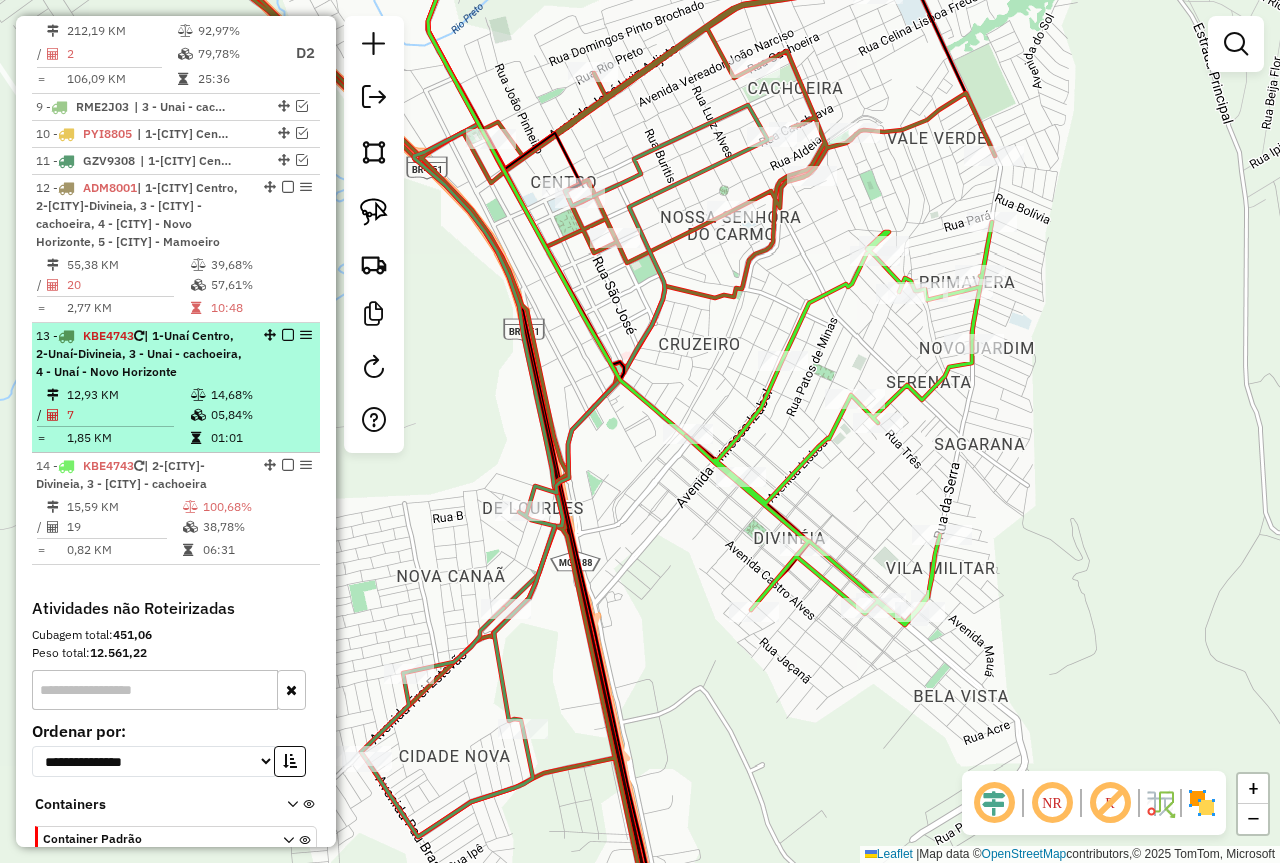 select on "*********" 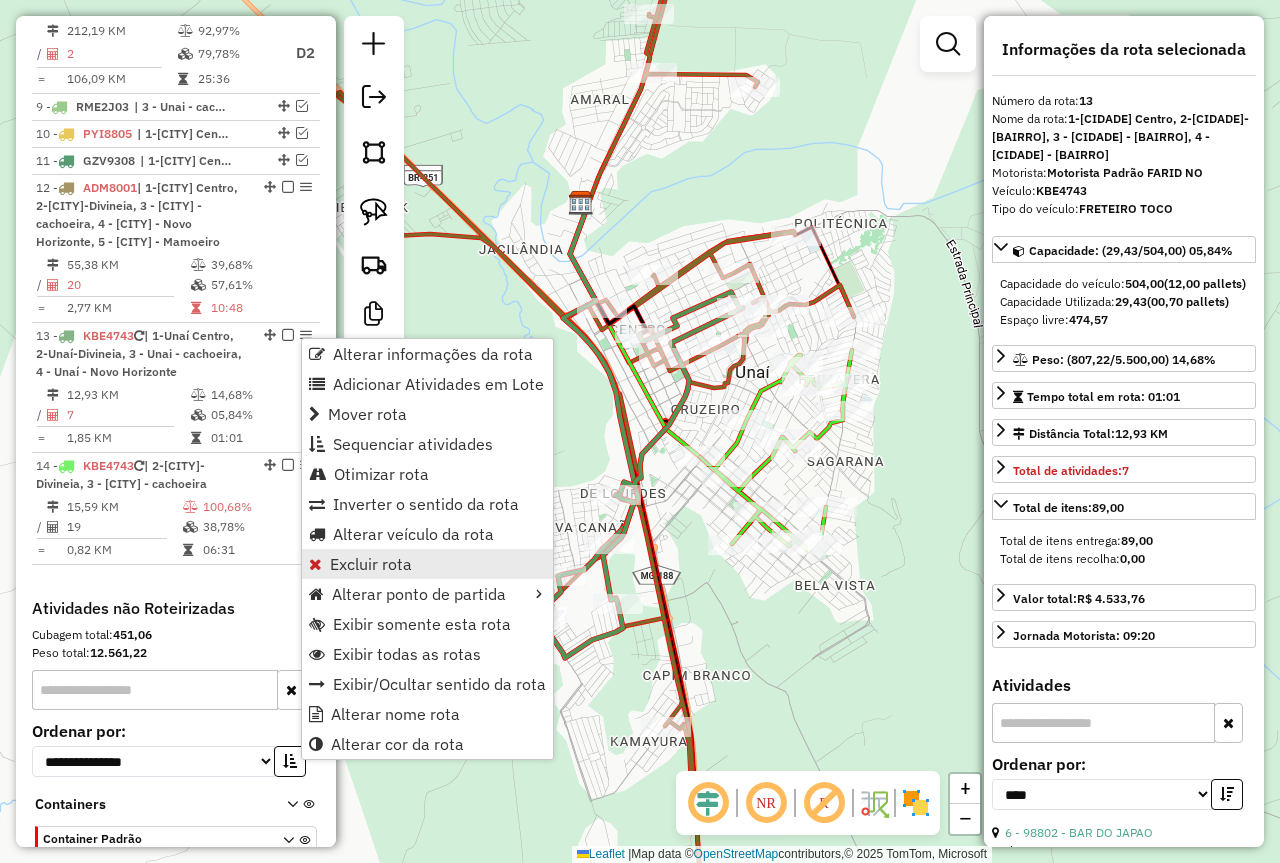 click on "Excluir rota" at bounding box center (371, 564) 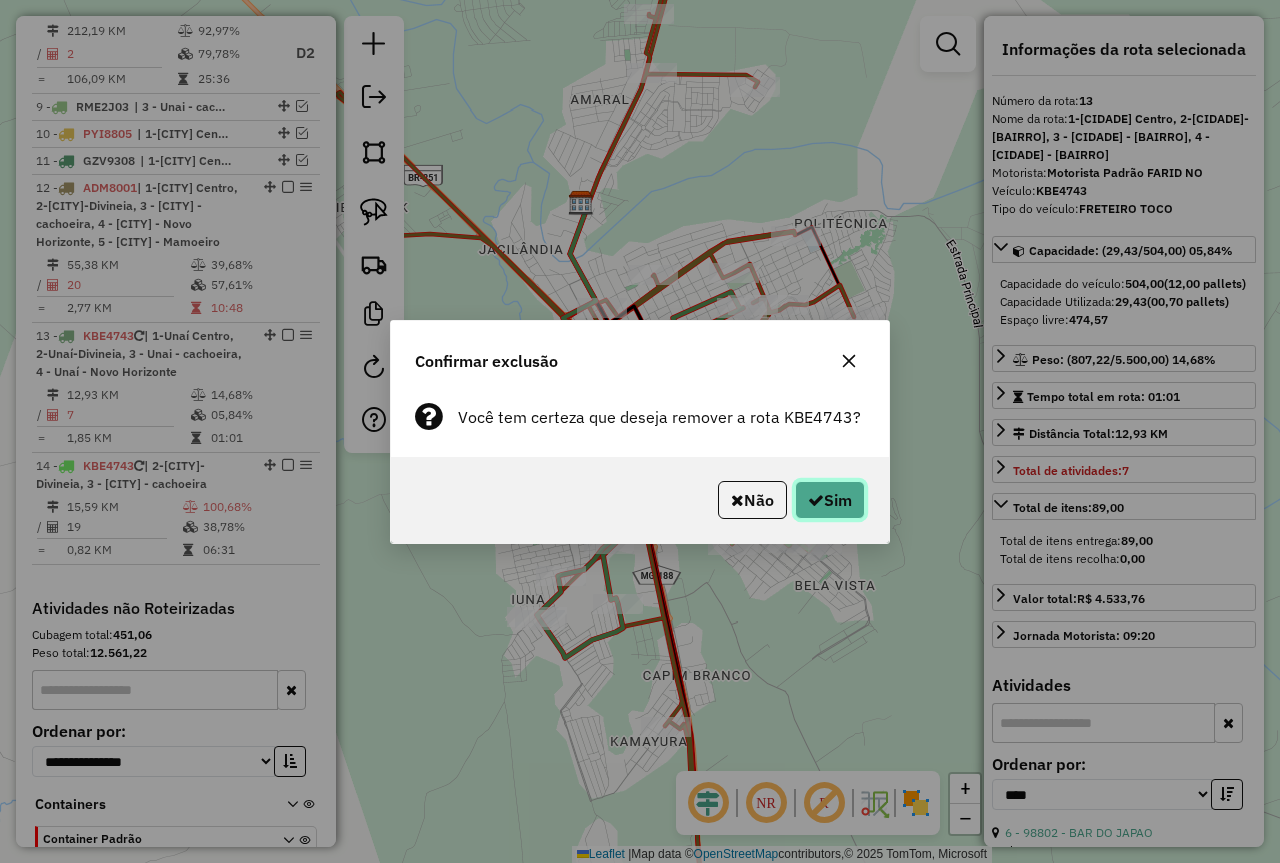 click on "Sim" 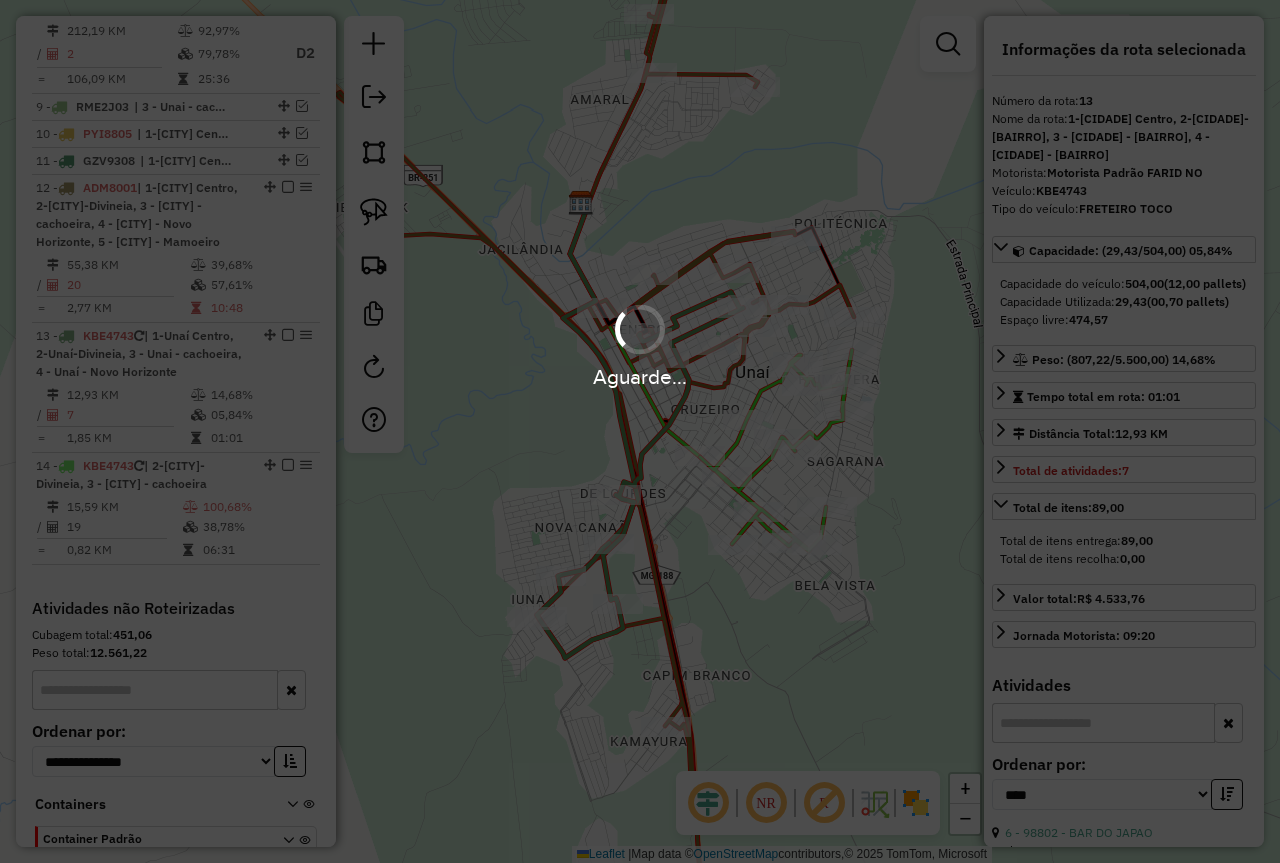 scroll, scrollTop: 1306, scrollLeft: 0, axis: vertical 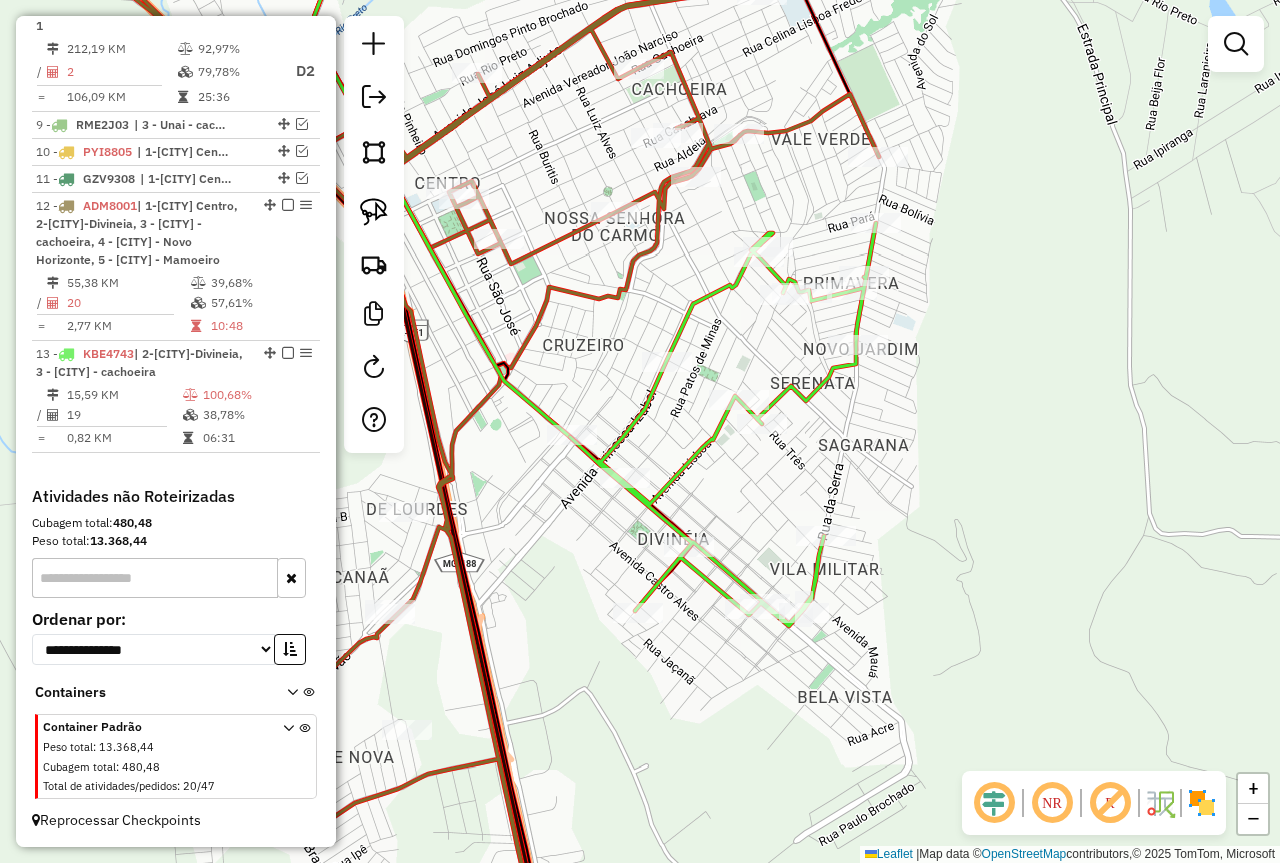 drag, startPoint x: 893, startPoint y: 465, endPoint x: 1025, endPoint y: 453, distance: 132.54433 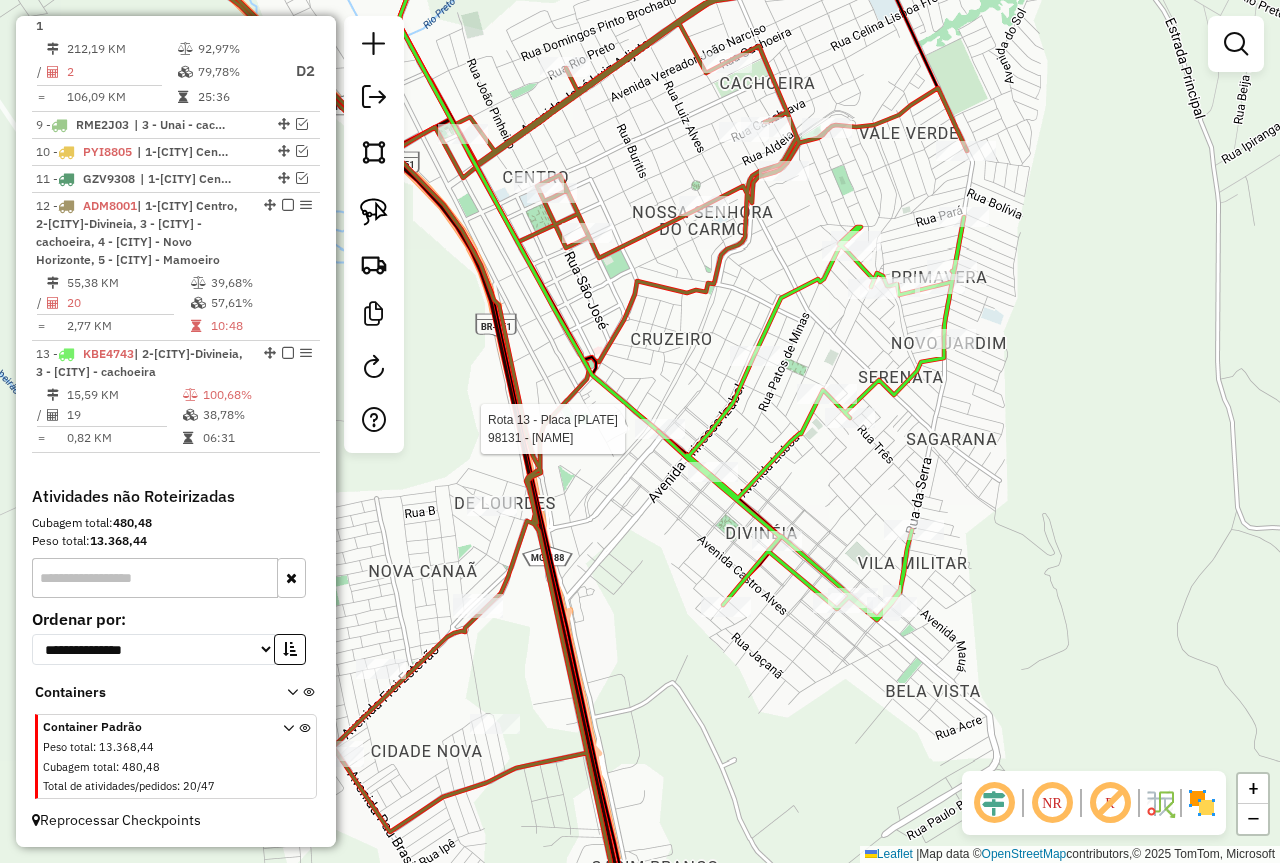 select on "*********" 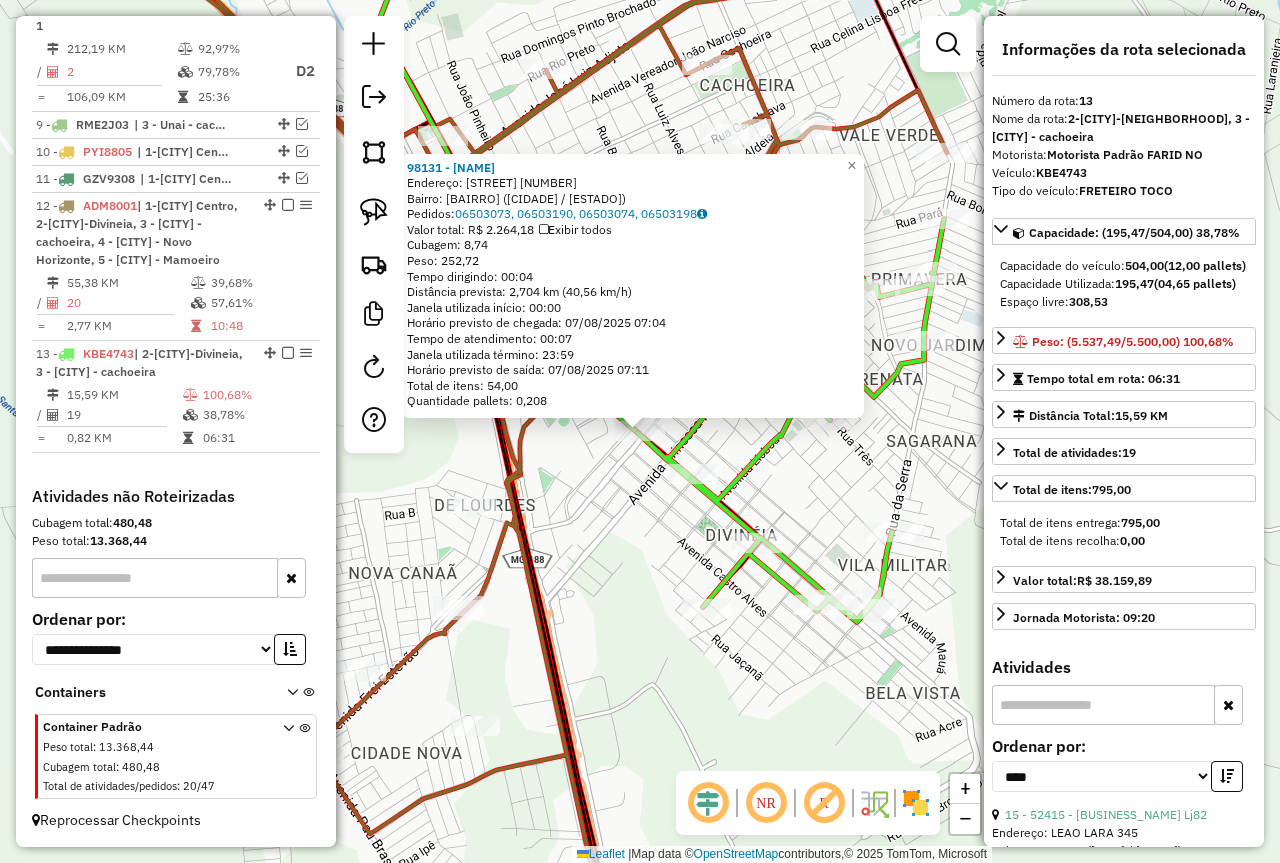 click on "Rota 13 - Placa KBE4743  98131 - COMERCIAL TOP 10 98131 - COMERCIAL TOP 10  Endereço:  GOVERNADOR  VALADARES 2127   Bairro: BARROCA (UNAI / MG)   Pedidos:  06503073, 06503190, 06503074, 06503198   Valor total: R$ 2.264,18   Exibir todos   Cubagem: 8,74  Peso: 252,72  Tempo dirigindo: 00:04   Distância prevista: 2,704 km (40,56 km/h)   Janela utilizada início: 00:00   Horário previsto de chegada: 07/08/2025 07:04   Tempo de atendimento: 00:07   Janela utilizada término: 23:59   Horário previsto de saída: 07/08/2025 07:11   Total de itens: 54,00   Quantidade pallets: 0,208  × Janela de atendimento Grade de atendimento Capacidade Transportadoras Veículos Cliente Pedidos  Rotas Selecione os dias de semana para filtrar as janelas de atendimento  Seg   Ter   Qua   Qui   Sex   Sáb   Dom  Informe o período da janela de atendimento: De: Até:  Filtrar exatamente a janela do cliente  Considerar janela de atendimento padrão  Selecione os dias de semana para filtrar as grades de atendimento  Seg   Ter   Qua" 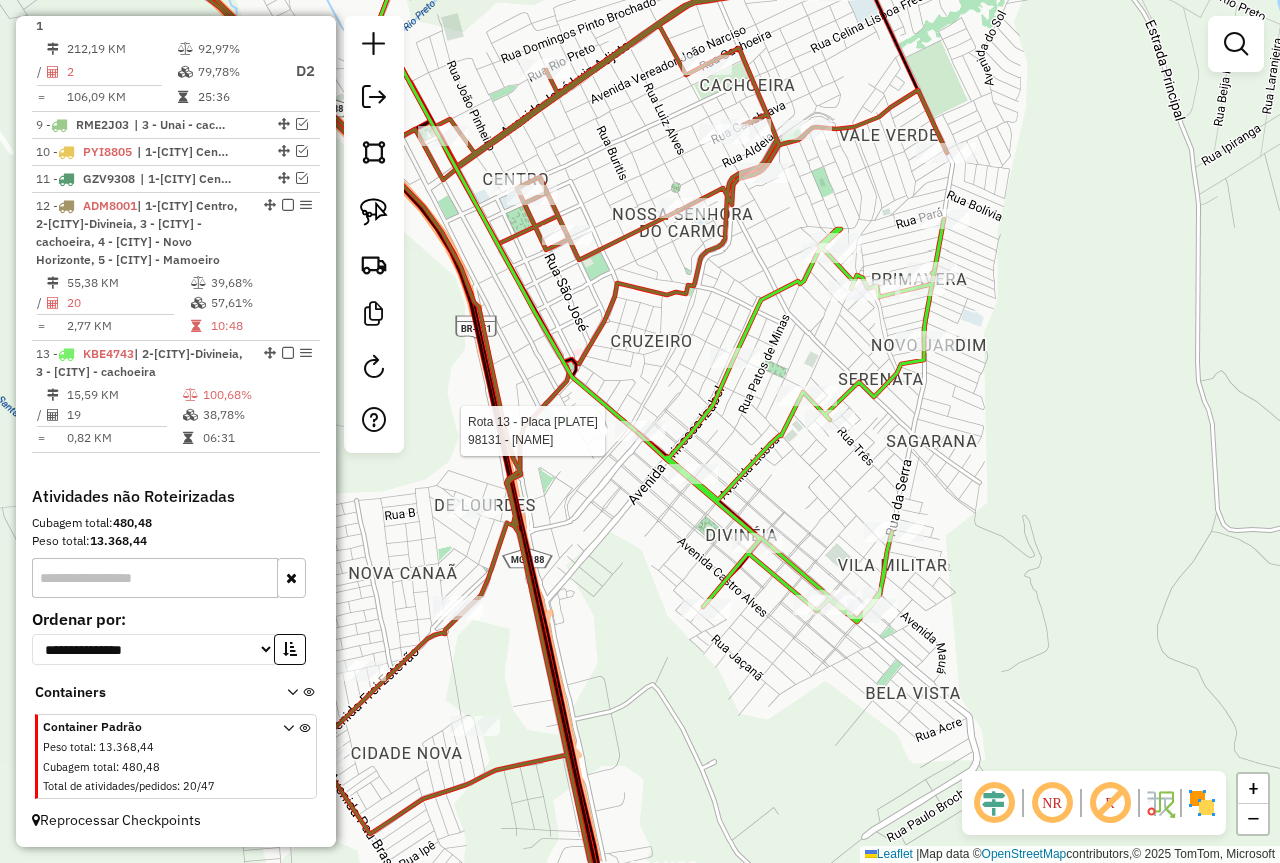 select on "*********" 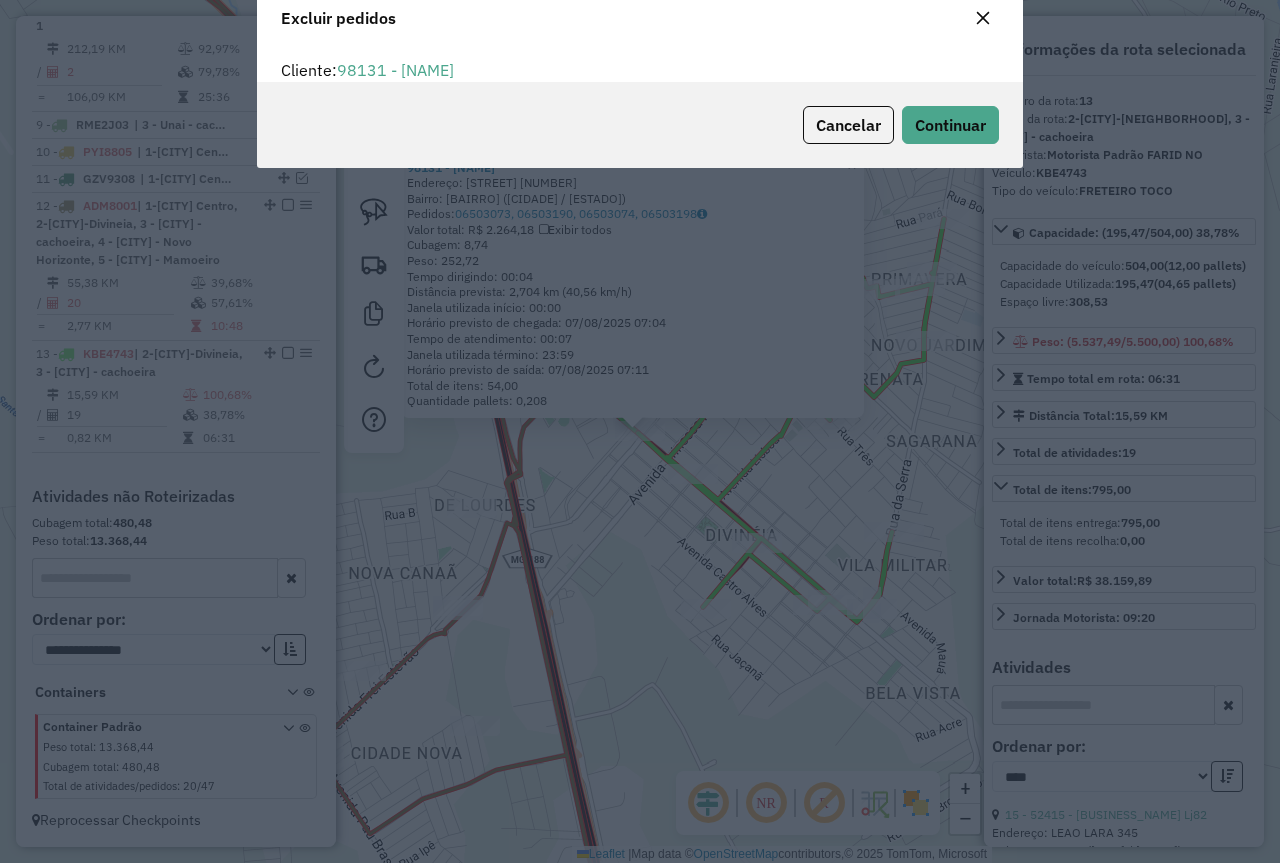 scroll, scrollTop: 82, scrollLeft: 0, axis: vertical 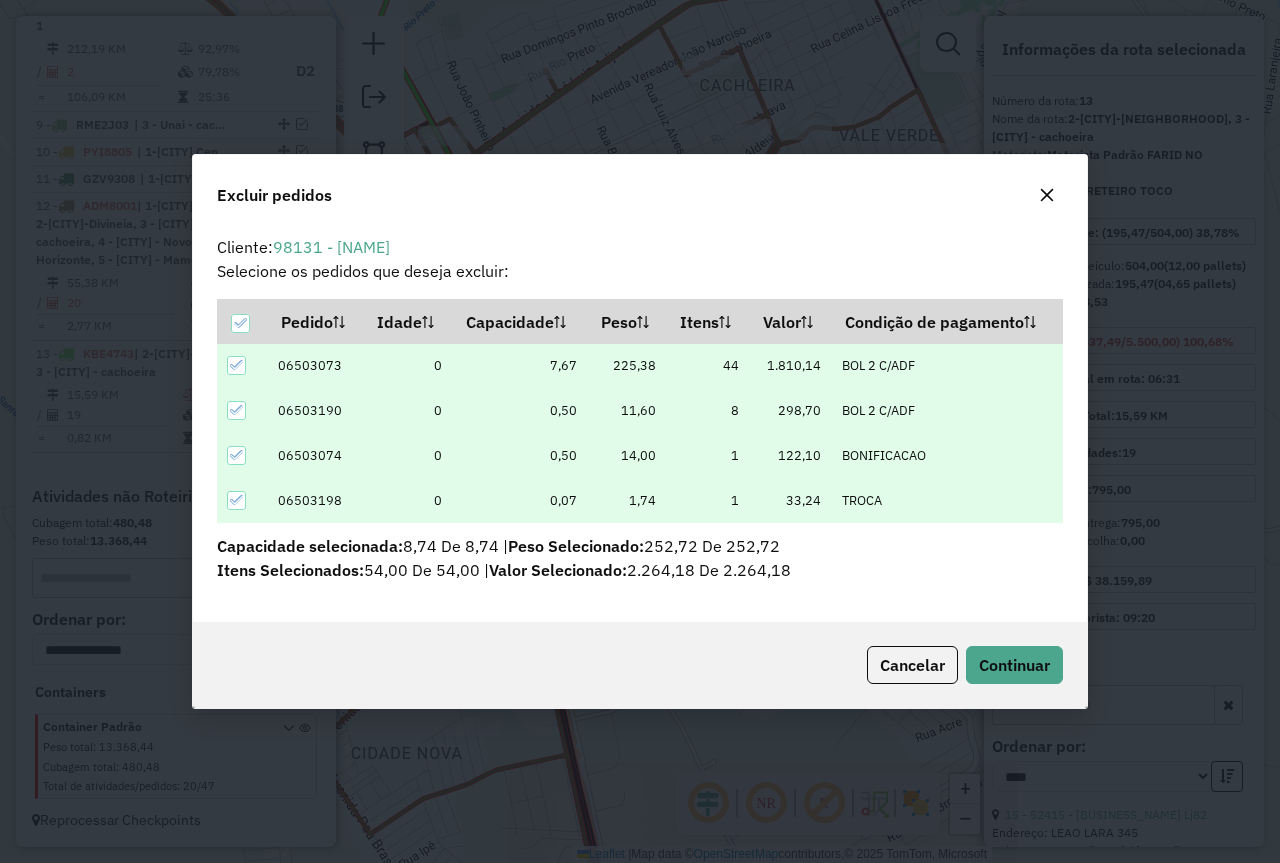 click on "Cancelar  Continuar" 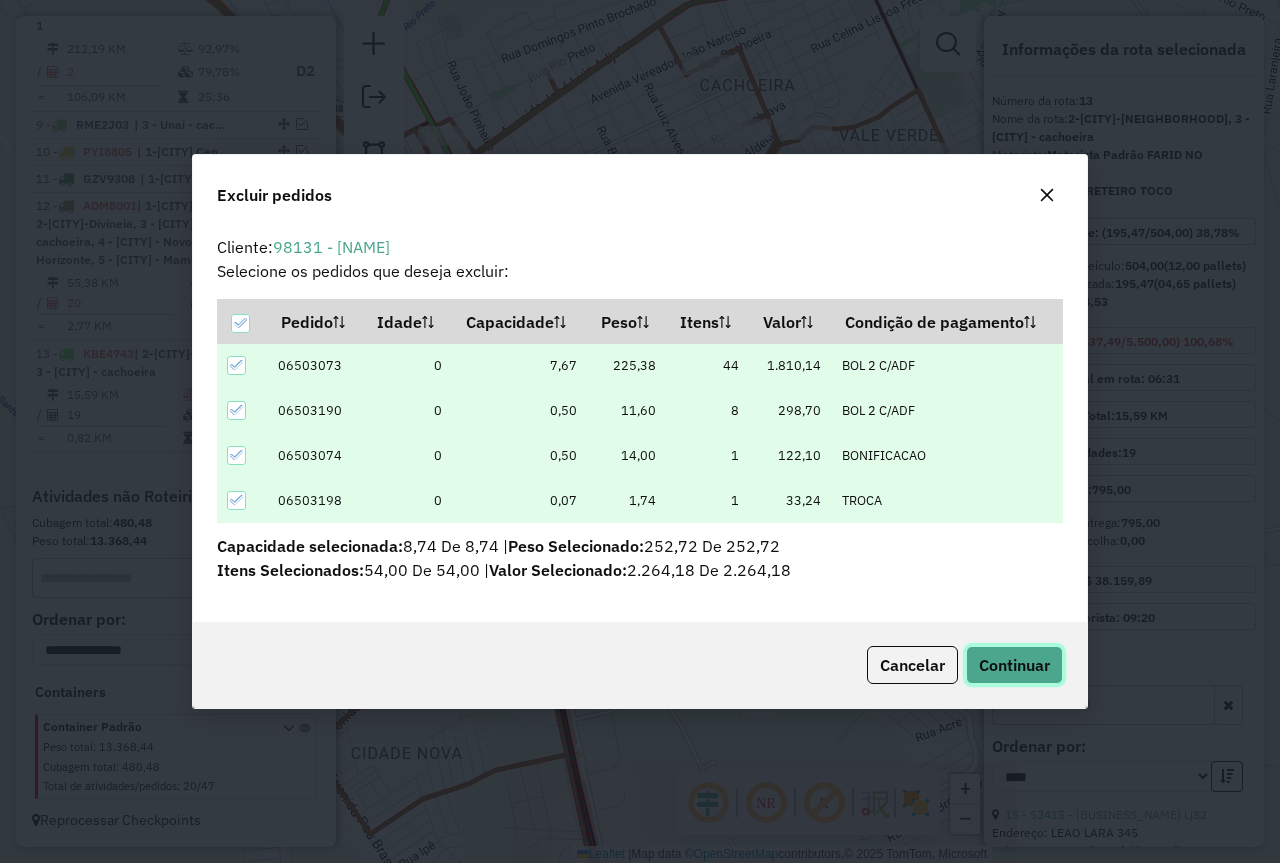 click on "Continuar" 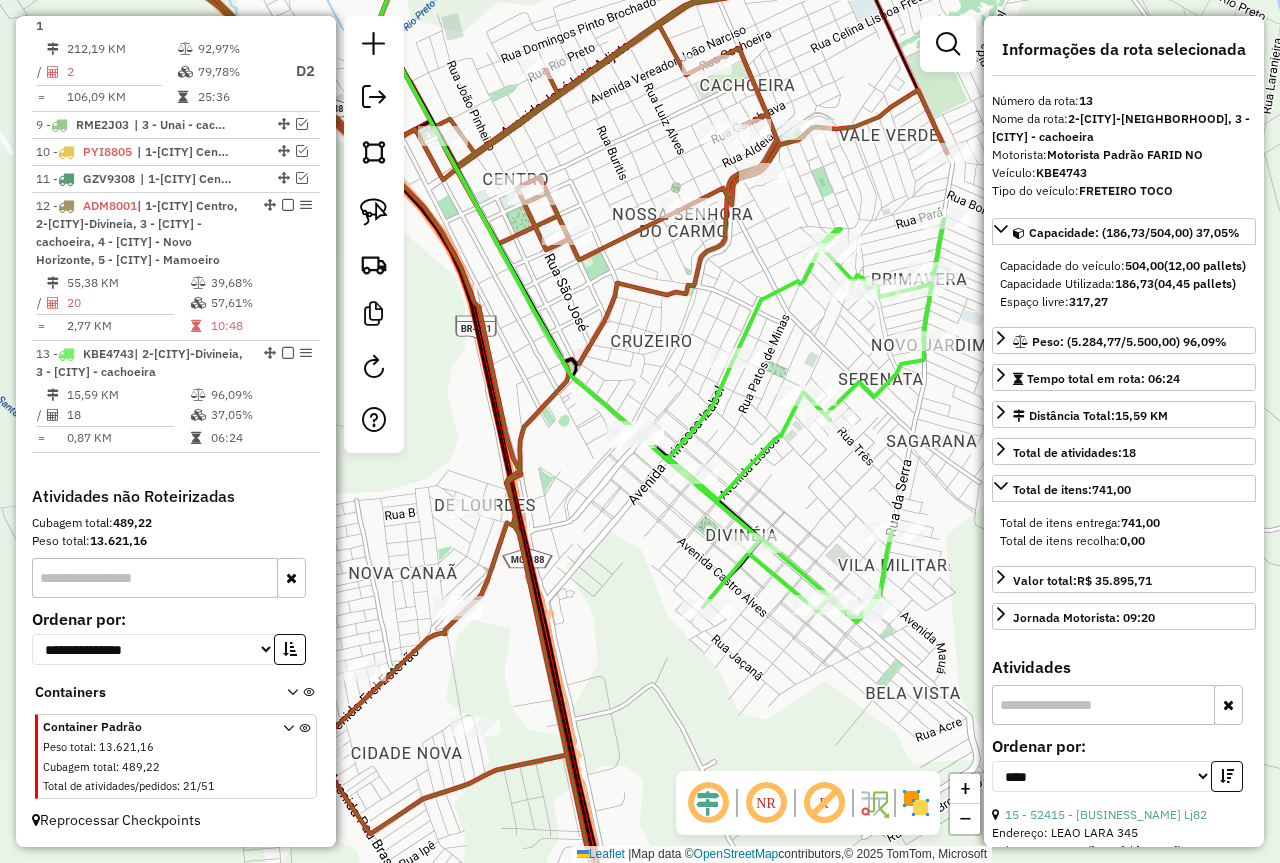 click on "Janela de atendimento Grade de atendimento Capacidade Transportadoras Veículos Cliente Pedidos  Rotas Selecione os dias de semana para filtrar as janelas de atendimento  Seg   Ter   Qua   Qui   Sex   Sáb   Dom  Informe o período da janela de atendimento: De: Até:  Filtrar exatamente a janela do cliente  Considerar janela de atendimento padrão  Selecione os dias de semana para filtrar as grades de atendimento  Seg   Ter   Qua   Qui   Sex   Sáb   Dom   Considerar clientes sem dia de atendimento cadastrado  Clientes fora do dia de atendimento selecionado Filtrar as atividades entre os valores definidos abaixo:  Peso mínimo:   Peso máximo:   Cubagem mínima:   Cubagem máxima:   De:   Até:  Filtrar as atividades entre o tempo de atendimento definido abaixo:  De:   Até:   Considerar capacidade total dos clientes não roteirizados Transportadora: Selecione um ou mais itens Tipo de veículo: Selecione um ou mais itens Veículo: Selecione um ou mais itens Motorista: Selecione um ou mais itens Nome: Rótulo:" 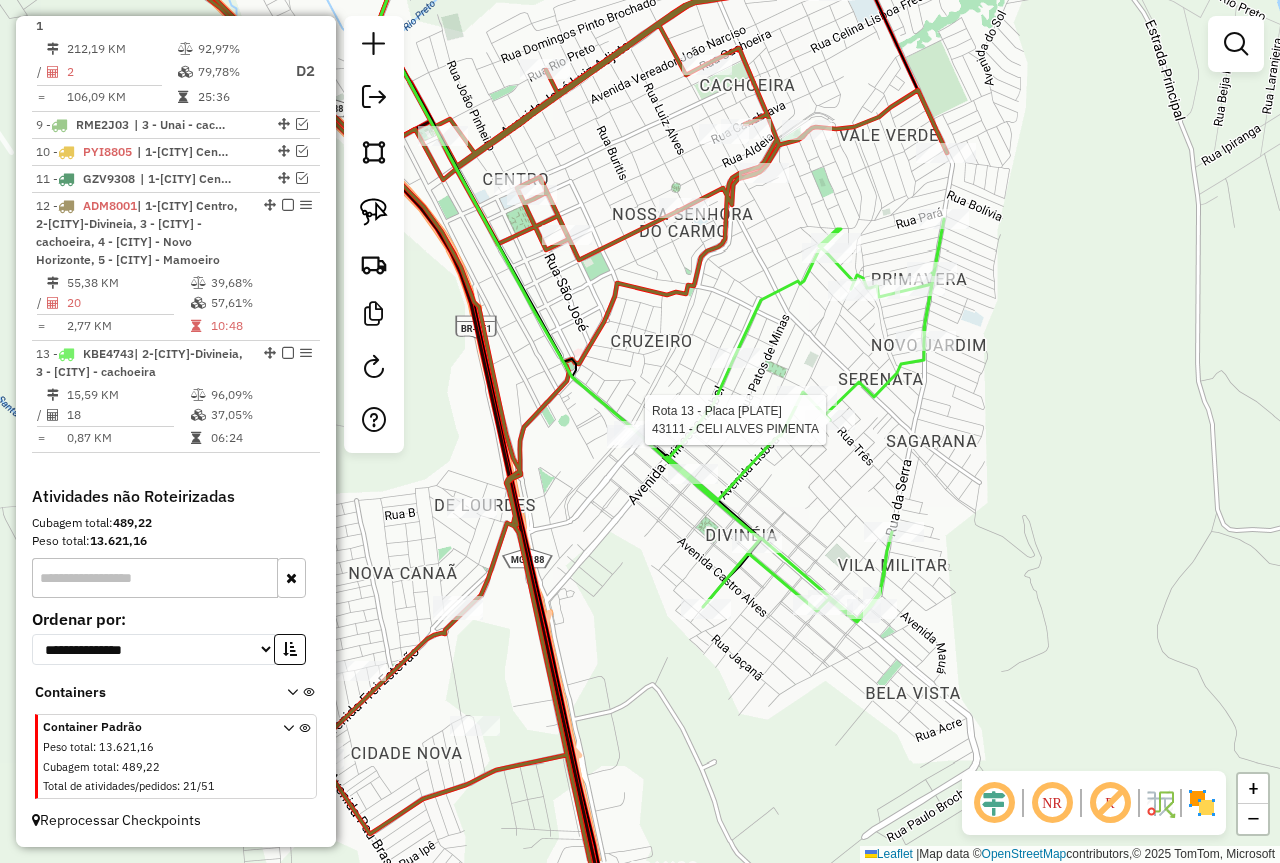 select on "*********" 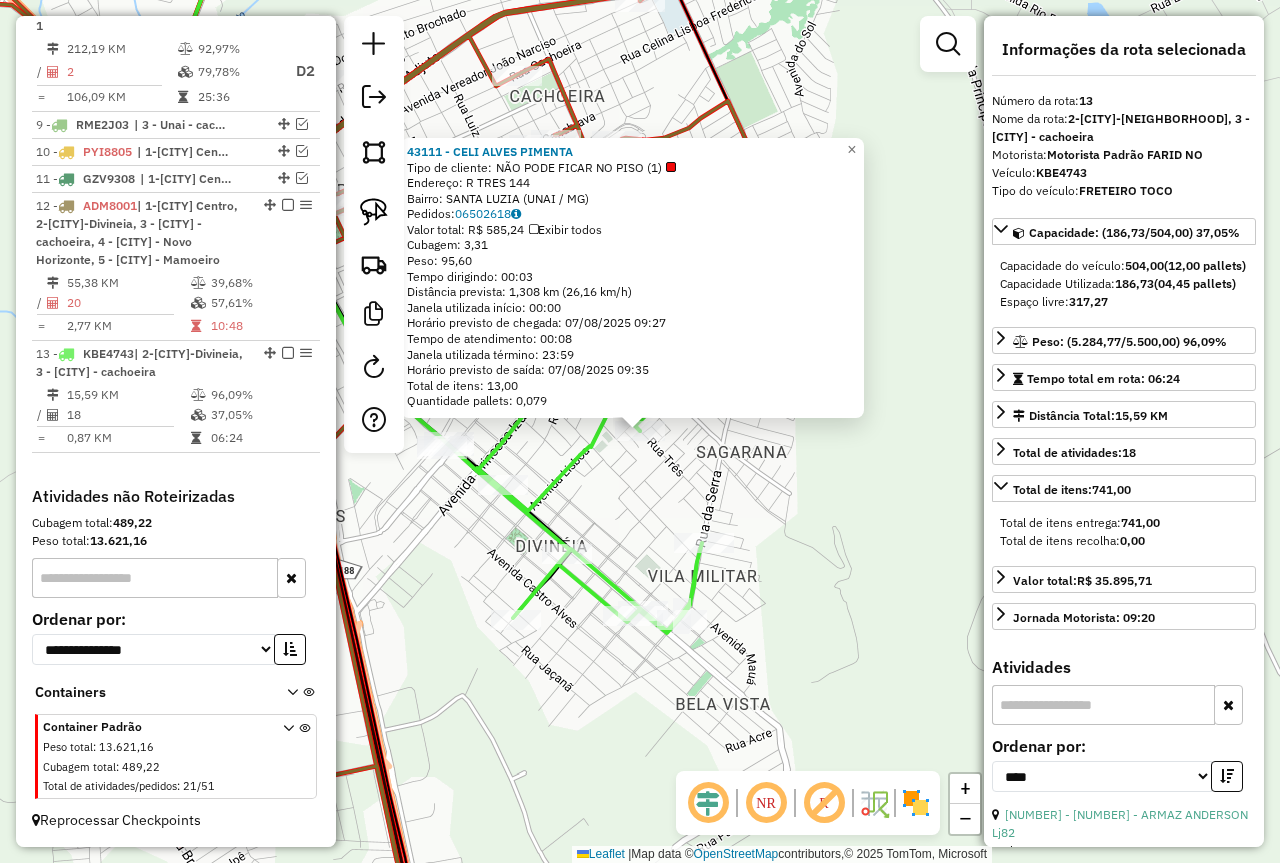click on "43111 - CELI ALVES PIMENTA  Tipo de cliente:   NÃO PODE FICAR NO PISO (1)   Endereço: R   TRES                          144   Bairro: SANTA LUZIA (UNAI / MG)   Pedidos:  06502618   Valor total: R$ 585,24   Exibir todos   Cubagem: 3,31  Peso: 95,60  Tempo dirigindo: 00:03   Distância prevista: 1,308 km (26,16 km/h)   Janela utilizada início: 00:00   Horário previsto de chegada: 07/08/2025 09:27   Tempo de atendimento: 00:08   Janela utilizada término: 23:59   Horário previsto de saída: 07/08/2025 09:35   Total de itens: 13,00   Quantidade pallets: 0,079  × Janela de atendimento Grade de atendimento Capacidade Transportadoras Veículos Cliente Pedidos  Rotas Selecione os dias de semana para filtrar as janelas de atendimento  Seg   Ter   Qua   Qui   Sex   Sáb   Dom  Informe o período da janela de atendimento: De: Até:  Filtrar exatamente a janela do cliente  Considerar janela de atendimento padrão  Selecione os dias de semana para filtrar as grades de atendimento  Seg   Ter   Qua   Qui   Sex   Sáb" 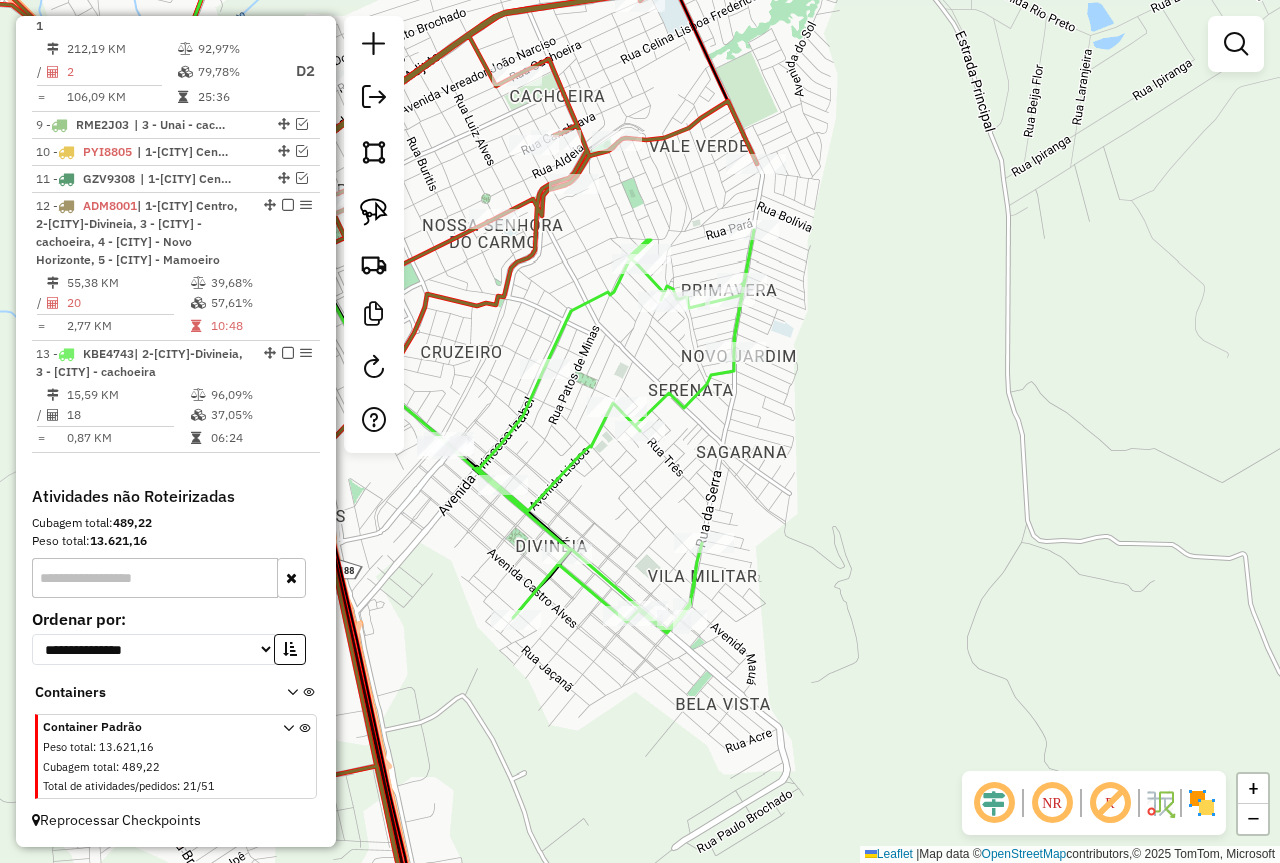 drag, startPoint x: 808, startPoint y: 484, endPoint x: 885, endPoint y: 541, distance: 95.80188 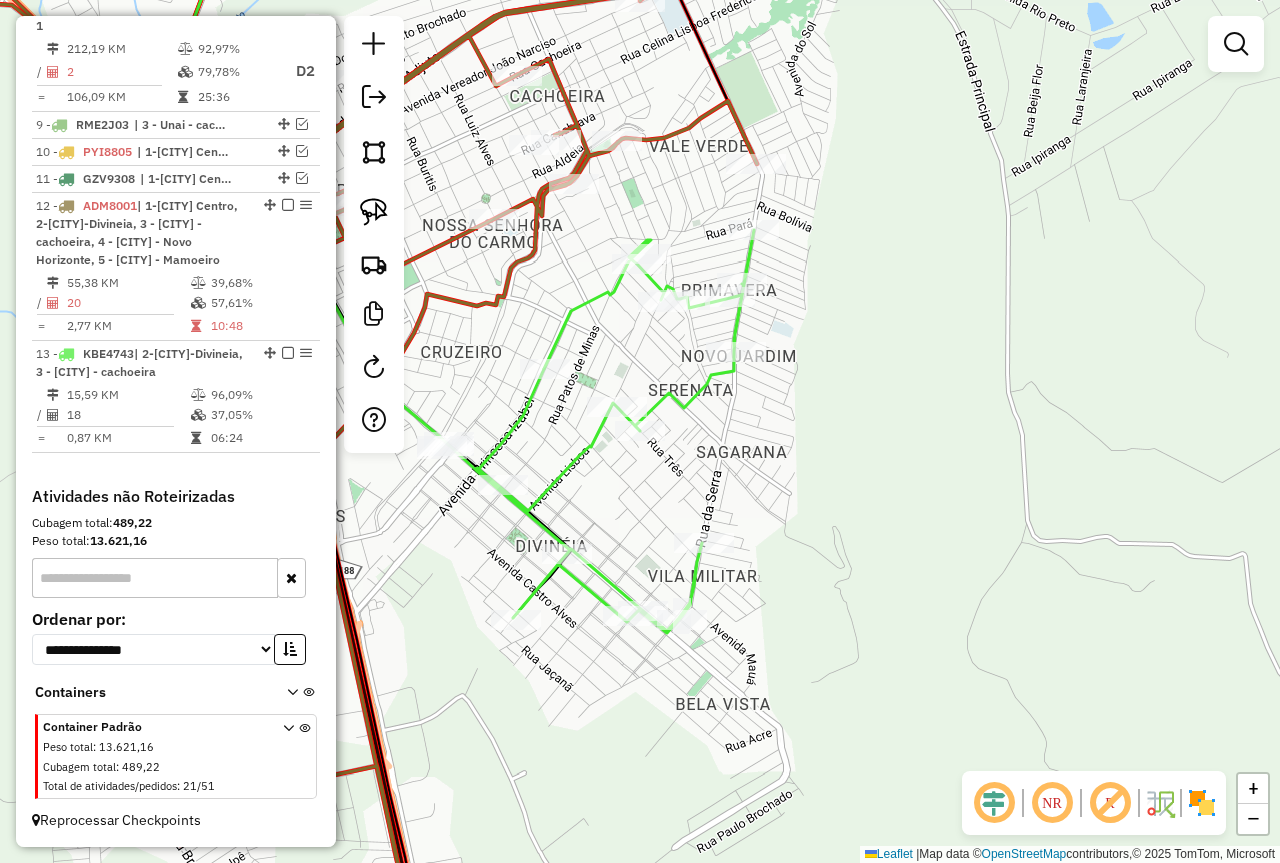 click on "Janela de atendimento Grade de atendimento Capacidade Transportadoras Veículos Cliente Pedidos  Rotas Selecione os dias de semana para filtrar as janelas de atendimento  Seg   Ter   Qua   Qui   Sex   Sáb   Dom  Informe o período da janela de atendimento: De: Até:  Filtrar exatamente a janela do cliente  Considerar janela de atendimento padrão  Selecione os dias de semana para filtrar as grades de atendimento  Seg   Ter   Qua   Qui   Sex   Sáb   Dom   Considerar clientes sem dia de atendimento cadastrado  Clientes fora do dia de atendimento selecionado Filtrar as atividades entre os valores definidos abaixo:  Peso mínimo:   Peso máximo:   Cubagem mínima:   Cubagem máxima:   De:   Até:  Filtrar as atividades entre o tempo de atendimento definido abaixo:  De:   Até:   Considerar capacidade total dos clientes não roteirizados Transportadora: Selecione um ou mais itens Tipo de veículo: Selecione um ou mais itens Veículo: Selecione um ou mais itens Motorista: Selecione um ou mais itens Nome: Rótulo:" 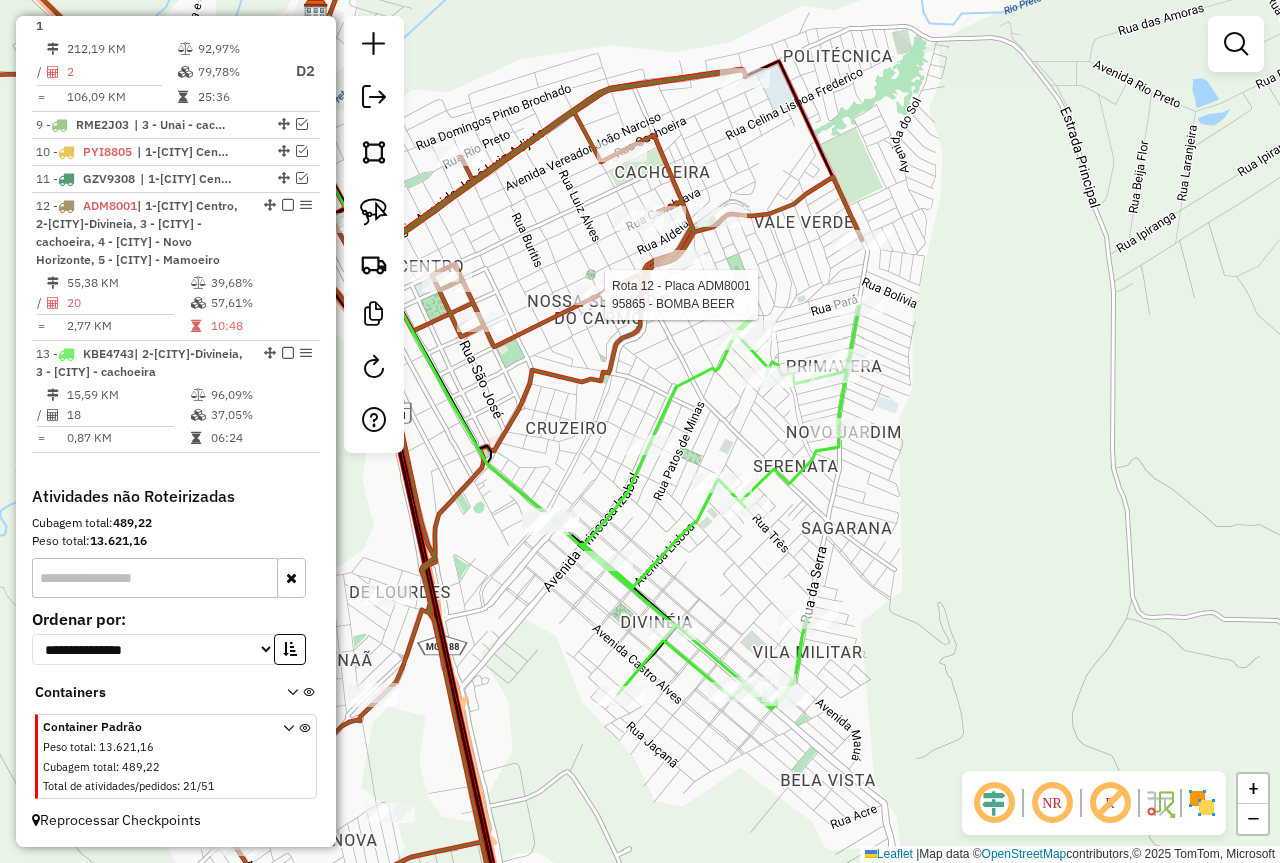 select on "*********" 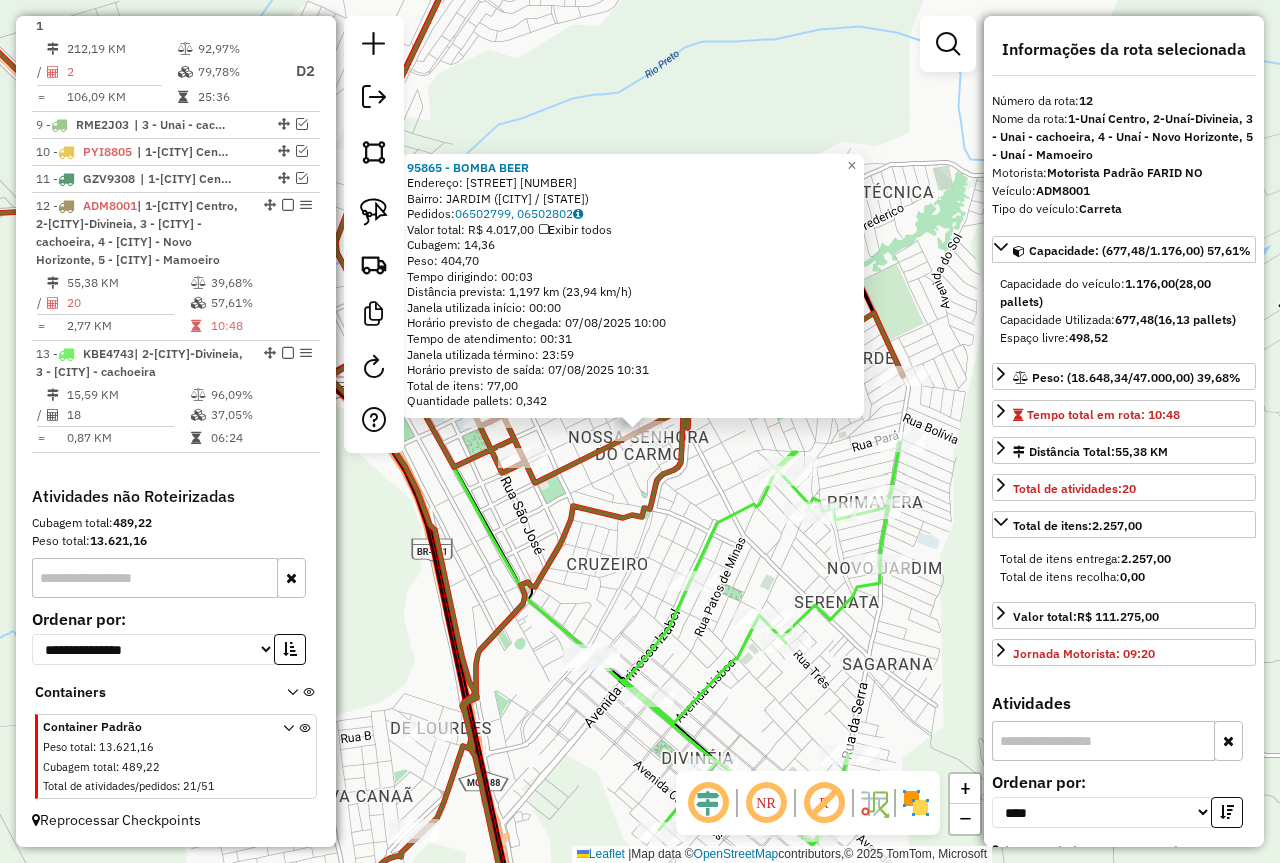 click on "Rota 12 - Placa ADM8001  95865 - BOMBA BEER 95865 - BOMBA BEER  Endereço:  PRESIDENTE BERNADES 902   Bairro: JARDIM (UNAI / MG)   Pedidos:  06502799, 06502802   Valor total: R$ 4.017,00   Exibir todos   Cubagem: 14,36  Peso: 404,70  Tempo dirigindo: 00:03   Distância prevista: 1,197 km (23,94 km/h)   Janela utilizada início: 00:00   Horário previsto de chegada: 07/08/2025 10:00   Tempo de atendimento: 00:31   Janela utilizada término: 23:59   Horário previsto de saída: 07/08/2025 10:31   Total de itens: 77,00   Quantidade pallets: 0,342  × Janela de atendimento Grade de atendimento Capacidade Transportadoras Veículos Cliente Pedidos  Rotas Selecione os dias de semana para filtrar as janelas de atendimento  Seg   Ter   Qua   Qui   Sex   Sáb   Dom  Informe o período da janela de atendimento: De: Até:  Filtrar exatamente a janela do cliente  Considerar janela de atendimento padrão  Selecione os dias de semana para filtrar as grades de atendimento  Seg   Ter   Qua   Qui   Sex   Sáb   Dom   De:  De:" 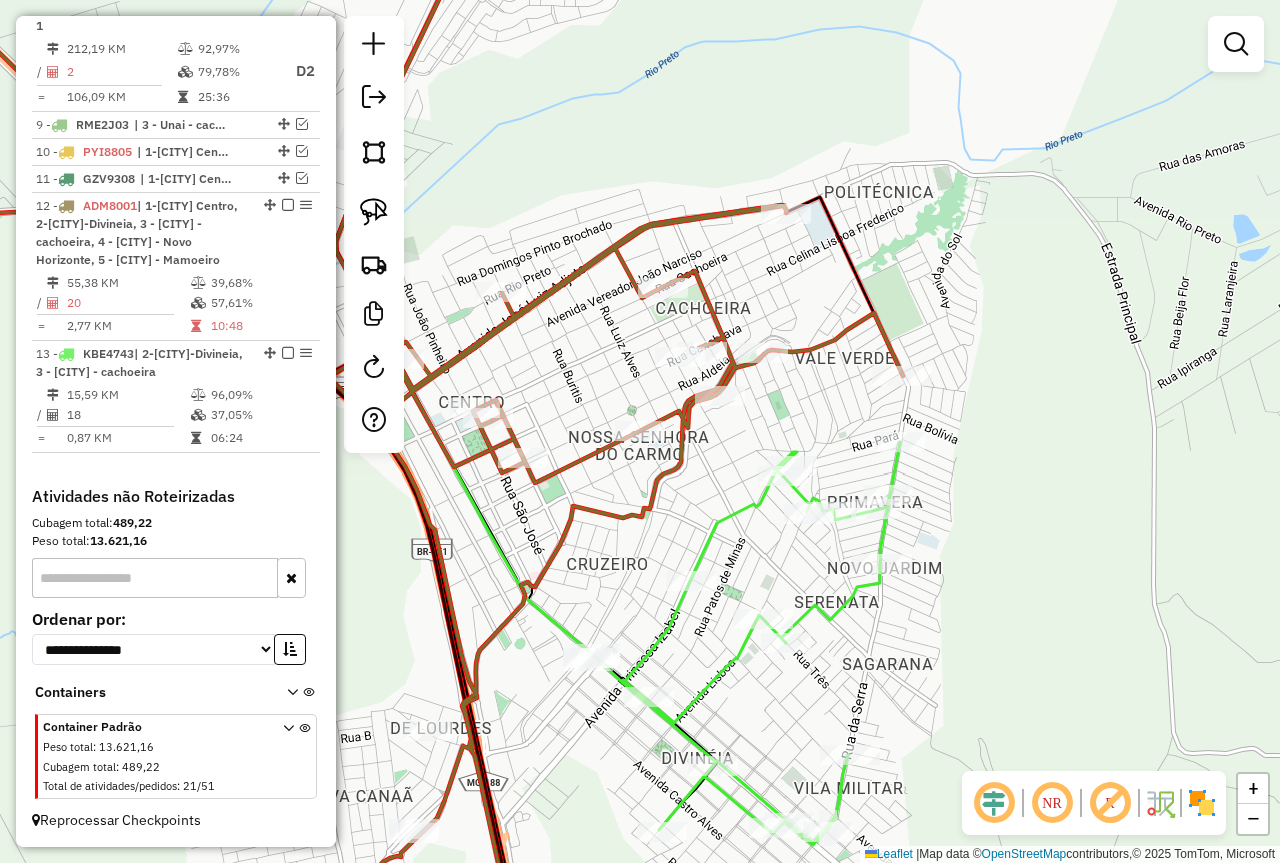 select on "*********" 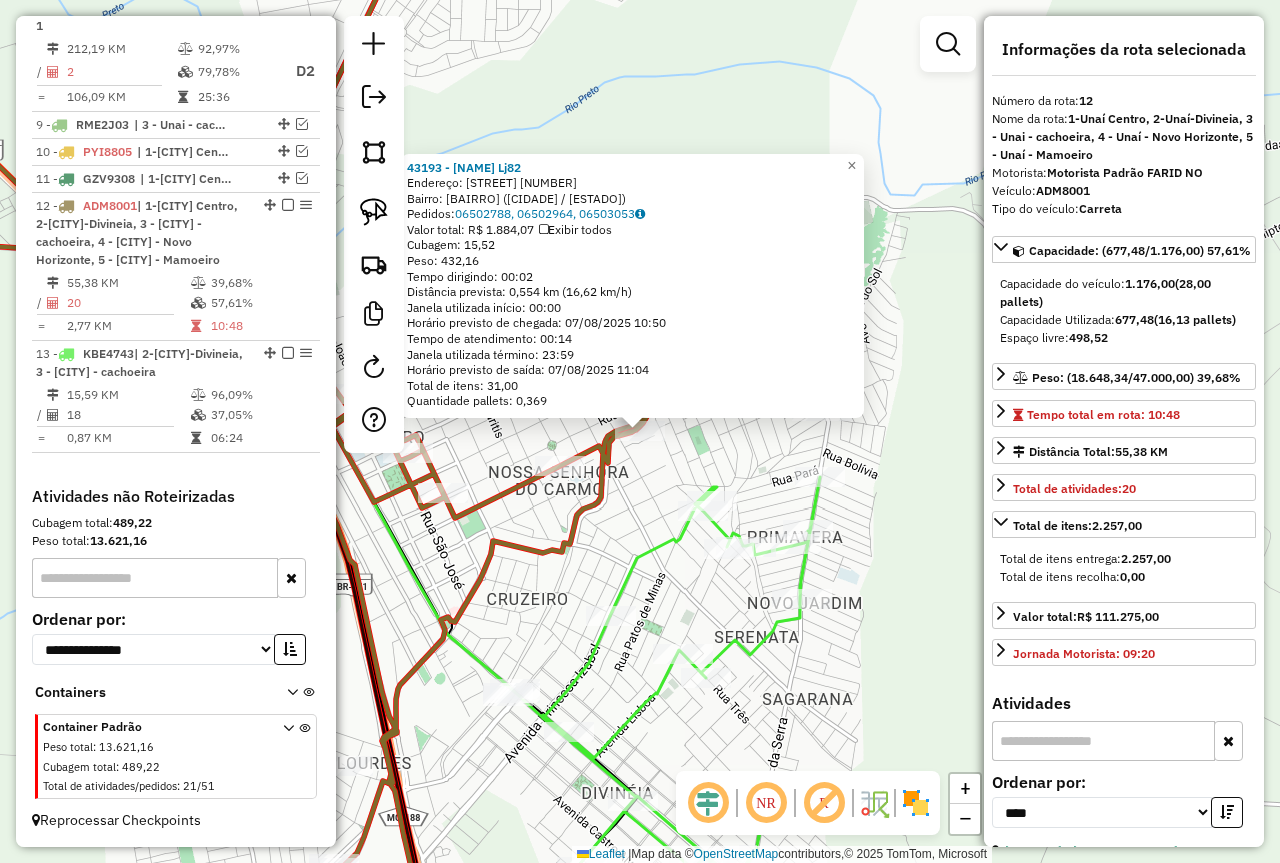 click on "43193 - BAR ANA MARIA Lj82  Endereço:  BR 251 123   Bairro: BARROCA (UNAI / MG)   Pedidos:  06502788, 06502964, 06503053   Valor total: R$ 1.884,07   Exibir todos   Cubagem: 15,52  Peso: 432,16  Tempo dirigindo: 00:02   Distância prevista: 0,554 km (16,62 km/h)   Janela utilizada início: 00:00   Horário previsto de chegada: 07/08/2025 10:50   Tempo de atendimento: 00:14   Janela utilizada término: 23:59   Horário previsto de saída: 07/08/2025 11:04   Total de itens: 31,00   Quantidade pallets: 0,369  × Janela de atendimento Grade de atendimento Capacidade Transportadoras Veículos Cliente Pedidos  Rotas Selecione os dias de semana para filtrar as janelas de atendimento  Seg   Ter   Qua   Qui   Sex   Sáb   Dom  Informe o período da janela de atendimento: De: Até:  Filtrar exatamente a janela do cliente  Considerar janela de atendimento padrão  Selecione os dias de semana para filtrar as grades de atendimento  Seg   Ter   Qua   Qui   Sex   Sáb   Dom   Clientes fora do dia de atendimento selecionado" 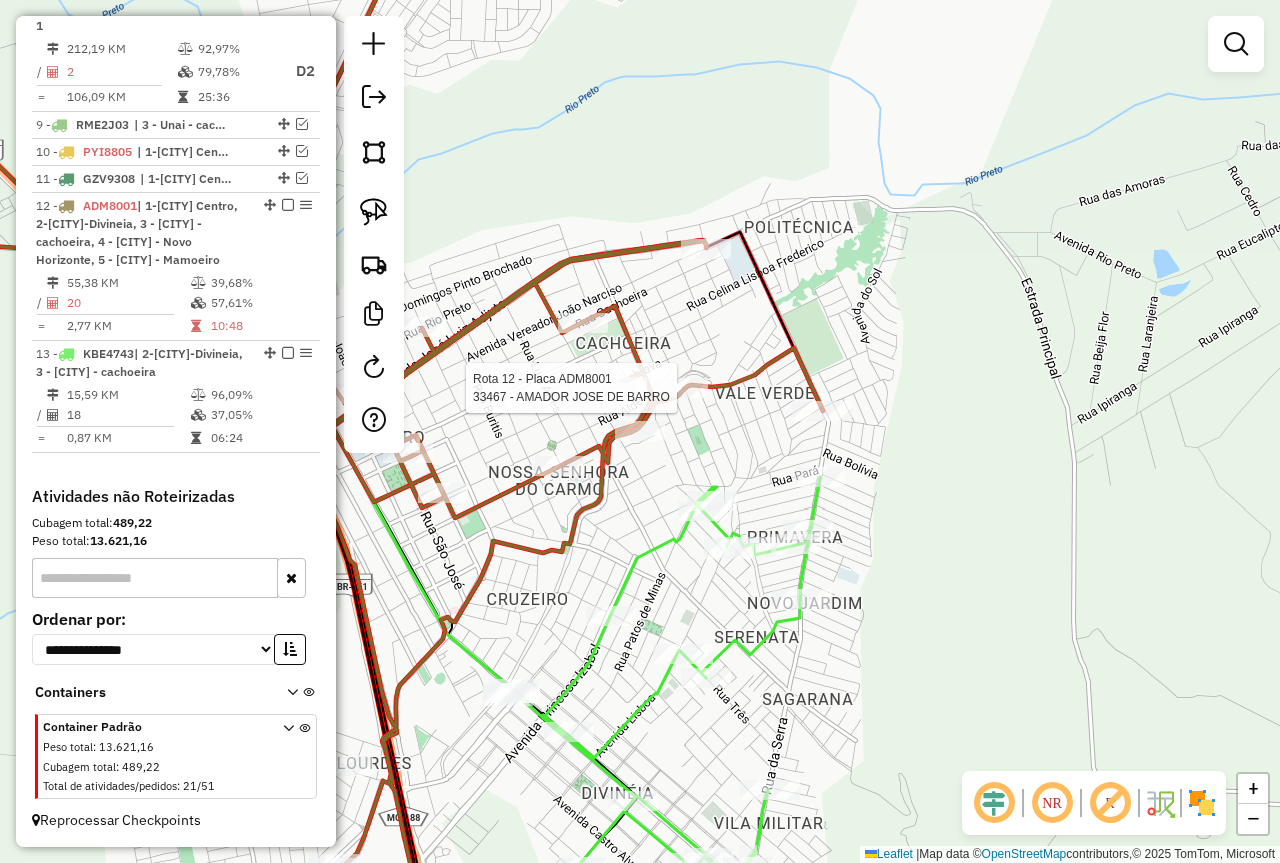 select on "*********" 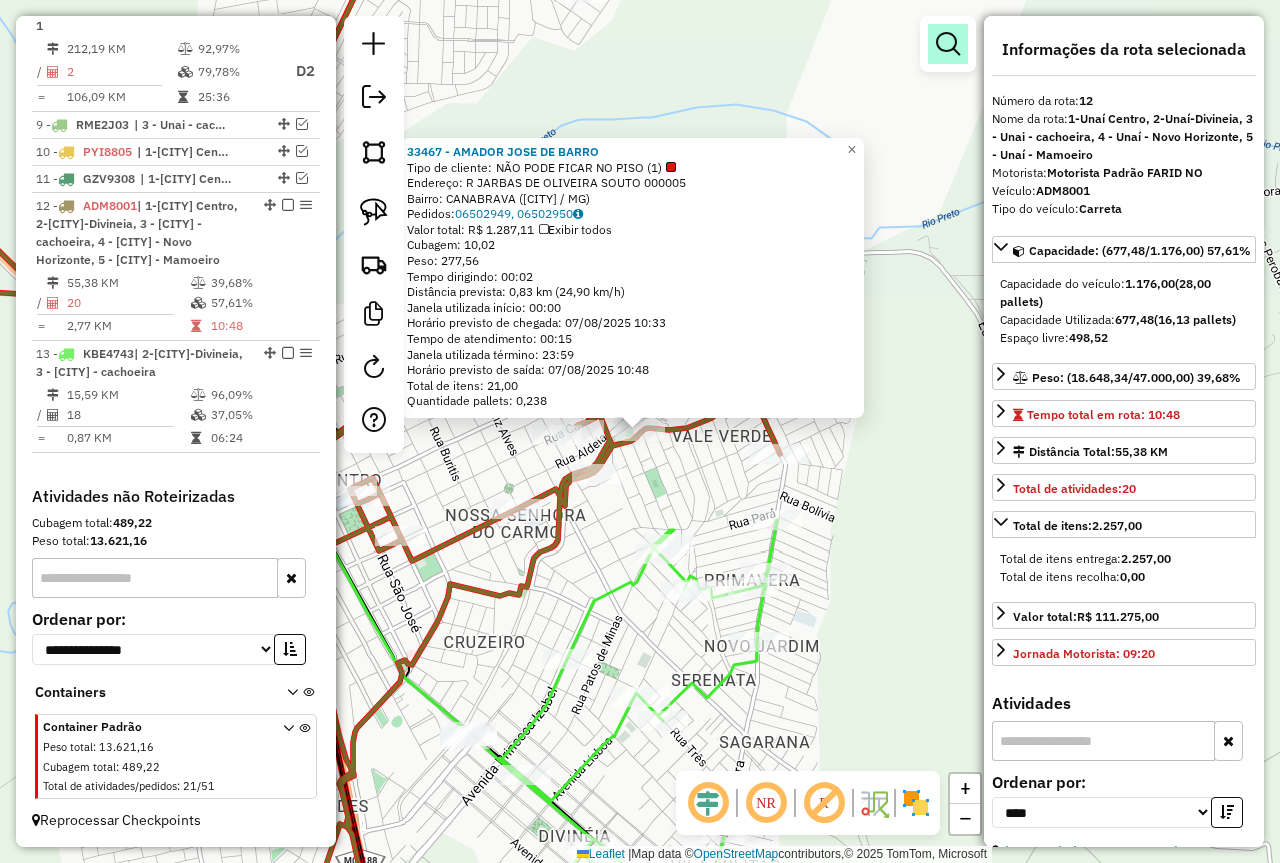 click at bounding box center (948, 44) 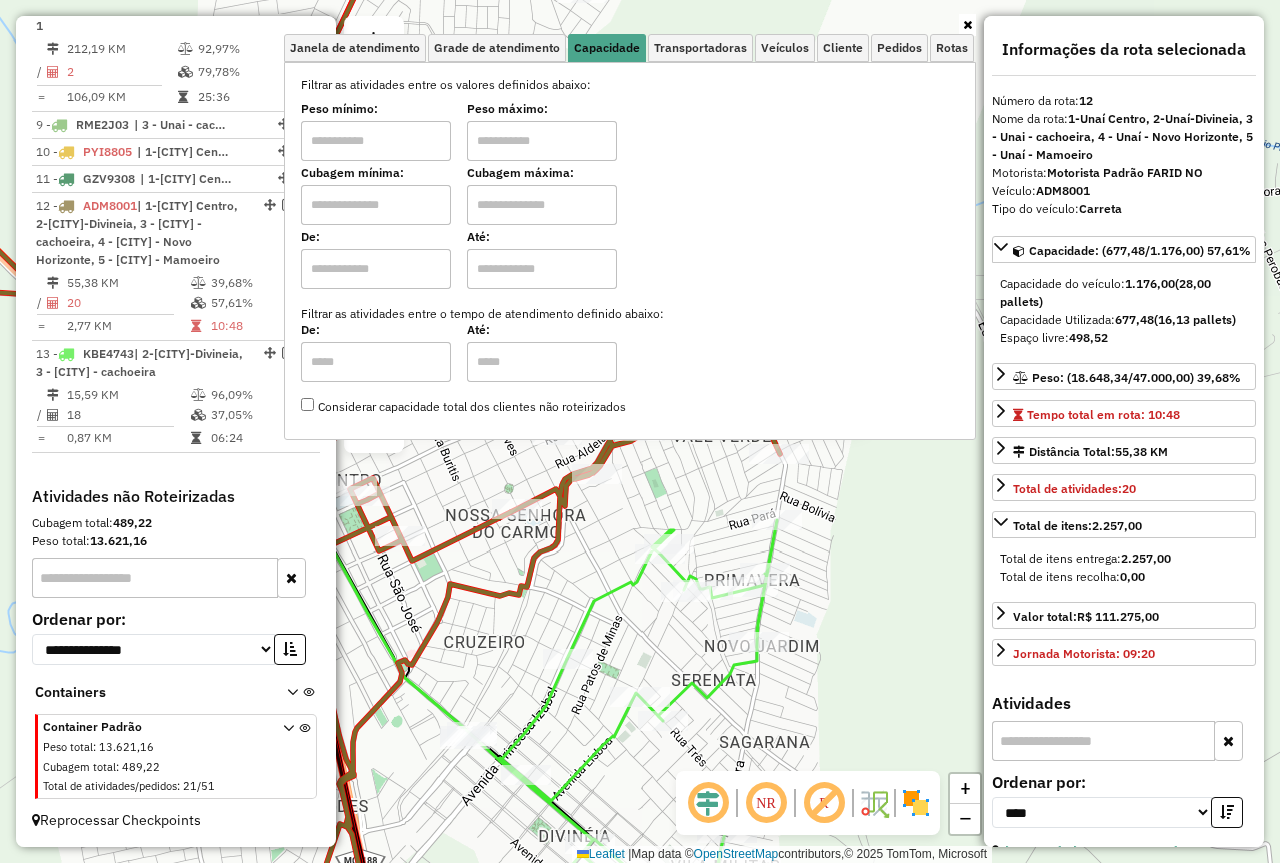 click at bounding box center (376, 141) 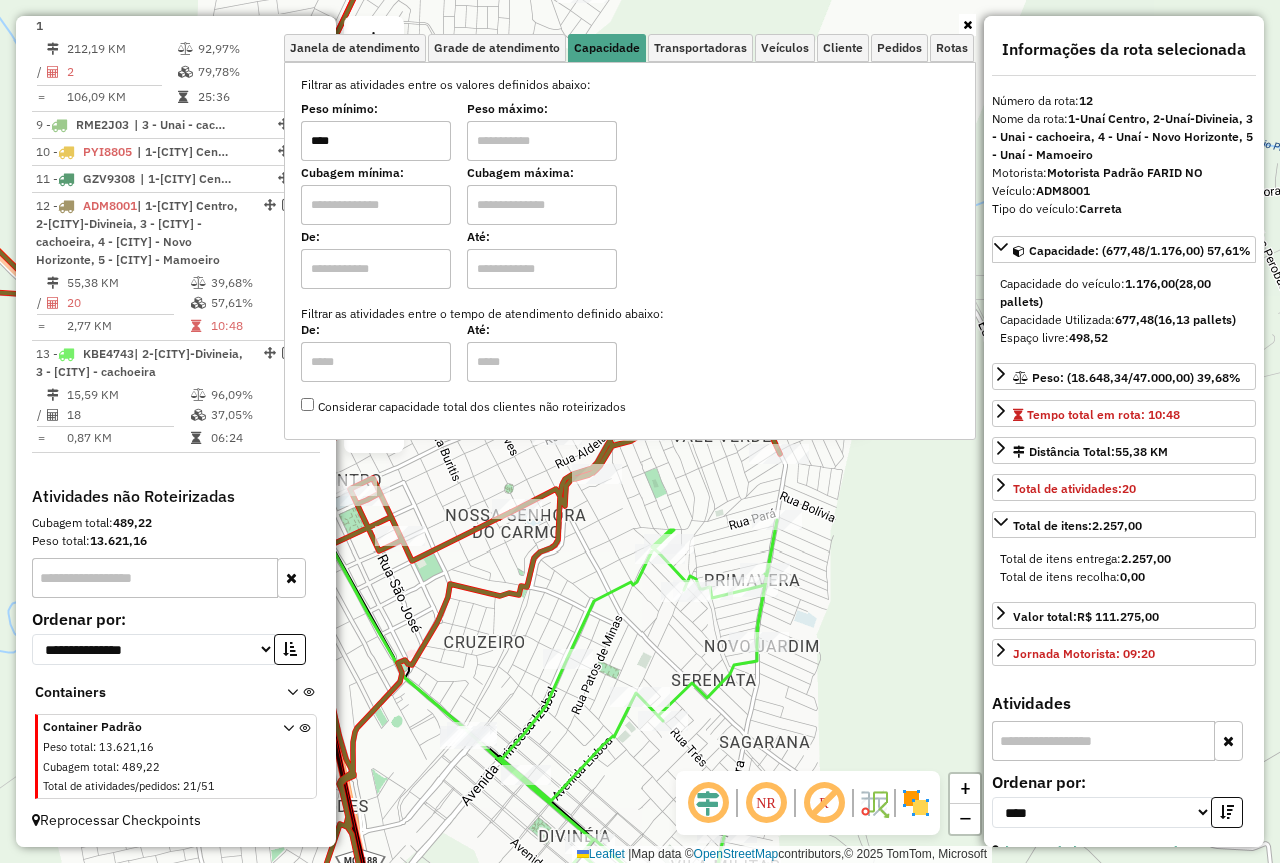 click at bounding box center [542, 141] 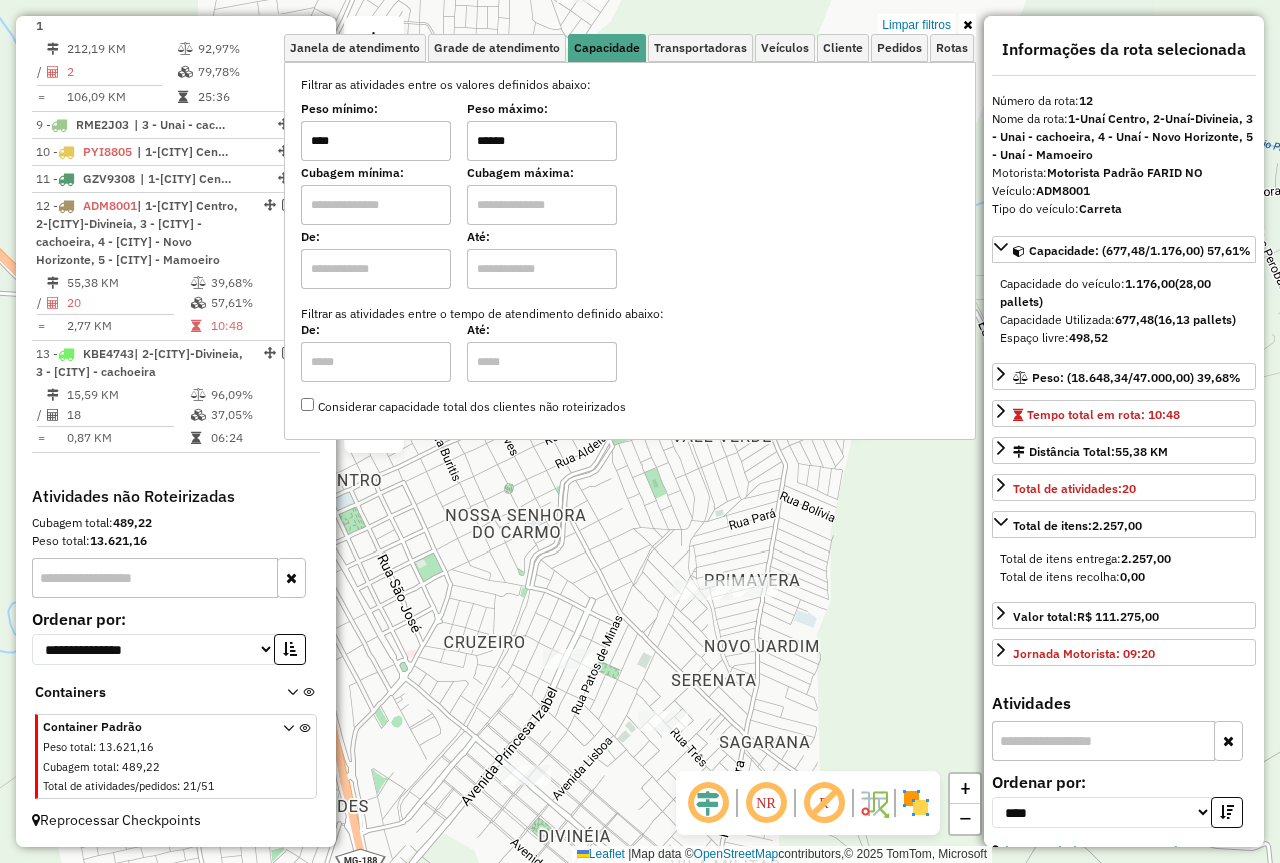 click on "33467 - AMADOR JOSE DE BARRO  Tipo de cliente:   NÃO PODE FICAR NO PISO (1)   Endereço: R   JARBAS DE OLIVEIRA SOUTO      000005   Bairro: CANABRAVA (UNAI / MG)   Pedidos:  06502949, 06502950   Valor total: R$ 1.287,11   Exibir todos   Cubagem: 10,02  Peso: 277,56  Tempo dirigindo: 00:02   Distância prevista: 0,83 km (24,90 km/h)   Janela utilizada início: 00:00   Horário previsto de chegada: 07/08/2025 10:33   Tempo de atendimento: 00:15   Janela utilizada término: 23:59   Horário previsto de saída: 07/08/2025 10:48   Total de itens: 21,00   Quantidade pallets: 0,238  × Limpar filtros Janela de atendimento Grade de atendimento Capacidade Transportadoras Veículos Cliente Pedidos  Rotas Selecione os dias de semana para filtrar as janelas de atendimento  Seg   Ter   Qua   Qui   Sex   Sáb   Dom  Informe o período da janela de atendimento: De: Até:  Filtrar exatamente a janela do cliente  Considerar janela de atendimento padrão  Selecione os dias de semana para filtrar as grades de atendimento  Seg" 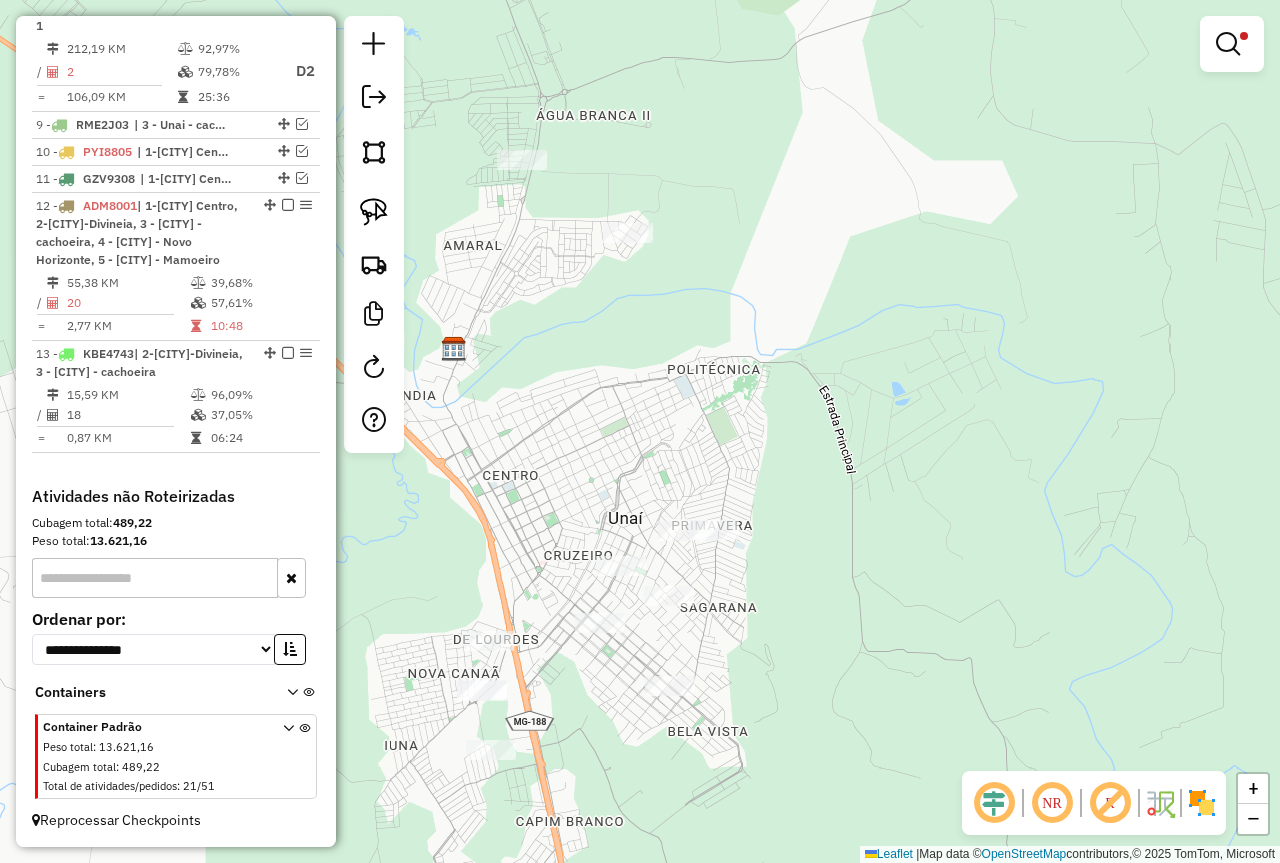 drag, startPoint x: 580, startPoint y: 541, endPoint x: 678, endPoint y: 407, distance: 166.01205 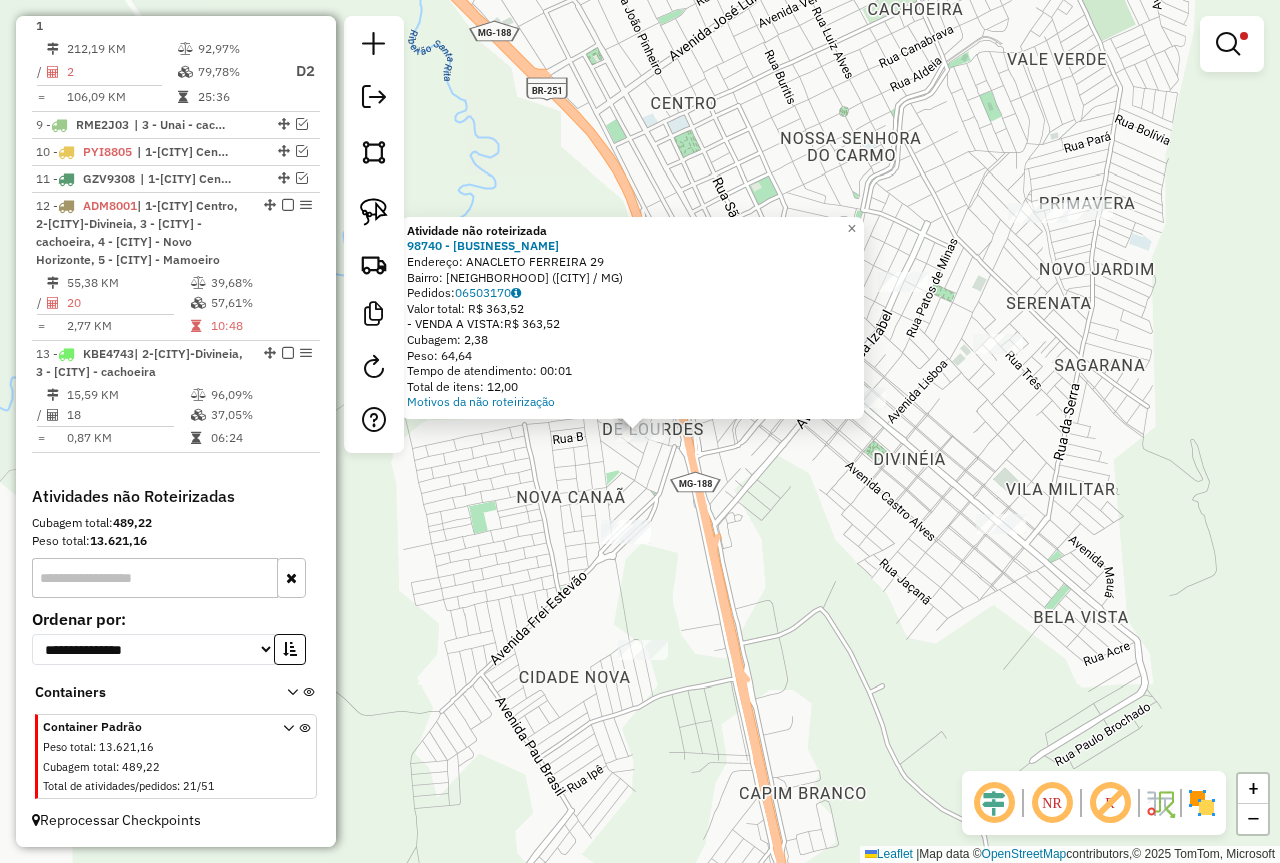 click on "Atividade não roteirizada 98740 - PEG PAG ELLO MIX  Endereço:  ANACLETO FERREIRA 29   Bairro: NOVA CANAA (UNAI / MG)   Pedidos:  06503170   Valor total: R$ 363,52   - VENDA A VISTA:  R$ 363,52   Cubagem: 2,38   Peso: 64,64   Tempo de atendimento: 00:01   Total de itens: 12,00  Motivos da não roteirização × Limpar filtros Janela de atendimento Grade de atendimento Capacidade Transportadoras Veículos Cliente Pedidos  Rotas Selecione os dias de semana para filtrar as janelas de atendimento  Seg   Ter   Qua   Qui   Sex   Sáb   Dom  Informe o período da janela de atendimento: De: Até:  Filtrar exatamente a janela do cliente  Considerar janela de atendimento padrão  Selecione os dias de semana para filtrar as grades de atendimento  Seg   Ter   Qua   Qui   Sex   Sáb   Dom   Considerar clientes sem dia de atendimento cadastrado  Clientes fora do dia de atendimento selecionado Filtrar as atividades entre os valores definidos abaixo:  Peso mínimo:  ****  Peso máximo:  ******  Cubagem mínima:   De:   De:" 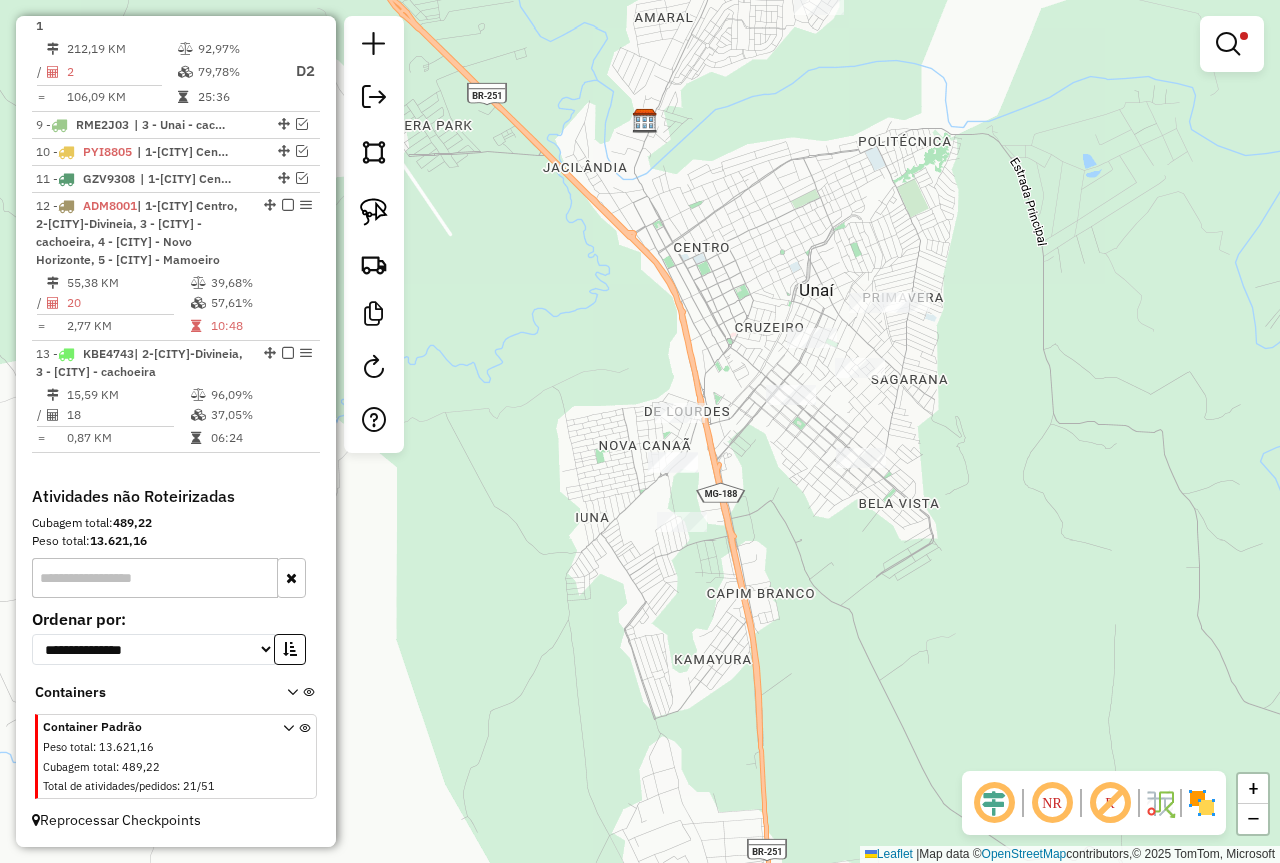 drag, startPoint x: 726, startPoint y: 385, endPoint x: 726, endPoint y: 490, distance: 105 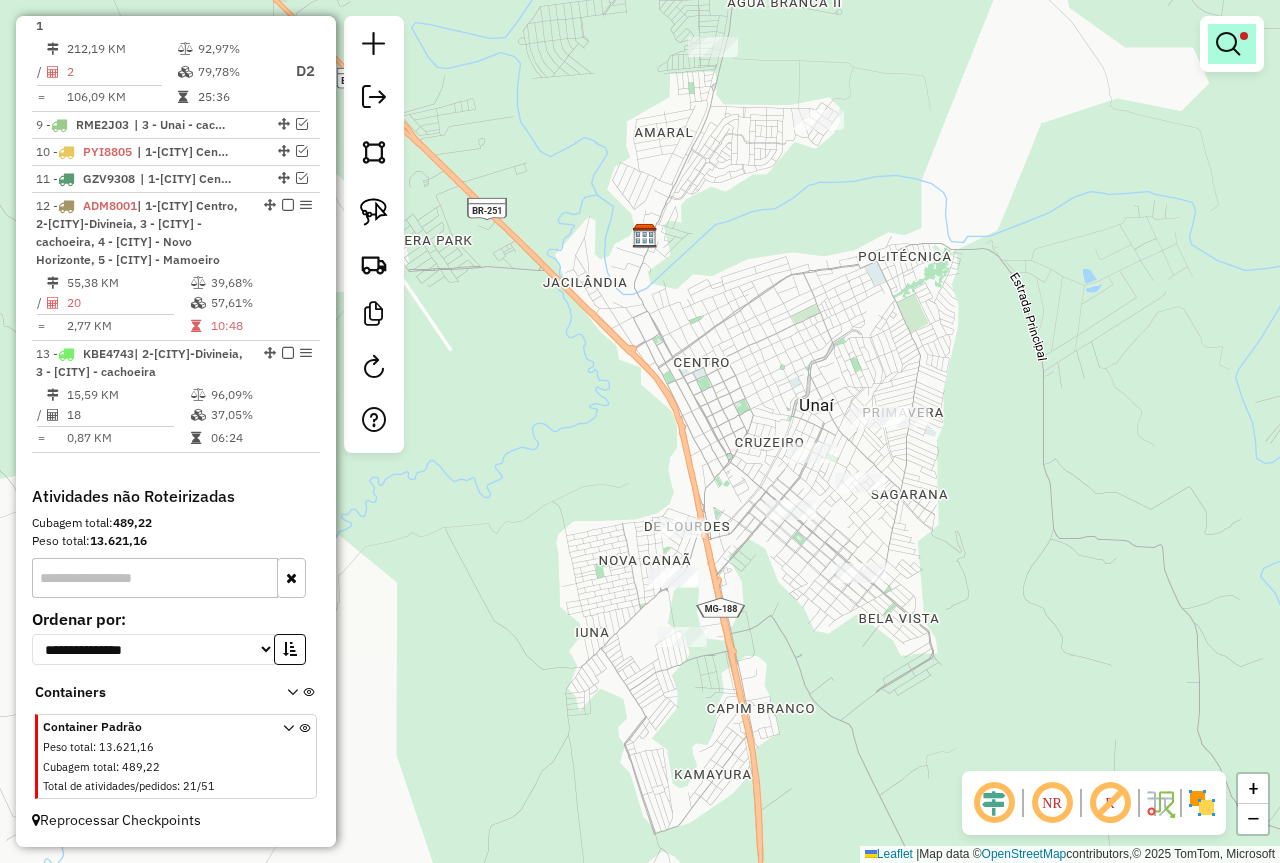 click at bounding box center (1232, 44) 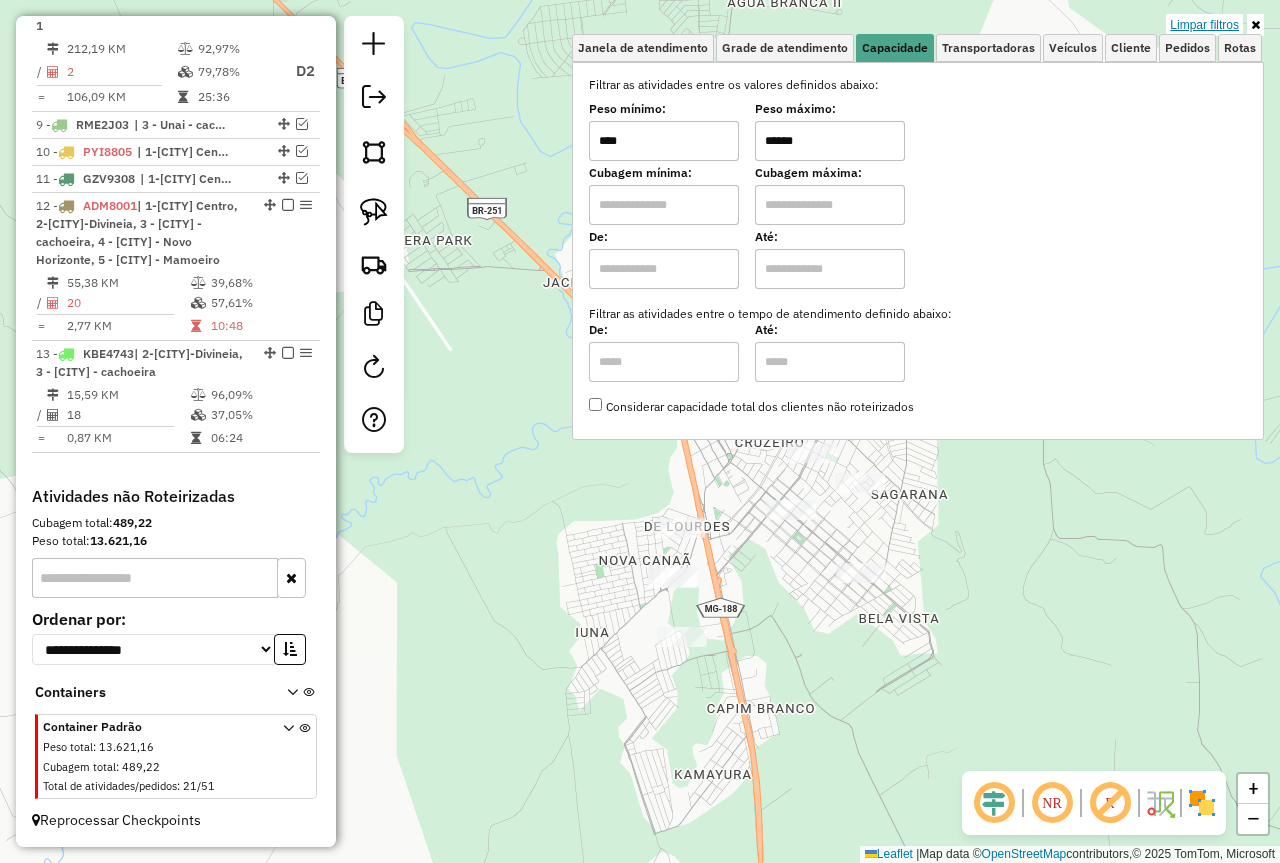 click on "Limpar filtros" at bounding box center (1204, 25) 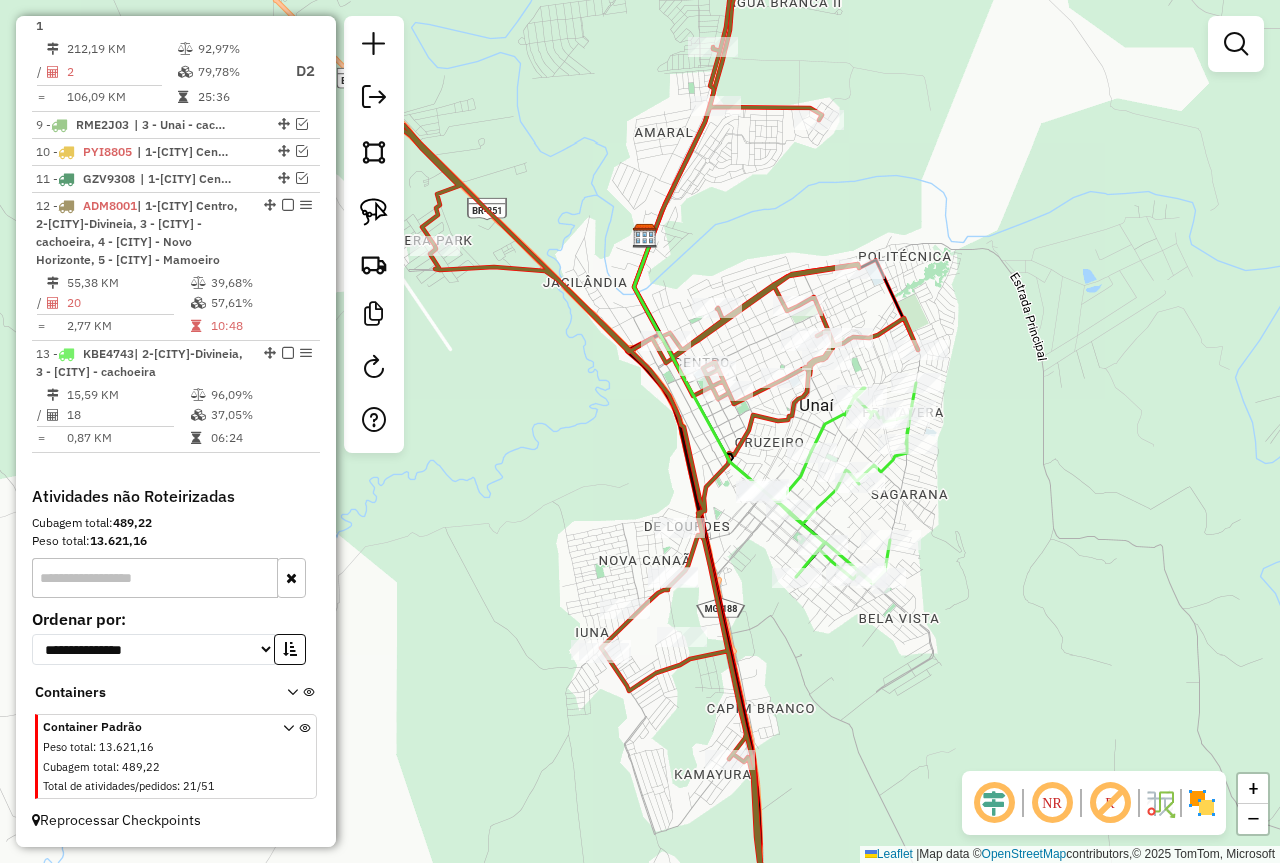 click on "Janela de atendimento Grade de atendimento Capacidade Transportadoras Veículos Cliente Pedidos  Rotas Selecione os dias de semana para filtrar as janelas de atendimento  Seg   Ter   Qua   Qui   Sex   Sáb   Dom  Informe o período da janela de atendimento: De: Até:  Filtrar exatamente a janela do cliente  Considerar janela de atendimento padrão  Selecione os dias de semana para filtrar as grades de atendimento  Seg   Ter   Qua   Qui   Sex   Sáb   Dom   Considerar clientes sem dia de atendimento cadastrado  Clientes fora do dia de atendimento selecionado Filtrar as atividades entre os valores definidos abaixo:  Peso mínimo:   Peso máximo:   Cubagem mínima:   Cubagem máxima:   De:   Até:  Filtrar as atividades entre o tempo de atendimento definido abaixo:  De:   Até:   Considerar capacidade total dos clientes não roteirizados Transportadora: Selecione um ou mais itens Tipo de veículo: Selecione um ou mais itens Veículo: Selecione um ou mais itens Motorista: Selecione um ou mais itens Nome: Rótulo:" 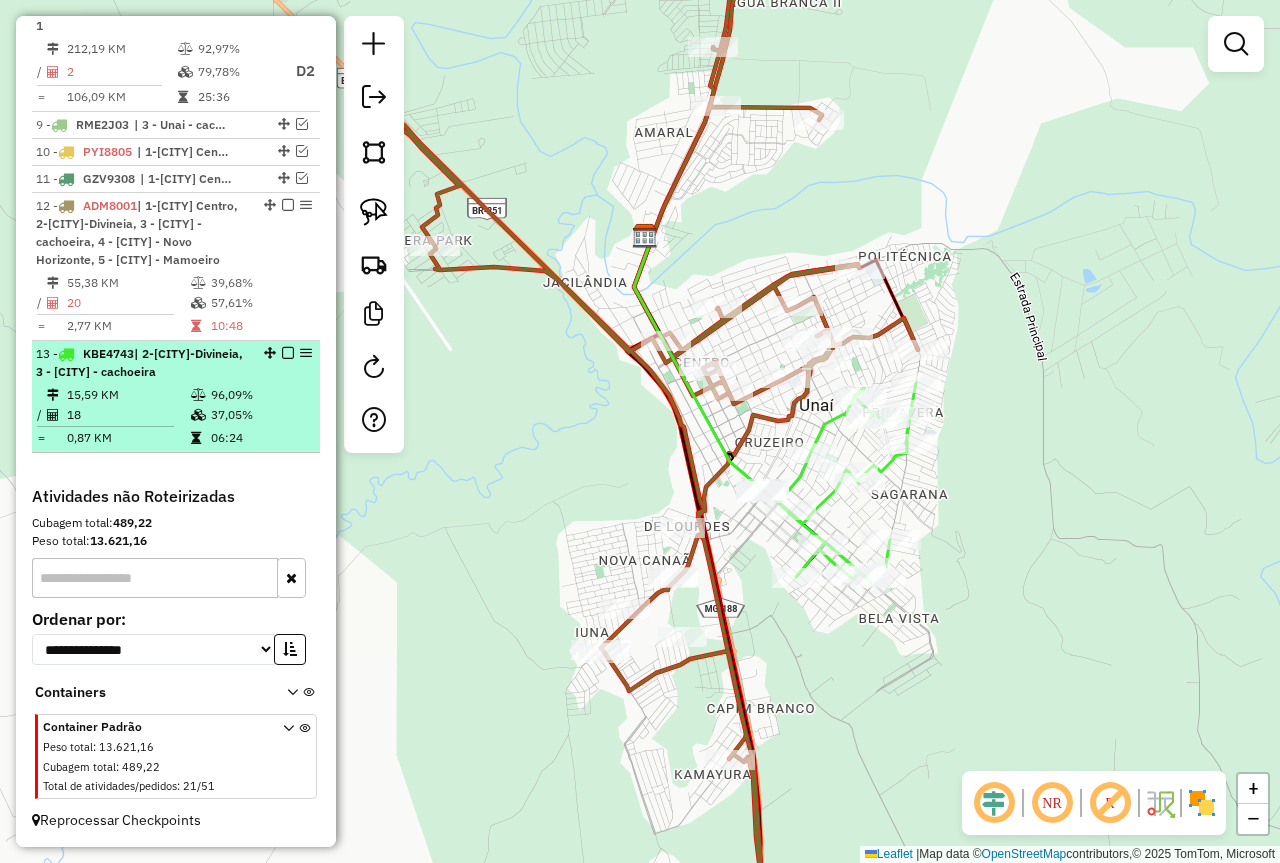 click at bounding box center [288, 353] 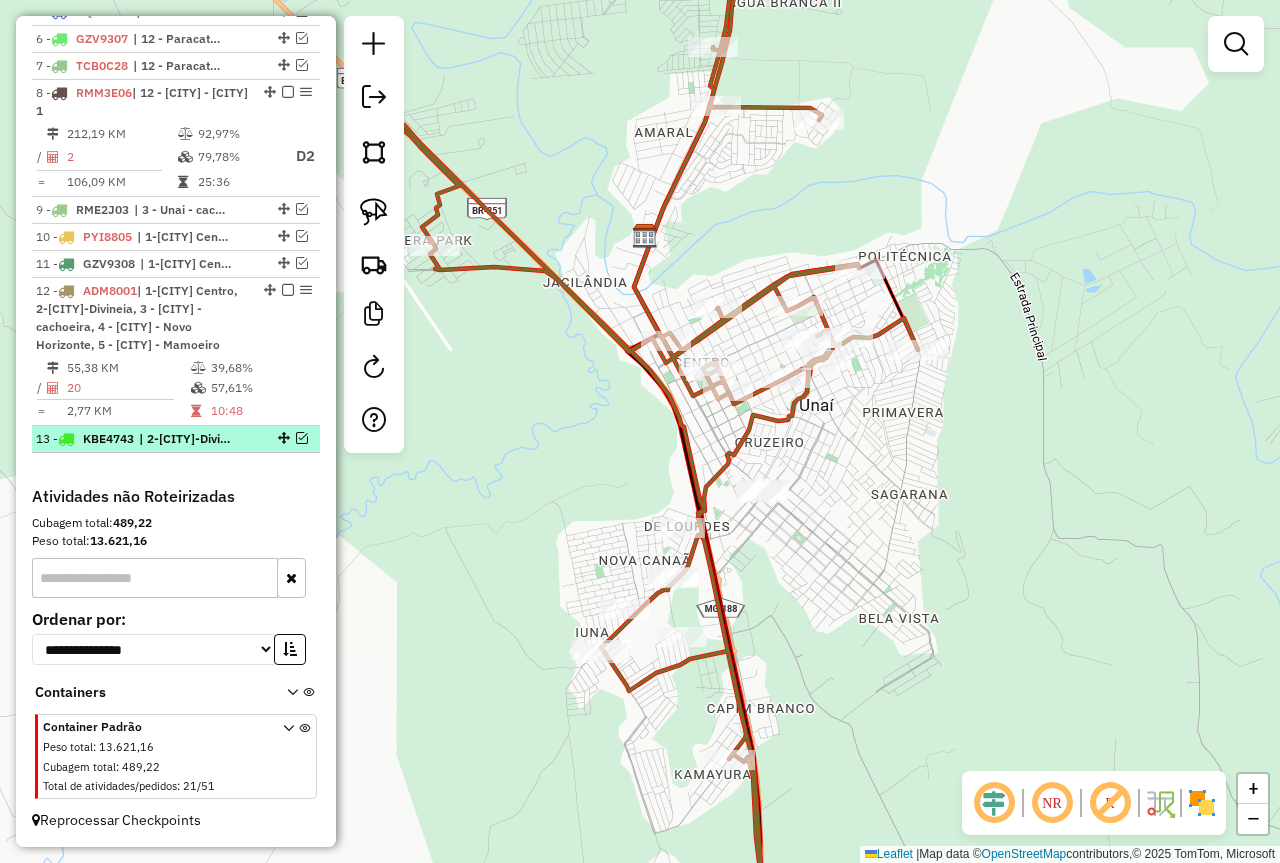 scroll, scrollTop: 1221, scrollLeft: 0, axis: vertical 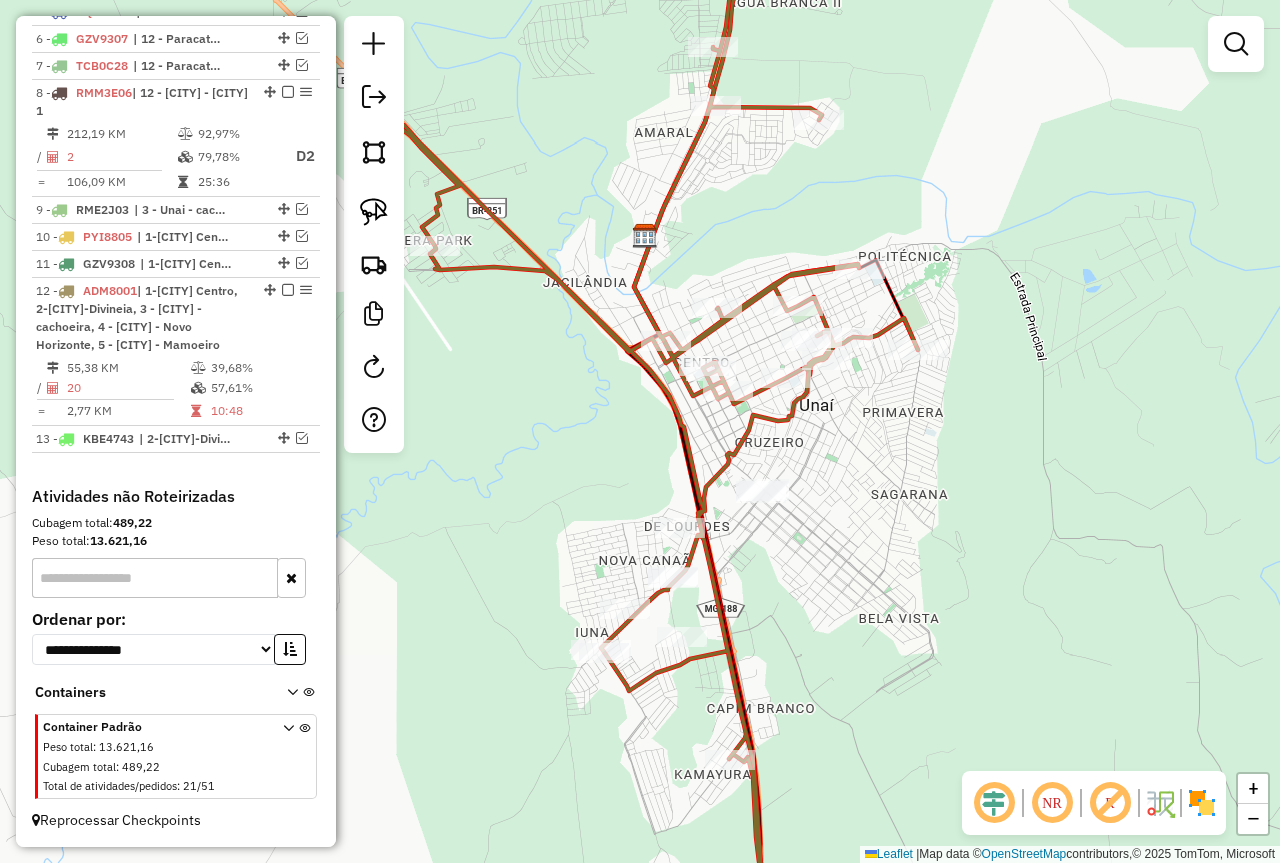drag, startPoint x: 935, startPoint y: 466, endPoint x: 967, endPoint y: 483, distance: 36.23534 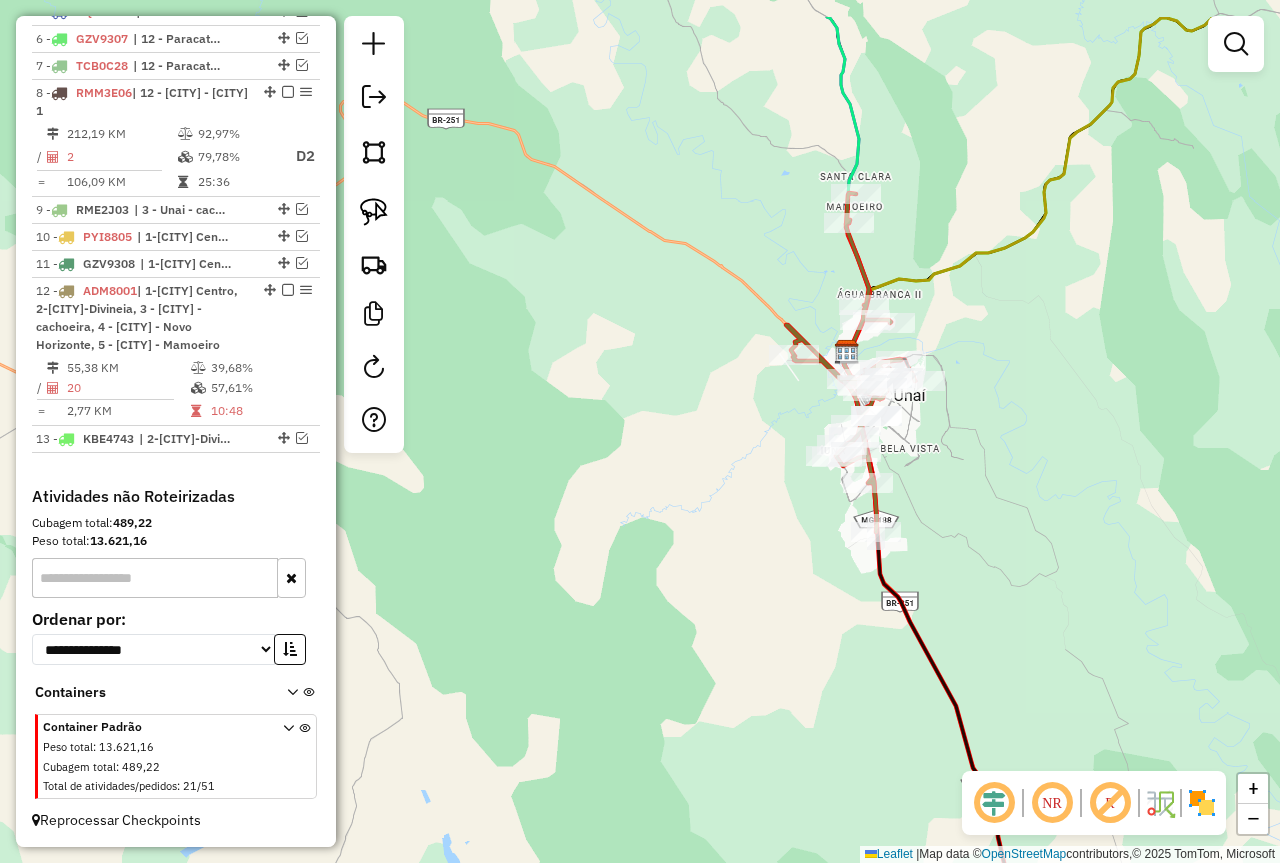 drag, startPoint x: 1059, startPoint y: 367, endPoint x: 939, endPoint y: 443, distance: 142.04225 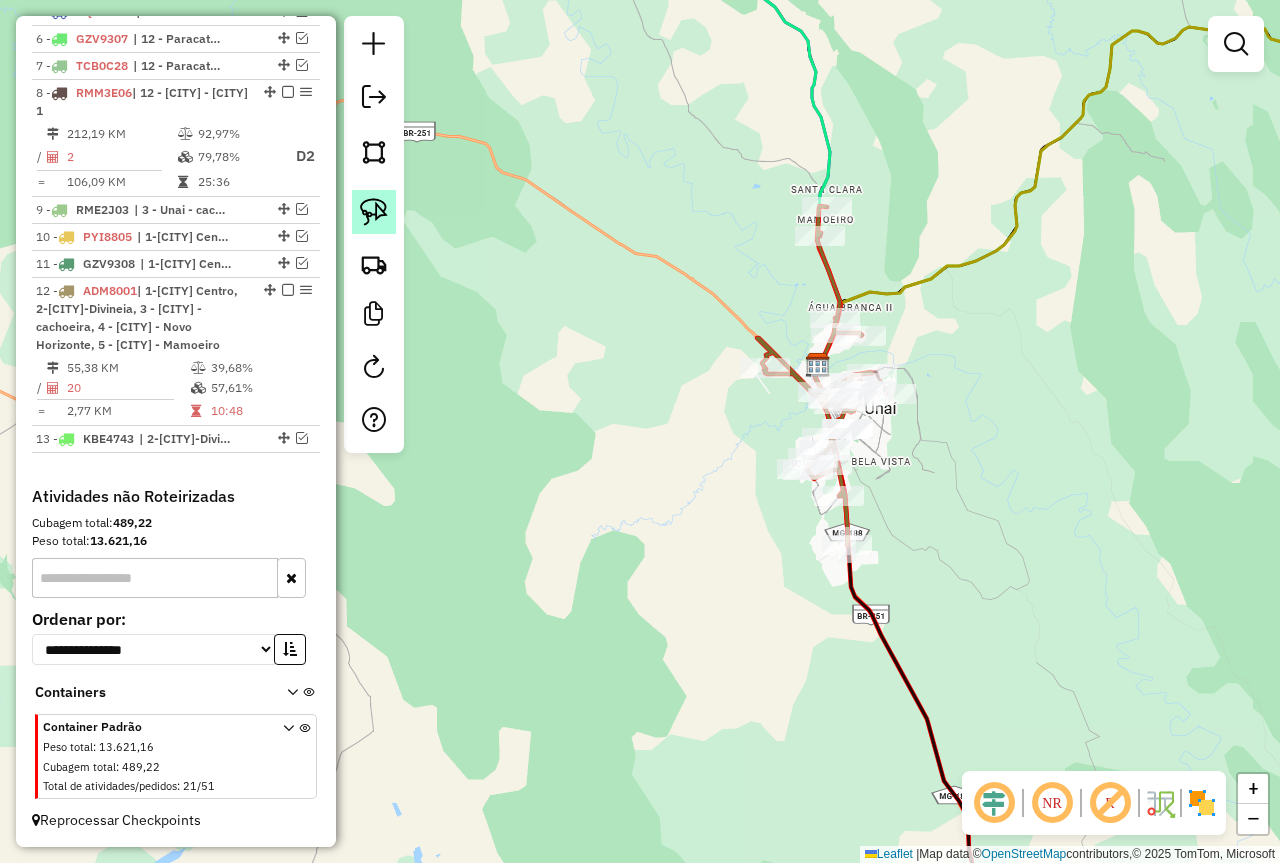 click 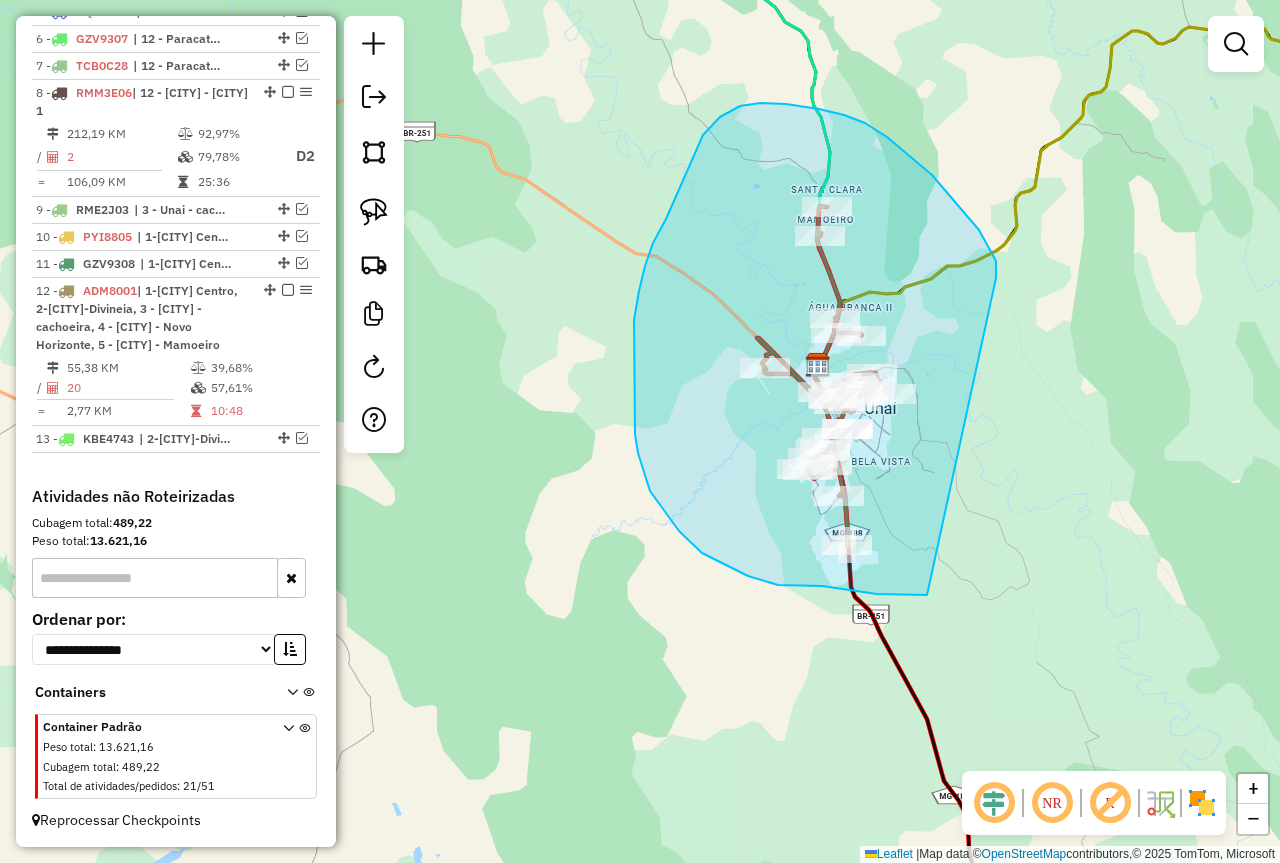 drag, startPoint x: 979, startPoint y: 230, endPoint x: 959, endPoint y: 594, distance: 364.54904 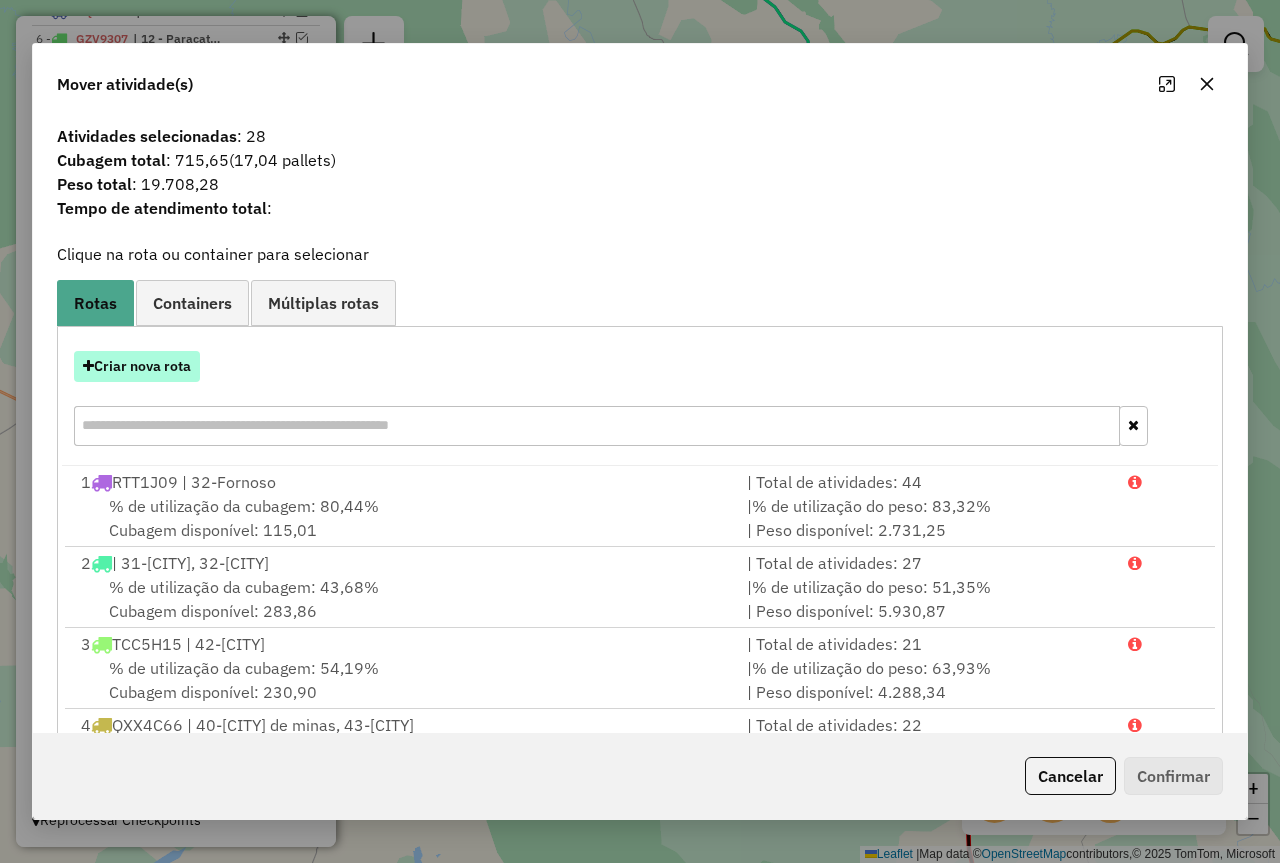 click on "Criar nova rota" at bounding box center [137, 366] 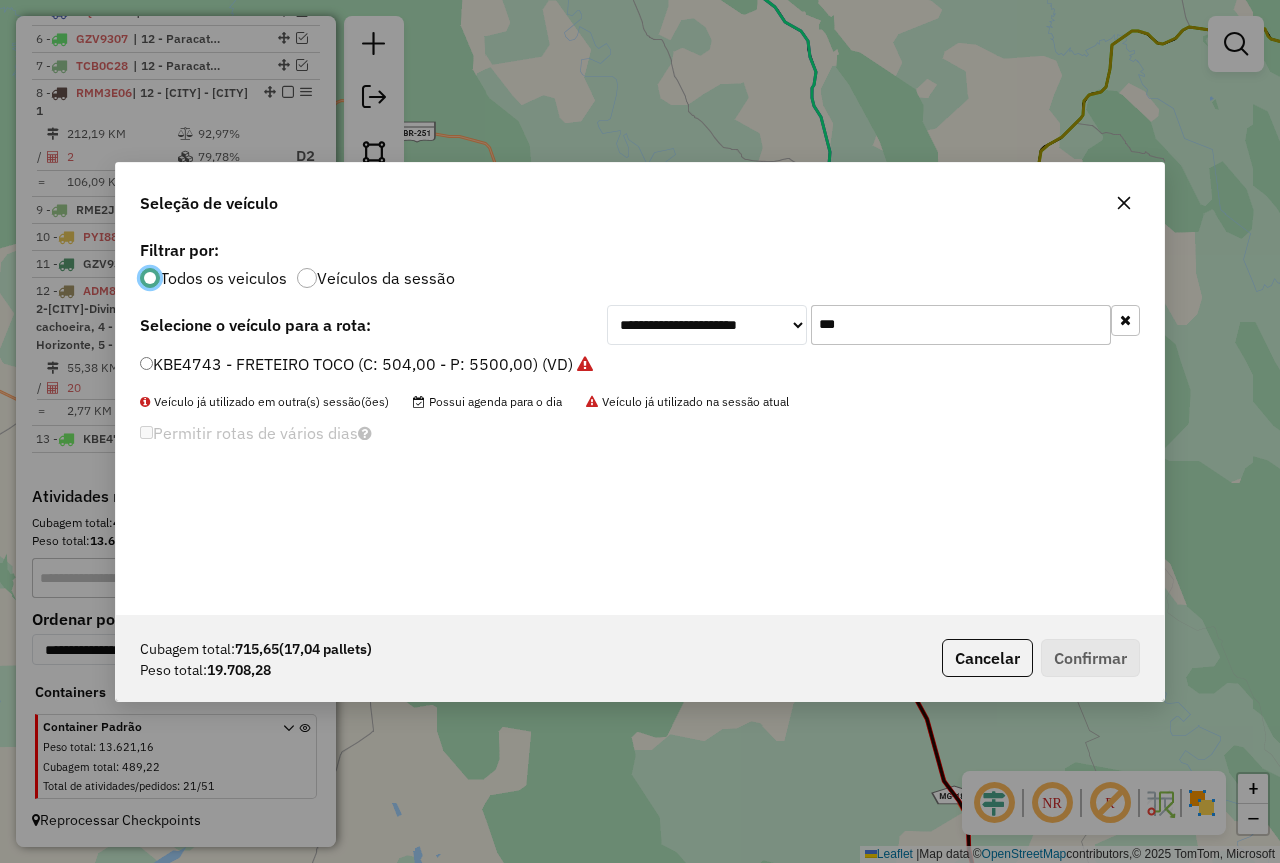 scroll, scrollTop: 11, scrollLeft: 6, axis: both 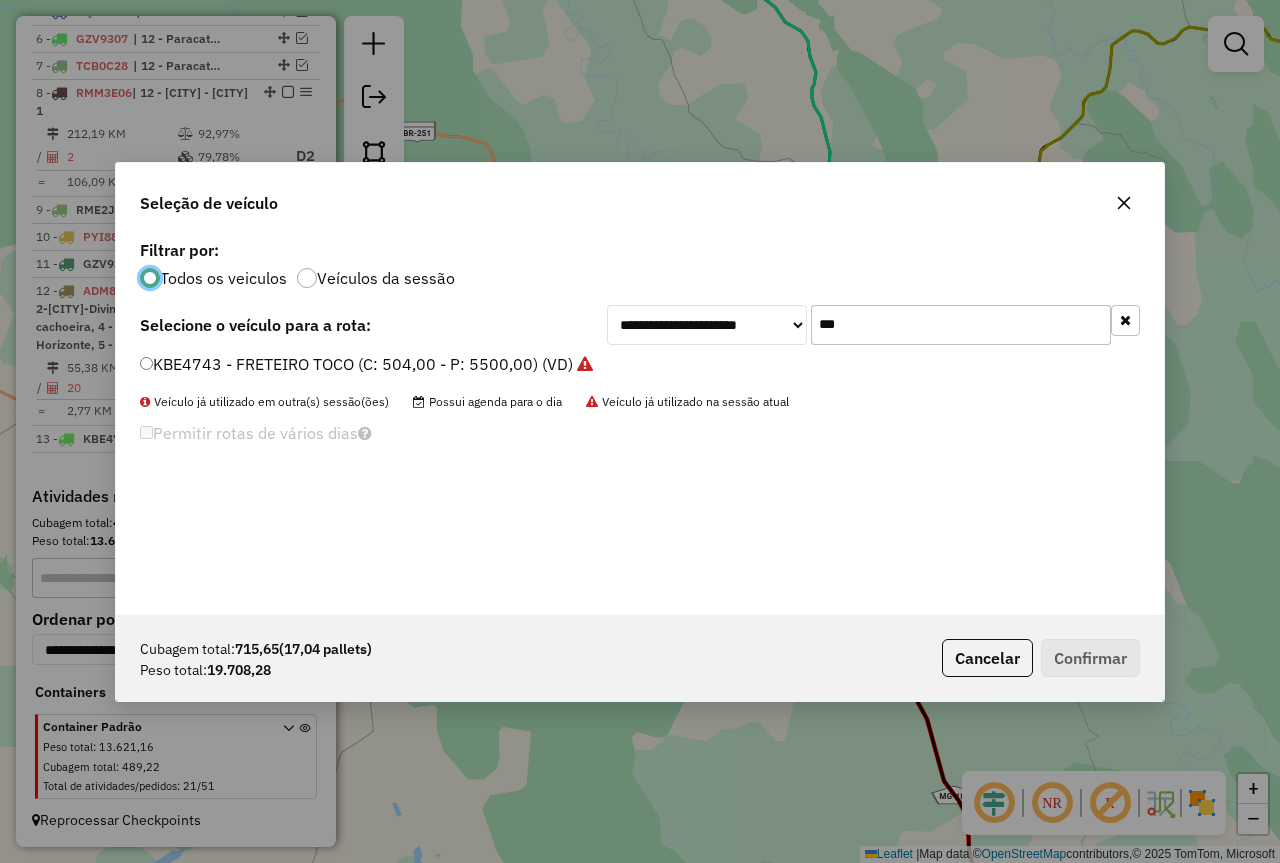 click on "***" 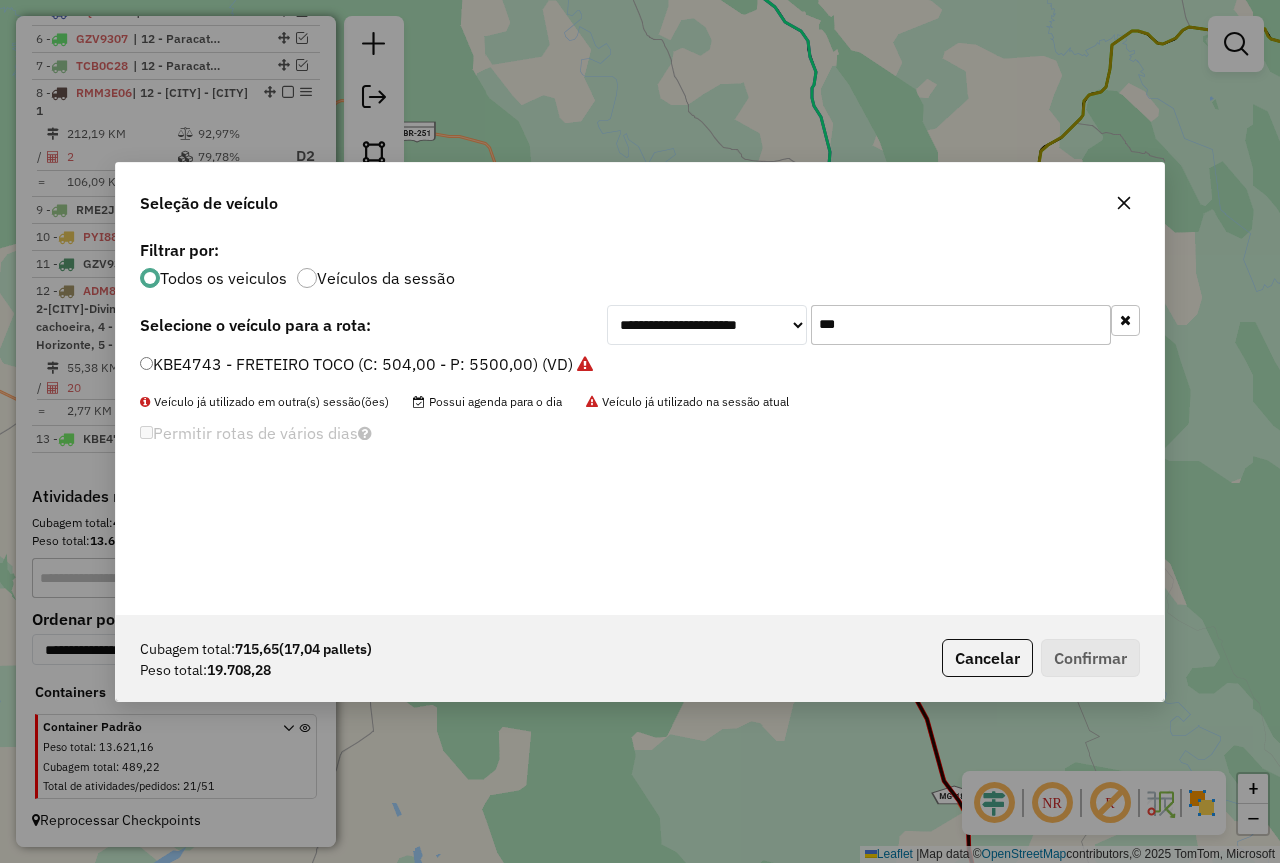 click on "***" 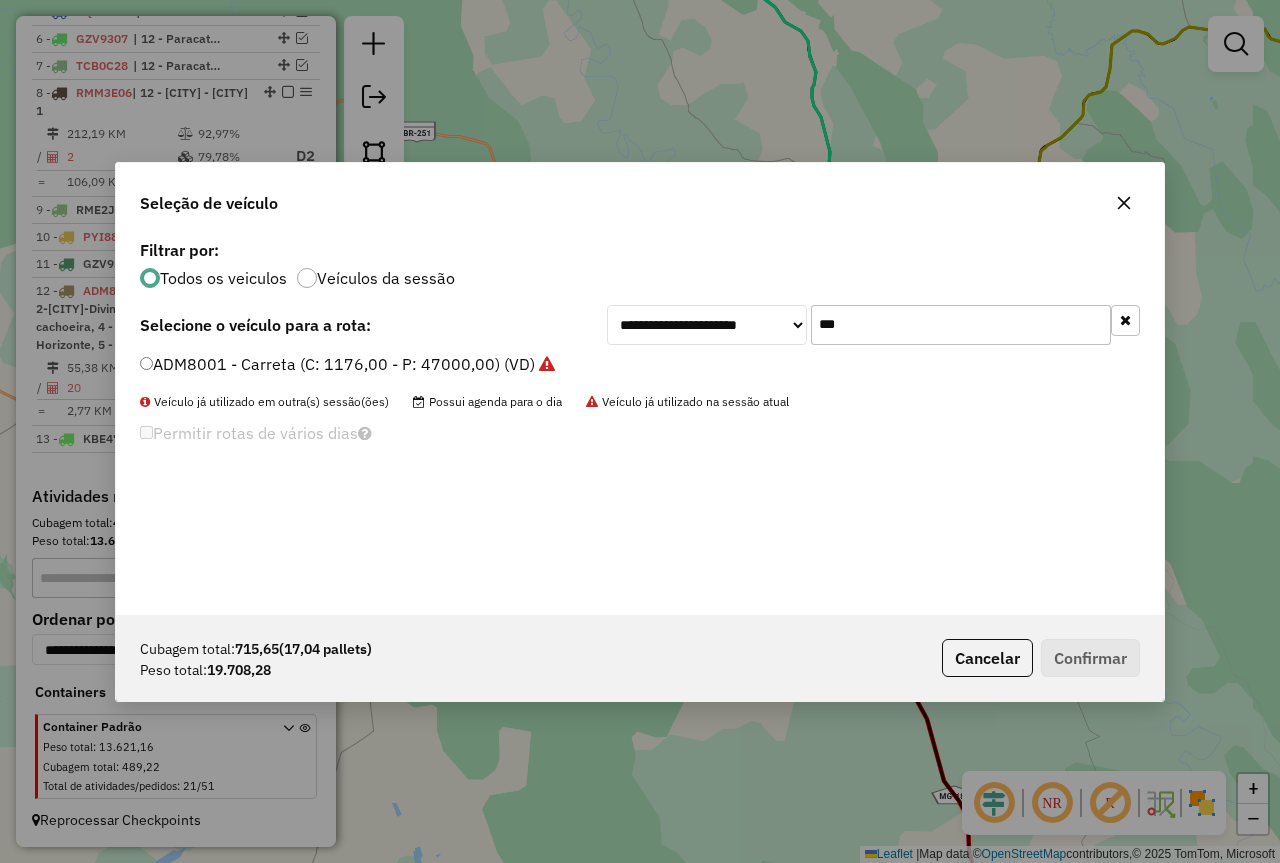 type on "***" 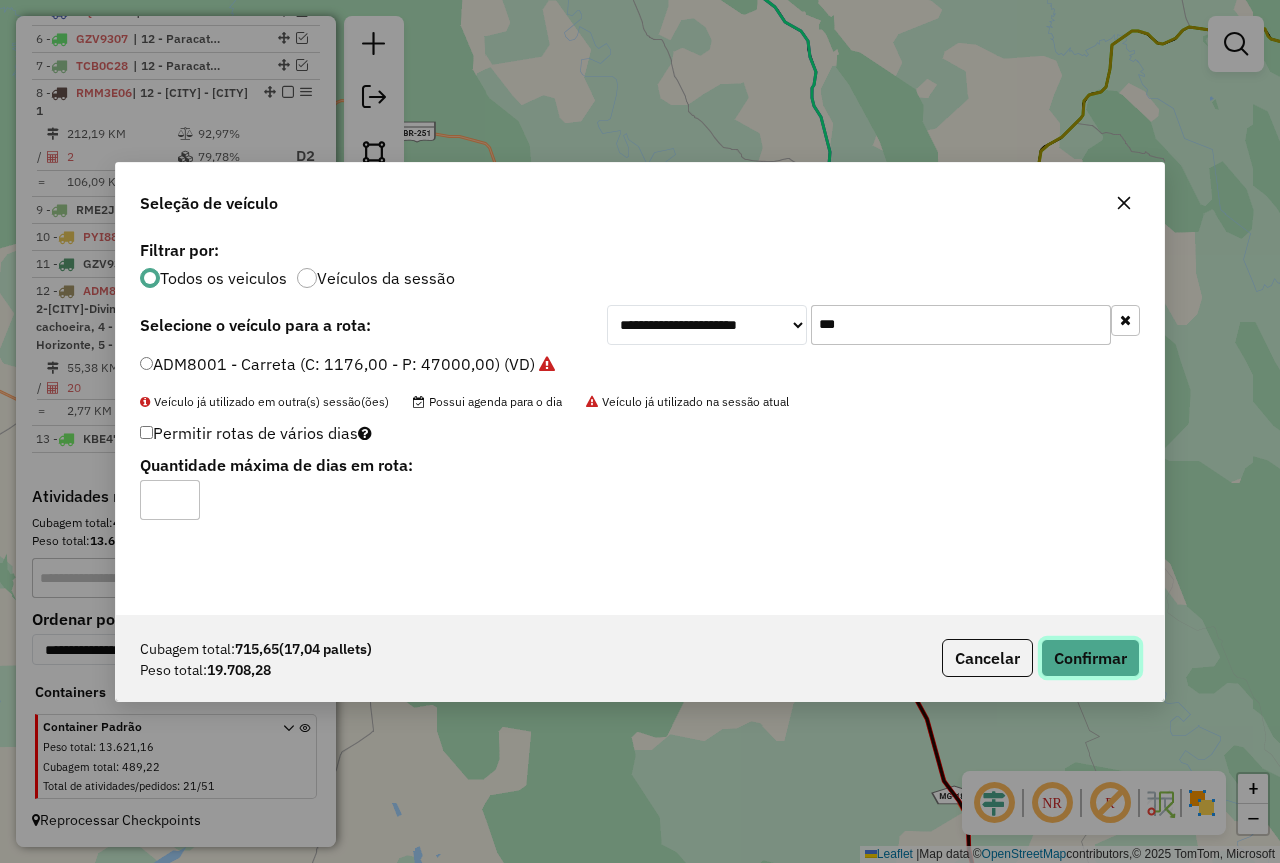 click on "Confirmar" 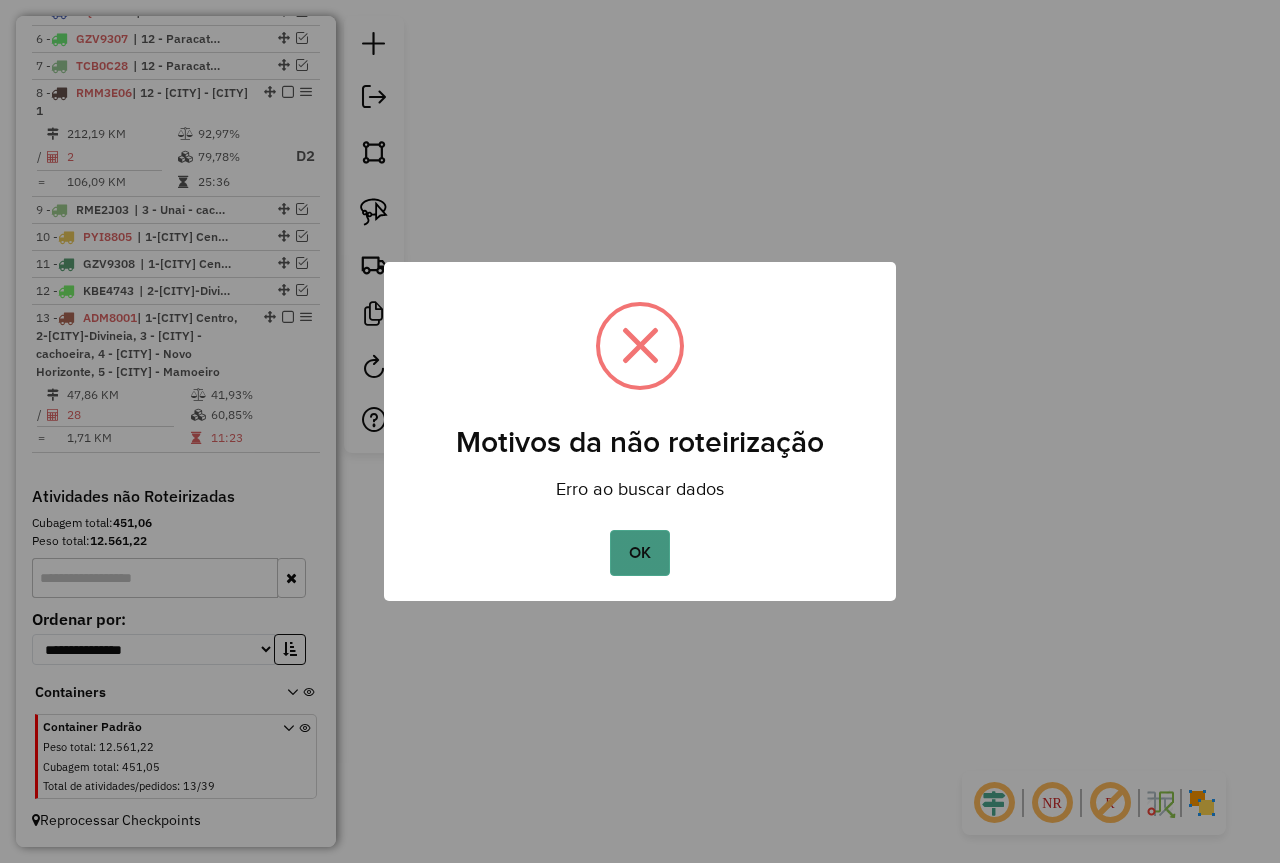 click on "OK" at bounding box center (639, 553) 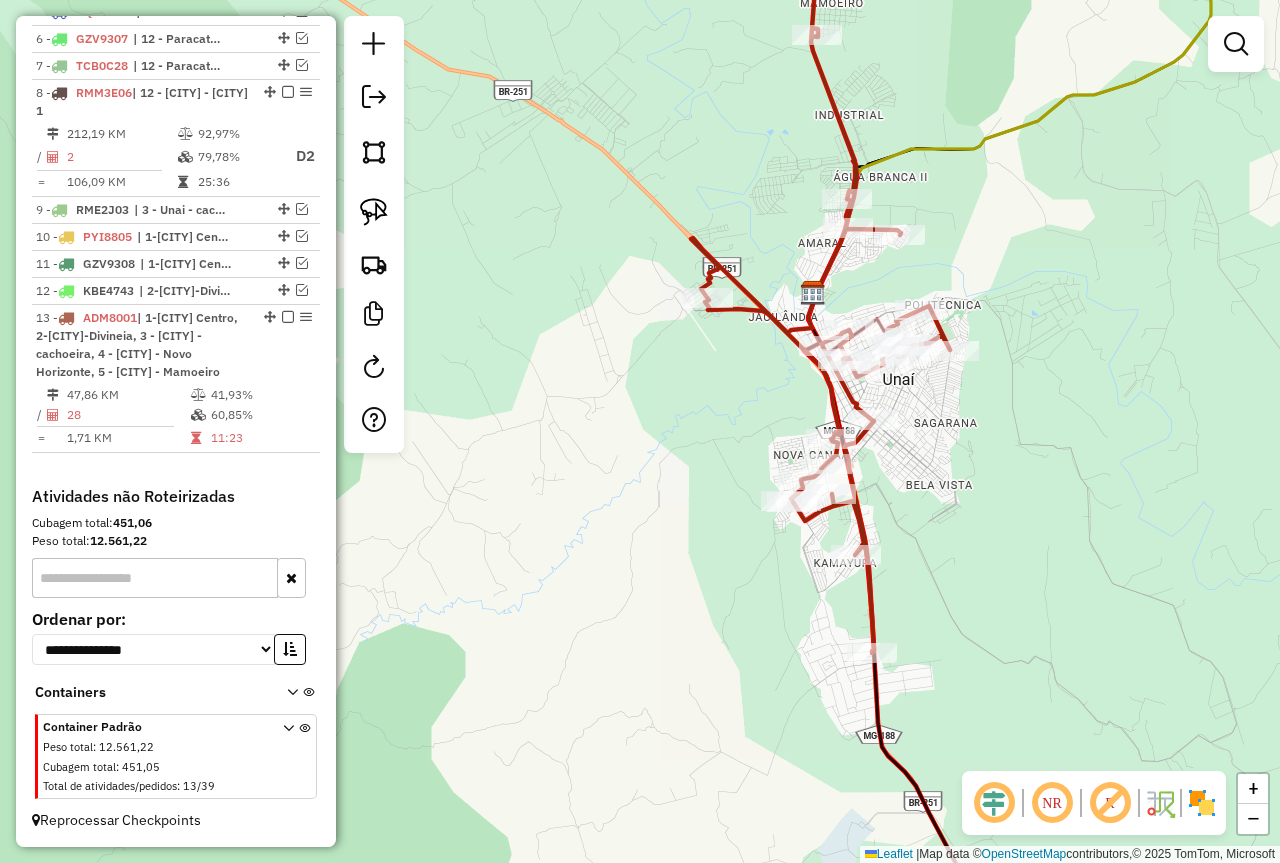 click on "Rota 13 - Placa ADM8001  98131 - COMERCIAL TOP 10 Janela de atendimento Grade de atendimento Capacidade Transportadoras Veículos Cliente Pedidos  Rotas Selecione os dias de semana para filtrar as janelas de atendimento  Seg   Ter   Qua   Qui   Sex   Sáb   Dom  Informe o período da janela de atendimento: De: Até:  Filtrar exatamente a janela do cliente  Considerar janela de atendimento padrão  Selecione os dias de semana para filtrar as grades de atendimento  Seg   Ter   Qua   Qui   Sex   Sáb   Dom   Considerar clientes sem dia de atendimento cadastrado  Clientes fora do dia de atendimento selecionado Filtrar as atividades entre os valores definidos abaixo:  Peso mínimo:   Peso máximo:   Cubagem mínima:   Cubagem máxima:   De:   Até:  Filtrar as atividades entre o tempo de atendimento definido abaixo:  De:   Até:   Considerar capacidade total dos clientes não roteirizados Transportadora: Selecione um ou mais itens Tipo de veículo: Selecione um ou mais itens Veículo: Selecione um ou mais itens +" 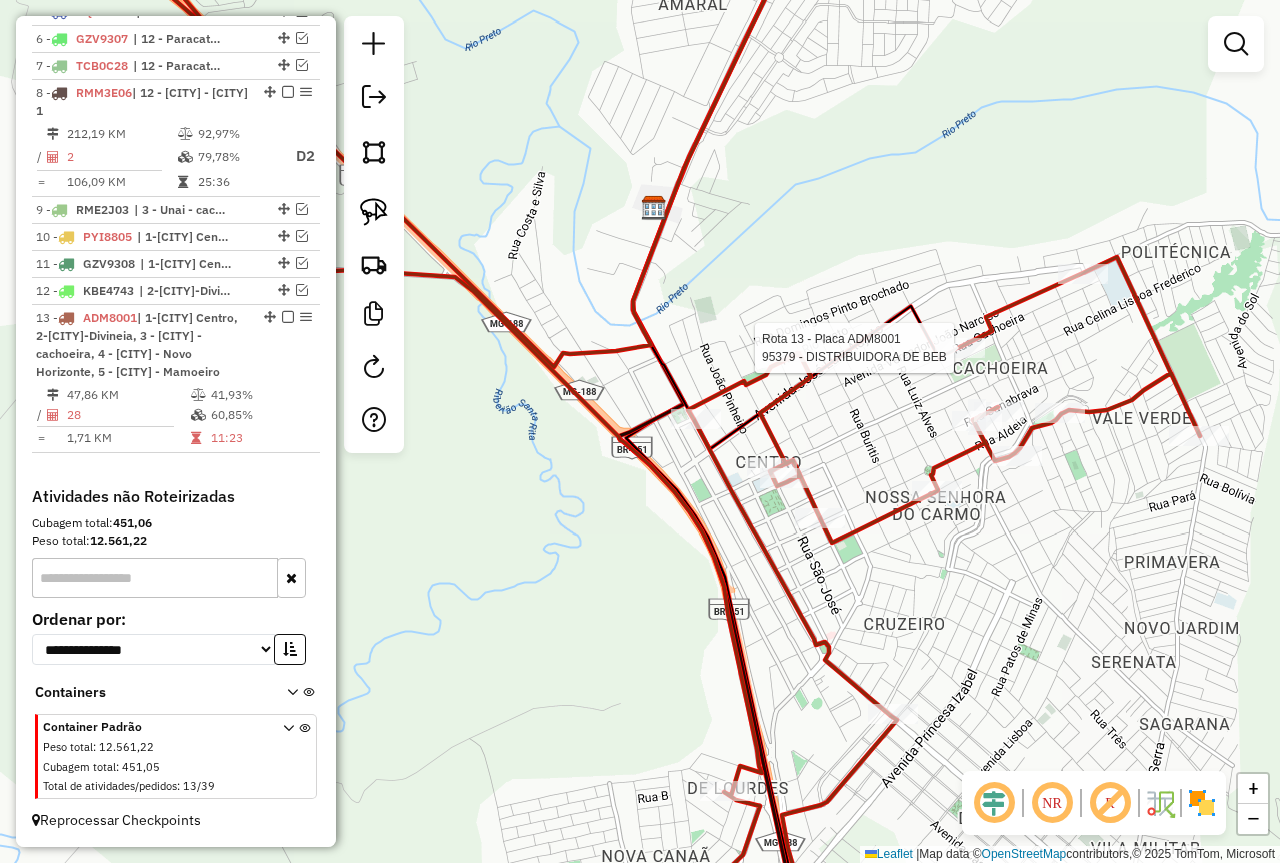 select on "*********" 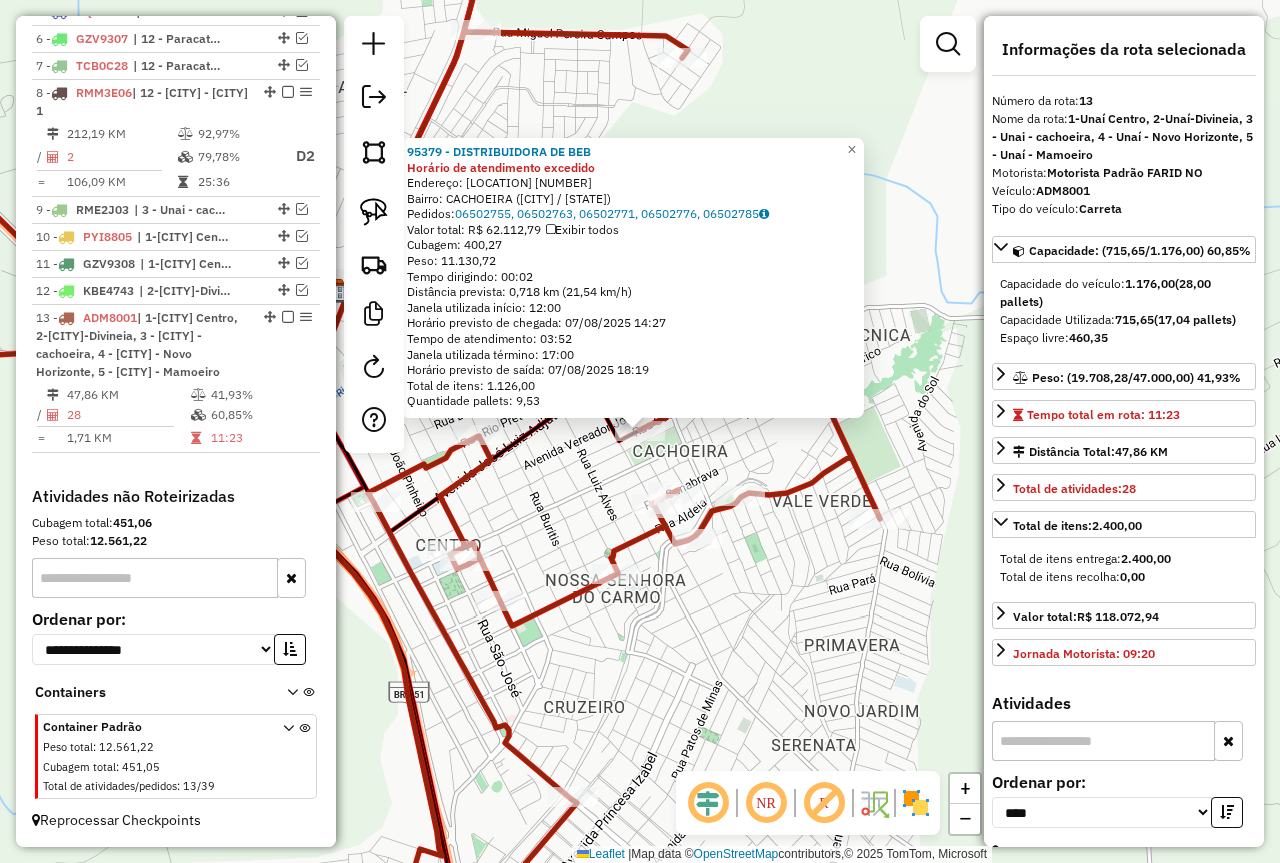 click on "95379 - DISTRIBUIDORA DE BEB Horário de atendimento excedido  Endereço:  CACHOEIRA 806   Bairro: CACHOEIRA (UNAI / MG)   Pedidos:  06502755, 06502763, 06502771, 06502776, 06502785   Valor total: R$ 62.112,79   Exibir todos   Cubagem: 400,27  Peso: 11.130,72  Tempo dirigindo: 00:02   Distância prevista: 0,718 km (21,54 km/h)   Janela utilizada início: 12:00   Horário previsto de chegada: 07/08/2025 14:27   Tempo de atendimento: 03:52   Janela utilizada término: 17:00   Horário previsto de saída: 07/08/2025 18:19   Total de itens: 1.126,00   Quantidade pallets: 9,53  × Janela de atendimento Grade de atendimento Capacidade Transportadoras Veículos Cliente Pedidos  Rotas Selecione os dias de semana para filtrar as janelas de atendimento  Seg   Ter   Qua   Qui   Sex   Sáb   Dom  Informe o período da janela de atendimento: De: Até:  Filtrar exatamente a janela do cliente  Considerar janela de atendimento padrão  Selecione os dias de semana para filtrar as grades de atendimento  Seg   Ter   Qua   Qui" 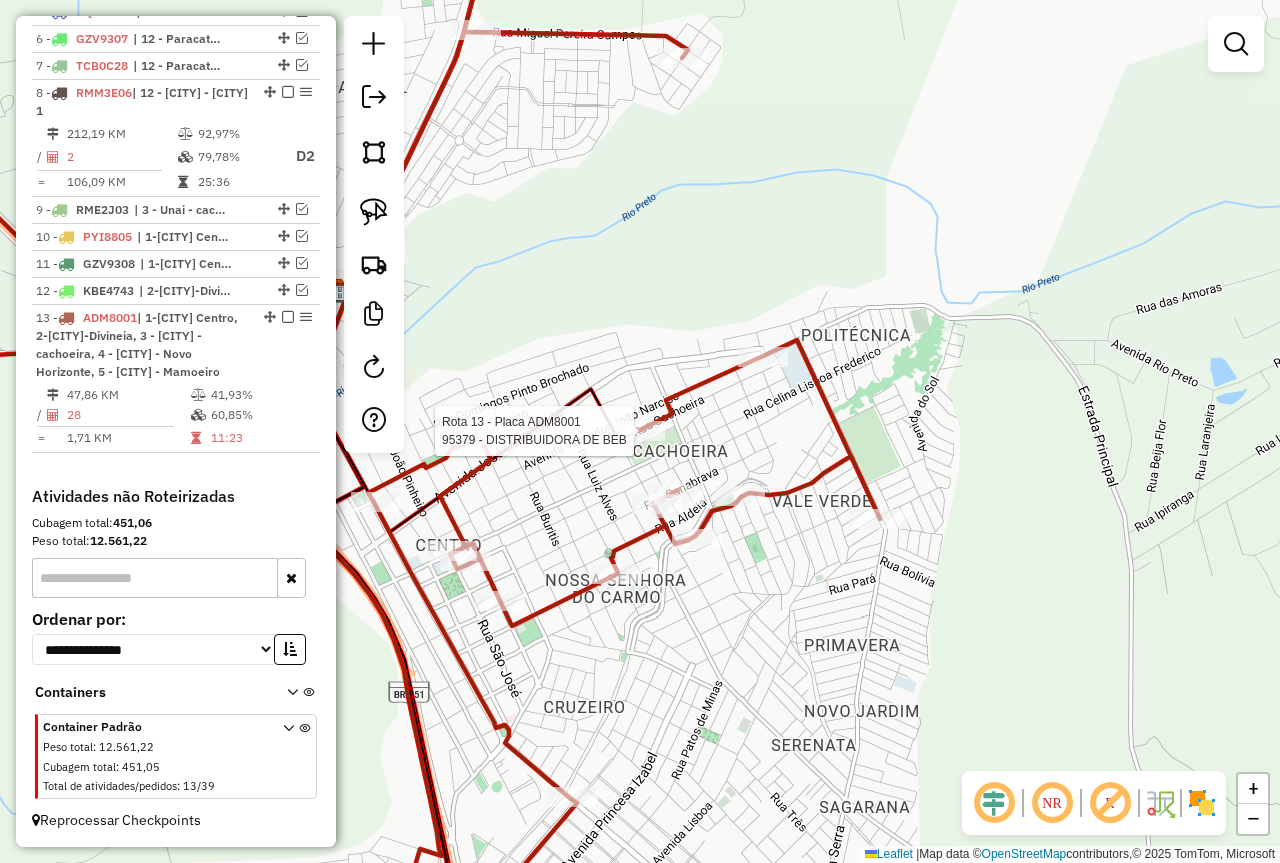 select on "*********" 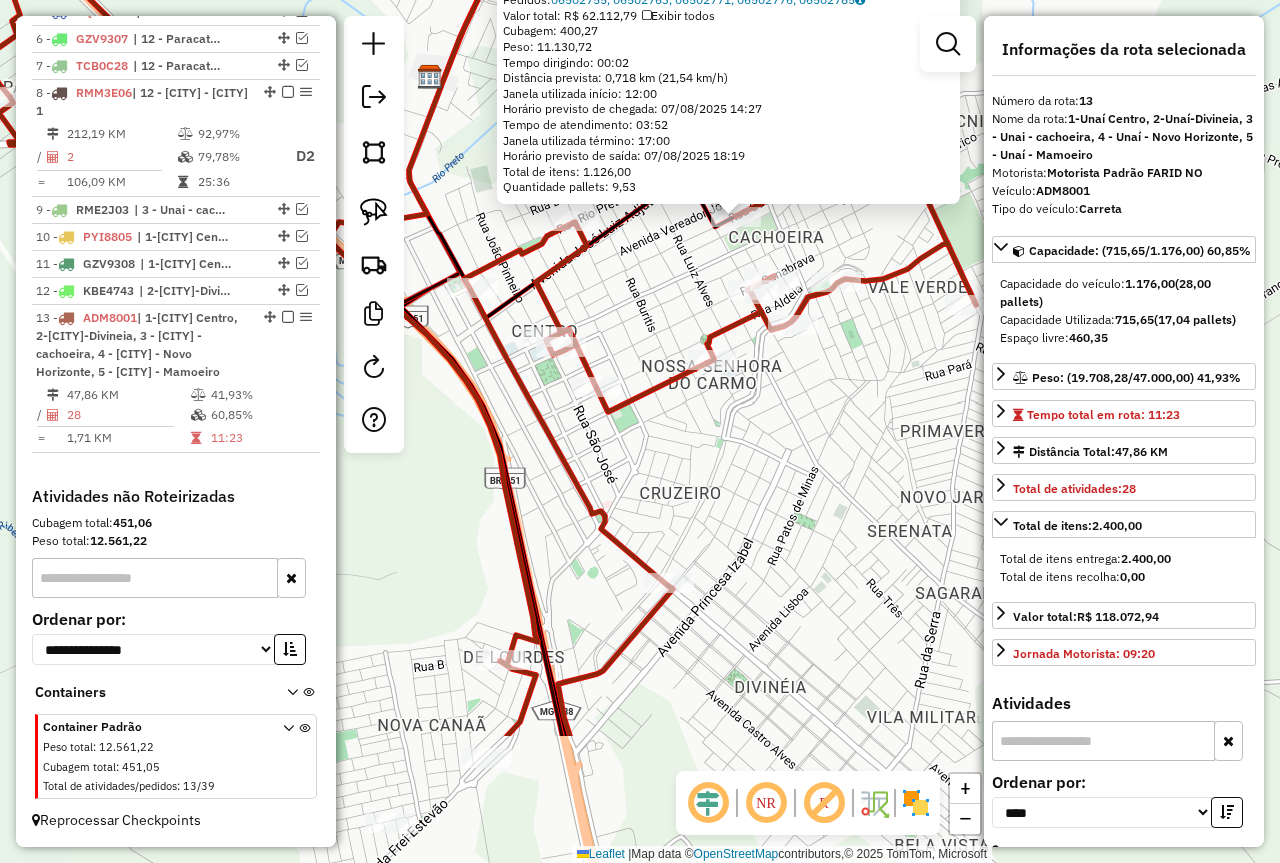 drag, startPoint x: 787, startPoint y: 647, endPoint x: 837, endPoint y: 438, distance: 214.89764 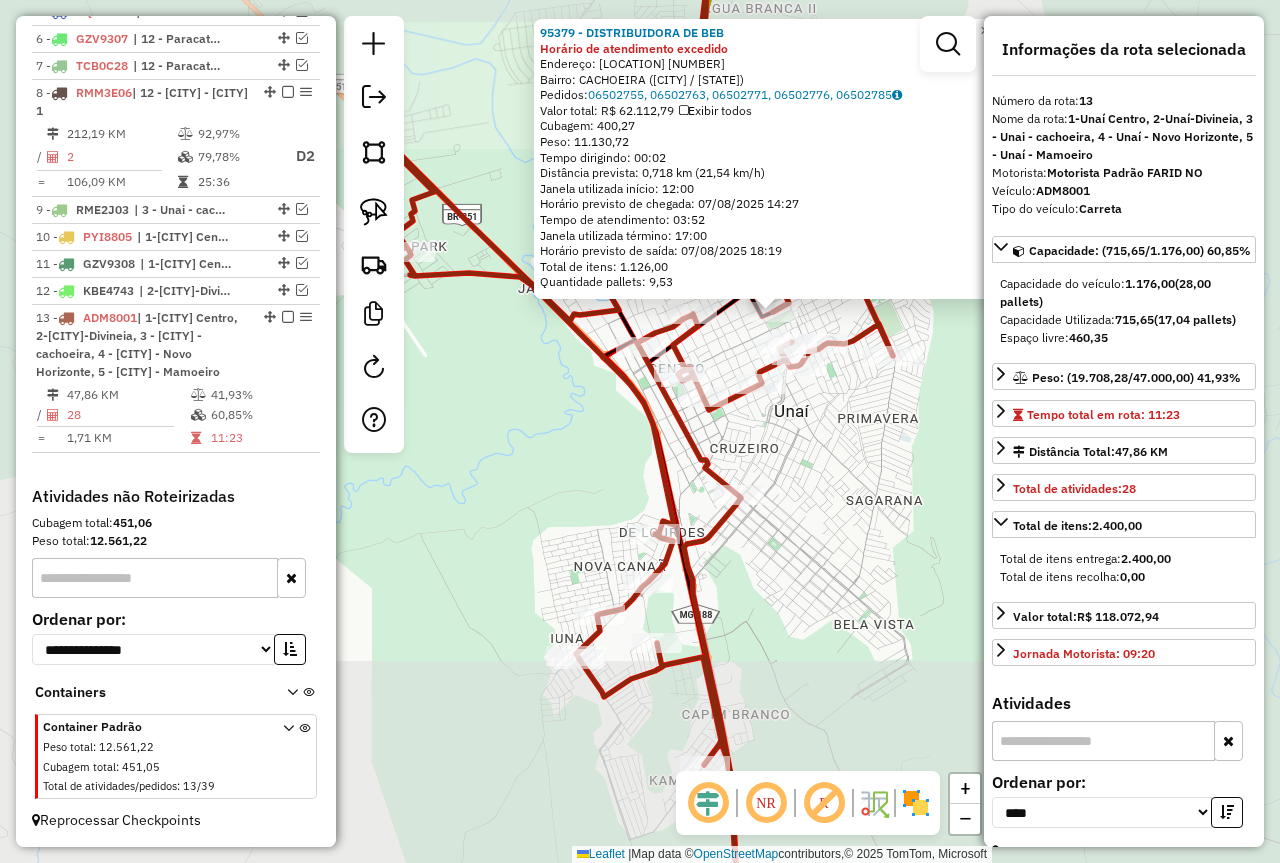 click on "95379 - DISTRIBUIDORA DE BEB Horário de atendimento excedido  Endereço:  CACHOEIRA 806   Bairro: CACHOEIRA (UNAI / MG)   Pedidos:  06502755, 06502763, 06502771, 06502776, 06502785   Valor total: R$ 62.112,79   Exibir todos   Cubagem: 400,27  Peso: 11.130,72  Tempo dirigindo: 00:02   Distância prevista: 0,718 km (21,54 km/h)   Janela utilizada início: 12:00   Horário previsto de chegada: 07/08/2025 14:27   Tempo de atendimento: 03:52   Janela utilizada término: 17:00   Horário previsto de saída: 07/08/2025 18:19   Total de itens: 1.126,00   Quantidade pallets: 9,53  × Janela de atendimento Grade de atendimento Capacidade Transportadoras Veículos Cliente Pedidos  Rotas Selecione os dias de semana para filtrar as janelas de atendimento  Seg   Ter   Qua   Qui   Sex   Sáb   Dom  Informe o período da janela de atendimento: De: Até:  Filtrar exatamente a janela do cliente  Considerar janela de atendimento padrão  Selecione os dias de semana para filtrar as grades de atendimento  Seg   Ter   Qua   Qui" 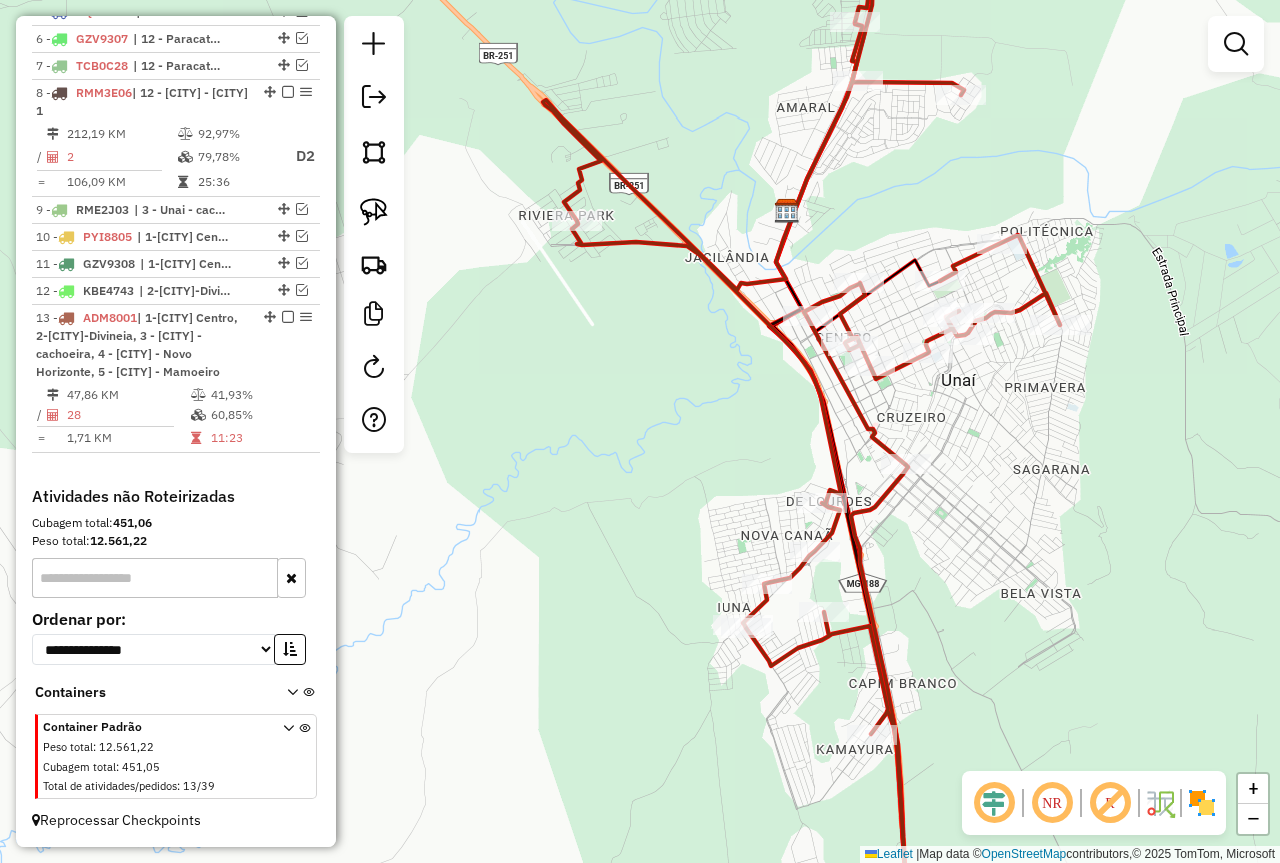 drag, startPoint x: 802, startPoint y: 423, endPoint x: 955, endPoint y: 506, distance: 174.0632 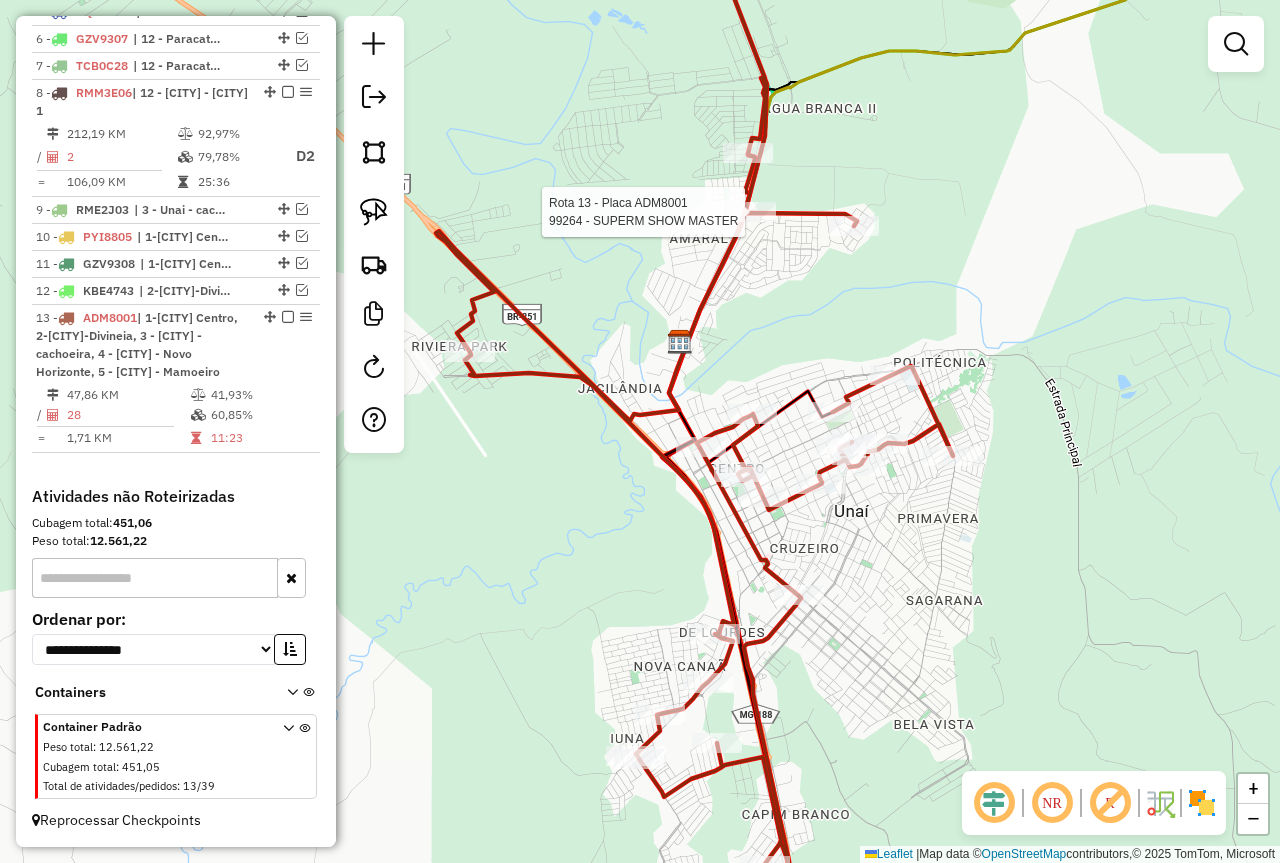 select on "*********" 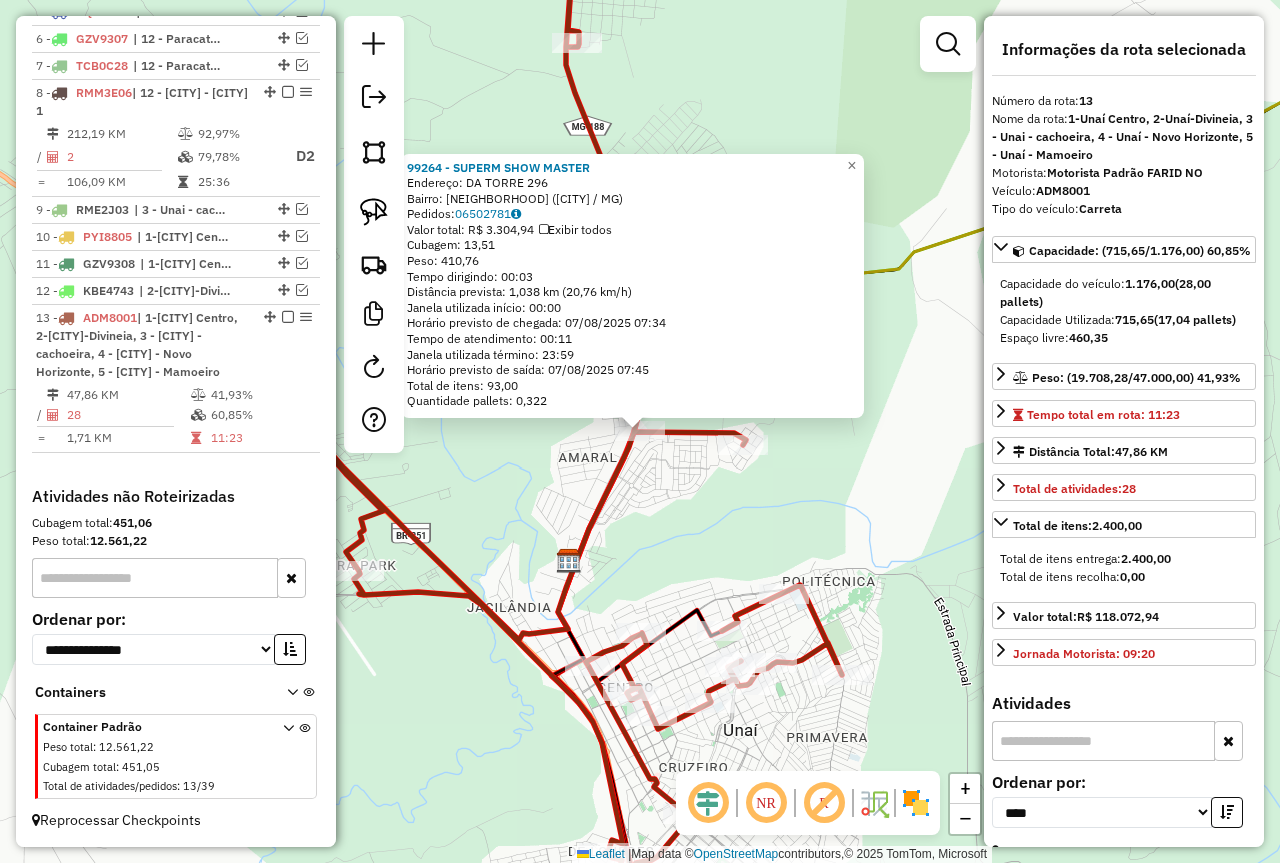 click on "Rota 13 - Placa ADM8001  99264 - SUPERM SHOW MASTER 99264 - SUPERM SHOW MASTER  Endereço:  DA TORRE 296   Bairro: AGUA BRANCA (UNAI / MG)   Pedidos:  06502781   Valor total: R$ 3.304,94   Exibir todos   Cubagem: 13,51  Peso: 410,76  Tempo dirigindo: 00:03   Distância prevista: 1,038 km (20,76 km/h)   Janela utilizada início: 00:00   Horário previsto de chegada: 07/08/2025 07:34   Tempo de atendimento: 00:11   Janela utilizada término: 23:59   Horário previsto de saída: 07/08/2025 07:45   Total de itens: 93,00   Quantidade pallets: 0,322  × Janela de atendimento Grade de atendimento Capacidade Transportadoras Veículos Cliente Pedidos  Rotas Selecione os dias de semana para filtrar as janelas de atendimento  Seg   Ter   Qua   Qui   Sex   Sáb   Dom  Informe o período da janela de atendimento: De: Até:  Filtrar exatamente a janela do cliente  Considerar janela de atendimento padrão  Selecione os dias de semana para filtrar as grades de atendimento  Seg   Ter   Qua   Qui   Sex   Sáb   Dom   De:  De:" 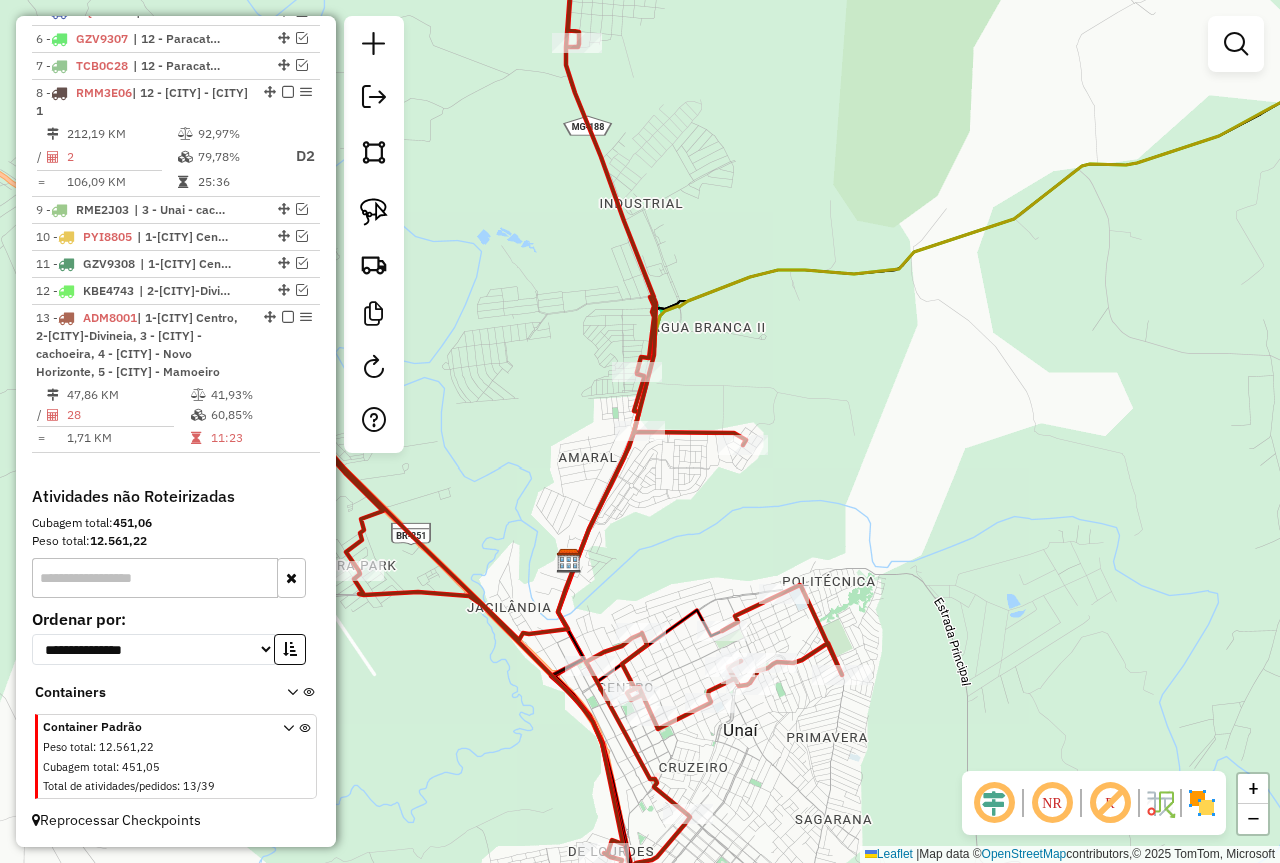 drag, startPoint x: 638, startPoint y: 499, endPoint x: 728, endPoint y: 302, distance: 216.58485 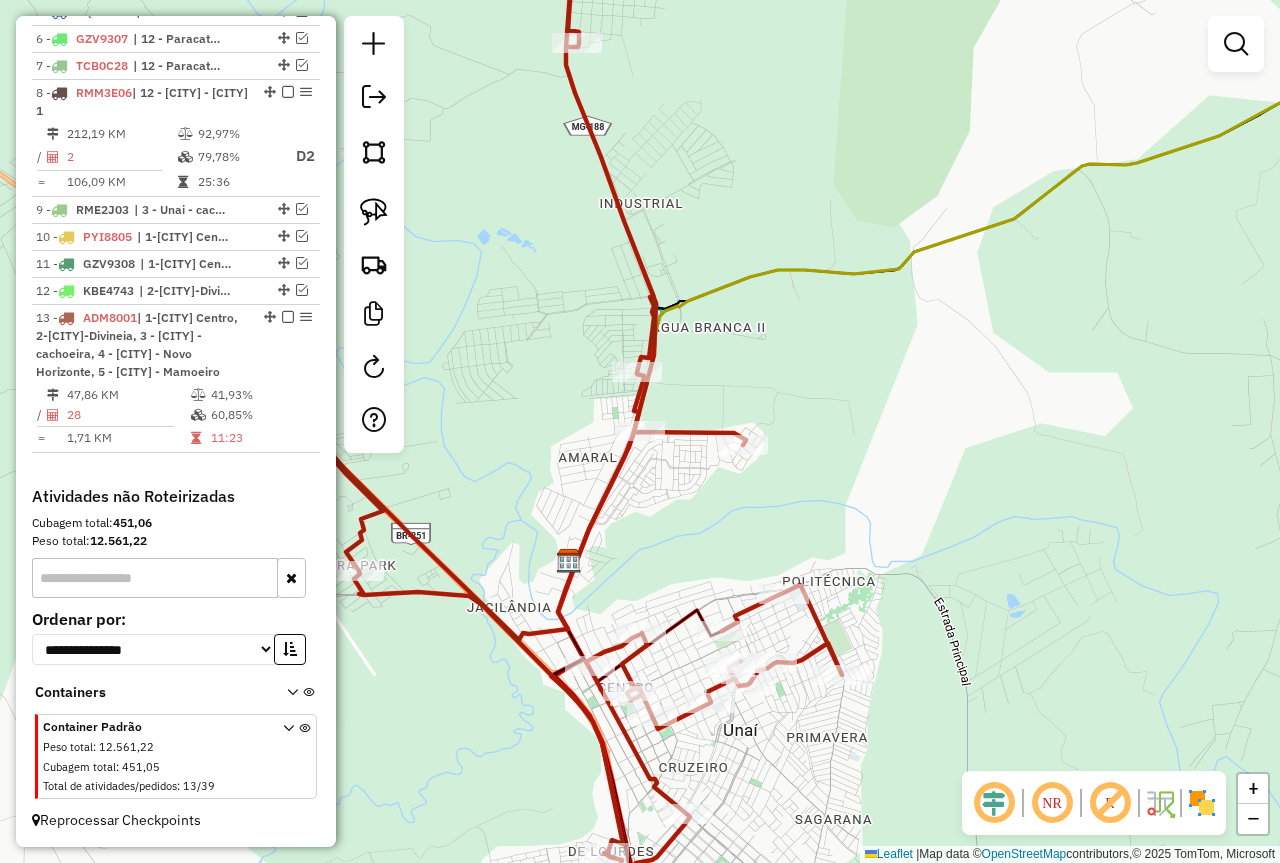 click on "Janela de atendimento Grade de atendimento Capacidade Transportadoras Veículos Cliente Pedidos  Rotas Selecione os dias de semana para filtrar as janelas de atendimento  Seg   Ter   Qua   Qui   Sex   Sáb   Dom  Informe o período da janela de atendimento: De: Até:  Filtrar exatamente a janela do cliente  Considerar janela de atendimento padrão  Selecione os dias de semana para filtrar as grades de atendimento  Seg   Ter   Qua   Qui   Sex   Sáb   Dom   Considerar clientes sem dia de atendimento cadastrado  Clientes fora do dia de atendimento selecionado Filtrar as atividades entre os valores definidos abaixo:  Peso mínimo:   Peso máximo:   Cubagem mínima:   Cubagem máxima:   De:   Até:  Filtrar as atividades entre o tempo de atendimento definido abaixo:  De:   Até:   Considerar capacidade total dos clientes não roteirizados Transportadora: Selecione um ou mais itens Tipo de veículo: Selecione um ou mais itens Veículo: Selecione um ou mais itens Motorista: Selecione um ou mais itens Nome: Rótulo:" 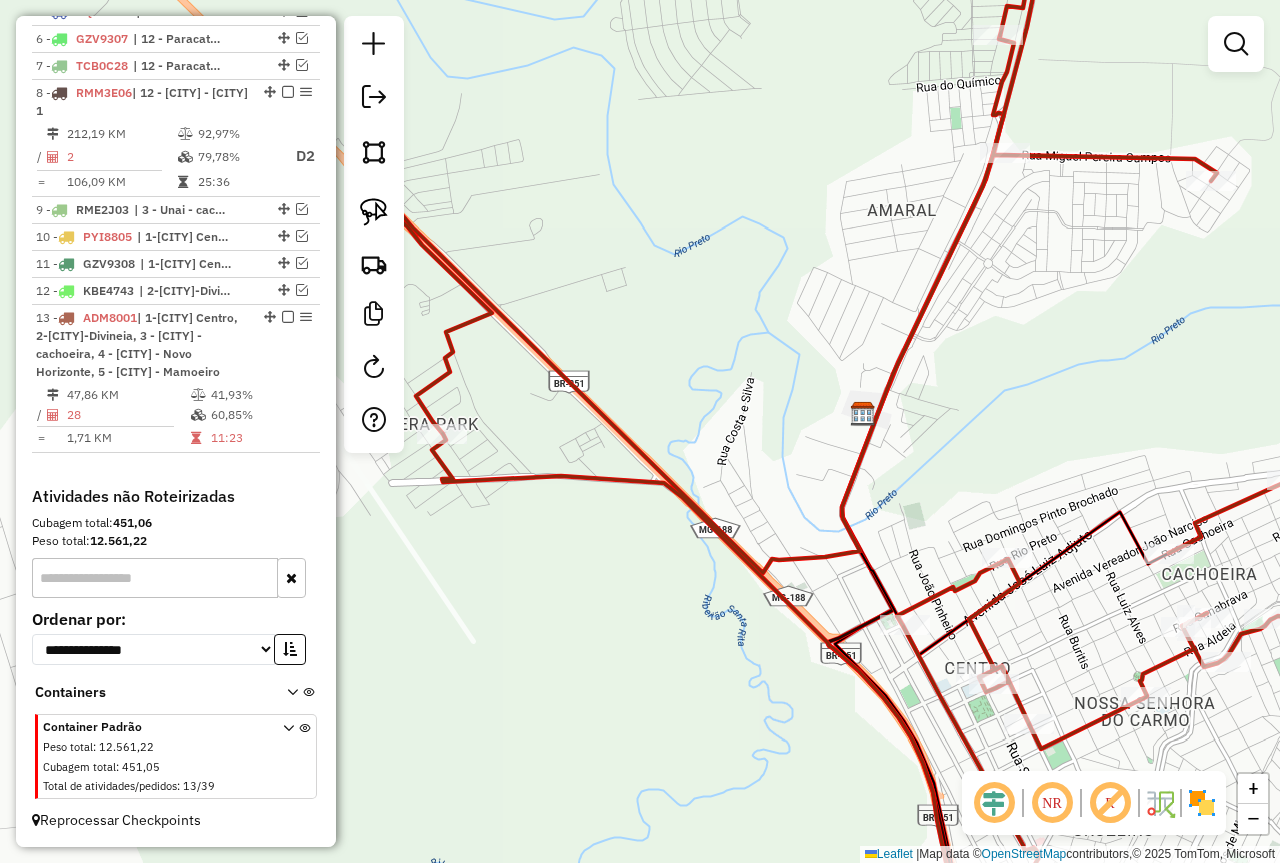 drag, startPoint x: 758, startPoint y: 413, endPoint x: 983, endPoint y: 476, distance: 233.6536 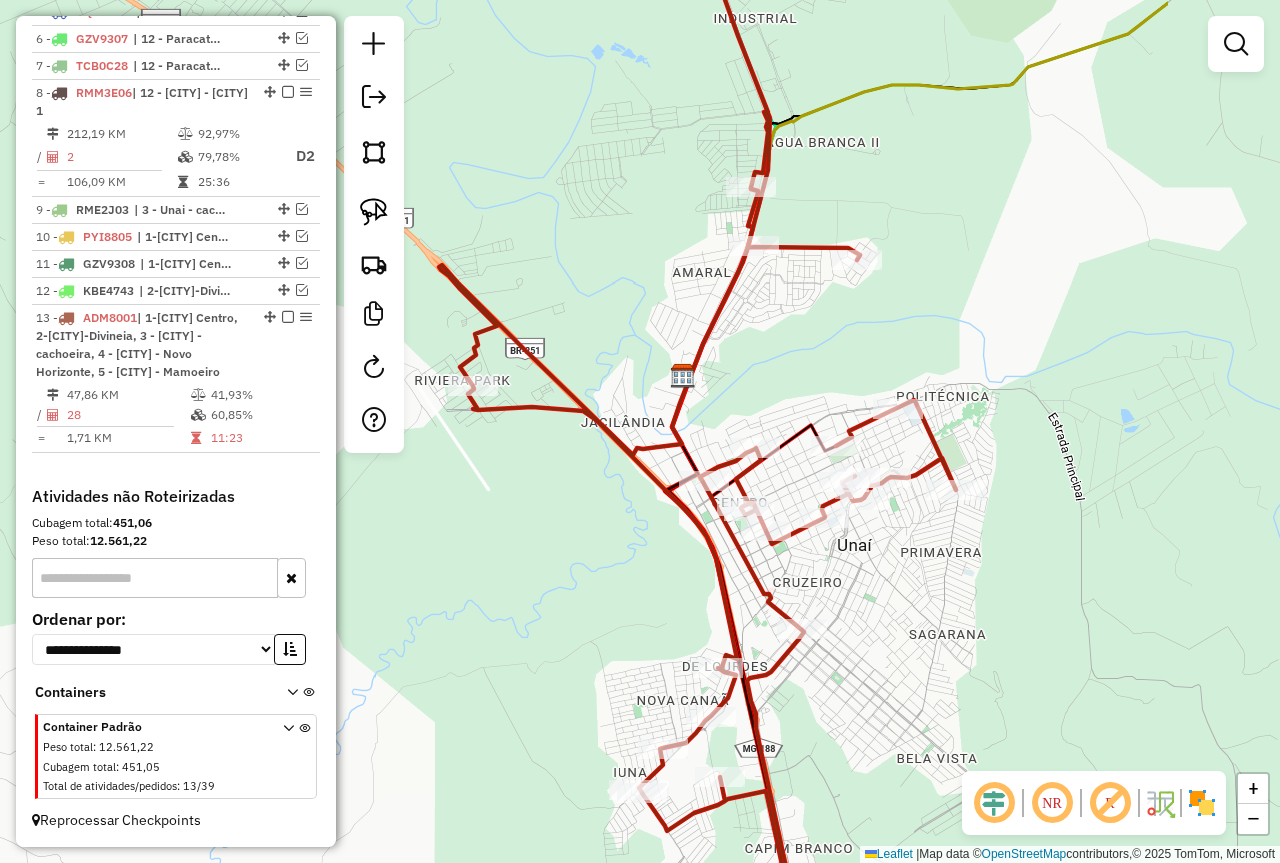 drag, startPoint x: 1018, startPoint y: 460, endPoint x: 686, endPoint y: 296, distance: 370.29718 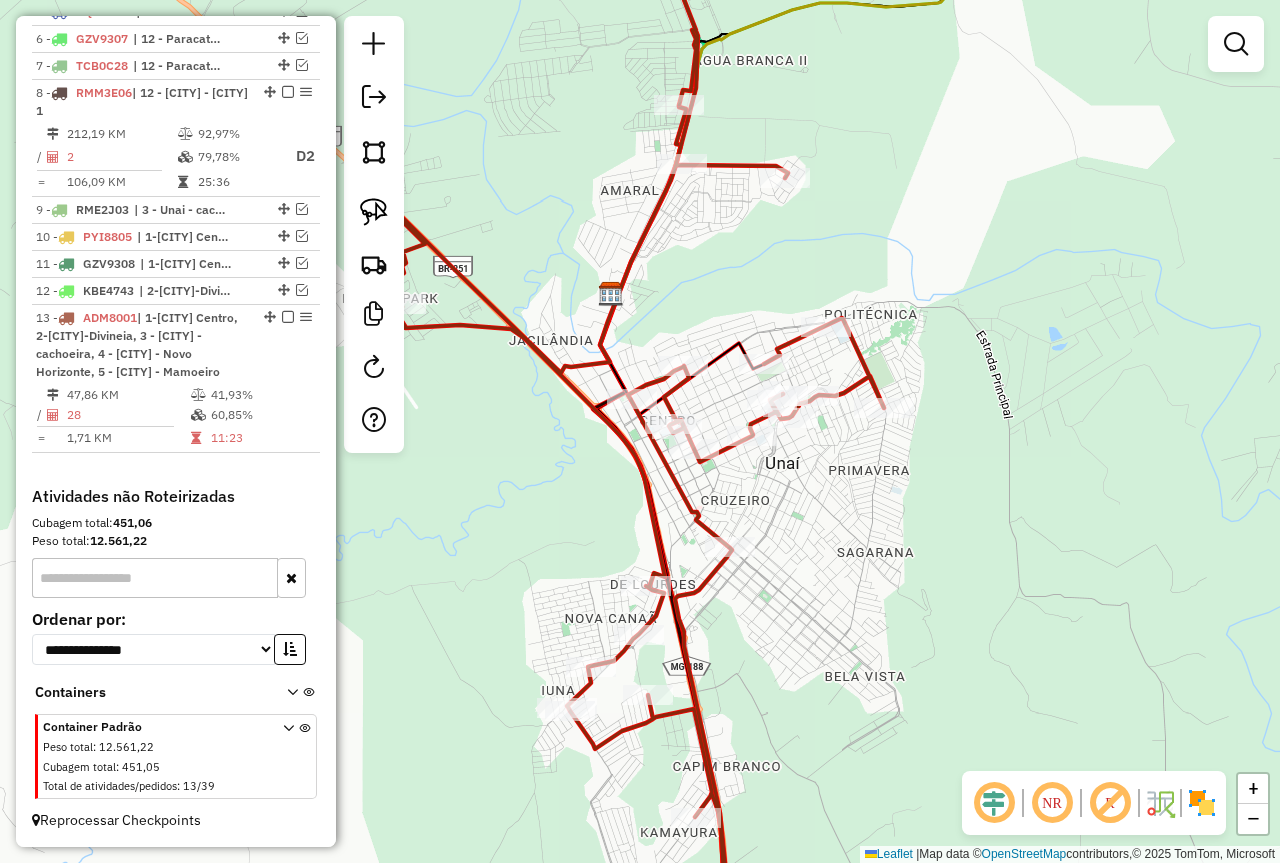 drag, startPoint x: 713, startPoint y: 317, endPoint x: 742, endPoint y: 331, distance: 32.202484 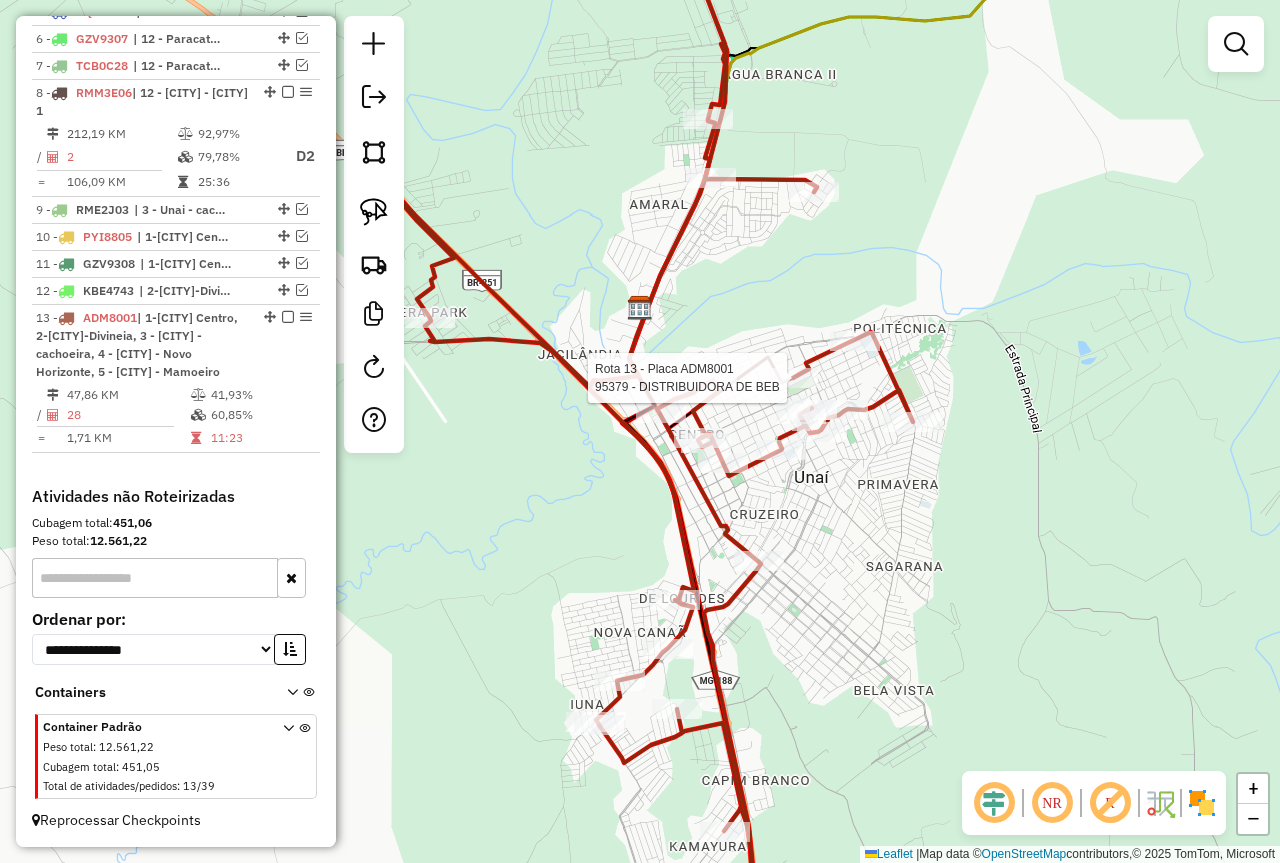 select on "*********" 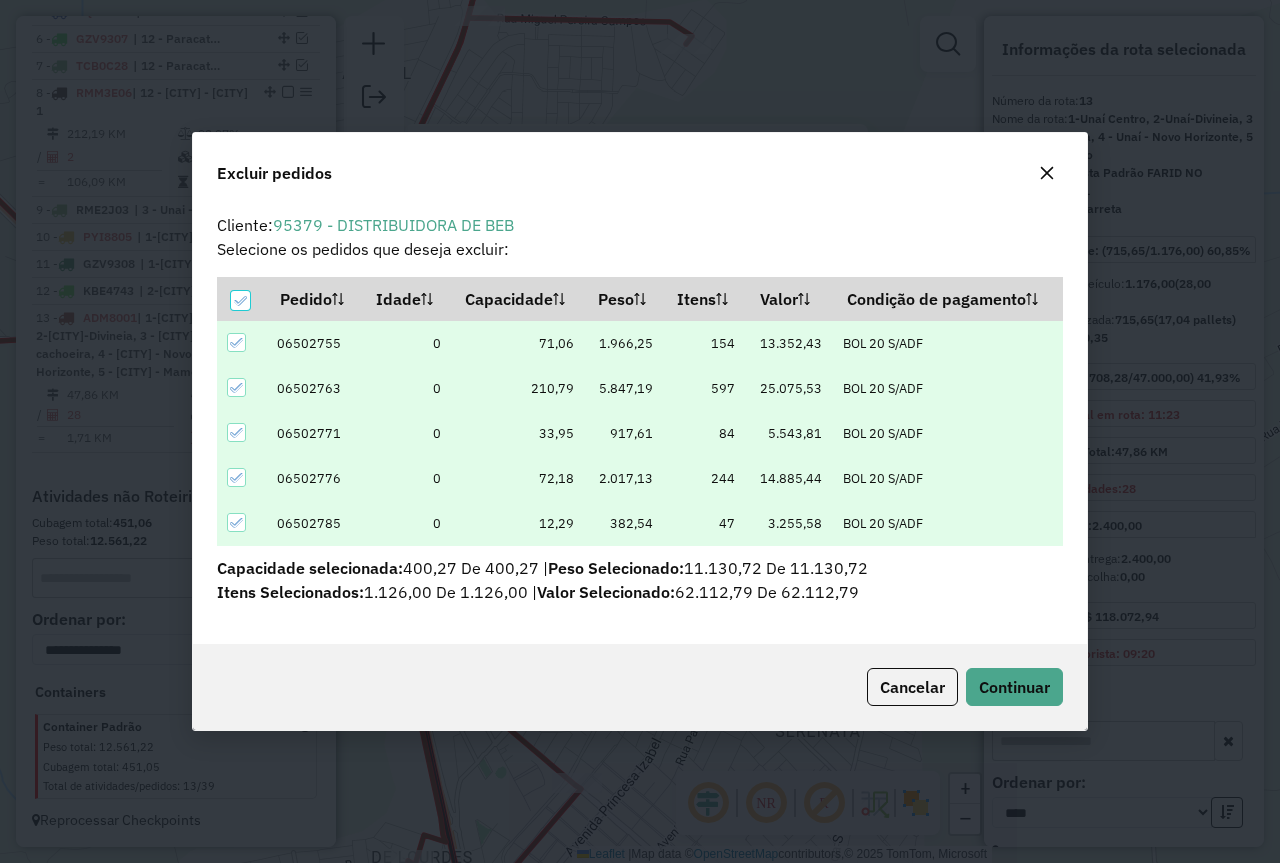 scroll, scrollTop: 0, scrollLeft: 0, axis: both 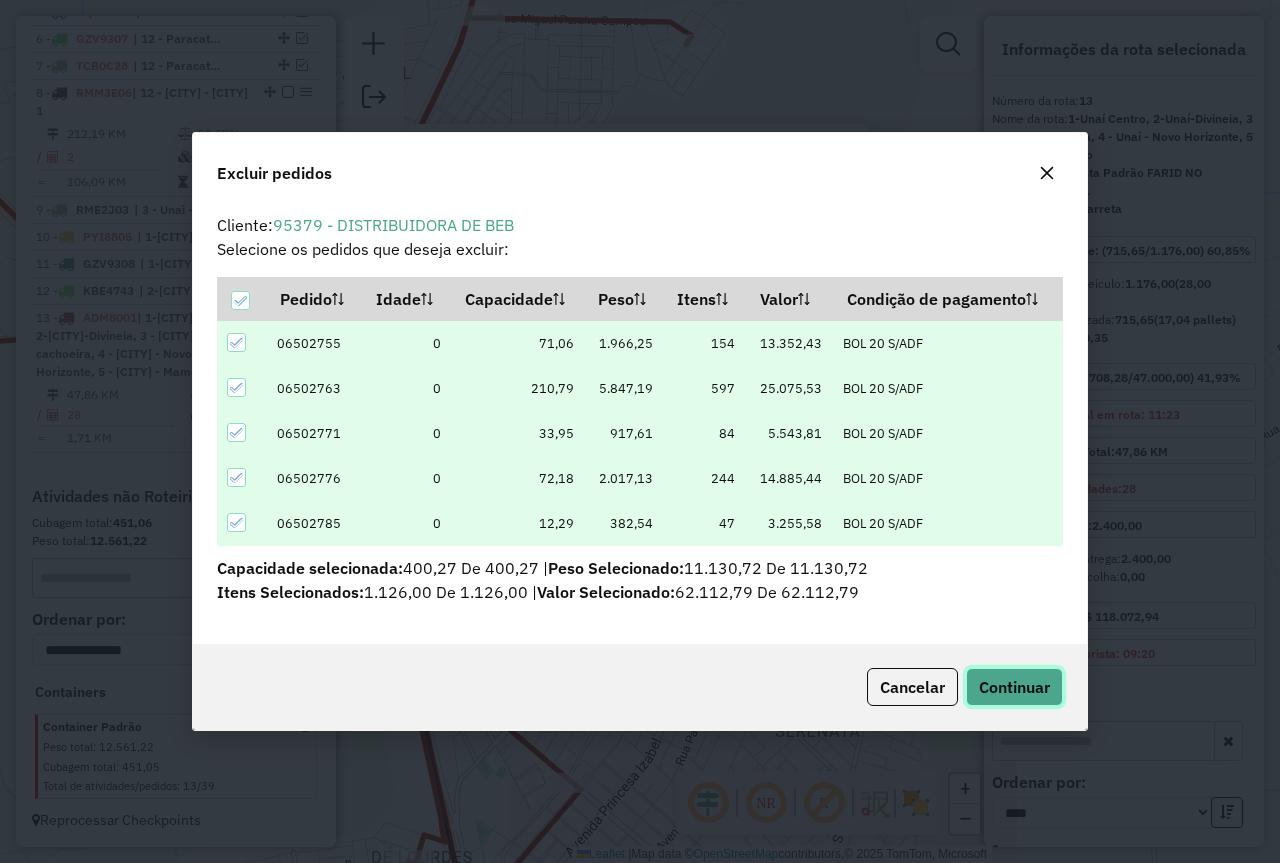 click on "Continuar" 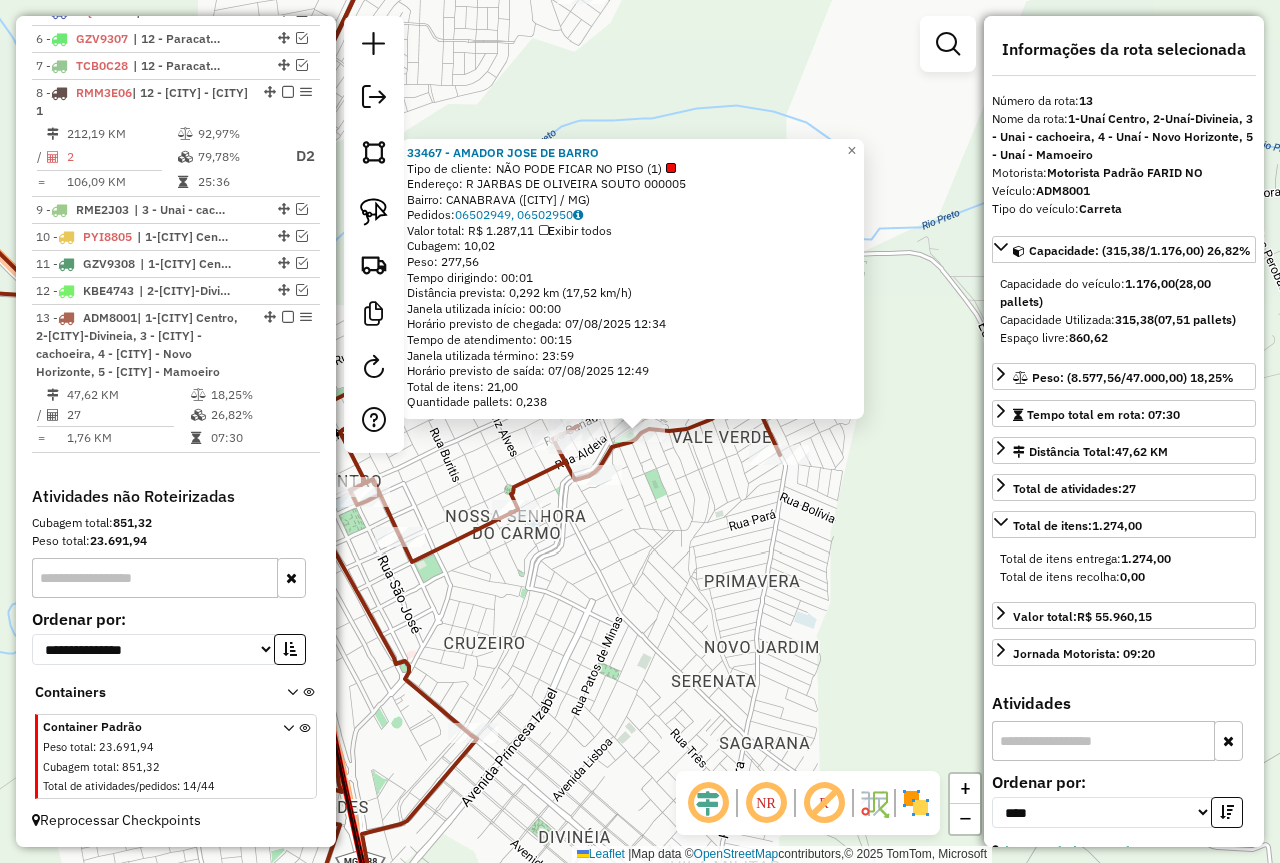 click on "33467 - AMADOR JOSE DE BARRO  Tipo de cliente:   NÃO PODE FICAR NO PISO (1)   Endereço: R   JARBAS DE OLIVEIRA SOUTO      000005   Bairro: CANABRAVA (UNAI / MG)   Pedidos:  06502949, 06502950   Valor total: R$ 1.287,11   Exibir todos   Cubagem: 10,02  Peso: 277,56  Tempo dirigindo: 00:01   Distância prevista: 0,292 km (17,52 km/h)   Janela utilizada início: 00:00   Horário previsto de chegada: 07/08/2025 12:34   Tempo de atendimento: 00:15   Janela utilizada término: 23:59   Horário previsto de saída: 07/08/2025 12:49   Total de itens: 21,00   Quantidade pallets: 0,238  × Janela de atendimento Grade de atendimento Capacidade Transportadoras Veículos Cliente Pedidos  Rotas Selecione os dias de semana para filtrar as janelas de atendimento  Seg   Ter   Qua   Qui   Sex   Sáb   Dom  Informe o período da janela de atendimento: De: Até:  Filtrar exatamente a janela do cliente  Considerar janela de atendimento padrão  Selecione os dias de semana para filtrar as grades de atendimento  Seg   Ter   Qua  +" 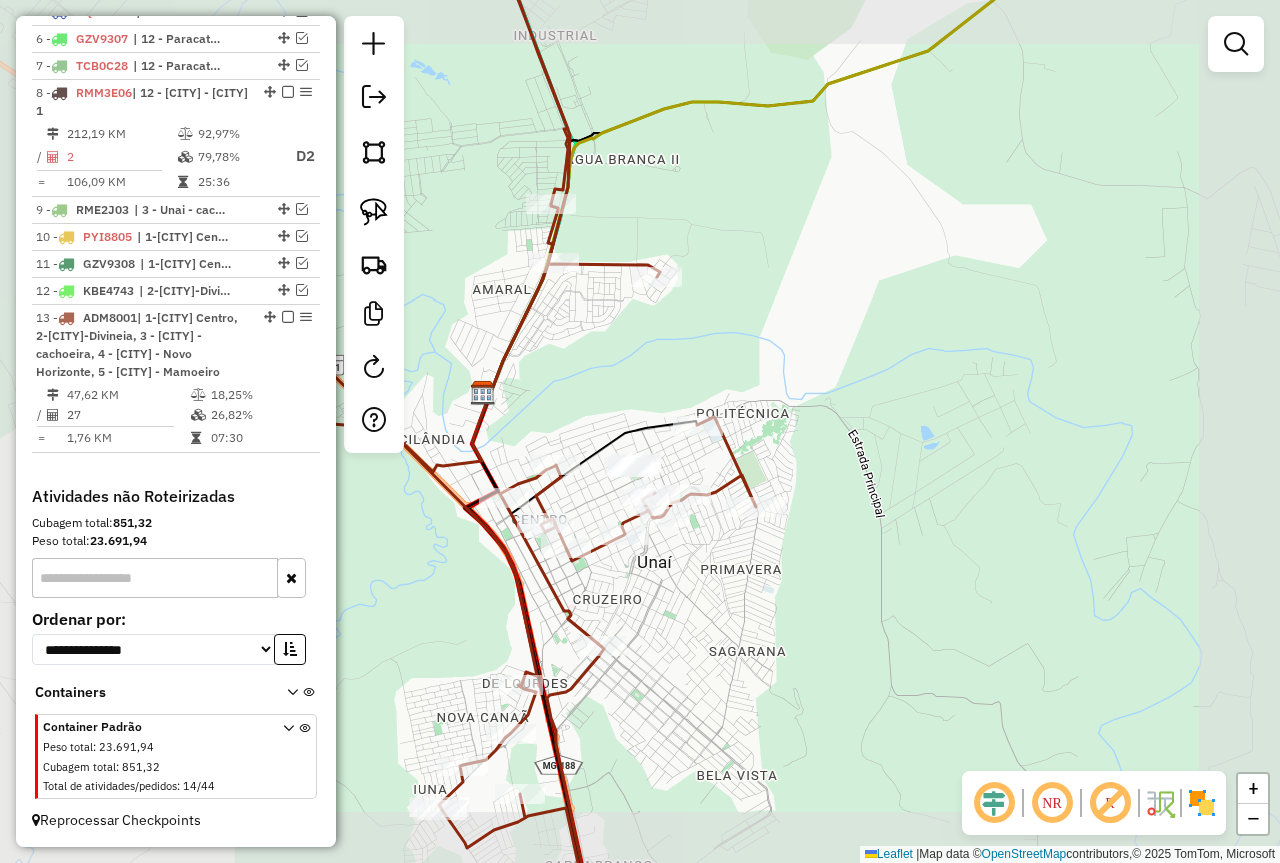 drag, startPoint x: 722, startPoint y: 563, endPoint x: 890, endPoint y: 442, distance: 207.03865 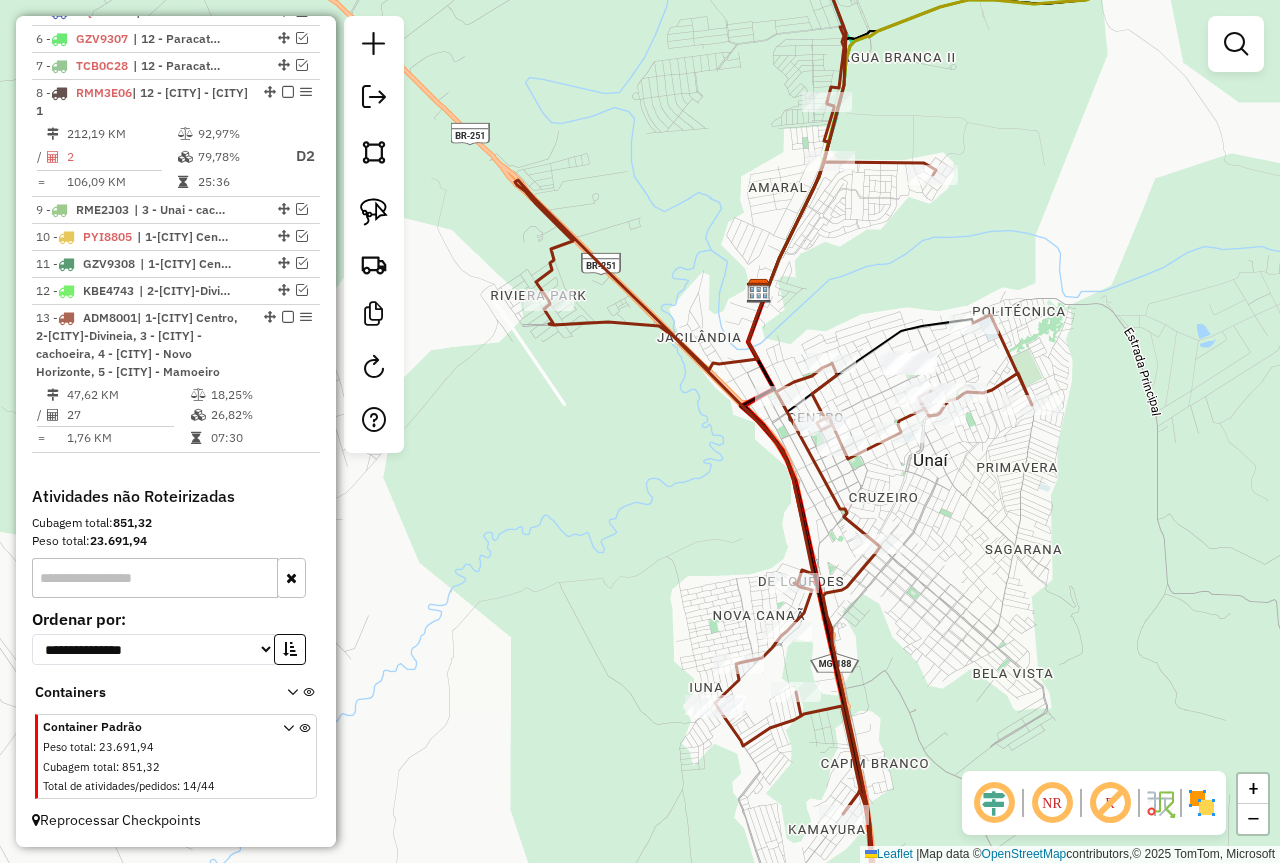 drag, startPoint x: 870, startPoint y: 512, endPoint x: 940, endPoint y: 563, distance: 86.608315 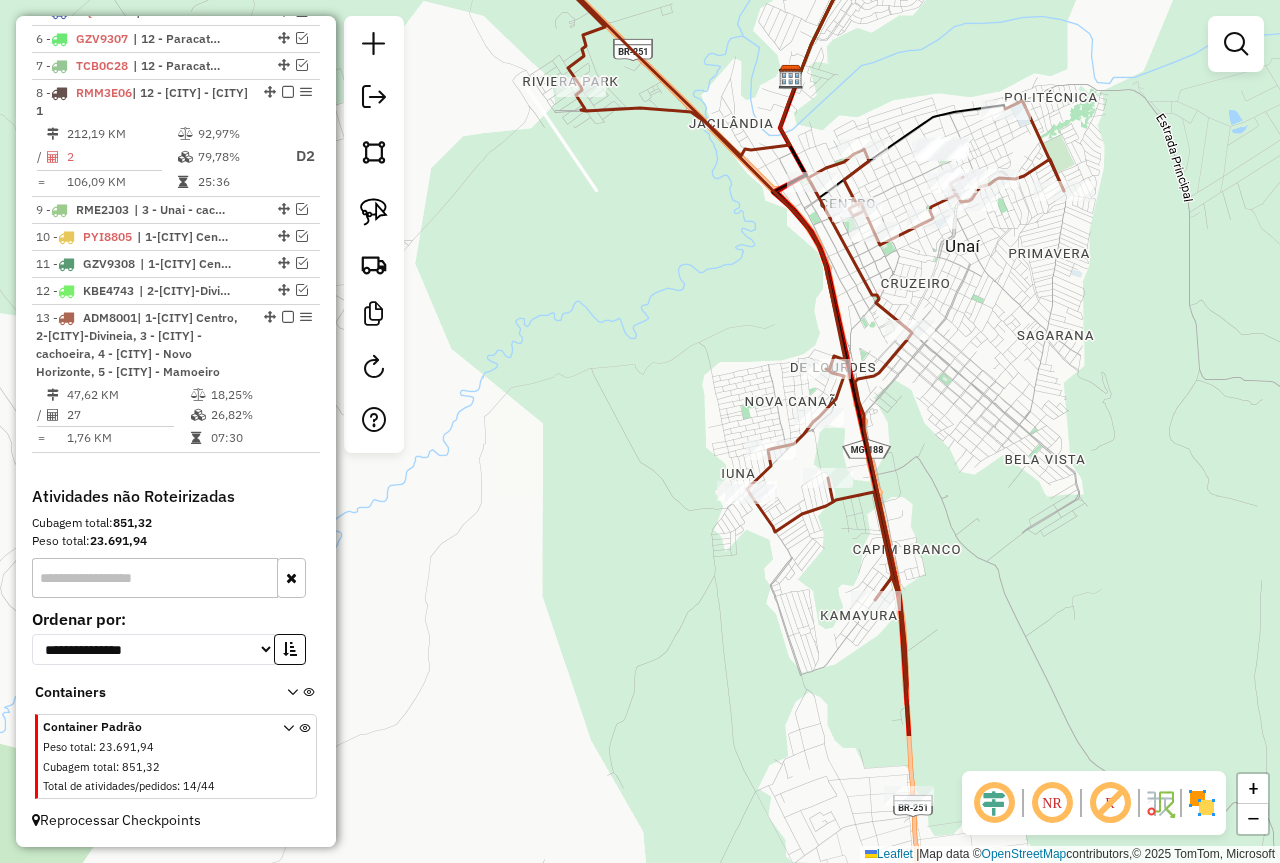 drag, startPoint x: 973, startPoint y: 549, endPoint x: 1005, endPoint y: 335, distance: 216.3793 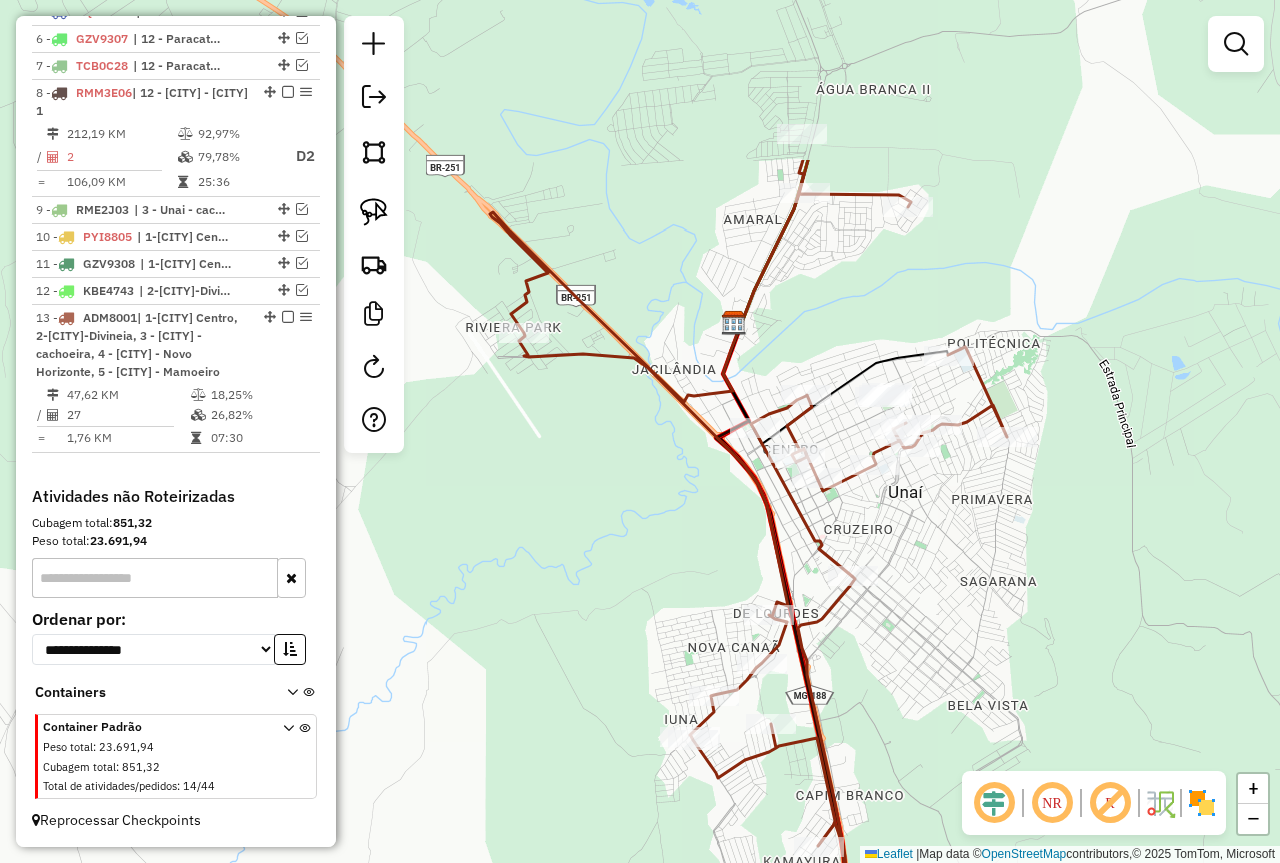 drag, startPoint x: 1005, startPoint y: 335, endPoint x: 948, endPoint y: 589, distance: 260.3171 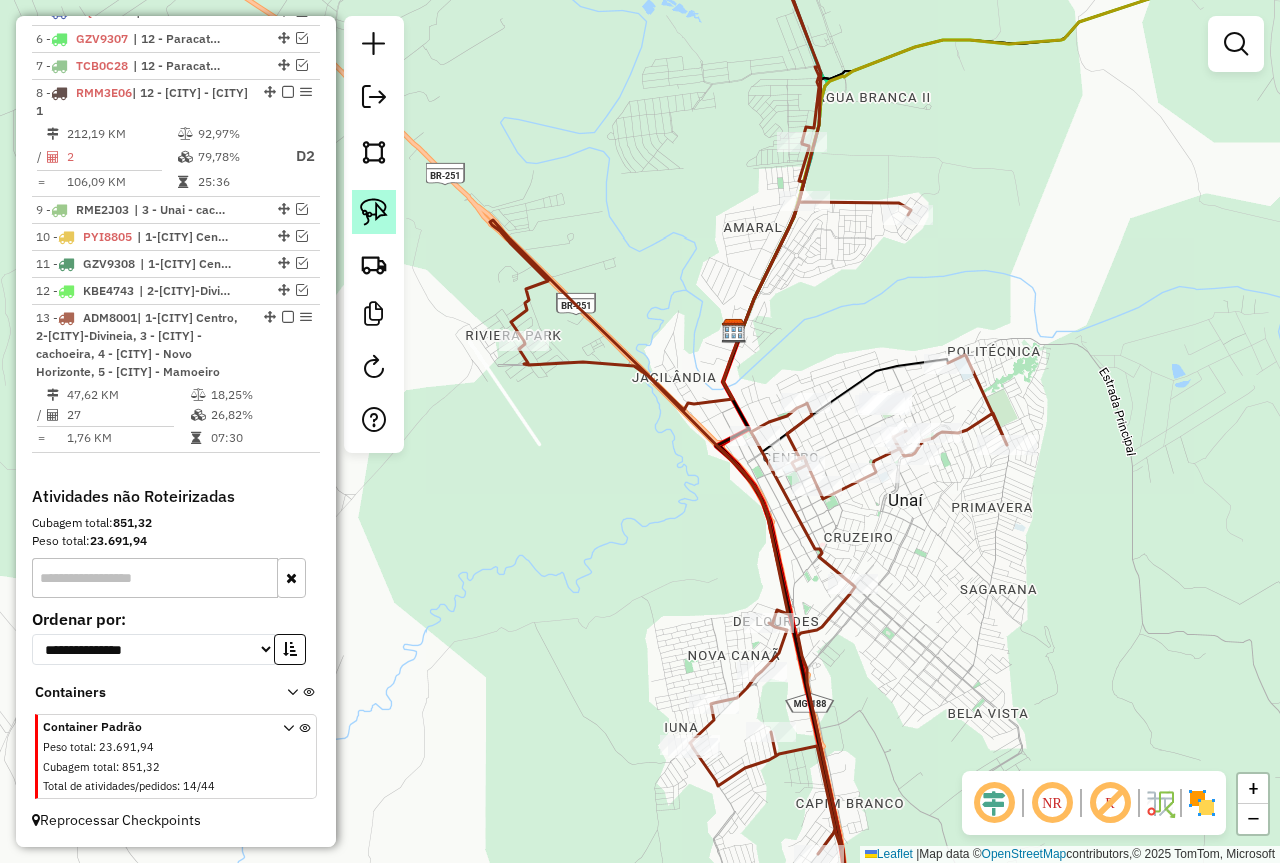 click 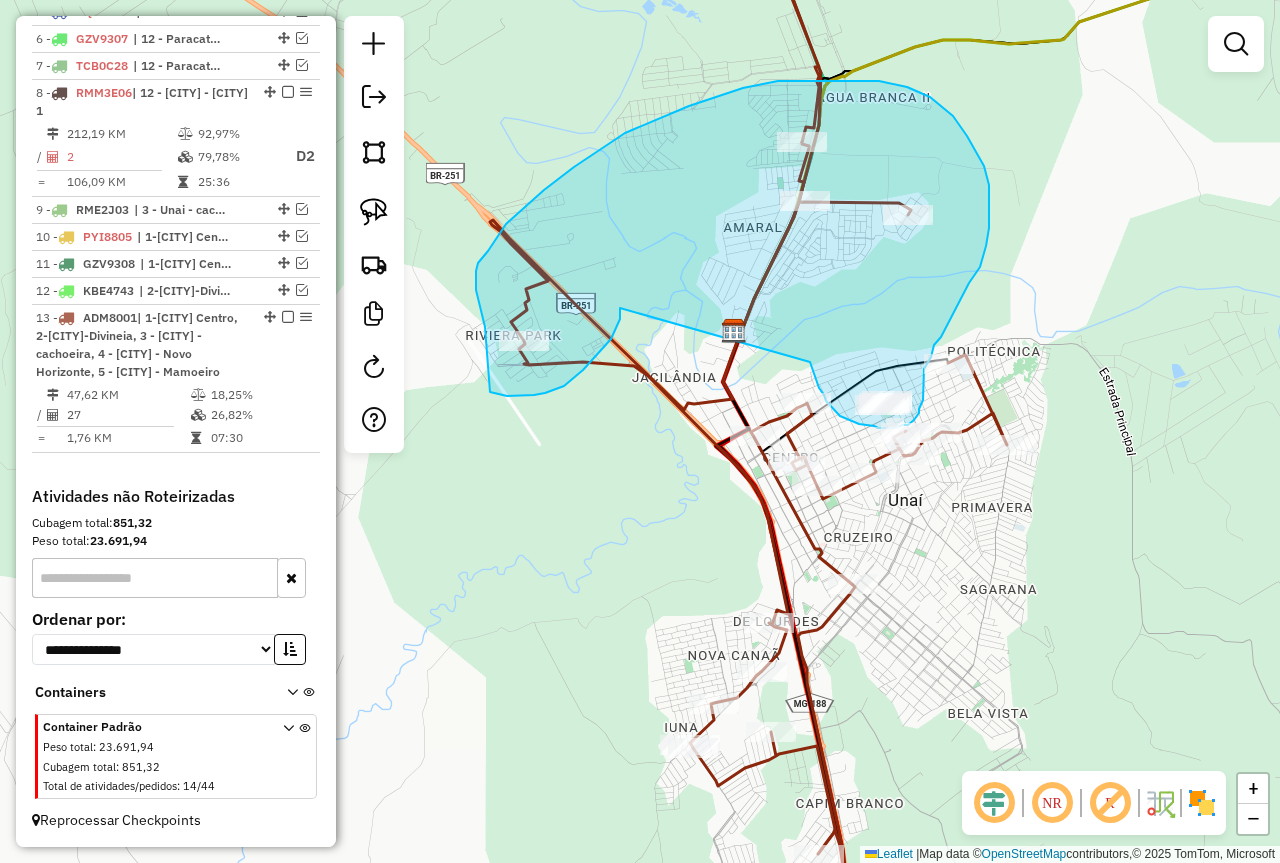 drag, startPoint x: 620, startPoint y: 308, endPoint x: 810, endPoint y: 362, distance: 197.52469 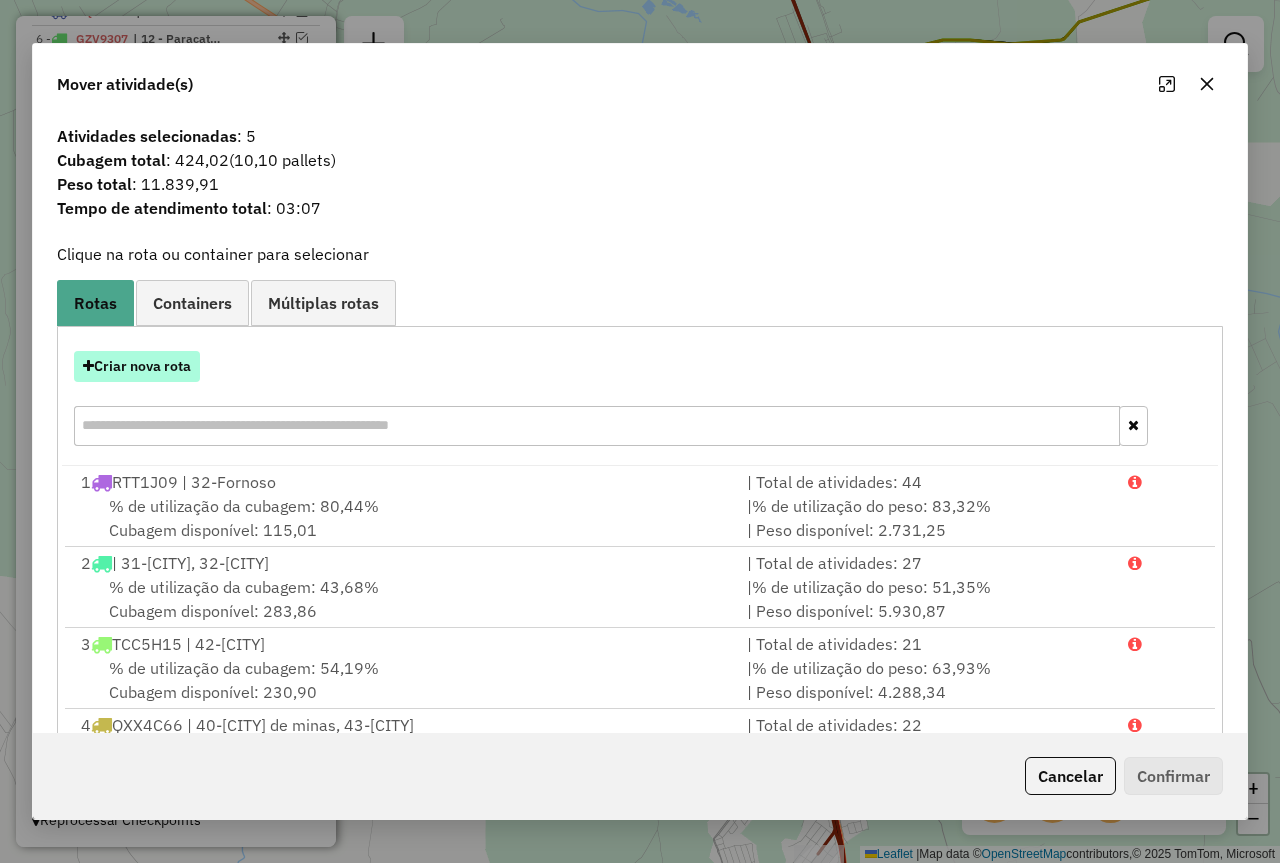 click on "Criar nova rota" at bounding box center [137, 366] 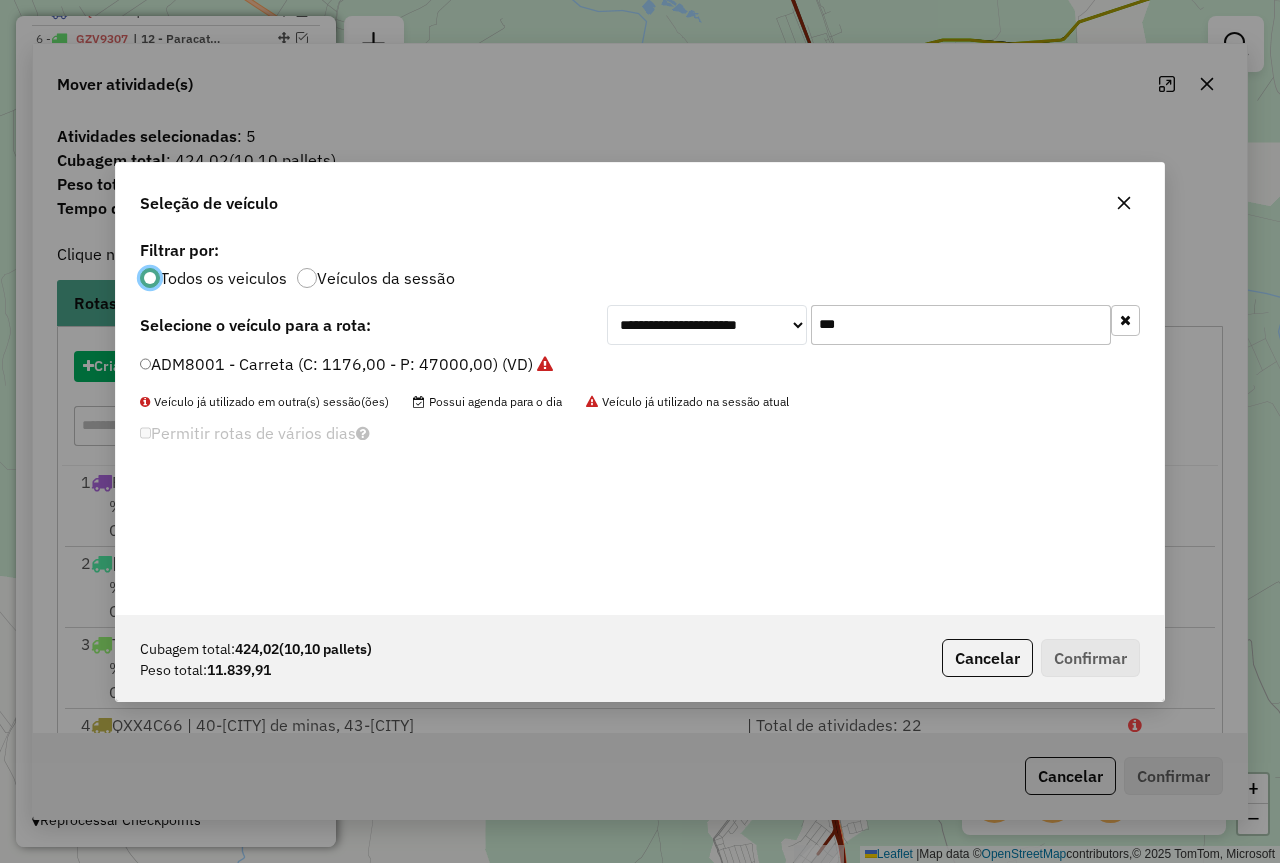 scroll, scrollTop: 11, scrollLeft: 6, axis: both 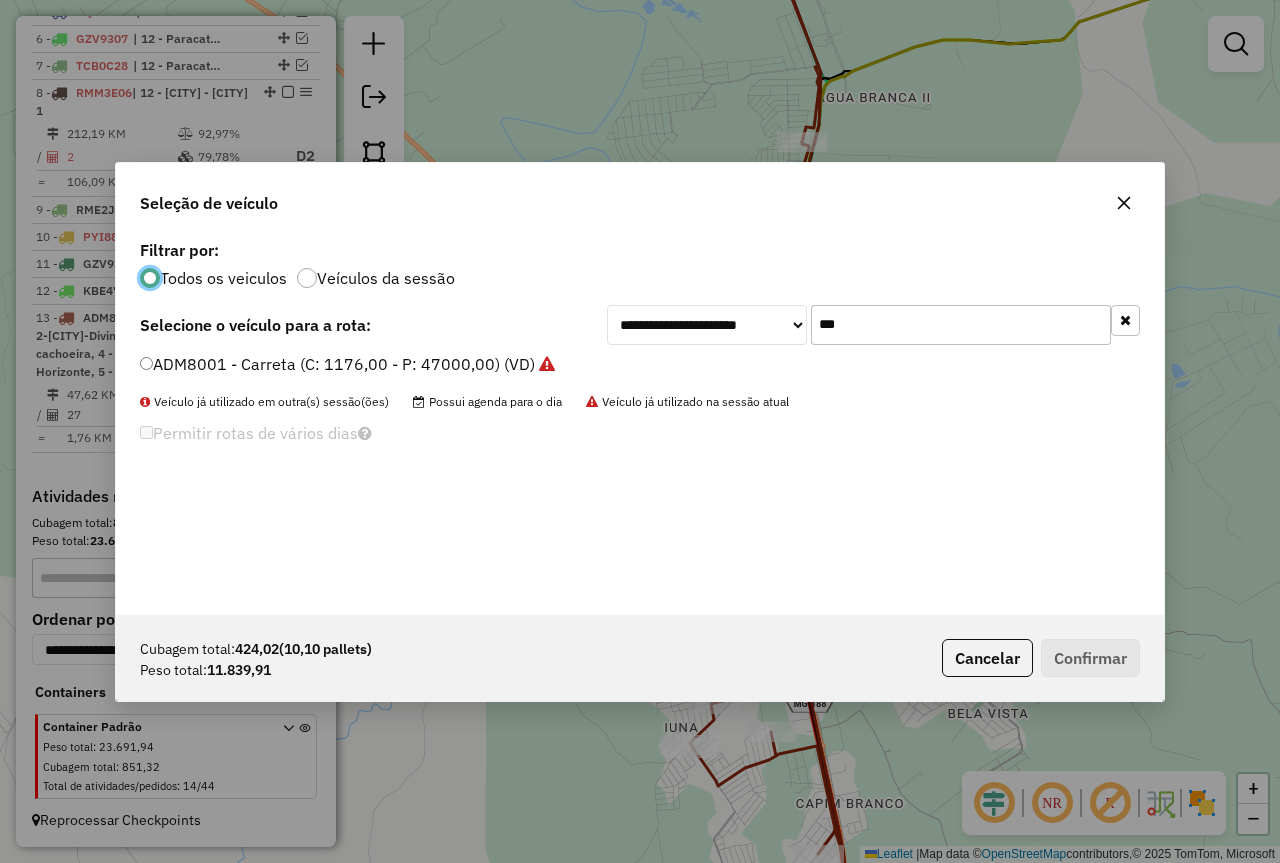 click on "***" 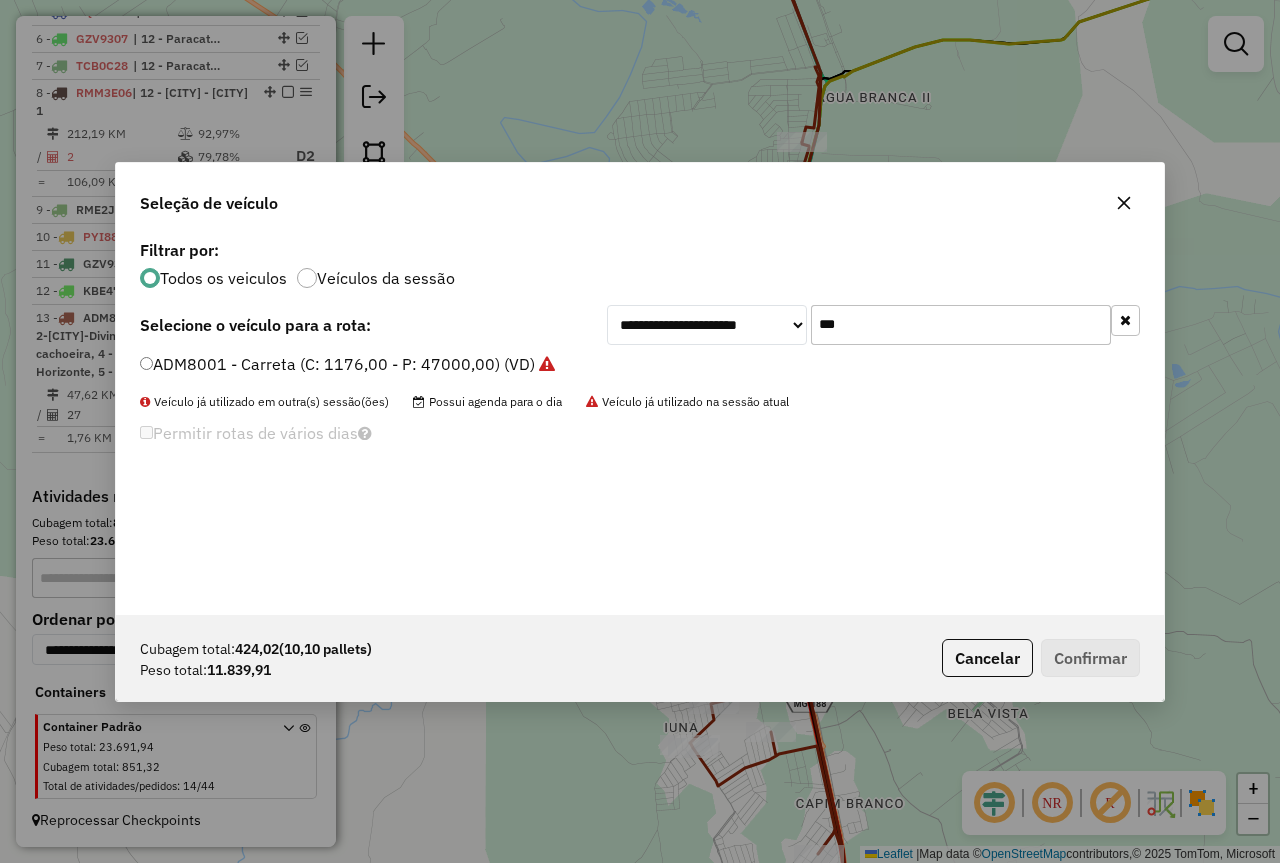 click on "***" 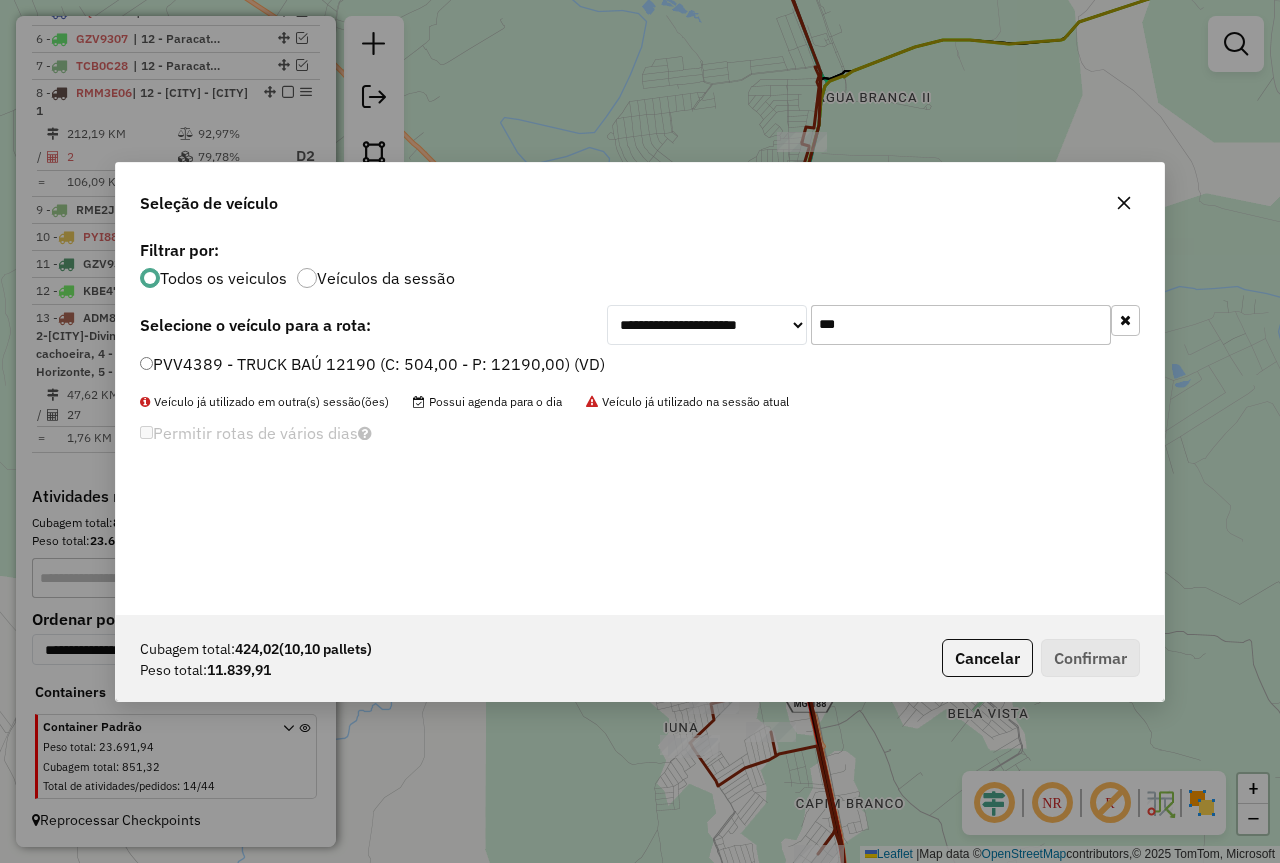type on "***" 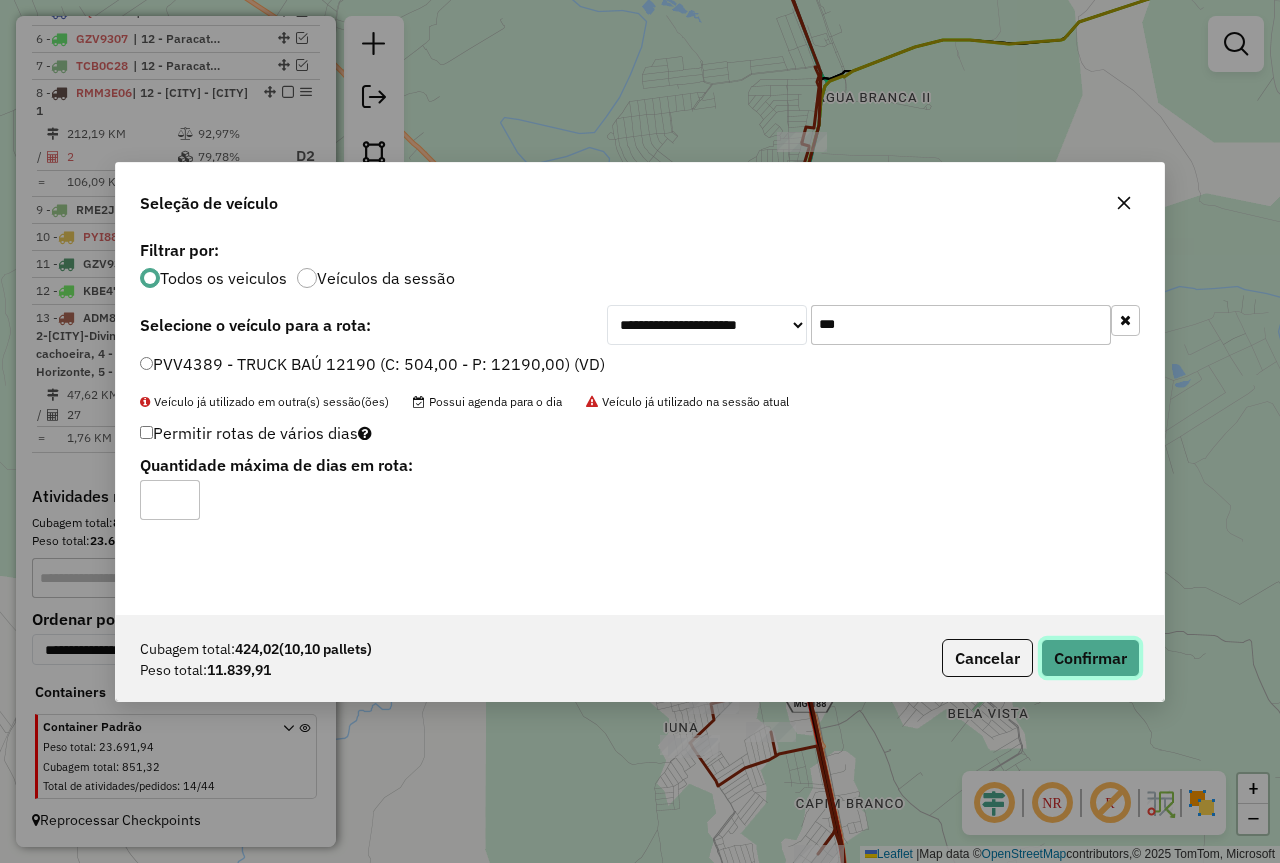click on "Confirmar" 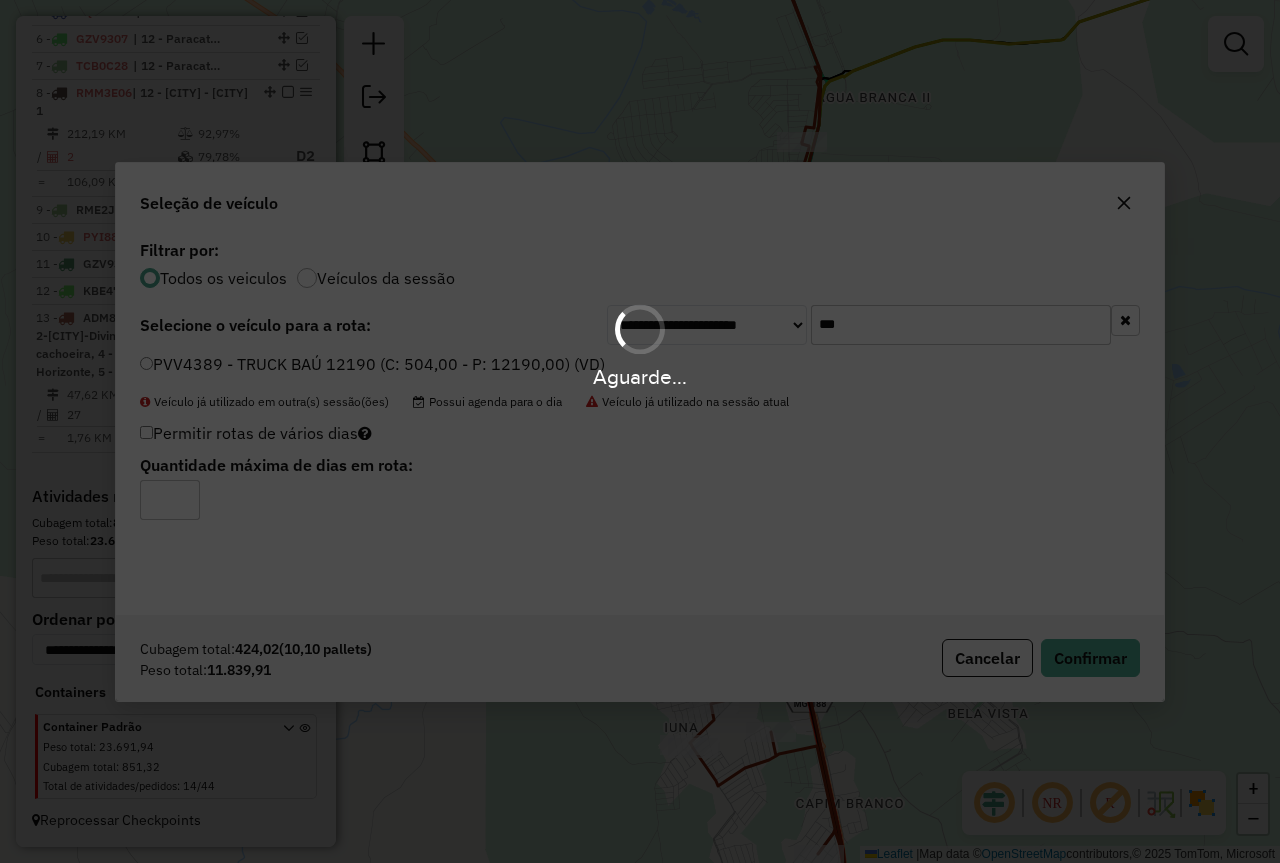 scroll, scrollTop: 1324, scrollLeft: 0, axis: vertical 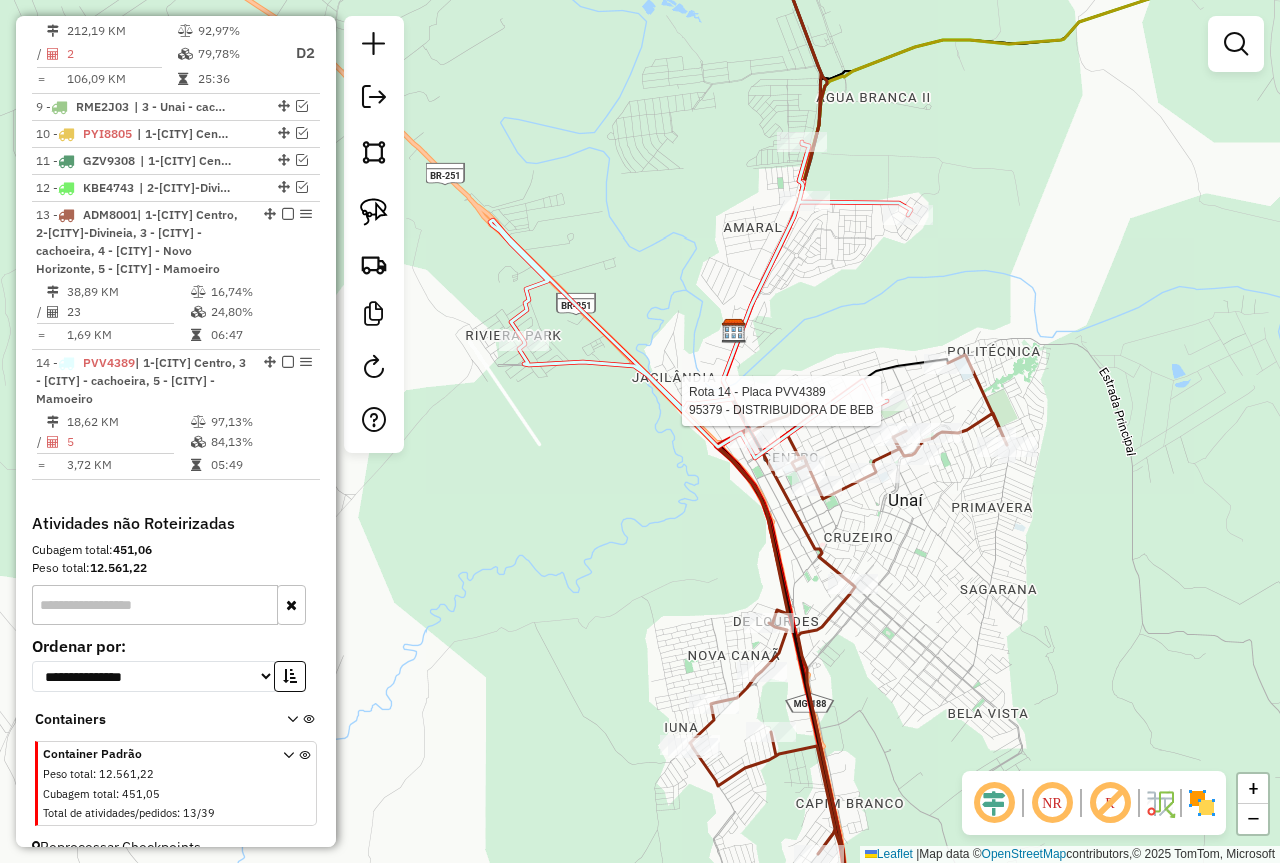 select on "*********" 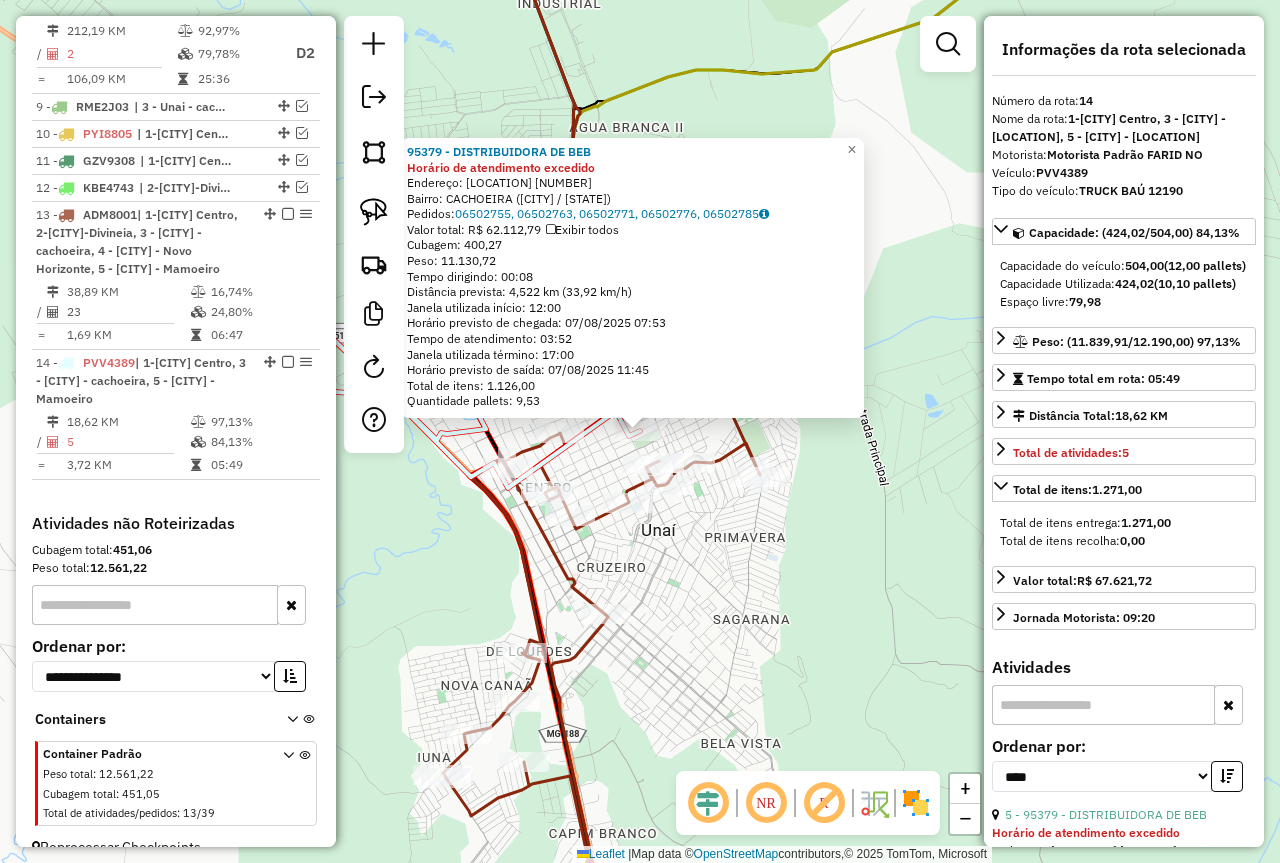 scroll, scrollTop: 1351, scrollLeft: 0, axis: vertical 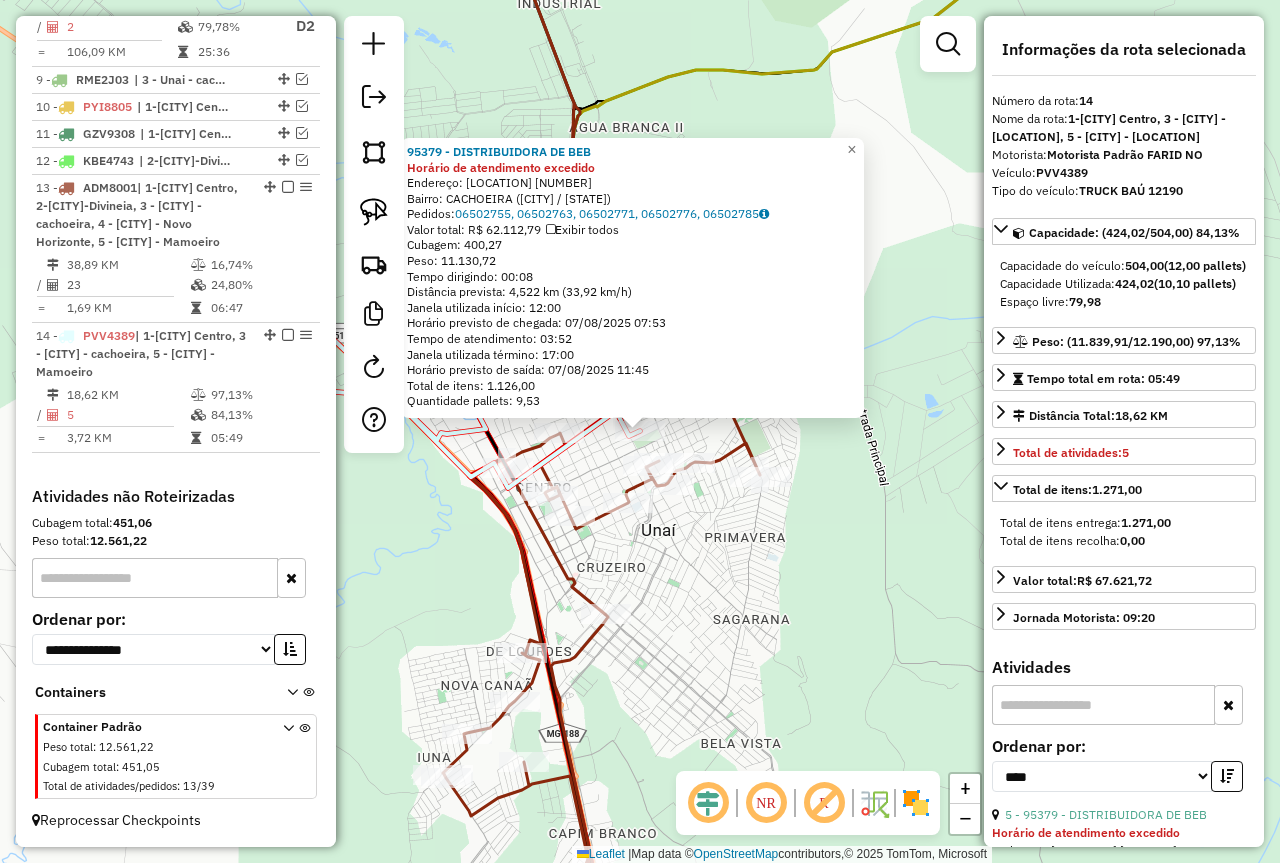 click on "95379 - DISTRIBUIDORA DE BEB Horário de atendimento excedido  Endereço:  CACHOEIRA 806   Bairro: CACHOEIRA (UNAI / MG)   Pedidos:  06502755, 06502763, 06502771, 06502776, 06502785   Valor total: R$ 62.112,79   Exibir todos   Cubagem: 400,27  Peso: 11.130,72  Tempo dirigindo: 00:08   Distância prevista: 4,522 km (33,92 km/h)   Janela utilizada início: 12:00   Horário previsto de chegada: 07/08/2025 07:53   Tempo de atendimento: 03:52   Janela utilizada término: 17:00   Horário previsto de saída: 07/08/2025 11:45   Total de itens: 1.126,00   Quantidade pallets: 9,53  × Janela de atendimento Grade de atendimento Capacidade Transportadoras Veículos Cliente Pedidos  Rotas Selecione os dias de semana para filtrar as janelas de atendimento  Seg   Ter   Qua   Qui   Sex   Sáb   Dom  Informe o período da janela de atendimento: De: Até:  Filtrar exatamente a janela do cliente  Considerar janela de atendimento padrão  Selecione os dias de semana para filtrar as grades de atendimento  Seg   Ter   Qua   Qui" 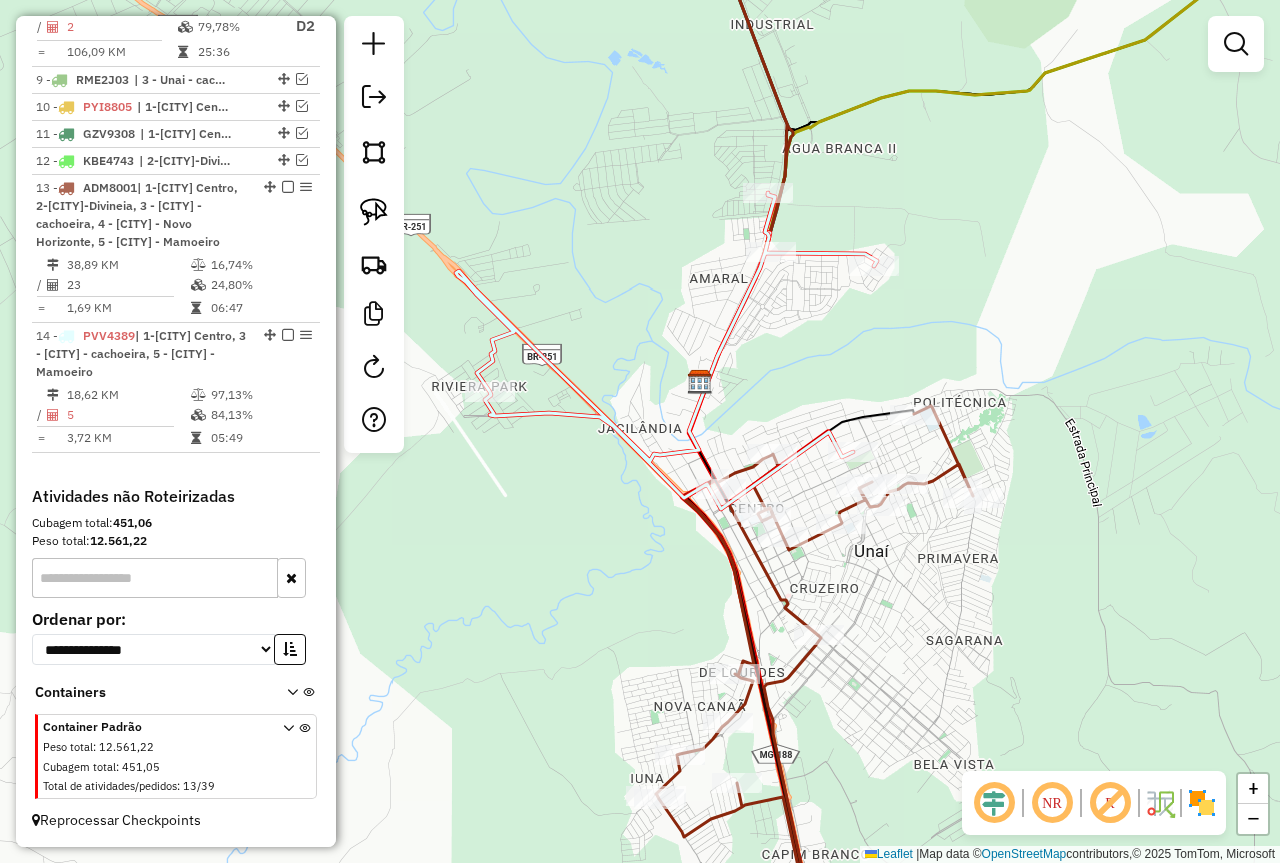 drag, startPoint x: 630, startPoint y: 562, endPoint x: 843, endPoint y: 583, distance: 214.03271 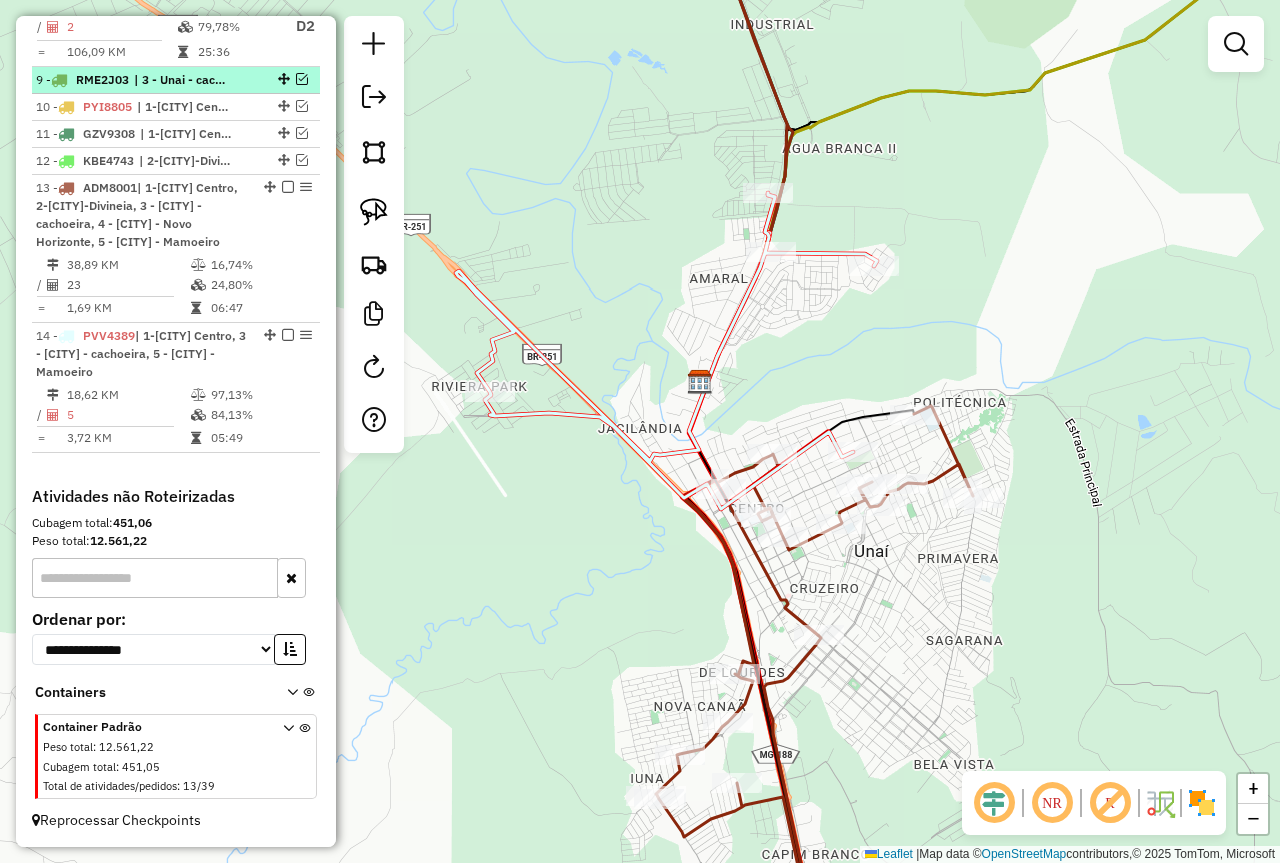 click at bounding box center (302, 79) 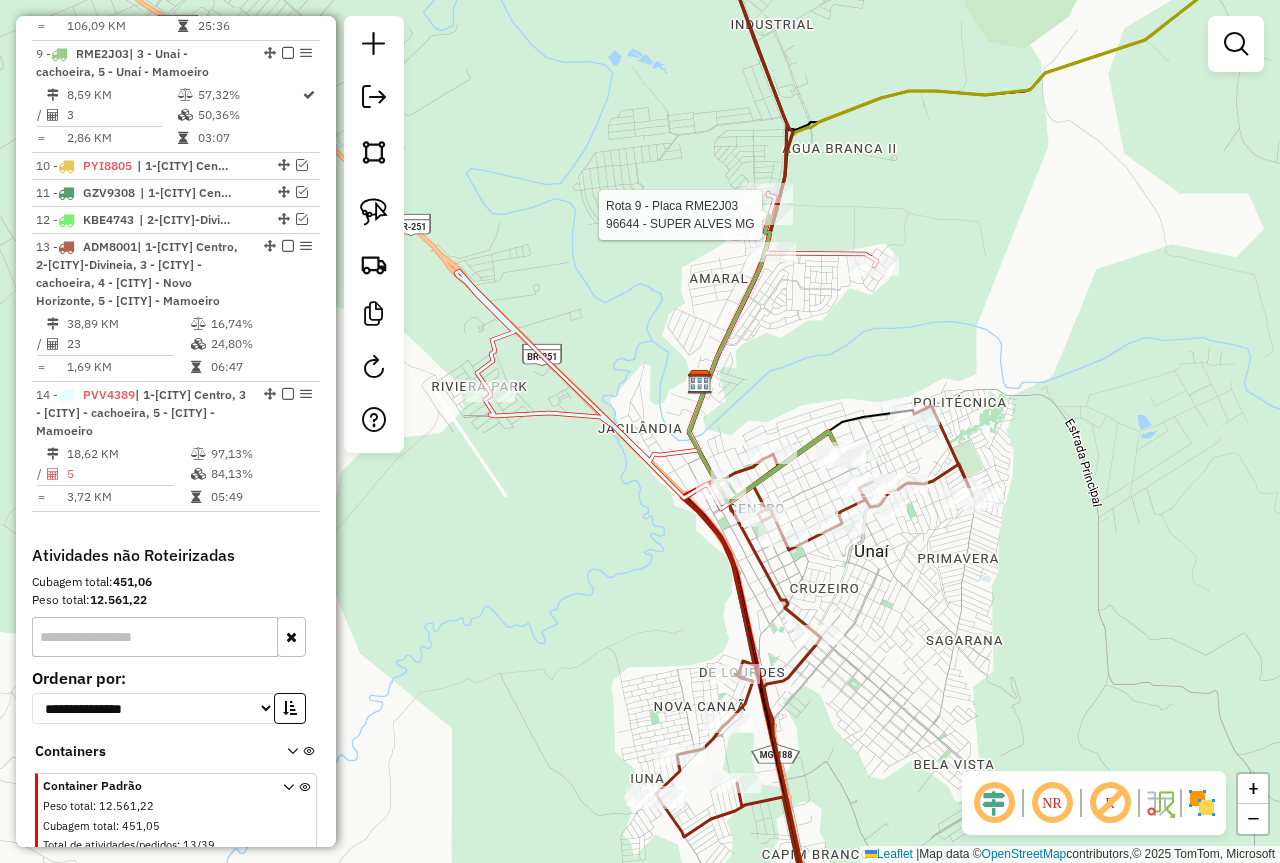 select on "*********" 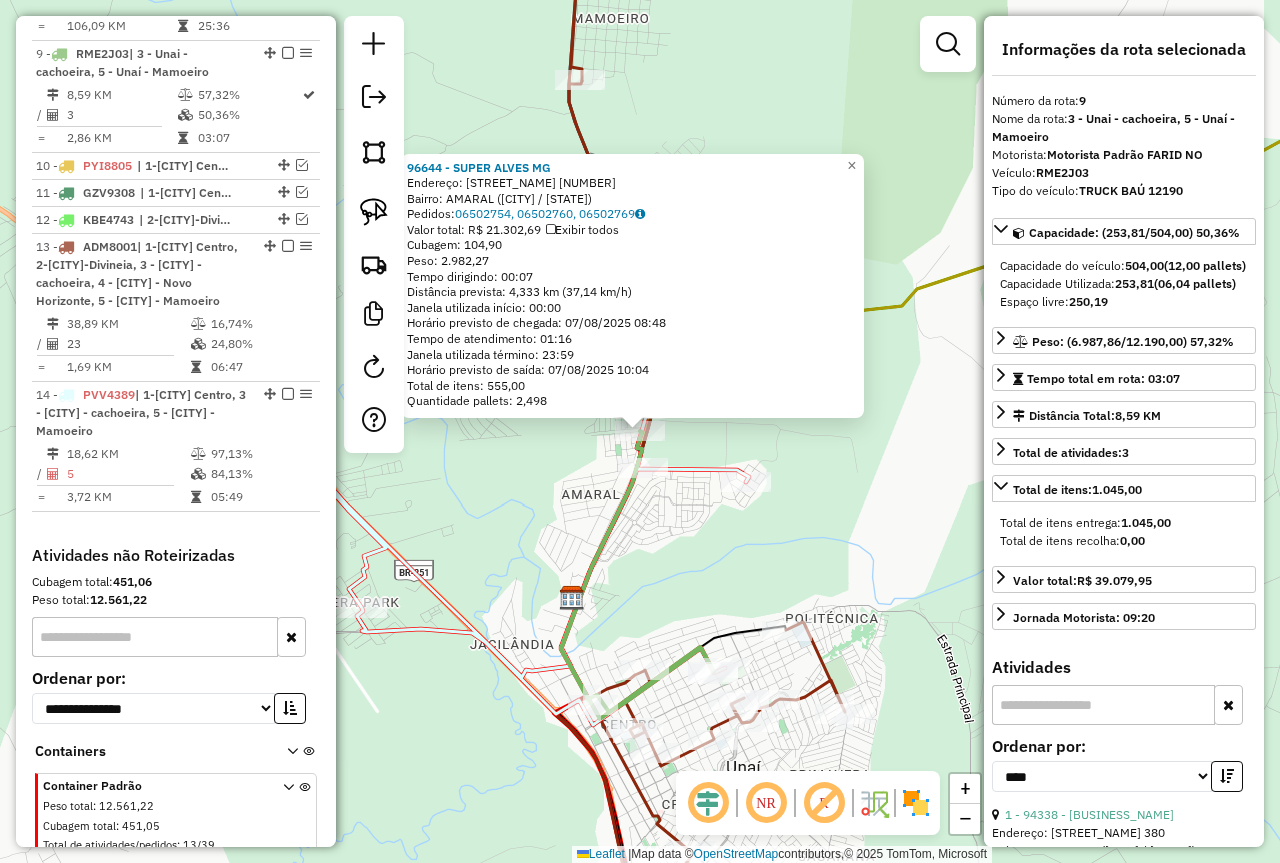 scroll, scrollTop: 1402, scrollLeft: 0, axis: vertical 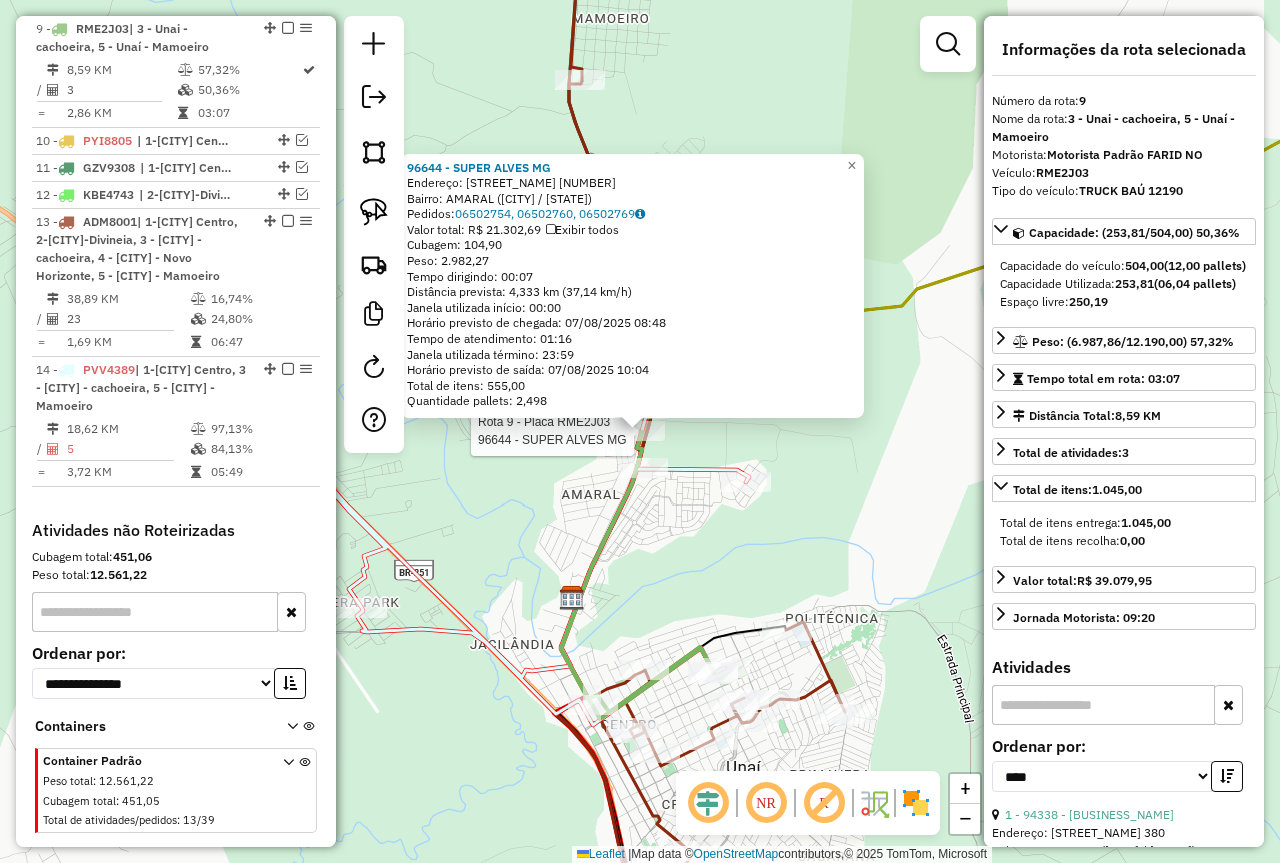 click on "Rota 9 - Placa RME2J03  96644 - SUPER ALVES MG 96644 - SUPER ALVES MG  Endereço:  RIO JARDIM 33   Bairro: AMARAL (UNAI / MG)   Pedidos:  06502754, 06502760, 06502769   Valor total: R$ 21.302,69   Exibir todos   Cubagem: 104,90  Peso: 2.982,27  Tempo dirigindo: 00:07   Distância prevista: 4,333 km (37,14 km/h)   Janela utilizada início: 00:00   Horário previsto de chegada: 07/08/2025 08:48   Tempo de atendimento: 01:16   Janela utilizada término: 23:59   Horário previsto de saída: 07/08/2025 10:04   Total de itens: 555,00   Quantidade pallets: 2,498  × Janela de atendimento Grade de atendimento Capacidade Transportadoras Veículos Cliente Pedidos  Rotas Selecione os dias de semana para filtrar as janelas de atendimento  Seg   Ter   Qua   Qui   Sex   Sáb   Dom  Informe o período da janela de atendimento: De: Até:  Filtrar exatamente a janela do cliente  Considerar janela de atendimento padrão  Selecione os dias de semana para filtrar as grades de atendimento  Seg   Ter   Qua   Qui   Sex   Sáb  De:" 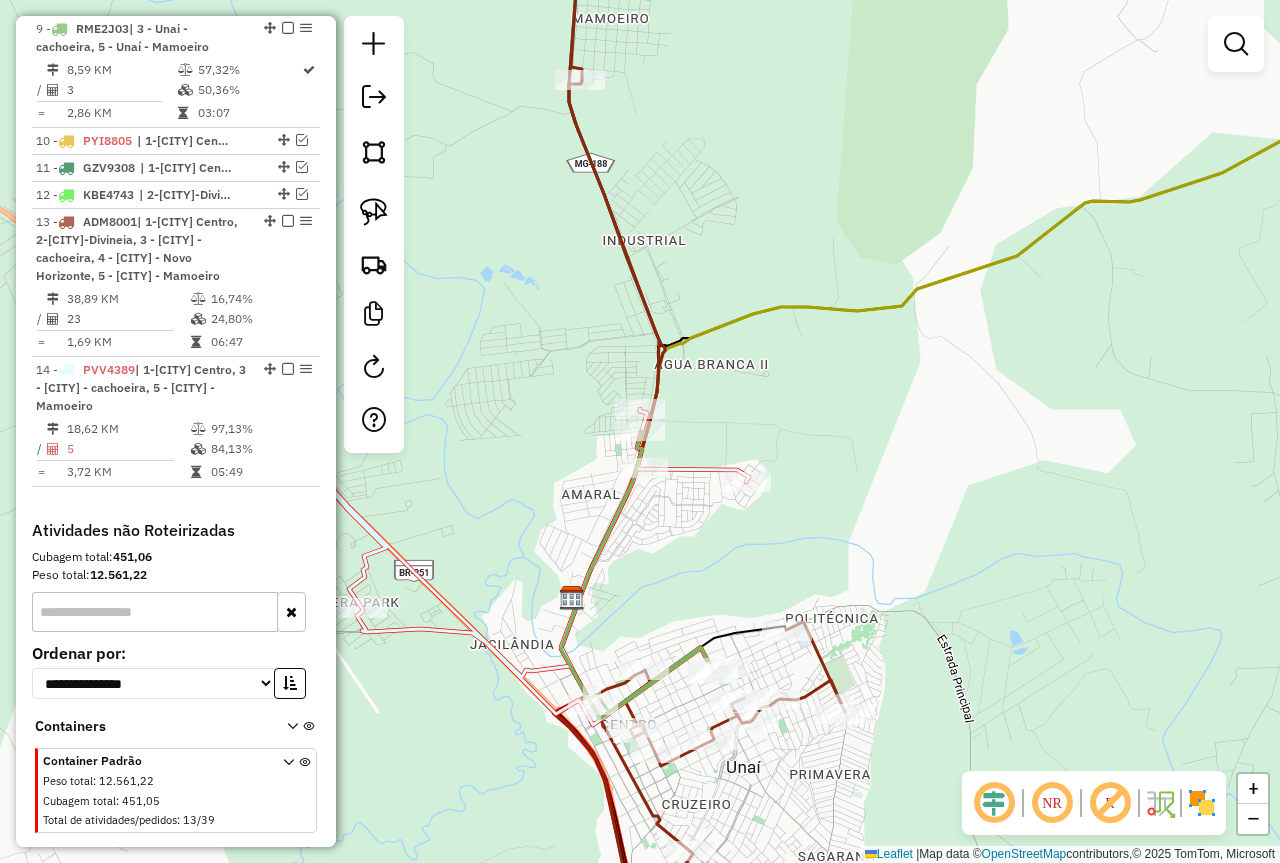 drag, startPoint x: 675, startPoint y: 568, endPoint x: 681, endPoint y: 397, distance: 171.10522 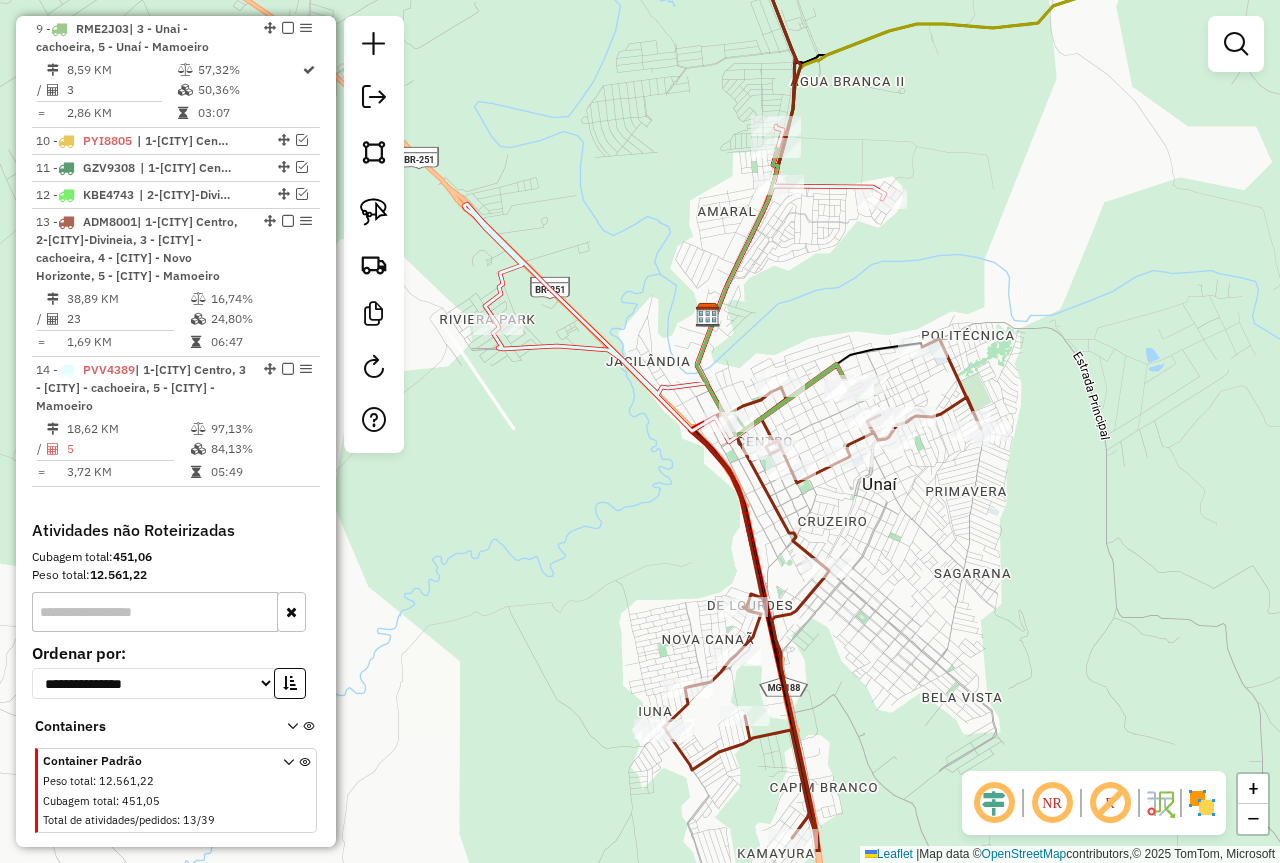 drag, startPoint x: 754, startPoint y: 358, endPoint x: 891, endPoint y: 255, distance: 171.40012 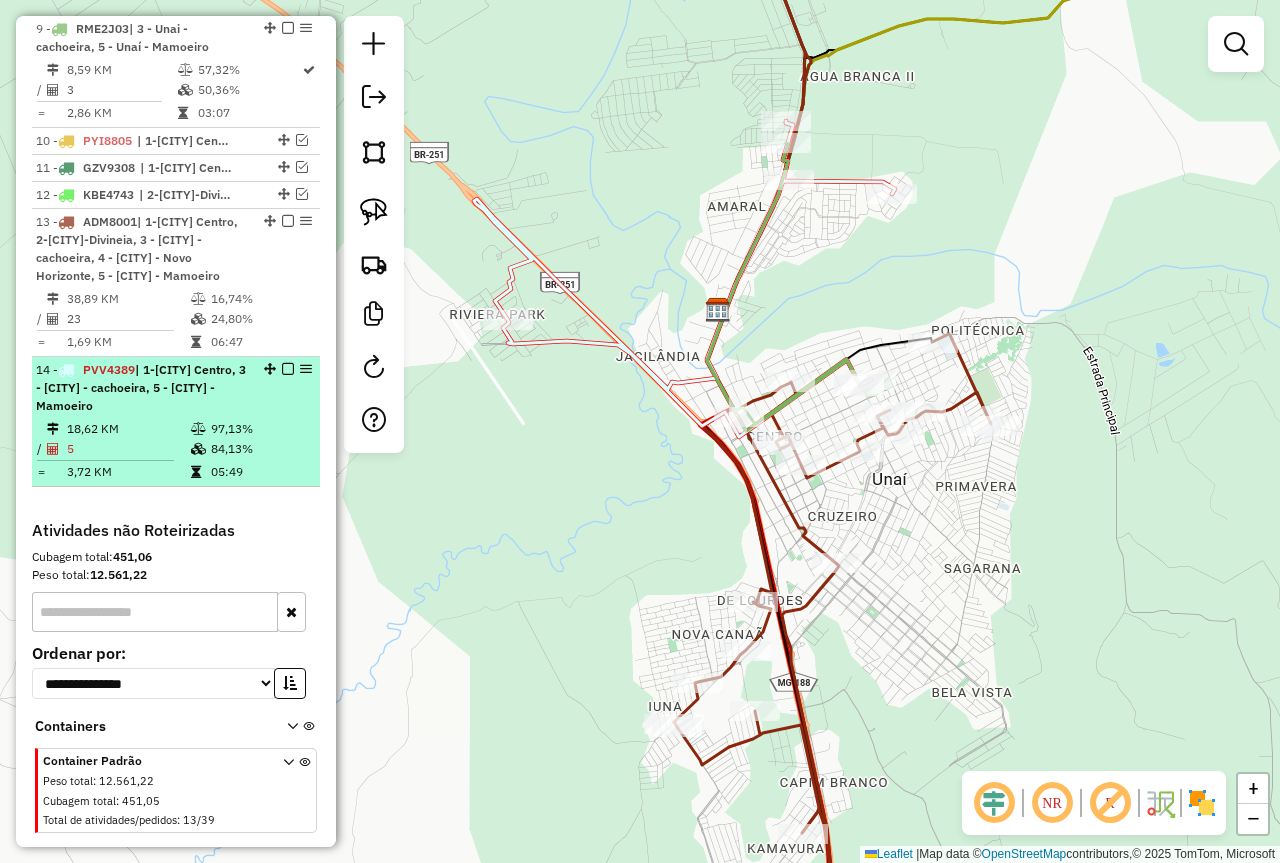 click at bounding box center (288, 369) 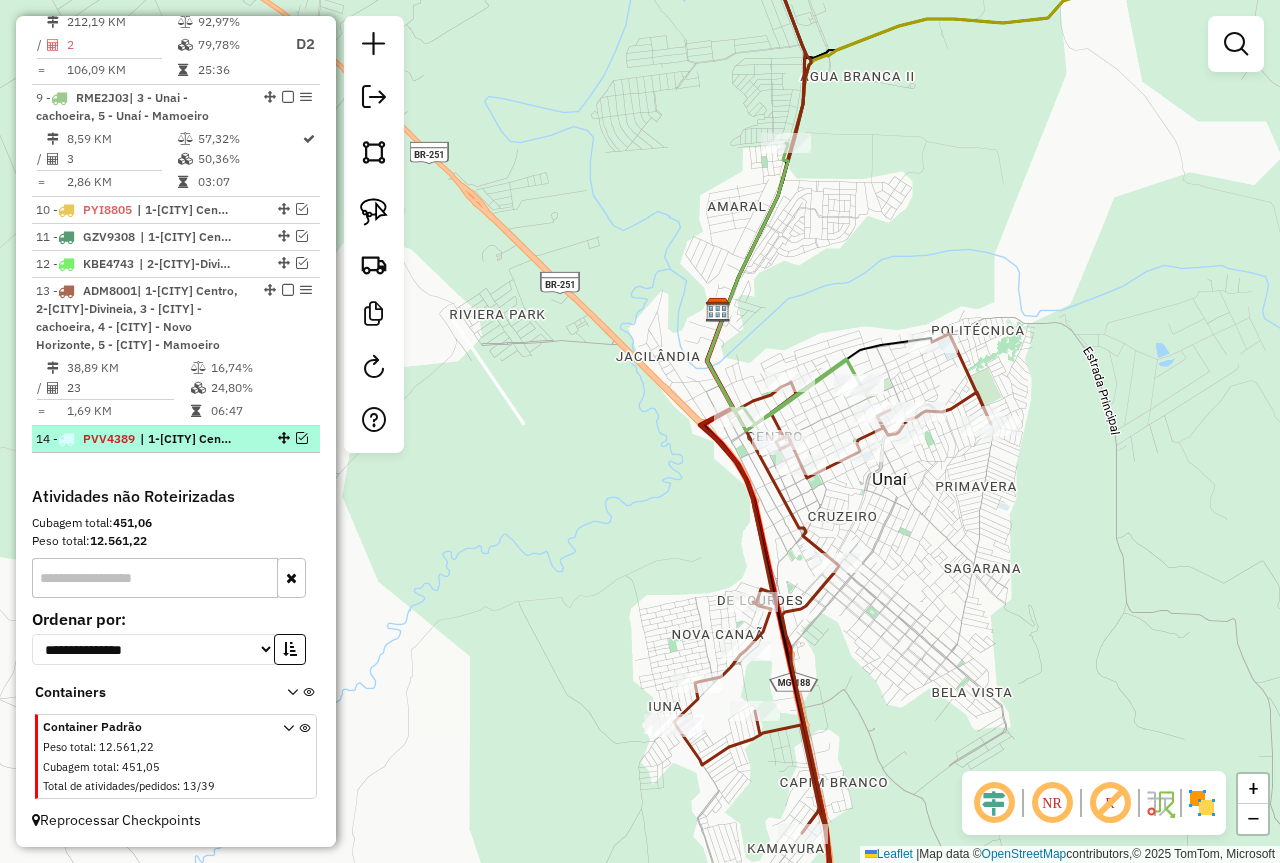 scroll, scrollTop: 1333, scrollLeft: 0, axis: vertical 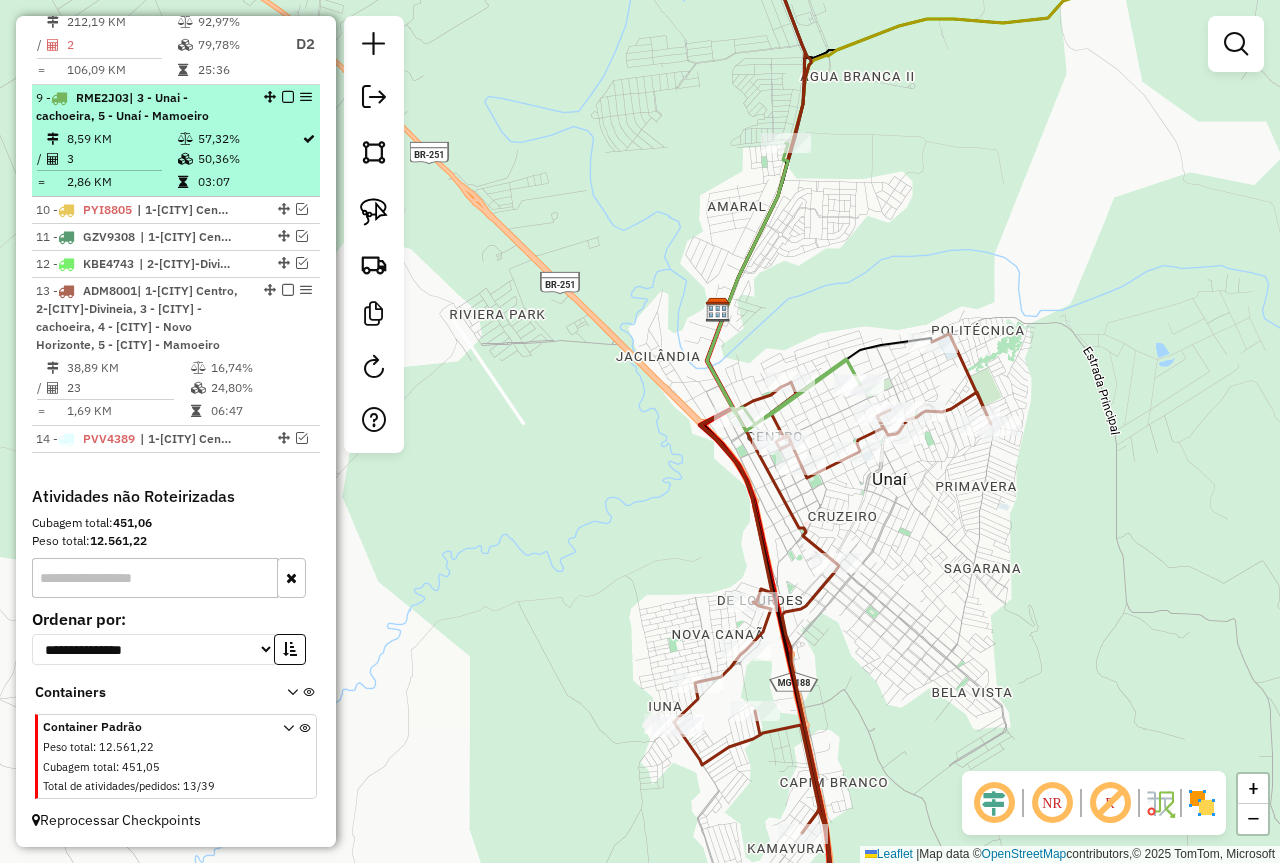 click at bounding box center (288, 97) 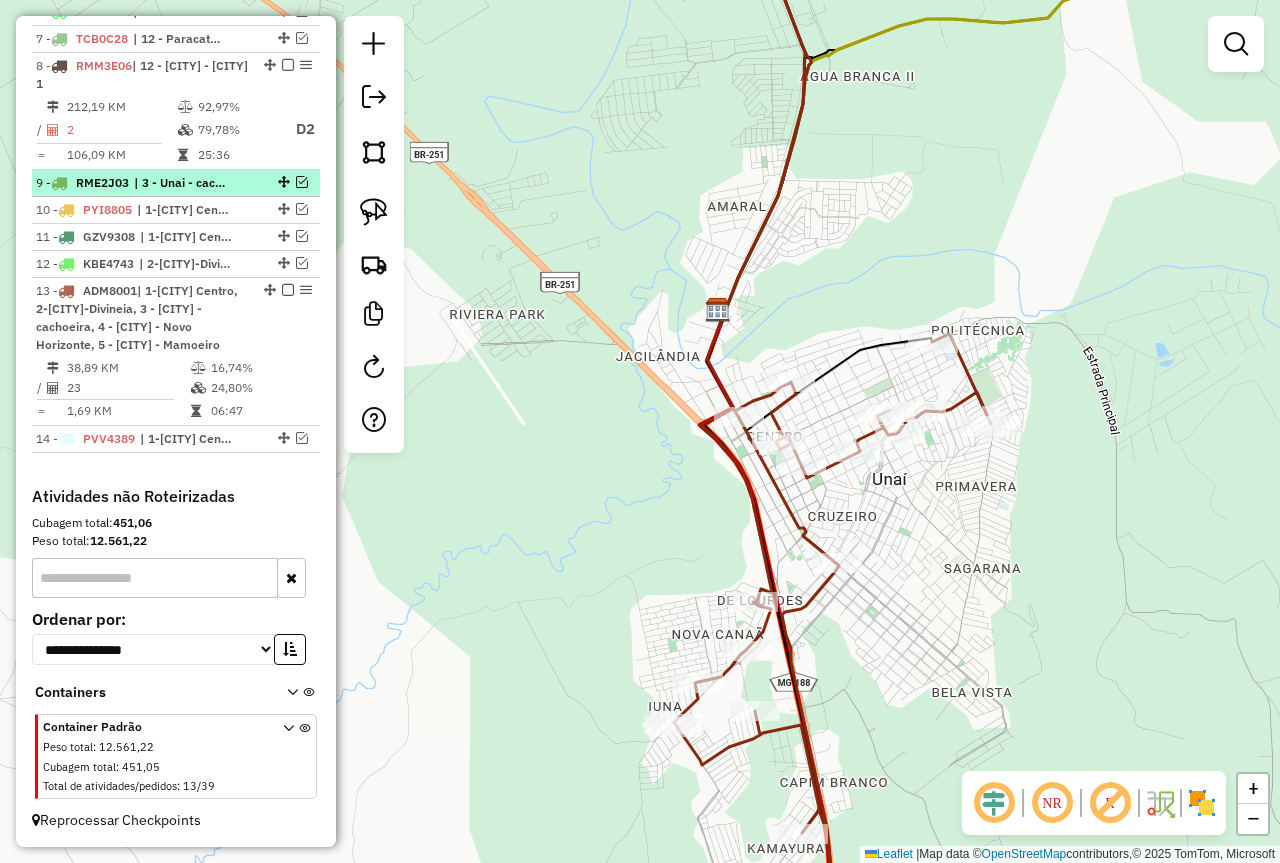 scroll, scrollTop: 1248, scrollLeft: 0, axis: vertical 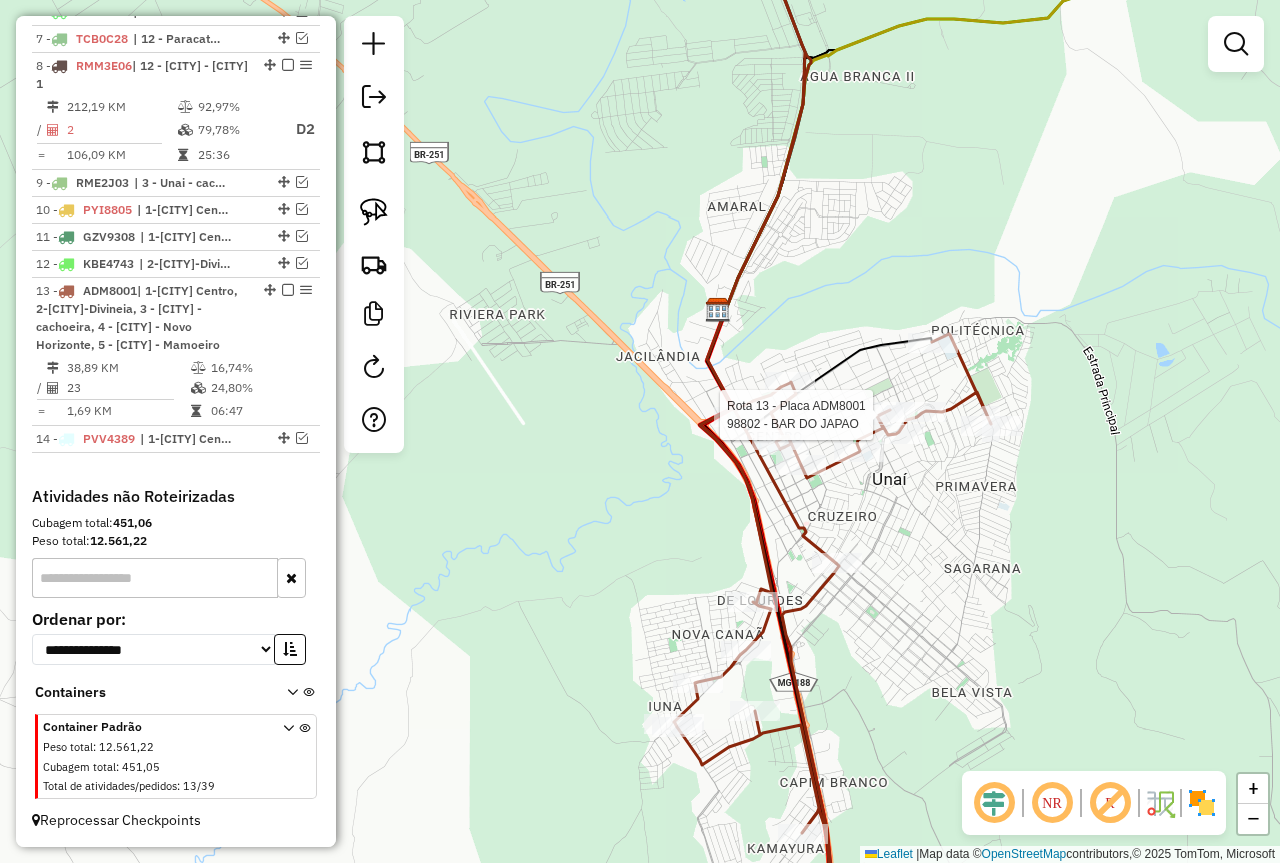 select on "*********" 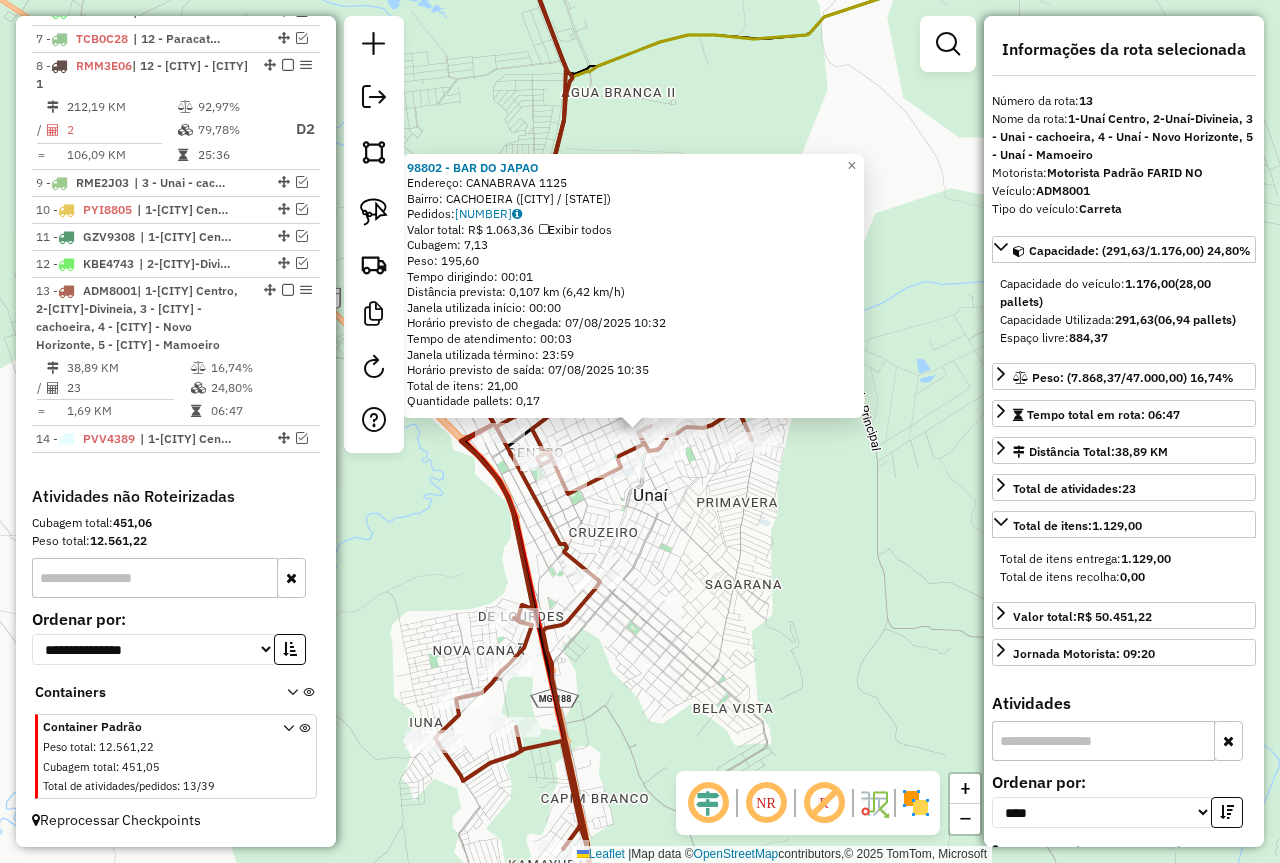 click on "98802 - BAR DO JAPAO  Endereço:  CANABRAVA 1125   Bairro: CACHOEIRA (UNAI / MG)   Pedidos:  06502951   Valor total: R$ 1.063,36   Exibir todos   Cubagem: 7,13  Peso: 195,60  Tempo dirigindo: 00:01   Distância prevista: 0,107 km (6,42 km/h)   Janela utilizada início: 00:00   Horário previsto de chegada: 07/08/2025 10:32   Tempo de atendimento: 00:03   Janela utilizada término: 23:59   Horário previsto de saída: 07/08/2025 10:35   Total de itens: 21,00   Quantidade pallets: 0,17  × Janela de atendimento Grade de atendimento Capacidade Transportadoras Veículos Cliente Pedidos  Rotas Selecione os dias de semana para filtrar as janelas de atendimento  Seg   Ter   Qua   Qui   Sex   Sáb   Dom  Informe o período da janela de atendimento: De: Até:  Filtrar exatamente a janela do cliente  Considerar janela de atendimento padrão  Selecione os dias de semana para filtrar as grades de atendimento  Seg   Ter   Qua   Qui   Sex   Sáb   Dom   Considerar clientes sem dia de atendimento cadastrado  Peso mínimo:" 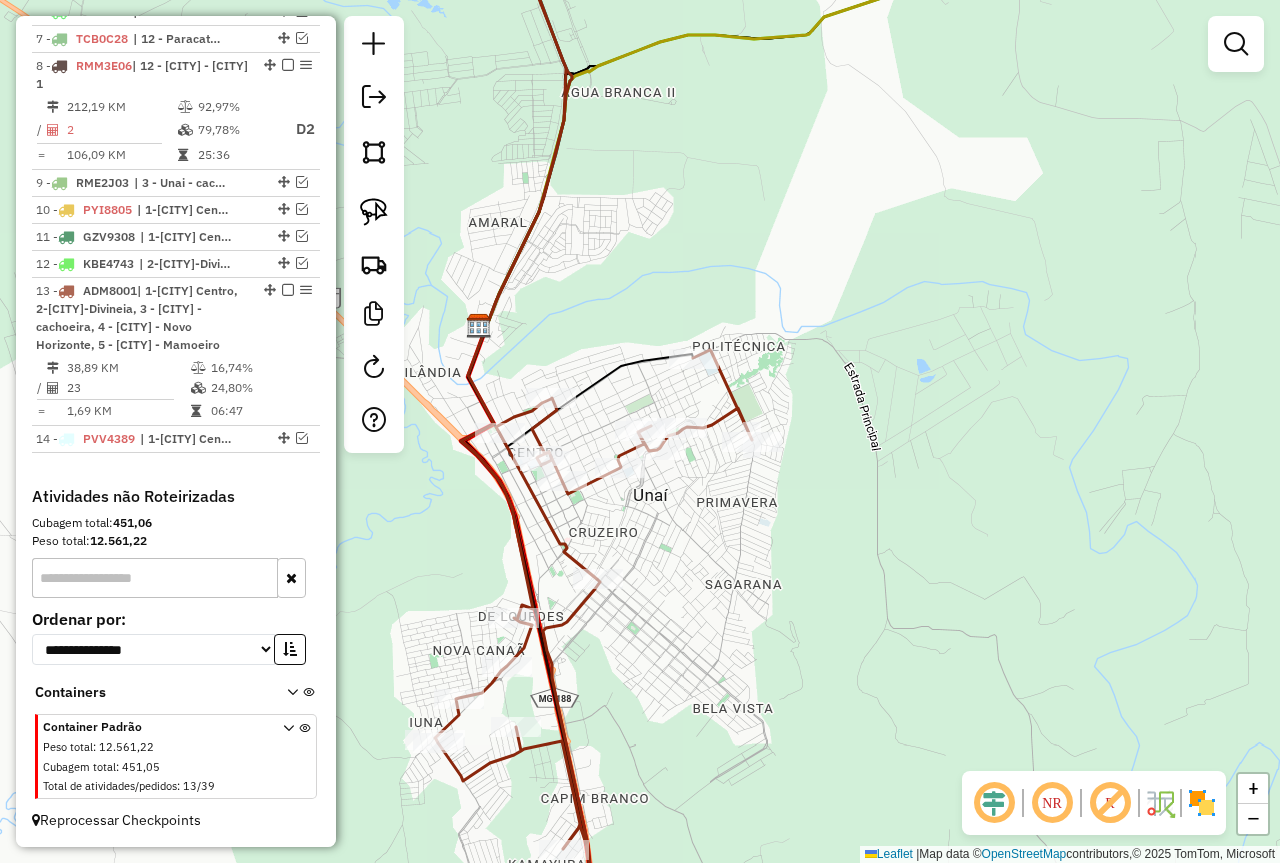 drag, startPoint x: 809, startPoint y: 659, endPoint x: 893, endPoint y: 423, distance: 250.5035 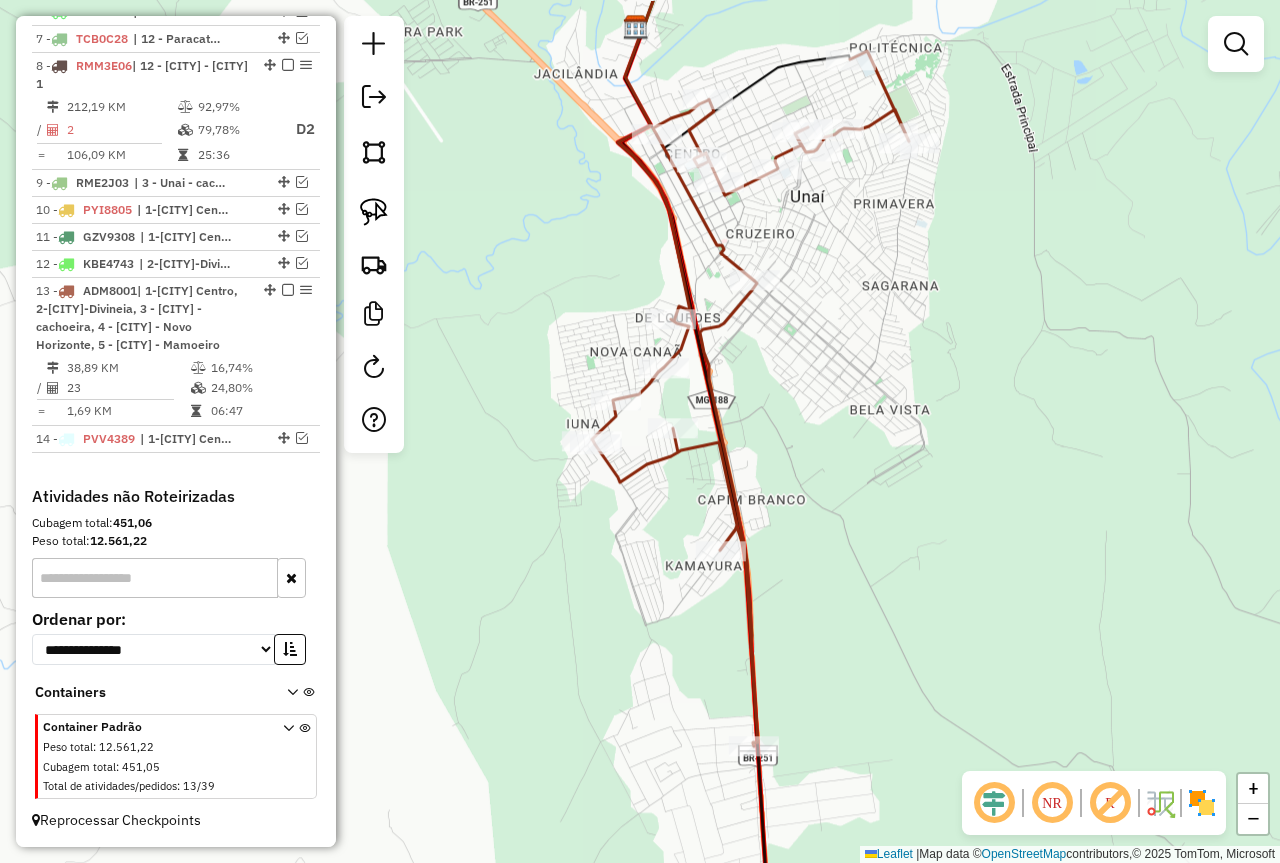 drag, startPoint x: 885, startPoint y: 415, endPoint x: 918, endPoint y: 519, distance: 109.11004 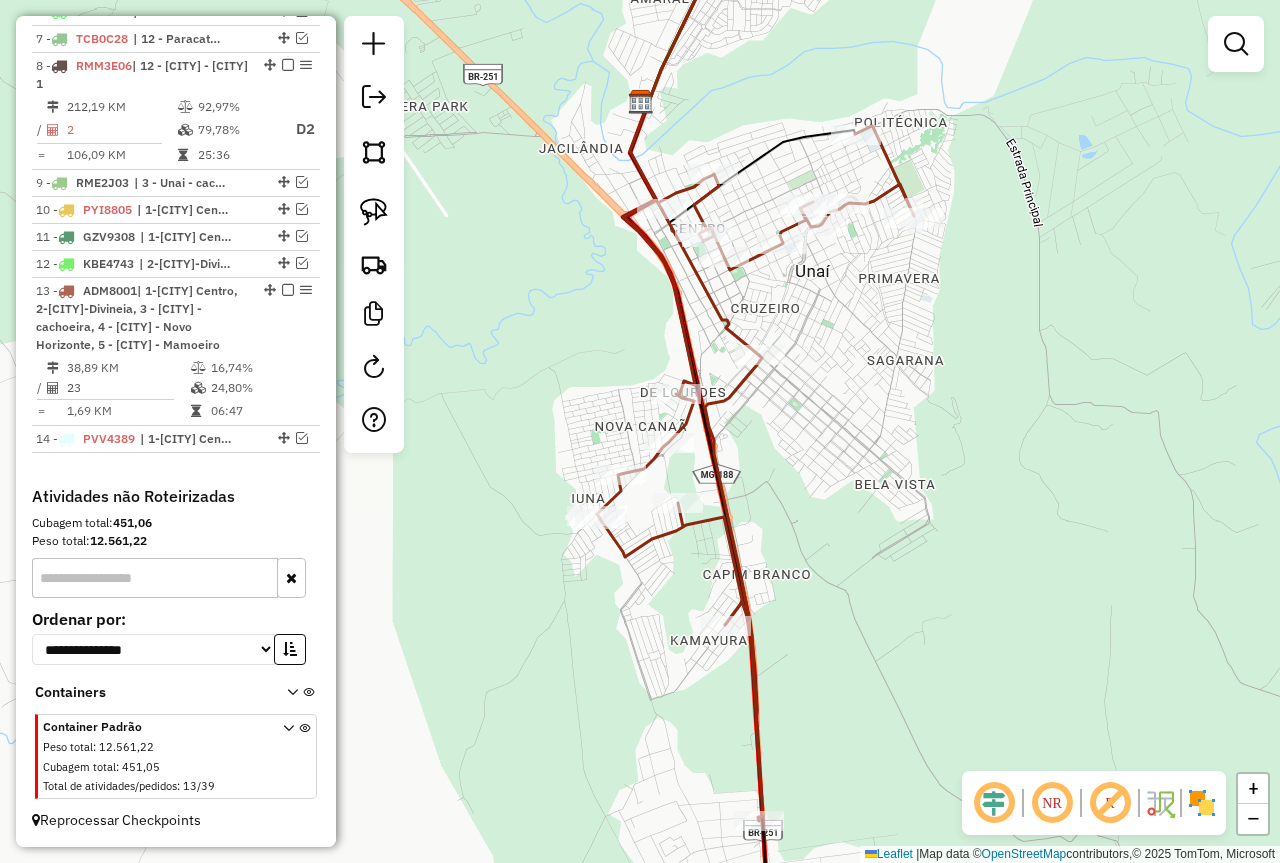 drag, startPoint x: 859, startPoint y: 418, endPoint x: 869, endPoint y: 560, distance: 142.35168 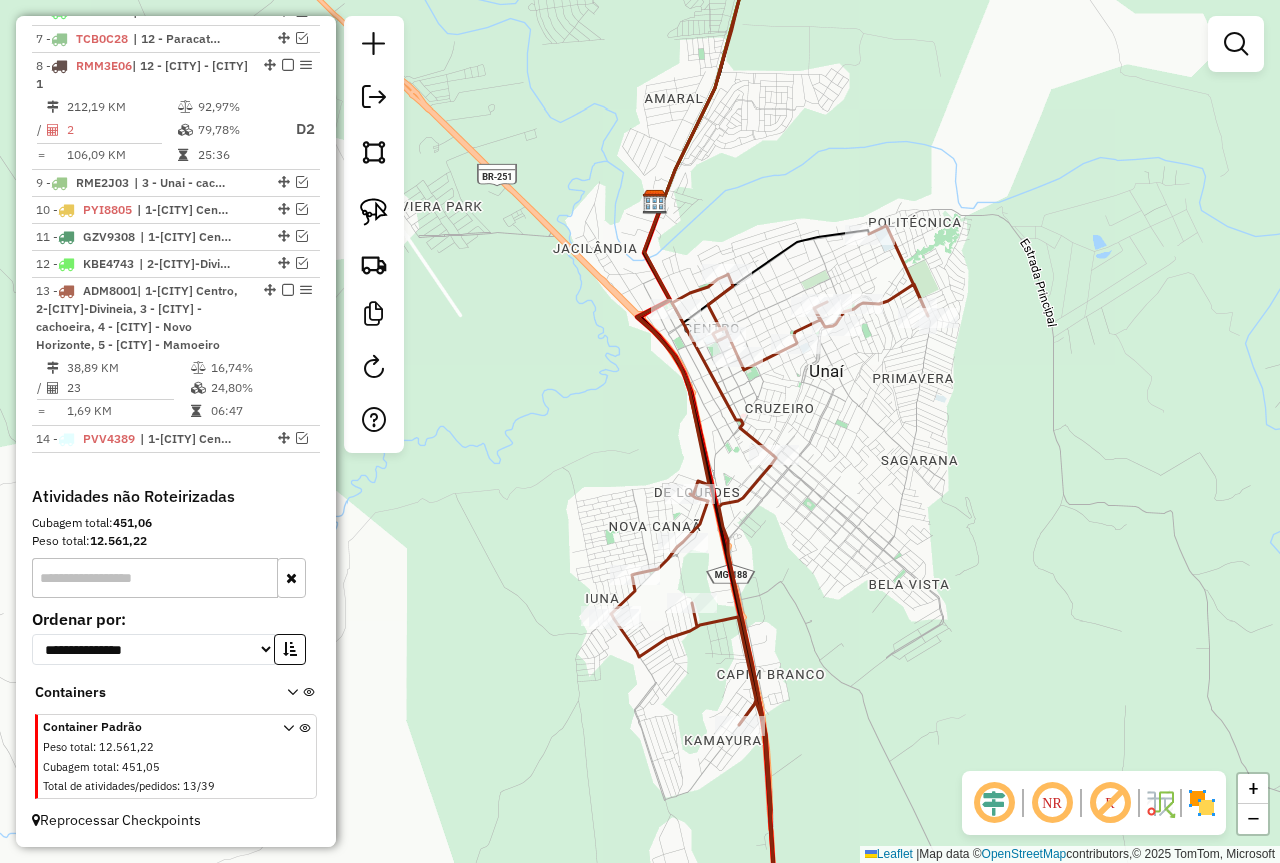 click on "Rota 13 - Placa ADM8001  98131 - COMERCIAL TOP 10 Janela de atendimento Grade de atendimento Capacidade Transportadoras Veículos Cliente Pedidos  Rotas Selecione os dias de semana para filtrar as janelas de atendimento  Seg   Ter   Qua   Qui   Sex   Sáb   Dom  Informe o período da janela de atendimento: De: Até:  Filtrar exatamente a janela do cliente  Considerar janela de atendimento padrão  Selecione os dias de semana para filtrar as grades de atendimento  Seg   Ter   Qua   Qui   Sex   Sáb   Dom   Considerar clientes sem dia de atendimento cadastrado  Clientes fora do dia de atendimento selecionado Filtrar as atividades entre os valores definidos abaixo:  Peso mínimo:   Peso máximo:   Cubagem mínima:   Cubagem máxima:   De:   Até:  Filtrar as atividades entre o tempo de atendimento definido abaixo:  De:   Até:   Considerar capacidade total dos clientes não roteirizados Transportadora: Selecione um ou mais itens Tipo de veículo: Selecione um ou mais itens Veículo: Selecione um ou mais itens +" 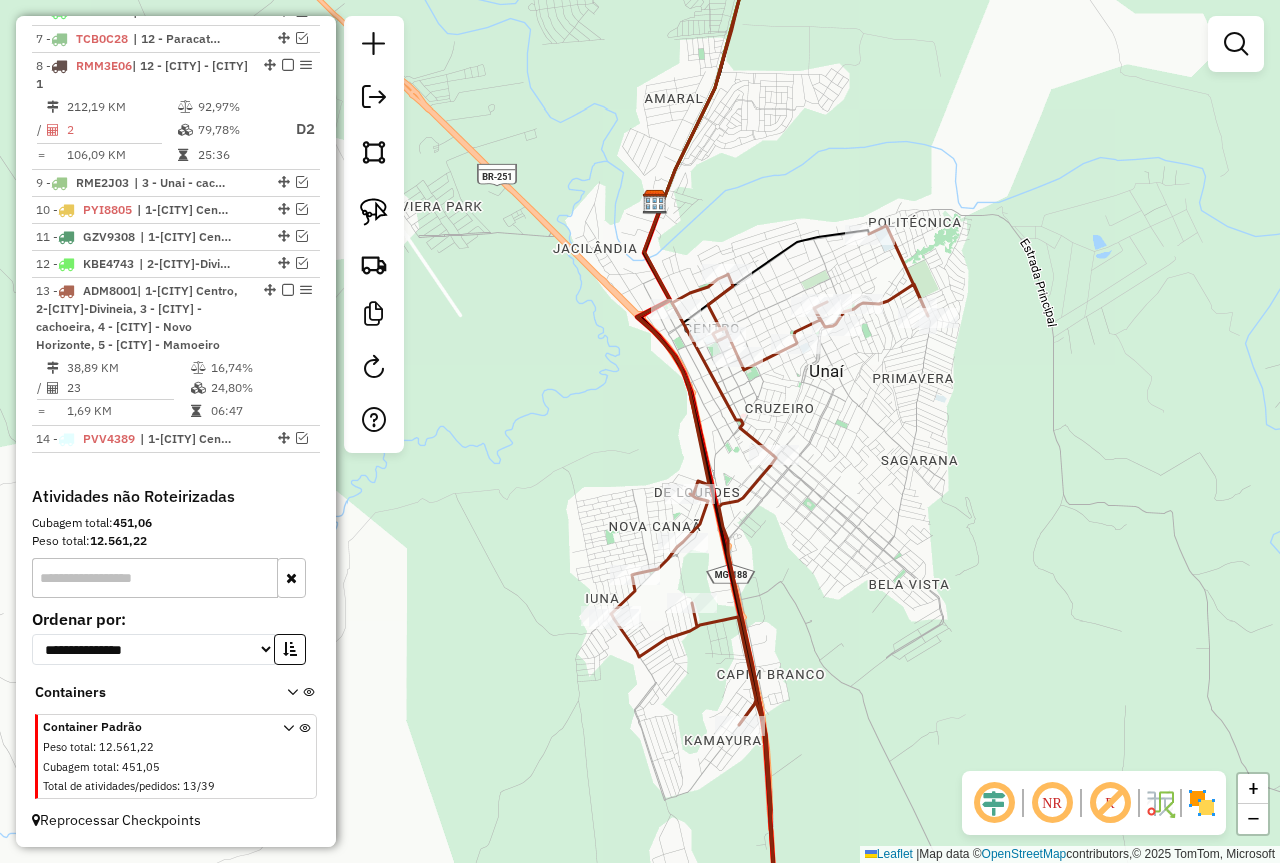 drag, startPoint x: 818, startPoint y: 425, endPoint x: 831, endPoint y: 479, distance: 55.542778 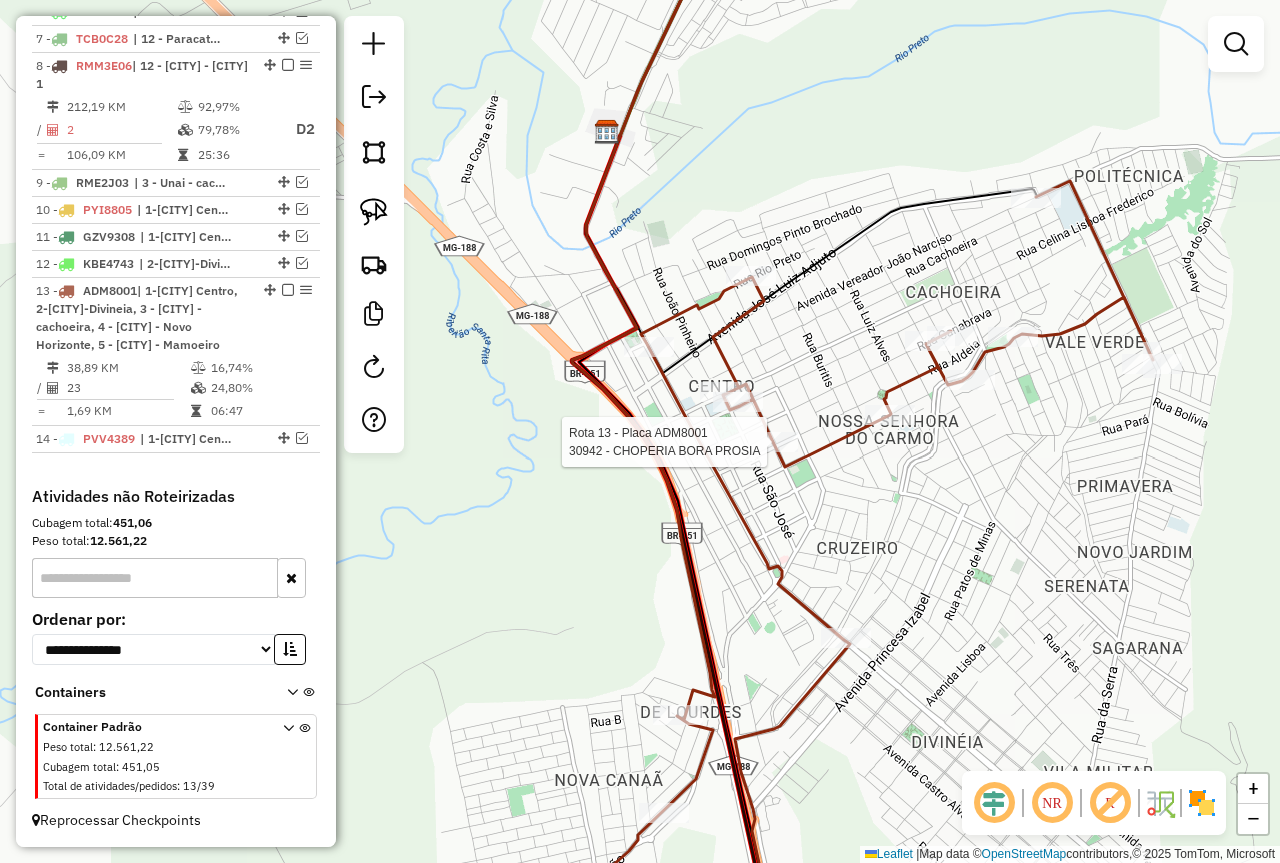 select on "*********" 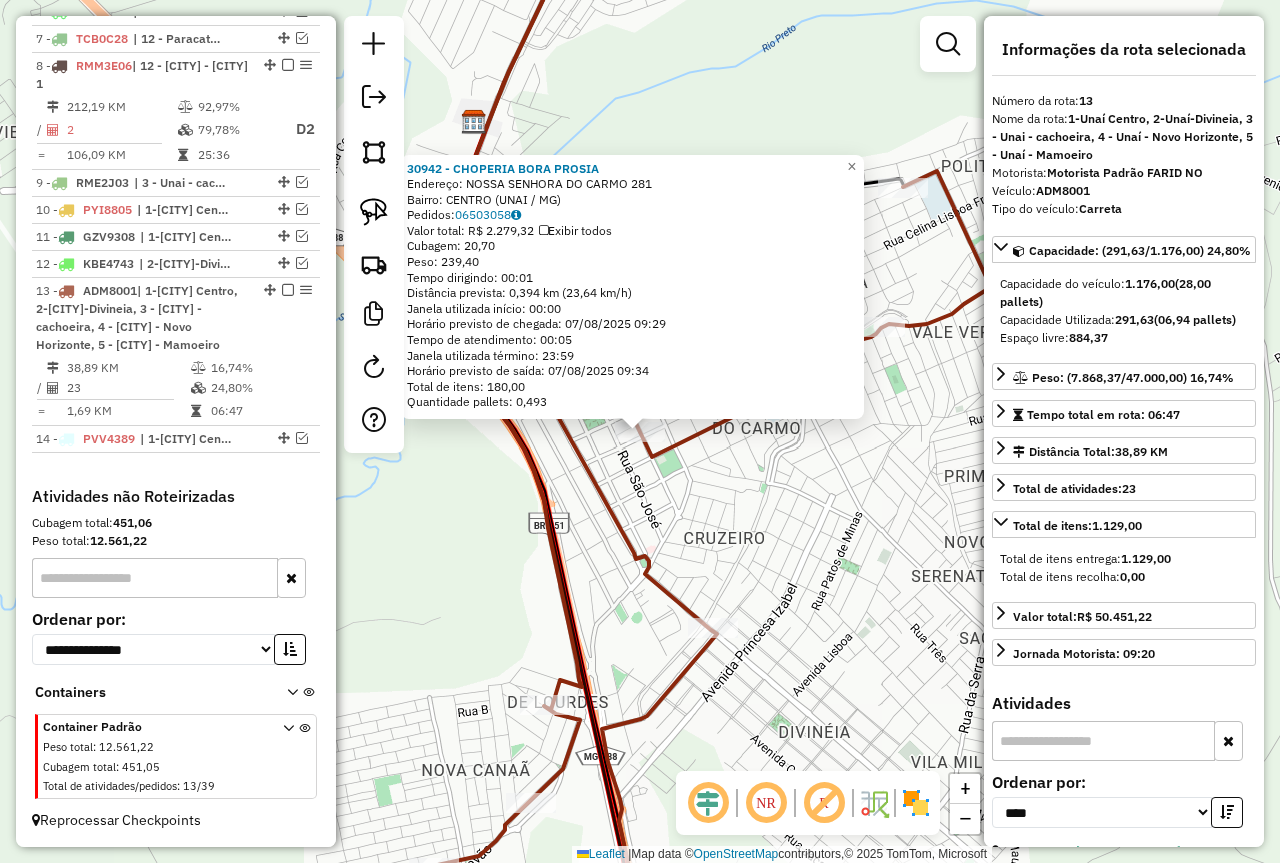 click on "30942 - CHOPERIA BORA PROSIA  Endereço:  NOSSA SENHORA DO CARMO 281   Bairro: CENTRO (UNAI / MG)   Pedidos:  06503058   Valor total: R$ 2.279,32   Exibir todos   Cubagem: 20,70  Peso: 239,40  Tempo dirigindo: 00:01   Distância prevista: 0,394 km (23,64 km/h)   Janela utilizada início: 00:00   Horário previsto de chegada: 07/08/2025 09:29   Tempo de atendimento: 00:05   Janela utilizada término: 23:59   Horário previsto de saída: 07/08/2025 09:34   Total de itens: 180,00   Quantidade pallets: 0,493  × Janela de atendimento Grade de atendimento Capacidade Transportadoras Veículos Cliente Pedidos  Rotas Selecione os dias de semana para filtrar as janelas de atendimento  Seg   Ter   Qua   Qui   Sex   Sáb   Dom  Informe o período da janela de atendimento: De: Até:  Filtrar exatamente a janela do cliente  Considerar janela de atendimento padrão  Selecione os dias de semana para filtrar as grades de atendimento  Seg   Ter   Qua   Qui   Sex   Sáb   Dom   Clientes fora do dia de atendimento selecionado +" 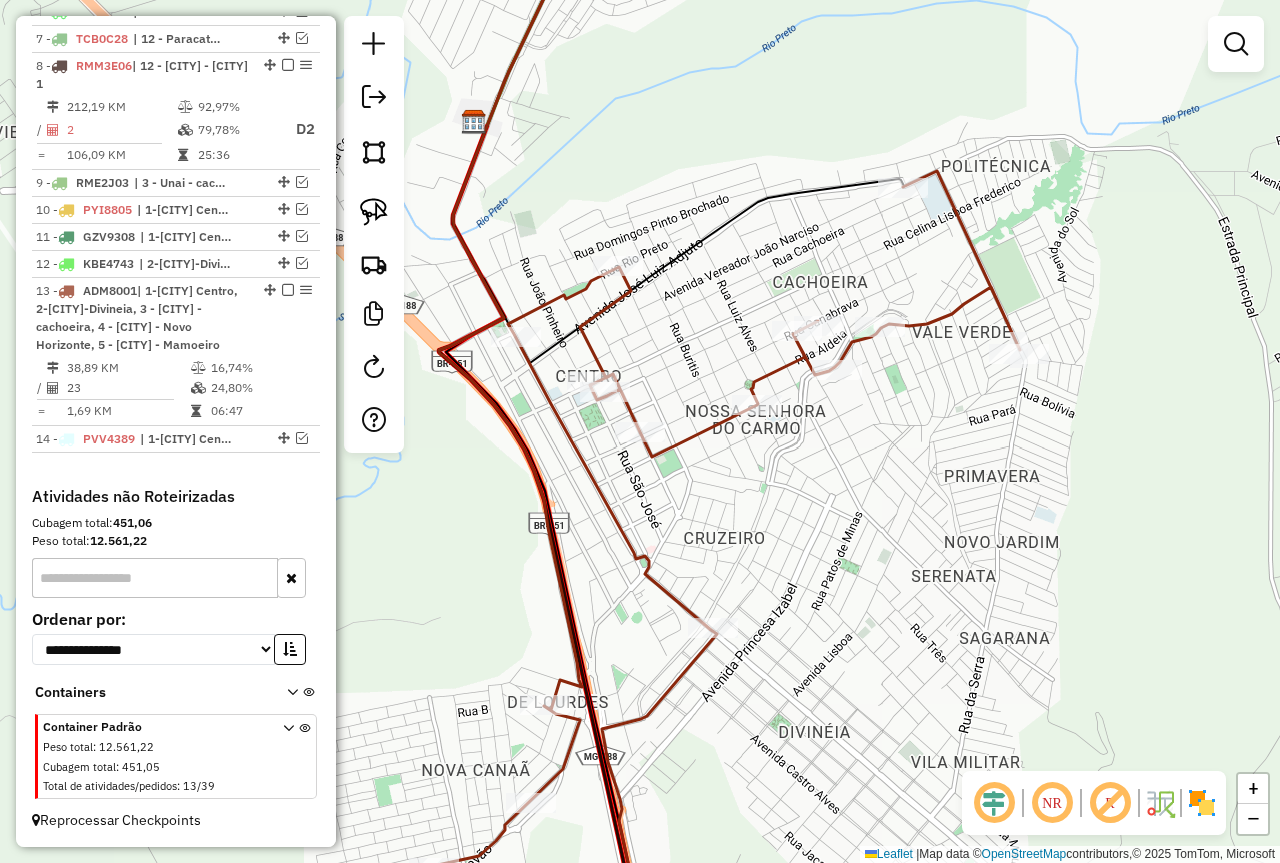 drag, startPoint x: 750, startPoint y: 557, endPoint x: 794, endPoint y: 481, distance: 87.81799 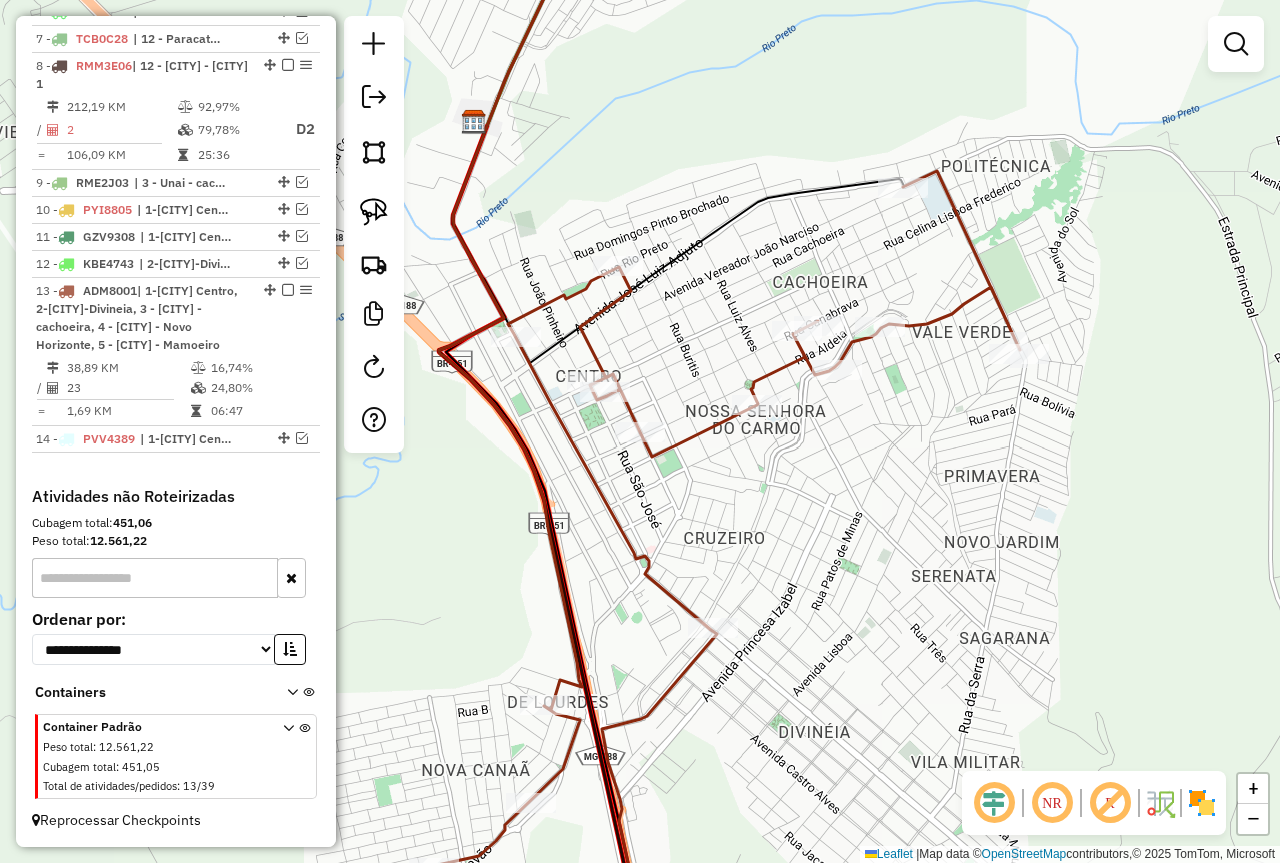click on "Janela de atendimento Grade de atendimento Capacidade Transportadoras Veículos Cliente Pedidos  Rotas Selecione os dias de semana para filtrar as janelas de atendimento  Seg   Ter   Qua   Qui   Sex   Sáb   Dom  Informe o período da janela de atendimento: De: Até:  Filtrar exatamente a janela do cliente  Considerar janela de atendimento padrão  Selecione os dias de semana para filtrar as grades de atendimento  Seg   Ter   Qua   Qui   Sex   Sáb   Dom   Considerar clientes sem dia de atendimento cadastrado  Clientes fora do dia de atendimento selecionado Filtrar as atividades entre os valores definidos abaixo:  Peso mínimo:   Peso máximo:   Cubagem mínima:   Cubagem máxima:   De:   Até:  Filtrar as atividades entre o tempo de atendimento definido abaixo:  De:   Até:   Considerar capacidade total dos clientes não roteirizados Transportadora: Selecione um ou mais itens Tipo de veículo: Selecione um ou mais itens Veículo: Selecione um ou mais itens Motorista: Selecione um ou mais itens Nome: Rótulo:" 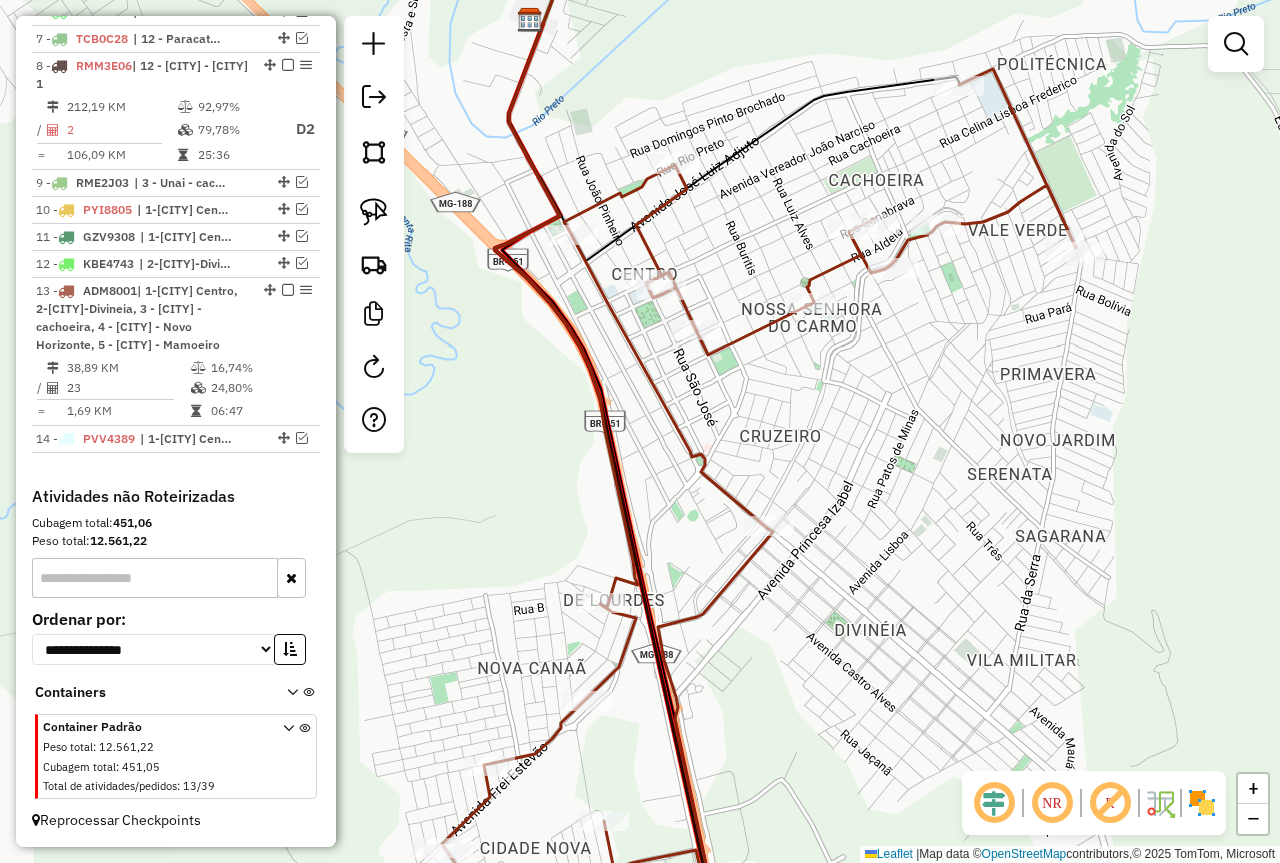 drag, startPoint x: 902, startPoint y: 404, endPoint x: 853, endPoint y: 499, distance: 106.89247 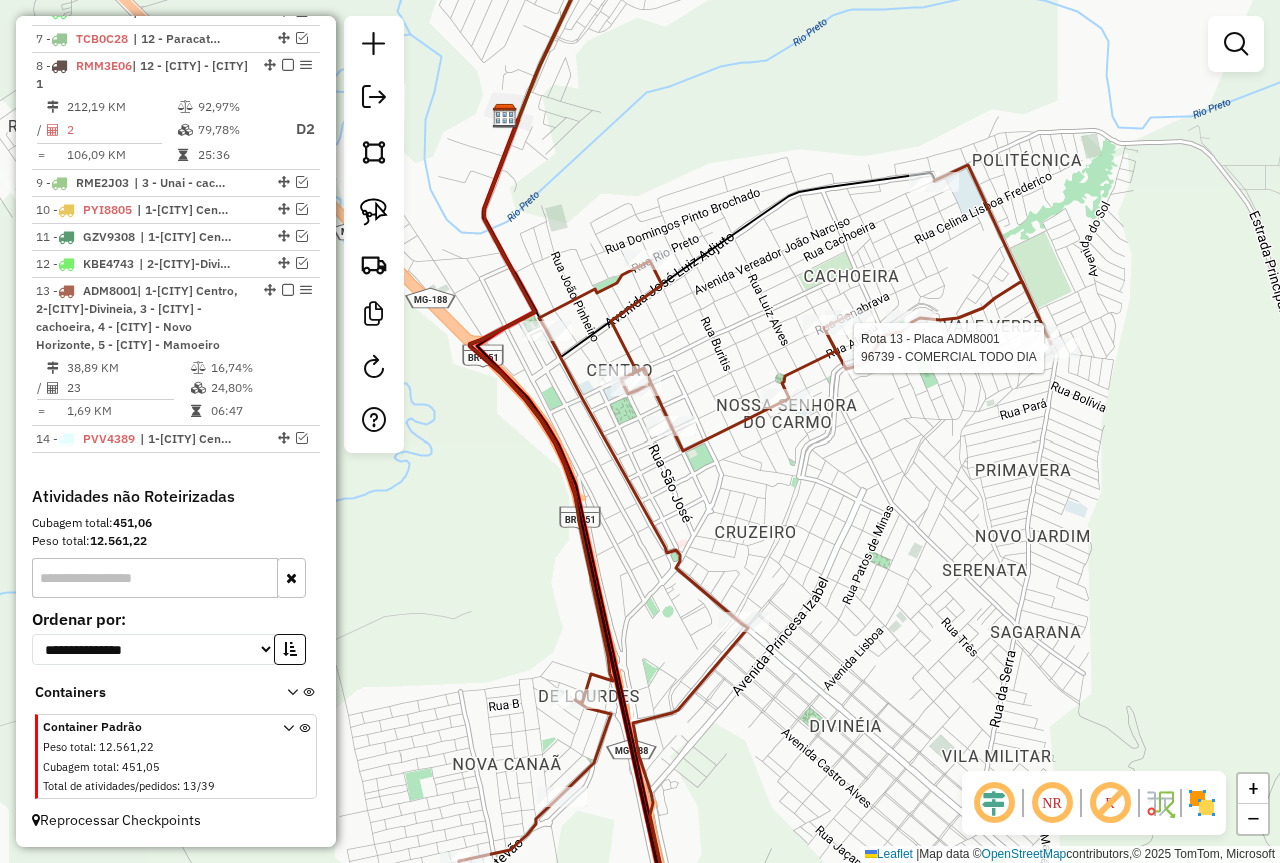 select on "*********" 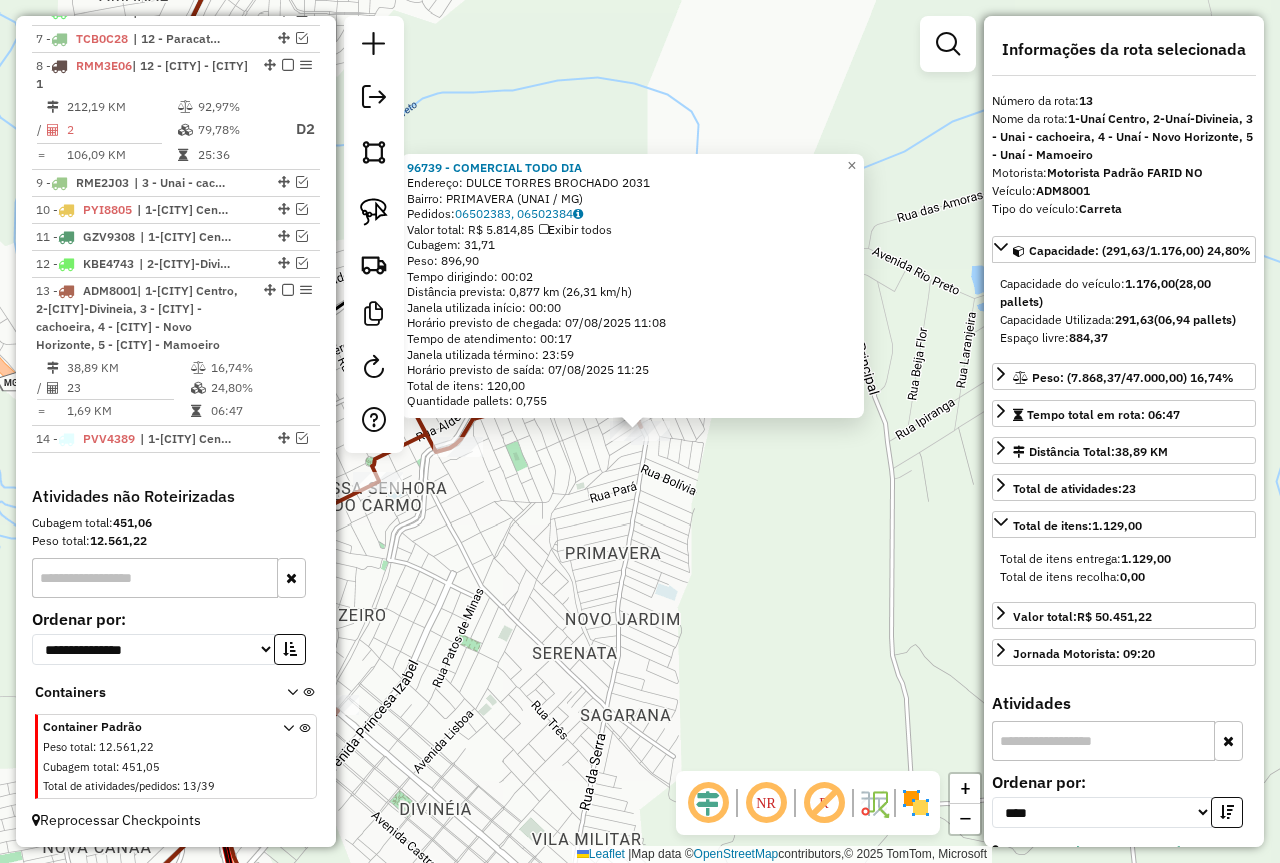click on "96739 - COMERCIAL TODO DIA  Endereço:  DULCE TORRES BROCHADO 2031   Bairro: PRIMAVERA (UNAI / MG)   Pedidos:  06502383, 06502384   Valor total: R$ 5.814,85   Exibir todos   Cubagem: 31,71  Peso: 896,90  Tempo dirigindo: 00:02   Distância prevista: 0,877 km (26,31 km/h)   Janela utilizada início: 00:00   Horário previsto de chegada: 07/08/2025 11:08   Tempo de atendimento: 00:17   Janela utilizada término: 23:59   Horário previsto de saída: 07/08/2025 11:25   Total de itens: 120,00   Quantidade pallets: 0,755  × Janela de atendimento Grade de atendimento Capacidade Transportadoras Veículos Cliente Pedidos  Rotas Selecione os dias de semana para filtrar as janelas de atendimento  Seg   Ter   Qua   Qui   Sex   Sáb   Dom  Informe o período da janela de atendimento: De: Até:  Filtrar exatamente a janela do cliente  Considerar janela de atendimento padrão  Selecione os dias de semana para filtrar as grades de atendimento  Seg   Ter   Qua   Qui   Sex   Sáb   Dom   Peso mínimo:   Peso máximo:   De:  +" 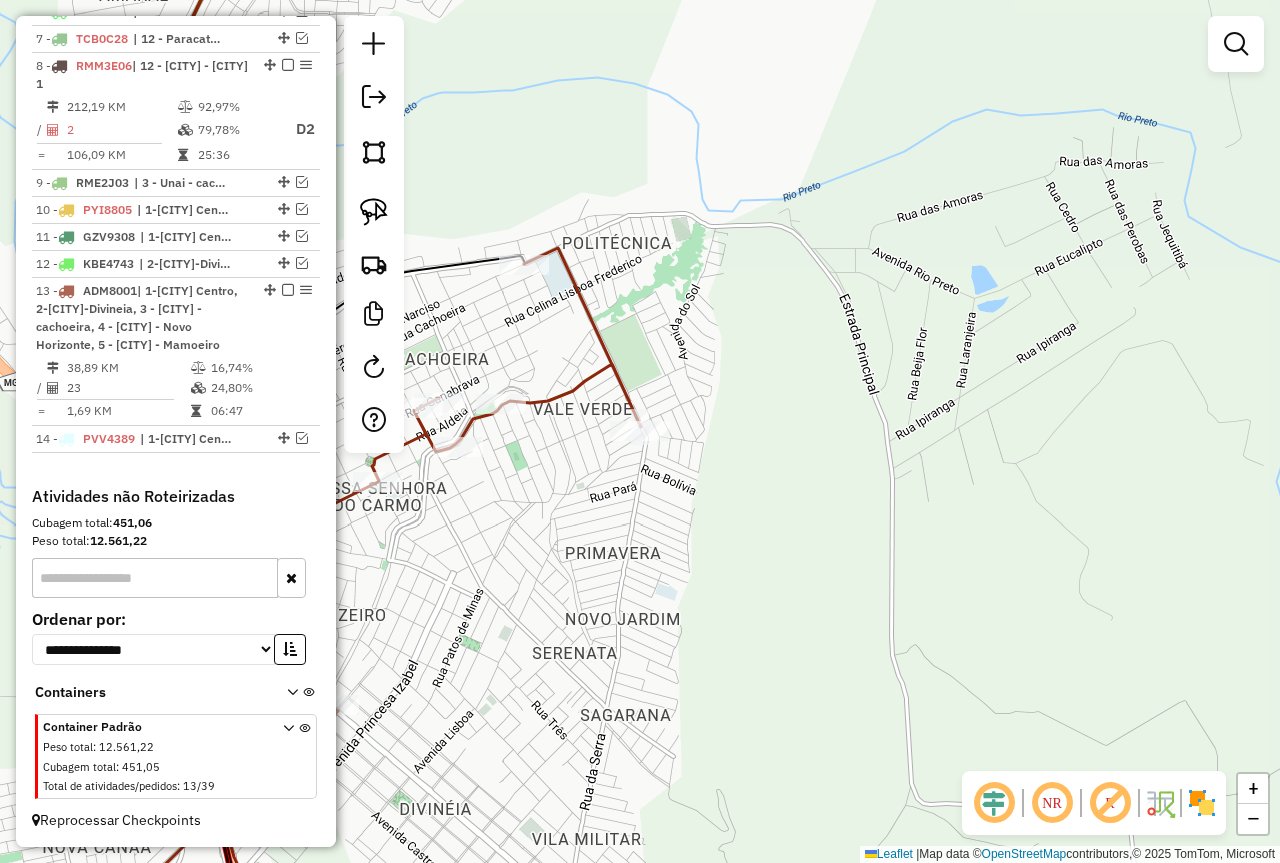 drag, startPoint x: 611, startPoint y: 587, endPoint x: 852, endPoint y: 486, distance: 261.30826 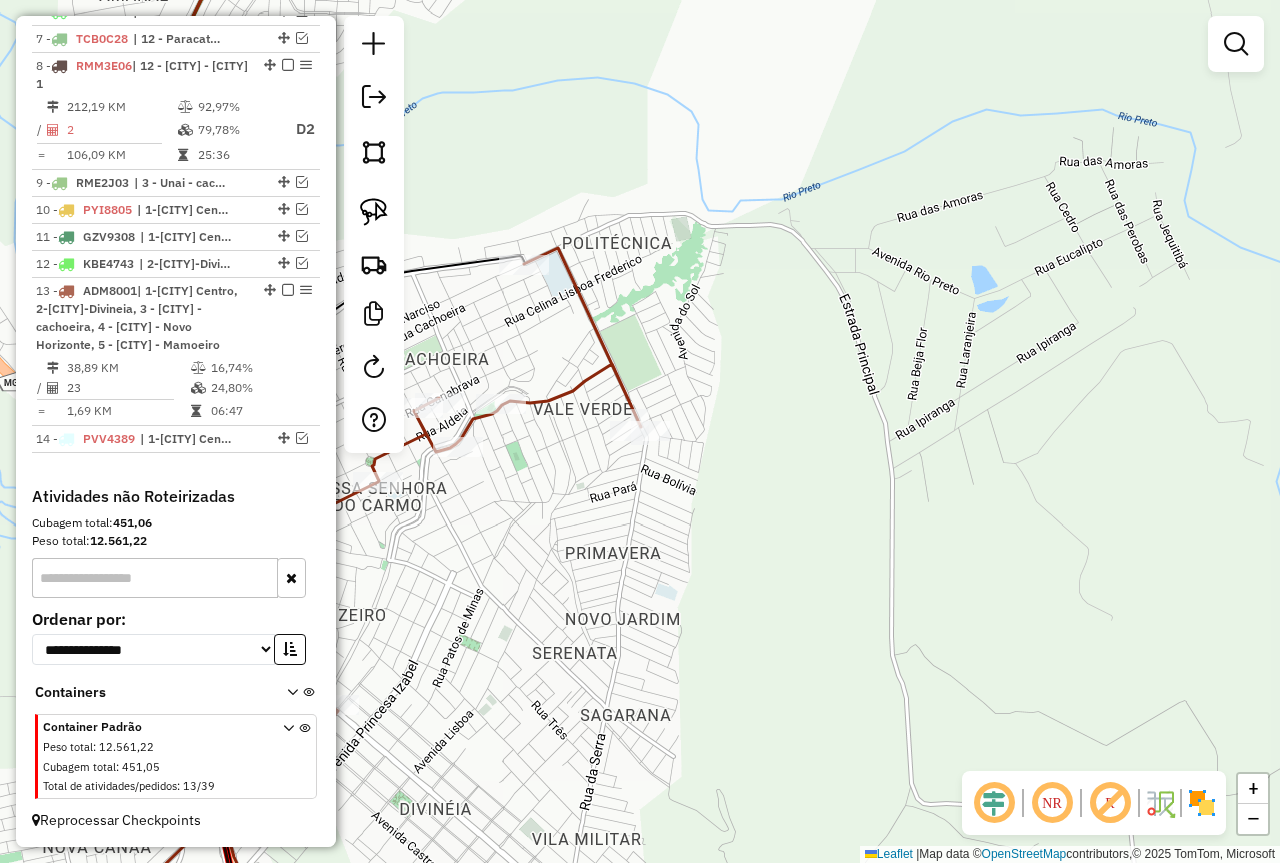 click on "Janela de atendimento Grade de atendimento Capacidade Transportadoras Veículos Cliente Pedidos  Rotas Selecione os dias de semana para filtrar as janelas de atendimento  Seg   Ter   Qua   Qui   Sex   Sáb   Dom  Informe o período da janela de atendimento: De: Até:  Filtrar exatamente a janela do cliente  Considerar janela de atendimento padrão  Selecione os dias de semana para filtrar as grades de atendimento  Seg   Ter   Qua   Qui   Sex   Sáb   Dom   Considerar clientes sem dia de atendimento cadastrado  Clientes fora do dia de atendimento selecionado Filtrar as atividades entre os valores definidos abaixo:  Peso mínimo:   Peso máximo:   Cubagem mínima:   Cubagem máxima:   De:   Até:  Filtrar as atividades entre o tempo de atendimento definido abaixo:  De:   Até:   Considerar capacidade total dos clientes não roteirizados Transportadora: Selecione um ou mais itens Tipo de veículo: Selecione um ou mais itens Veículo: Selecione um ou mais itens Motorista: Selecione um ou mais itens Nome: Rótulo:" 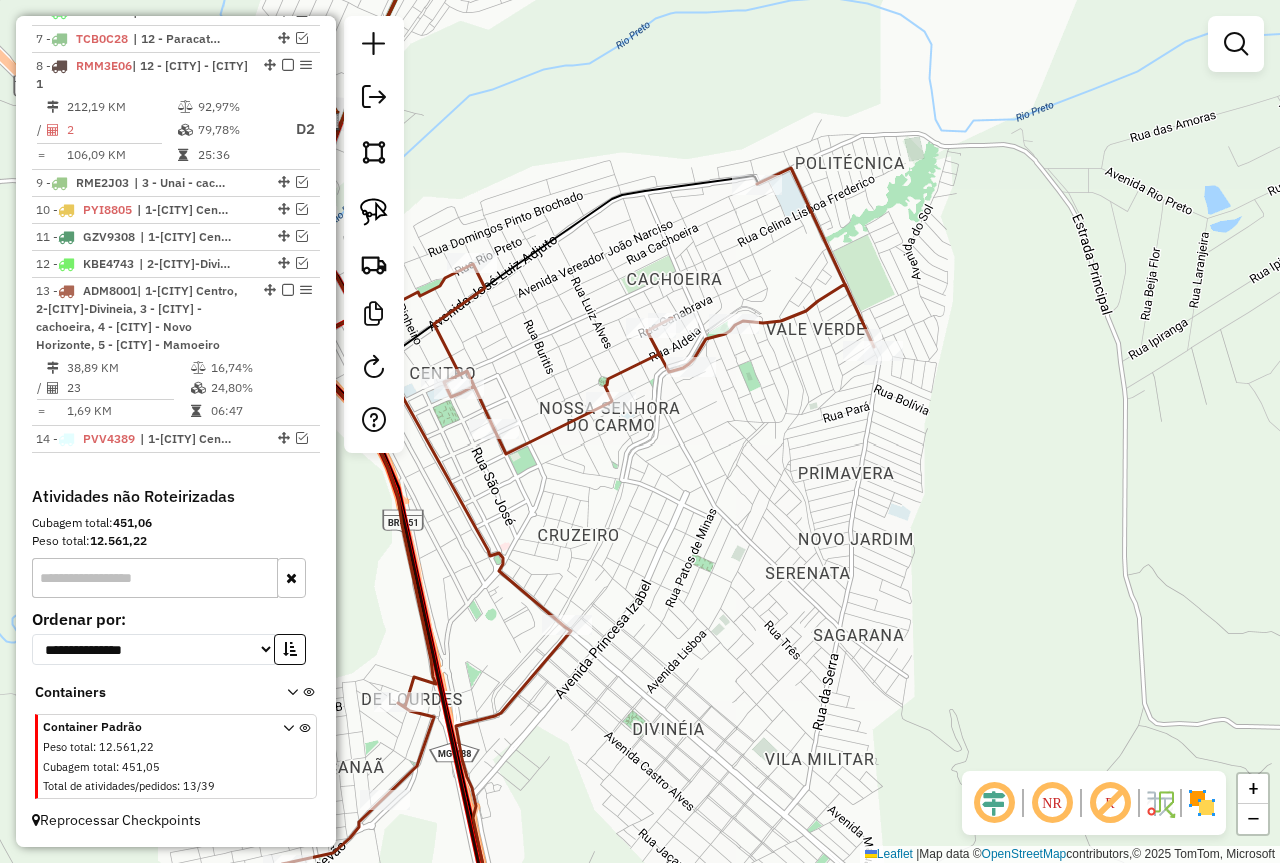 click 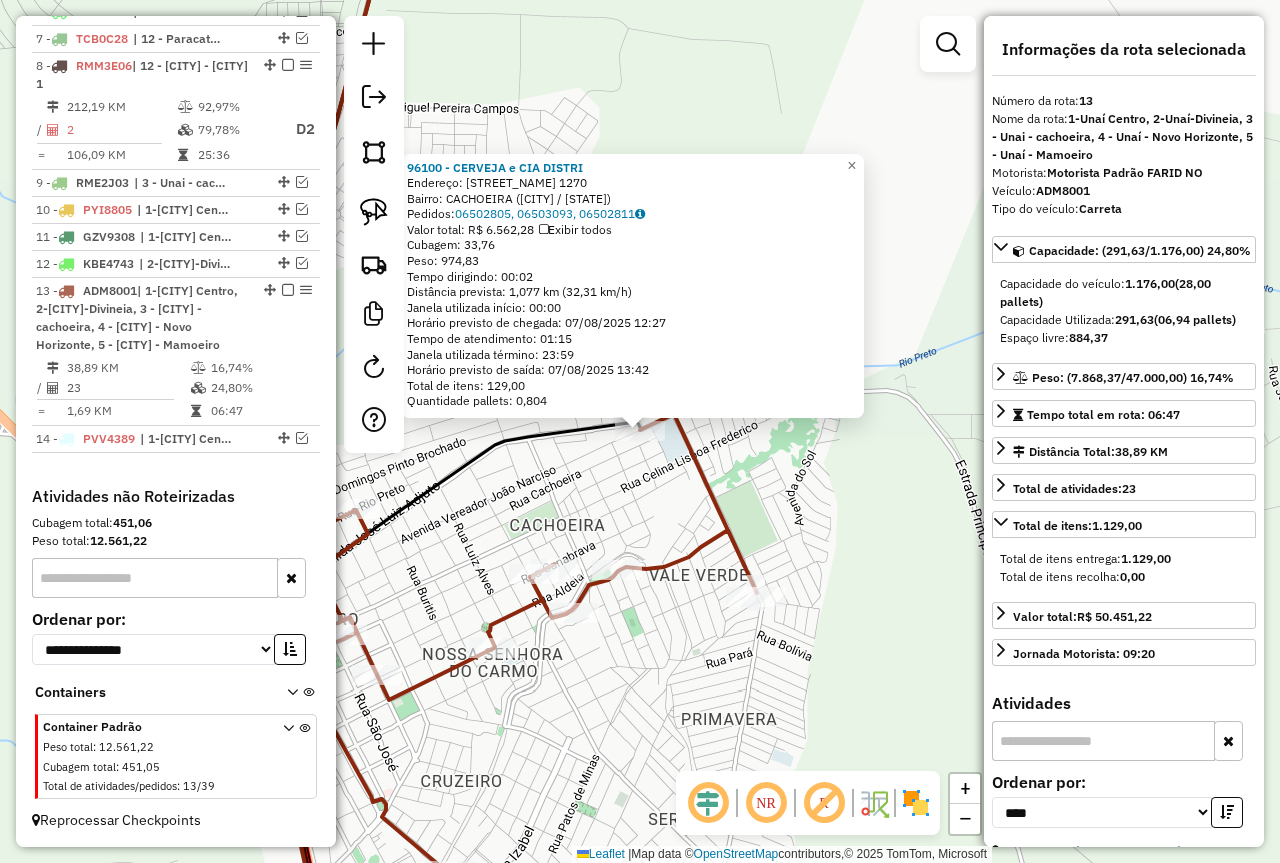 click on "96100 - CERVEJA e CIA DISTRI  Endereço:  VEREADOR JOAO NARCISO 1270   Bairro: CACHOEIRA (UNAI / MG)   Pedidos:  06502805, 06503093, 06502811   Valor total: R$ 6.562,28   Exibir todos   Cubagem: 33,76  Peso: 974,83  Tempo dirigindo: 00:02   Distância prevista: 1,077 km (32,31 km/h)   Janela utilizada início: 00:00   Horário previsto de chegada: 07/08/2025 12:27   Tempo de atendimento: 01:15   Janela utilizada término: 23:59   Horário previsto de saída: 07/08/2025 13:42   Total de itens: 129,00   Quantidade pallets: 0,804  × Janela de atendimento Grade de atendimento Capacidade Transportadoras Veículos Cliente Pedidos  Rotas Selecione os dias de semana para filtrar as janelas de atendimento  Seg   Ter   Qua   Qui   Sex   Sáb   Dom  Informe o período da janela de atendimento: De: Até:  Filtrar exatamente a janela do cliente  Considerar janela de atendimento padrão  Selecione os dias de semana para filtrar as grades de atendimento  Seg   Ter   Qua   Qui   Sex   Sáb   Dom   Peso mínimo:   De:   De:" 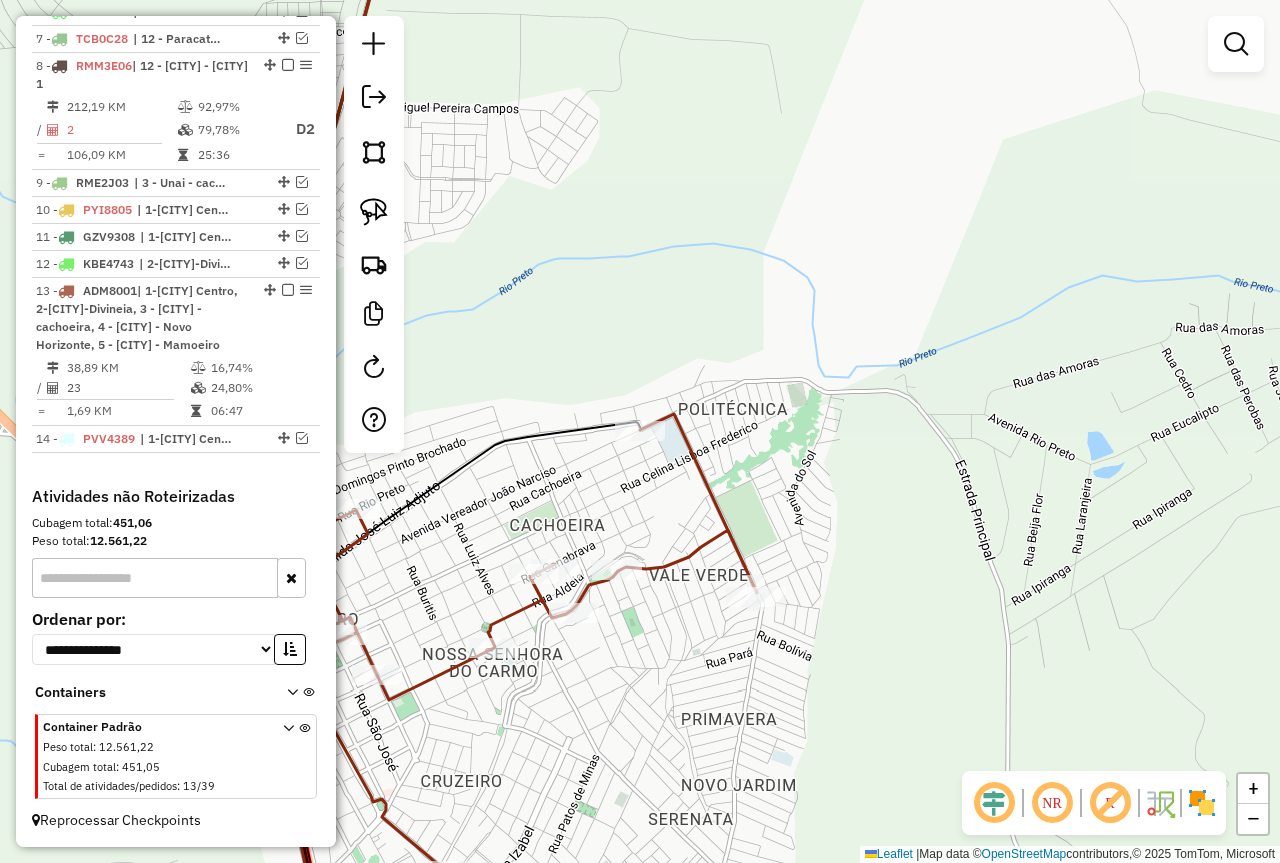 drag, startPoint x: 595, startPoint y: 521, endPoint x: 731, endPoint y: 477, distance: 142.94055 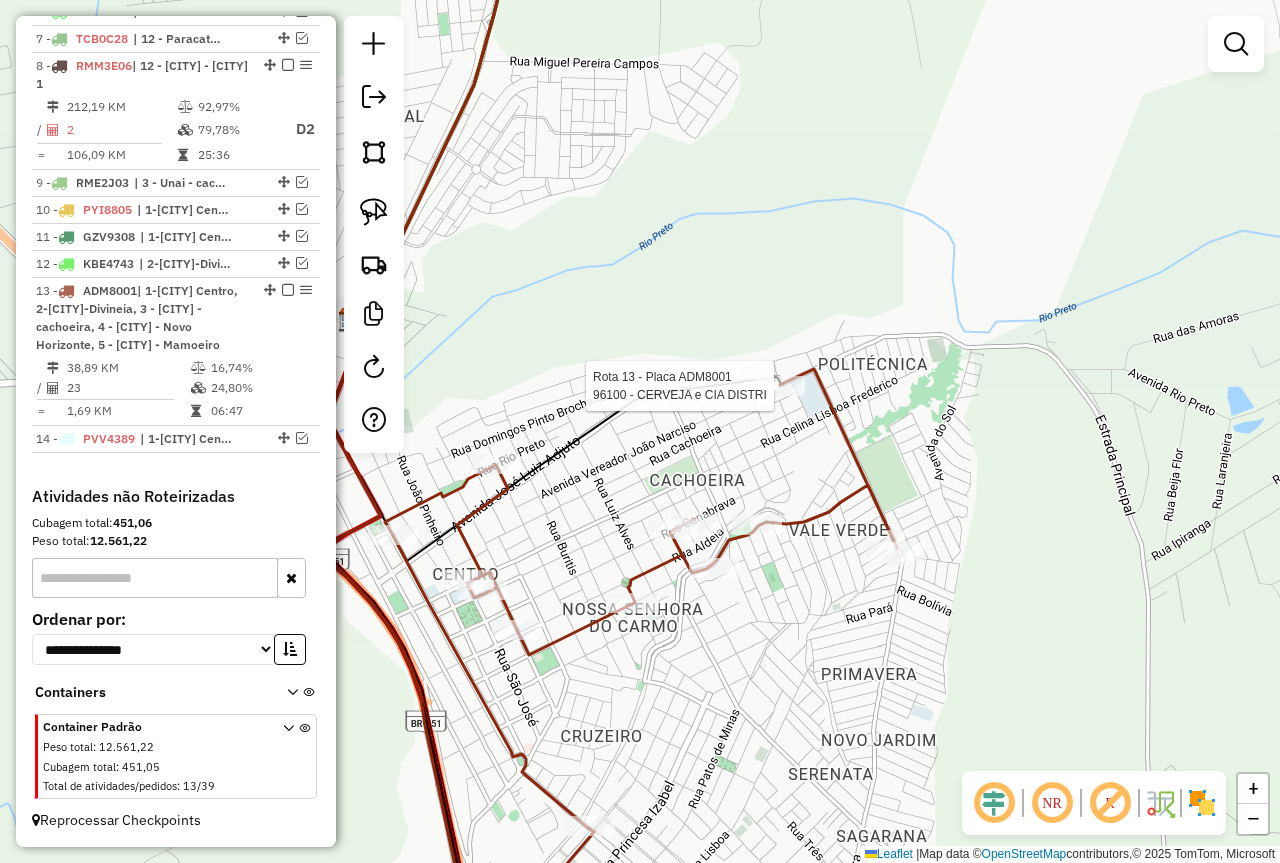 select on "*********" 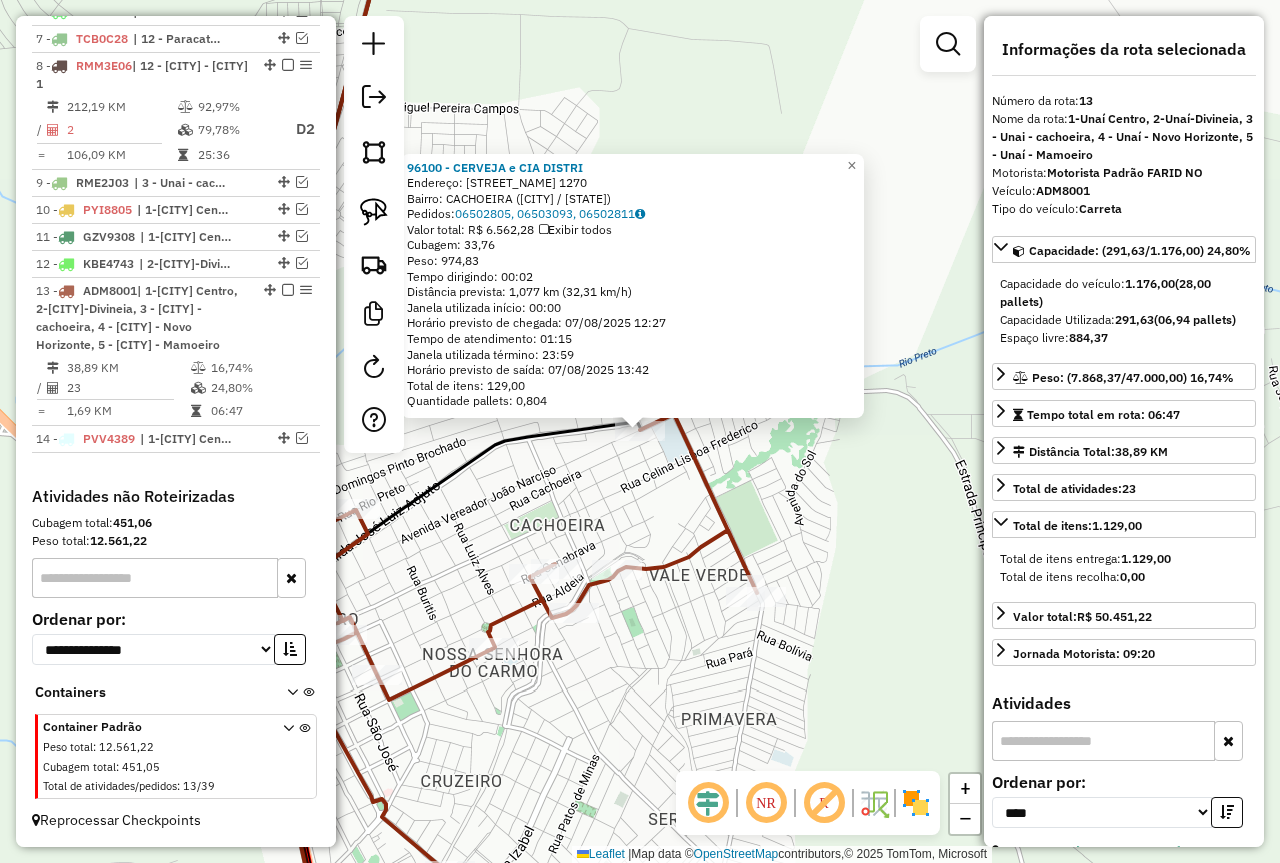 click on "96100 - CERVEJA e CIA DISTRI  Endereço:  VEREADOR JOAO NARCISO 1270   Bairro: CACHOEIRA (UNAI / MG)   Pedidos:  06502805, 06503093, 06502811   Valor total: R$ 6.562,28   Exibir todos   Cubagem: 33,76  Peso: 974,83  Tempo dirigindo: 00:02   Distância prevista: 1,077 km (32,31 km/h)   Janela utilizada início: 00:00   Horário previsto de chegada: 07/08/2025 12:27   Tempo de atendimento: 01:15   Janela utilizada término: 23:59   Horário previsto de saída: 07/08/2025 13:42   Total de itens: 129,00   Quantidade pallets: 0,804  × Janela de atendimento Grade de atendimento Capacidade Transportadoras Veículos Cliente Pedidos  Rotas Selecione os dias de semana para filtrar as janelas de atendimento  Seg   Ter   Qua   Qui   Sex   Sáb   Dom  Informe o período da janela de atendimento: De: Até:  Filtrar exatamente a janela do cliente  Considerar janela de atendimento padrão  Selecione os dias de semana para filtrar as grades de atendimento  Seg   Ter   Qua   Qui   Sex   Sáb   Dom   Peso mínimo:   De:   De:" 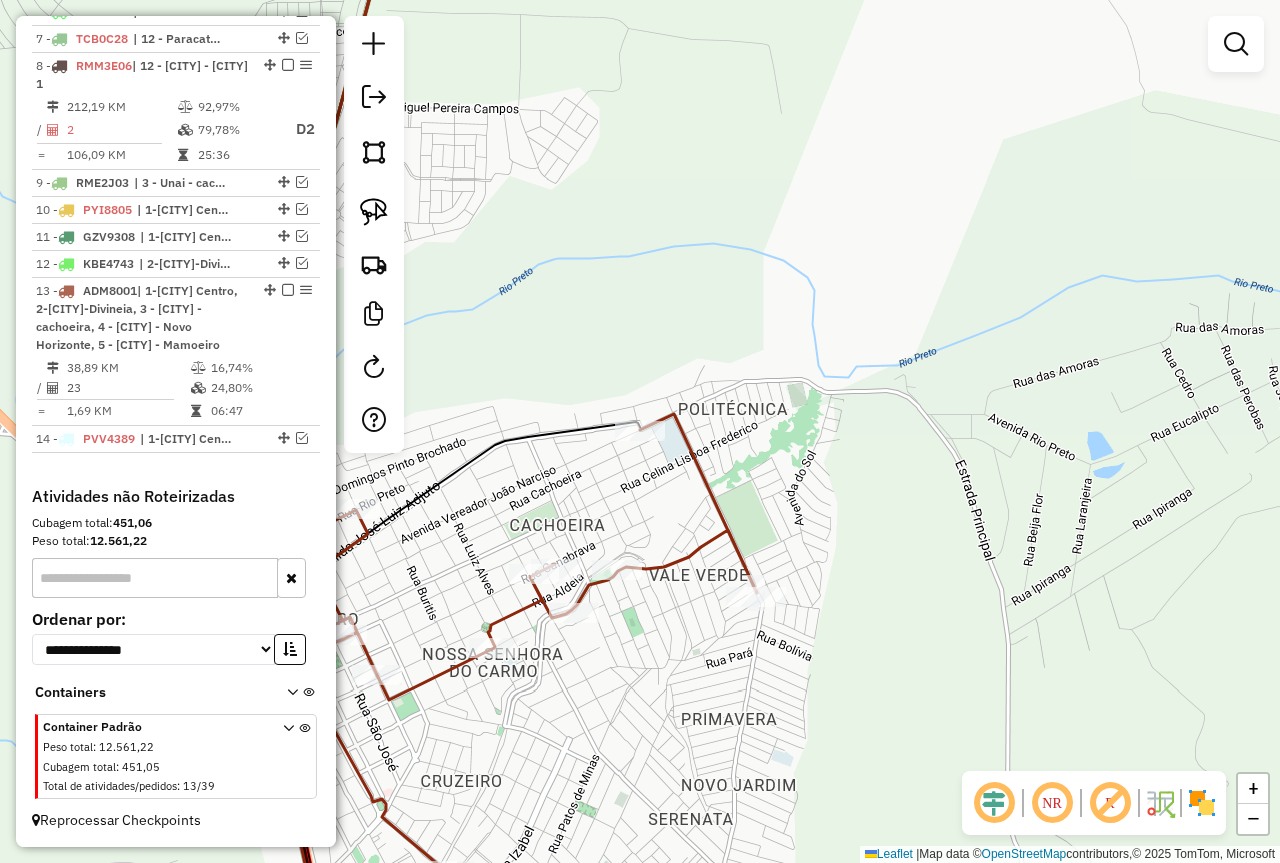 drag, startPoint x: 555, startPoint y: 519, endPoint x: 883, endPoint y: 337, distance: 375.11066 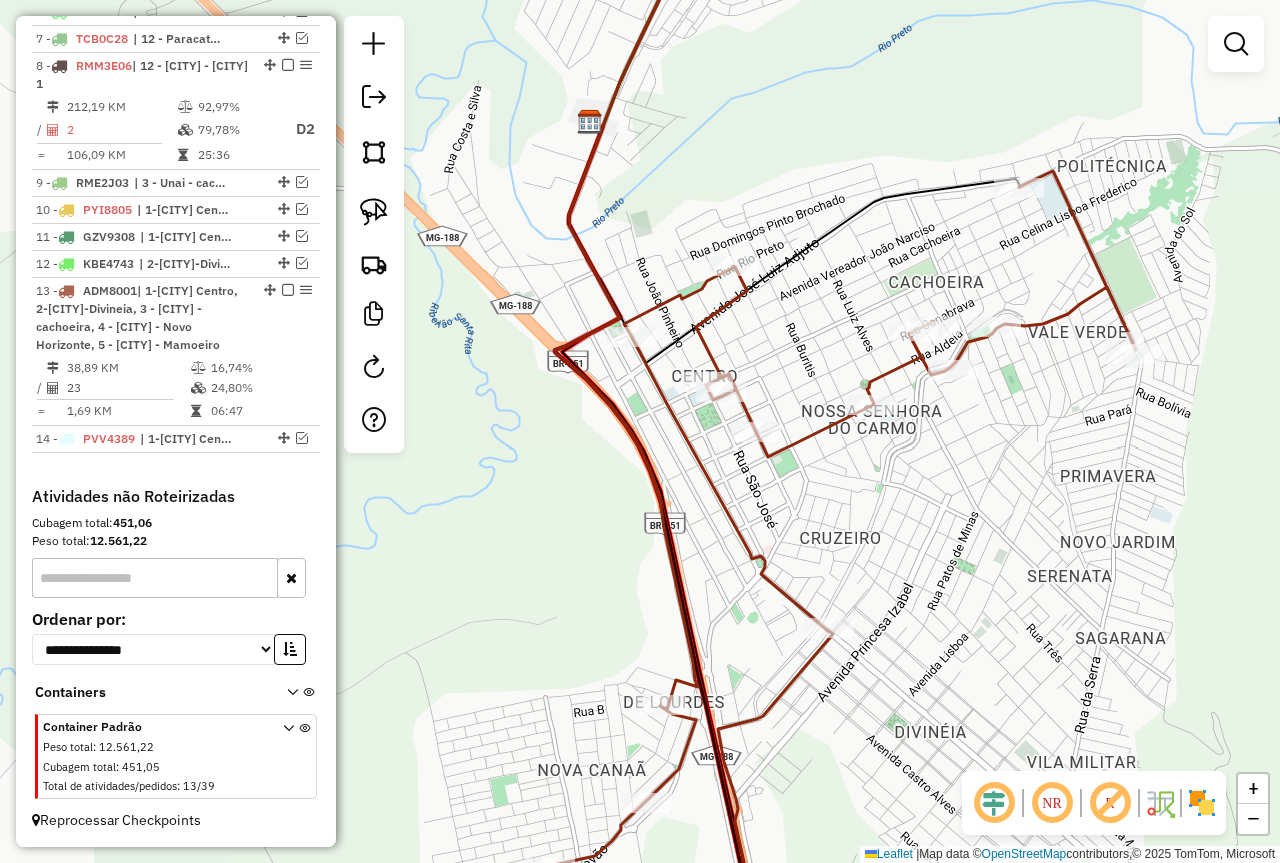 drag, startPoint x: 959, startPoint y: 524, endPoint x: 1063, endPoint y: 347, distance: 205.29248 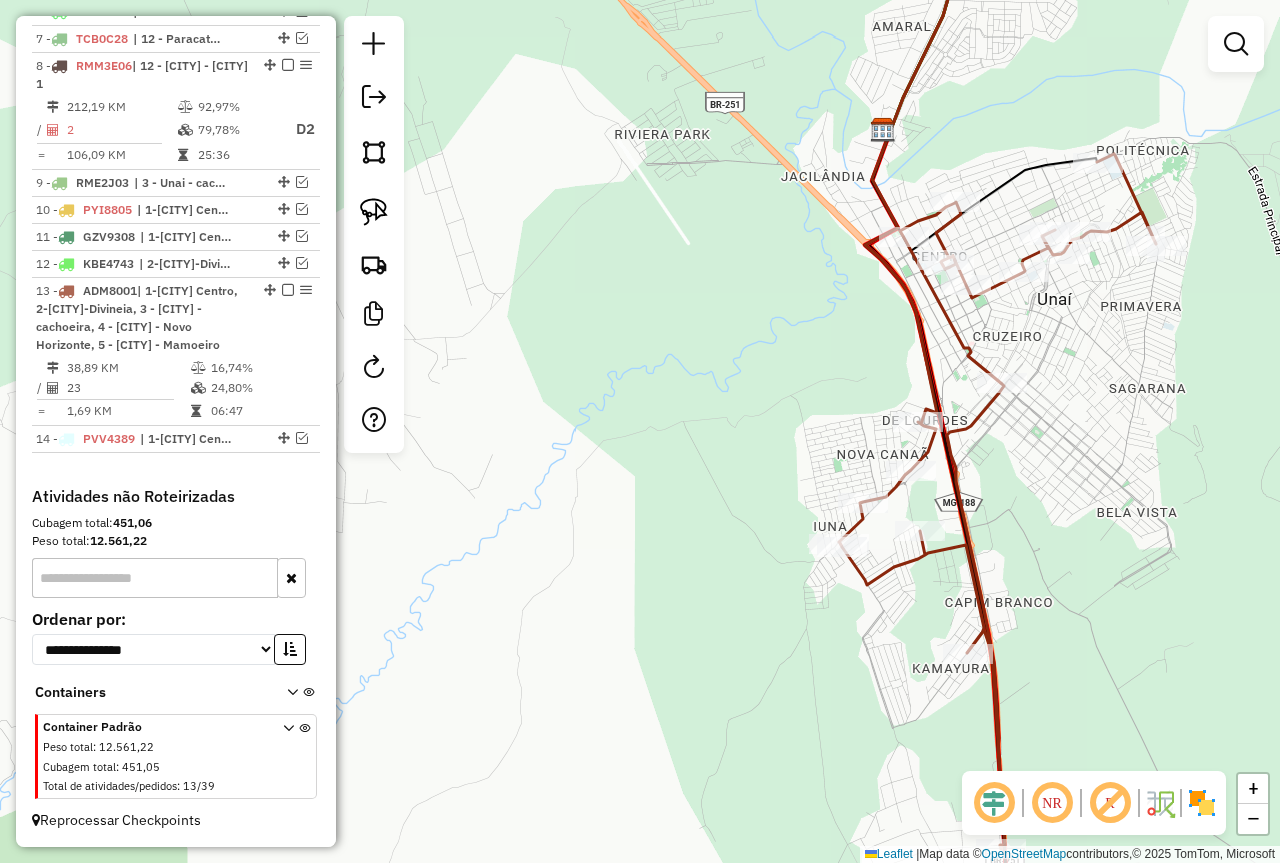 drag, startPoint x: 1016, startPoint y: 625, endPoint x: 998, endPoint y: 435, distance: 190.85072 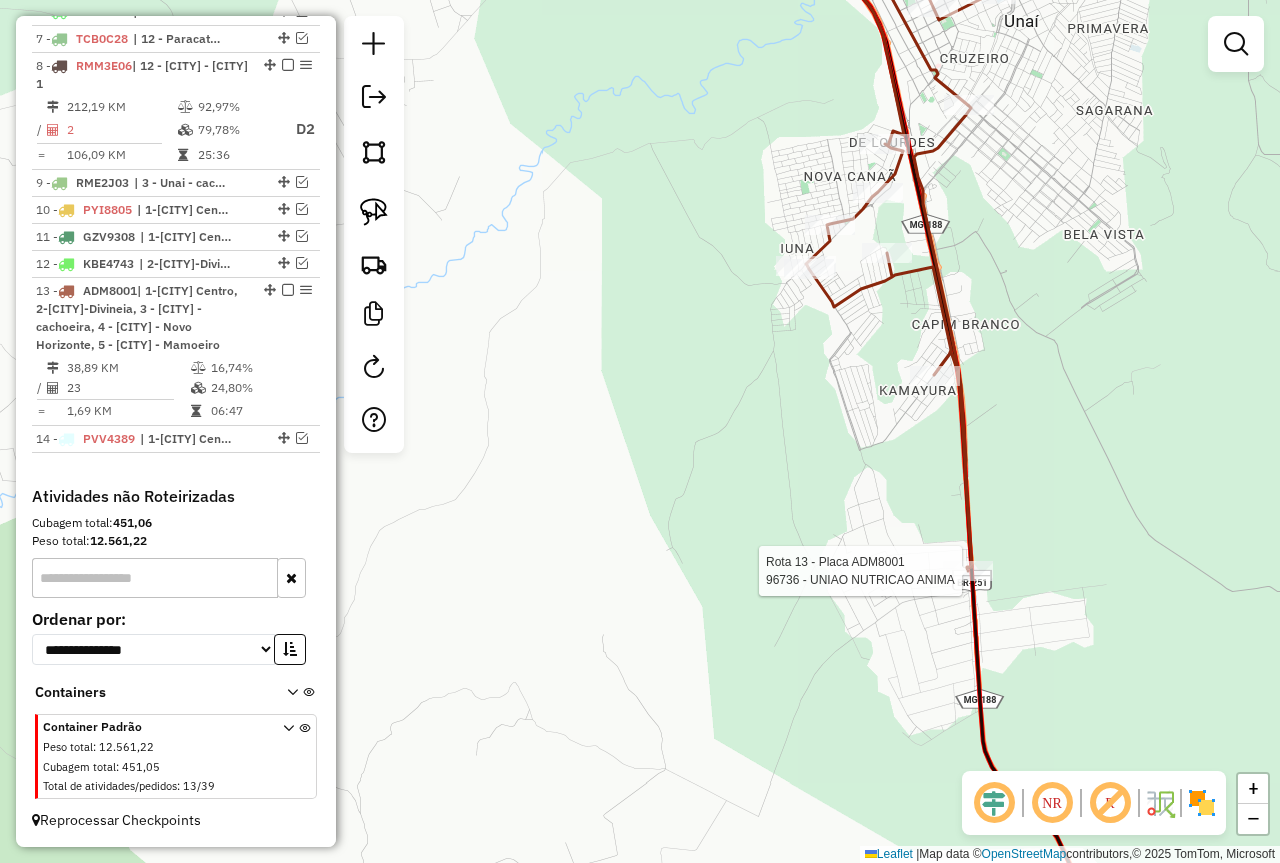 select on "*********" 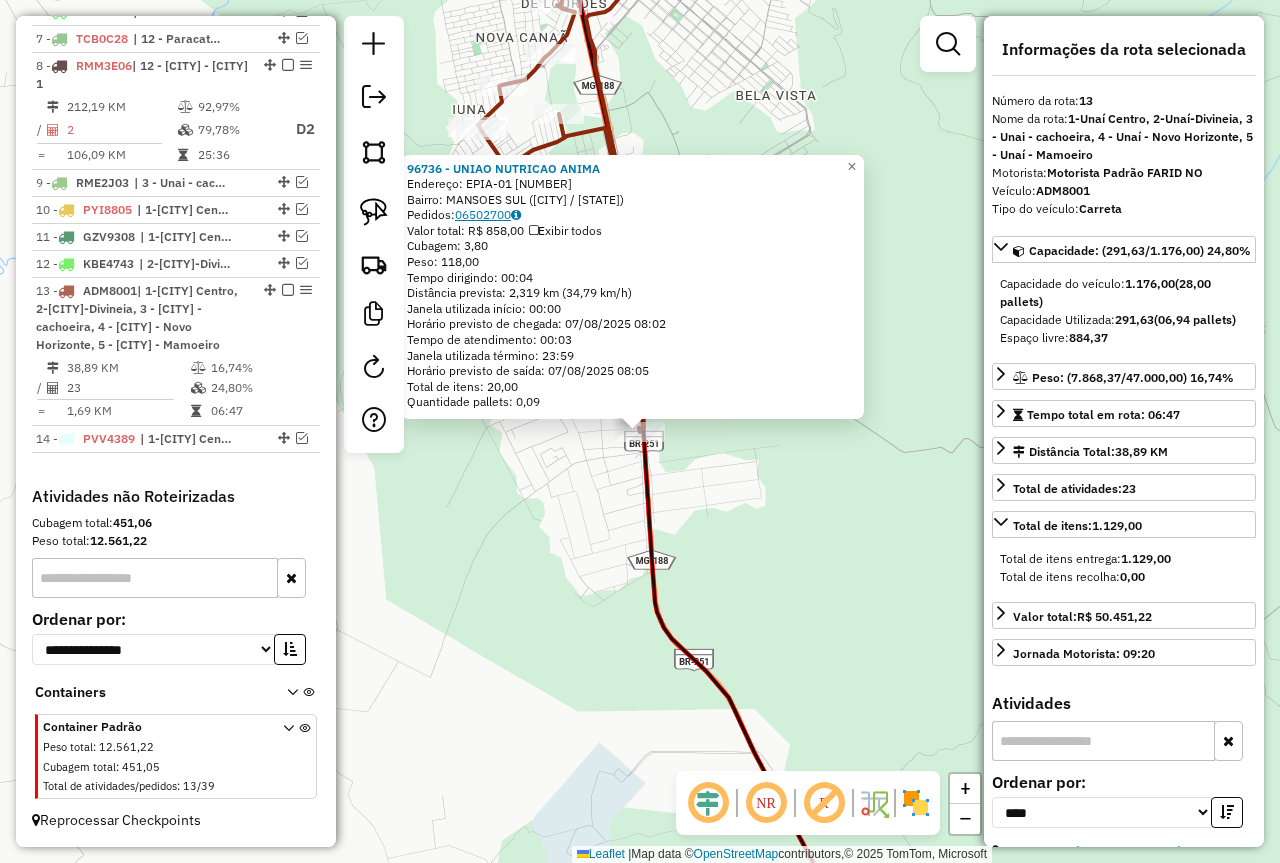 click on "06502700" 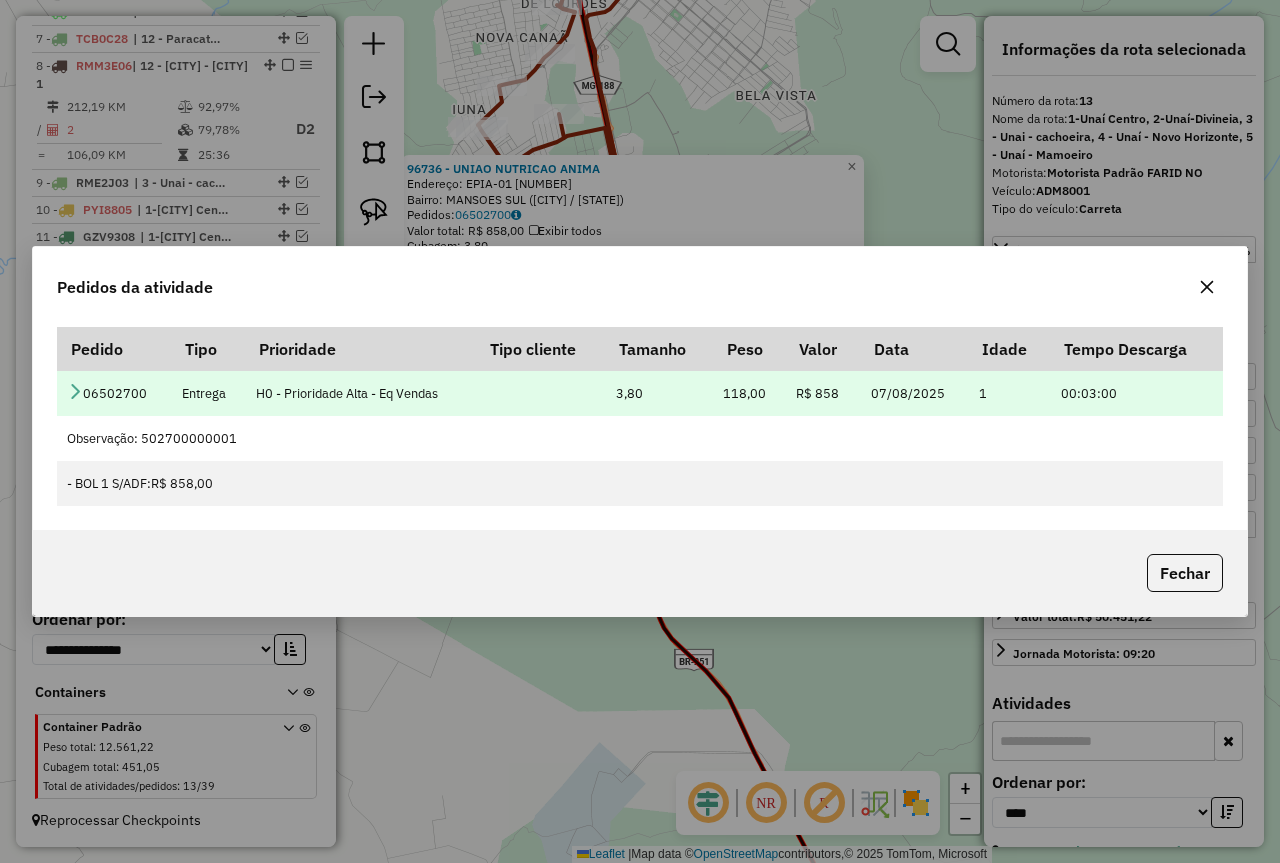 click at bounding box center (75, 391) 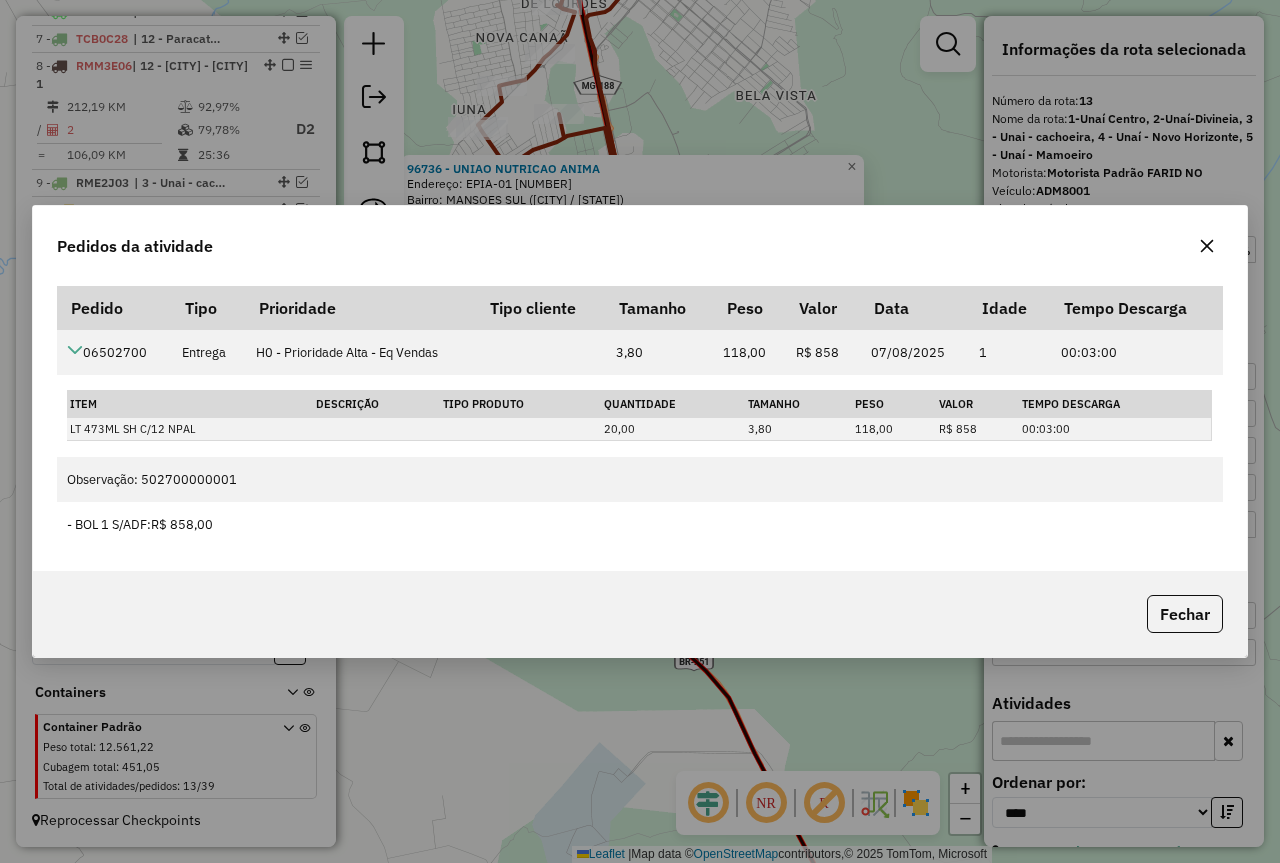 click 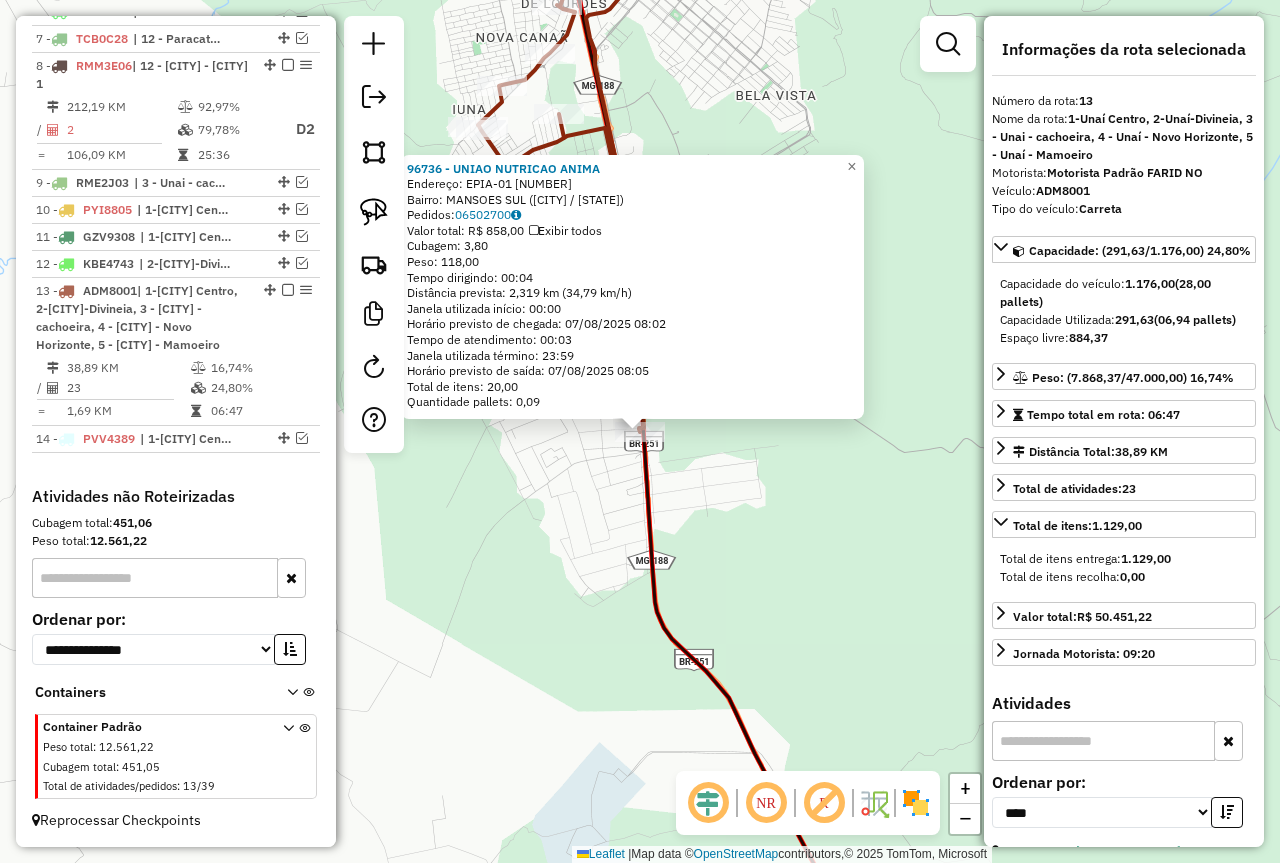 click on "96736 - UNIAO NUTRICAO ANIMA  Endereço:  EPIA-01 3990   Bairro: MANSOES SUL (UNAI / MG)   Pedidos:  06502700   Valor total: R$ 858,00   Exibir todos   Cubagem: 3,80  Peso: 118,00  Tempo dirigindo: 00:04   Distância prevista: 2,319 km (34,79 km/h)   Janela utilizada início: 00:00   Horário previsto de chegada: 07/08/2025 08:02   Tempo de atendimento: 00:03   Janela utilizada término: 23:59   Horário previsto de saída: 07/08/2025 08:05   Total de itens: 20,00   Quantidade pallets: 0,09  × Janela de atendimento Grade de atendimento Capacidade Transportadoras Veículos Cliente Pedidos  Rotas Selecione os dias de semana para filtrar as janelas de atendimento  Seg   Ter   Qua   Qui   Sex   Sáb   Dom  Informe o período da janela de atendimento: De: Até:  Filtrar exatamente a janela do cliente  Considerar janela de atendimento padrão  Selecione os dias de semana para filtrar as grades de atendimento  Seg   Ter   Qua   Qui   Sex   Sáb   Dom   Considerar clientes sem dia de atendimento cadastrado  De:  De:" 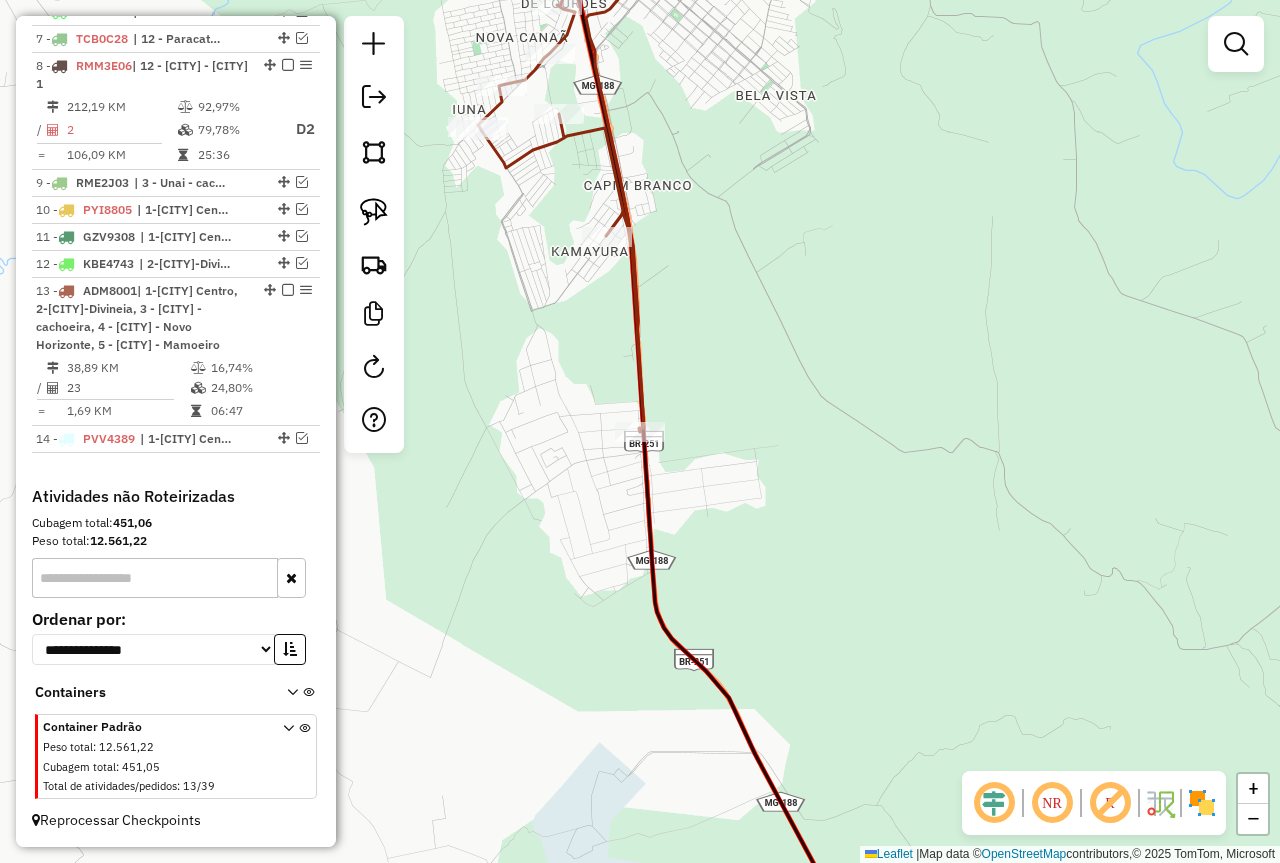 drag, startPoint x: 741, startPoint y: 387, endPoint x: 866, endPoint y: 589, distance: 237.5479 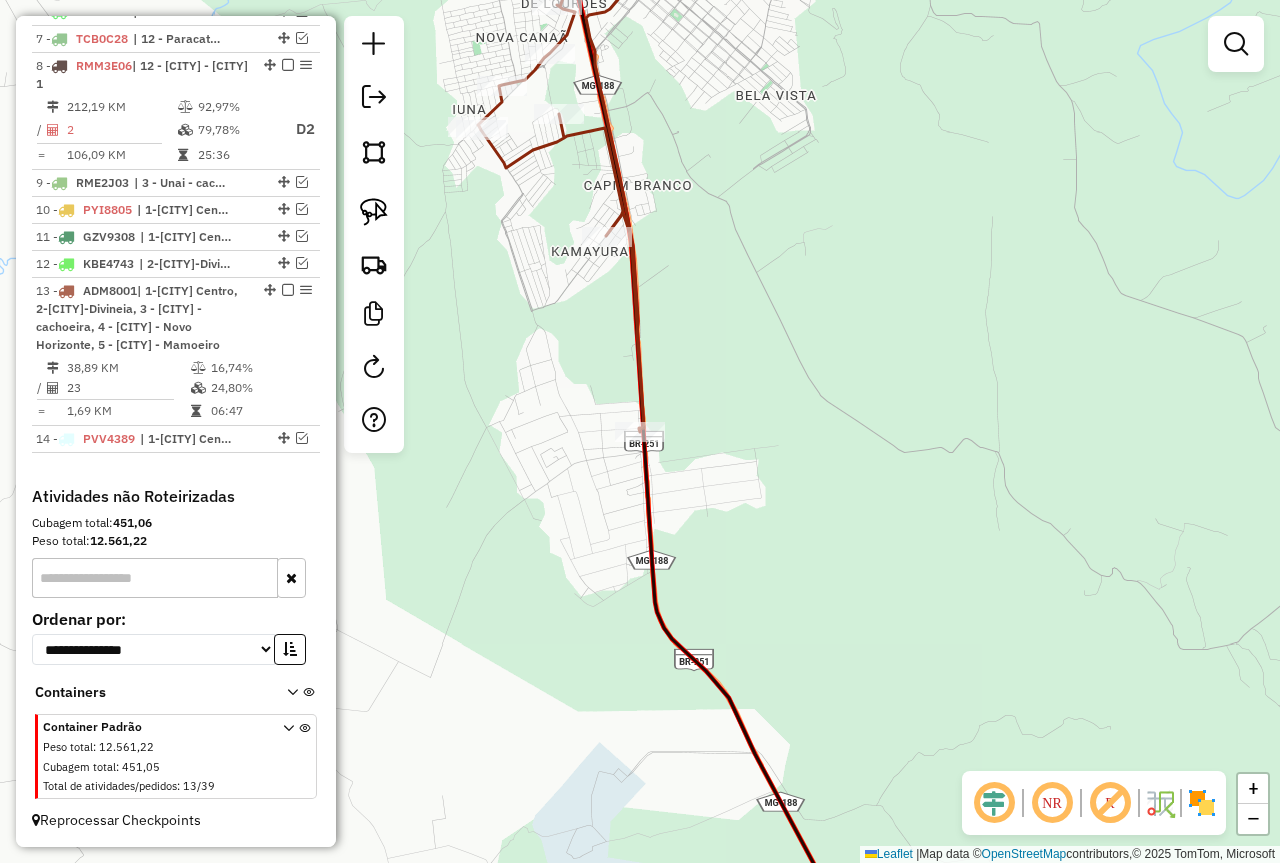 click on "Janela de atendimento Grade de atendimento Capacidade Transportadoras Veículos Cliente Pedidos  Rotas Selecione os dias de semana para filtrar as janelas de atendimento  Seg   Ter   Qua   Qui   Sex   Sáb   Dom  Informe o período da janela de atendimento: De: Até:  Filtrar exatamente a janela do cliente  Considerar janela de atendimento padrão  Selecione os dias de semana para filtrar as grades de atendimento  Seg   Ter   Qua   Qui   Sex   Sáb   Dom   Considerar clientes sem dia de atendimento cadastrado  Clientes fora do dia de atendimento selecionado Filtrar as atividades entre os valores definidos abaixo:  Peso mínimo:   Peso máximo:   Cubagem mínima:   Cubagem máxima:   De:   Até:  Filtrar as atividades entre o tempo de atendimento definido abaixo:  De:   Até:   Considerar capacidade total dos clientes não roteirizados Transportadora: Selecione um ou mais itens Tipo de veículo: Selecione um ou mais itens Veículo: Selecione um ou mais itens Motorista: Selecione um ou mais itens Nome: Rótulo:" 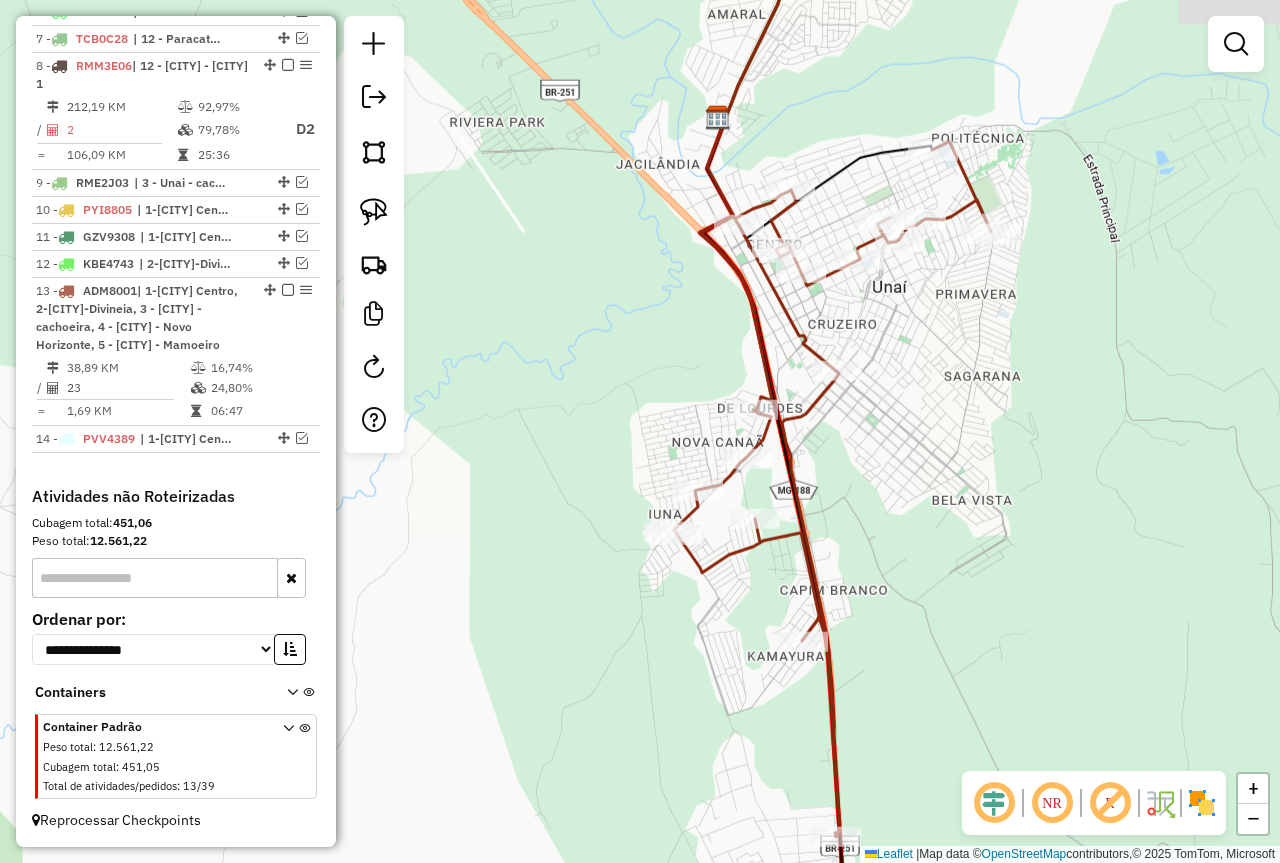 drag, startPoint x: 901, startPoint y: 399, endPoint x: 824, endPoint y: 532, distance: 153.68149 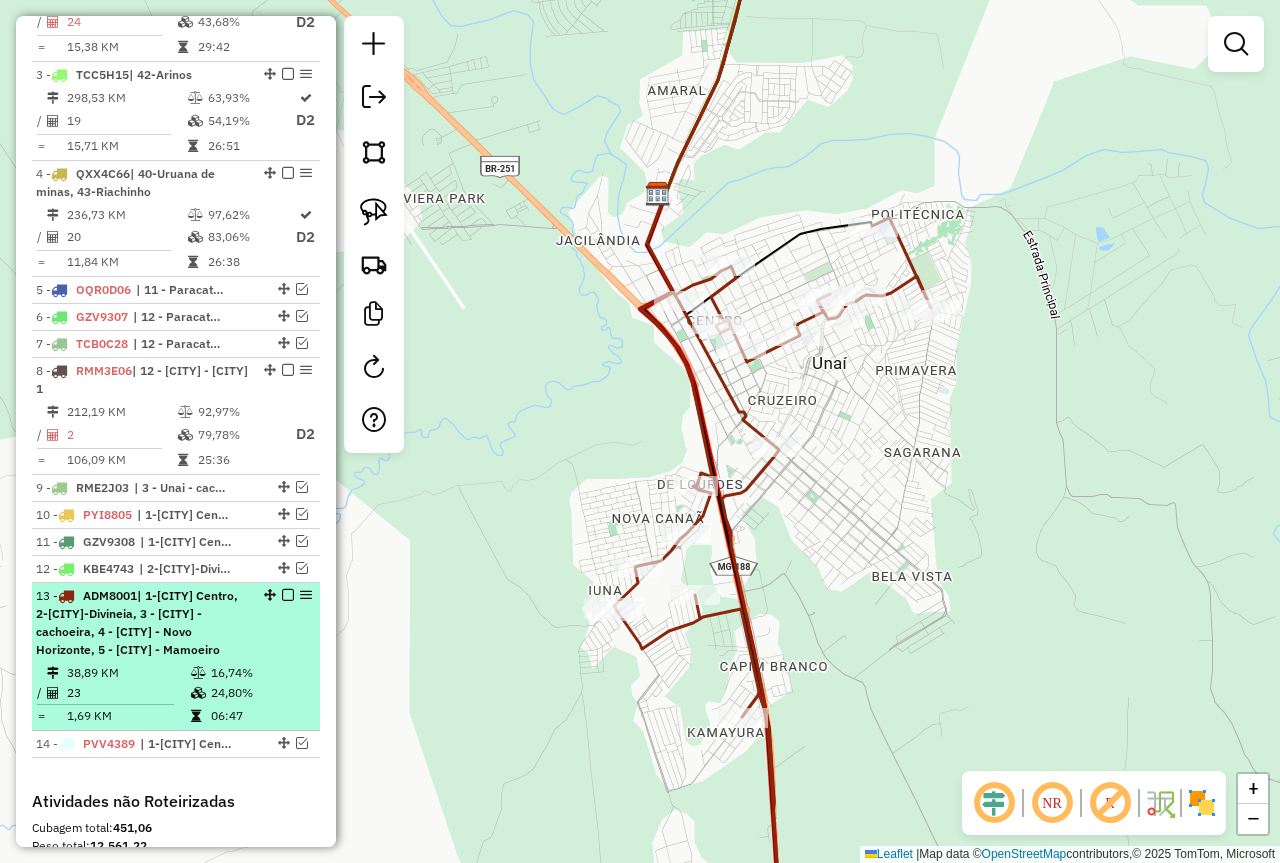 scroll, scrollTop: 848, scrollLeft: 0, axis: vertical 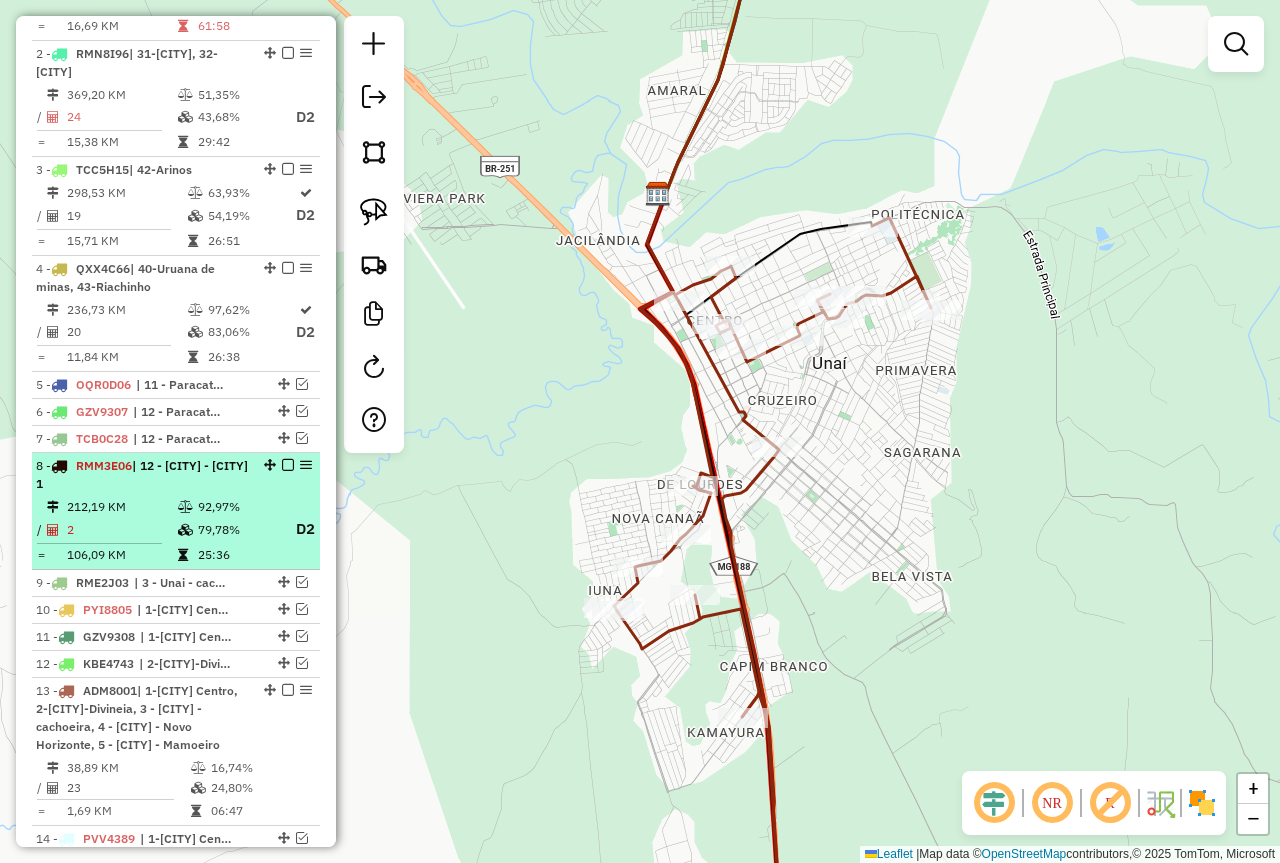 click on "8 -       RMM3E06   | 12 - Paracatu - Paracatuzinho 1" at bounding box center (176, 475) 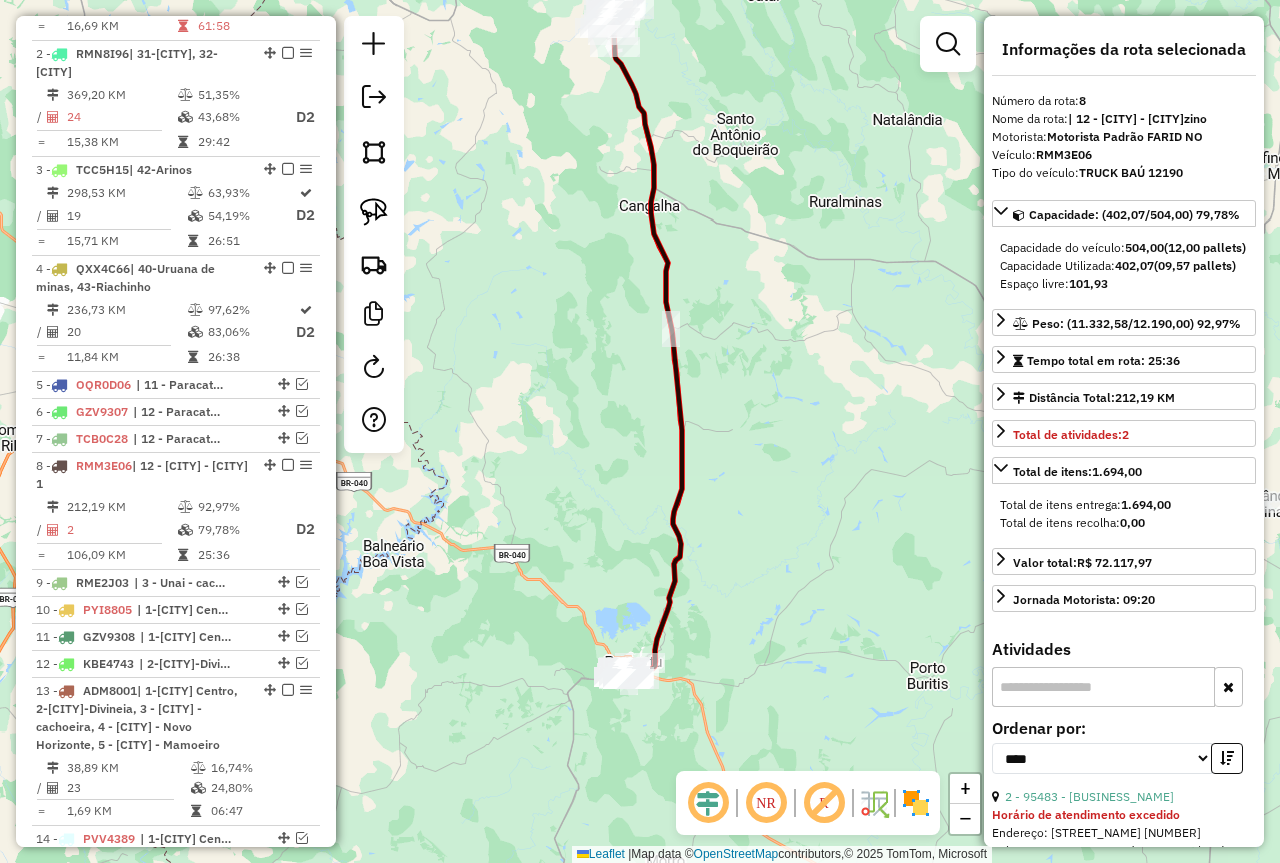 drag, startPoint x: 630, startPoint y: 648, endPoint x: 633, endPoint y: 418, distance: 230.01956 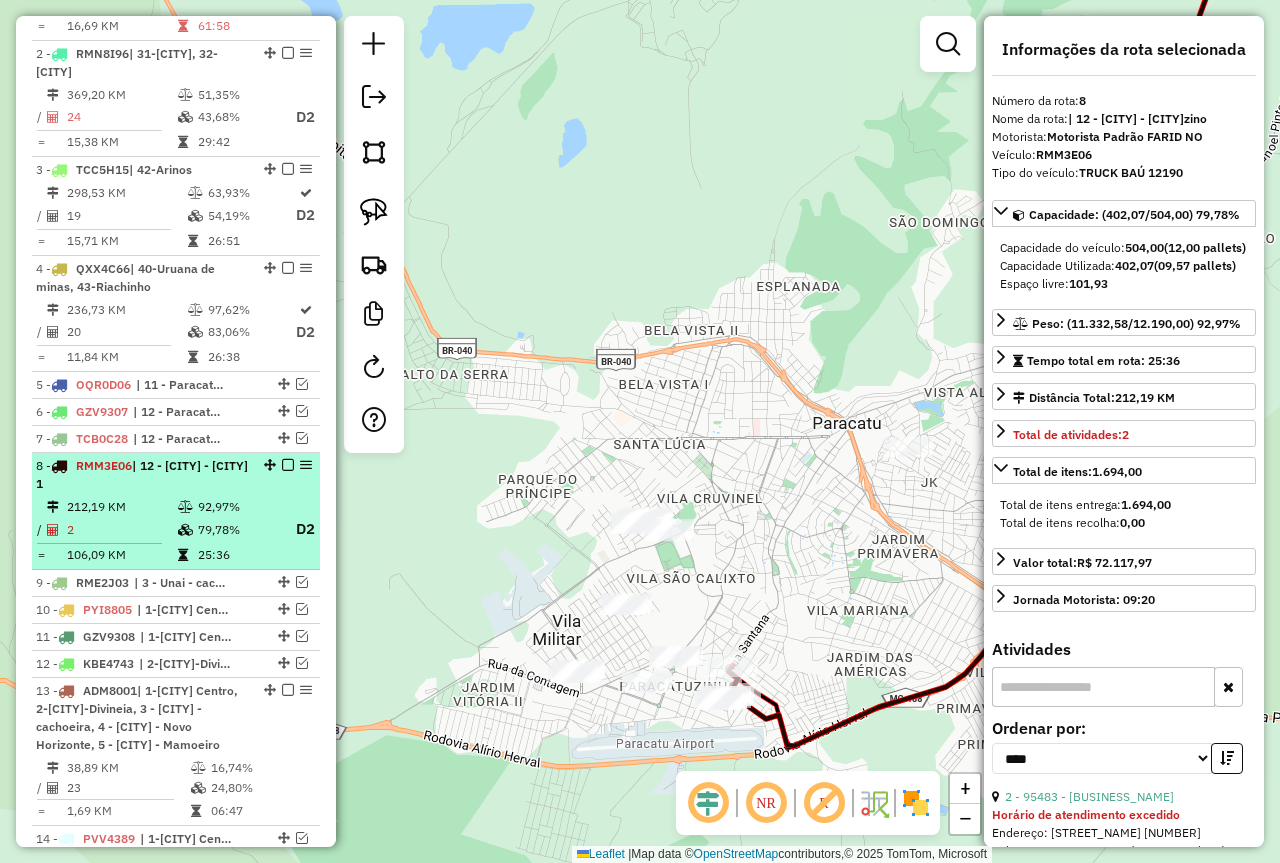 click on "8 -       RMM3E06   | 12 - Paracatu - Paracatuzinho 1" at bounding box center (142, 475) 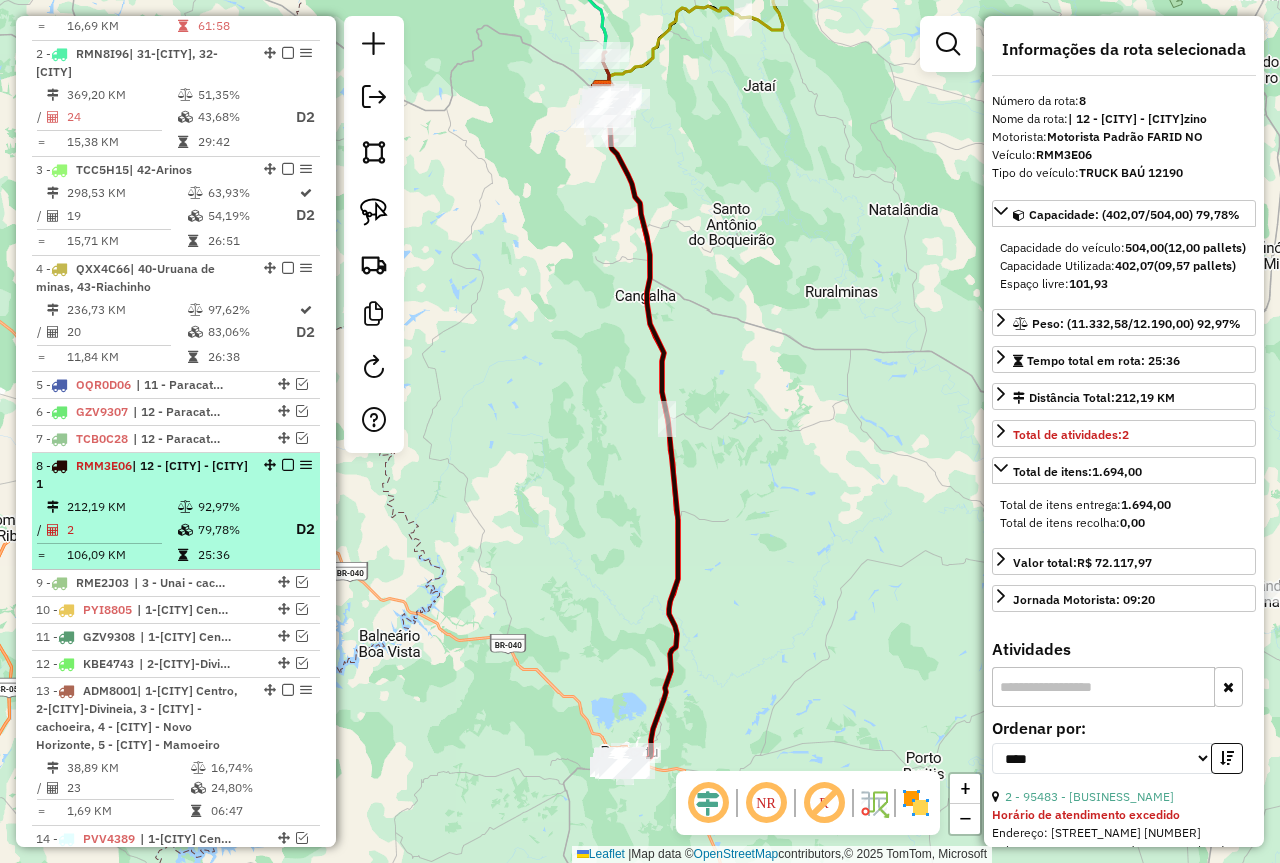 click on "8 -       RMM3E06   | 12 - Paracatu - Paracatuzinho 1" at bounding box center (142, 475) 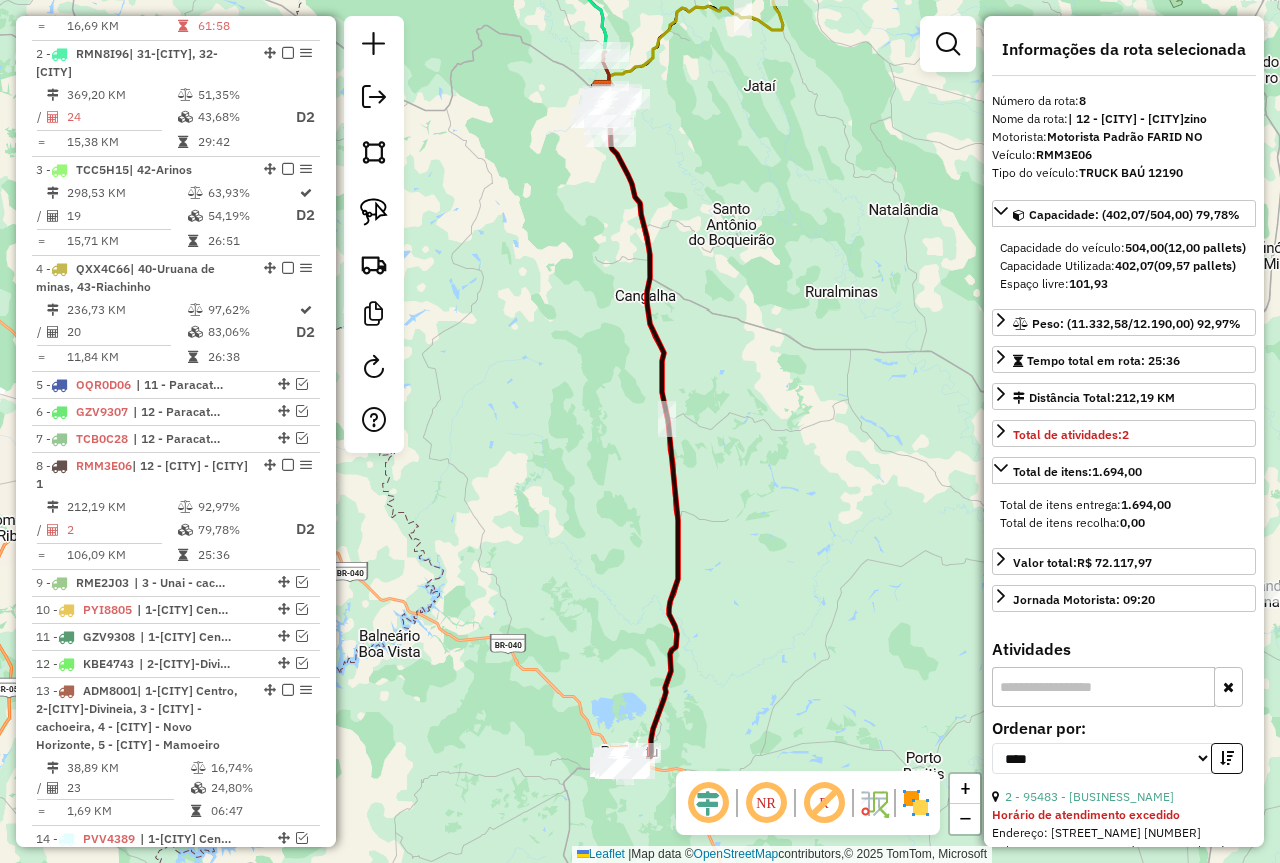 drag, startPoint x: 462, startPoint y: 617, endPoint x: 478, endPoint y: 303, distance: 314.40738 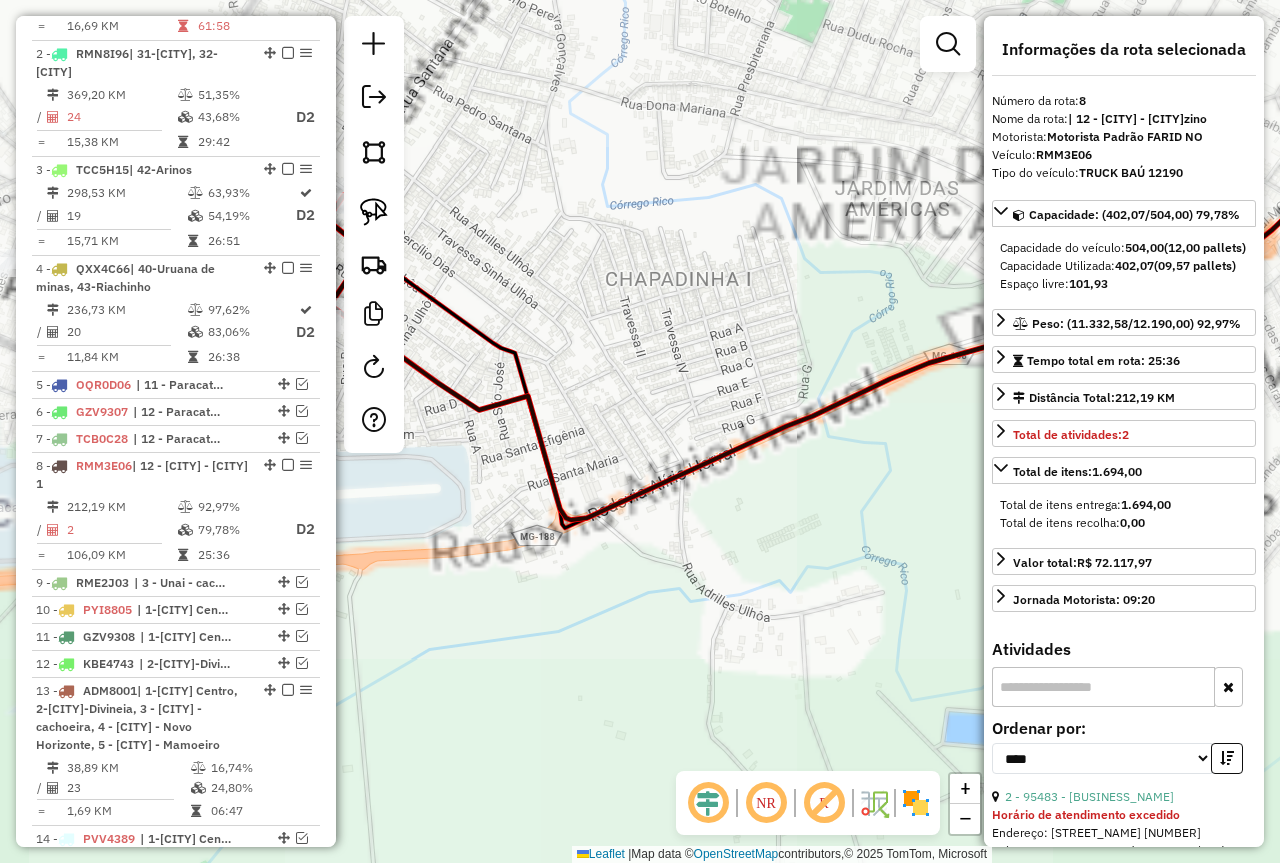 drag, startPoint x: 612, startPoint y: 368, endPoint x: 886, endPoint y: 358, distance: 274.18243 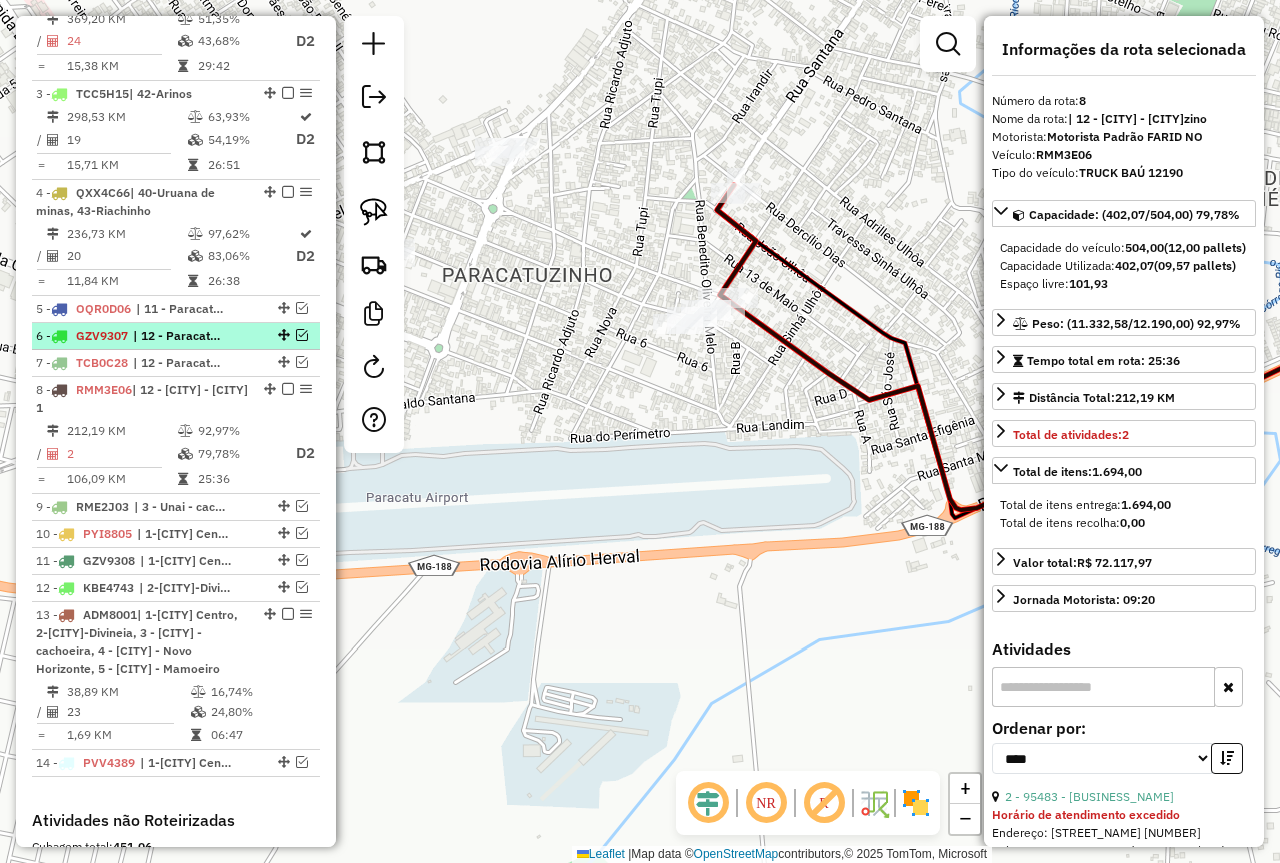 scroll, scrollTop: 948, scrollLeft: 0, axis: vertical 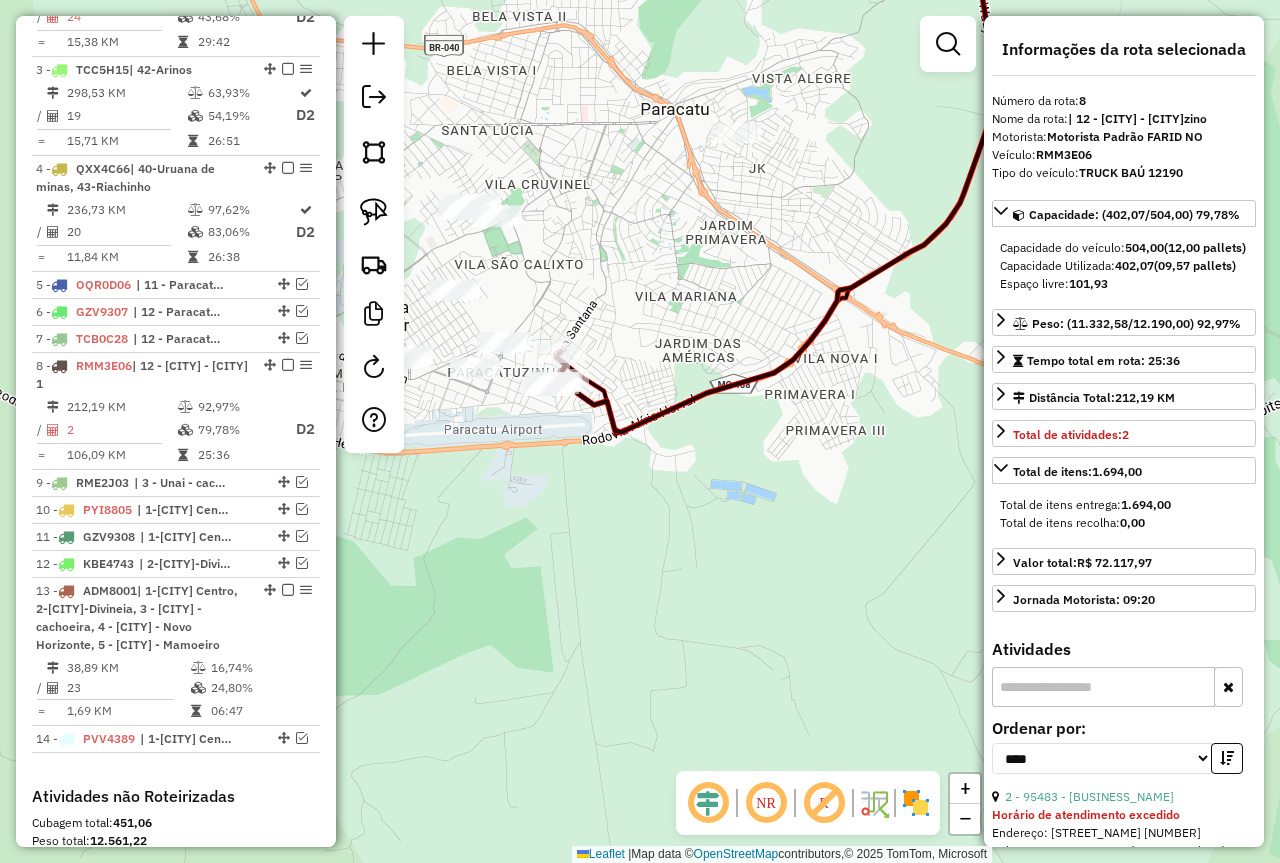 drag, startPoint x: 600, startPoint y: 246, endPoint x: 551, endPoint y: 557, distance: 314.83646 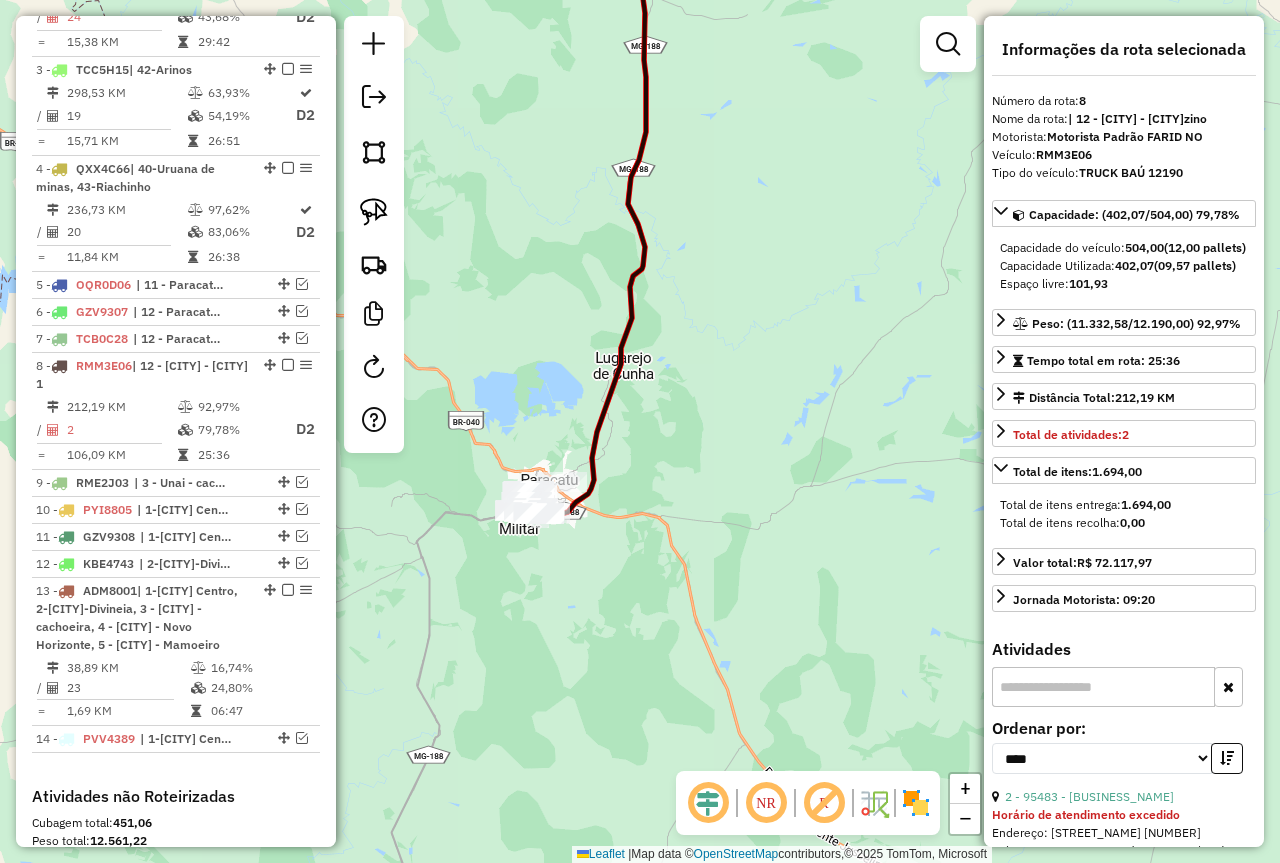 drag, startPoint x: 605, startPoint y: 360, endPoint x: 601, endPoint y: 674, distance: 314.02548 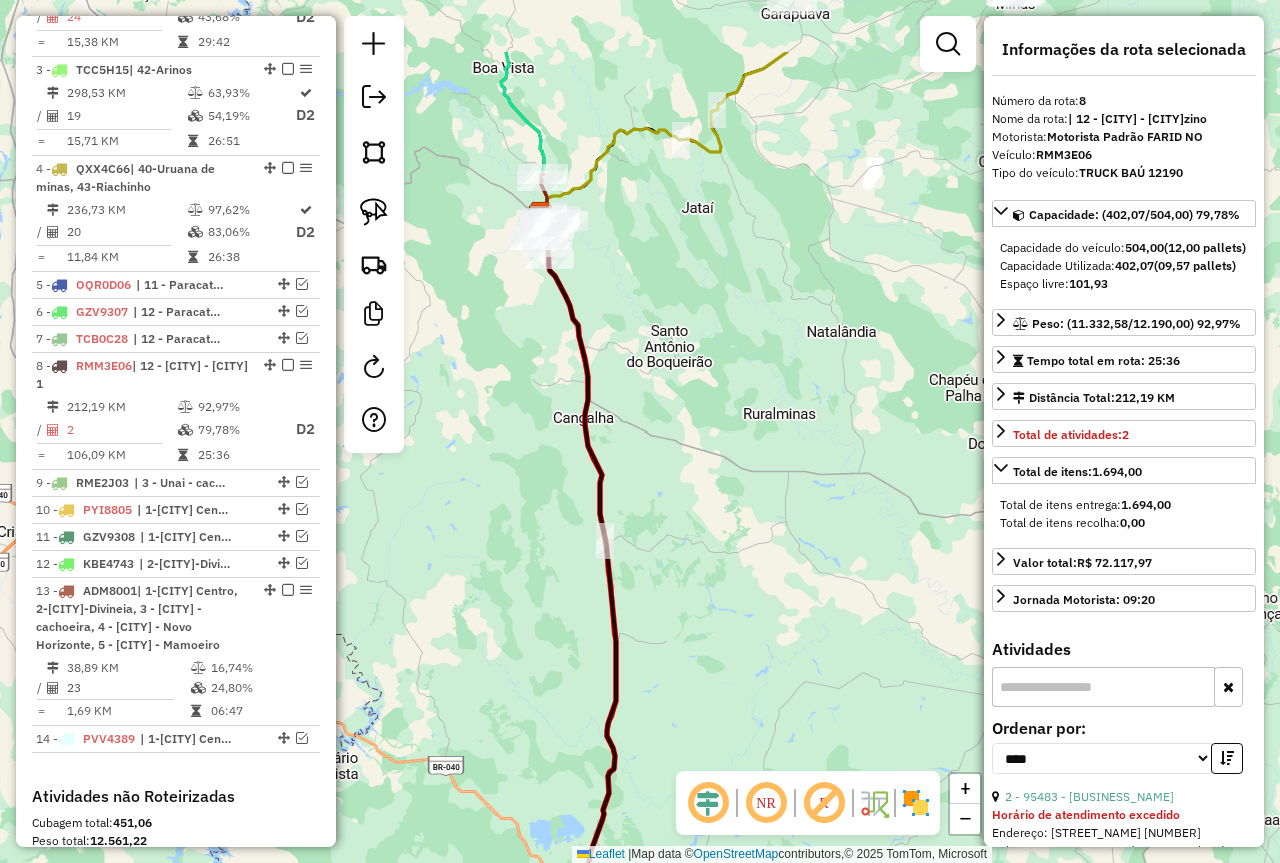 drag, startPoint x: 622, startPoint y: 356, endPoint x: 656, endPoint y: 720, distance: 365.58447 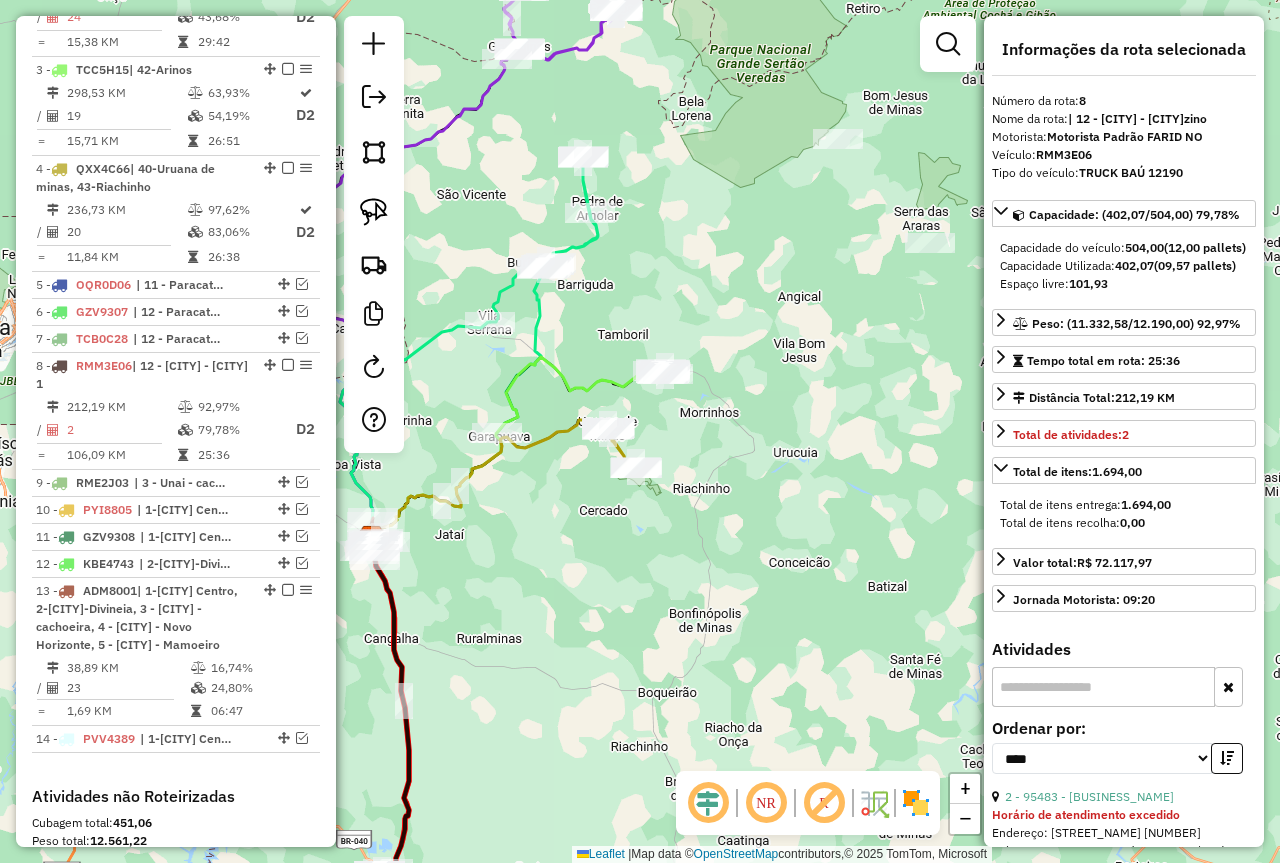 drag, startPoint x: 836, startPoint y: 506, endPoint x: 630, endPoint y: 465, distance: 210.04047 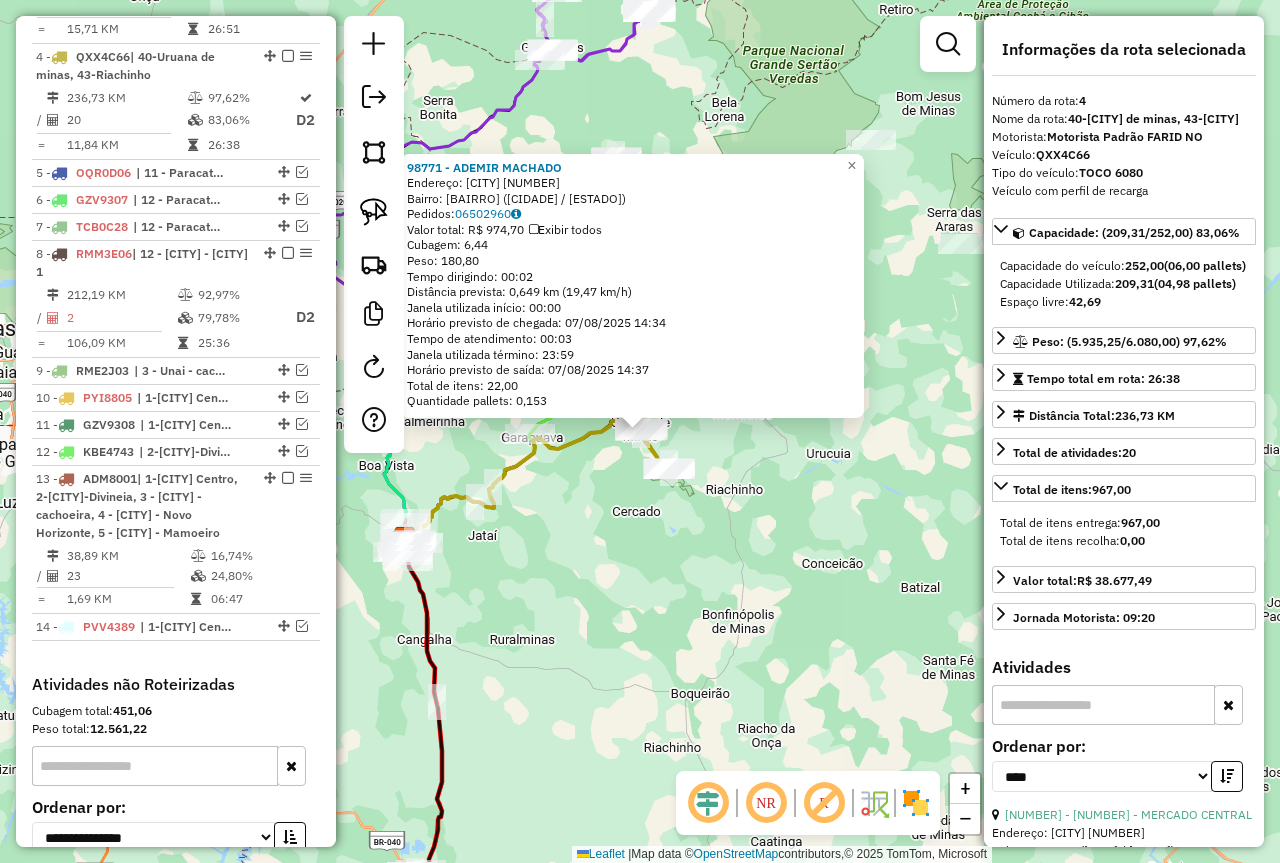scroll, scrollTop: 1088, scrollLeft: 0, axis: vertical 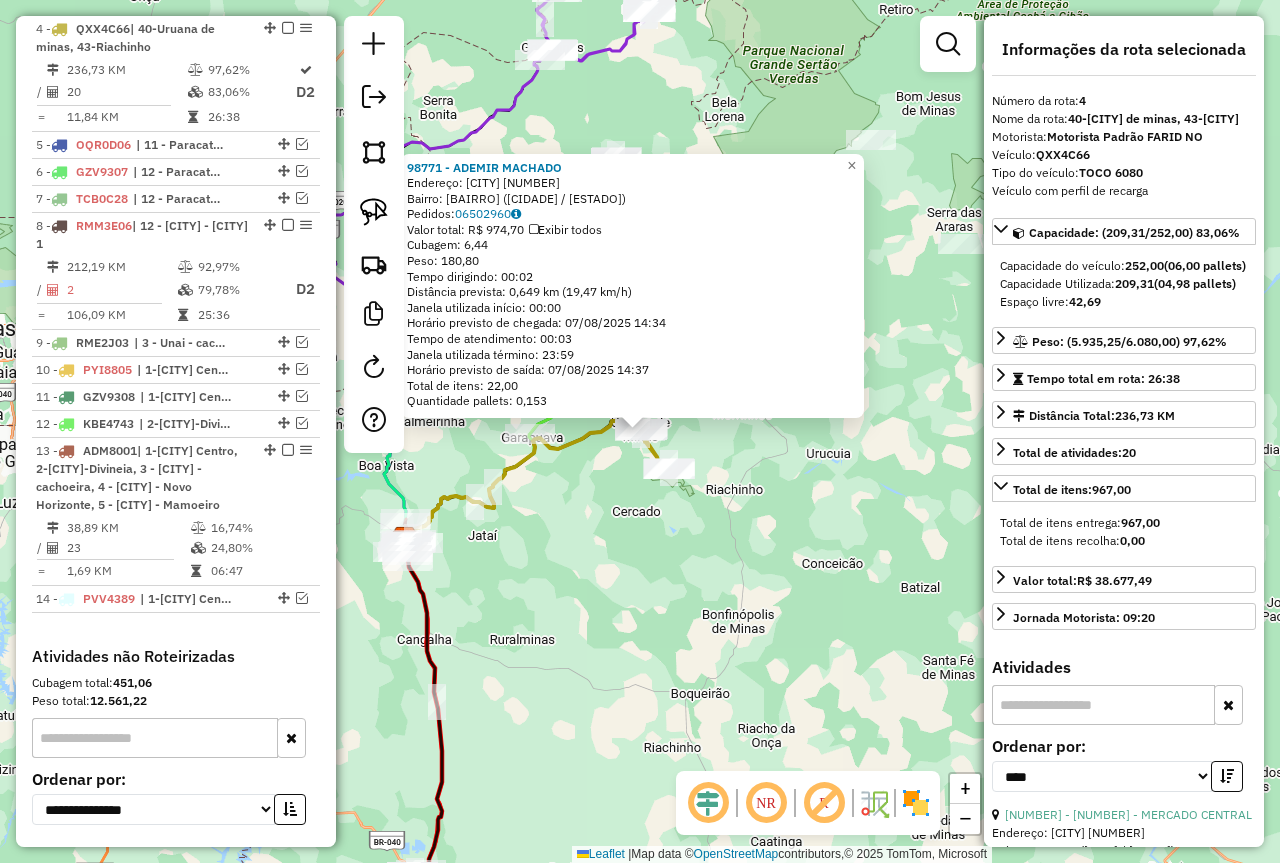 click on "[NUMBER] - [NAME]  Endereço:  [STREET] [NUMBER]   Bairro: [NEIGHBORHOOD] ([CITY] / [STATE])   Pedidos:  [ORDER_ID]   Valor total: R$ 974,70   Exibir todos   Cubagem: 6,44  Peso: 180,80  Tempo dirigindo: 00:02   Distância prevista: 0,649 km (19,47 km/h)   Janela utilizada início: 00:00   Horário previsto de chegada: 07/08/2025 14:34   Tempo de atendimento: 00:03   Janela utilizada término: 23:59   Horário previsto de saída: 07/08/2025 14:37   Total de itens: 22,00   Quantidade pallets: 0,153  × Janela de atendimento Grade de atendimento Capacidade Transportadoras Veículos Cliente Pedidos  Rotas Selecione os dias de semana para filtrar as janelas de atendimento  Seg   Ter   Qua   Qui   Sex   Sáb   Dom  Informe o período da janela de atendimento: De: Até:  Filtrar exatamente a janela do cliente  Considerar janela de atendimento padrão  Selecione os dias de semana para filtrar as grades de atendimento  Seg   Ter   Qua   Qui   Sex   Sáb   Dom   Considerar clientes sem dia de atendimento cadastrado  De:  +" 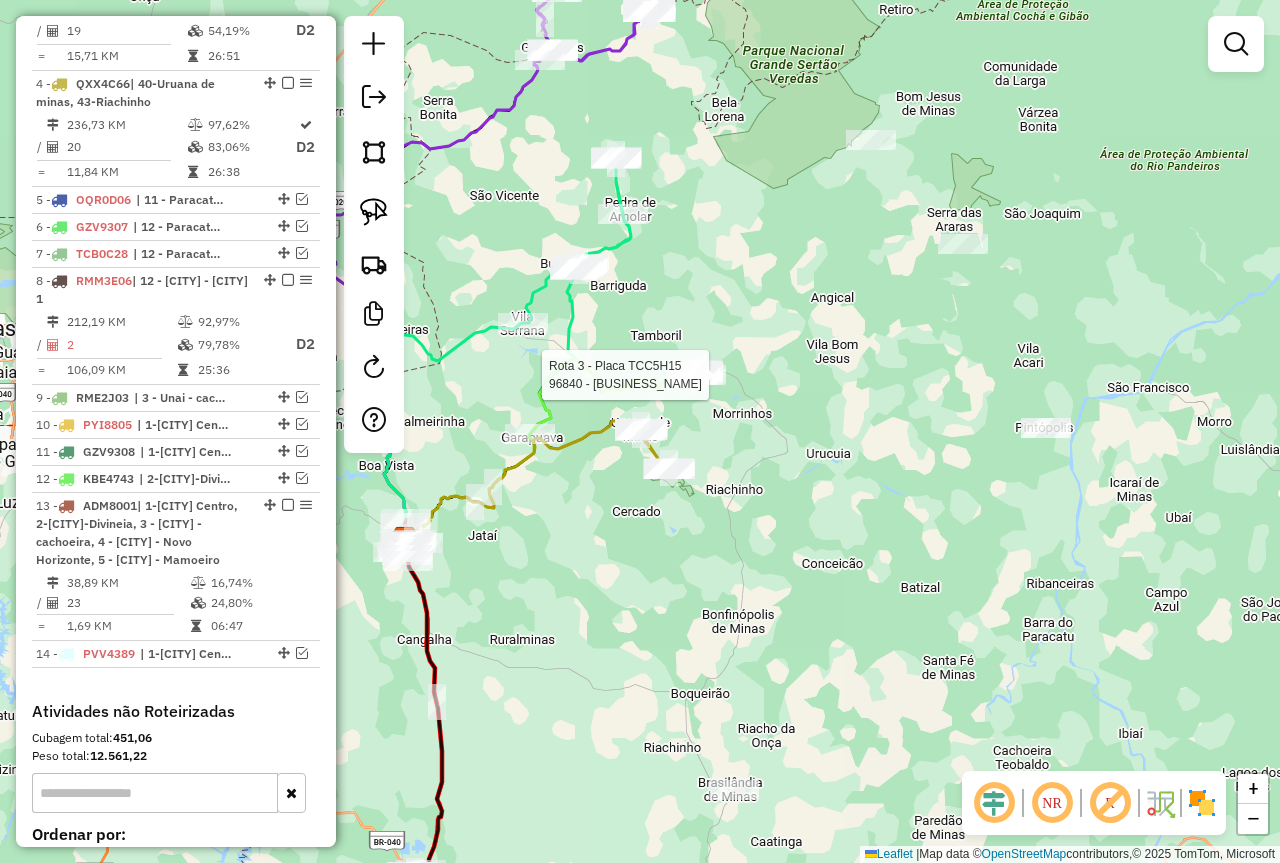 select on "*********" 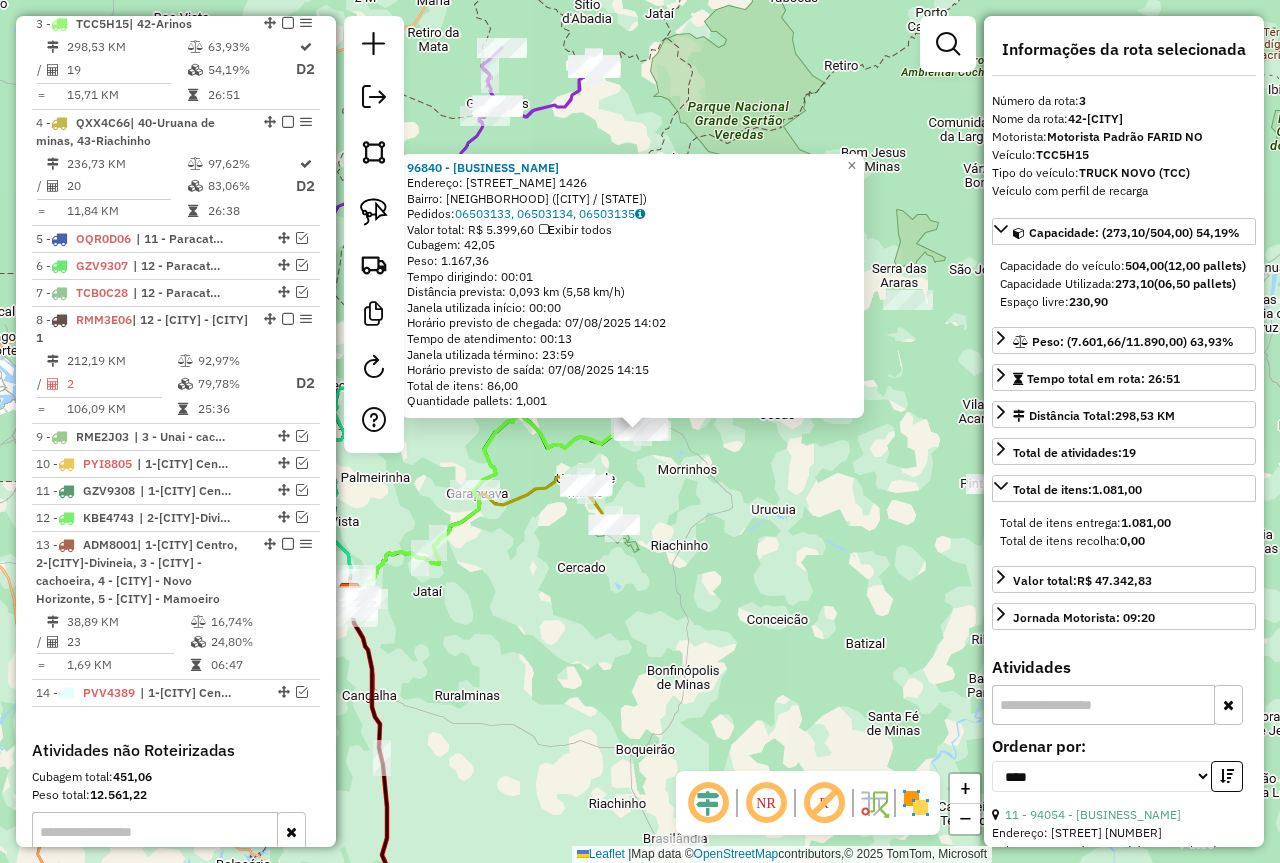 scroll, scrollTop: 989, scrollLeft: 0, axis: vertical 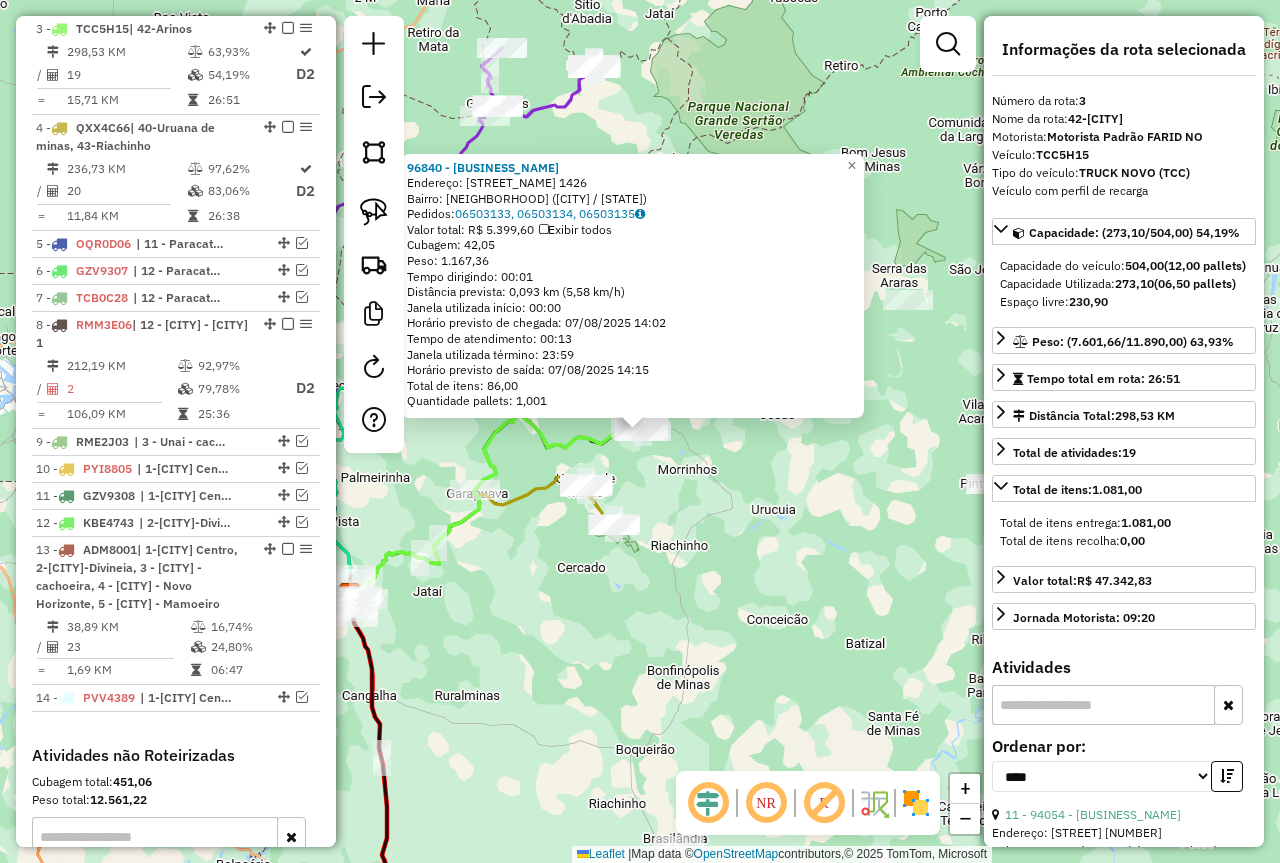 click on "[BUSINESS_NAME] Endereço: [STREET_NAME] [NUMBER] Bairro: [NEIGHBORHOOD] ([CITY] / [STATE]) Pedidos: [NUMBER], [NUMBER], [NUMBER] Valor total: R$ [PRICE] Exibir todos Cubagem: [VOLUME] Peso: [WEIGHT] Tempo dirigindo: [TIME] Distância prevista: [DISTANCE] km ([SPEED] km/h) Janela utilizada início: [TIME] Horário previsto de chegada: [DATE] [TIME] Tempo de atendimento: [TIME] Janela utilizada término: [TIME] Horário previsto de saída: [DATE] [TIME] Total de itens: [QUANTITY] Quantidade pallets: [QUANTITY] × Janela de atendimento Grade de atendimento Capacidade Transportadoras Veículos Cliente Pedidos Rotas Selecione os dias de semana para filtrar as janelas de atendimento Seg Ter Qua Qui Sex Sáb Dom Informe o período da janela de atendimento: De: Até: Filtrar exatamente a janela do cliente Considerar janela de atendimento padrão Selecione os dias de semana para filtrar as grades de atendimento Seg Ter Qua Qui Sex Sáb Dom Peso mínimo: Peso máximo: De: [WEIGHT] De: [WEIGHT]" 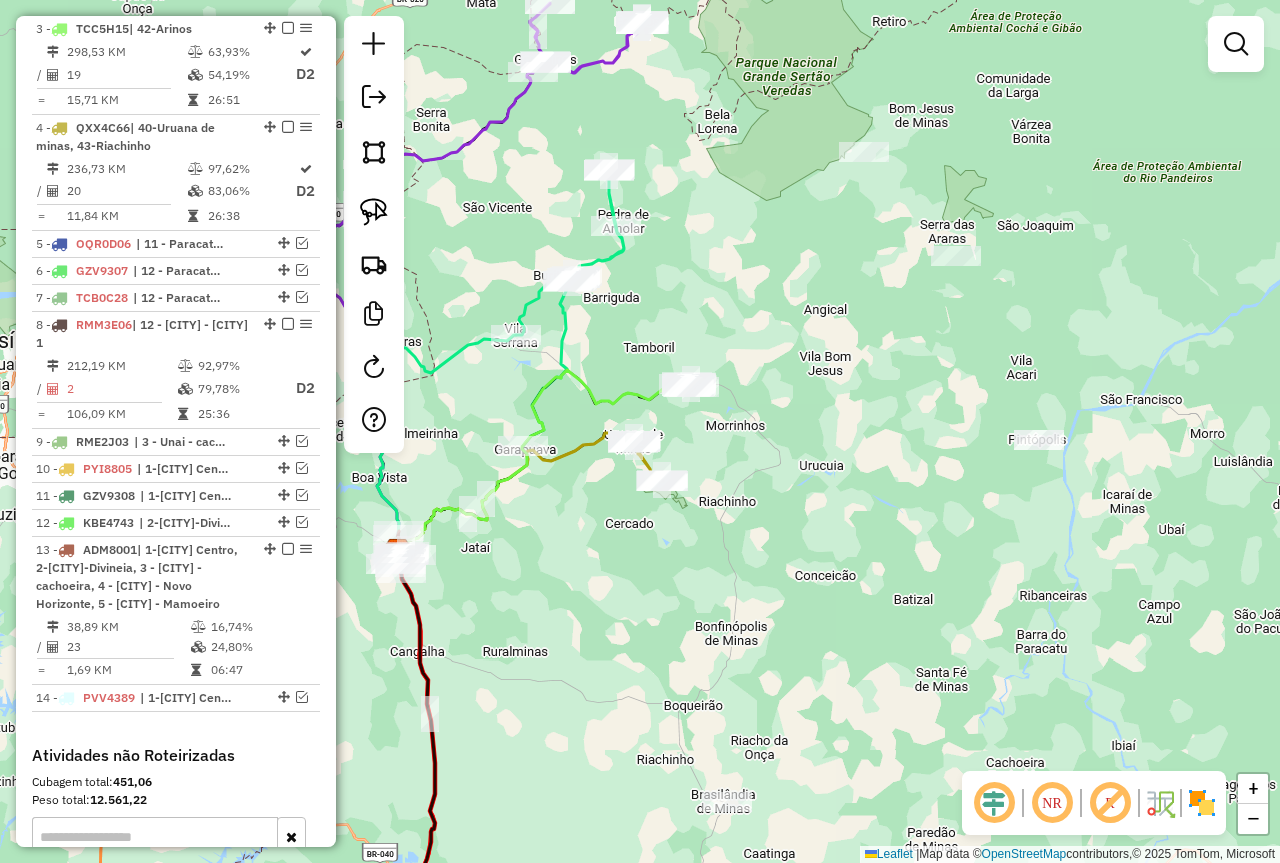 drag, startPoint x: 501, startPoint y: 643, endPoint x: 732, endPoint y: 506, distance: 268.57028 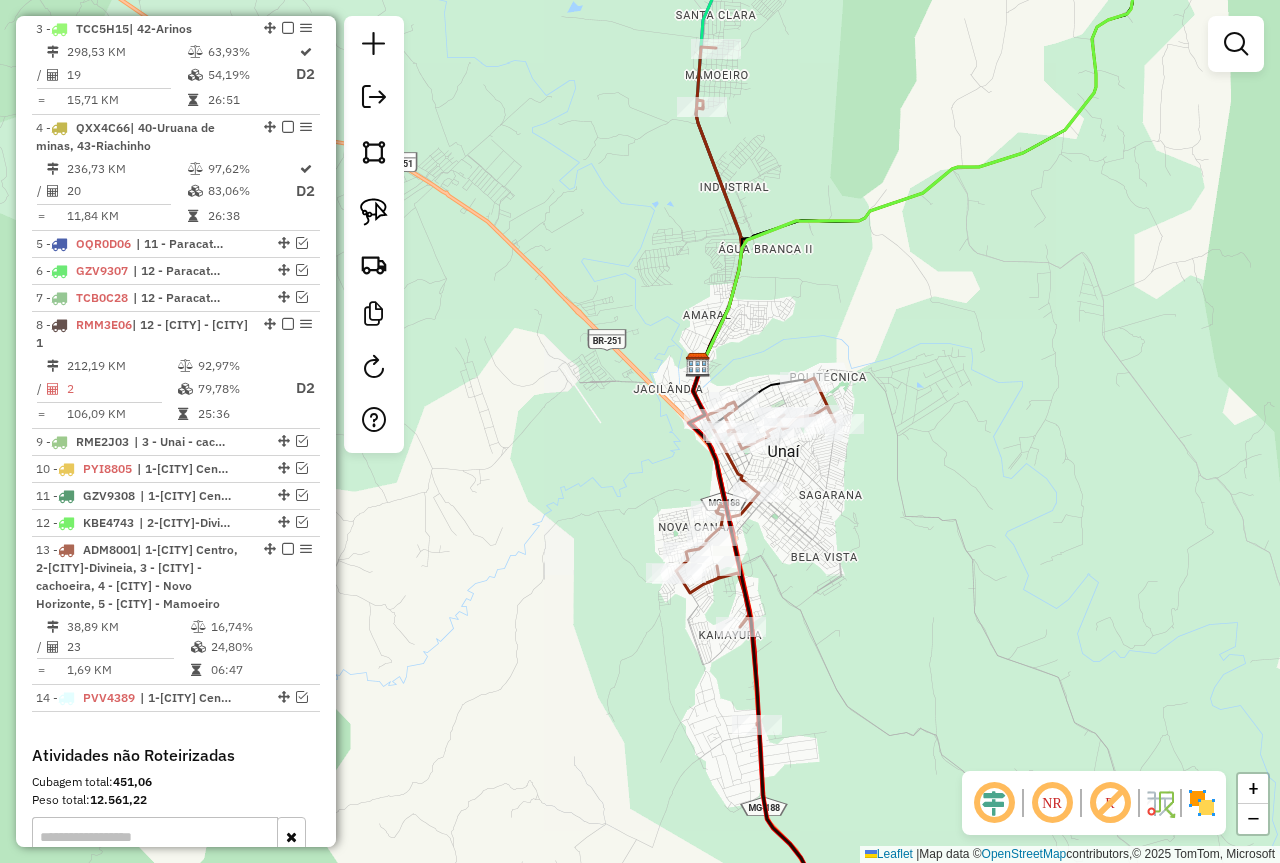 drag, startPoint x: 947, startPoint y: 424, endPoint x: 714, endPoint y: 563, distance: 271.3116 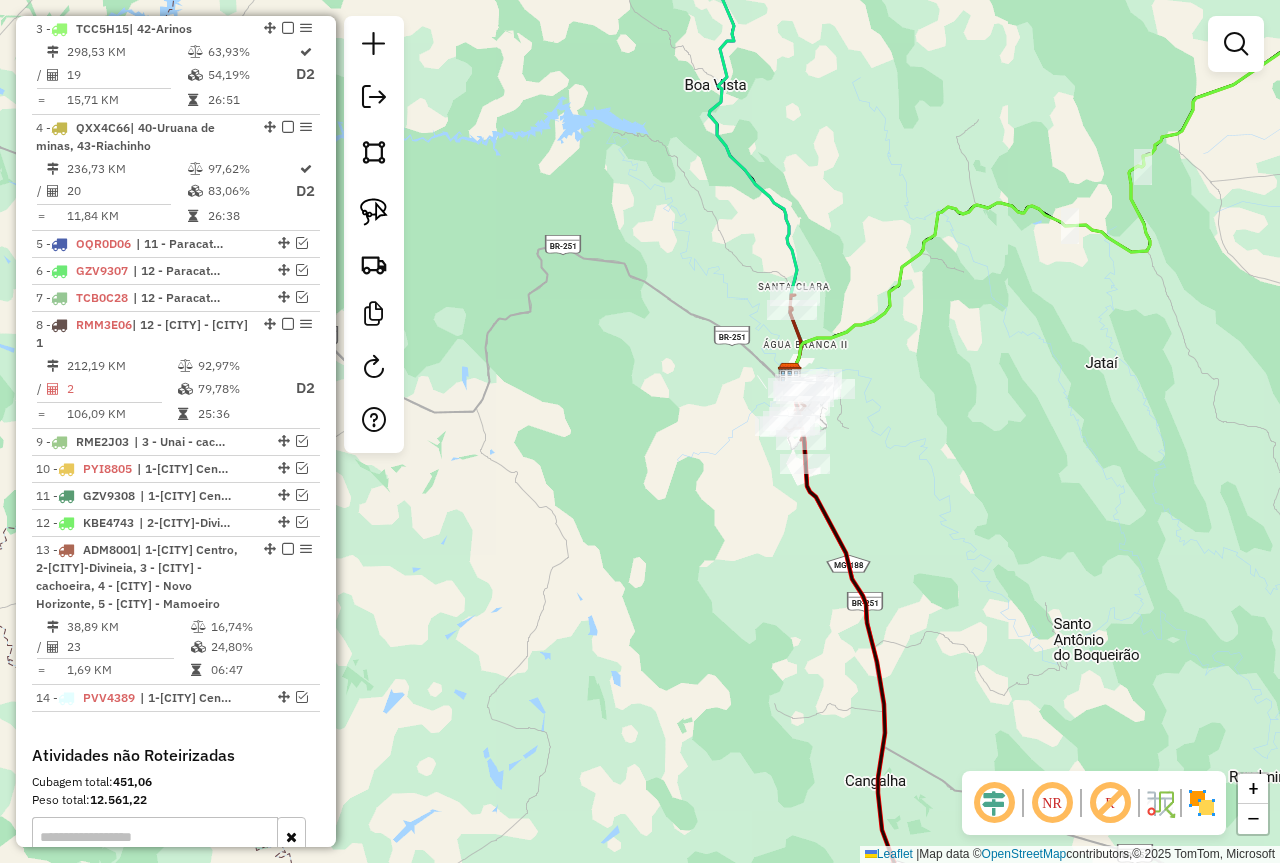 drag, startPoint x: 1109, startPoint y: 328, endPoint x: 803, endPoint y: 557, distance: 382.2002 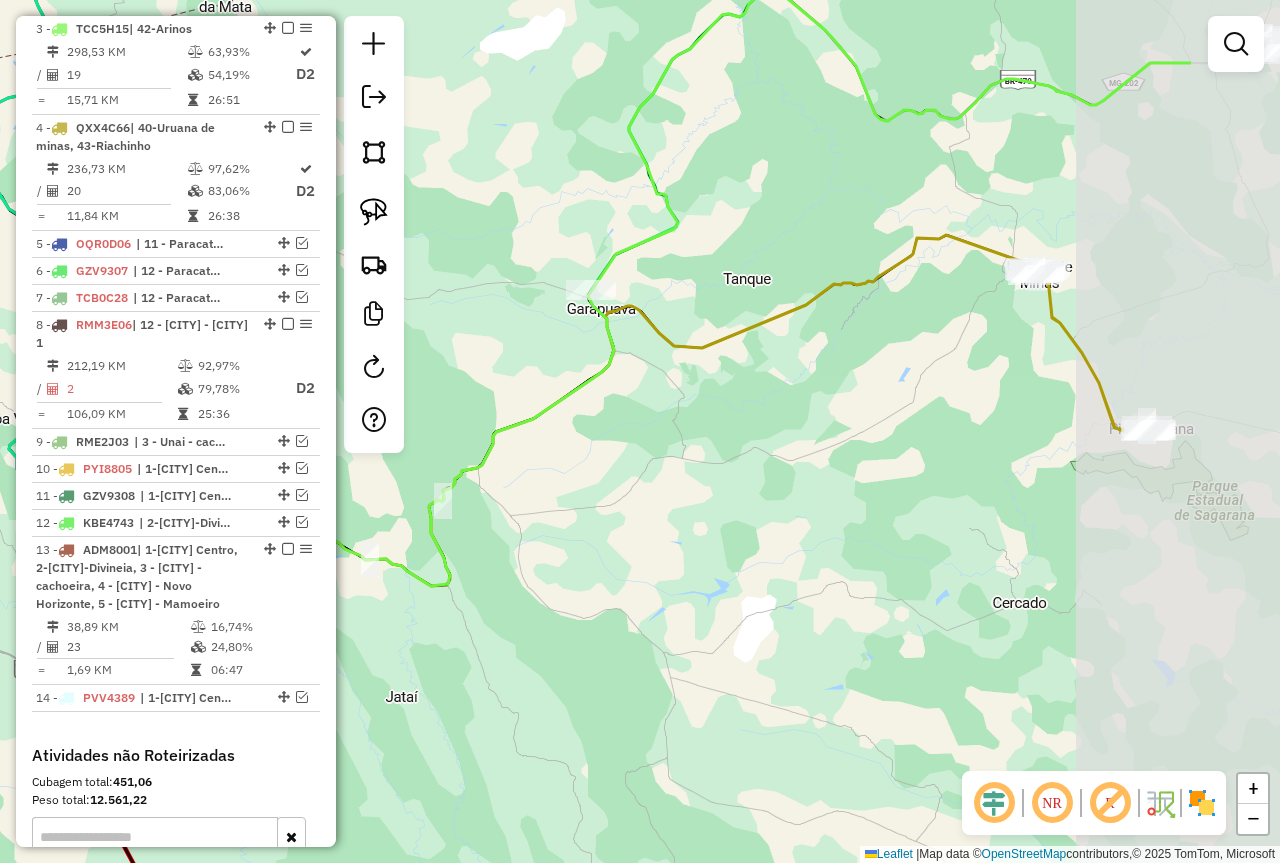 drag, startPoint x: 1028, startPoint y: 294, endPoint x: 781, endPoint y: 313, distance: 247.72969 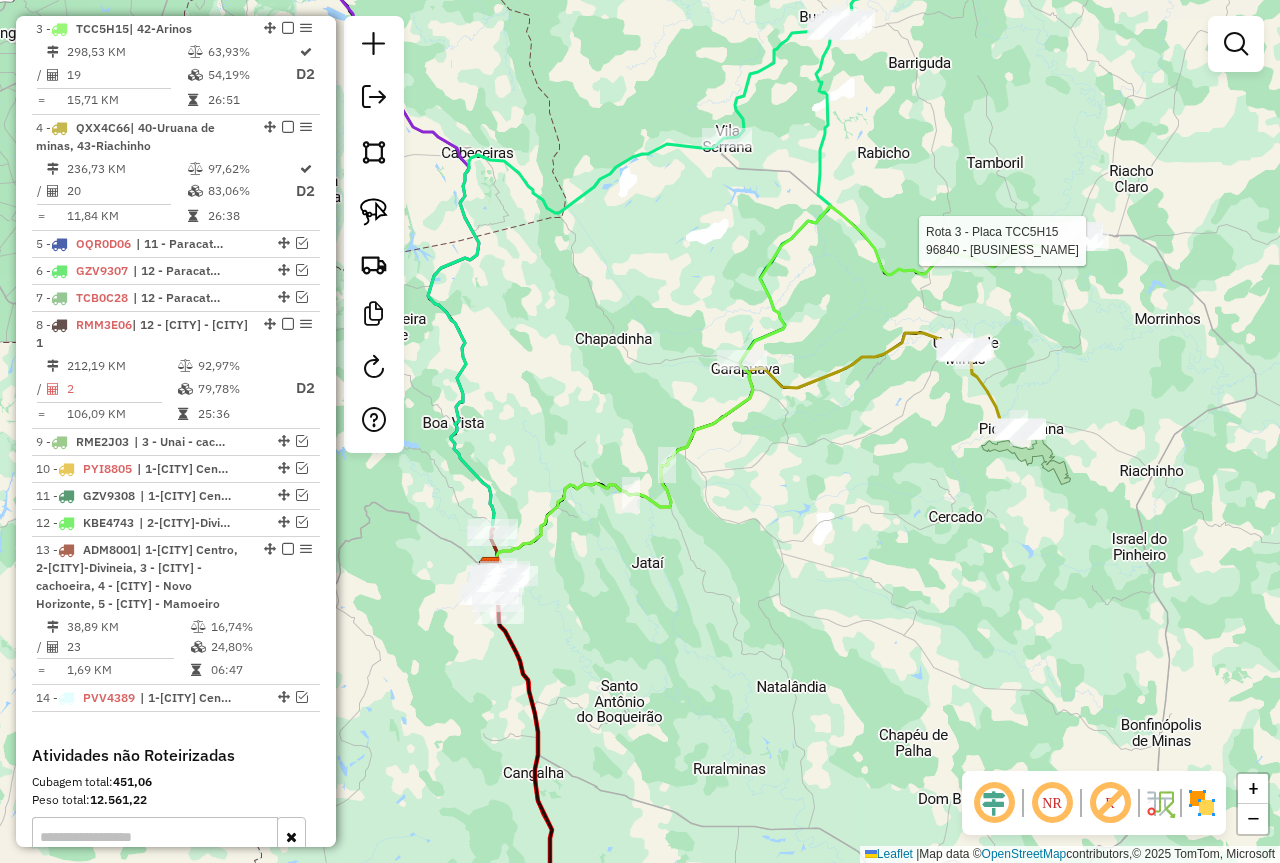 select on "*********" 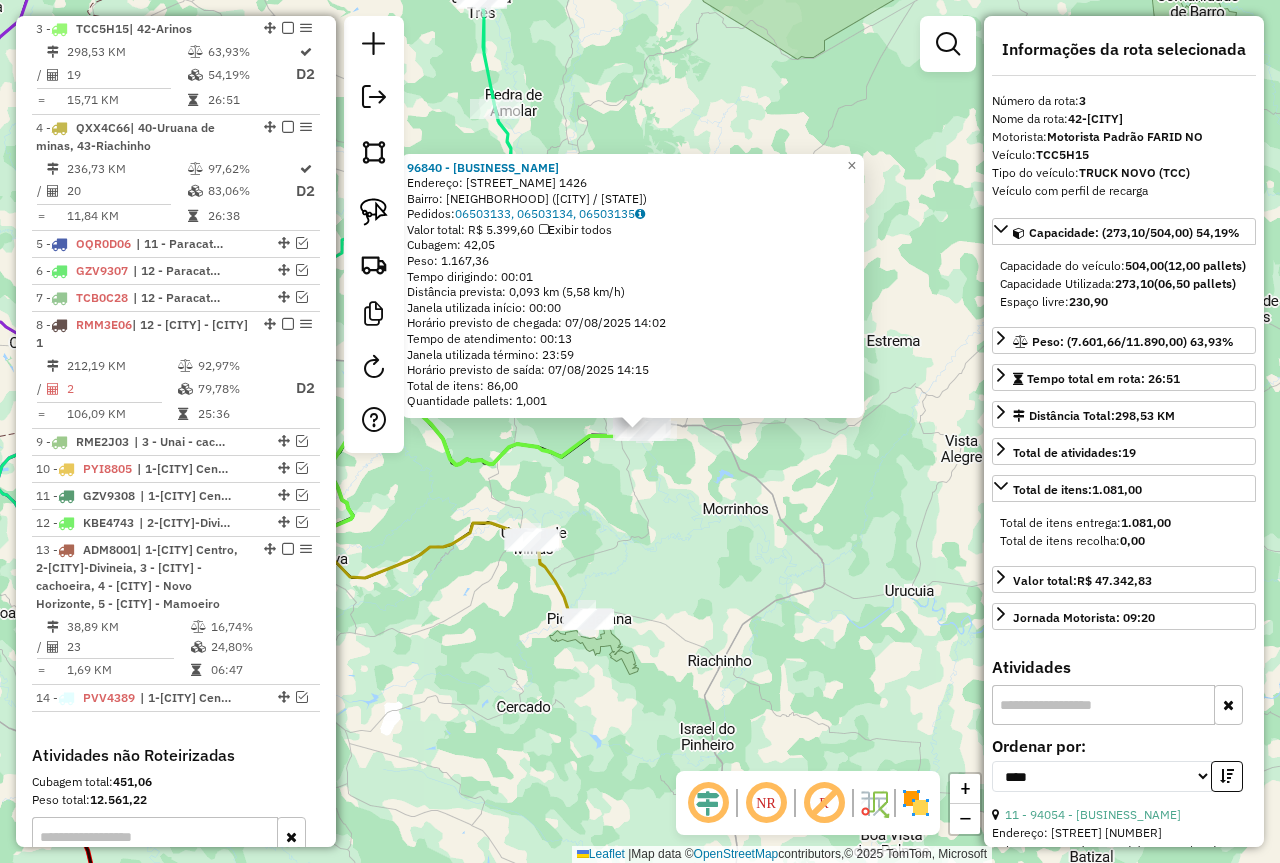click on "[BUSINESS_NAME] Endereço: [STREET_NAME] [NUMBER] Bairro: [NEIGHBORHOOD] ([CITY] / [STATE]) Pedidos: [NUMBER], [NUMBER], [NUMBER] Valor total: R$ [PRICE] Exibir todos Cubagem: [VOLUME] Peso: [WEIGHT] Tempo dirigindo: [TIME] Distância prevista: [DISTANCE] km ([SPEED] km/h) Janela utilizada início: [TIME] Horário previsto de chegada: [DATE] [TIME] Tempo de atendimento: [TIME] Janela utilizada término: [TIME] Horário previsto de saída: [DATE] [TIME] Total de itens: [QUANTITY] Quantidade pallets: [QUANTITY] × Janela de atendimento Grade de atendimento Capacidade Transportadoras Veículos Cliente Pedidos Rotas Selecione os dias de semana para filtrar as janelas de atendimento Seg Ter Qua Qui Sex Sáb Dom Informe o período da janela de atendimento: De: Até: Filtrar exatamente a janela do cliente Considerar janela de atendimento padrão Selecione os dias de semana para filtrar as grades de atendimento Seg Ter Qua Qui Sex Sáb Dom Peso mínimo: Peso máximo: De: [WEIGHT] De: [WEIGHT]" 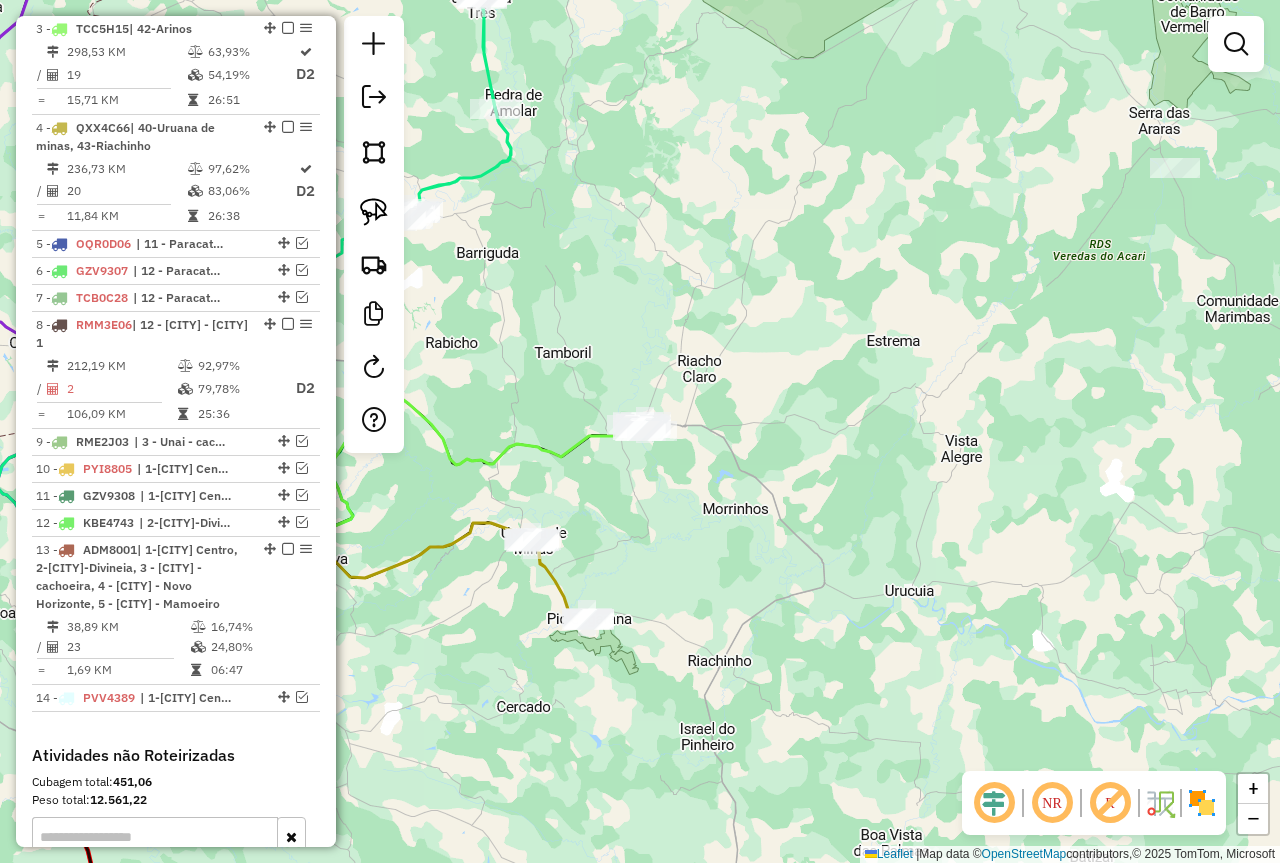 drag, startPoint x: 477, startPoint y: 704, endPoint x: 837, endPoint y: 588, distance: 378.22745 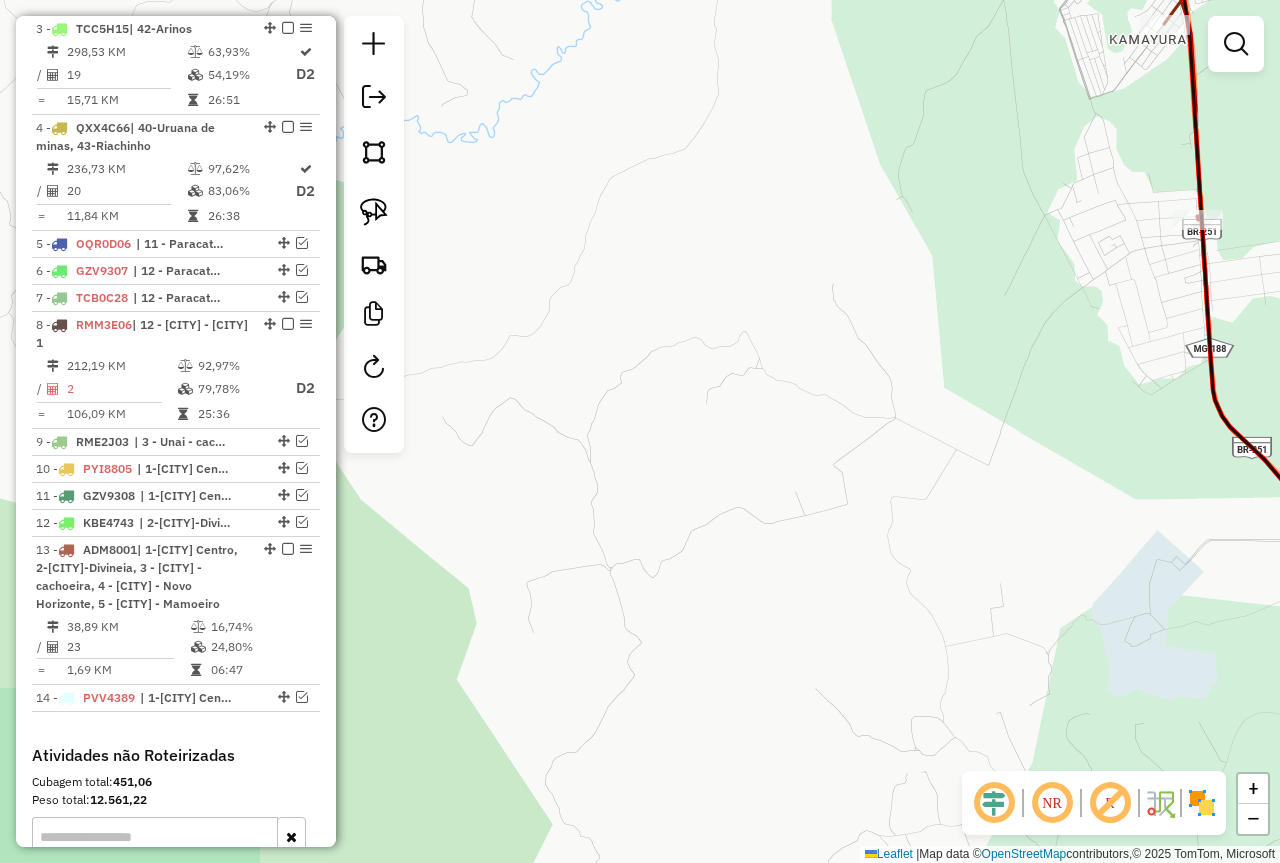drag, startPoint x: 918, startPoint y: 508, endPoint x: 676, endPoint y: 640, distance: 275.6592 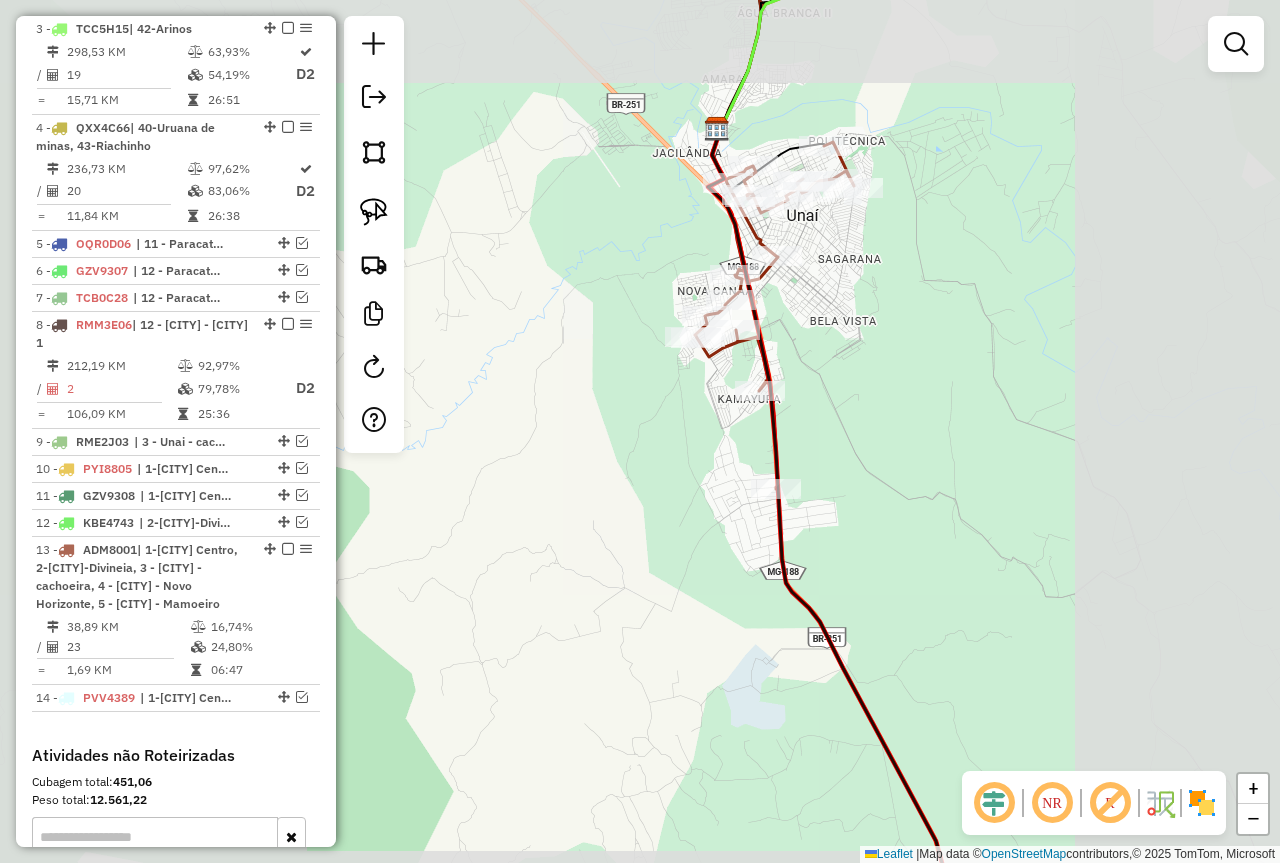 drag, startPoint x: 827, startPoint y: 405, endPoint x: 814, endPoint y: 542, distance: 137.6154 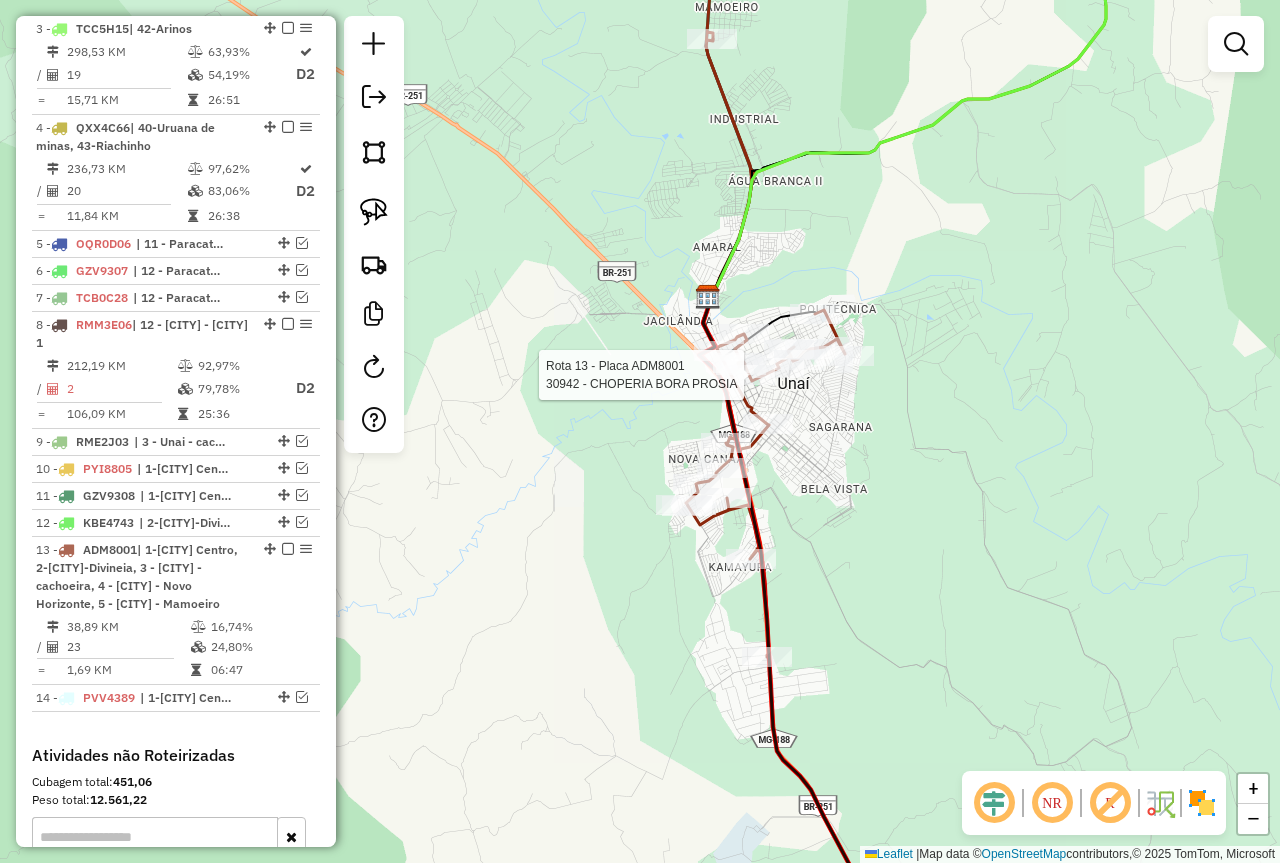 scroll, scrollTop: 1248, scrollLeft: 0, axis: vertical 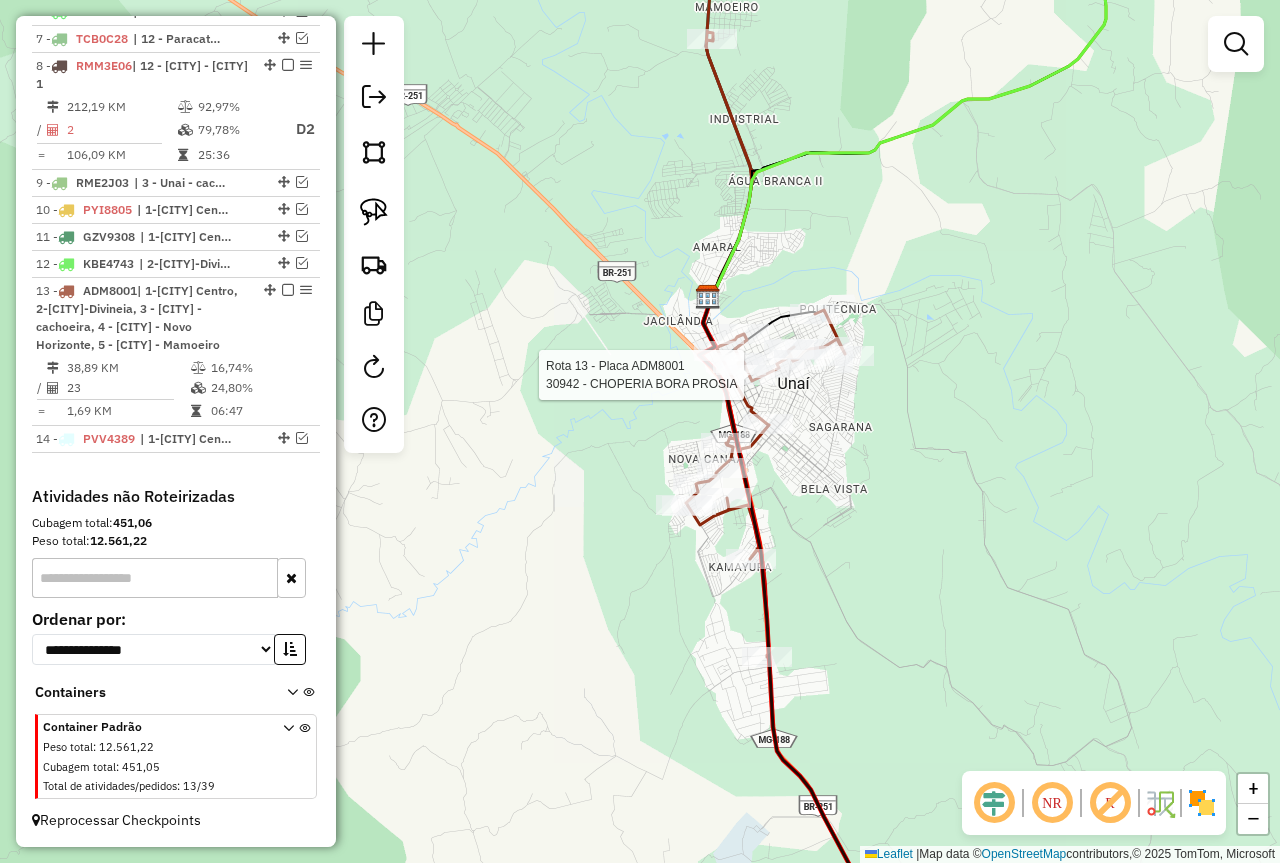select on "*********" 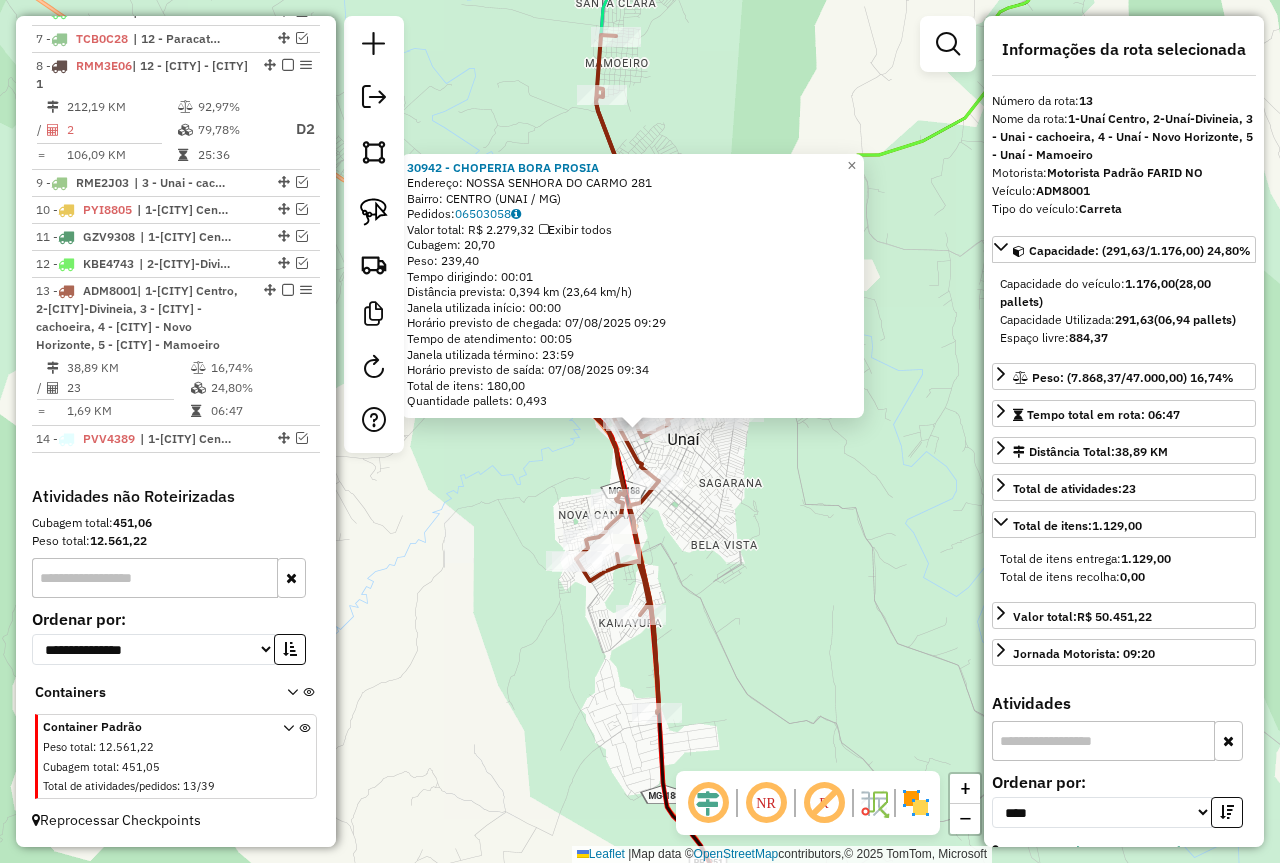 click on "30942 - CHOPERIA BORA PROSIA  Endereço:  NOSSA SENHORA DO CARMO 281   Bairro: CENTRO (UNAI / MG)   Pedidos:  06503058   Valor total: R$ 2.279,32   Exibir todos   Cubagem: 20,70  Peso: 239,40  Tempo dirigindo: 00:01   Distância prevista: 0,394 km (23,64 km/h)   Janela utilizada início: 00:00   Horário previsto de chegada: 07/08/2025 09:29   Tempo de atendimento: 00:05   Janela utilizada término: 23:59   Horário previsto de saída: 07/08/2025 09:34   Total de itens: 180,00   Quantidade pallets: 0,493  × Janela de atendimento Grade de atendimento Capacidade Transportadoras Veículos Cliente Pedidos  Rotas Selecione os dias de semana para filtrar as janelas de atendimento  Seg   Ter   Qua   Qui   Sex   Sáb   Dom  Informe o período da janela de atendimento: De: Até:  Filtrar exatamente a janela do cliente  Considerar janela de atendimento padrão  Selecione os dias de semana para filtrar as grades de atendimento  Seg   Ter   Qua   Qui   Sex   Sáb   Dom   Clientes fora do dia de atendimento selecionado +" 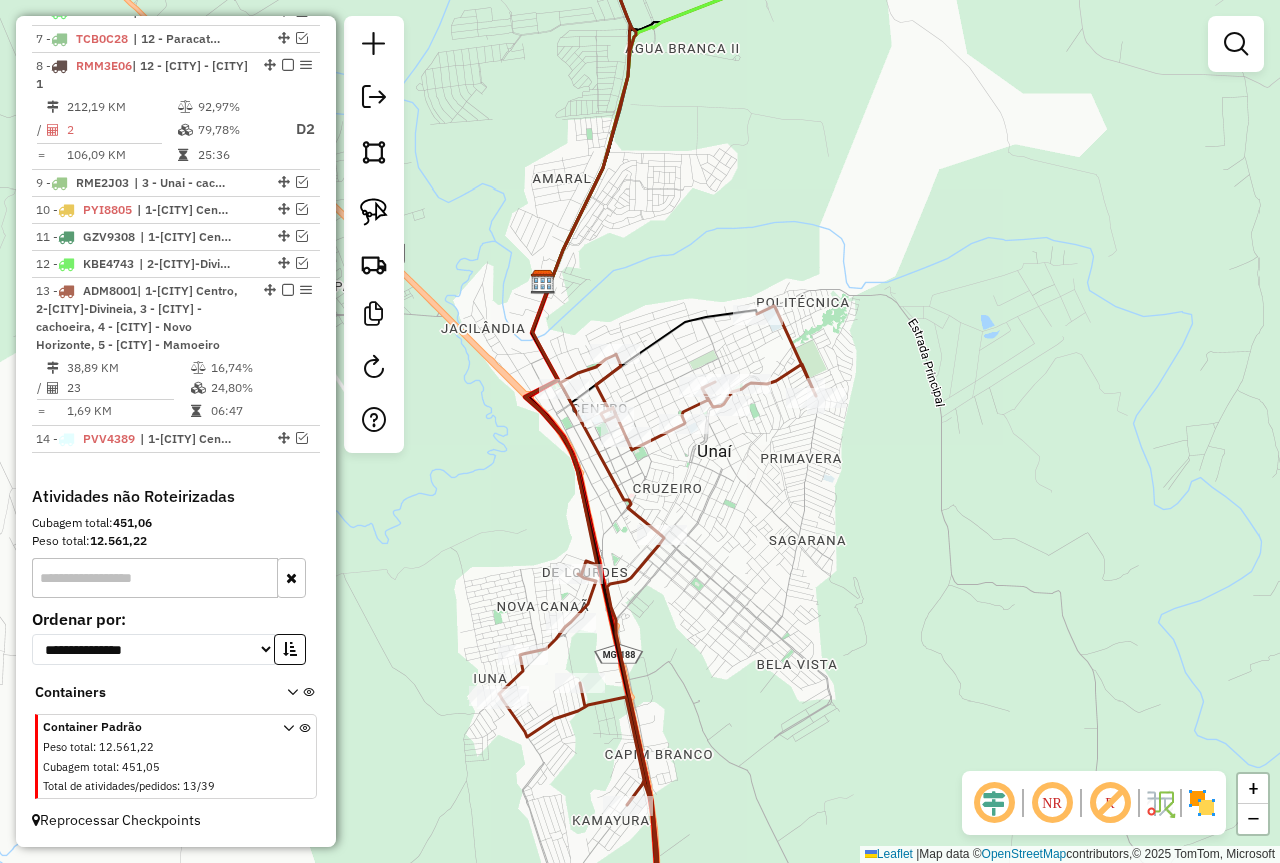 drag, startPoint x: 738, startPoint y: 662, endPoint x: 726, endPoint y: 422, distance: 240.29982 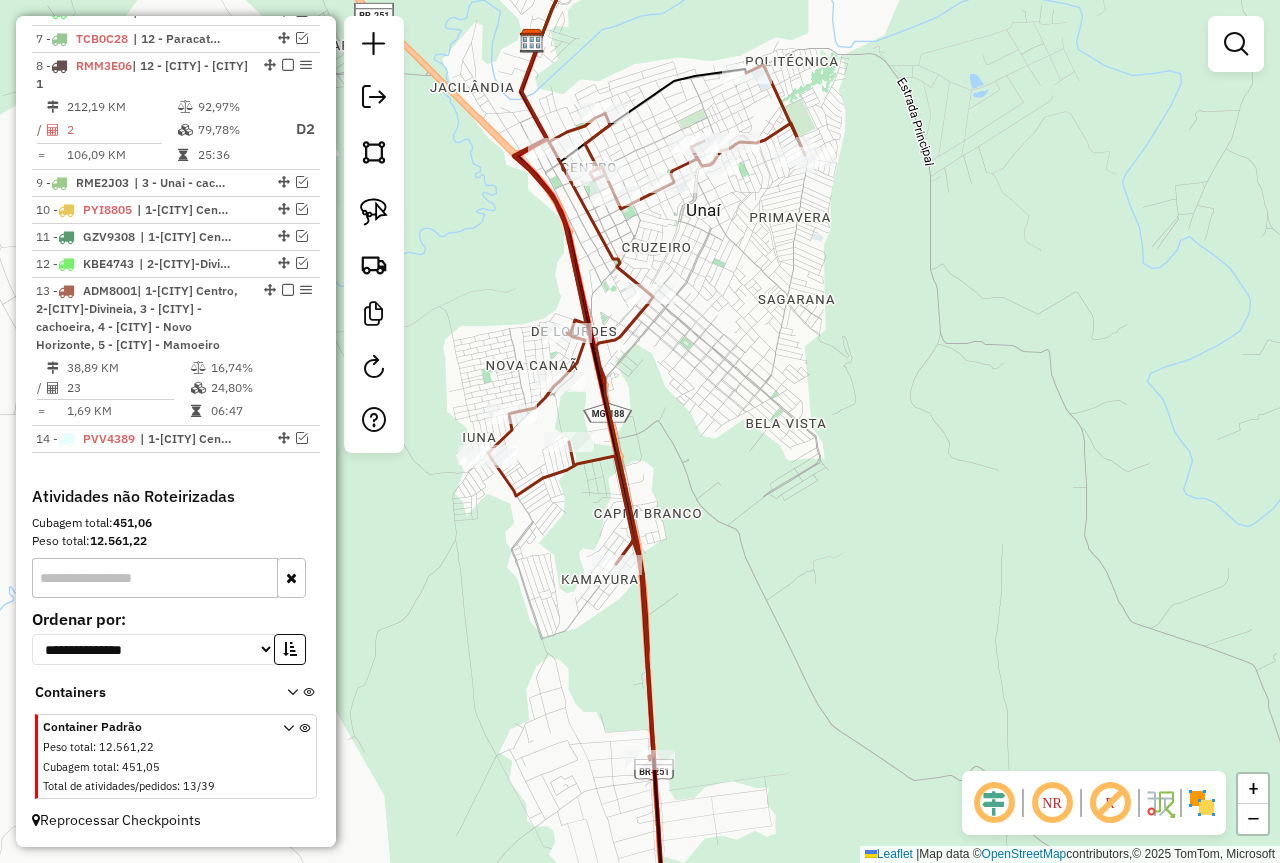 drag, startPoint x: 795, startPoint y: 512, endPoint x: 831, endPoint y: 529, distance: 39.812057 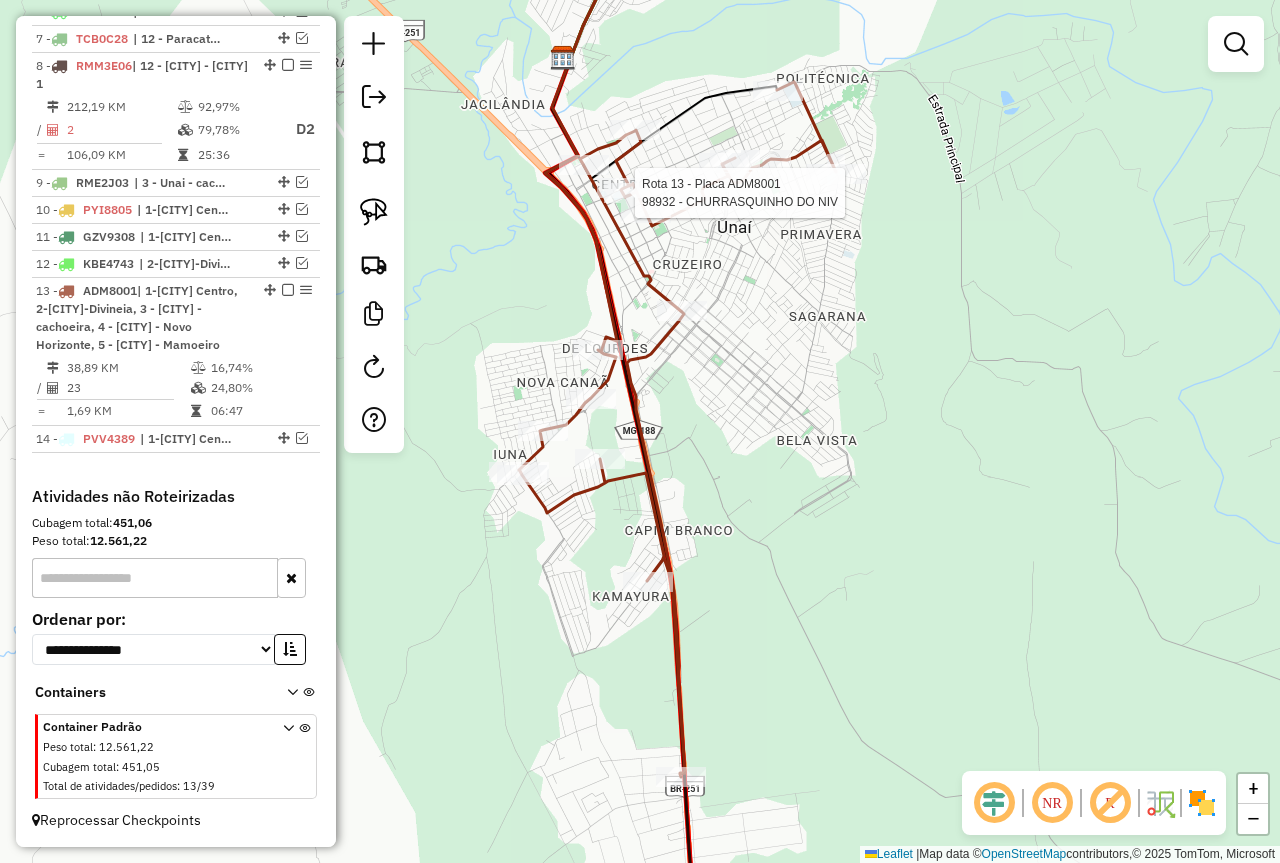 select on "*********" 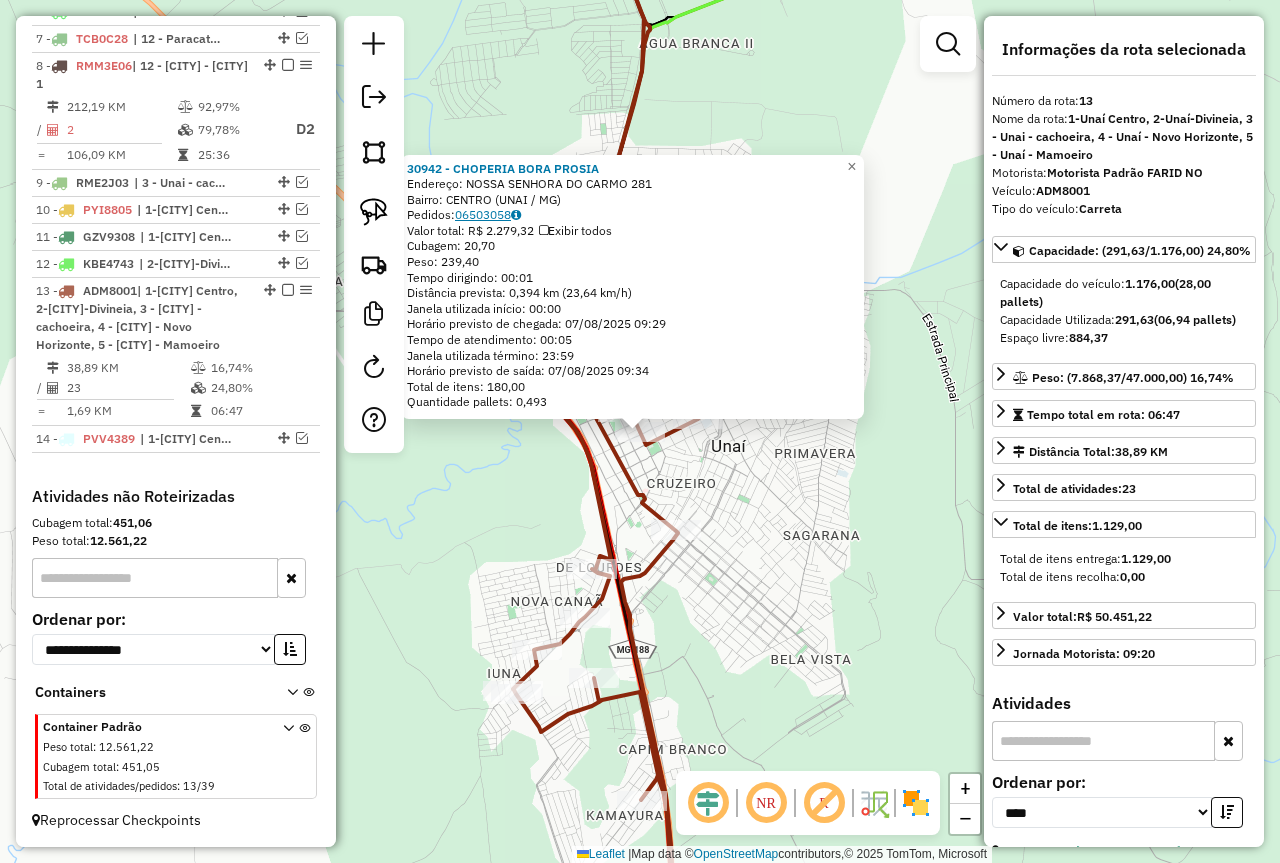 click on "06503058" 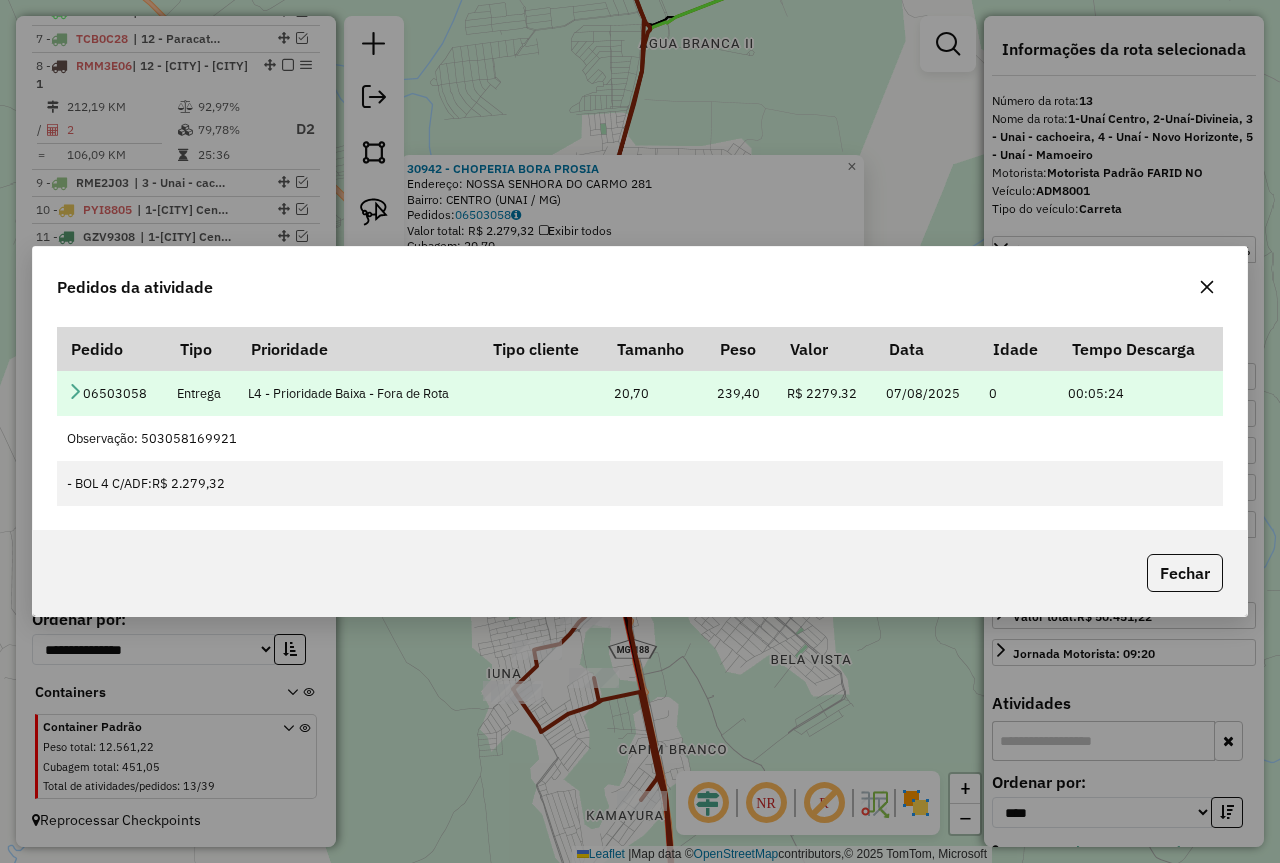 click at bounding box center (75, 391) 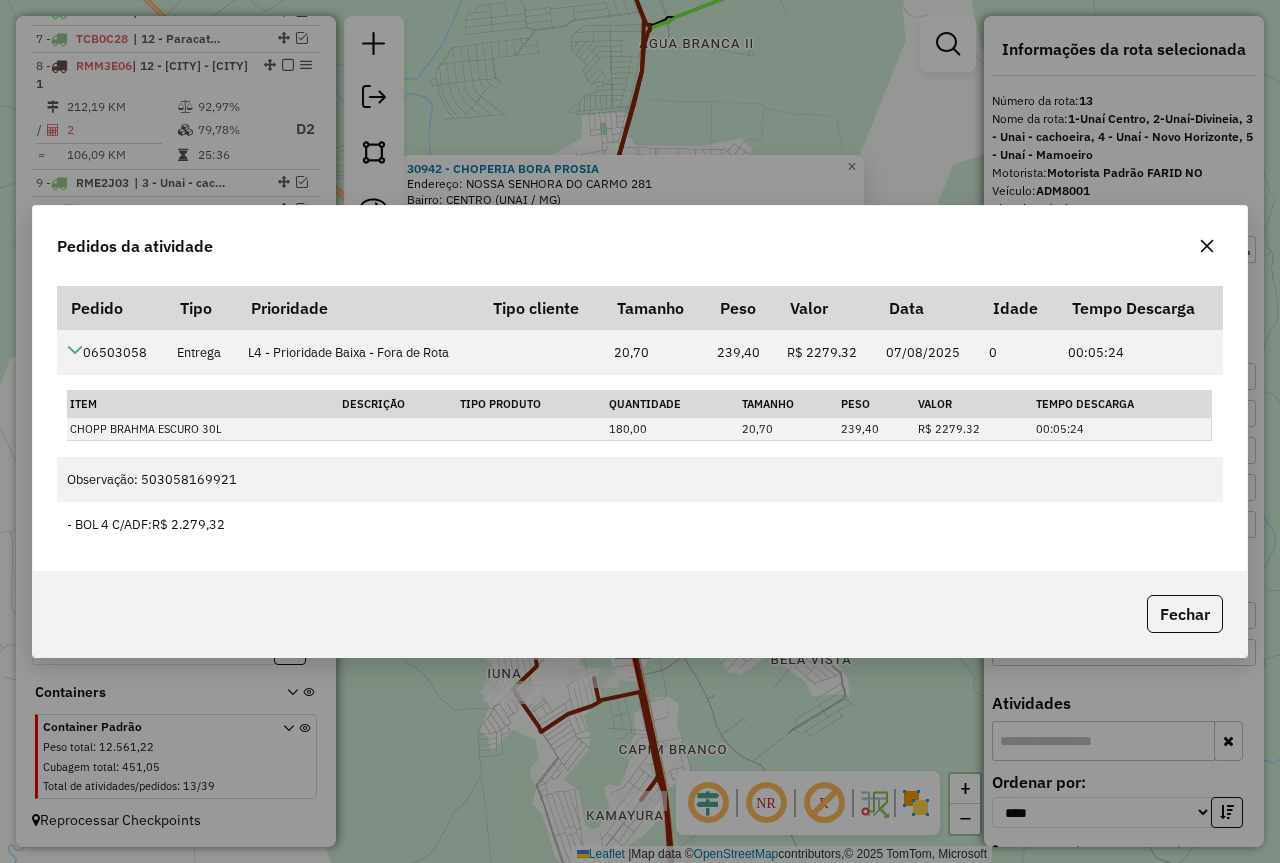 click 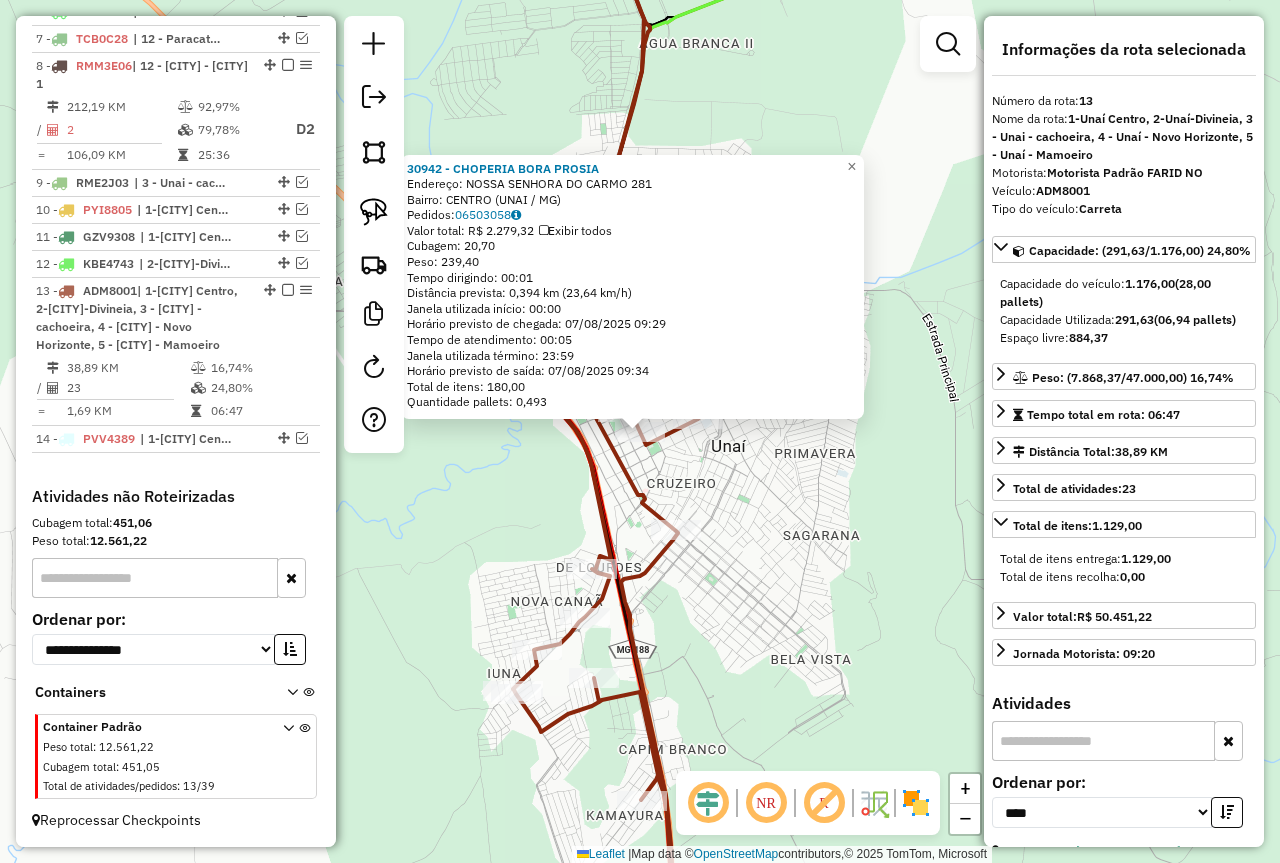 click on "30942 - CHOPERIA BORA PROSIA  Endereço:  NOSSA SENHORA DO CARMO 281   Bairro: CENTRO (UNAI / MG)   Pedidos:  06503058   Valor total: R$ 2.279,32   Exibir todos   Cubagem: 20,70  Peso: 239,40  Tempo dirigindo: 00:01   Distância prevista: 0,394 km (23,64 km/h)   Janela utilizada início: 00:00   Horário previsto de chegada: 07/08/2025 09:29   Tempo de atendimento: 00:05   Janela utilizada término: 23:59   Horário previsto de saída: 07/08/2025 09:34   Total de itens: 180,00   Quantidade pallets: 0,493  × Janela de atendimento Grade de atendimento Capacidade Transportadoras Veículos Cliente Pedidos  Rotas Selecione os dias de semana para filtrar as janelas de atendimento  Seg   Ter   Qua   Qui   Sex   Sáb   Dom  Informe o período da janela de atendimento: De: Até:  Filtrar exatamente a janela do cliente  Considerar janela de atendimento padrão  Selecione os dias de semana para filtrar as grades de atendimento  Seg   Ter   Qua   Qui   Sex   Sáb   Dom   Clientes fora do dia de atendimento selecionado +" 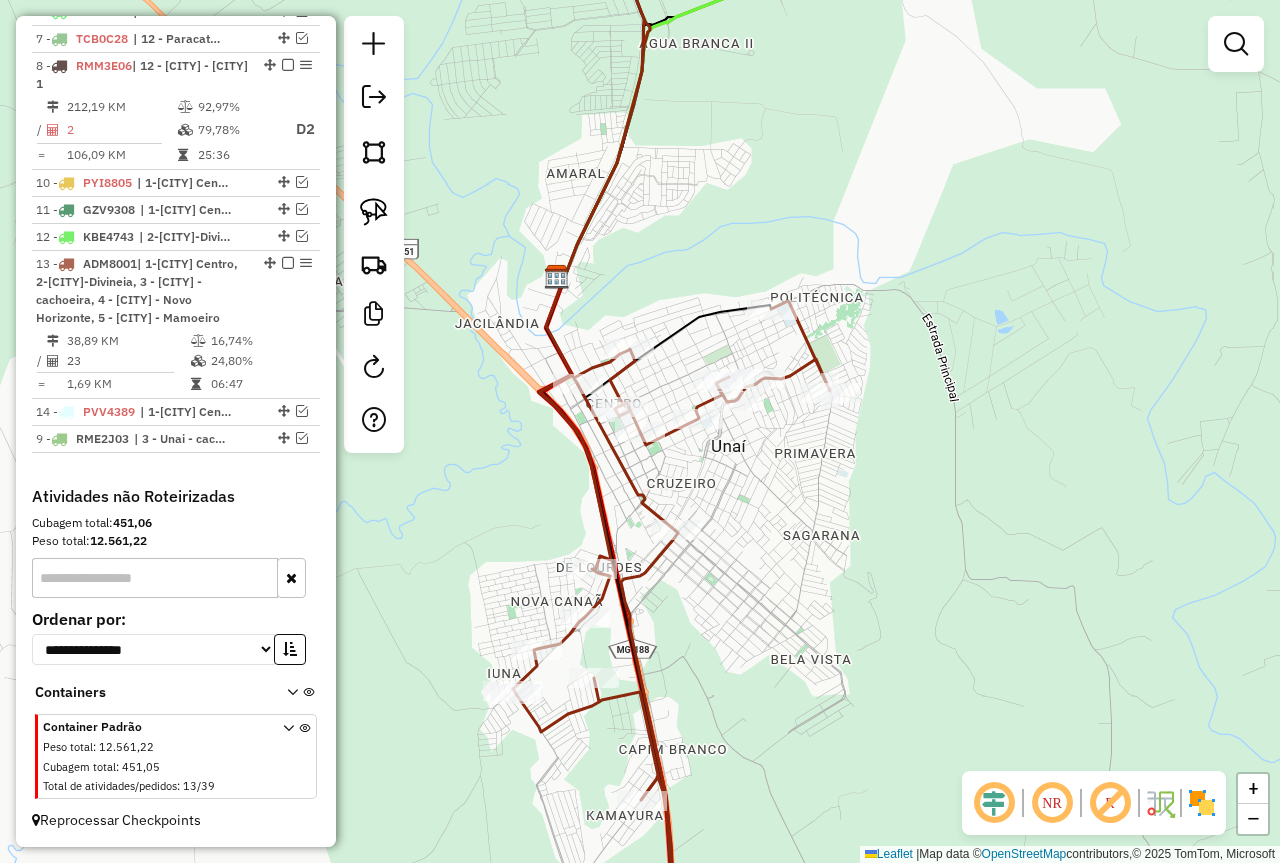 drag, startPoint x: 277, startPoint y: 179, endPoint x: 217, endPoint y: 465, distance: 292.22595 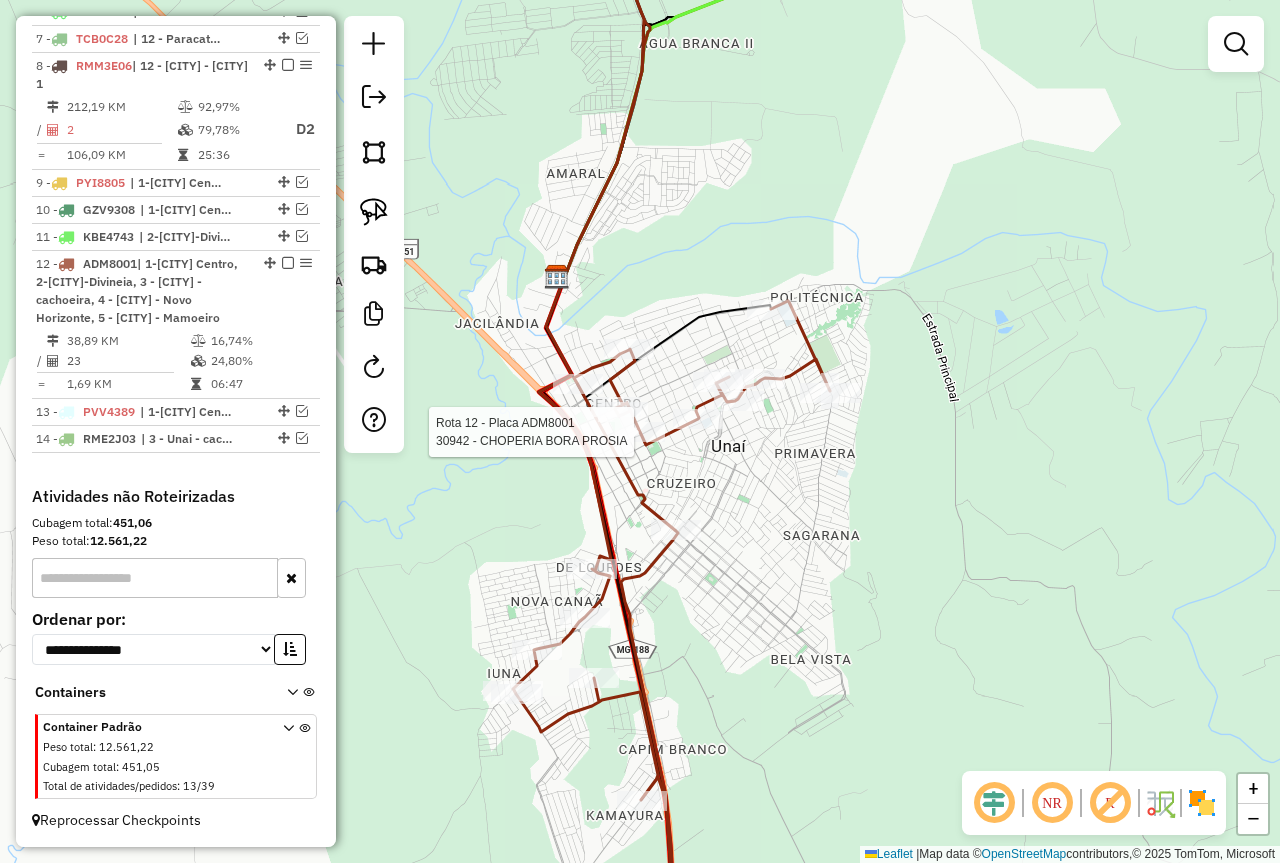 select on "*********" 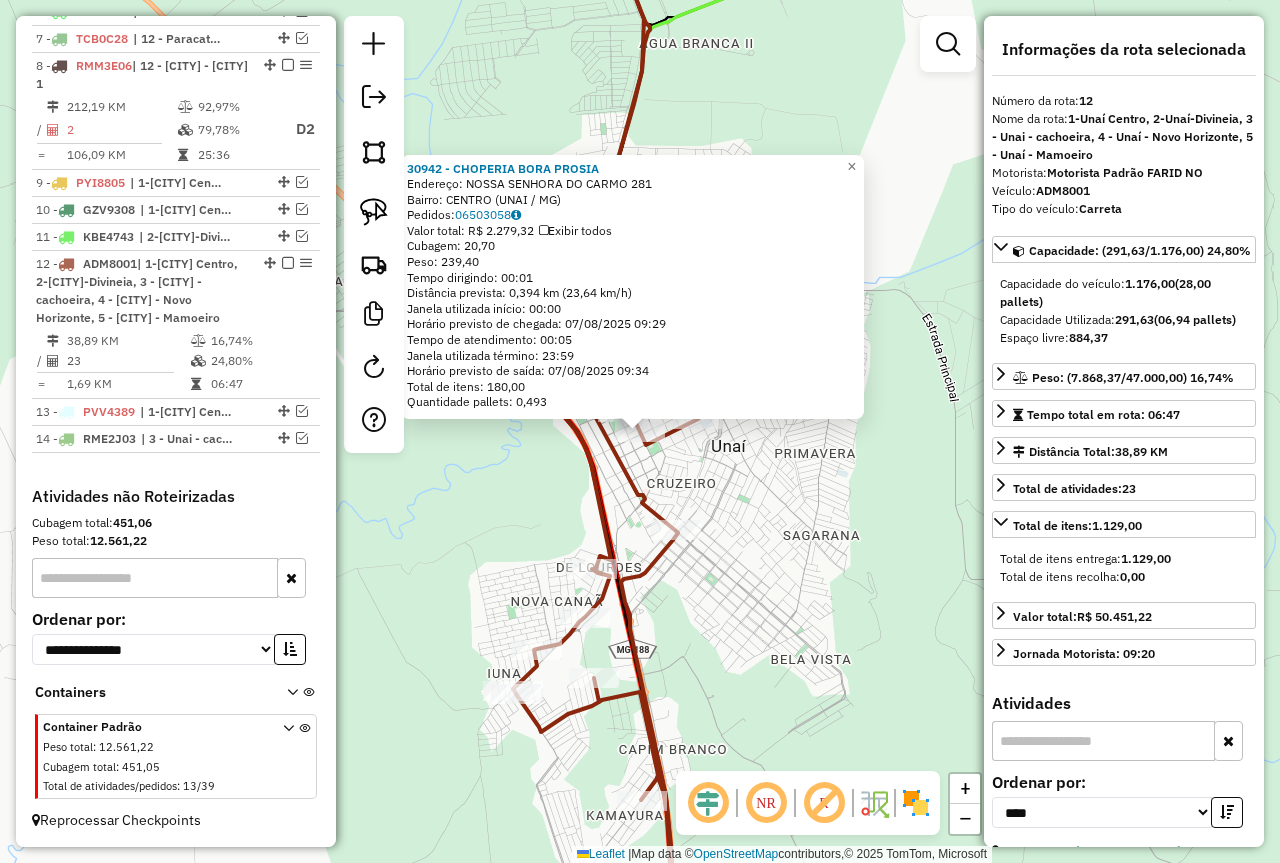 click on "30942 - CHOPERIA BORA PROSIA  Endereço:  NOSSA SENHORA DO CARMO 281   Bairro: CENTRO (UNAI / MG)   Pedidos:  06503058   Valor total: R$ 2.279,32   Exibir todos   Cubagem: 20,70  Peso: 239,40  Tempo dirigindo: 00:01   Distância prevista: 0,394 km (23,64 km/h)   Janela utilizada início: 00:00   Horário previsto de chegada: 07/08/2025 09:29   Tempo de atendimento: 00:05   Janela utilizada término: 23:59   Horário previsto de saída: 07/08/2025 09:34   Total de itens: 180,00   Quantidade pallets: 0,493  × Janela de atendimento Grade de atendimento Capacidade Transportadoras Veículos Cliente Pedidos  Rotas Selecione os dias de semana para filtrar as janelas de atendimento  Seg   Ter   Qua   Qui   Sex   Sáb   Dom  Informe o período da janela de atendimento: De: Até:  Filtrar exatamente a janela do cliente  Considerar janela de atendimento padrão  Selecione os dias de semana para filtrar as grades de atendimento  Seg   Ter   Qua   Qui   Sex   Sáb   Dom   Clientes fora do dia de atendimento selecionado +" 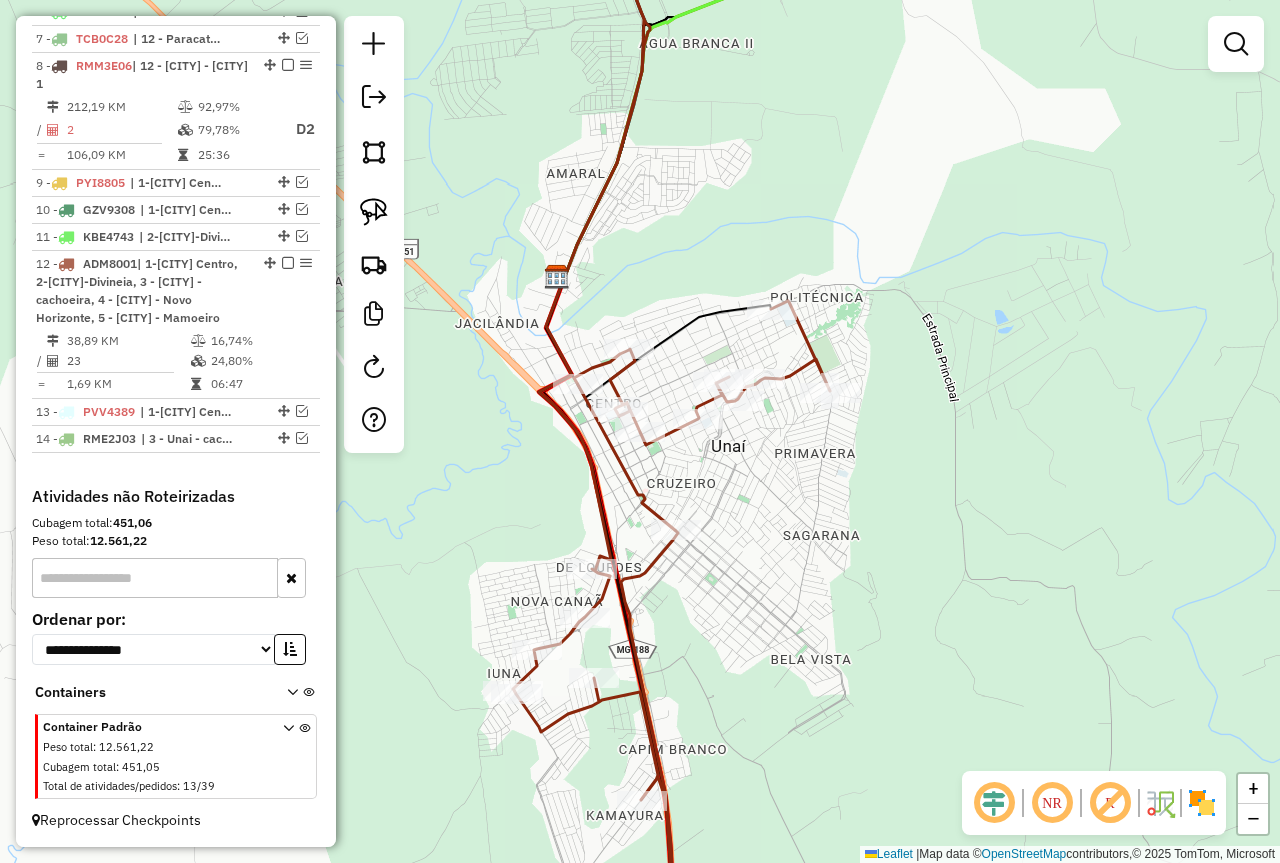 drag, startPoint x: 769, startPoint y: 532, endPoint x: 758, endPoint y: 441, distance: 91.66242 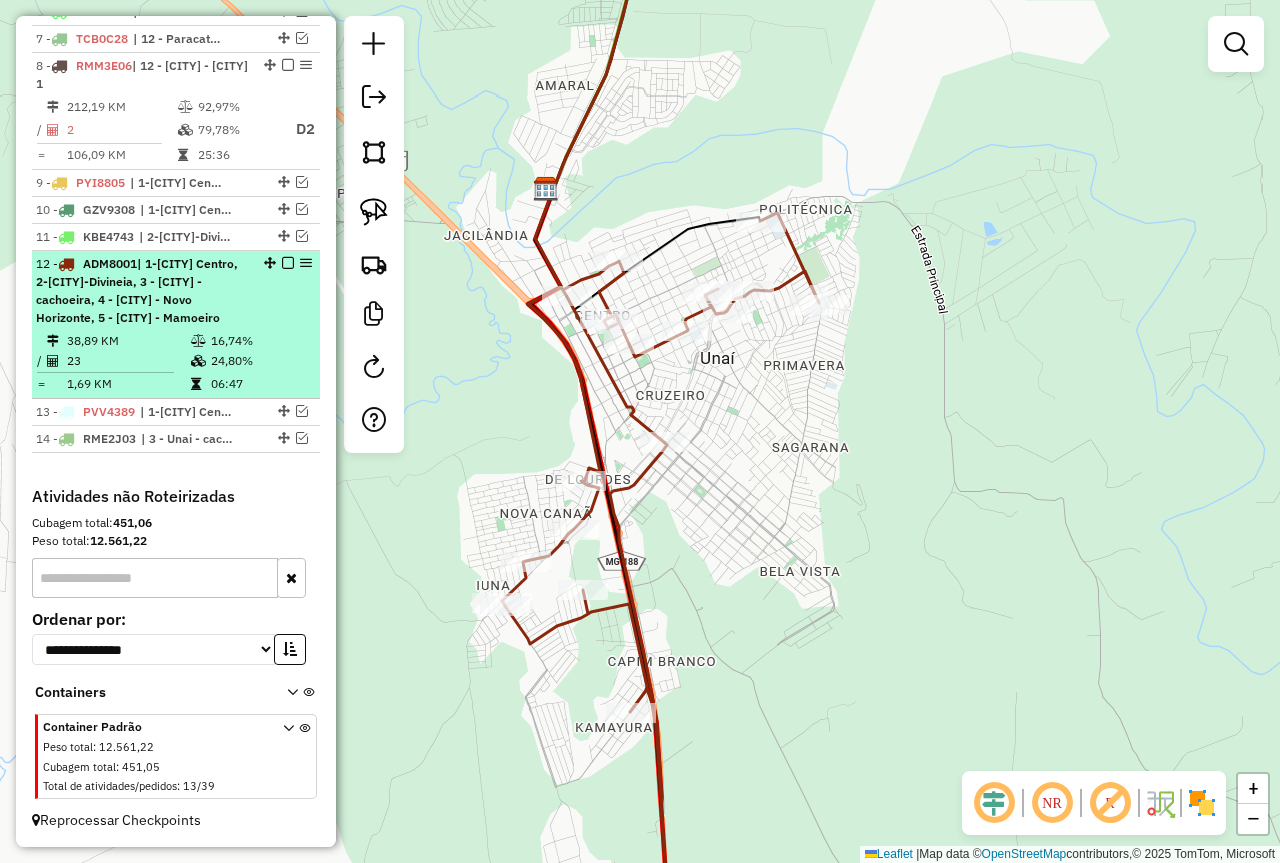 select on "*********" 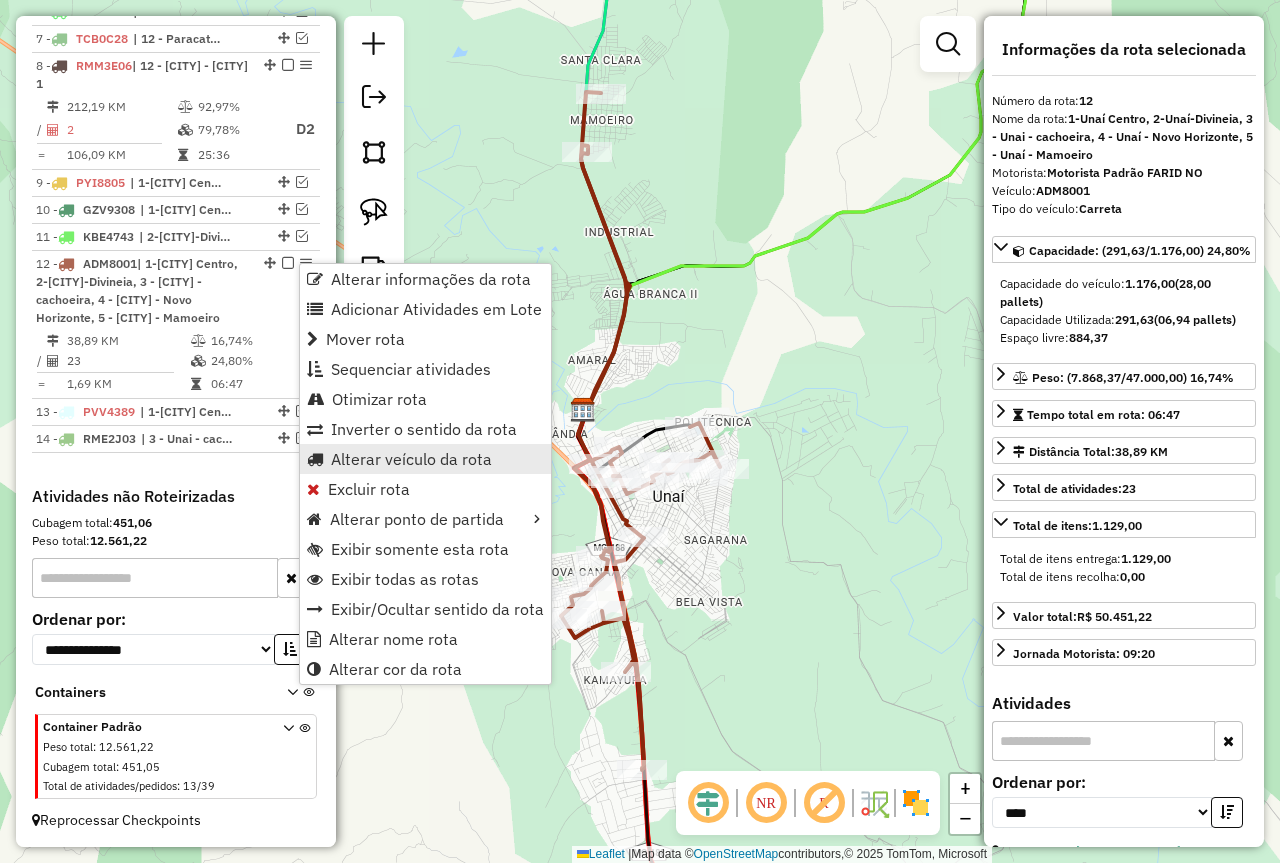 click on "Alterar veículo da rota" at bounding box center [411, 459] 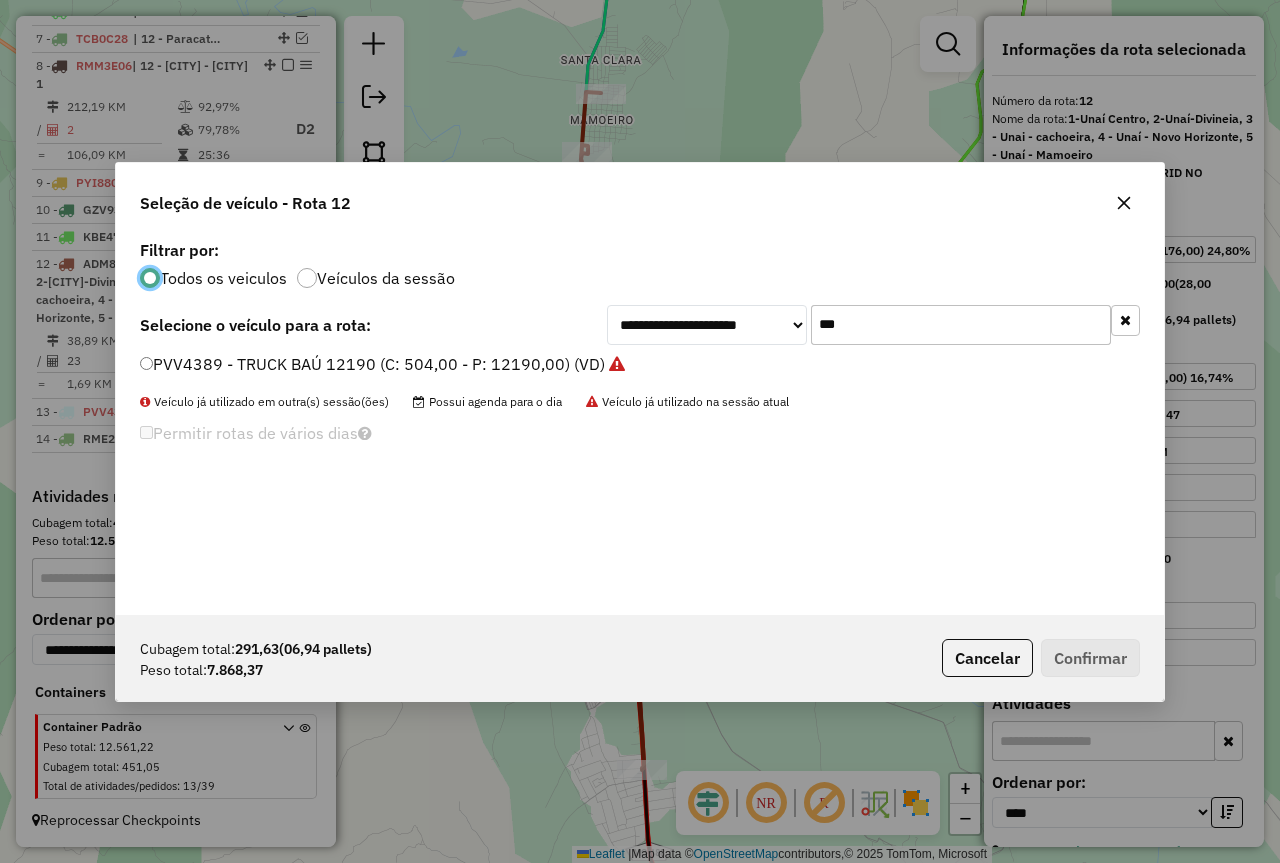 scroll, scrollTop: 11, scrollLeft: 6, axis: both 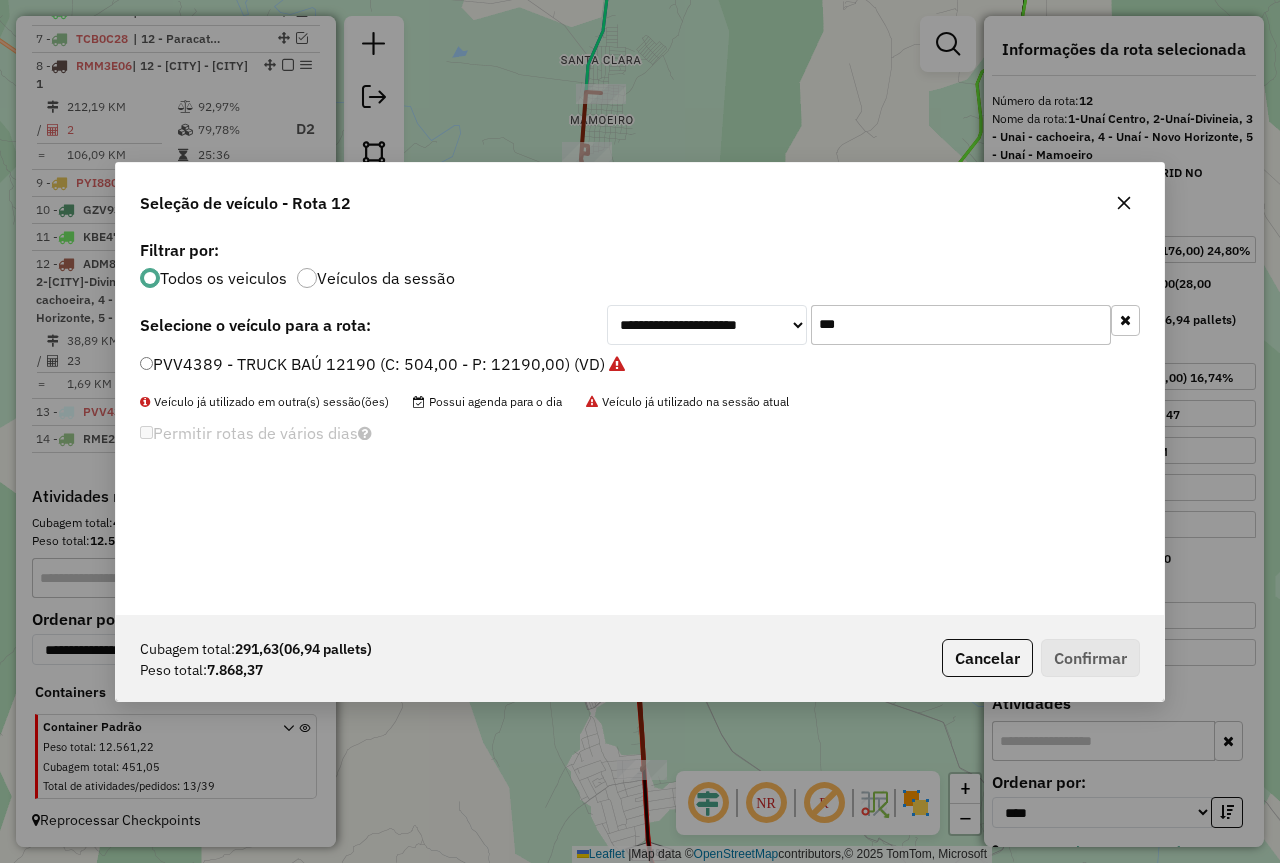 click on "***" 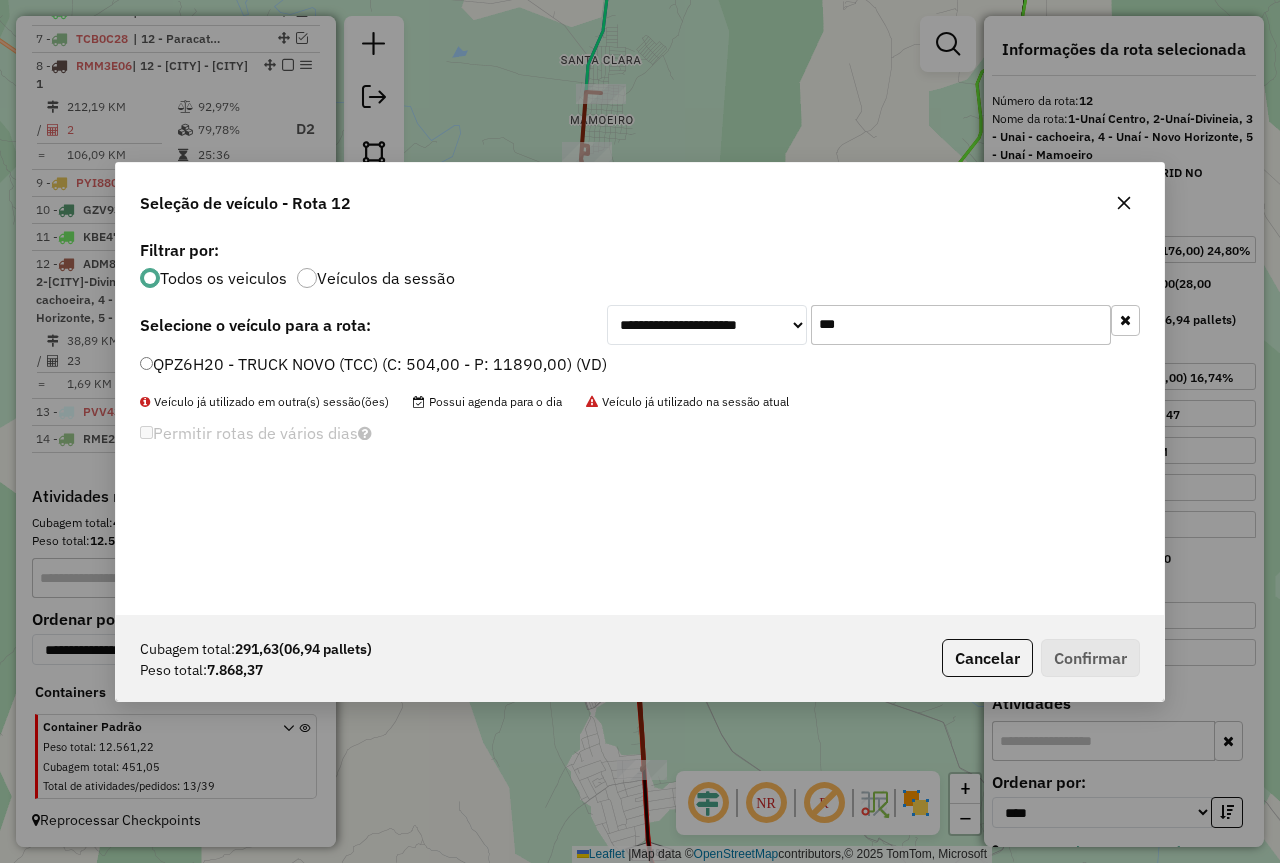 type on "***" 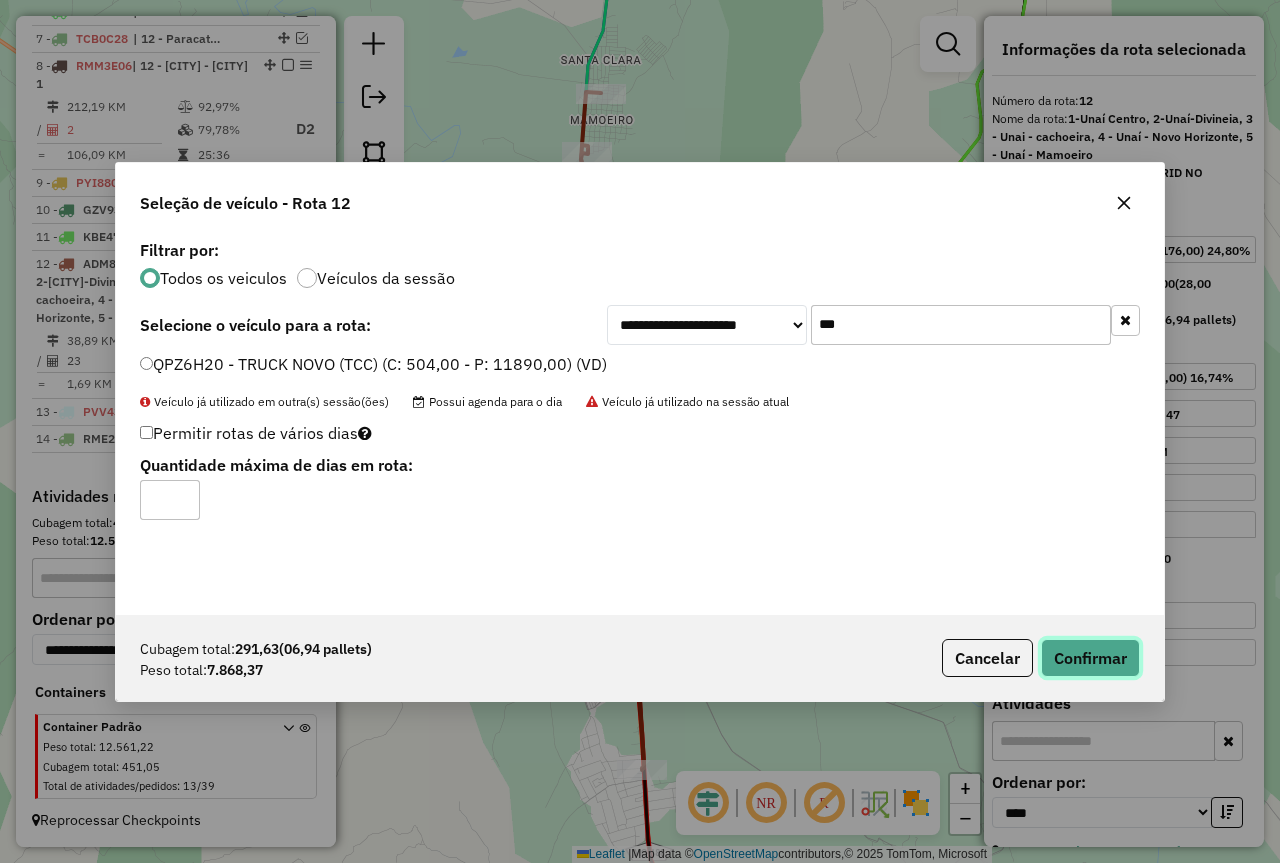 click on "Confirmar" 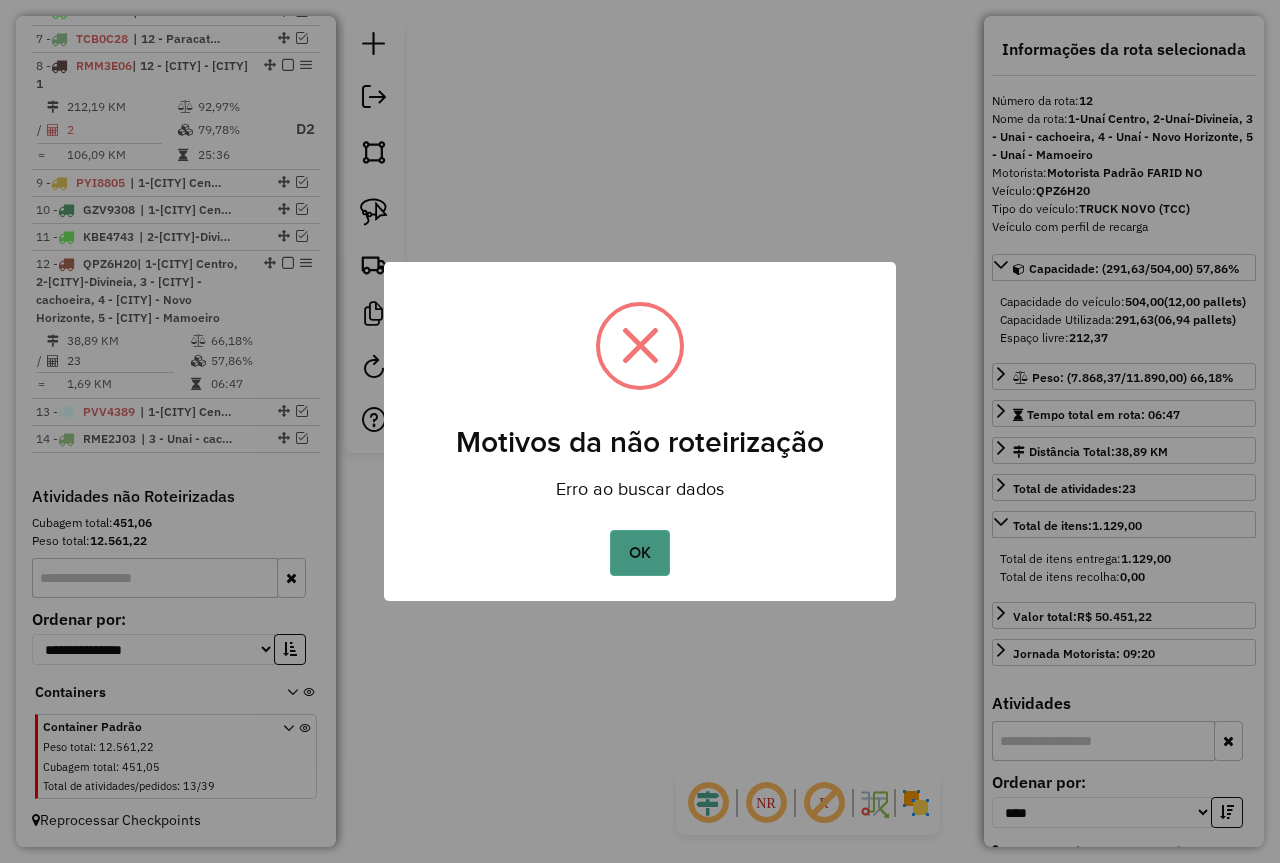click on "OK" at bounding box center [639, 553] 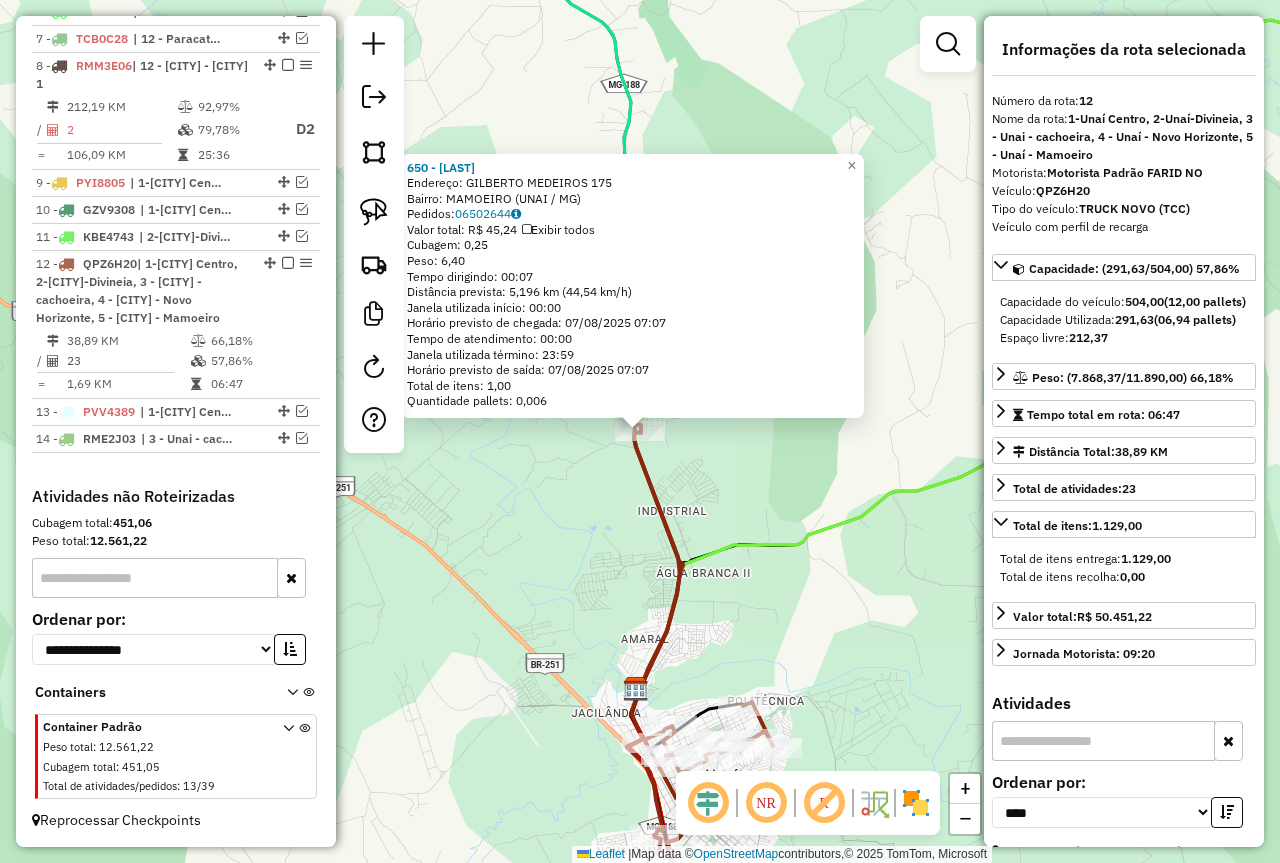 click on "650 - ARISMAR  Endereço:  GILBERTO MEDEIROS 175   Bairro: MAMOEIRO (UNAI / MG)   Pedidos:  06502644   Valor total: R$ 45,24   Exibir todos   Cubagem: 0,25  Peso: 6,40  Tempo dirigindo: 00:07   Distância prevista: 5,196 km (44,54 km/h)   Janela utilizada início: 00:00   Horário previsto de chegada: 07/08/2025 07:07   Tempo de atendimento: 00:00   Janela utilizada término: 23:59   Horário previsto de saída: 07/08/2025 07:07   Total de itens: 1,00   Quantidade pallets: 0,006  × Janela de atendimento Grade de atendimento Capacidade Transportadoras Veículos Cliente Pedidos  Rotas Selecione os dias de semana para filtrar as janelas de atendimento  Seg   Ter   Qua   Qui   Sex   Sáb   Dom  Informe o período da janela de atendimento: De: Até:  Filtrar exatamente a janela do cliente  Considerar janela de atendimento padrão  Selecione os dias de semana para filtrar as grades de atendimento  Seg   Ter   Qua   Qui   Sex   Sáb   Dom   Considerar clientes sem dia de atendimento cadastrado  Peso mínimo:   De:" 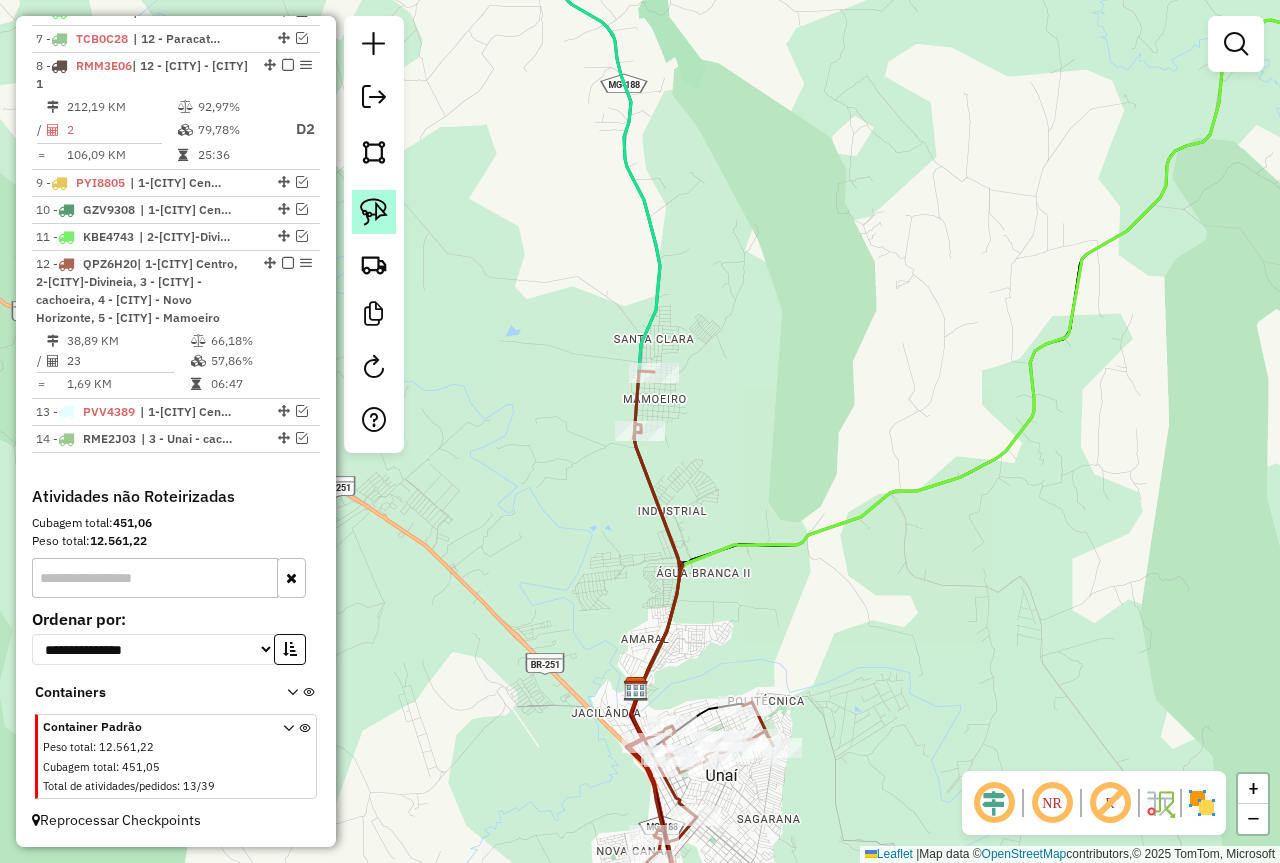 click 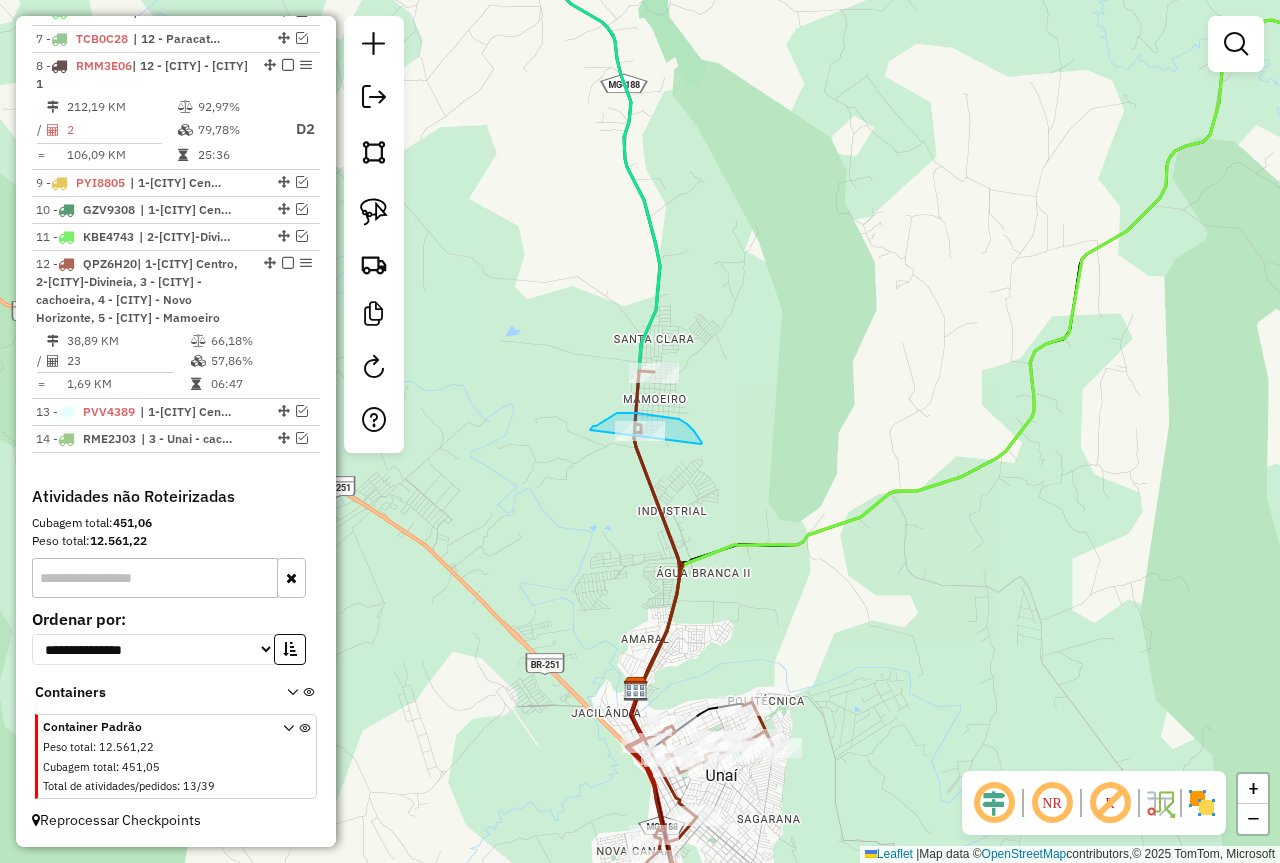 drag, startPoint x: 701, startPoint y: 444, endPoint x: 589, endPoint y: 475, distance: 116.21101 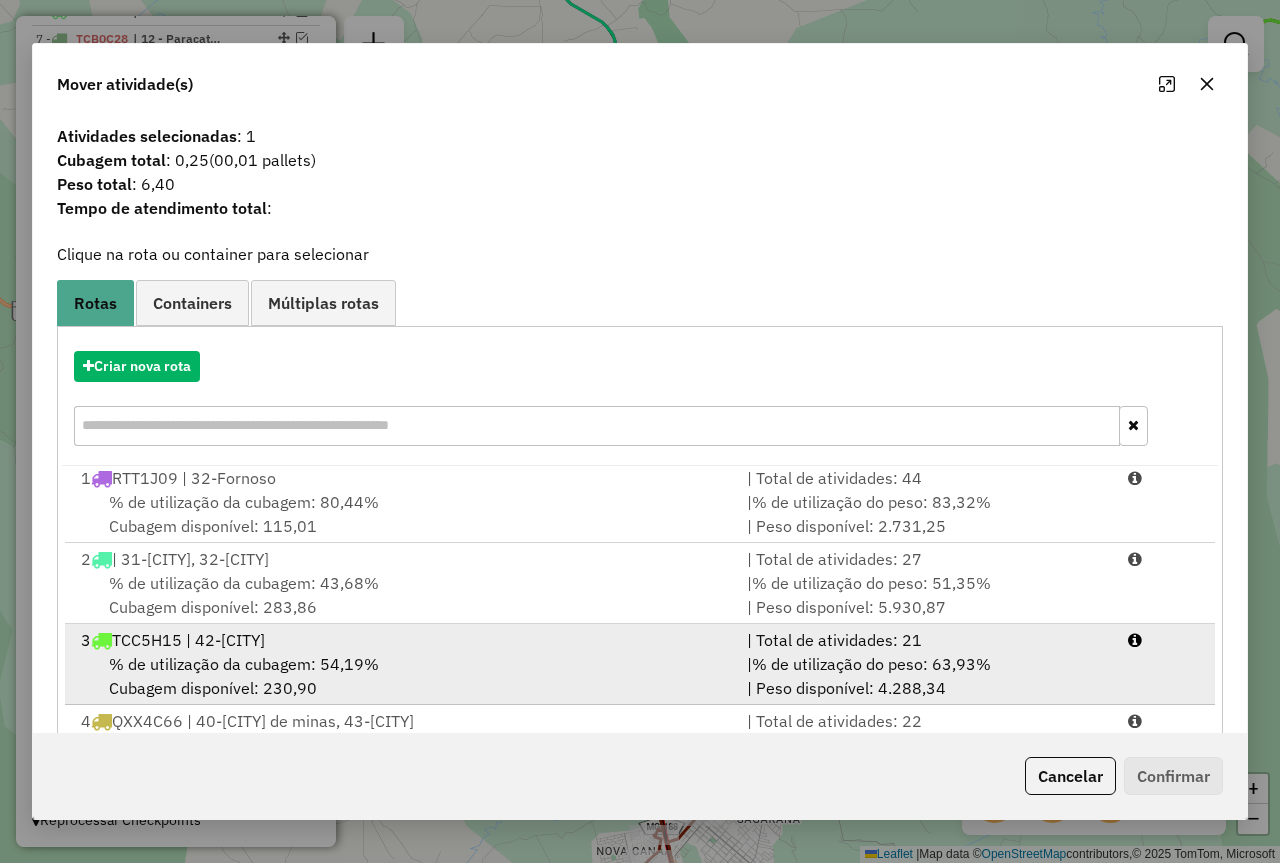 scroll, scrollTop: 5, scrollLeft: 0, axis: vertical 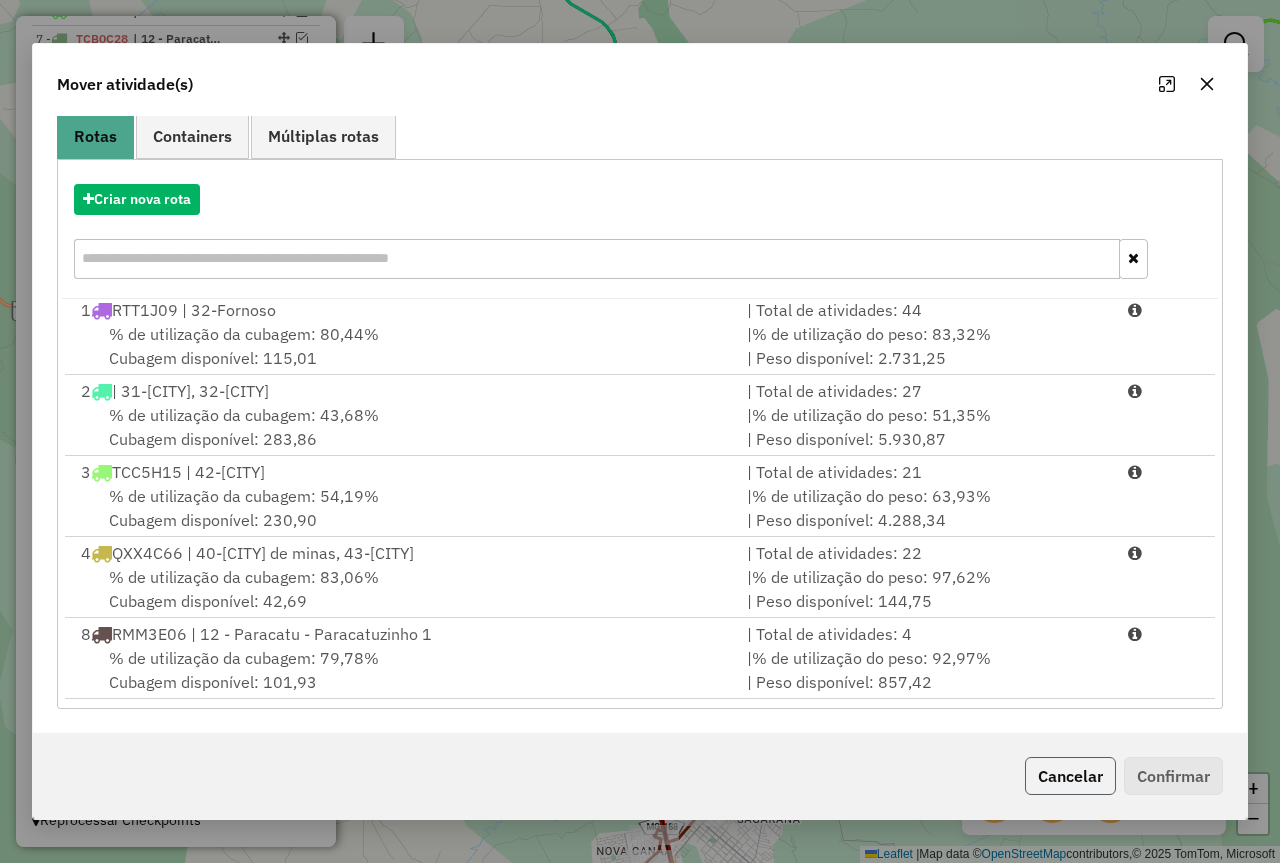 click on "Cancelar" 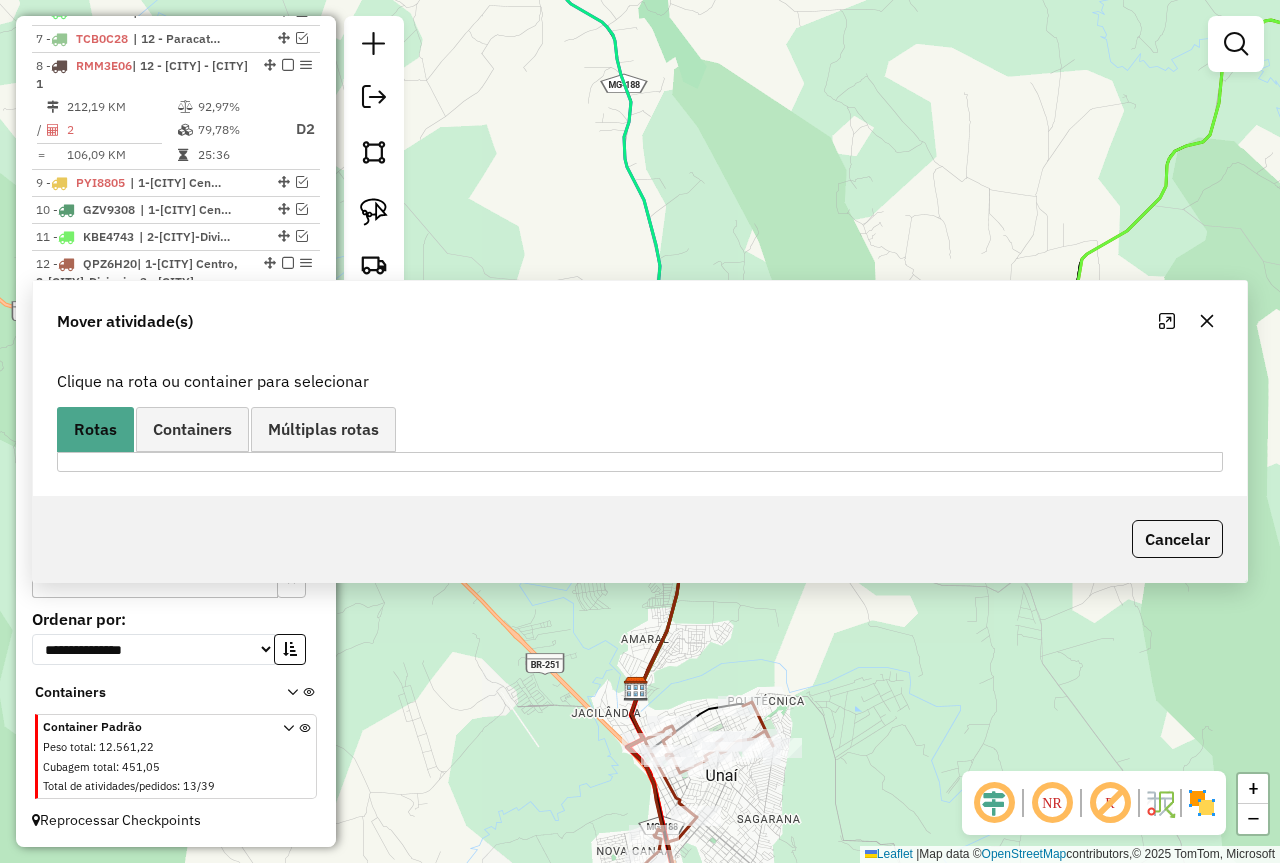 scroll, scrollTop: 0, scrollLeft: 0, axis: both 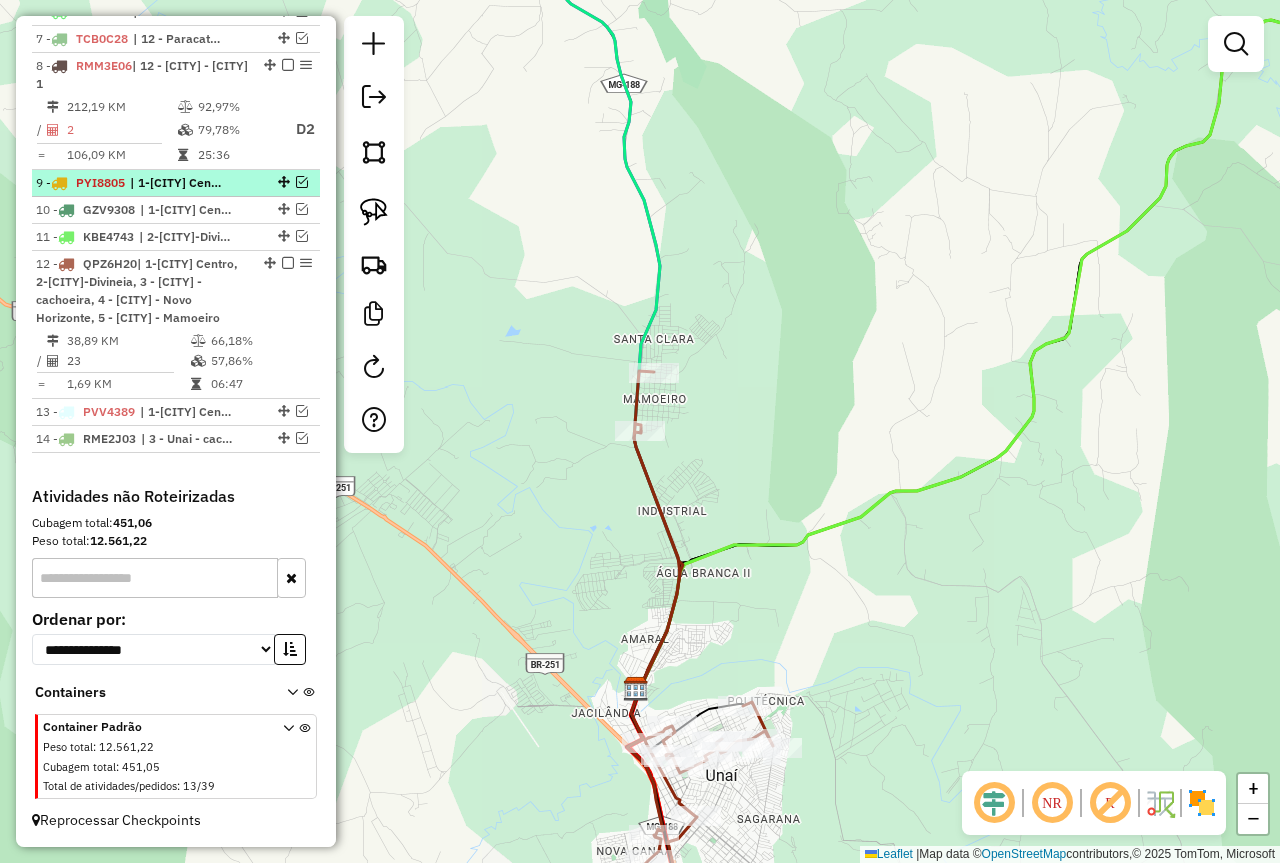 click on "9 -       PYI8805   | 1-Unaí Centro, 3 - Unai - cachoeira" at bounding box center (176, 183) 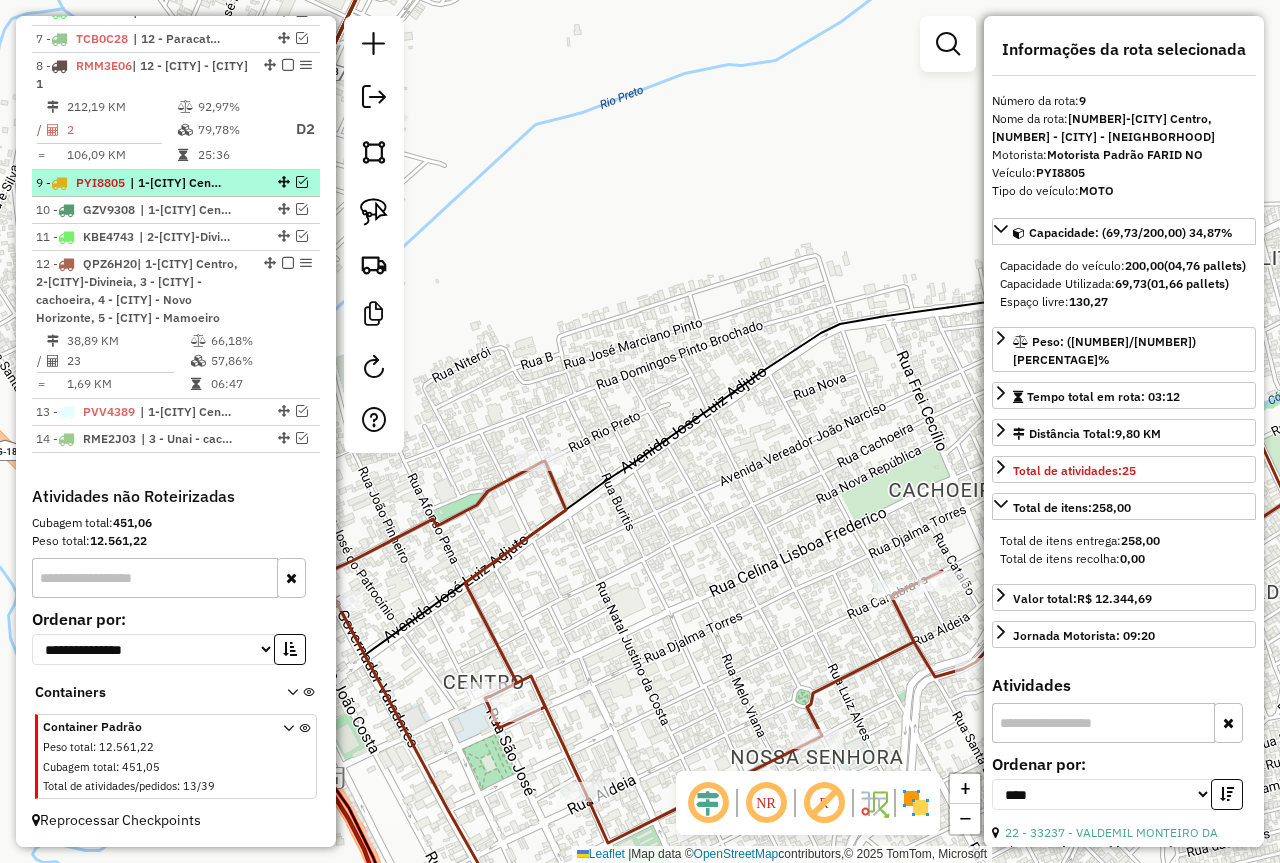 click at bounding box center (302, 182) 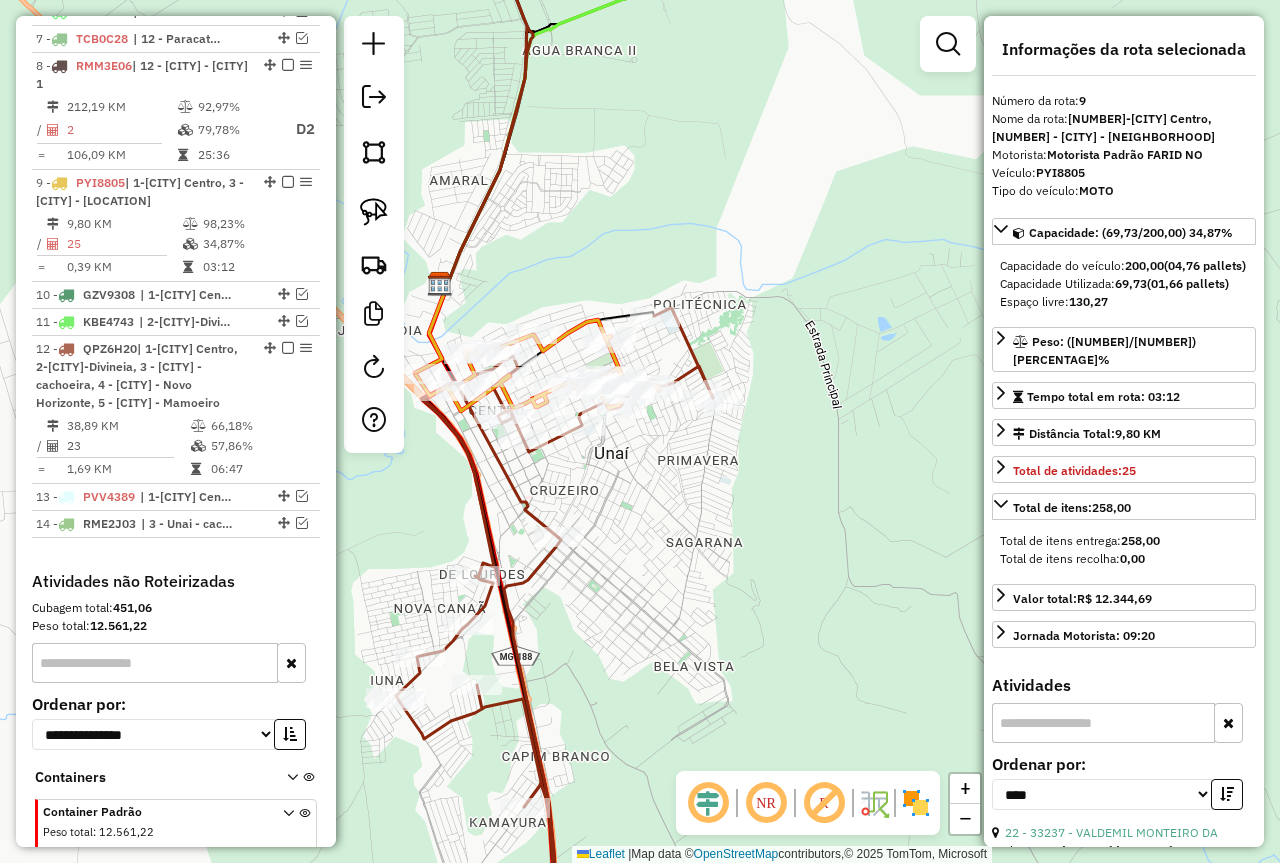 drag, startPoint x: 550, startPoint y: 273, endPoint x: 659, endPoint y: 517, distance: 267.2396 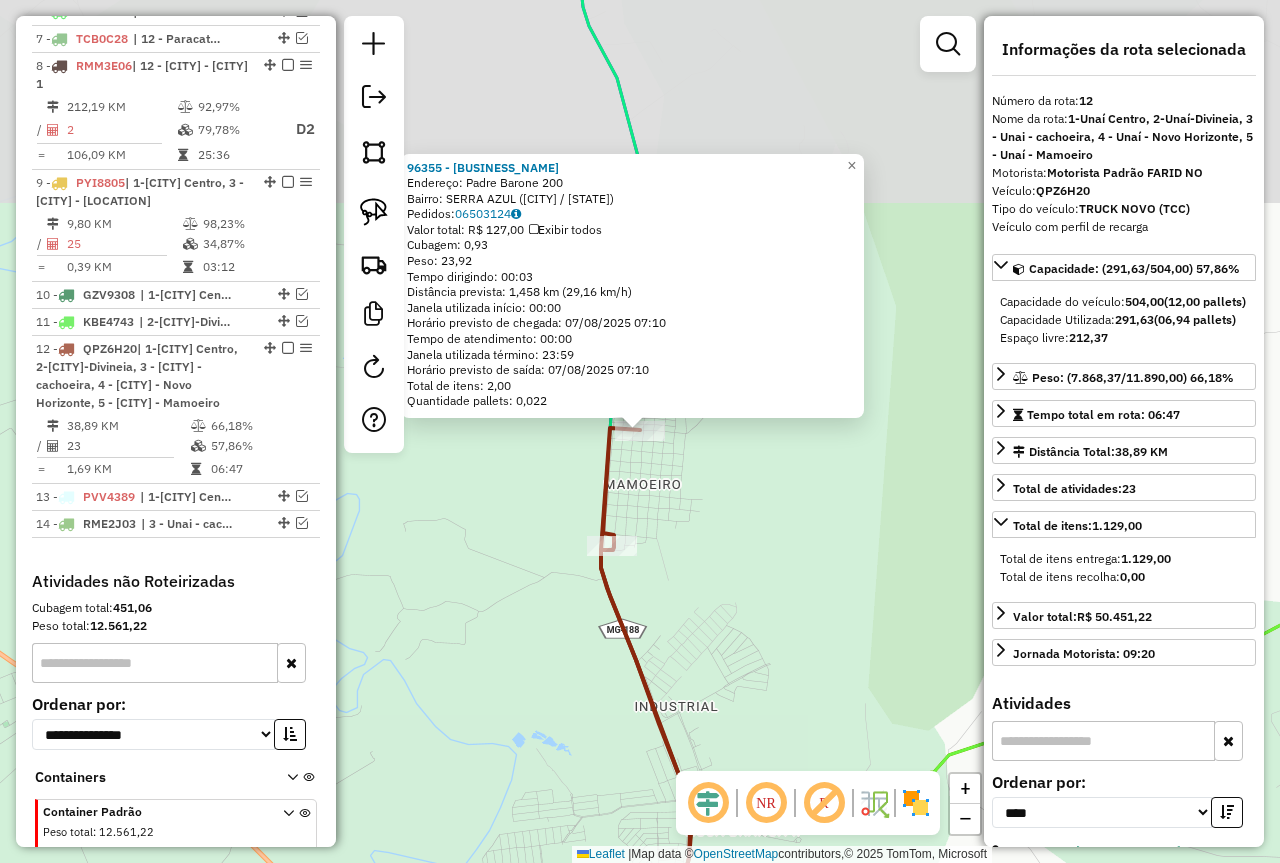 scroll, scrollTop: 1333, scrollLeft: 0, axis: vertical 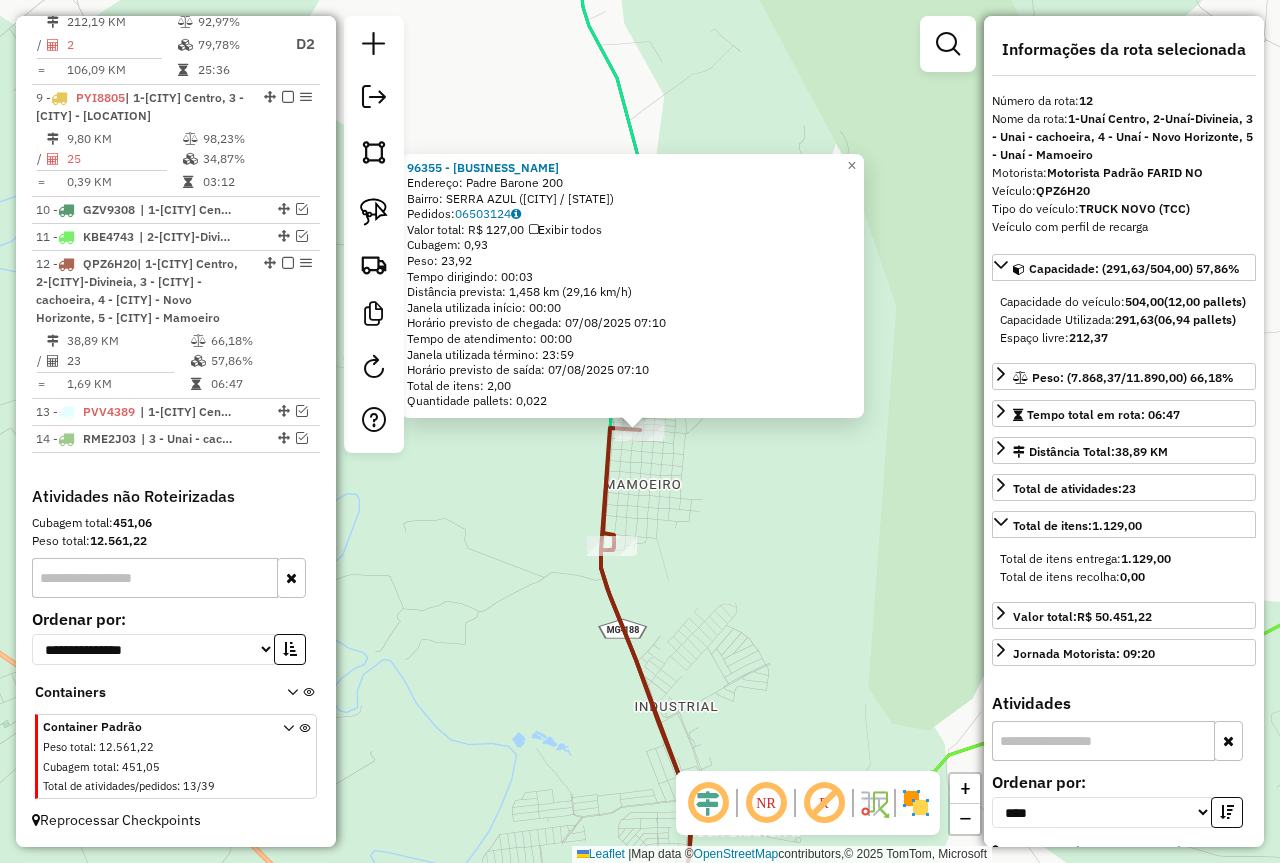 click on "96355 - Restaurante Morena R  Endereço:  Padre Barone 200   Bairro: SERRA AZUL (UNAI / MG)   Pedidos:  06503124   Valor total: R$ 127,00   Exibir todos   Cubagem: 0,93  Peso: 23,92  Tempo dirigindo: 00:03   Distância prevista: 1,458 km (29,16 km/h)   Janela utilizada início: 00:00   Horário previsto de chegada: 07/08/2025 07:10   Tempo de atendimento: 00:00   Janela utilizada término: 23:59   Horário previsto de saída: 07/08/2025 07:10   Total de itens: 2,00   Quantidade pallets: 0,022  × Janela de atendimento Grade de atendimento Capacidade Transportadoras Veículos Cliente Pedidos  Rotas Selecione os dias de semana para filtrar as janelas de atendimento  Seg   Ter   Qua   Qui   Sex   Sáb   Dom  Informe o período da janela de atendimento: De: Até:  Filtrar exatamente a janela do cliente  Considerar janela de atendimento padrão  Selecione os dias de semana para filtrar as grades de atendimento  Seg   Ter   Qua   Qui   Sex   Sáb   Dom   Considerar clientes sem dia de atendimento cadastrado  De:  +" 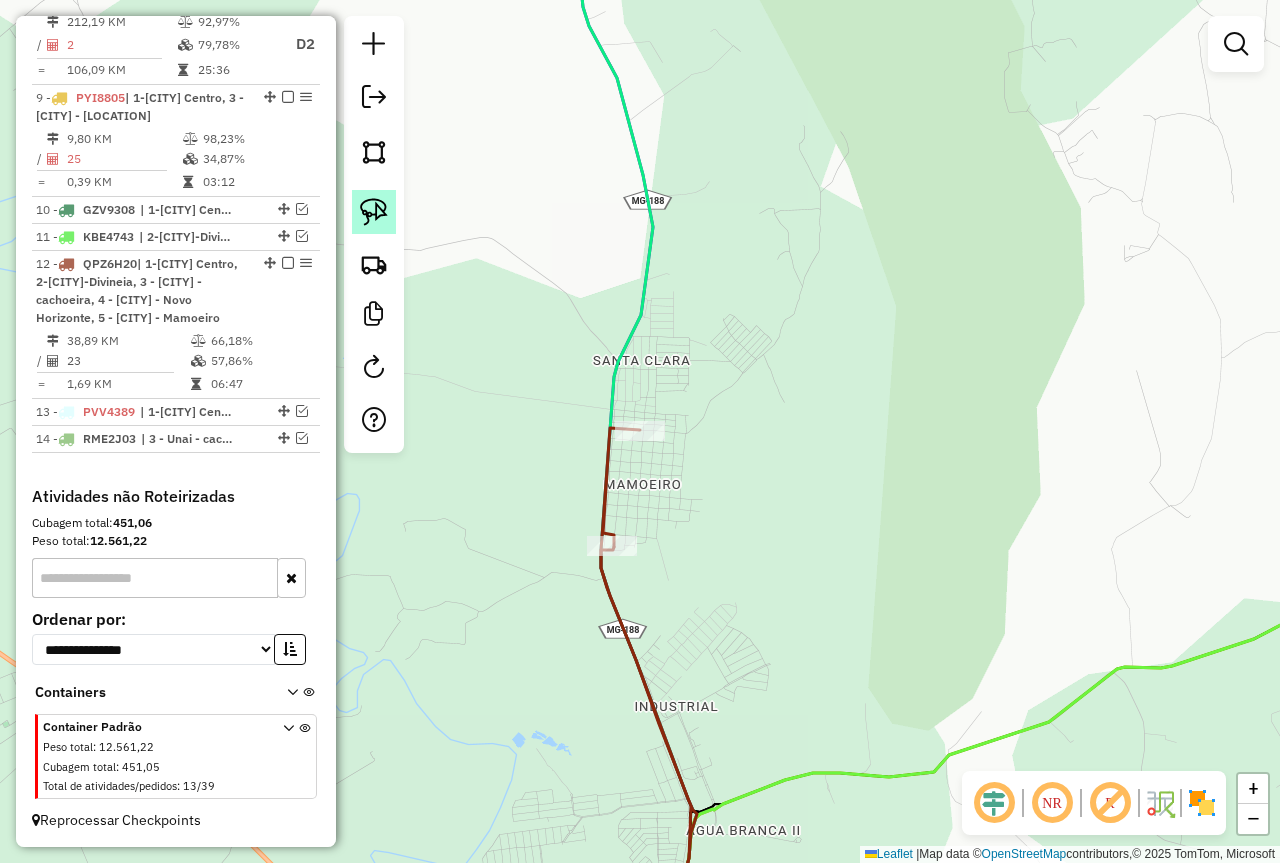 click 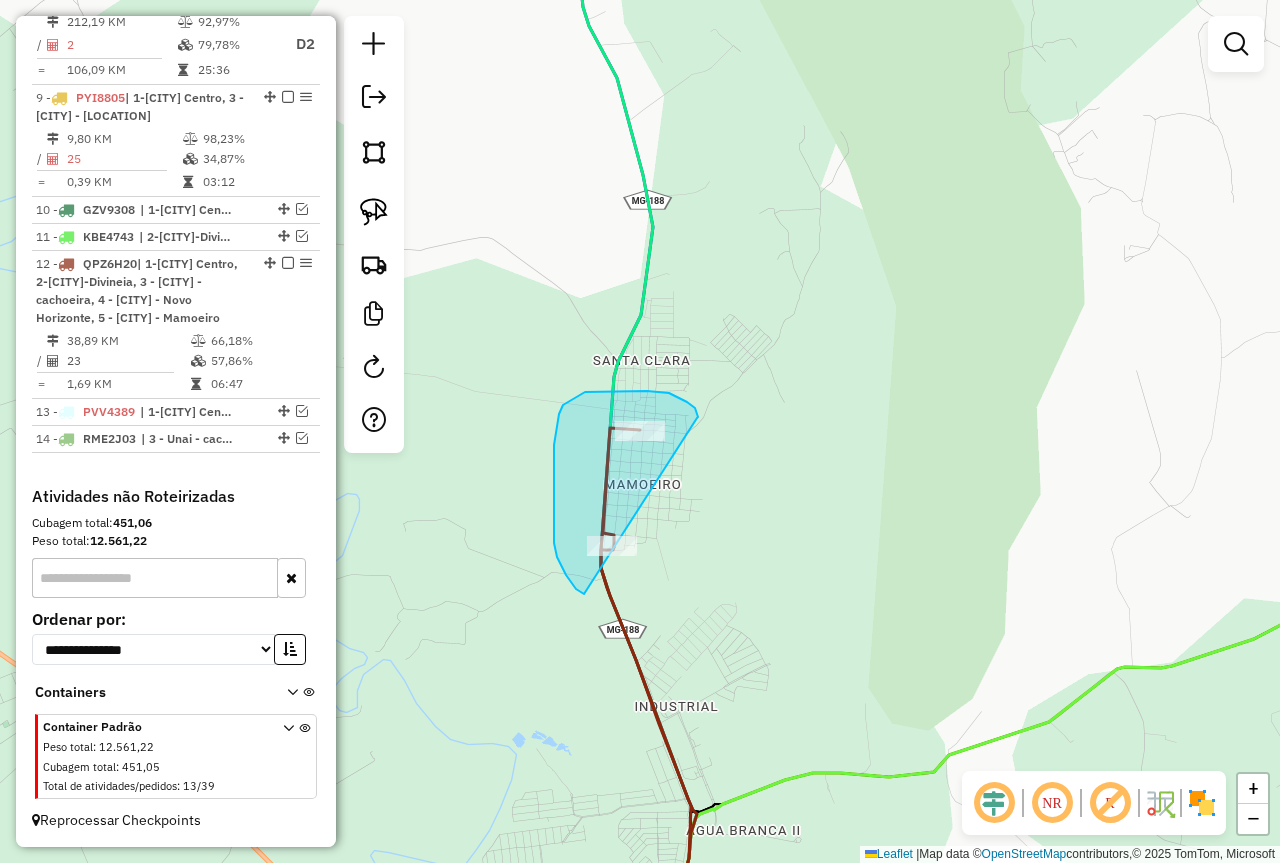 drag, startPoint x: 697, startPoint y: 418, endPoint x: 606, endPoint y: 597, distance: 200.80339 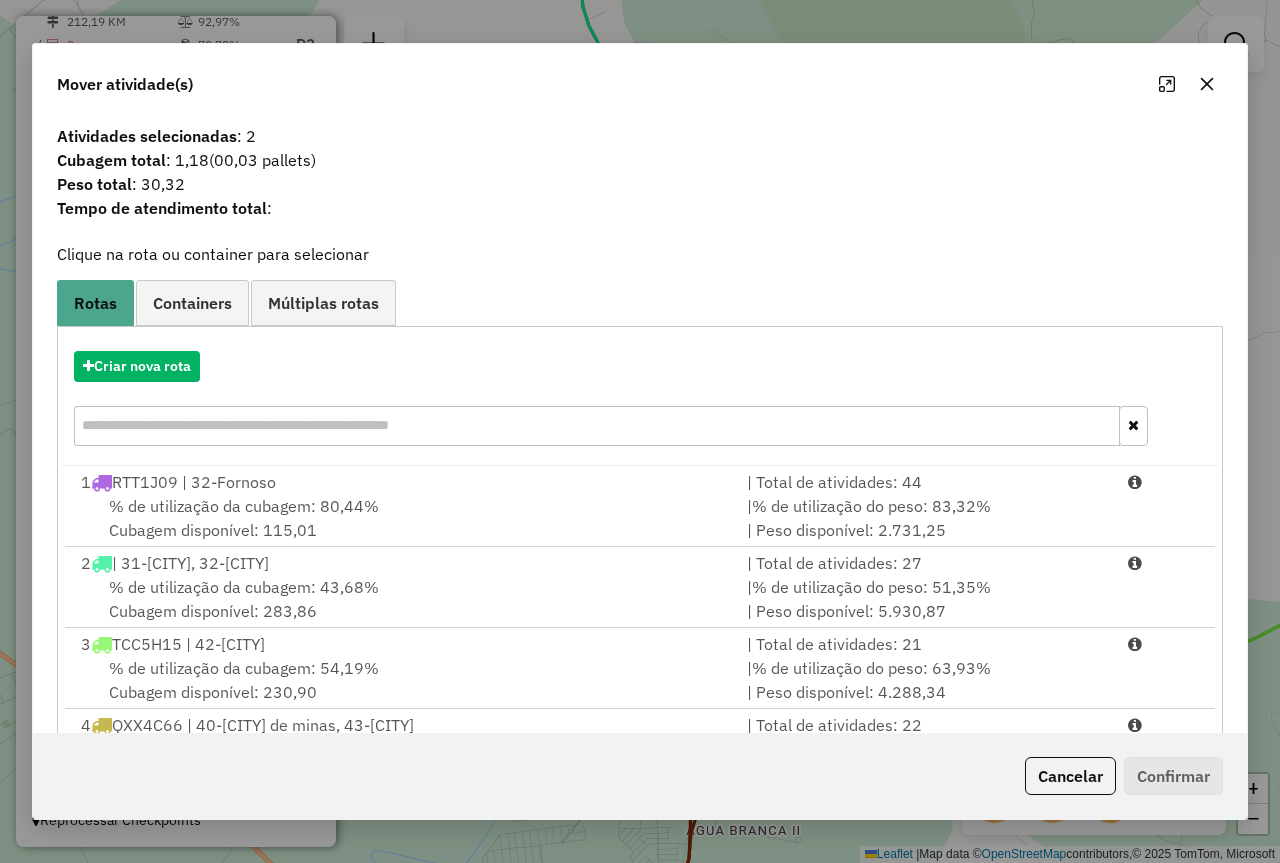 click on "Cancelar" 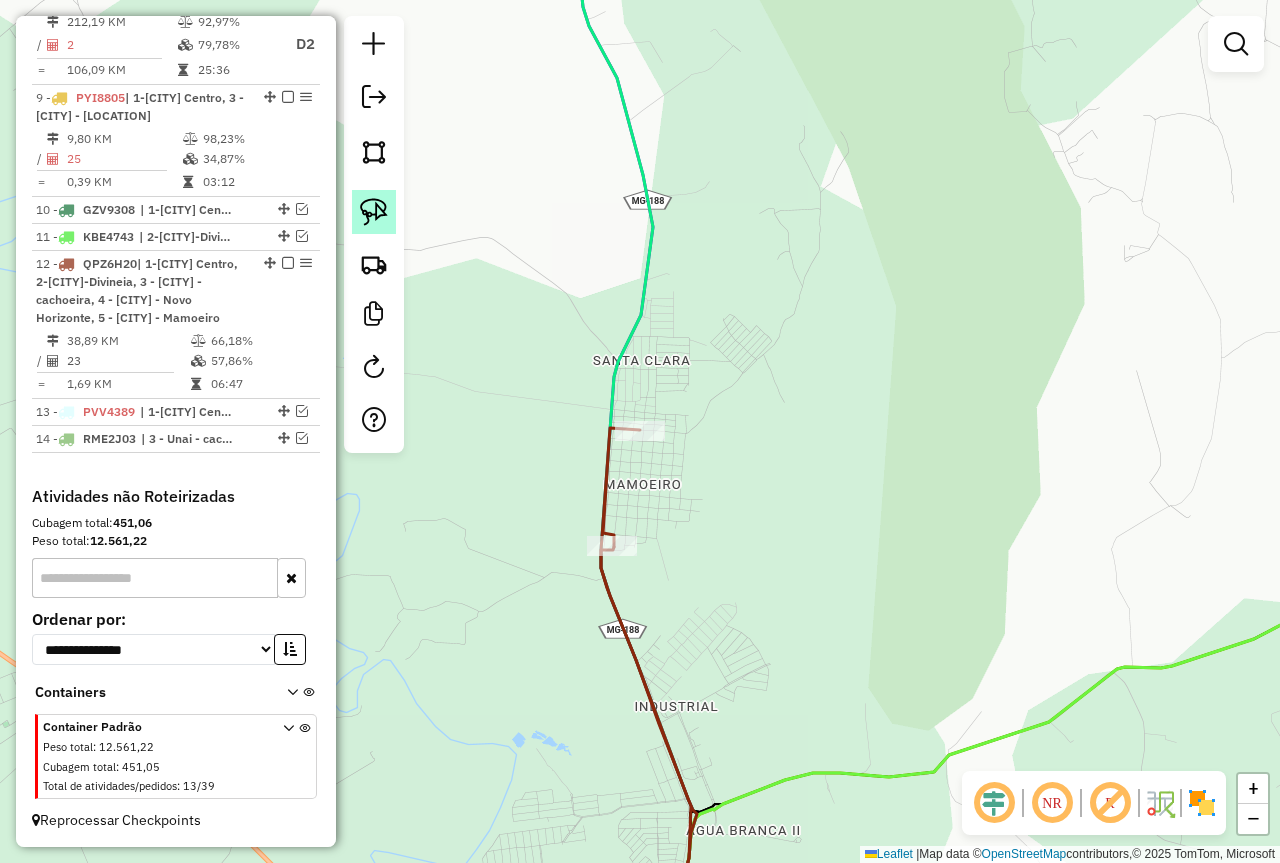 click 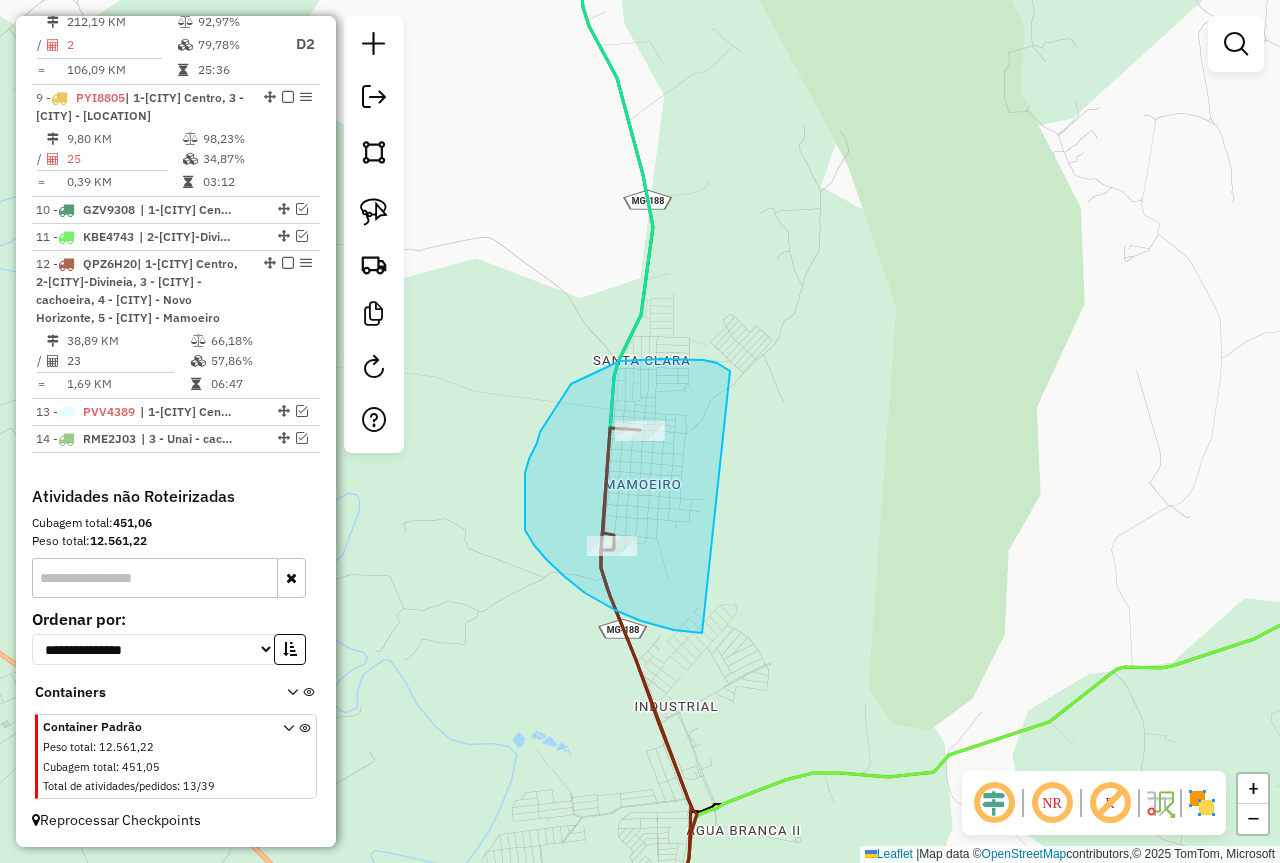 drag, startPoint x: 730, startPoint y: 371, endPoint x: 706, endPoint y: 633, distance: 263.09695 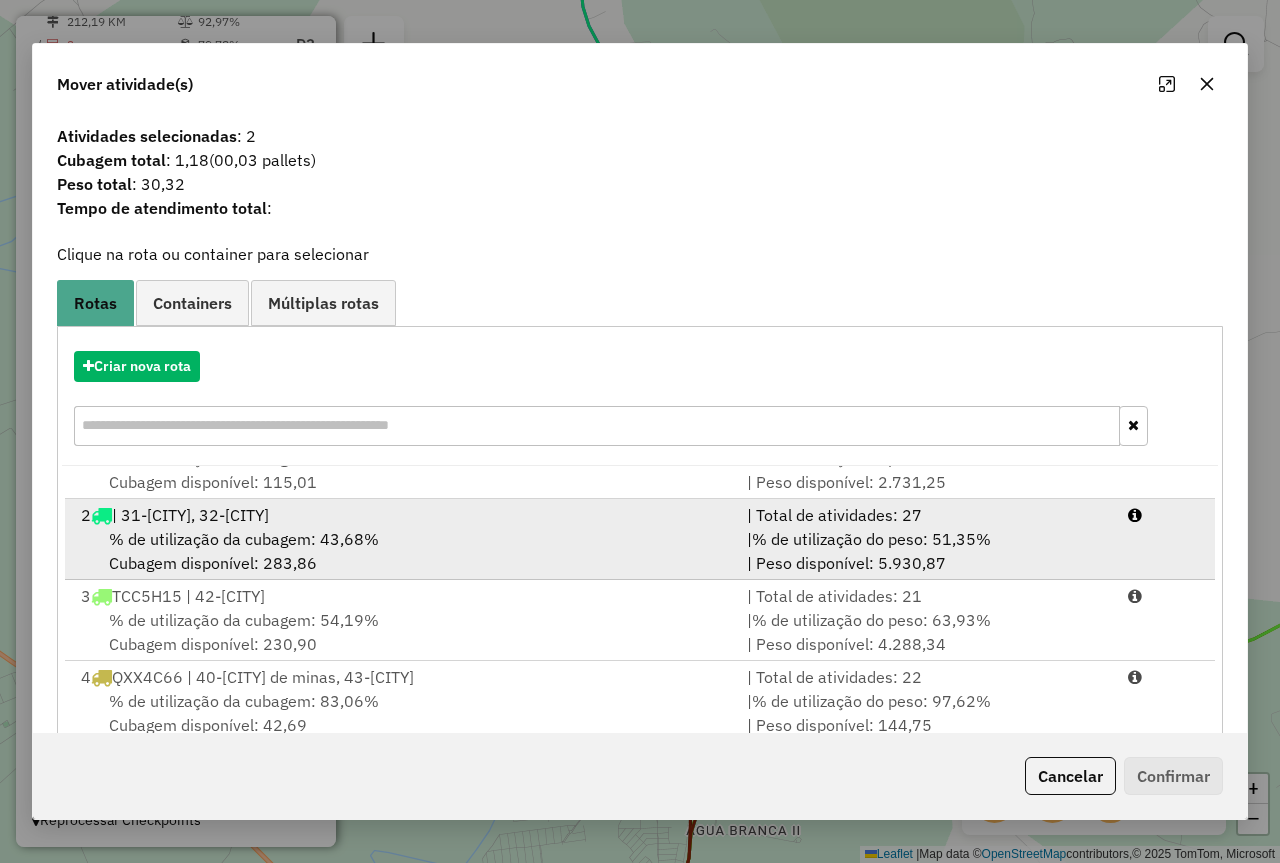 scroll, scrollTop: 86, scrollLeft: 0, axis: vertical 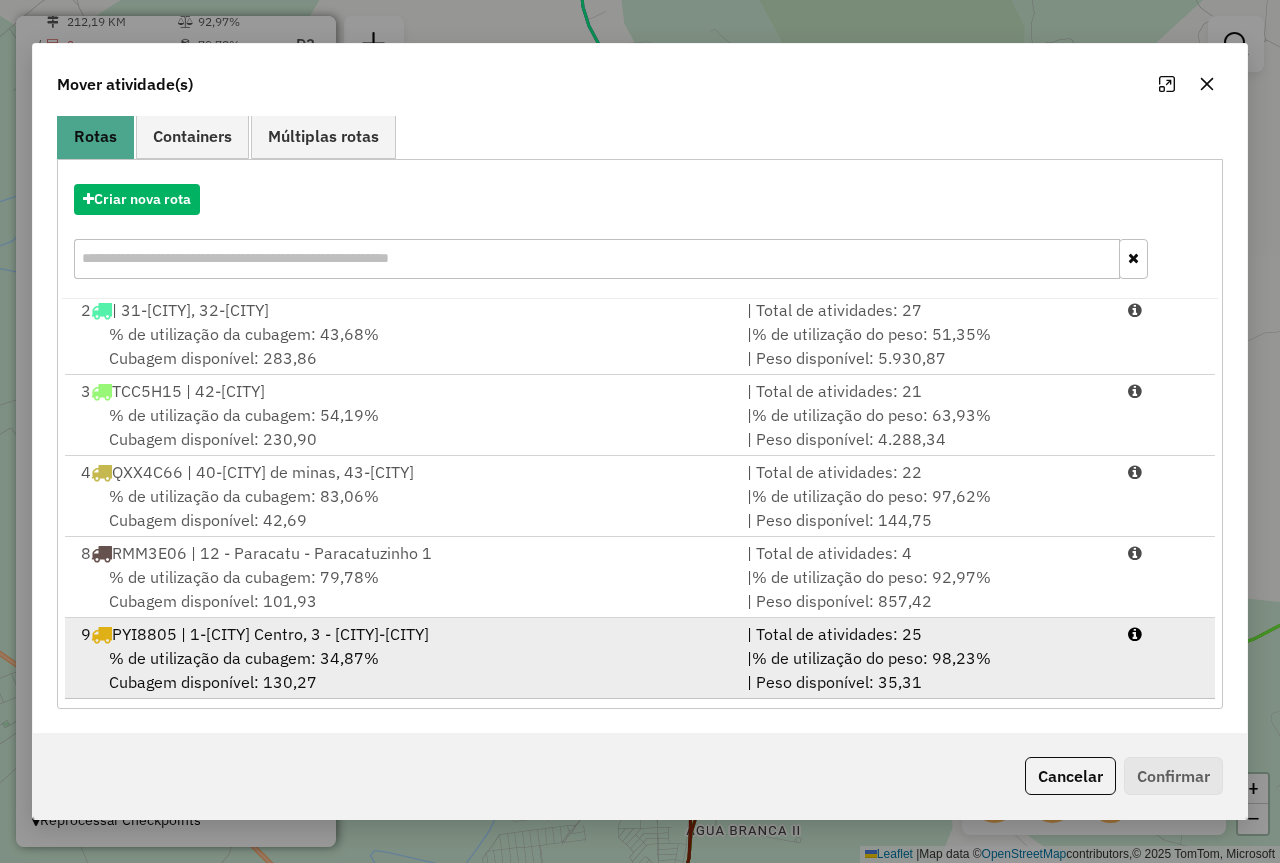 click on "9  PYI8805 | 1-Unaí Centro, 3 - Unai - cachoeira" at bounding box center [402, 634] 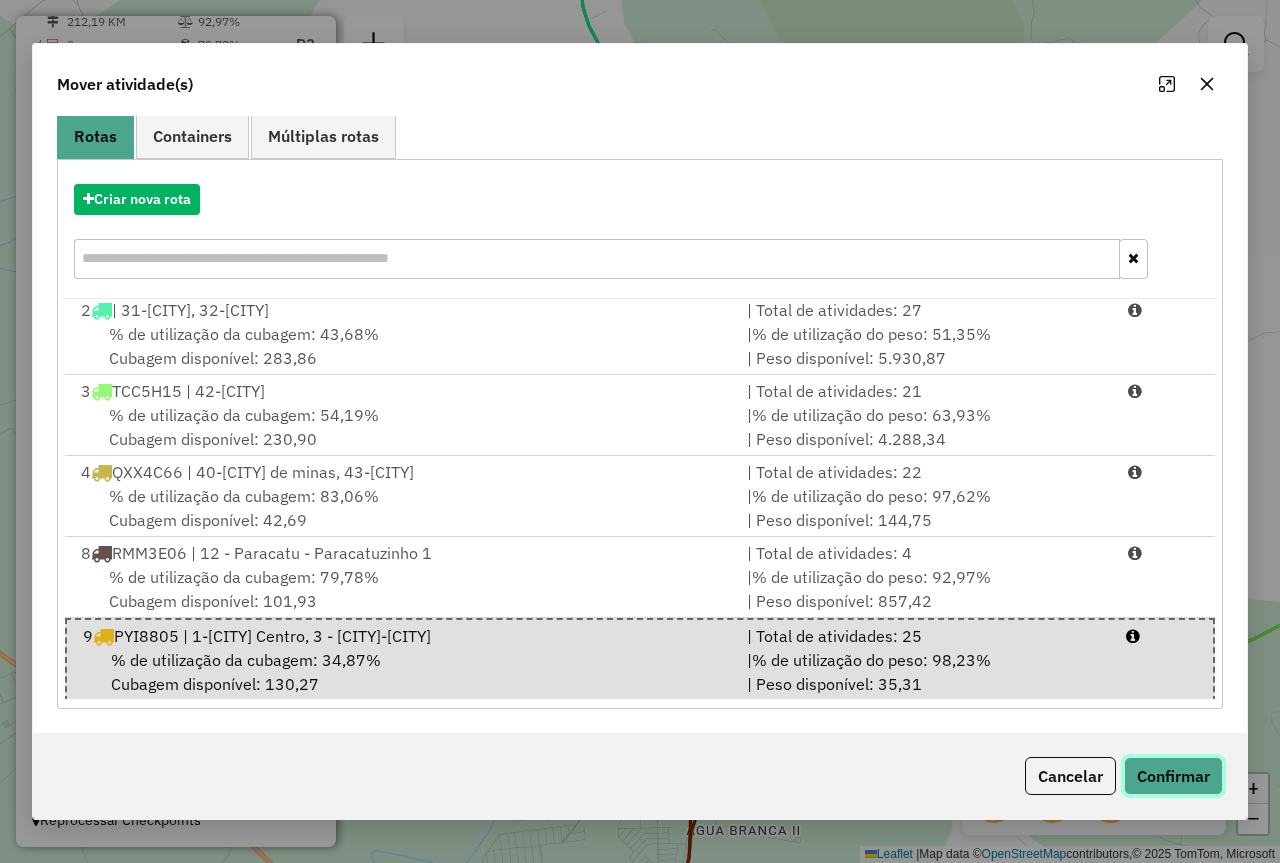 click on "Confirmar" 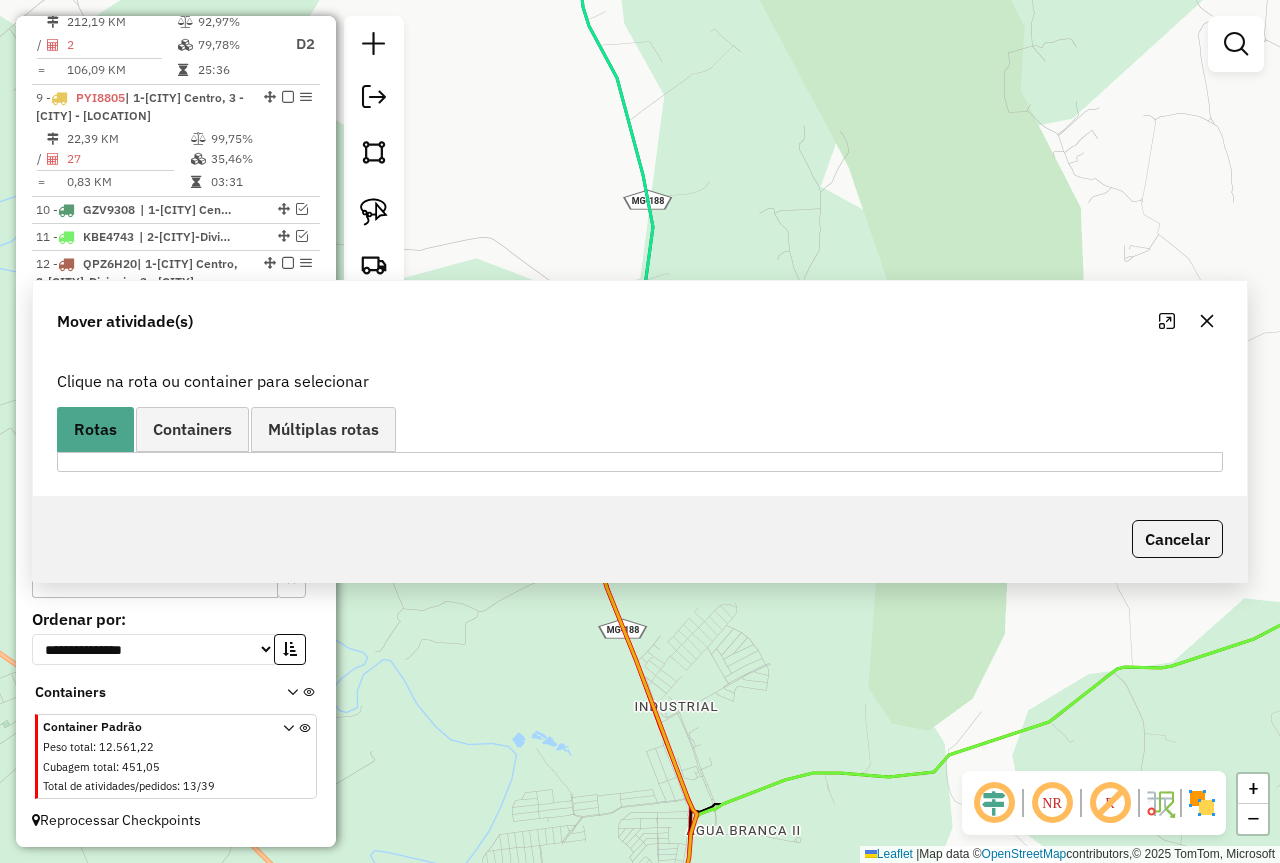 scroll, scrollTop: 0, scrollLeft: 0, axis: both 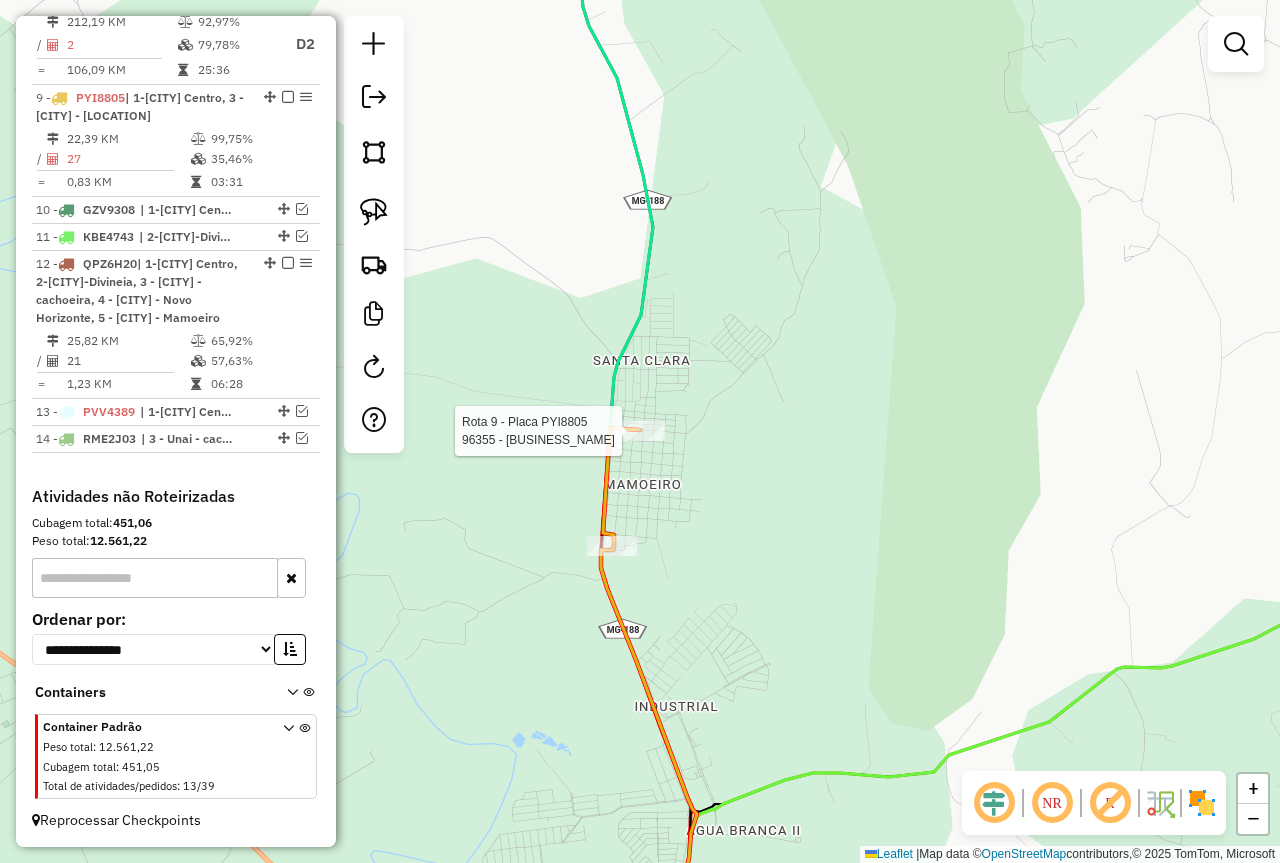 select on "*********" 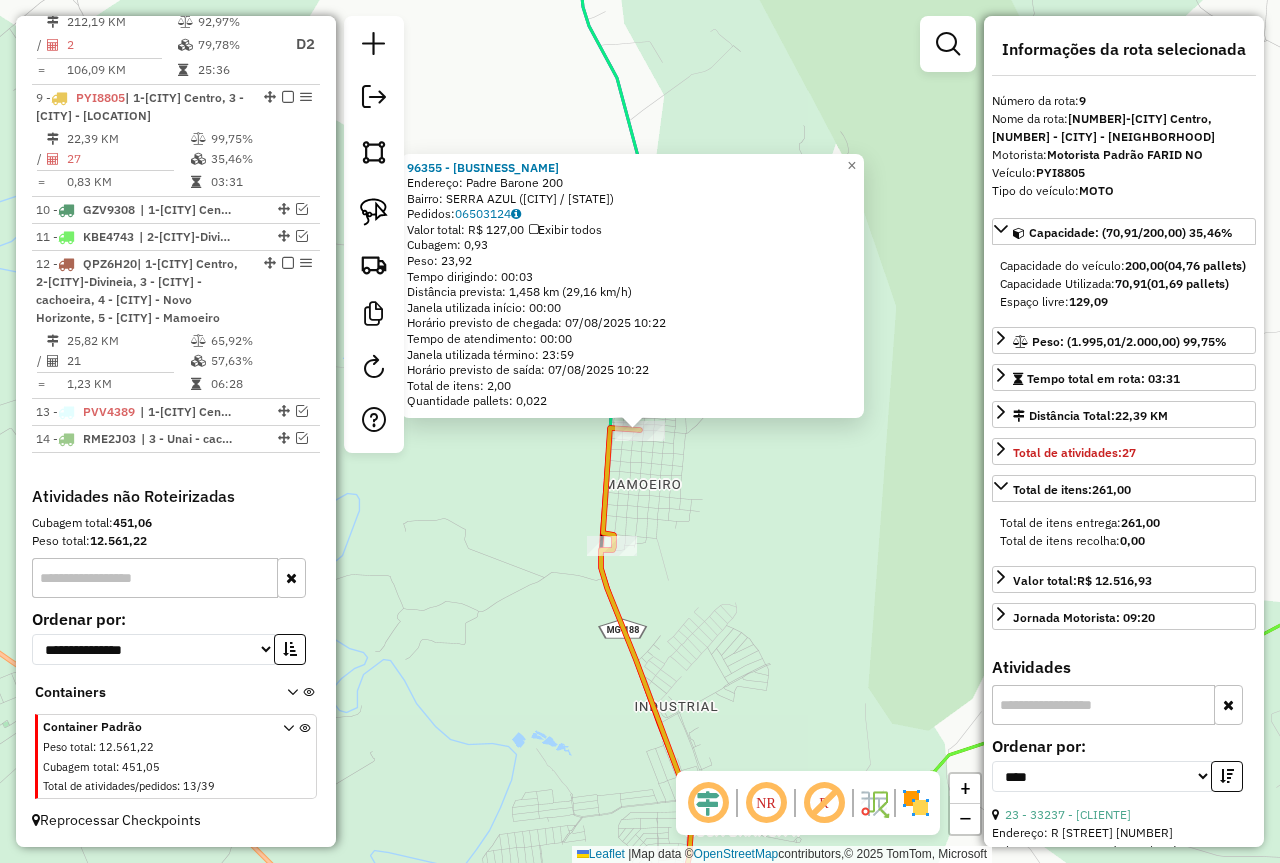 click on "96355 - Restaurante Morena R  Endereço:  Padre Barone 200   Bairro: SERRA AZUL (UNAI / MG)   Pedidos:  06503124   Valor total: R$ 127,00   Exibir todos   Cubagem: 0,93  Peso: 23,92  Tempo dirigindo: 00:03   Distância prevista: 1,458 km (29,16 km/h)   Janela utilizada início: 00:00   Horário previsto de chegada: 07/08/2025 10:22   Tempo de atendimento: 00:00   Janela utilizada término: 23:59   Horário previsto de saída: 07/08/2025 10:22   Total de itens: 2,00   Quantidade pallets: 0,022  × Janela de atendimento Grade de atendimento Capacidade Transportadoras Veículos Cliente Pedidos  Rotas Selecione os dias de semana para filtrar as janelas de atendimento  Seg   Ter   Qua   Qui   Sex   Sáb   Dom  Informe o período da janela de atendimento: De: Até:  Filtrar exatamente a janela do cliente  Considerar janela de atendimento padrão  Selecione os dias de semana para filtrar as grades de atendimento  Seg   Ter   Qua   Qui   Sex   Sáb   Dom   Considerar clientes sem dia de atendimento cadastrado  De:  +" 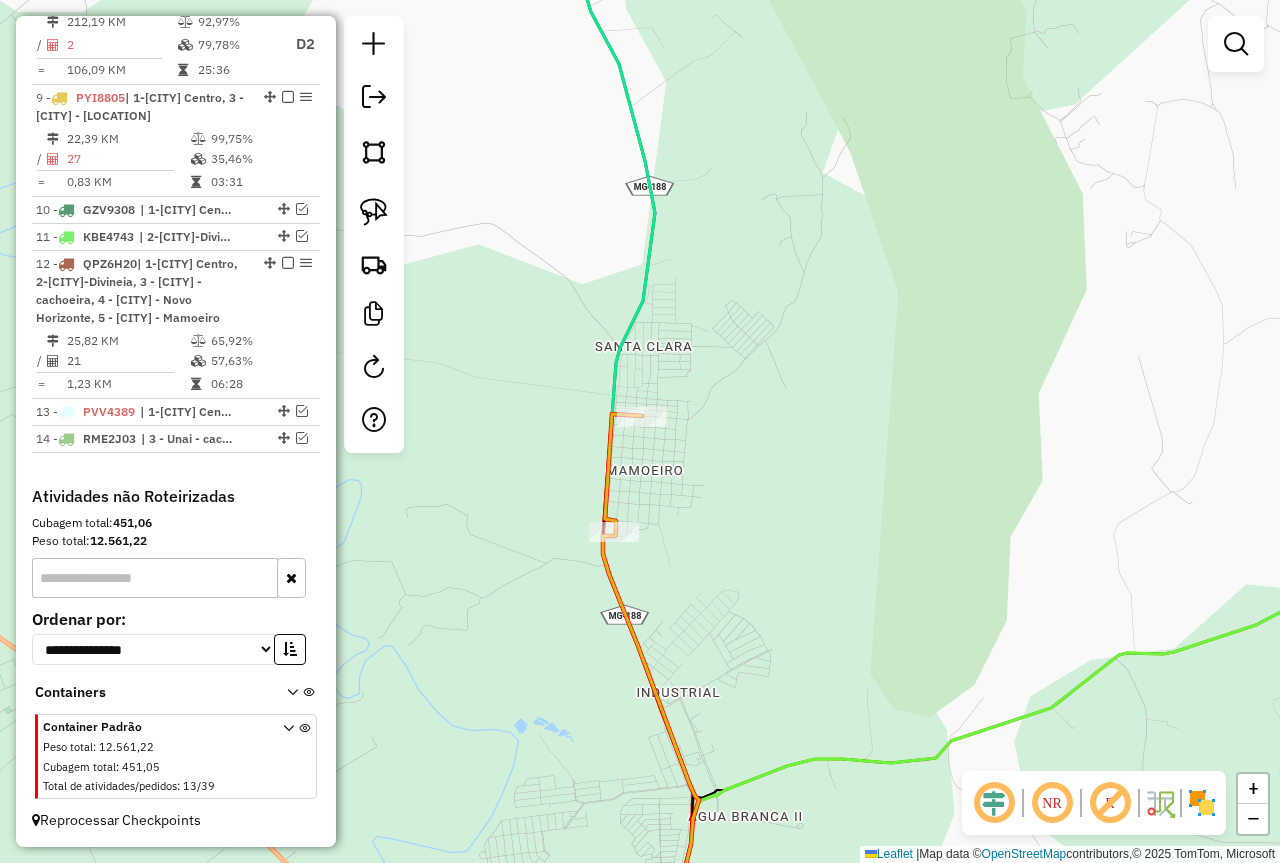 drag, startPoint x: 762, startPoint y: 546, endPoint x: 767, endPoint y: 423, distance: 123.101585 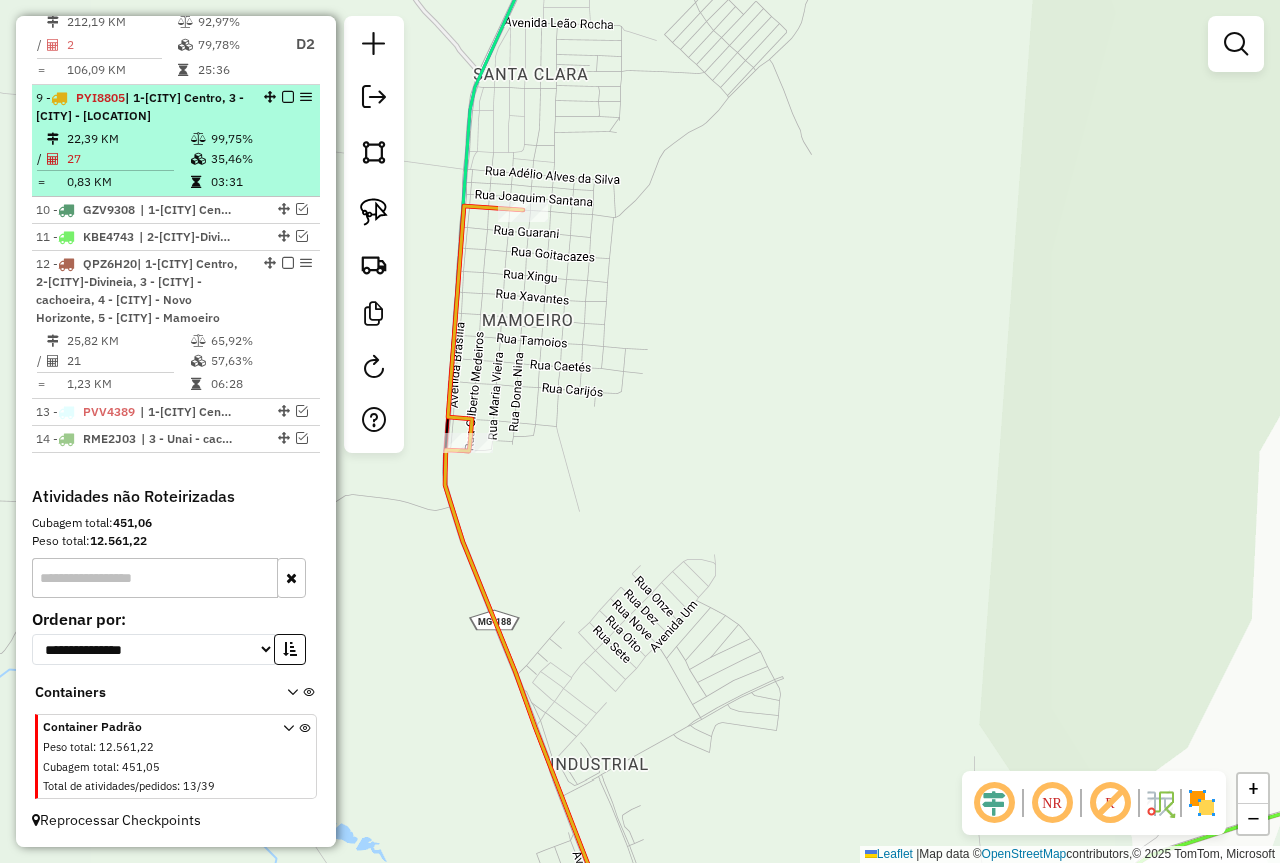 click at bounding box center (288, 97) 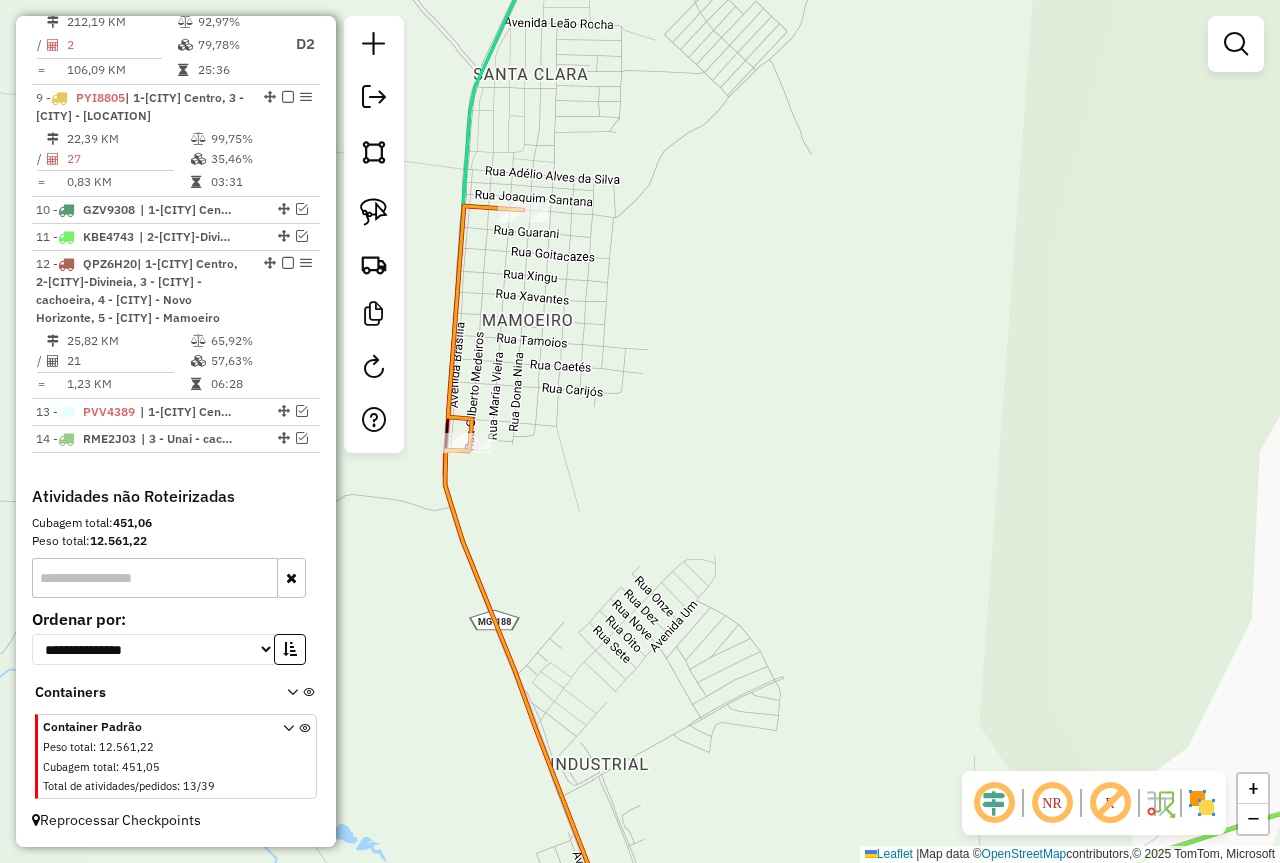 scroll, scrollTop: 1248, scrollLeft: 0, axis: vertical 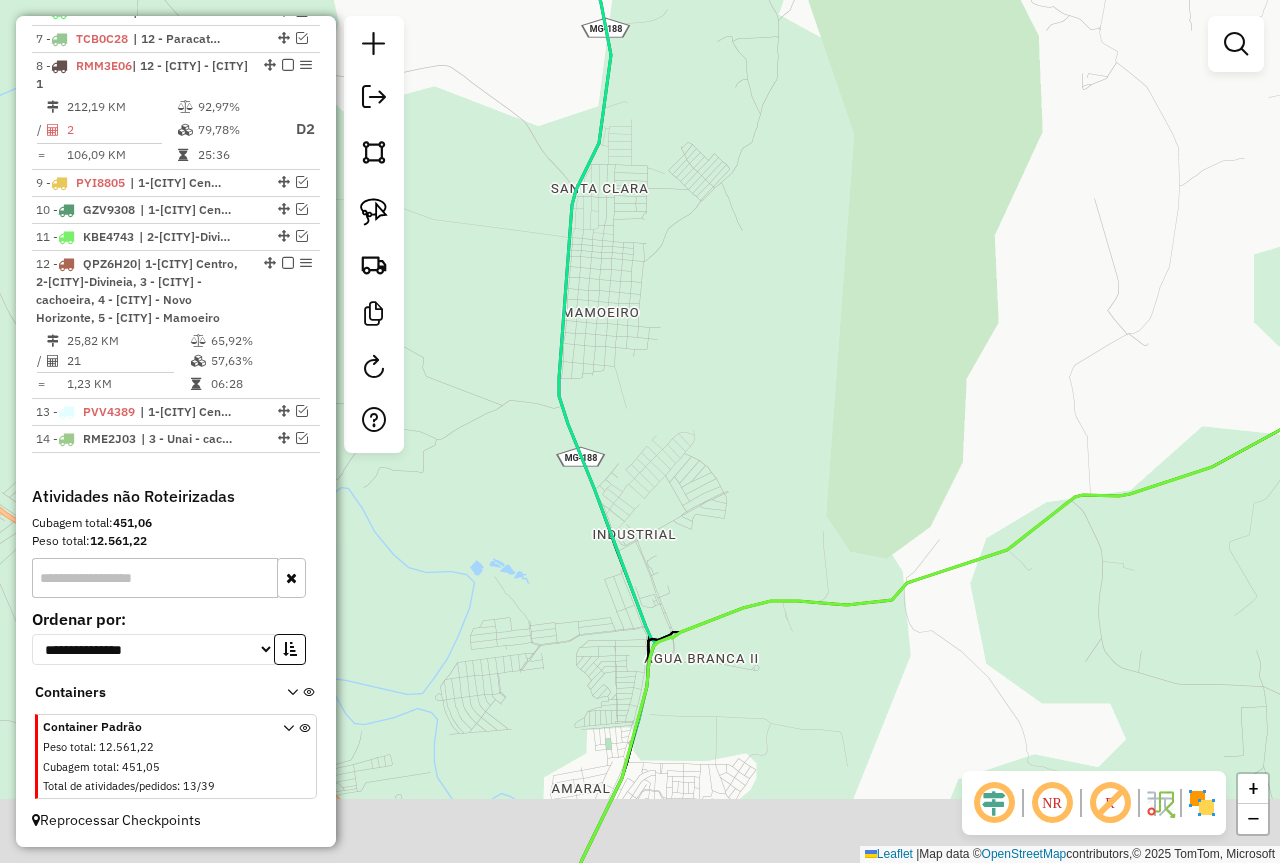 drag, startPoint x: 693, startPoint y: 561, endPoint x: 753, endPoint y: 291, distance: 276.58633 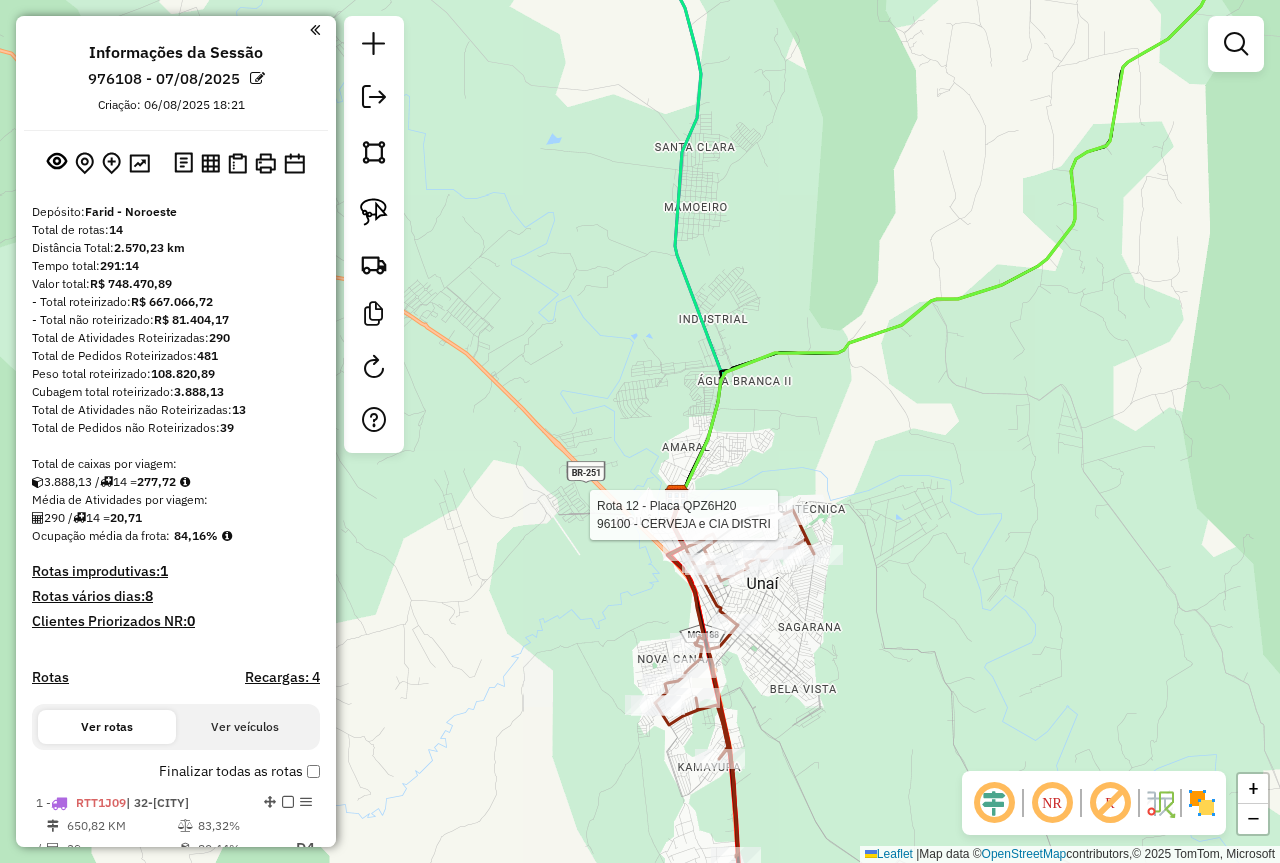 scroll, scrollTop: 0, scrollLeft: 0, axis: both 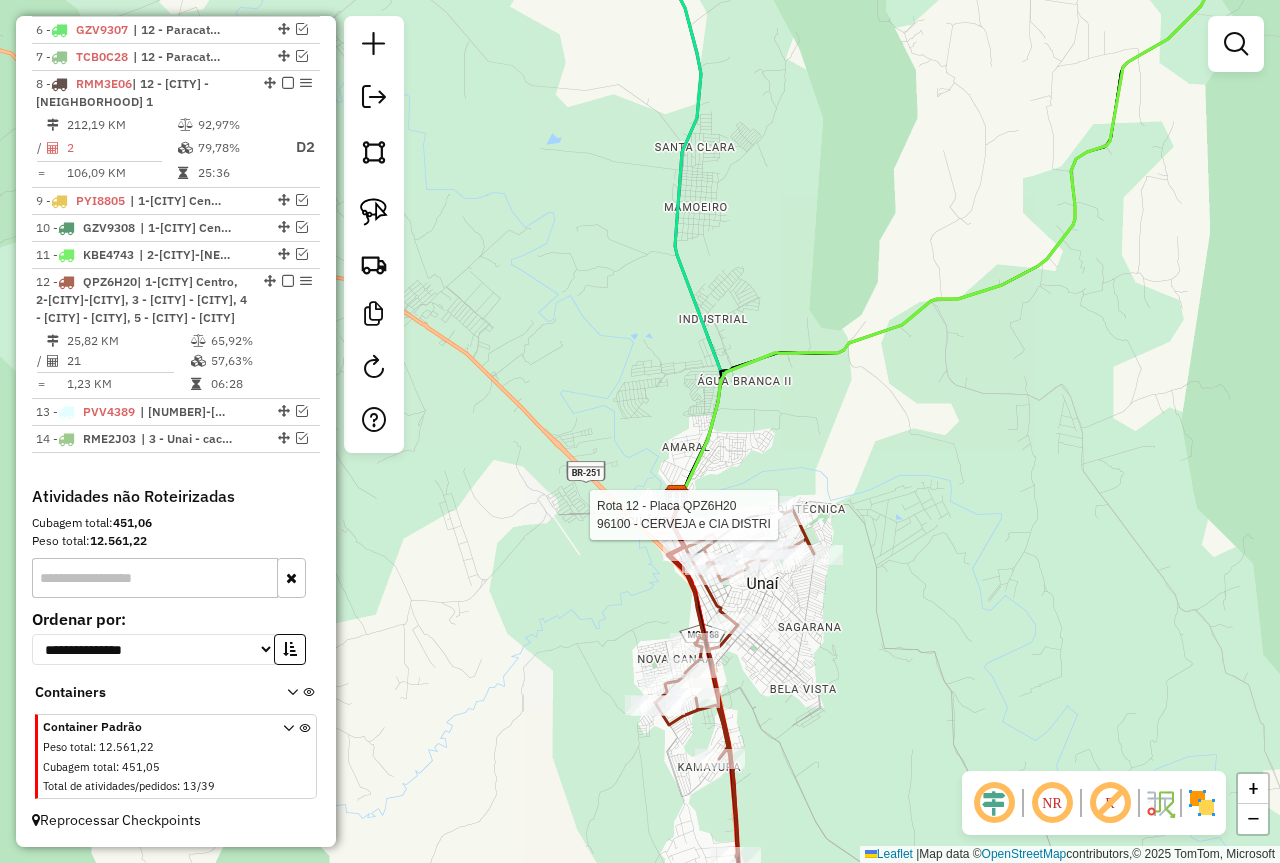 click 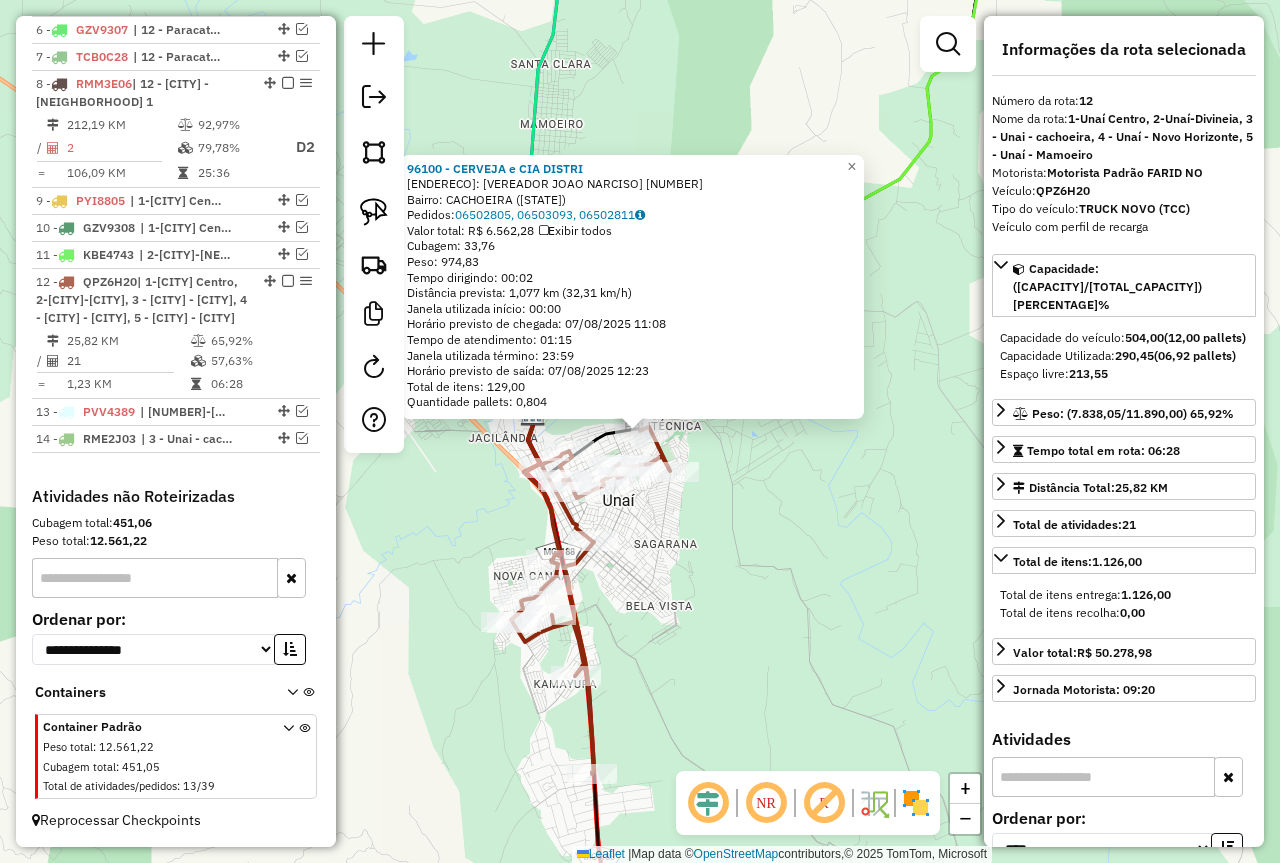 click on "96100 - CERVEJA e CIA DISTRI  Endereço:  VEREADOR JOAO NARCISO 1270   Bairro: CACHOEIRA (UNAI / MG)   Pedidos:  06502805, 06503093, 06502811   Valor total: R$ 6.562,28   Exibir todos   Cubagem: 33,76  Peso: 974,83  Tempo dirigindo: 00:02   Distância prevista: 1,077 km (32,31 km/h)   Janela utilizada início: 00:00   Horário previsto de chegada: 07/08/2025 11:08   Tempo de atendimento: 01:15   Janela utilizada término: 23:59   Horário previsto de saída: 07/08/2025 12:23   Total de itens: 129,00   Quantidade pallets: 0,804  × Janela de atendimento Grade de atendimento Capacidade Transportadoras Veículos Cliente Pedidos  Rotas Selecione os dias de semana para filtrar as janelas de atendimento  Seg   Ter   Qua   Qui   Sex   Sáb   Dom  Informe o período da janela de atendimento: De: Até:  Filtrar exatamente a janela do cliente  Considerar janela de atendimento padrão  Selecione os dias de semana para filtrar as grades de atendimento  Seg   Ter   Qua   Qui   Sex   Sáb   Dom   Peso mínimo:   De:   De:" 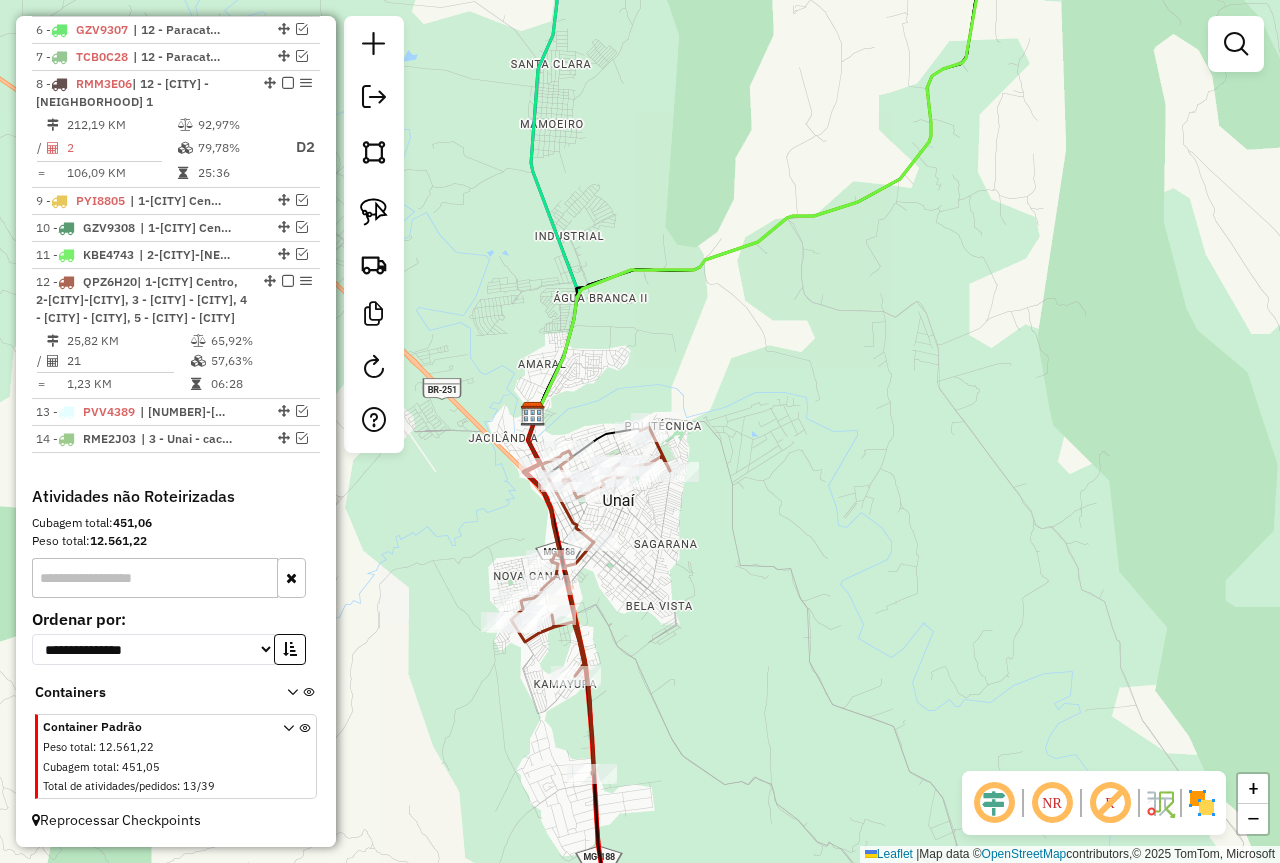 drag, startPoint x: 780, startPoint y: 642, endPoint x: 864, endPoint y: 419, distance: 238.29604 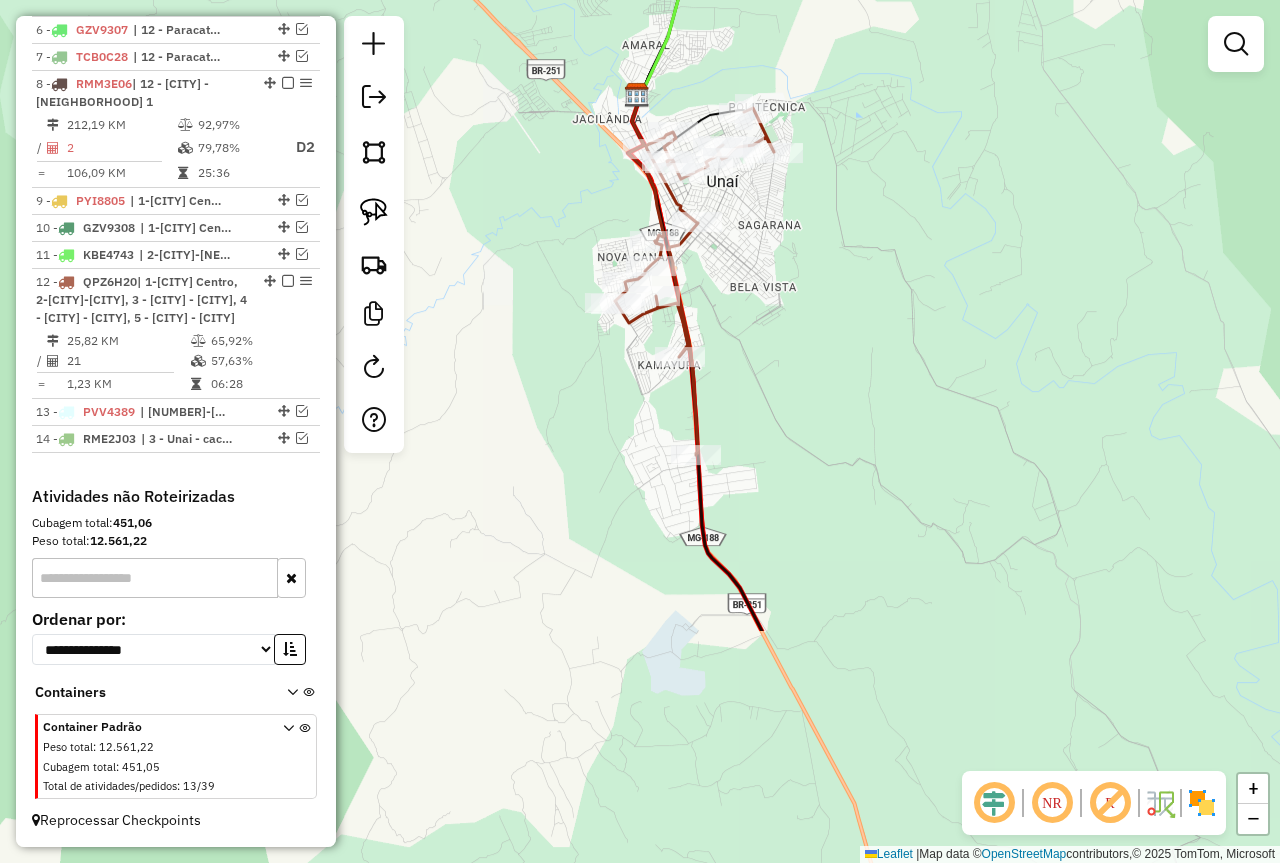 drag, startPoint x: 790, startPoint y: 383, endPoint x: 886, endPoint y: 469, distance: 128.88754 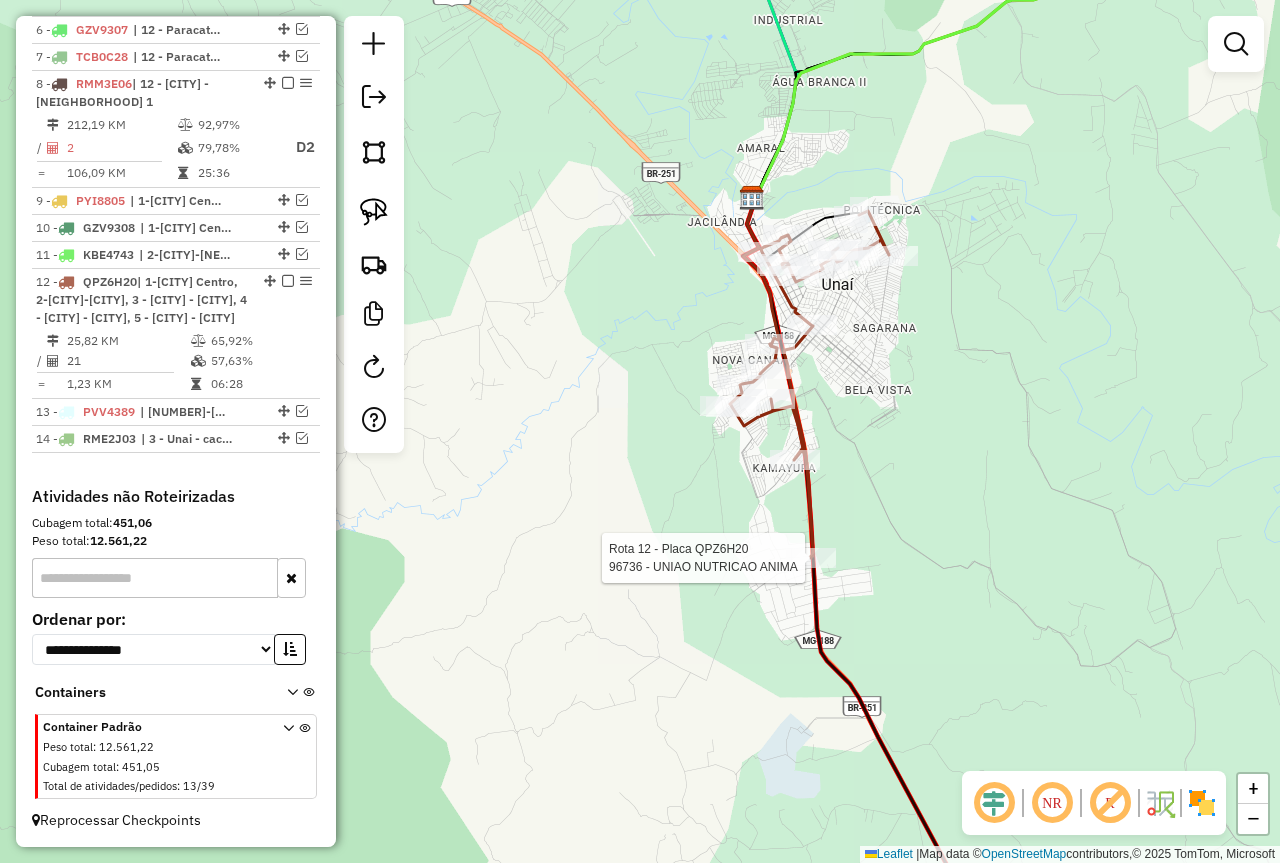 select on "*********" 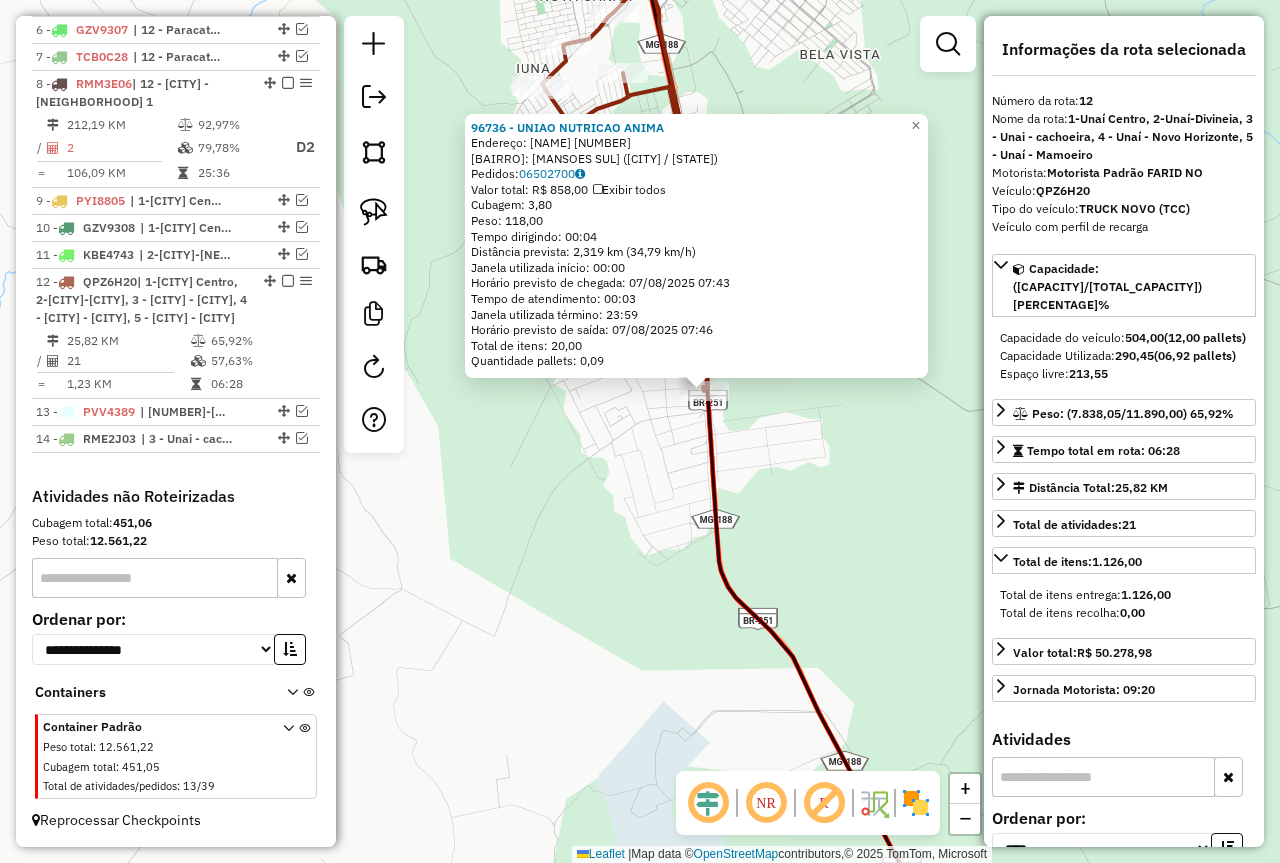 click on "96736 - UNIAO NUTRICAO ANIMA  Endereço:  EPIA-01 3990   Bairro: MANSOES SUL (UNAI / MG)   Pedidos:  06502700   Valor total: R$ 858,00   Exibir todos   Cubagem: 3,80  Peso: 118,00  Tempo dirigindo: 00:04   Distância prevista: 2,319 km (34,79 km/h)   Janela utilizada início: 00:00   Horário previsto de chegada: 07/08/2025 07:43   Tempo de atendimento: 00:03   Janela utilizada término: 23:59   Horário previsto de saída: 07/08/2025 07:46   Total de itens: 20,00   Quantidade pallets: 0,09  × Janela de atendimento Grade de atendimento Capacidade Transportadoras Veículos Cliente Pedidos  Rotas Selecione os dias de semana para filtrar as janelas de atendimento  Seg   Ter   Qua   Qui   Sex   Sáb   Dom  Informe o período da janela de atendimento: De: Até:  Filtrar exatamente a janela do cliente  Considerar janela de atendimento padrão  Selecione os dias de semana para filtrar as grades de atendimento  Seg   Ter   Qua   Qui   Sex   Sáb   Dom   Considerar clientes sem dia de atendimento cadastrado  De:  De:" 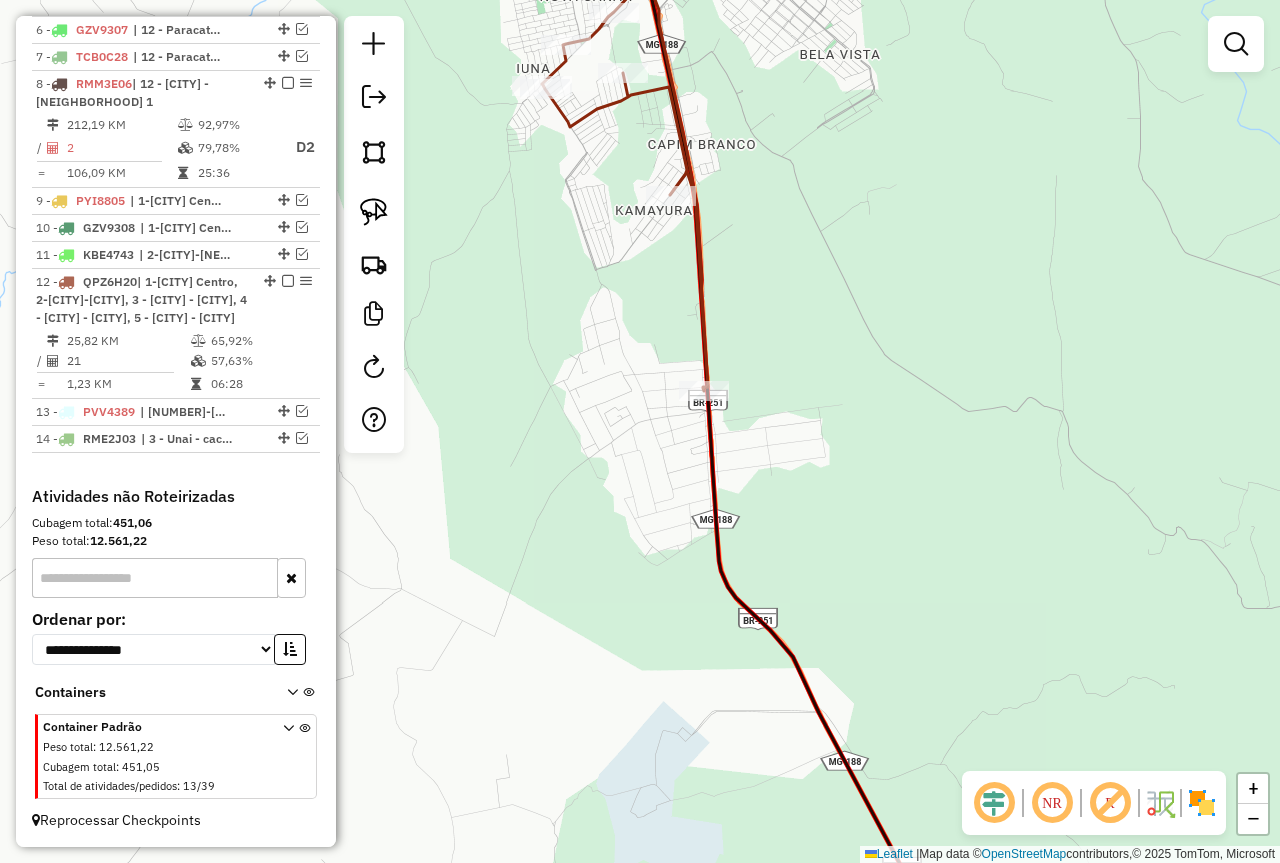 drag, startPoint x: 700, startPoint y: 266, endPoint x: 701, endPoint y: 371, distance: 105.00476 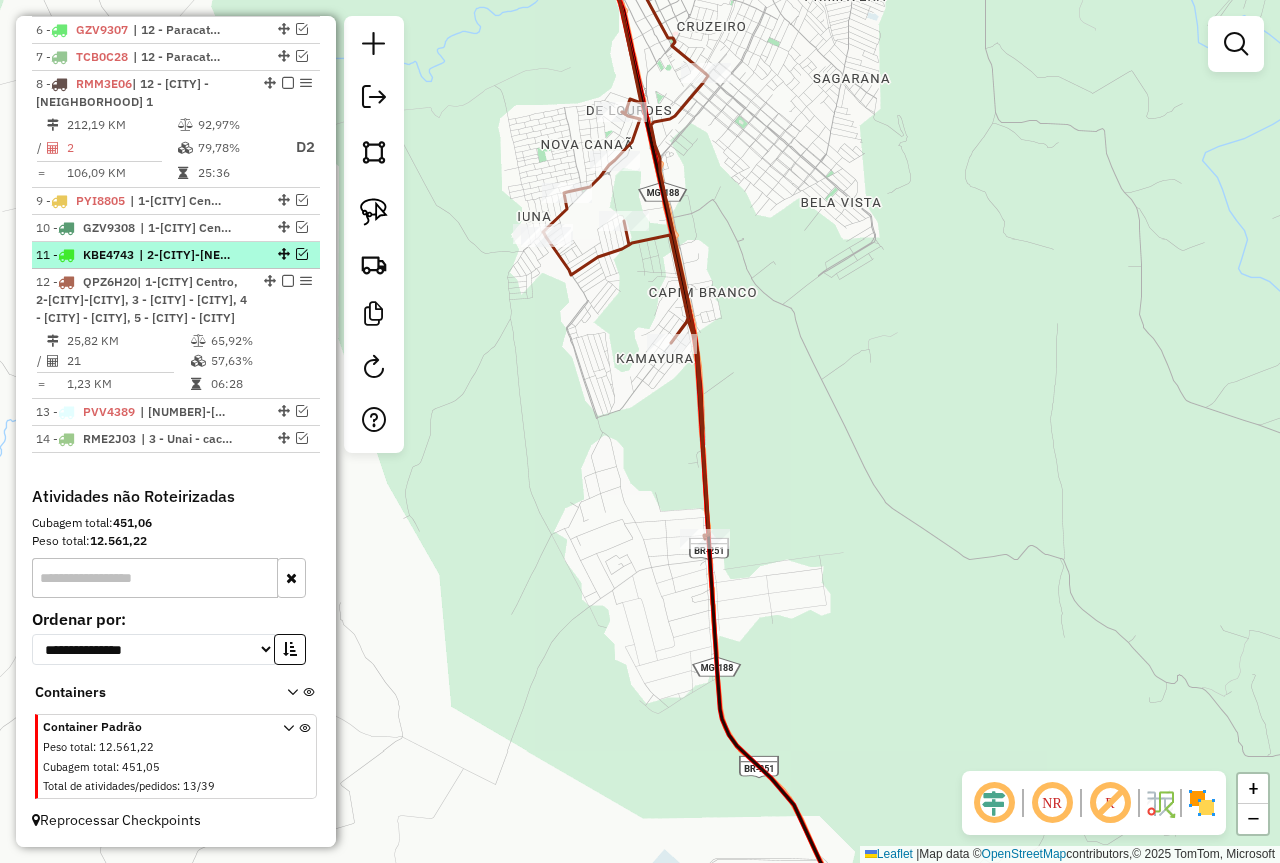 click at bounding box center (302, 254) 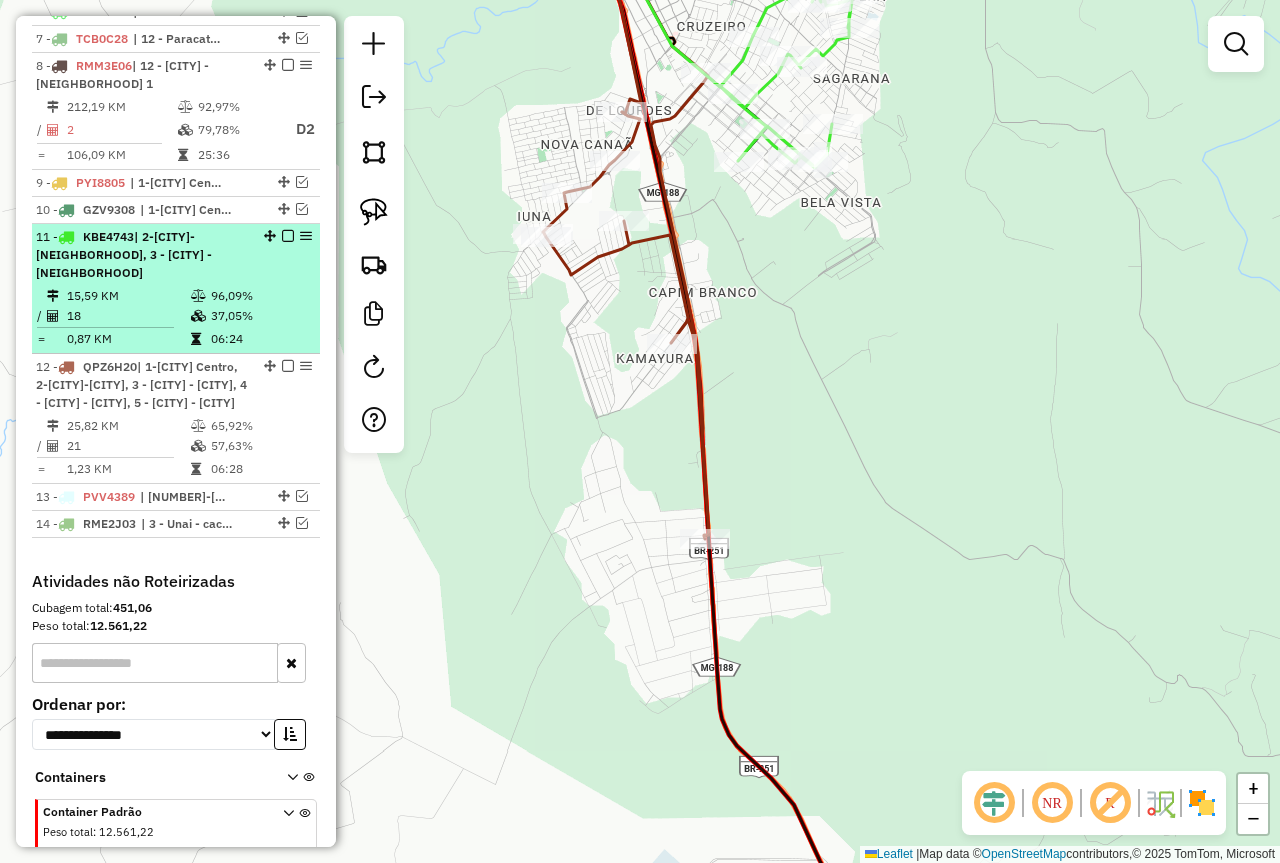 scroll, scrollTop: 1333, scrollLeft: 0, axis: vertical 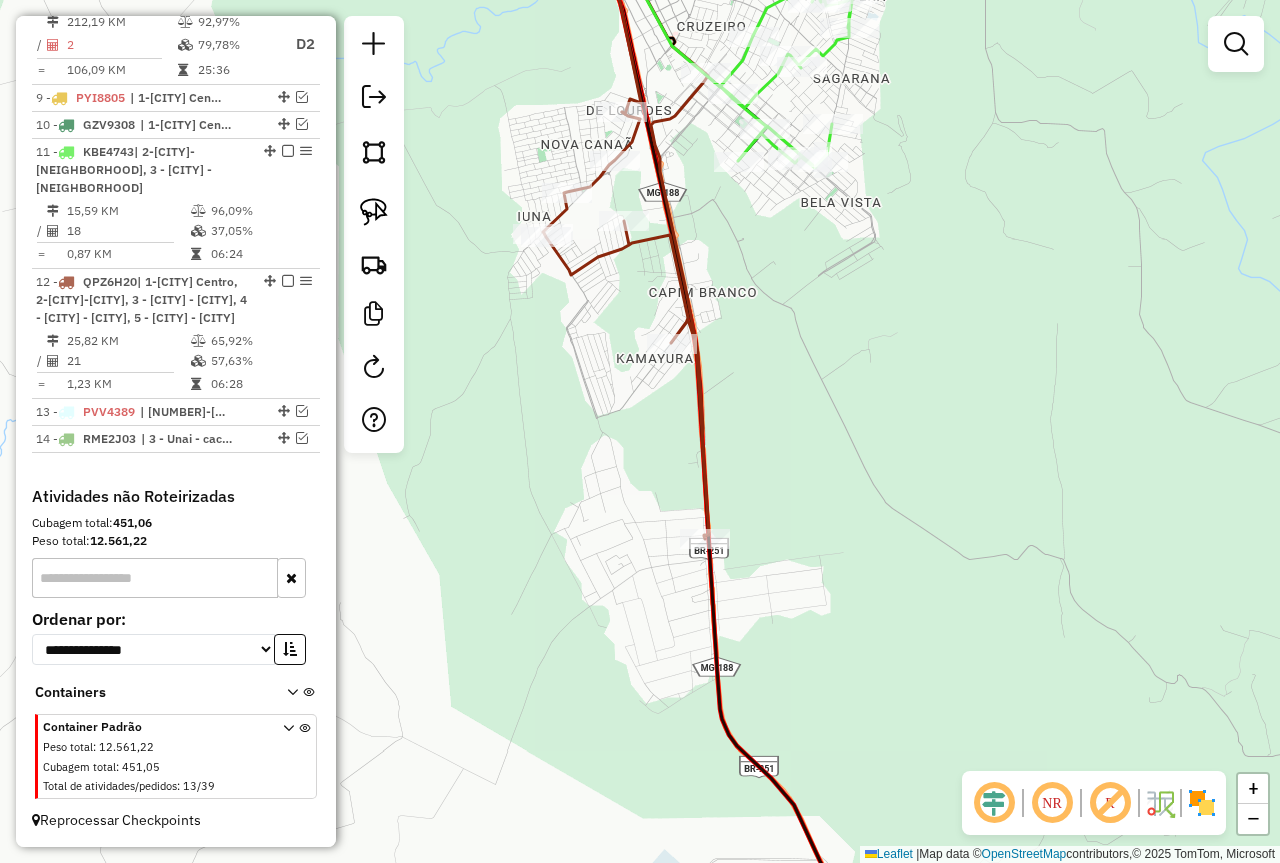 drag, startPoint x: 909, startPoint y: 280, endPoint x: 895, endPoint y: 428, distance: 148.66069 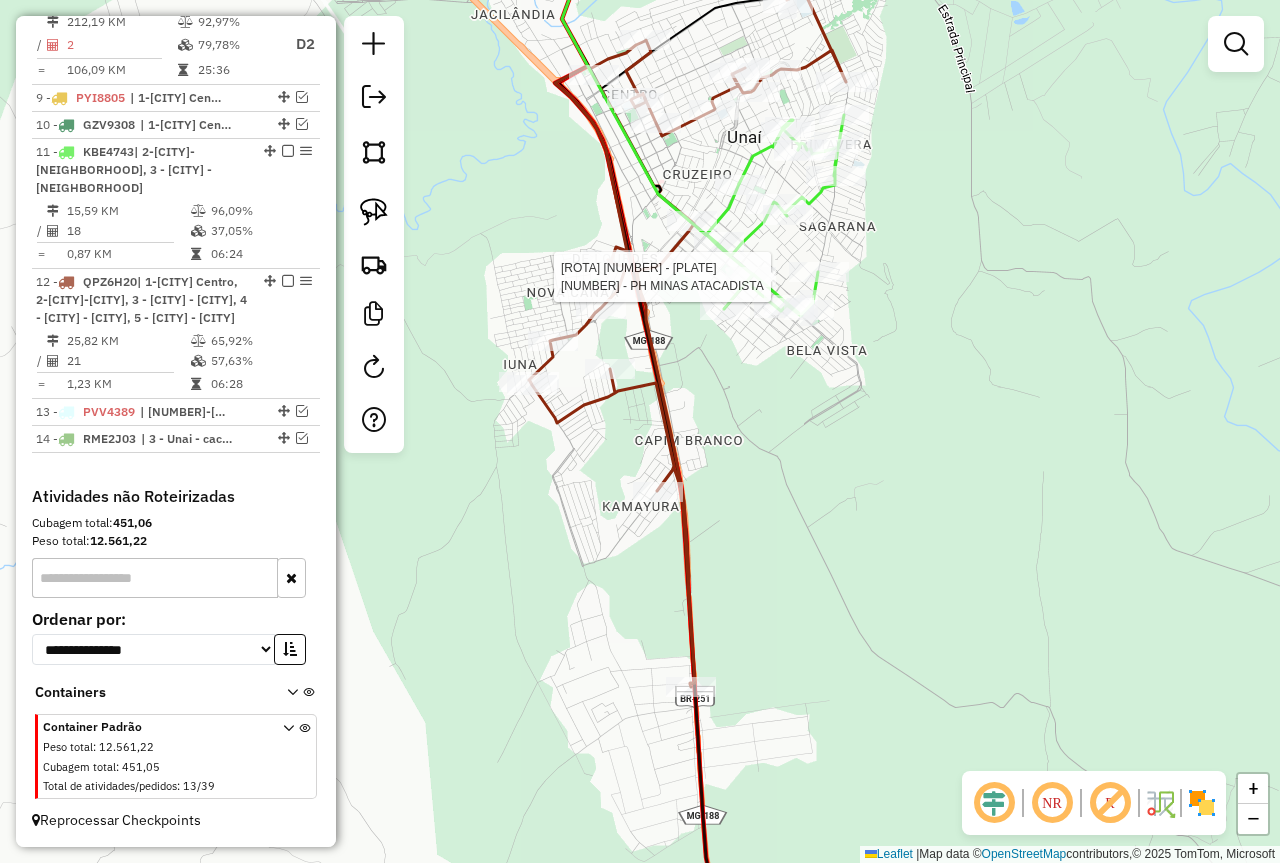 select on "*********" 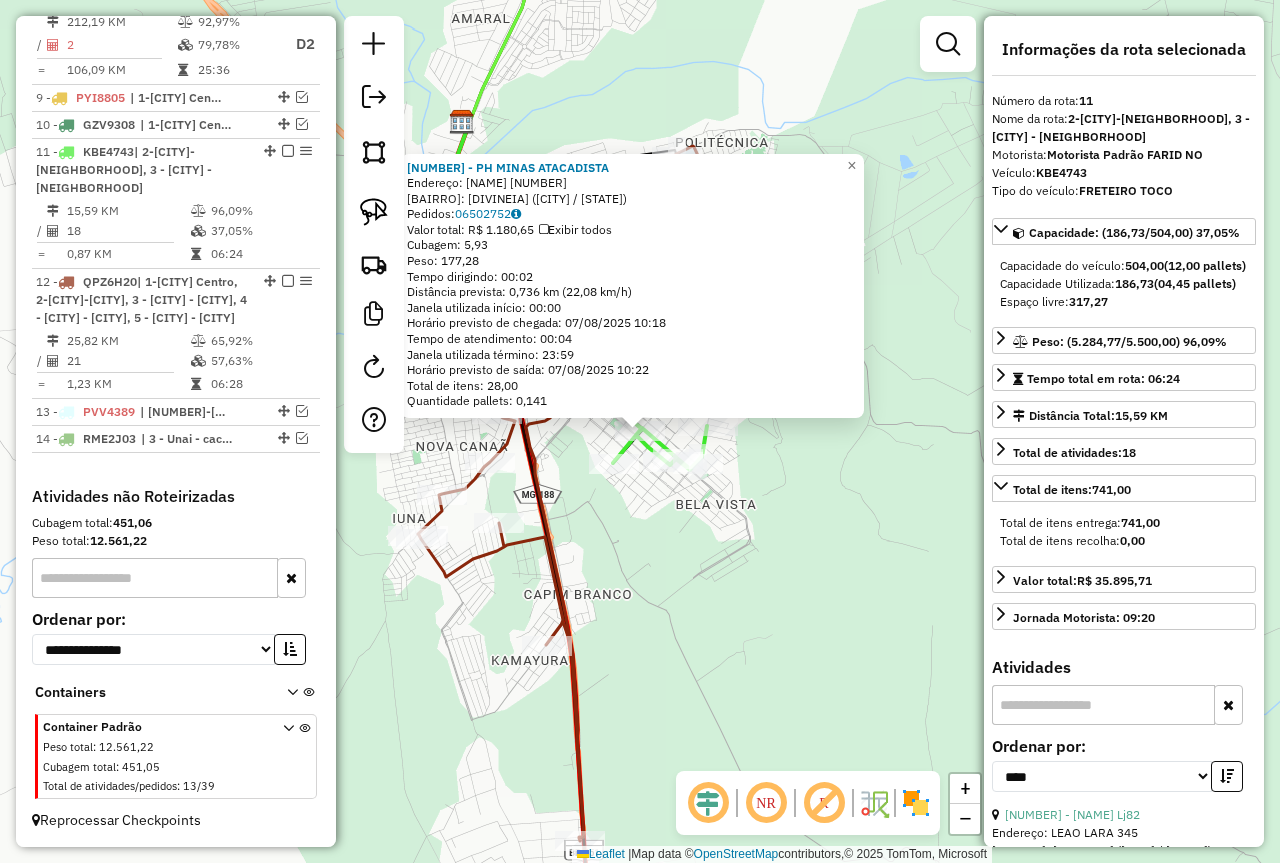 click on "96020 - PH MINAS ATACADISTA  Endereço:  MARECHAL RONDON 181   Bairro: DIVINEIA (UNAI / MG)   Pedidos:  06502752   Valor total: R$ 1.180,65   Exibir todos   Cubagem: 5,93  Peso: 177,28  Tempo dirigindo: 00:02   Distância prevista: 0,736 km (22,08 km/h)   Janela utilizada início: 00:00   Horário previsto de chegada: 07/08/2025 10:18   Tempo de atendimento: 00:04   Janela utilizada término: 23:59   Horário previsto de saída: 07/08/2025 10:22   Total de itens: 28,00   Quantidade pallets: 0,141  × Janela de atendimento Grade de atendimento Capacidade Transportadoras Veículos Cliente Pedidos  Rotas Selecione os dias de semana para filtrar as janelas de atendimento  Seg   Ter   Qua   Qui   Sex   Sáb   Dom  Informe o período da janela de atendimento: De: Até:  Filtrar exatamente a janela do cliente  Considerar janela de atendimento padrão  Selecione os dias de semana para filtrar as grades de atendimento  Seg   Ter   Qua   Qui   Sex   Sáb   Dom   Considerar clientes sem dia de atendimento cadastrado De:" 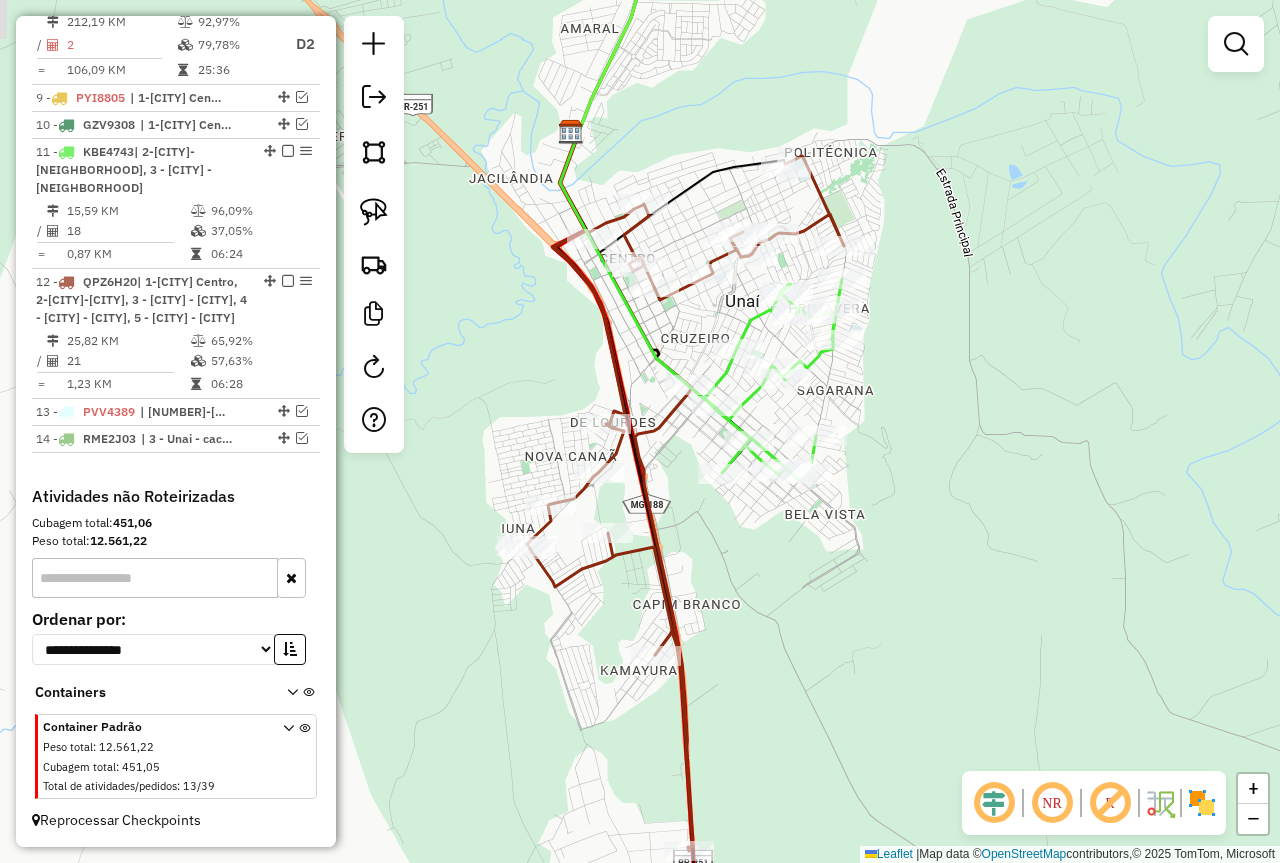 drag, startPoint x: 675, startPoint y: 544, endPoint x: 811, endPoint y: 559, distance: 136.8247 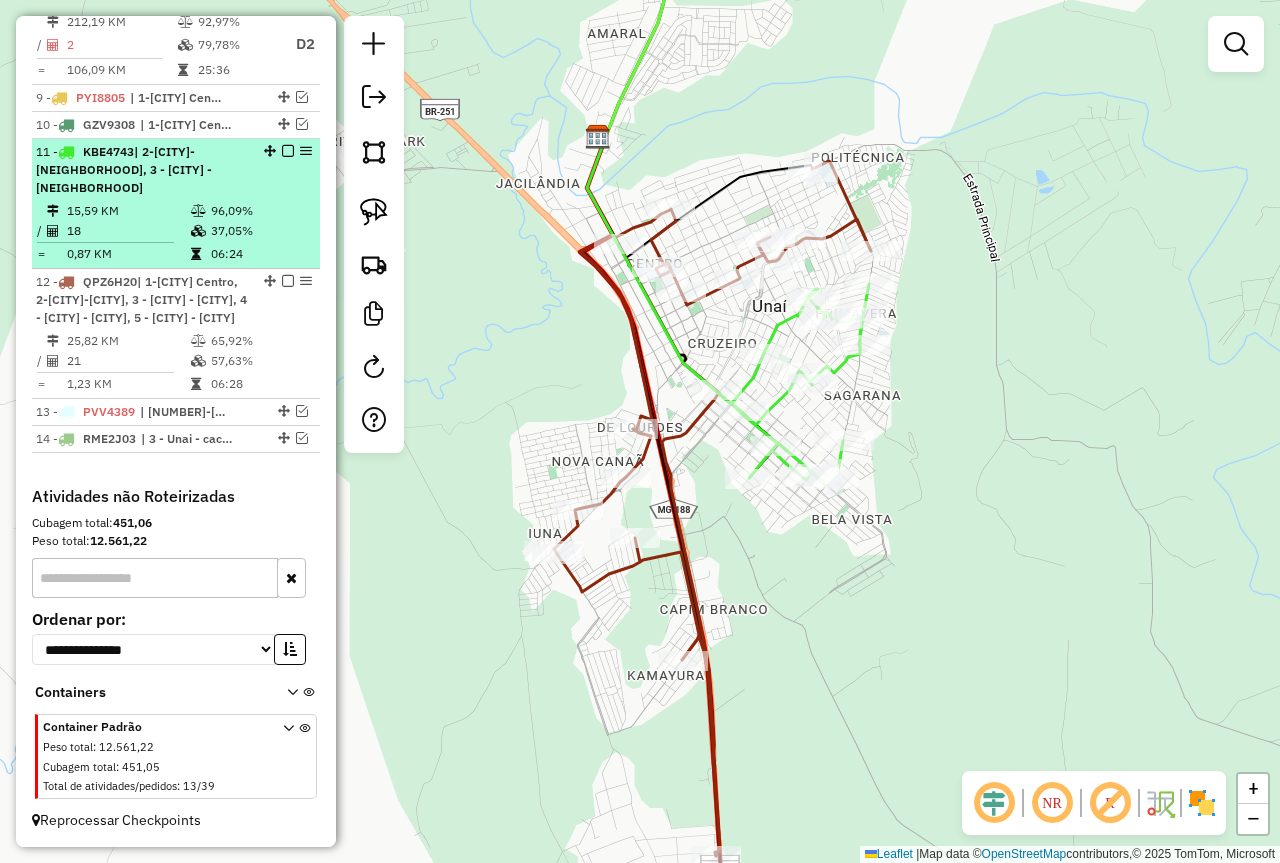 click at bounding box center [288, 151] 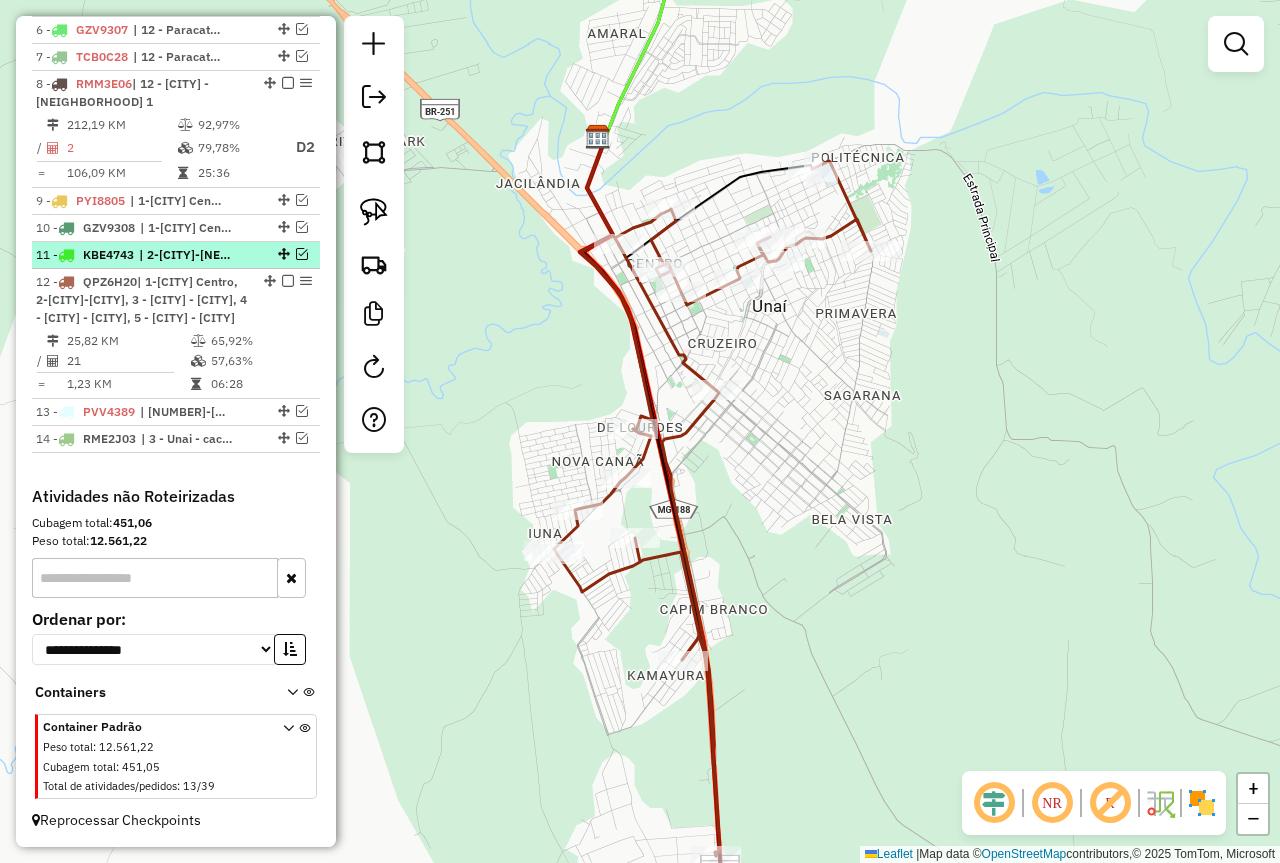 scroll, scrollTop: 1248, scrollLeft: 0, axis: vertical 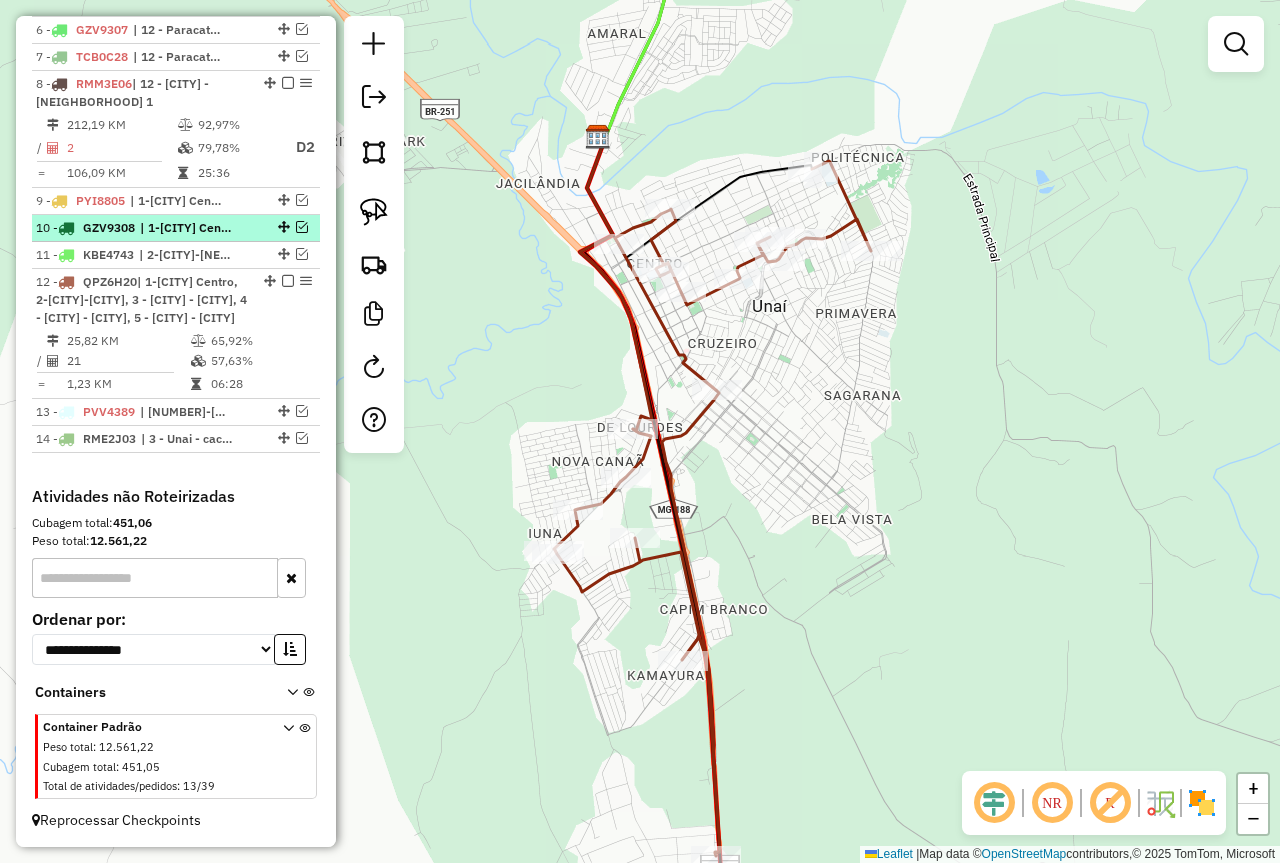 click at bounding box center [302, 227] 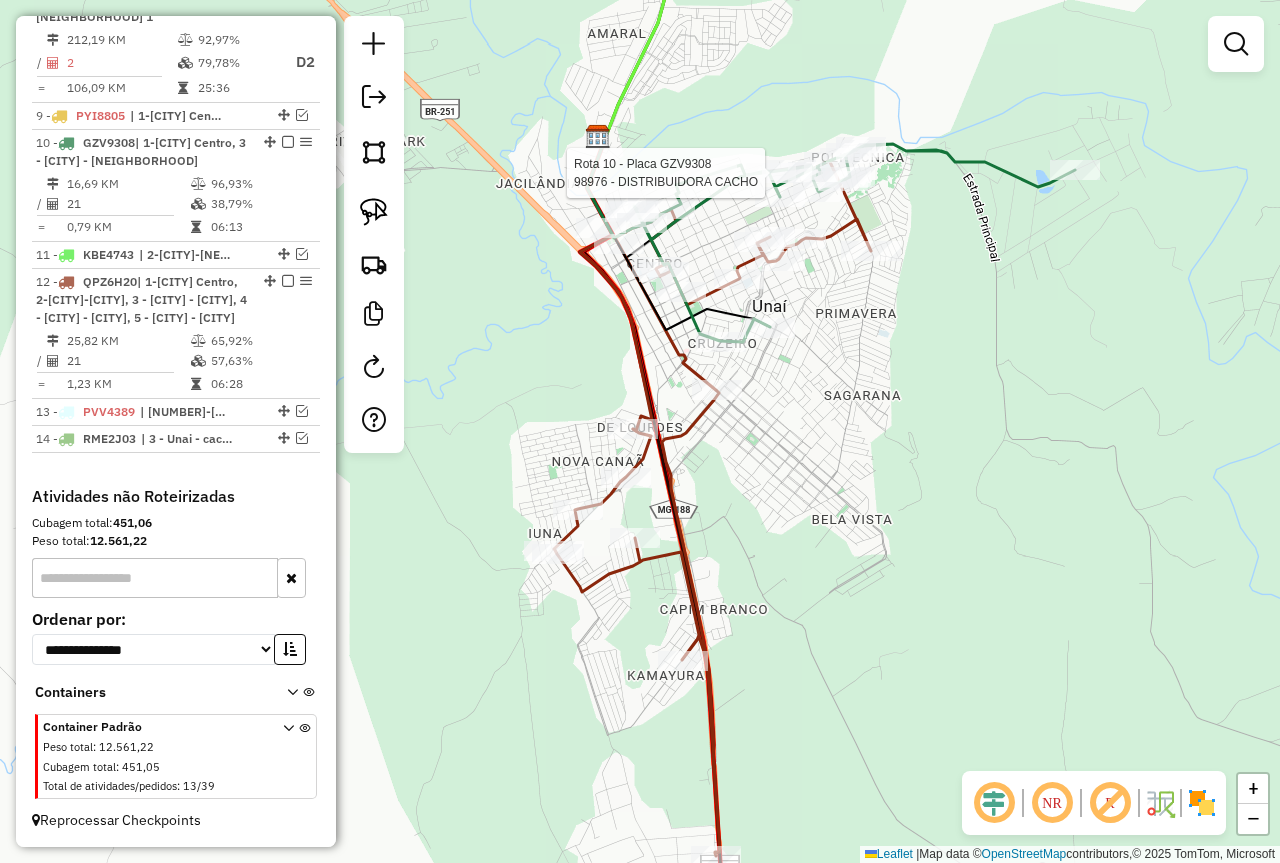 select on "*********" 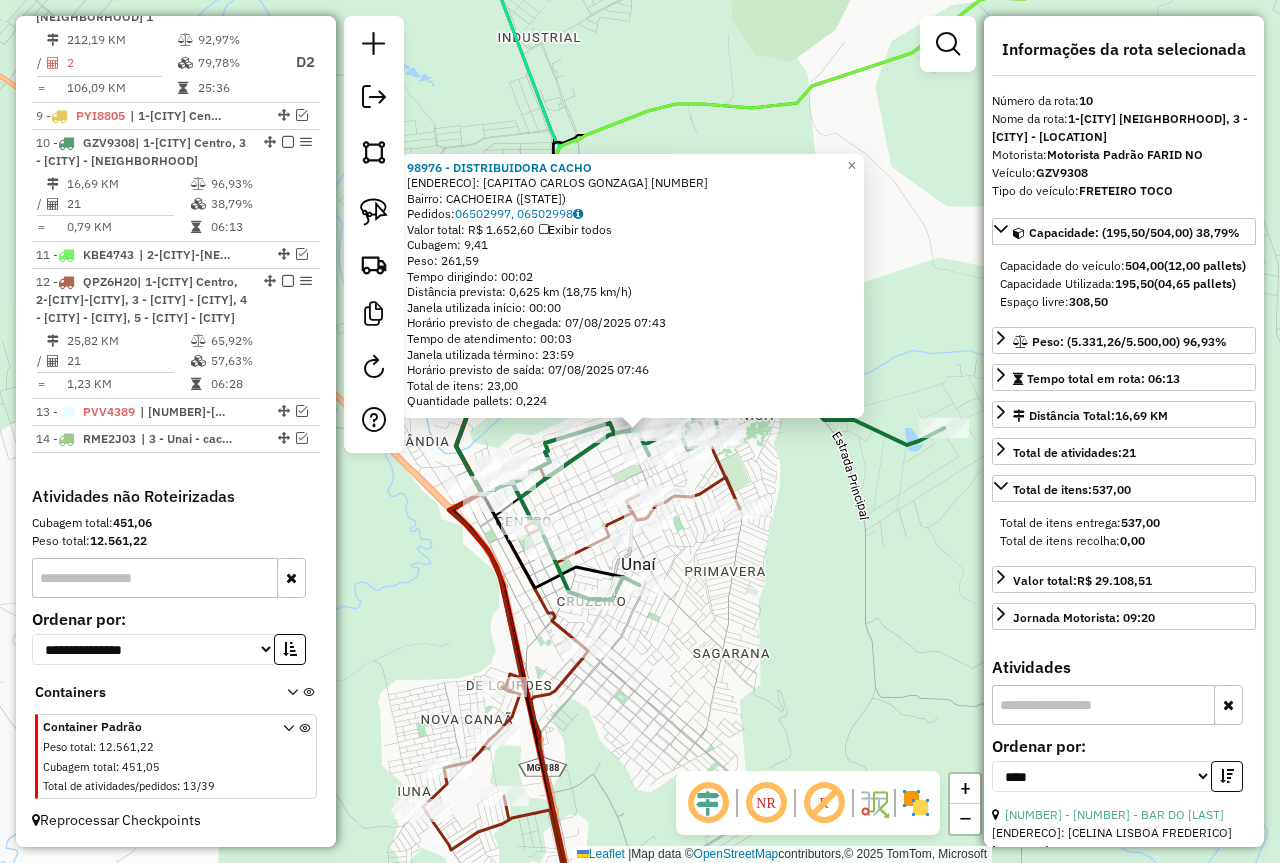 click on "98976 - DISTRIBUIDORA  CACHO  Endereço:  CAPITAO CARLOS GONZAGA 180   Bairro: CACHOEIRA (UNAI / MG)   Pedidos:  06502997, 06502998   Valor total: R$ 1.652,60   Exibir todos   Cubagem: 9,41  Peso: 261,59  Tempo dirigindo: 00:02   Distância prevista: 0,625 km (18,75 km/h)   Janela utilizada início: 00:00   Horário previsto de chegada: 07/08/2025 07:43   Tempo de atendimento: 00:03   Janela utilizada término: 23:59   Horário previsto de saída: 07/08/2025 07:46   Total de itens: 23,00   Quantidade pallets: 0,224  × Janela de atendimento Grade de atendimento Capacidade Transportadoras Veículos Cliente Pedidos  Rotas Selecione os dias de semana para filtrar as janelas de atendimento  Seg   Ter   Qua   Qui   Sex   Sáb   Dom  Informe o período da janela de atendimento: De: Até:  Filtrar exatamente a janela do cliente  Considerar janela de atendimento padrão  Selecione os dias de semana para filtrar as grades de atendimento  Seg   Ter   Qua   Qui   Sex   Sáb   Dom   Peso mínimo:   Peso máximo:   De:  +" 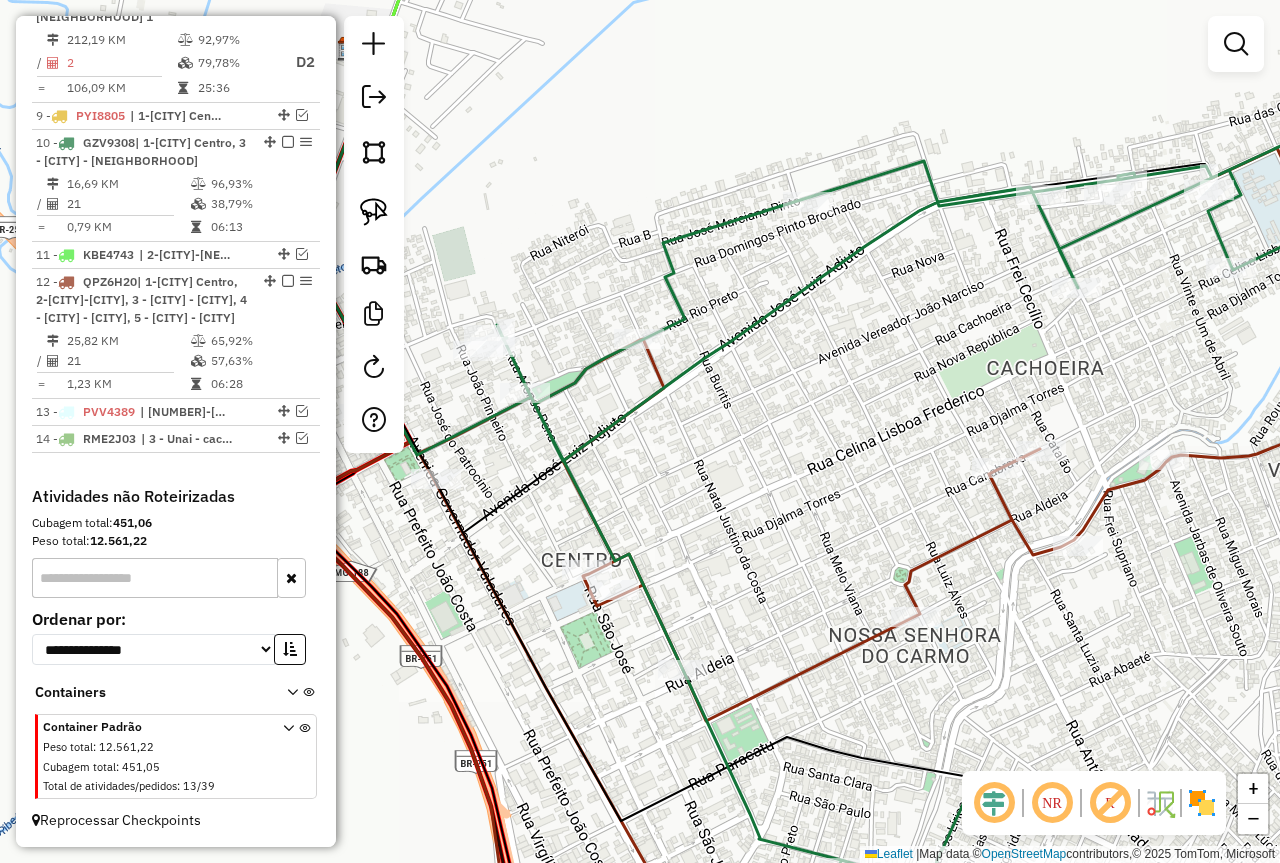 drag, startPoint x: 577, startPoint y: 493, endPoint x: 684, endPoint y: 424, distance: 127.3185 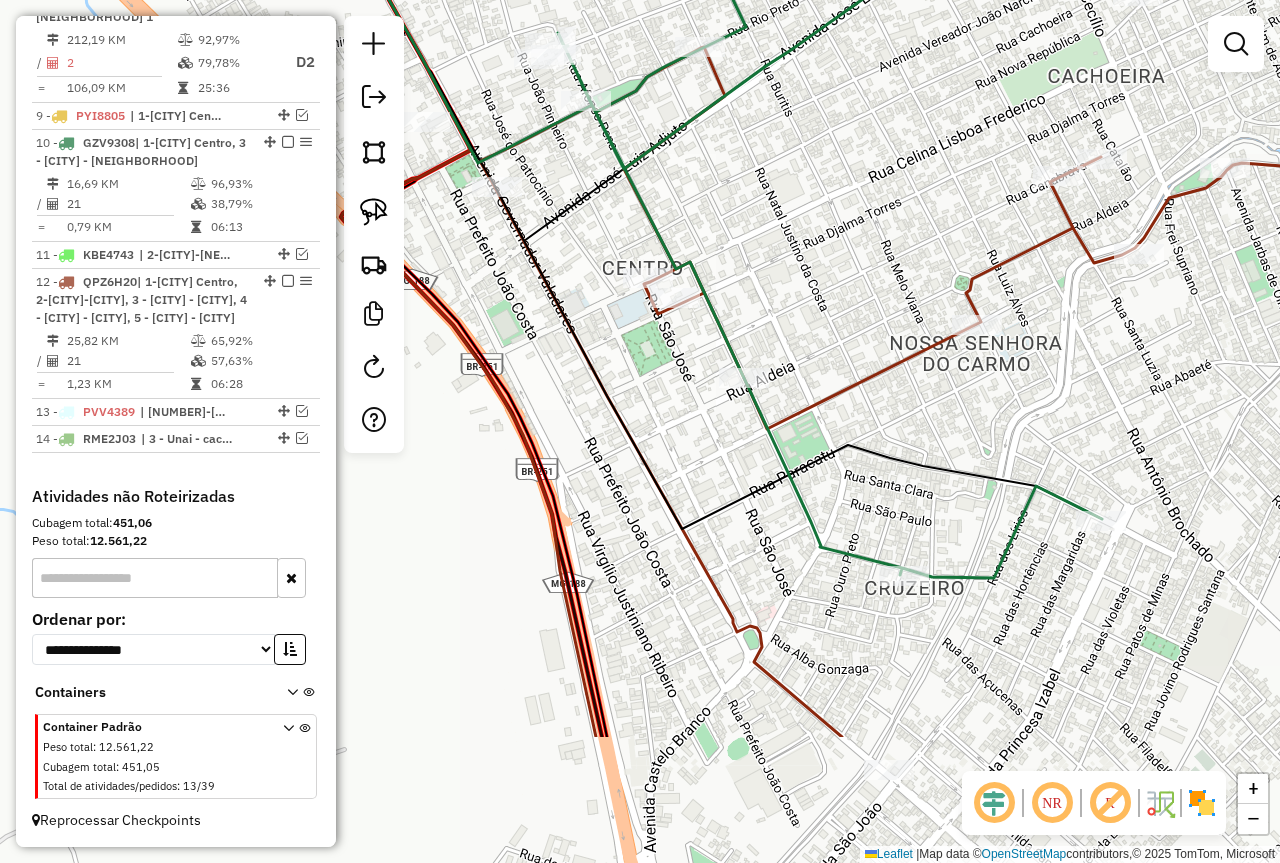 drag, startPoint x: 858, startPoint y: 519, endPoint x: 792, endPoint y: 340, distance: 190.77998 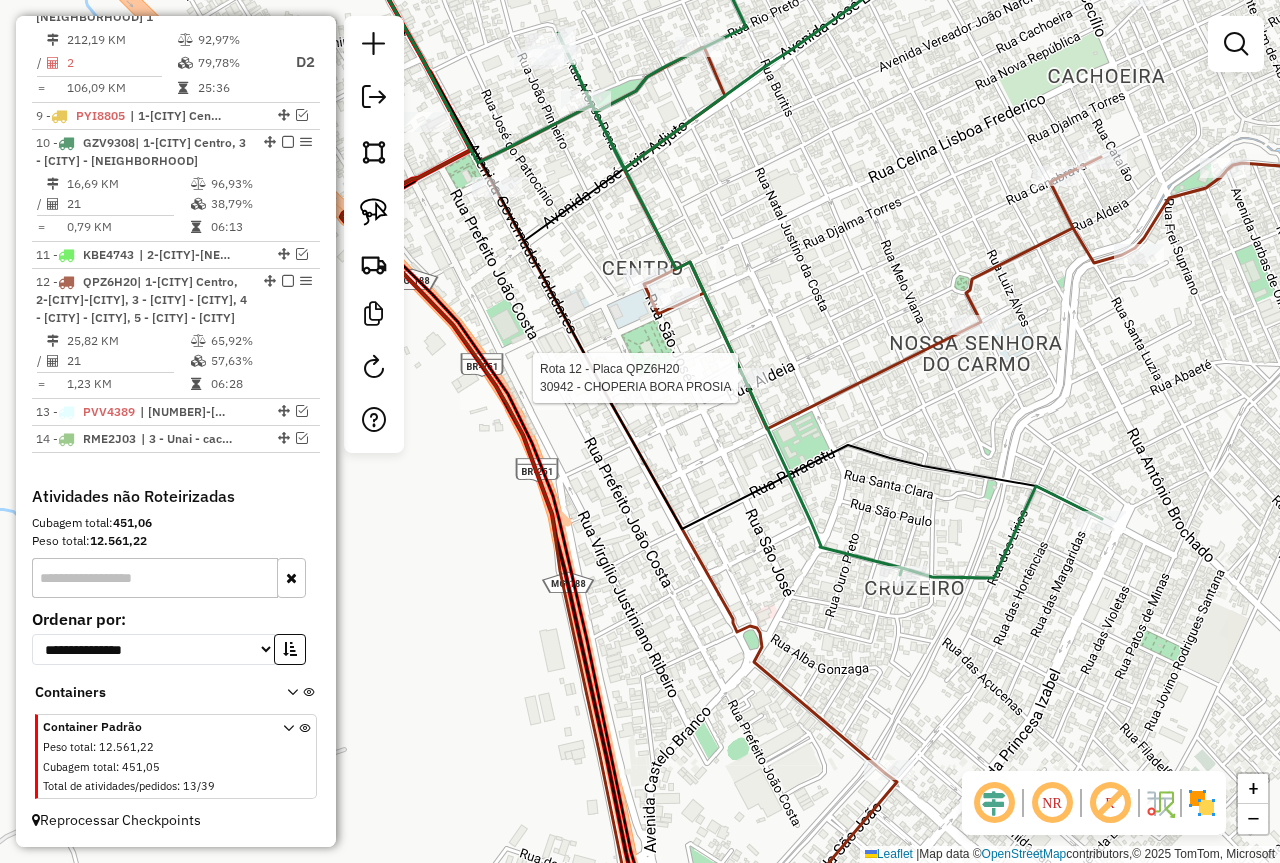 select on "*********" 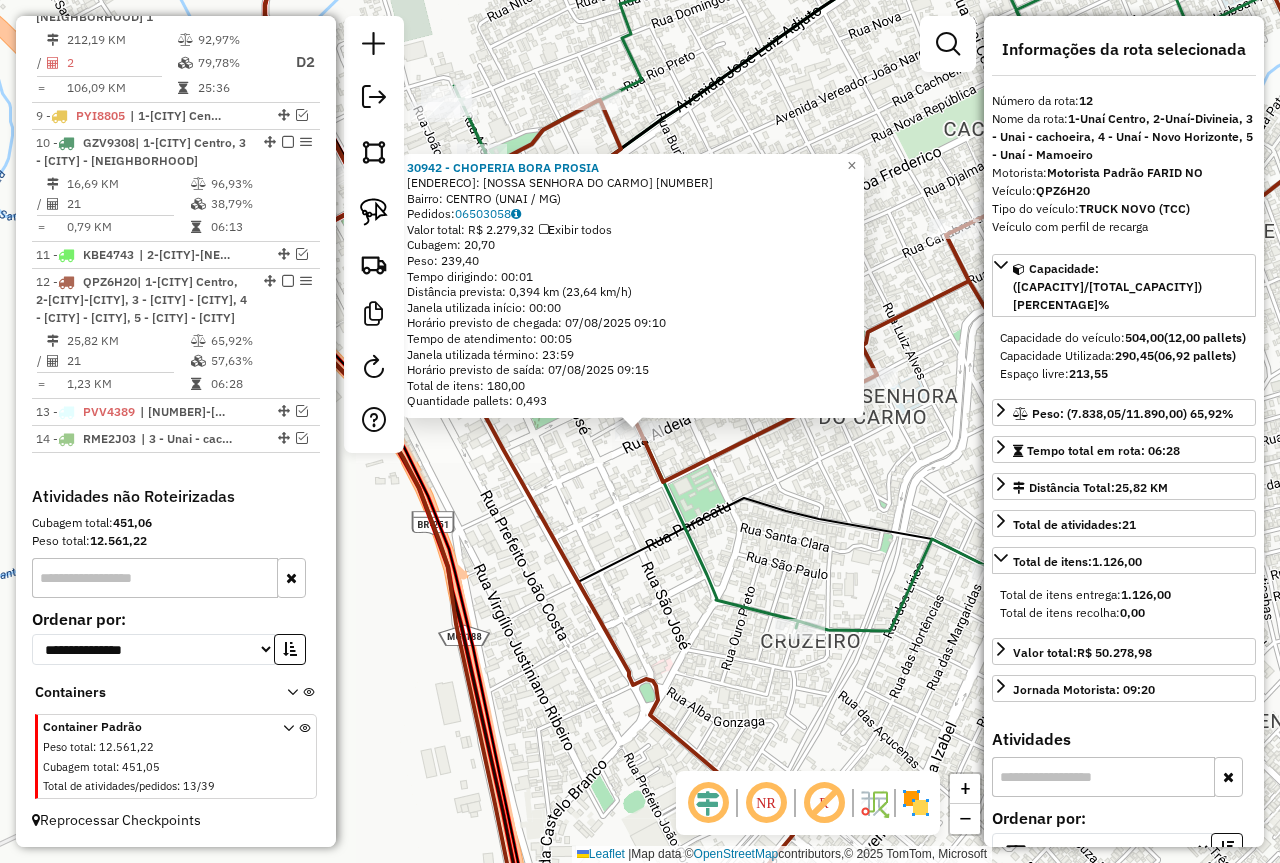 click 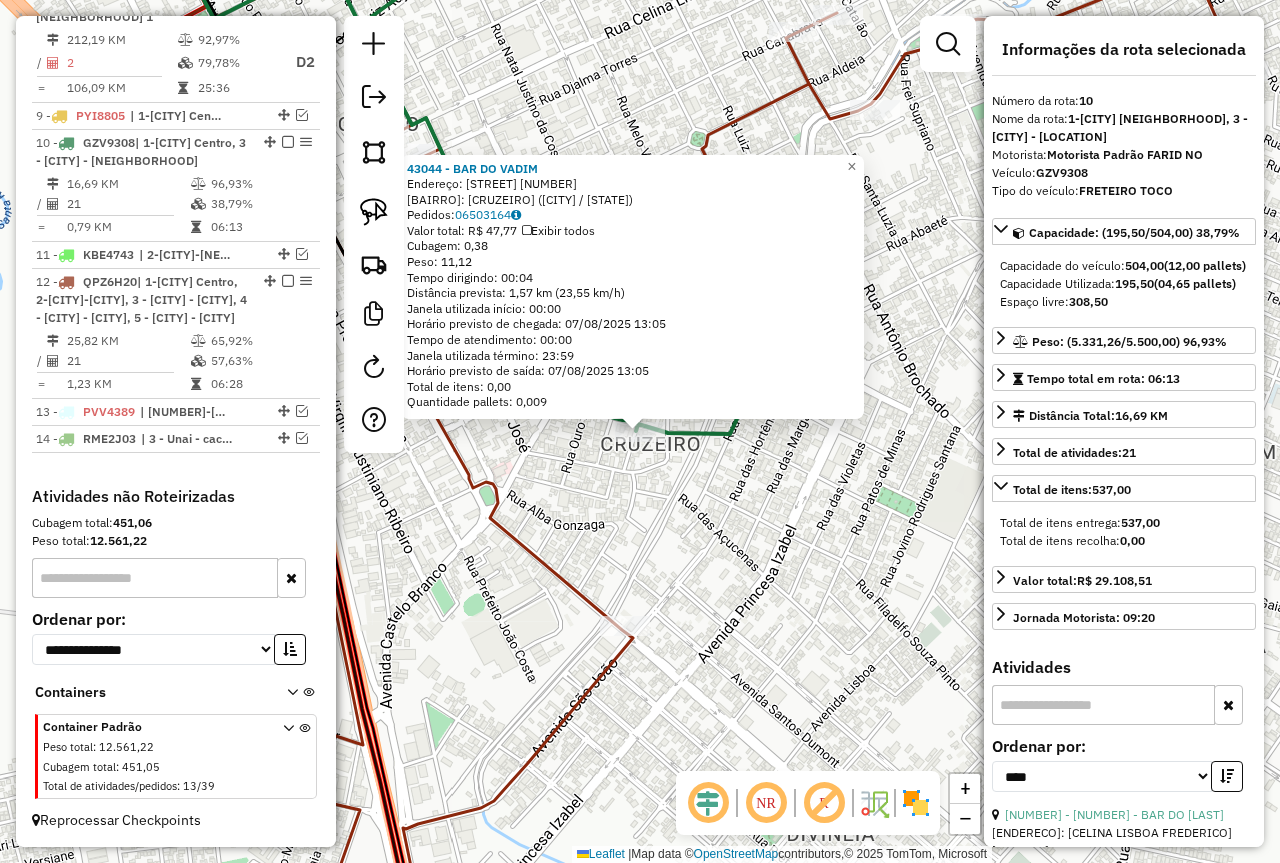 click on "43044 - BAR DO VADIM  Endereço:  ZAIDA TORRES MARTINS 190   Bairro: CRUZEIRO (UNAI / MG)   Pedidos:  06503164   Valor total: R$ 47,77   Exibir todos   Cubagem: 0,38  Peso: 11,12  Tempo dirigindo: 00:04   Distância prevista: 1,57 km (23,55 km/h)   Janela utilizada início: 00:00   Horário previsto de chegada: 07/08/2025 13:05   Tempo de atendimento: 00:00   Janela utilizada término: 23:59   Horário previsto de saída: 07/08/2025 13:05   Total de itens: 0,00   Quantidade pallets: 0,009  × Janela de atendimento Grade de atendimento Capacidade Transportadoras Veículos Cliente Pedidos  Rotas Selecione os dias de semana para filtrar as janelas de atendimento  Seg   Ter   Qua   Qui   Sex   Sáb   Dom  Informe o período da janela de atendimento: De: Até:  Filtrar exatamente a janela do cliente  Considerar janela de atendimento padrão  Selecione os dias de semana para filtrar as grades de atendimento  Seg   Ter   Qua   Qui   Sex   Sáb   Dom   Considerar clientes sem dia de atendimento cadastrado  De:   De:" 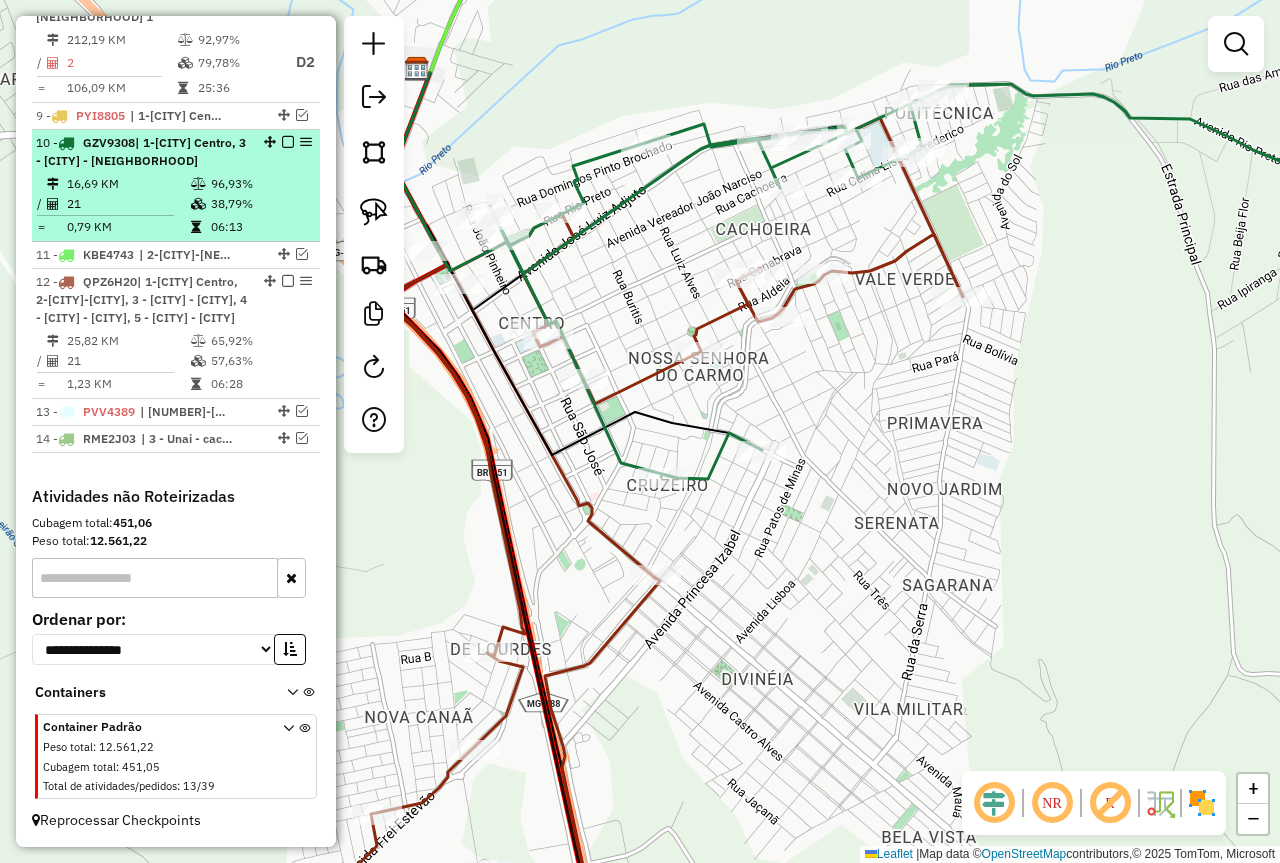 click at bounding box center (288, 142) 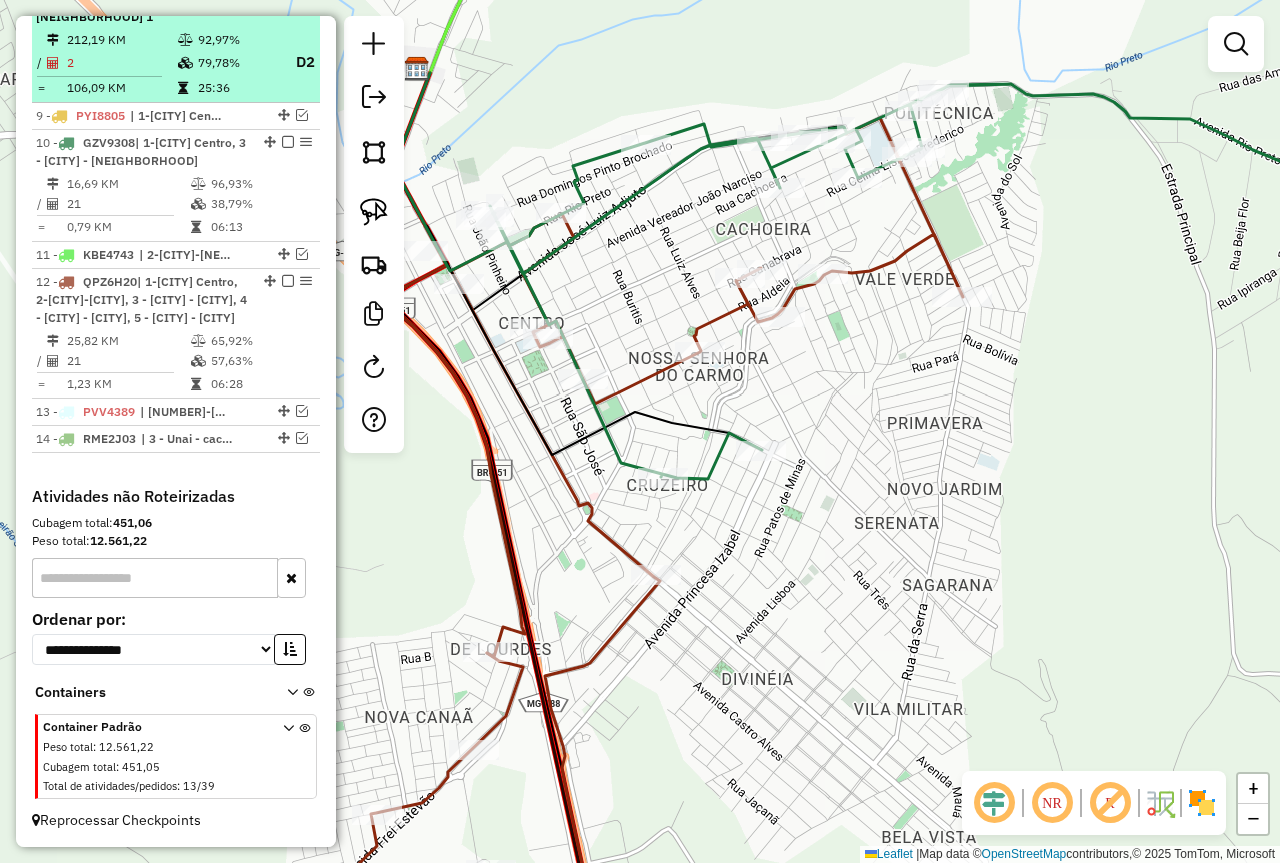 scroll, scrollTop: 1248, scrollLeft: 0, axis: vertical 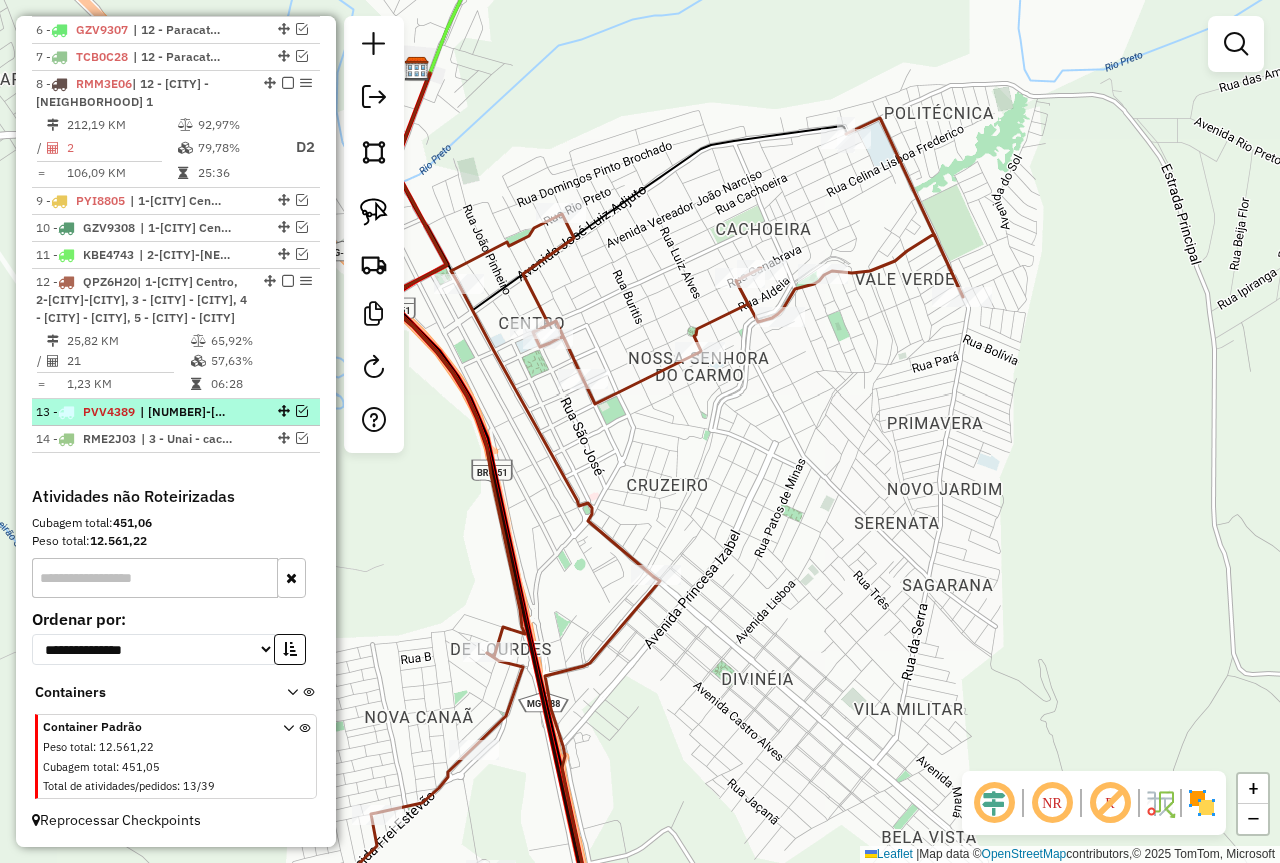 click at bounding box center (302, 411) 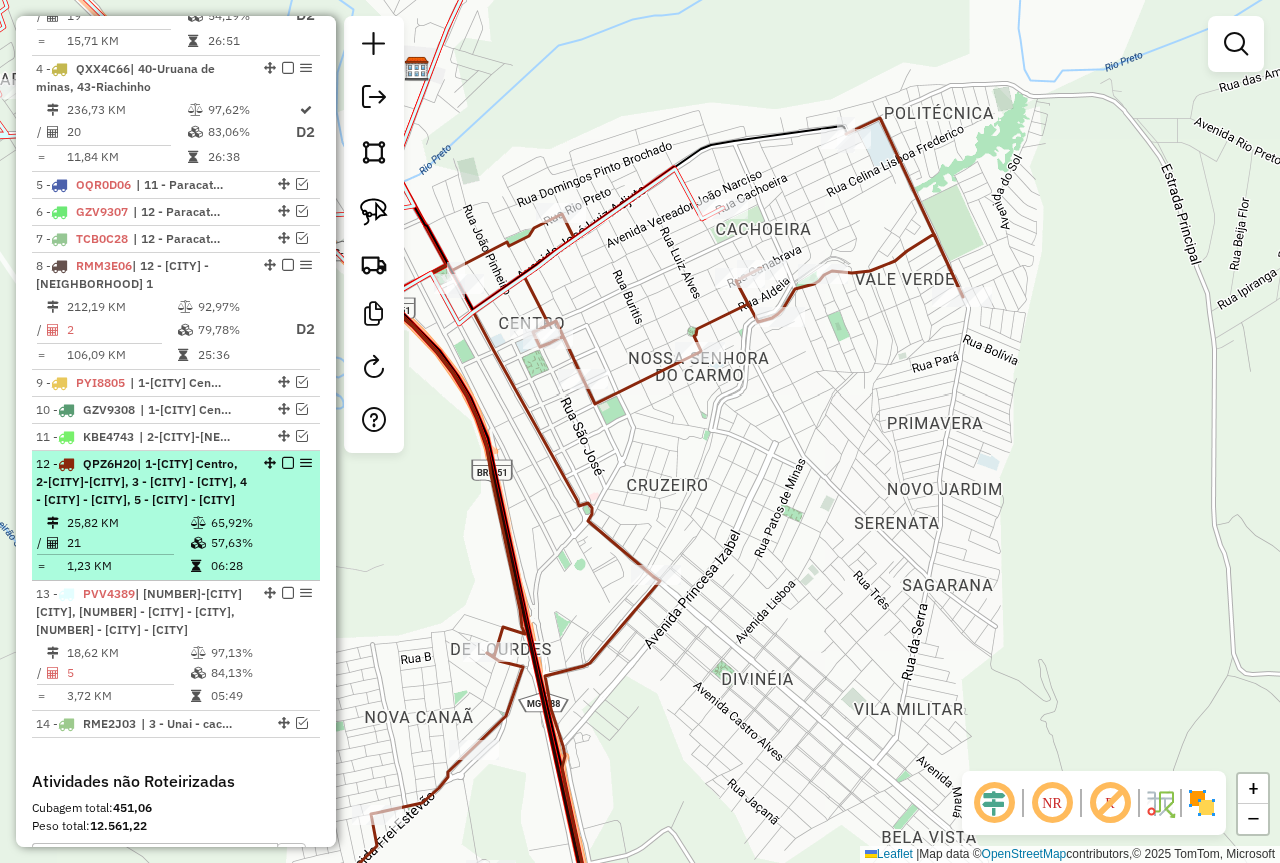 scroll, scrollTop: 1033, scrollLeft: 0, axis: vertical 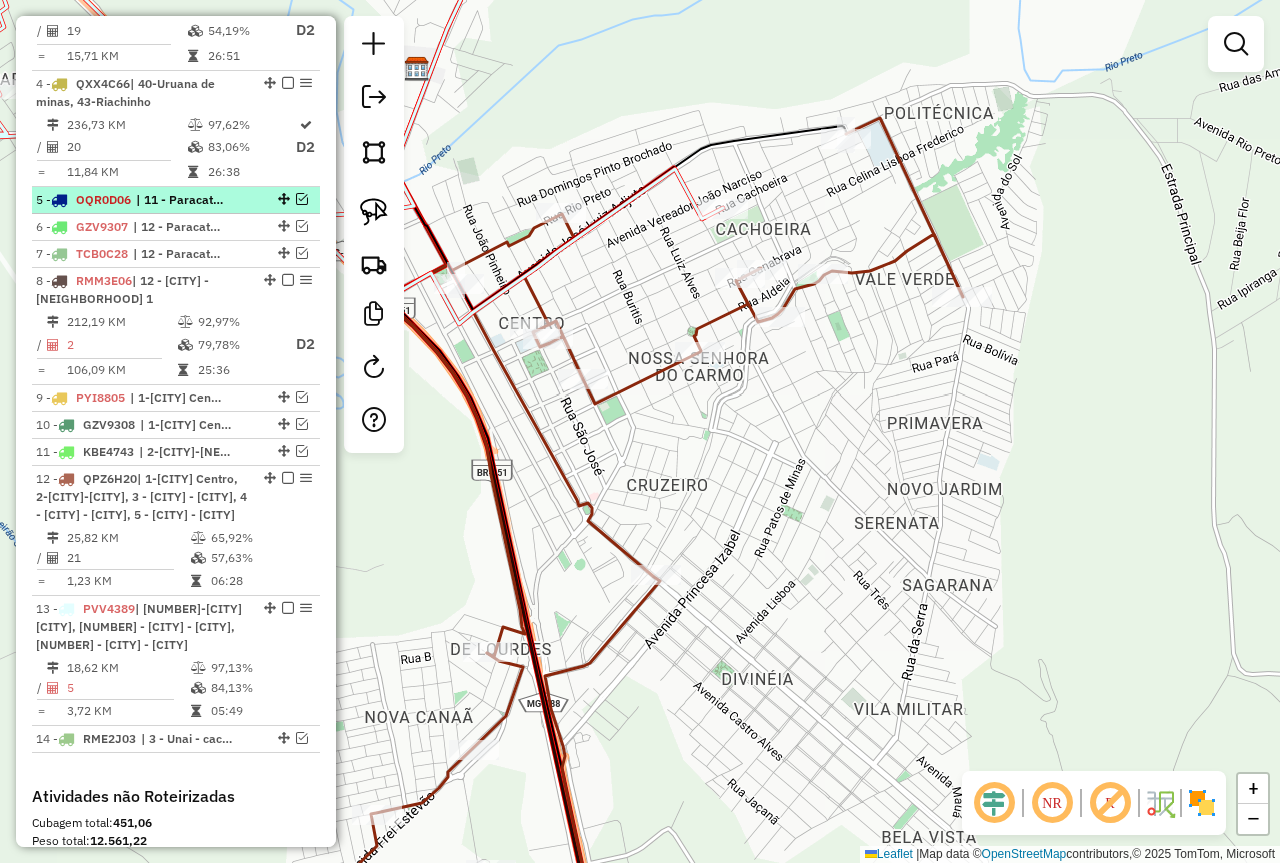 click at bounding box center (302, 199) 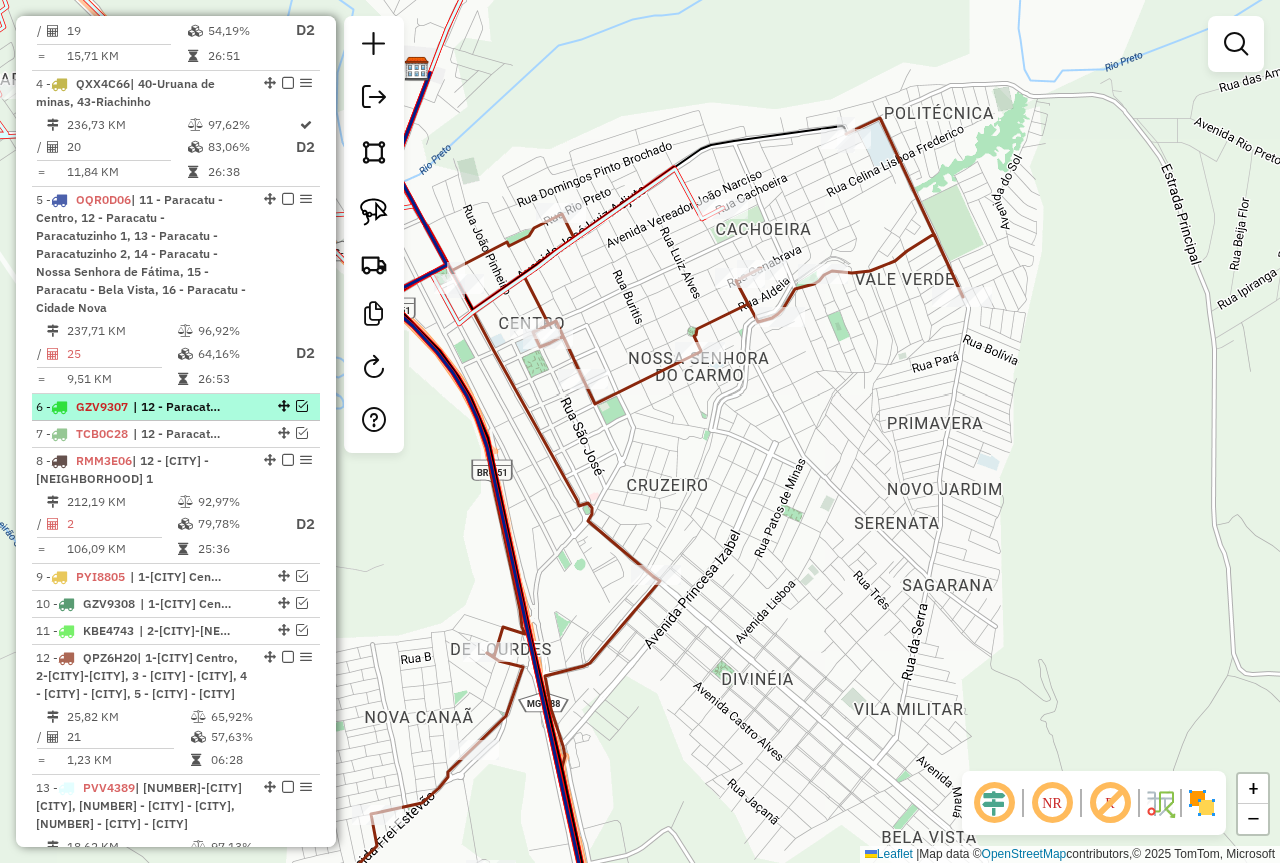 click at bounding box center (302, 406) 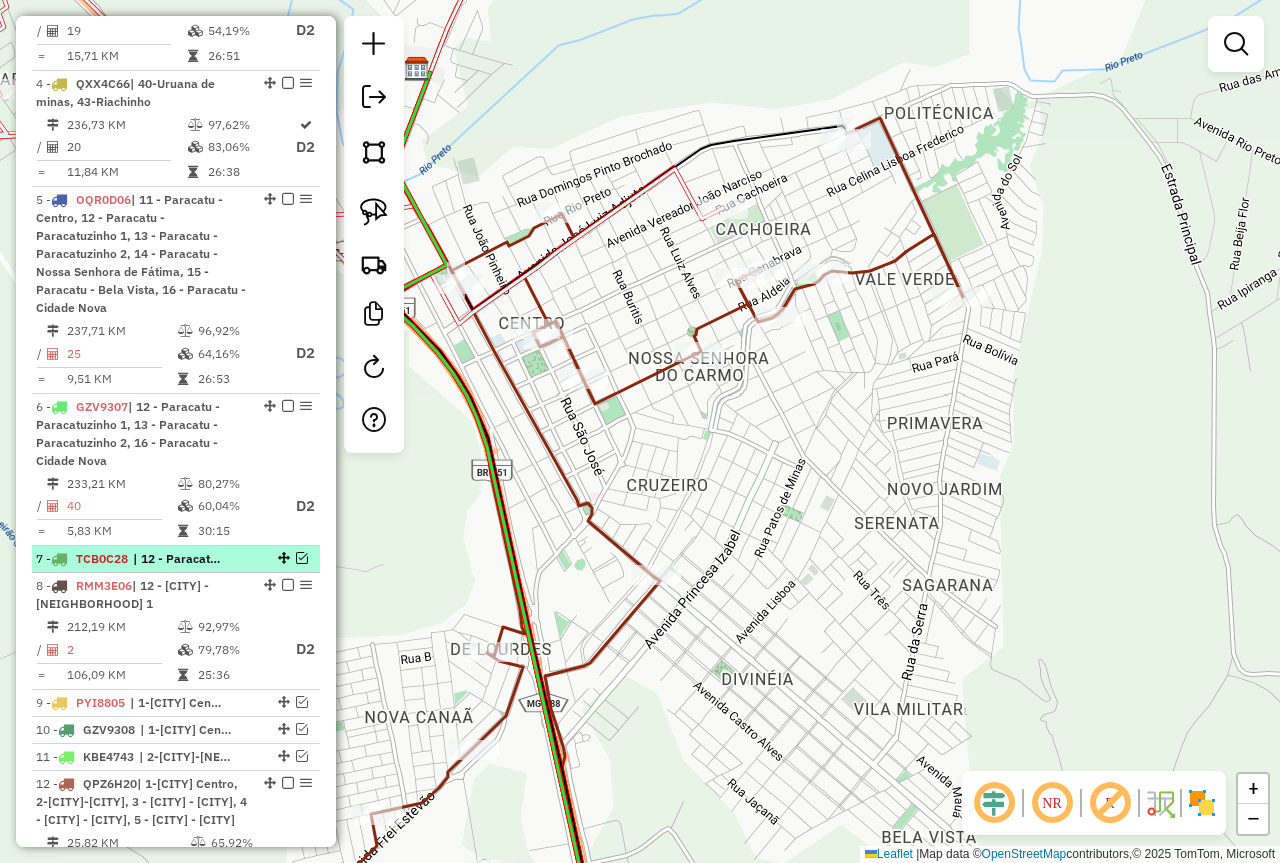 click at bounding box center [302, 558] 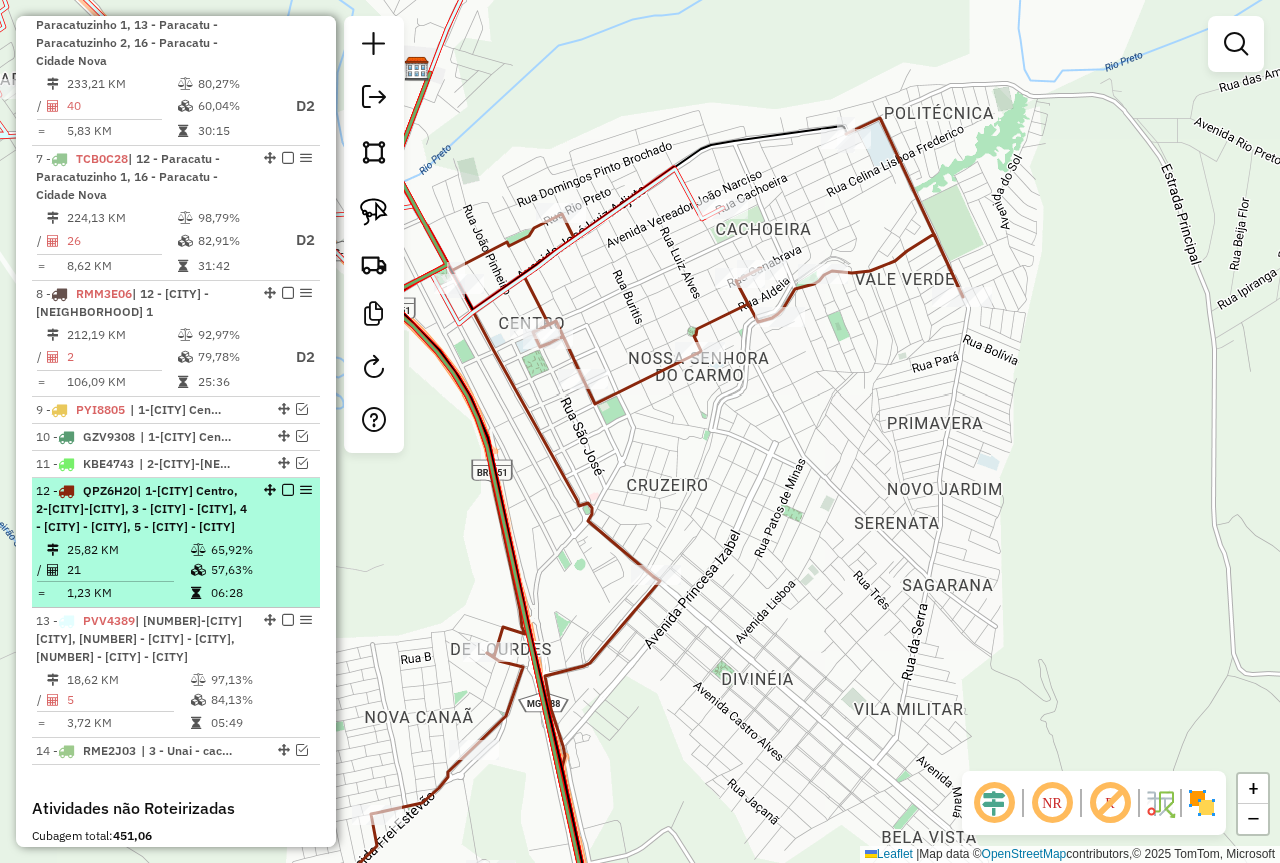 scroll, scrollTop: 1633, scrollLeft: 0, axis: vertical 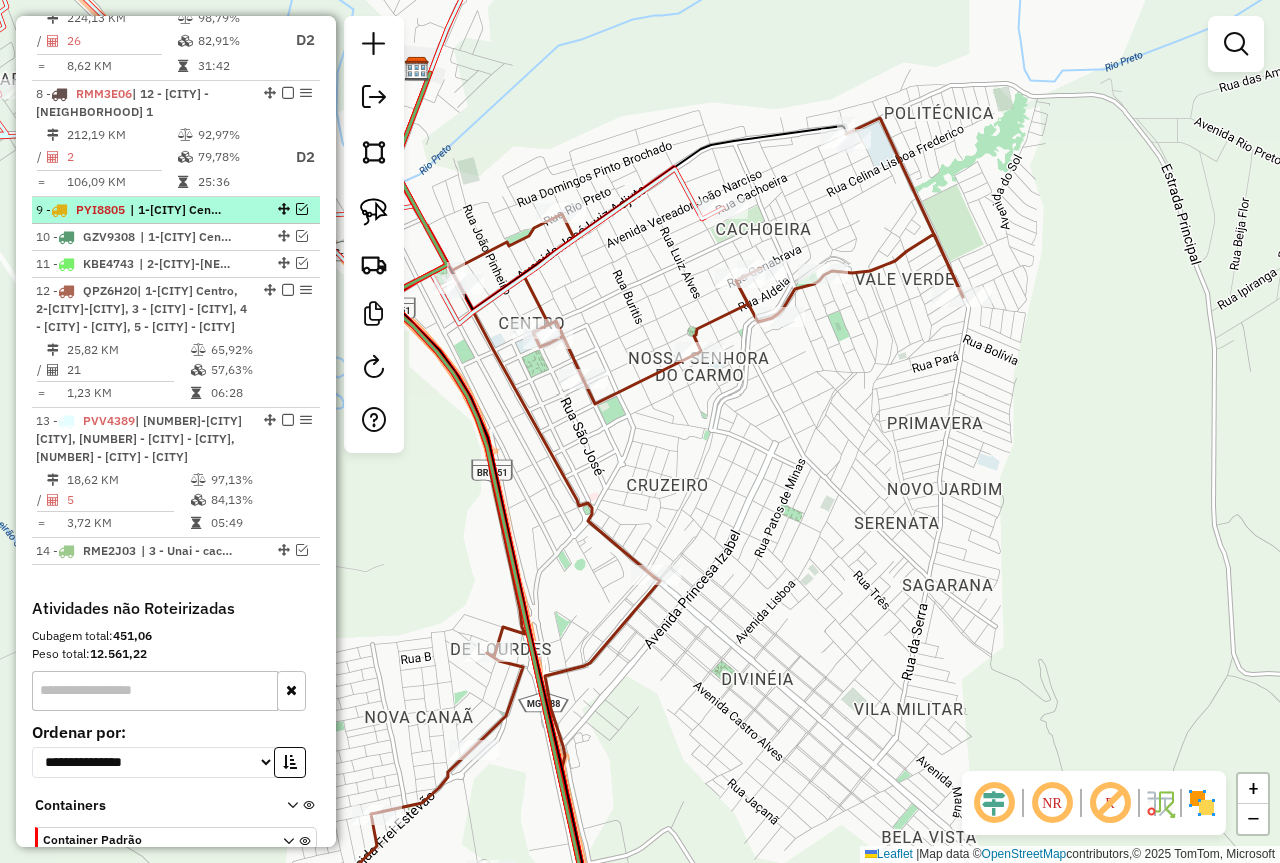 click at bounding box center [302, 209] 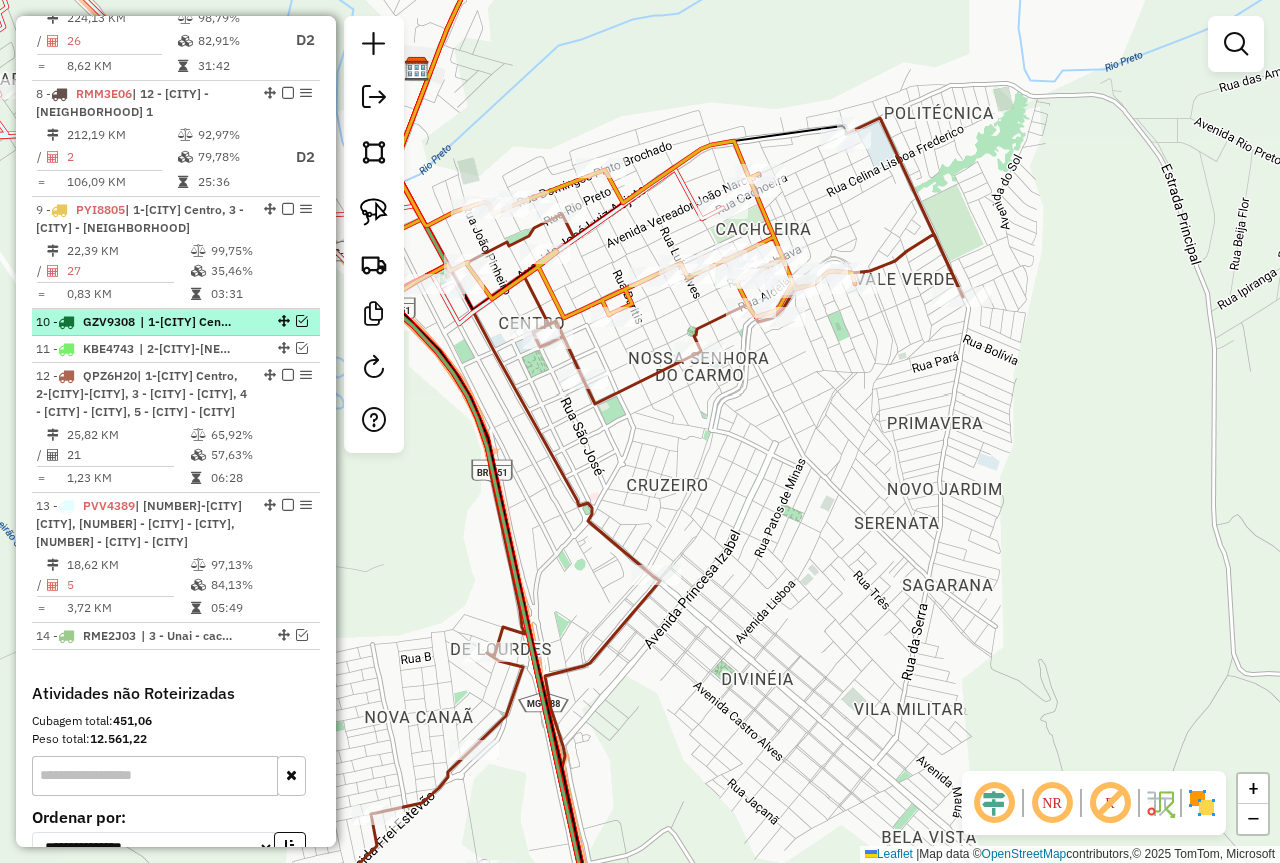 click at bounding box center [302, 321] 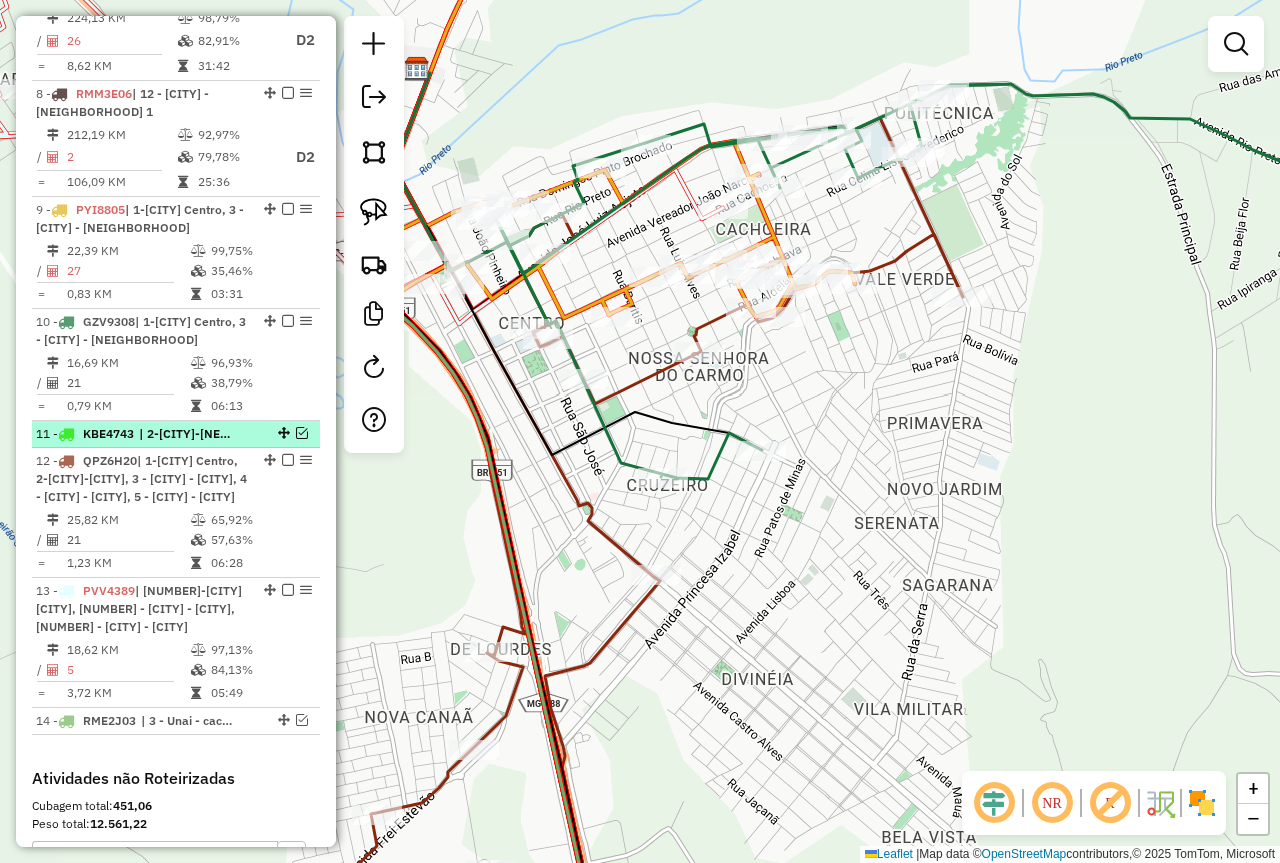 click at bounding box center (302, 433) 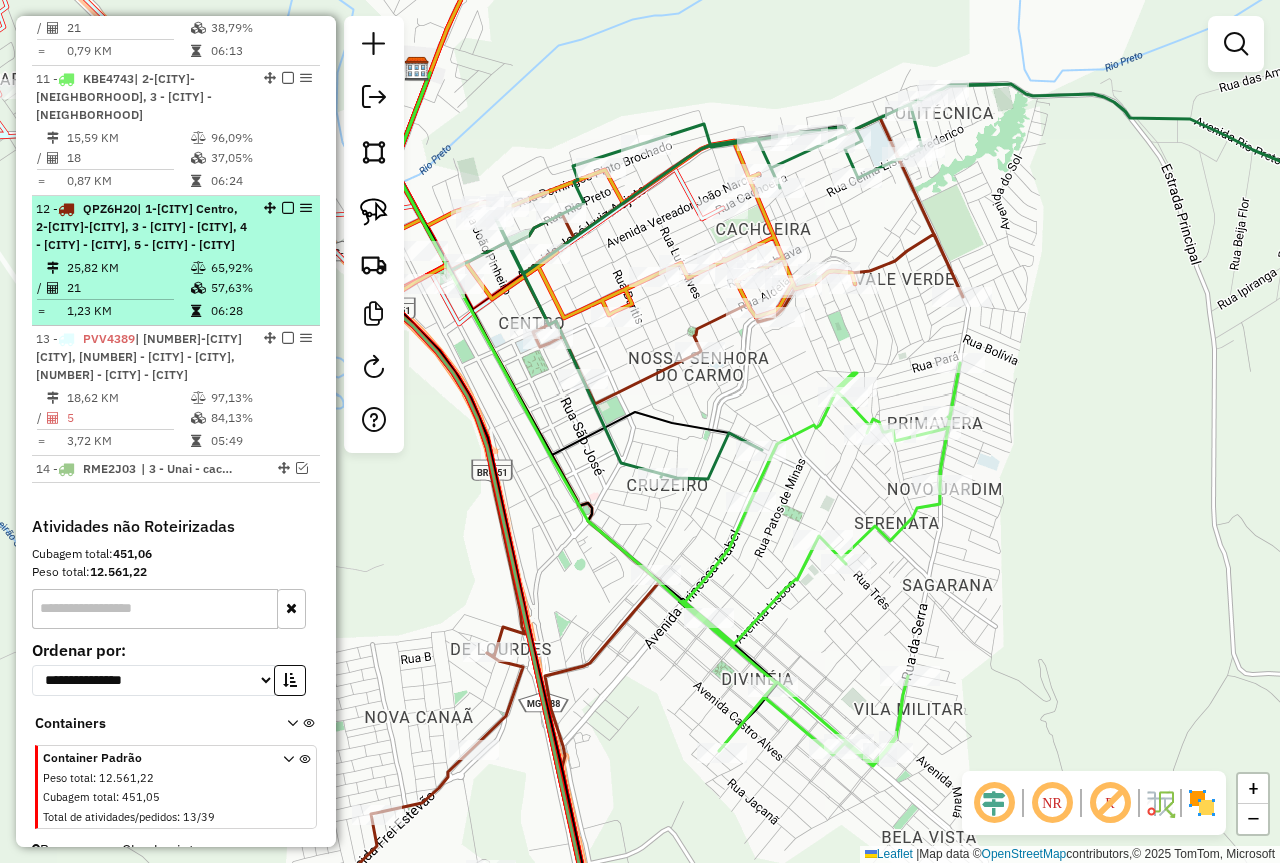 scroll, scrollTop: 2018, scrollLeft: 0, axis: vertical 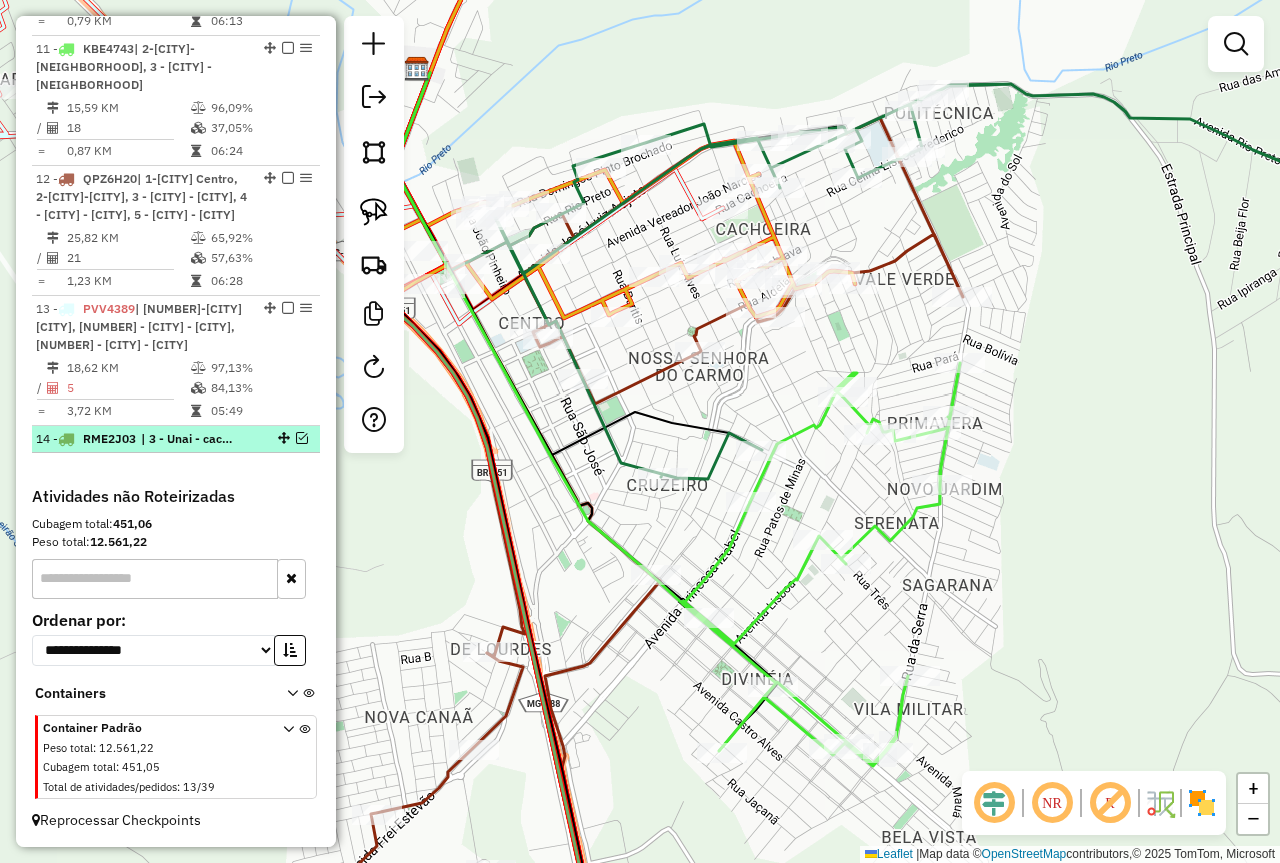 click at bounding box center (302, 438) 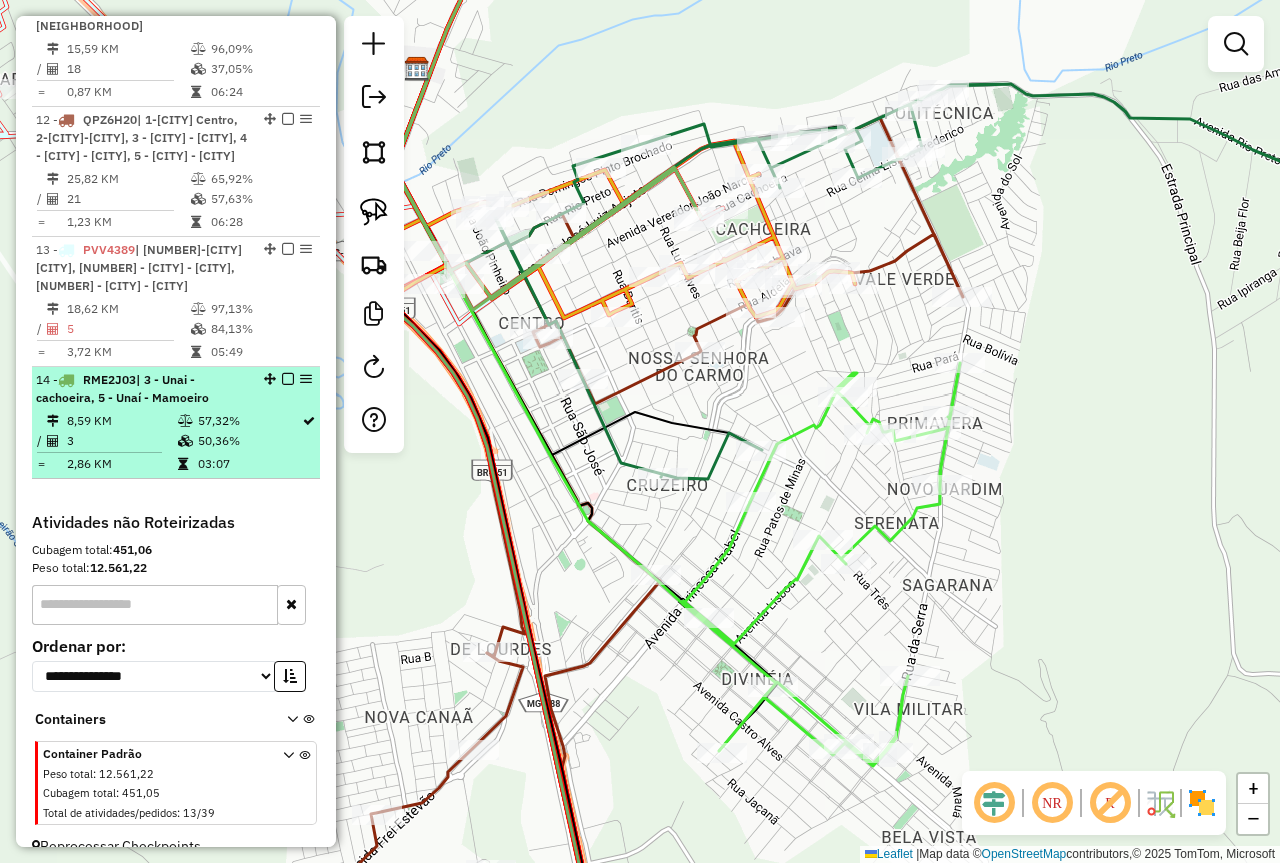 scroll, scrollTop: 2103, scrollLeft: 0, axis: vertical 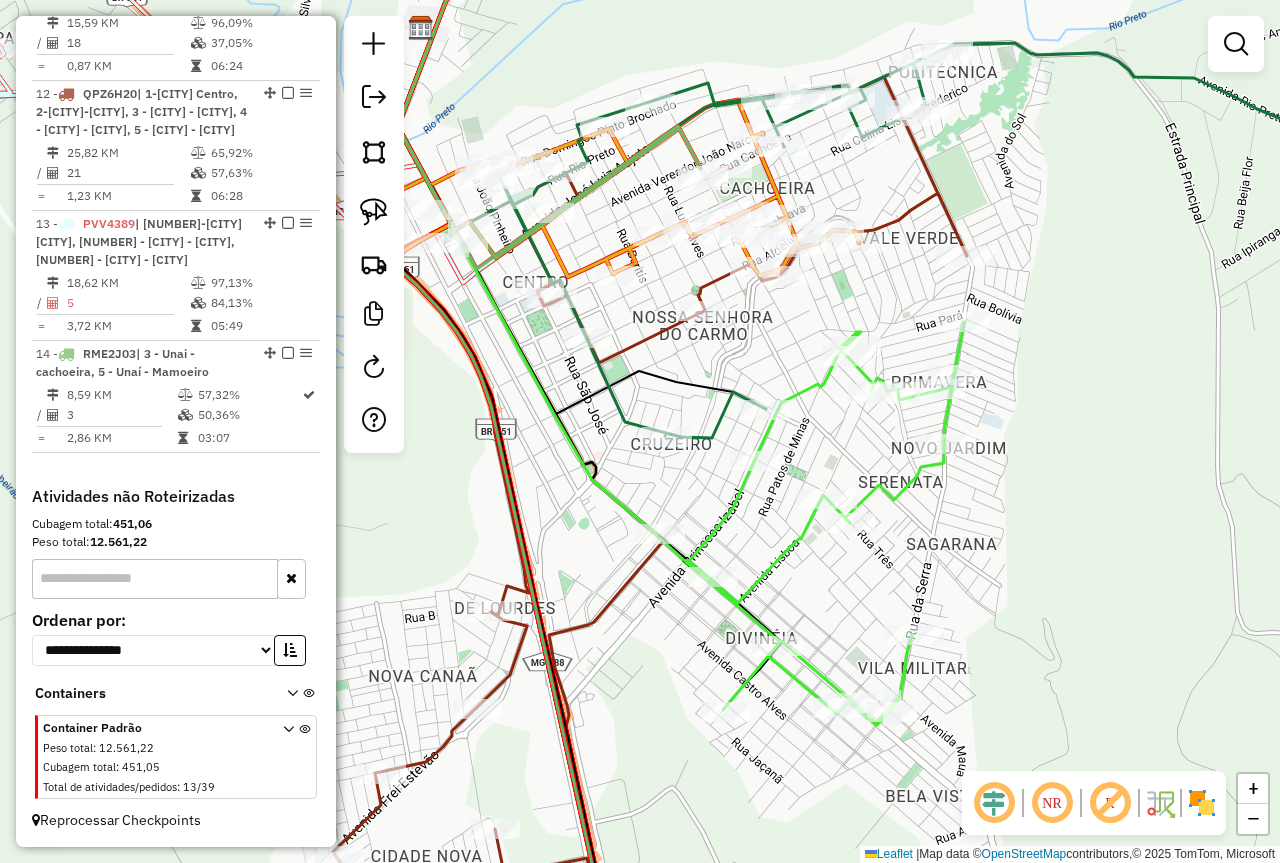 drag, startPoint x: 431, startPoint y: 567, endPoint x: 454, endPoint y: 368, distance: 200.32474 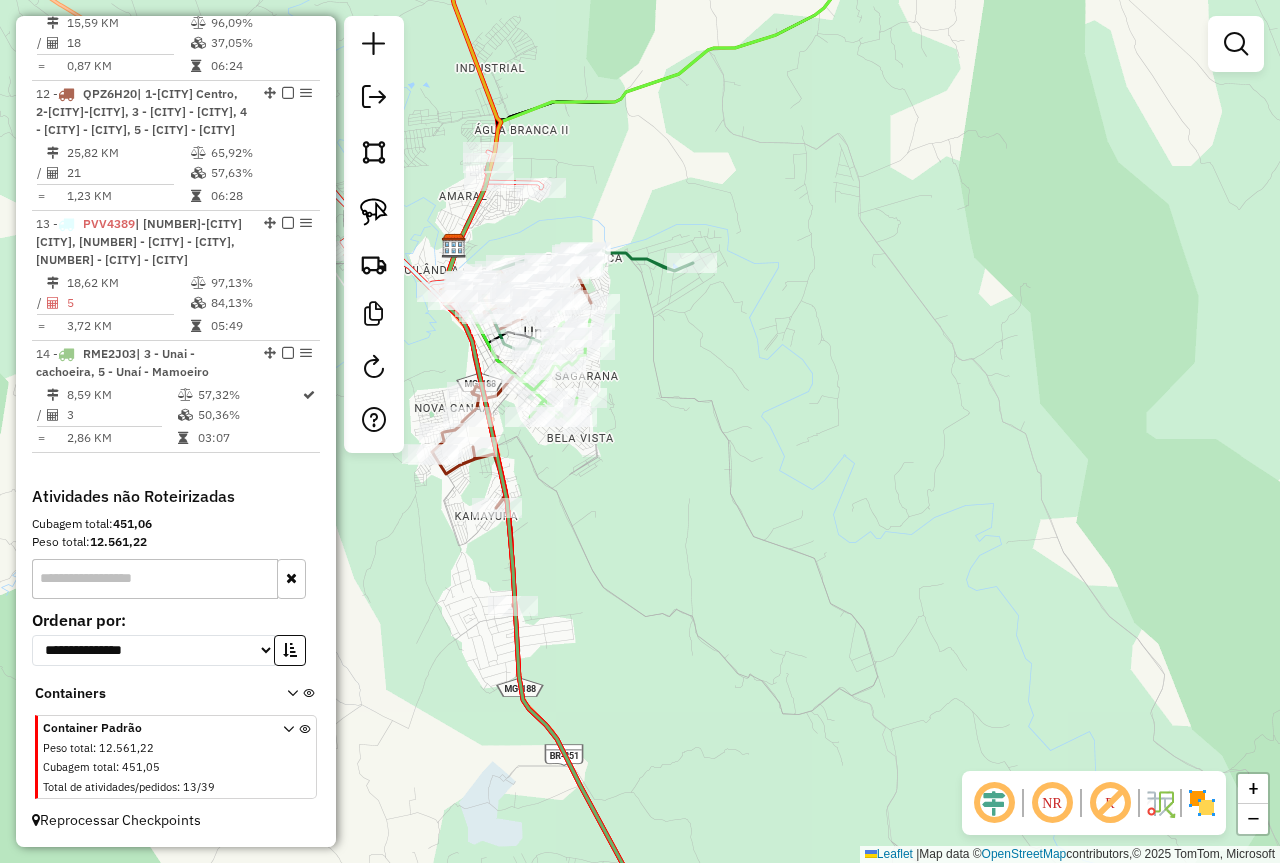 drag, startPoint x: 657, startPoint y: 570, endPoint x: 729, endPoint y: 222, distance: 355.37024 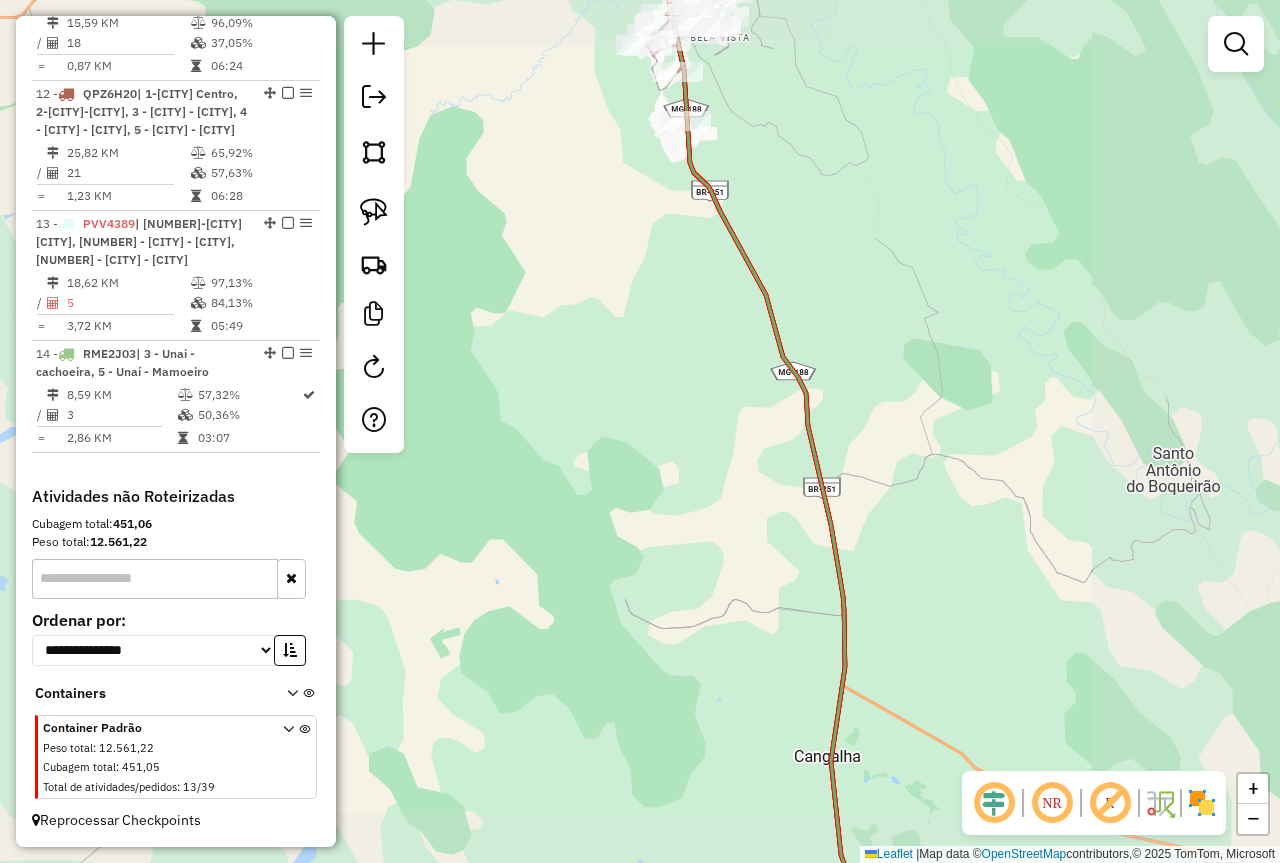 drag, startPoint x: 695, startPoint y: 594, endPoint x: 684, endPoint y: 188, distance: 406.149 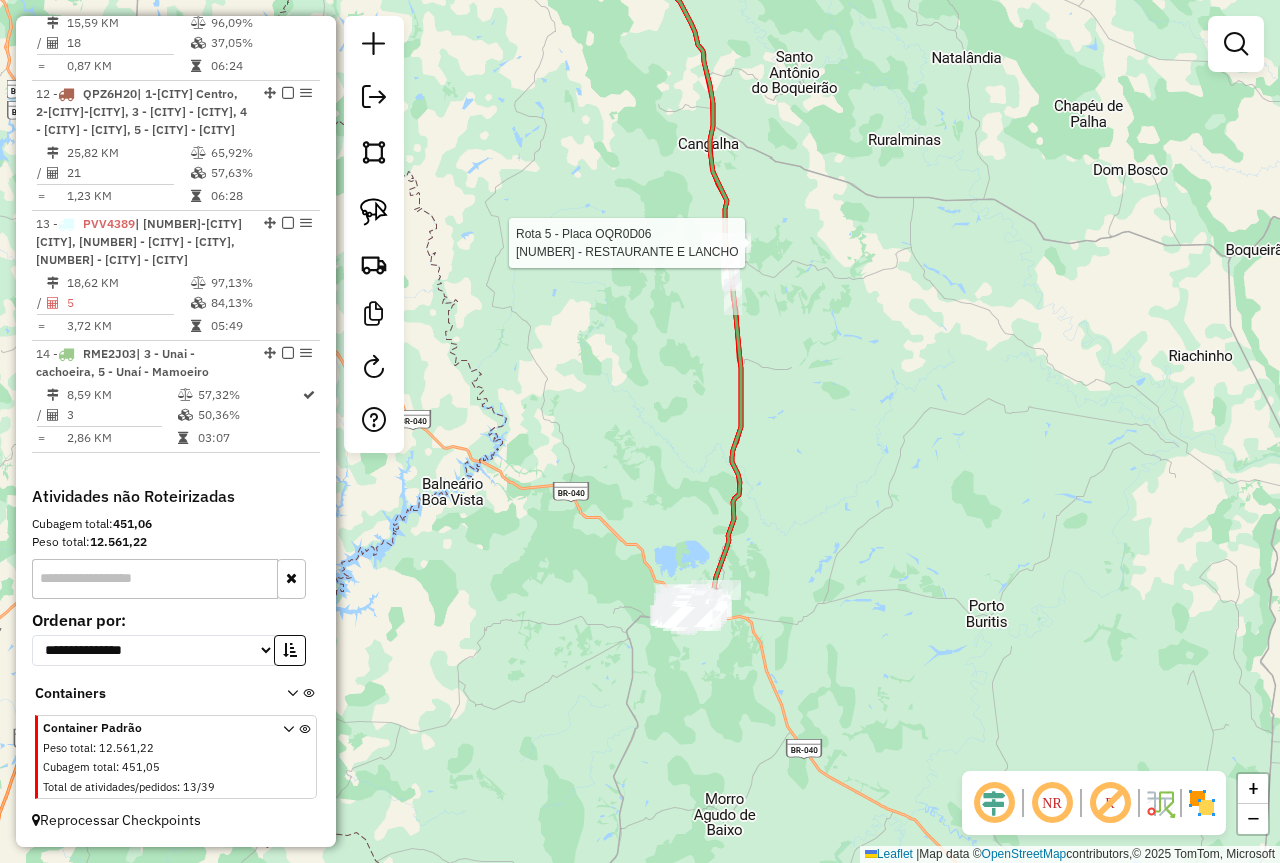 select on "*********" 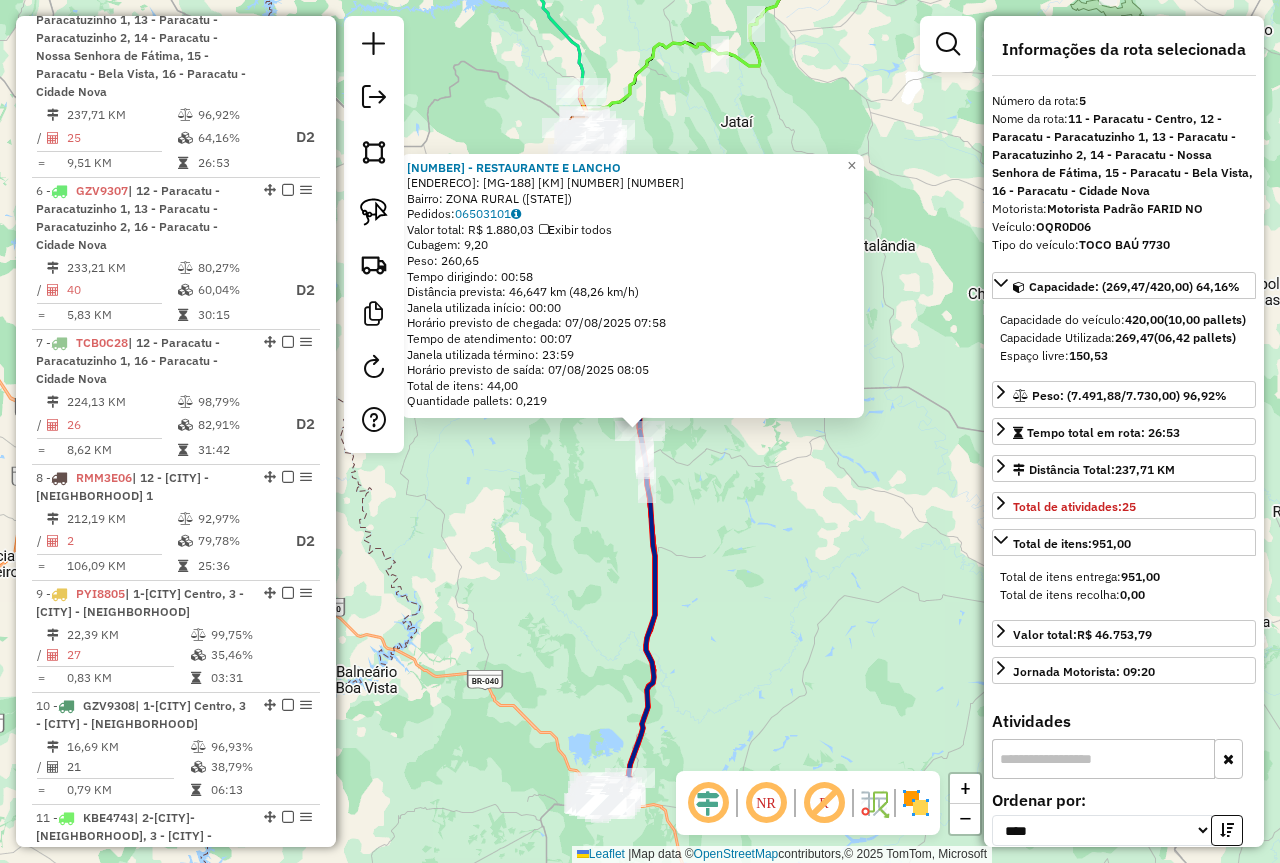 scroll, scrollTop: 1204, scrollLeft: 0, axis: vertical 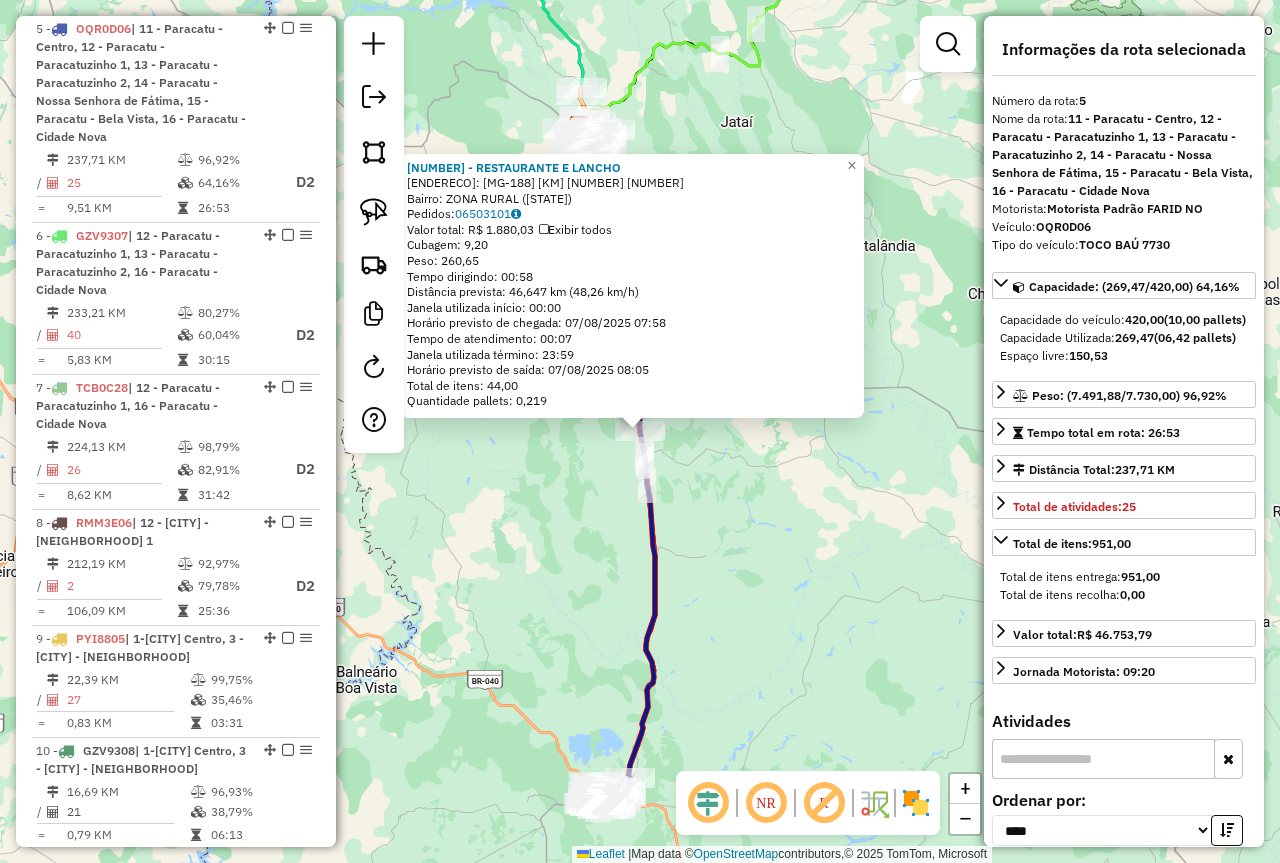 click on "98154 - RESTAURANTE E LANCHO  Endereço:  MG-188 KM 106 01   Bairro: ZONA RURAL (UNAI / MG)   Pedidos:  06503101   Valor total: R$ 1.880,03   Exibir todos   Cubagem: 9,20  Peso: 260,65  Tempo dirigindo: 00:58   Distância prevista: 46,647 km (48,26 km/h)   Janela utilizada início: 00:00   Horário previsto de chegada: 07/08/2025 07:58   Tempo de atendimento: 00:07   Janela utilizada término: 23:59   Horário previsto de saída: 07/08/2025 08:05   Total de itens: 44,00   Quantidade pallets: 0,219  × Janela de atendimento Grade de atendimento Capacidade Transportadoras Veículos Cliente Pedidos  Rotas Selecione os dias de semana para filtrar as janelas de atendimento  Seg   Ter   Qua   Qui   Sex   Sáb   Dom  Informe o período da janela de atendimento: De: Até:  Filtrar exatamente a janela do cliente  Considerar janela de atendimento padrão  Selecione os dias de semana para filtrar as grades de atendimento  Seg   Ter   Qua   Qui   Sex   Sáb   Dom   Considerar clientes sem dia de atendimento cadastrado +" 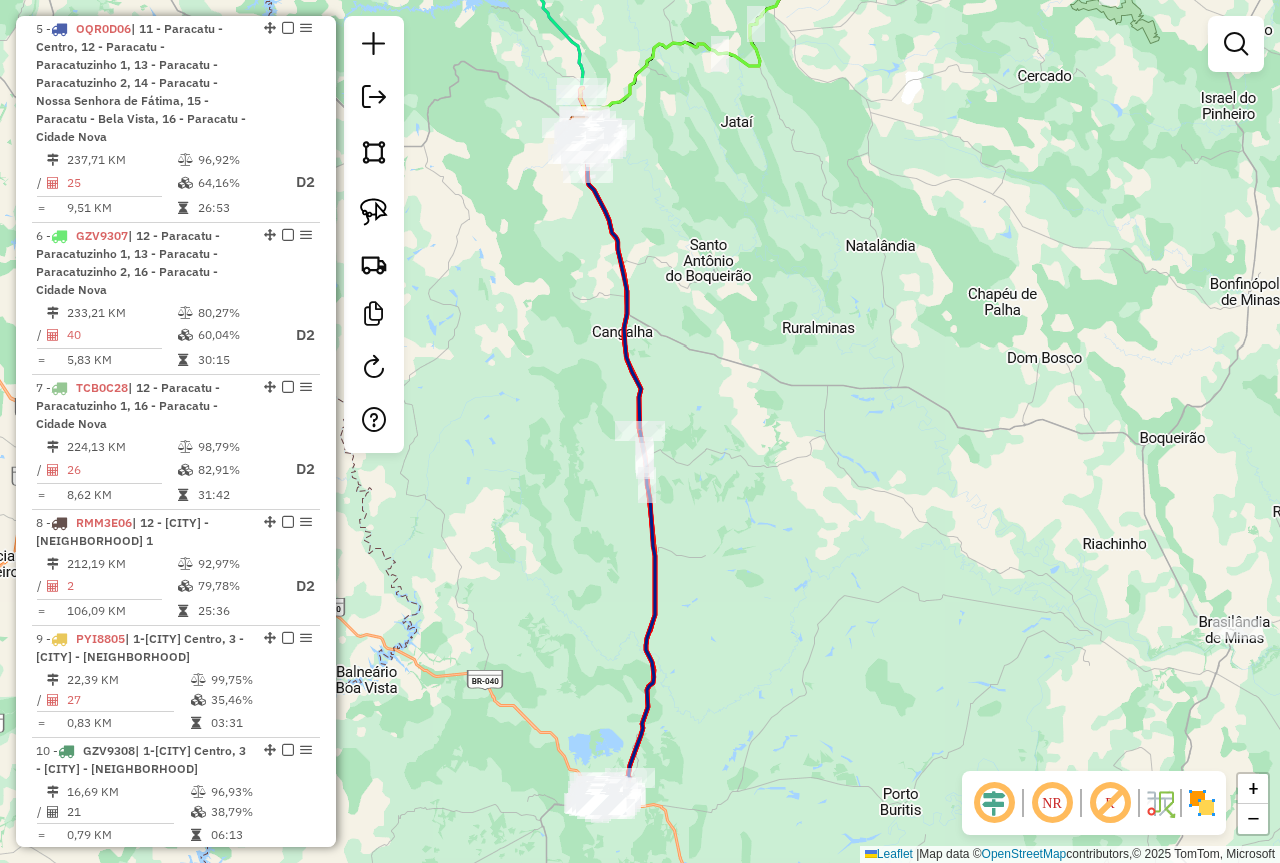 drag, startPoint x: 763, startPoint y: 641, endPoint x: 784, endPoint y: 469, distance: 173.27724 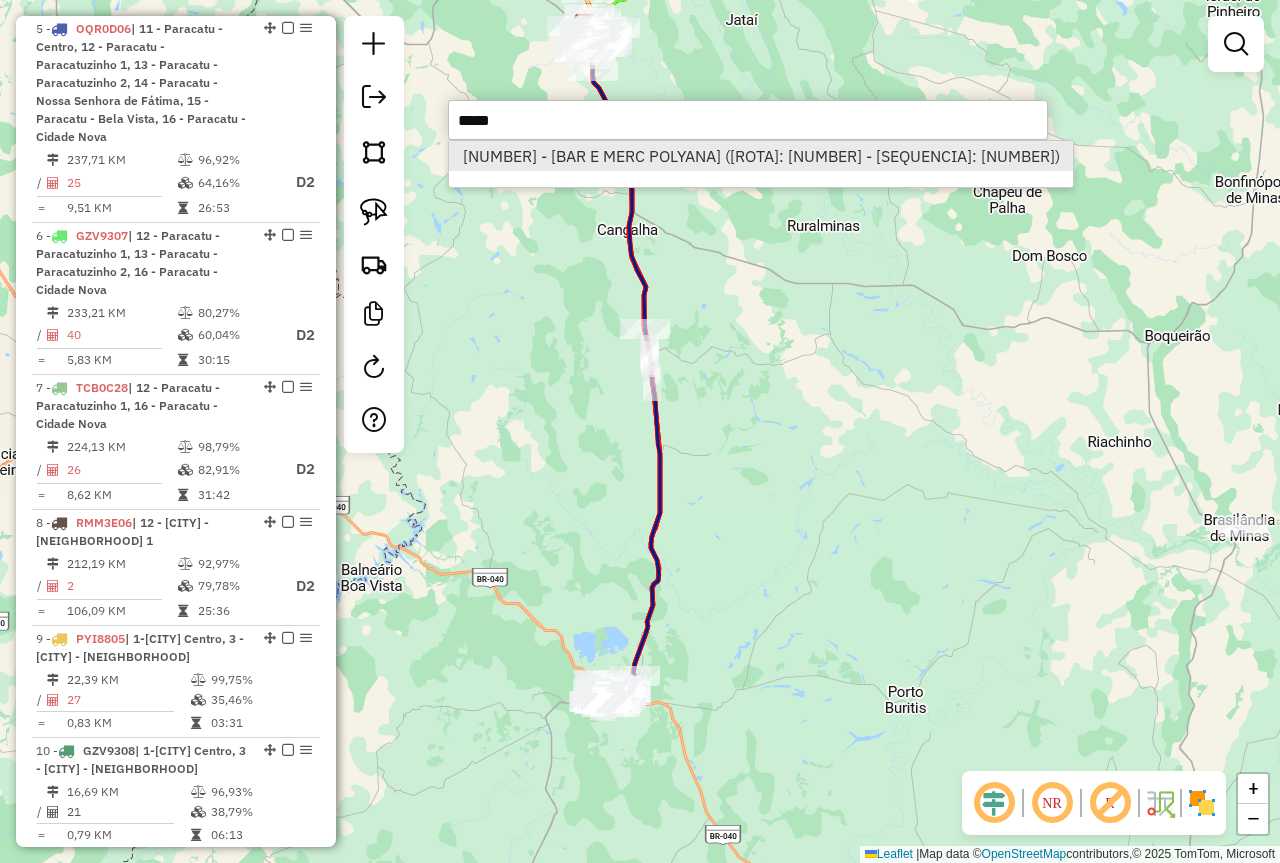 type on "*****" 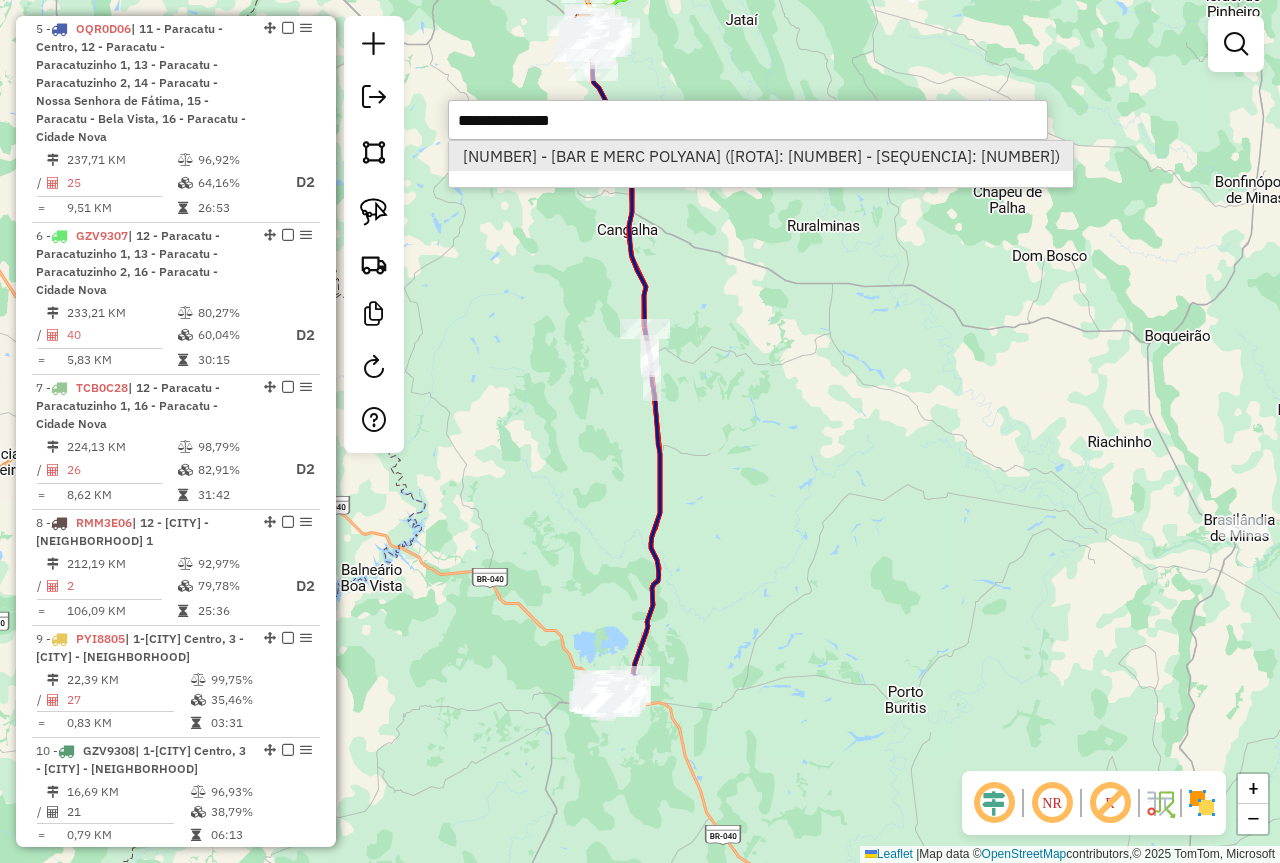select on "*********" 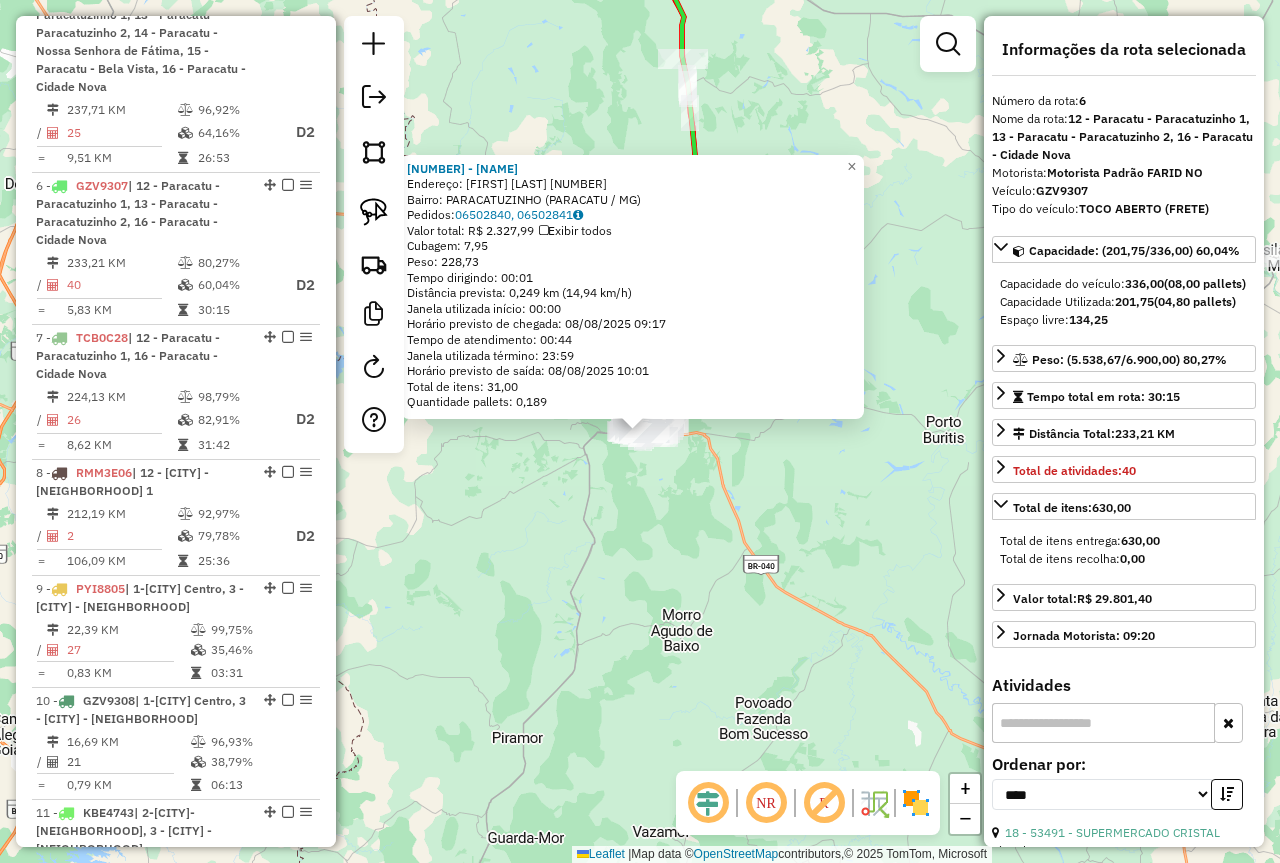 scroll, scrollTop: 1411, scrollLeft: 0, axis: vertical 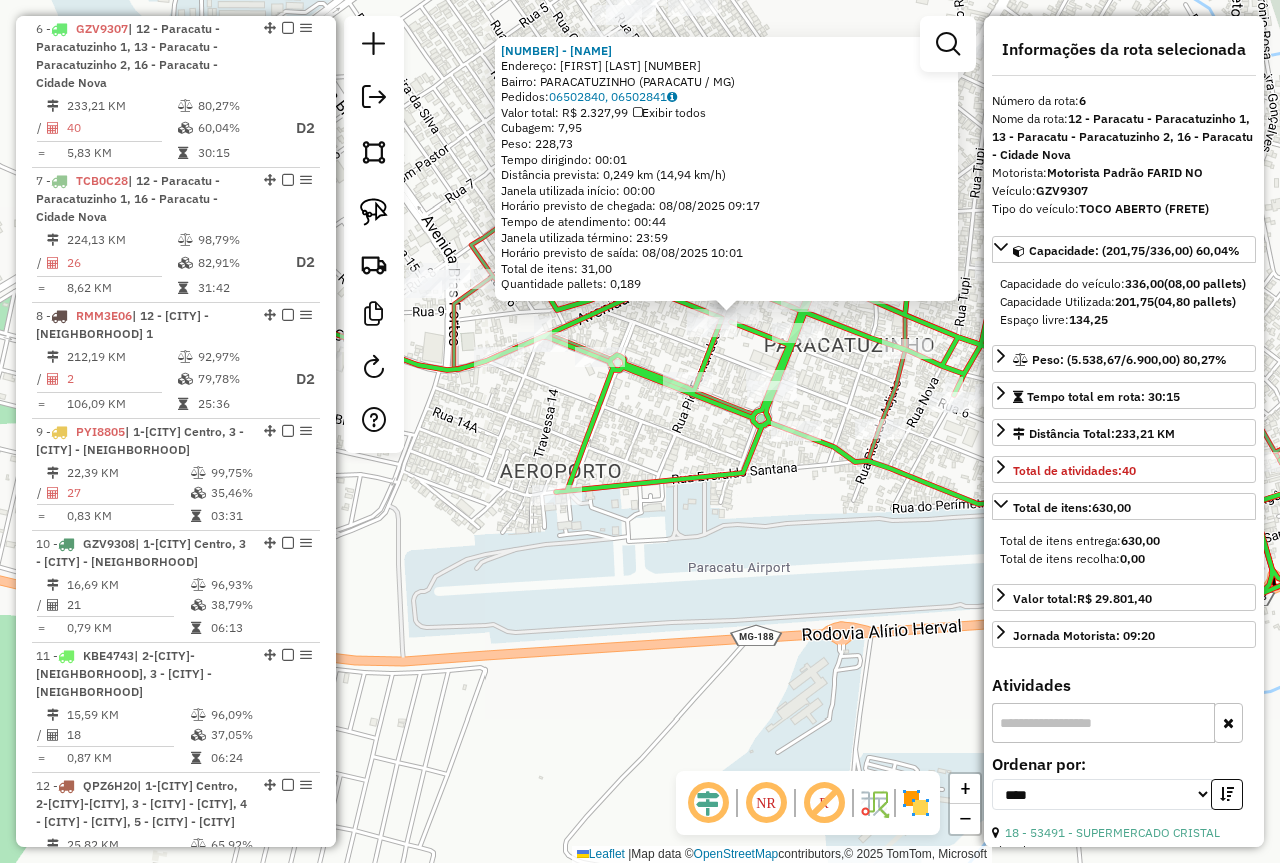 drag, startPoint x: 774, startPoint y: 237, endPoint x: 715, endPoint y: 482, distance: 252.00397 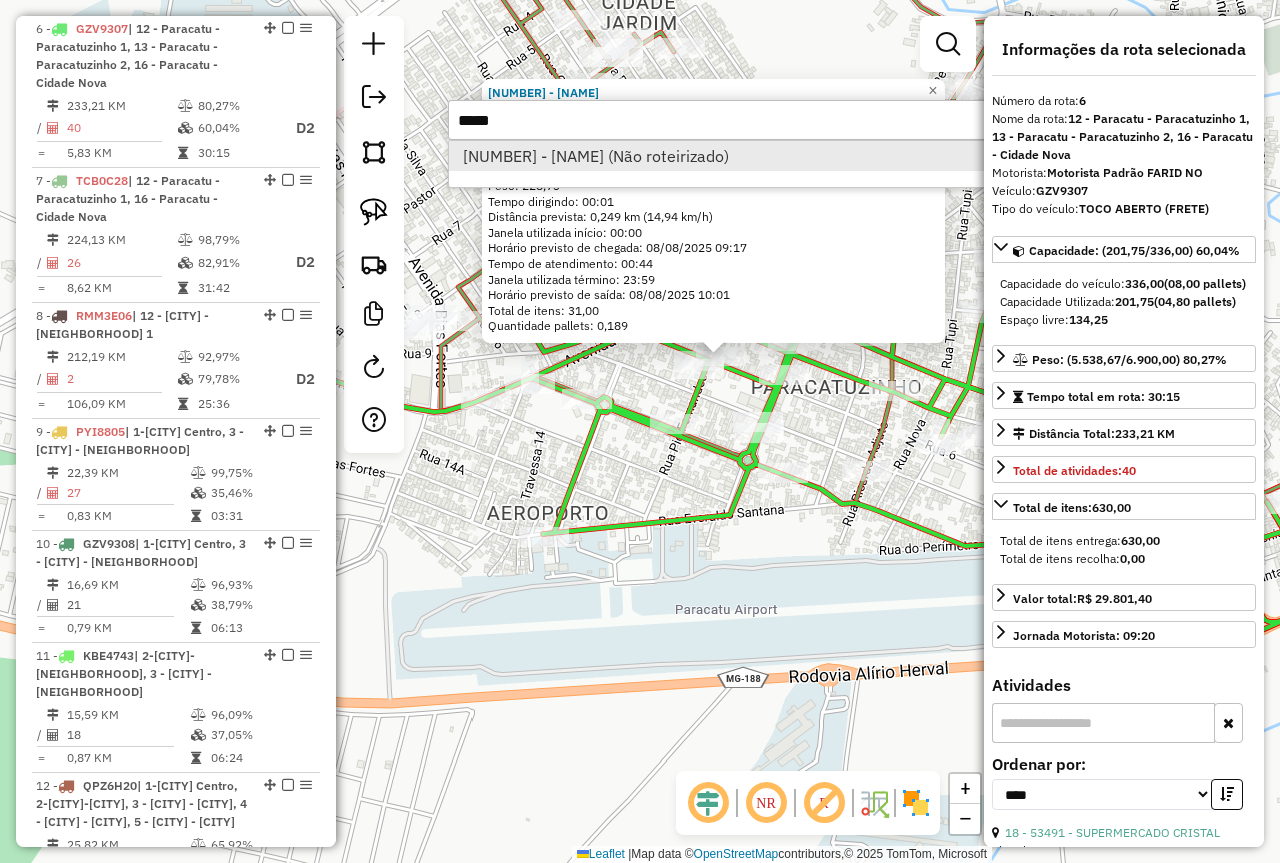 type on "*****" 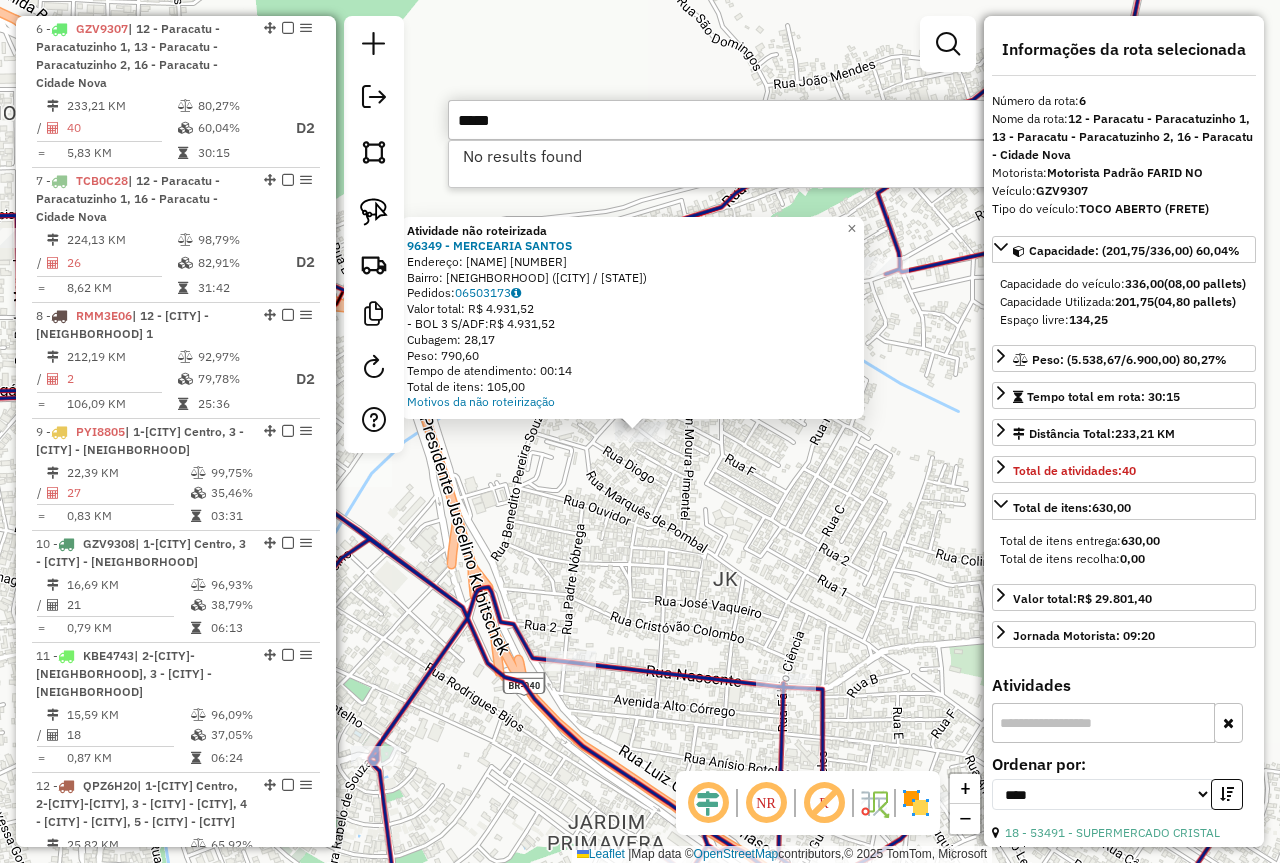 type on "*****" 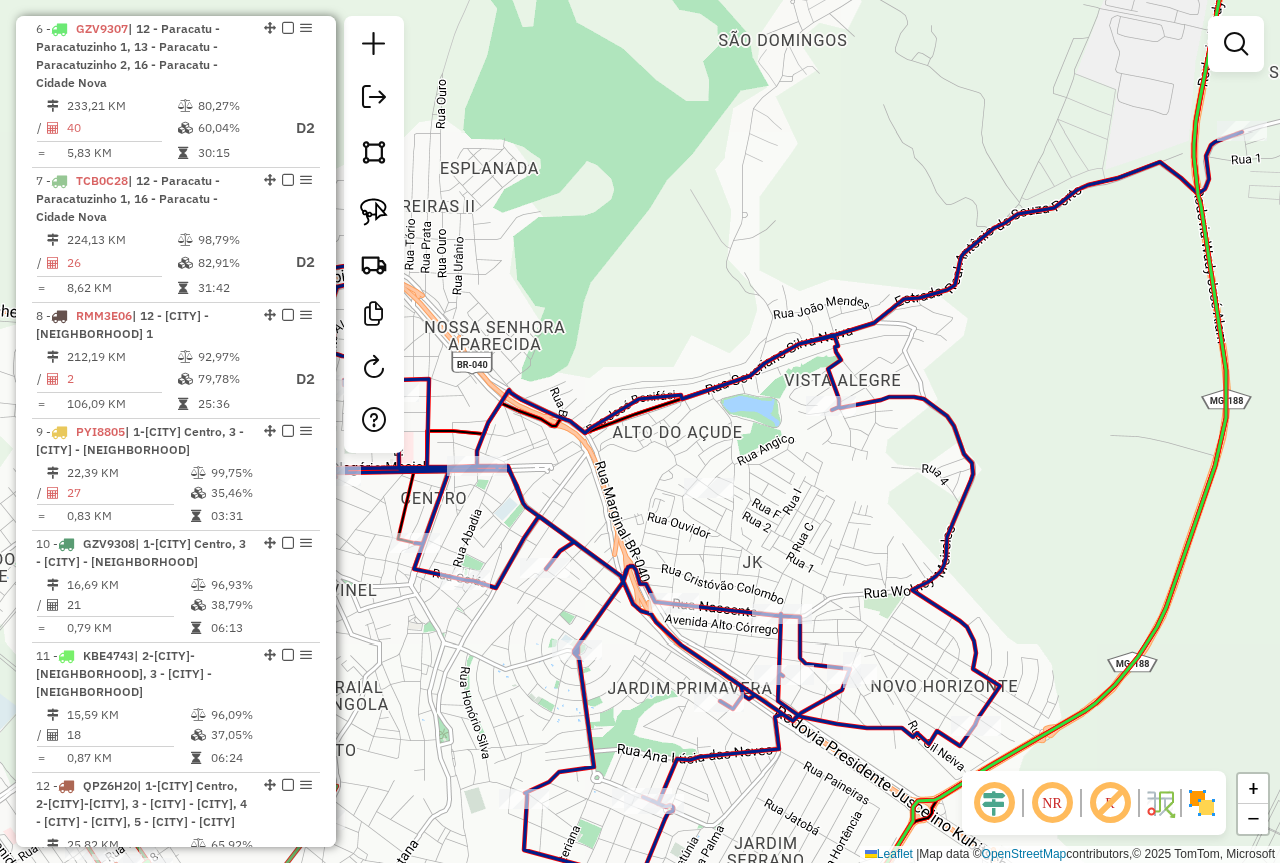drag, startPoint x: 676, startPoint y: 558, endPoint x: 735, endPoint y: 372, distance: 195.13329 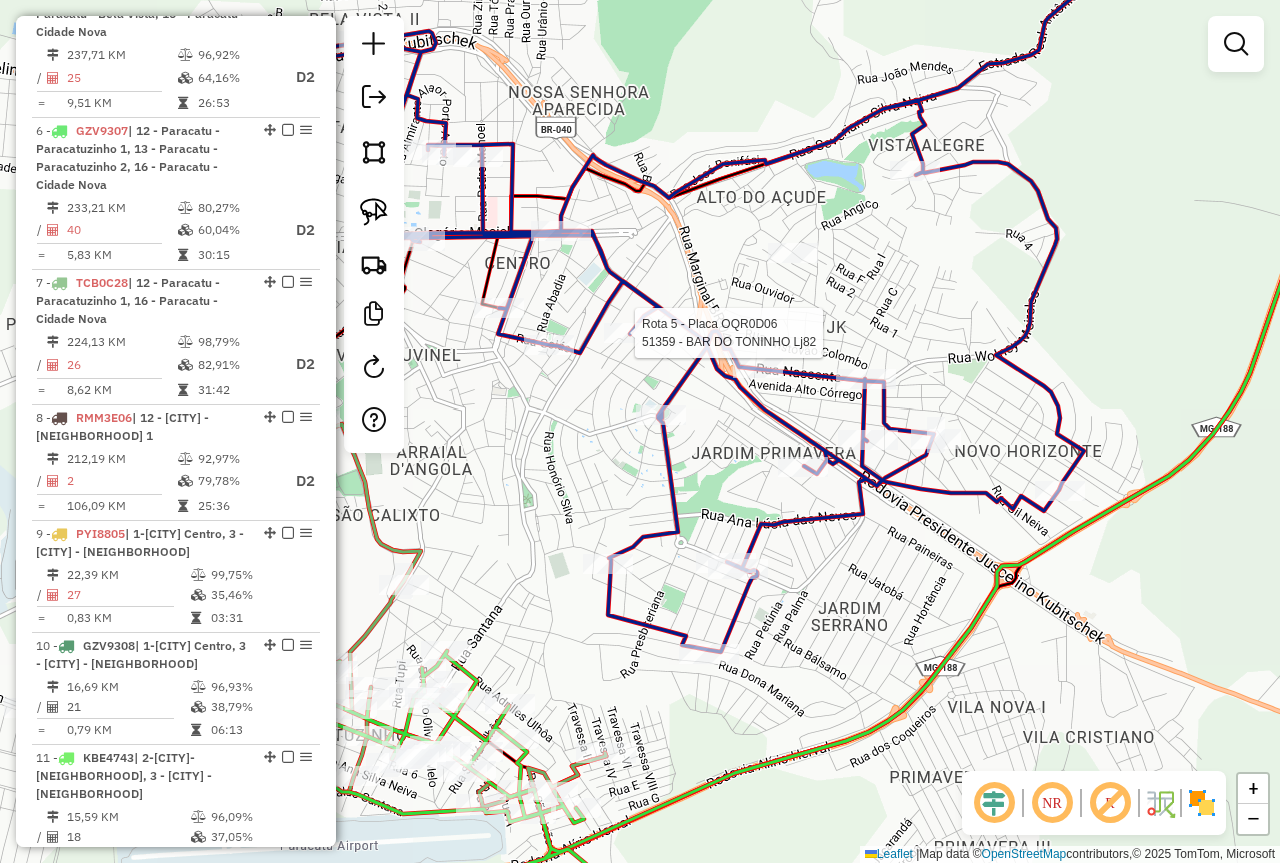 select on "*********" 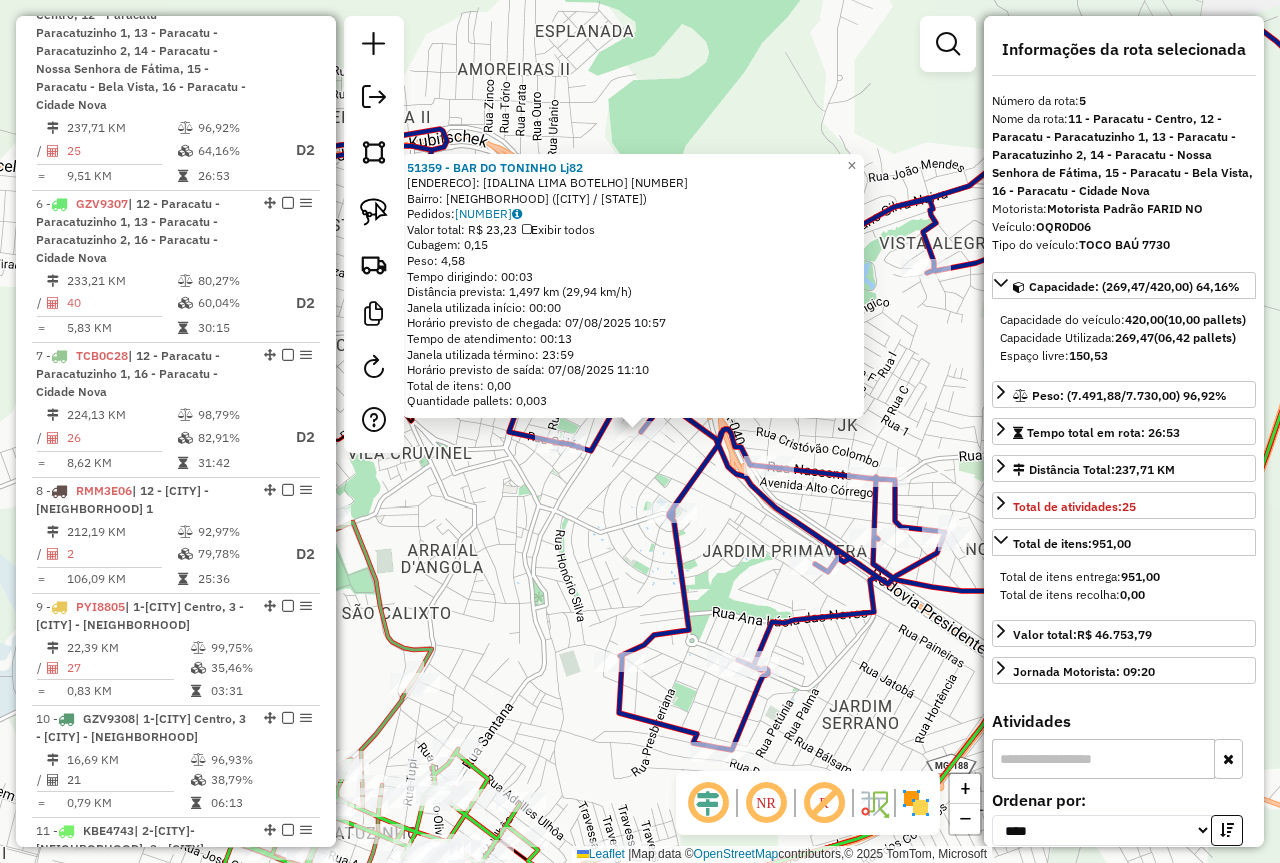 scroll, scrollTop: 1204, scrollLeft: 0, axis: vertical 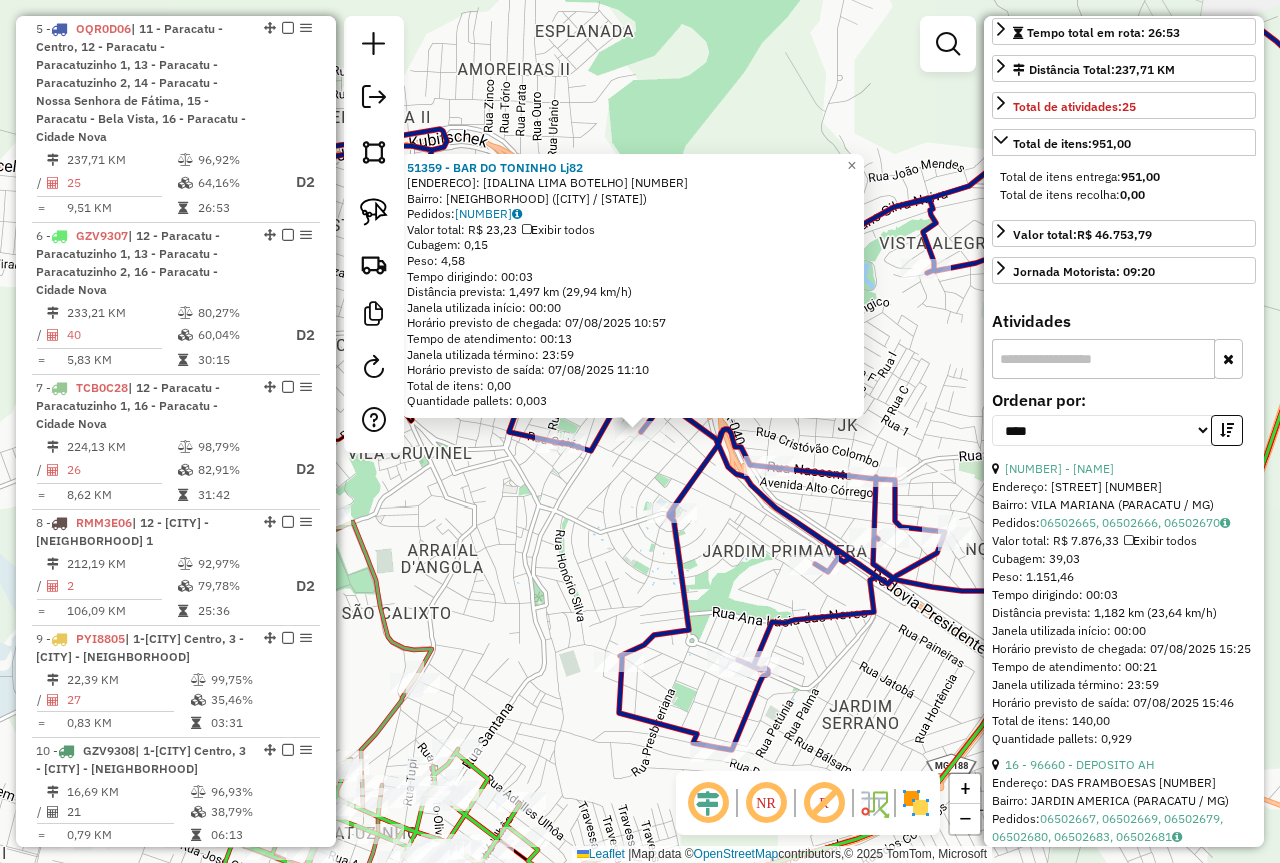 click on "Rota 5 - Placa OQR0D06  97123 - TURMA DA GELAGA DIST 51359 - BAR DO TONINHO Lj82  Endereço:  IDALINA LIMA BOTELHO 113   Bairro: ALTO DO CORREGO (PARACATU / MG)   Pedidos:  06503152   Valor total: R$ 23,23   Exibir todos   Cubagem: 0,15  Peso: 4,58  Tempo dirigindo: 00:03   Distância prevista: 1,497 km (29,94 km/h)   Janela utilizada início: 00:00   Horário previsto de chegada: 07/08/2025 10:57   Tempo de atendimento: 00:13   Janela utilizada término: 23:59   Horário previsto de saída: 07/08/2025 11:10   Total de itens: 0,00   Quantidade pallets: 0,003  × Janela de atendimento Grade de atendimento Capacidade Transportadoras Veículos Cliente Pedidos  Rotas Selecione os dias de semana para filtrar as janelas de atendimento  Seg   Ter   Qua   Qui   Sex   Sáb   Dom  Informe o período da janela de atendimento: De: Até:  Filtrar exatamente a janela do cliente  Considerar janela de atendimento padrão  Selecione os dias de semana para filtrar as grades de atendimento  Seg   Ter   Qua   Qui   Sex   Sáb  +" 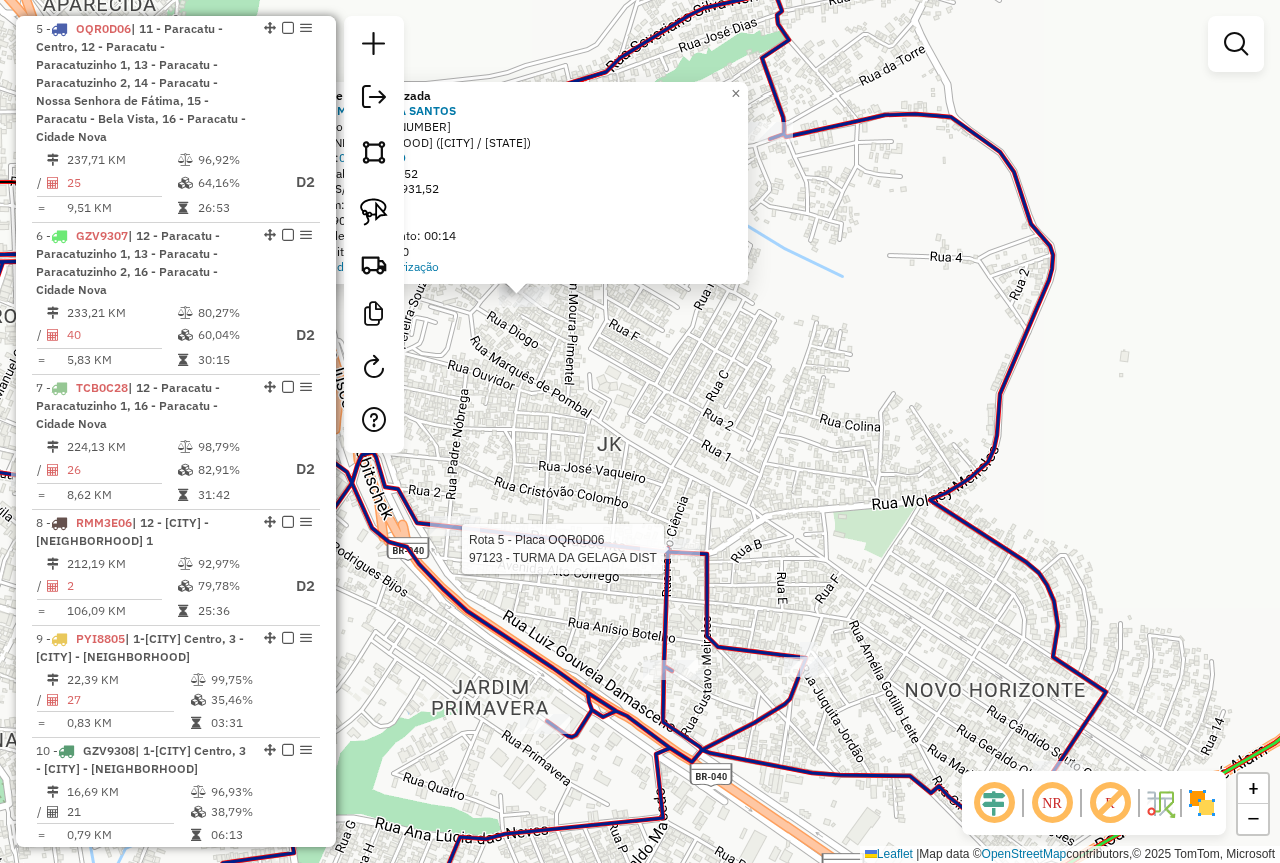 click 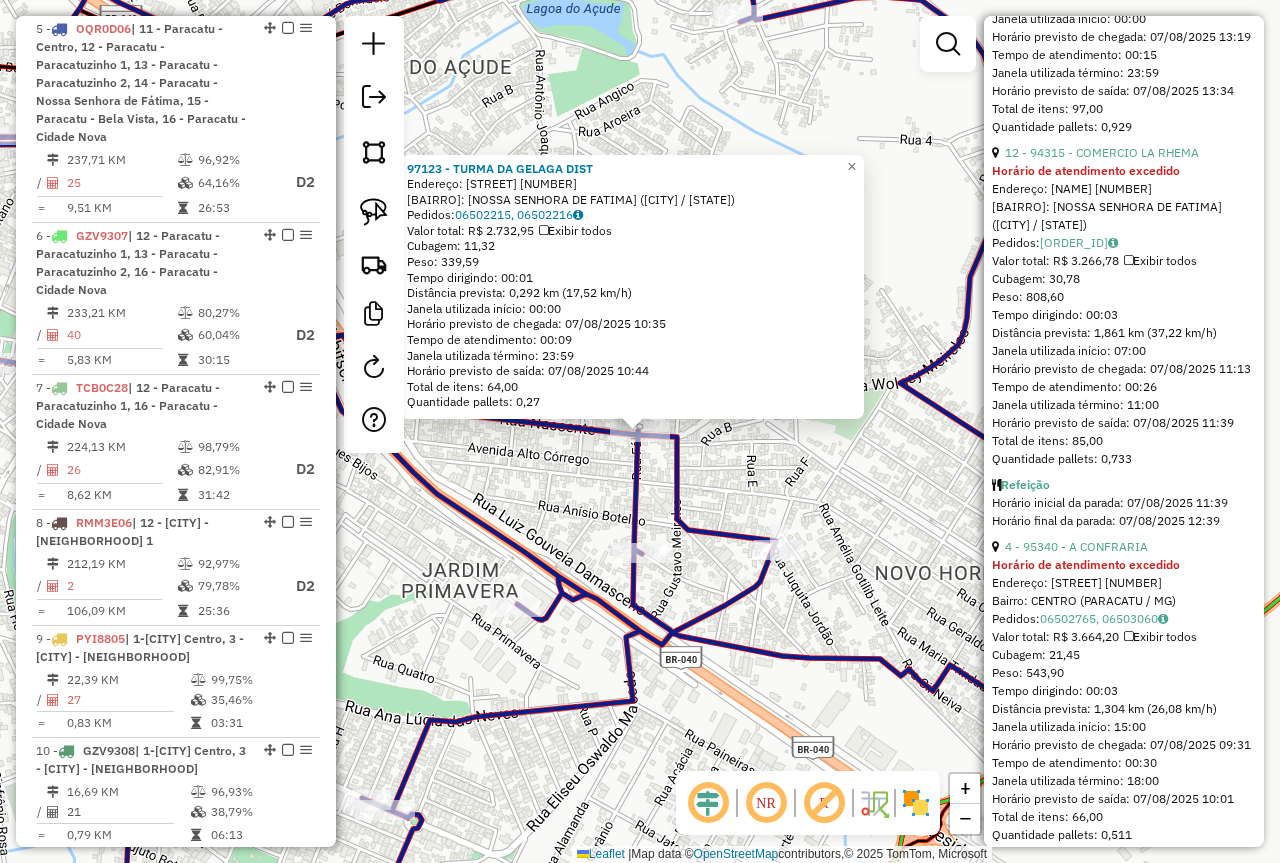 scroll, scrollTop: 1400, scrollLeft: 0, axis: vertical 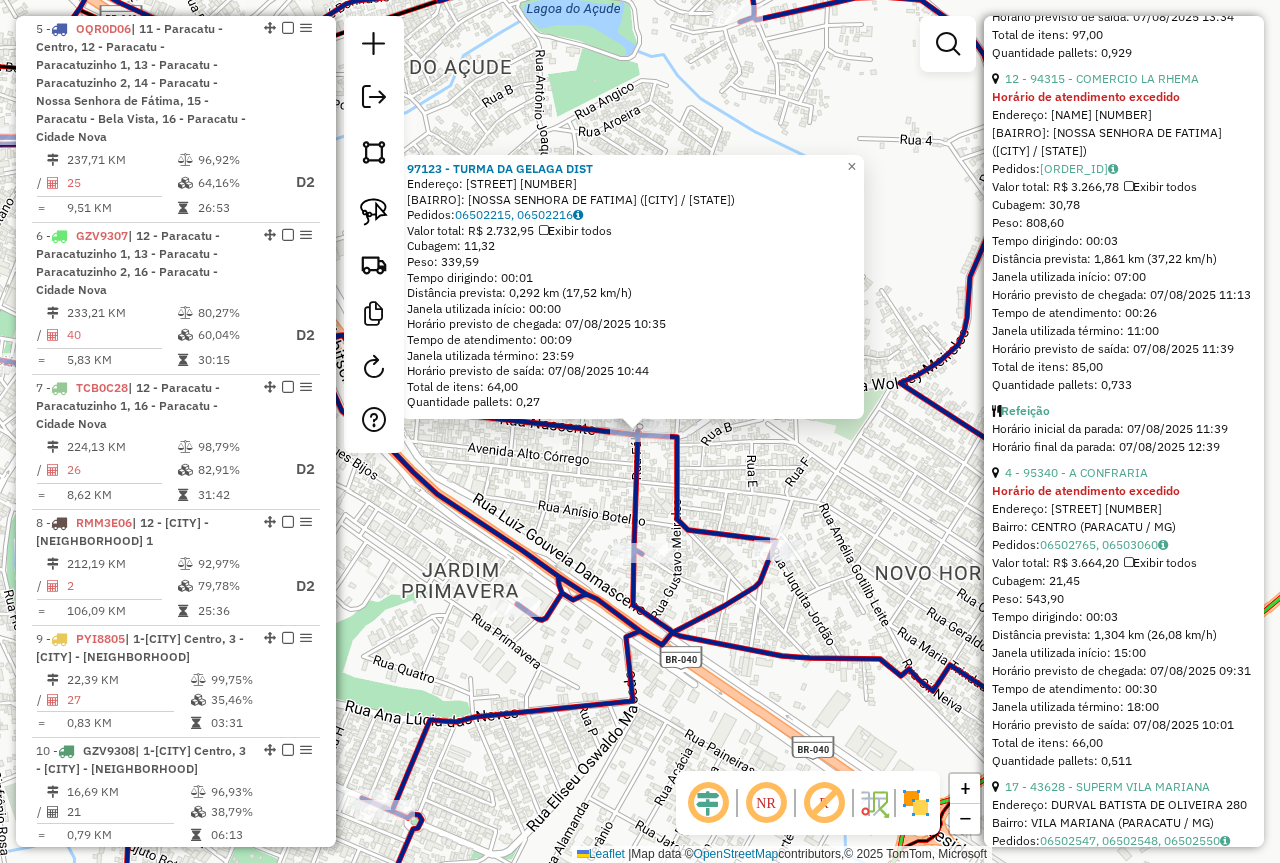 click on "4 - 95340 - A CONFRARIA" at bounding box center [1076, 472] 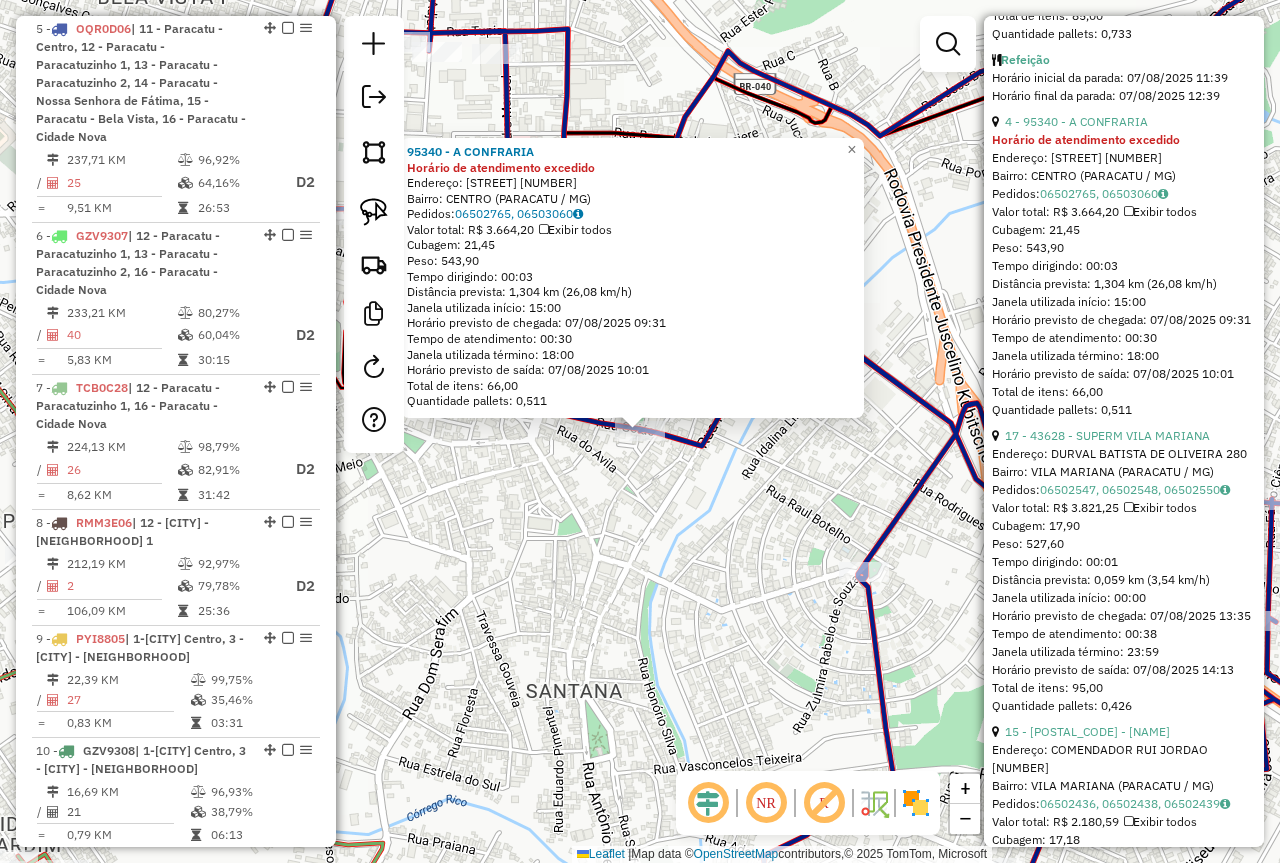 scroll, scrollTop: 1800, scrollLeft: 0, axis: vertical 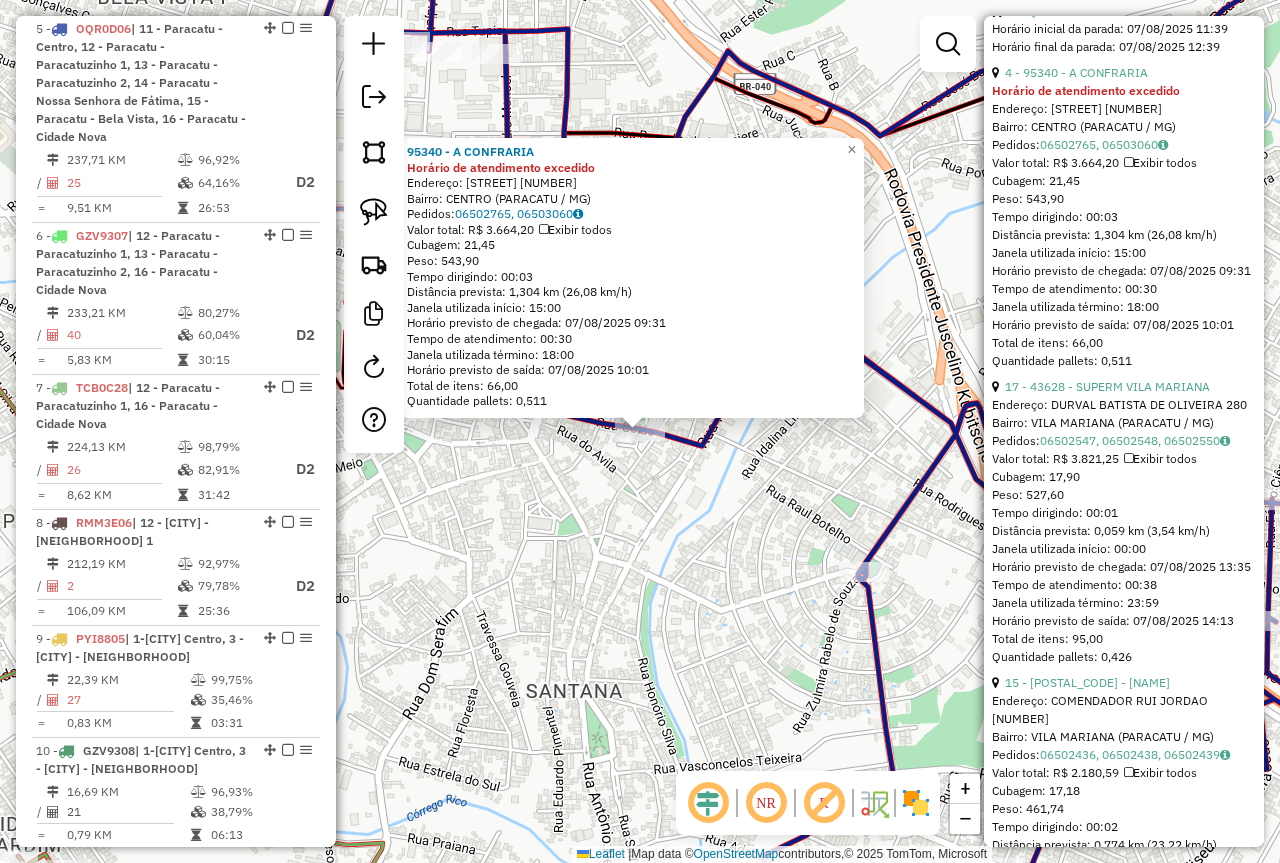 click on "95340 - A CONFRARIA Horário de atendimento excedido  Endereço:  GOIAS 227   Bairro: CENTRO (PARACATU / MG)   Pedidos:  06502765, 06503060   Valor total: R$ 3.664,20   Exibir todos   Cubagem: 21,45  Peso: 543,90  Tempo dirigindo: 00:03   Distância prevista: 1,304 km (26,08 km/h)   Janela utilizada início: 15:00   Horário previsto de chegada: 07/08/2025 09:31   Tempo de atendimento: 00:30   Janela utilizada término: 18:00   Horário previsto de saída: 07/08/2025 10:01   Total de itens: 66,00   Quantidade pallets: 0,511  × Janela de atendimento Grade de atendimento Capacidade Transportadoras Veículos Cliente Pedidos  Rotas Selecione os dias de semana para filtrar as janelas de atendimento  Seg   Ter   Qua   Qui   Sex   Sáb   Dom  Informe o período da janela de atendimento: De: Até:  Filtrar exatamente a janela do cliente  Considerar janela de atendimento padrão  Selecione os dias de semana para filtrar as grades de atendimento  Seg   Ter   Qua   Qui   Sex   Sáb   Dom   Peso mínimo:   De:   Até:" 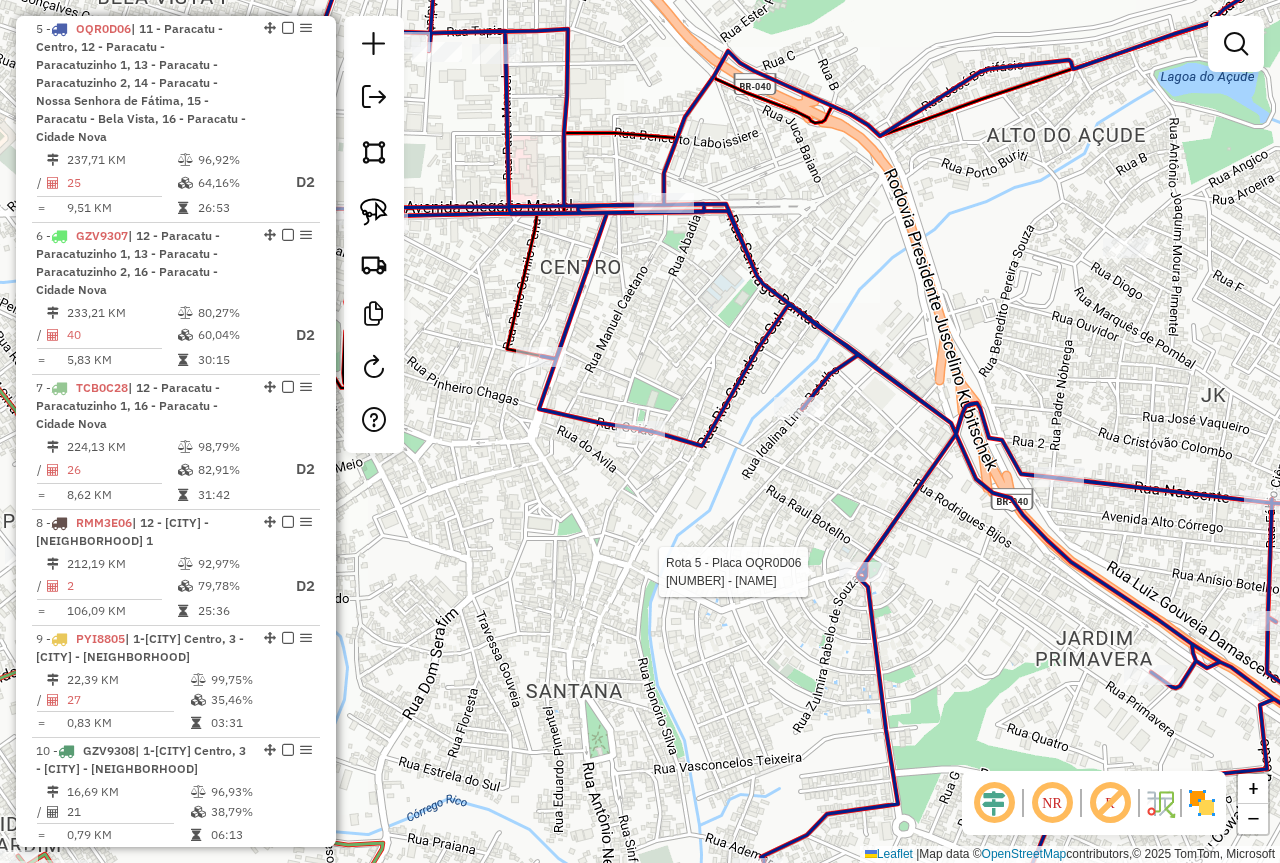 select on "*********" 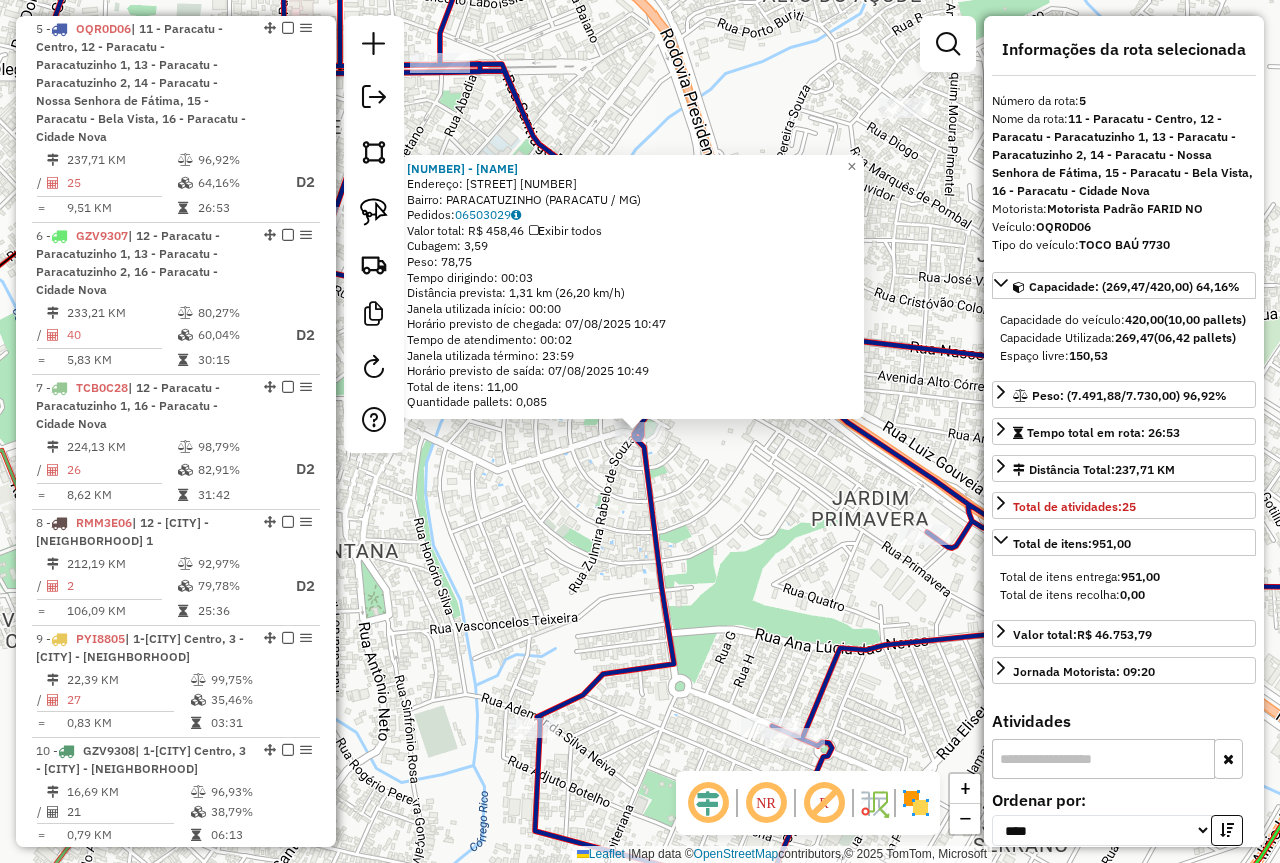 click 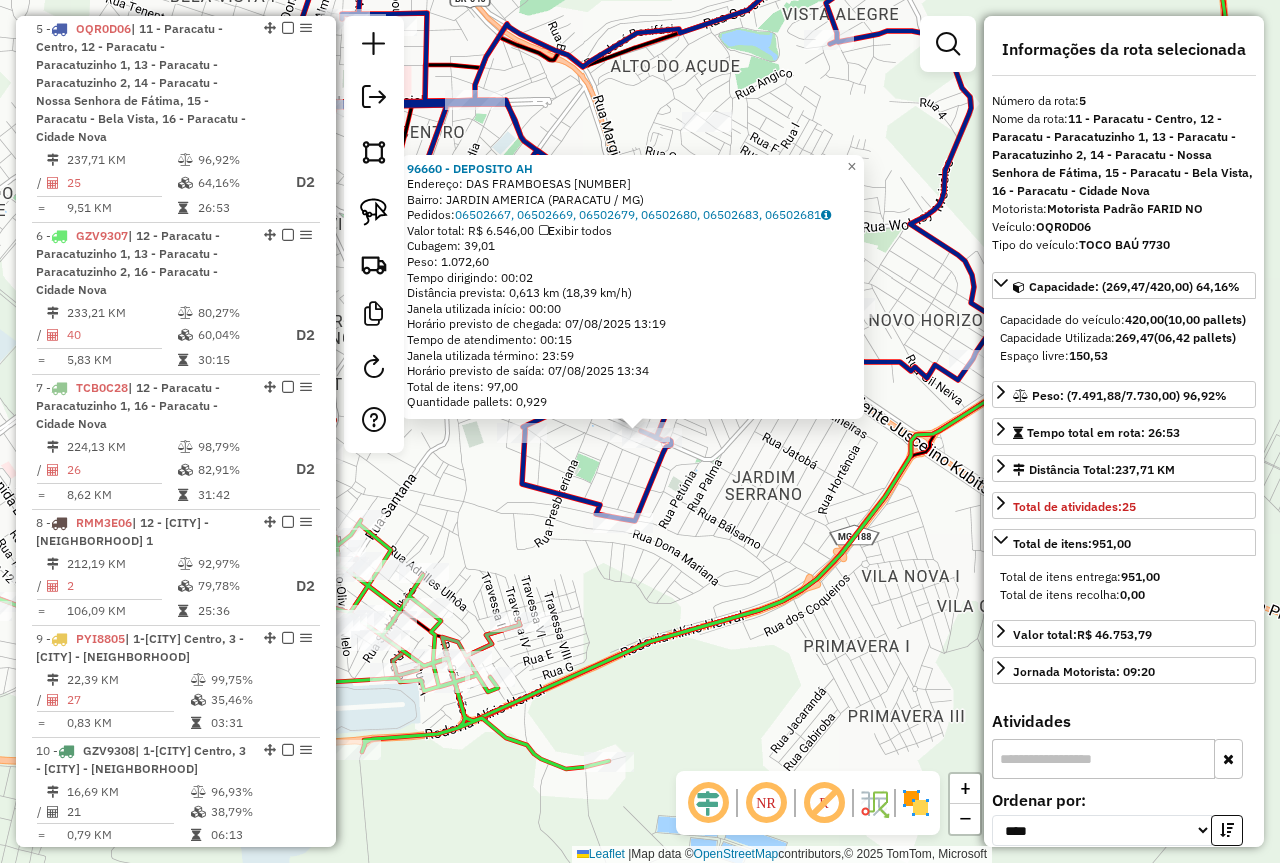 click on "96660 - DEPOSITO AH  Endereço:  DAS FRAMBOESAS 330   Bairro: JARDIN AMERICA (PARACATU / MG)   Pedidos:  06502667, 06502669, 06502679, 06502680, 06502683, 06502681   Valor total: R$ 6.546,00   Exibir todos   Cubagem: 39,01  Peso: 1.072,60  Tempo dirigindo: 00:02   Distância prevista: 0,613 km (18,39 km/h)   Janela utilizada início: 00:00   Horário previsto de chegada: 07/08/2025 13:19   Tempo de atendimento: 00:15   Janela utilizada término: 23:59   Horário previsto de saída: 07/08/2025 13:34   Total de itens: 97,00   Quantidade pallets: 0,929  × Janela de atendimento Grade de atendimento Capacidade Transportadoras Veículos Cliente Pedidos  Rotas Selecione os dias de semana para filtrar as janelas de atendimento  Seg   Ter   Qua   Qui   Sex   Sáb   Dom  Informe o período da janela de atendimento: De: Até:  Filtrar exatamente a janela do cliente  Considerar janela de atendimento padrão  Selecione os dias de semana para filtrar as grades de atendimento  Seg   Ter   Qua   Qui   Sex   Sáb   Dom  De:" 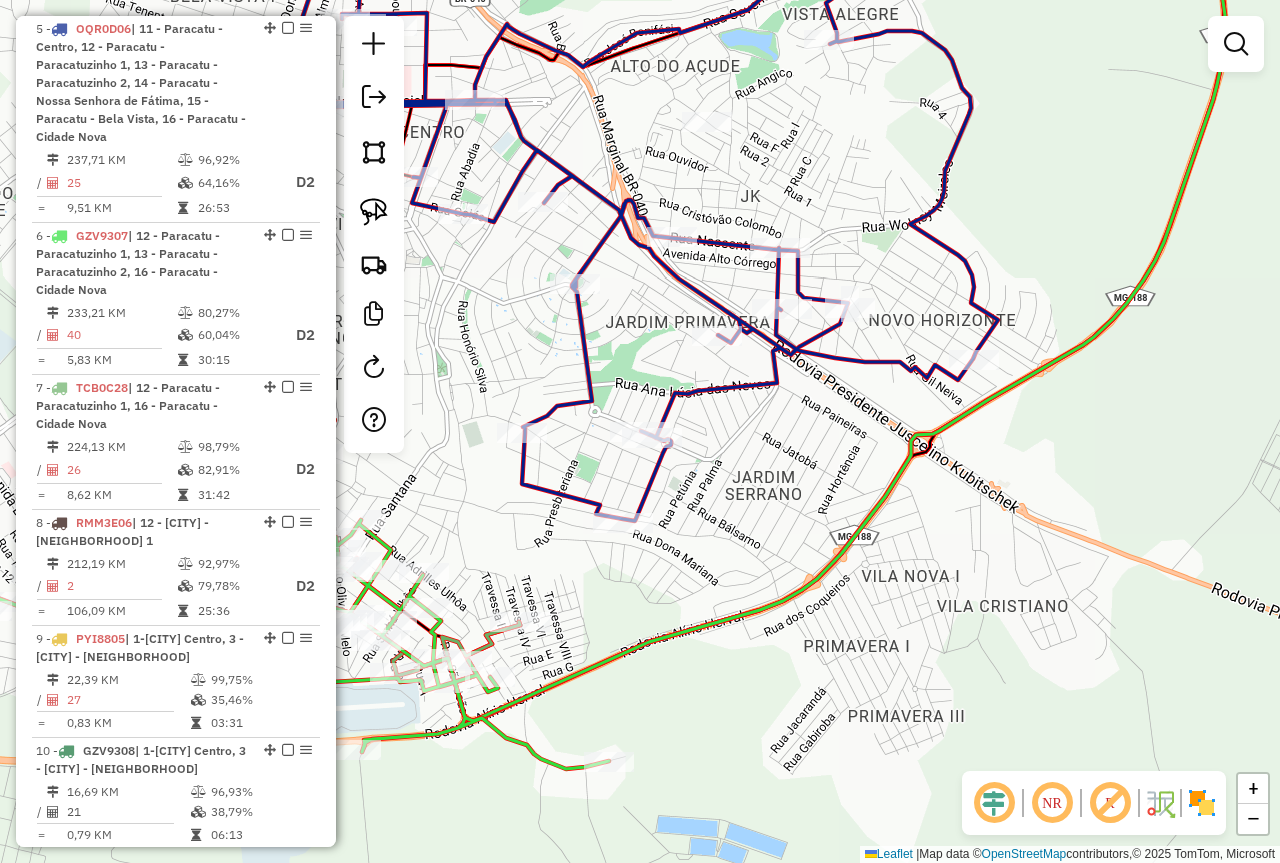 drag, startPoint x: 566, startPoint y: 568, endPoint x: 632, endPoint y: 527, distance: 77.698135 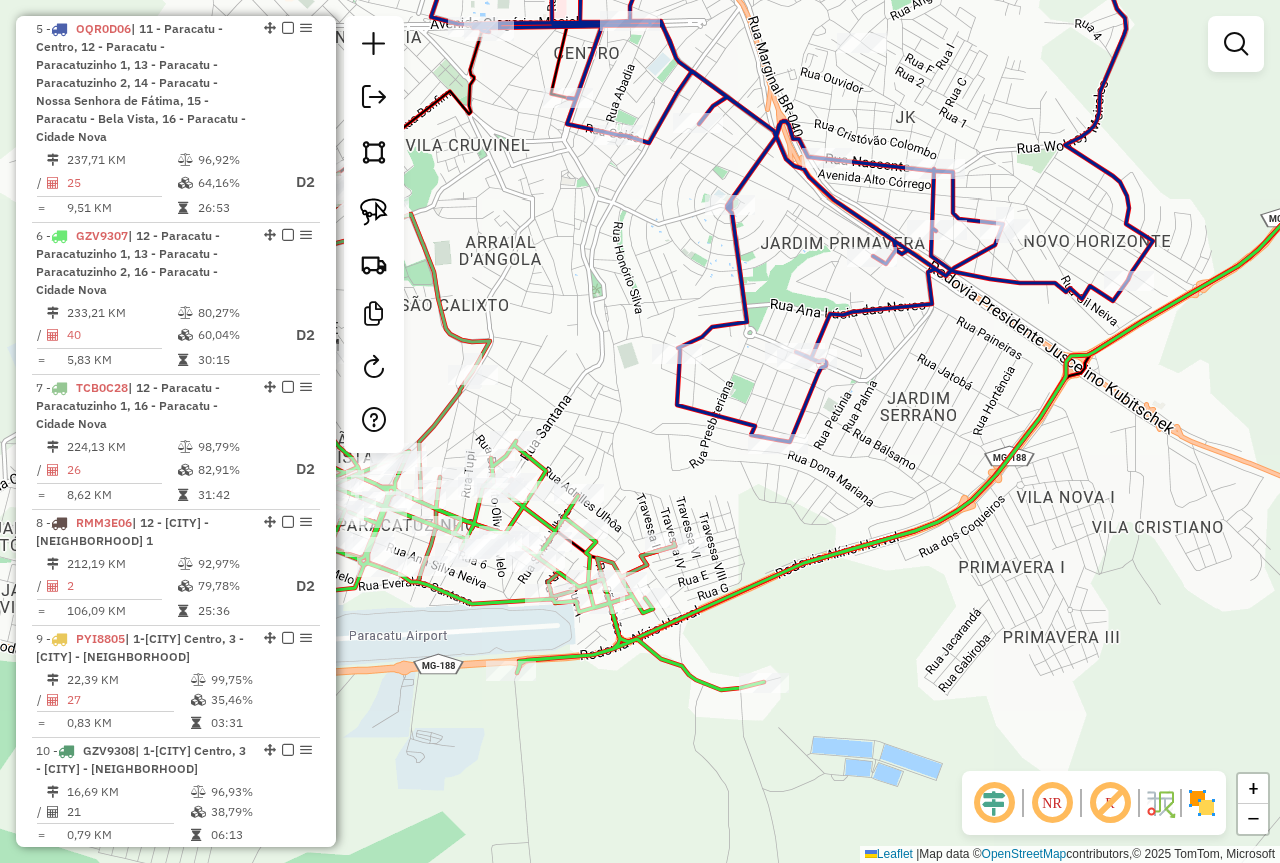 drag, startPoint x: 647, startPoint y: 473, endPoint x: 735, endPoint y: 445, distance: 92.34717 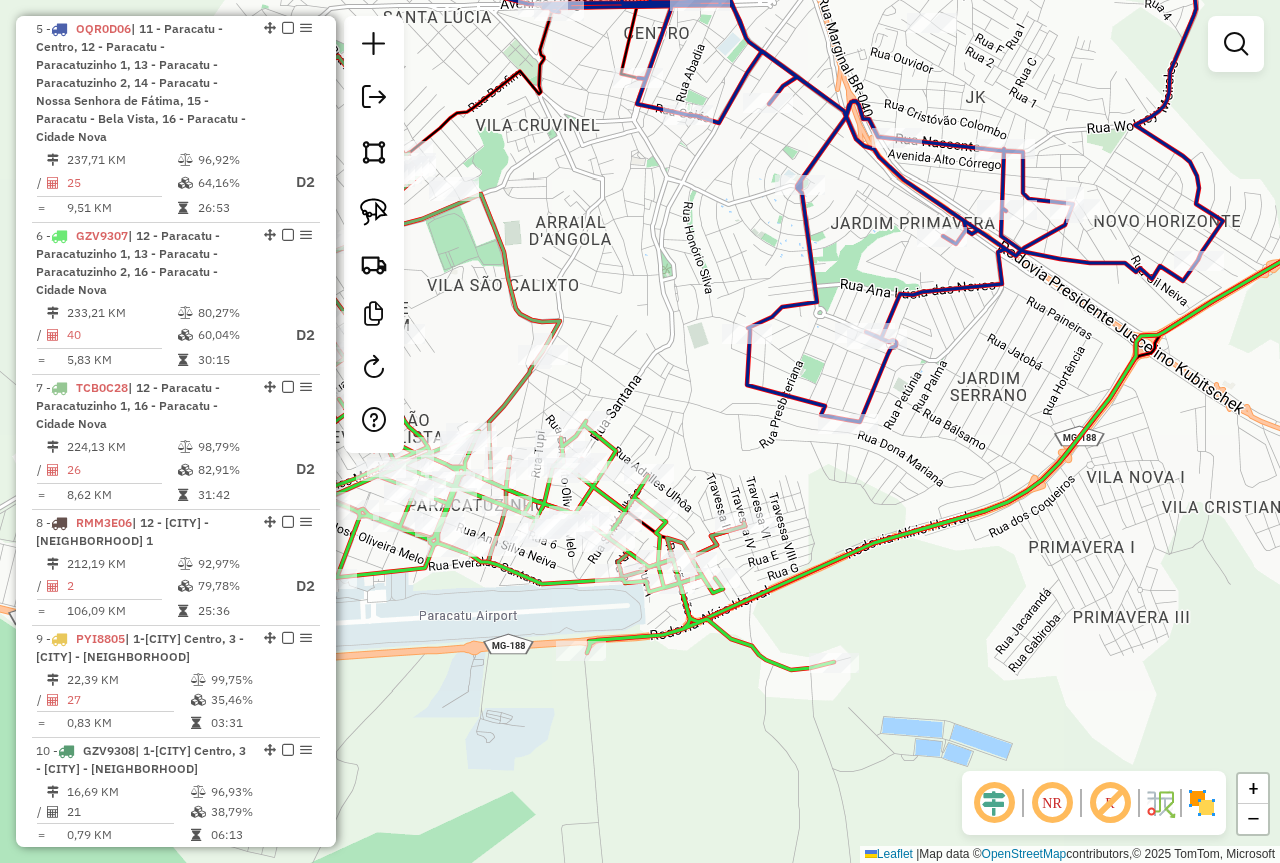 drag, startPoint x: 747, startPoint y: 436, endPoint x: 972, endPoint y: 496, distance: 232.86263 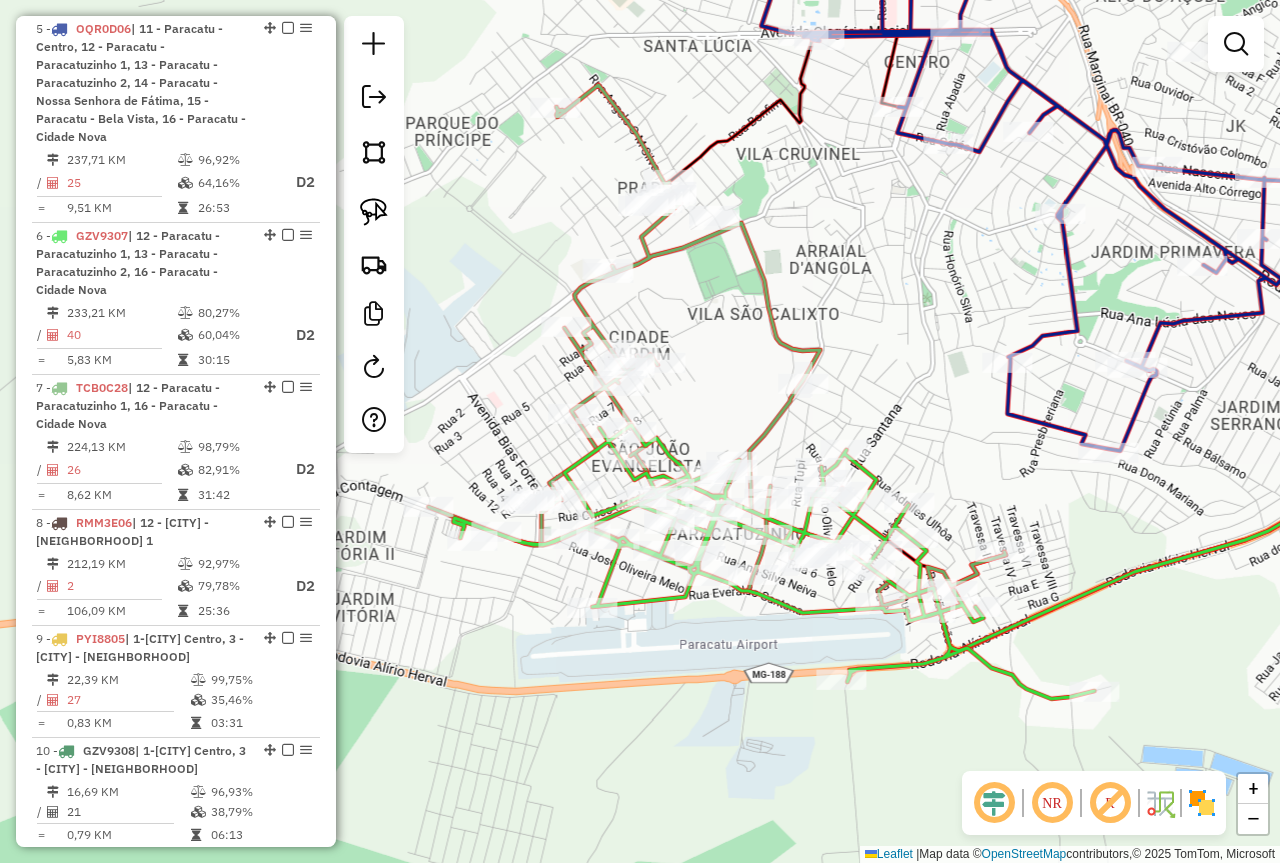 drag, startPoint x: 972, startPoint y: 496, endPoint x: 893, endPoint y: 425, distance: 106.21676 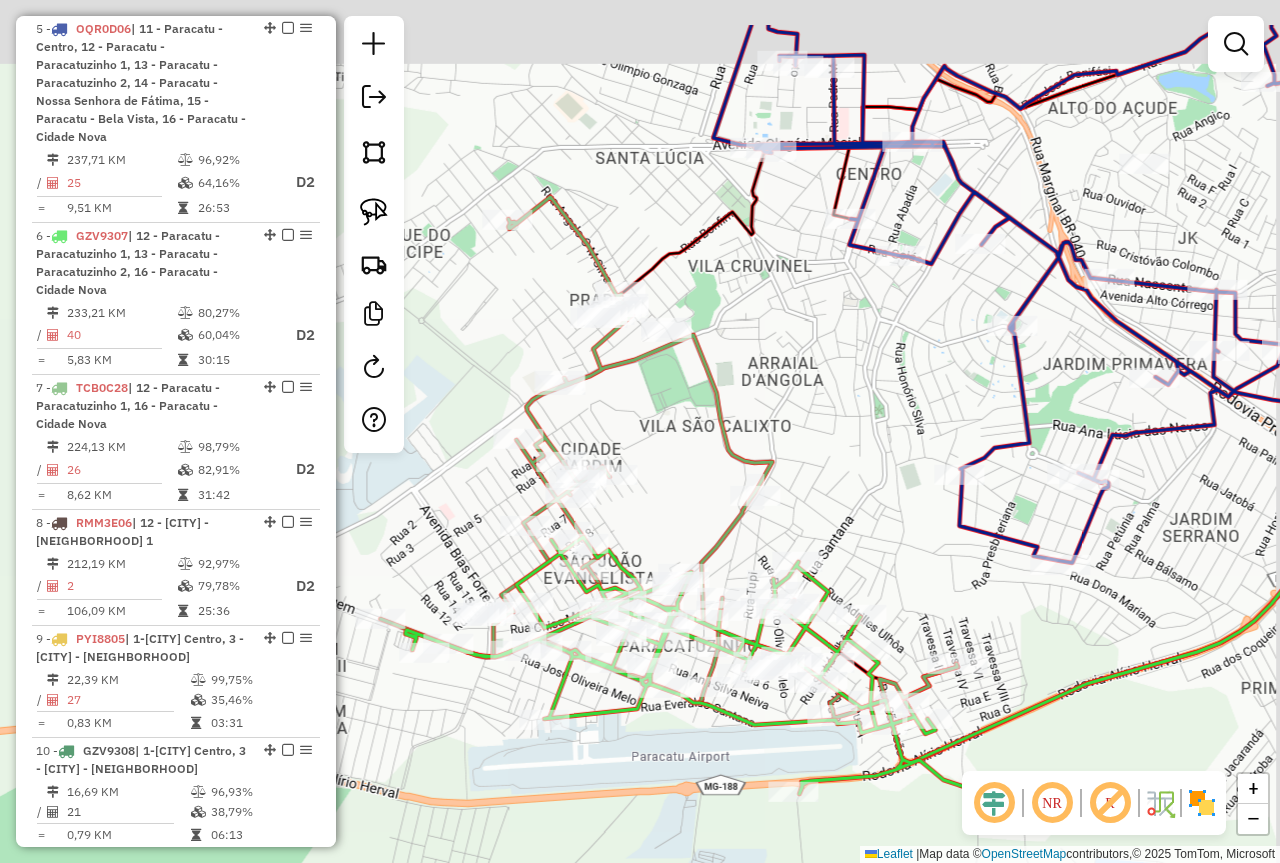 drag, startPoint x: 935, startPoint y: 368, endPoint x: 832, endPoint y: 527, distance: 189.44656 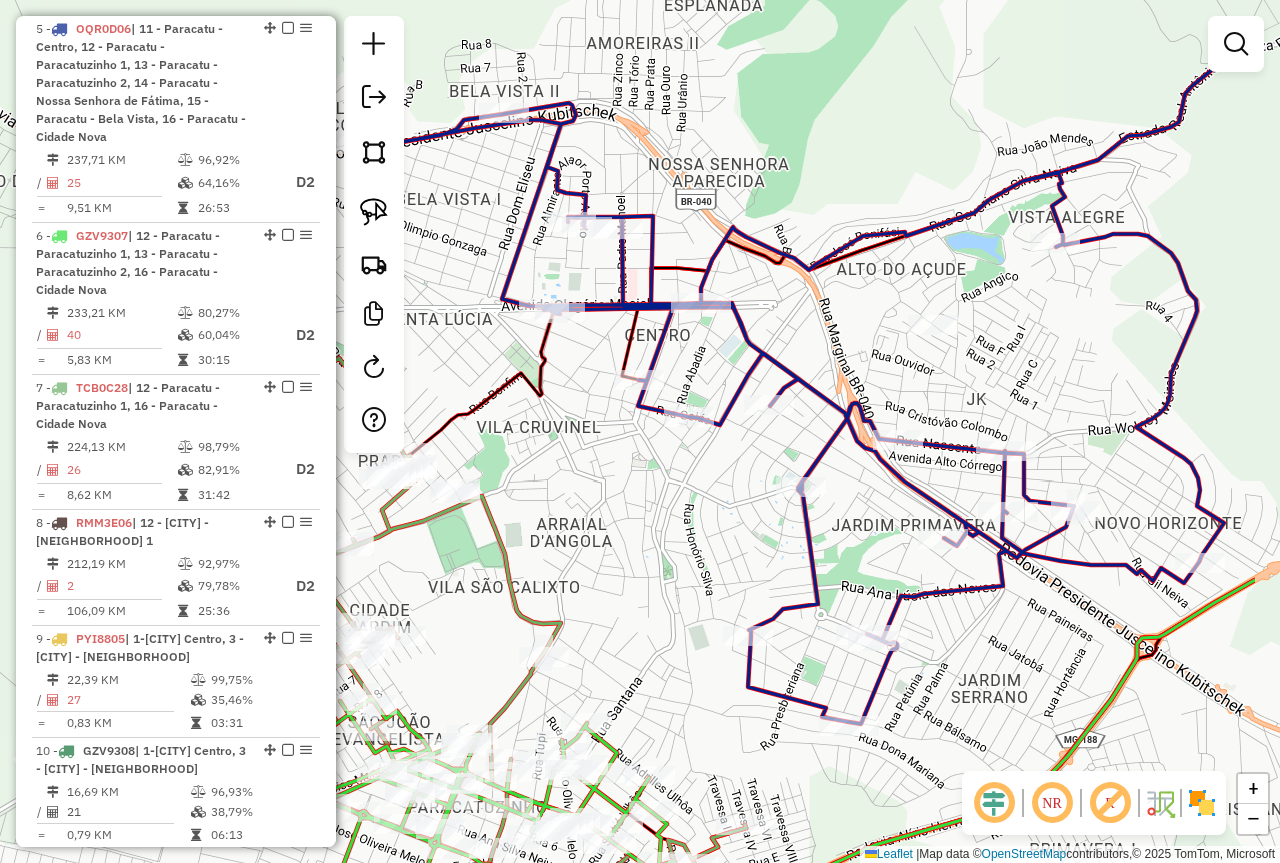 drag, startPoint x: 1117, startPoint y: 319, endPoint x: 956, endPoint y: 398, distance: 179.33768 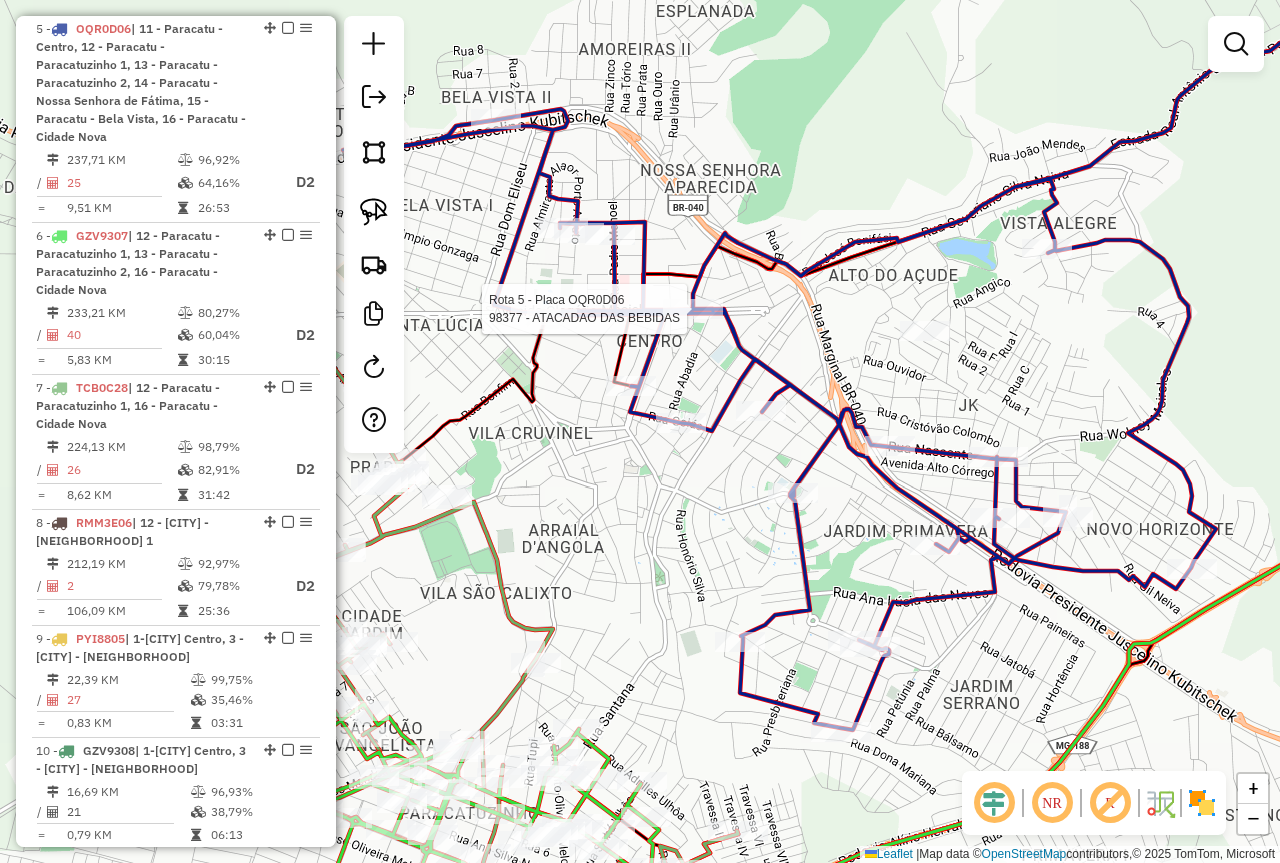 select on "*********" 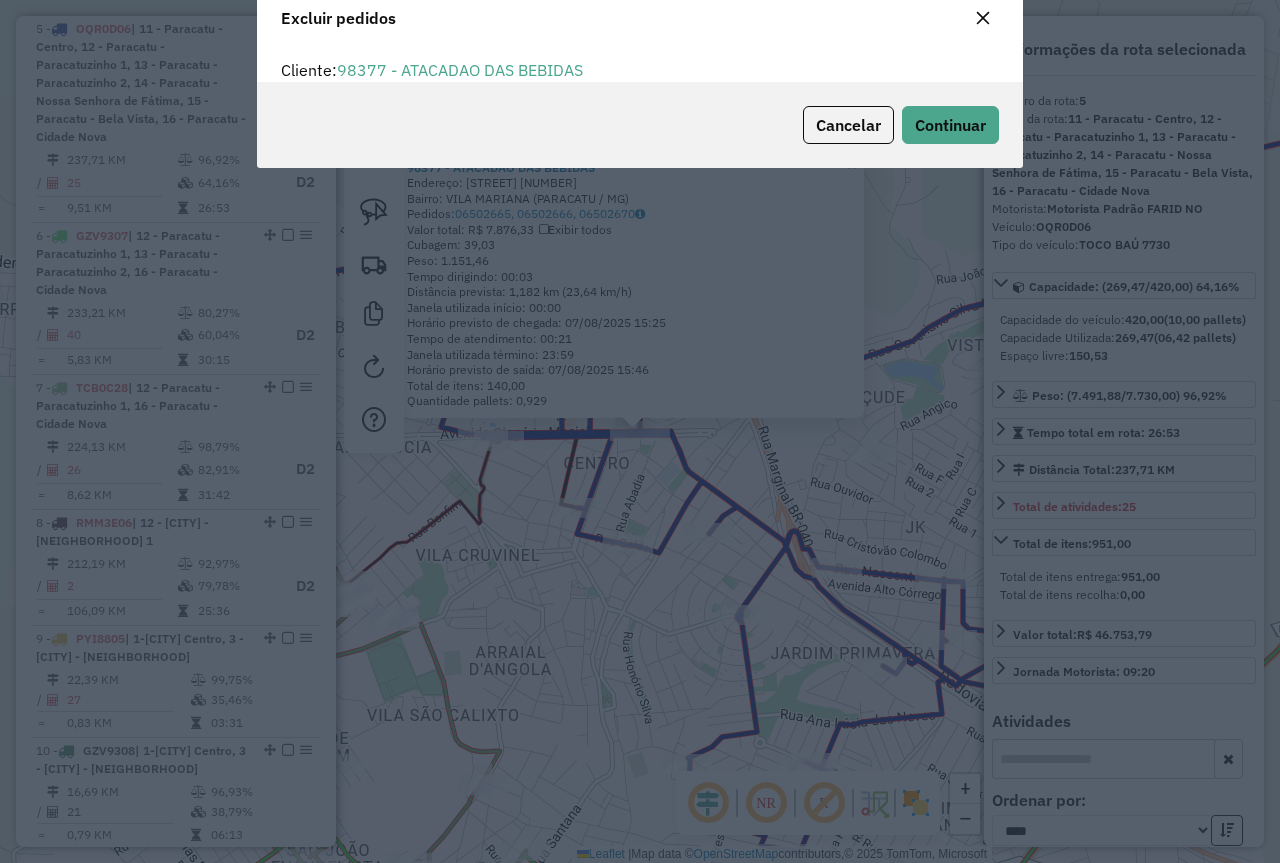 scroll, scrollTop: 82, scrollLeft: 0, axis: vertical 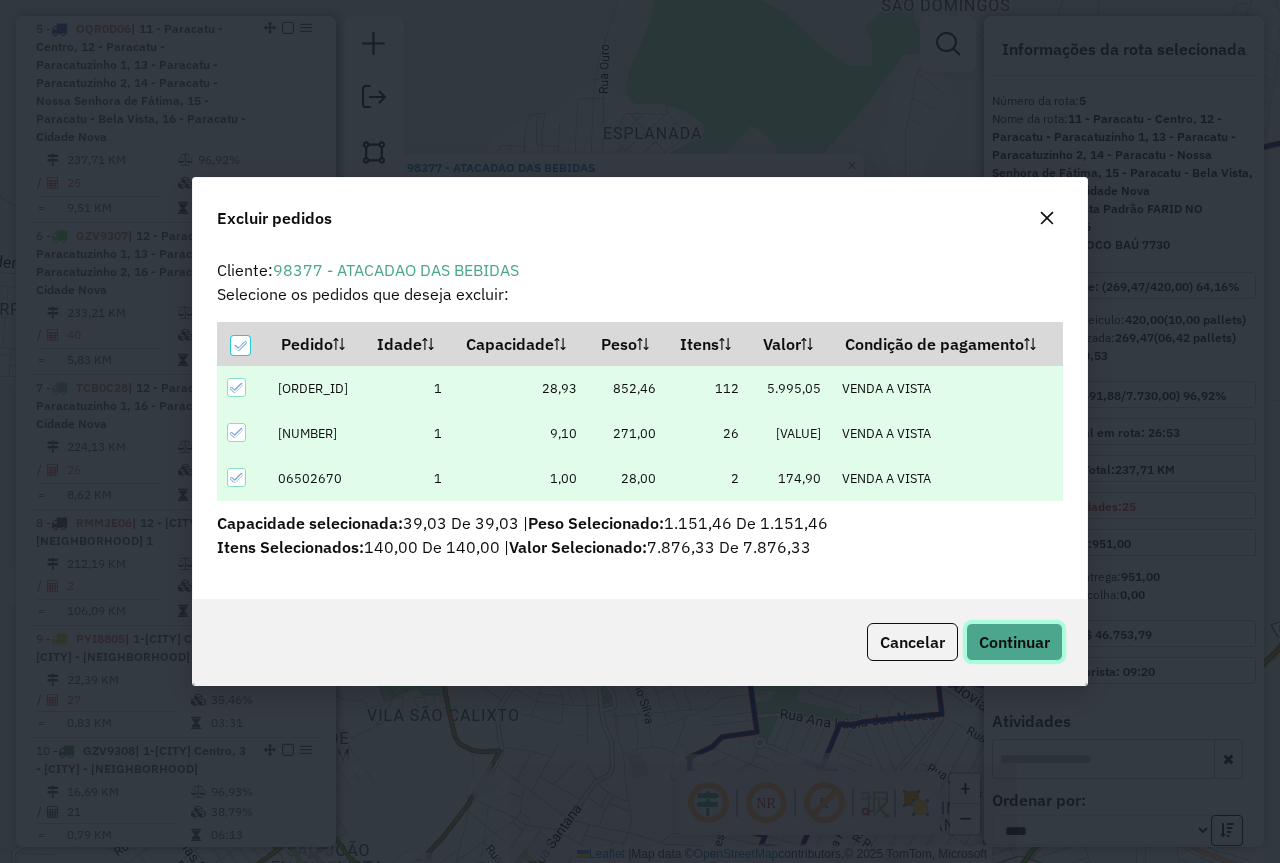 click on "Continuar" 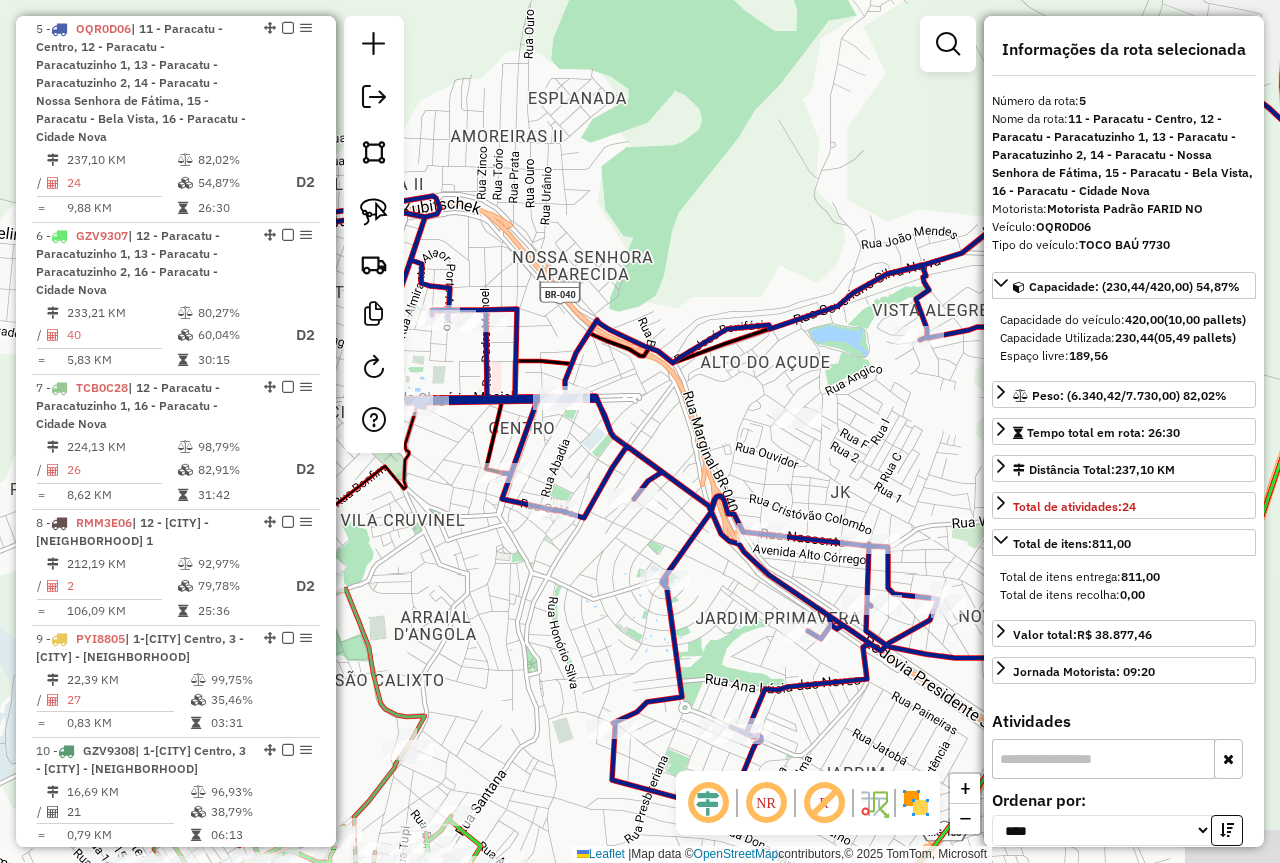 drag, startPoint x: 816, startPoint y: 493, endPoint x: 585, endPoint y: 392, distance: 252.11505 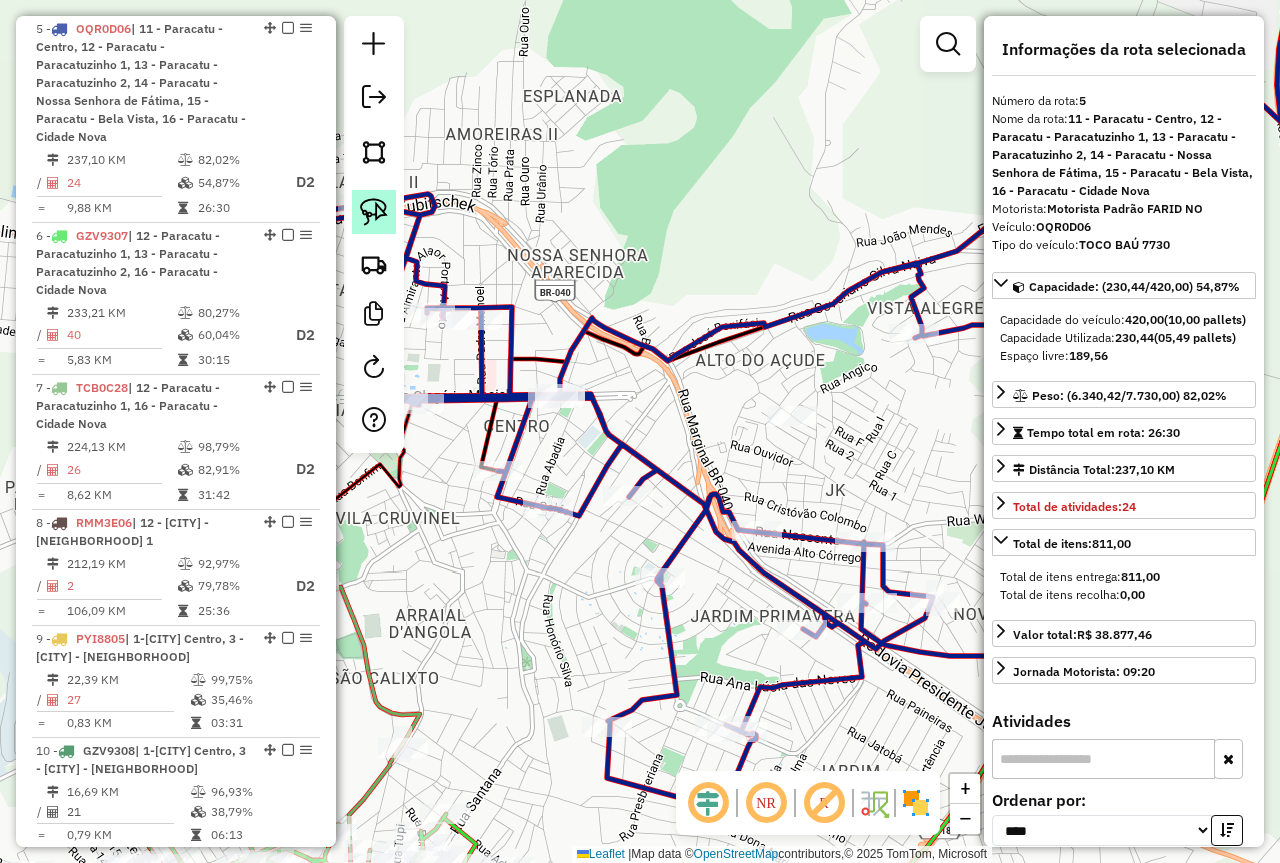 click 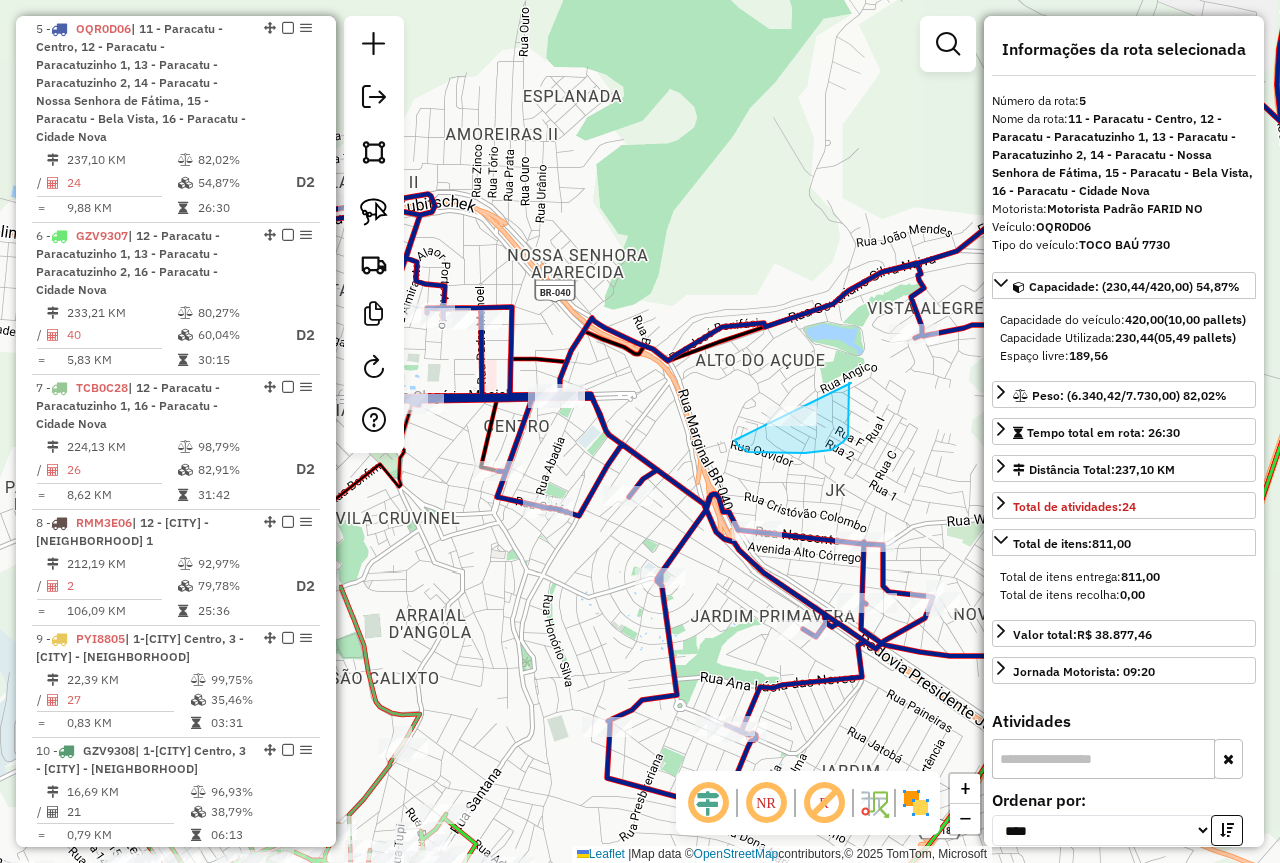 drag, startPoint x: 851, startPoint y: 383, endPoint x: 735, endPoint y: 385, distance: 116.01724 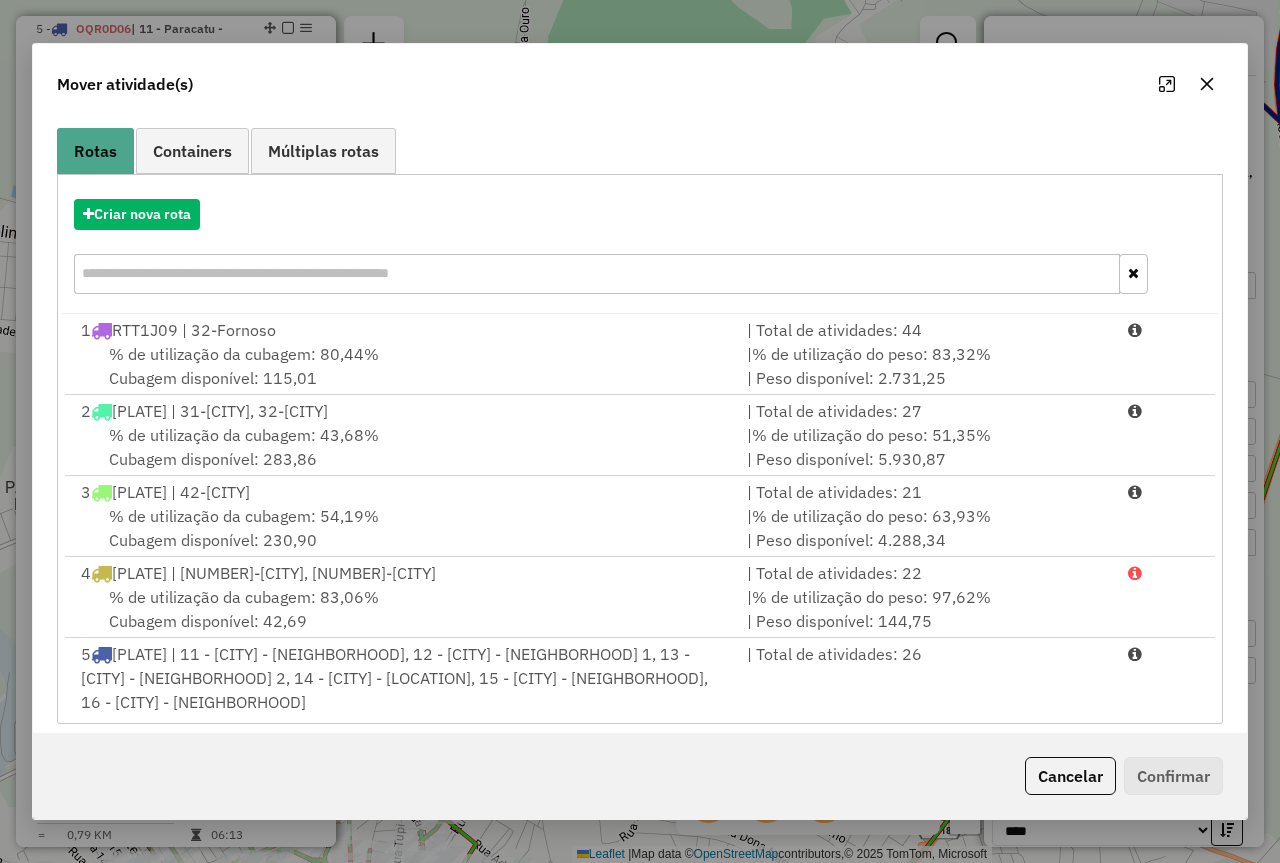 scroll, scrollTop: 167, scrollLeft: 0, axis: vertical 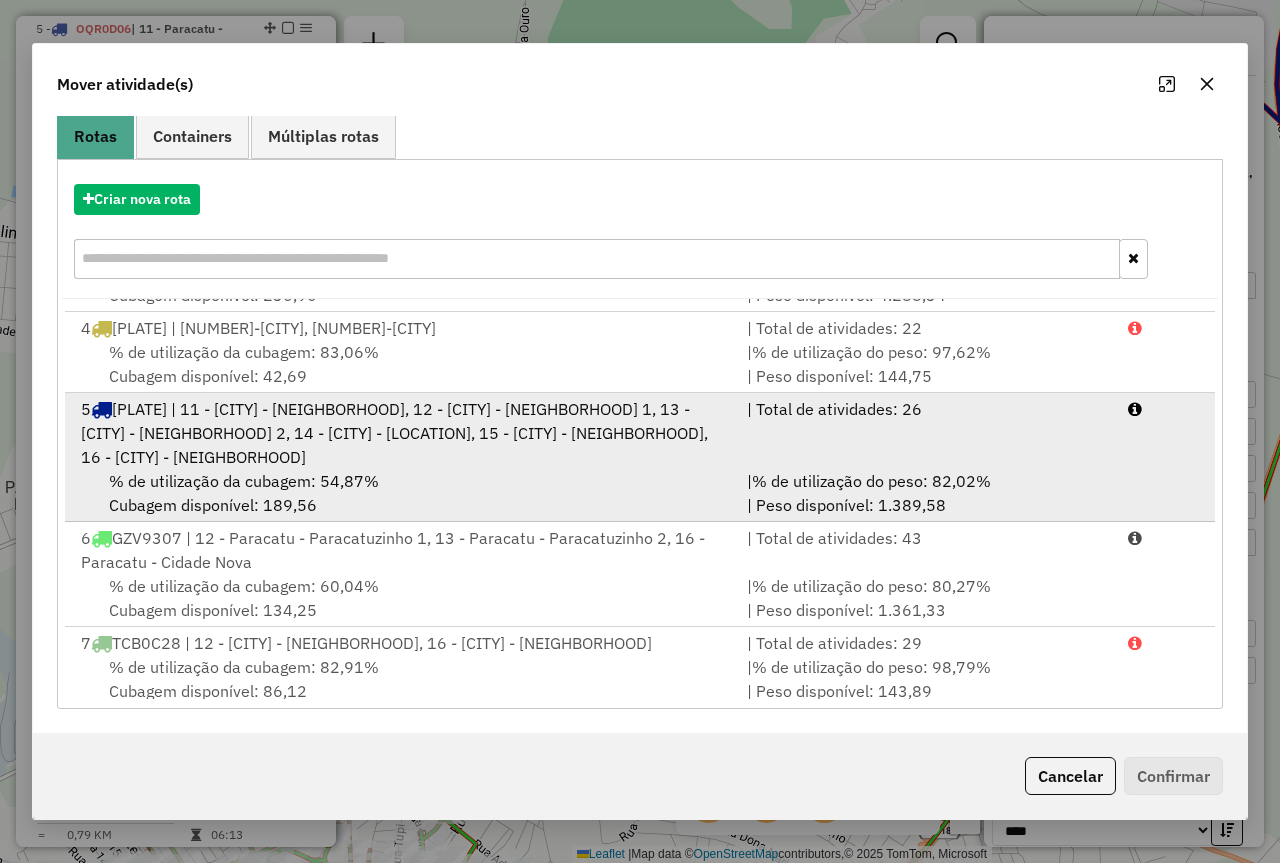 click on "5  OQR0D06 | 11 - Paracatu - Centro, 12 - Paracatu - Paracatuzinho 1, 13 - Paracatu - Paracatuzinho 2, 14 - Paracatu - Nossa Senhora de Fátima, 15 - Paracatu - Bela Vista, 16 - Paracatu - Cidade Nova" at bounding box center [402, 433] 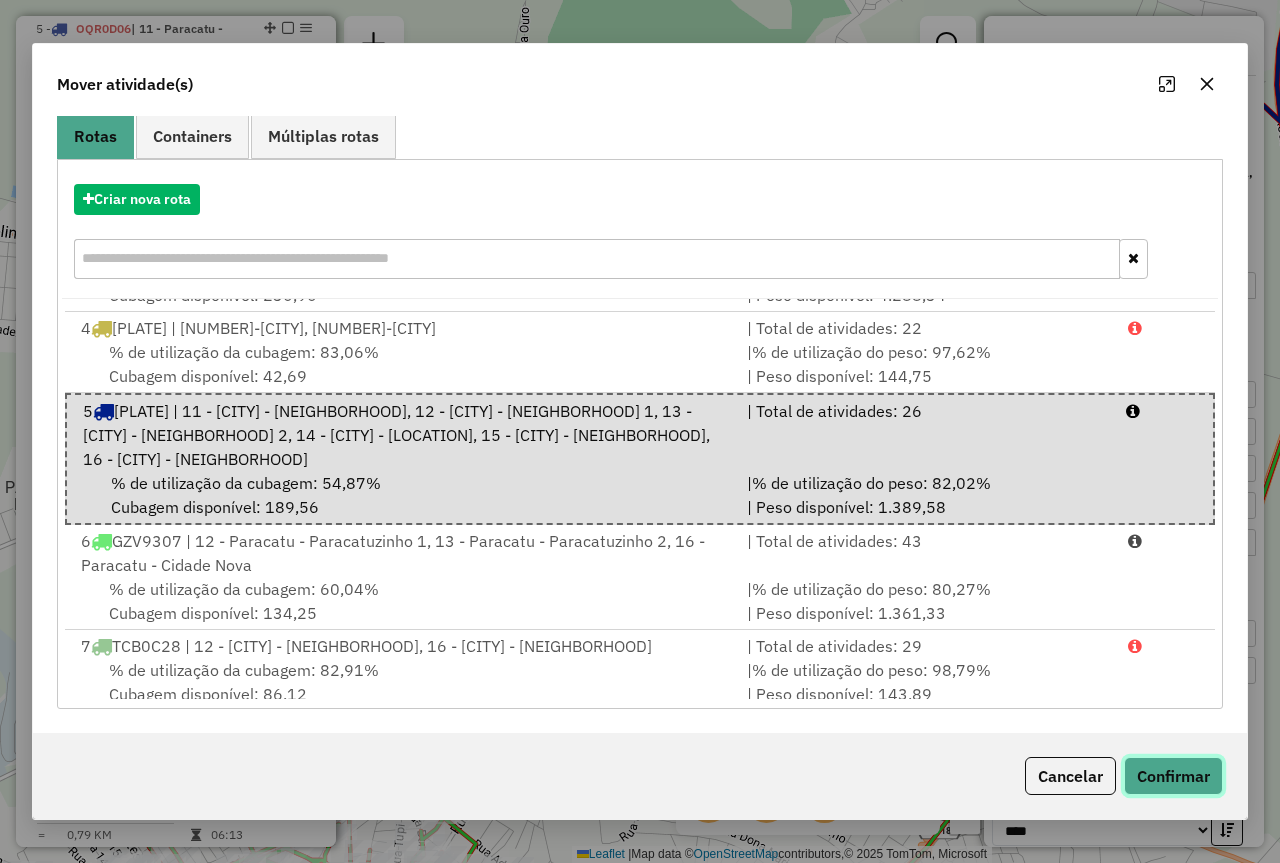 click on "Confirmar" 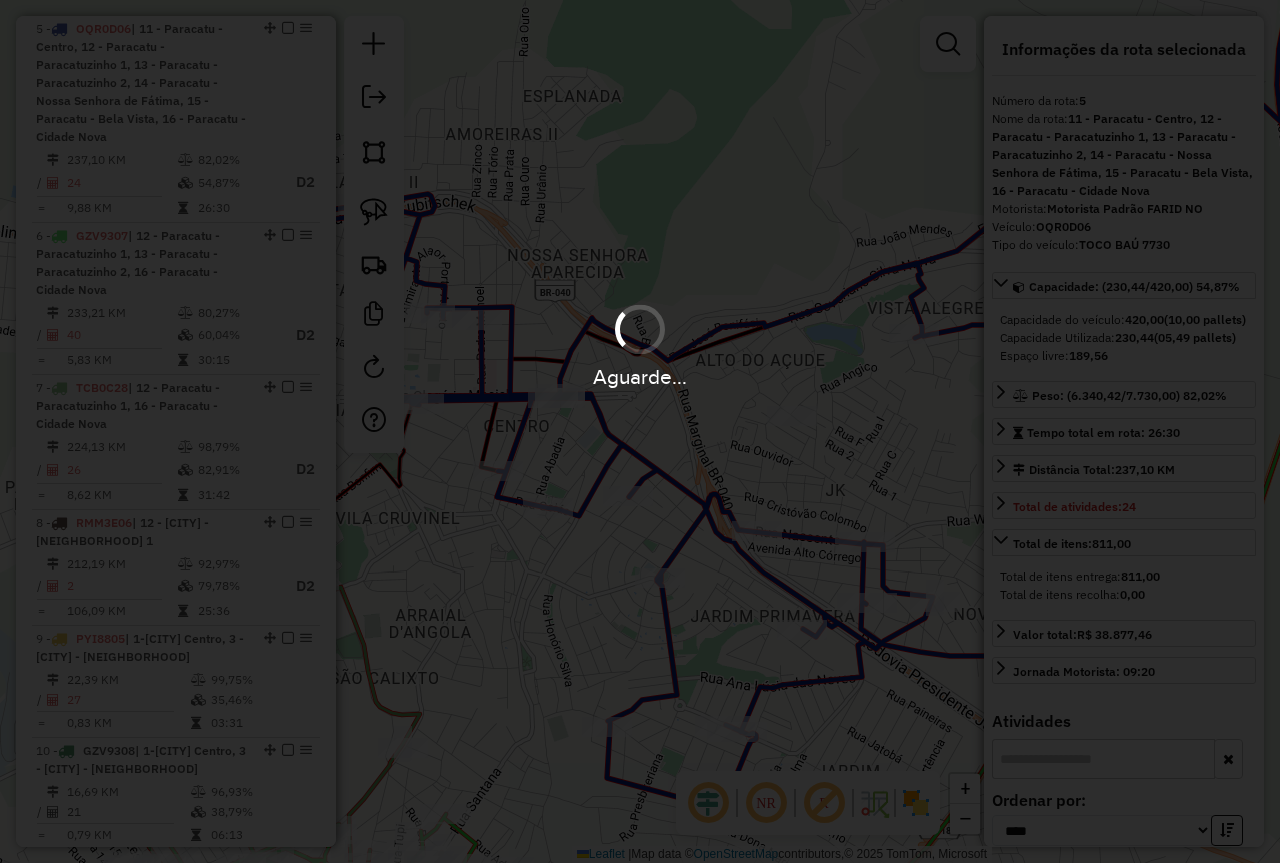 scroll, scrollTop: 0, scrollLeft: 0, axis: both 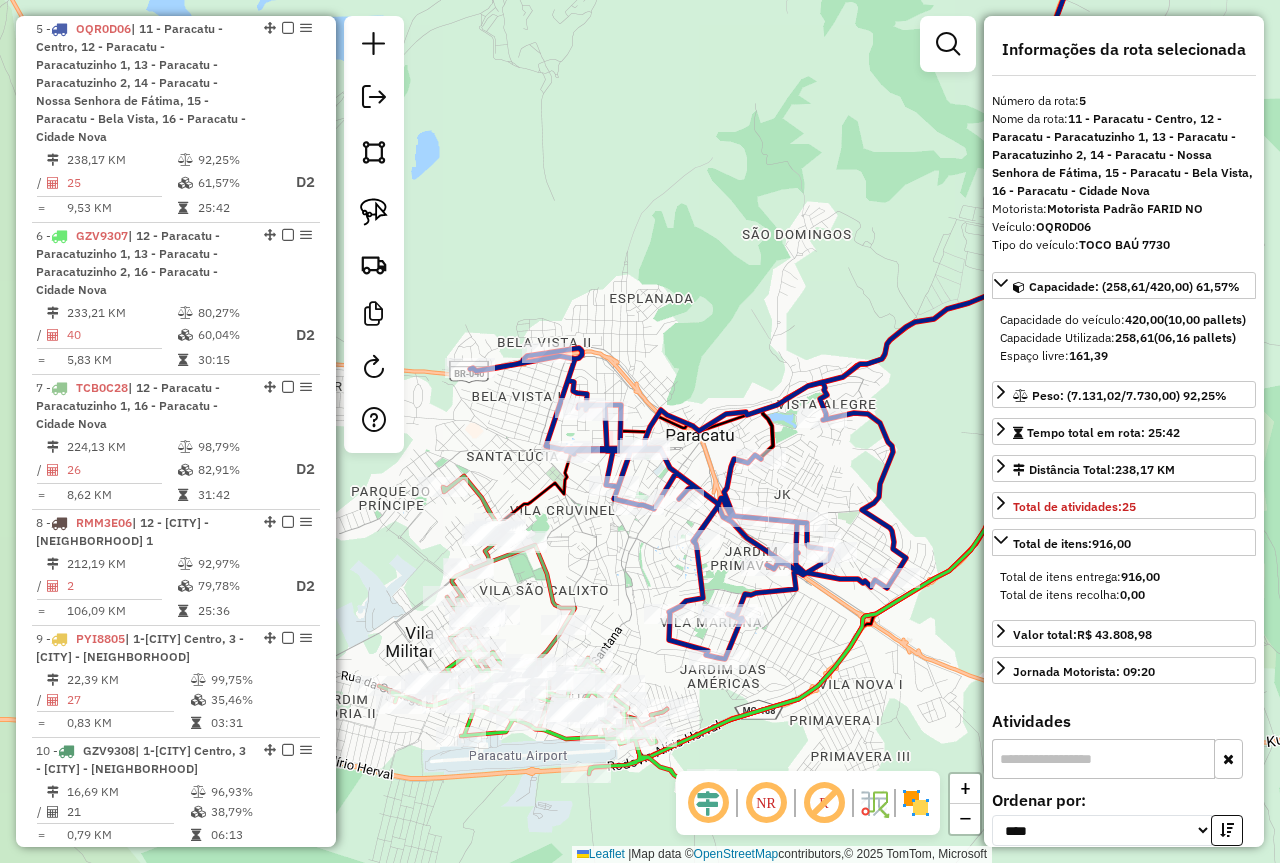 click on "Janela de atendimento Grade de atendimento Capacidade Transportadoras Veículos Cliente Pedidos  Rotas Selecione os dias de semana para filtrar as janelas de atendimento  Seg   Ter   Qua   Qui   Sex   Sáb   Dom  Informe o período da janela de atendimento: De: Até:  Filtrar exatamente a janela do cliente  Considerar janela de atendimento padrão  Selecione os dias de semana para filtrar as grades de atendimento  Seg   Ter   Qua   Qui   Sex   Sáb   Dom   Considerar clientes sem dia de atendimento cadastrado  Clientes fora do dia de atendimento selecionado Filtrar as atividades entre os valores definidos abaixo:  Peso mínimo:   Peso máximo:   Cubagem mínima:   Cubagem máxima:   De:   Até:  Filtrar as atividades entre o tempo de atendimento definido abaixo:  De:   Até:   Considerar capacidade total dos clientes não roteirizados Transportadora: Selecione um ou mais itens Tipo de veículo: Selecione um ou mais itens Veículo: Selecione um ou mais itens Motorista: Selecione um ou mais itens Nome: Rótulo:" 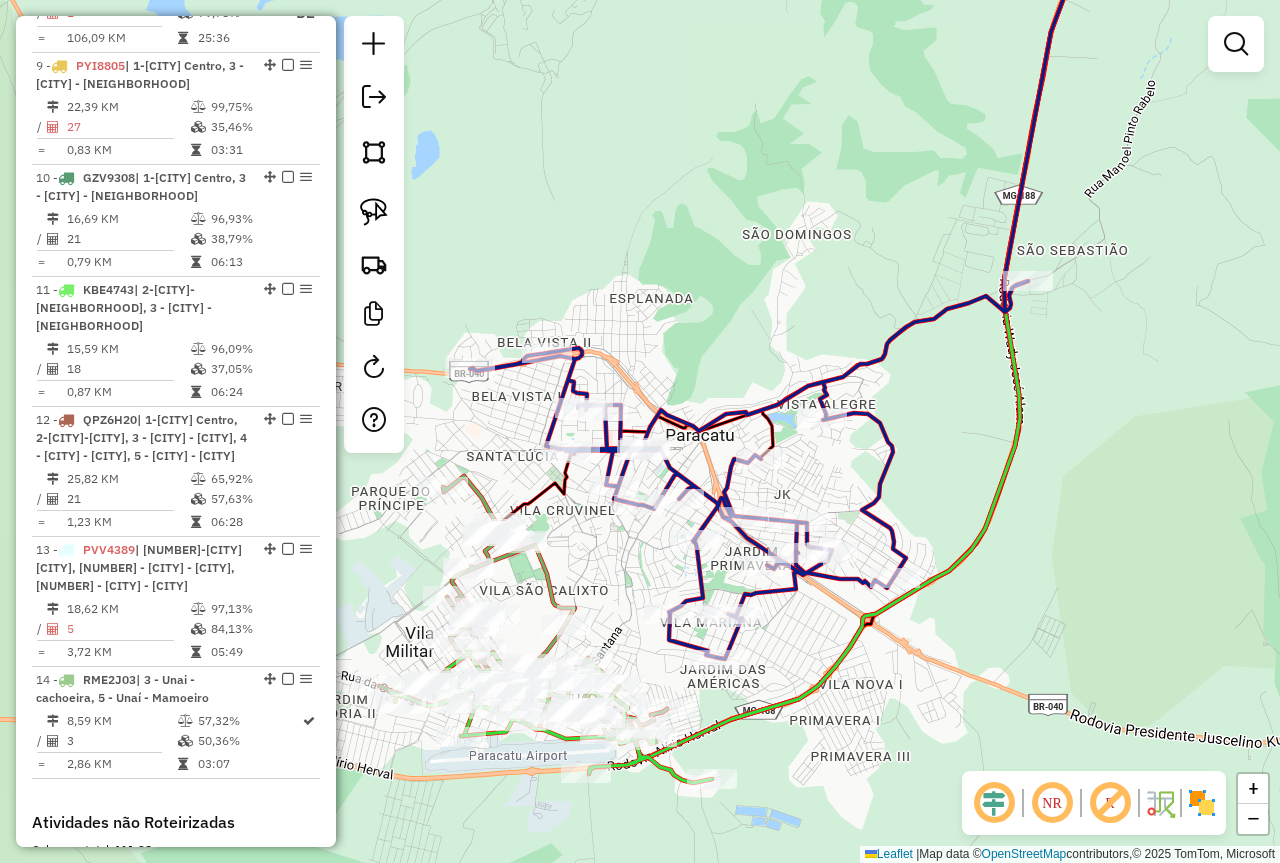 scroll, scrollTop: 1904, scrollLeft: 0, axis: vertical 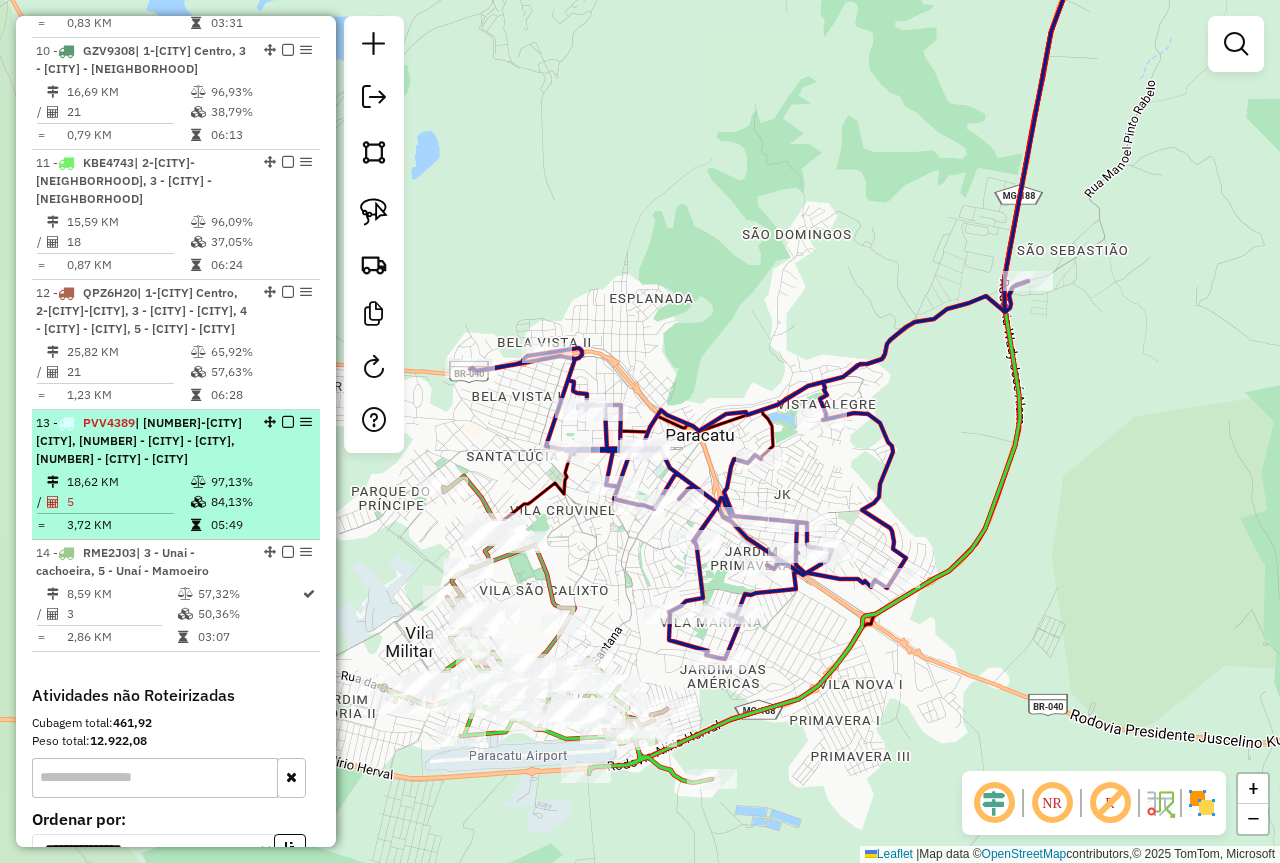 click on "13 -       PVV4389   | 1-Unaí Centro, 3 - Unai - cachoeira, 5 - Unaí - Mamoeiro" at bounding box center [142, 441] 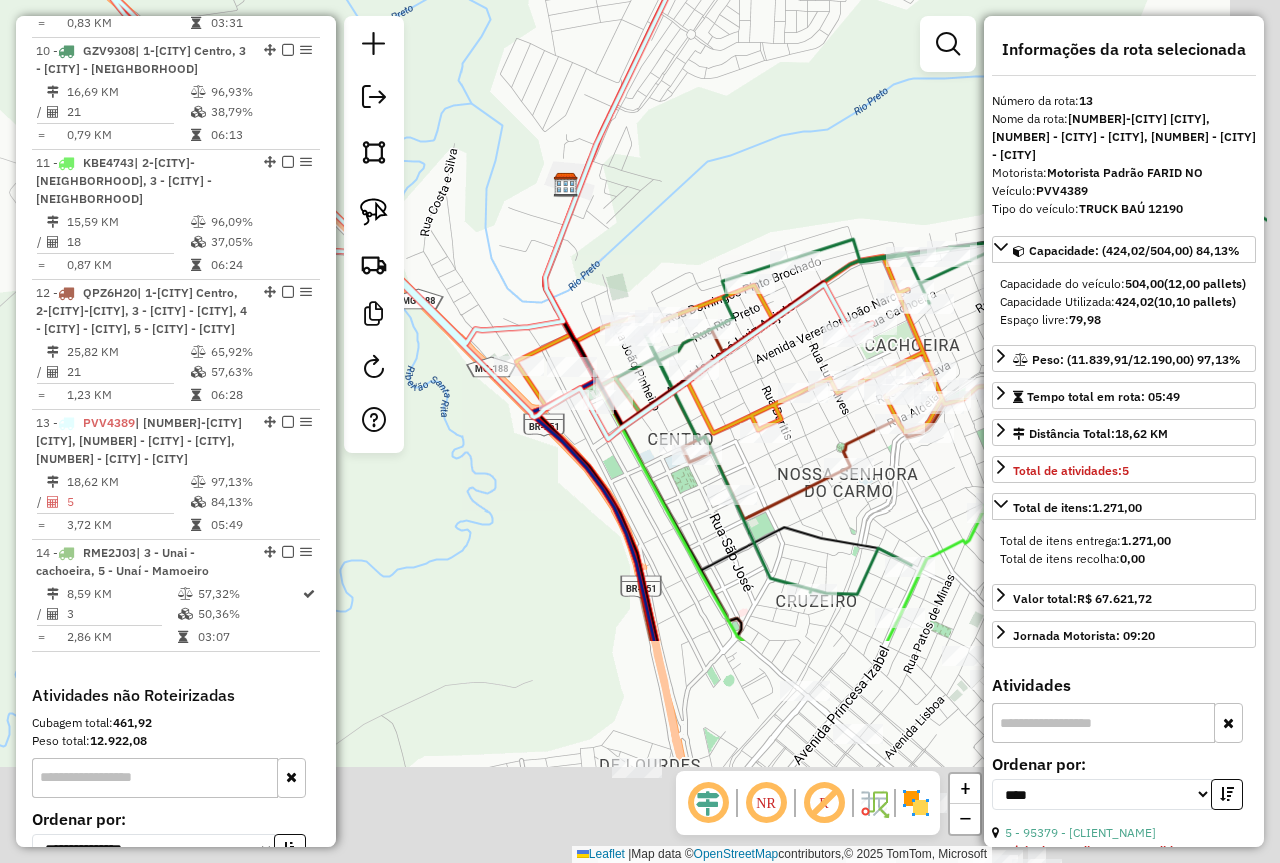 drag, startPoint x: 649, startPoint y: 578, endPoint x: 455, endPoint y: 159, distance: 461.7326 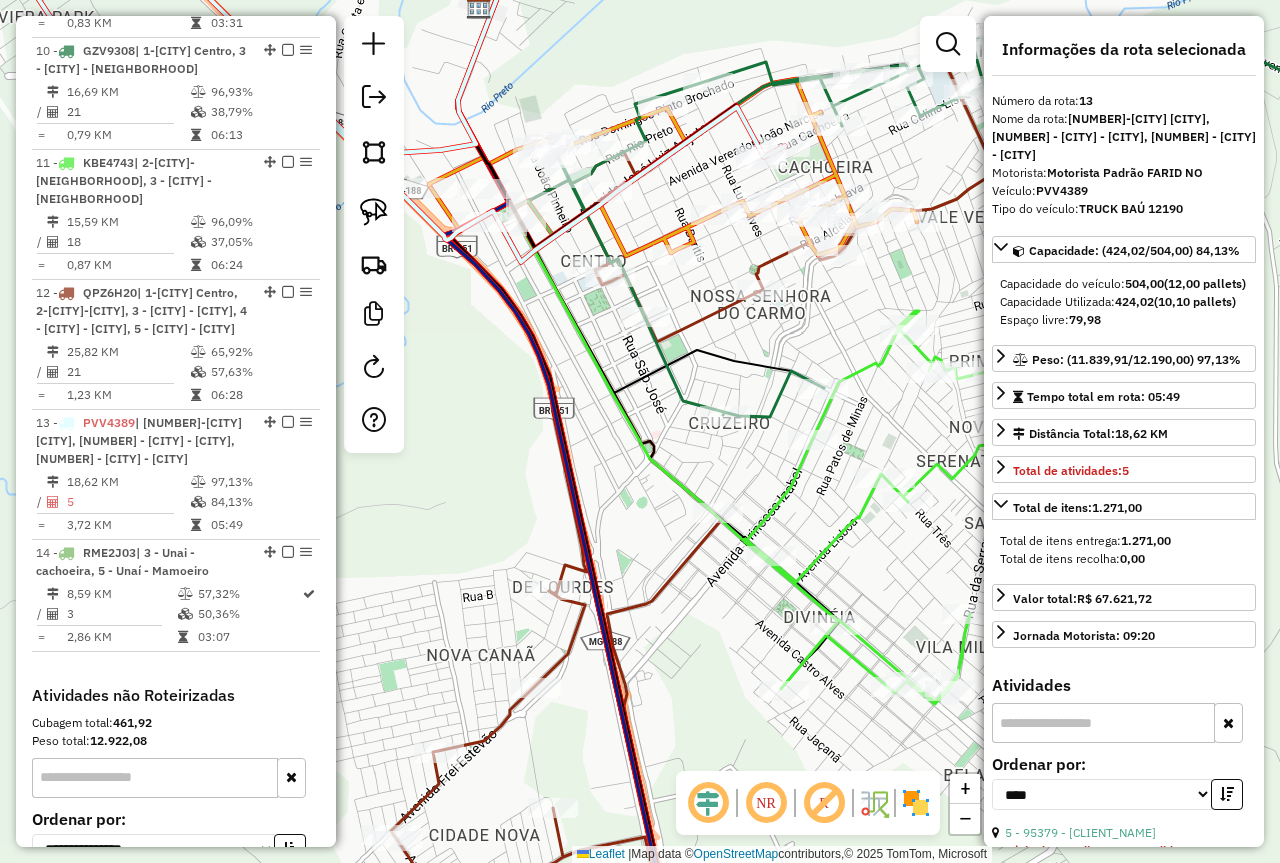 click on "Janela de atendimento Grade de atendimento Capacidade Transportadoras Veículos Cliente Pedidos  Rotas Selecione os dias de semana para filtrar as janelas de atendimento  Seg   Ter   Qua   Qui   Sex   Sáb   Dom  Informe o período da janela de atendimento: De: Até:  Filtrar exatamente a janela do cliente  Considerar janela de atendimento padrão  Selecione os dias de semana para filtrar as grades de atendimento  Seg   Ter   Qua   Qui   Sex   Sáb   Dom   Considerar clientes sem dia de atendimento cadastrado  Clientes fora do dia de atendimento selecionado Filtrar as atividades entre os valores definidos abaixo:  Peso mínimo:   Peso máximo:   Cubagem mínima:   Cubagem máxima:   De:   Até:  Filtrar as atividades entre o tempo de atendimento definido abaixo:  De:   Até:   Considerar capacidade total dos clientes não roteirizados Transportadora: Selecione um ou mais itens Tipo de veículo: Selecione um ou mais itens Veículo: Selecione um ou mais itens Motorista: Selecione um ou mais itens Nome: Rótulo:" 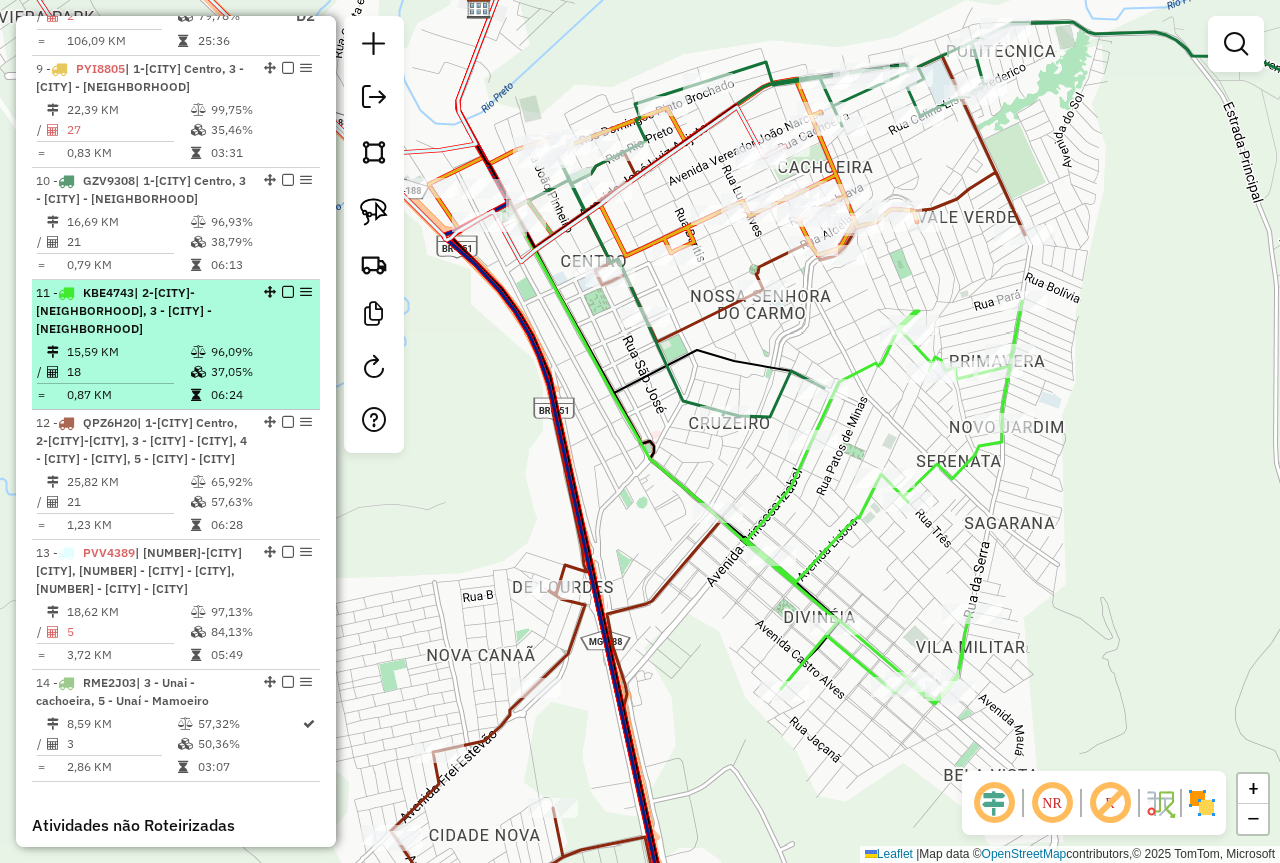 scroll, scrollTop: 1604, scrollLeft: 0, axis: vertical 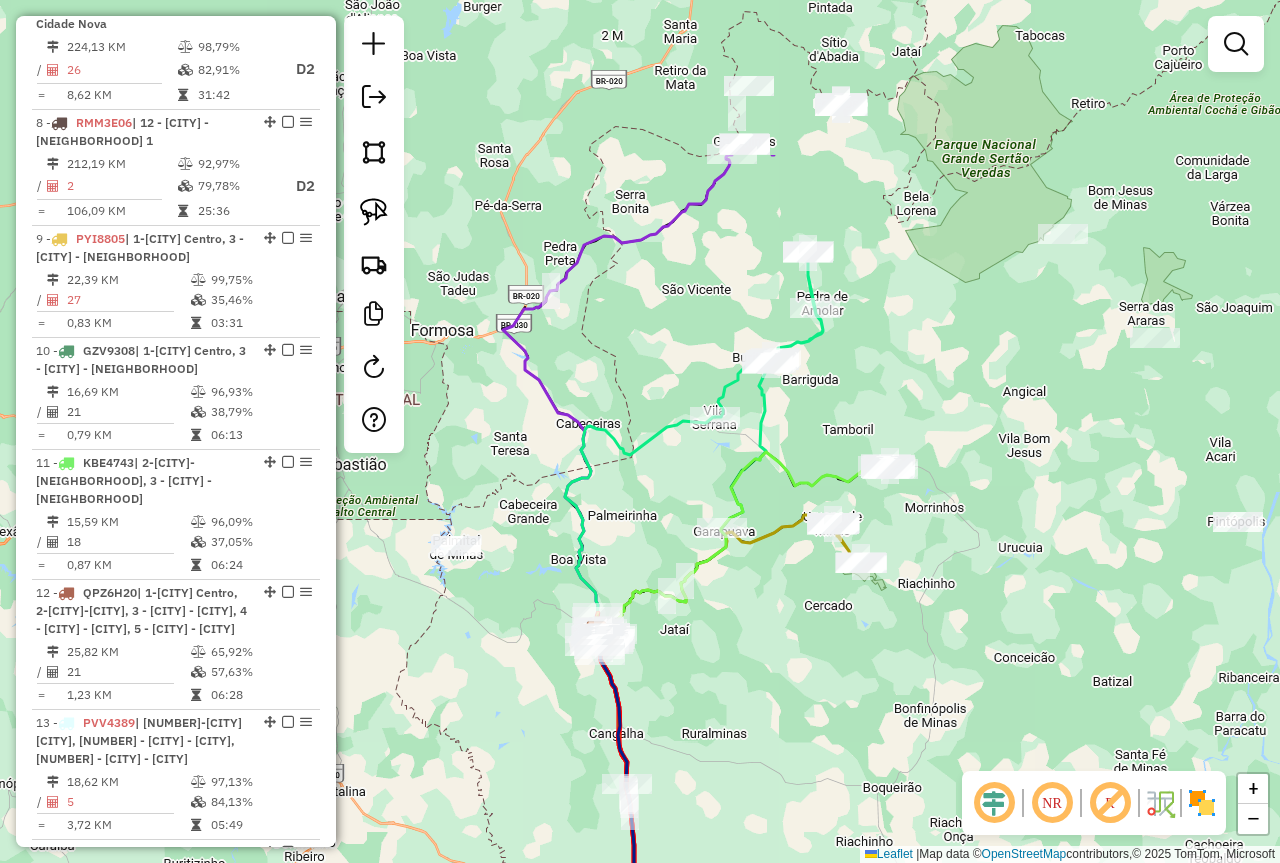 drag, startPoint x: 688, startPoint y: 396, endPoint x: 748, endPoint y: 384, distance: 61.188232 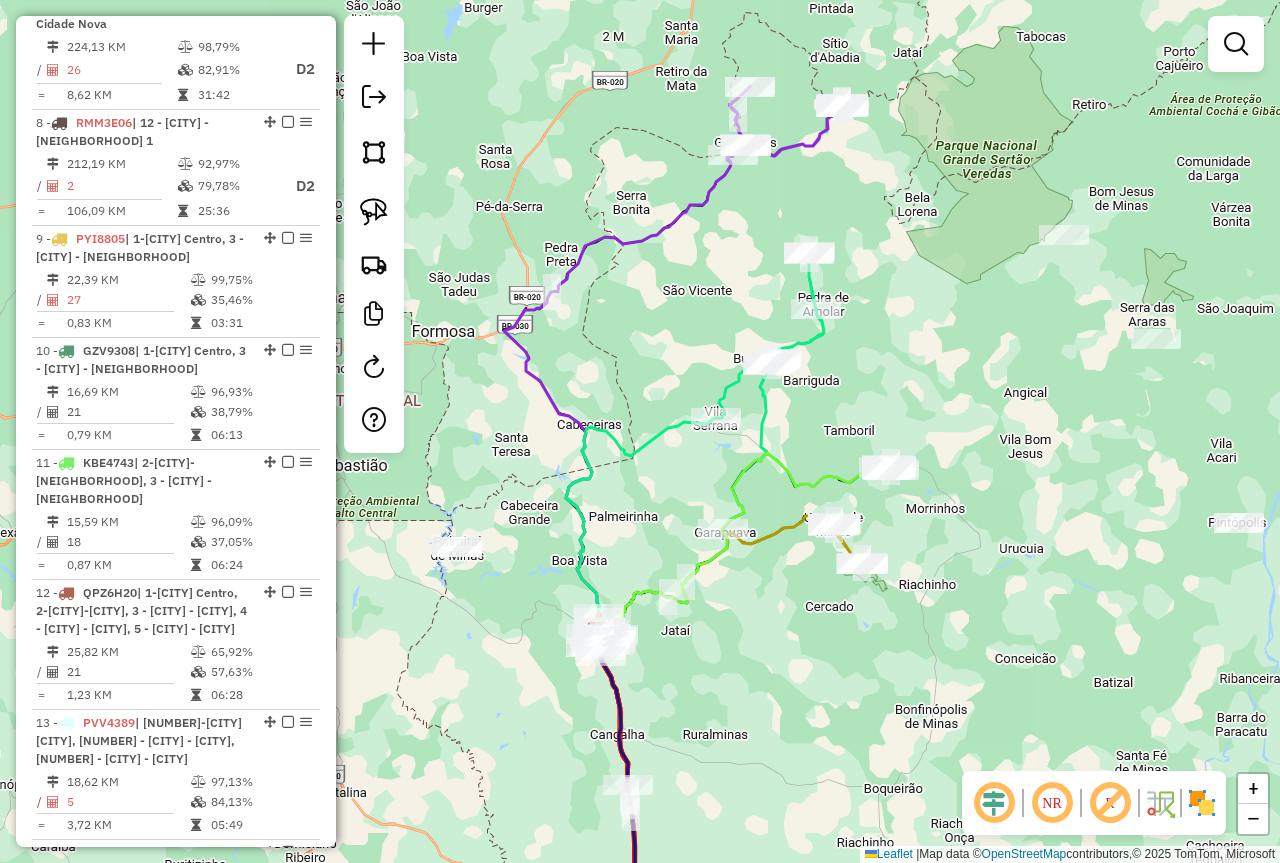 drag, startPoint x: 730, startPoint y: 706, endPoint x: 804, endPoint y: 337, distance: 376.34692 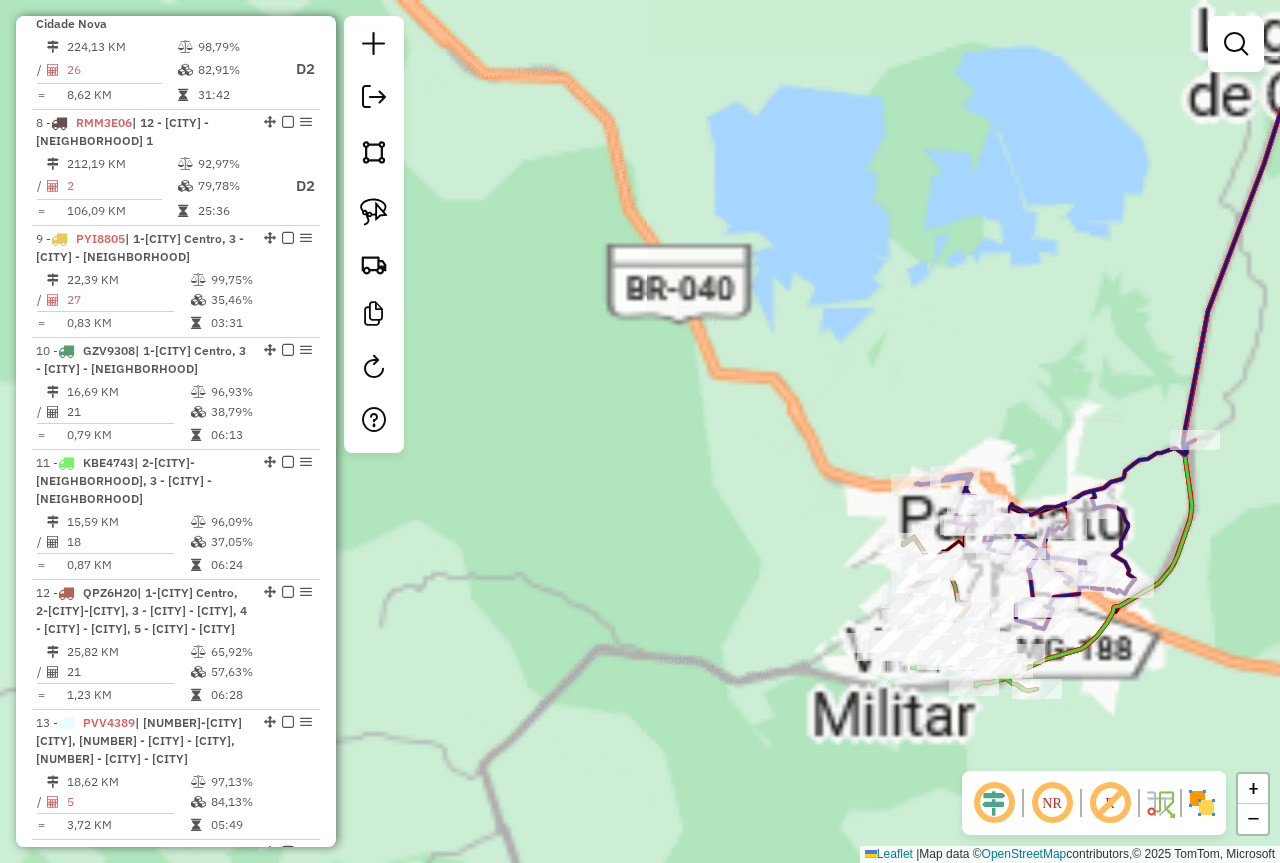 drag, startPoint x: 715, startPoint y: 482, endPoint x: 583, endPoint y: 256, distance: 261.72504 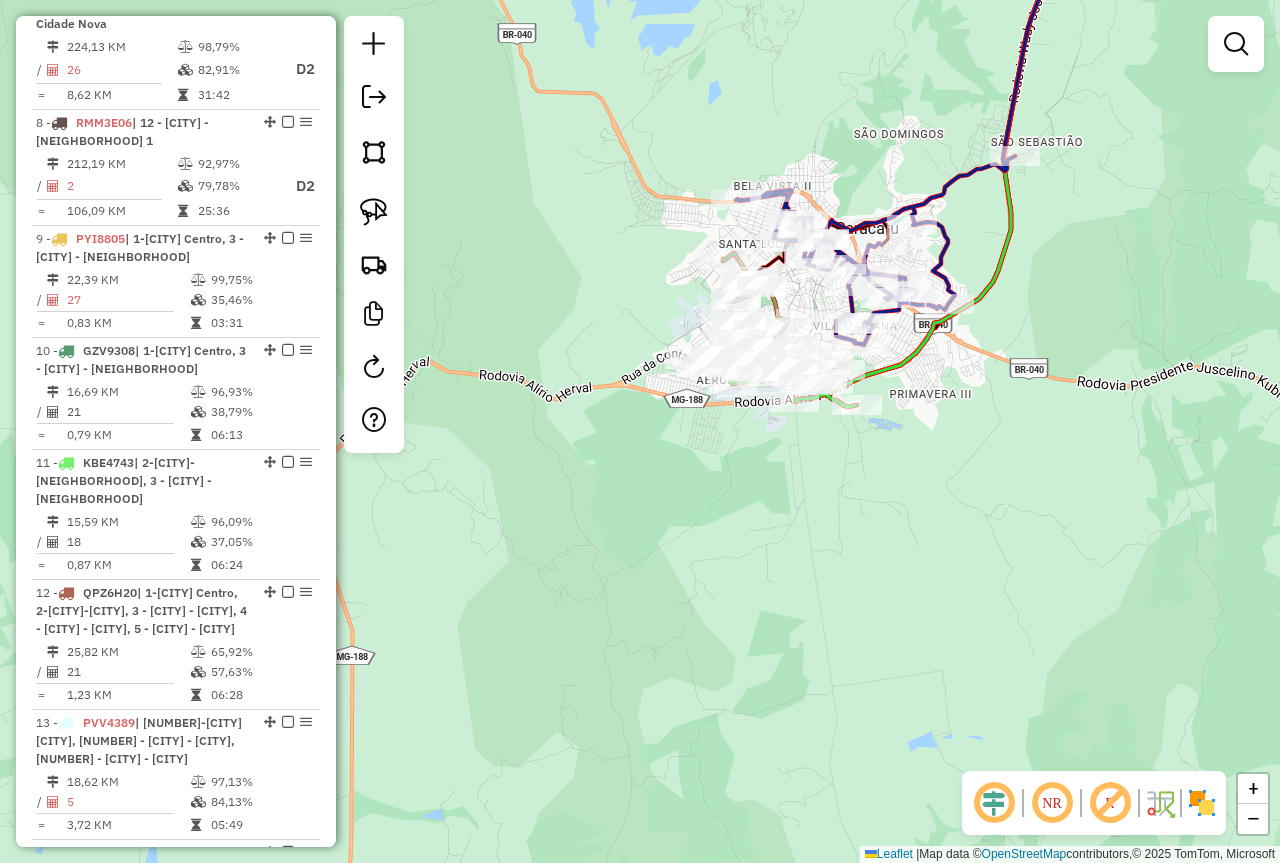 drag, startPoint x: 913, startPoint y: 155, endPoint x: 766, endPoint y: 514, distance: 387.93042 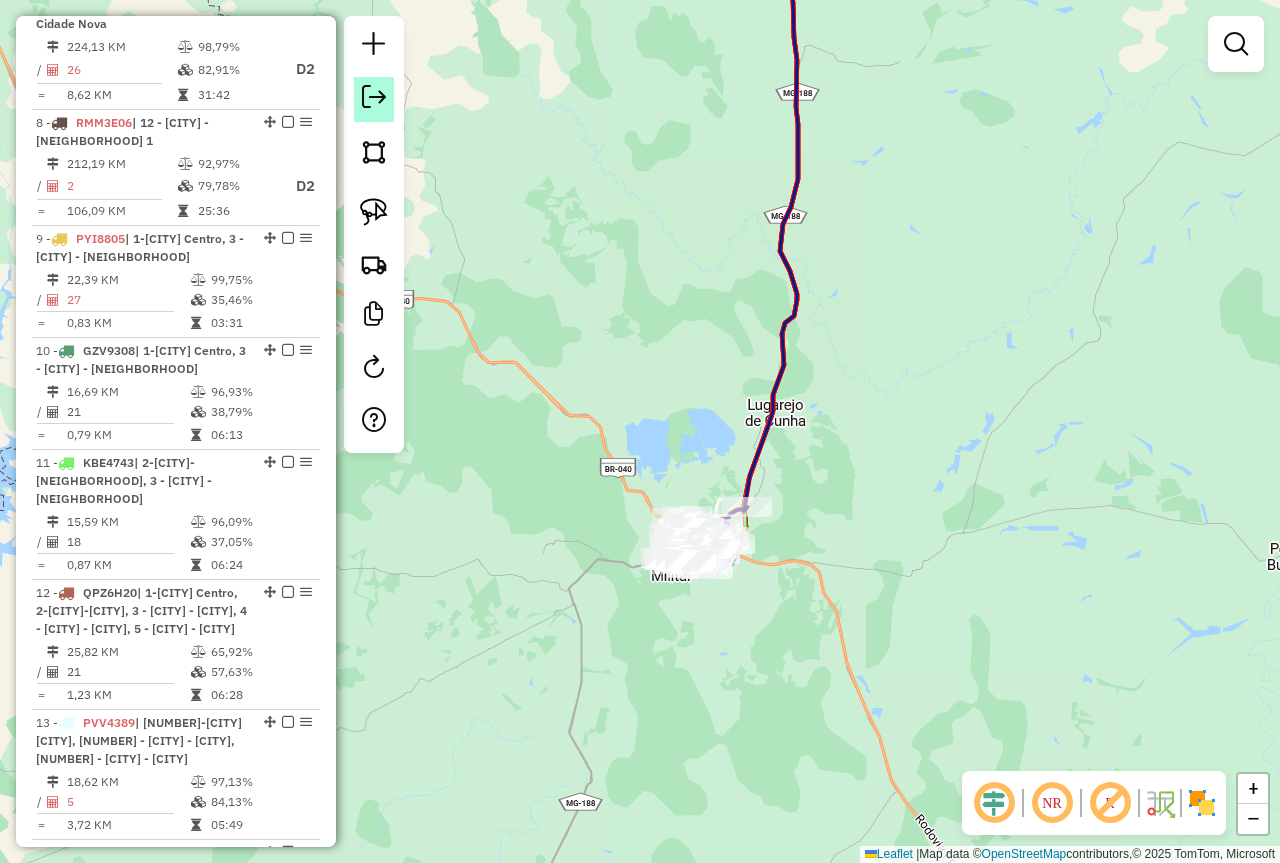 click 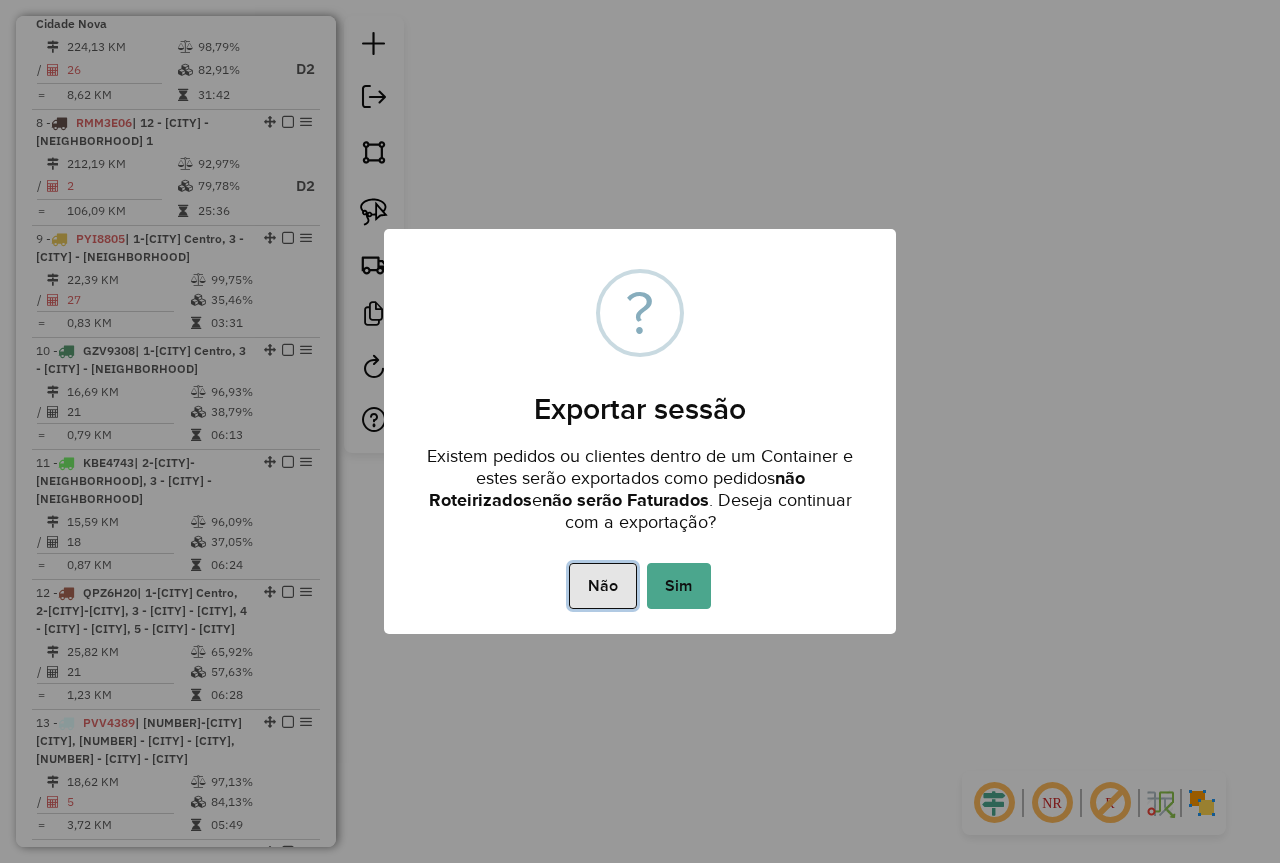 click on "Não" at bounding box center (602, 586) 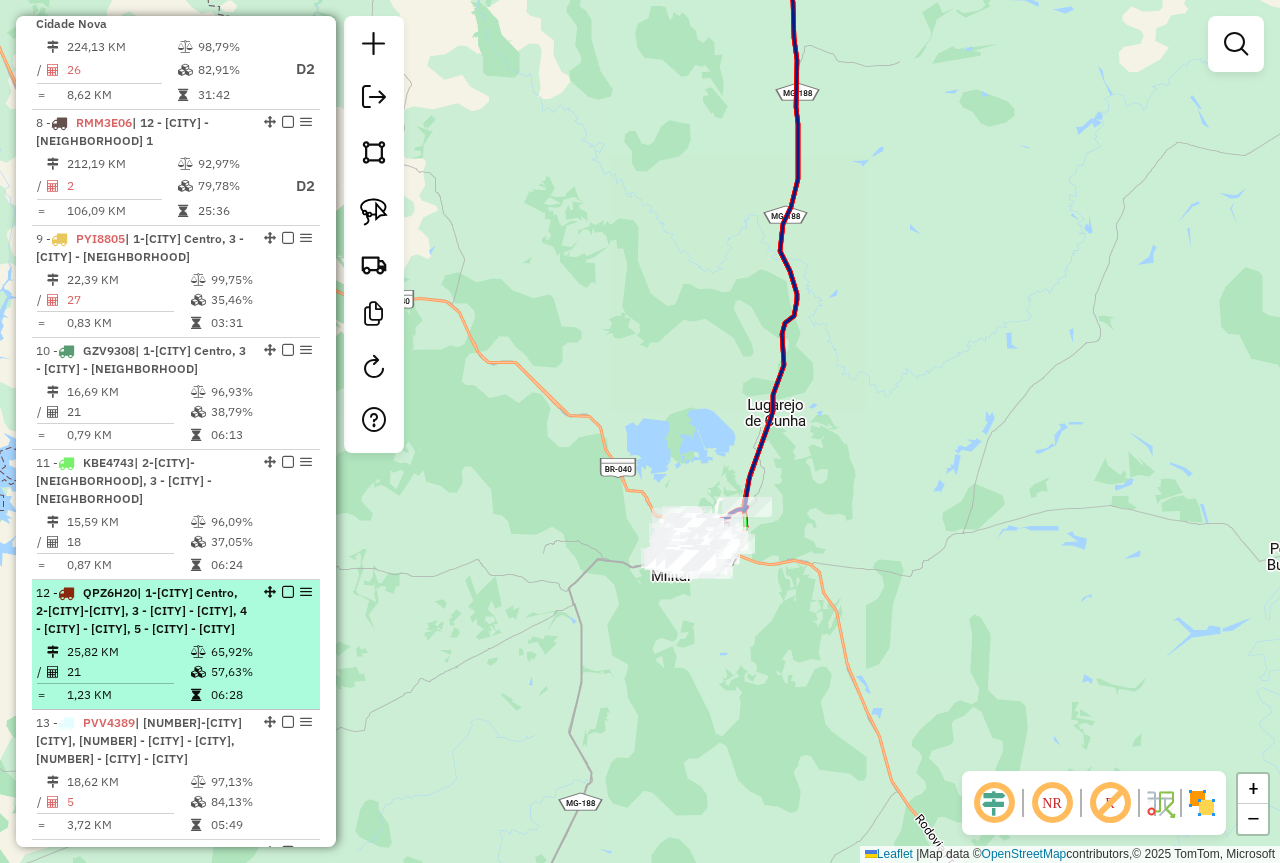 click on "| 1-Unaí Centro, 2-Unaí-Divineia, 3 - Unai - cachoeira, 4 - Unaí - Novo Horizonte, 5 - Unaí - Mamoeiro" at bounding box center [141, 610] 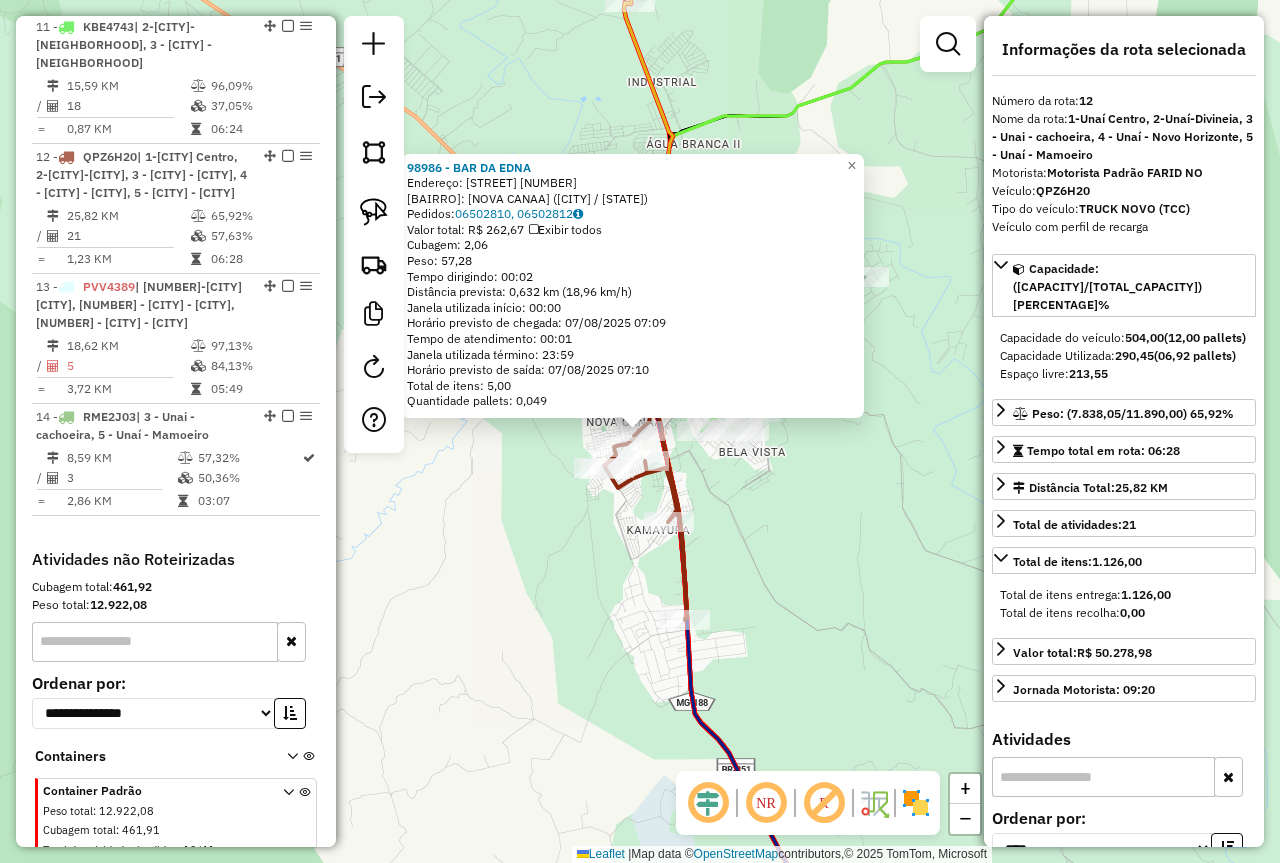scroll, scrollTop: 2103, scrollLeft: 0, axis: vertical 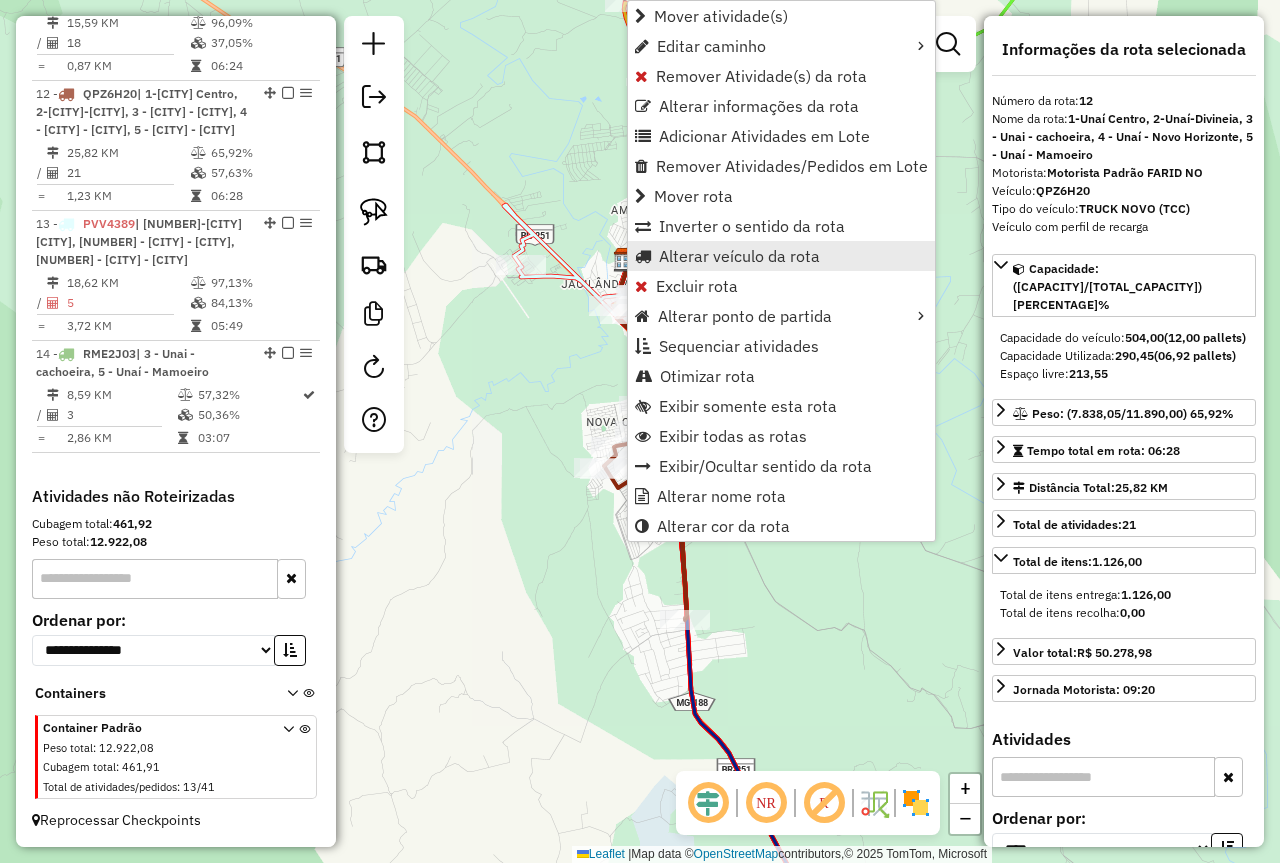 click on "Alterar veículo da rota" at bounding box center (739, 256) 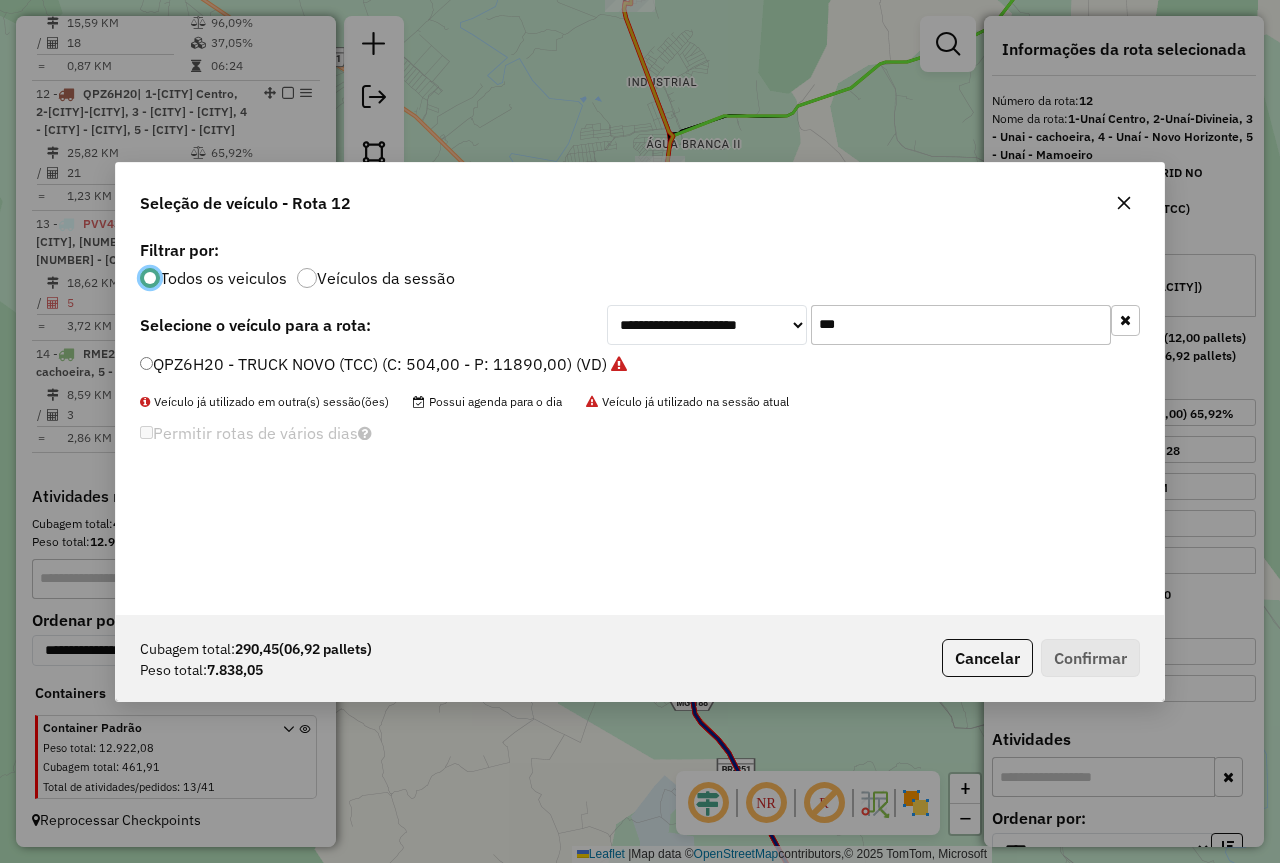 scroll, scrollTop: 11, scrollLeft: 6, axis: both 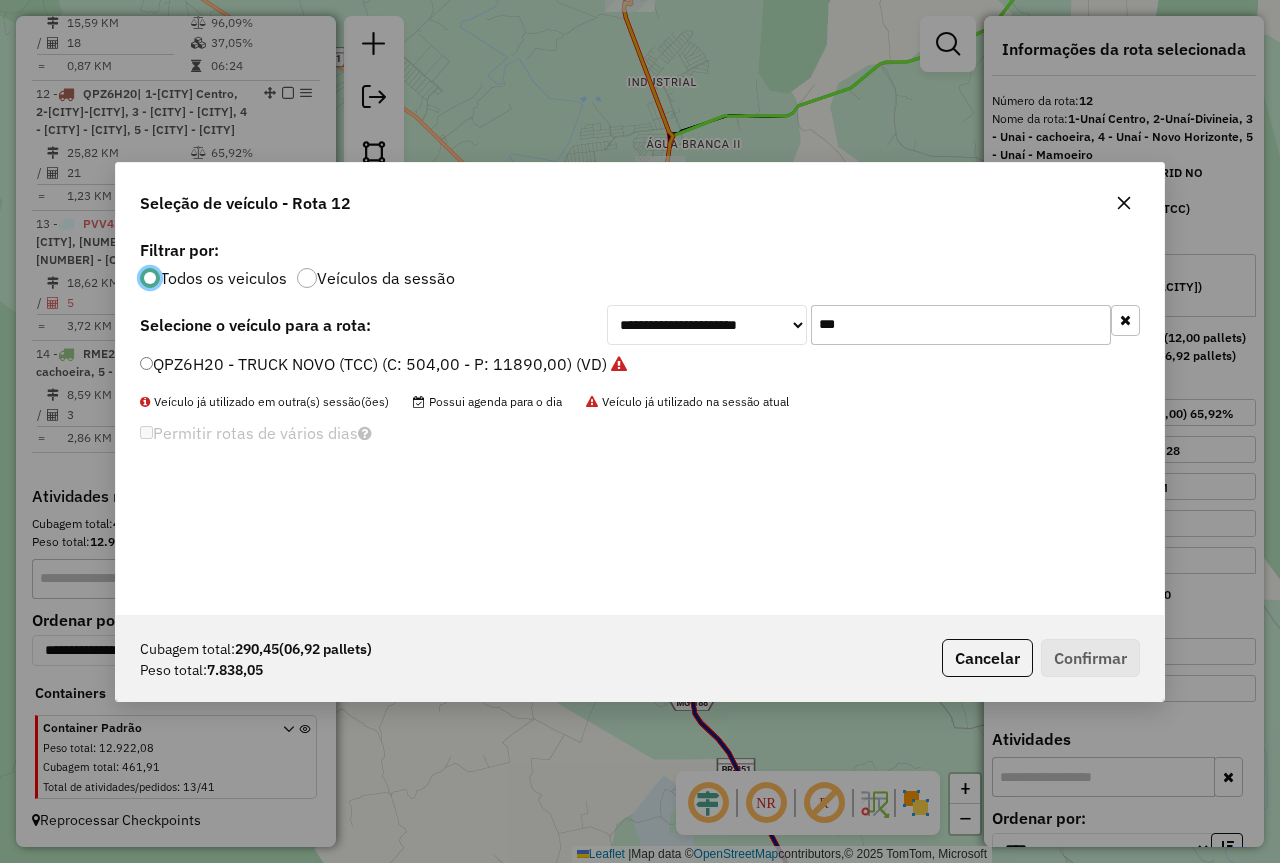 click on "***" 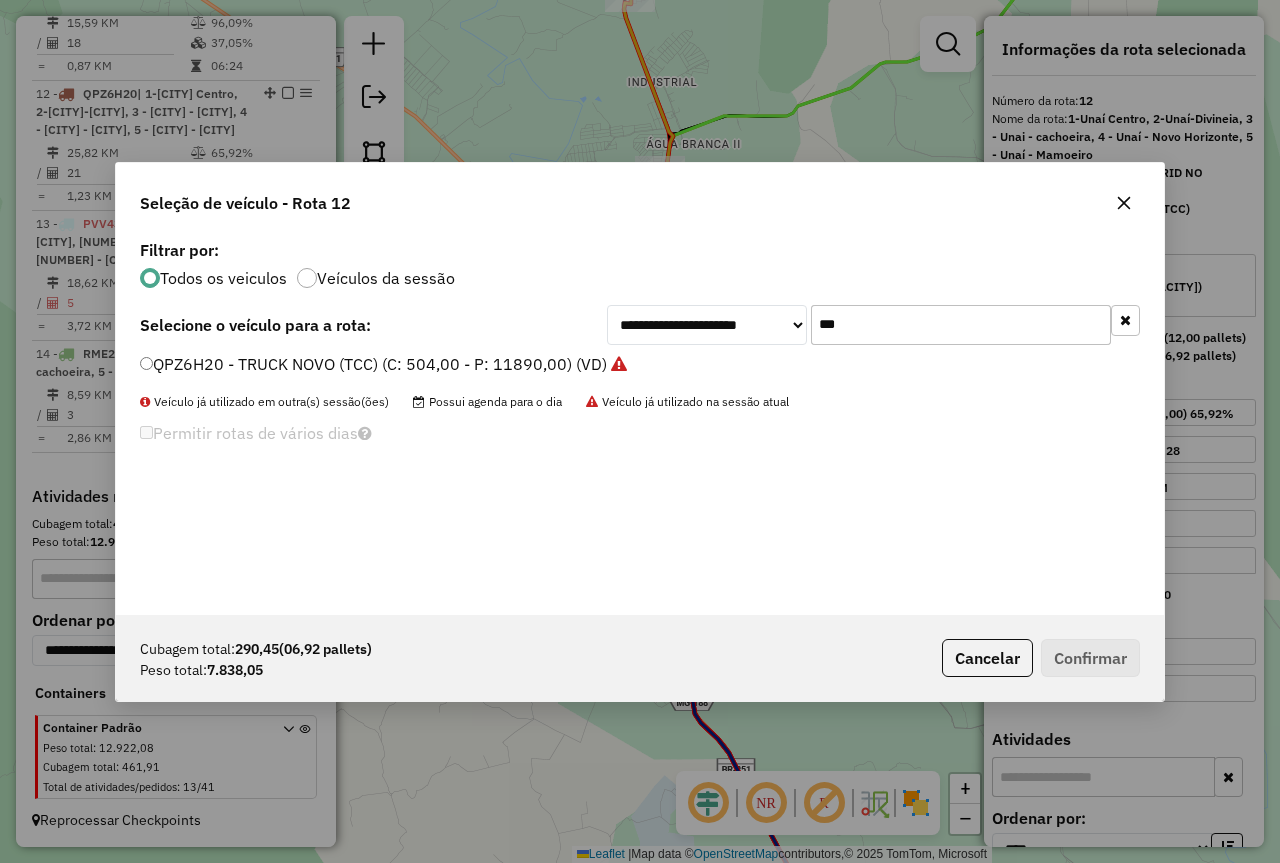 click on "***" 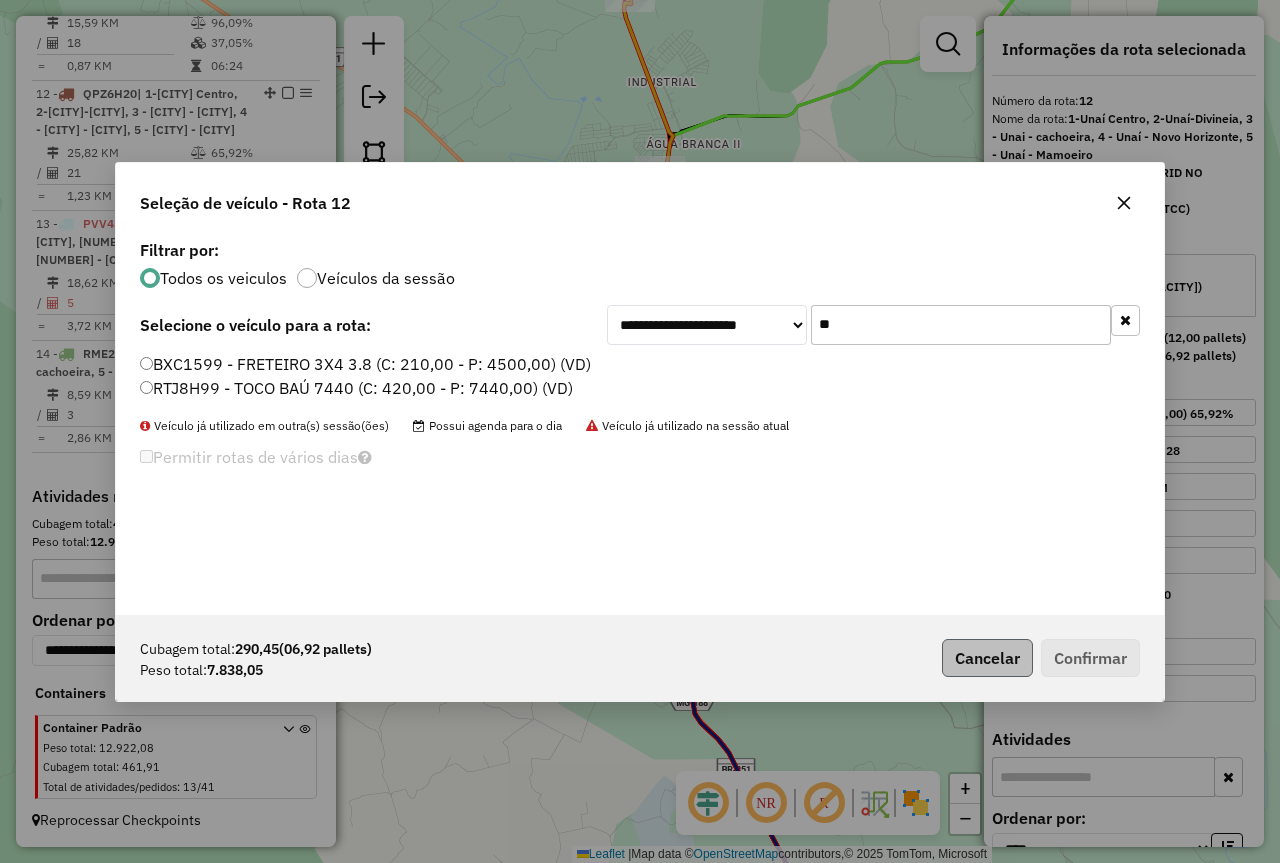 type on "**" 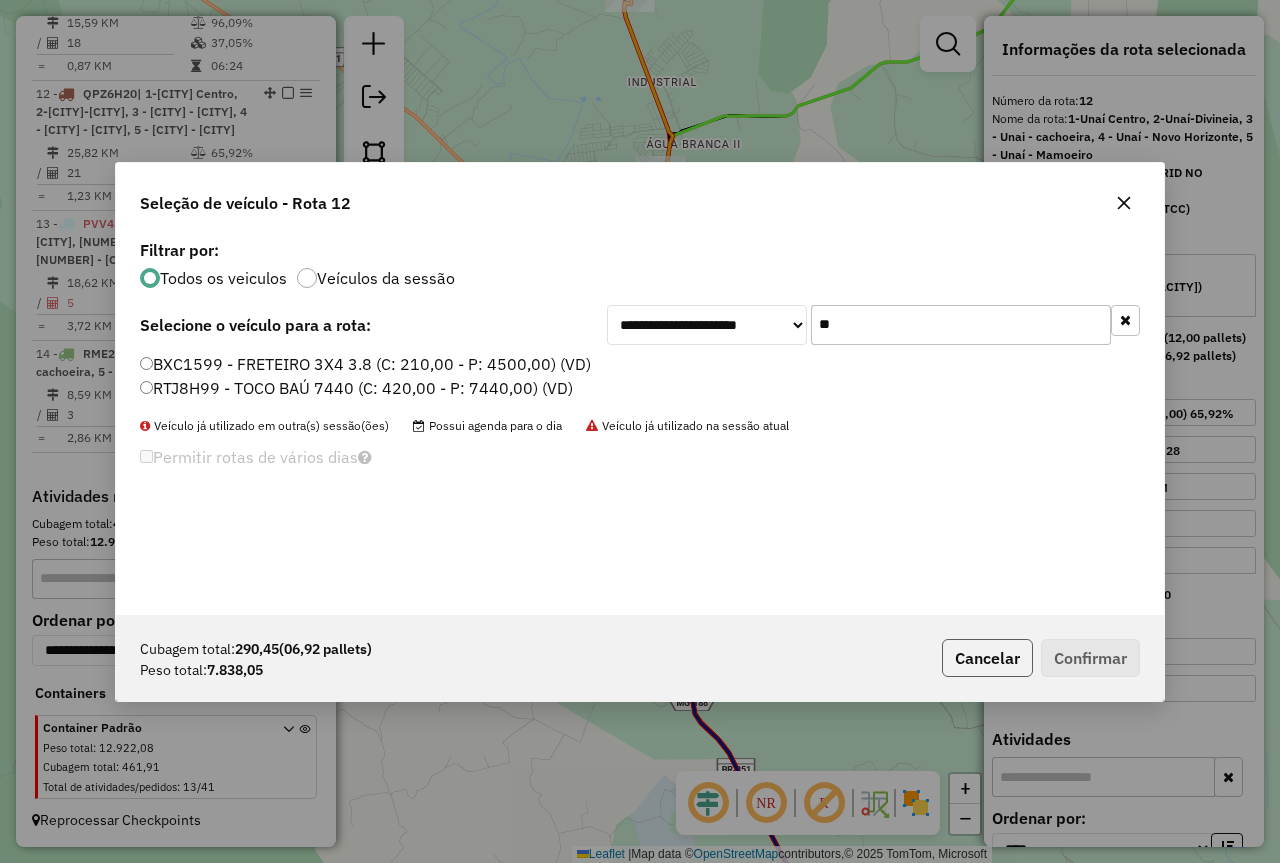 click on "Cancelar" 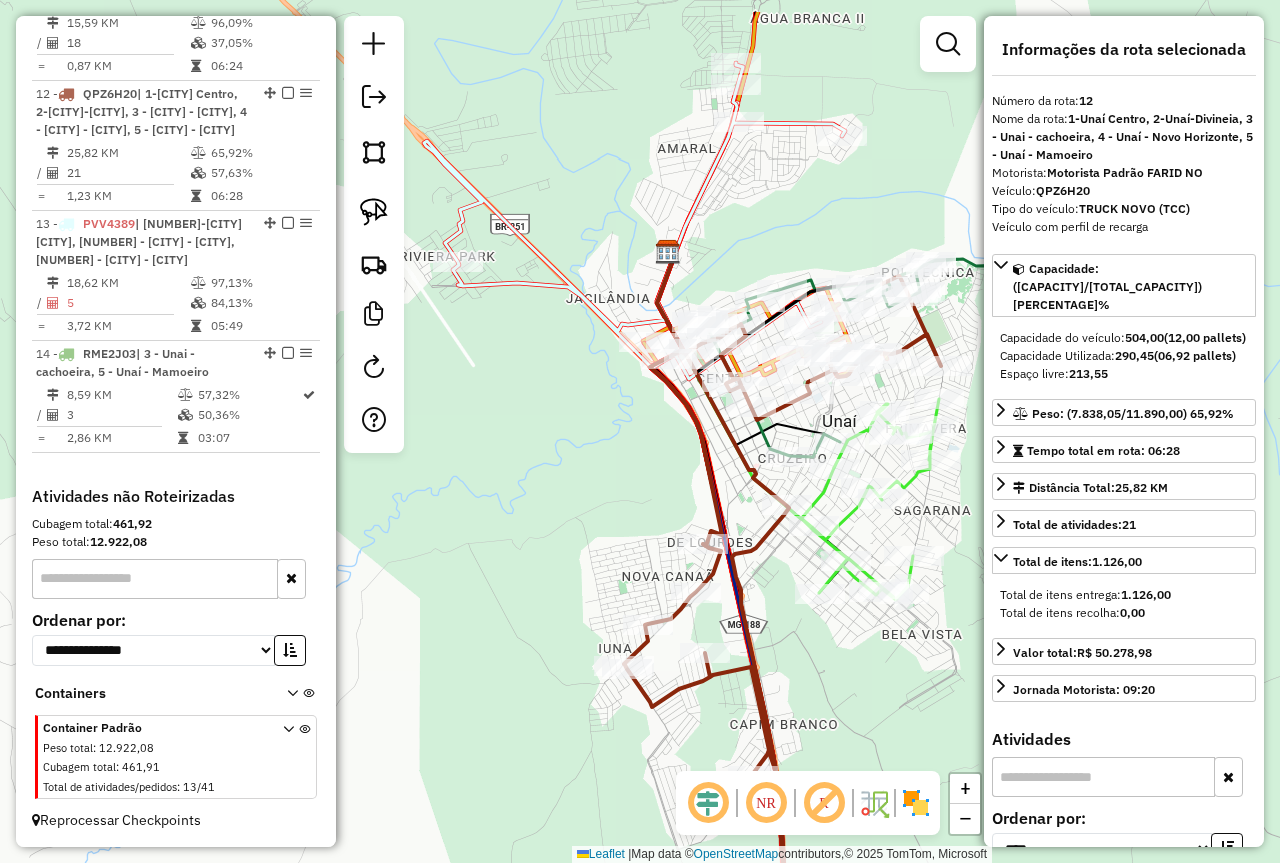 drag, startPoint x: 570, startPoint y: 351, endPoint x: 666, endPoint y: 449, distance: 137.186 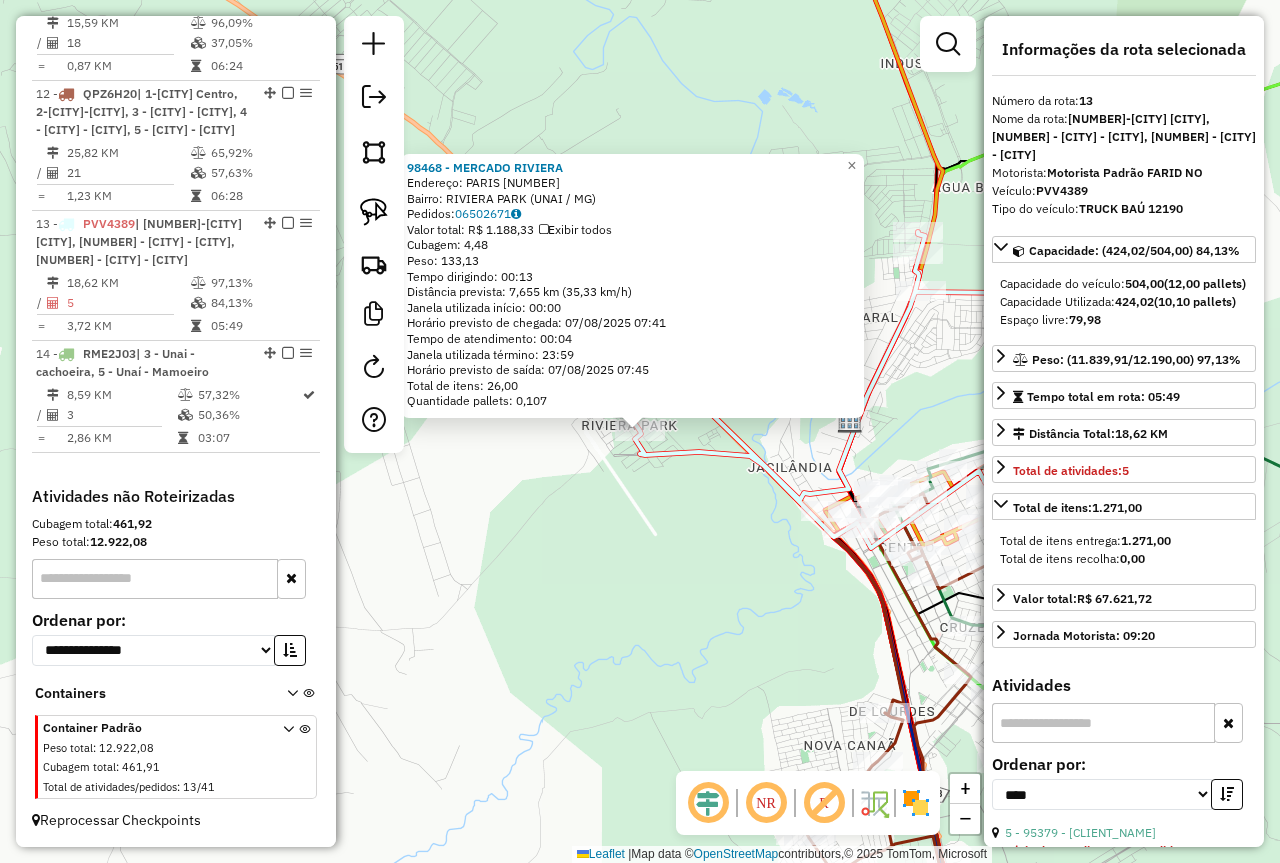 click on "98468 - MERCADO RIVIERA  Endereço:  PARIS 166   Bairro: RIVIERA PARK (UNAI / MG)   Pedidos:  06502671   Valor total: R$ 1.188,33   Exibir todos   Cubagem: 4,48  Peso: 133,13  Tempo dirigindo: 00:13   Distância prevista: 7,655 km (35,33 km/h)   Janela utilizada início: 00:00   Horário previsto de chegada: 07/08/2025 07:41   Tempo de atendimento: 00:04   Janela utilizada término: 23:59   Horário previsto de saída: 07/08/2025 07:45   Total de itens: 26,00   Quantidade pallets: 0,107  × Janela de atendimento Grade de atendimento Capacidade Transportadoras Veículos Cliente Pedidos  Rotas Selecione os dias de semana para filtrar as janelas de atendimento  Seg   Ter   Qua   Qui   Sex   Sáb   Dom  Informe o período da janela de atendimento: De: Até:  Filtrar exatamente a janela do cliente  Considerar janela de atendimento padrão  Selecione os dias de semana para filtrar as grades de atendimento  Seg   Ter   Qua   Qui   Sex   Sáb   Dom   Considerar clientes sem dia de atendimento cadastrado  De:   Até:" 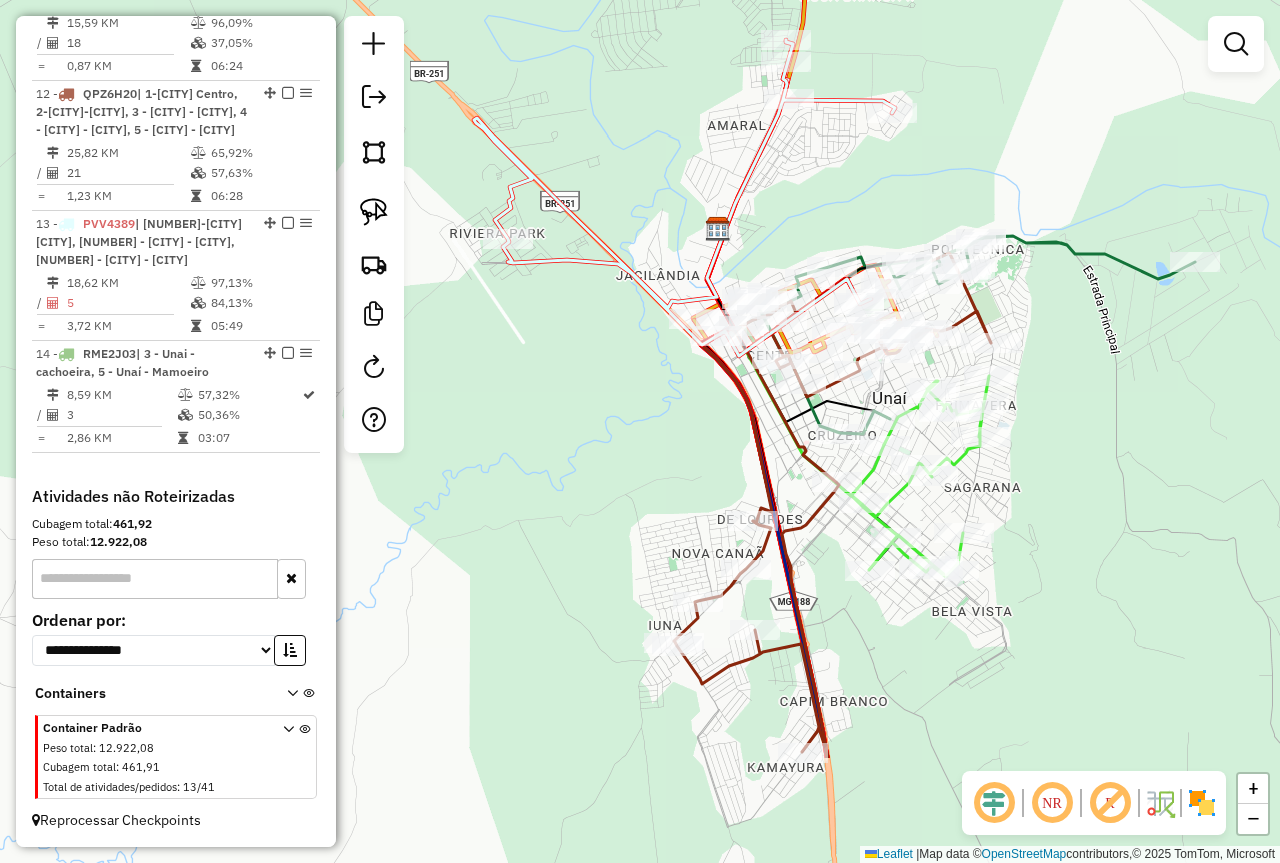 drag, startPoint x: 808, startPoint y: 575, endPoint x: 673, endPoint y: 361, distance: 253.02371 